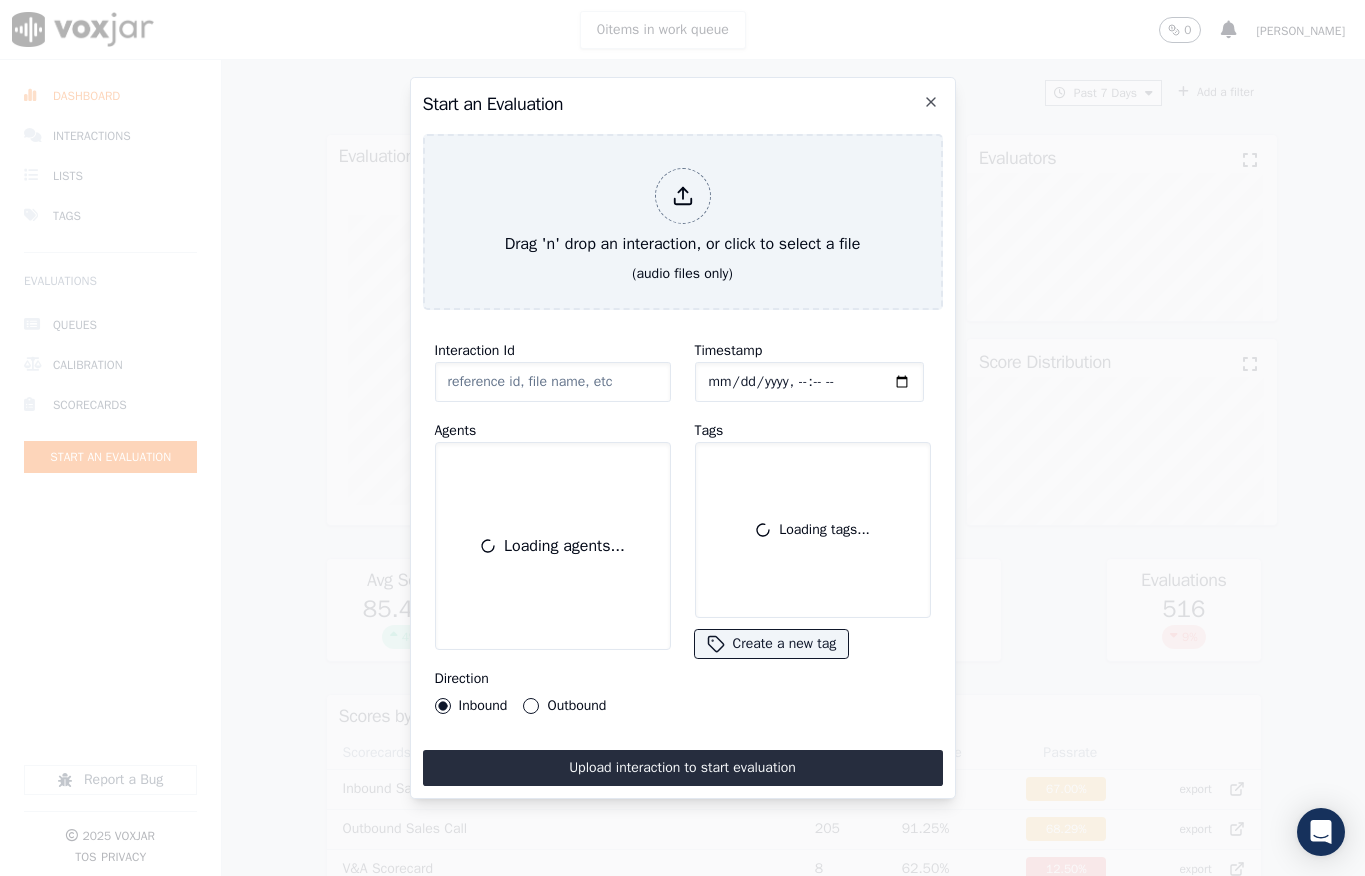 scroll, scrollTop: 0, scrollLeft: 0, axis: both 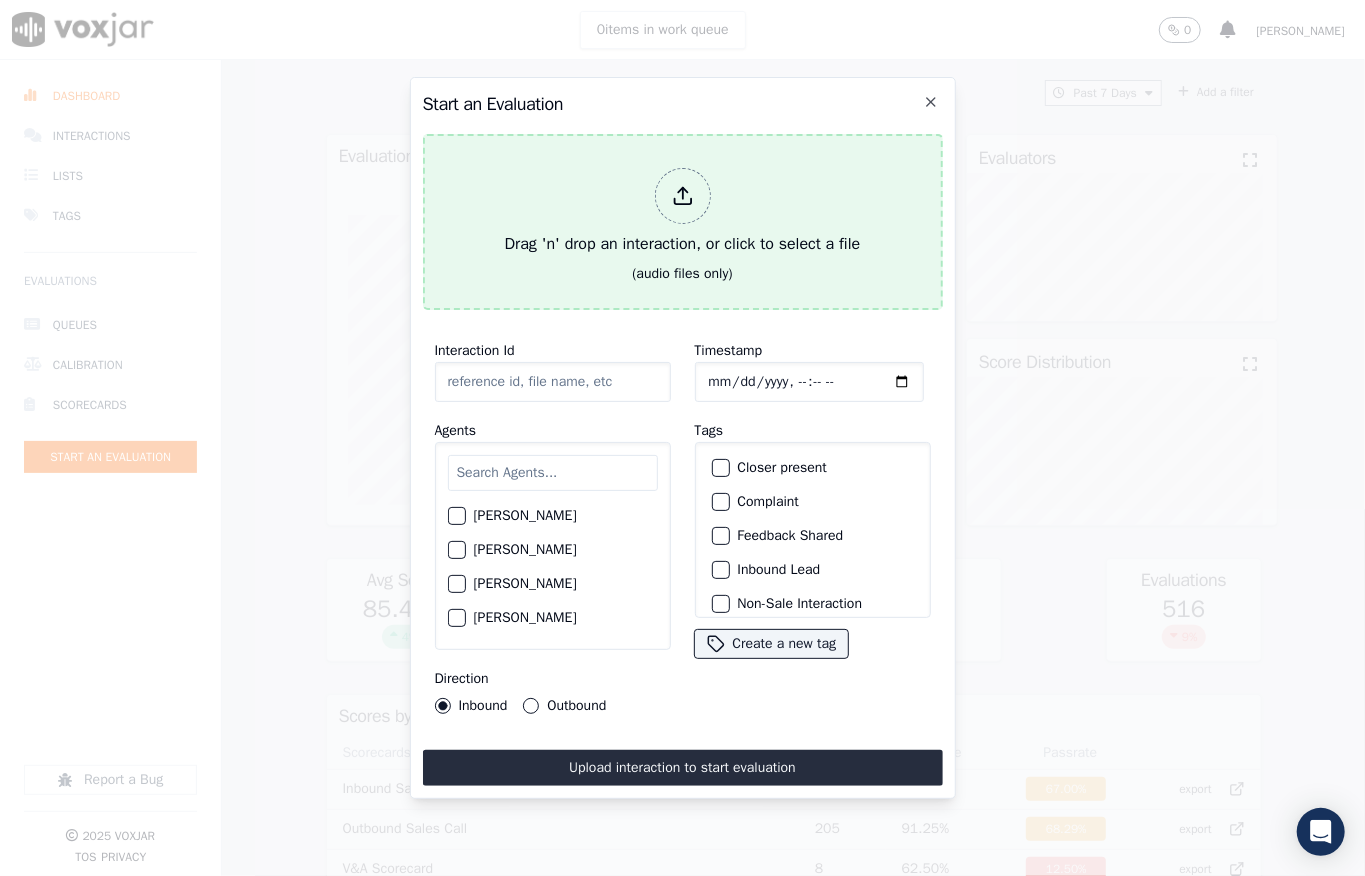 click at bounding box center (683, 196) 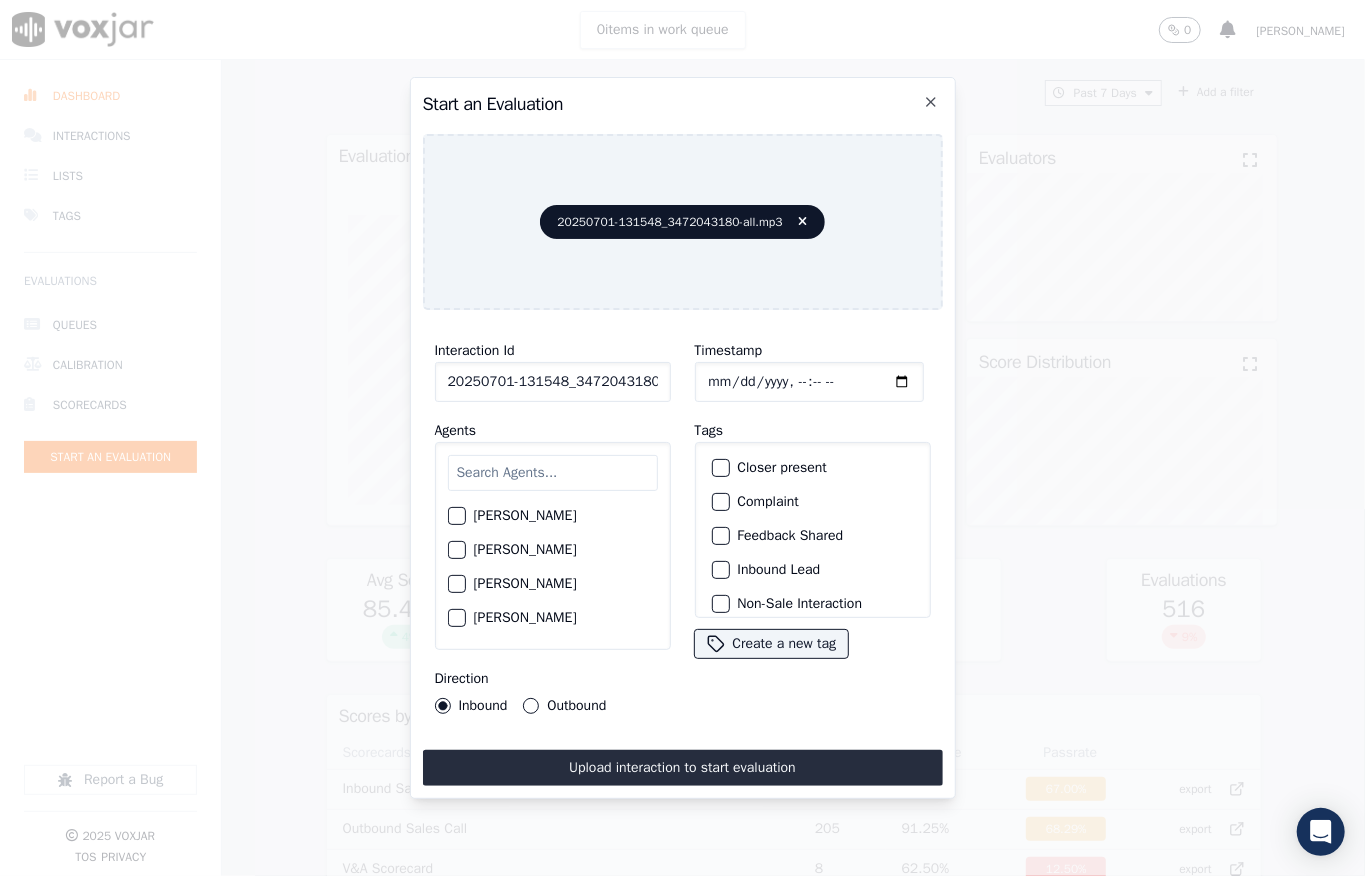click on "Timestamp" 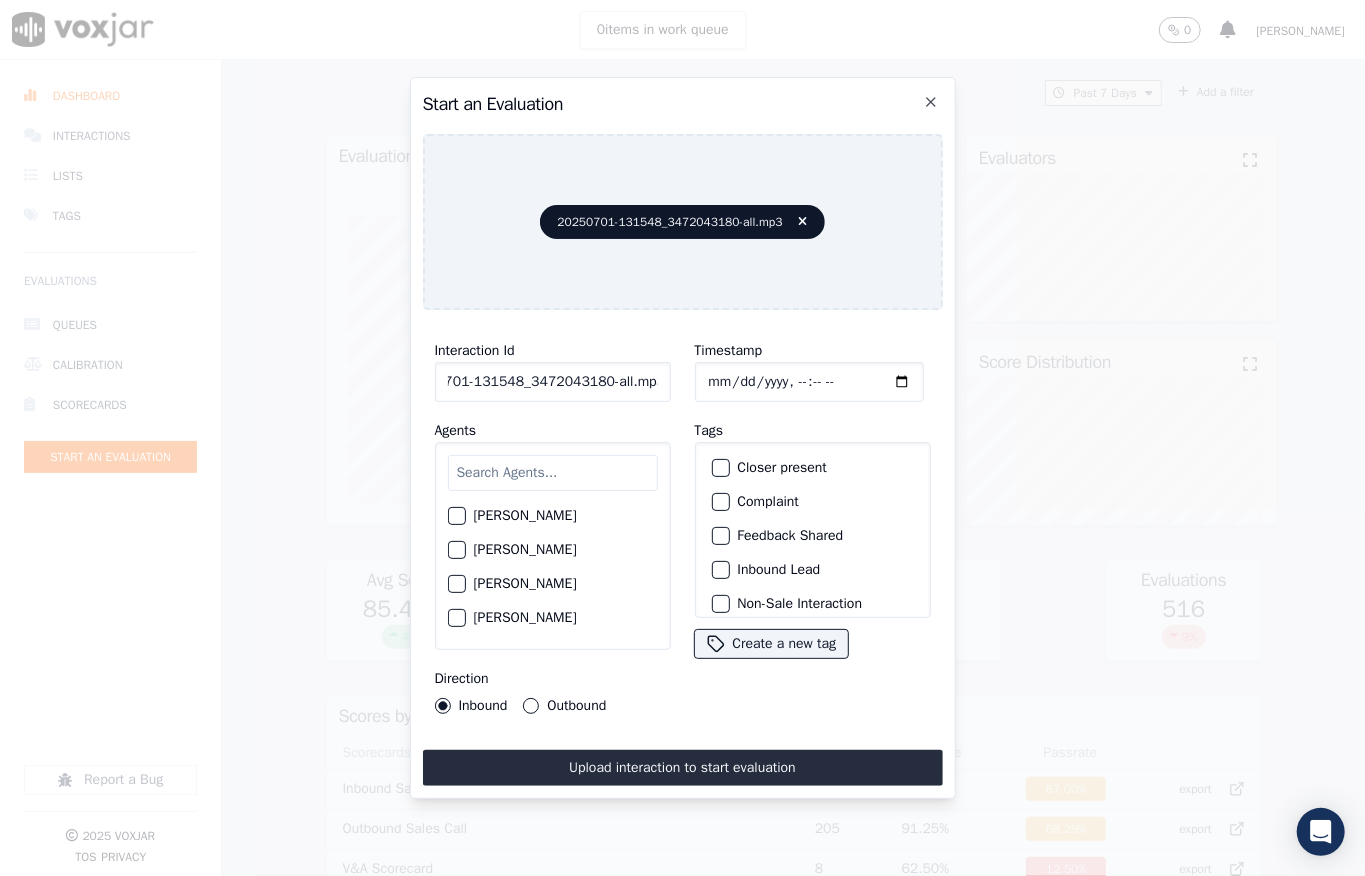 click on "20250701-131548_3472043180-all.mp3" 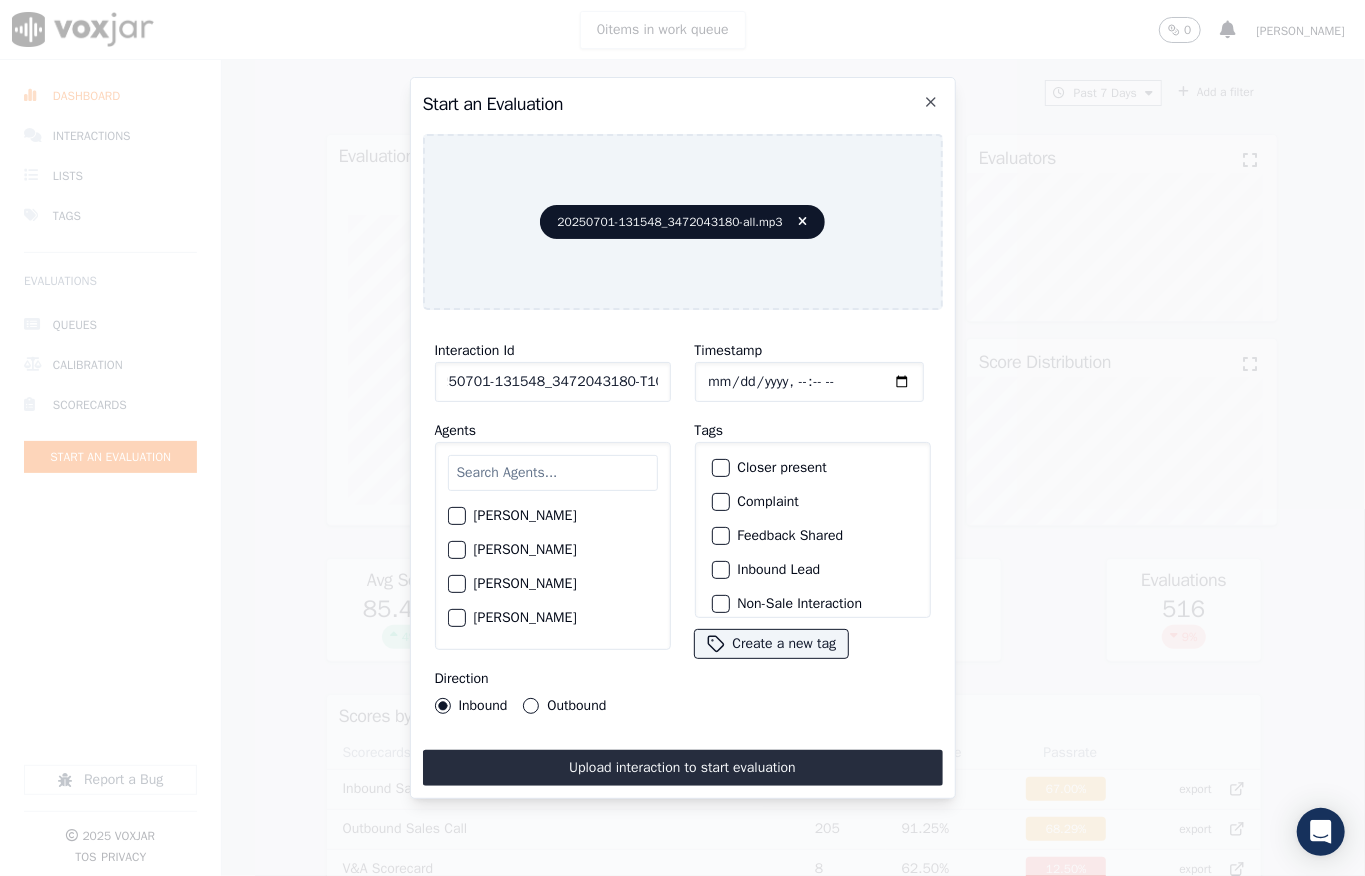 scroll, scrollTop: 0, scrollLeft: 32, axis: horizontal 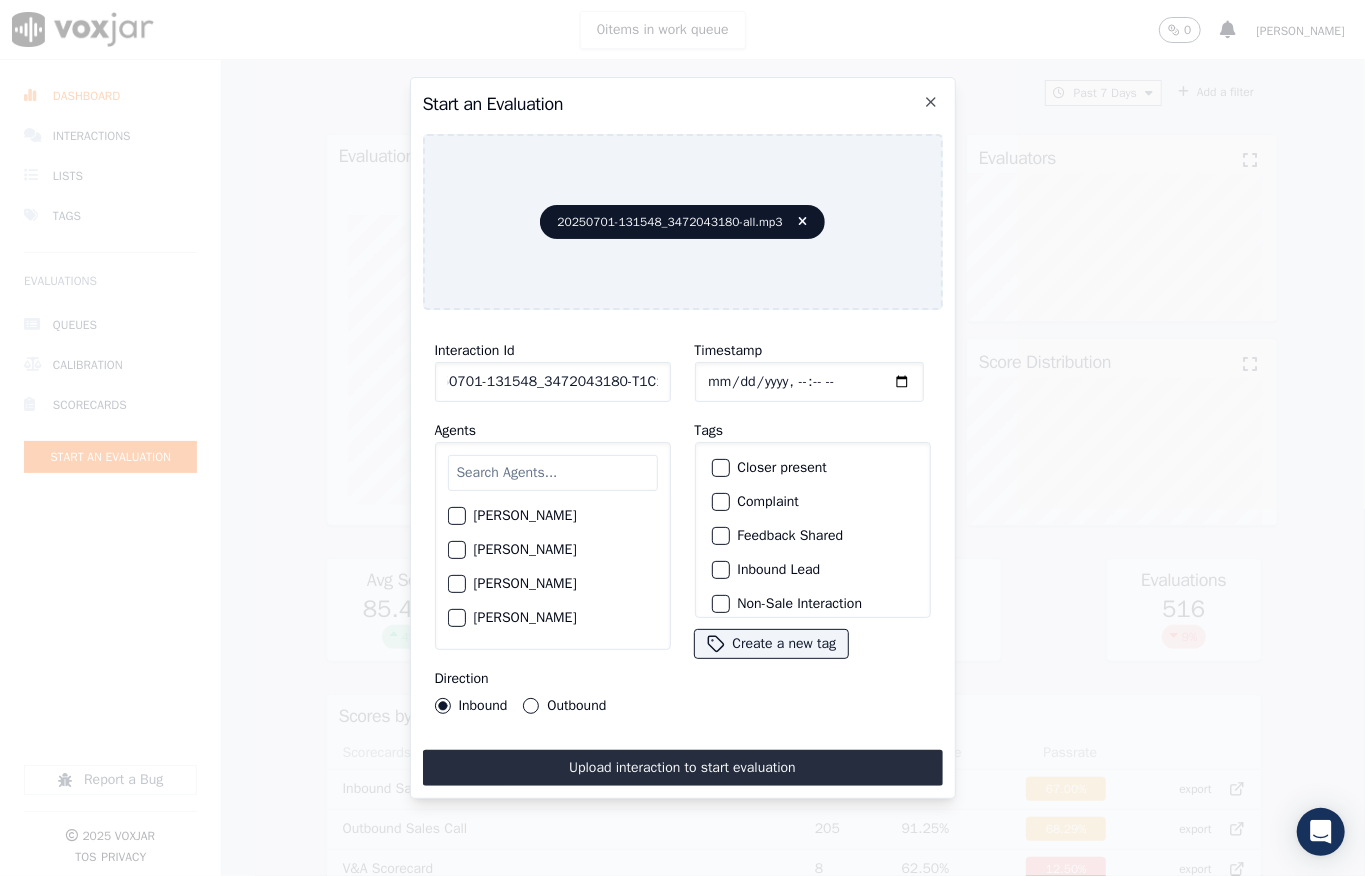 type on "20250701-131548_3472043180-T1C1" 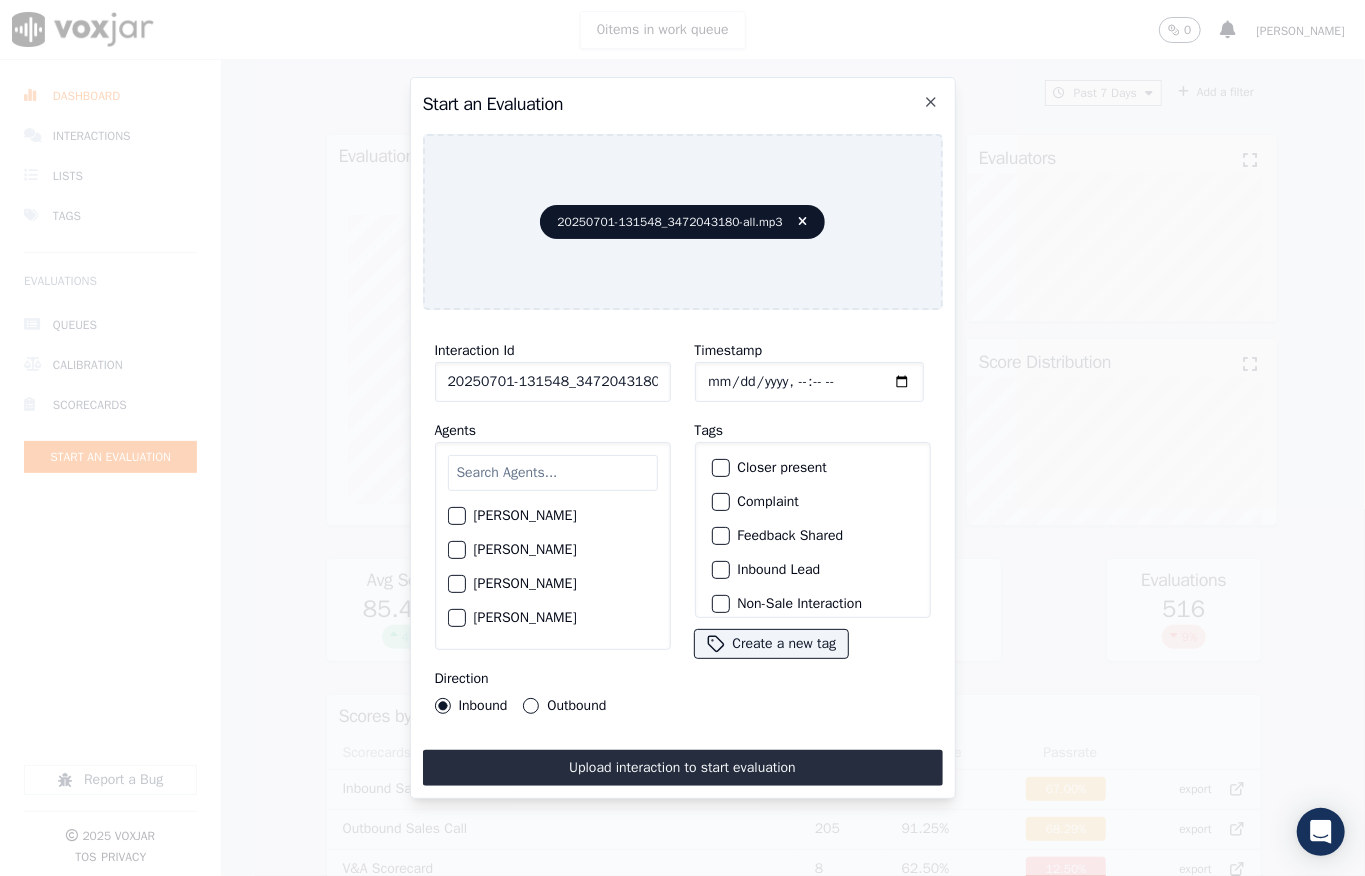 click at bounding box center (720, 570) 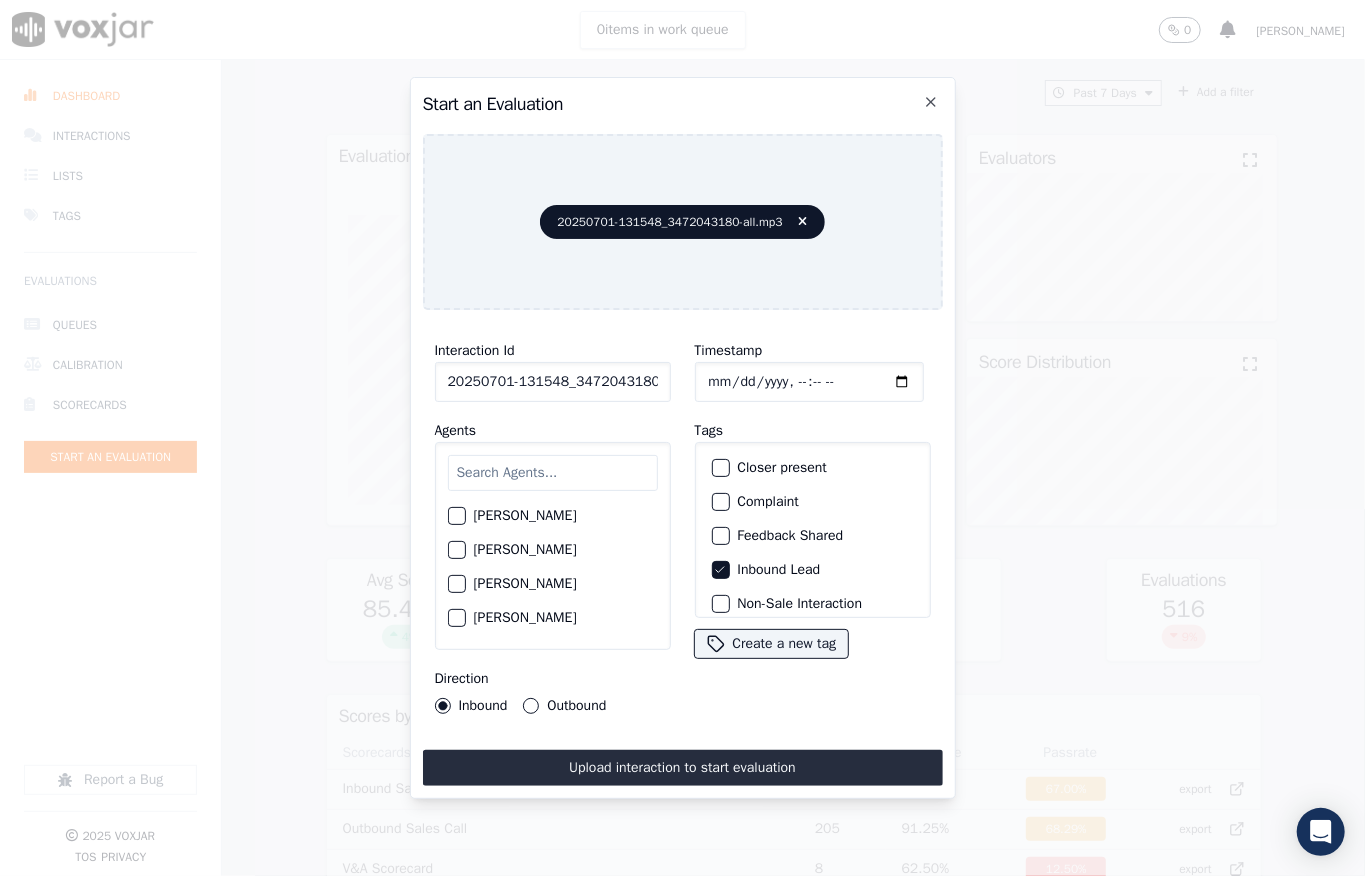 scroll, scrollTop: 200, scrollLeft: 0, axis: vertical 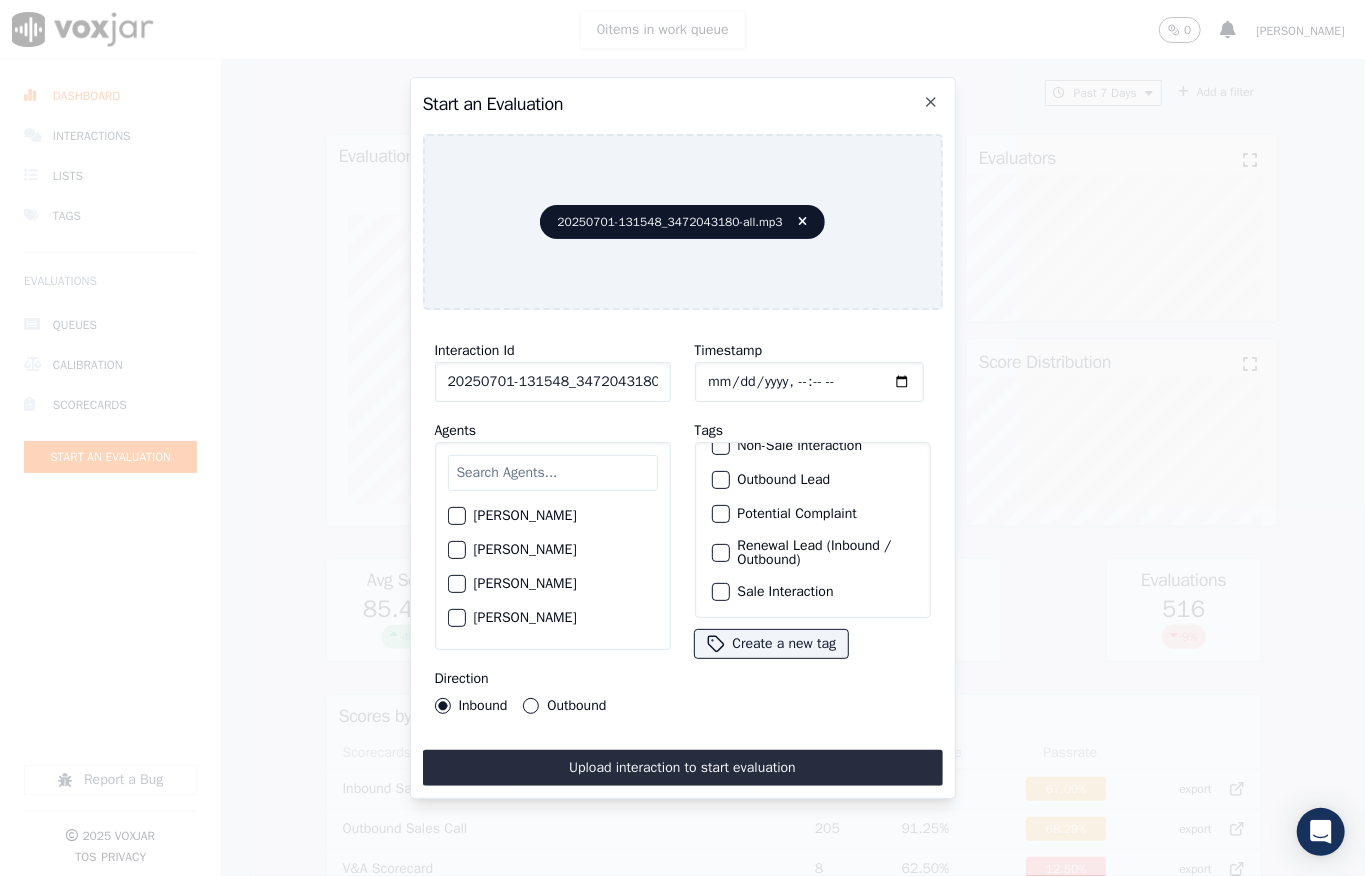 click at bounding box center [720, 592] 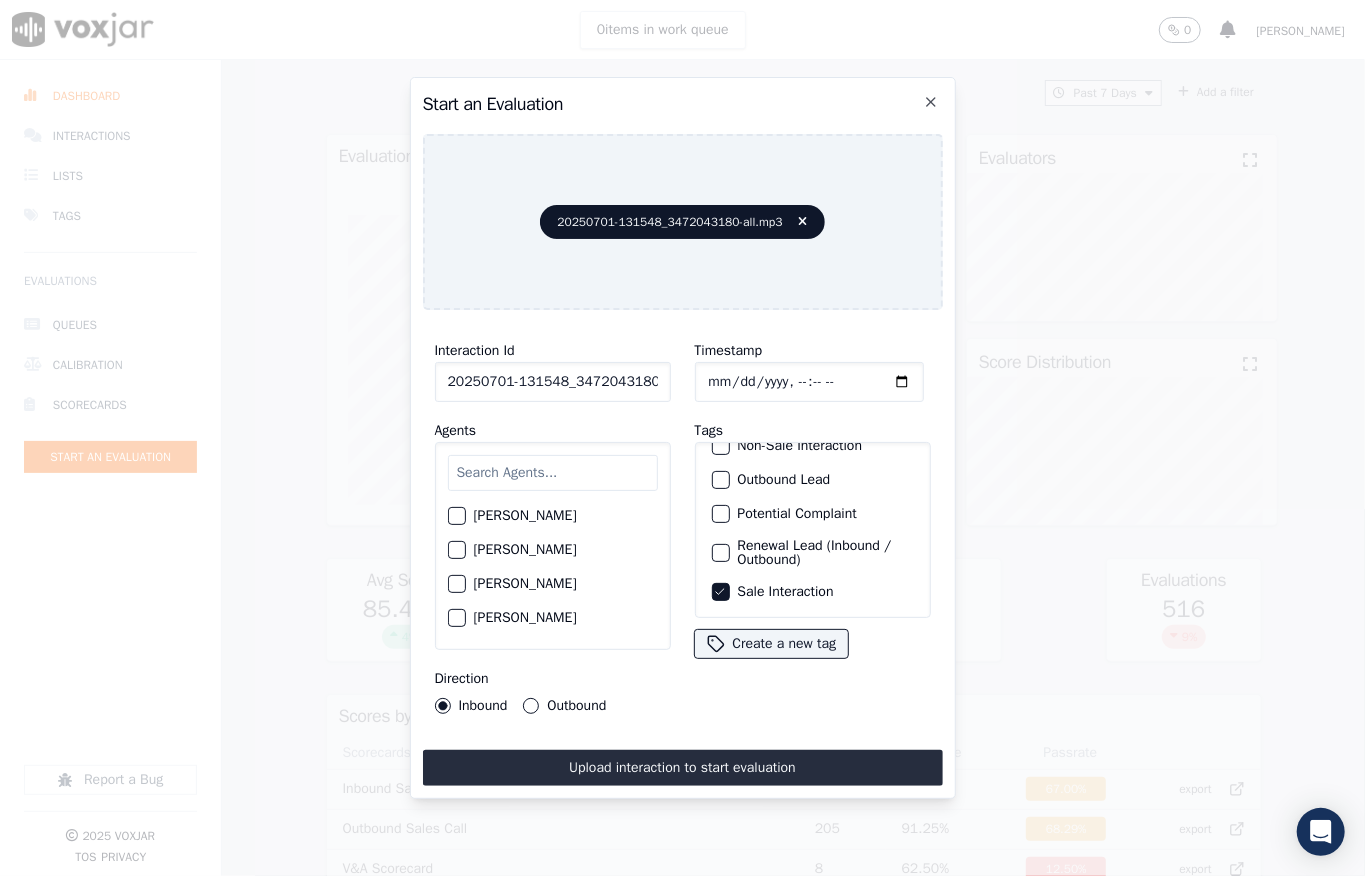 click at bounding box center (553, 473) 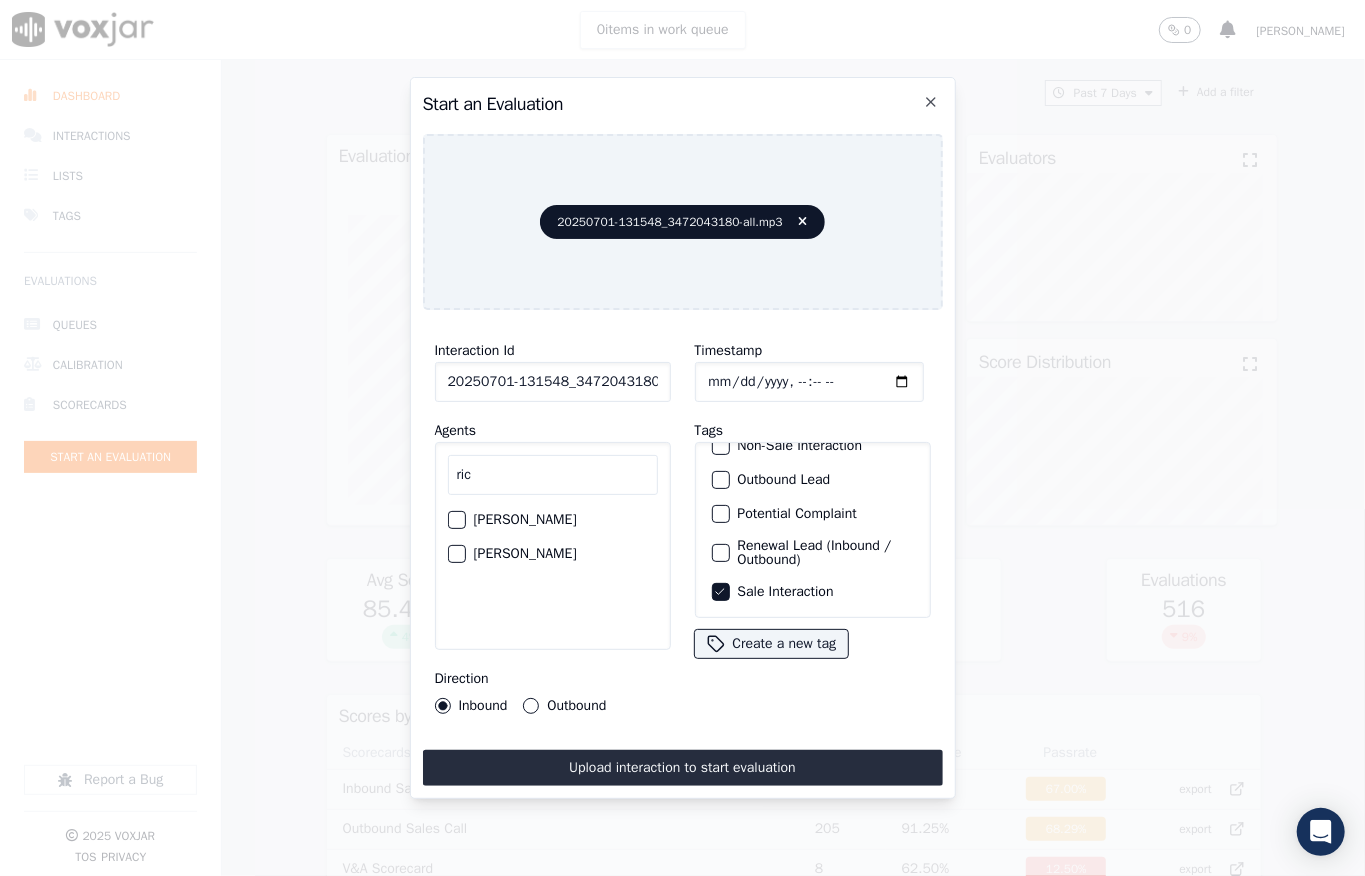 type on "ric" 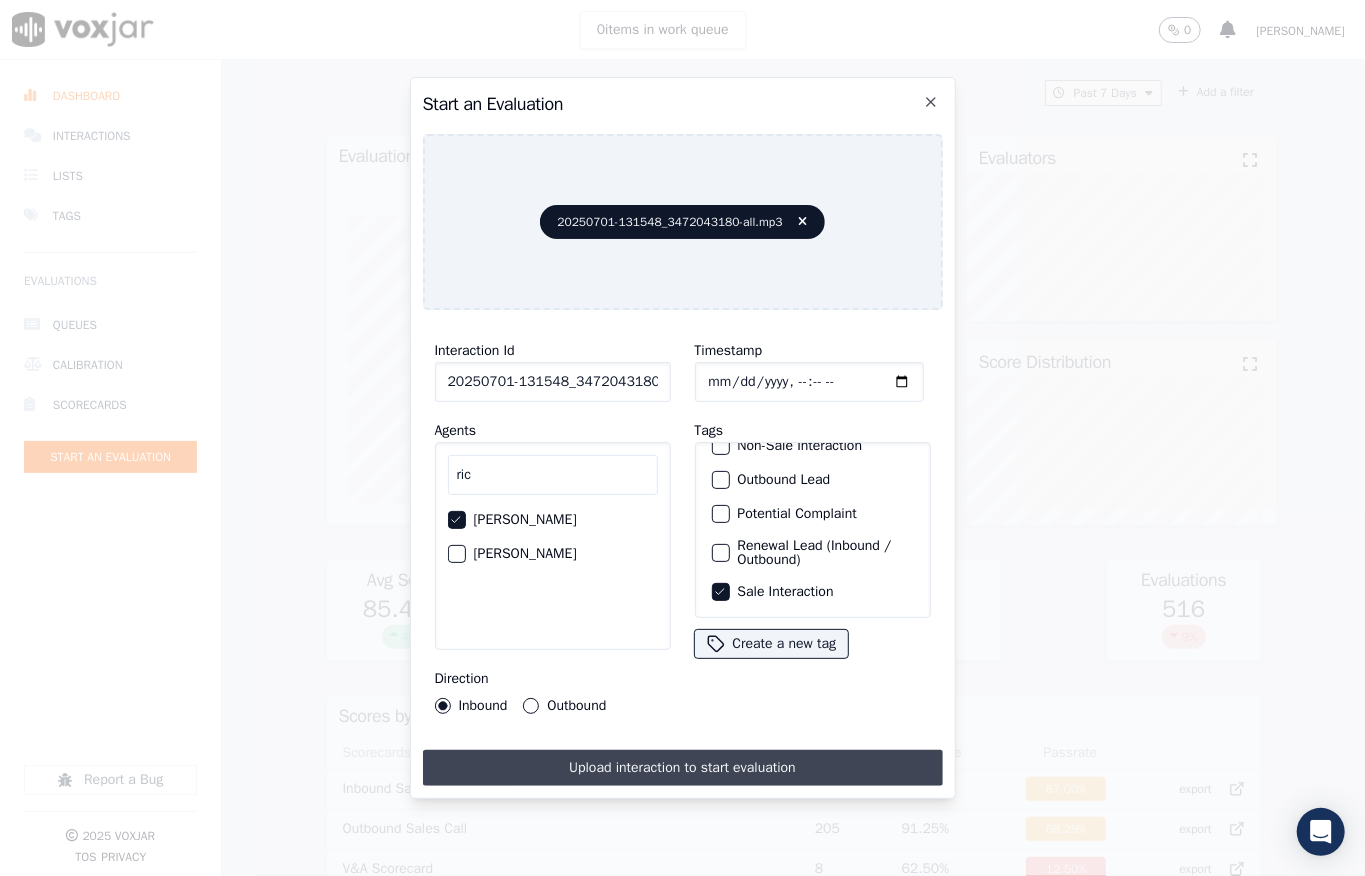 click on "Upload interaction to start evaluation" at bounding box center [683, 768] 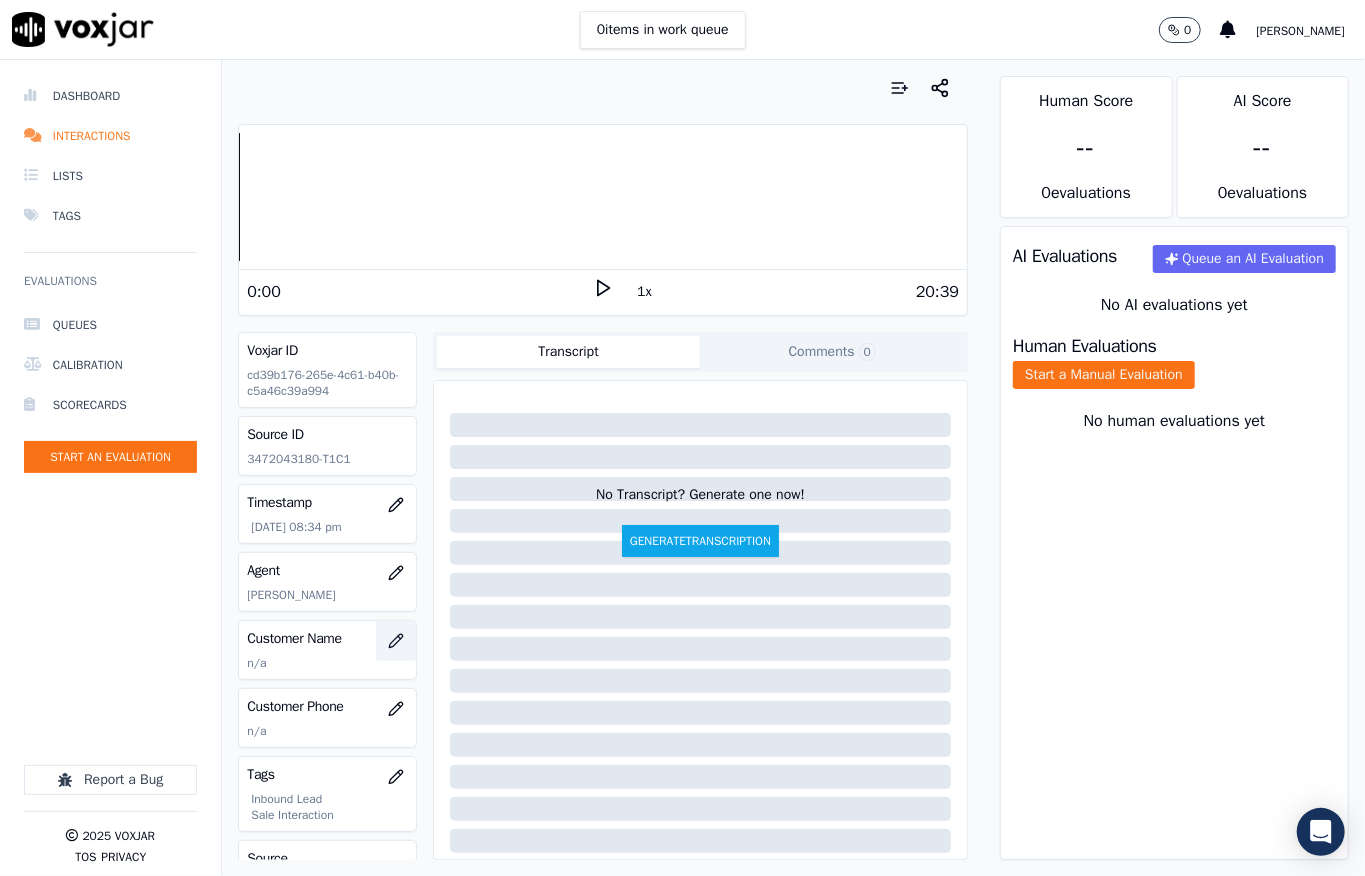 click 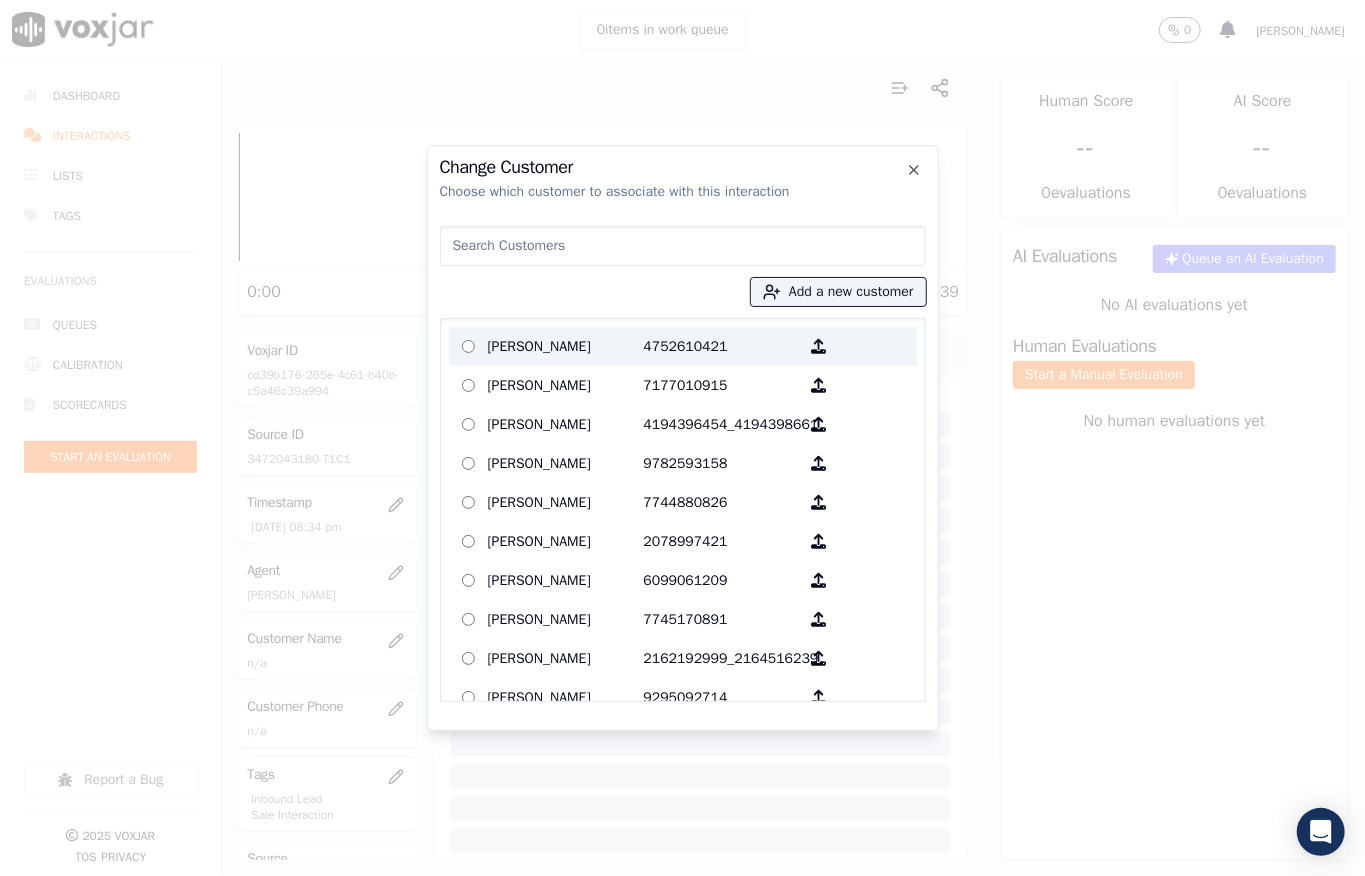 type on "[PERSON_NAME]" 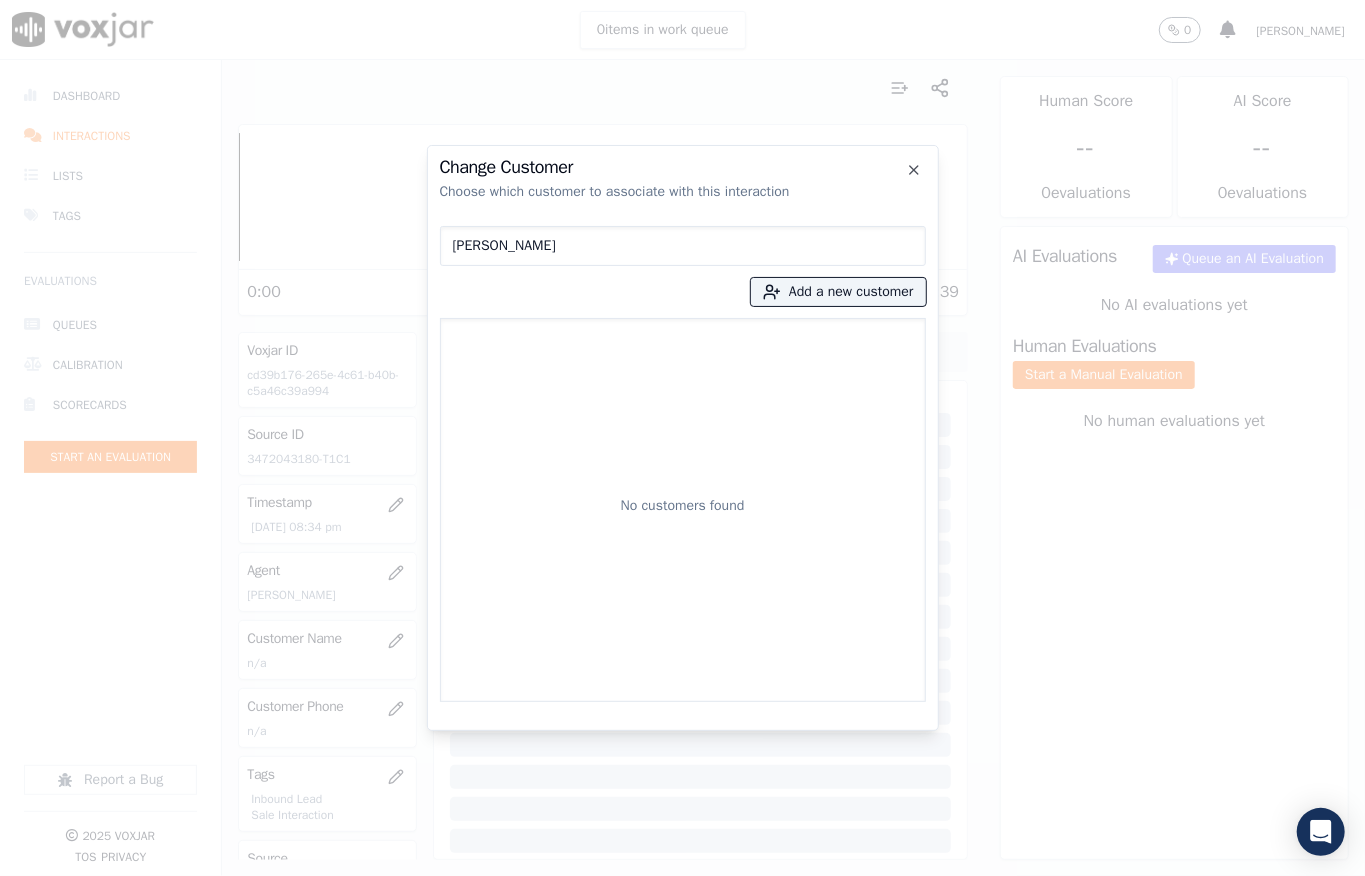drag, startPoint x: 597, startPoint y: 246, endPoint x: 349, endPoint y: 246, distance: 248 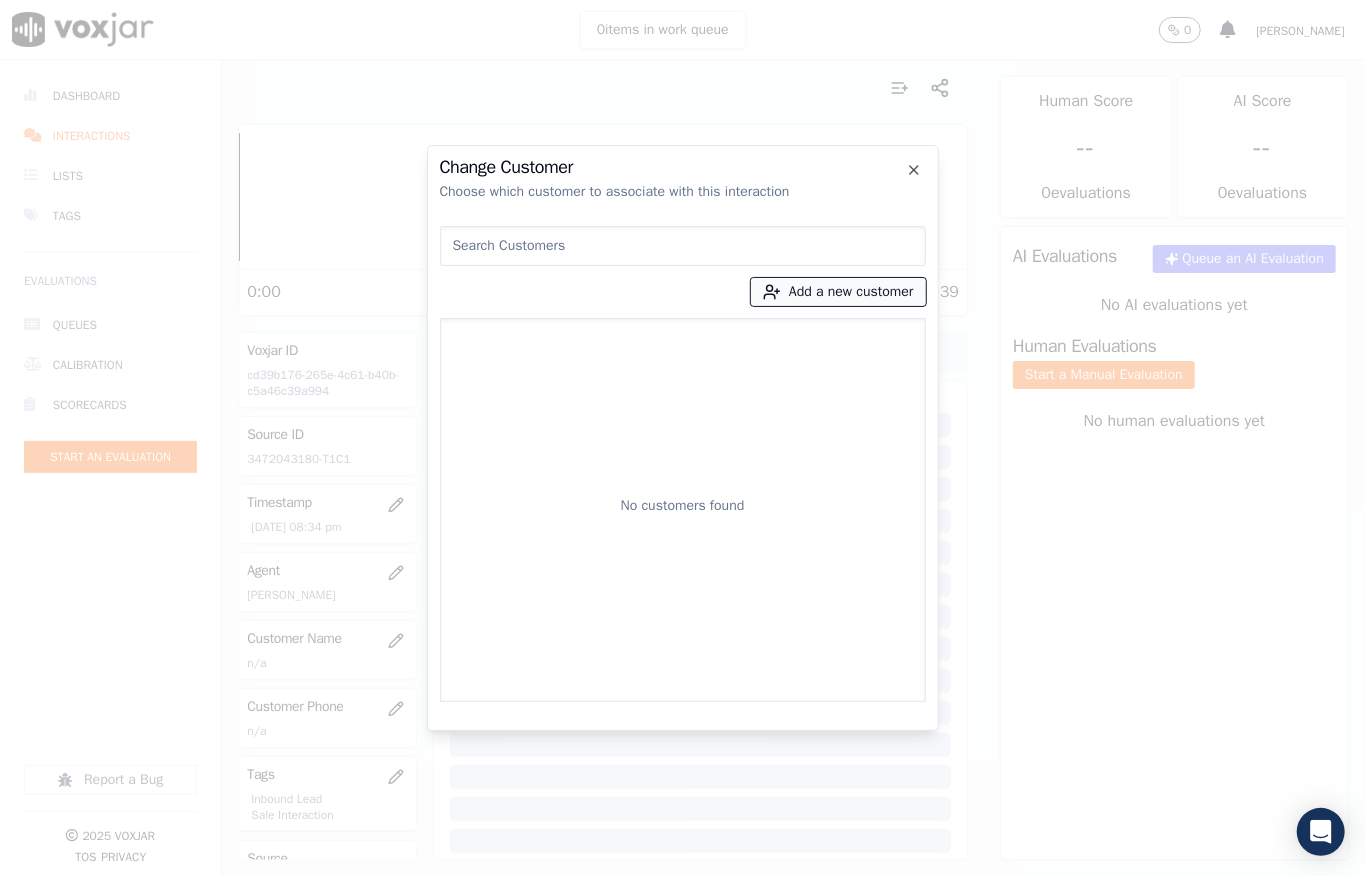 click 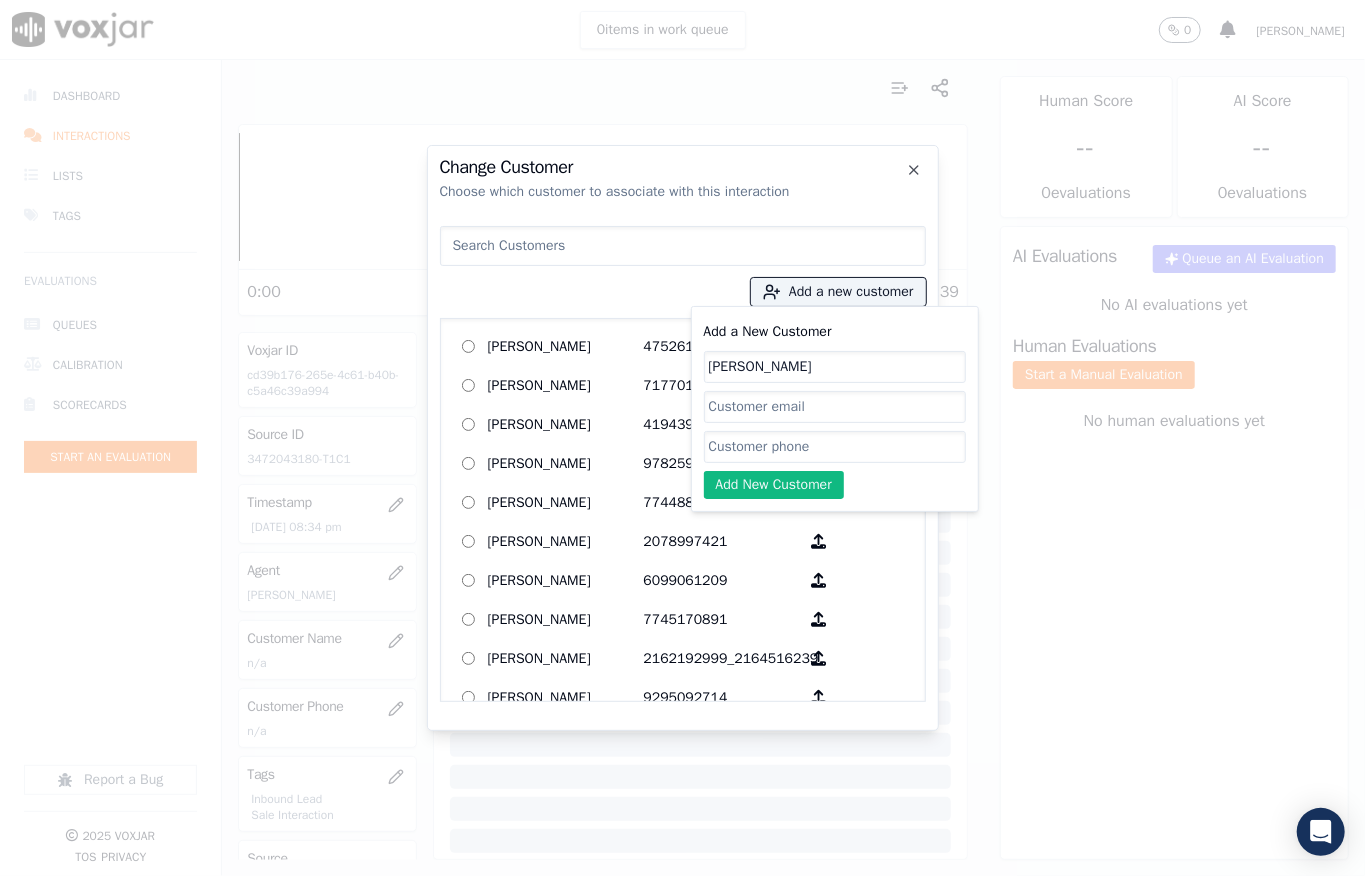 type on "[PERSON_NAME]" 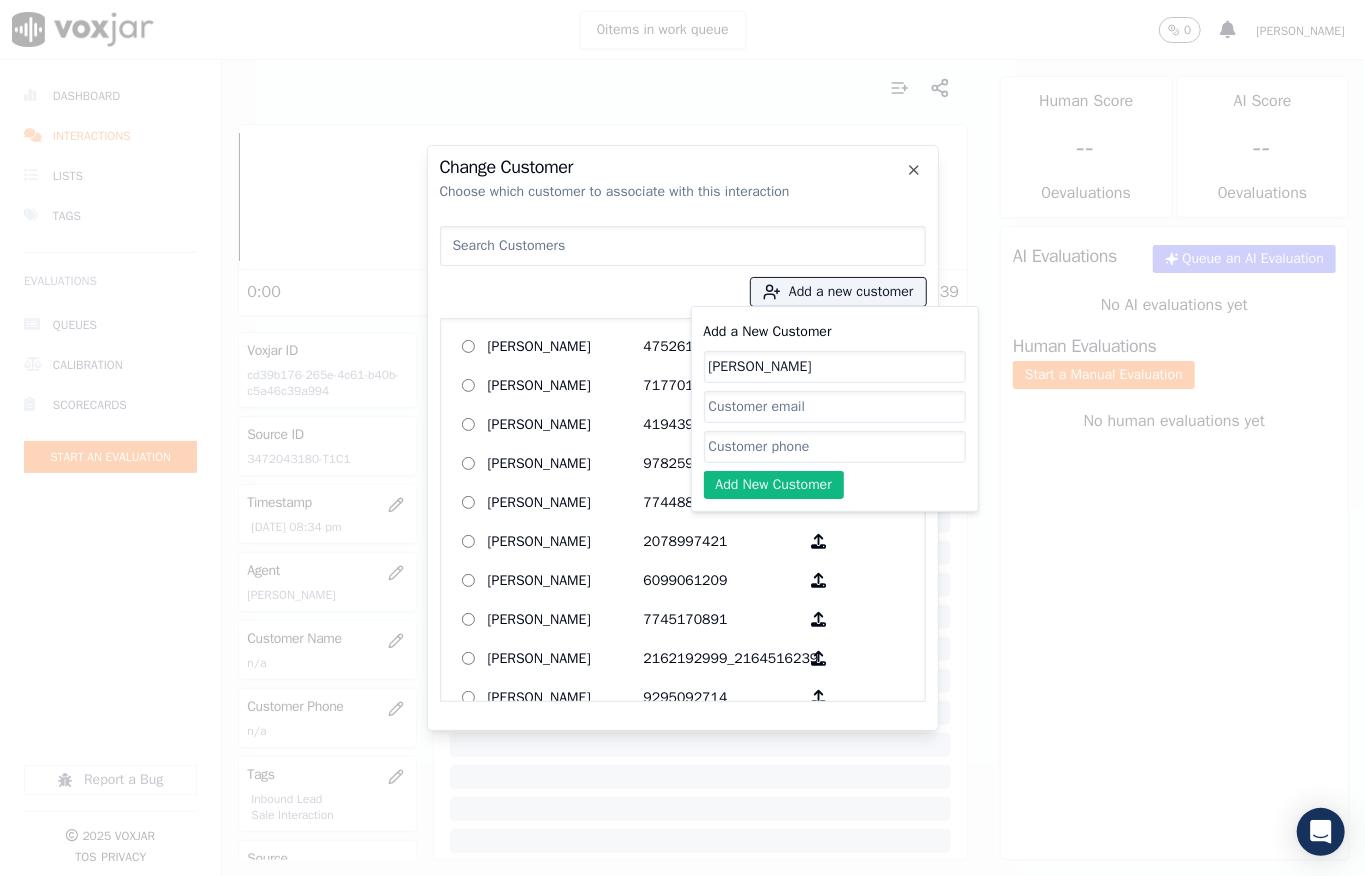 click on "Add a New Customer" 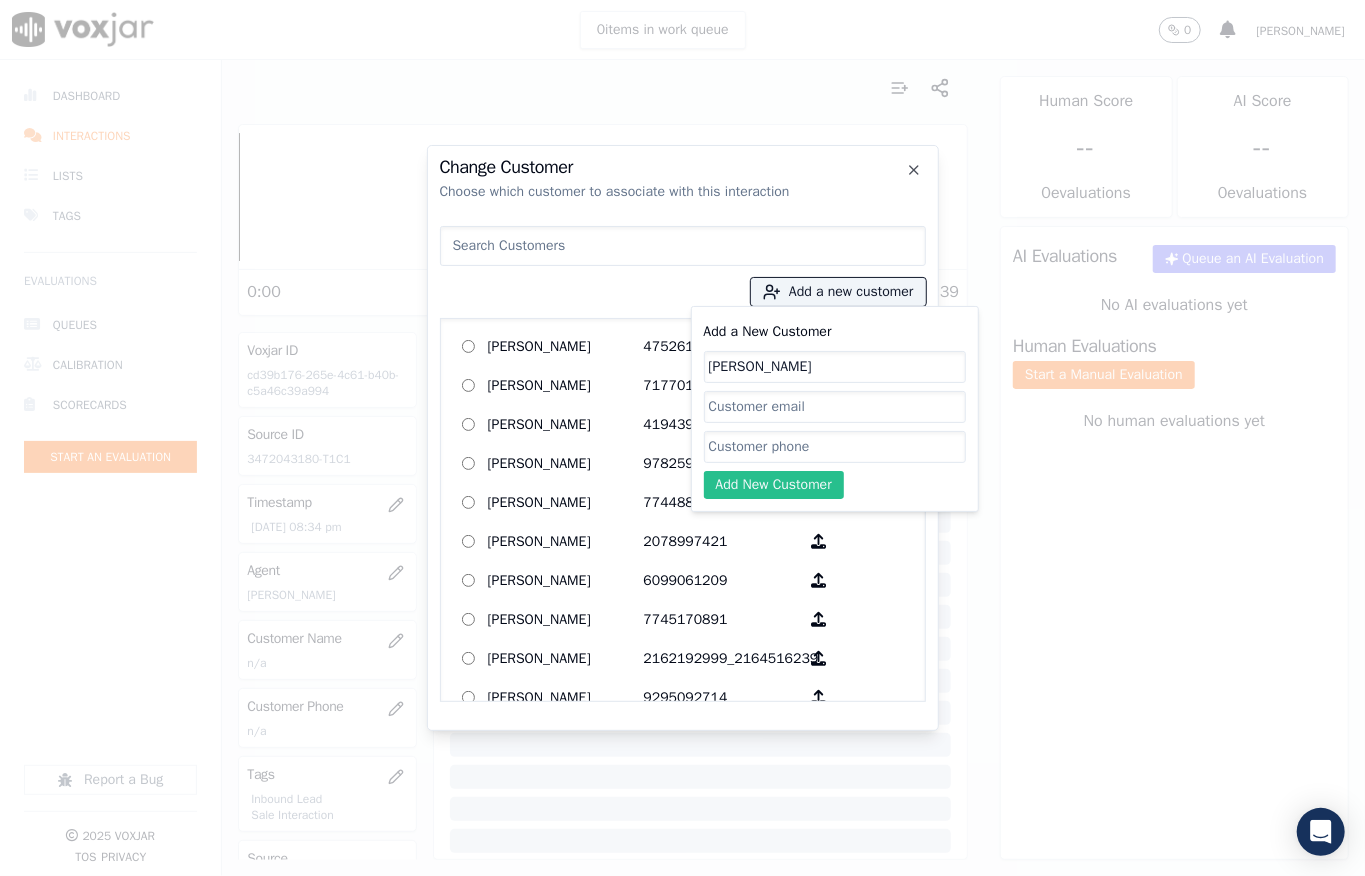 paste on "3472043180" 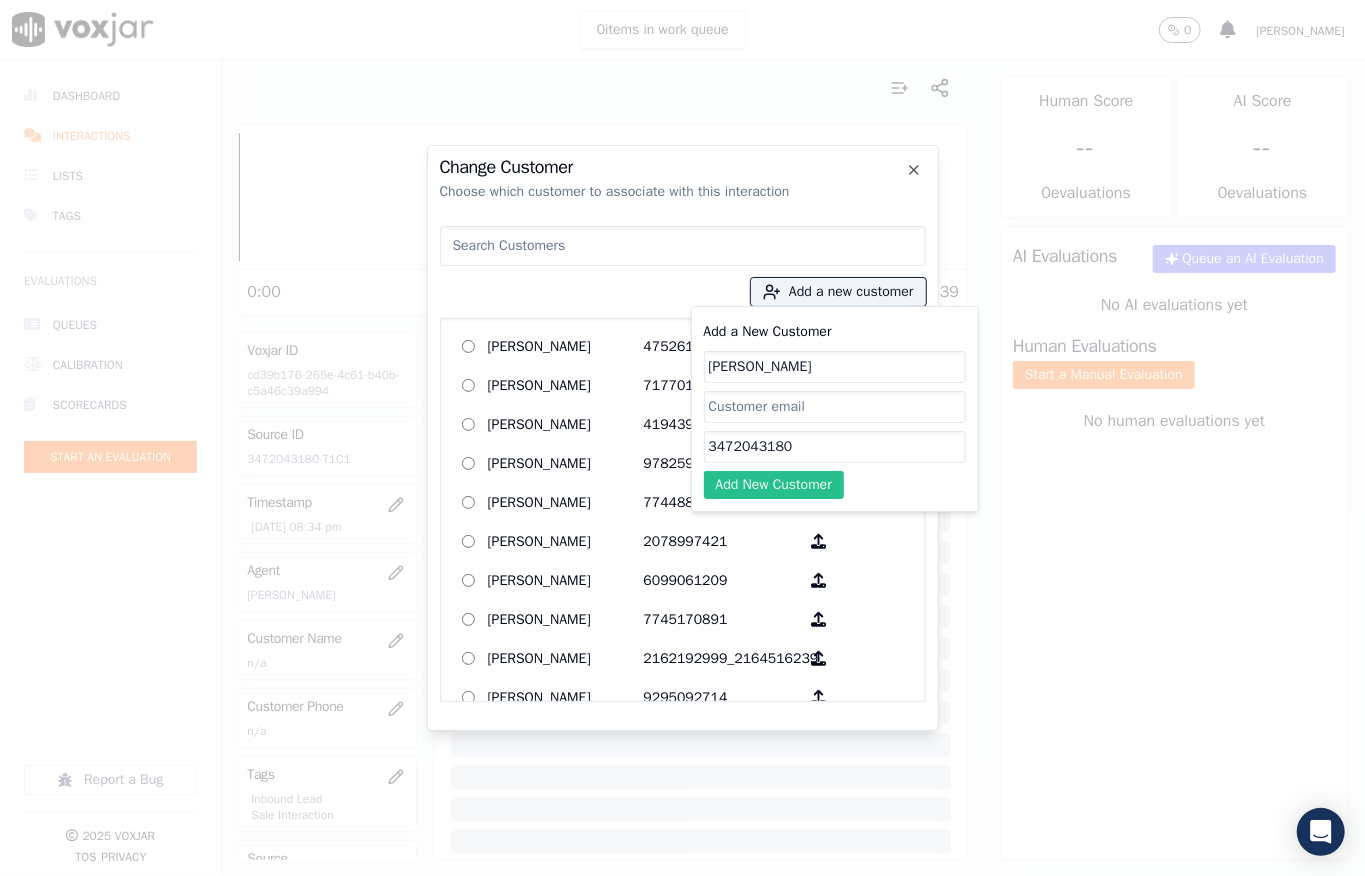 type on "3472043180" 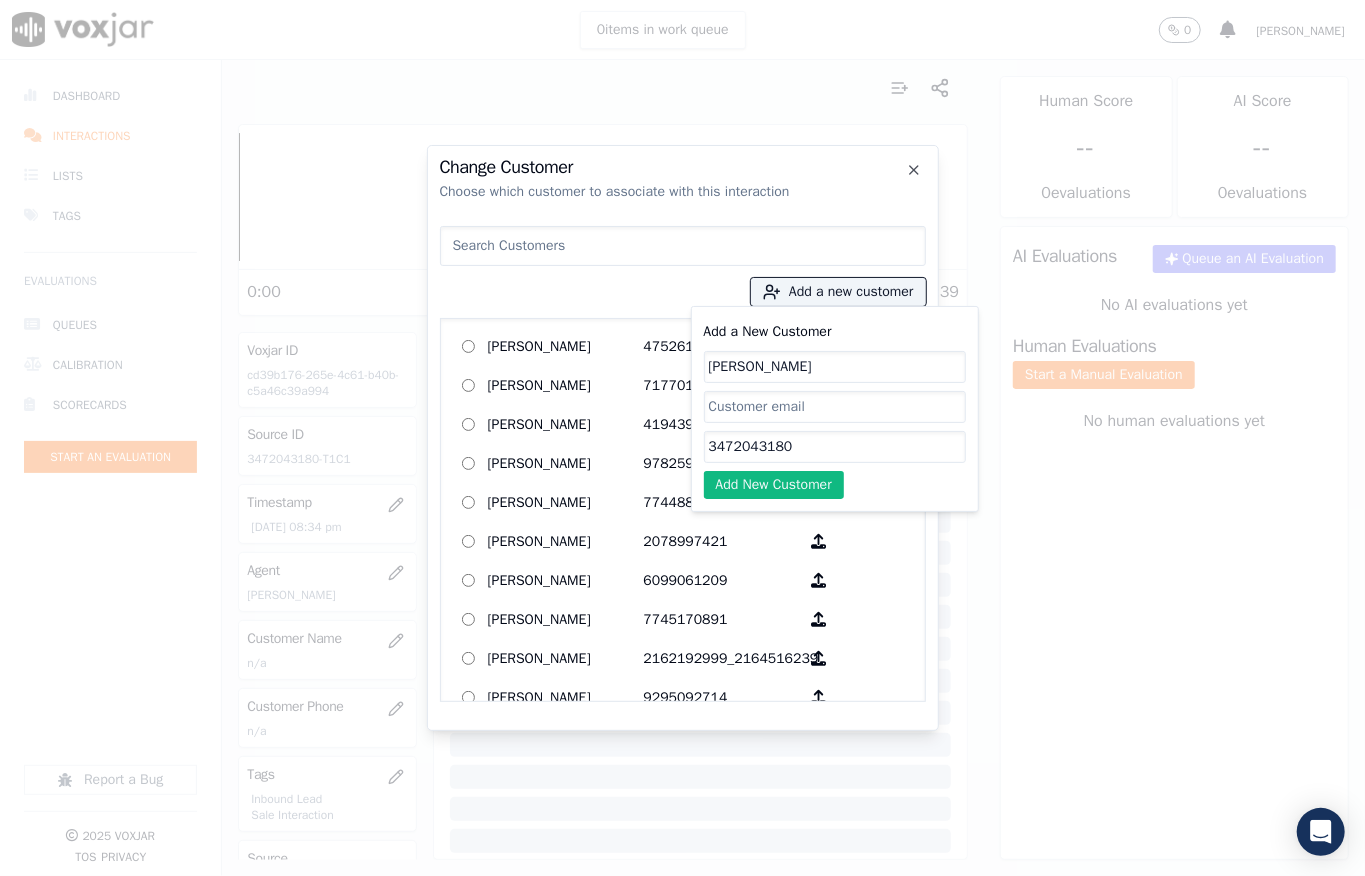 click on "Add New Customer" 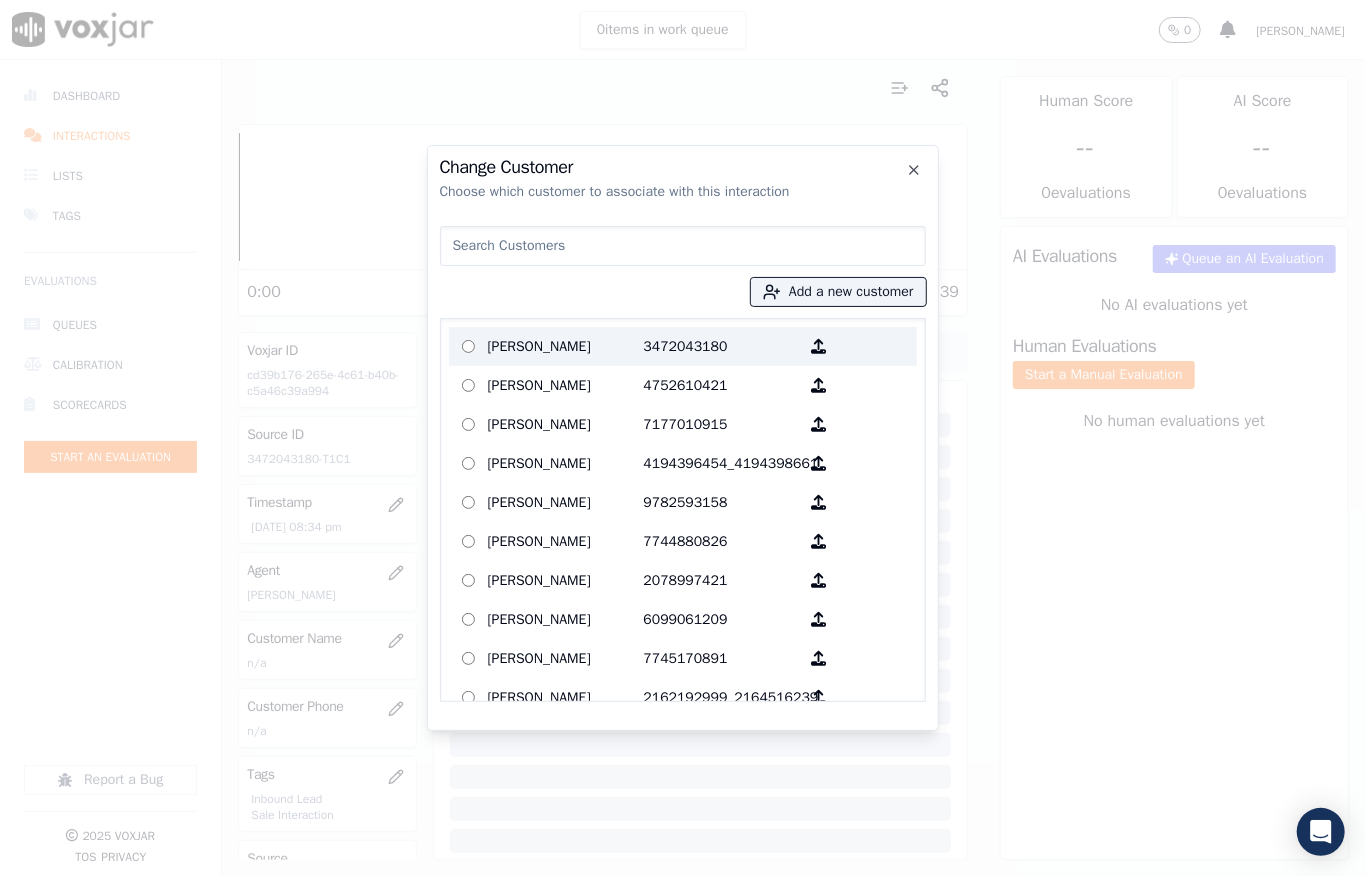 click on "[PERSON_NAME]" at bounding box center [566, 346] 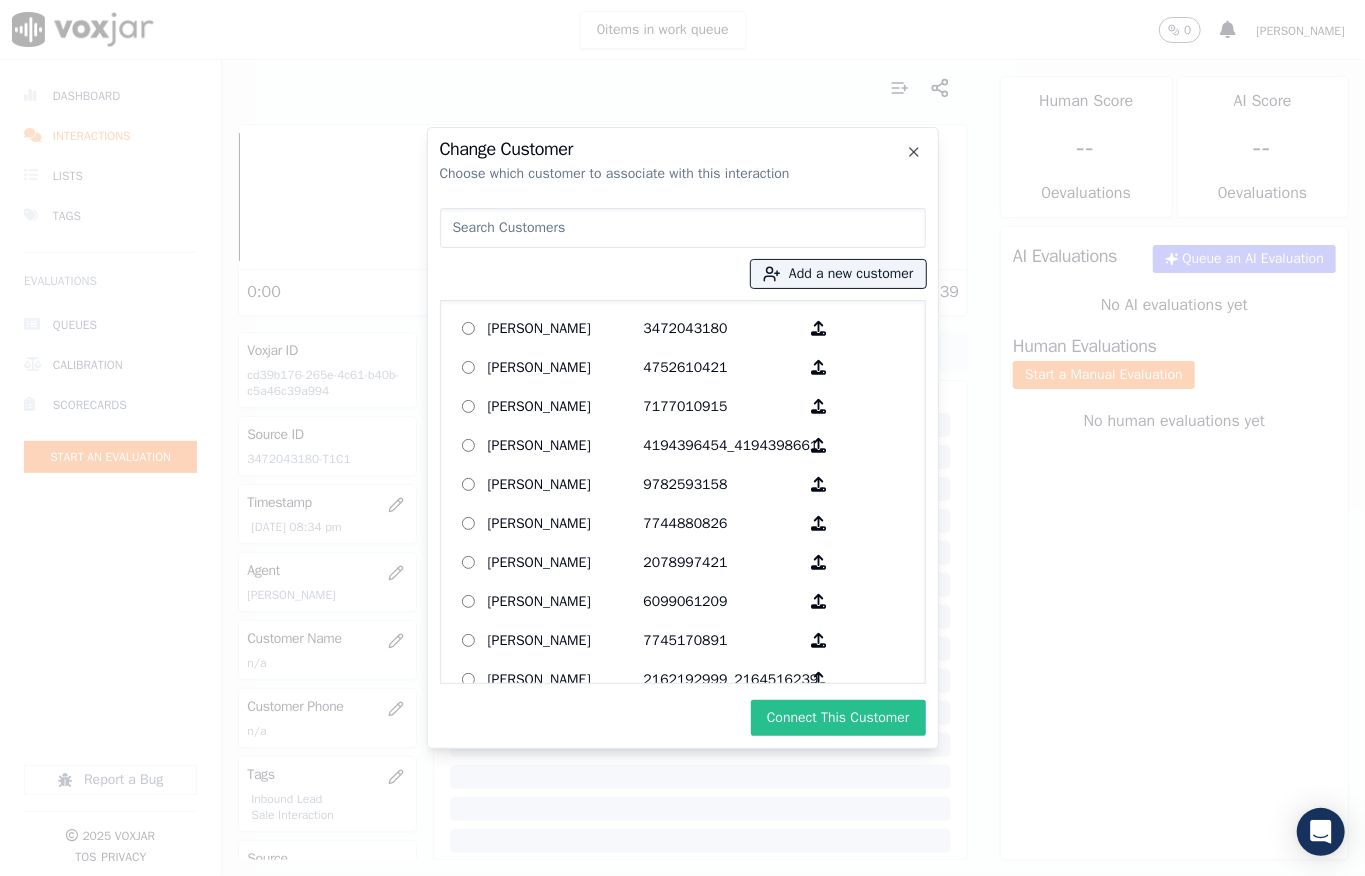 click on "Connect This Customer" at bounding box center [838, 718] 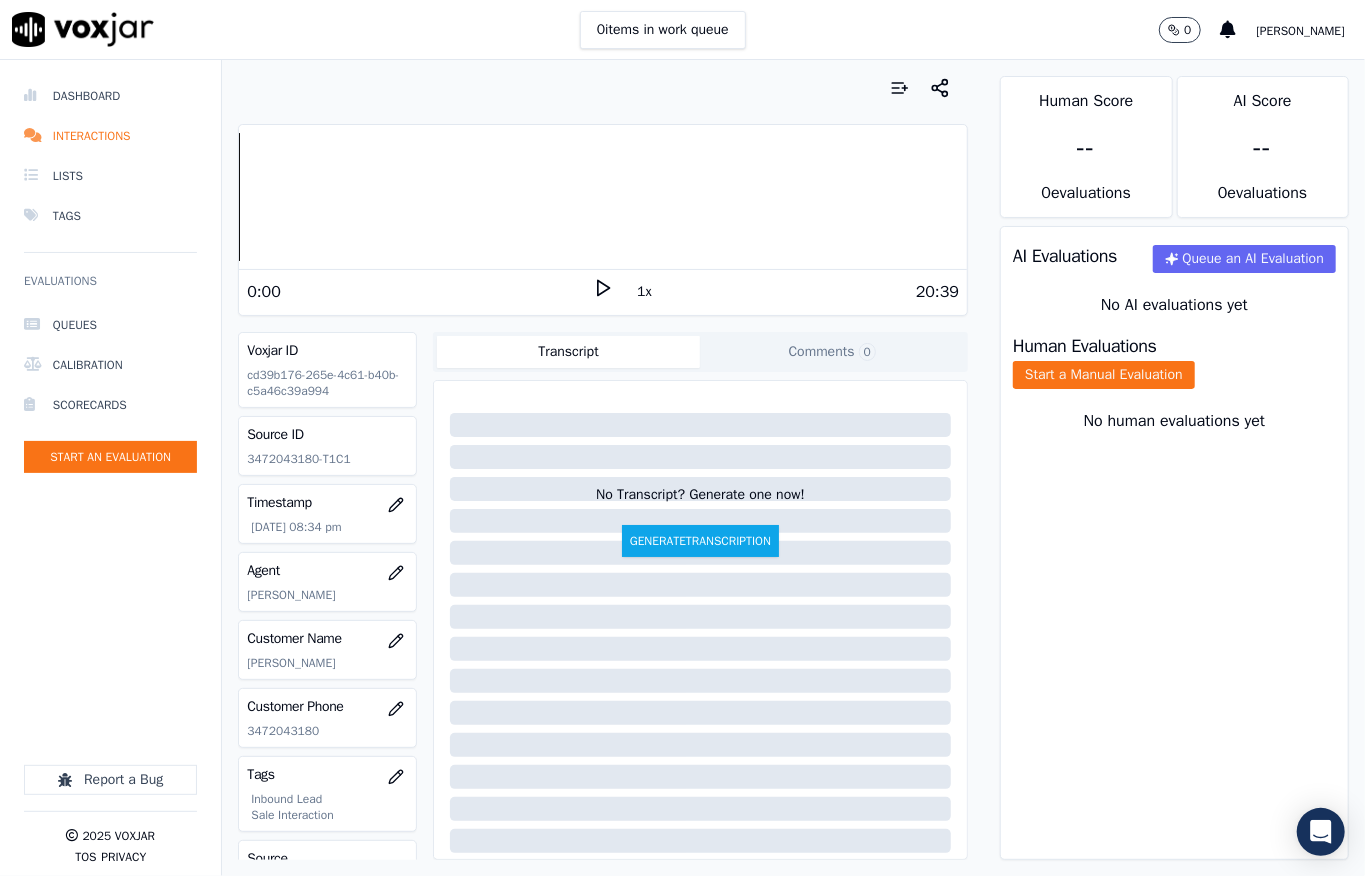 click on "Start a Manual Evaluation" 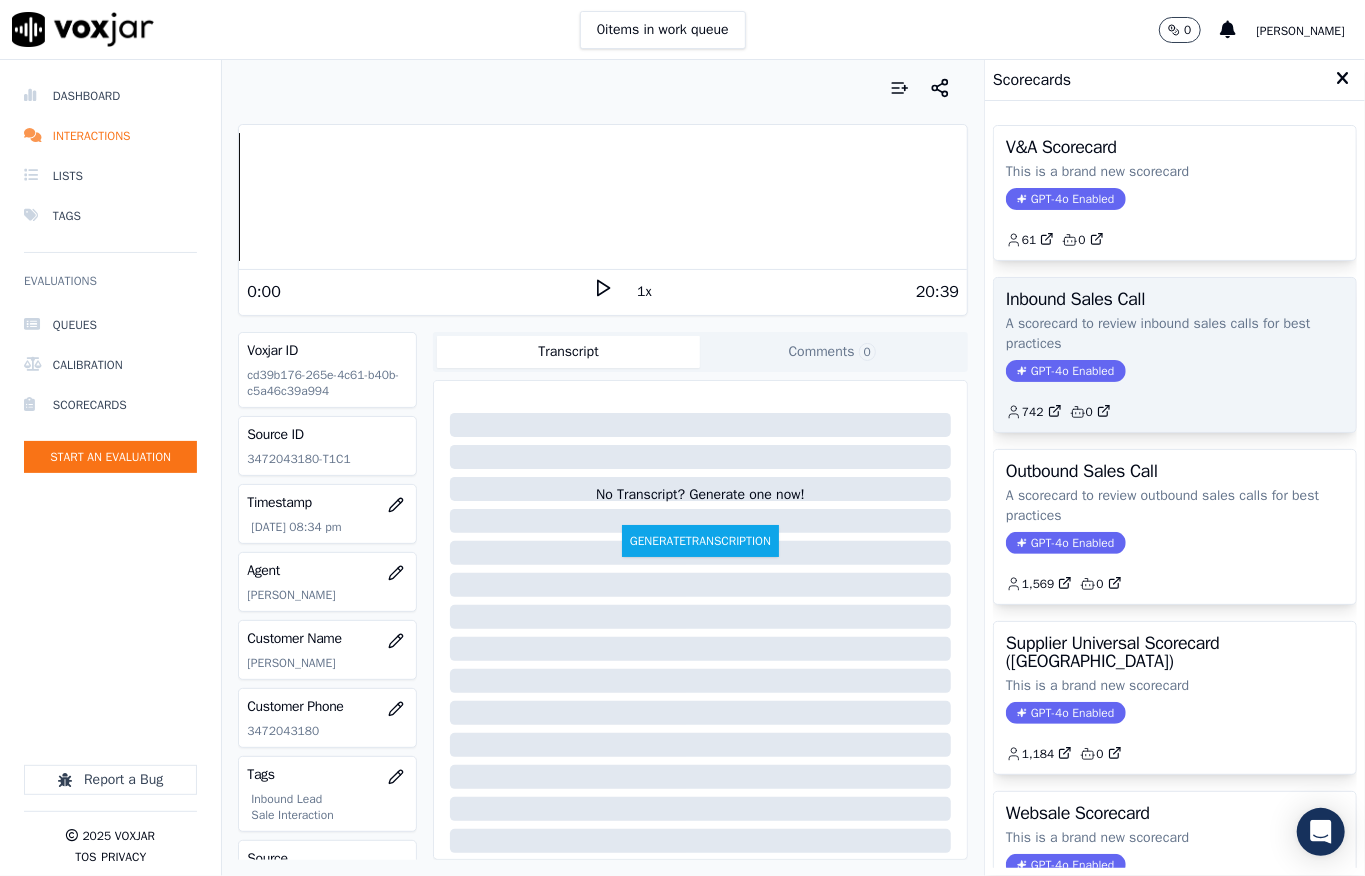 click on "Inbound Sales Call   A scorecard to review inbound sales calls for best practices     GPT-4o Enabled       742         0" at bounding box center [1175, 355] 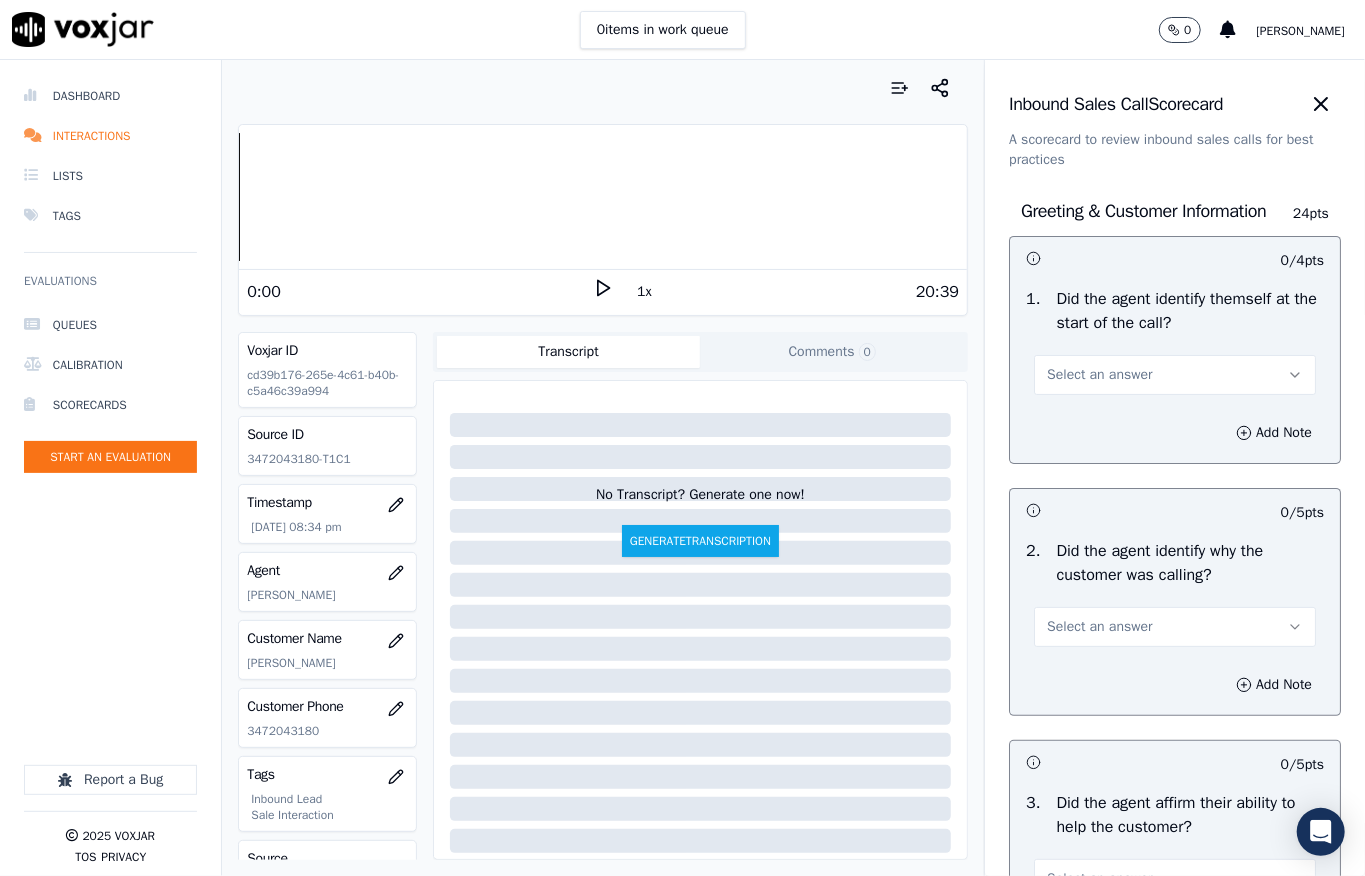 click on "Select an answer" at bounding box center (1099, 375) 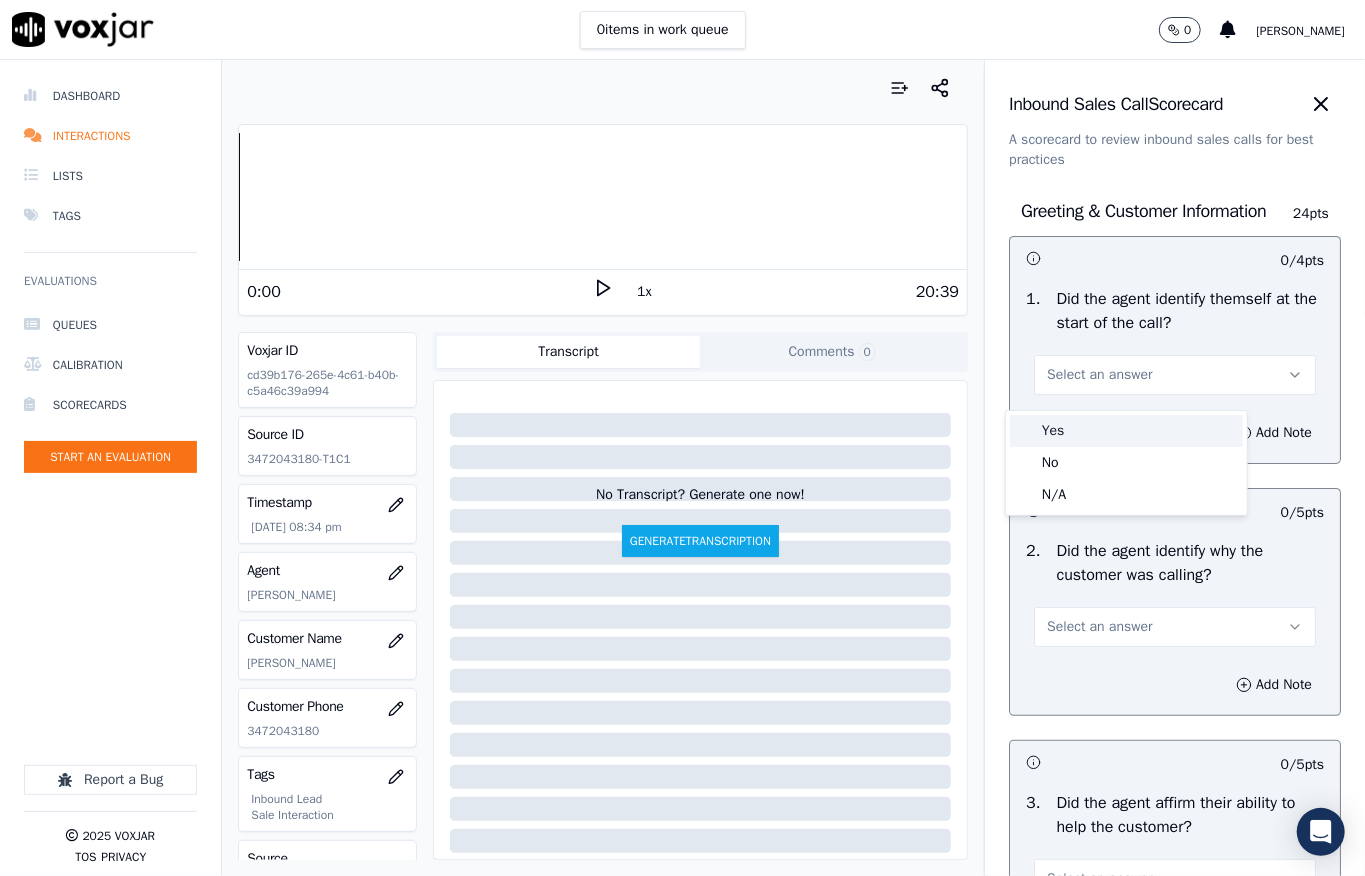 click on "Yes" at bounding box center [1126, 431] 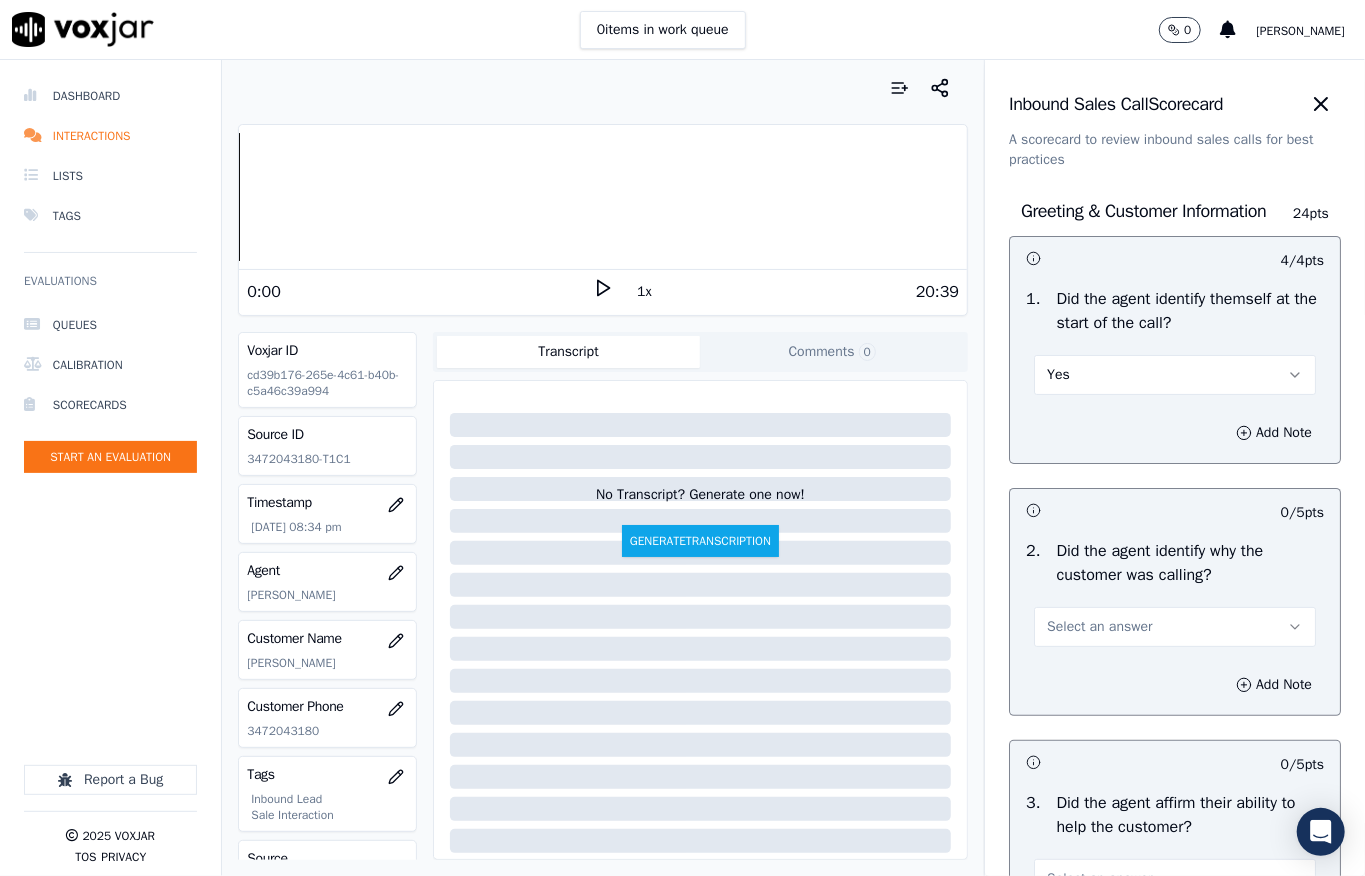 scroll, scrollTop: 266, scrollLeft: 0, axis: vertical 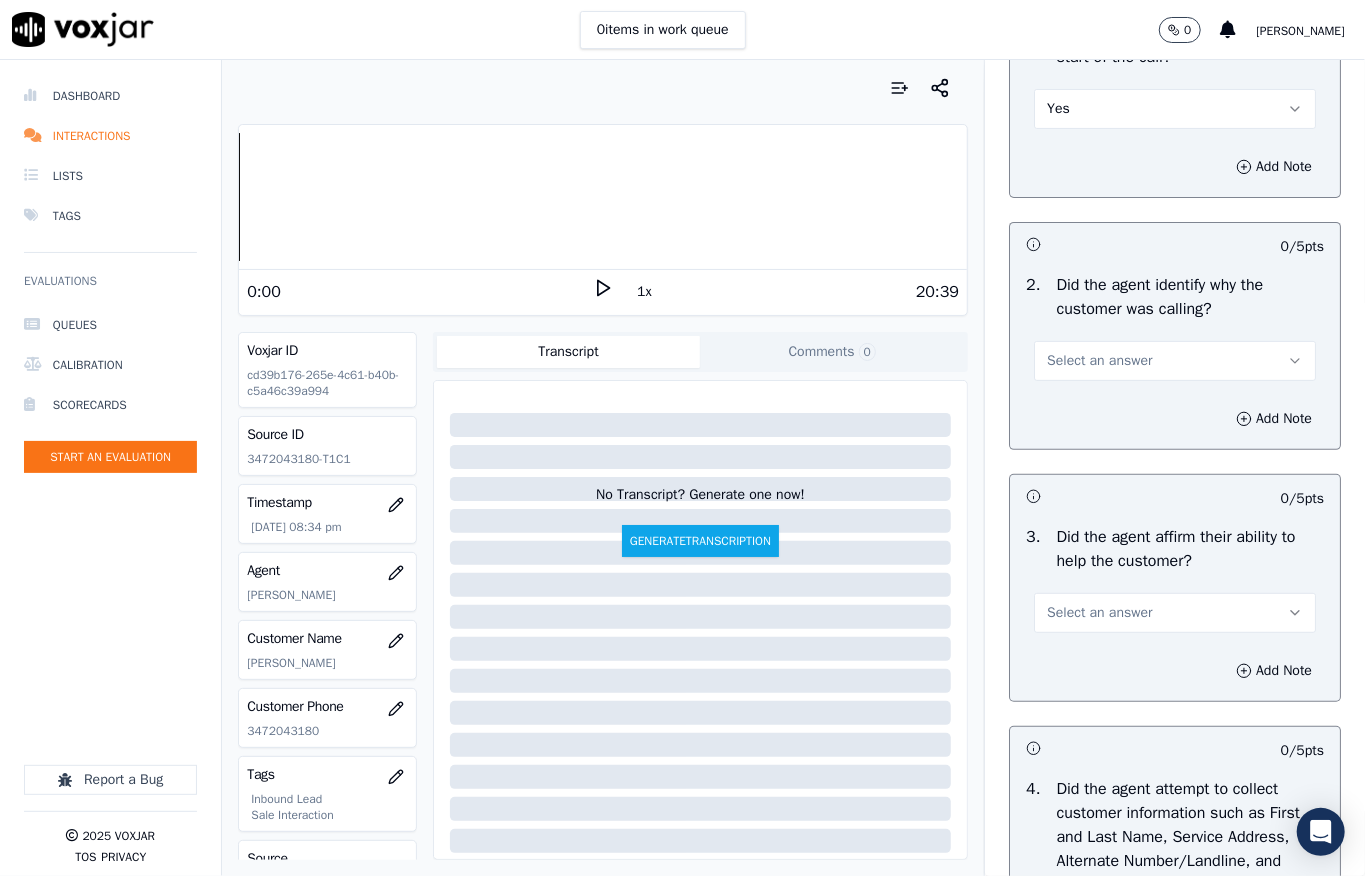 click on "Select an answer" at bounding box center (1099, 361) 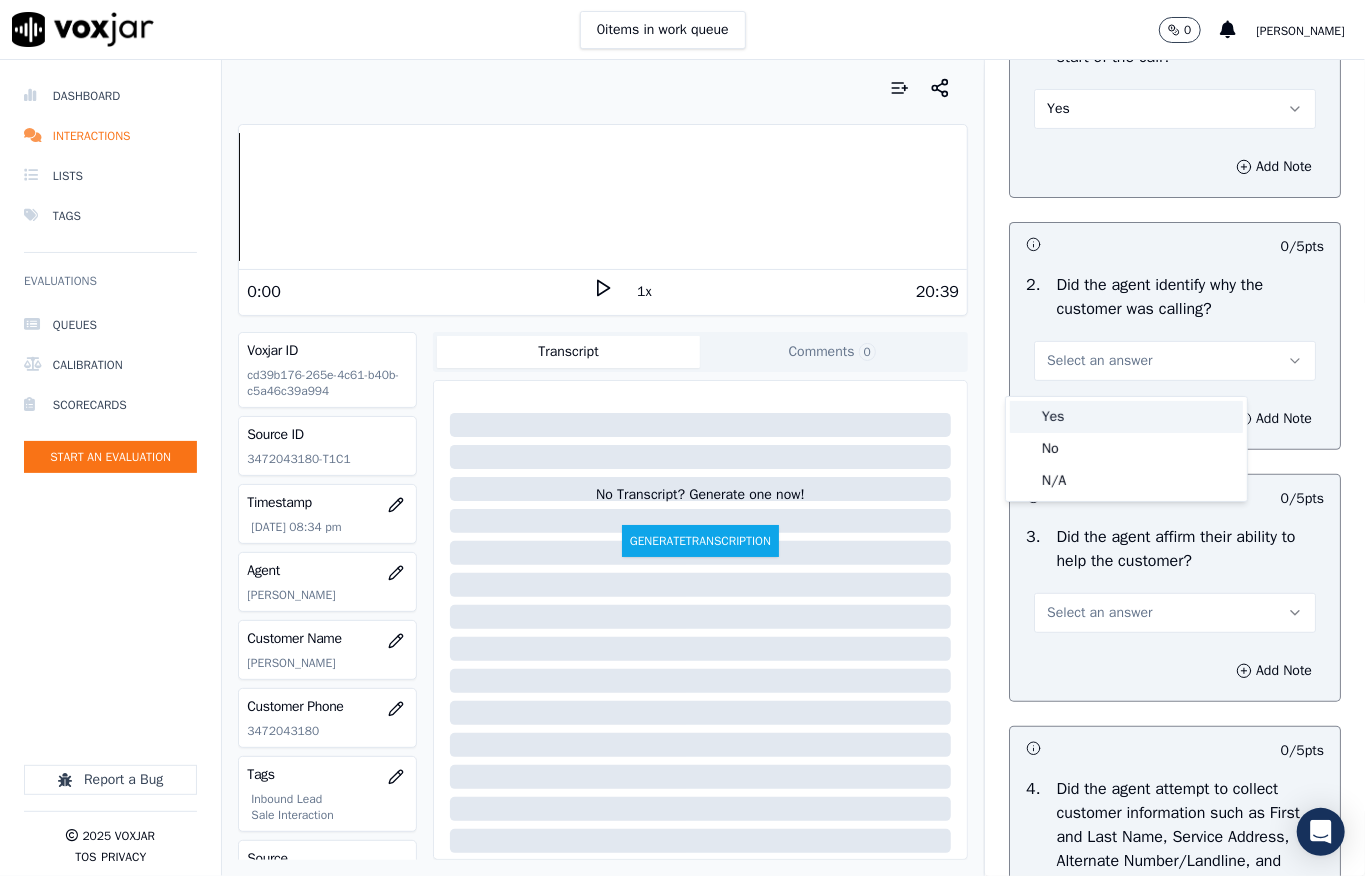 click on "Yes" at bounding box center [1126, 417] 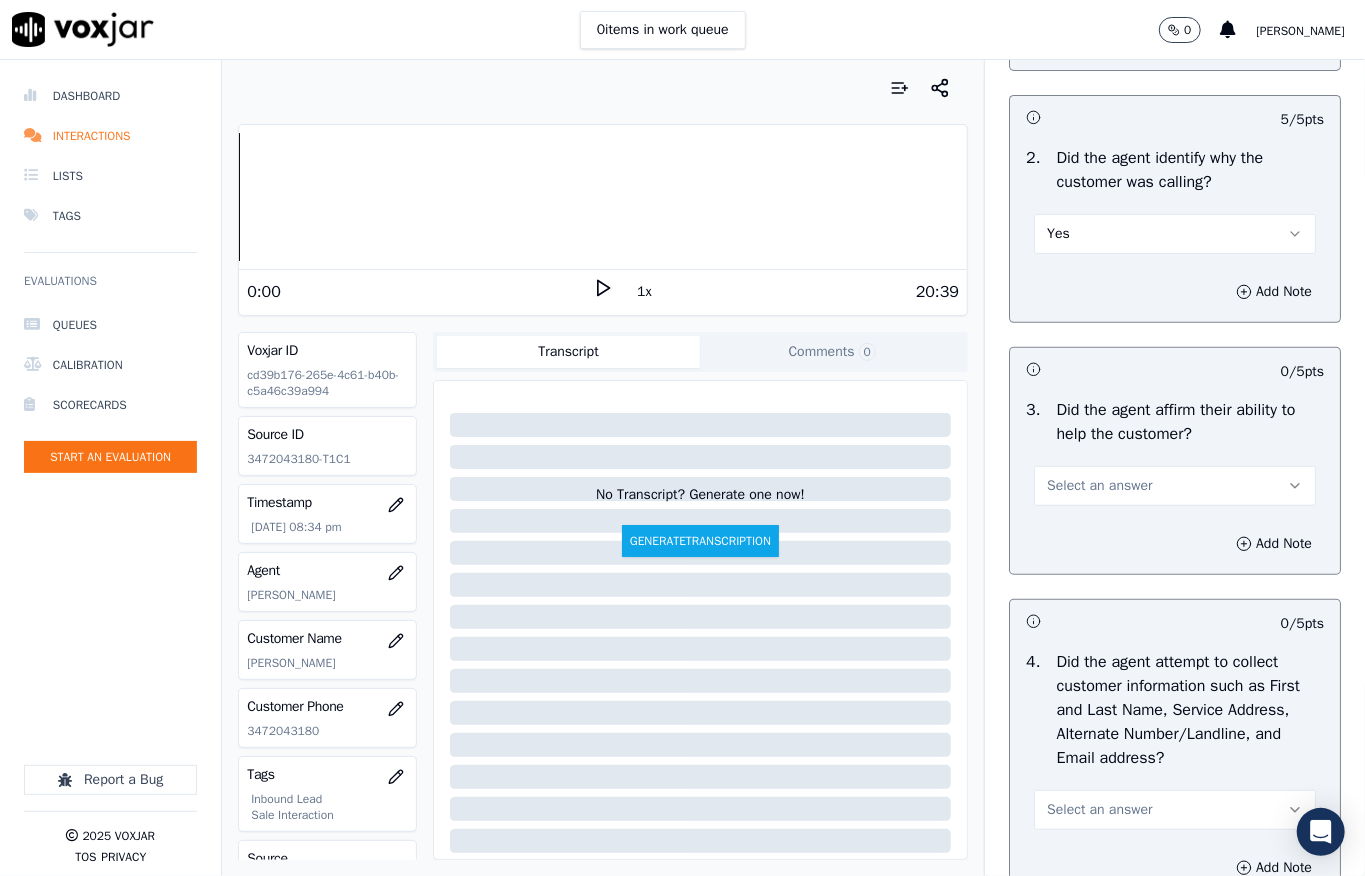 scroll, scrollTop: 533, scrollLeft: 0, axis: vertical 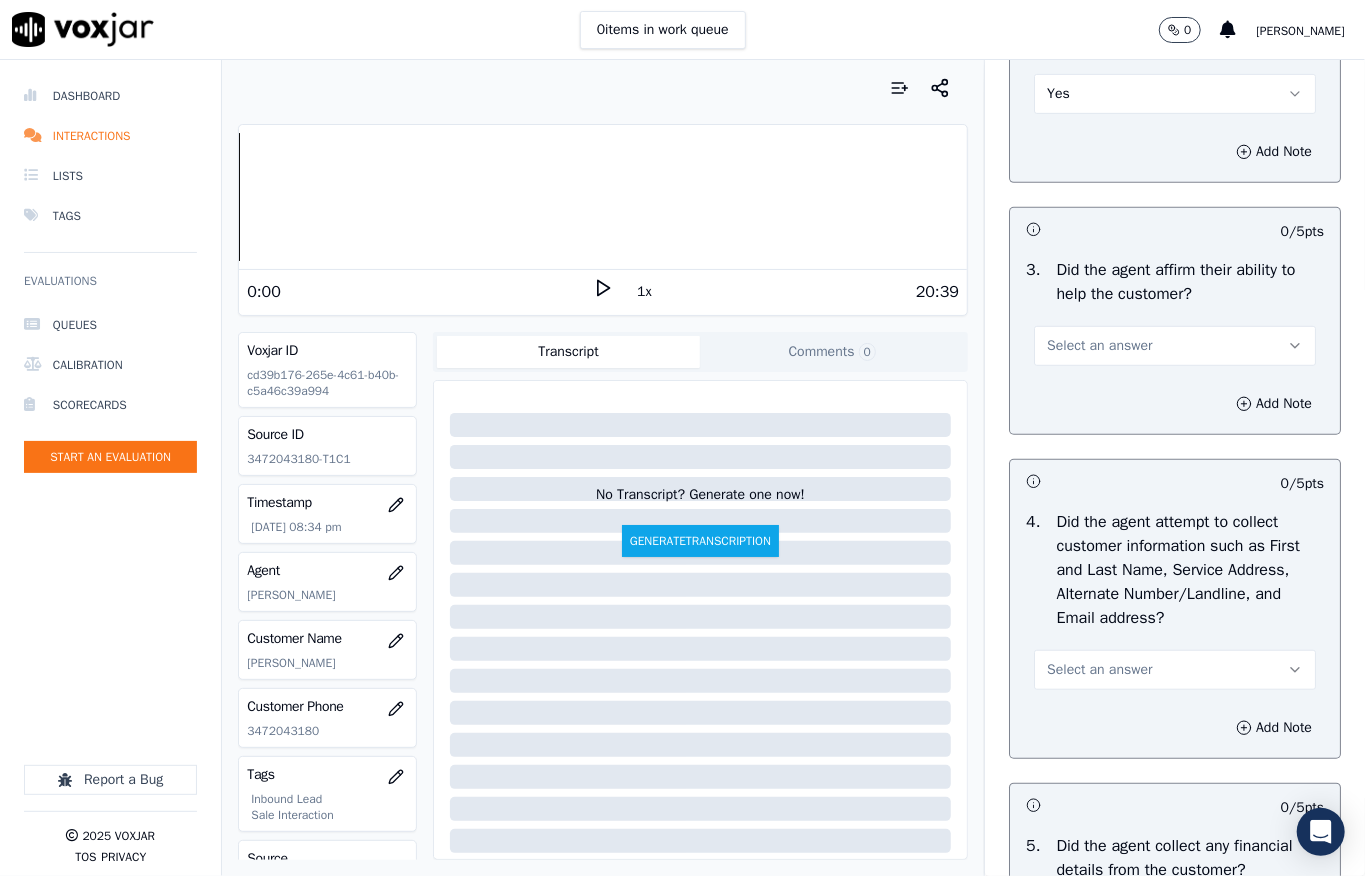 click on "Select an answer" at bounding box center [1099, 346] 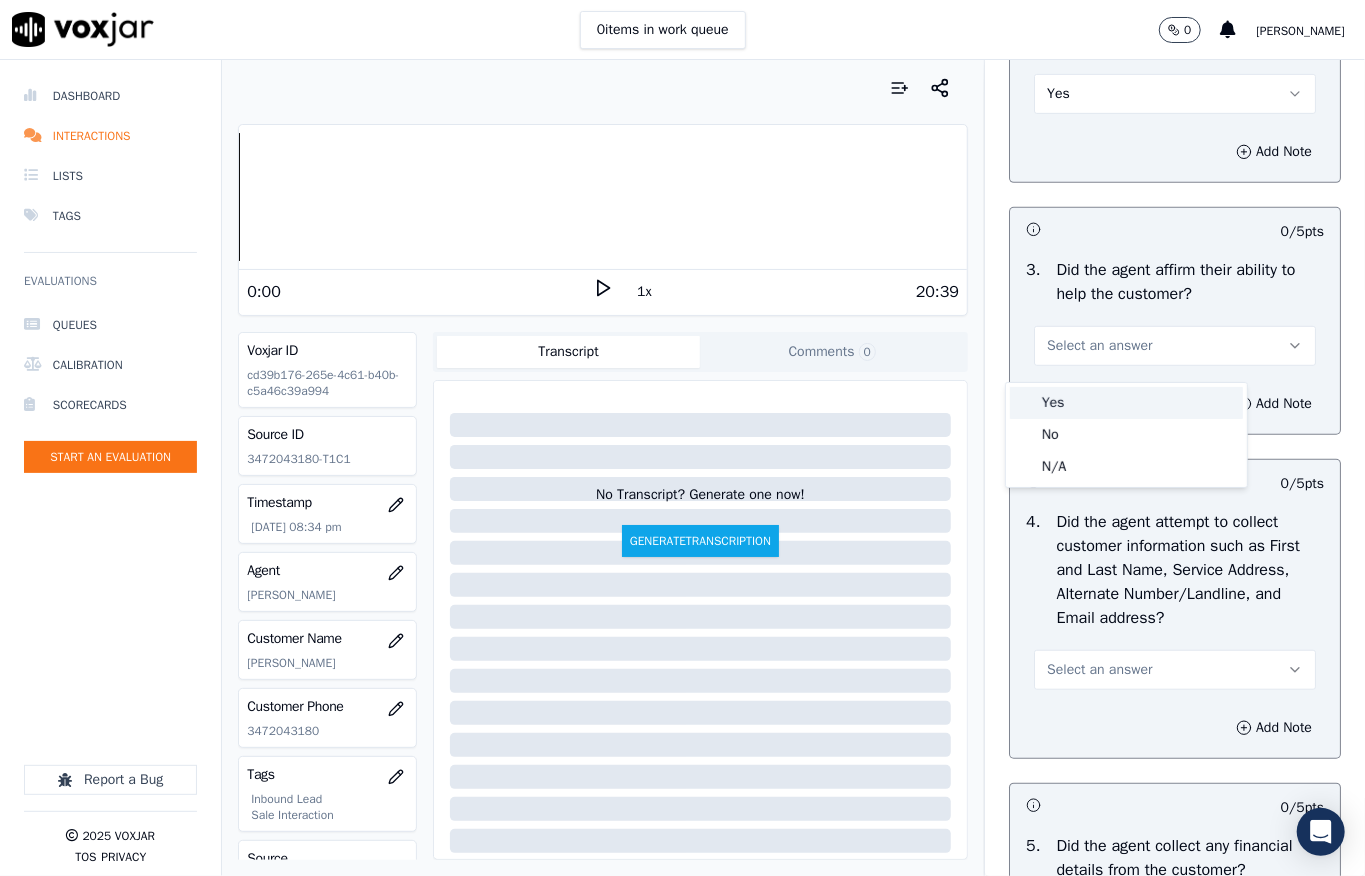 click on "Yes" at bounding box center (1126, 403) 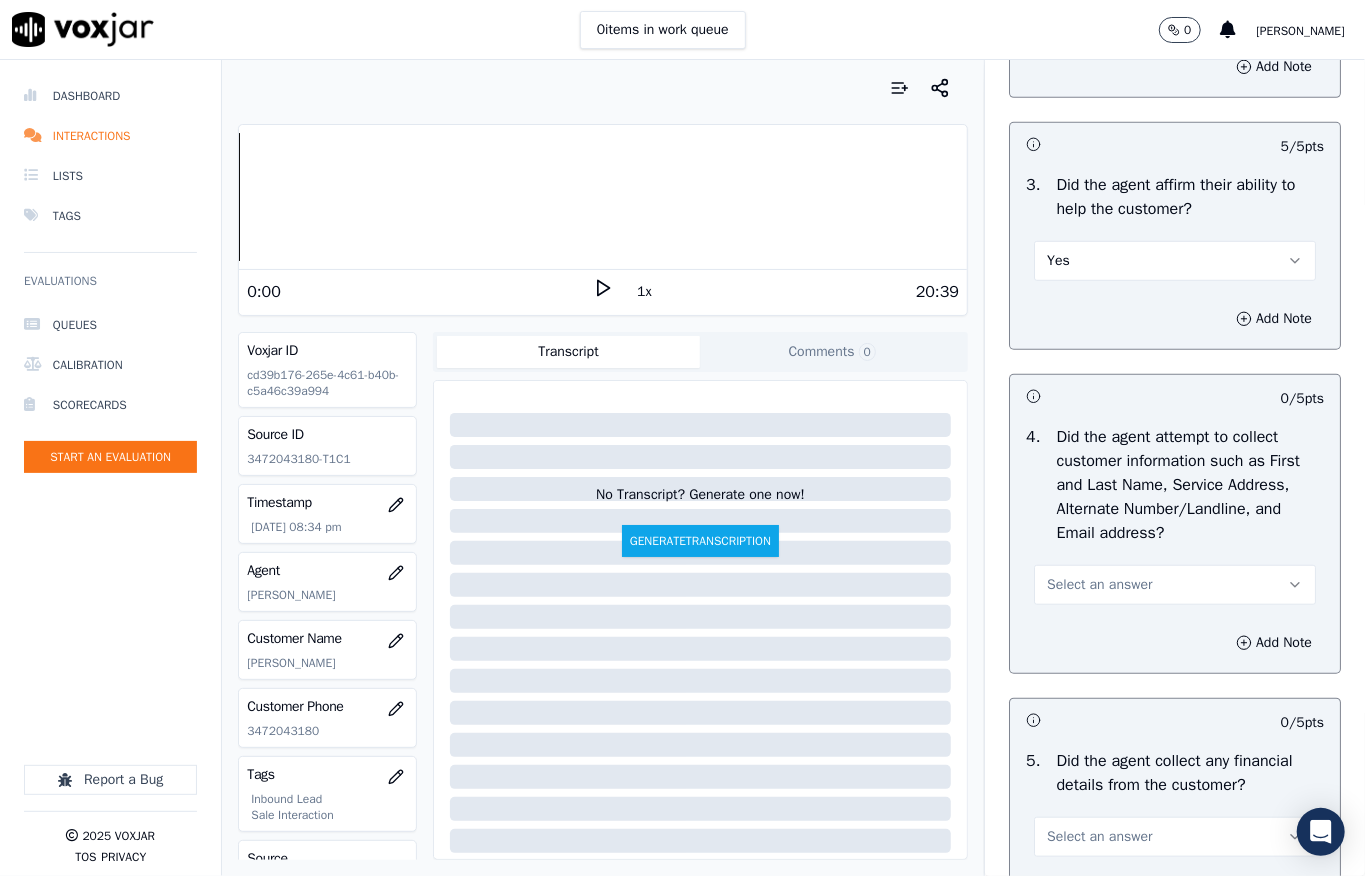scroll, scrollTop: 666, scrollLeft: 0, axis: vertical 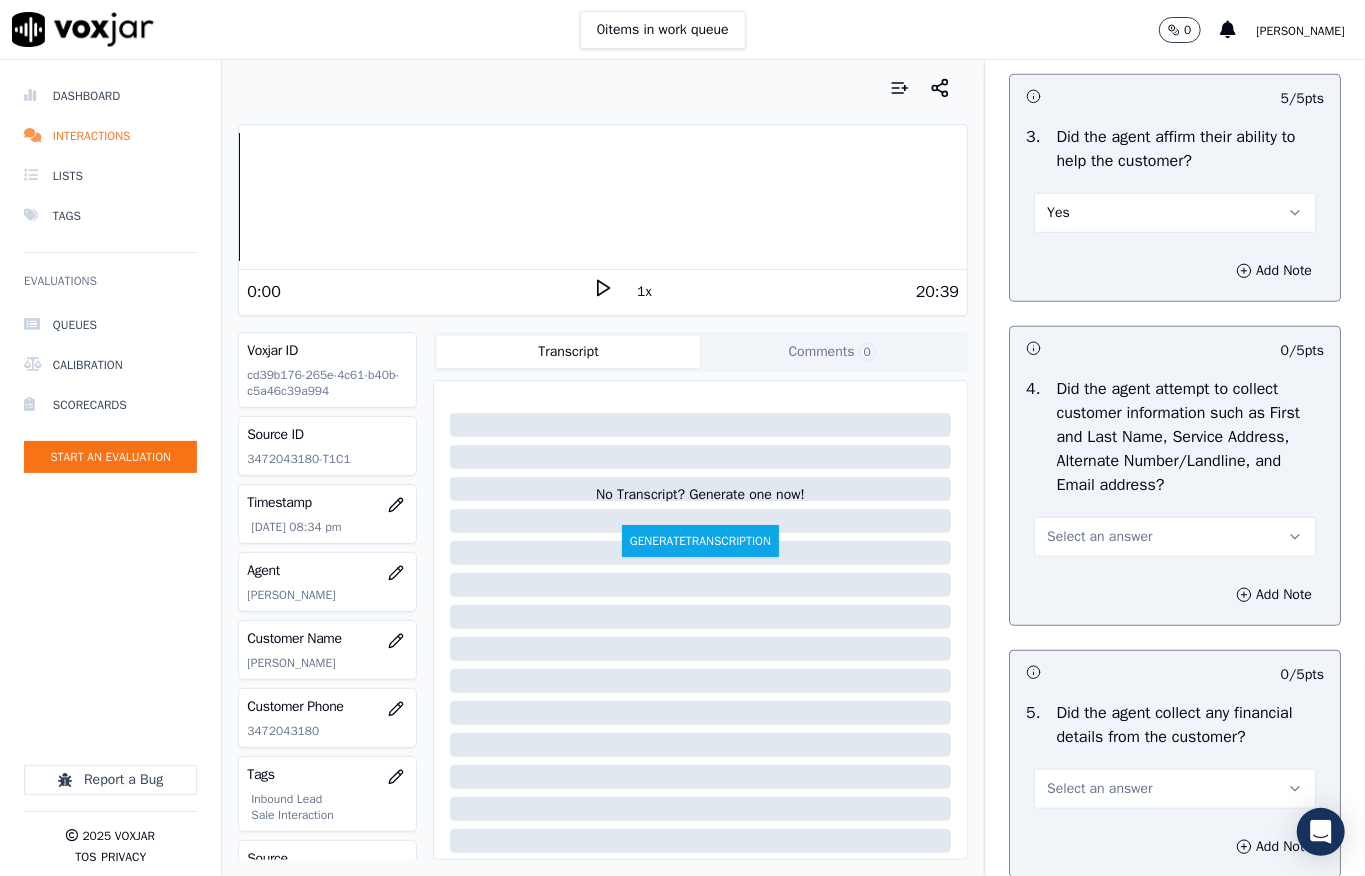 click on "Select an answer" at bounding box center [1175, 537] 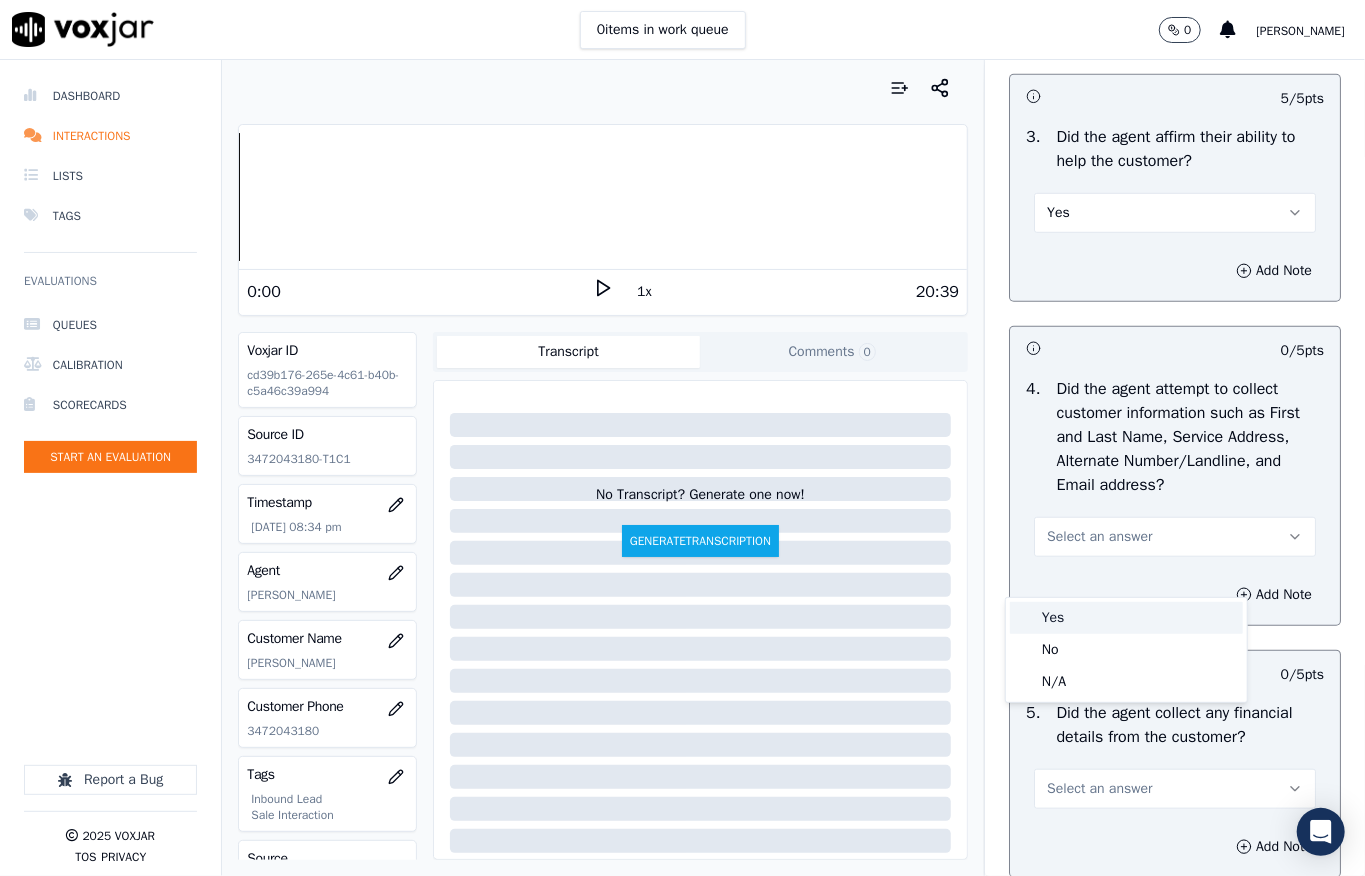 click on "Yes" at bounding box center [1126, 618] 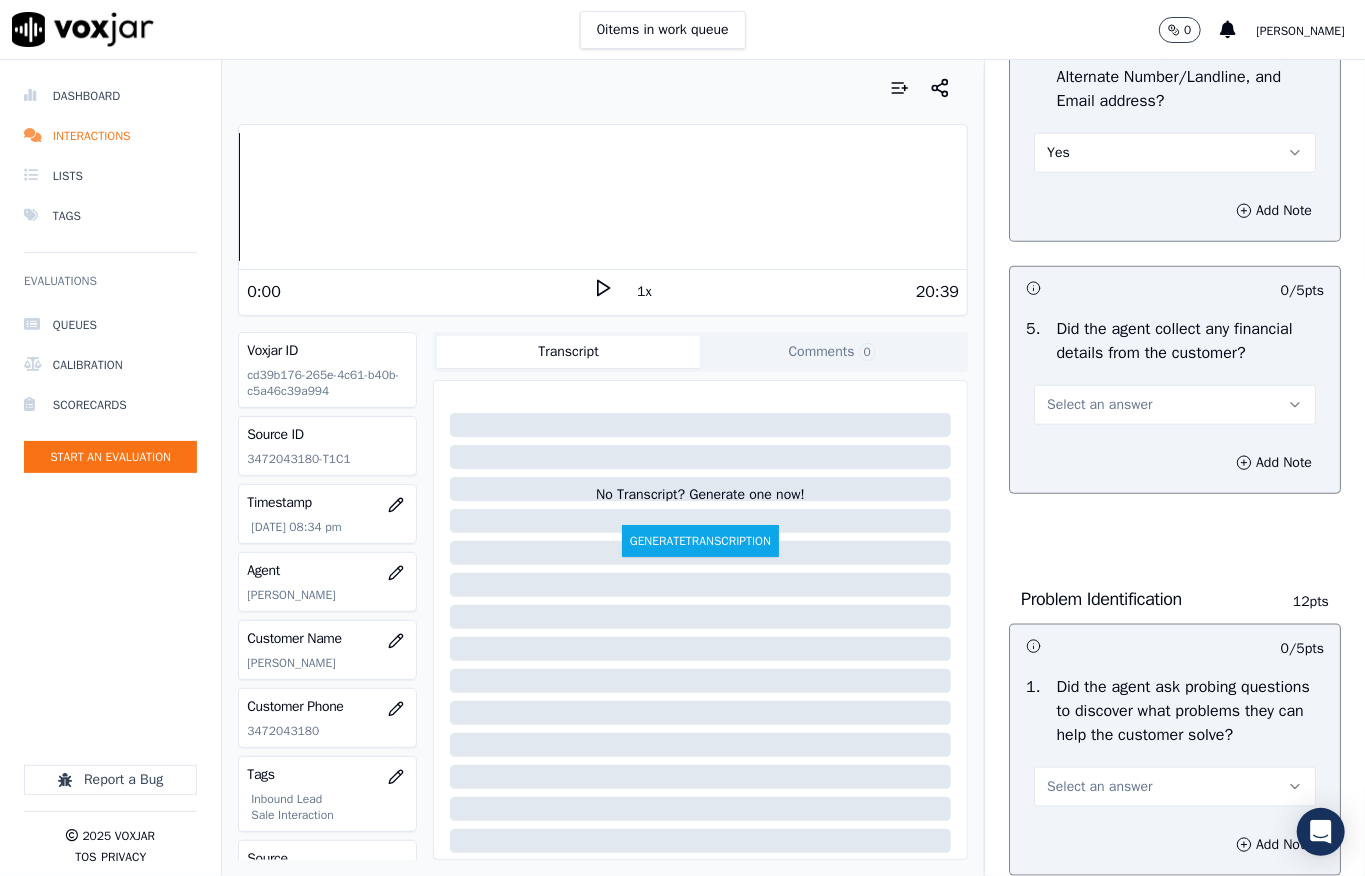 scroll, scrollTop: 1066, scrollLeft: 0, axis: vertical 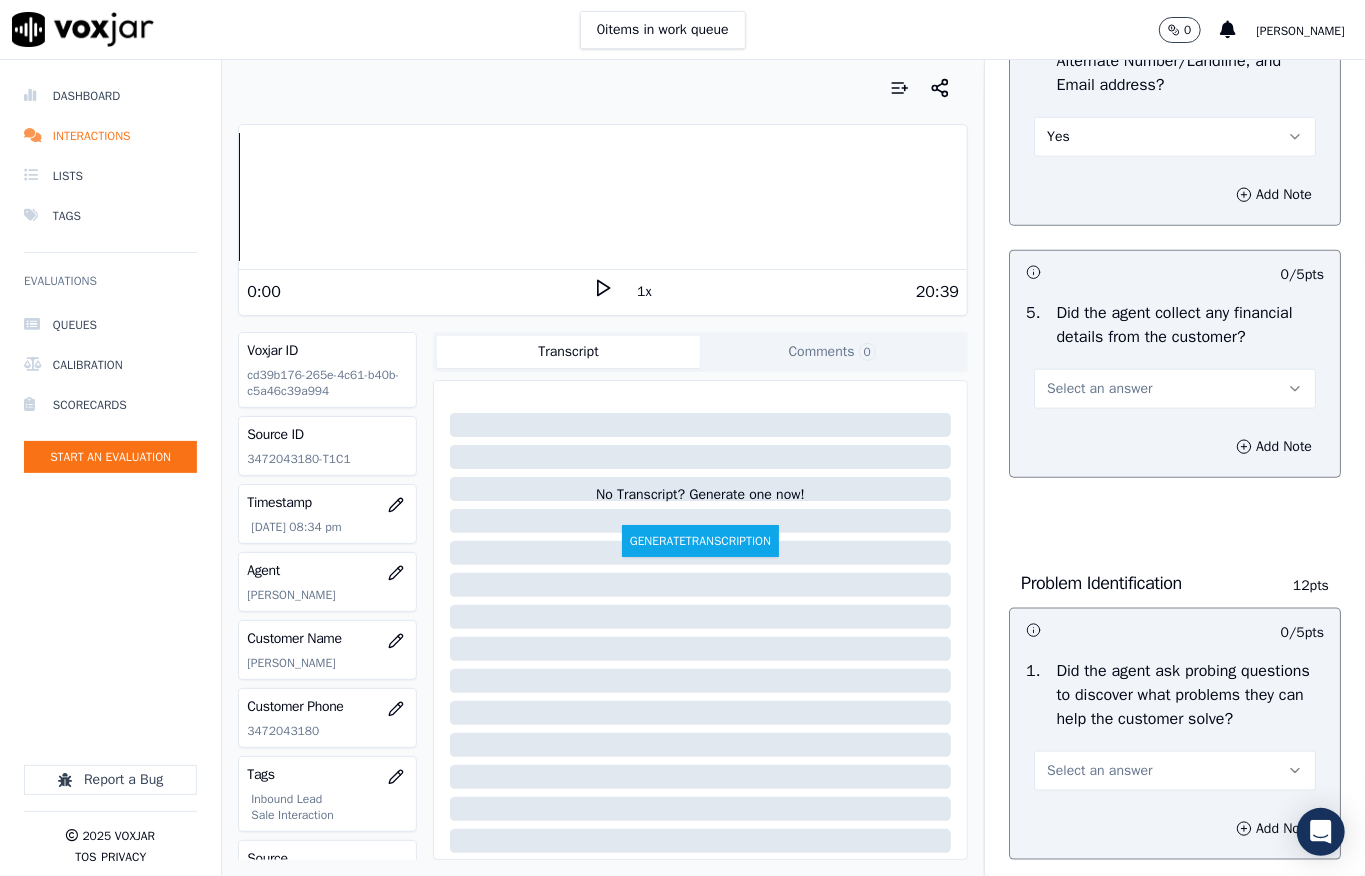 drag, startPoint x: 1080, startPoint y: 432, endPoint x: 1084, endPoint y: 466, distance: 34.234486 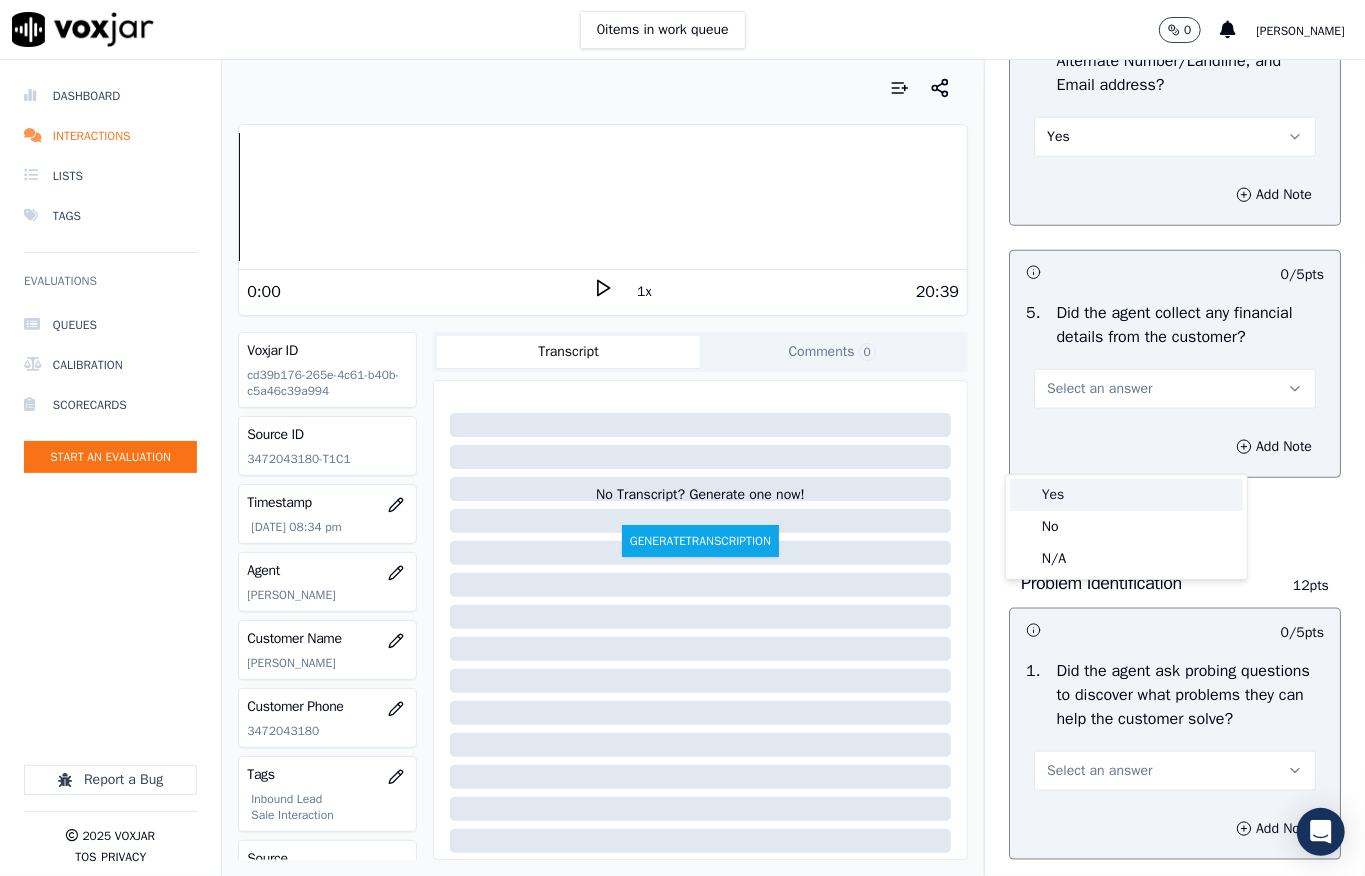 click on "Yes" at bounding box center (1126, 495) 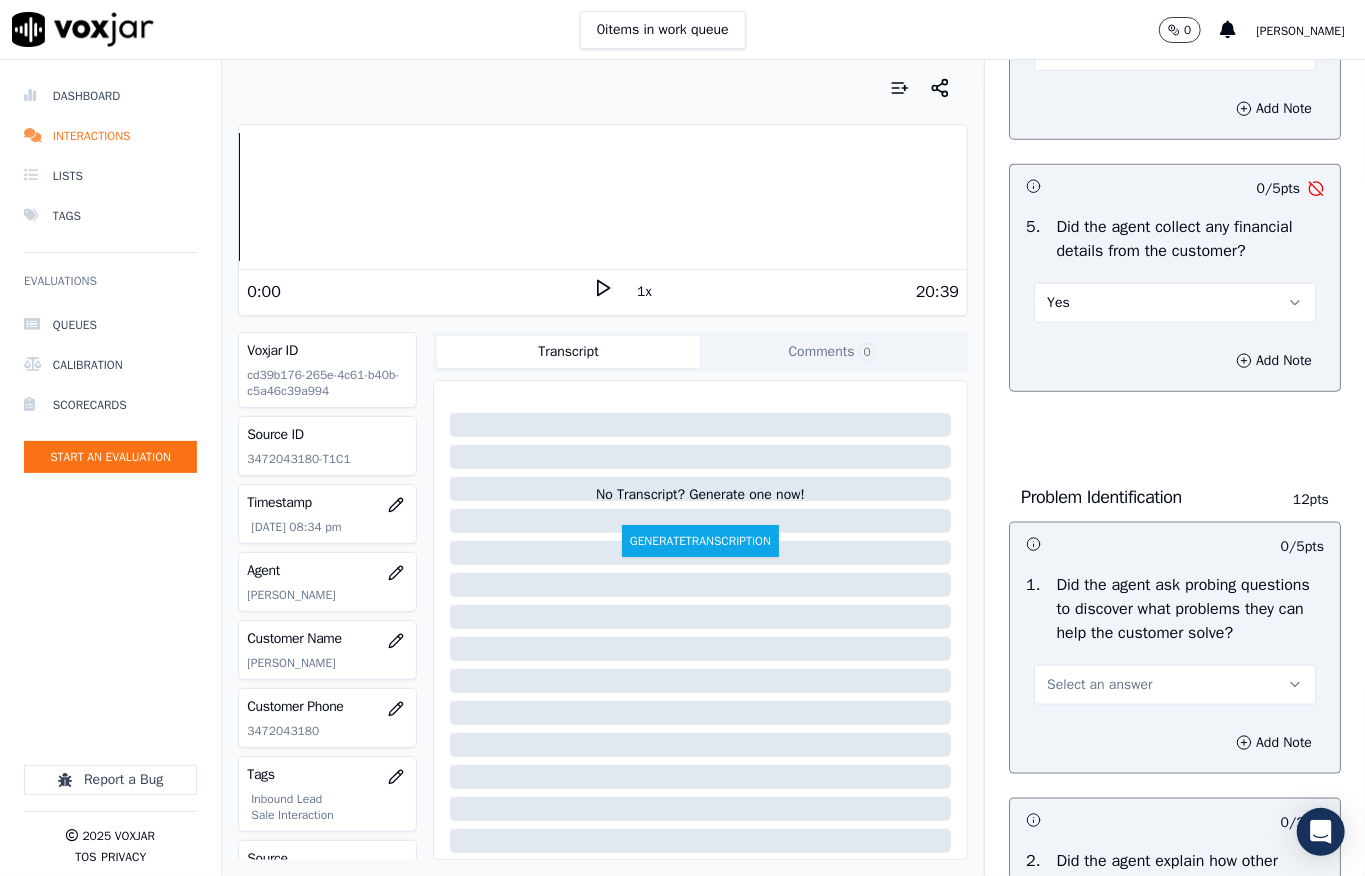 scroll, scrollTop: 1200, scrollLeft: 0, axis: vertical 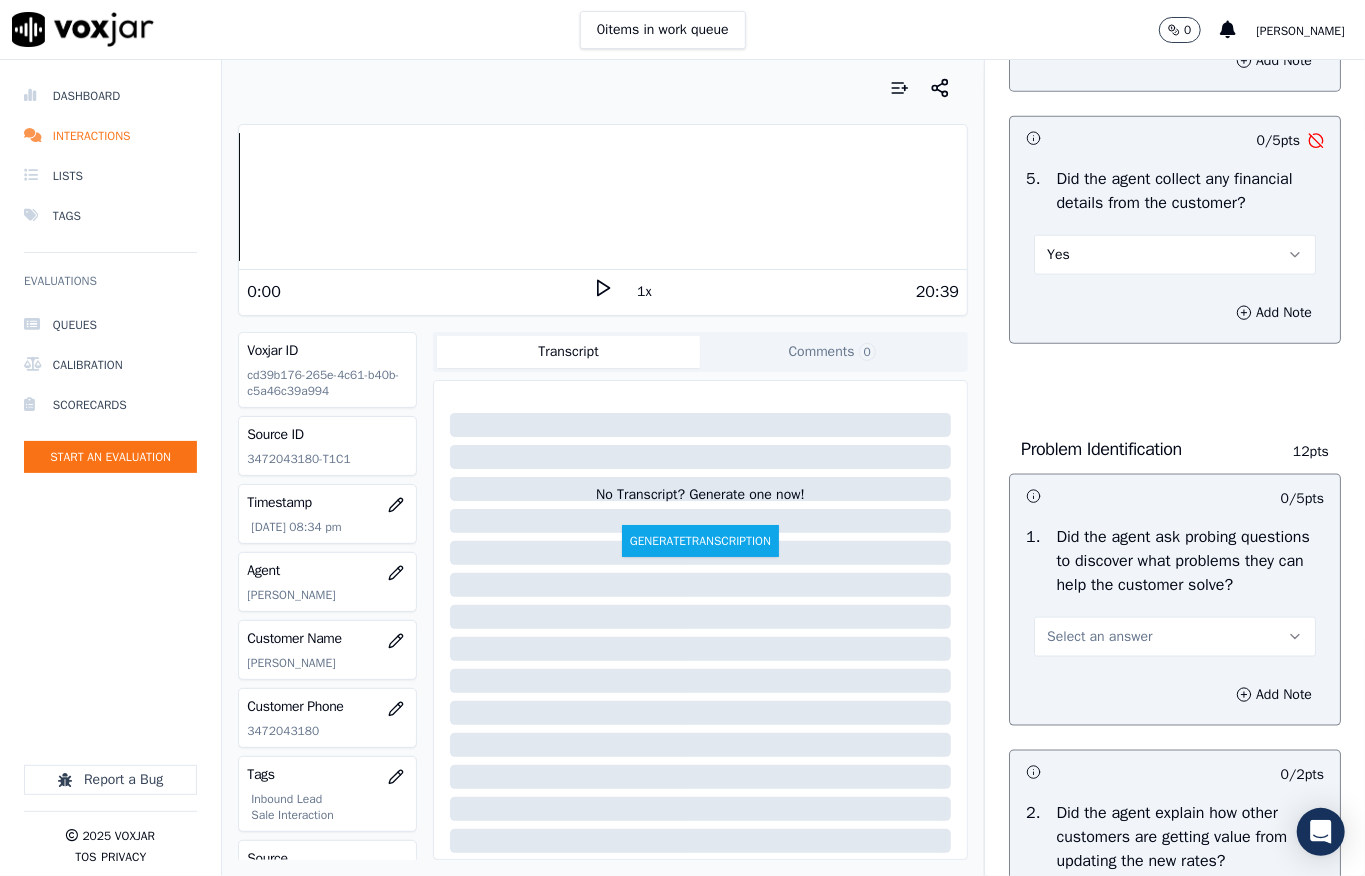 click on "Yes" at bounding box center (1175, 255) 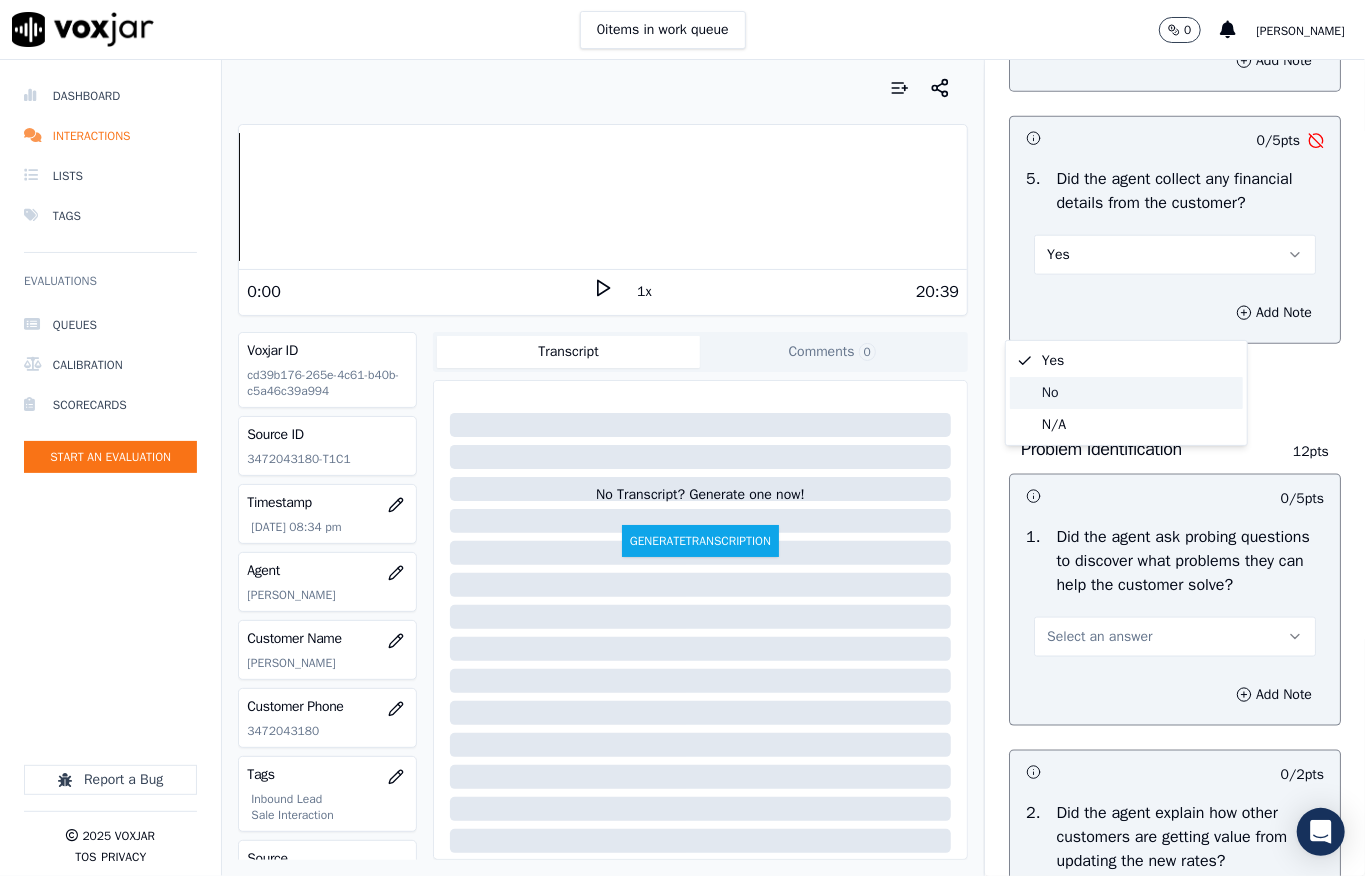 click on "No" 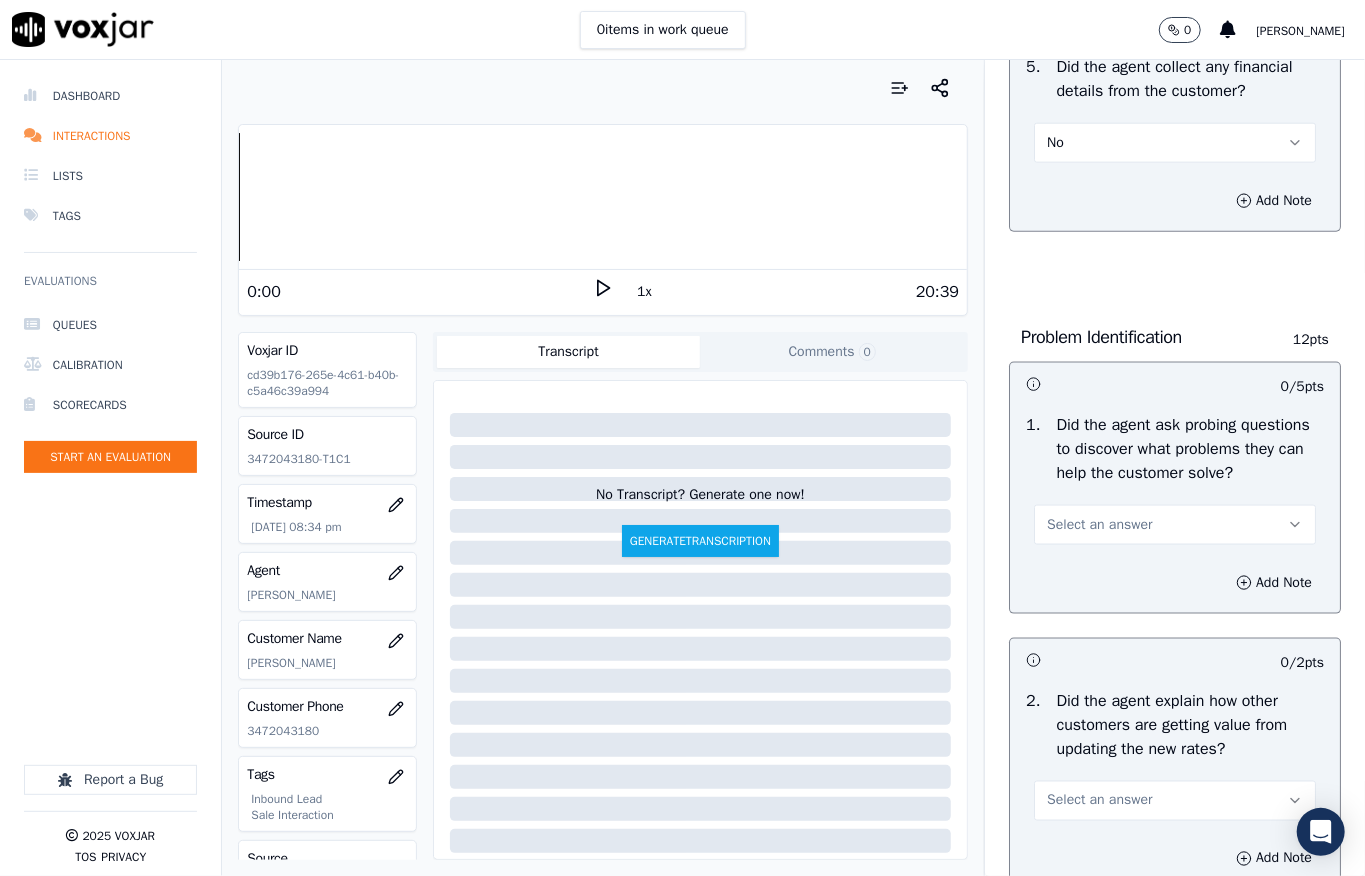 scroll, scrollTop: 1466, scrollLeft: 0, axis: vertical 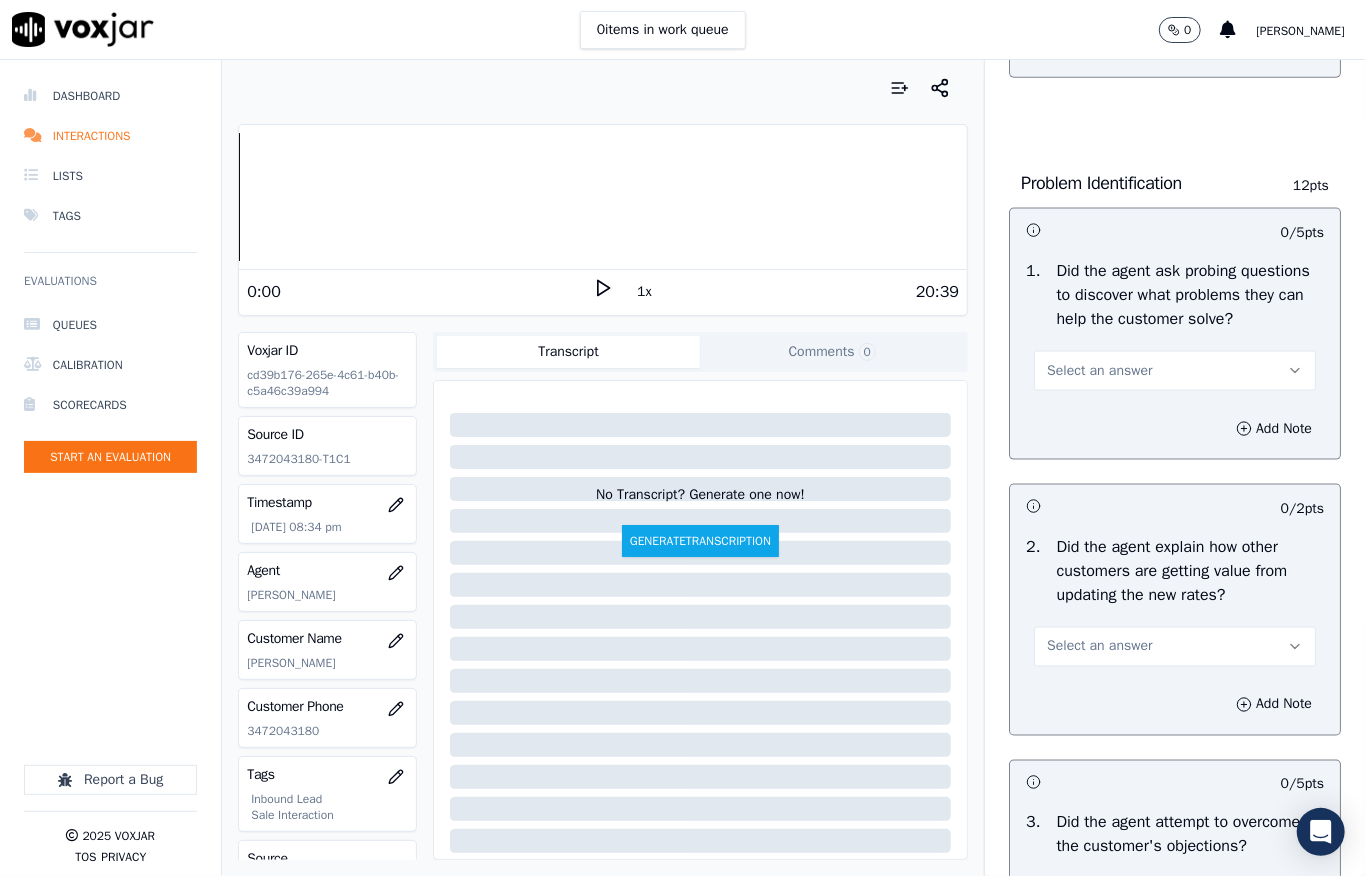 click on "Select an answer" at bounding box center [1099, 371] 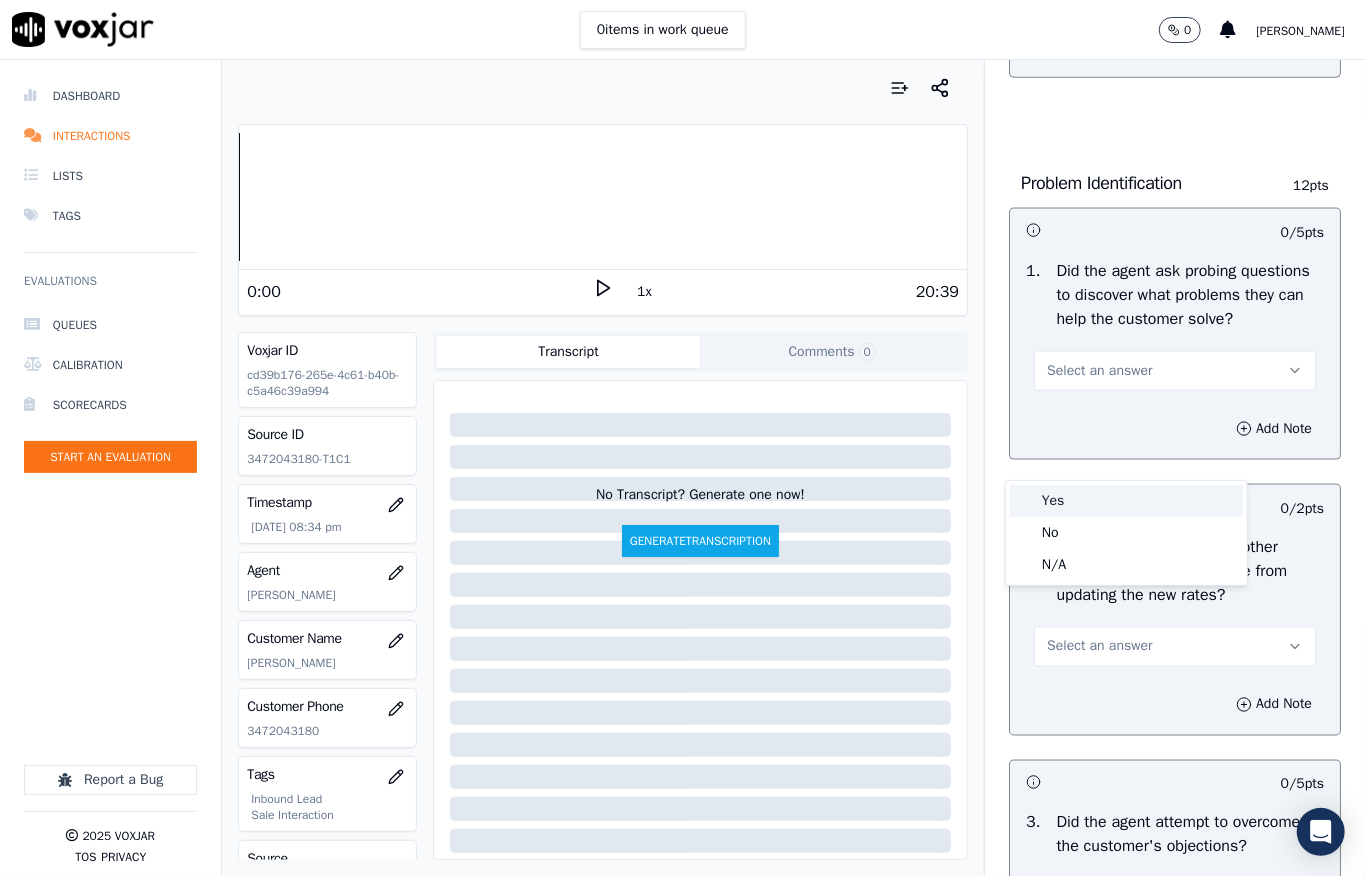 click on "Yes" at bounding box center [1126, 501] 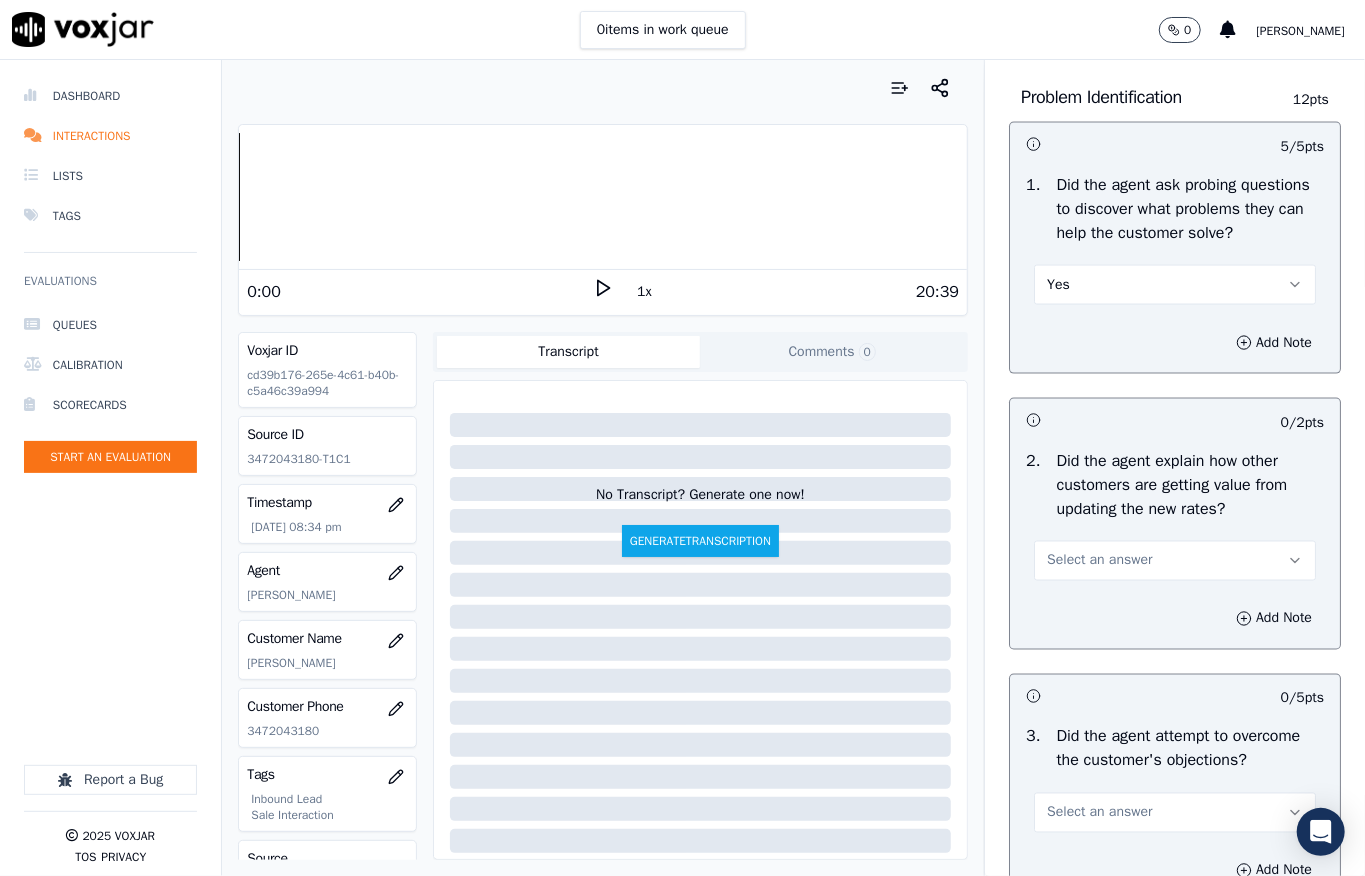 scroll, scrollTop: 1600, scrollLeft: 0, axis: vertical 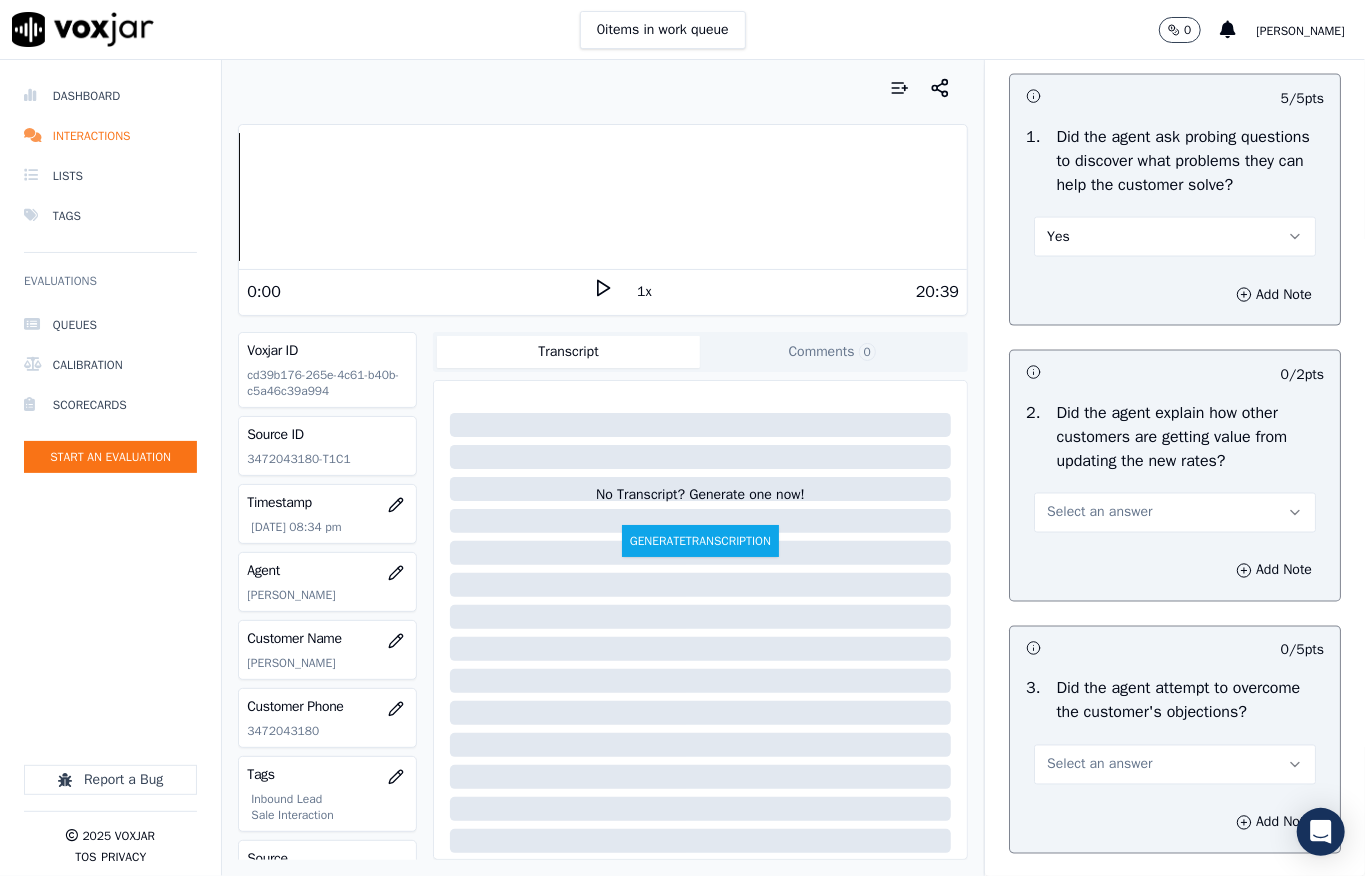 click on "Select an answer" at bounding box center [1099, 513] 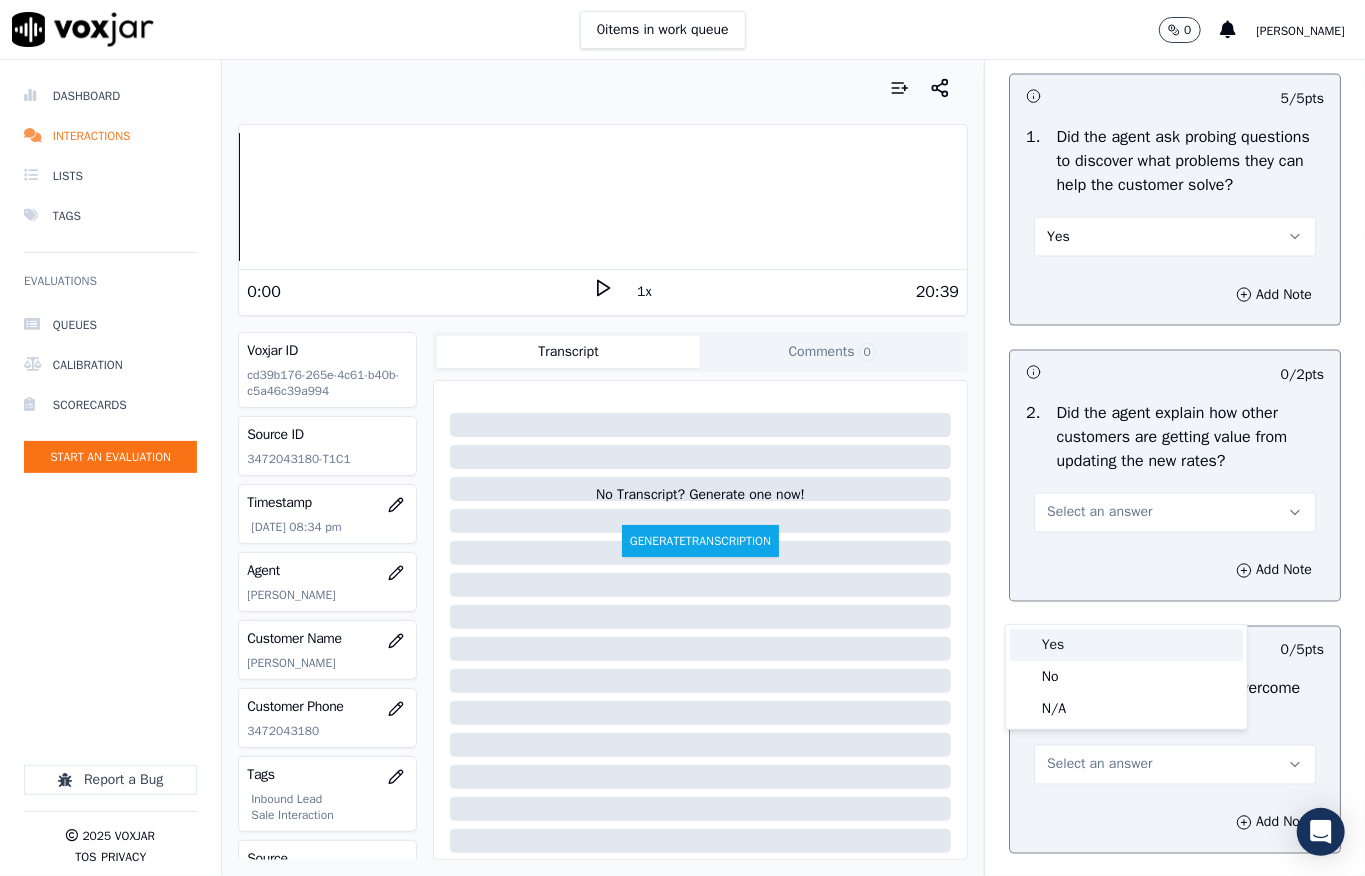 click on "Yes" at bounding box center [1126, 645] 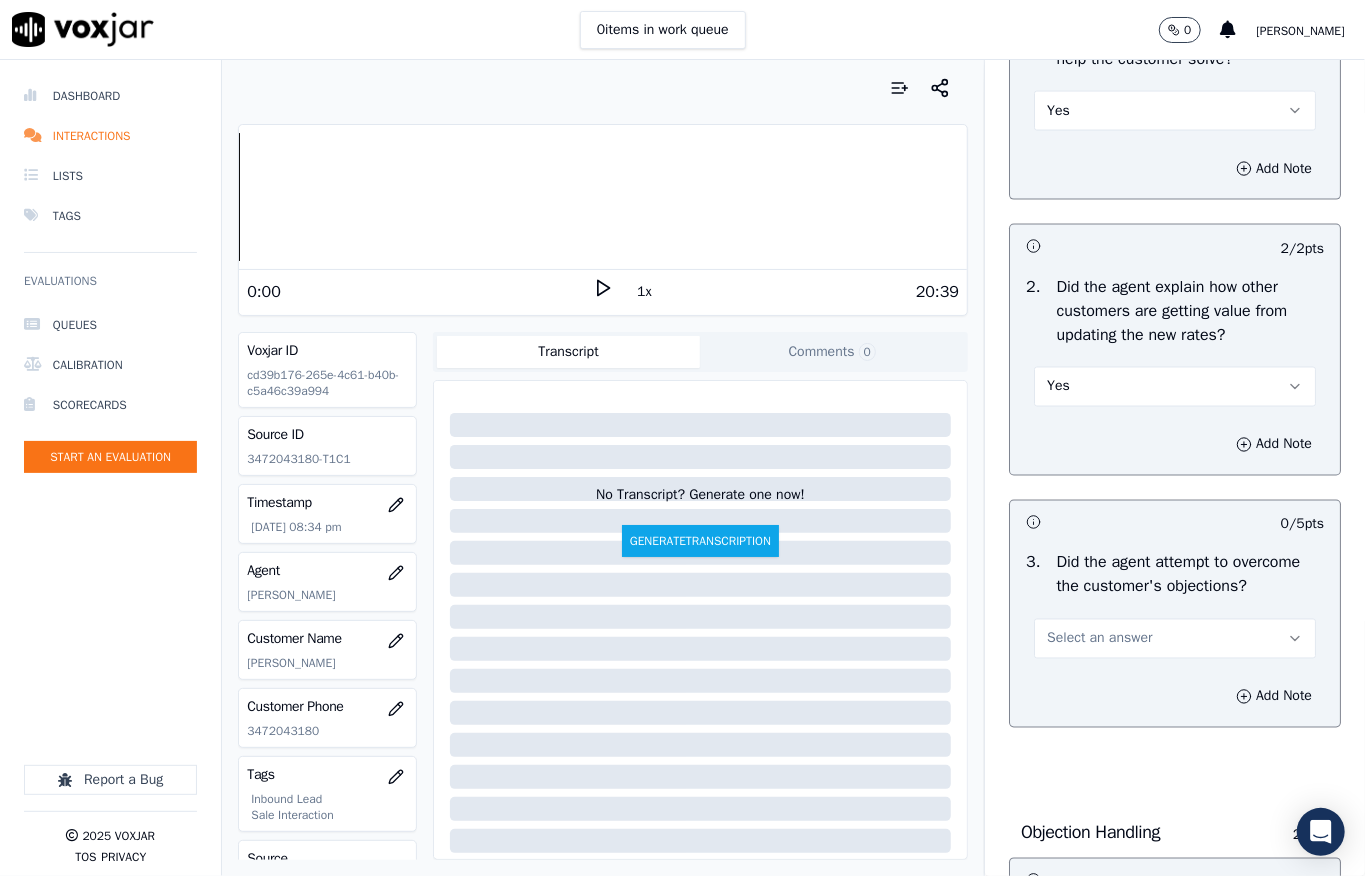 scroll, scrollTop: 2000, scrollLeft: 0, axis: vertical 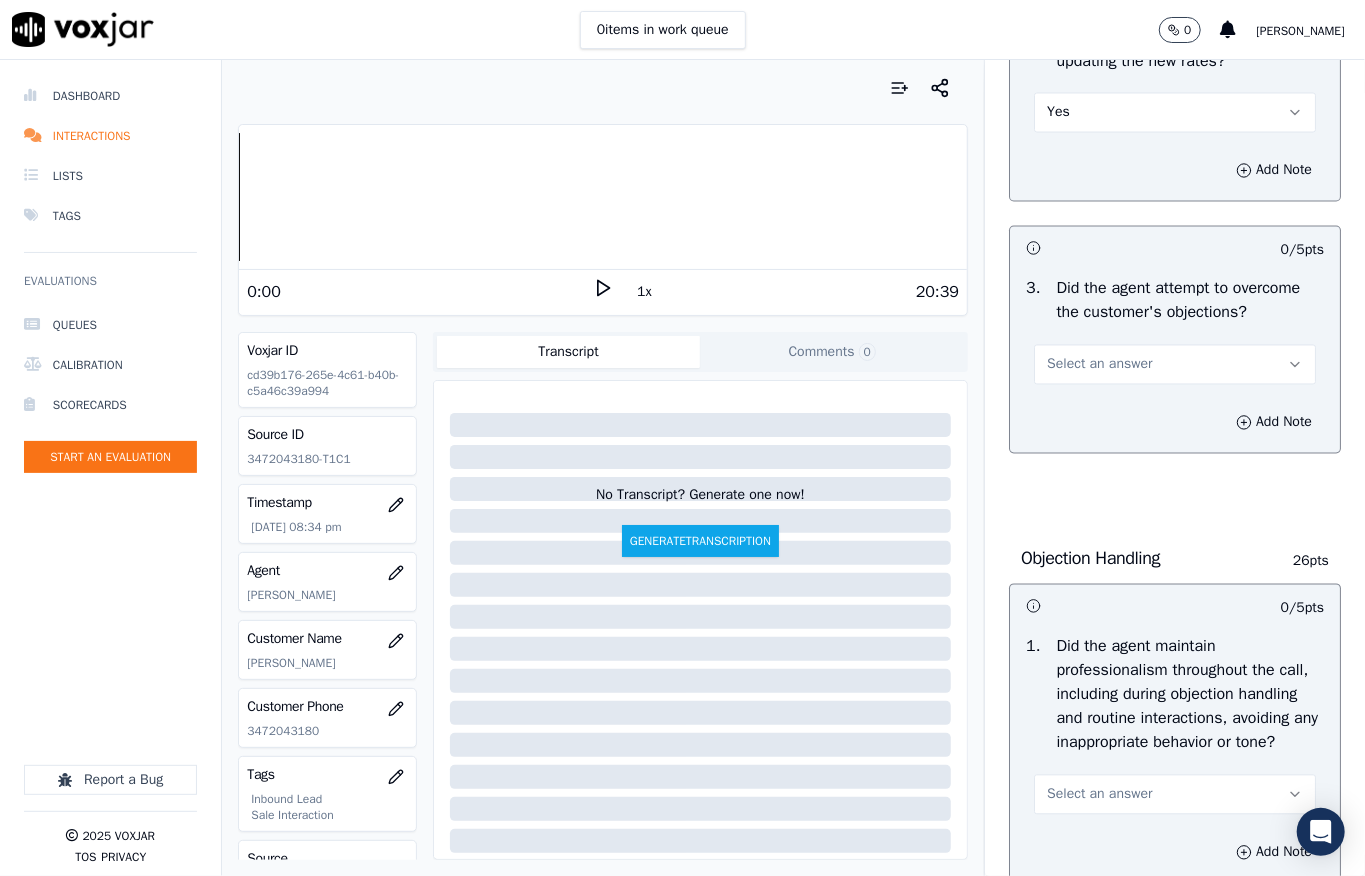 drag, startPoint x: 1086, startPoint y: 474, endPoint x: 1081, endPoint y: 496, distance: 22.561028 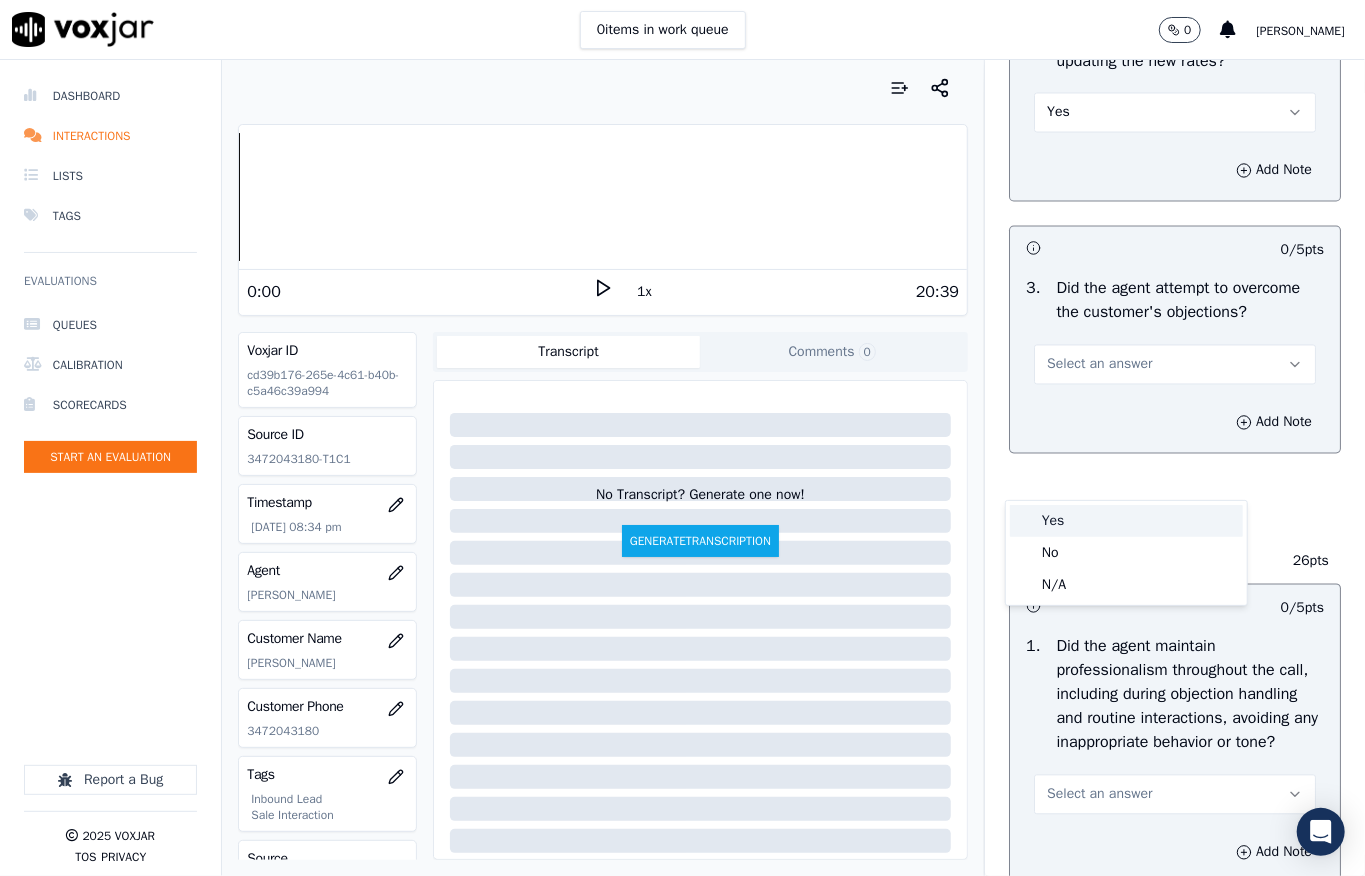 drag, startPoint x: 1070, startPoint y: 514, endPoint x: 1086, endPoint y: 446, distance: 69.856995 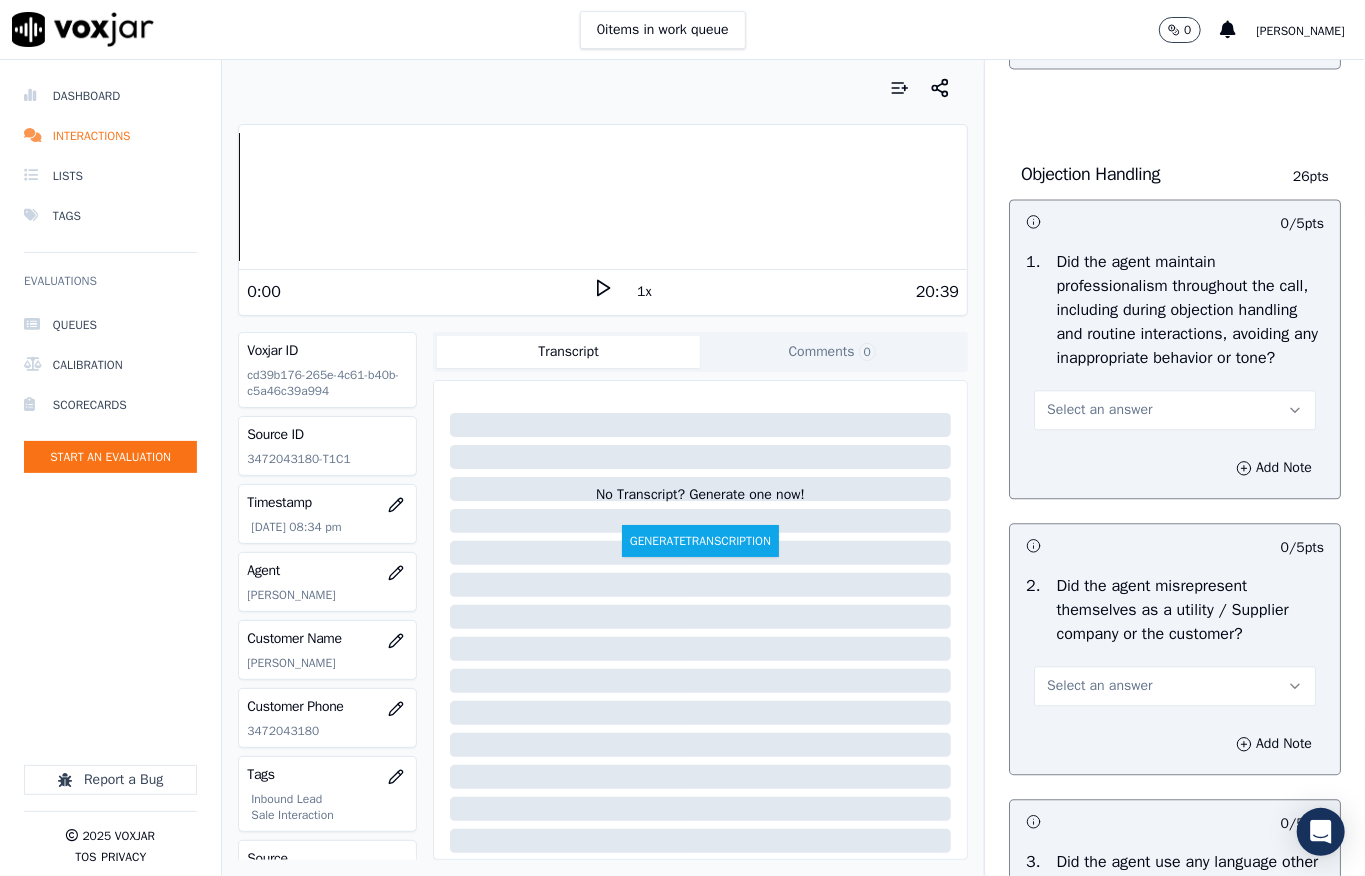 scroll, scrollTop: 2533, scrollLeft: 0, axis: vertical 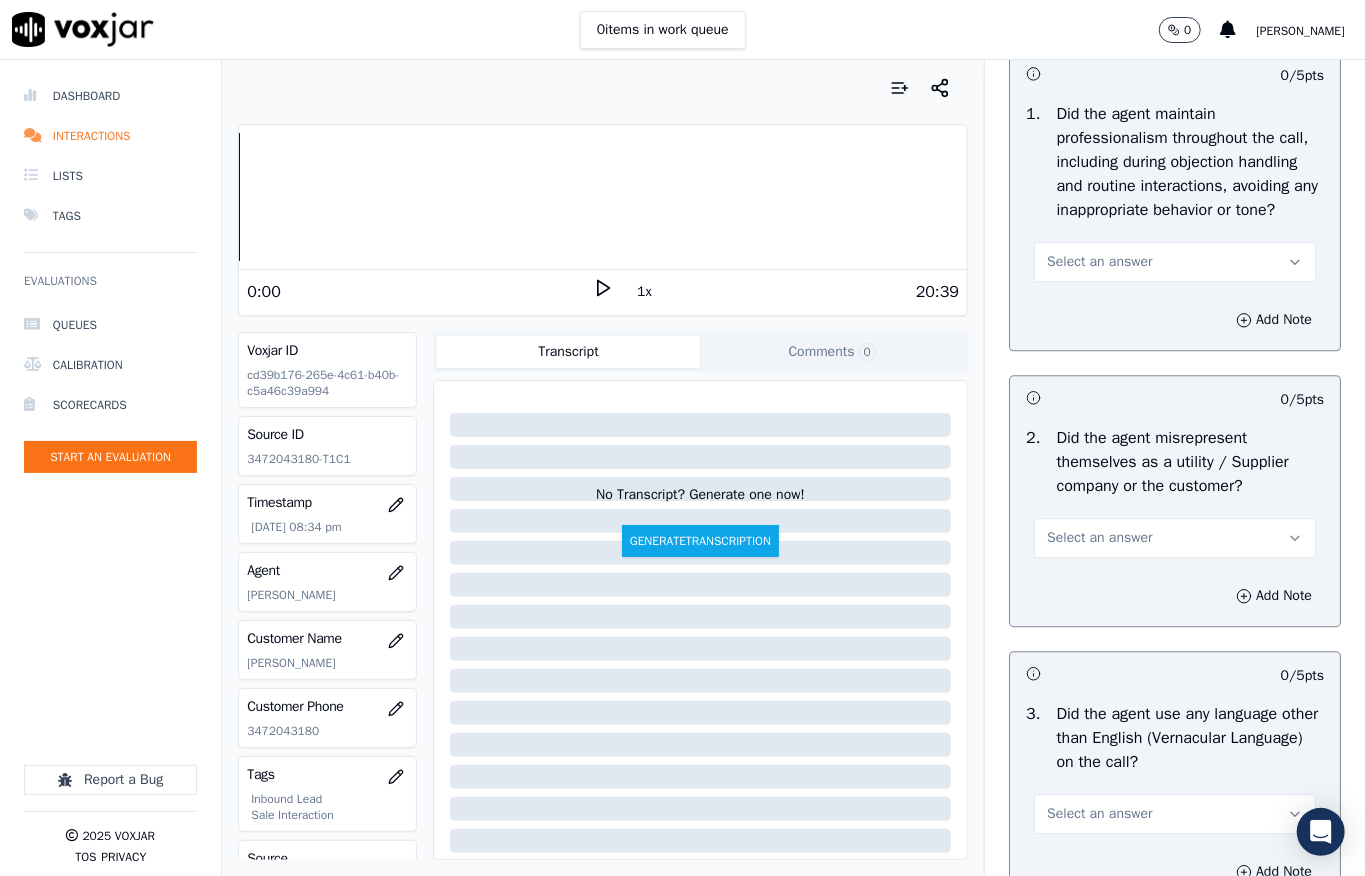 click on "Select an answer" at bounding box center [1099, 262] 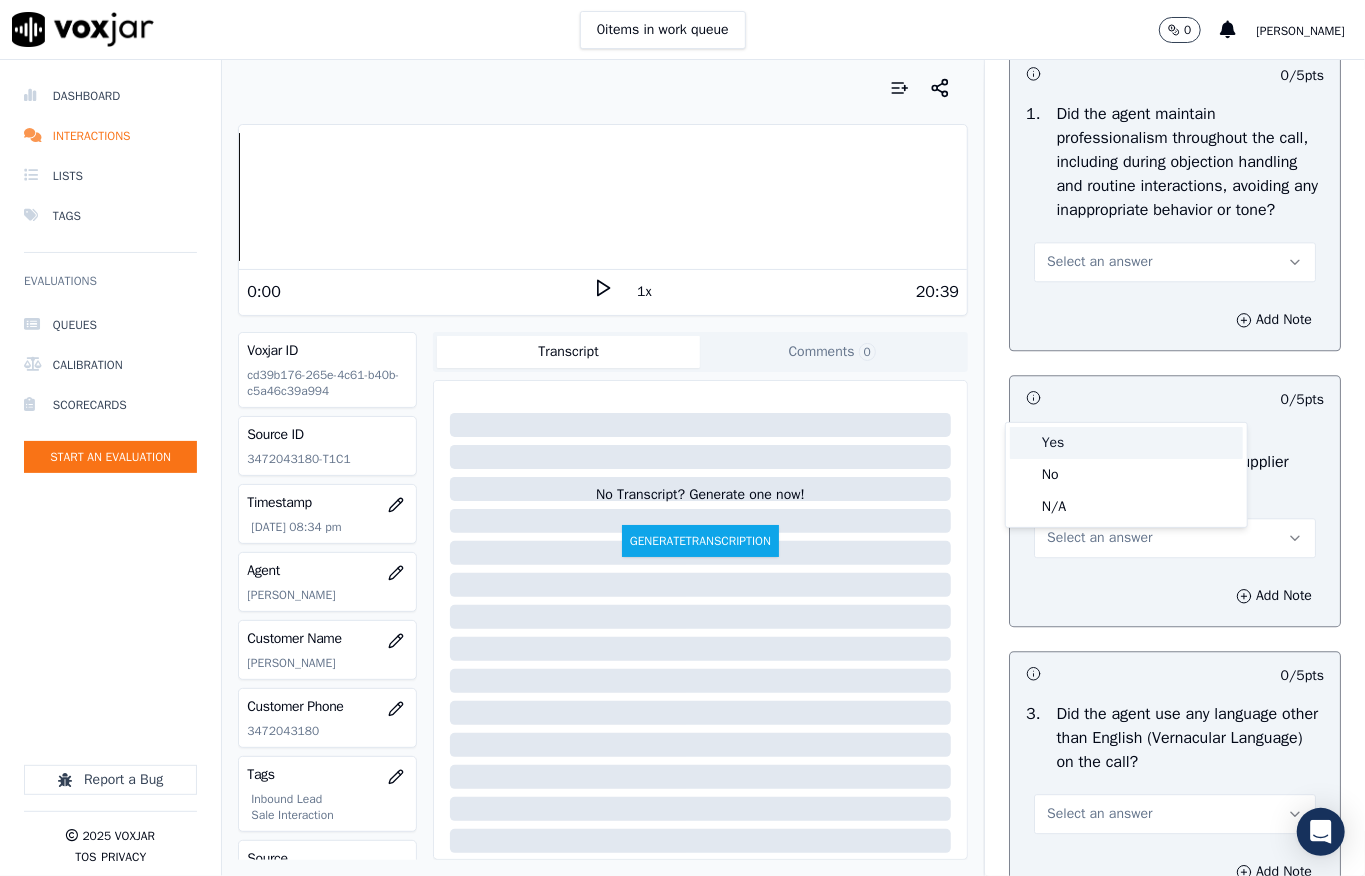 click on "Yes" at bounding box center (1126, 443) 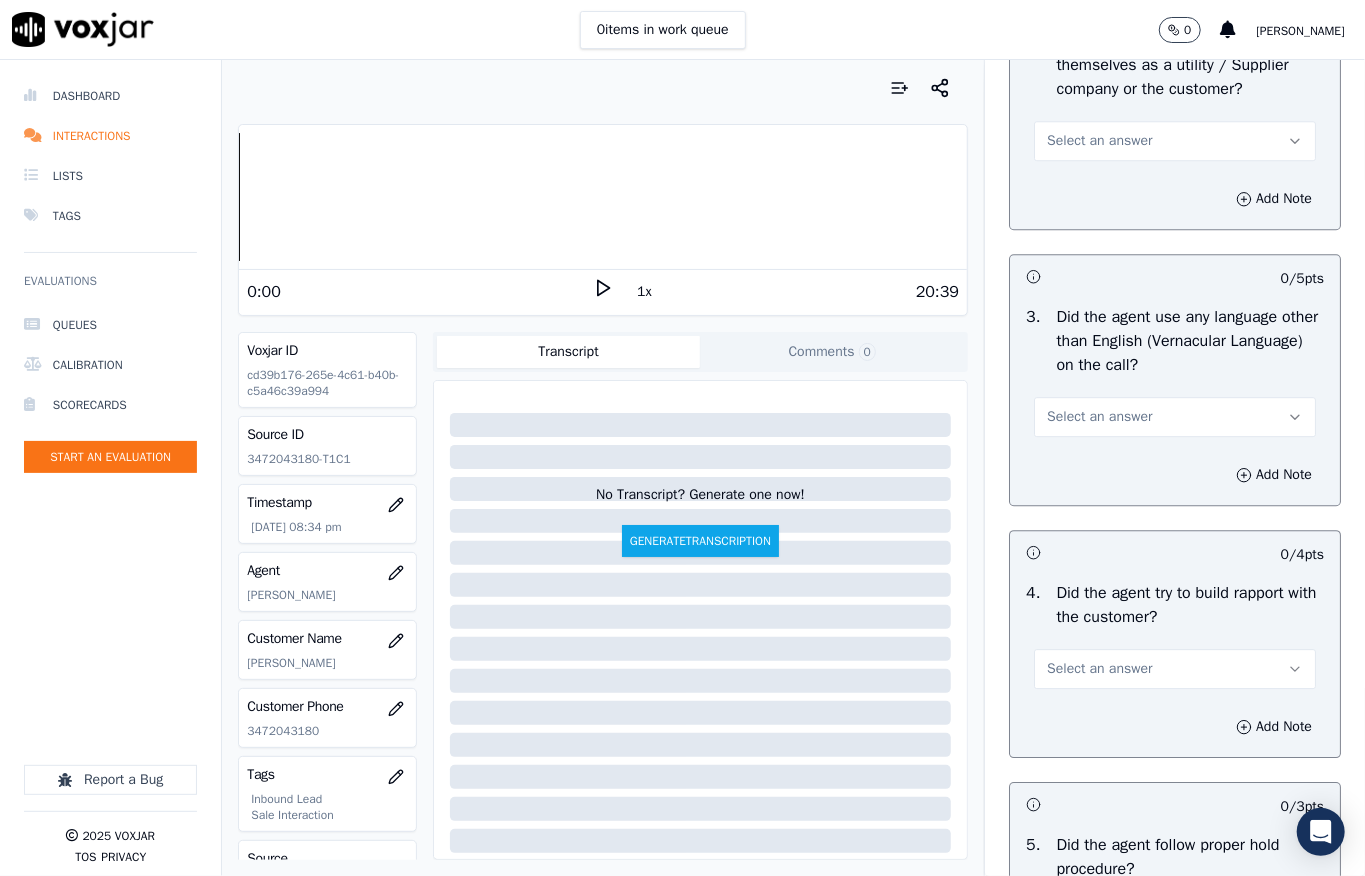 scroll, scrollTop: 2933, scrollLeft: 0, axis: vertical 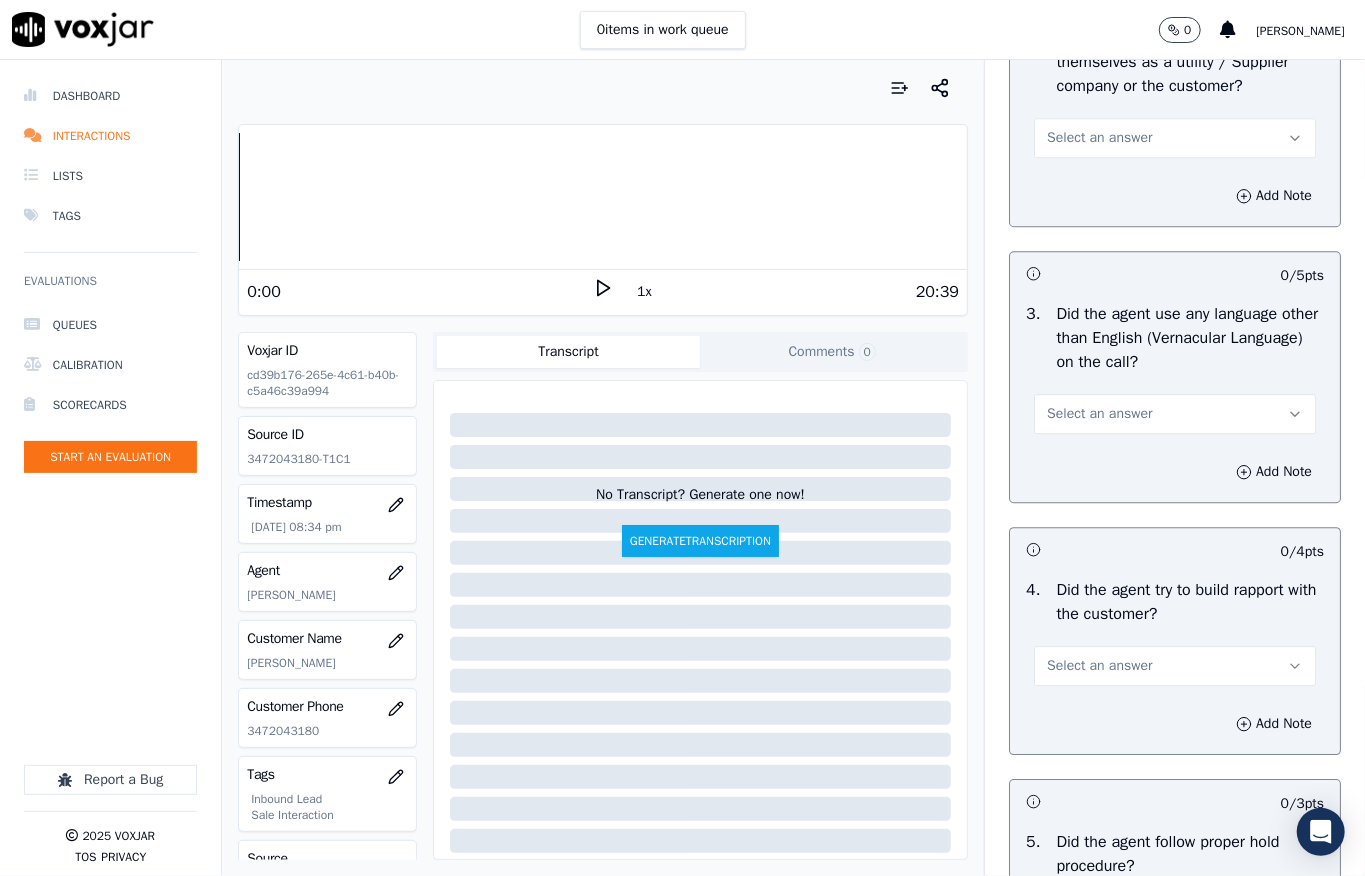 click on "Select an answer" at bounding box center (1099, 138) 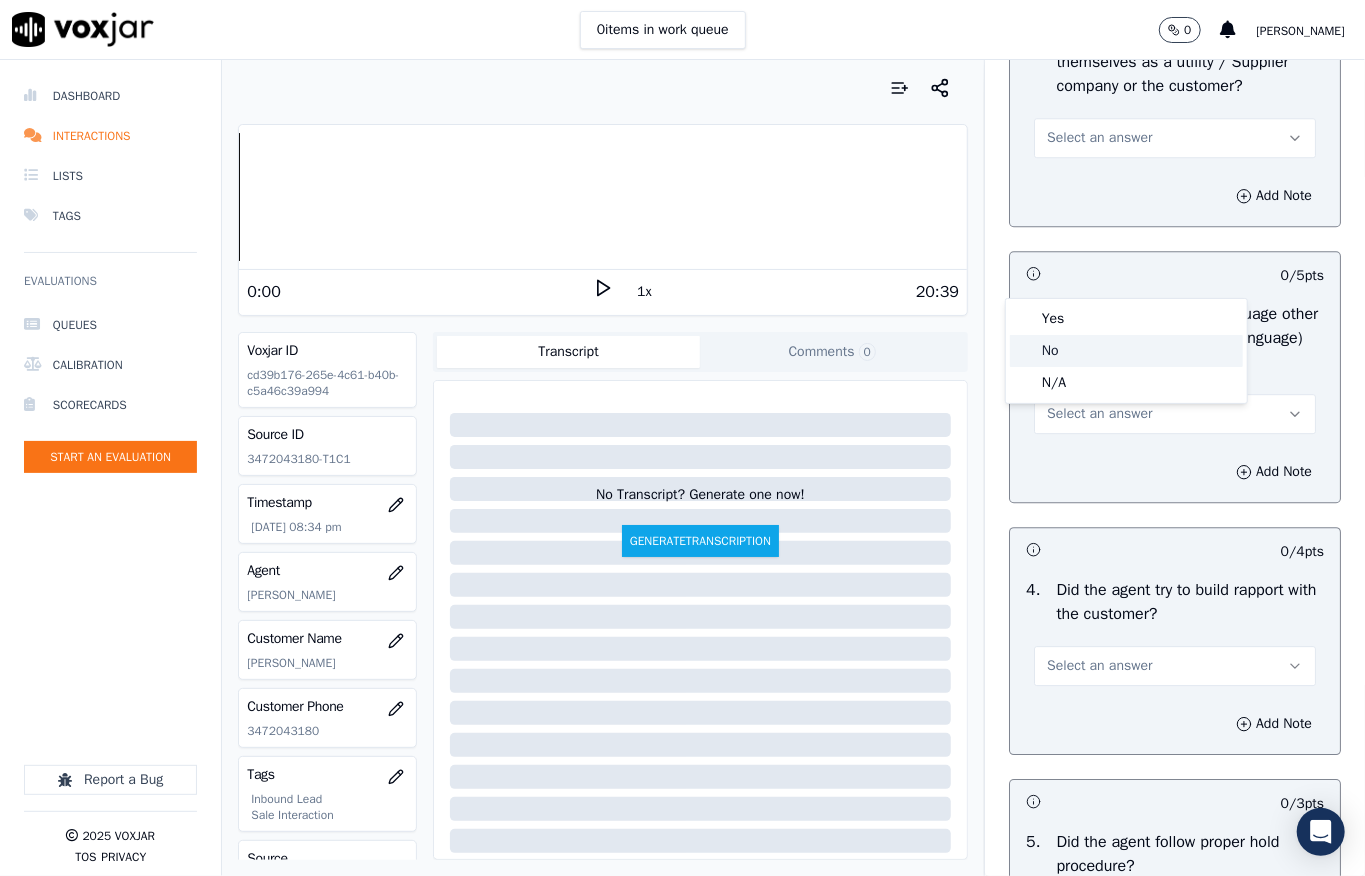 click on "No" 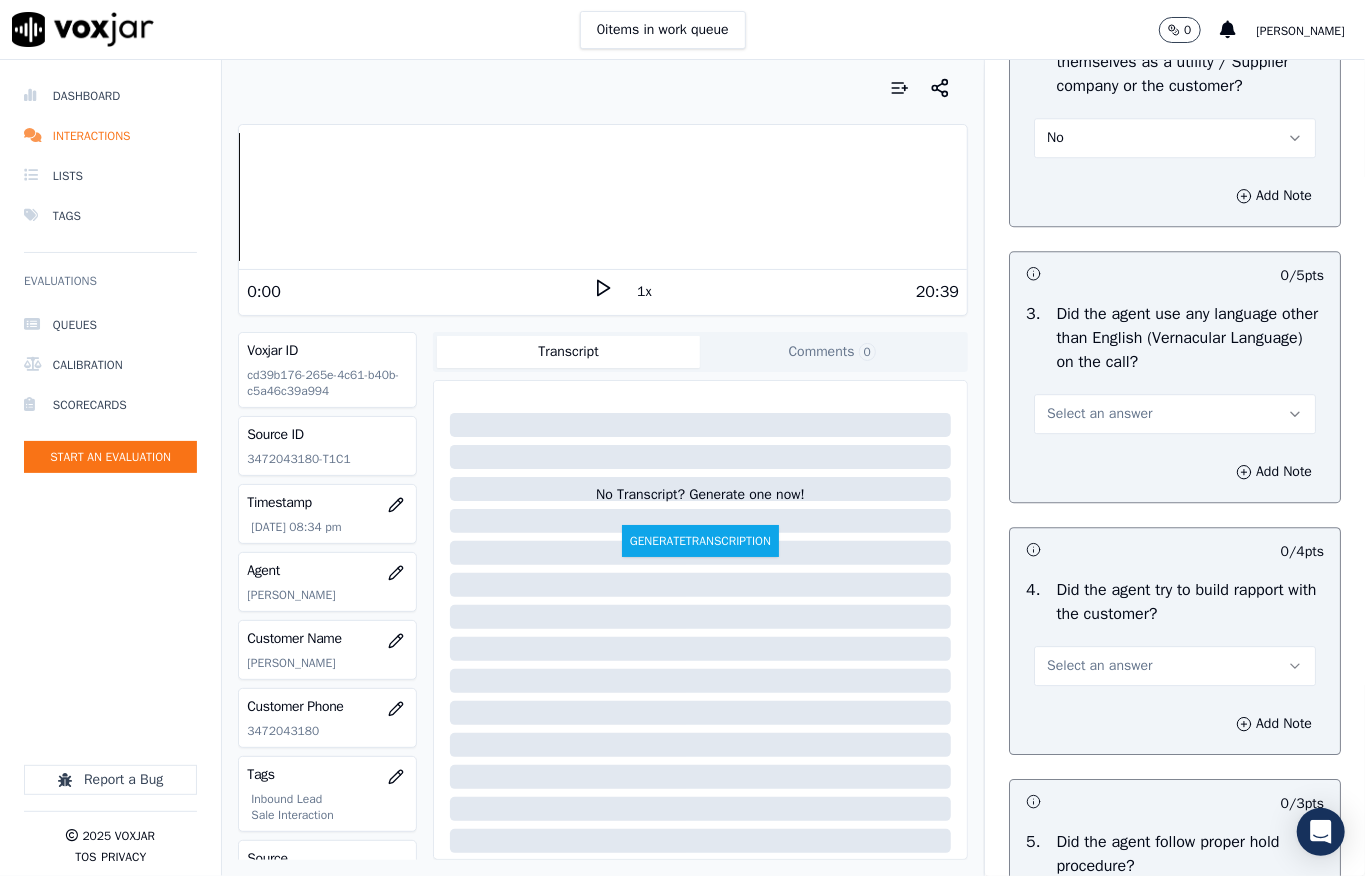 click on "Select an answer" at bounding box center [1099, 414] 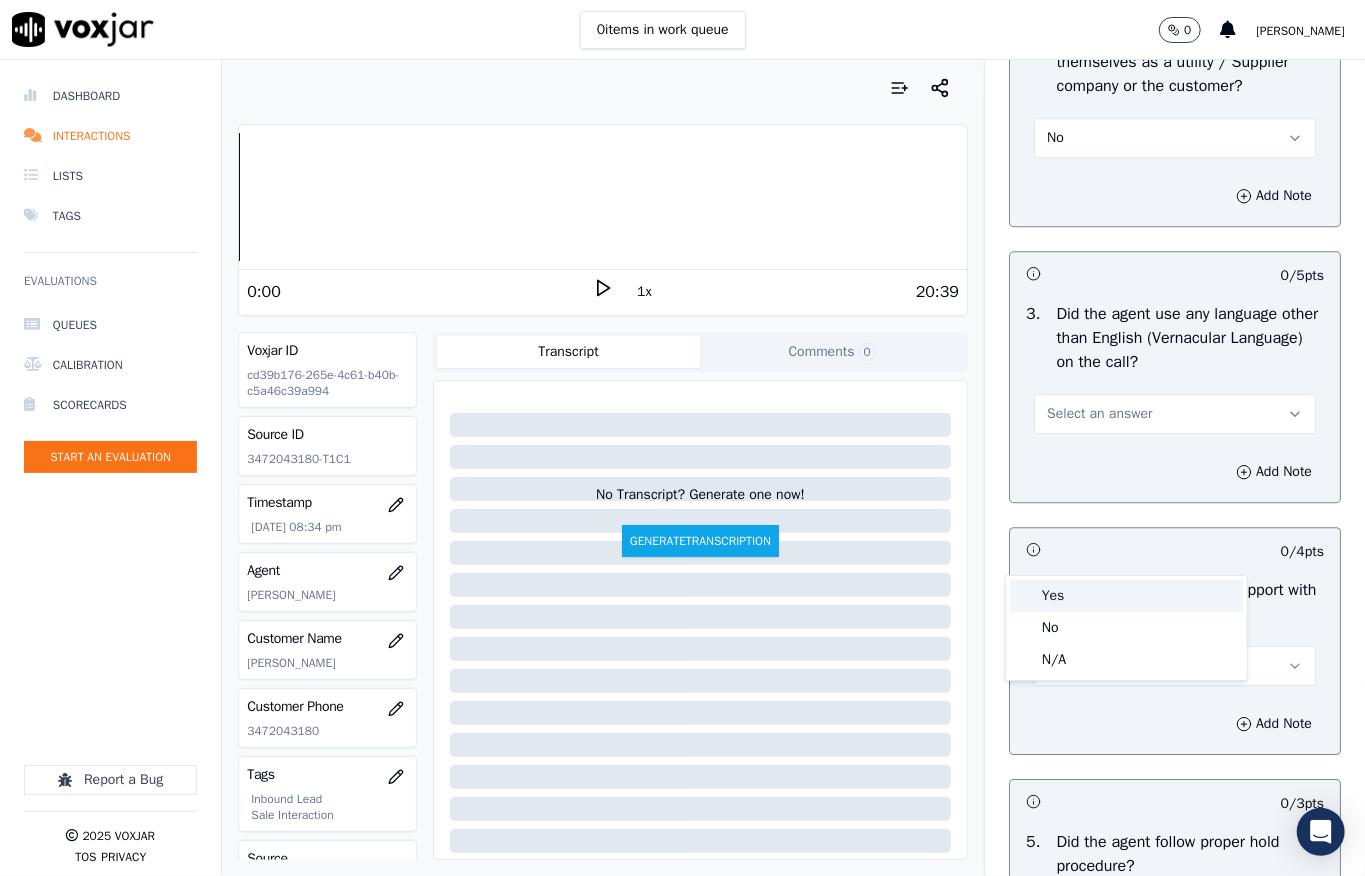 drag, startPoint x: 1060, startPoint y: 628, endPoint x: 1061, endPoint y: 616, distance: 12.0415945 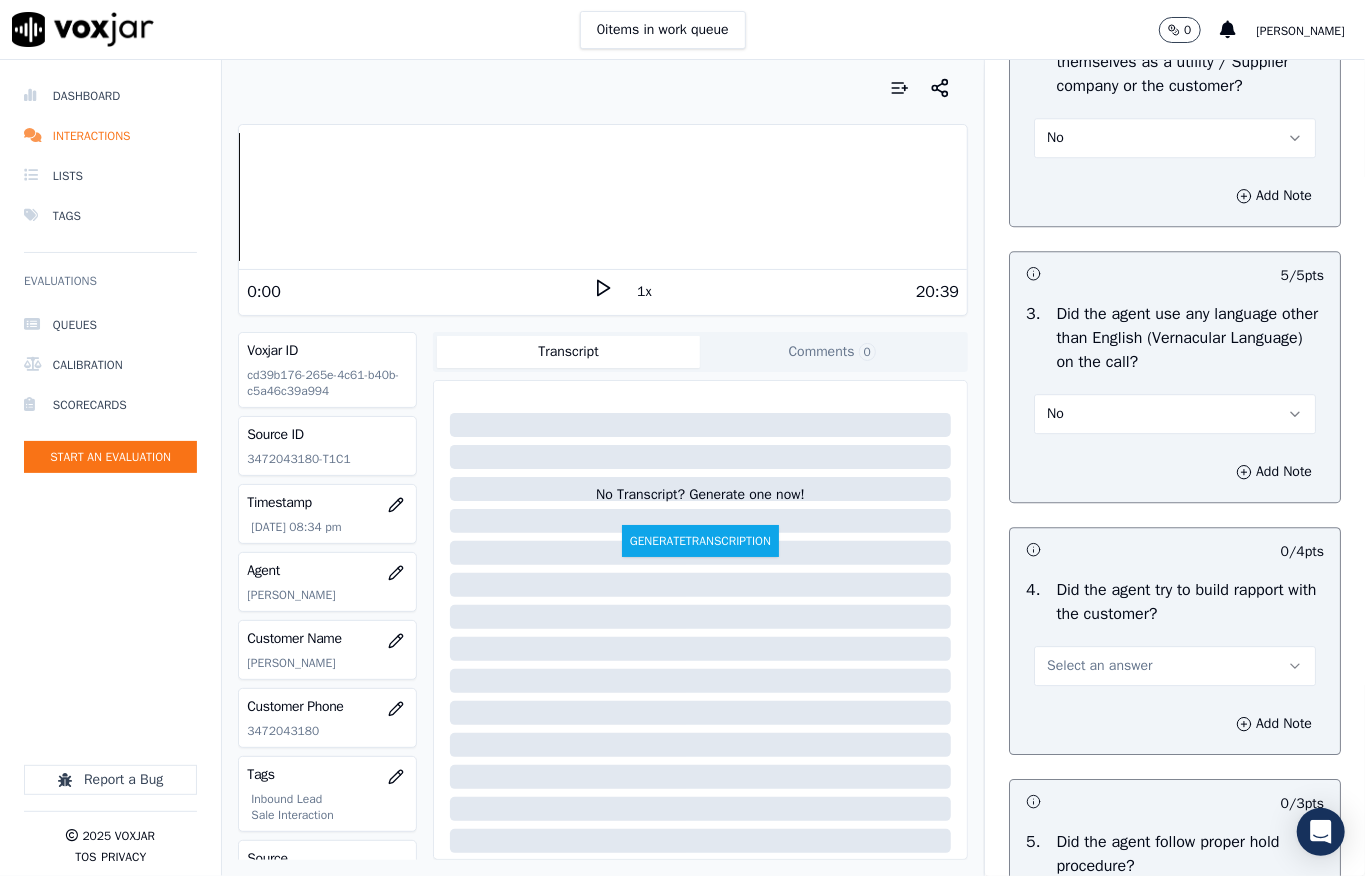 scroll, scrollTop: 3333, scrollLeft: 0, axis: vertical 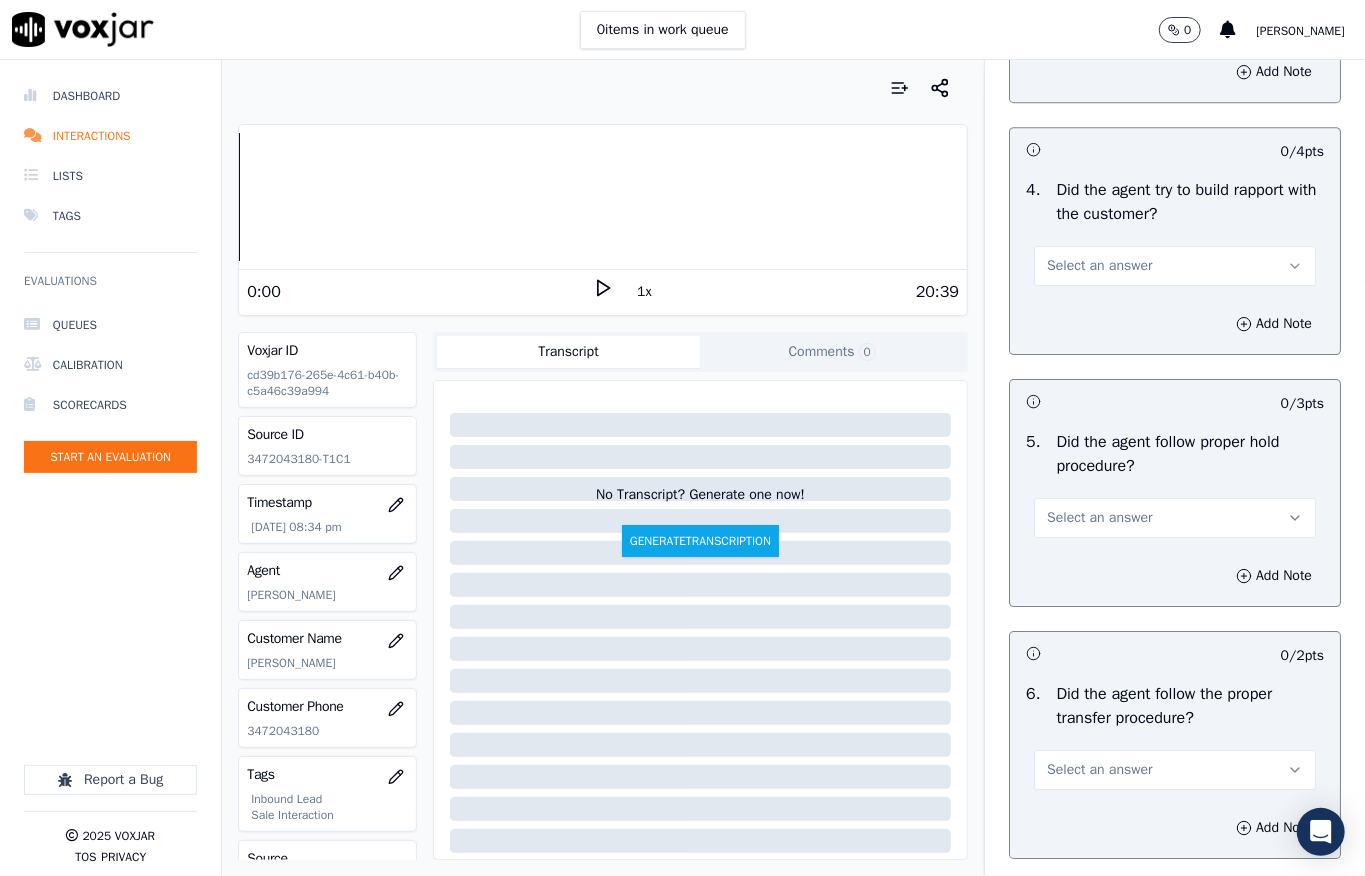 click on "Select an answer" at bounding box center [1099, 266] 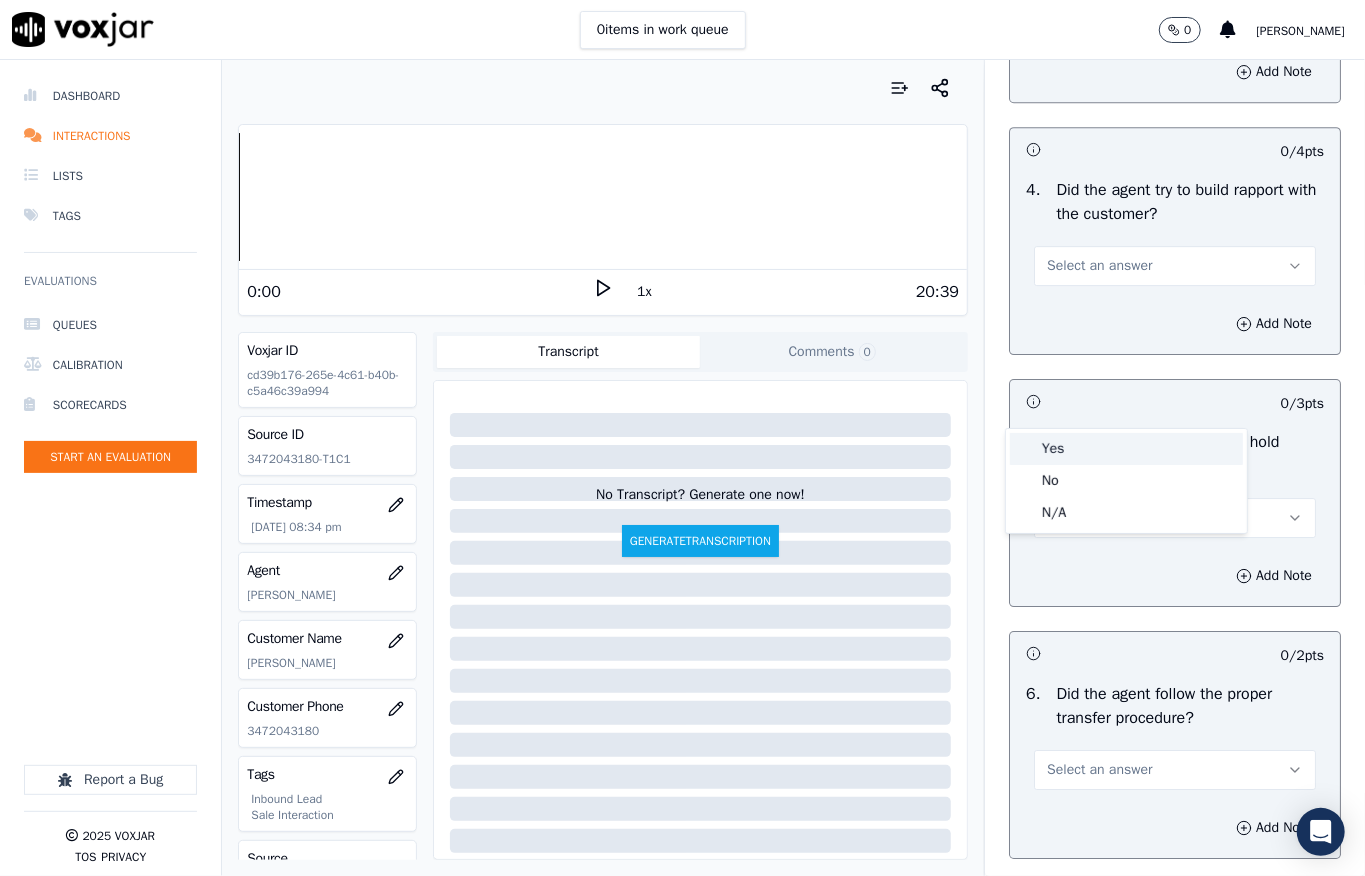 click on "Yes" at bounding box center [1126, 449] 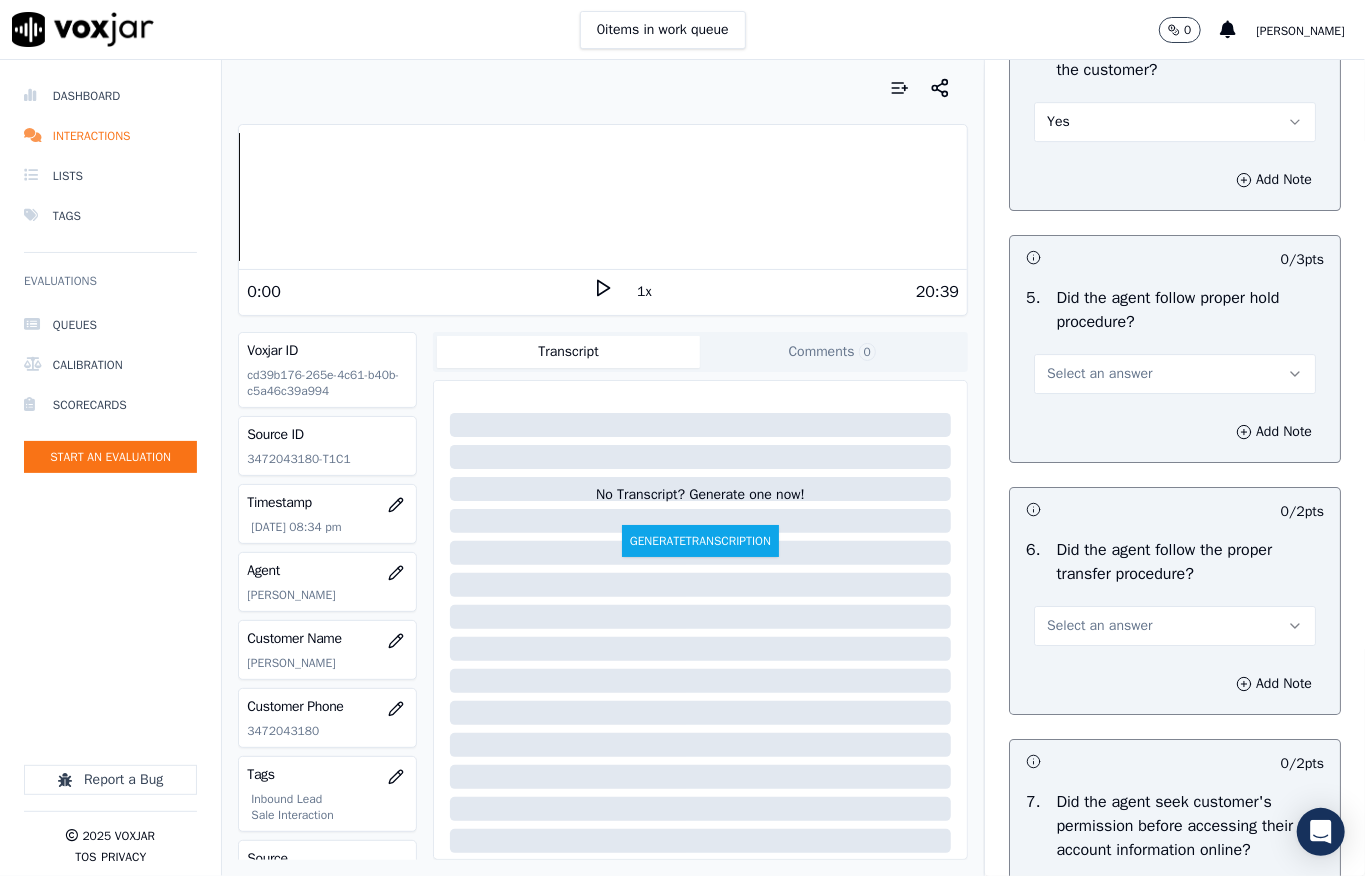 scroll, scrollTop: 3600, scrollLeft: 0, axis: vertical 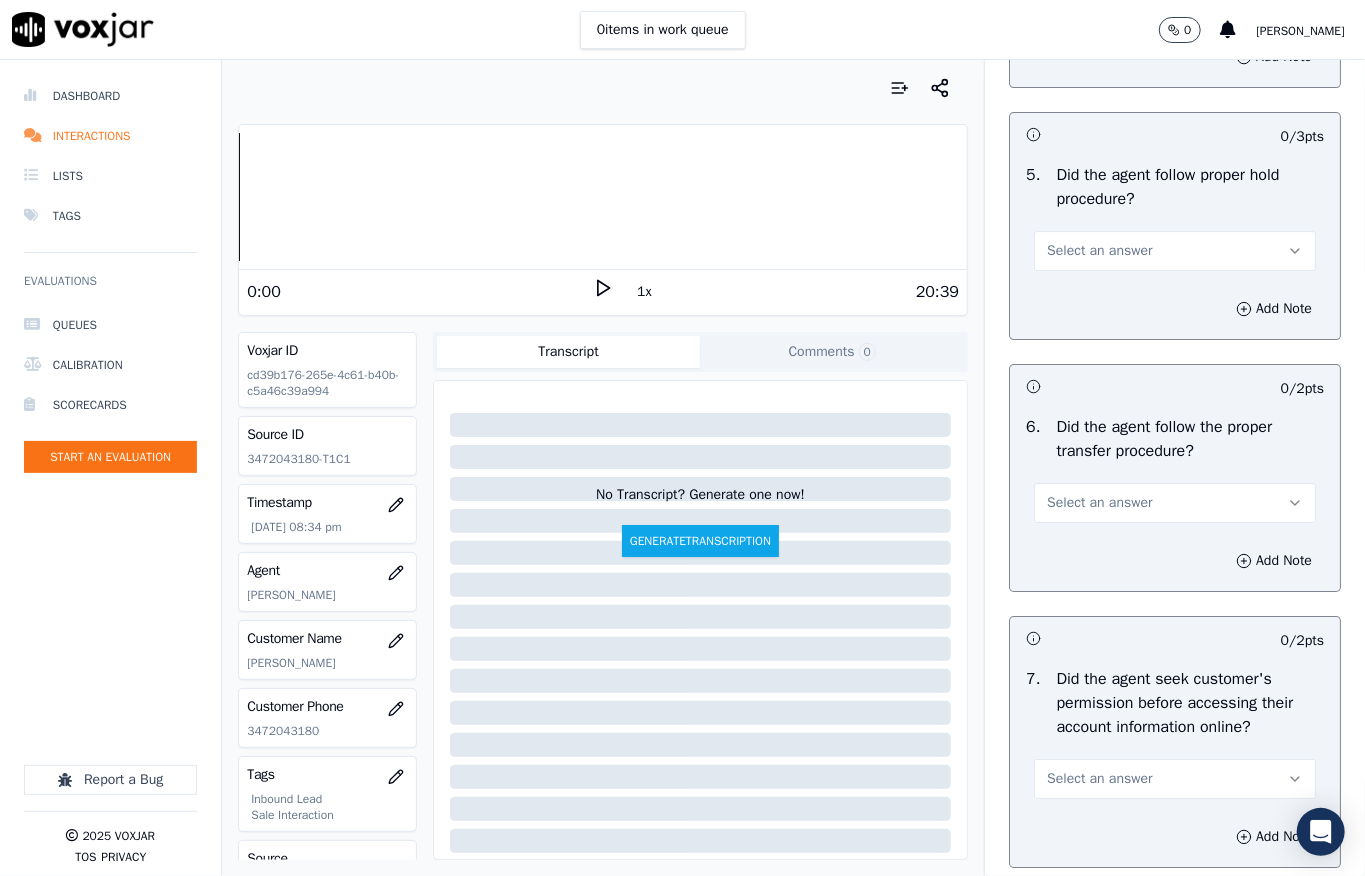 drag, startPoint x: 1088, startPoint y: 390, endPoint x: 1080, endPoint y: 397, distance: 10.630146 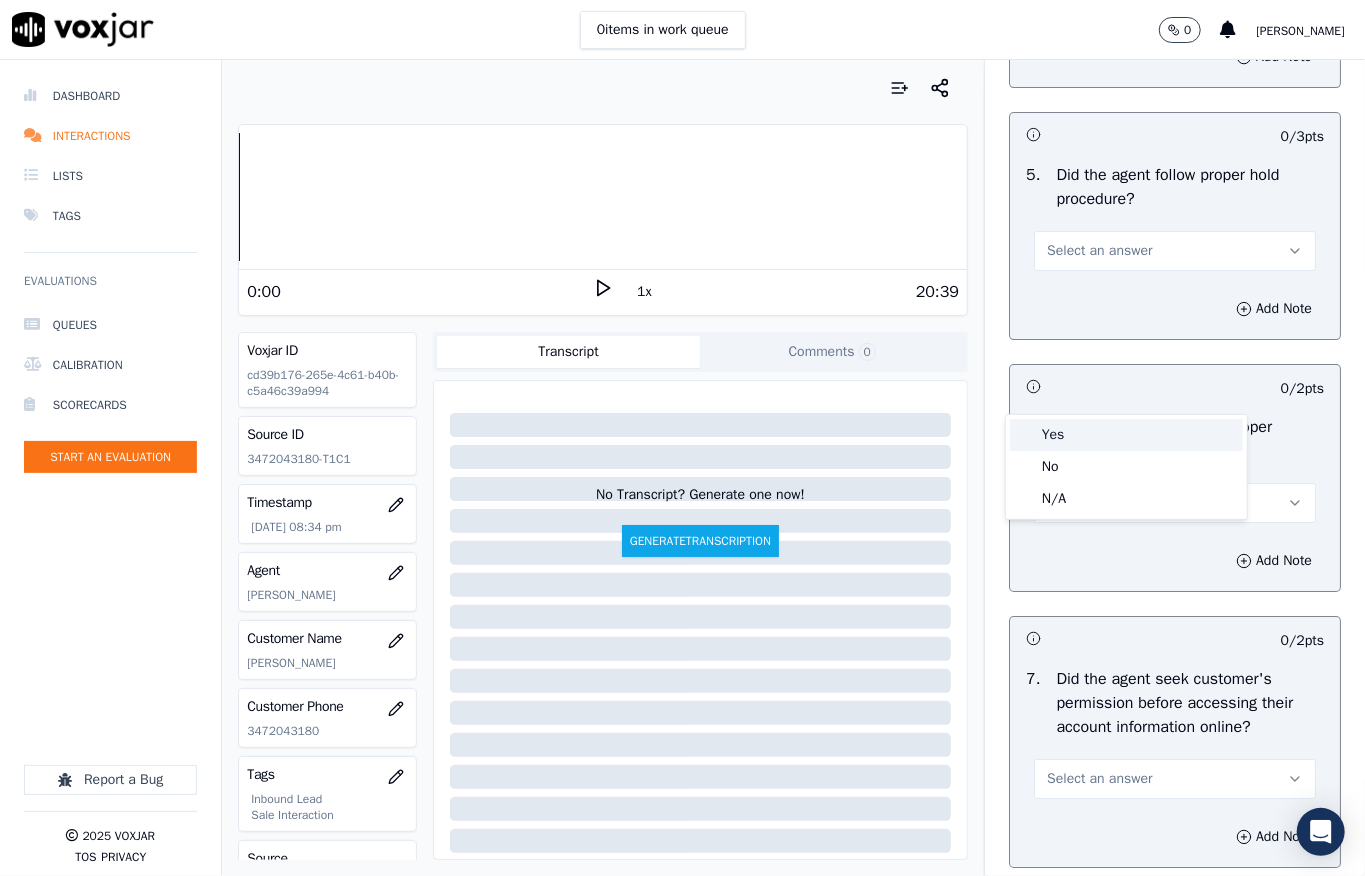 click on "Yes" at bounding box center (1126, 435) 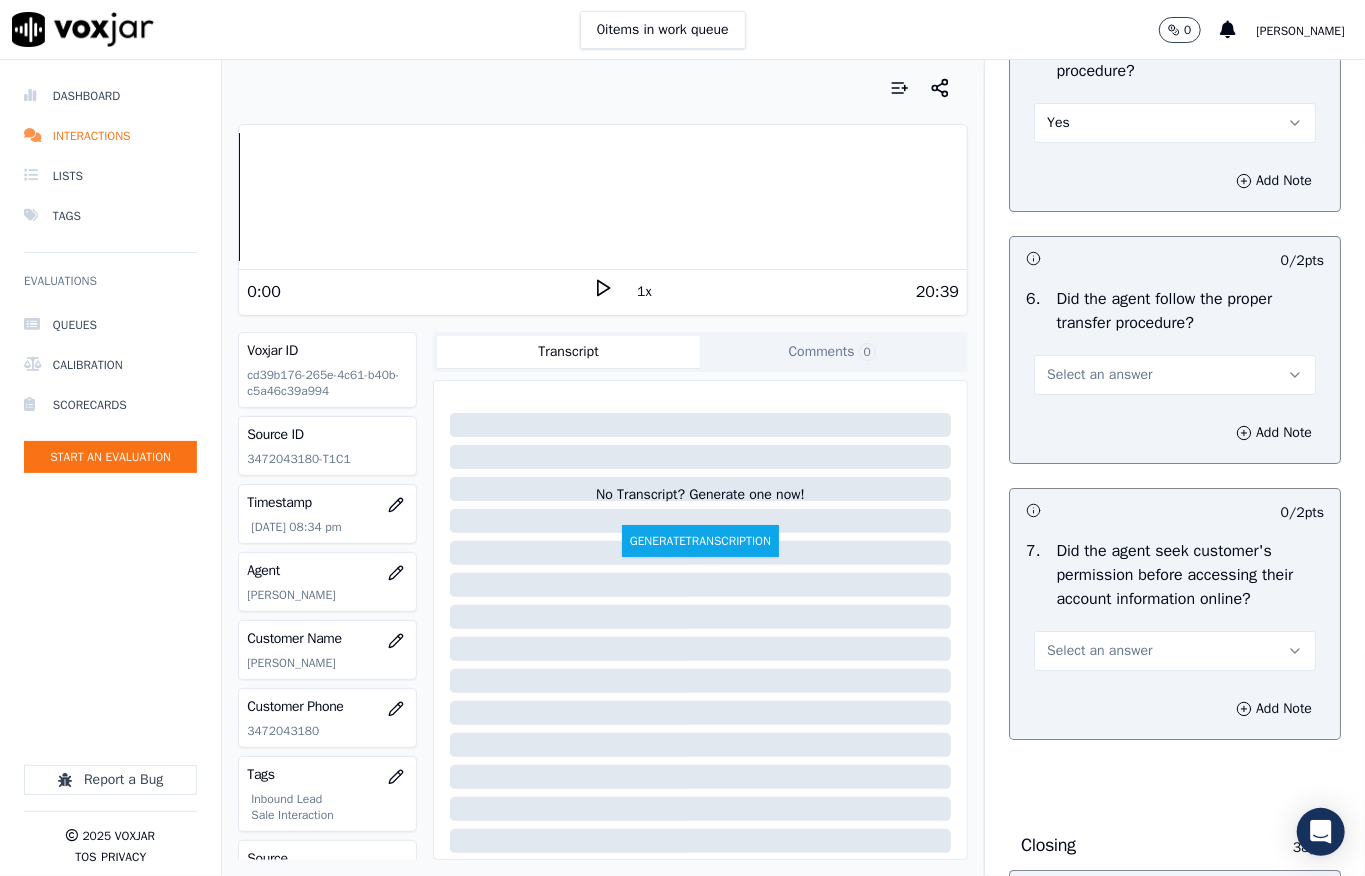 scroll, scrollTop: 3866, scrollLeft: 0, axis: vertical 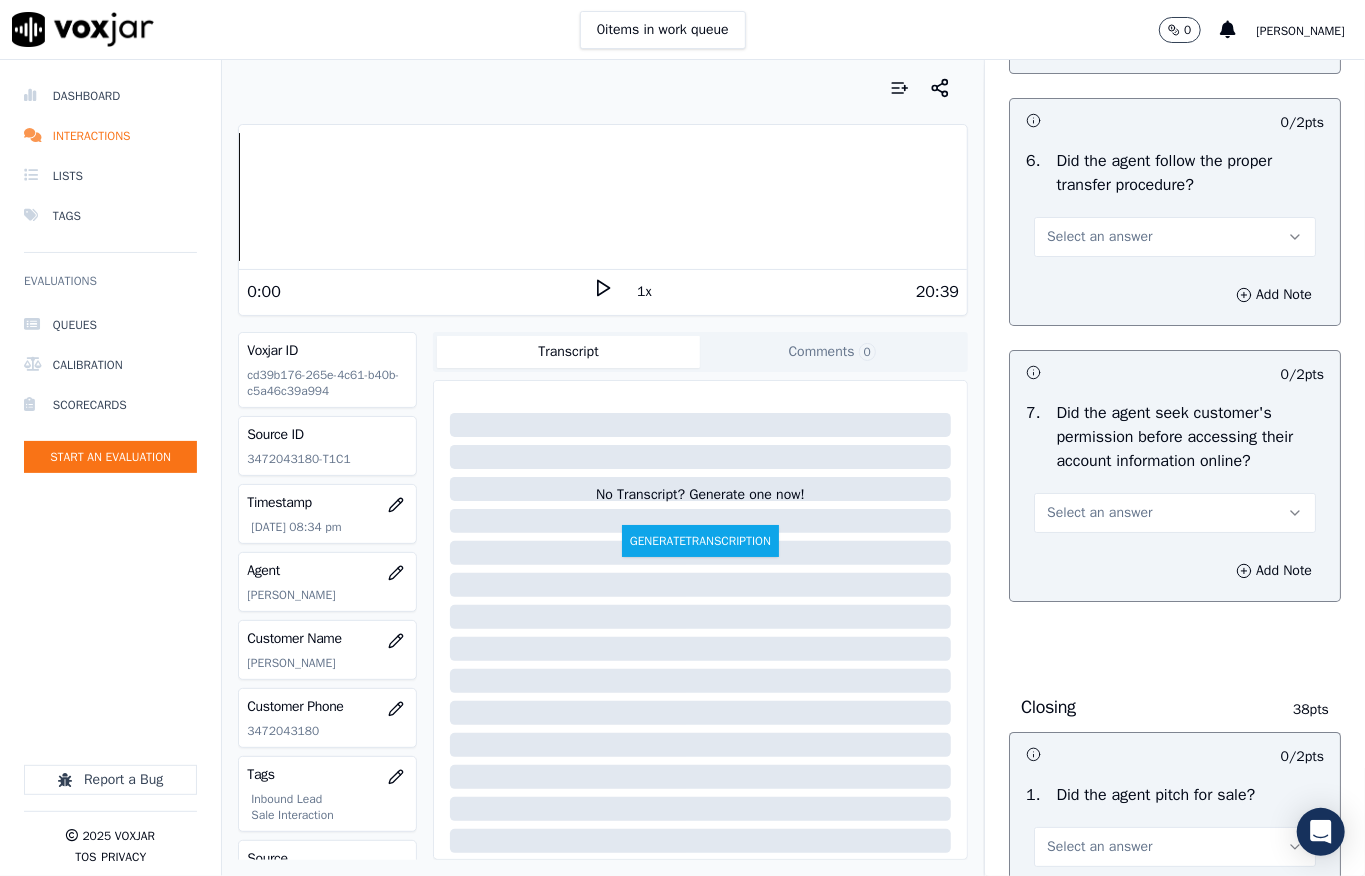 click on "6 .   Did the agent follow the proper transfer procedure?   Select an answer" at bounding box center (1175, 203) 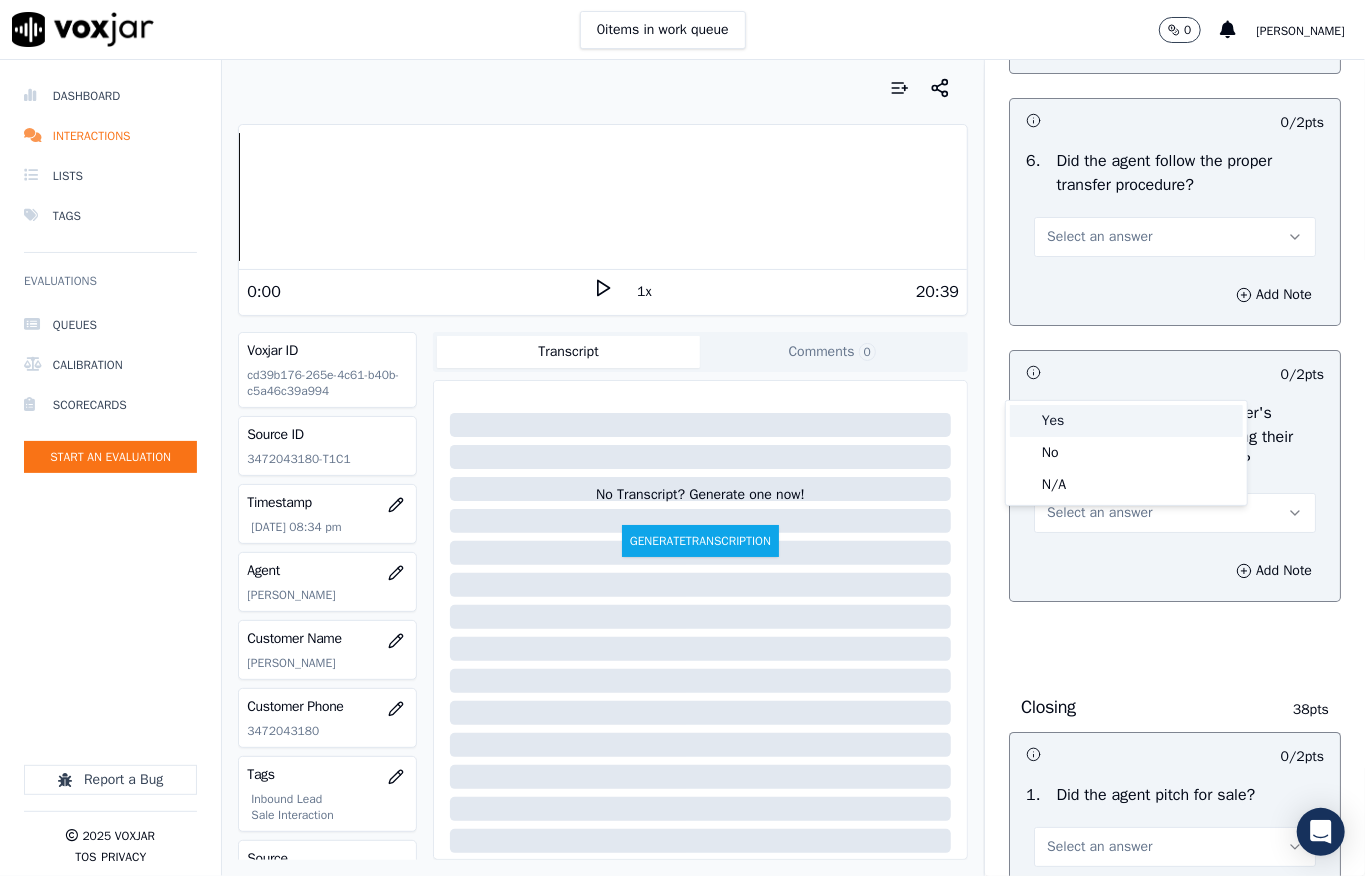 click on "Yes" at bounding box center [1126, 421] 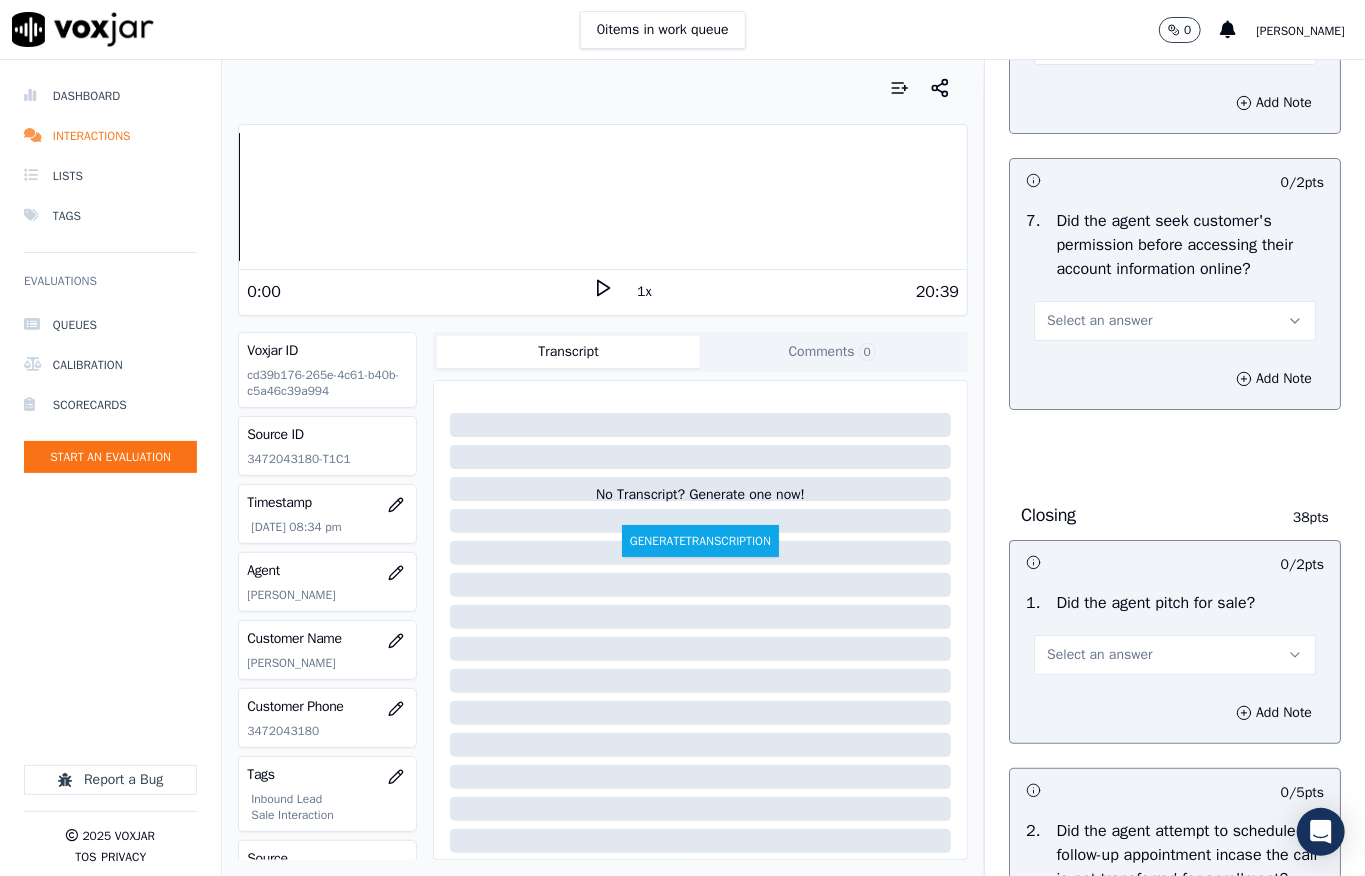 scroll, scrollTop: 4266, scrollLeft: 0, axis: vertical 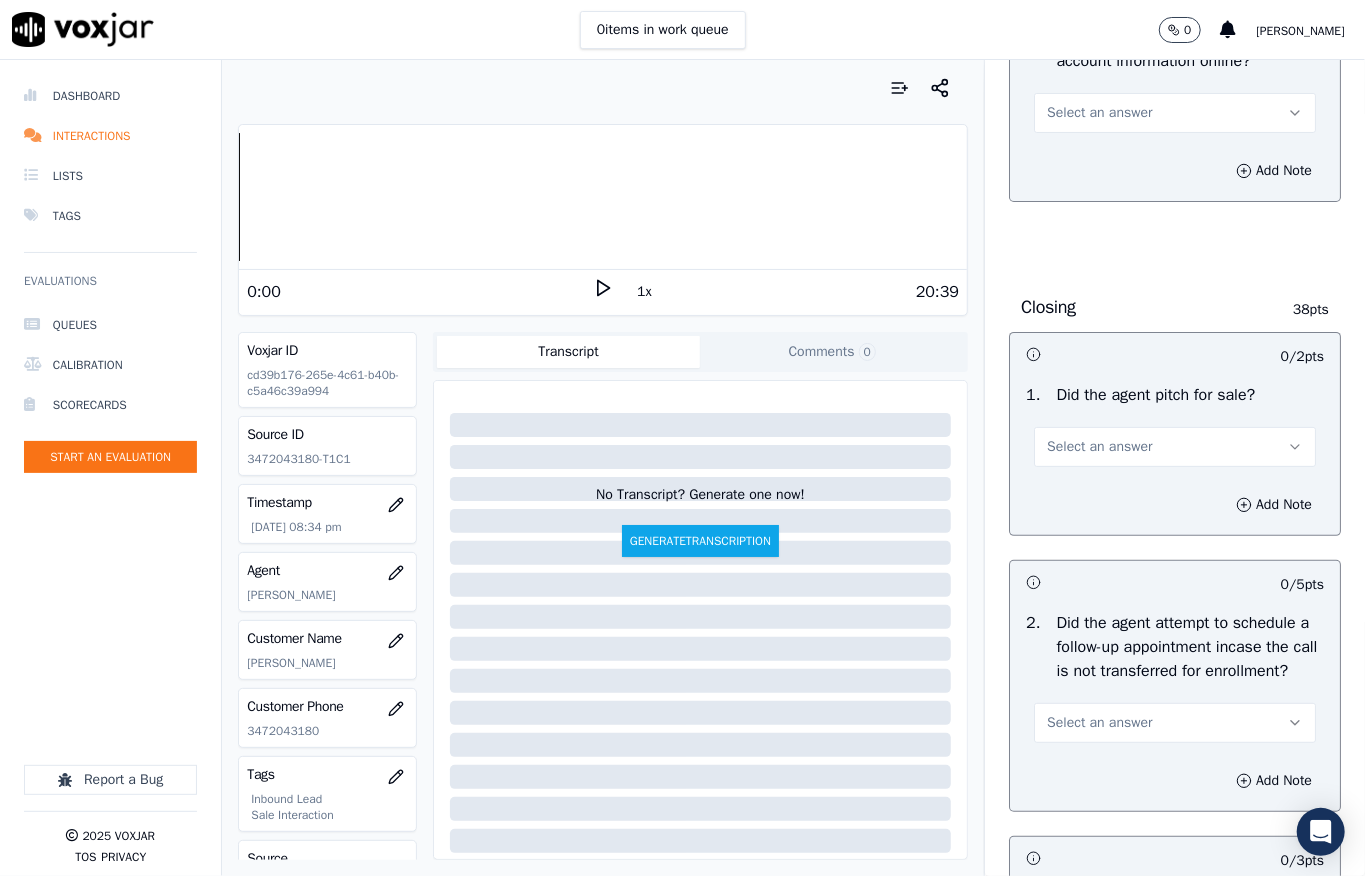click on "Select an answer" at bounding box center [1099, 113] 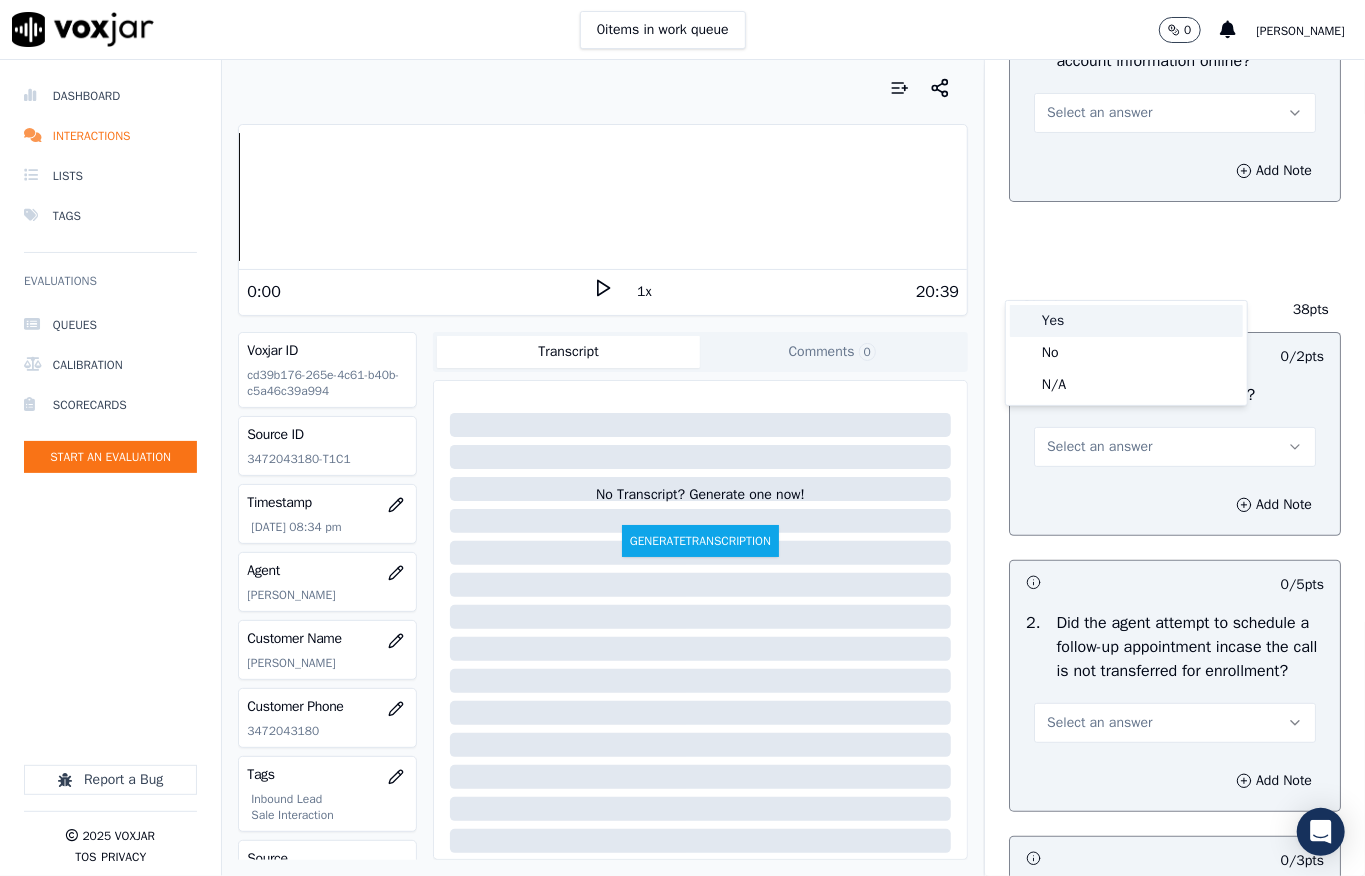 click on "Yes" at bounding box center (1126, 321) 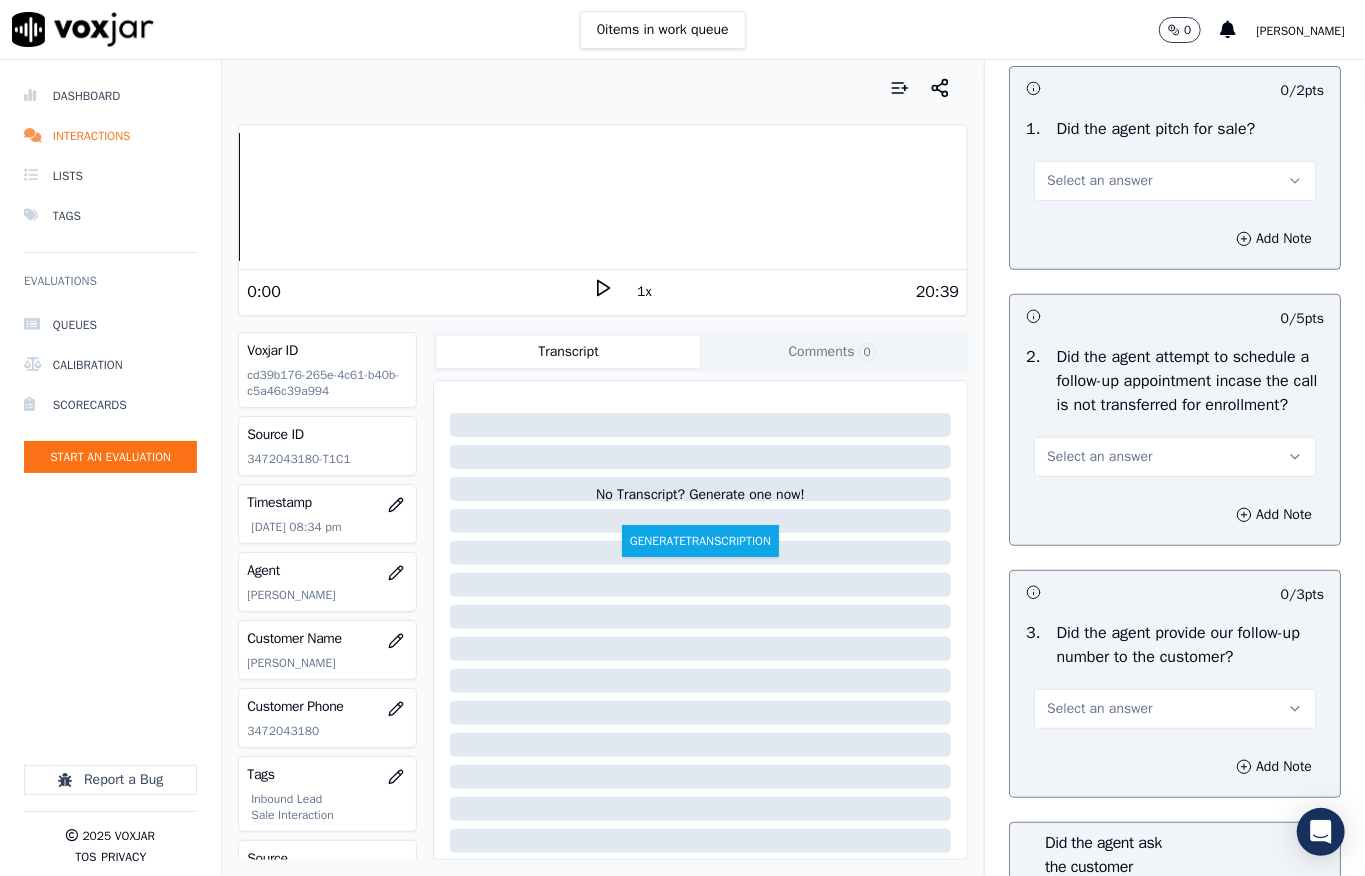 scroll, scrollTop: 4533, scrollLeft: 0, axis: vertical 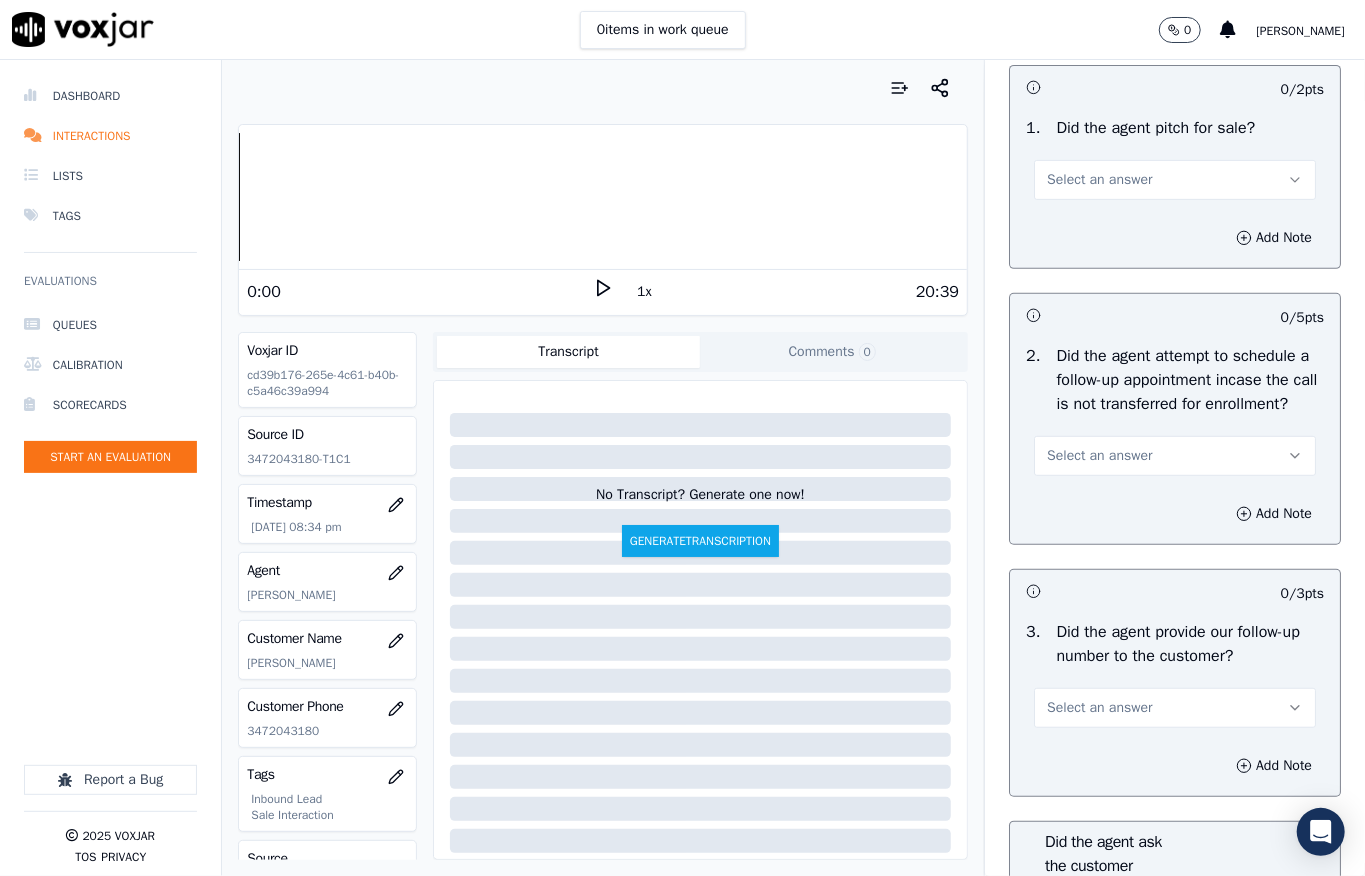 click on "Select an answer" at bounding box center (1099, 180) 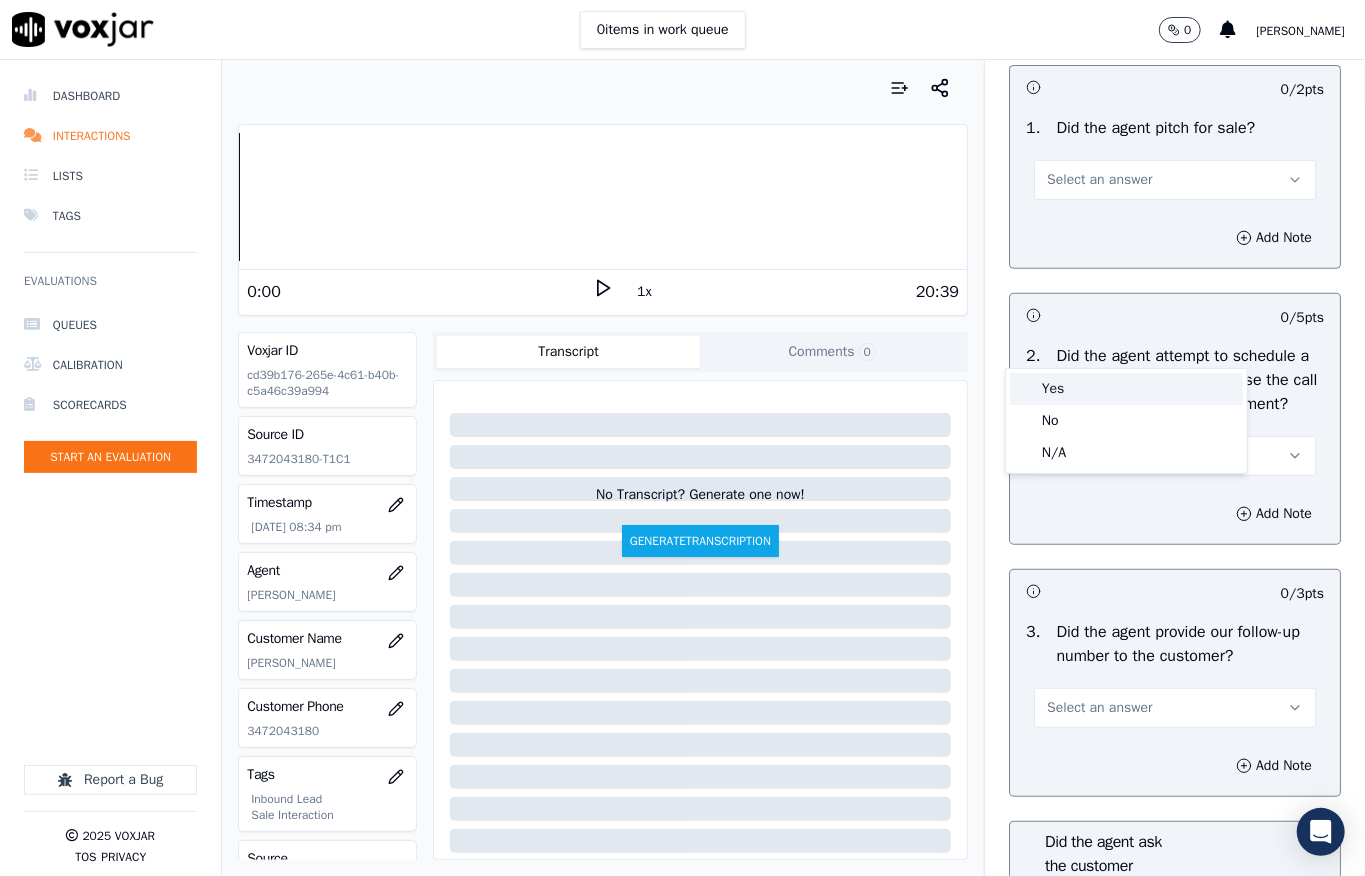 click on "Yes" at bounding box center (1126, 389) 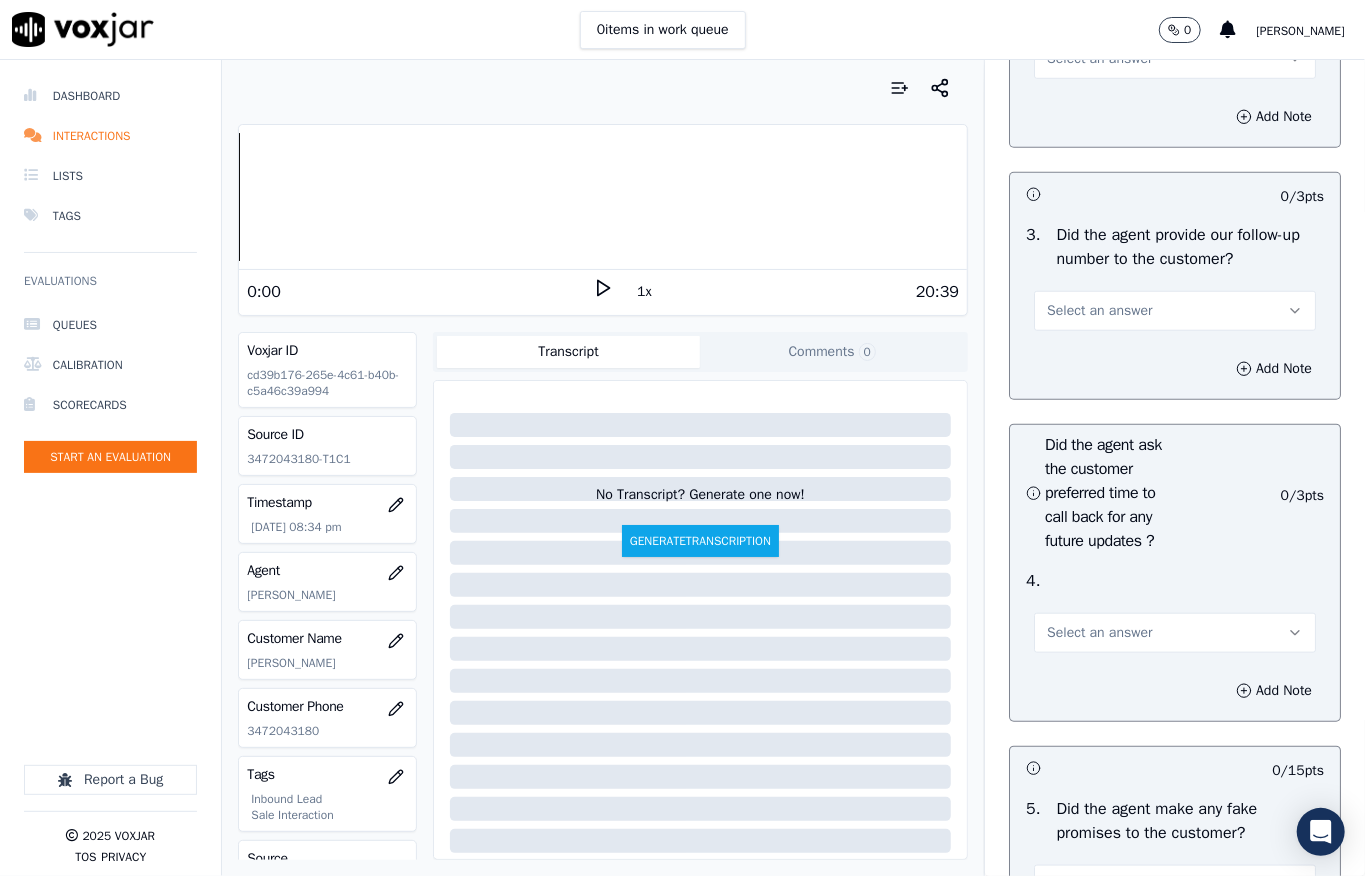 scroll, scrollTop: 4933, scrollLeft: 0, axis: vertical 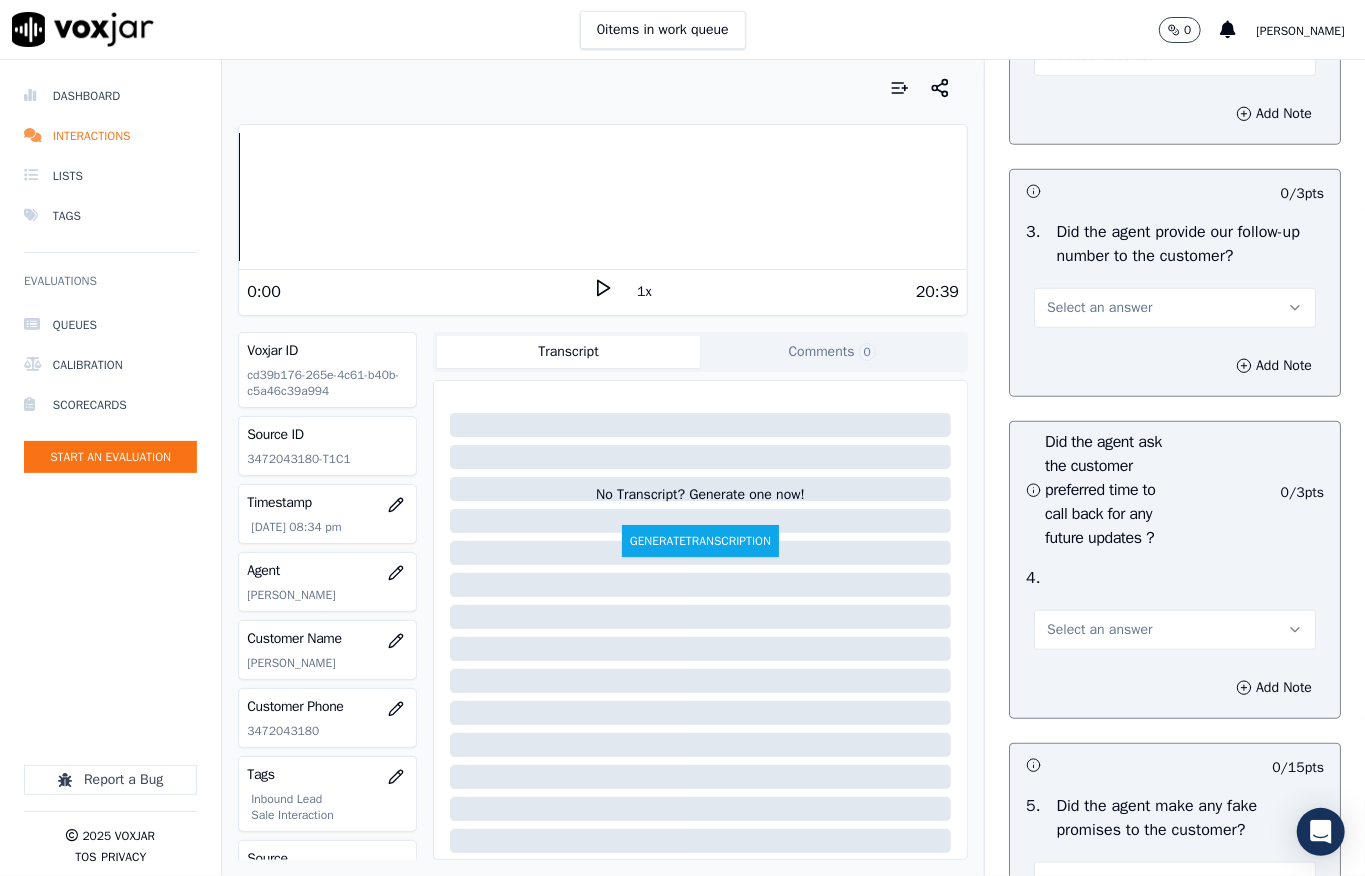 click on "Select an answer" at bounding box center (1099, 56) 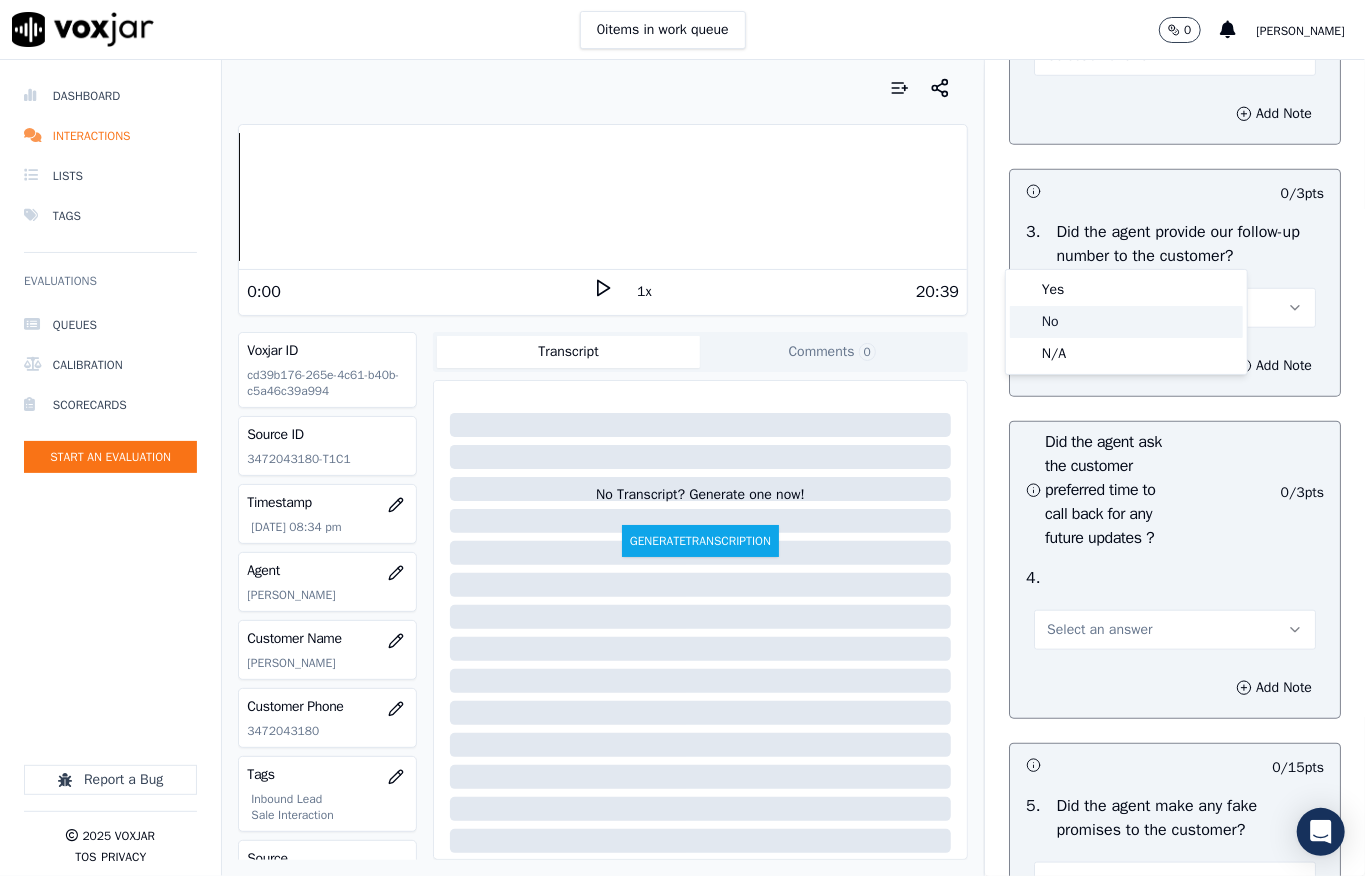click on "No" 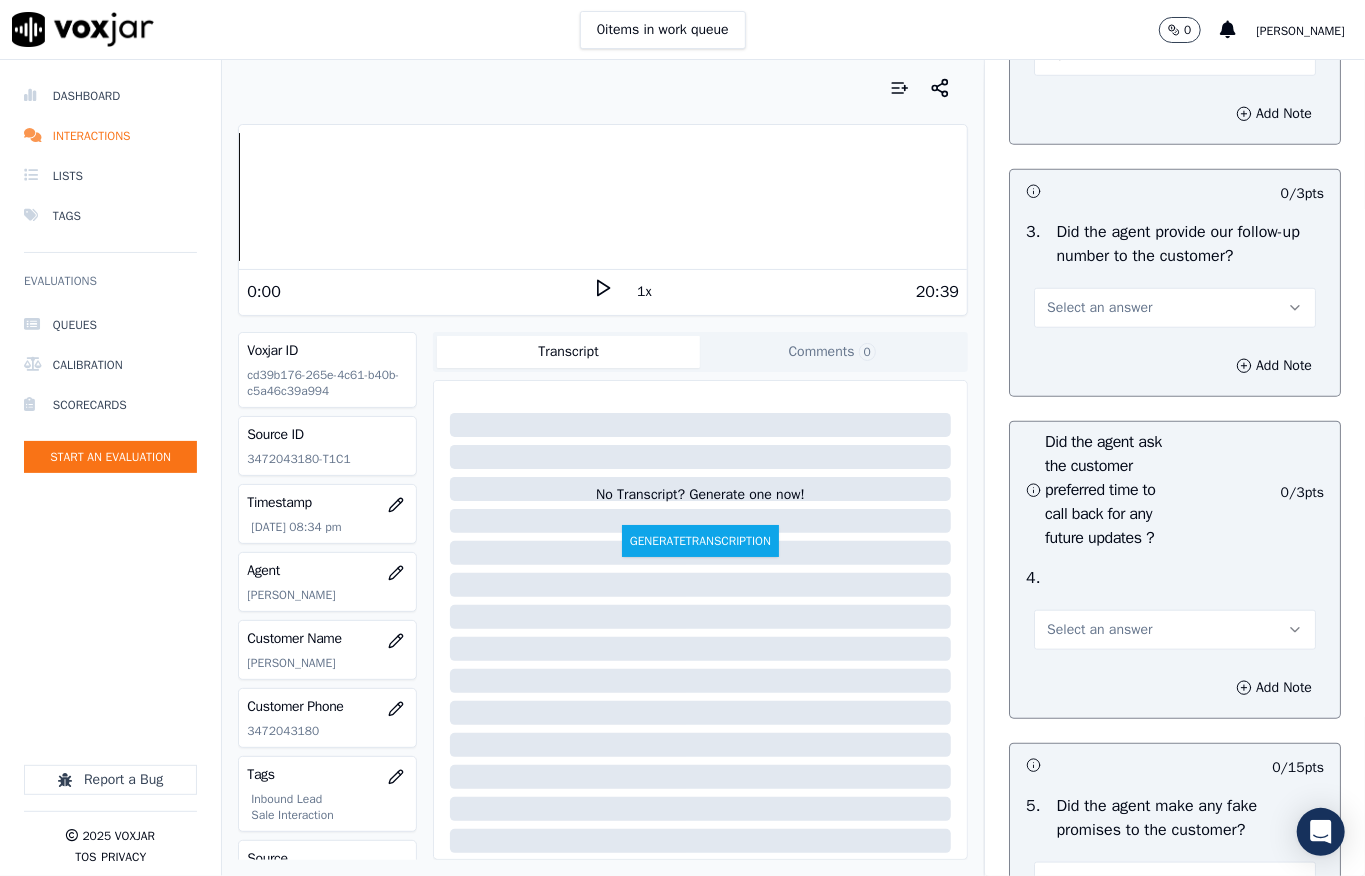 click on "No" at bounding box center (1175, 56) 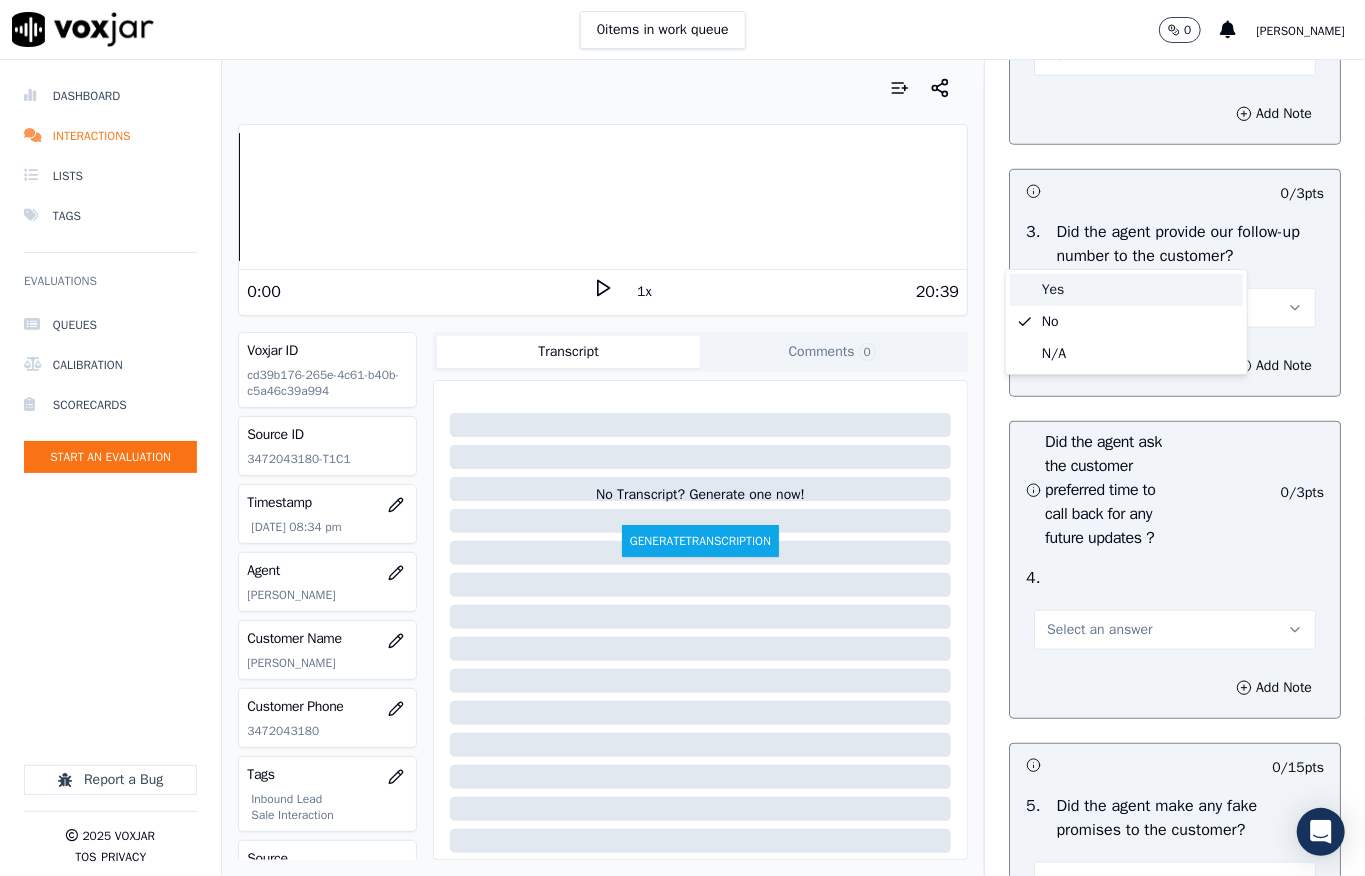 click on "Yes" at bounding box center [1126, 290] 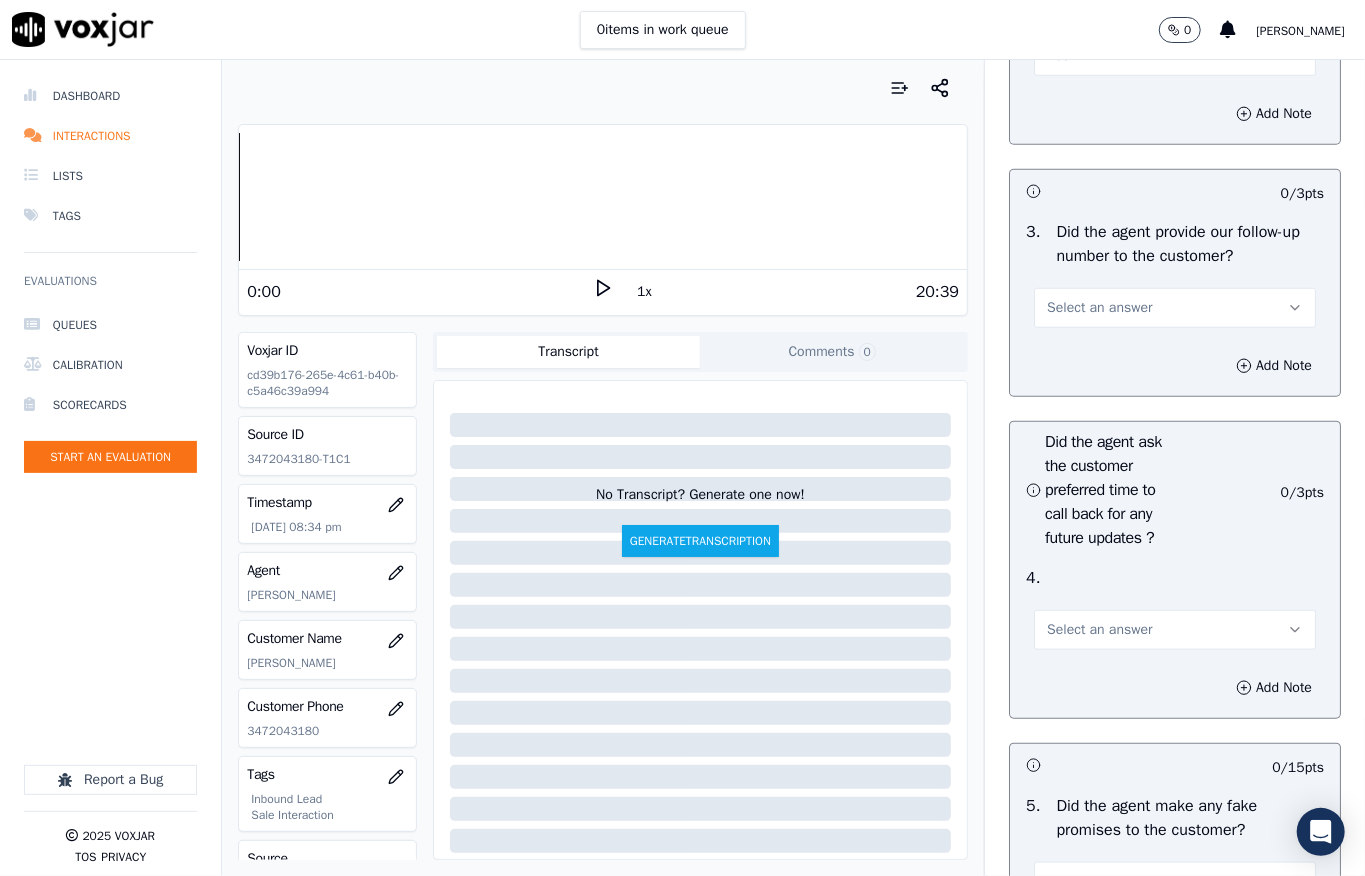 click on "Select an answer" at bounding box center [1099, 308] 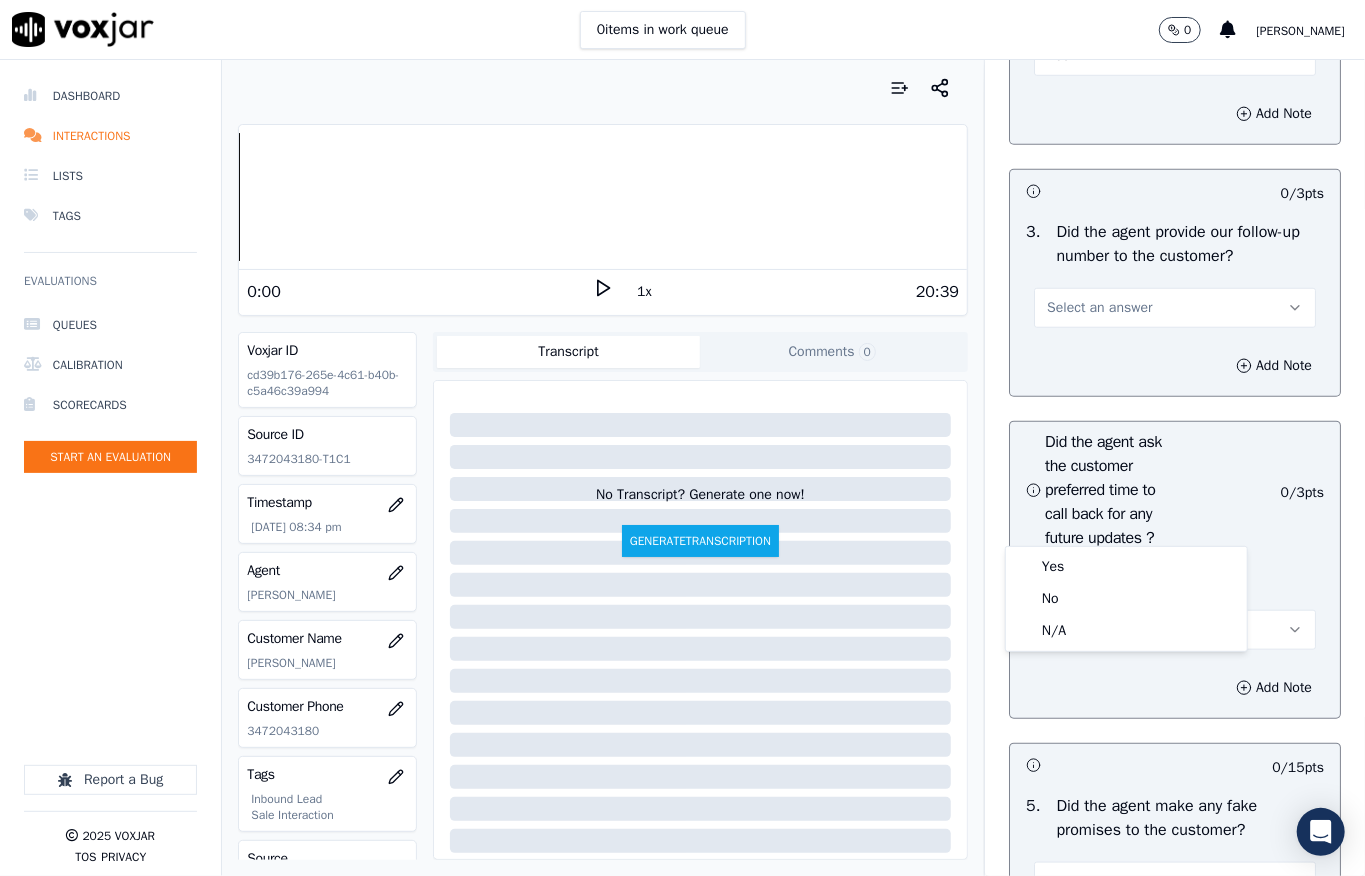 drag, startPoint x: 1061, startPoint y: 549, endPoint x: 1061, endPoint y: 560, distance: 11 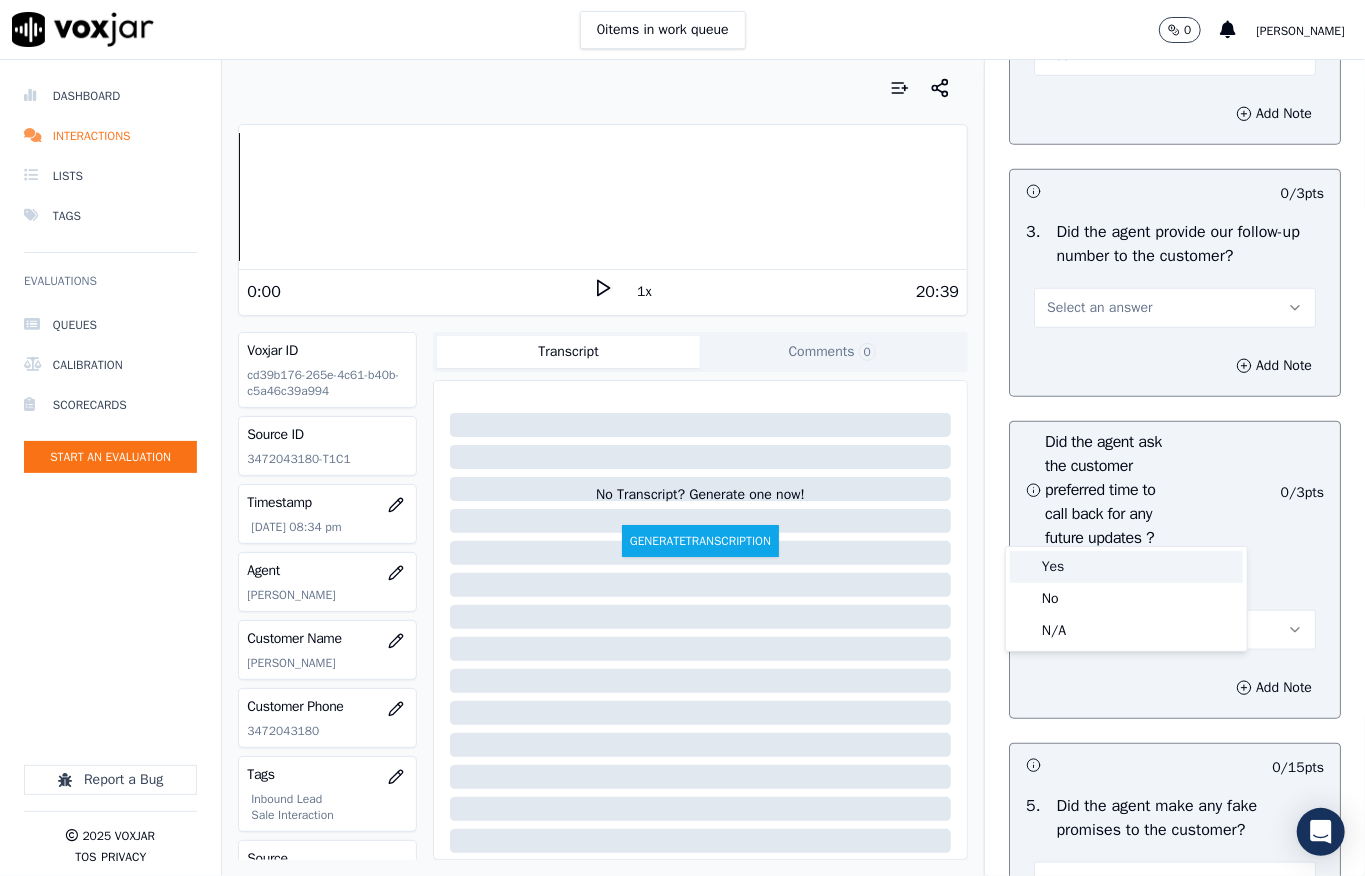 click on "Yes" at bounding box center (1126, 567) 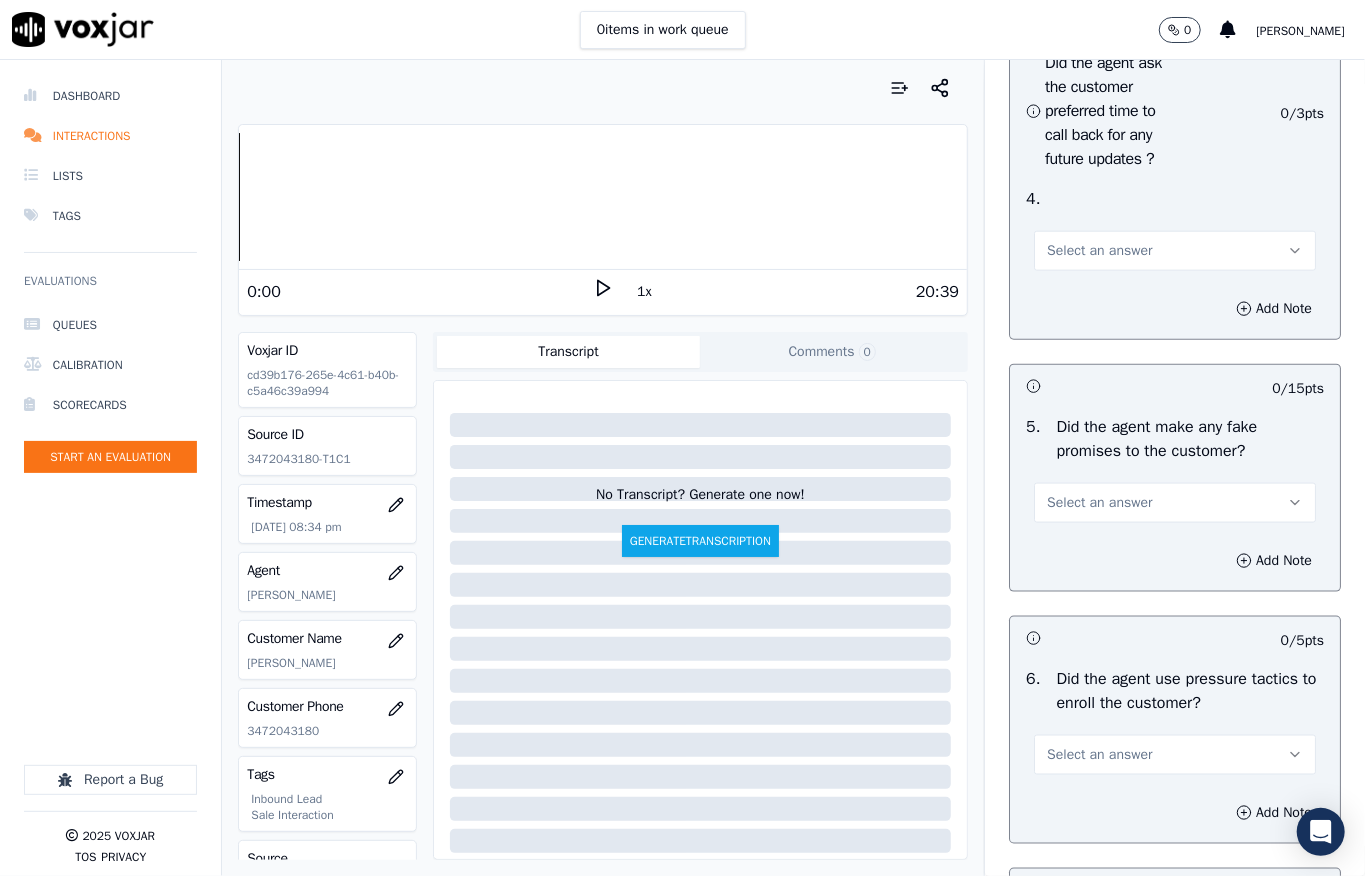 scroll, scrollTop: 5466, scrollLeft: 0, axis: vertical 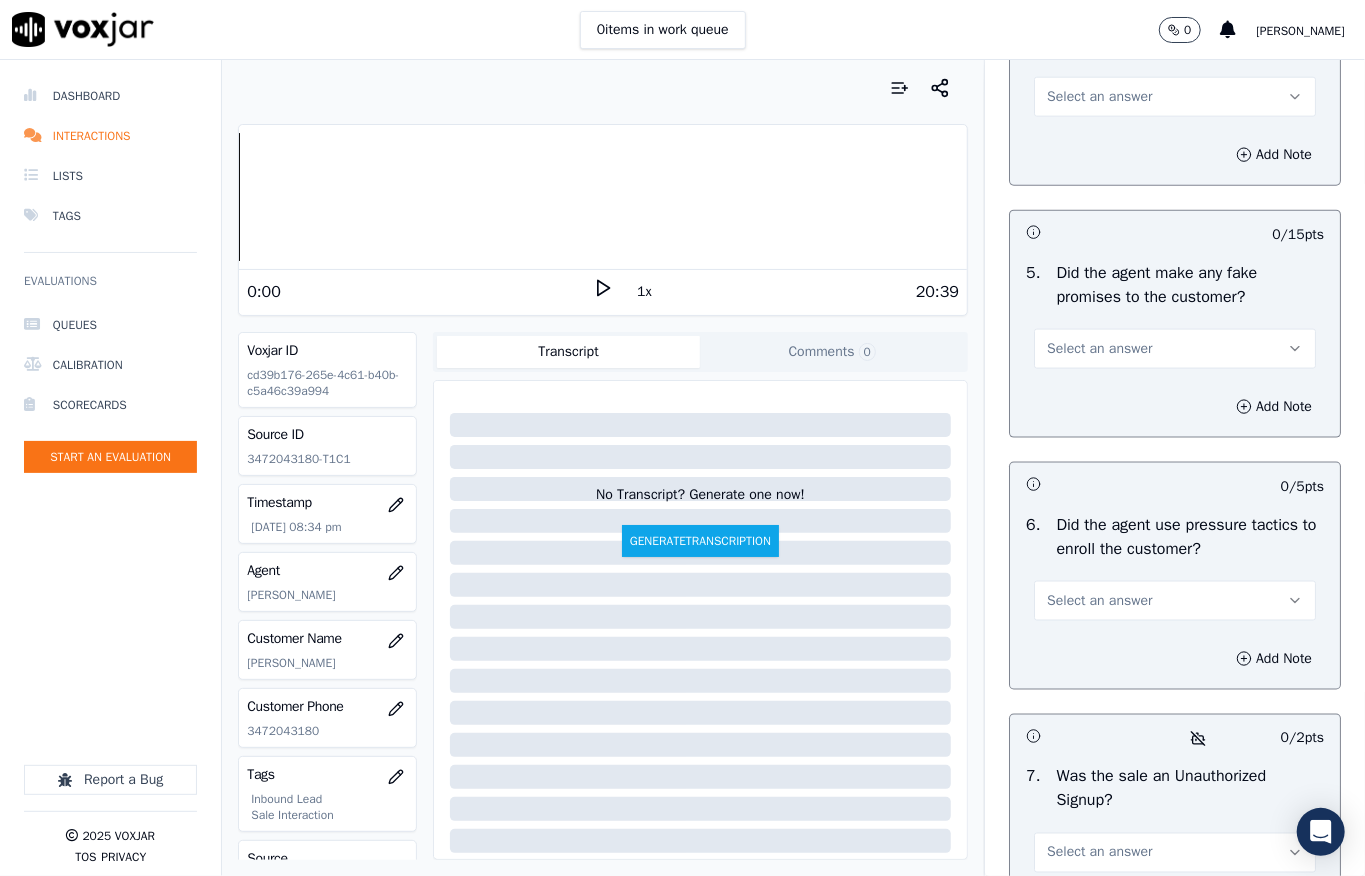 click on "Select an answer" at bounding box center [1175, 97] 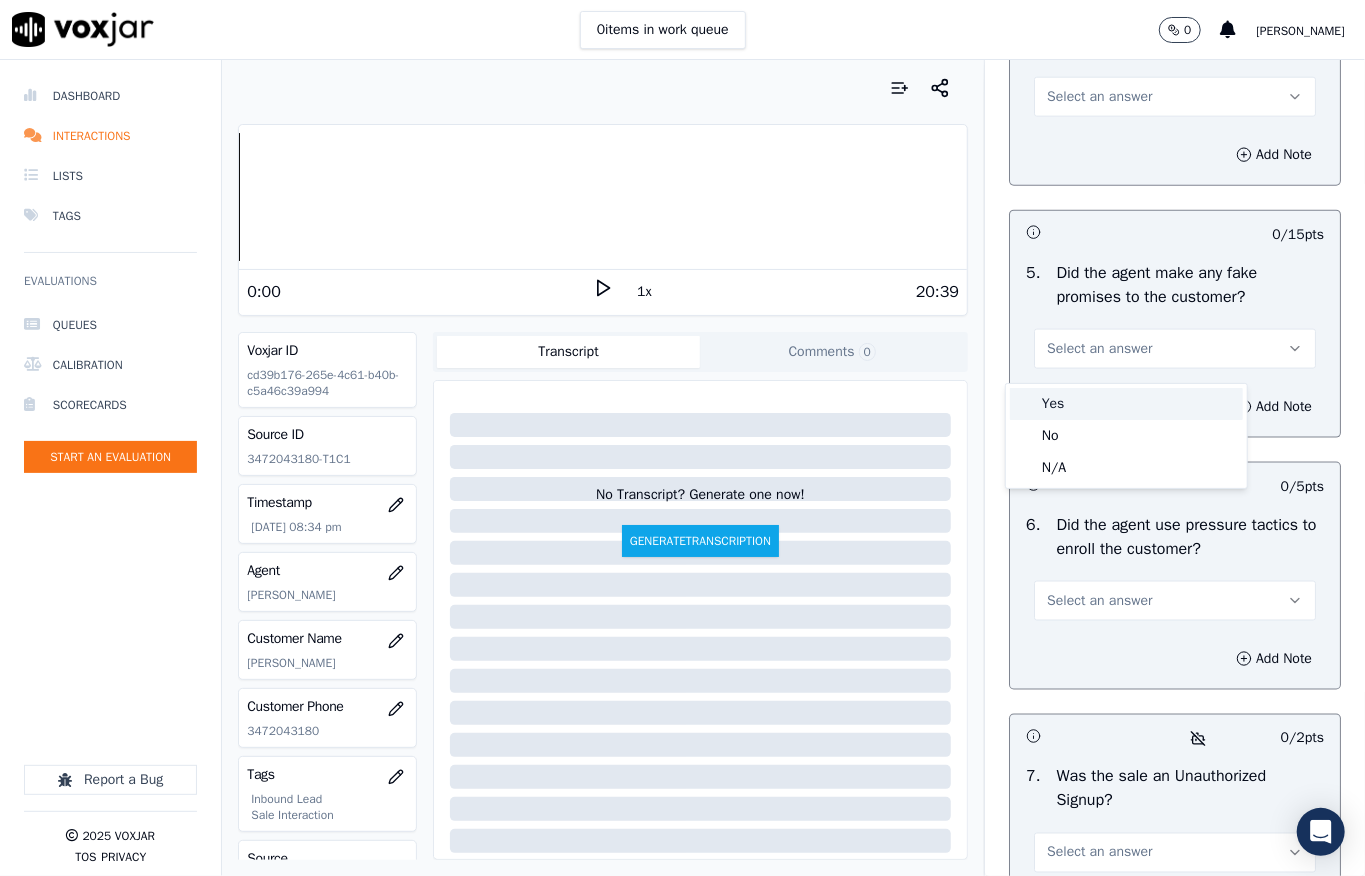 click on "Yes" at bounding box center (1126, 404) 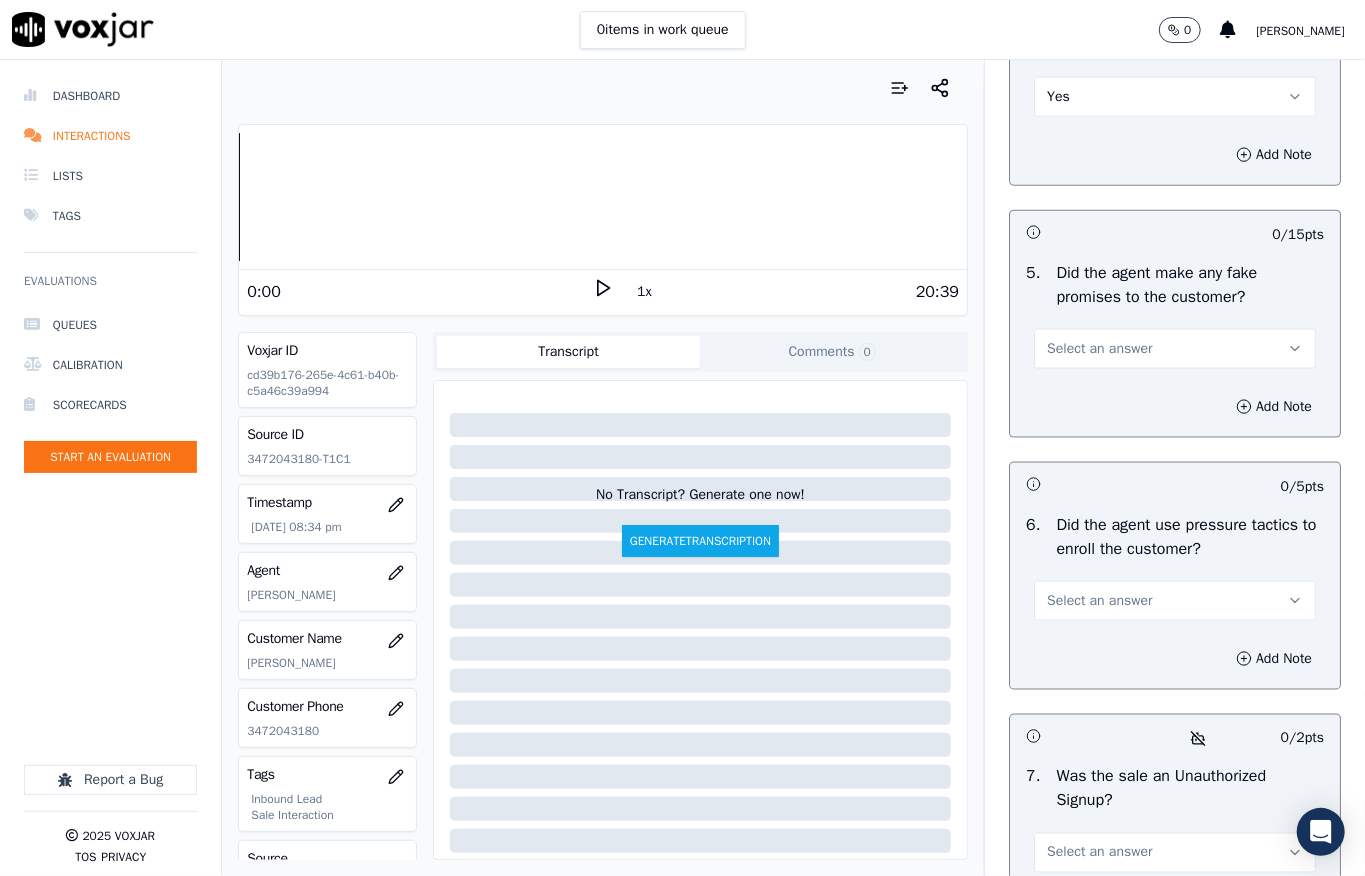 scroll, scrollTop: 5733, scrollLeft: 0, axis: vertical 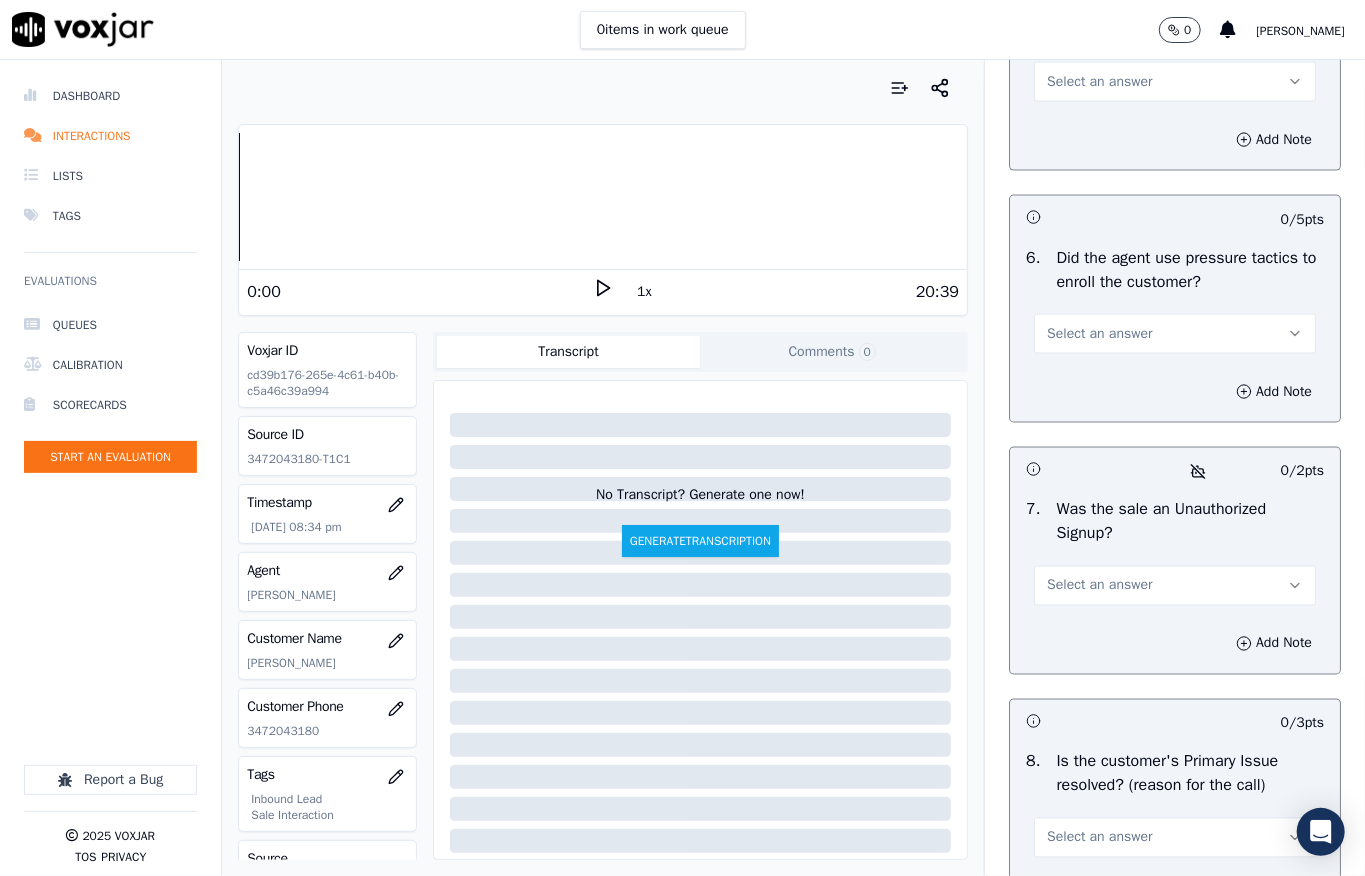 click on "Select an answer" at bounding box center [1099, 82] 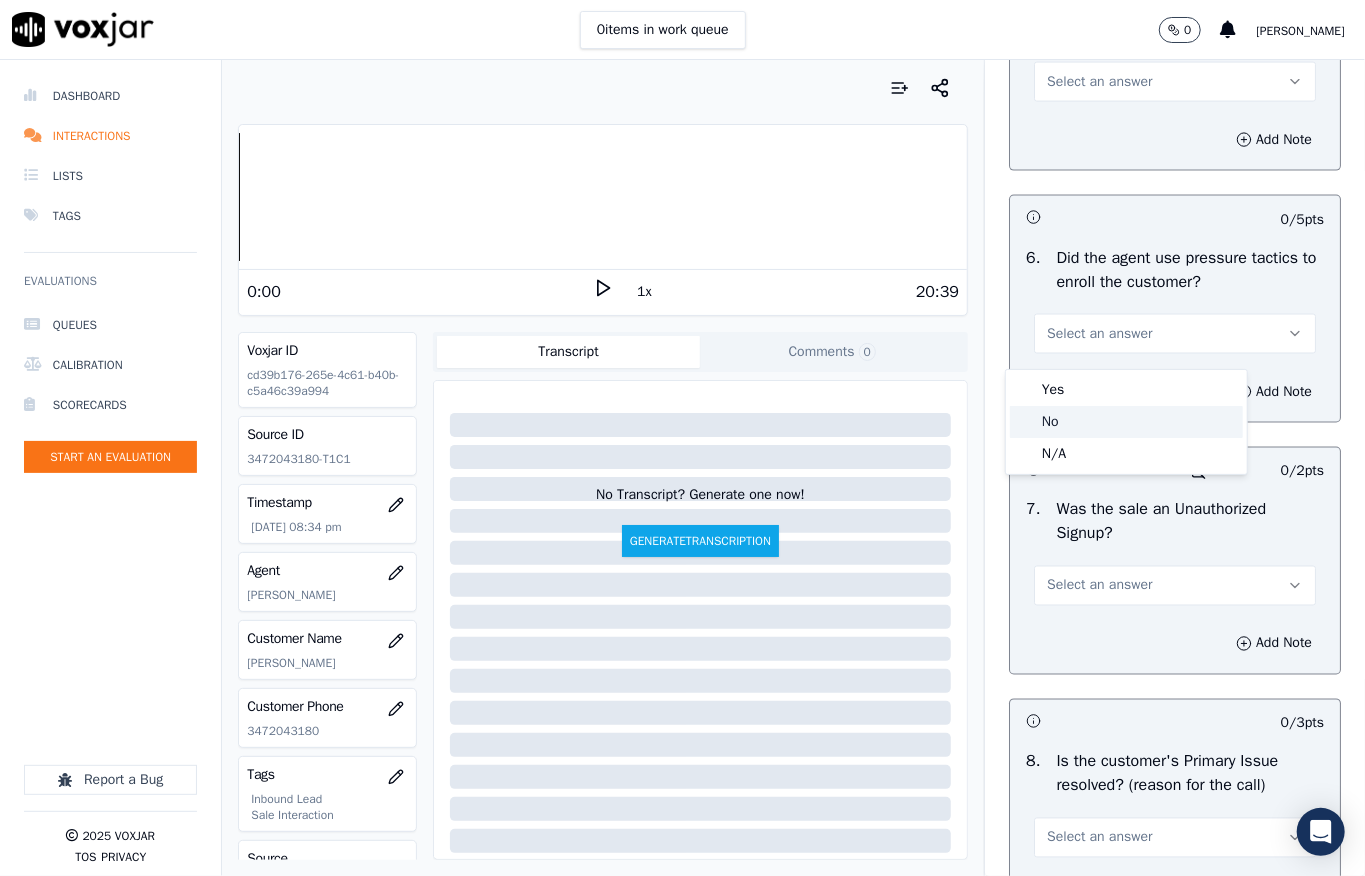 click on "No" 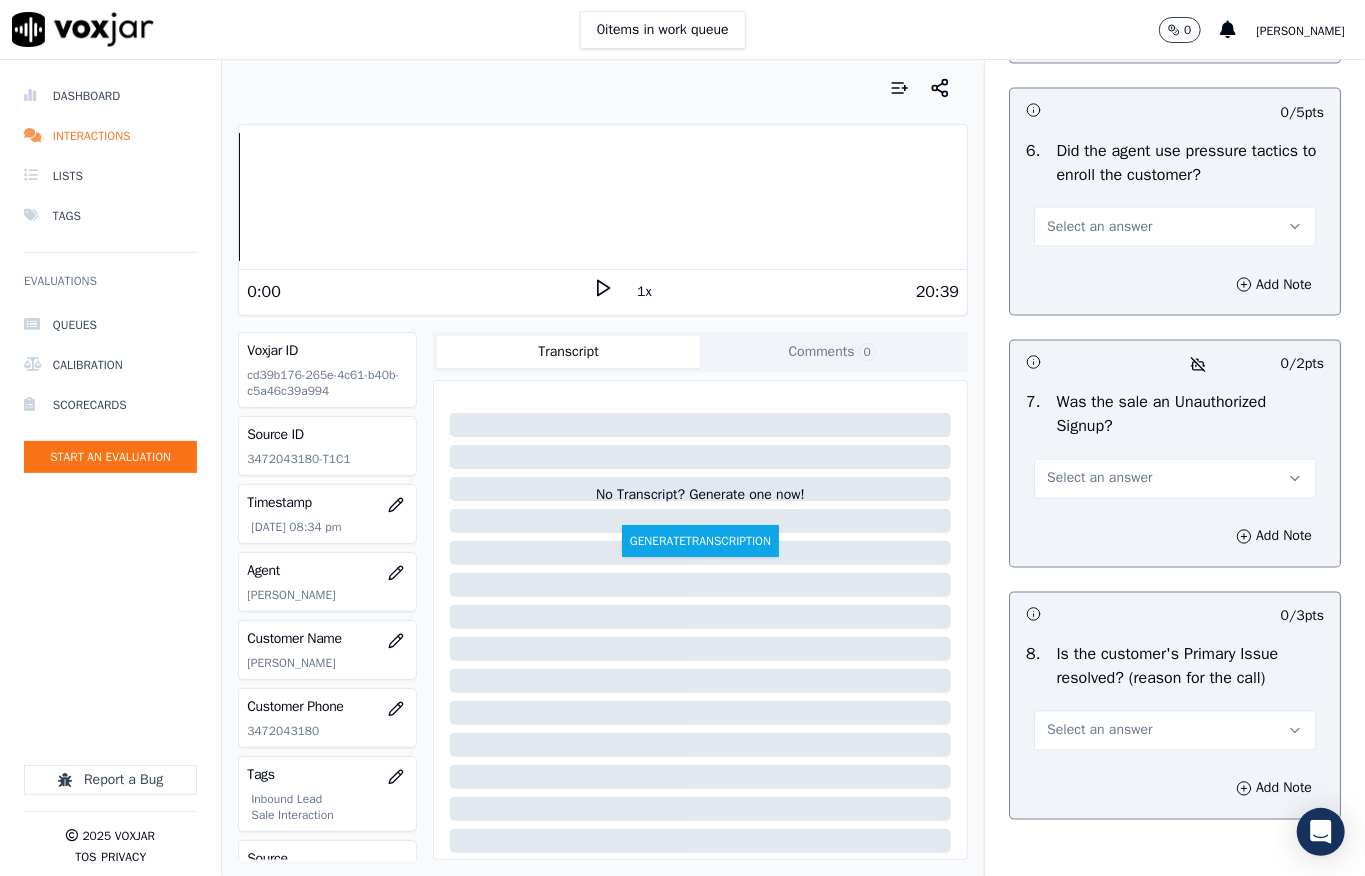 scroll, scrollTop: 6000, scrollLeft: 0, axis: vertical 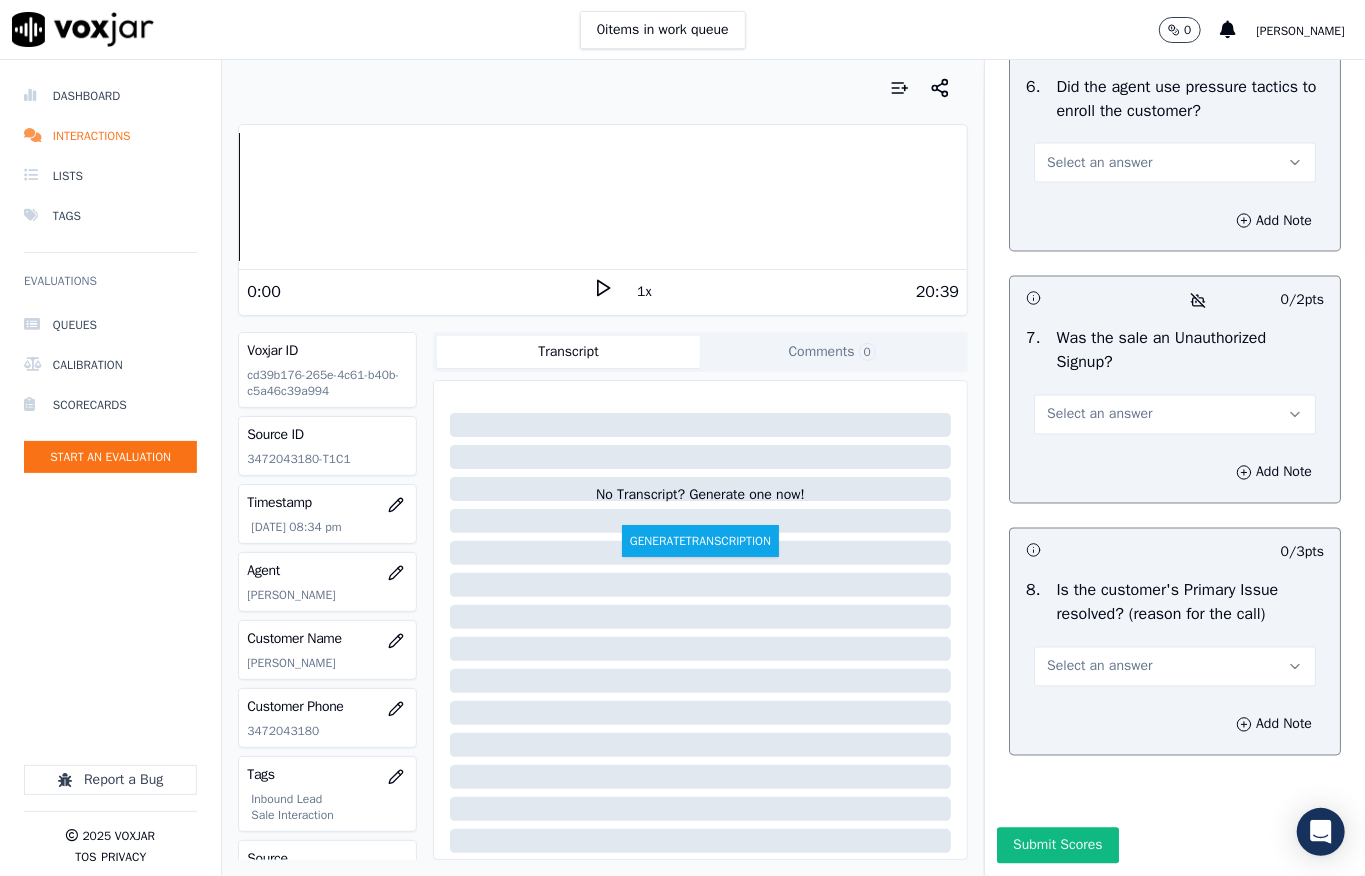 drag, startPoint x: 1109, startPoint y: 320, endPoint x: 1101, endPoint y: 345, distance: 26.24881 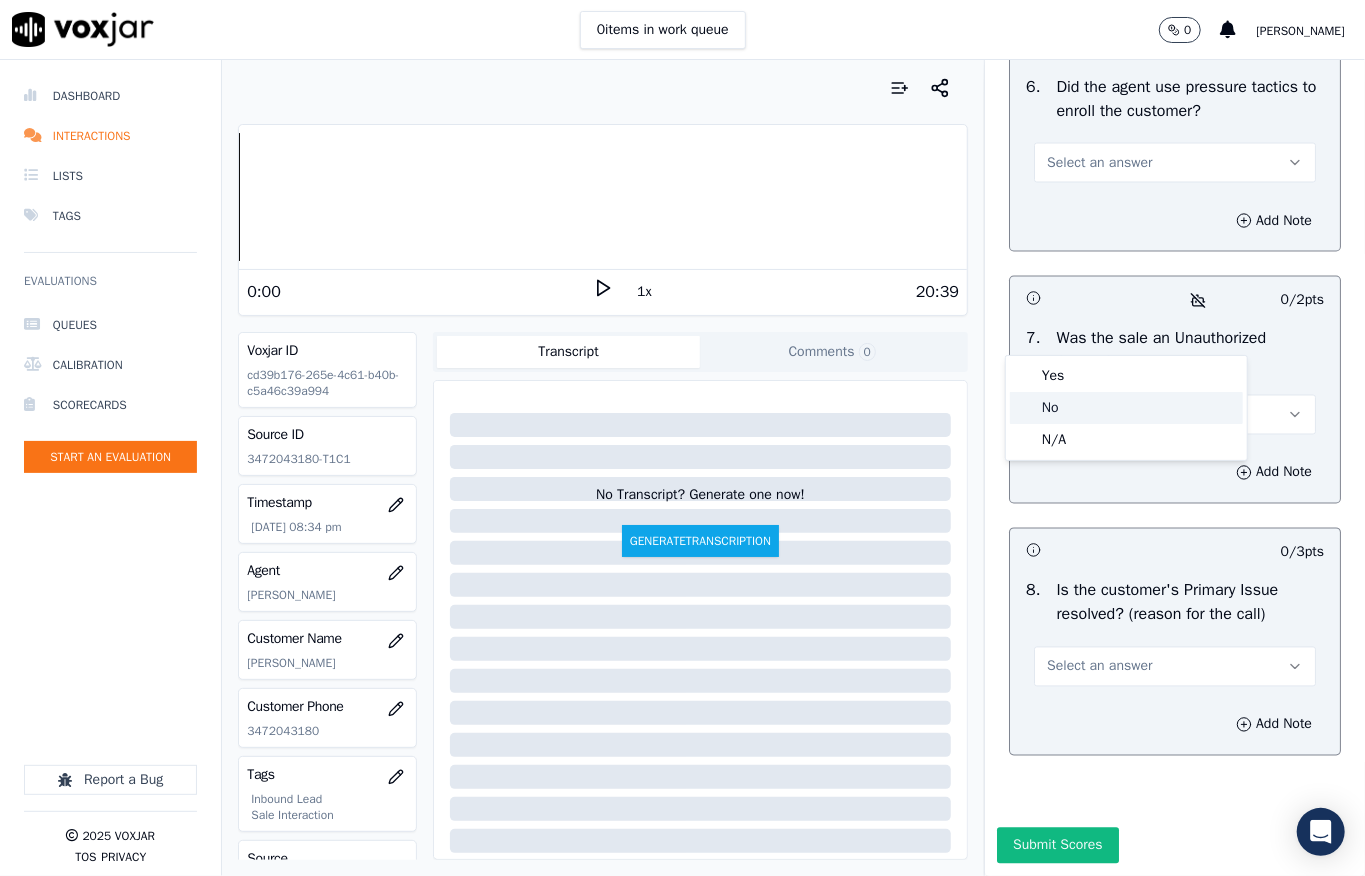 click on "No" 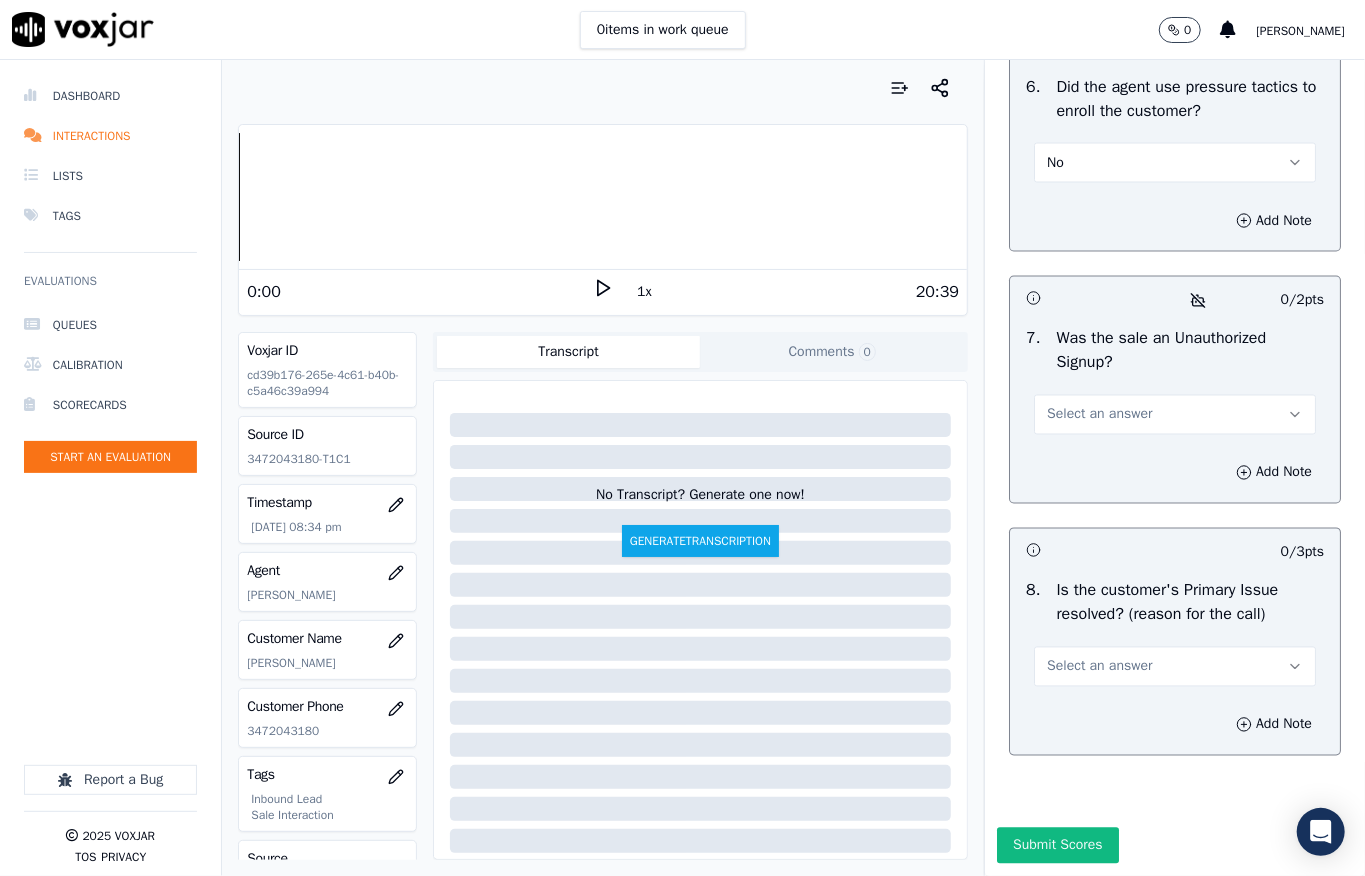 scroll, scrollTop: 6237, scrollLeft: 0, axis: vertical 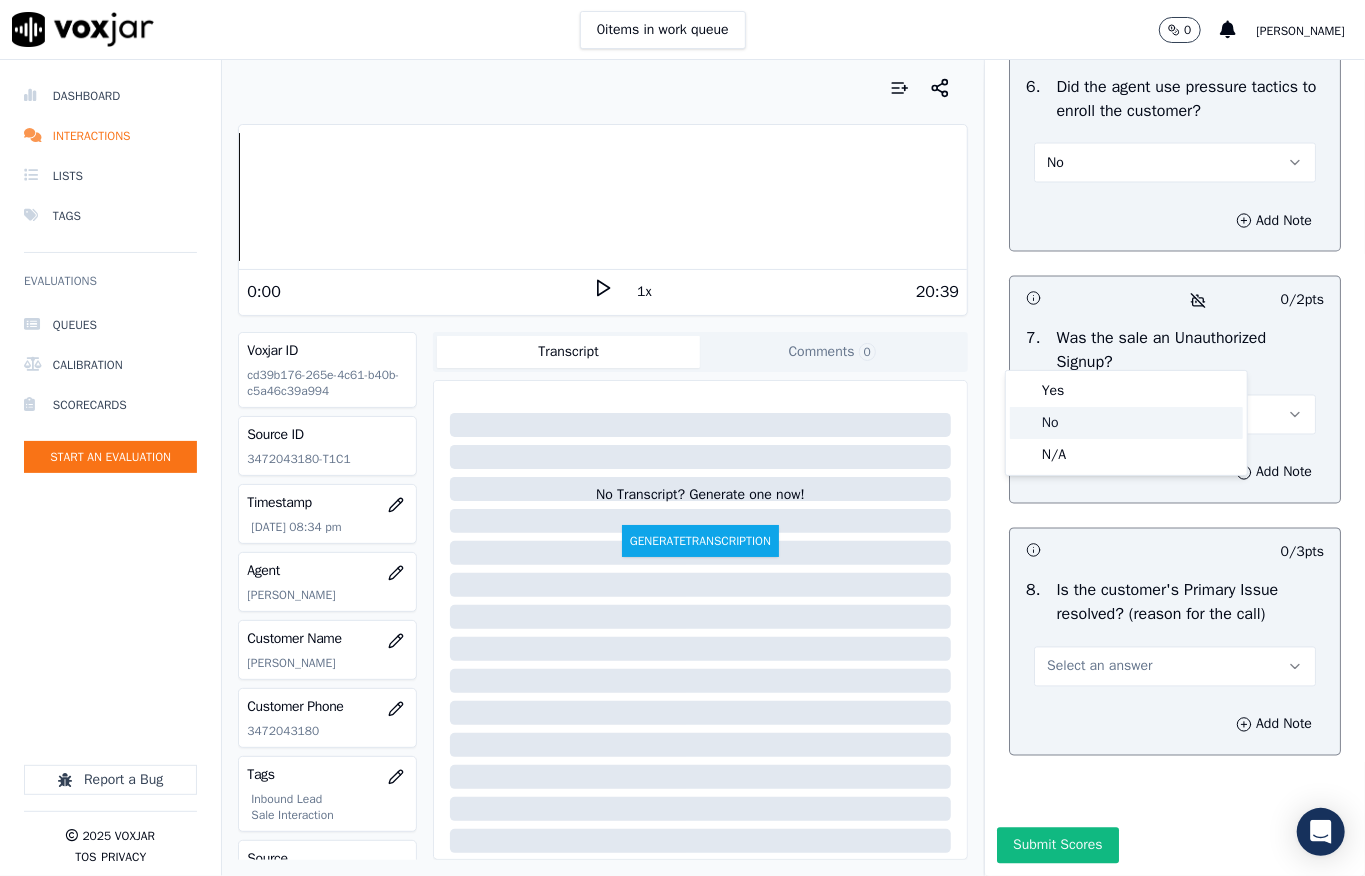 click on "No" 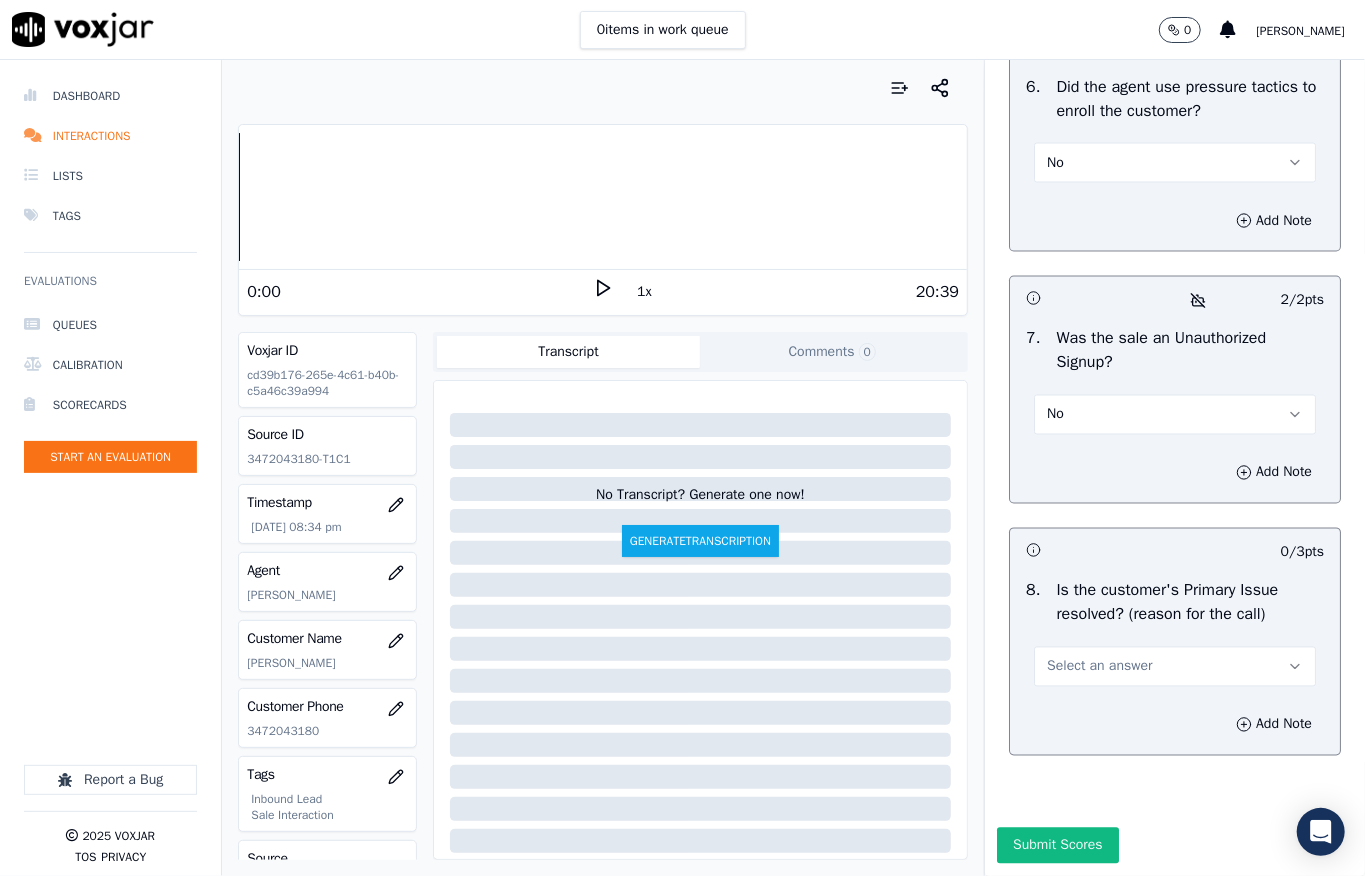 click on "Select an answer" at bounding box center (1099, 667) 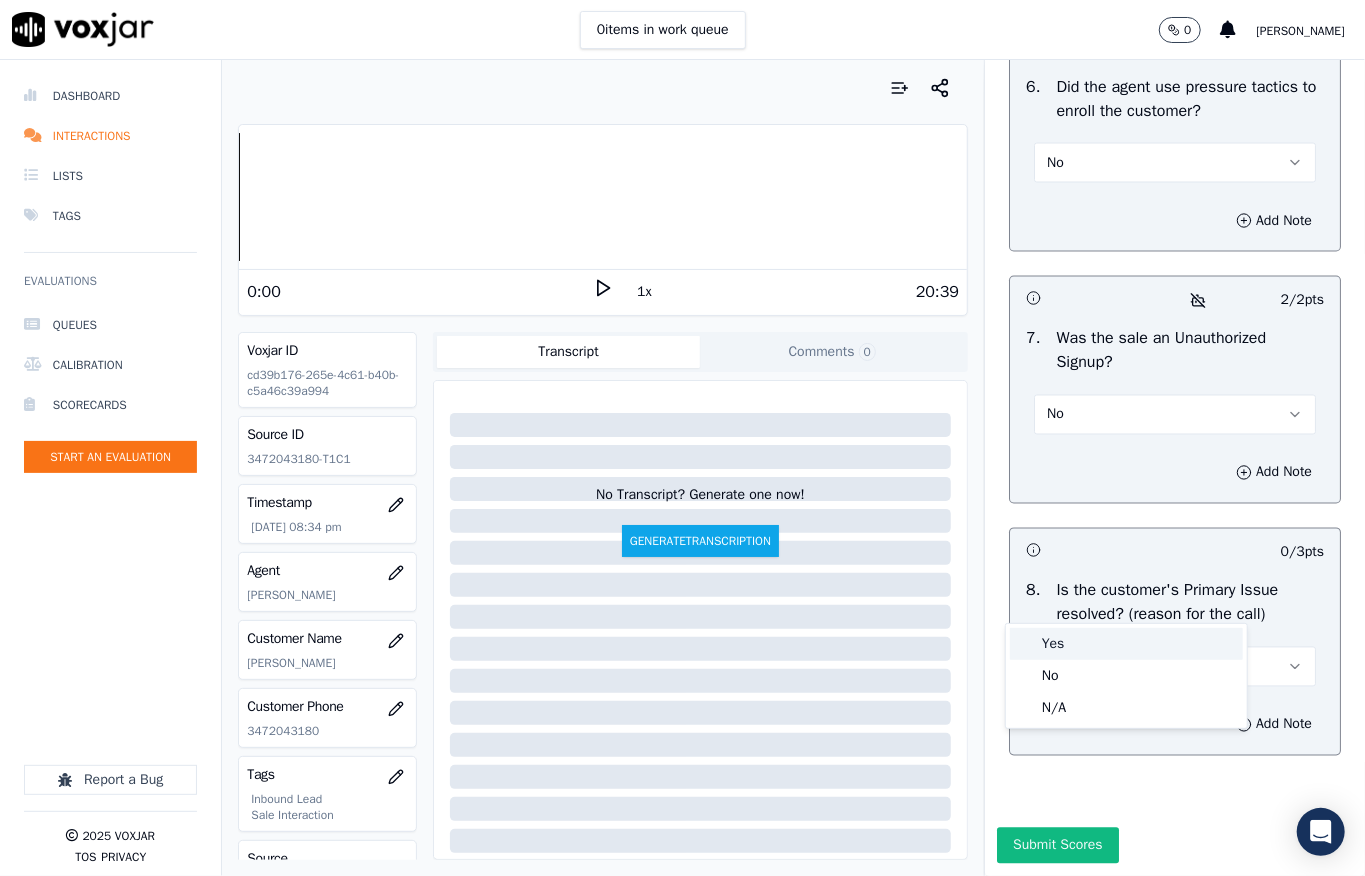 click on "Yes" at bounding box center [1126, 644] 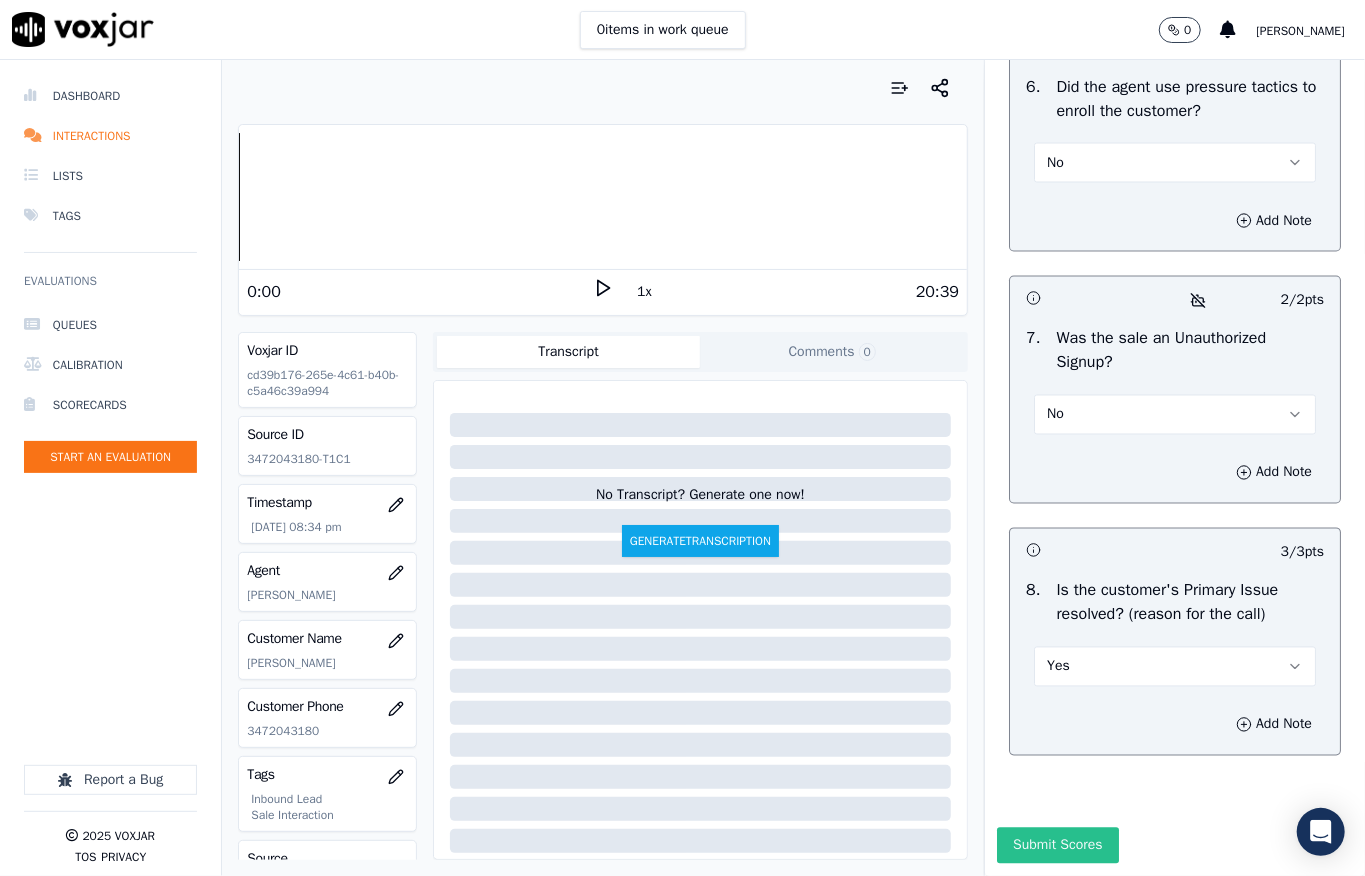 click on "Submit Scores" at bounding box center (1057, 846) 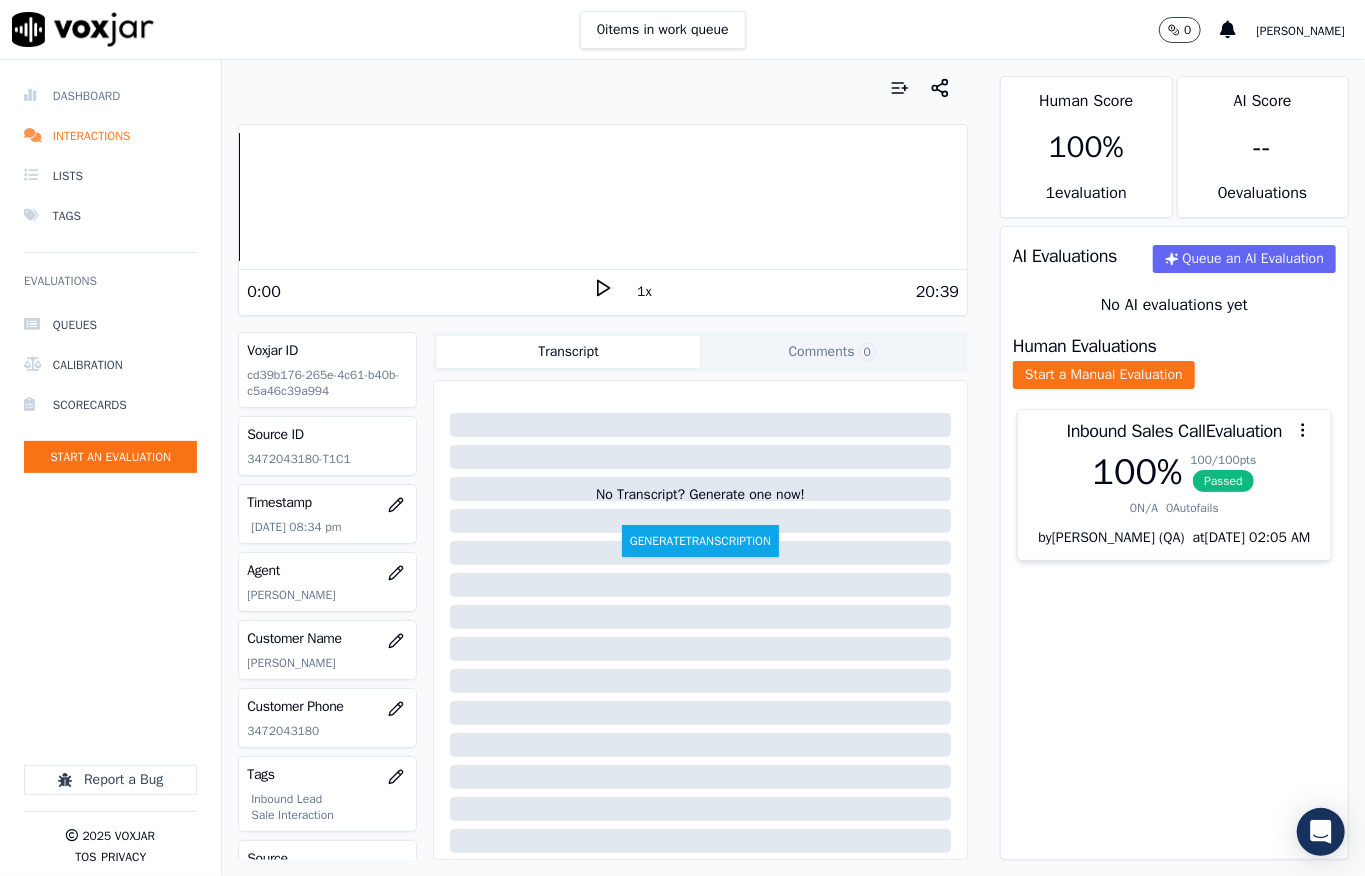 click on "Dashboard" at bounding box center [110, 96] 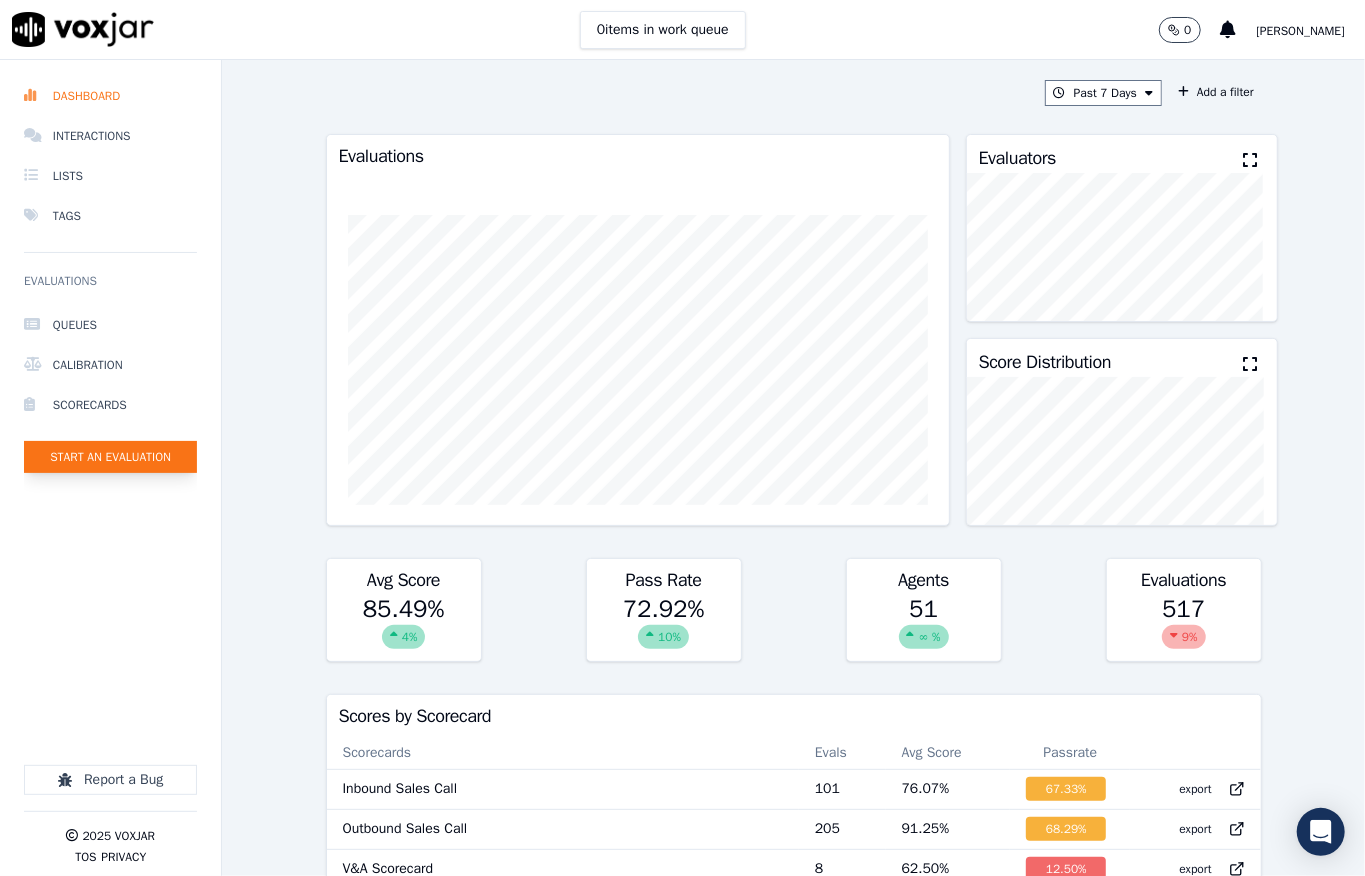 click on "Start an Evaluation" 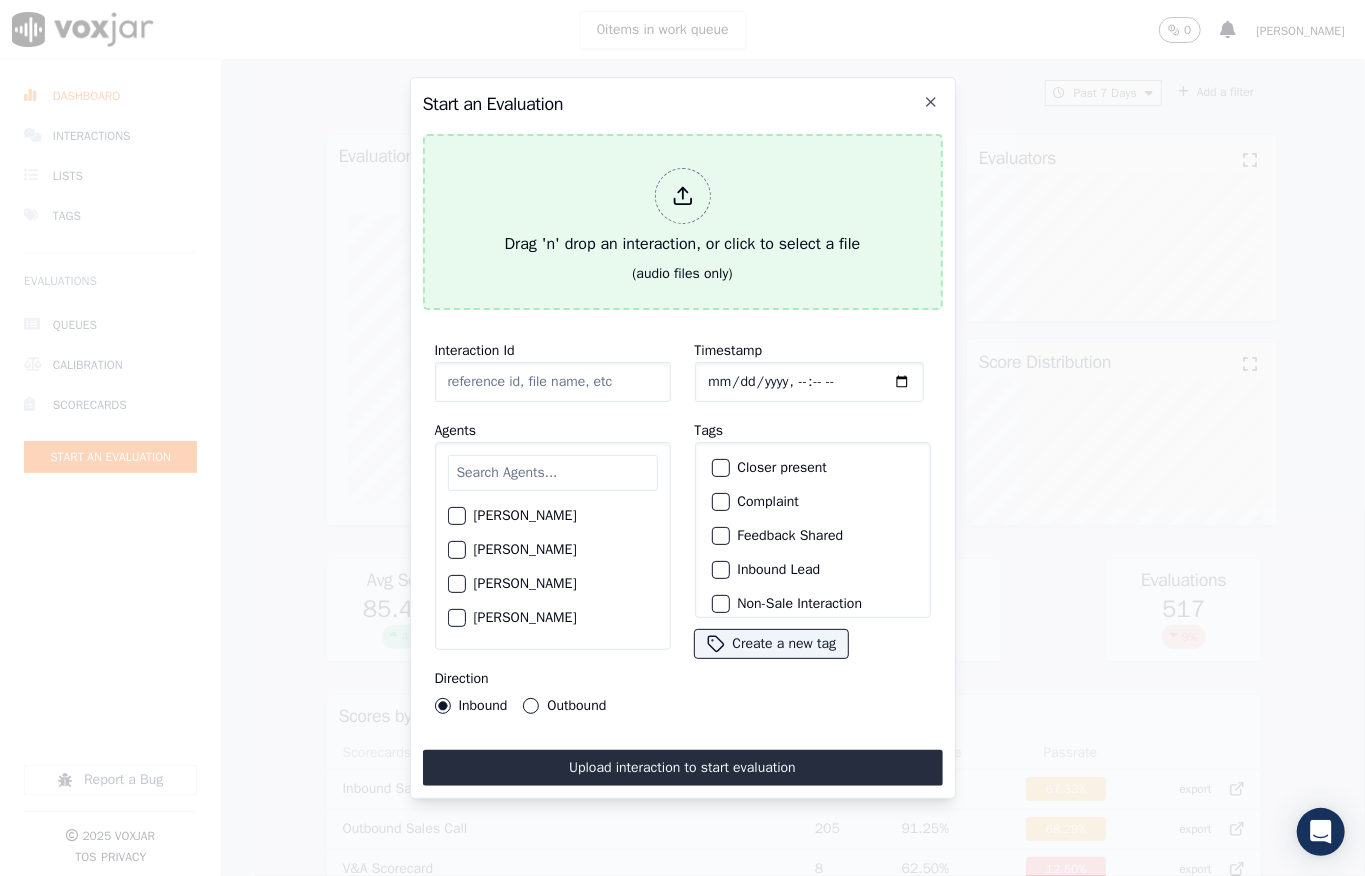 click at bounding box center (683, 196) 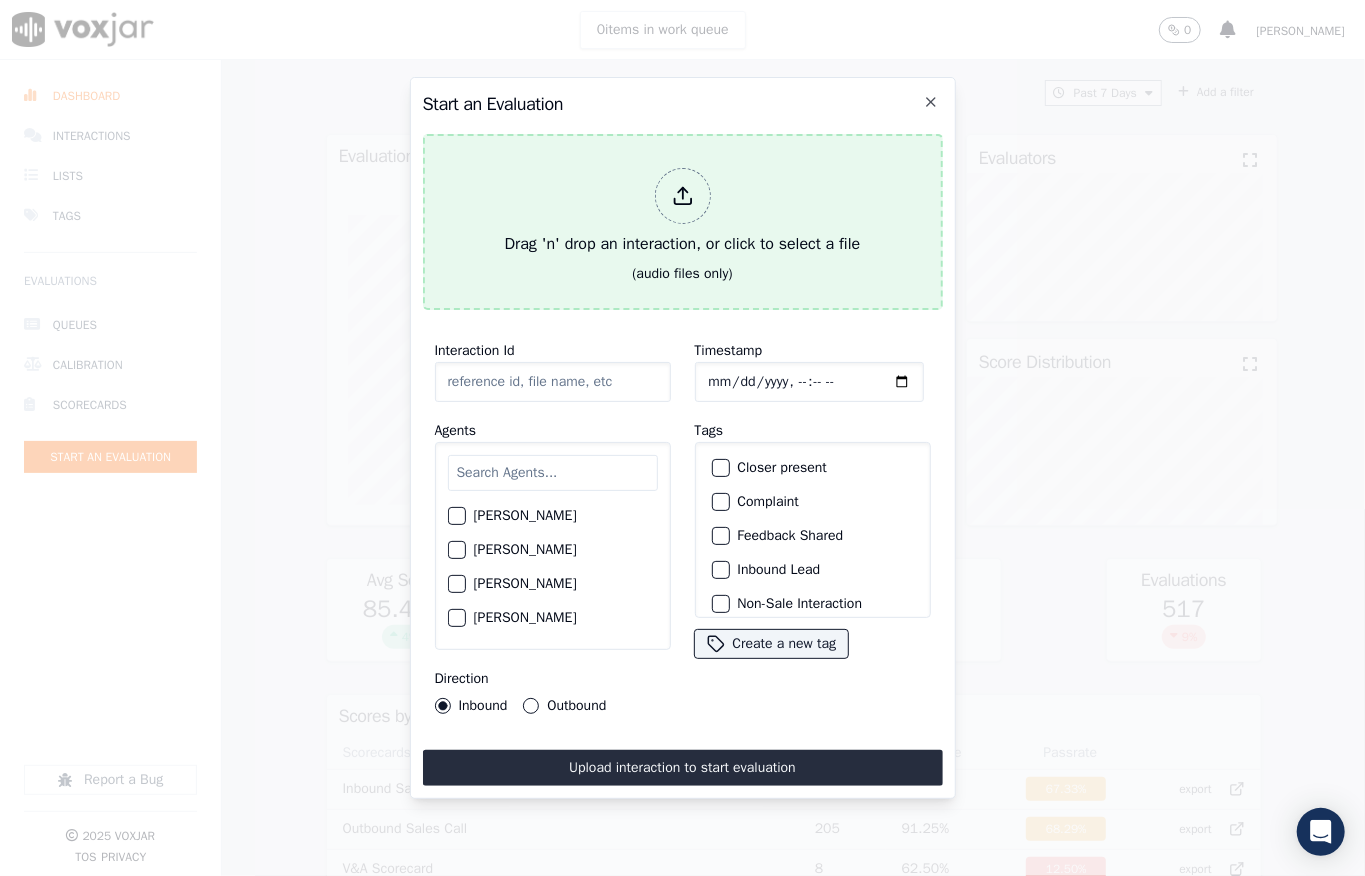 type on "20250630-123128_2074123871-all.mp3" 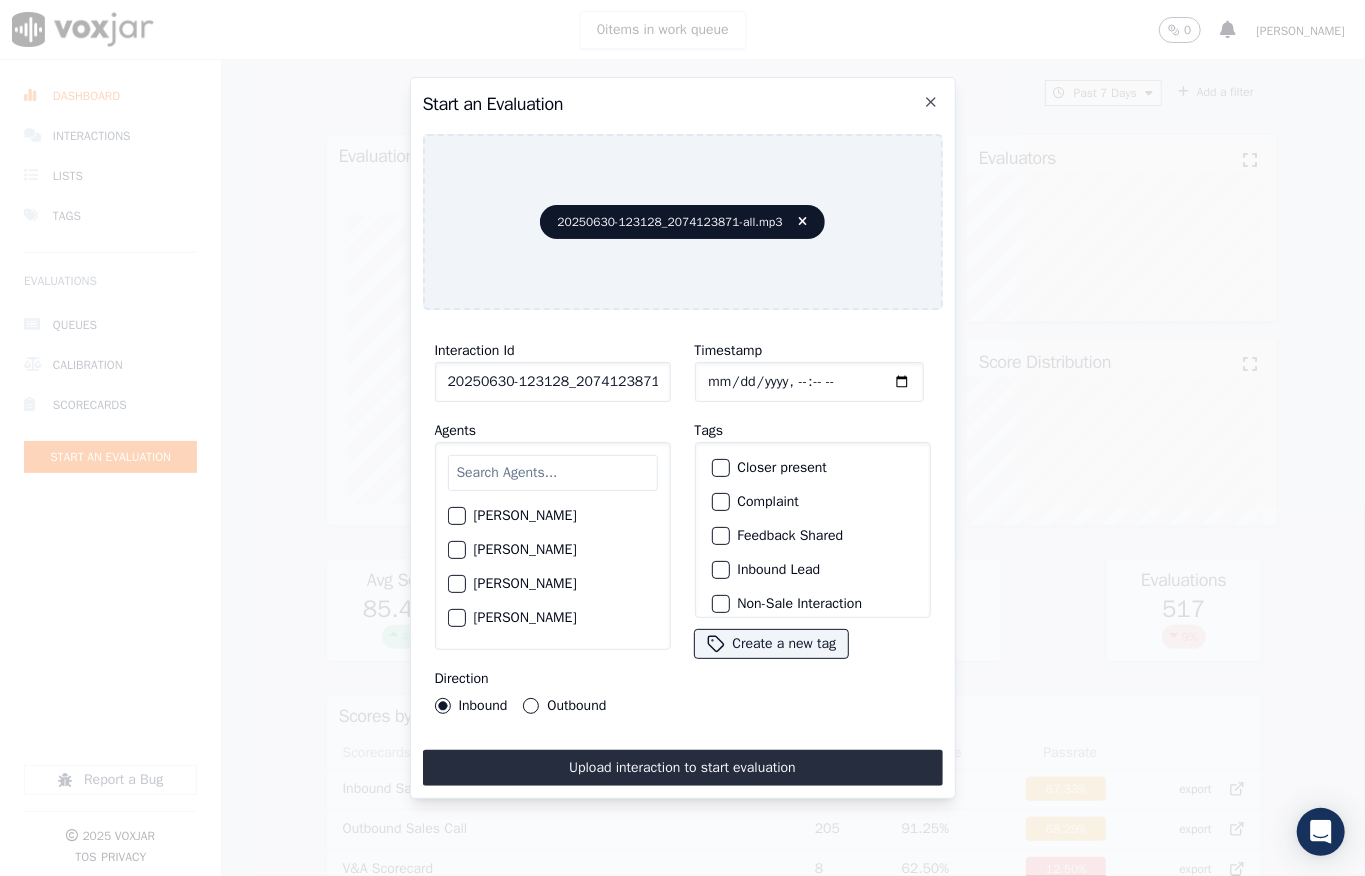 click on "Timestamp" 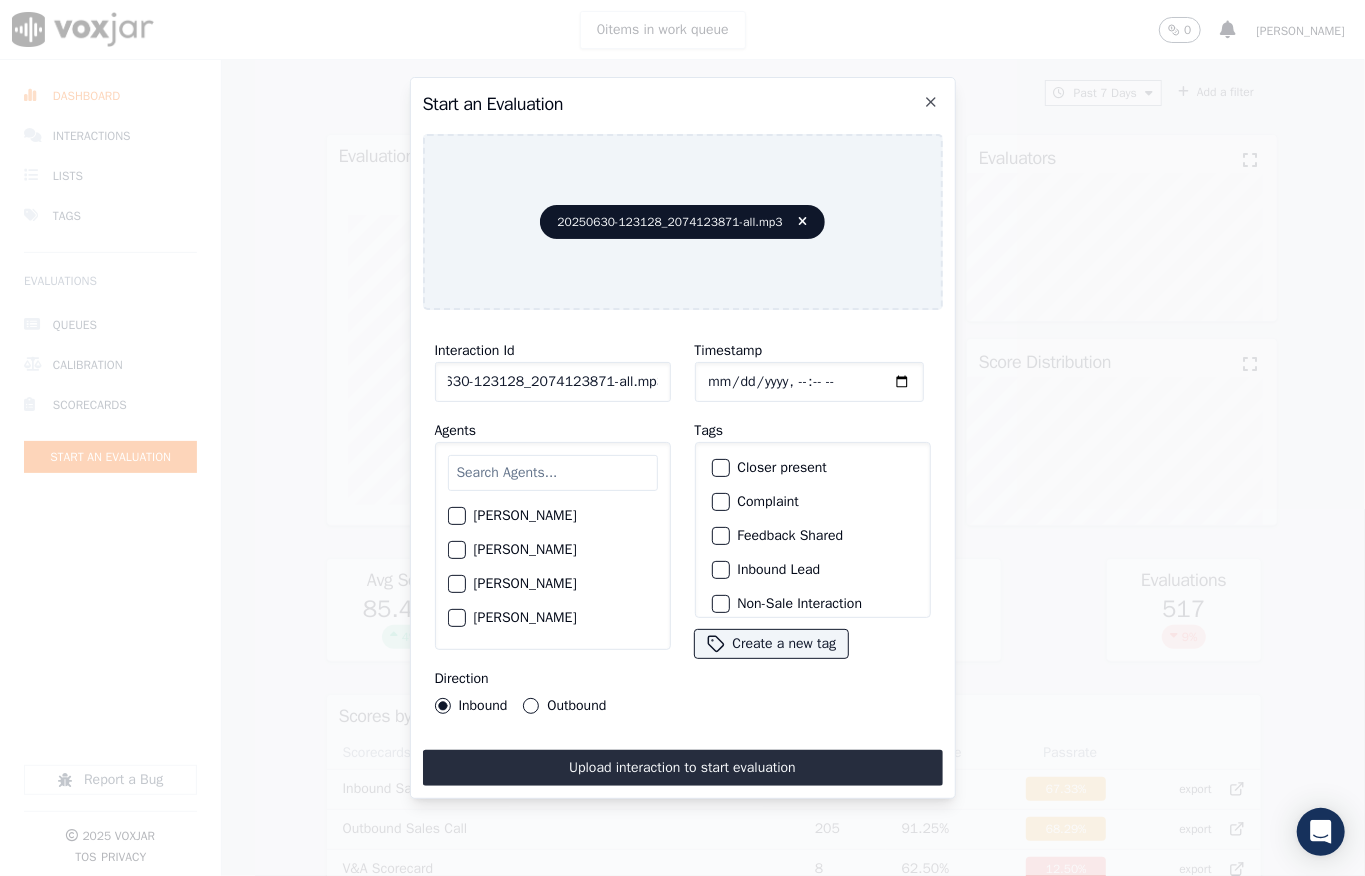 drag, startPoint x: 642, startPoint y: 372, endPoint x: 693, endPoint y: 369, distance: 51.088158 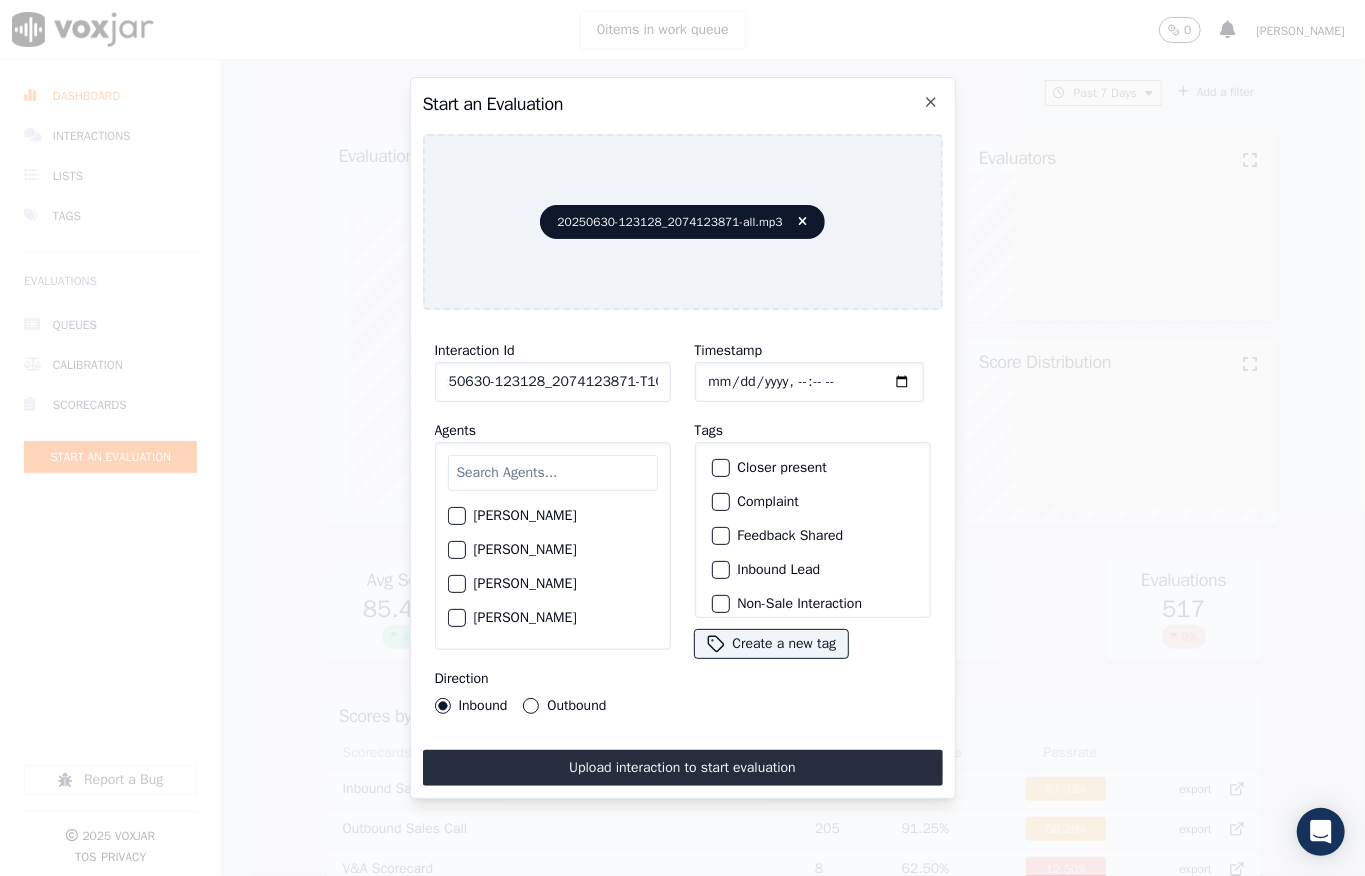 scroll, scrollTop: 0, scrollLeft: 32, axis: horizontal 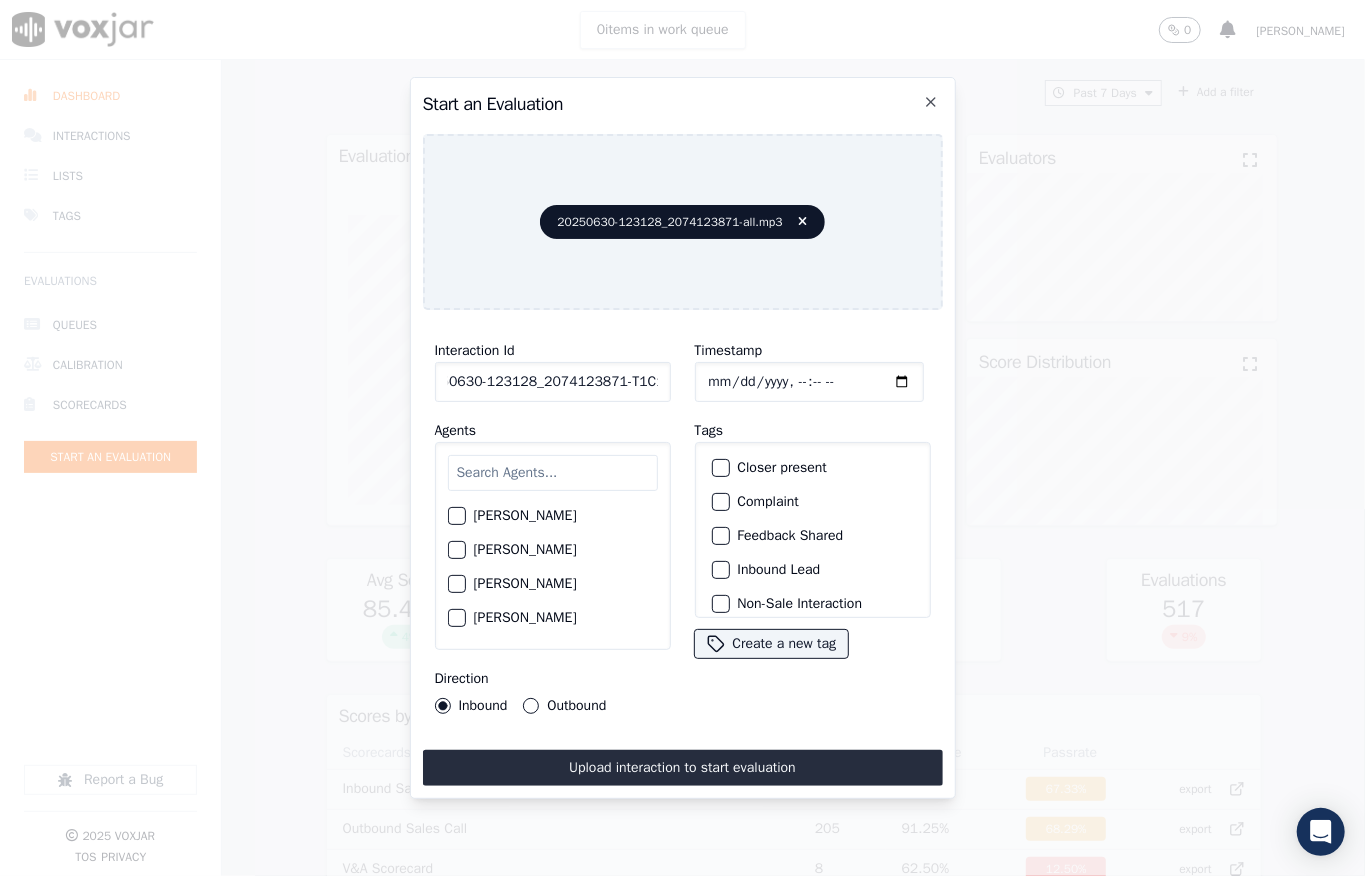 type on "20250630-123128_2074123871-T1C1" 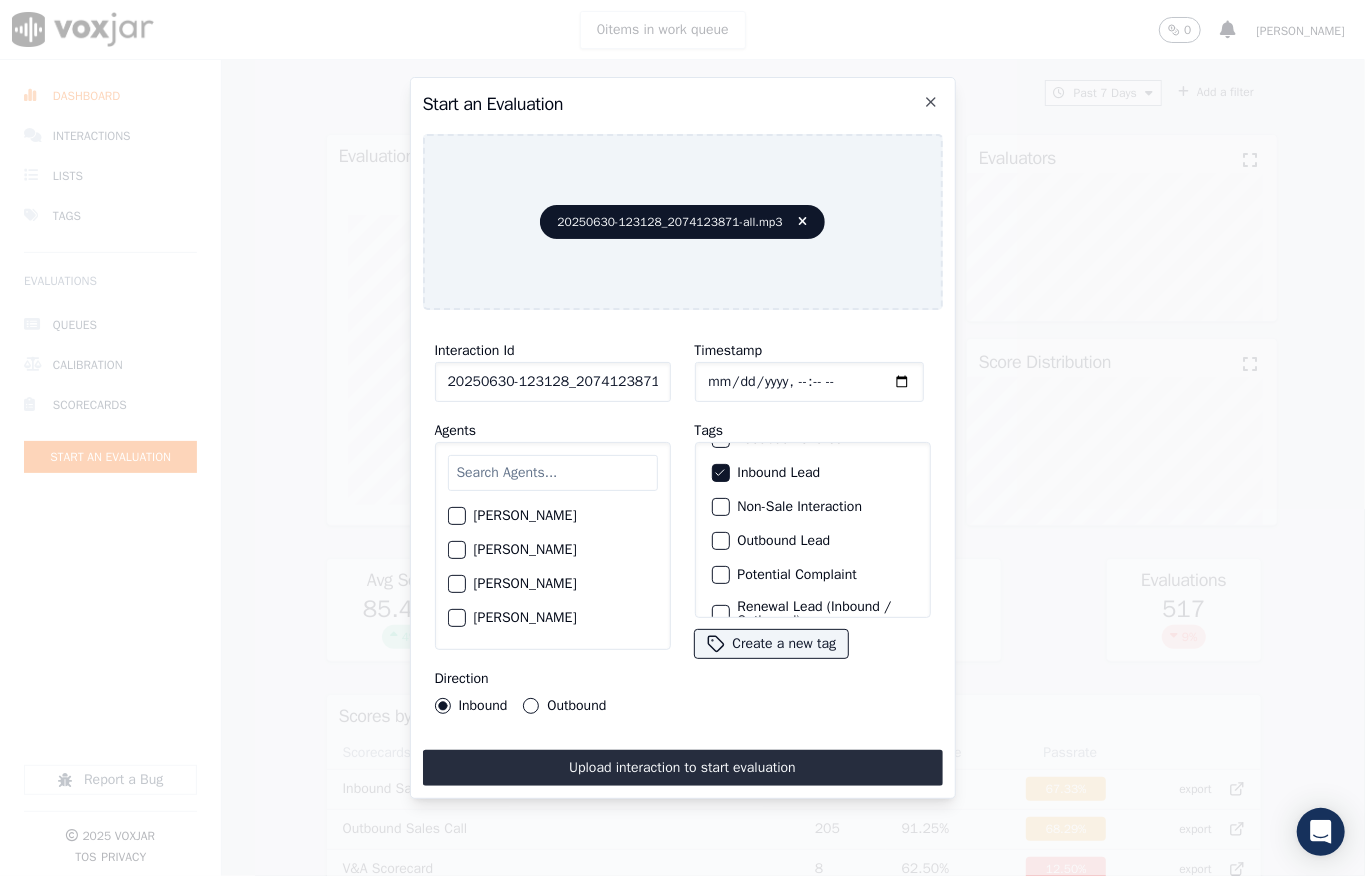 scroll, scrollTop: 200, scrollLeft: 0, axis: vertical 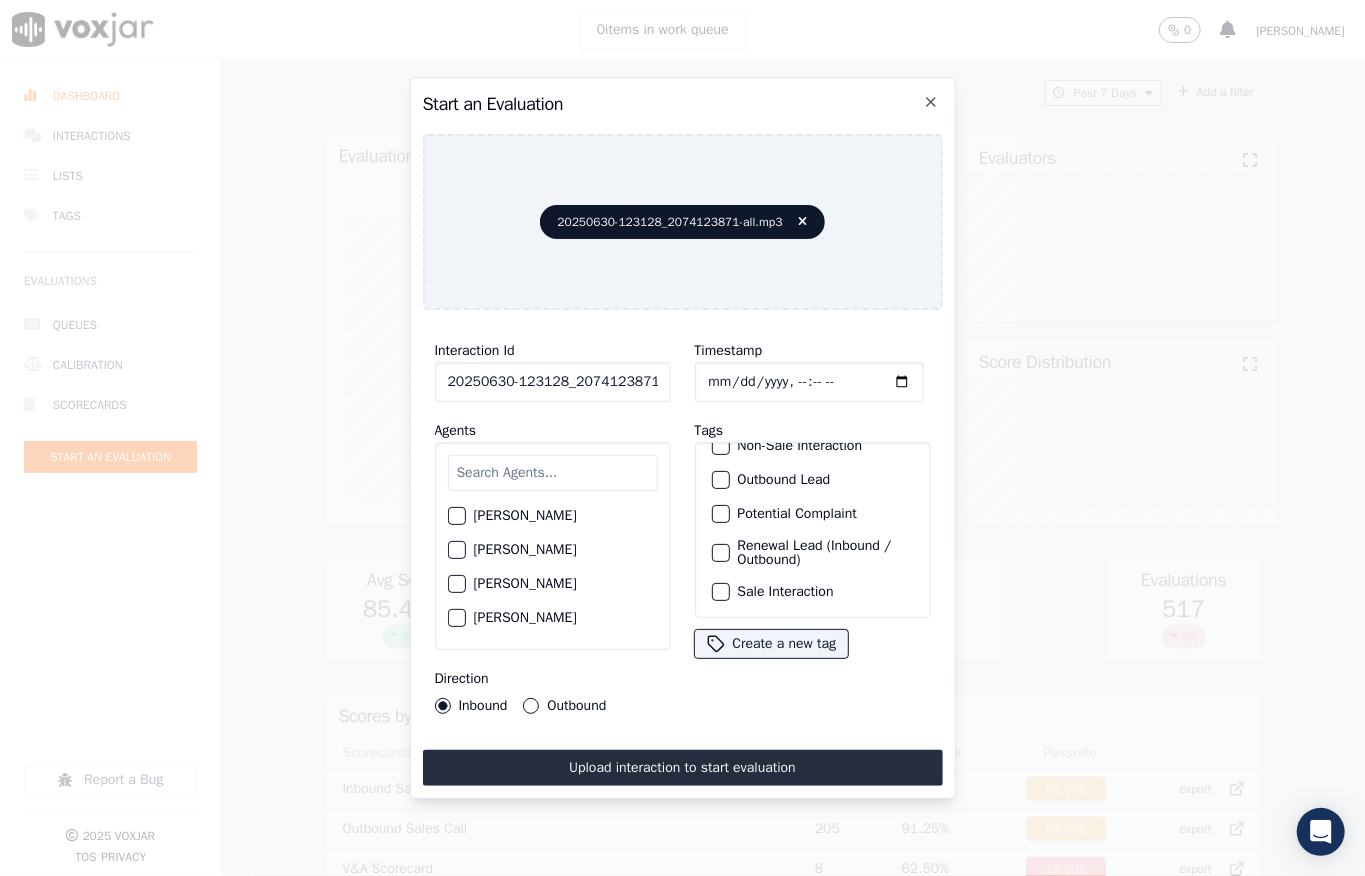 click at bounding box center [720, 592] 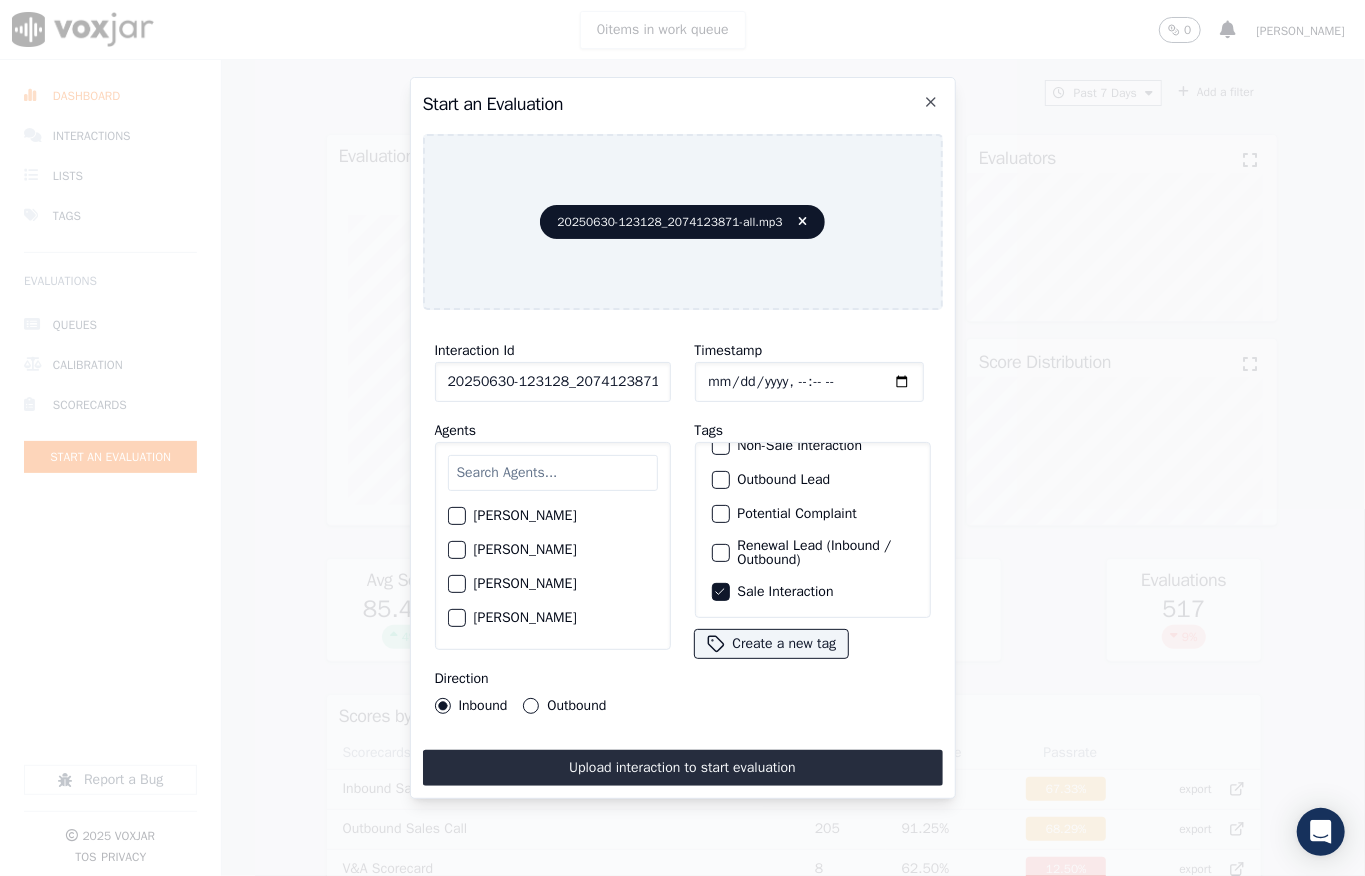 click at bounding box center [553, 473] 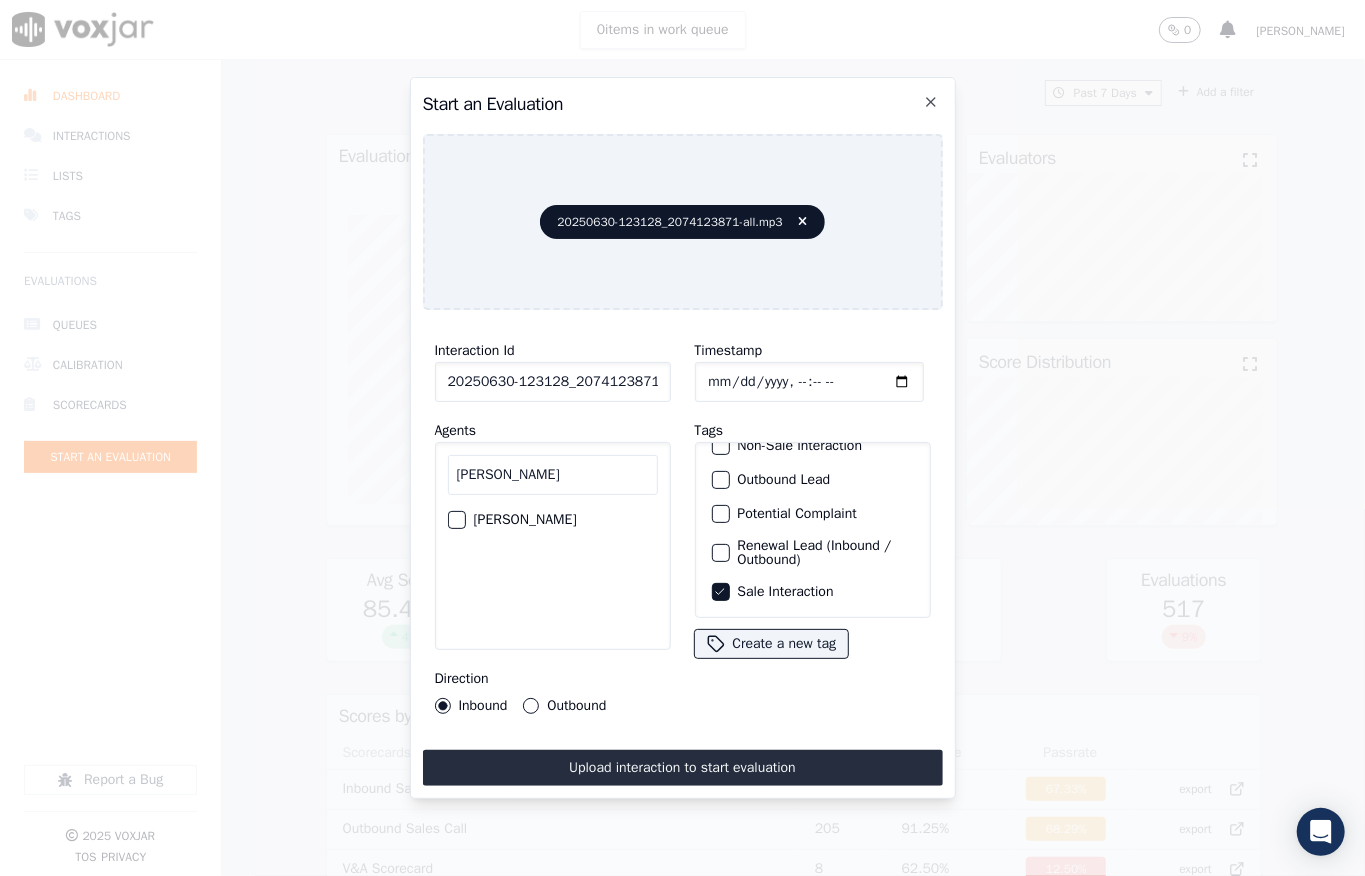 type on "[PERSON_NAME]" 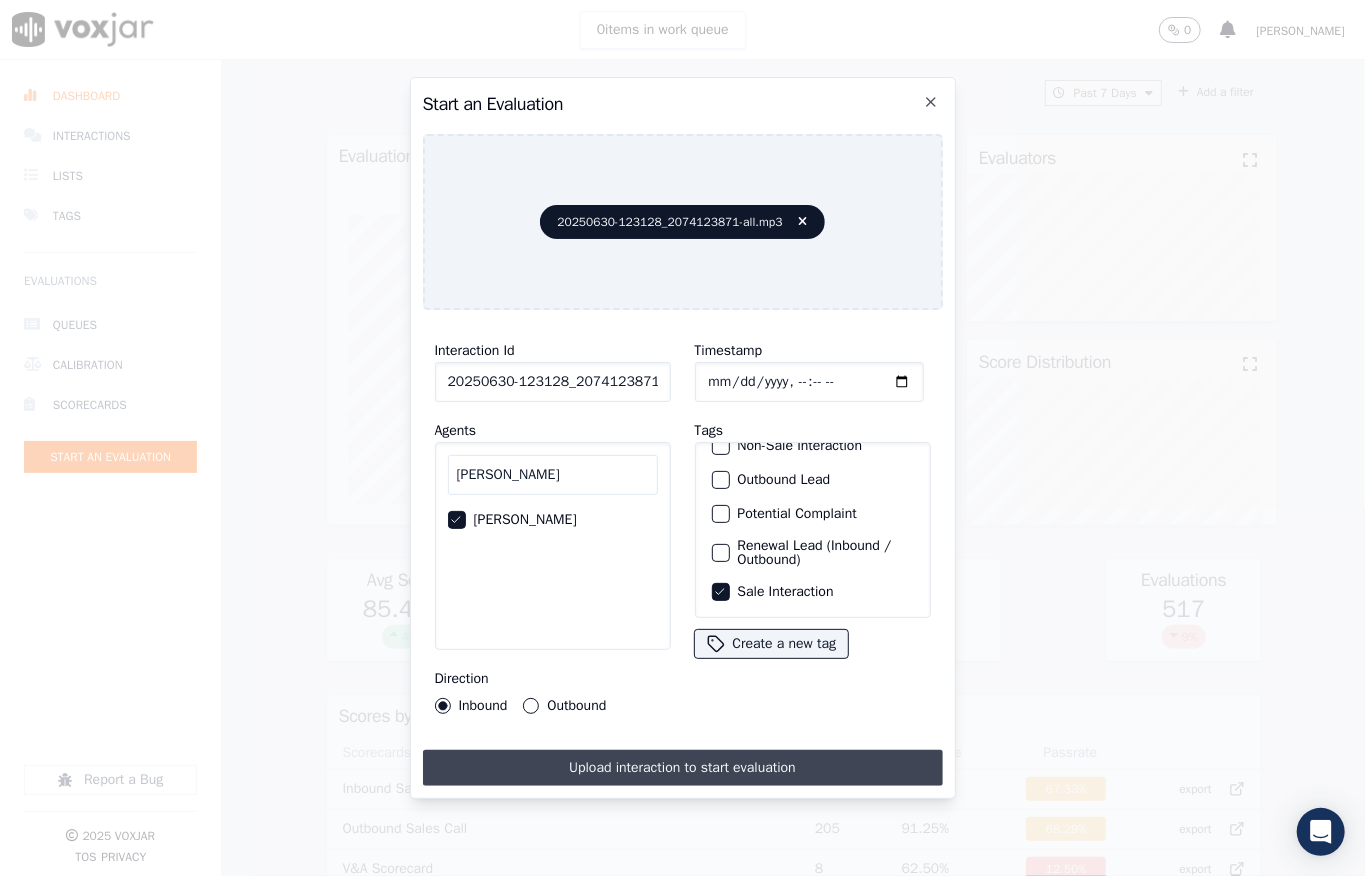 click on "Upload interaction to start evaluation" at bounding box center [683, 768] 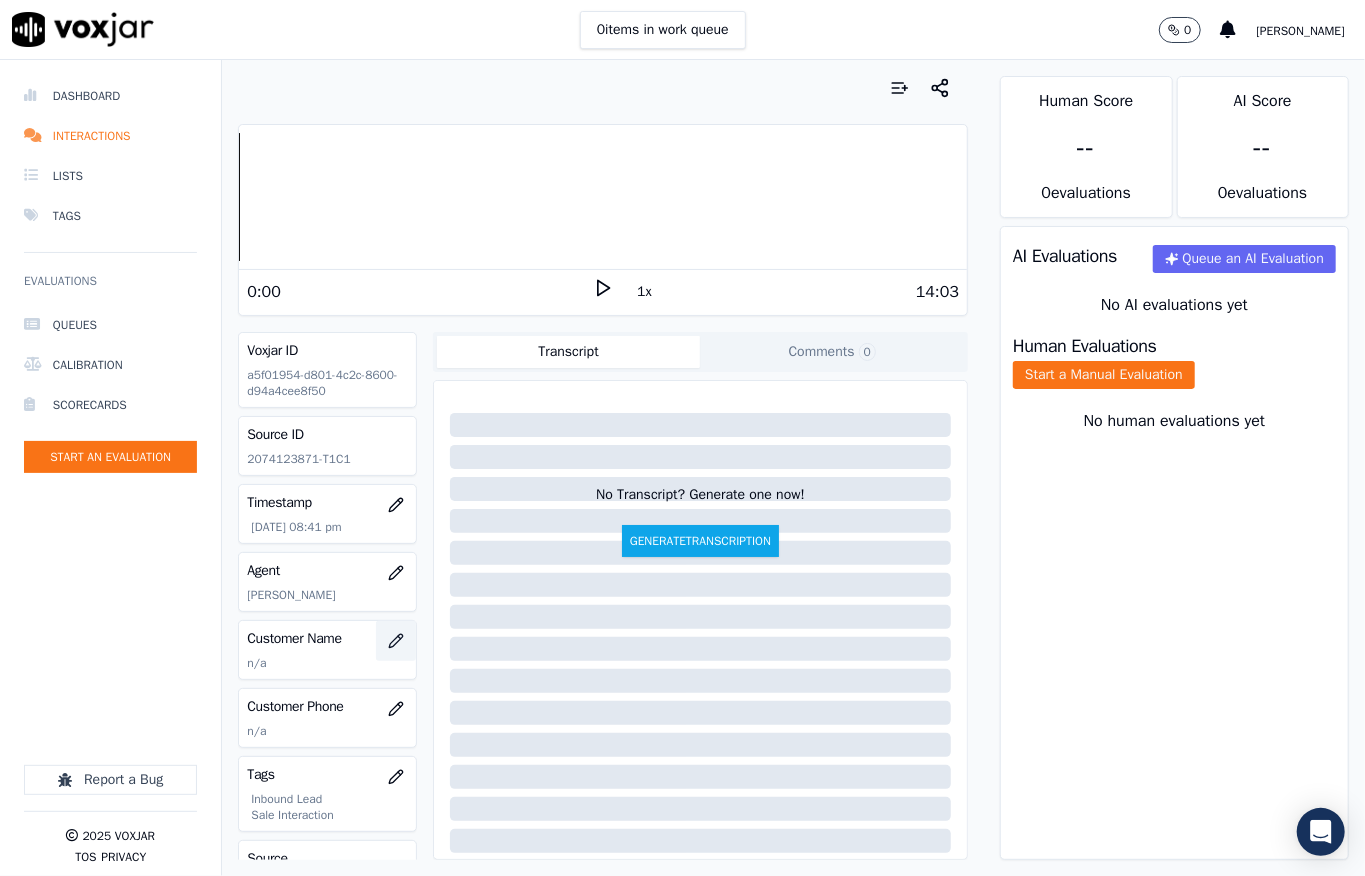 click 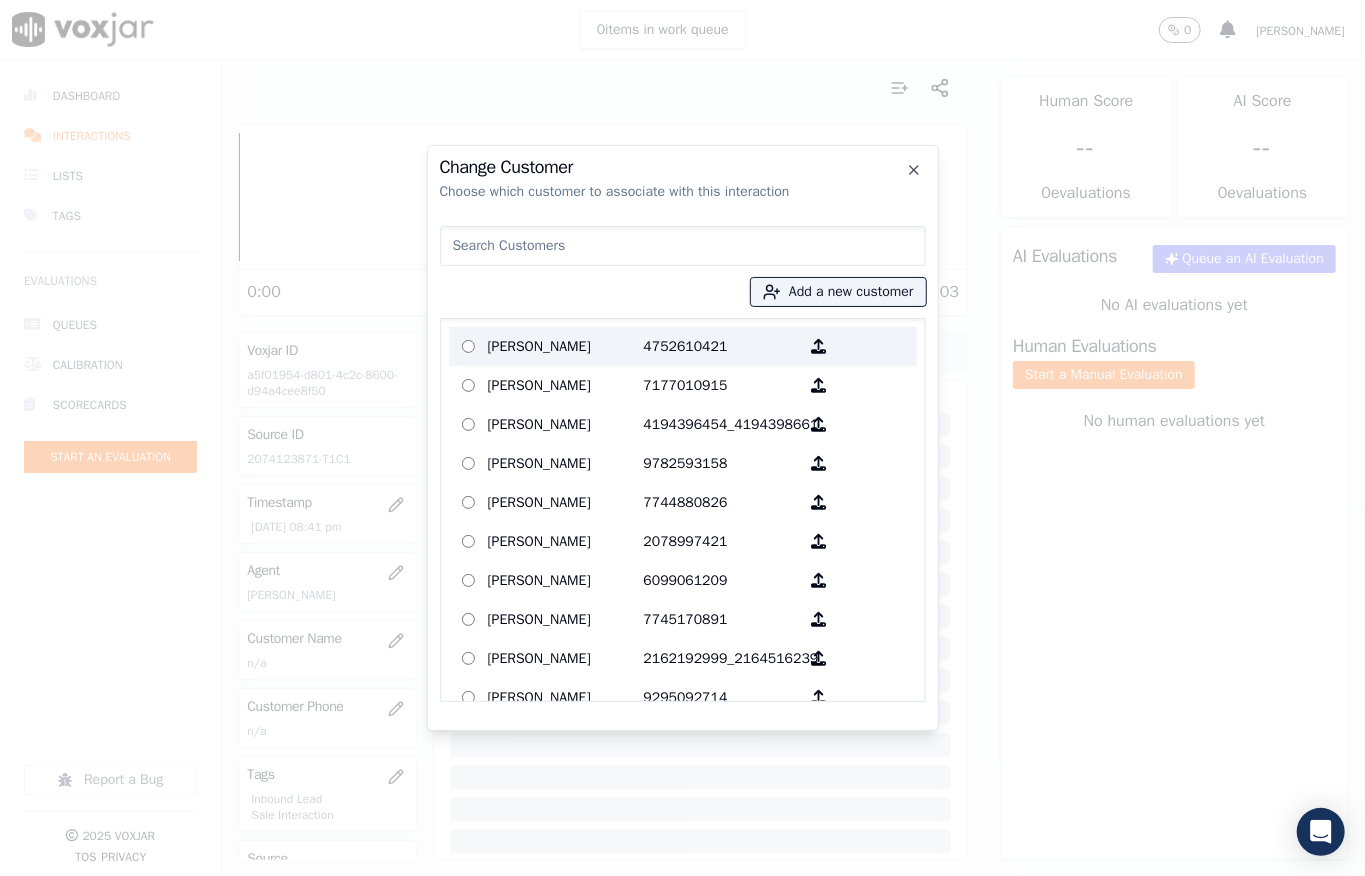 type on "[PERSON_NAME]" 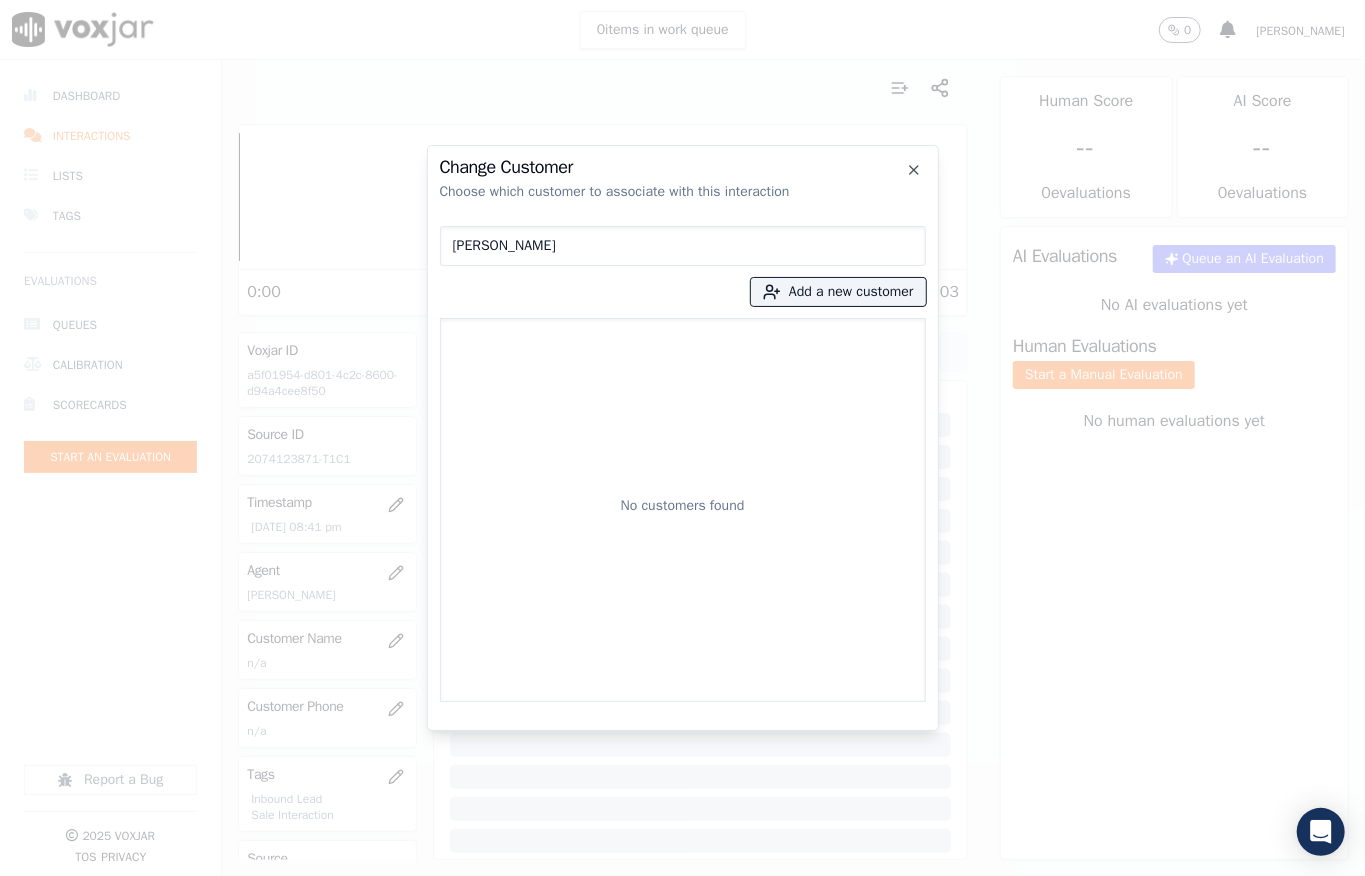 click on "Change Customer   Choose which customer to associate with this interaction   [PERSON_NAME]
Add a new customer         No customers found         Close" at bounding box center [682, 876] 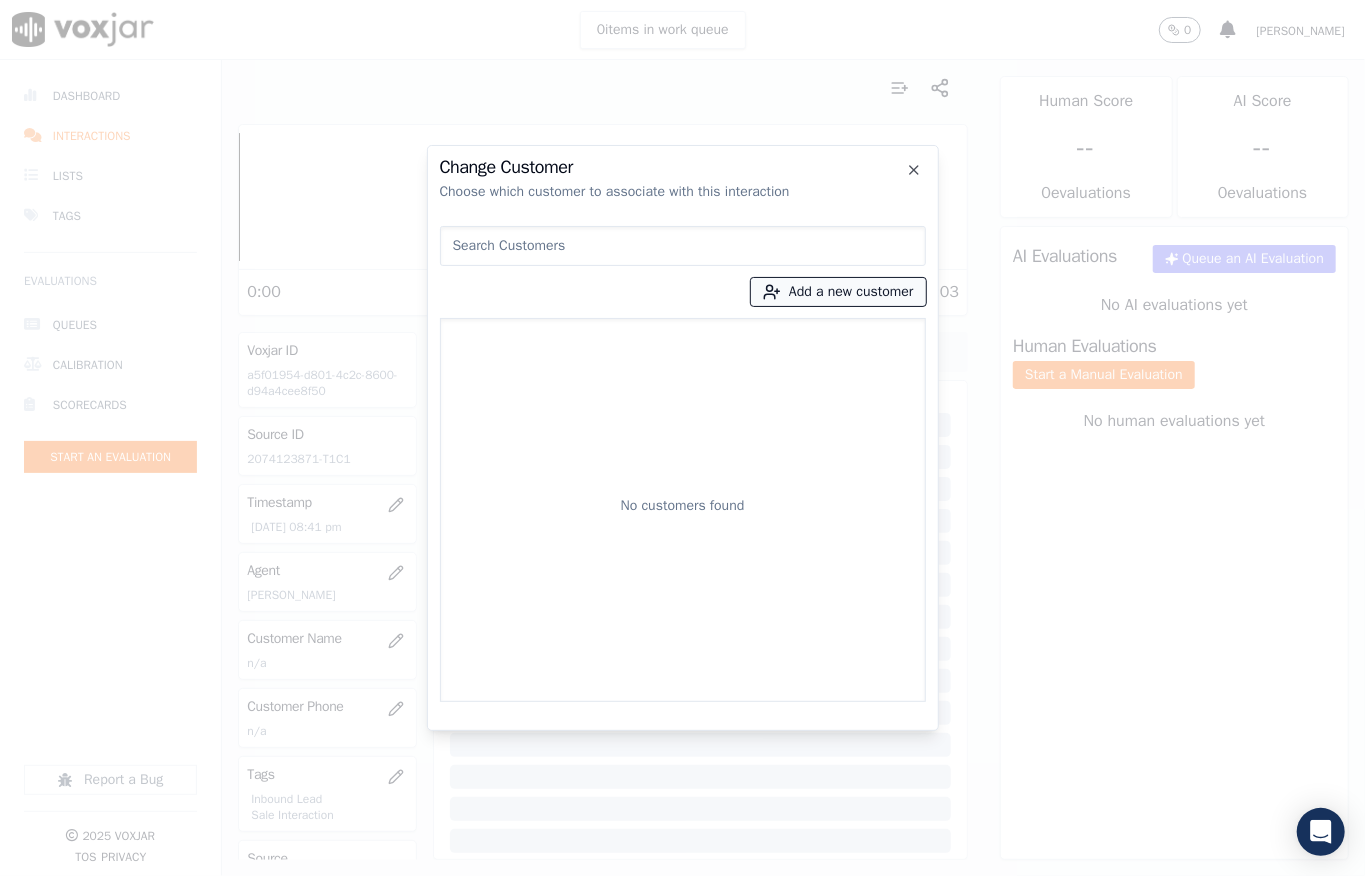 drag, startPoint x: 865, startPoint y: 284, endPoint x: 861, endPoint y: 298, distance: 14.56022 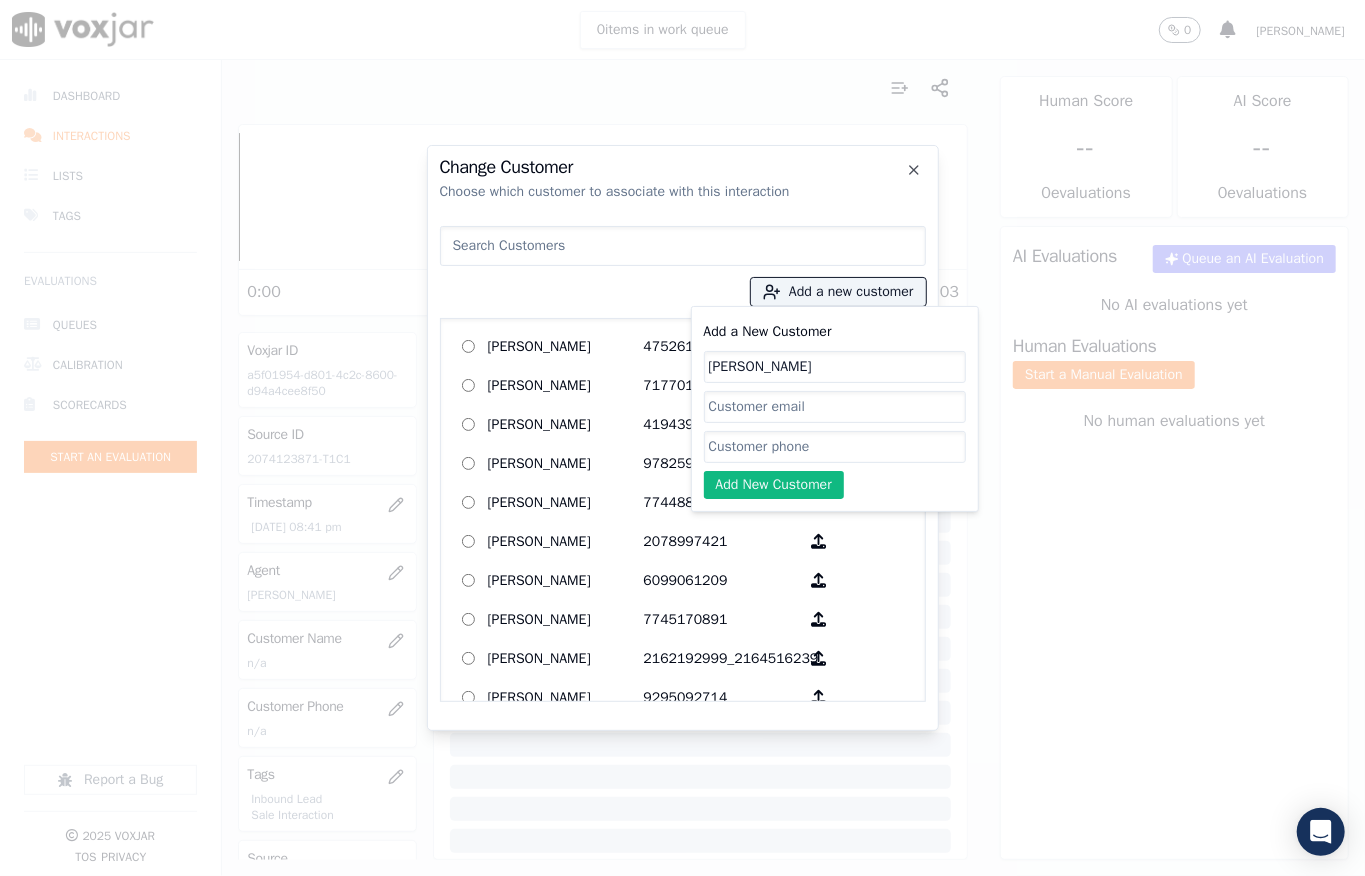 type on "[PERSON_NAME]" 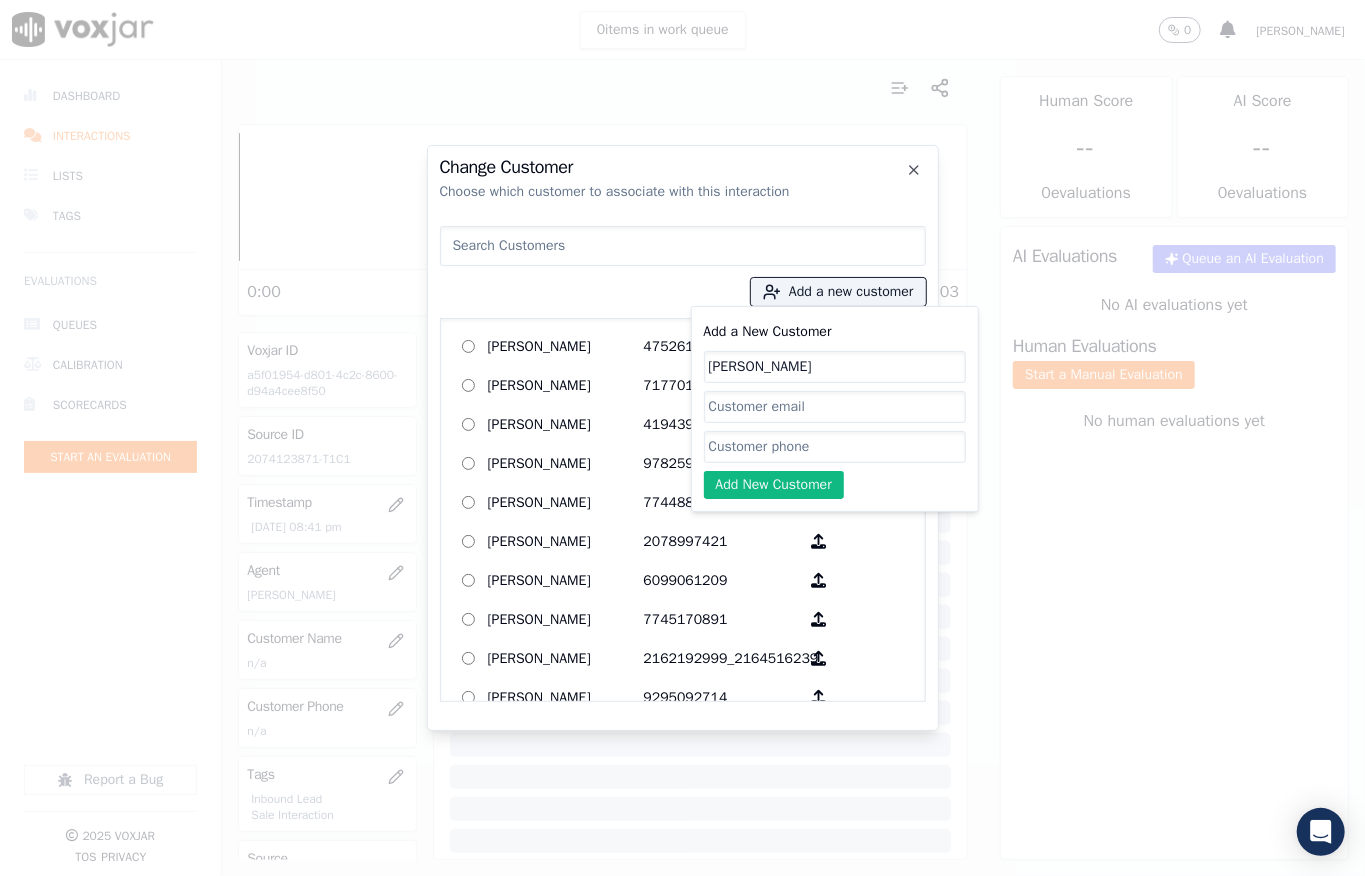 click on "Add a New Customer" 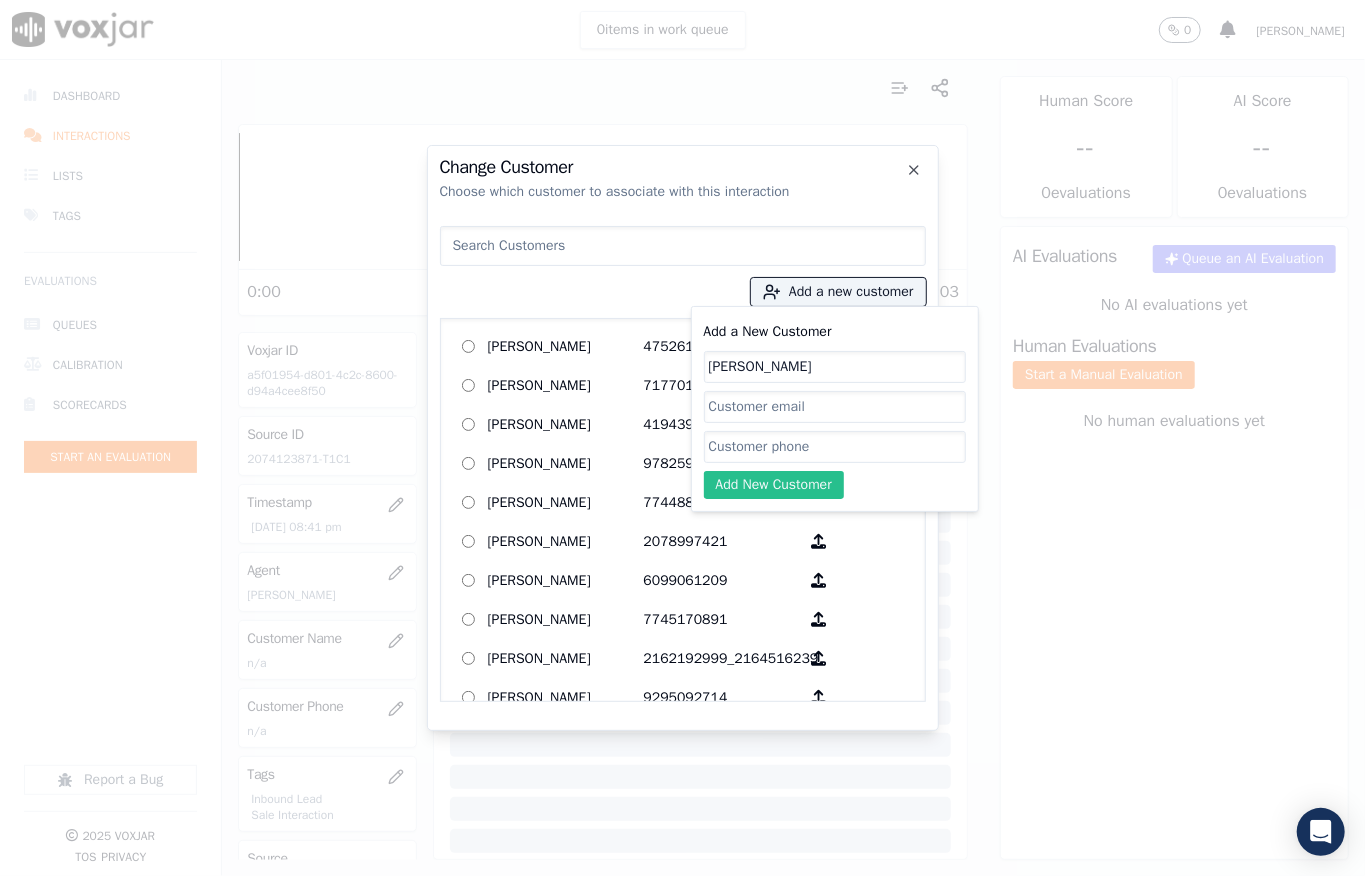 paste on "2074123871" 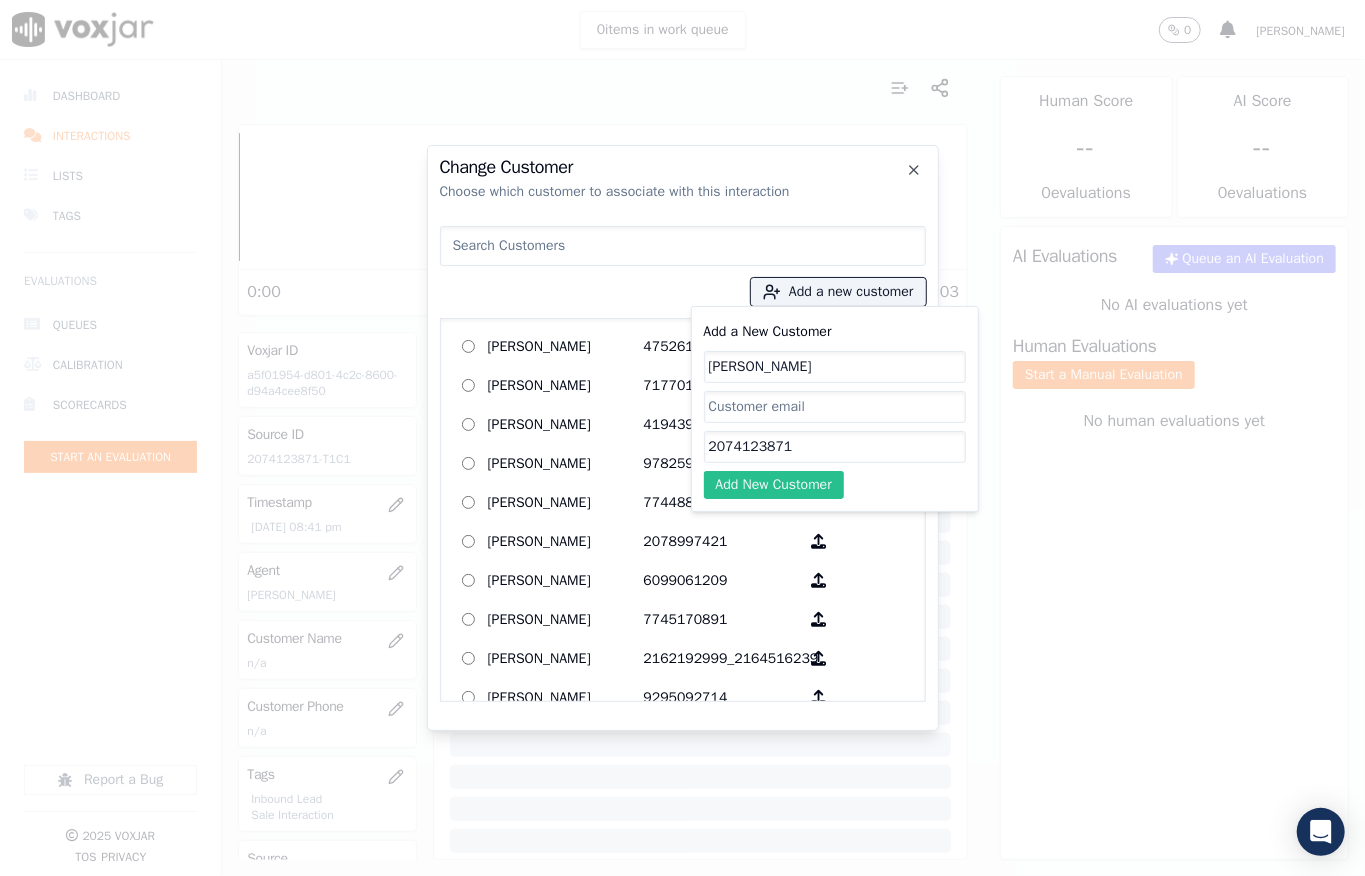type on "2074123871" 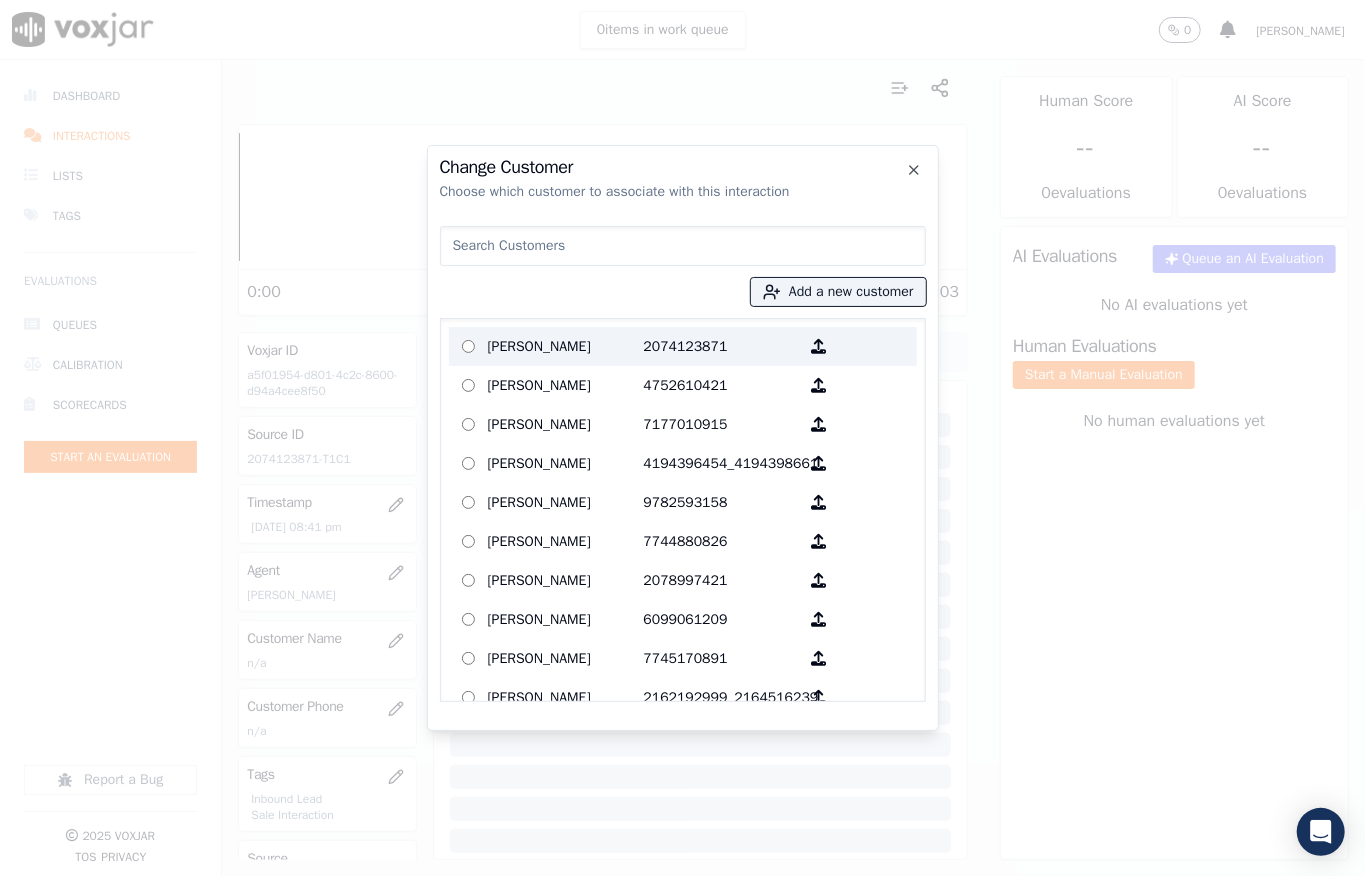 click on "[PERSON_NAME]" at bounding box center (566, 346) 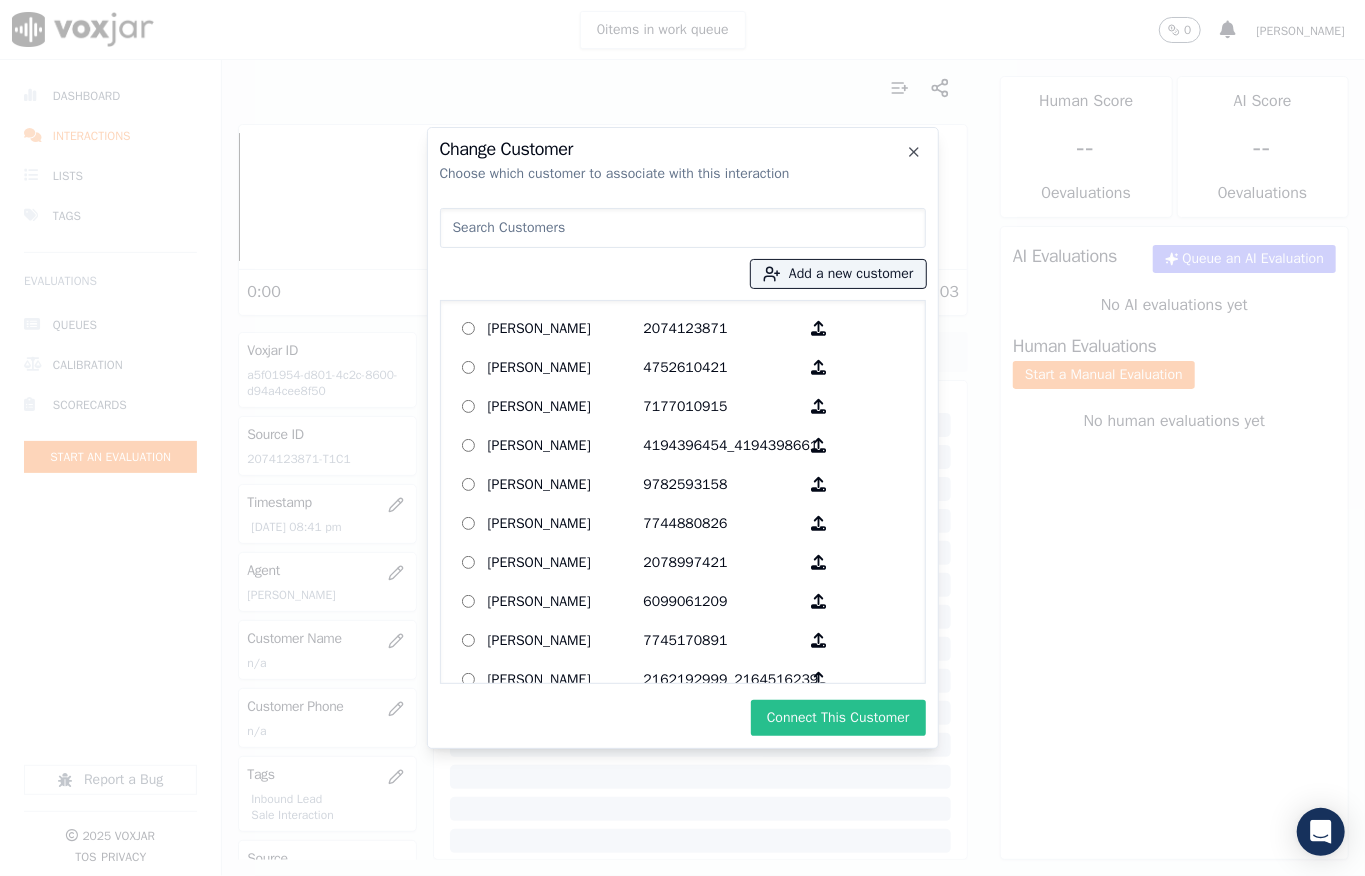 click on "Connect This Customer" at bounding box center [838, 718] 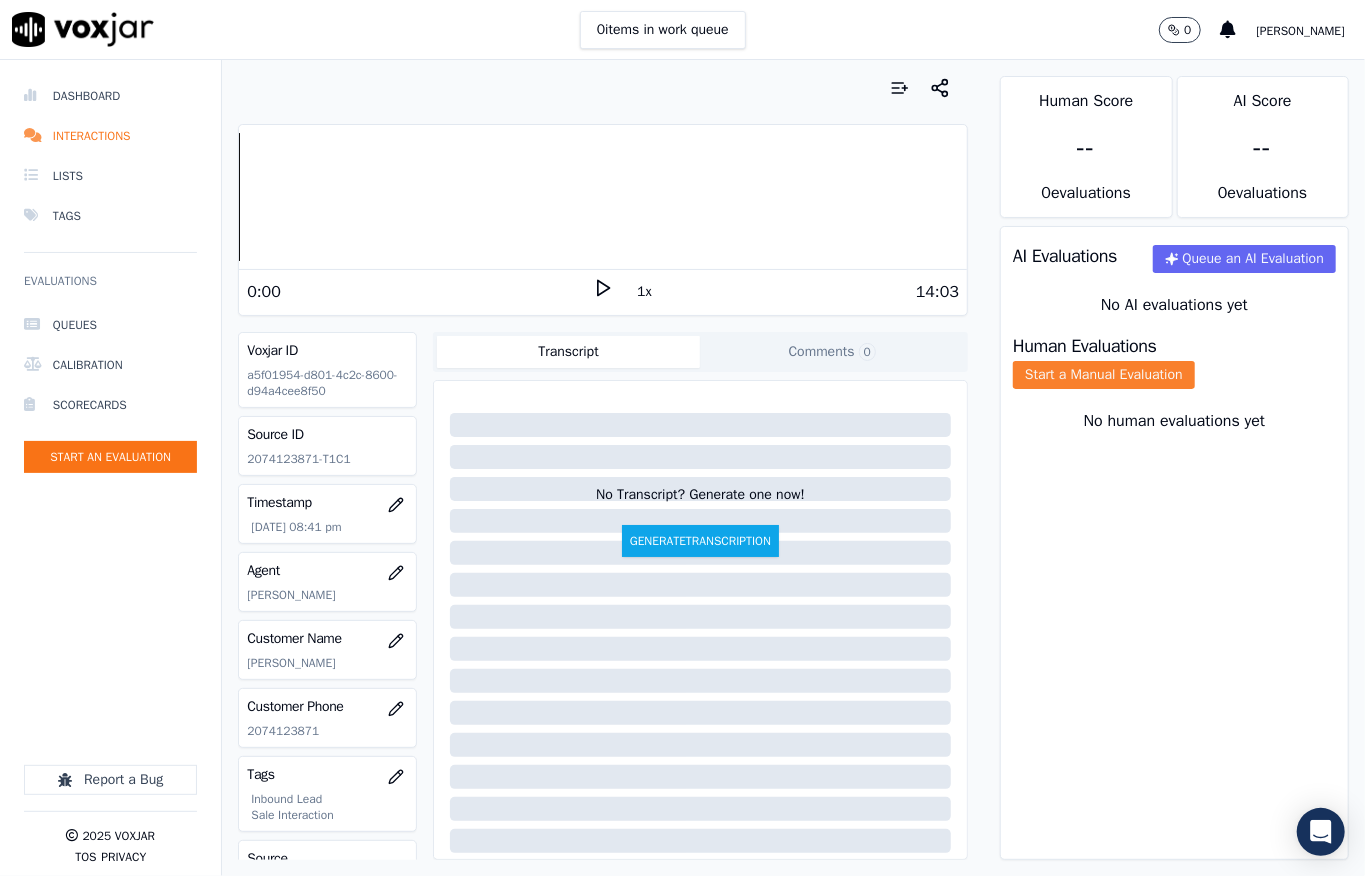 click on "Start a Manual Evaluation" 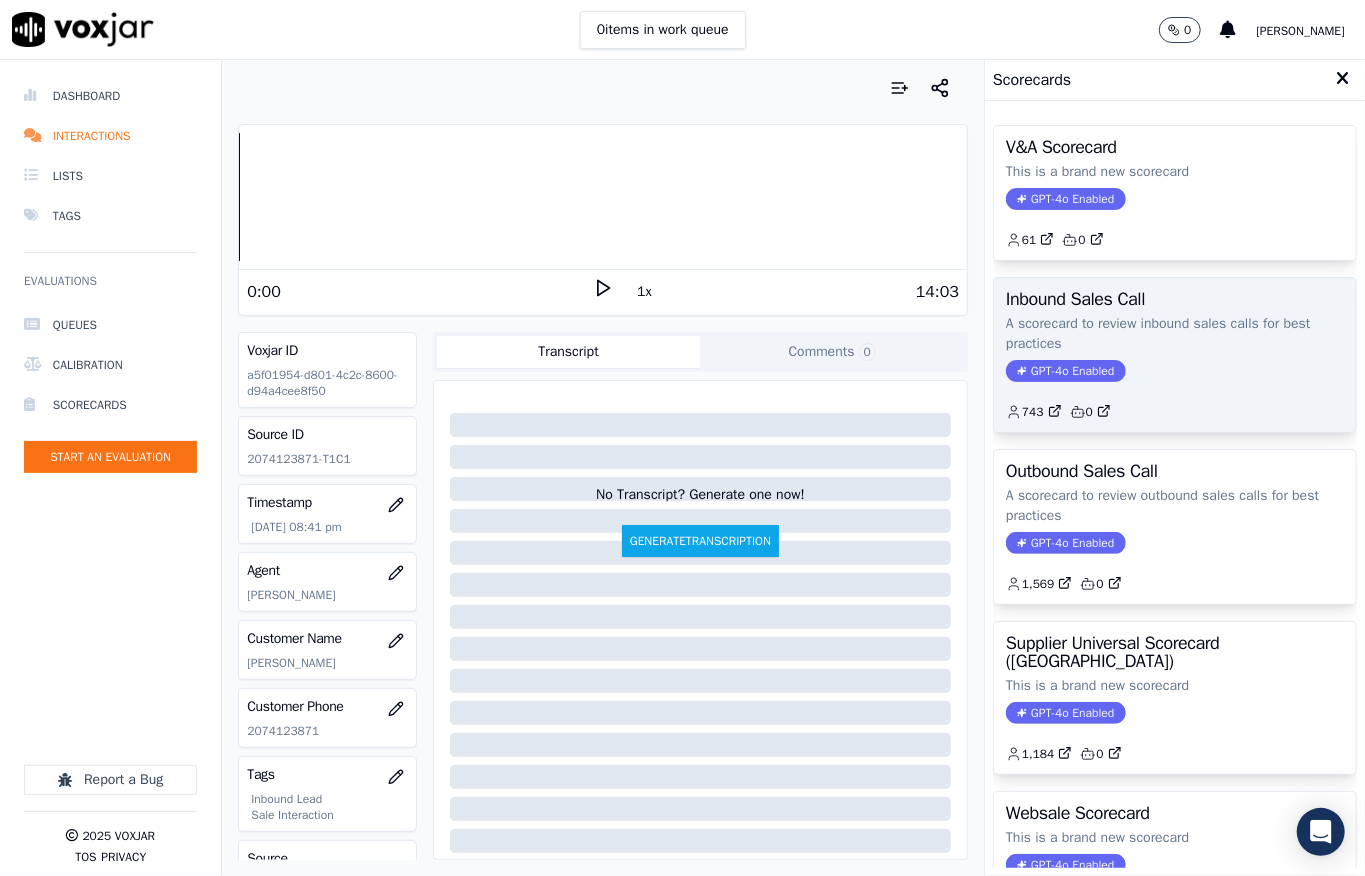 click on "Inbound Sales Call   A scorecard to review inbound sales calls for best practices     GPT-4o Enabled       743         0" at bounding box center [1175, 355] 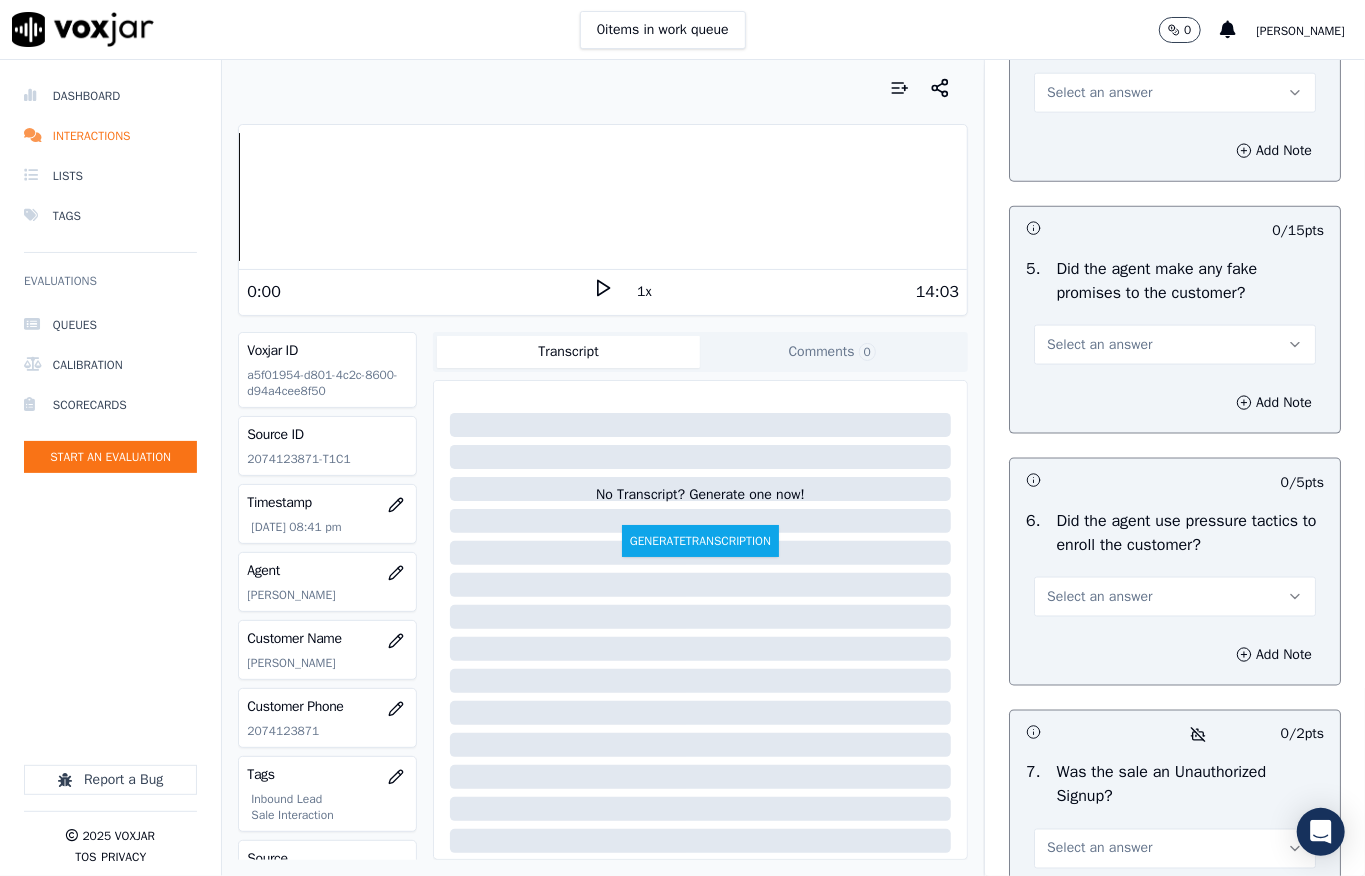scroll, scrollTop: 5304, scrollLeft: 0, axis: vertical 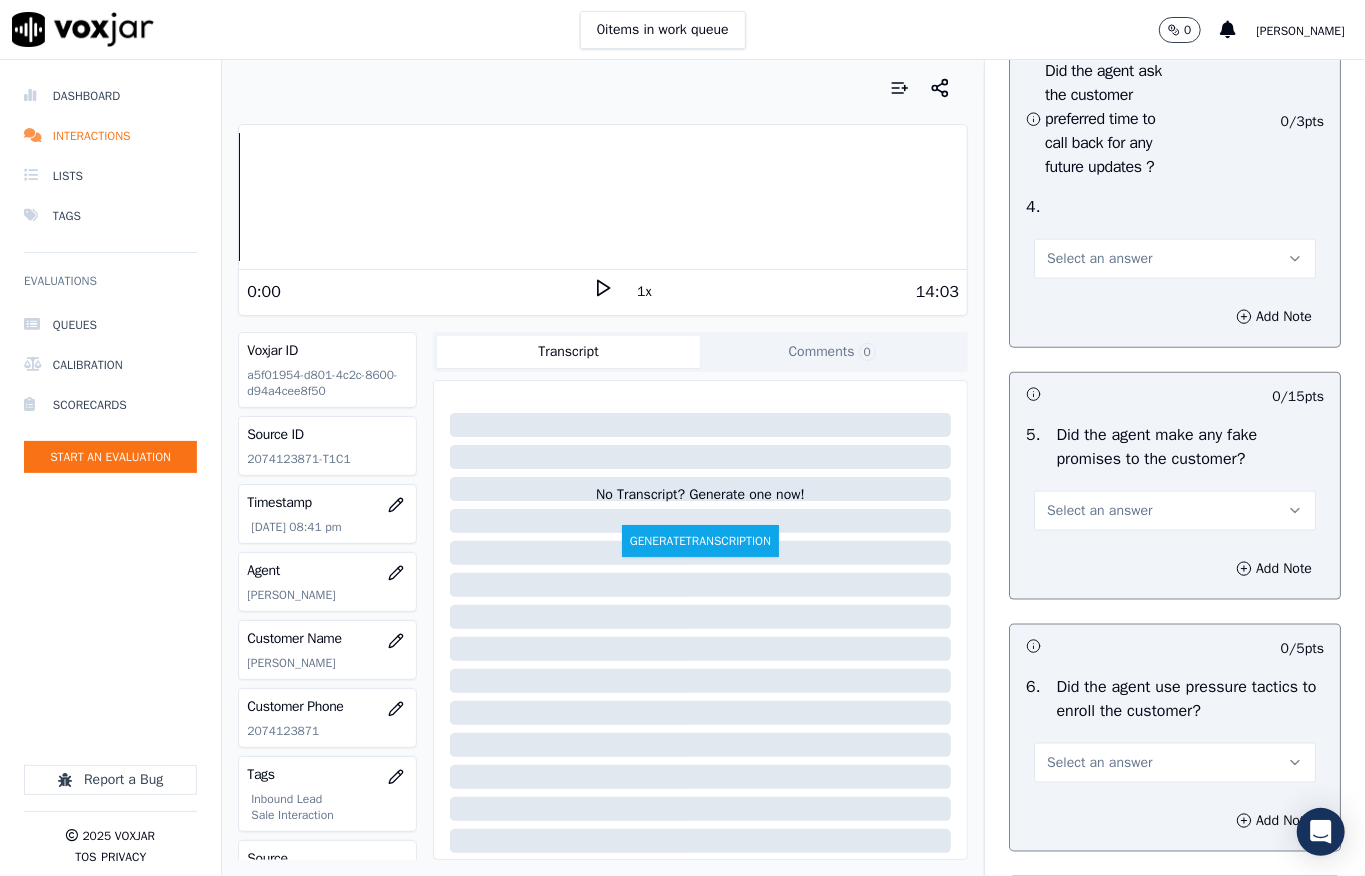 drag, startPoint x: 1078, startPoint y: 516, endPoint x: 1073, endPoint y: 530, distance: 14.866069 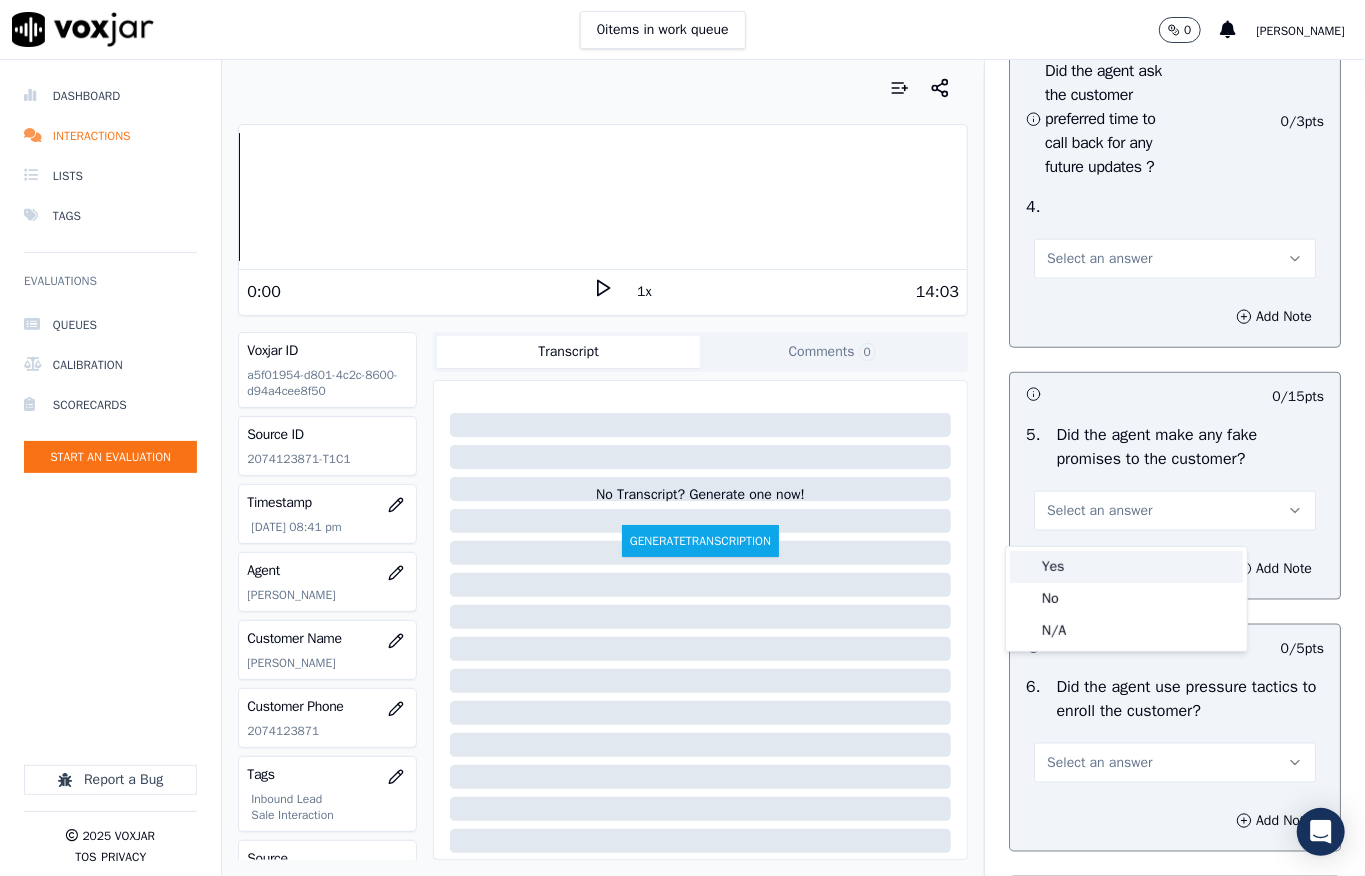 click on "Yes" at bounding box center (1126, 567) 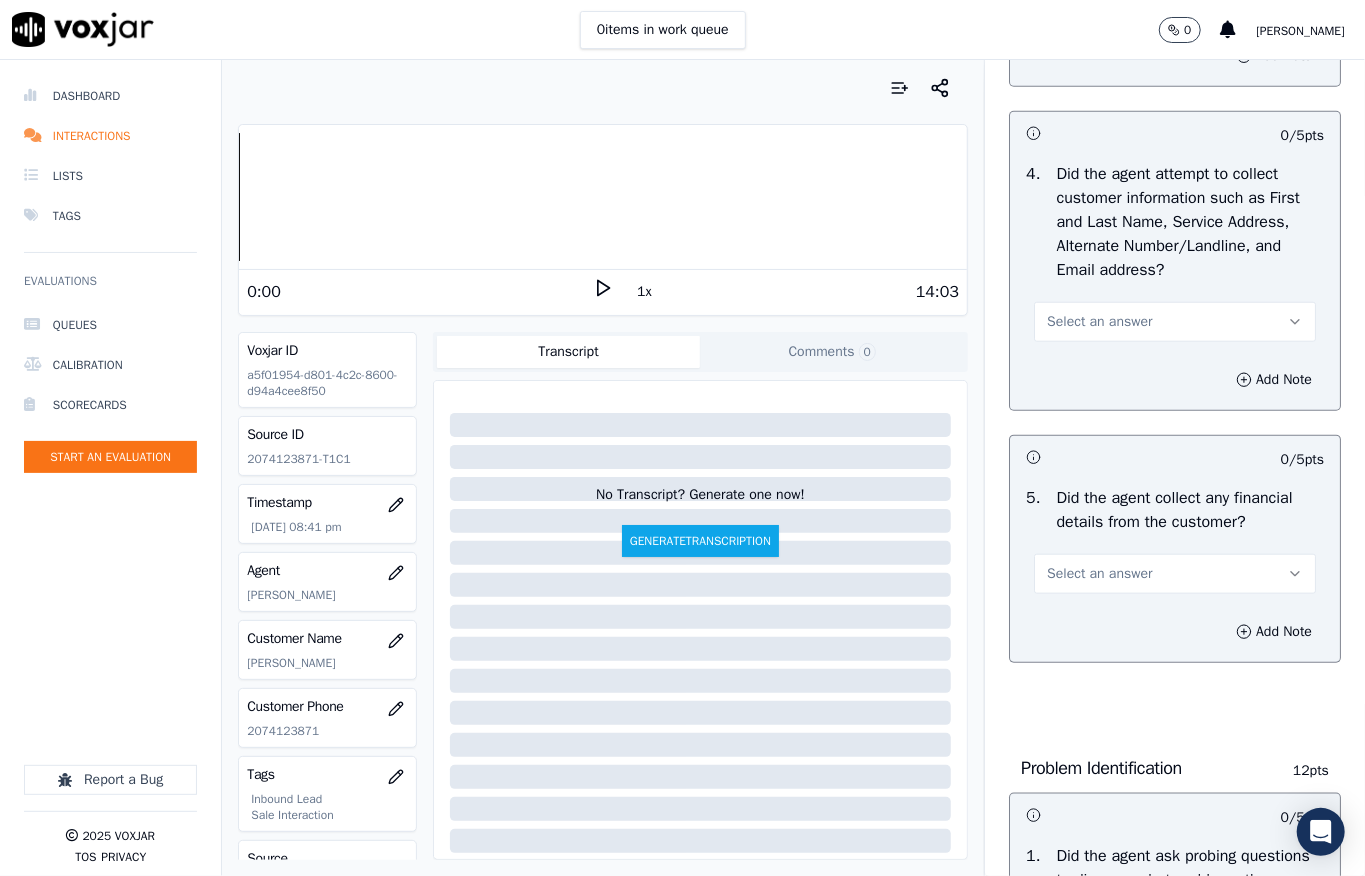 scroll, scrollTop: 0, scrollLeft: 0, axis: both 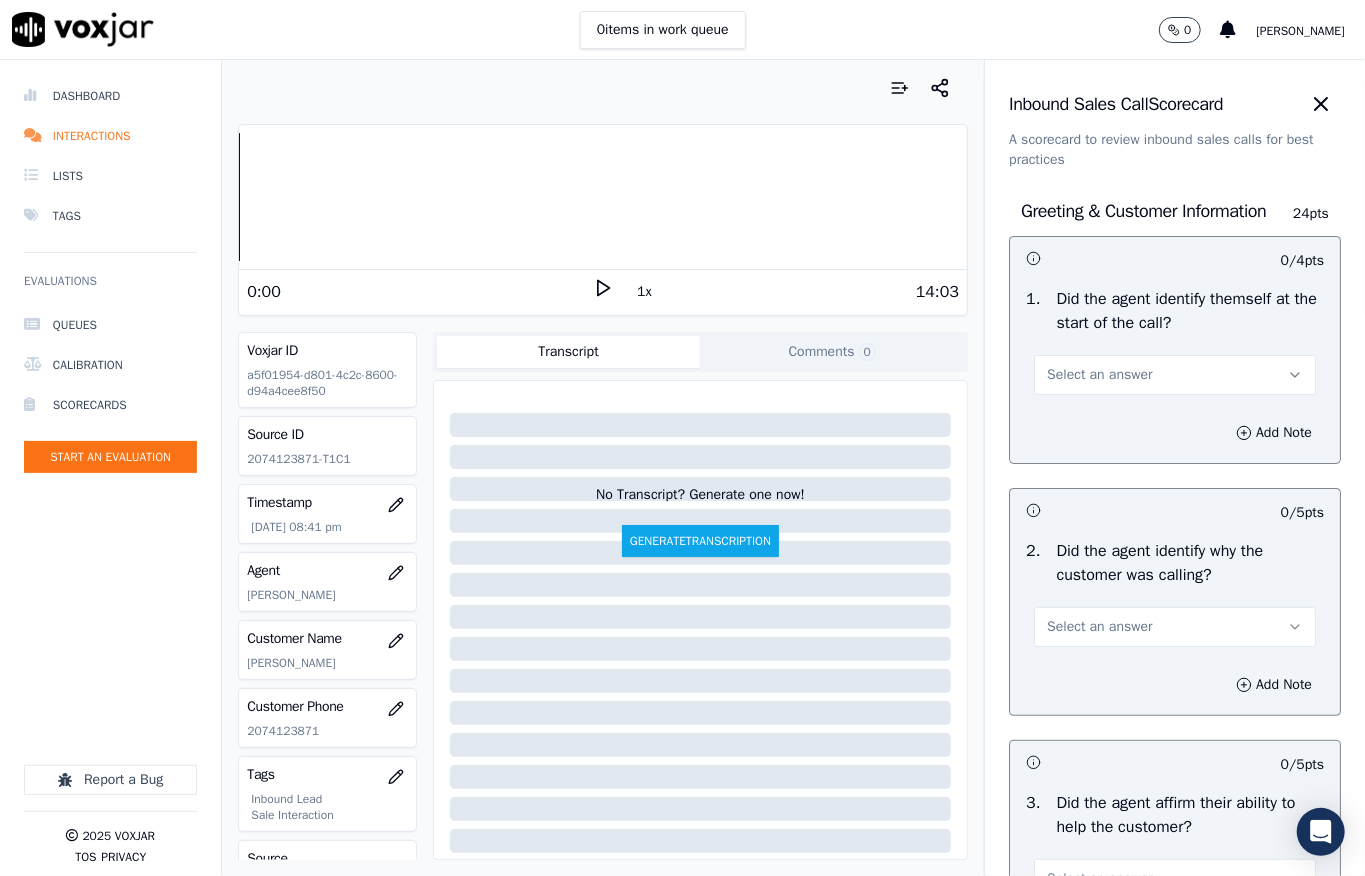 click on "Select an answer" at bounding box center [1099, 375] 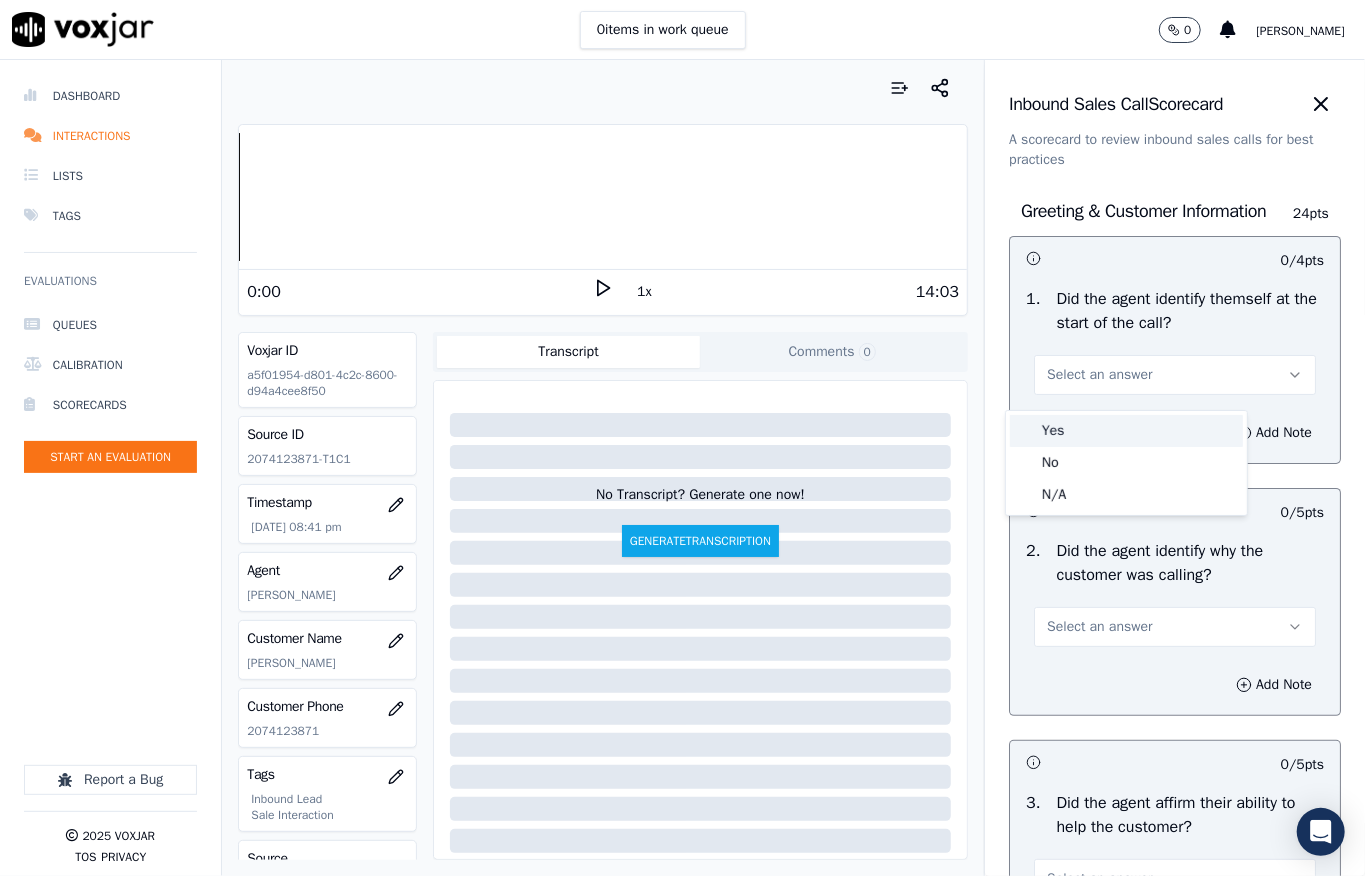 click on "Yes" at bounding box center (1126, 431) 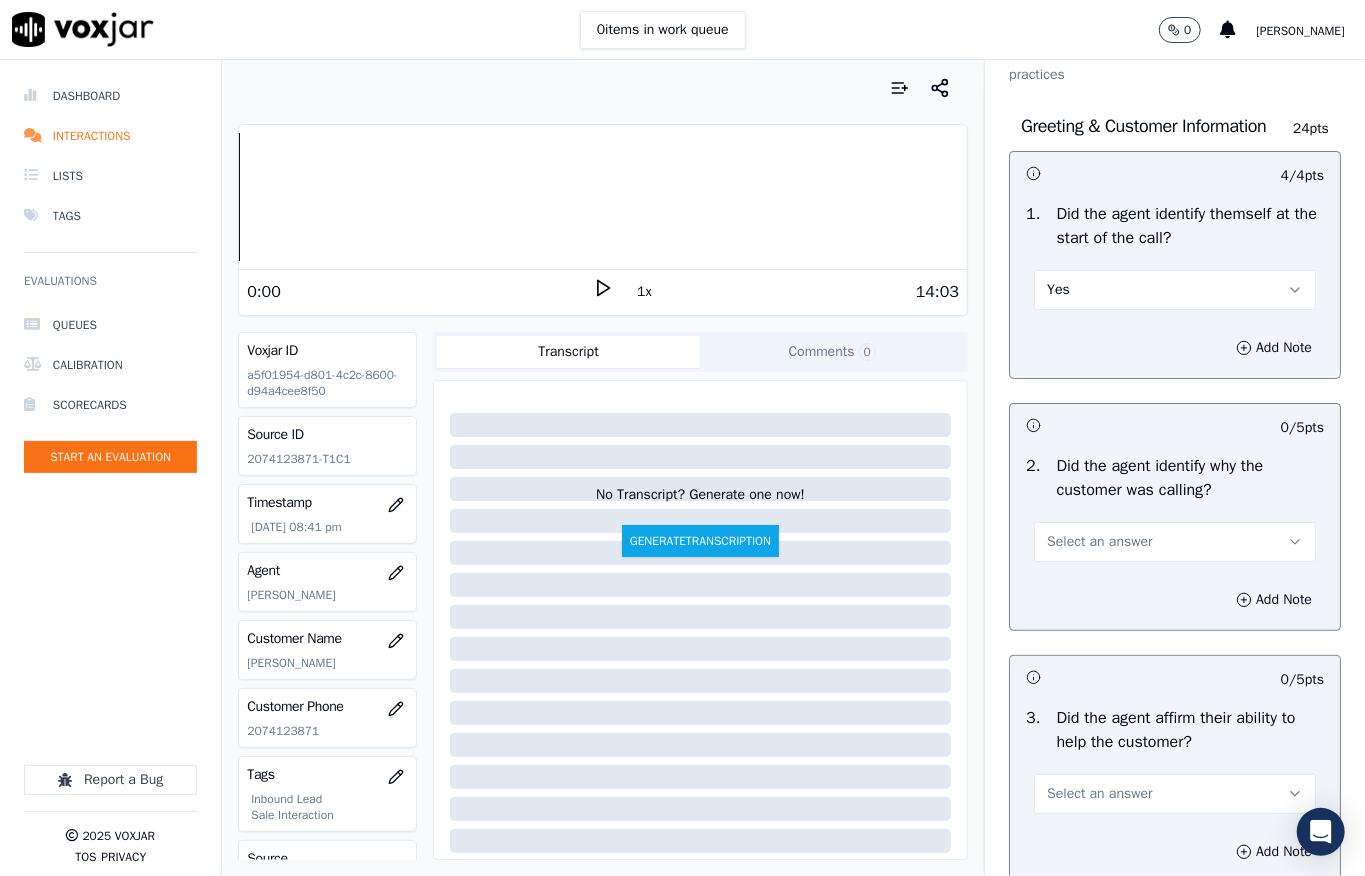 scroll, scrollTop: 133, scrollLeft: 0, axis: vertical 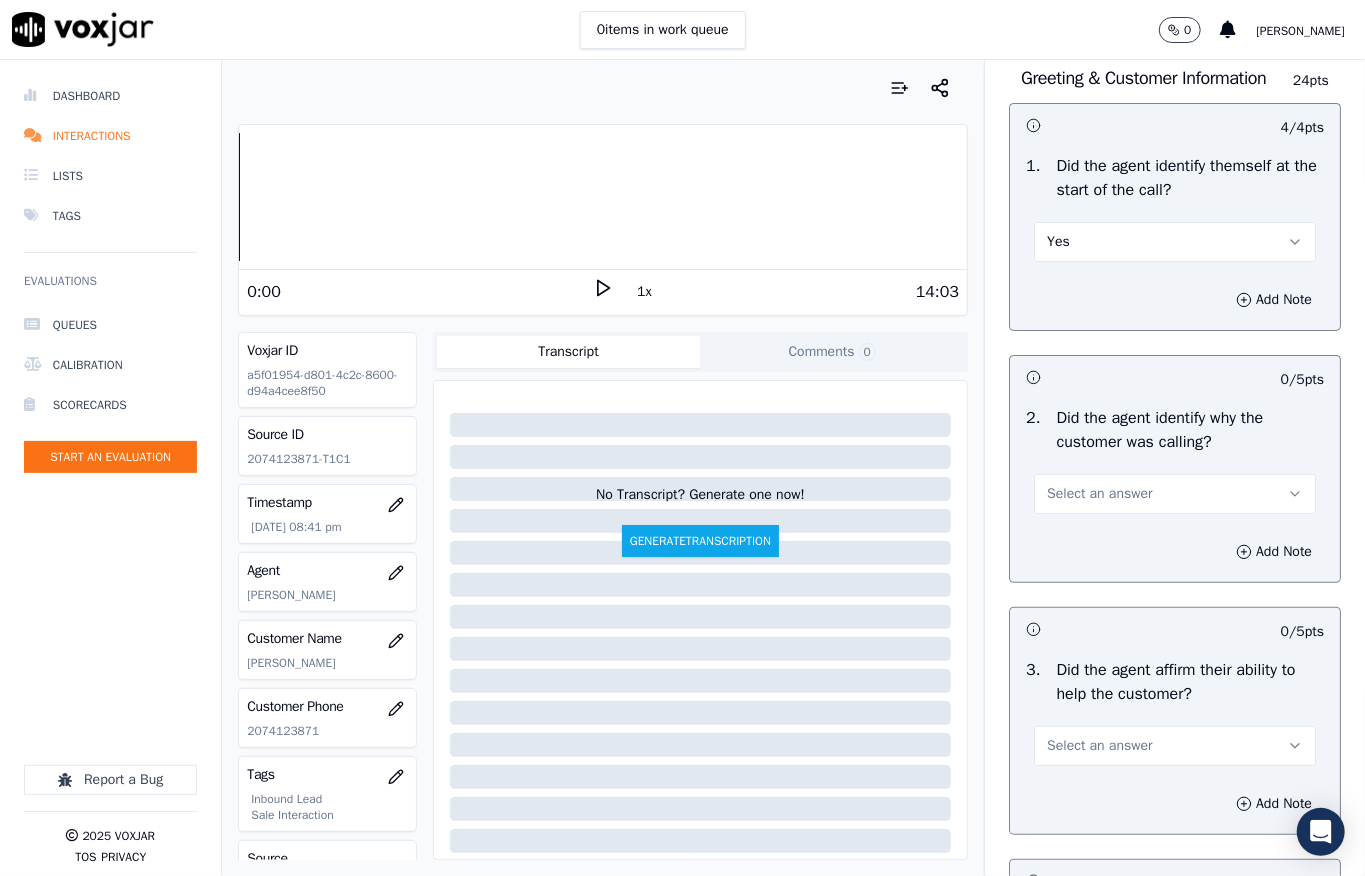click on "Select an answer" at bounding box center [1099, 494] 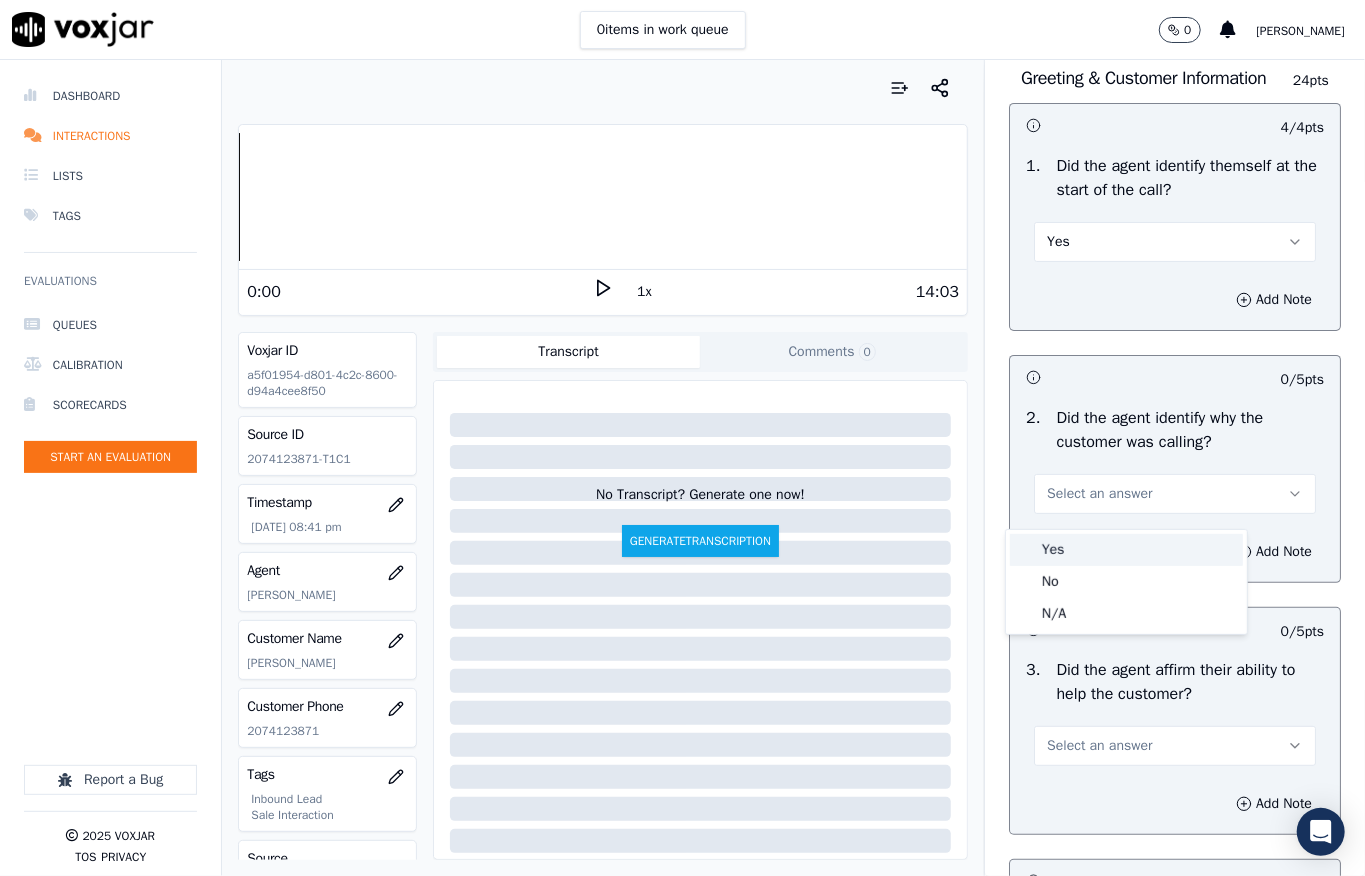click on "Yes" at bounding box center (1126, 550) 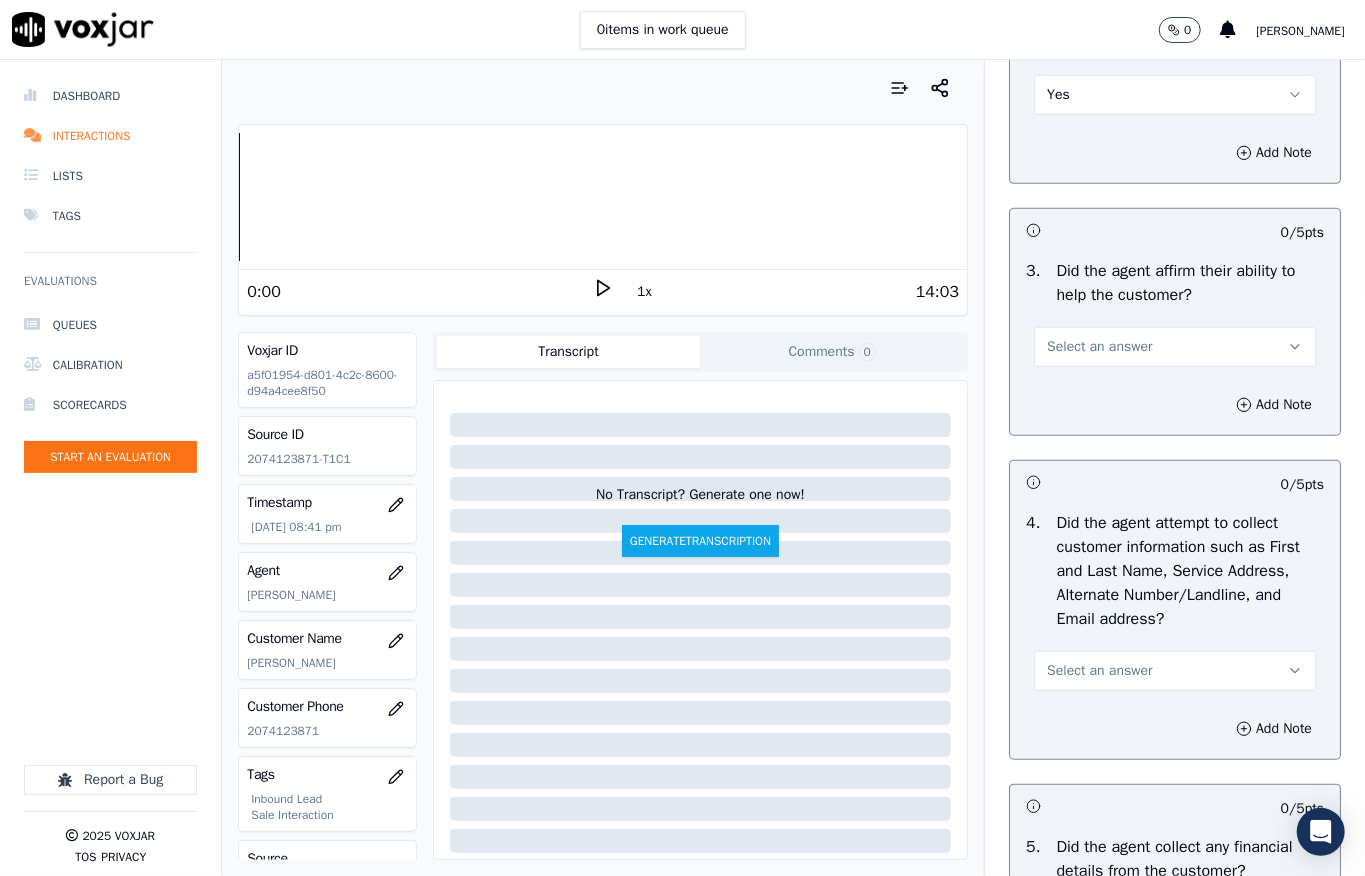 scroll, scrollTop: 533, scrollLeft: 0, axis: vertical 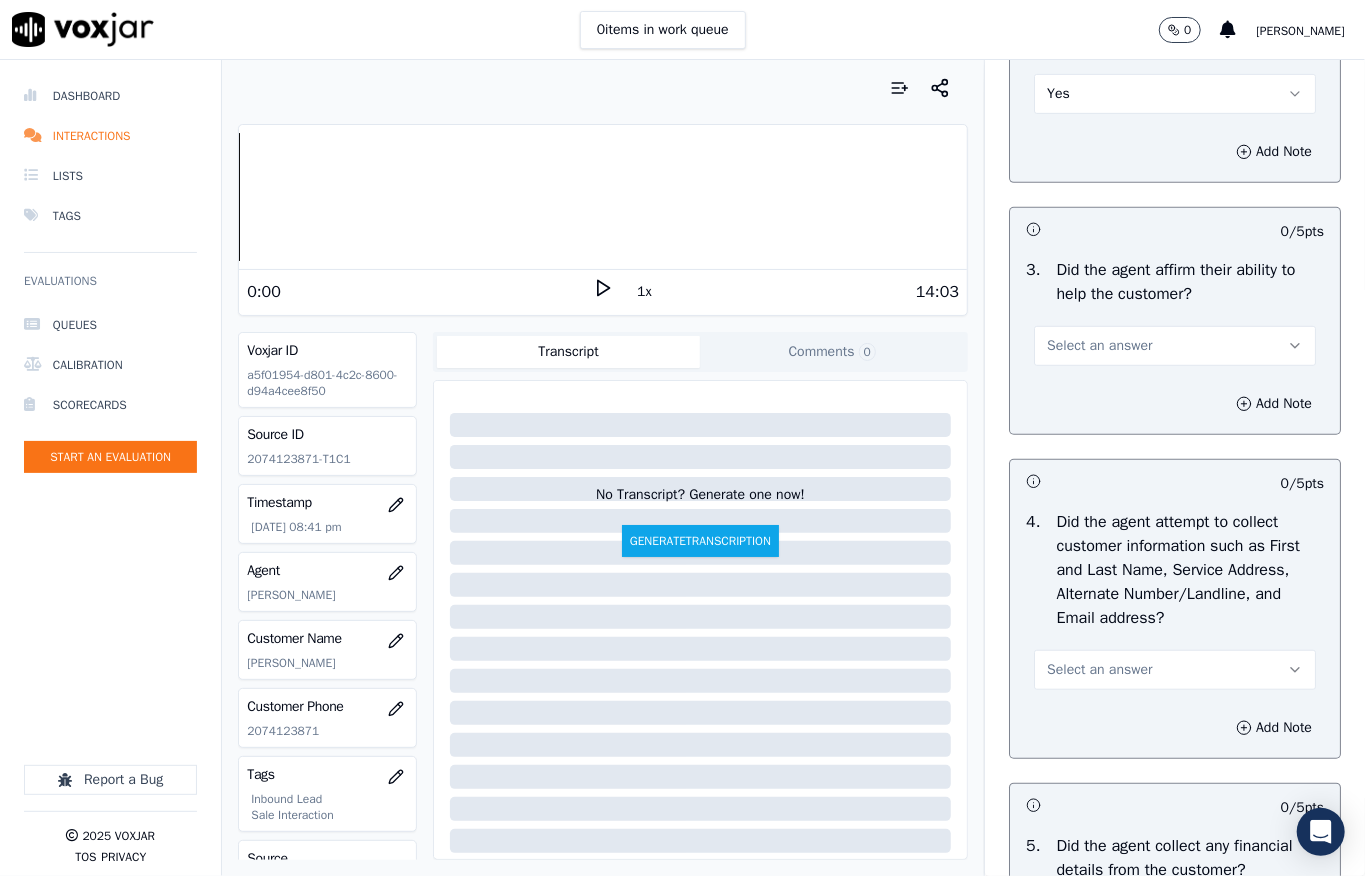 click on "Select an answer" at bounding box center (1099, 346) 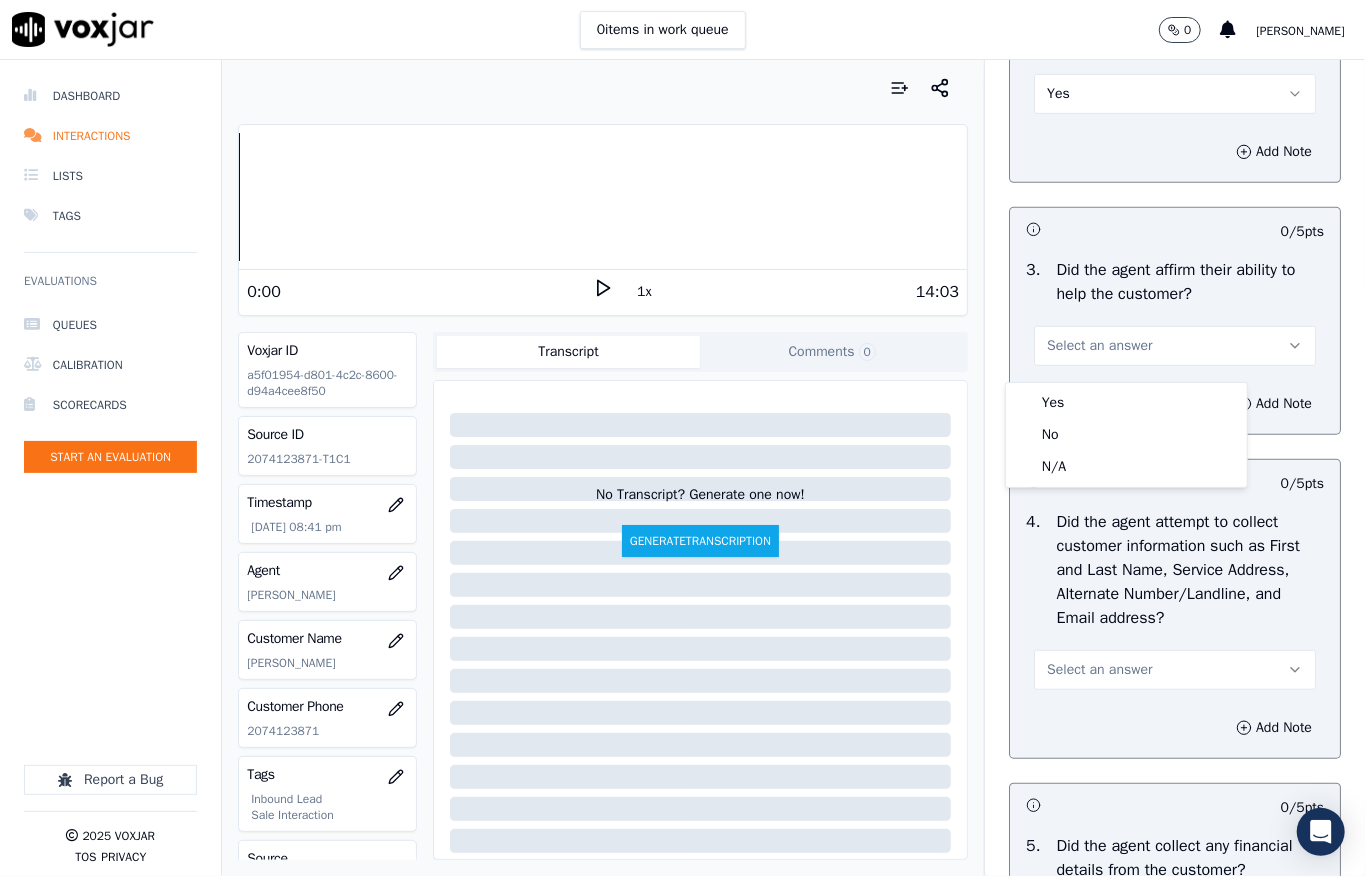 click on "Yes" at bounding box center [1126, 403] 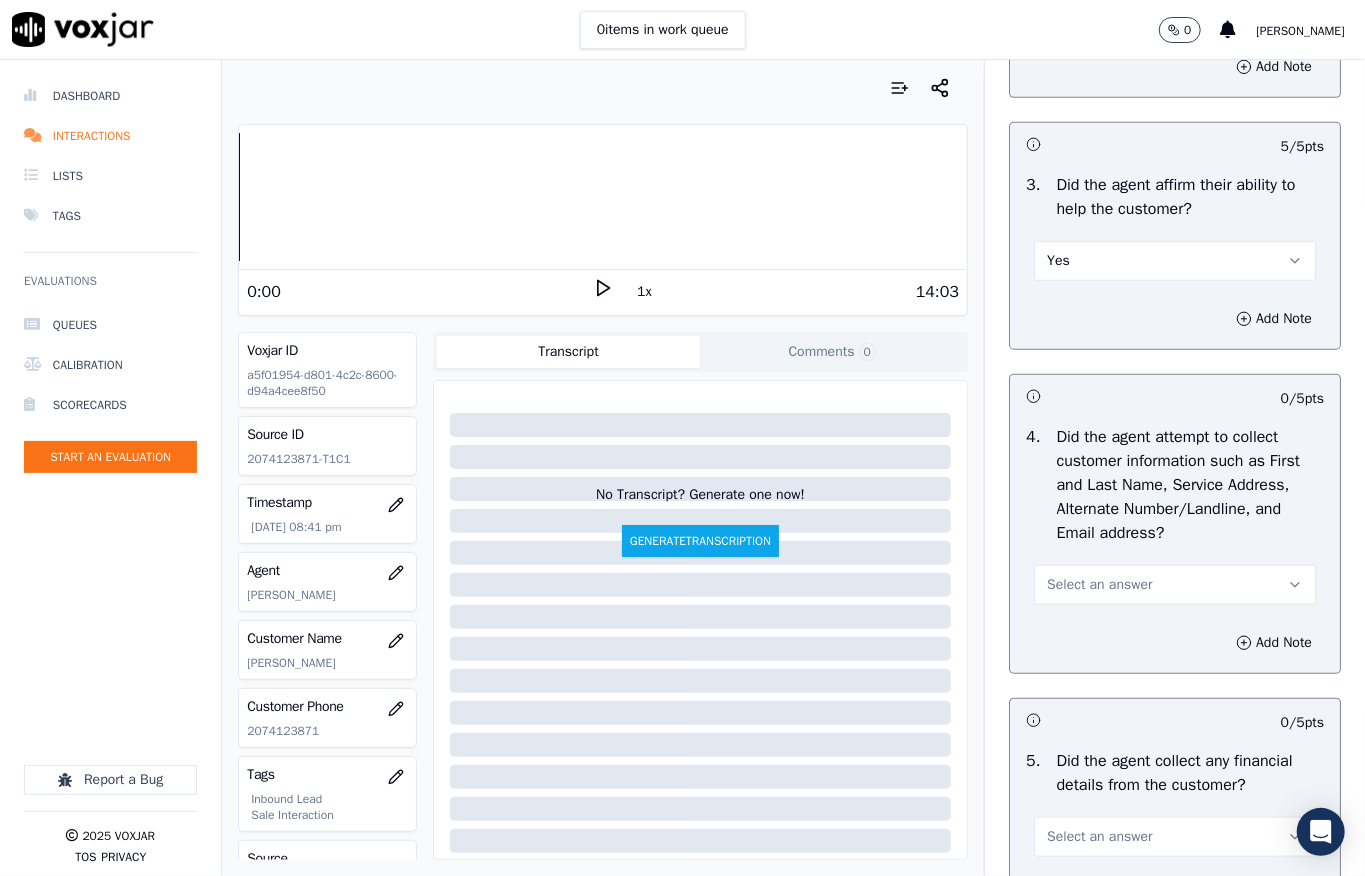 scroll, scrollTop: 666, scrollLeft: 0, axis: vertical 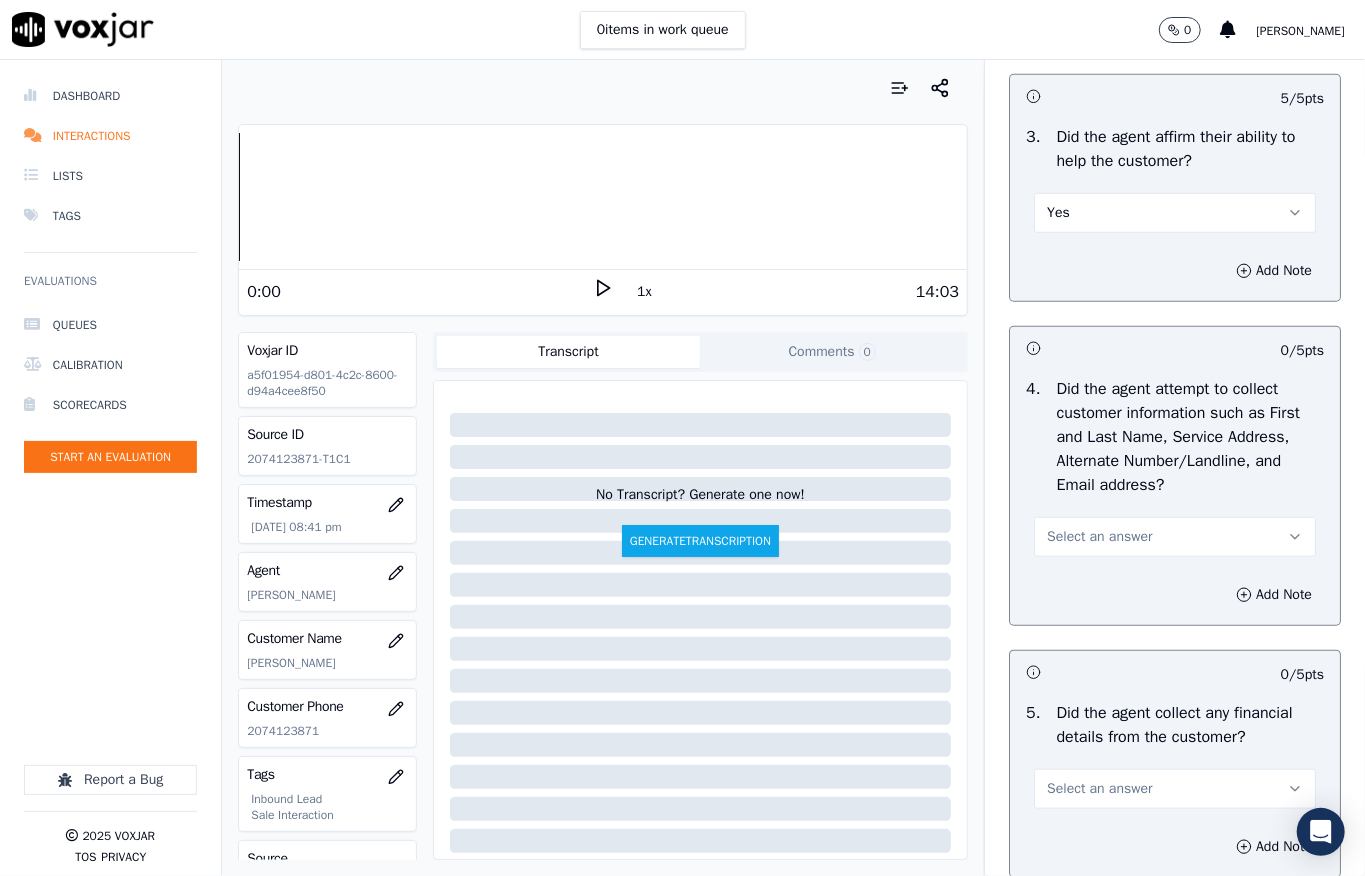 click on "Select an answer" at bounding box center [1099, 537] 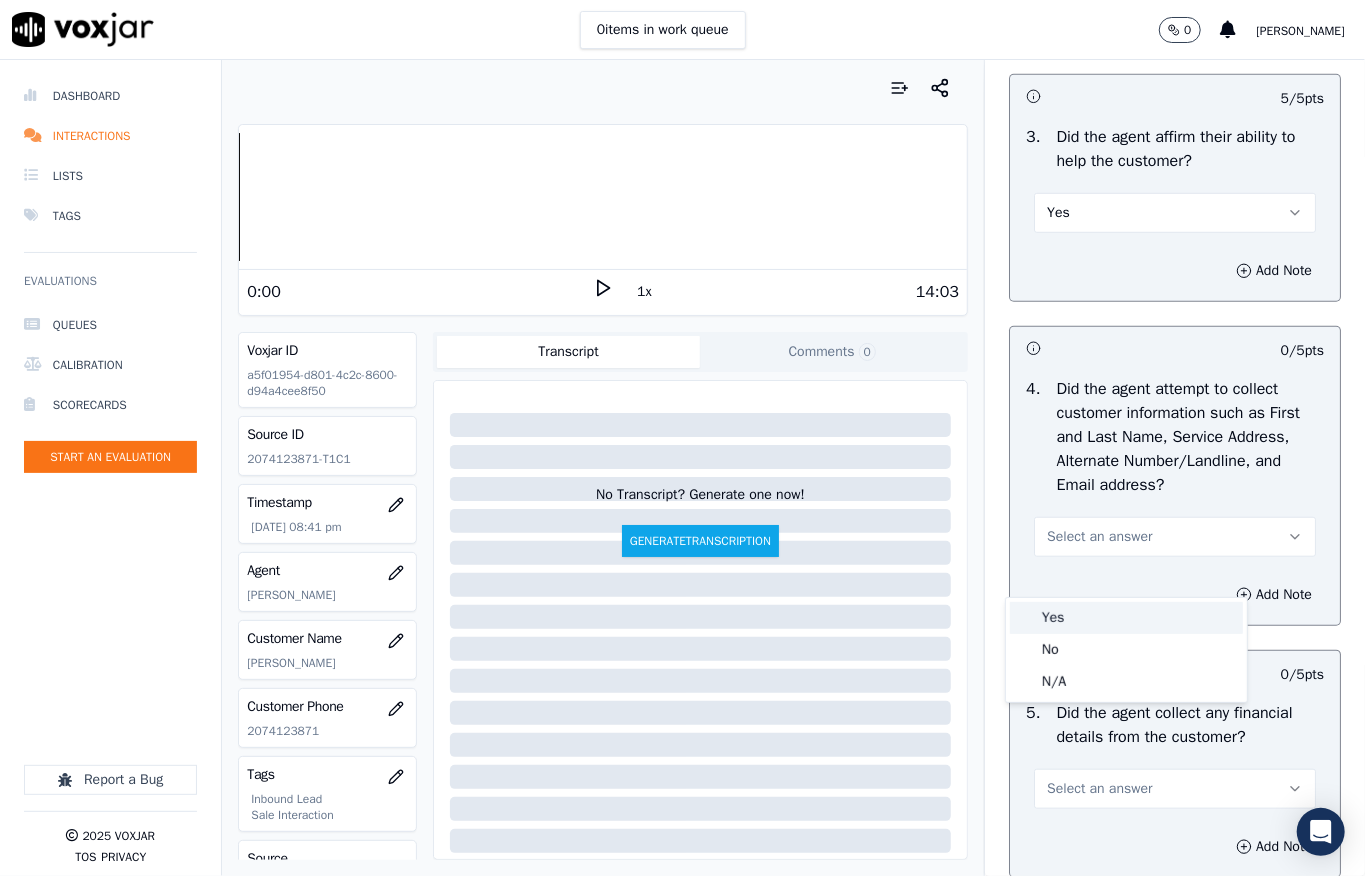 click on "Yes" at bounding box center [1126, 618] 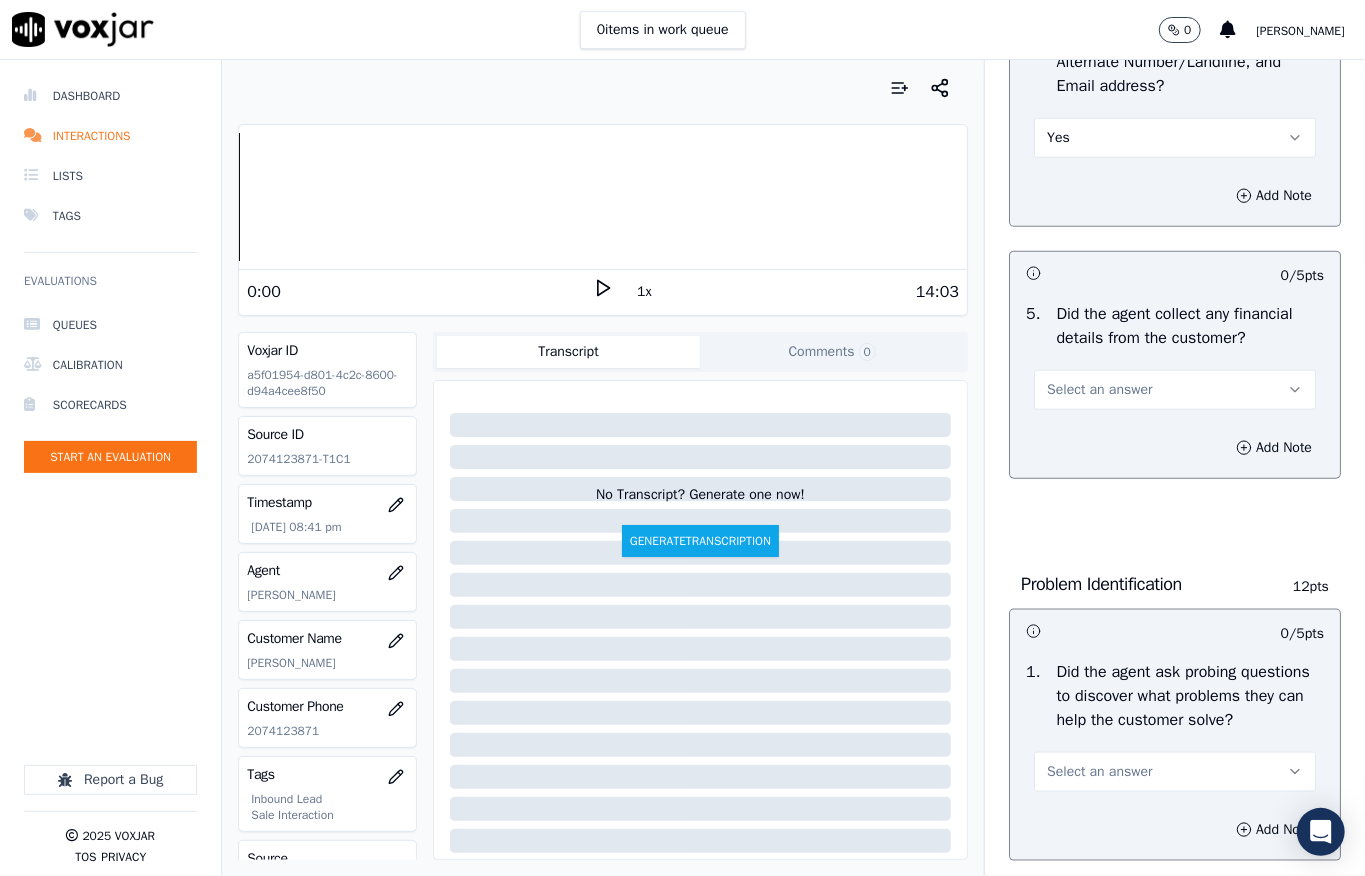 scroll, scrollTop: 1066, scrollLeft: 0, axis: vertical 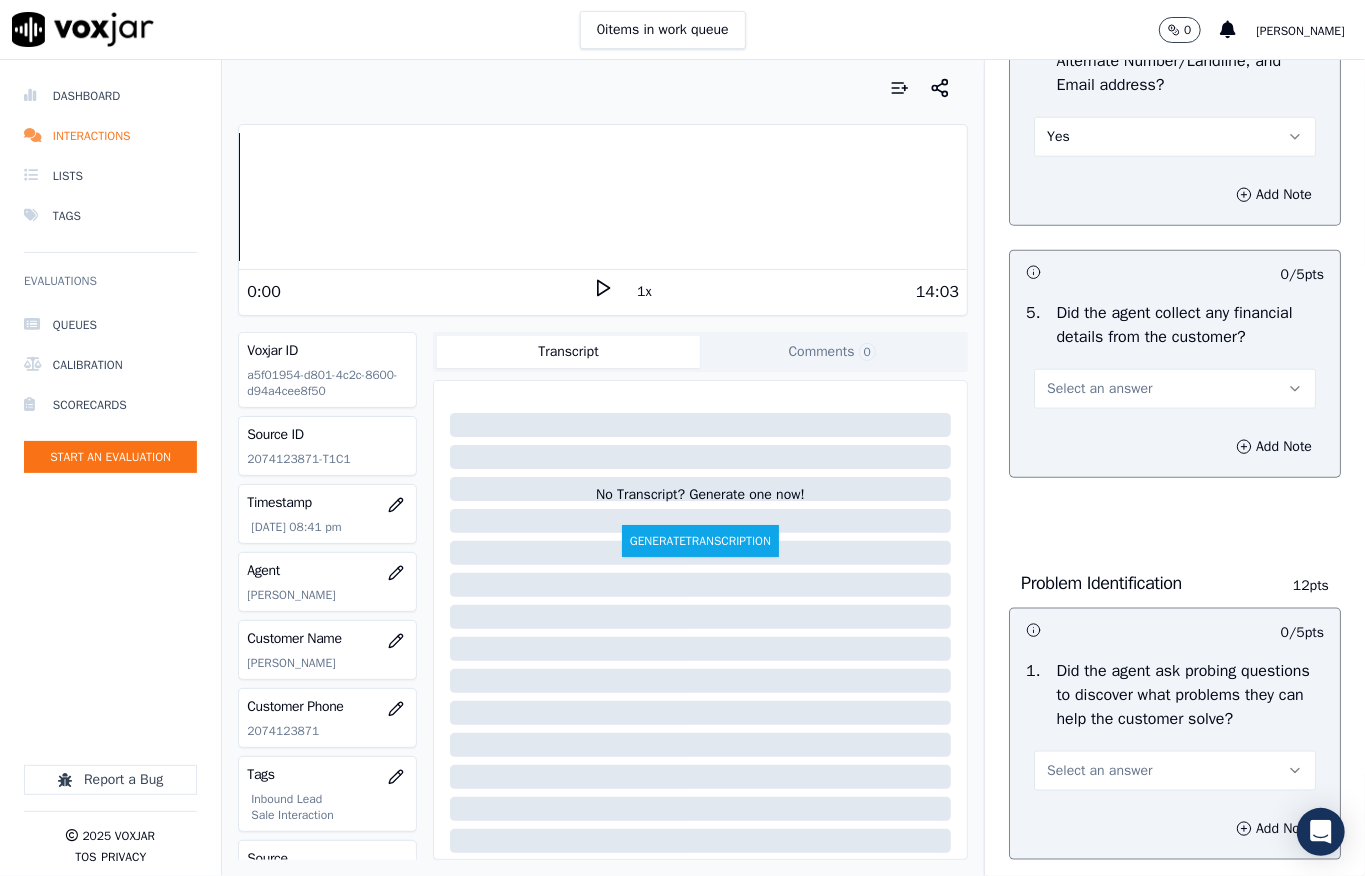 click on "Select an answer" at bounding box center [1175, 389] 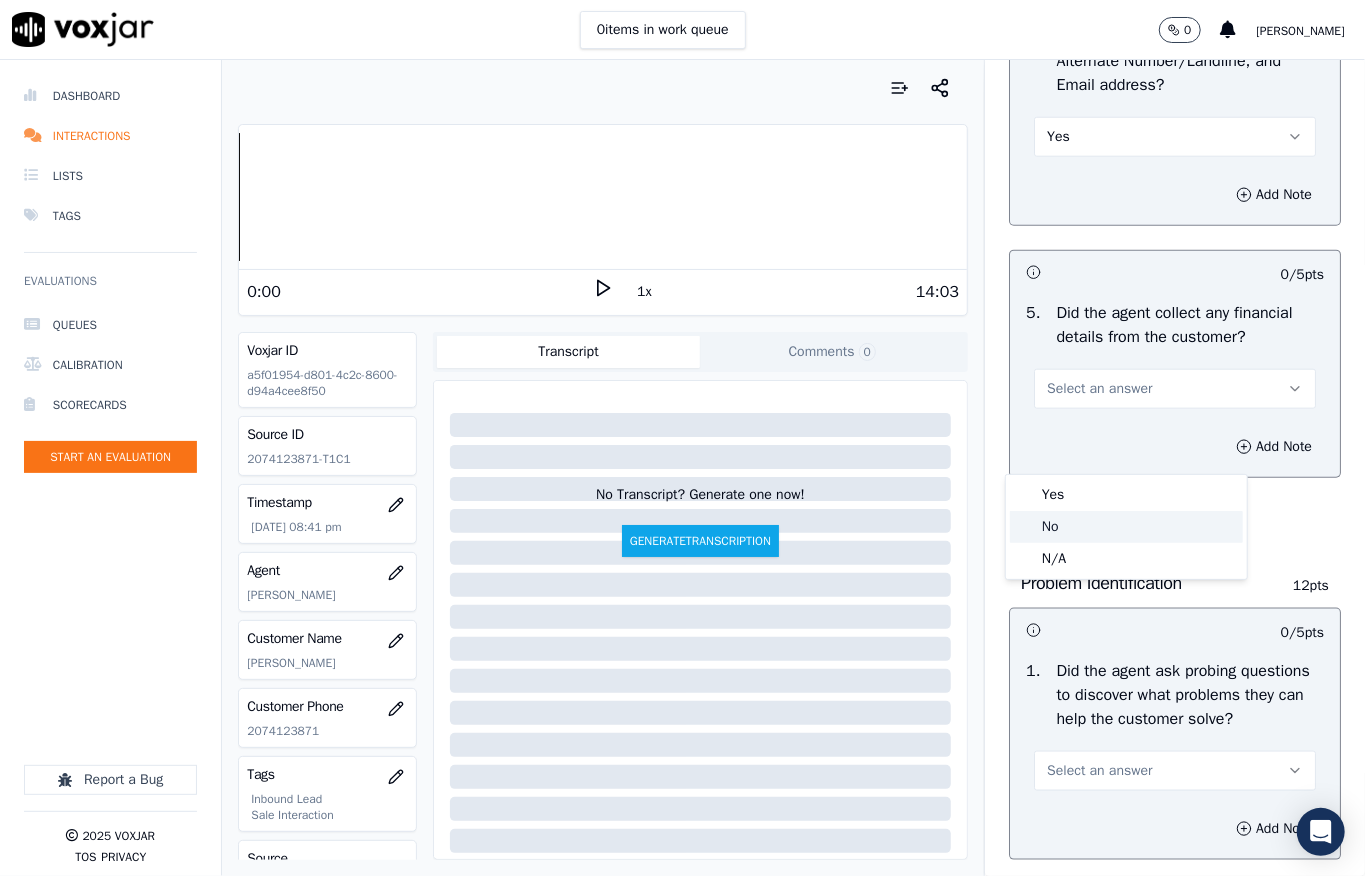 click on "No" 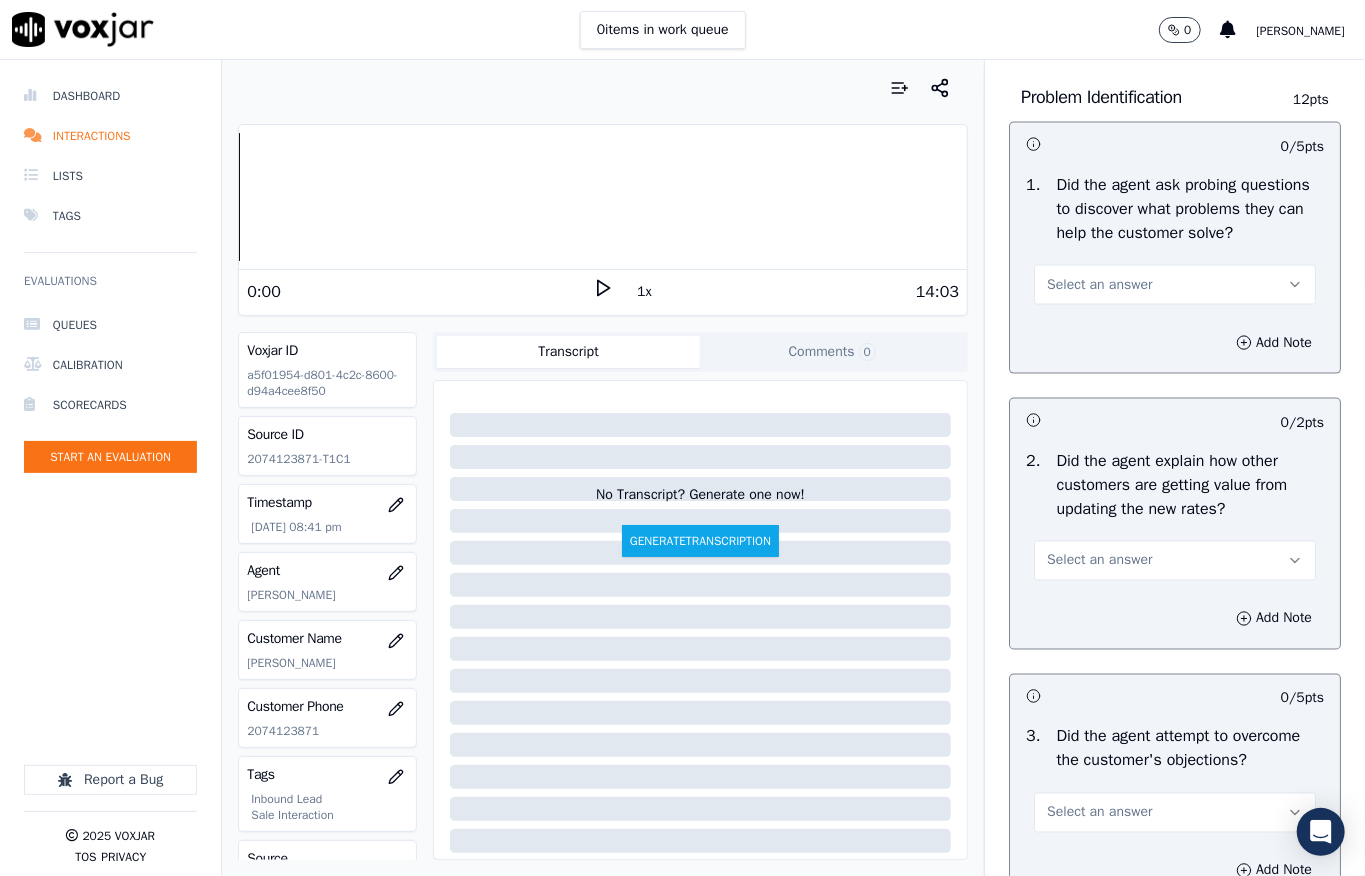 scroll, scrollTop: 1600, scrollLeft: 0, axis: vertical 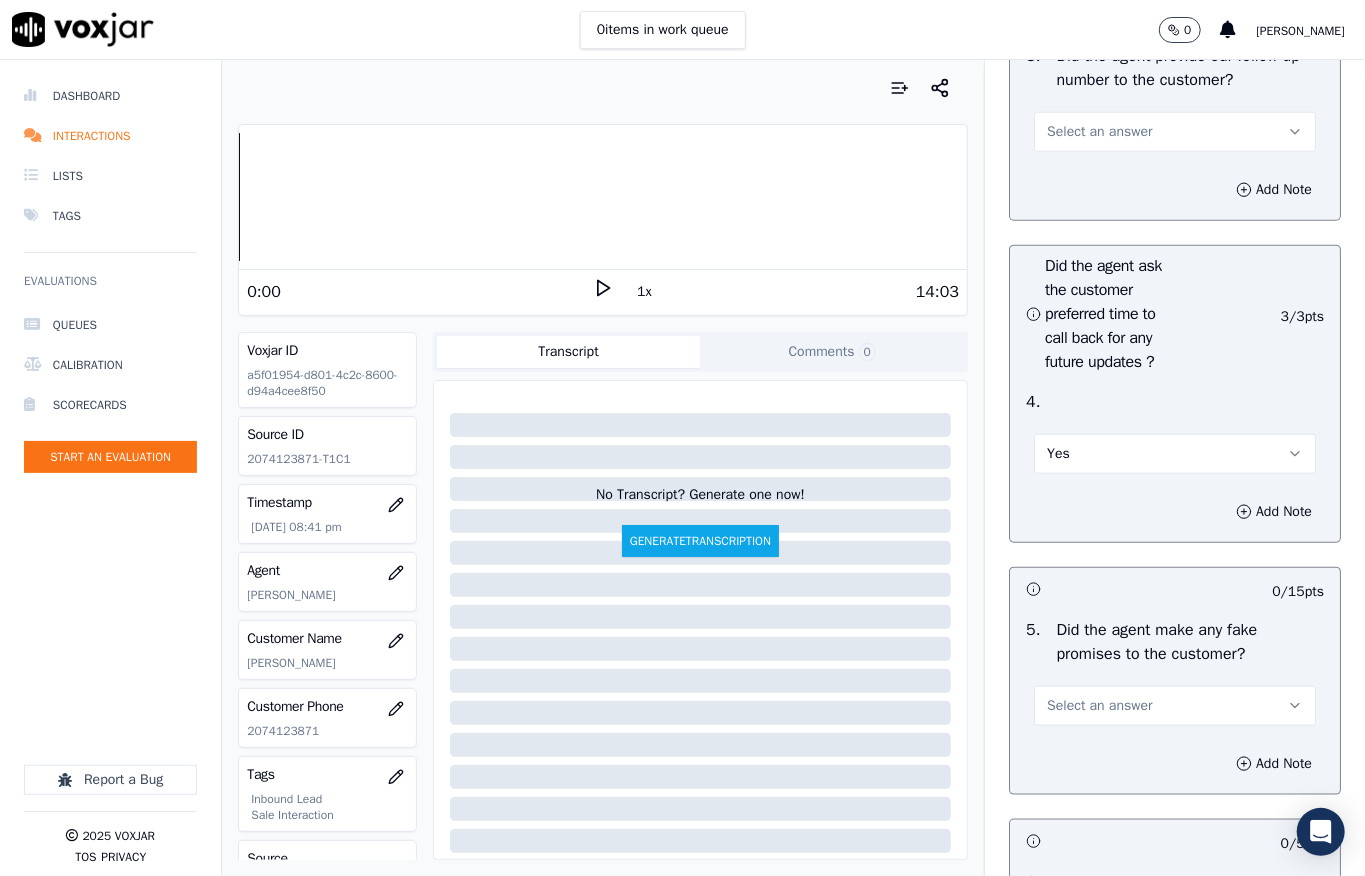 click on "Select an answer" at bounding box center (1175, 132) 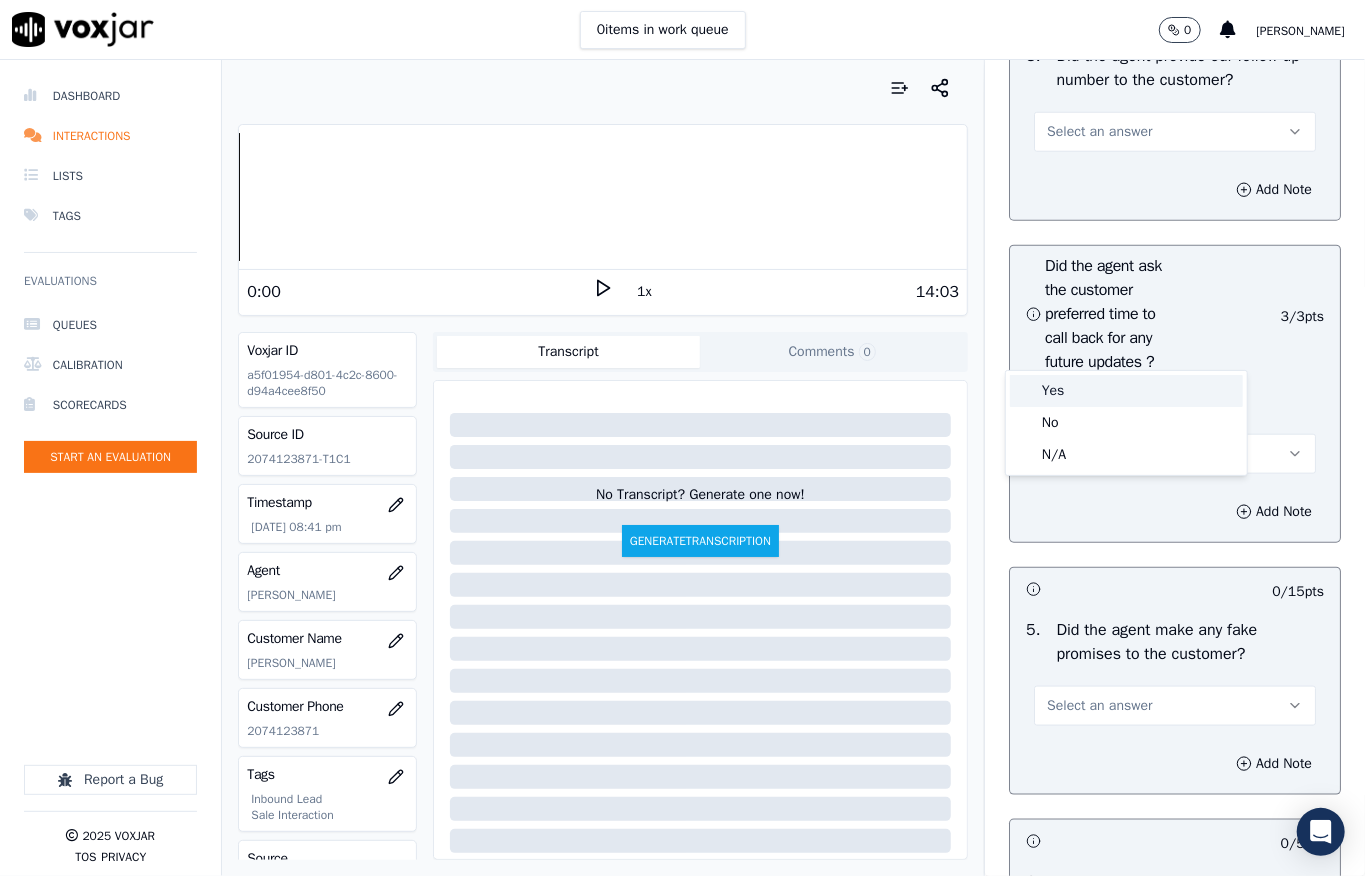 click on "Yes" at bounding box center (1126, 391) 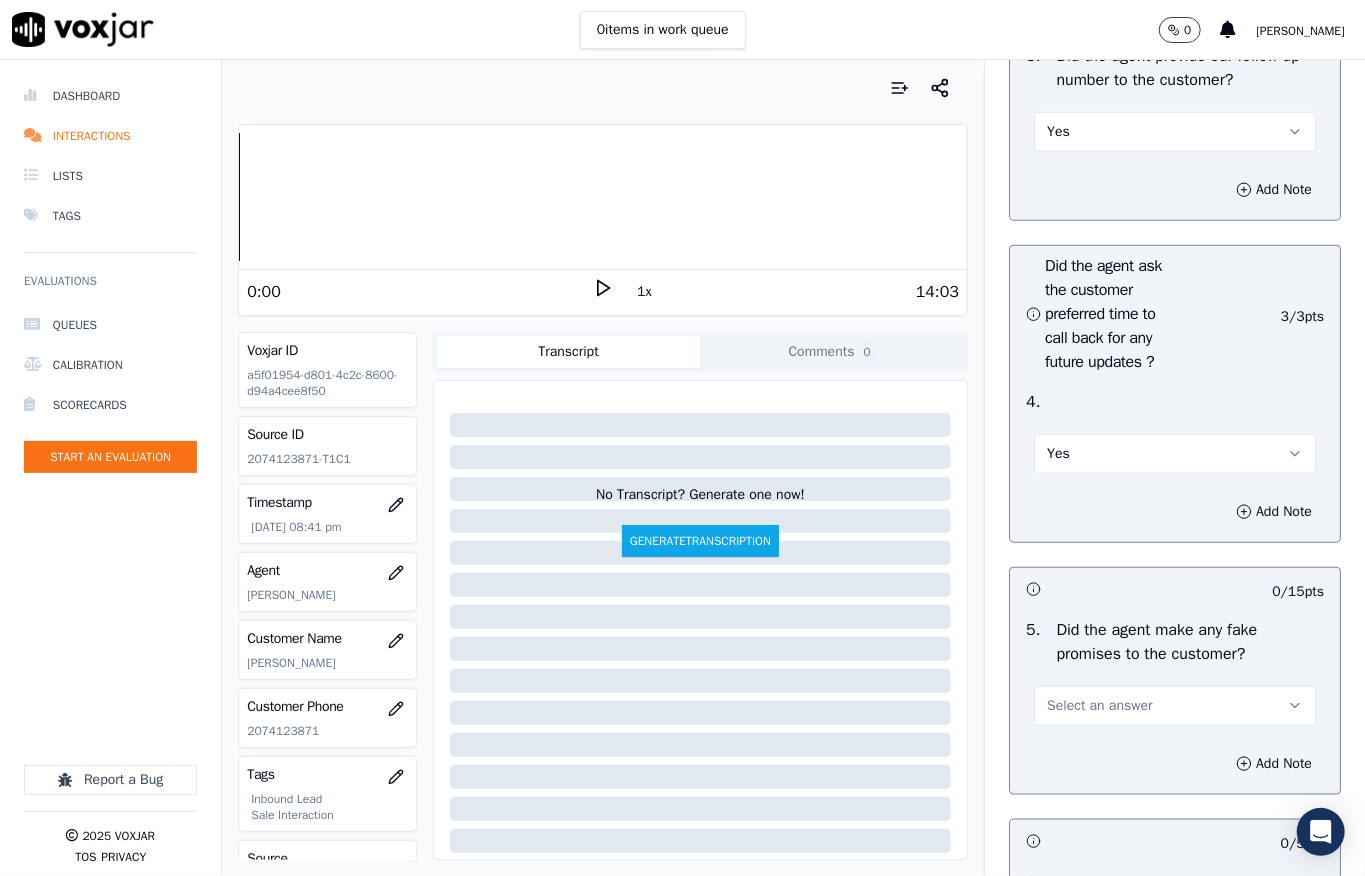 scroll, scrollTop: 0, scrollLeft: 0, axis: both 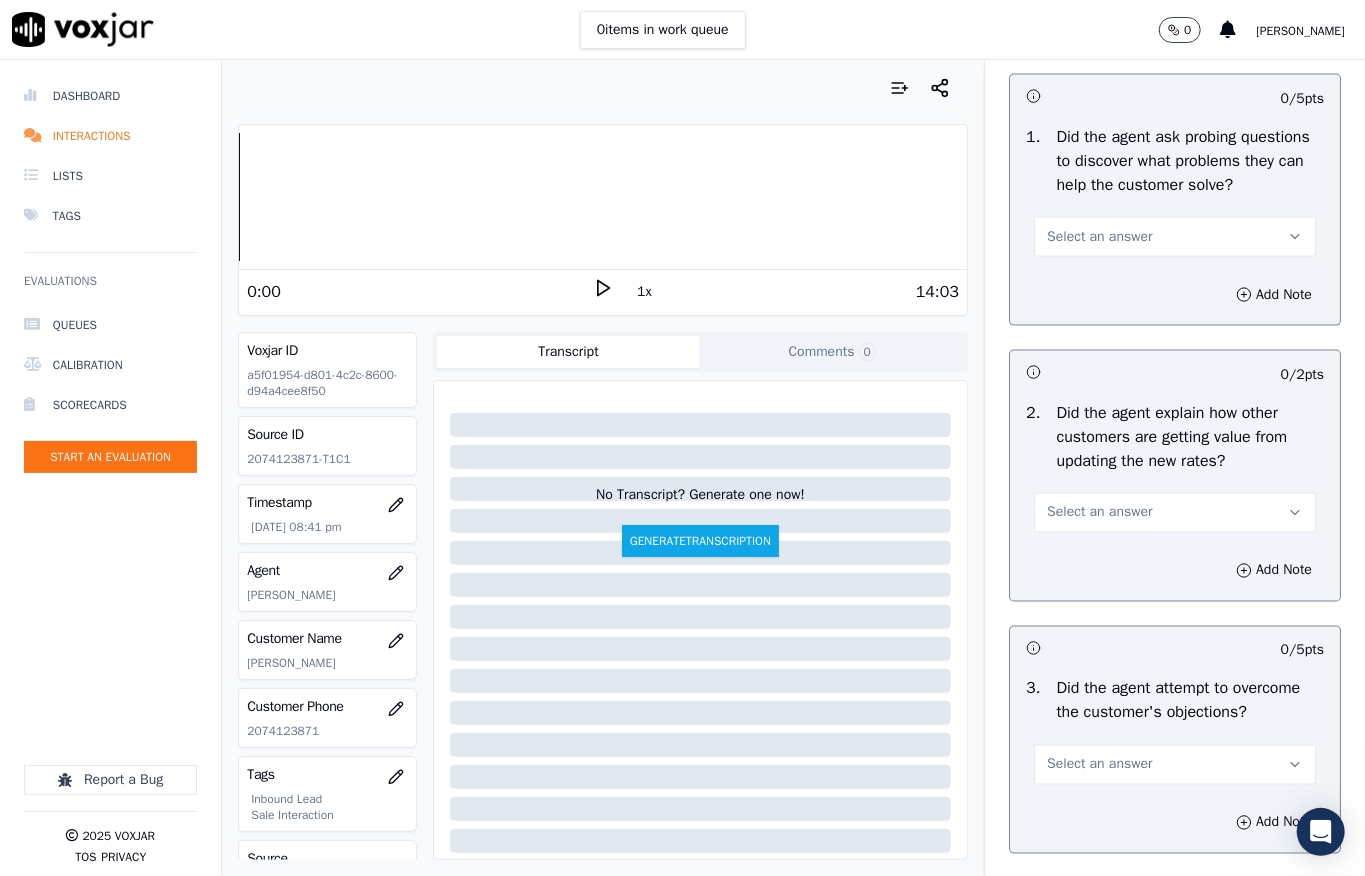 click on "Select an answer" at bounding box center (1099, 237) 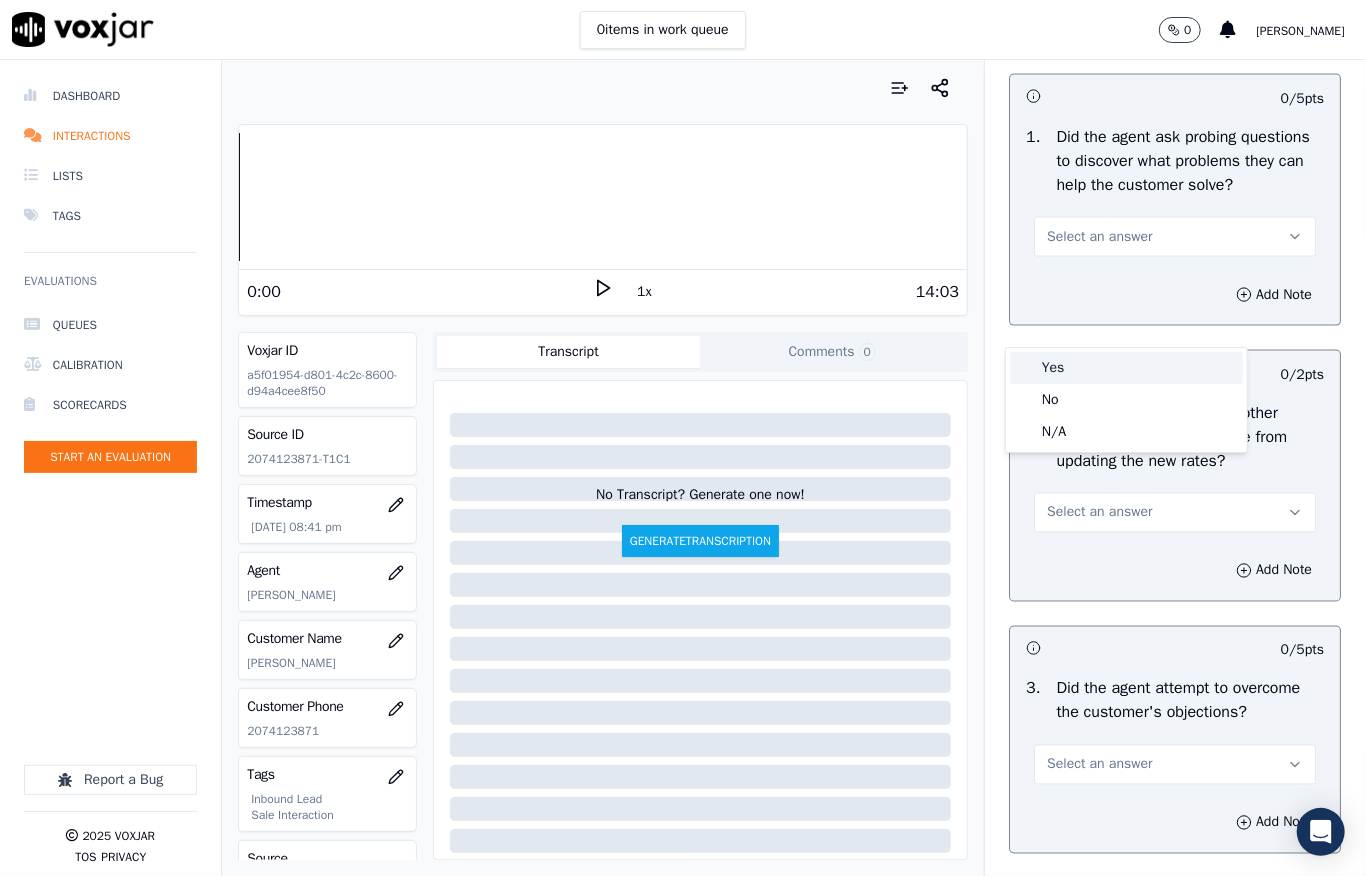 click on "Yes" at bounding box center (1126, 368) 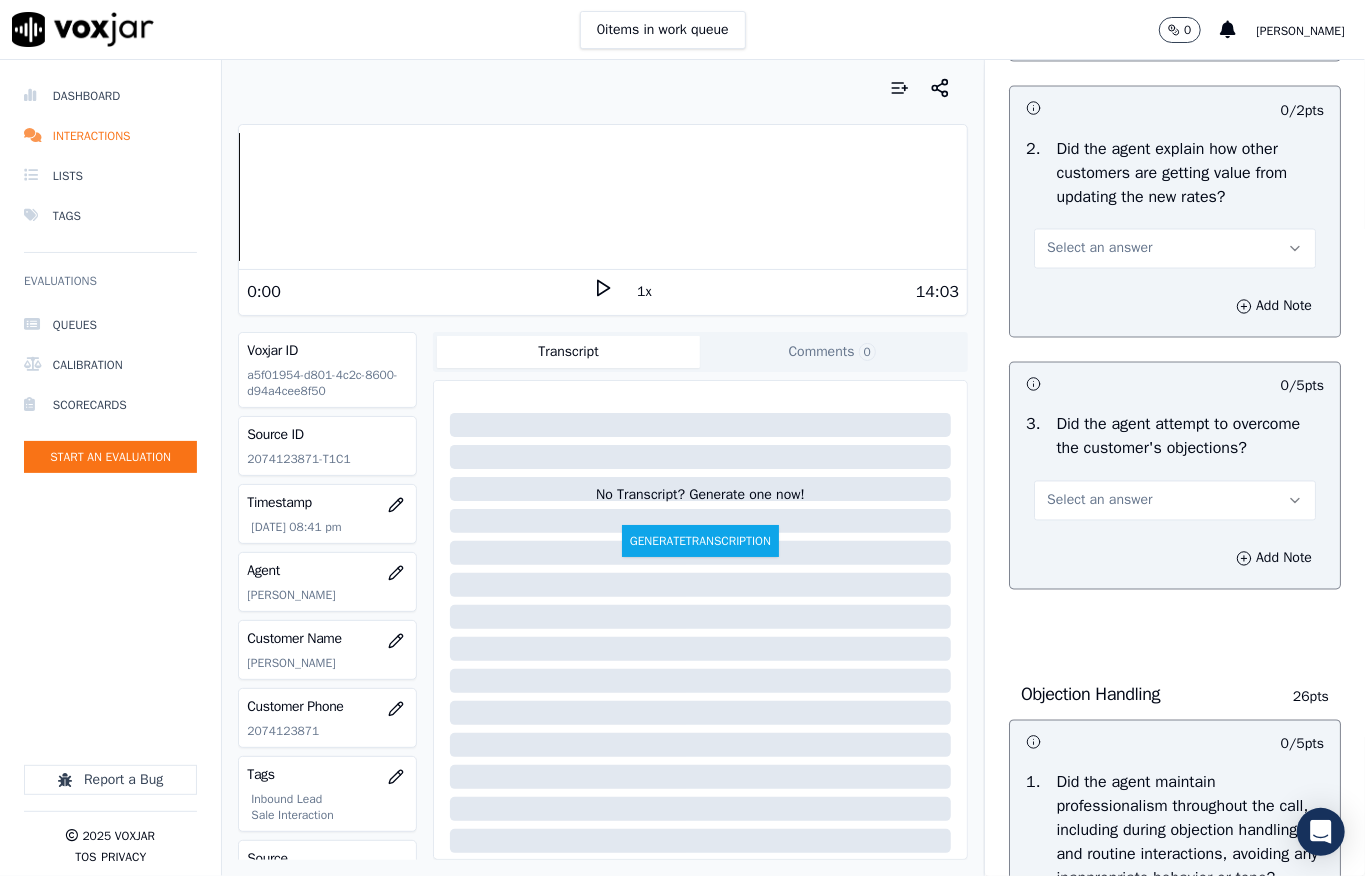 scroll, scrollTop: 1866, scrollLeft: 0, axis: vertical 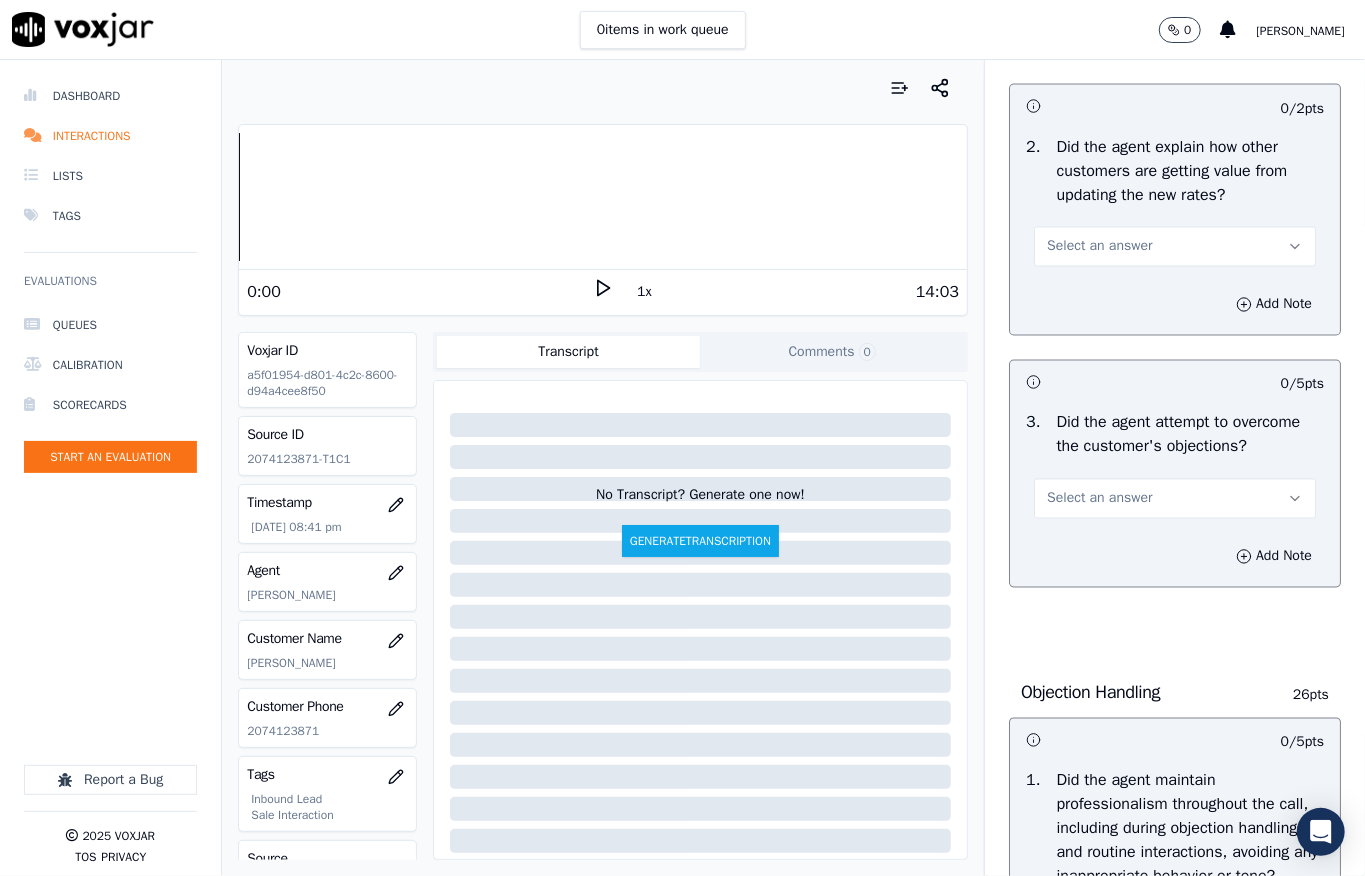 click on "Select an answer" at bounding box center [1099, 247] 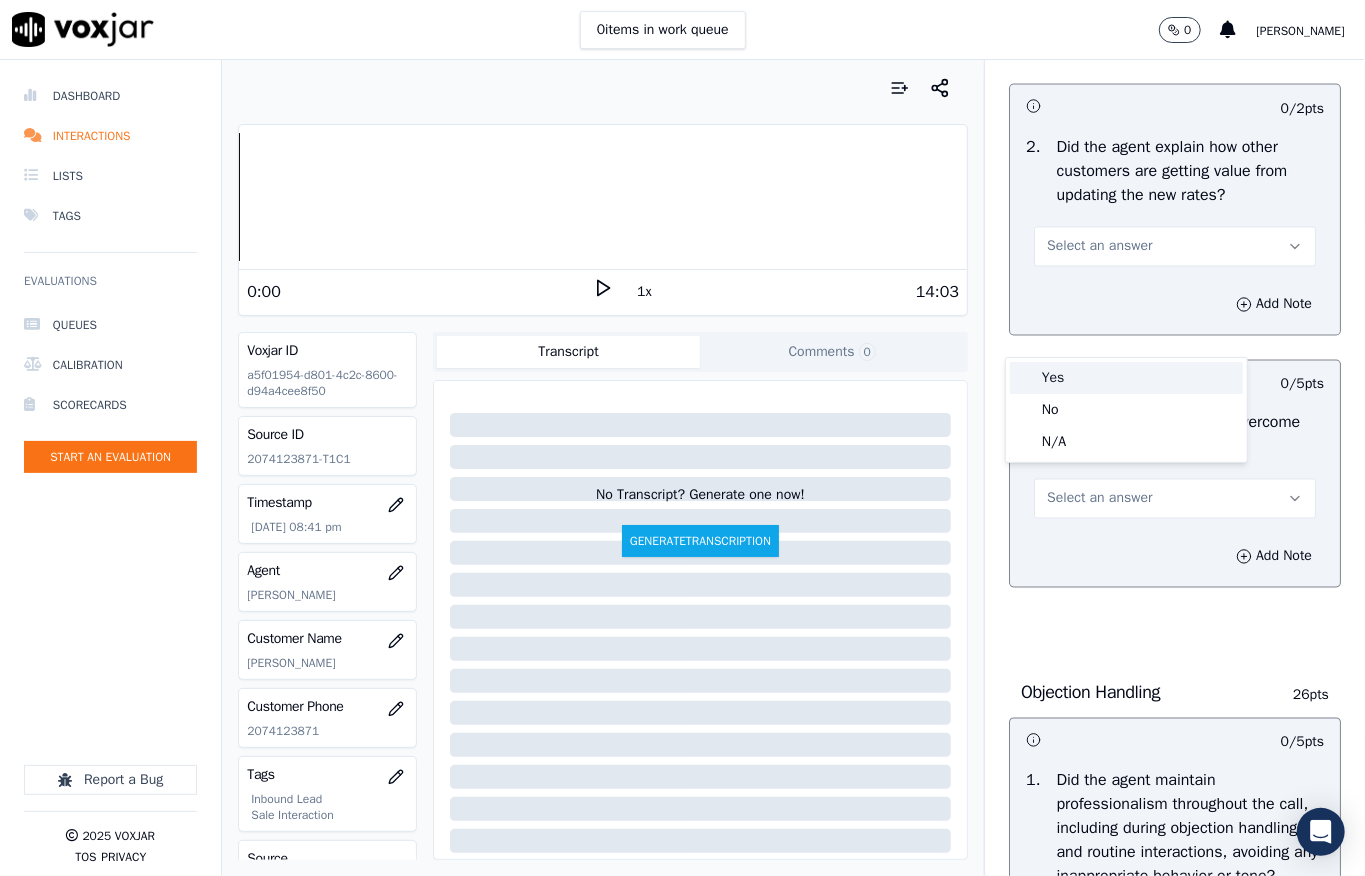 click on "Yes" at bounding box center [1126, 378] 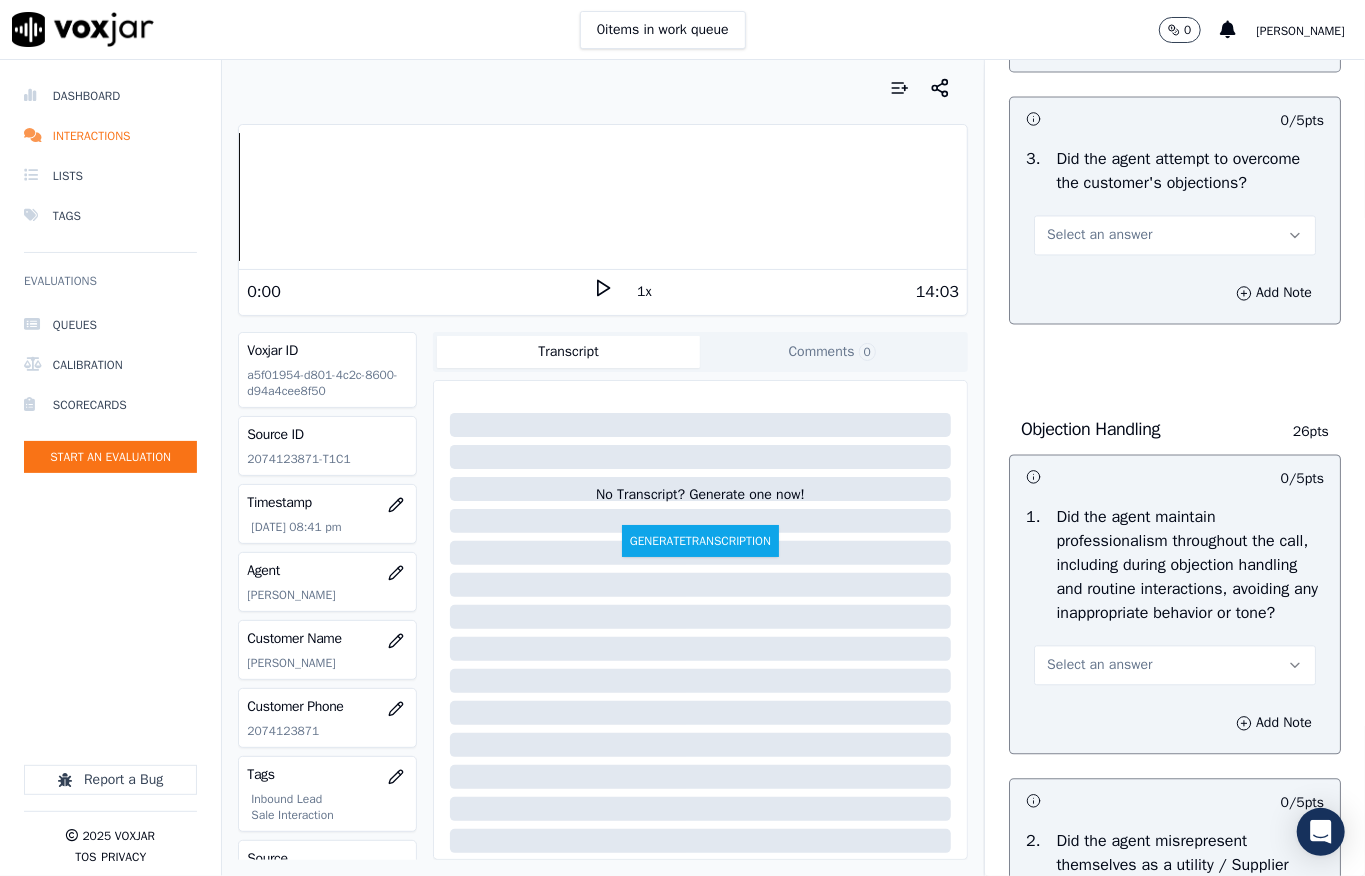 scroll, scrollTop: 2133, scrollLeft: 0, axis: vertical 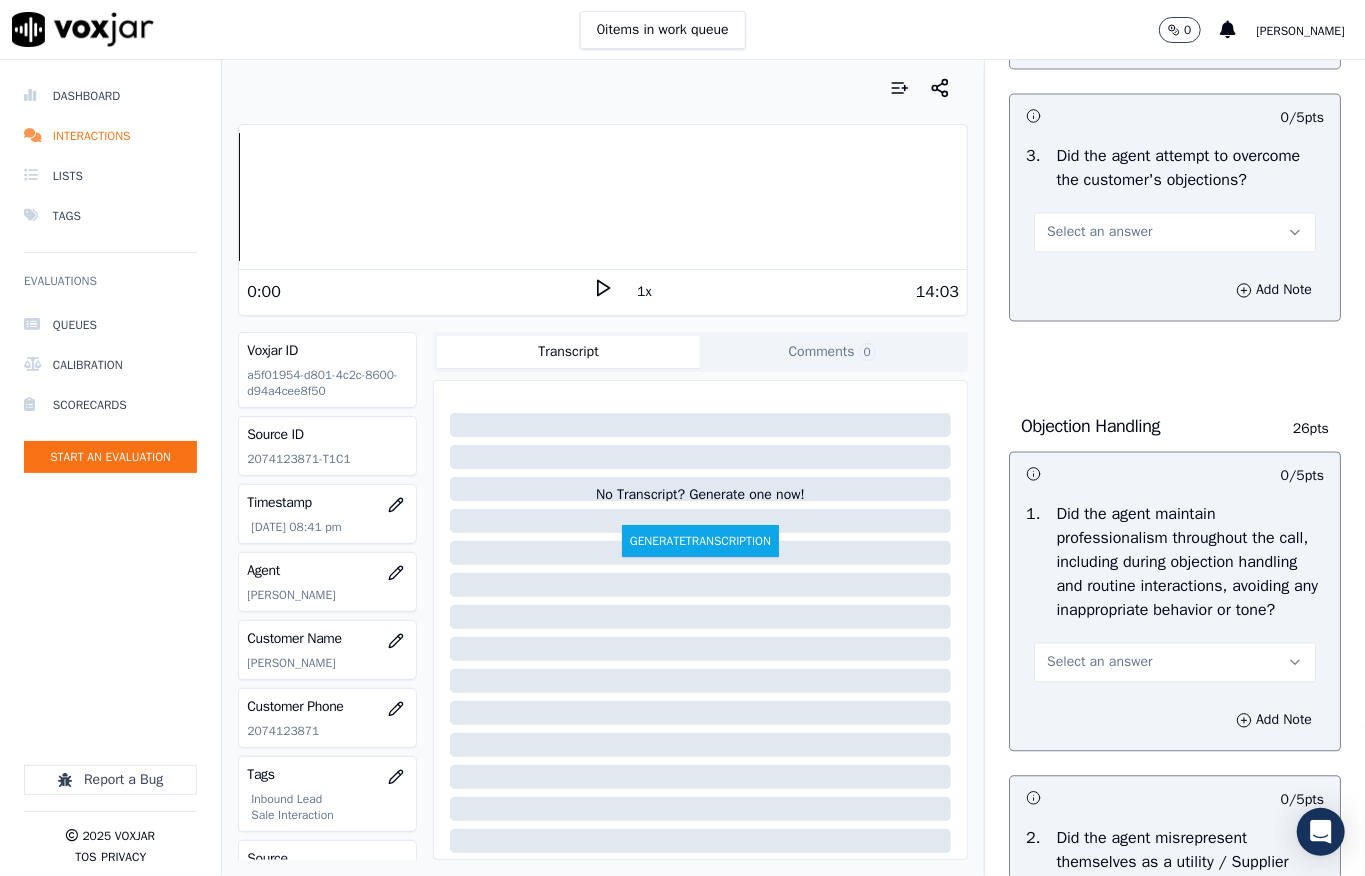 click on "Select an answer" at bounding box center [1099, 232] 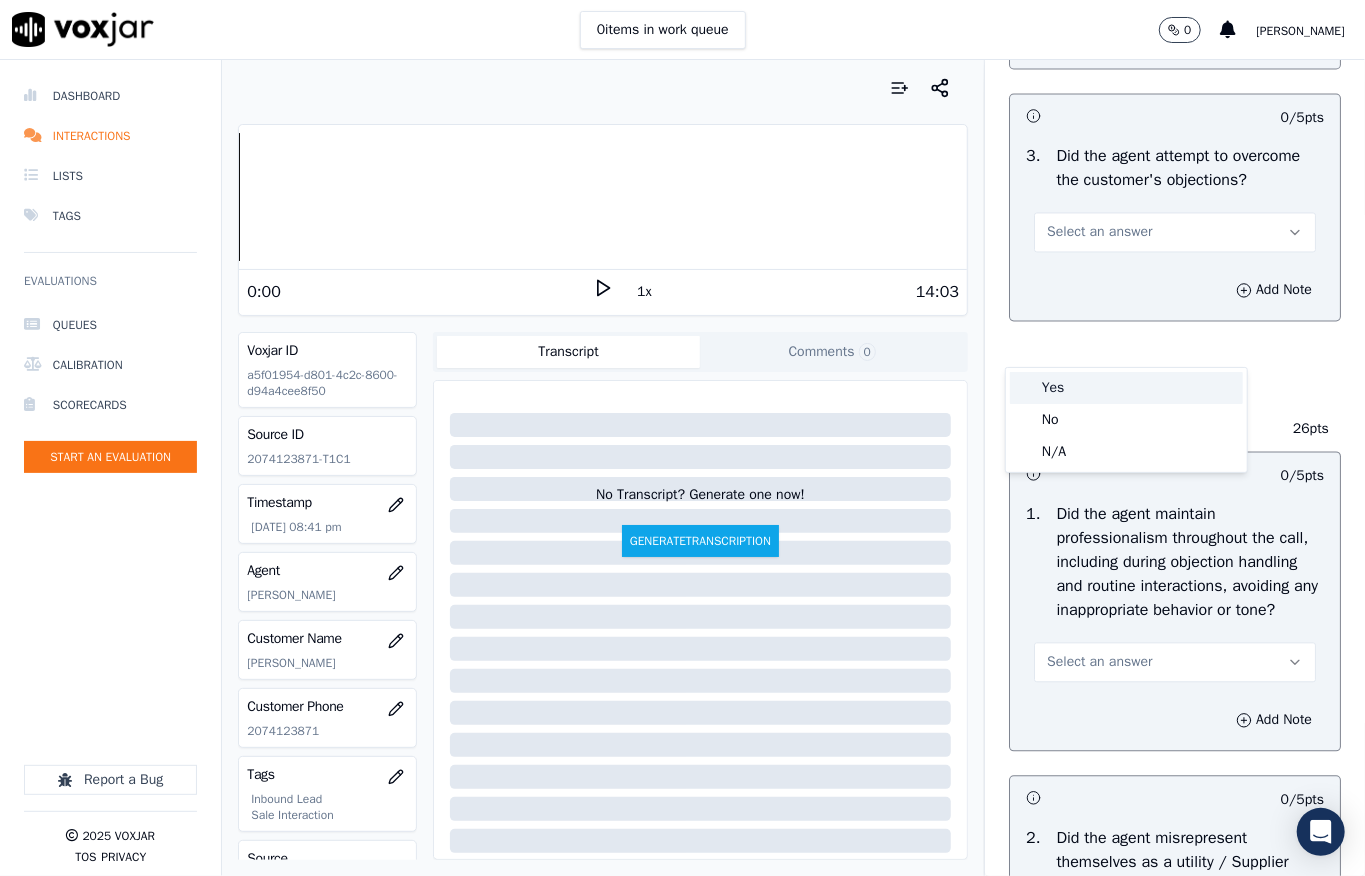 click on "Yes" at bounding box center (1126, 388) 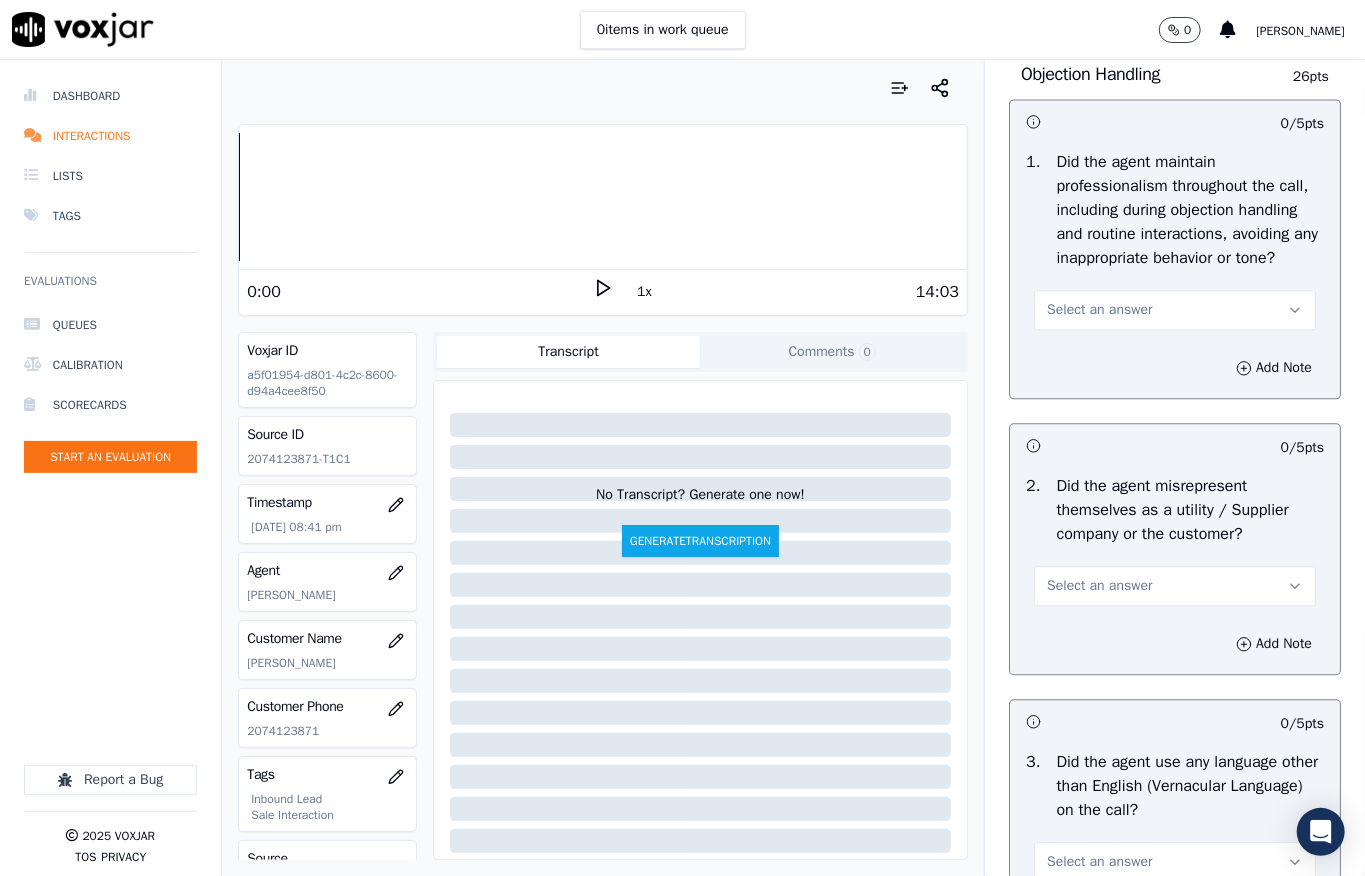 scroll, scrollTop: 2533, scrollLeft: 0, axis: vertical 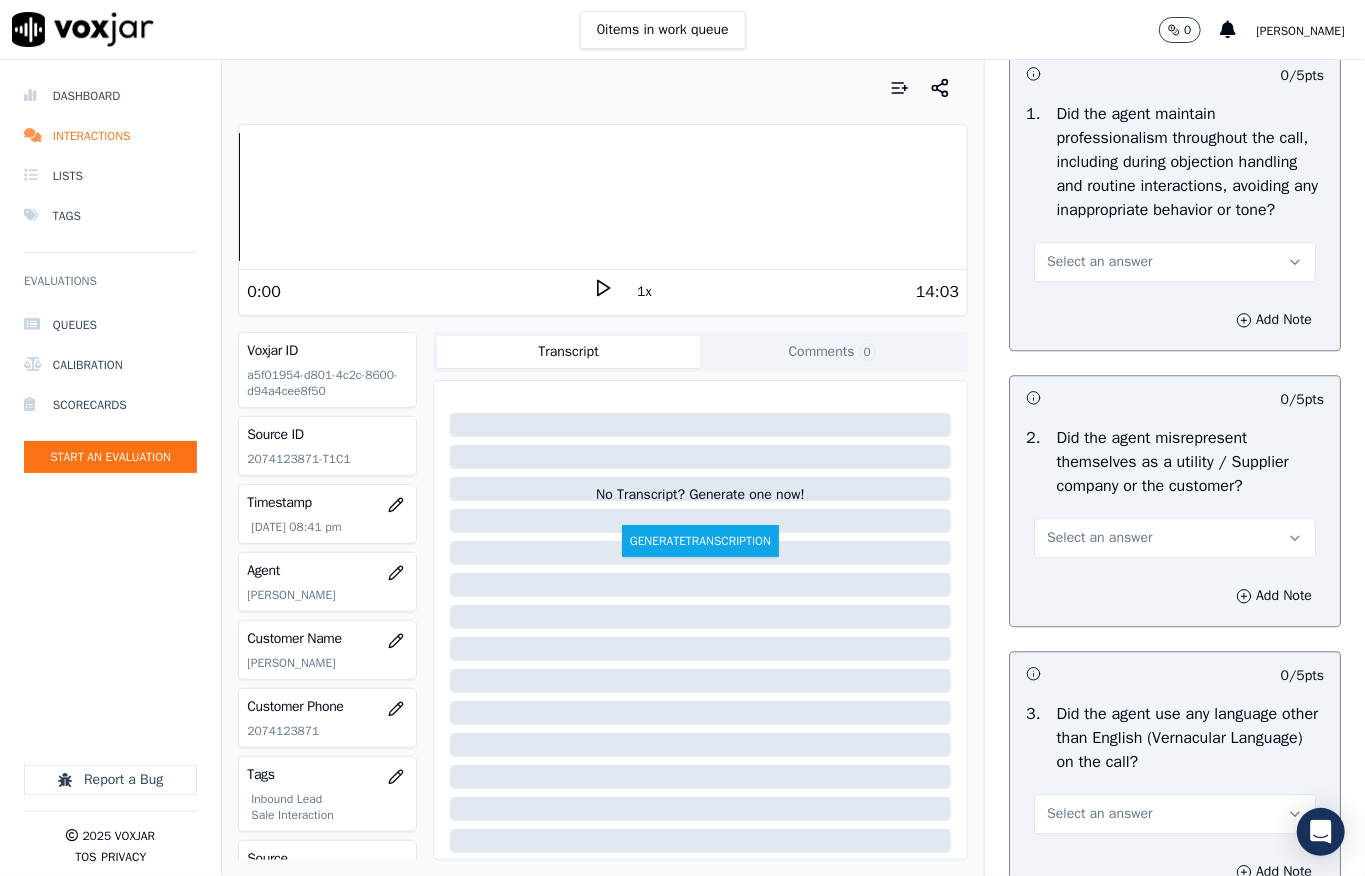 click on "Select an answer" at bounding box center [1099, 262] 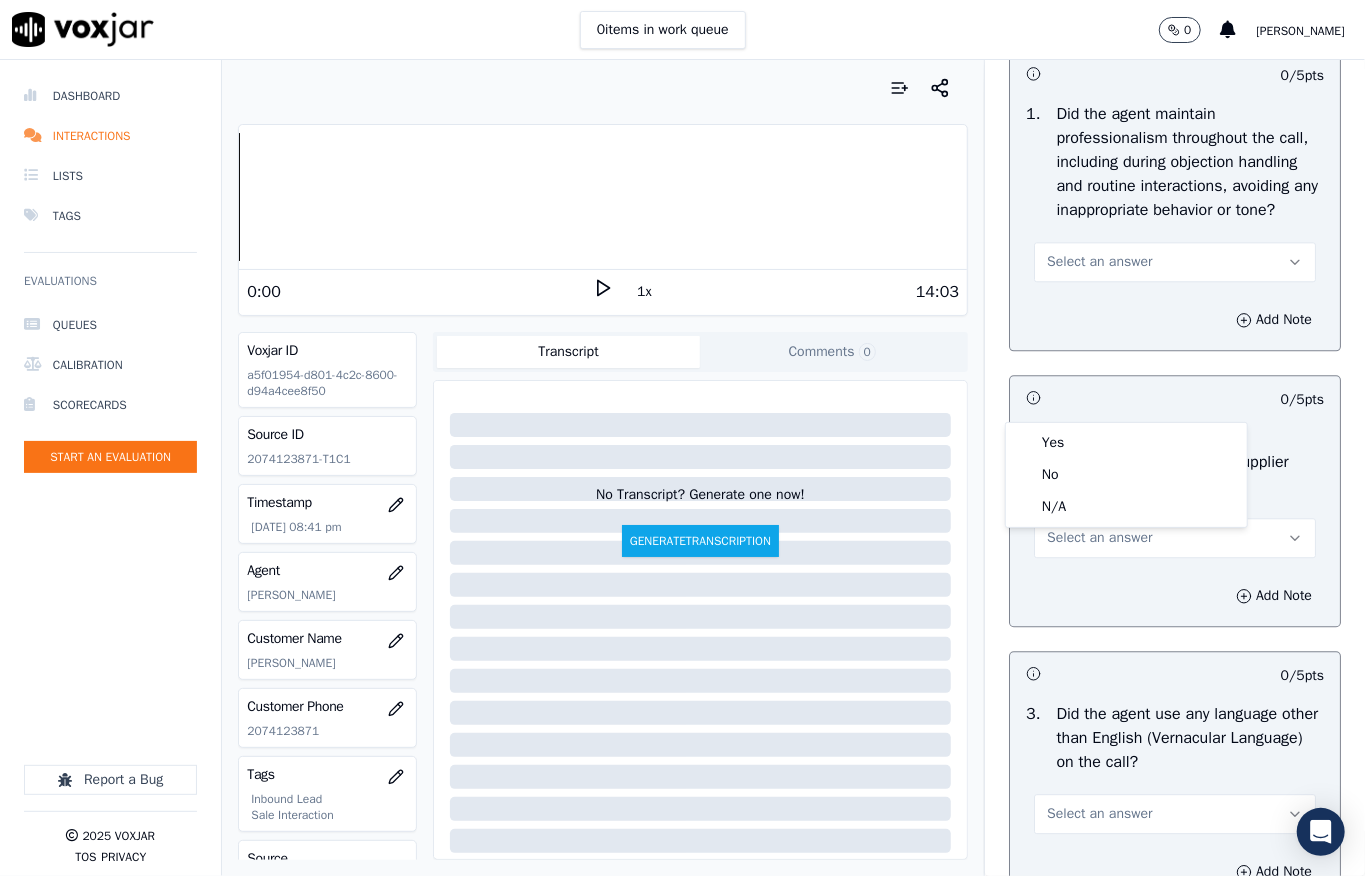click on "Select an answer" at bounding box center (1175, 262) 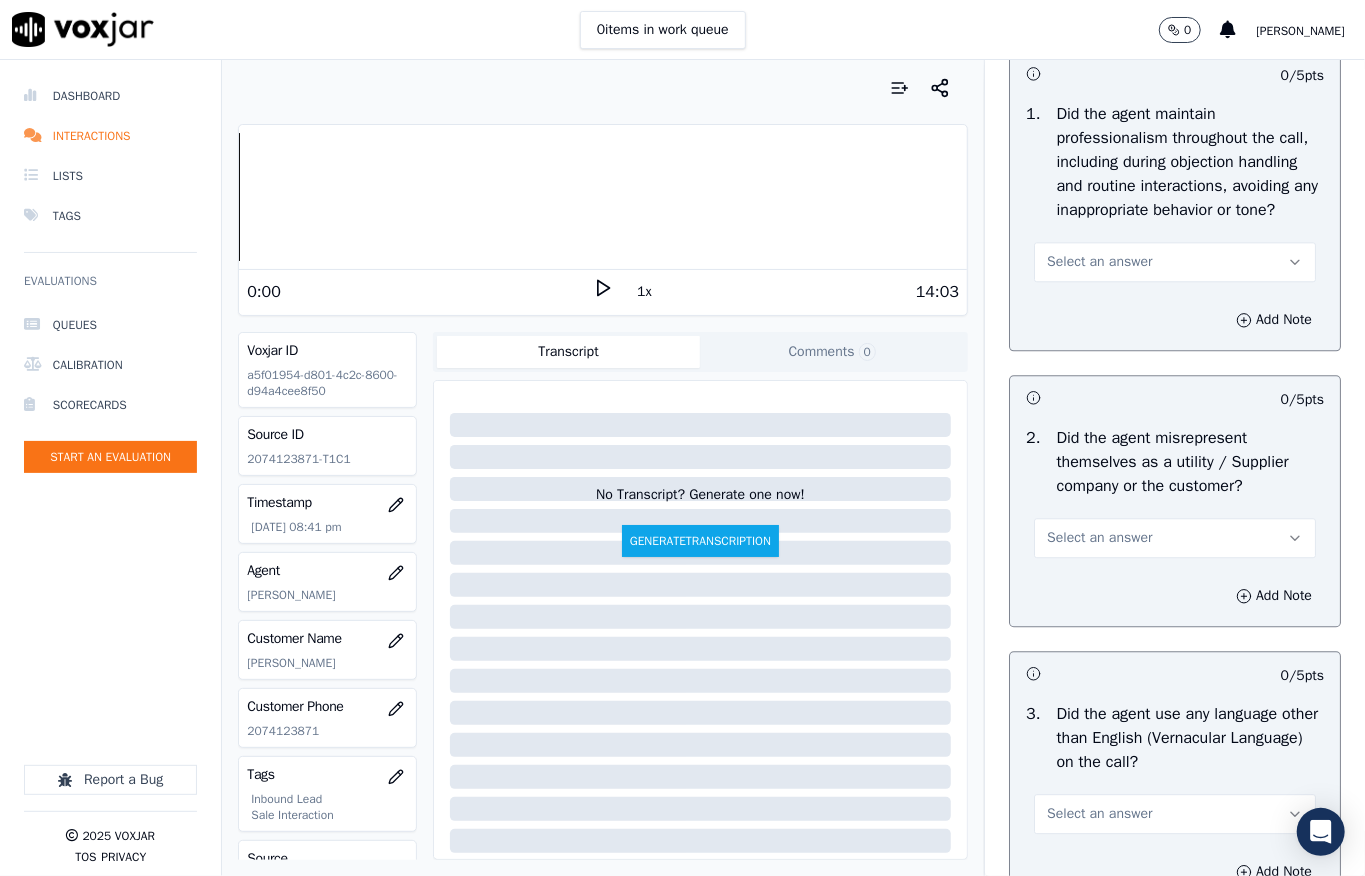 click on "Add Note" at bounding box center [1175, 320] 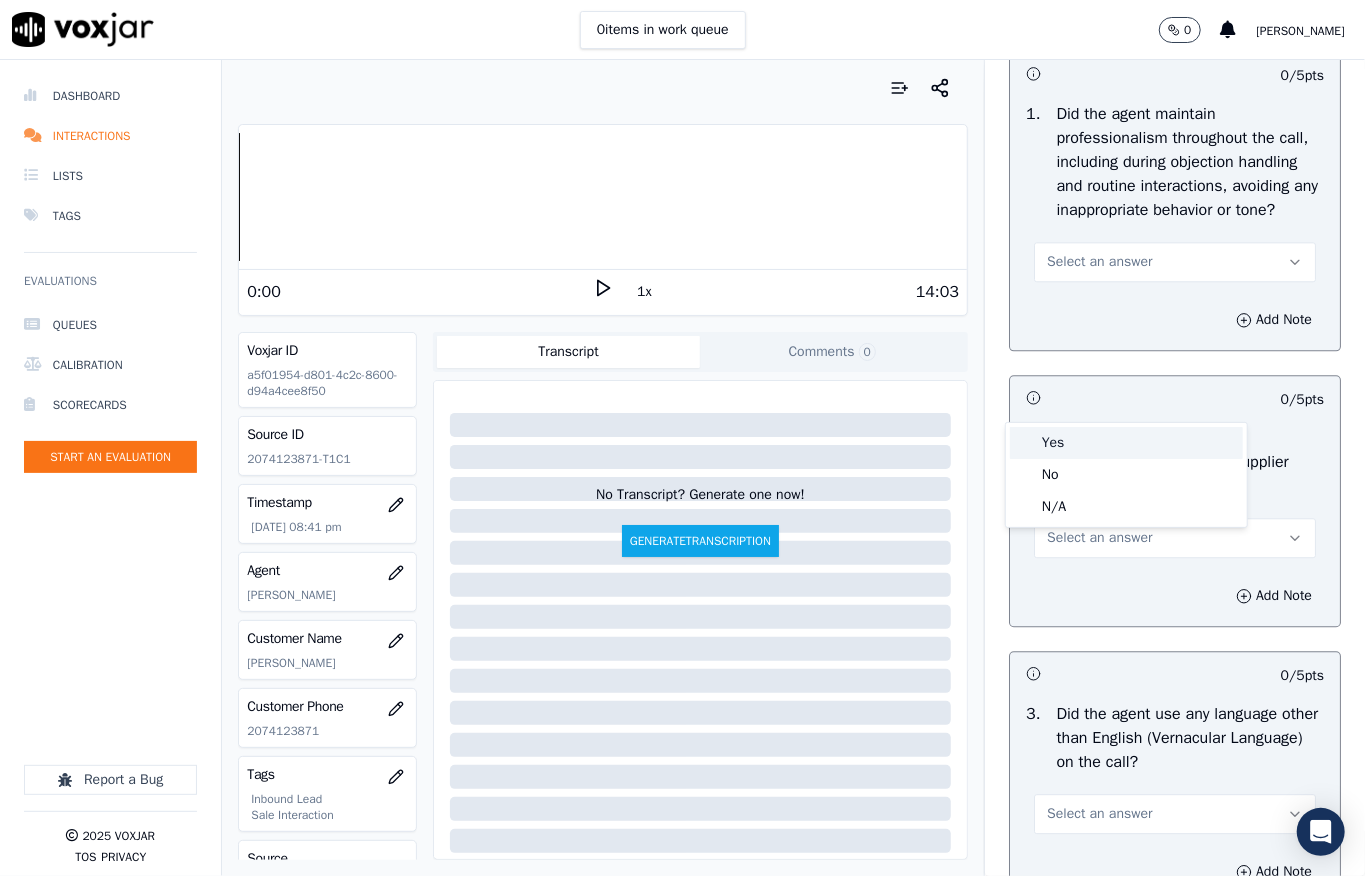 click on "Yes" at bounding box center (1126, 443) 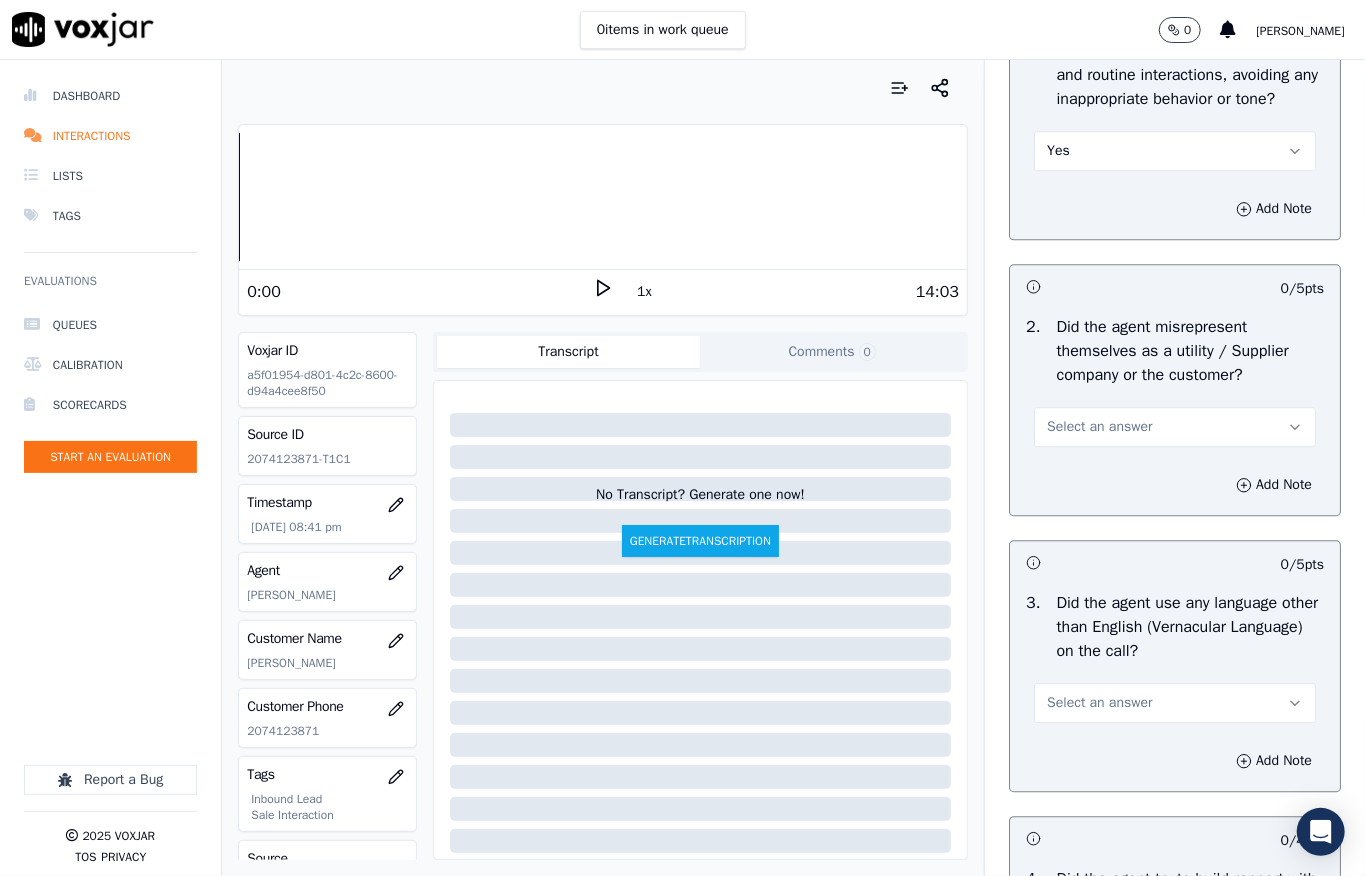 scroll, scrollTop: 2800, scrollLeft: 0, axis: vertical 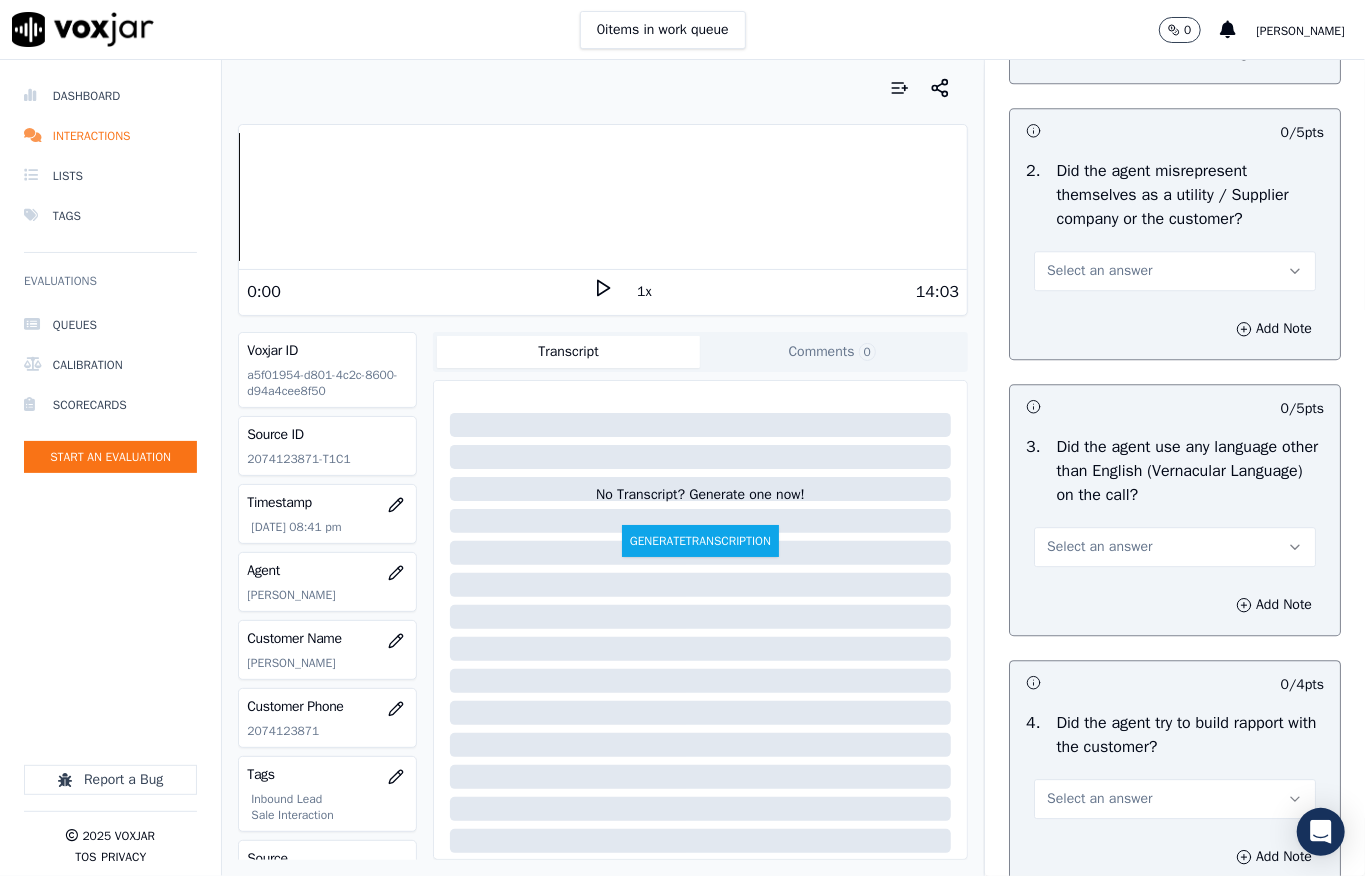 click on "Select an answer" at bounding box center (1099, 271) 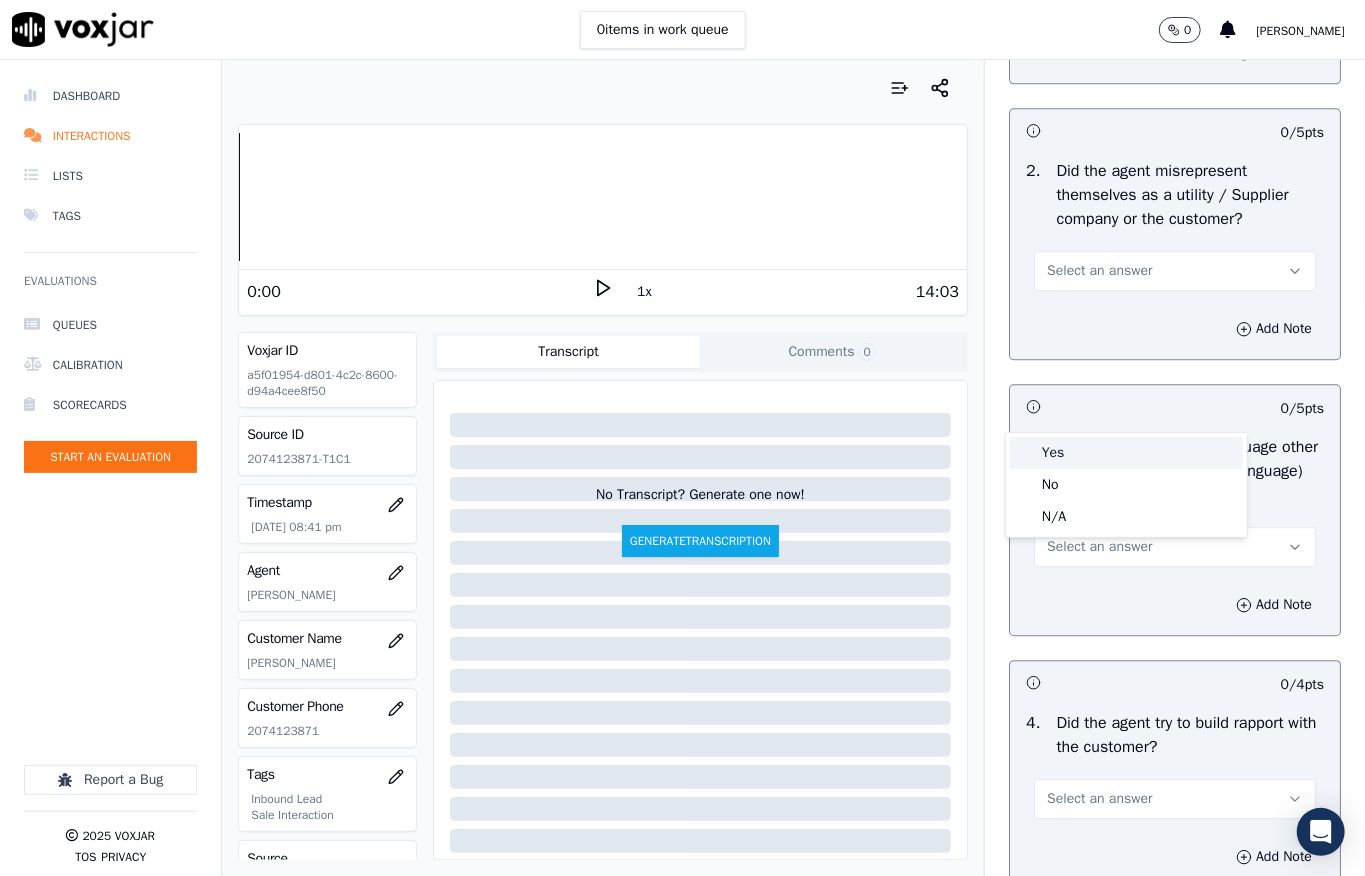 click on "Yes" at bounding box center [1126, 453] 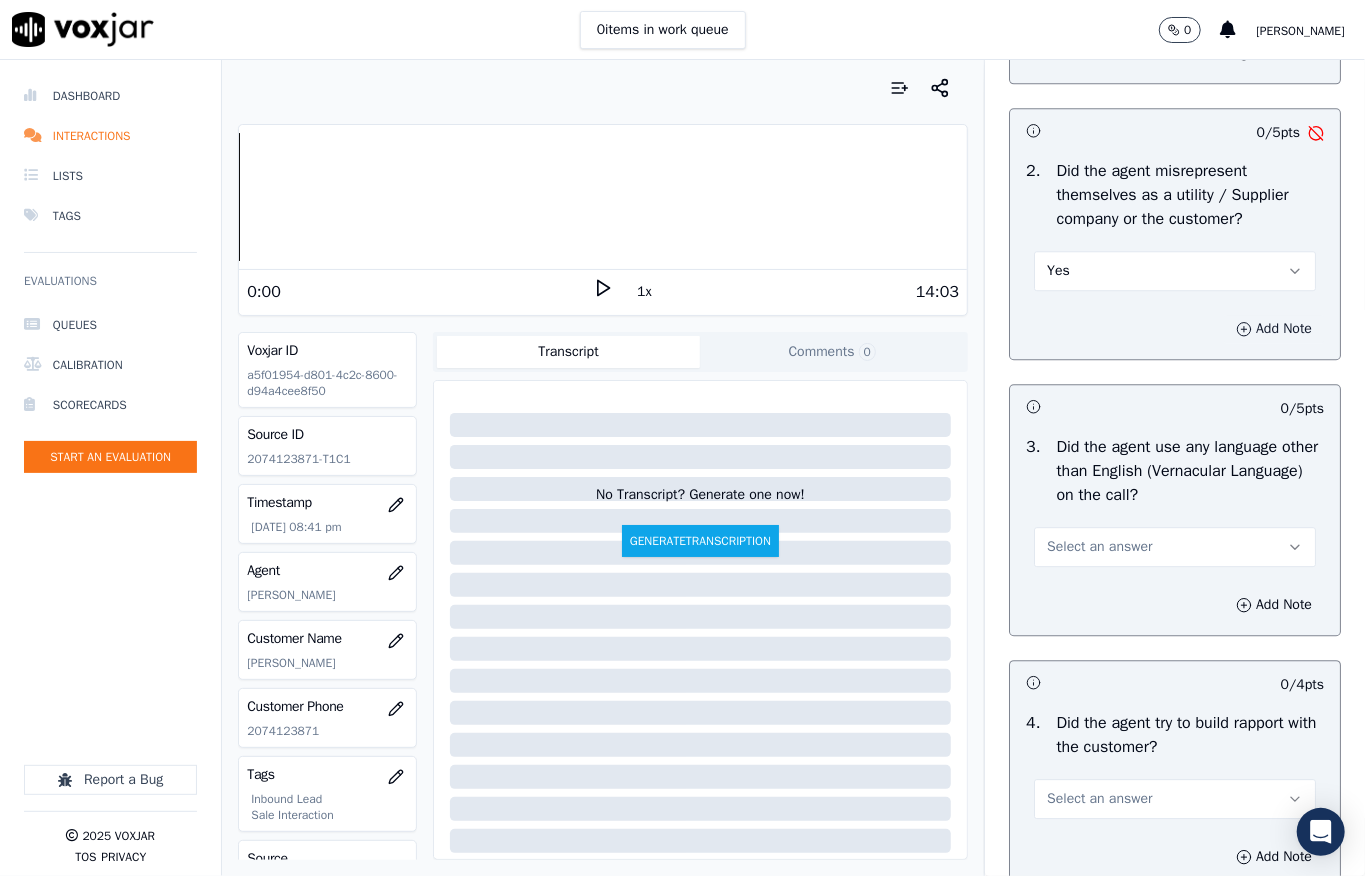 click on "Add Note" at bounding box center (1274, 329) 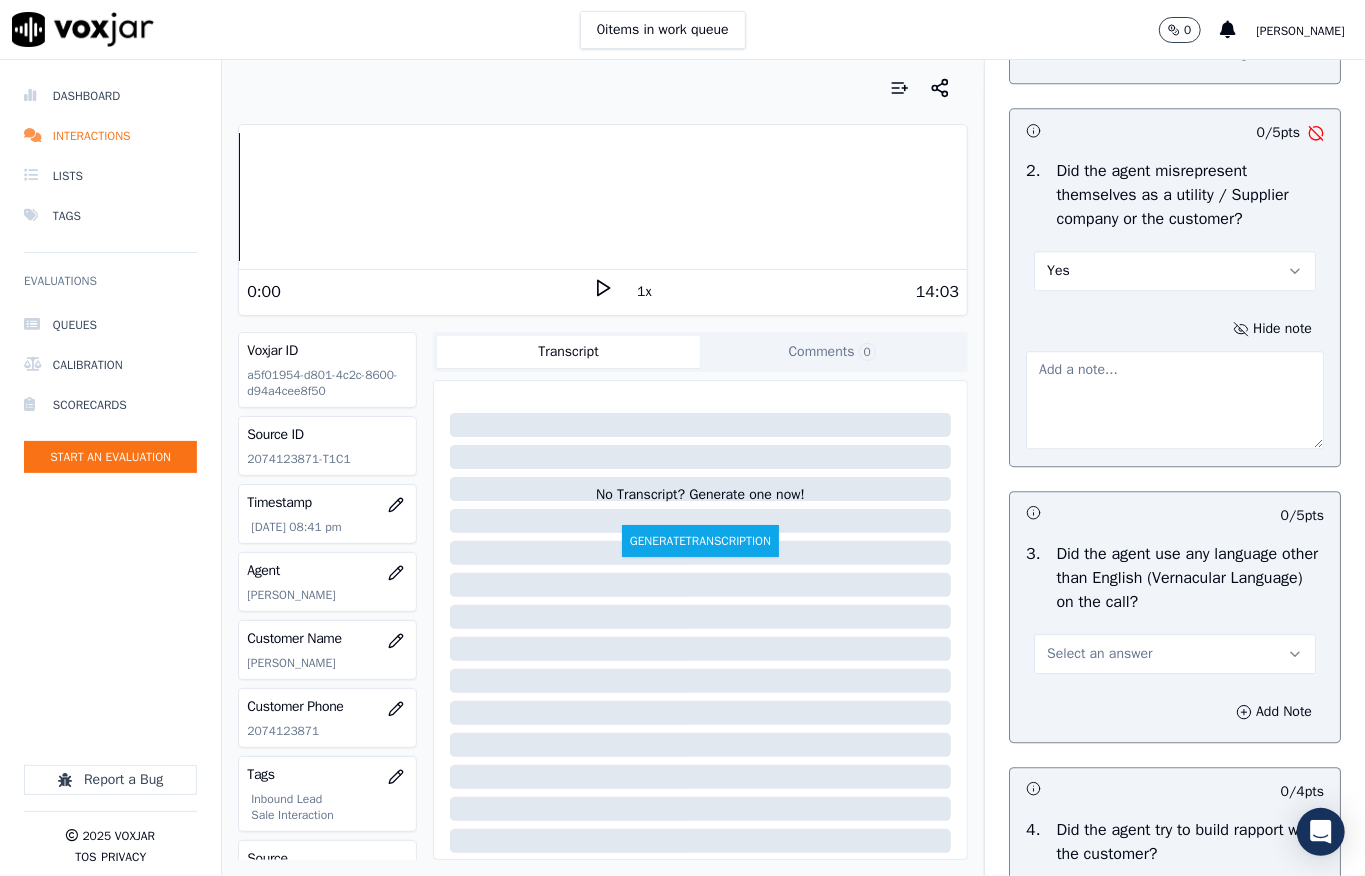 click at bounding box center [1175, 400] 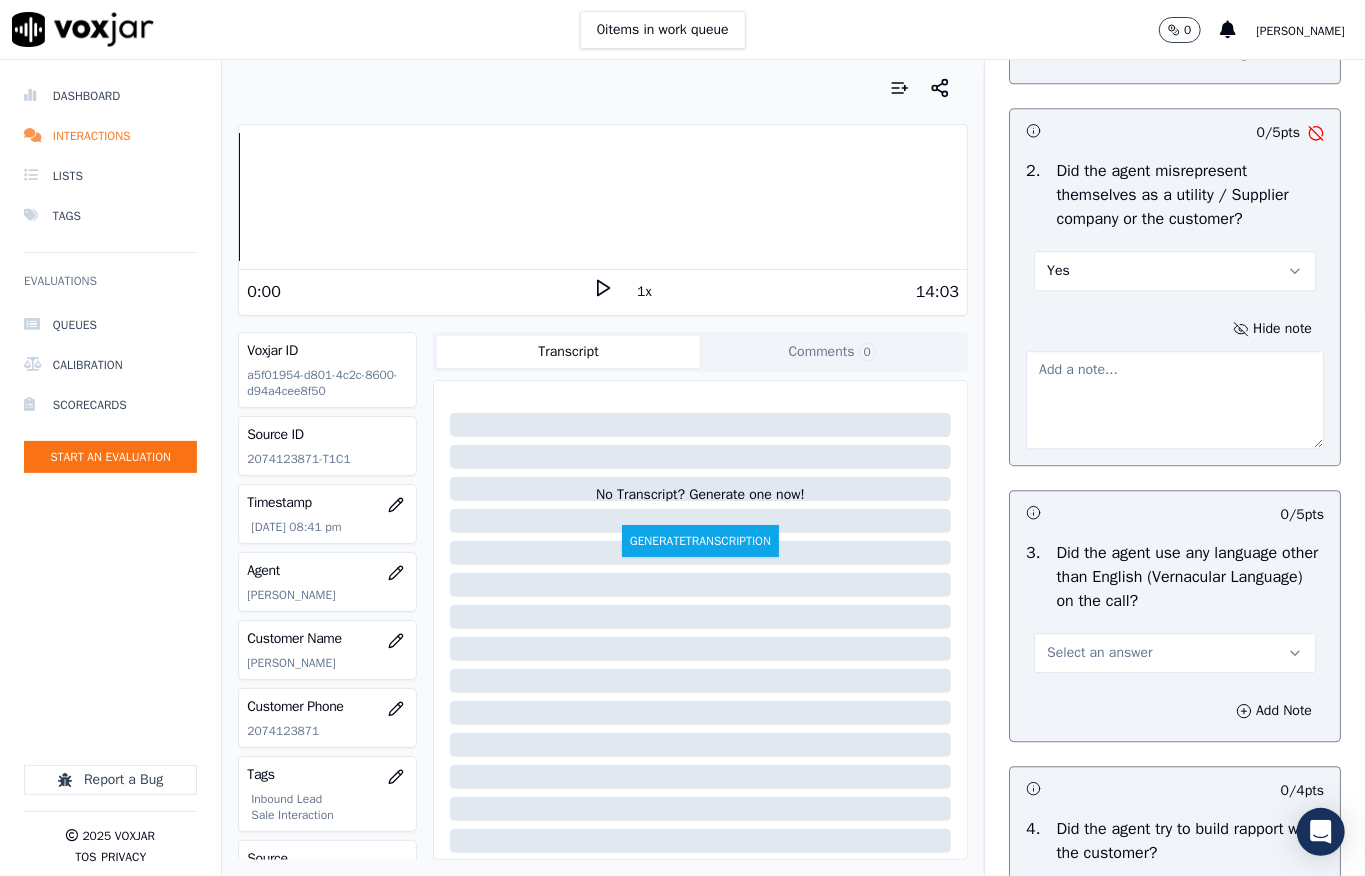 paste on "Call id - 20250630-123128_@6:27 - customer ask - (you're the power company I'm trying to shut off, right?) Fronter: [PERSON_NAME] informed - Yes, verse and power, yes, we are currently working on it, to stop the service //" 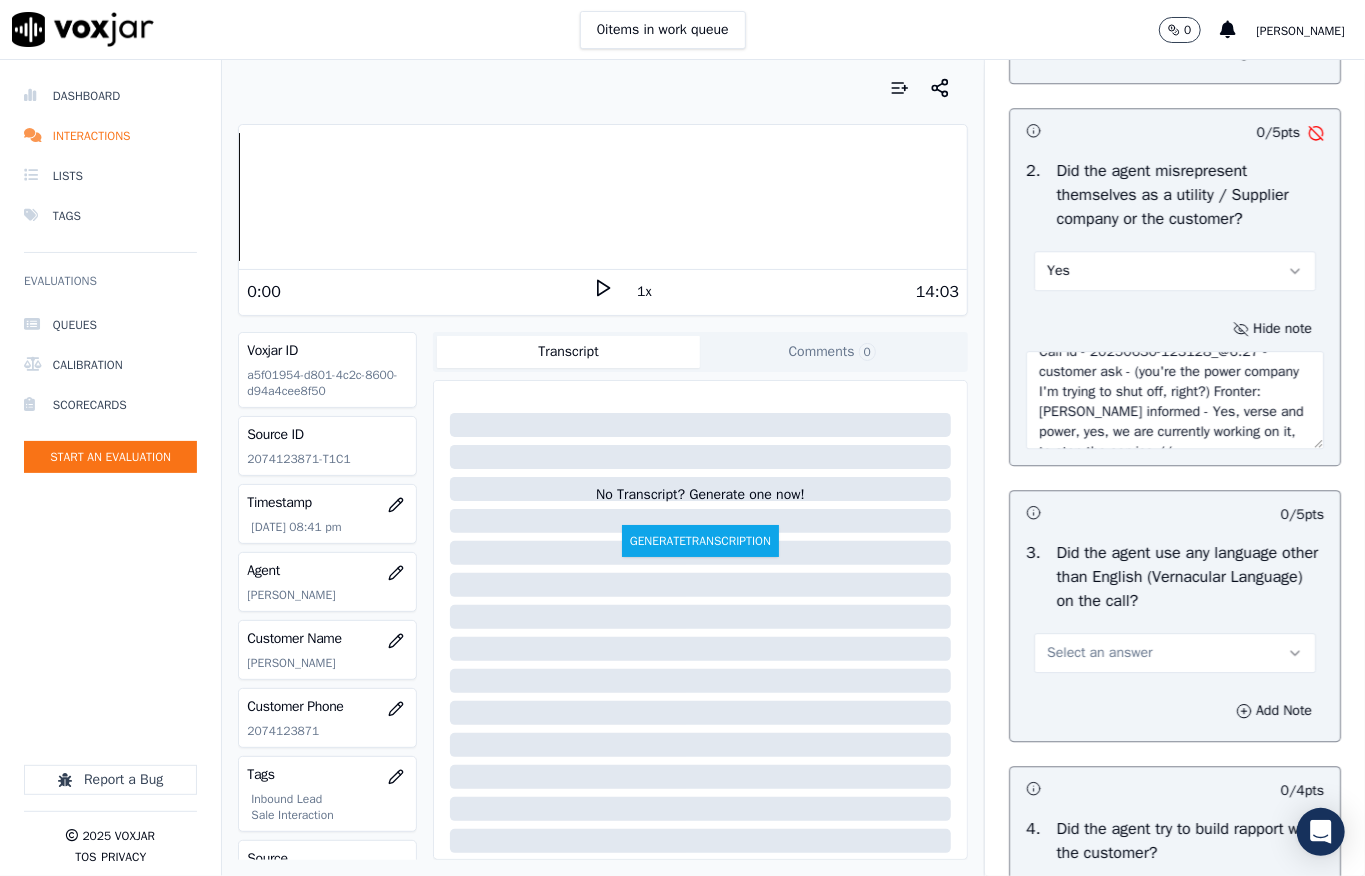 scroll, scrollTop: 0, scrollLeft: 0, axis: both 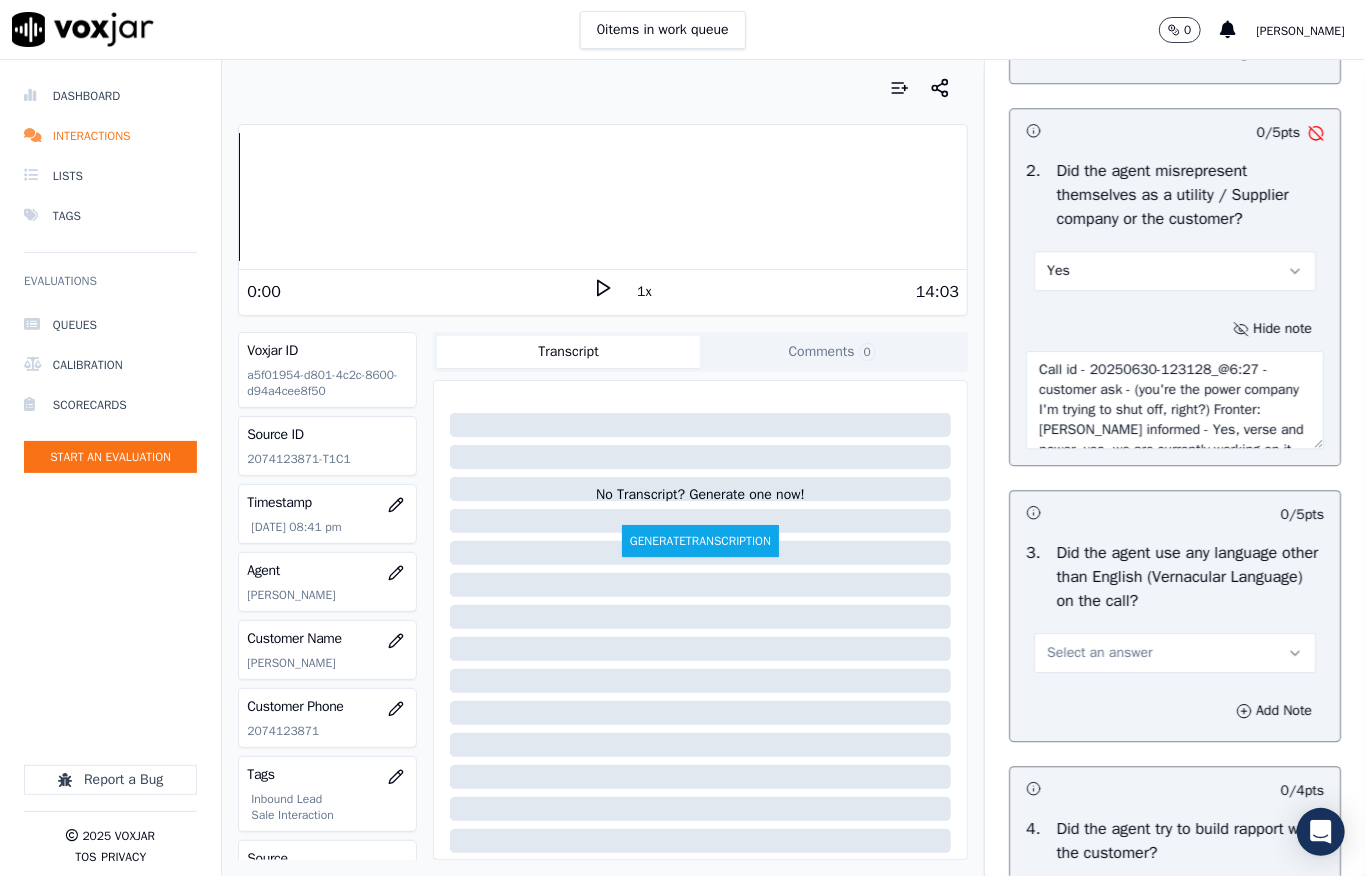 type on "Call id - 20250630-123128_@6:27 - customer ask - (you're the power company I'm trying to shut off, right?) Fronter: [PERSON_NAME] informed - Yes, verse and power, yes, we are currently working on it, to stop the service //" 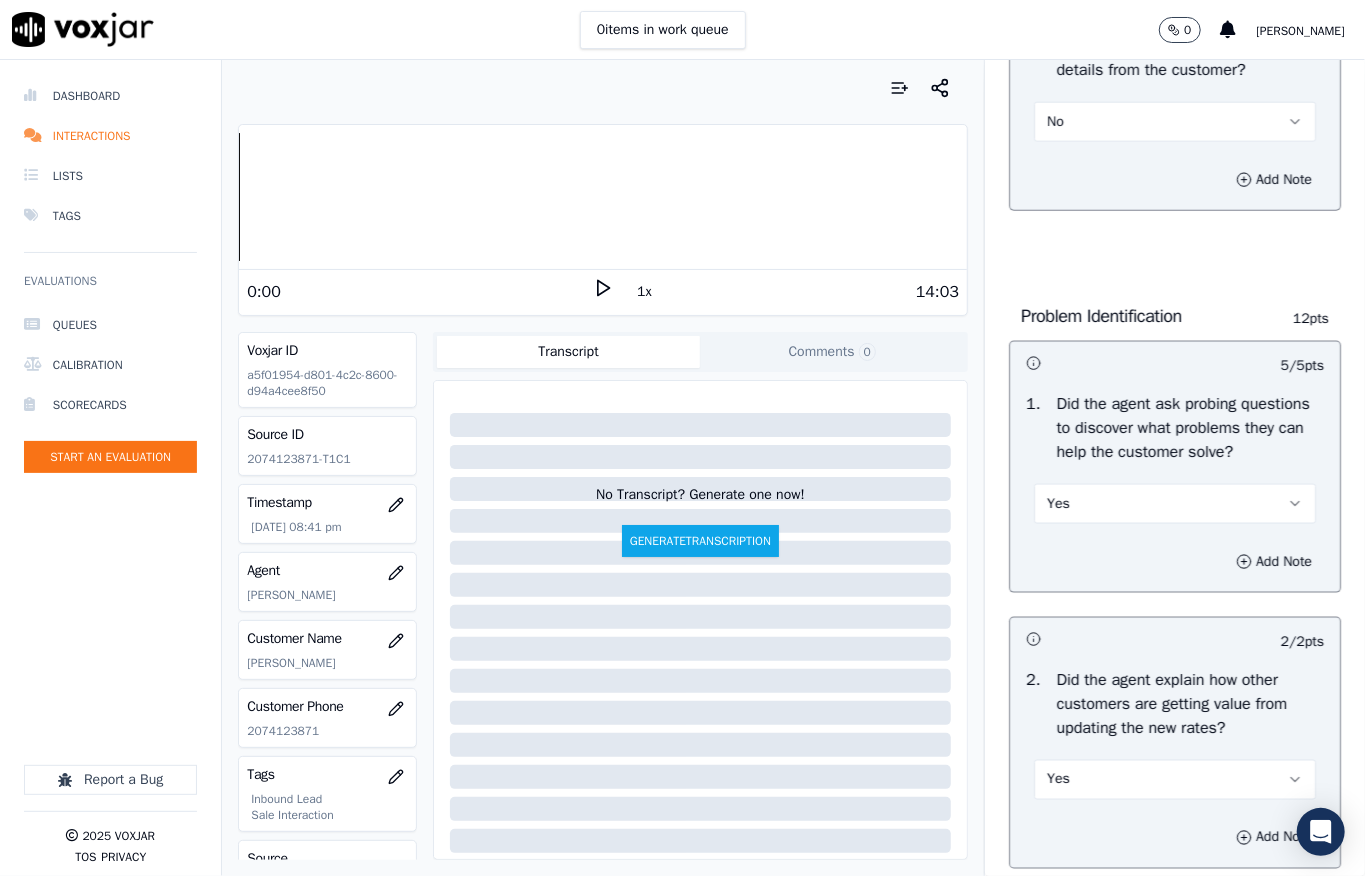 scroll, scrollTop: 800, scrollLeft: 0, axis: vertical 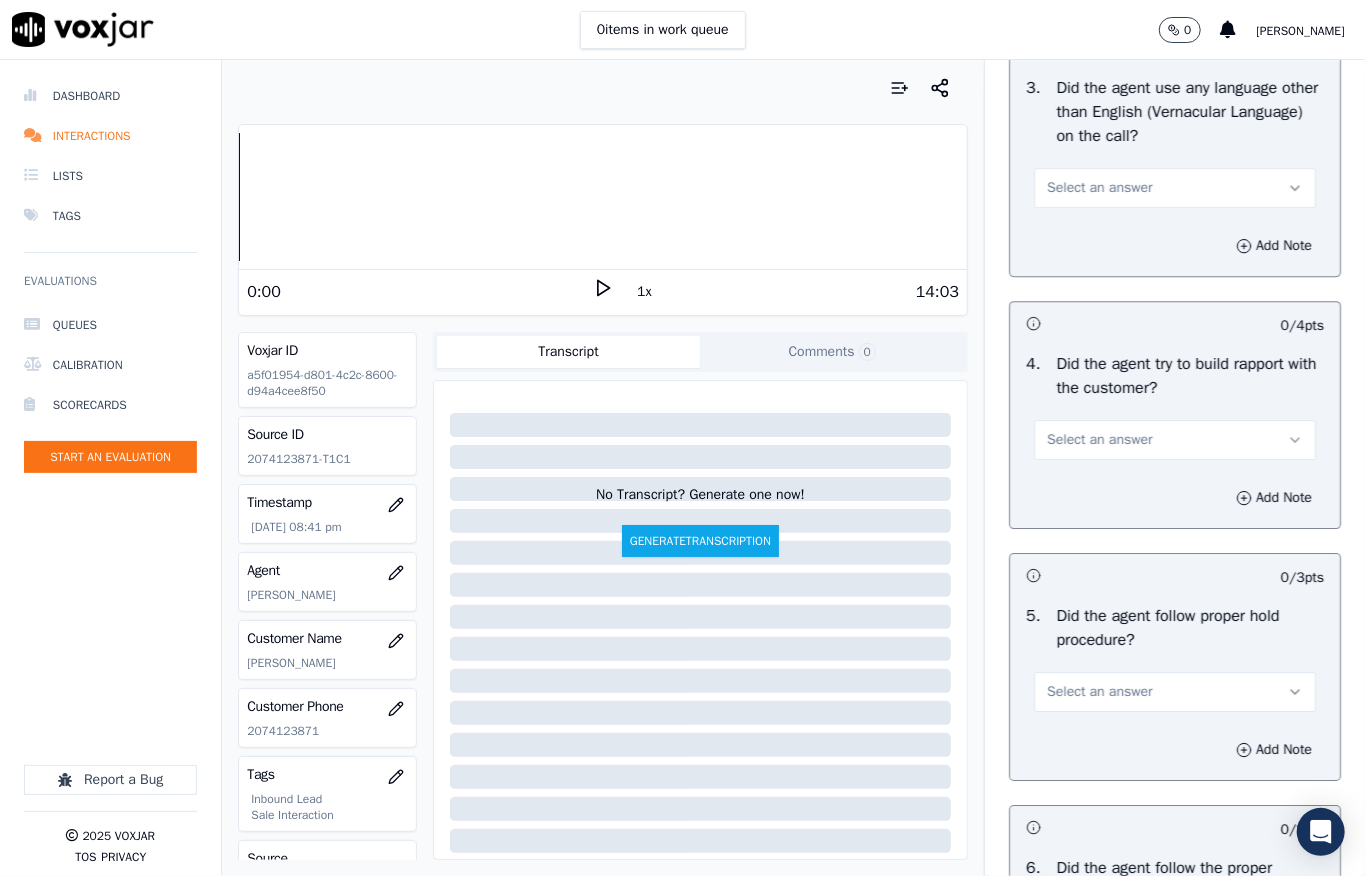 click on "Select an answer" at bounding box center (1099, 188) 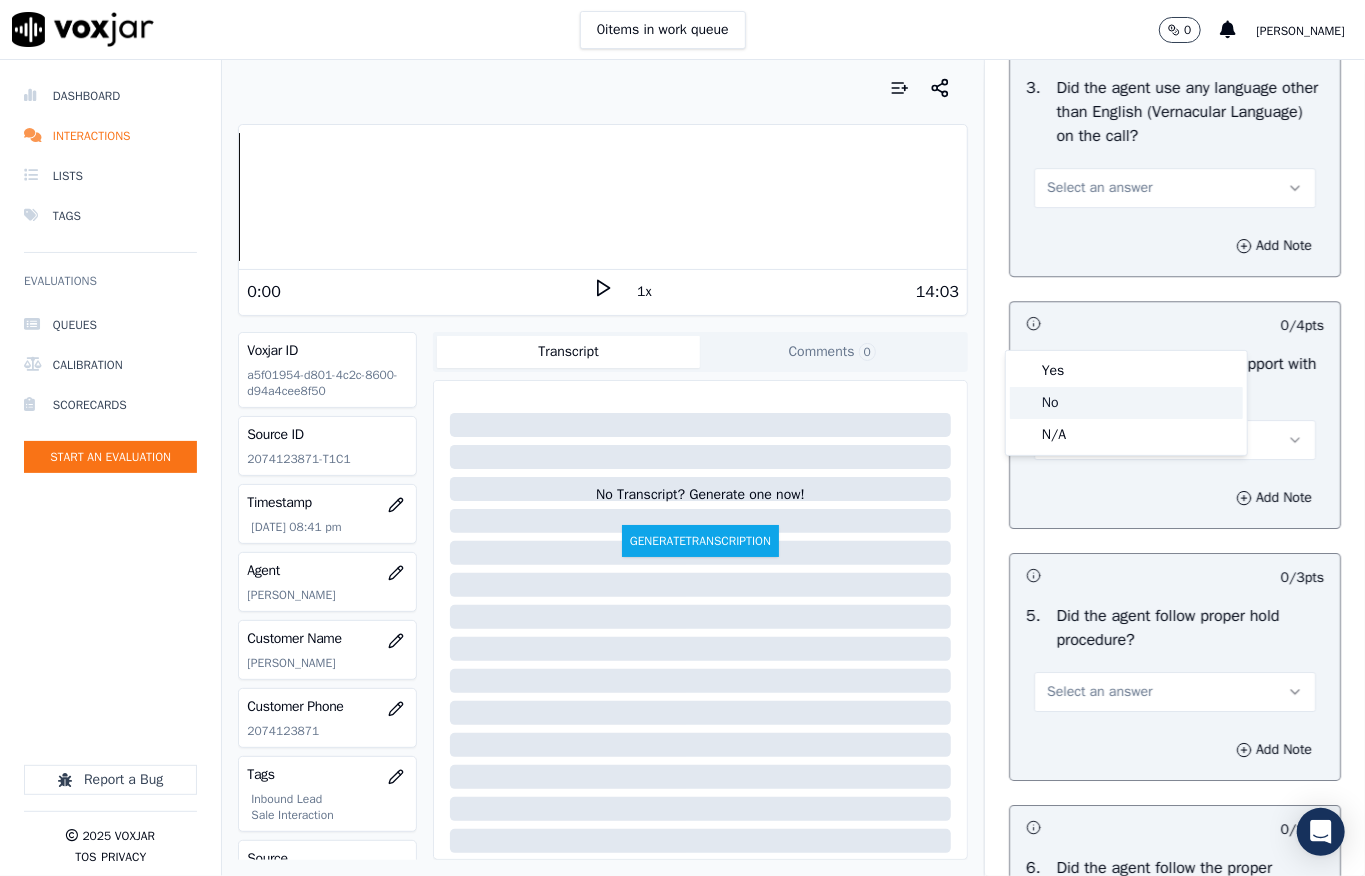 click on "No" 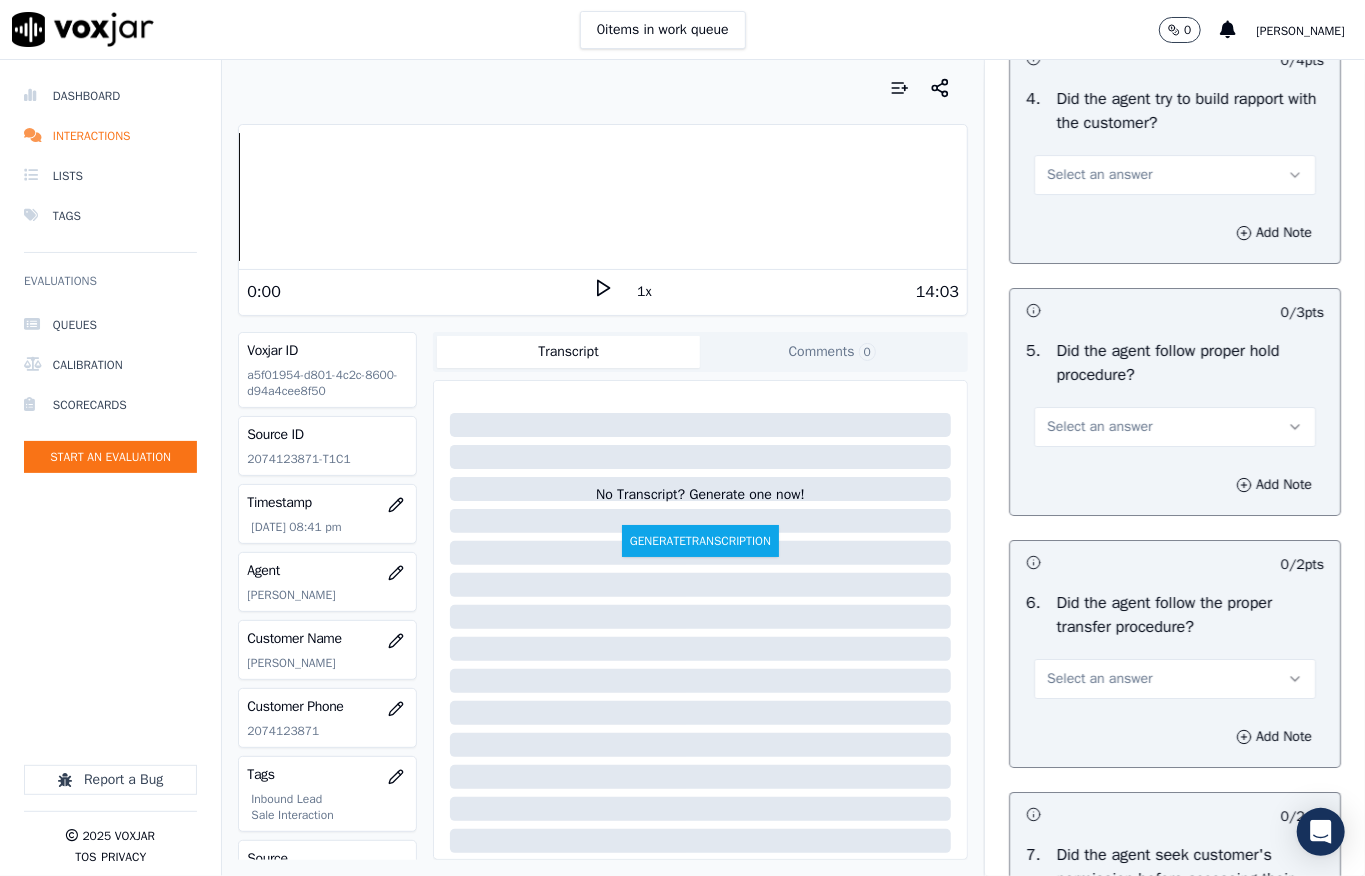 scroll, scrollTop: 3532, scrollLeft: 0, axis: vertical 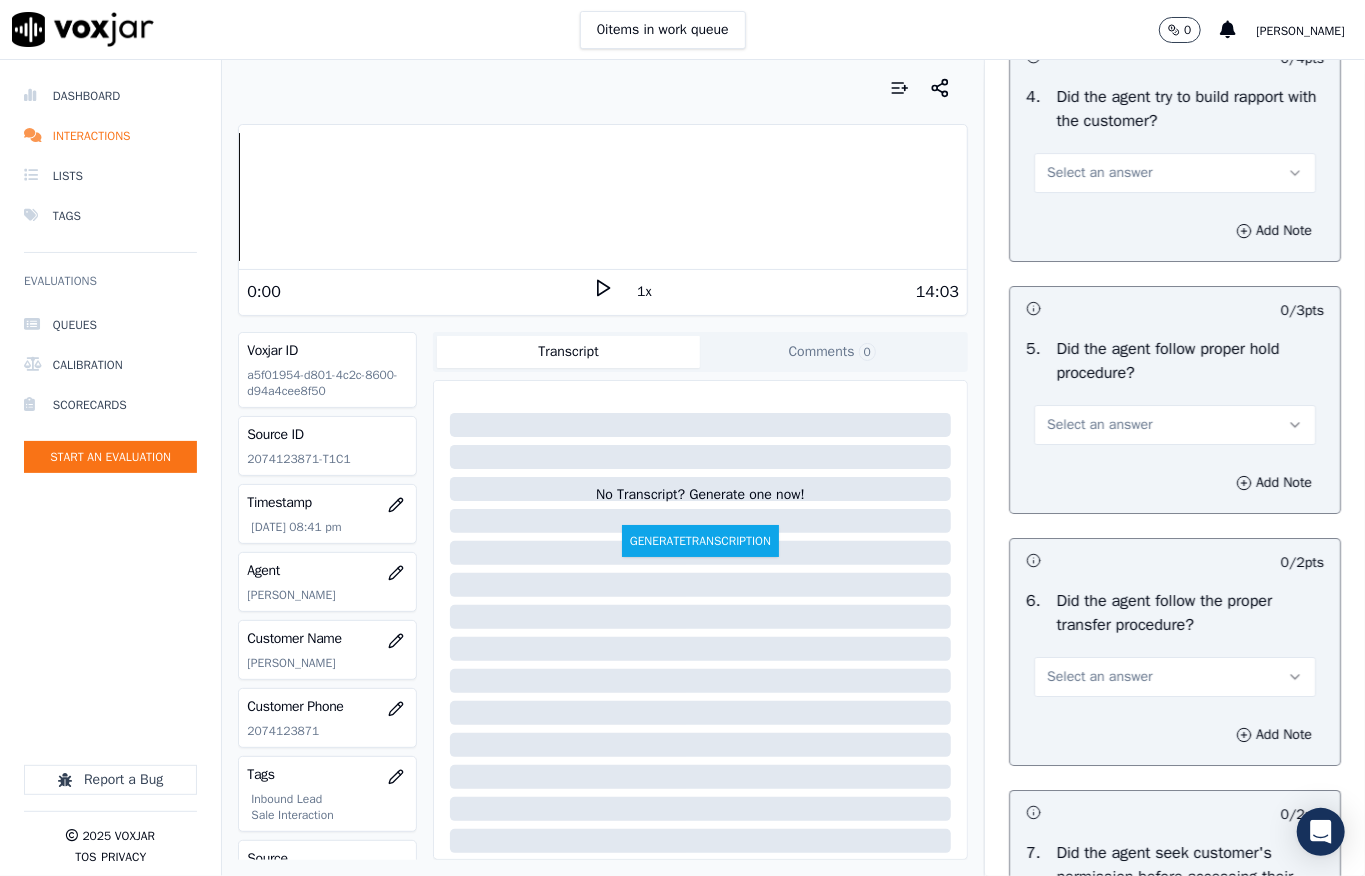 click on "Select an answer" at bounding box center [1099, 173] 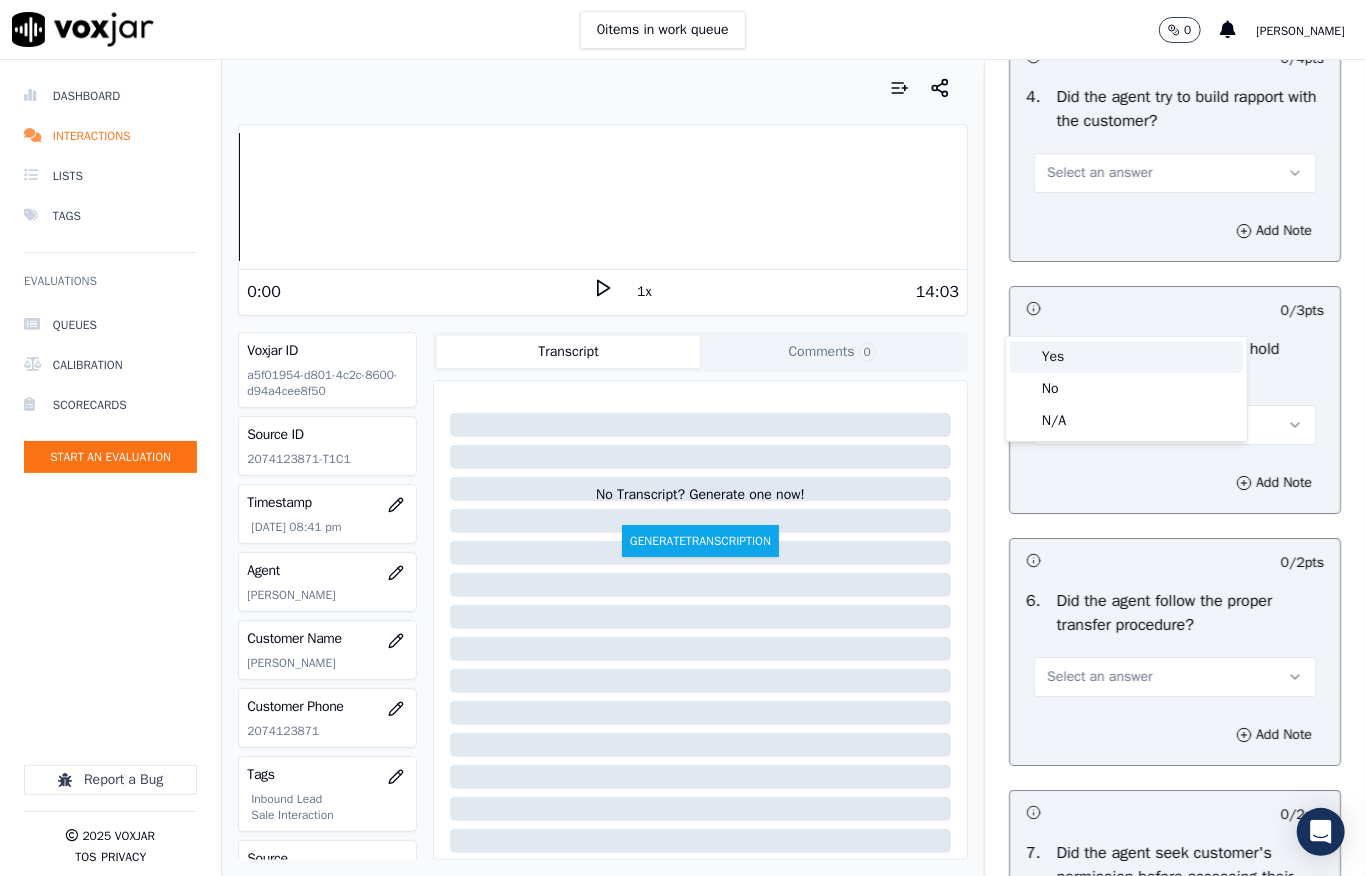 click on "Yes" at bounding box center (1126, 357) 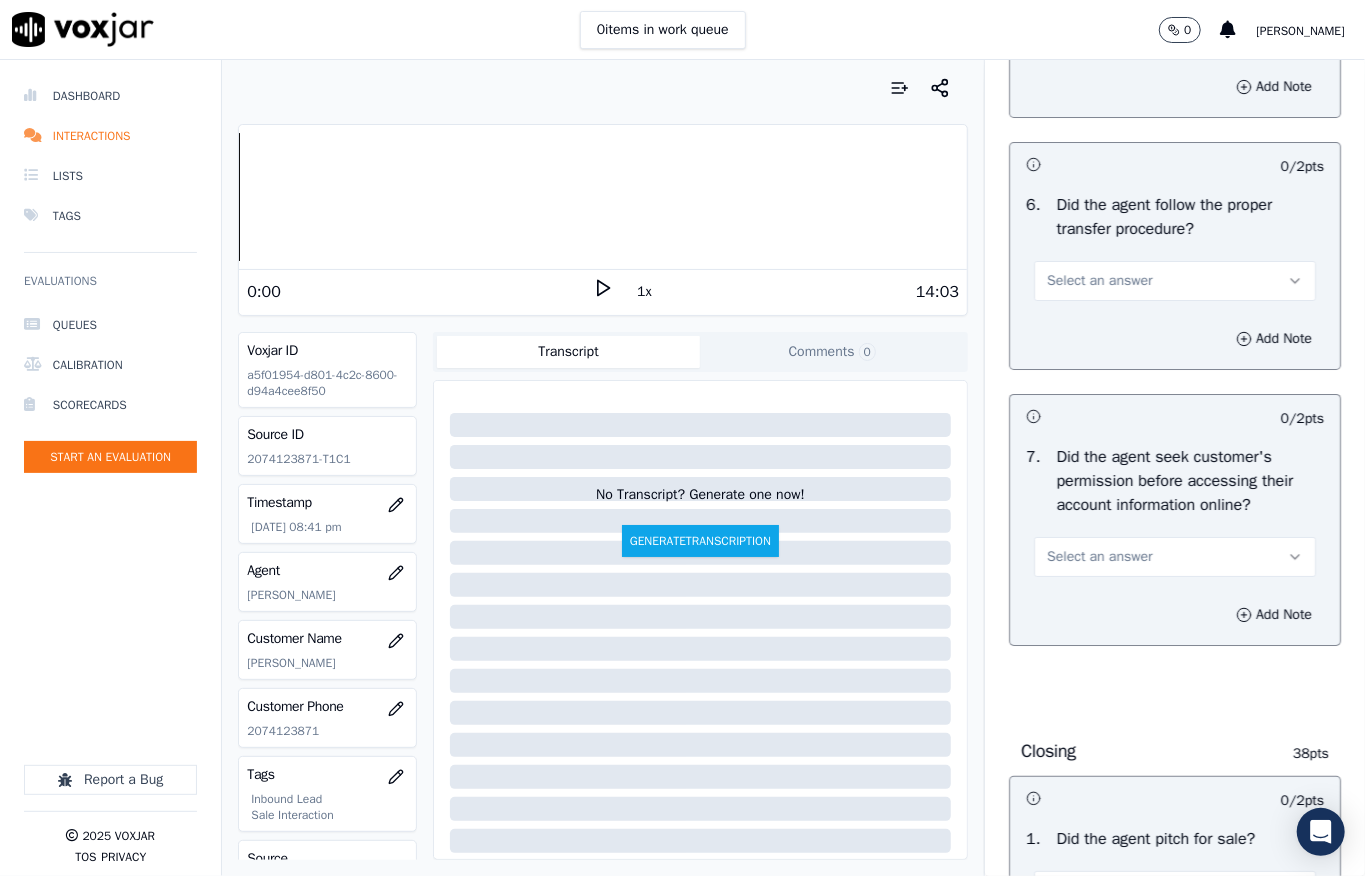 scroll, scrollTop: 3932, scrollLeft: 0, axis: vertical 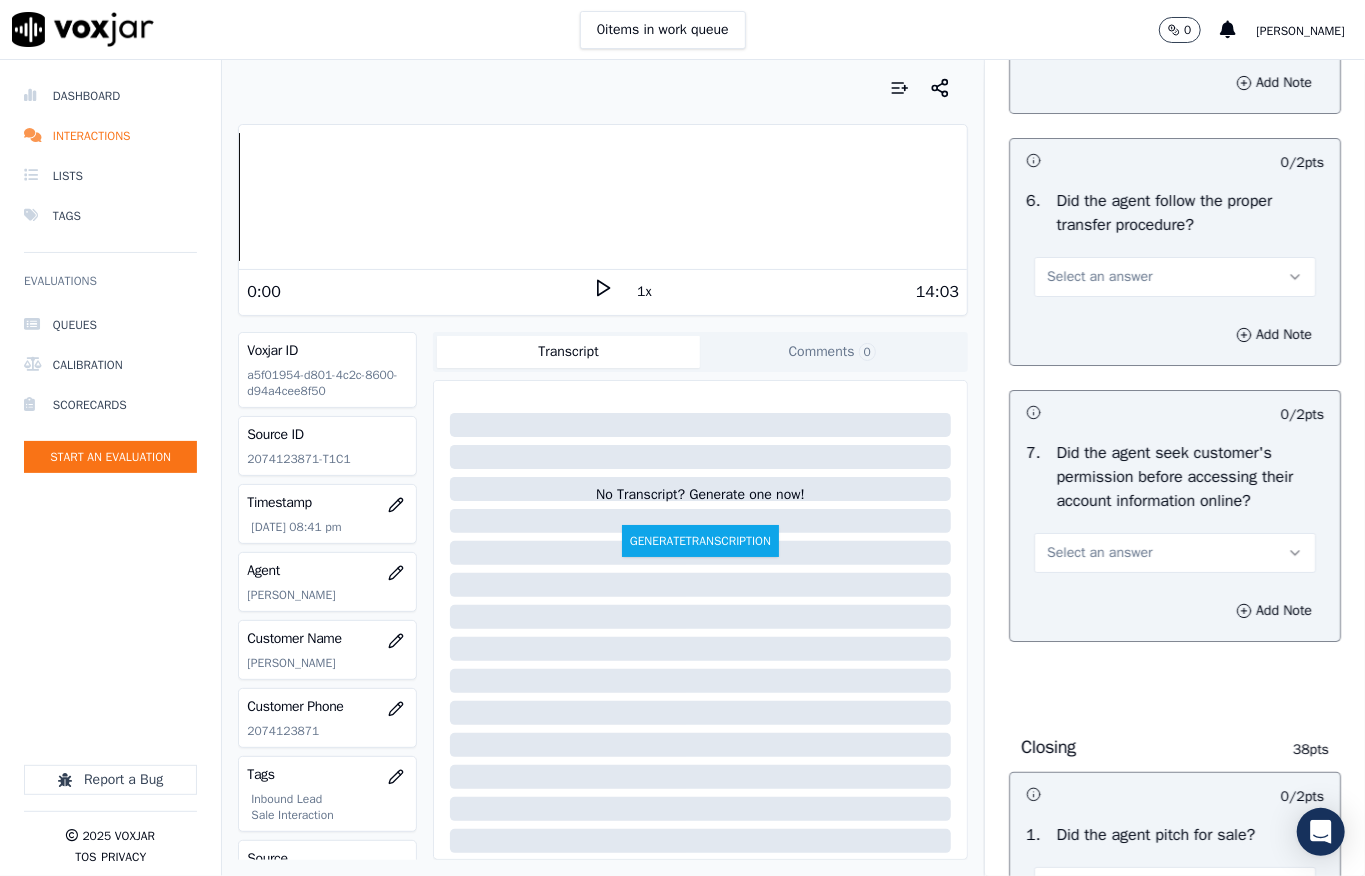 click on "Select an answer" at bounding box center [1175, 25] 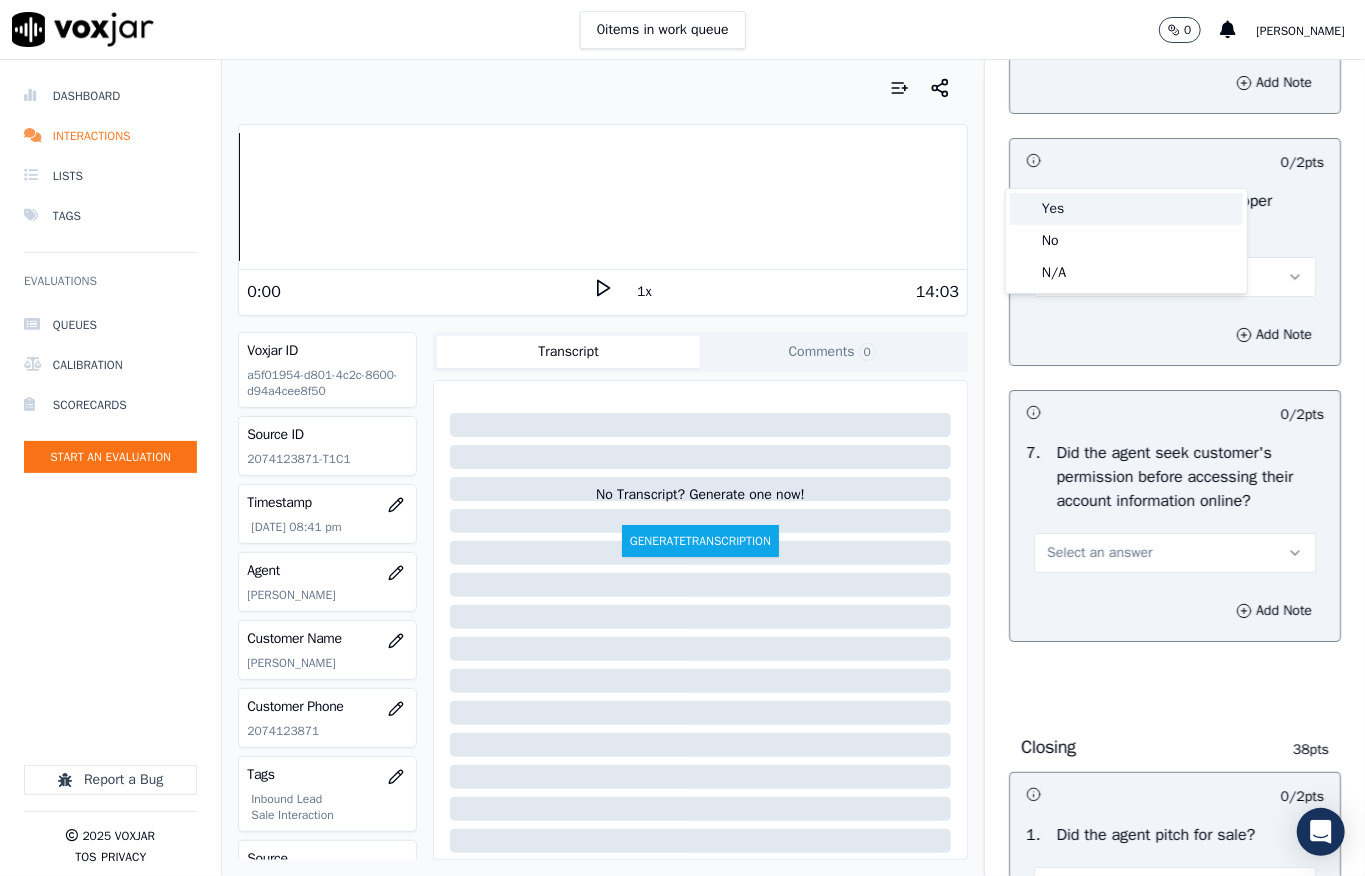 click on "Yes" at bounding box center [1126, 209] 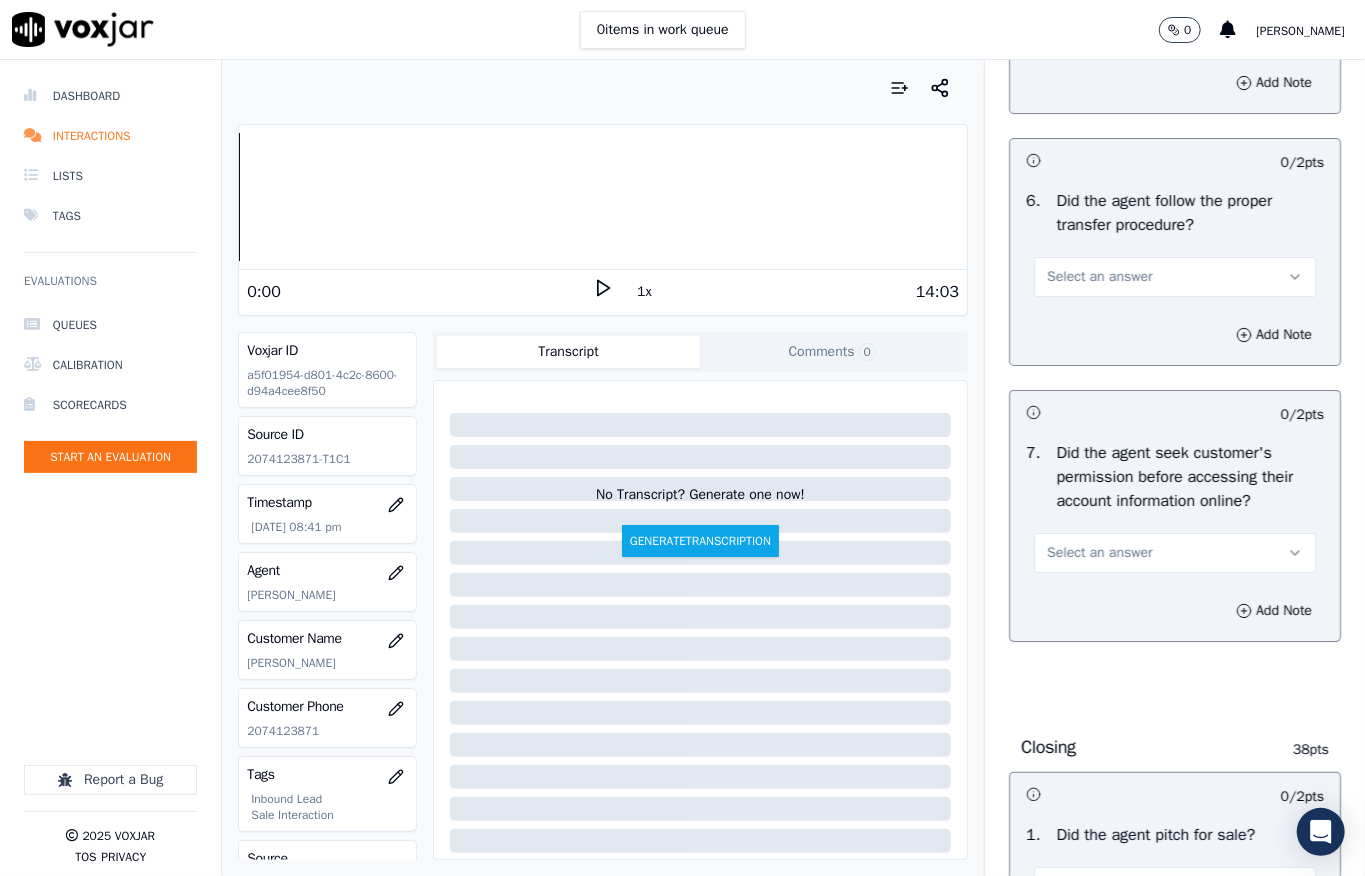 click on "Select an answer" at bounding box center (1175, 277) 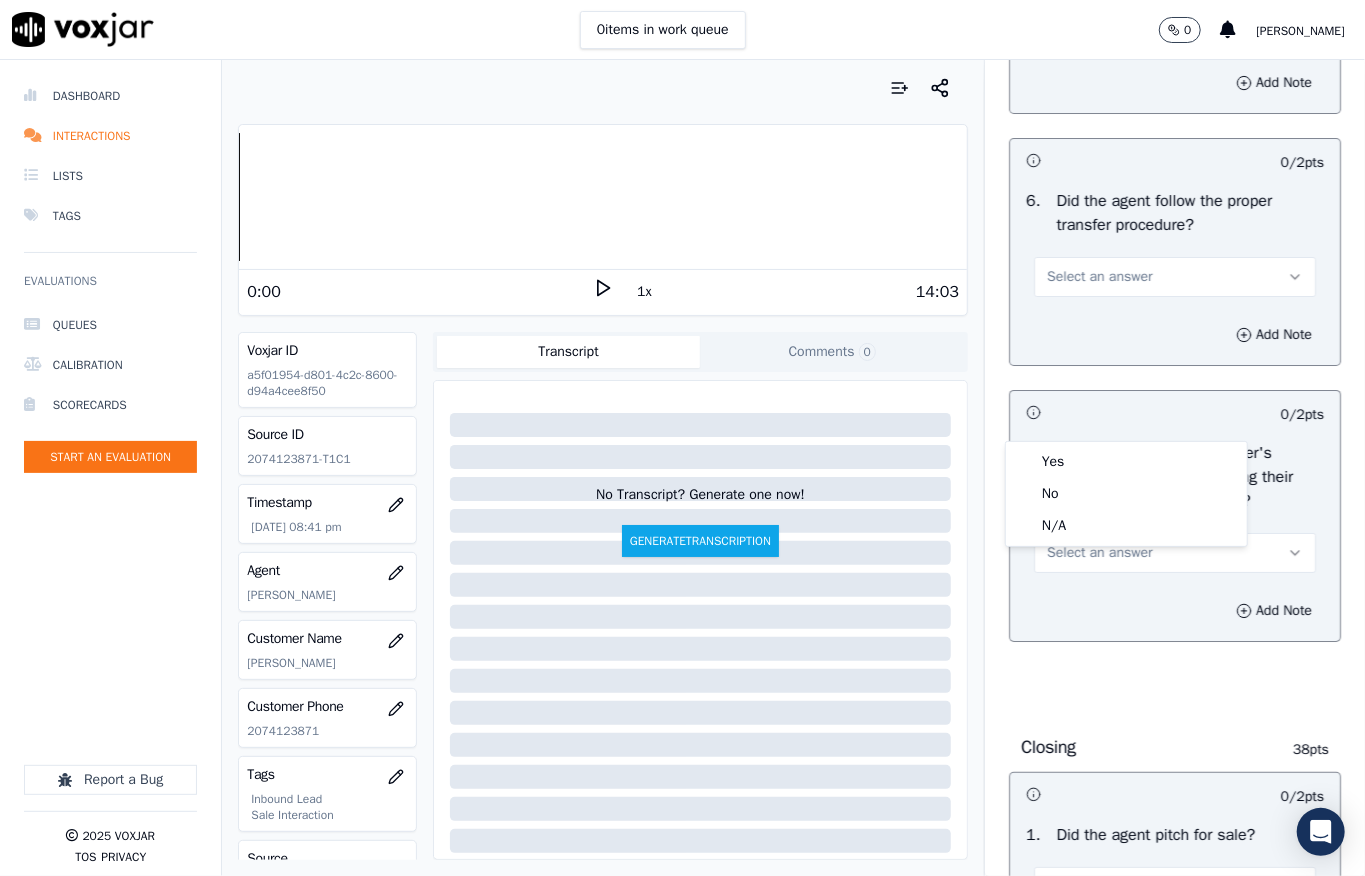 click on "Yes   No     N/A" at bounding box center [1126, 494] 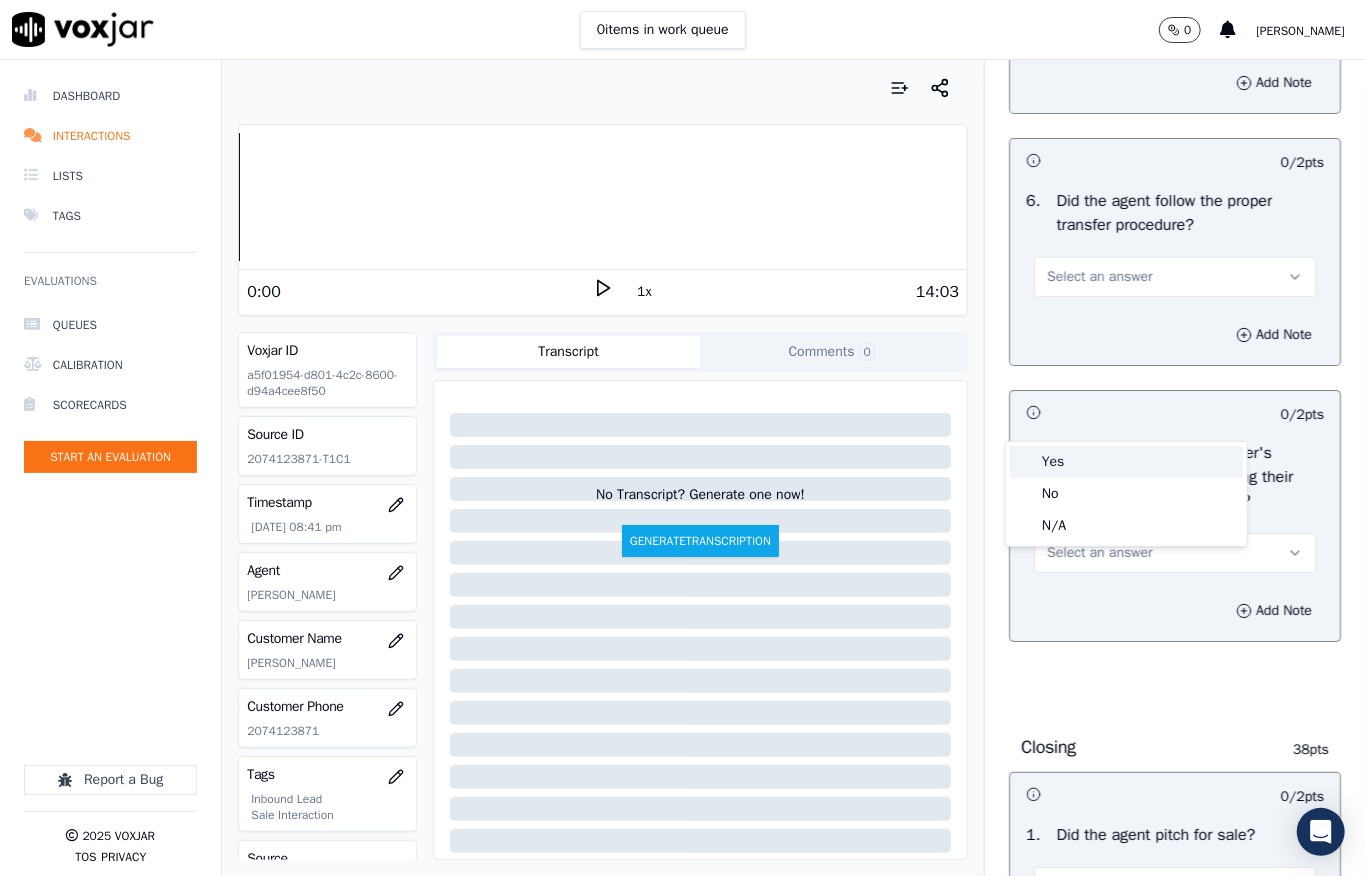 click on "Yes" at bounding box center (1126, 462) 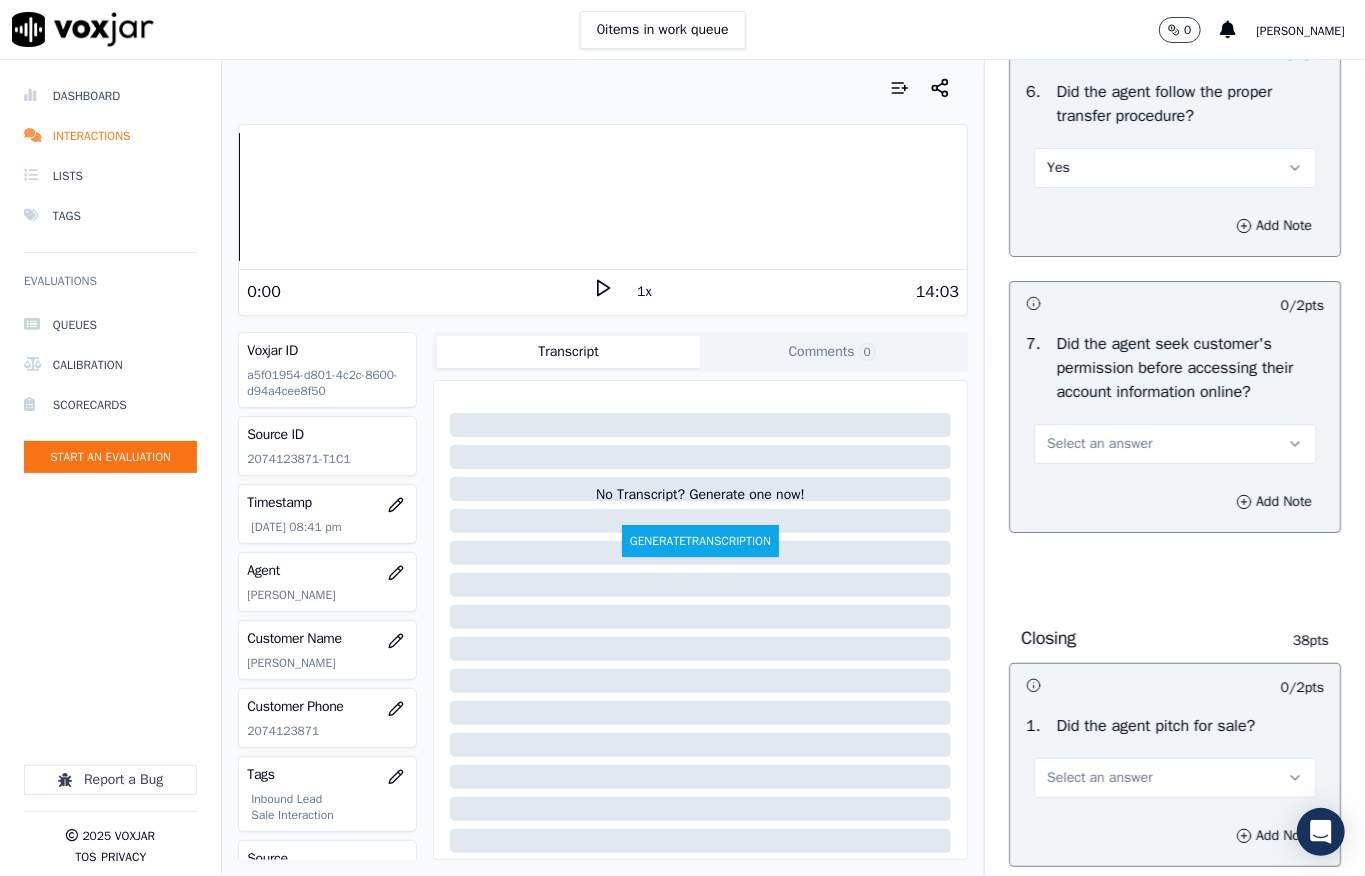 scroll, scrollTop: 4198, scrollLeft: 0, axis: vertical 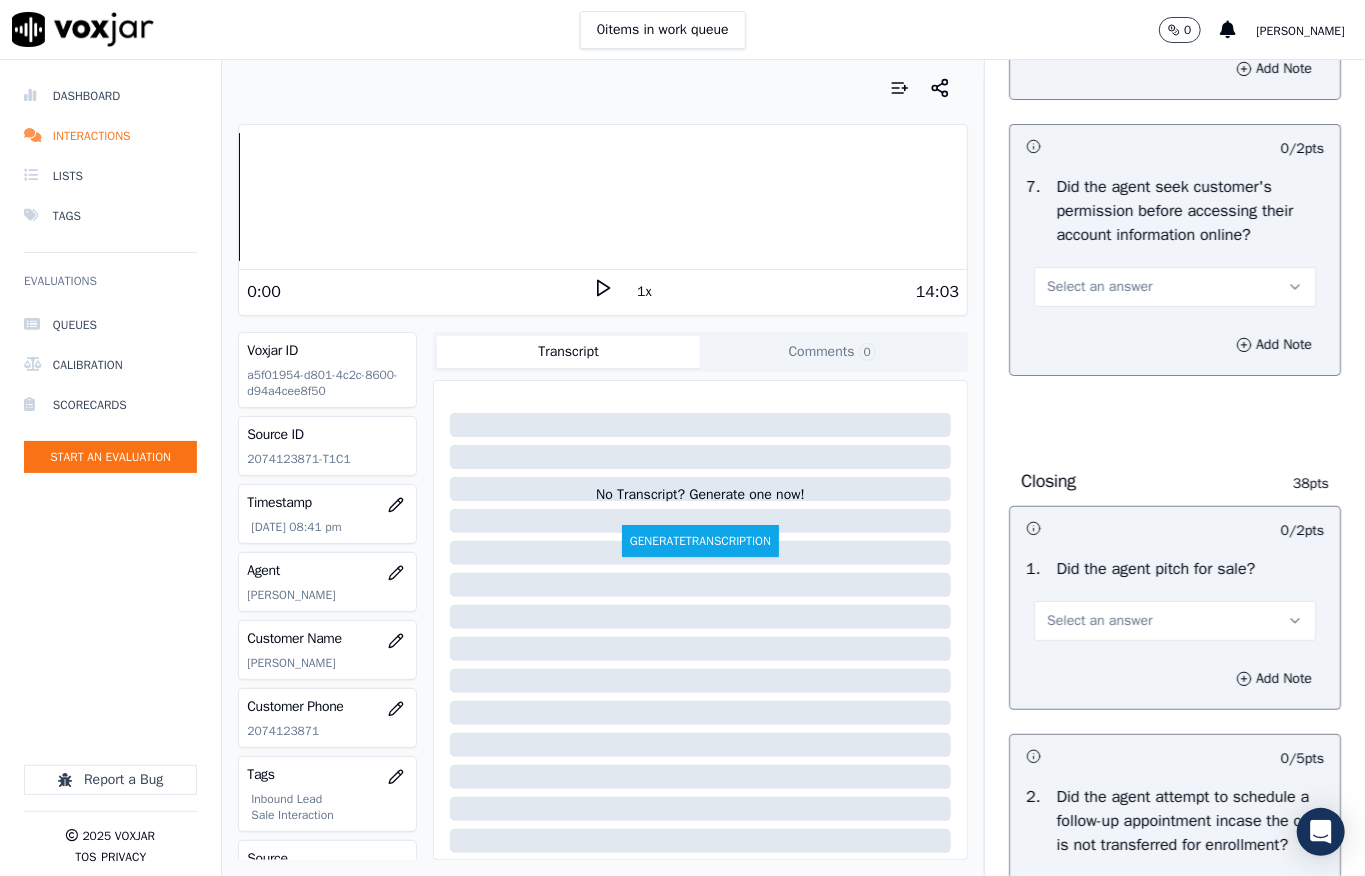 click on "Select an answer" at bounding box center [1175, 287] 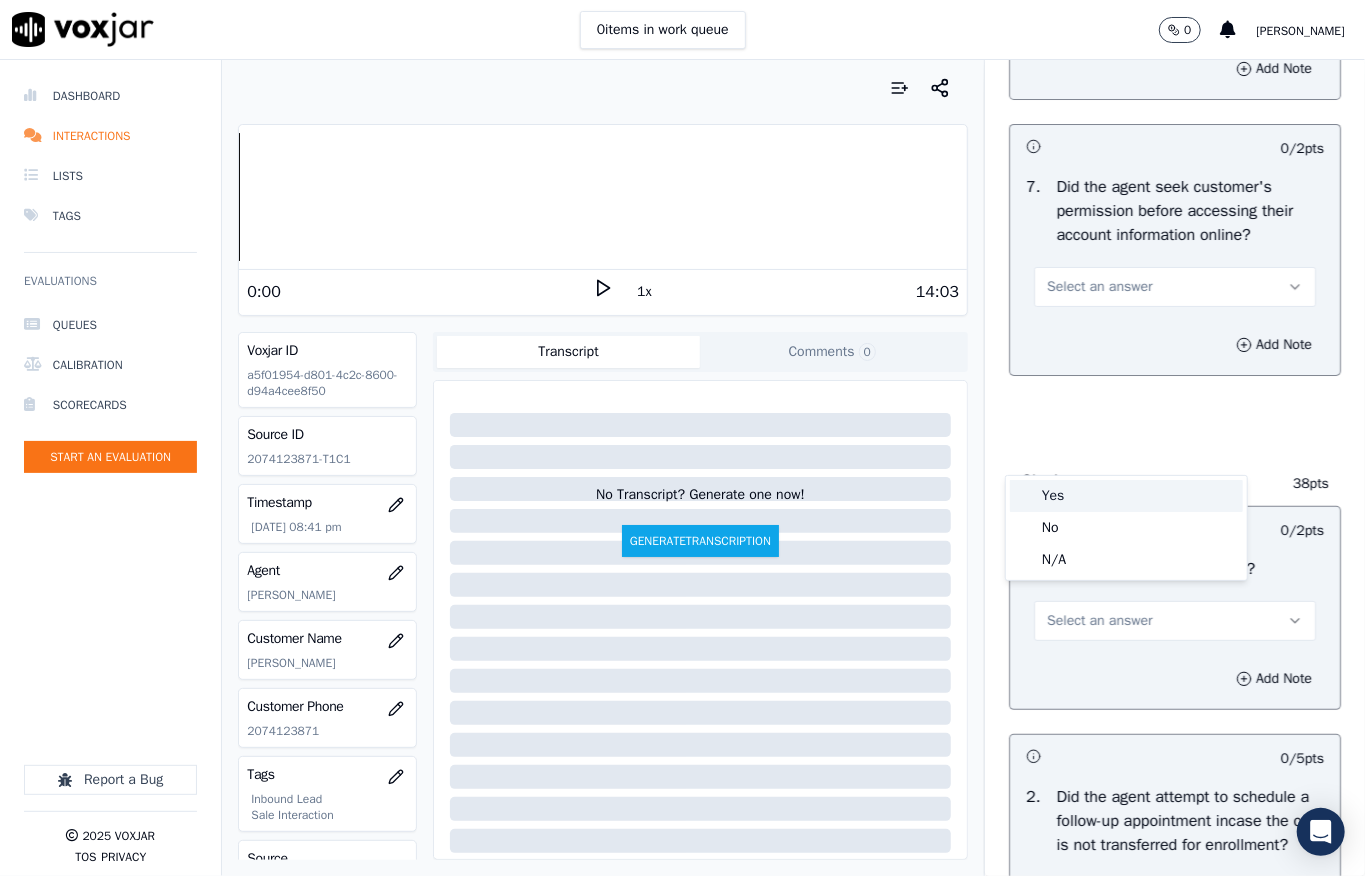 click on "Yes" at bounding box center [1126, 496] 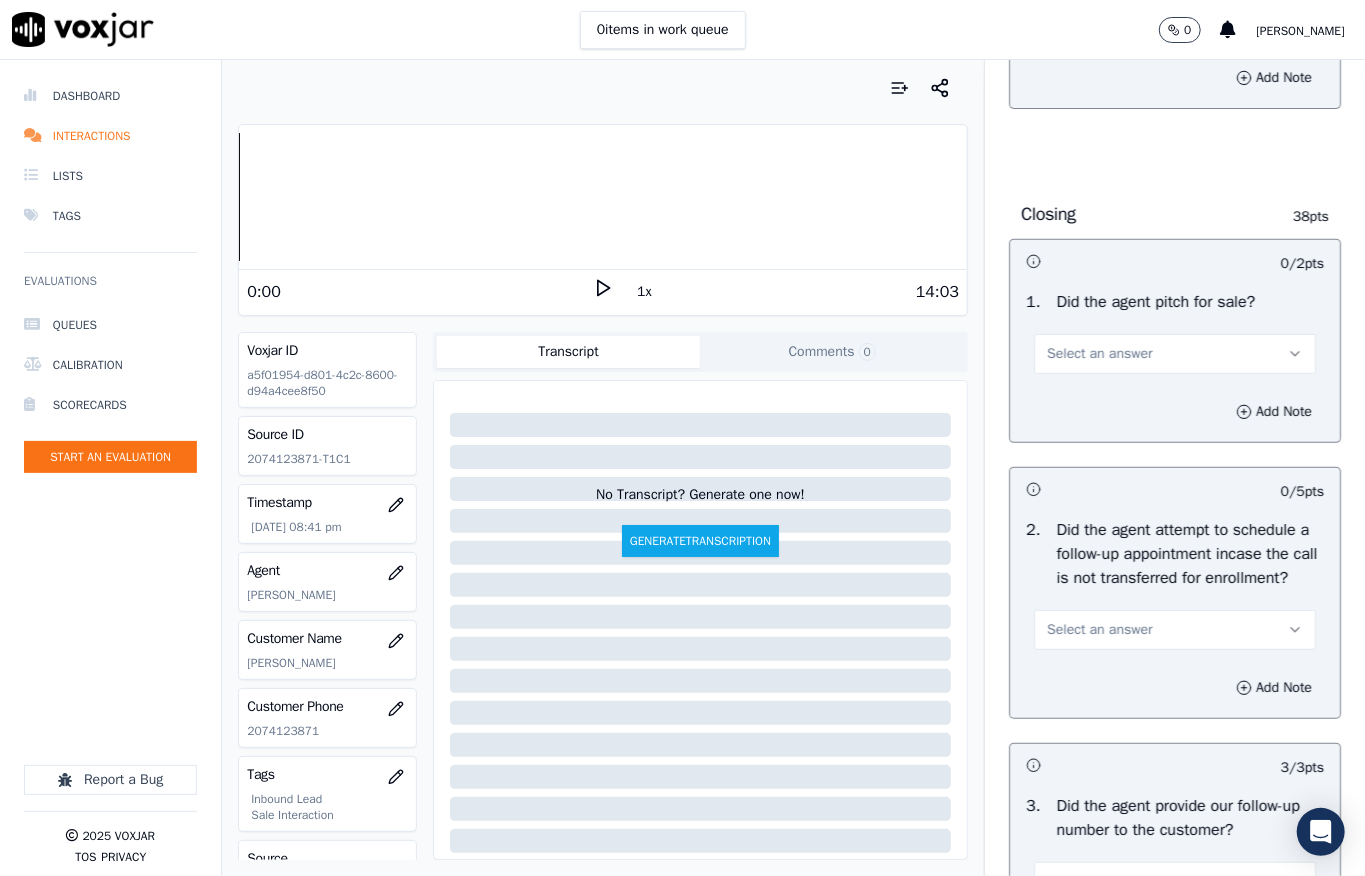 scroll, scrollTop: 4598, scrollLeft: 0, axis: vertical 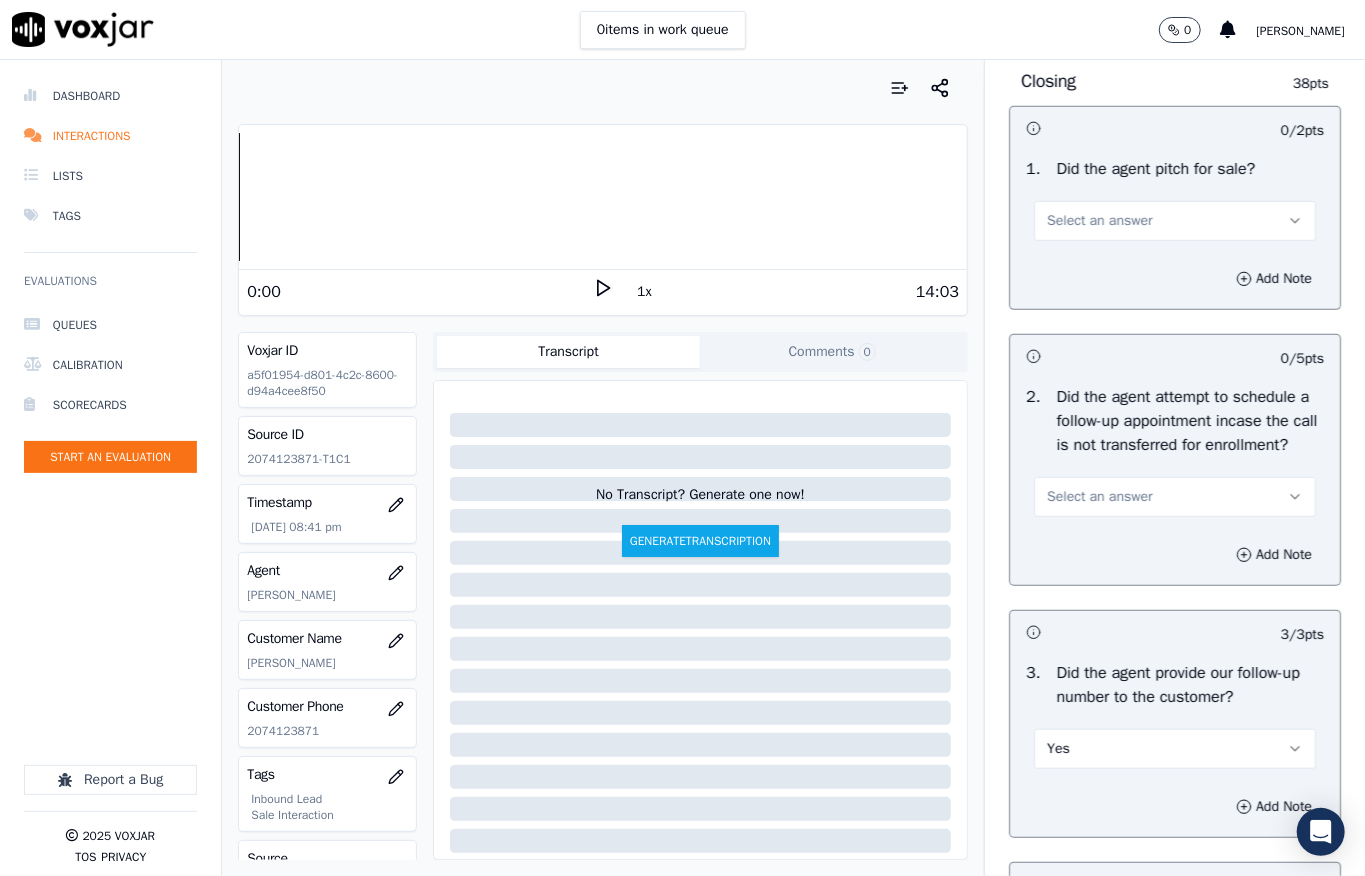 click on "Select an answer" at bounding box center [1175, 221] 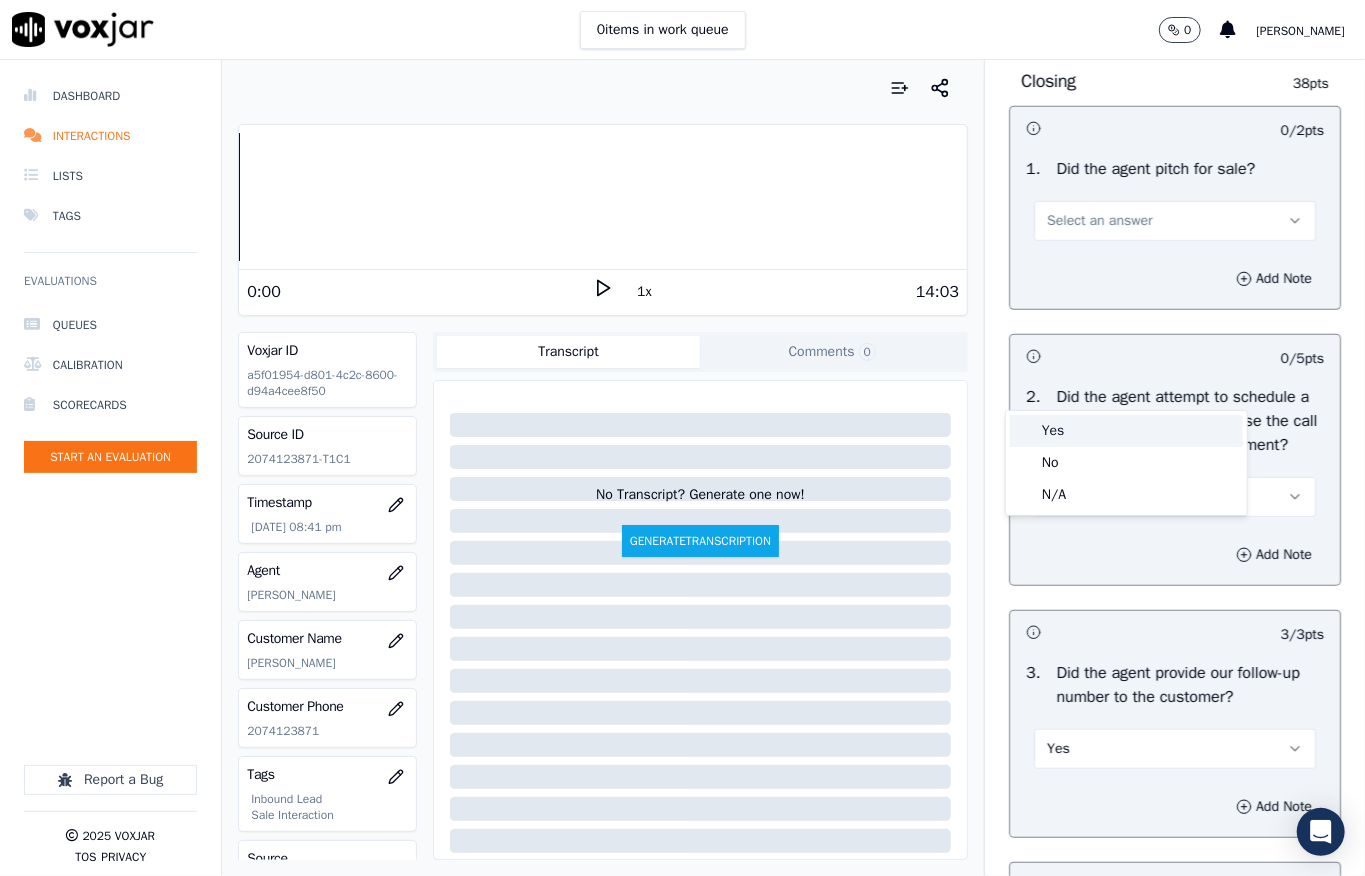 click on "Yes" at bounding box center [1126, 431] 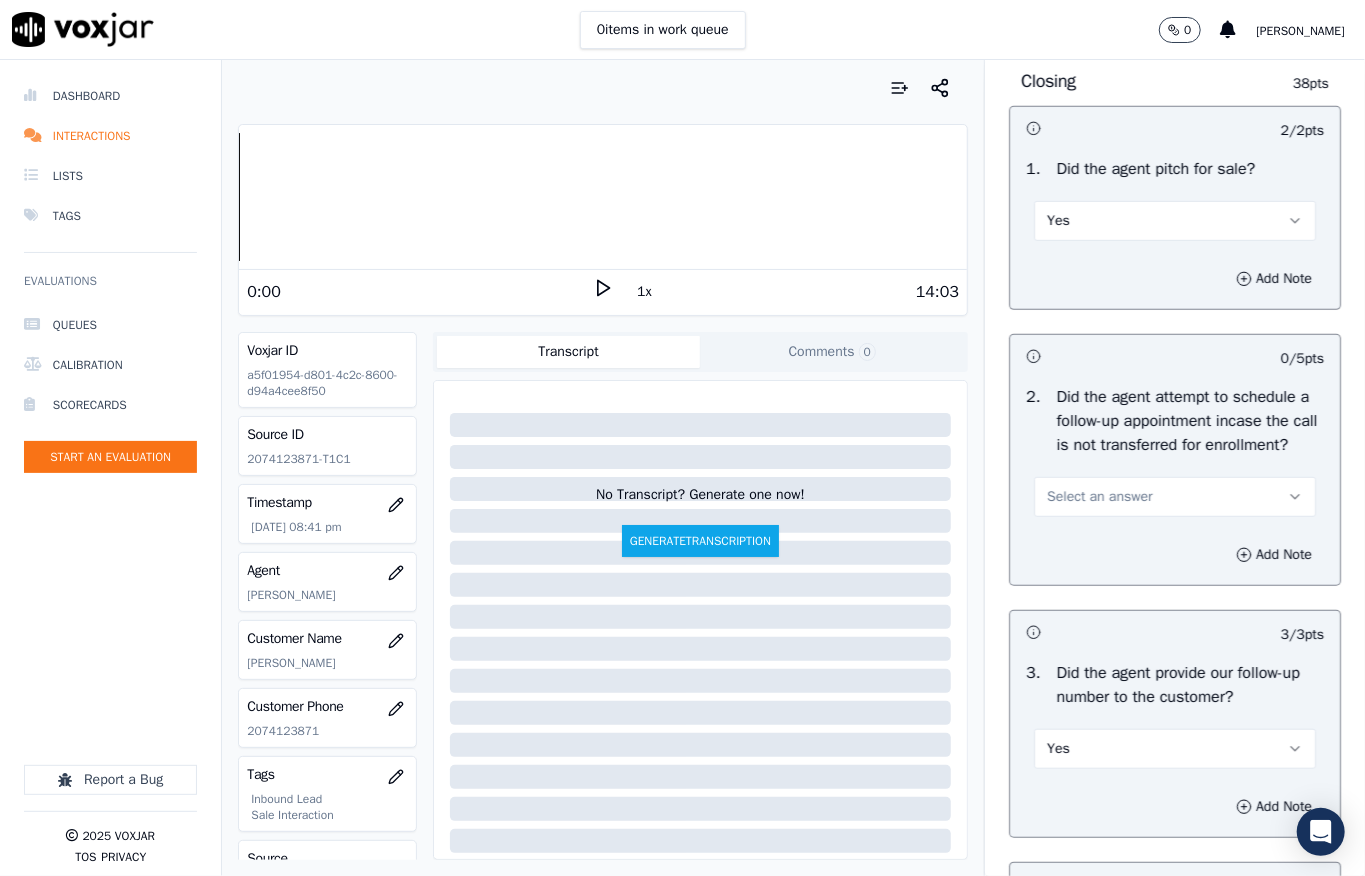 scroll, scrollTop: 4865, scrollLeft: 0, axis: vertical 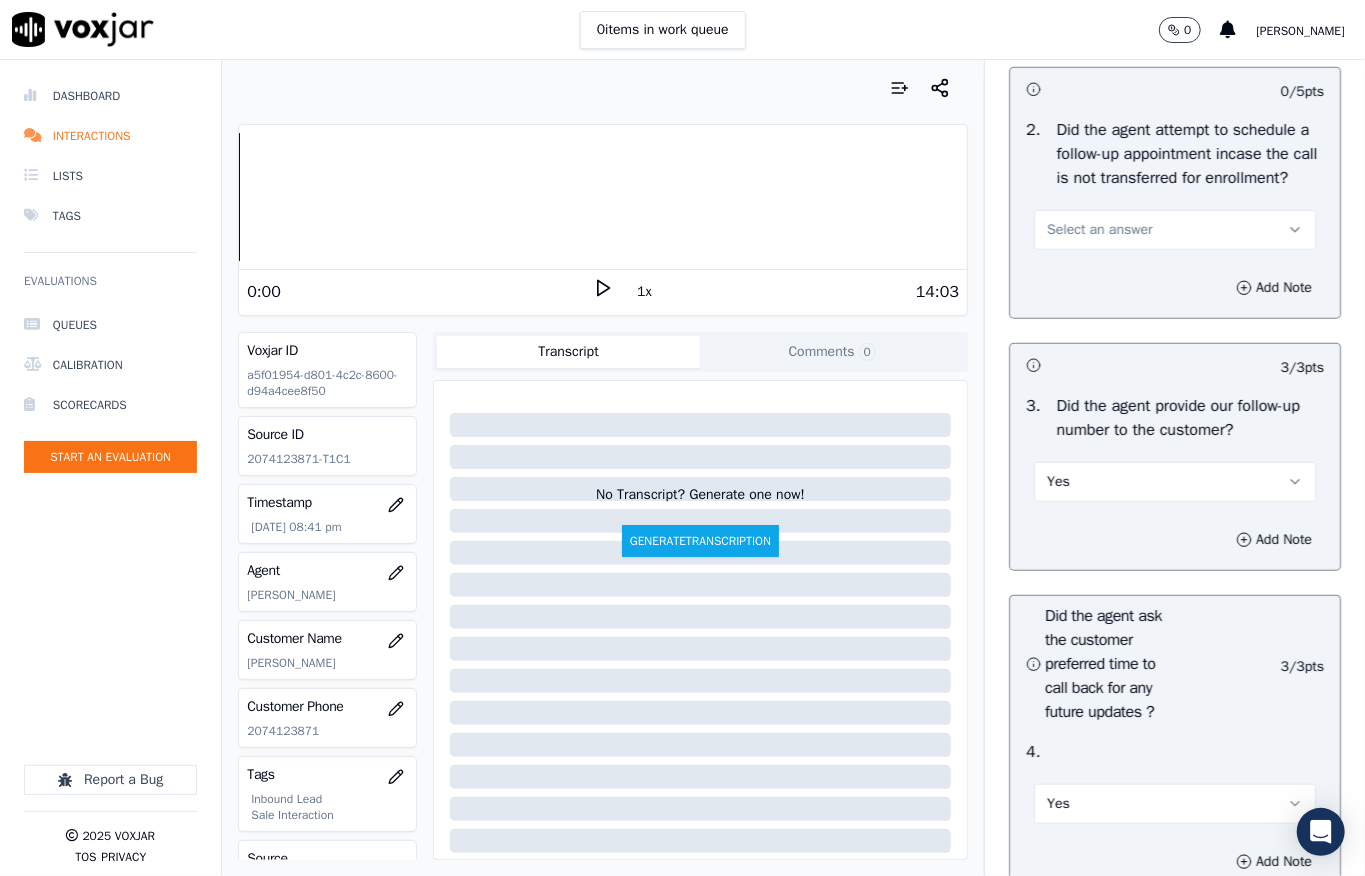 drag, startPoint x: 1057, startPoint y: 406, endPoint x: 1060, endPoint y: 440, distance: 34.132095 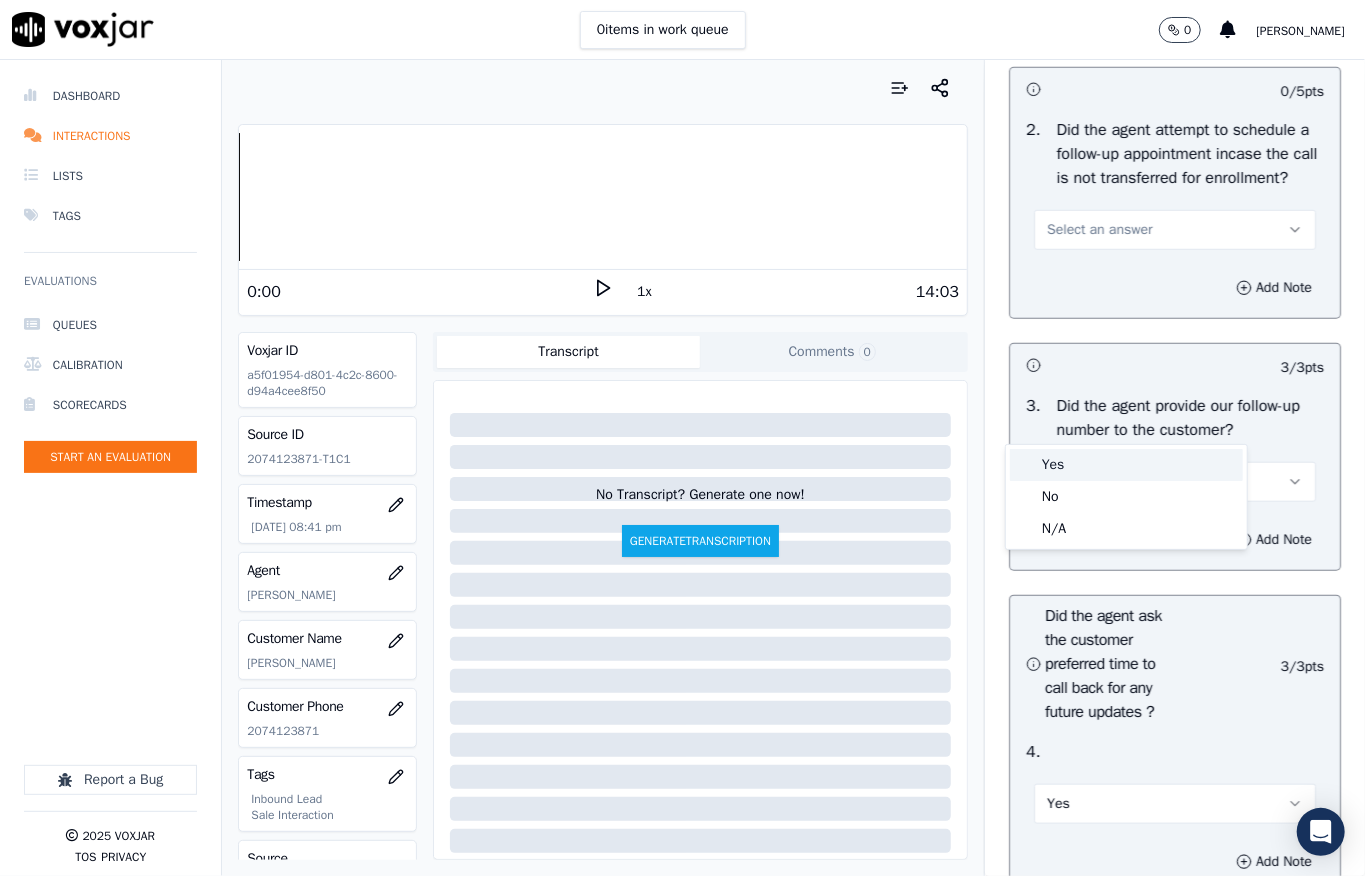 click on "Yes" at bounding box center [1126, 465] 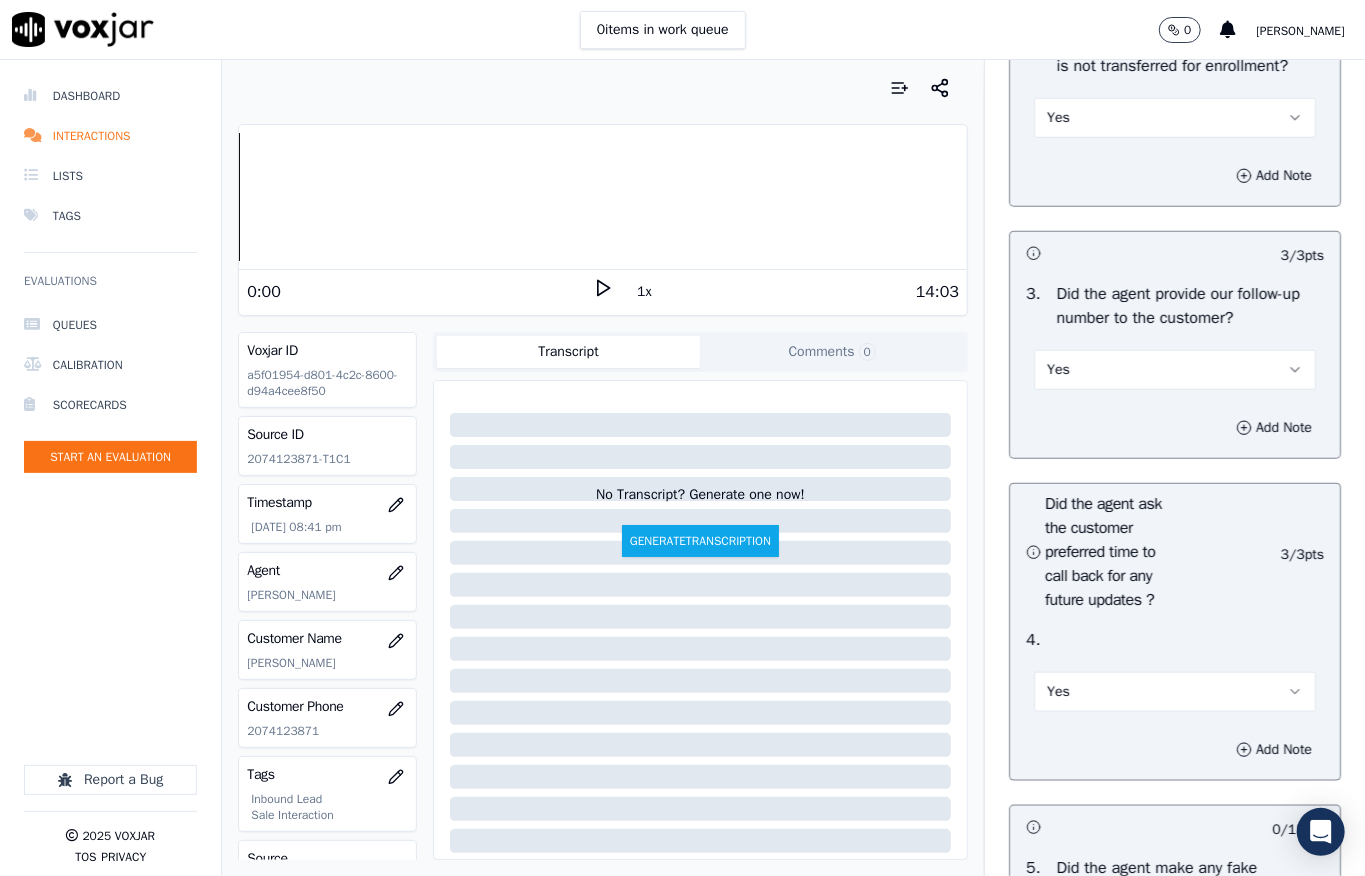 scroll, scrollTop: 5132, scrollLeft: 0, axis: vertical 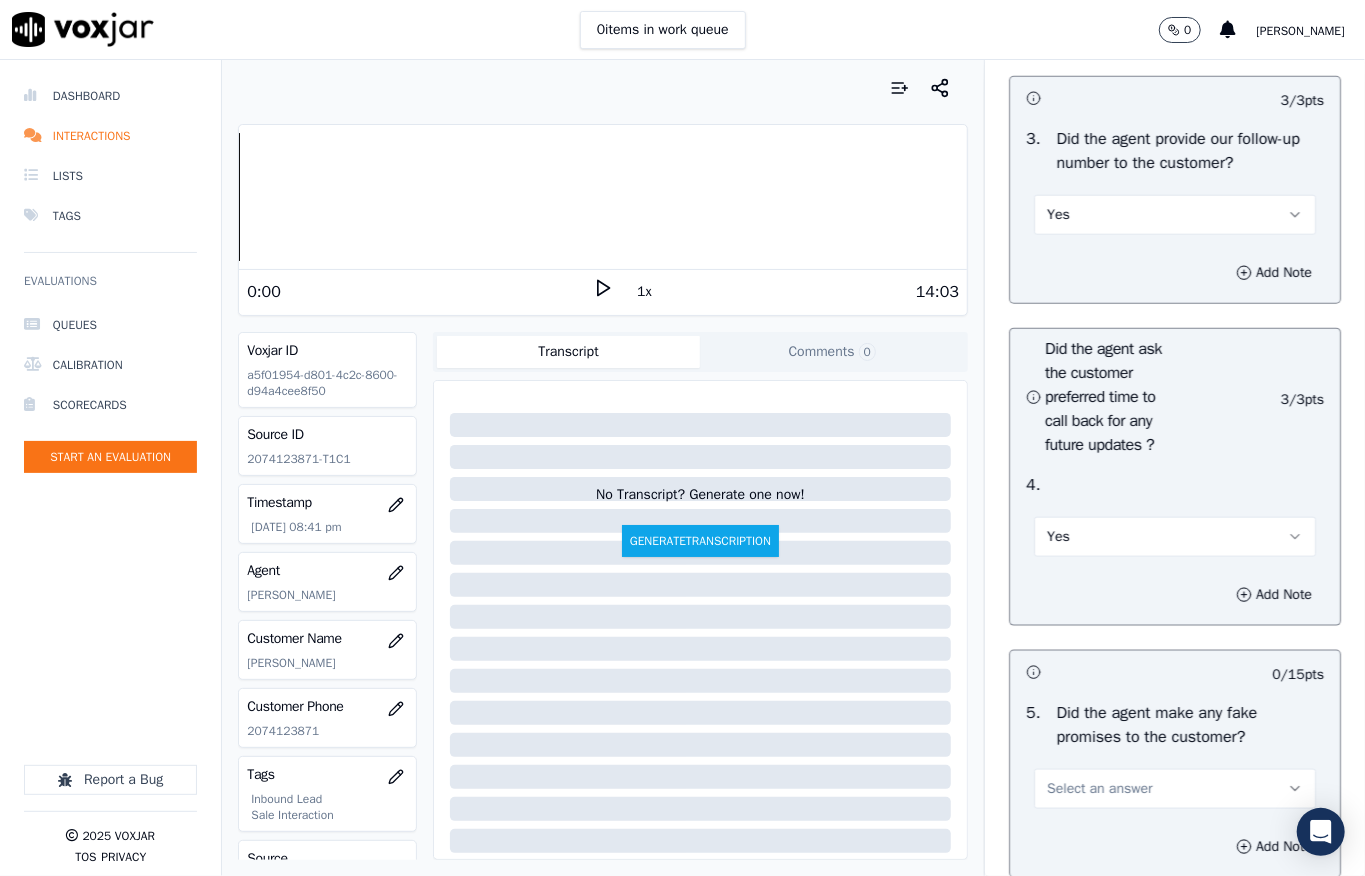 click on "Yes" at bounding box center (1175, 215) 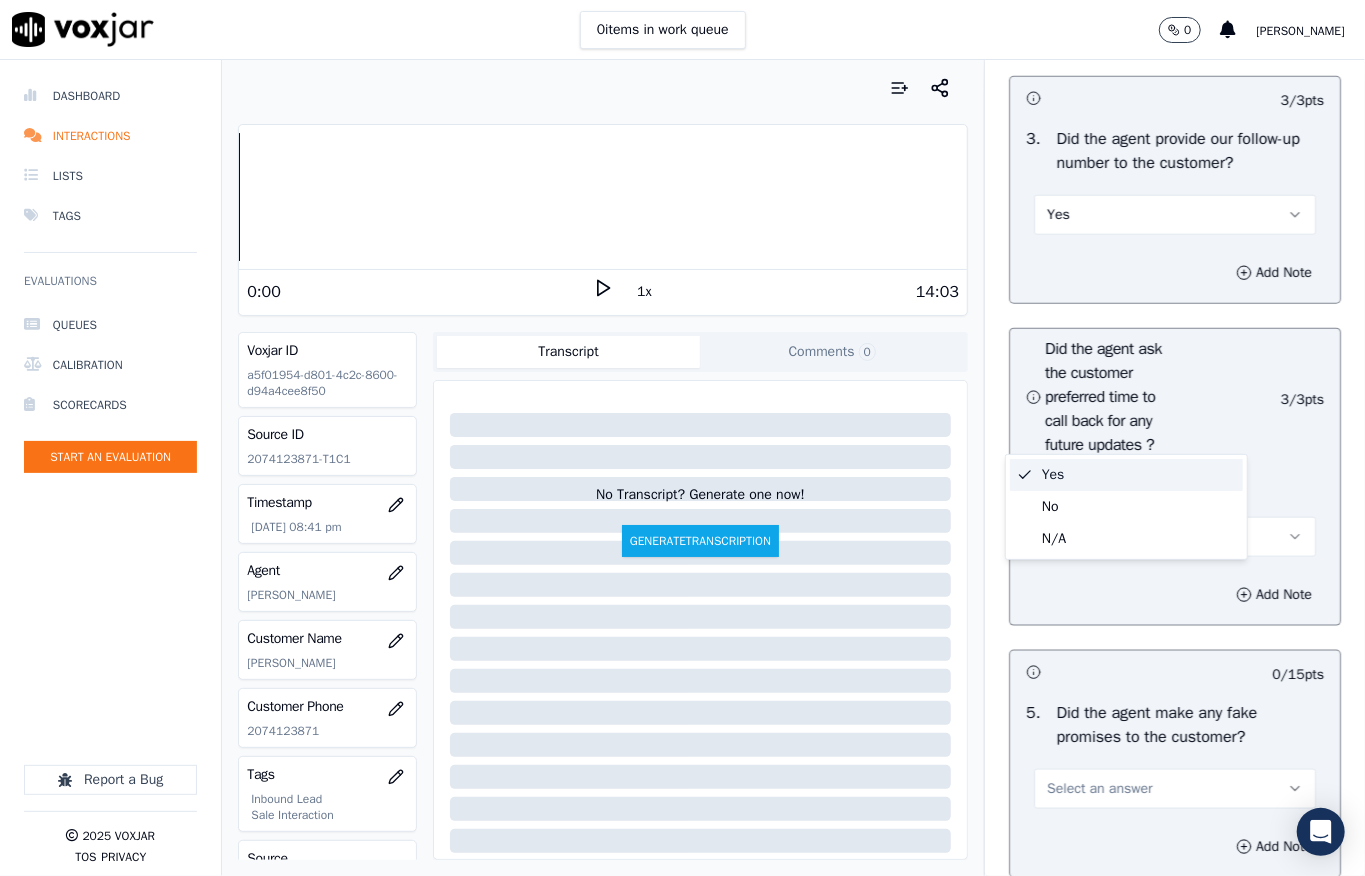 click on "Yes" at bounding box center [1126, 475] 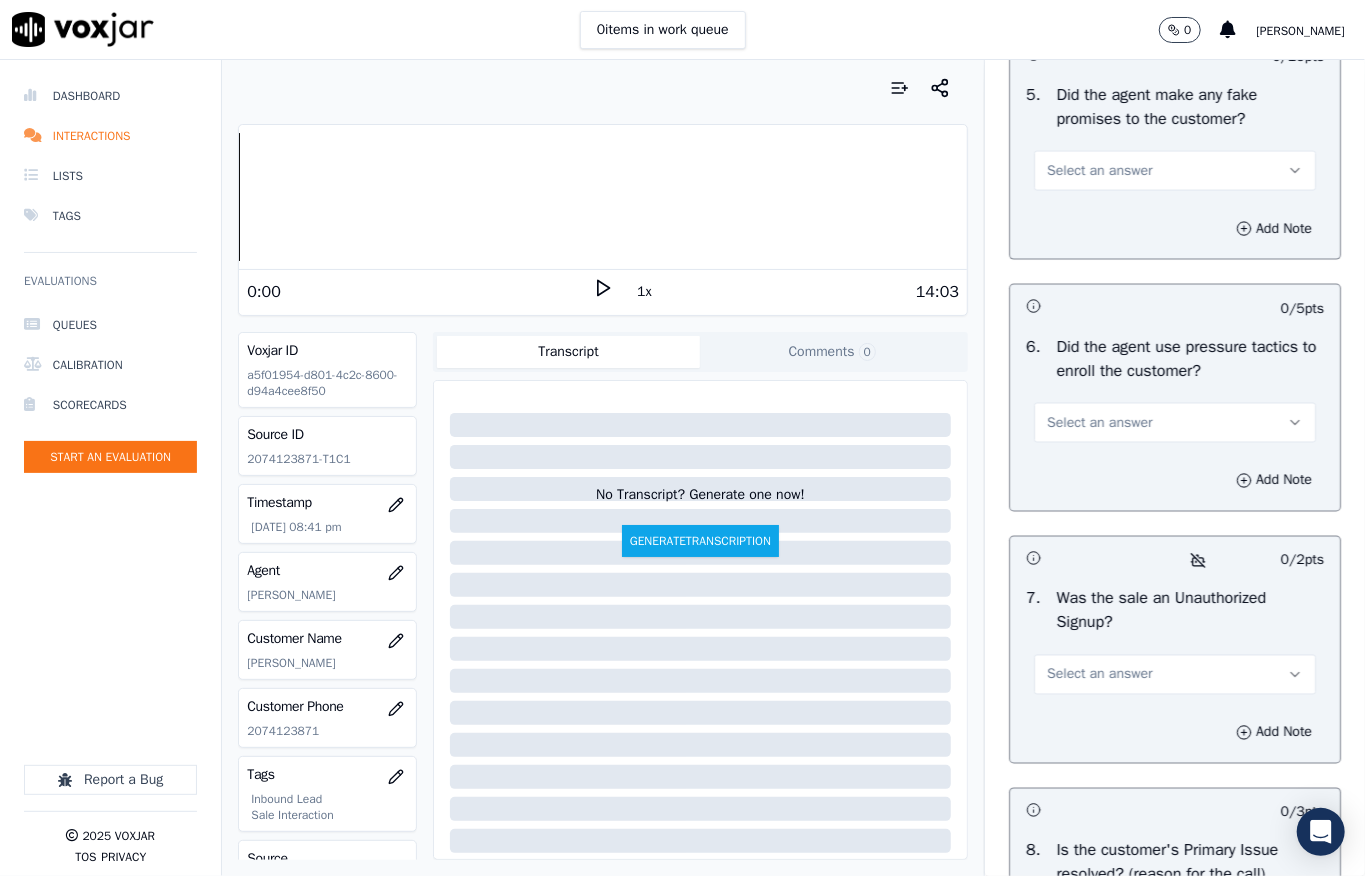 scroll, scrollTop: 5798, scrollLeft: 0, axis: vertical 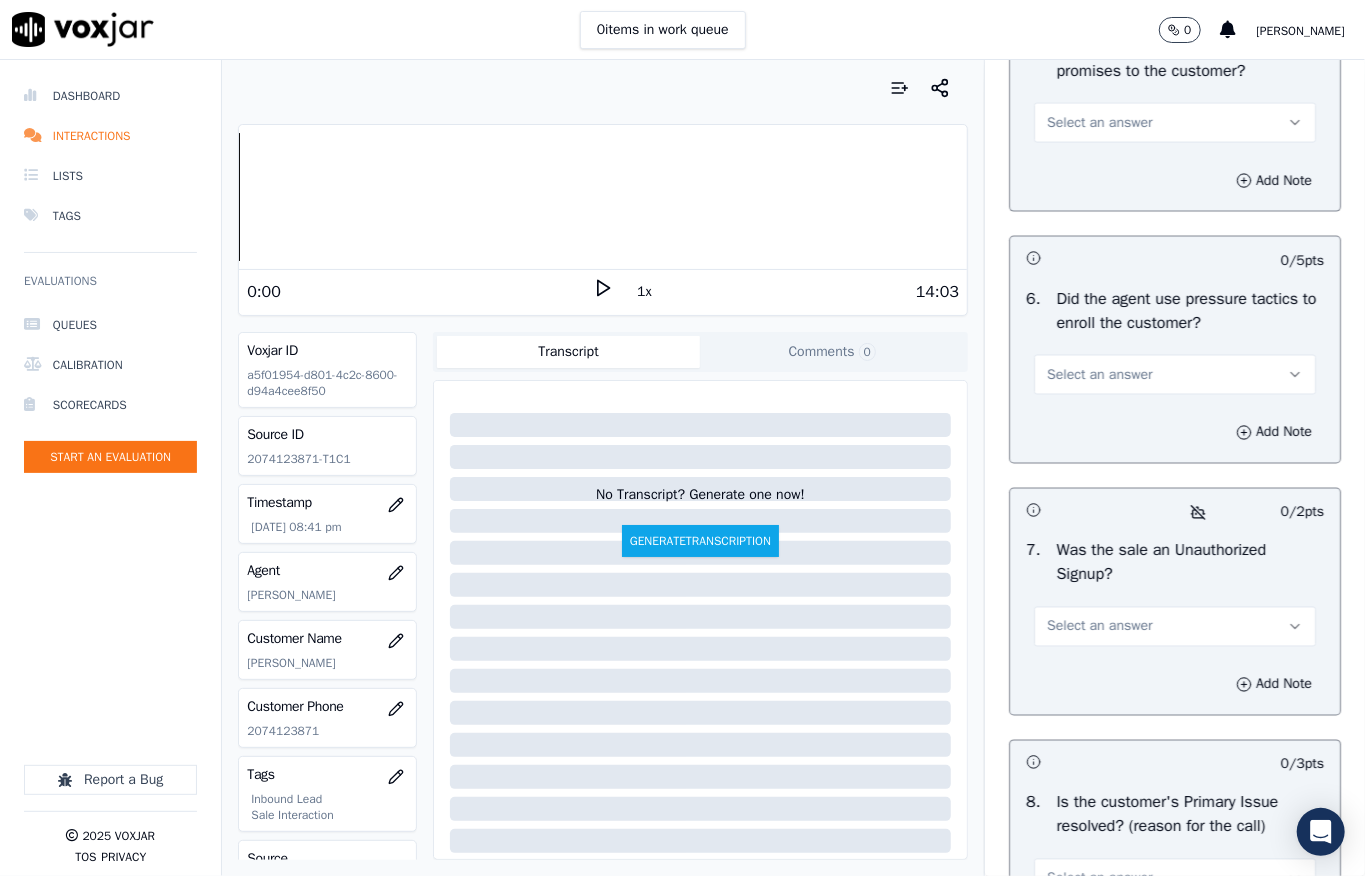 click on "Select an answer" at bounding box center (1175, 123) 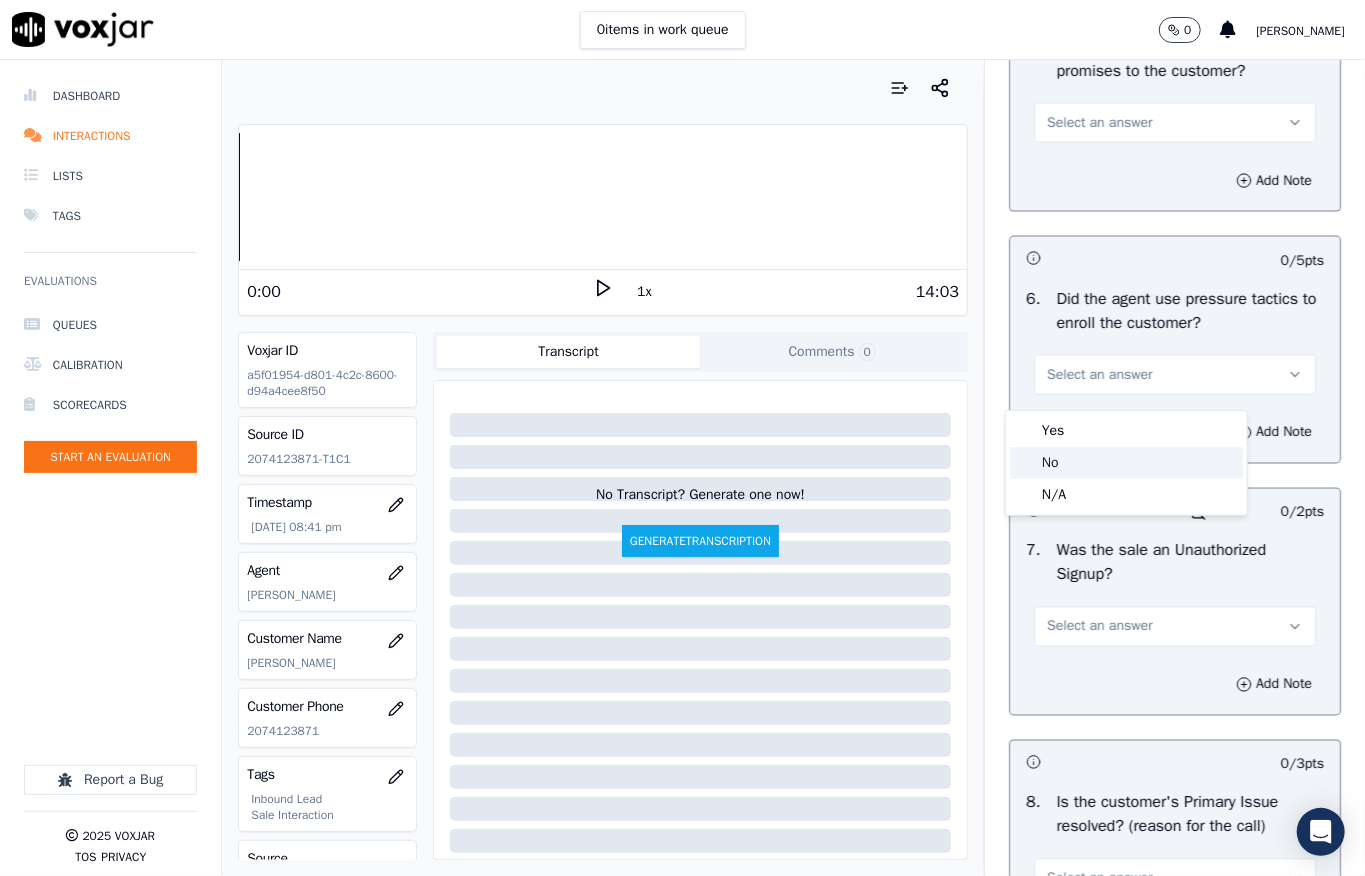 click on "No" 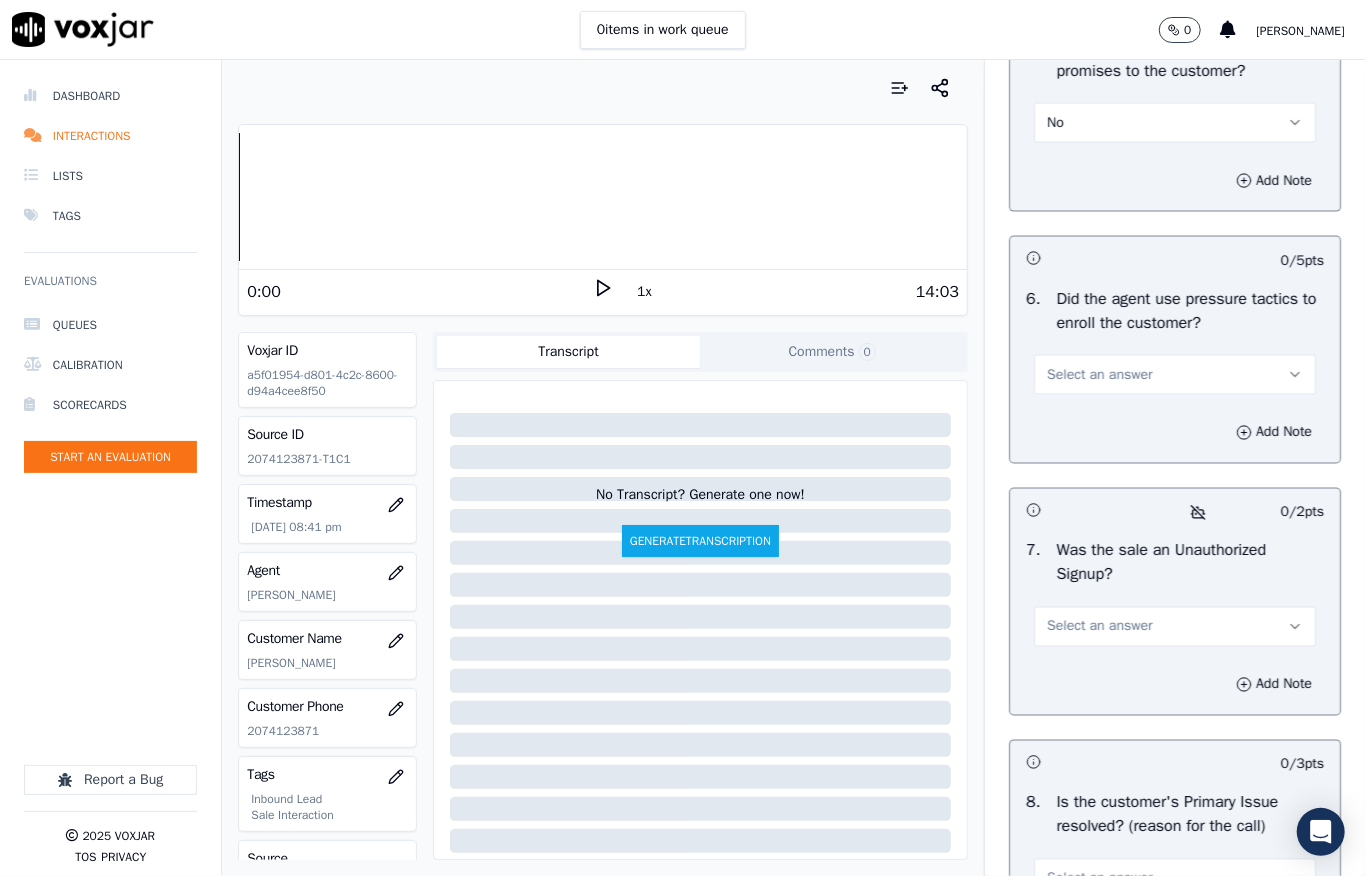 click on "No" at bounding box center [1175, 123] 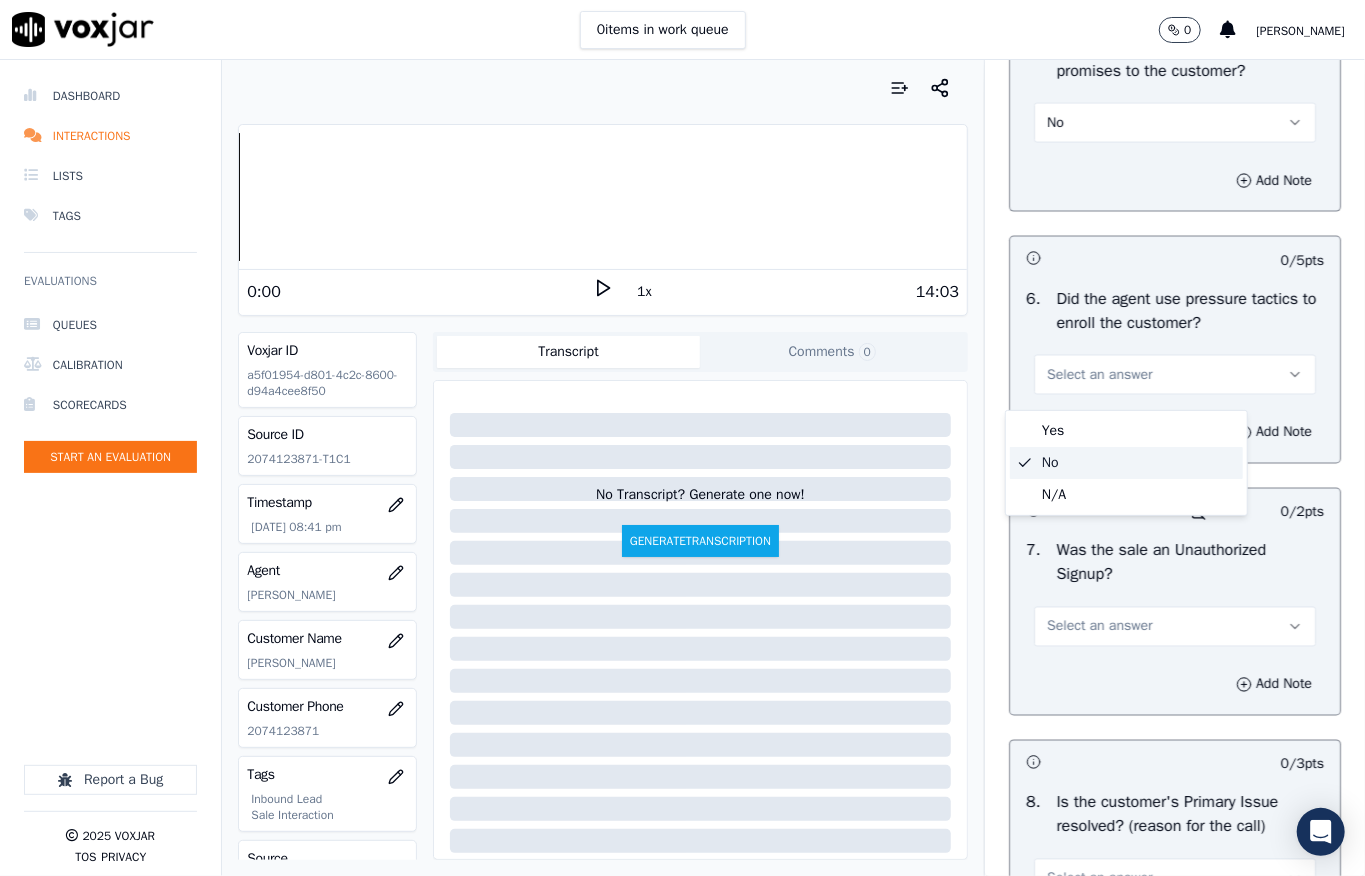 click on "No" 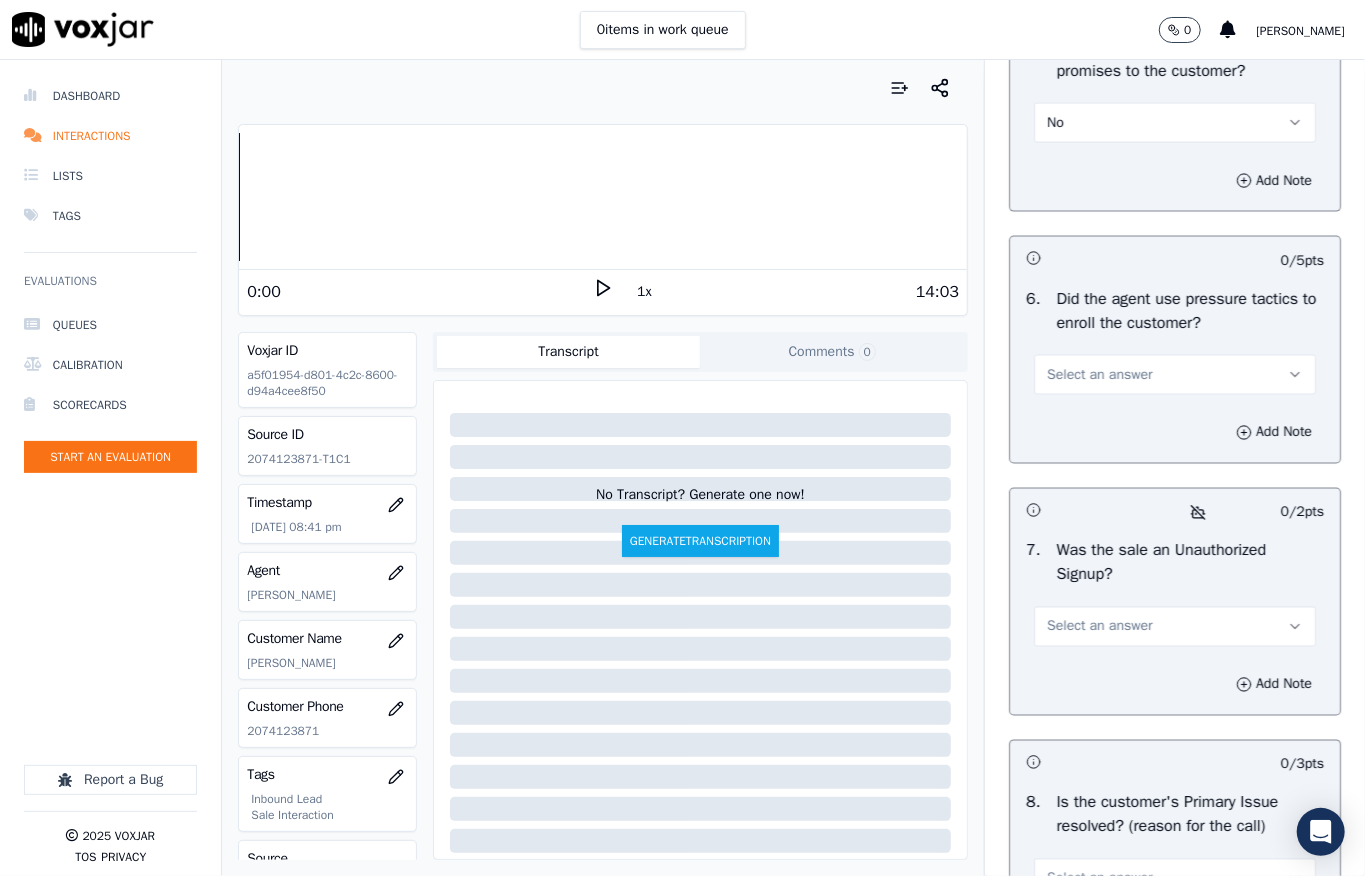 click on "No" at bounding box center [1175, 123] 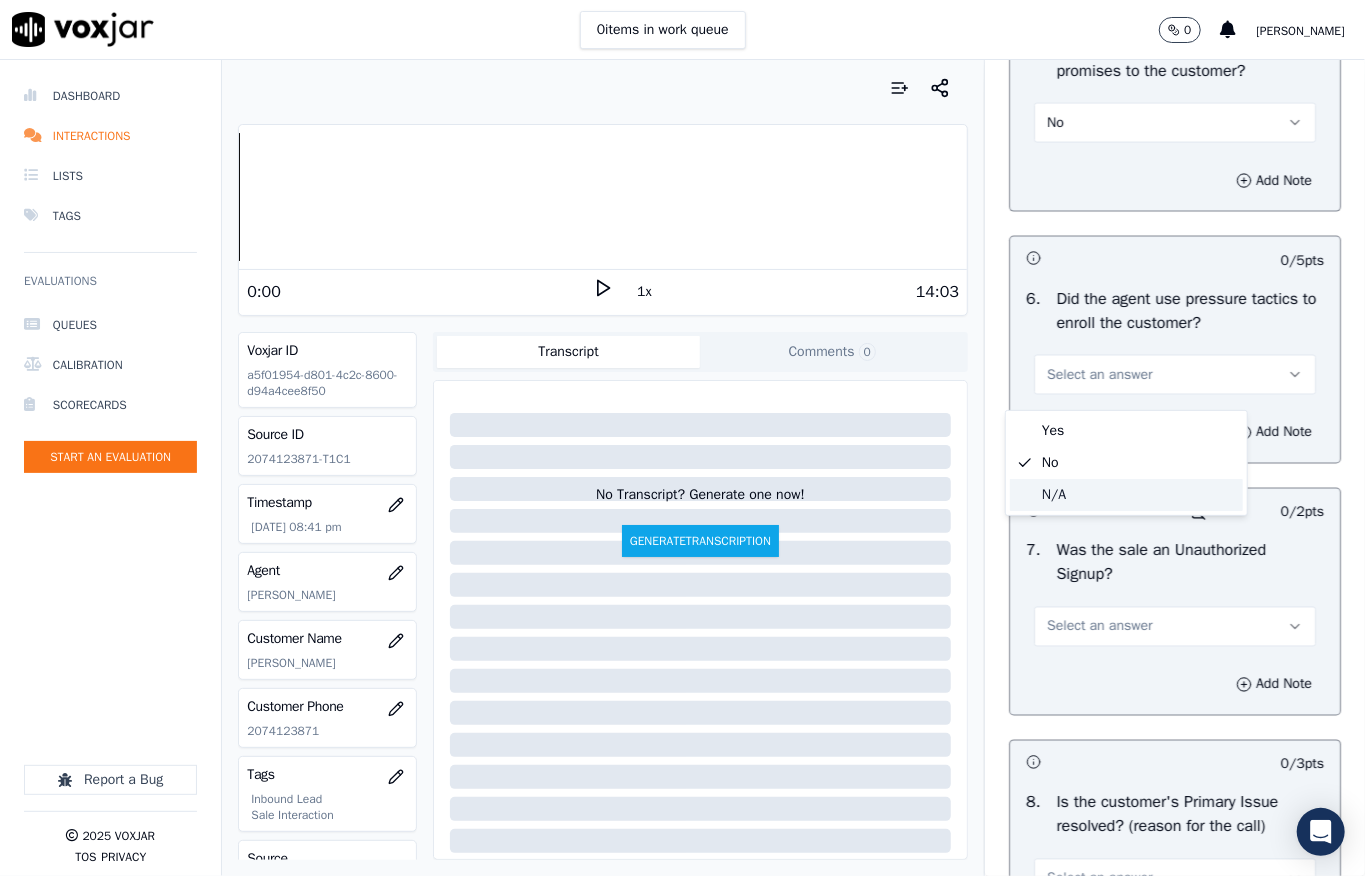 click on "N/A" 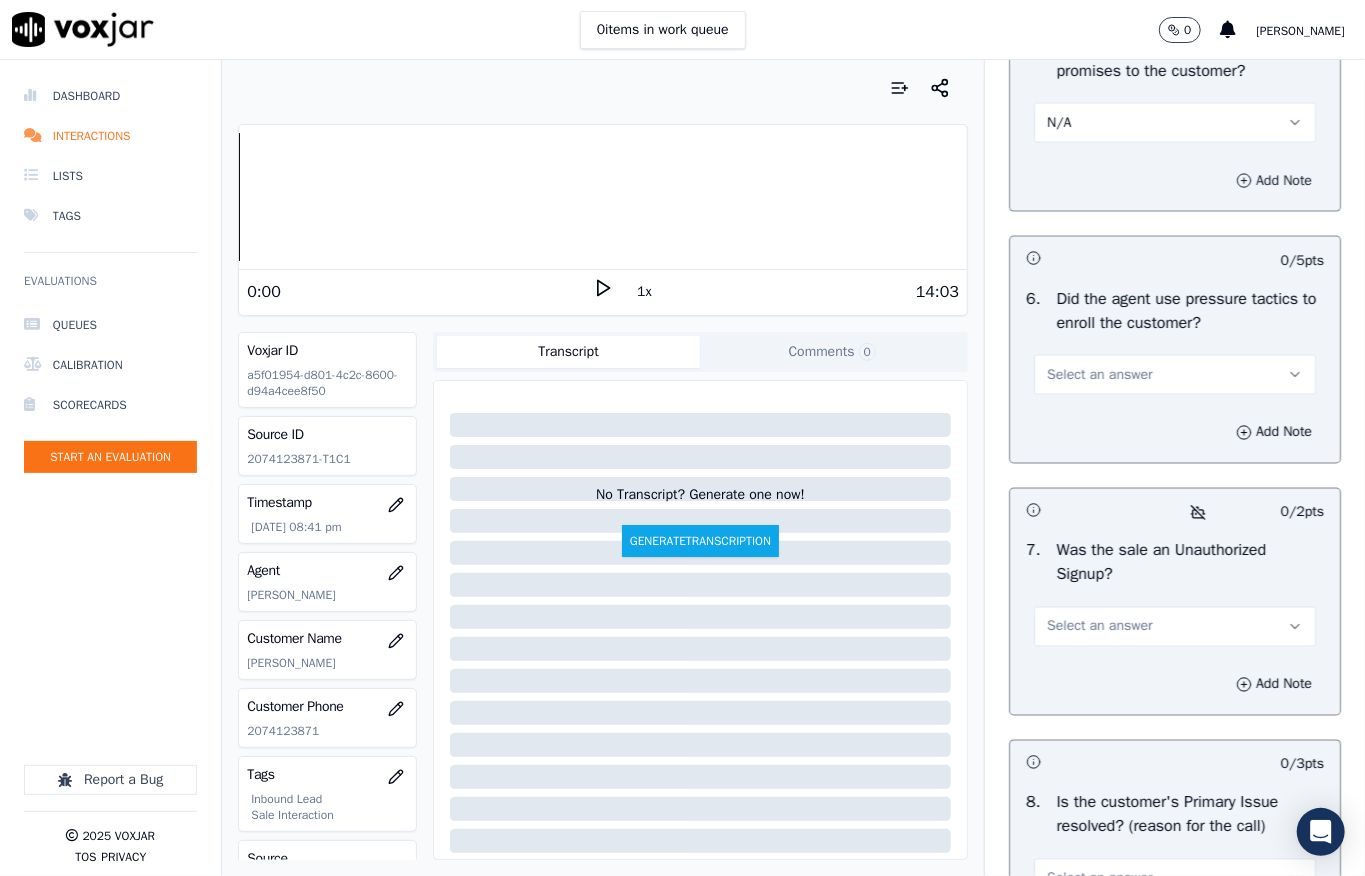 click on "Add Note" at bounding box center (1274, 181) 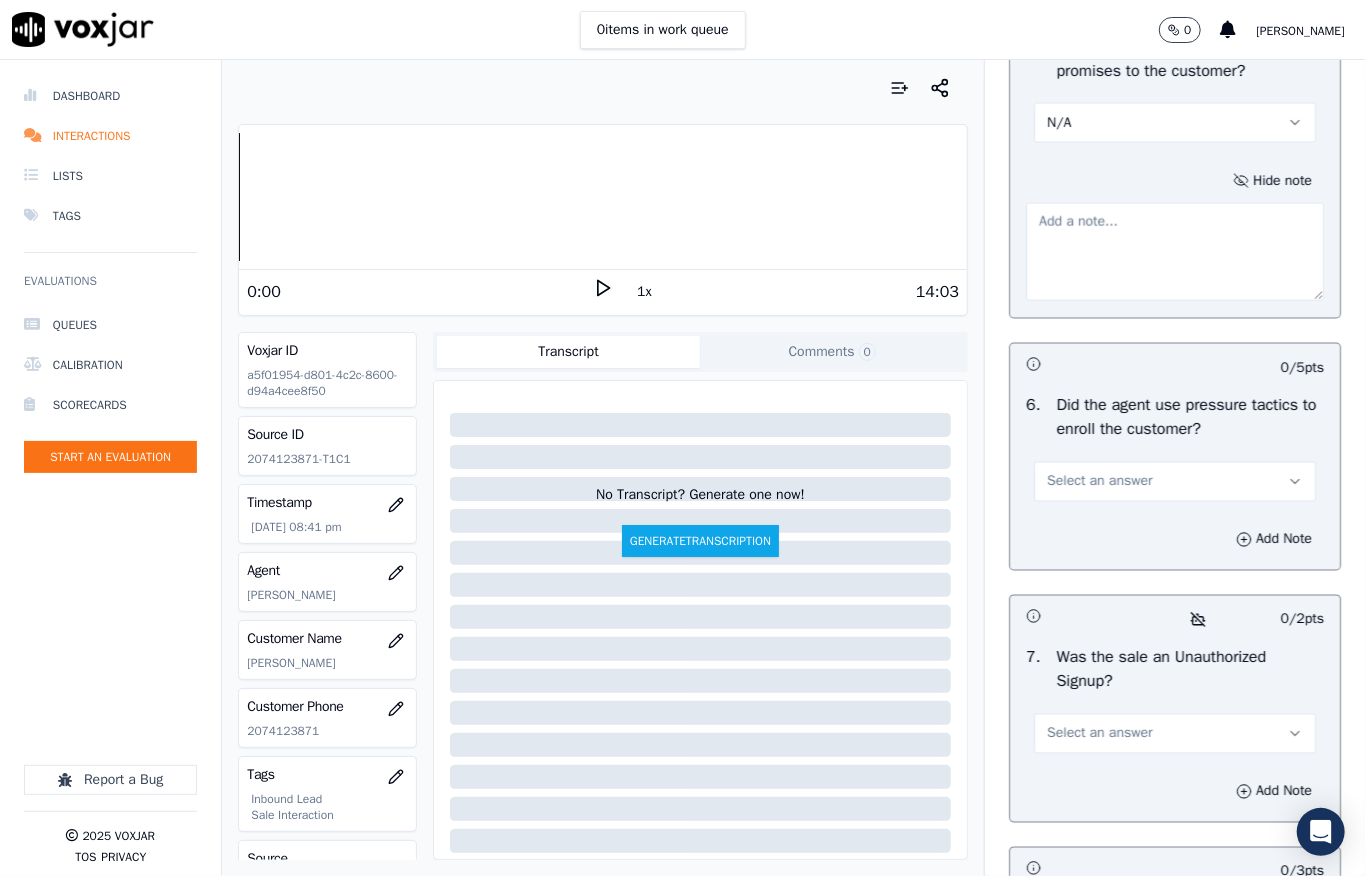 click at bounding box center (1175, 252) 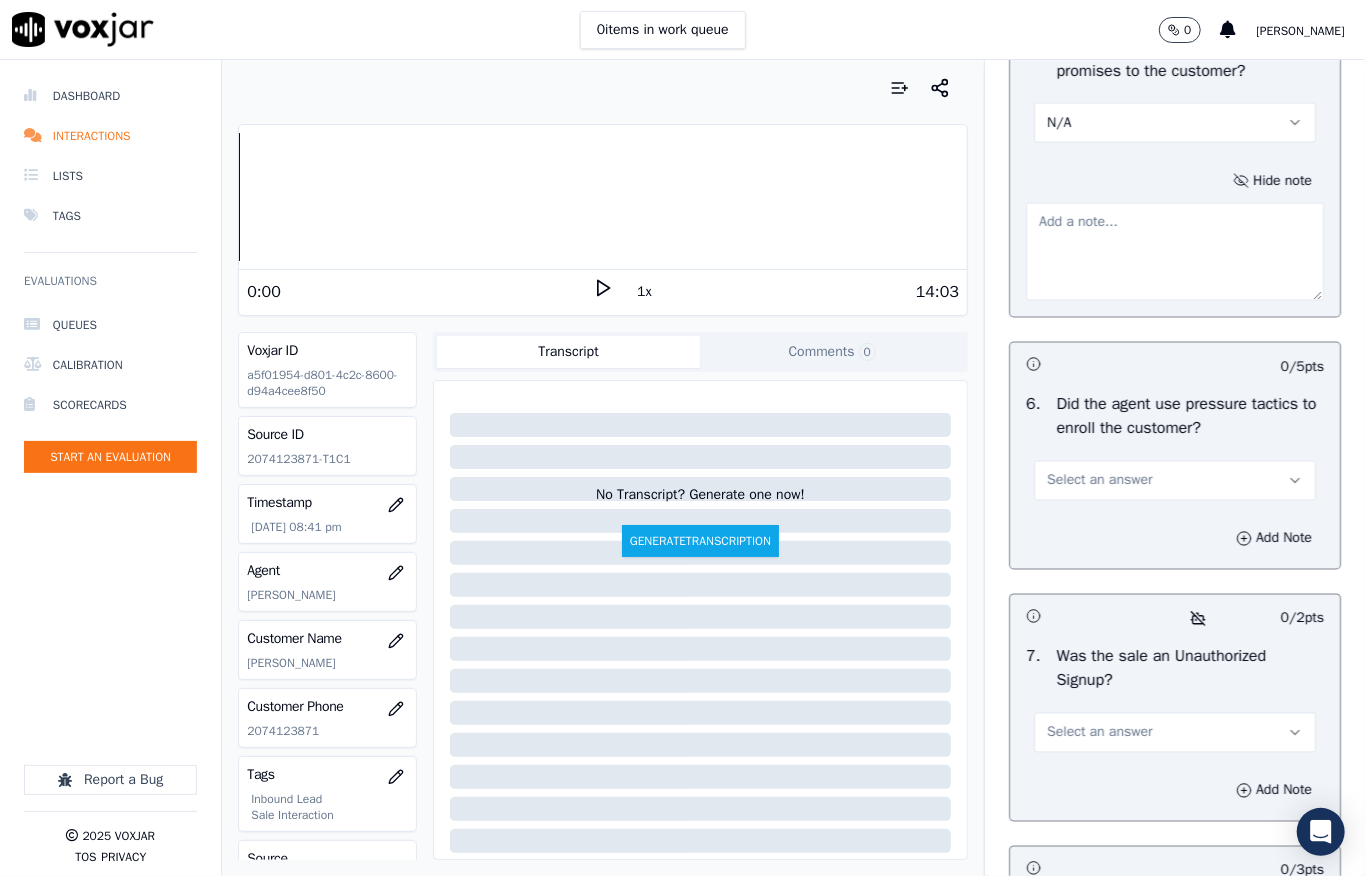 paste on "Call id - 20250701-135218_@5:57 - [PERSON_NAME] informed - “I will update the rates and charges on your account.” //" 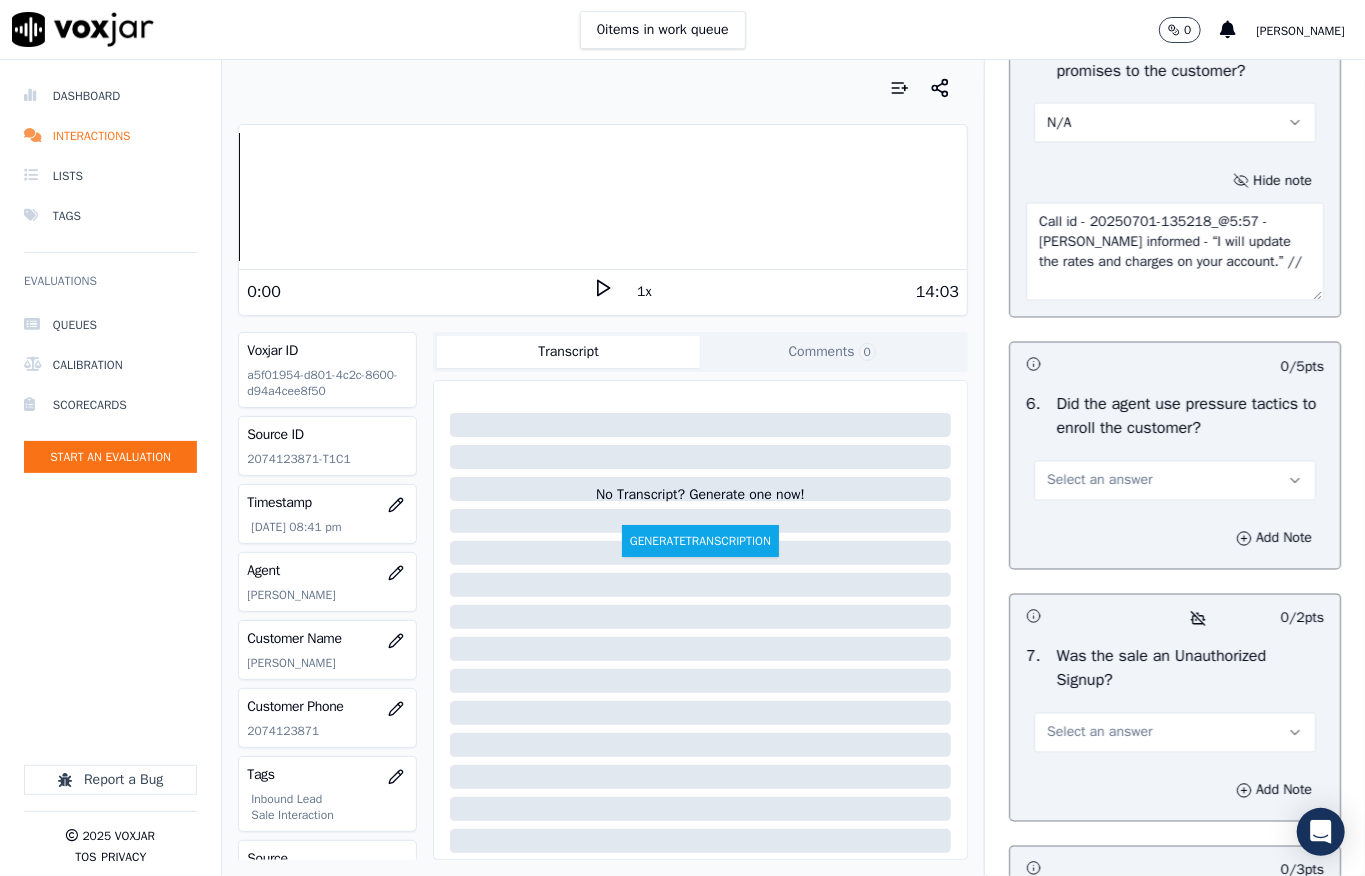 scroll, scrollTop: 30, scrollLeft: 0, axis: vertical 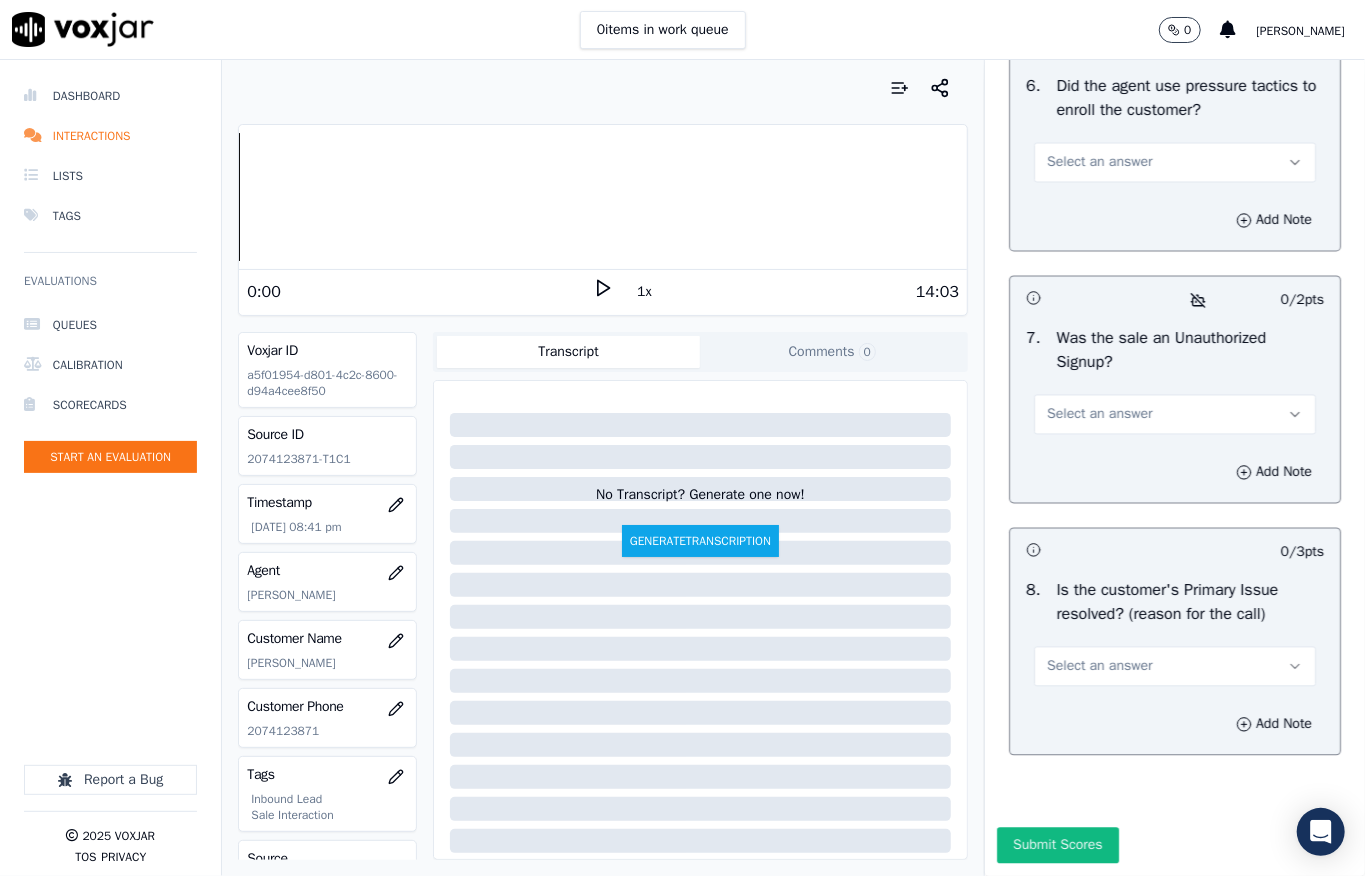 type on "Call id - 20250701-135218_@5:57 - [PERSON_NAME] informed - “I will update the rates and charges on your account.” //" 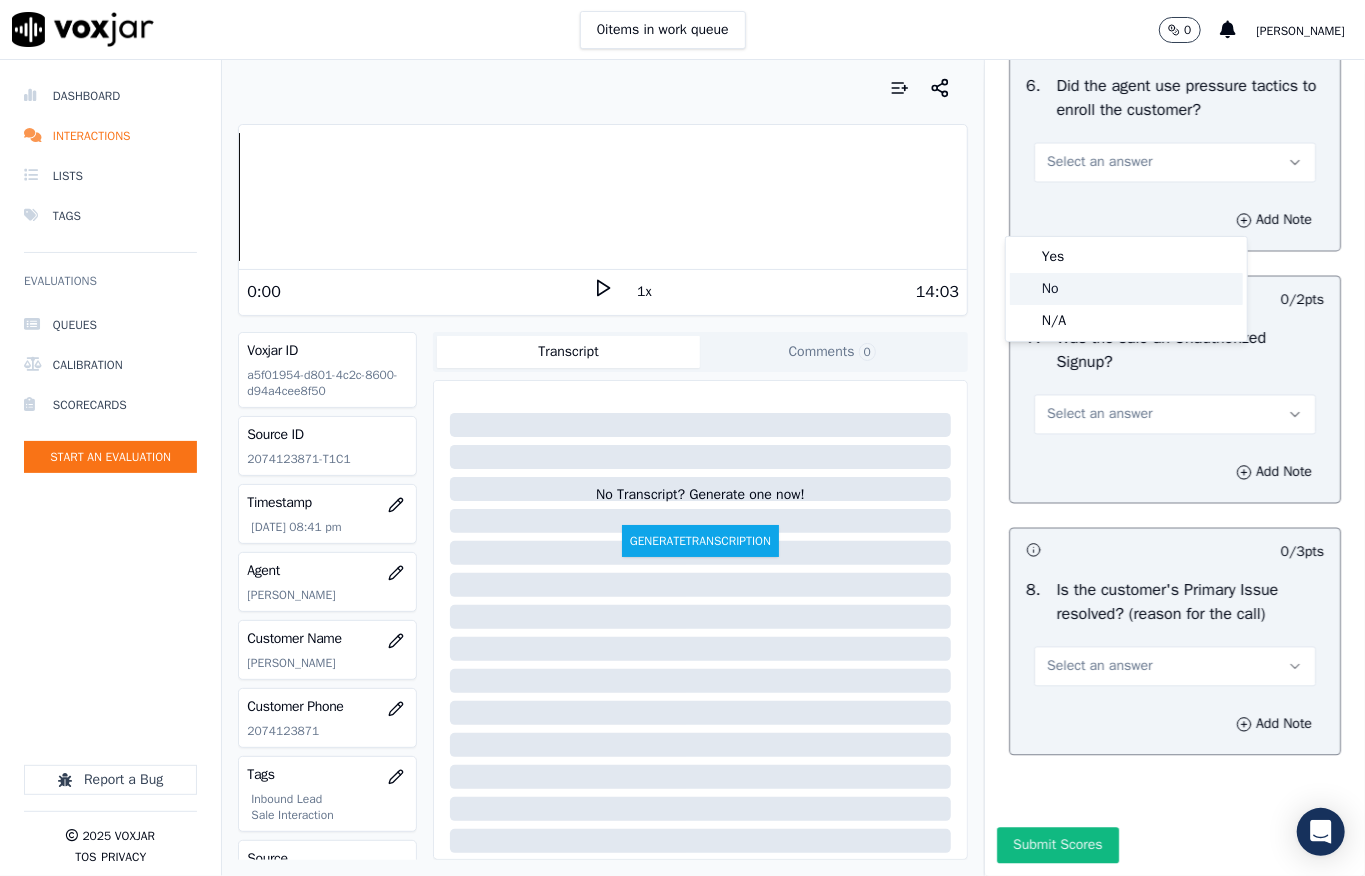 click on "No" 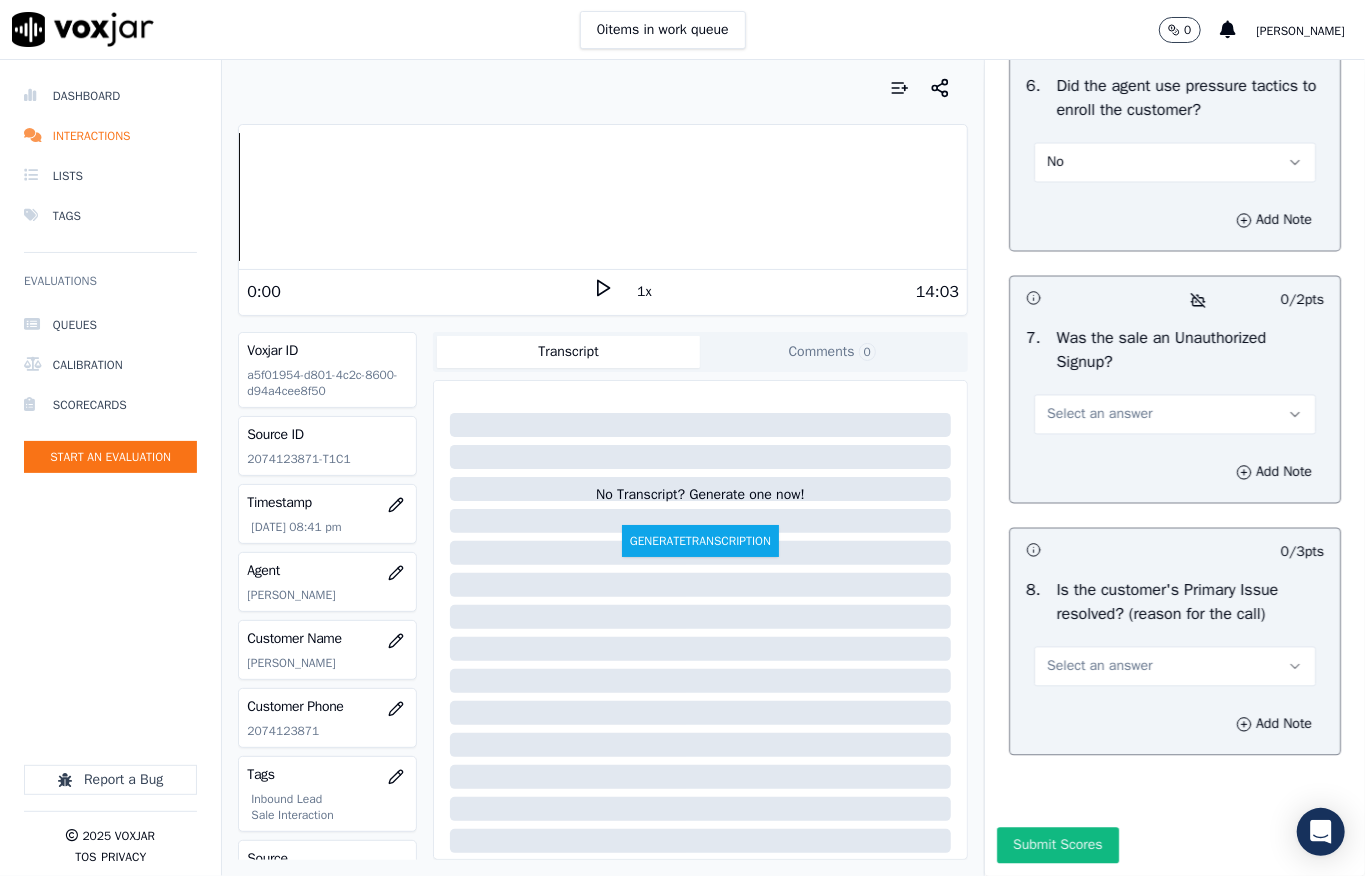 click on "Select an answer" at bounding box center [1099, 415] 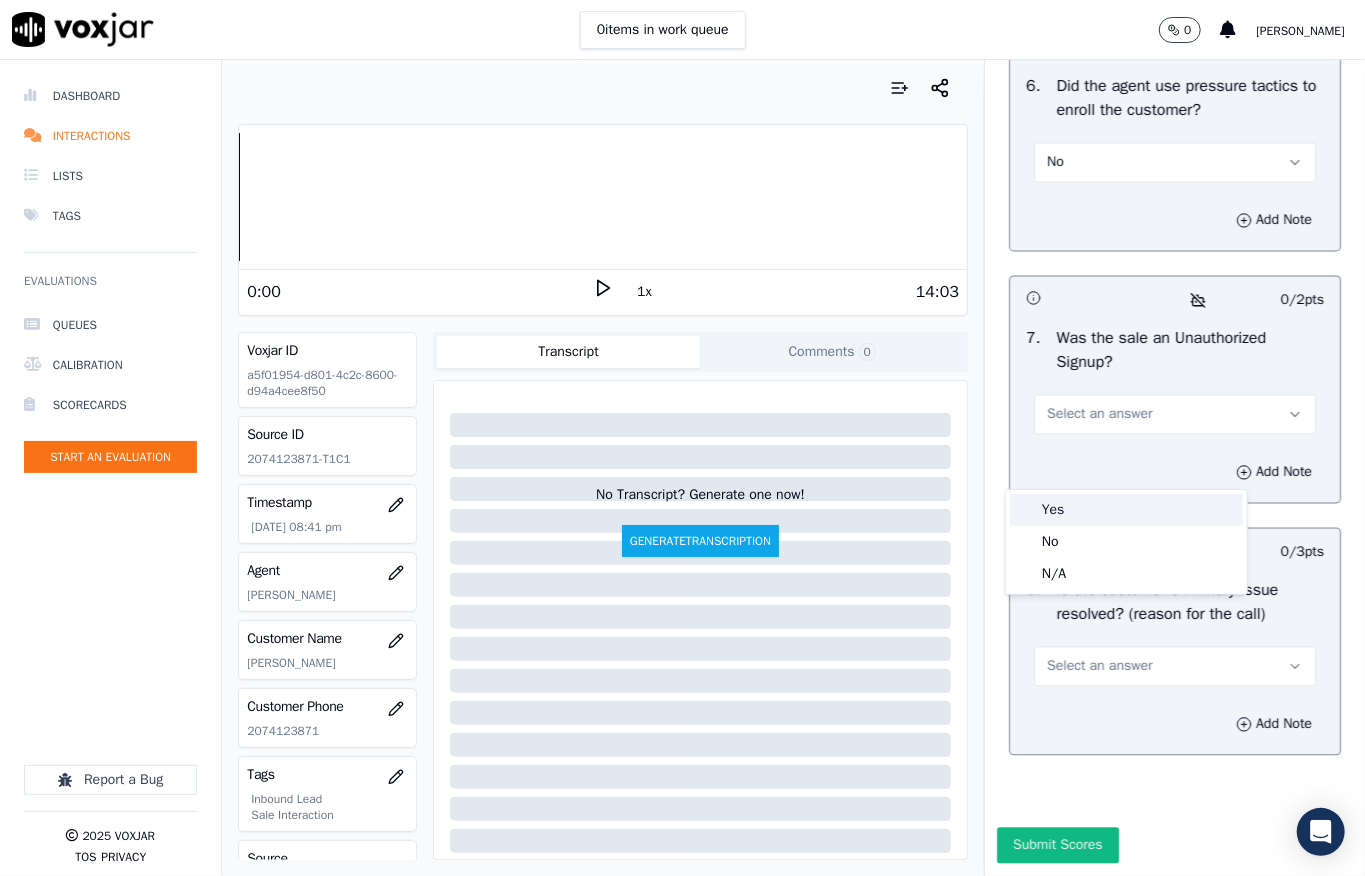 click on "Yes" at bounding box center [1126, 510] 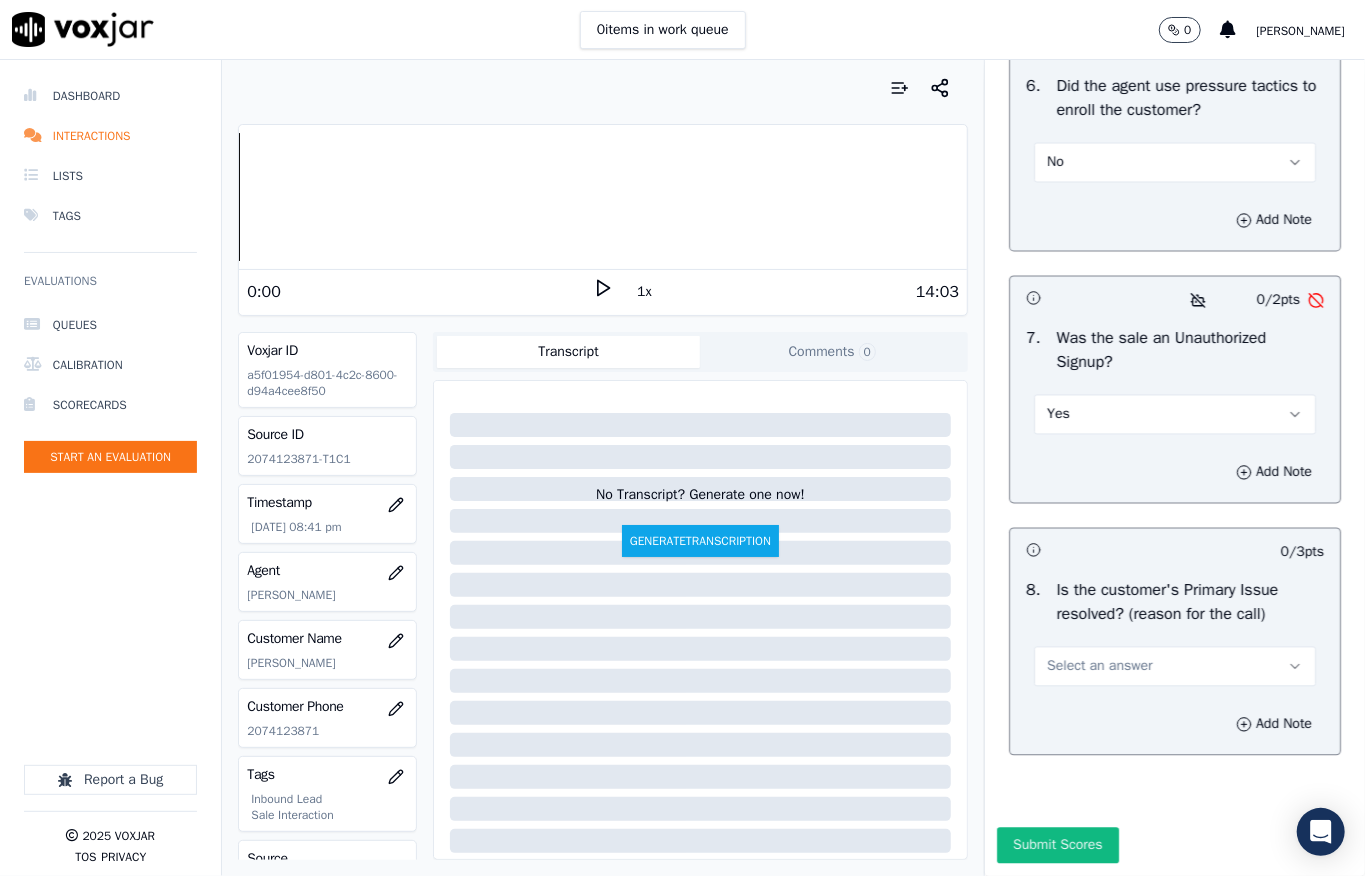 click on "Yes" at bounding box center (1175, 415) 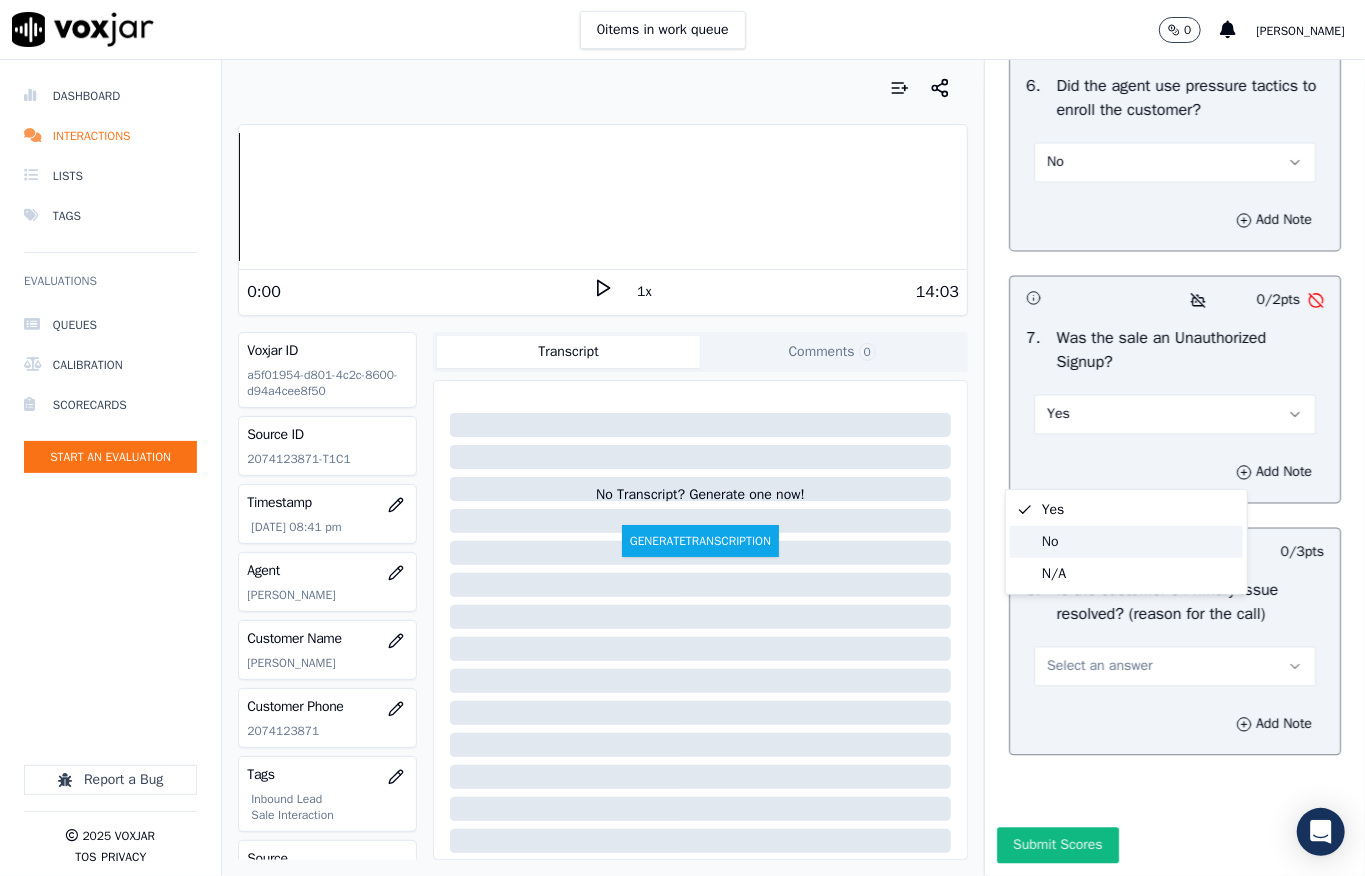 click on "No" 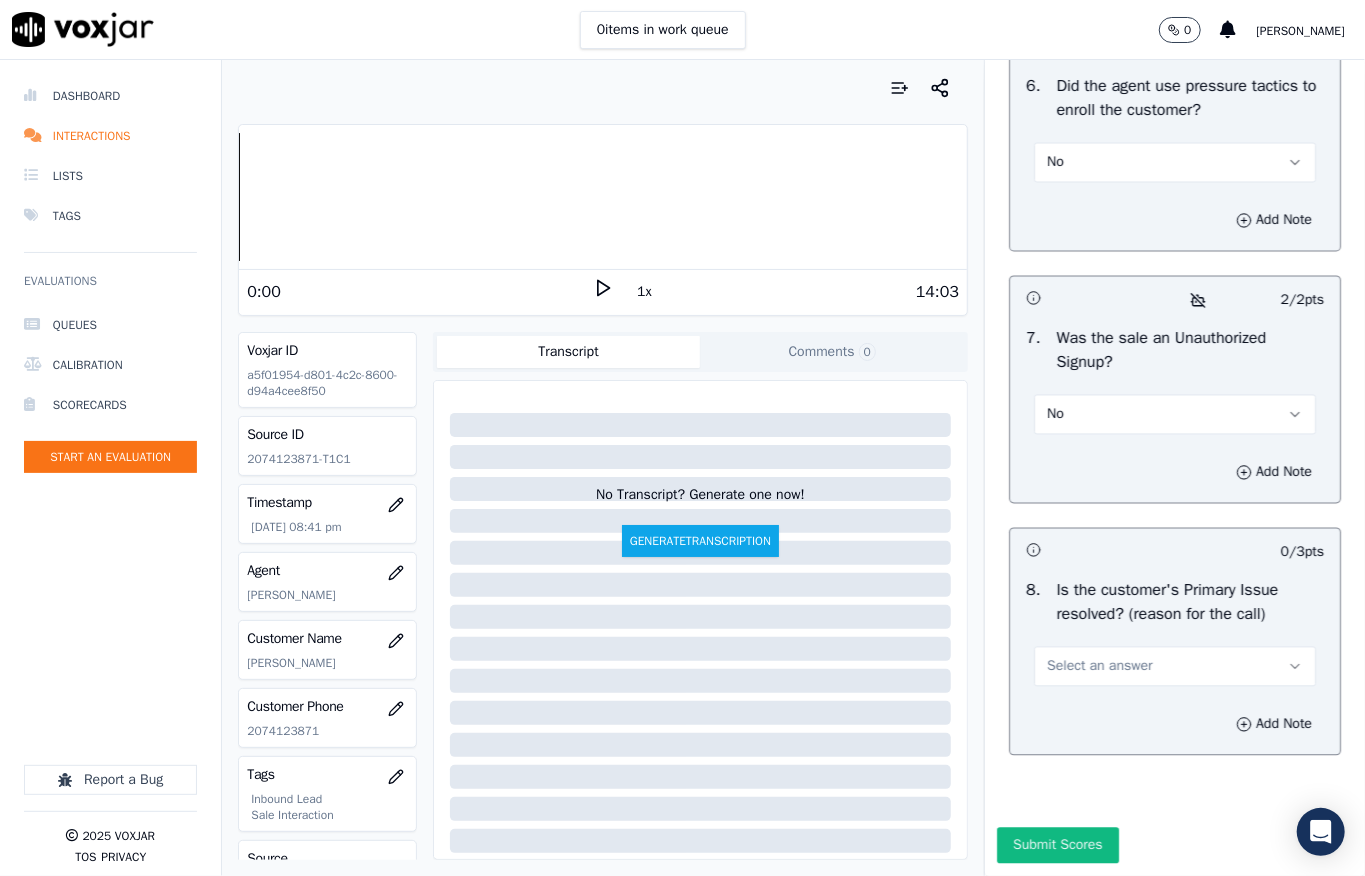 scroll, scrollTop: 6450, scrollLeft: 0, axis: vertical 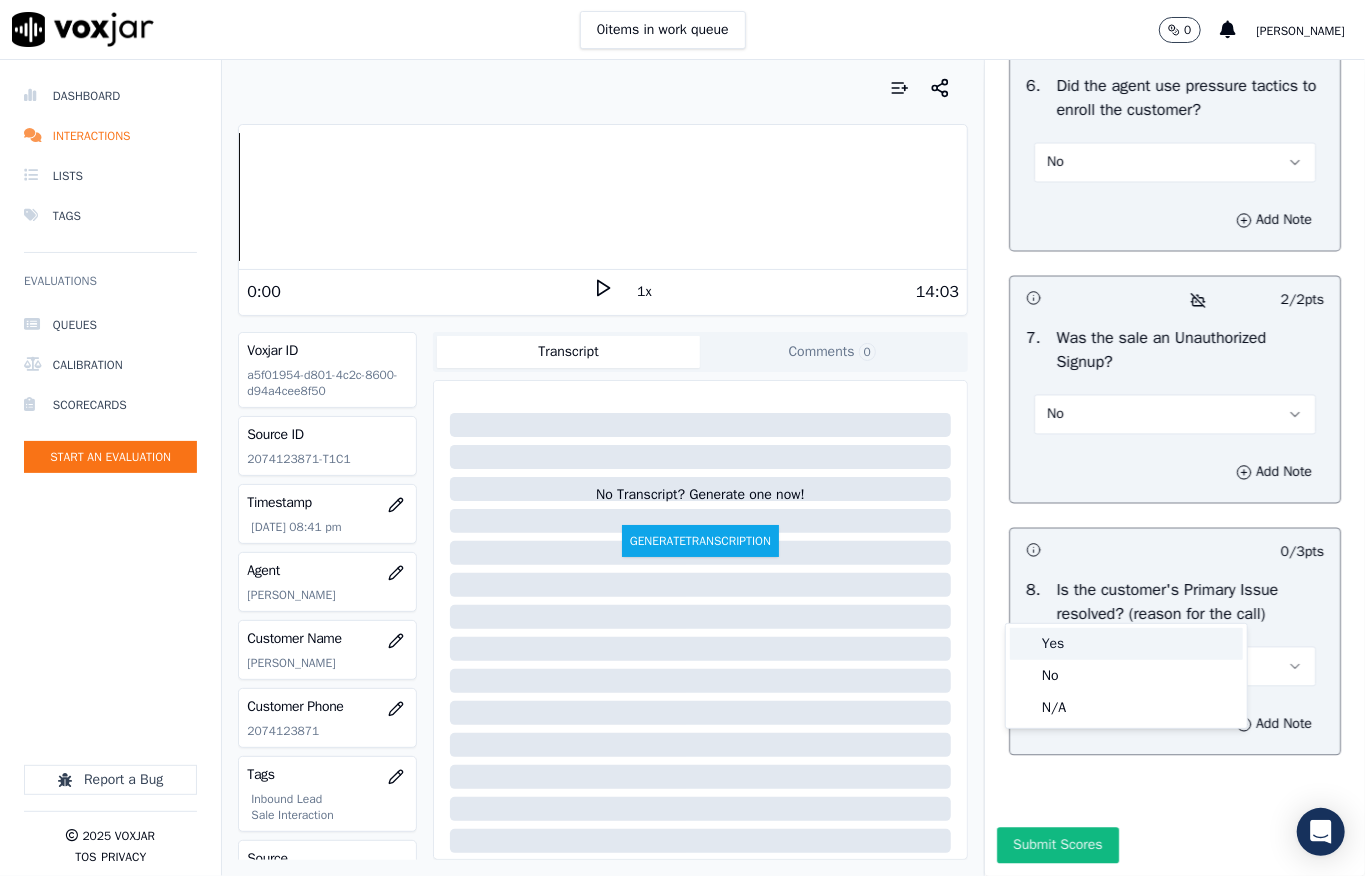 click on "Yes" at bounding box center (1126, 644) 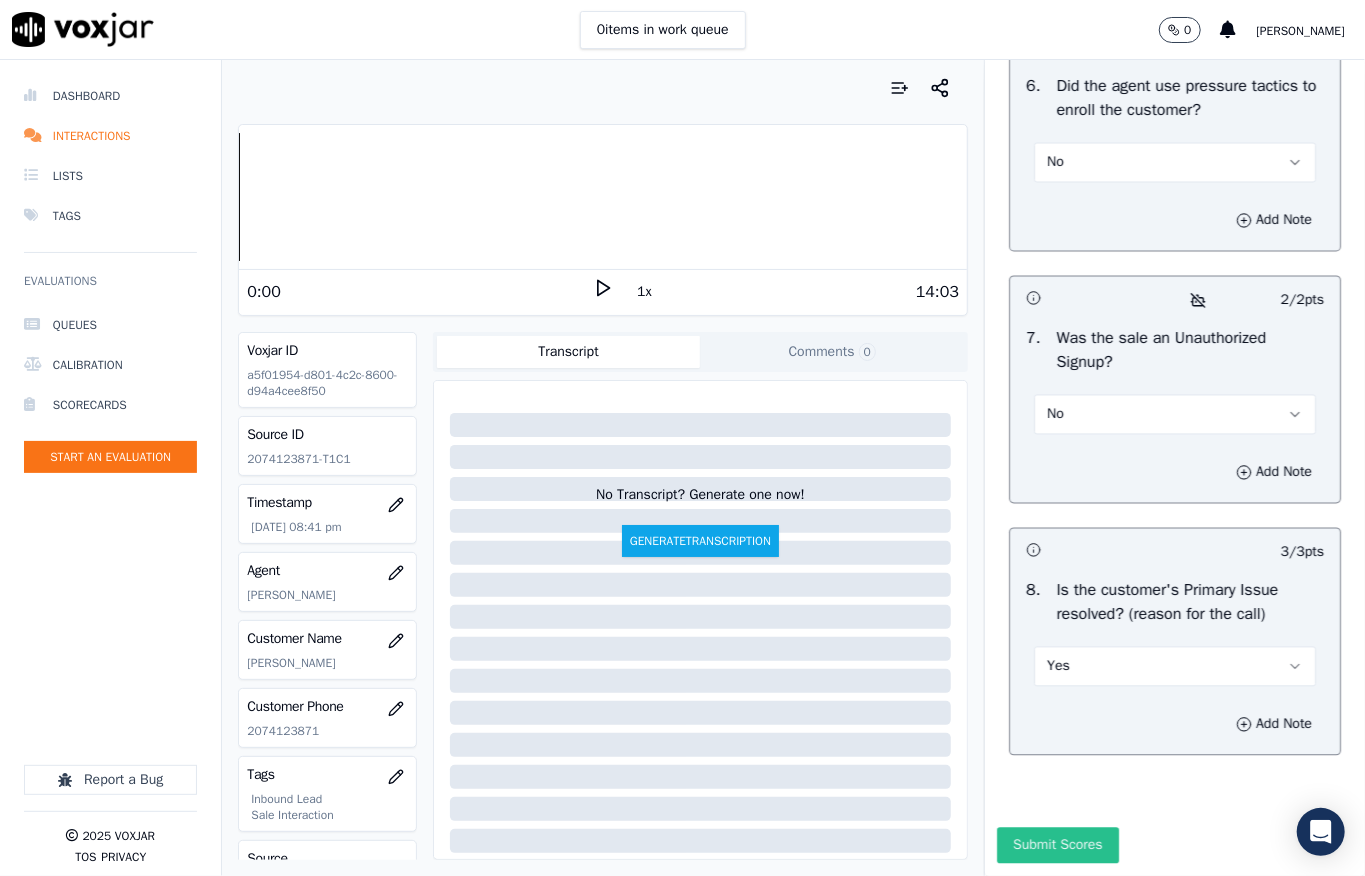 click on "Submit Scores" at bounding box center (1057, 846) 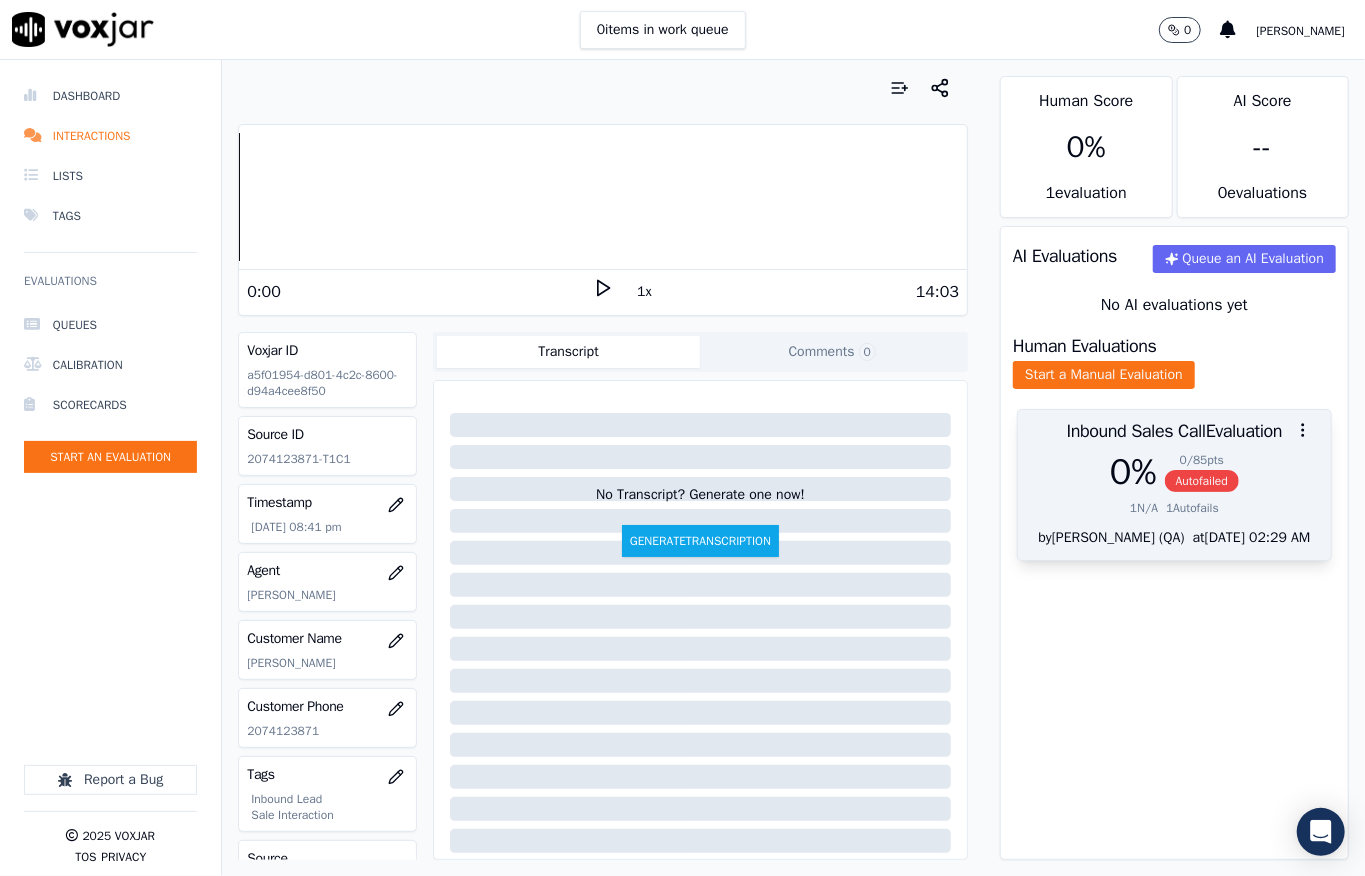 click on "Autofailed" at bounding box center (1202, 481) 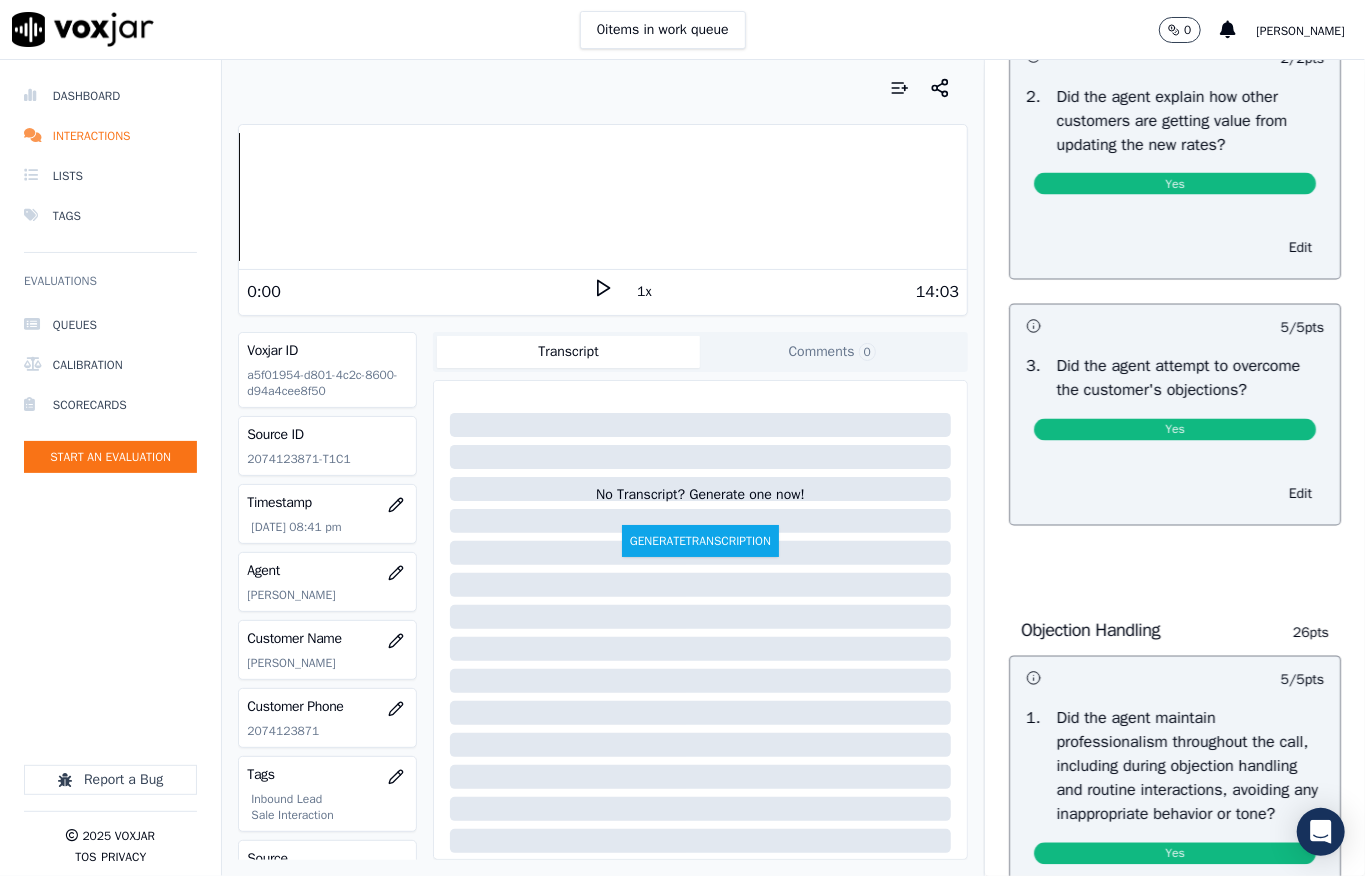 scroll, scrollTop: 0, scrollLeft: 0, axis: both 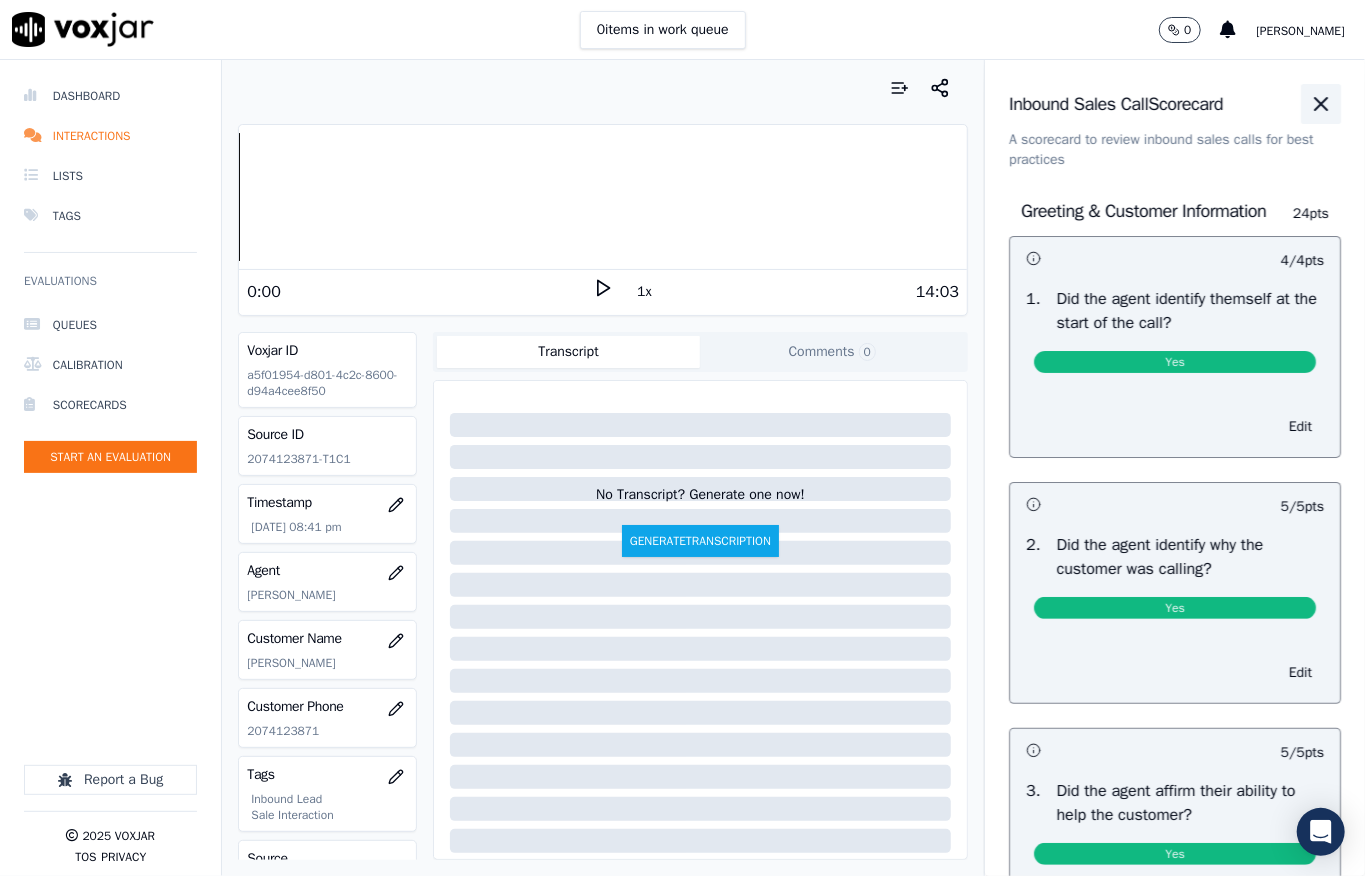 click 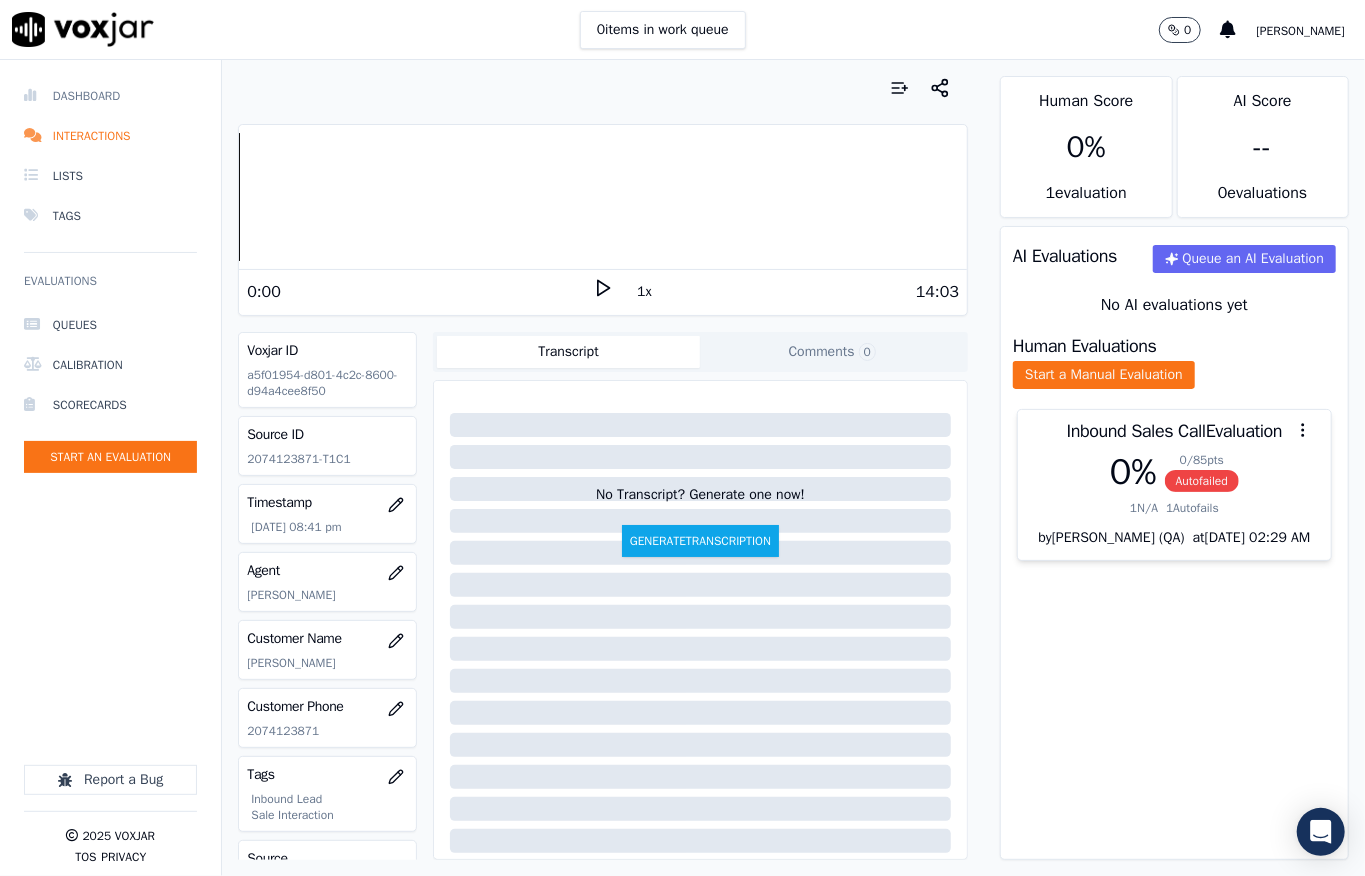 click on "Dashboard" at bounding box center [110, 96] 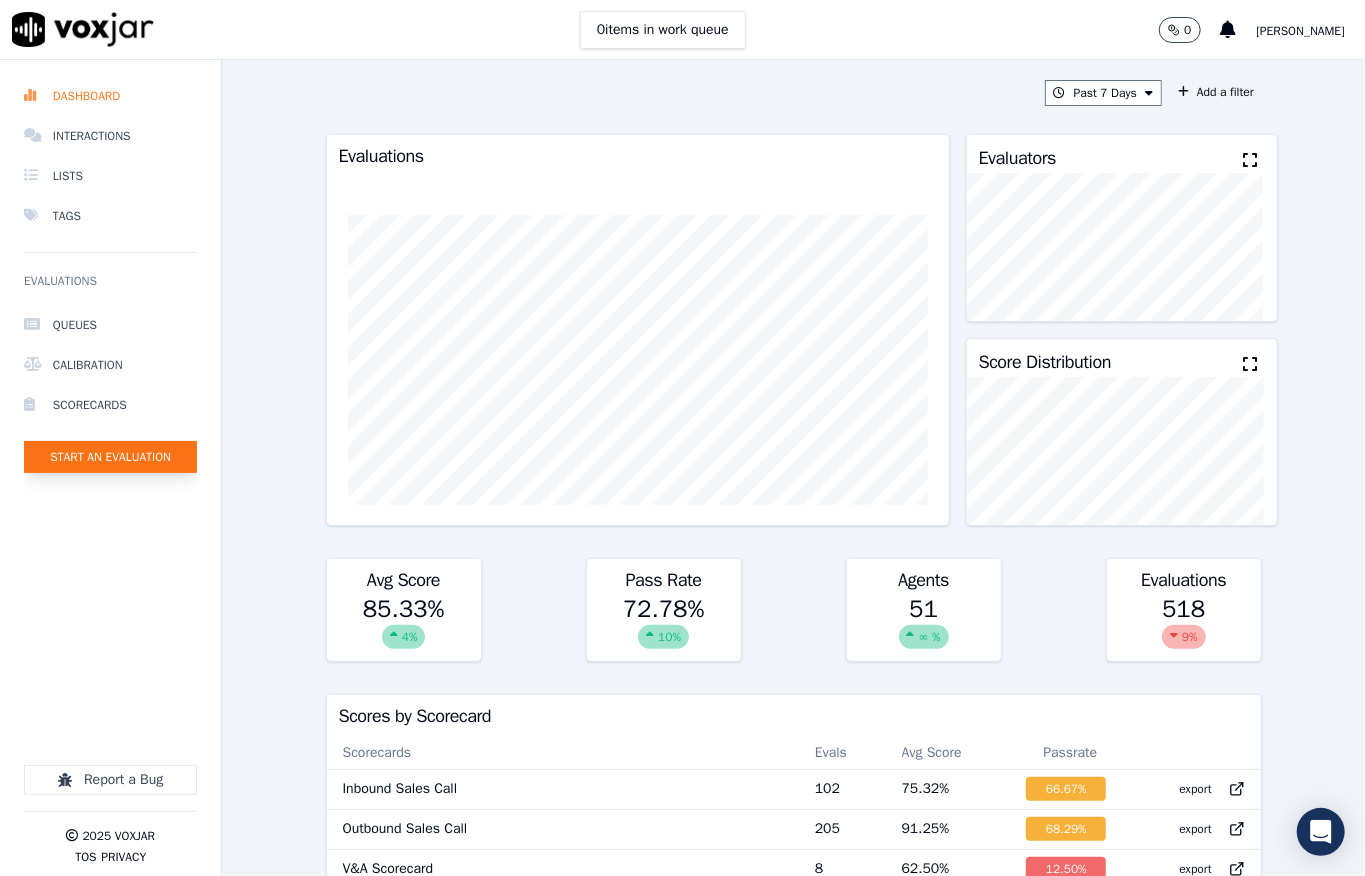 click on "Start an Evaluation" 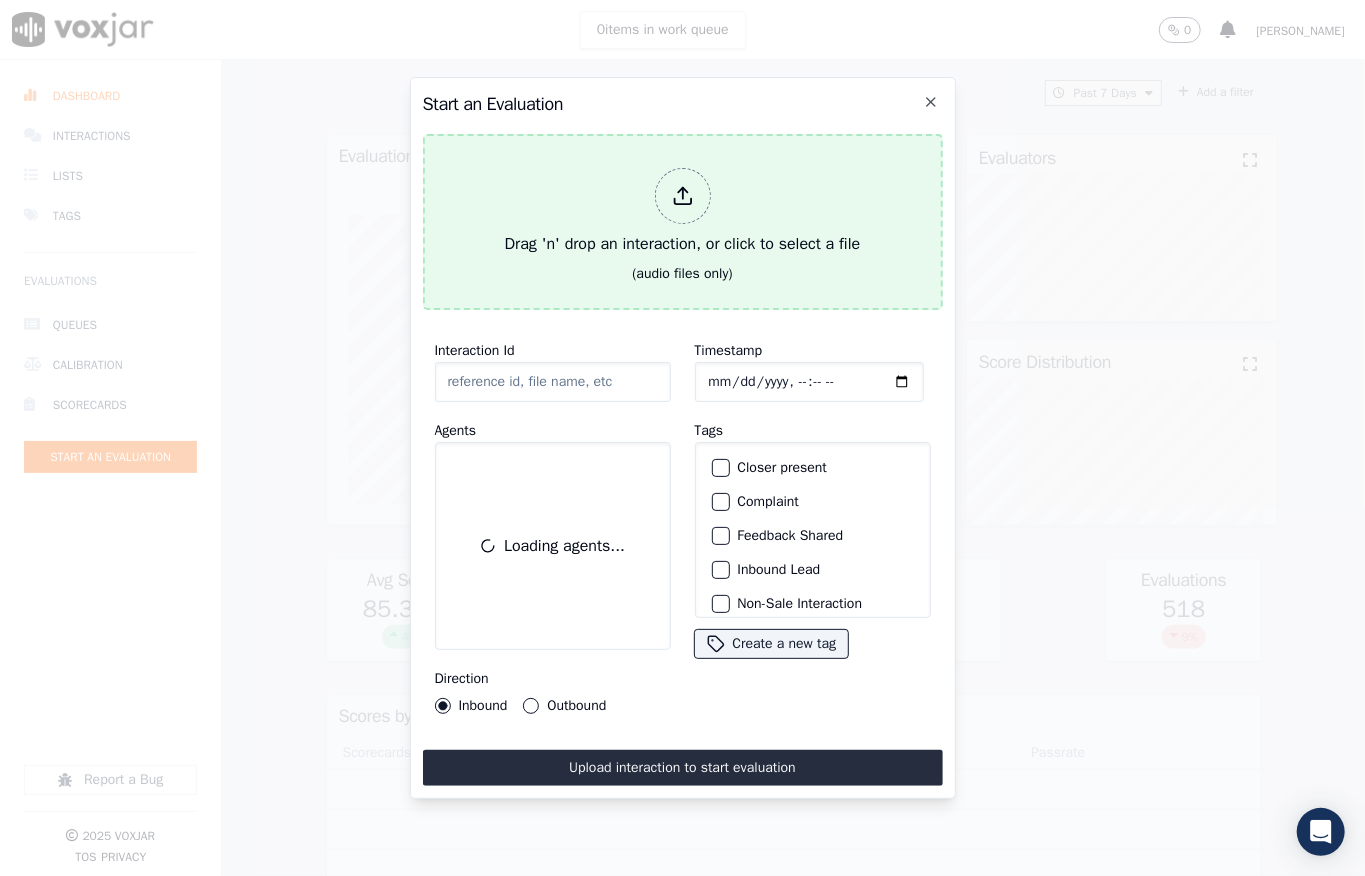 click 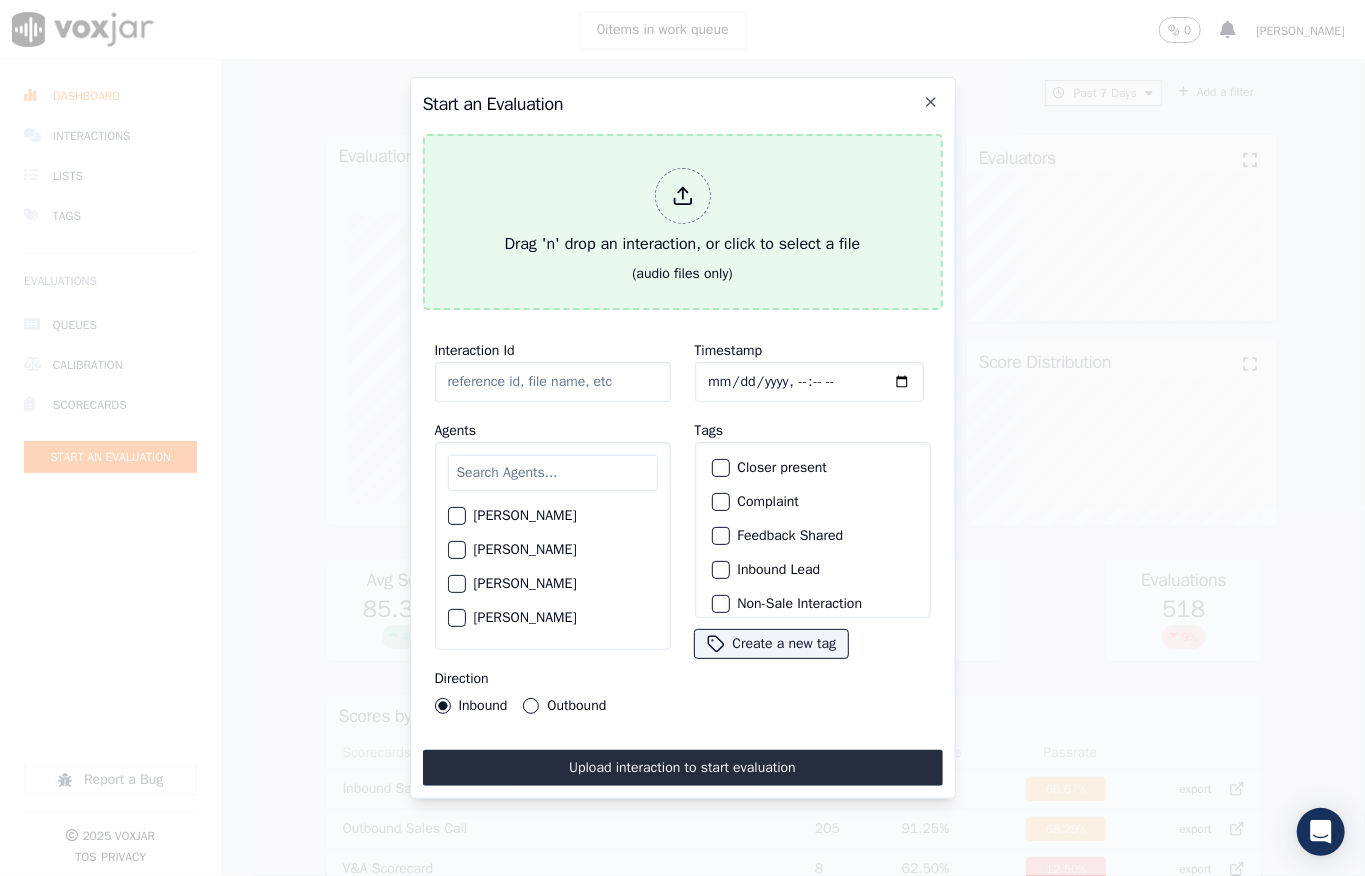 type on "20250701-152313_4407522812-all.mp3" 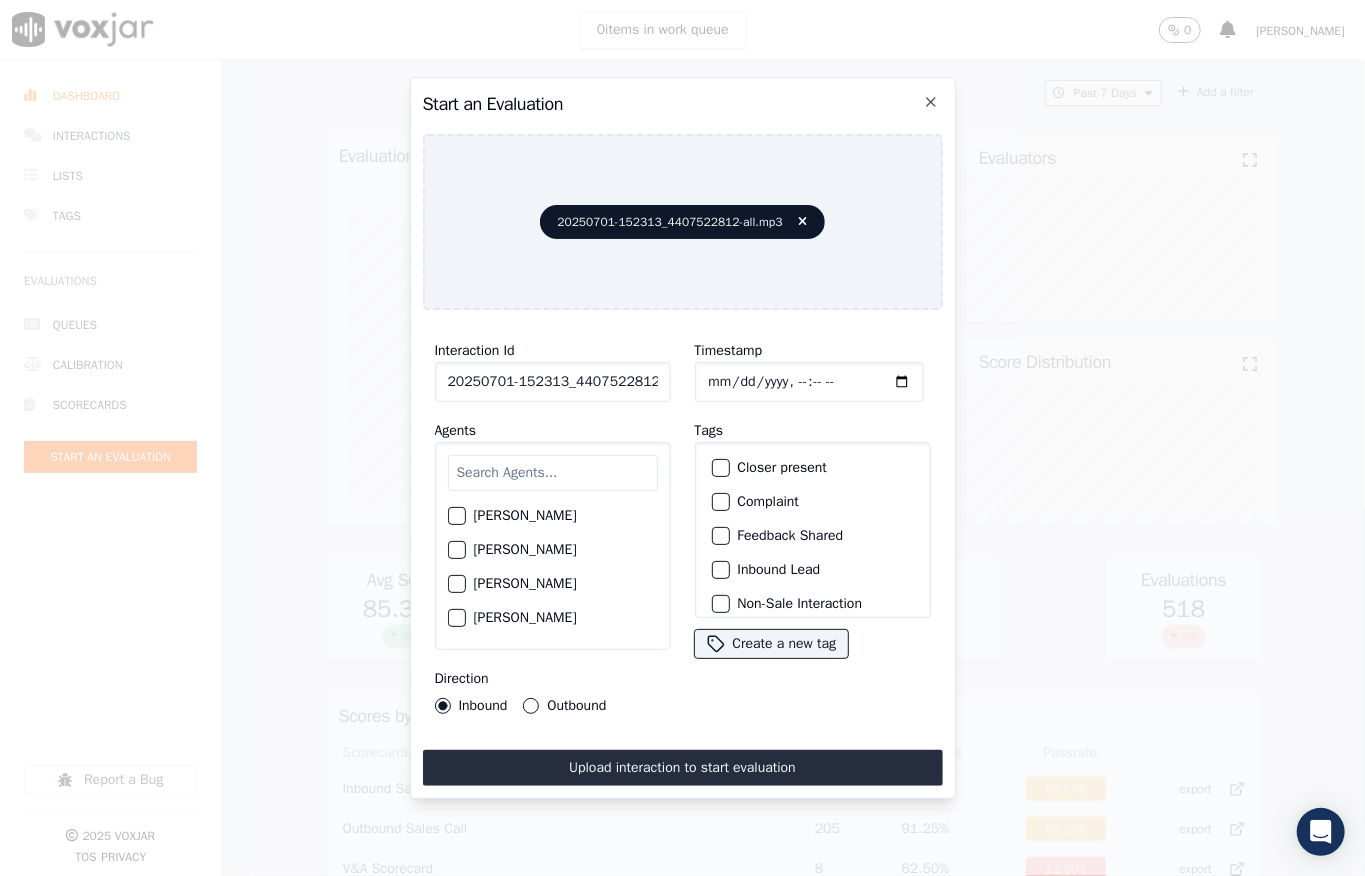 click on "Timestamp" 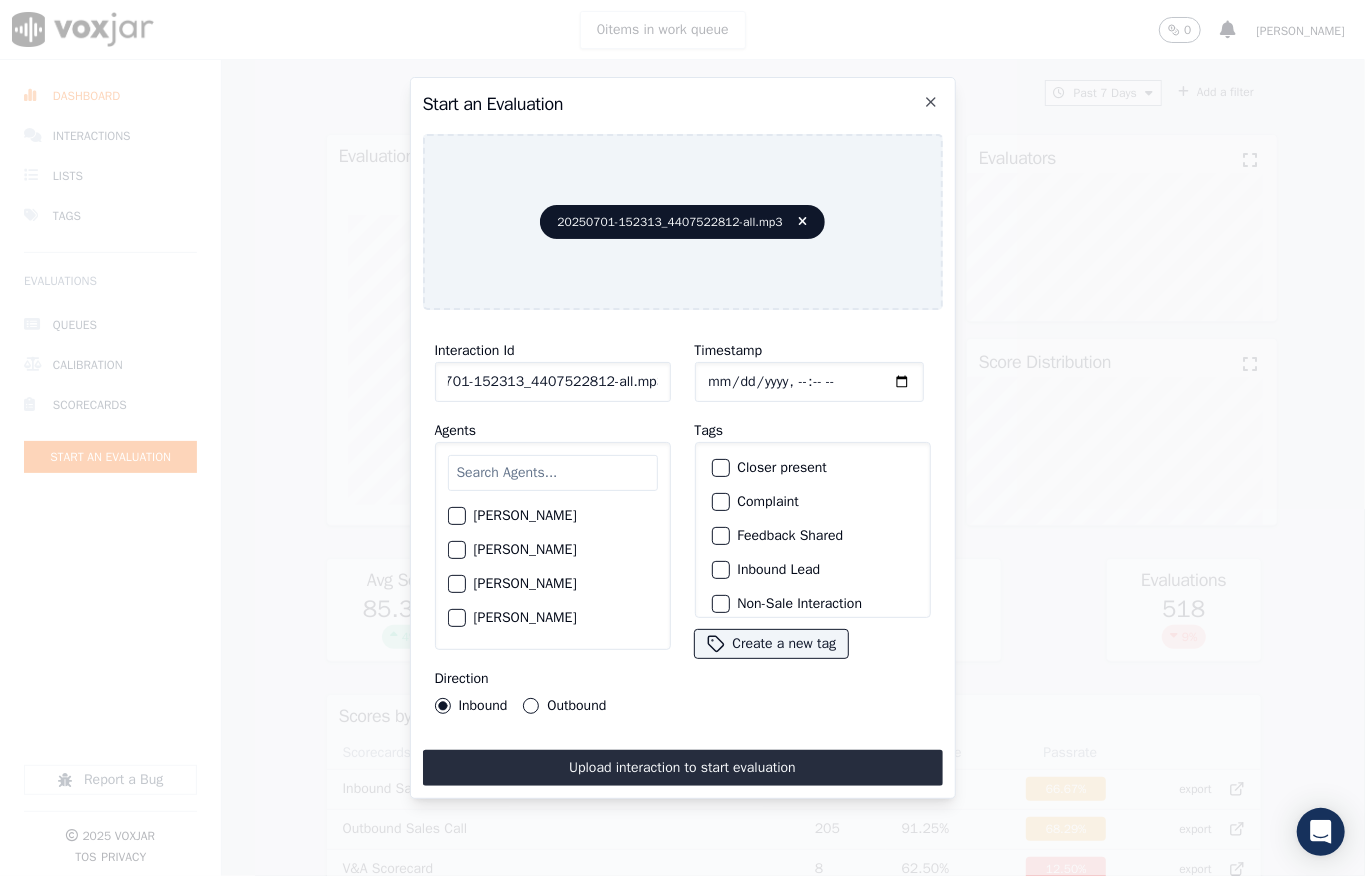 drag, startPoint x: 642, startPoint y: 369, endPoint x: 682, endPoint y: 369, distance: 40 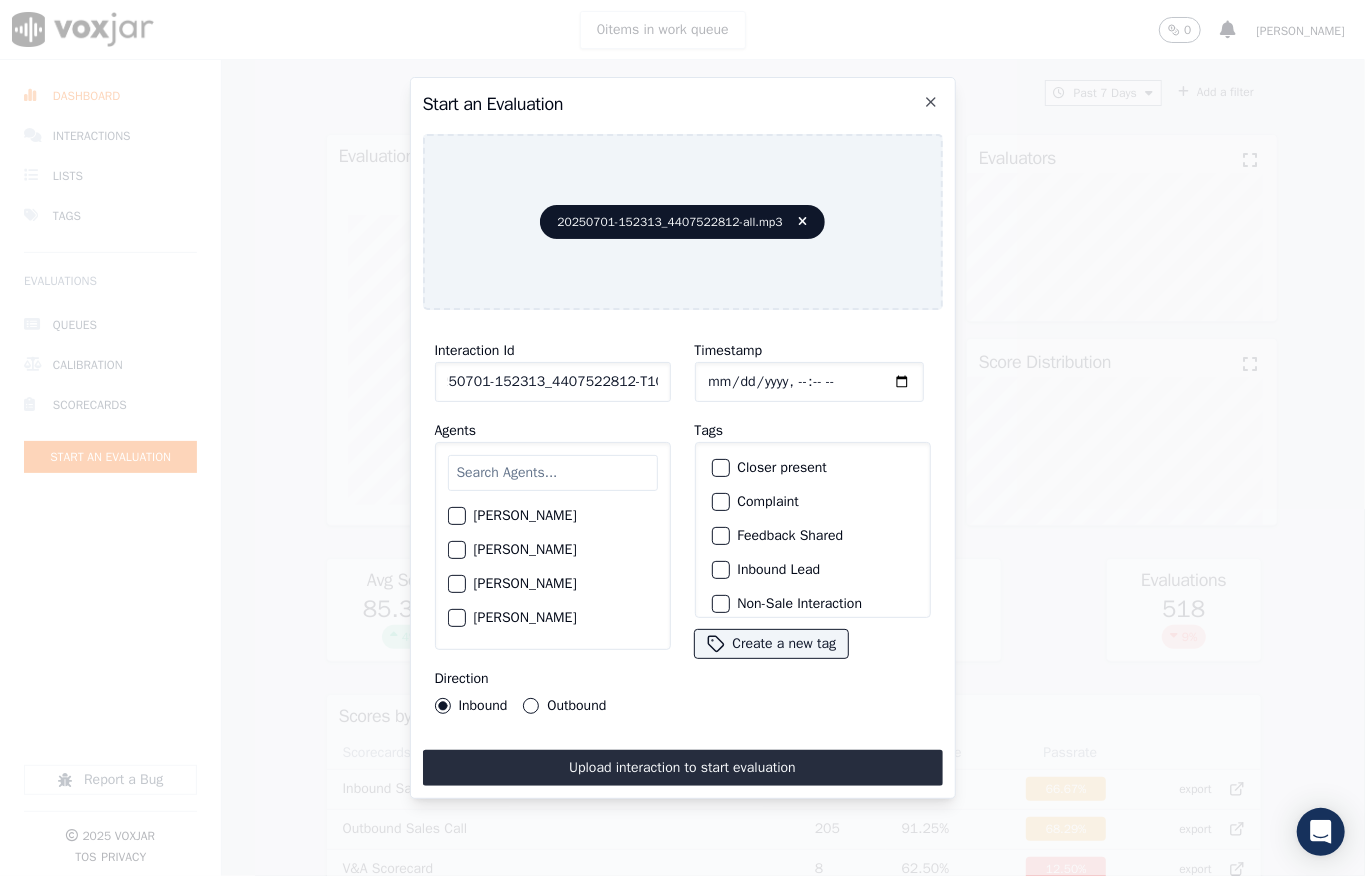 scroll, scrollTop: 0, scrollLeft: 32, axis: horizontal 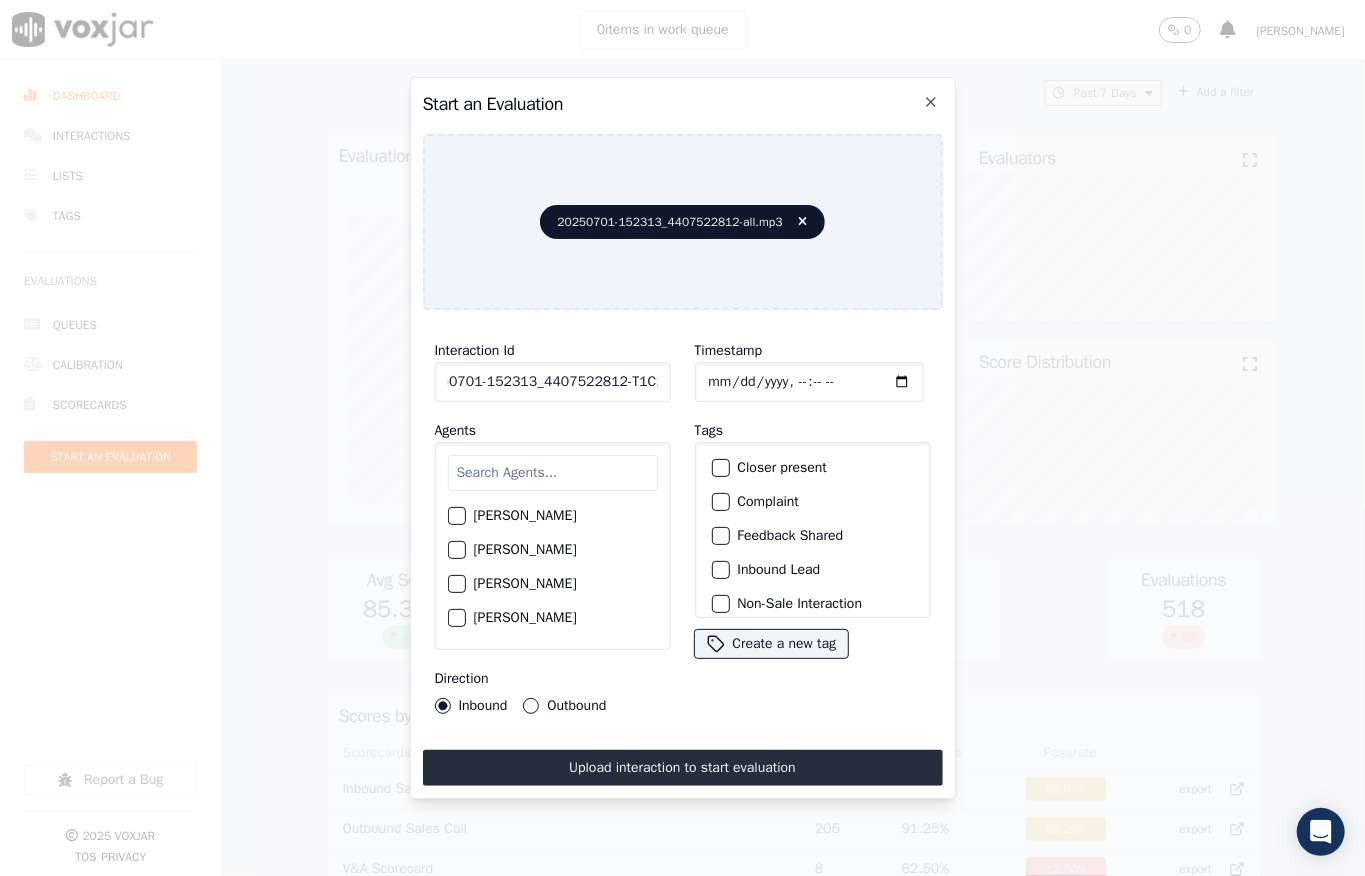 type on "20250701-152313_4407522812-T1C1" 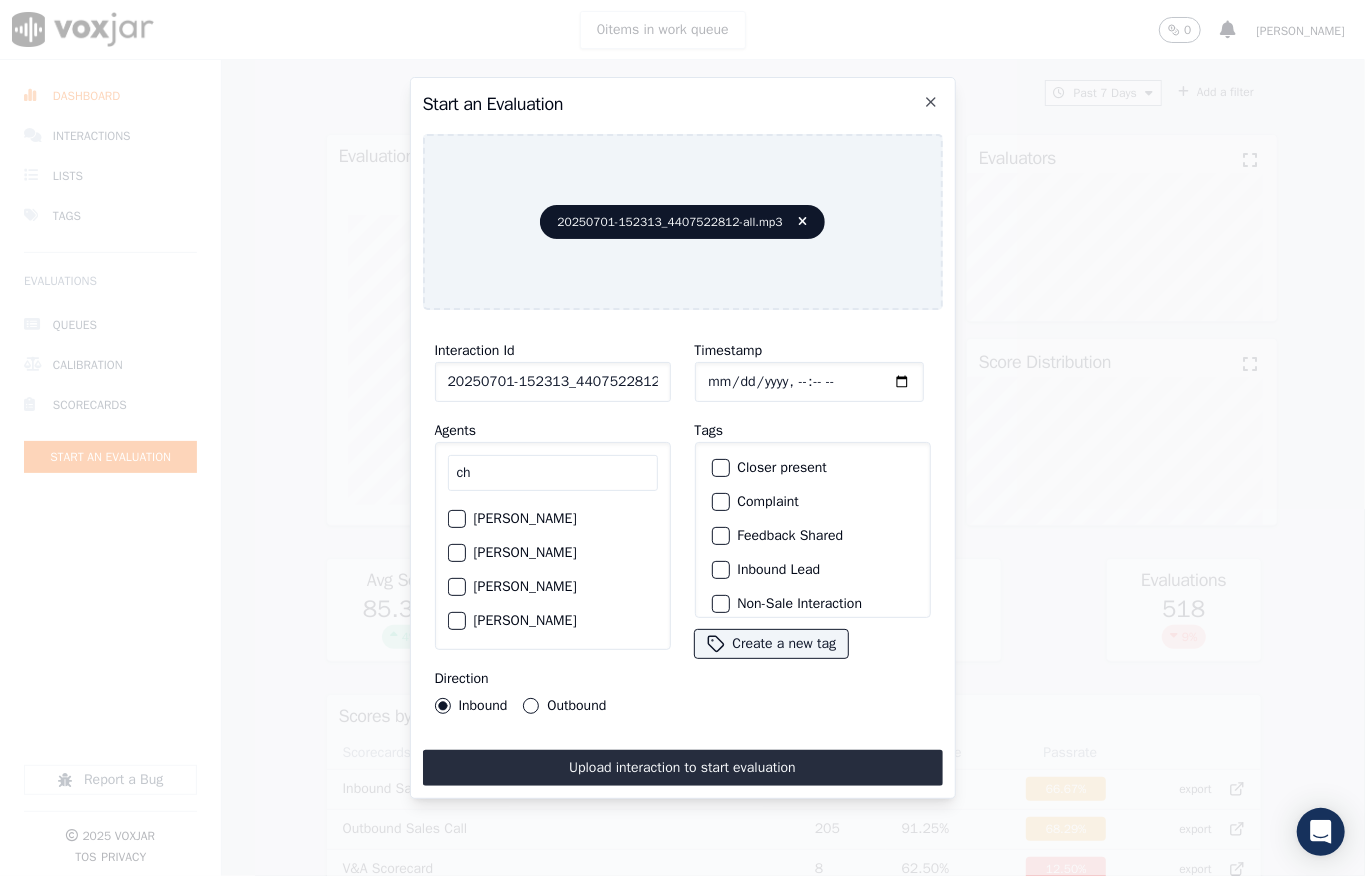 scroll, scrollTop: 176, scrollLeft: 0, axis: vertical 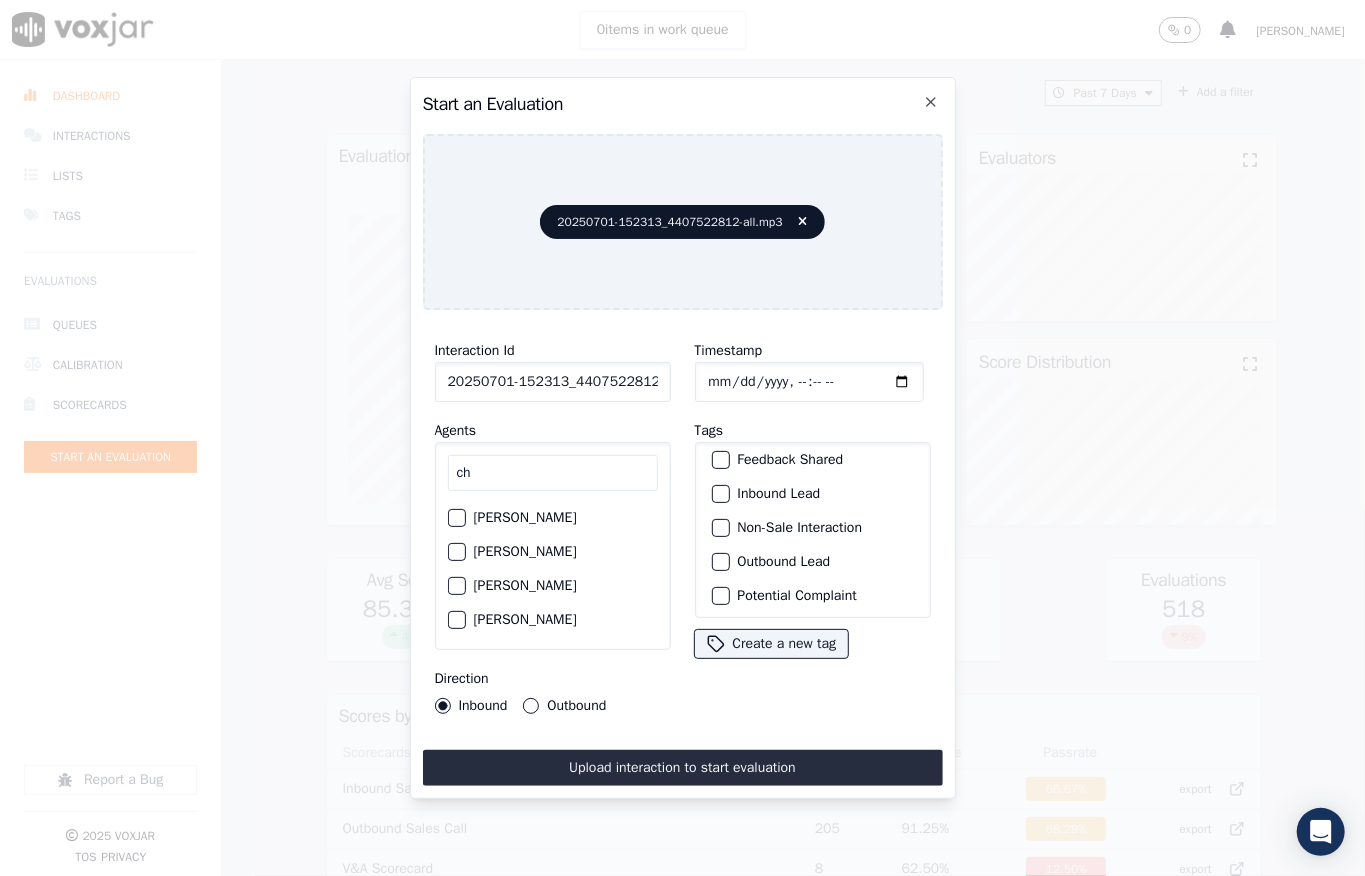 click at bounding box center (720, 528) 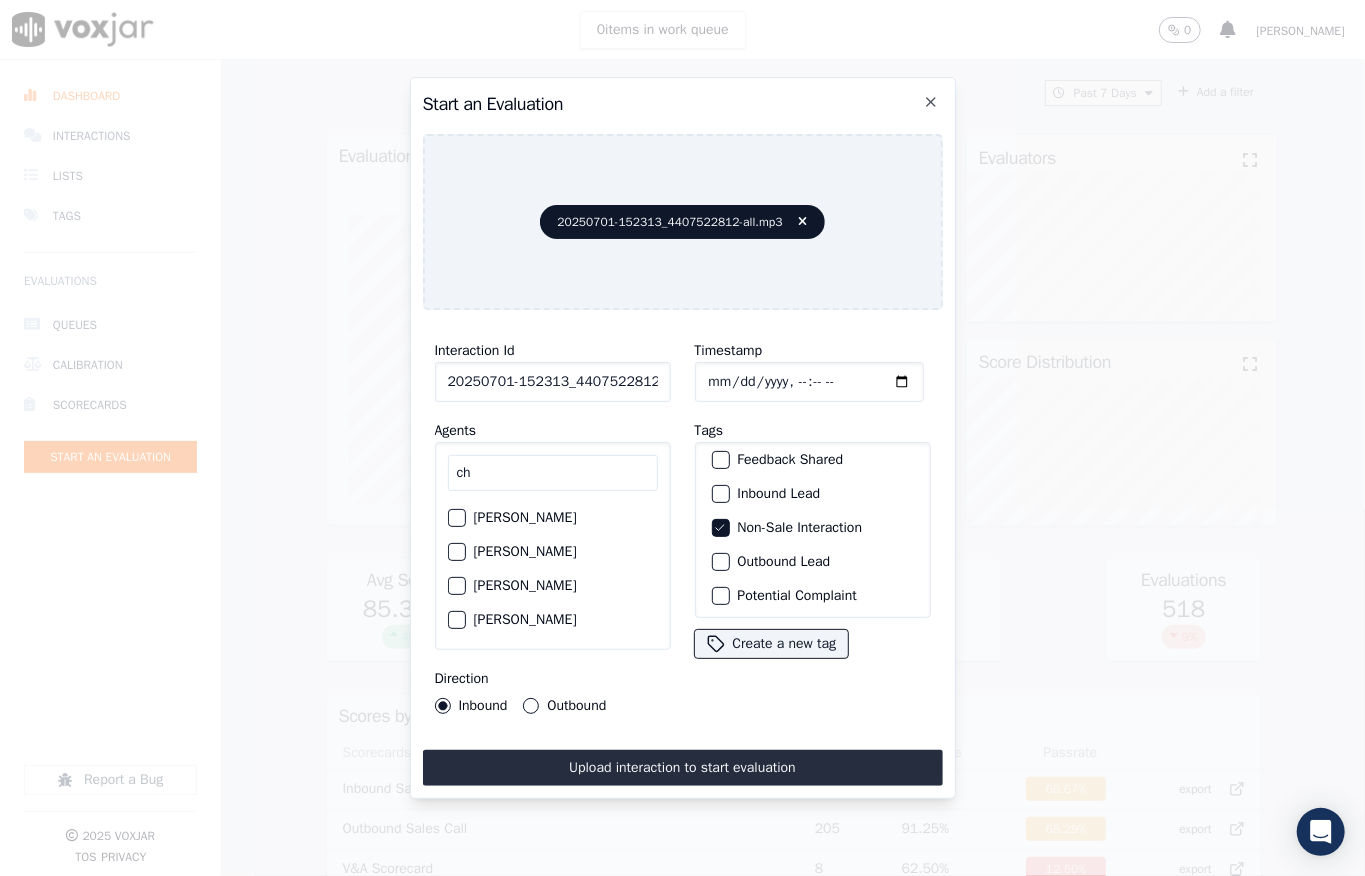 click at bounding box center [720, 562] 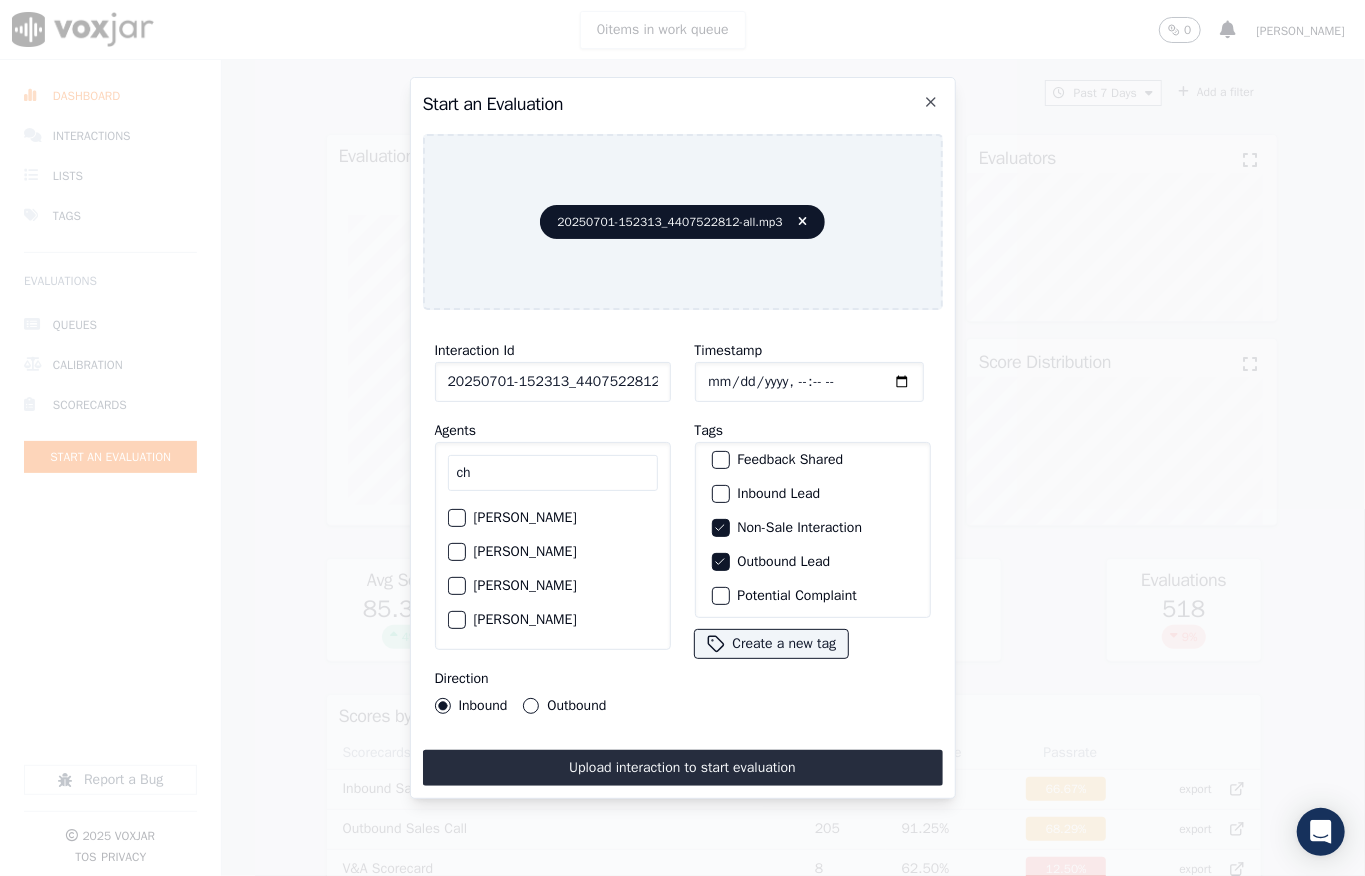 click on "Outbound" at bounding box center (531, 706) 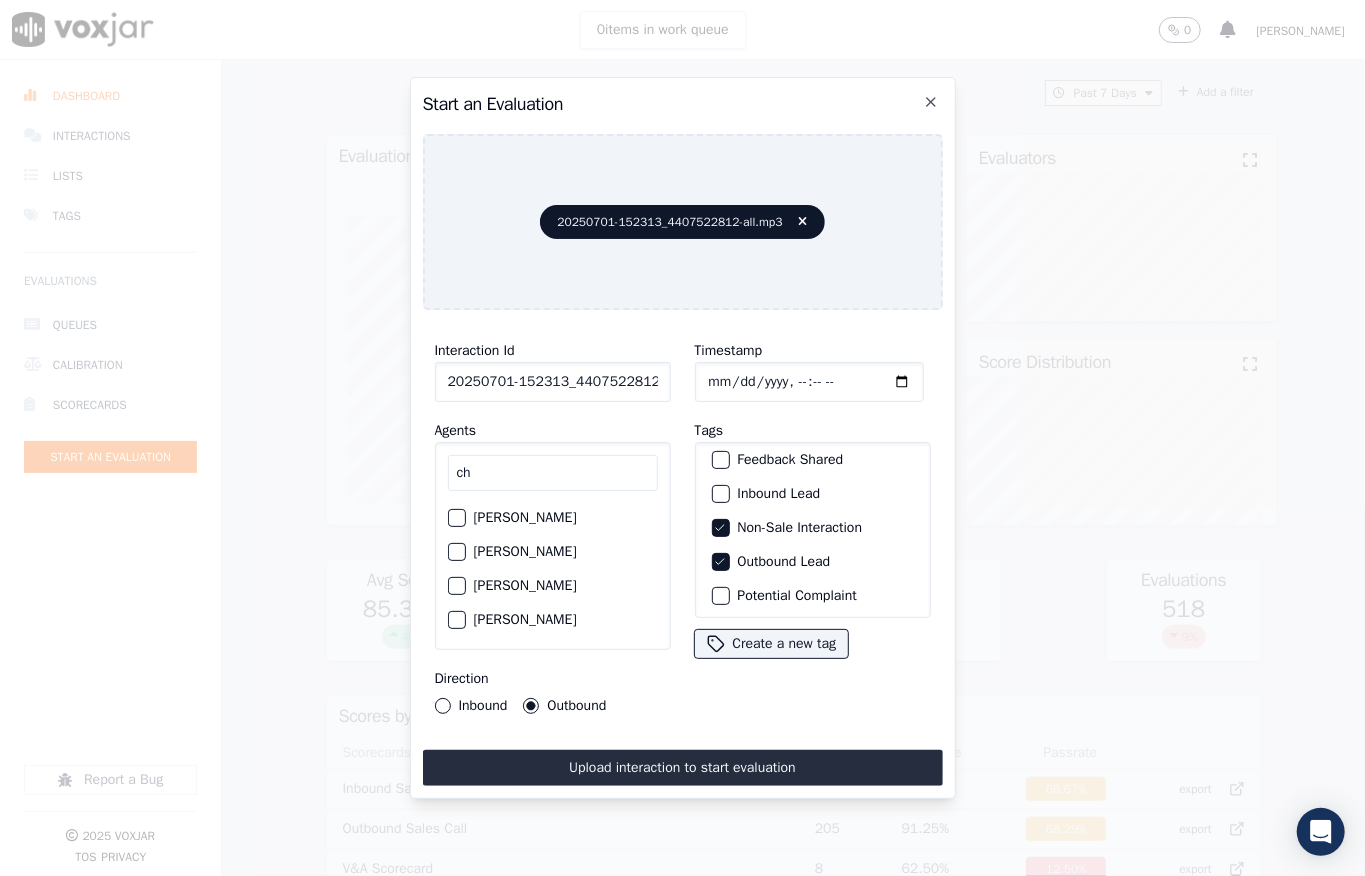 drag, startPoint x: 512, startPoint y: 466, endPoint x: 406, endPoint y: 466, distance: 106 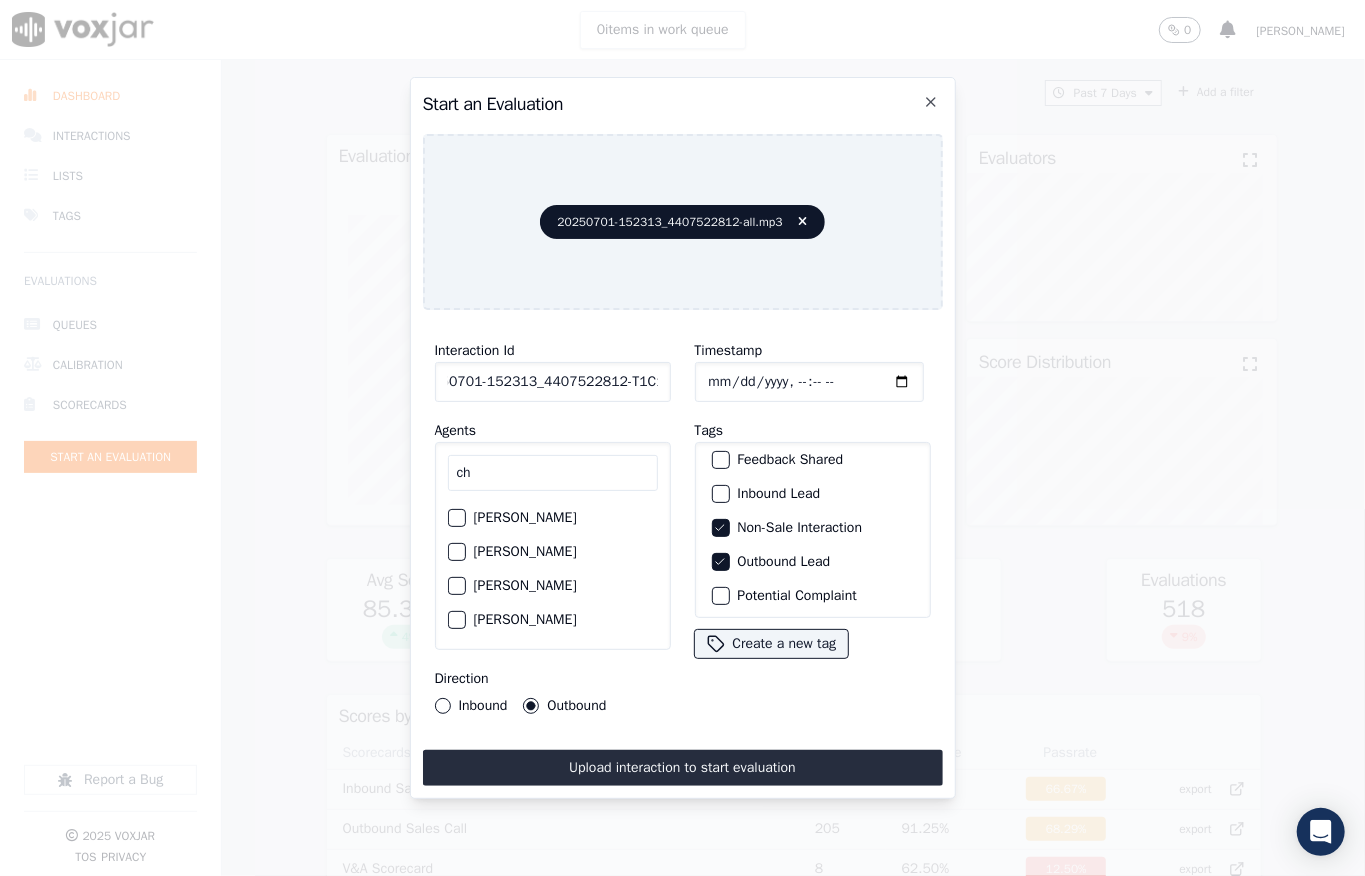 drag, startPoint x: 637, startPoint y: 370, endPoint x: 701, endPoint y: 370, distance: 64 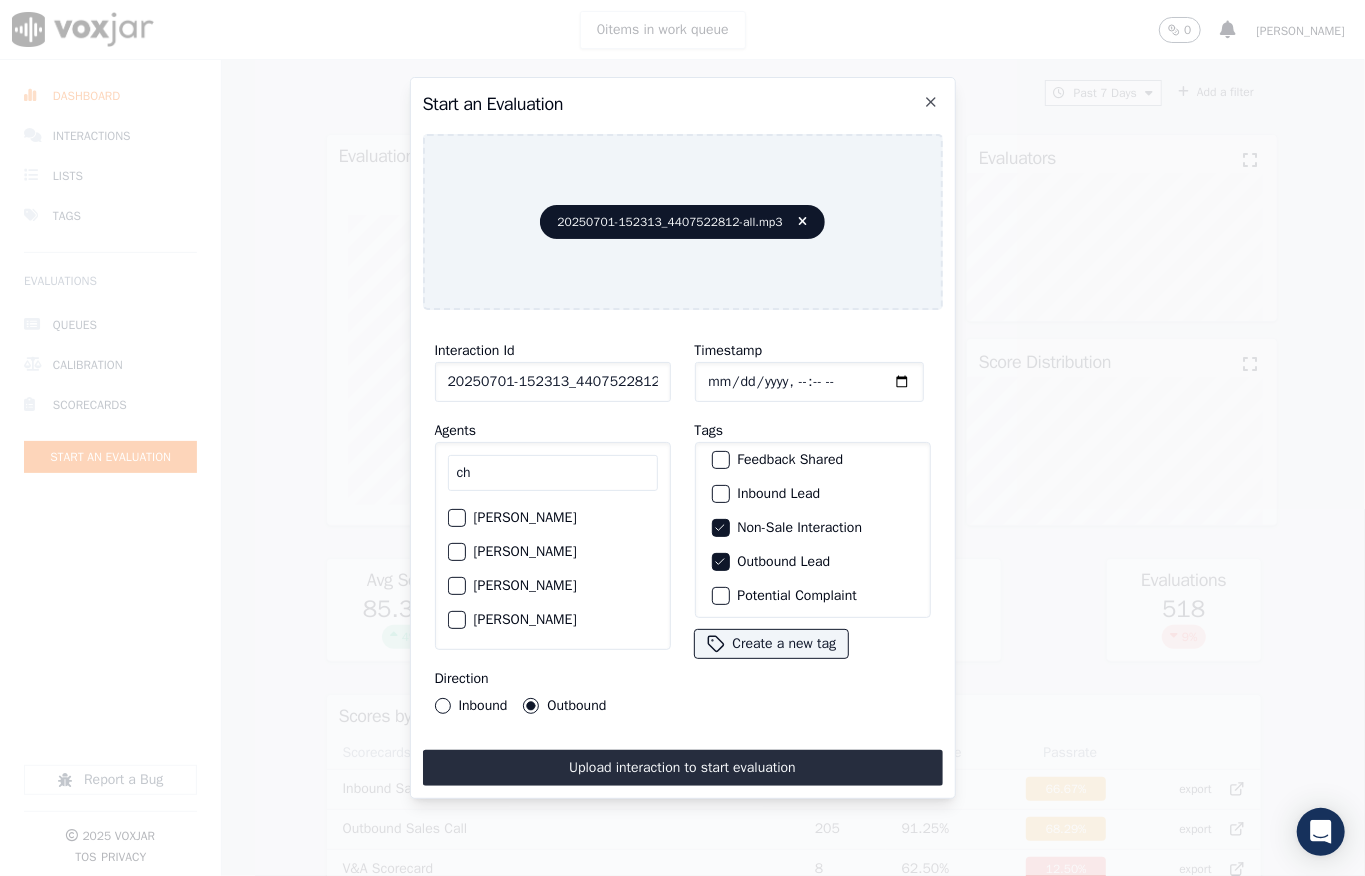 drag, startPoint x: 530, startPoint y: 468, endPoint x: 445, endPoint y: 469, distance: 85.00588 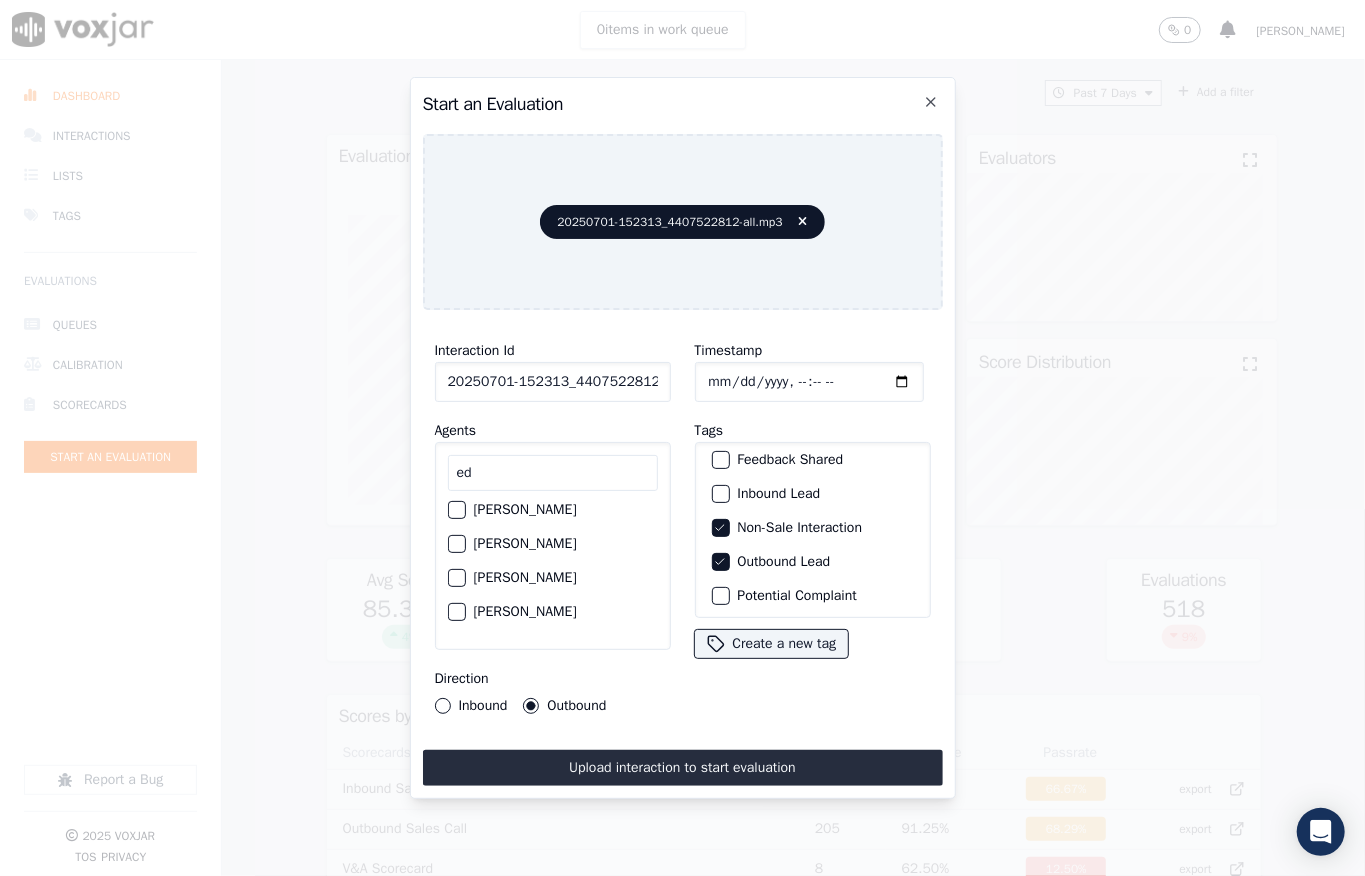 scroll, scrollTop: 0, scrollLeft: 0, axis: both 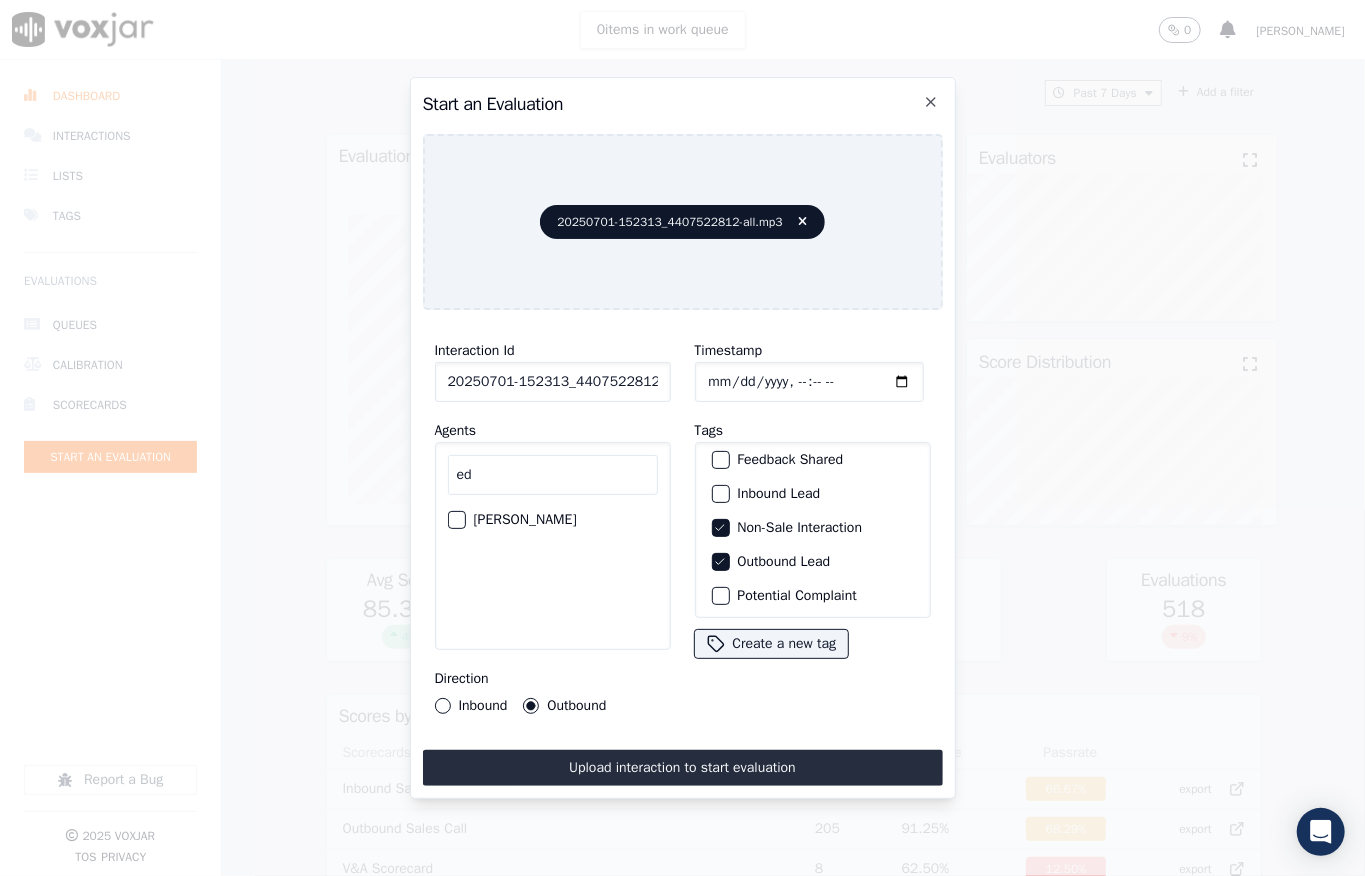 type on "ed" 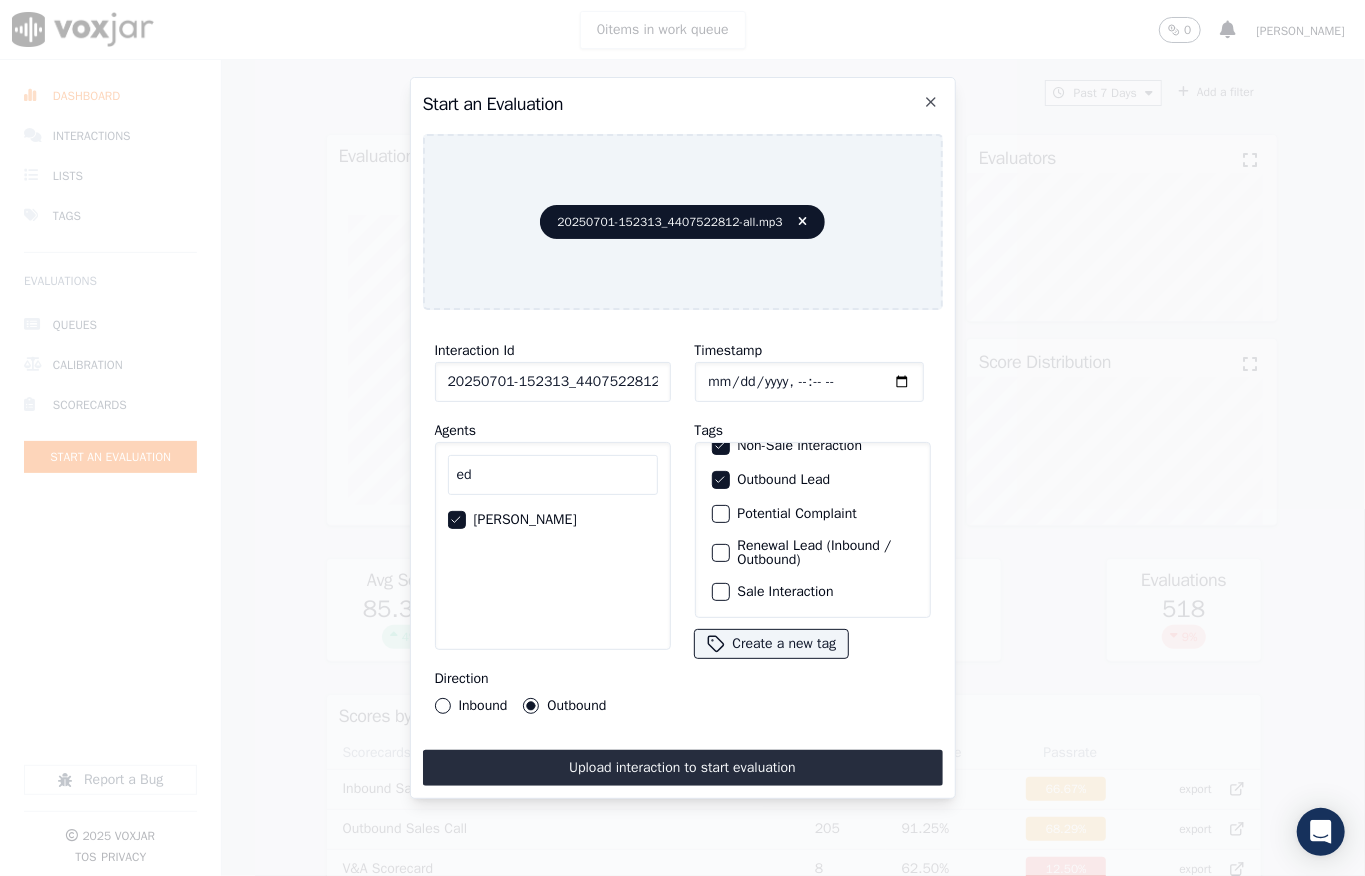 scroll, scrollTop: 0, scrollLeft: 0, axis: both 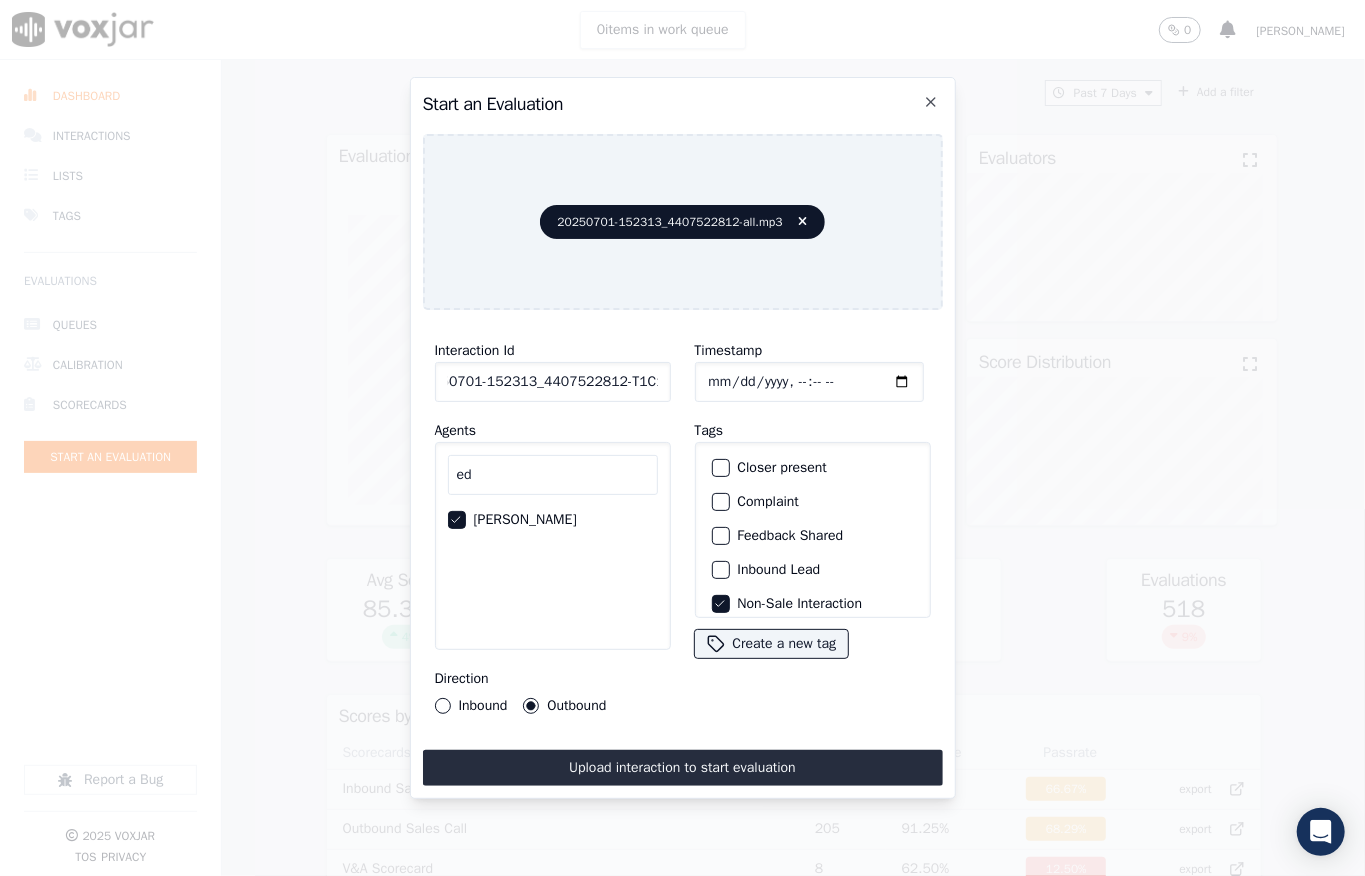 drag, startPoint x: 644, startPoint y: 372, endPoint x: 673, endPoint y: 370, distance: 29.068884 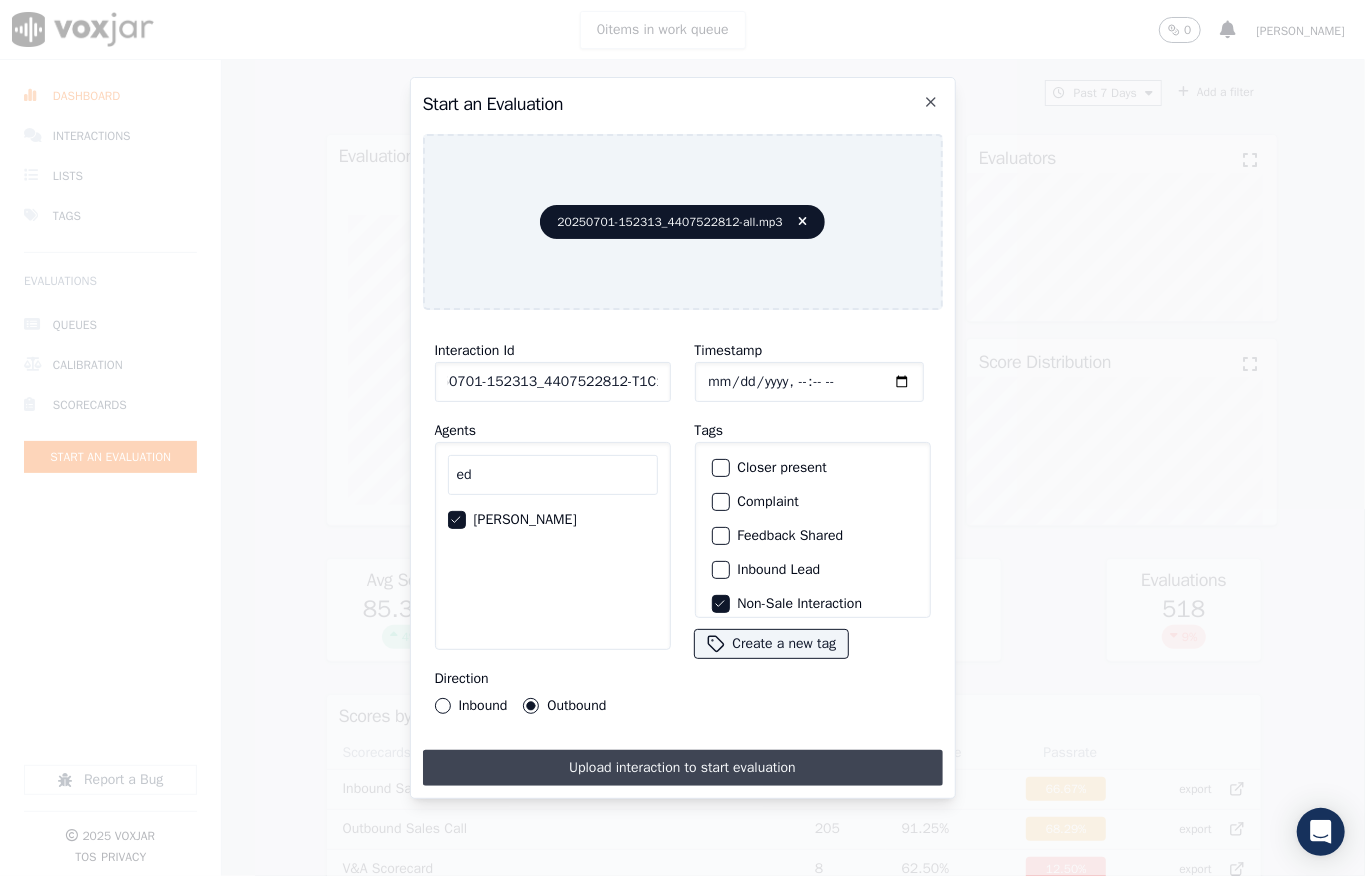 scroll, scrollTop: 0, scrollLeft: 0, axis: both 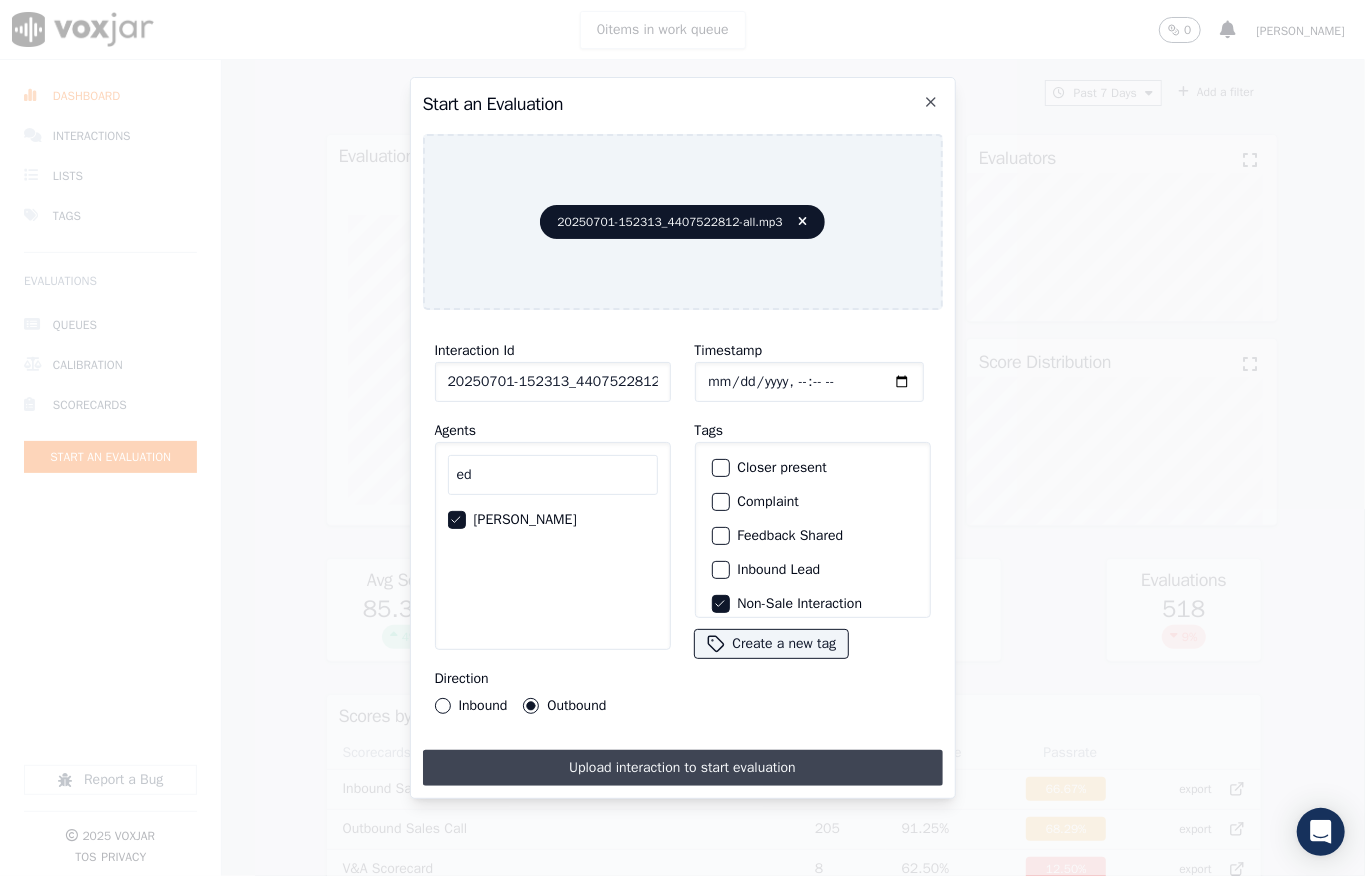 click on "Upload interaction to start evaluation" at bounding box center [683, 768] 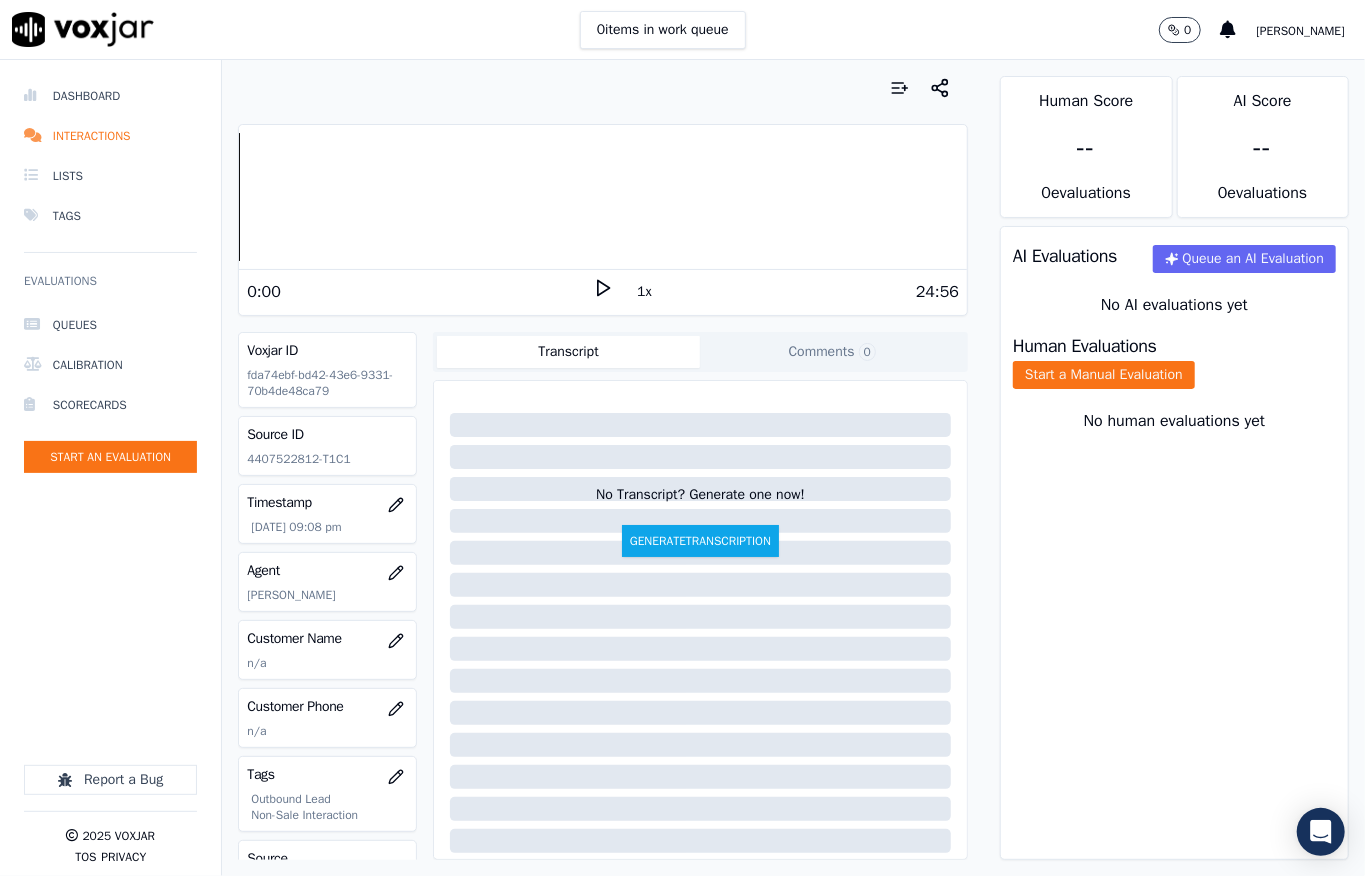 click on "Human Evaluations" at bounding box center (1085, 346) 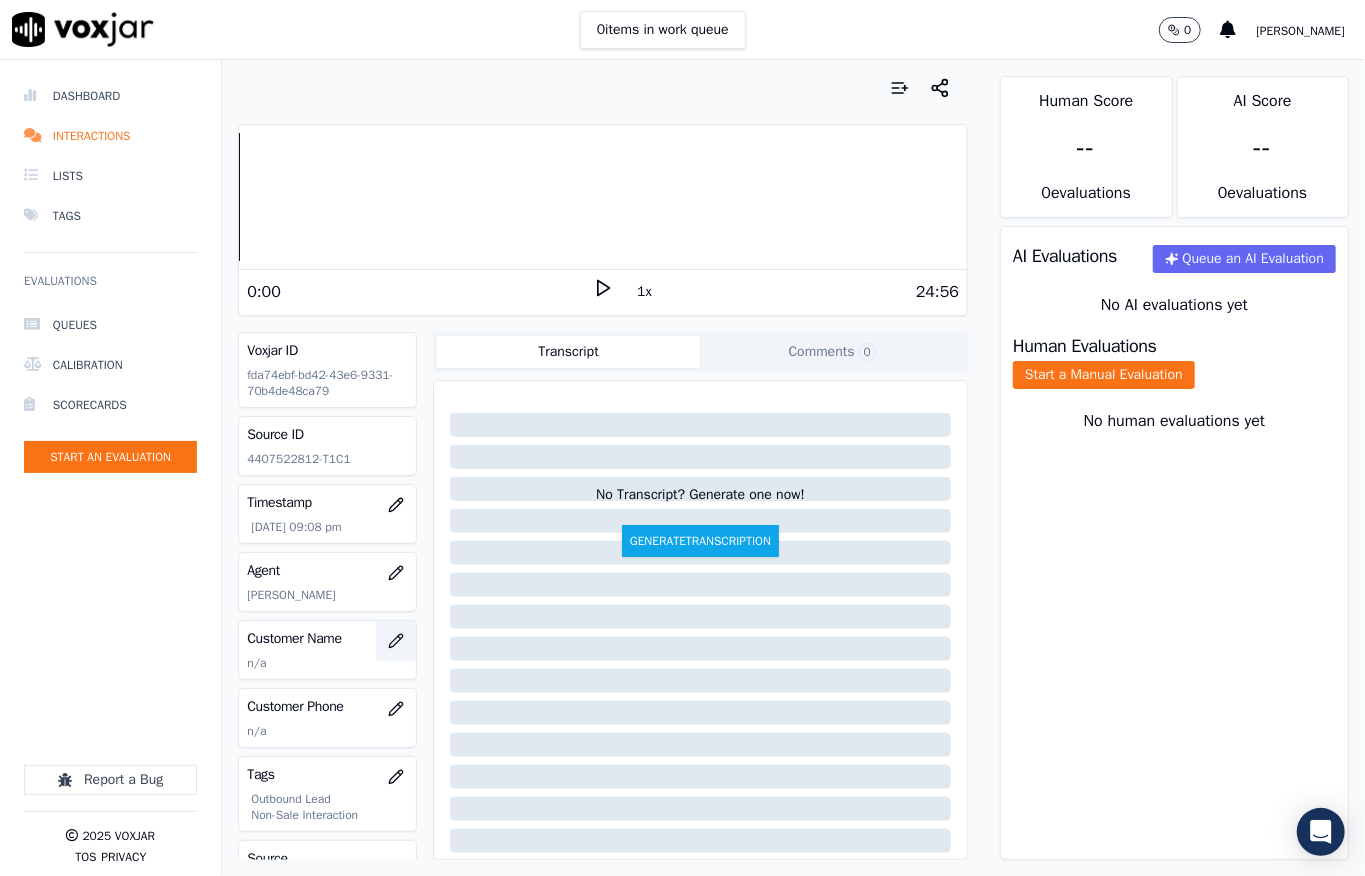 click 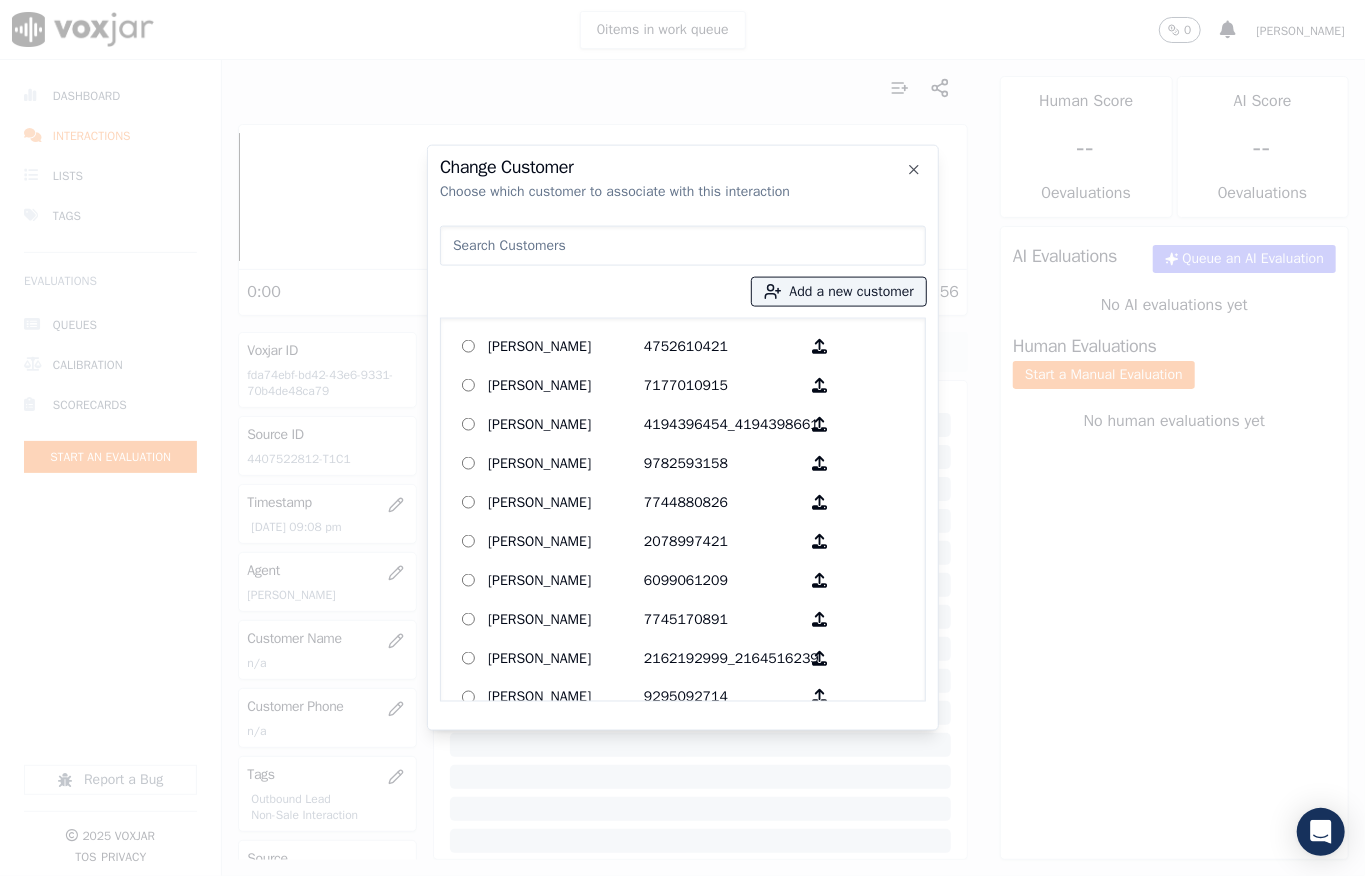type on "[PERSON_NAME]" 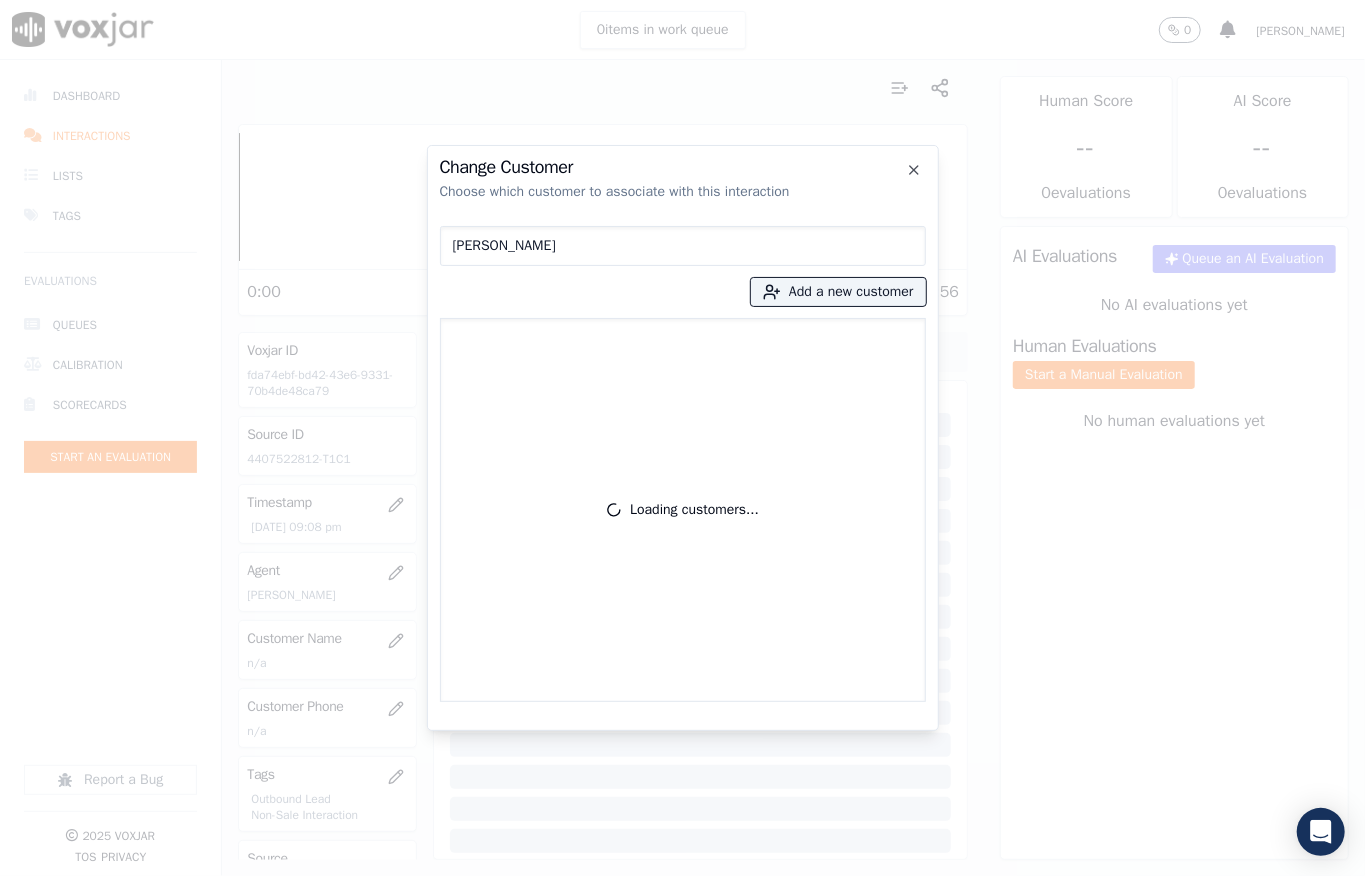 click on "[PERSON_NAME]" at bounding box center [683, 246] 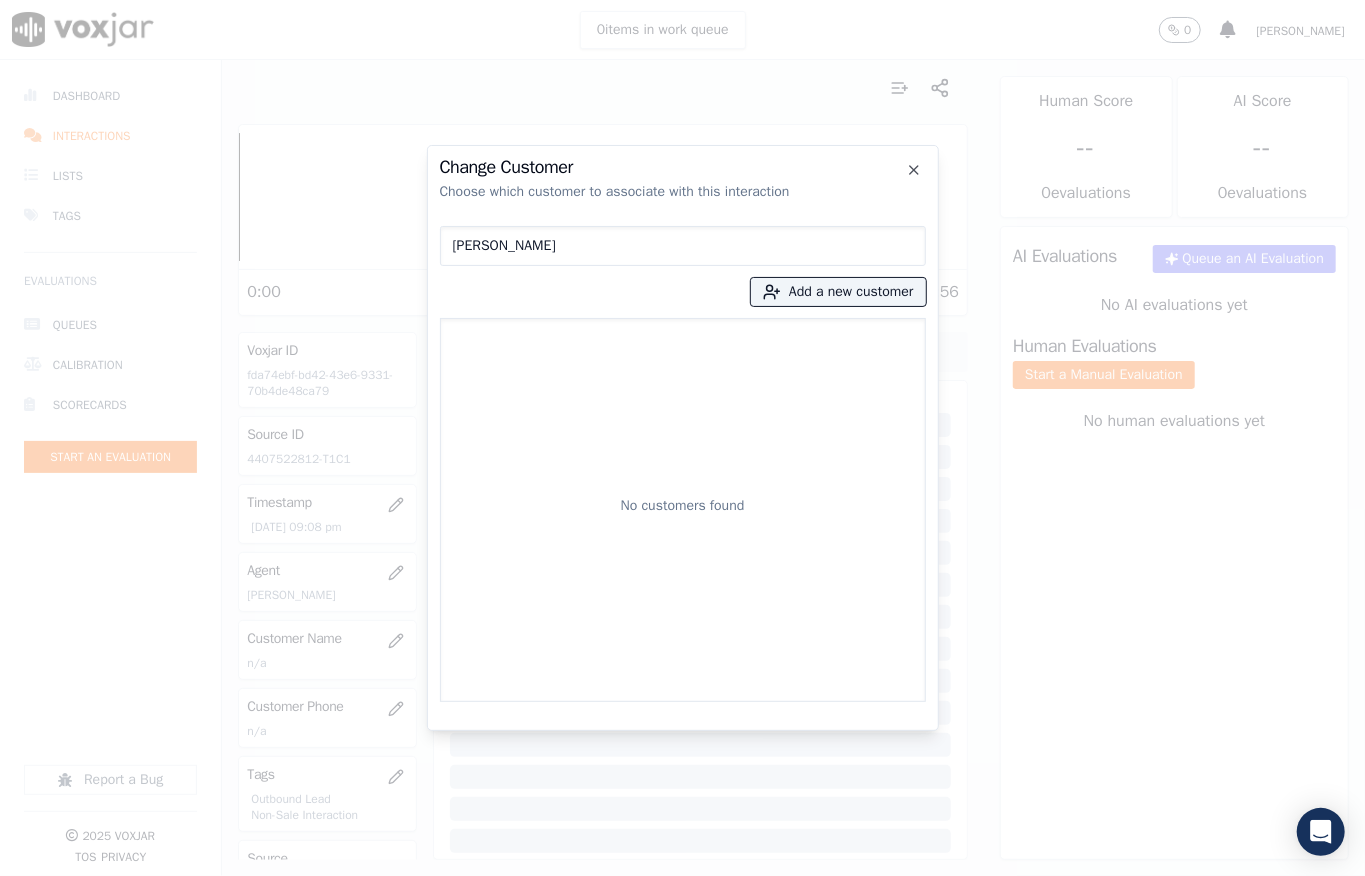 drag, startPoint x: 448, startPoint y: 254, endPoint x: 369, endPoint y: 268, distance: 80.23092 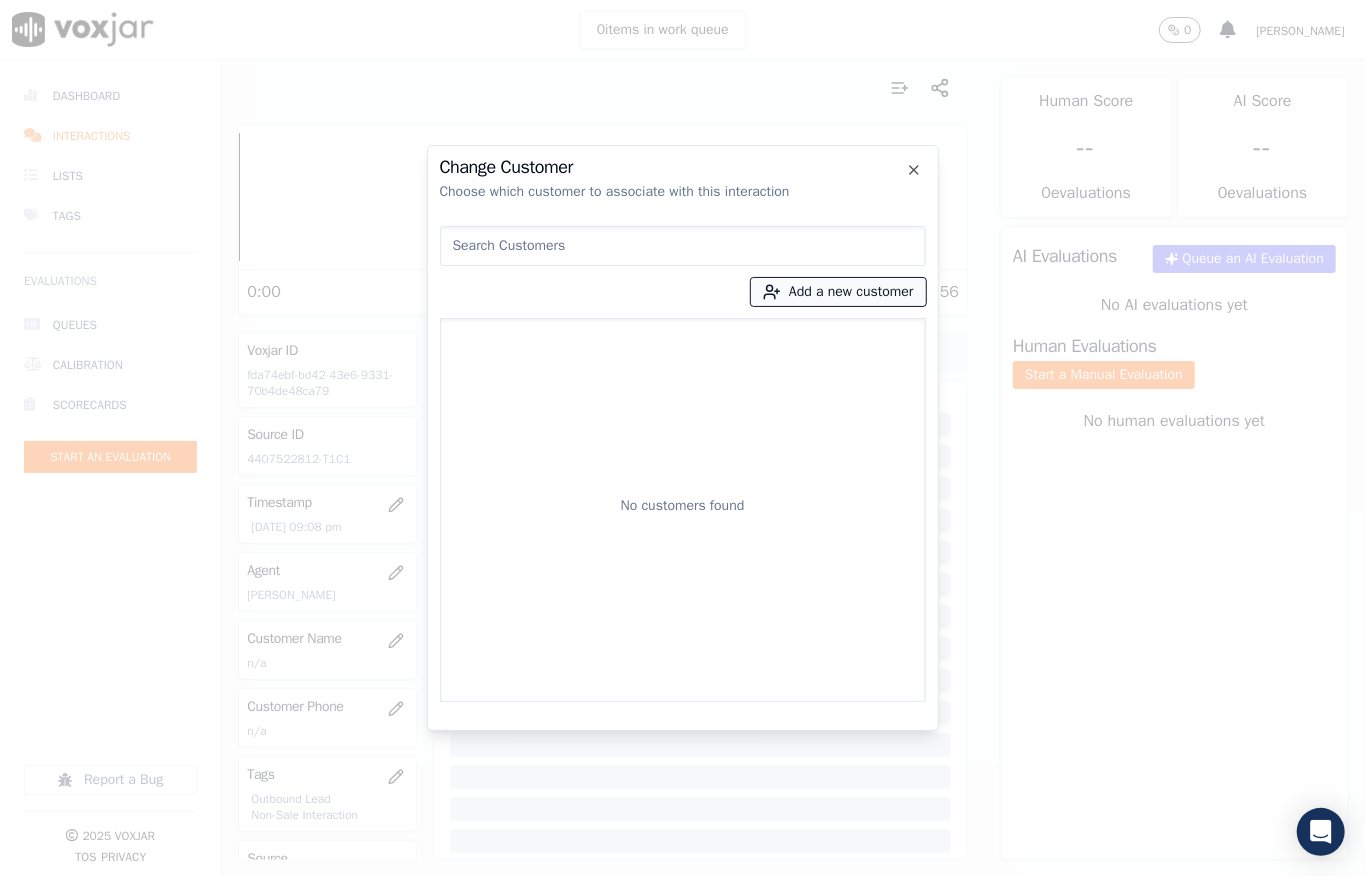 click on "Add a new customer" at bounding box center (838, 292) 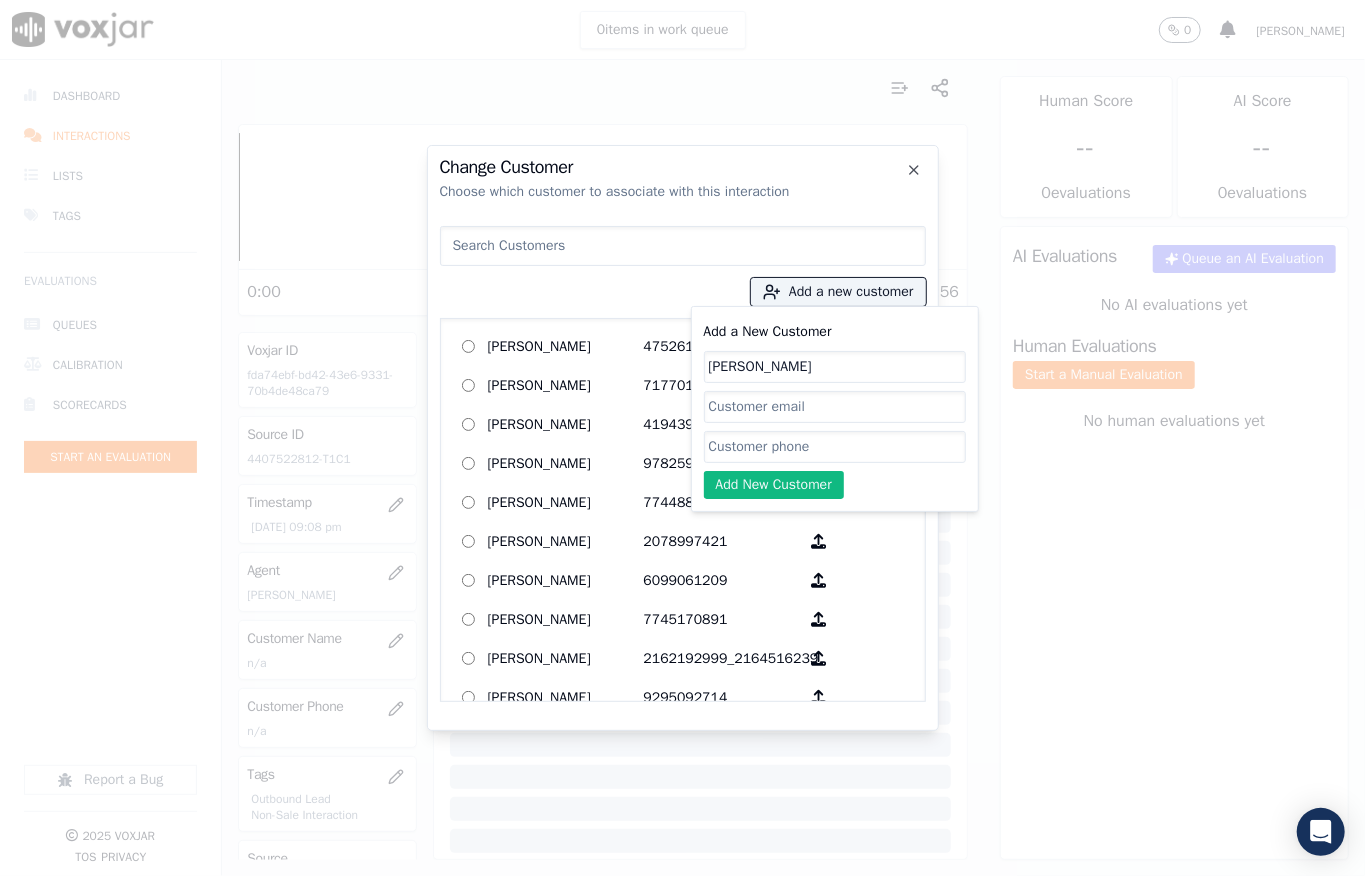 type on "[PERSON_NAME]" 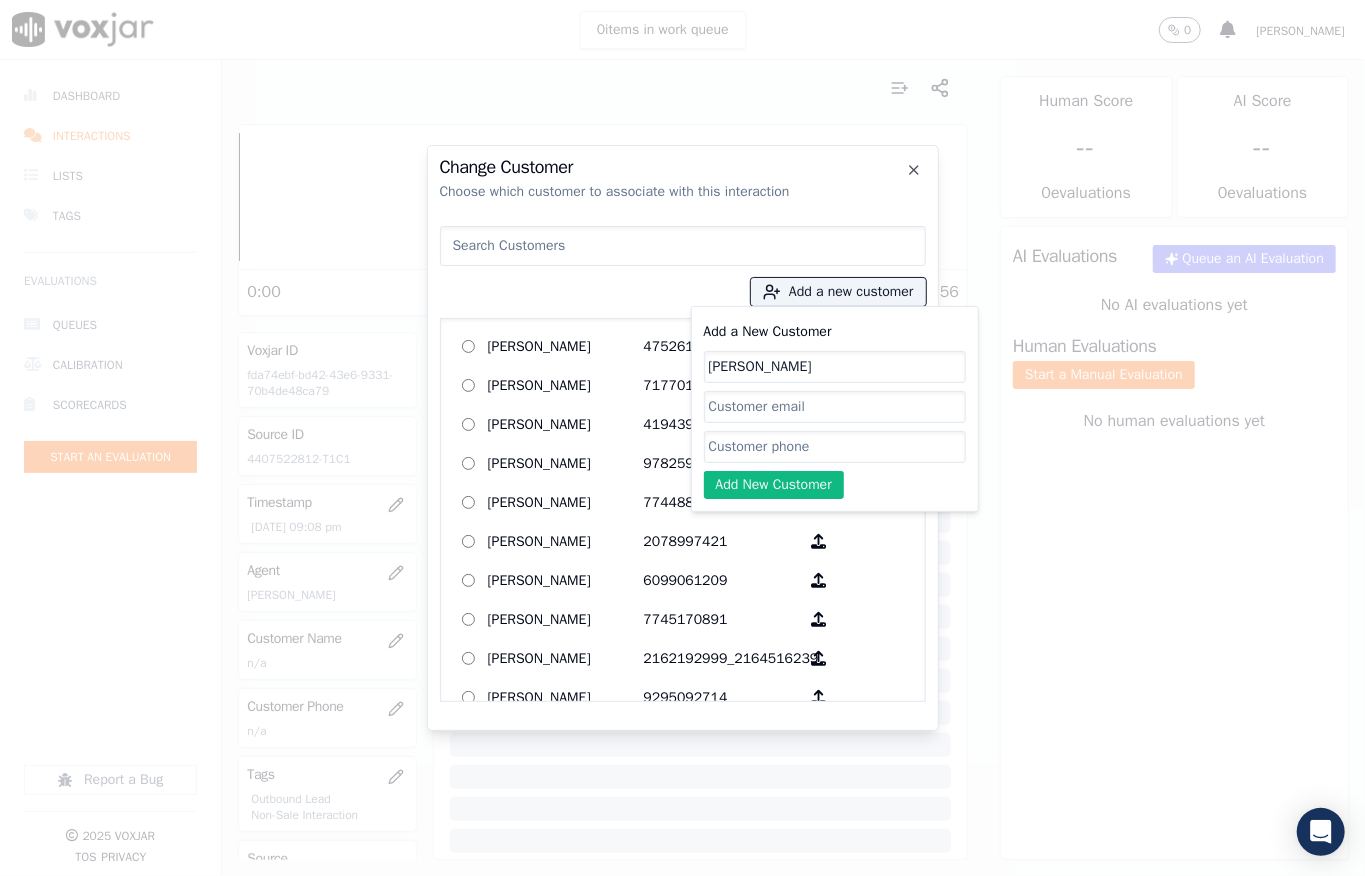 click on "Add a New Customer" 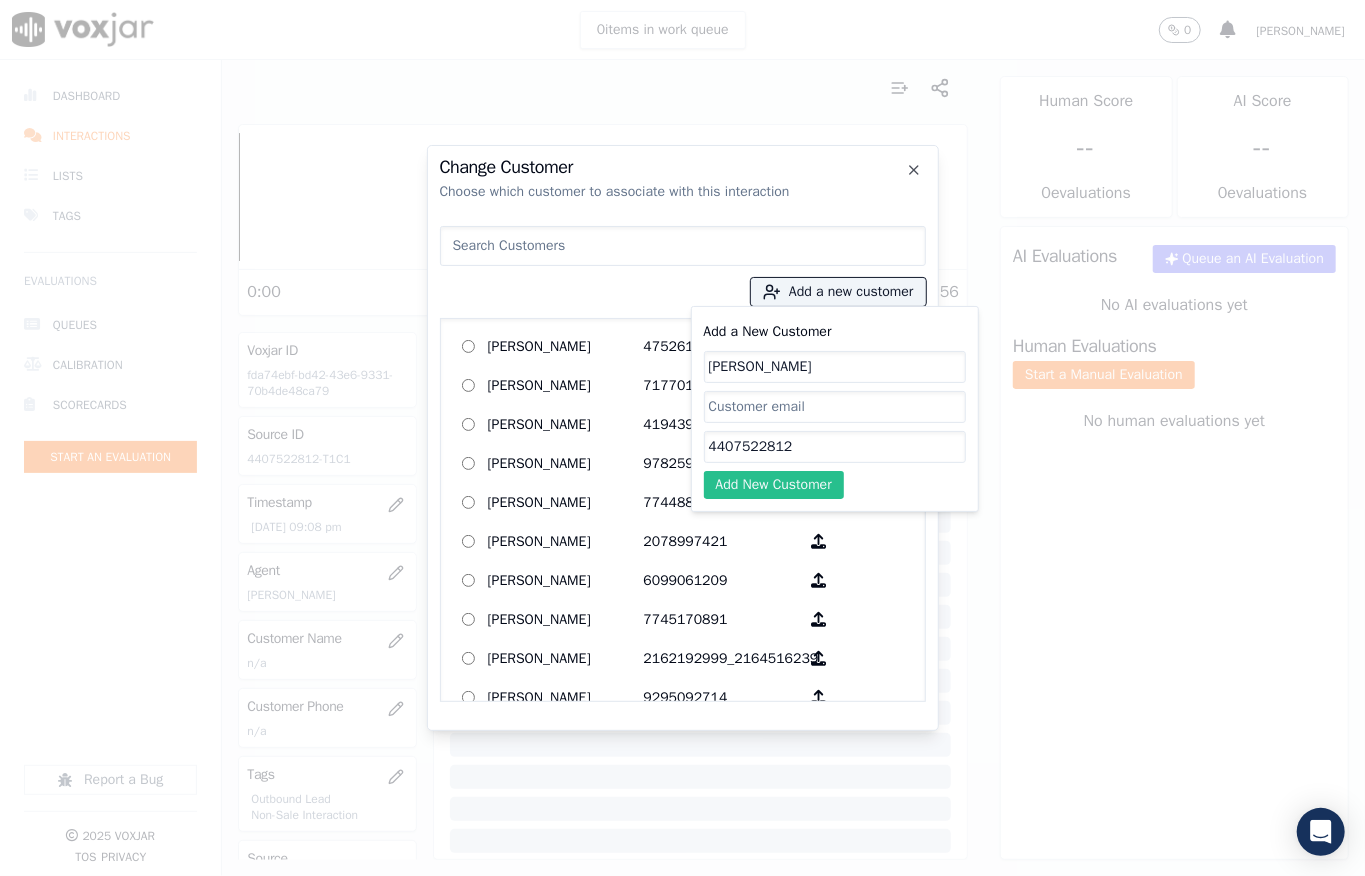 type on "4407522812" 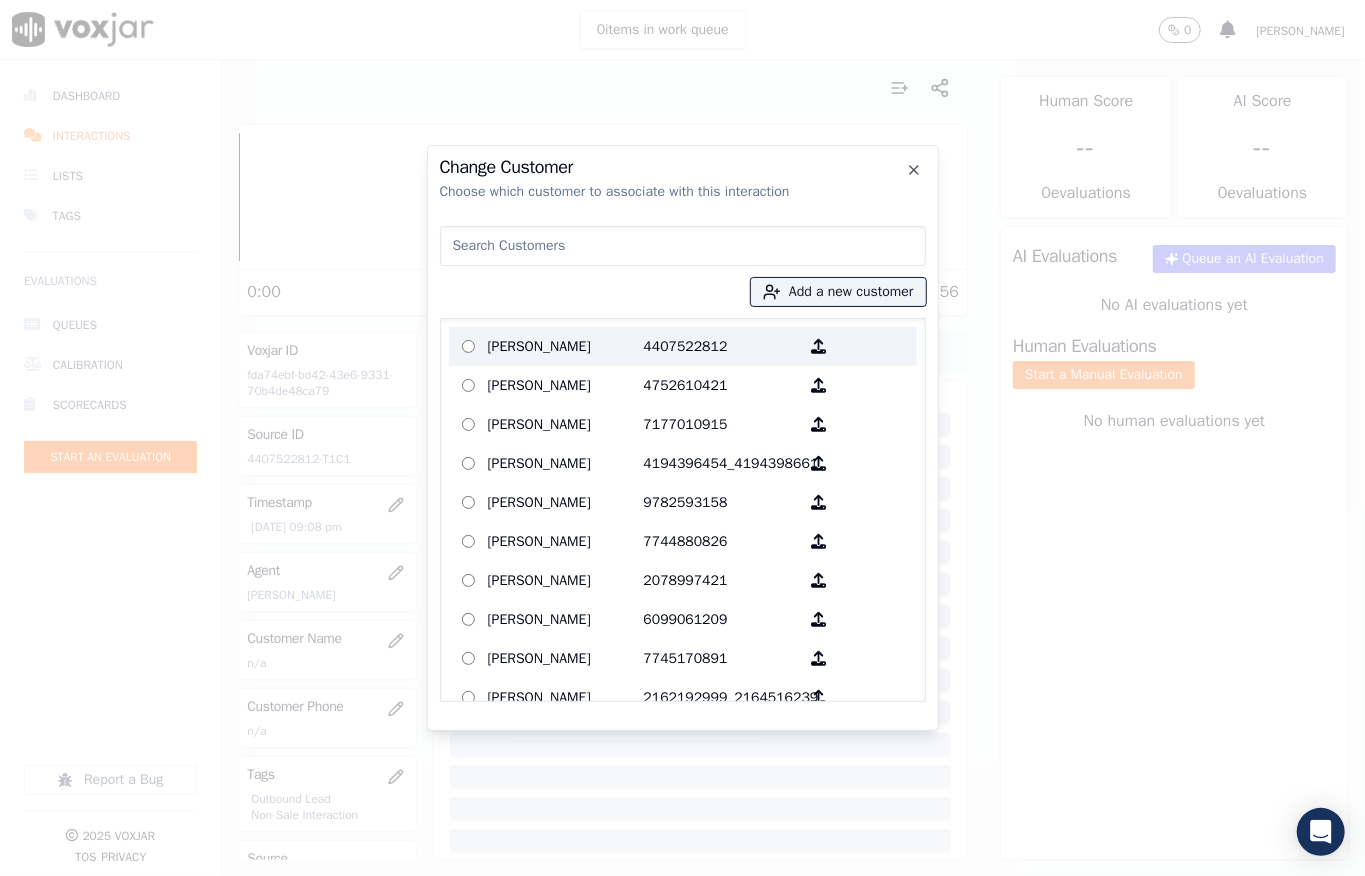 click on "[PERSON_NAME]" at bounding box center [566, 346] 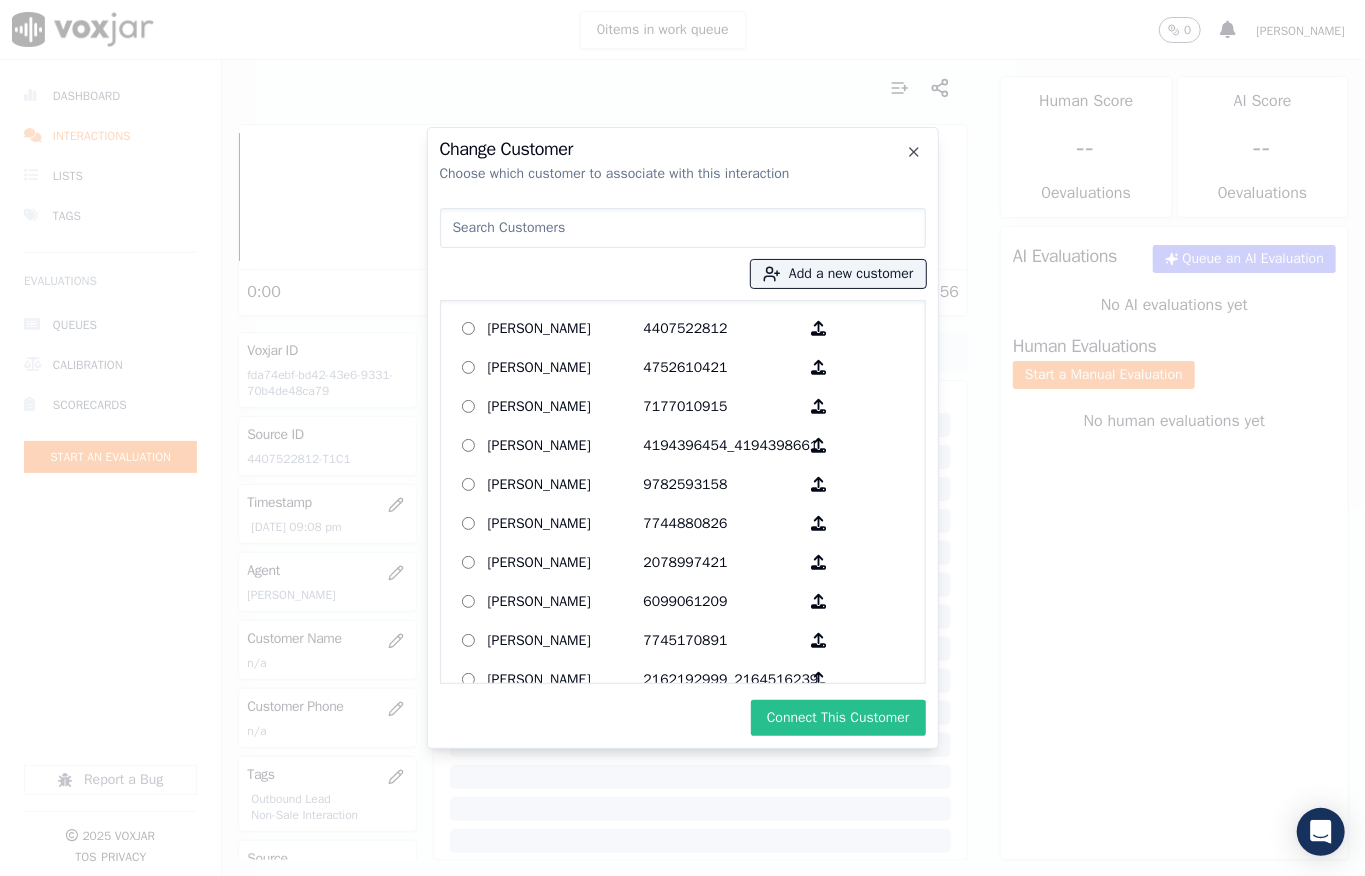 click on "Connect This Customer" at bounding box center [838, 718] 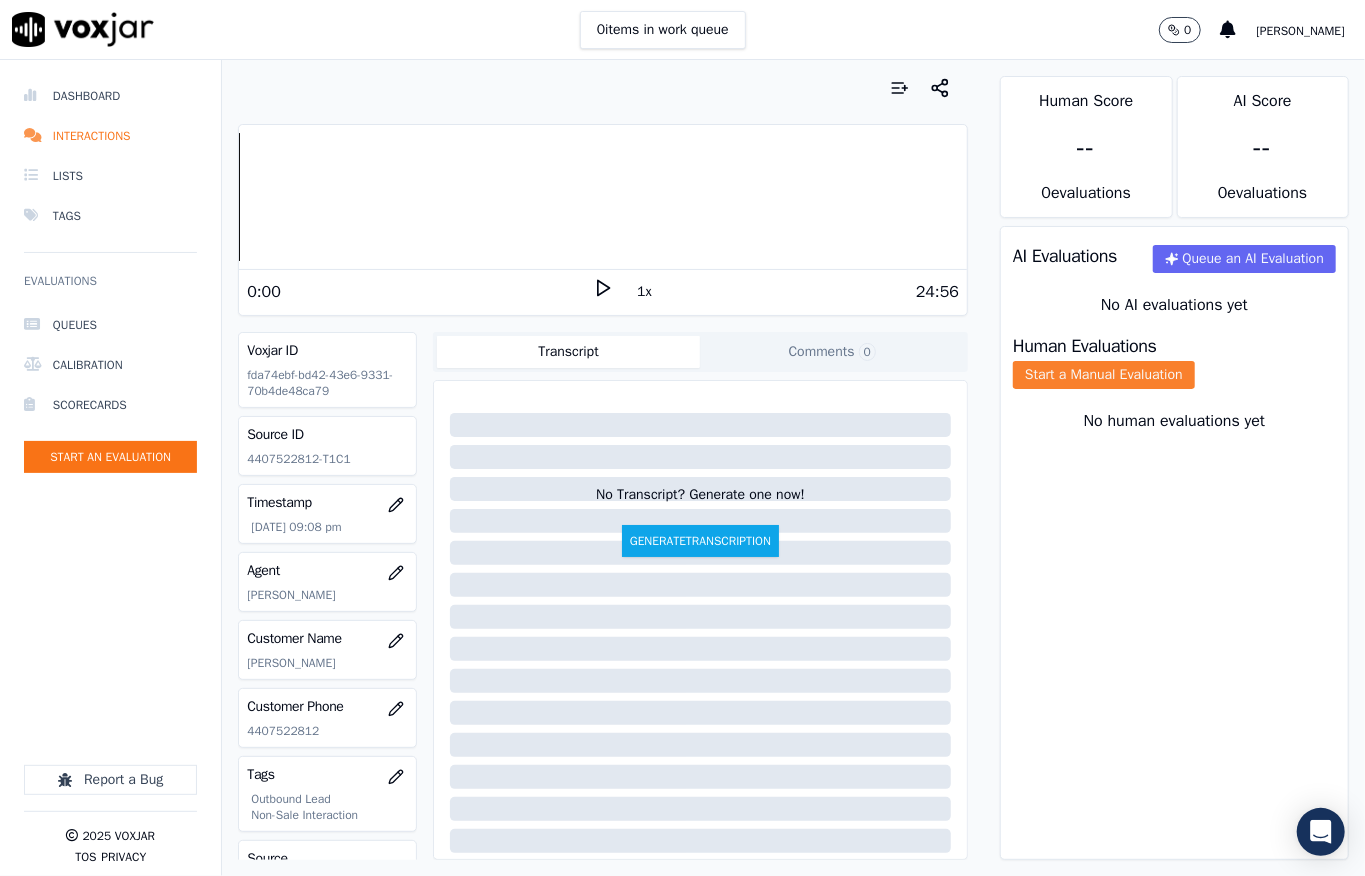 click on "Start a Manual Evaluation" 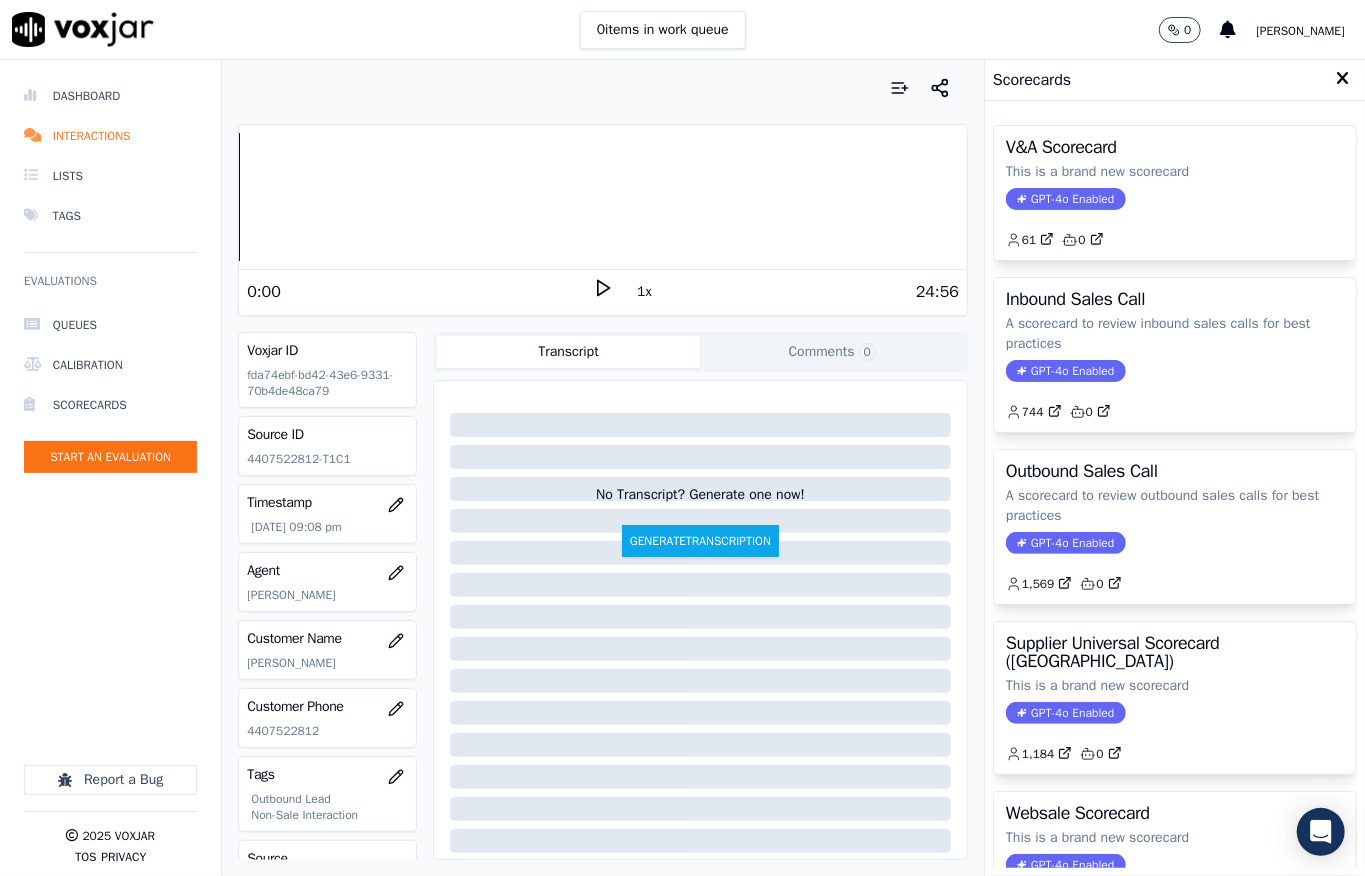 click on "GPT-4o Enabled" at bounding box center (1065, 543) 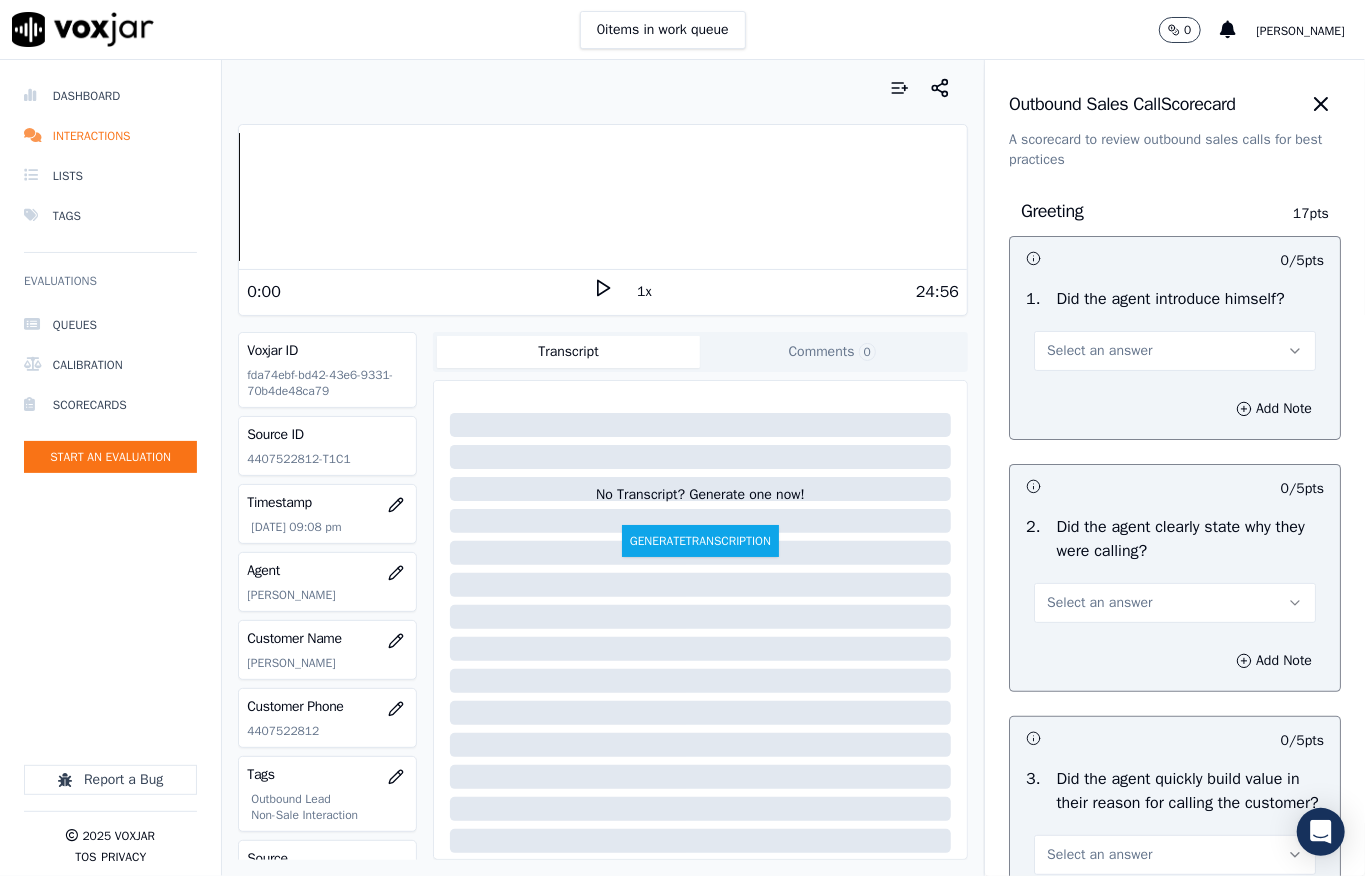 scroll, scrollTop: 5450, scrollLeft: 0, axis: vertical 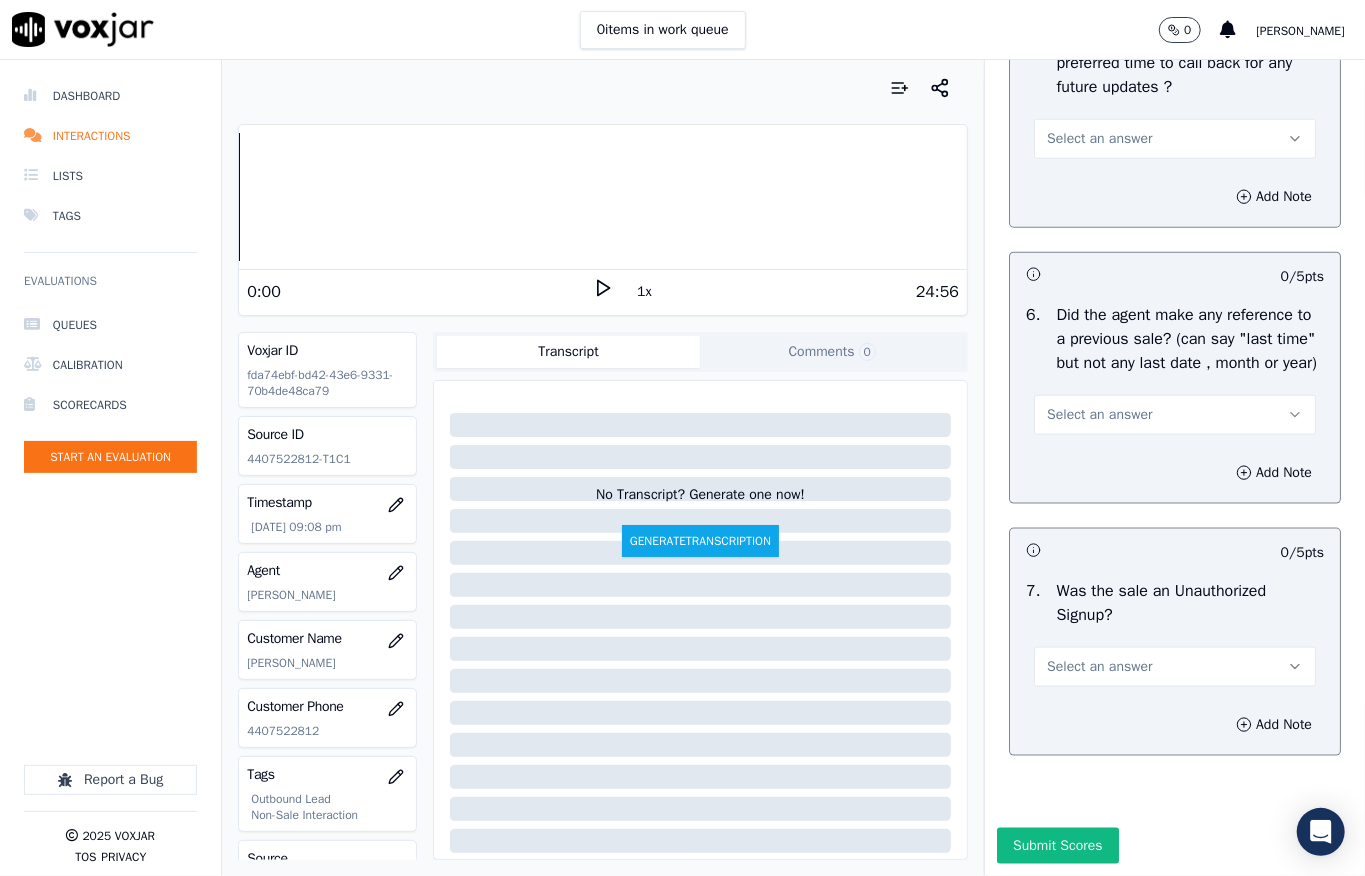 click on "Select an answer" at bounding box center (1175, 667) 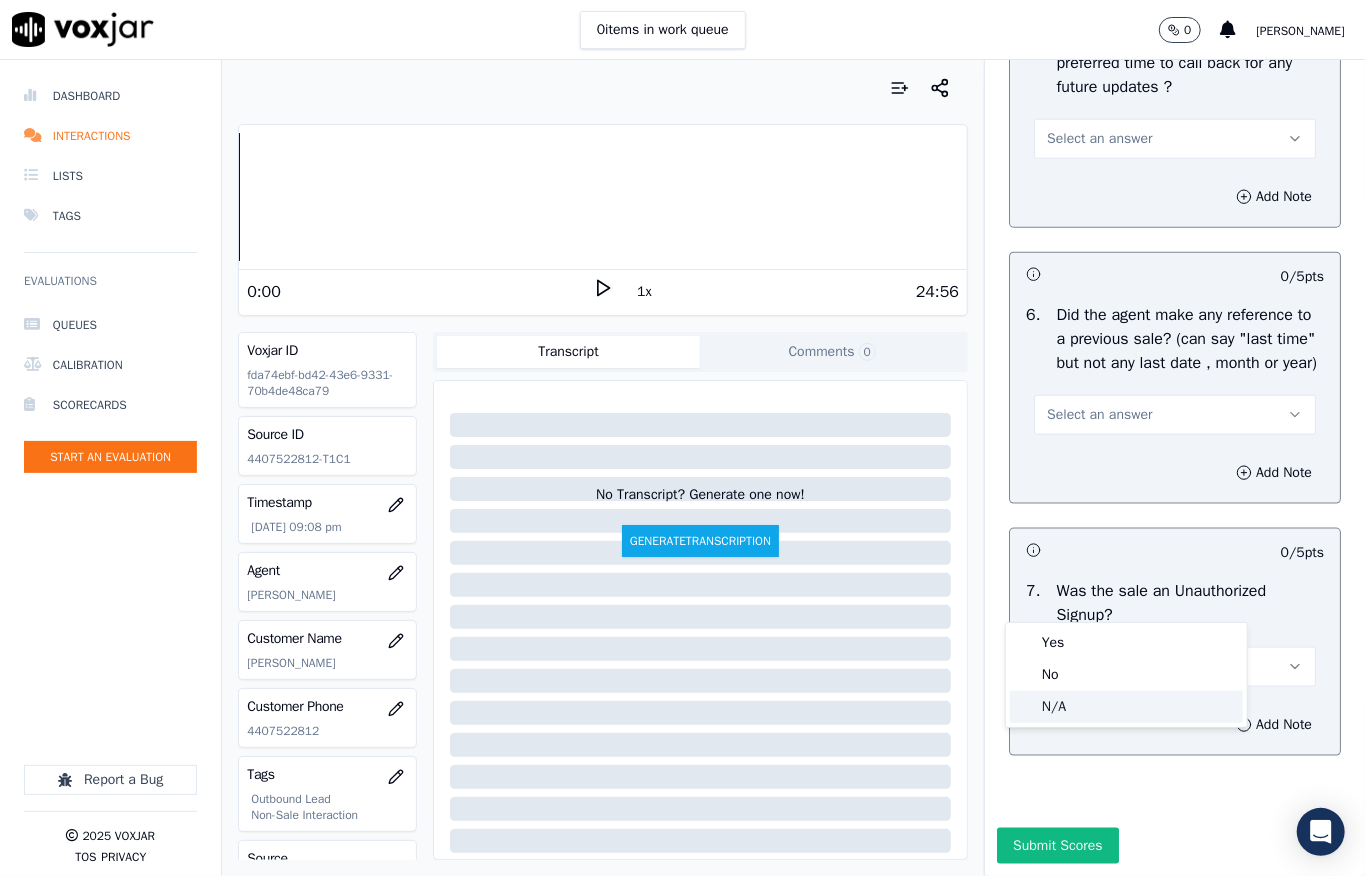 click on "N/A" 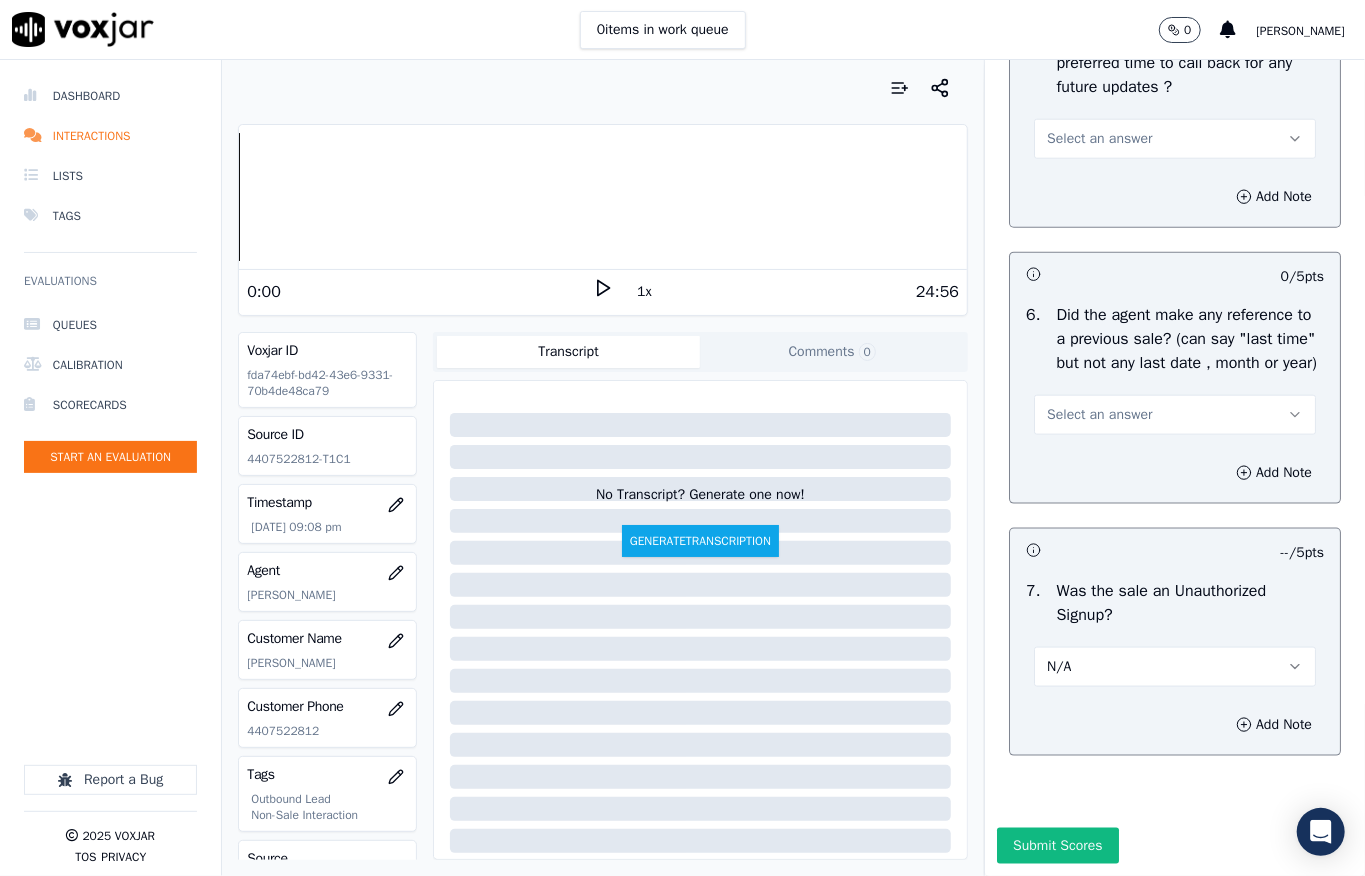 scroll, scrollTop: 5317, scrollLeft: 0, axis: vertical 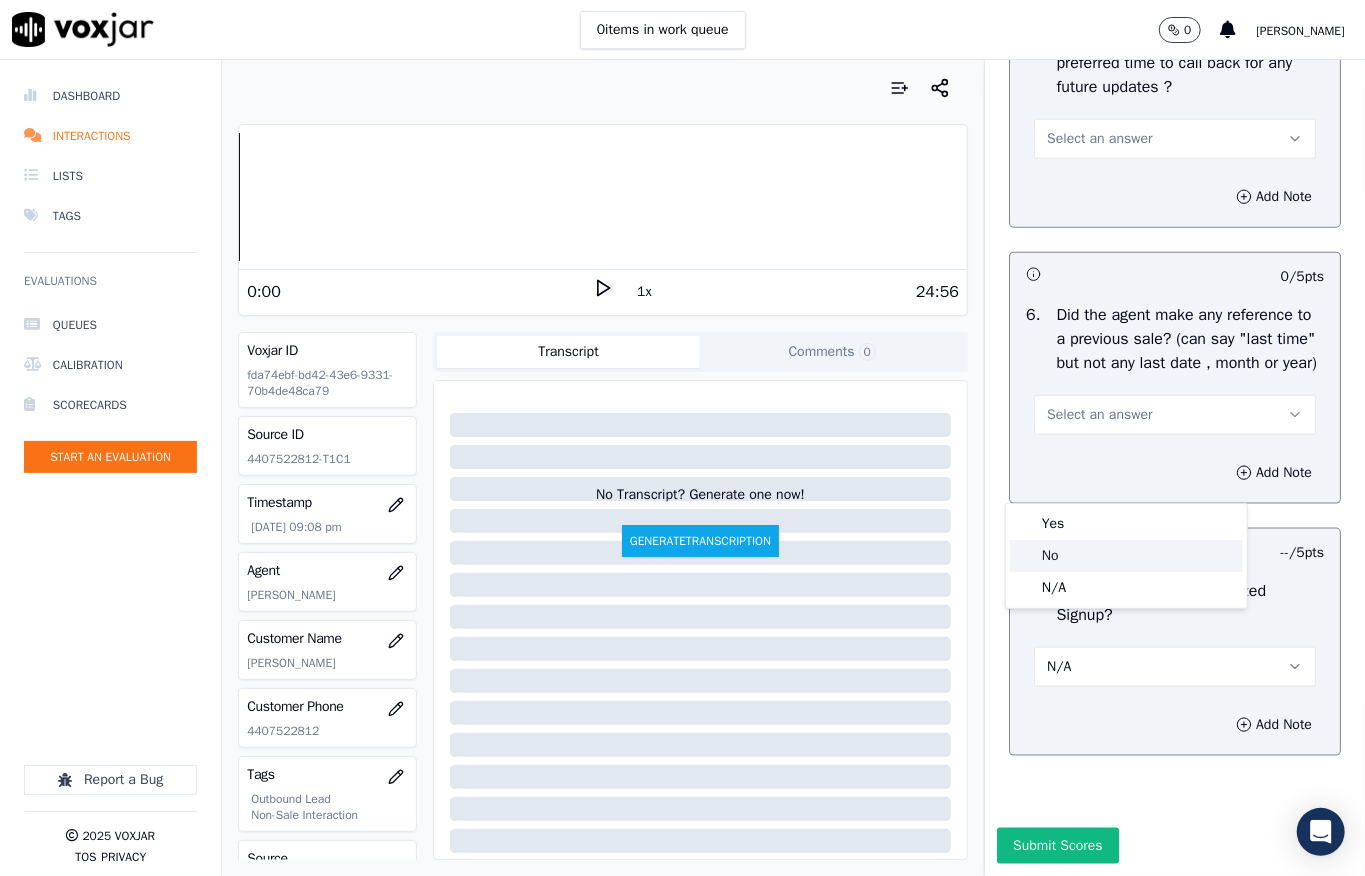 click on "No" 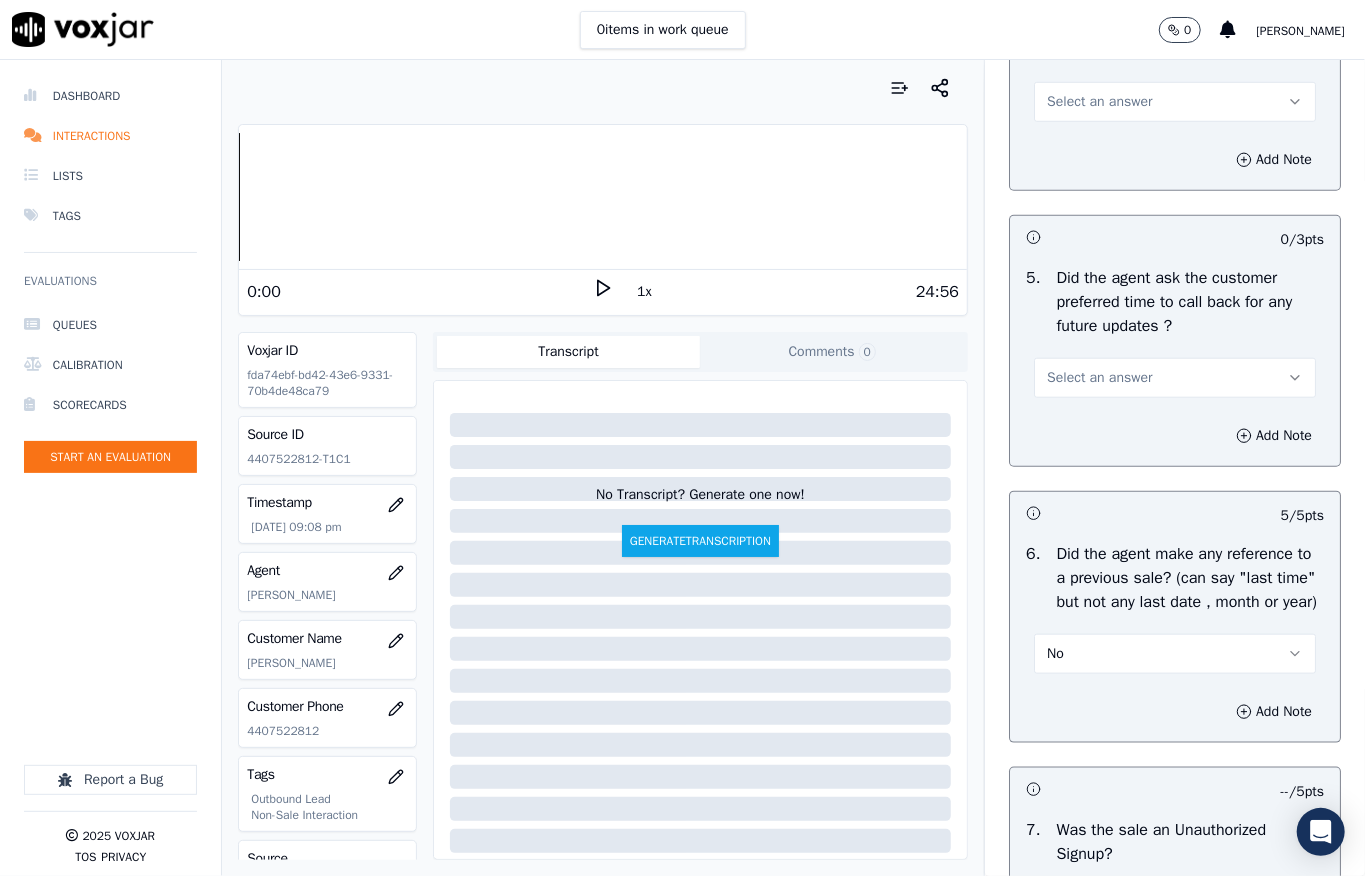 scroll, scrollTop: 4917, scrollLeft: 0, axis: vertical 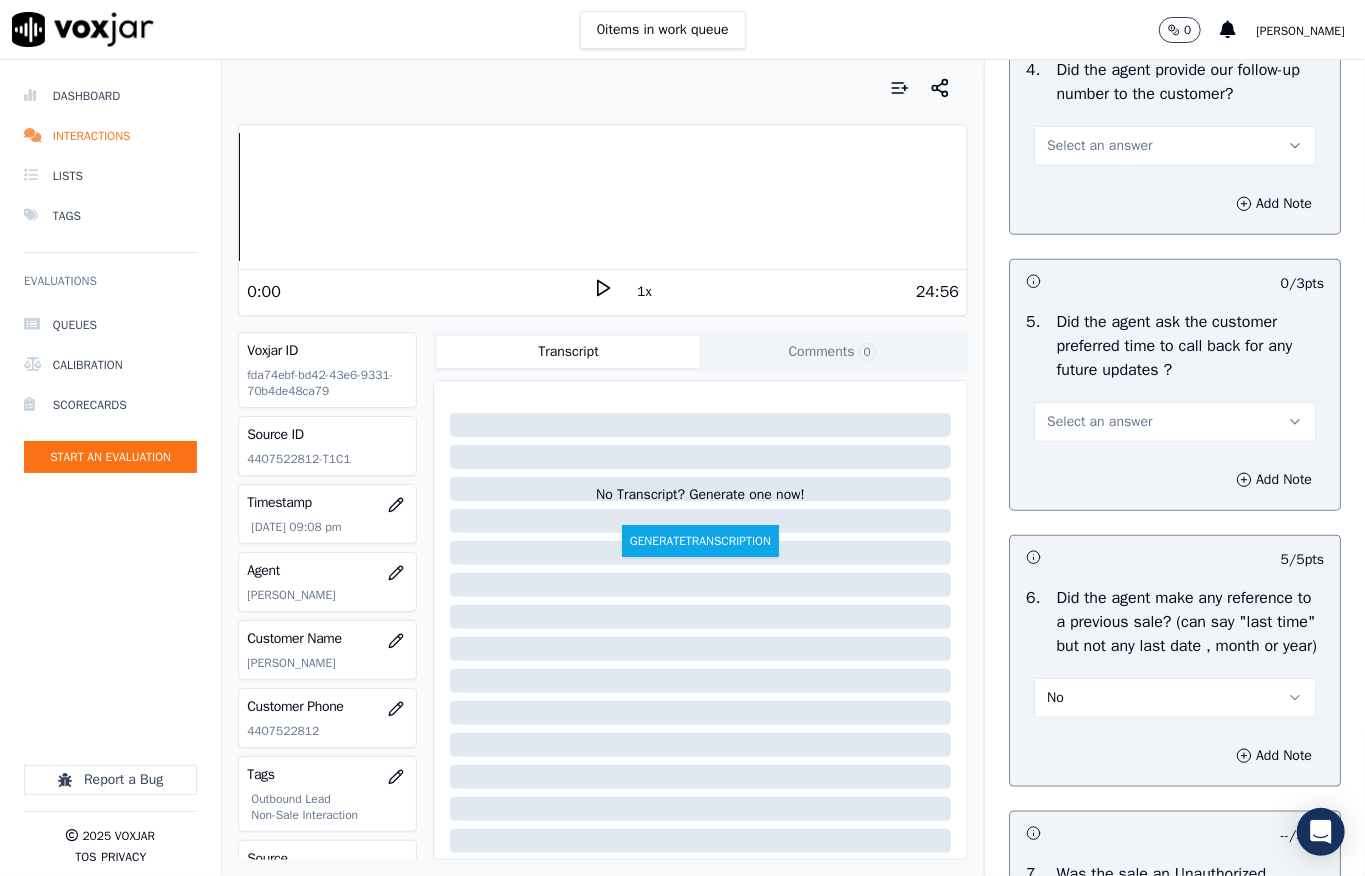 click on "Select an answer" at bounding box center [1099, 422] 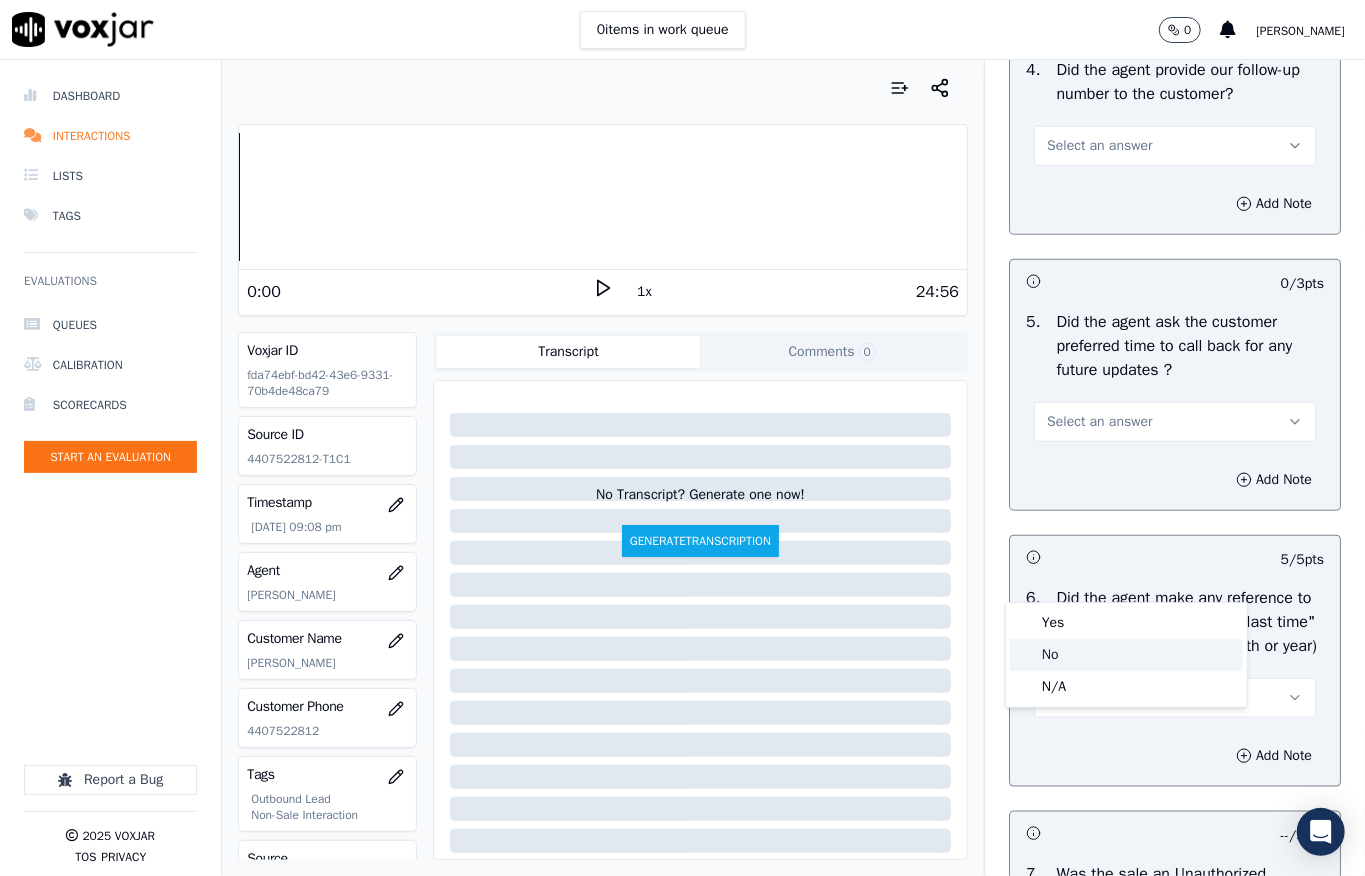 click on "No" 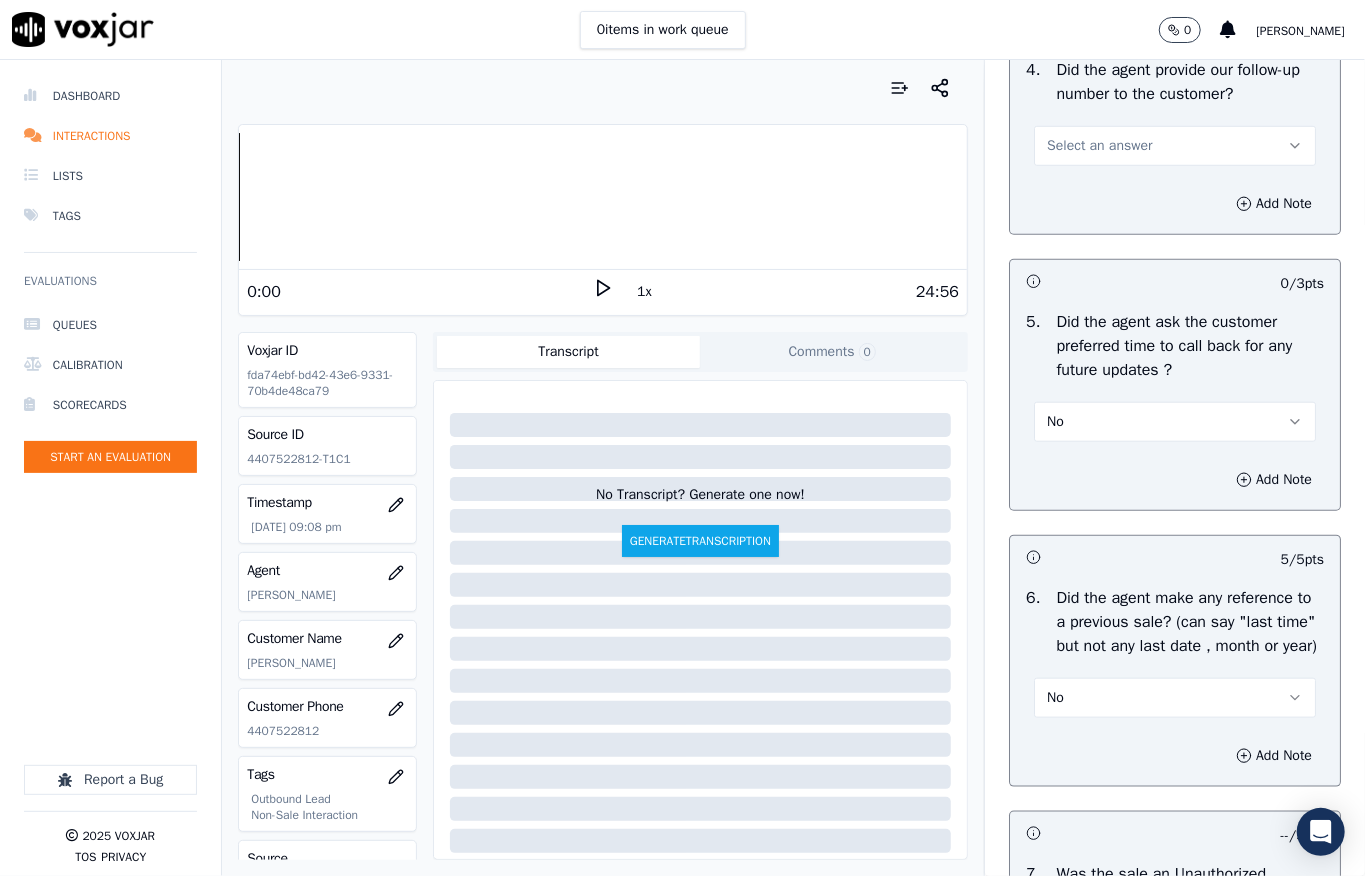 scroll, scrollTop: 4784, scrollLeft: 0, axis: vertical 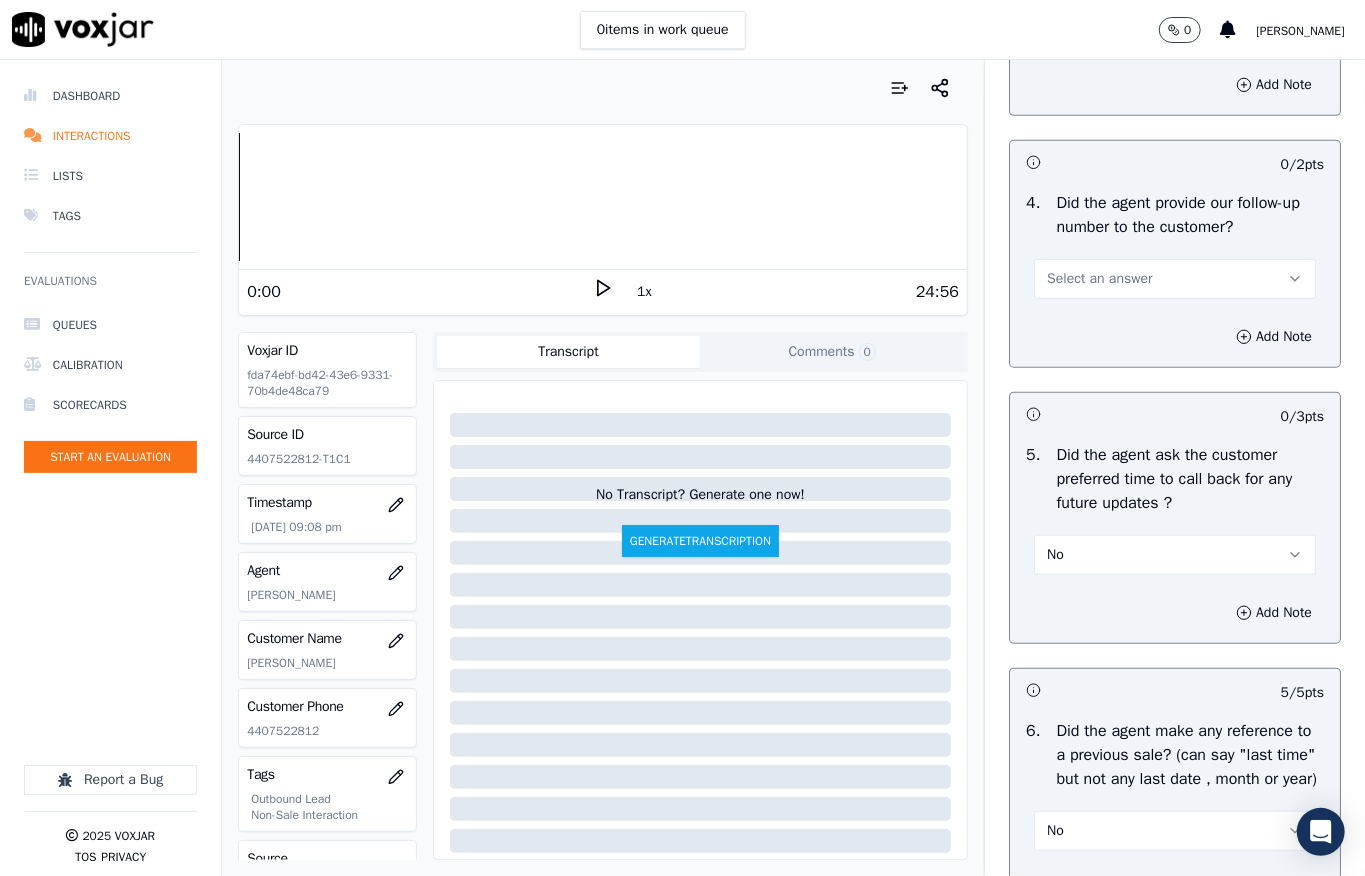 click on "Select an answer" at bounding box center [1099, 279] 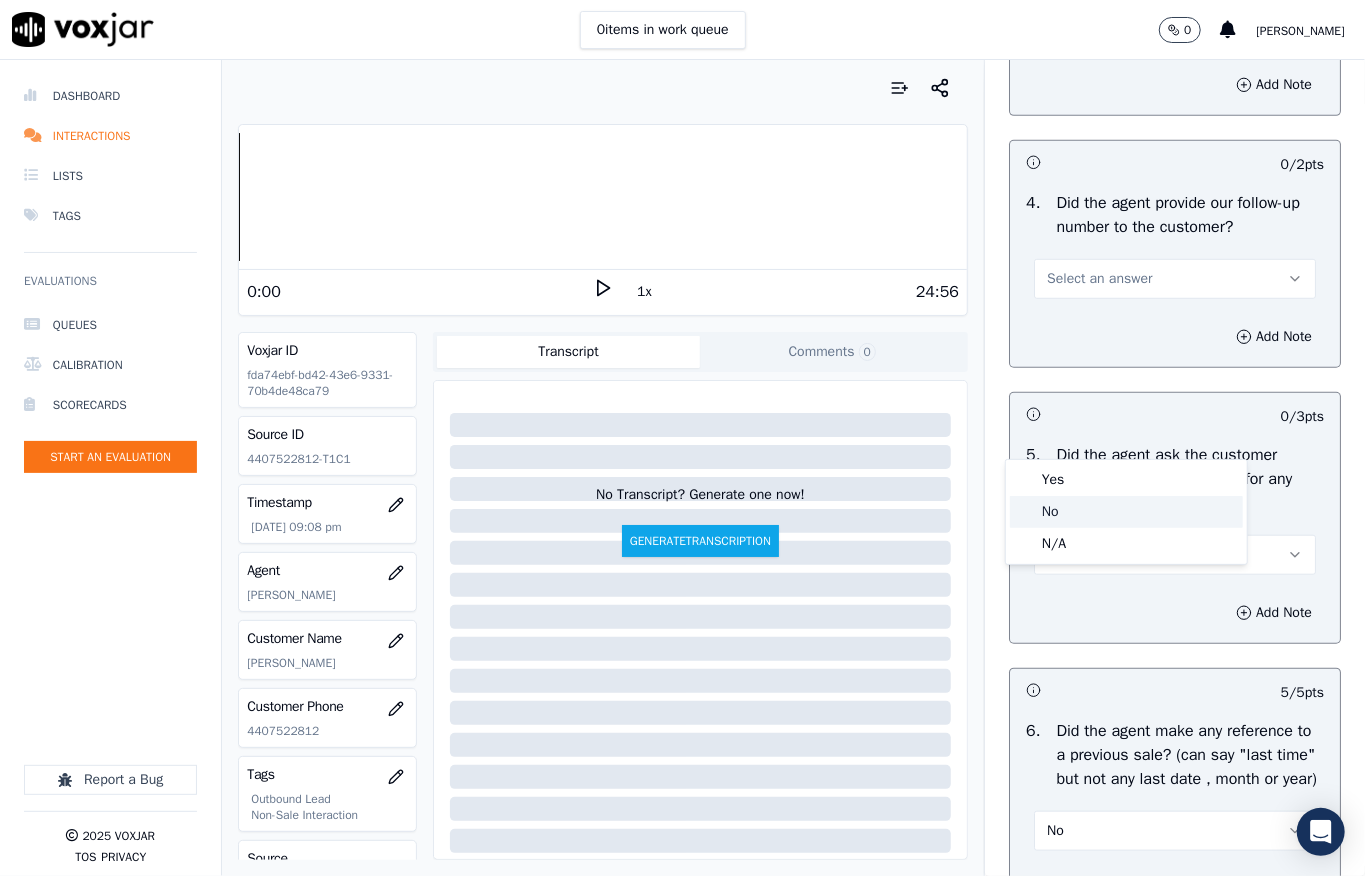 click on "No" 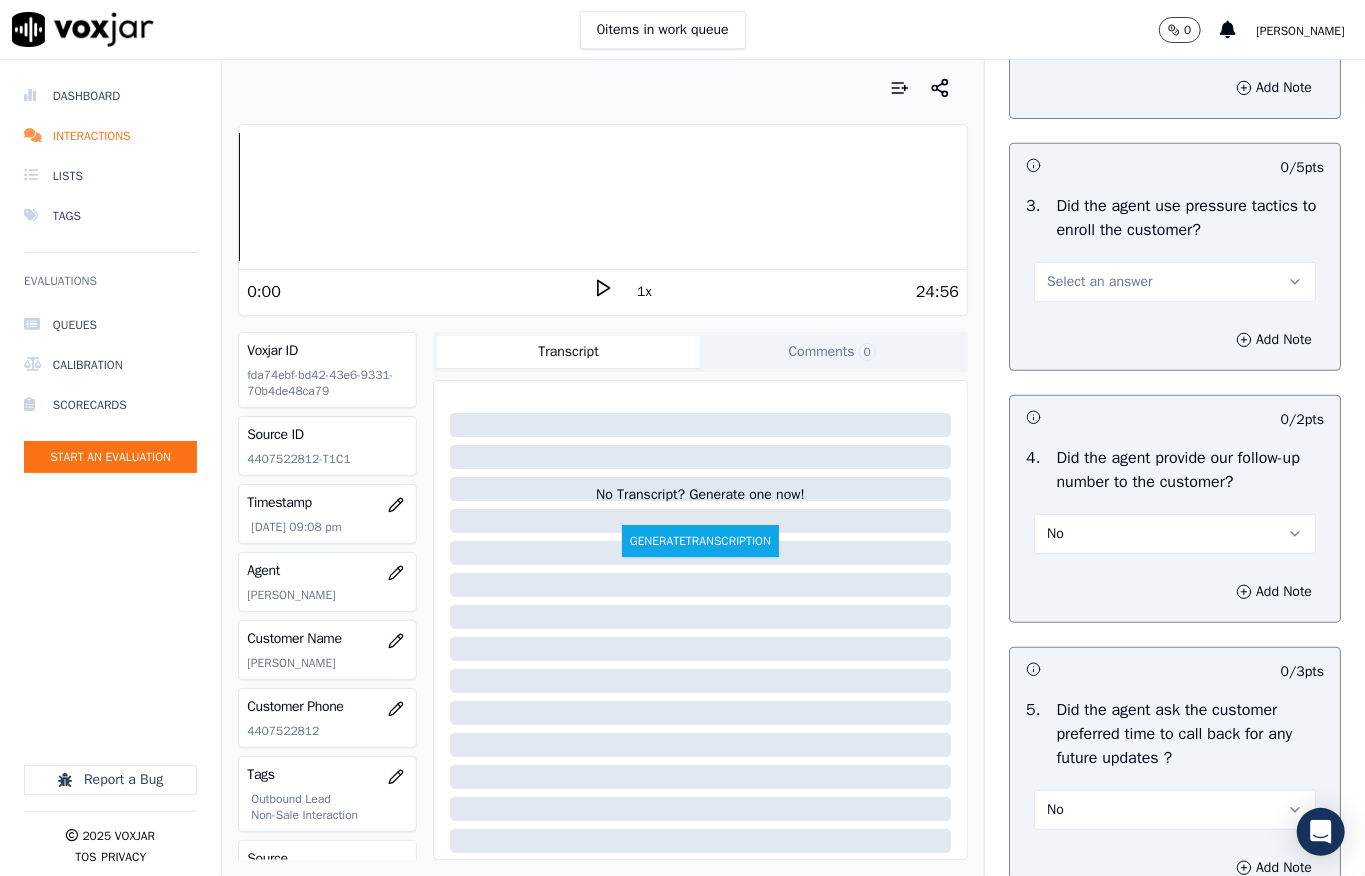 scroll, scrollTop: 4517, scrollLeft: 0, axis: vertical 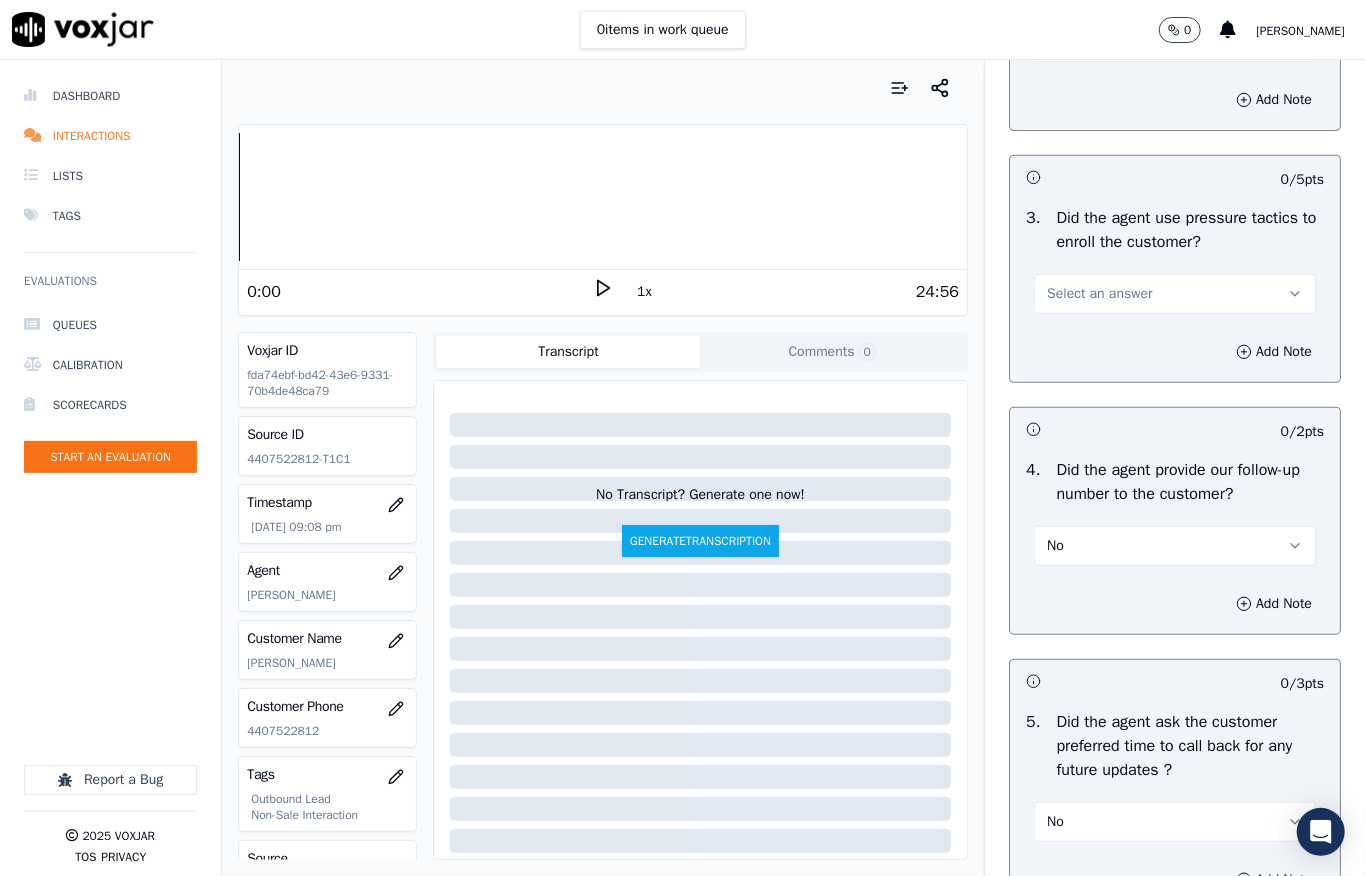 click on "No" at bounding box center [1175, 546] 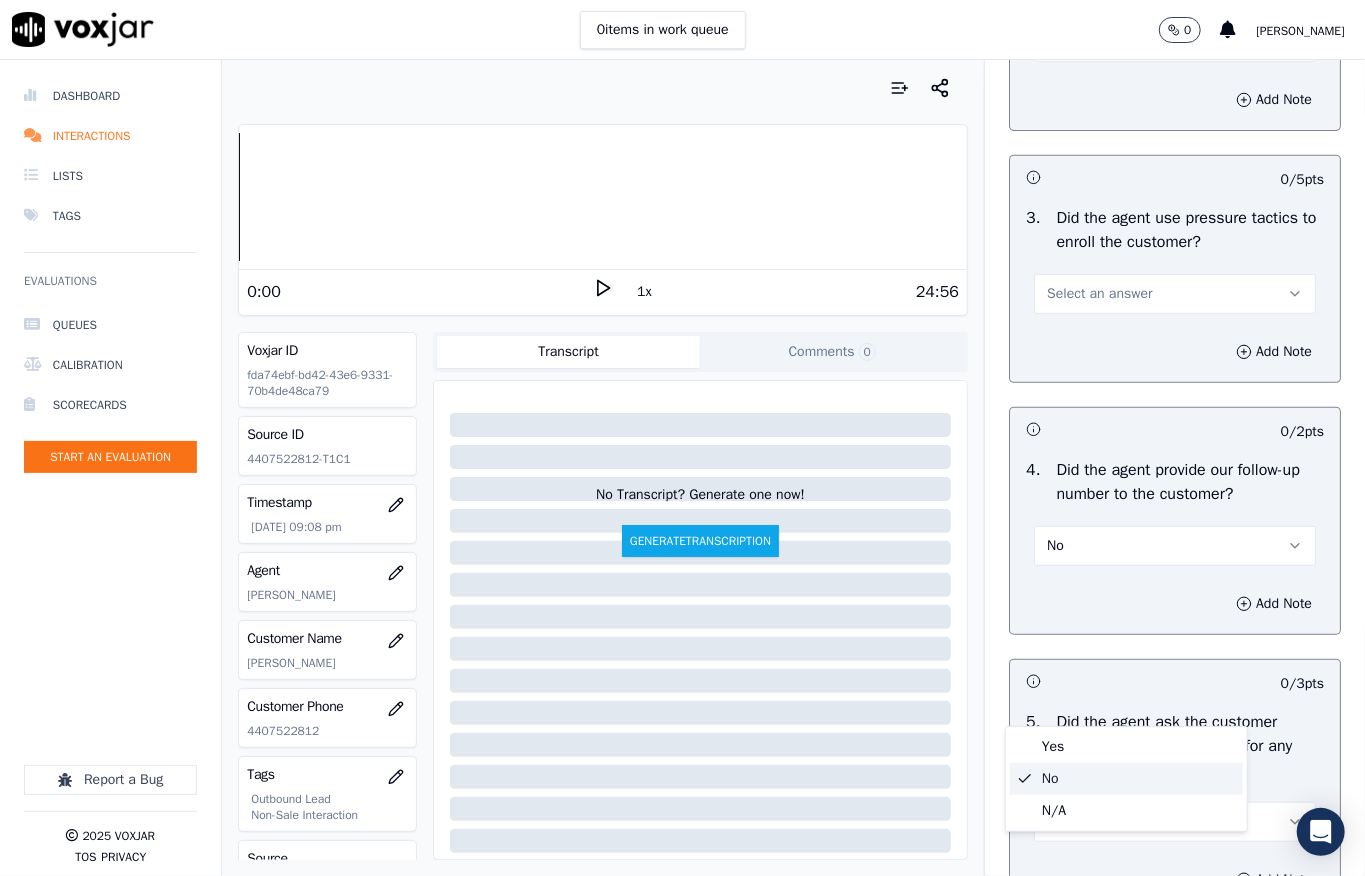 click on "No" 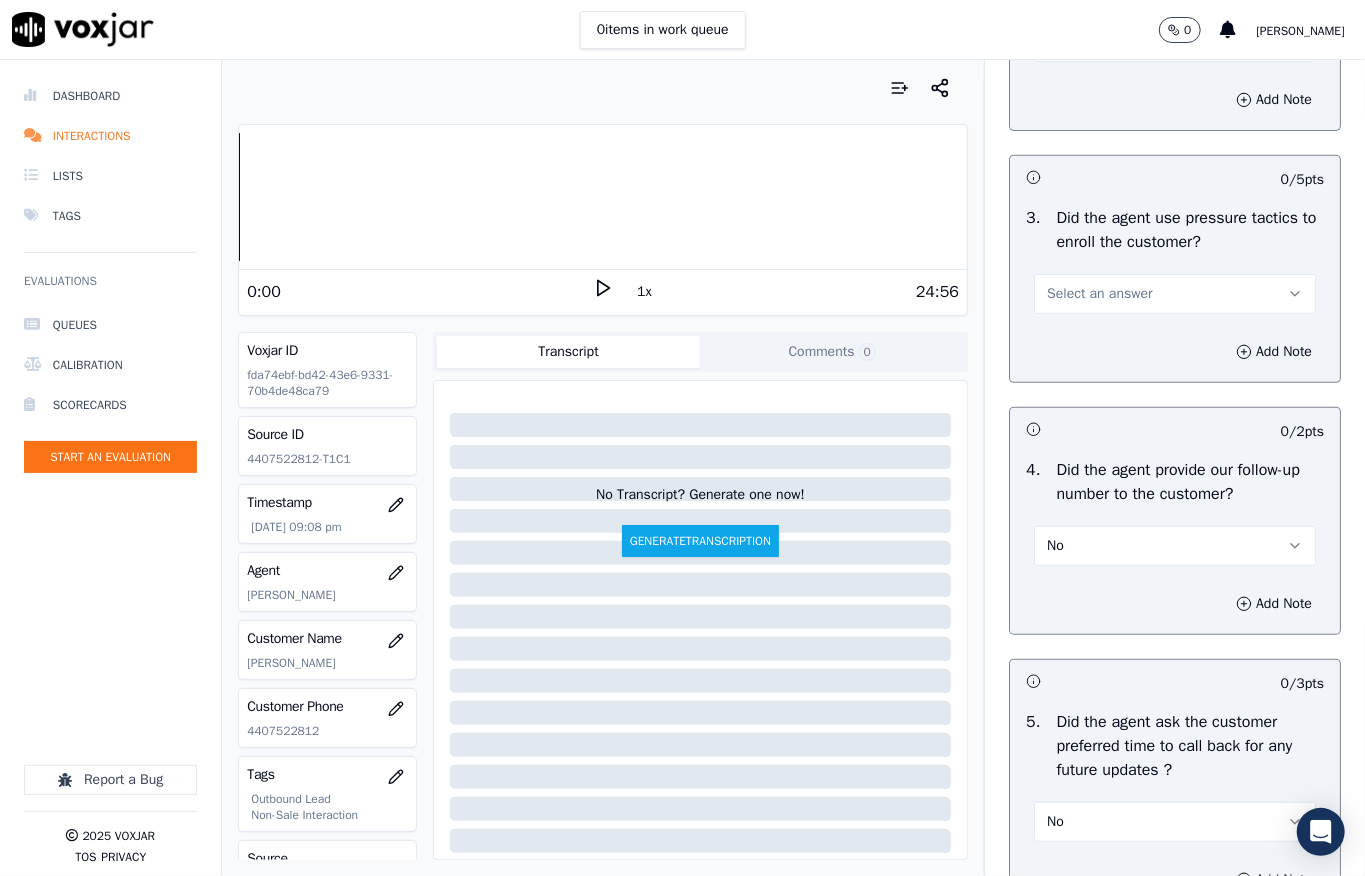 click on "Select an answer" at bounding box center (1099, 294) 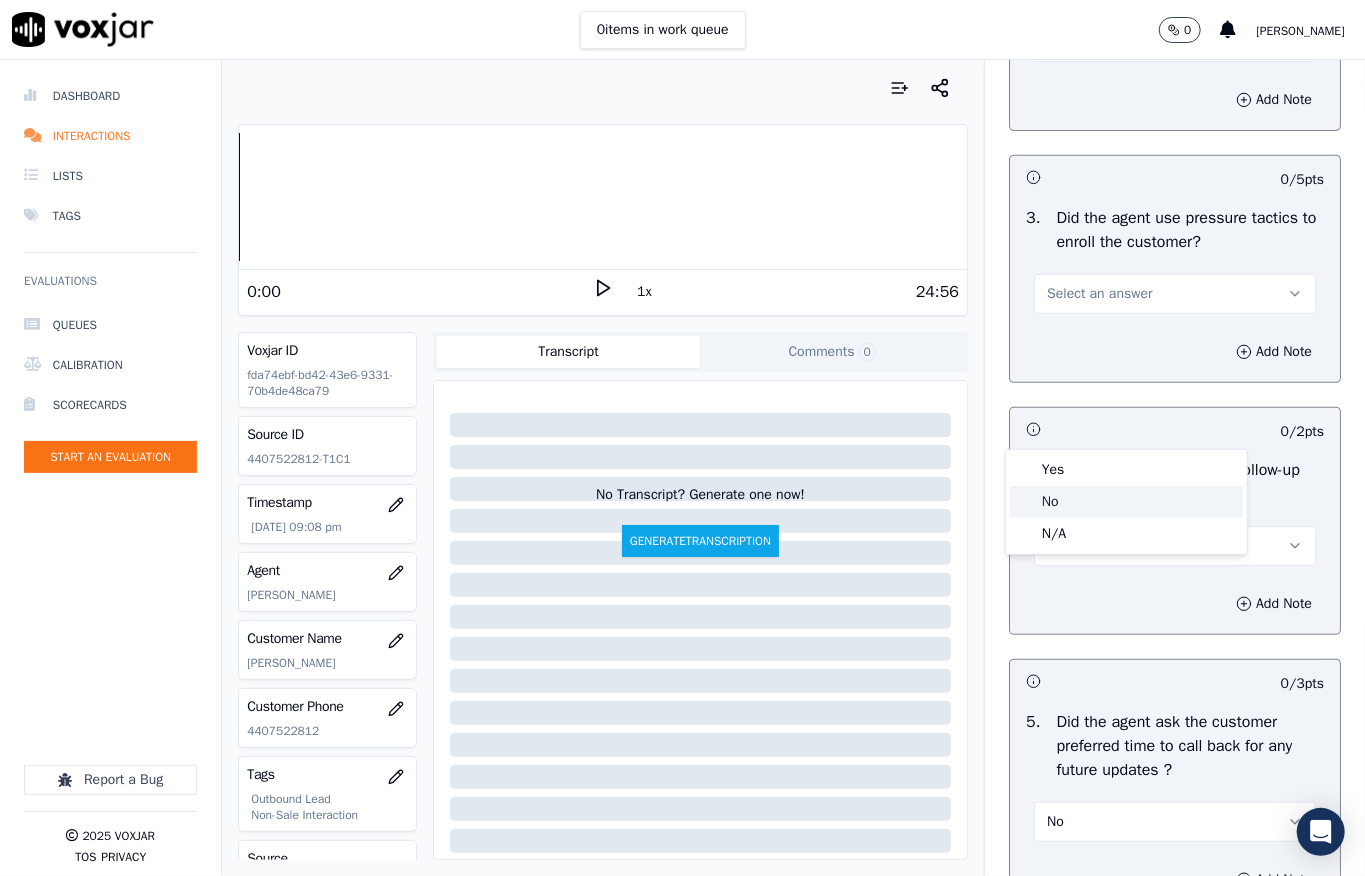 click on "No" 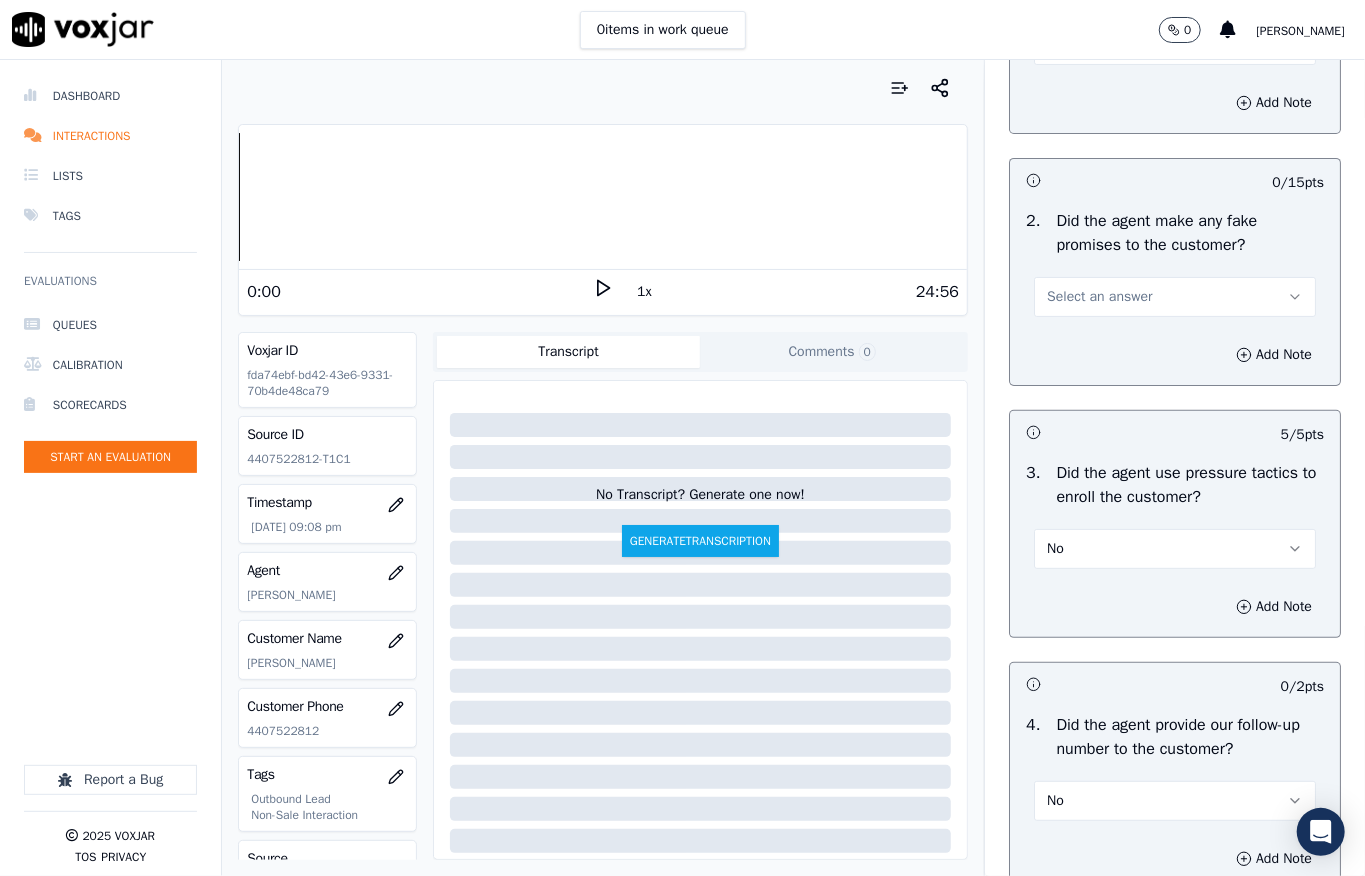 scroll, scrollTop: 4250, scrollLeft: 0, axis: vertical 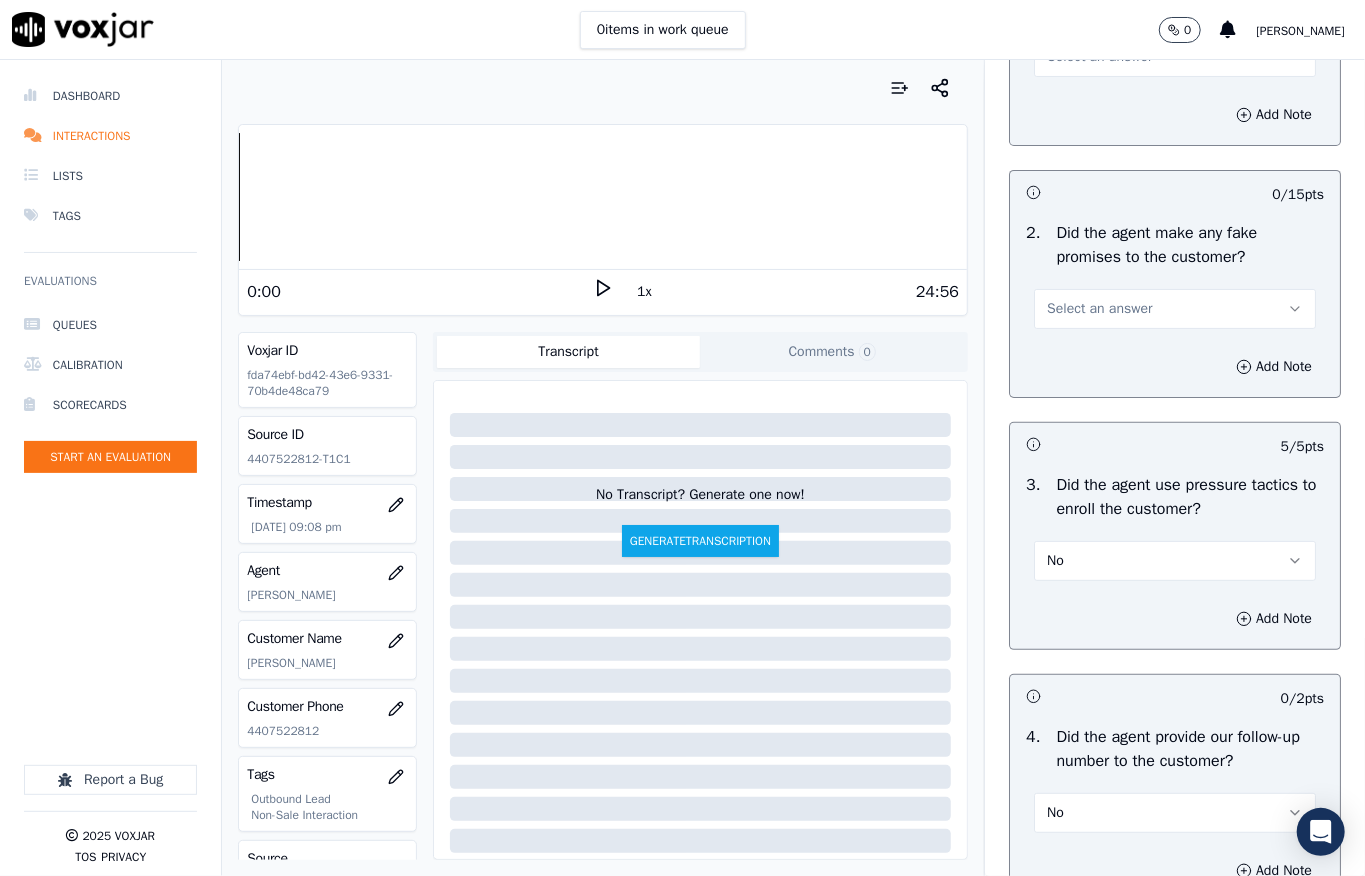click on "Select an answer" at bounding box center (1099, 309) 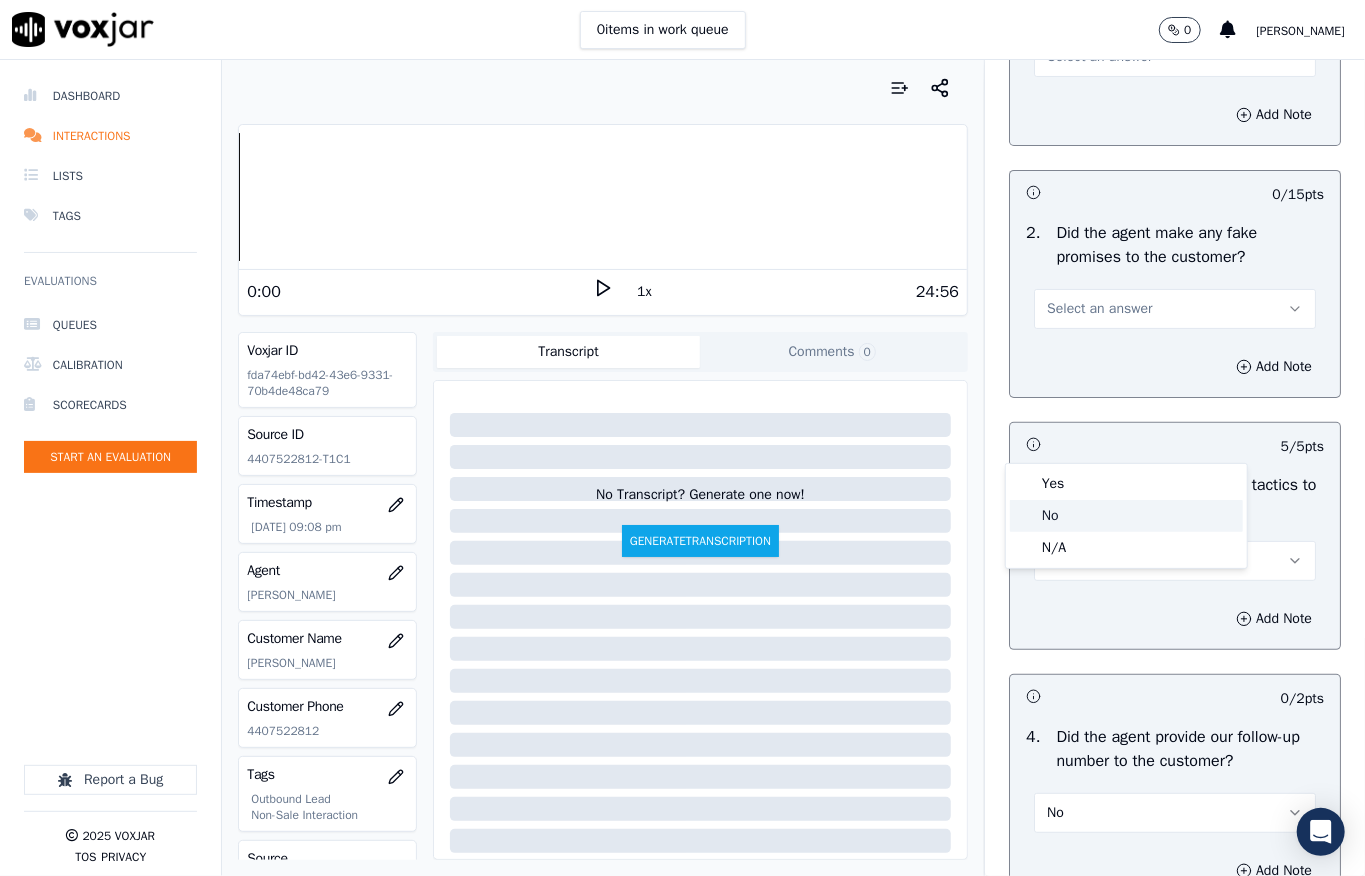 click on "No" 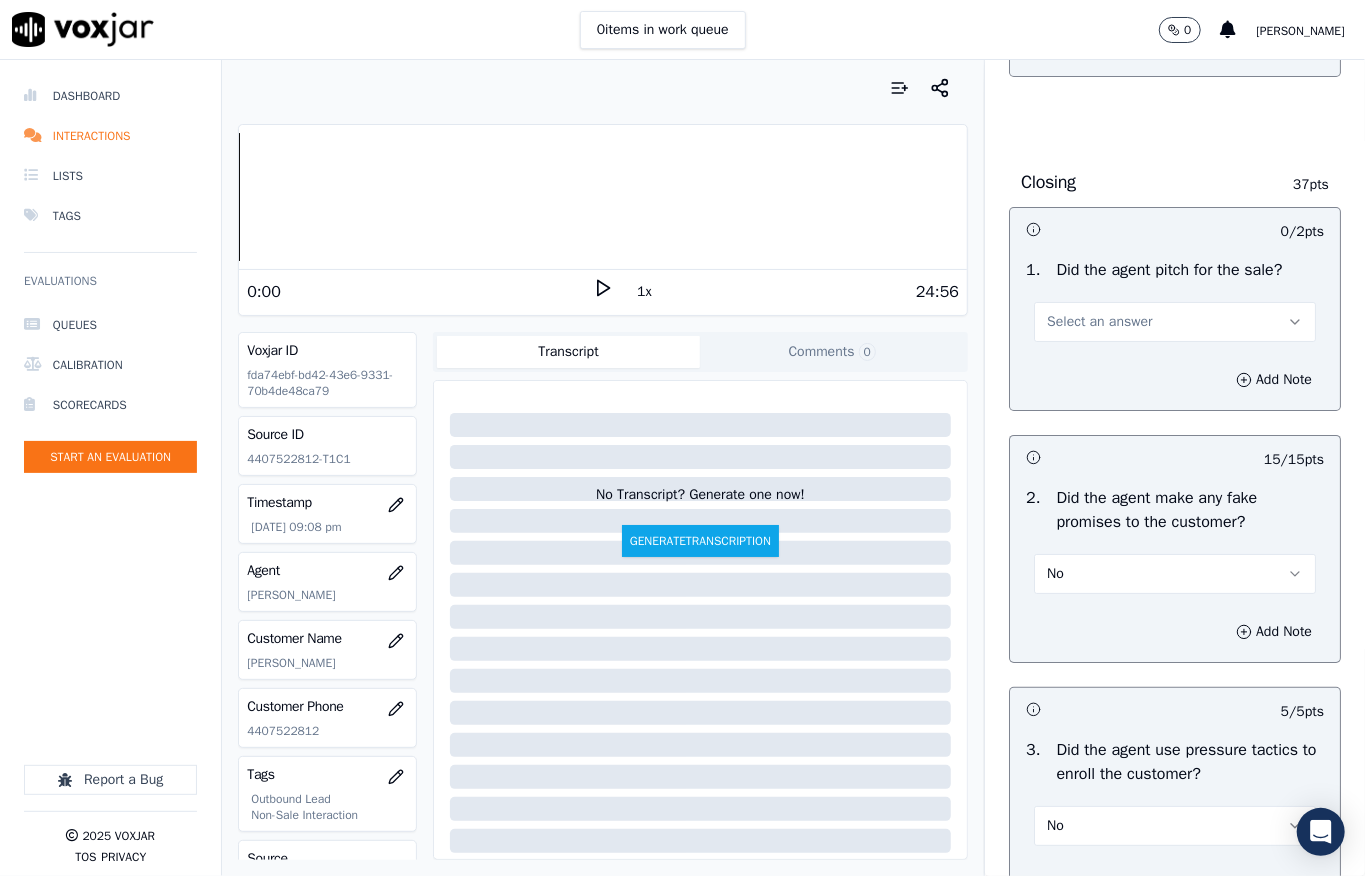 scroll, scrollTop: 3984, scrollLeft: 0, axis: vertical 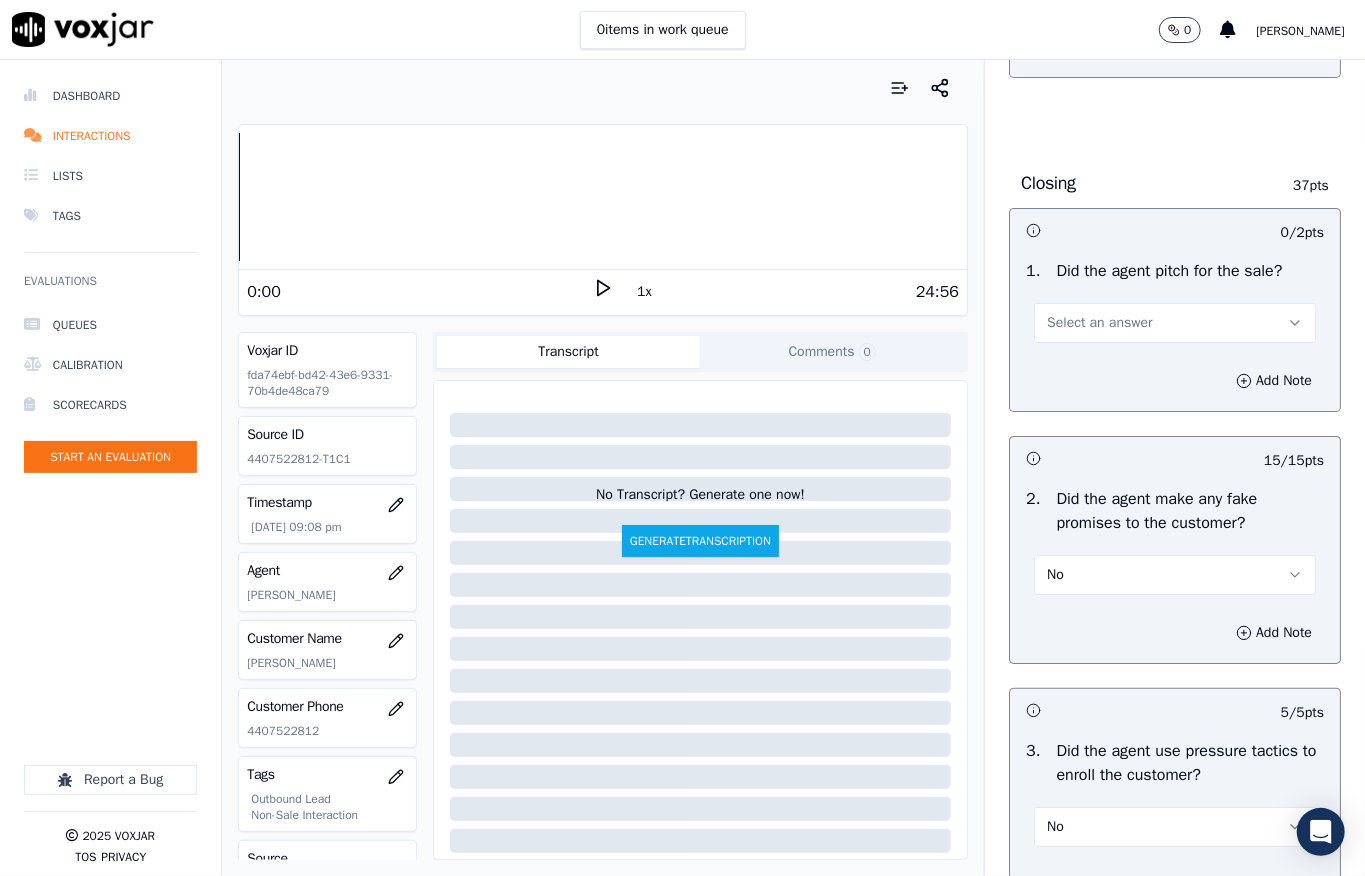 click on "Select an answer" at bounding box center (1099, 323) 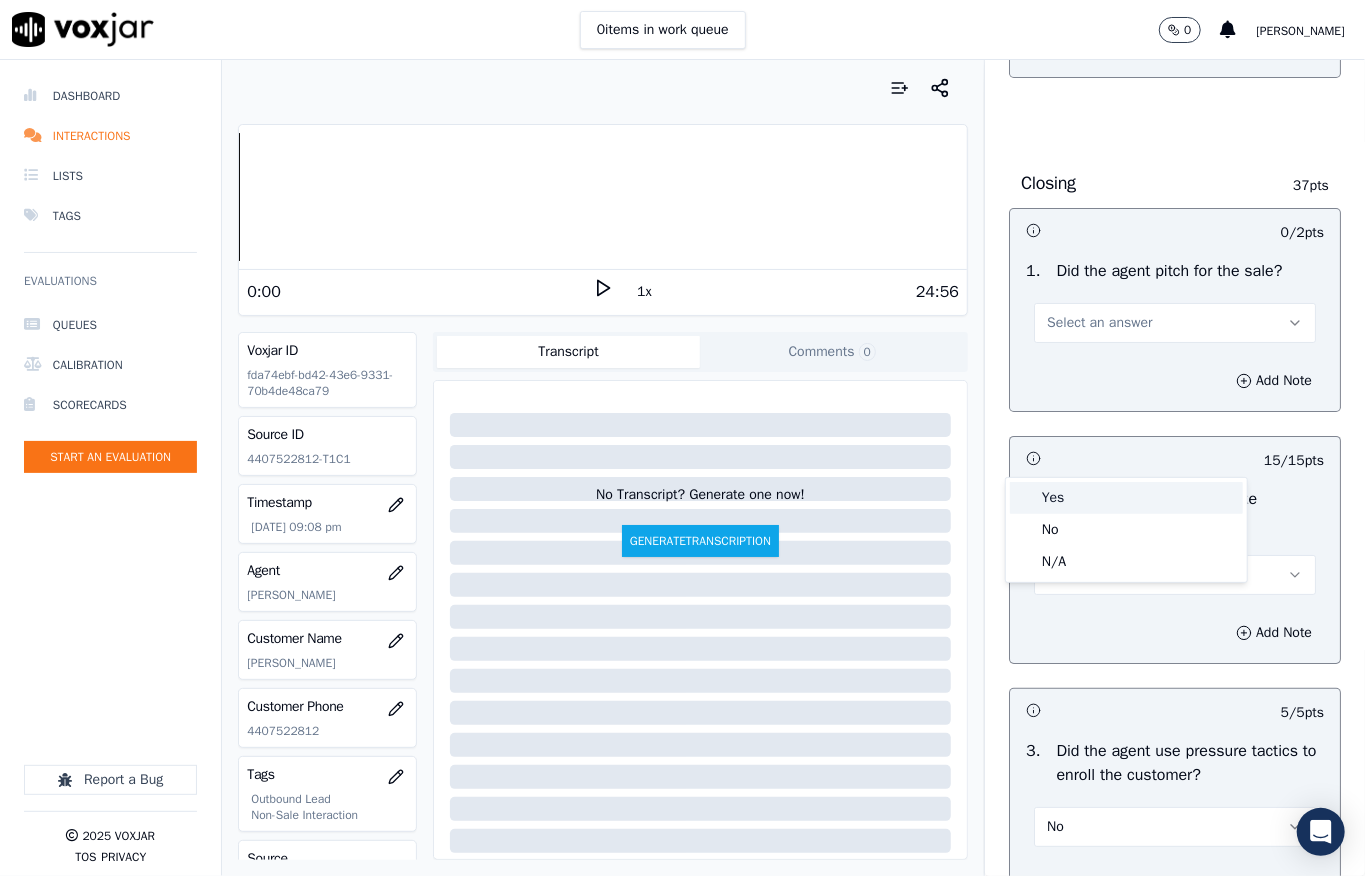 click on "Yes" at bounding box center [1126, 498] 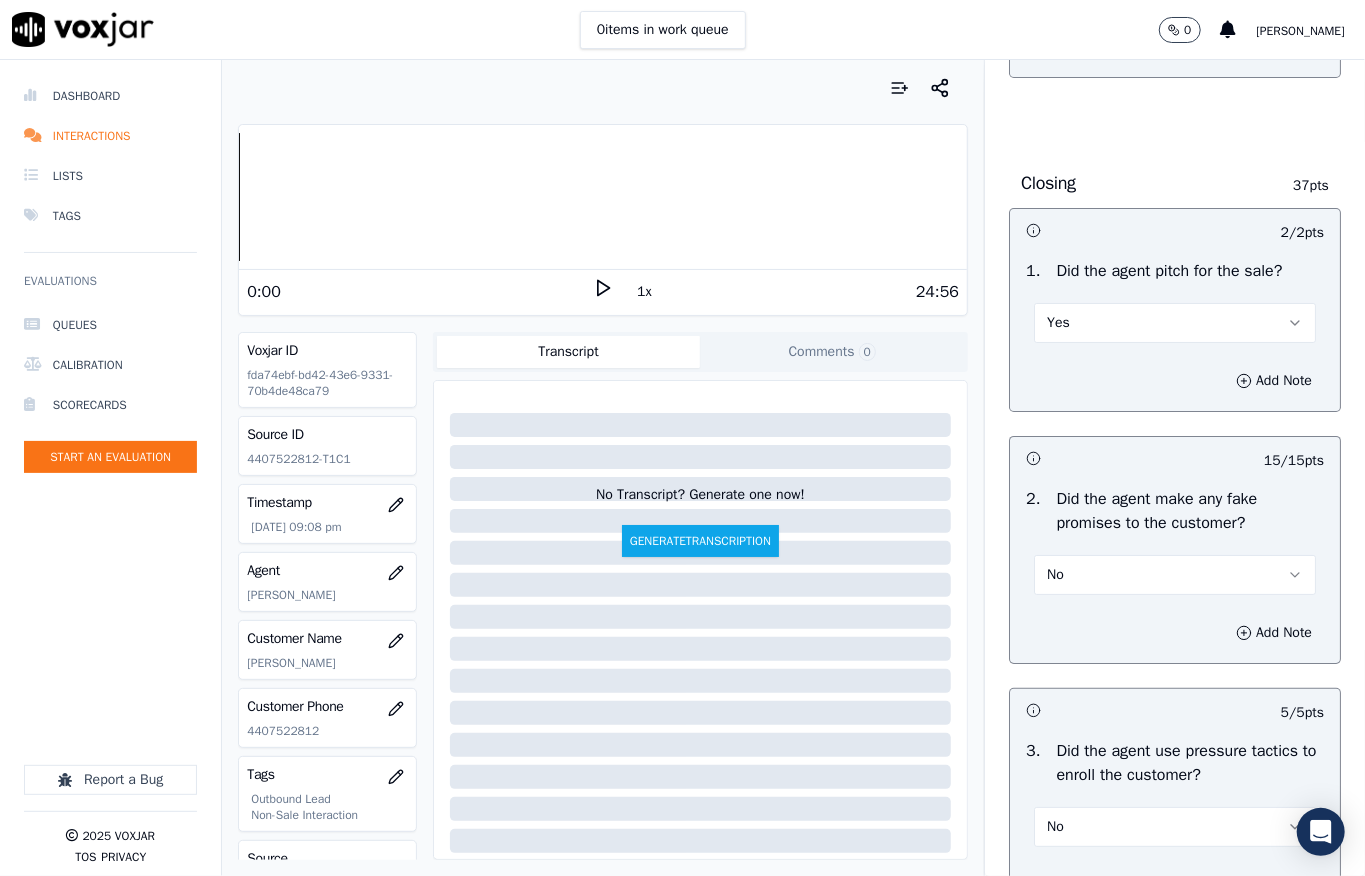 scroll, scrollTop: 3717, scrollLeft: 0, axis: vertical 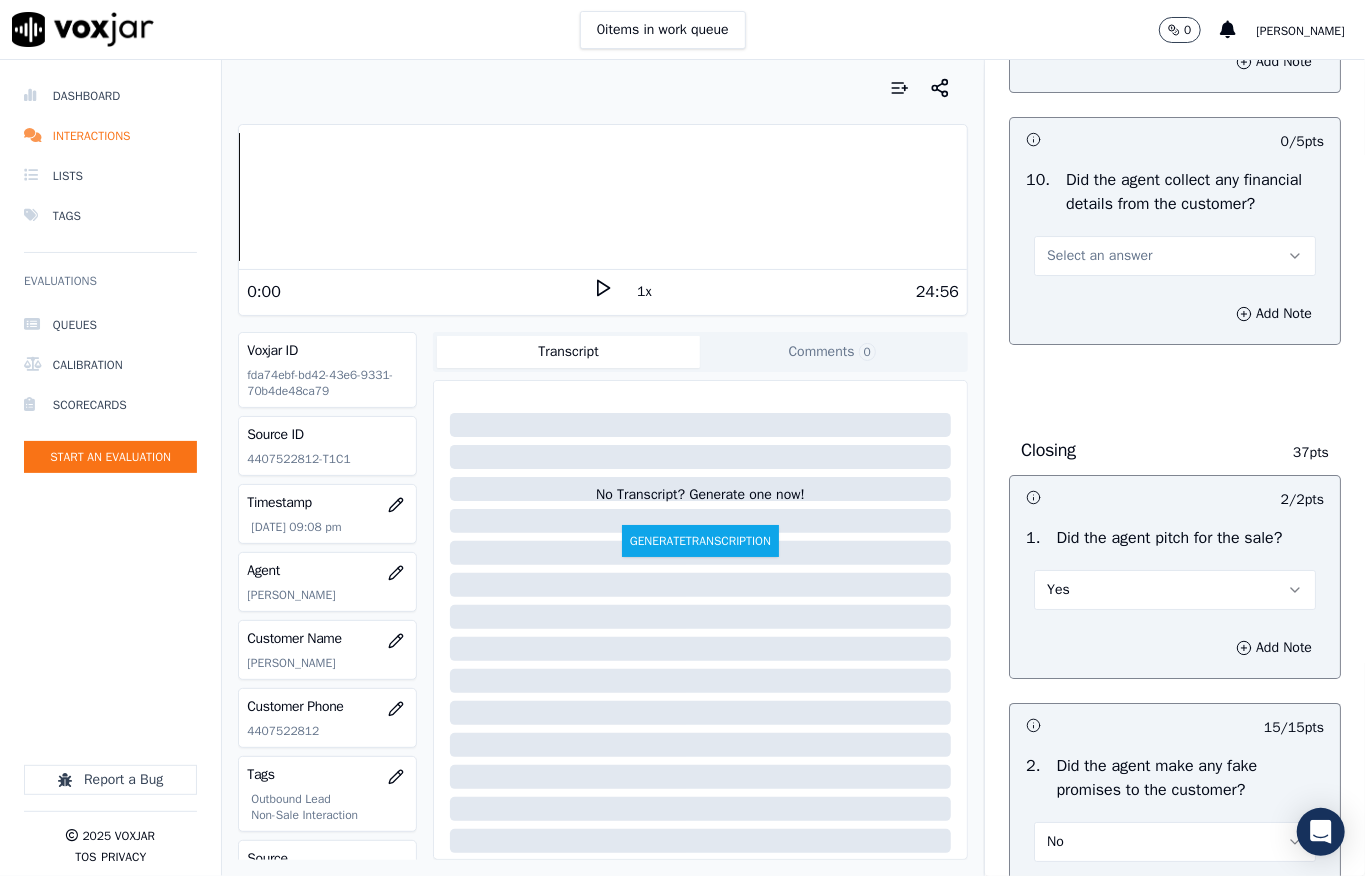 click on "Select an answer" at bounding box center (1099, 256) 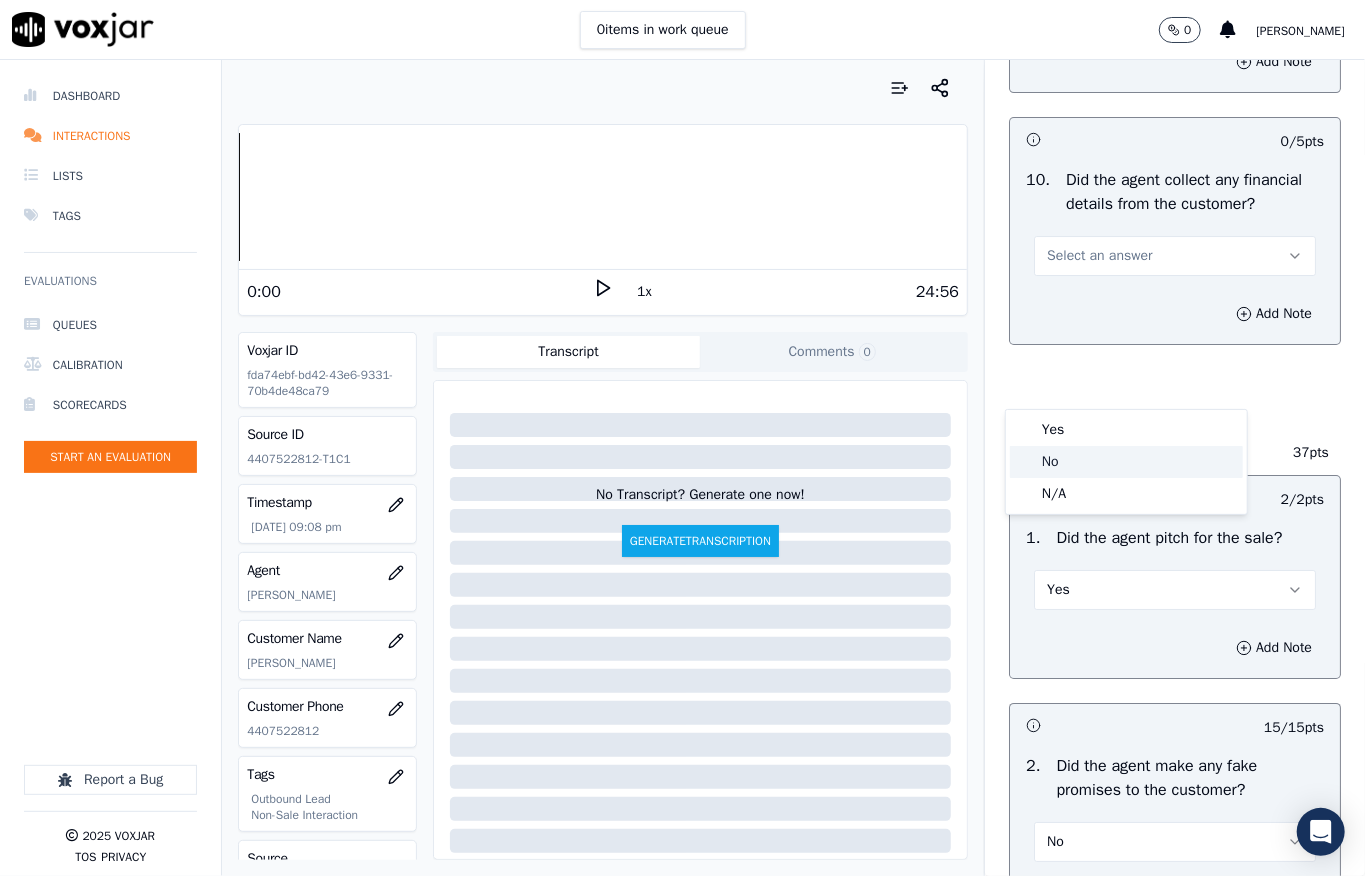 click on "No" 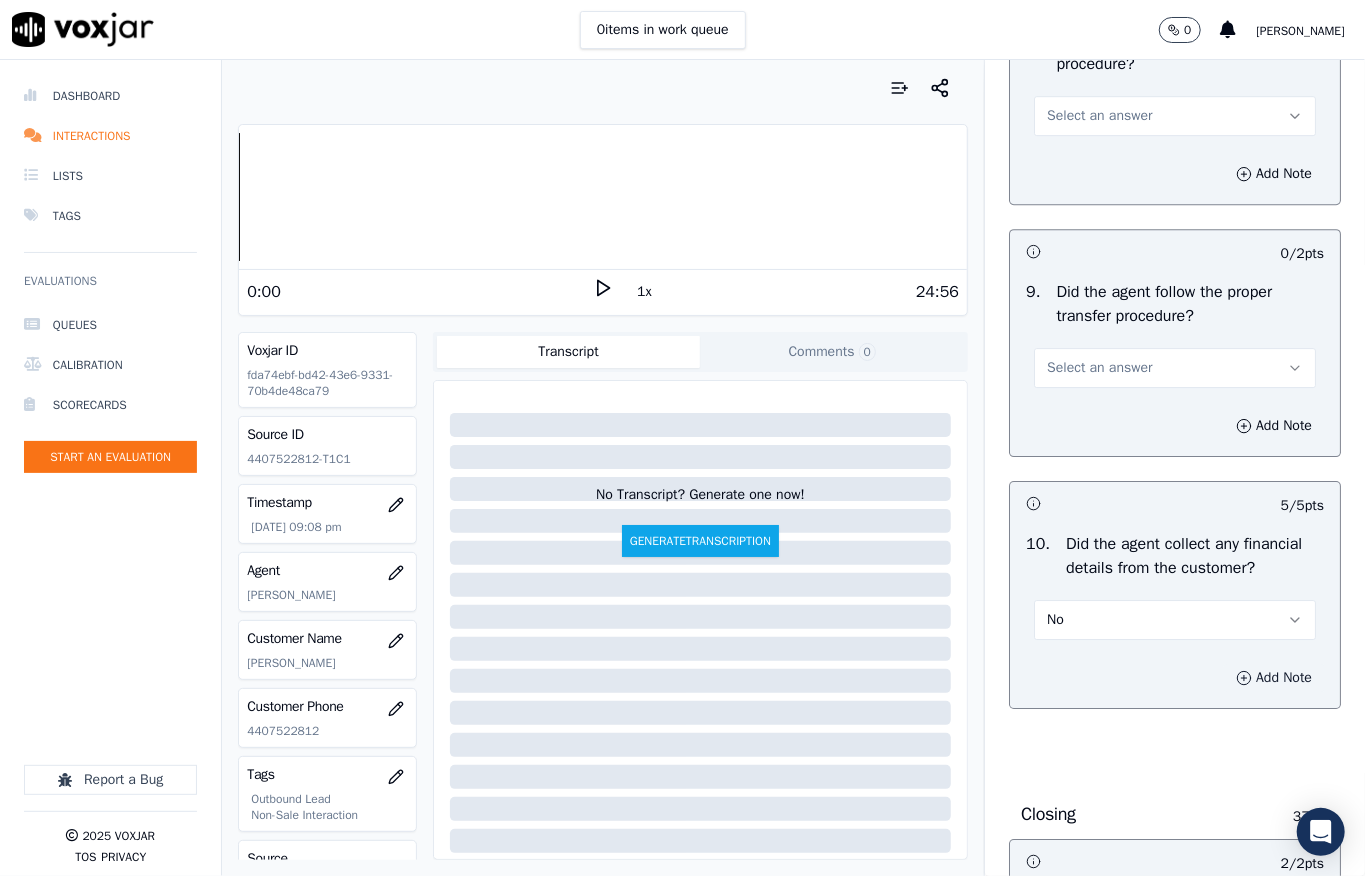 scroll, scrollTop: 3317, scrollLeft: 0, axis: vertical 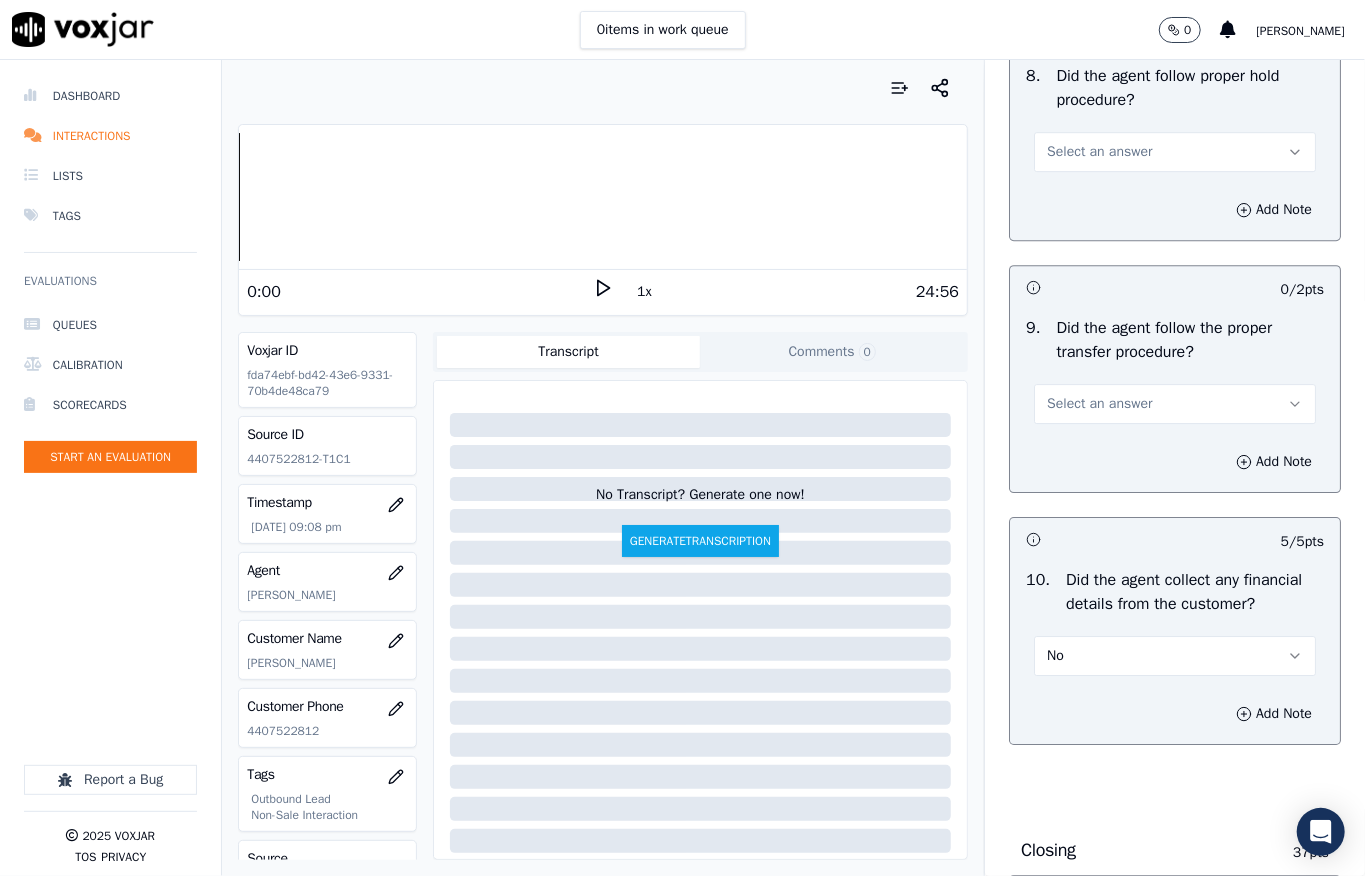 click on "Select an answer" at bounding box center (1175, 404) 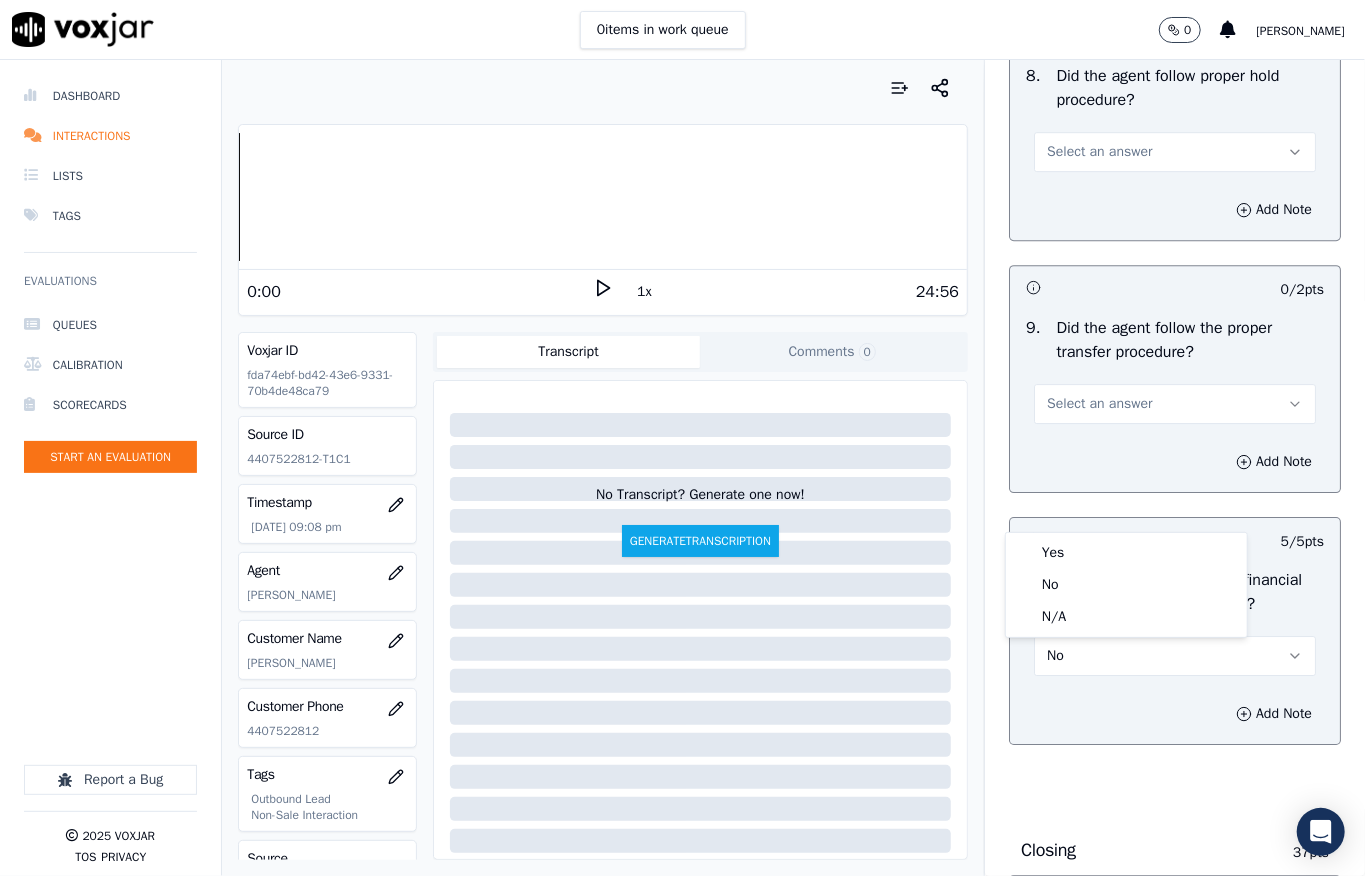click on "Select an answer" at bounding box center (1175, 404) 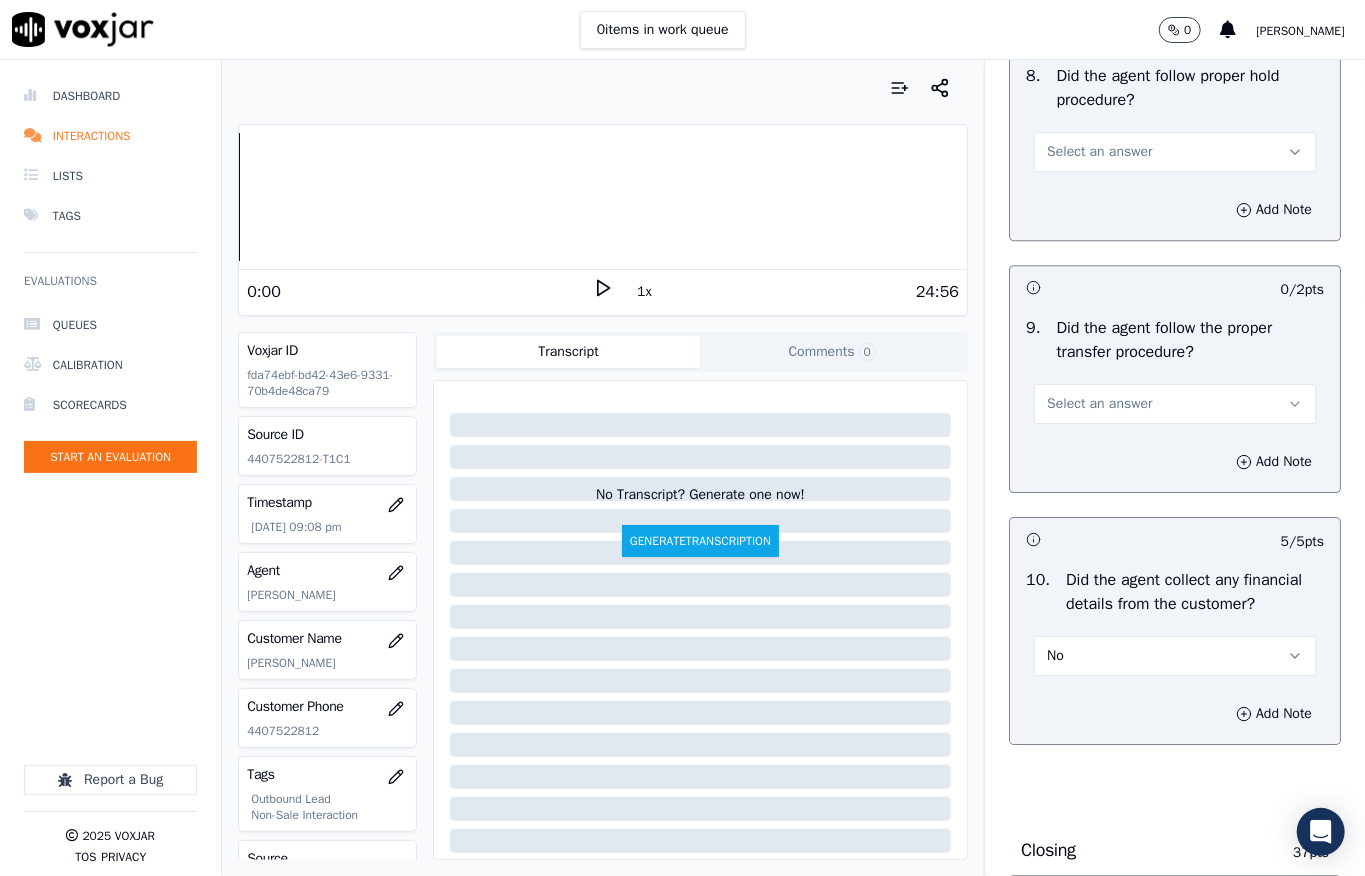 click on "Select an answer" at bounding box center (1175, 404) 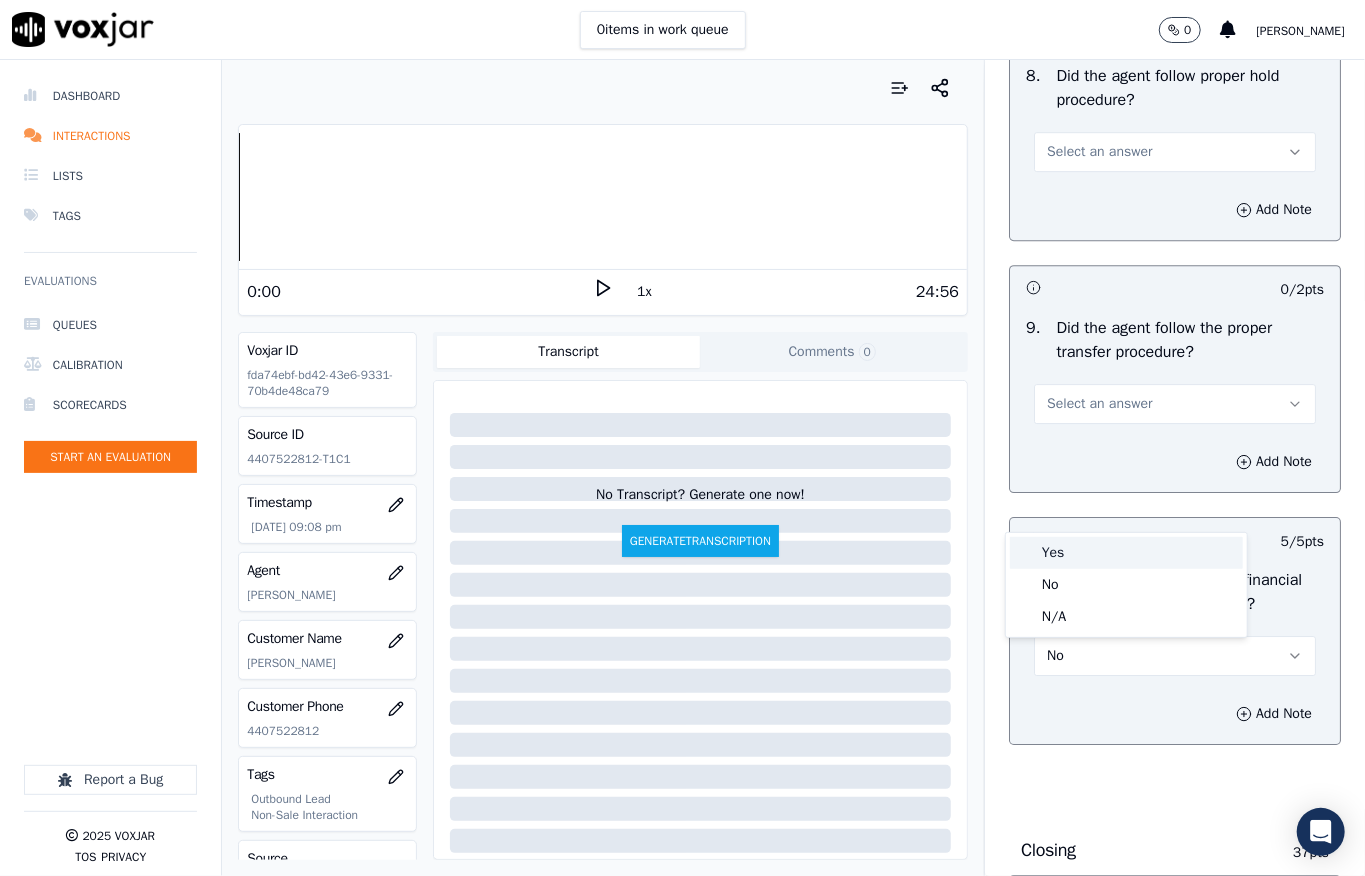 click on "Yes" at bounding box center [1126, 553] 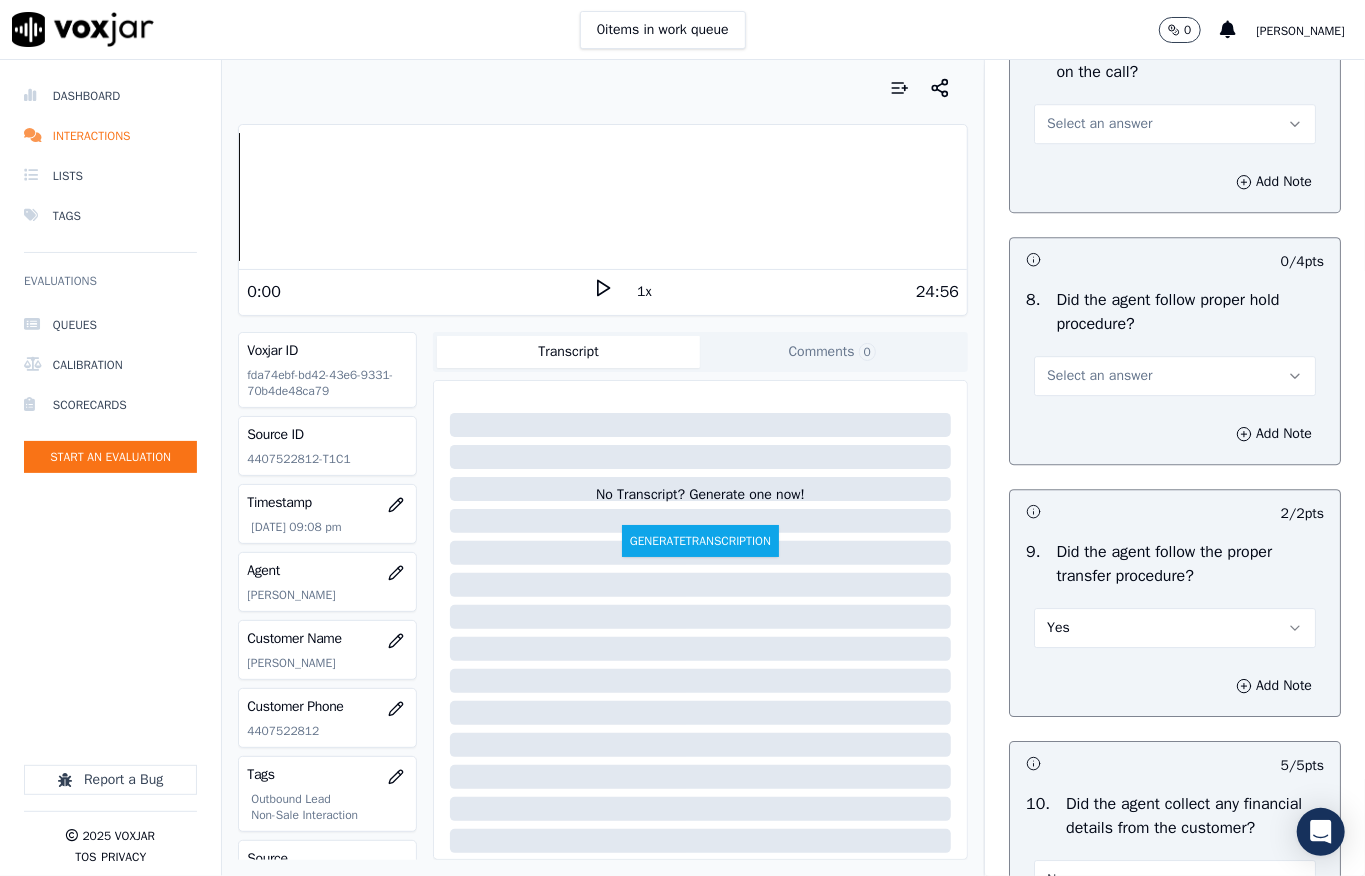 scroll, scrollTop: 3050, scrollLeft: 0, axis: vertical 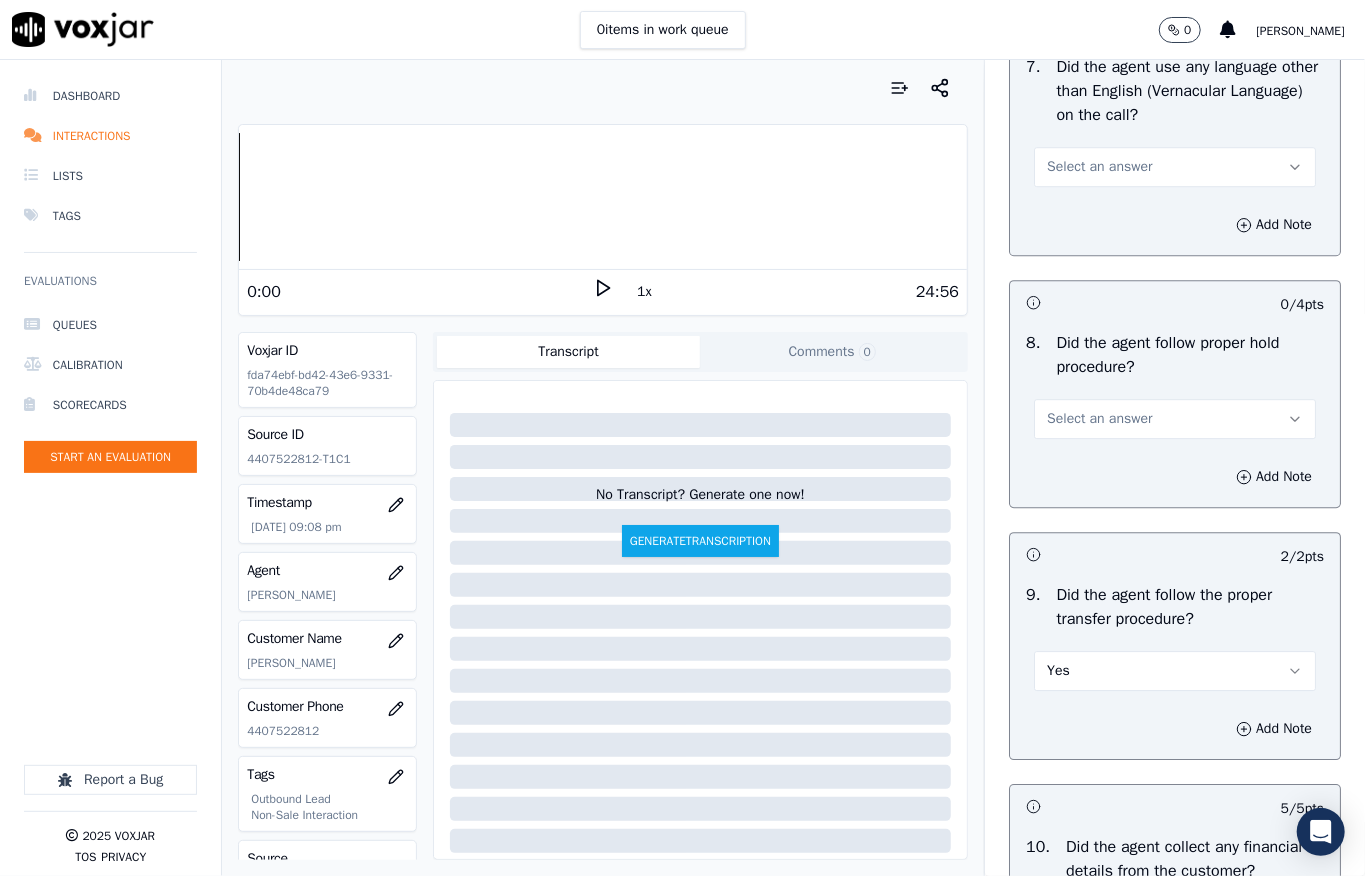 click on "Select an answer" at bounding box center (1099, 419) 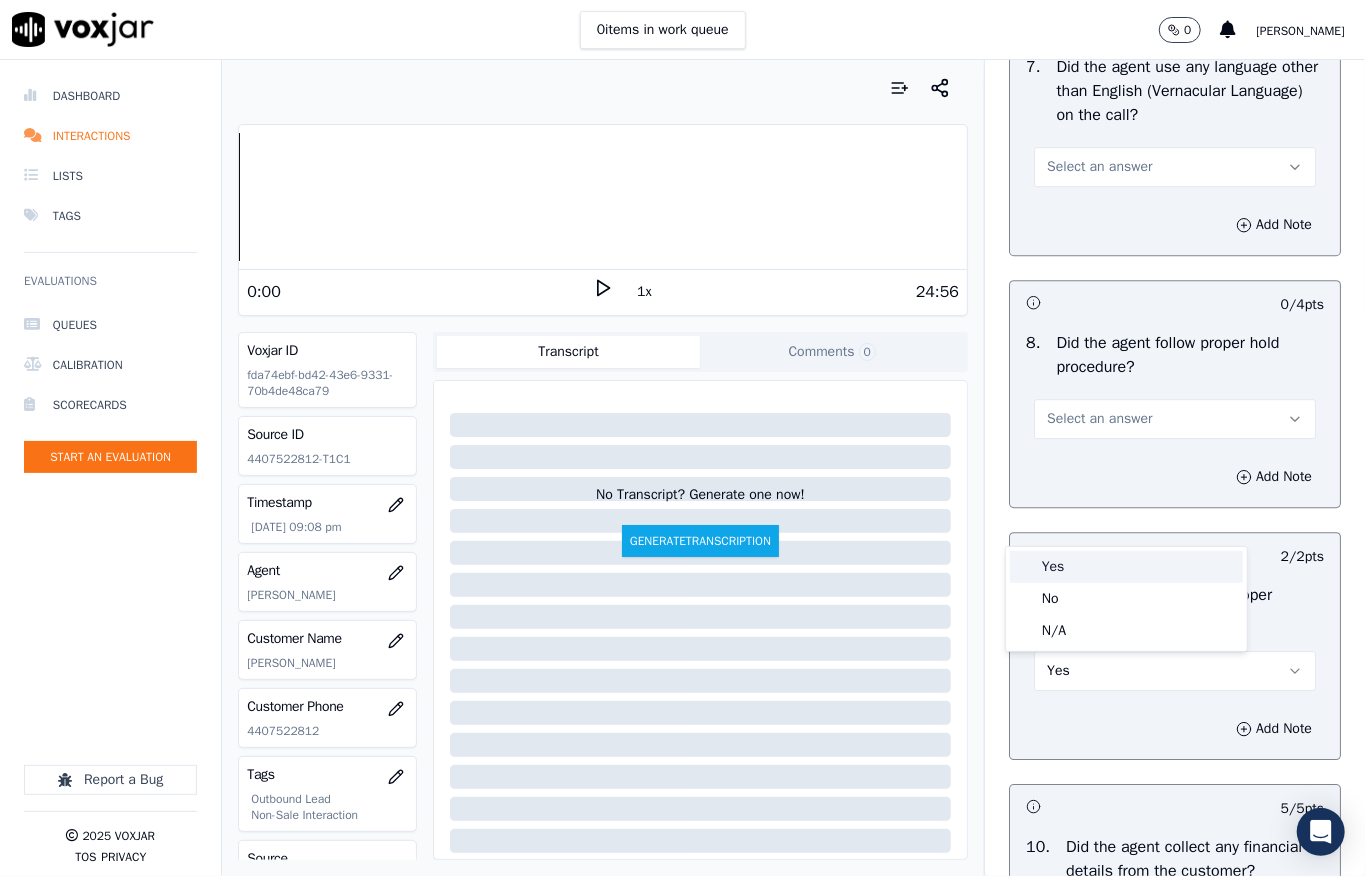 click on "Yes" at bounding box center (1126, 567) 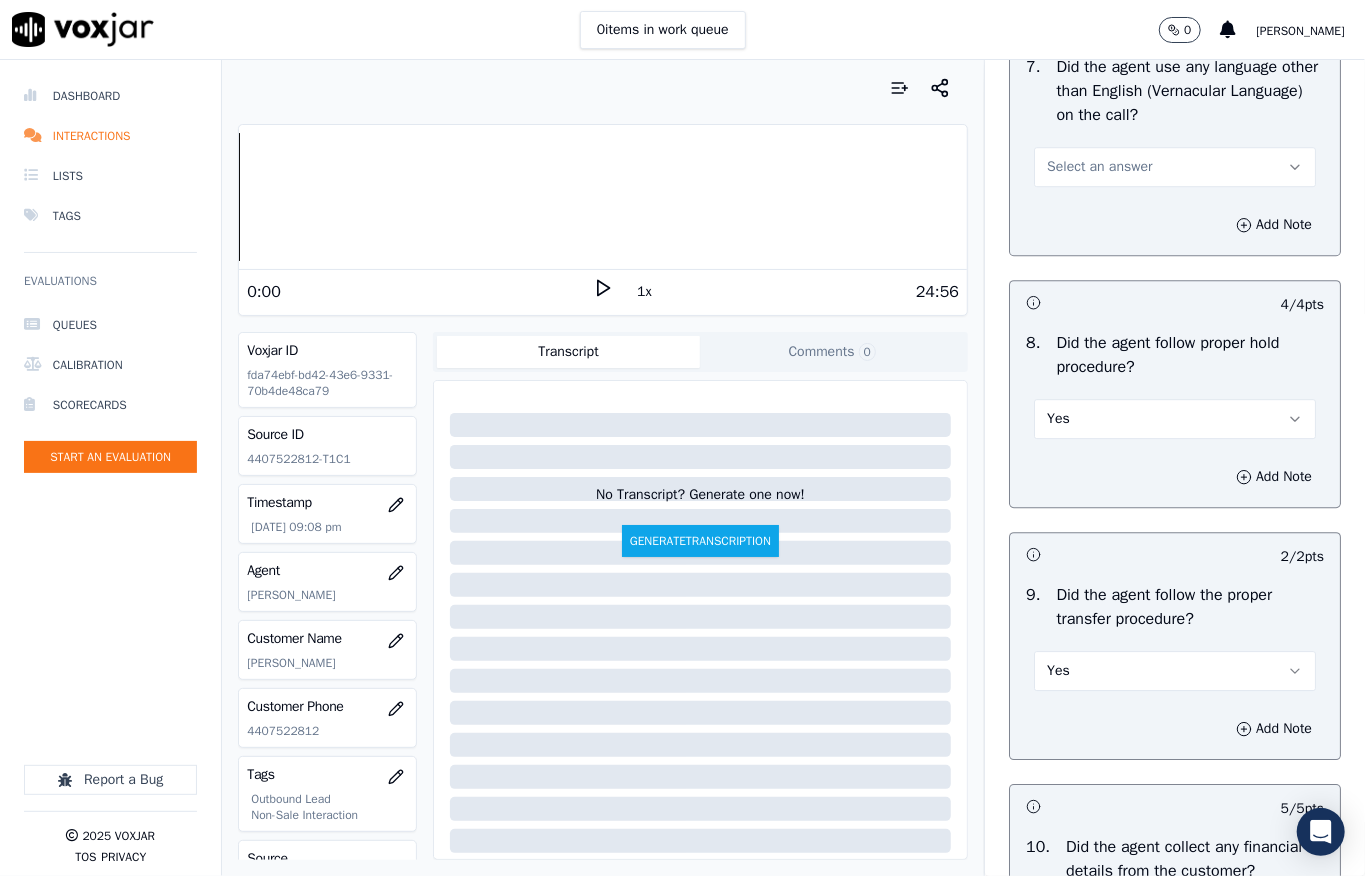 click on "Select an answer" at bounding box center (1099, 167) 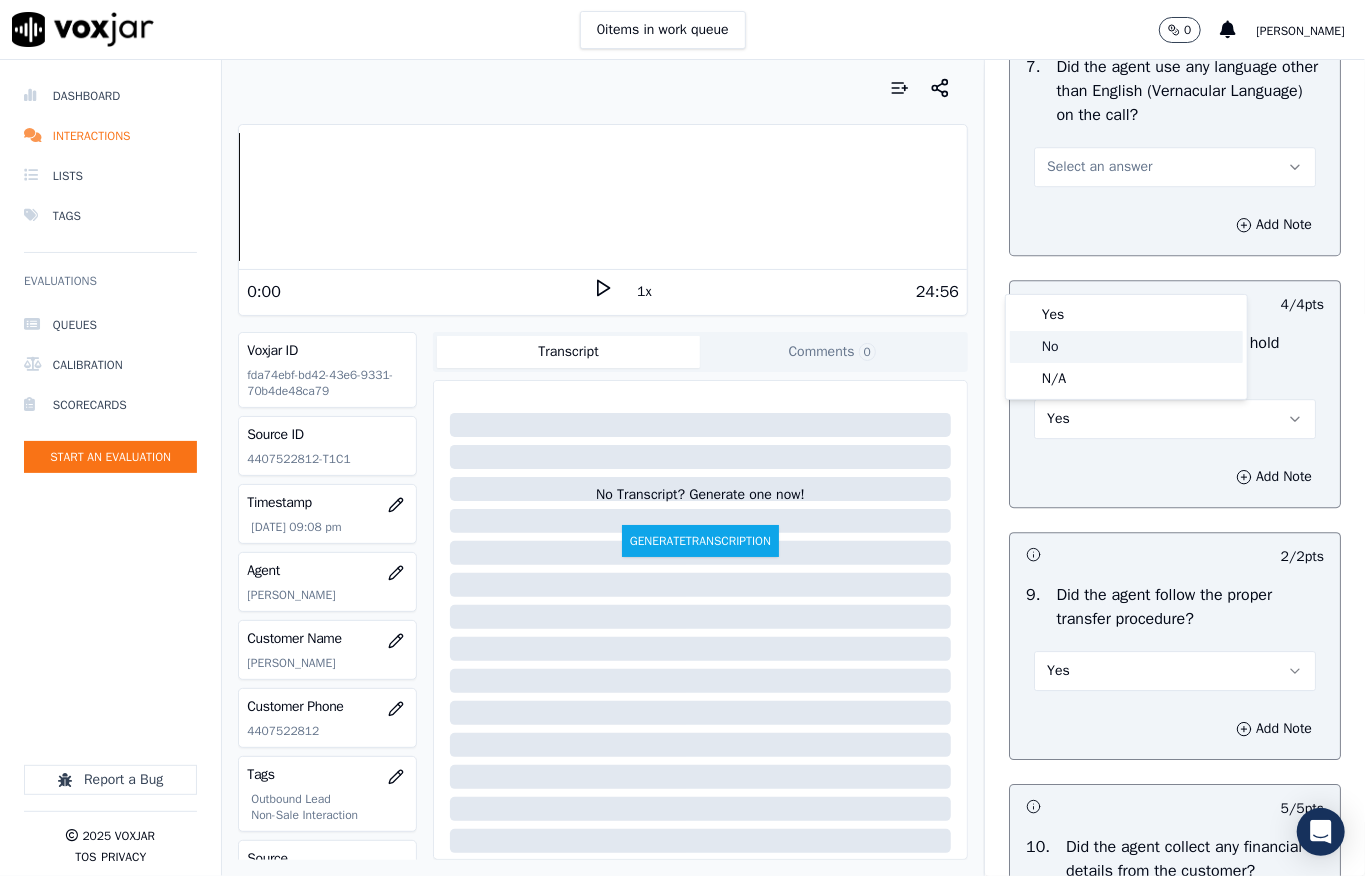 click on "No" 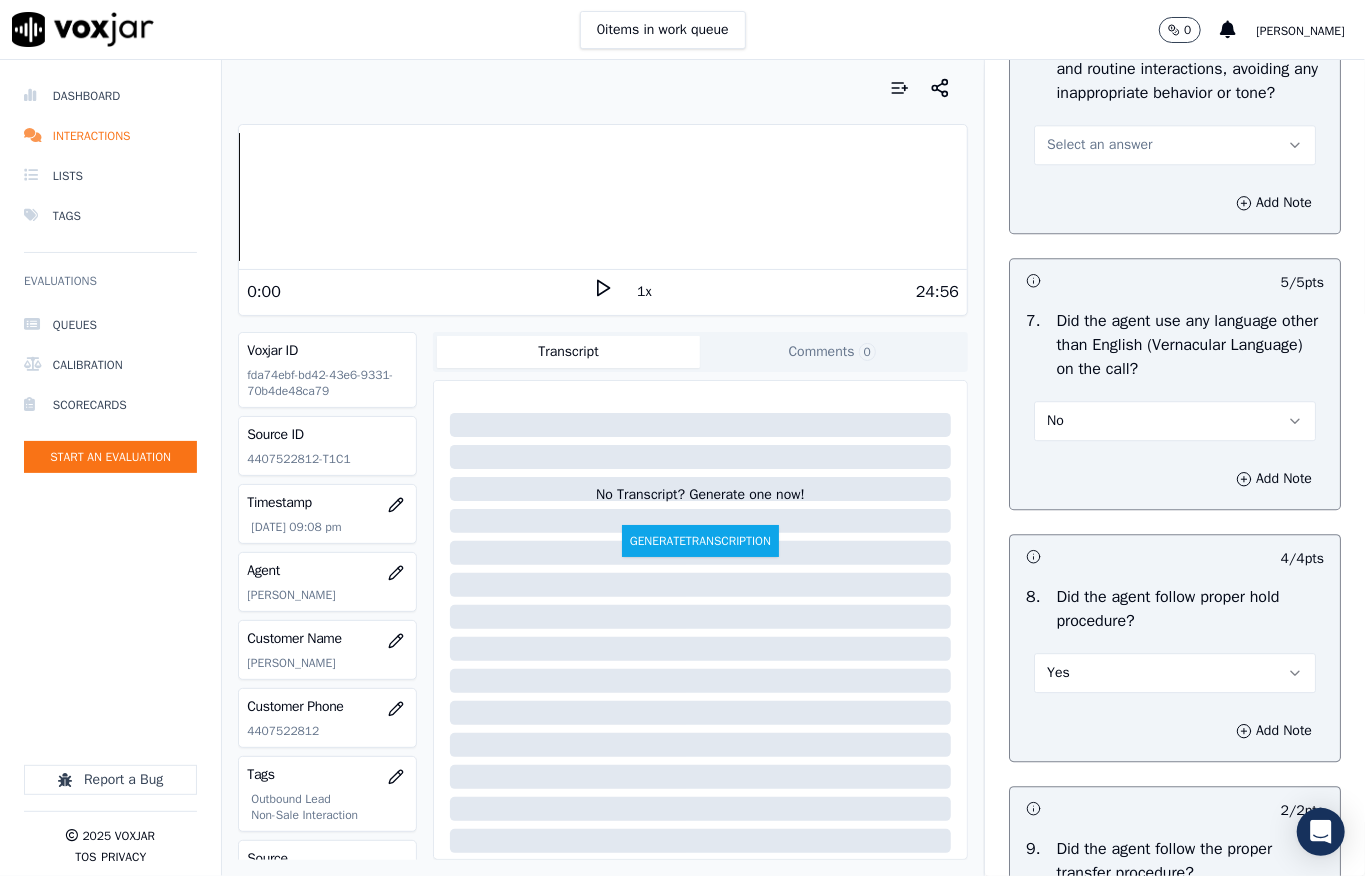 scroll, scrollTop: 2784, scrollLeft: 0, axis: vertical 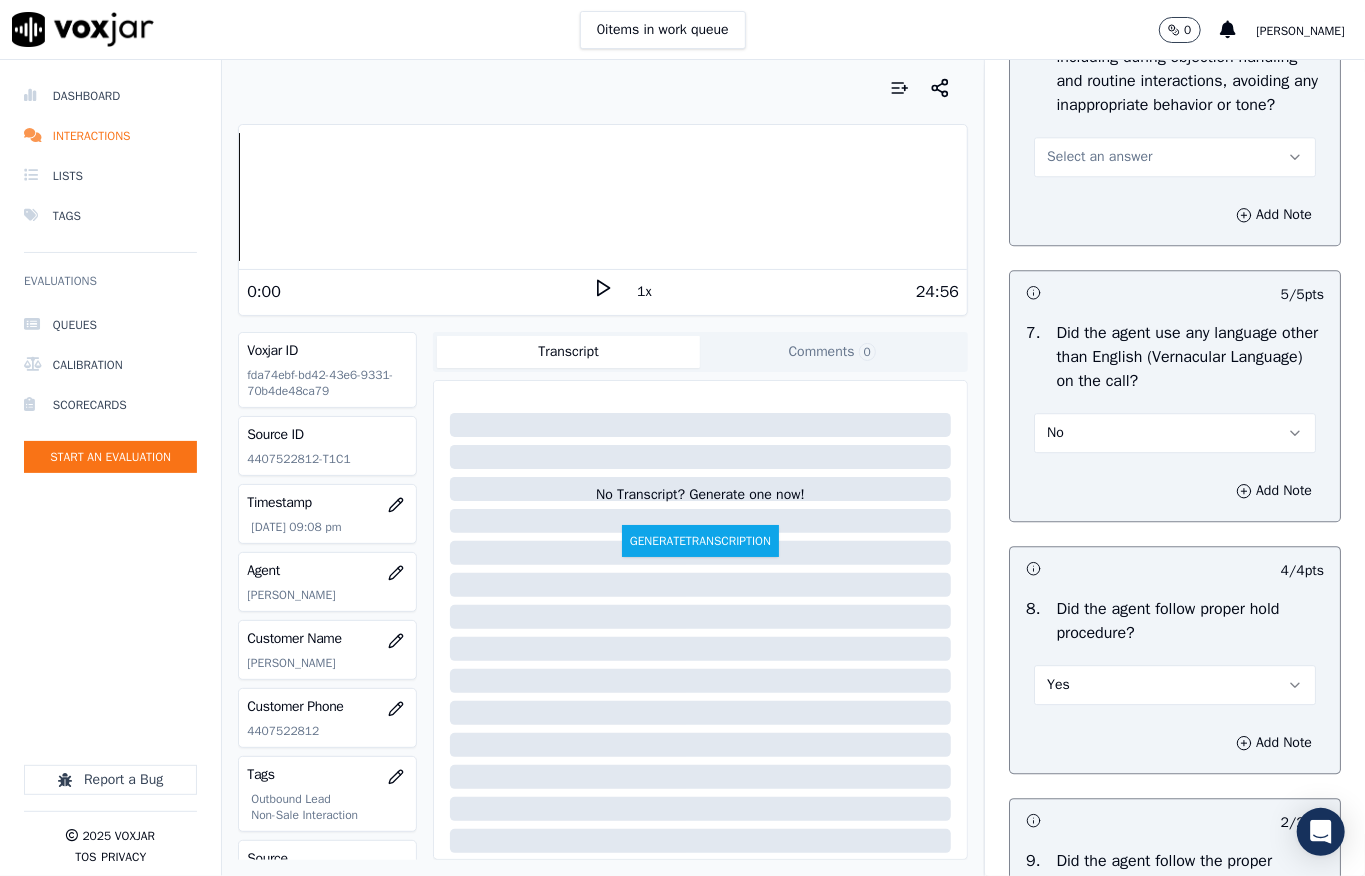 click on "Select an answer" at bounding box center (1099, 157) 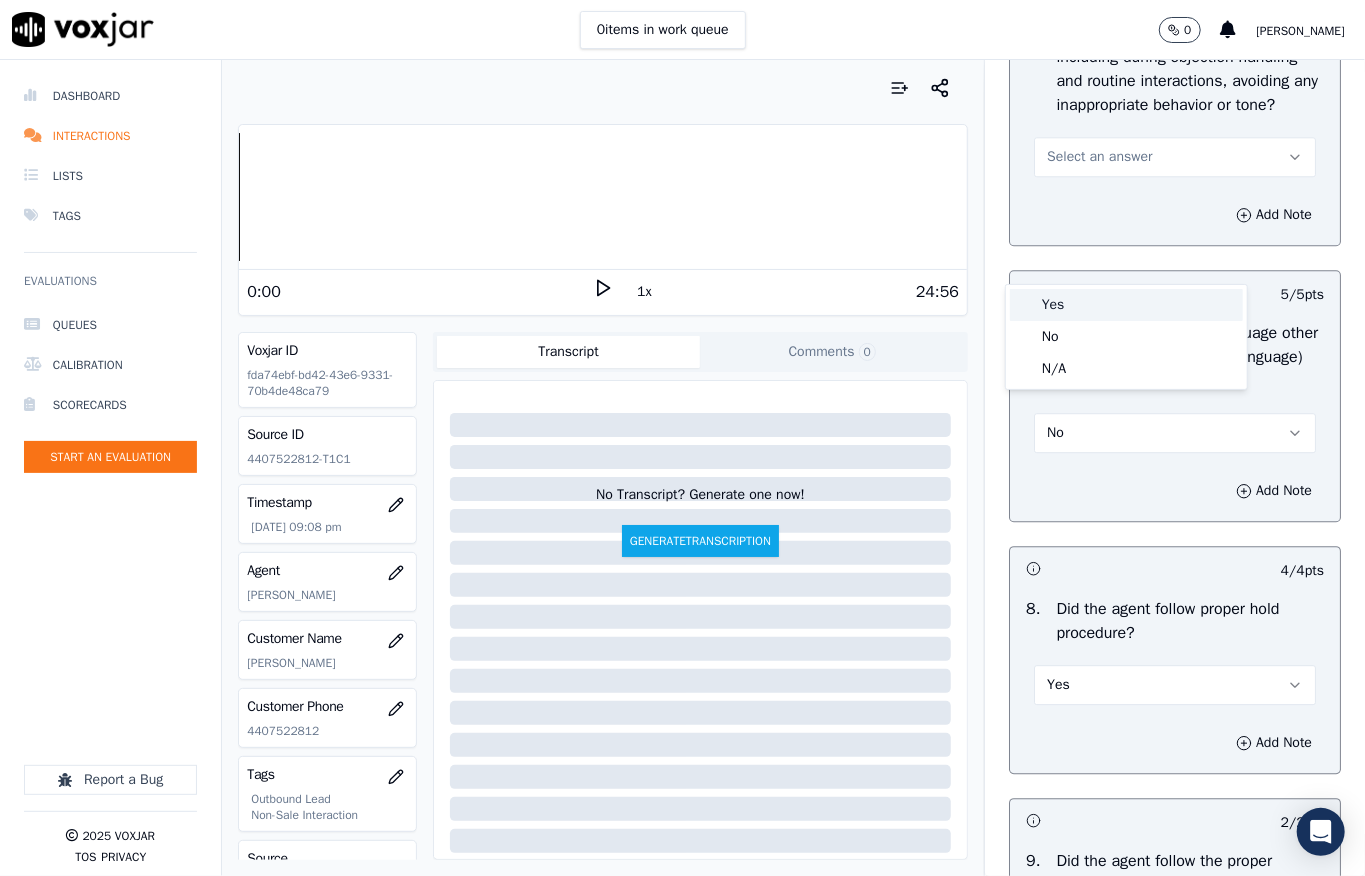 click on "Yes" at bounding box center (1126, 305) 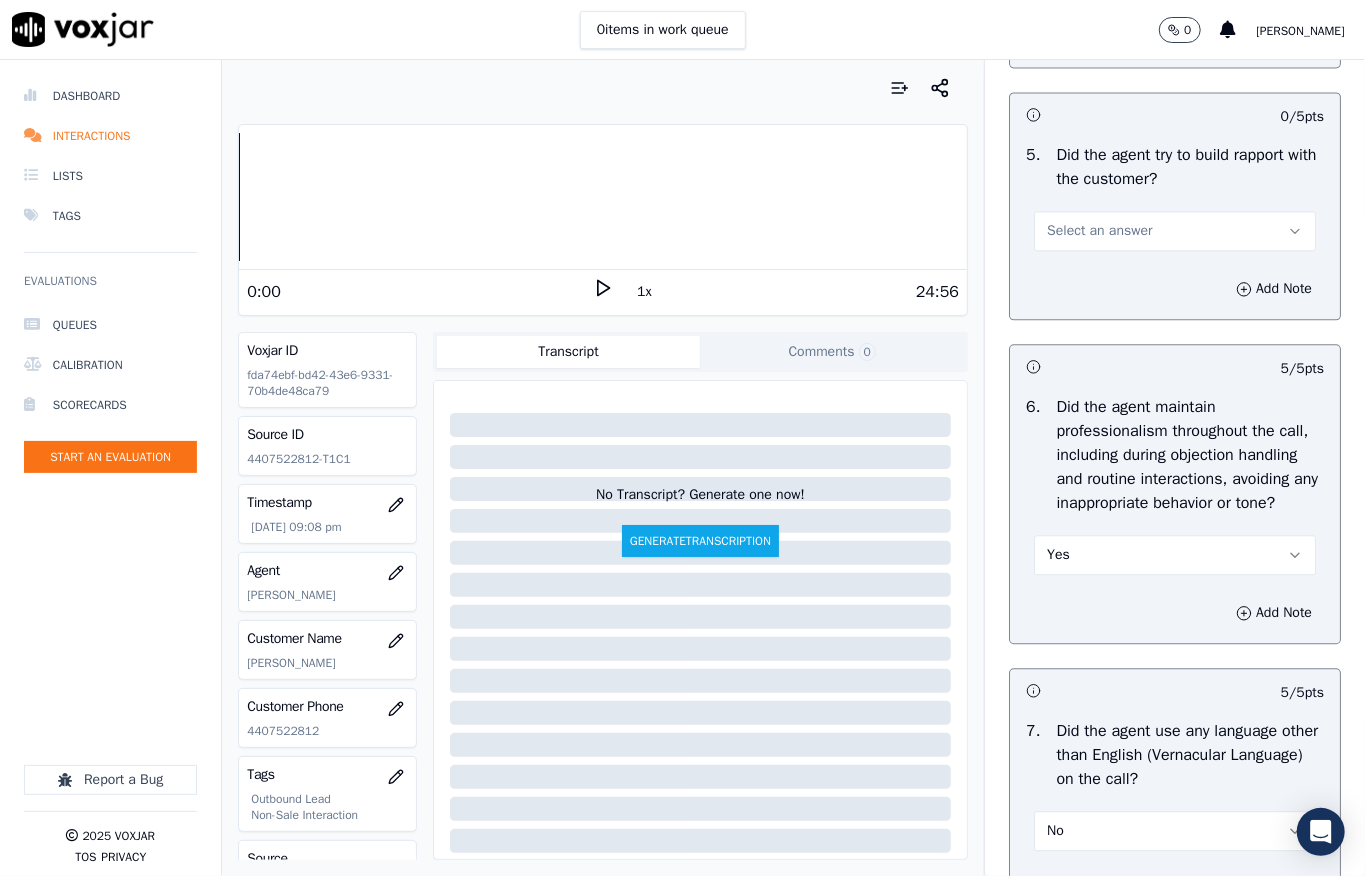 scroll, scrollTop: 2384, scrollLeft: 0, axis: vertical 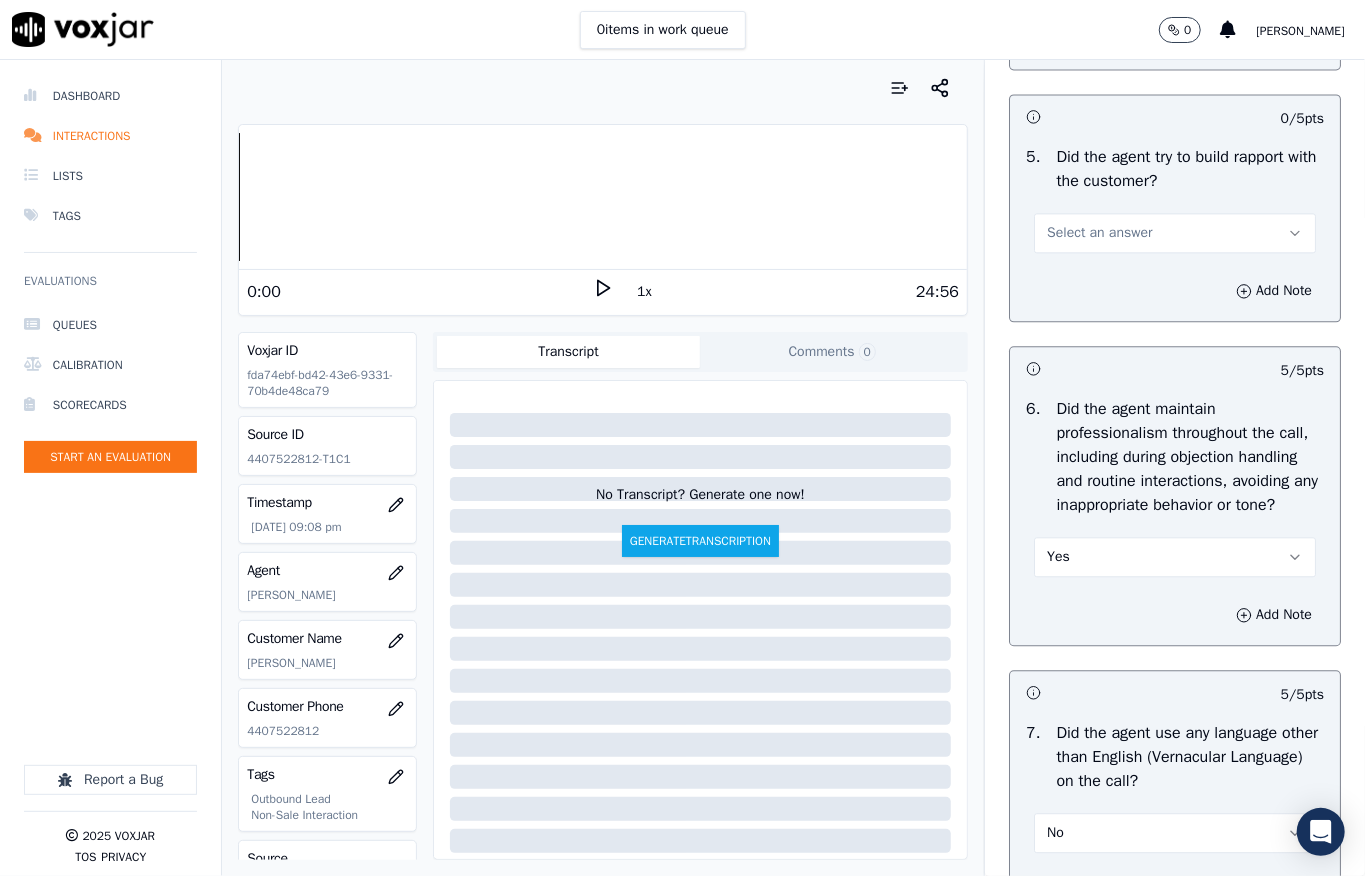 click on "Select an answer" at bounding box center [1099, 233] 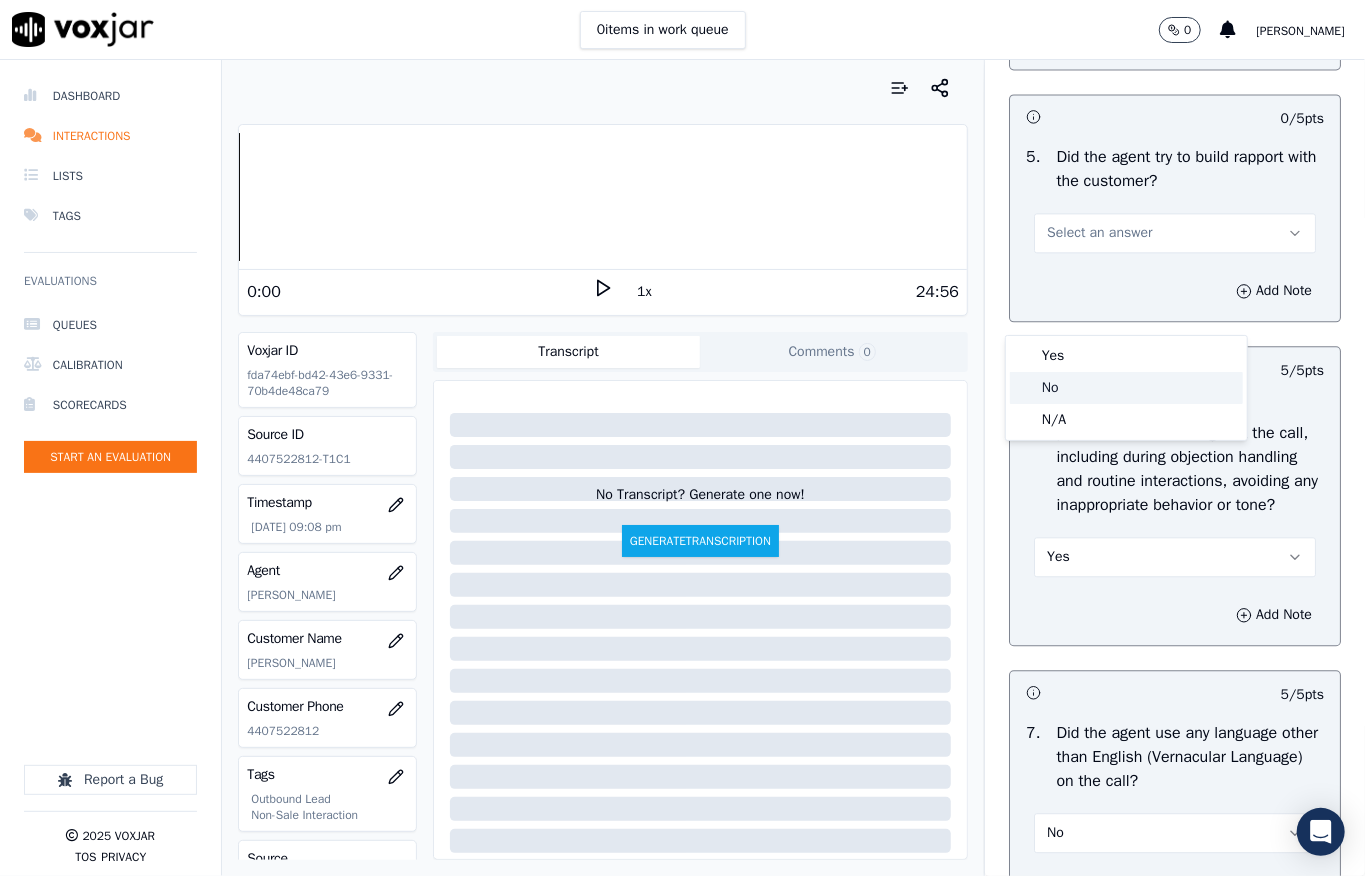 click on "No" 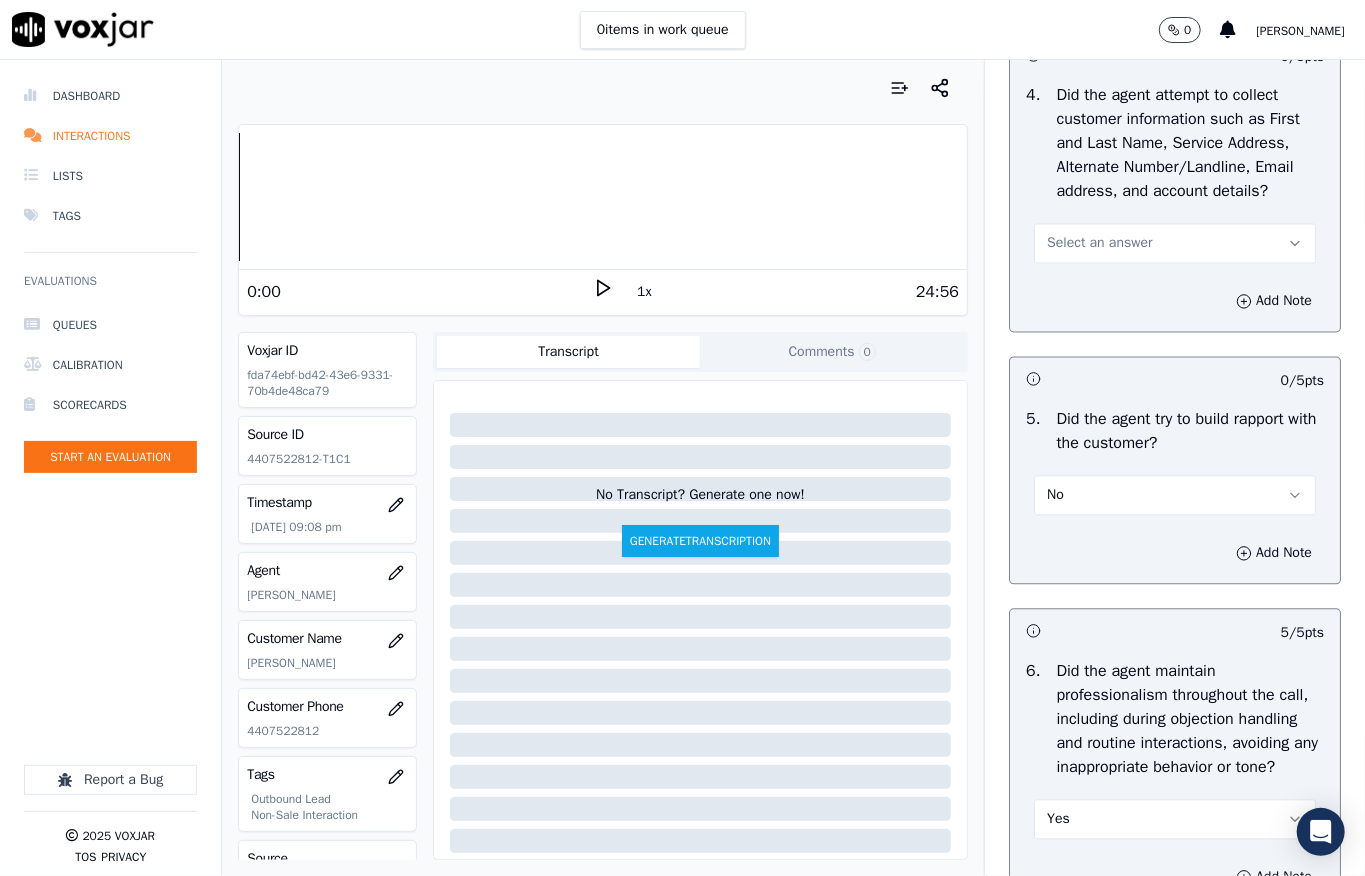scroll, scrollTop: 2117, scrollLeft: 0, axis: vertical 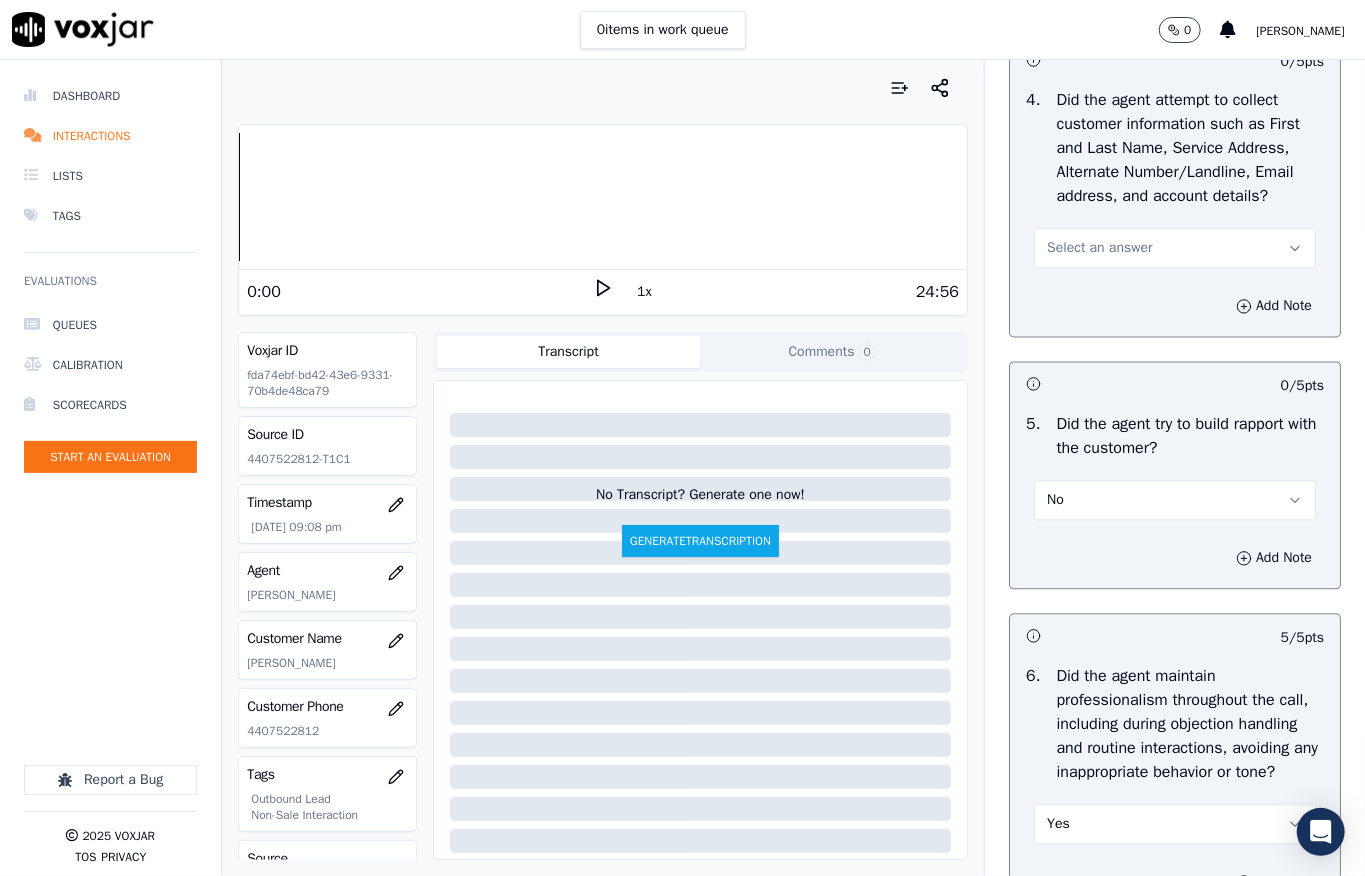 click on "Select an answer" at bounding box center (1099, 248) 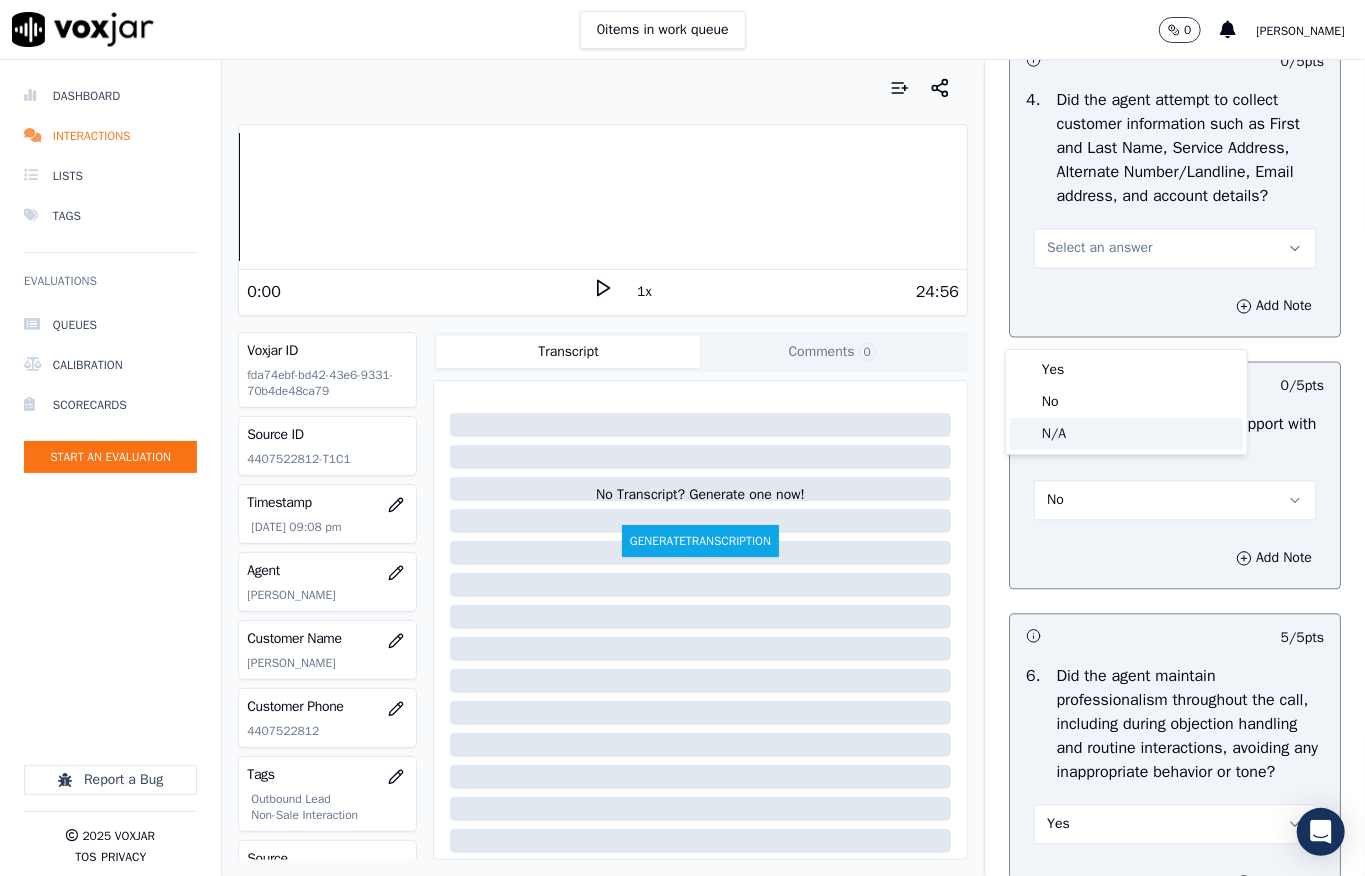 click on "N/A" 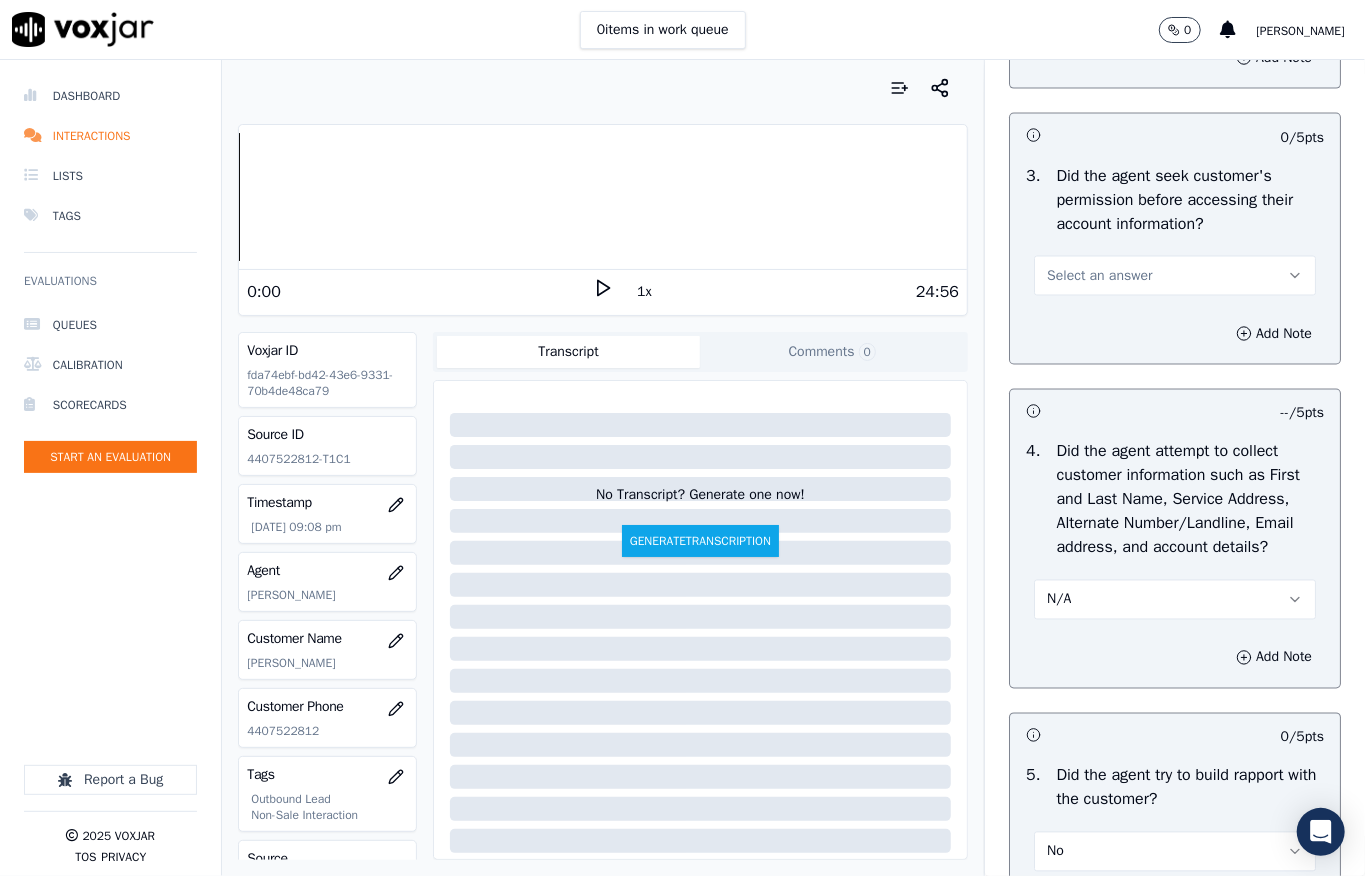 scroll, scrollTop: 1717, scrollLeft: 0, axis: vertical 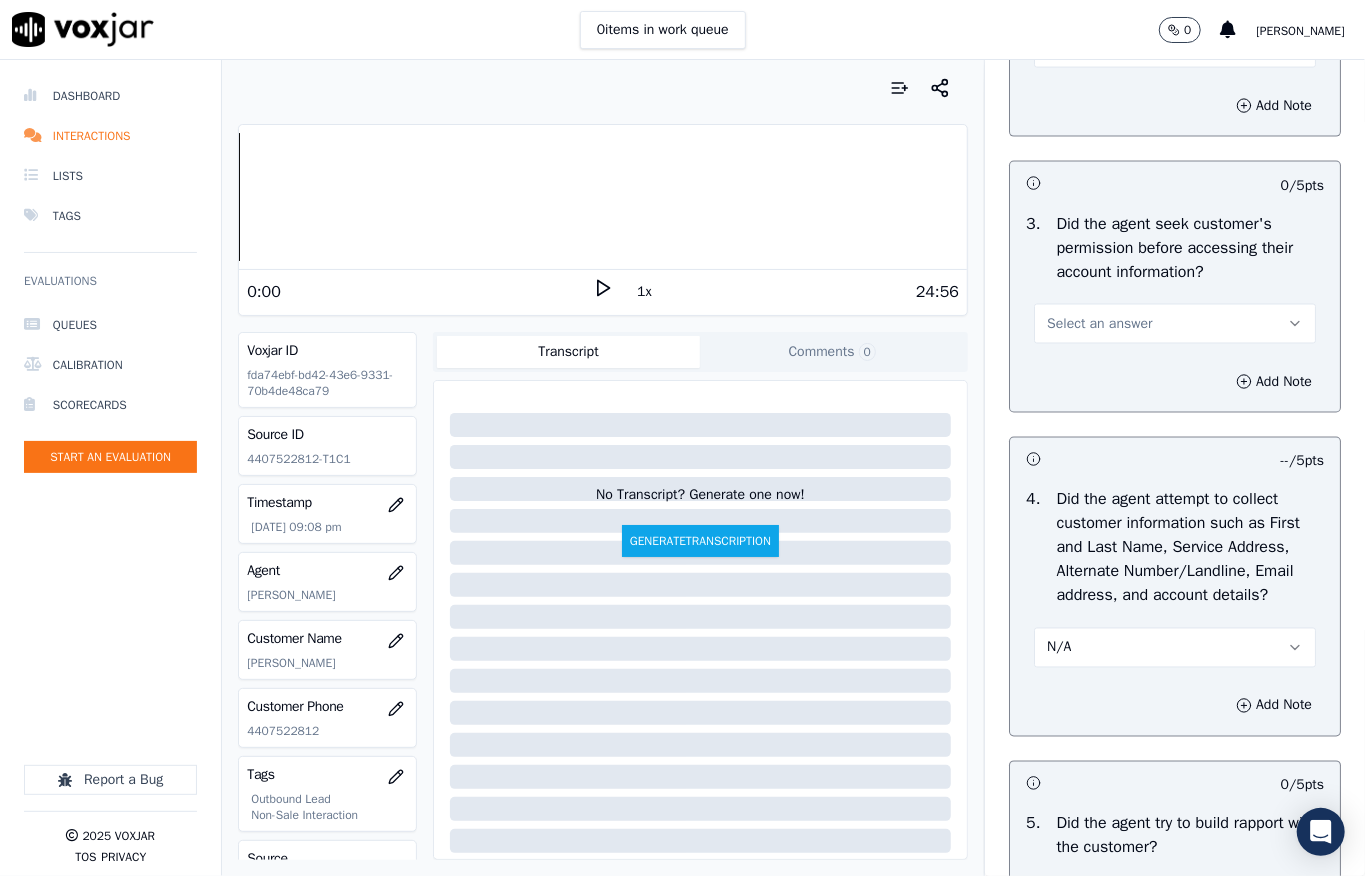 click on "Select an answer" at bounding box center [1099, 324] 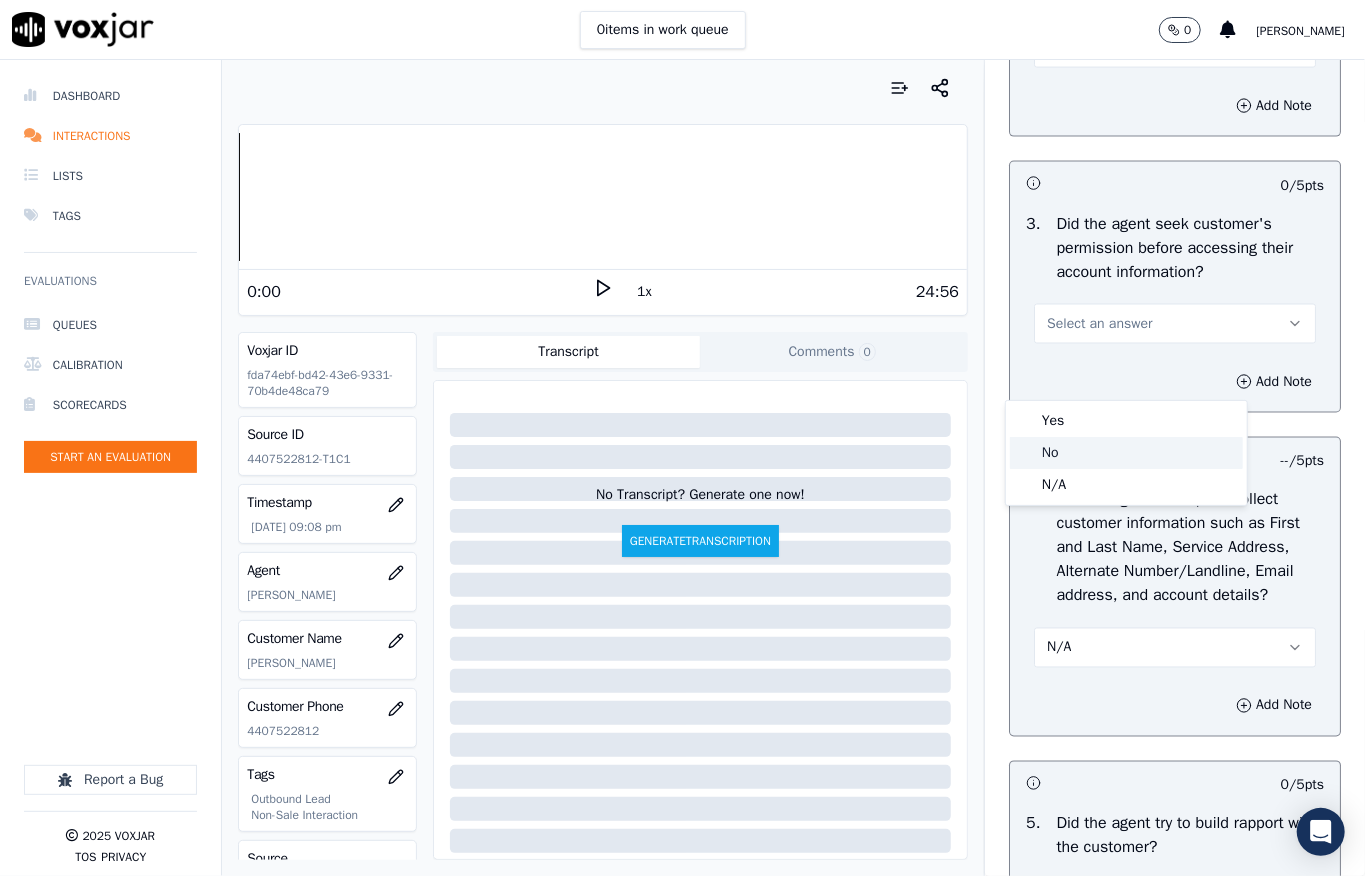 click on "No" 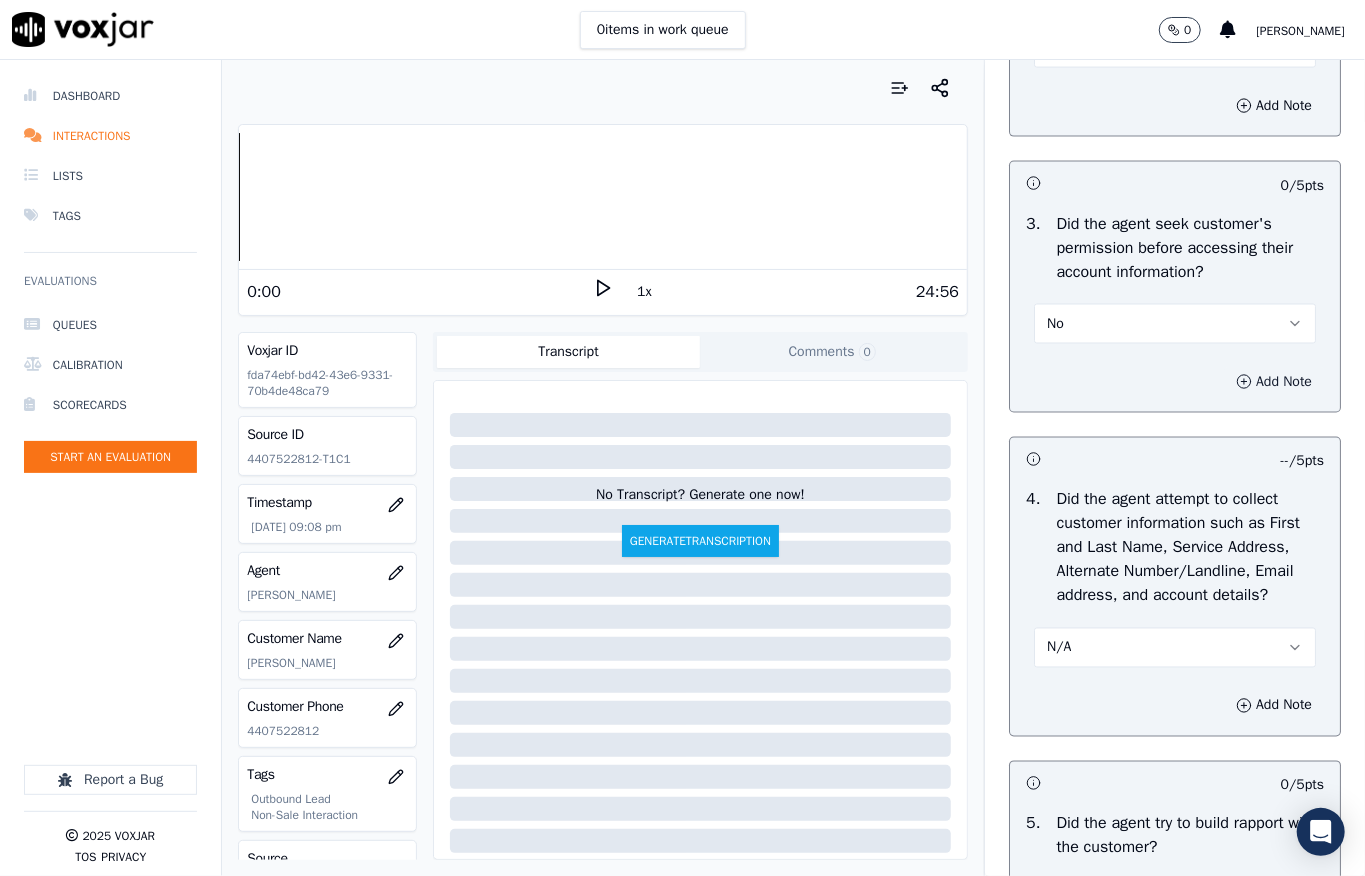 click on "Add Note" at bounding box center (1274, 382) 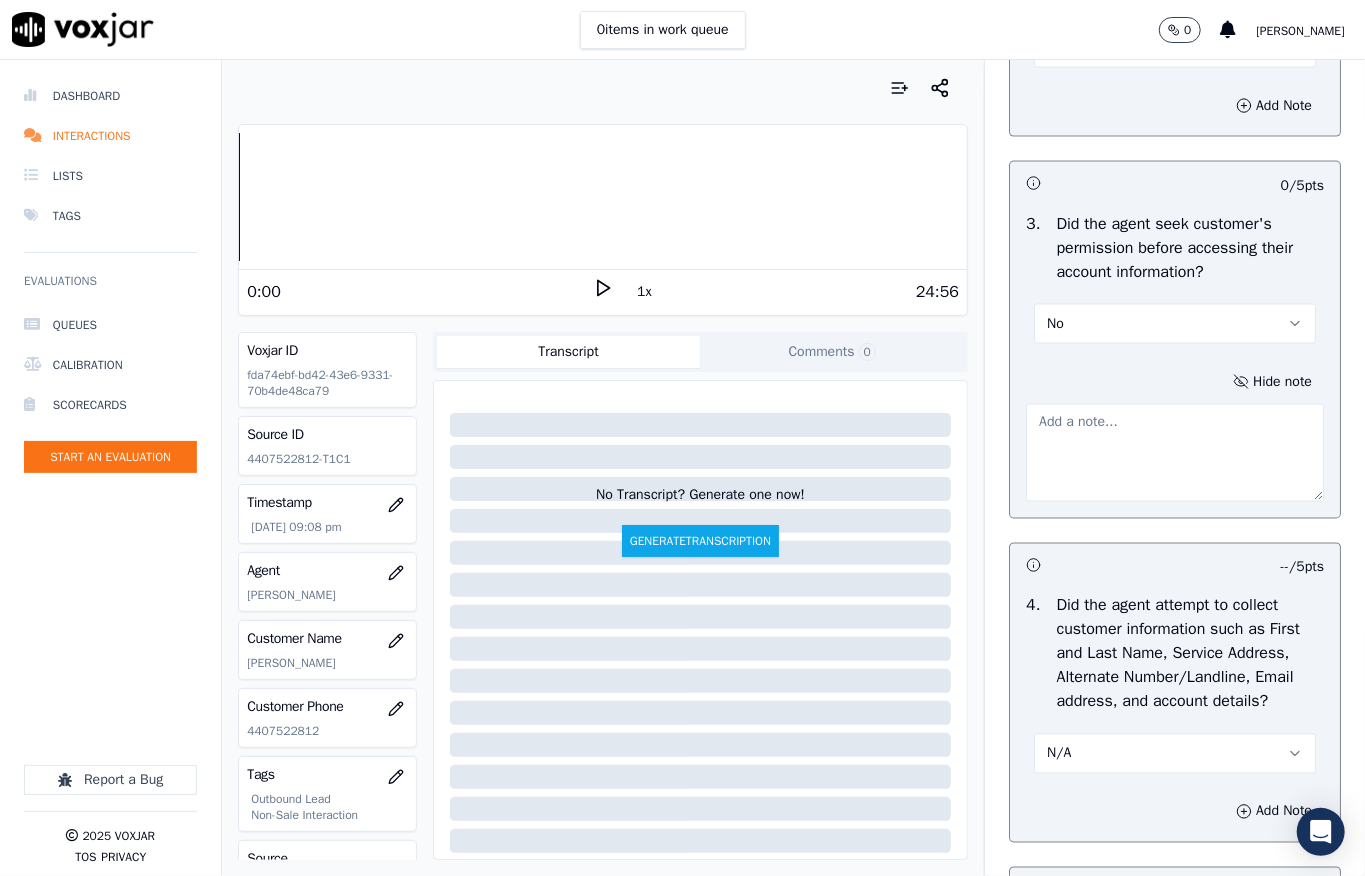 click at bounding box center (1175, 453) 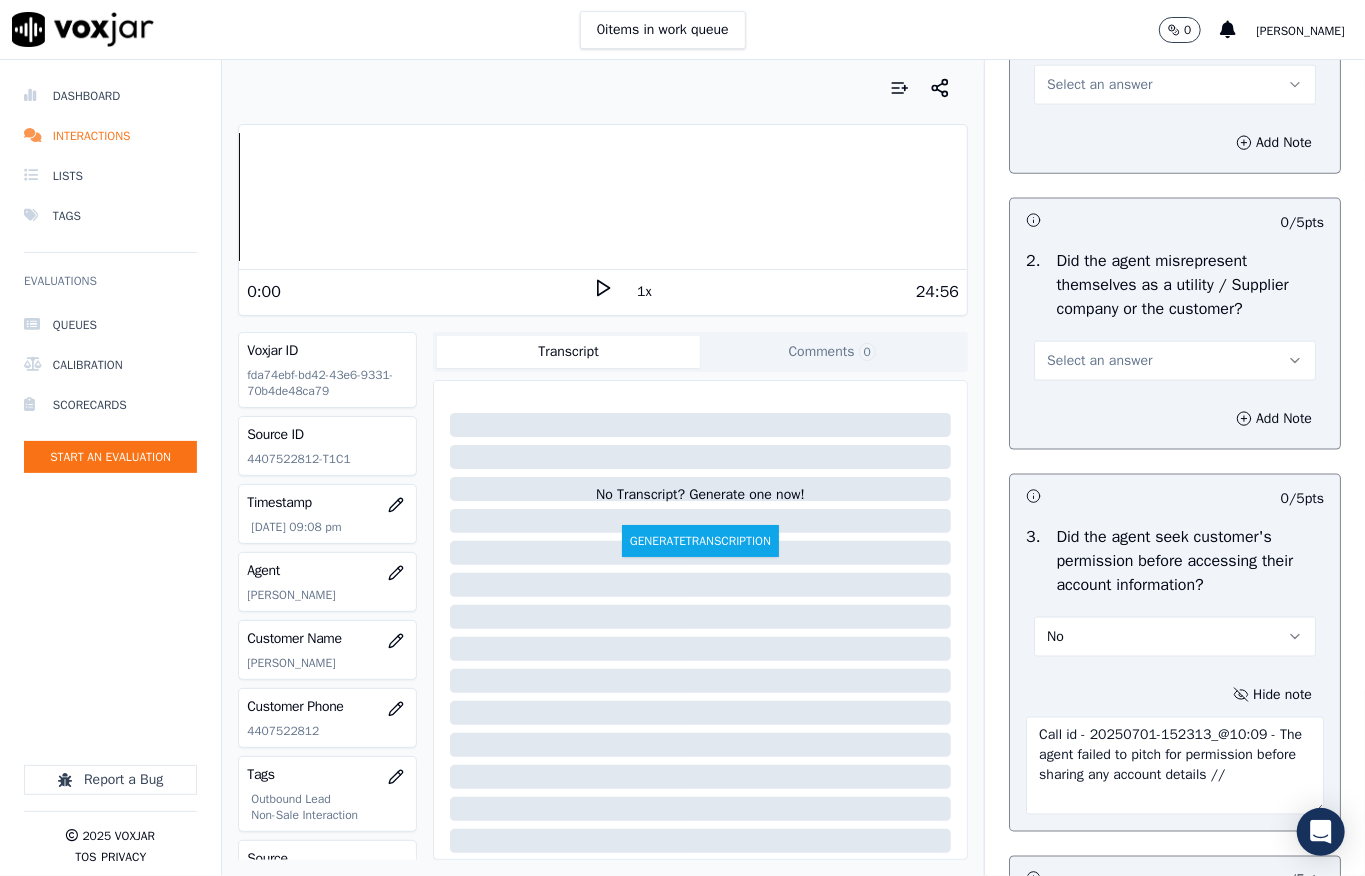 scroll, scrollTop: 1317, scrollLeft: 0, axis: vertical 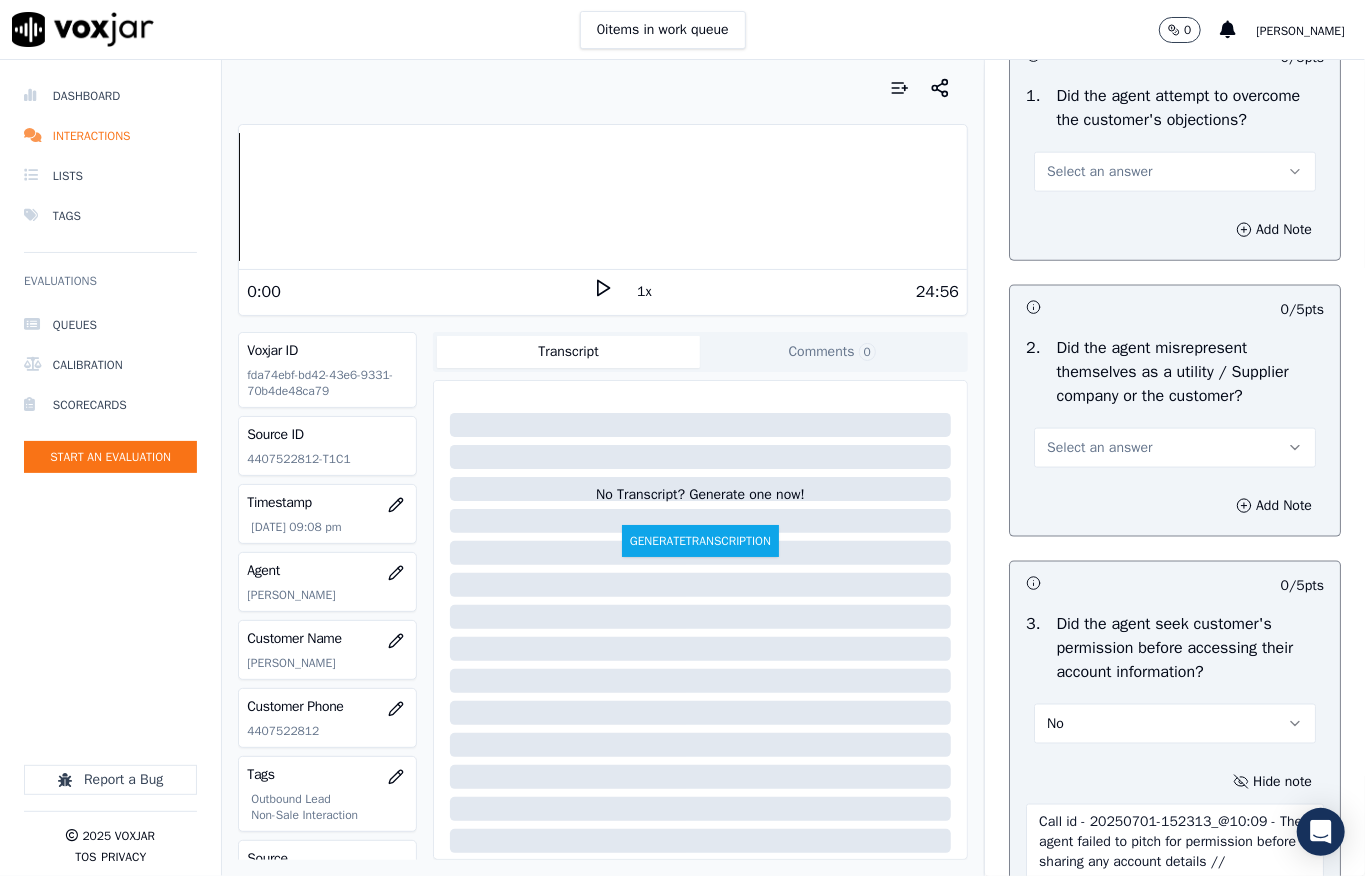 click on "Select an answer" at bounding box center [1099, 448] 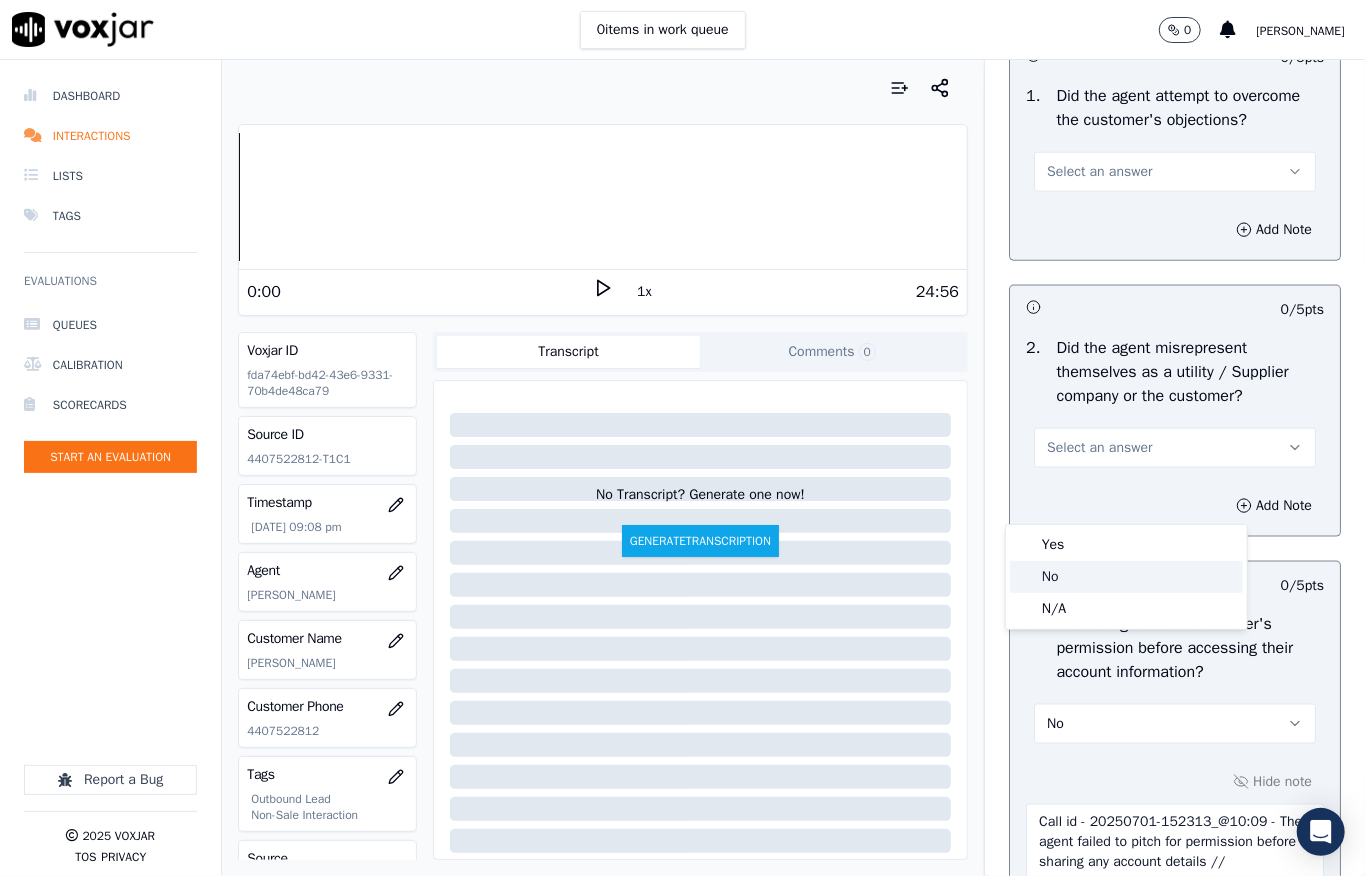 drag, startPoint x: 1058, startPoint y: 581, endPoint x: 1044, endPoint y: 606, distance: 28.653097 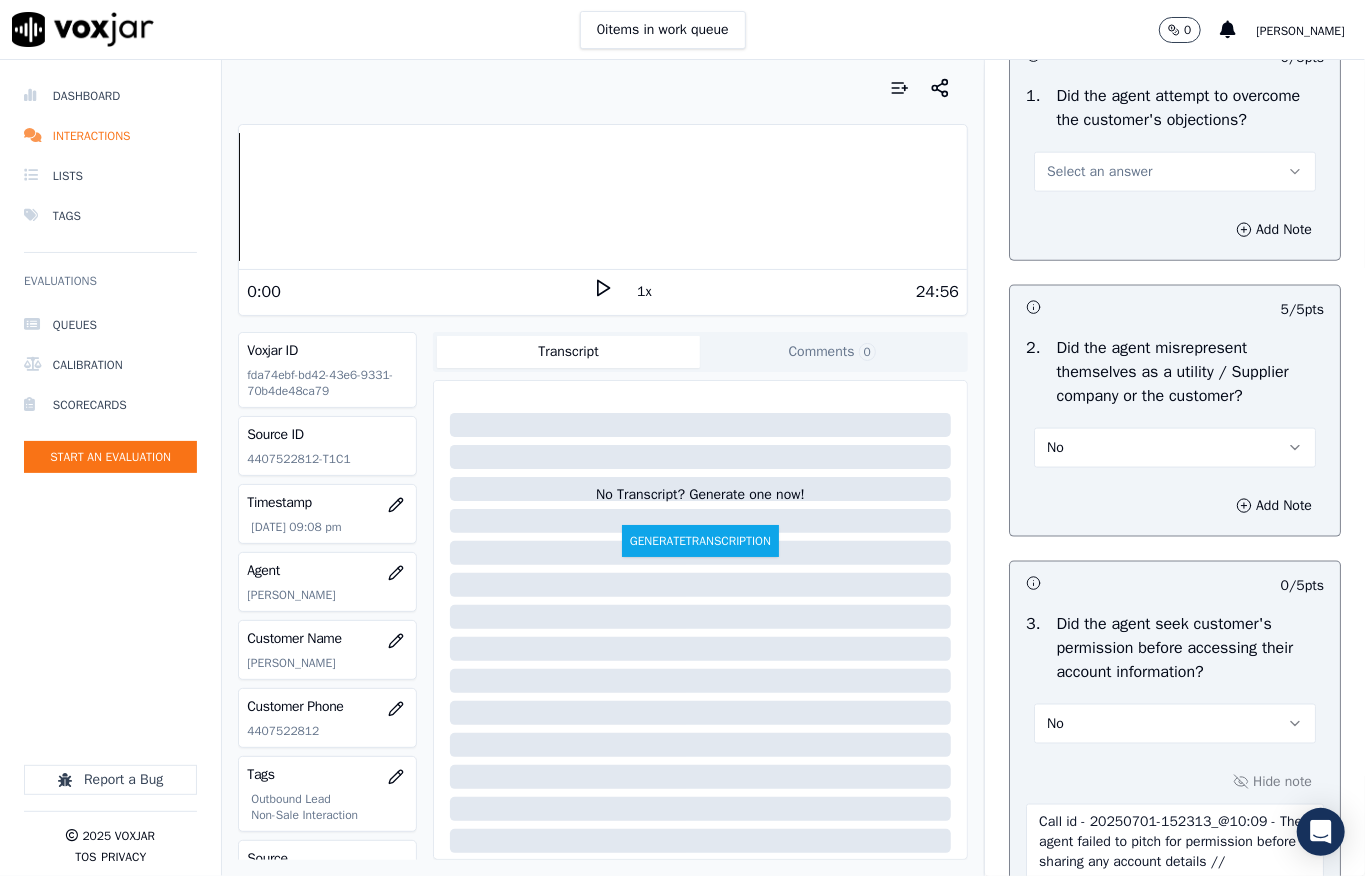 click on "Select an answer" at bounding box center [1099, 172] 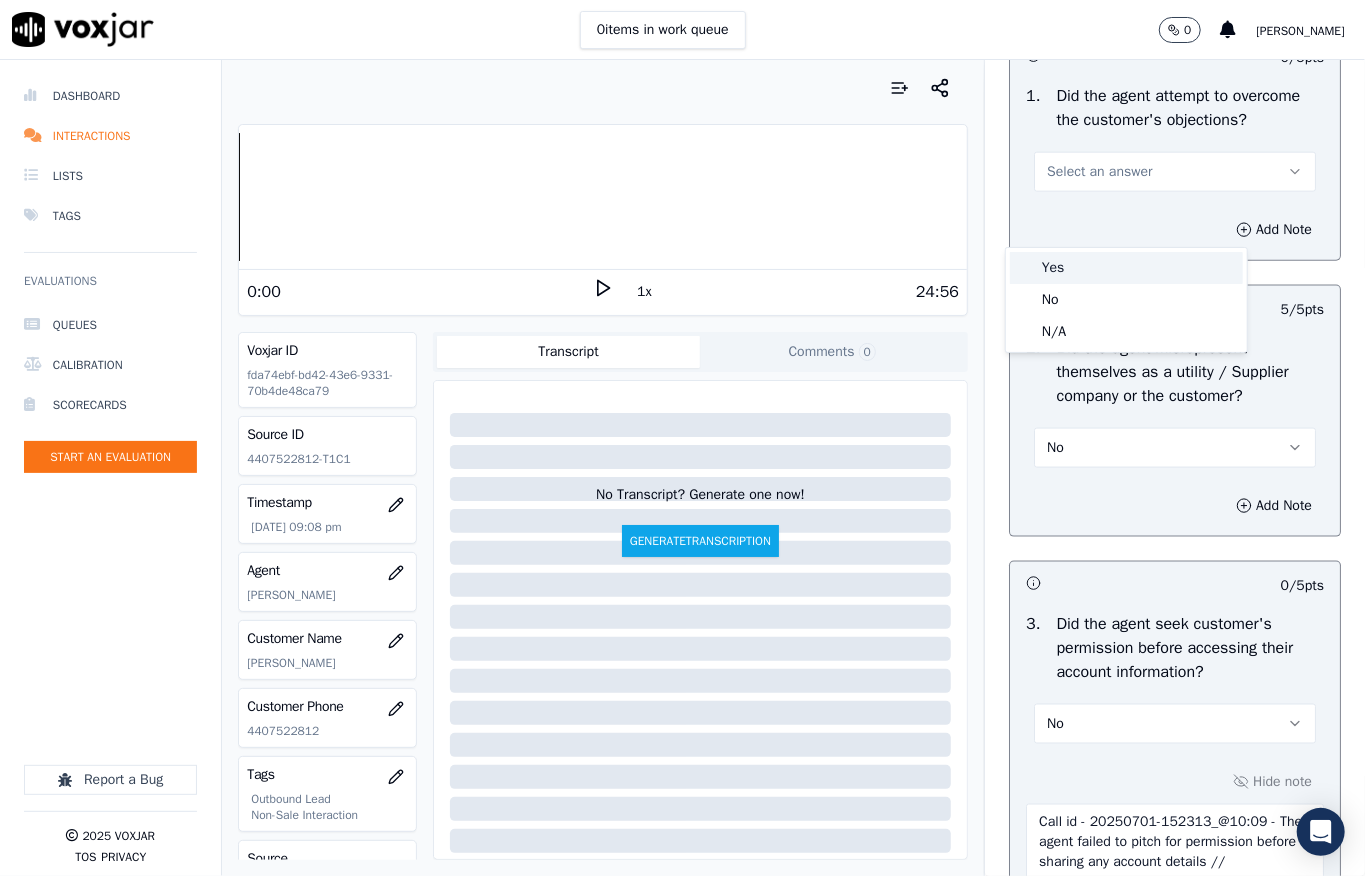 click on "Yes" at bounding box center [1126, 268] 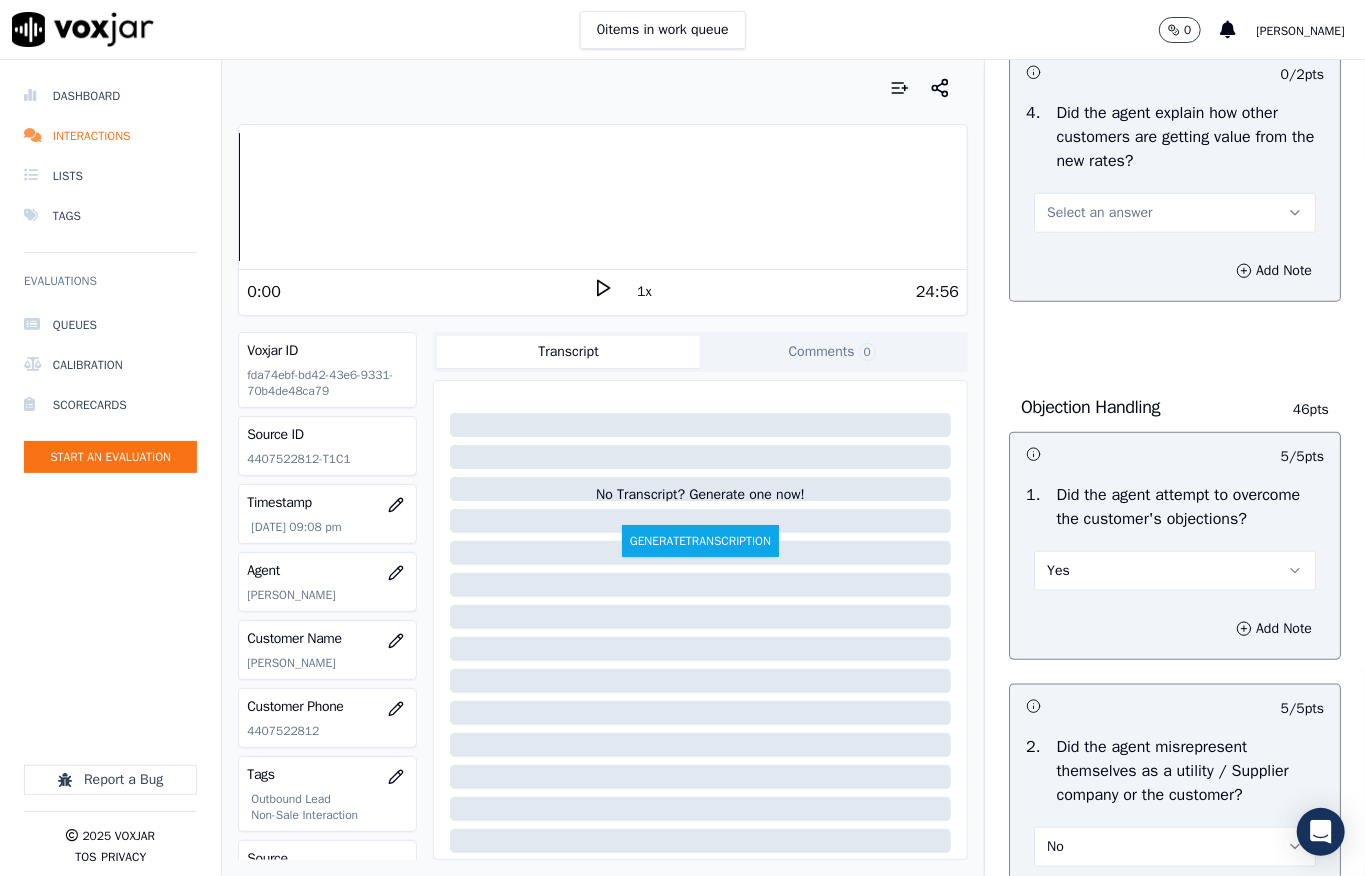 scroll, scrollTop: 917, scrollLeft: 0, axis: vertical 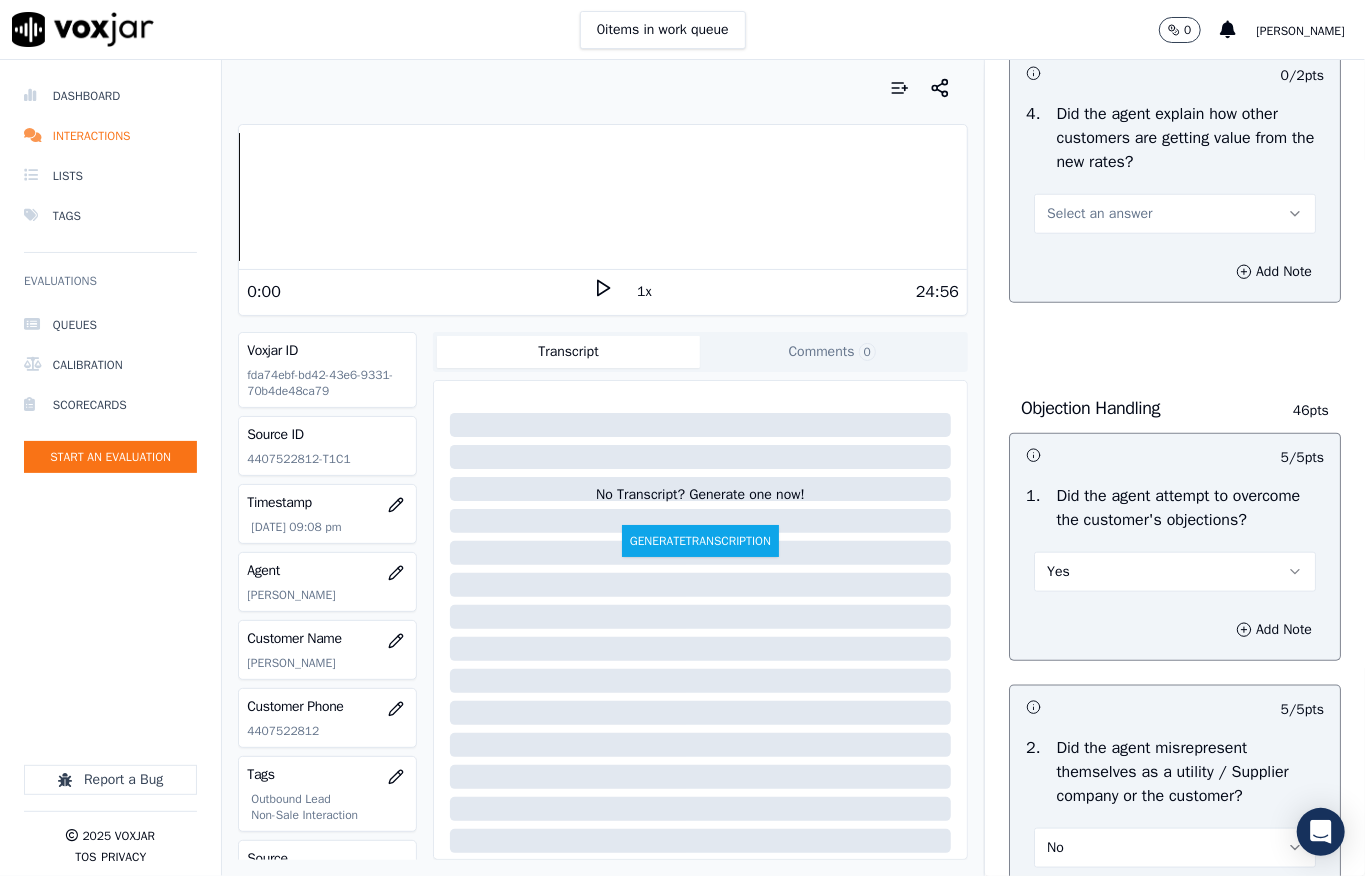click on "Select an answer" at bounding box center (1099, 214) 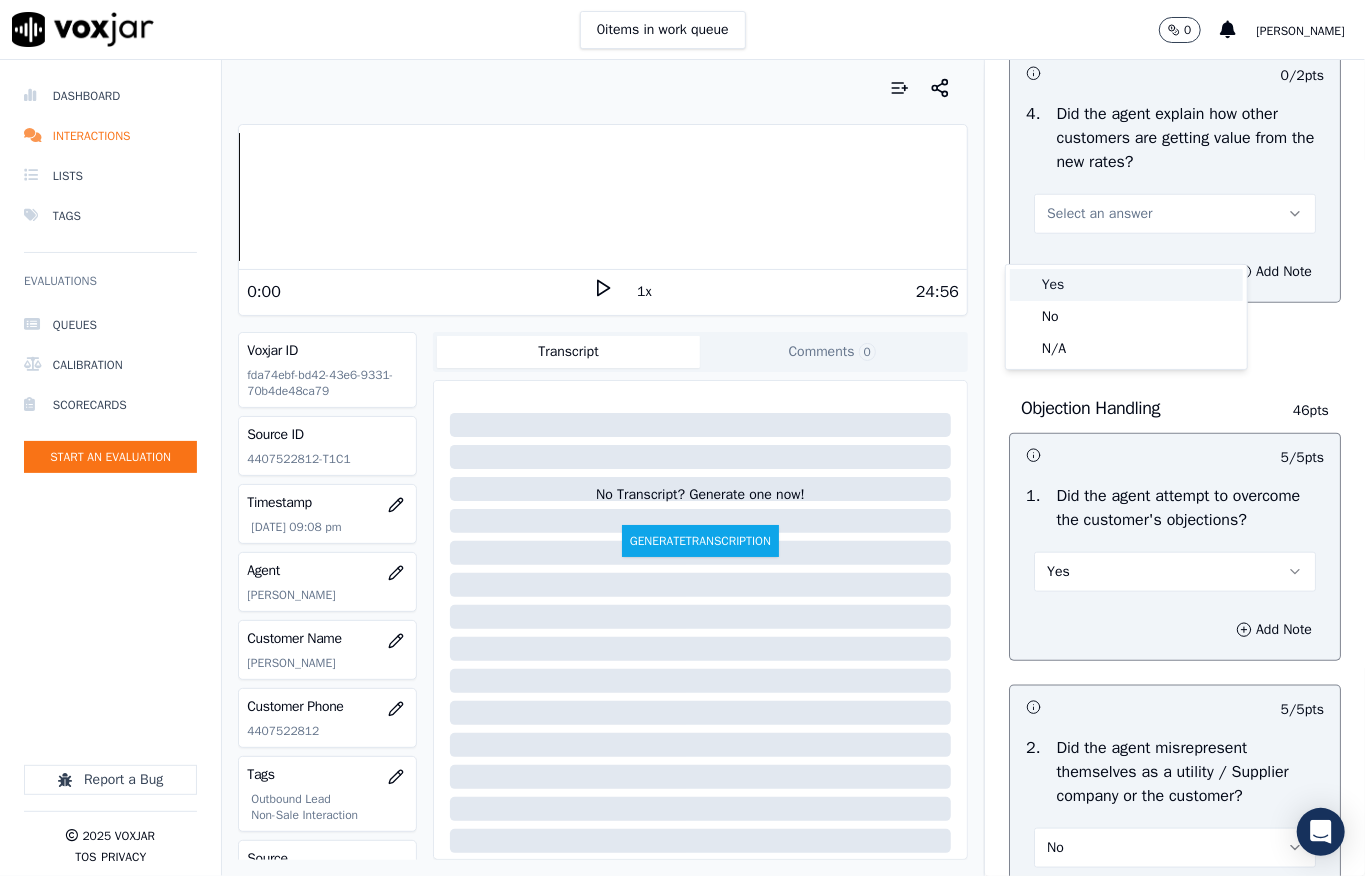 click on "Yes" at bounding box center (1126, 285) 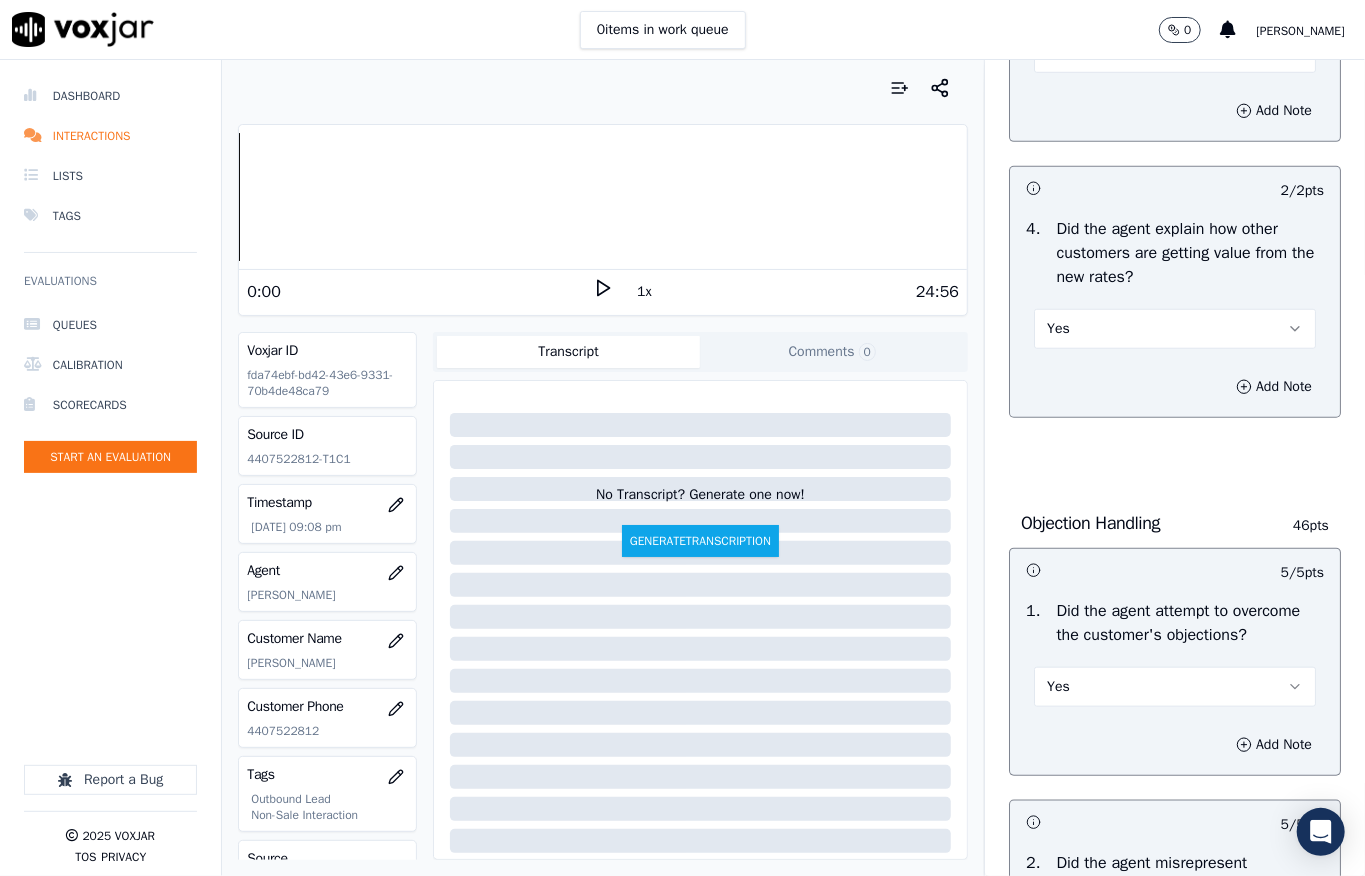 scroll, scrollTop: 384, scrollLeft: 0, axis: vertical 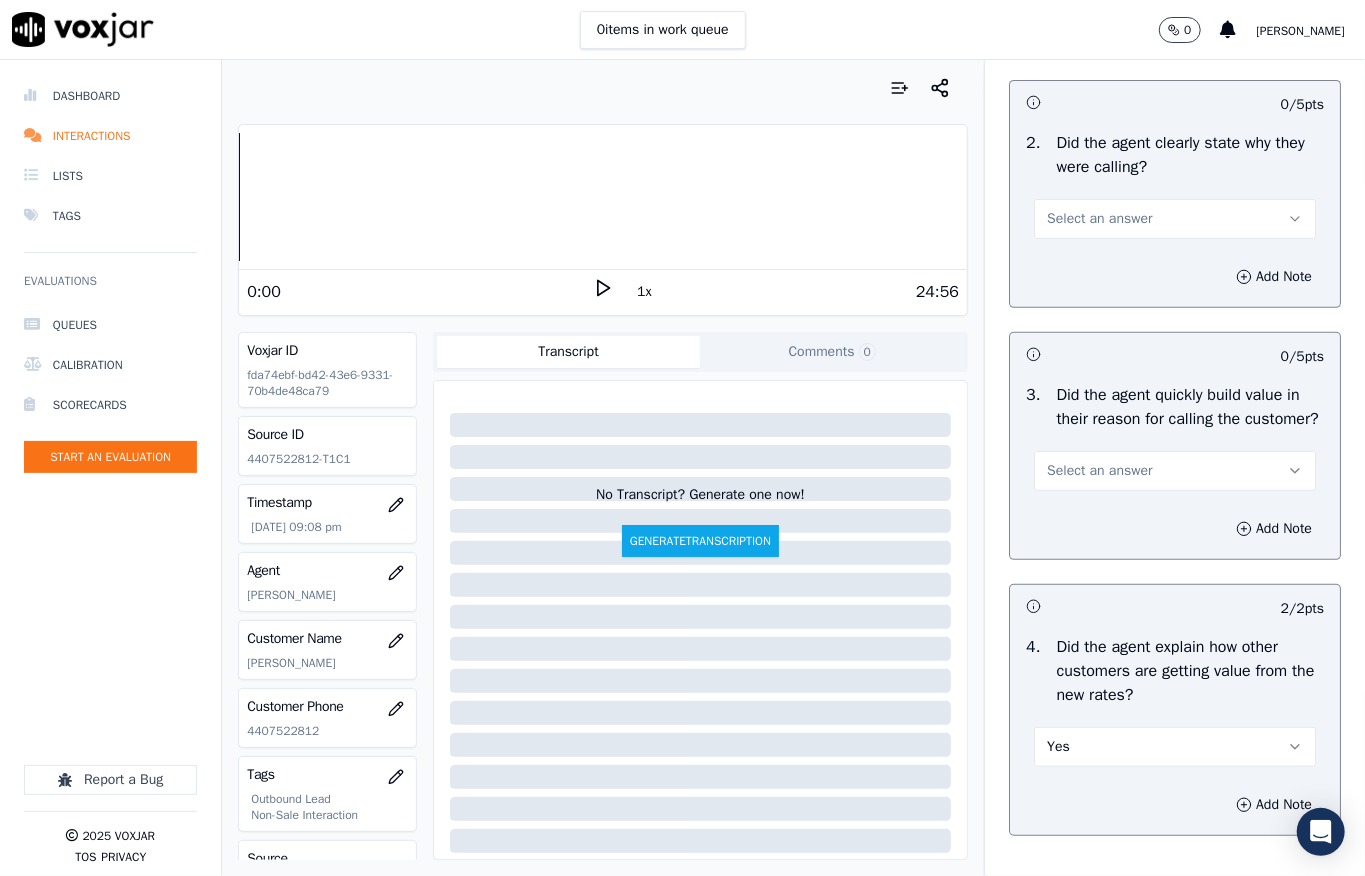 click on "Select an answer" at bounding box center (1099, 471) 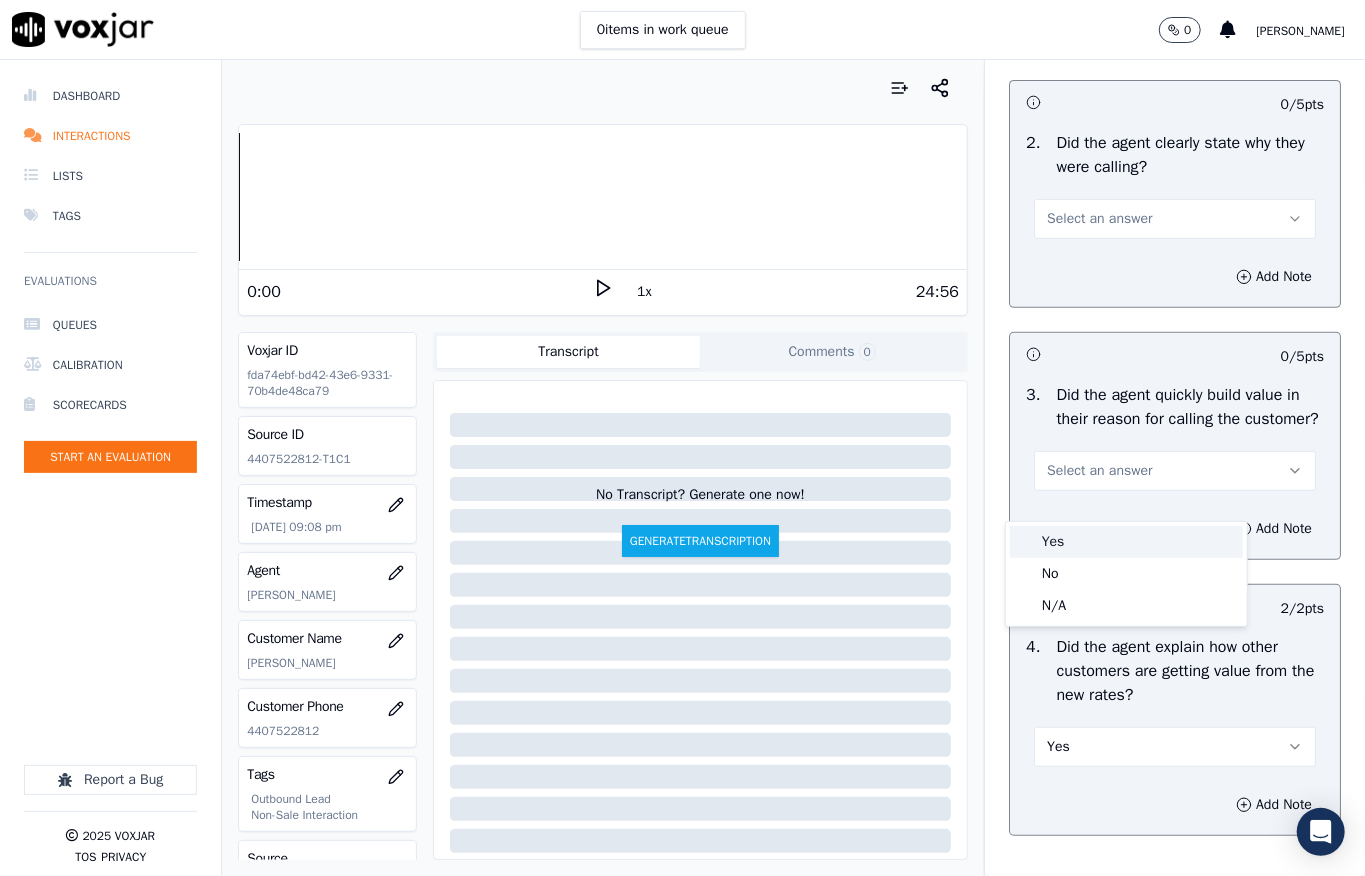 click on "Yes" at bounding box center [1126, 542] 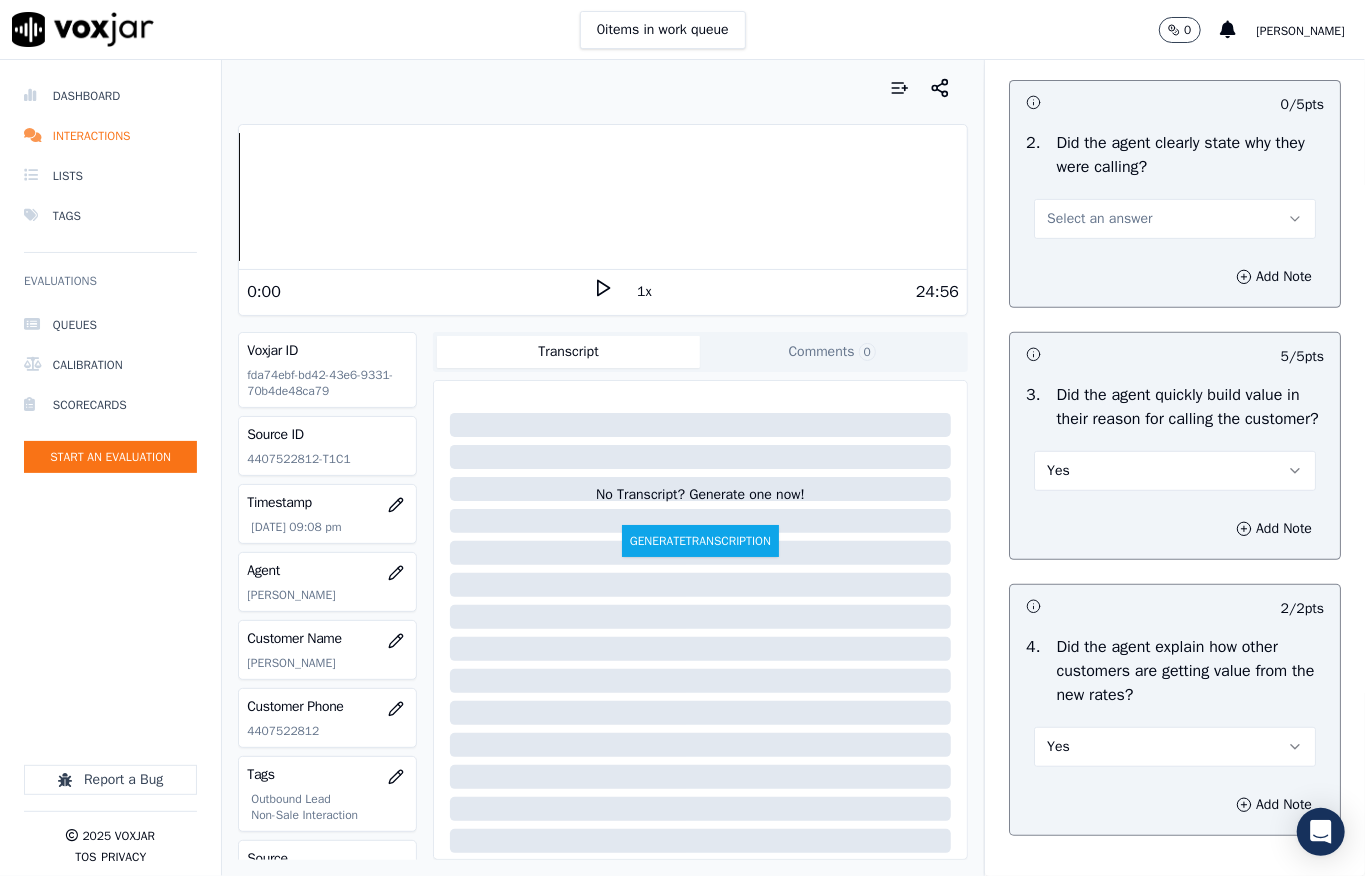 click on "Select an answer" at bounding box center [1099, 219] 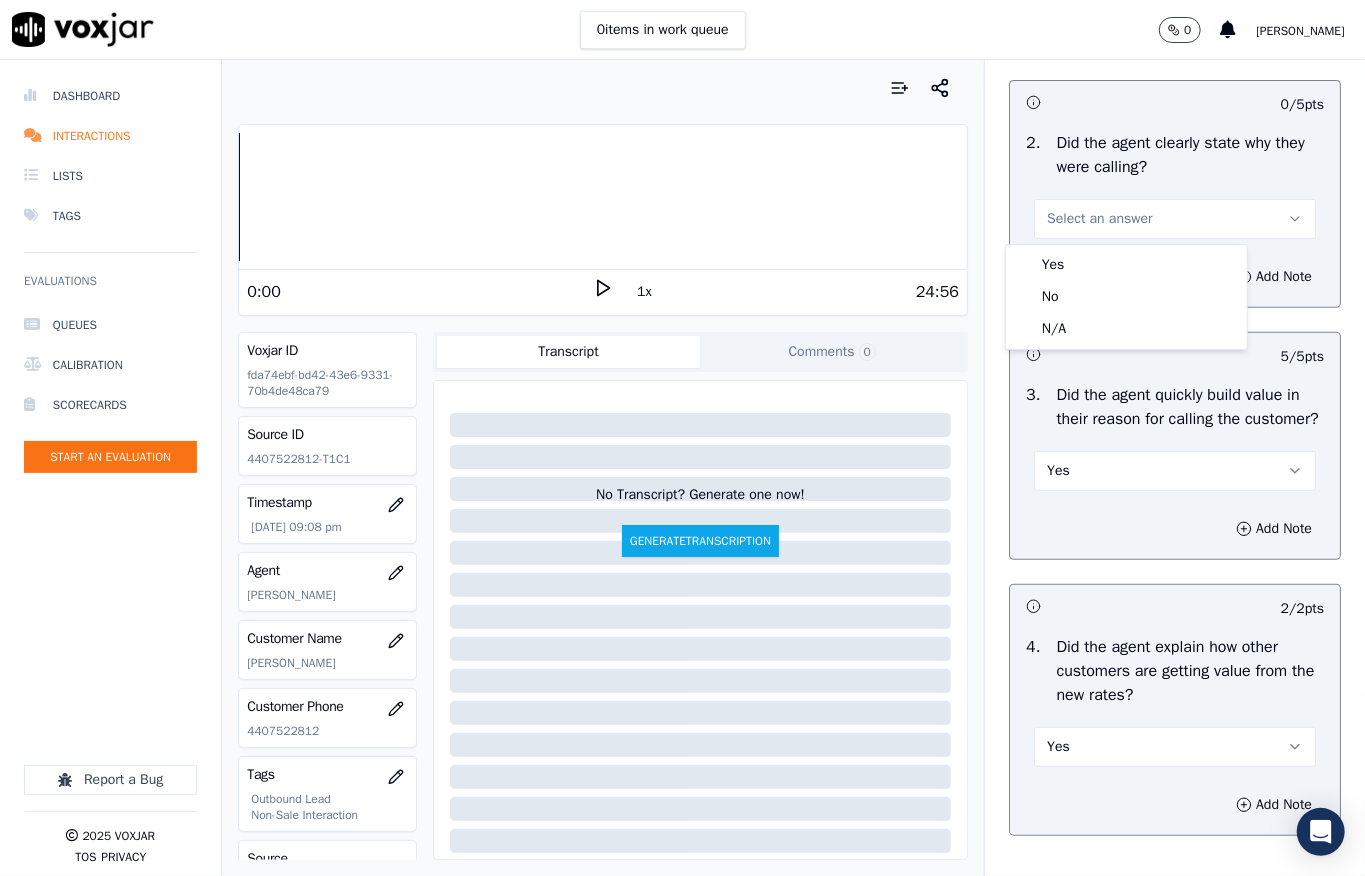 click on "Yes" at bounding box center [1126, 265] 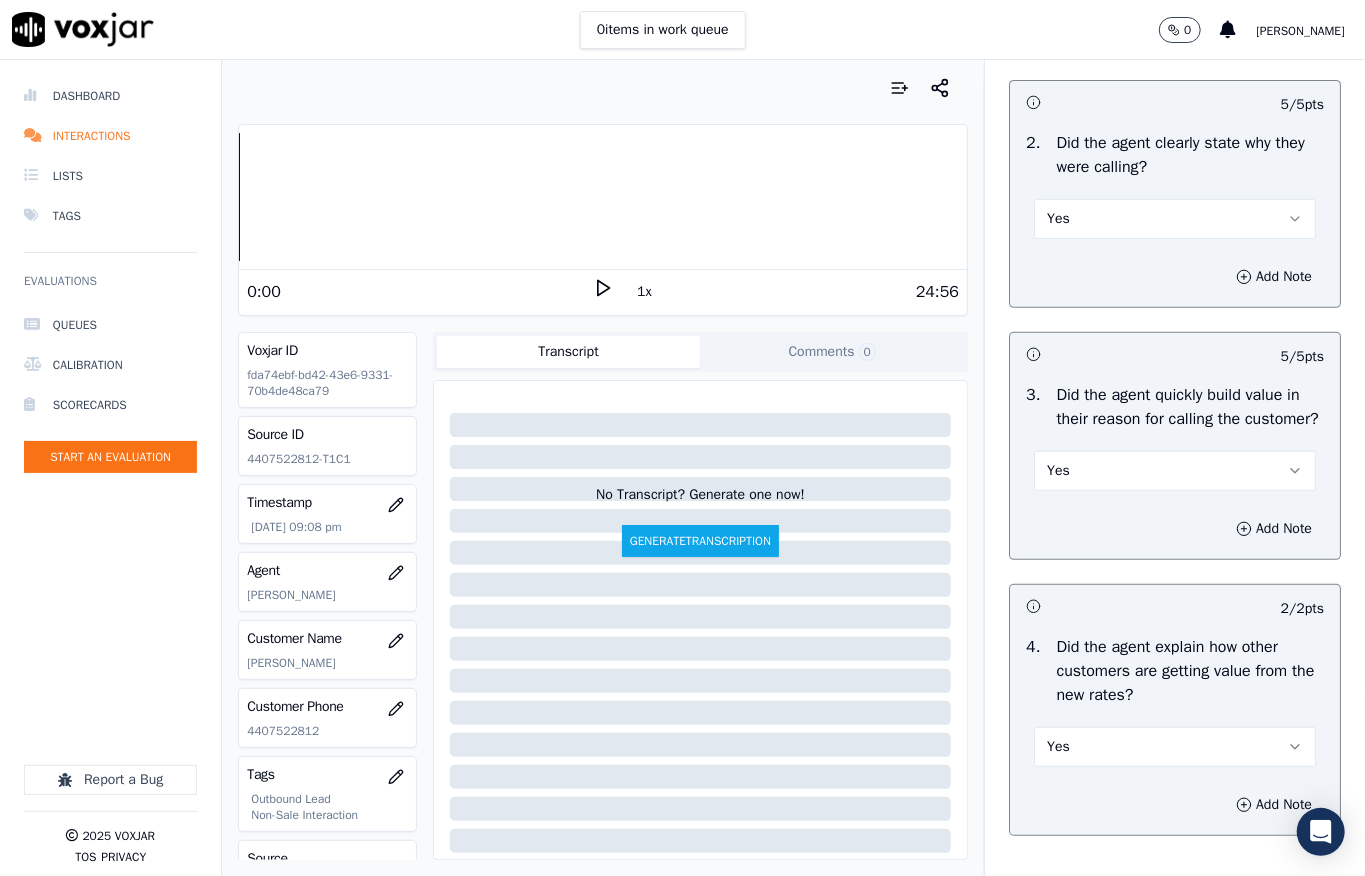 click on "Add Note" at bounding box center (1175, 277) 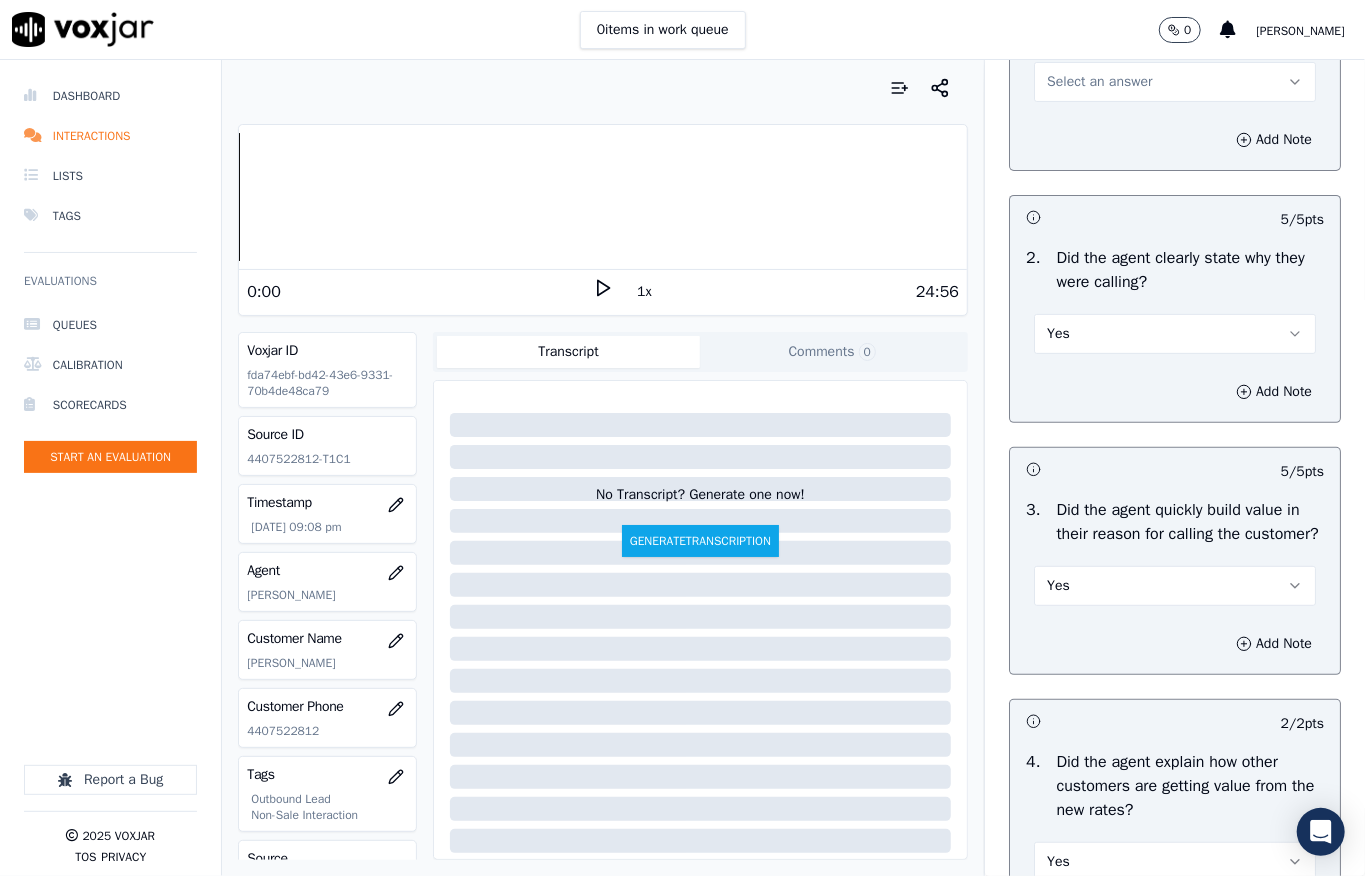scroll, scrollTop: 117, scrollLeft: 0, axis: vertical 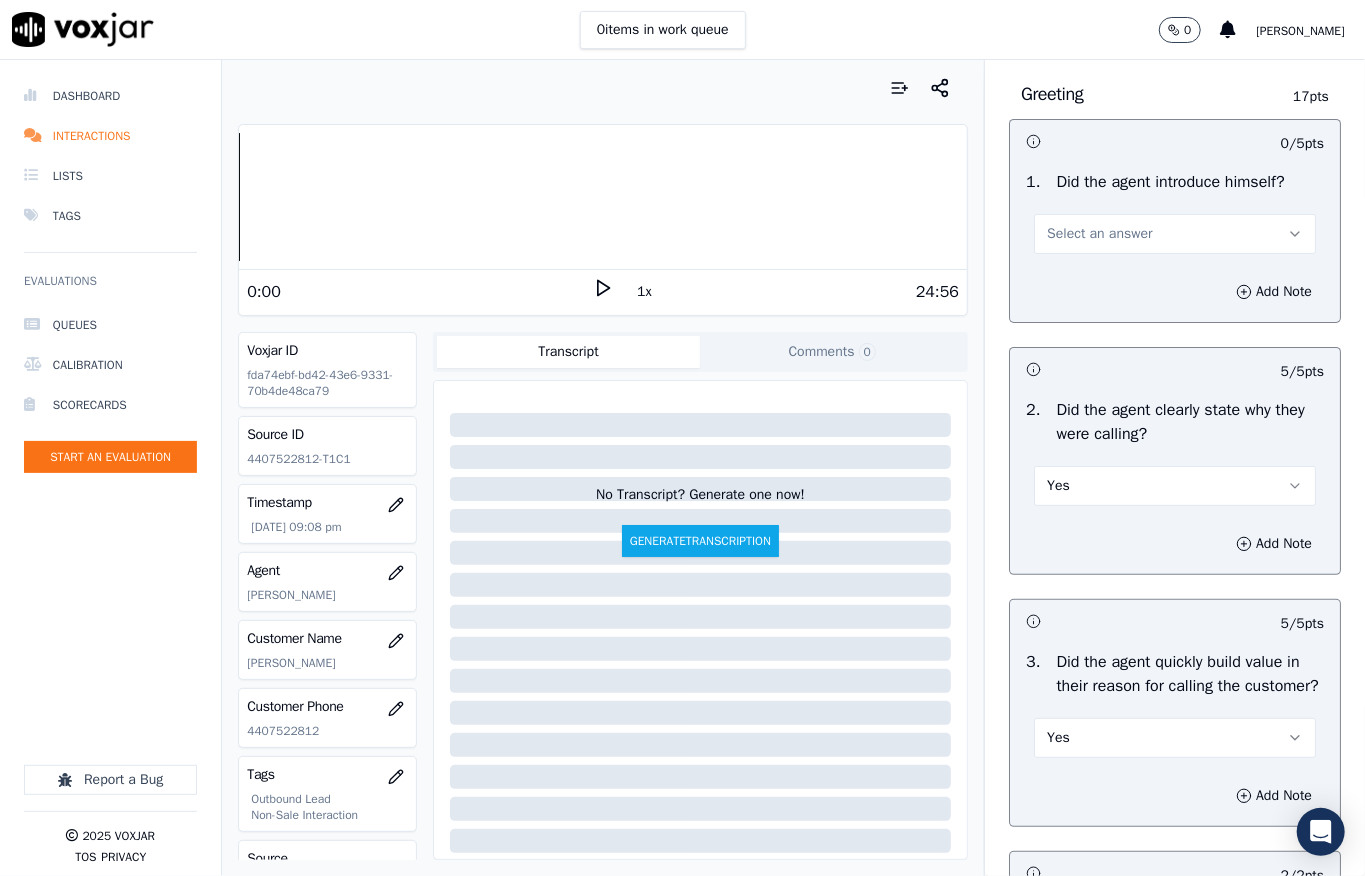 click on "Select an answer" at bounding box center (1099, 234) 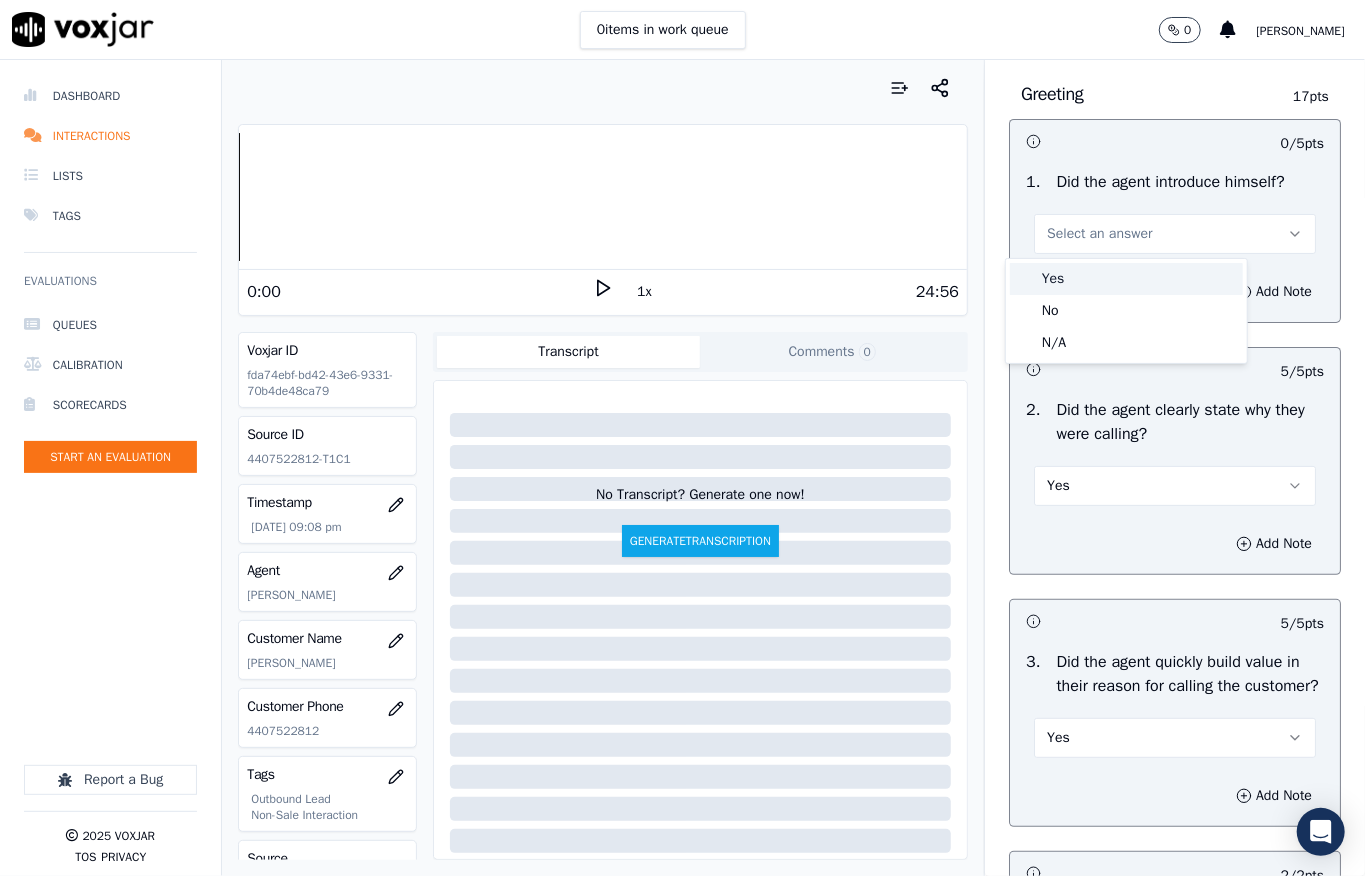 drag, startPoint x: 1092, startPoint y: 281, endPoint x: 1122, endPoint y: 258, distance: 37.802116 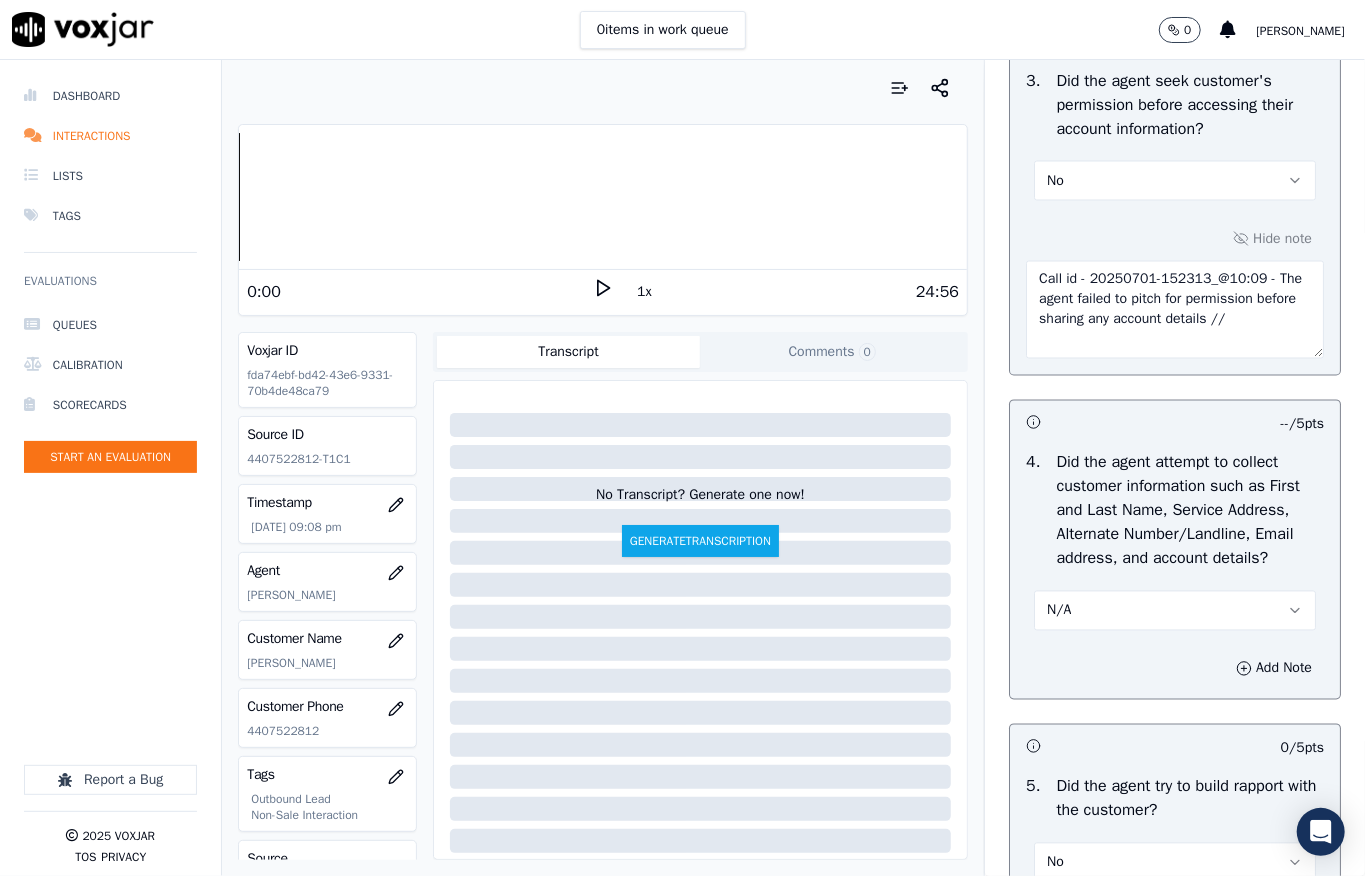 scroll, scrollTop: 1824, scrollLeft: 0, axis: vertical 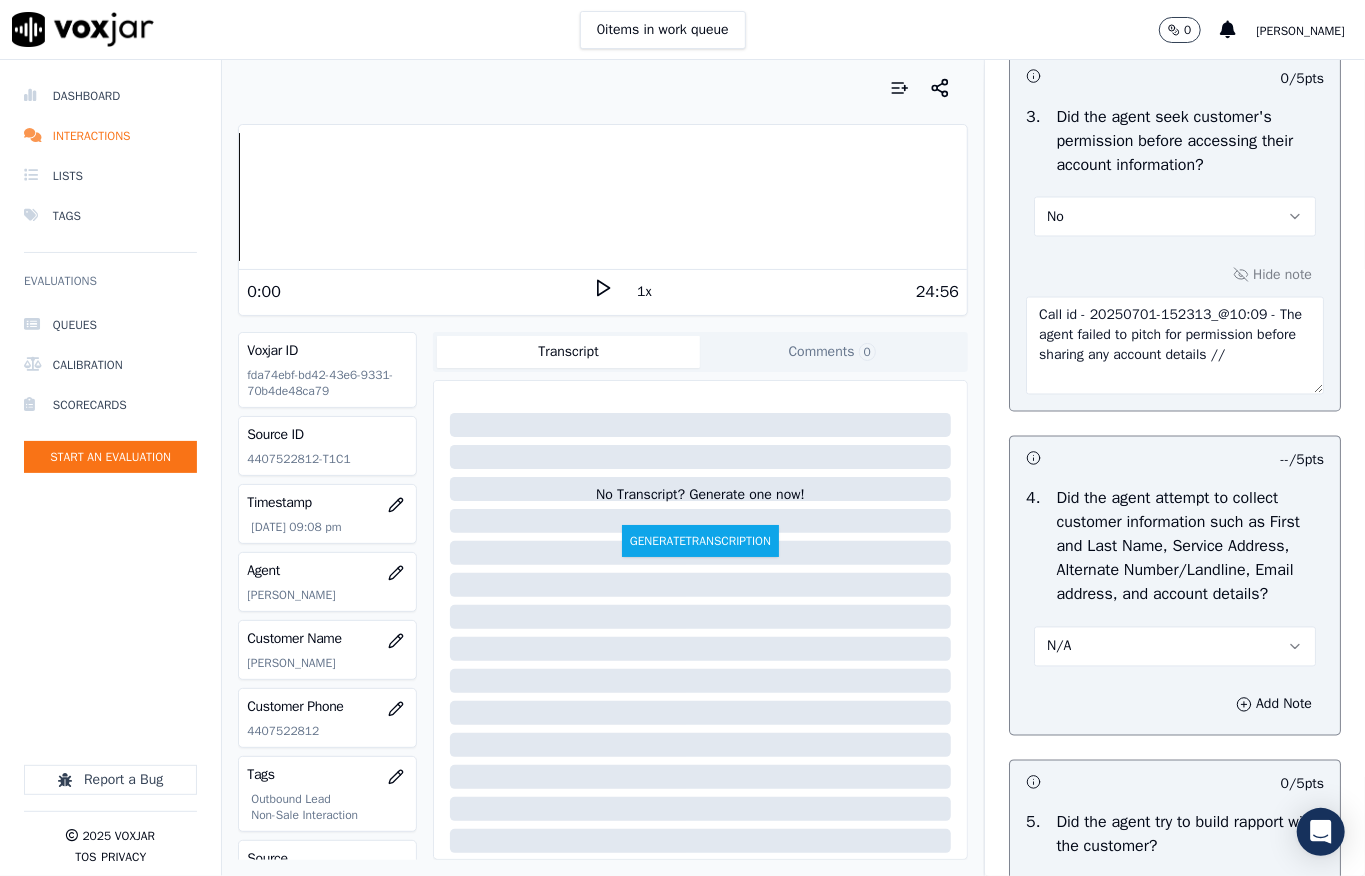 drag, startPoint x: 1129, startPoint y: 405, endPoint x: 1125, endPoint y: 432, distance: 27.294687 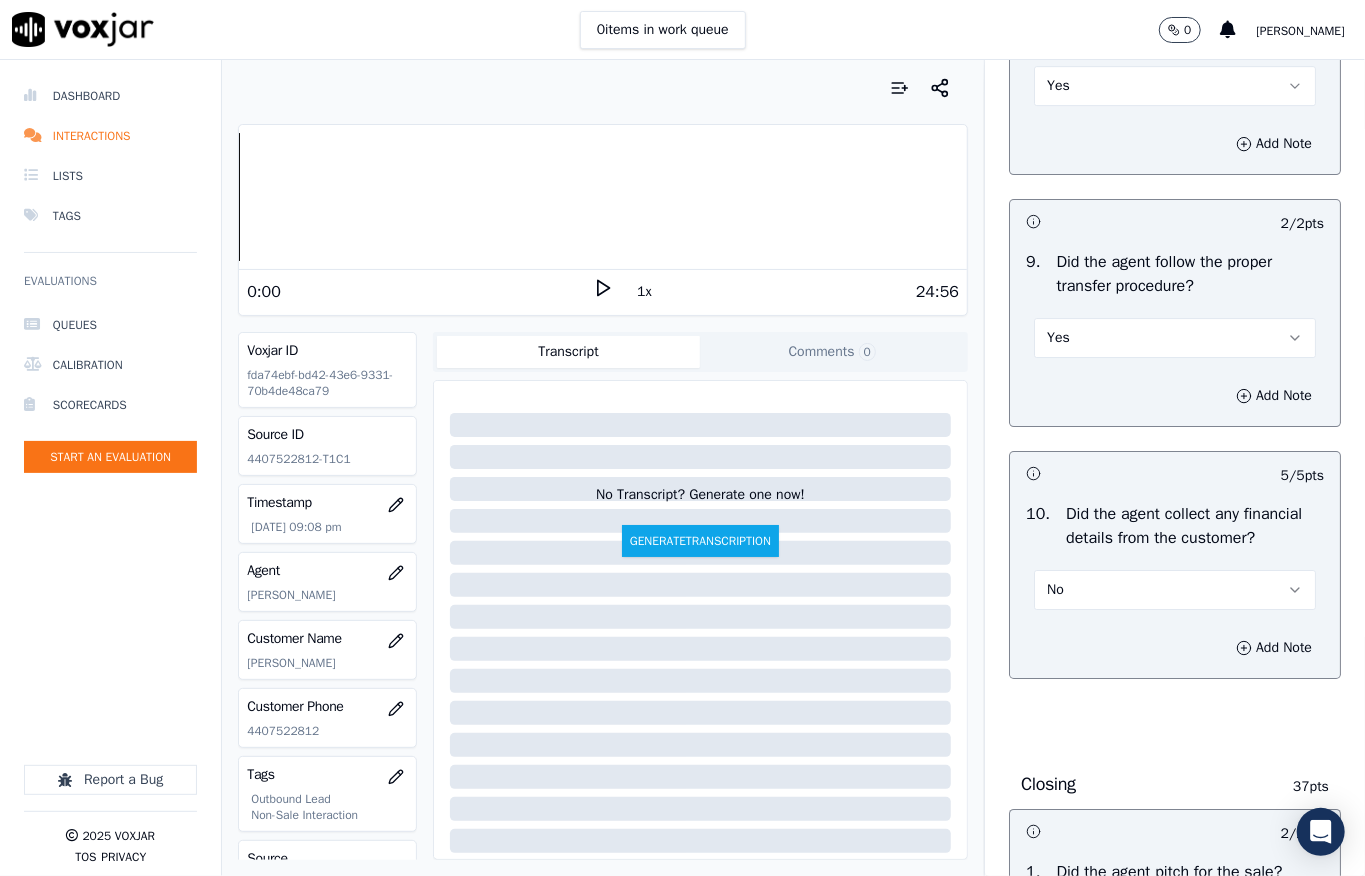 scroll, scrollTop: 5557, scrollLeft: 0, axis: vertical 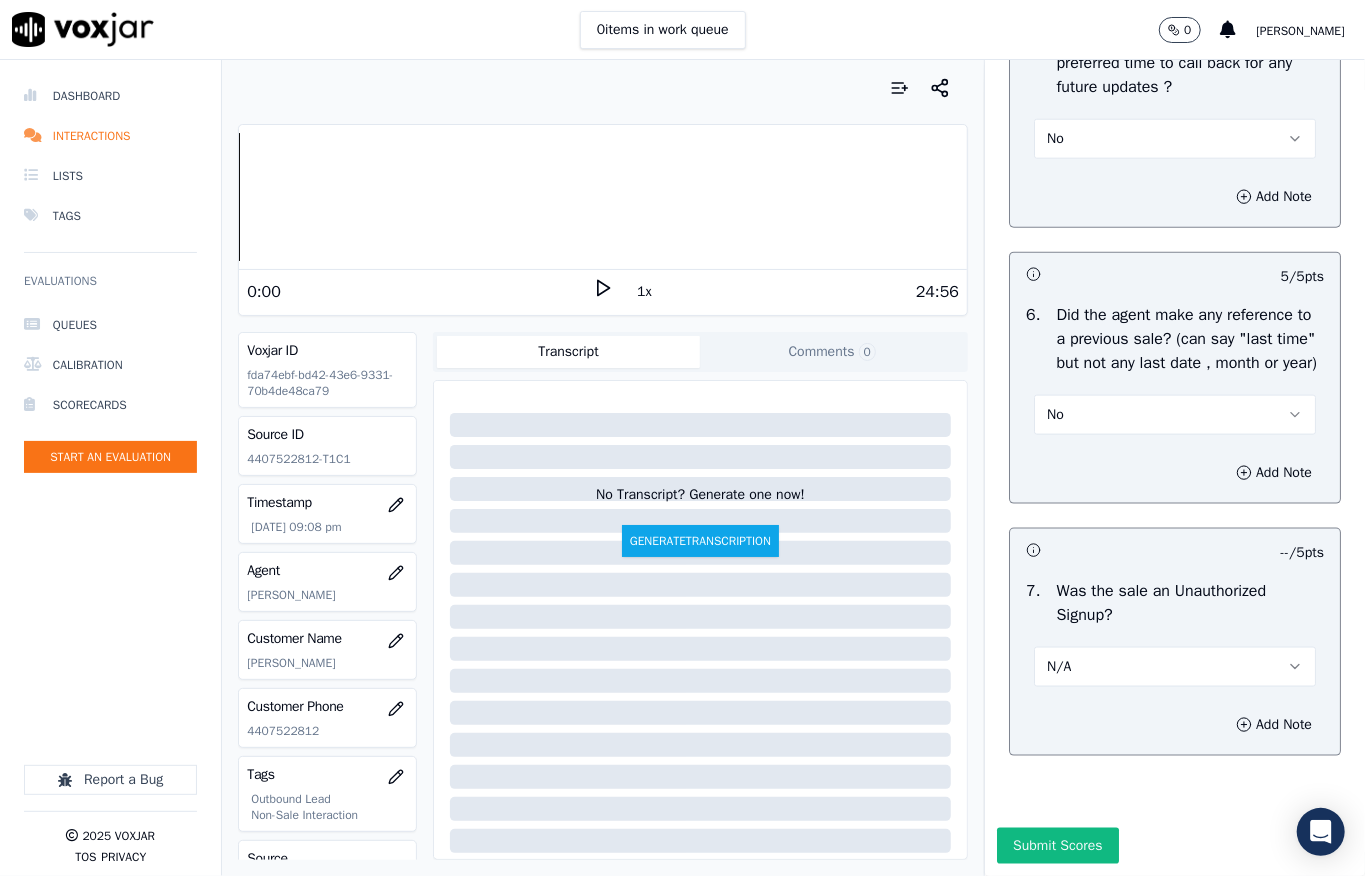 type on "Call id - 20250701-152313_@12:31 - The agent failed to pitch for permission before sharing any account details //" 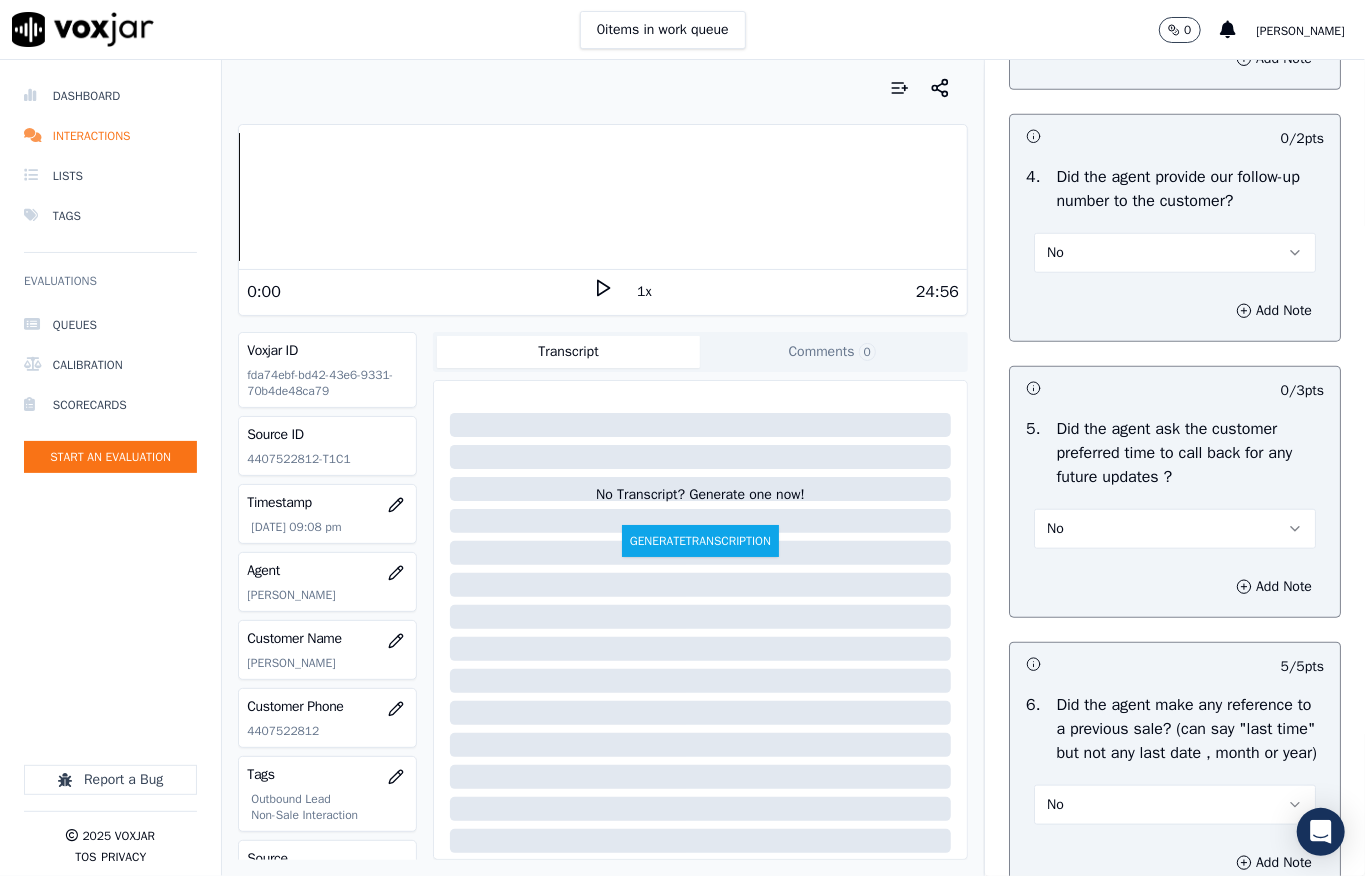 scroll, scrollTop: 5157, scrollLeft: 0, axis: vertical 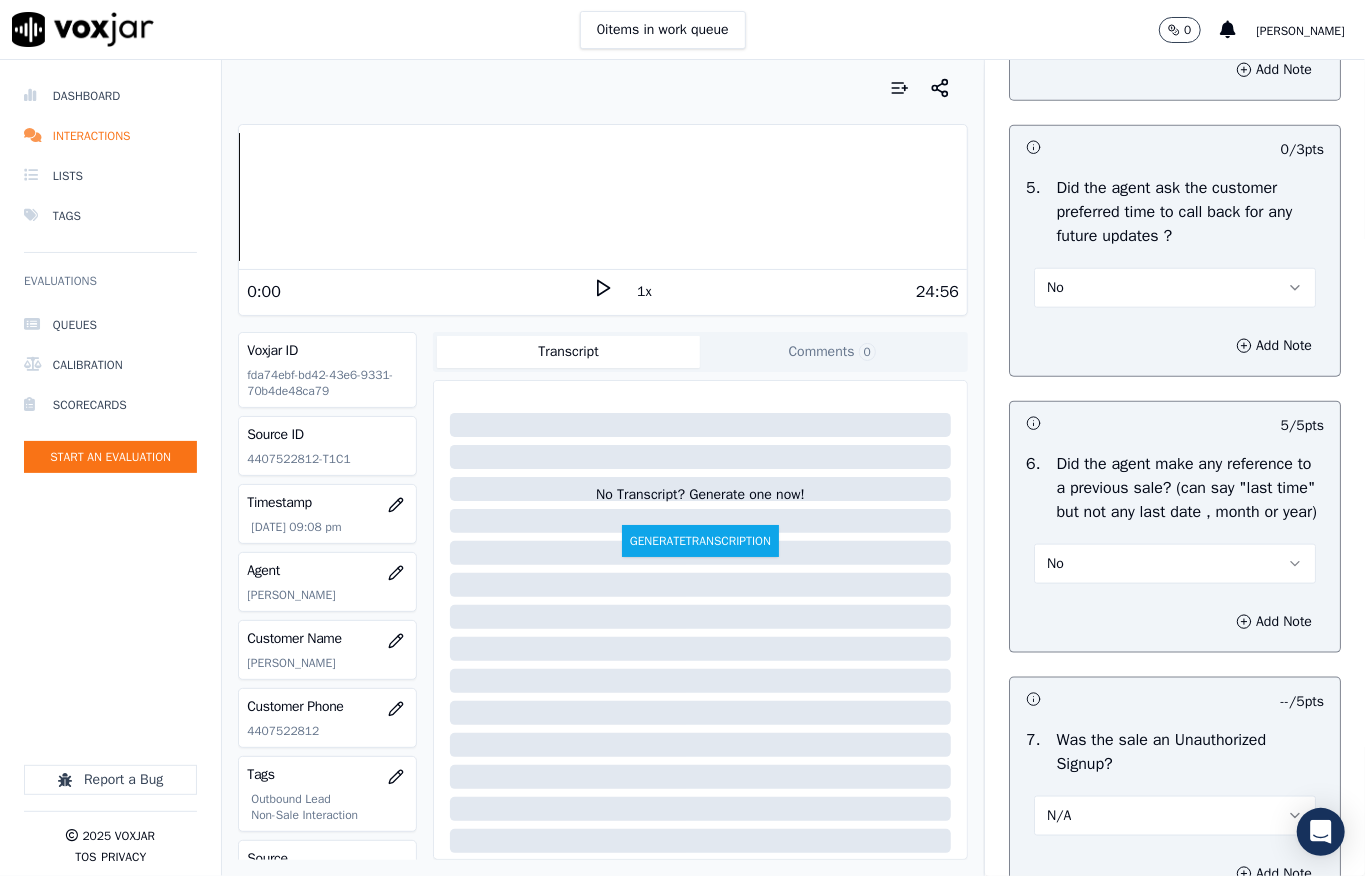 click on "No" at bounding box center (1175, 12) 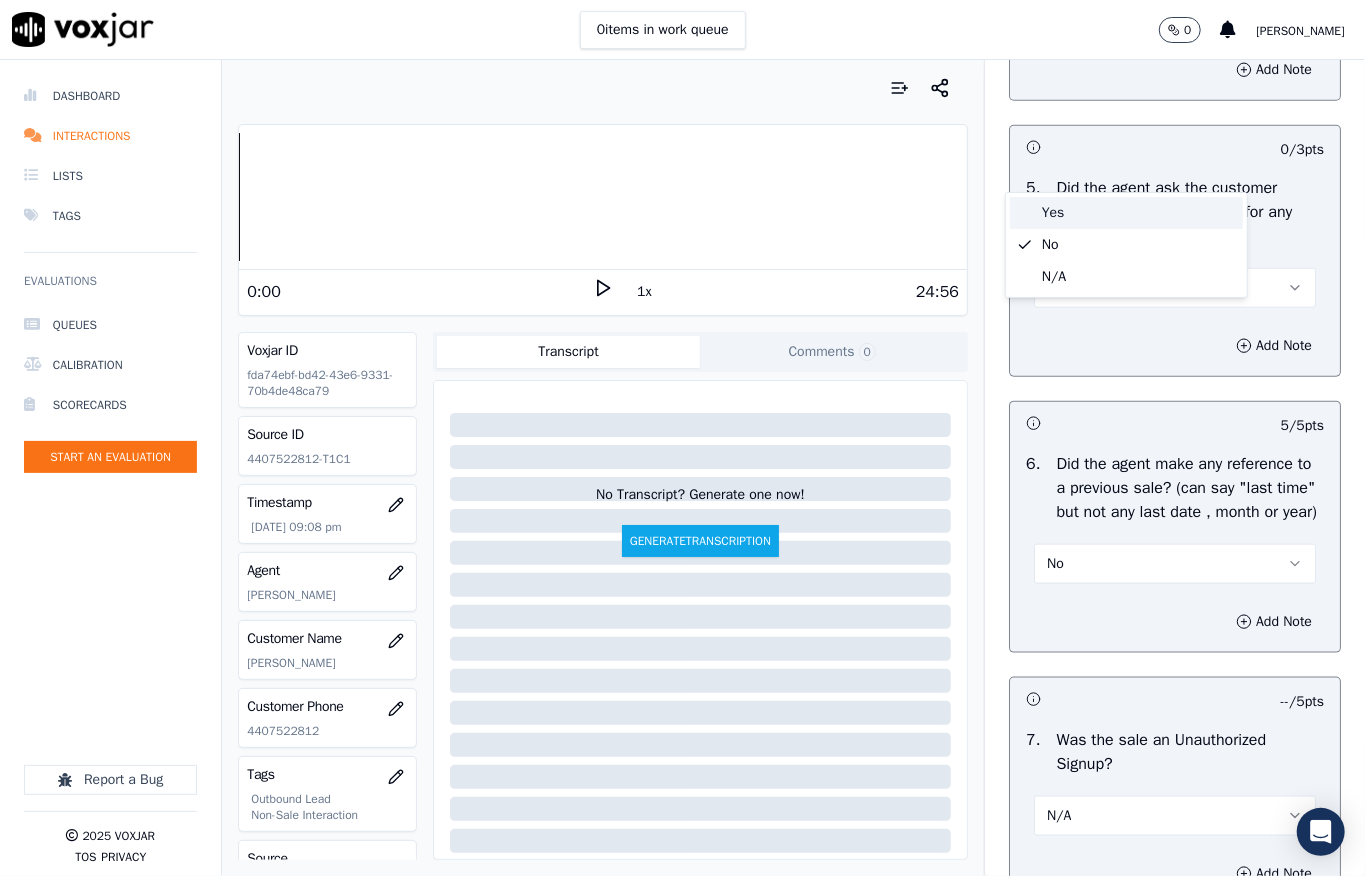 click on "Yes" at bounding box center [1126, 213] 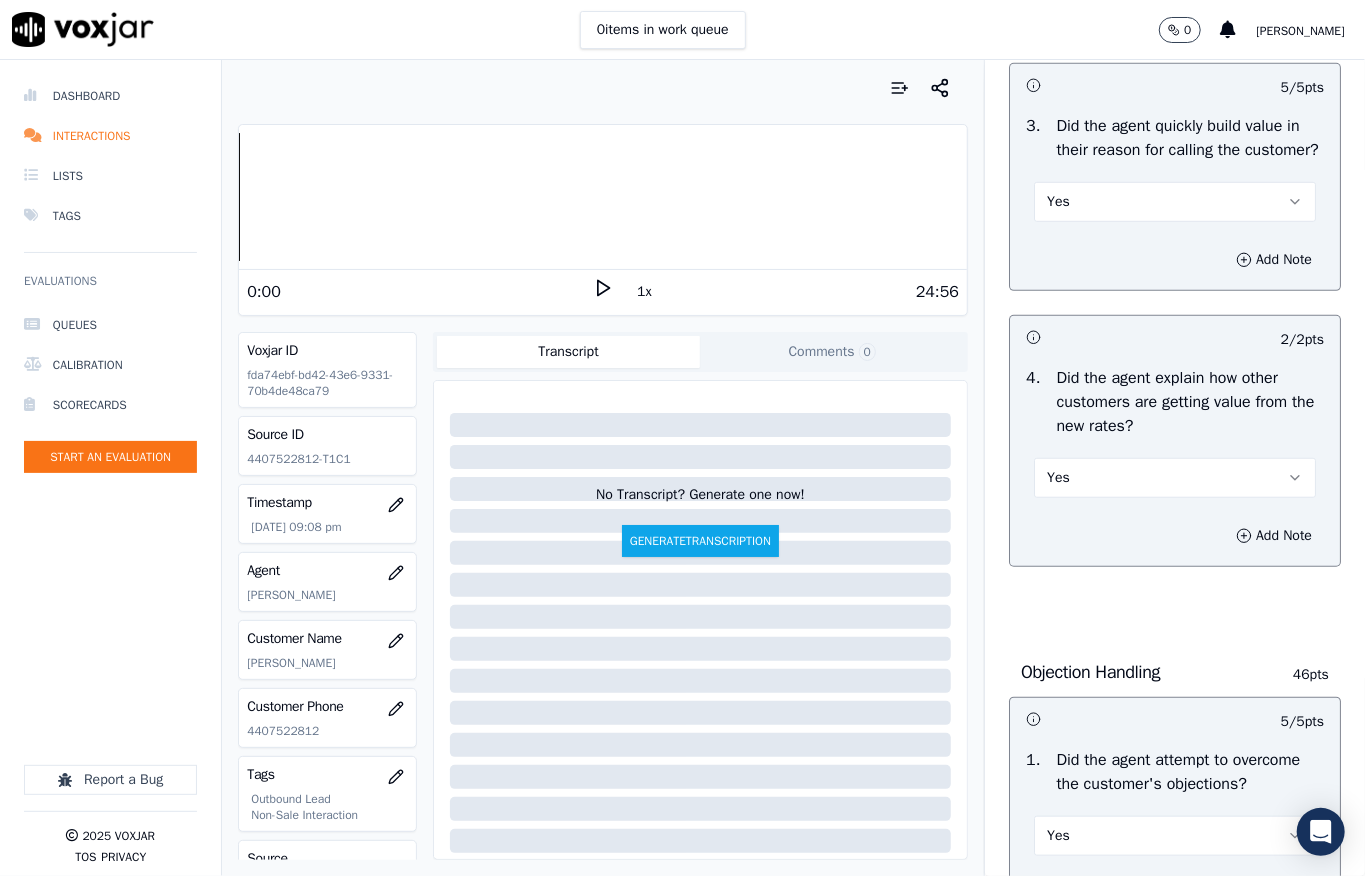 scroll, scrollTop: 0, scrollLeft: 0, axis: both 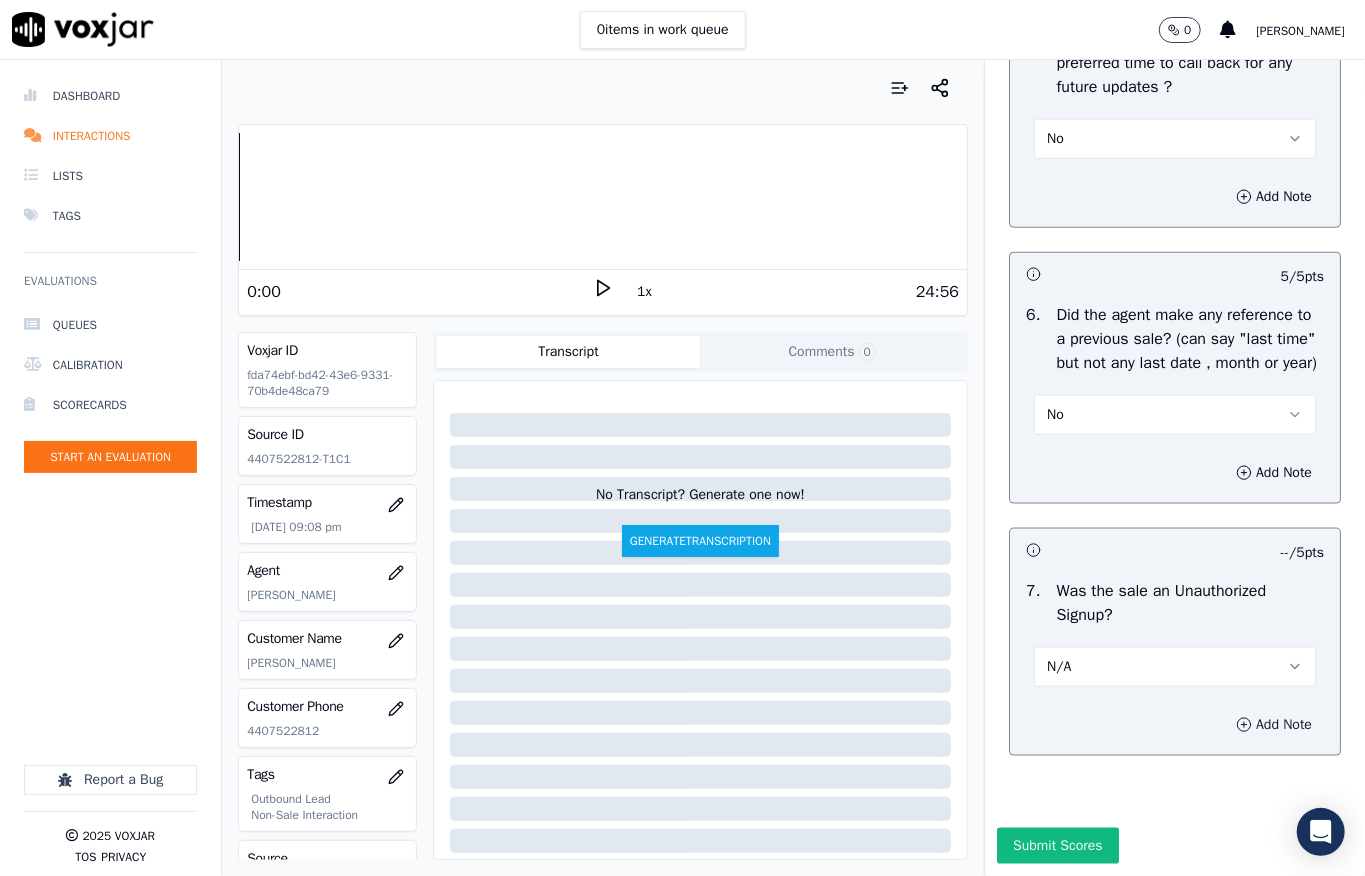 click on "Add Note" at bounding box center [1274, 725] 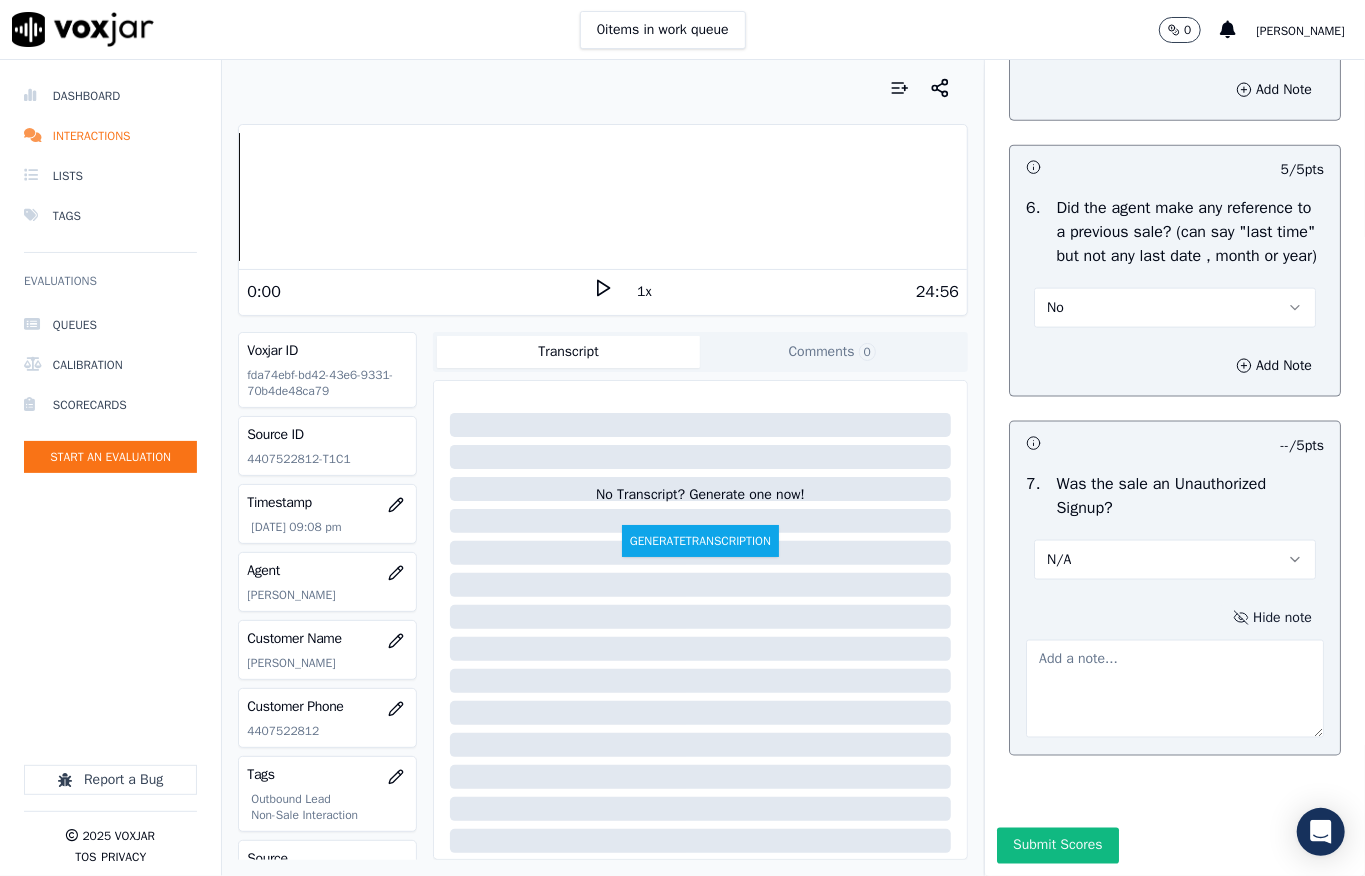 click at bounding box center (1175, 689) 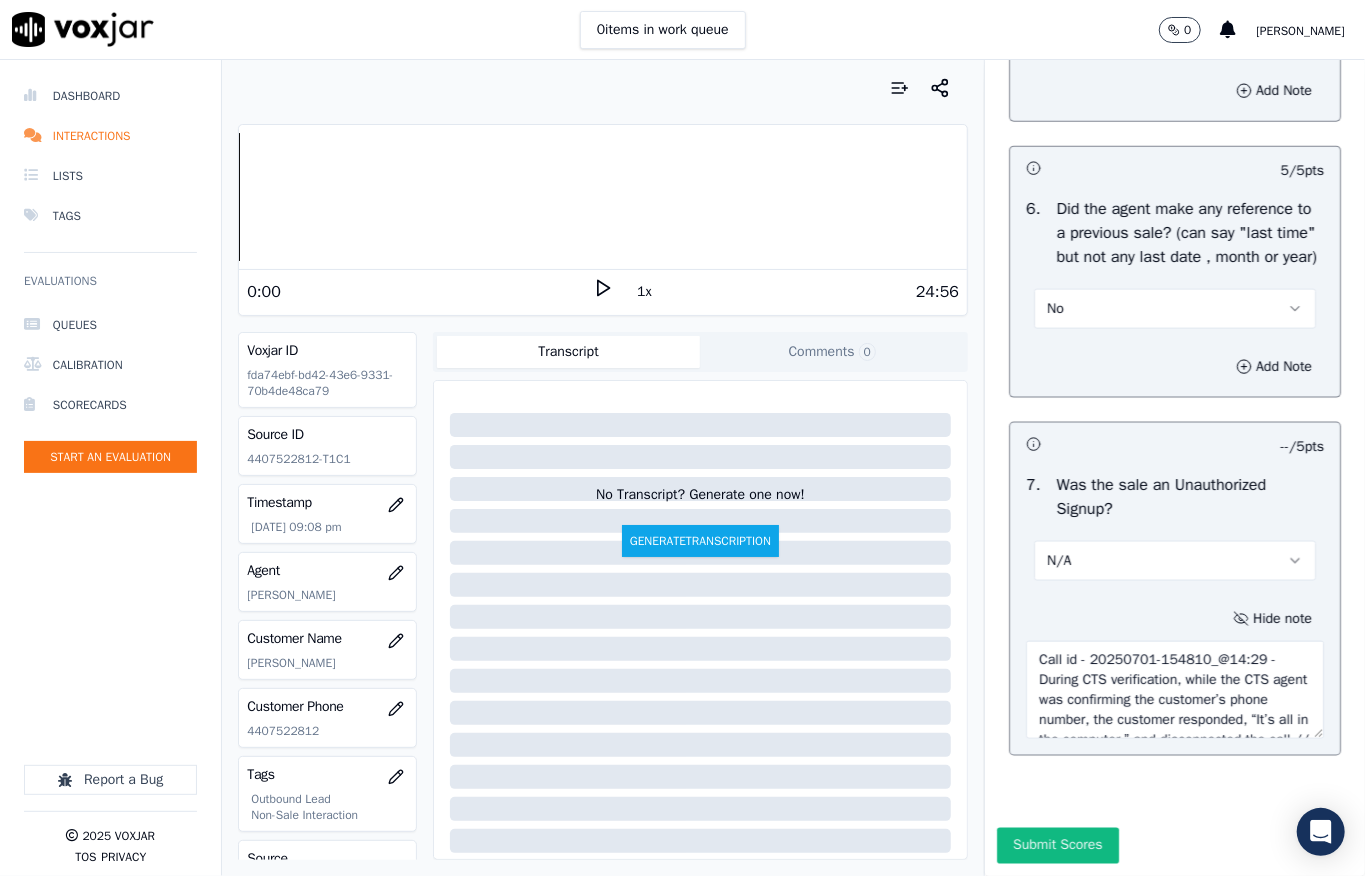 scroll, scrollTop: 70, scrollLeft: 0, axis: vertical 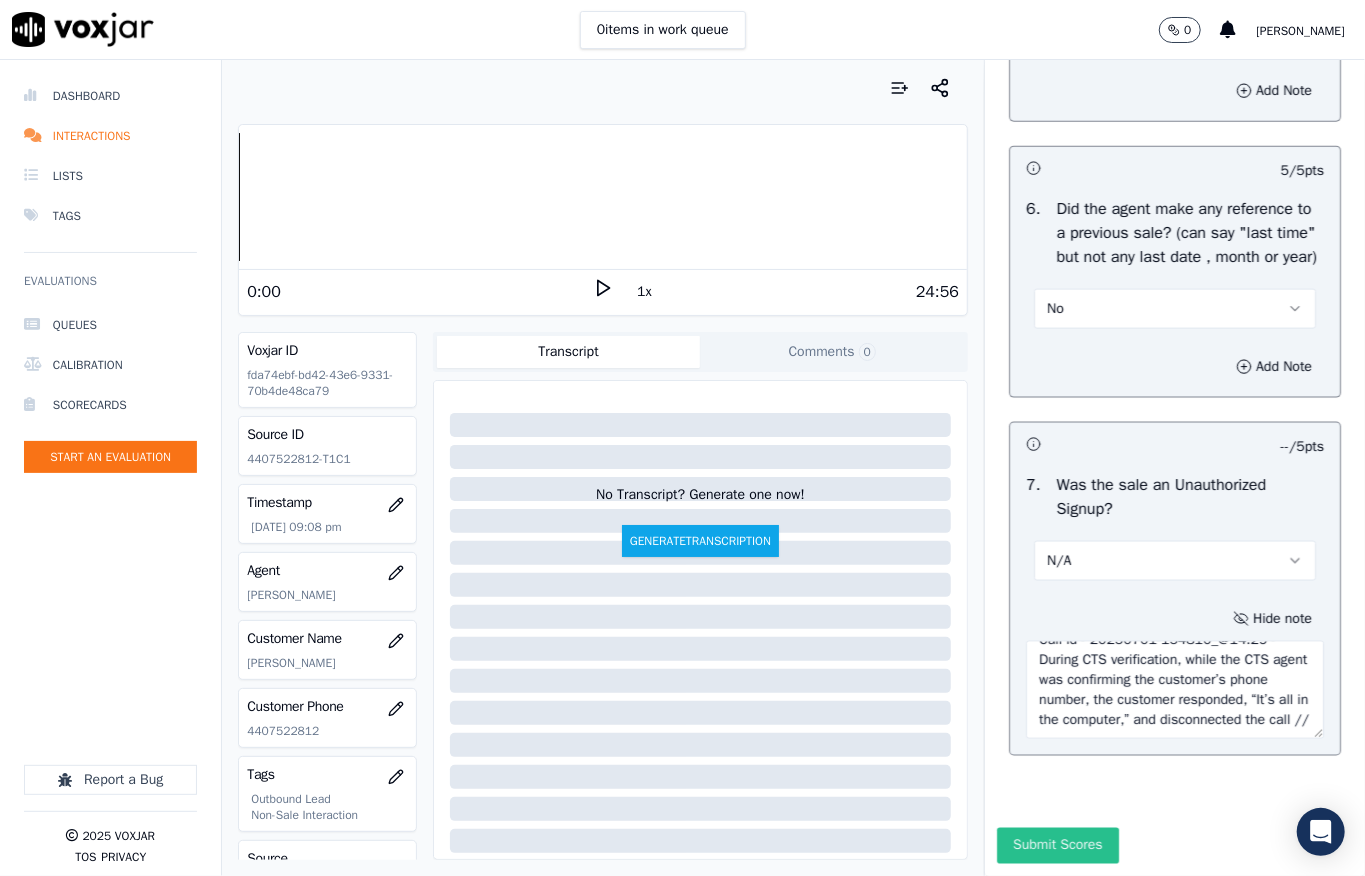 type on "Call id - 20250701-154810_@14:29 - During CTS verification, while the CTS agent was confirming the customer’s phone number, the customer responded, “It’s all in the computer,” and disconnected the call //" 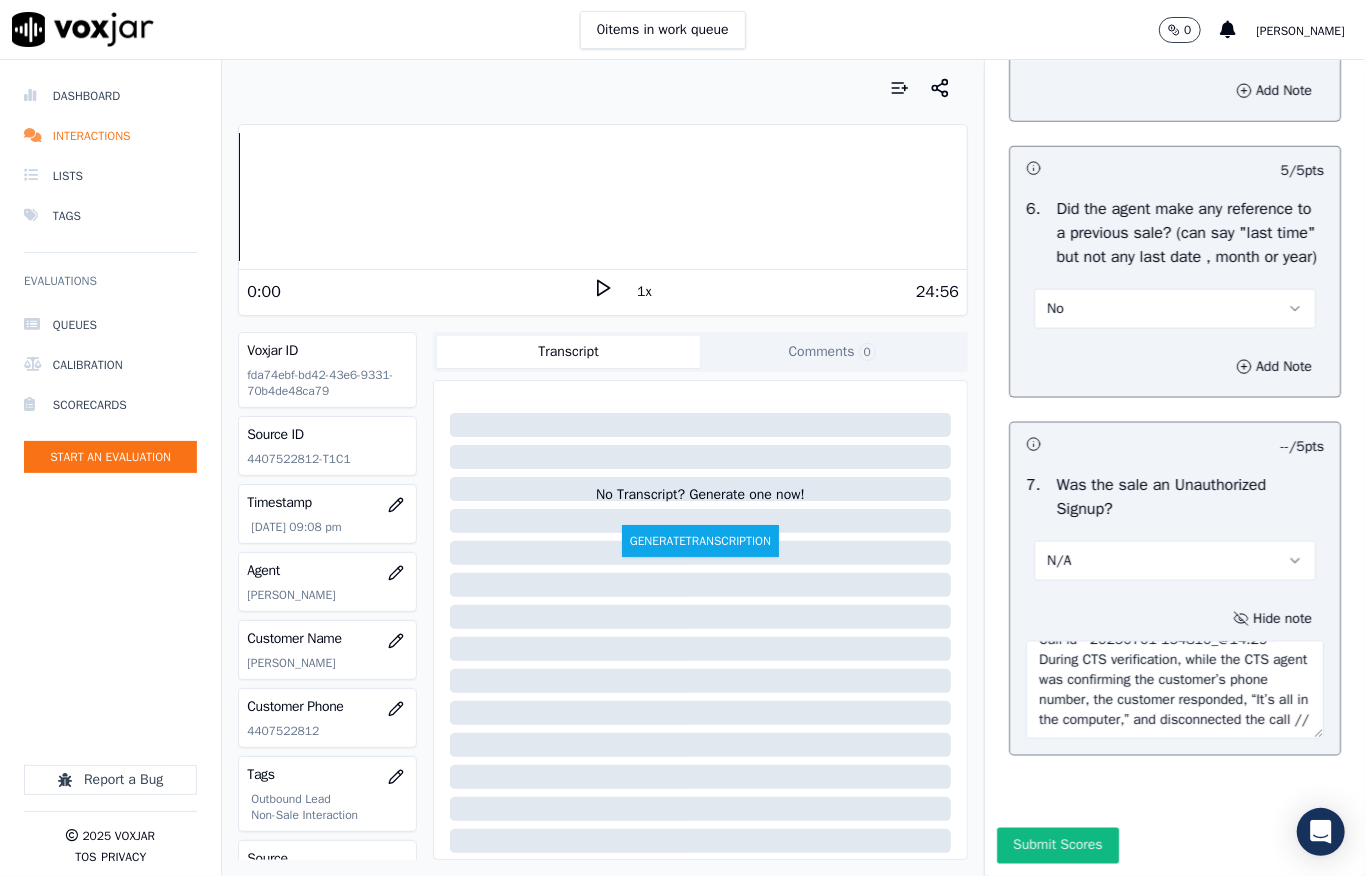 click on "Submit Scores" at bounding box center (1057, 846) 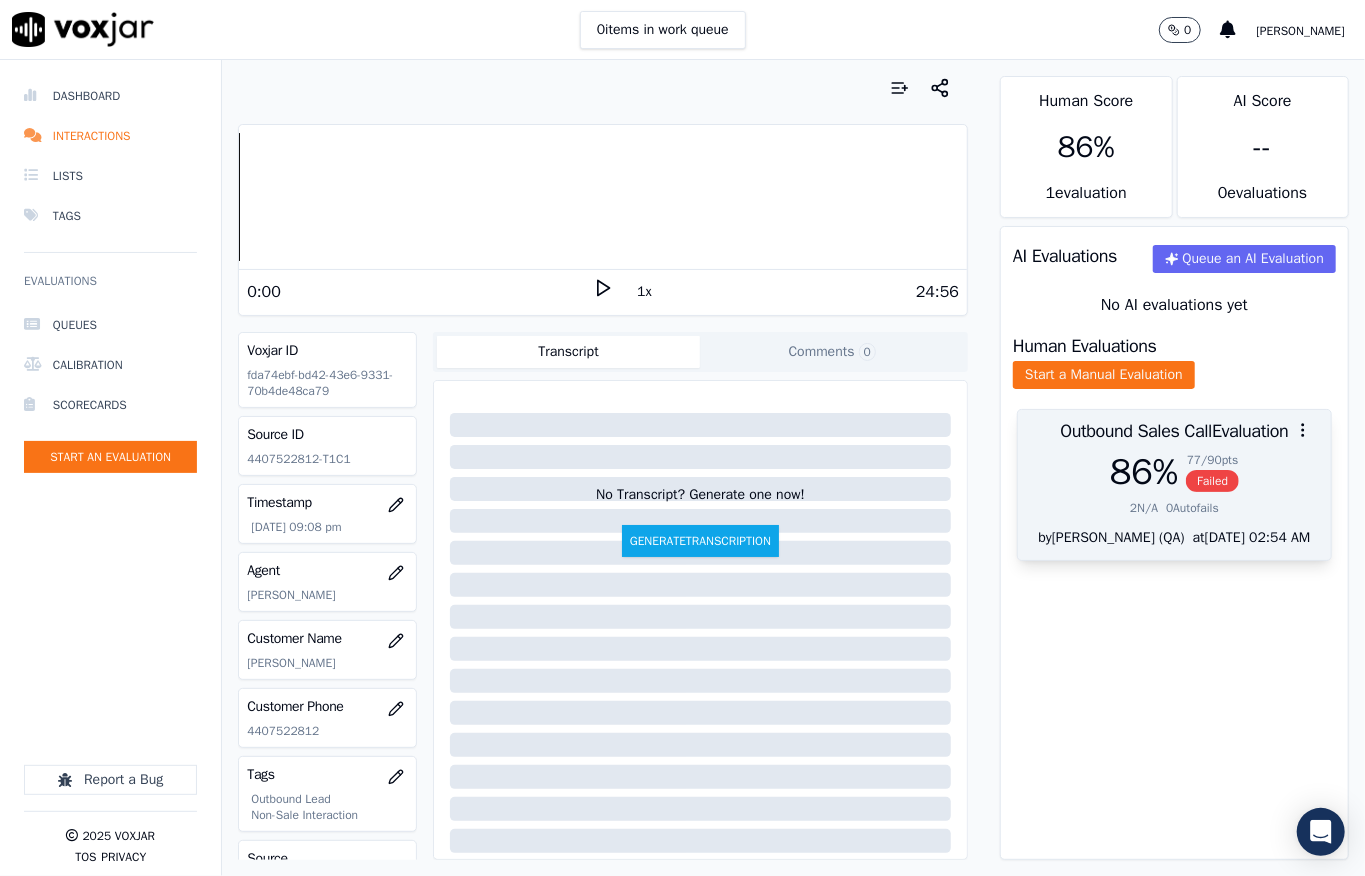 click on "77 / 90  pts" at bounding box center [1212, 460] 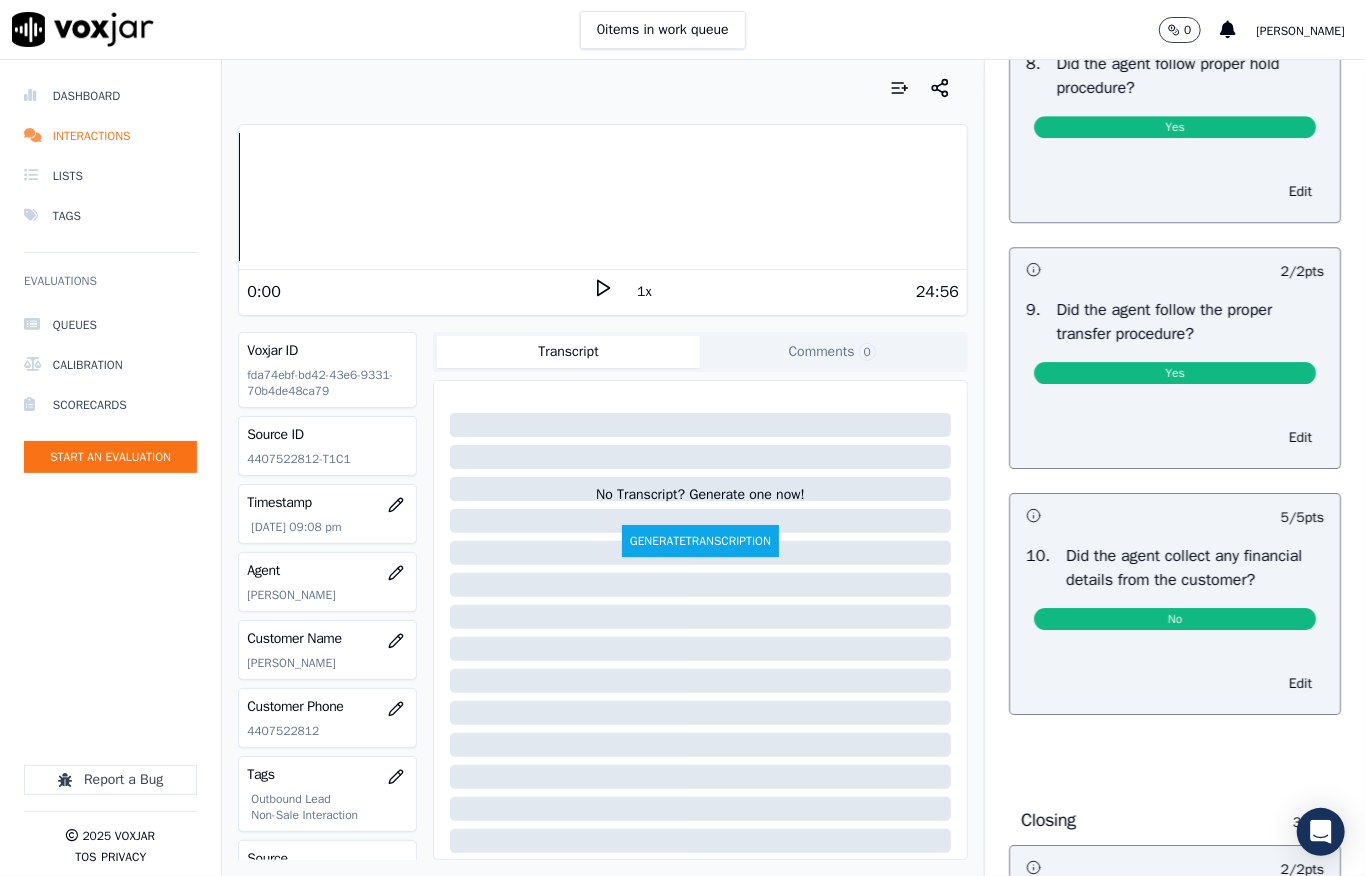 scroll, scrollTop: 2360, scrollLeft: 0, axis: vertical 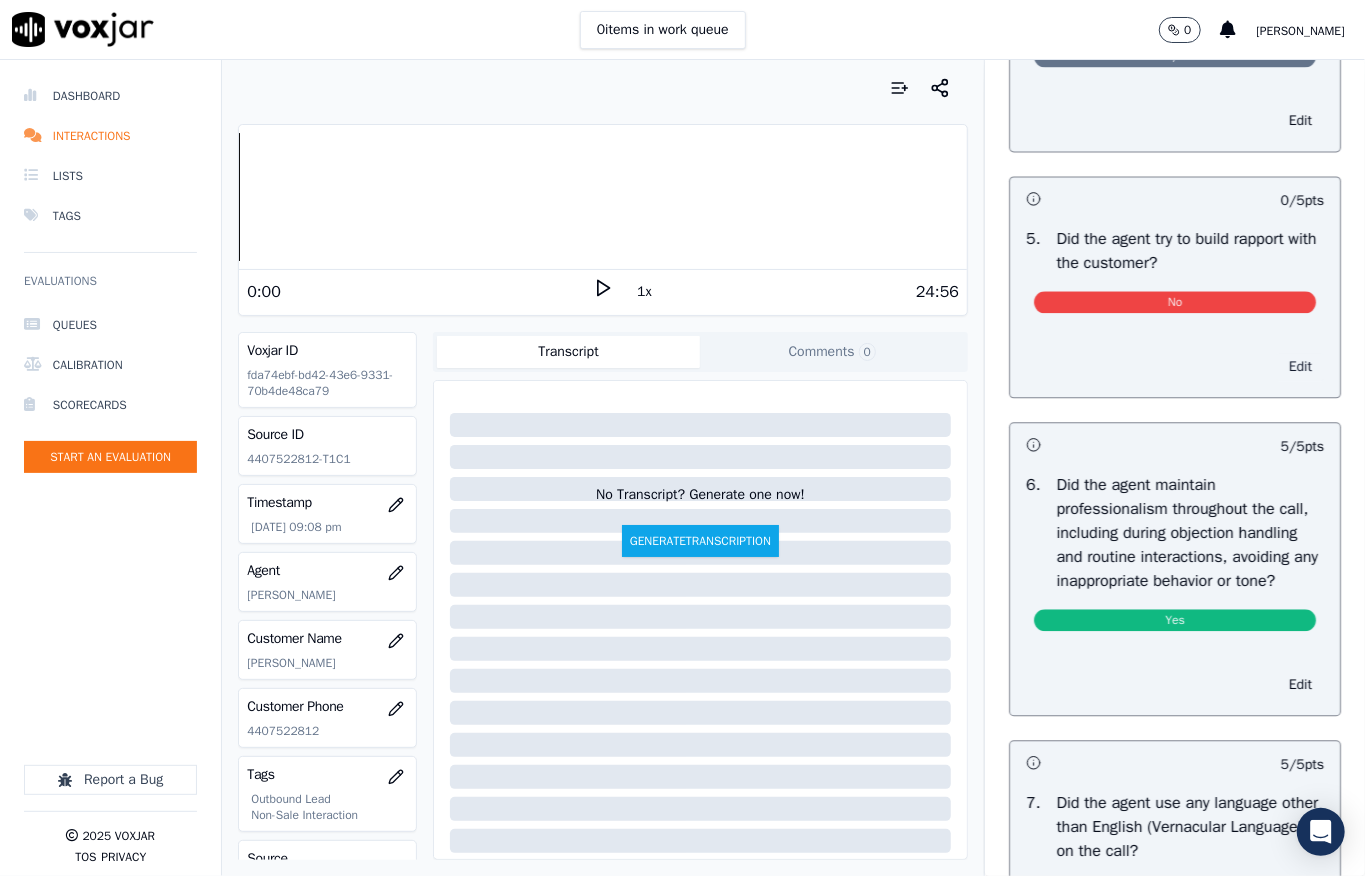 click on "Edit" at bounding box center [1300, 367] 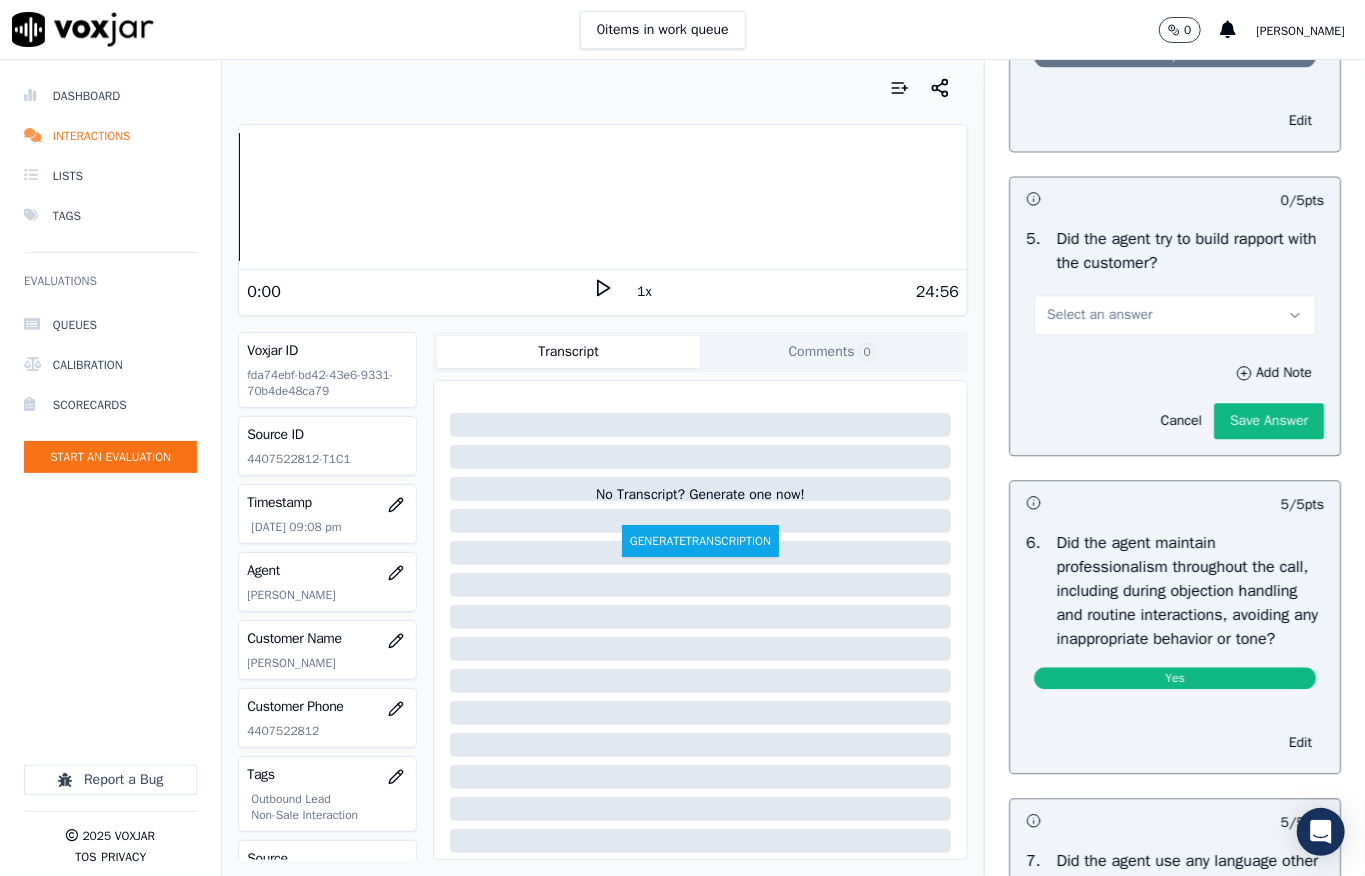 click on "Select an answer" at bounding box center (1175, 315) 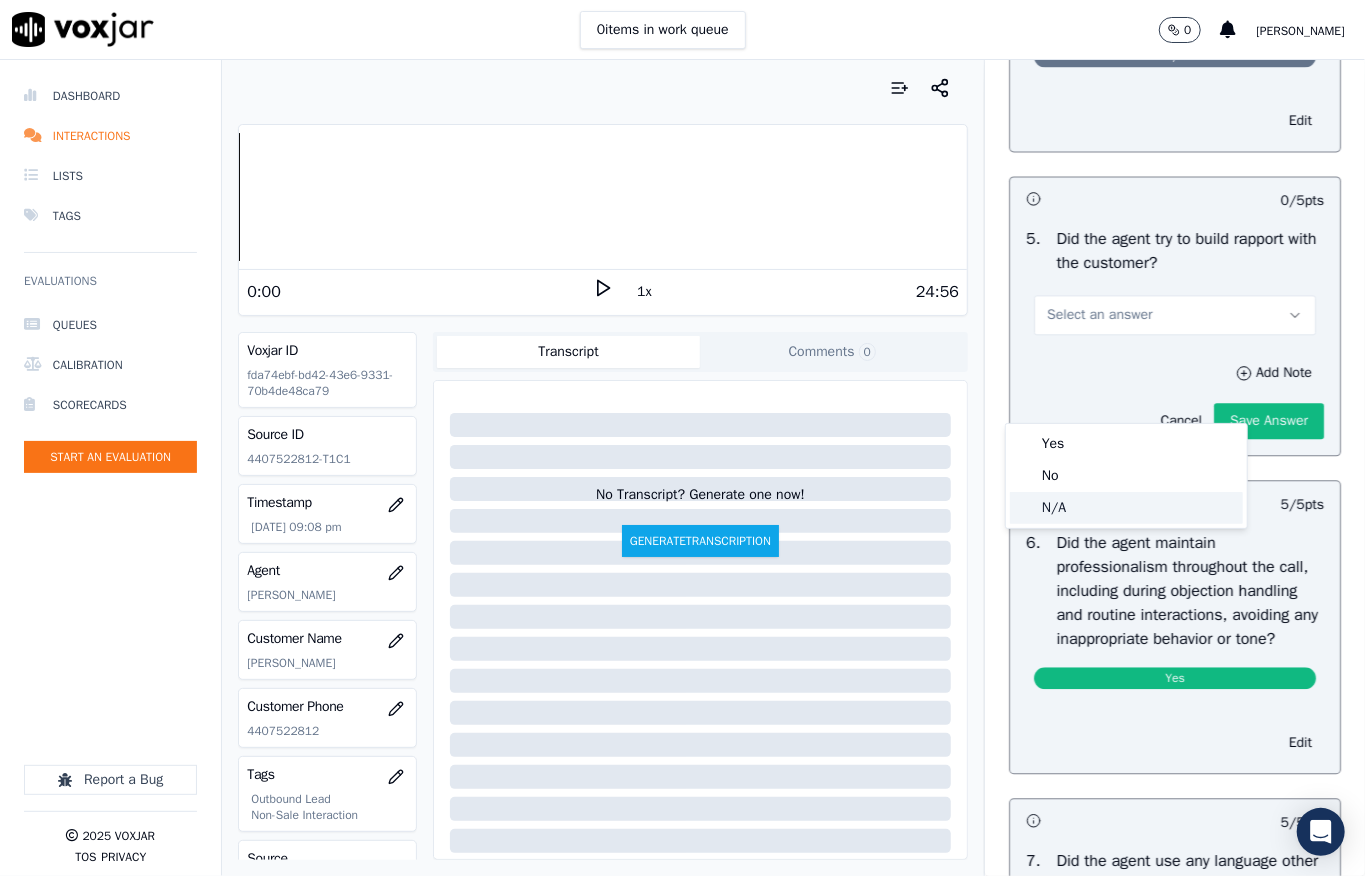 drag, startPoint x: 1081, startPoint y: 509, endPoint x: 1168, endPoint y: 482, distance: 91.09336 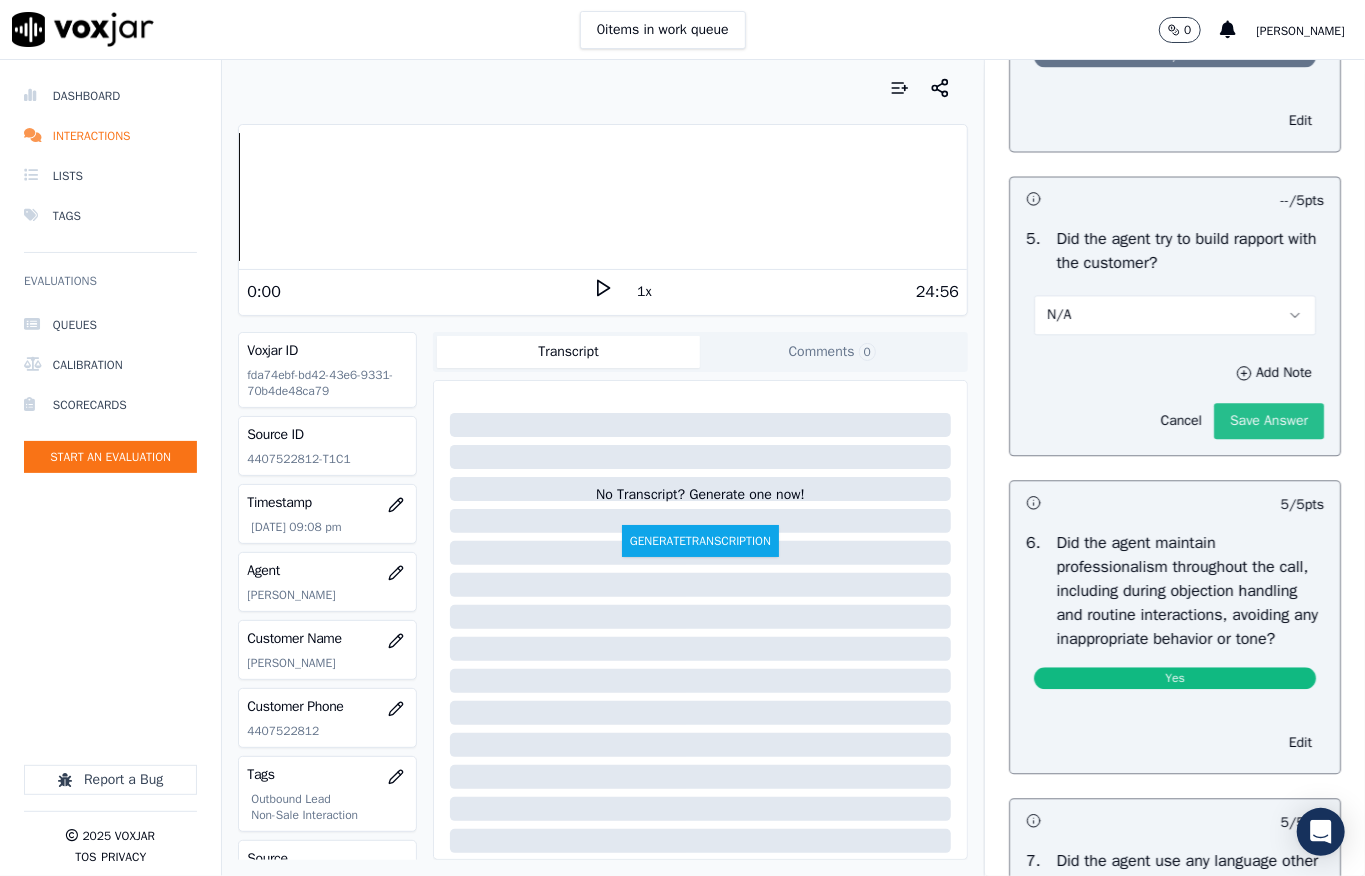 click on "Save Answer" 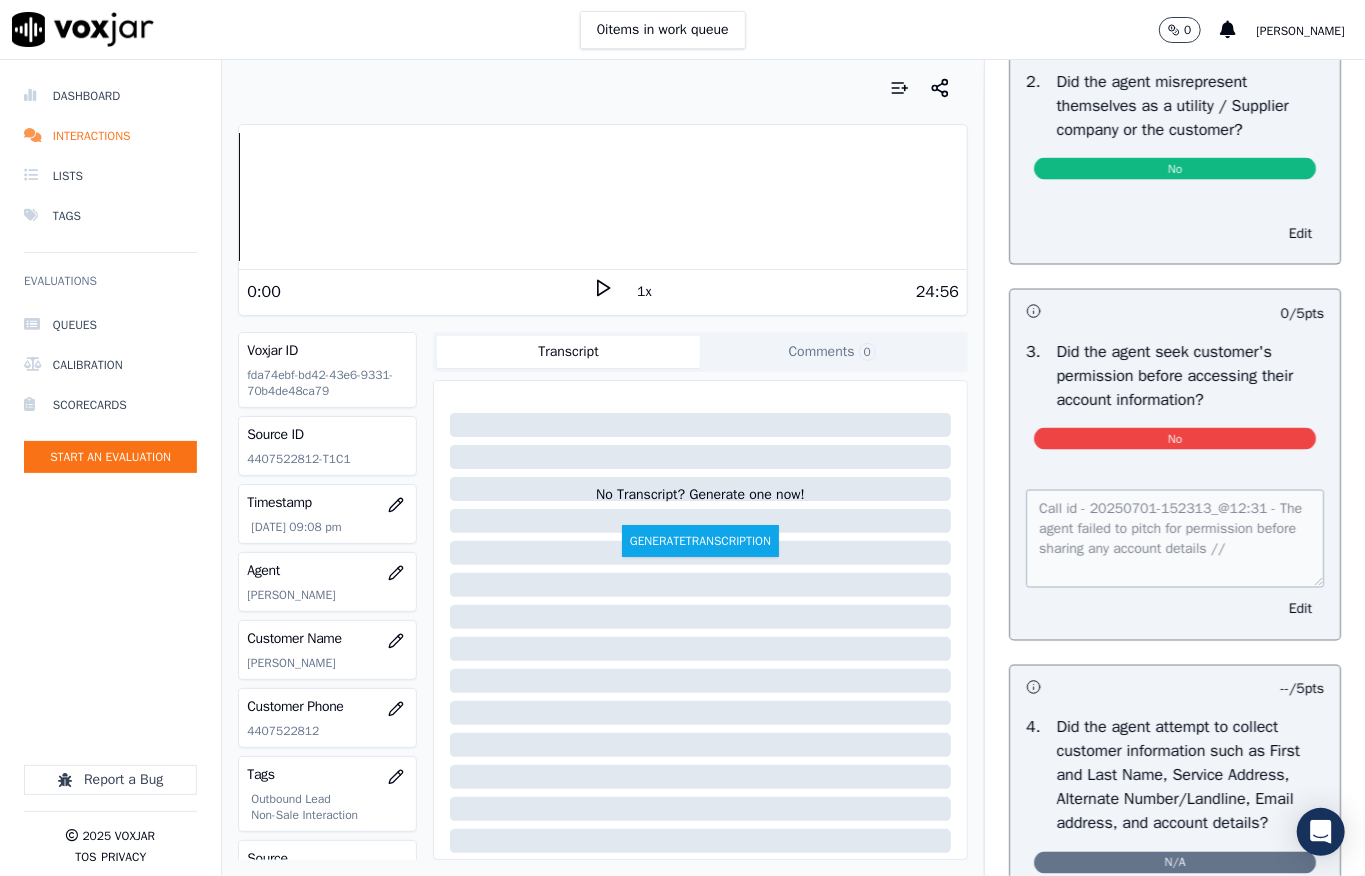 scroll, scrollTop: 0, scrollLeft: 0, axis: both 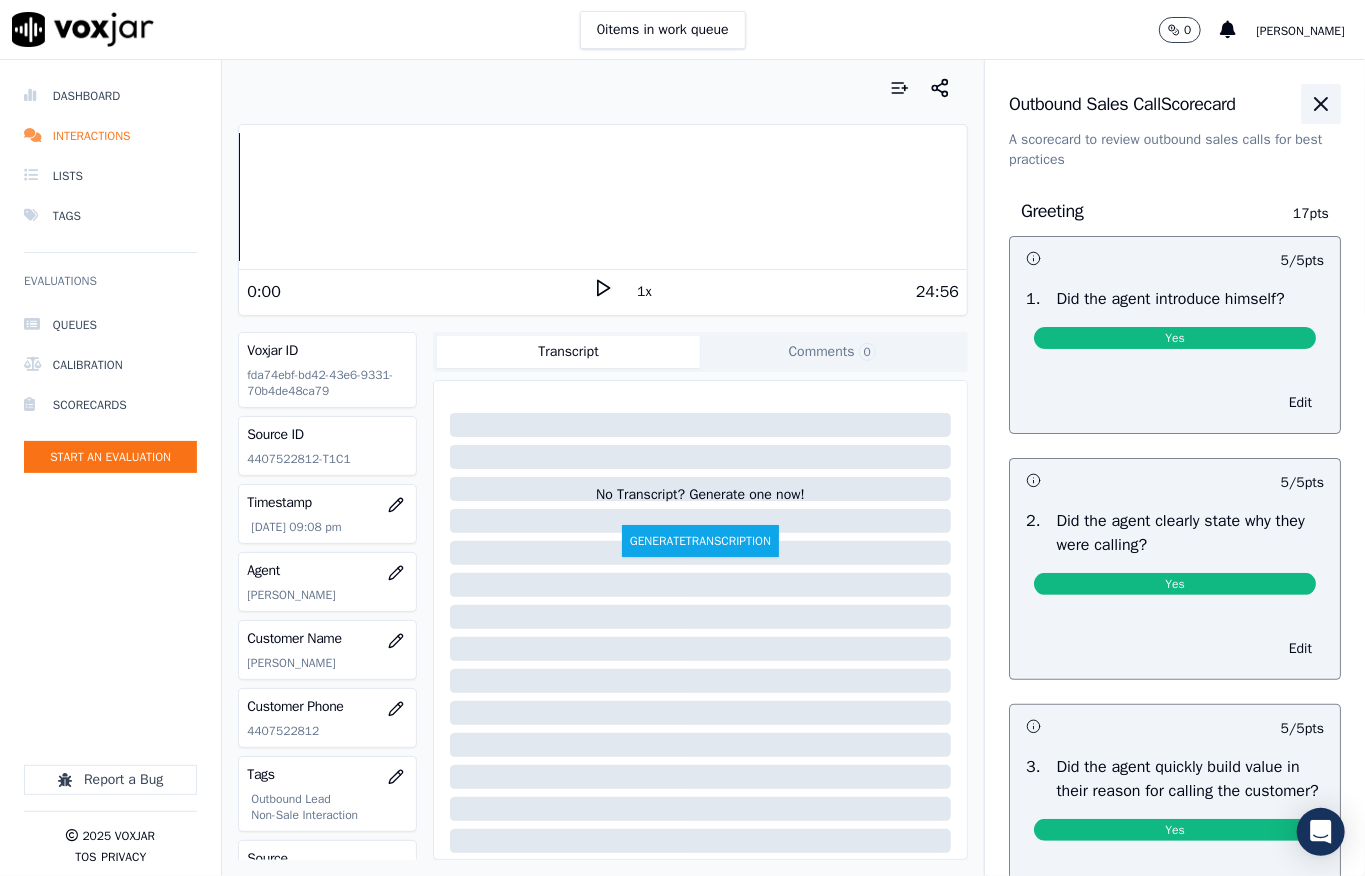 click 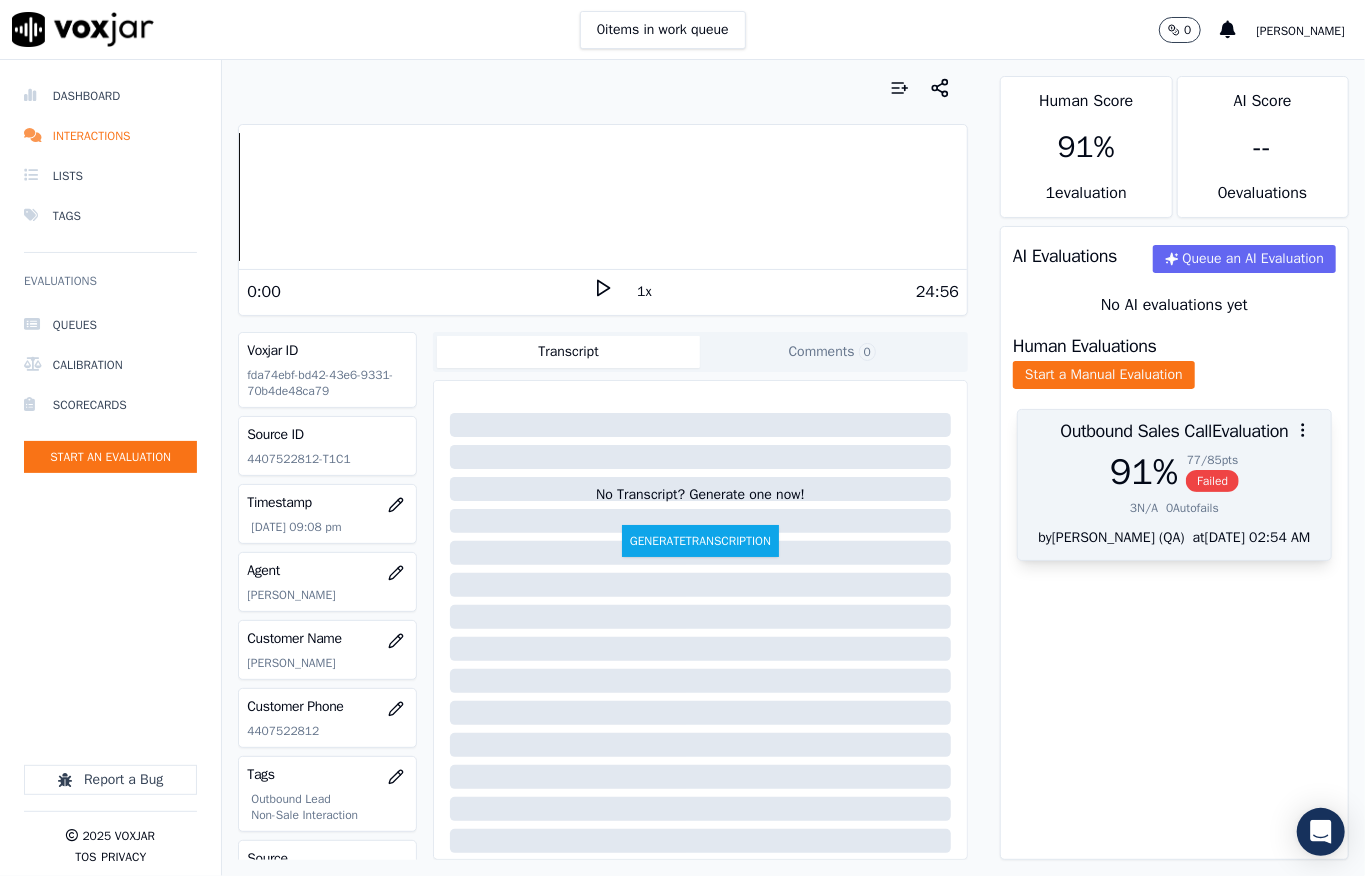 click at bounding box center [1174, 430] 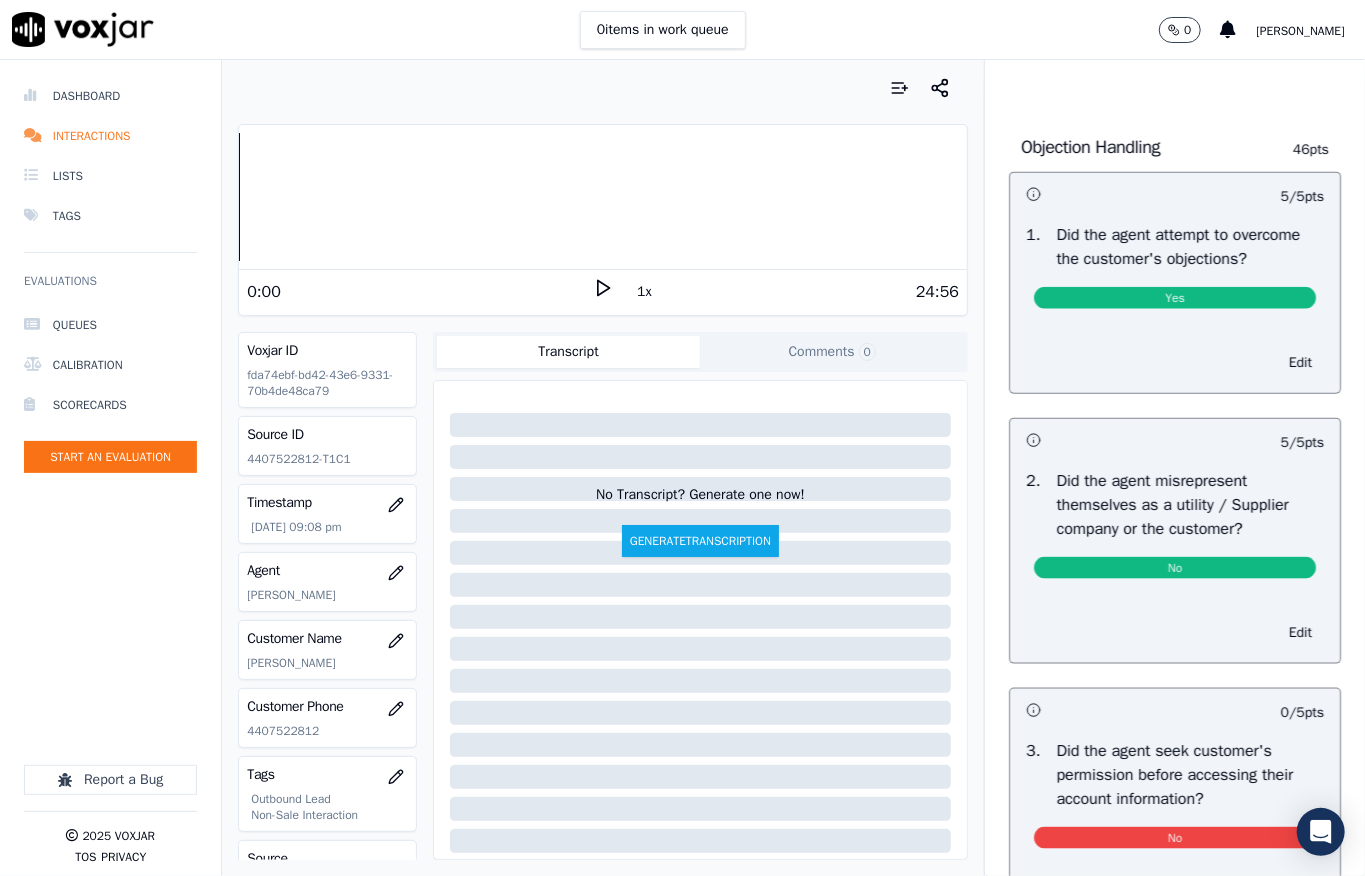 scroll, scrollTop: 0, scrollLeft: 0, axis: both 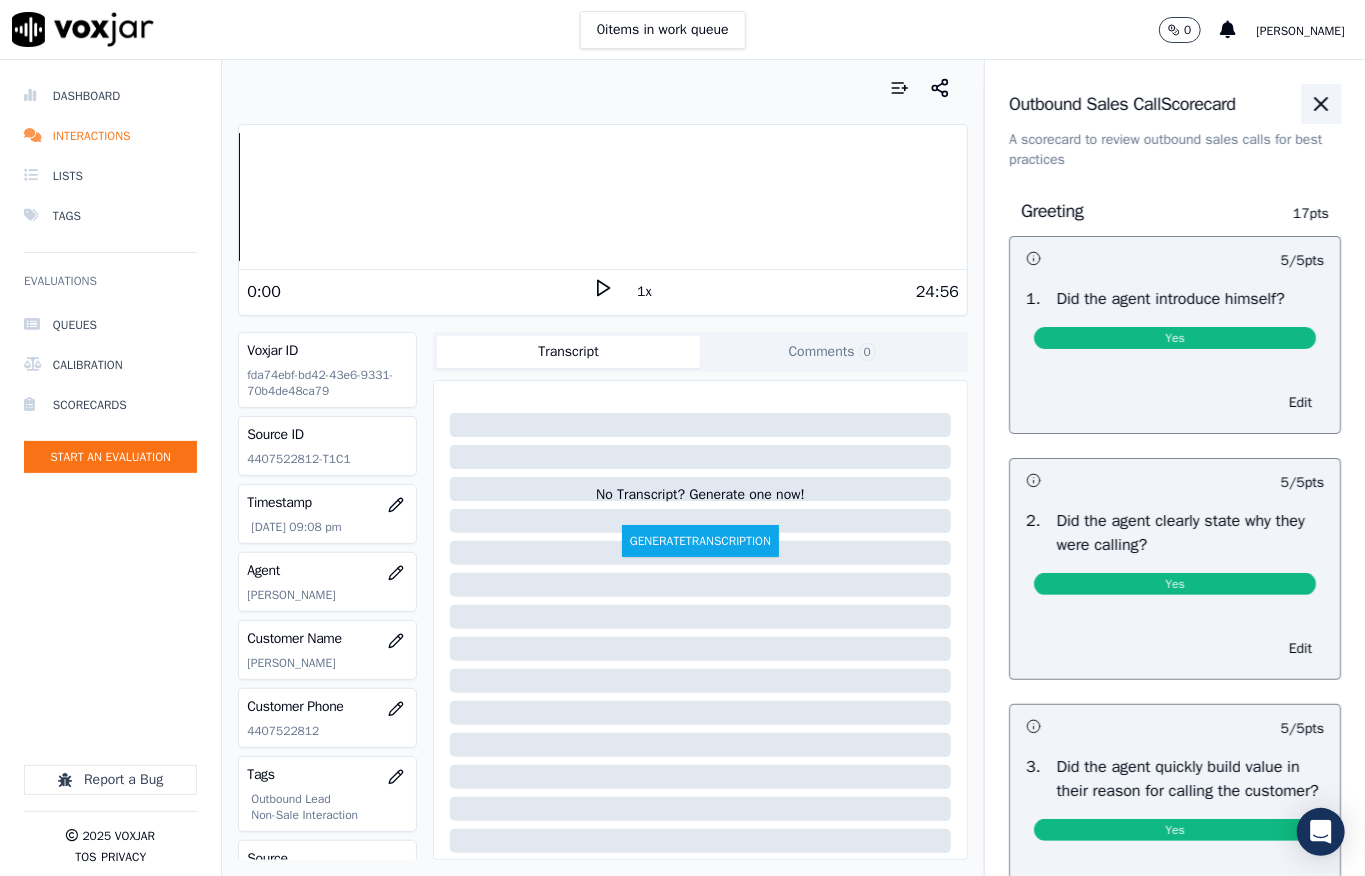 click 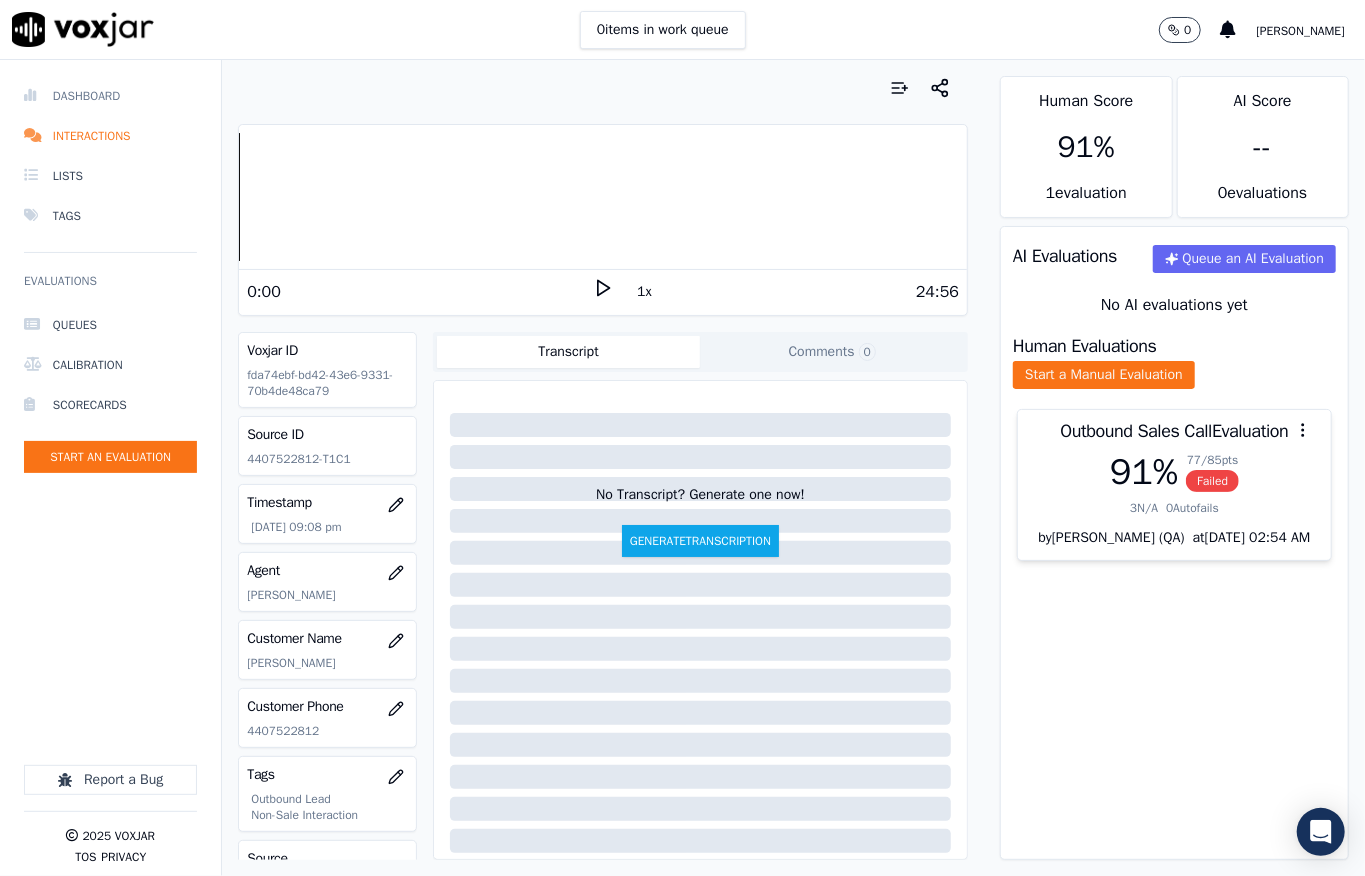 click on "Dashboard" at bounding box center [110, 96] 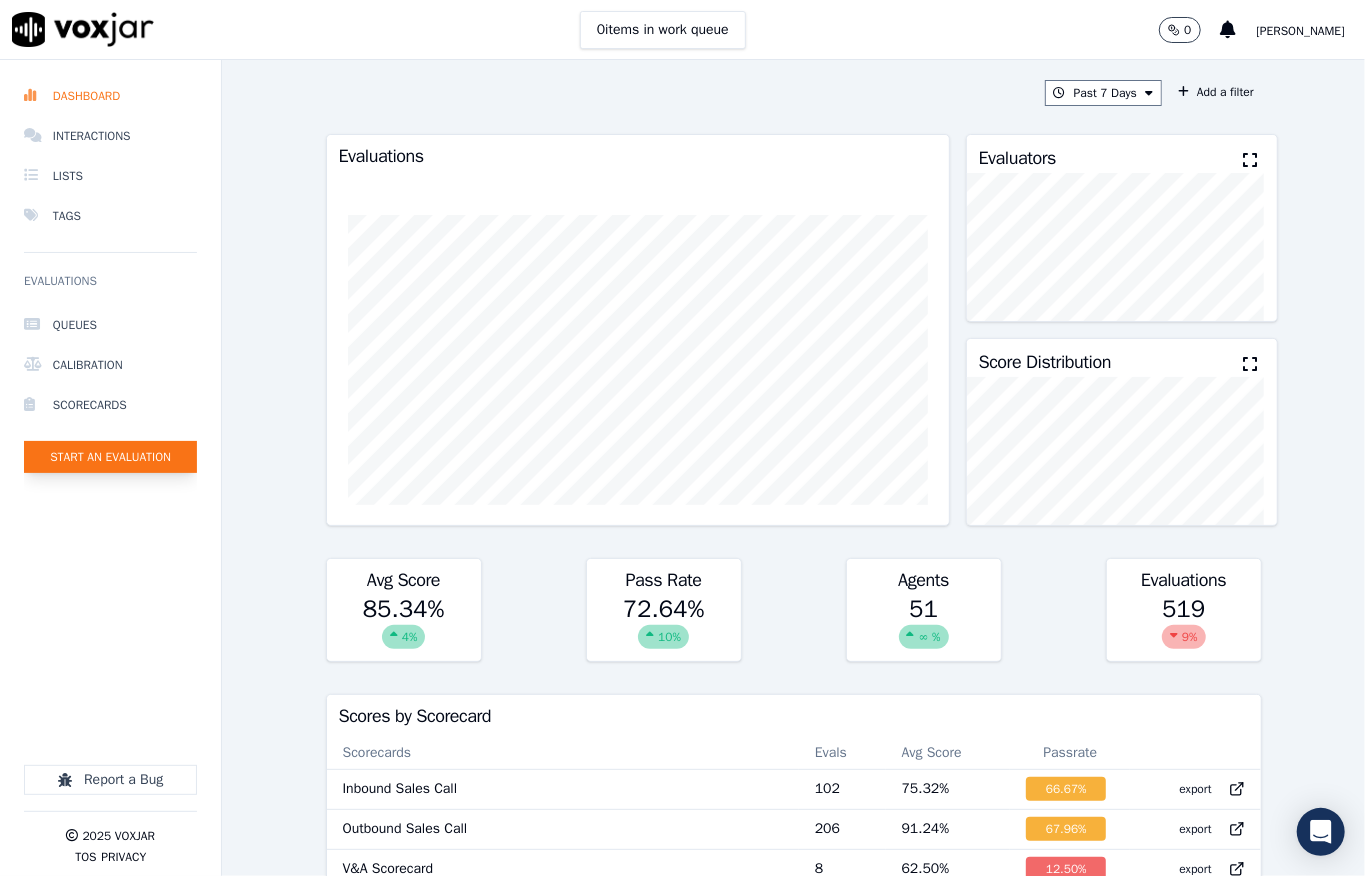click on "Start an Evaluation" 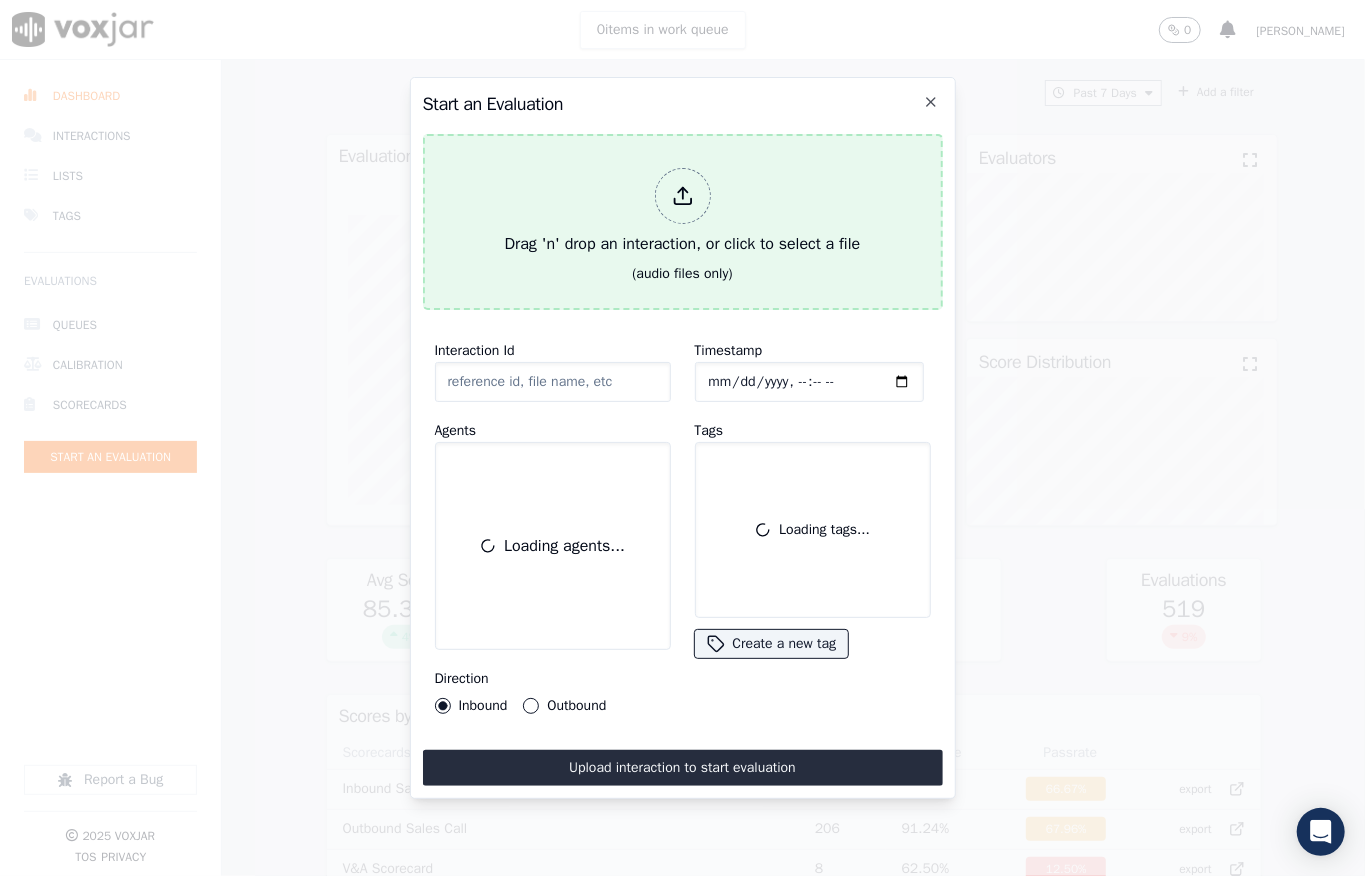 click at bounding box center (683, 196) 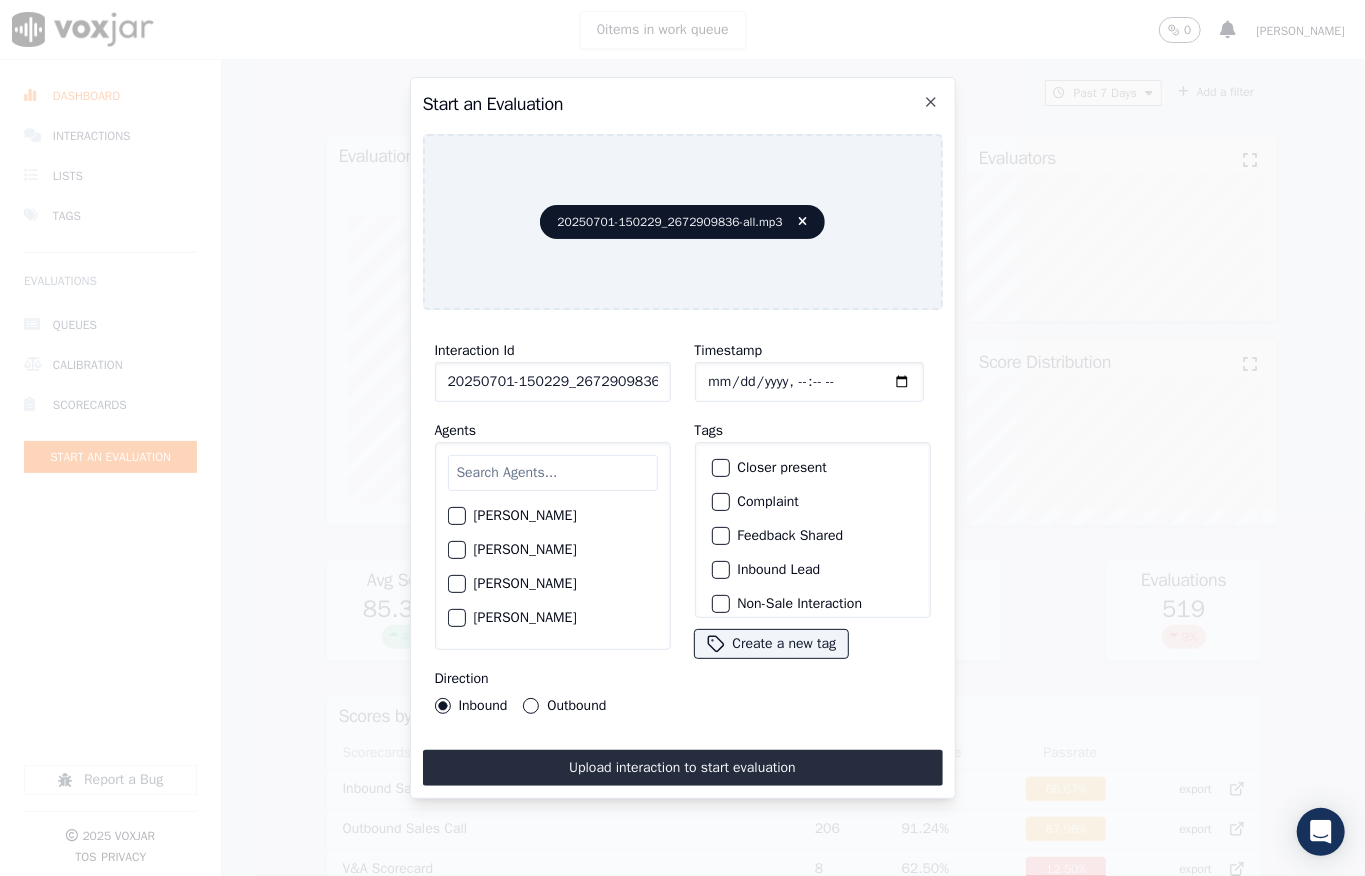 scroll, scrollTop: 0, scrollLeft: 45, axis: horizontal 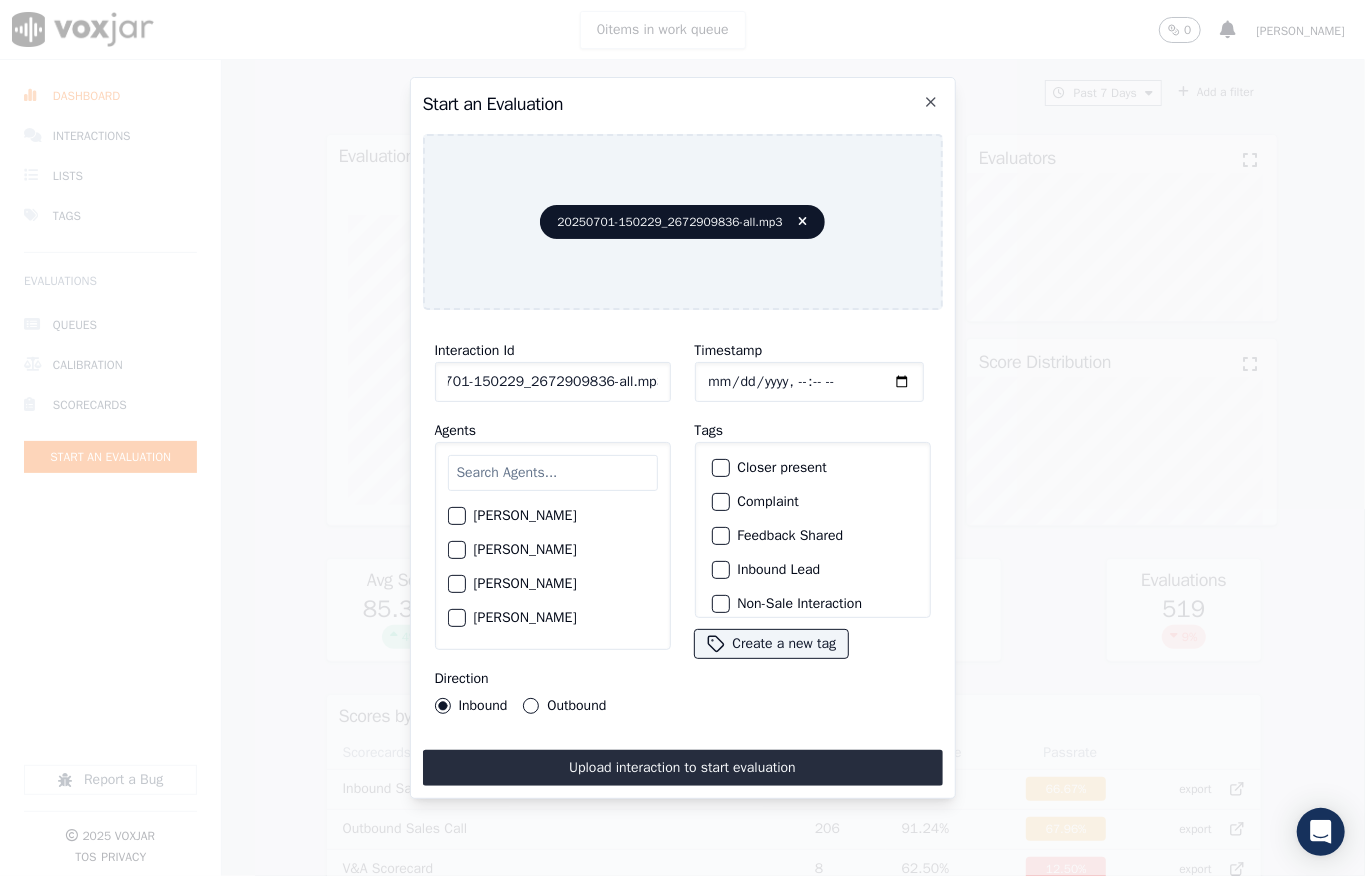 drag, startPoint x: 640, startPoint y: 372, endPoint x: 706, endPoint y: 373, distance: 66.007576 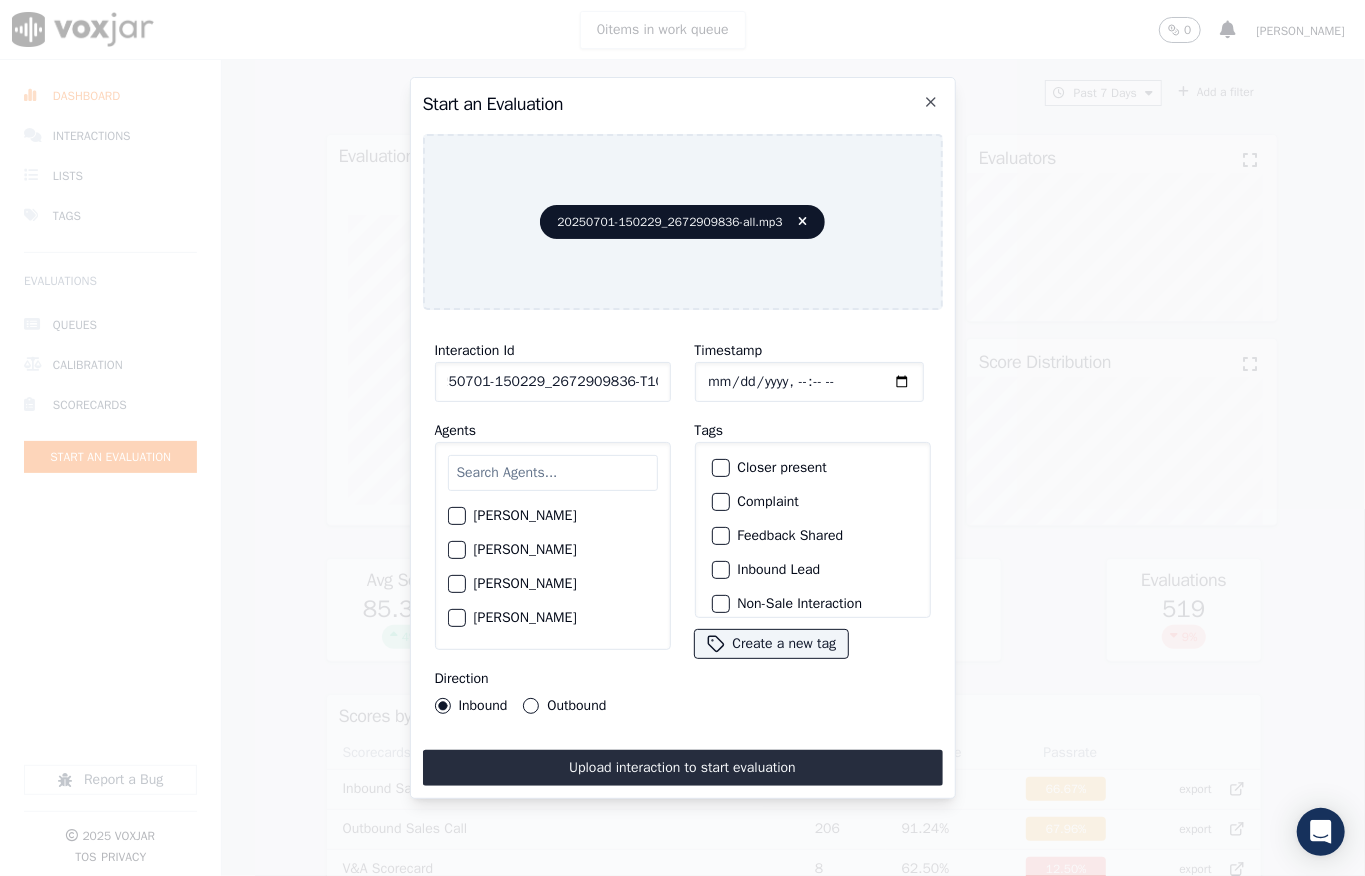 scroll, scrollTop: 0, scrollLeft: 32, axis: horizontal 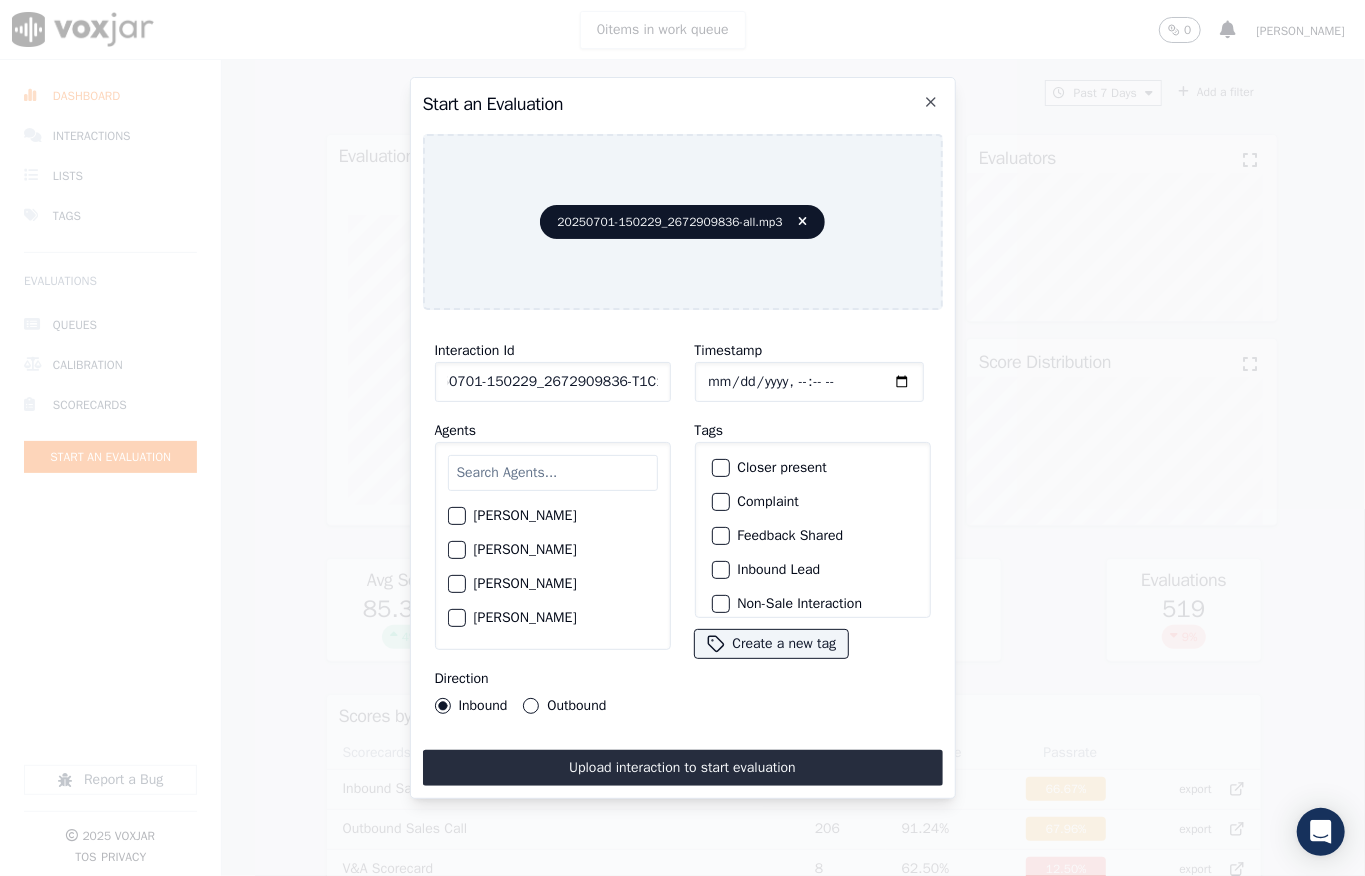 type on "20250701-150229_2672909836-T1C1" 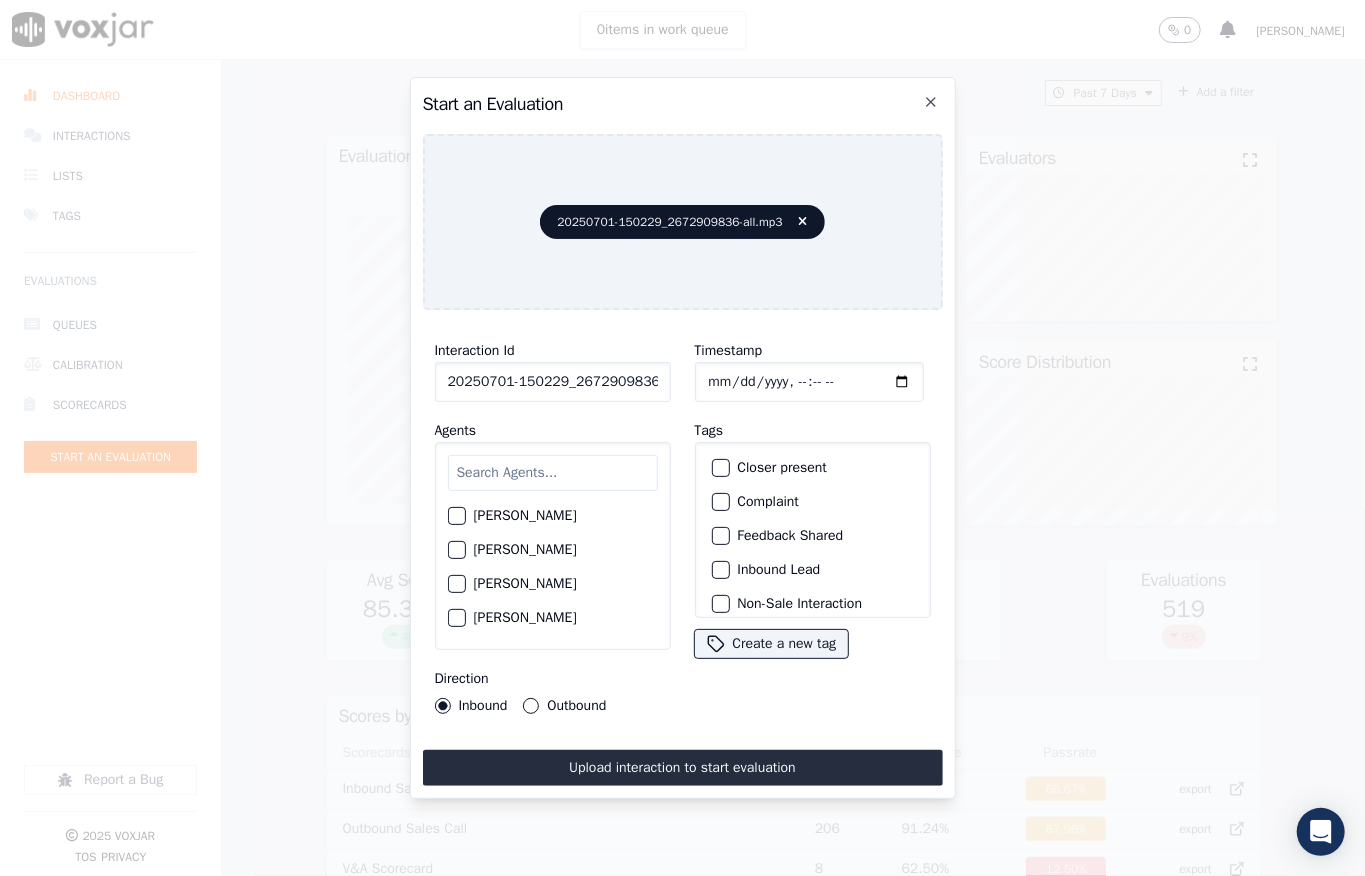 click on "Timestamp" 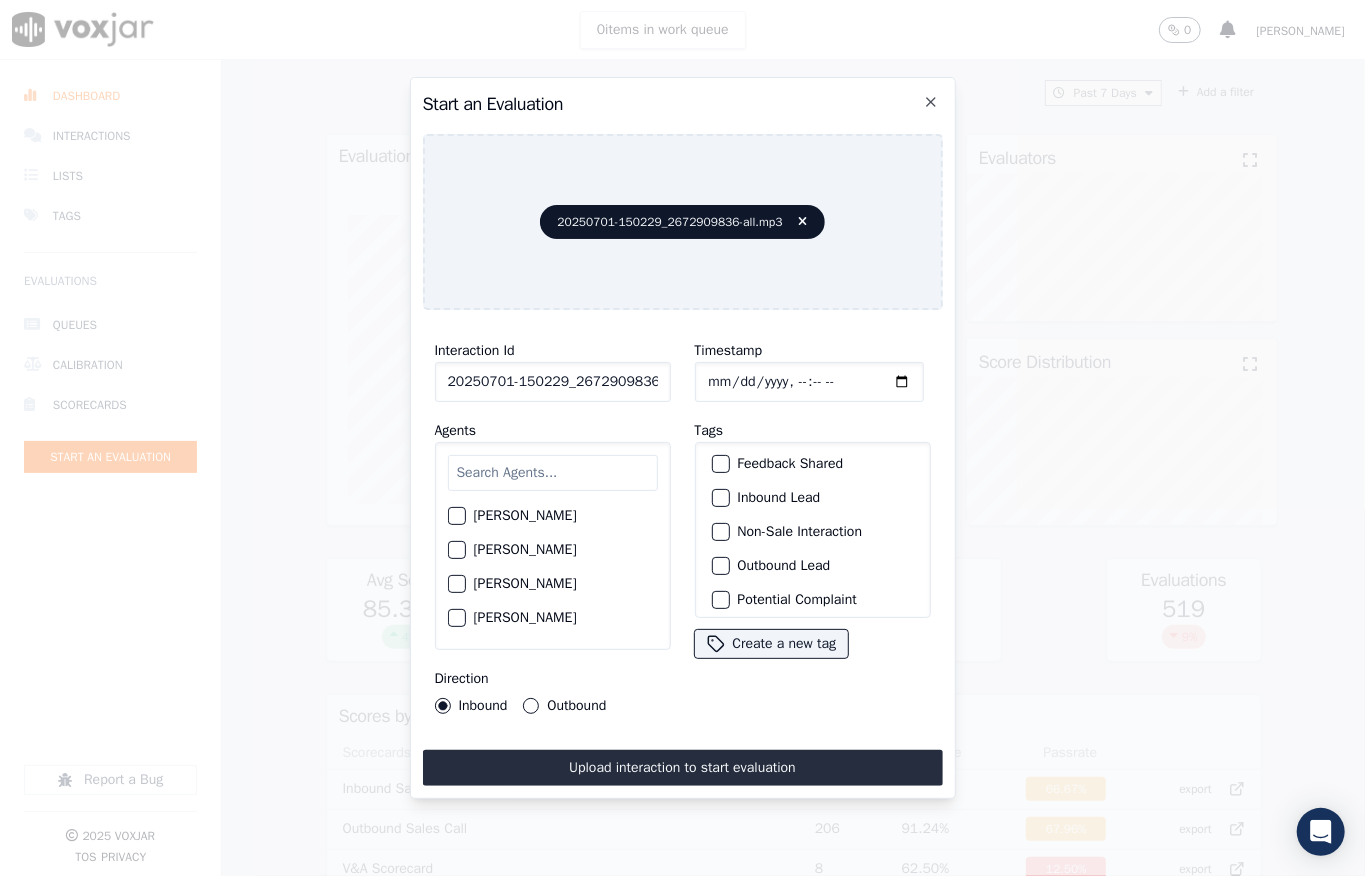 scroll, scrollTop: 102, scrollLeft: 0, axis: vertical 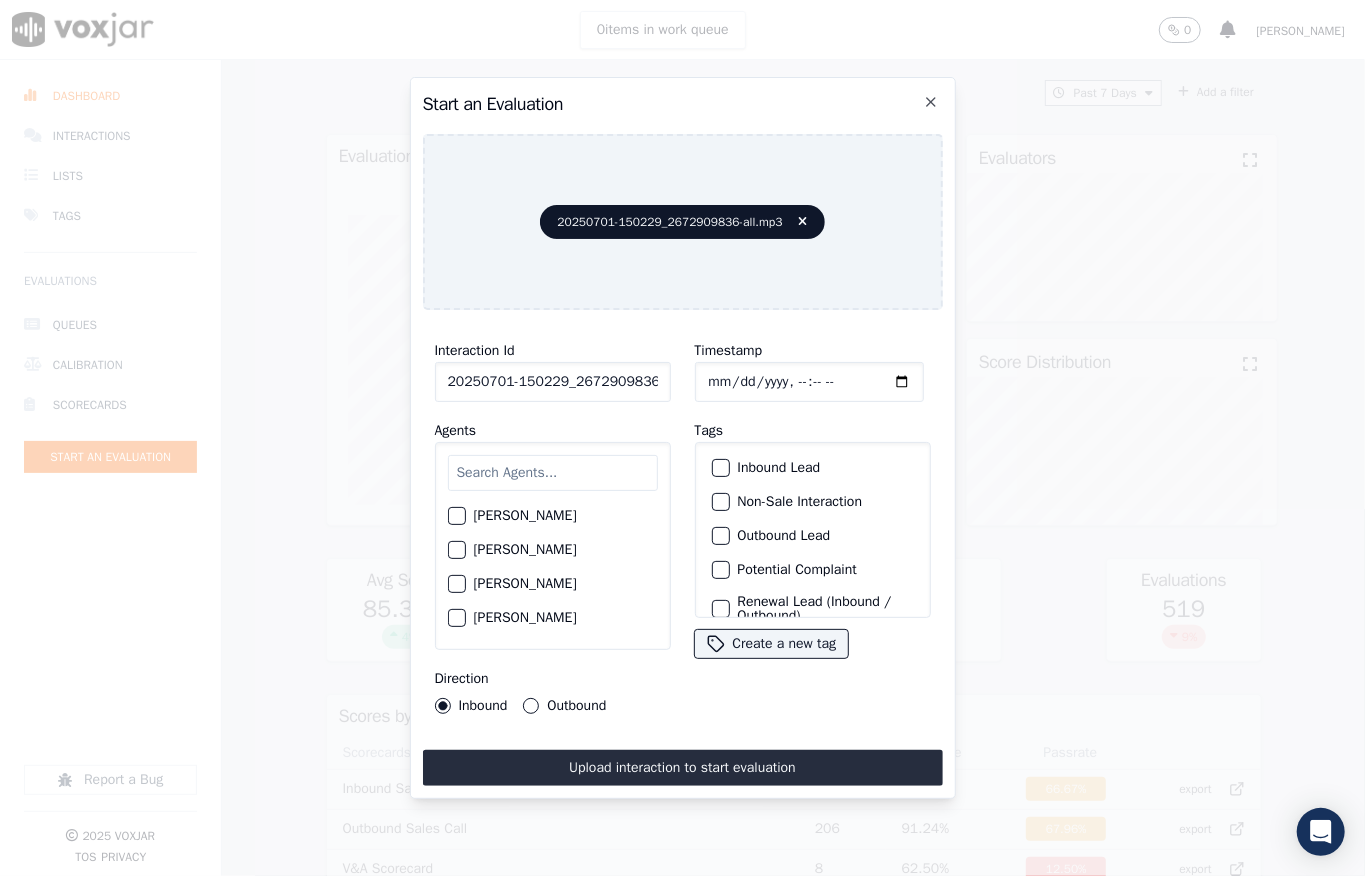 click at bounding box center (720, 502) 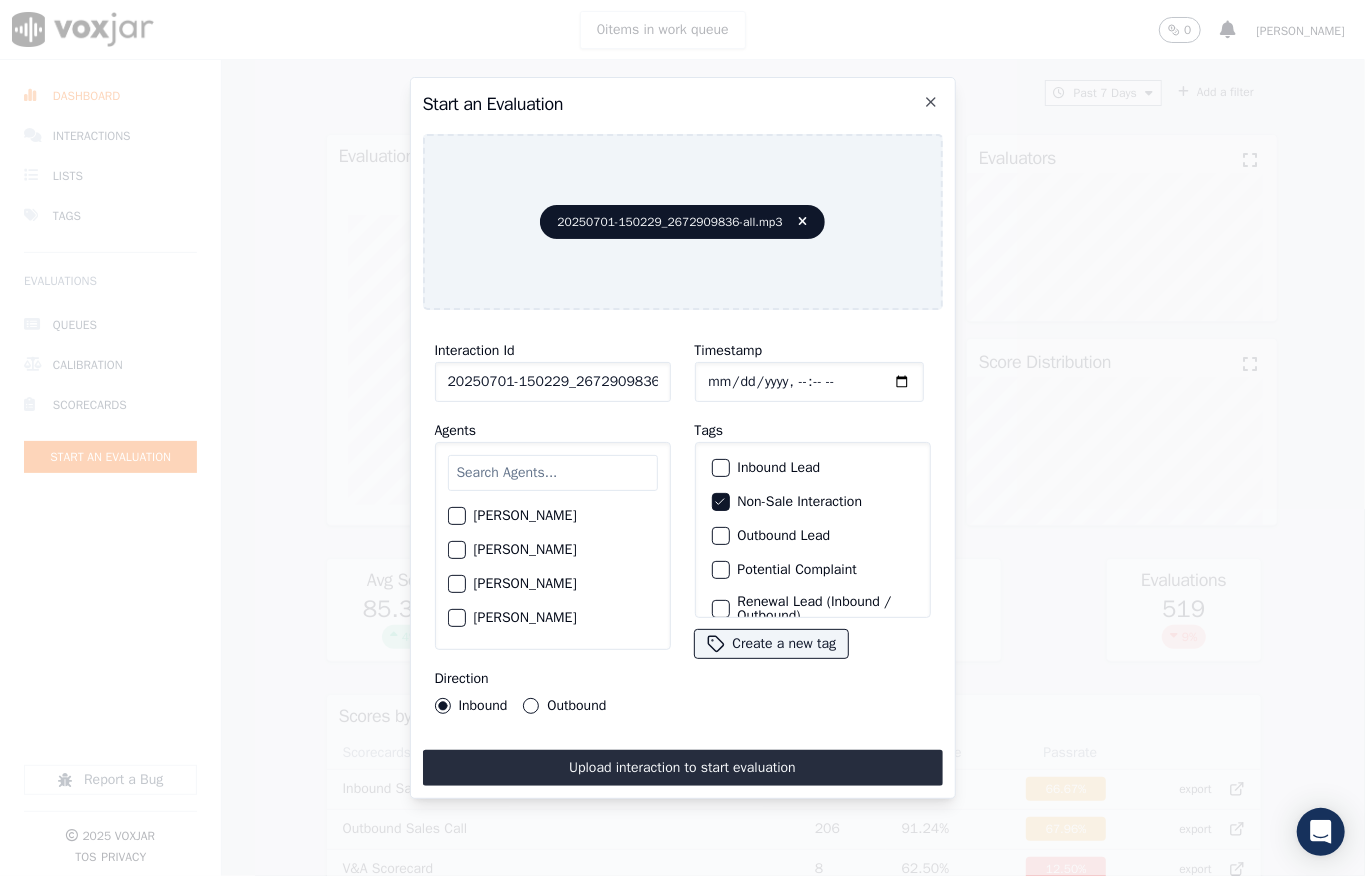 click on "Inbound Lead" at bounding box center (813, 468) 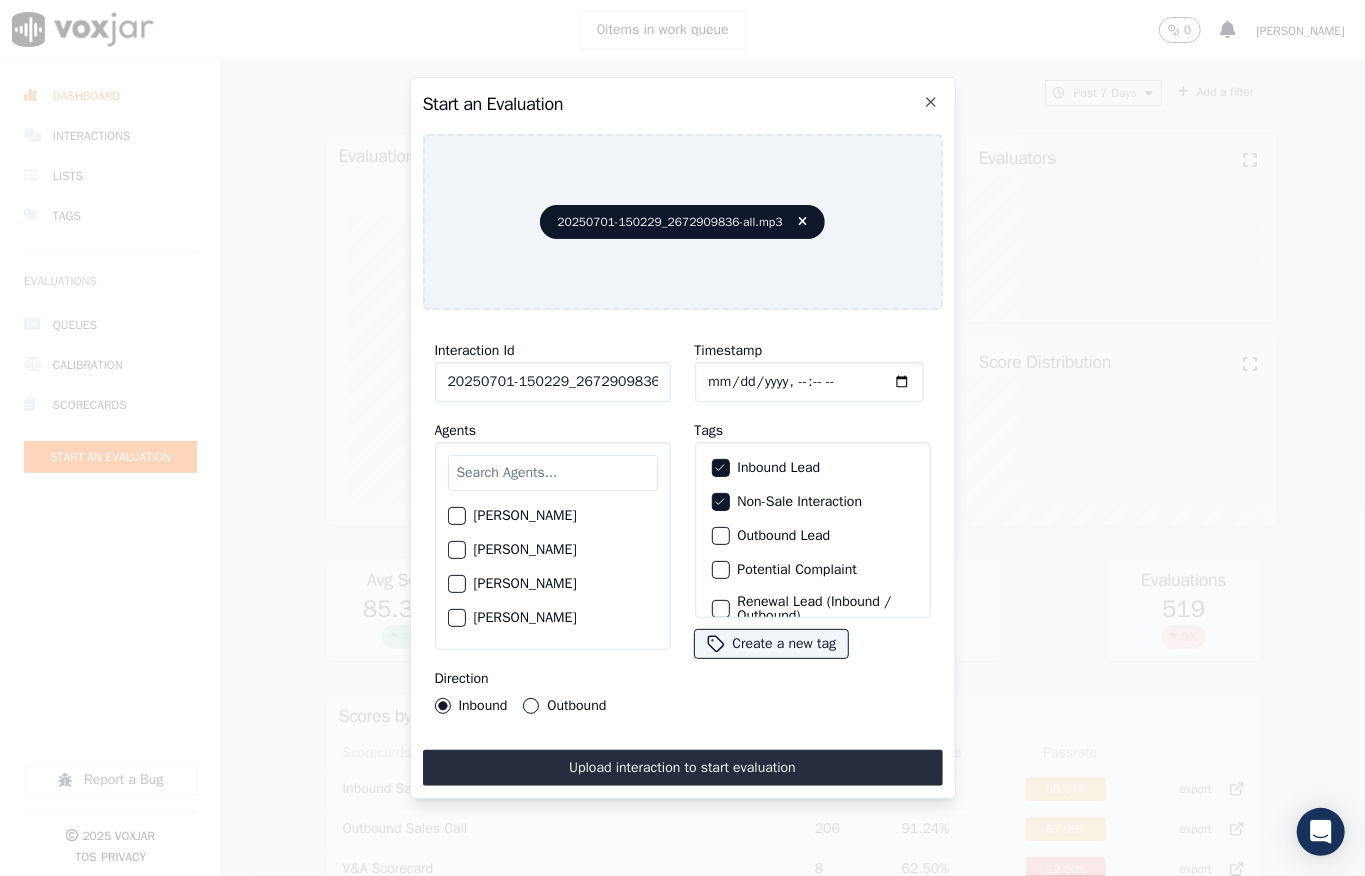 click at bounding box center (553, 473) 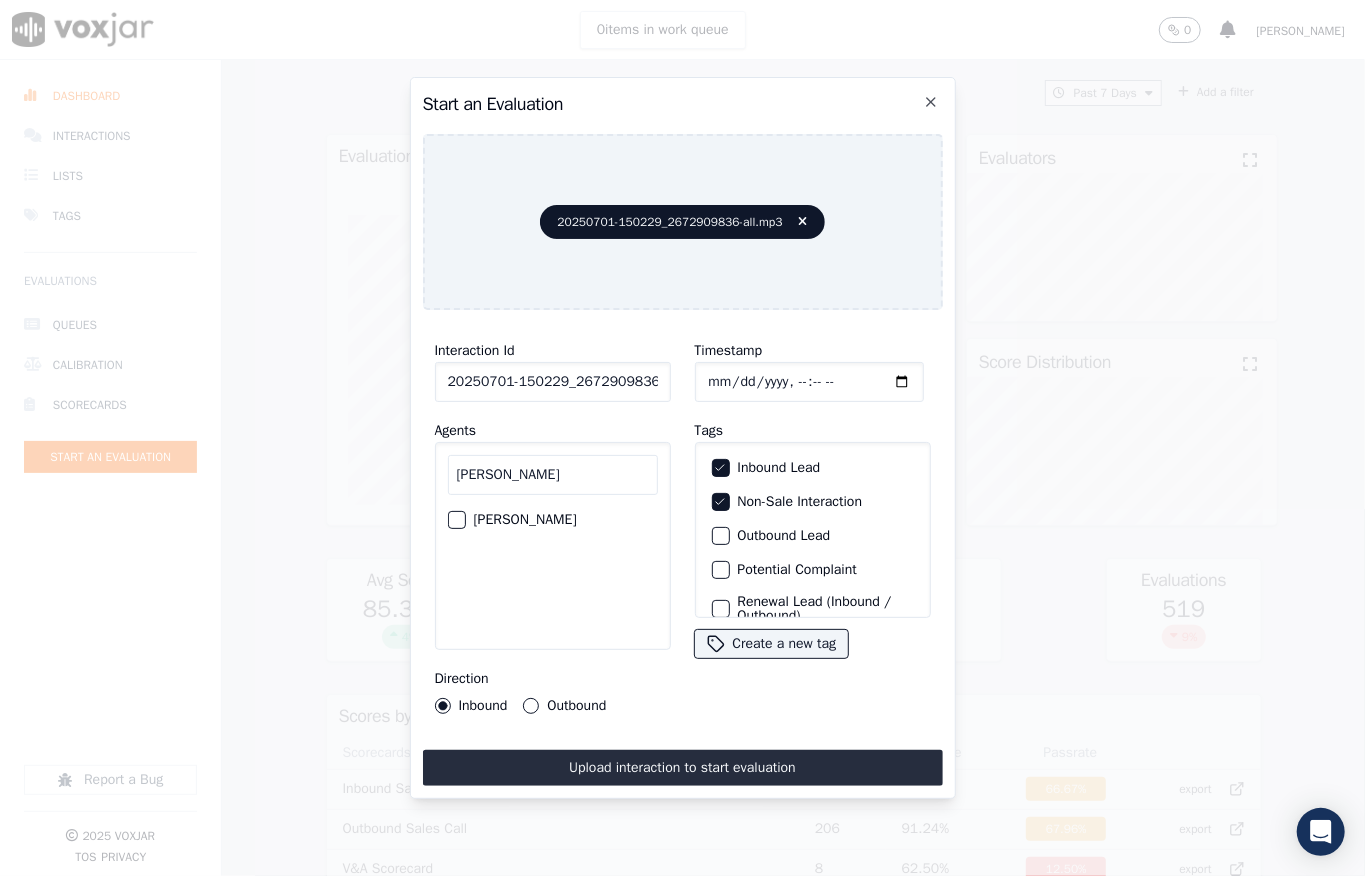 type on "[PERSON_NAME]" 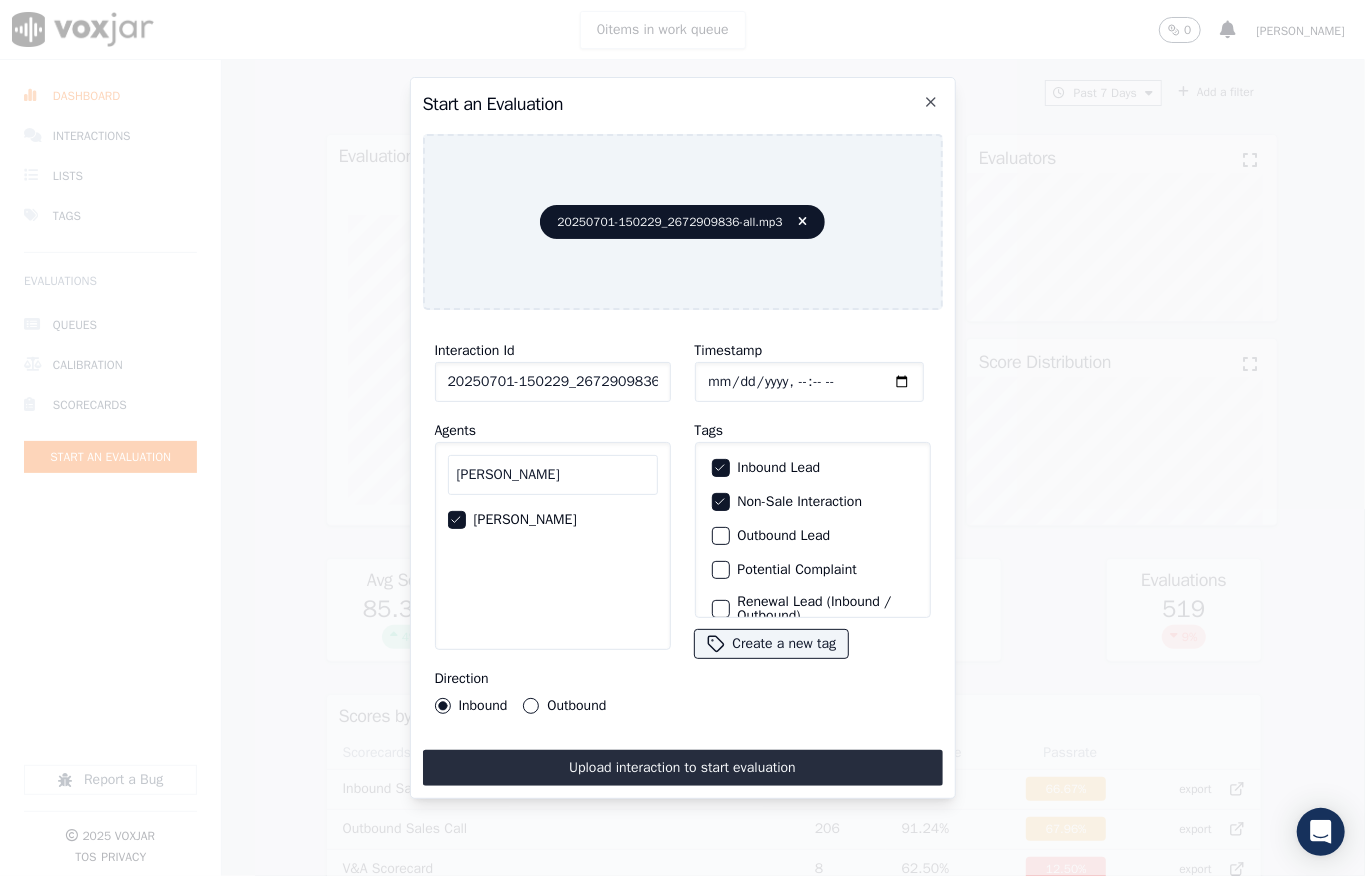 scroll, scrollTop: 0, scrollLeft: 32, axis: horizontal 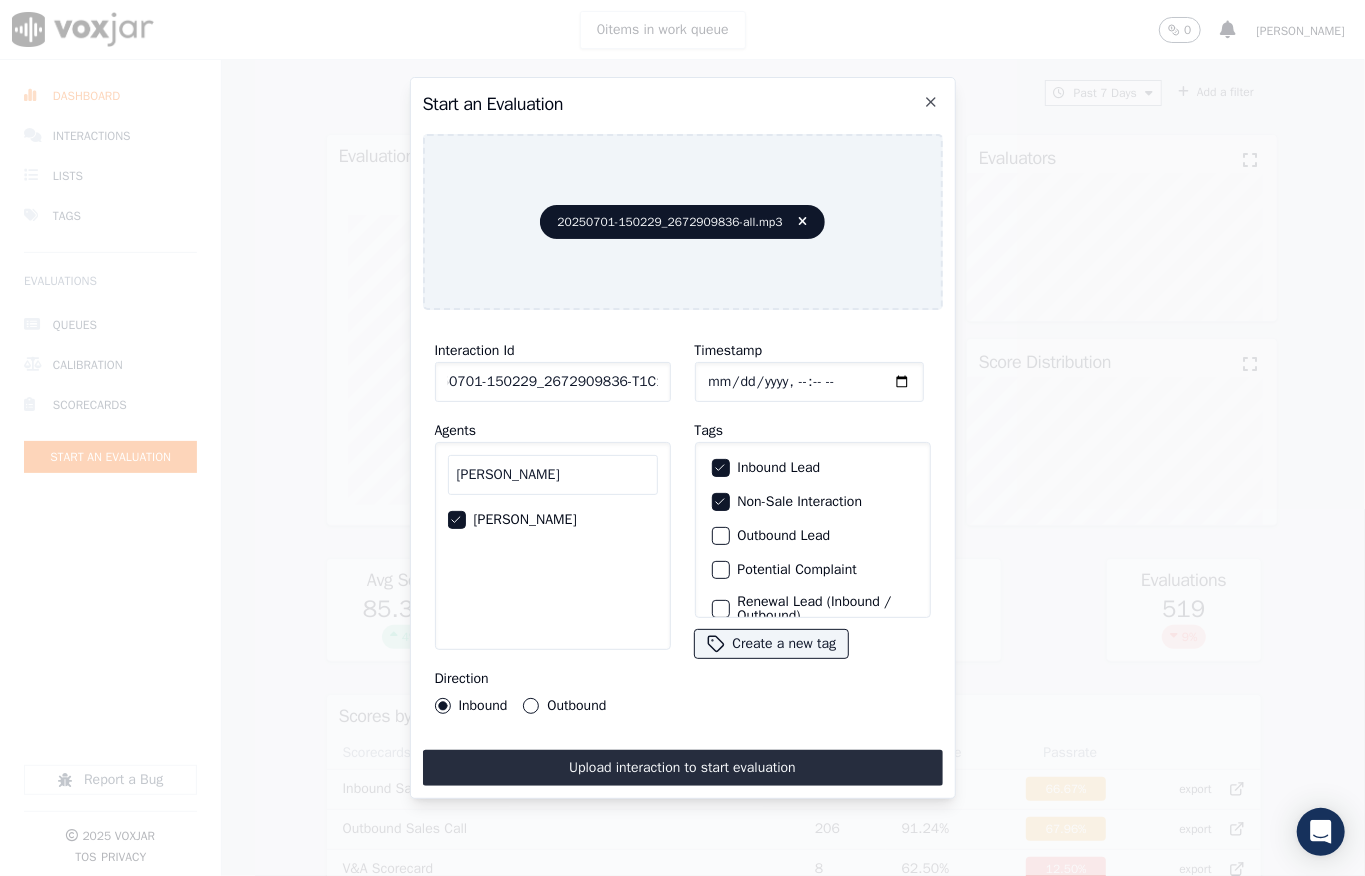 drag, startPoint x: 625, startPoint y: 374, endPoint x: 680, endPoint y: 366, distance: 55.578773 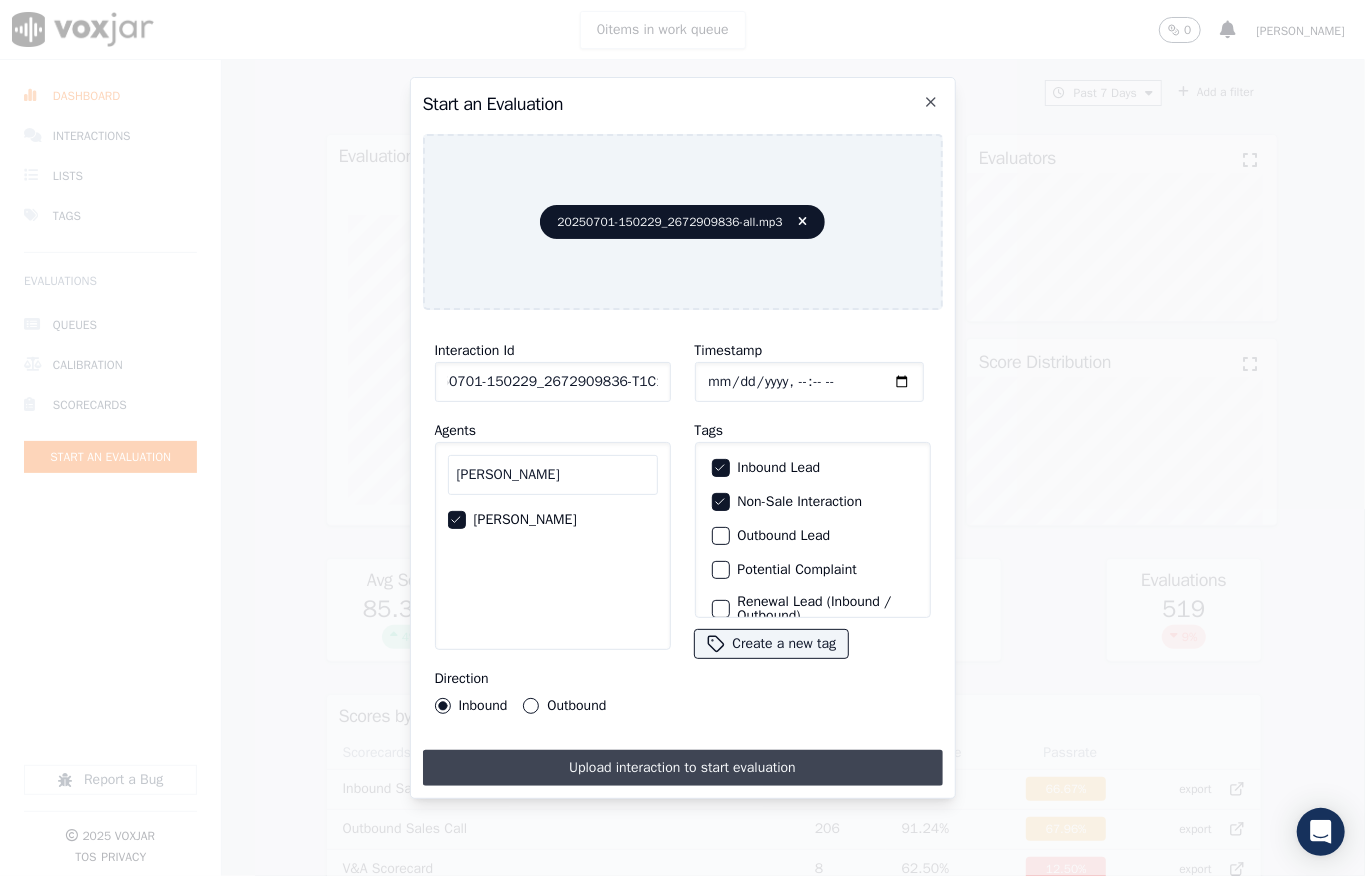 click on "Upload interaction to start evaluation" at bounding box center [683, 768] 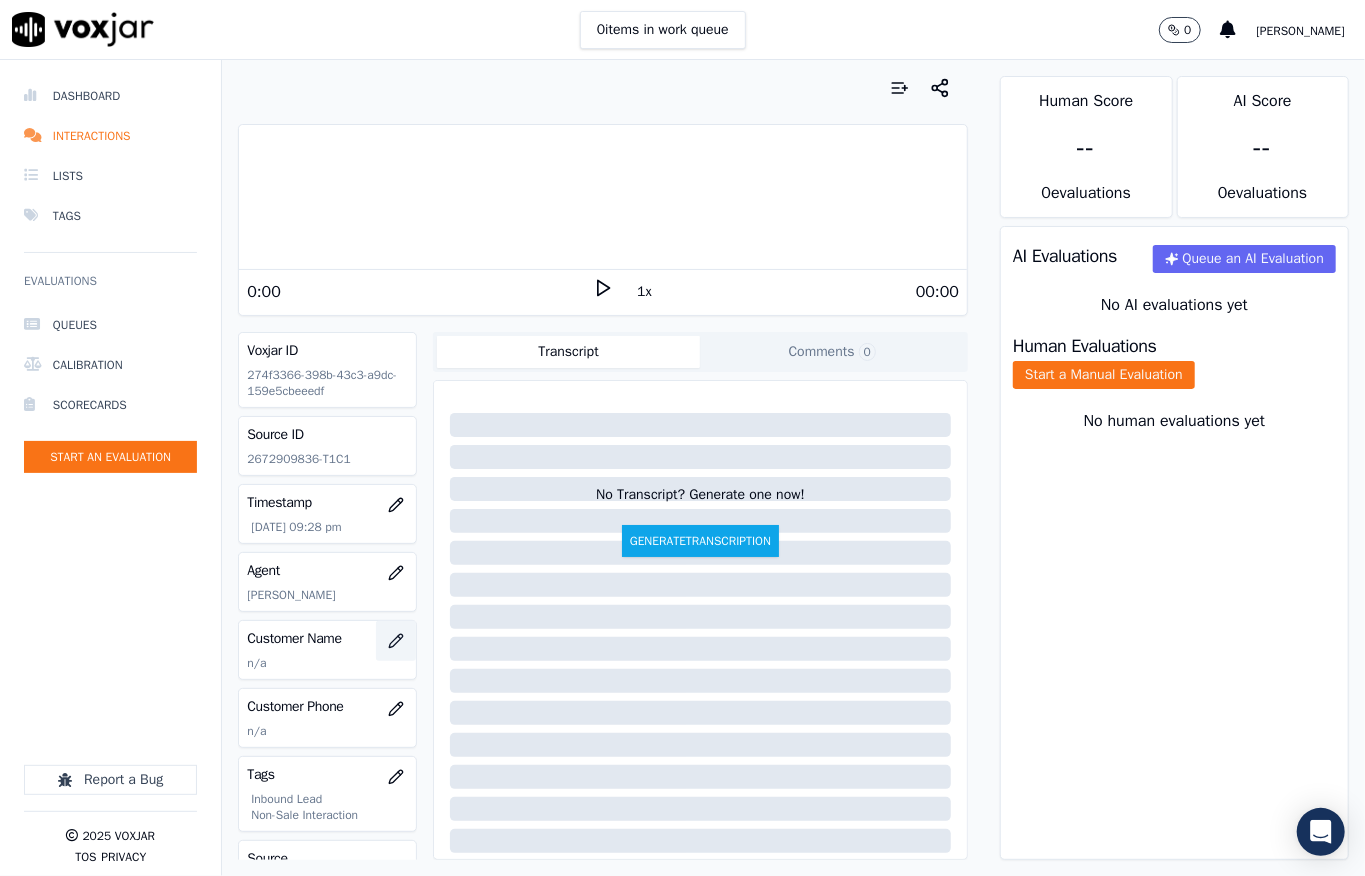click 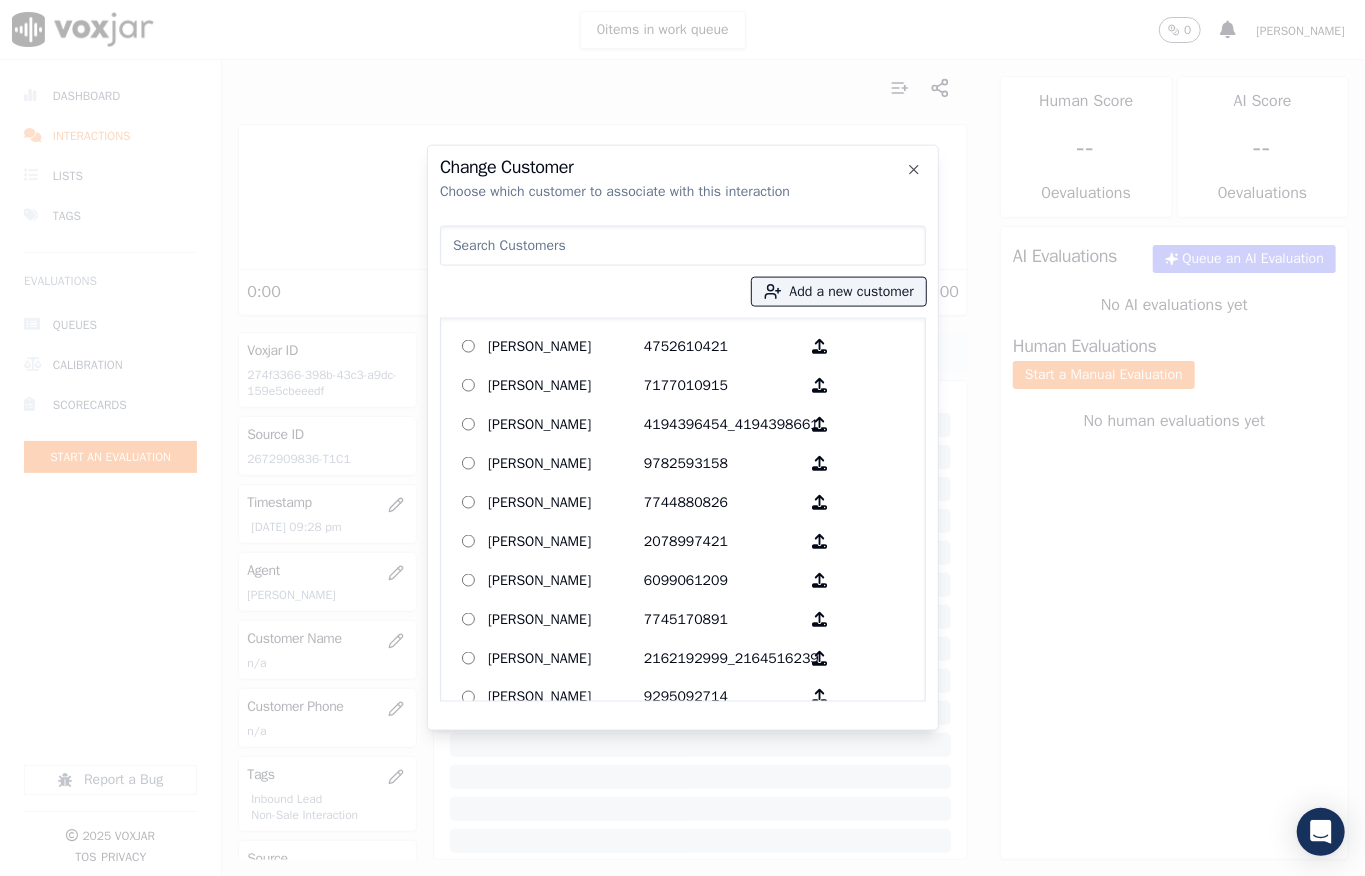 type on "[PERSON_NAME]" 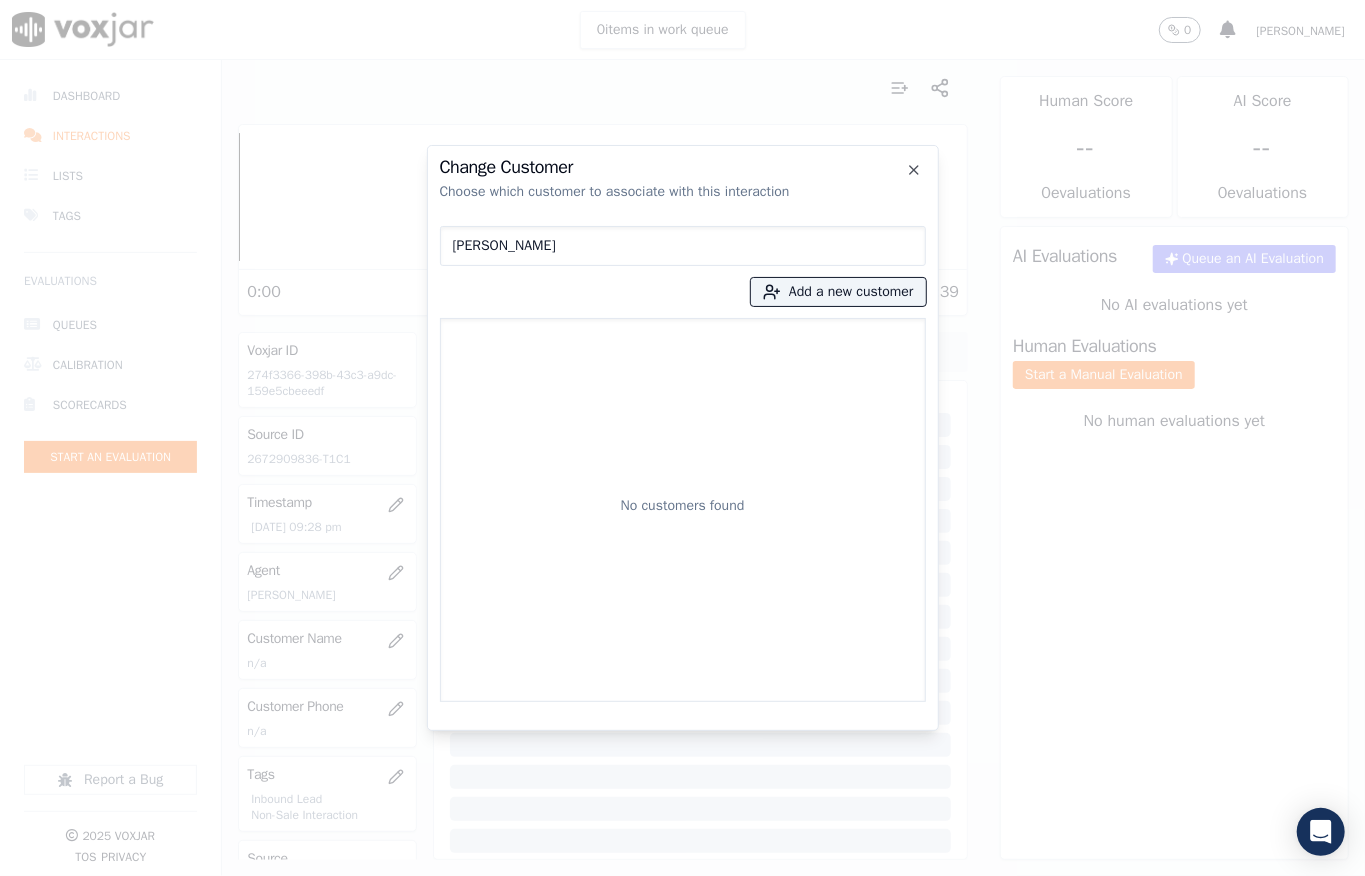 drag, startPoint x: 597, startPoint y: 249, endPoint x: 254, endPoint y: 249, distance: 343 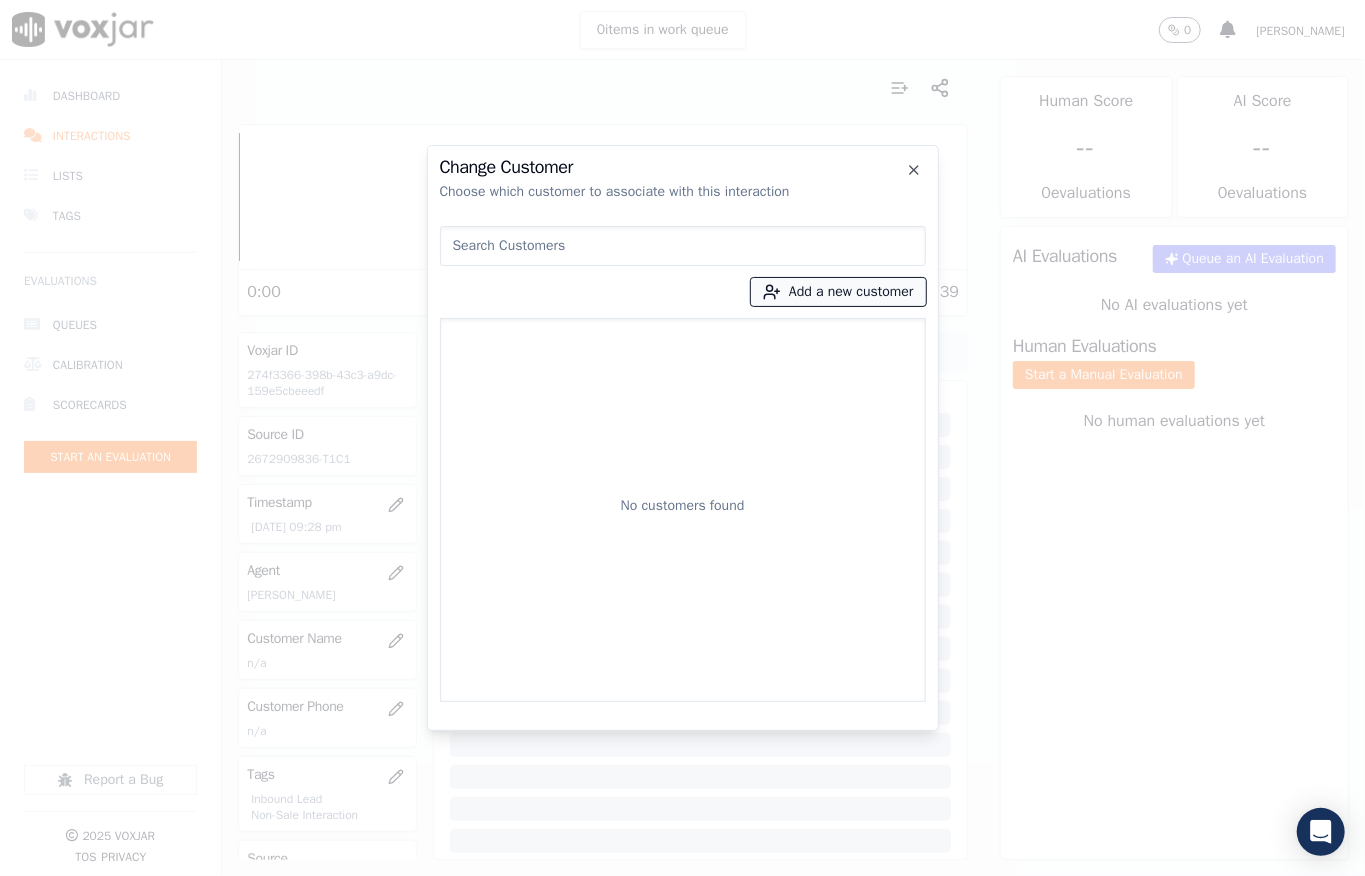 click on "Add a new customer" at bounding box center [838, 292] 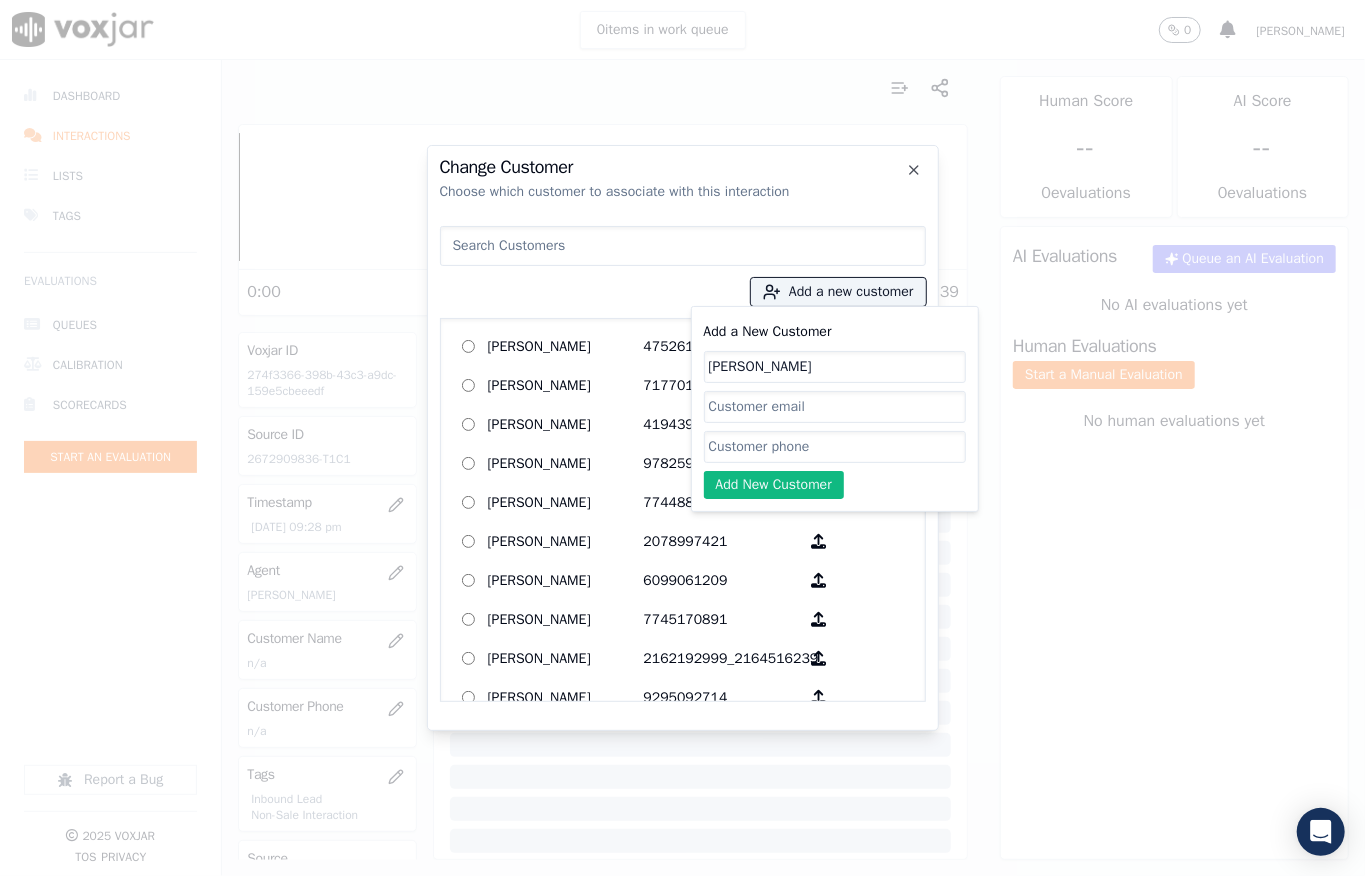 type on "[PERSON_NAME]" 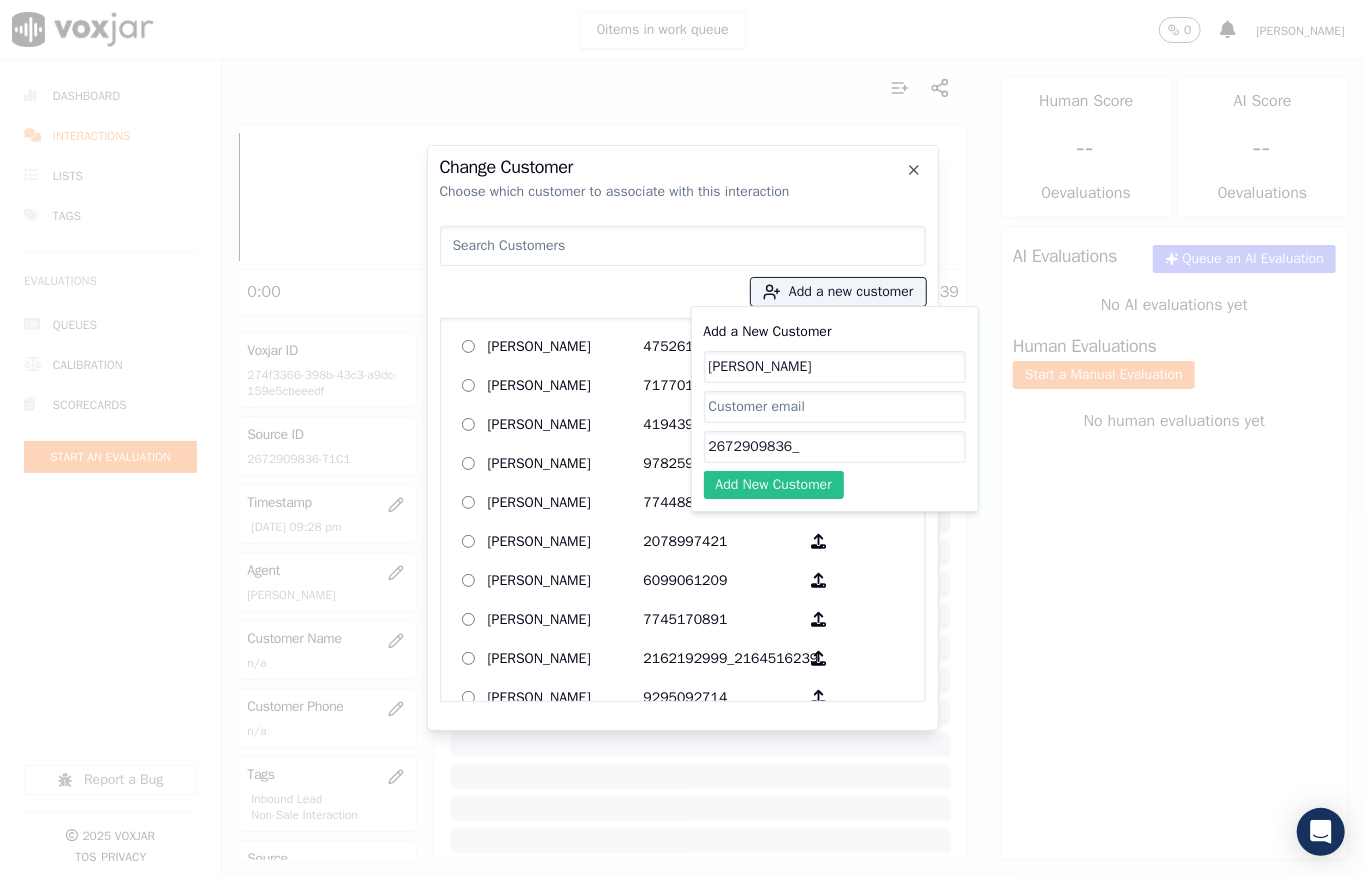paste on "2678848685" 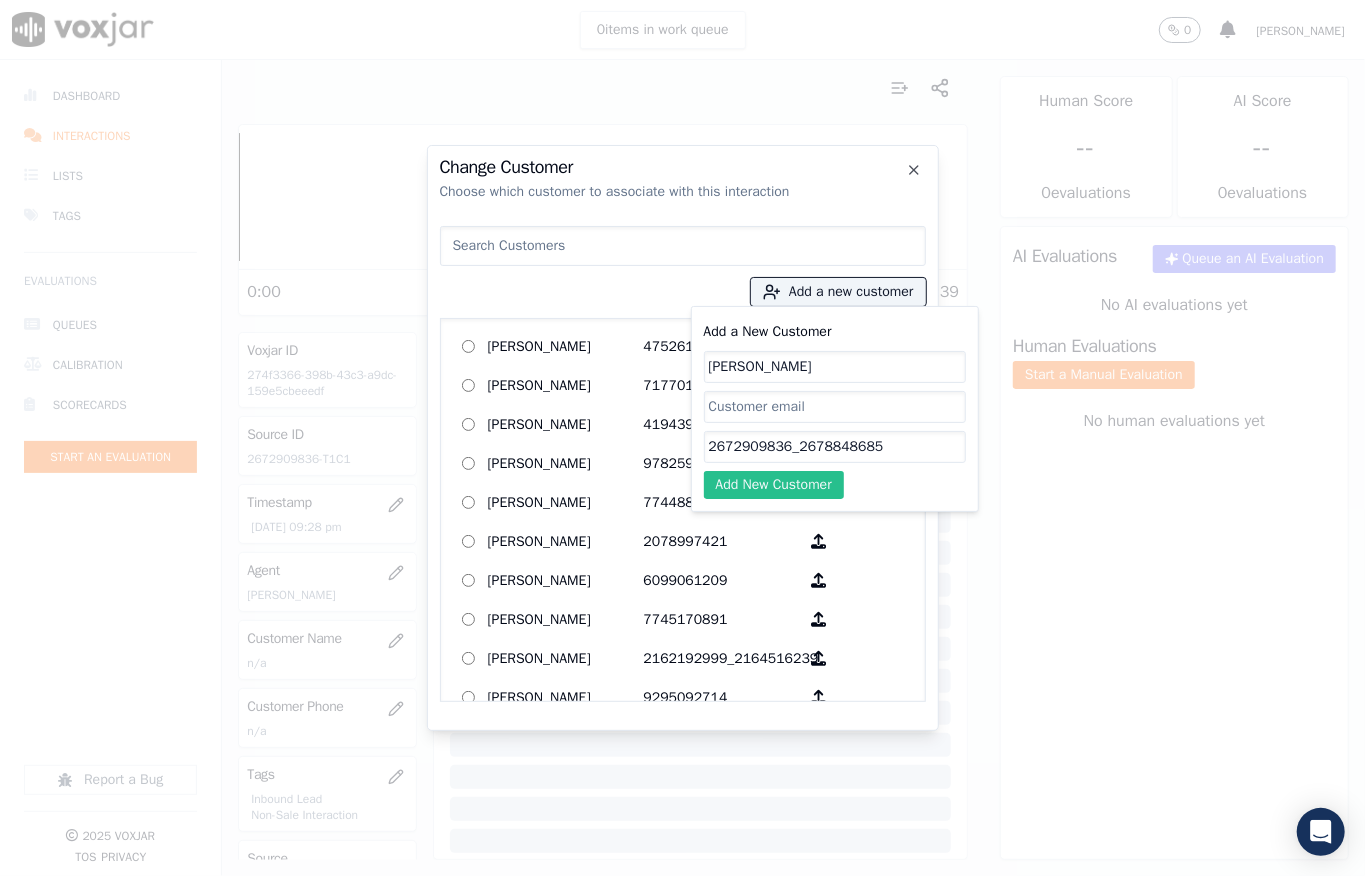 type on "2672909836_2678848685" 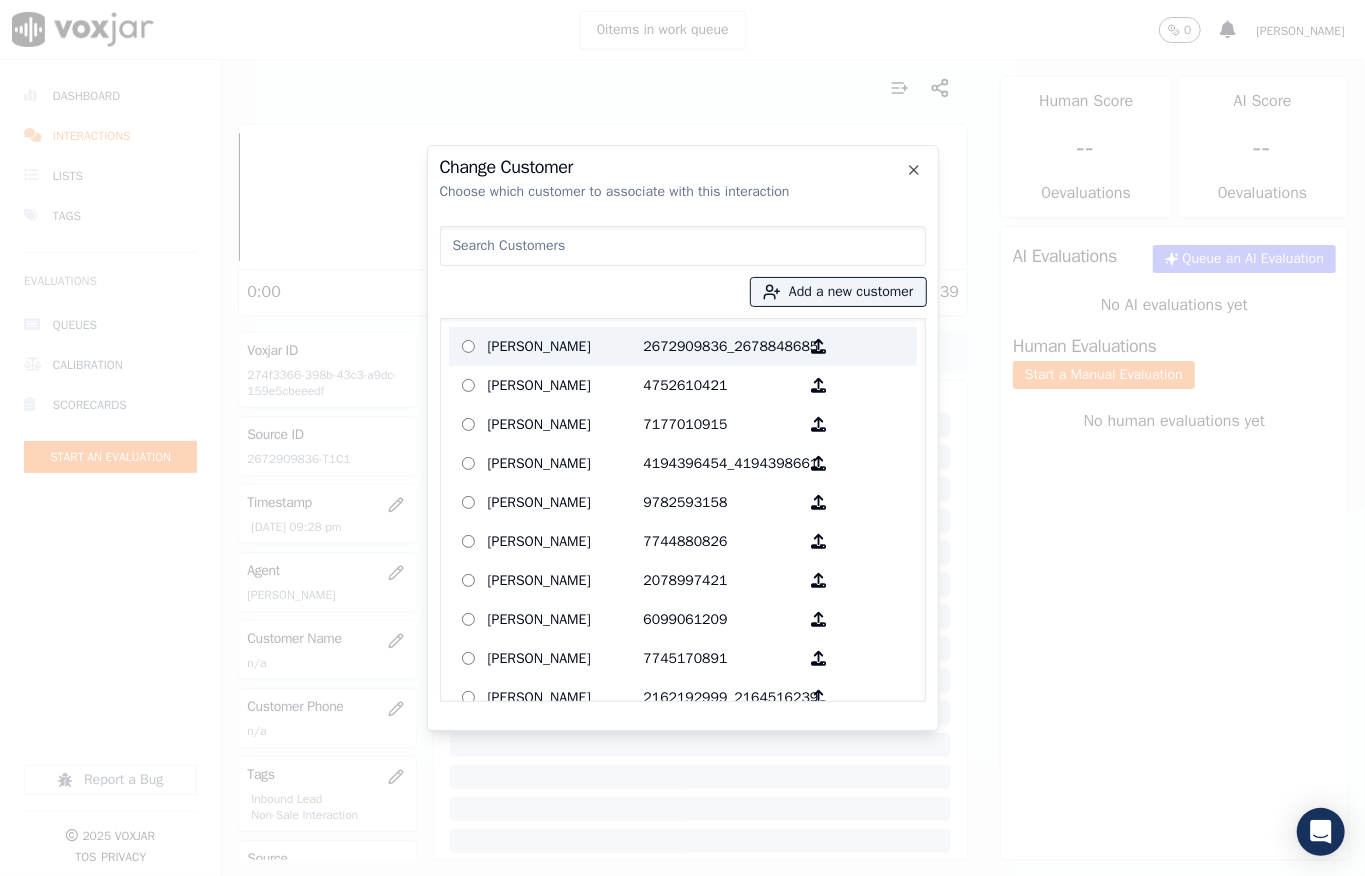 click on "[PERSON_NAME]" at bounding box center [566, 346] 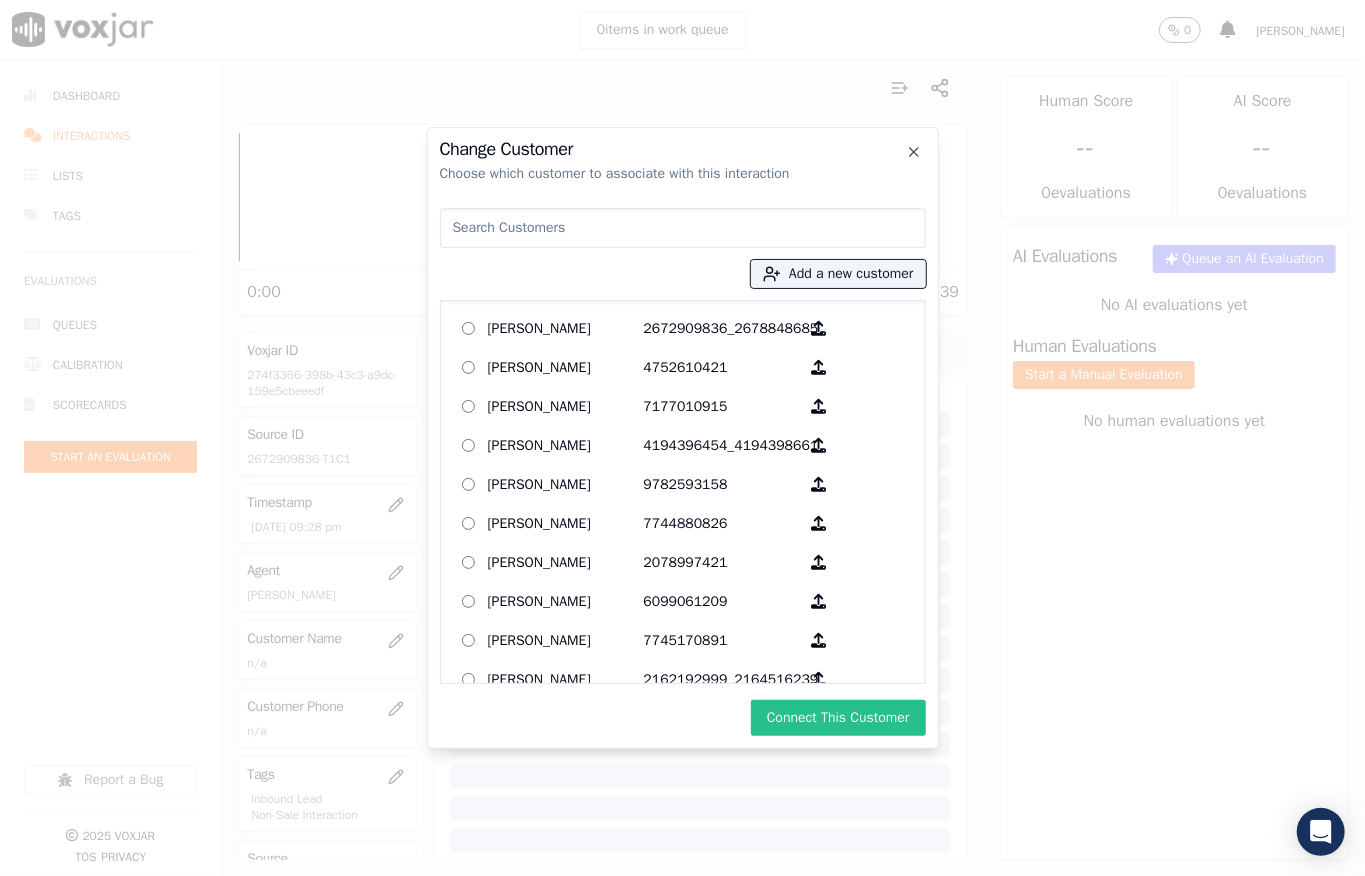 click on "Connect This Customer" at bounding box center (838, 718) 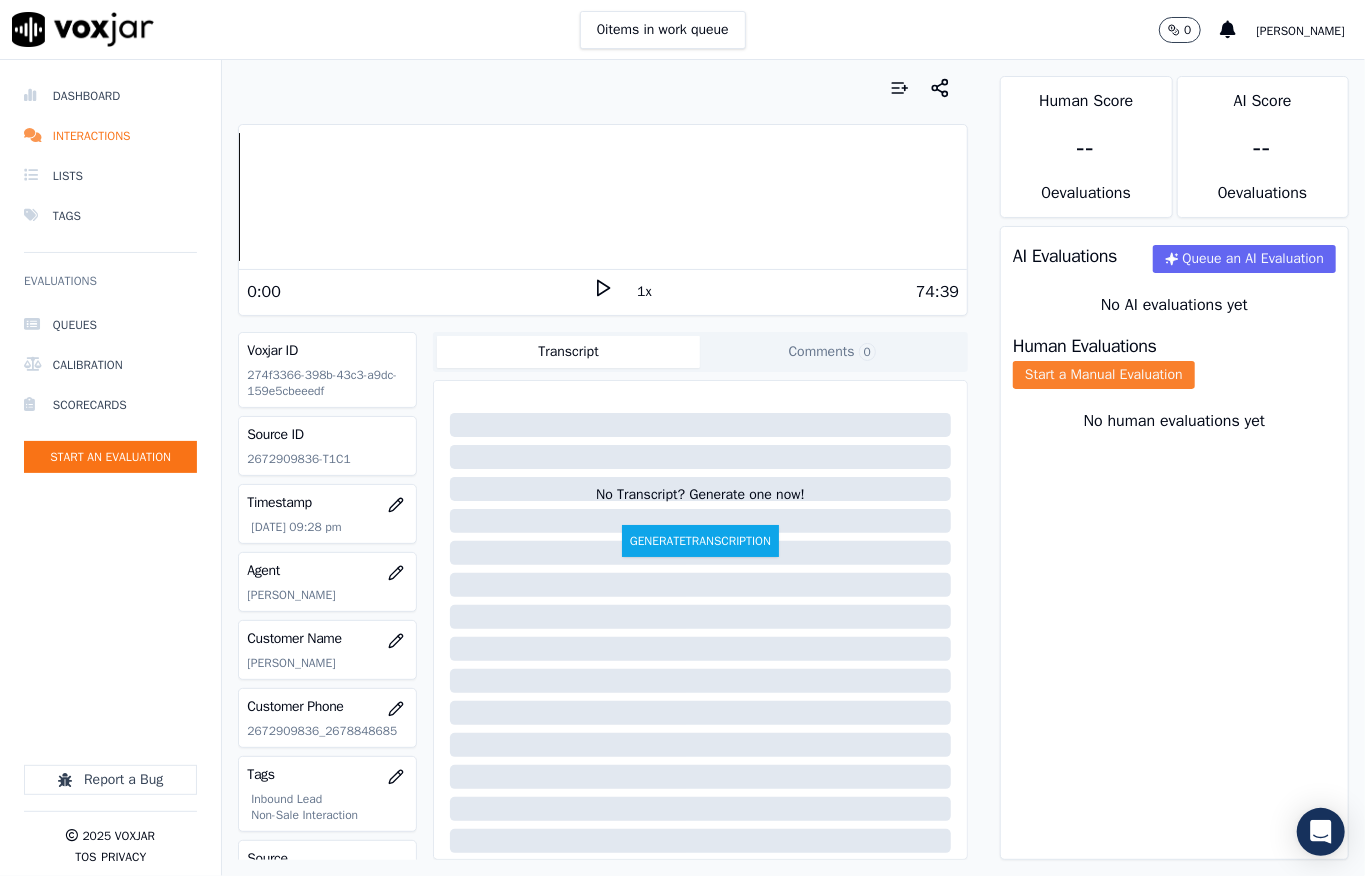 click on "Start a Manual Evaluation" 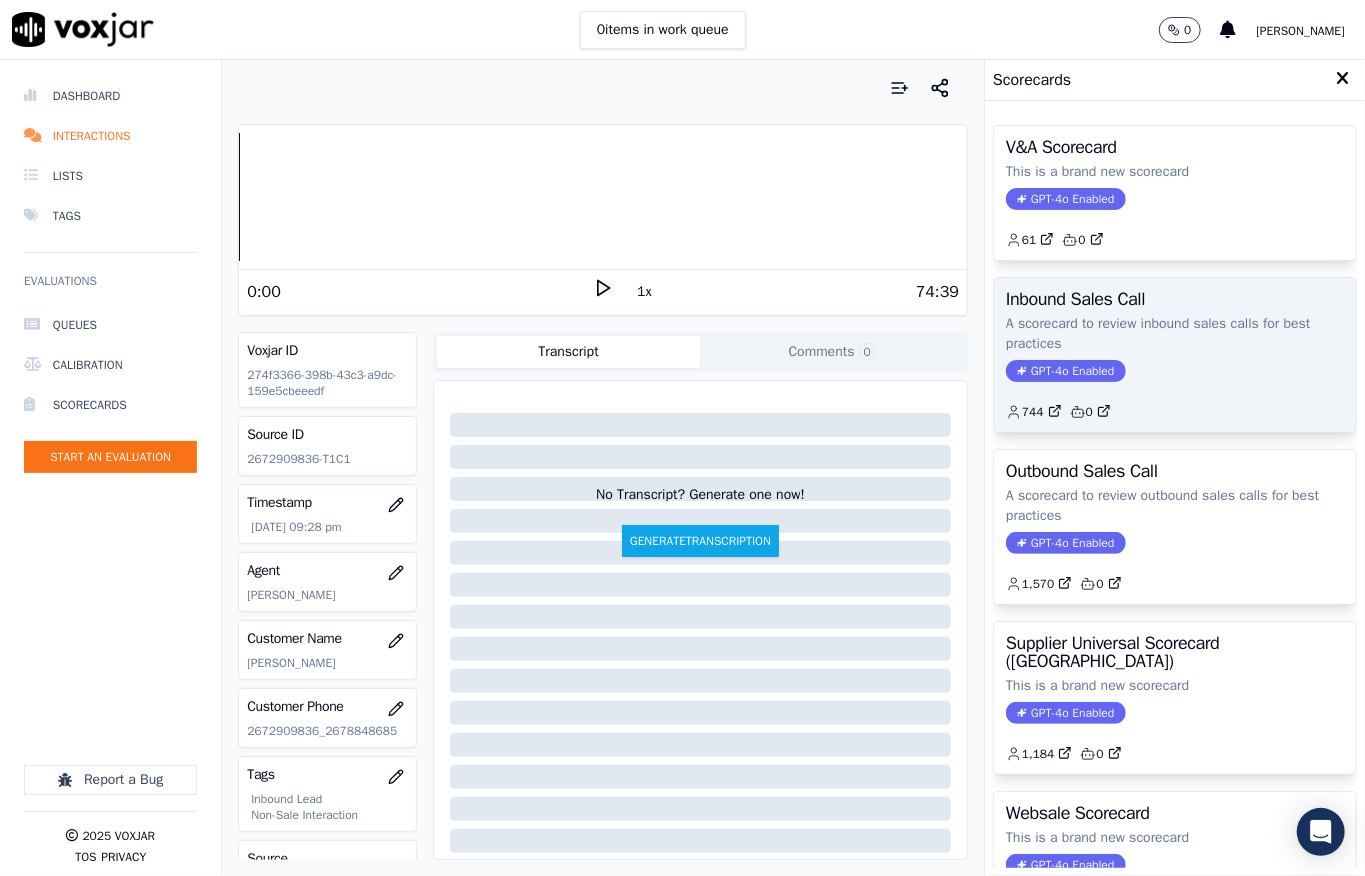 click on "GPT-4o Enabled" at bounding box center (1065, 371) 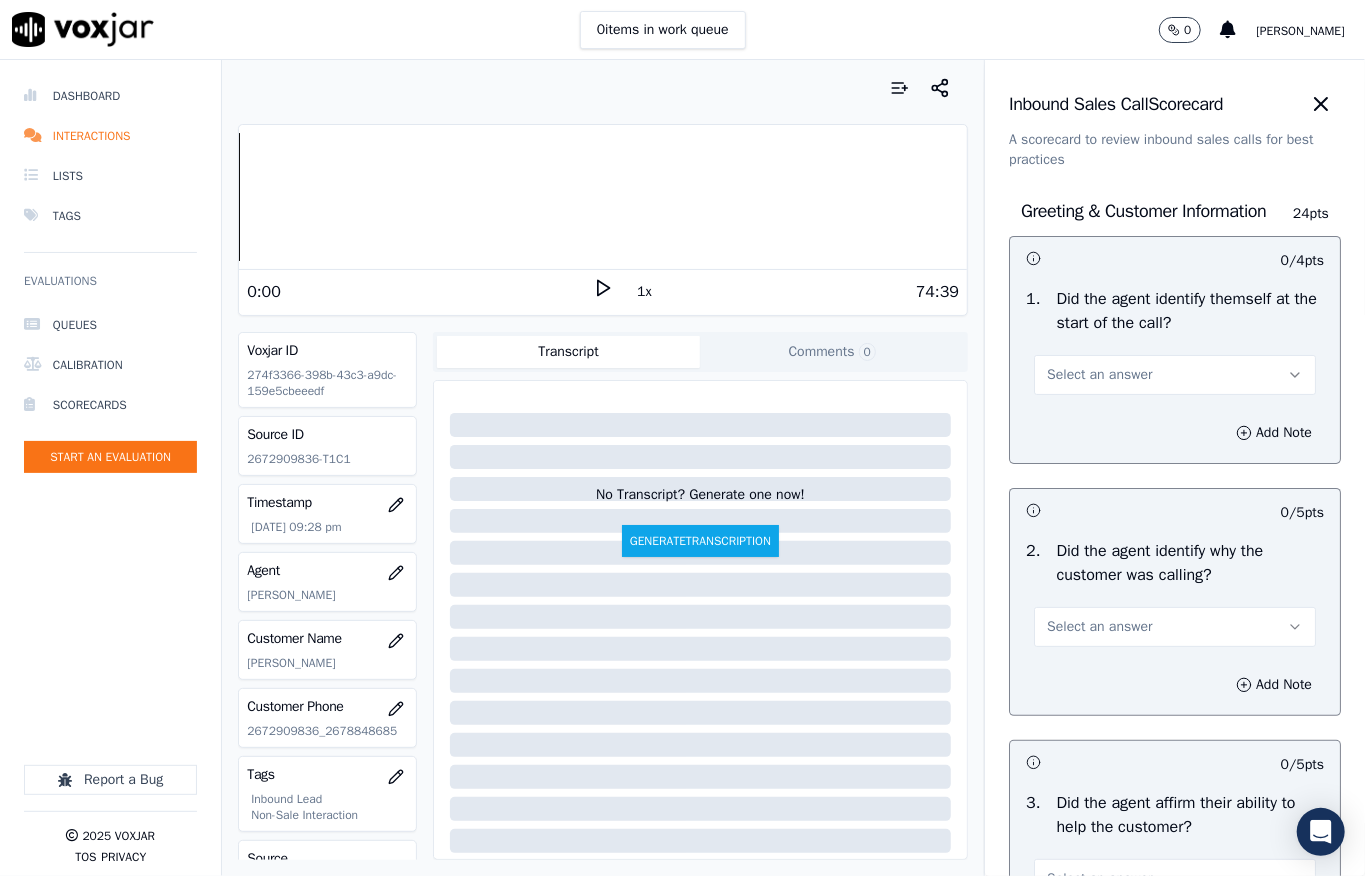 drag, startPoint x: 1042, startPoint y: 373, endPoint x: 1056, endPoint y: 400, distance: 30.413813 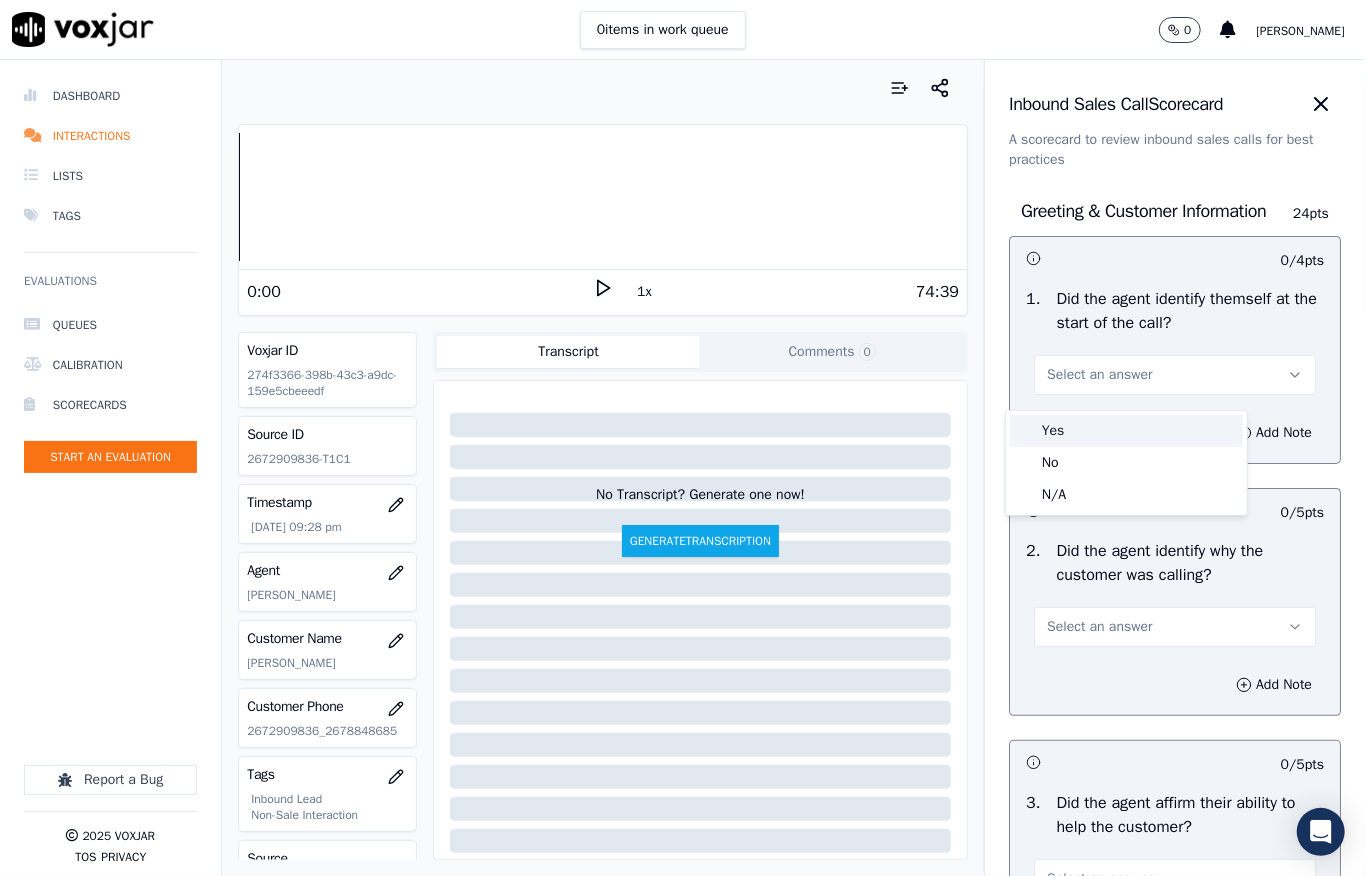 click on "Yes" at bounding box center (1126, 431) 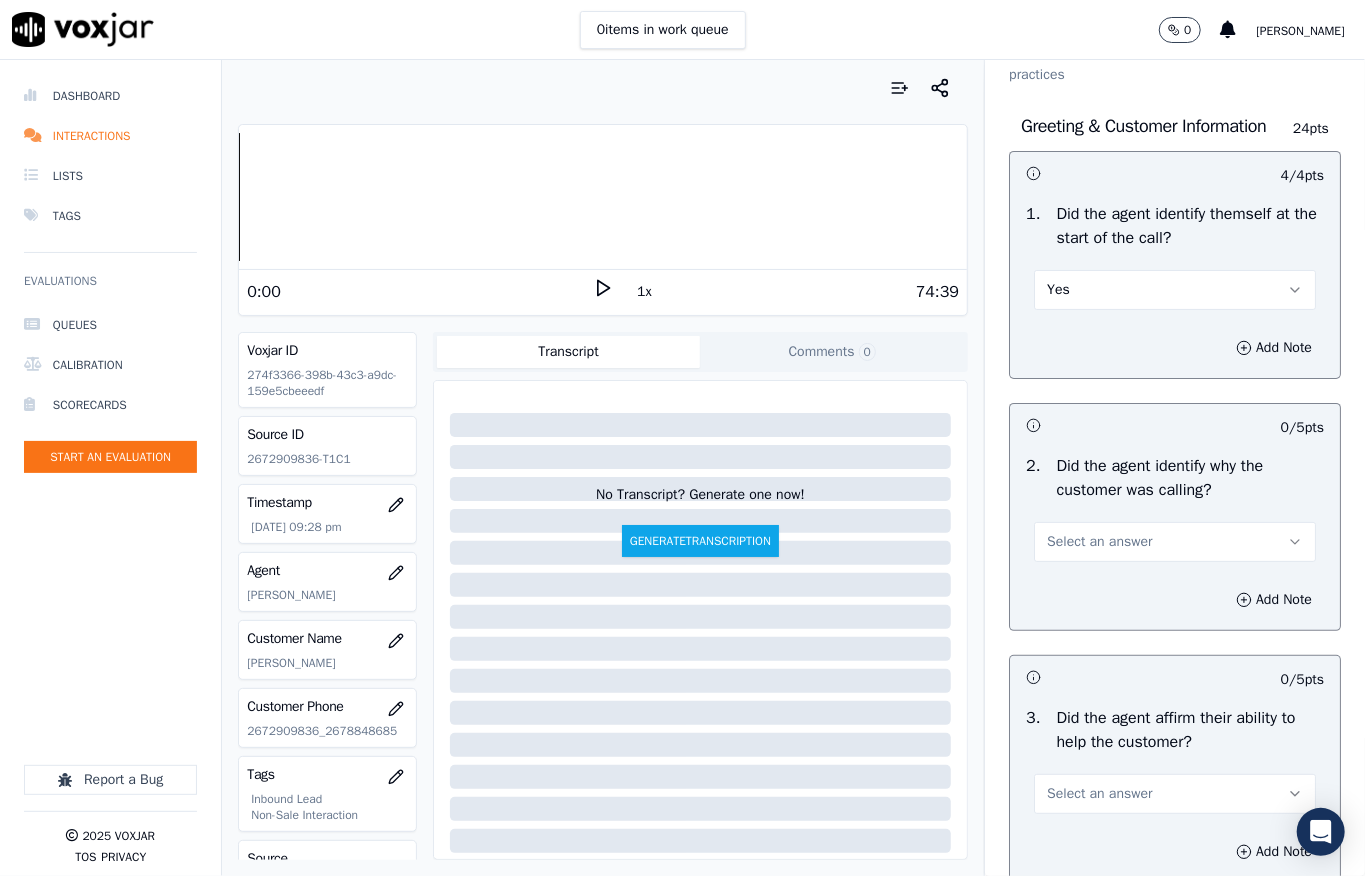 scroll, scrollTop: 133, scrollLeft: 0, axis: vertical 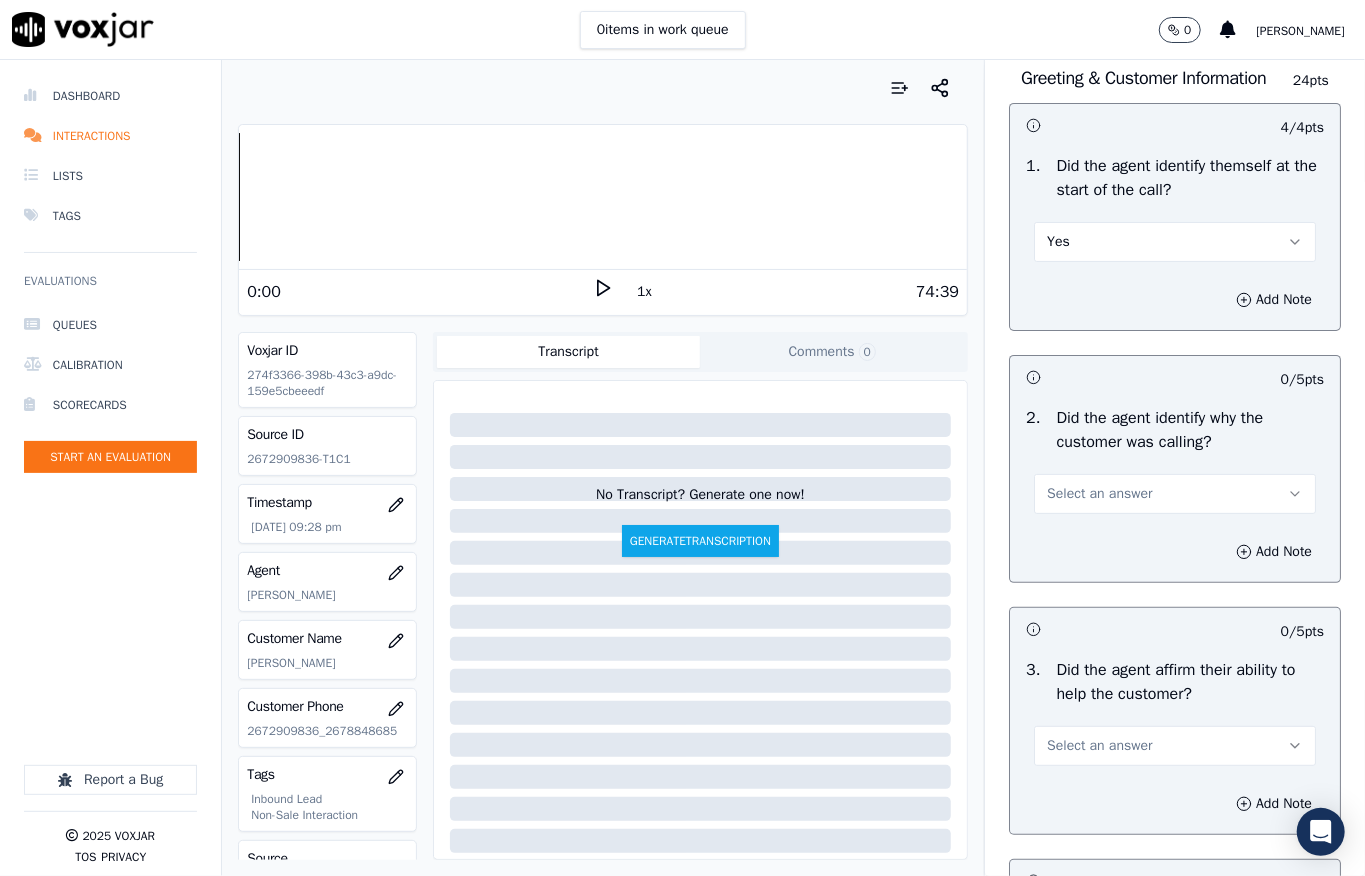 click on "Select an answer" at bounding box center (1175, 494) 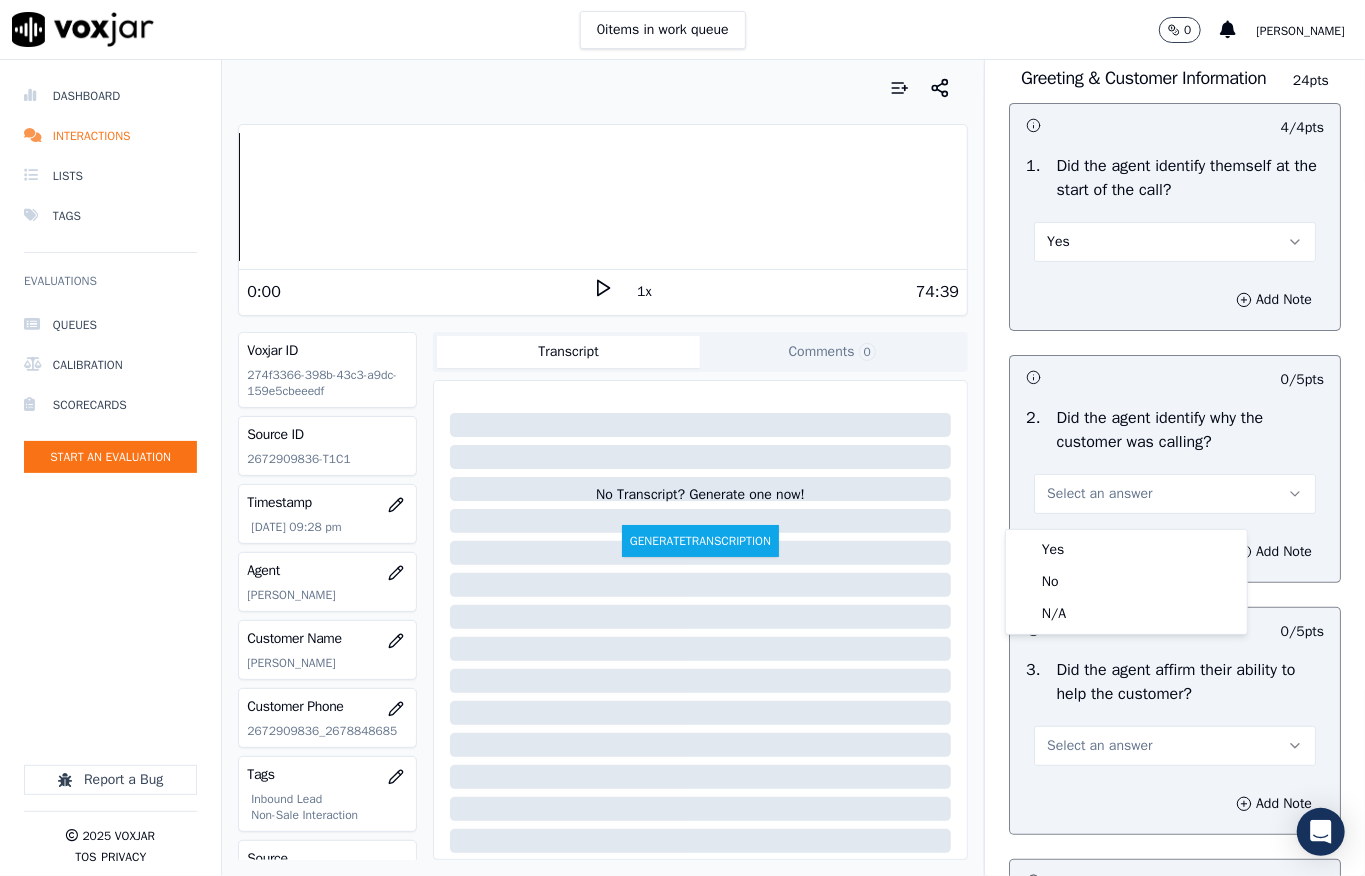 click on "Yes" at bounding box center [1126, 550] 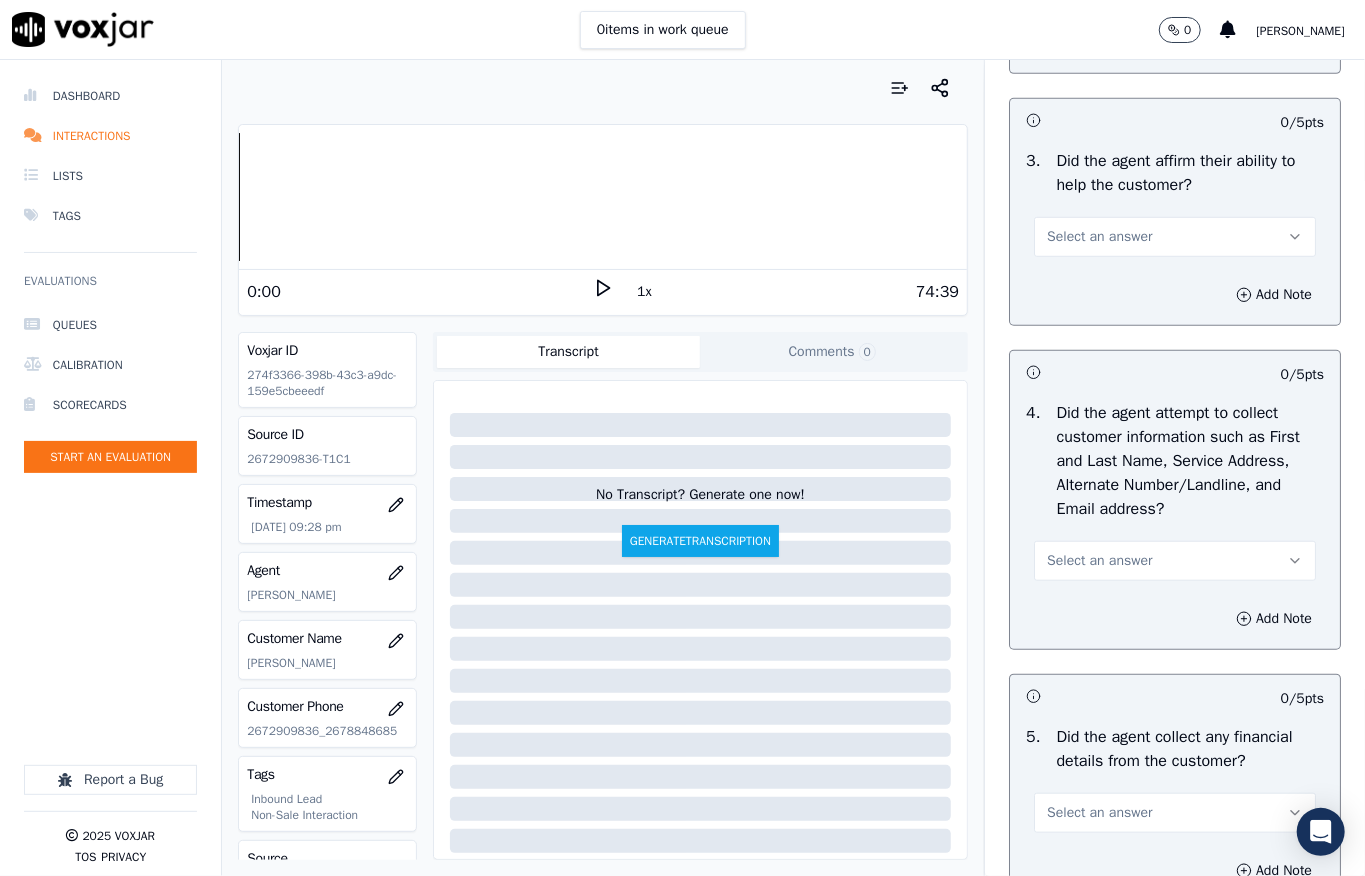 scroll, scrollTop: 666, scrollLeft: 0, axis: vertical 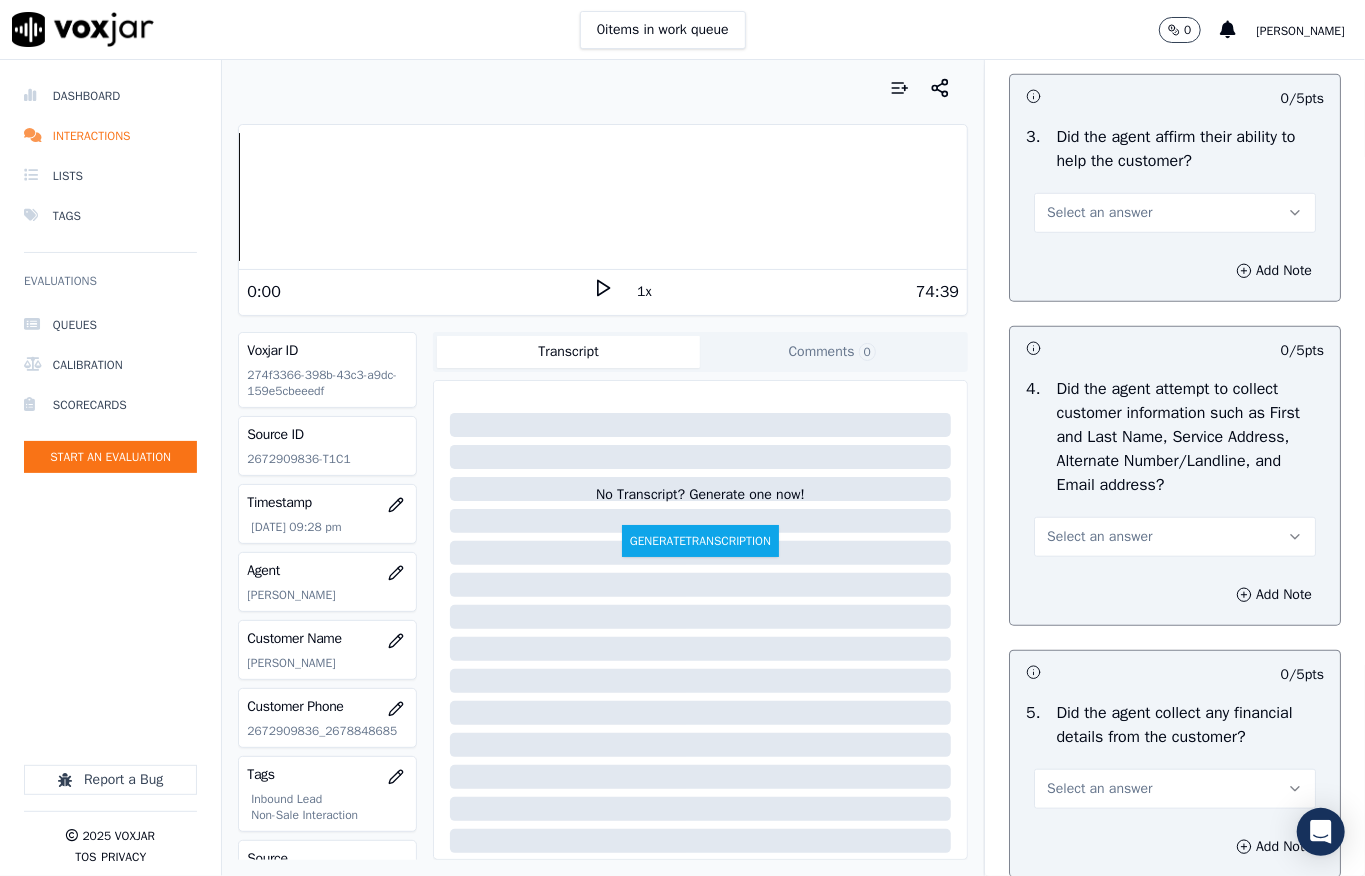 click on "Select an answer" at bounding box center (1099, 213) 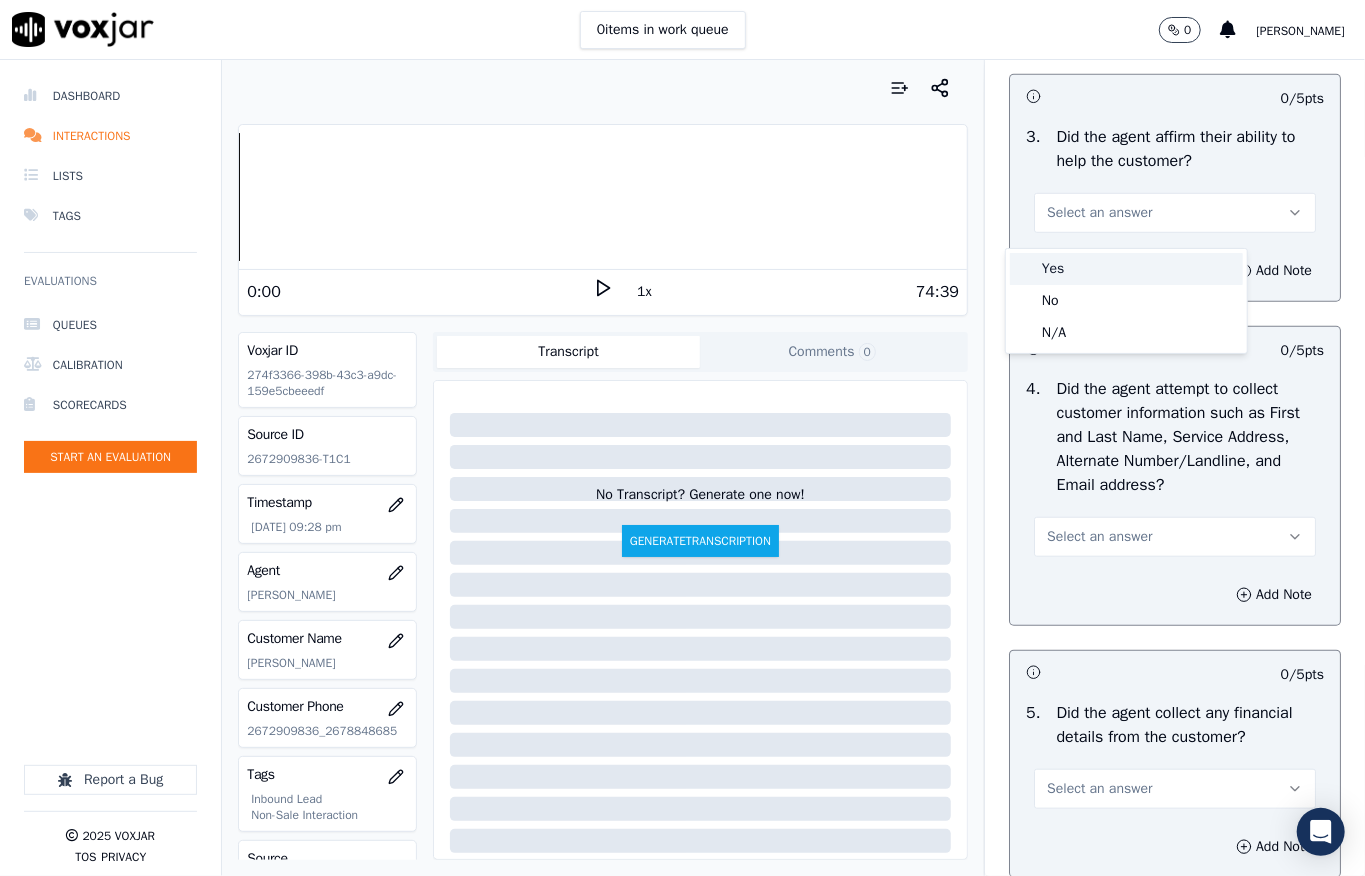 click on "Yes" at bounding box center [1126, 269] 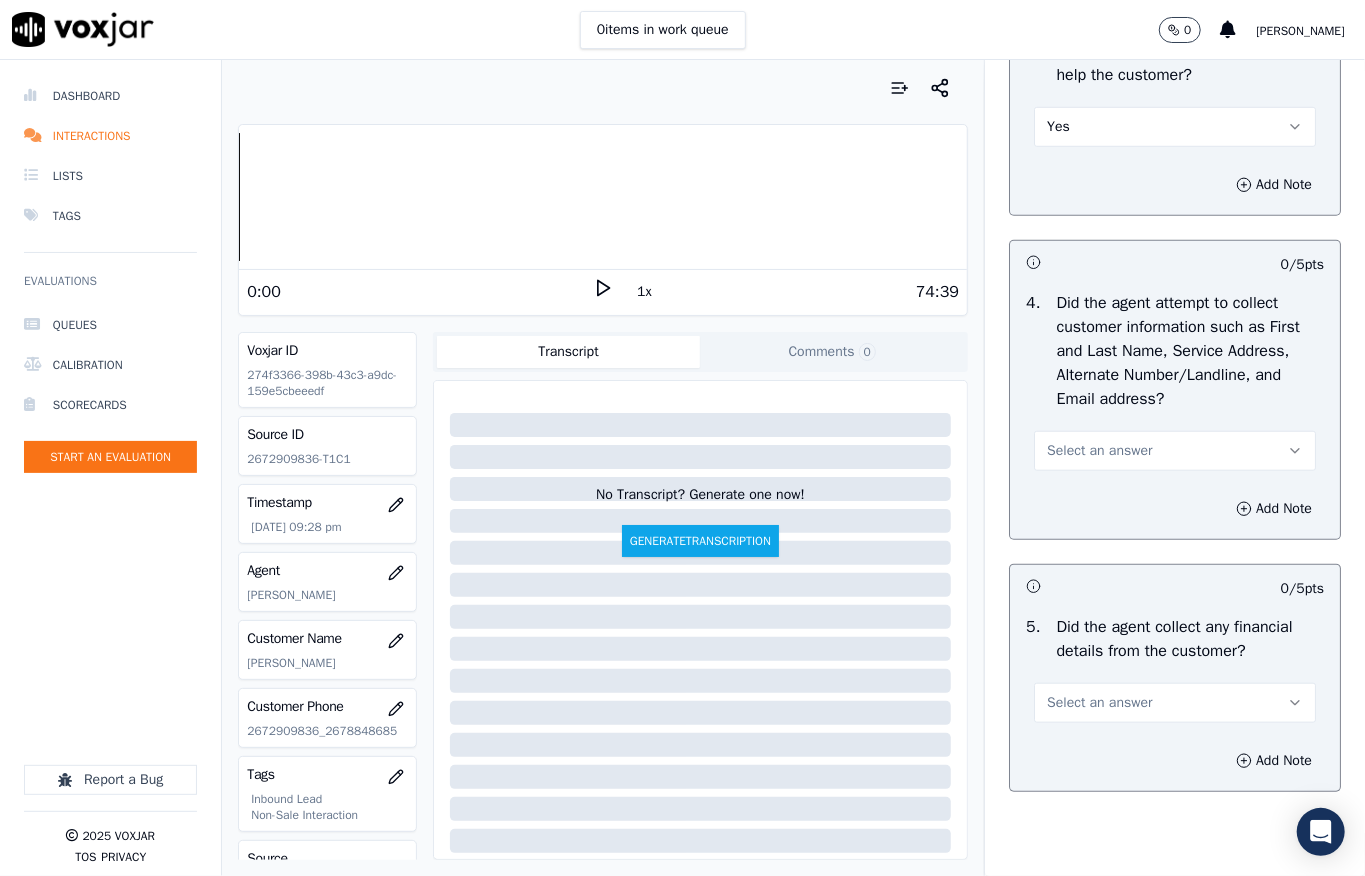 scroll, scrollTop: 800, scrollLeft: 0, axis: vertical 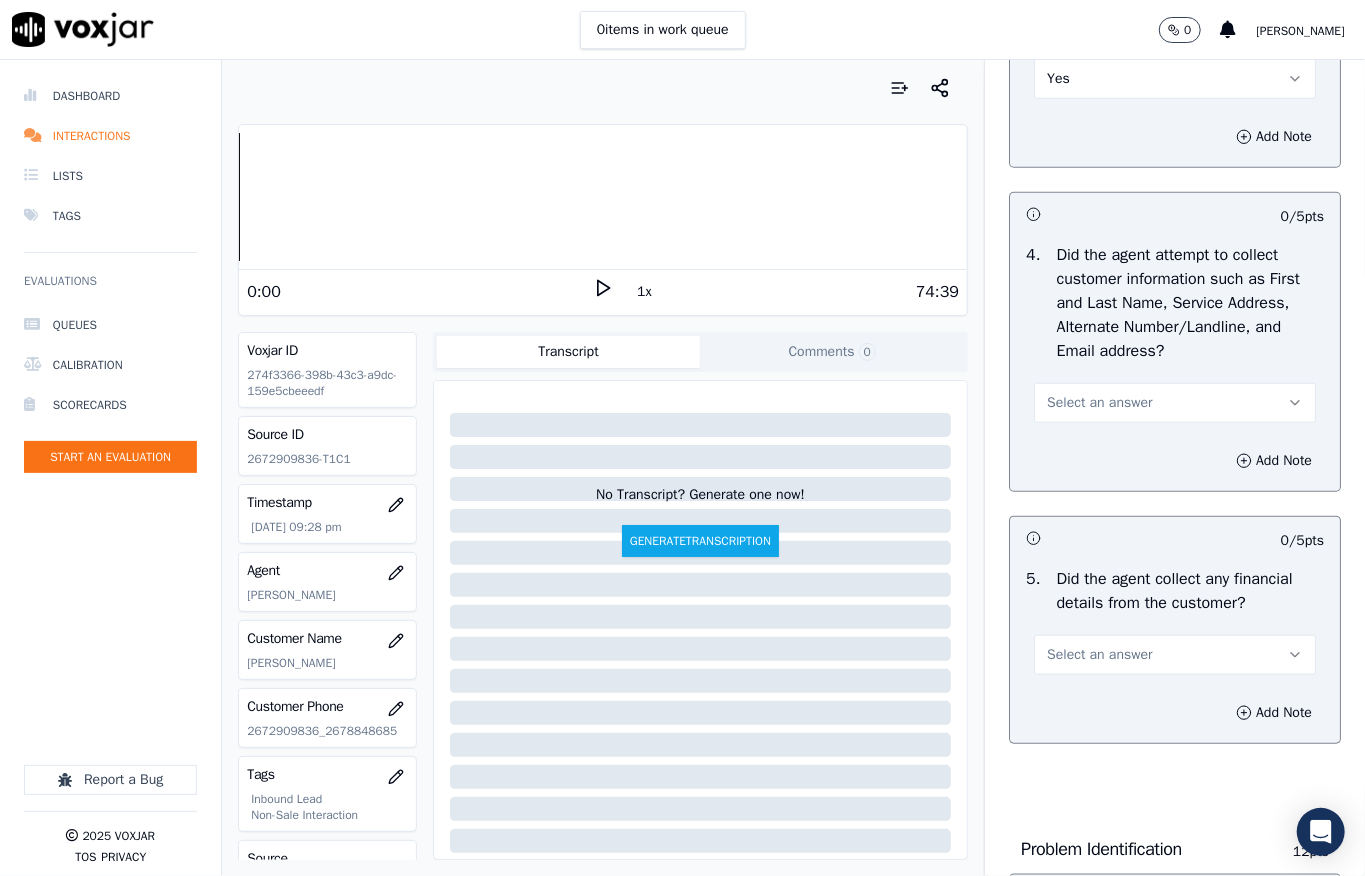 click on "Select an answer" at bounding box center [1099, 403] 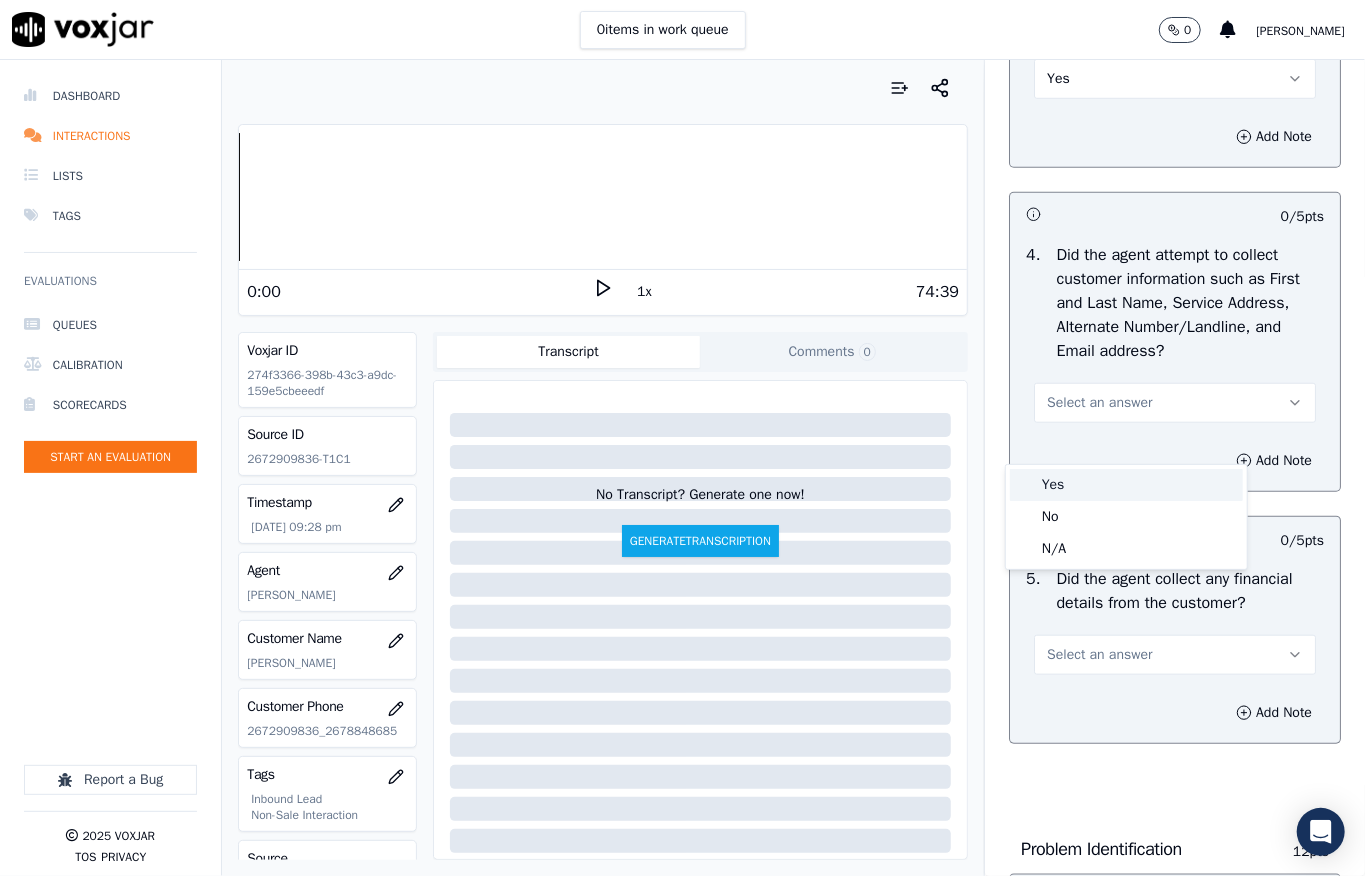 click on "Yes" at bounding box center (1126, 485) 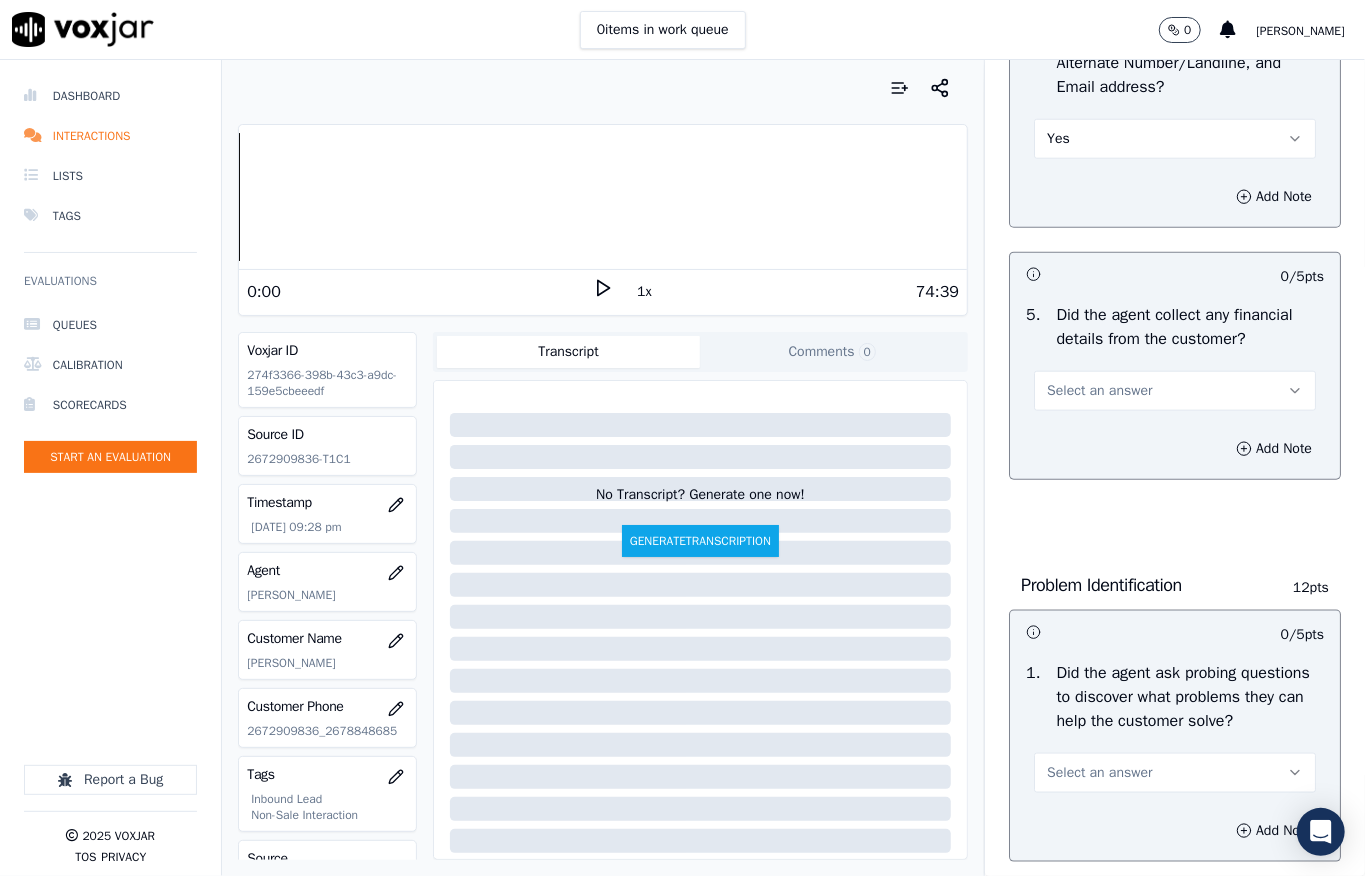 scroll, scrollTop: 1066, scrollLeft: 0, axis: vertical 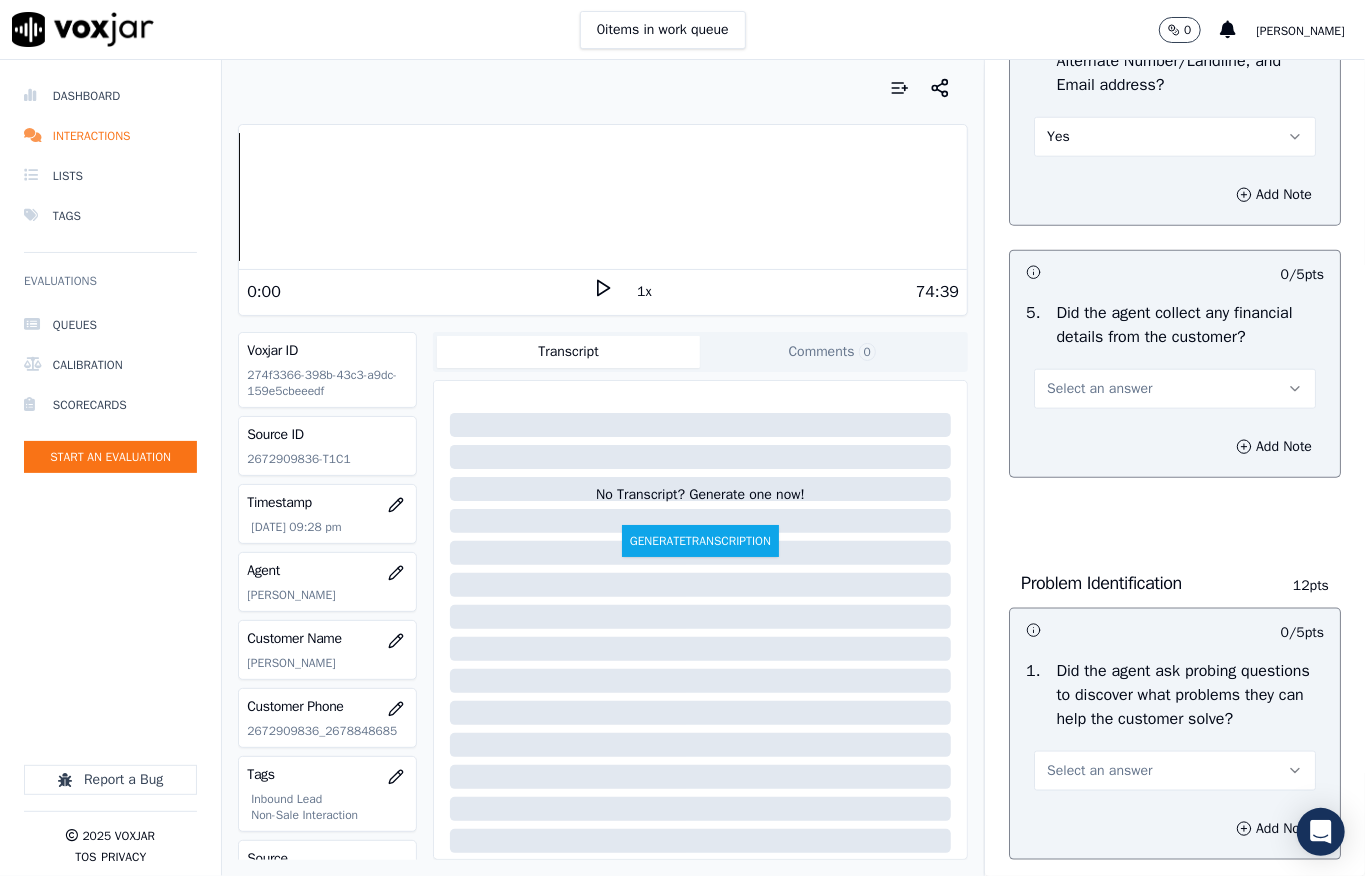 click on "Select an answer" at bounding box center (1175, 389) 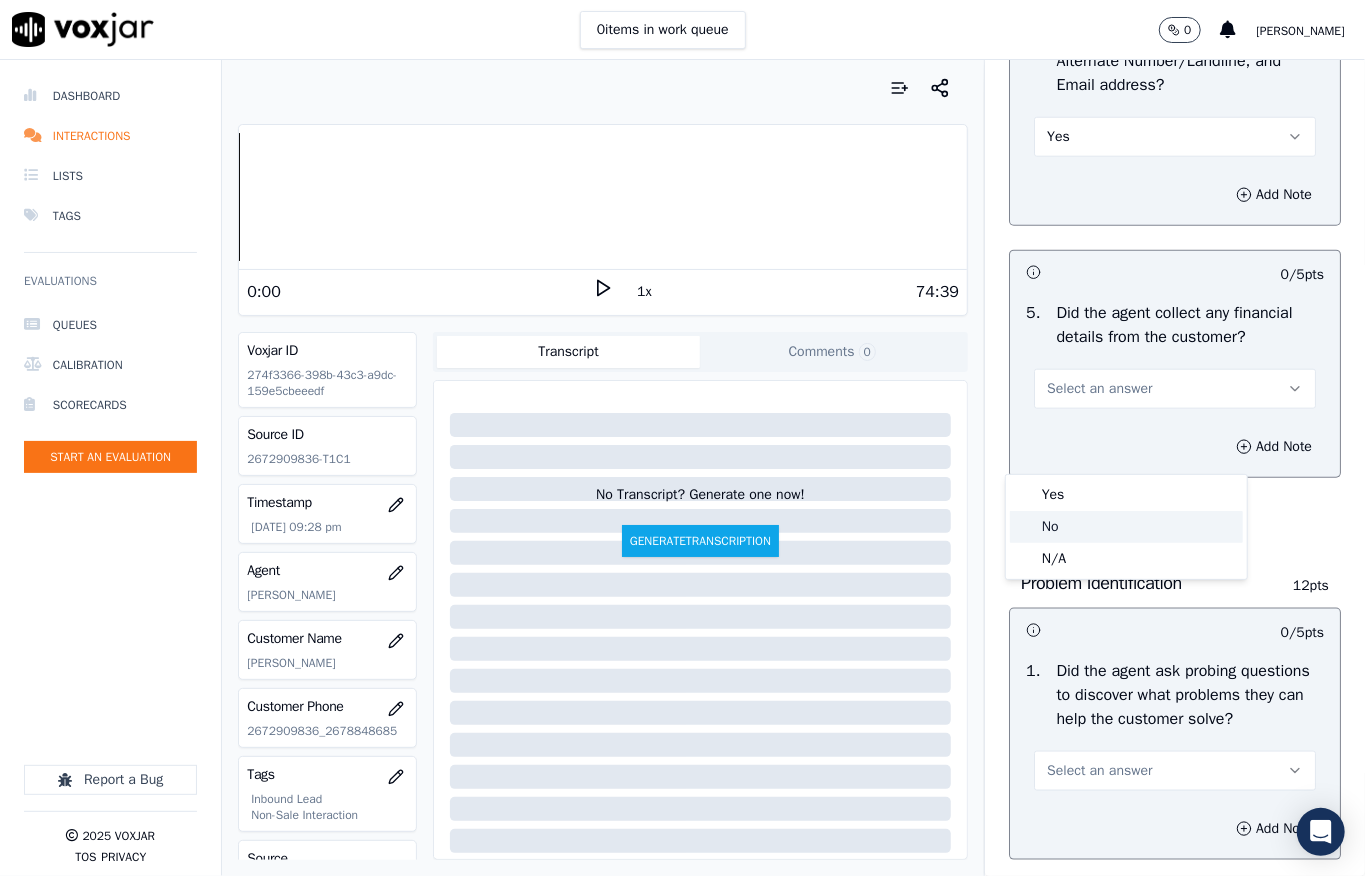 click on "No" 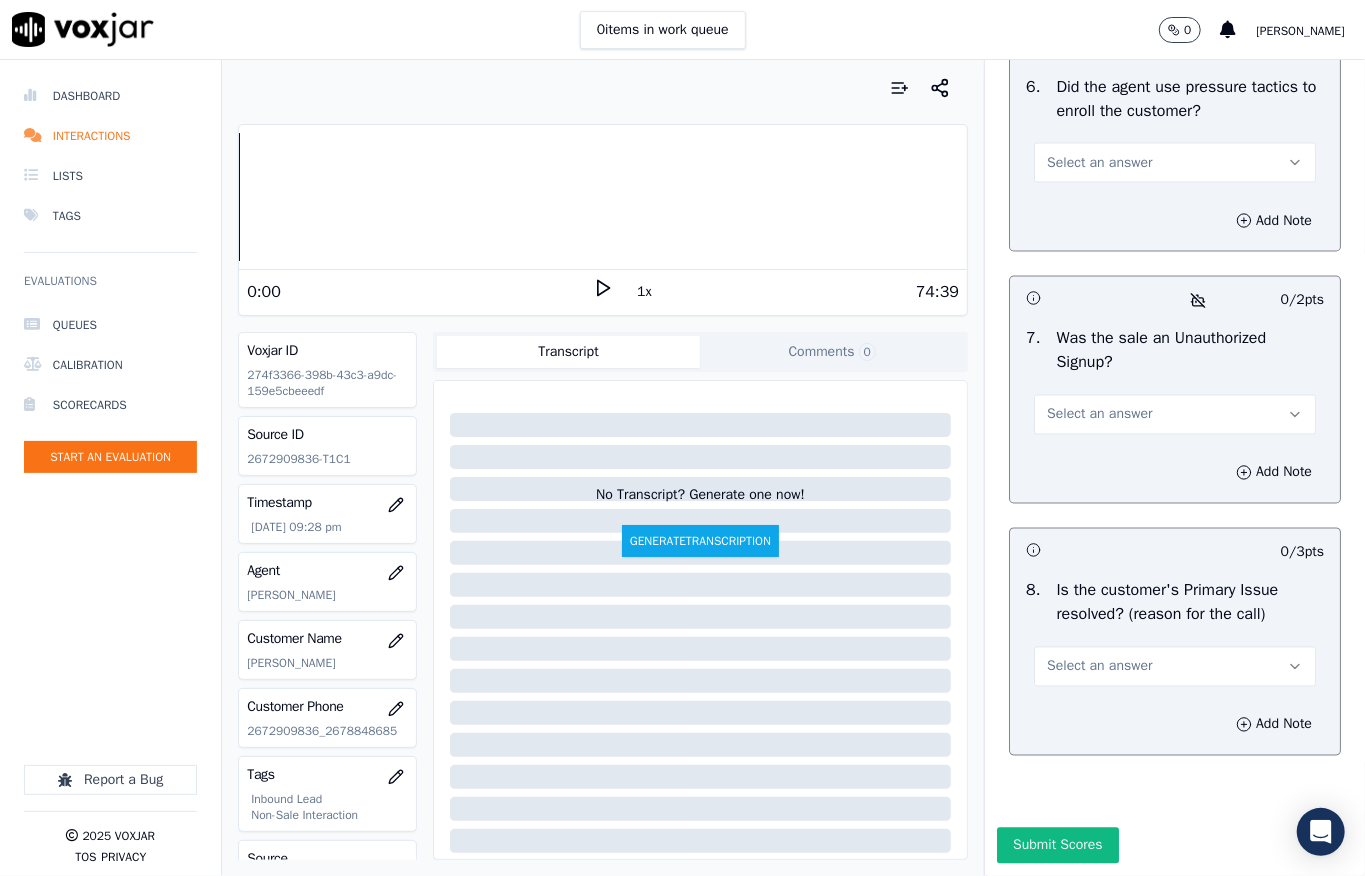 scroll, scrollTop: 6237, scrollLeft: 0, axis: vertical 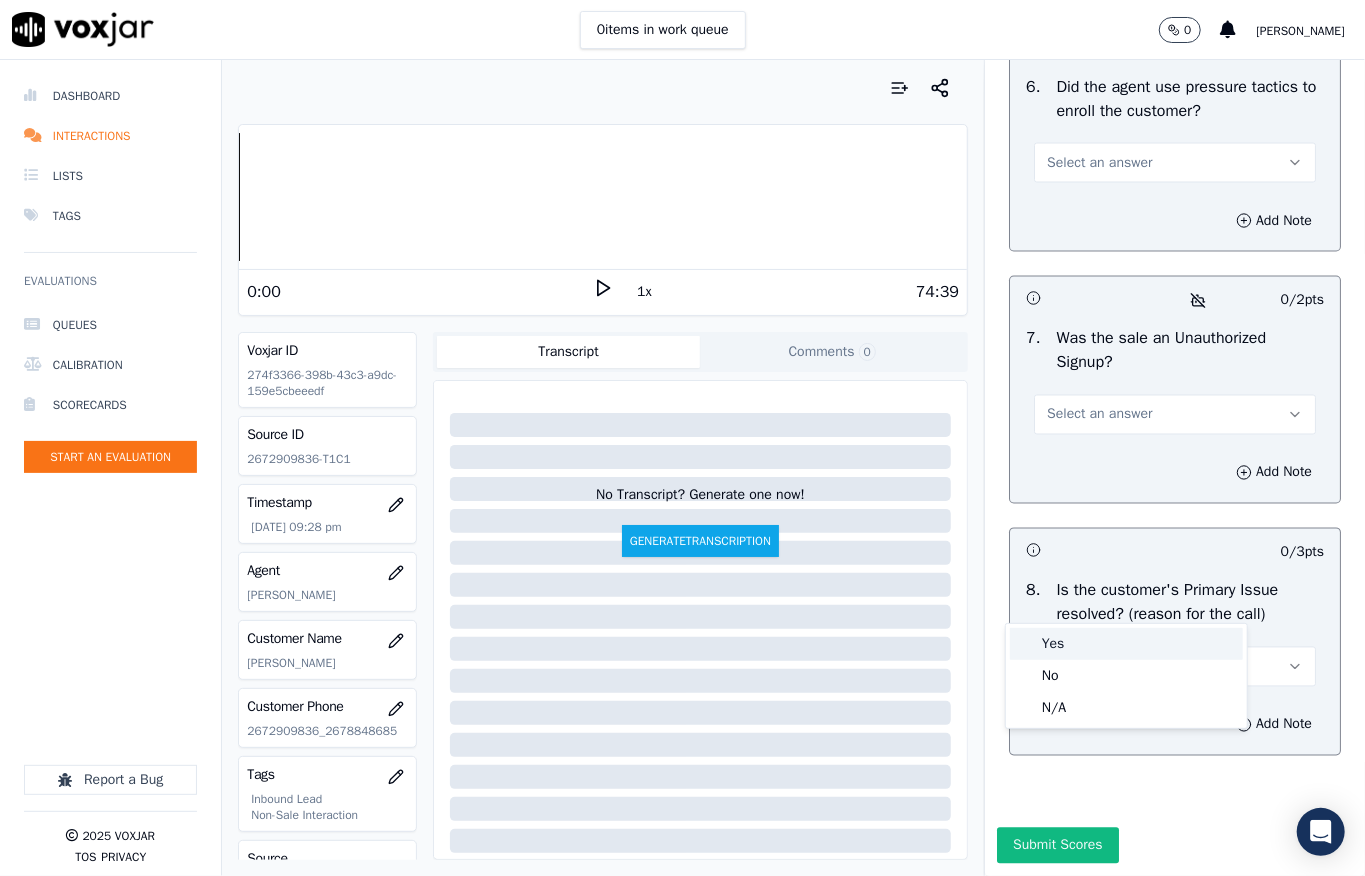 click on "Yes" at bounding box center (1126, 644) 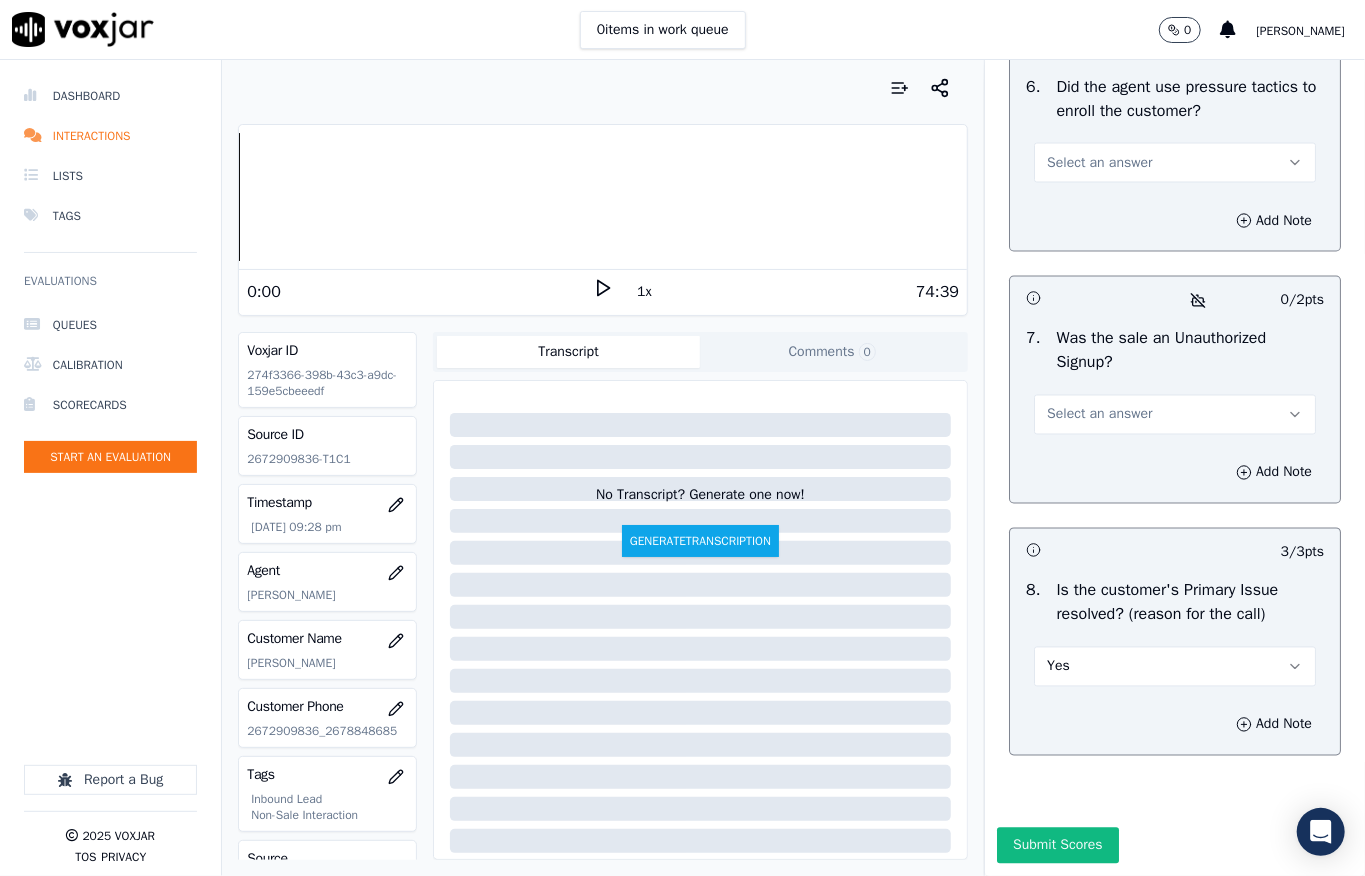 click on "Select an answer" at bounding box center [1175, 415] 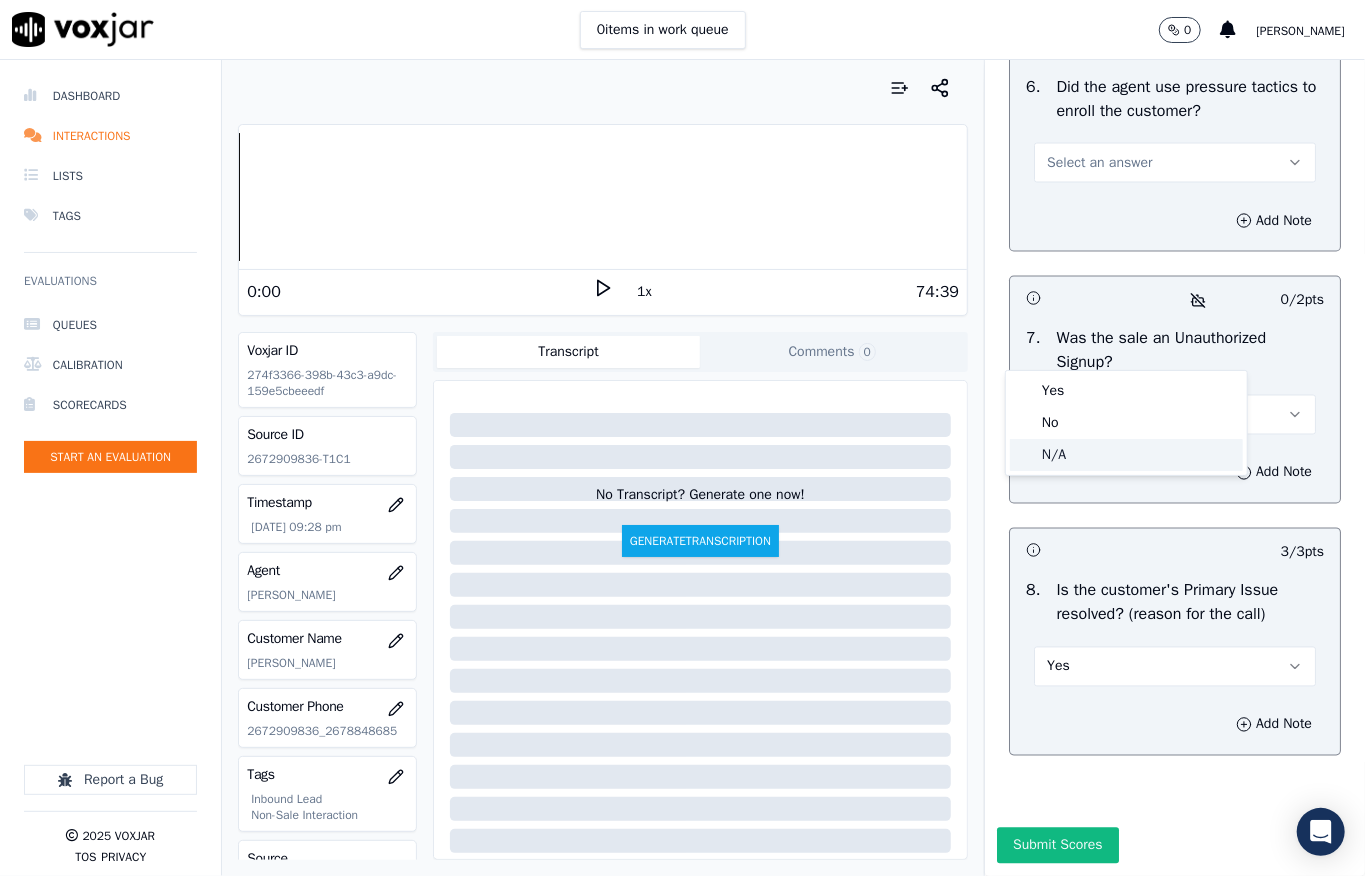 click on "N/A" 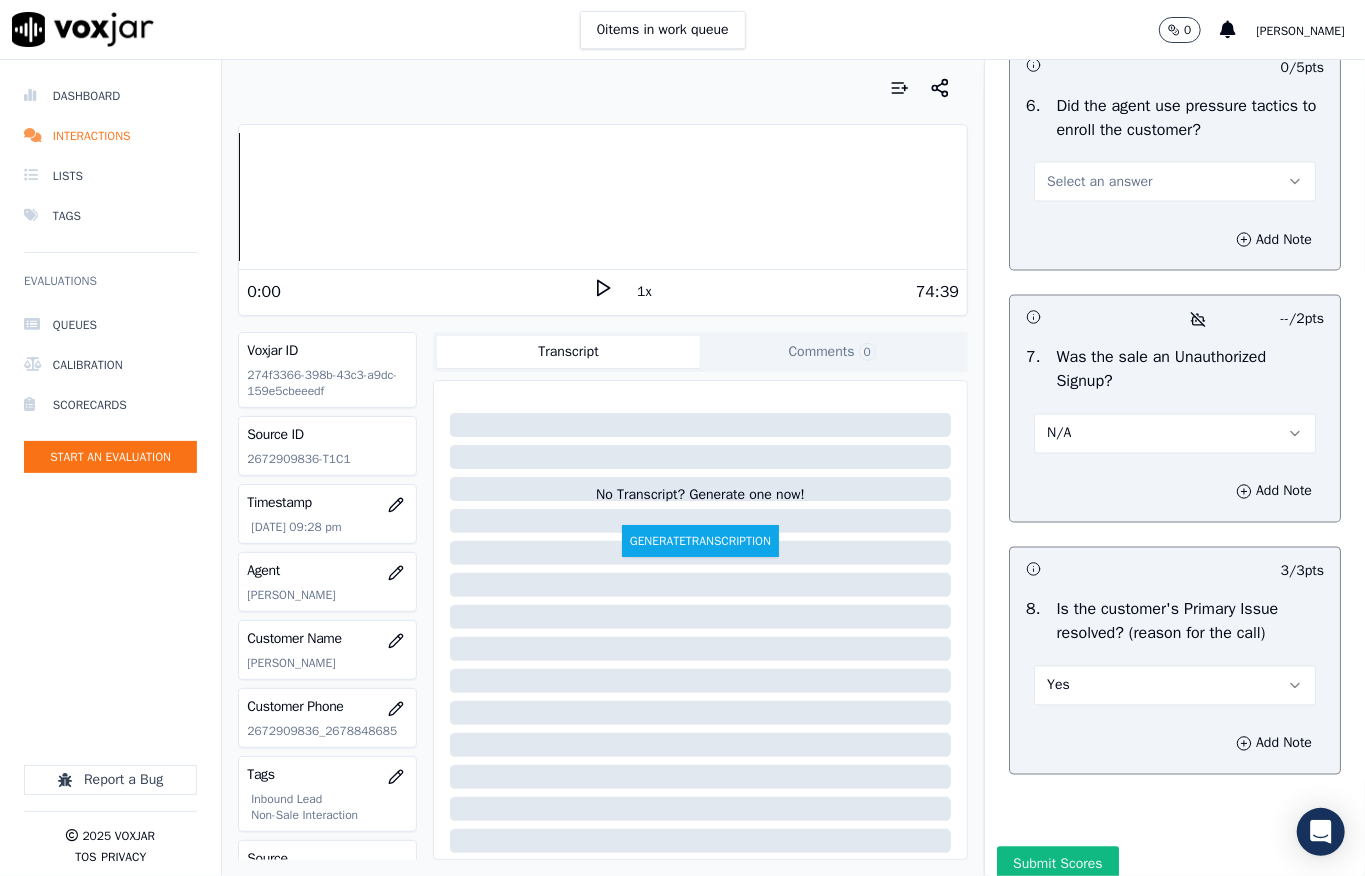 scroll, scrollTop: 5837, scrollLeft: 0, axis: vertical 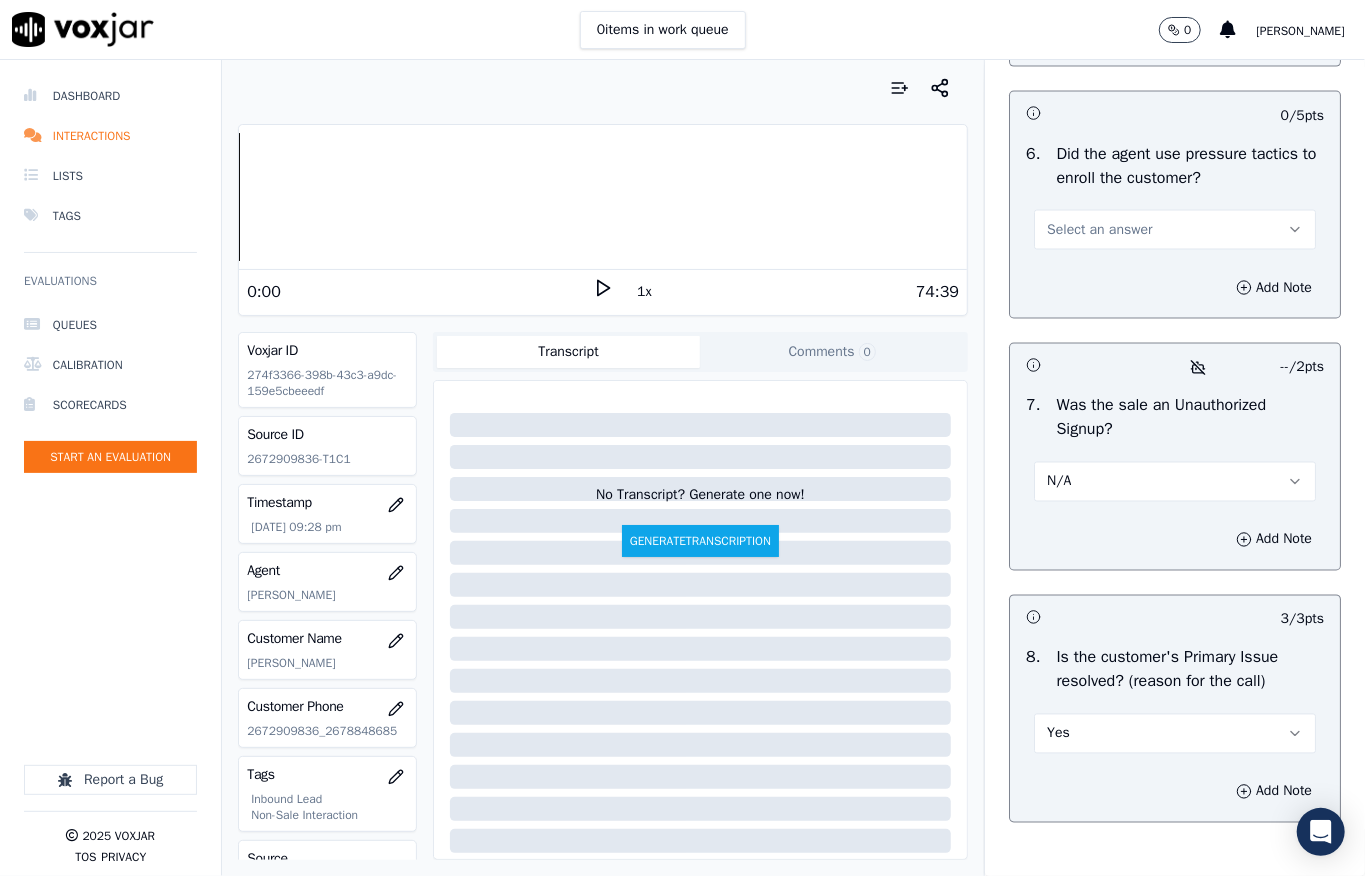click on "Select an answer" at bounding box center [1099, 230] 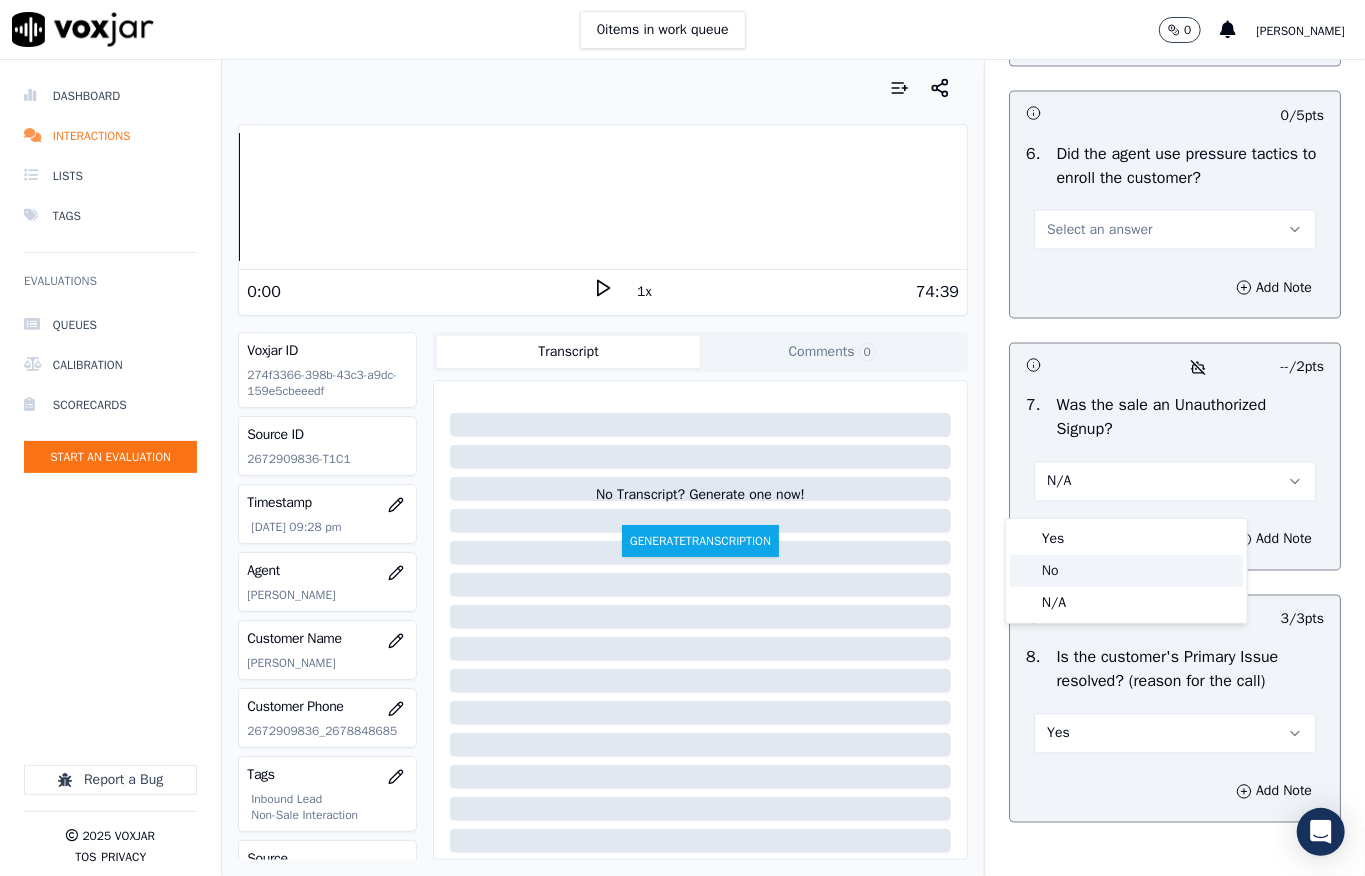 click on "No" 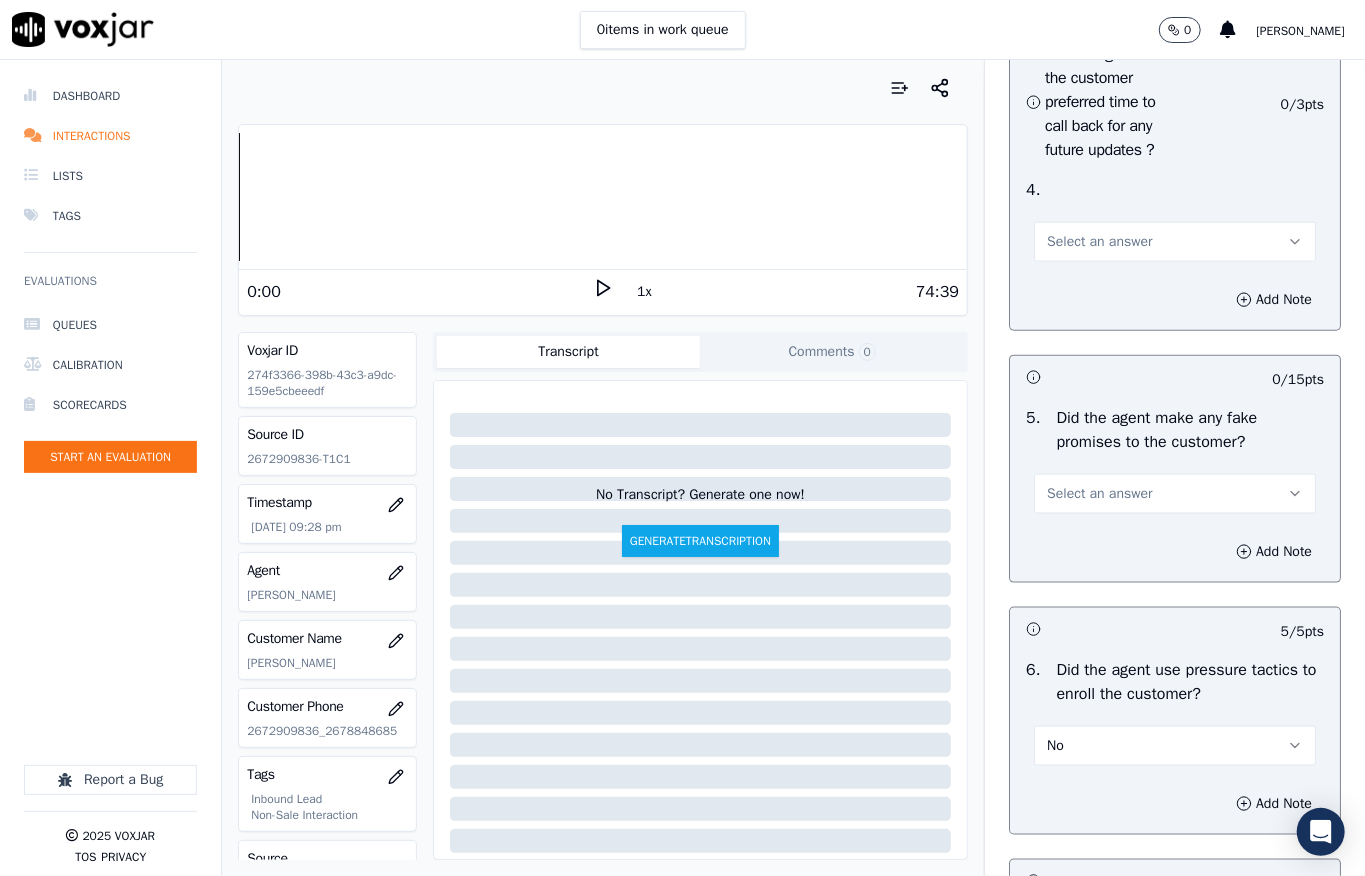scroll, scrollTop: 5170, scrollLeft: 0, axis: vertical 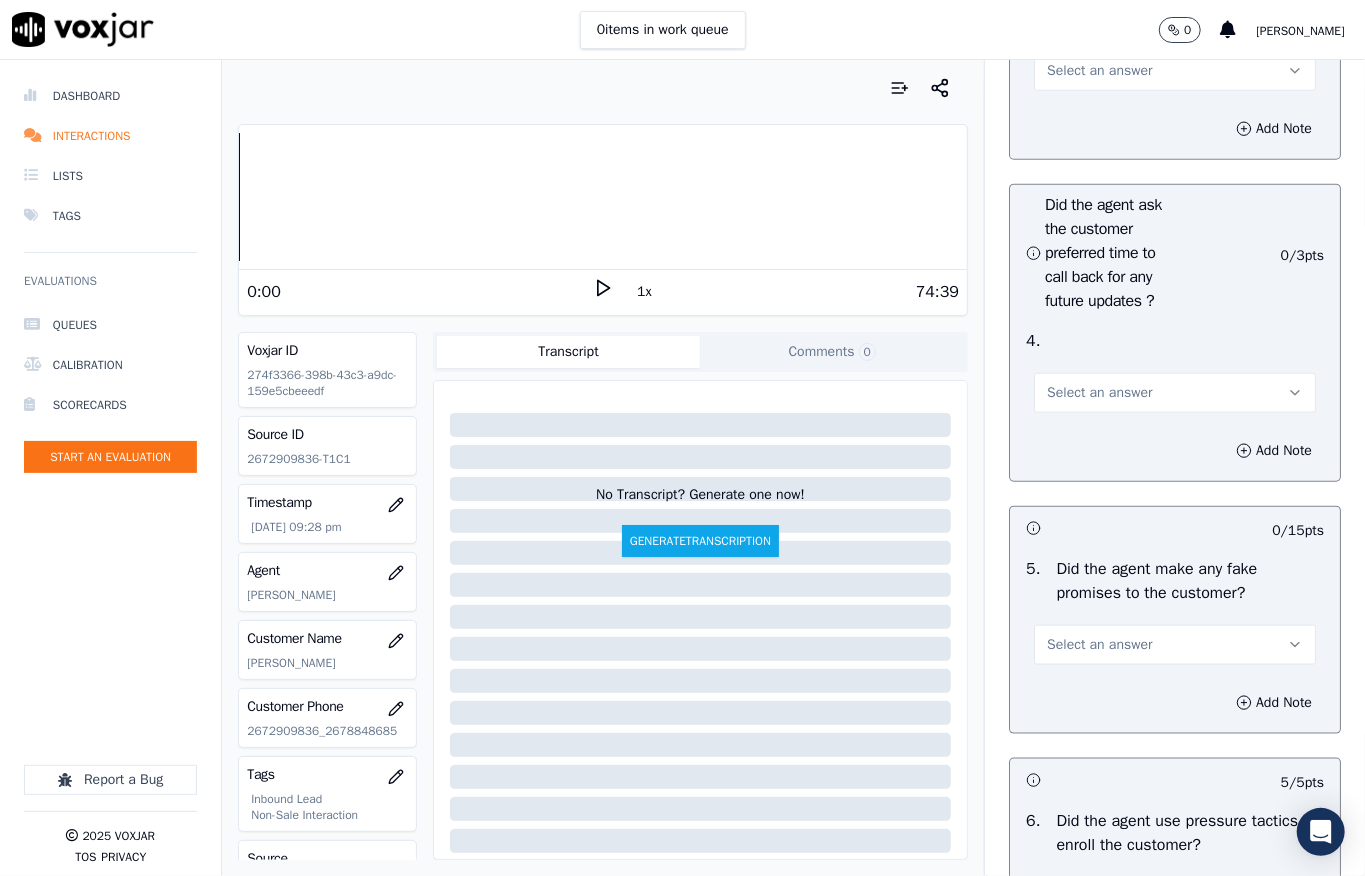 click on "Select an answer" at bounding box center (1099, 71) 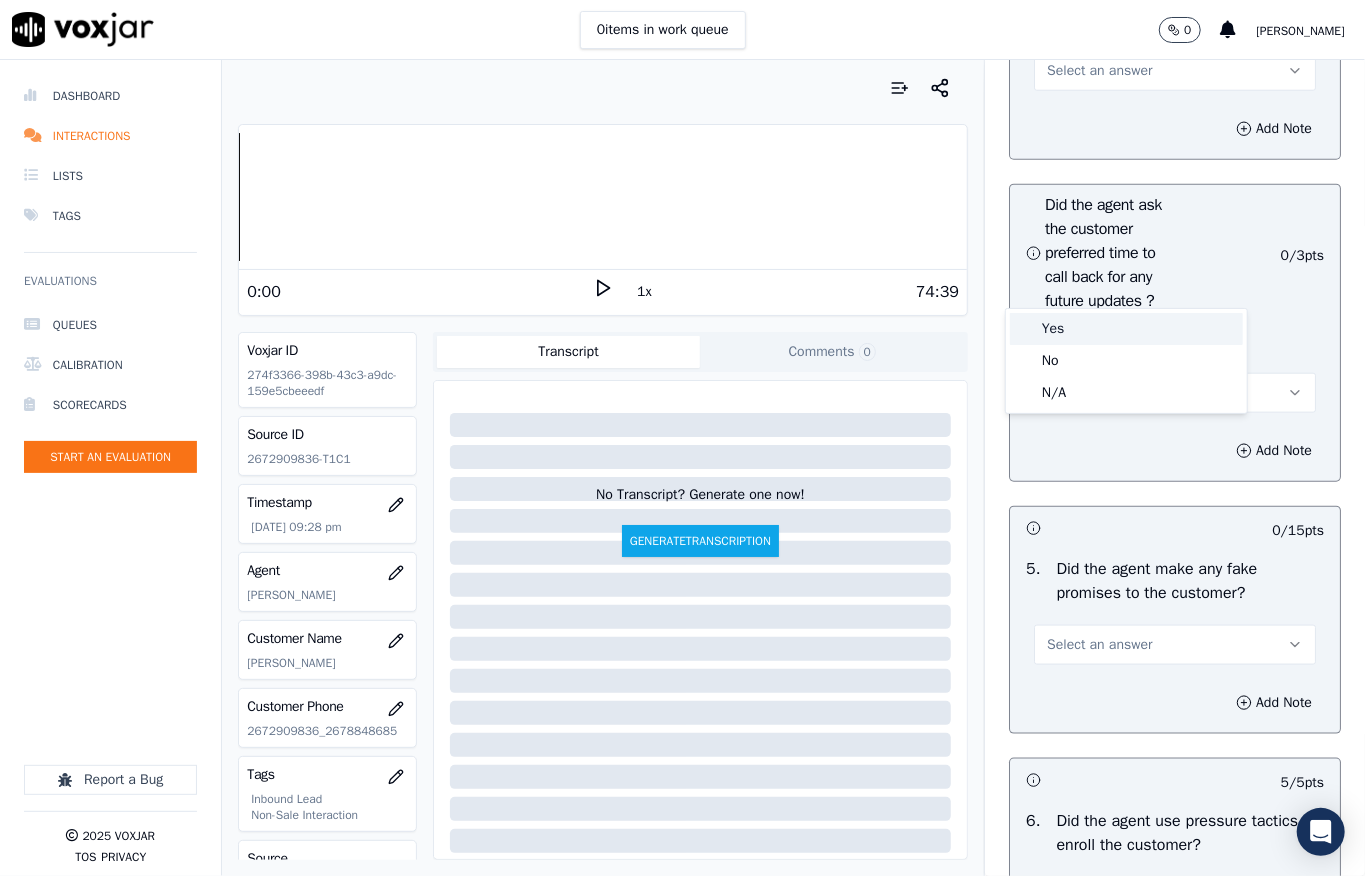 click on "Yes" at bounding box center (1126, 329) 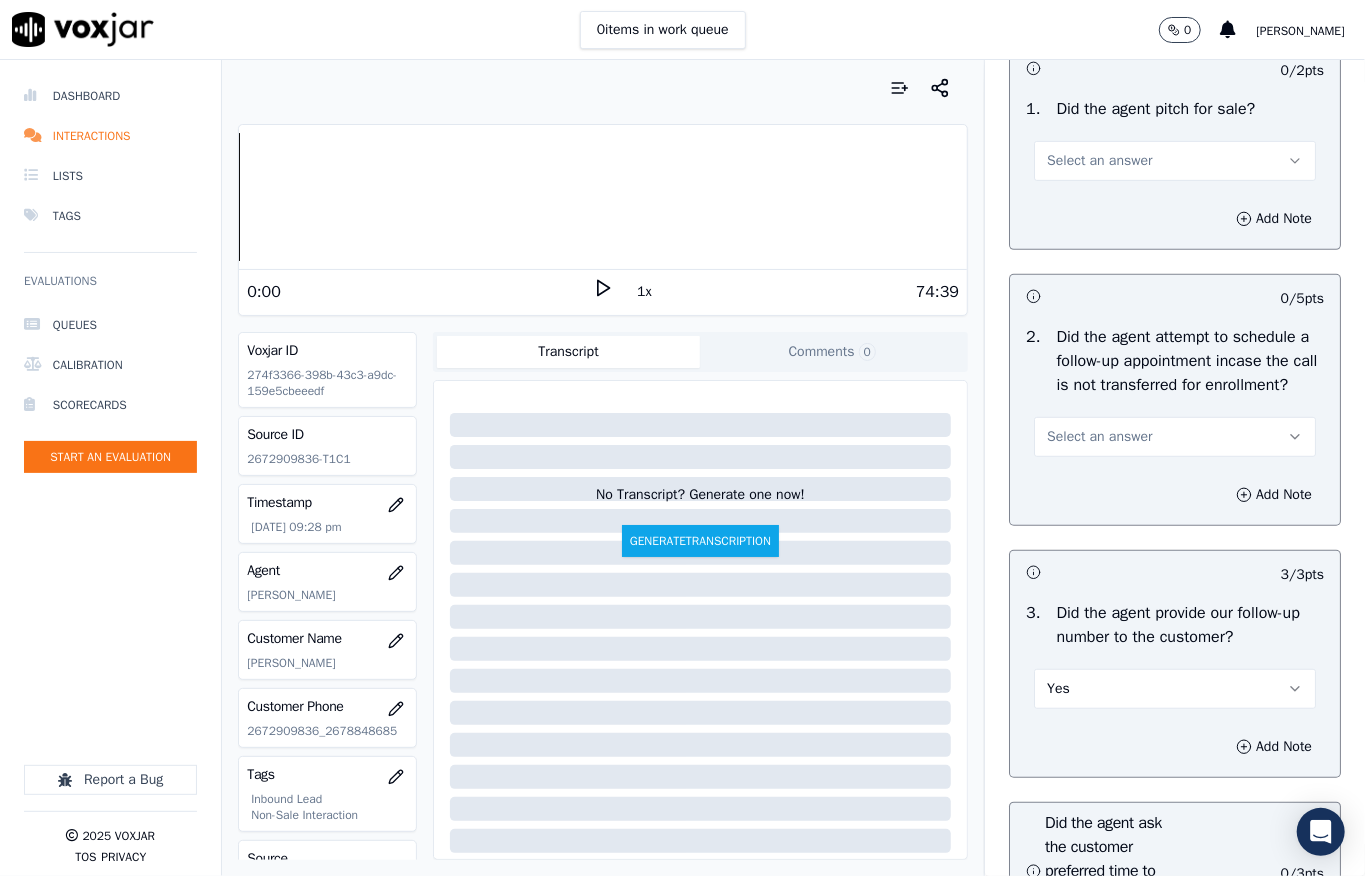 scroll, scrollTop: 4504, scrollLeft: 0, axis: vertical 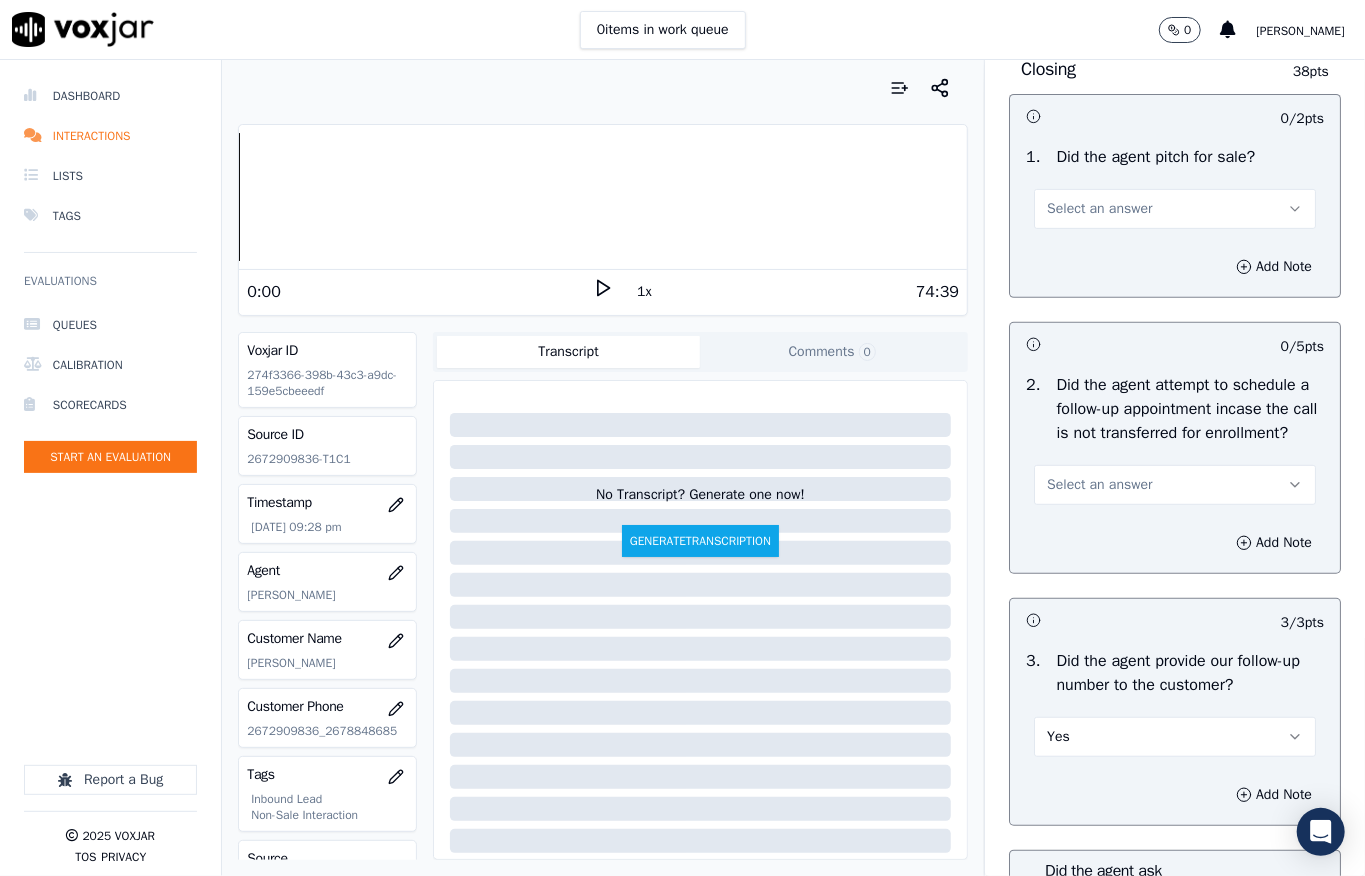 click on "Select an answer" at bounding box center (1099, 209) 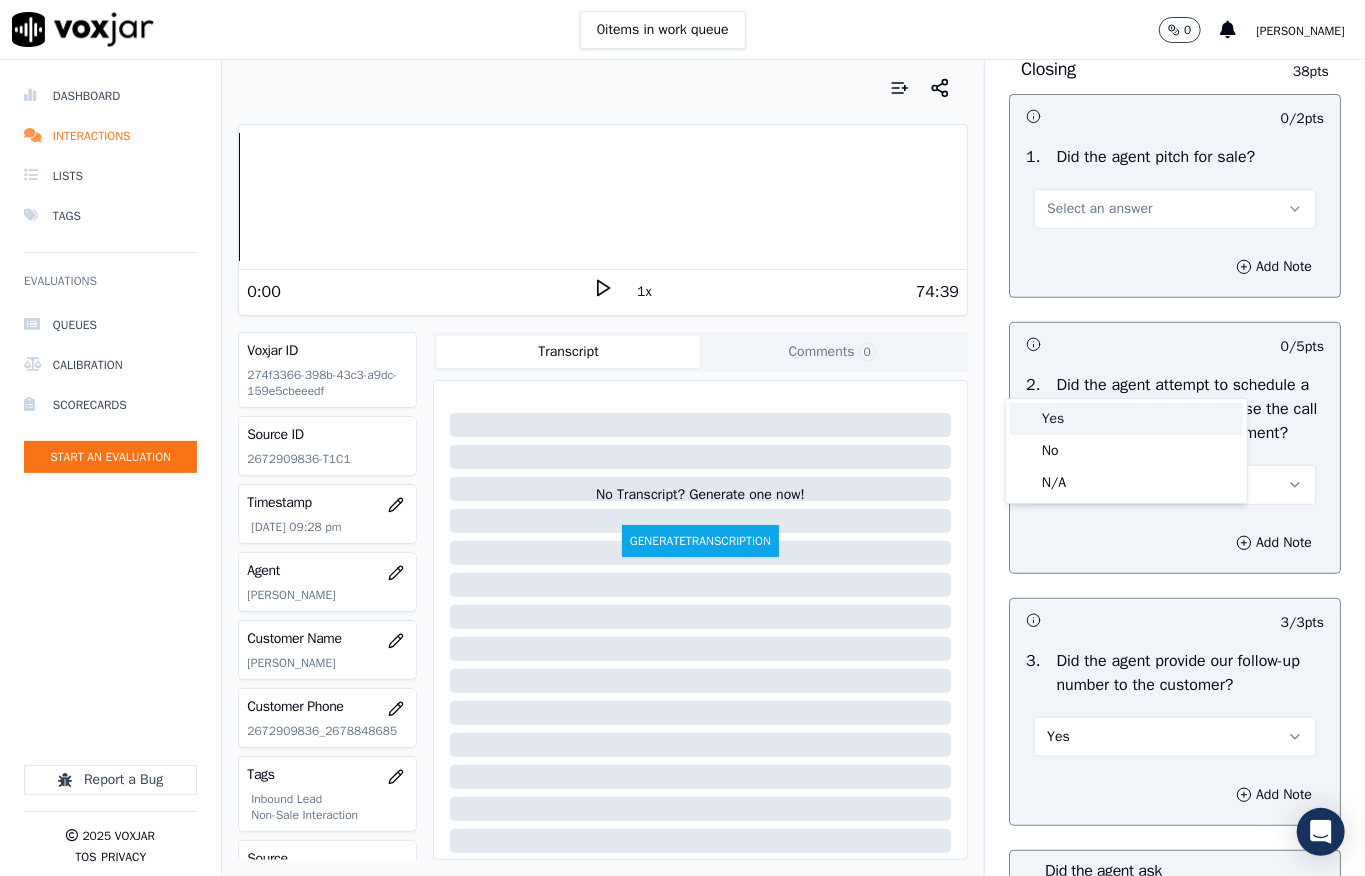 click on "Yes" at bounding box center (1126, 419) 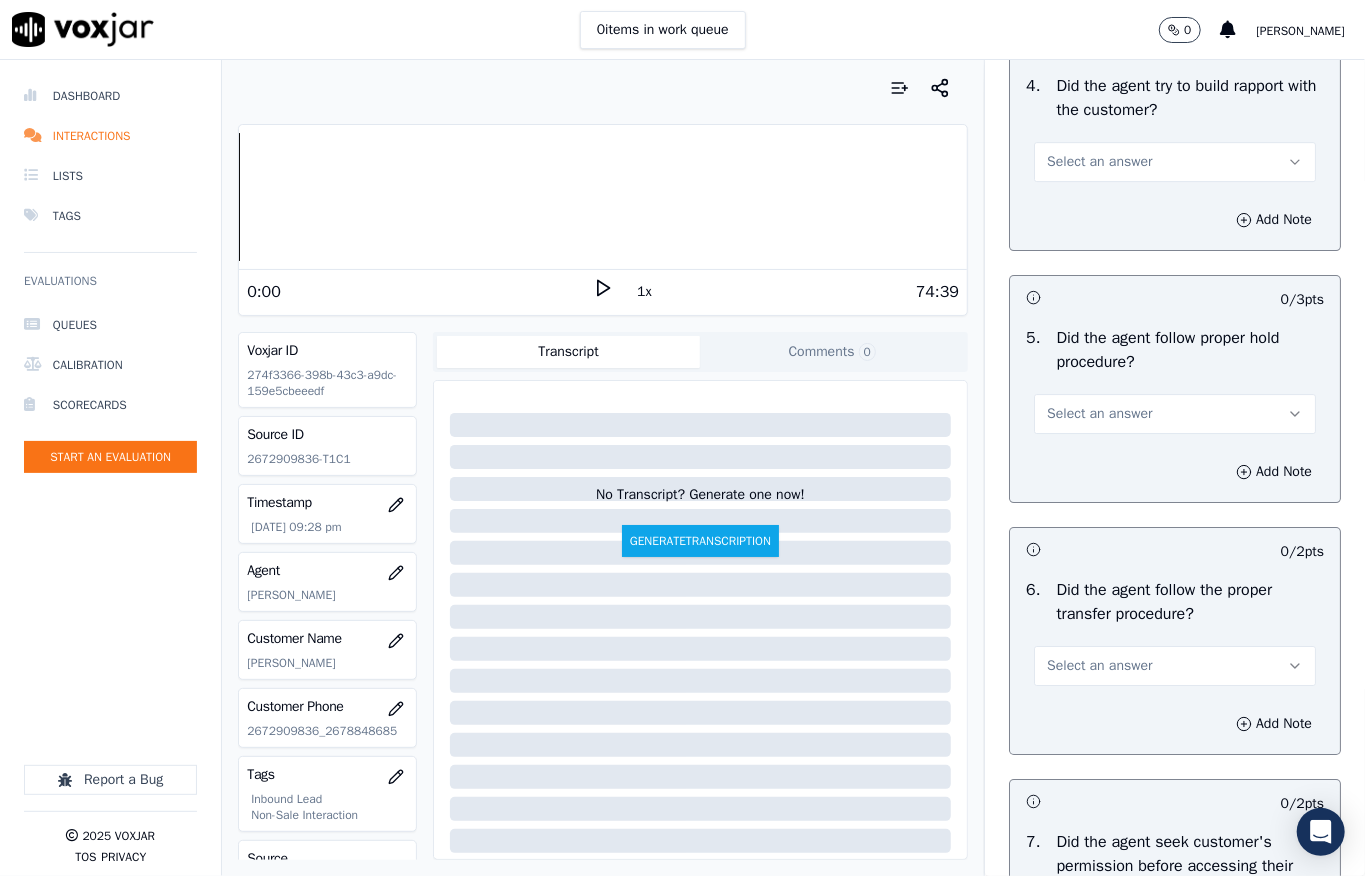 scroll, scrollTop: 3304, scrollLeft: 0, axis: vertical 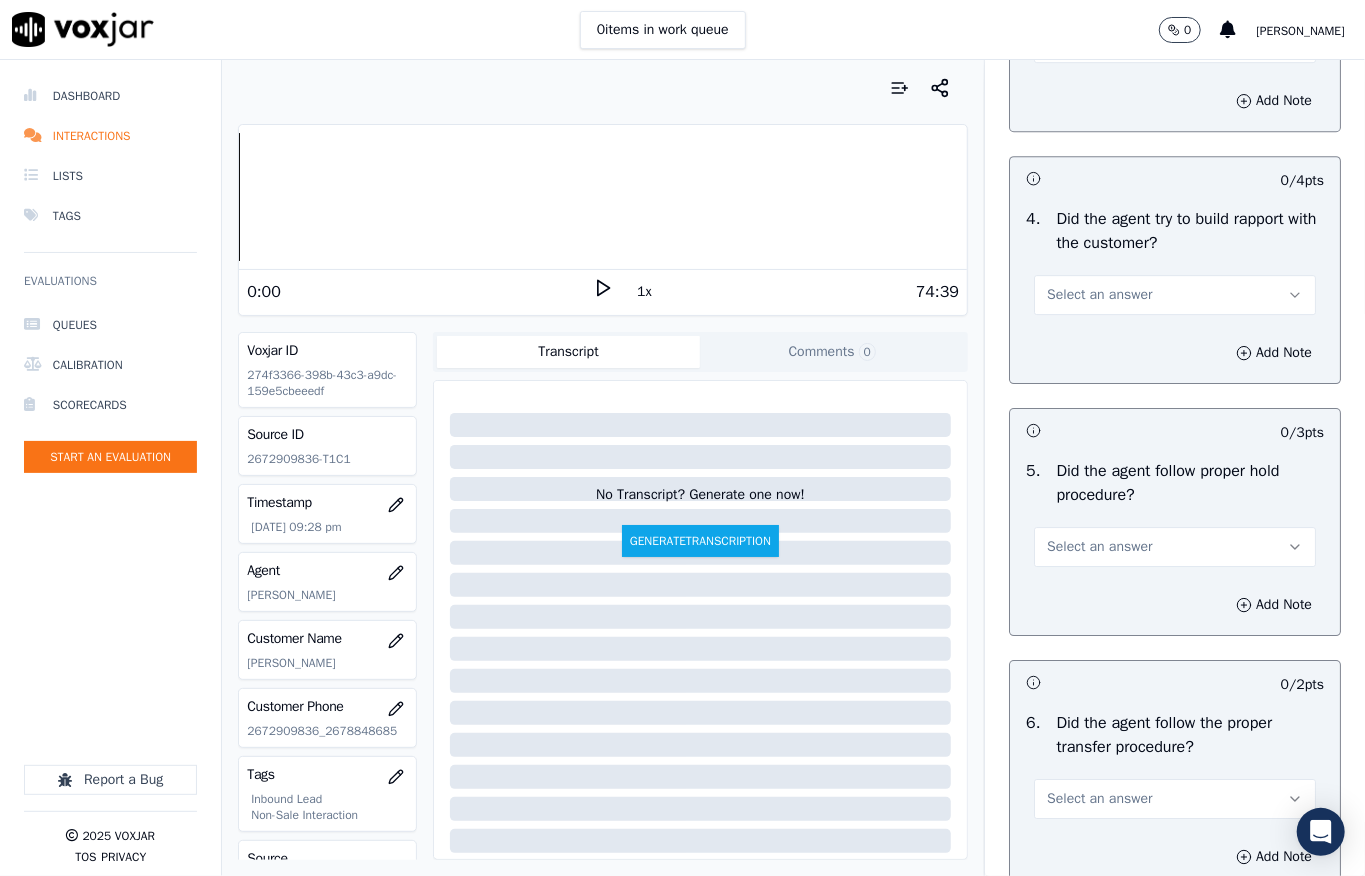 click on "Select an answer" at bounding box center (1099, 295) 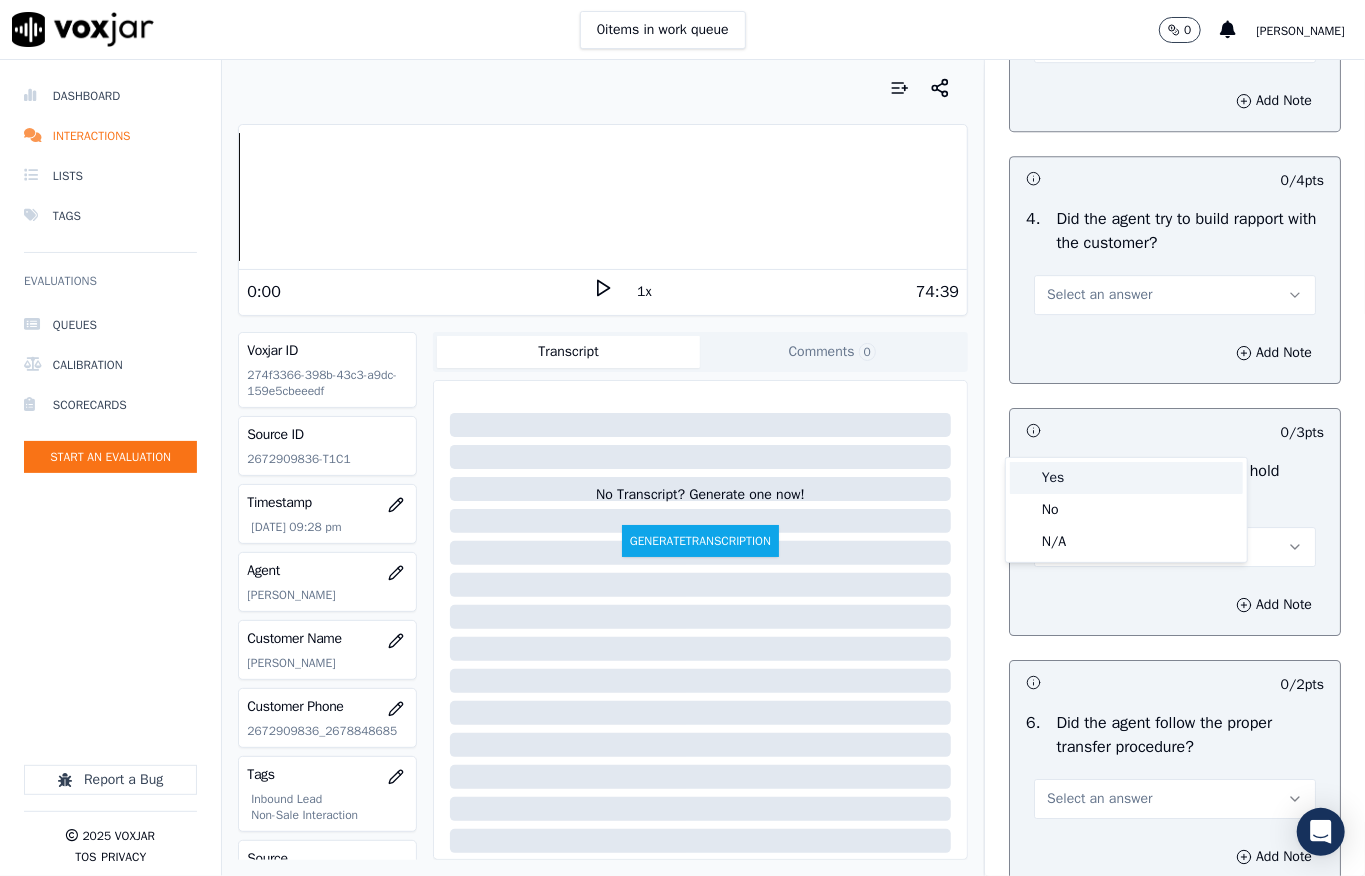 click on "Yes" at bounding box center [1126, 478] 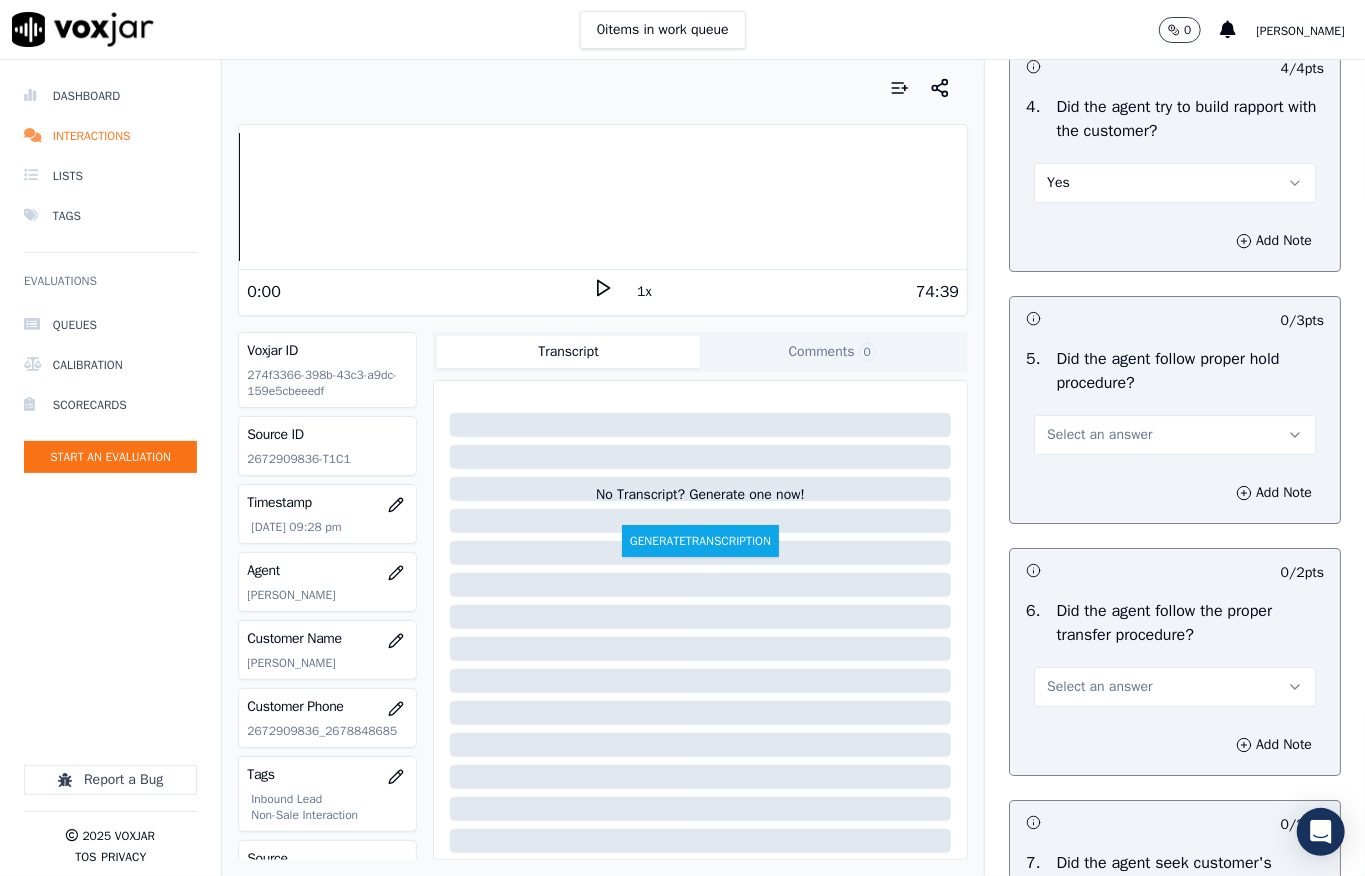 scroll, scrollTop: 3570, scrollLeft: 0, axis: vertical 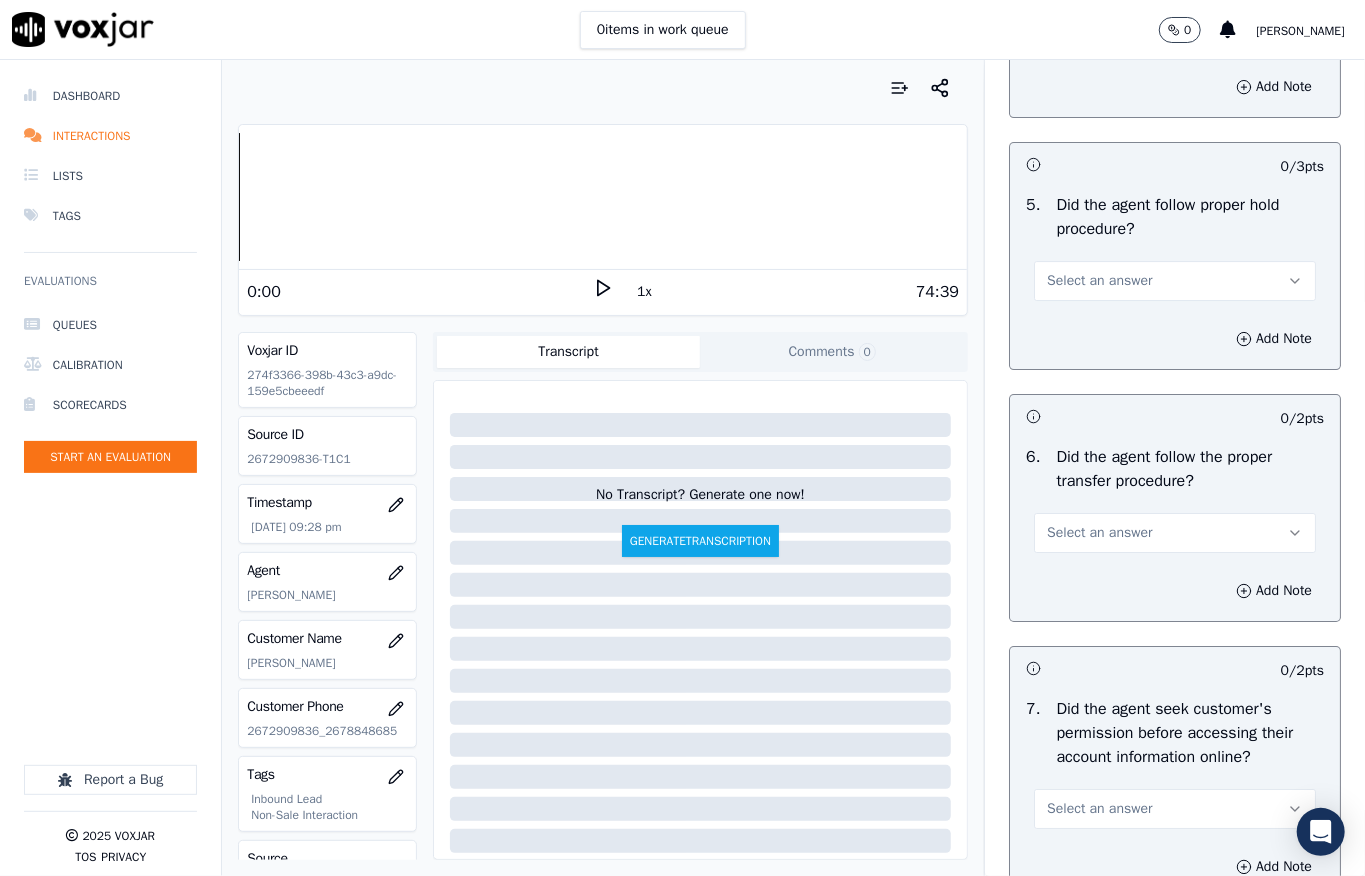 click on "Select an answer" at bounding box center [1099, 281] 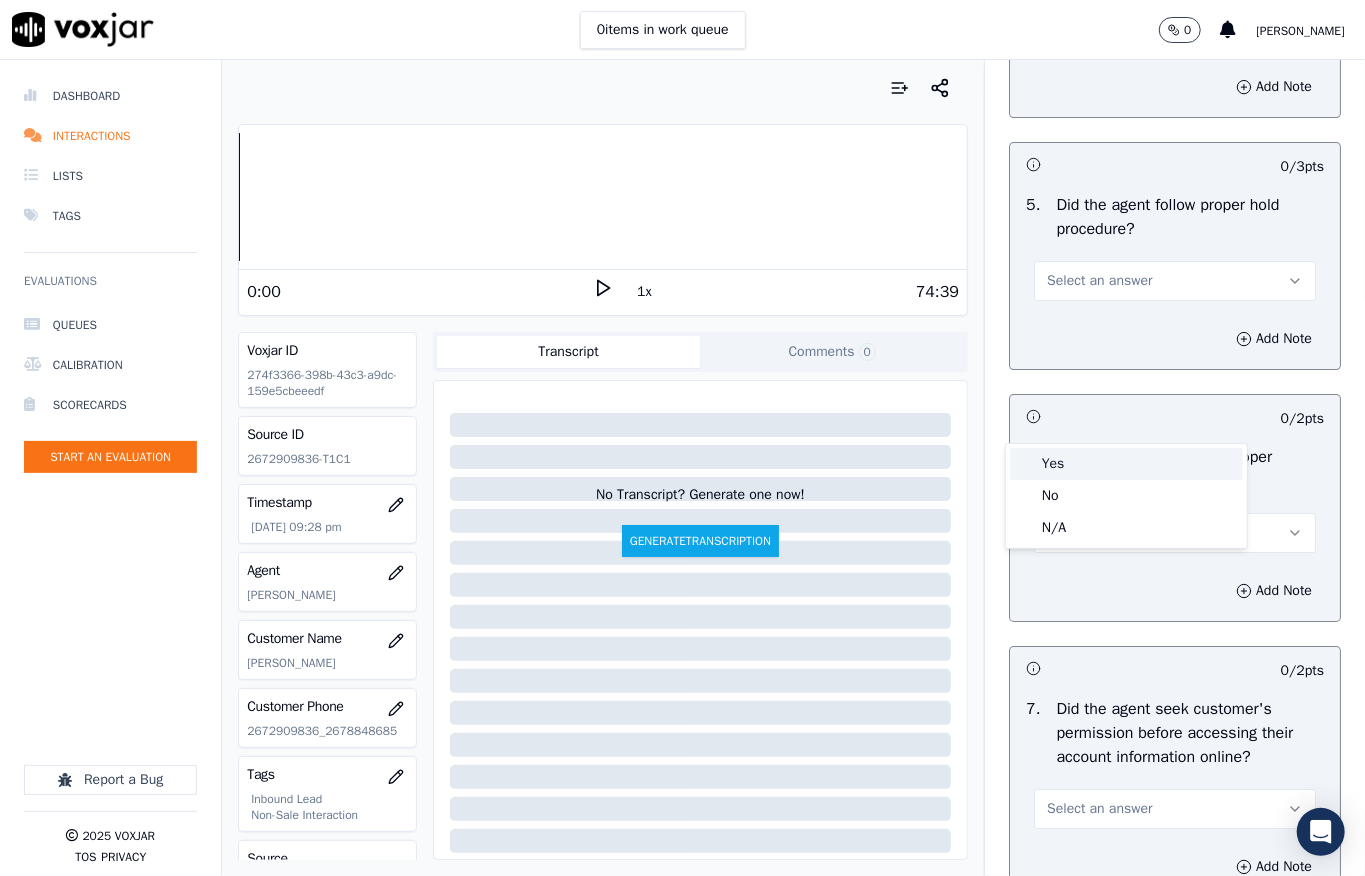 click on "Yes" at bounding box center (1126, 464) 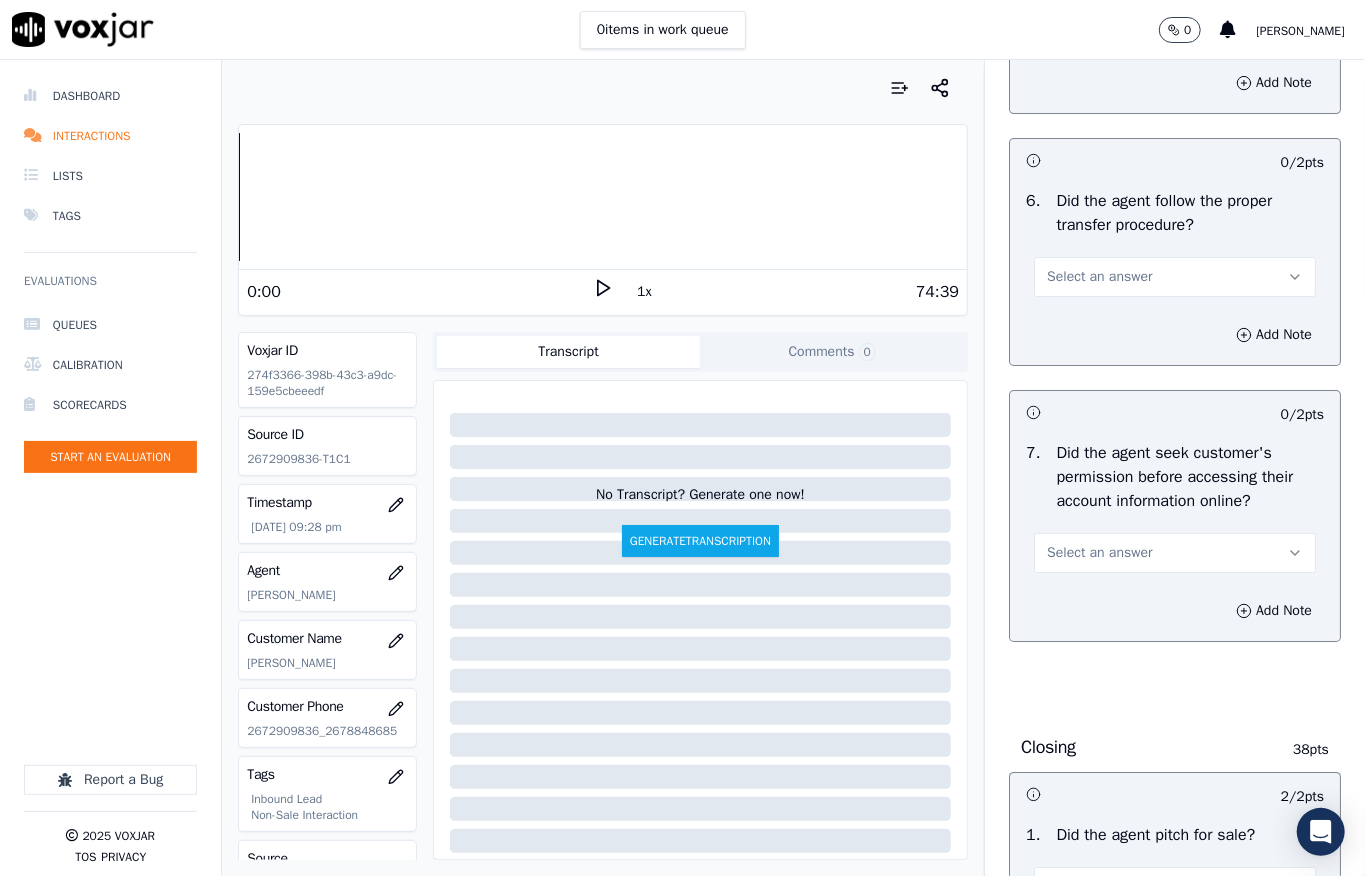scroll, scrollTop: 3837, scrollLeft: 0, axis: vertical 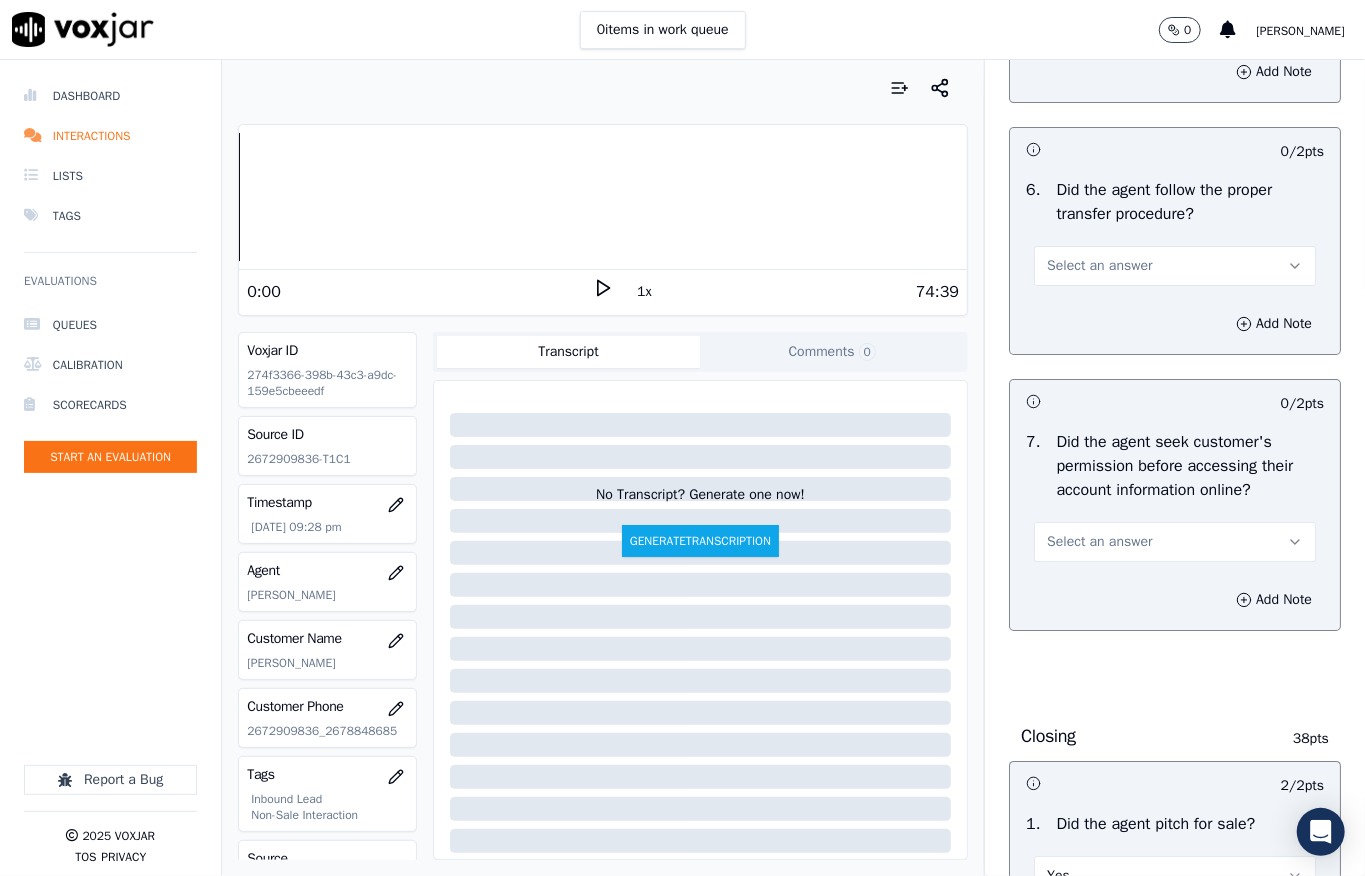 click on "Select an answer" at bounding box center [1099, 266] 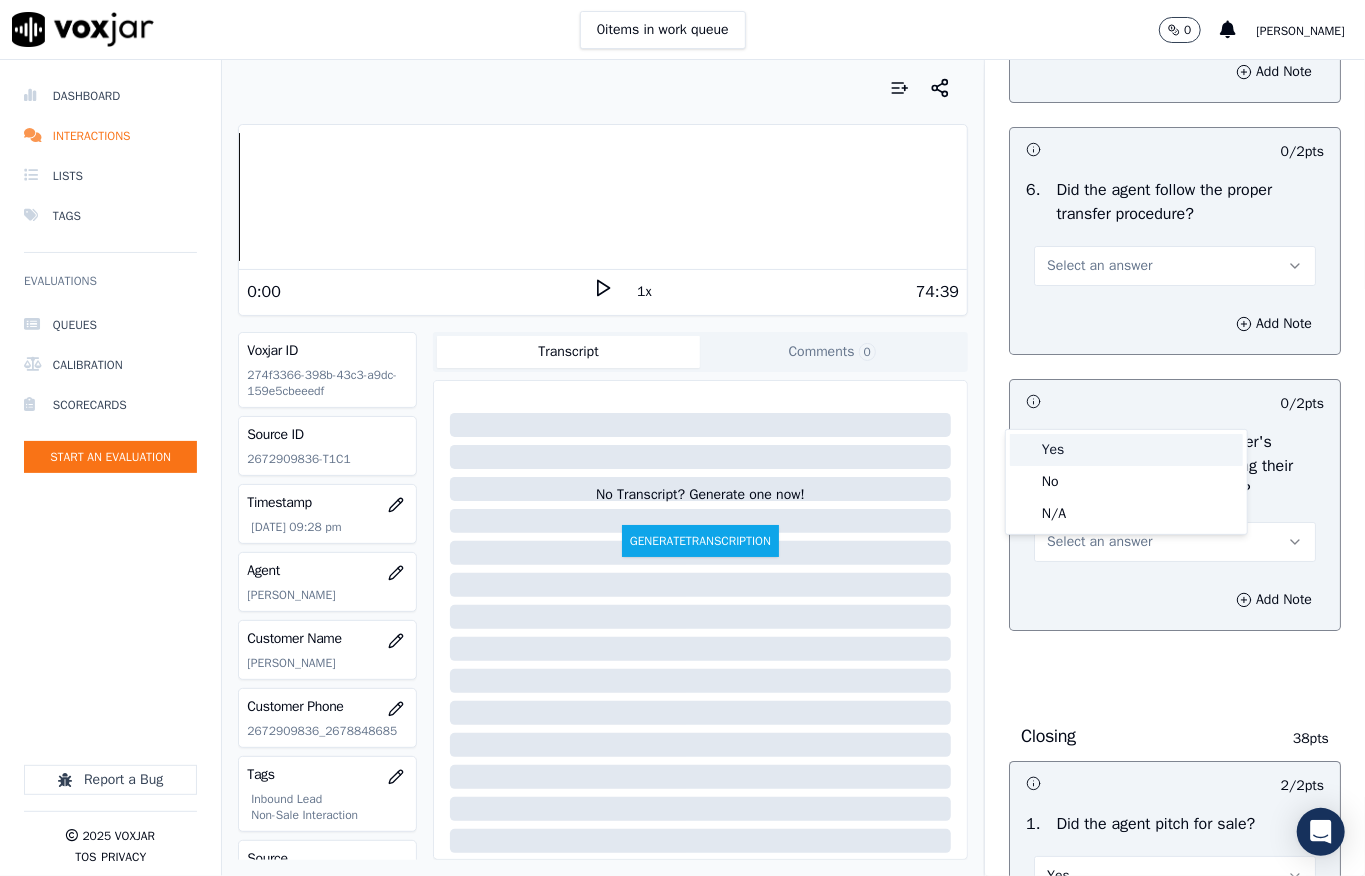 click on "Yes" at bounding box center [1126, 450] 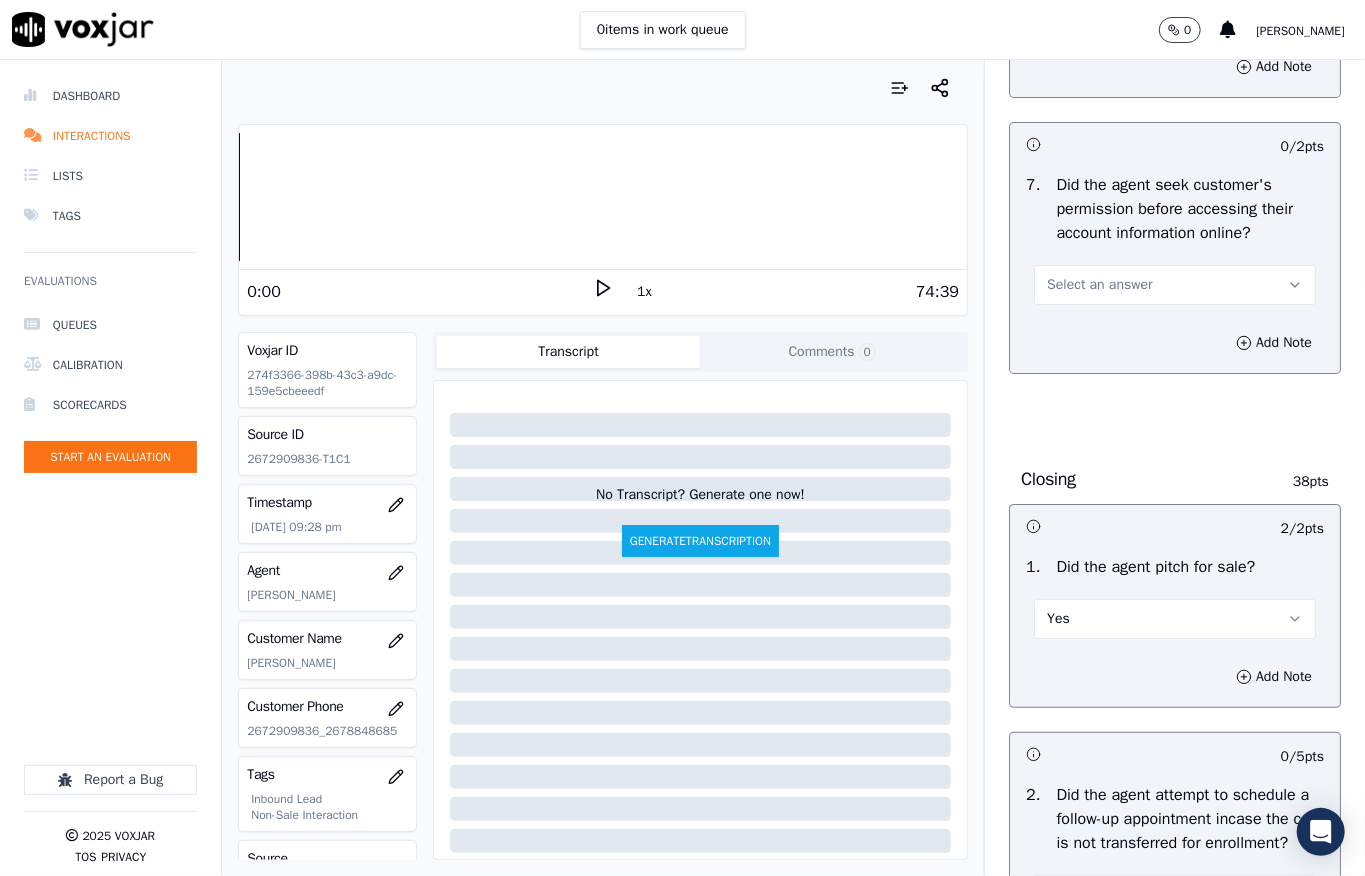 scroll, scrollTop: 4104, scrollLeft: 0, axis: vertical 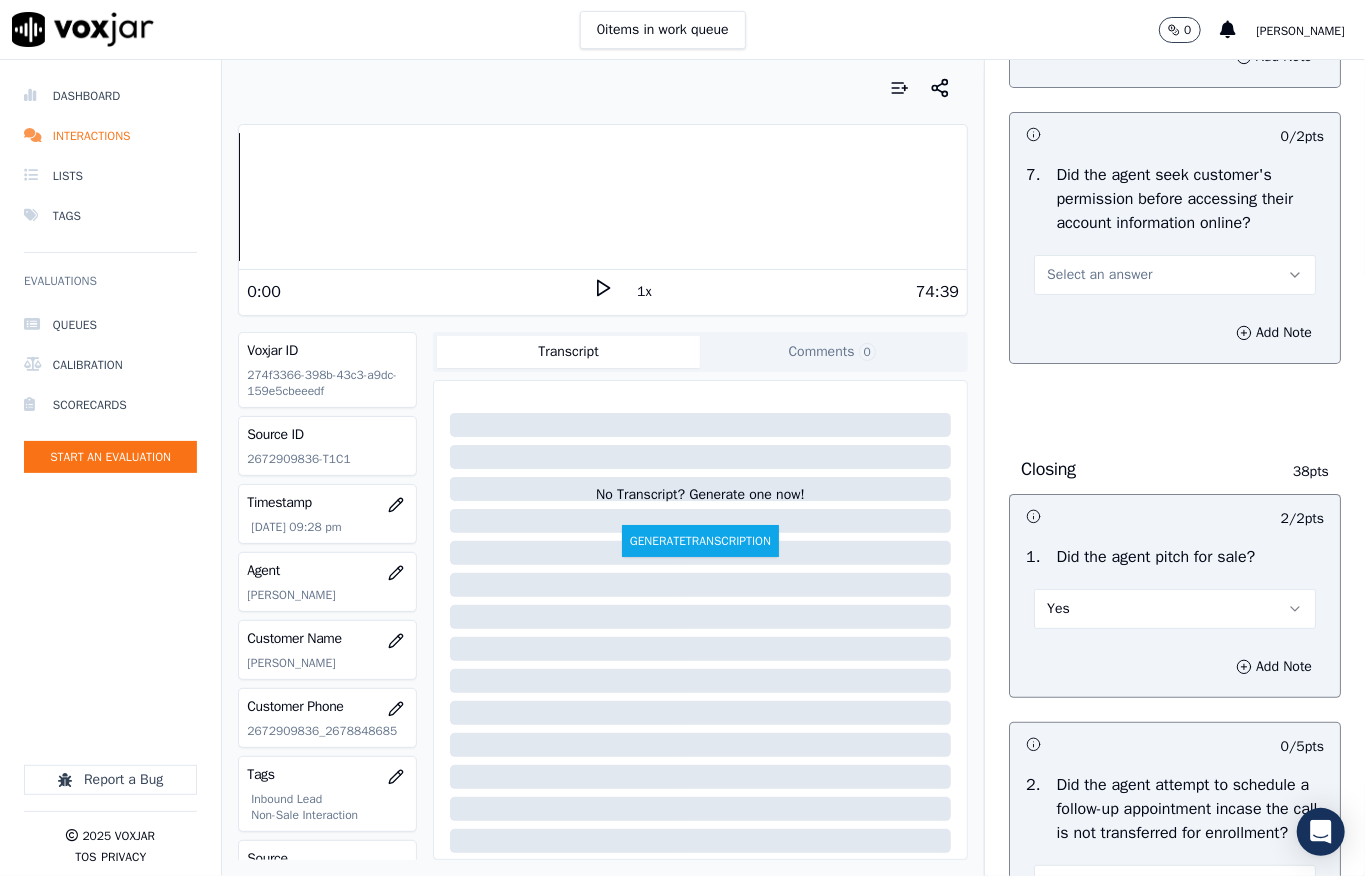 click on "Select an answer" at bounding box center (1175, 275) 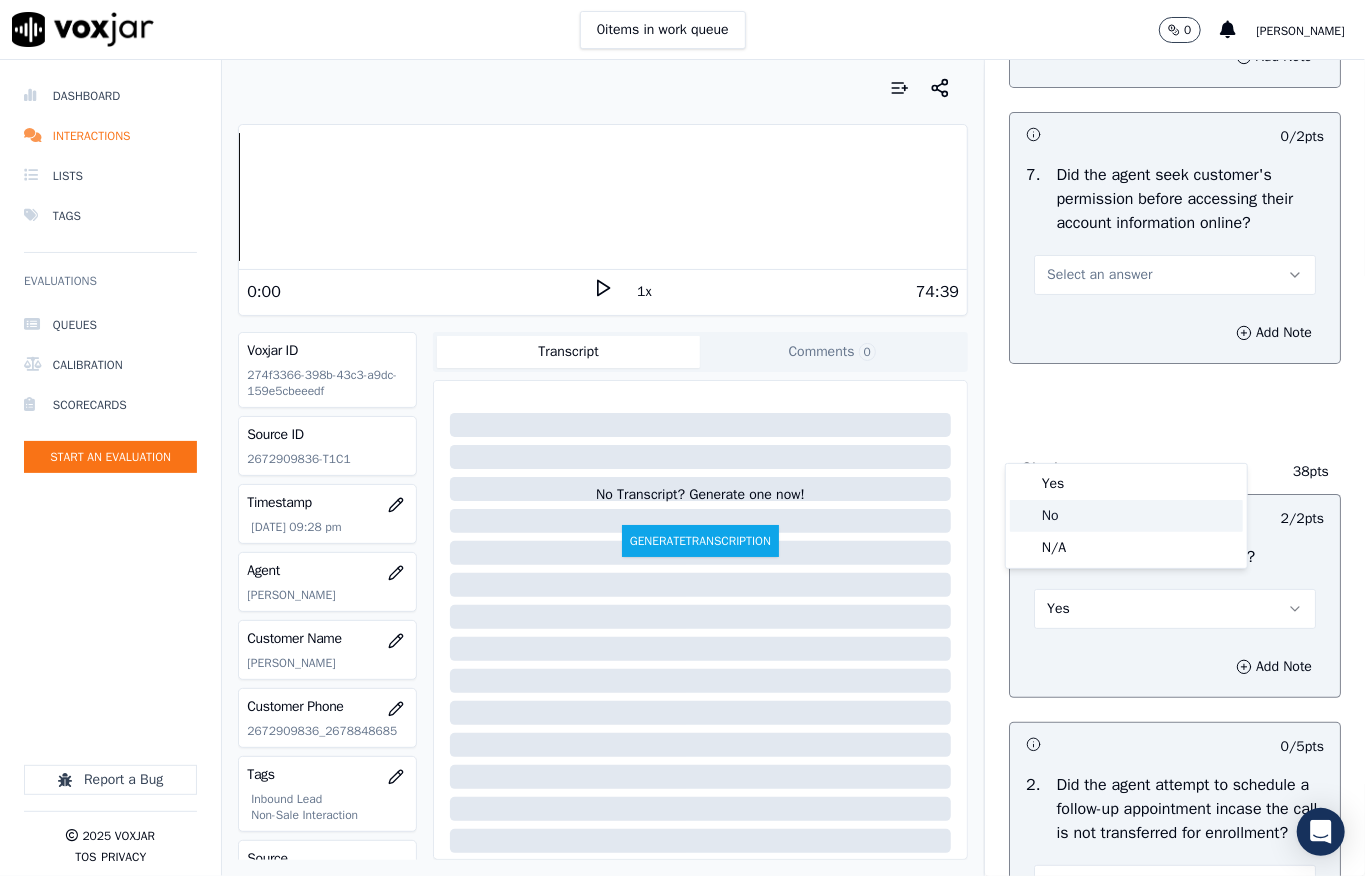 click on "No" 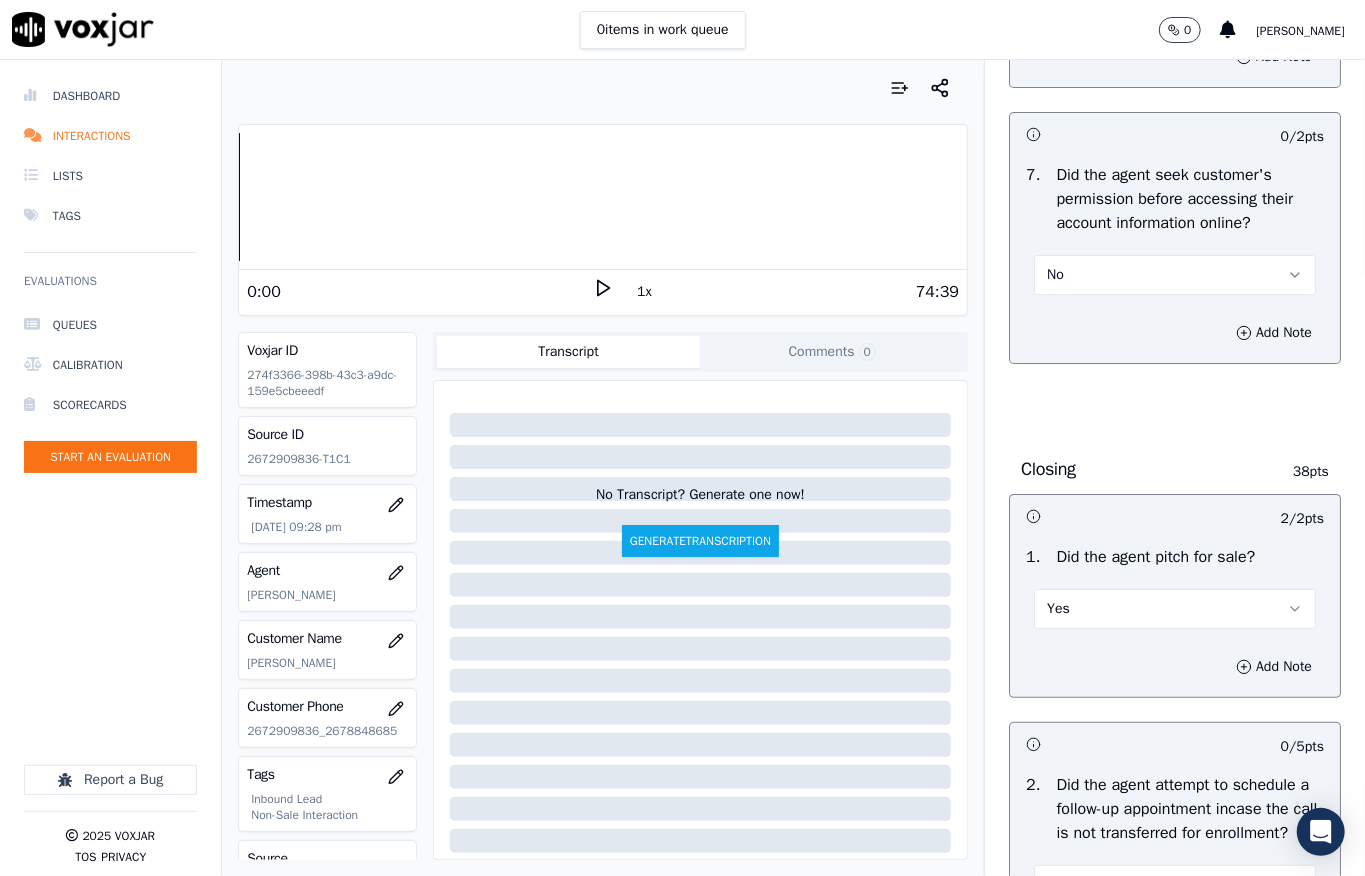 drag, startPoint x: 1212, startPoint y: 473, endPoint x: 1210, endPoint y: 493, distance: 20.09975 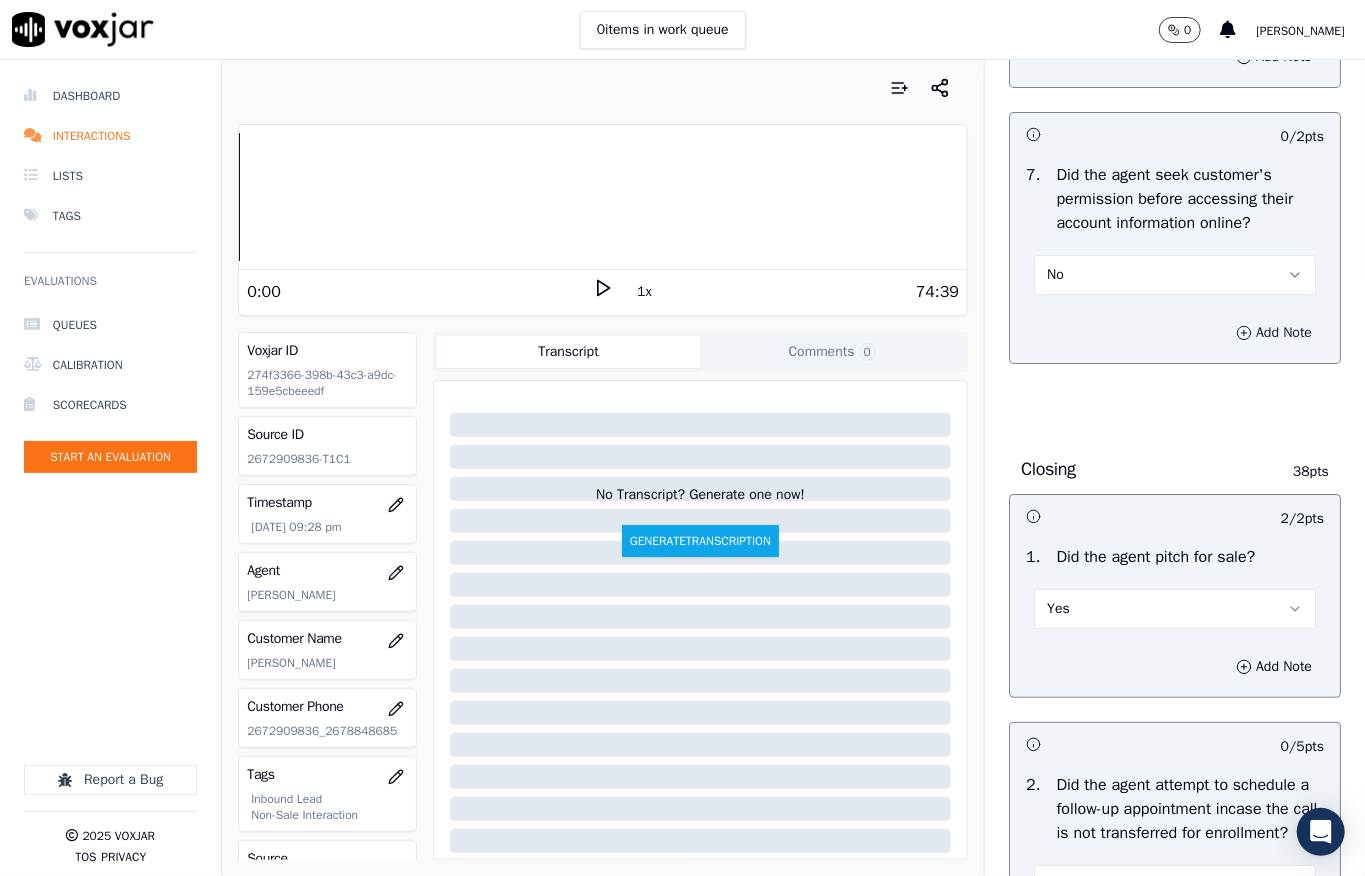 click on "Add Note" at bounding box center [1274, 333] 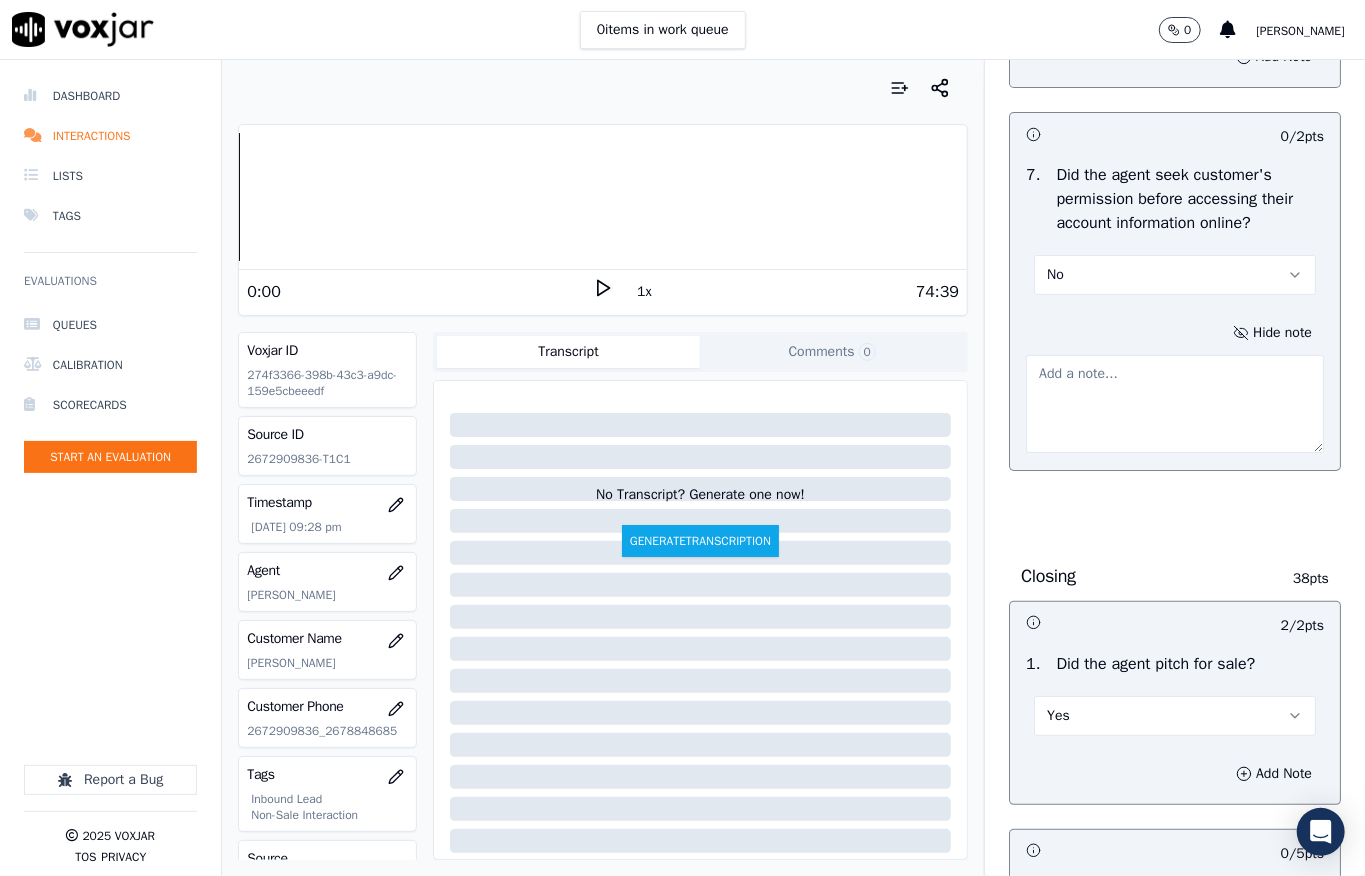 drag, startPoint x: 1149, startPoint y: 529, endPoint x: 1136, endPoint y: 538, distance: 15.811388 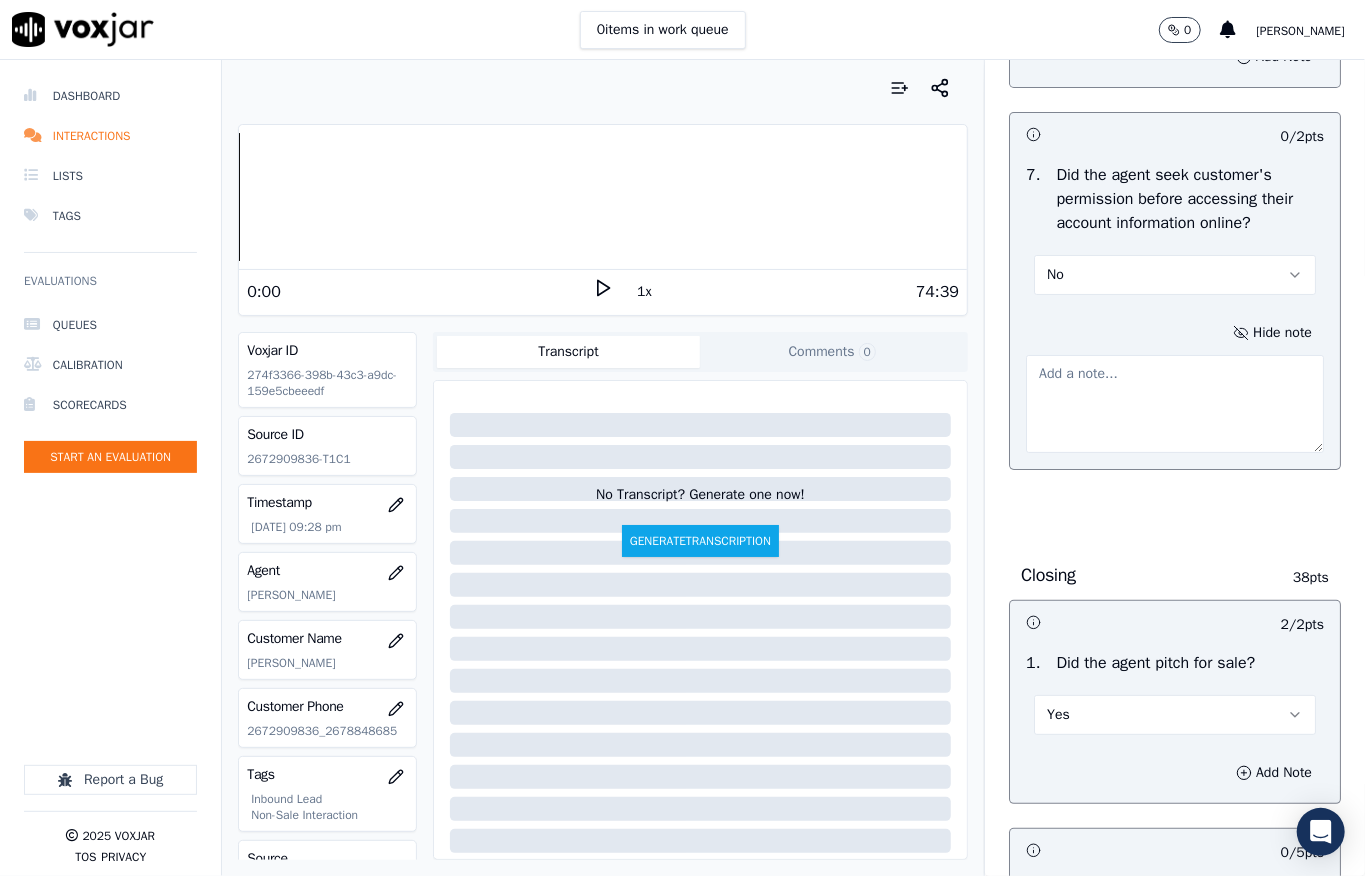 paste on "call id - 20250701-150229_@15:05 - The agent failed to pitch for permission before sharing any account details //" 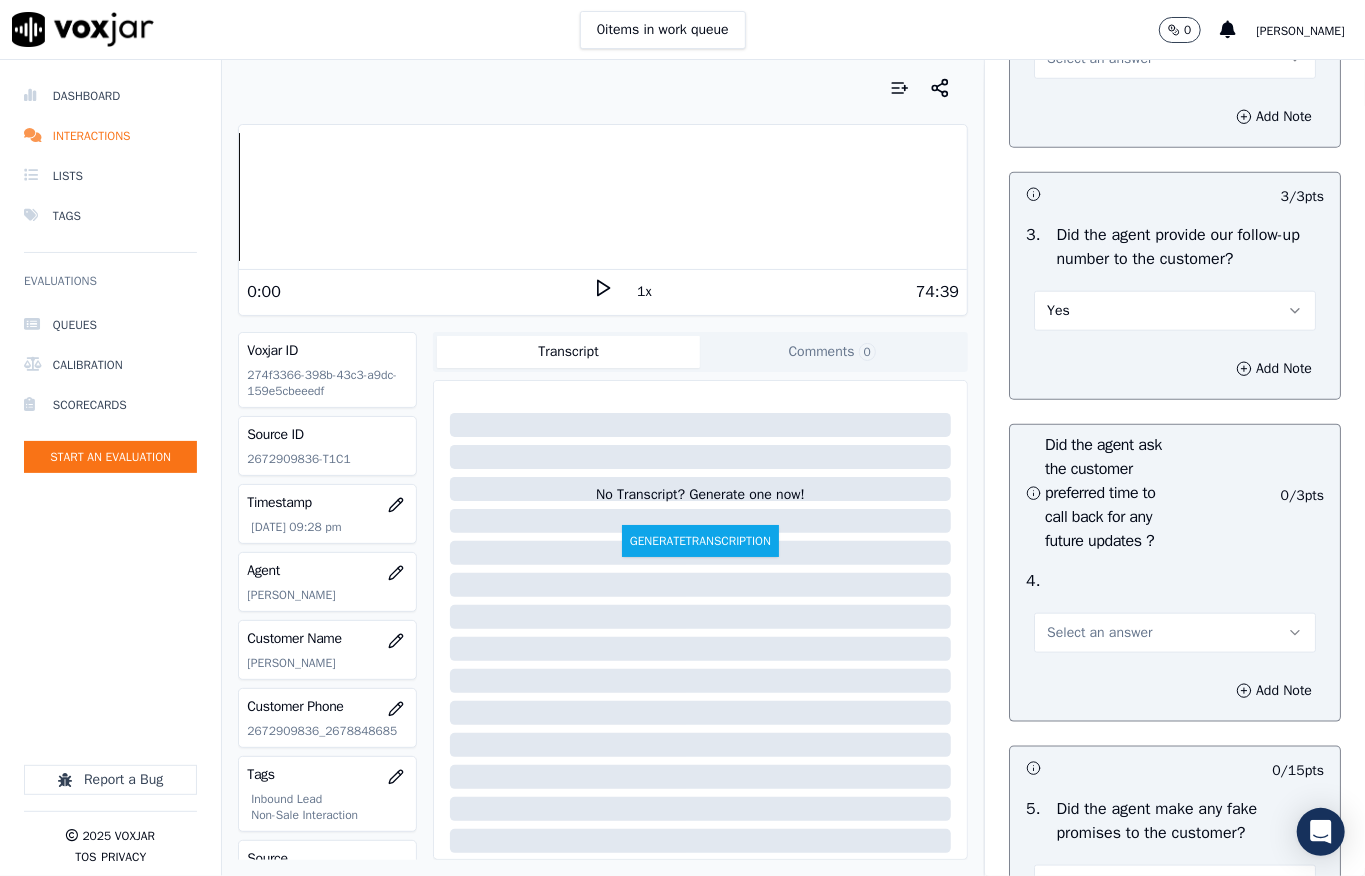 scroll, scrollTop: 5037, scrollLeft: 0, axis: vertical 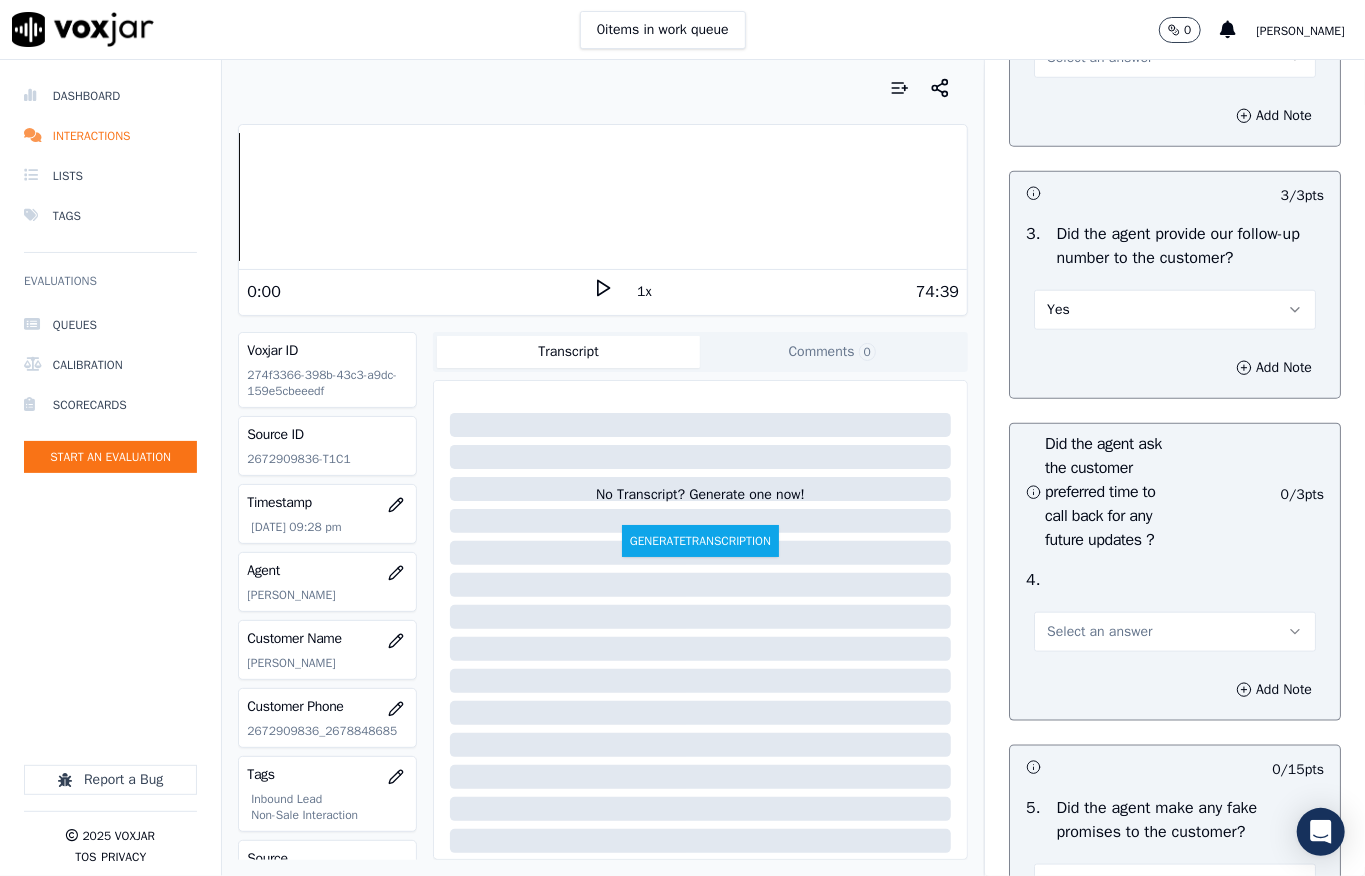 type on "call id - 20250701-150229_@15:05 - The agent failed to pitch for permission before sharing any account details //" 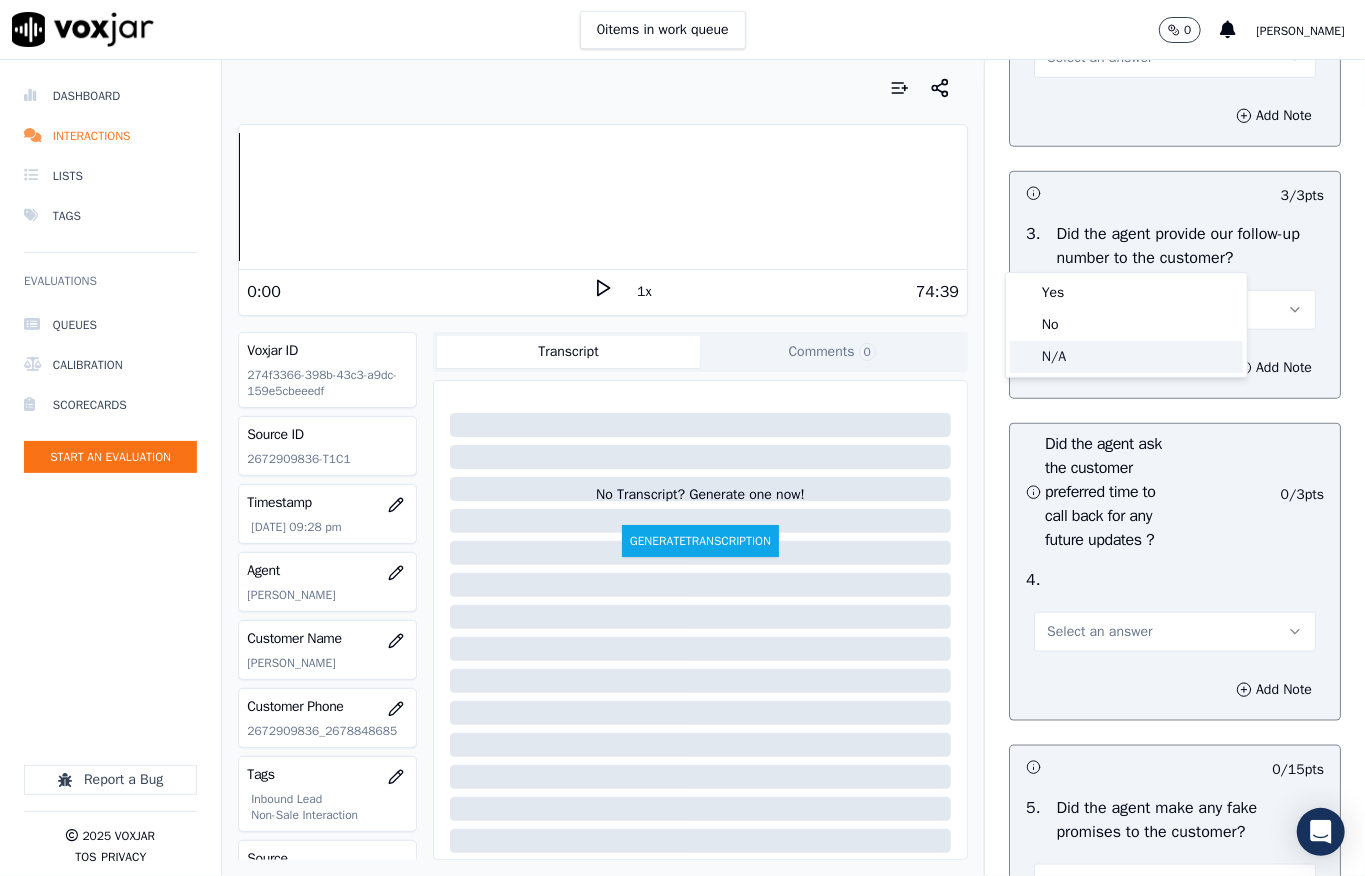 click on "N/A" 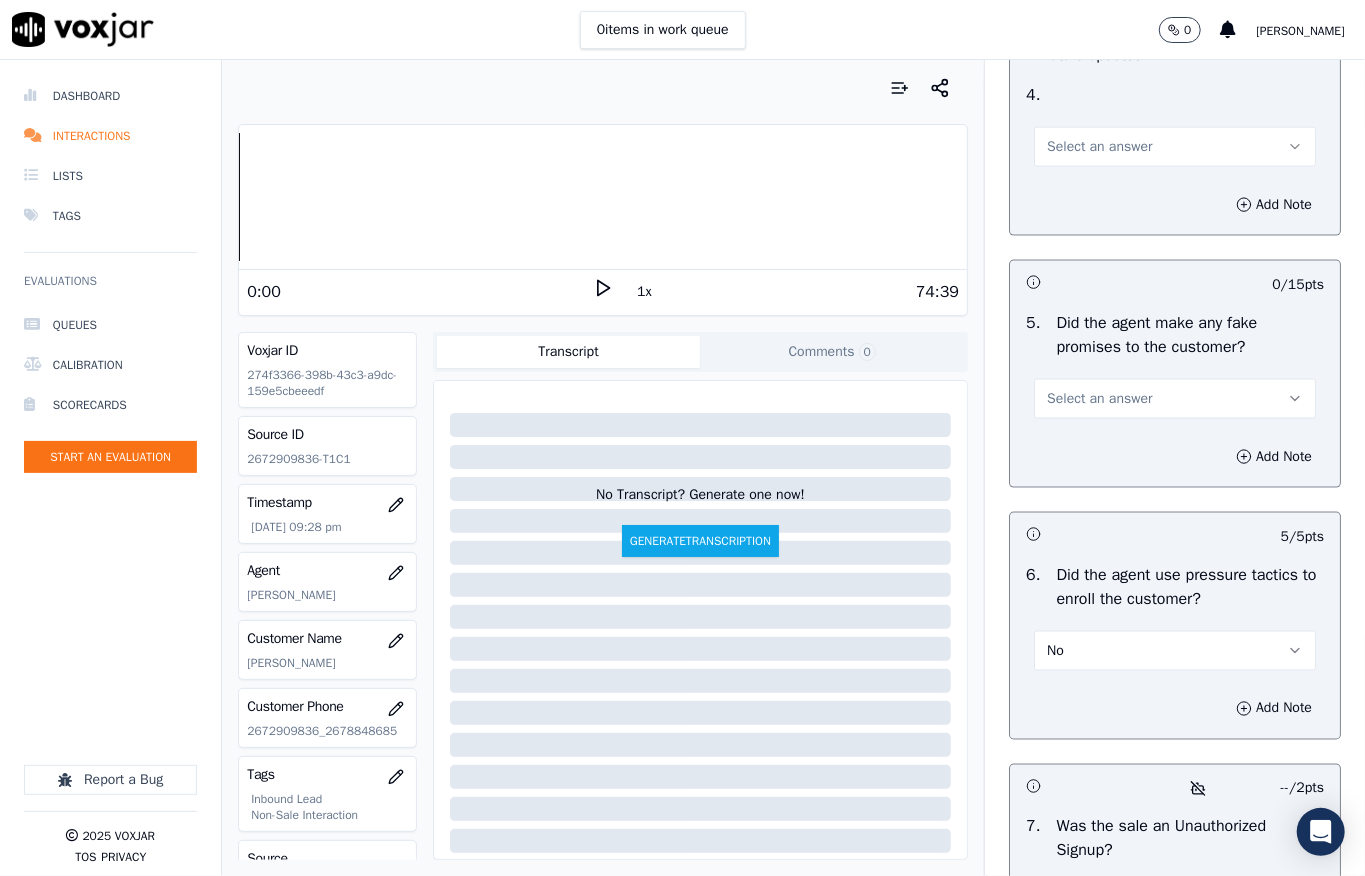 scroll, scrollTop: 5570, scrollLeft: 0, axis: vertical 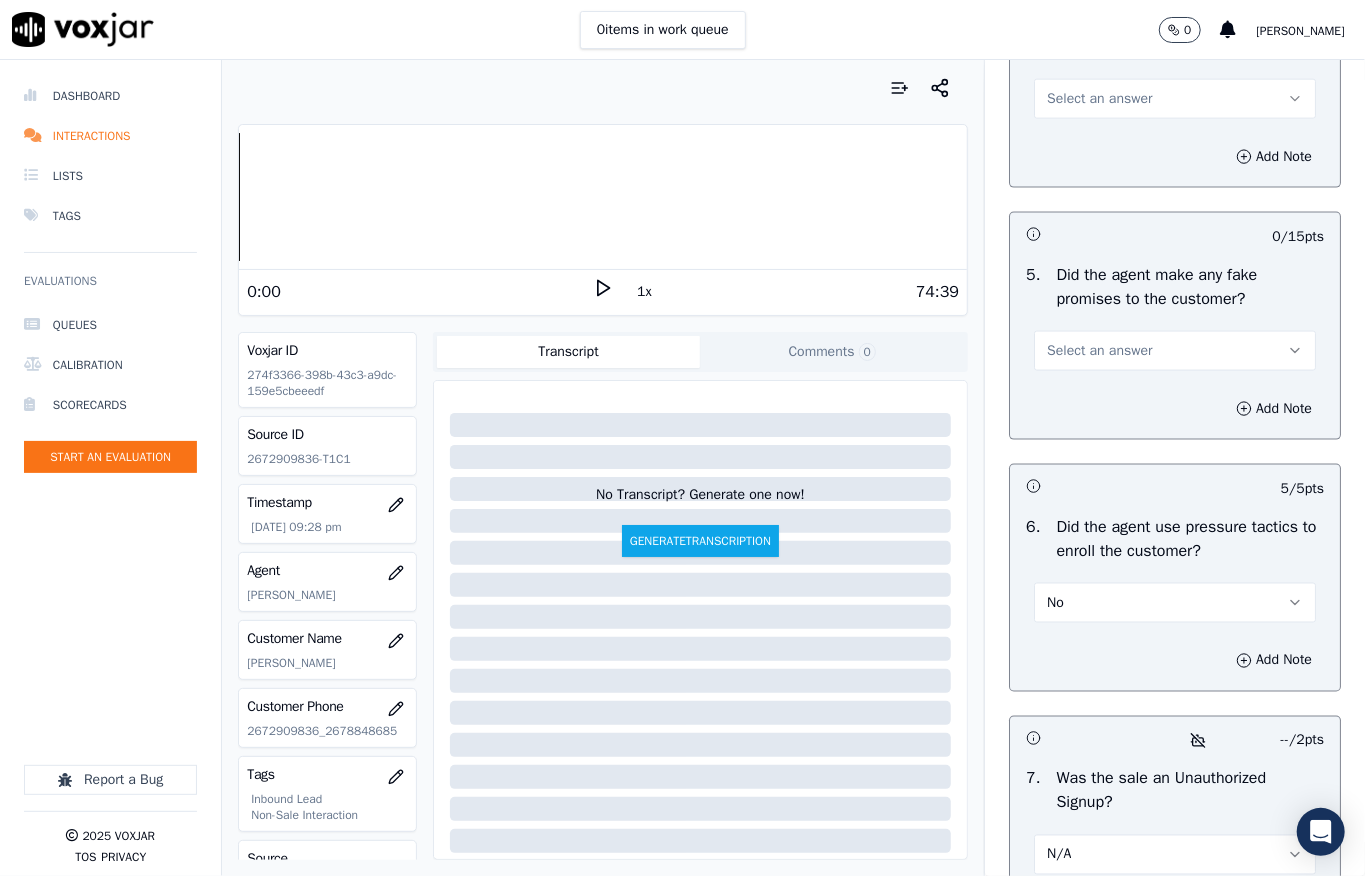 click on "Select an answer" at bounding box center (1099, 99) 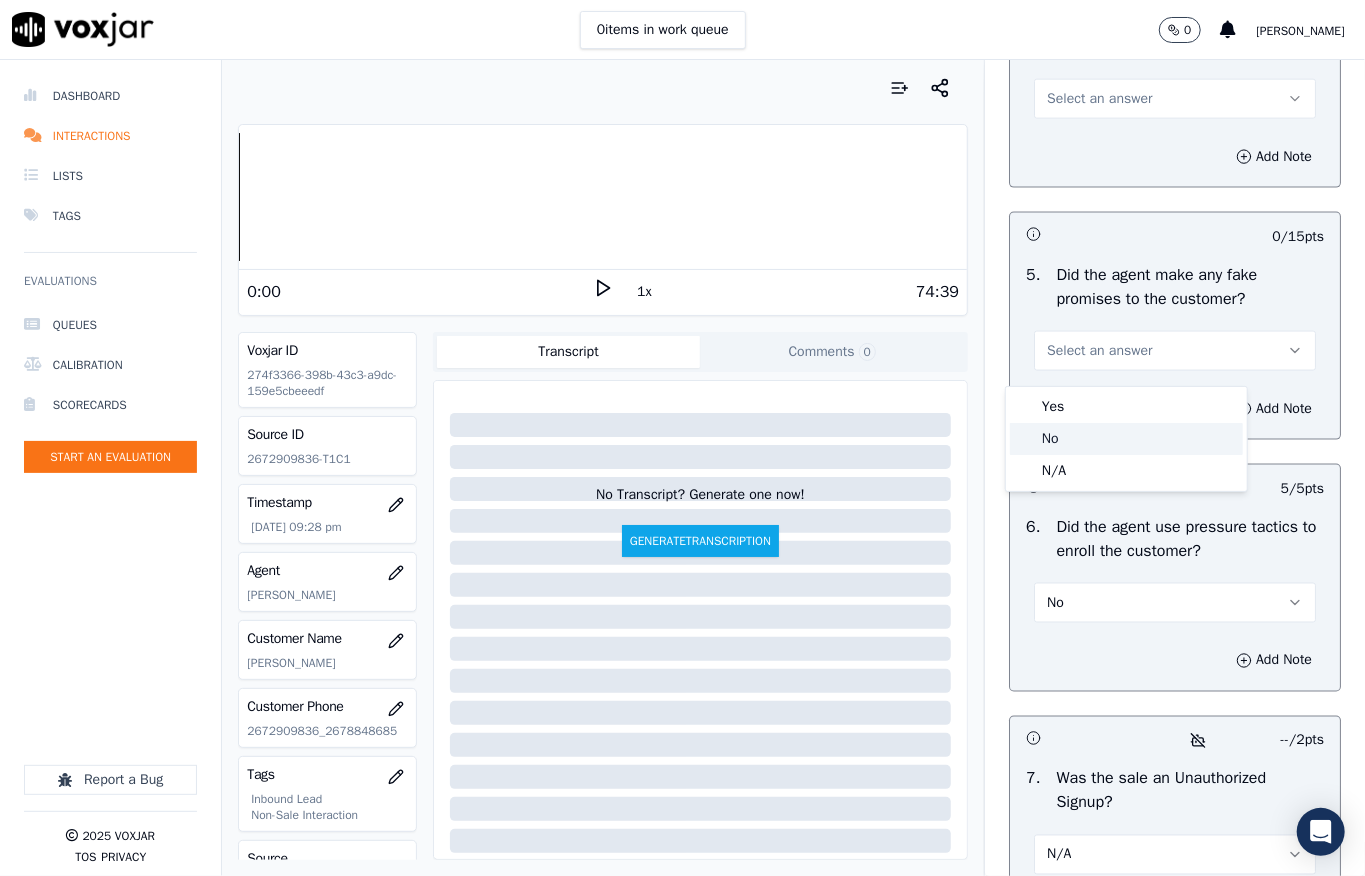 click on "No" 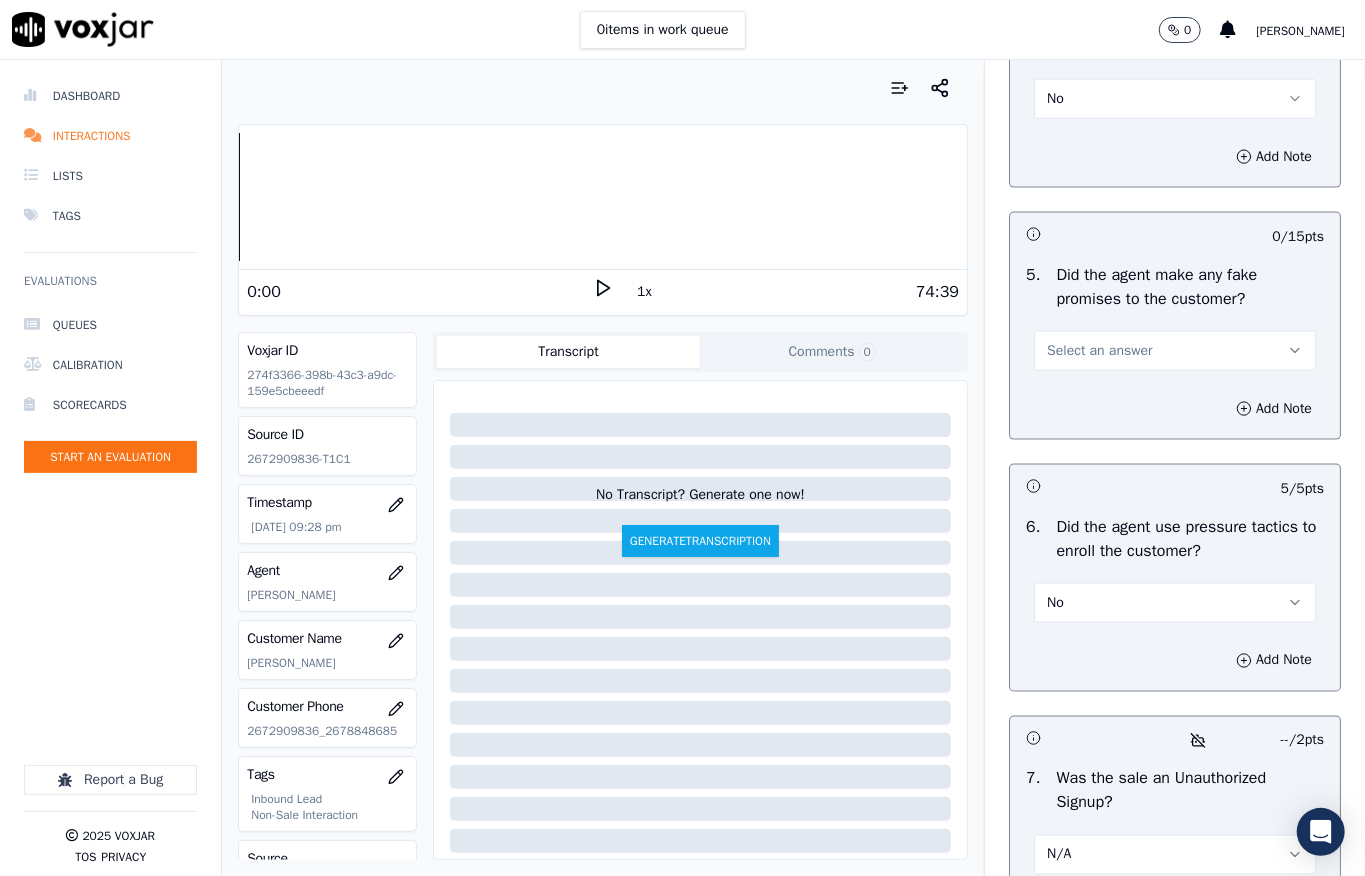 click on "No" at bounding box center (1175, 99) 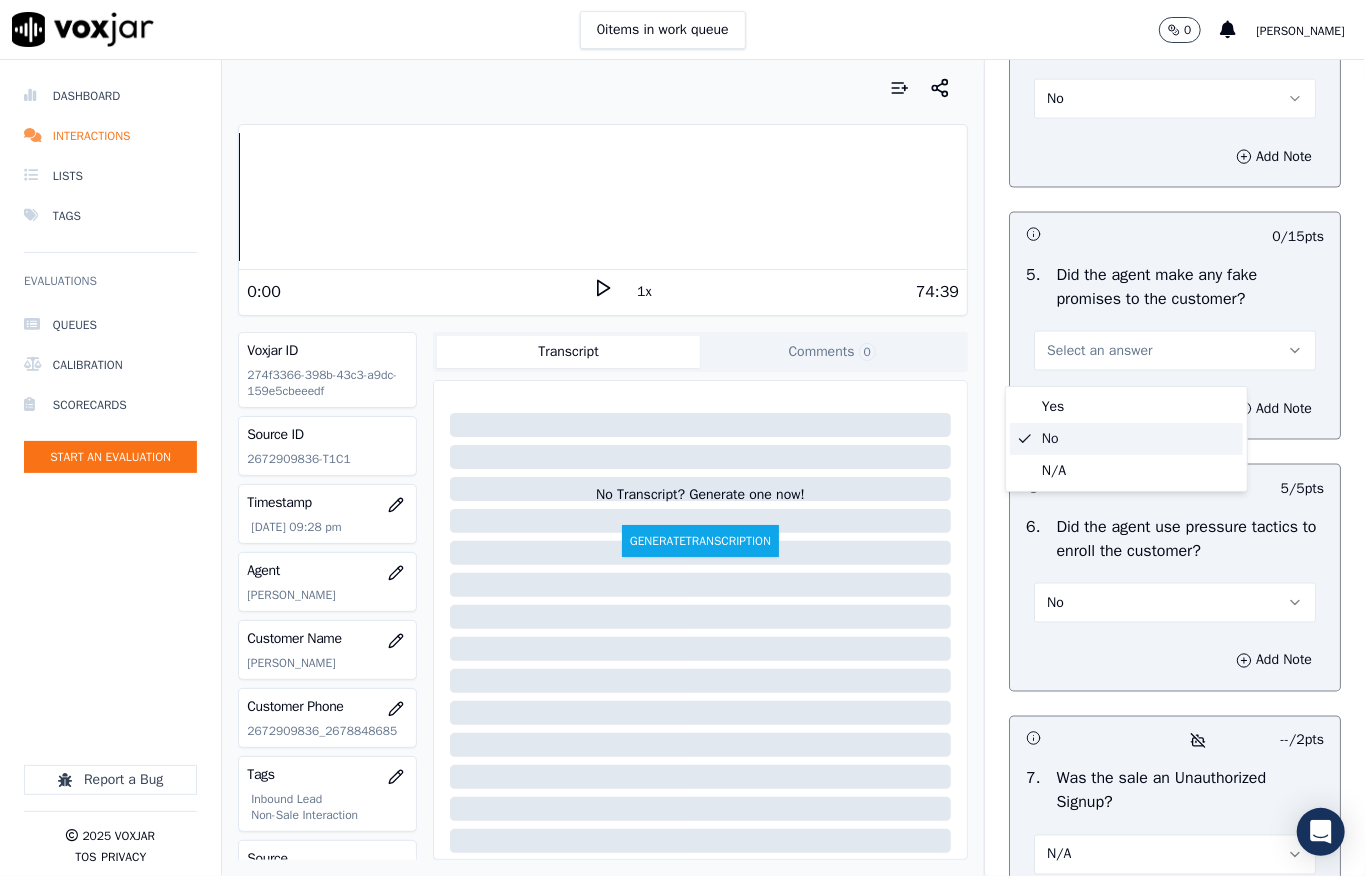 click on "No" 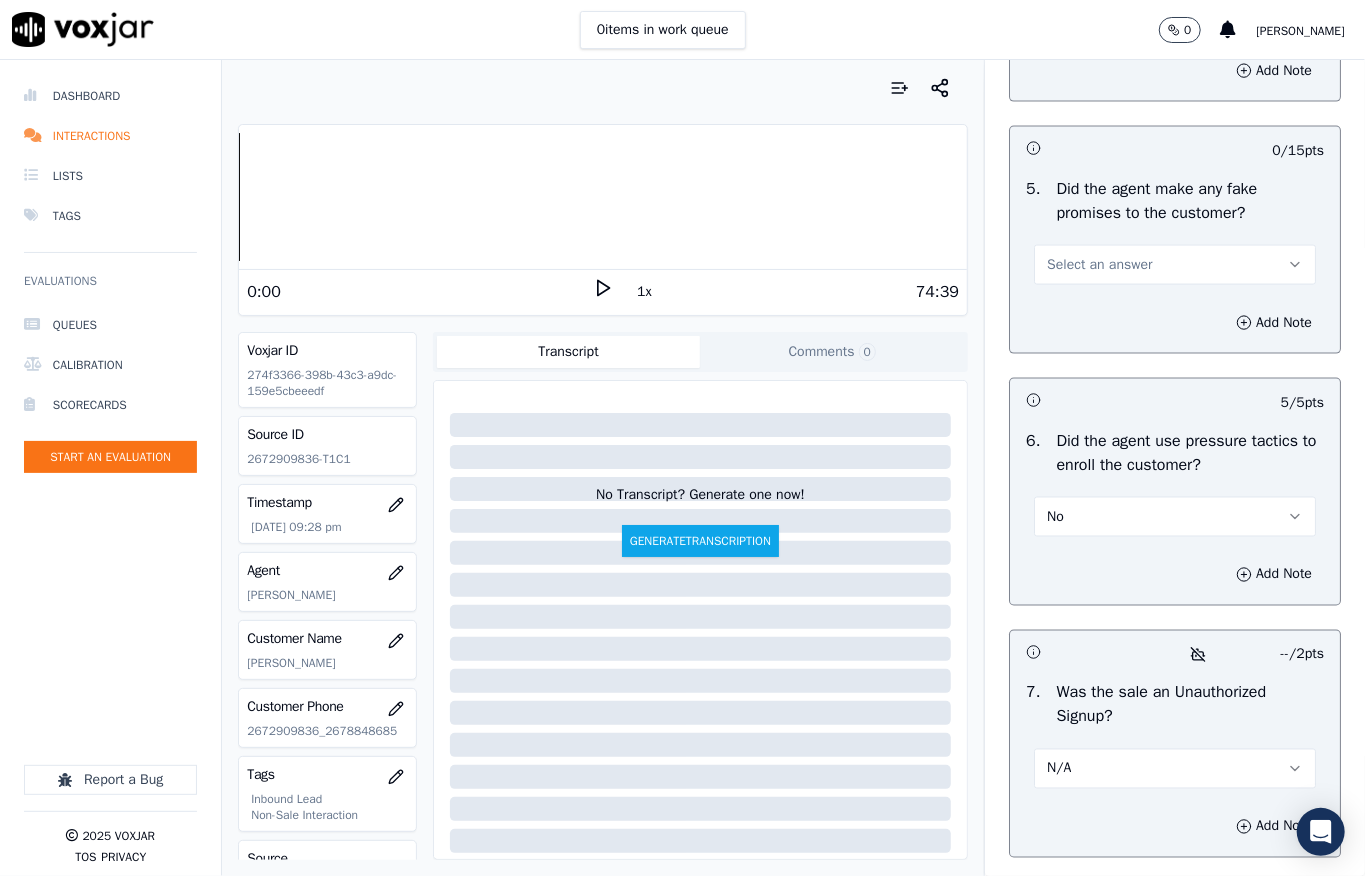 scroll, scrollTop: 5704, scrollLeft: 0, axis: vertical 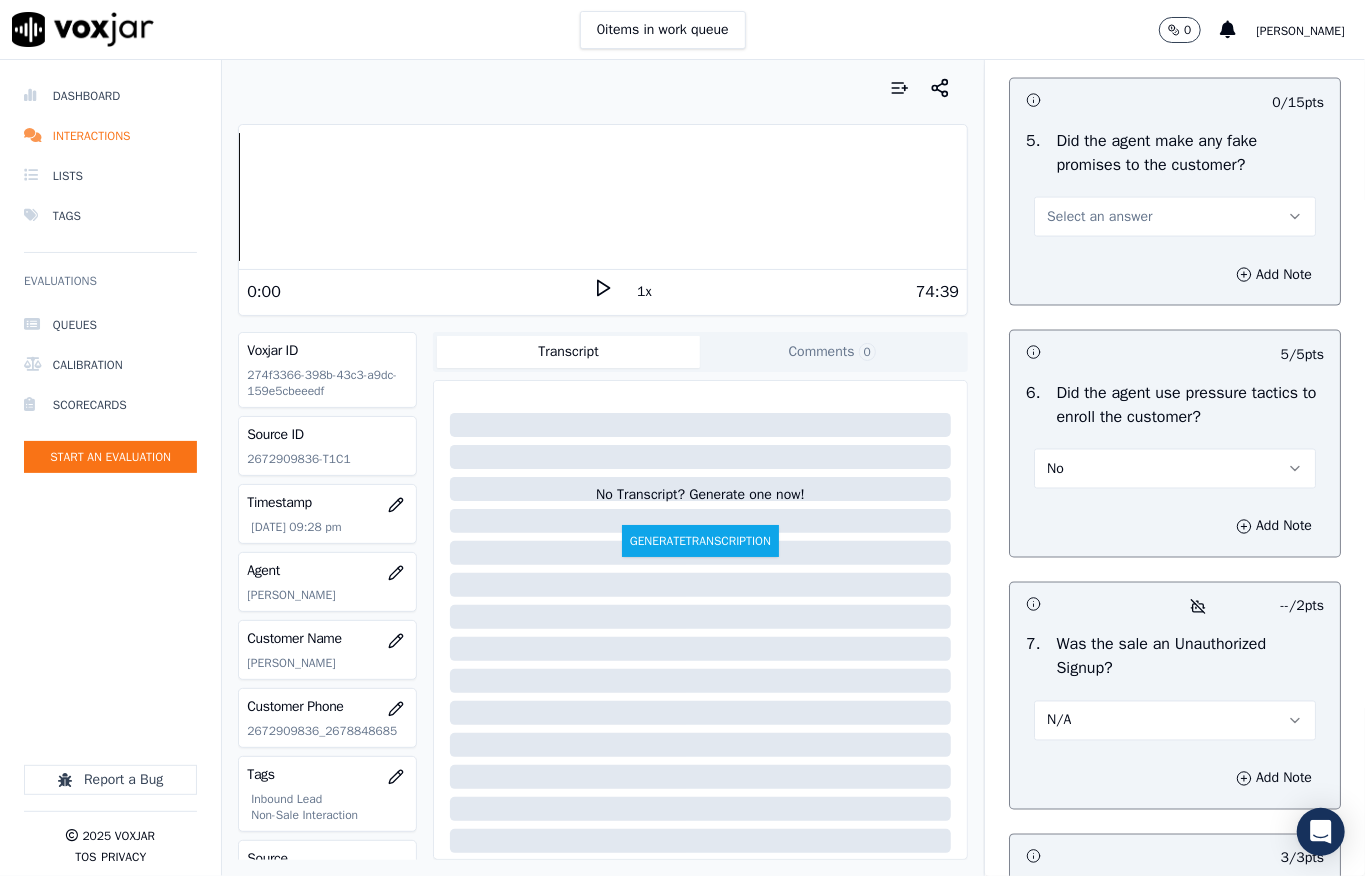 click on "No" at bounding box center (1175, -35) 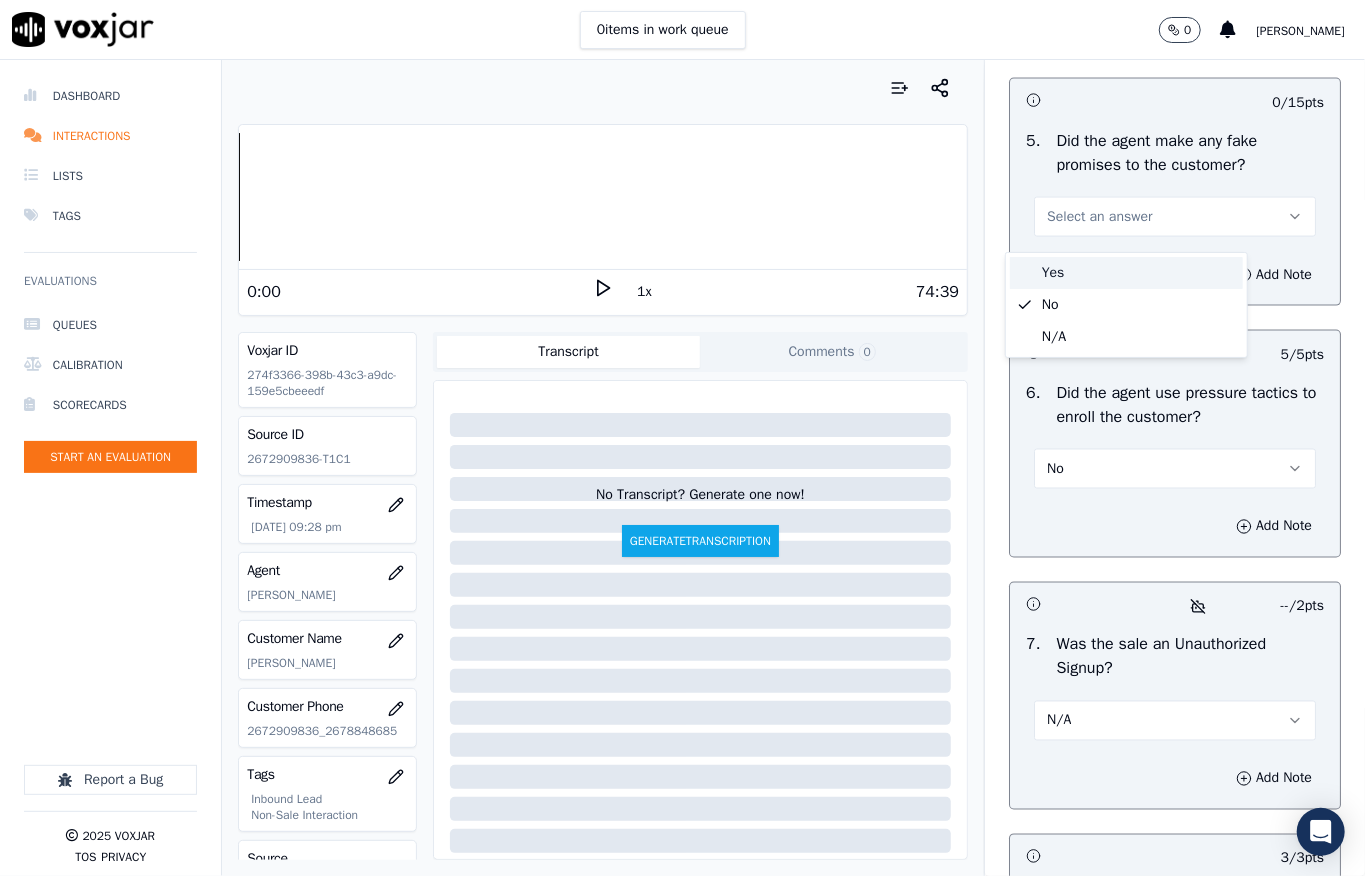 click on "Yes" at bounding box center [1126, 273] 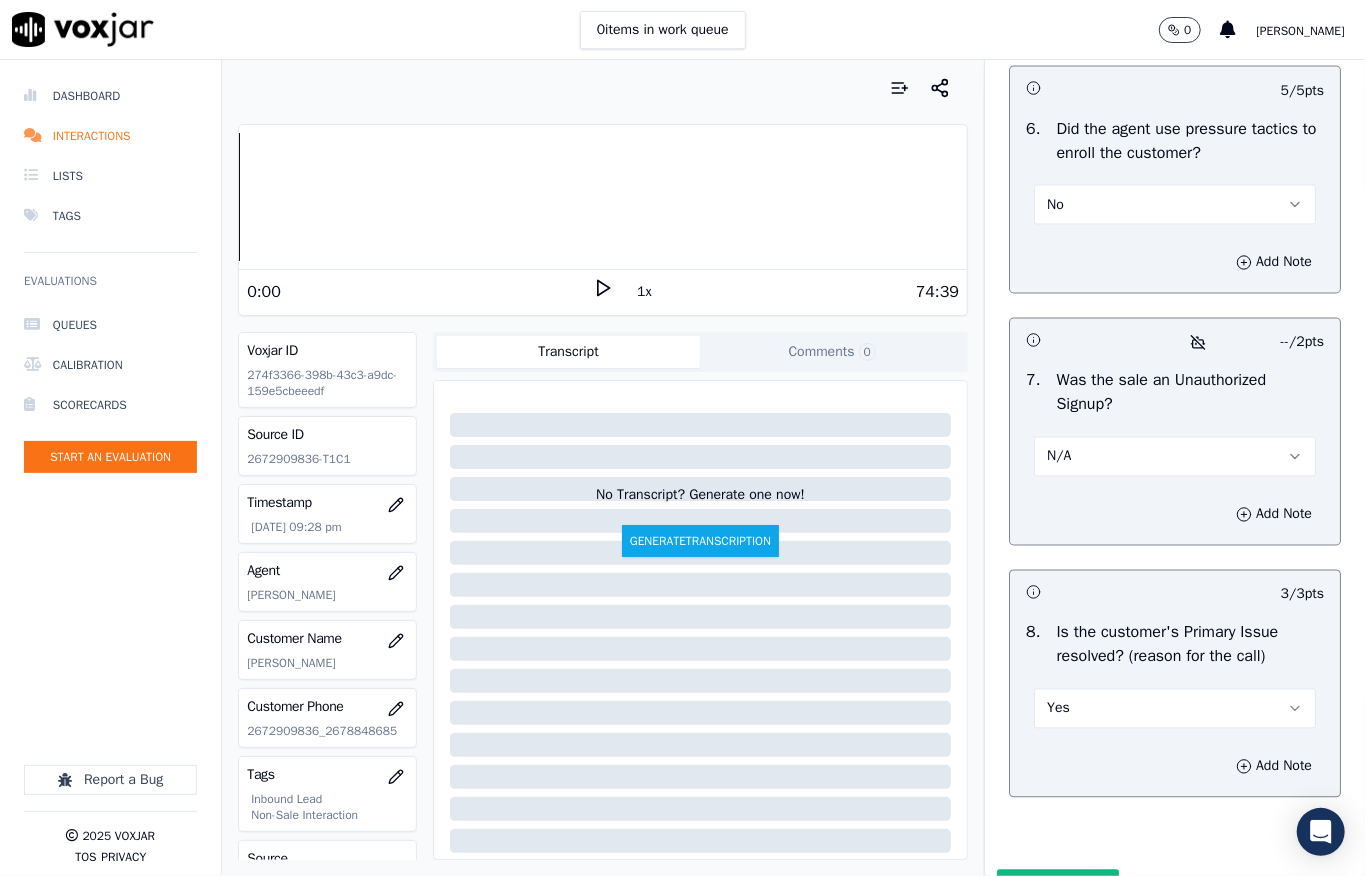 scroll, scrollTop: 5970, scrollLeft: 0, axis: vertical 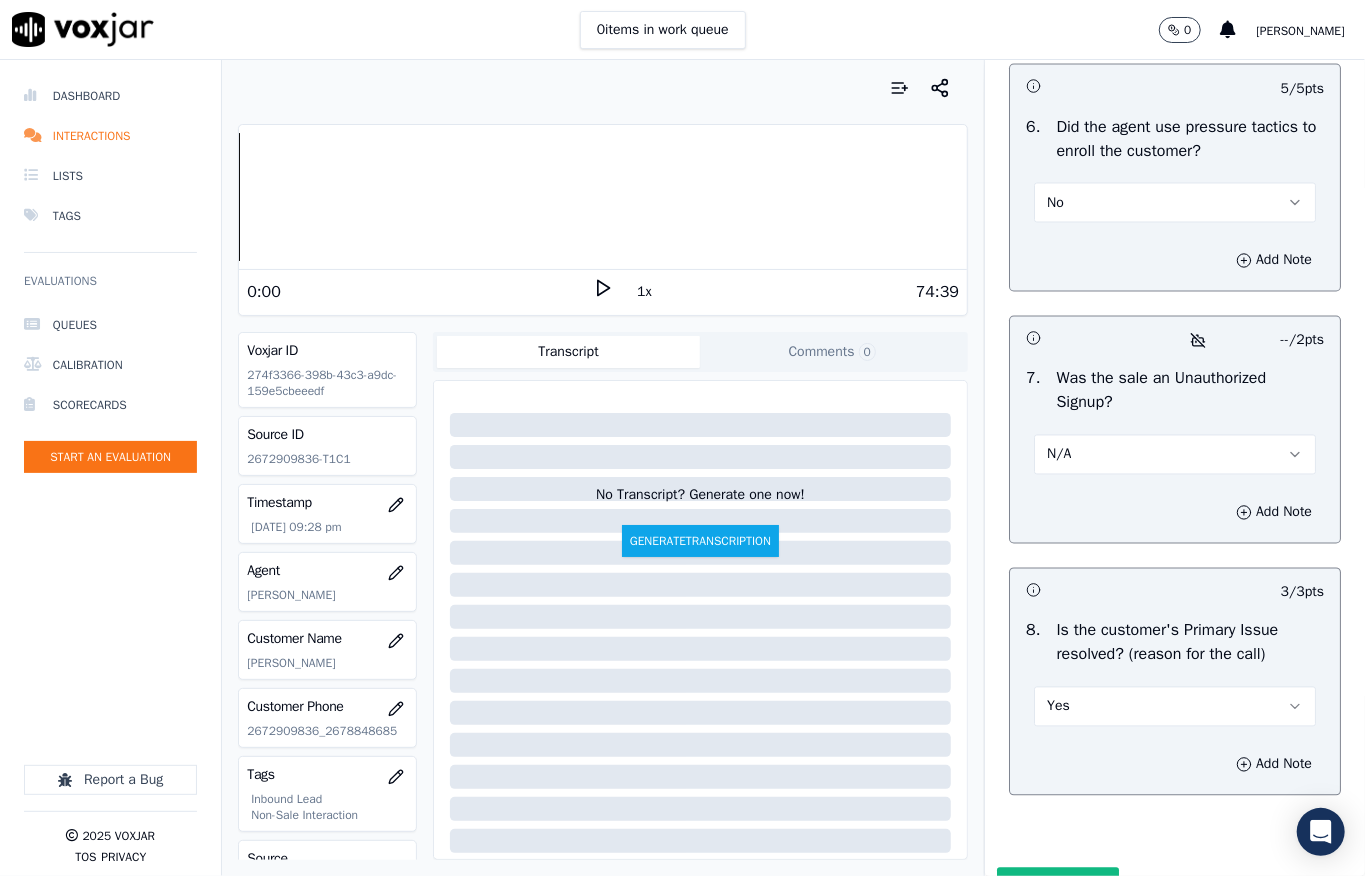 click on "Select an answer" at bounding box center (1099, -49) 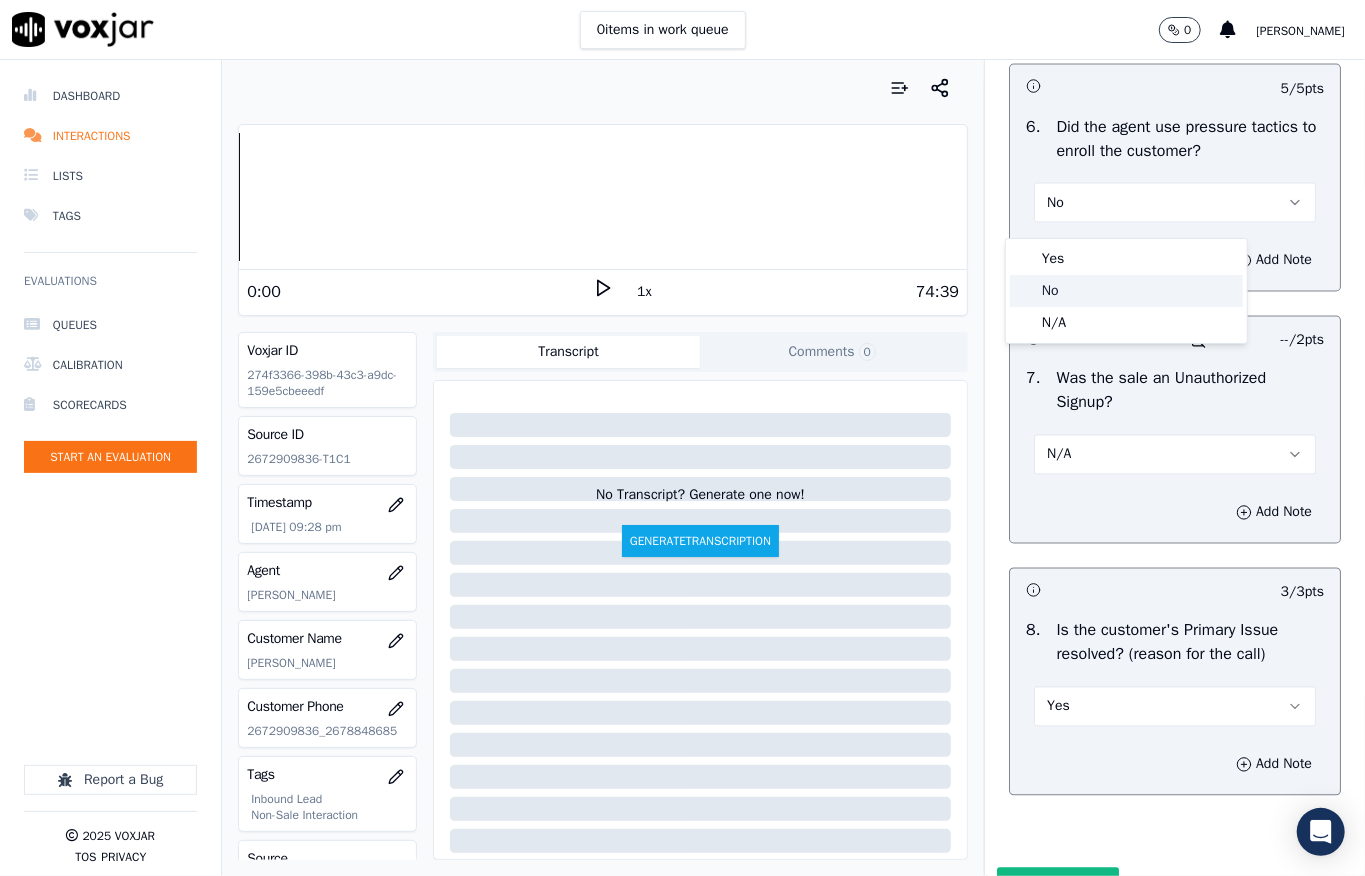 click on "No" 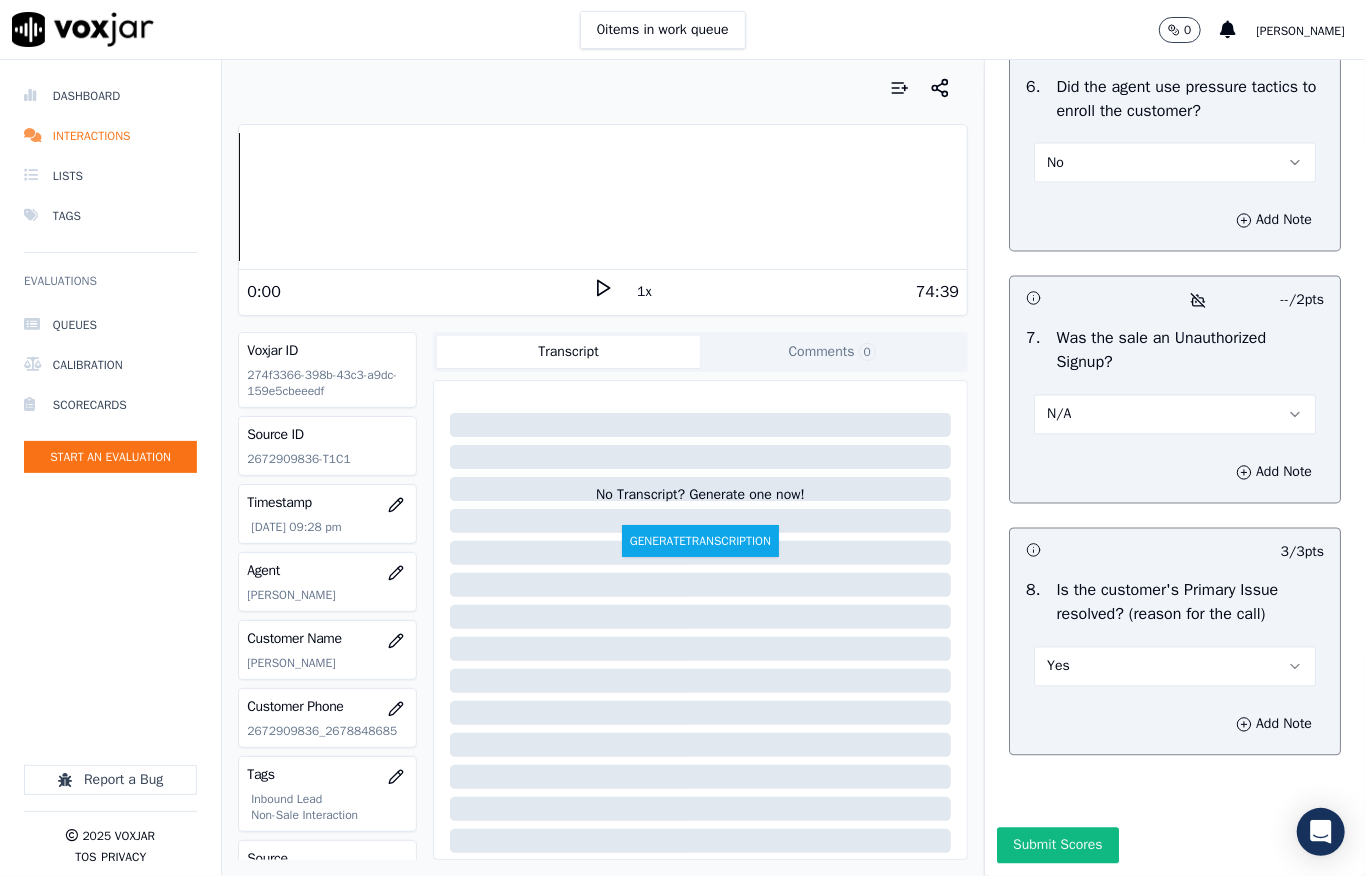 scroll, scrollTop: 6344, scrollLeft: 0, axis: vertical 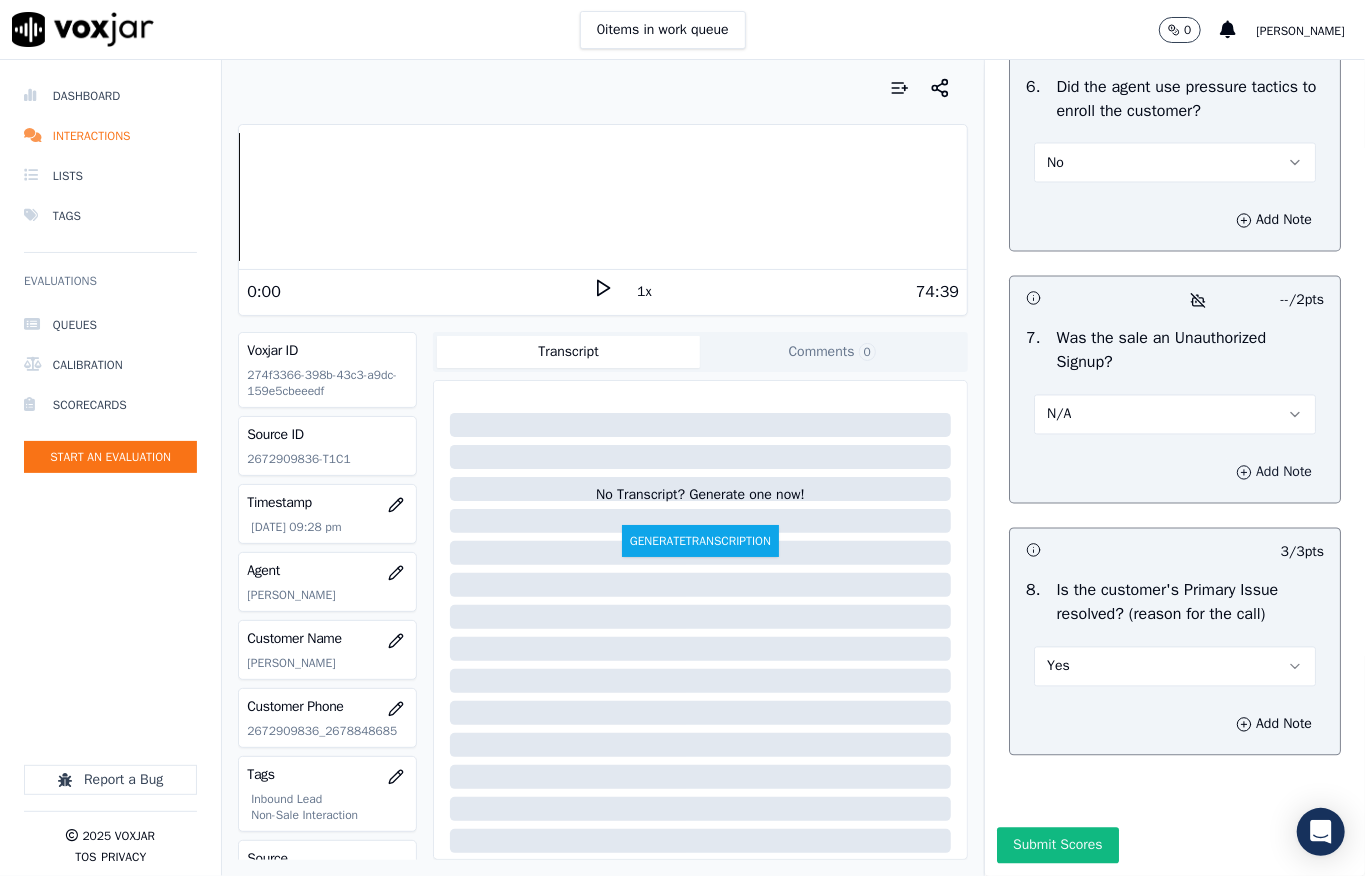 click on "Add Note" at bounding box center [1274, 473] 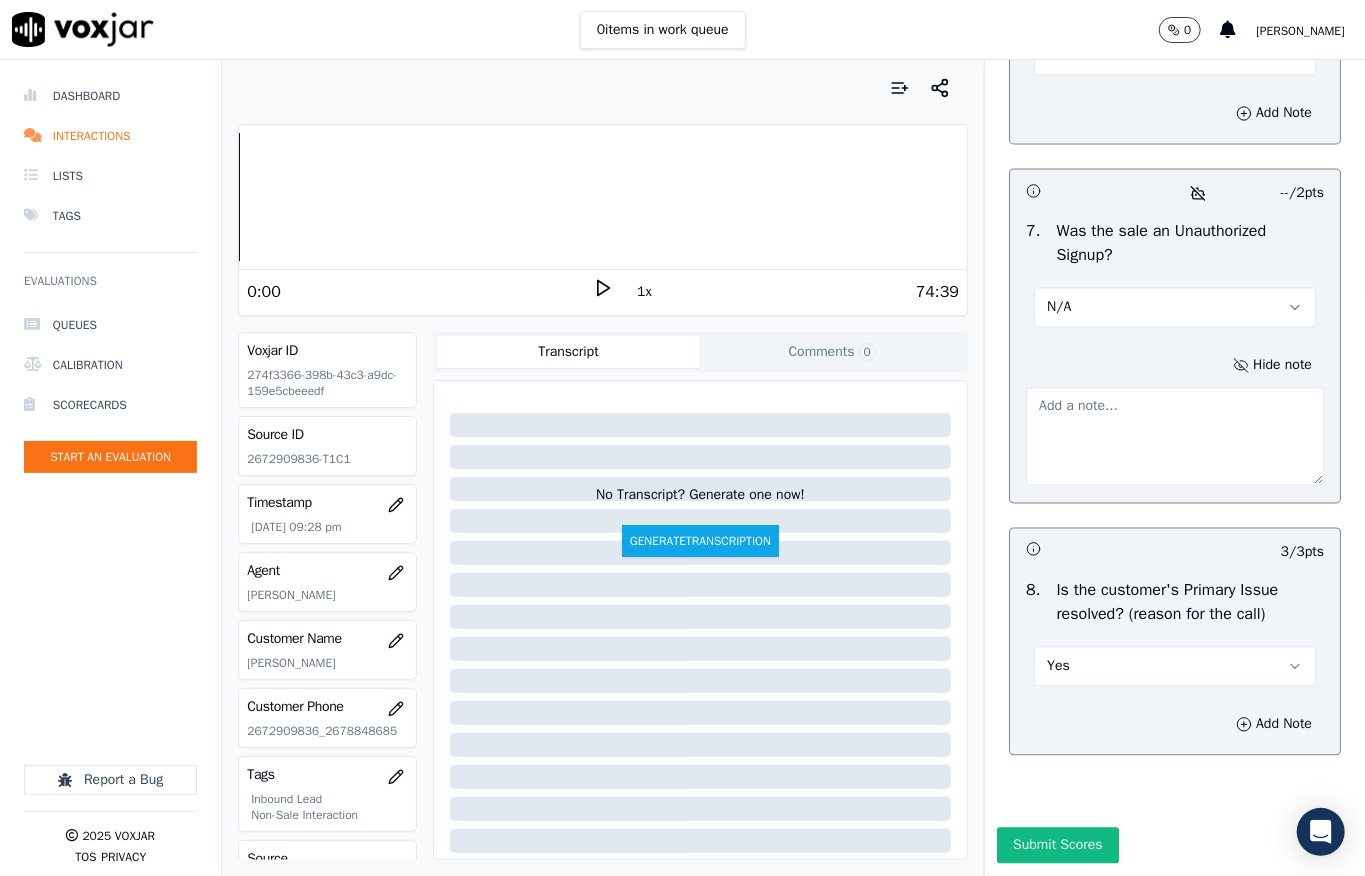 click at bounding box center (1175, 437) 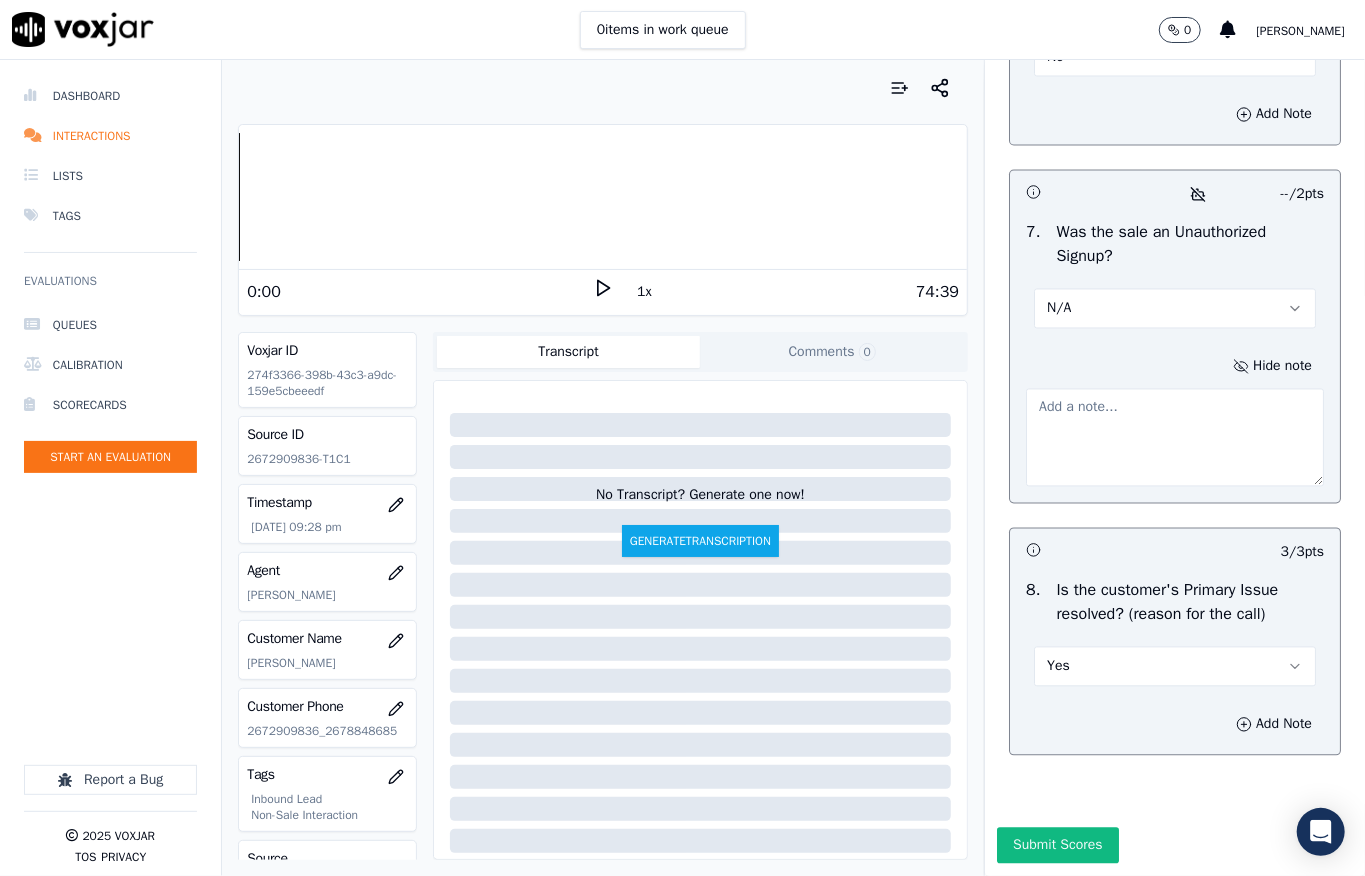 paste on "call id - 20250701-150229_@1.09:08 - During CTS verification, while confirming the details, the customer informed the agent that they were not comfortable proceeding with the verification. The CTS agent then declined the verification //" 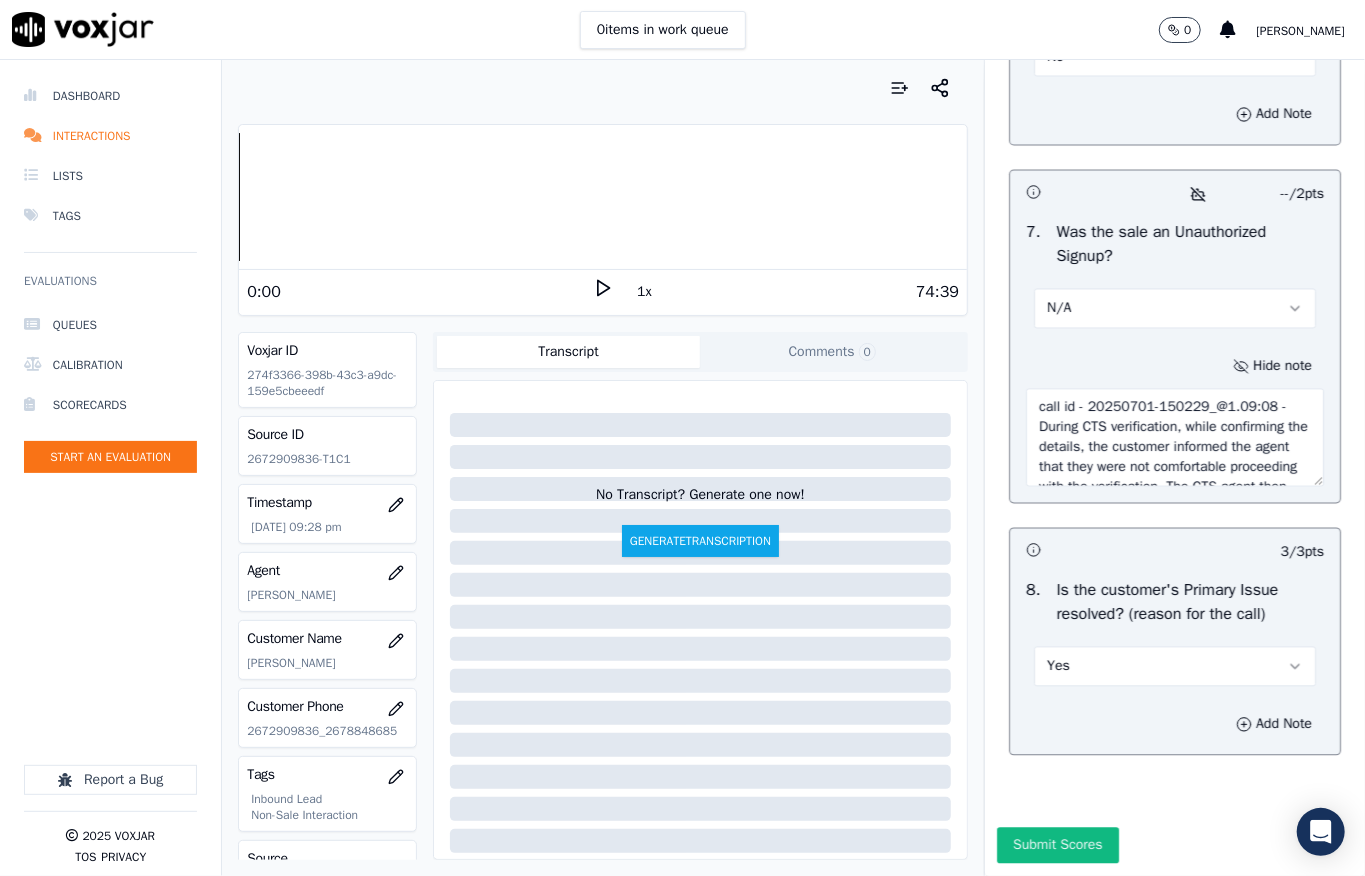scroll, scrollTop: 70, scrollLeft: 0, axis: vertical 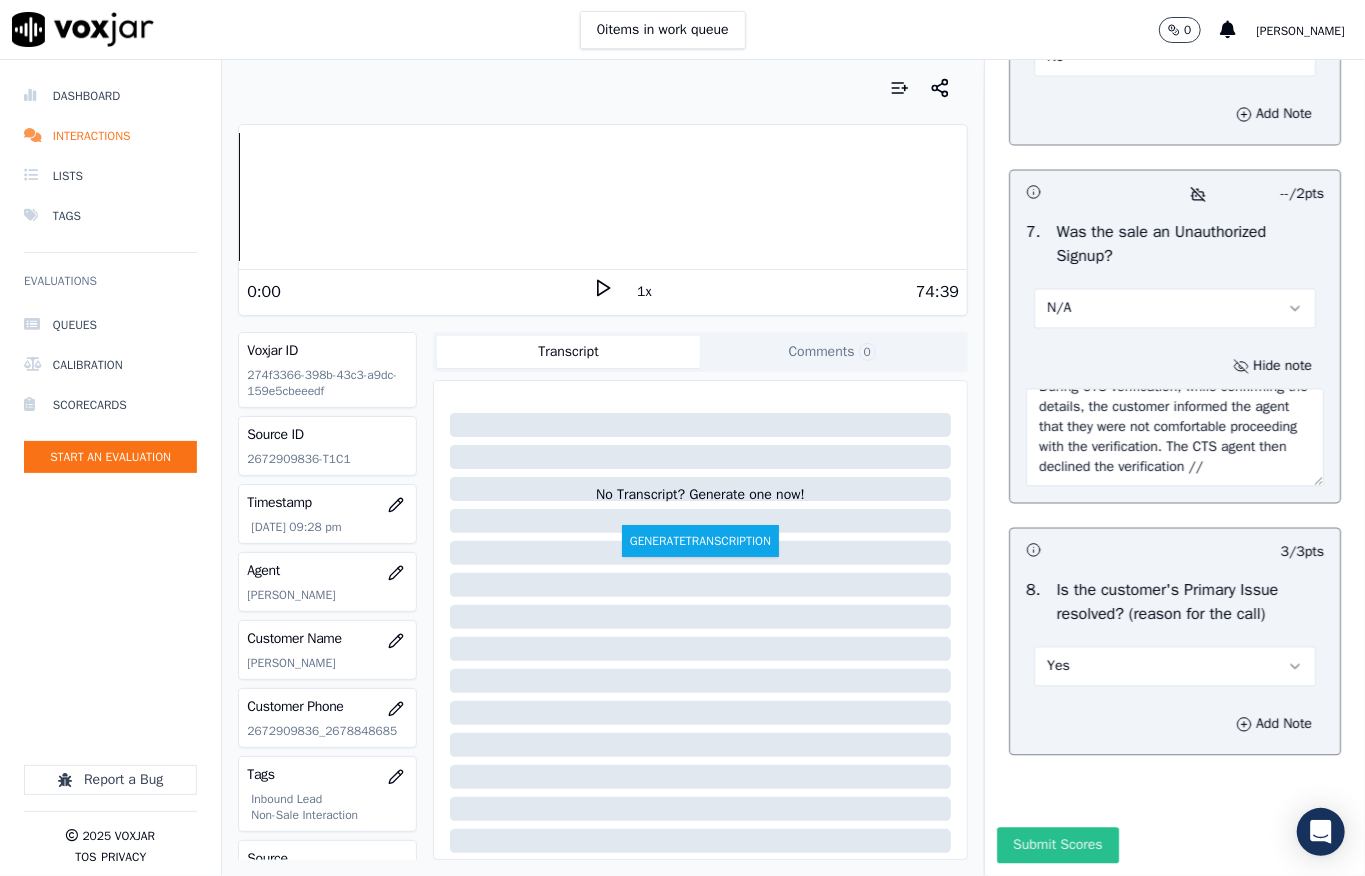 type on "call id - 20250701-150229_@1.09:08 - During CTS verification, while confirming the details, the customer informed the agent that they were not comfortable proceeding with the verification. The CTS agent then declined the verification //" 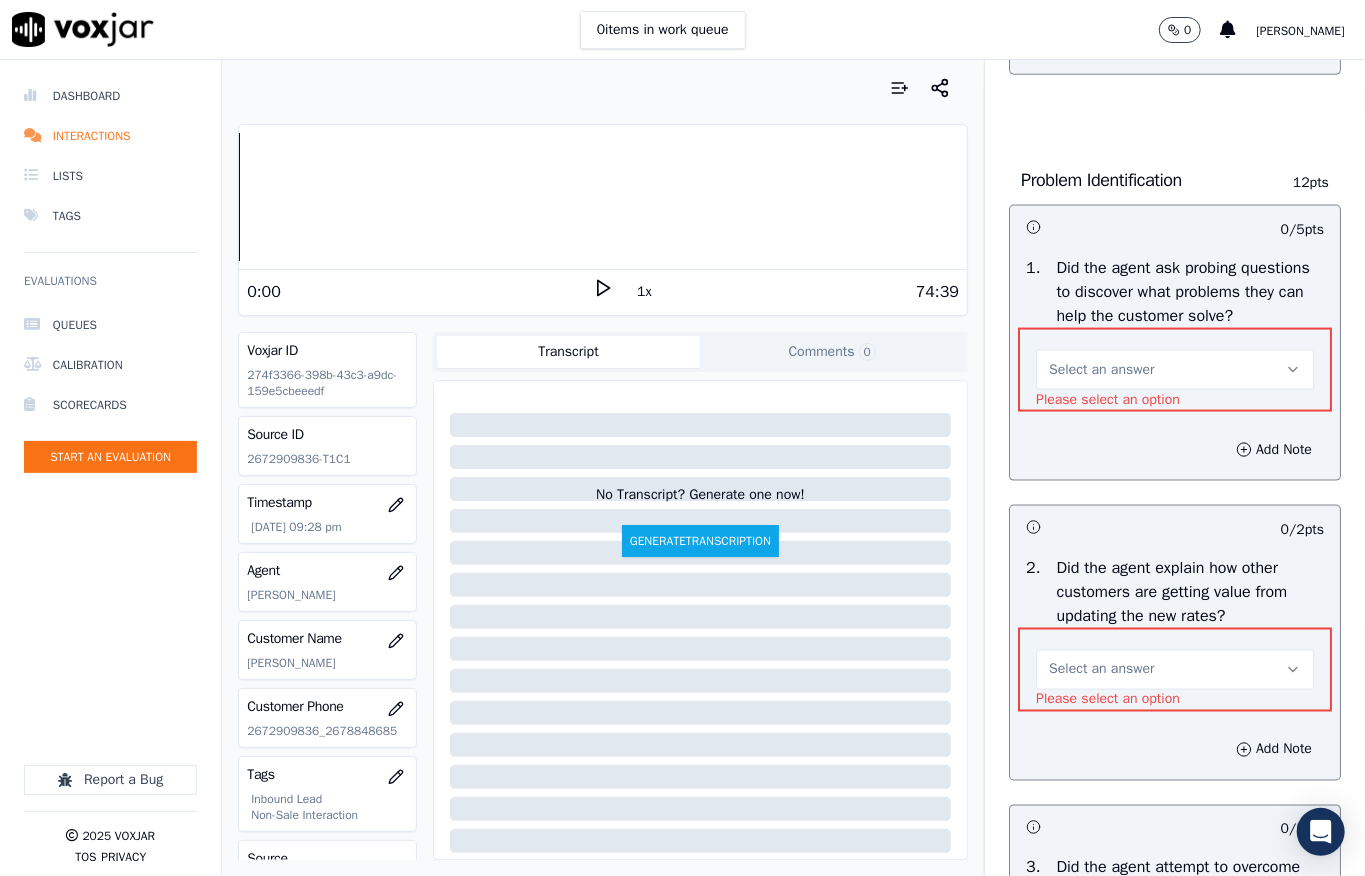 scroll, scrollTop: 1600, scrollLeft: 0, axis: vertical 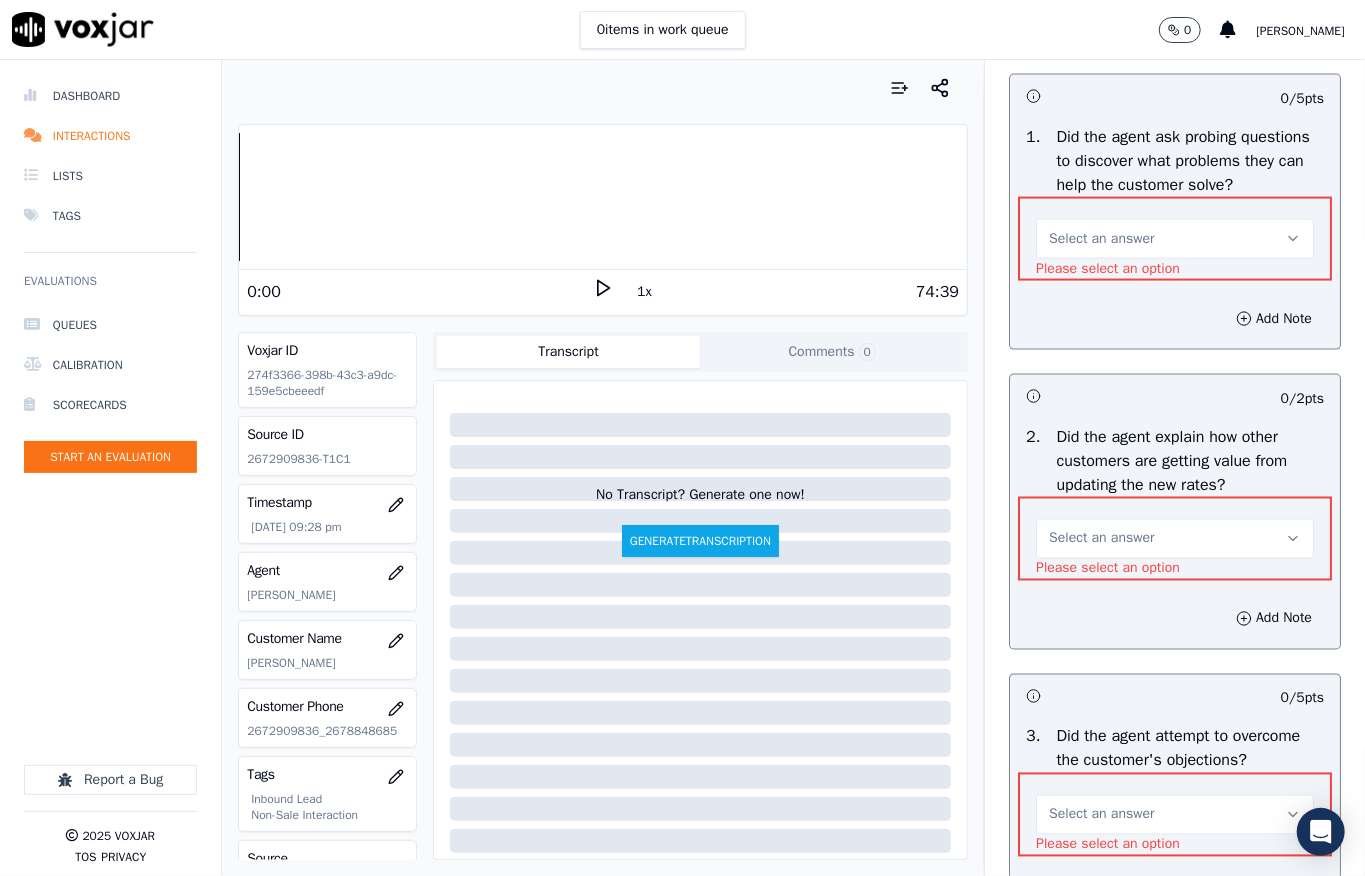 click on "Select an answer" at bounding box center (1175, 239) 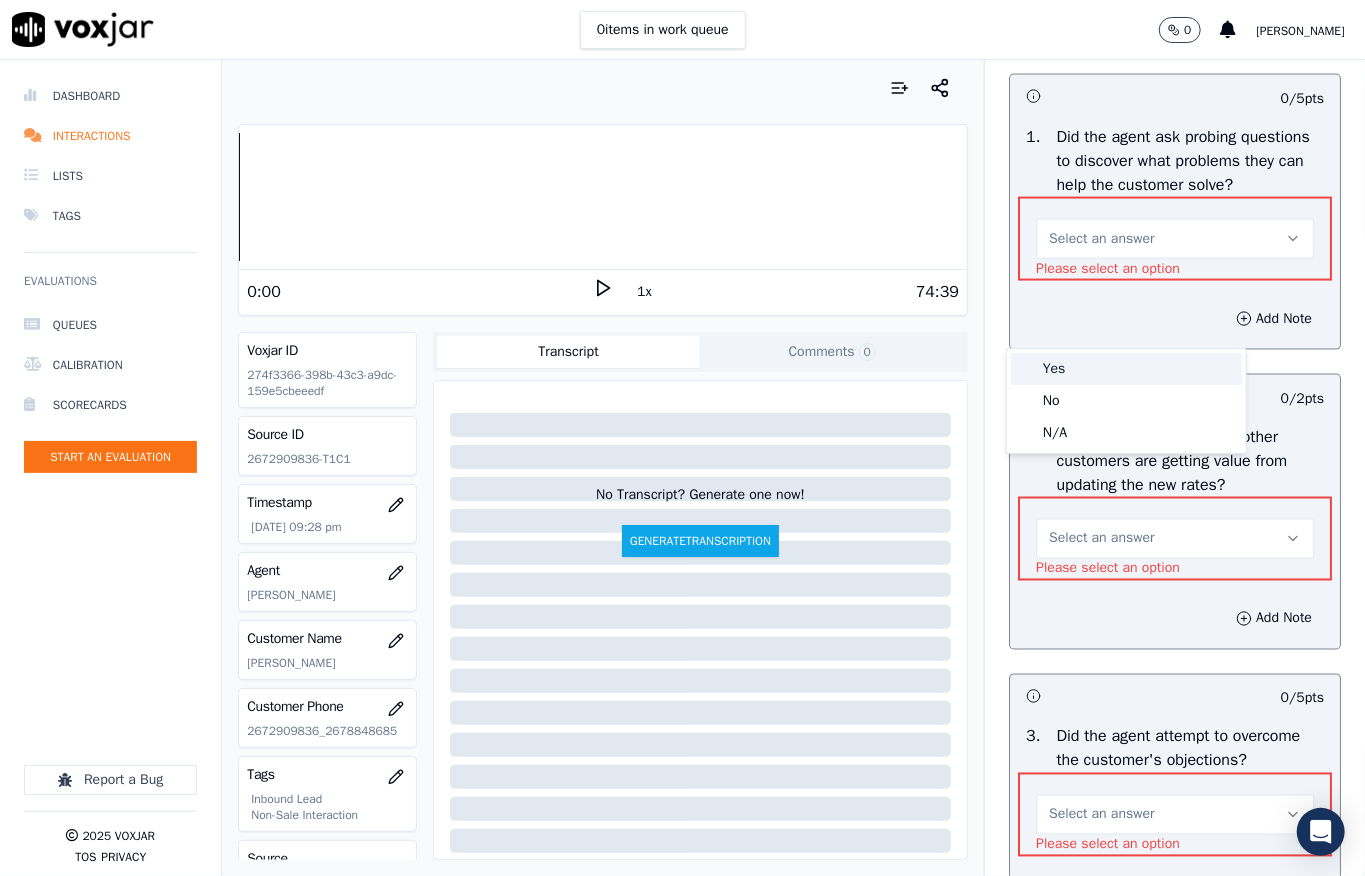click on "Yes" at bounding box center (1126, 369) 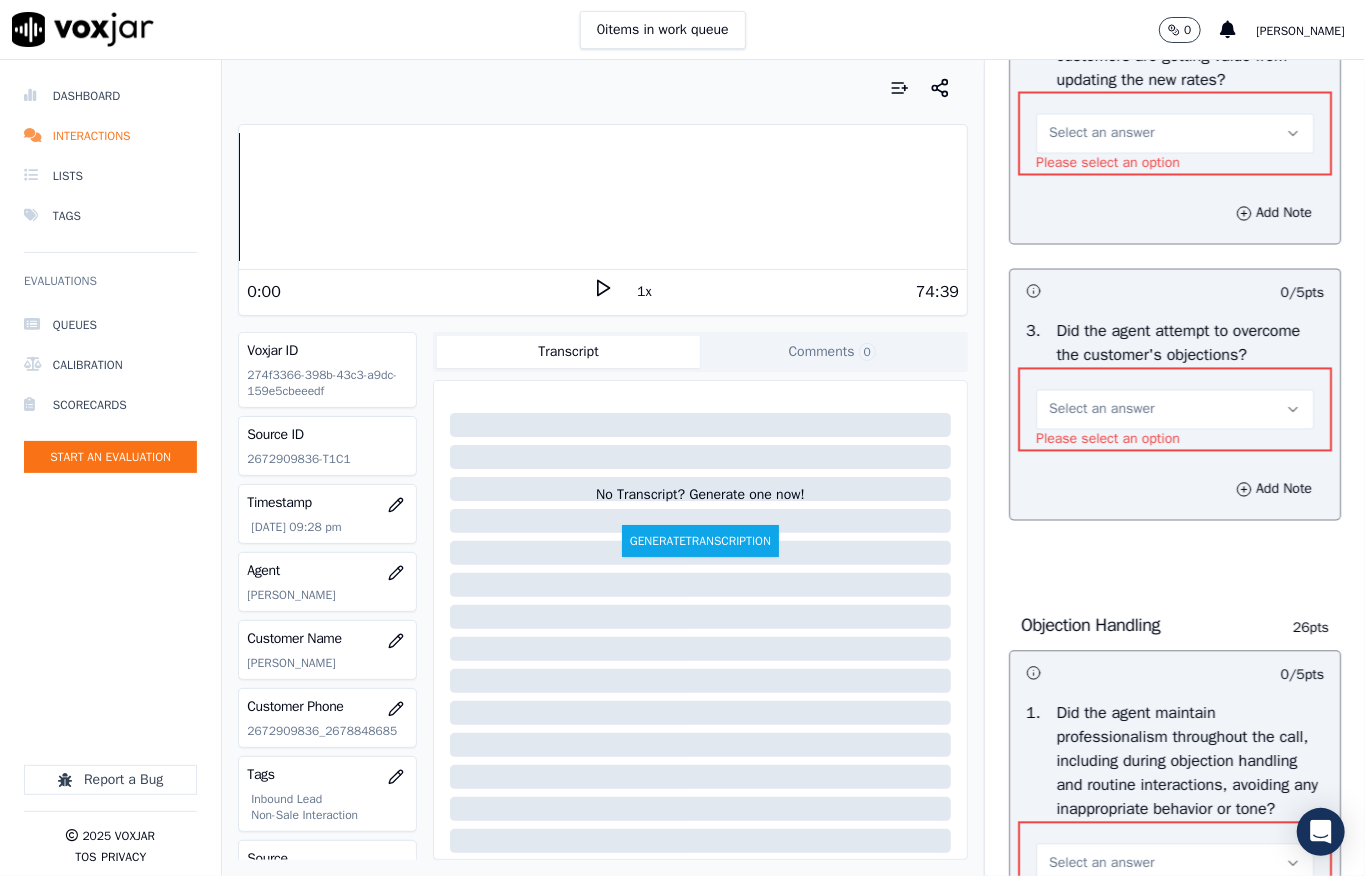 scroll, scrollTop: 2000, scrollLeft: 0, axis: vertical 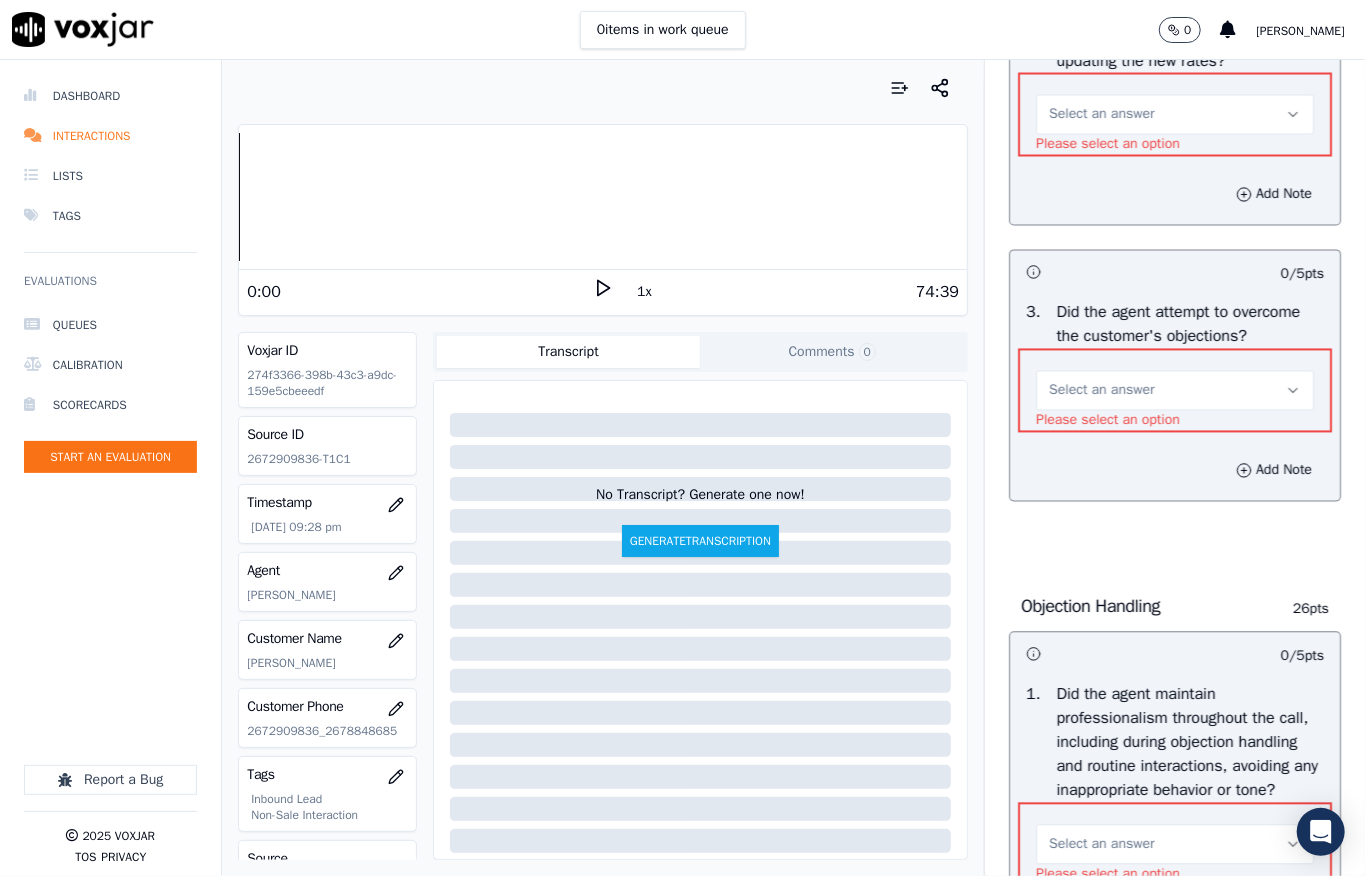 click on "Select an answer" at bounding box center [1101, 115] 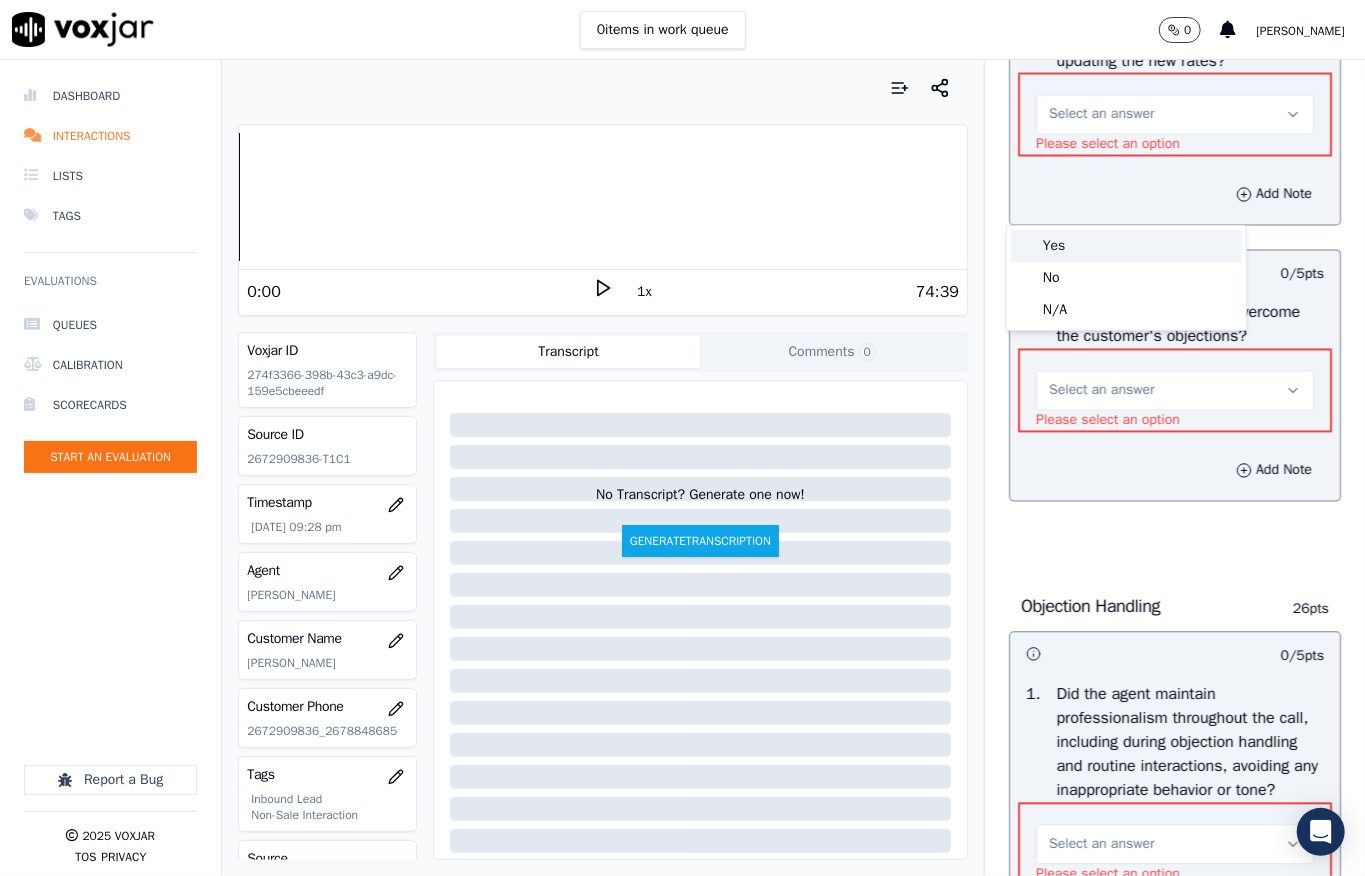 click on "Yes" at bounding box center (1126, 246) 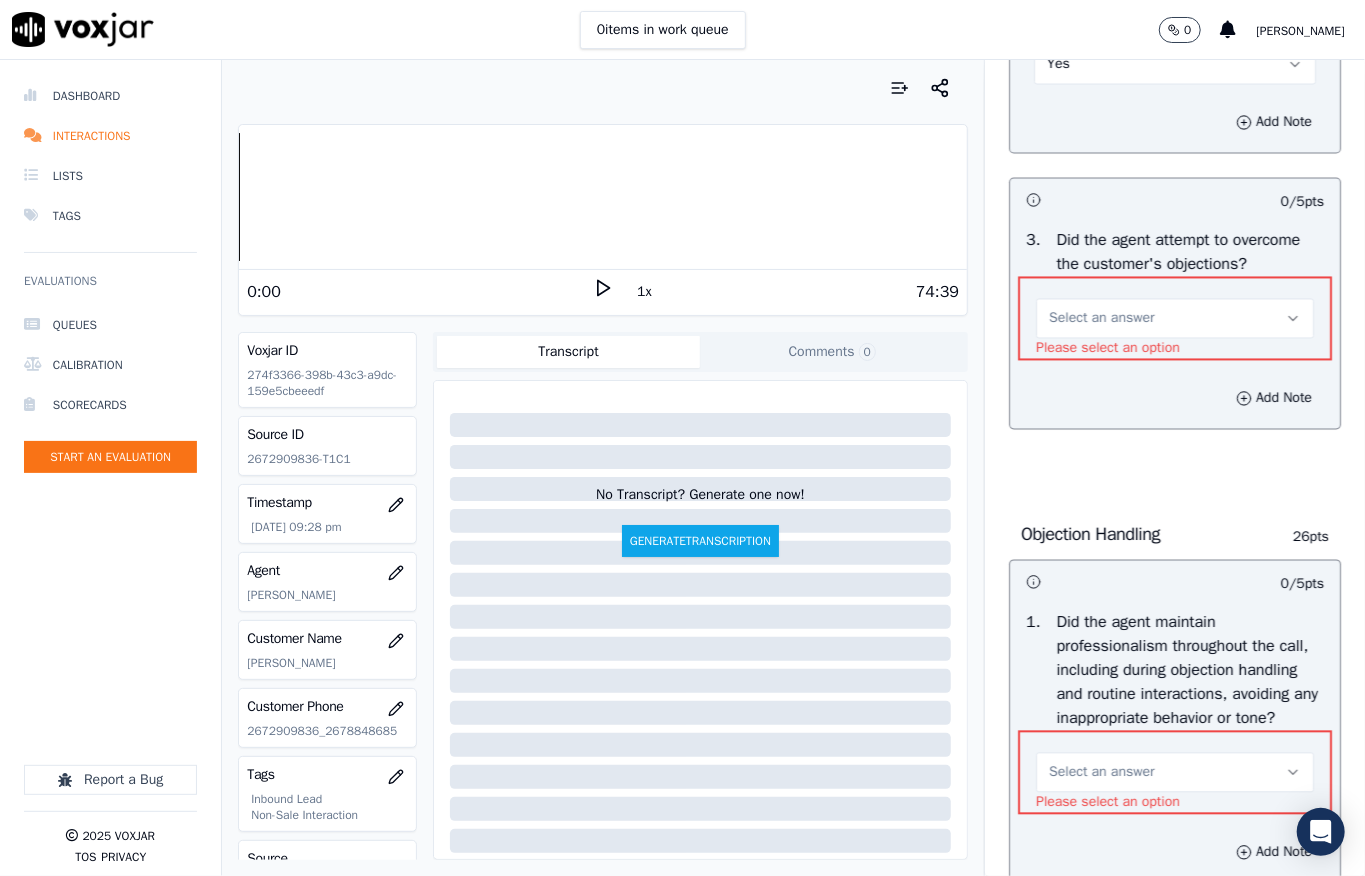 scroll, scrollTop: 2000, scrollLeft: 0, axis: vertical 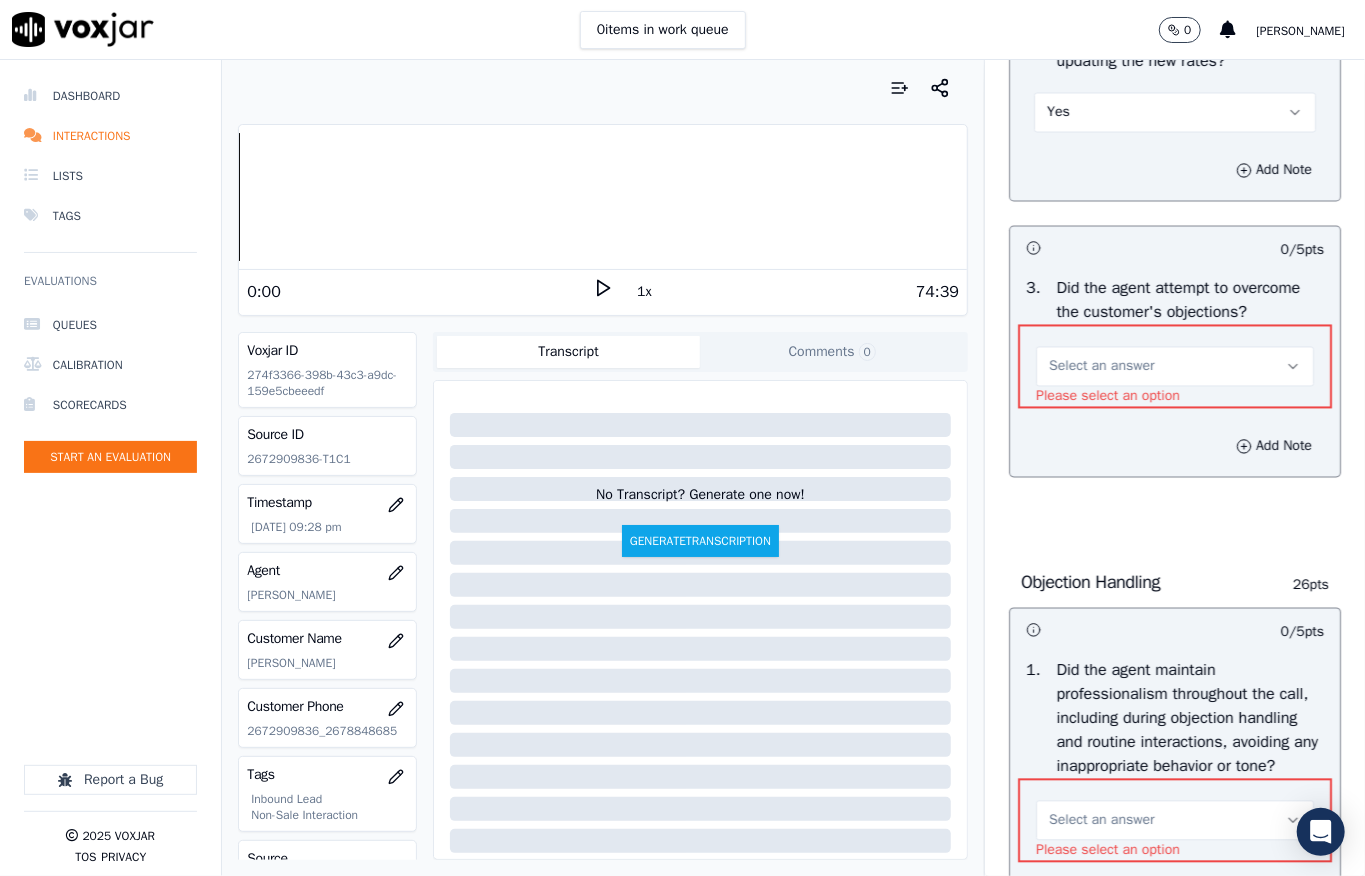 click on "Yes" at bounding box center (1175, 113) 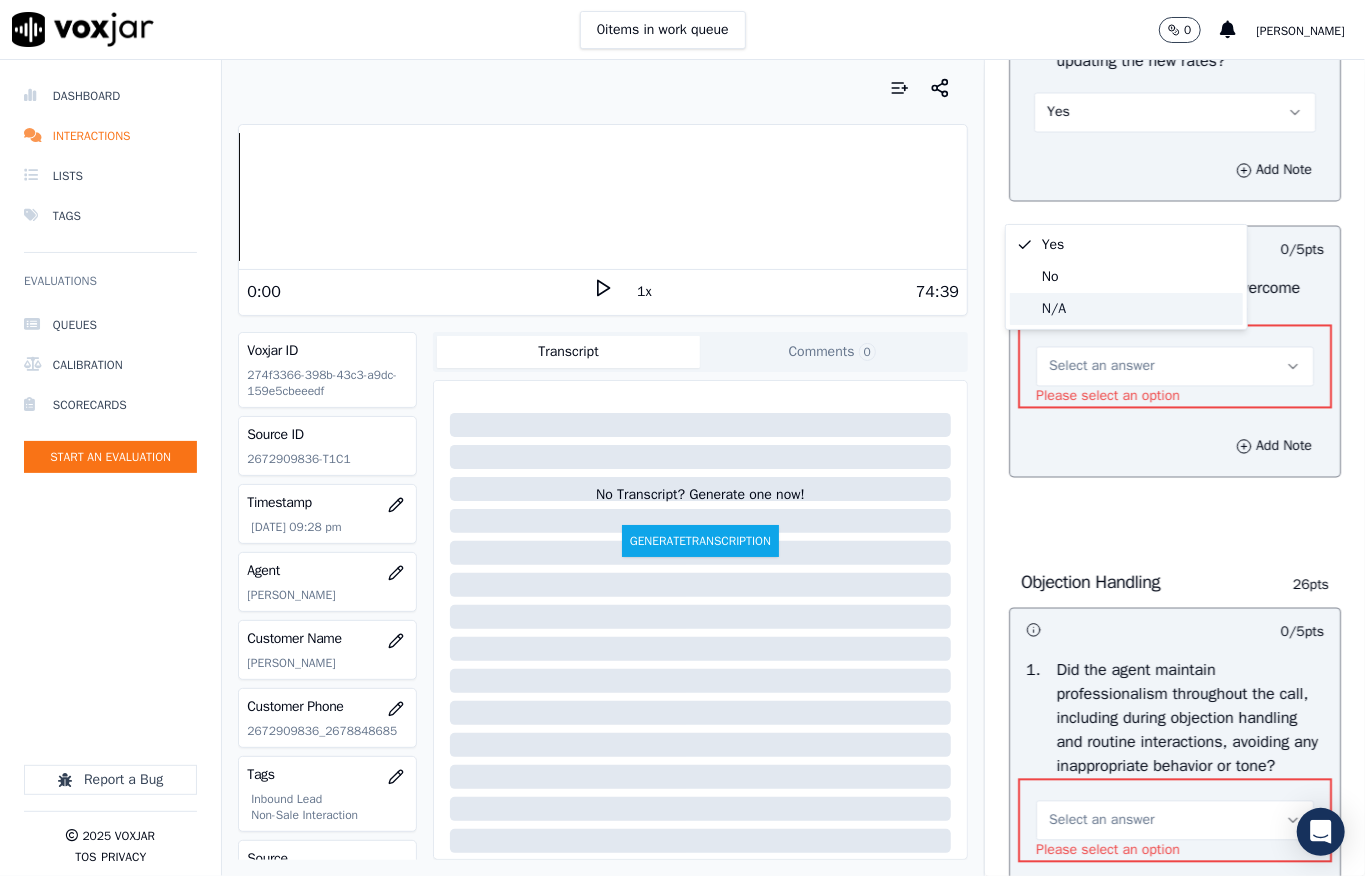 click on "N/A" 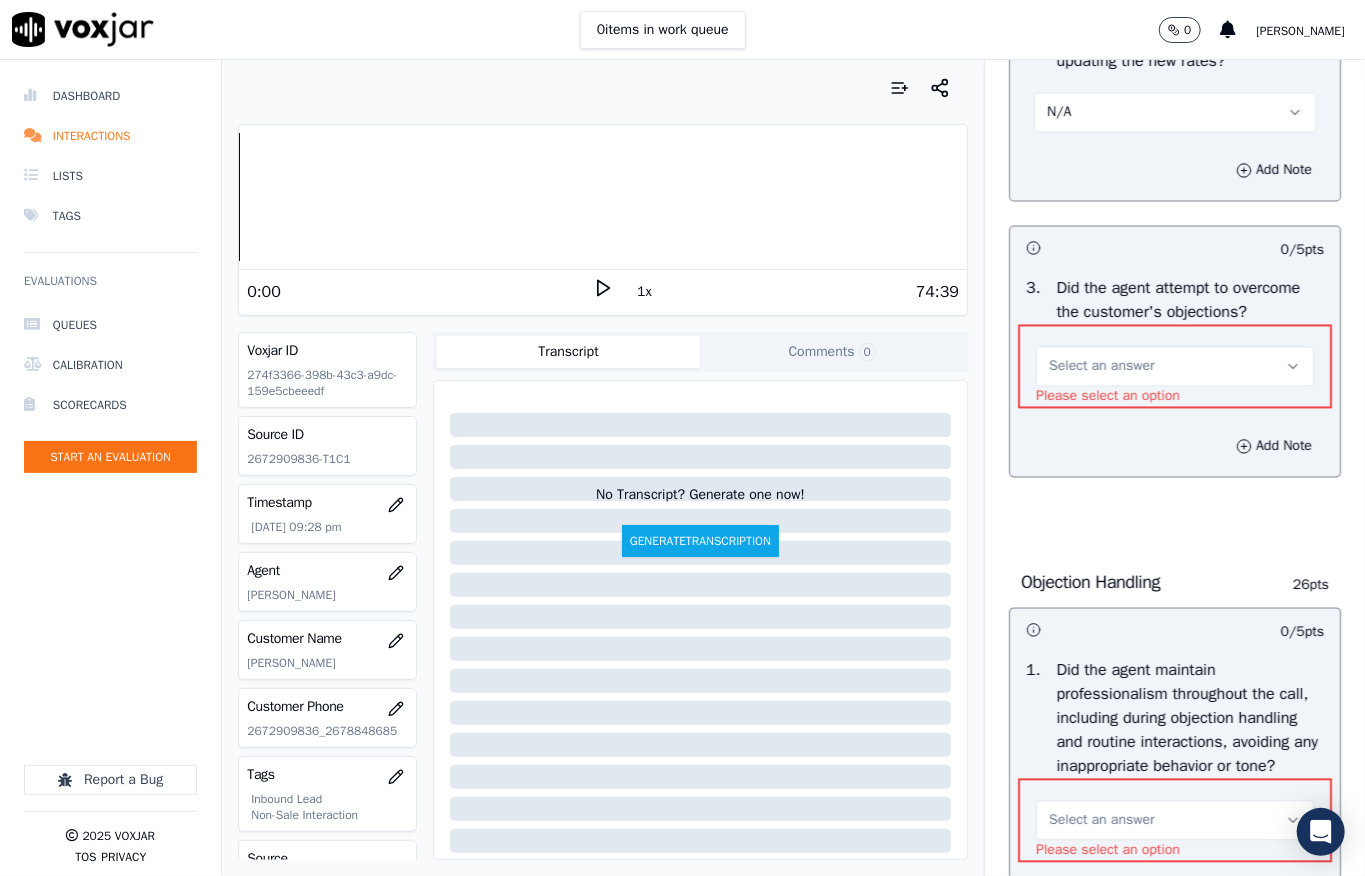 click on "Select an answer" at bounding box center (1101, 367) 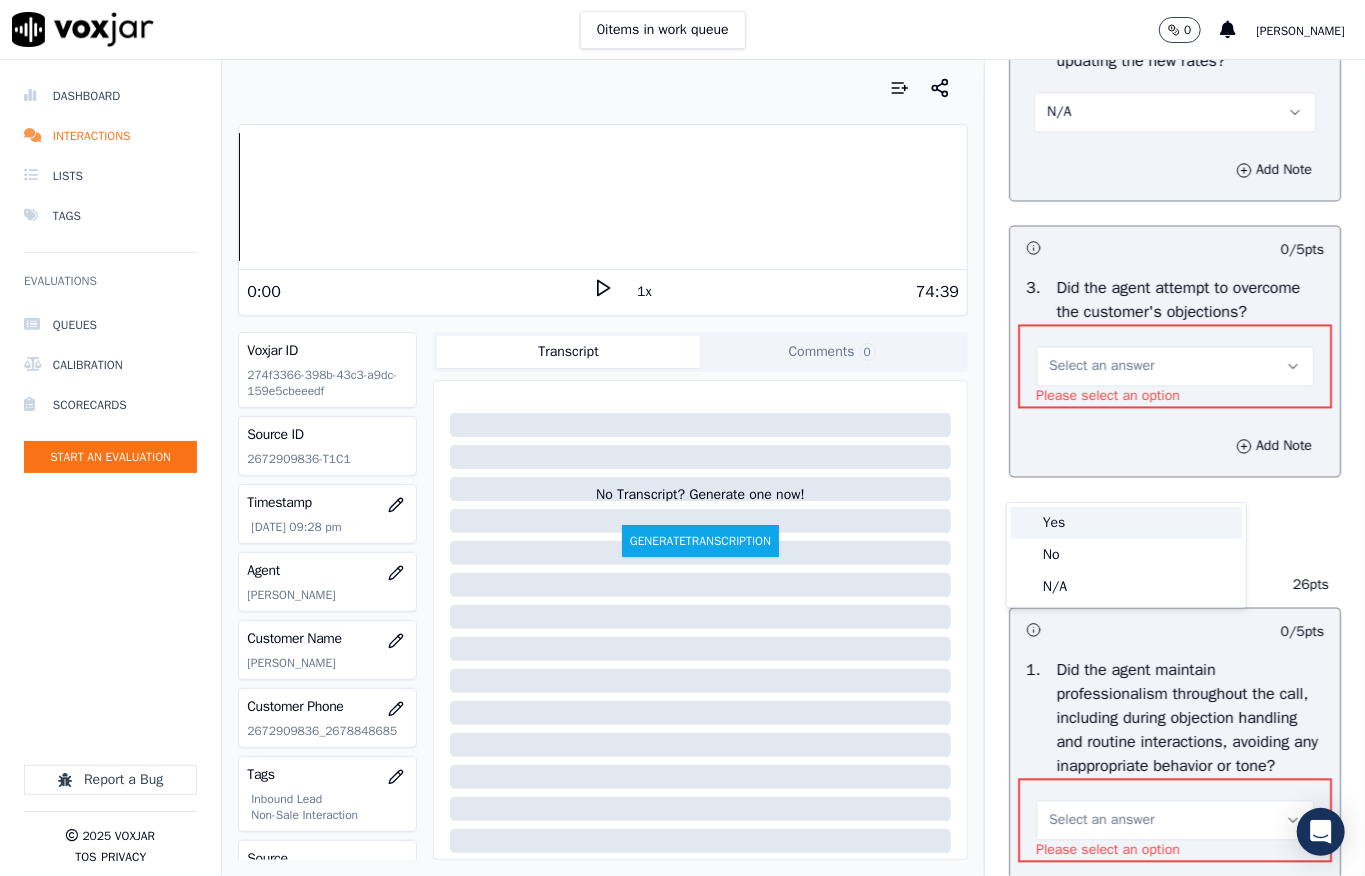 click on "Yes" at bounding box center (1126, 523) 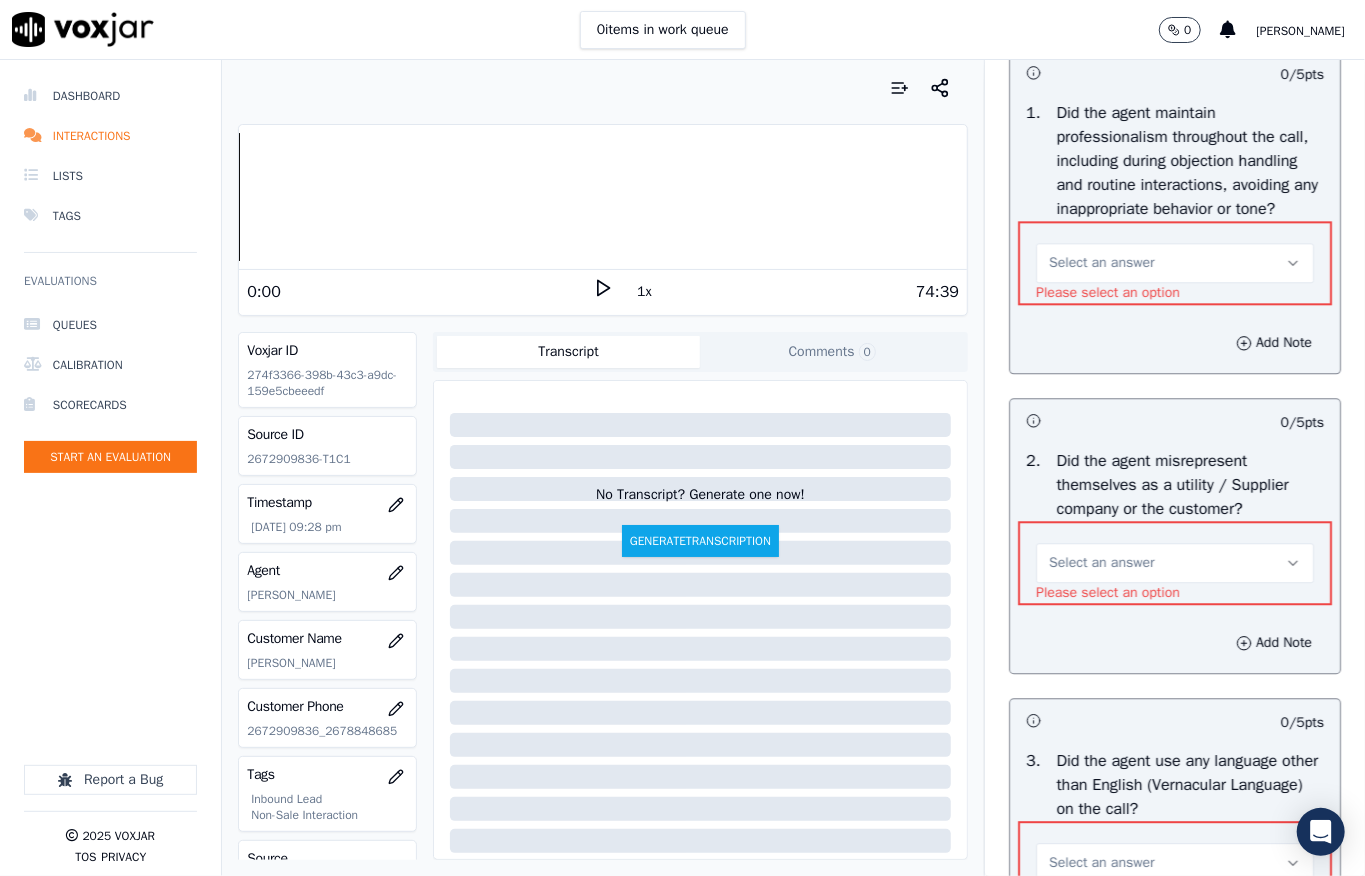 scroll, scrollTop: 2533, scrollLeft: 0, axis: vertical 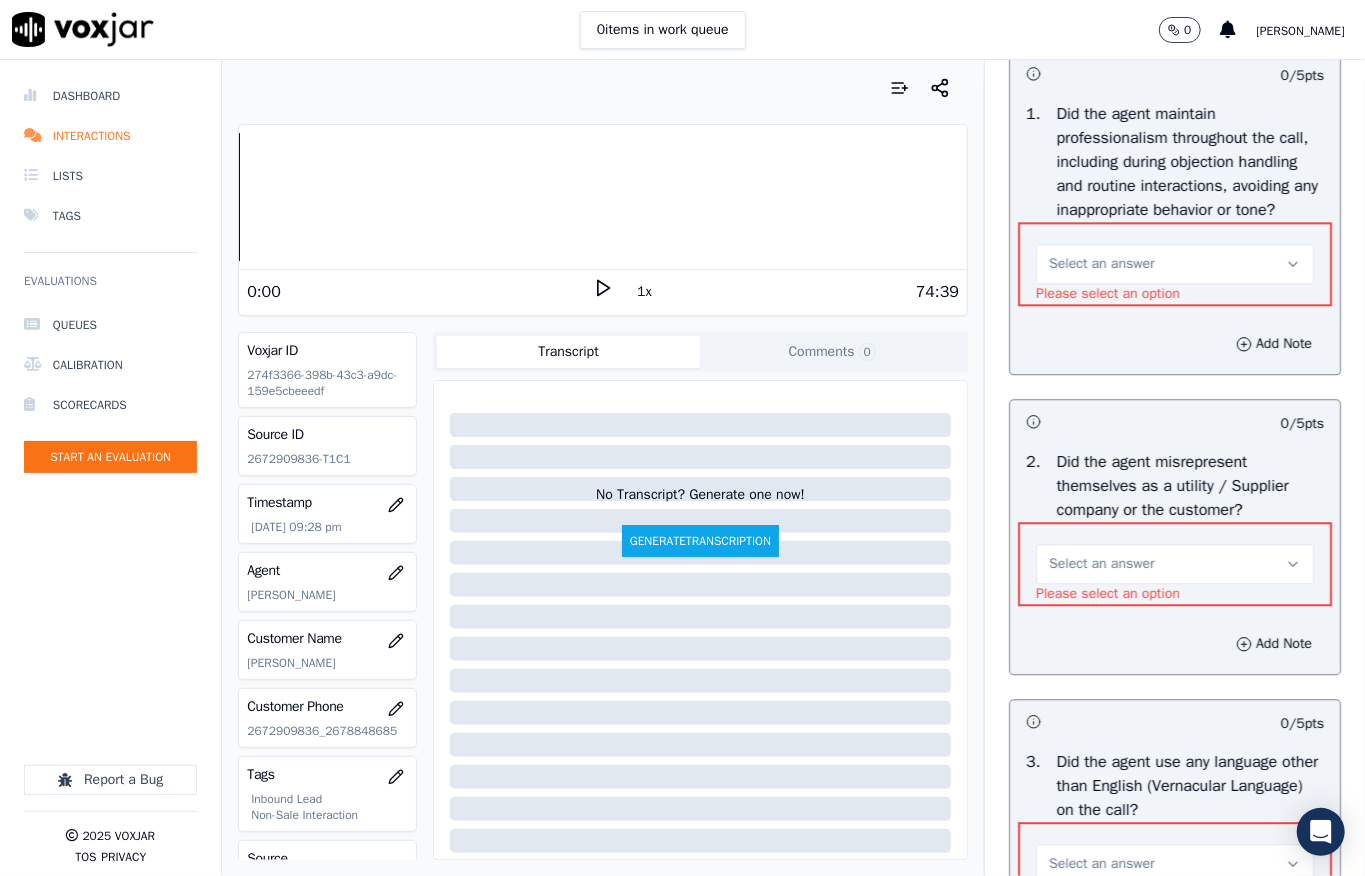 click on "Select an answer" at bounding box center (1101, 264) 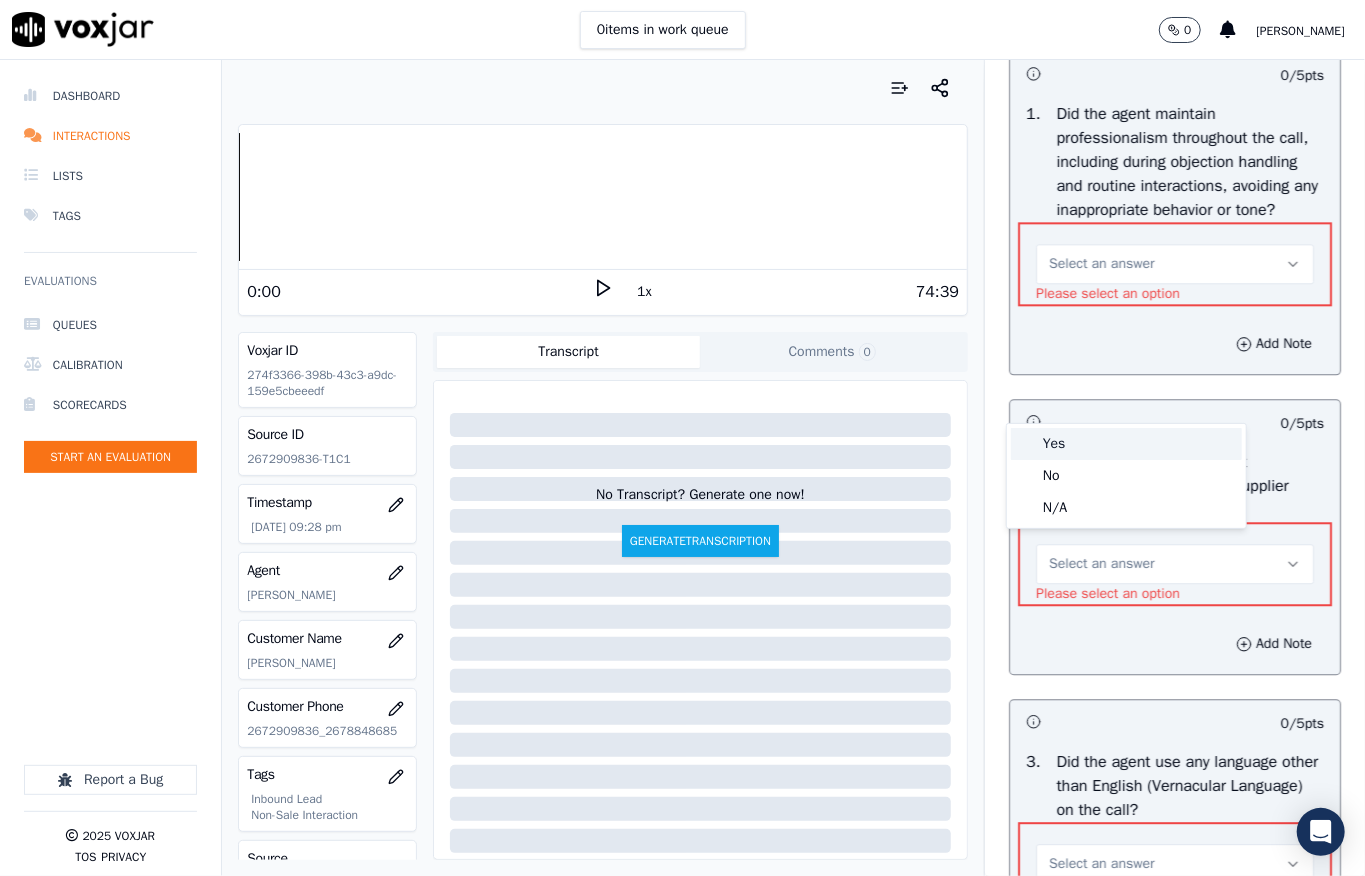 click on "Yes" at bounding box center (1126, 444) 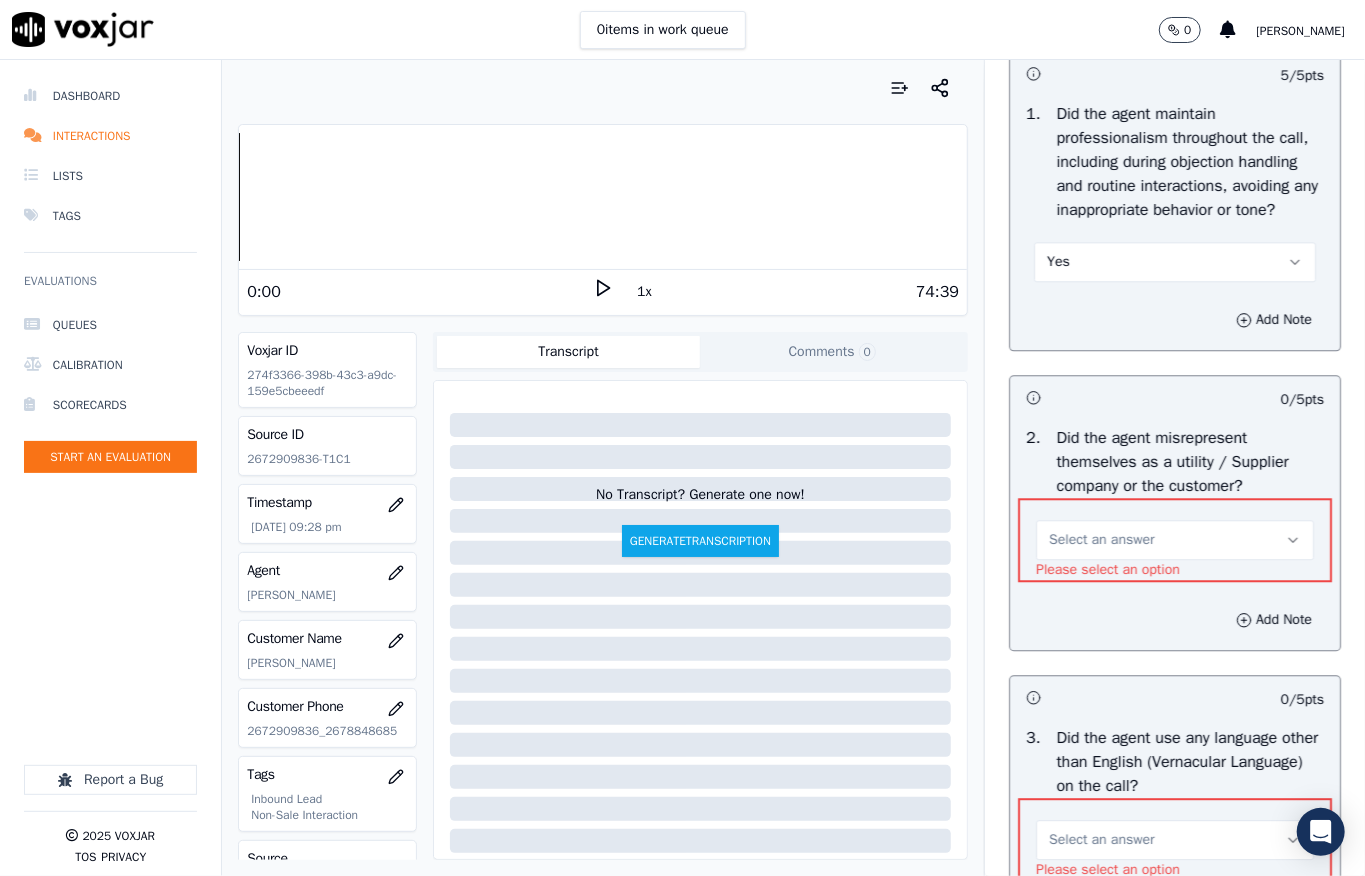 scroll, scrollTop: 2800, scrollLeft: 0, axis: vertical 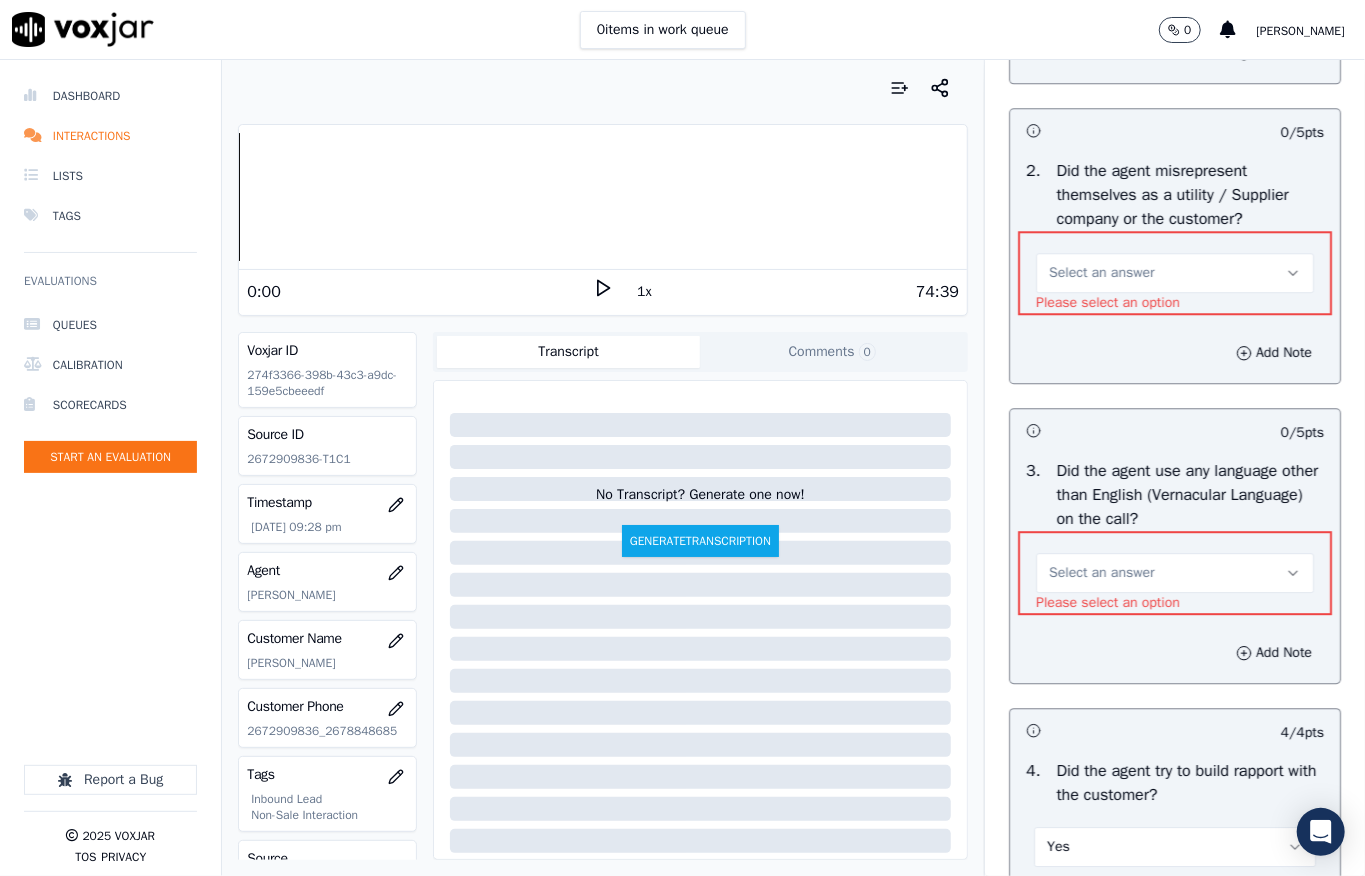 click on "Select an answer" at bounding box center (1101, 273) 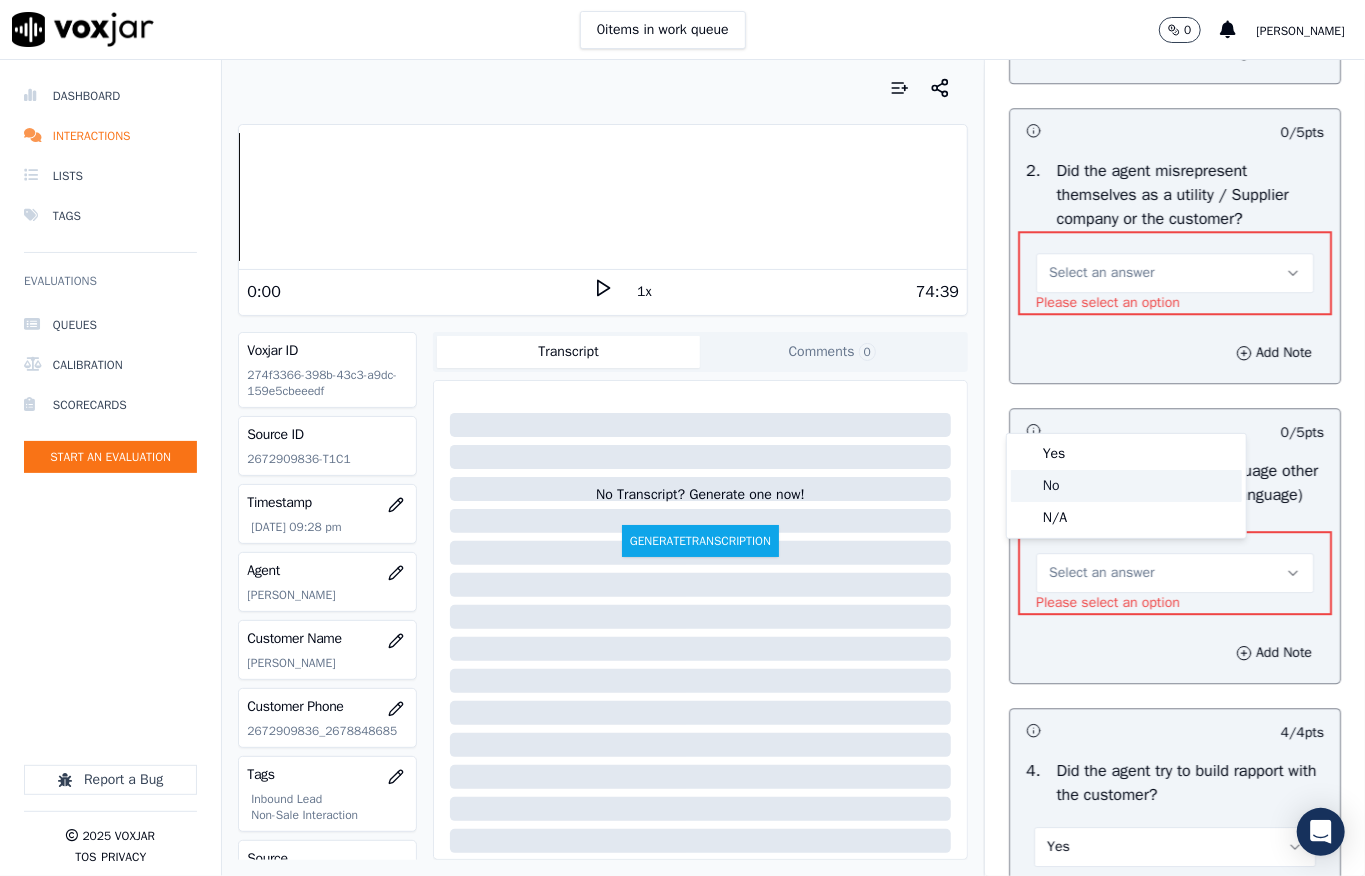click on "No" 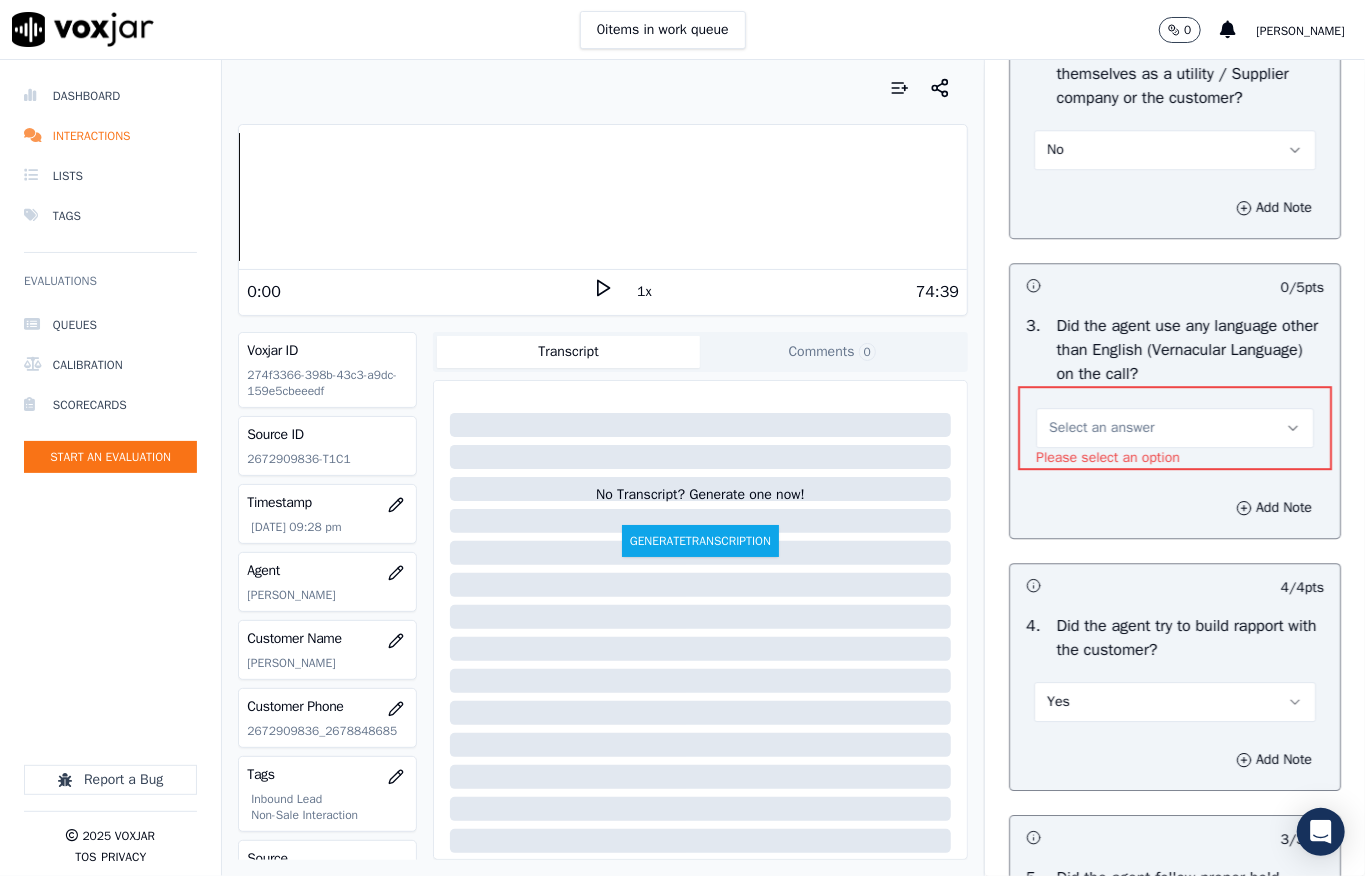 scroll, scrollTop: 3066, scrollLeft: 0, axis: vertical 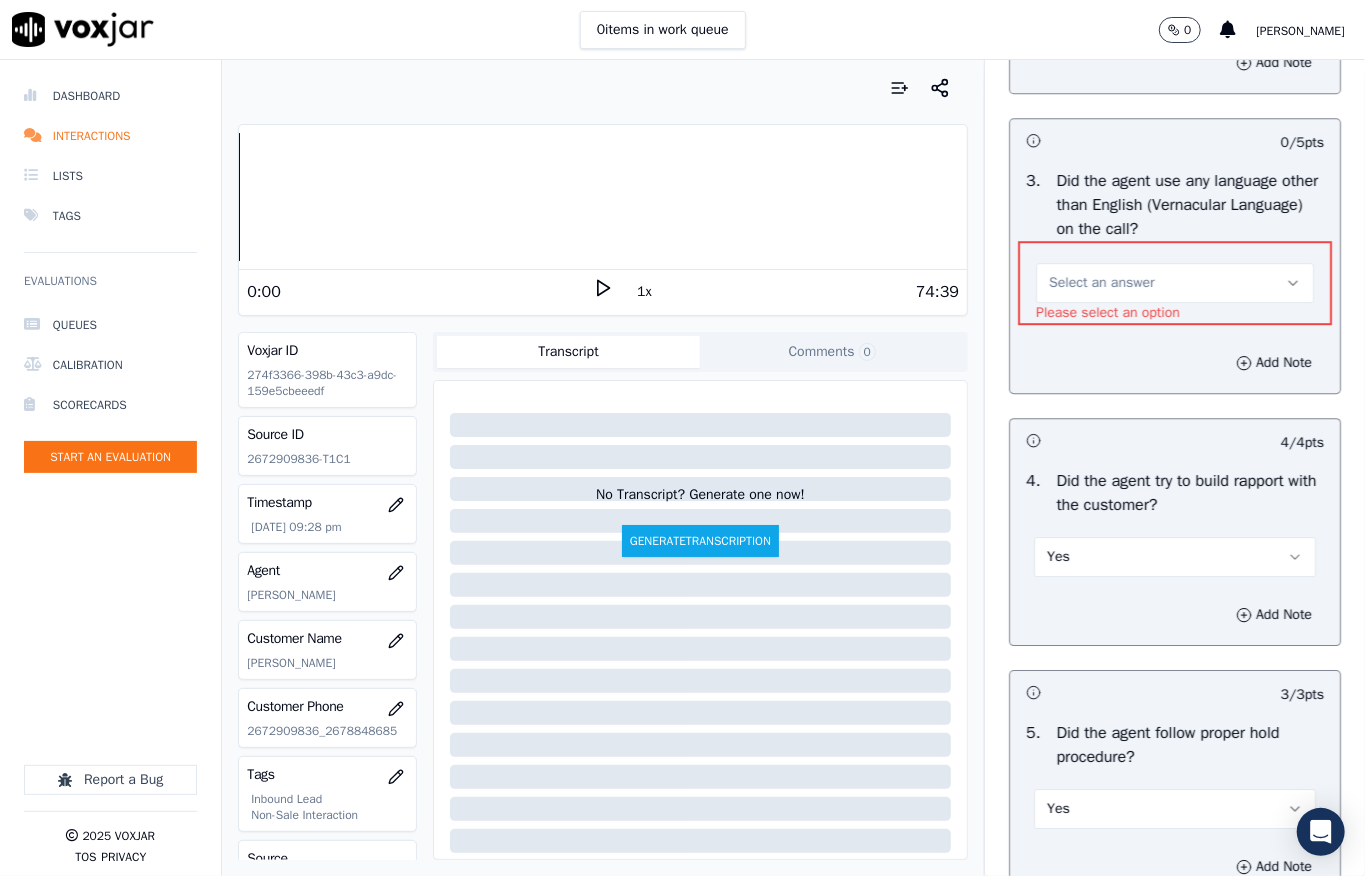 click on "Select an answer" at bounding box center (1101, 283) 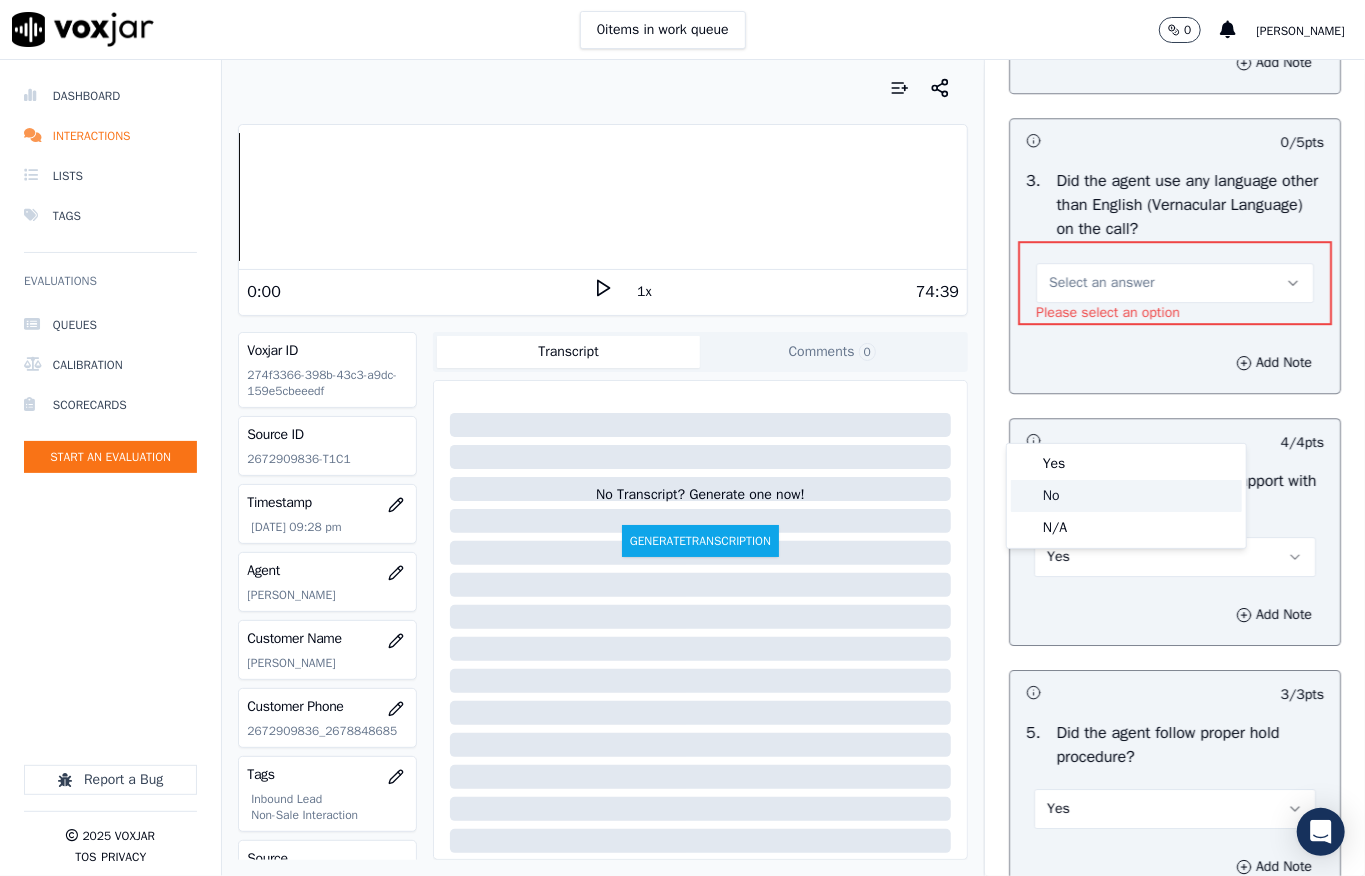 click on "No" 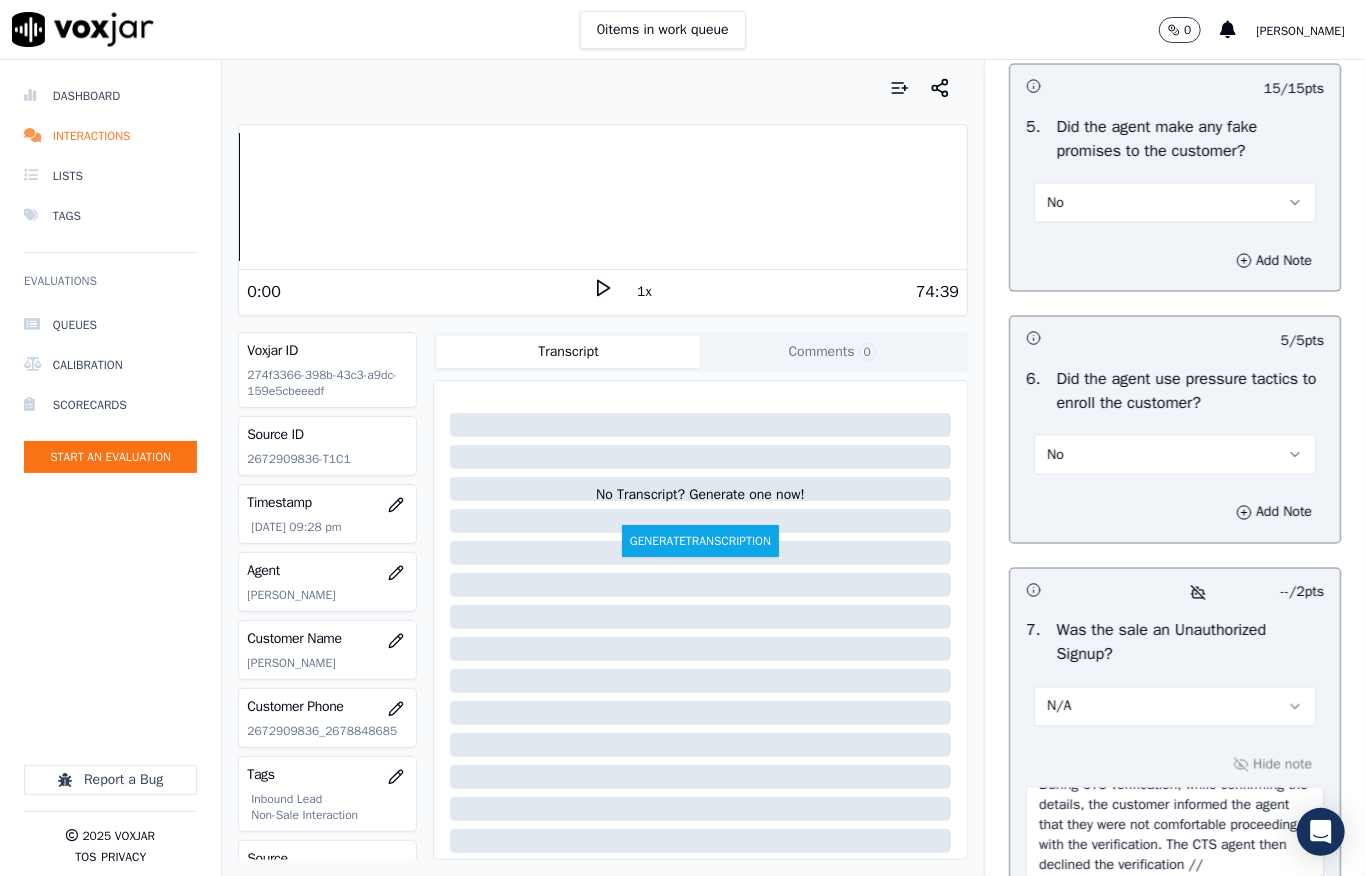 scroll, scrollTop: 6450, scrollLeft: 0, axis: vertical 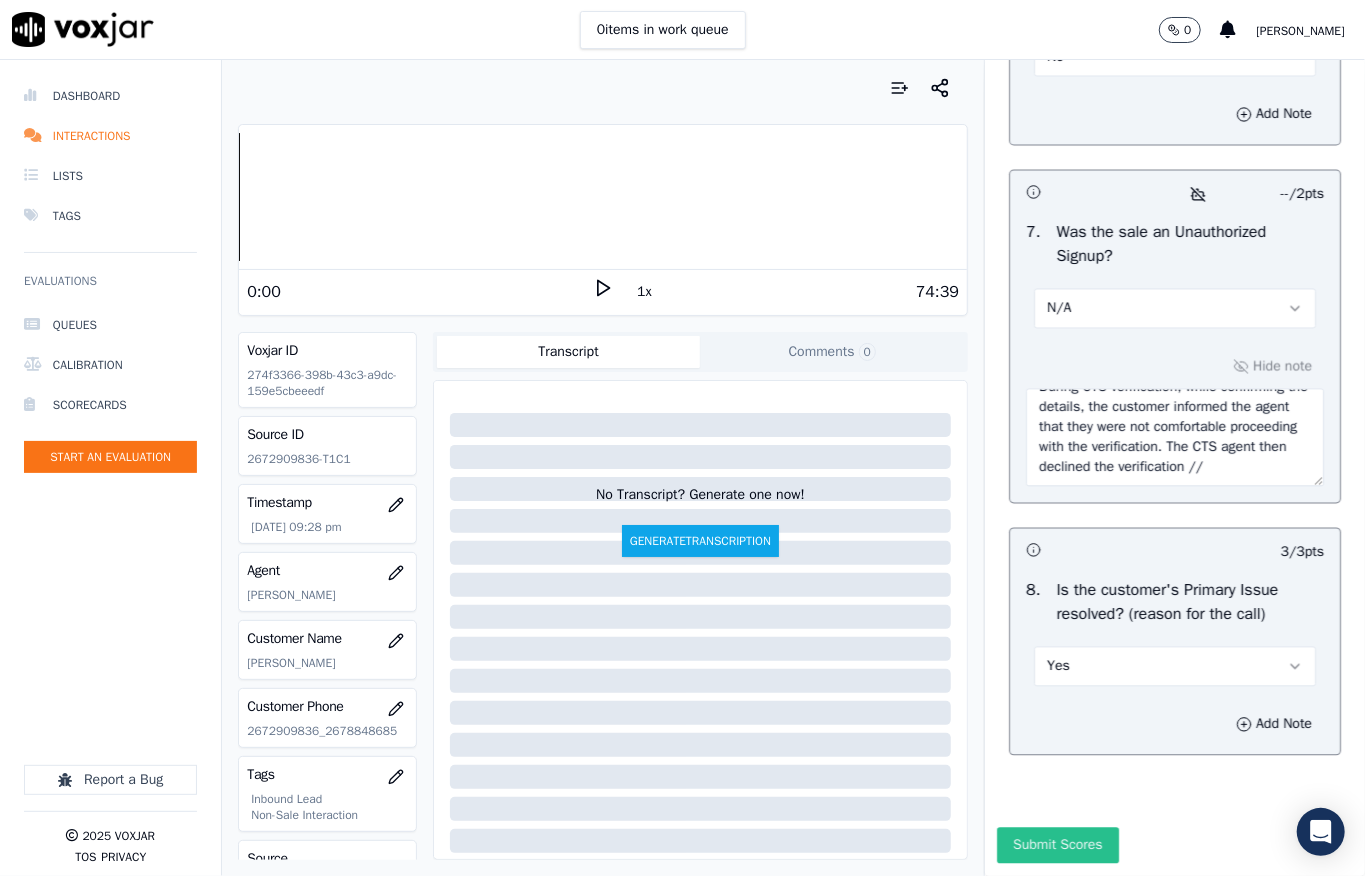 click on "Submit Scores" at bounding box center [1057, 846] 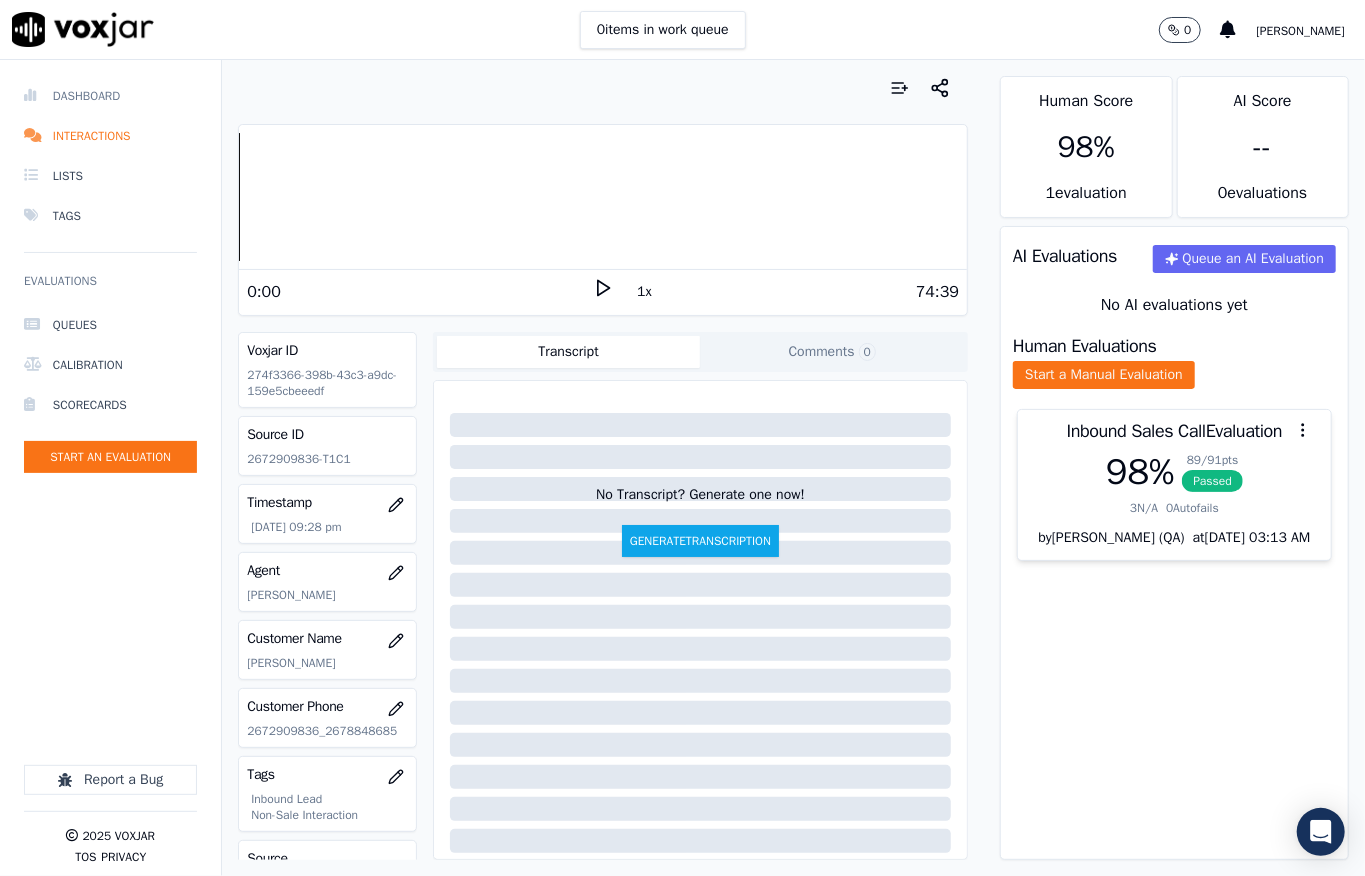 click on "Dashboard" at bounding box center (110, 96) 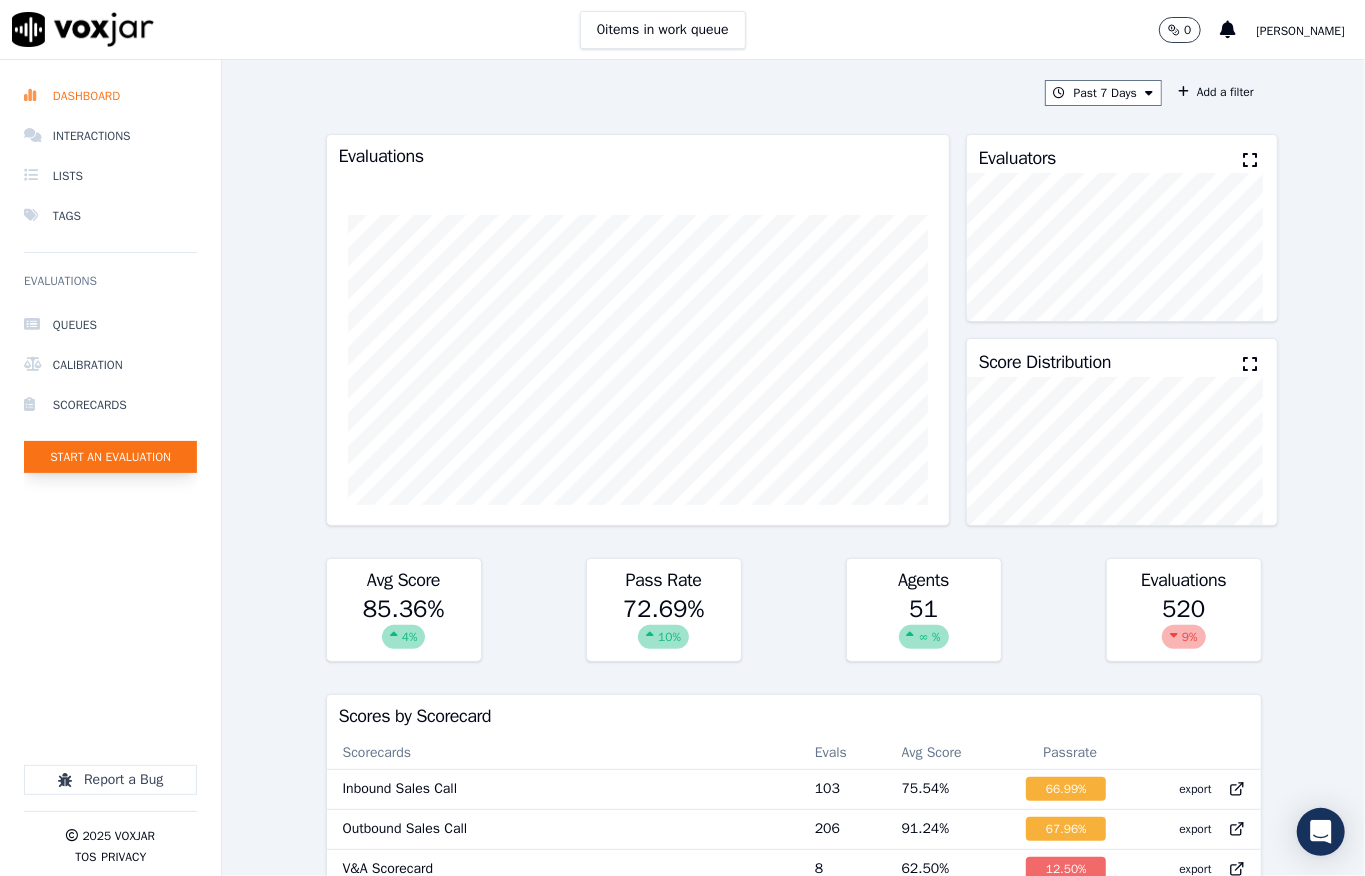 click on "Start an Evaluation" 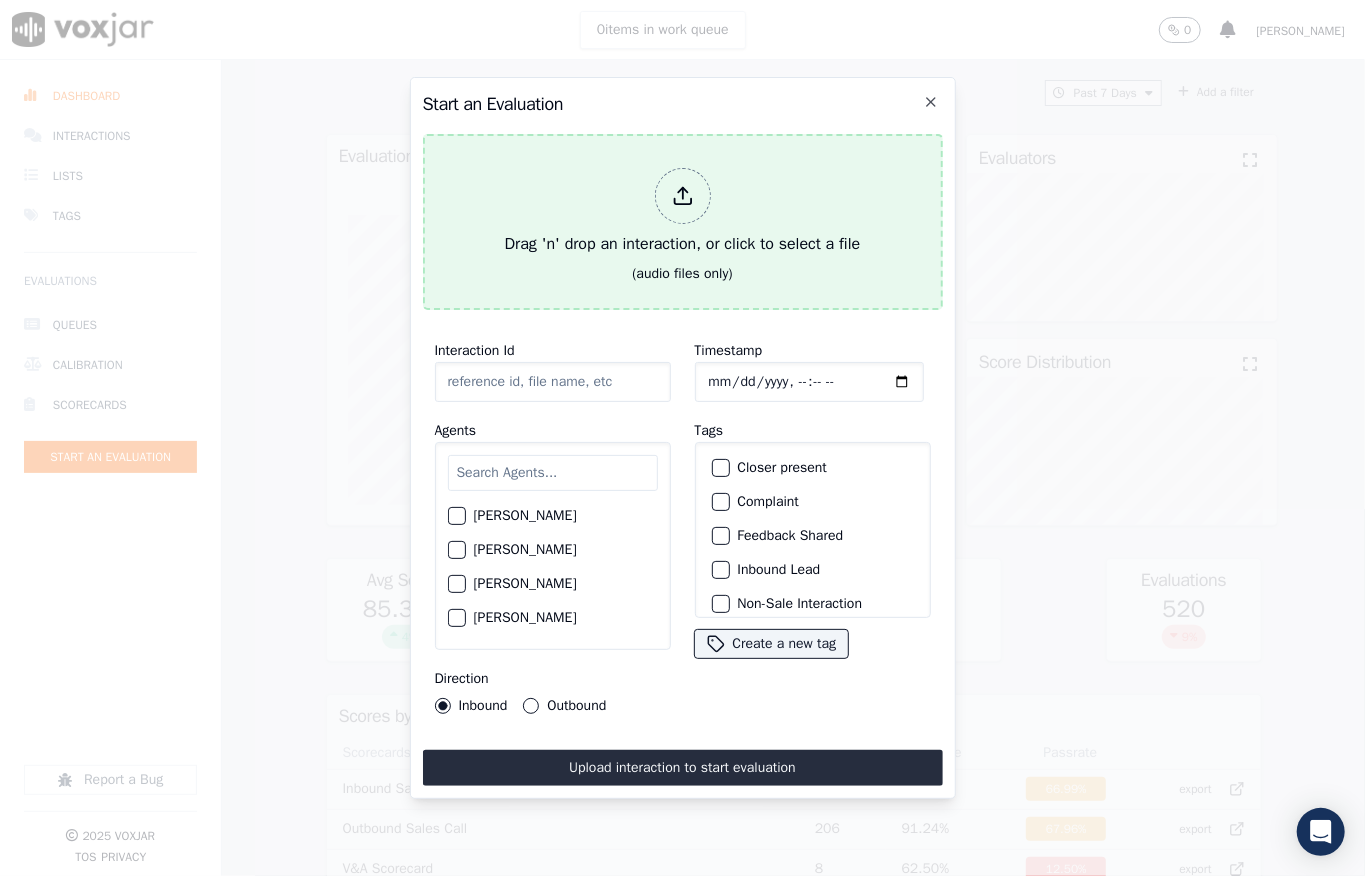 click at bounding box center [683, 196] 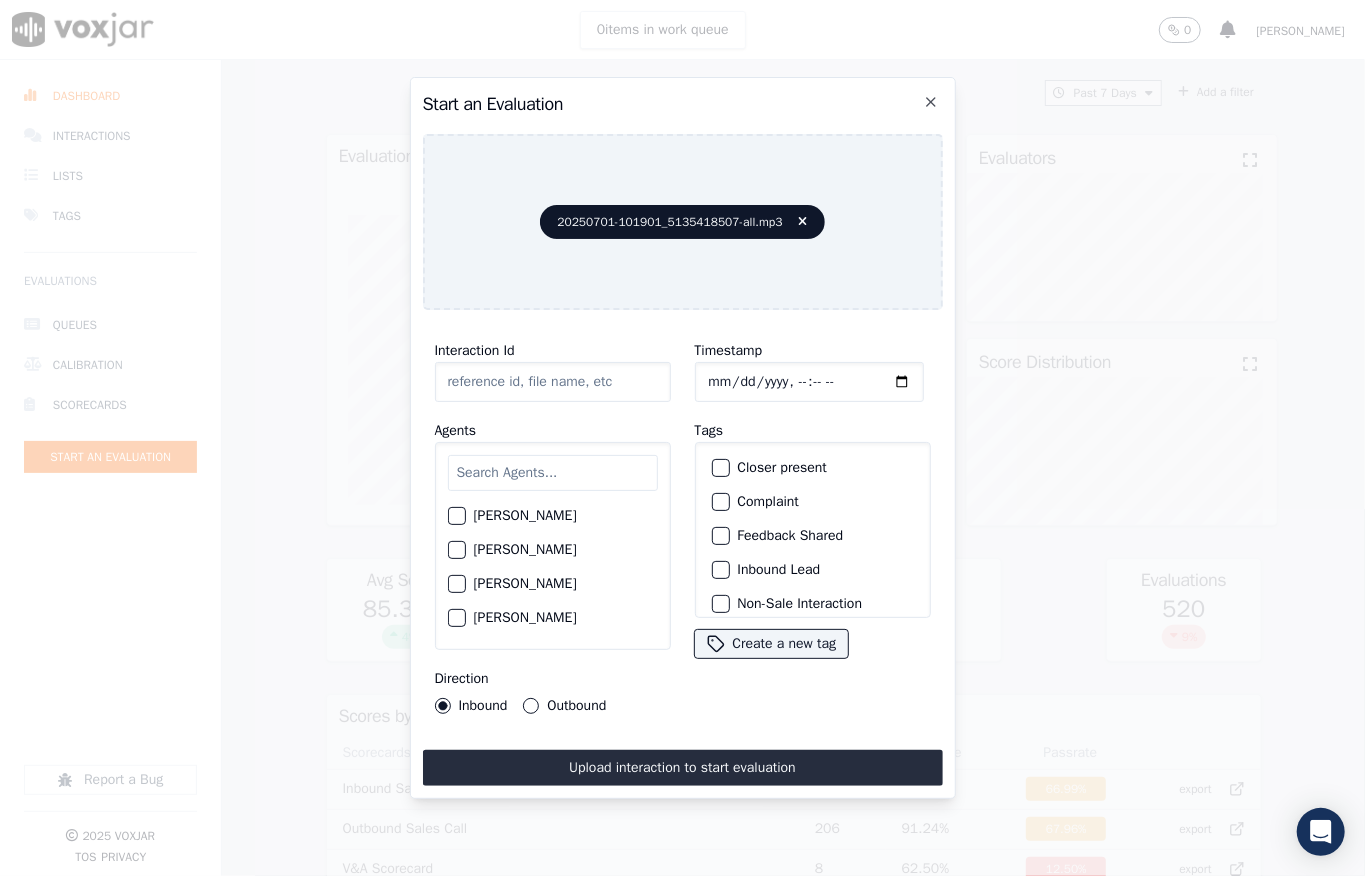 type on "20250701-101901_5135418507-all.mp3" 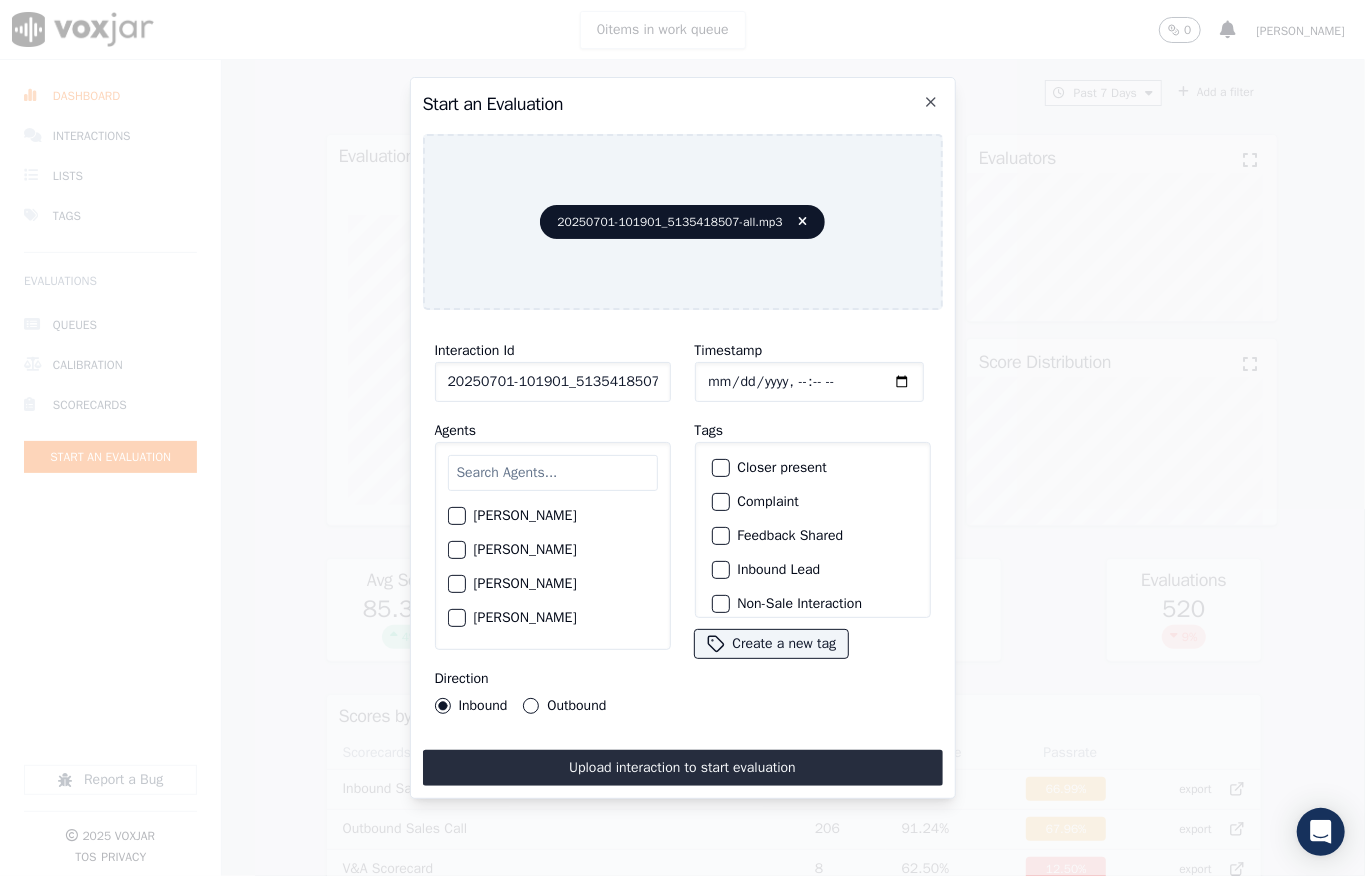 click on "Timestamp" 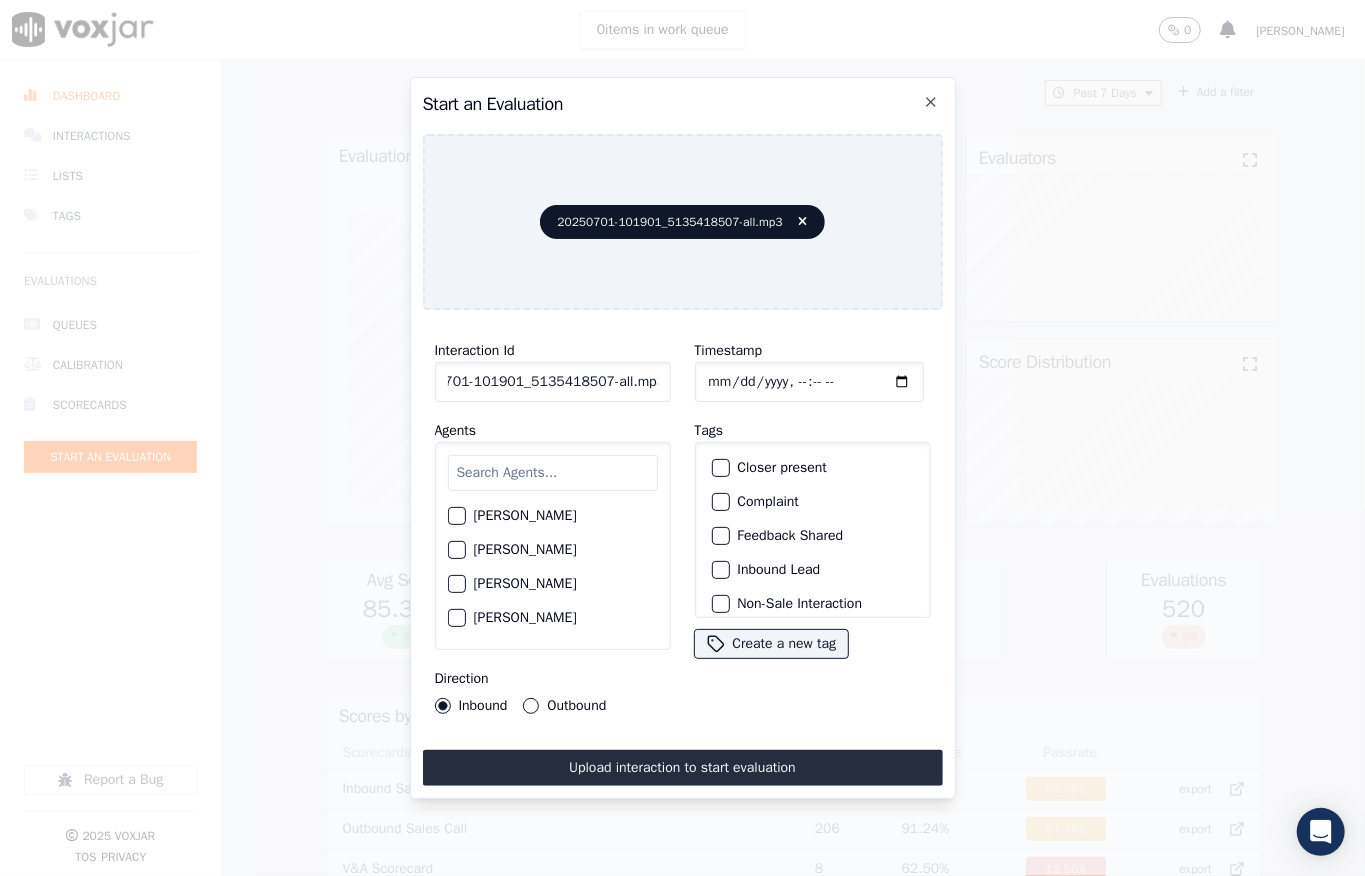 drag, startPoint x: 642, startPoint y: 364, endPoint x: 665, endPoint y: 376, distance: 25.942244 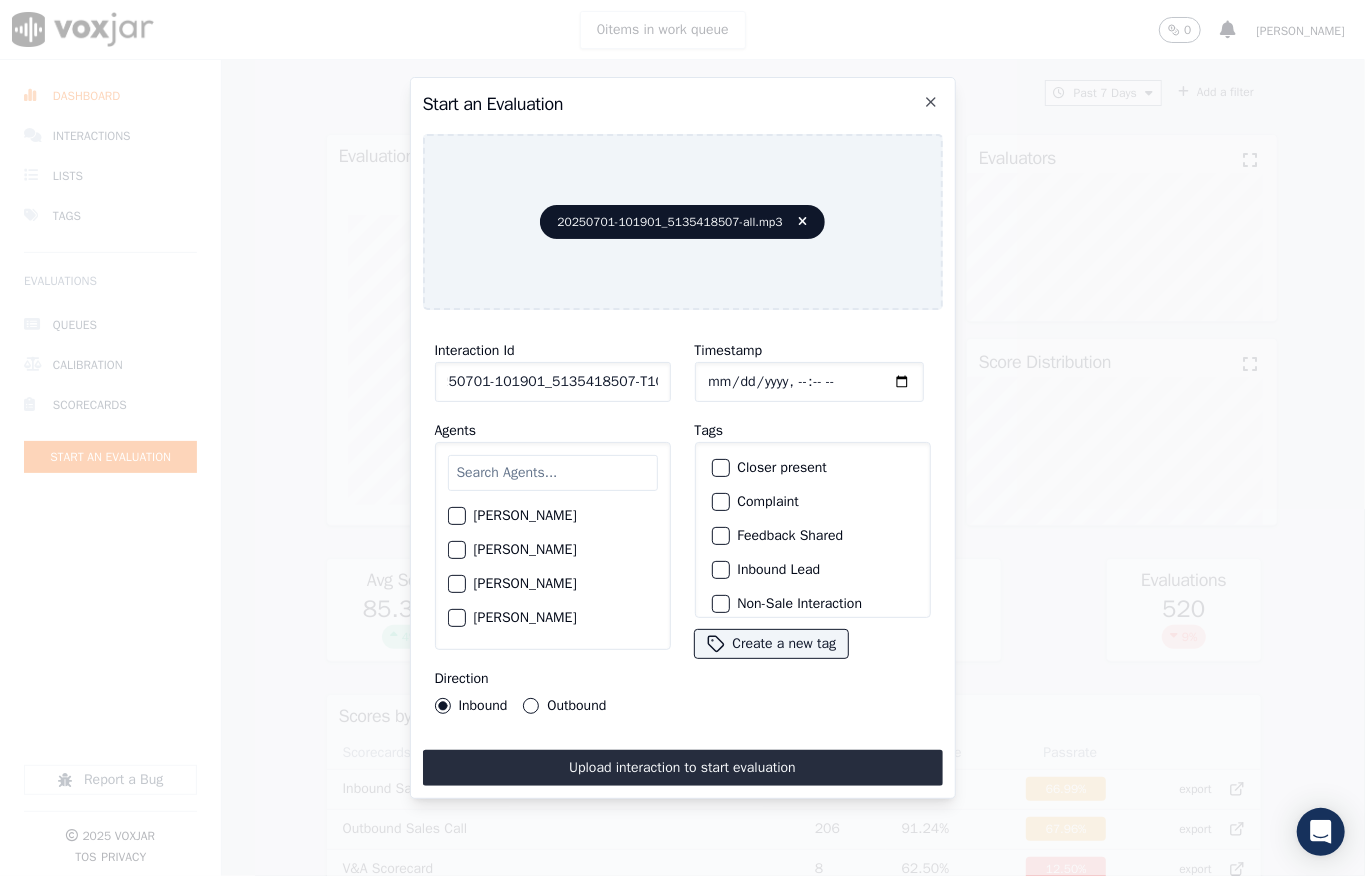 scroll, scrollTop: 0, scrollLeft: 32, axis: horizontal 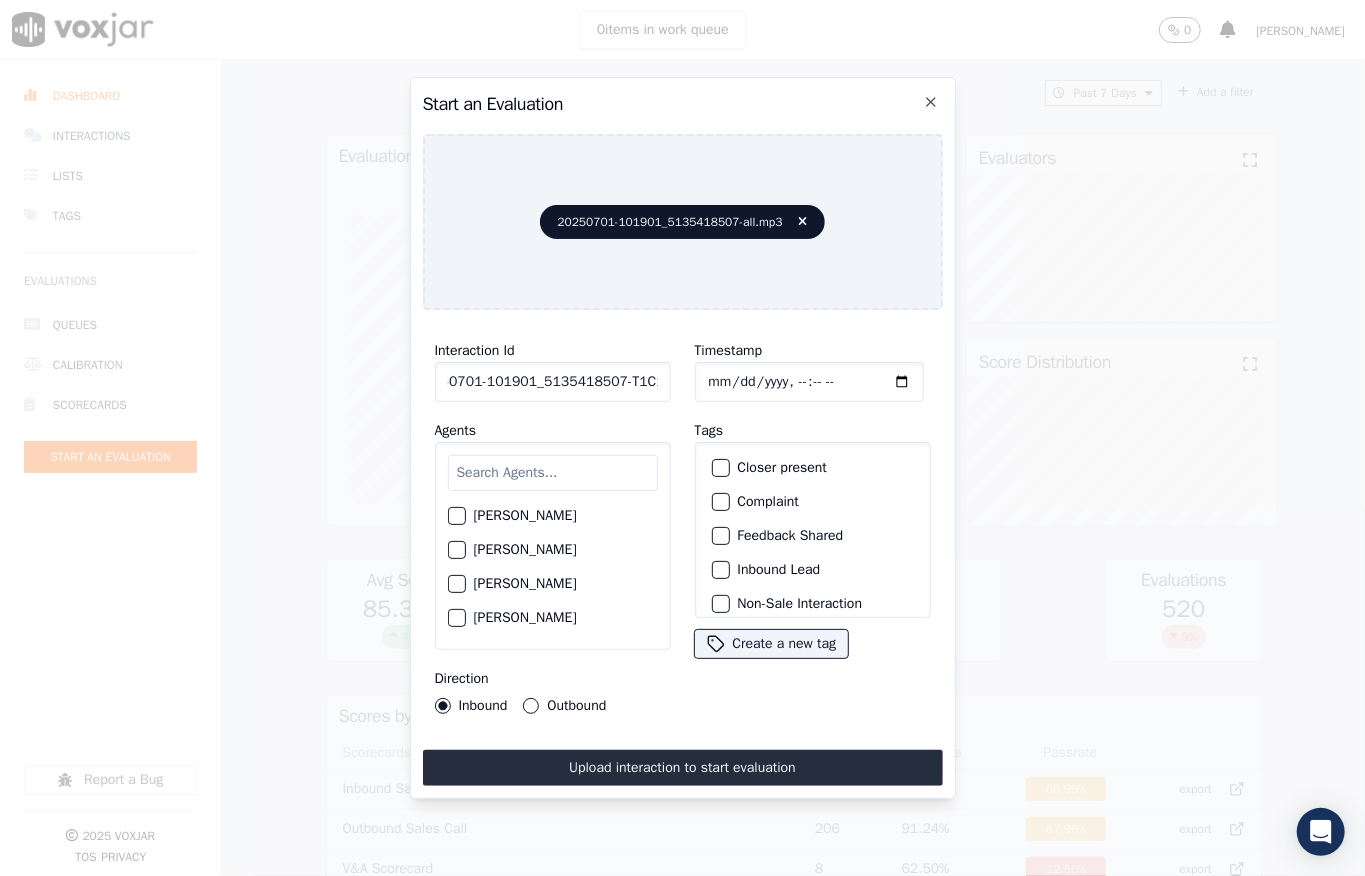 type on "20250701-101901_5135418507-T1C1" 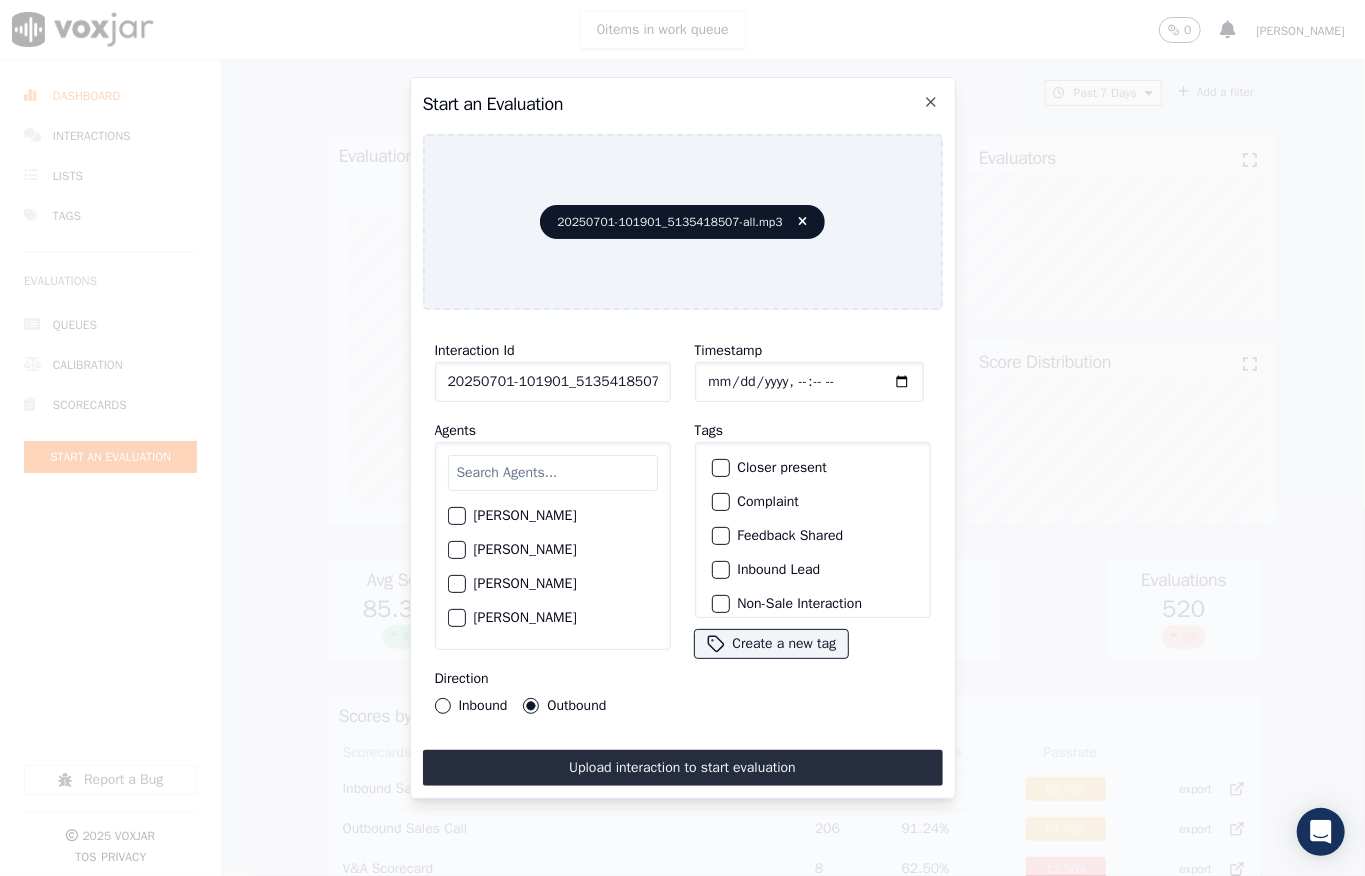 scroll, scrollTop: 49, scrollLeft: 0, axis: vertical 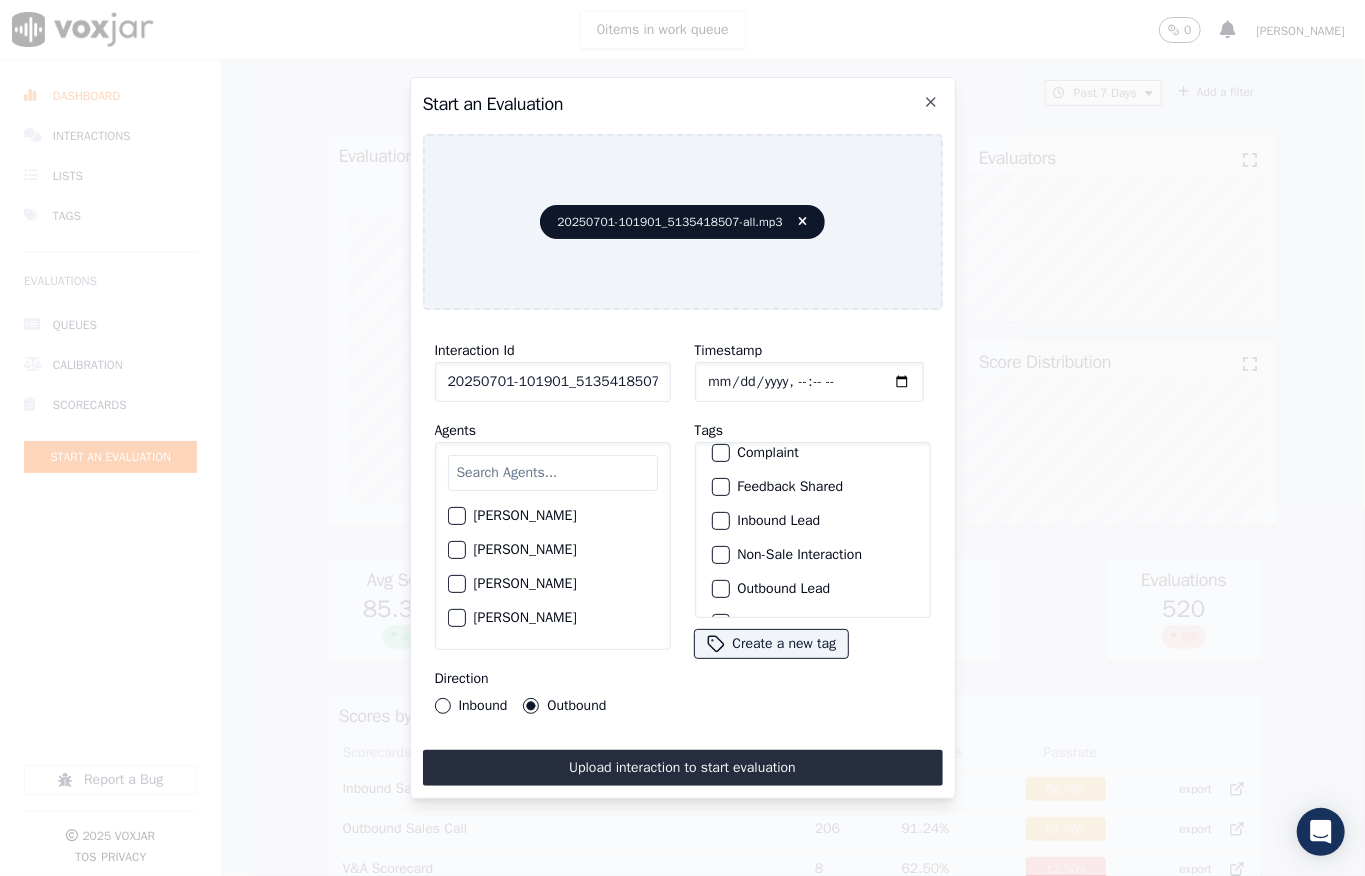 click at bounding box center [720, 589] 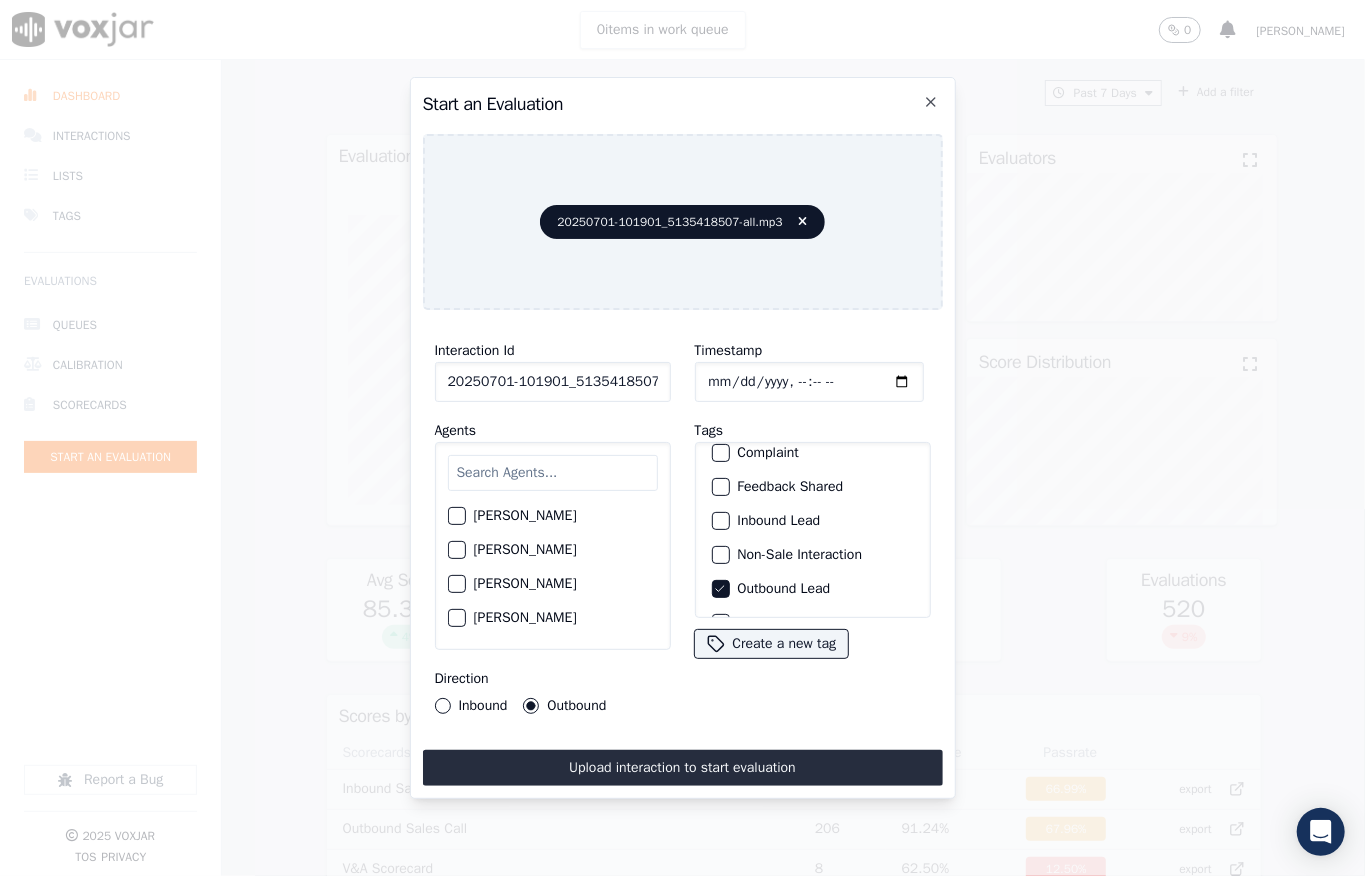click at bounding box center (720, 555) 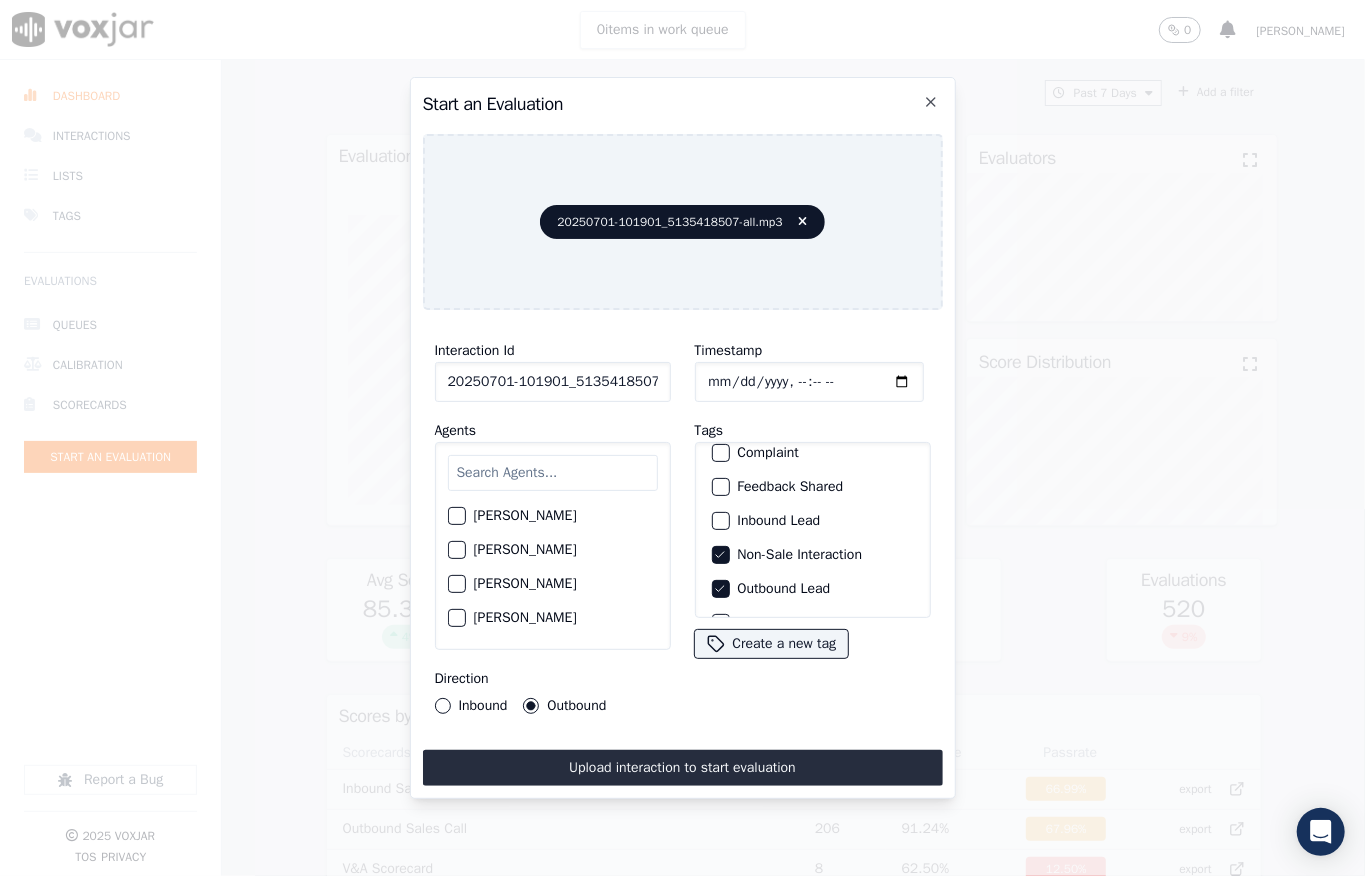 scroll, scrollTop: 81, scrollLeft: 0, axis: vertical 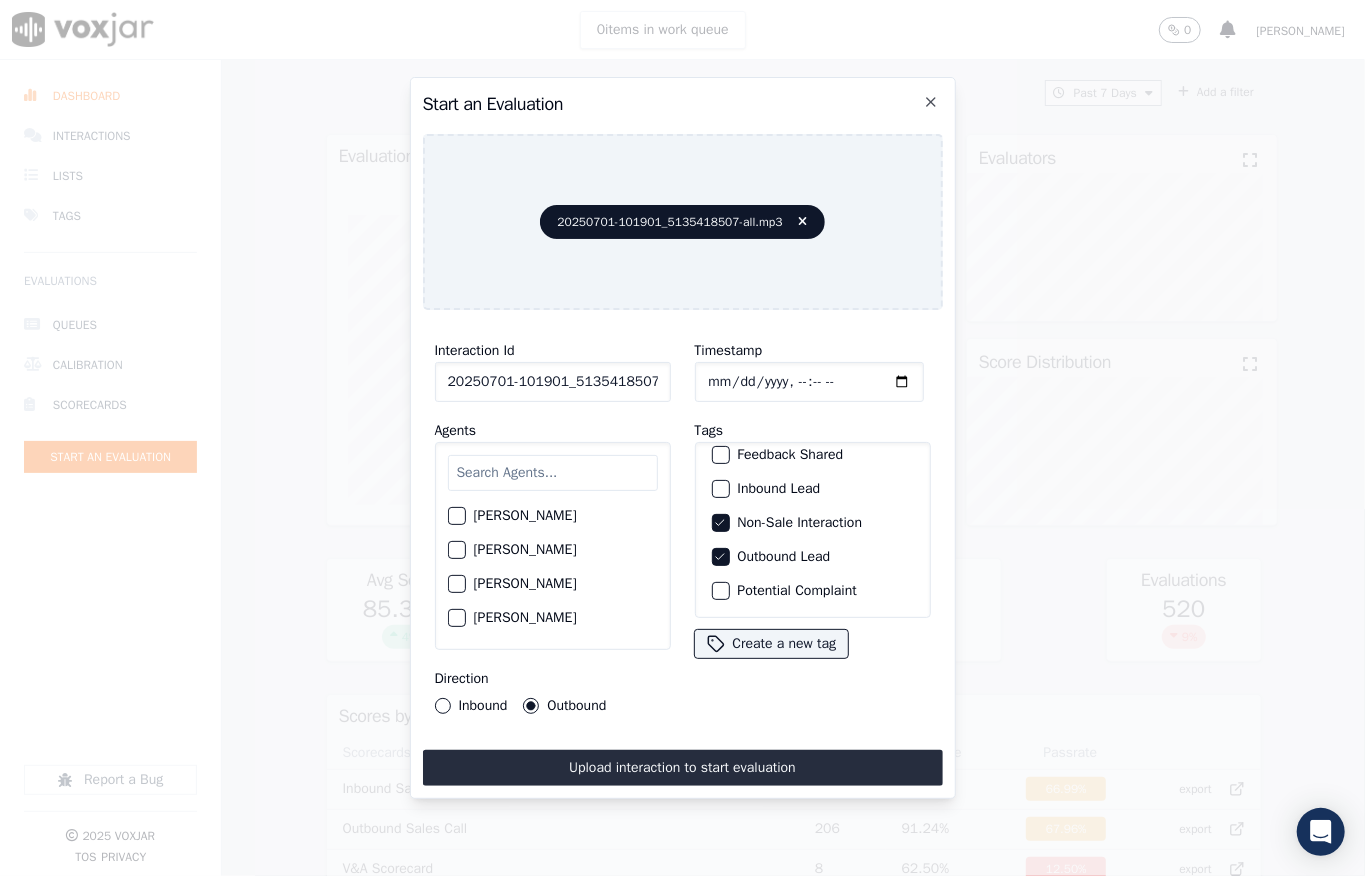 click at bounding box center [553, 473] 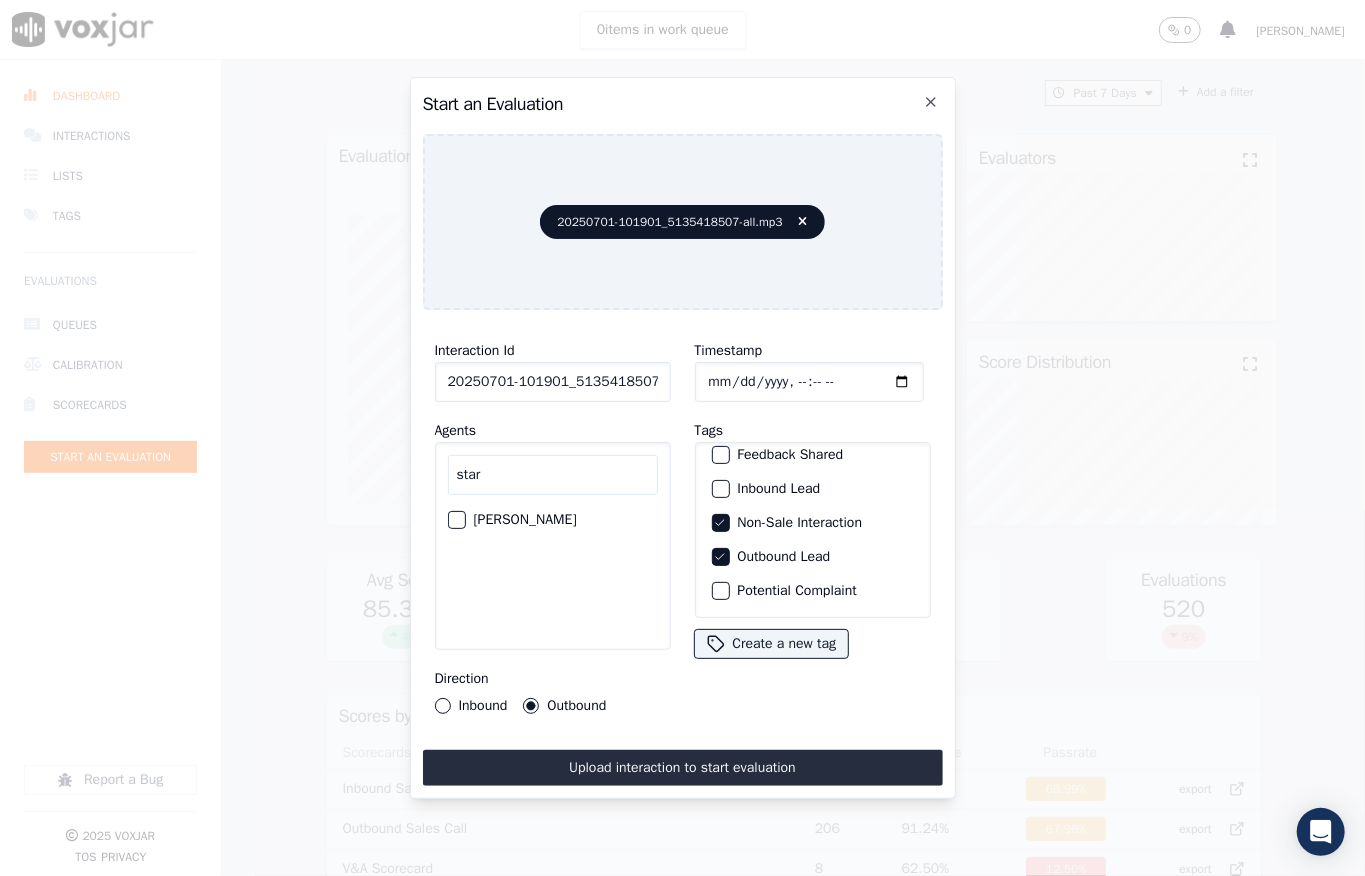 type on "star" 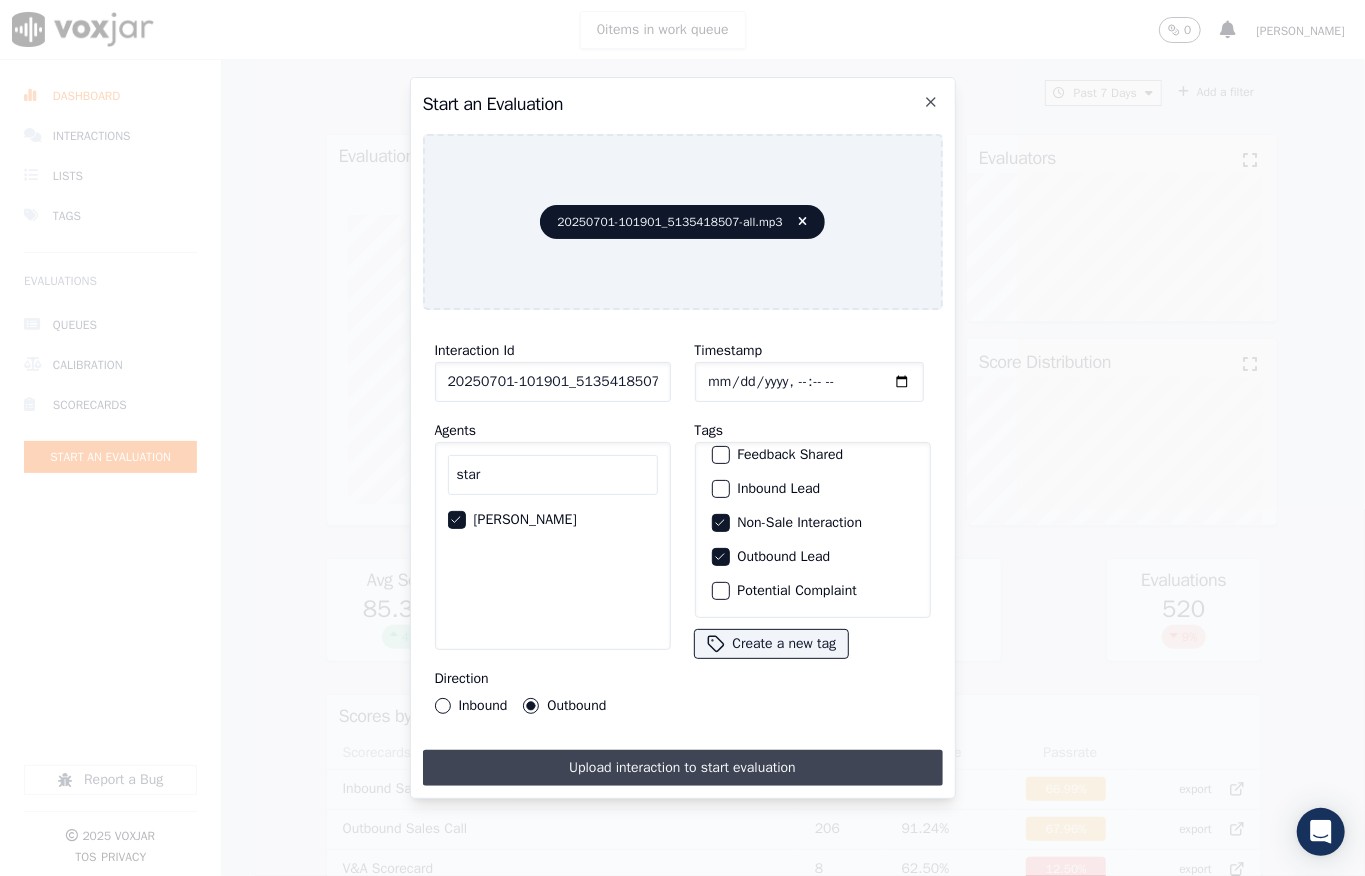click on "Upload interaction to start evaluation" at bounding box center [683, 768] 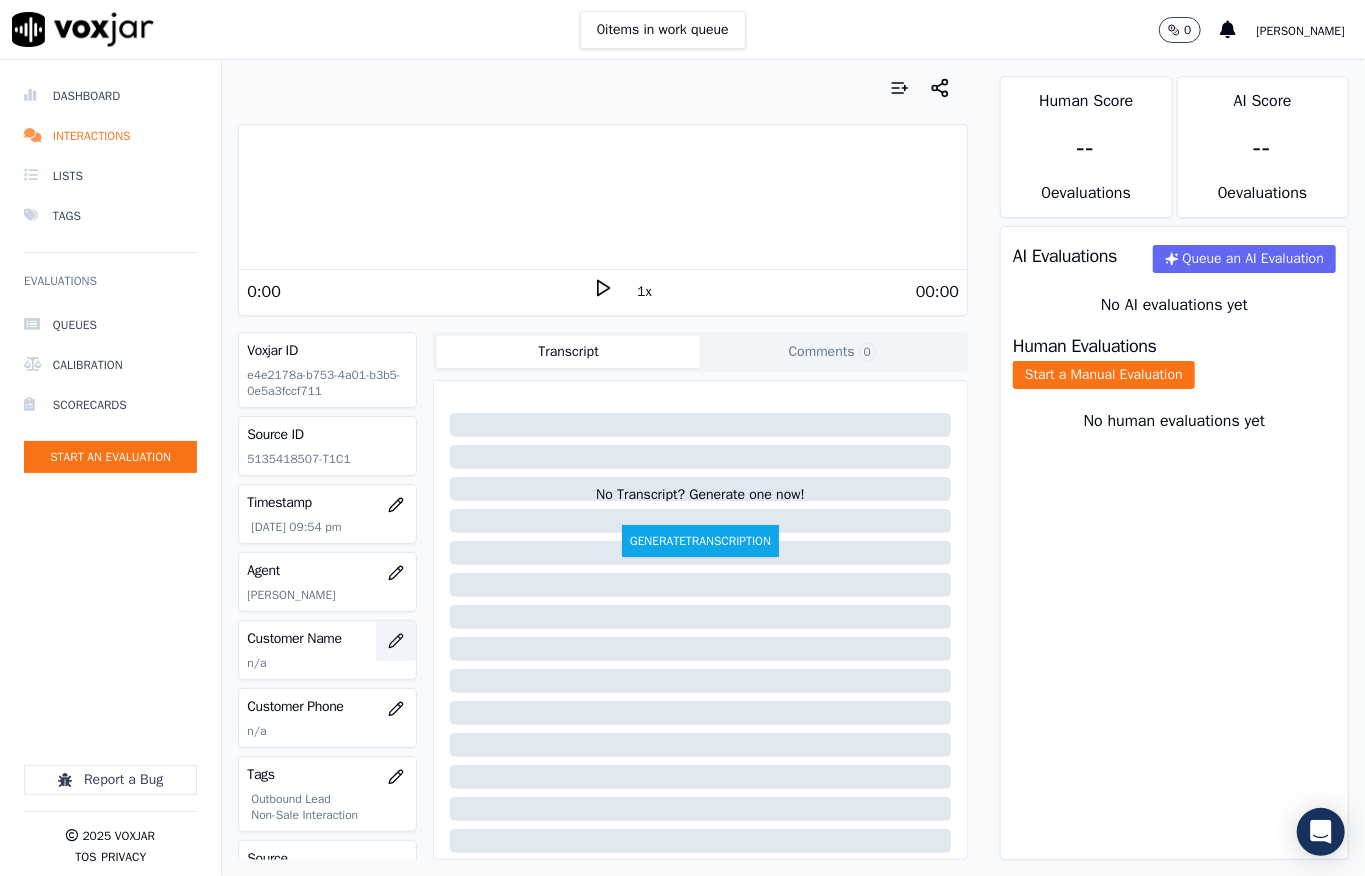 click 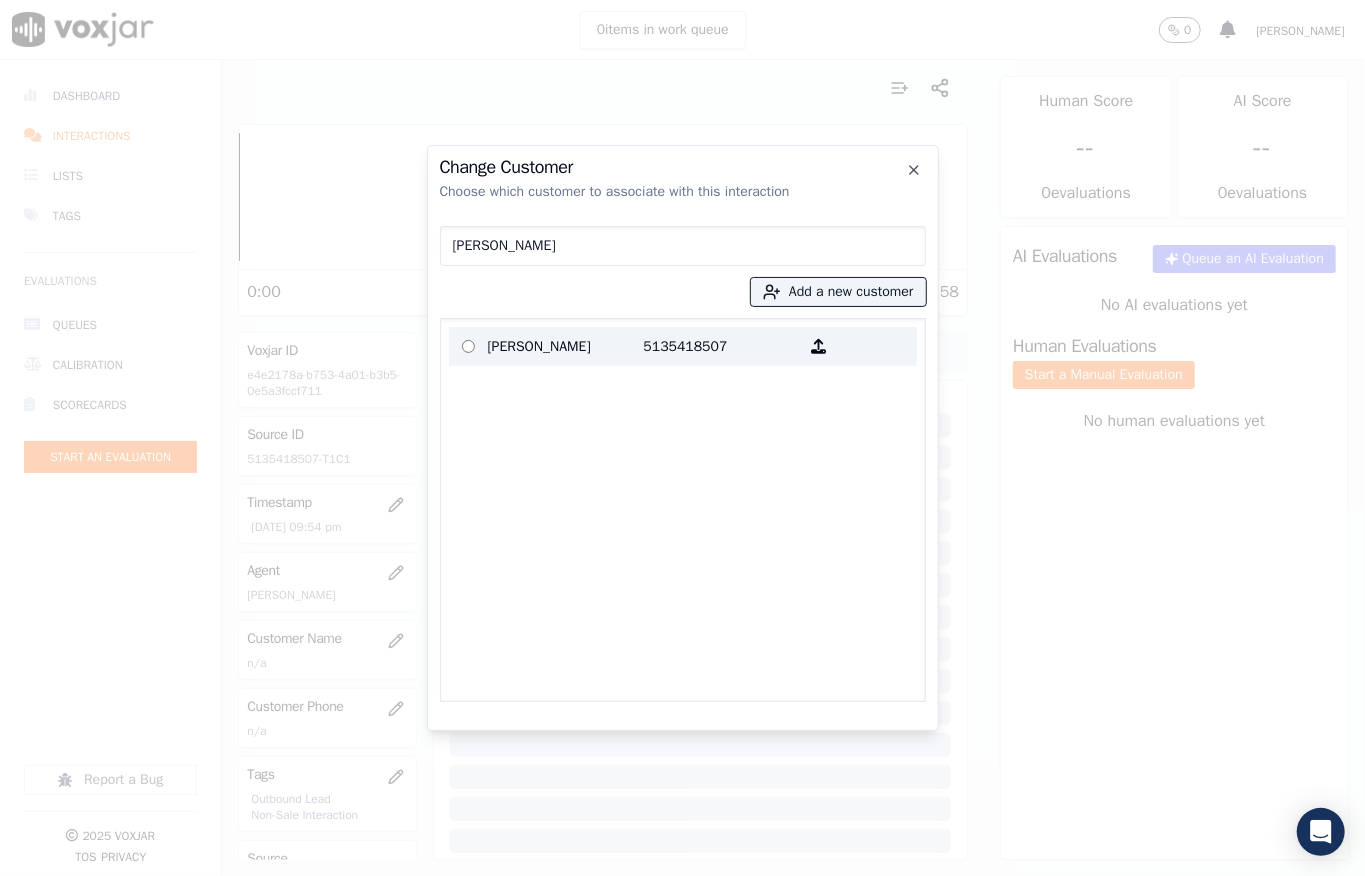 type on "[PERSON_NAME]" 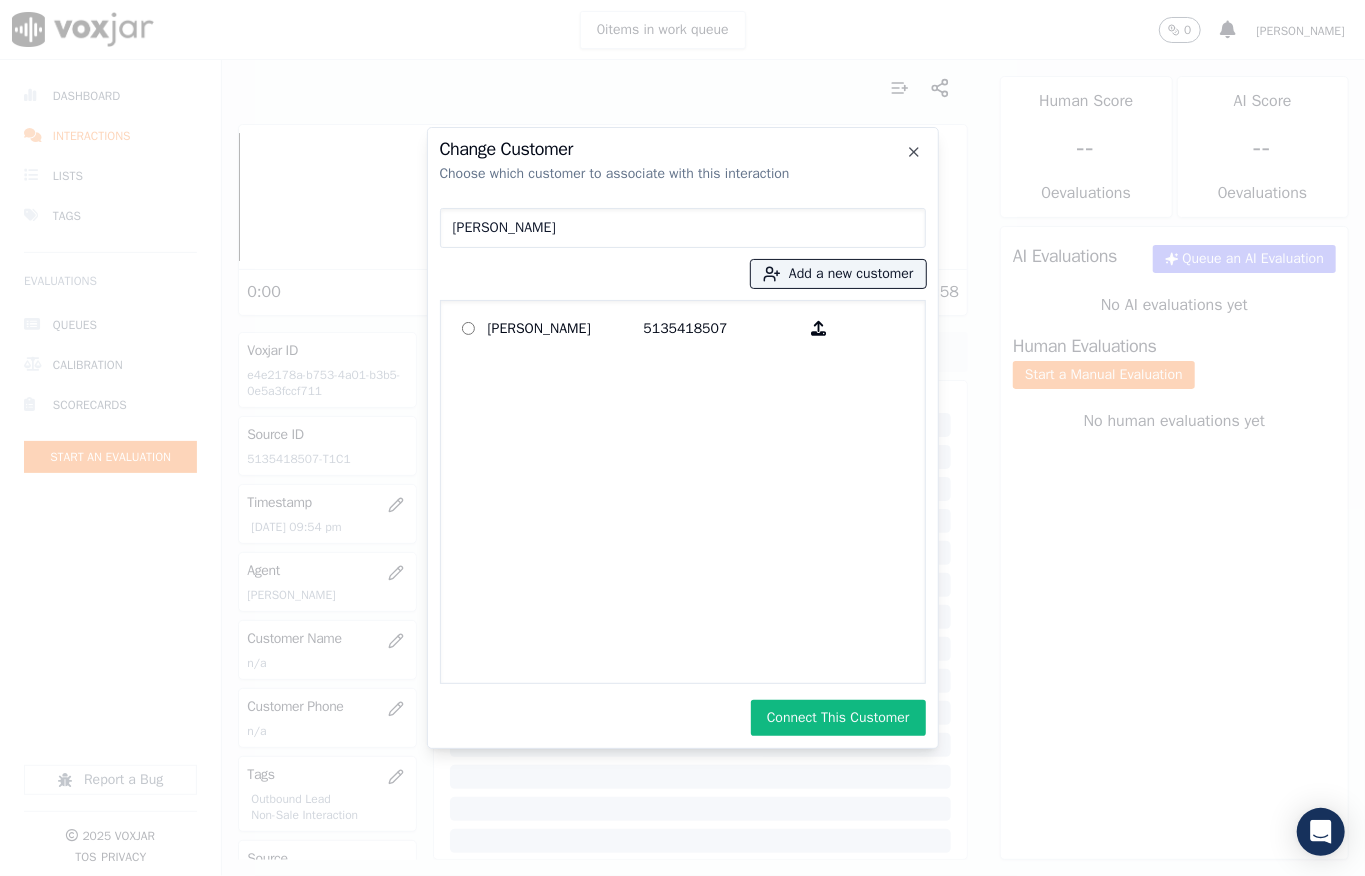 click on "Connect This Customer" at bounding box center [838, 718] 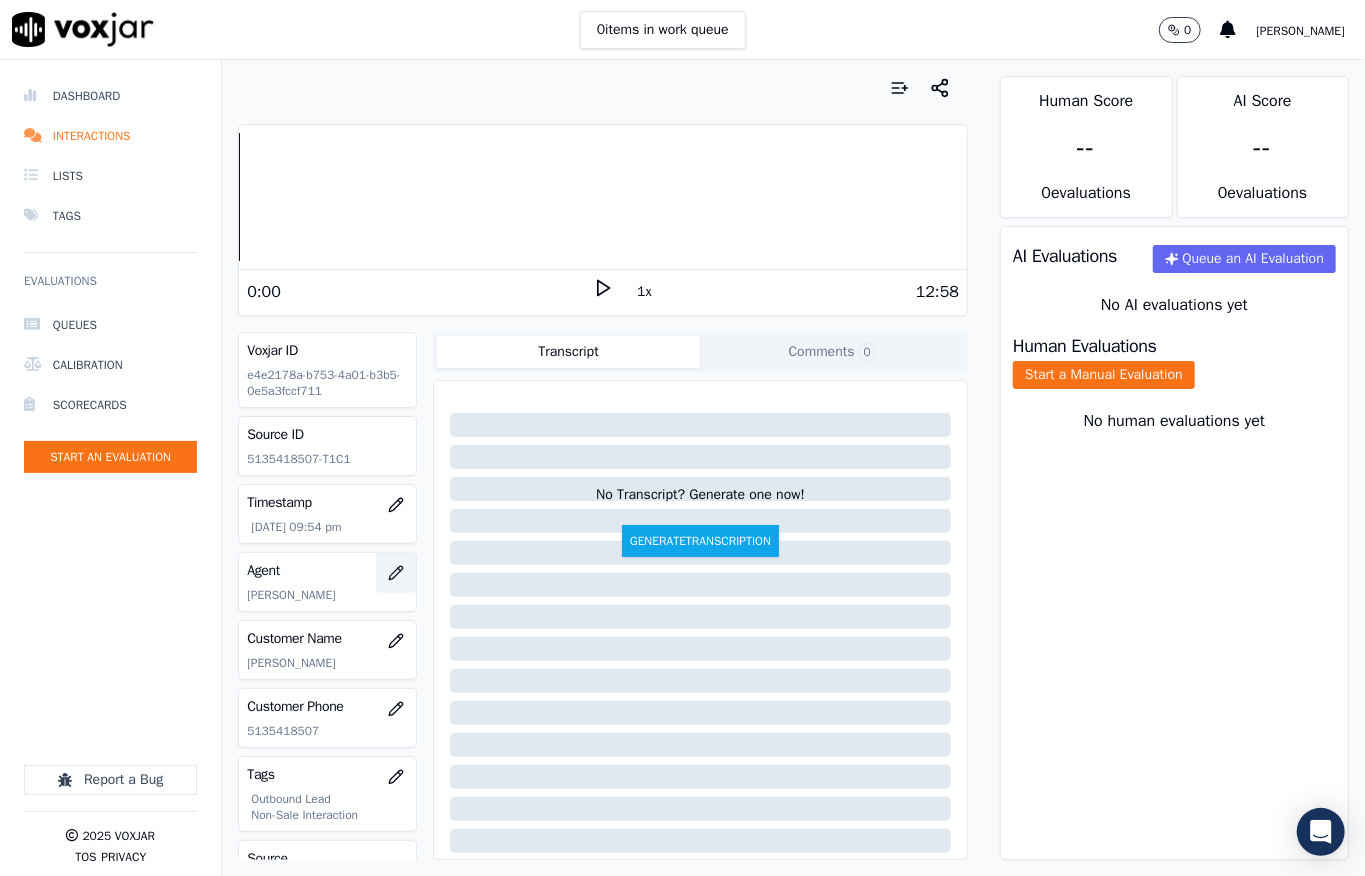 click 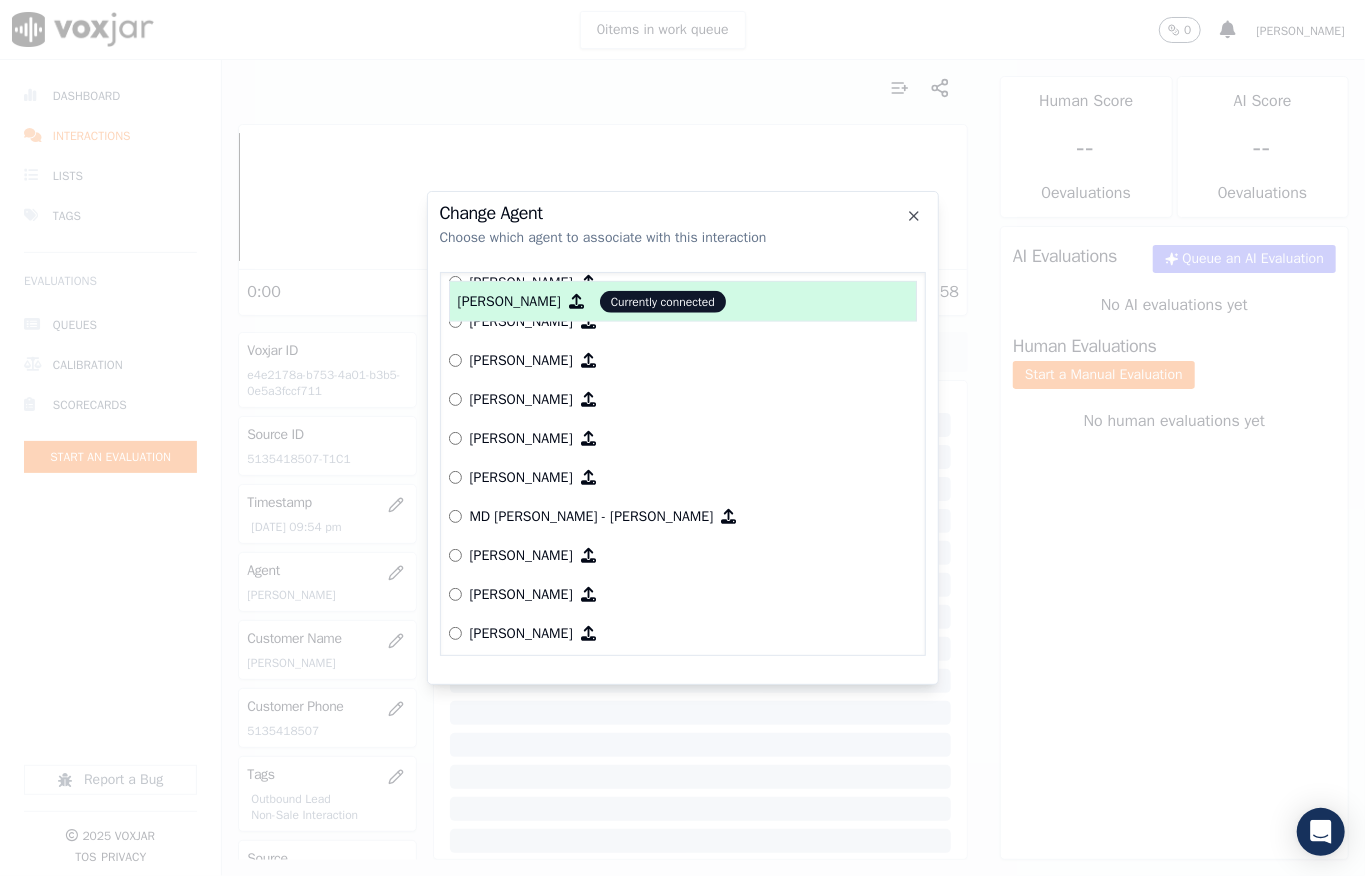 scroll, scrollTop: 1333, scrollLeft: 0, axis: vertical 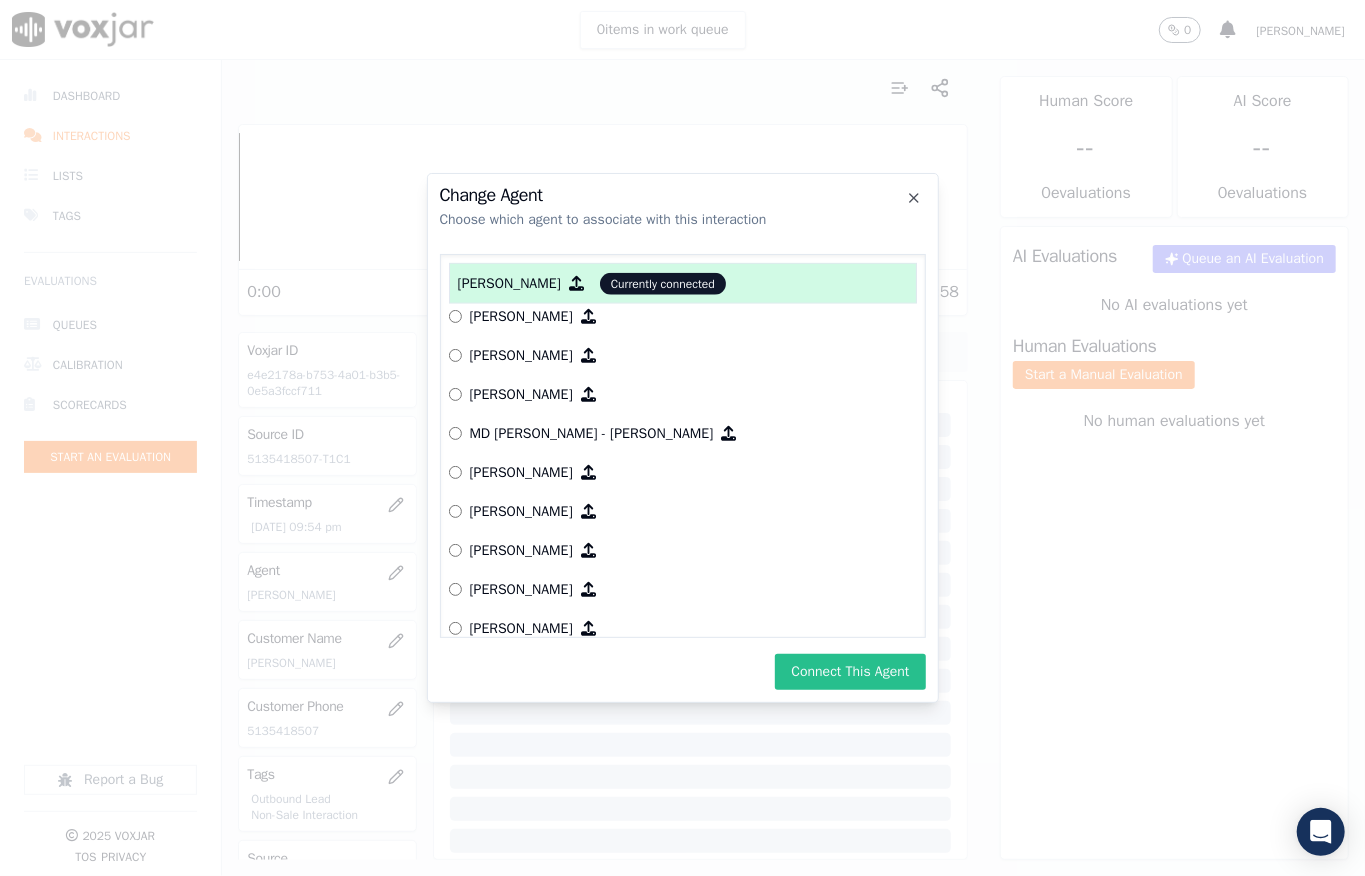 click on "Connect This Agent" at bounding box center [850, 672] 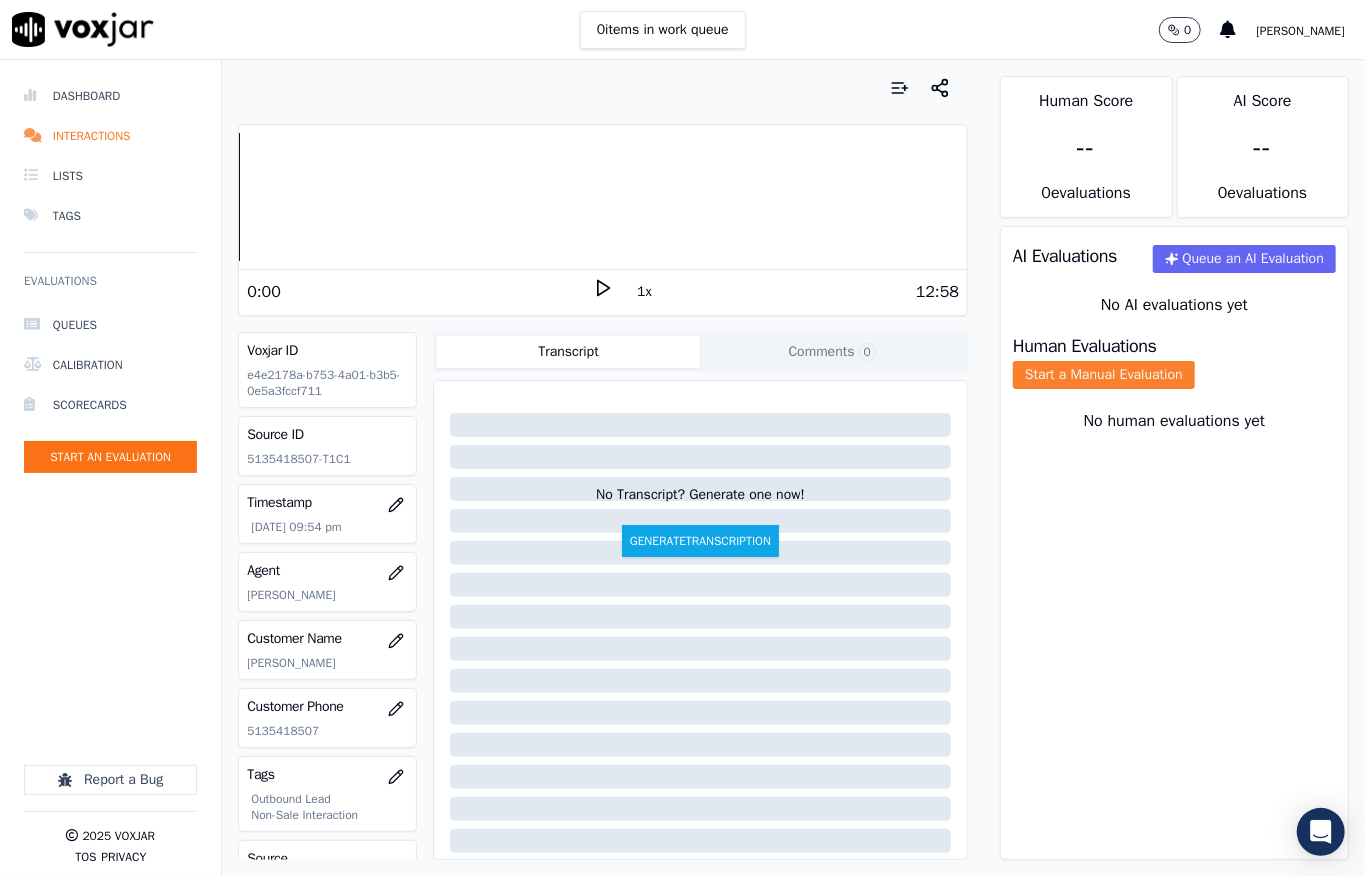 click on "Start a Manual Evaluation" 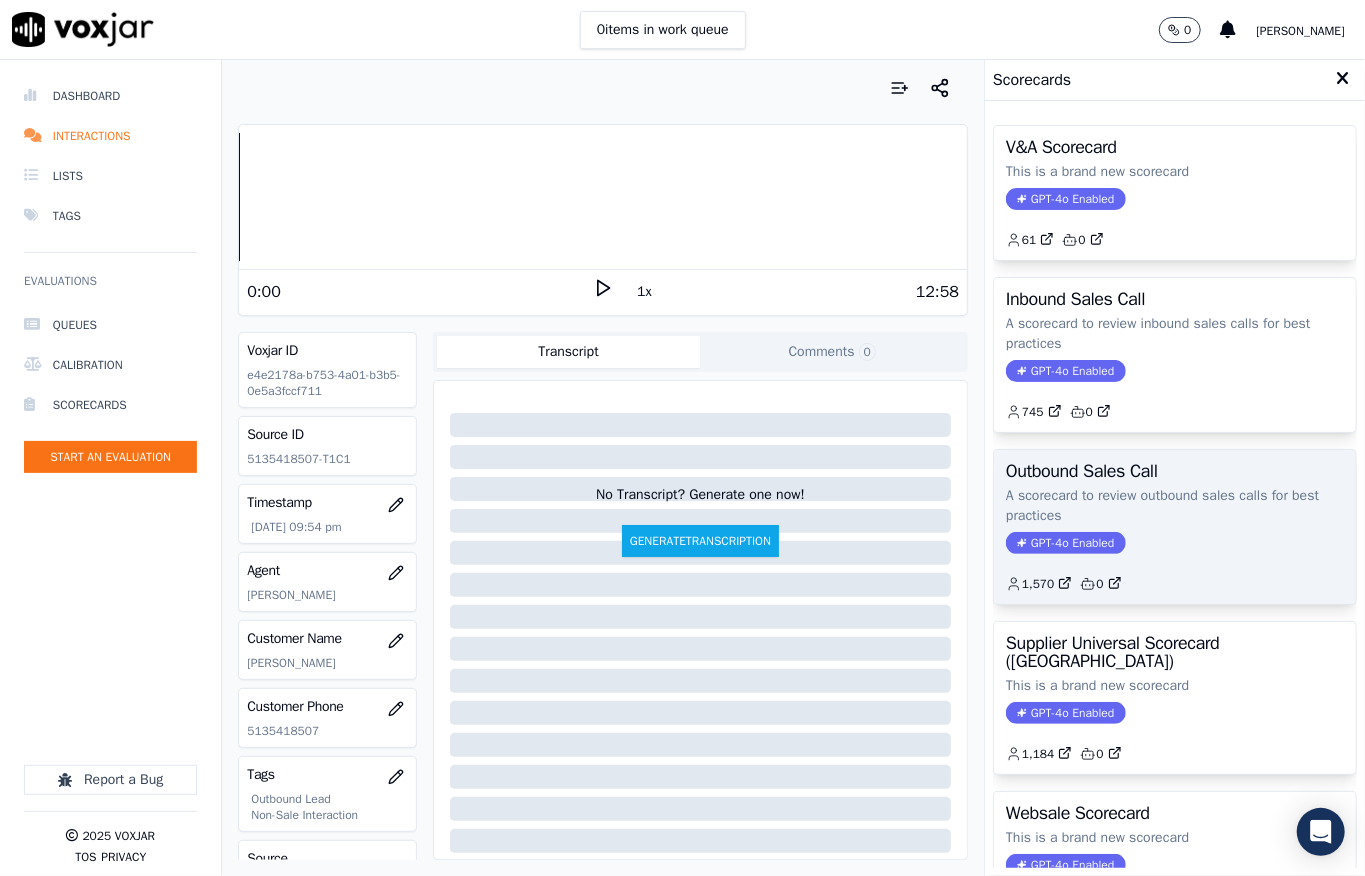click 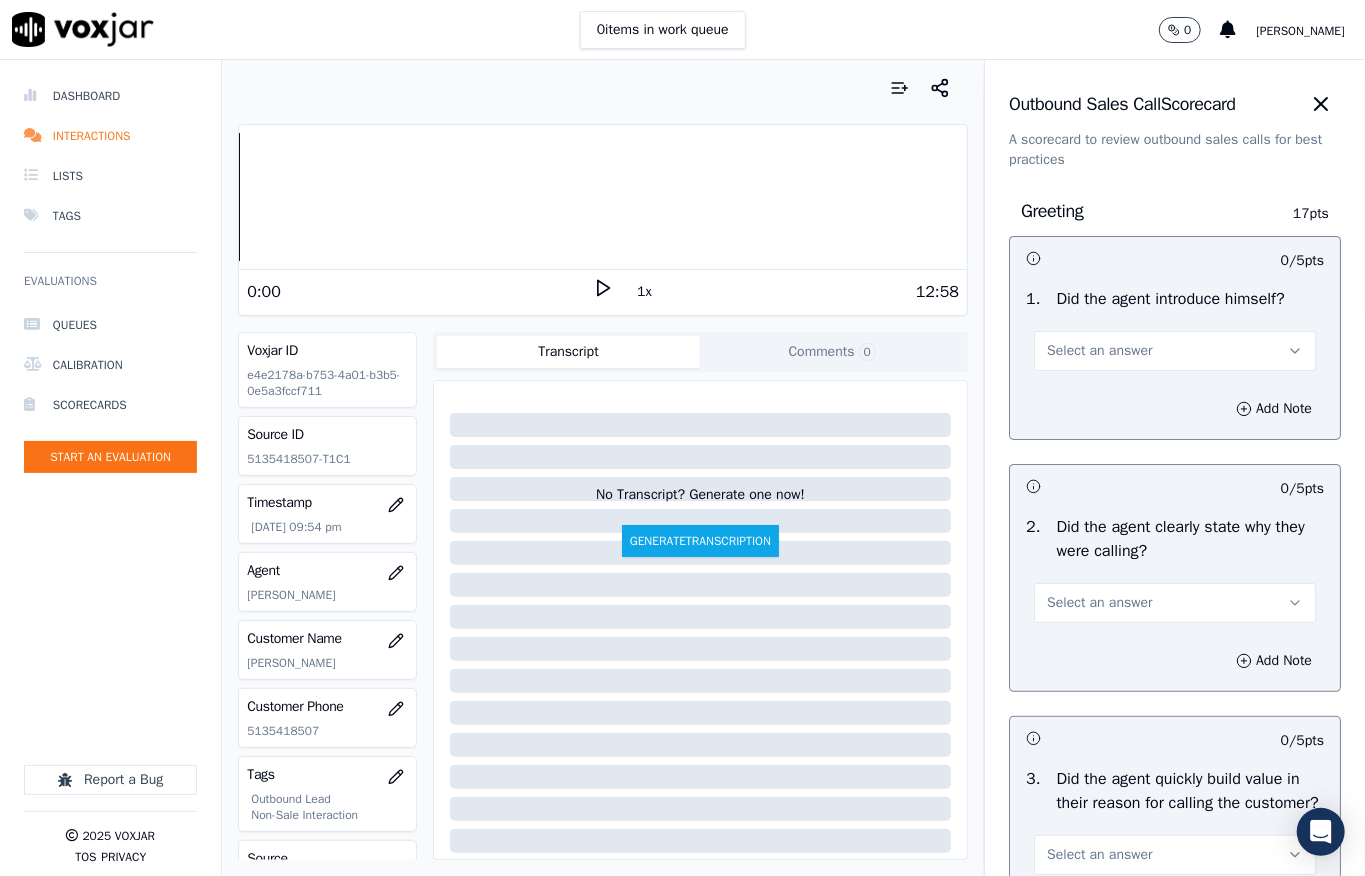 drag, startPoint x: 1090, startPoint y: 341, endPoint x: 1073, endPoint y: 372, distance: 35.35534 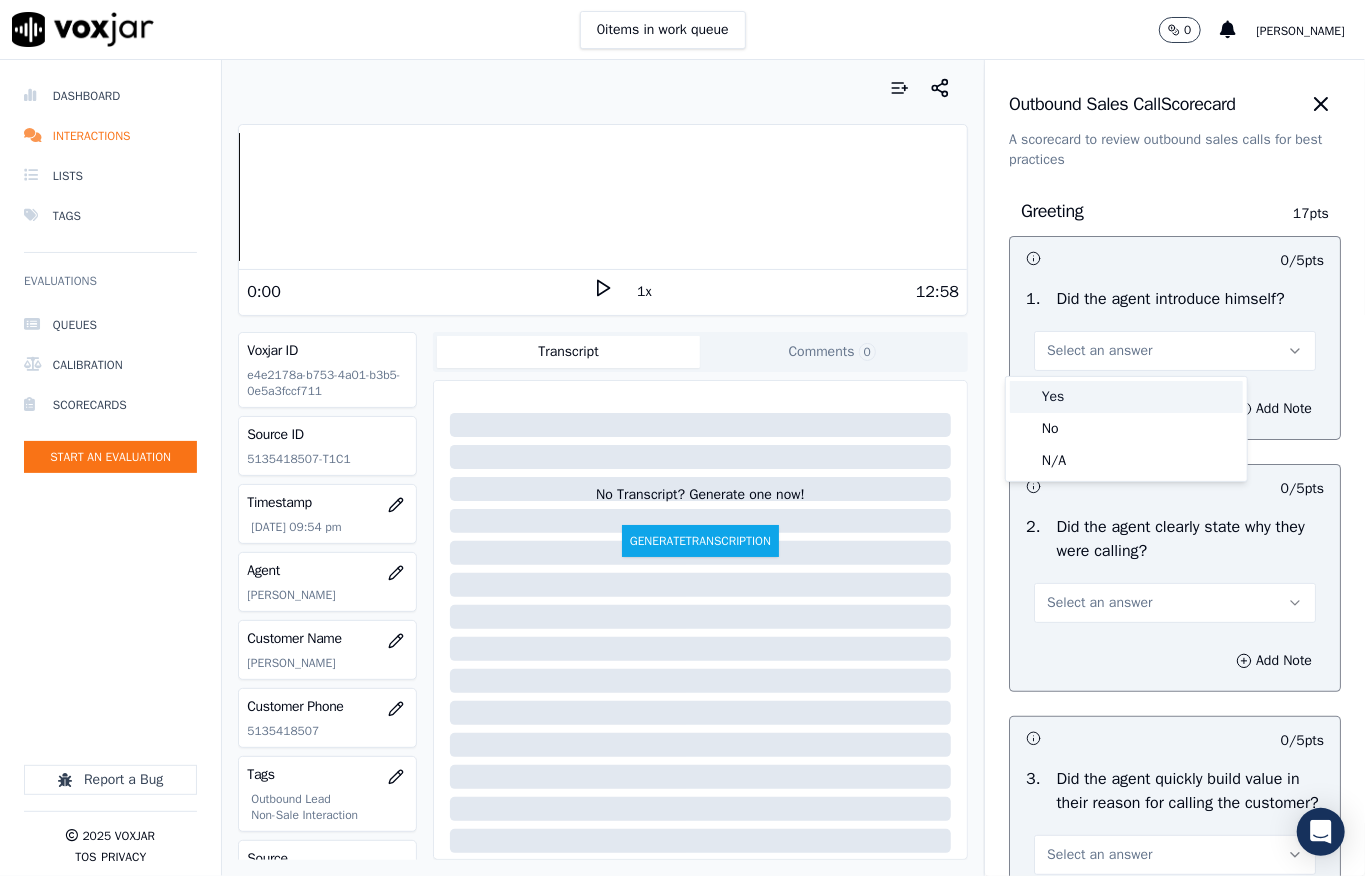drag, startPoint x: 1073, startPoint y: 372, endPoint x: 1061, endPoint y: 450, distance: 78.91768 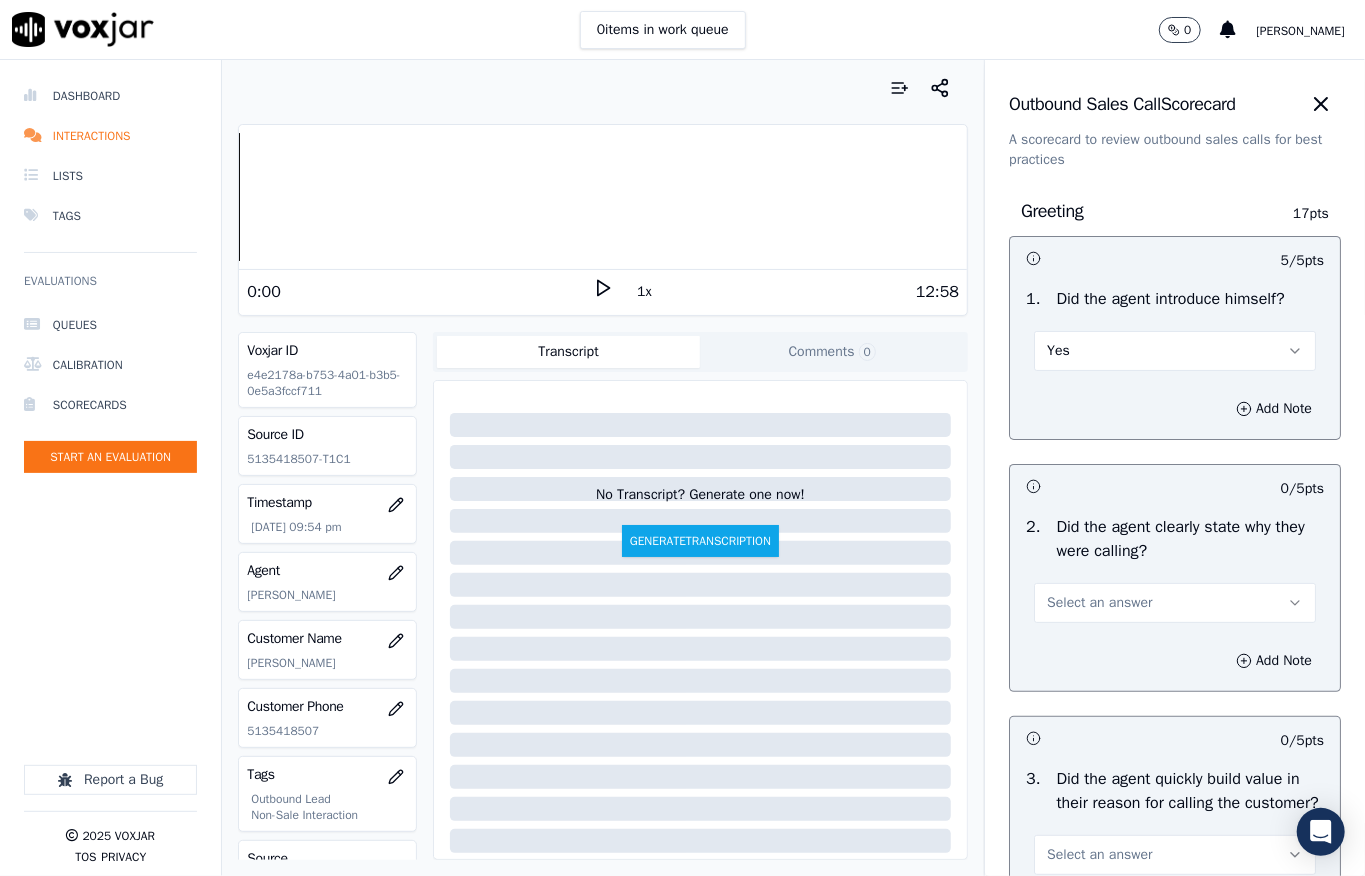 click on "Select an answer" at bounding box center (1099, 603) 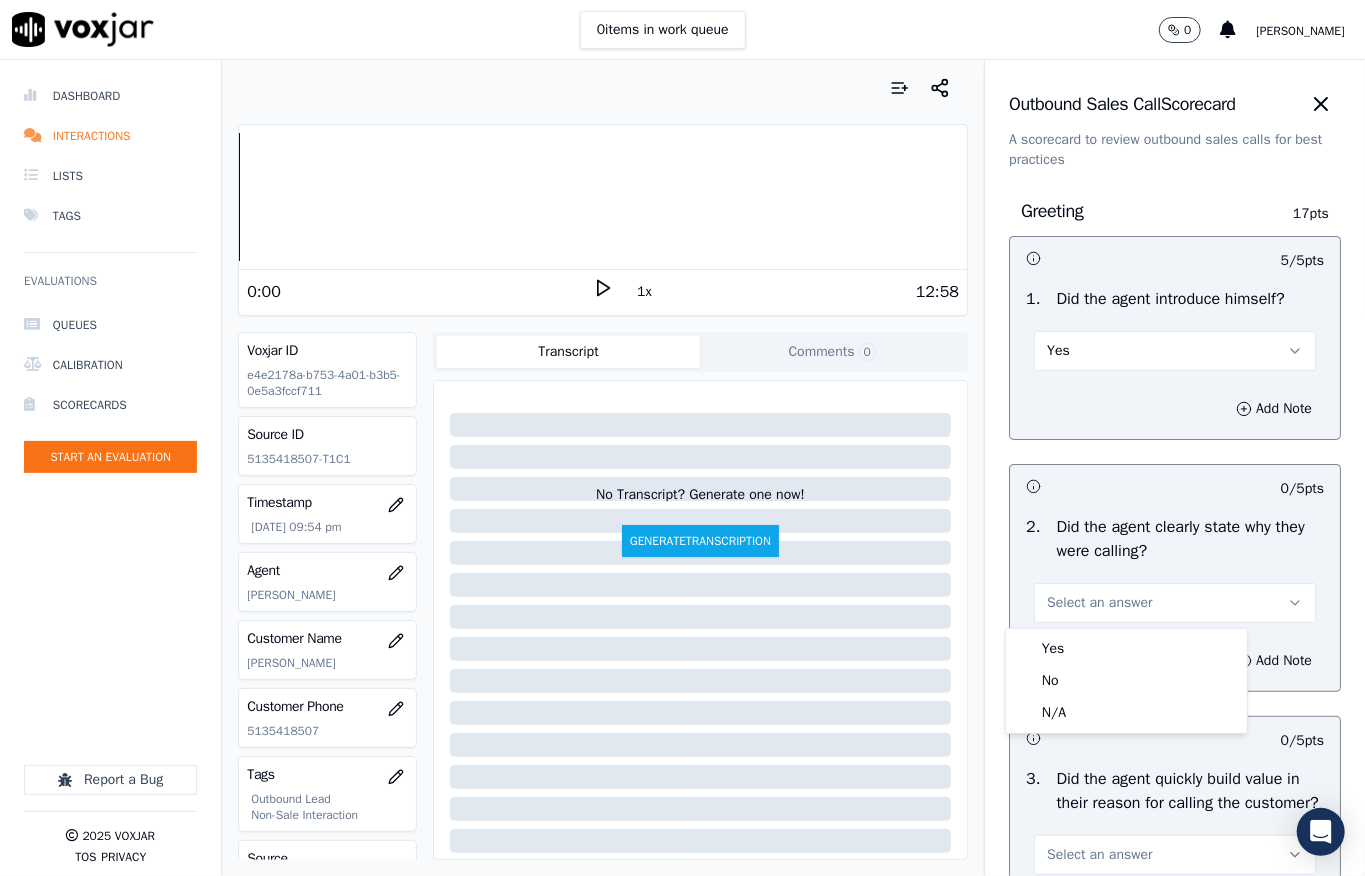 click on "Yes   No     N/A" at bounding box center (1126, 681) 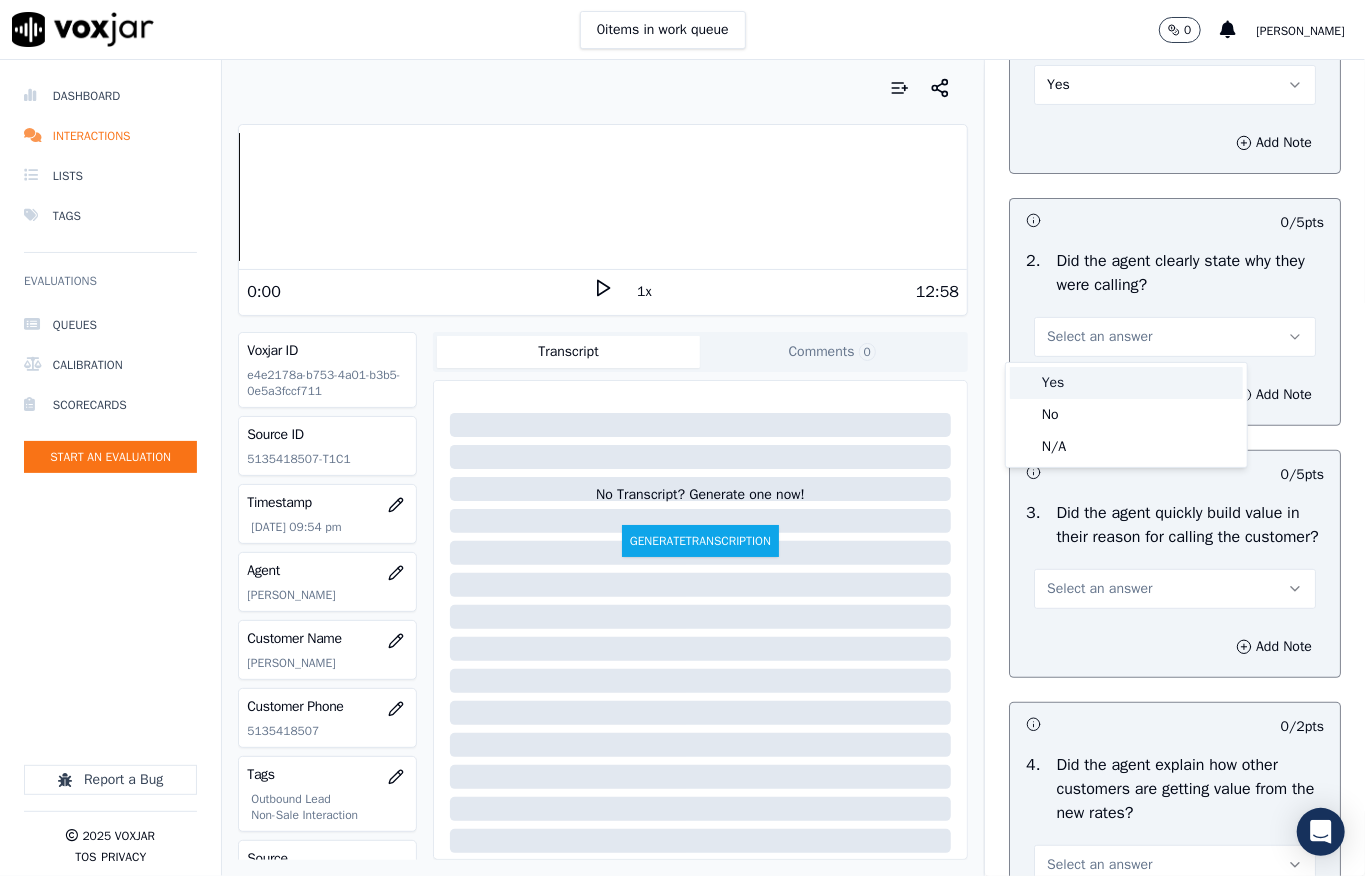 click on "Yes" at bounding box center [1126, 383] 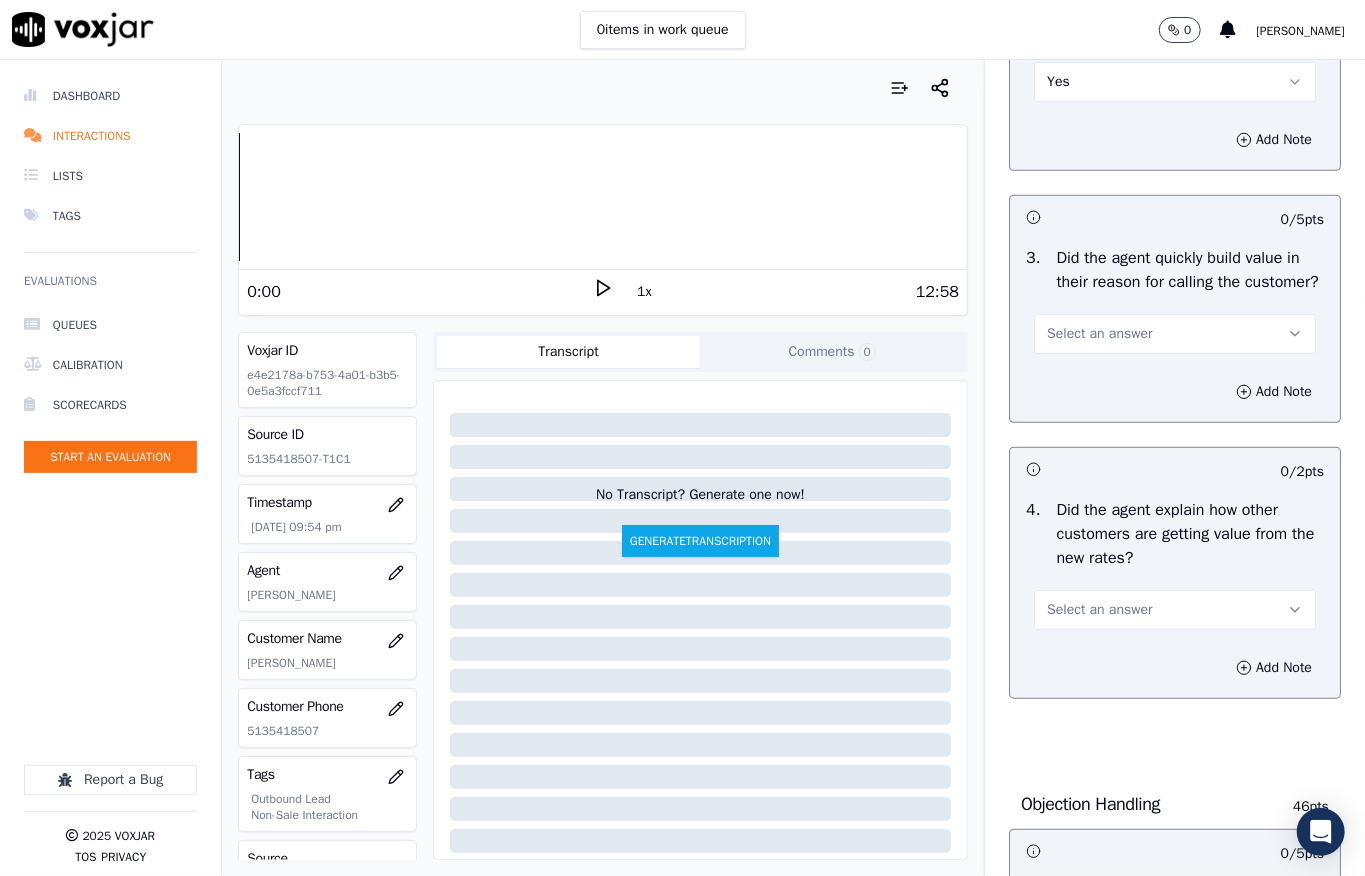 scroll, scrollTop: 533, scrollLeft: 0, axis: vertical 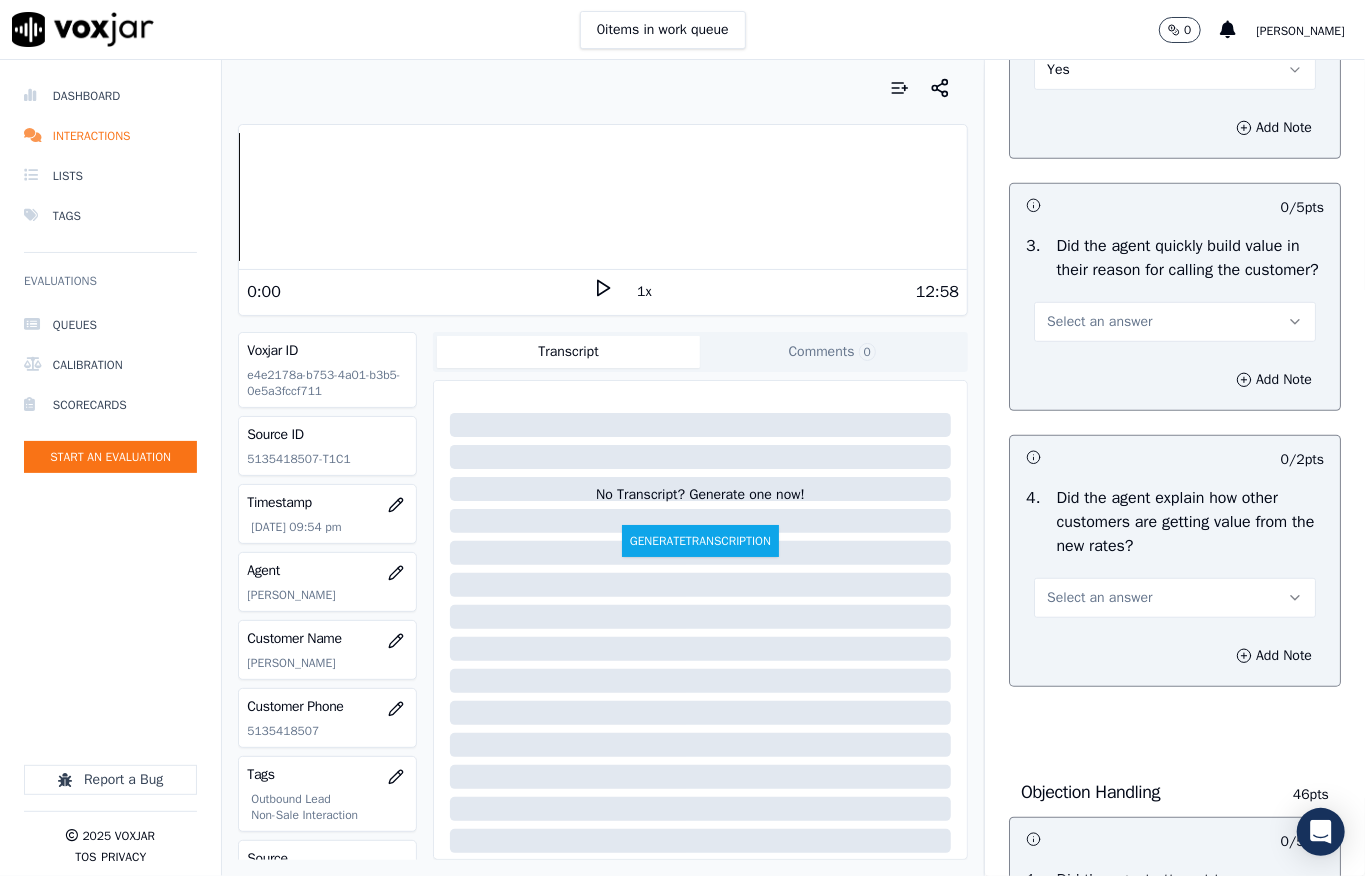 click on "Select an answer" at bounding box center [1175, 322] 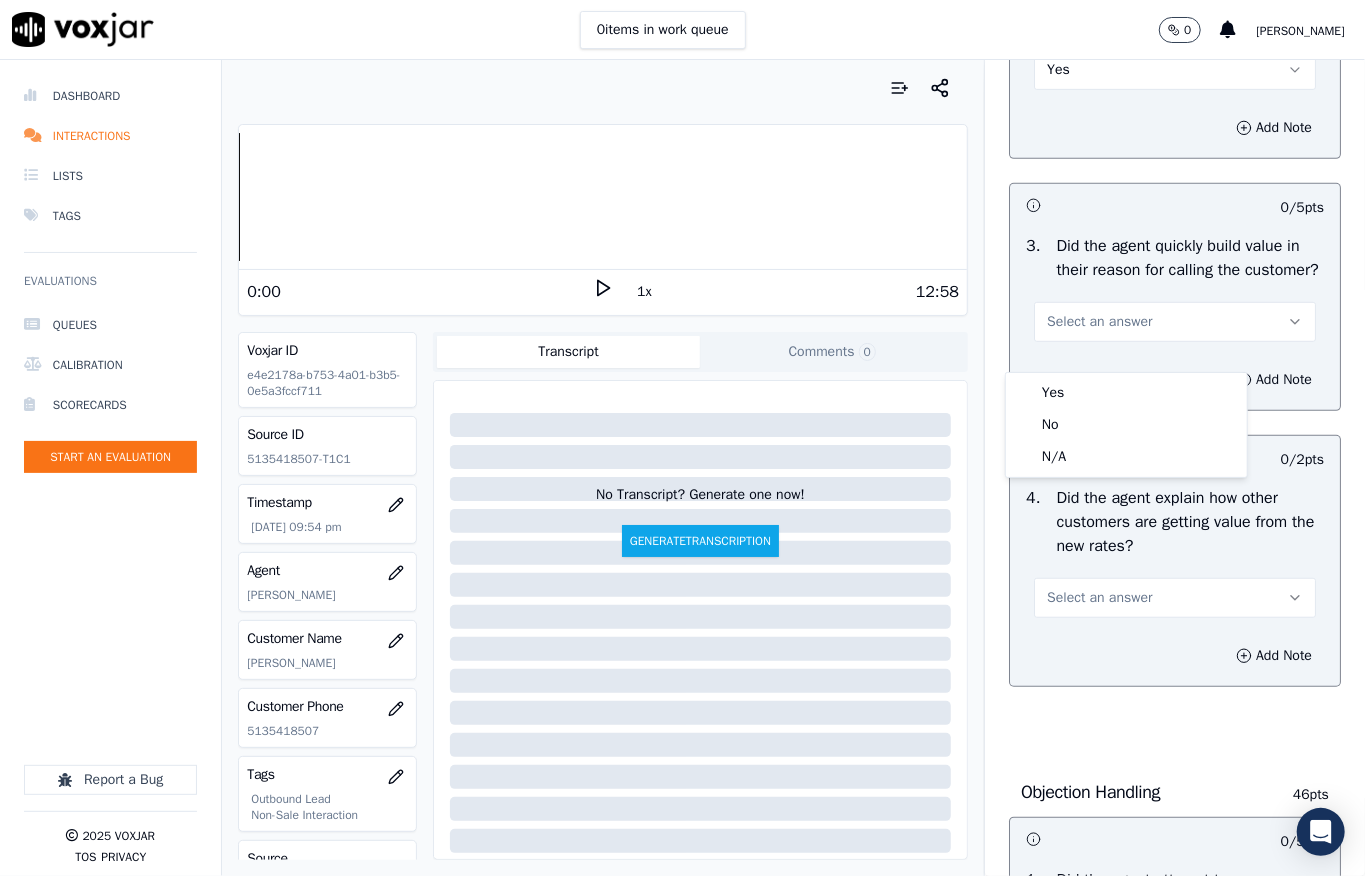 click on "Yes" at bounding box center [1126, 393] 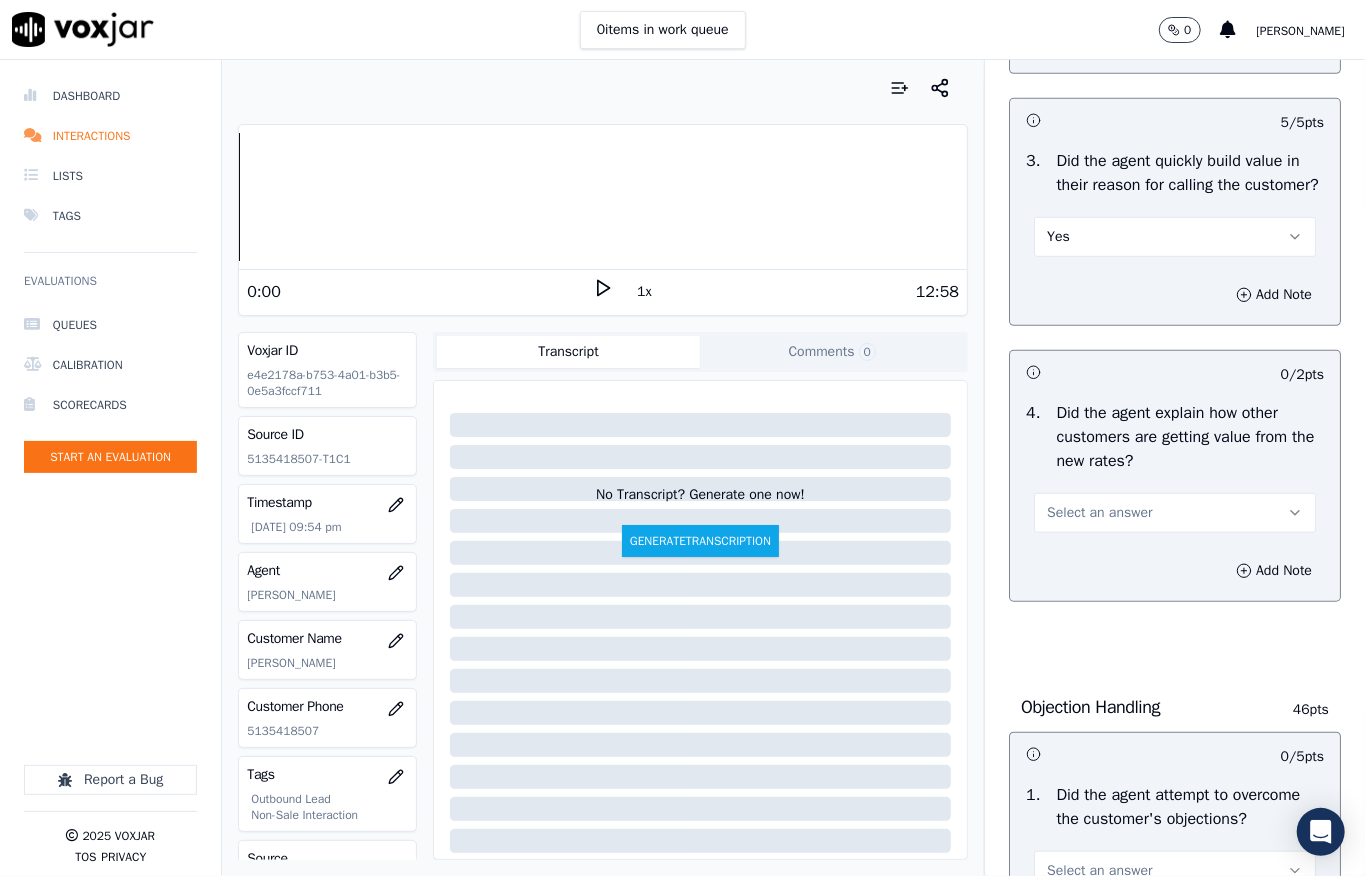 scroll, scrollTop: 666, scrollLeft: 0, axis: vertical 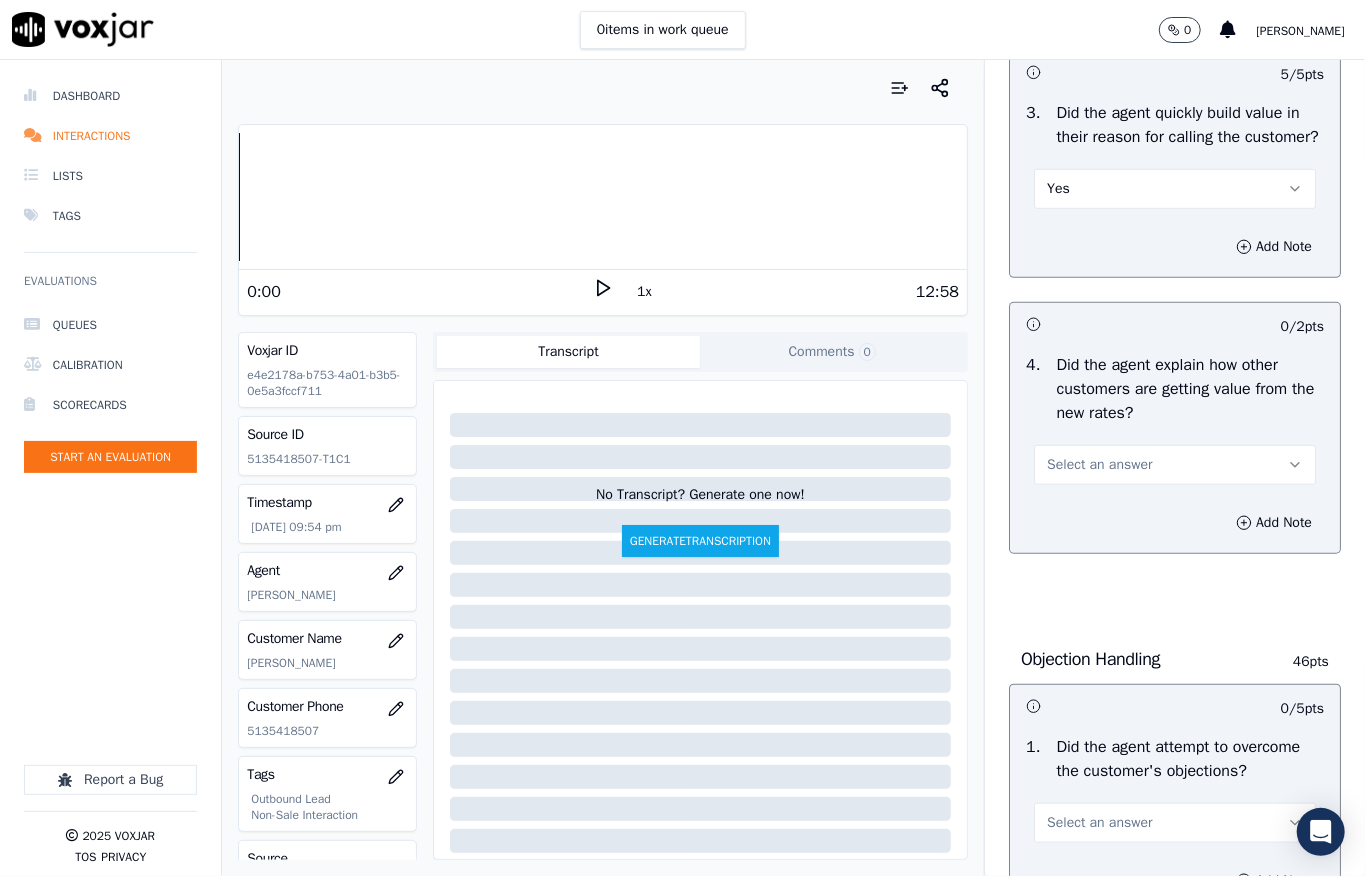 click on "Select an answer" at bounding box center [1175, 465] 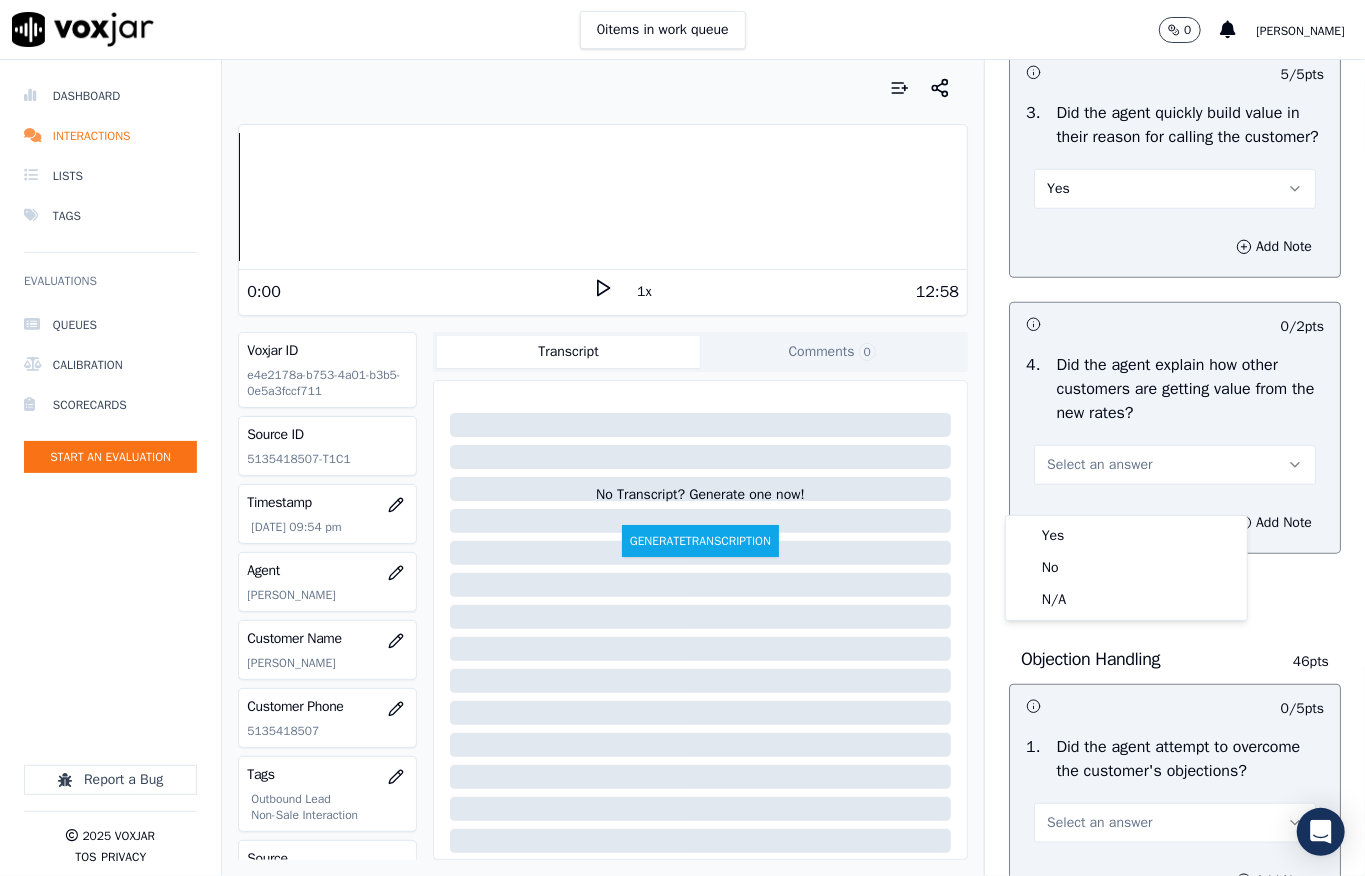 click on "Yes" at bounding box center [1175, 189] 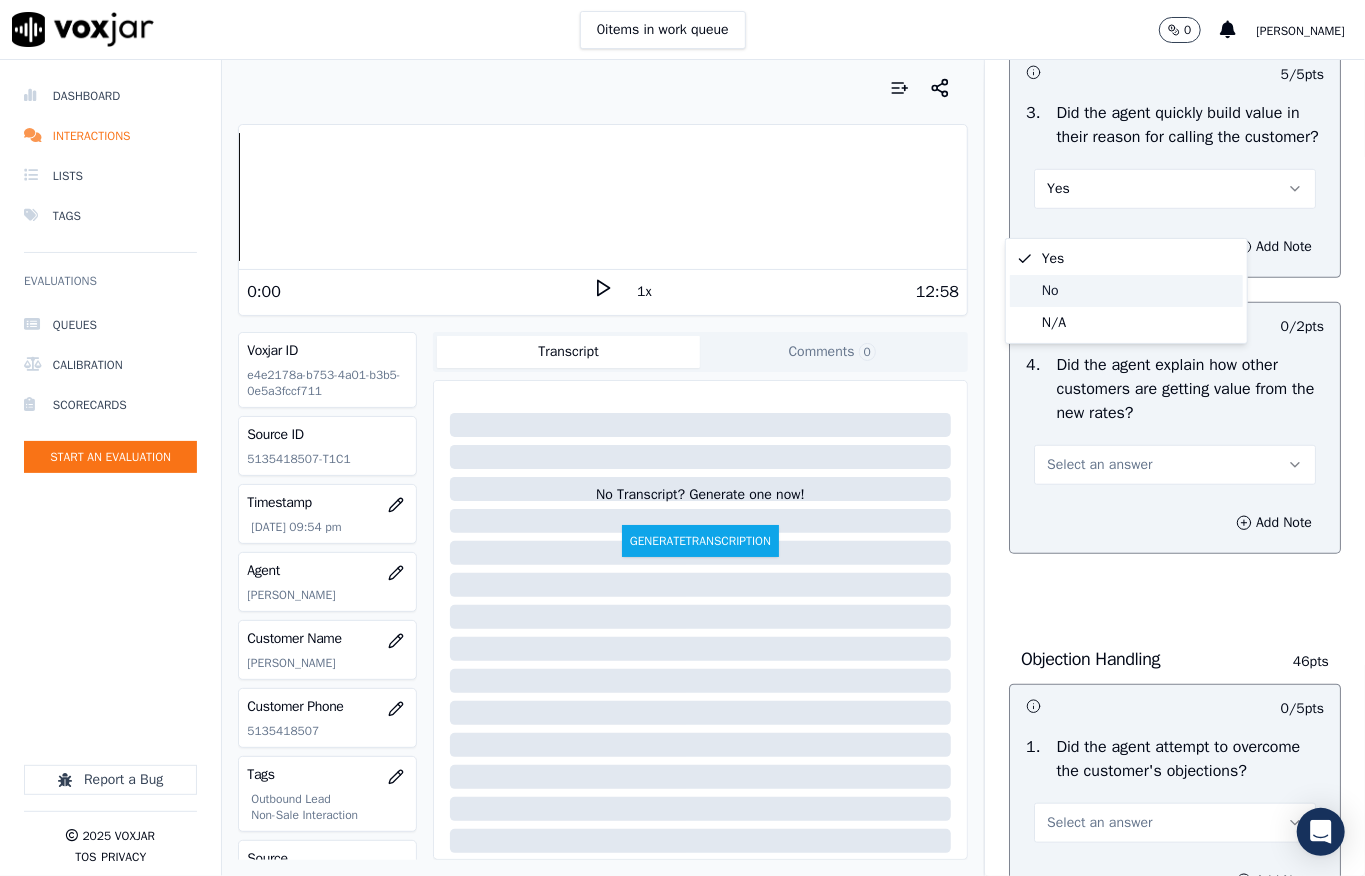 click on "Yes" at bounding box center [1126, 259] 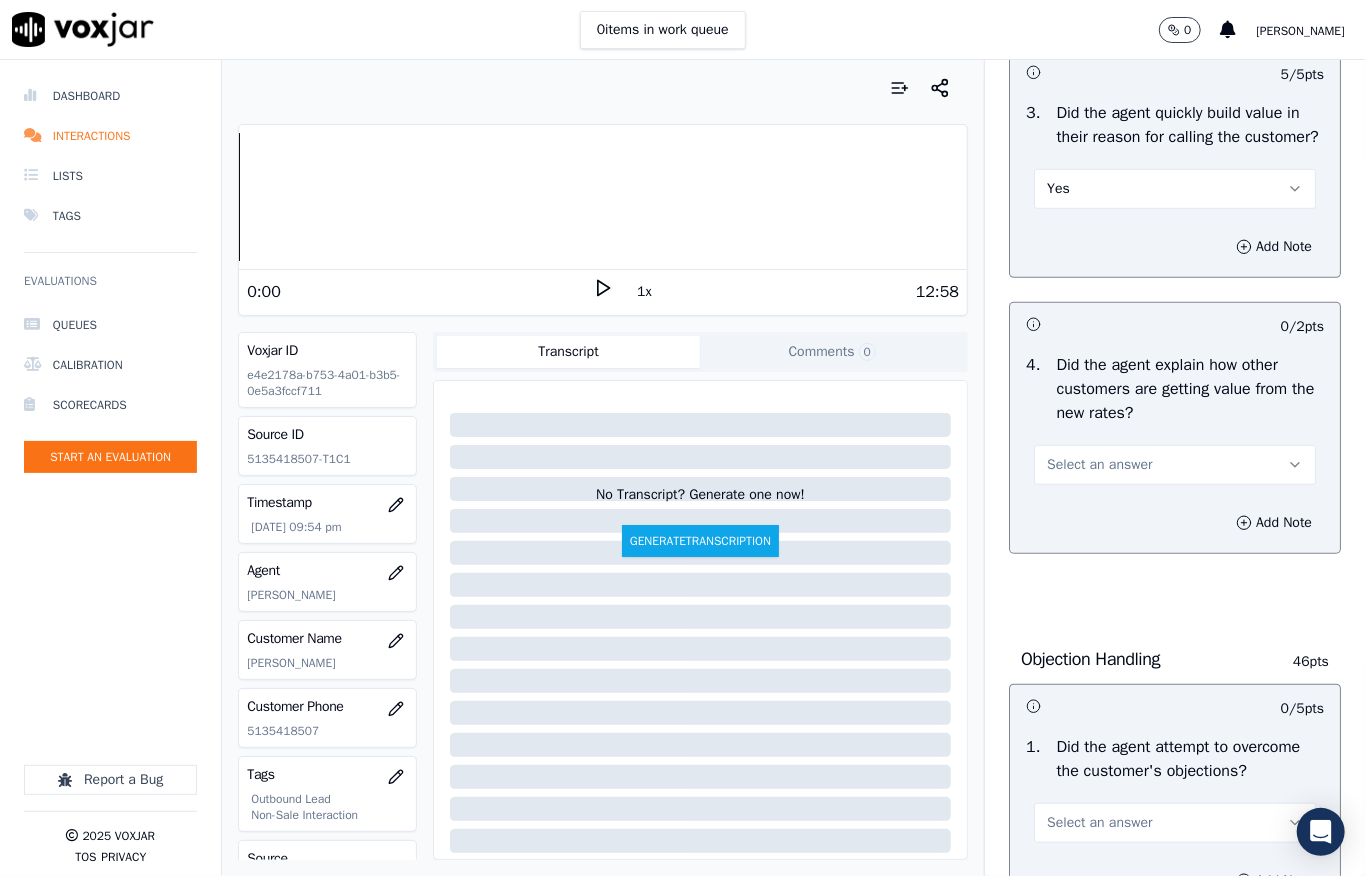 click on "Select an answer" at bounding box center [1099, 465] 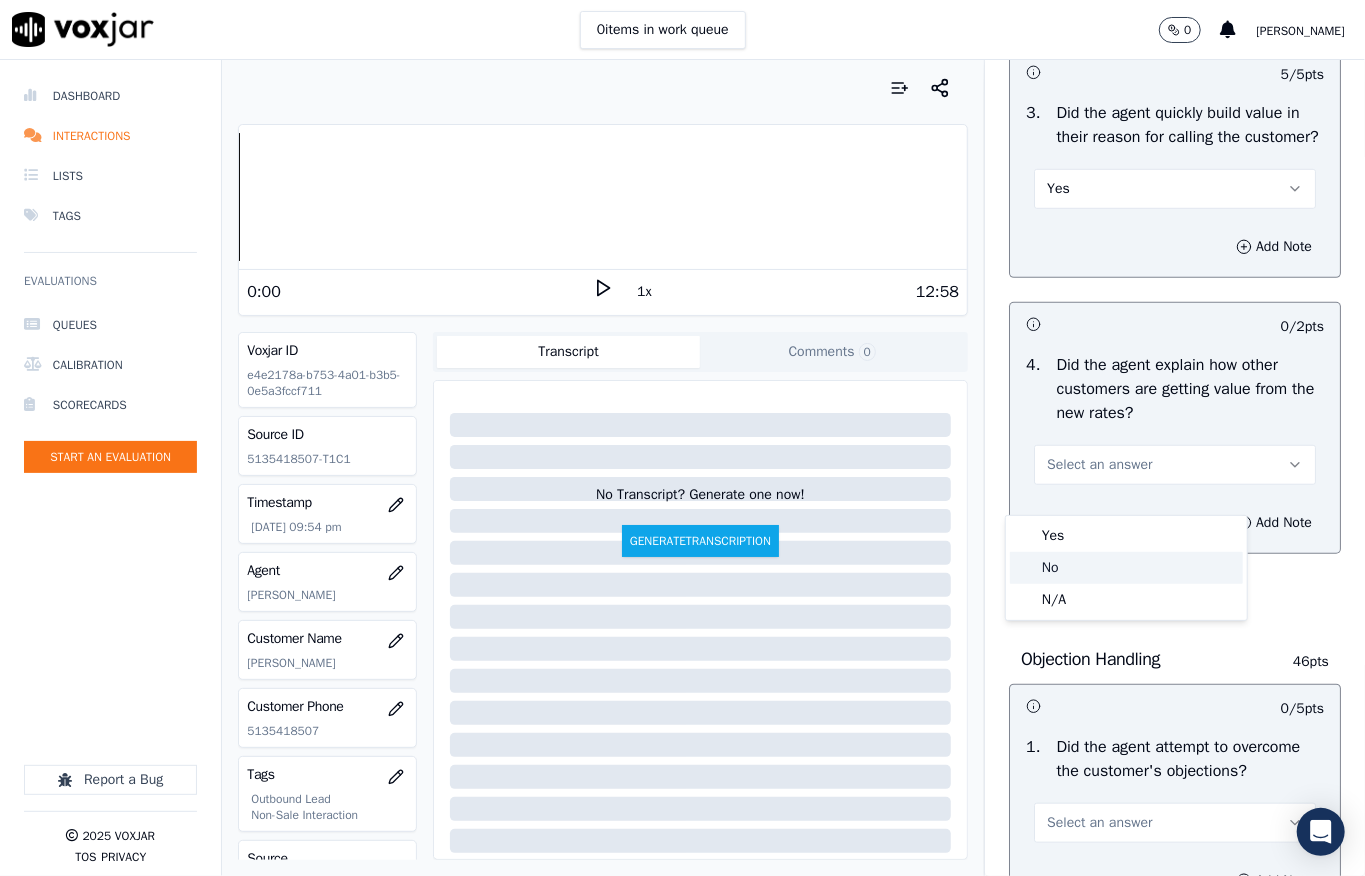 click on "N/A" 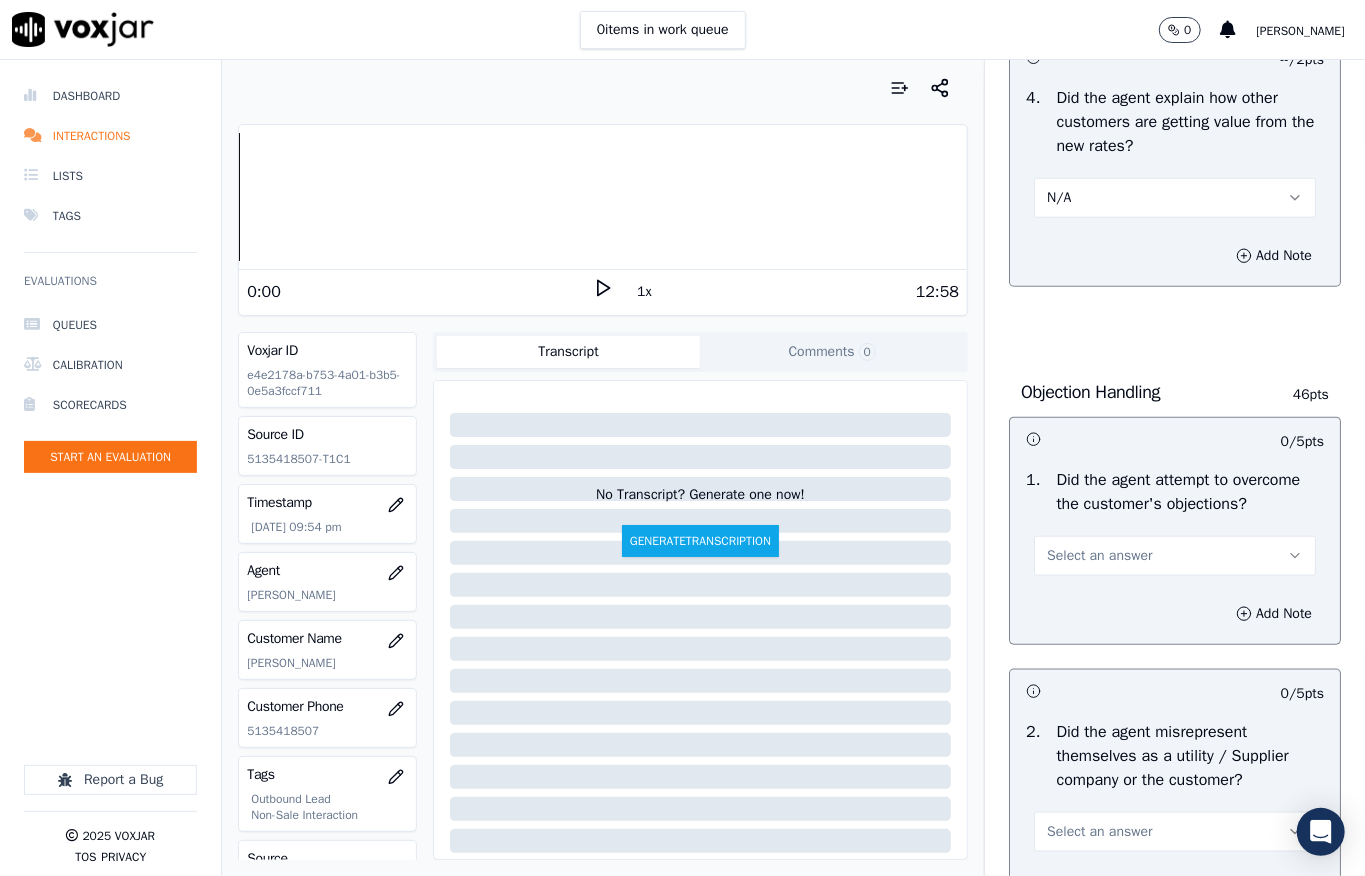 scroll, scrollTop: 1066, scrollLeft: 0, axis: vertical 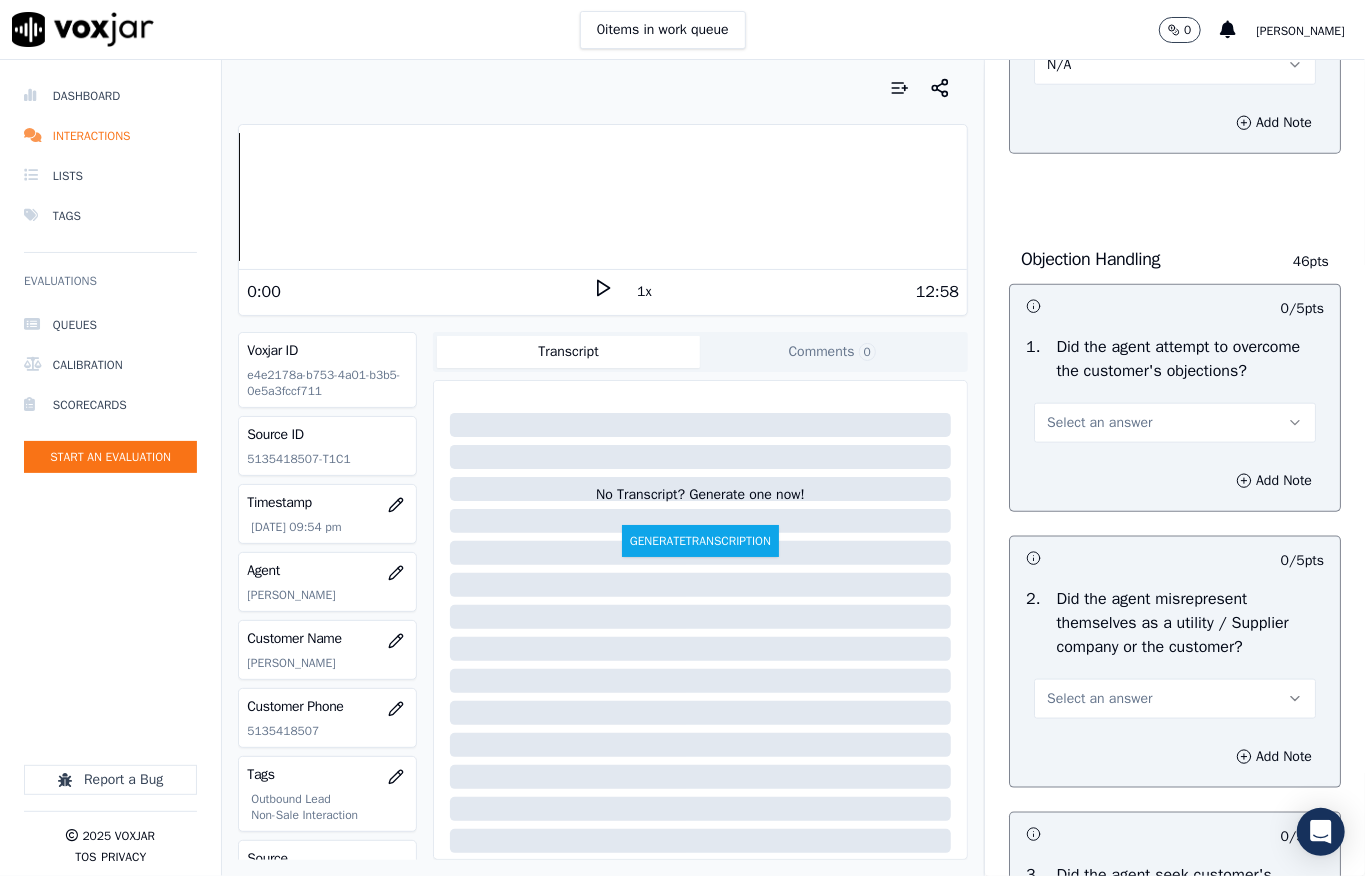 click on "Select an answer" at bounding box center [1099, 423] 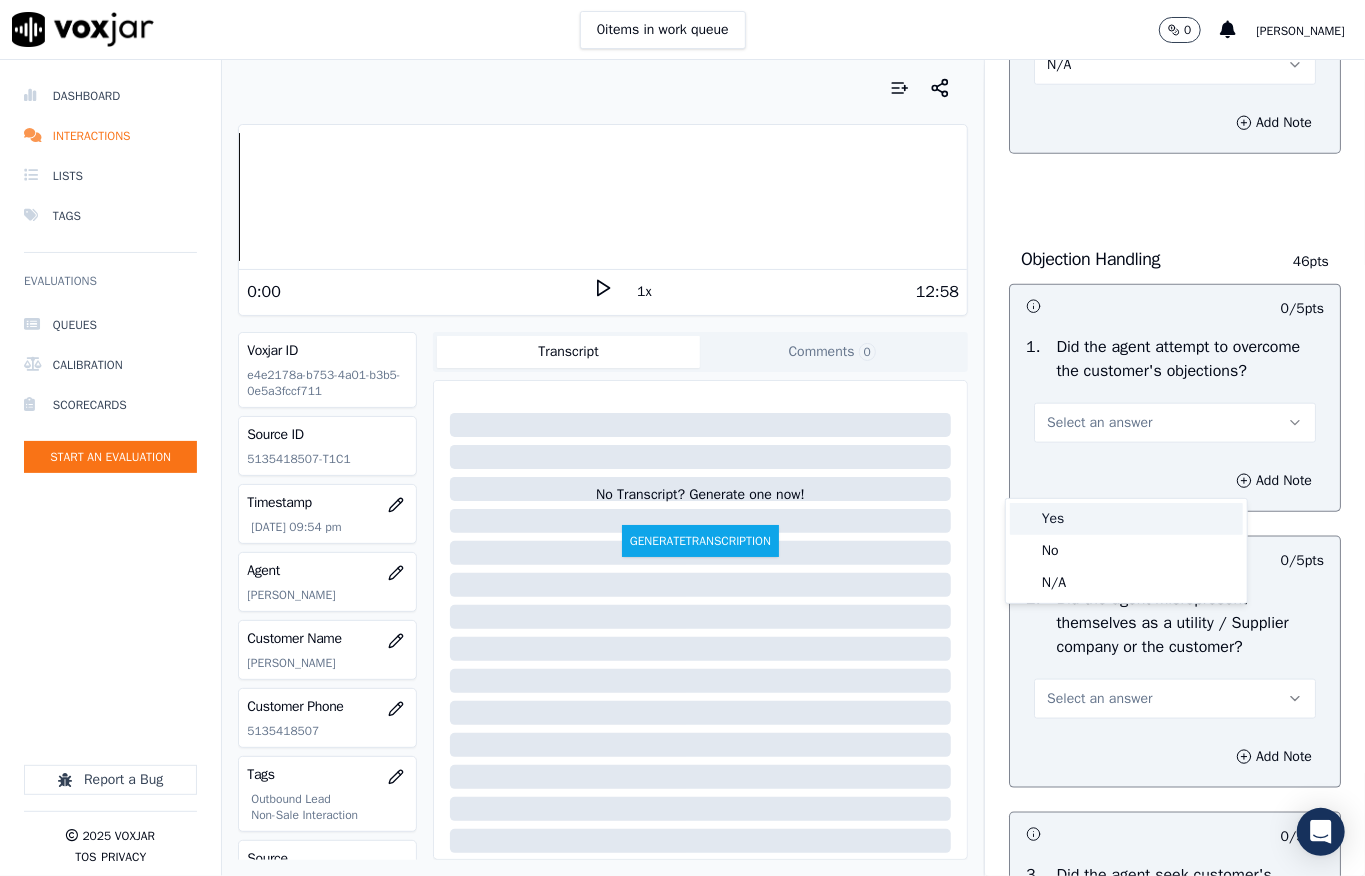click on "Yes" at bounding box center [1126, 519] 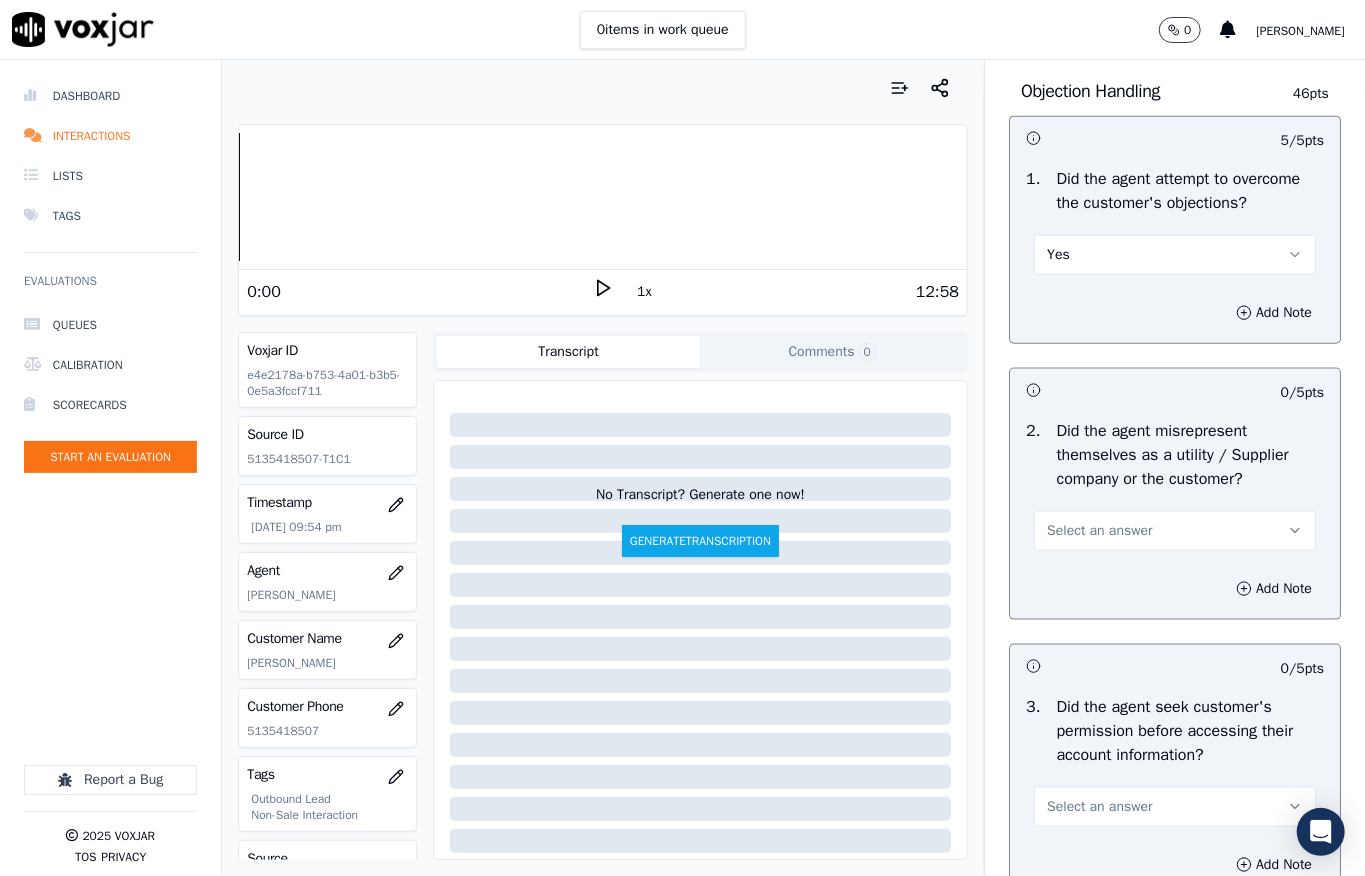 scroll, scrollTop: 1466, scrollLeft: 0, axis: vertical 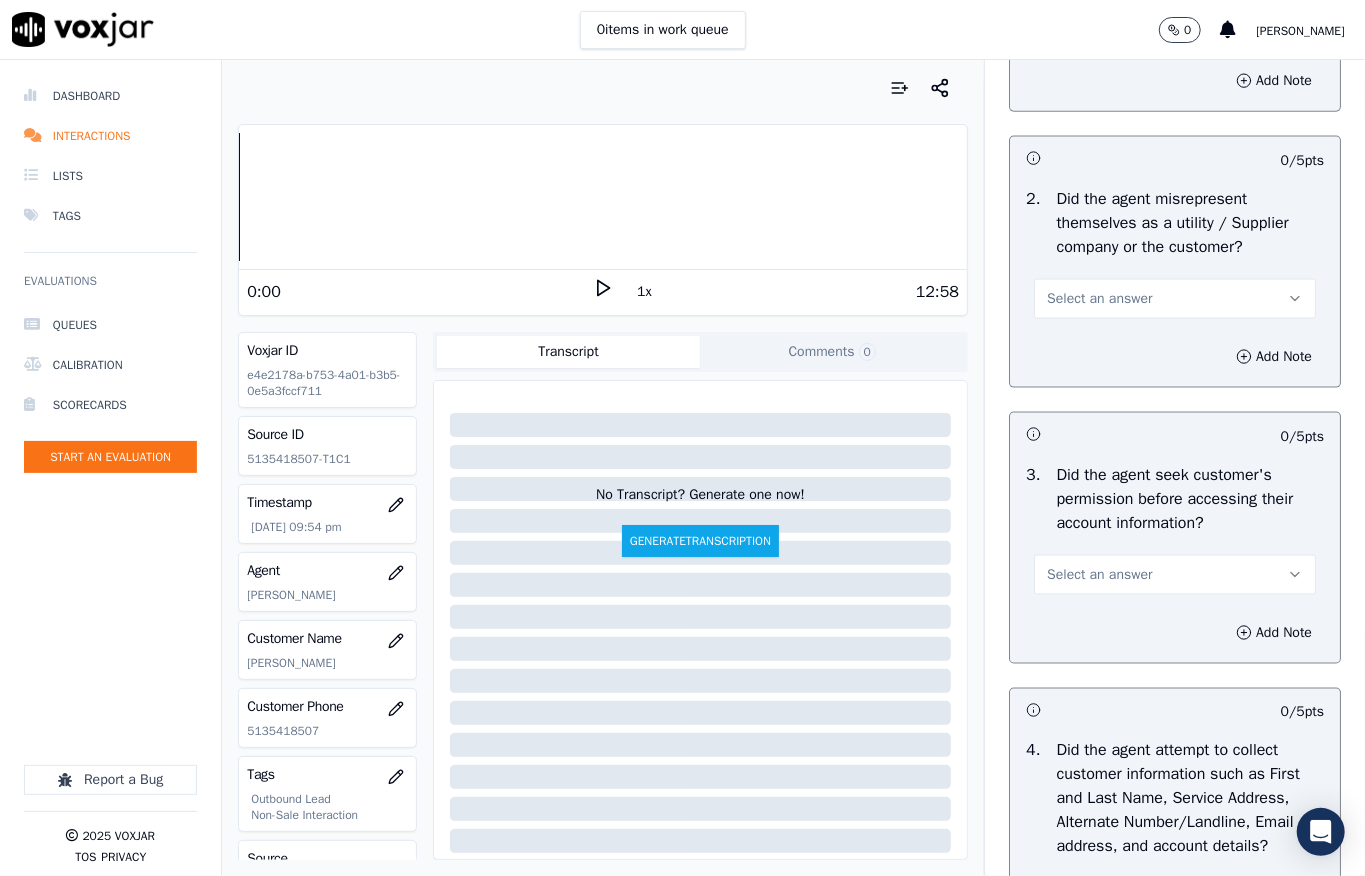 click on "Select an answer" at bounding box center (1099, 299) 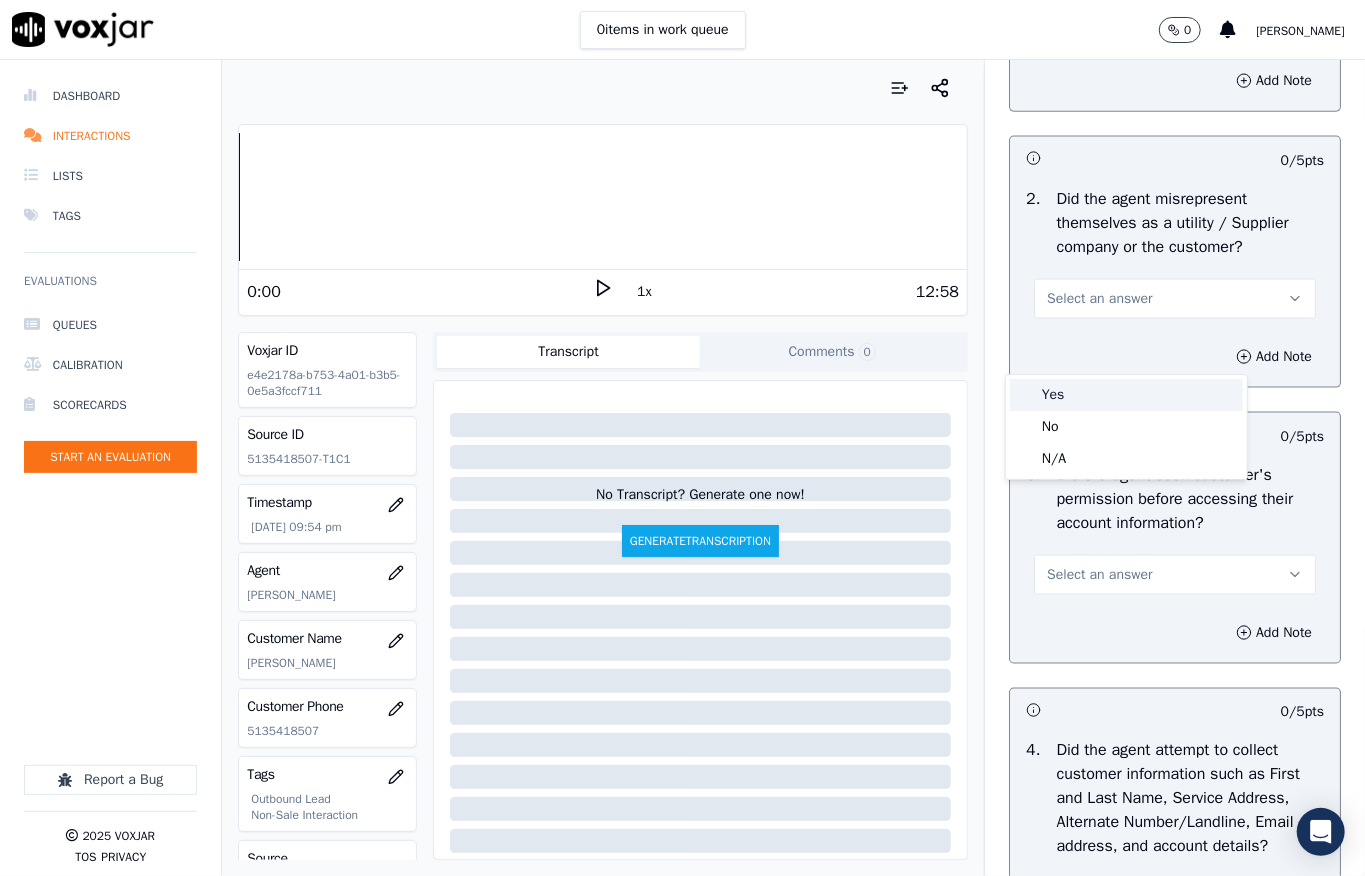click on "No" 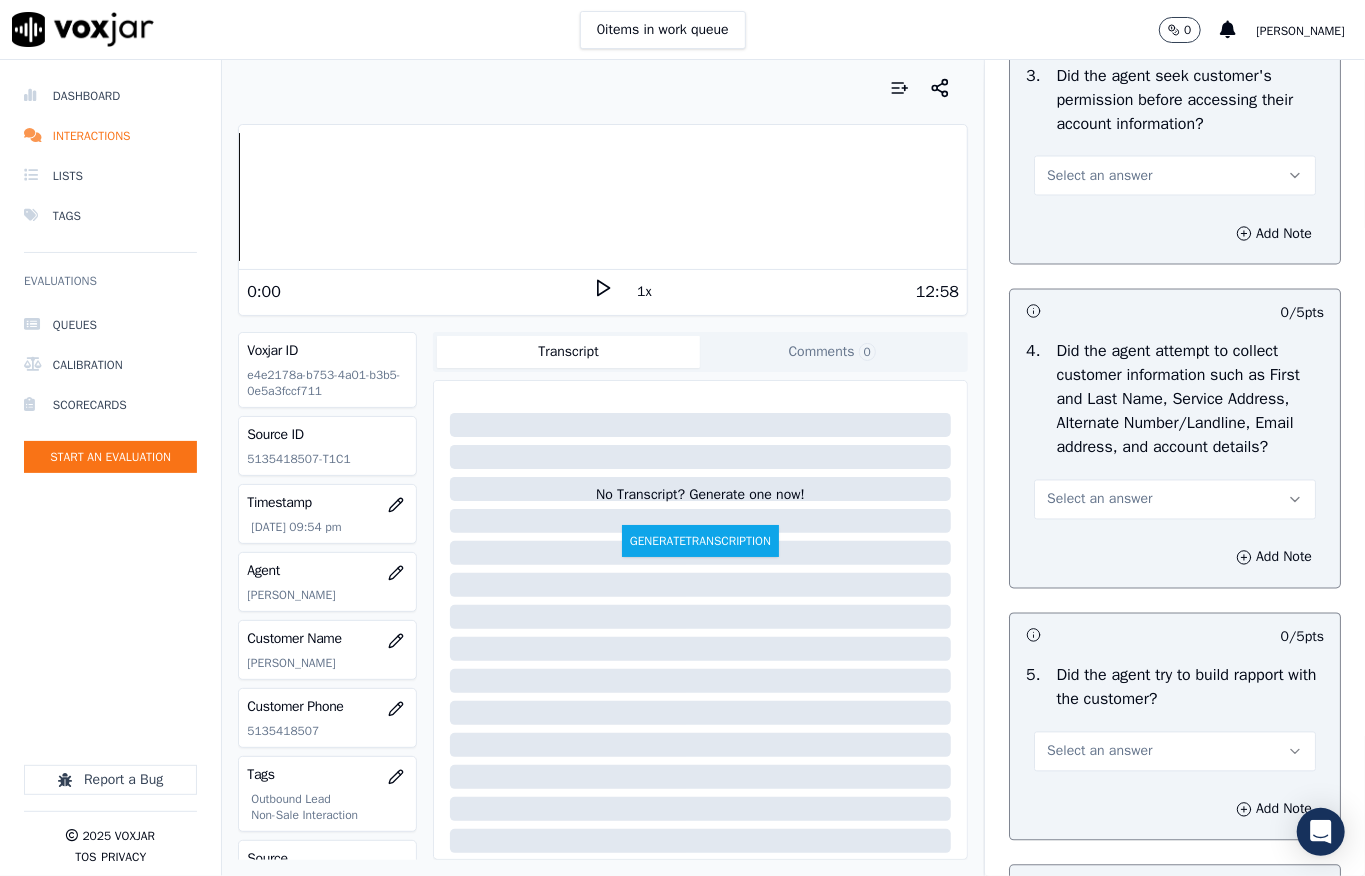 scroll, scrollTop: 1866, scrollLeft: 0, axis: vertical 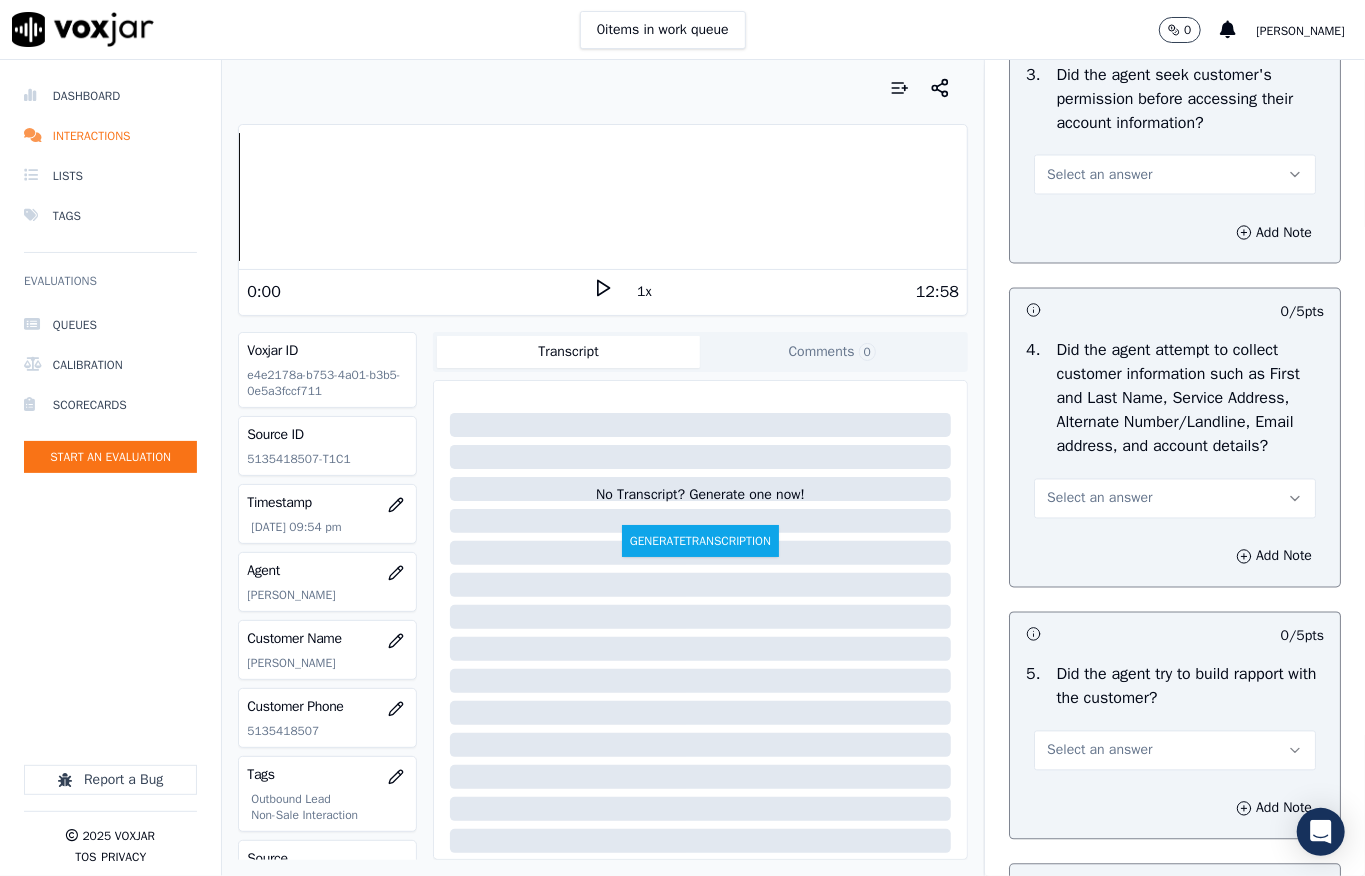 click on "Select an answer" at bounding box center [1099, 175] 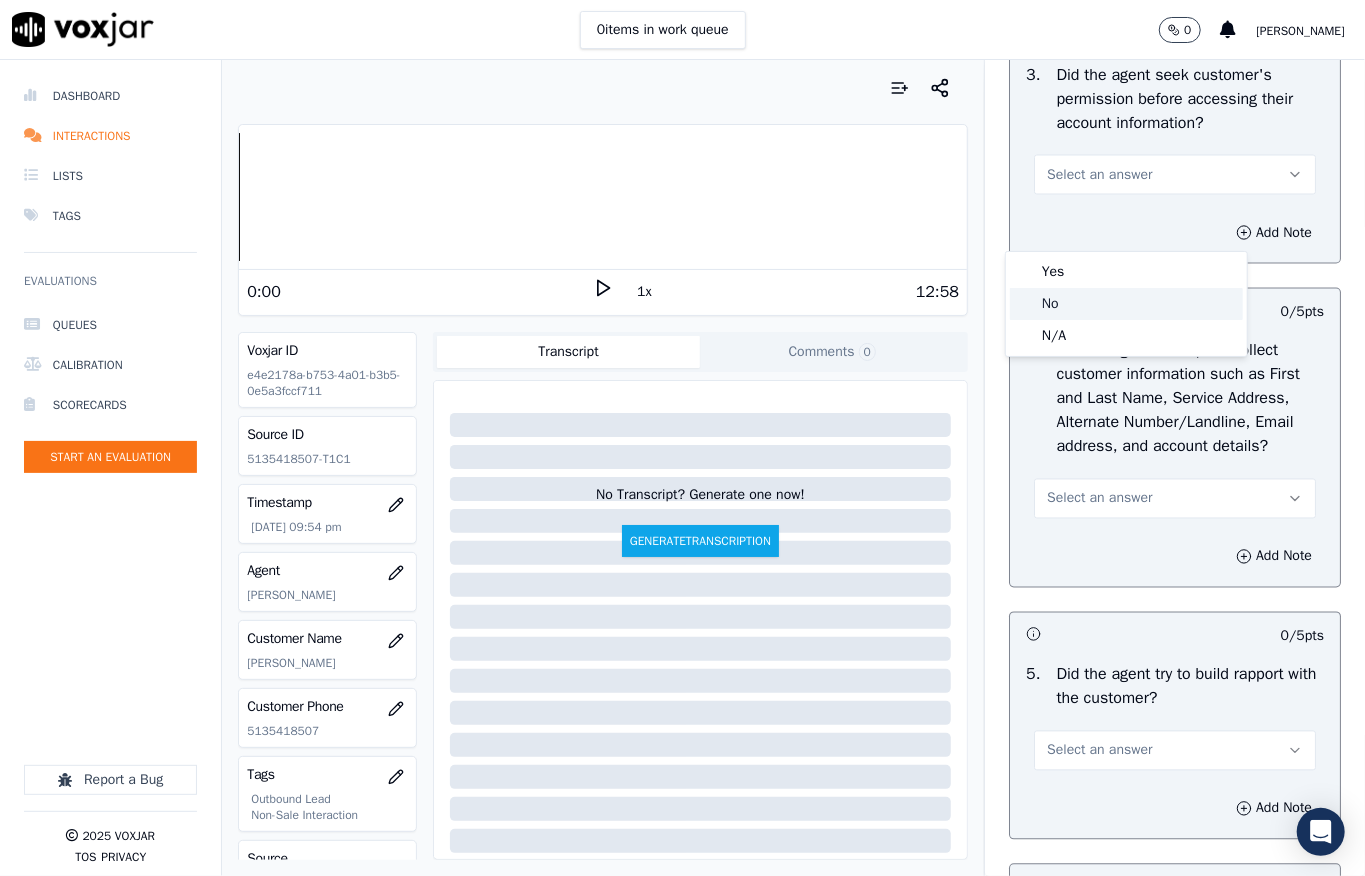 click on "Yes" at bounding box center (1126, 272) 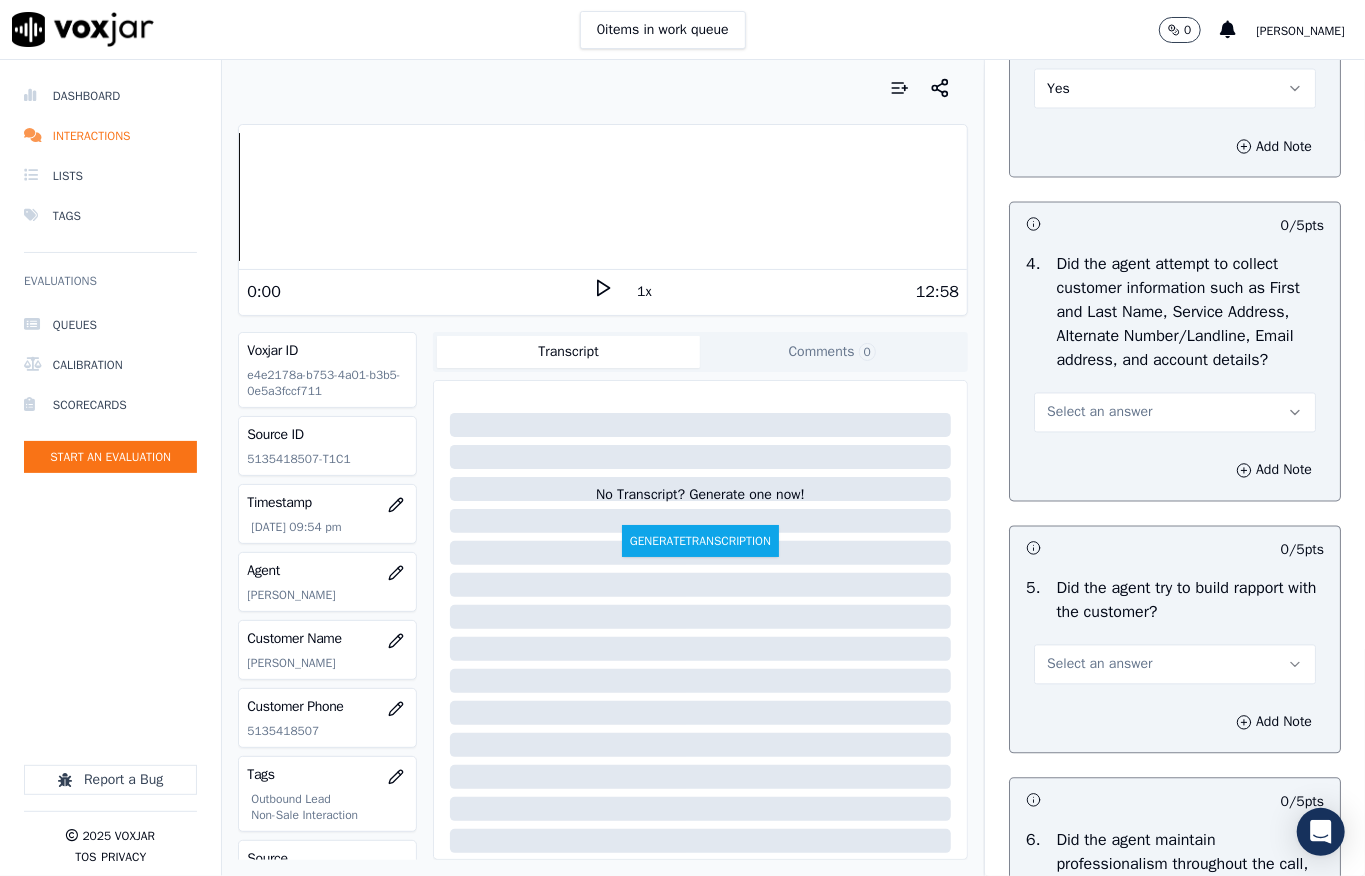 scroll, scrollTop: 2000, scrollLeft: 0, axis: vertical 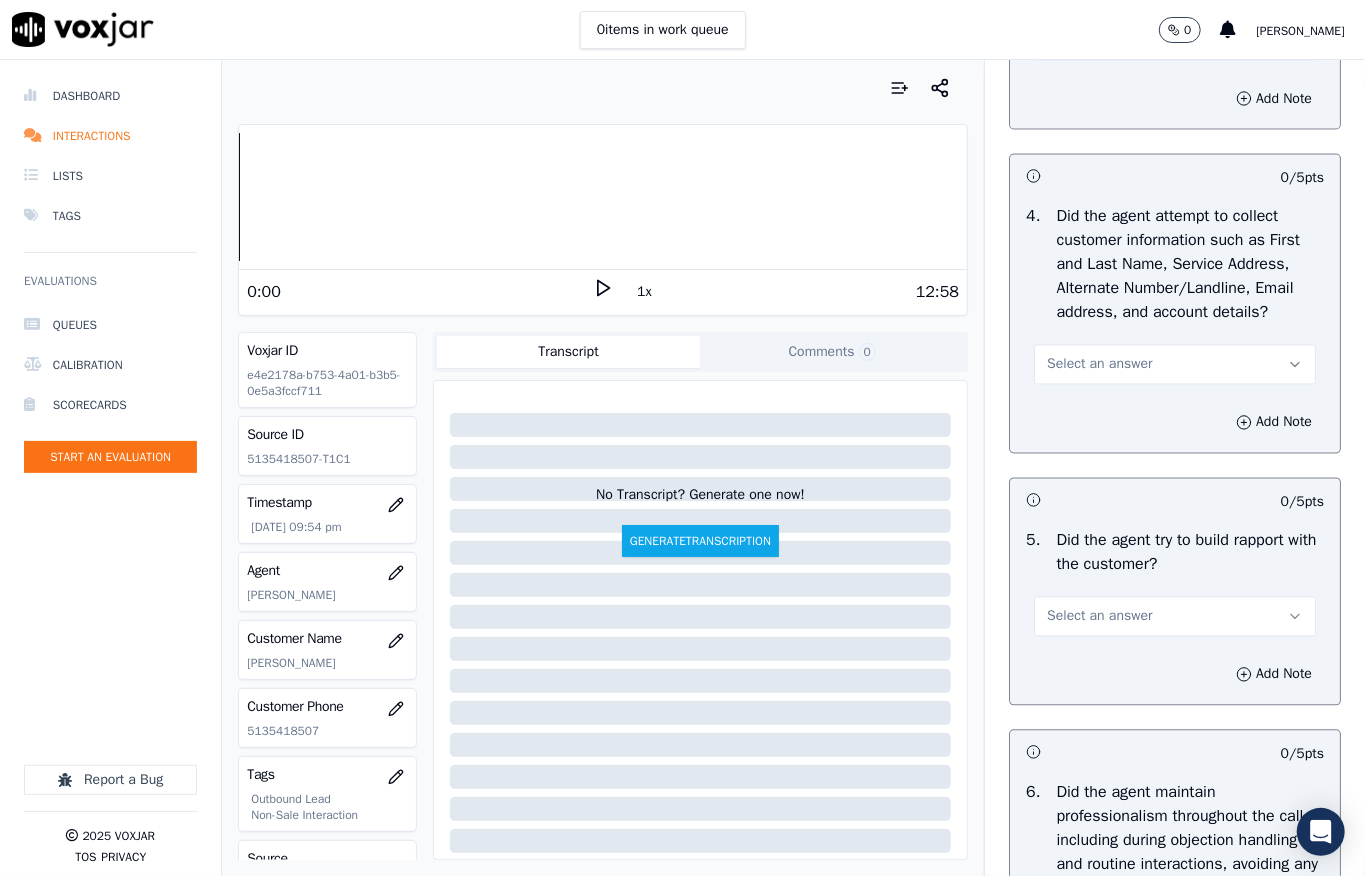 click on "Select an answer" at bounding box center [1099, 365] 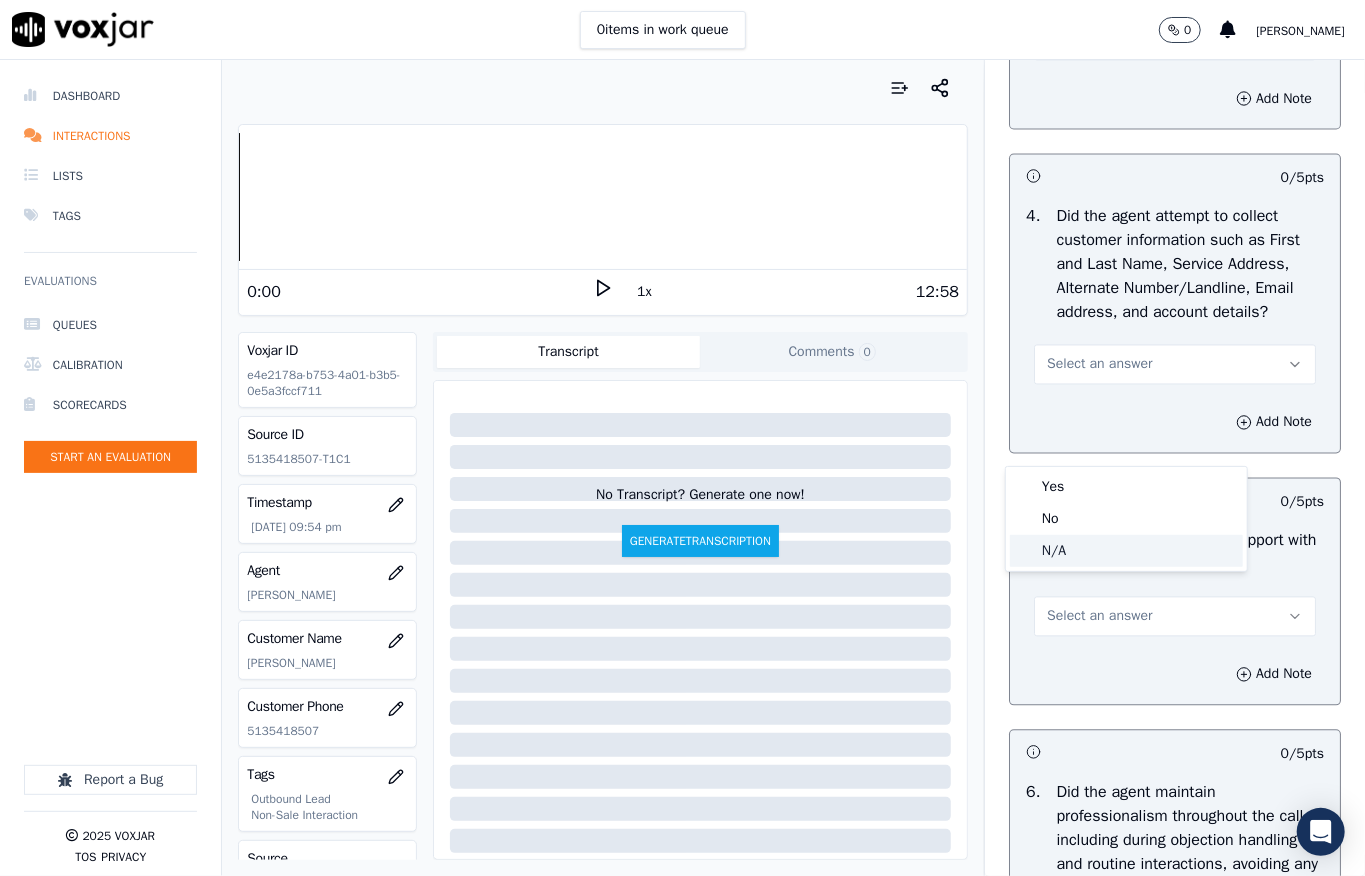 click on "N/A" 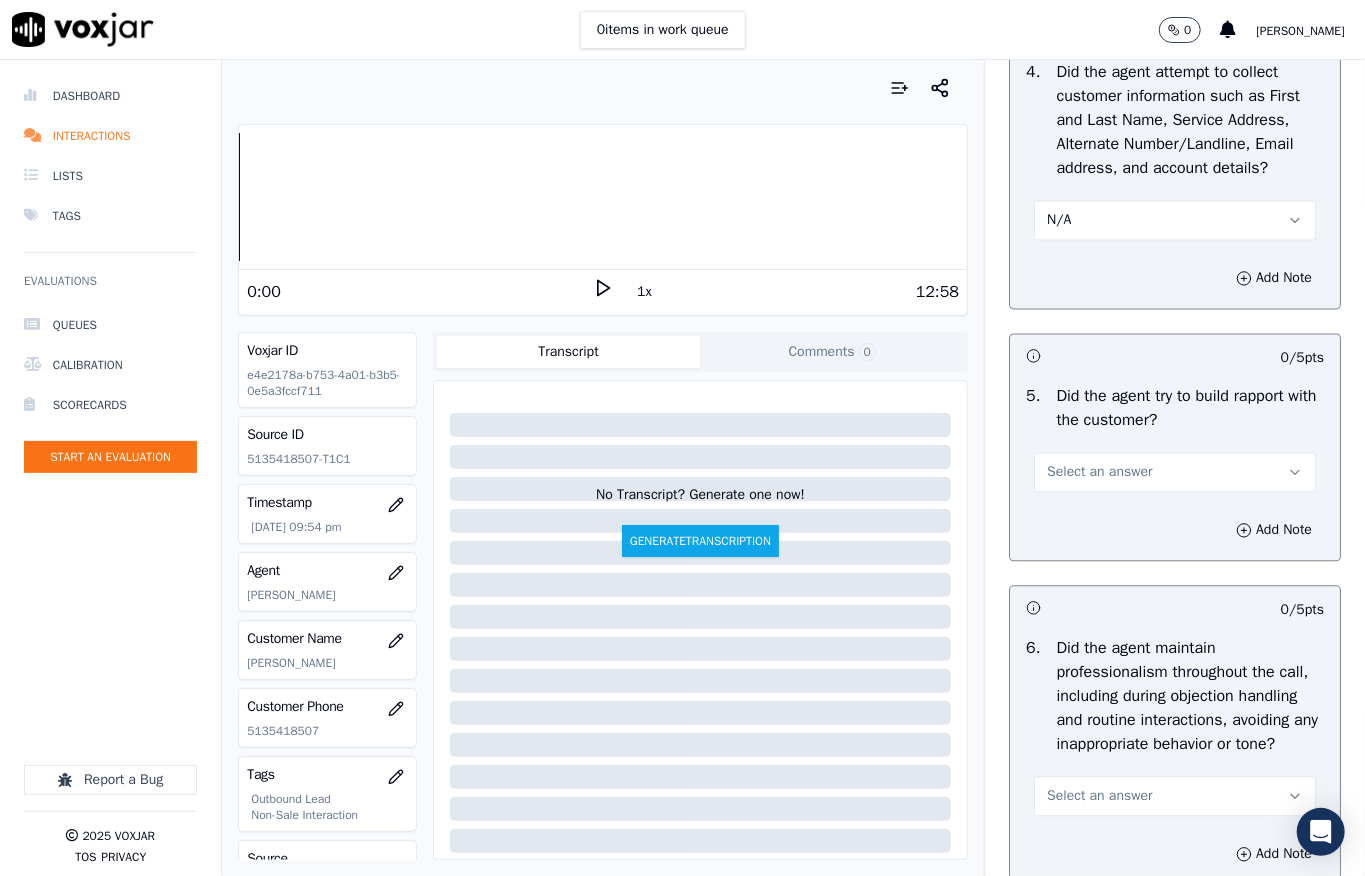 scroll, scrollTop: 2400, scrollLeft: 0, axis: vertical 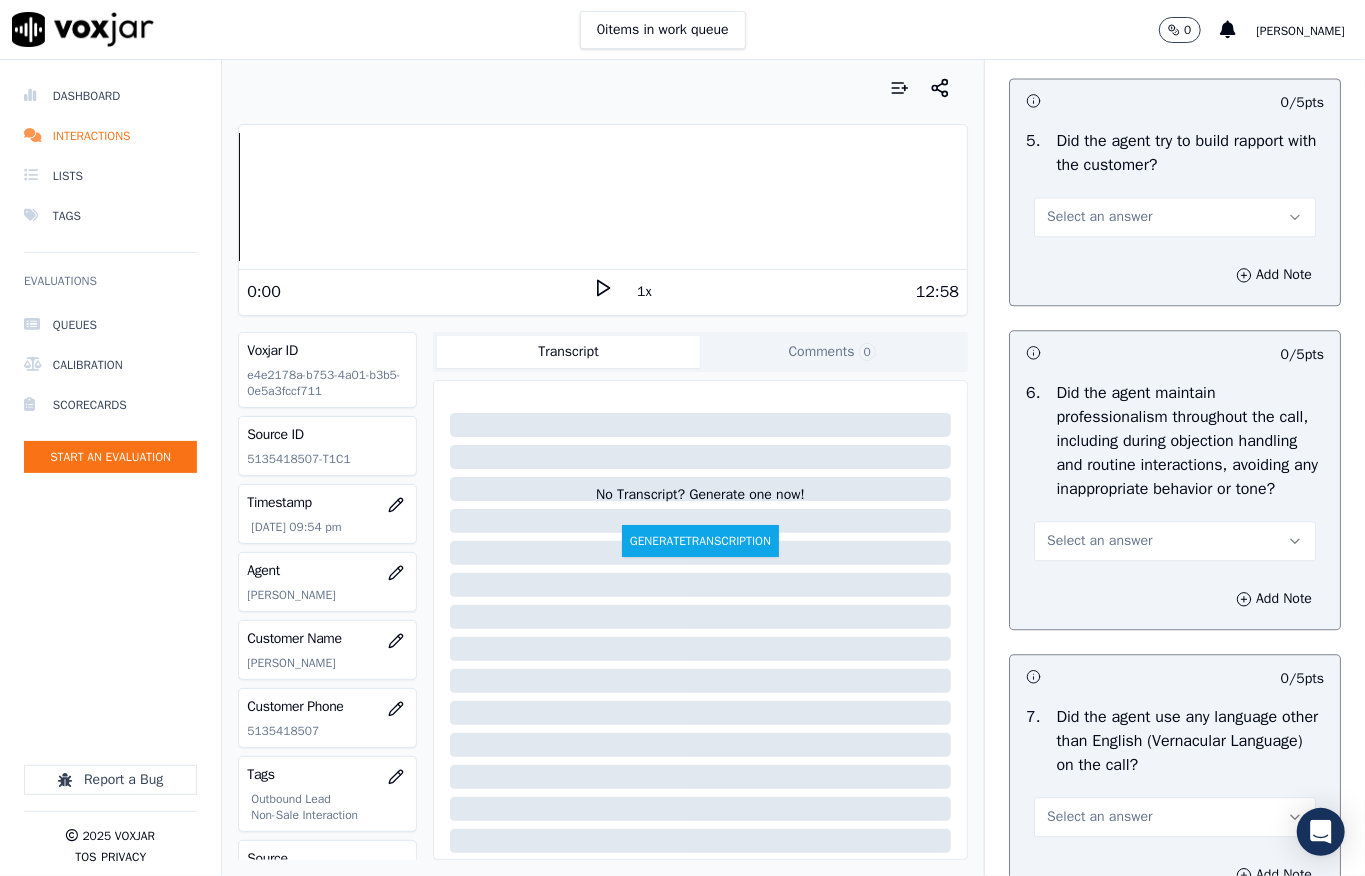 click on "Select an answer" at bounding box center (1175, 217) 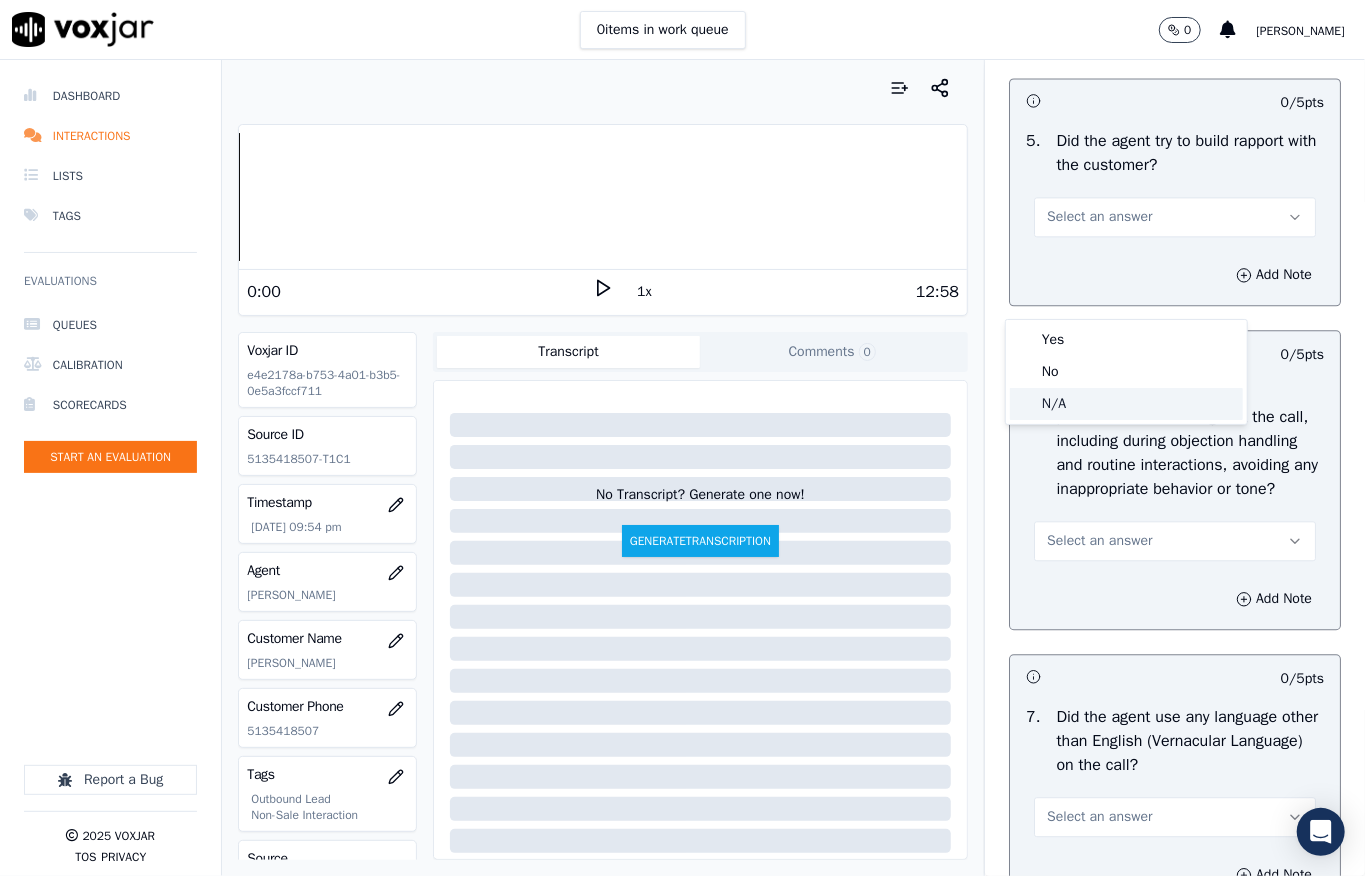 drag, startPoint x: 1064, startPoint y: 400, endPoint x: 989, endPoint y: 254, distance: 164.13713 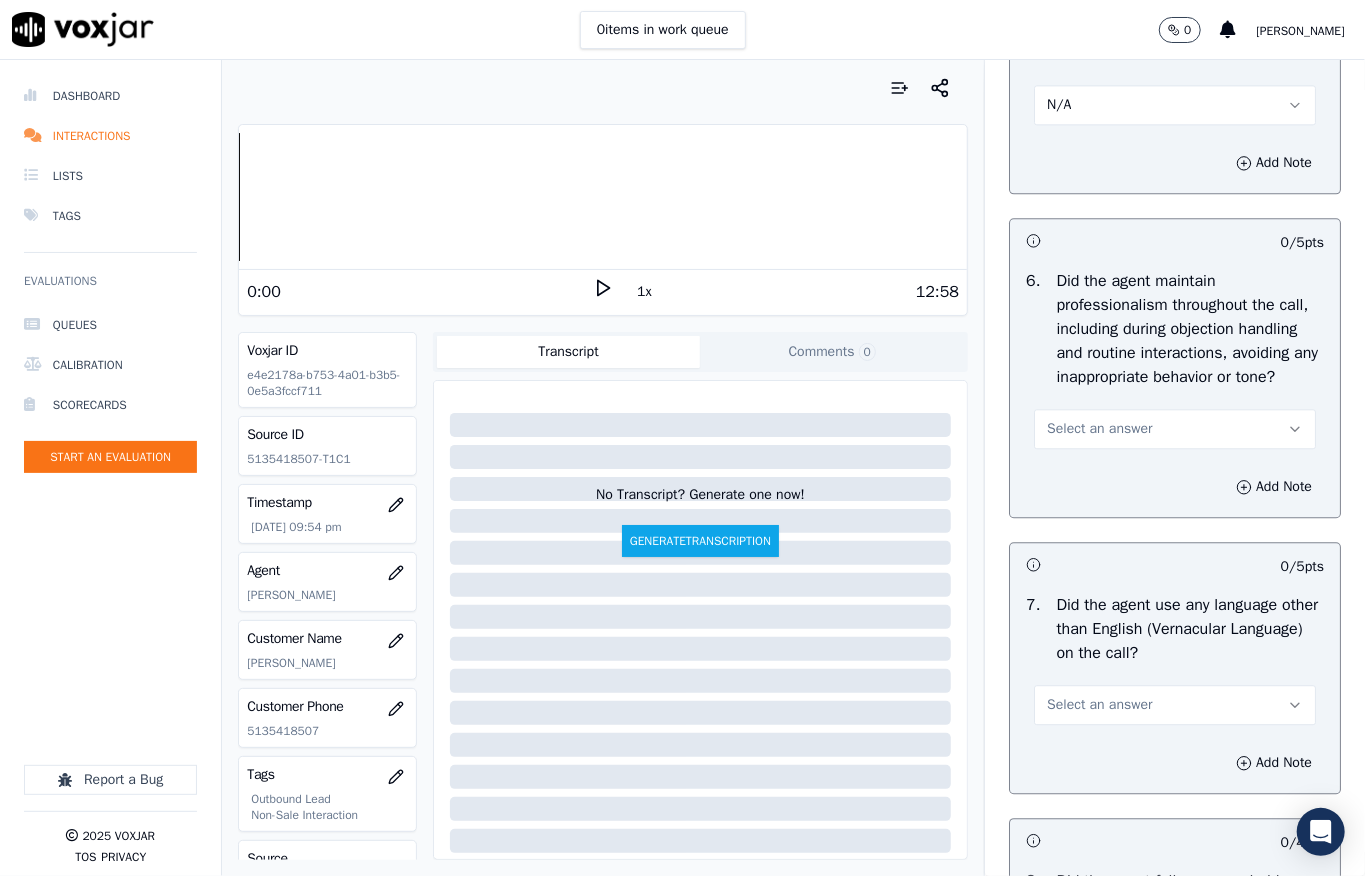 scroll, scrollTop: 2666, scrollLeft: 0, axis: vertical 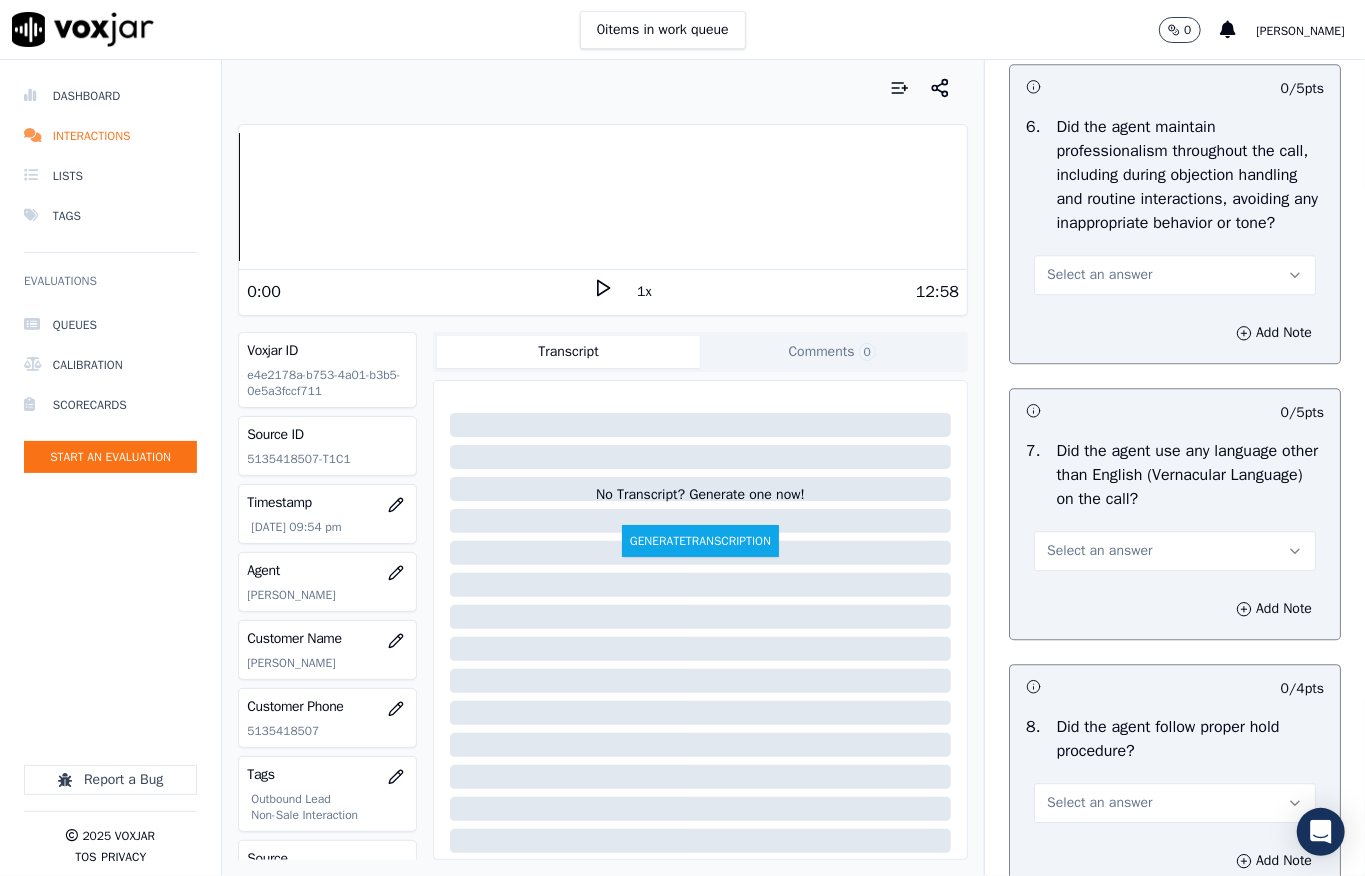 click on "Select an answer" at bounding box center (1099, 275) 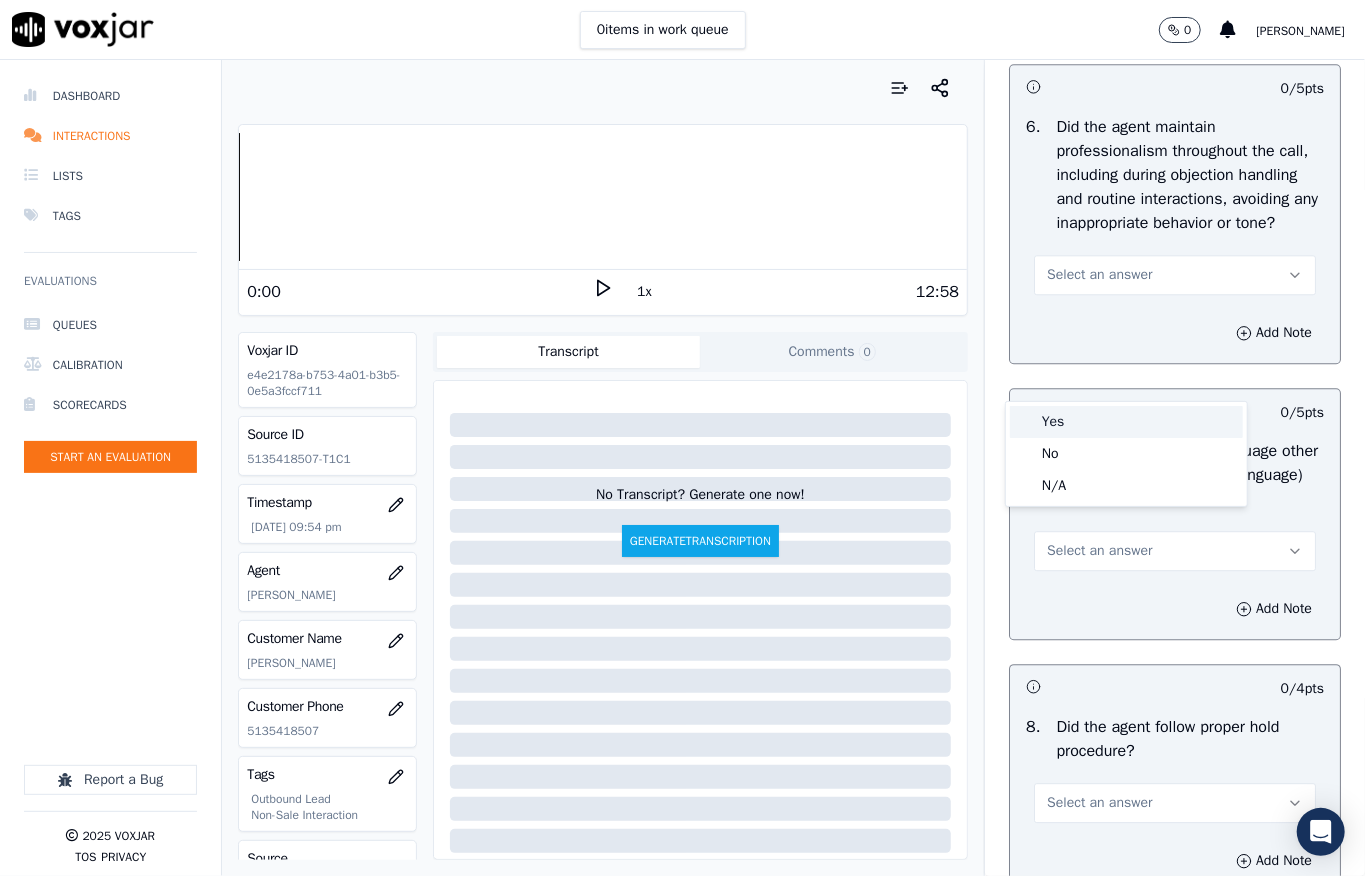 click on "Yes" at bounding box center [1126, 422] 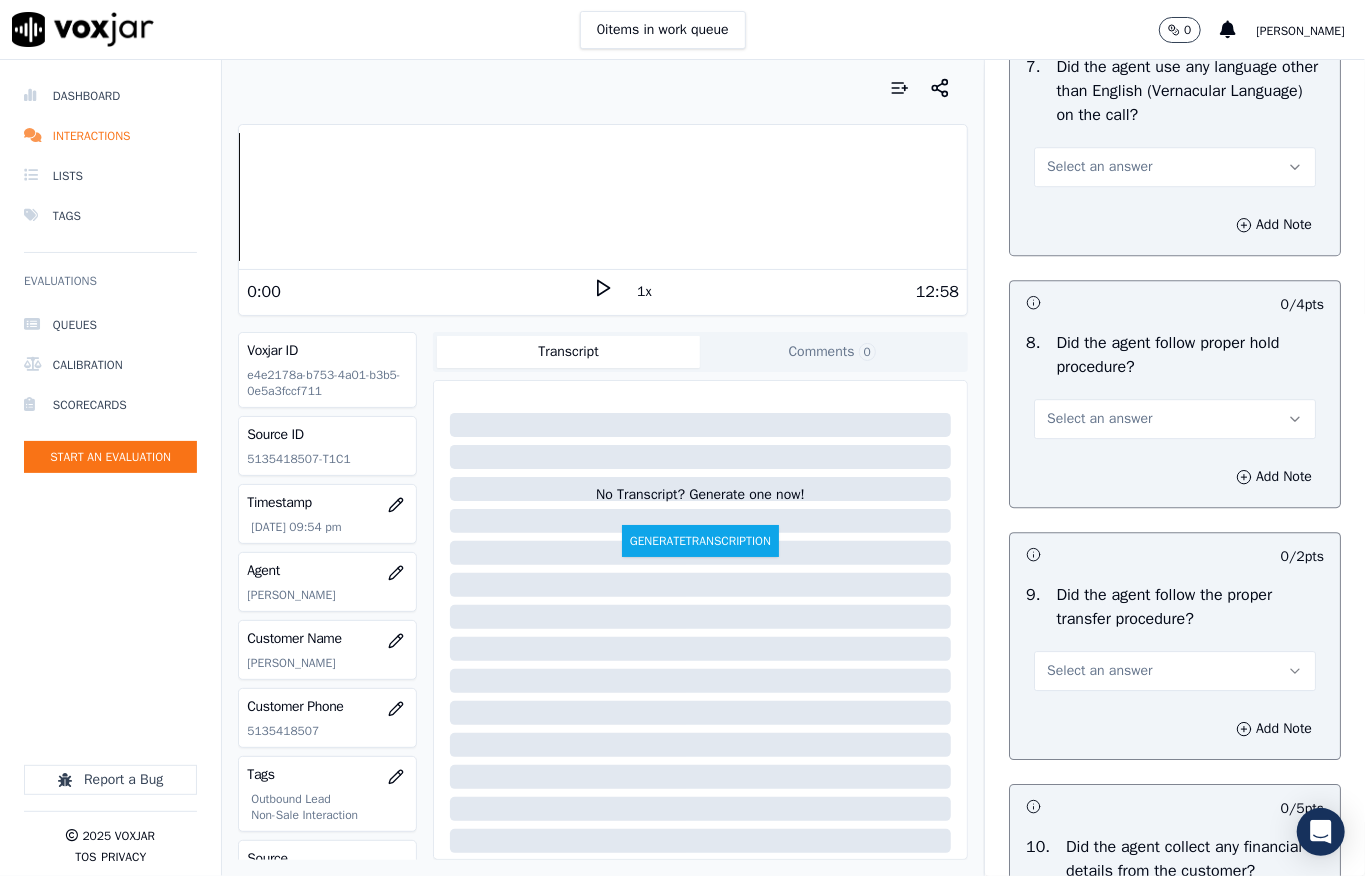 scroll, scrollTop: 3066, scrollLeft: 0, axis: vertical 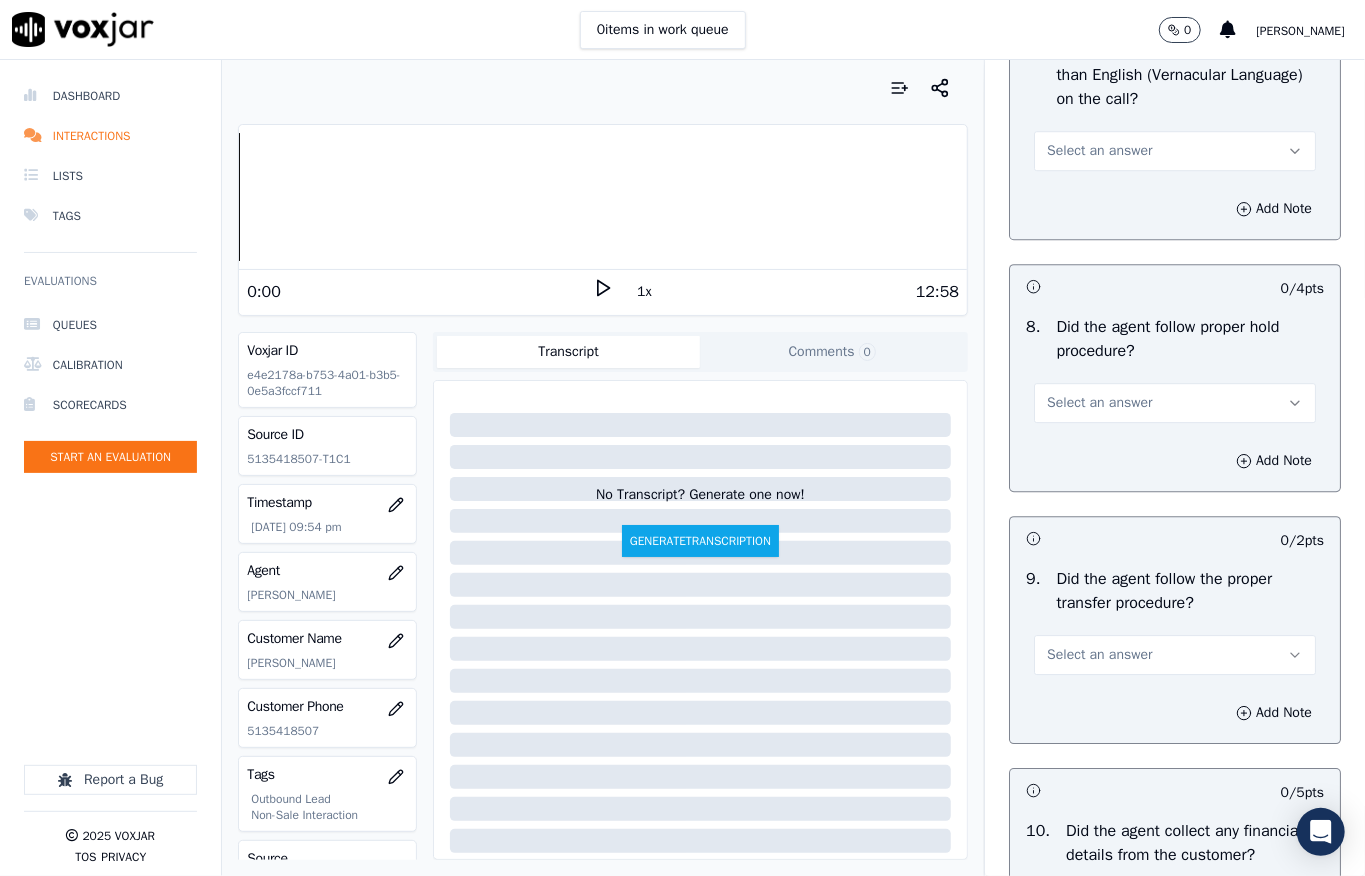 click on "Select an answer" at bounding box center [1099, 151] 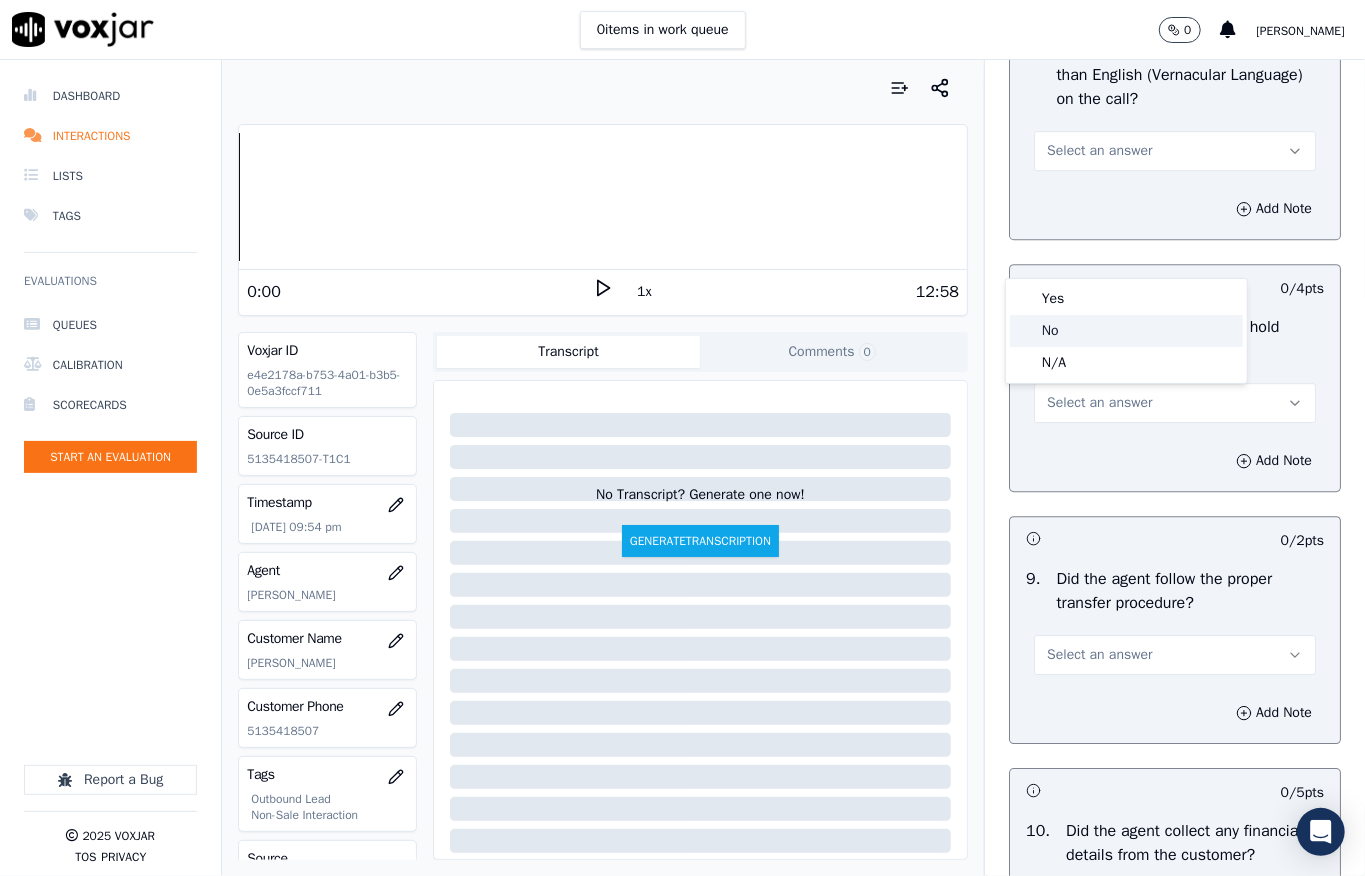 click on "No" 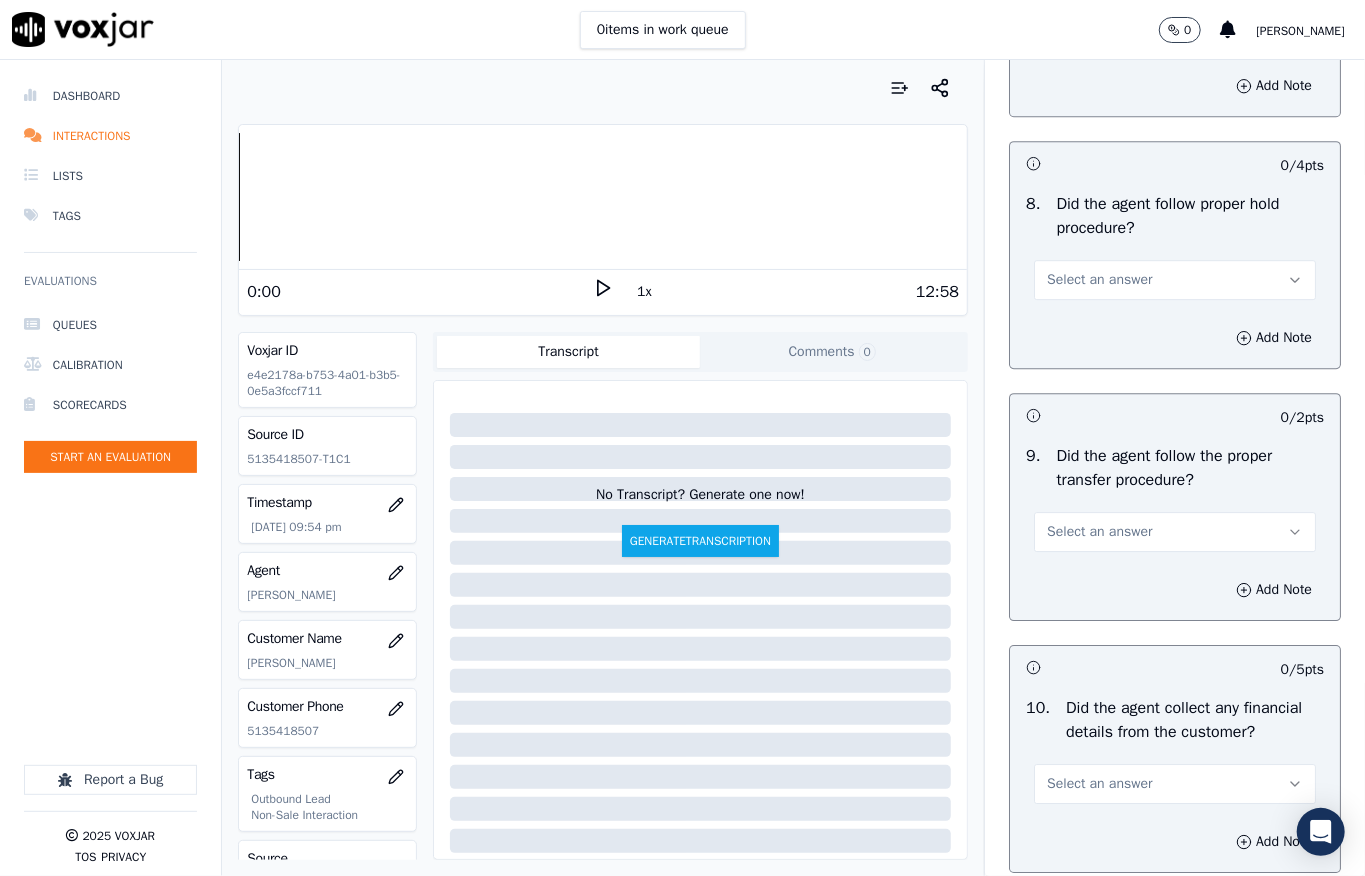 scroll, scrollTop: 3333, scrollLeft: 0, axis: vertical 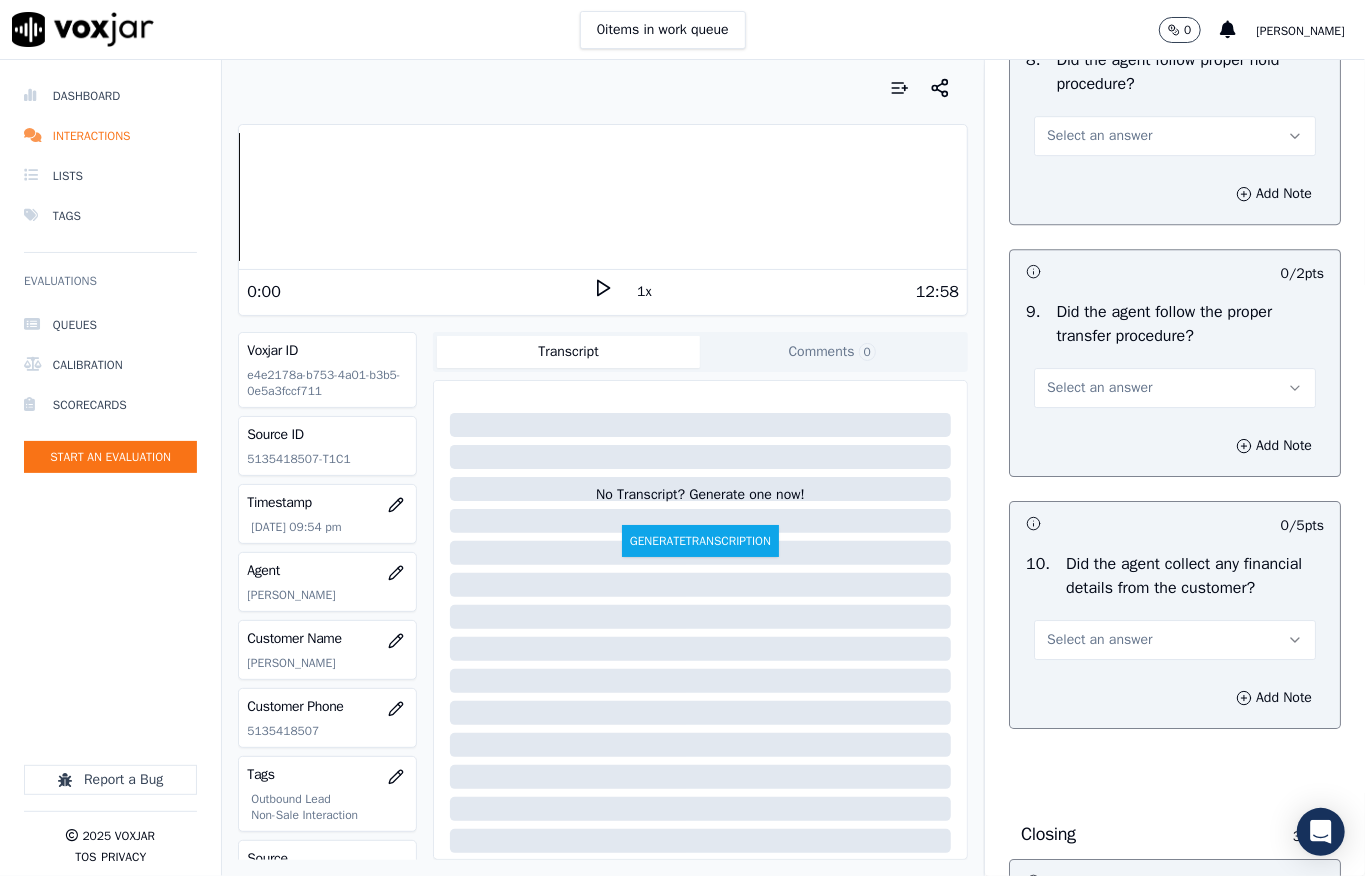 click on "Select an answer" at bounding box center (1099, 136) 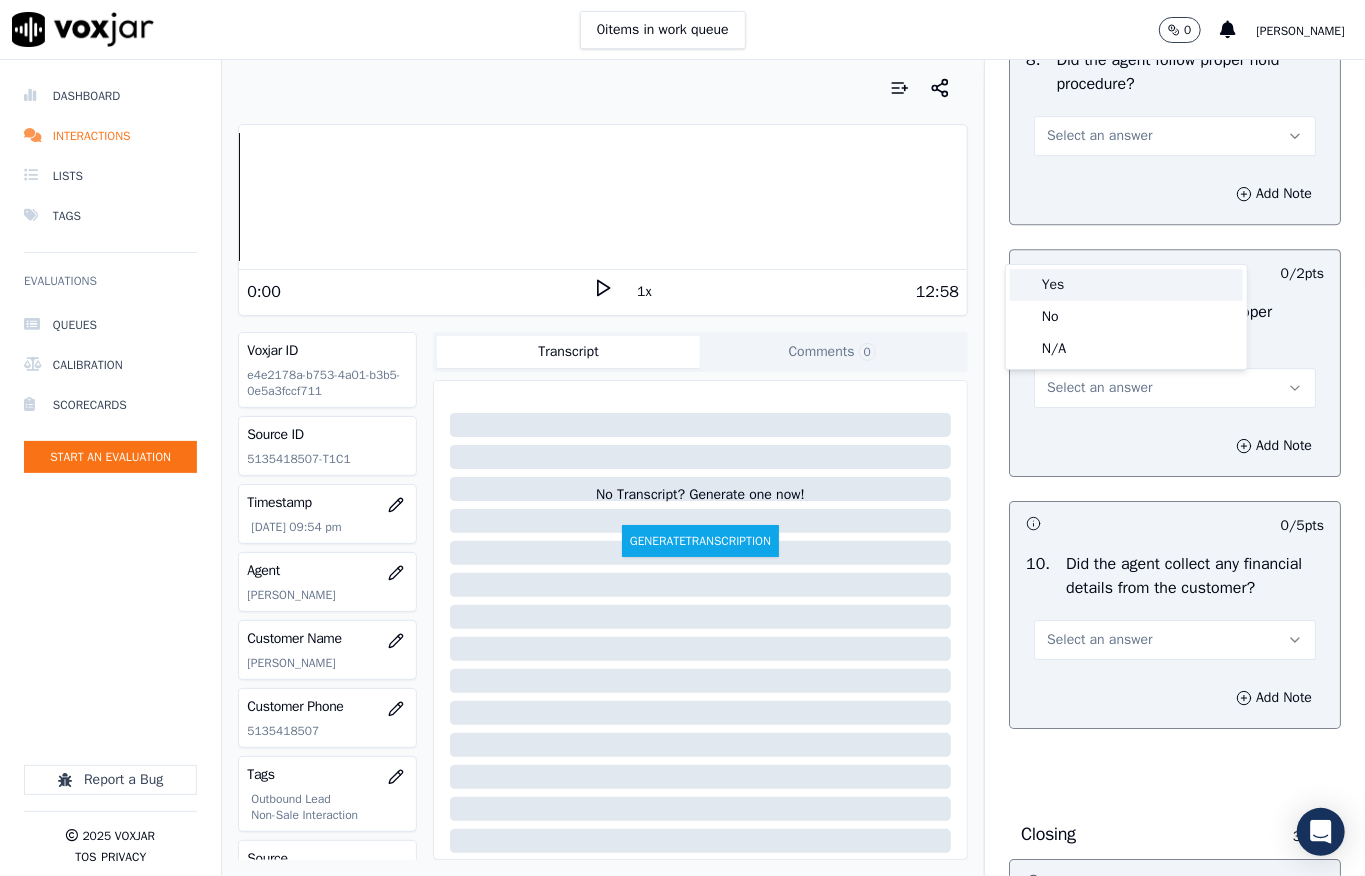 click on "Yes" at bounding box center [1126, 285] 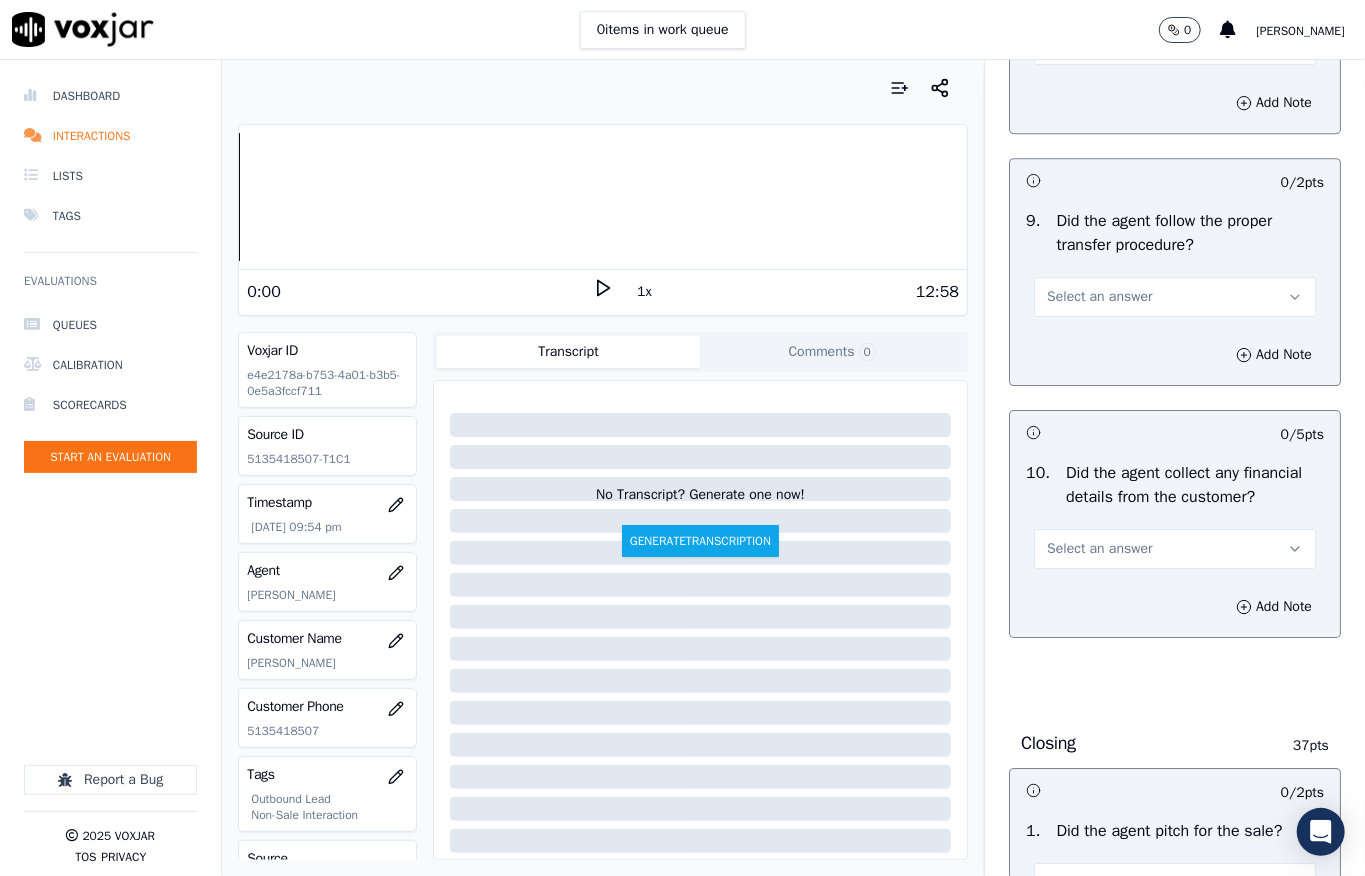 scroll, scrollTop: 3600, scrollLeft: 0, axis: vertical 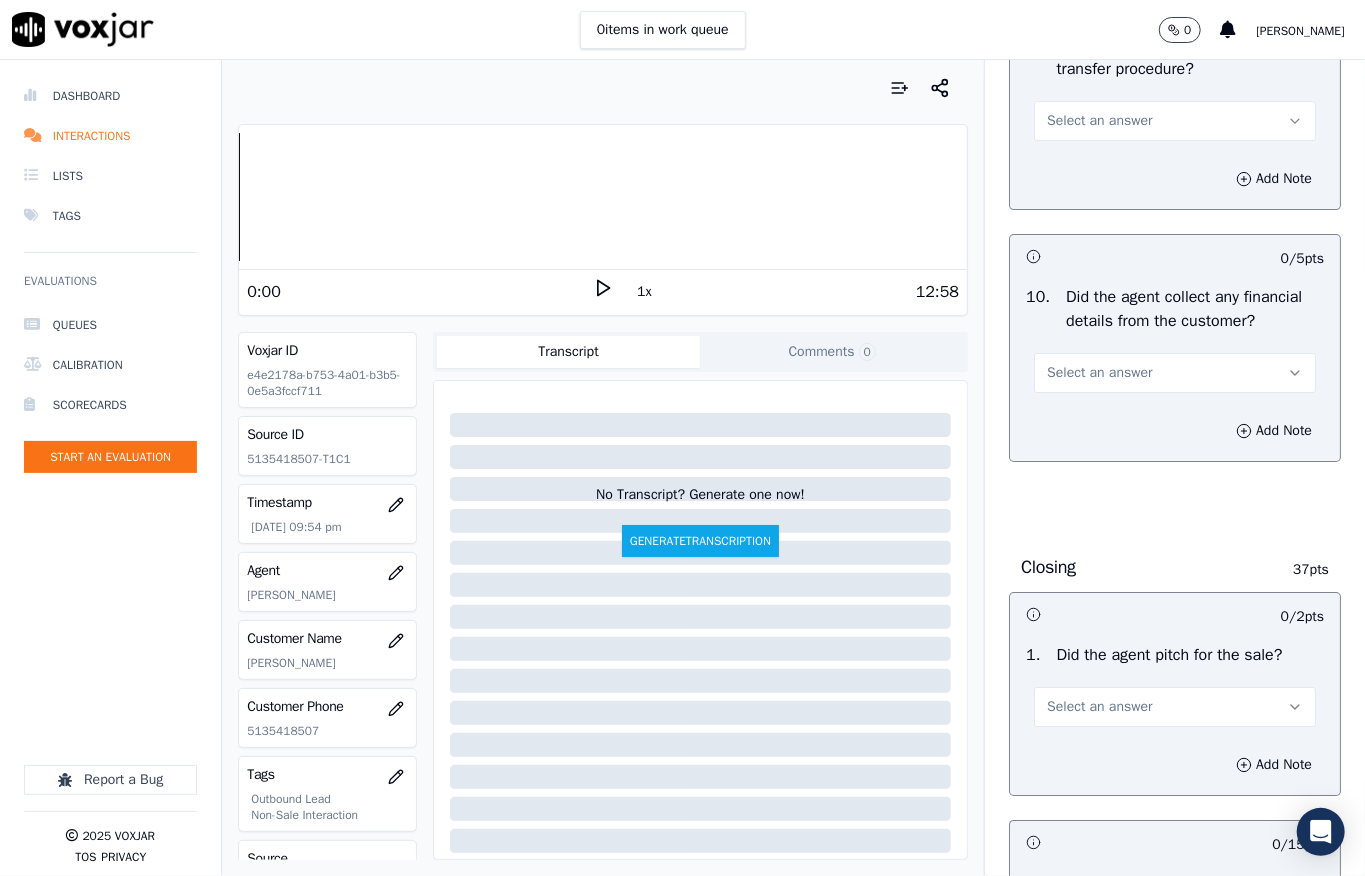 drag, startPoint x: 1049, startPoint y: 220, endPoint x: 1049, endPoint y: 241, distance: 21 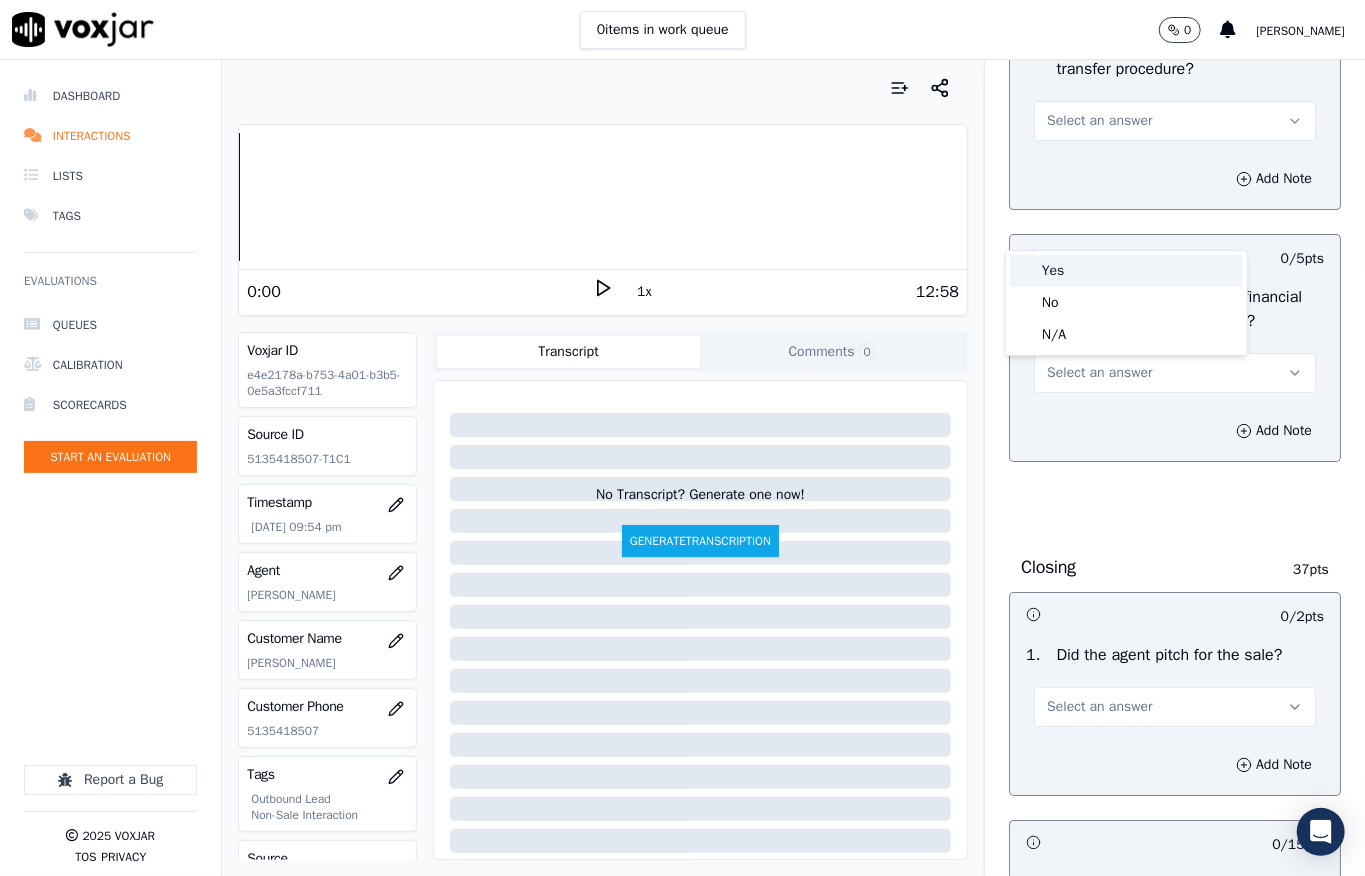 click on "Yes" at bounding box center [1126, 271] 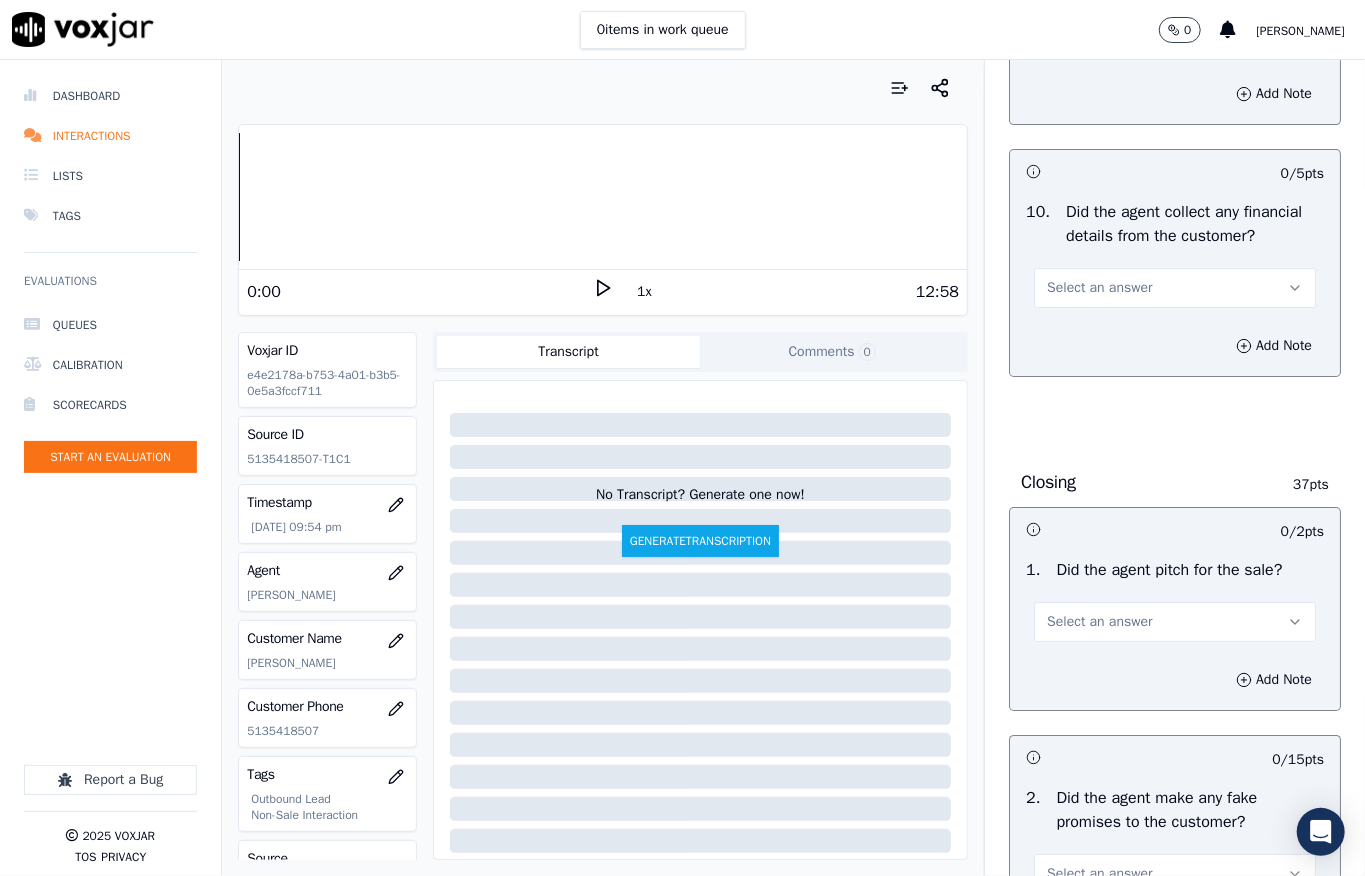 scroll, scrollTop: 3733, scrollLeft: 0, axis: vertical 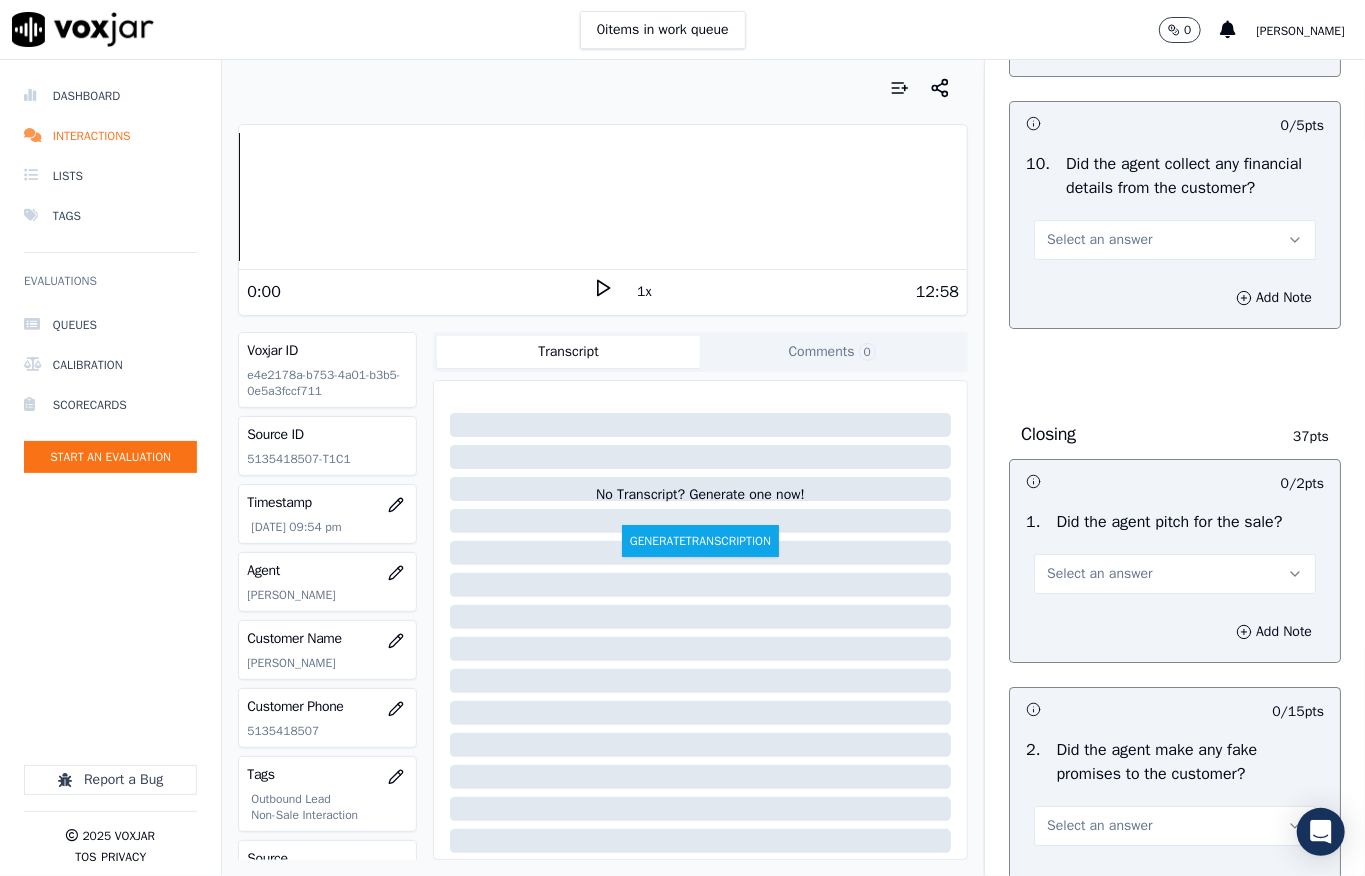 click on "Select an answer" at bounding box center (1175, 238) 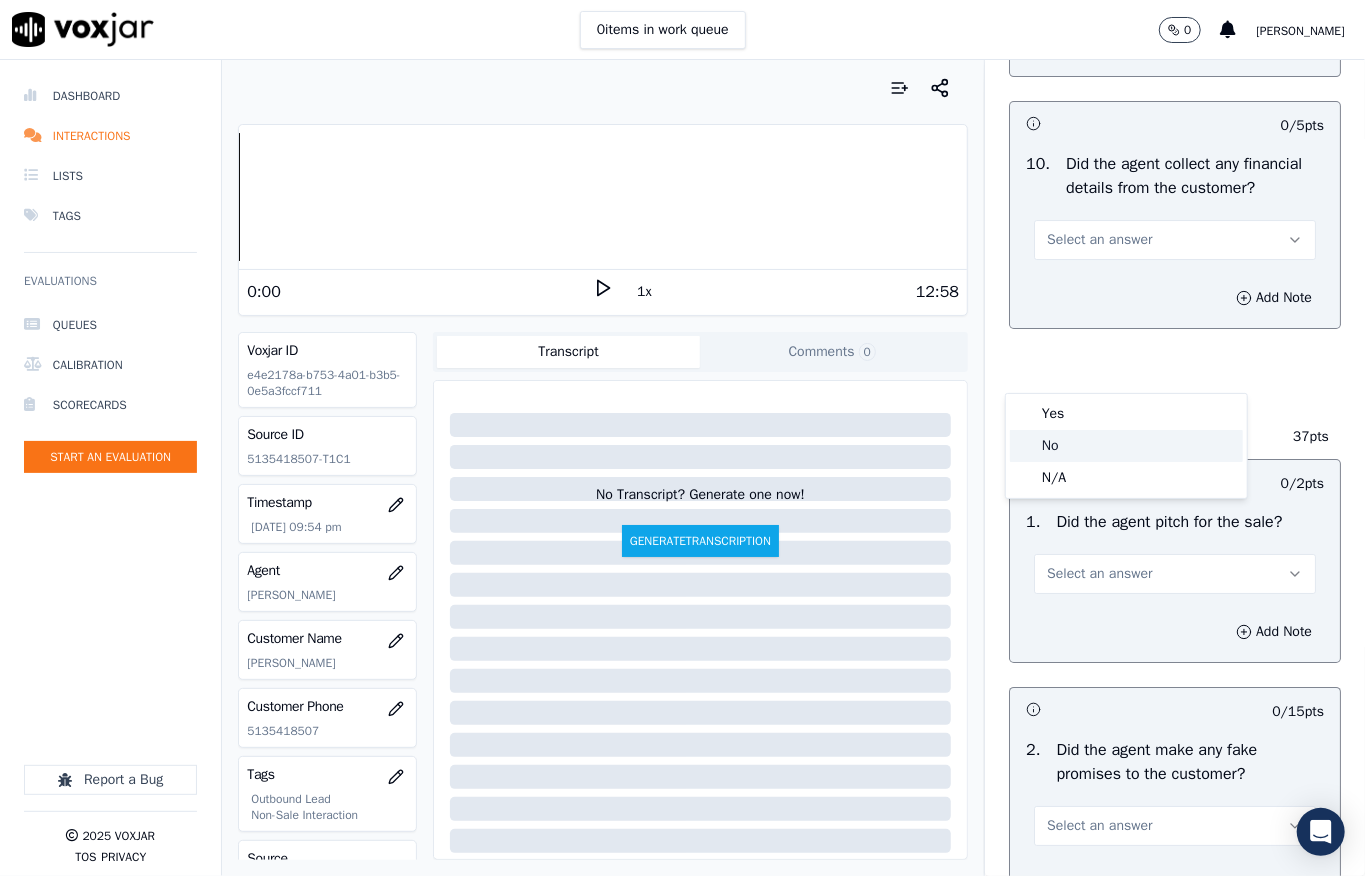 click on "No" 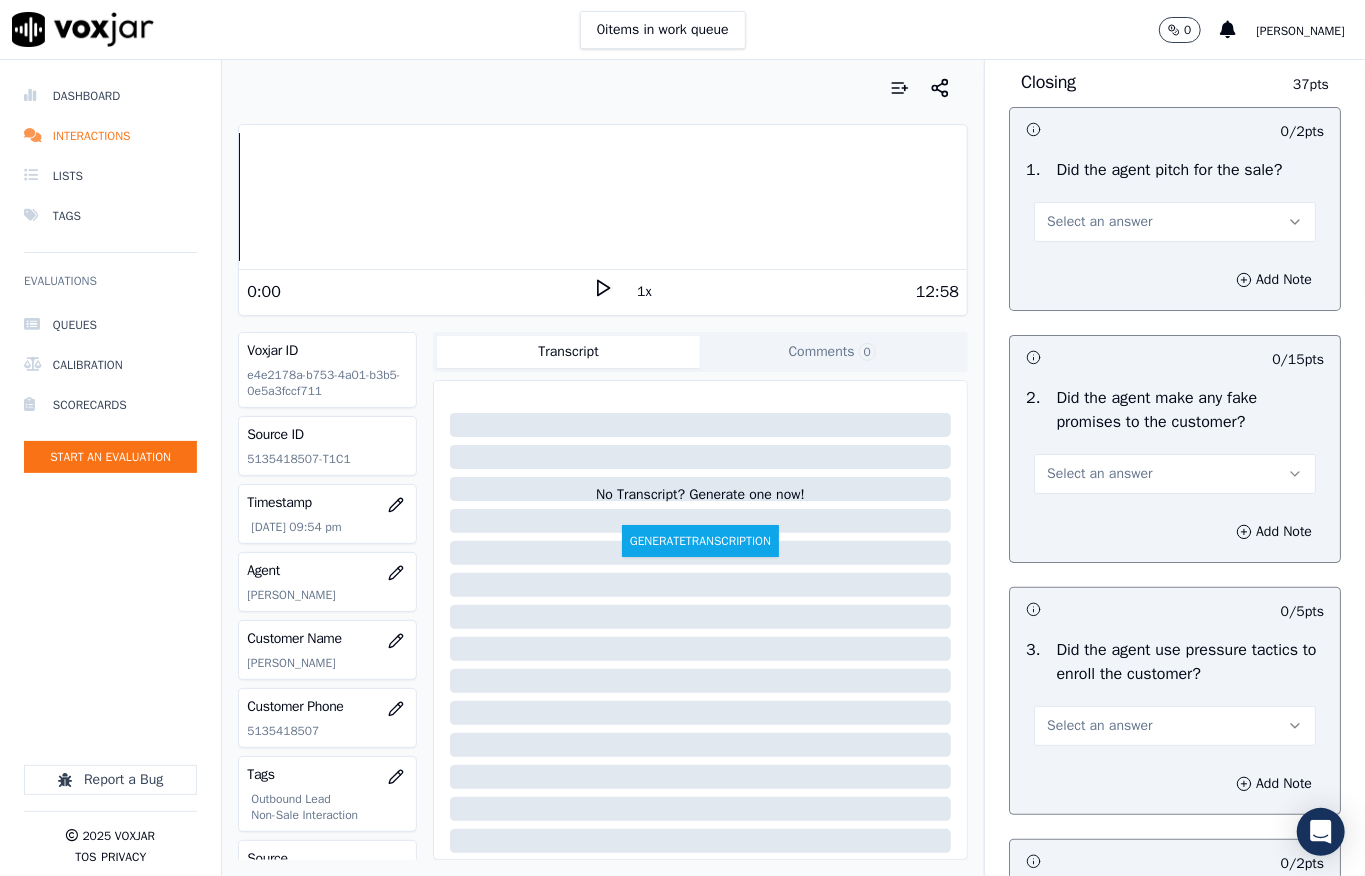 scroll, scrollTop: 4133, scrollLeft: 0, axis: vertical 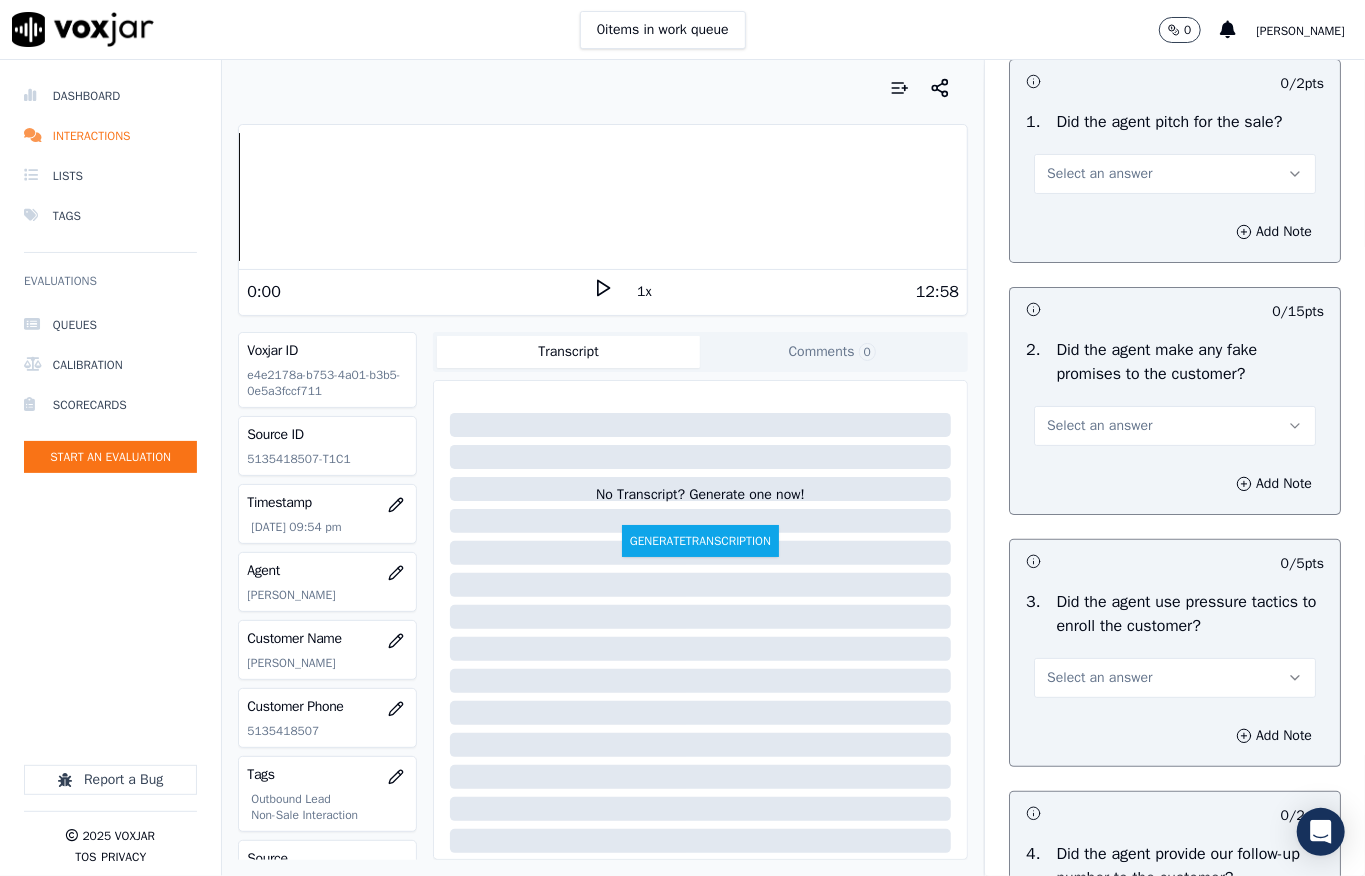 click on "Select an answer" at bounding box center [1099, 174] 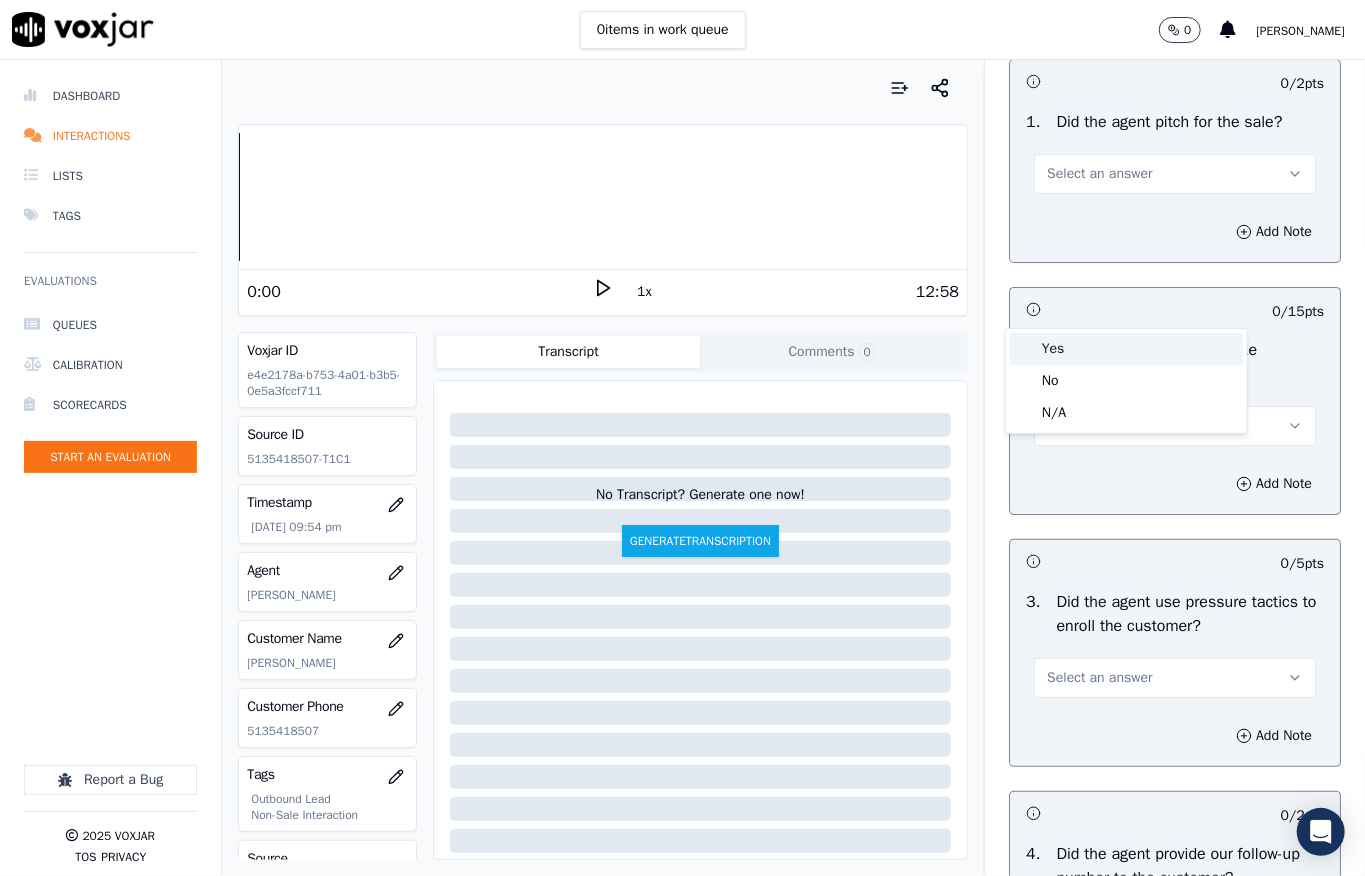 click on "Yes" at bounding box center (1126, 349) 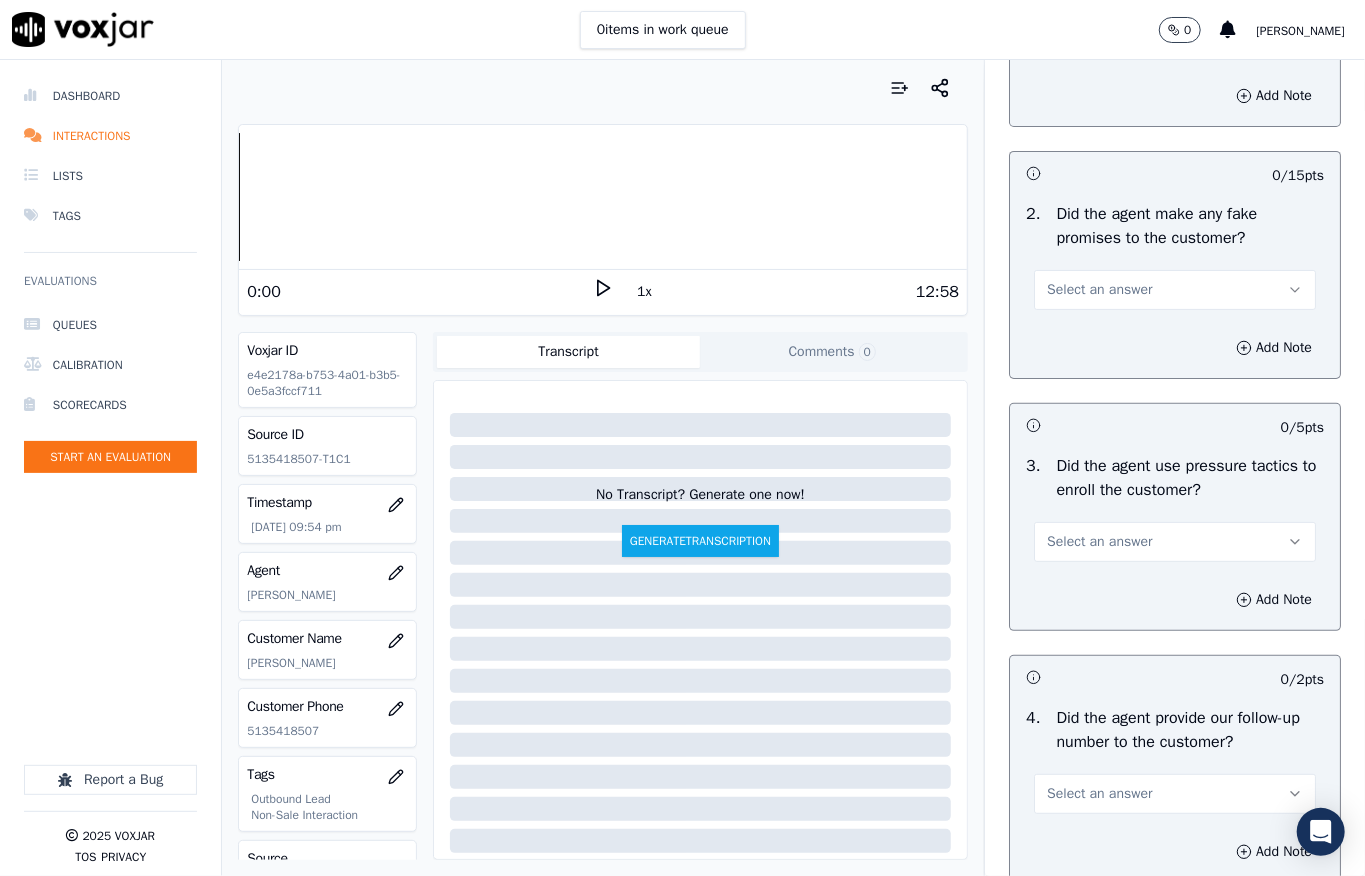 scroll, scrollTop: 4400, scrollLeft: 0, axis: vertical 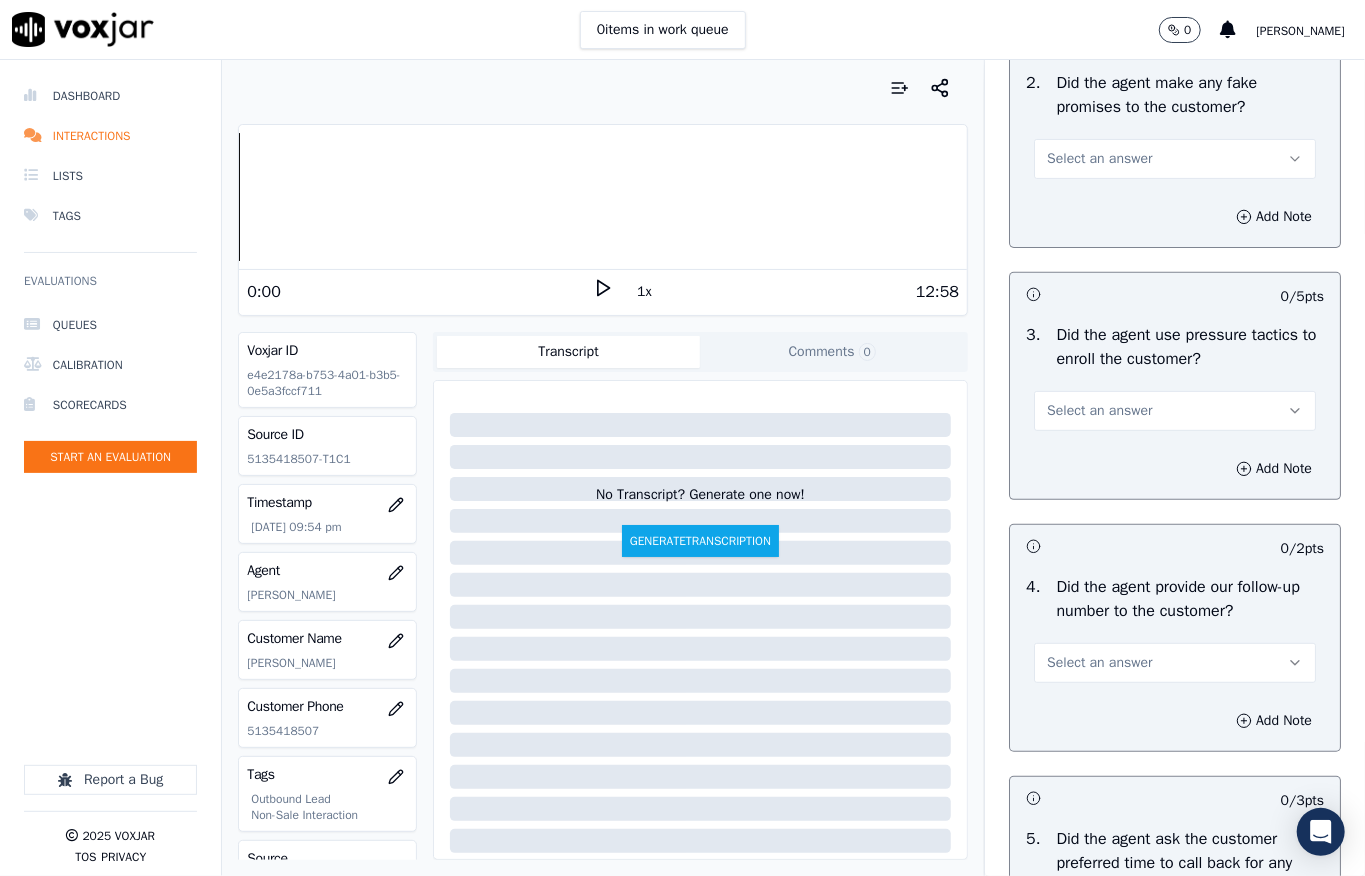 drag, startPoint x: 1066, startPoint y: 298, endPoint x: 1068, endPoint y: 308, distance: 10.198039 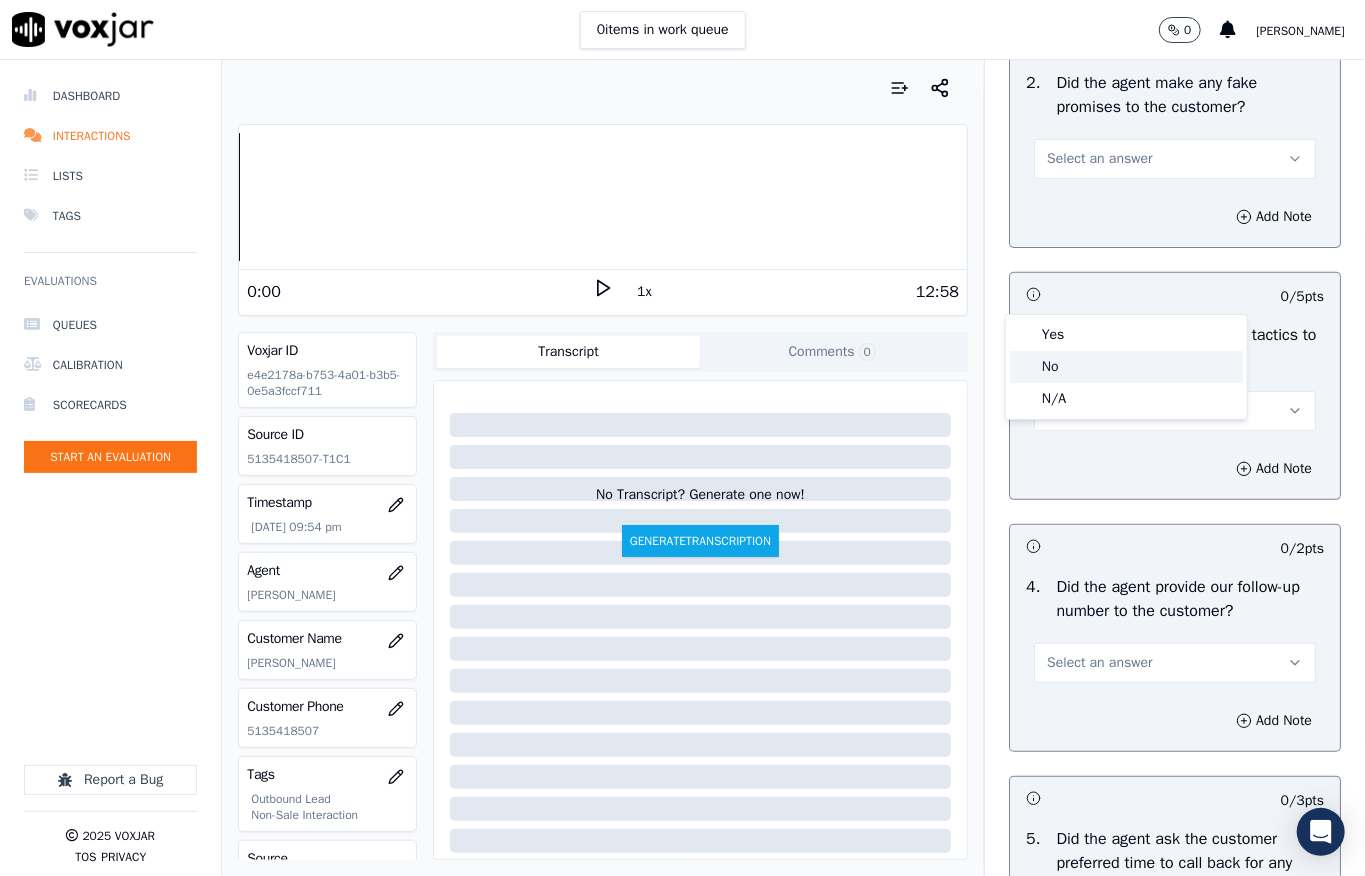 click on "No" 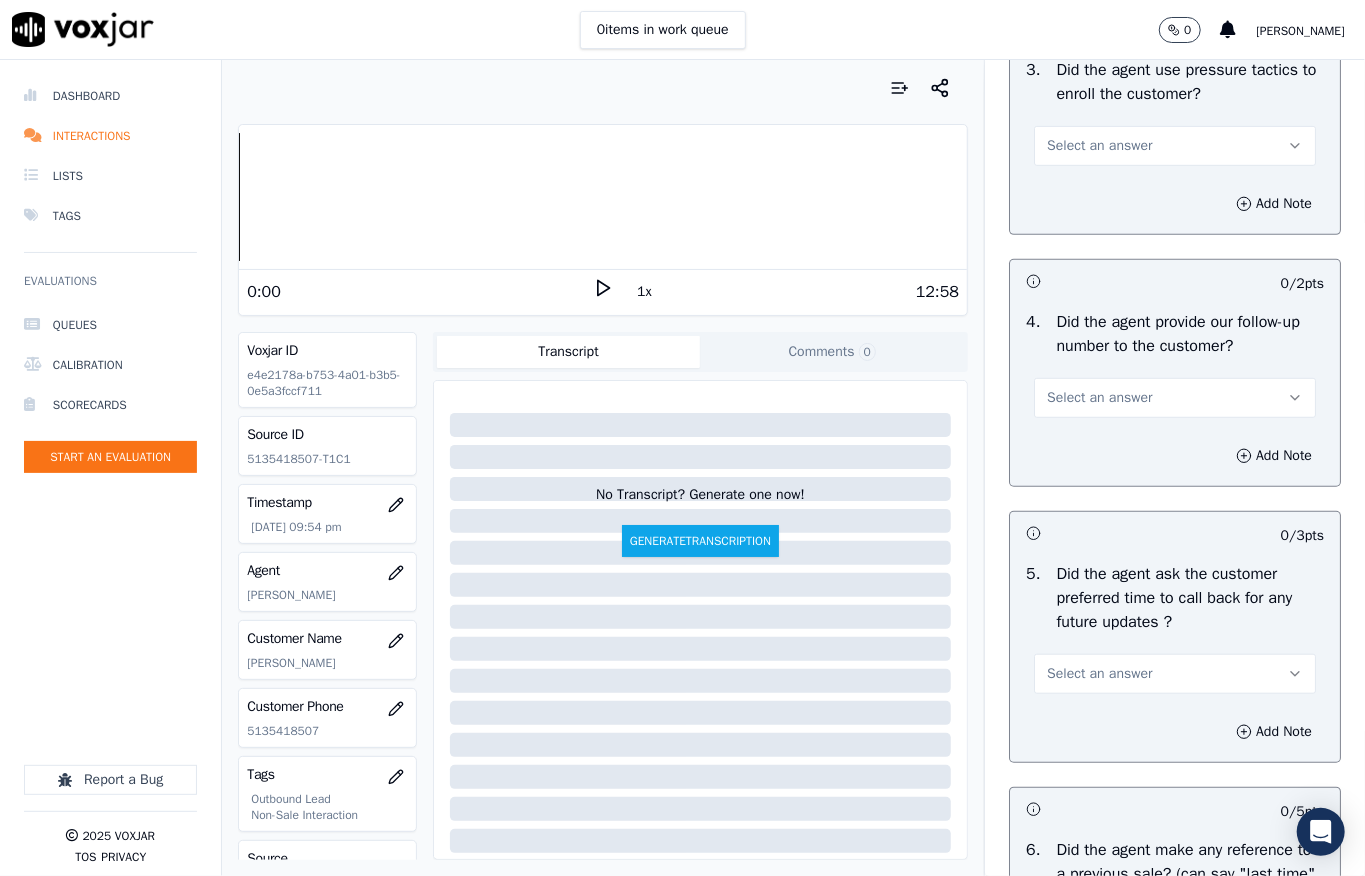 scroll, scrollTop: 4666, scrollLeft: 0, axis: vertical 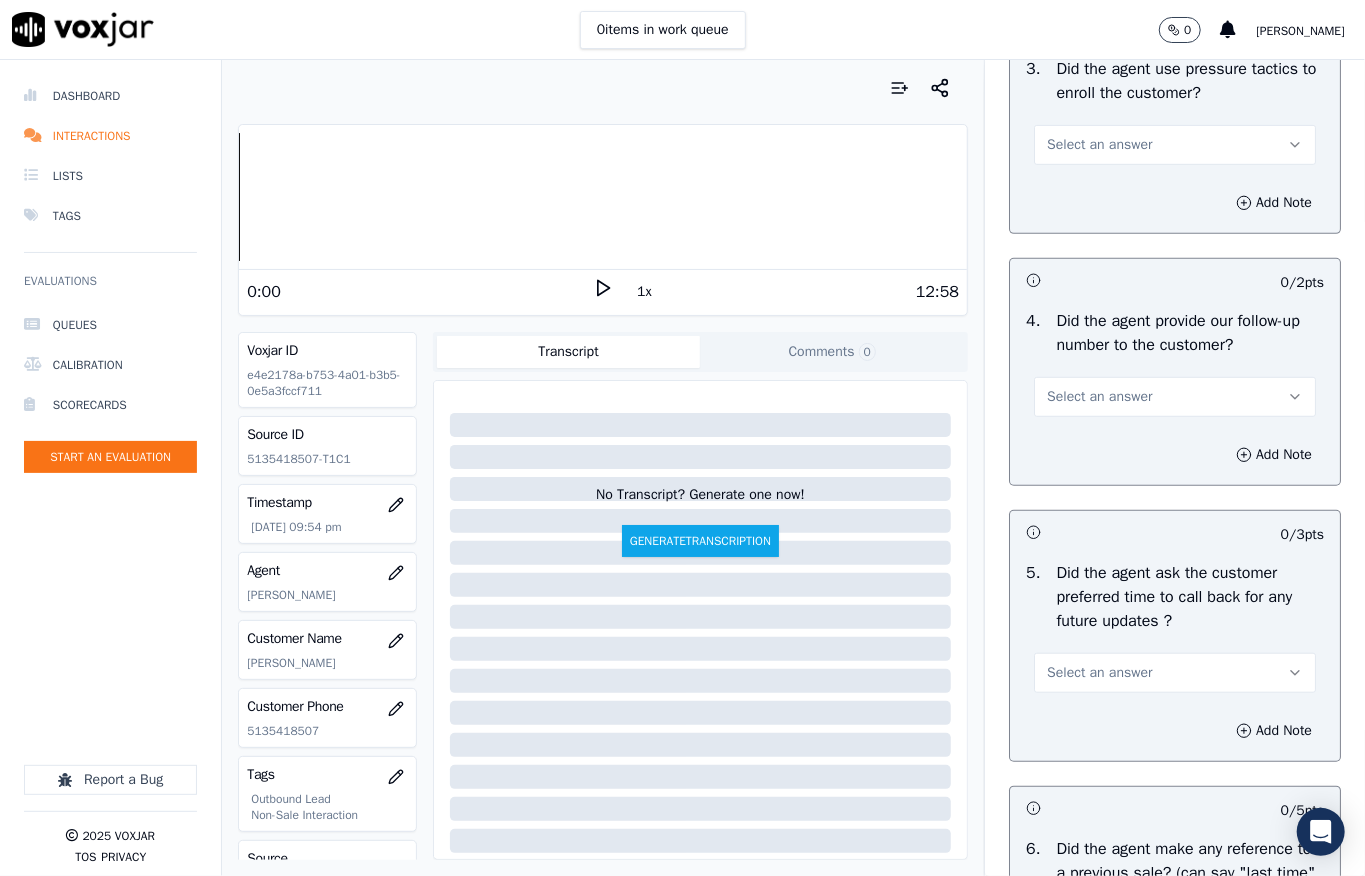 click on "Select an answer" at bounding box center (1099, 145) 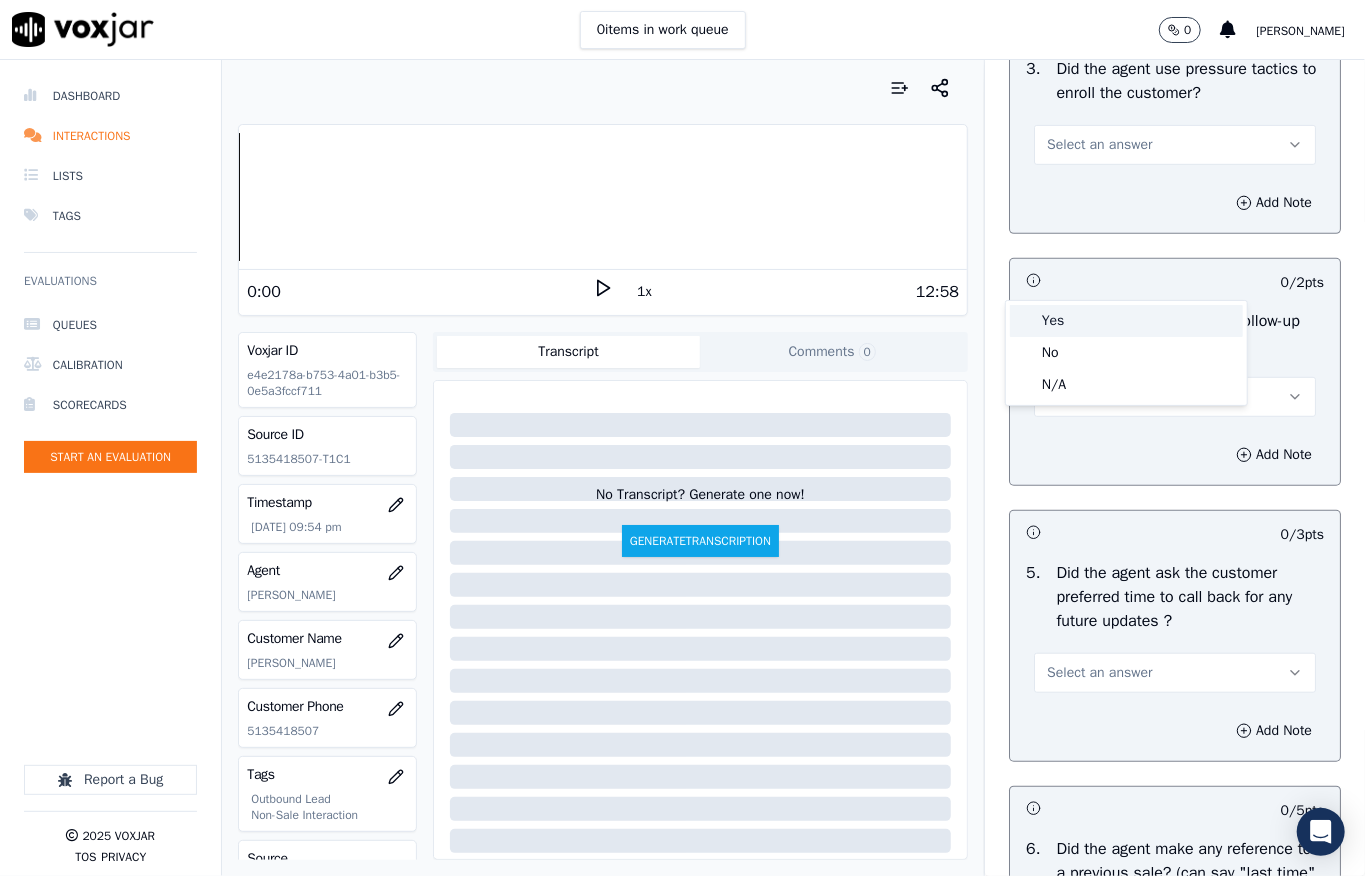 click on "Yes" at bounding box center (1126, 321) 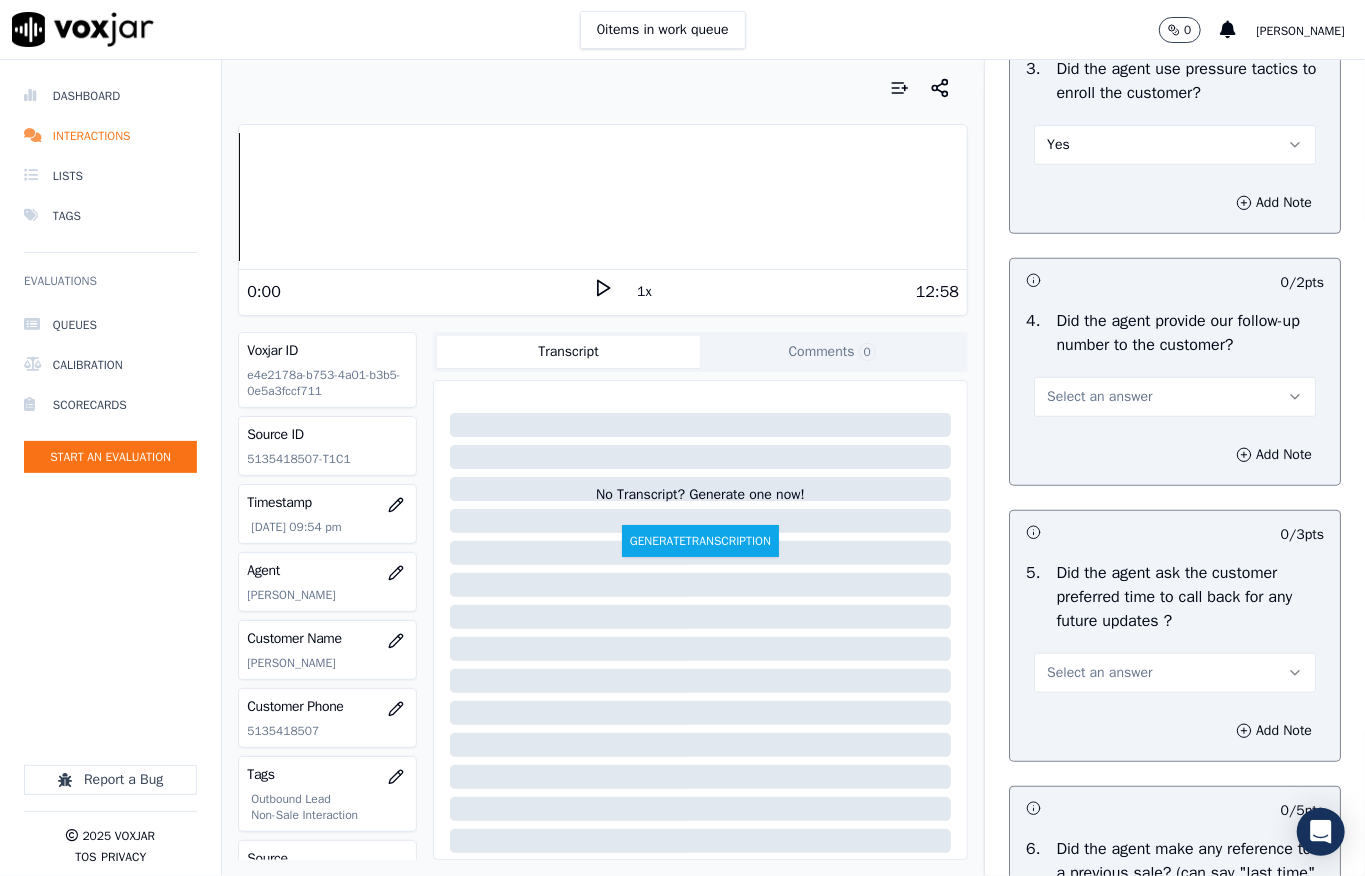 click on "Yes" at bounding box center (1175, 145) 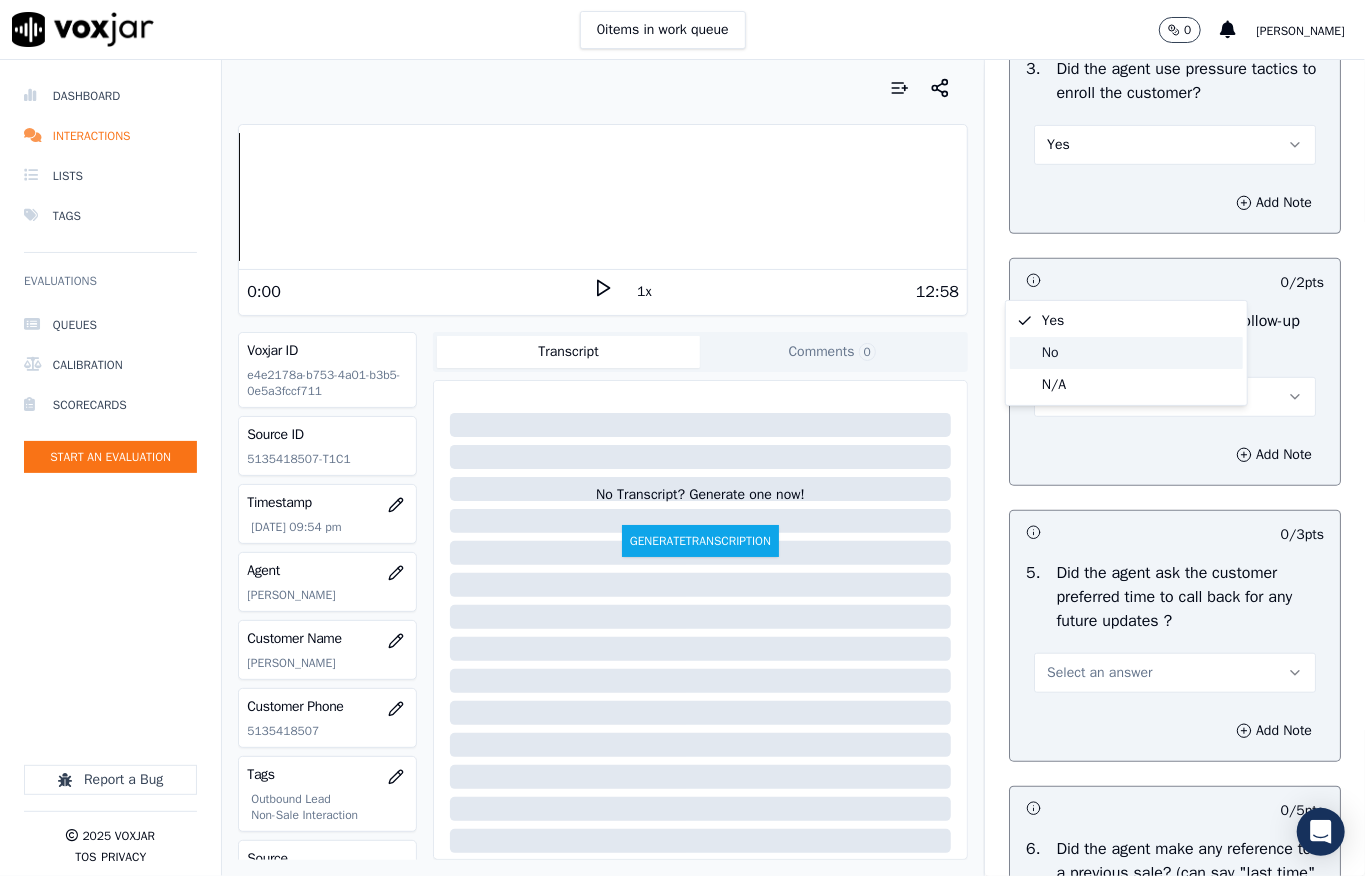 click on "No" 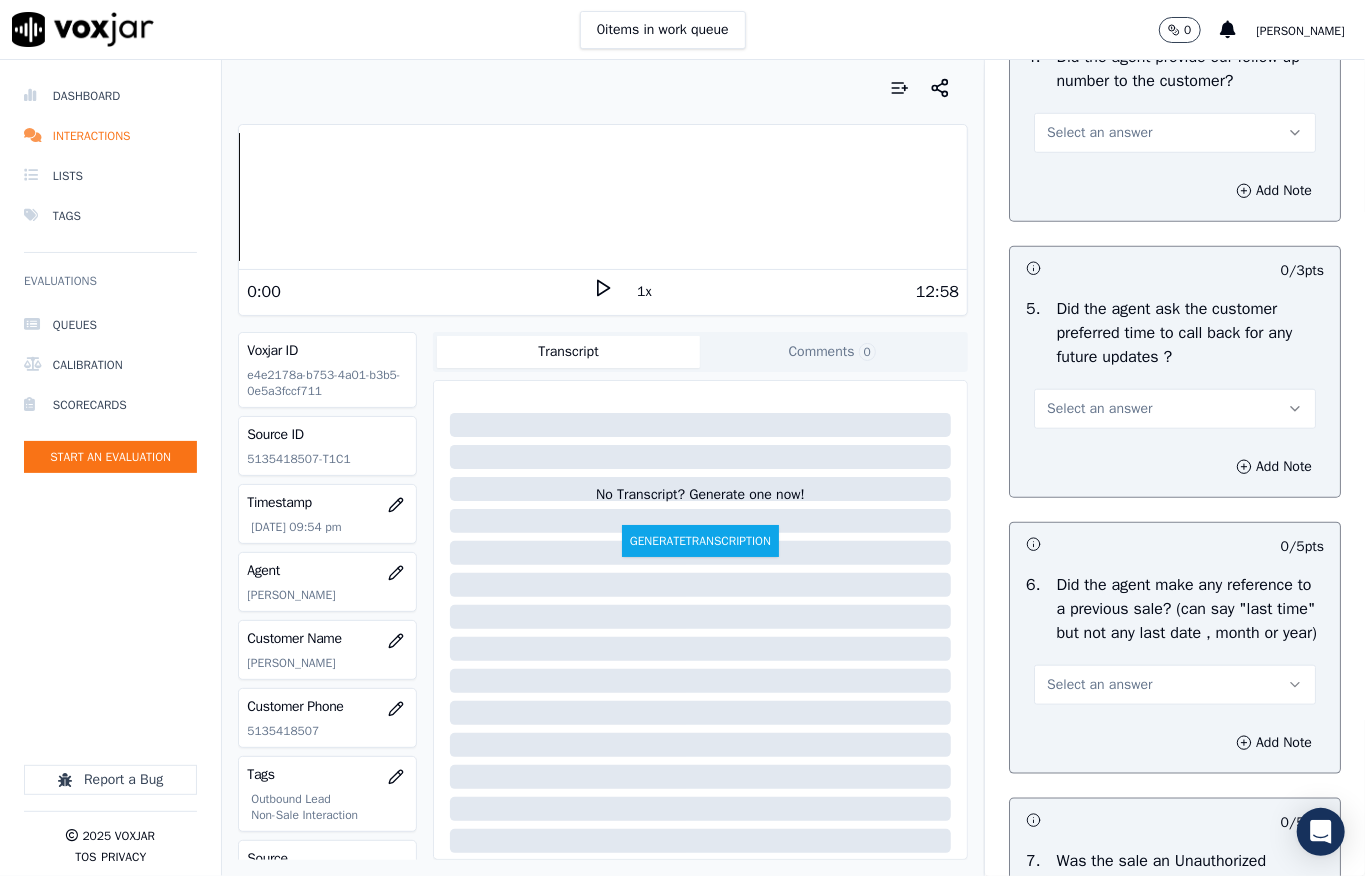 scroll, scrollTop: 4933, scrollLeft: 0, axis: vertical 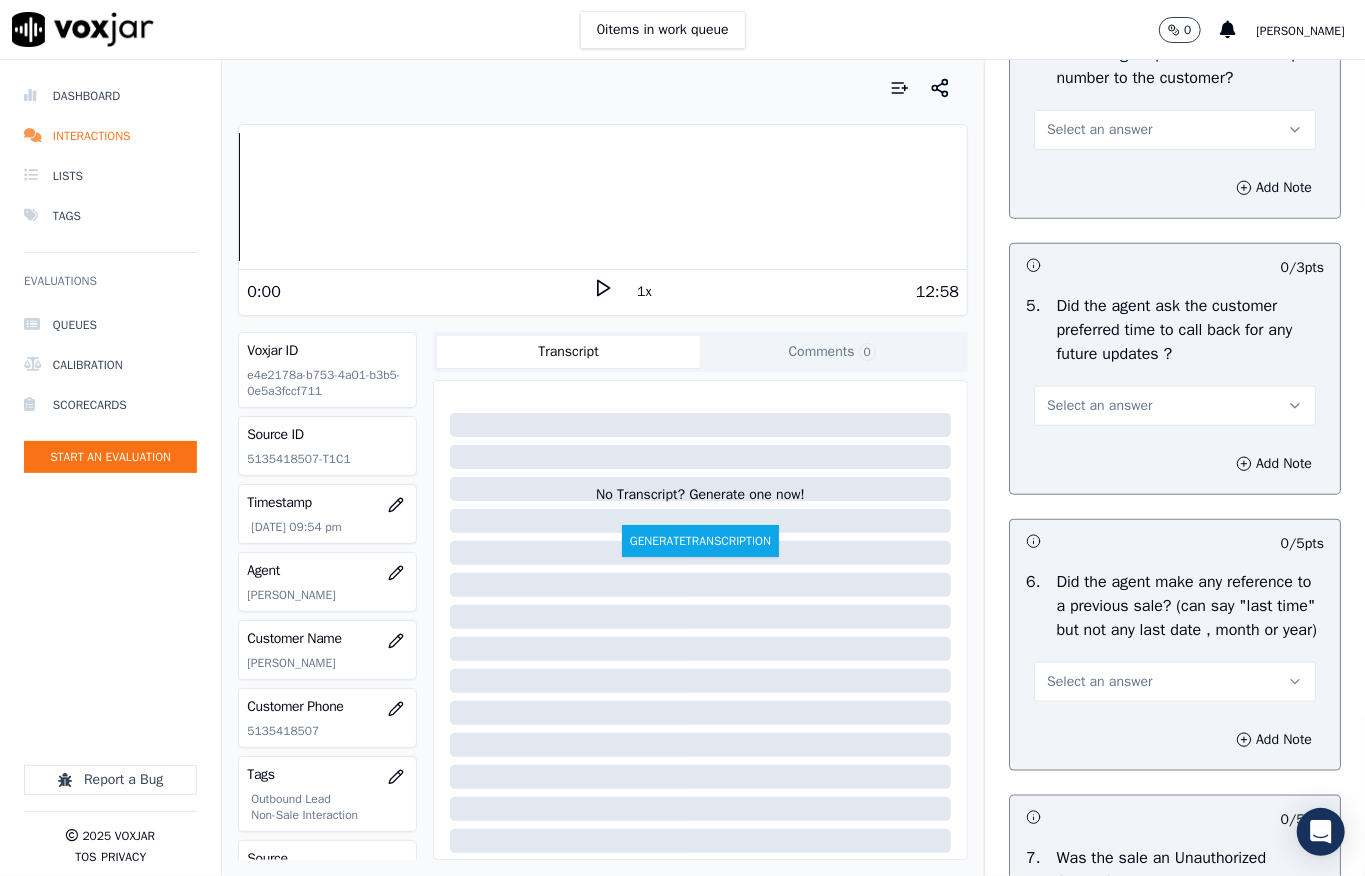 click on "Select an answer" at bounding box center (1099, 130) 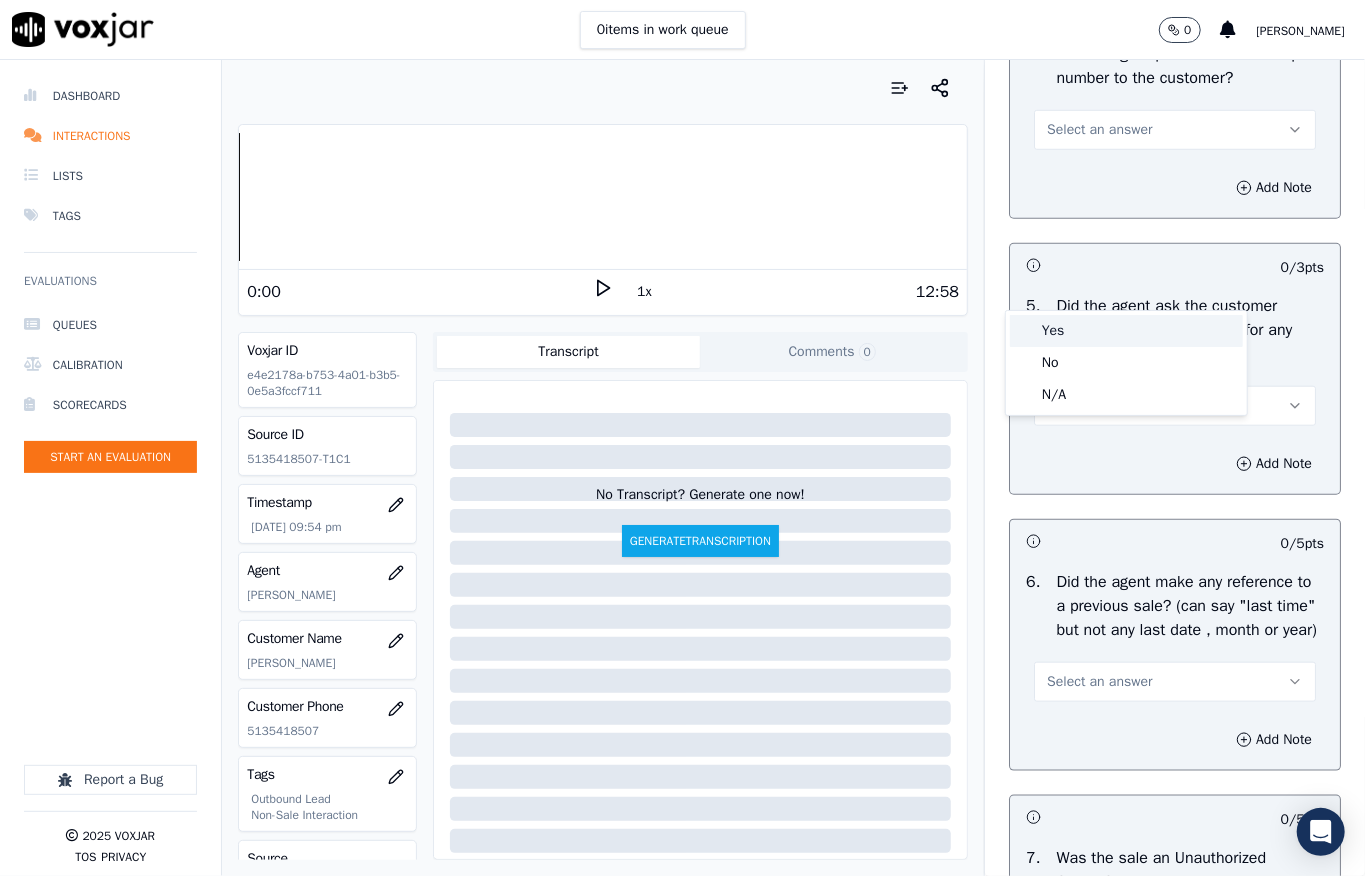 click on "Yes" at bounding box center (1126, 331) 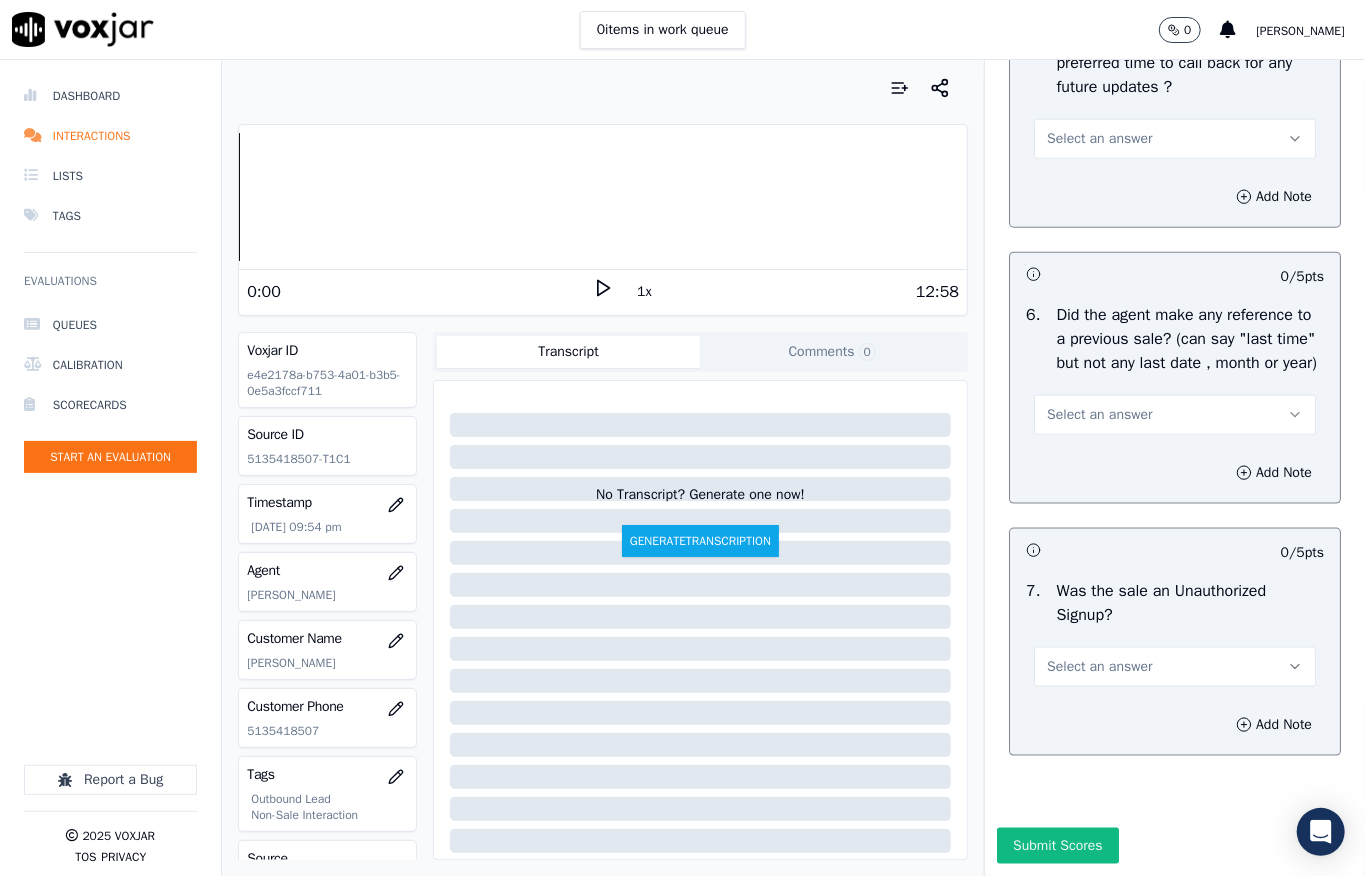 scroll, scrollTop: 5333, scrollLeft: 0, axis: vertical 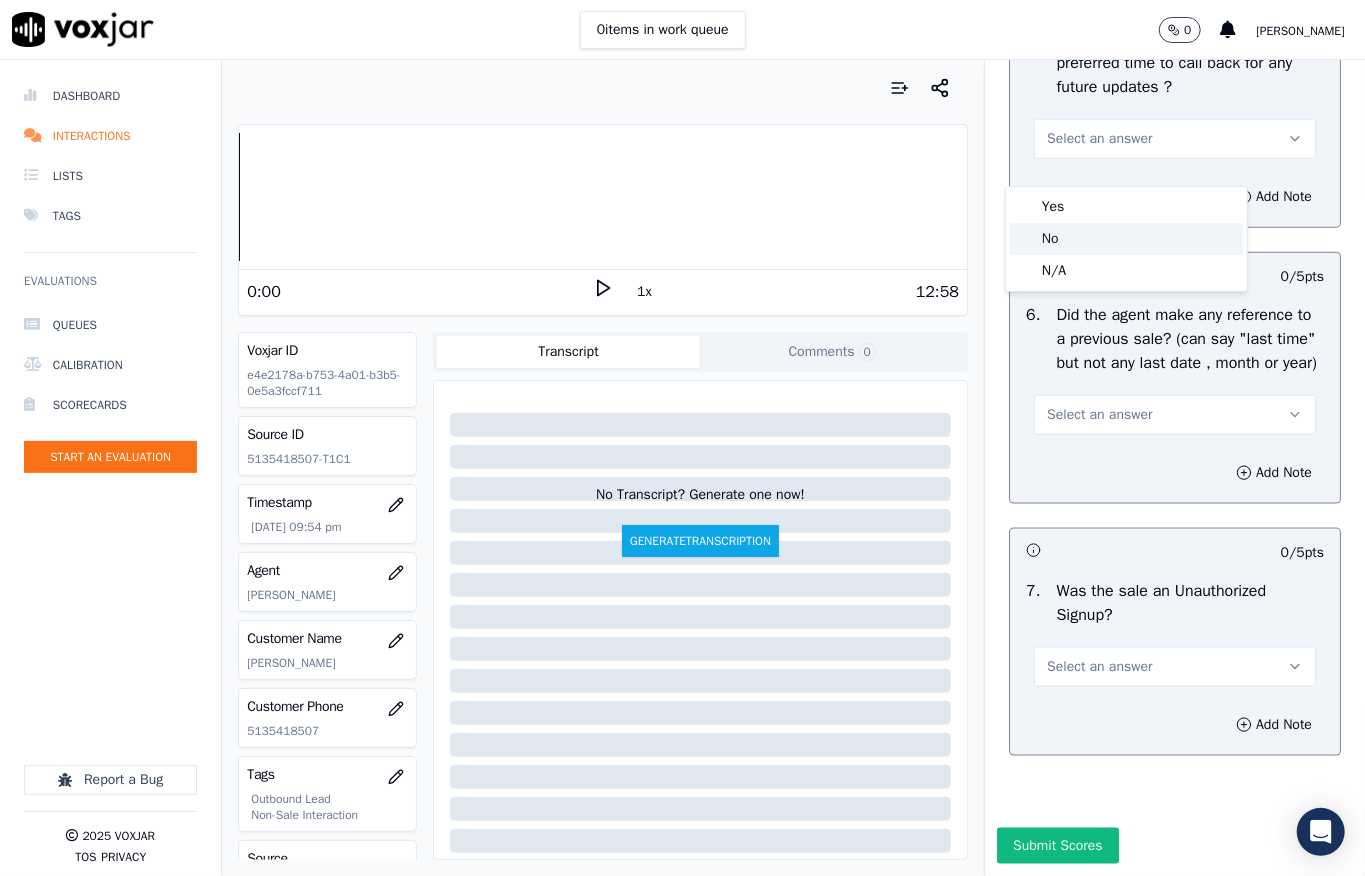 click on "No" 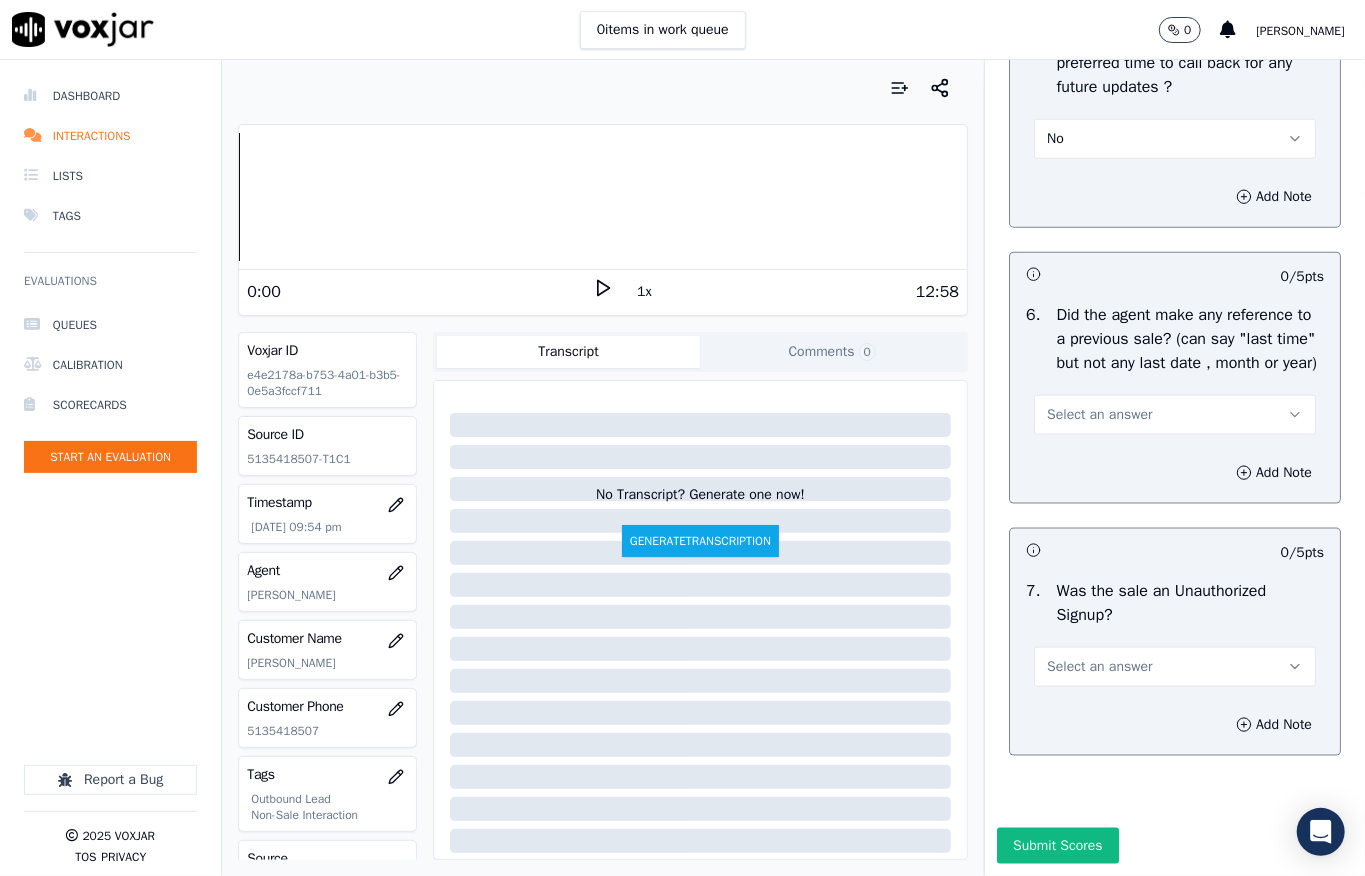 scroll, scrollTop: 5317, scrollLeft: 0, axis: vertical 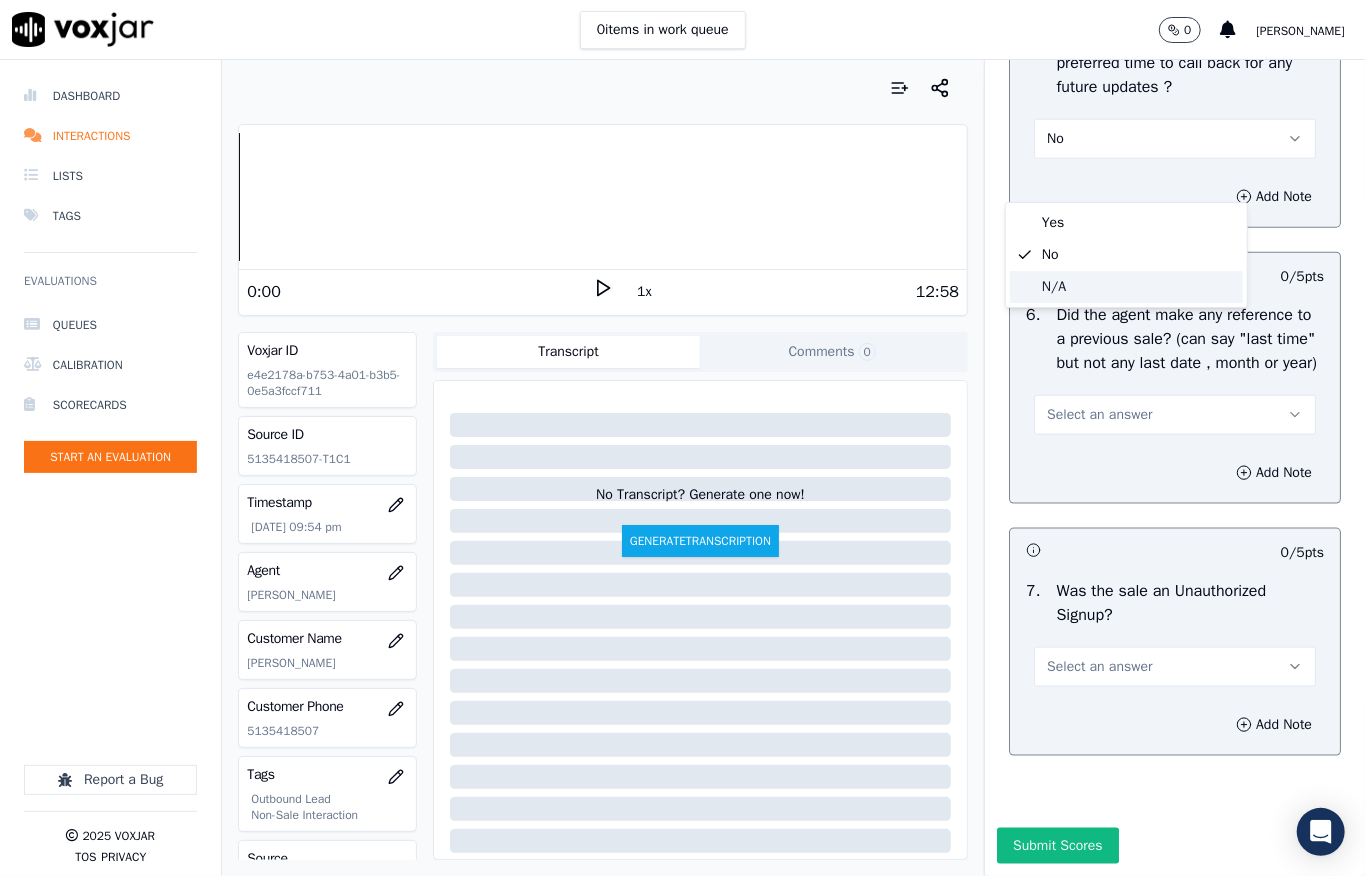 click on "N/A" 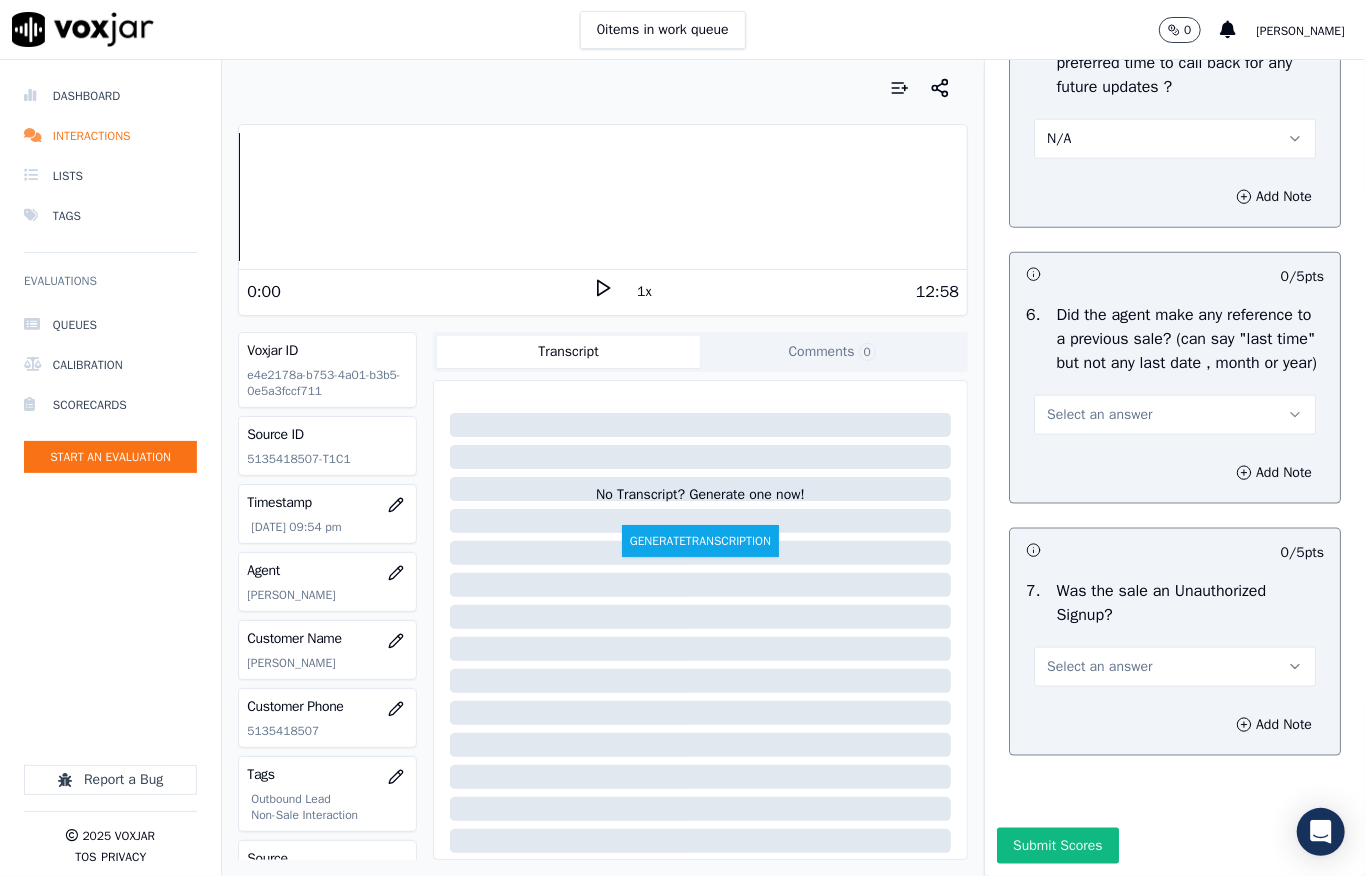 click on "N/A" at bounding box center (1059, 139) 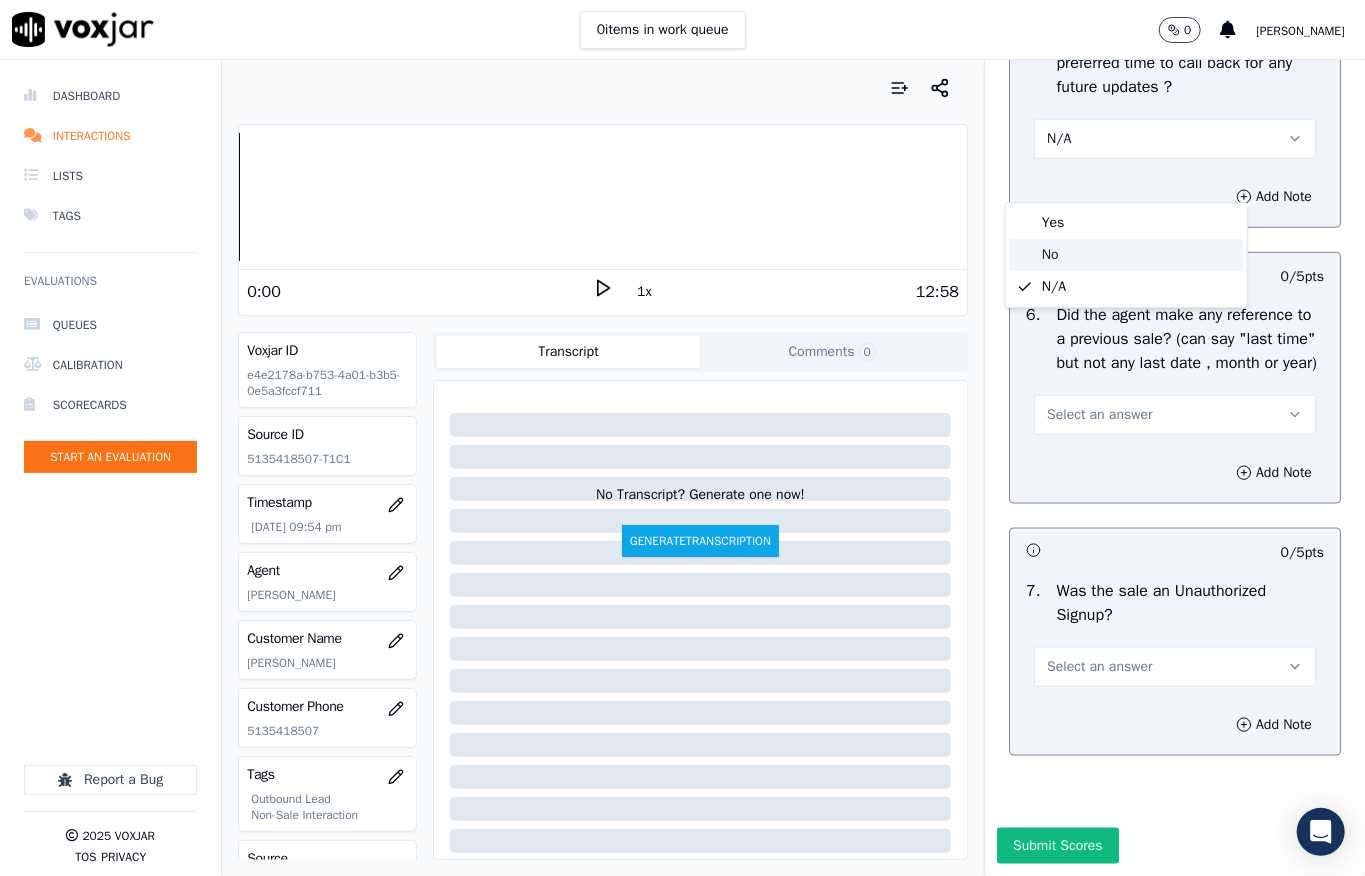 drag, startPoint x: 1050, startPoint y: 249, endPoint x: 1080, endPoint y: 166, distance: 88.25531 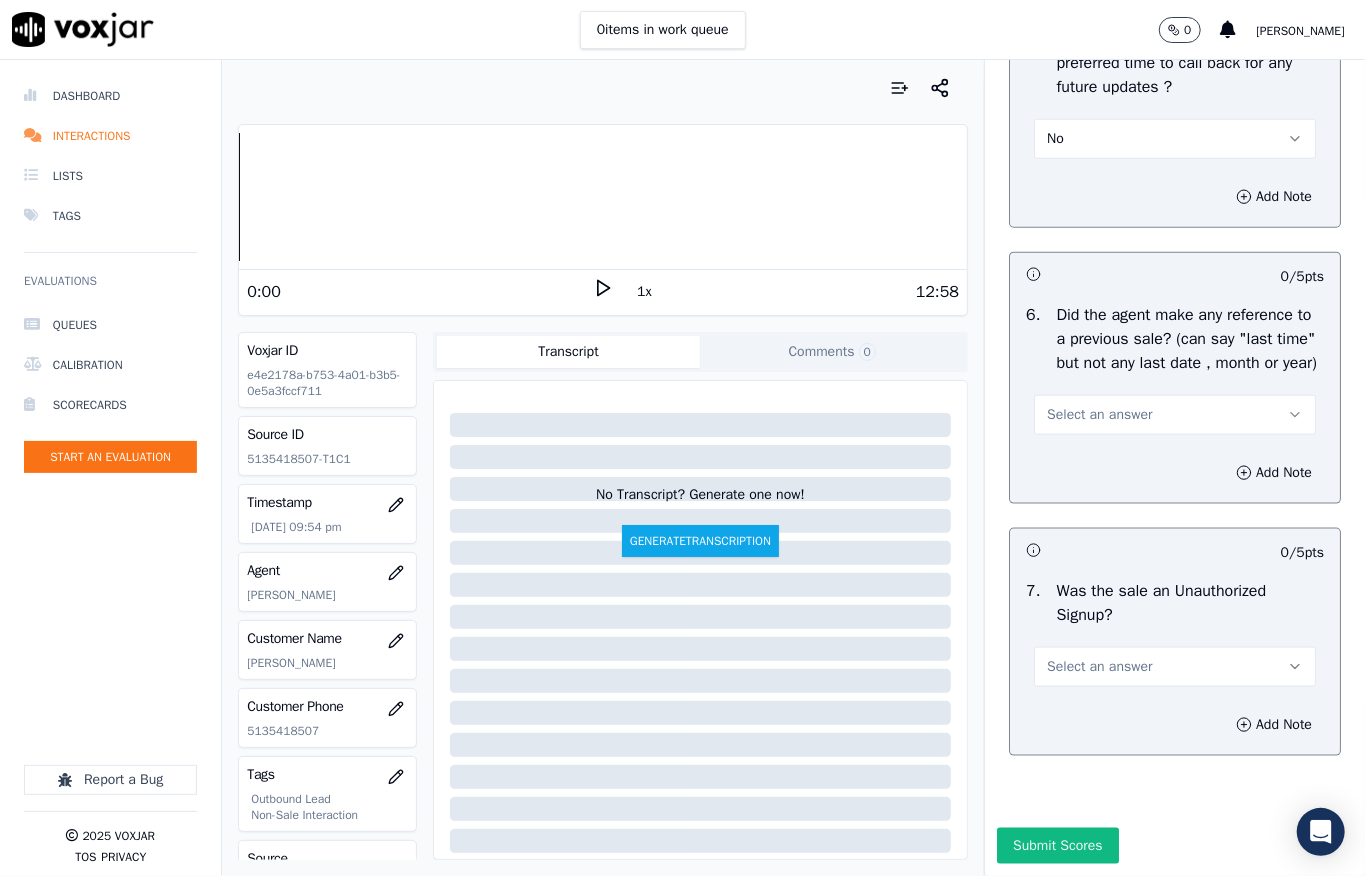 scroll, scrollTop: 5450, scrollLeft: 0, axis: vertical 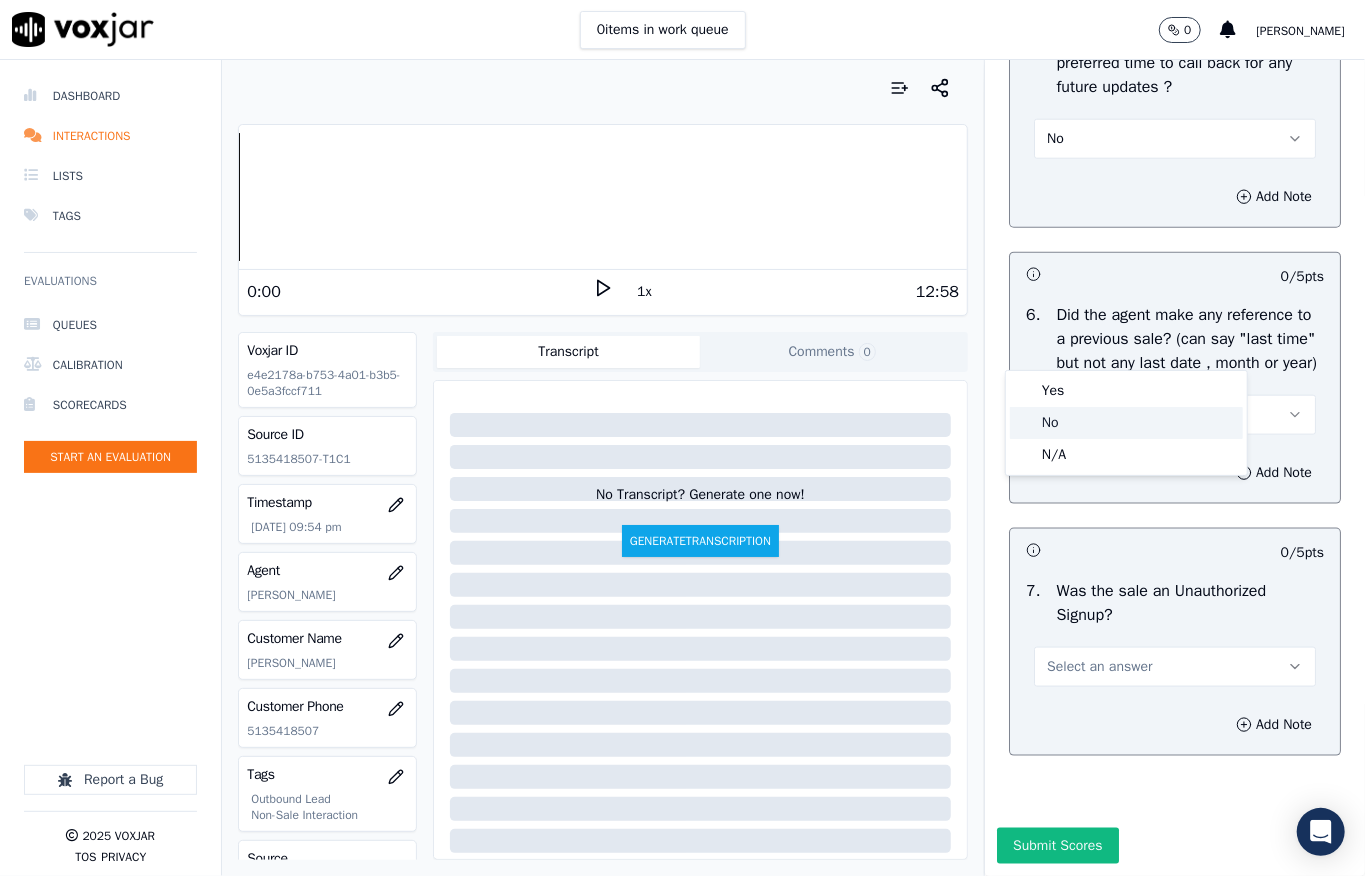 click on "No" 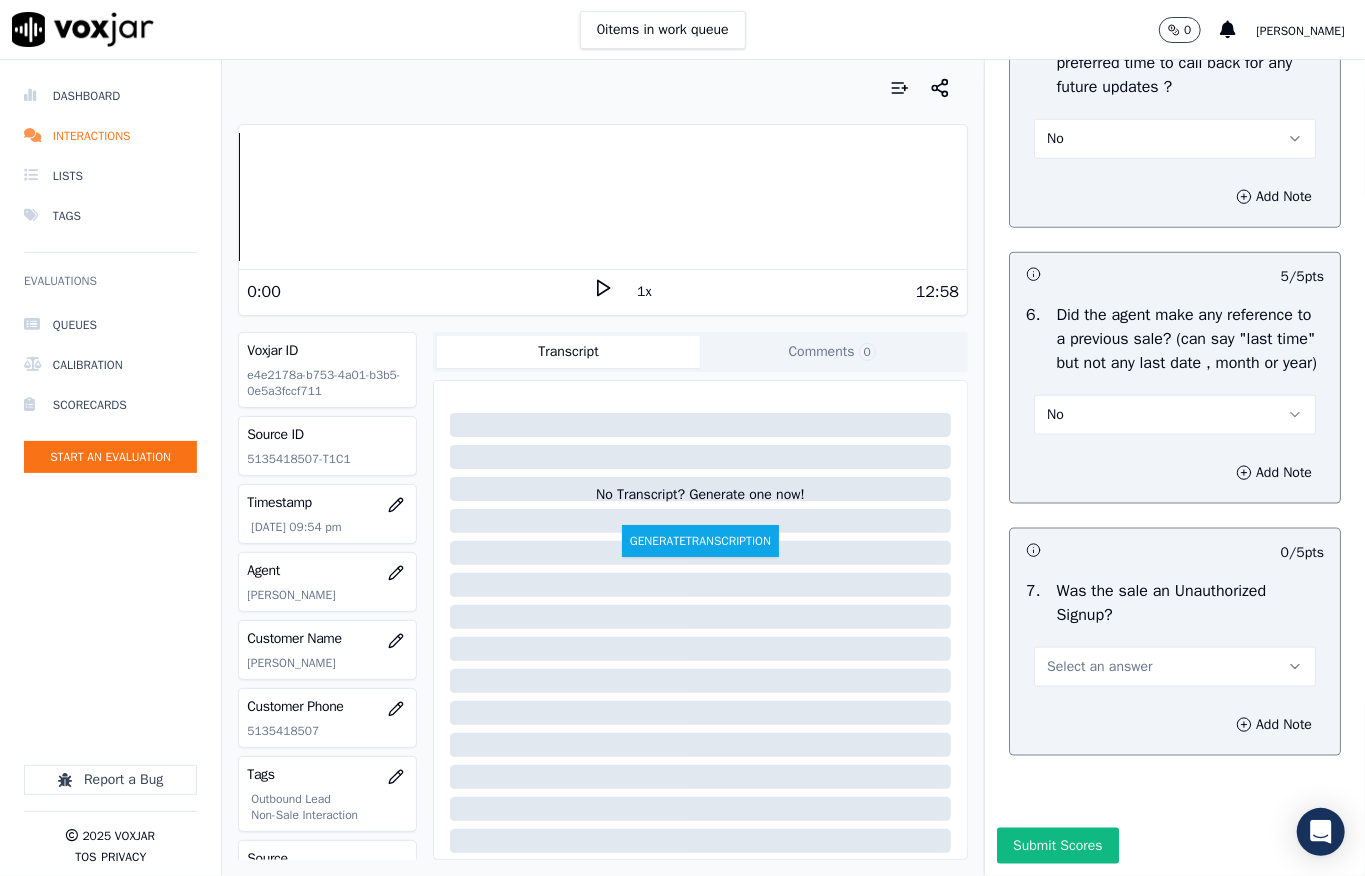 click on "Select an answer" at bounding box center [1099, 667] 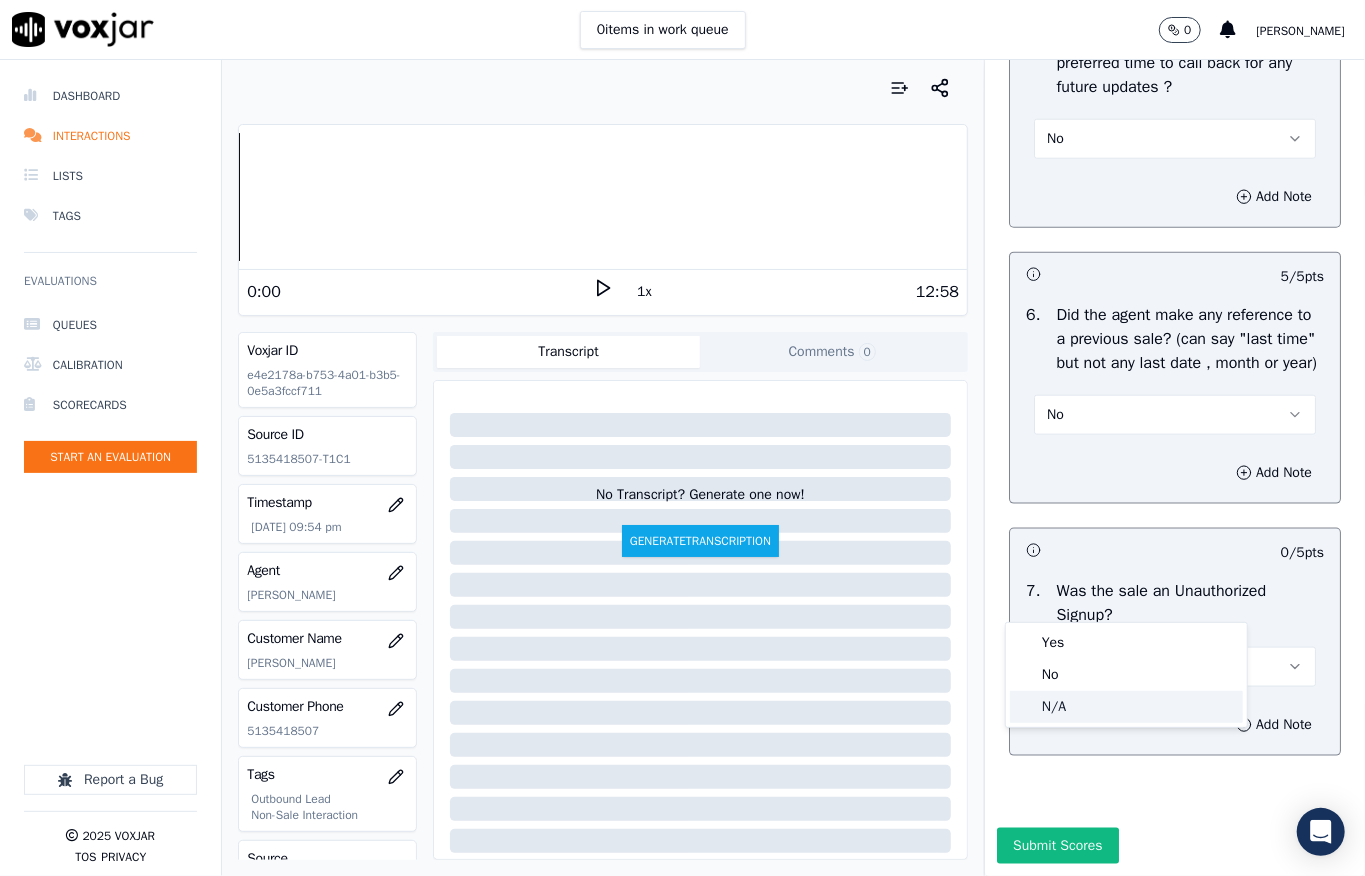 click on "N/A" 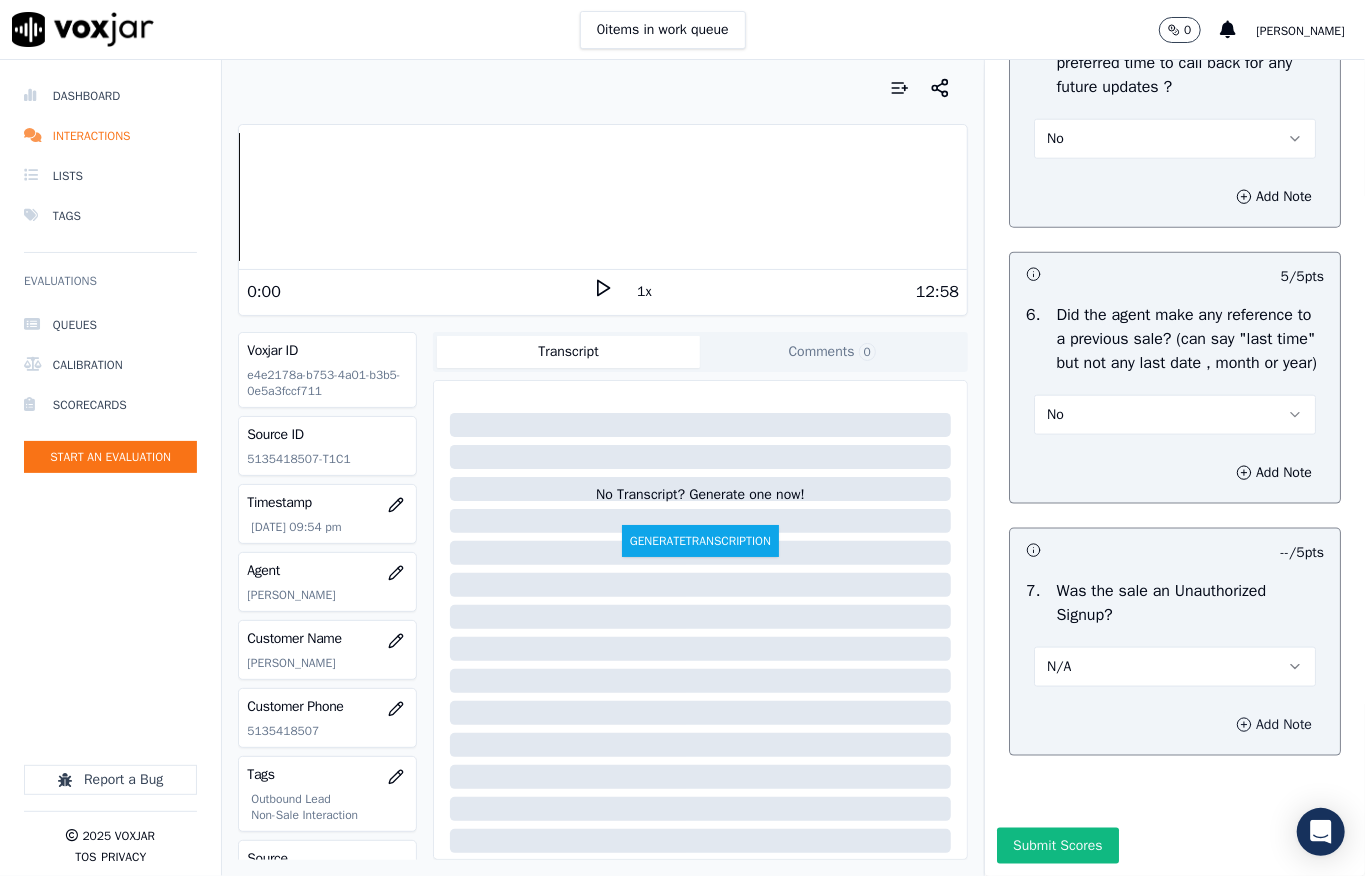 click on "Add Note" at bounding box center (1274, 725) 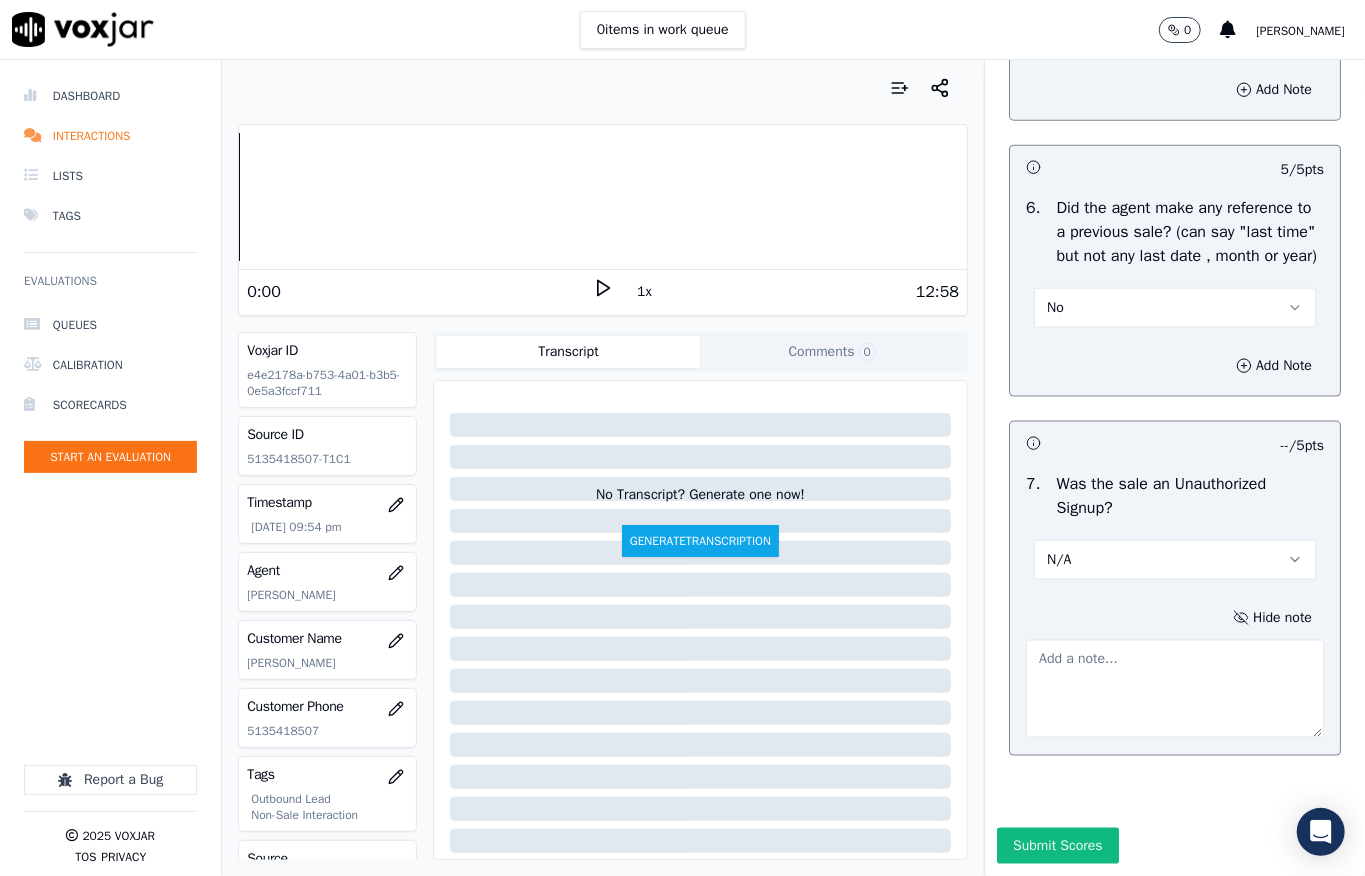 click at bounding box center (1175, 689) 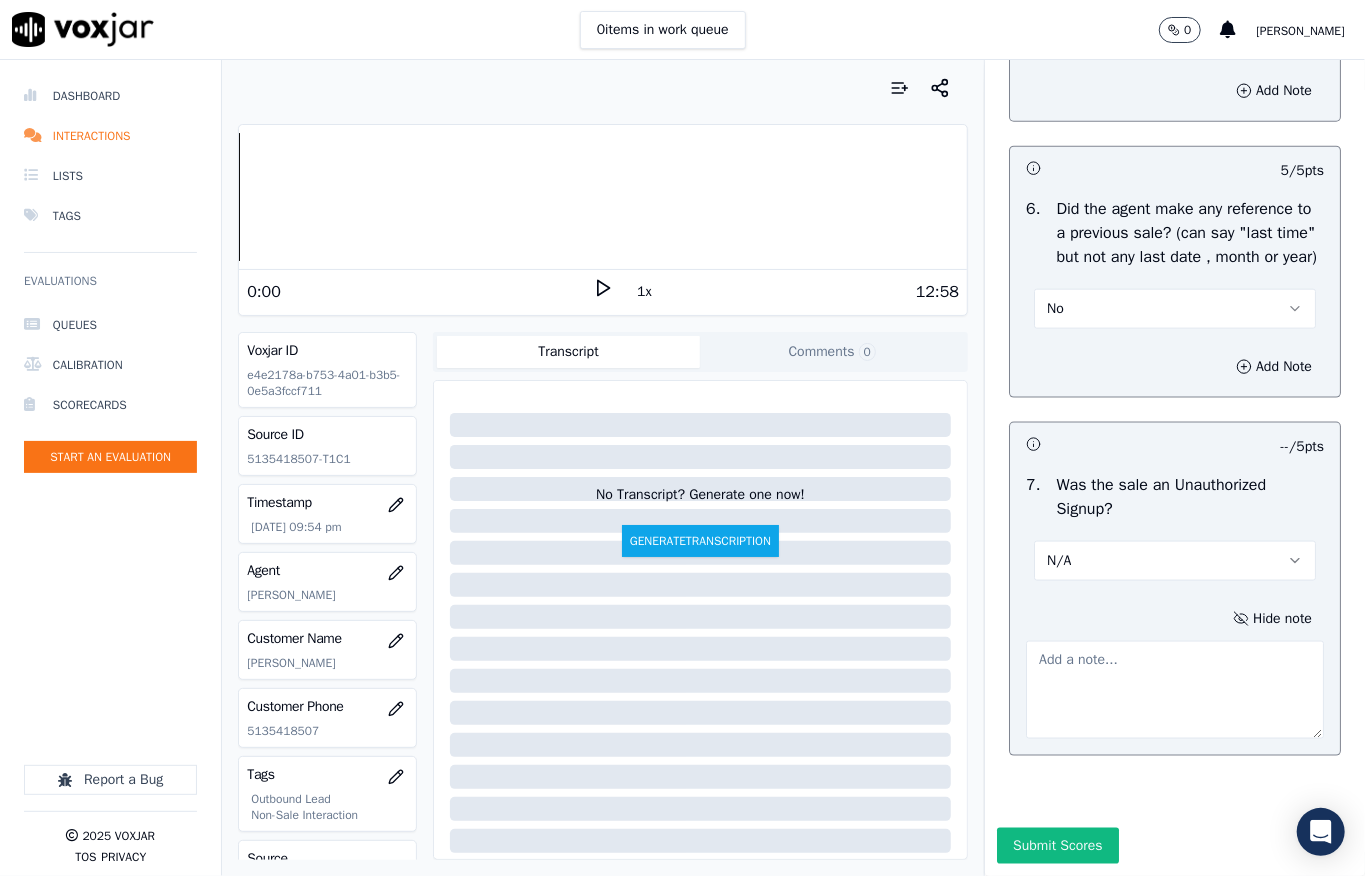 paste on "Call id - 20250701-164850_@2:31 - During CTS verification, when the CTS agent asked the customer, “Can we proceed with the verification?” before connecting the call to TPV, the customer responded with “No” and disconnected the call //" 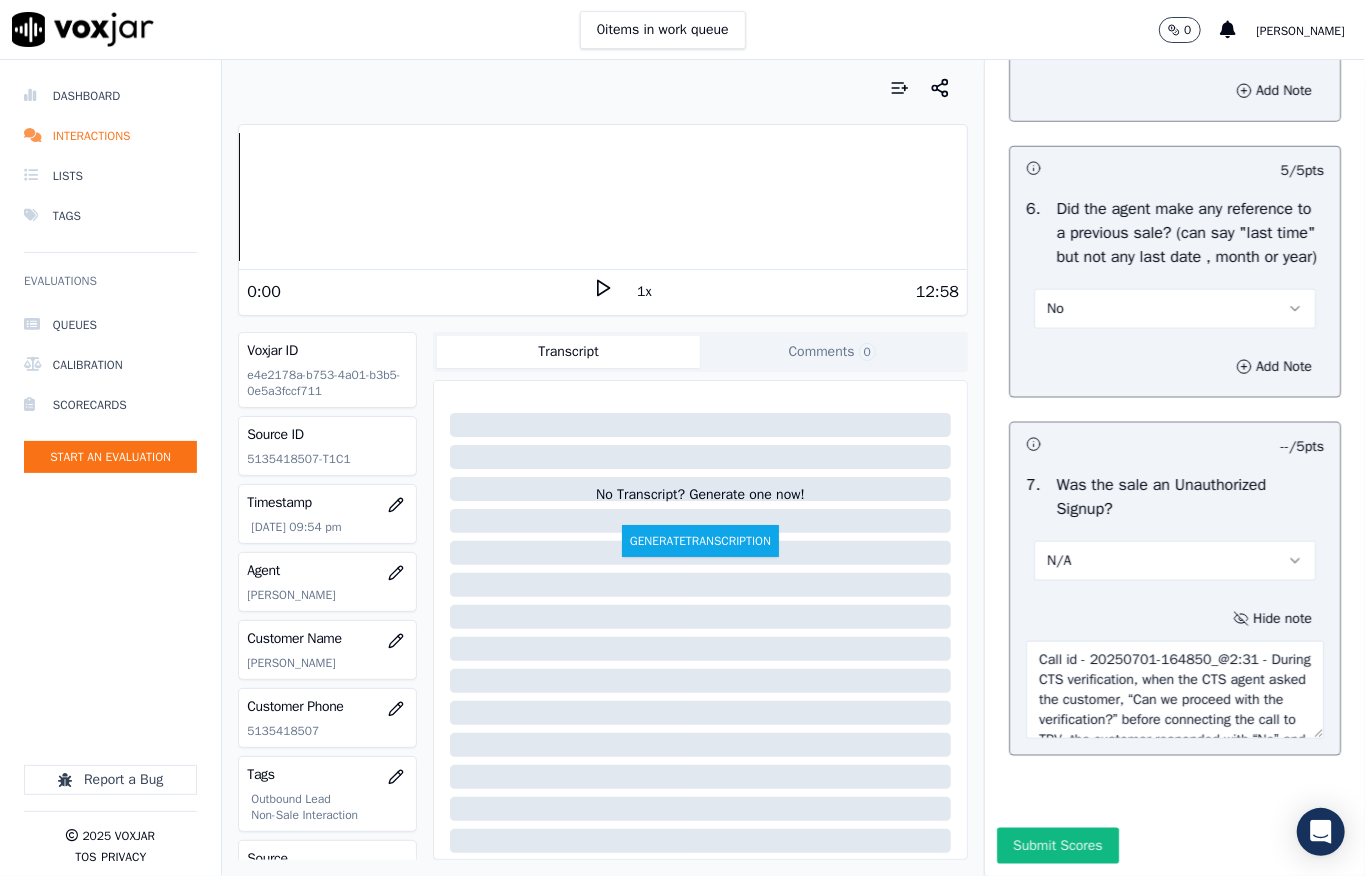 scroll, scrollTop: 70, scrollLeft: 0, axis: vertical 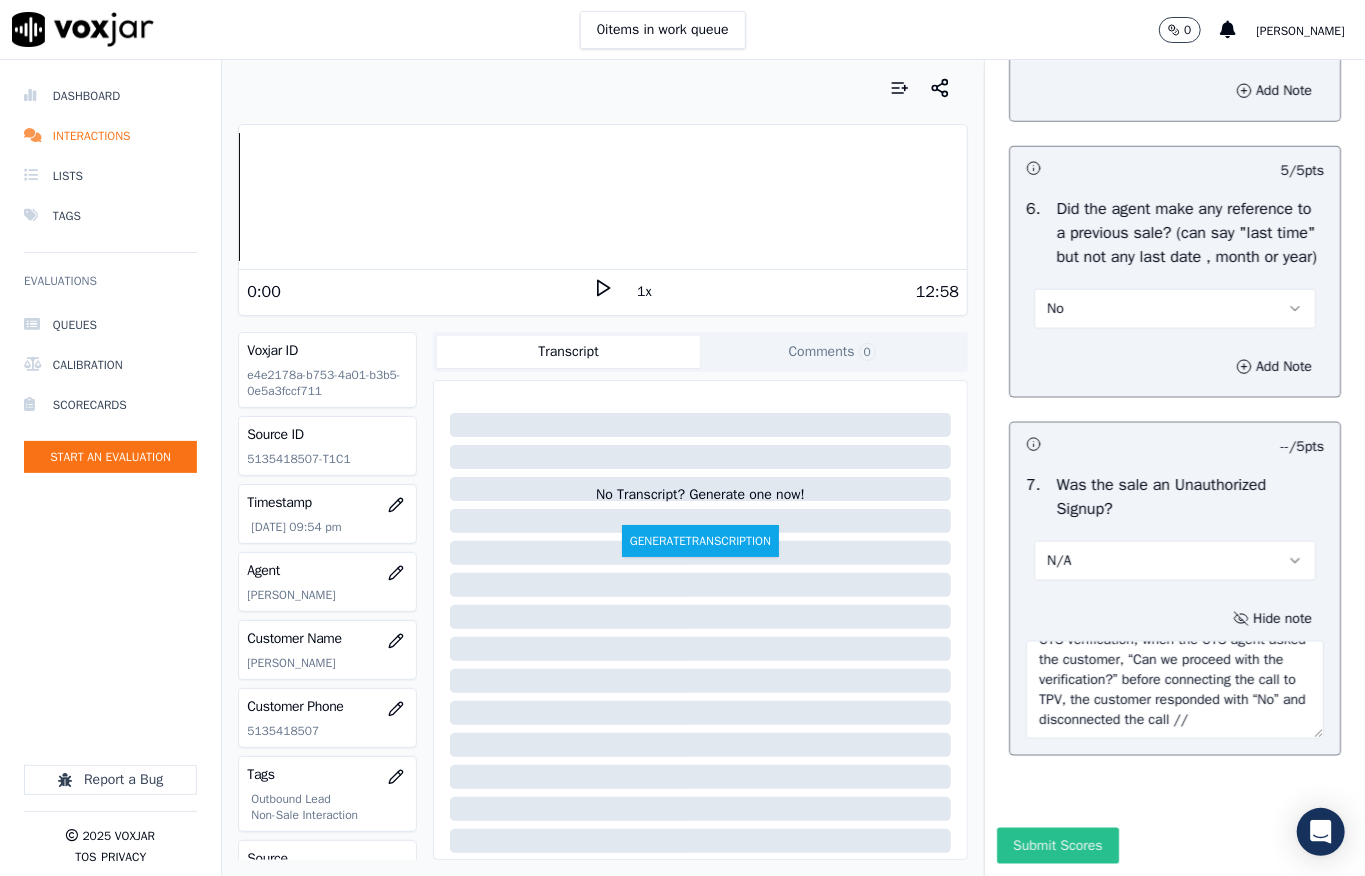 type on "Call id - 20250701-164850_@2:31 - During CTS verification, when the CTS agent asked the customer, “Can we proceed with the verification?” before connecting the call to TPV, the customer responded with “No” and disconnected the call //" 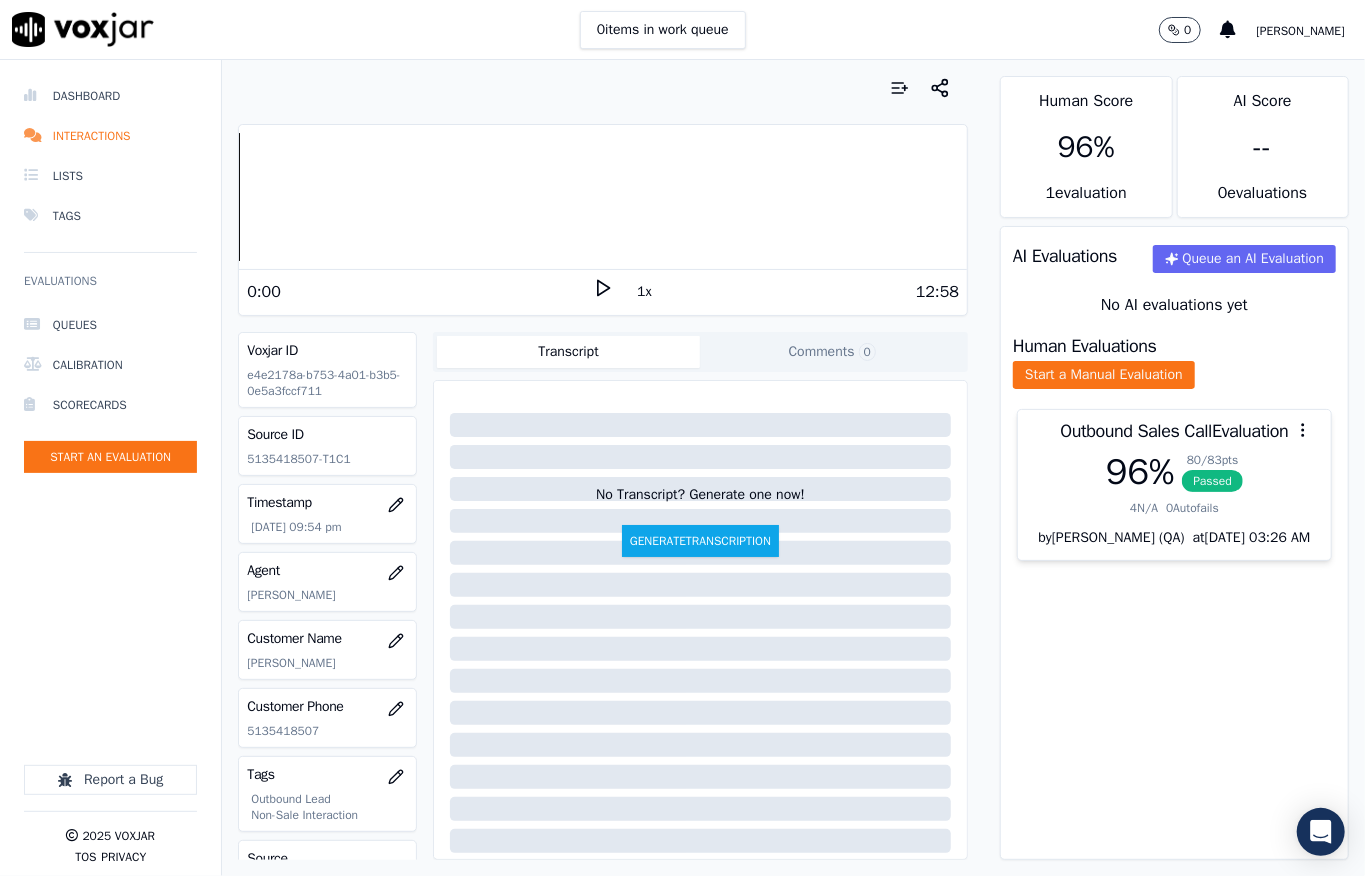 drag, startPoint x: 1170, startPoint y: 488, endPoint x: 1181, endPoint y: 422, distance: 66.910385 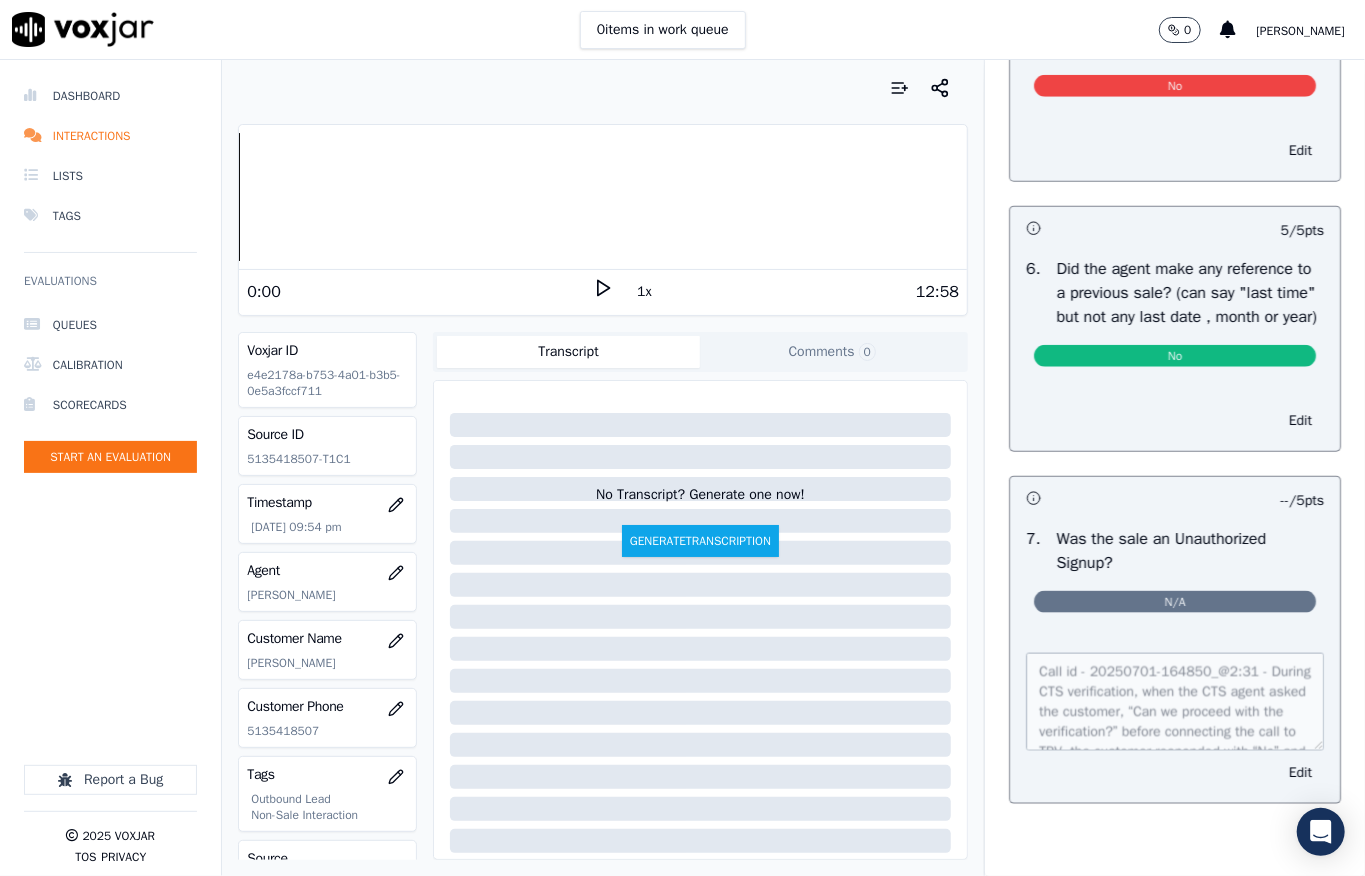 scroll, scrollTop: 0, scrollLeft: 0, axis: both 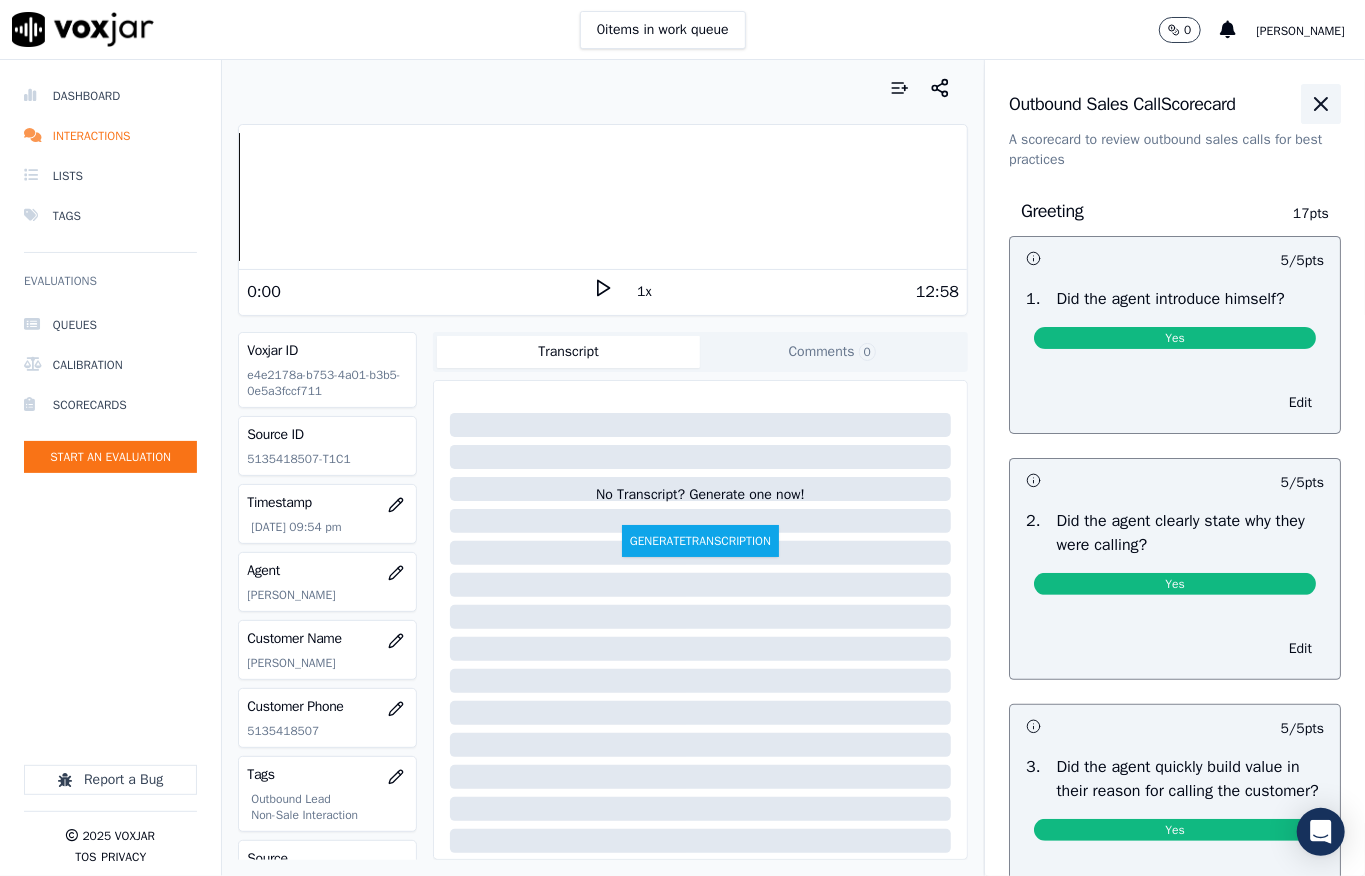 click 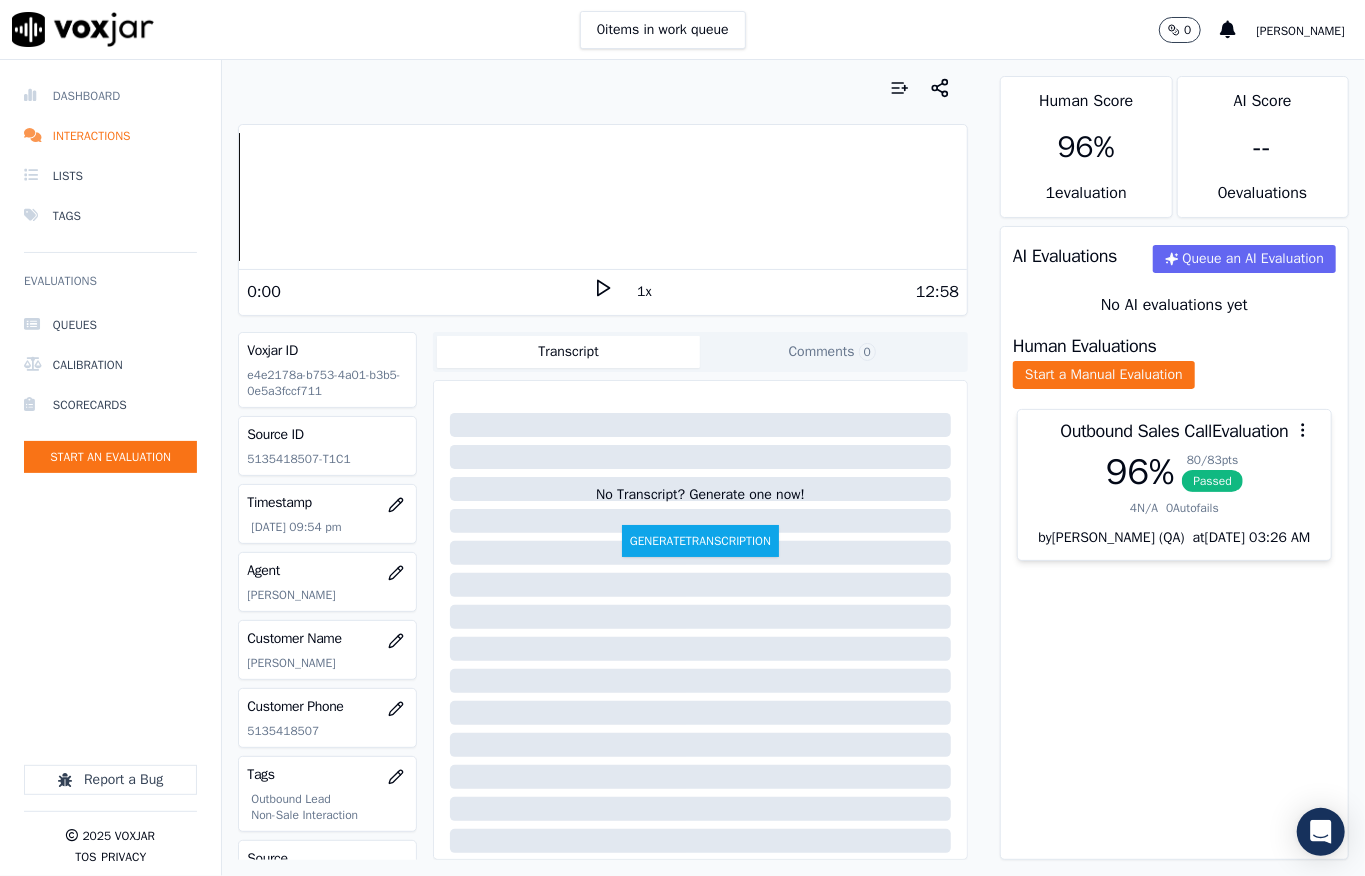 click on "Dashboard" at bounding box center (110, 96) 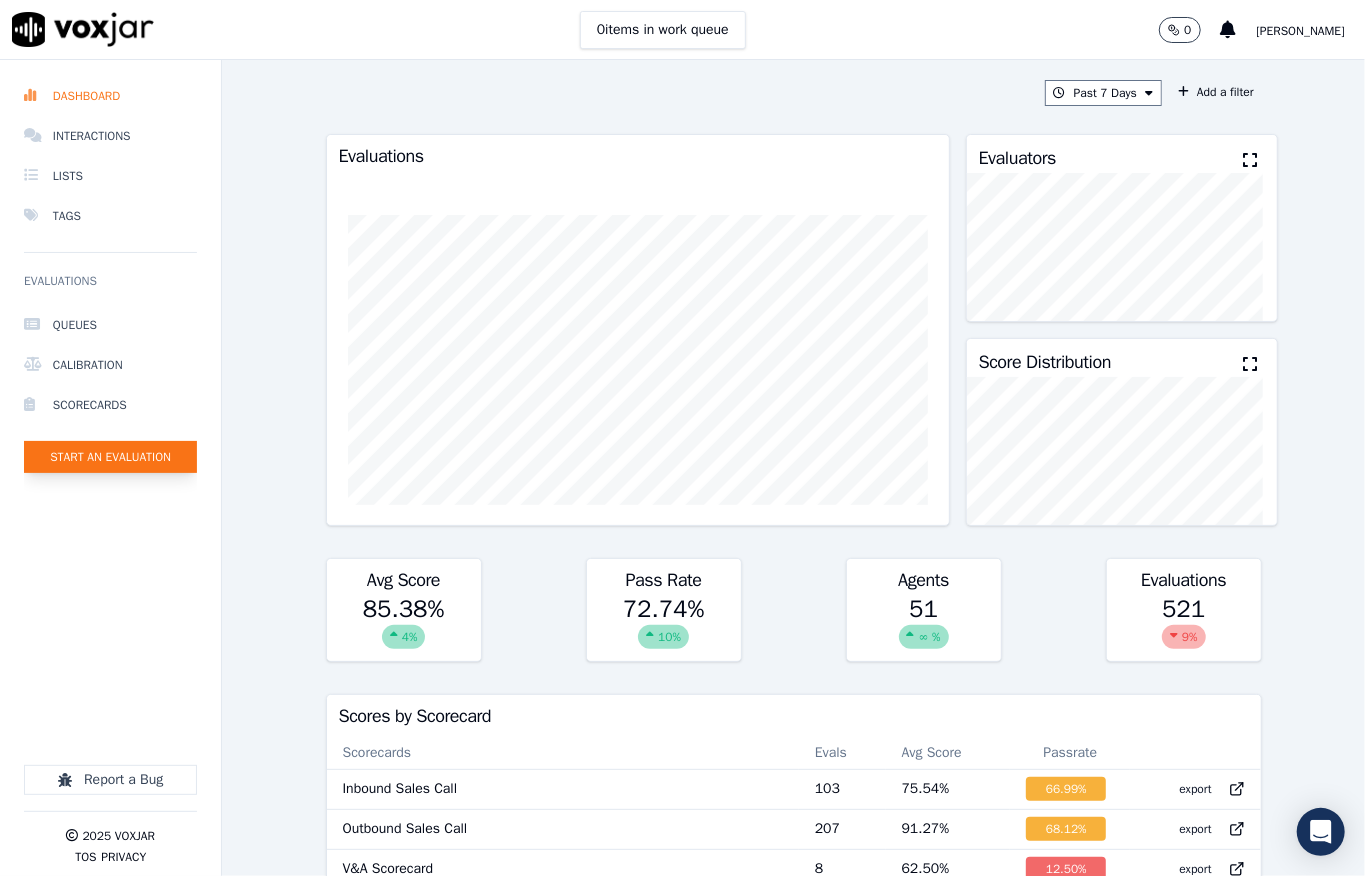 click on "Start an Evaluation" 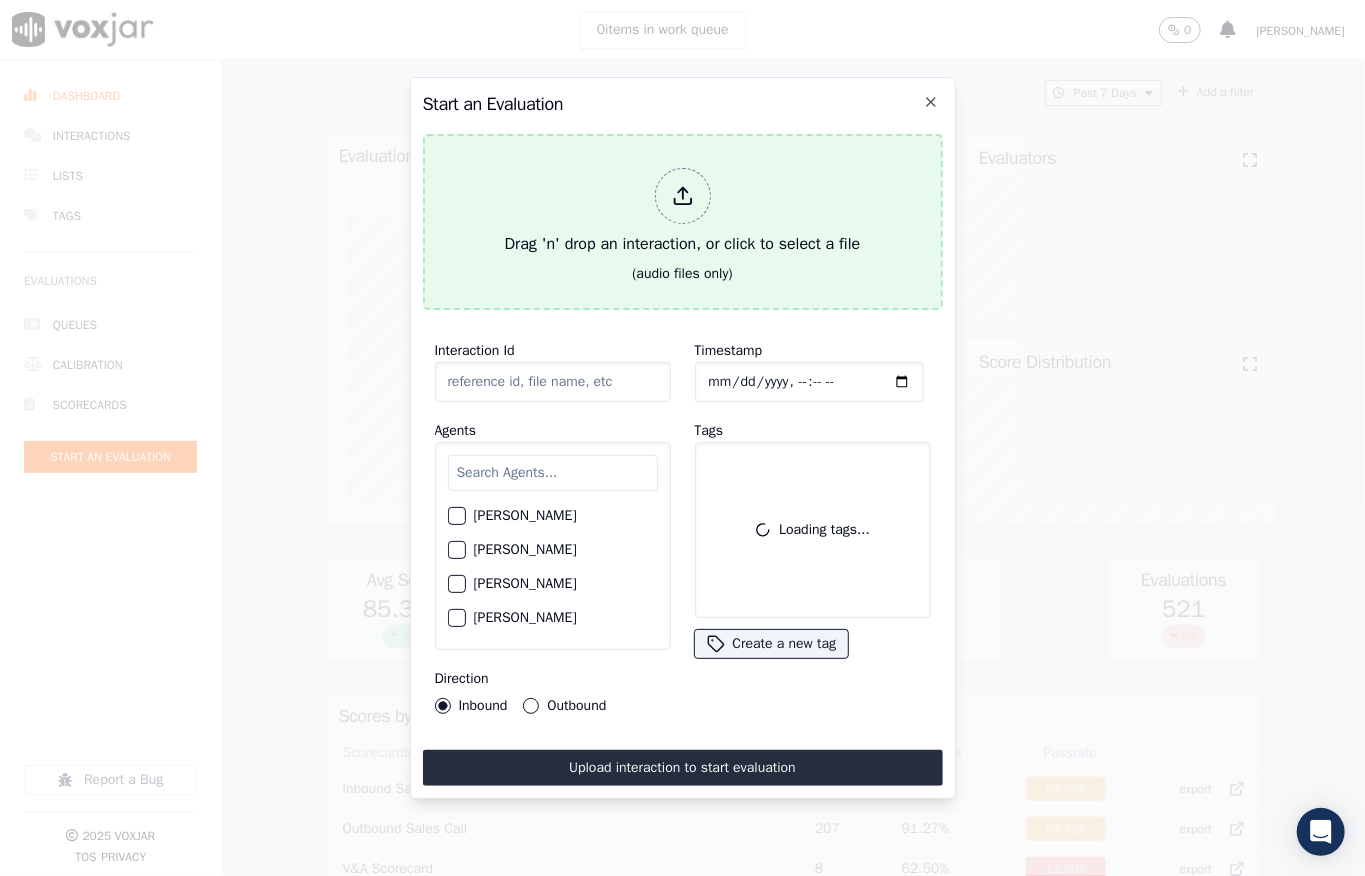 click at bounding box center (683, 196) 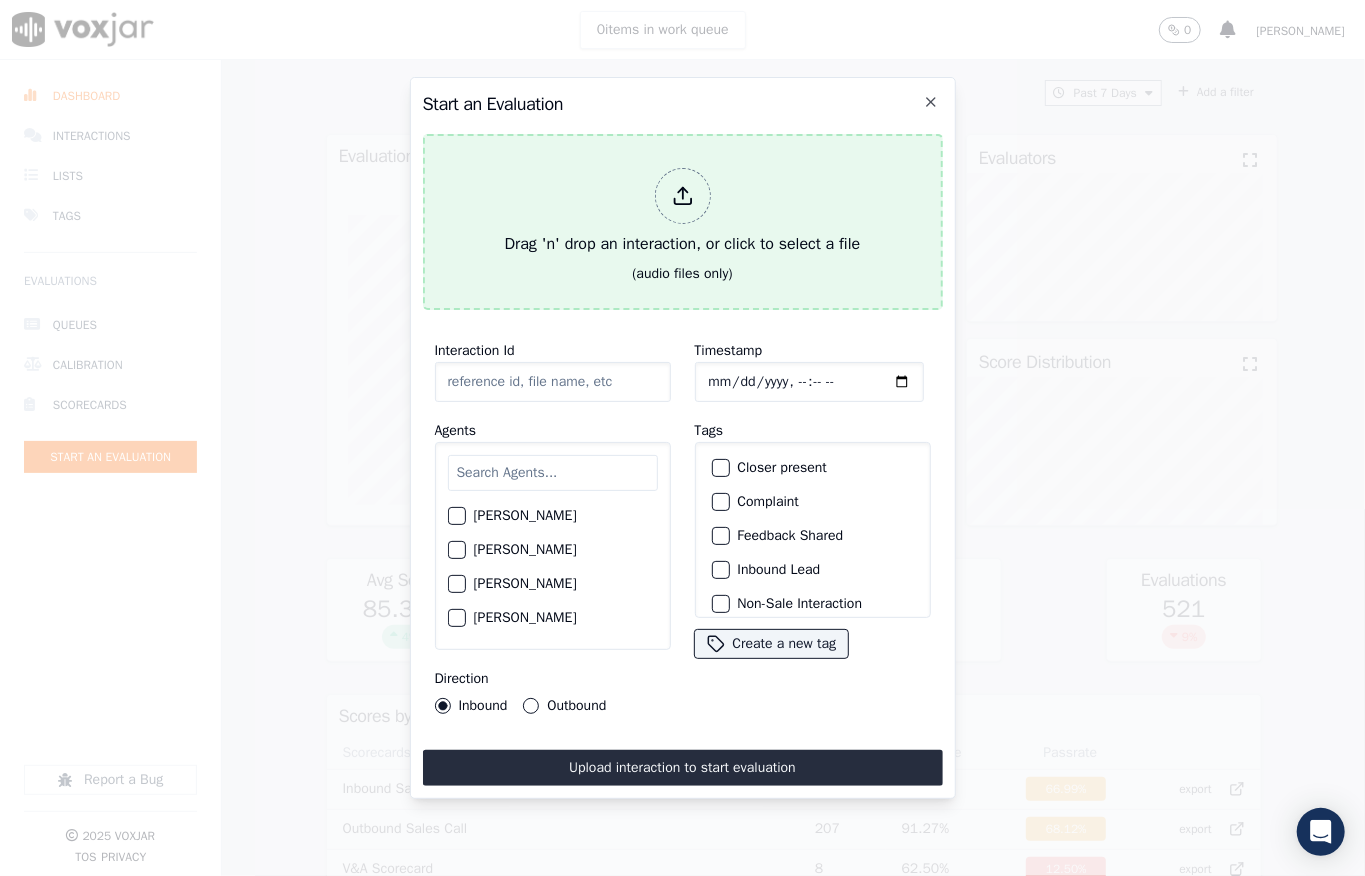 type on "20250701-152746_3802186587-all.mp3" 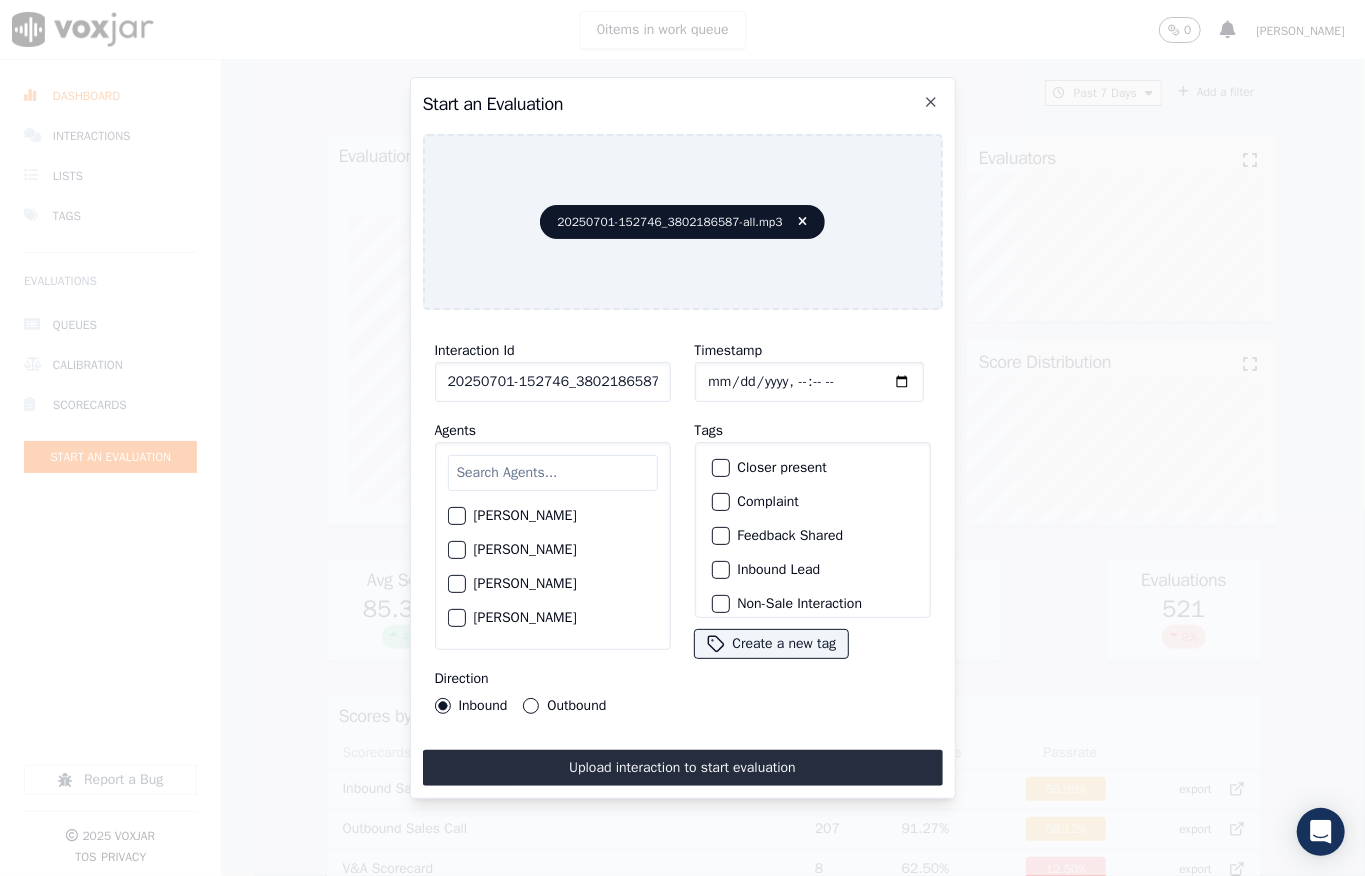 click on "Timestamp" 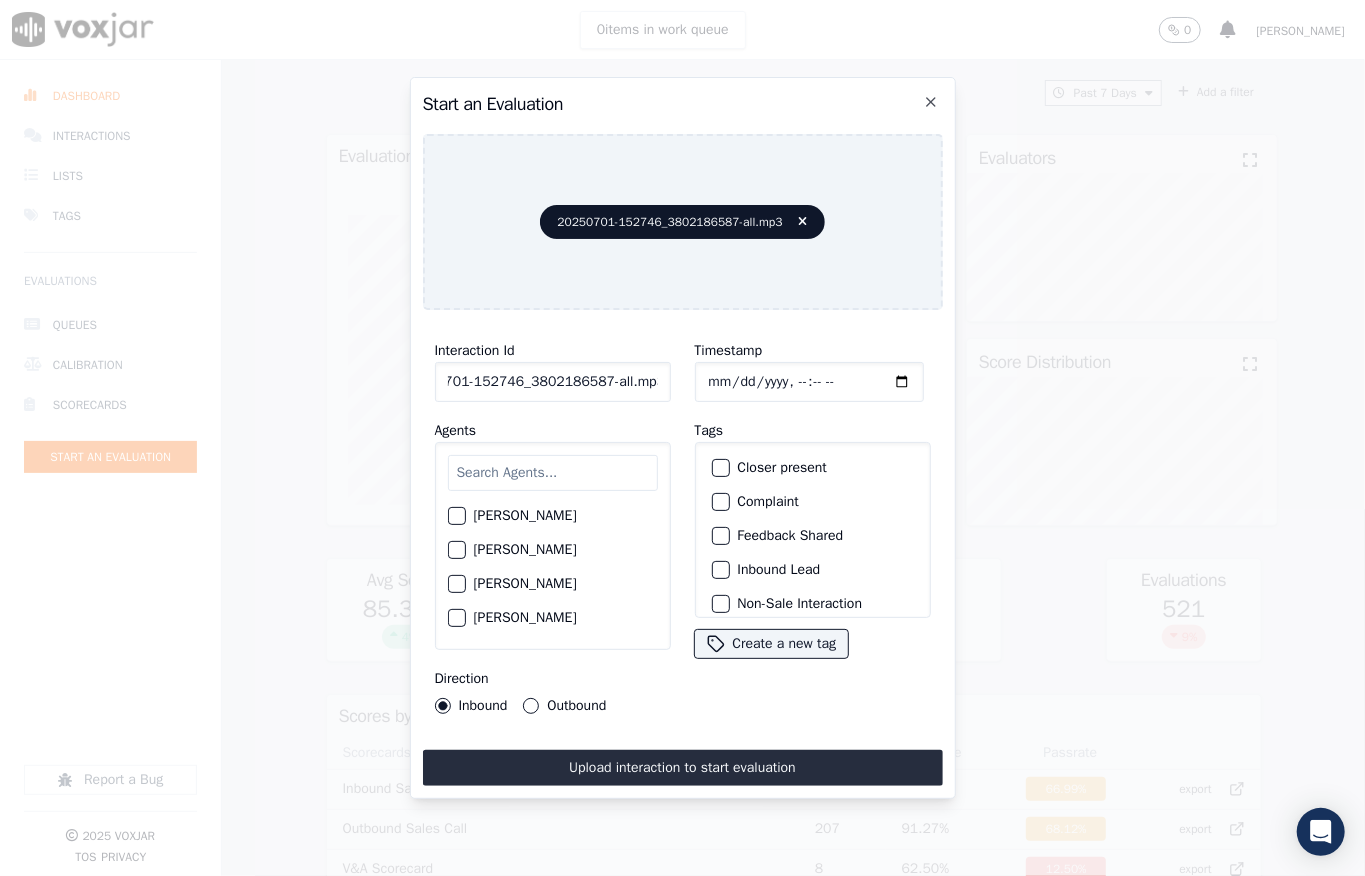 drag, startPoint x: 644, startPoint y: 370, endPoint x: 685, endPoint y: 370, distance: 41 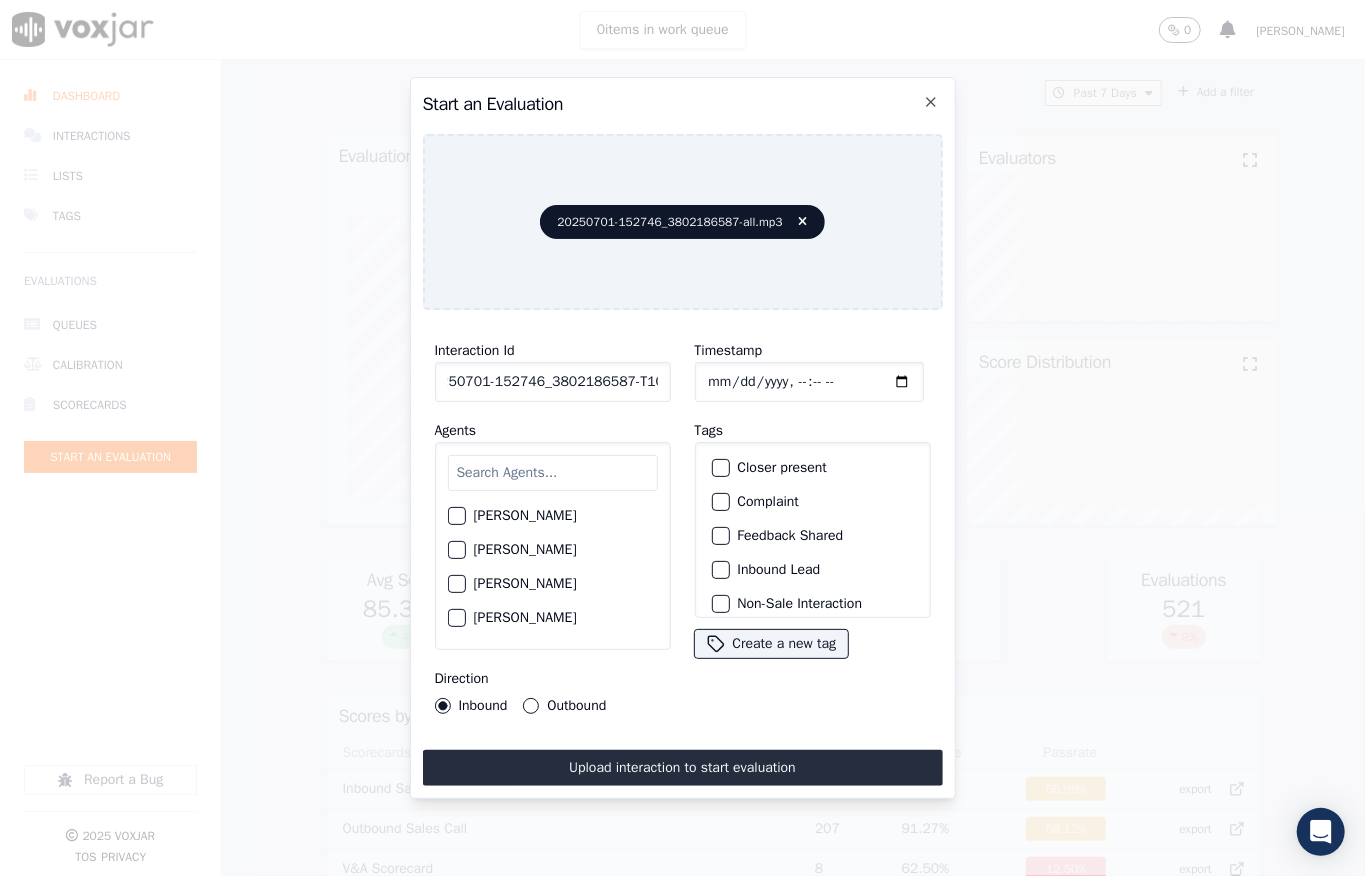 scroll, scrollTop: 0, scrollLeft: 32, axis: horizontal 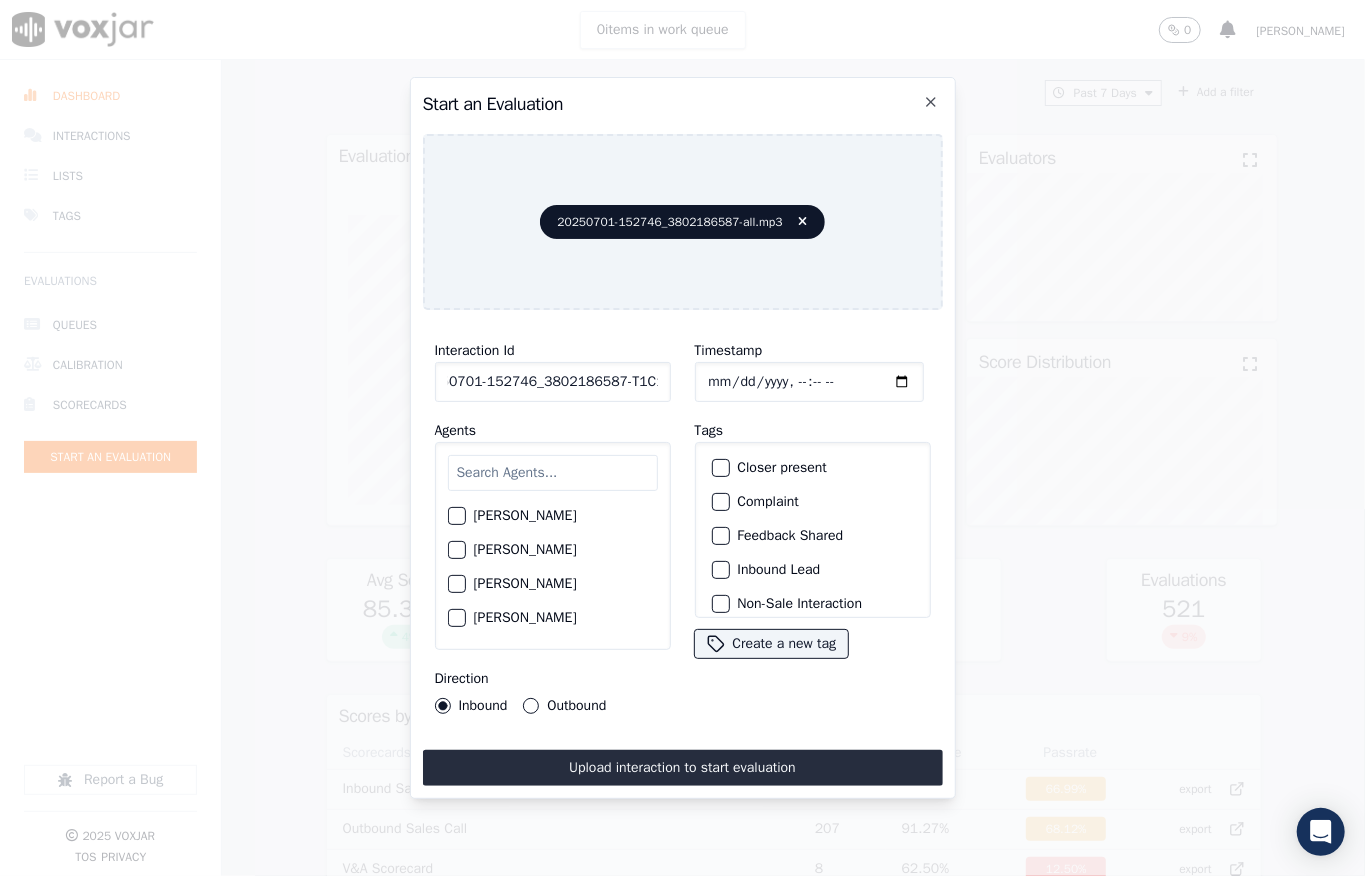 type on "20250701-152746_3802186587-T1C1" 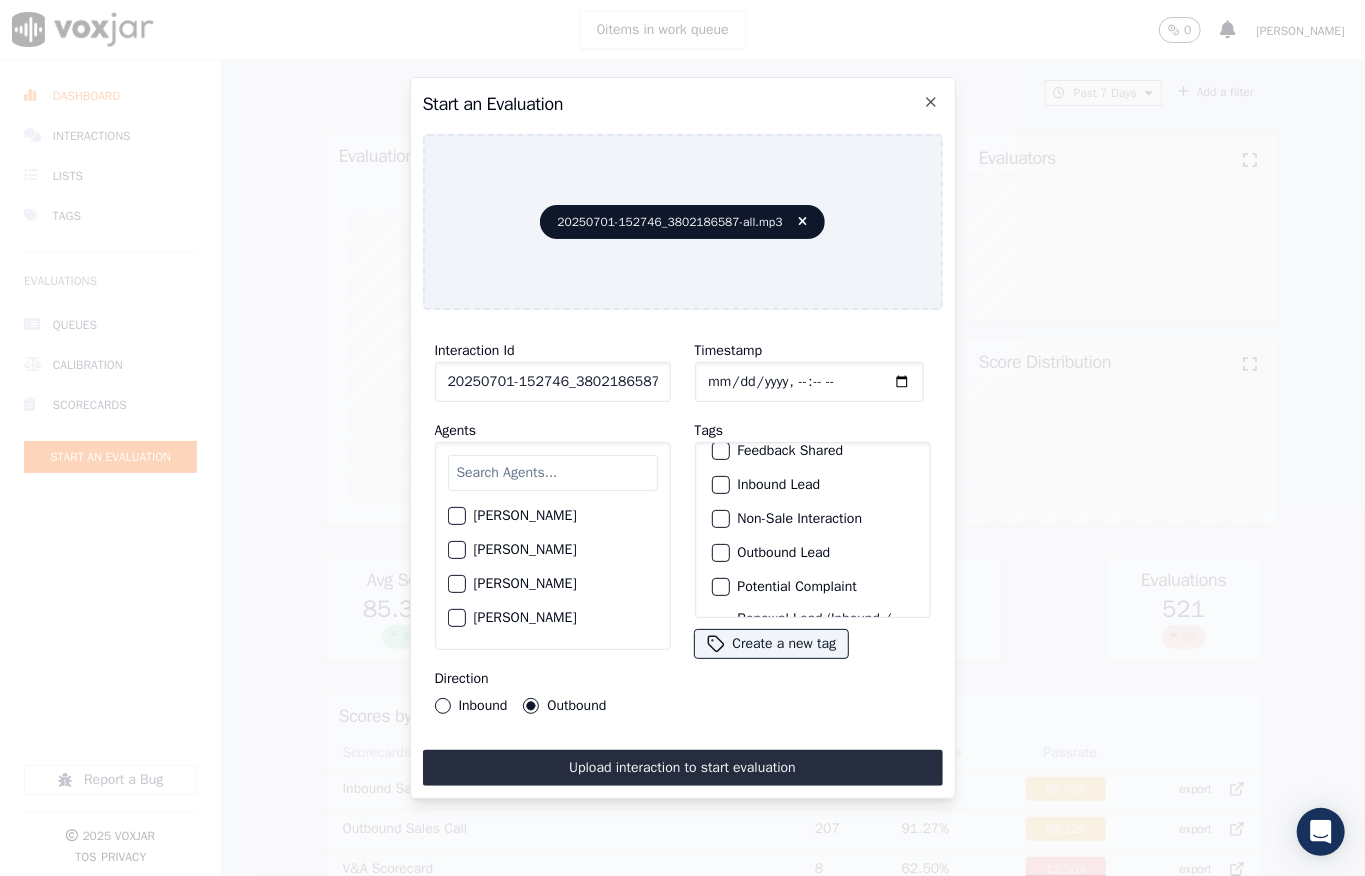 scroll, scrollTop: 133, scrollLeft: 0, axis: vertical 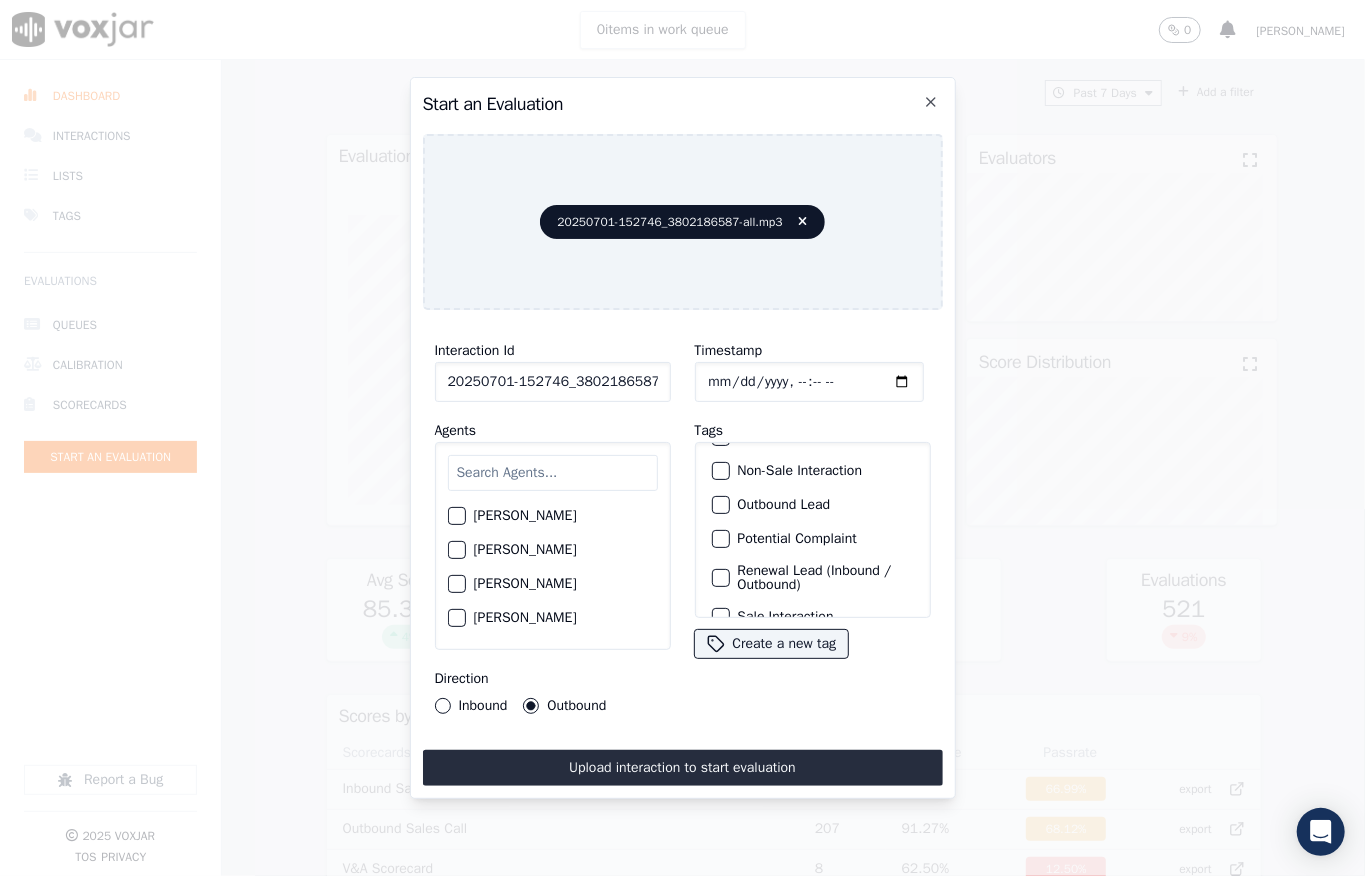 click at bounding box center [720, 505] 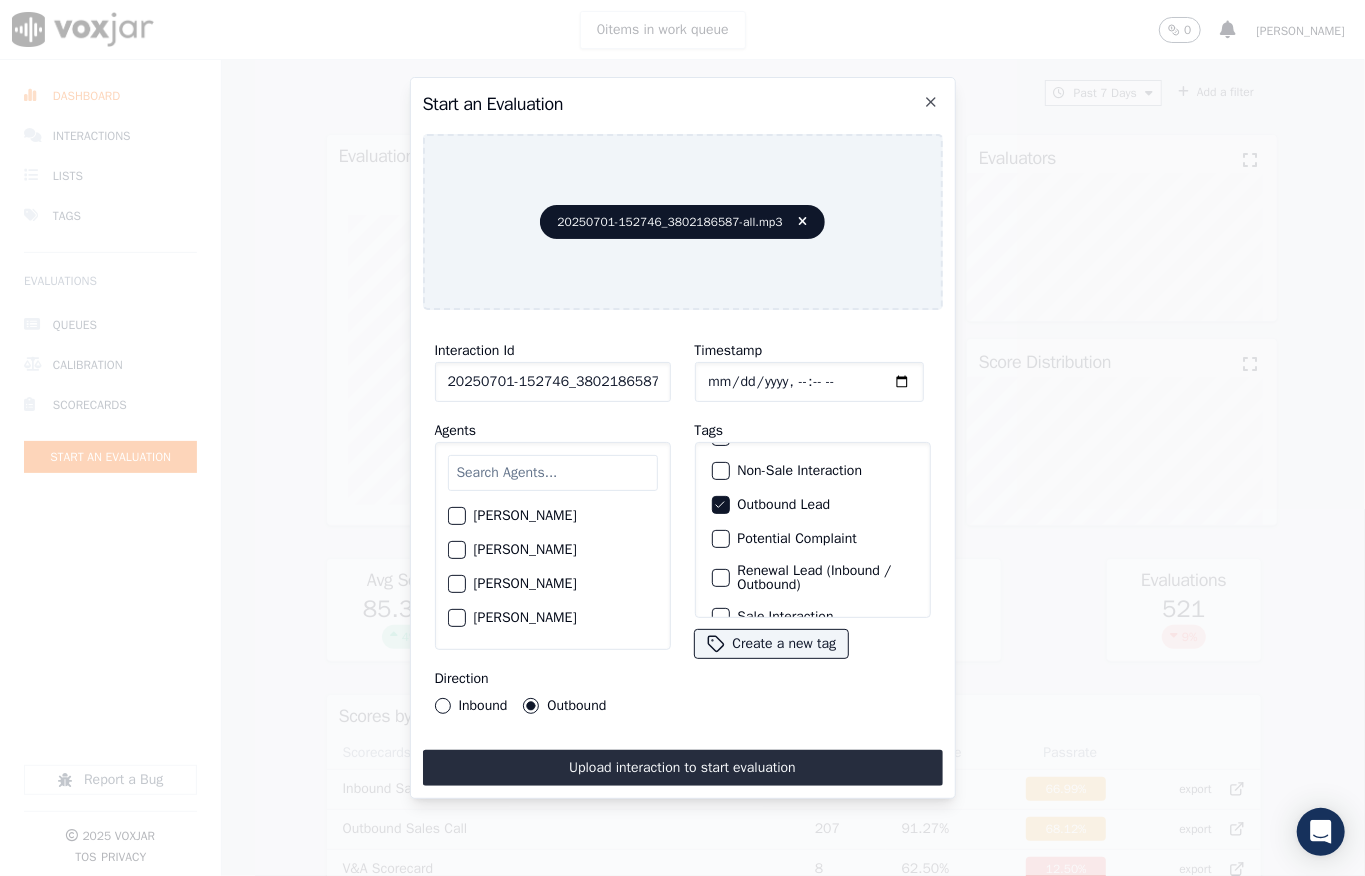 click at bounding box center (720, 471) 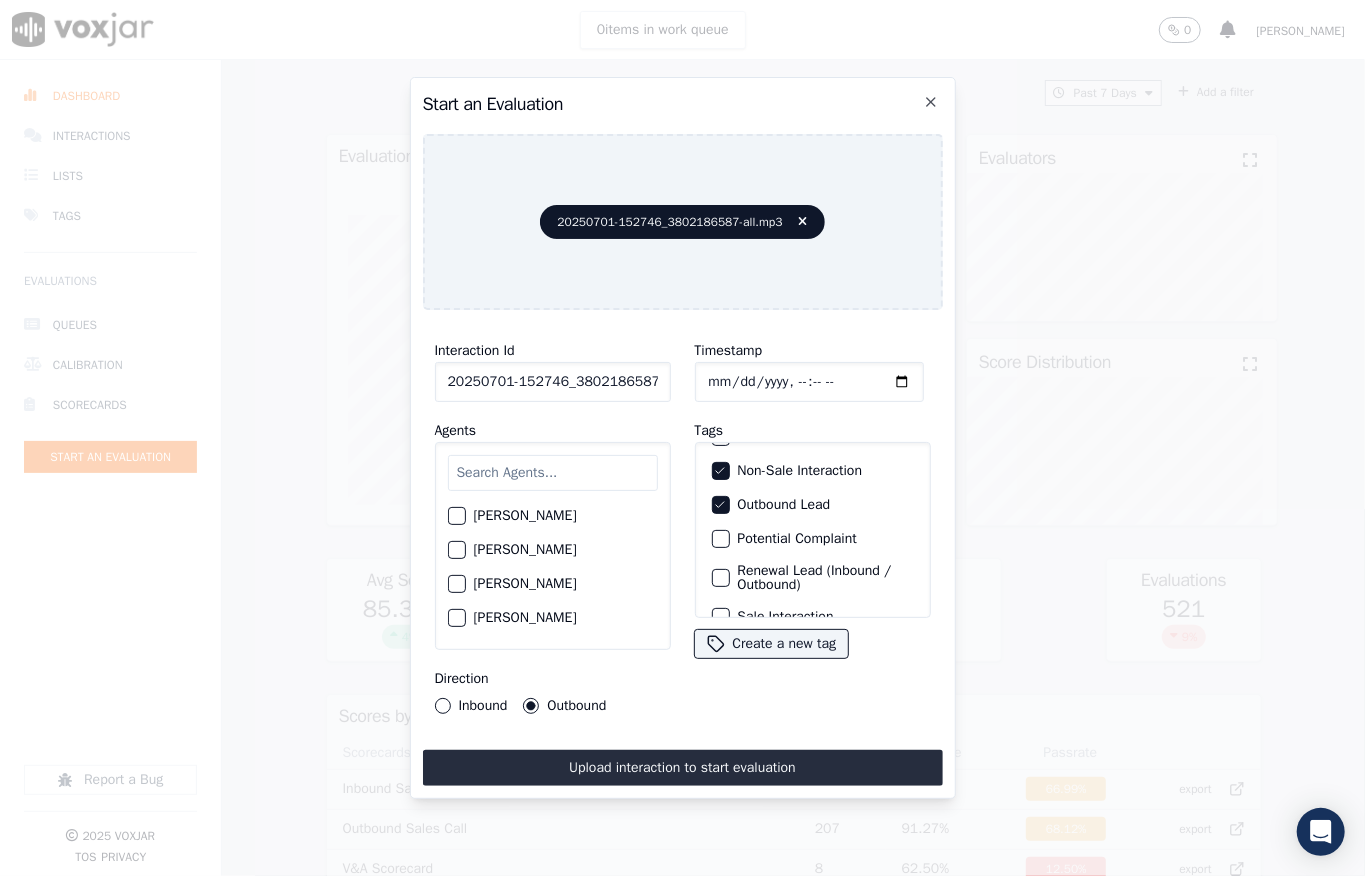 click at bounding box center [553, 473] 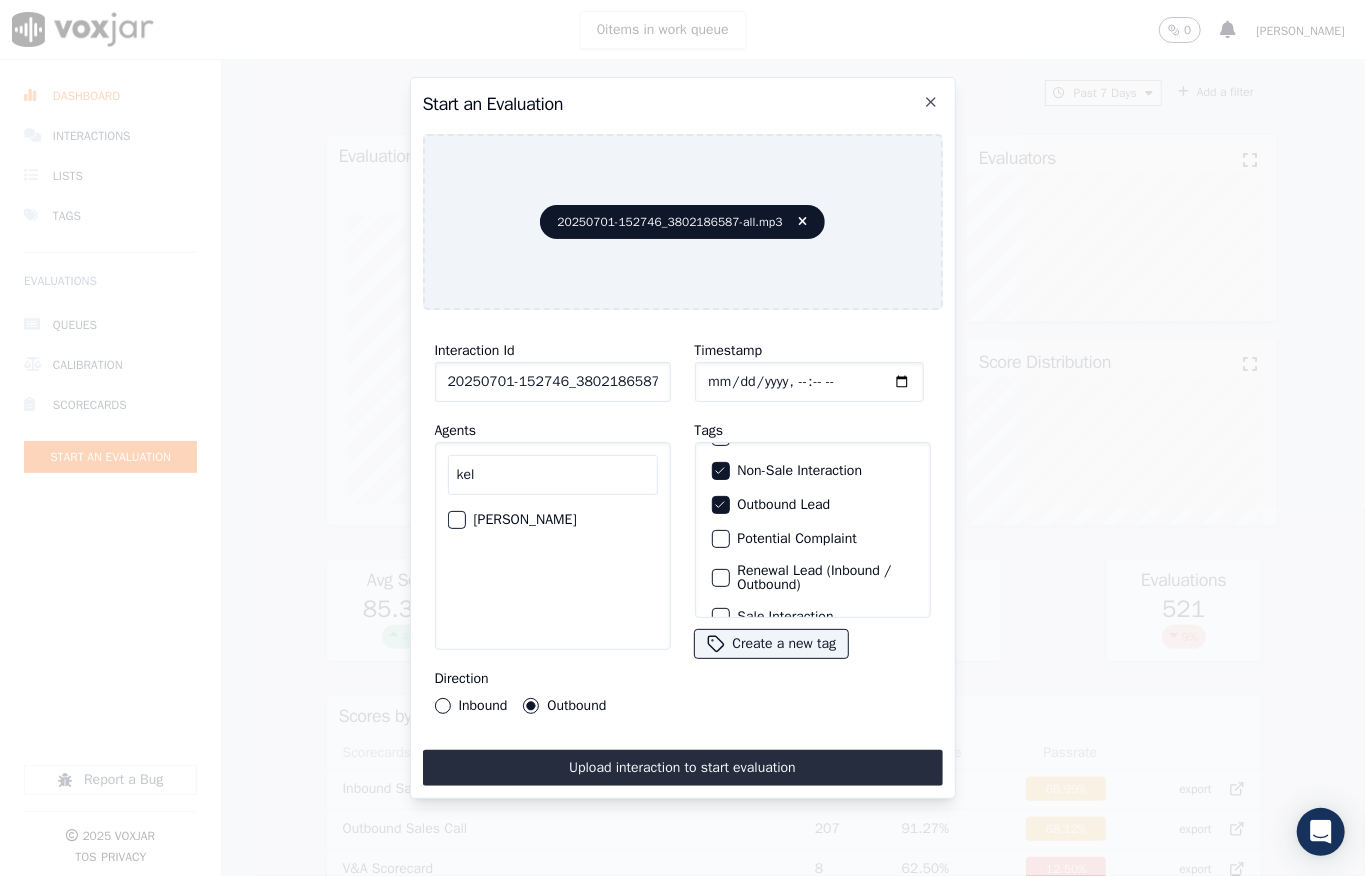 type on "kel" 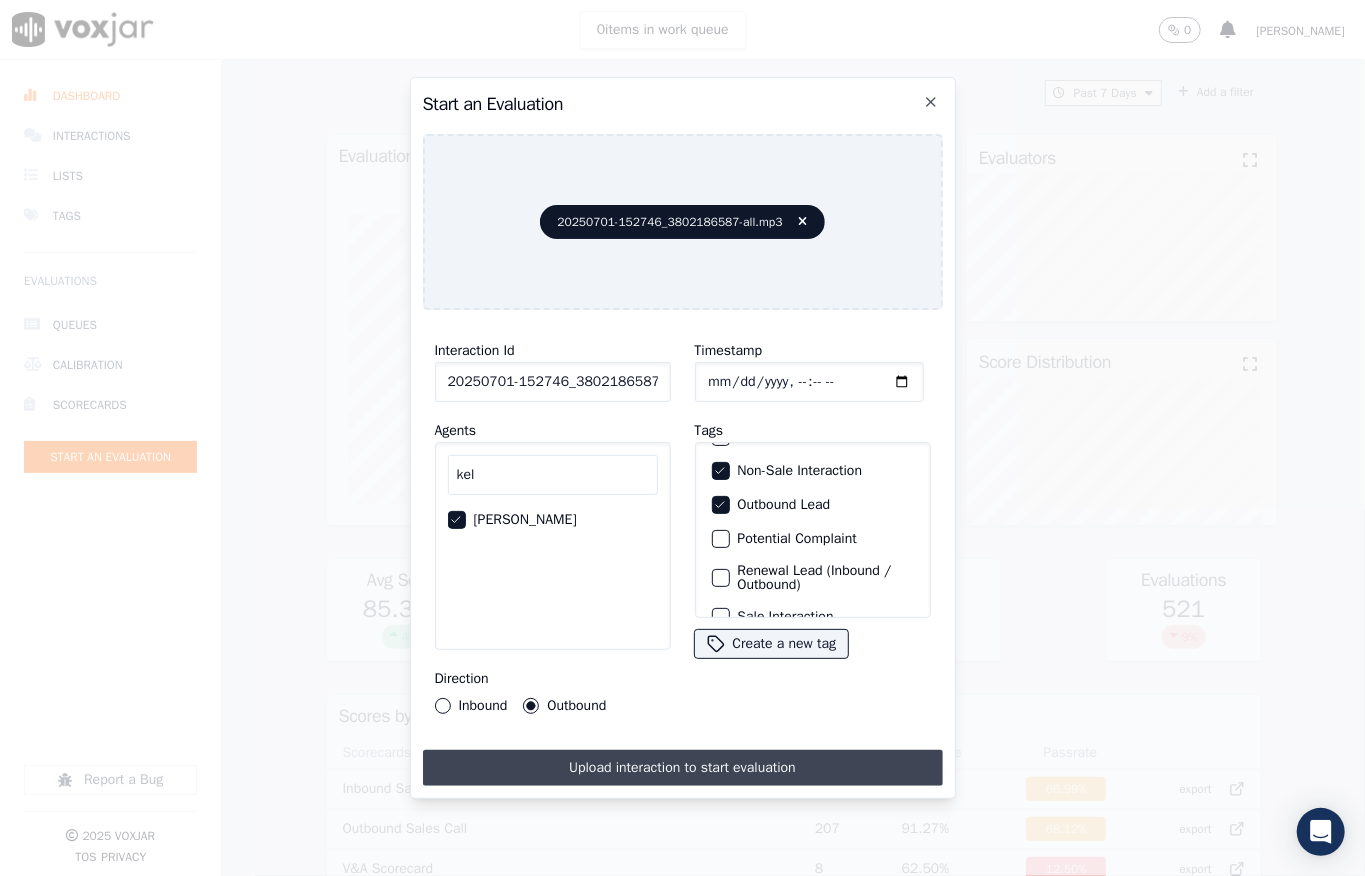 click on "Upload interaction to start evaluation" at bounding box center [683, 768] 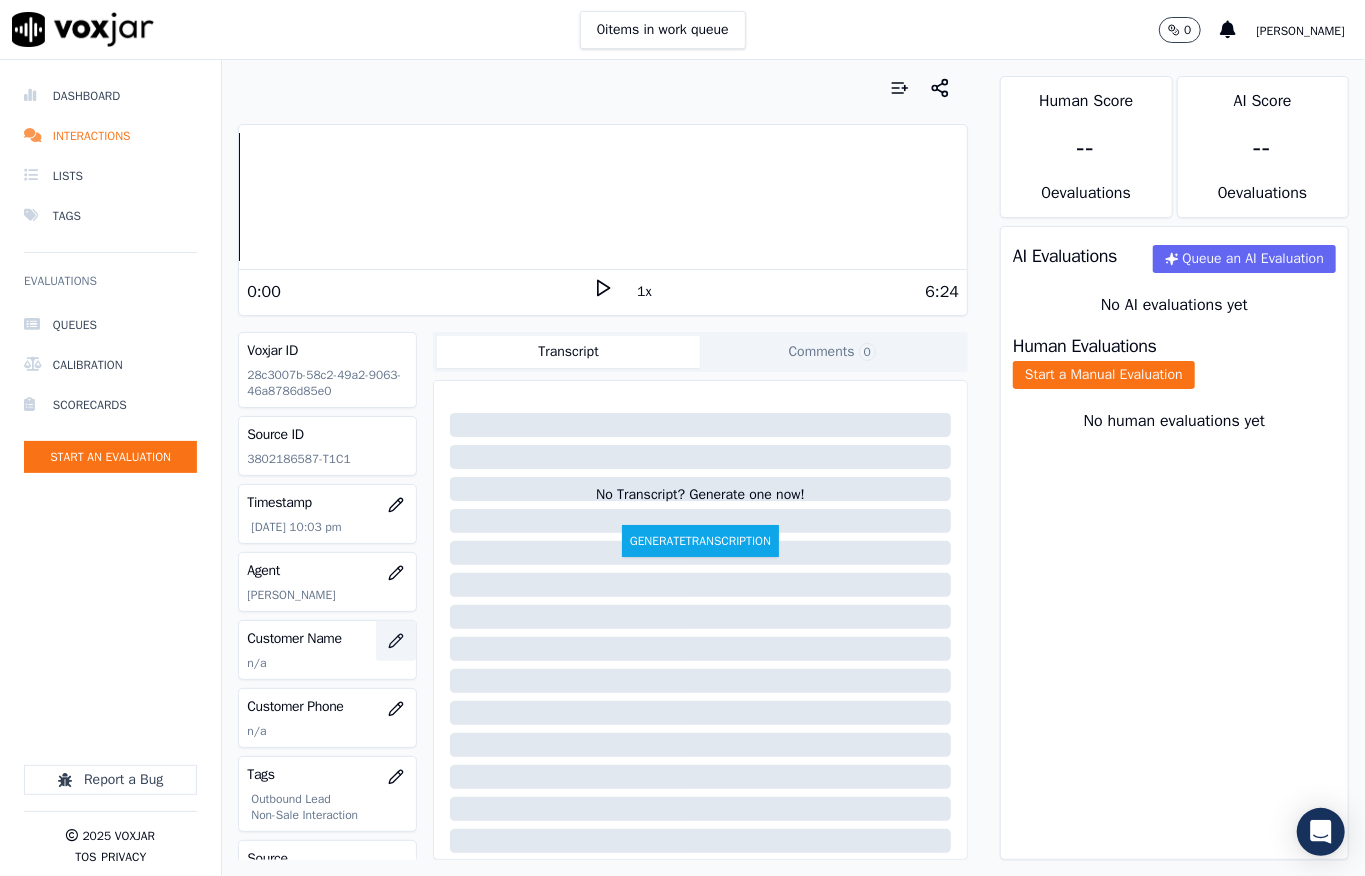 click 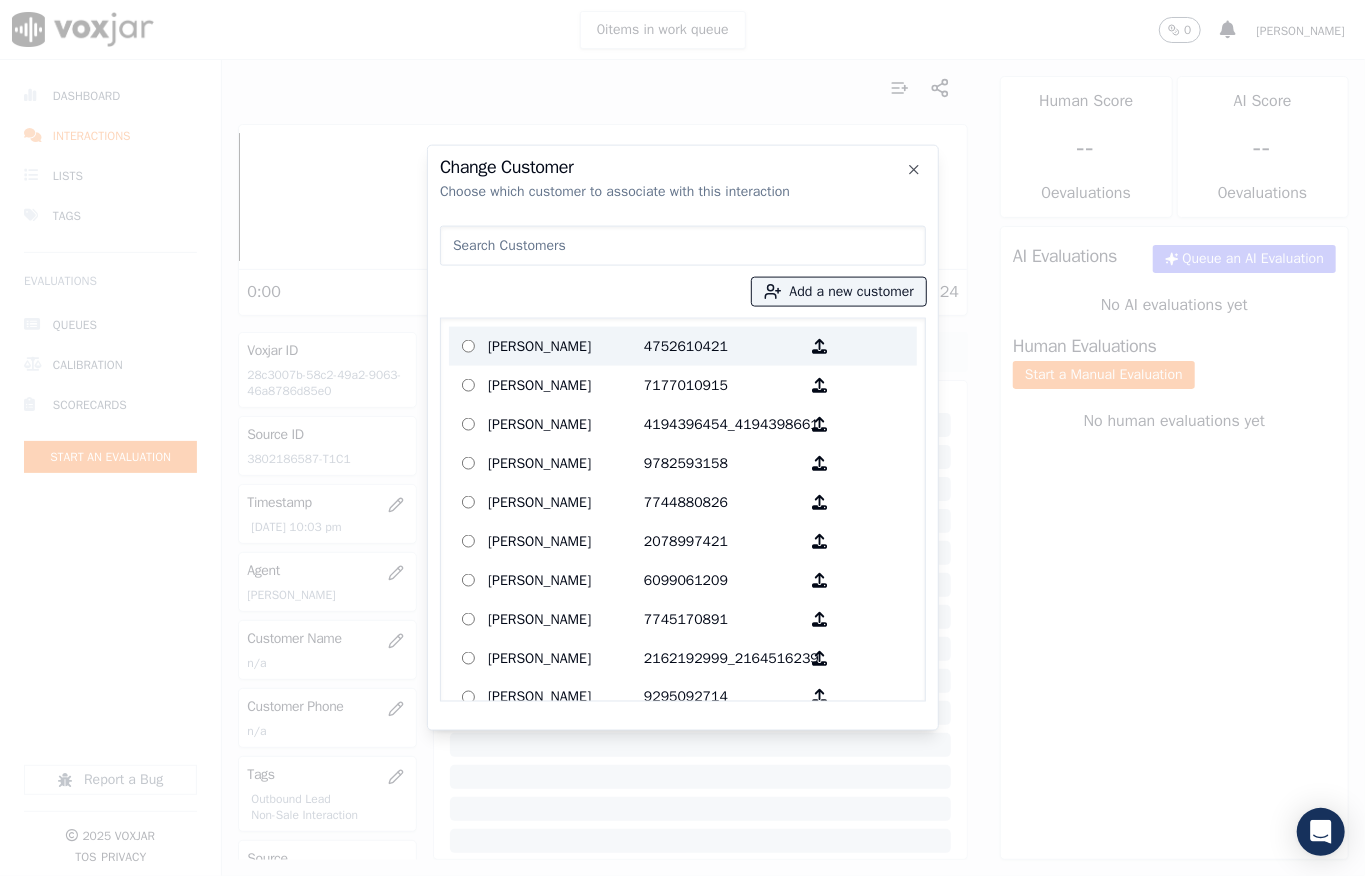 type on "Ekyoti Kimbiti" 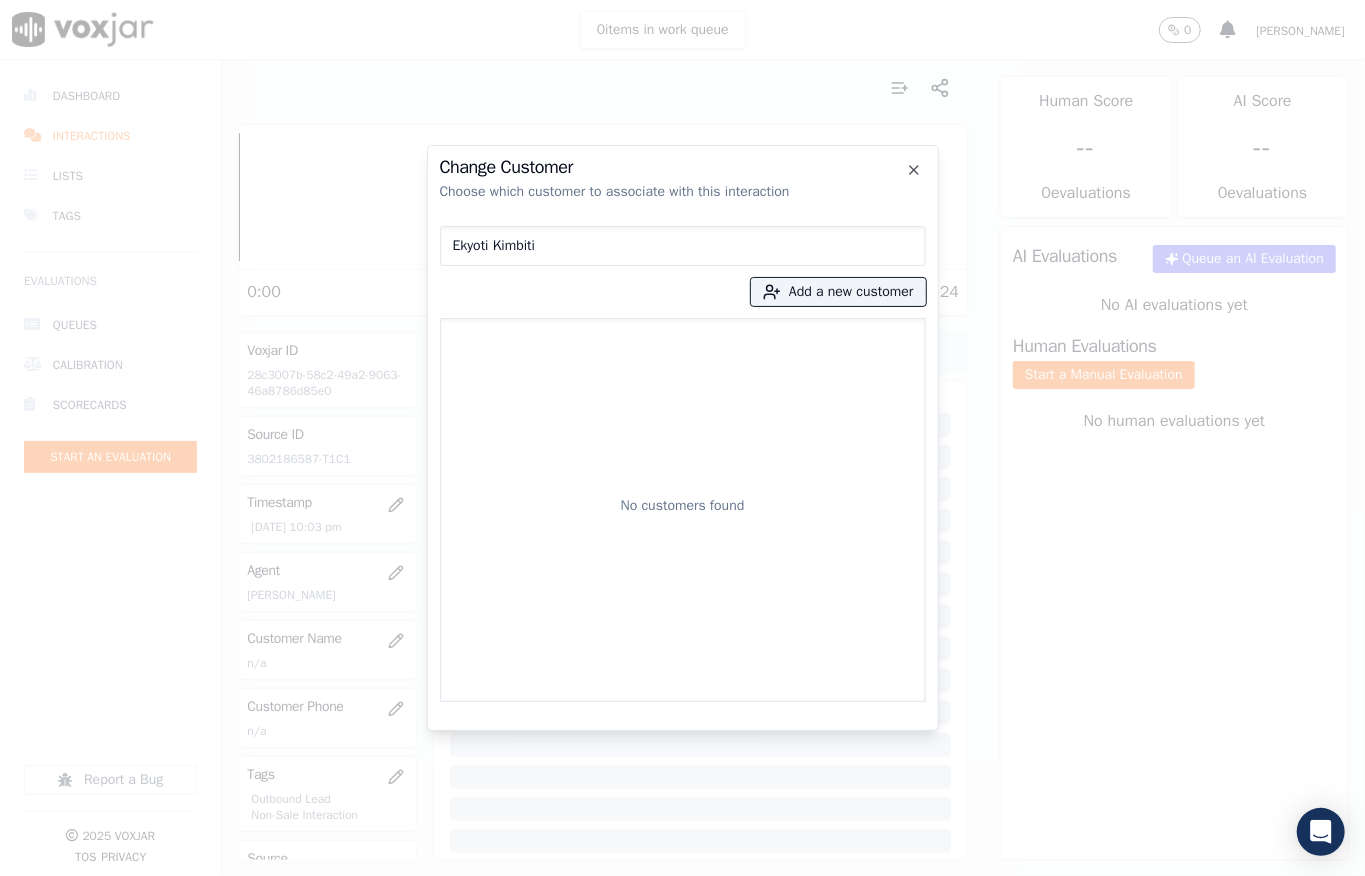 drag, startPoint x: 569, startPoint y: 242, endPoint x: 324, endPoint y: 245, distance: 245.01837 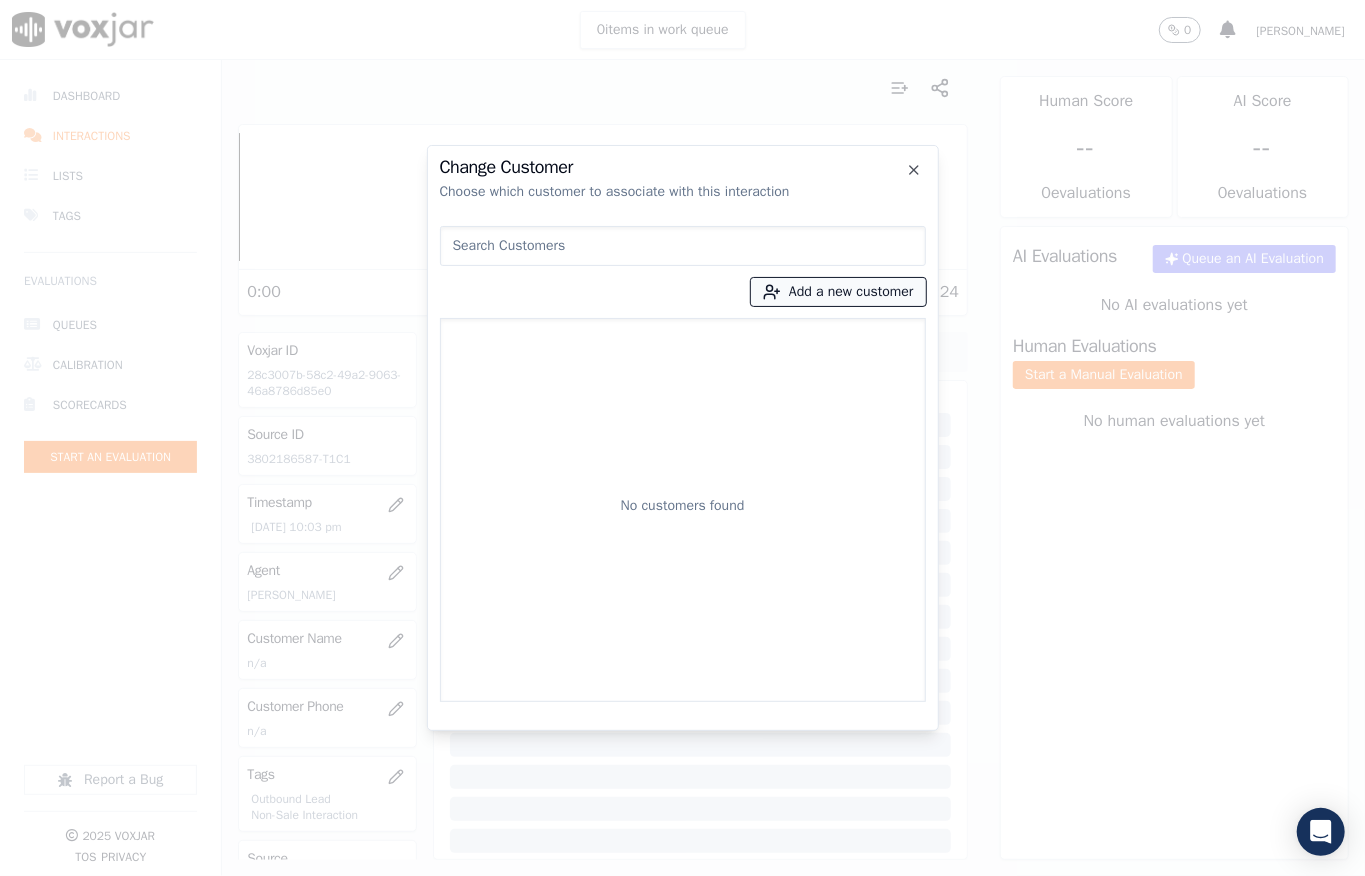 click 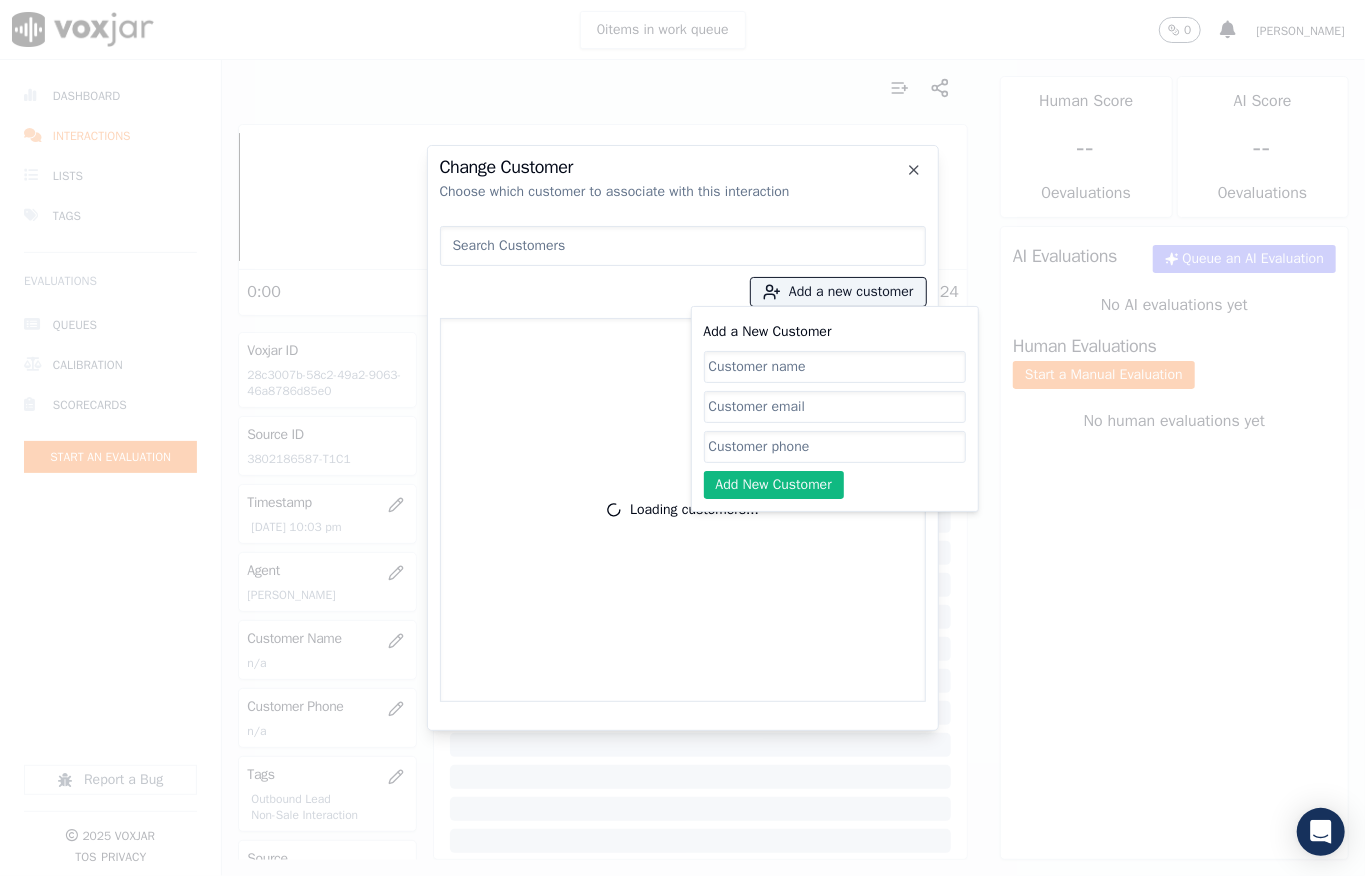 paste on "Ekyoti Kimbiti" 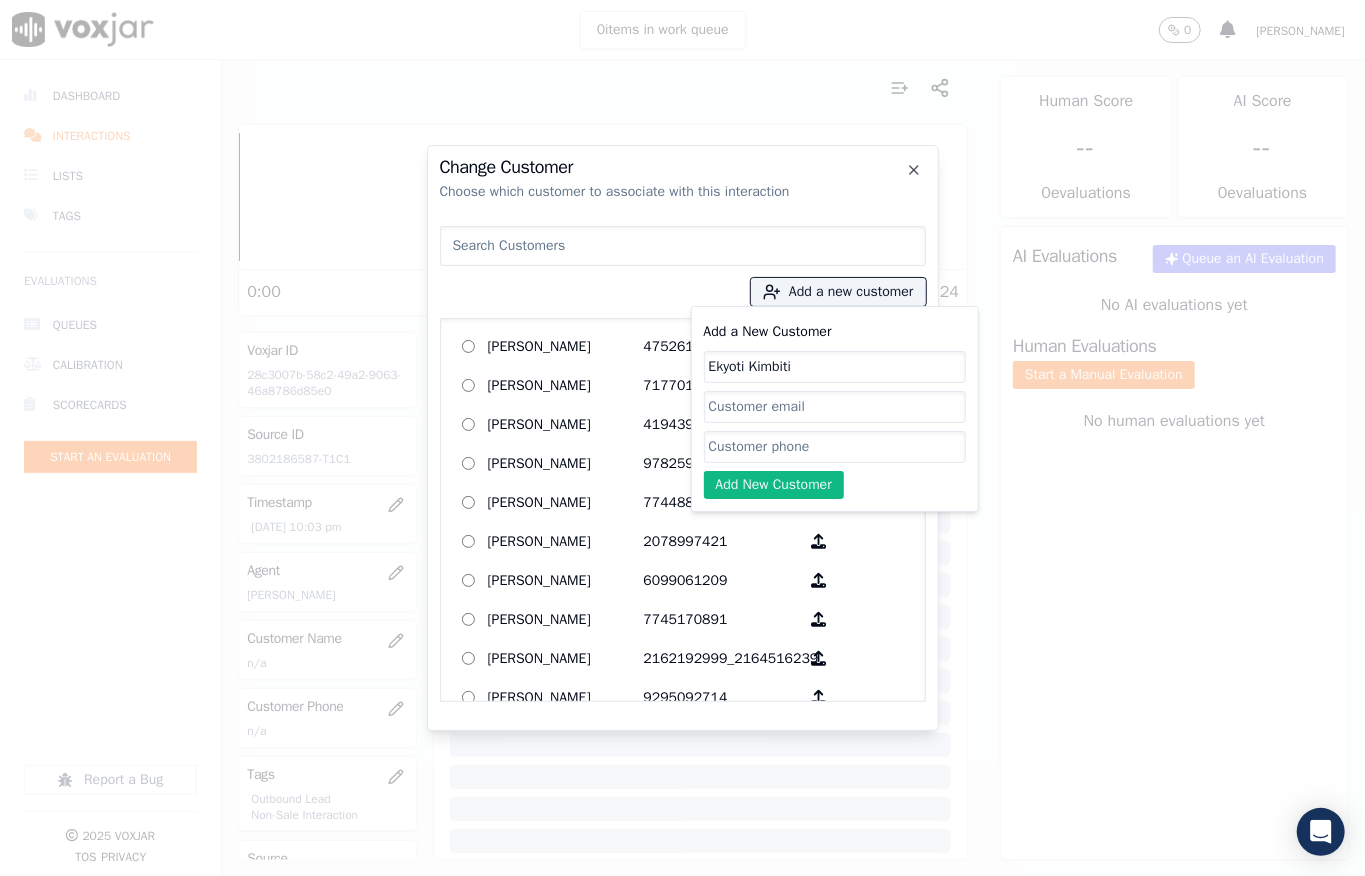 type on "Ekyoti Kimbiti" 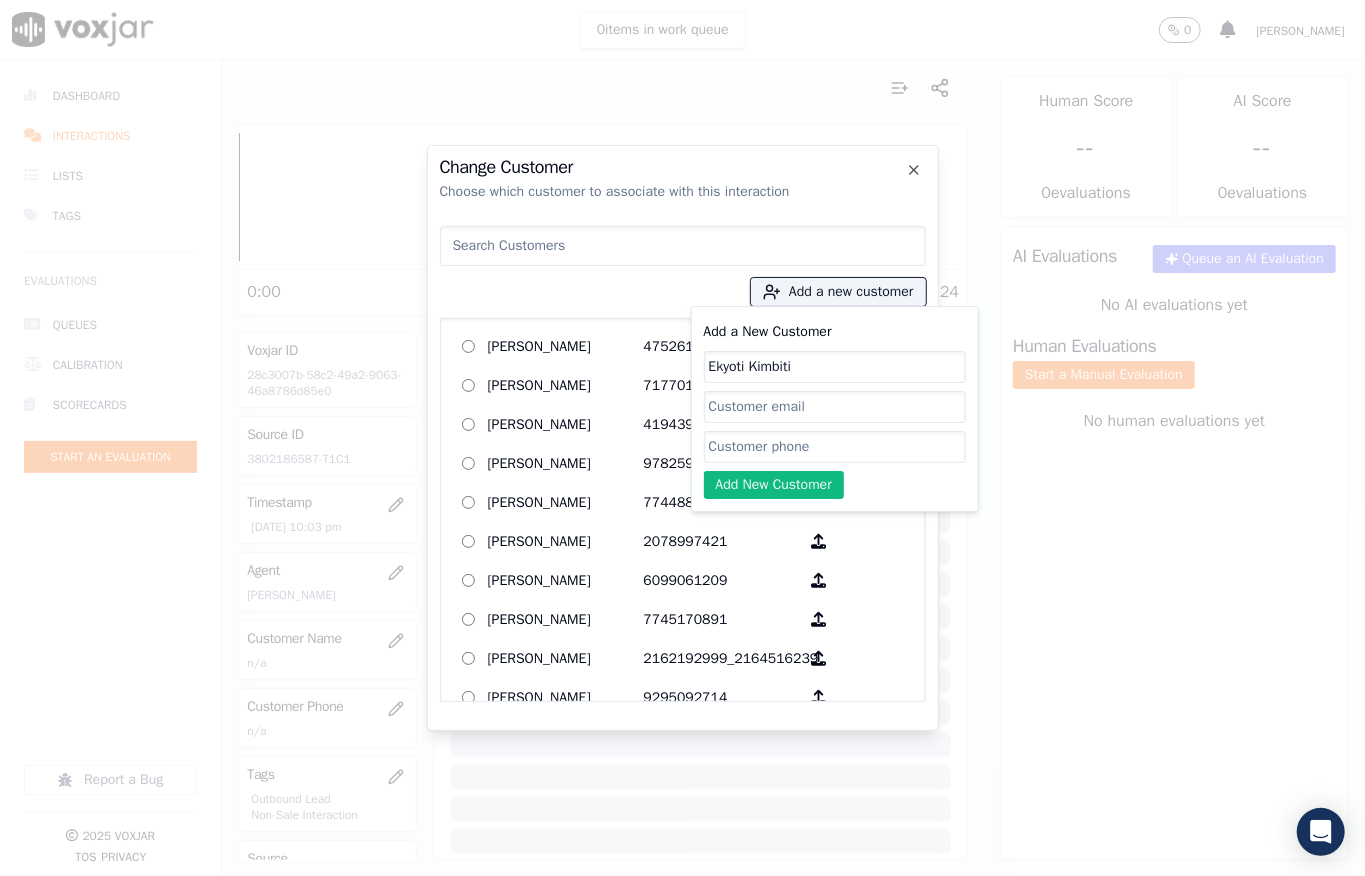 click on "Add a New Customer" 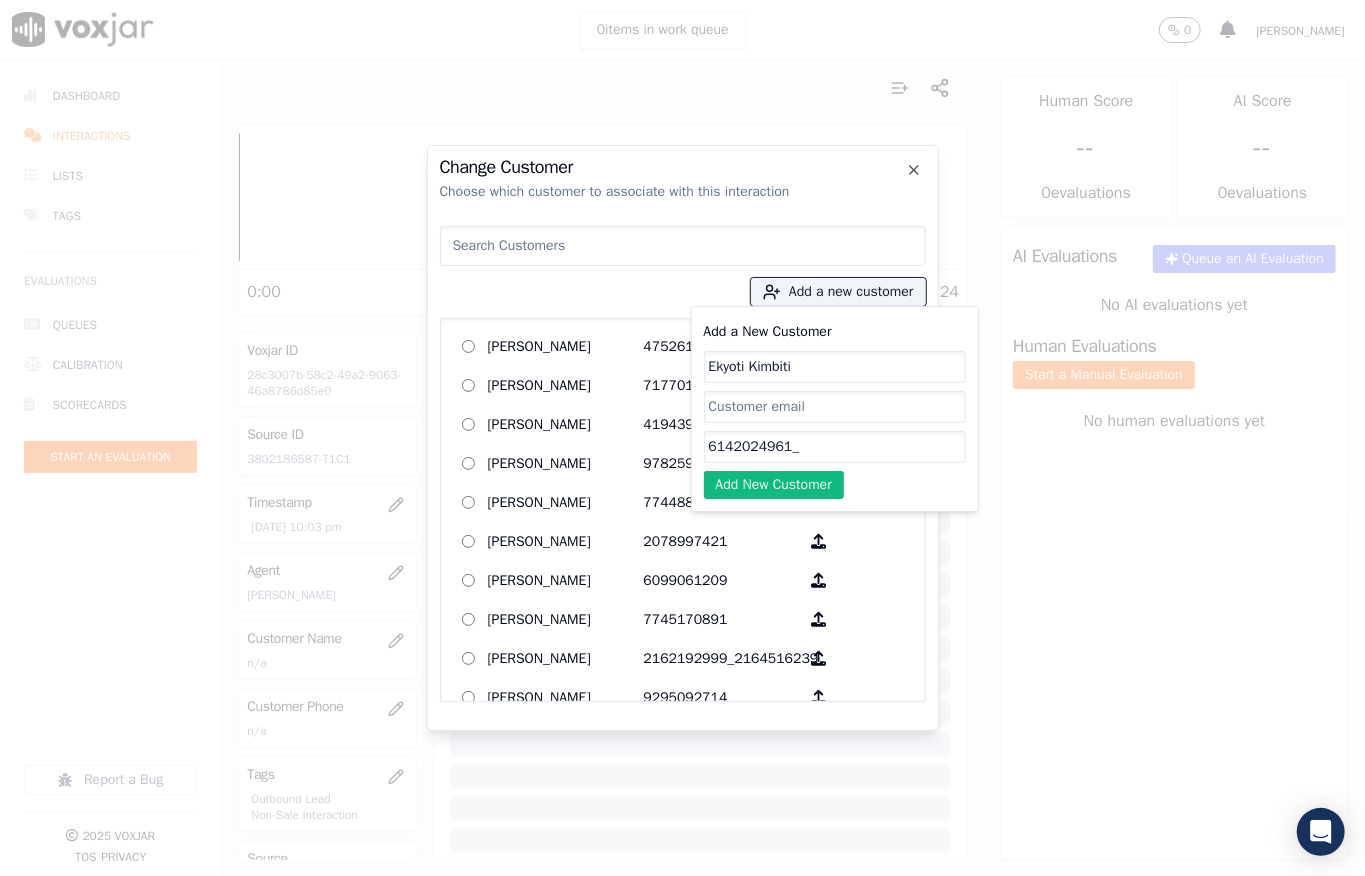 paste on "3802186587" 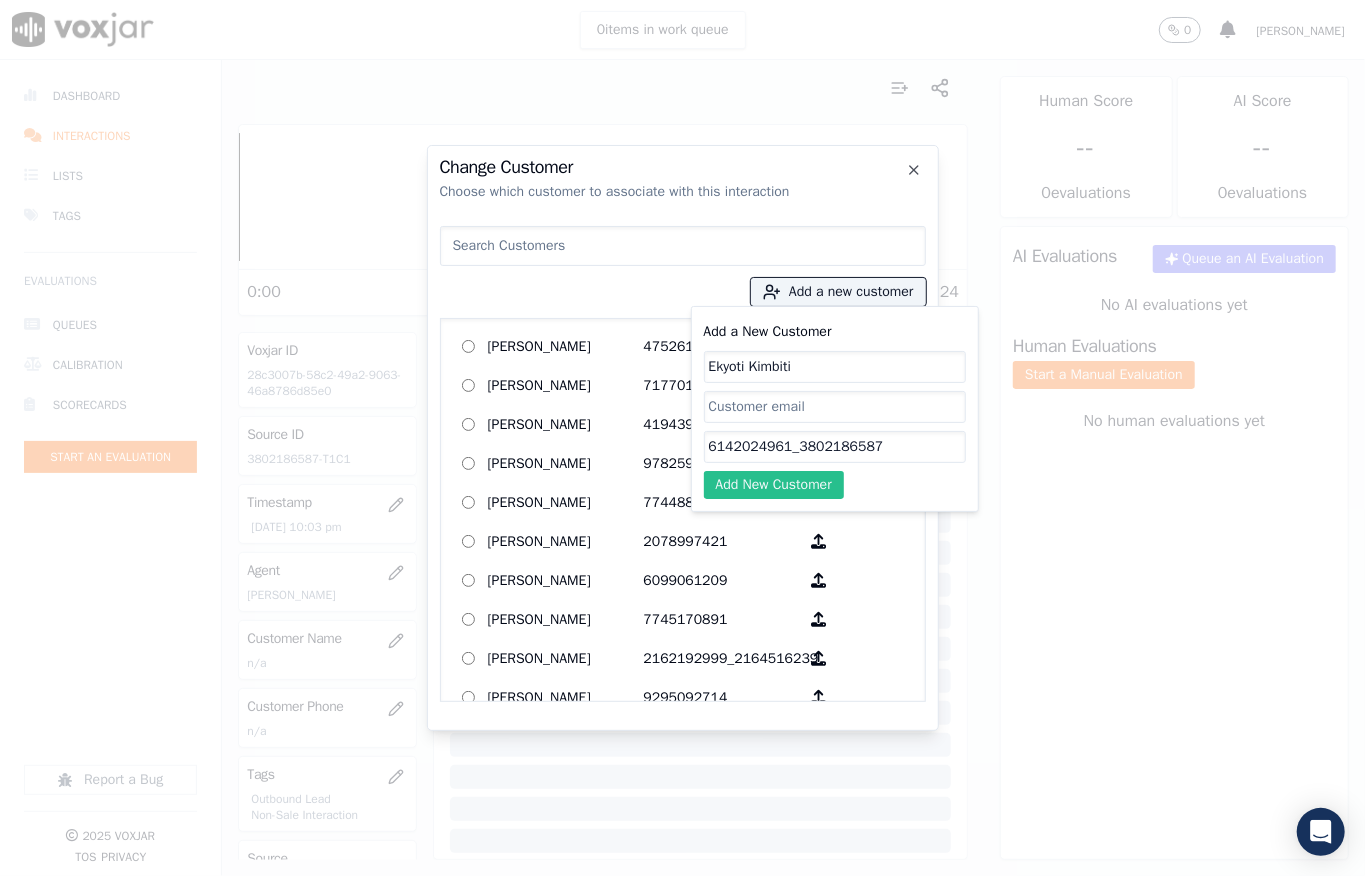 type on "6142024961_3802186587" 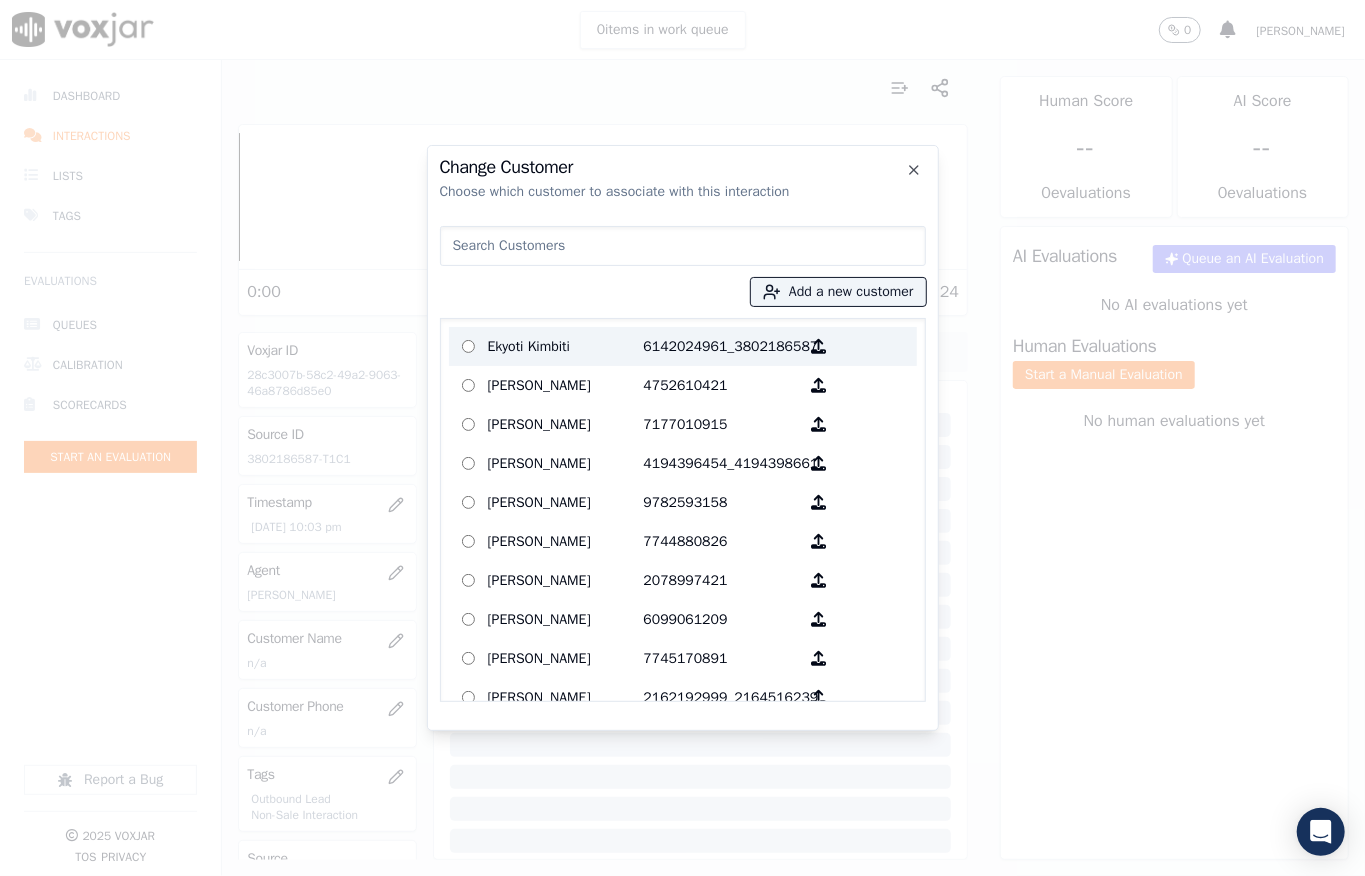 click on "Ekyoti Kimbiti" at bounding box center (566, 346) 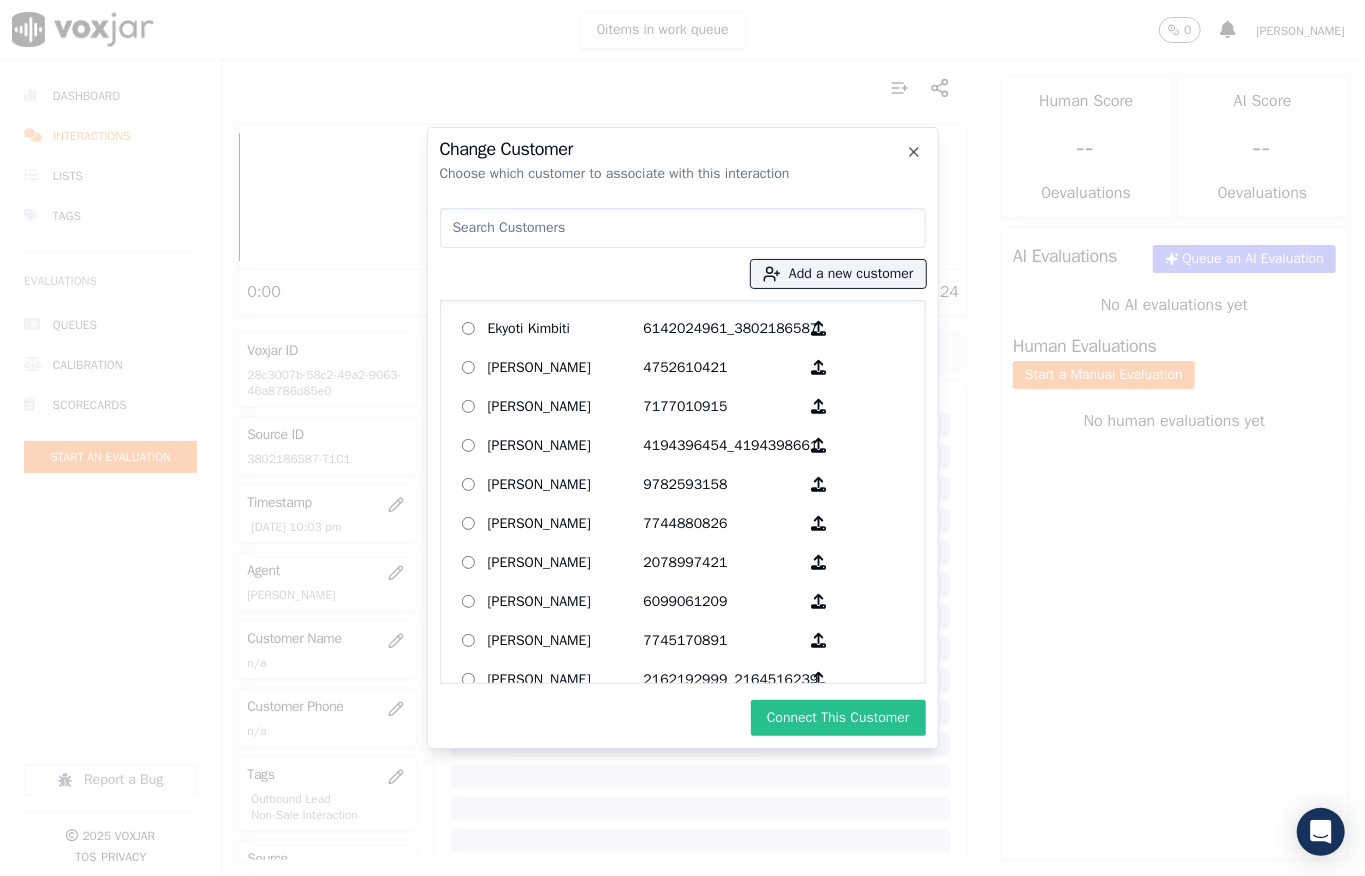click on "Connect This Customer" at bounding box center [838, 718] 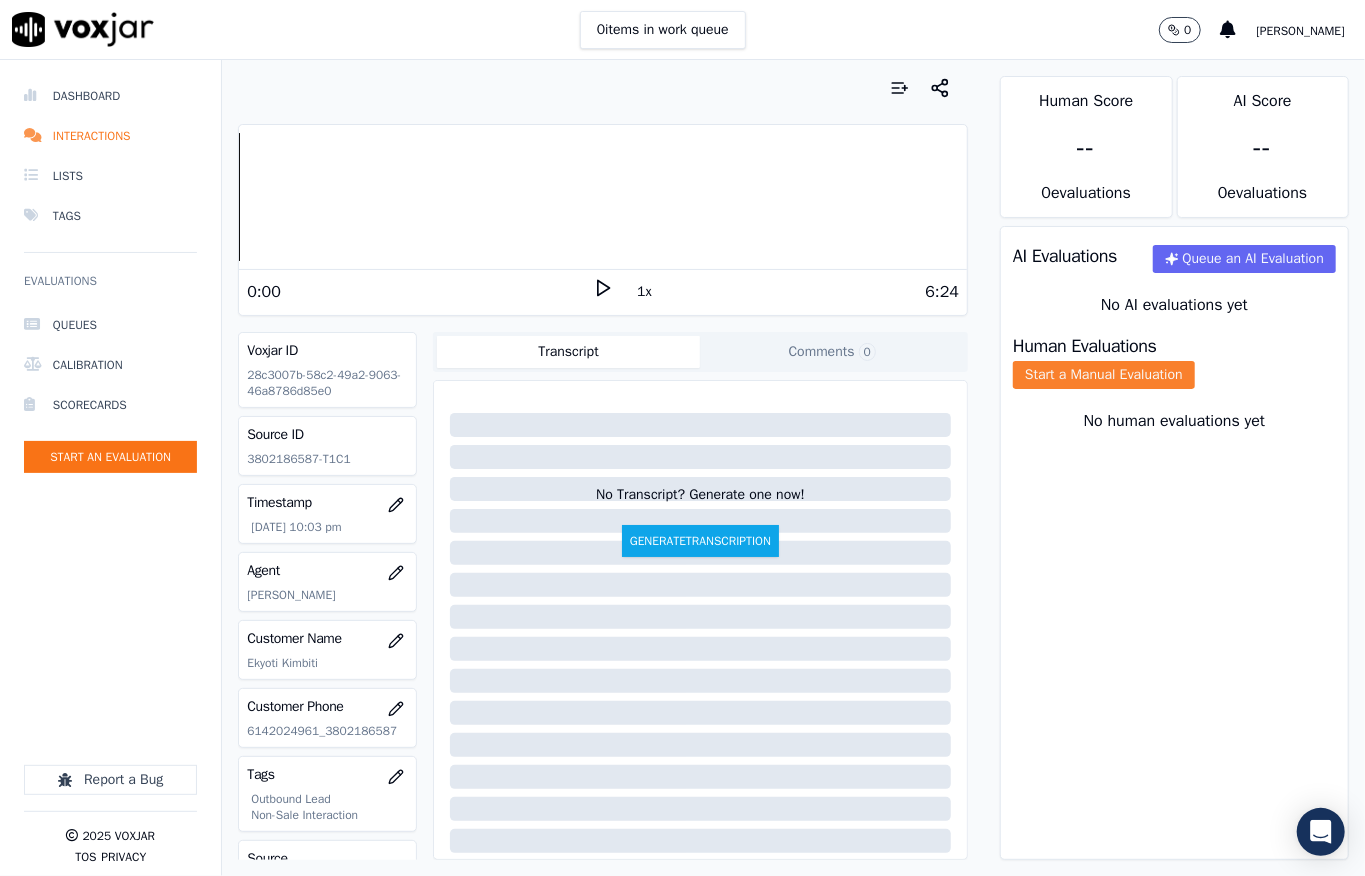 click on "Start a Manual Evaluation" 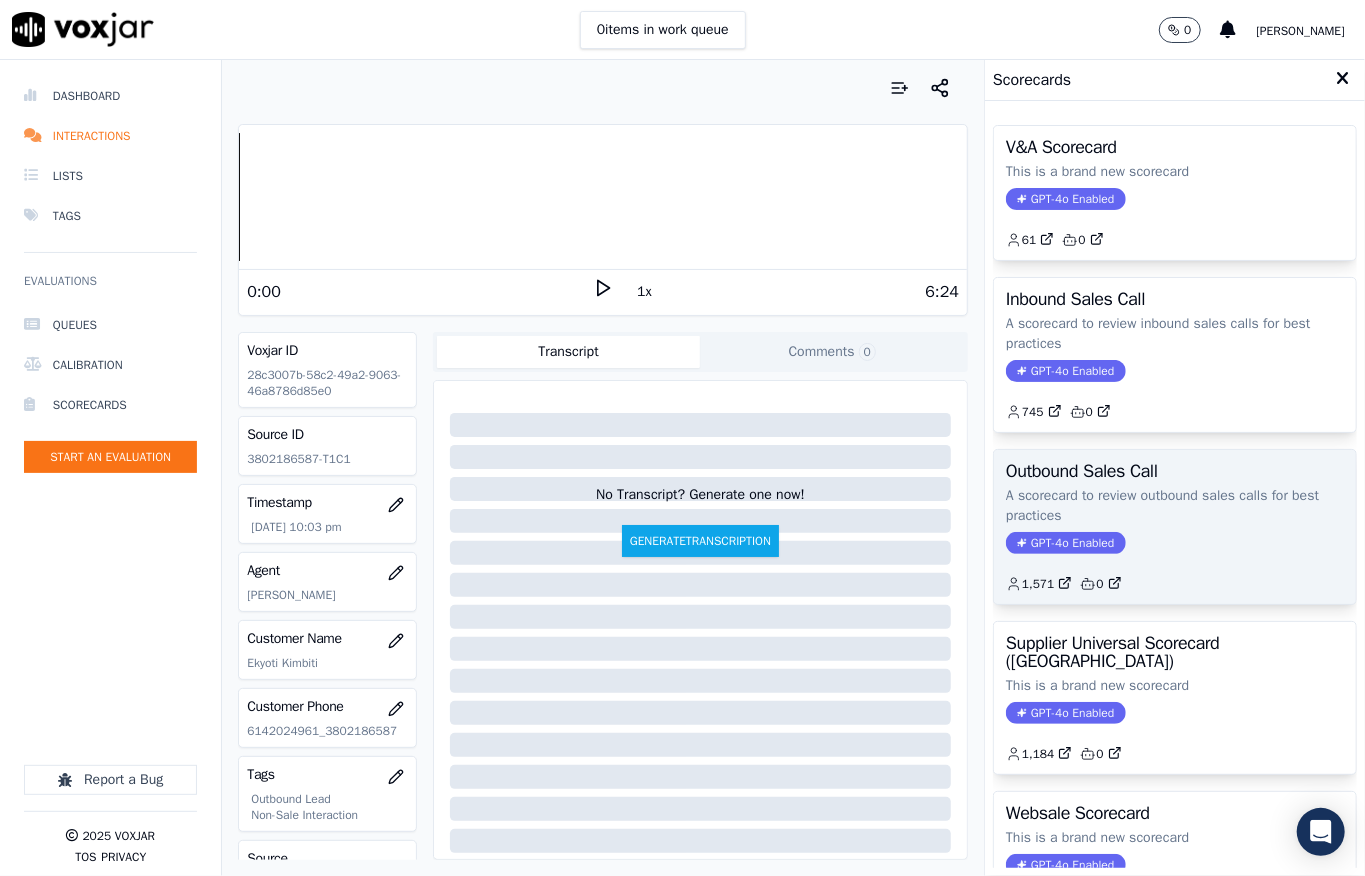 click on "GPT-4o Enabled" at bounding box center (1065, 543) 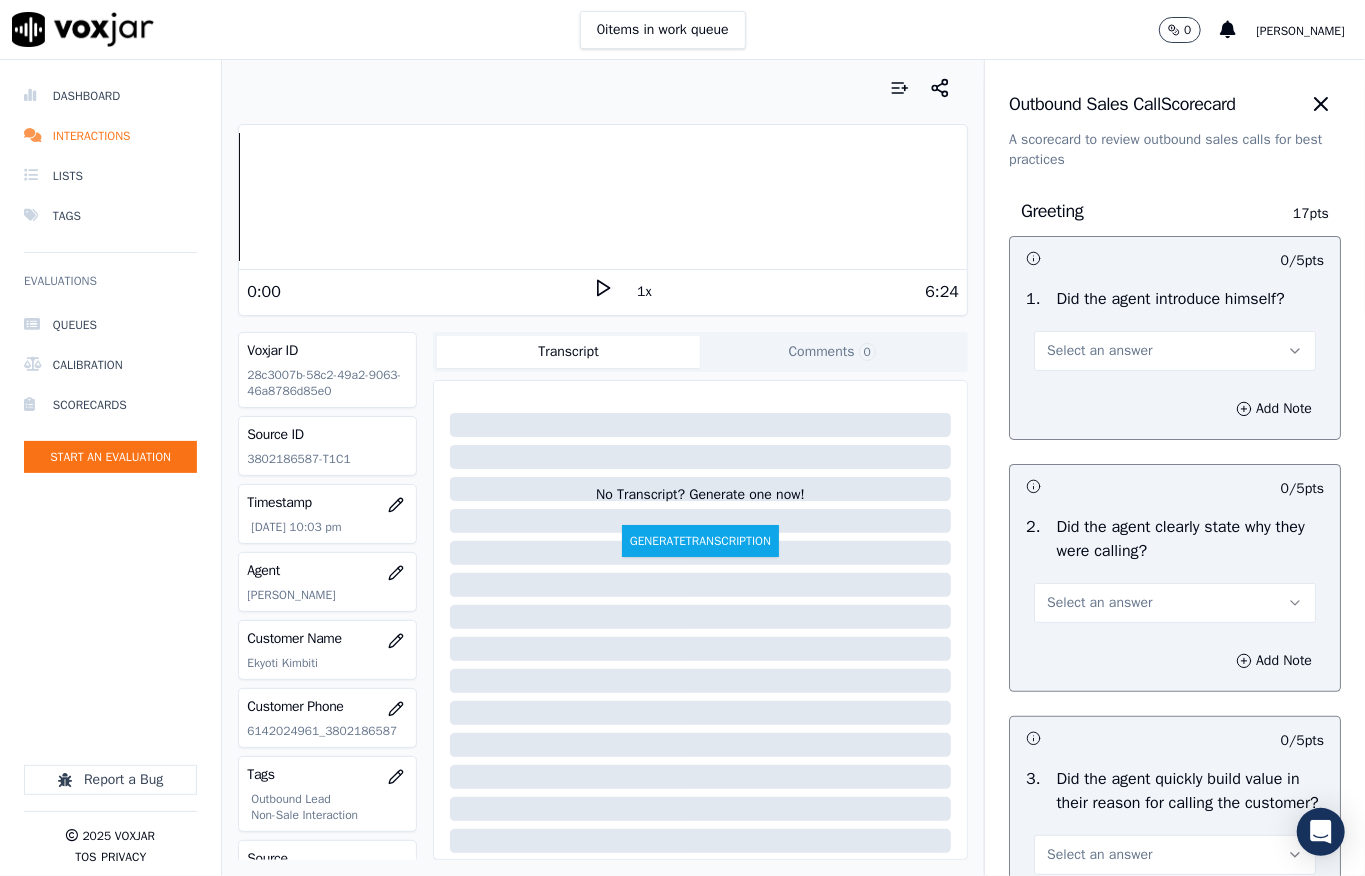 drag, startPoint x: 1022, startPoint y: 346, endPoint x: 1014, endPoint y: 369, distance: 24.351591 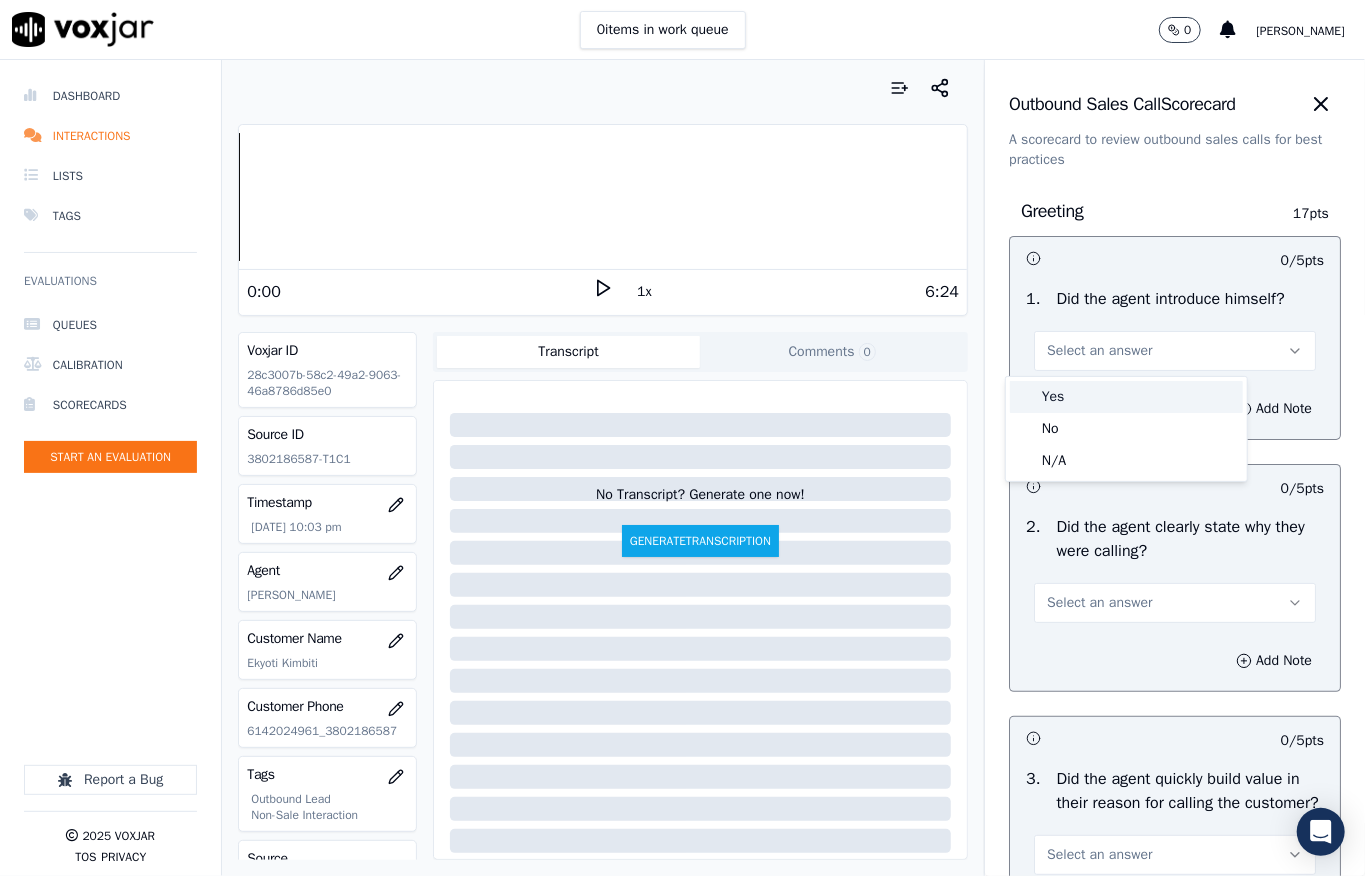 click on "Yes" at bounding box center (1126, 397) 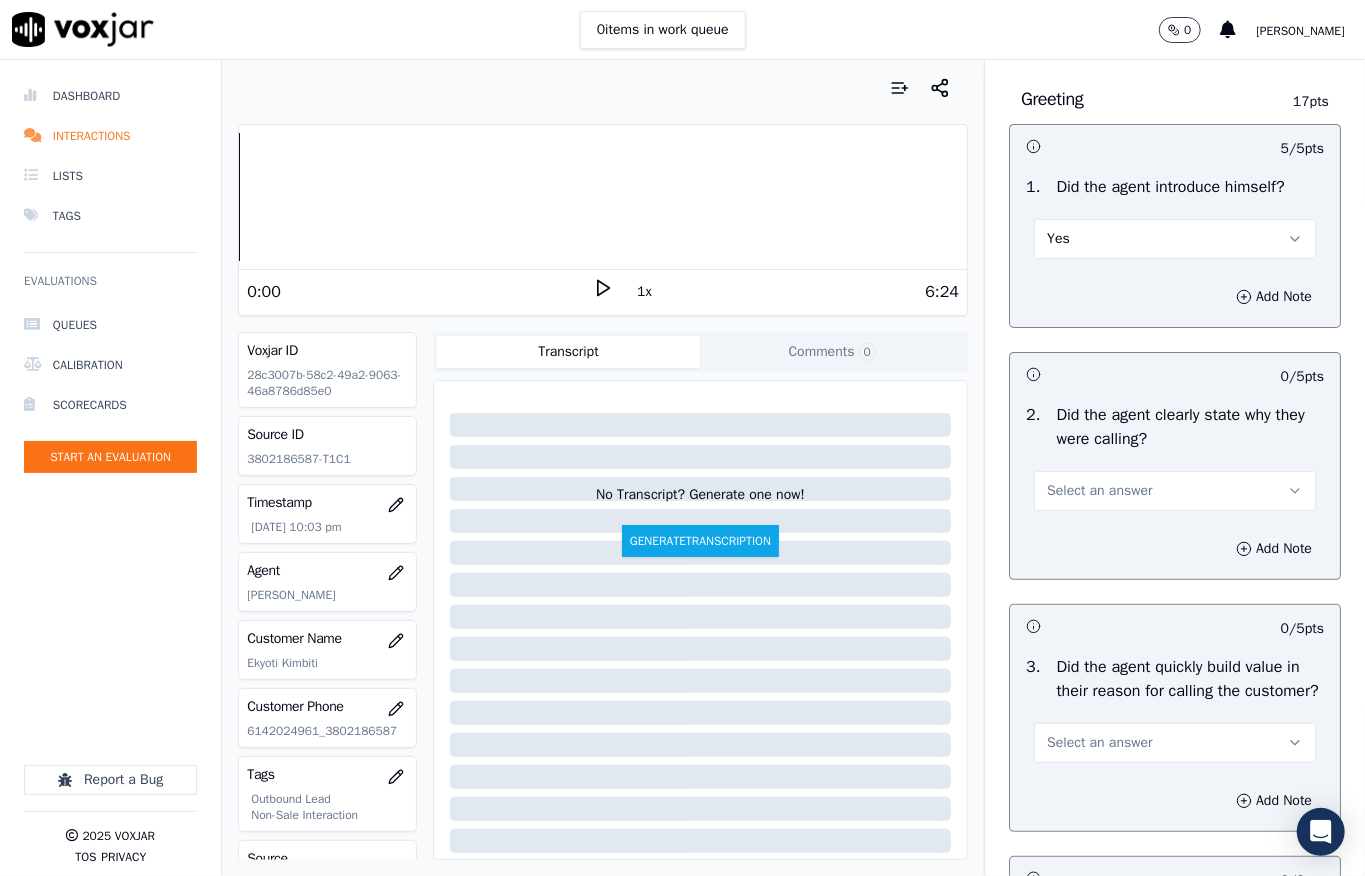 scroll, scrollTop: 266, scrollLeft: 0, axis: vertical 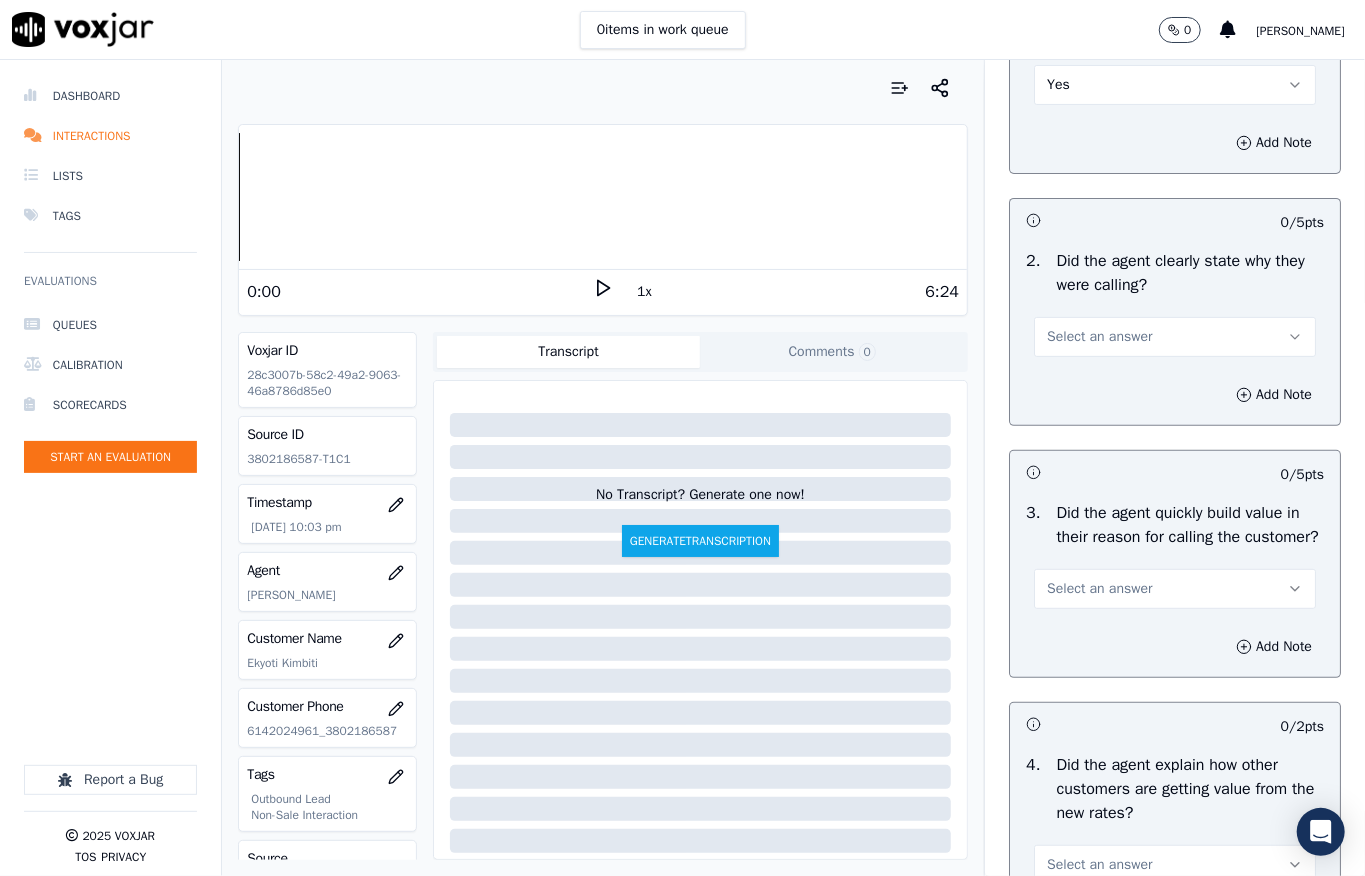 click on "Select an answer" at bounding box center [1099, 337] 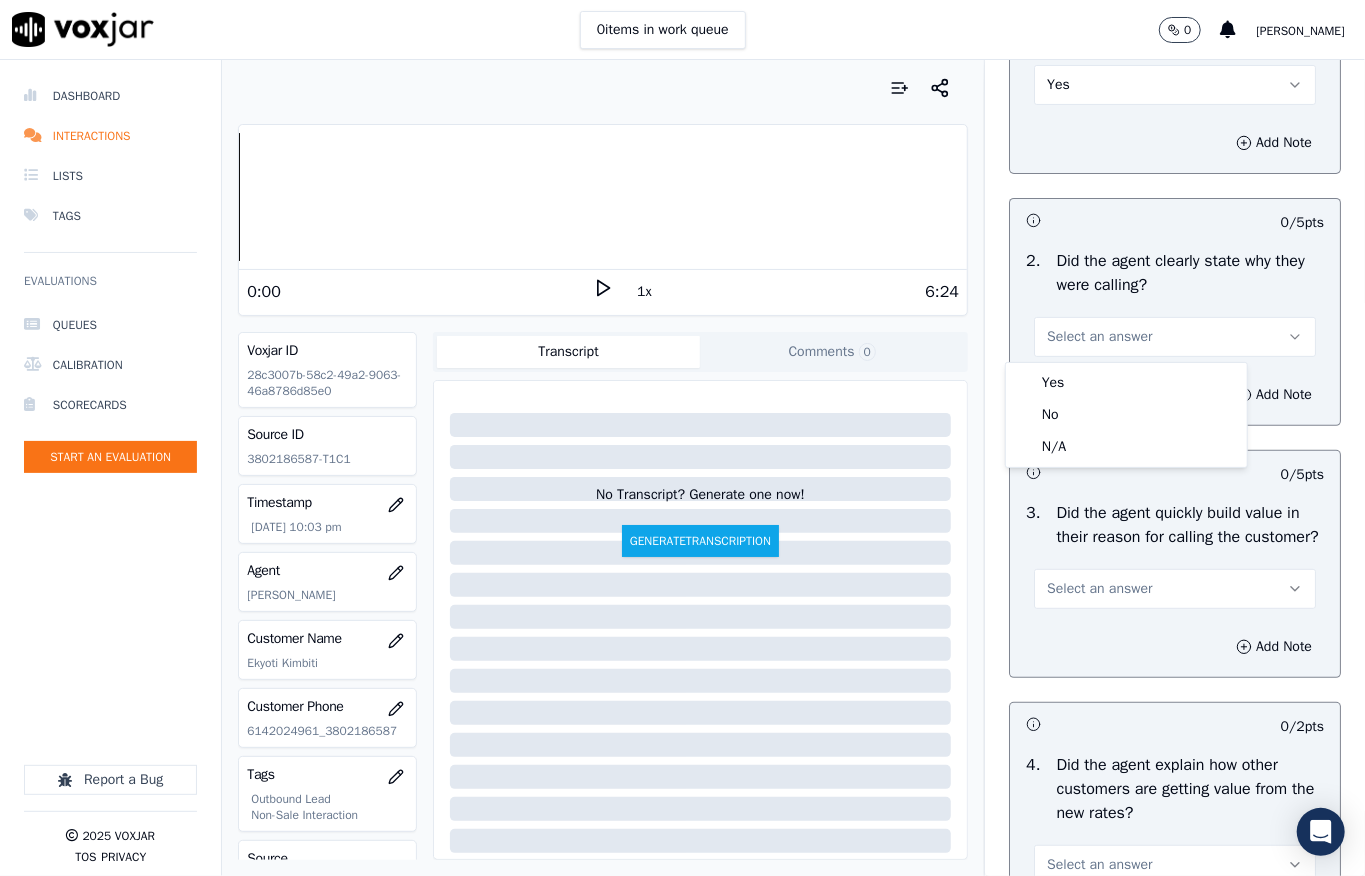 click on "Yes   No     N/A" at bounding box center (1126, 415) 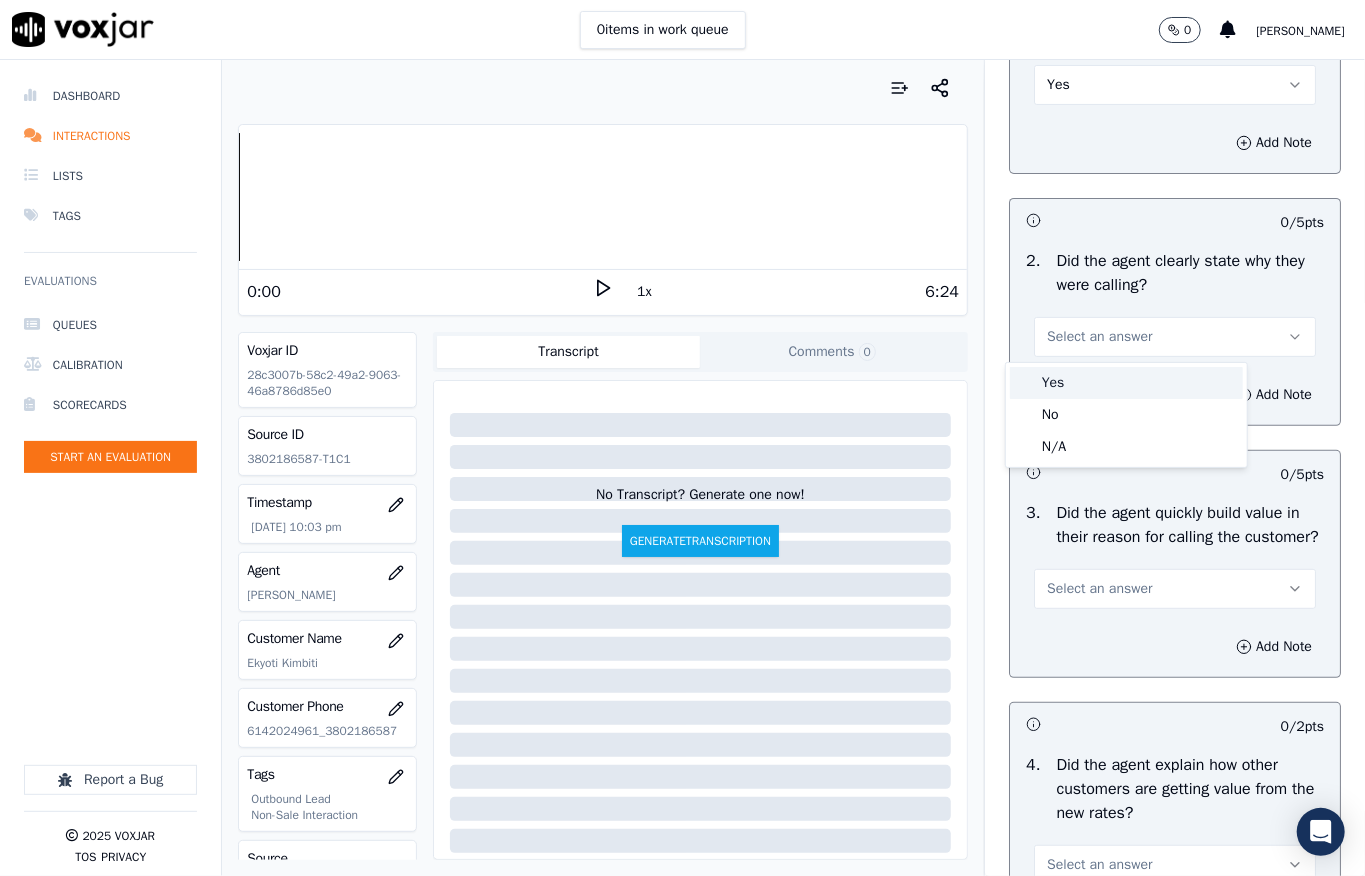 click on "Yes" at bounding box center (1126, 383) 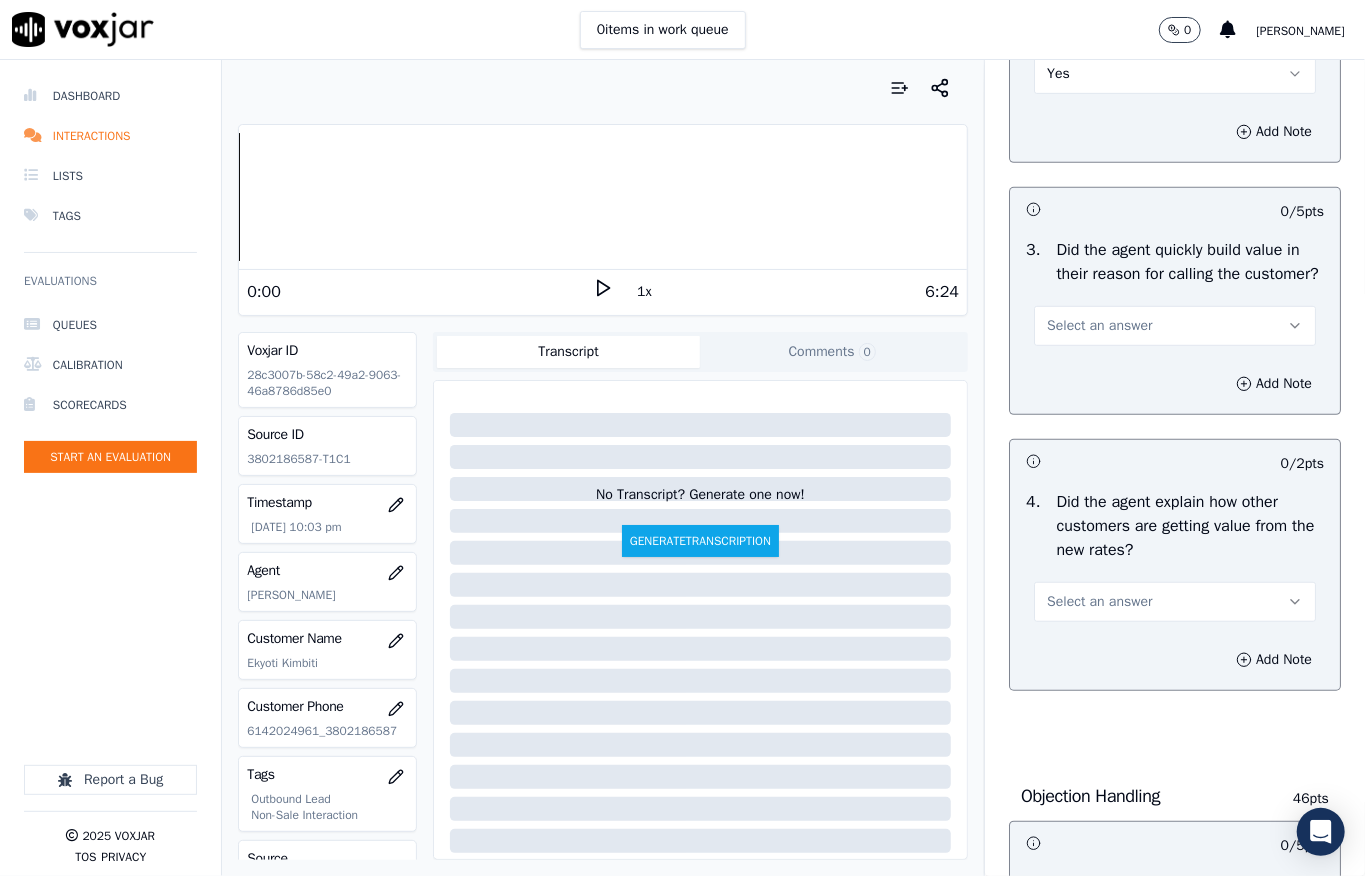 scroll, scrollTop: 533, scrollLeft: 0, axis: vertical 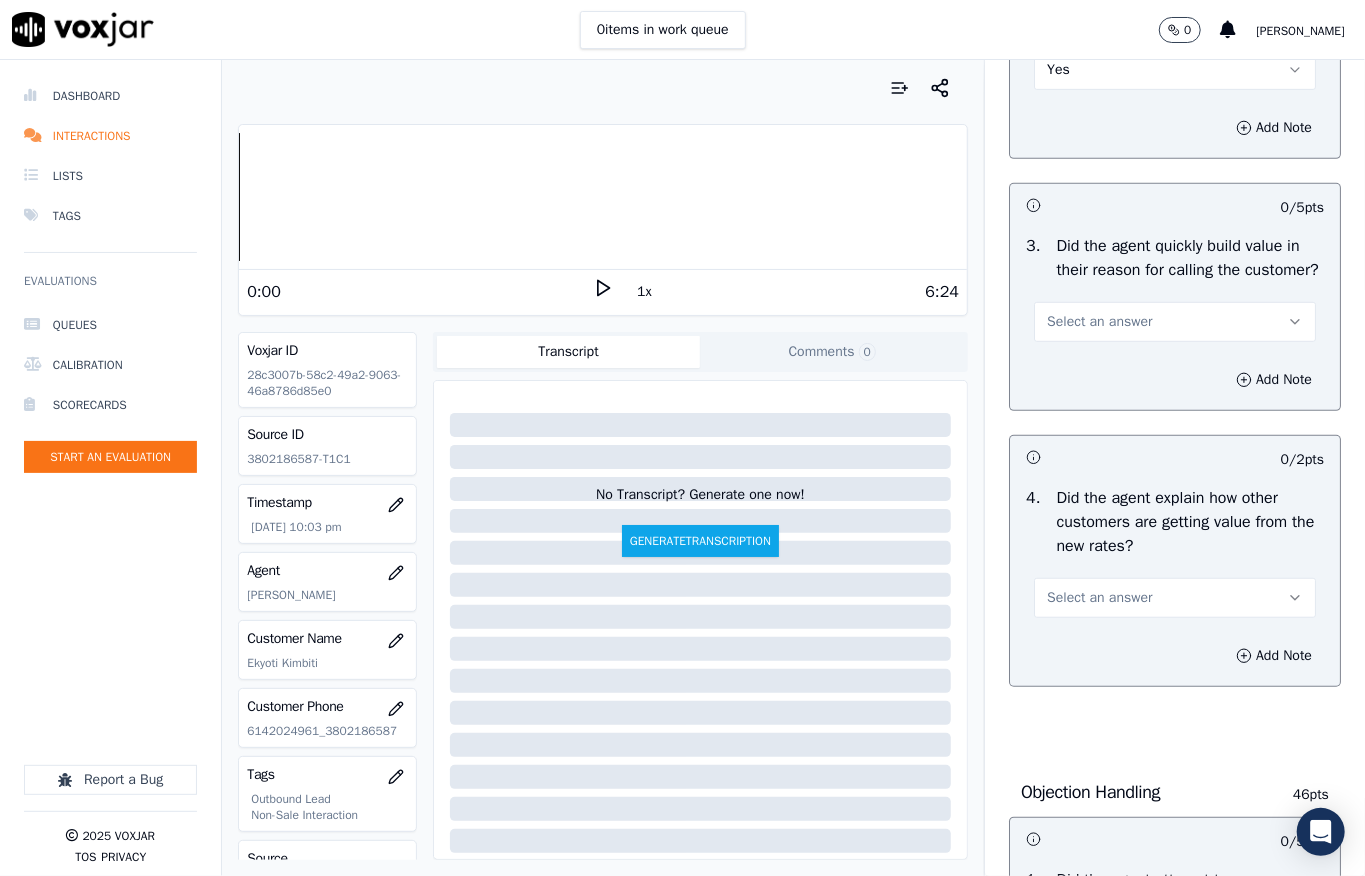 click on "Select an answer" at bounding box center [1099, 322] 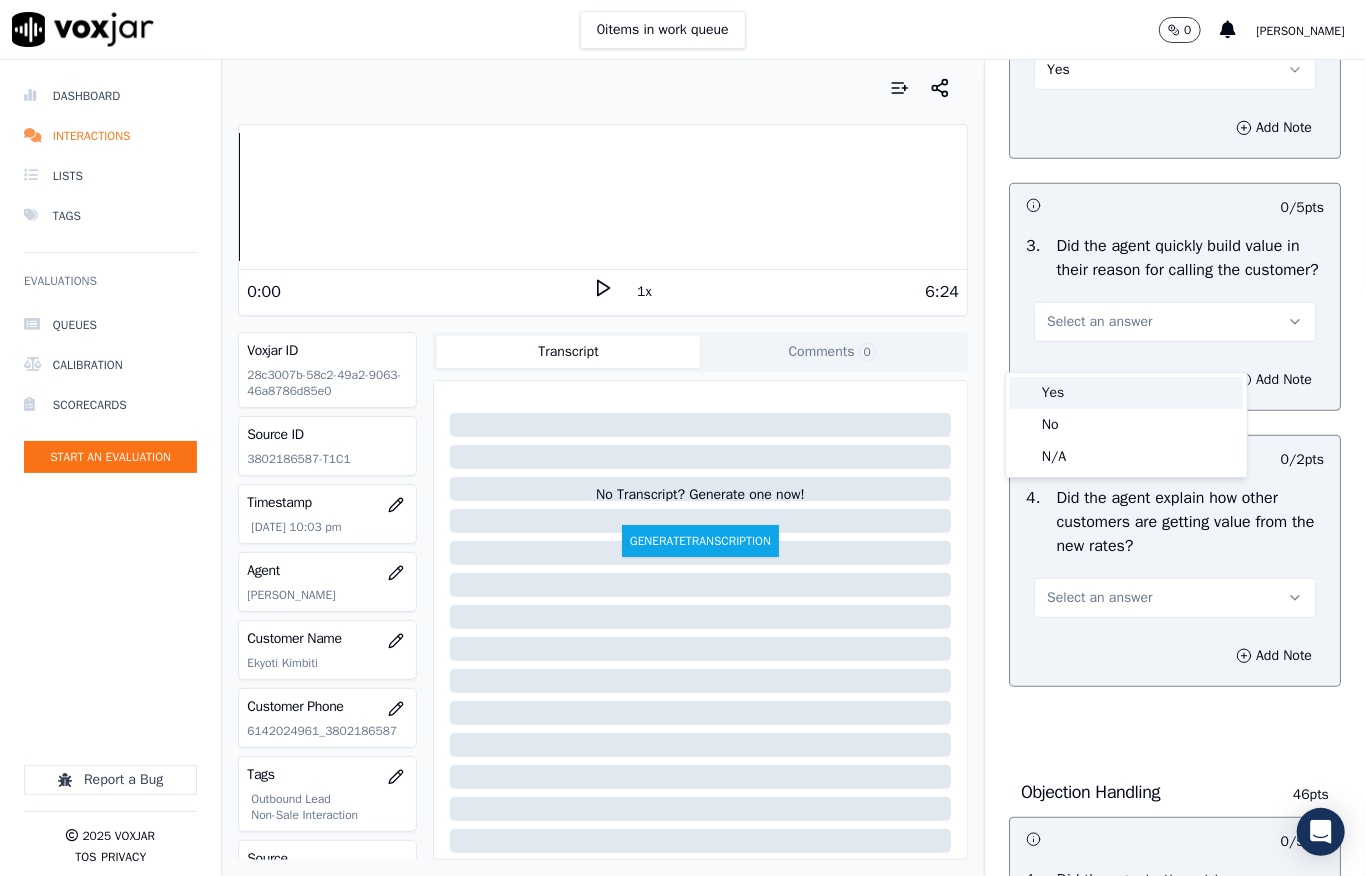 click on "Yes" at bounding box center [1126, 393] 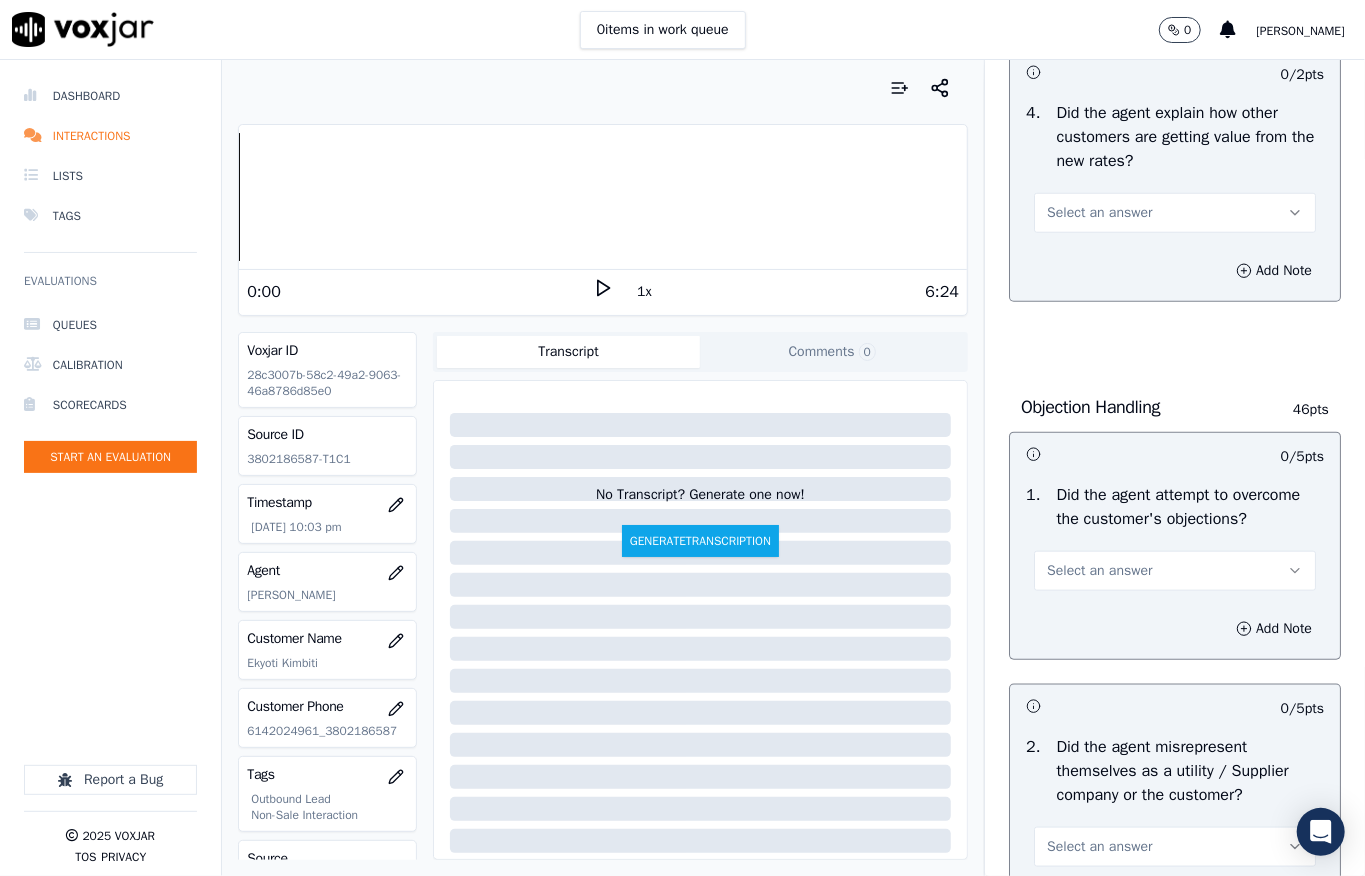 scroll, scrollTop: 933, scrollLeft: 0, axis: vertical 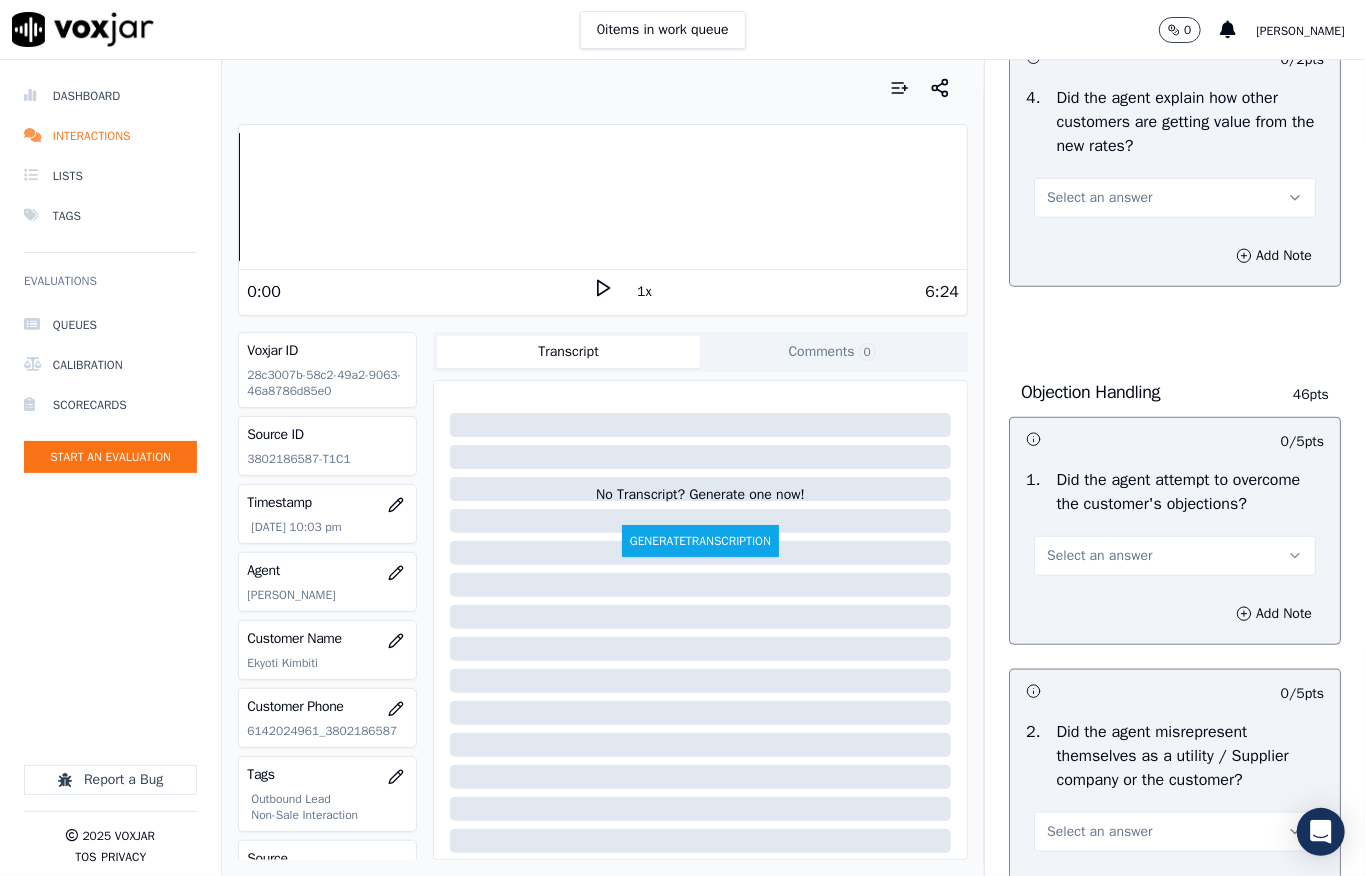 click on "Select an answer" at bounding box center (1099, 198) 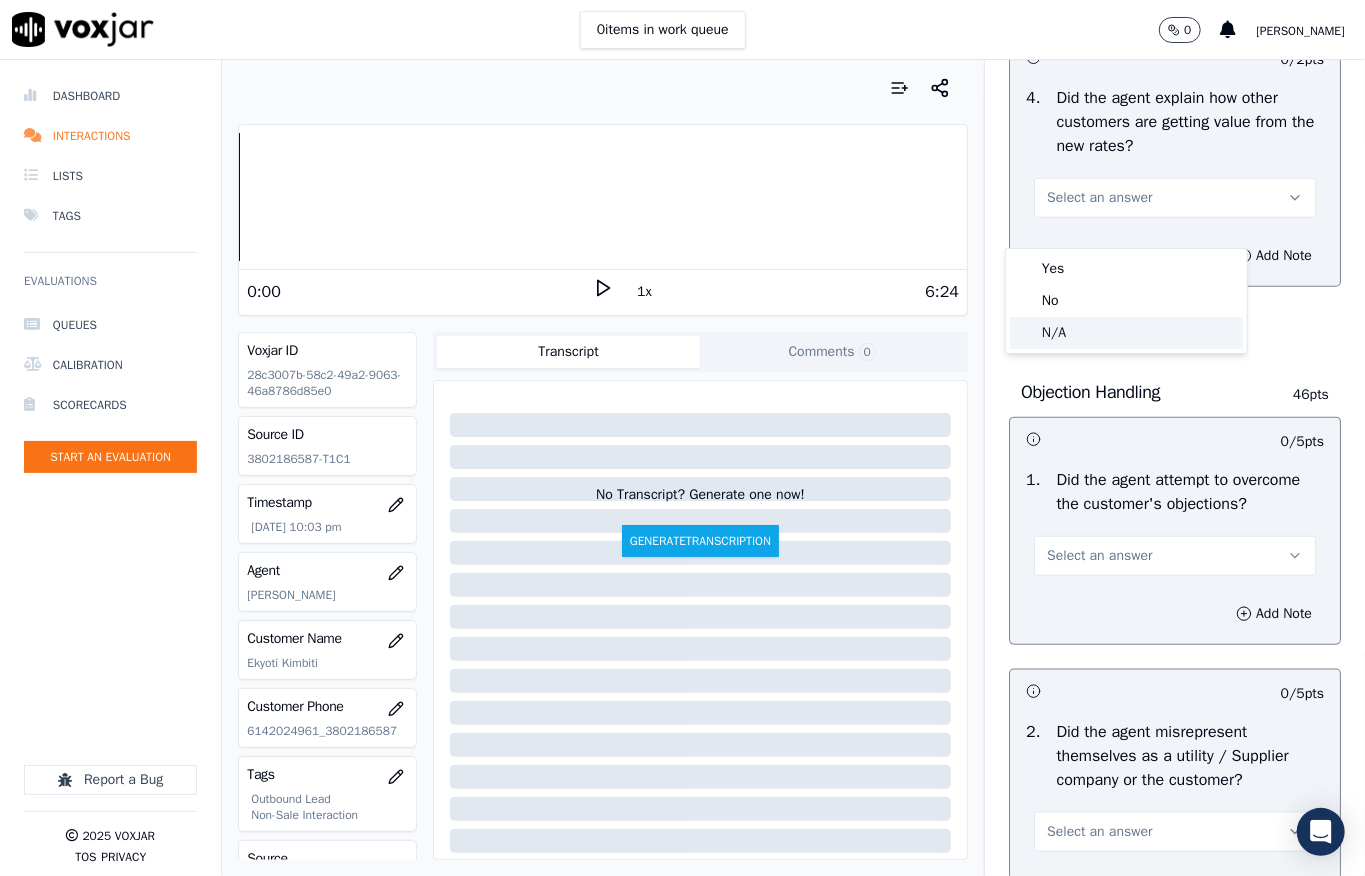 click on "N/A" 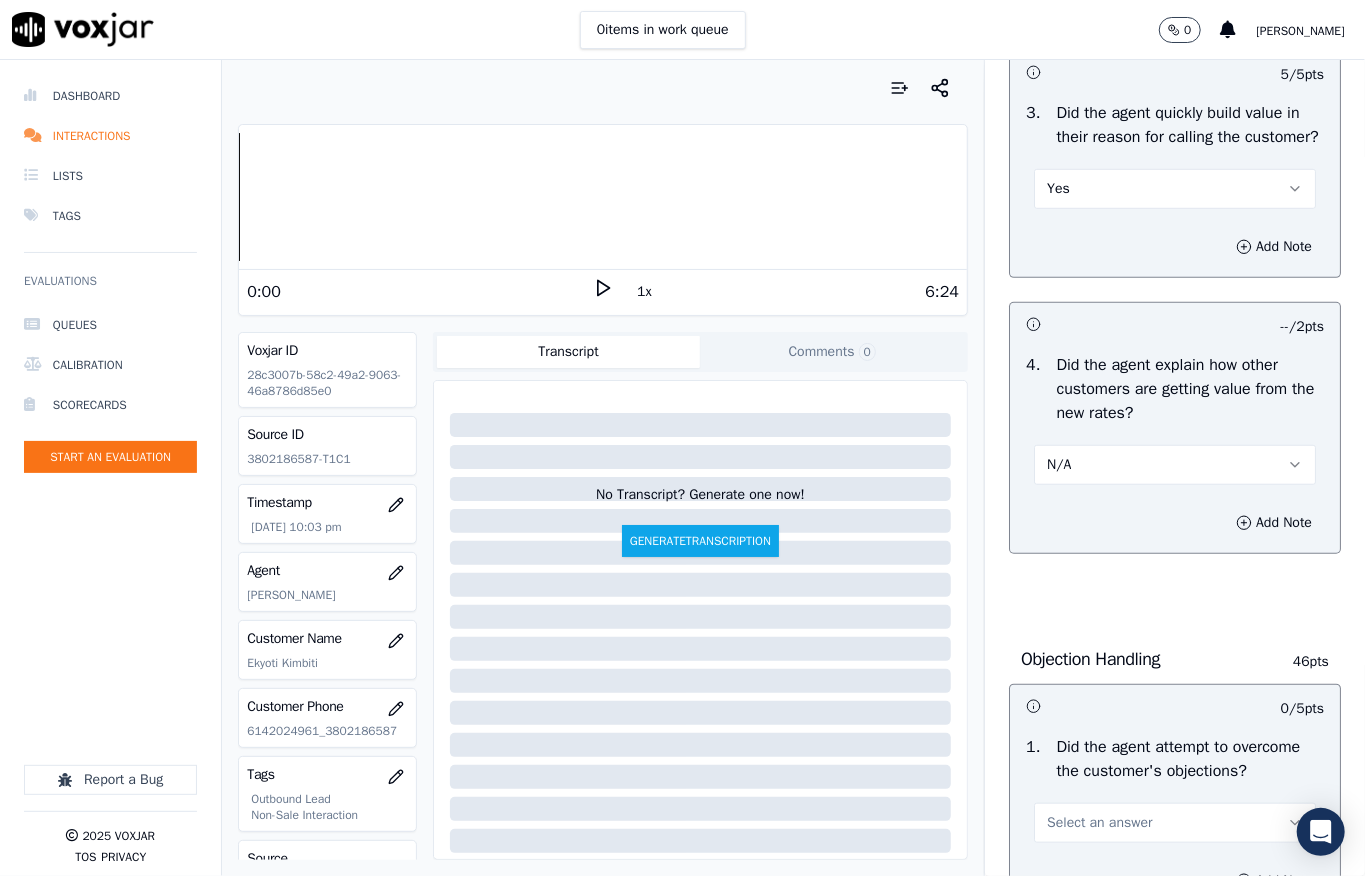 scroll, scrollTop: 1066, scrollLeft: 0, axis: vertical 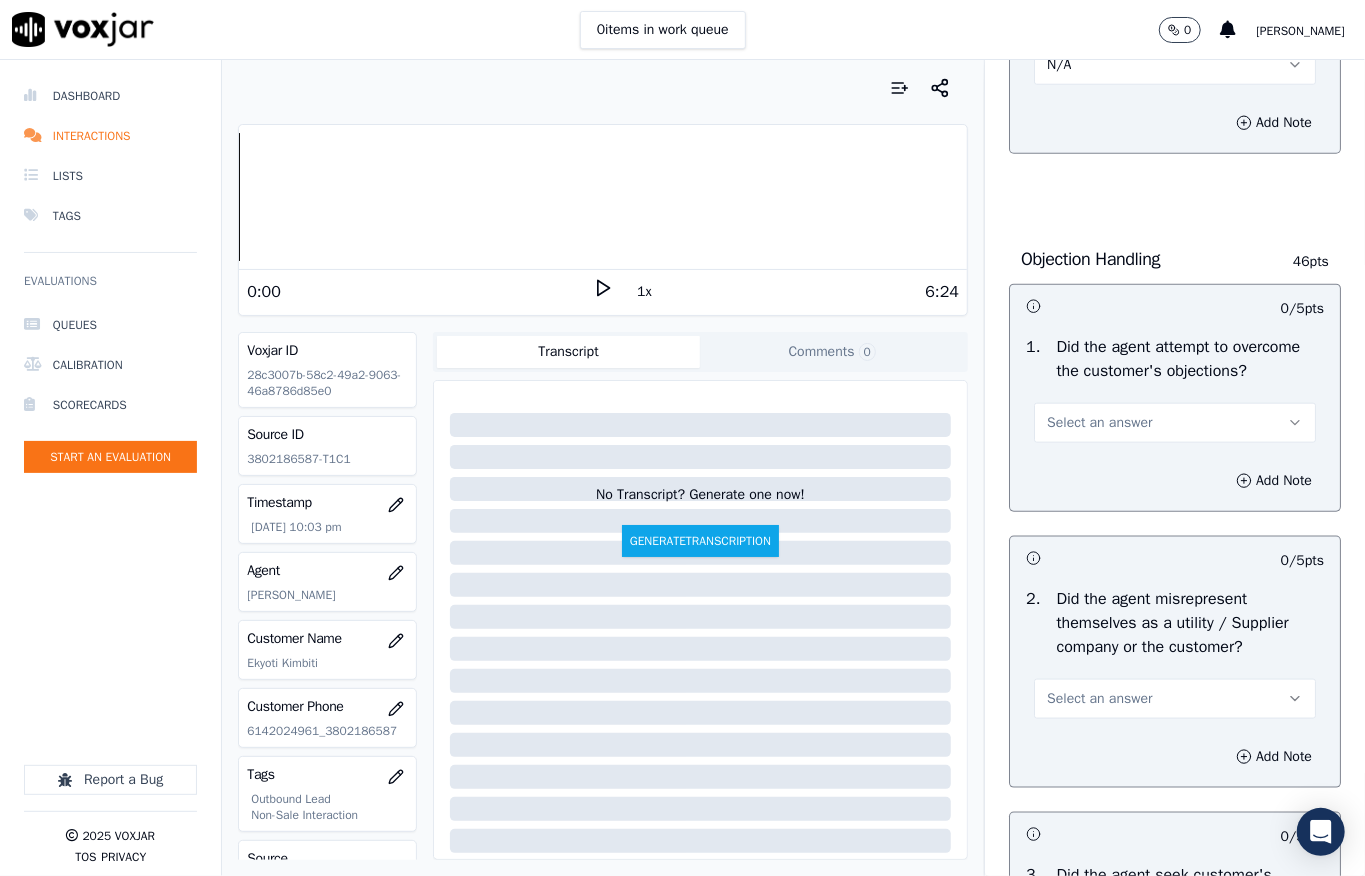 click on "Select an answer" at bounding box center [1099, 423] 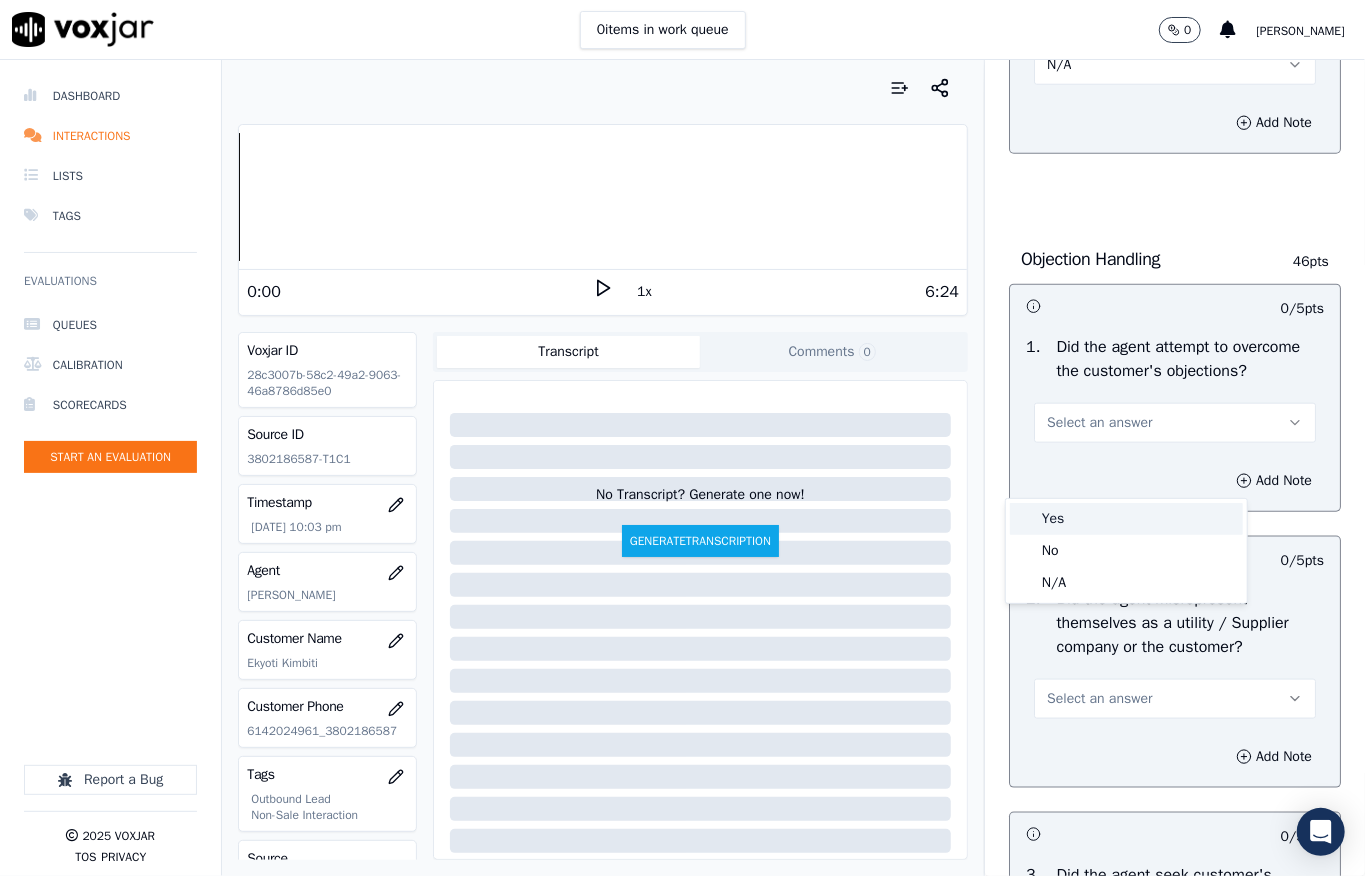 click on "Yes" at bounding box center (1126, 519) 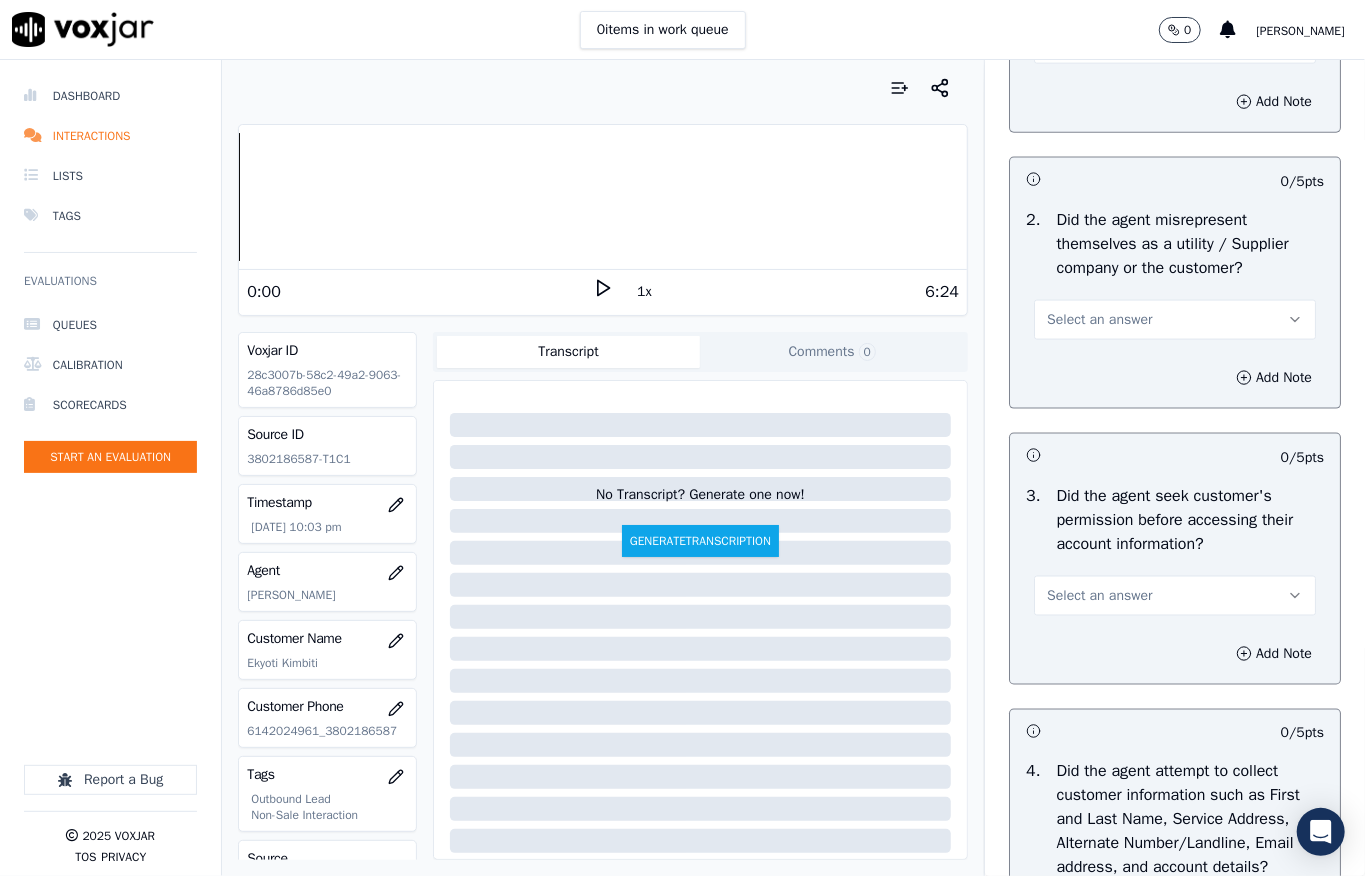 scroll, scrollTop: 1600, scrollLeft: 0, axis: vertical 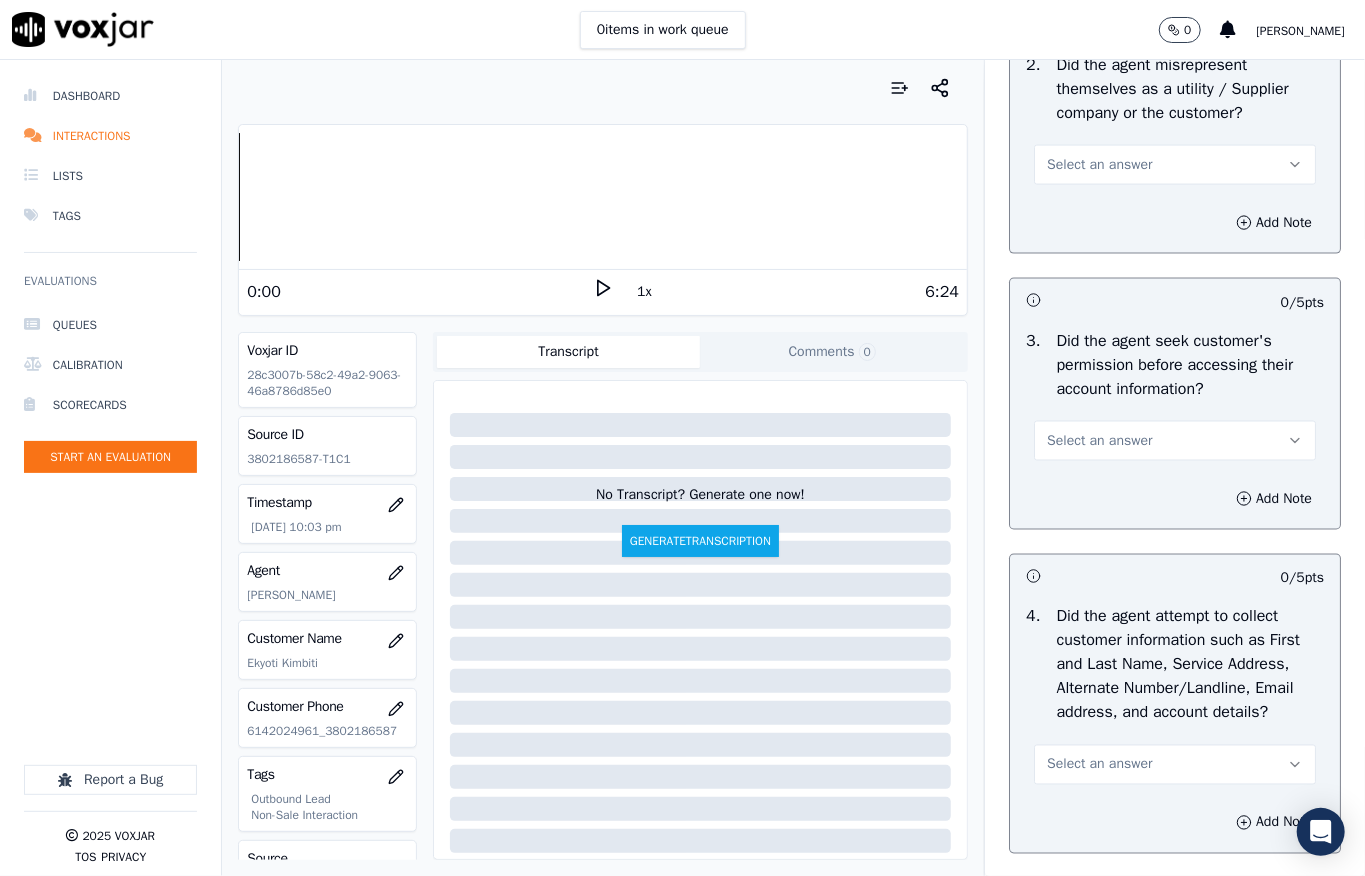 click on "Select an answer" at bounding box center (1099, 165) 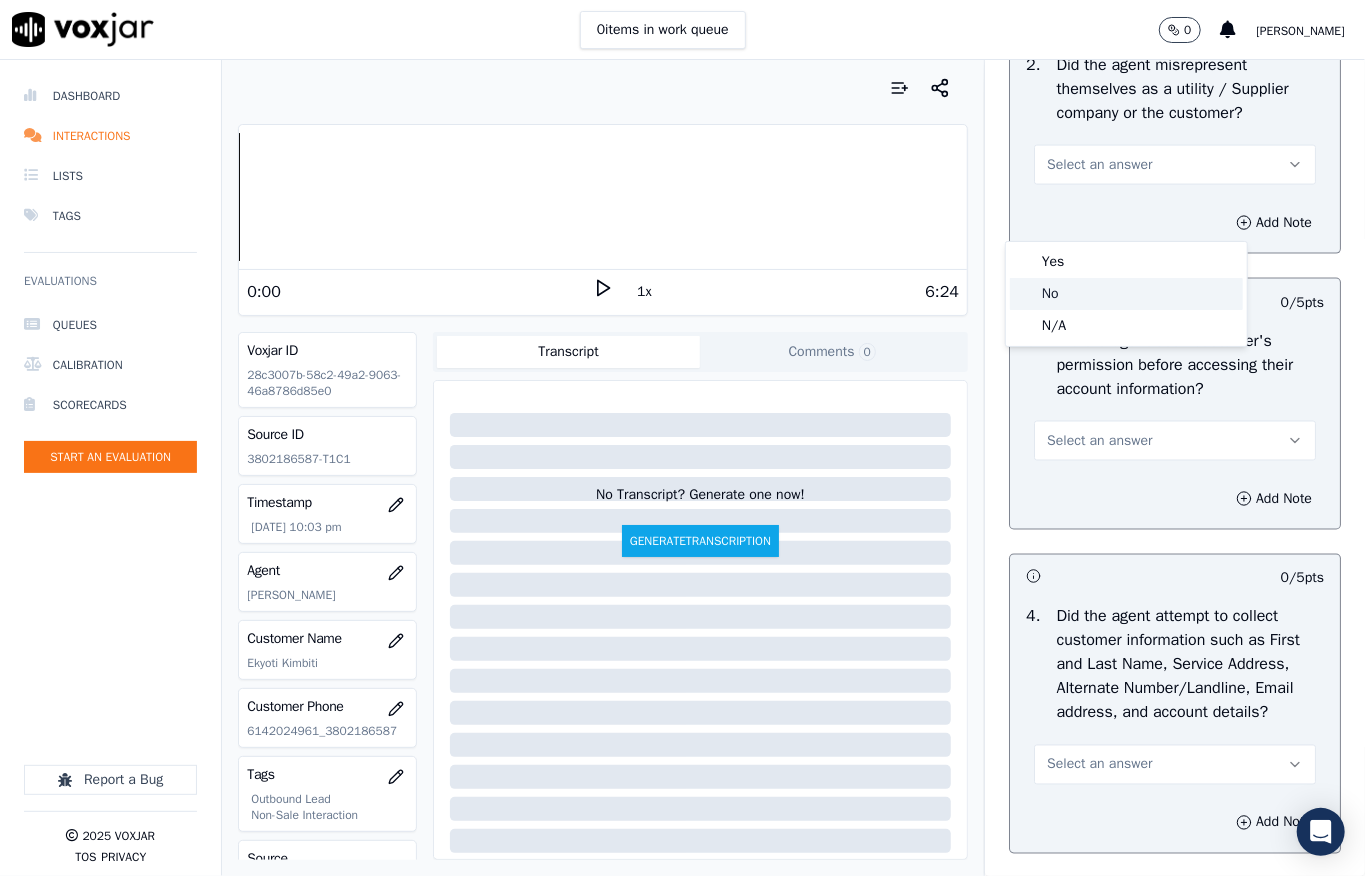 click on "No" 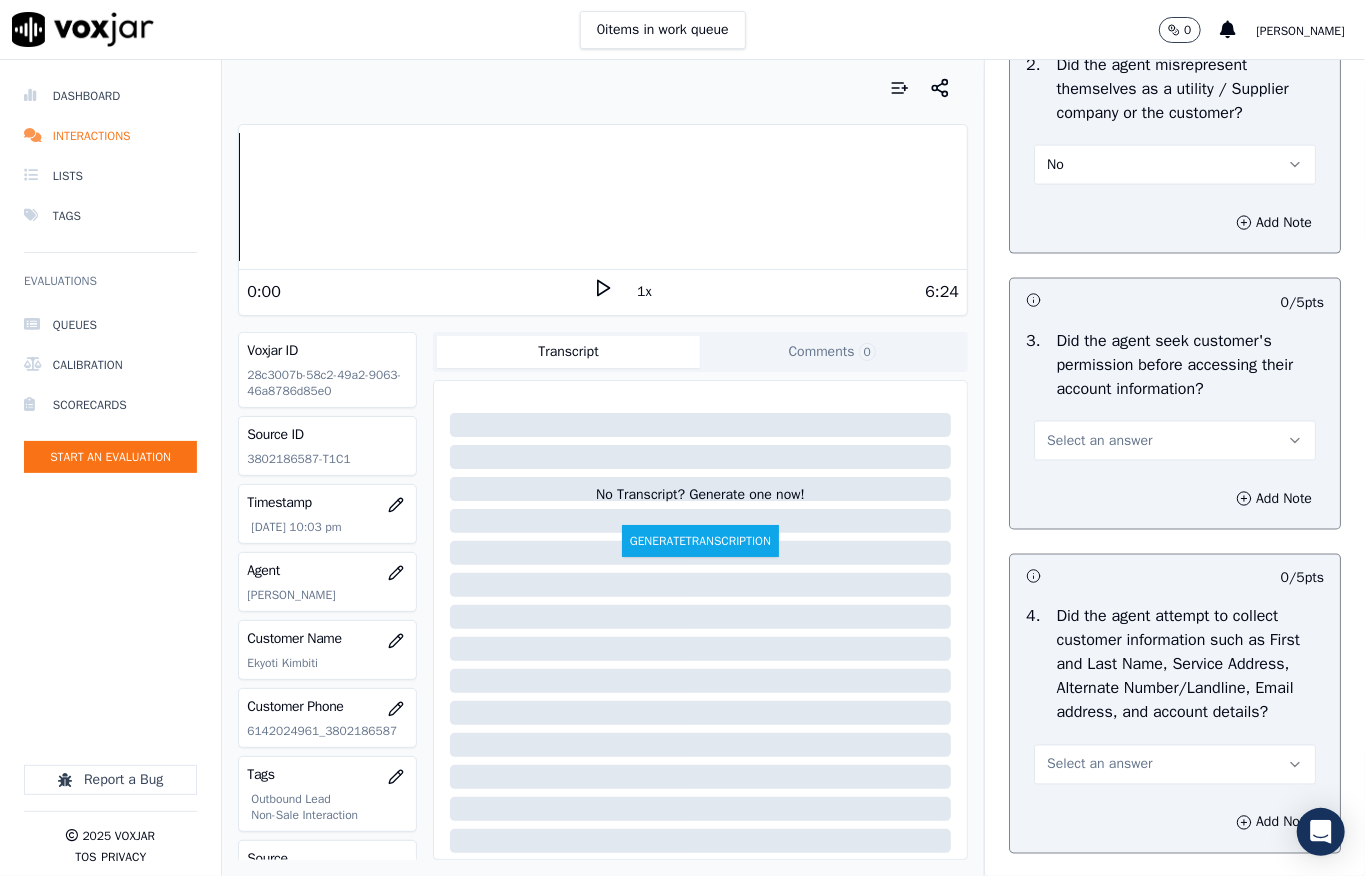 click on "Select an answer" at bounding box center (1099, 441) 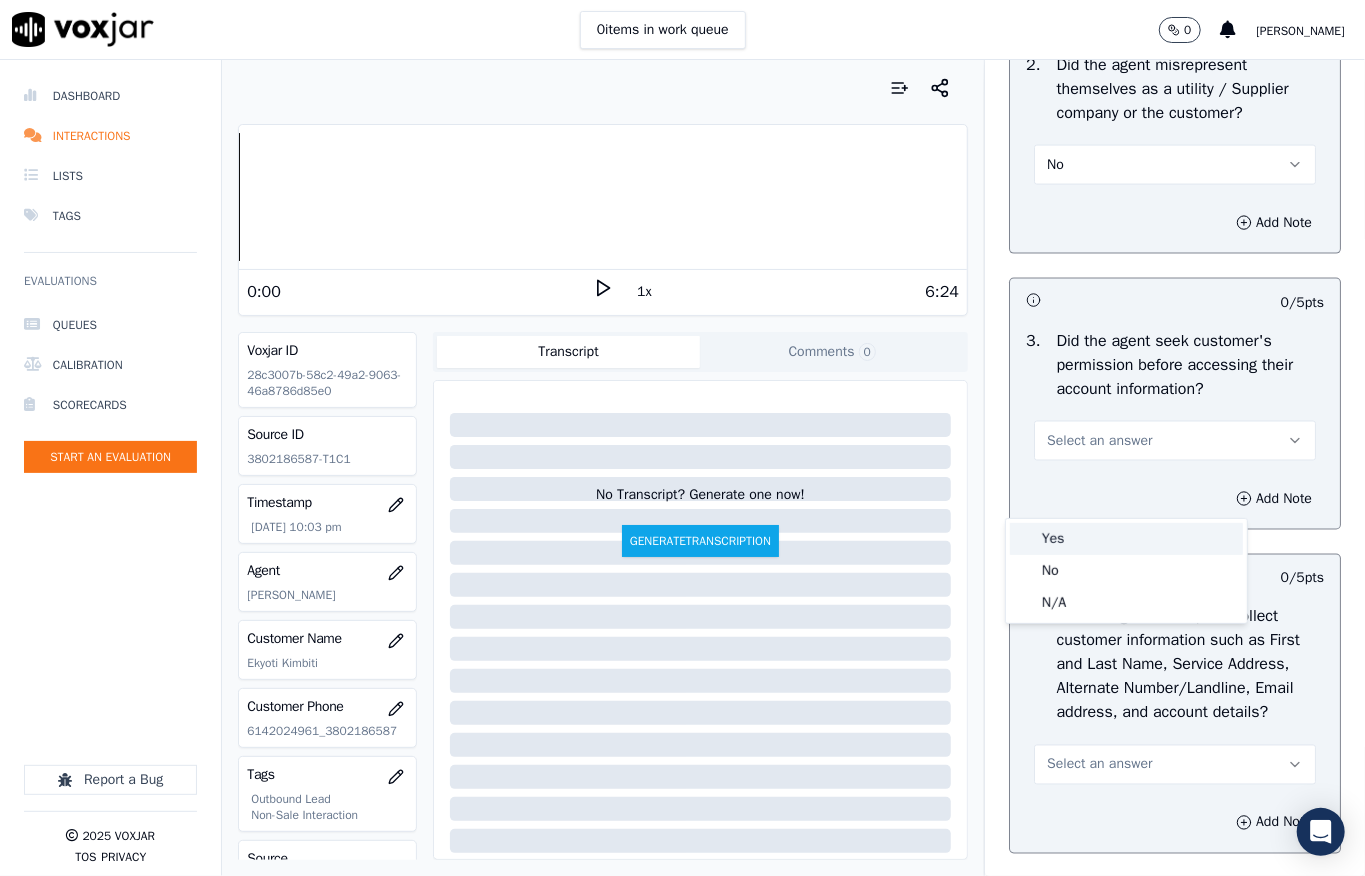 click on "Yes" at bounding box center (1126, 539) 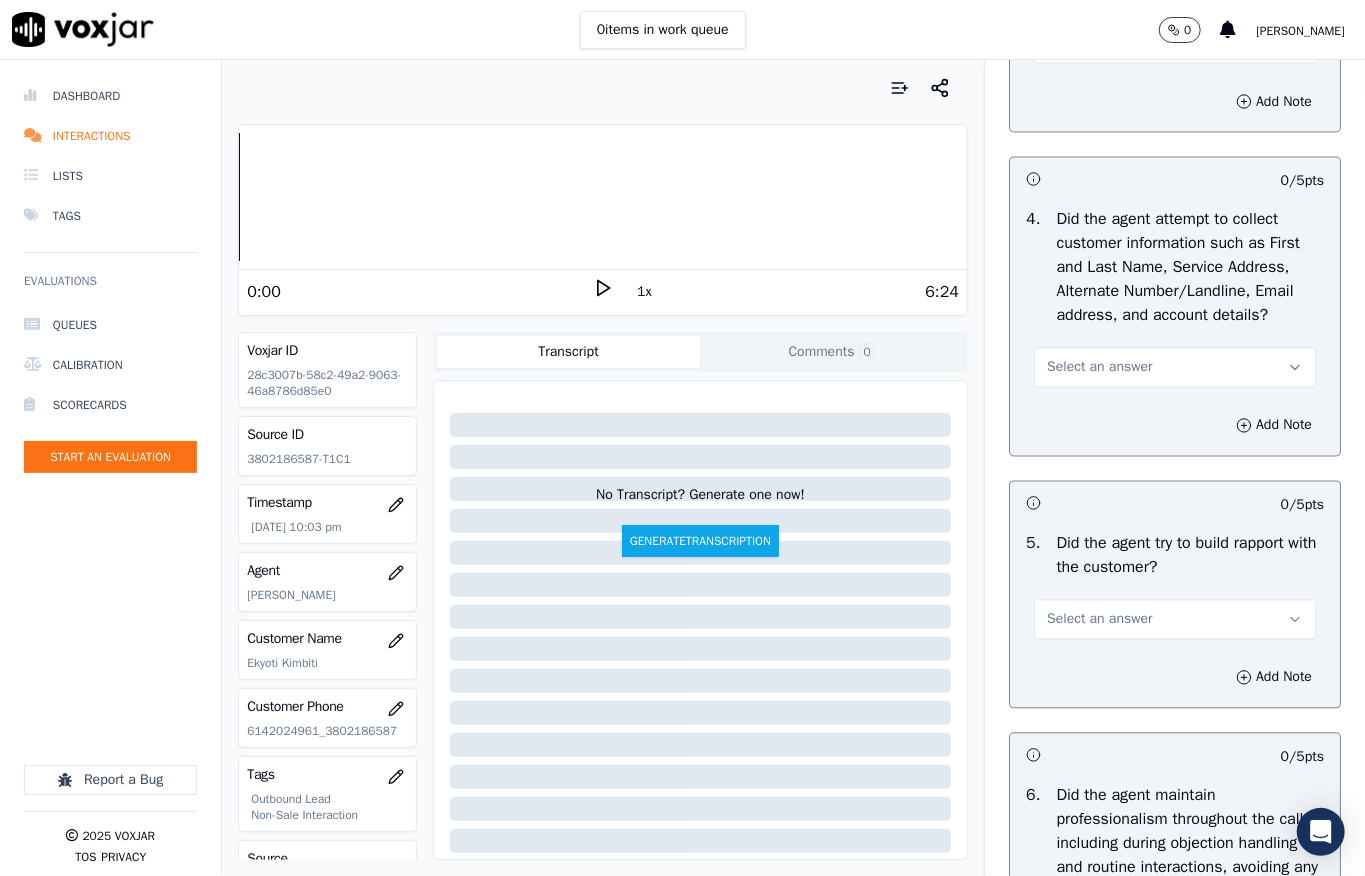 scroll, scrollTop: 2000, scrollLeft: 0, axis: vertical 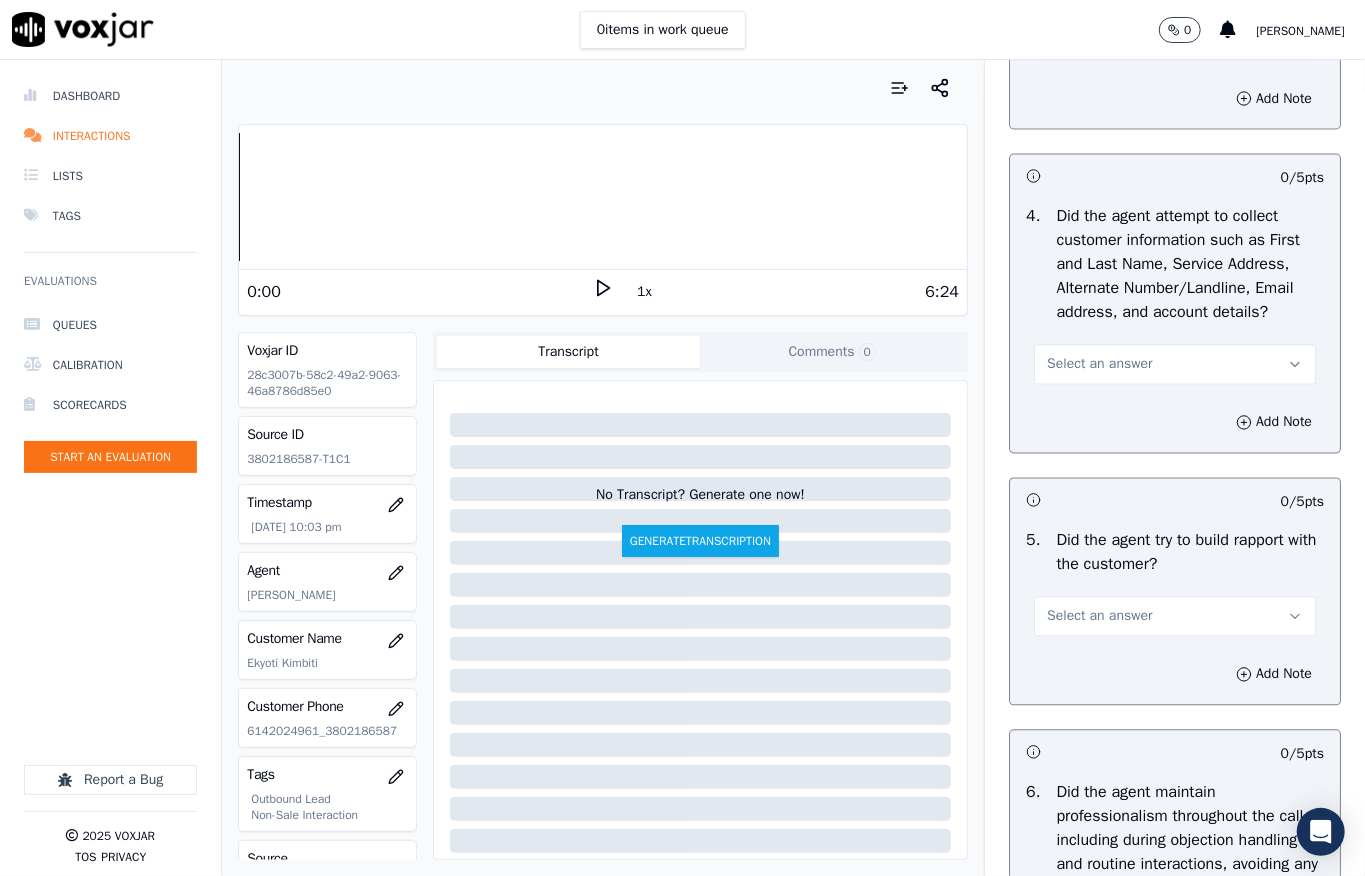 click on "Select an answer" at bounding box center [1099, 365] 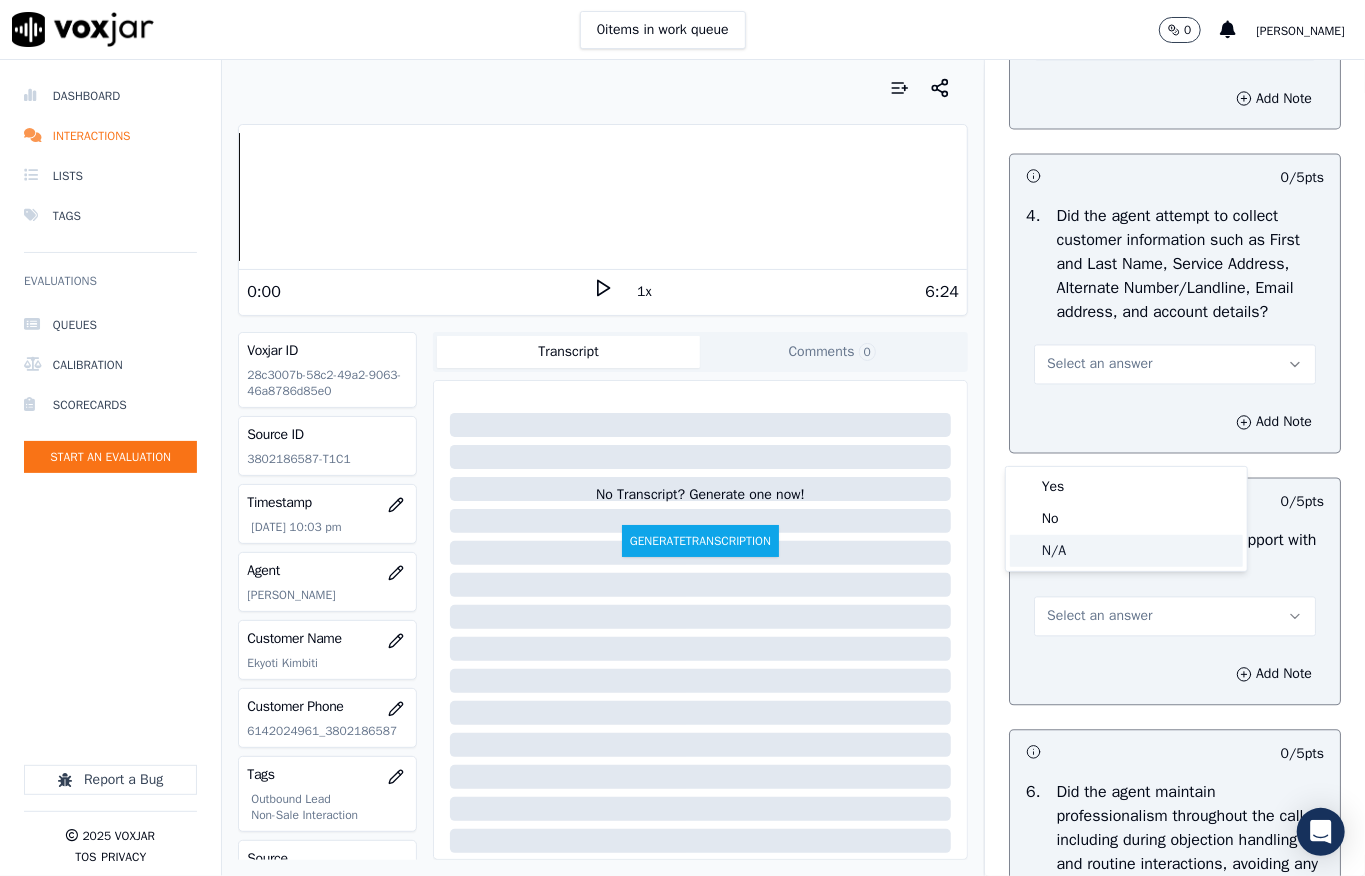 drag, startPoint x: 1076, startPoint y: 549, endPoint x: 1064, endPoint y: 404, distance: 145.4957 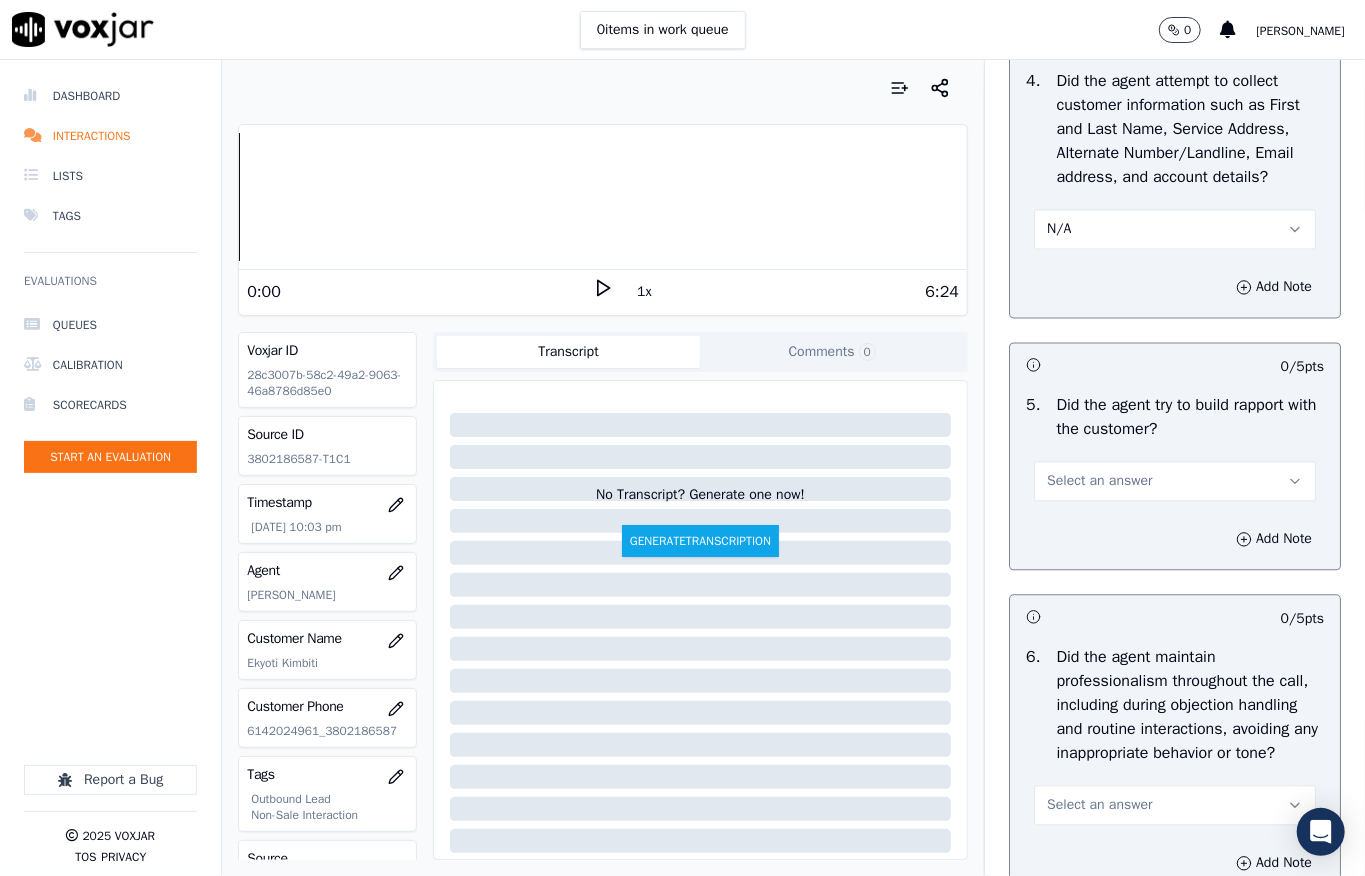 scroll, scrollTop: 2266, scrollLeft: 0, axis: vertical 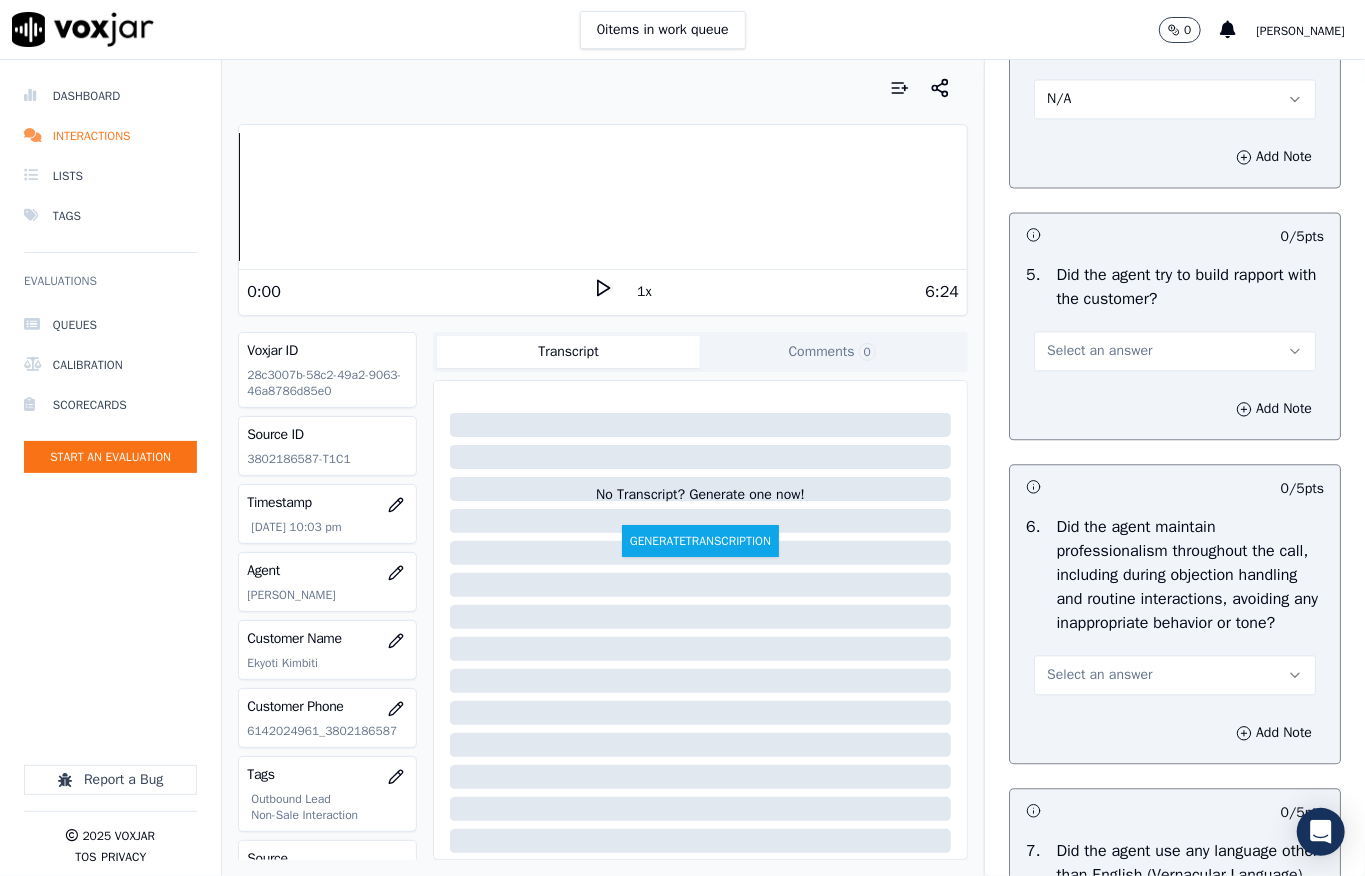 click on "Select an answer" at bounding box center [1099, 351] 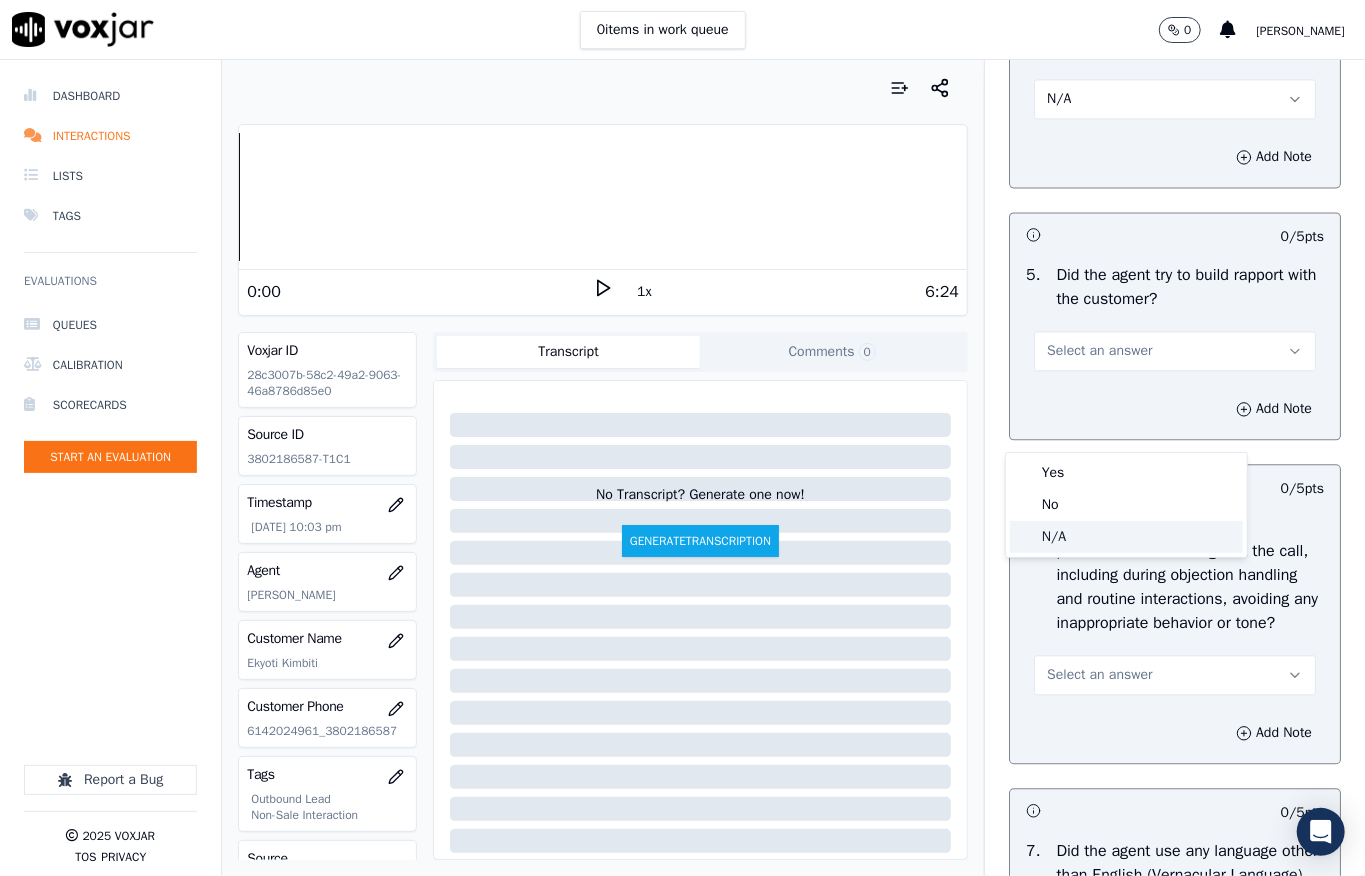 click on "N/A" 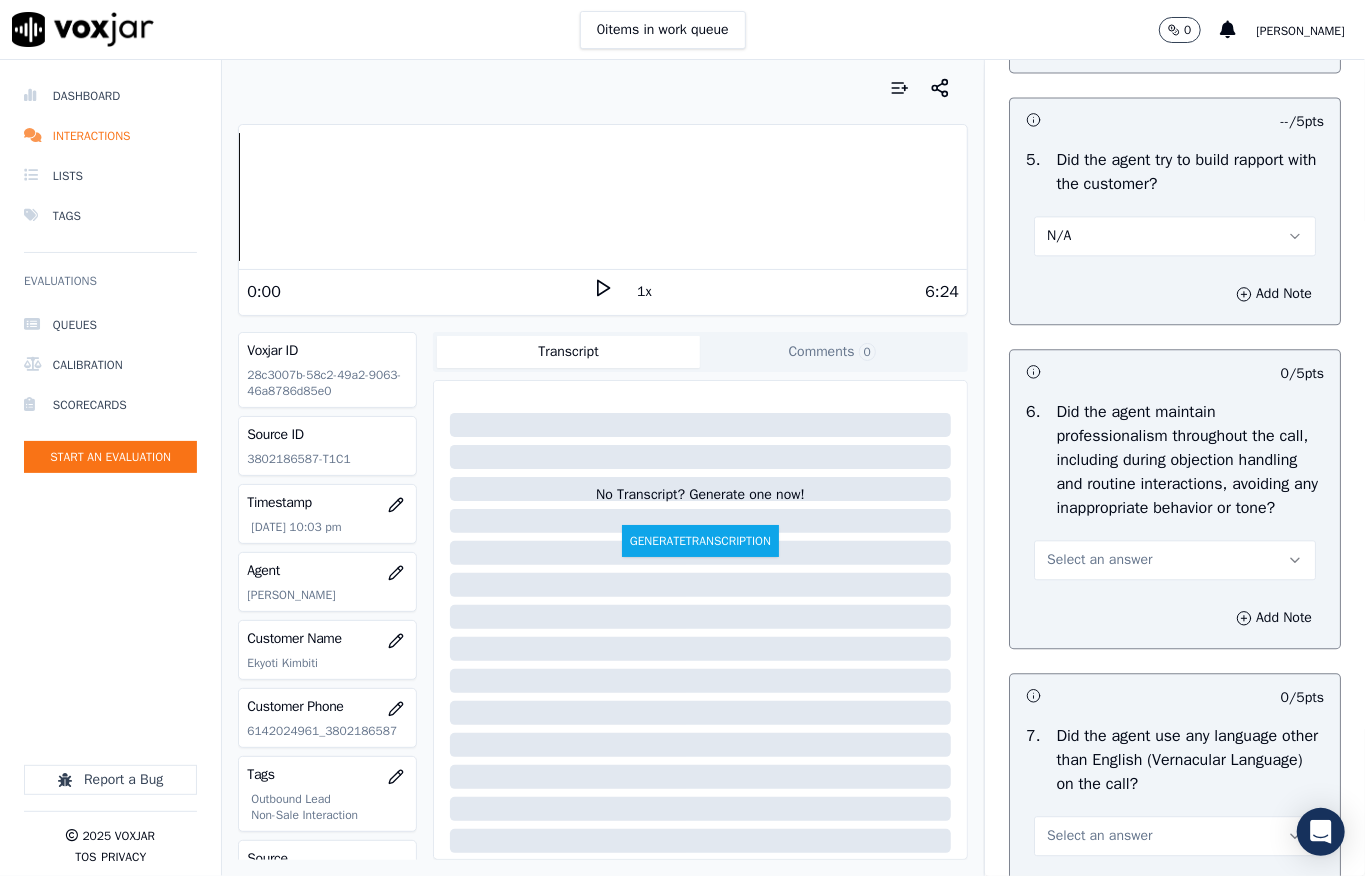 scroll, scrollTop: 2533, scrollLeft: 0, axis: vertical 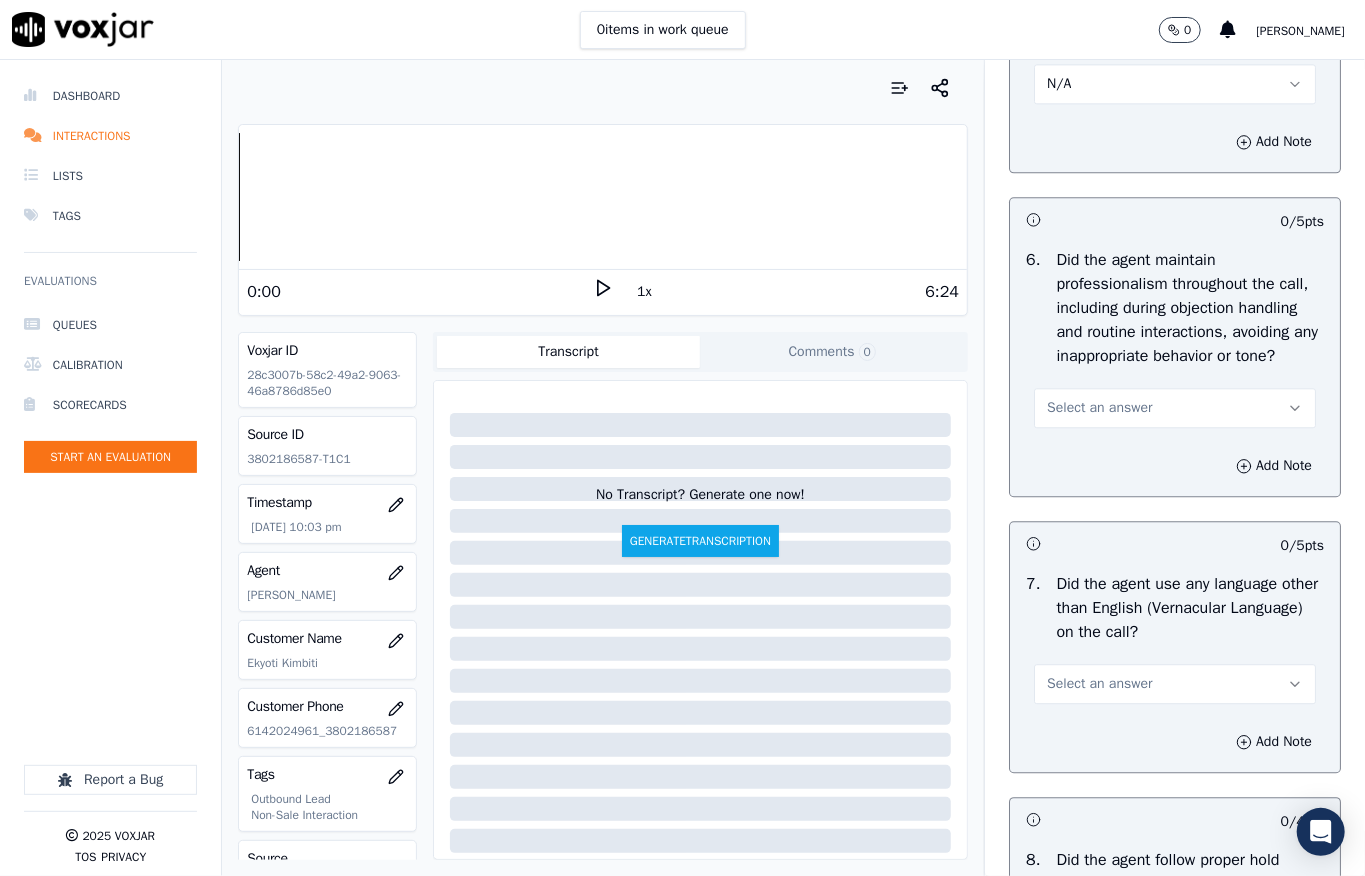 click on "Select an answer" at bounding box center [1099, 408] 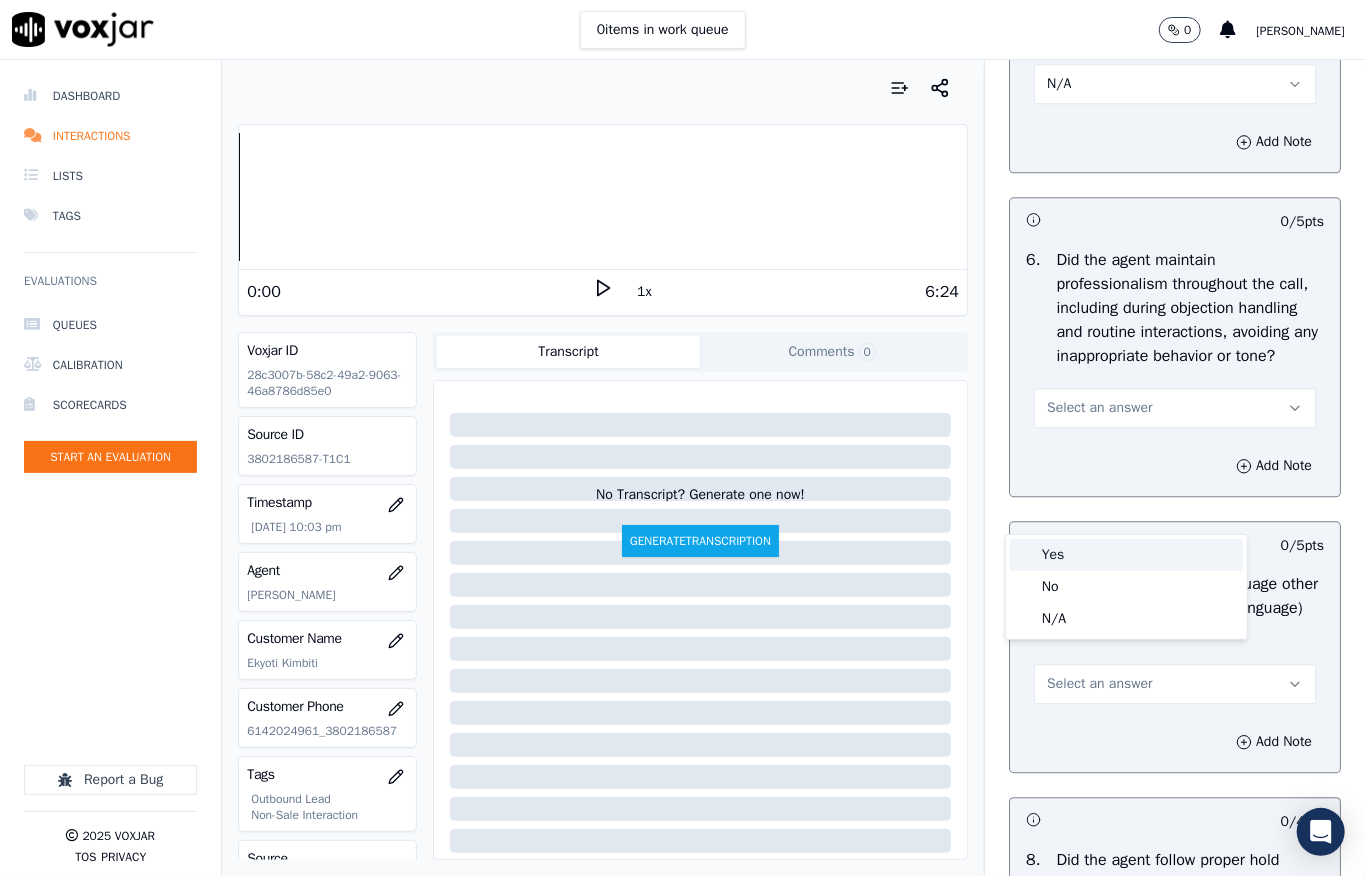 click on "Yes" at bounding box center (1126, 555) 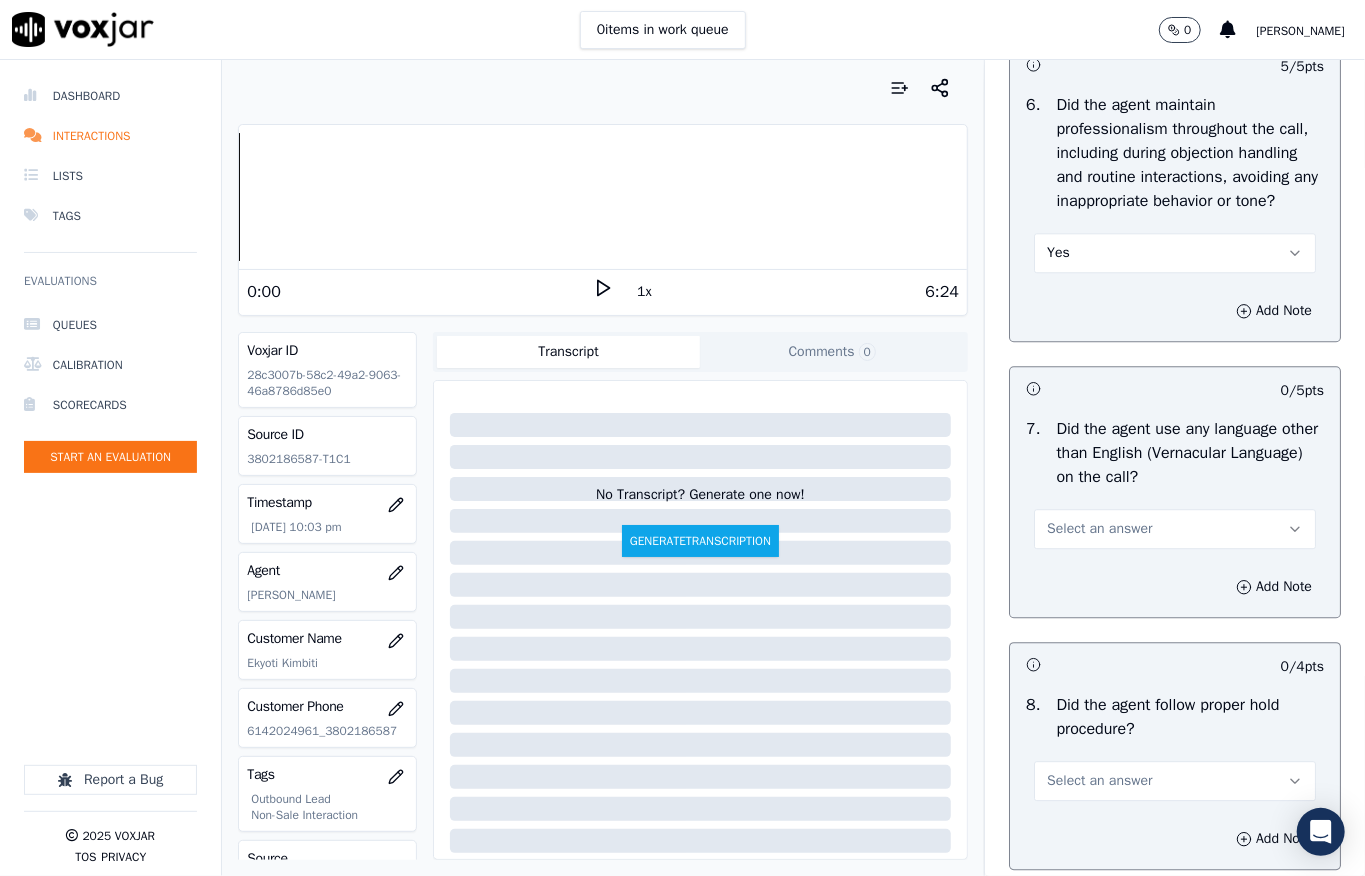 scroll, scrollTop: 2933, scrollLeft: 0, axis: vertical 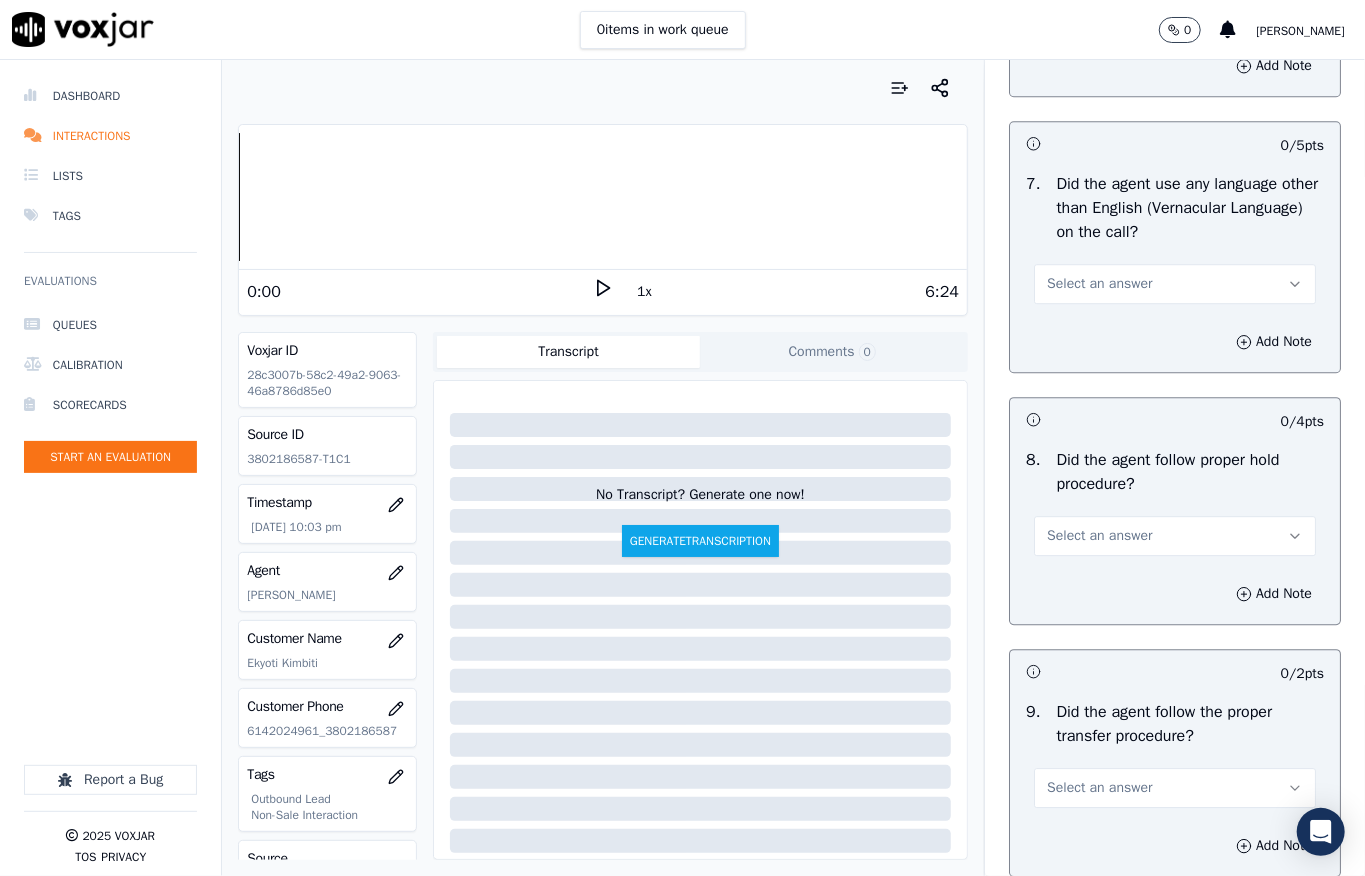 click on "Select an answer" at bounding box center [1099, 284] 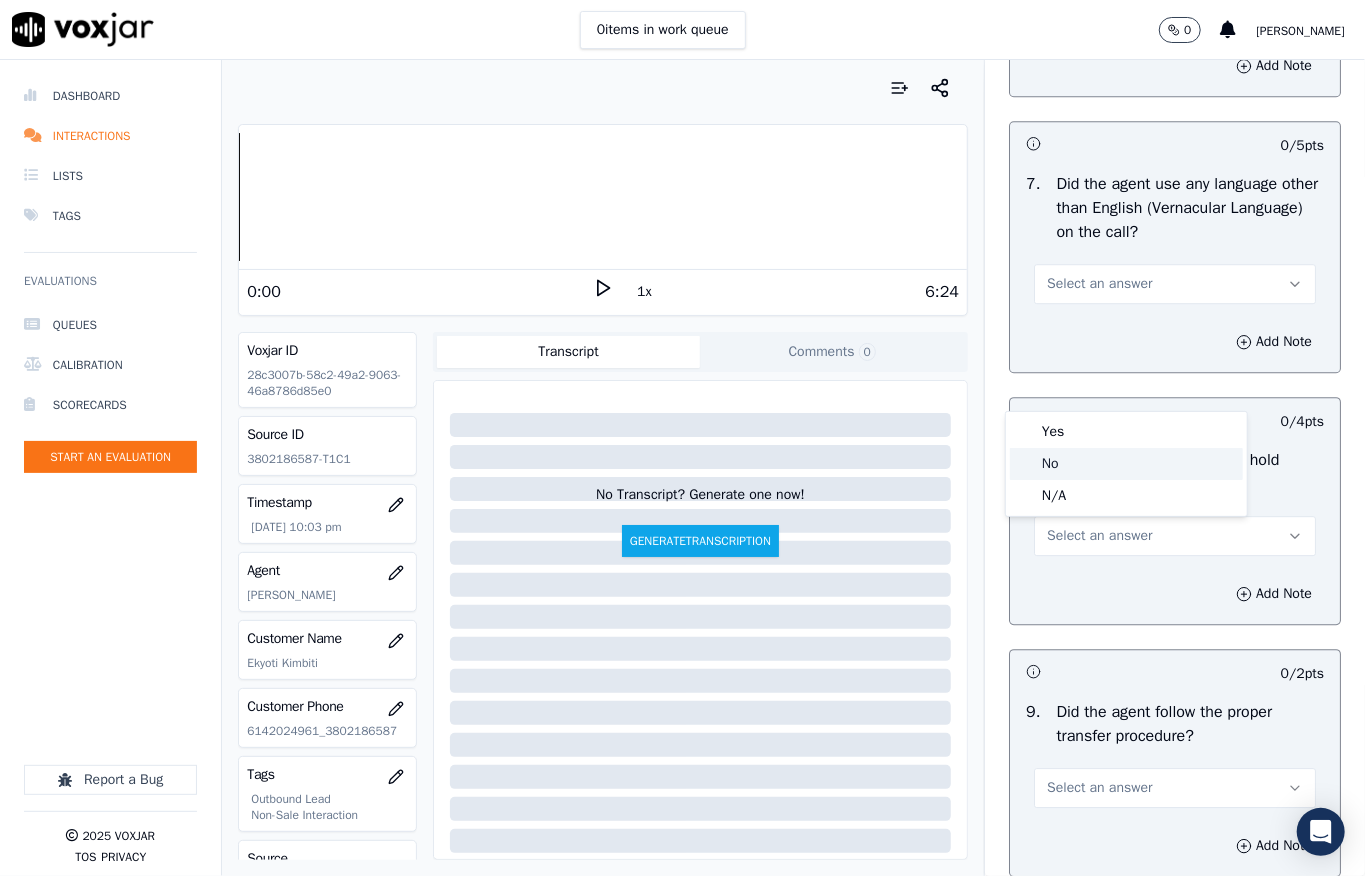 click on "No" 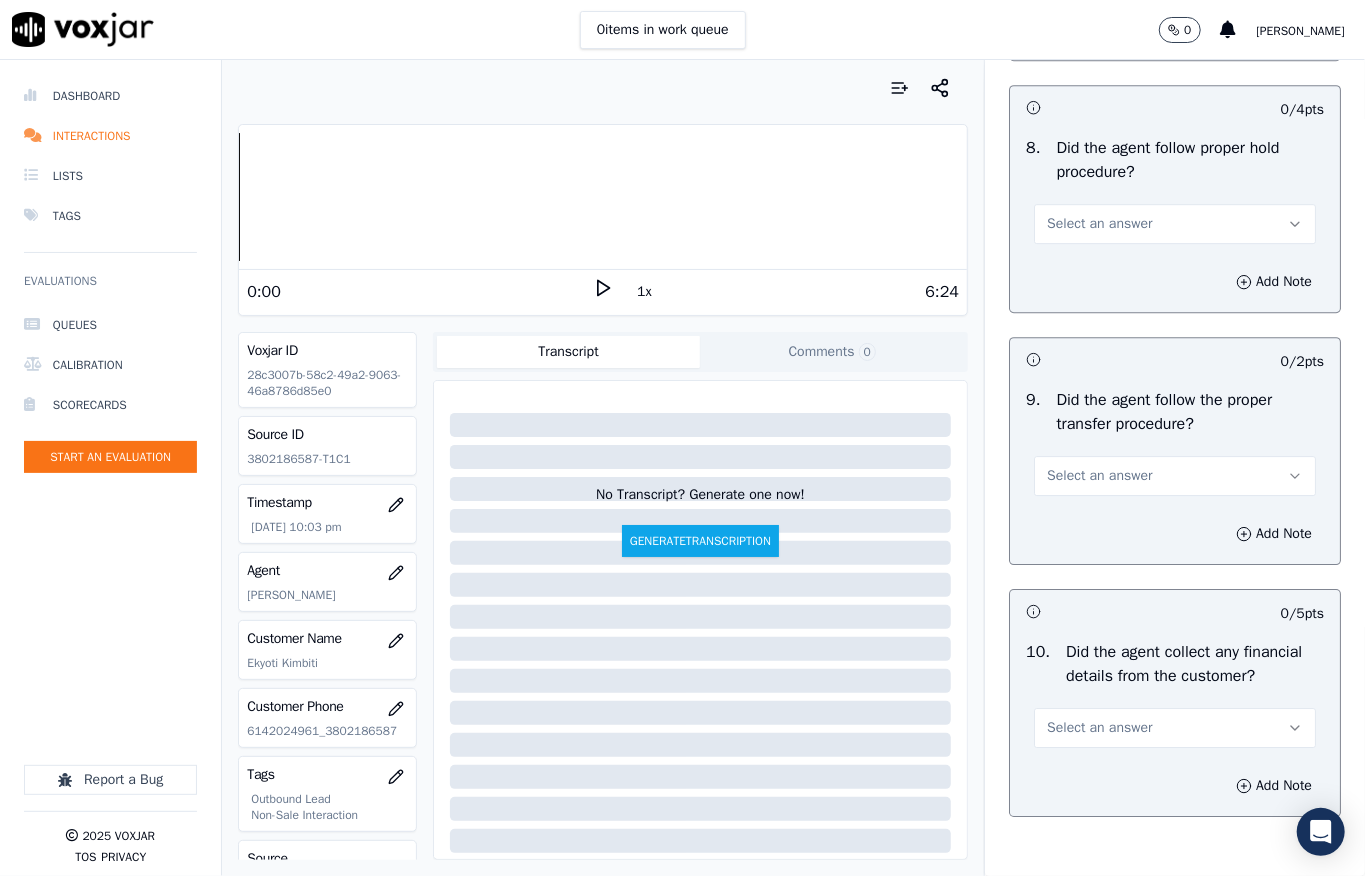 scroll, scrollTop: 3333, scrollLeft: 0, axis: vertical 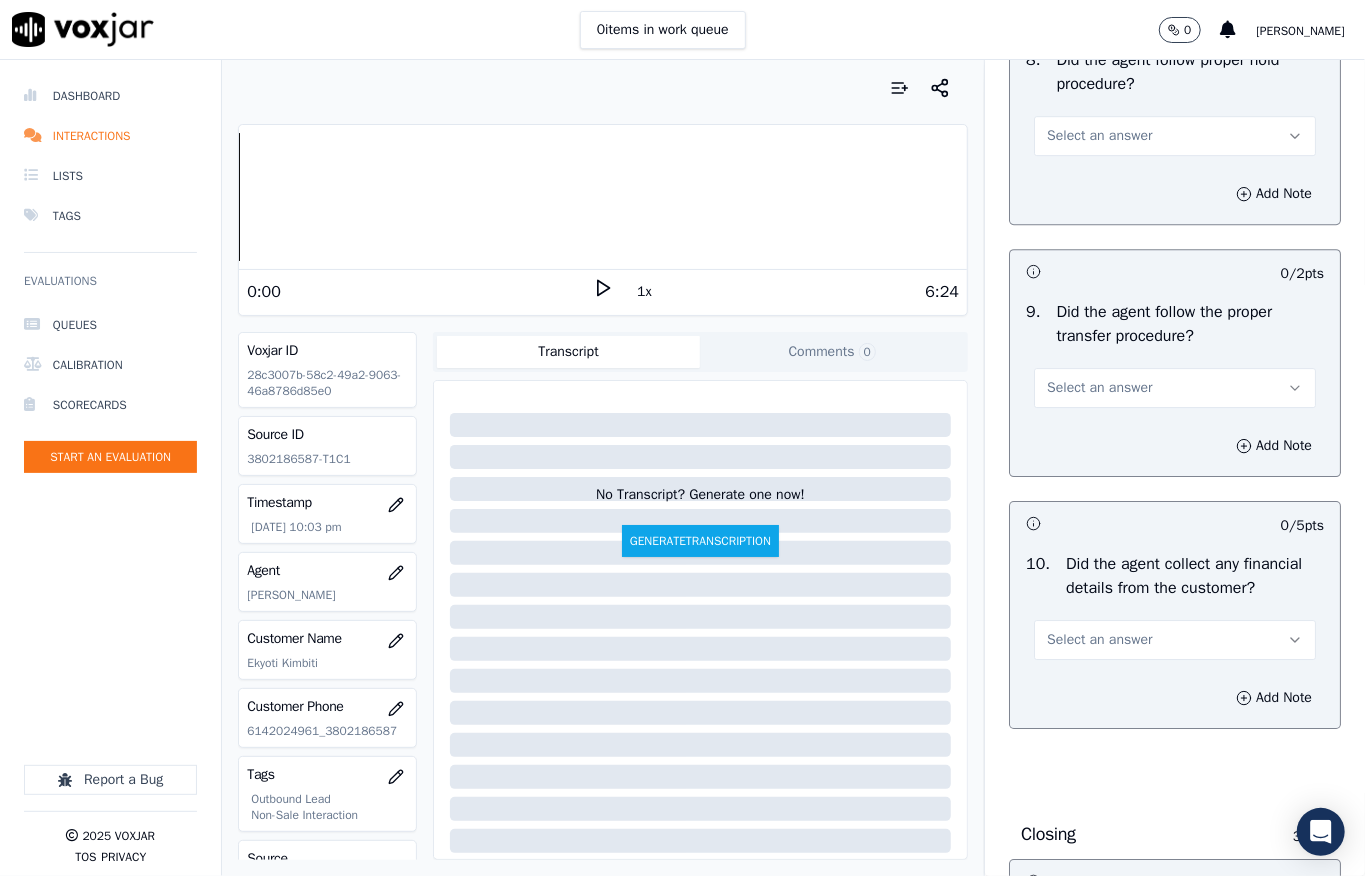 click on "Select an answer" at bounding box center [1099, 136] 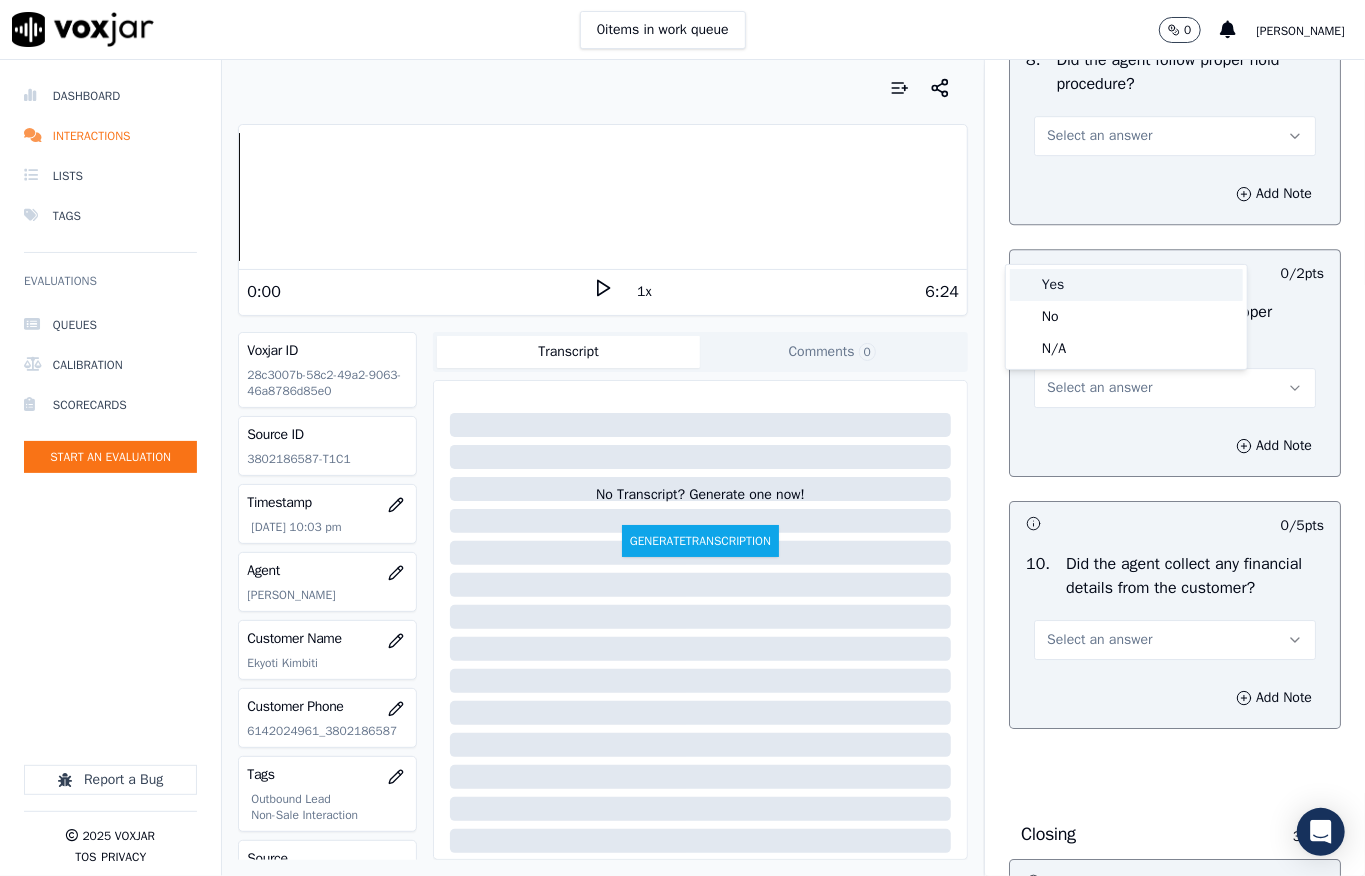 click on "Yes" at bounding box center [1126, 285] 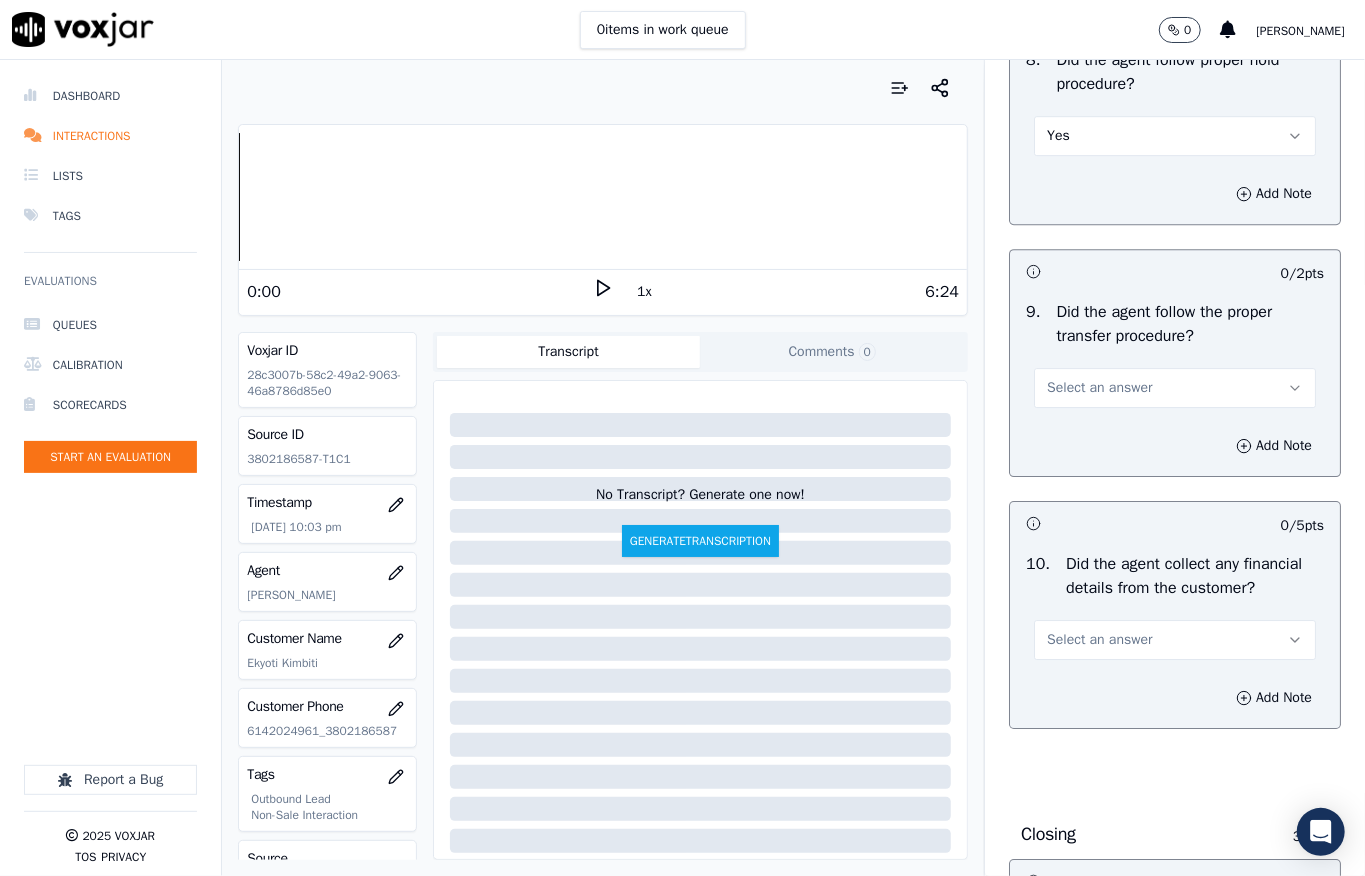 click on "Select an answer" at bounding box center [1099, 388] 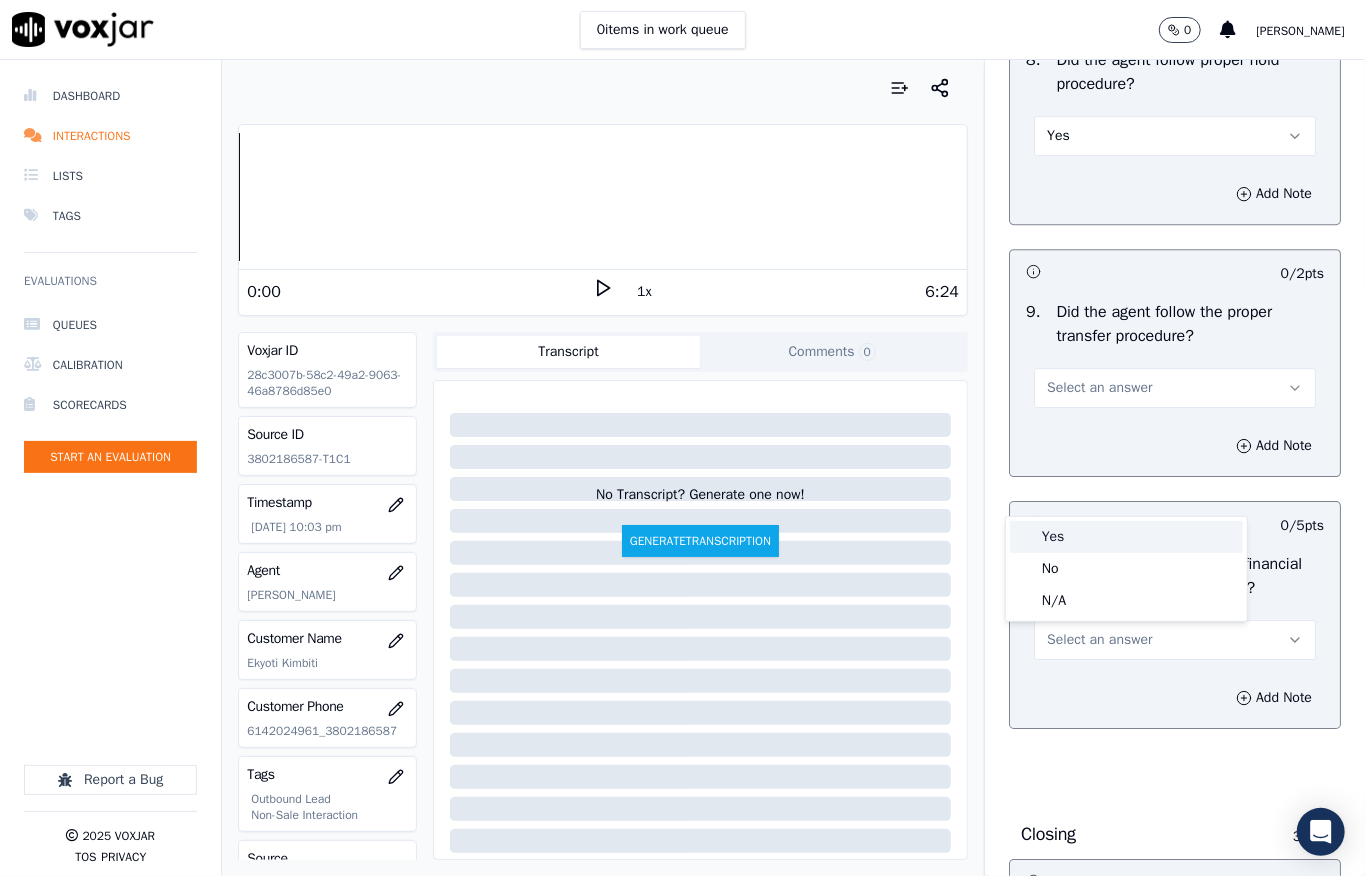 click on "Yes" at bounding box center [1126, 537] 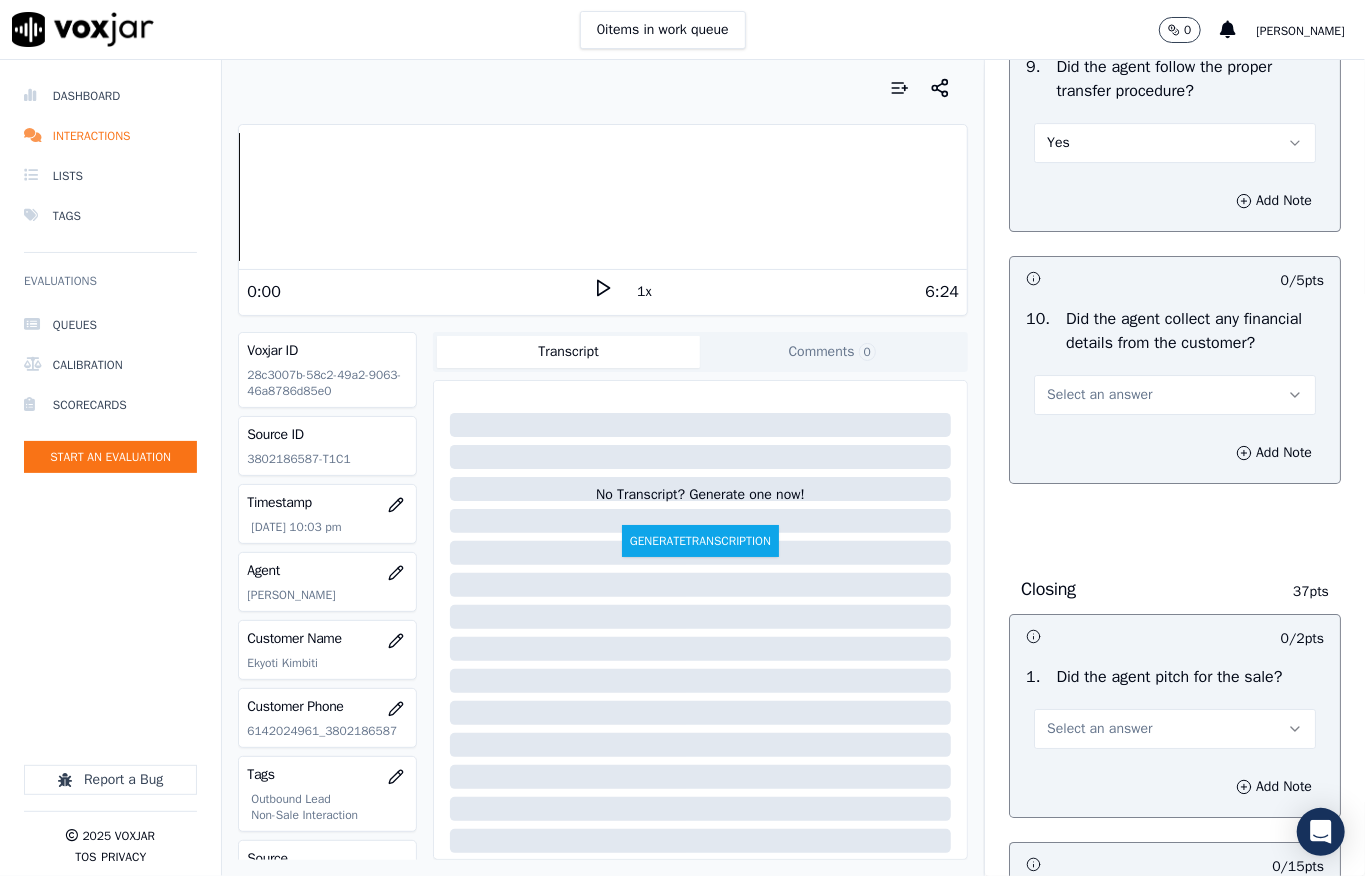 scroll, scrollTop: 3733, scrollLeft: 0, axis: vertical 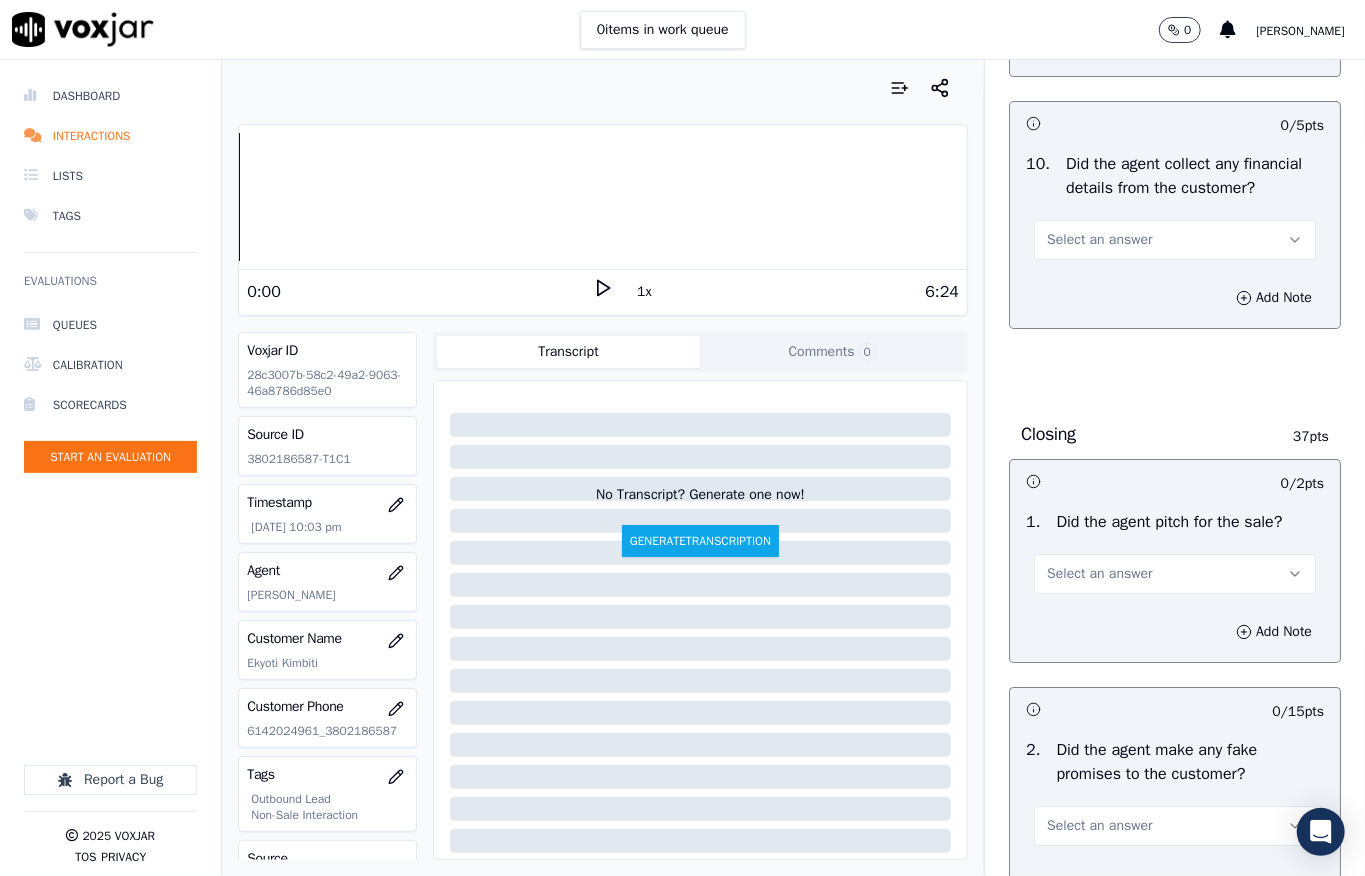 click on "Select an answer" at bounding box center (1099, 240) 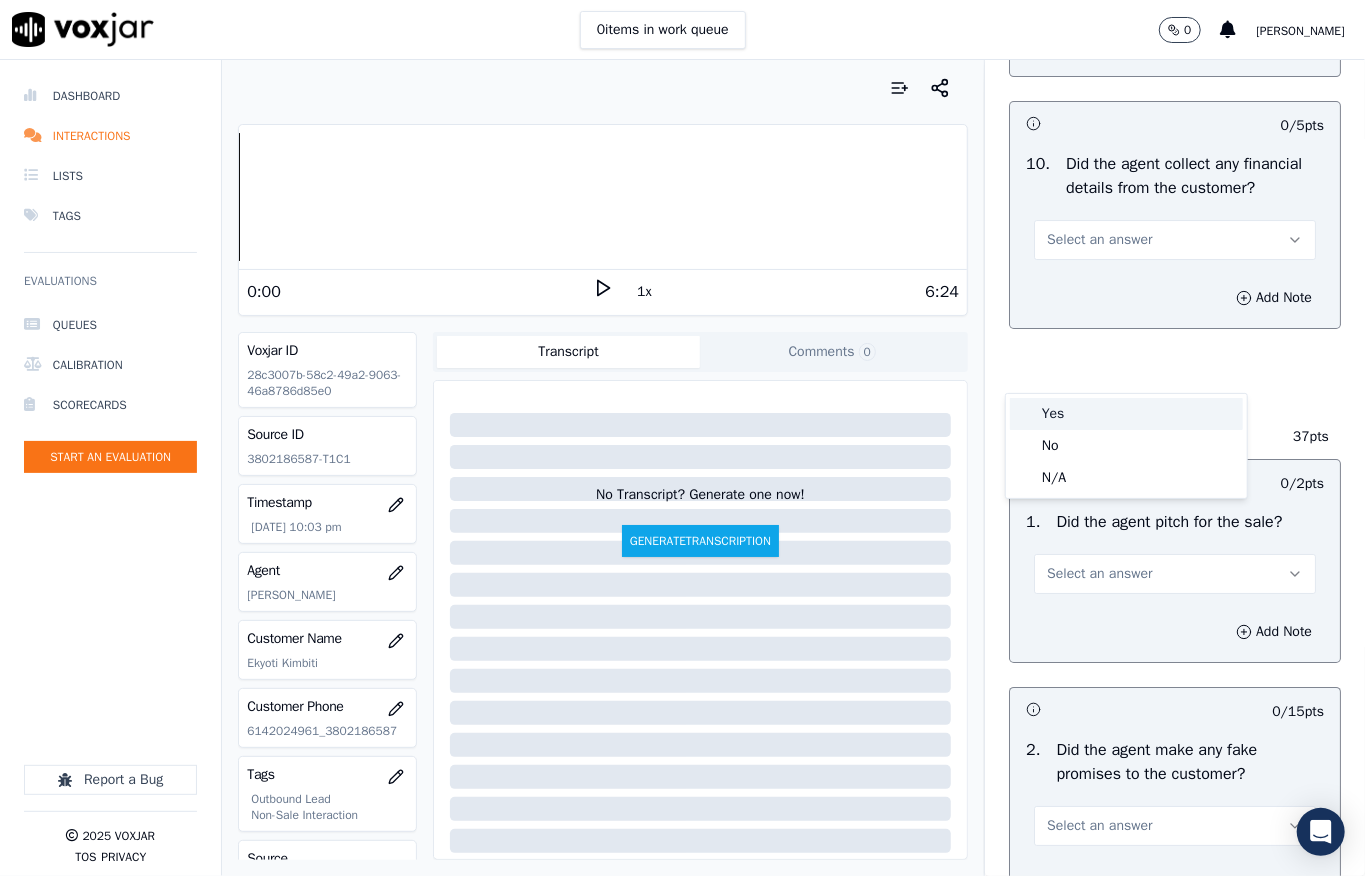 click on "Yes" at bounding box center (1126, 414) 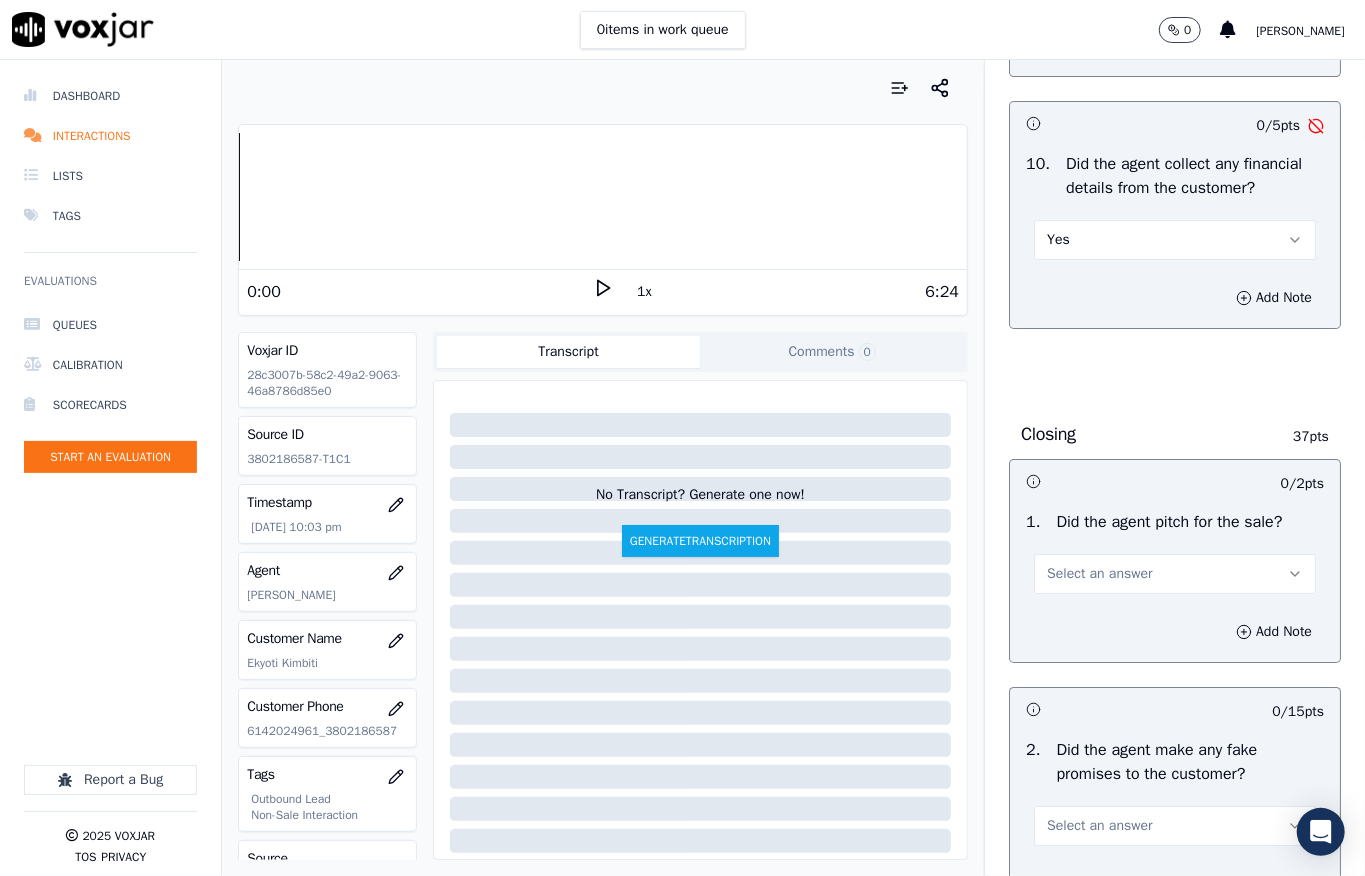 click on "Yes" at bounding box center (1175, 240) 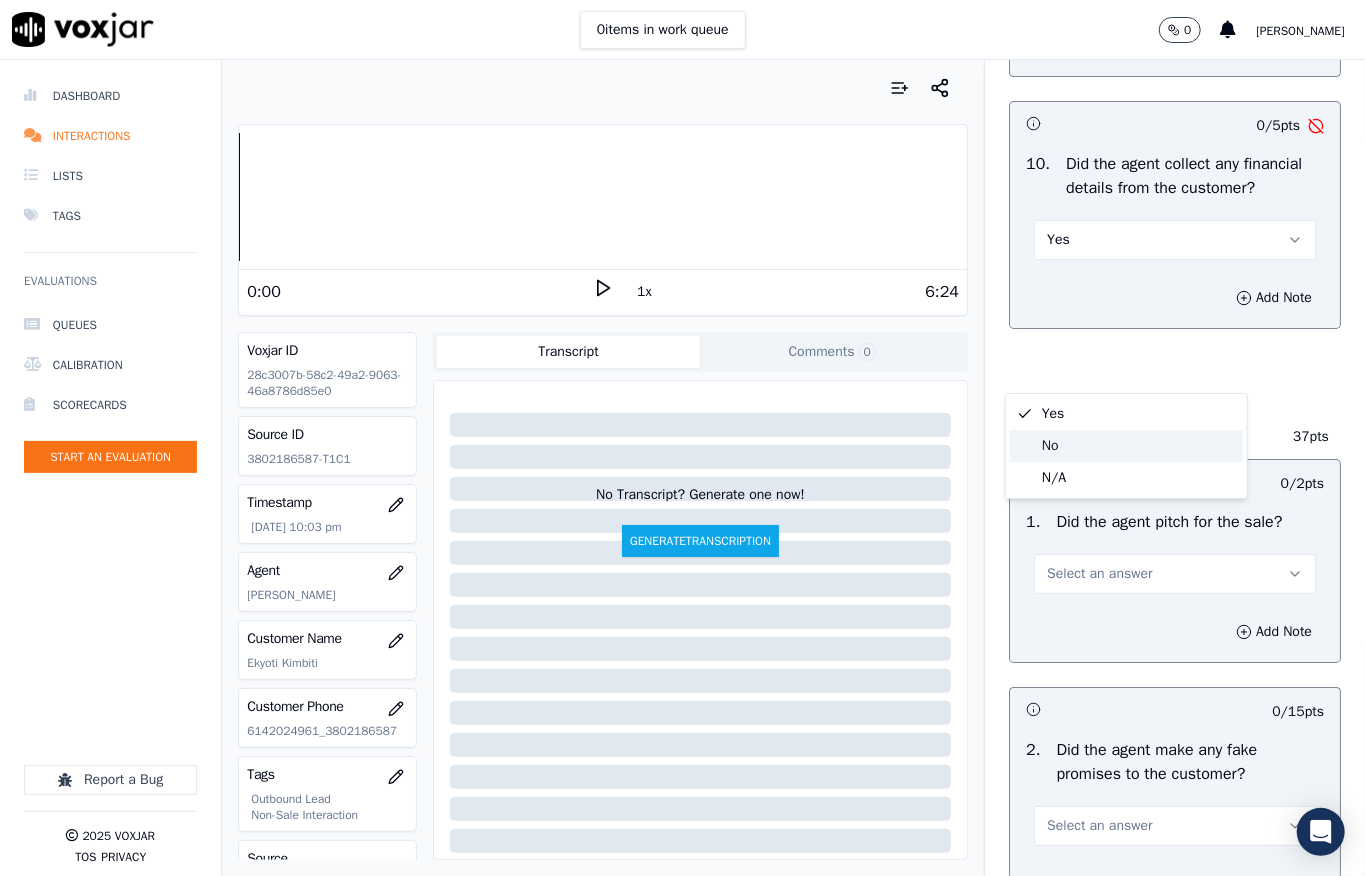 click on "No" 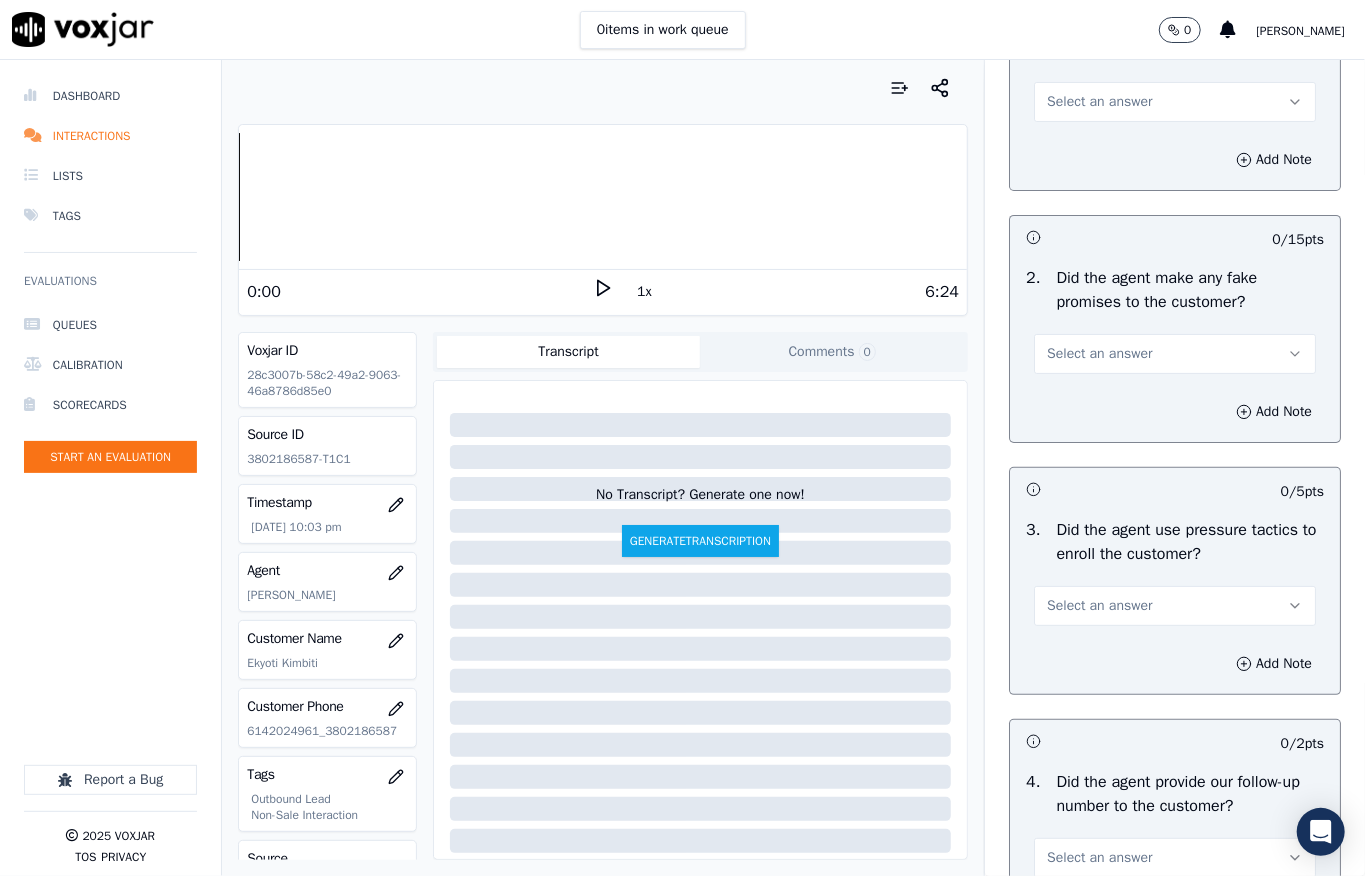 scroll, scrollTop: 4266, scrollLeft: 0, axis: vertical 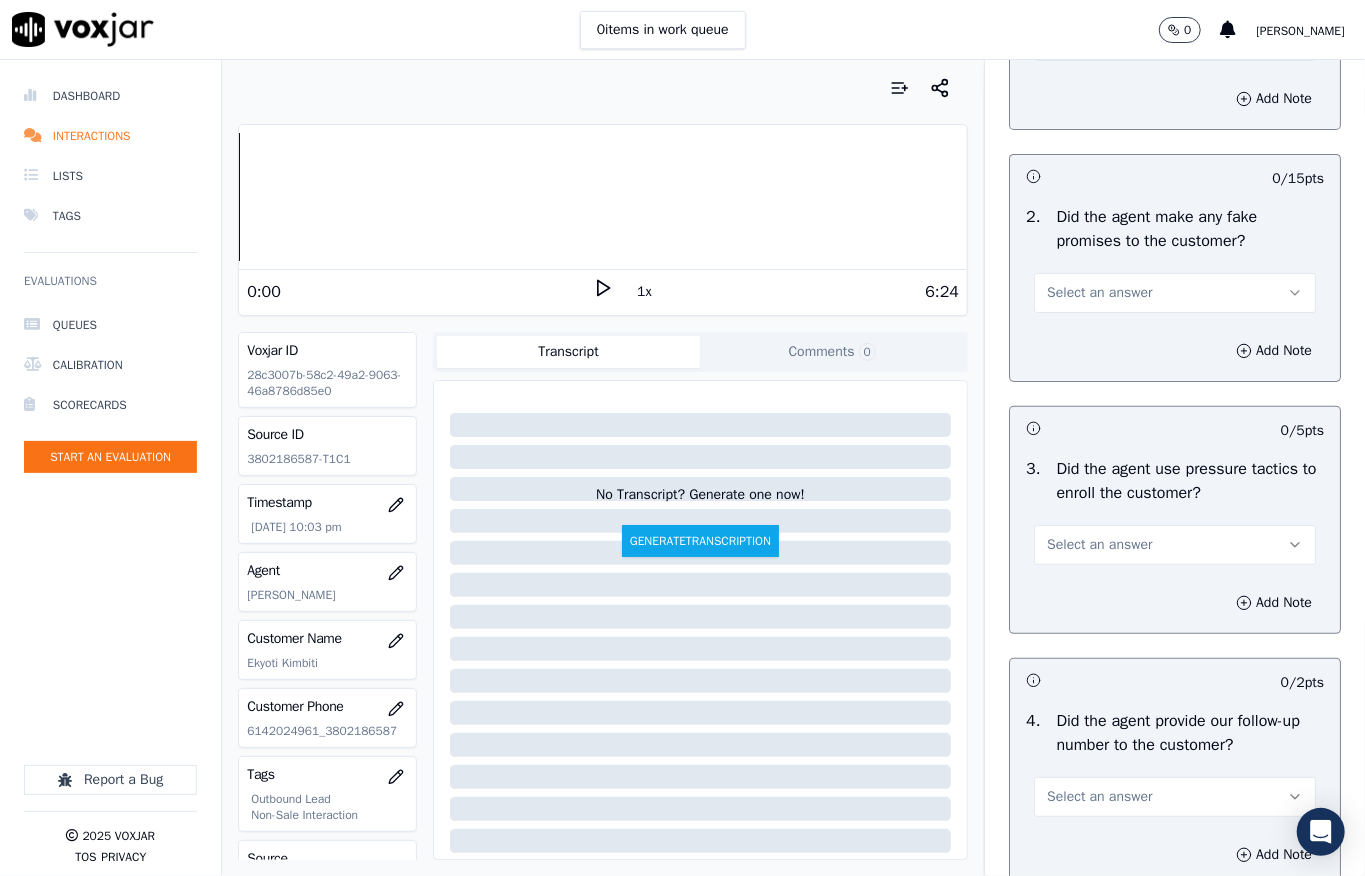 click on "Select an answer" at bounding box center [1099, 41] 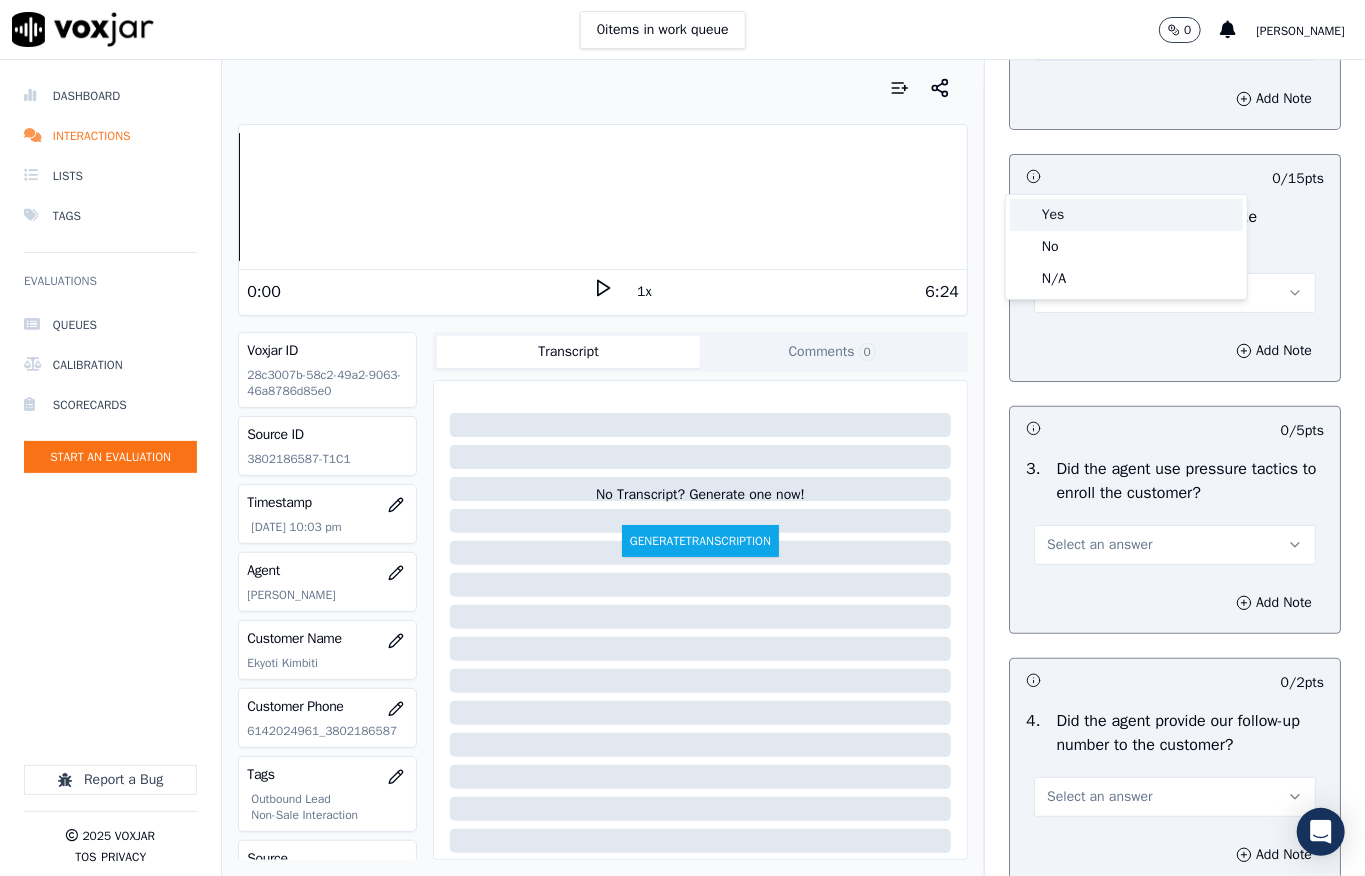 drag, startPoint x: 1057, startPoint y: 217, endPoint x: 1064, endPoint y: 282, distance: 65.37584 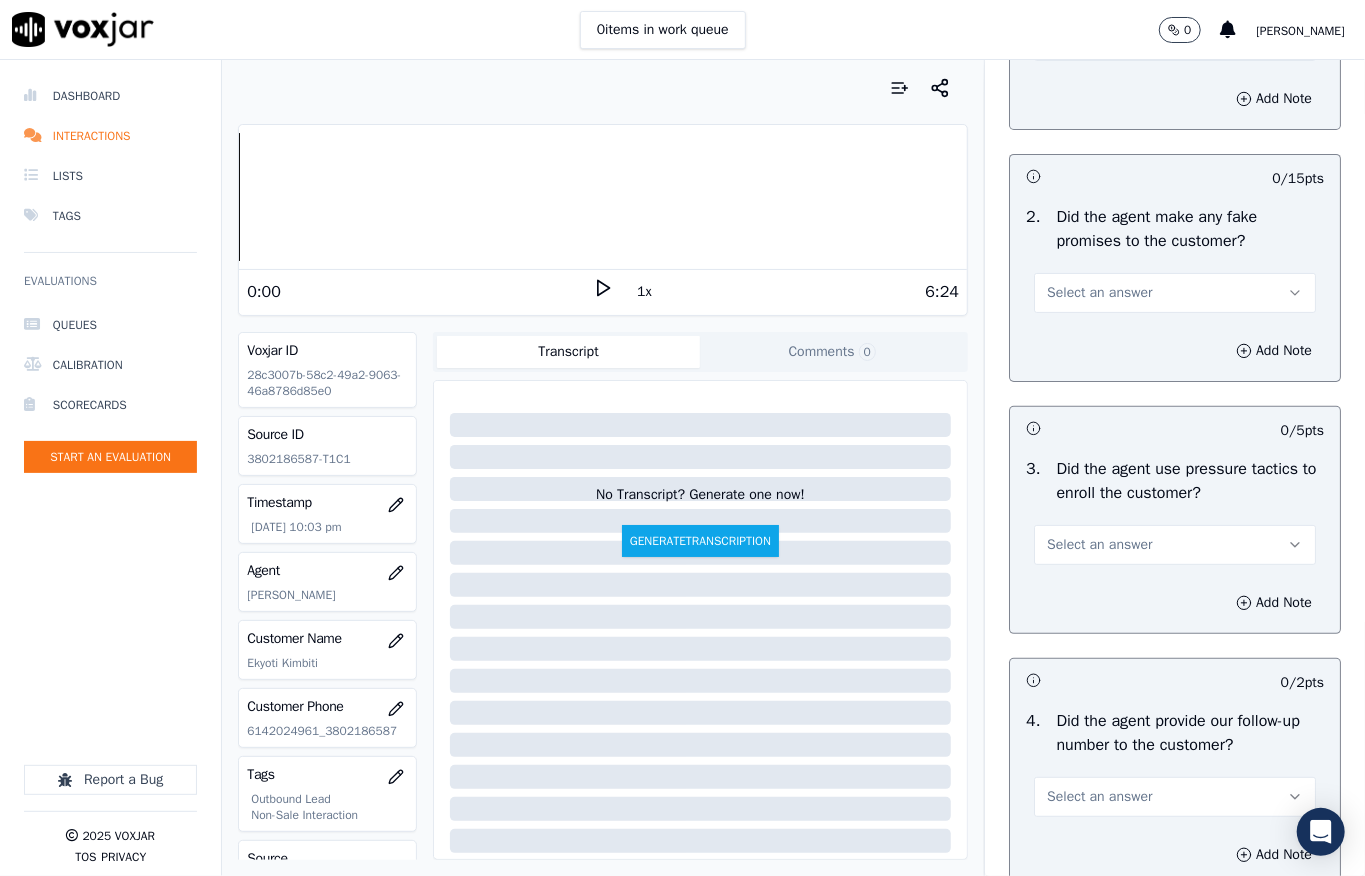 click on "Select an answer" at bounding box center [1099, 293] 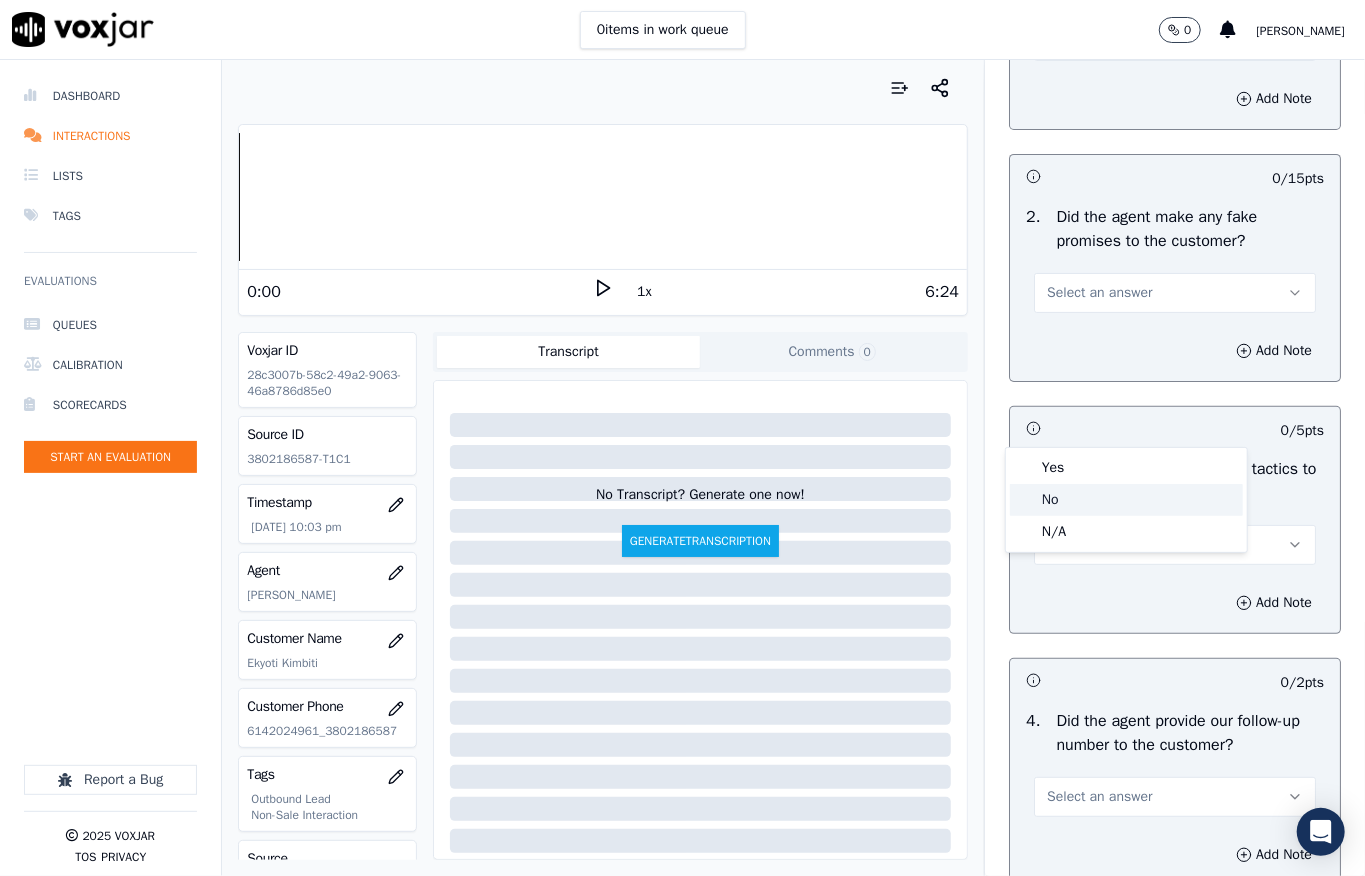 click on "No" 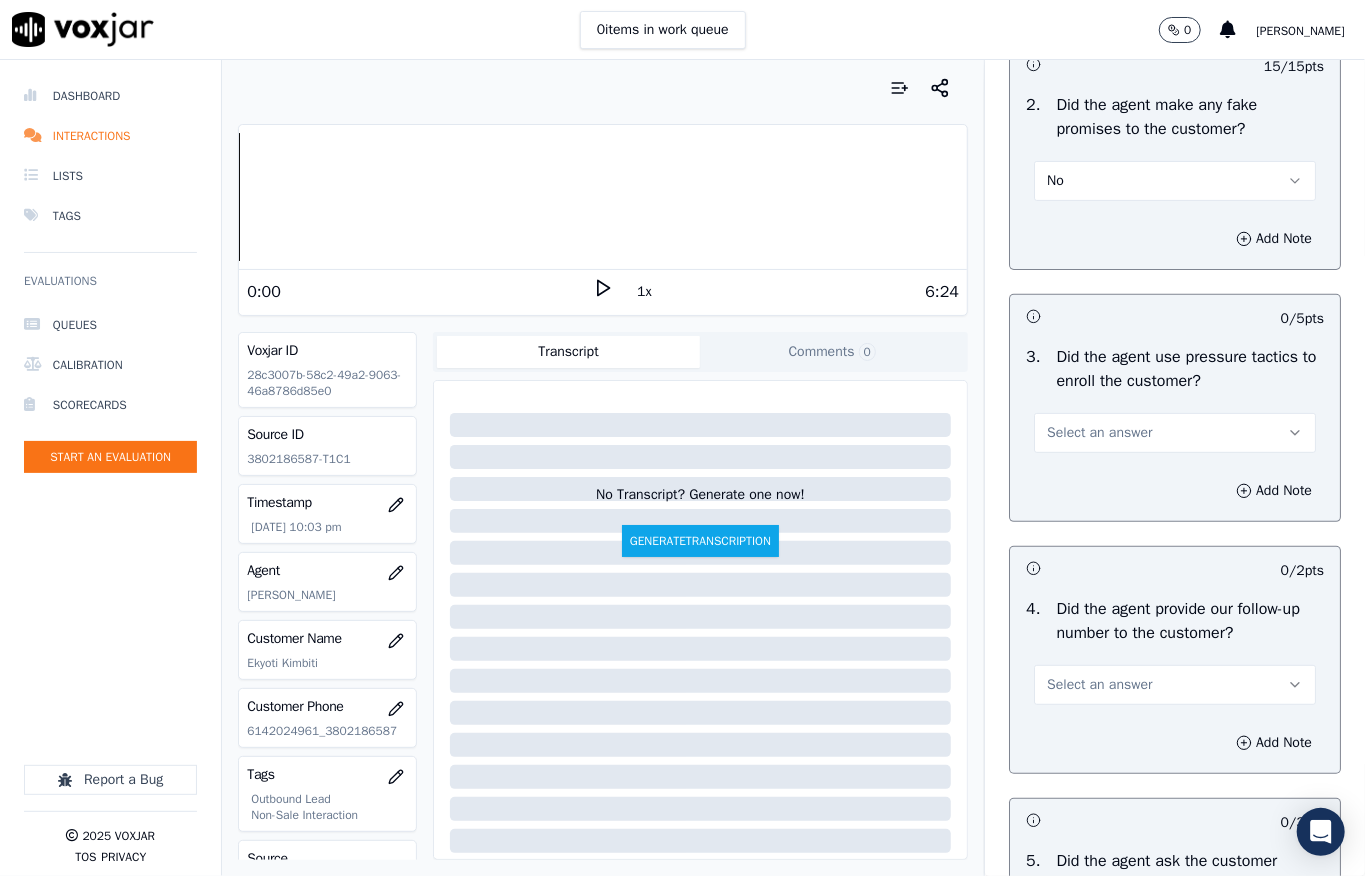 scroll, scrollTop: 4533, scrollLeft: 0, axis: vertical 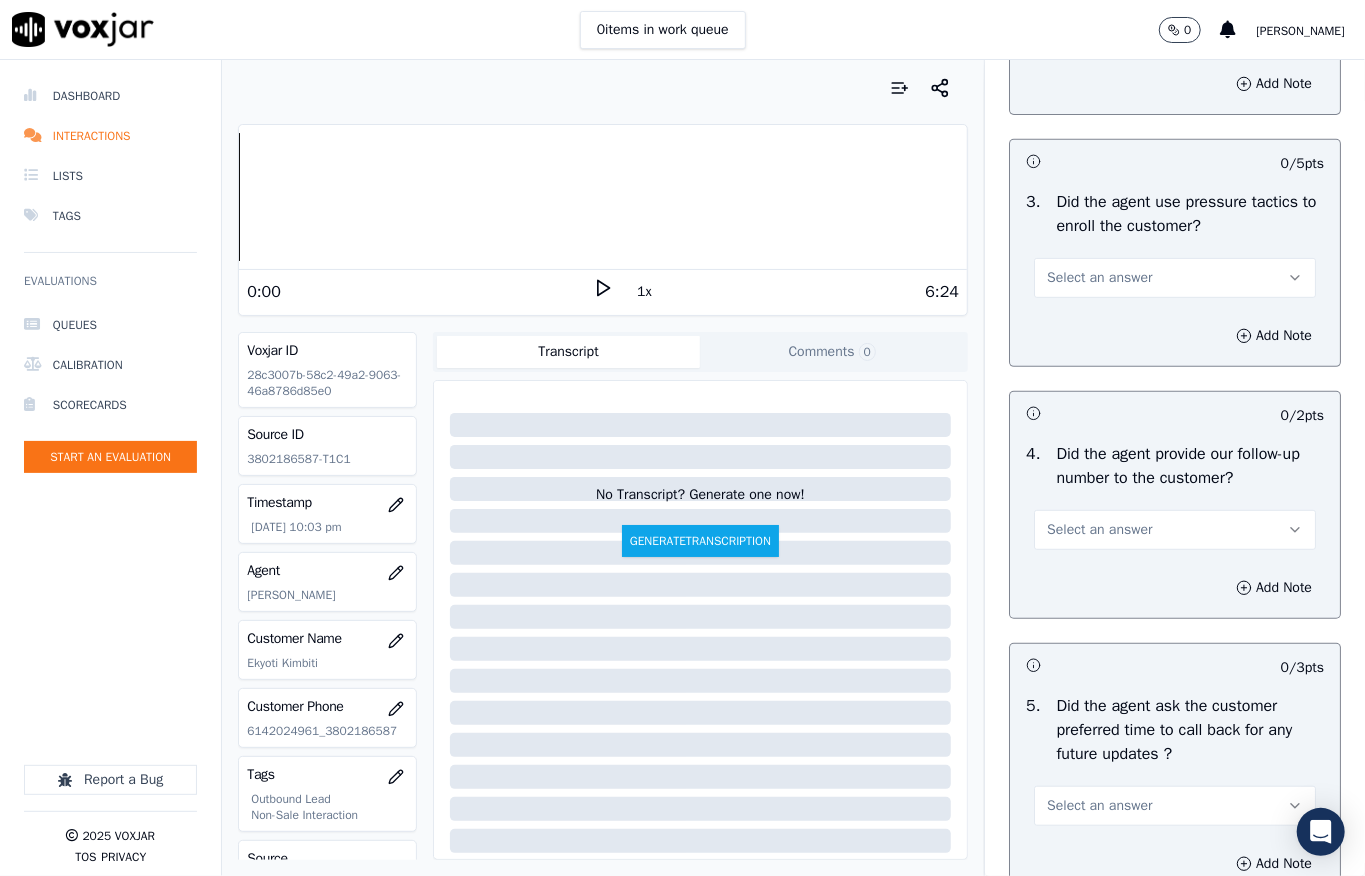 click on "Select an answer" at bounding box center (1099, 278) 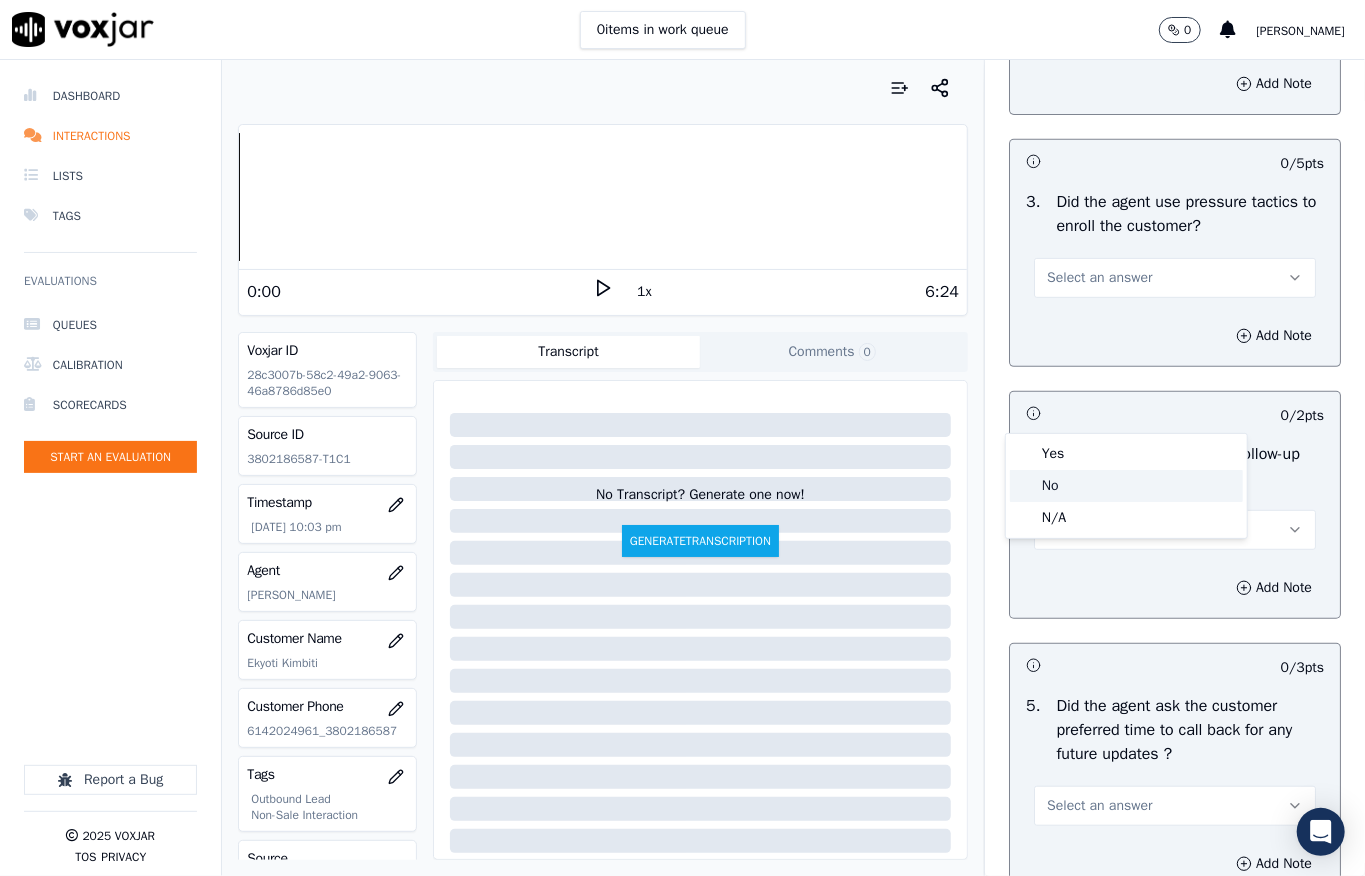 click on "No" 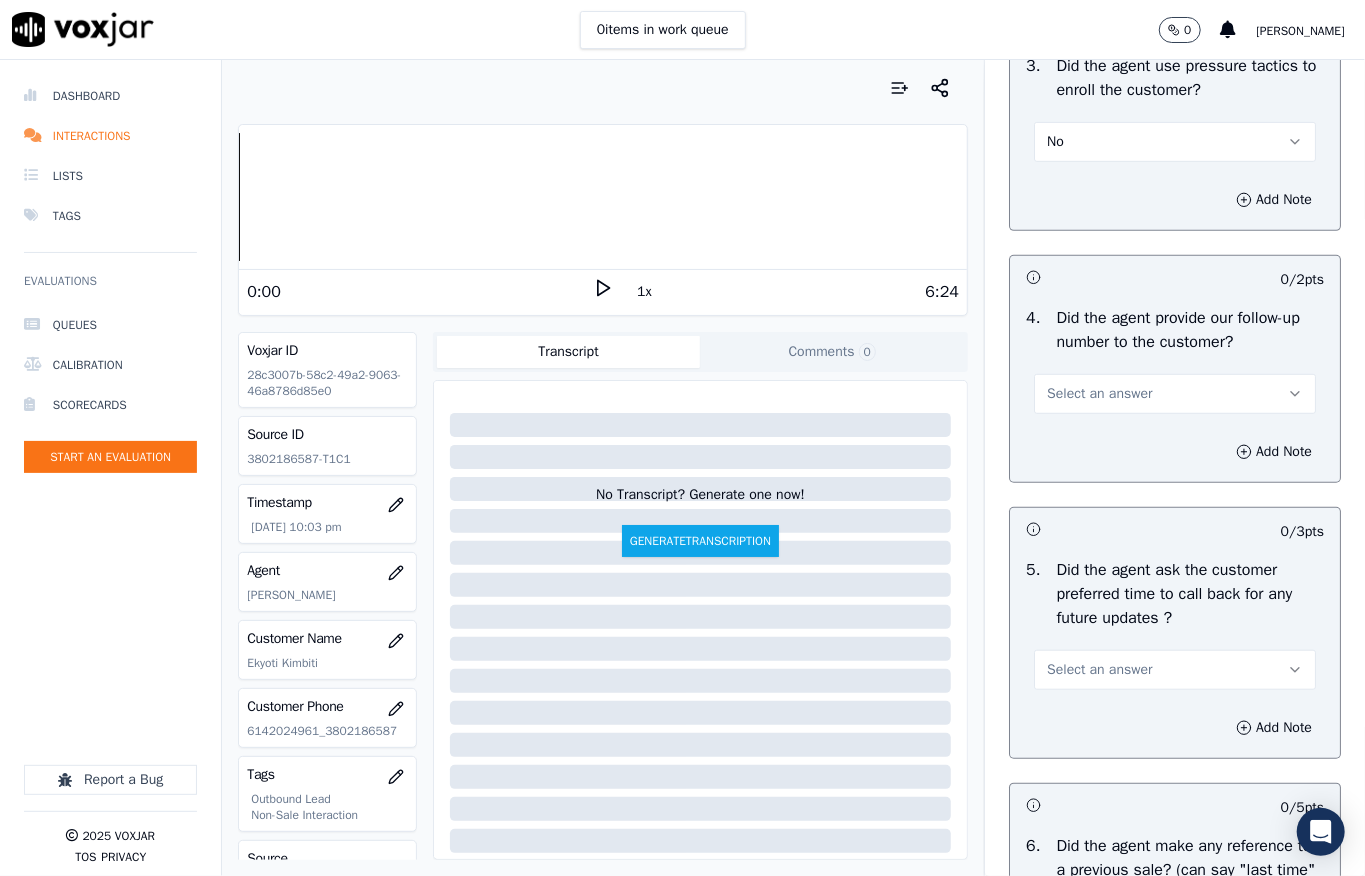 scroll, scrollTop: 4800, scrollLeft: 0, axis: vertical 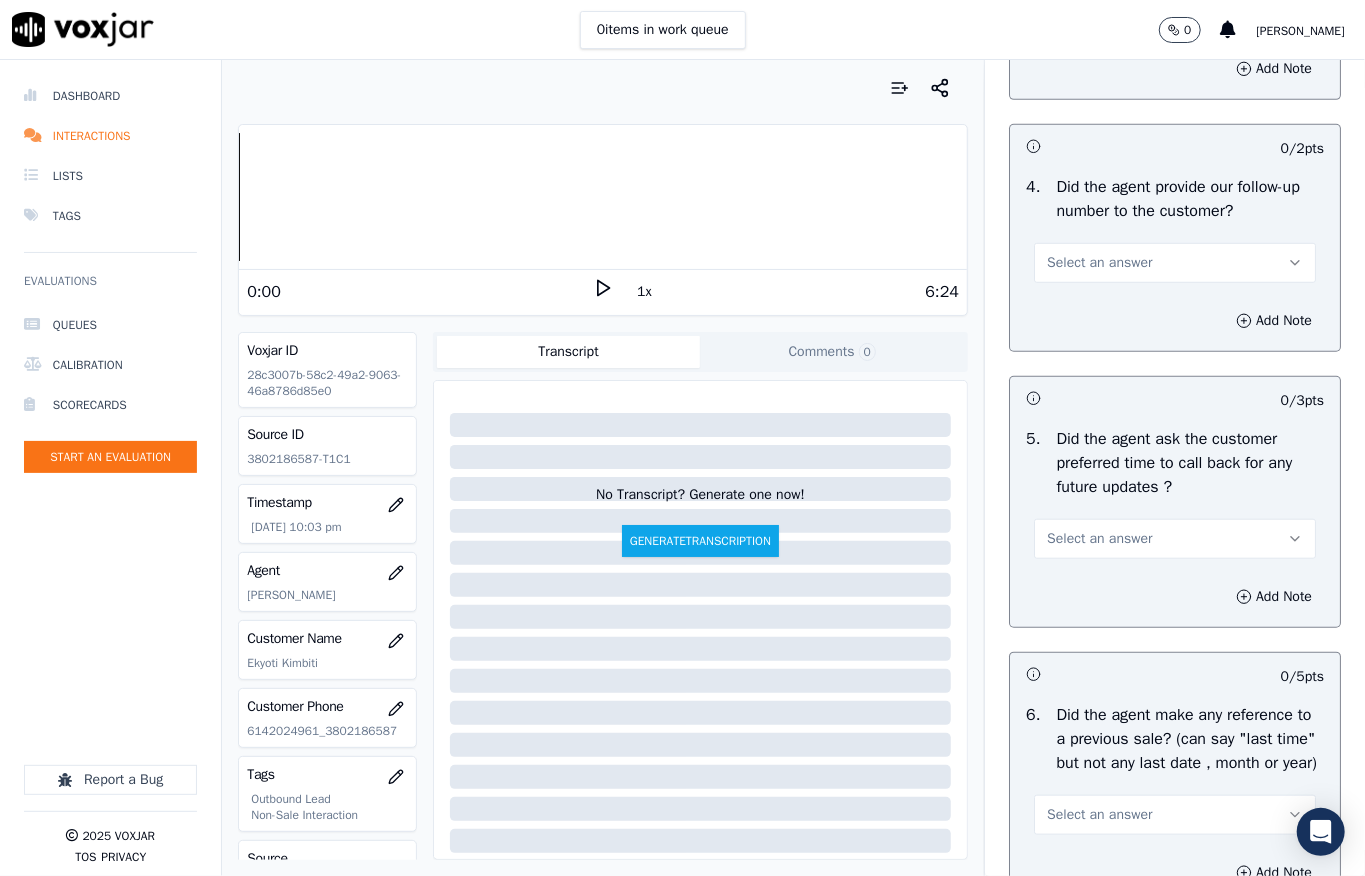 click on "Select an answer" at bounding box center (1175, 263) 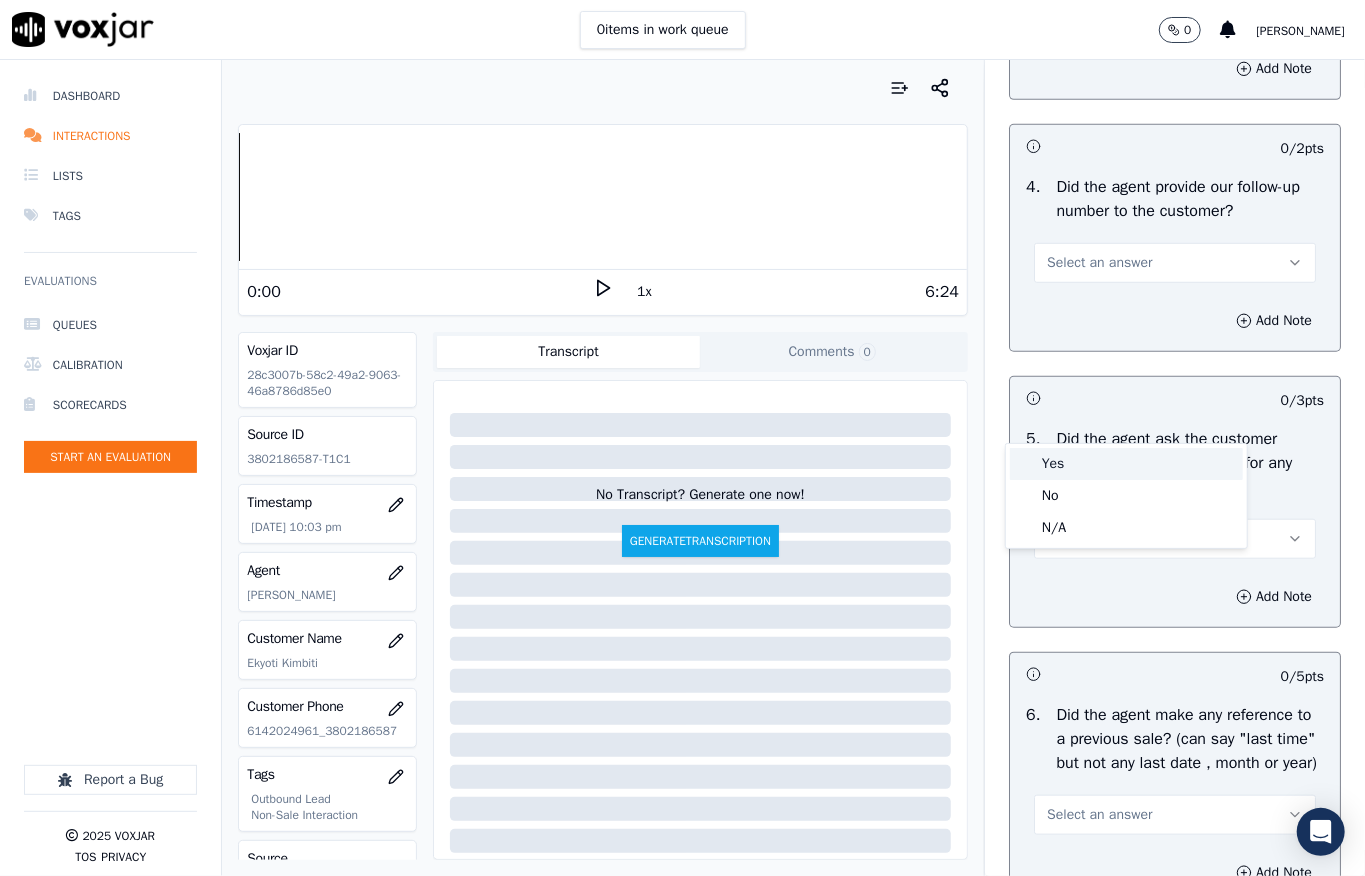 click on "Yes" at bounding box center (1126, 464) 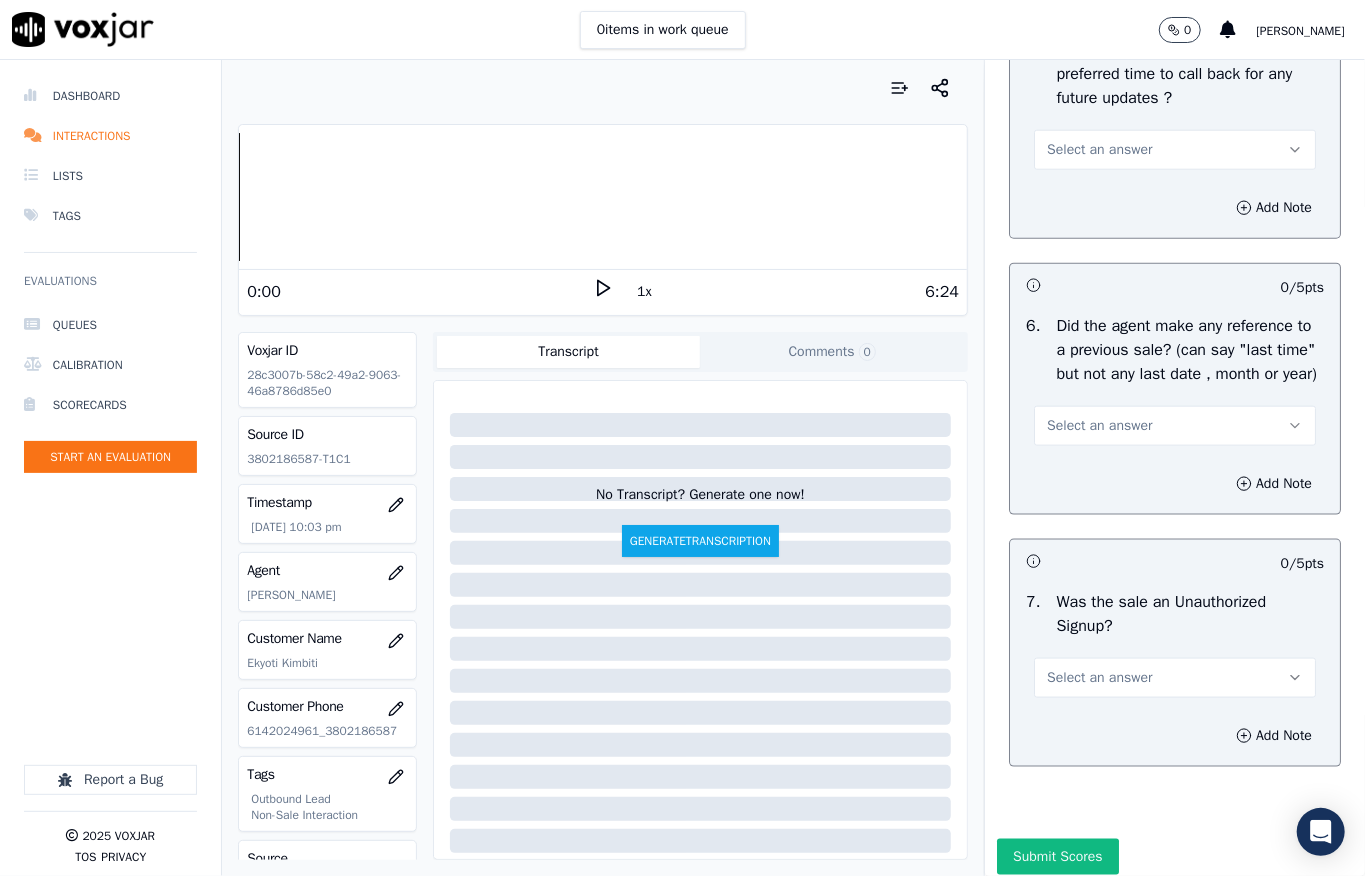 scroll, scrollTop: 5200, scrollLeft: 0, axis: vertical 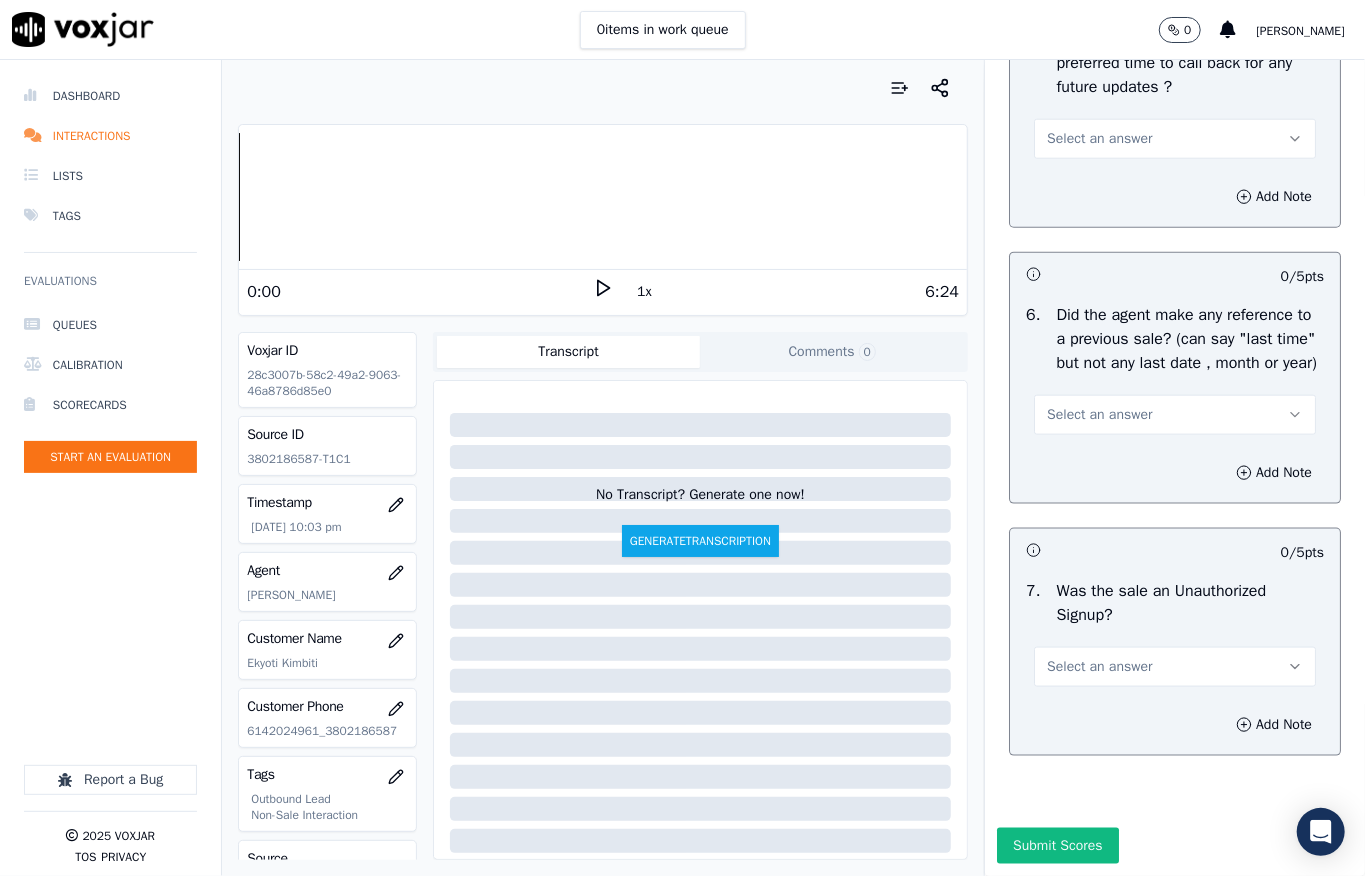 click on "Select an answer" at bounding box center (1099, 139) 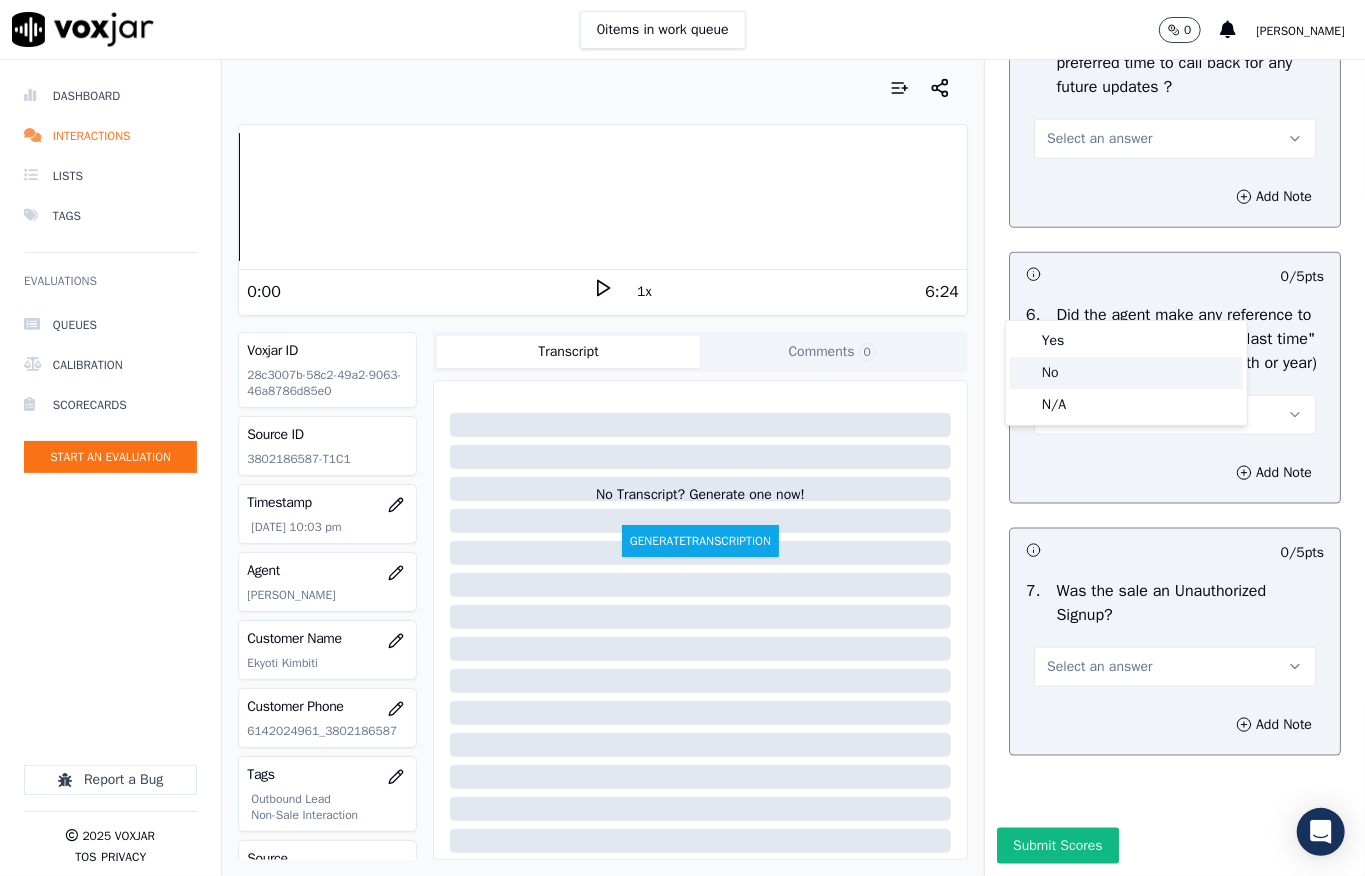 click on "No" 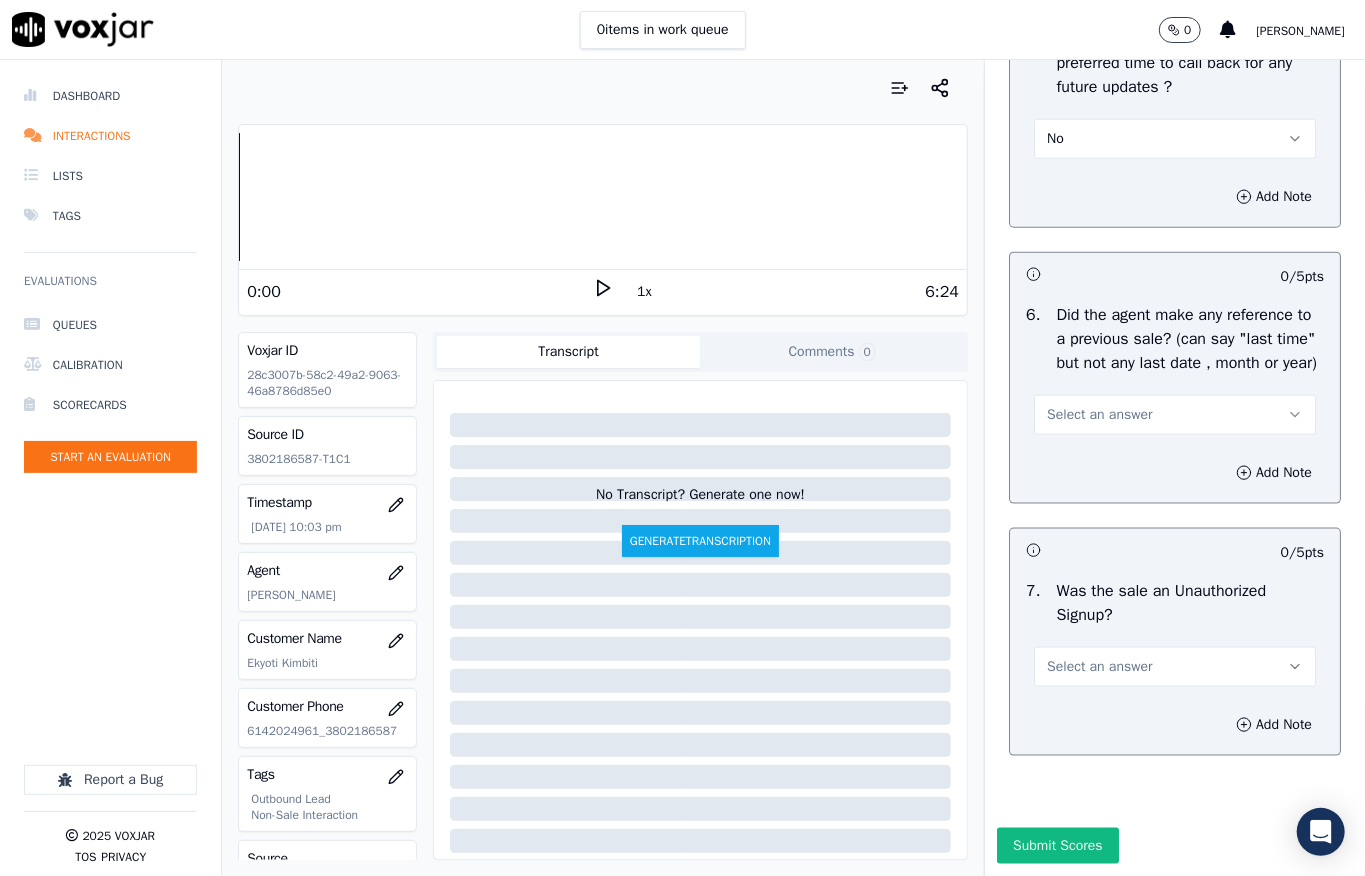 scroll, scrollTop: 5450, scrollLeft: 0, axis: vertical 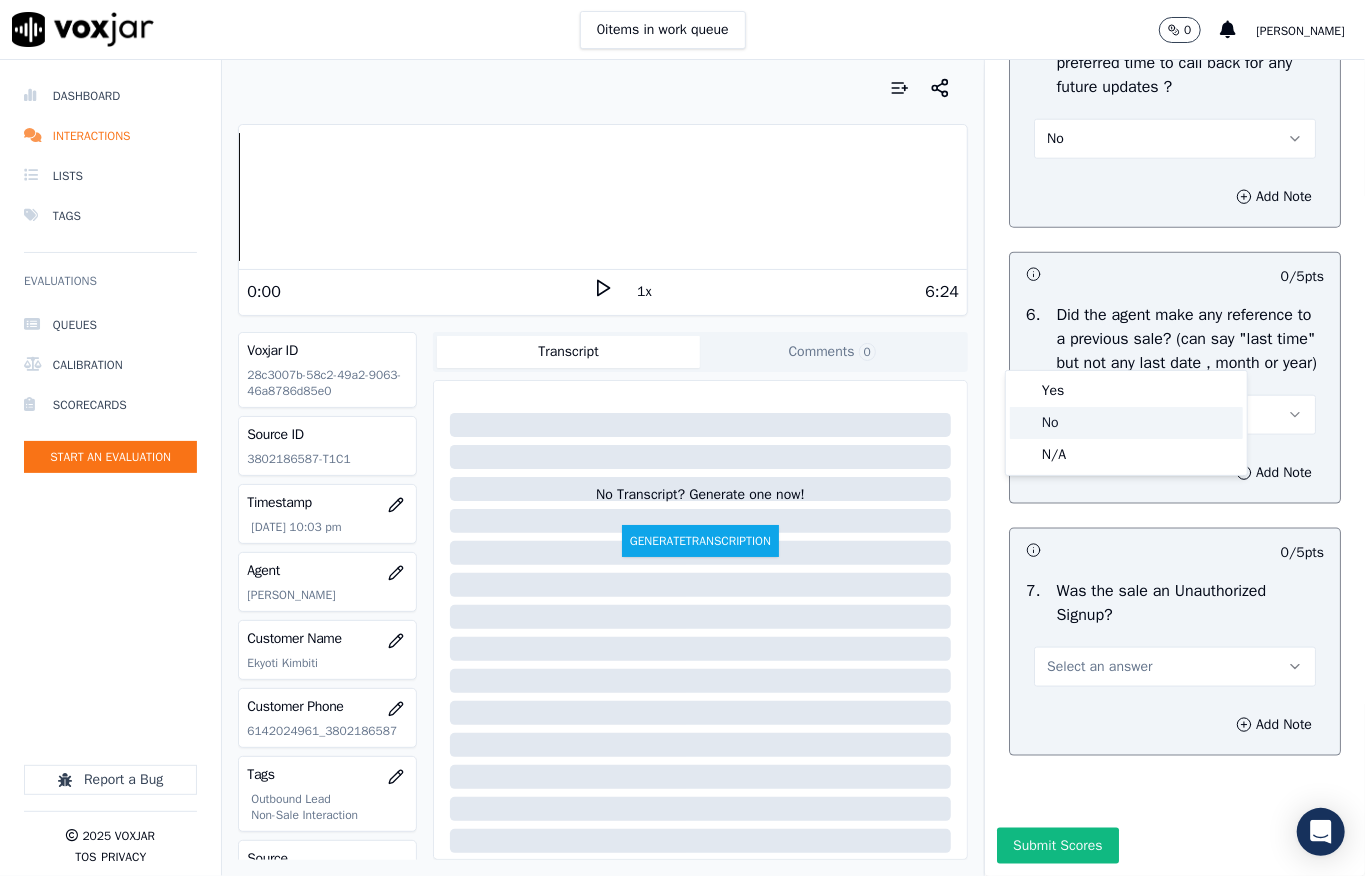 click on "No" 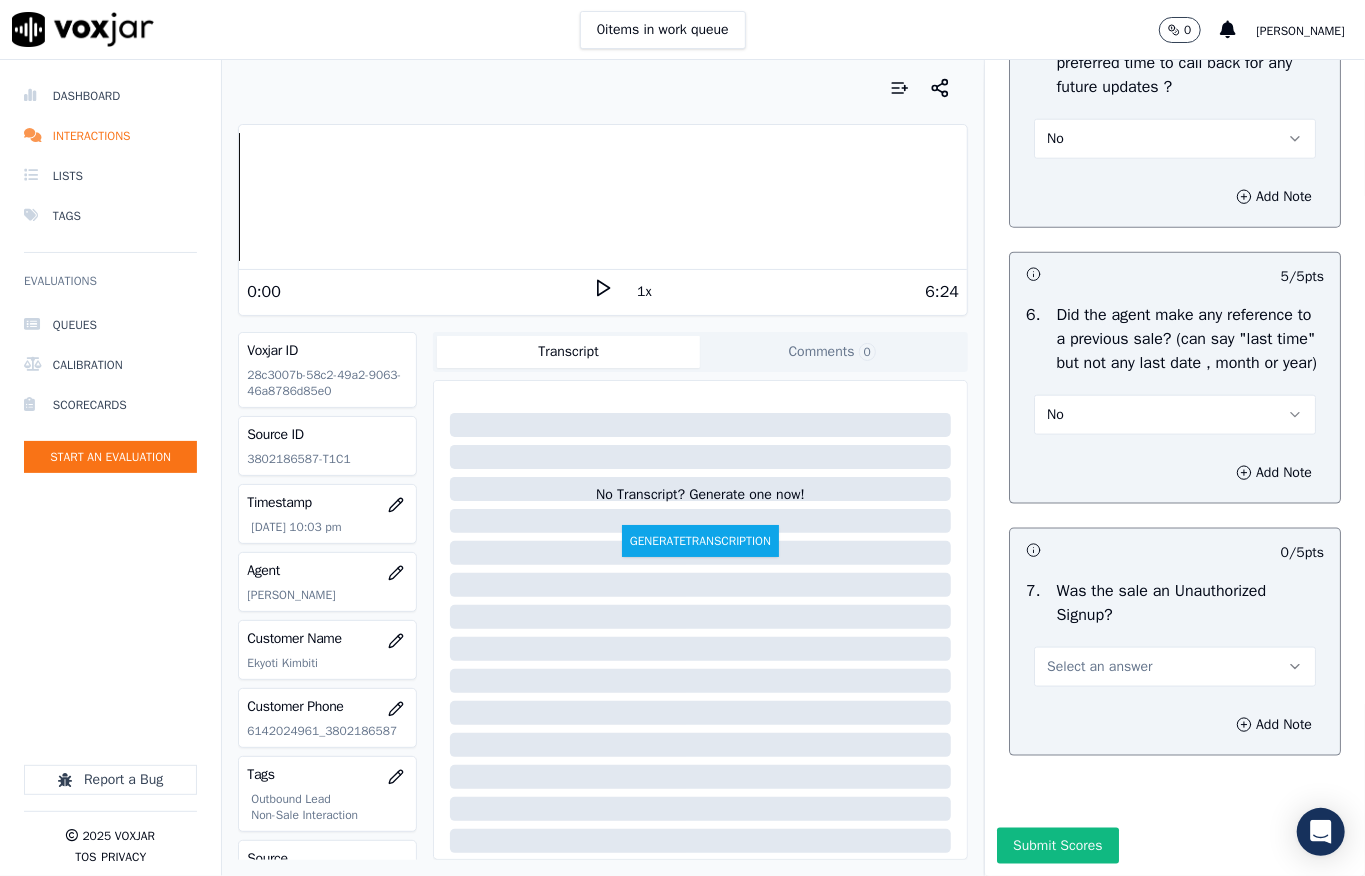 click on "Select an answer" at bounding box center [1099, 667] 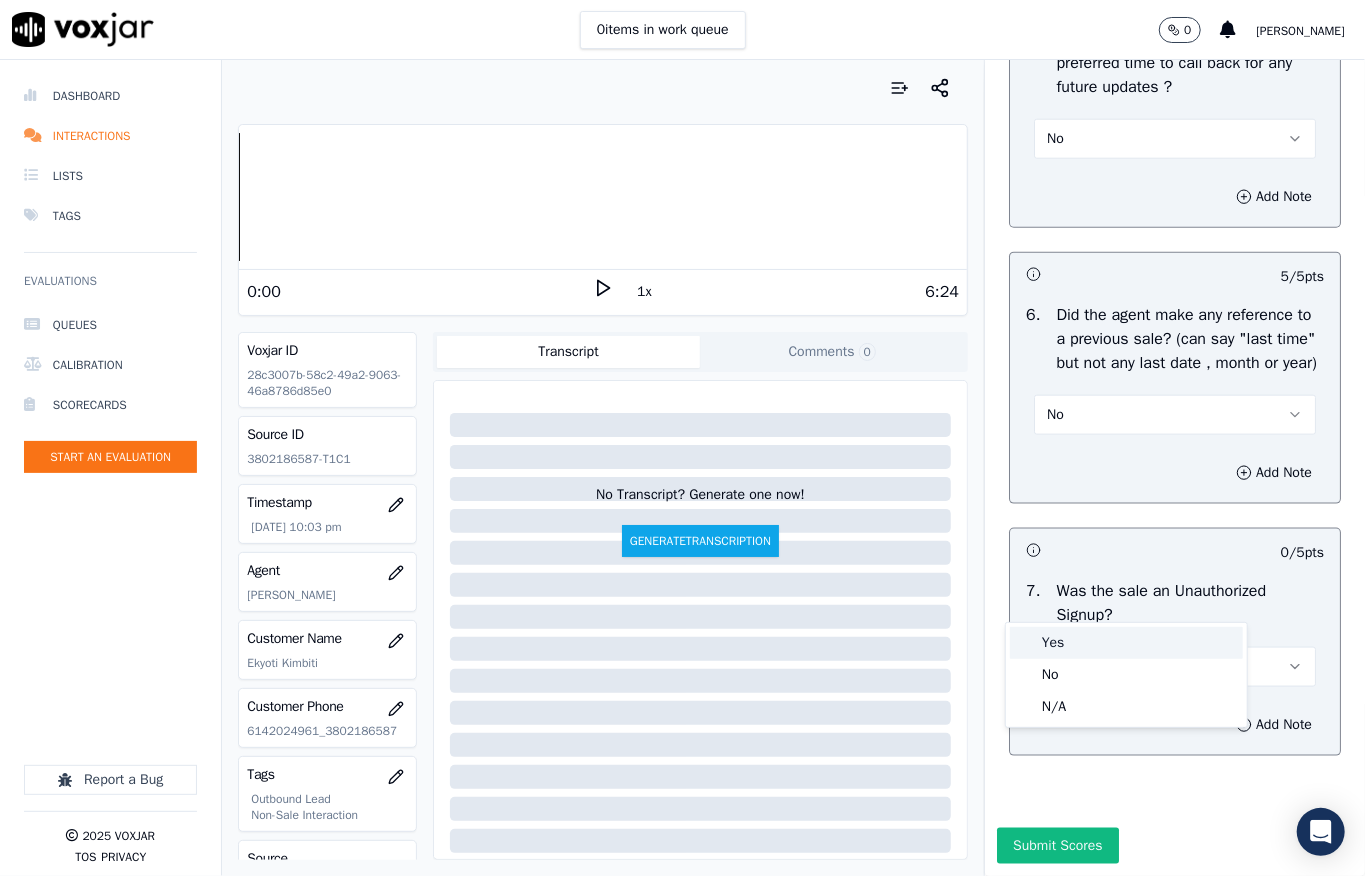 click on "Yes" at bounding box center [1126, 643] 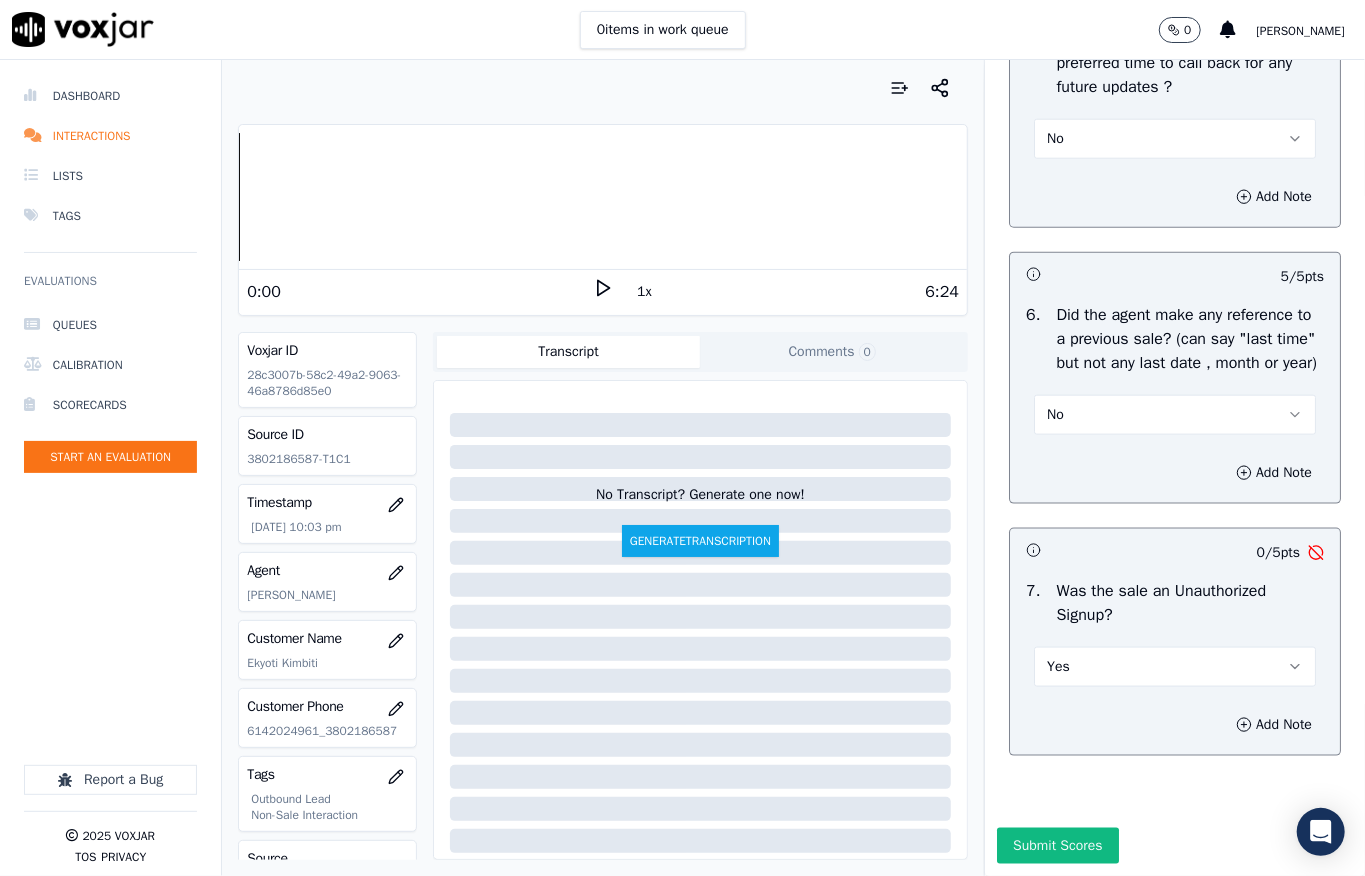 click on "Yes" at bounding box center (1175, 667) 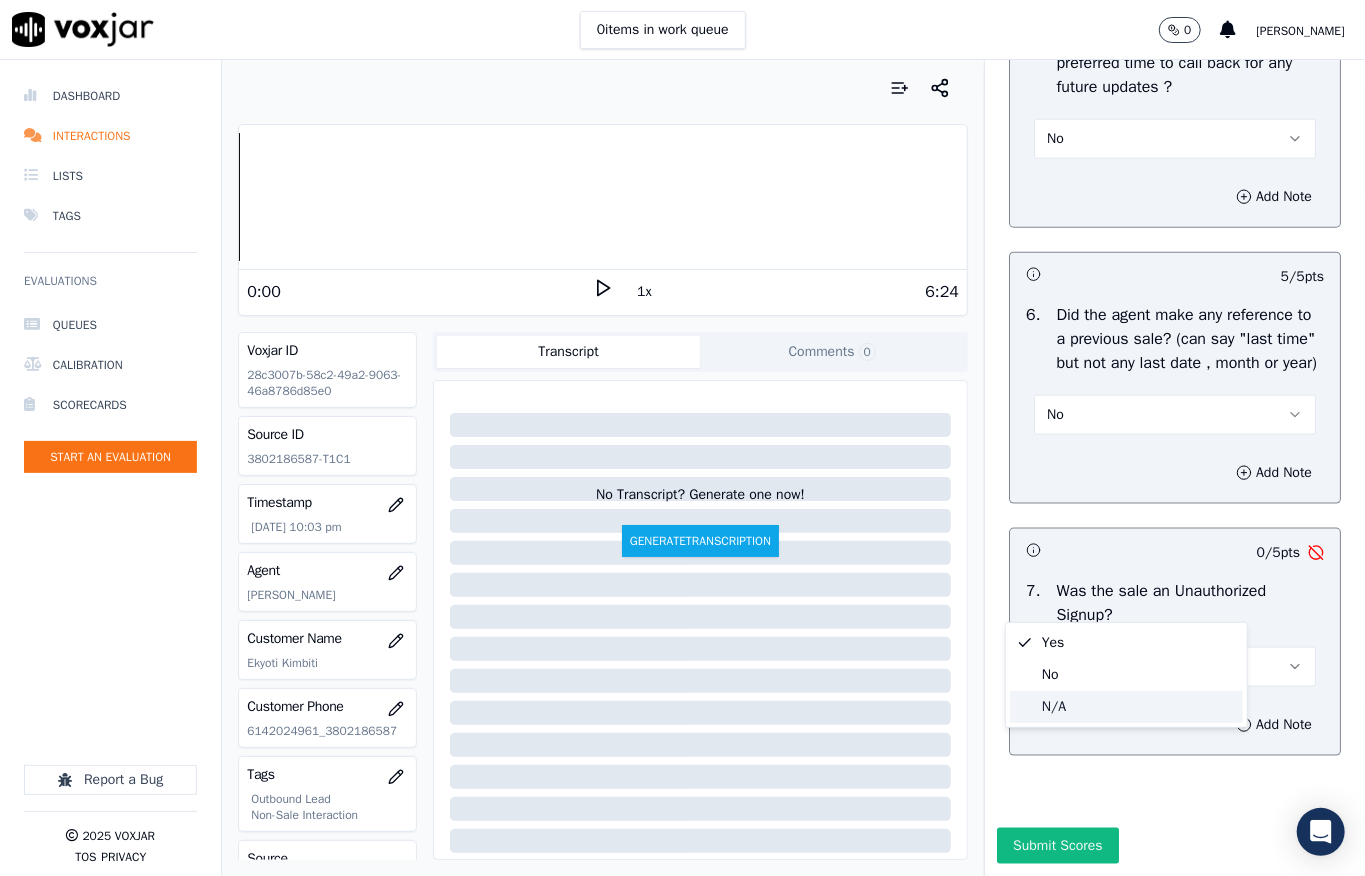 drag, startPoint x: 1049, startPoint y: 701, endPoint x: 1098, endPoint y: 688, distance: 50.695168 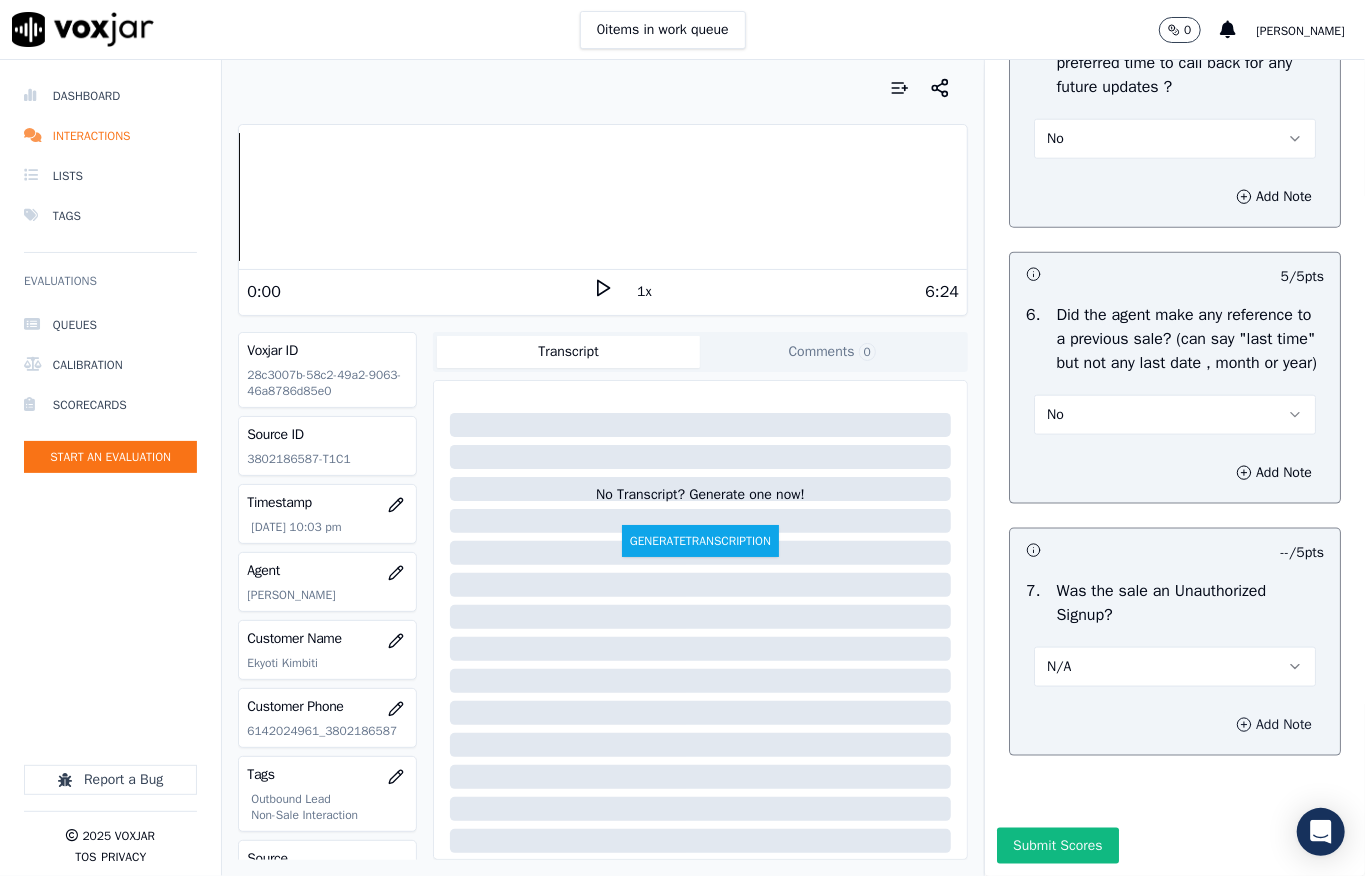 click 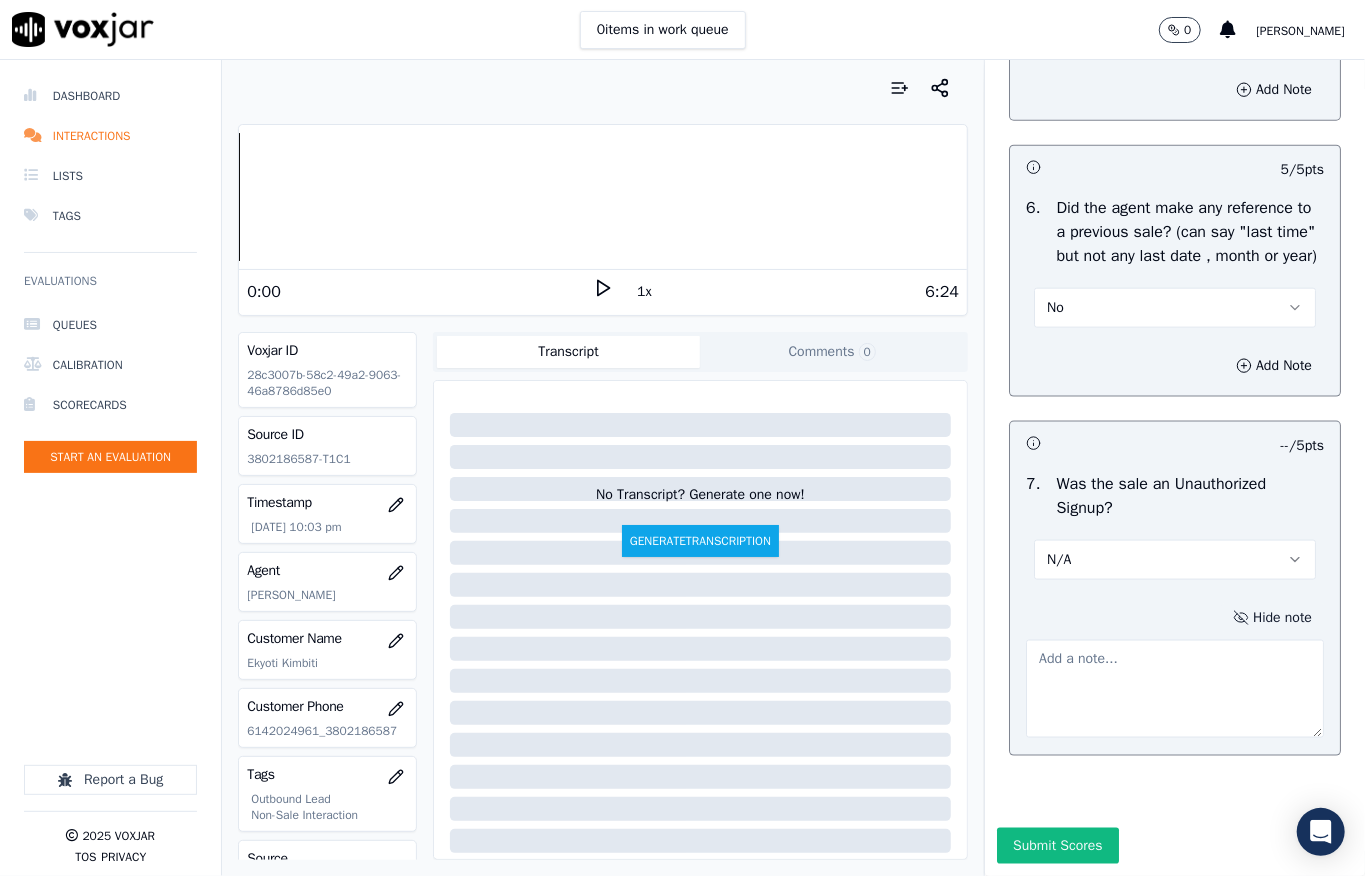 click at bounding box center [1175, 689] 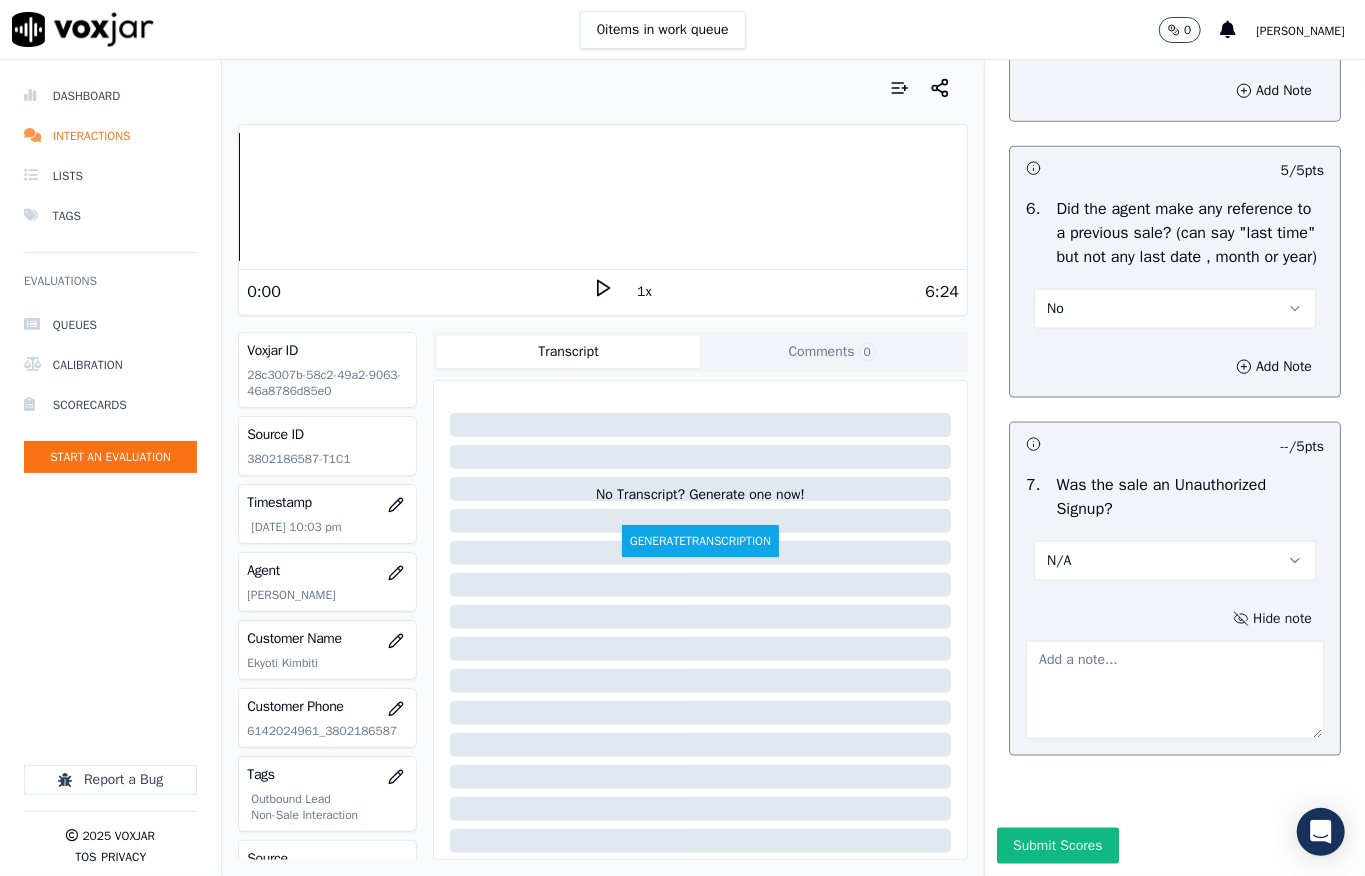 paste on "Call id - 20250701-164940_@10:40 - During CTS verification, while confirming the customer’s address, the customer failed to respond, resulting in the verification being declined. The call was transferred back to the agent, where the customer informed that they were talking to their uncle. The agent then informed the customer that they would call back later and ended the call //" 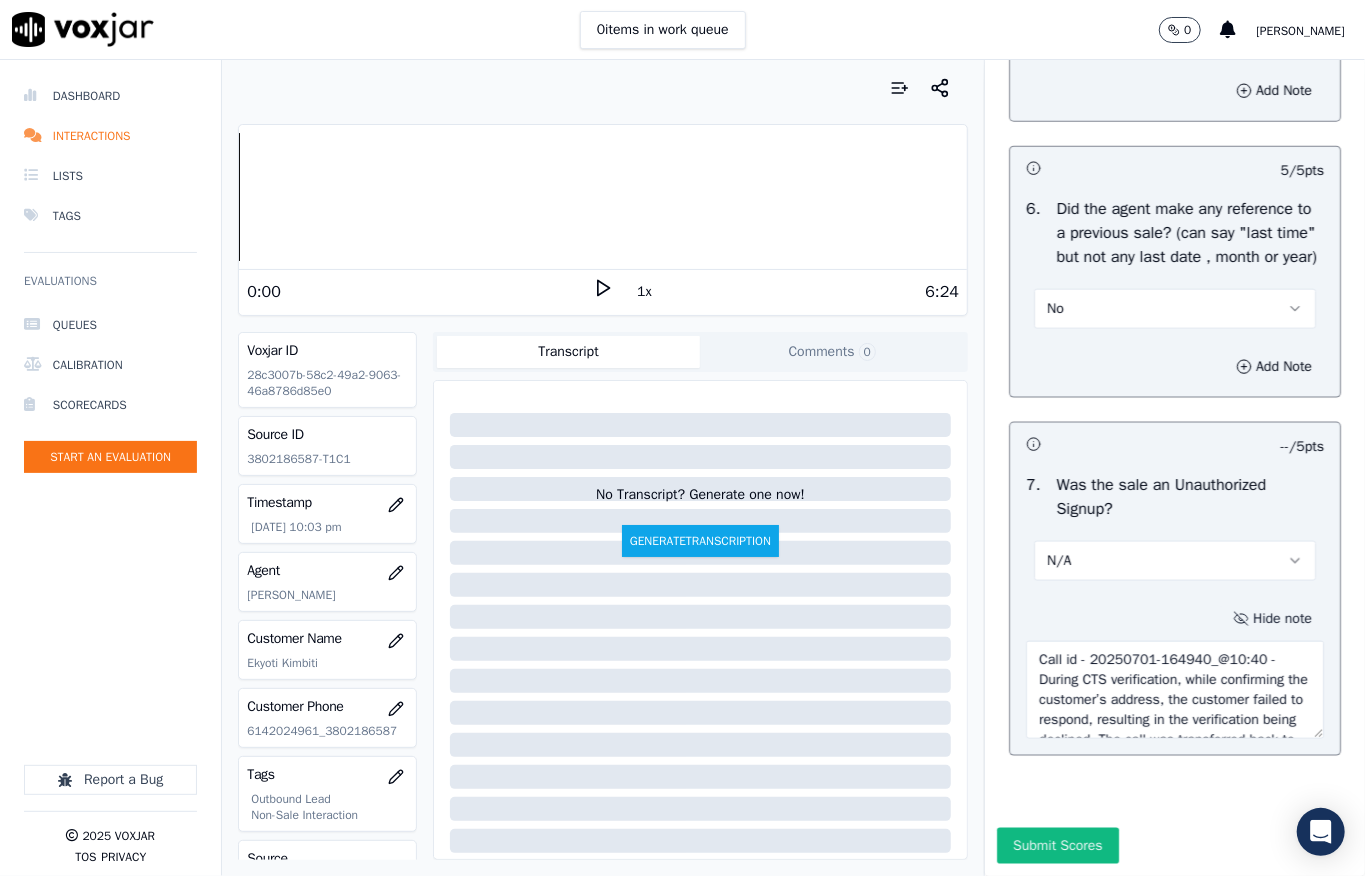 scroll, scrollTop: 170, scrollLeft: 0, axis: vertical 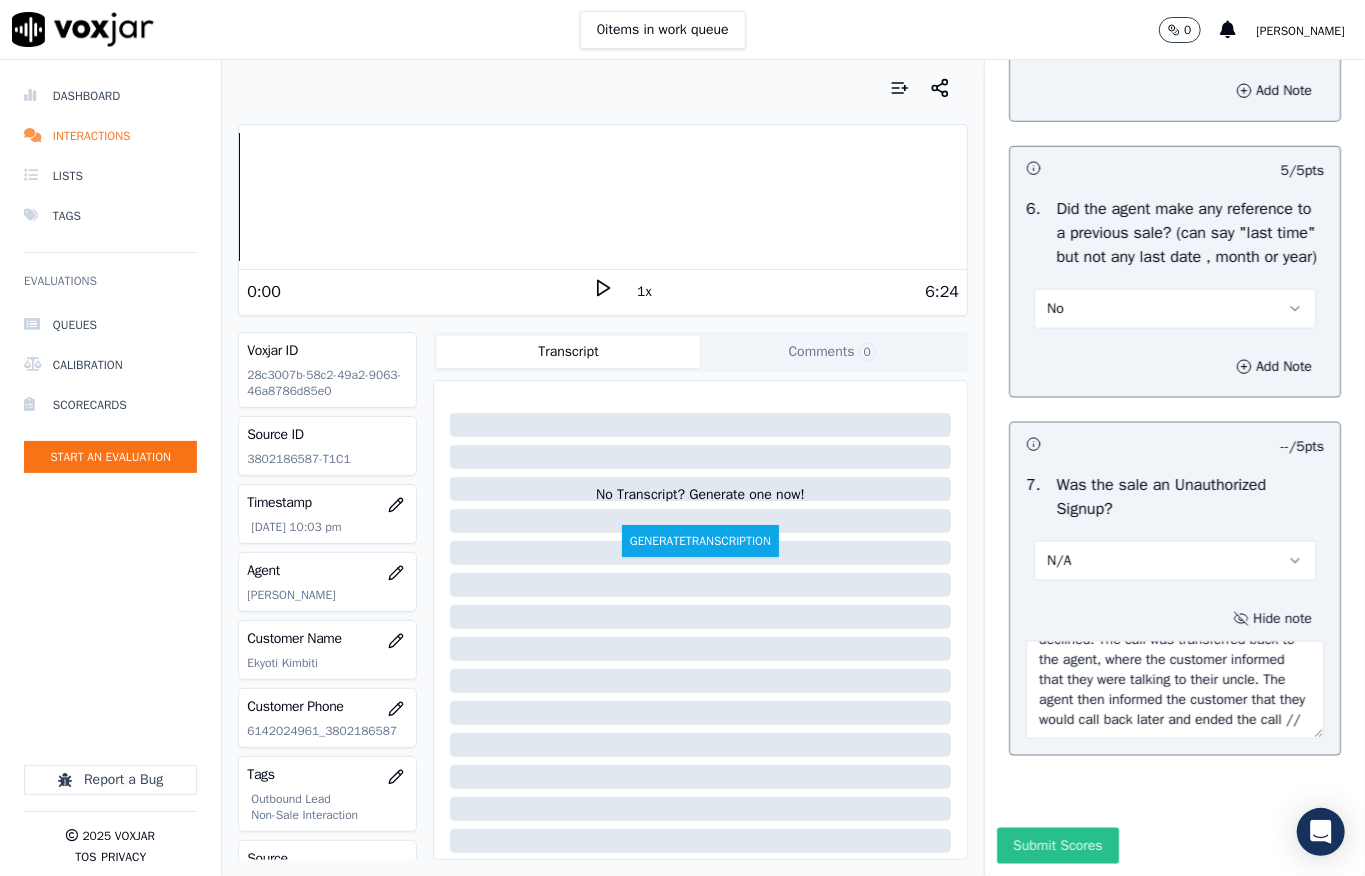 type on "Call id - 20250701-164940_@10:40 - During CTS verification, while confirming the customer’s address, the customer failed to respond, resulting in the verification being declined. The call was transferred back to the agent, where the customer informed that they were talking to their uncle. The agent then informed the customer that they would call back later and ended the call //" 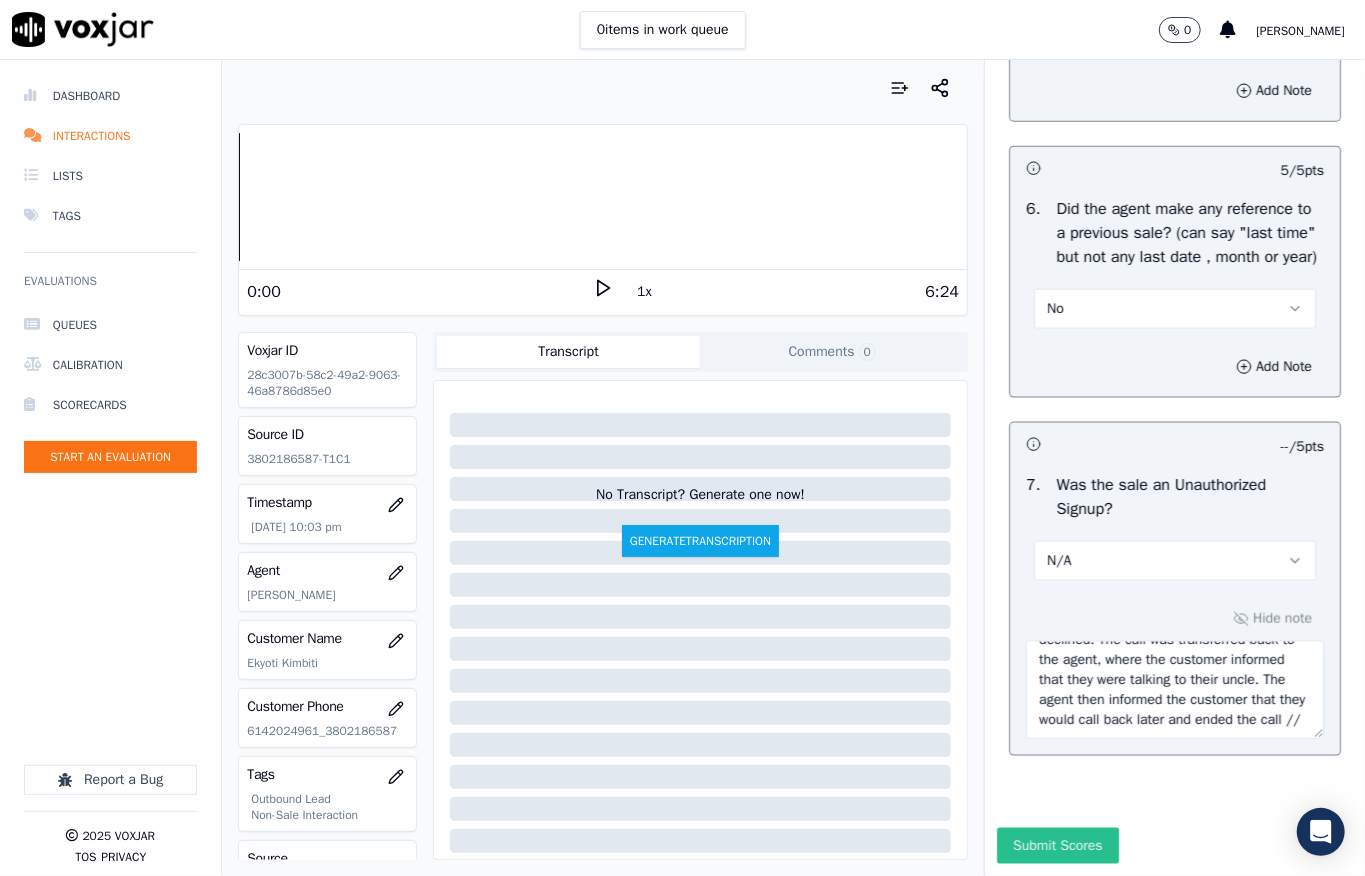 click on "Submit Scores" at bounding box center [1057, 846] 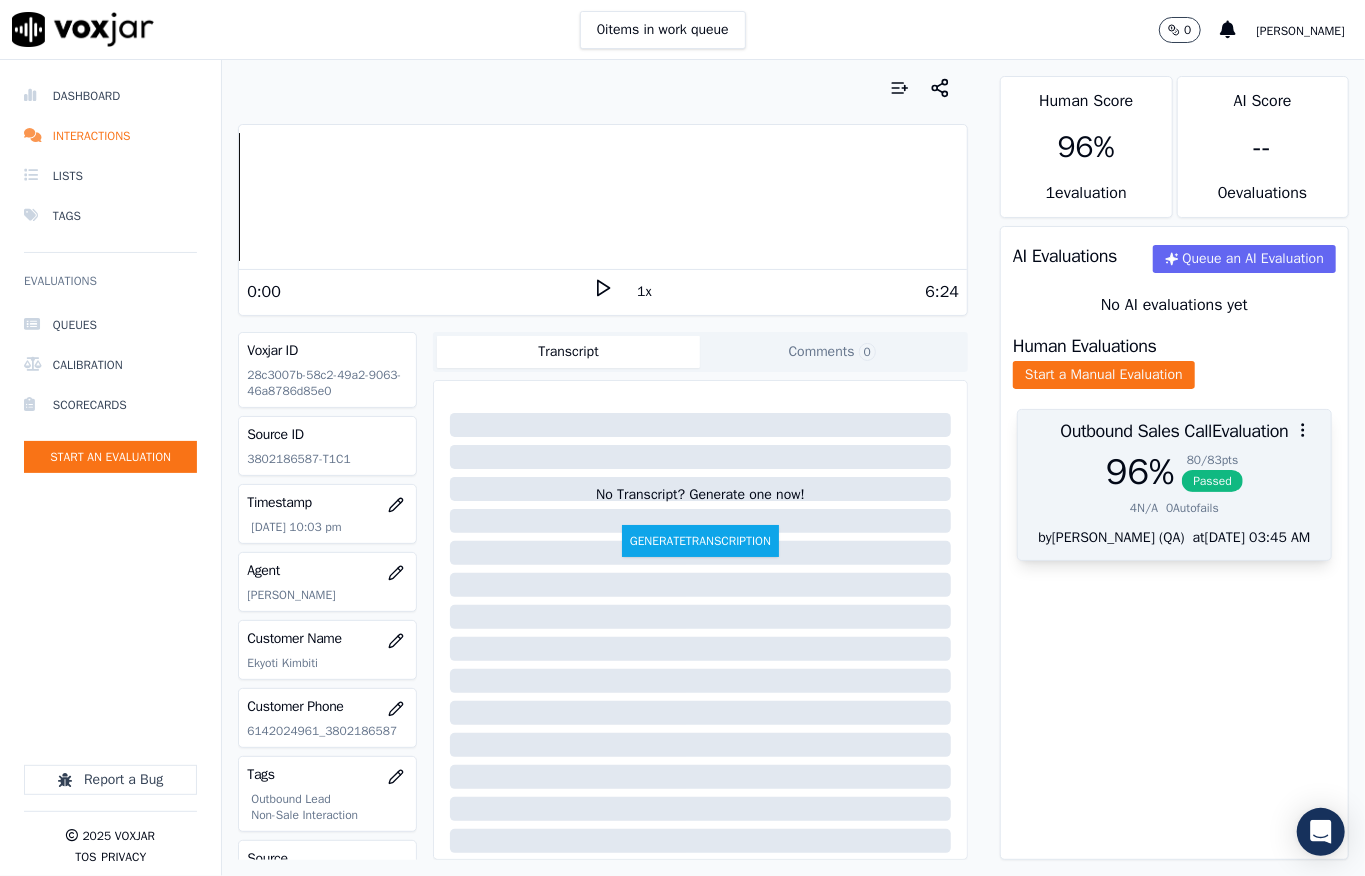 click at bounding box center [1174, 430] 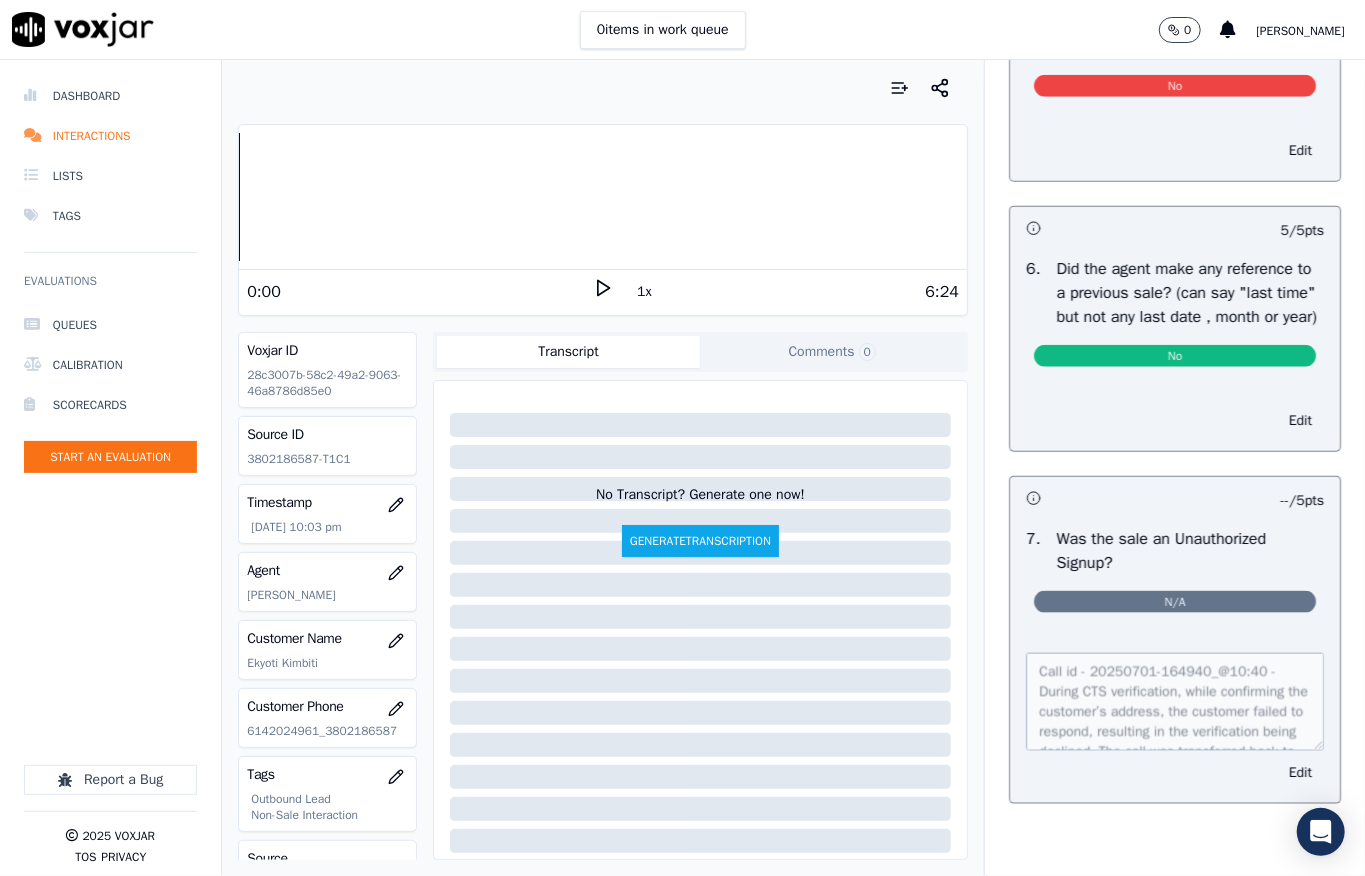 scroll, scrollTop: 0, scrollLeft: 0, axis: both 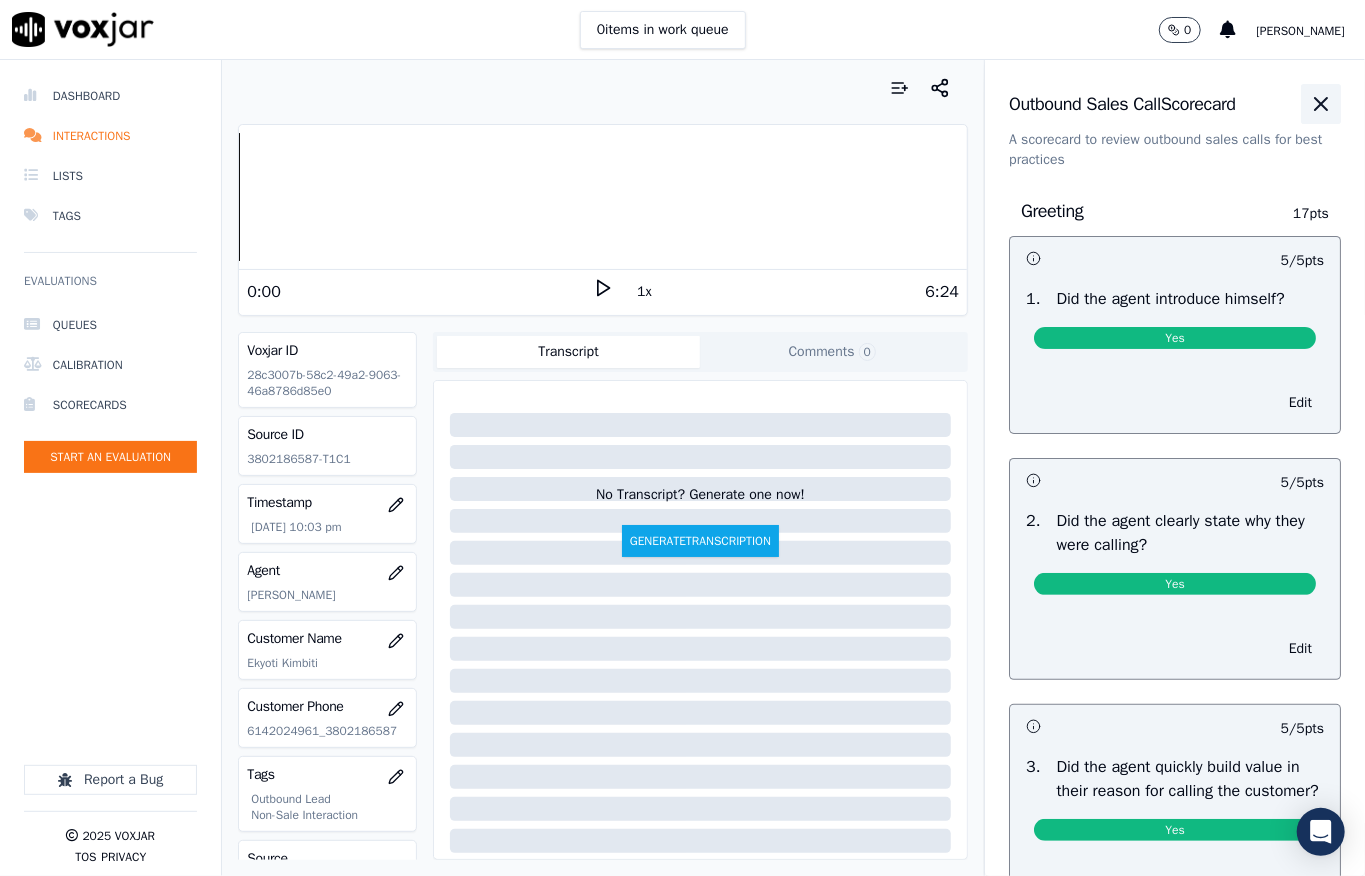 click 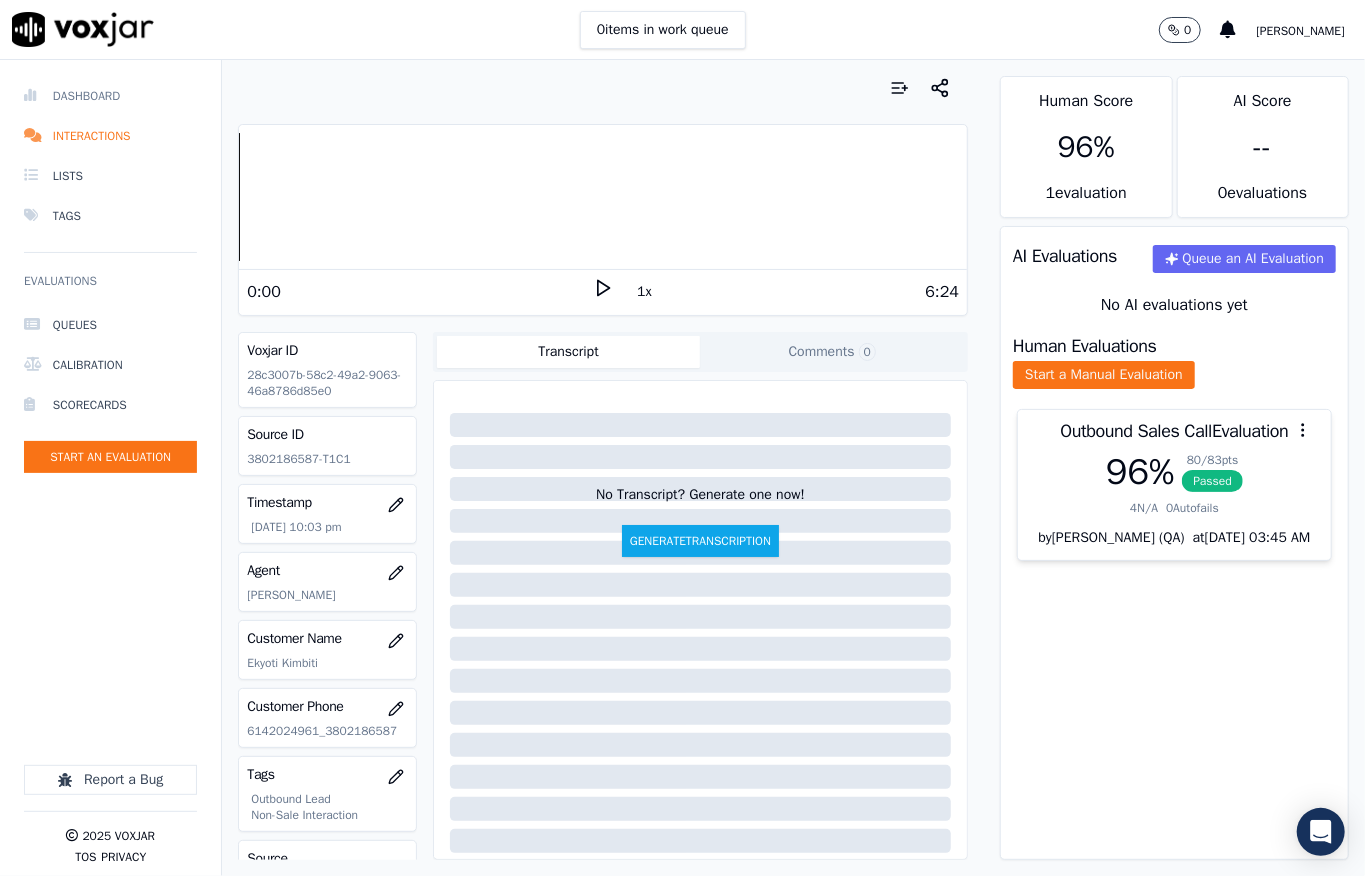 click on "Dashboard" at bounding box center [110, 96] 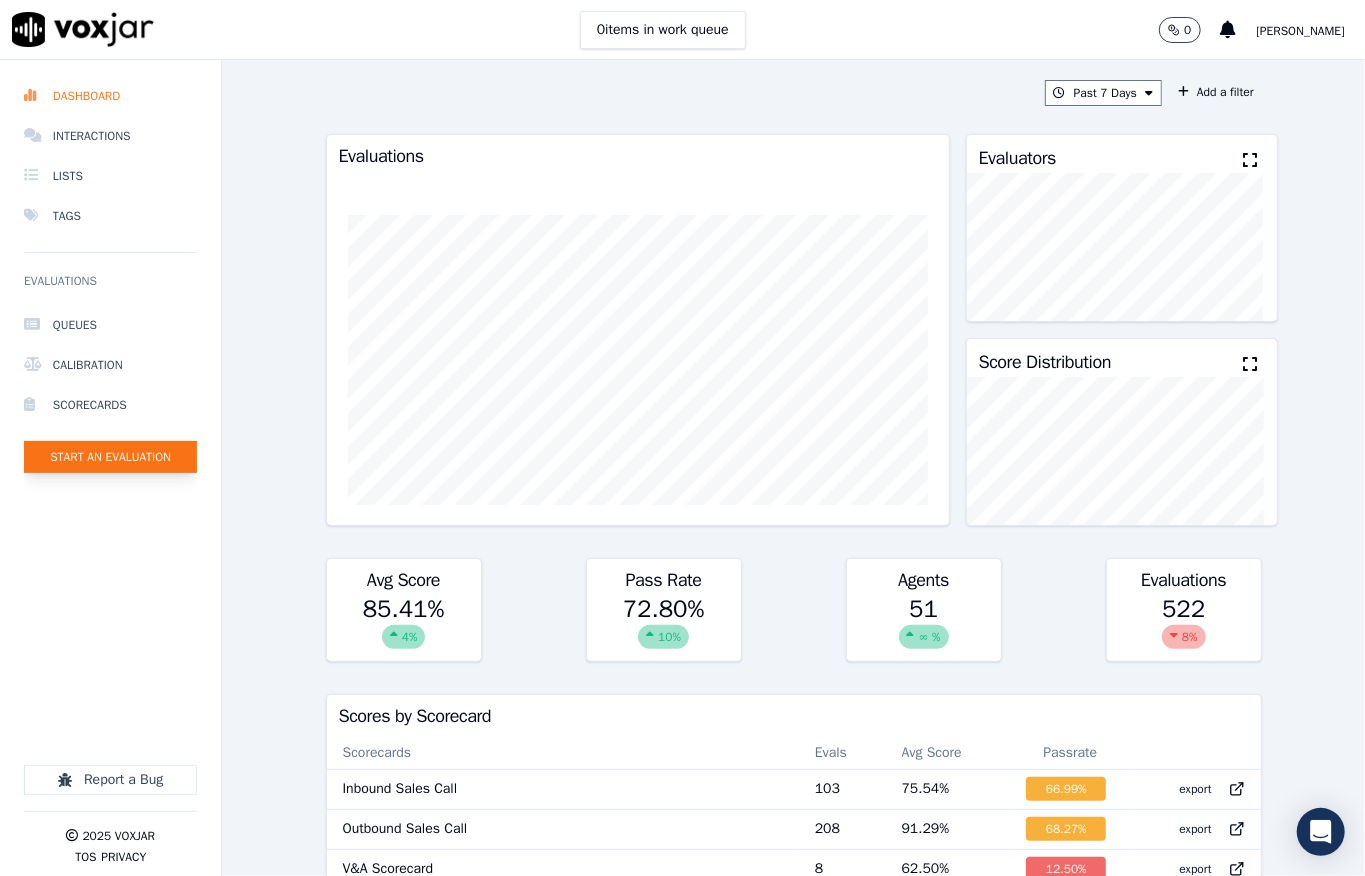 click on "Start an Evaluation" 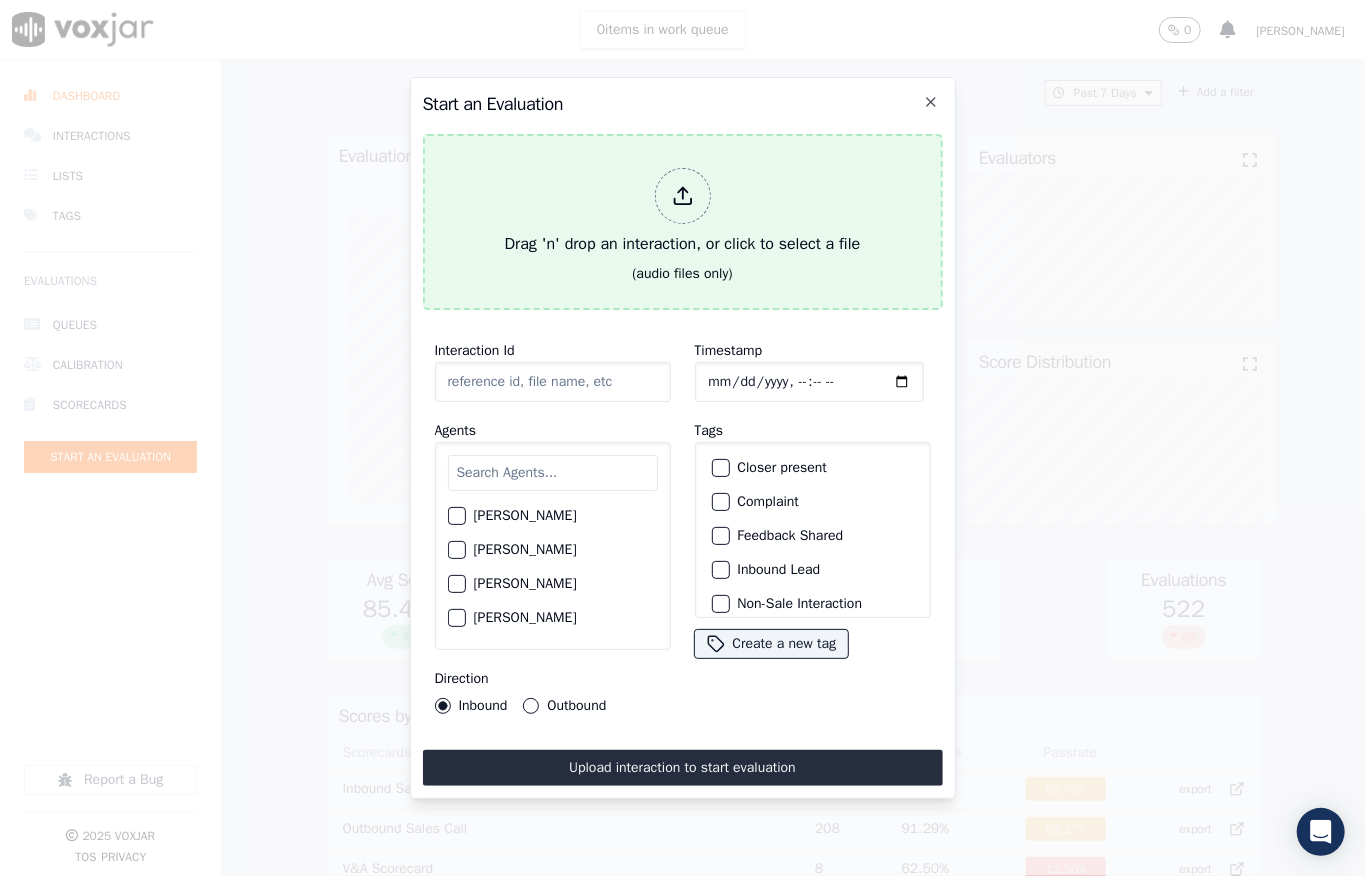 click 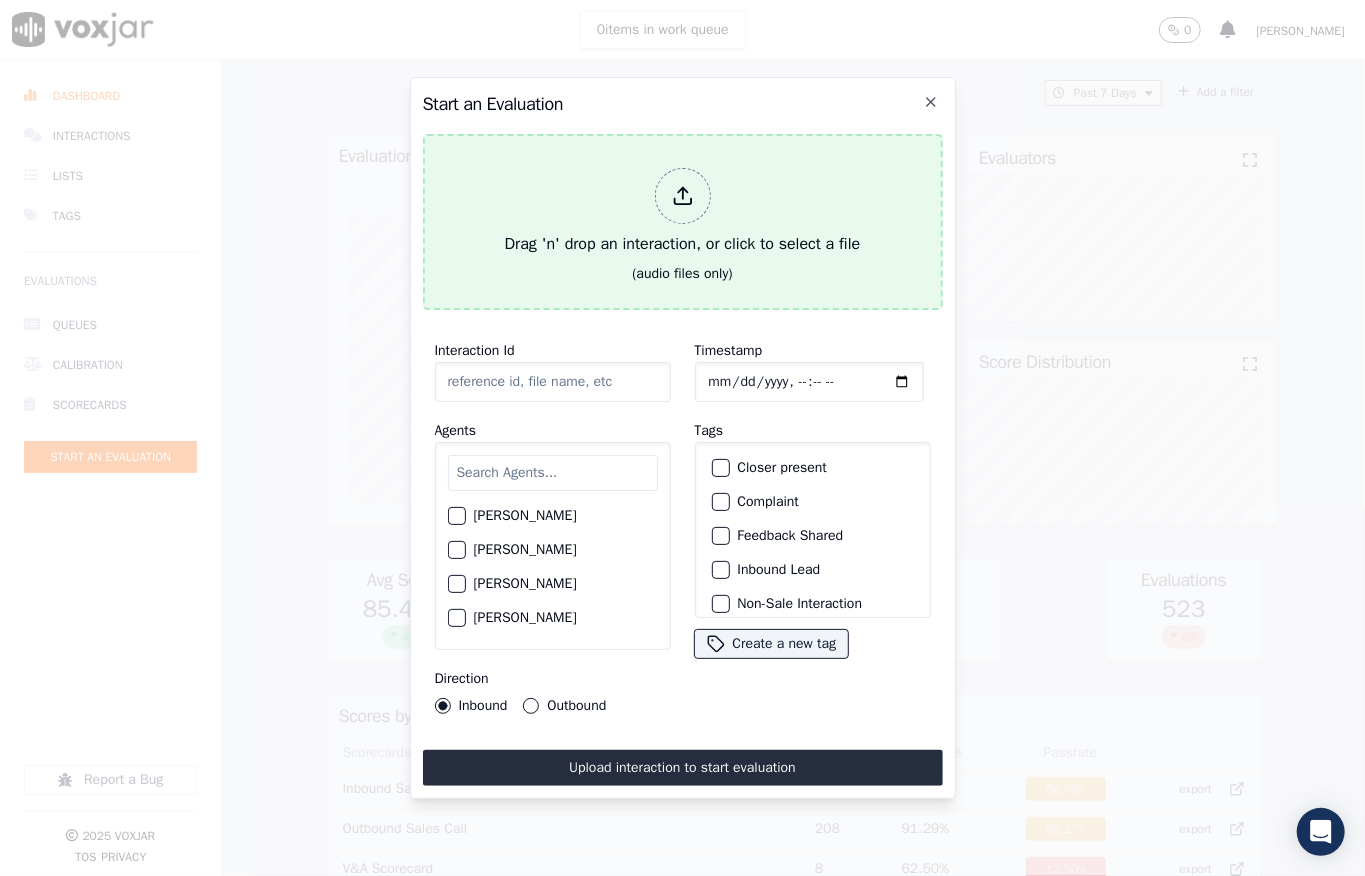 type on "20250701-171304_6176696490-all.mp3" 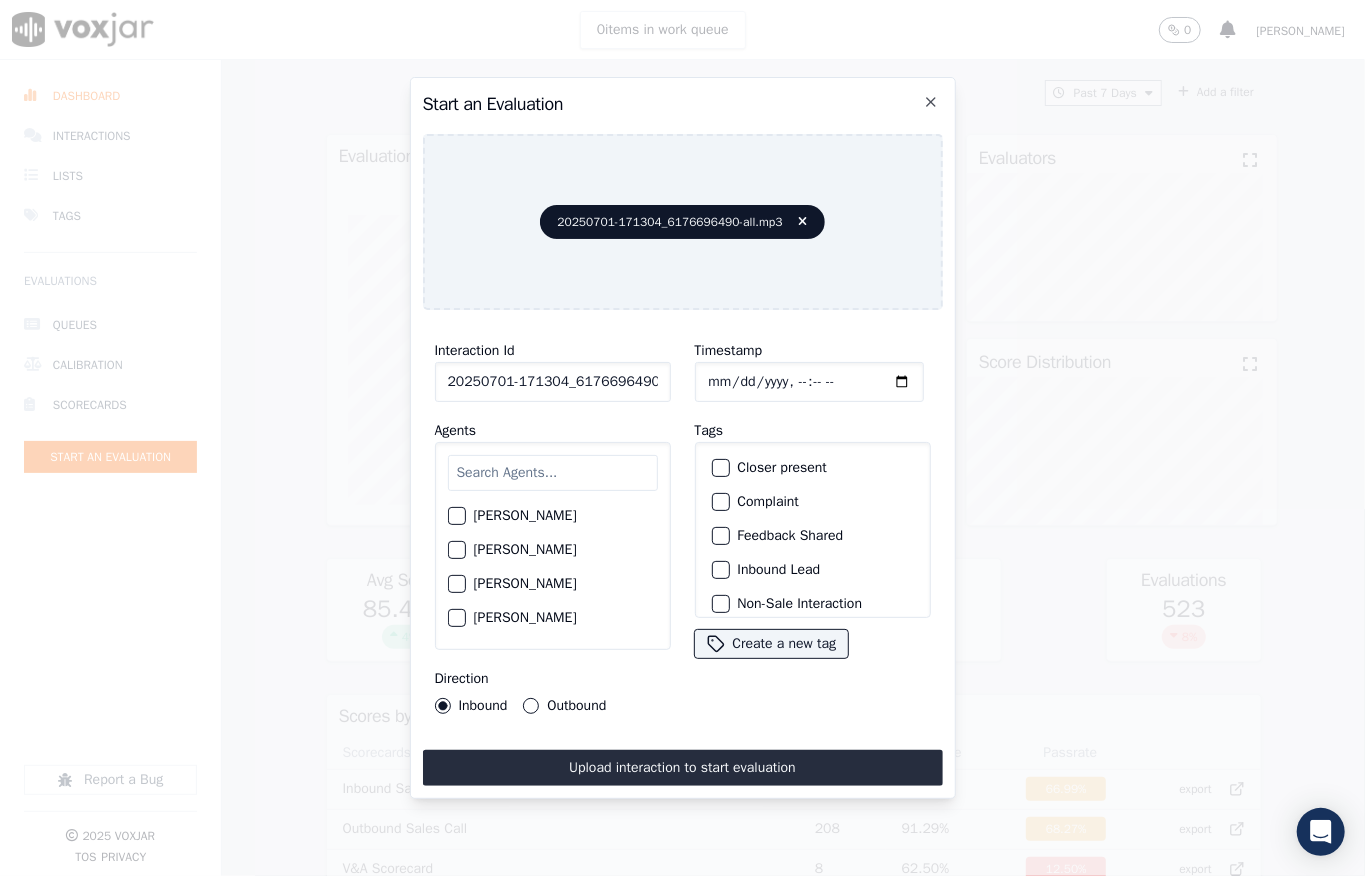 drag, startPoint x: 720, startPoint y: 364, endPoint x: 726, endPoint y: 373, distance: 10.816654 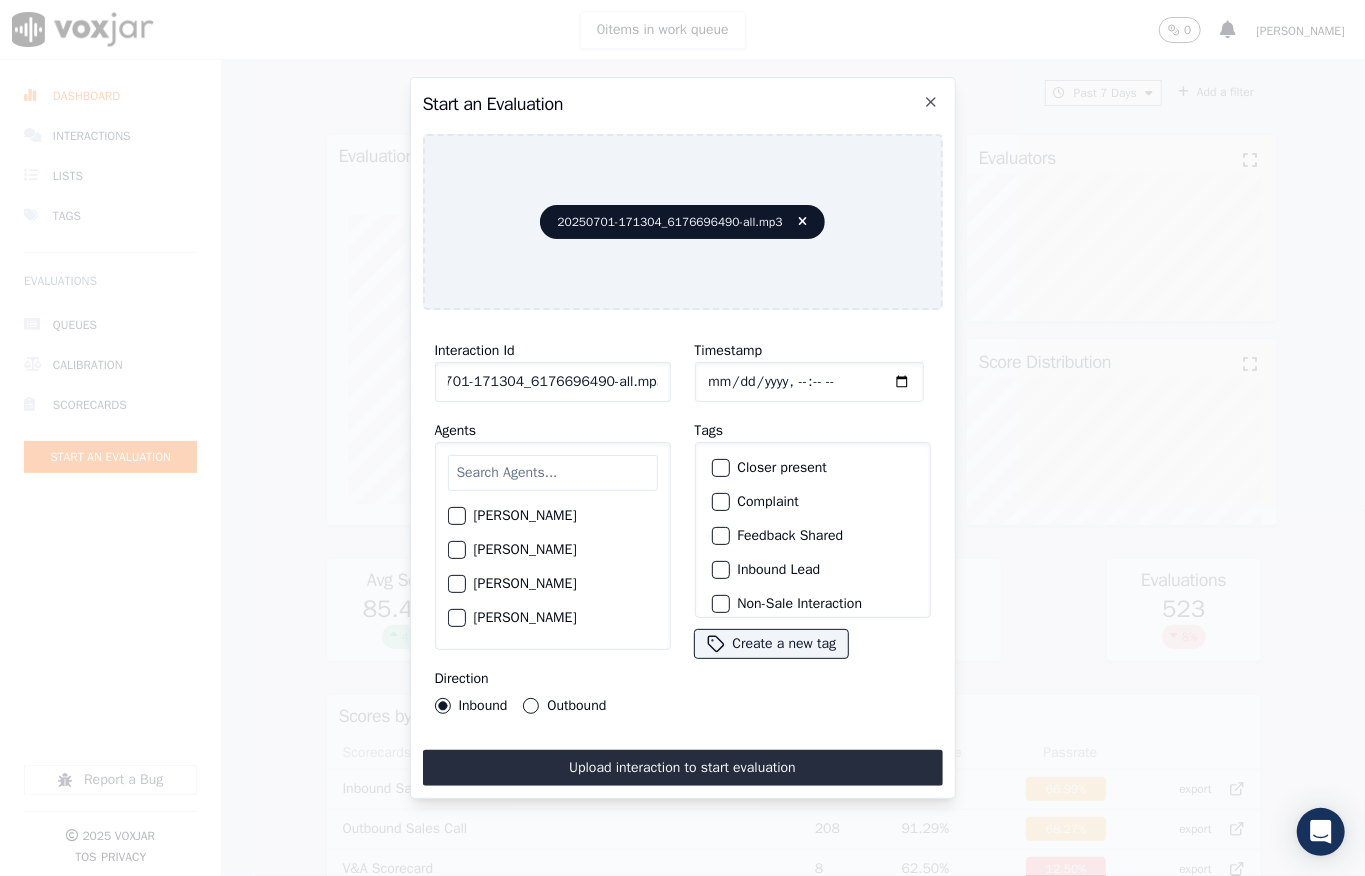 click on "20250701-171304_6176696490-all.mp3" 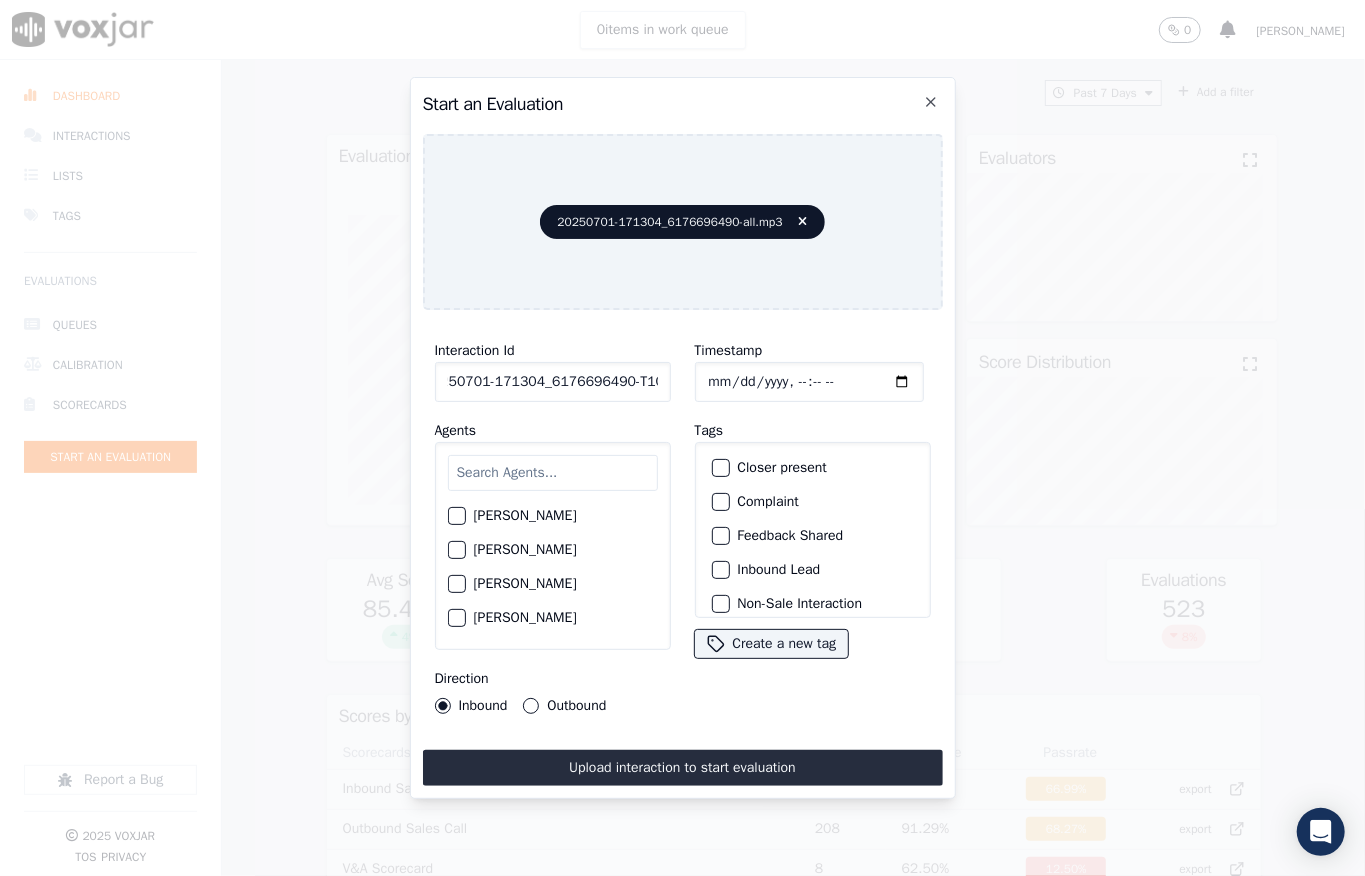 scroll, scrollTop: 0, scrollLeft: 32, axis: horizontal 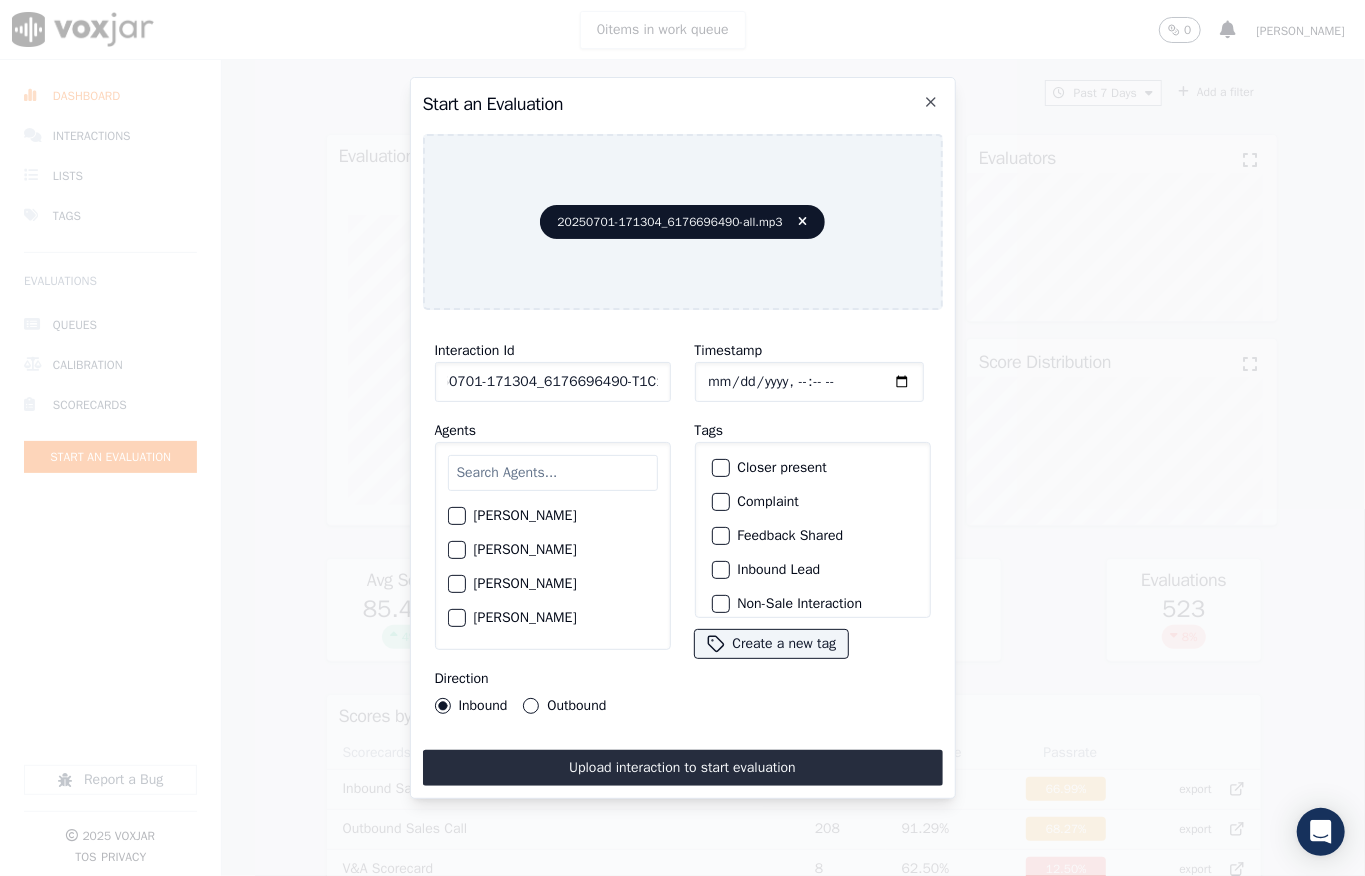 type on "20250701-171304_6176696490-T1C1" 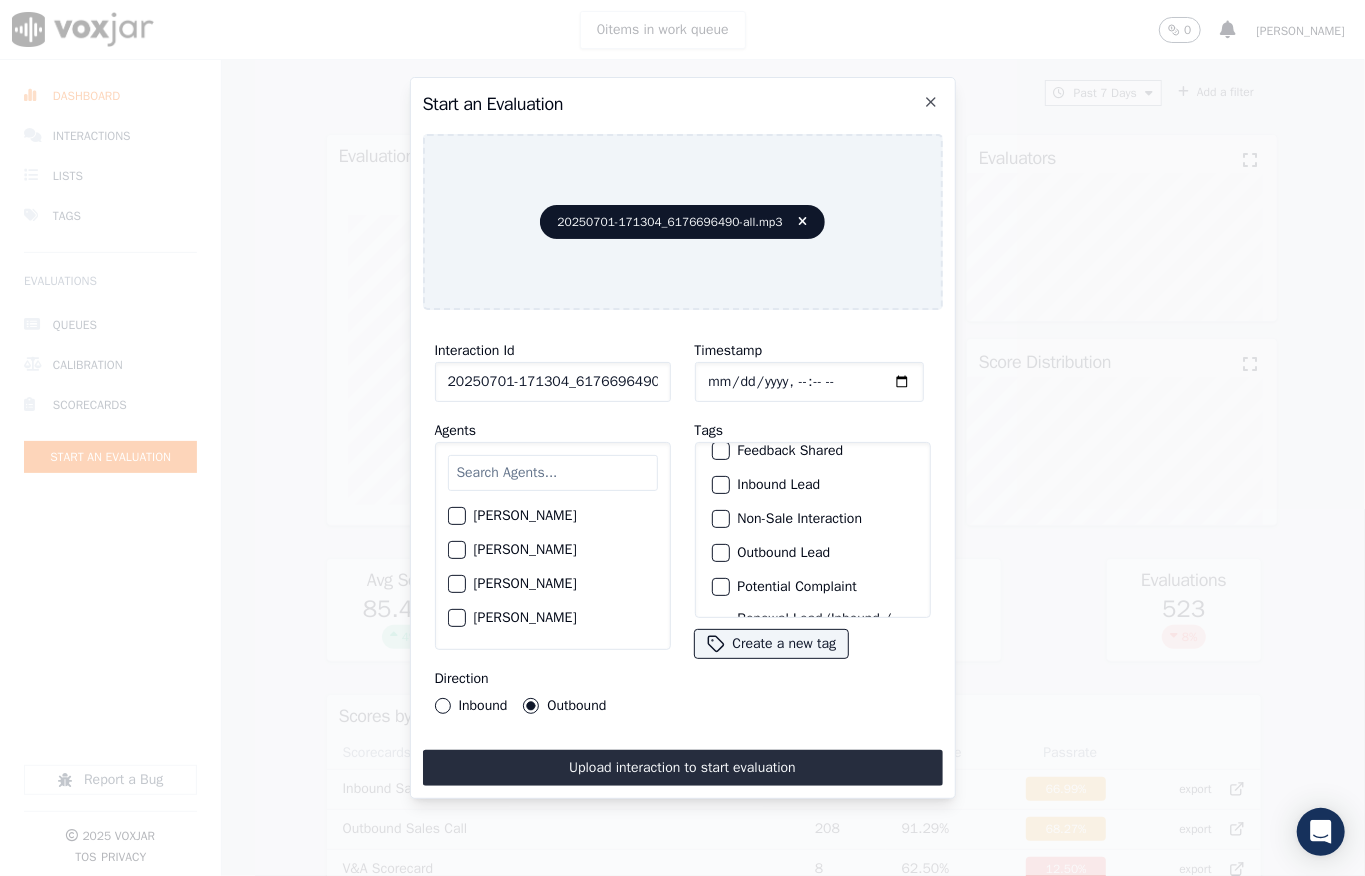 scroll, scrollTop: 133, scrollLeft: 0, axis: vertical 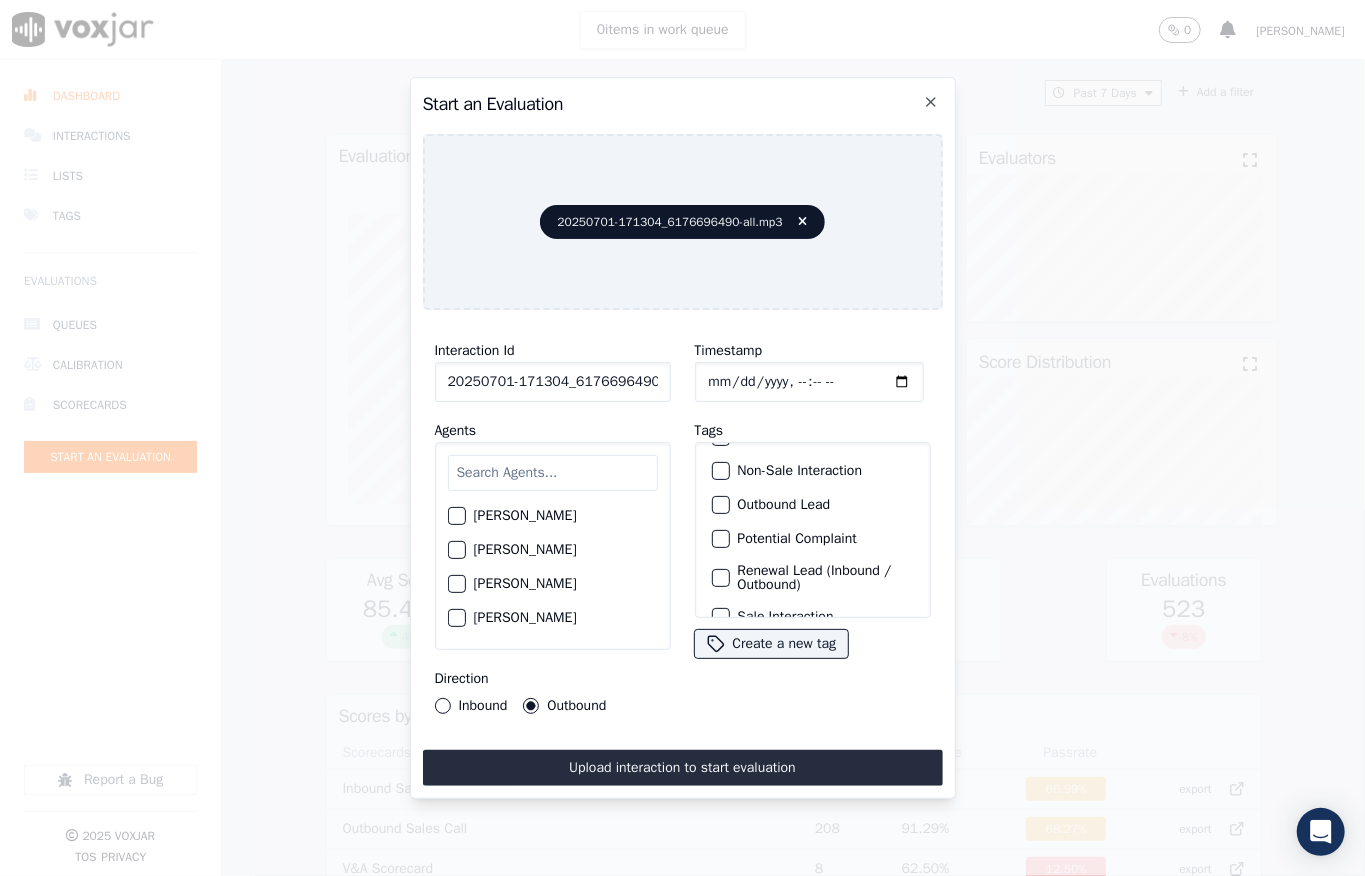 click at bounding box center [720, 505] 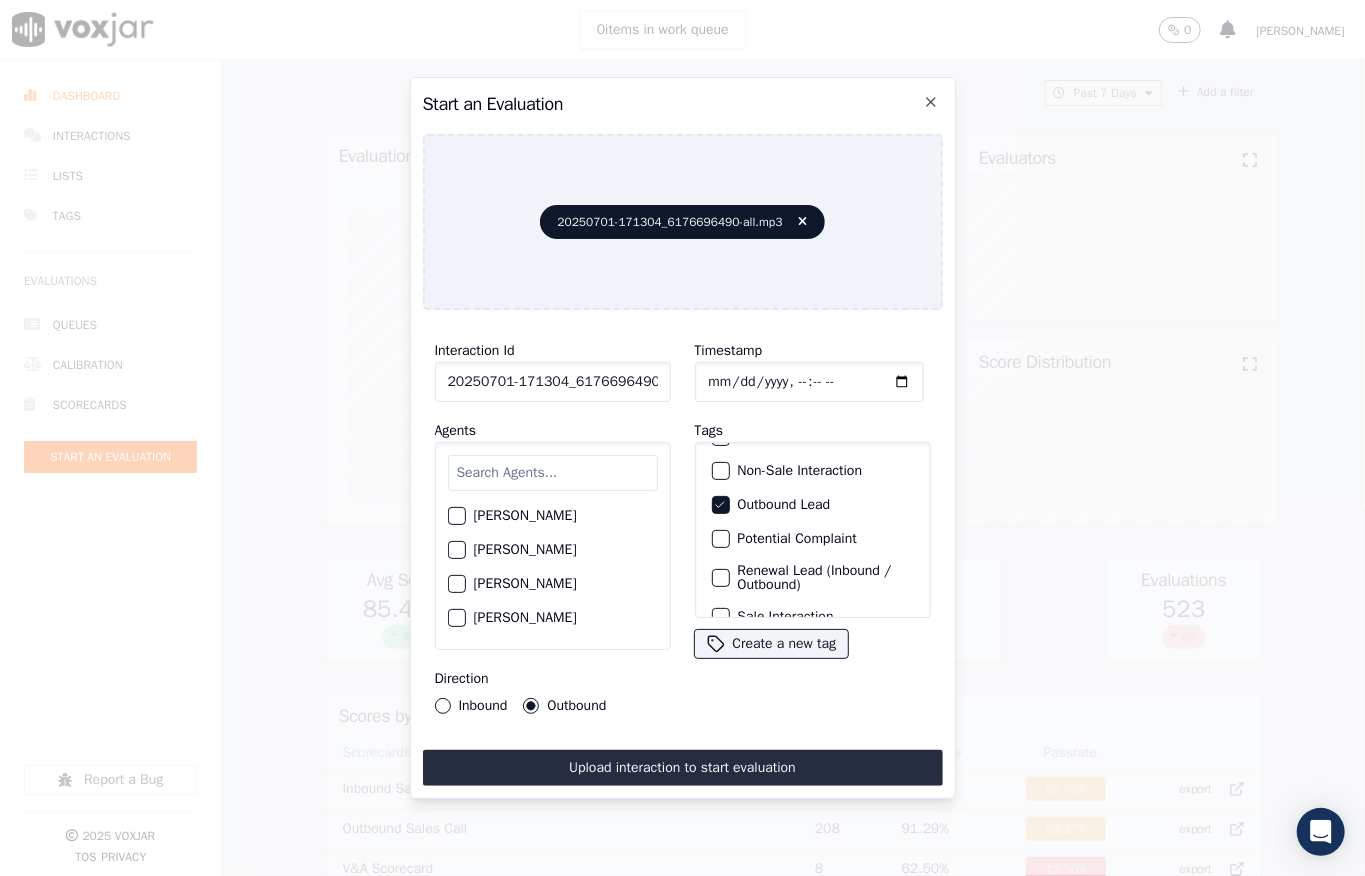 click at bounding box center (720, 471) 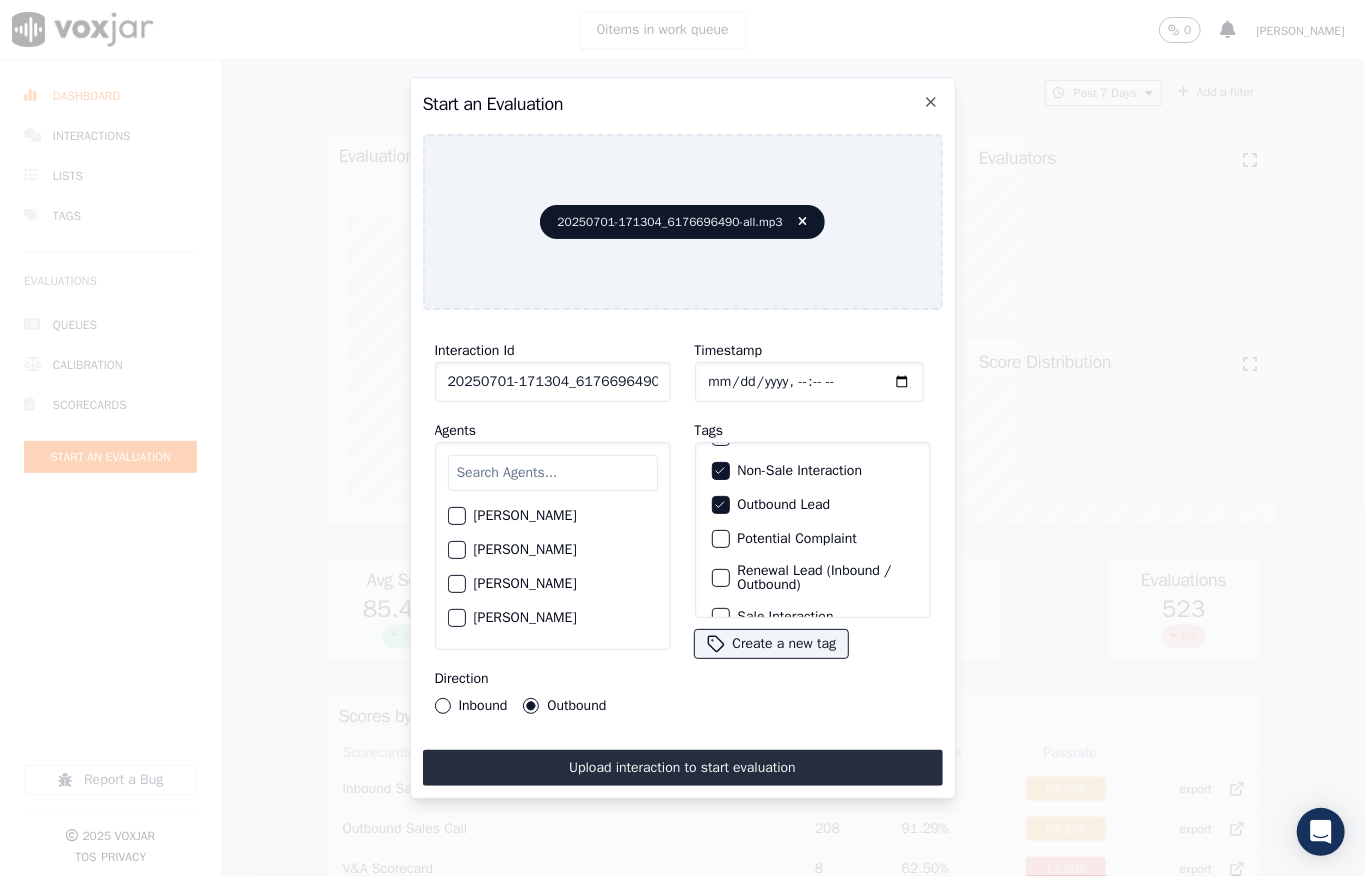 click at bounding box center [553, 473] 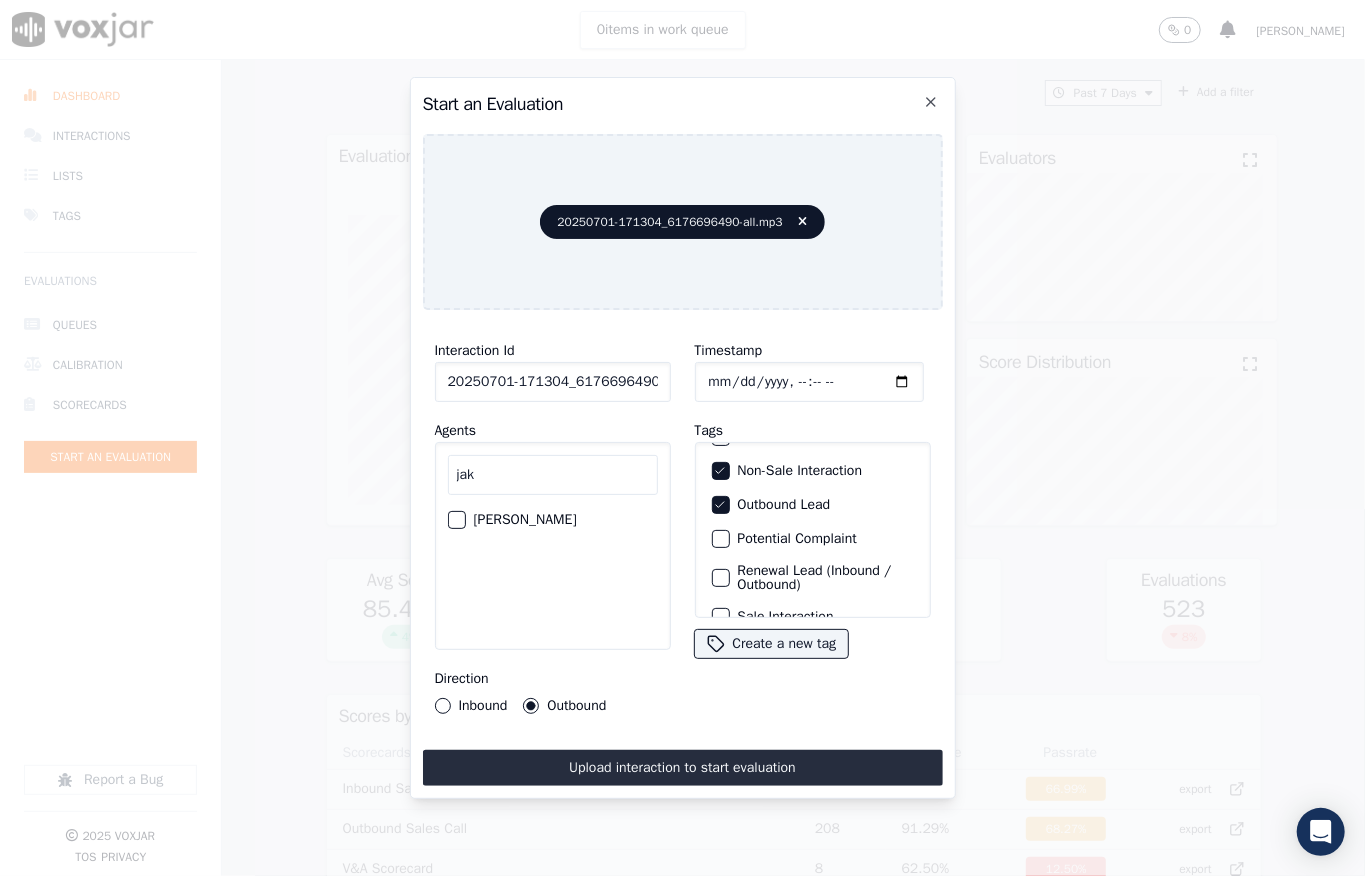 type on "jak" 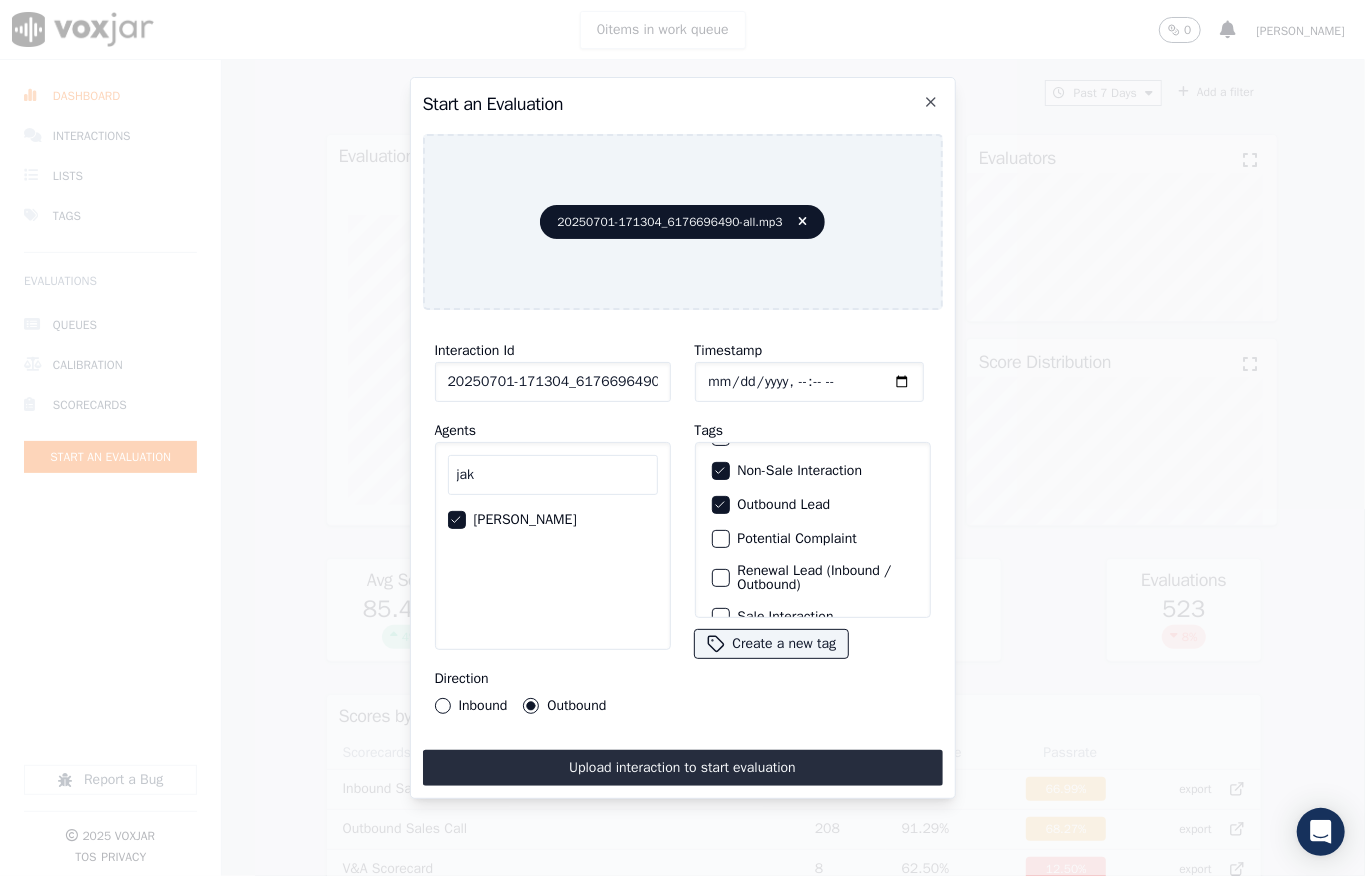 scroll, scrollTop: 0, scrollLeft: 32, axis: horizontal 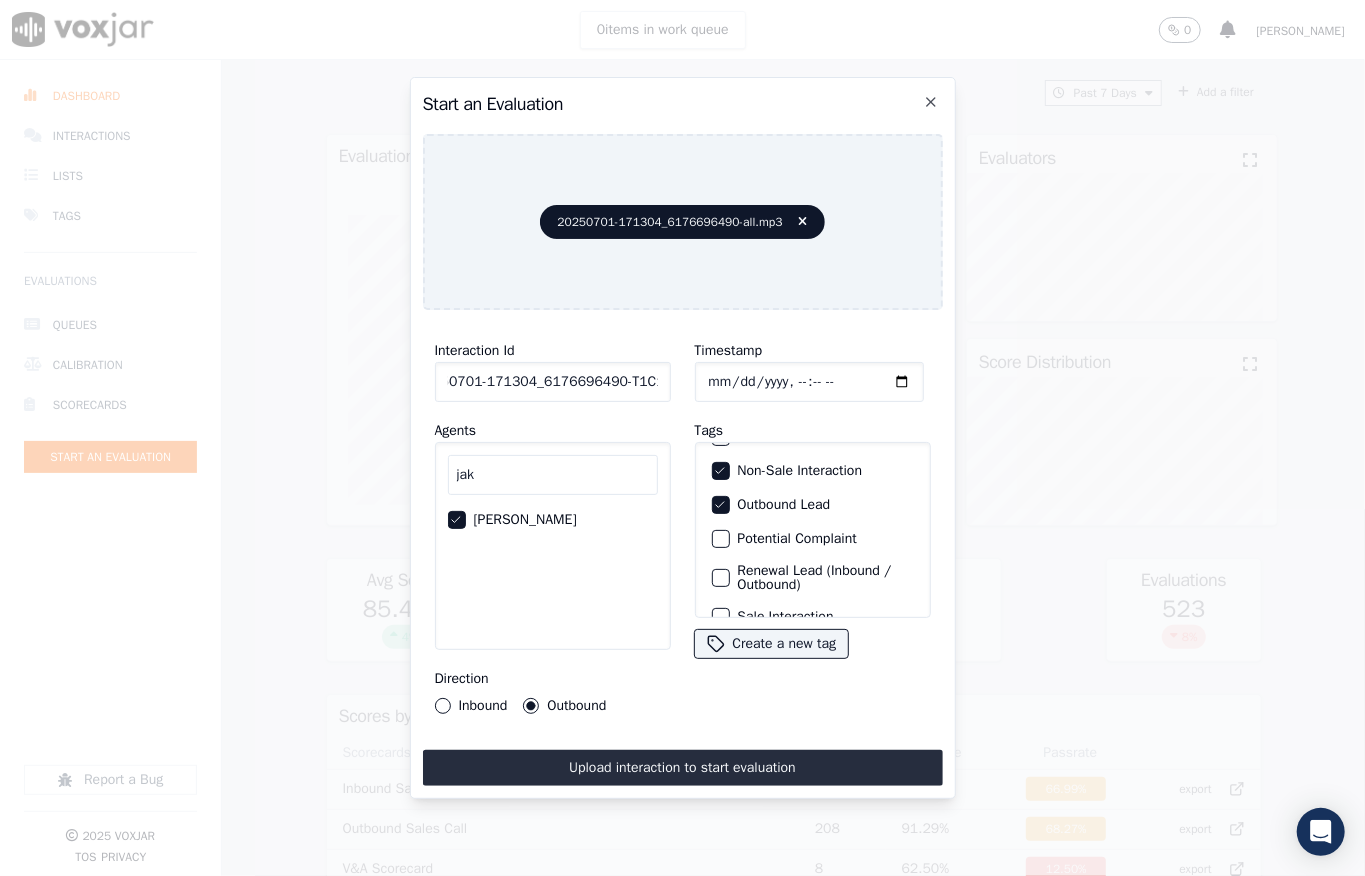 drag, startPoint x: 600, startPoint y: 369, endPoint x: 653, endPoint y: 382, distance: 54.571056 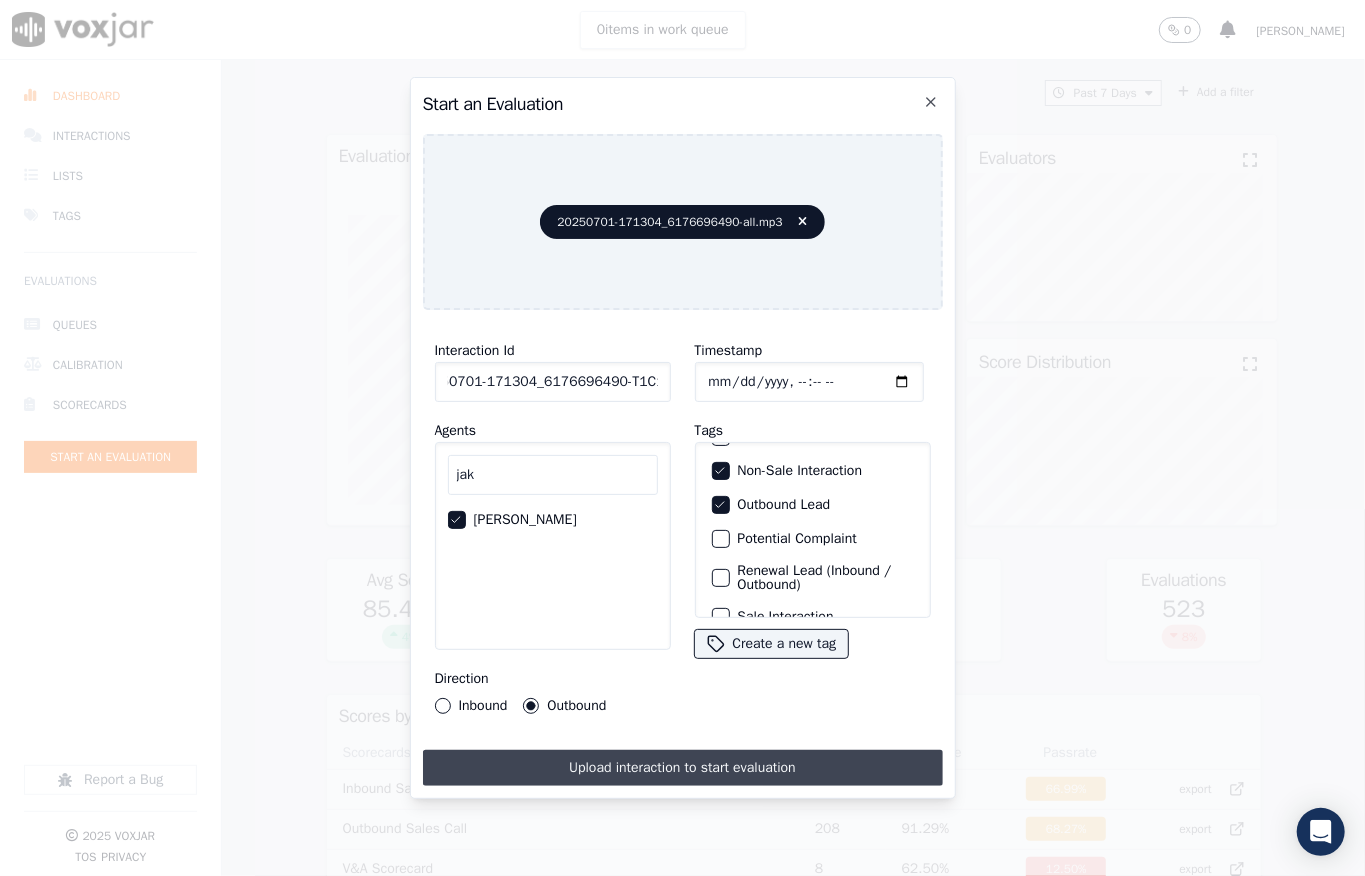scroll, scrollTop: 0, scrollLeft: 0, axis: both 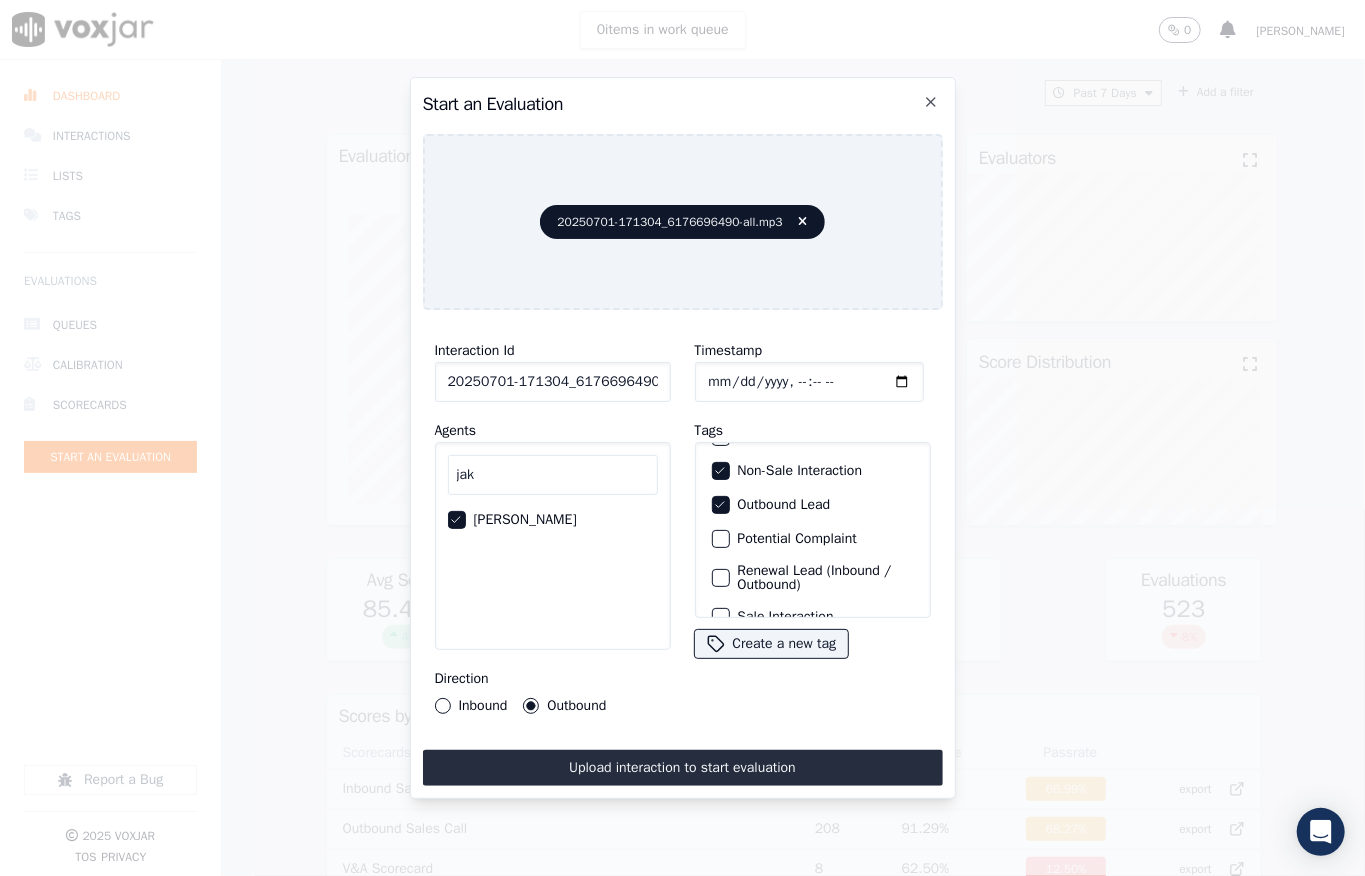 click on "Upload interaction to start evaluation" at bounding box center (683, 768) 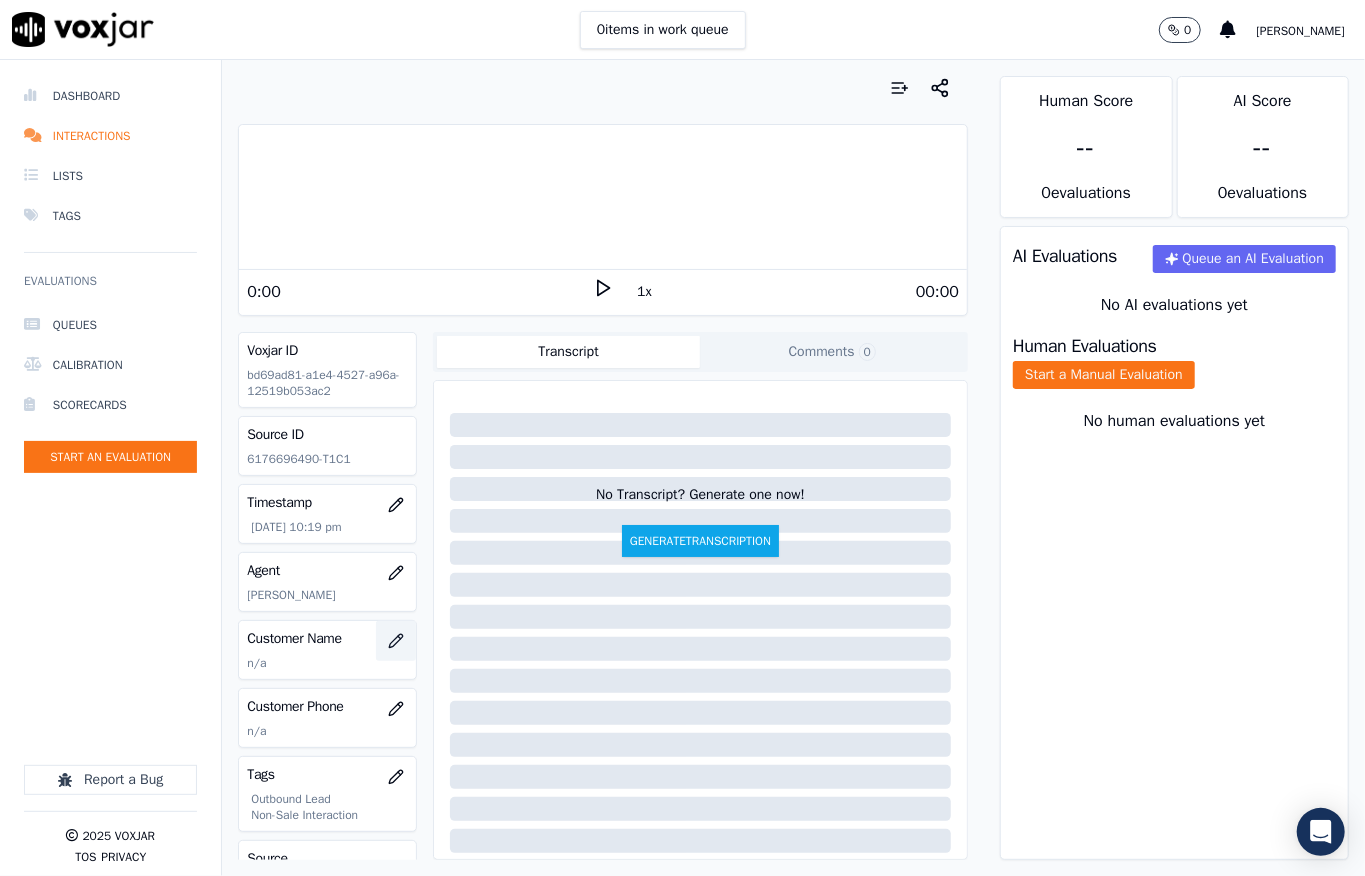 click 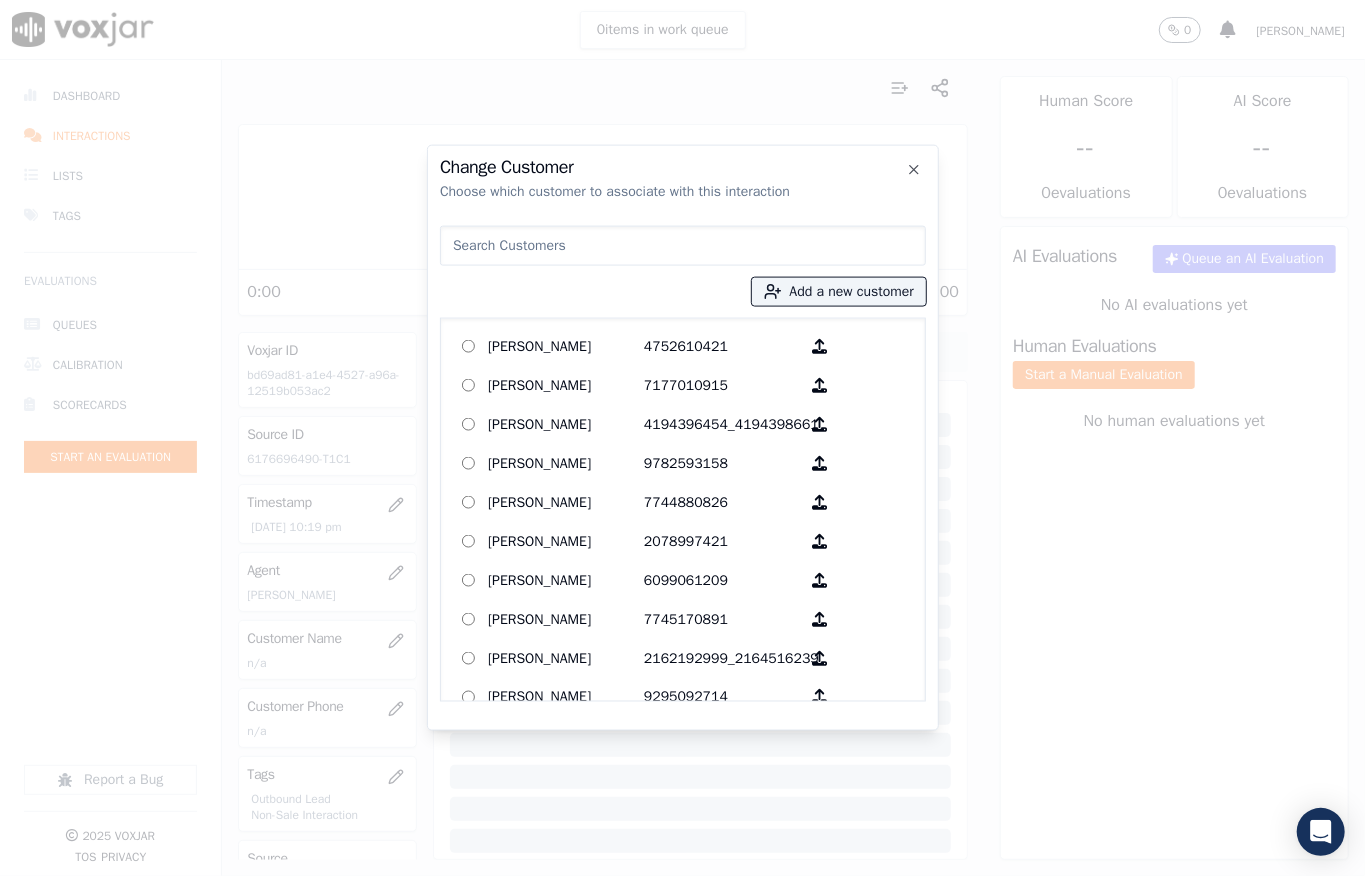 type on "[PERSON_NAME]" 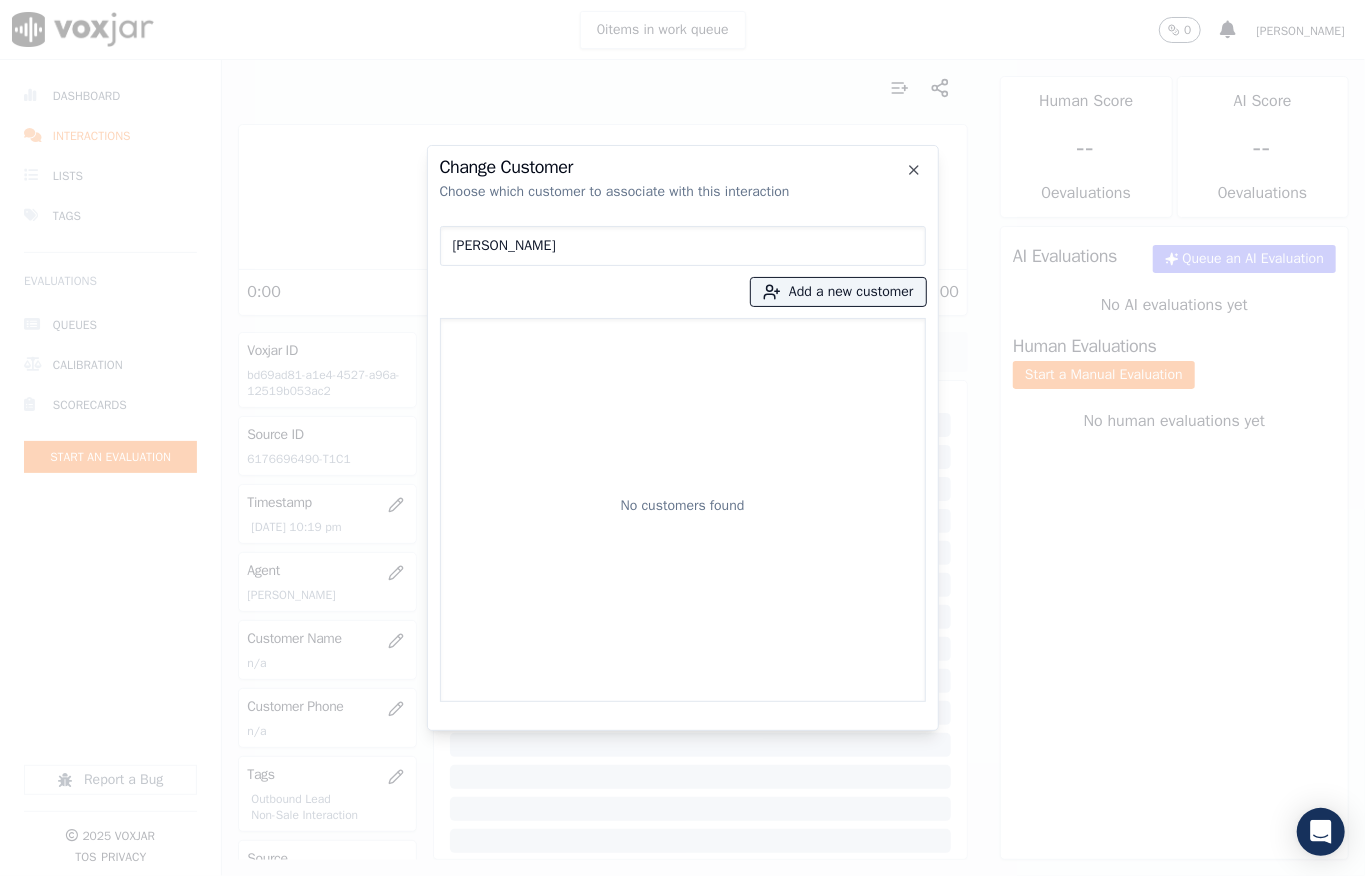drag, startPoint x: 586, startPoint y: 241, endPoint x: 290, endPoint y: 254, distance: 296.28534 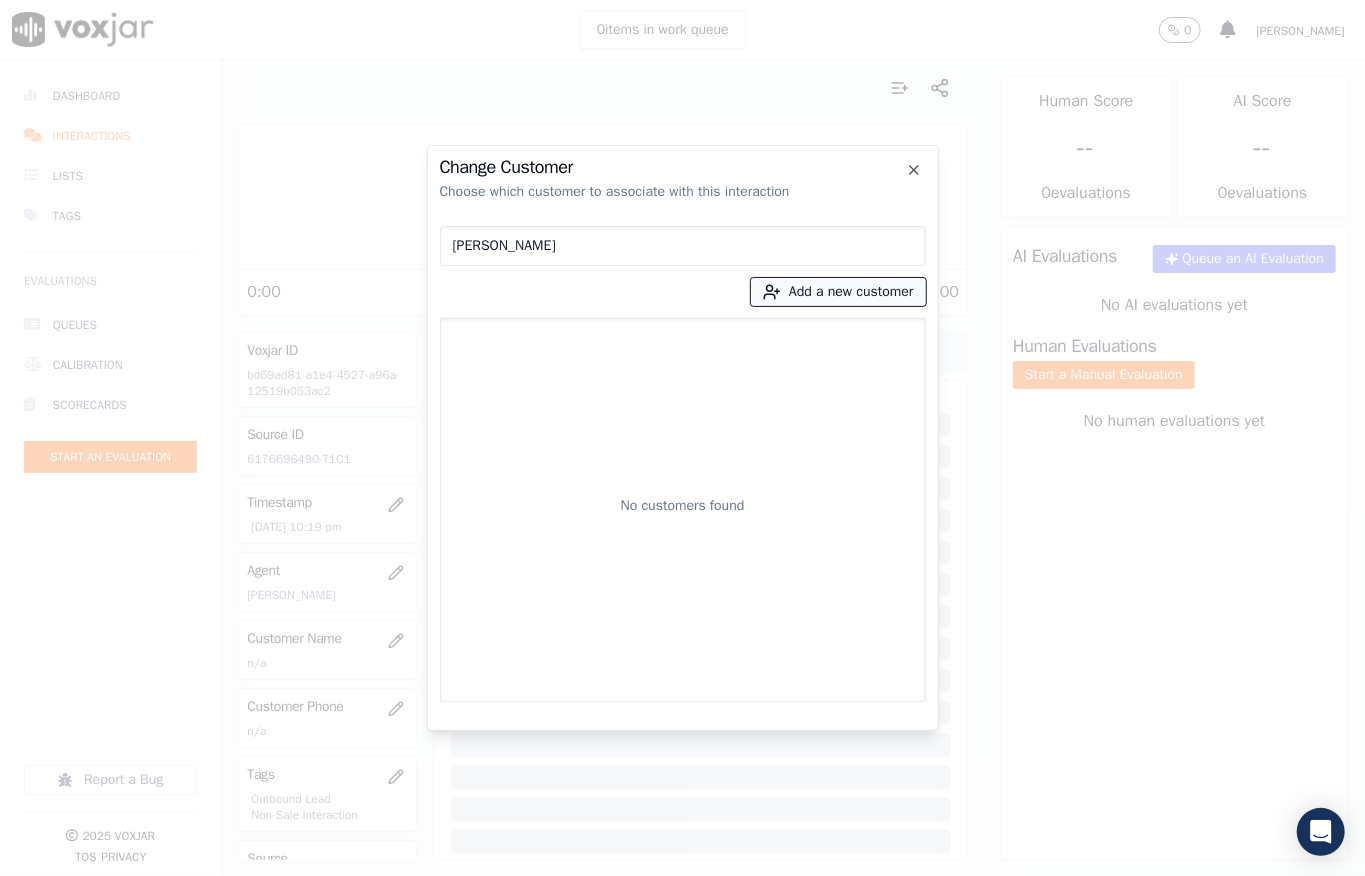type 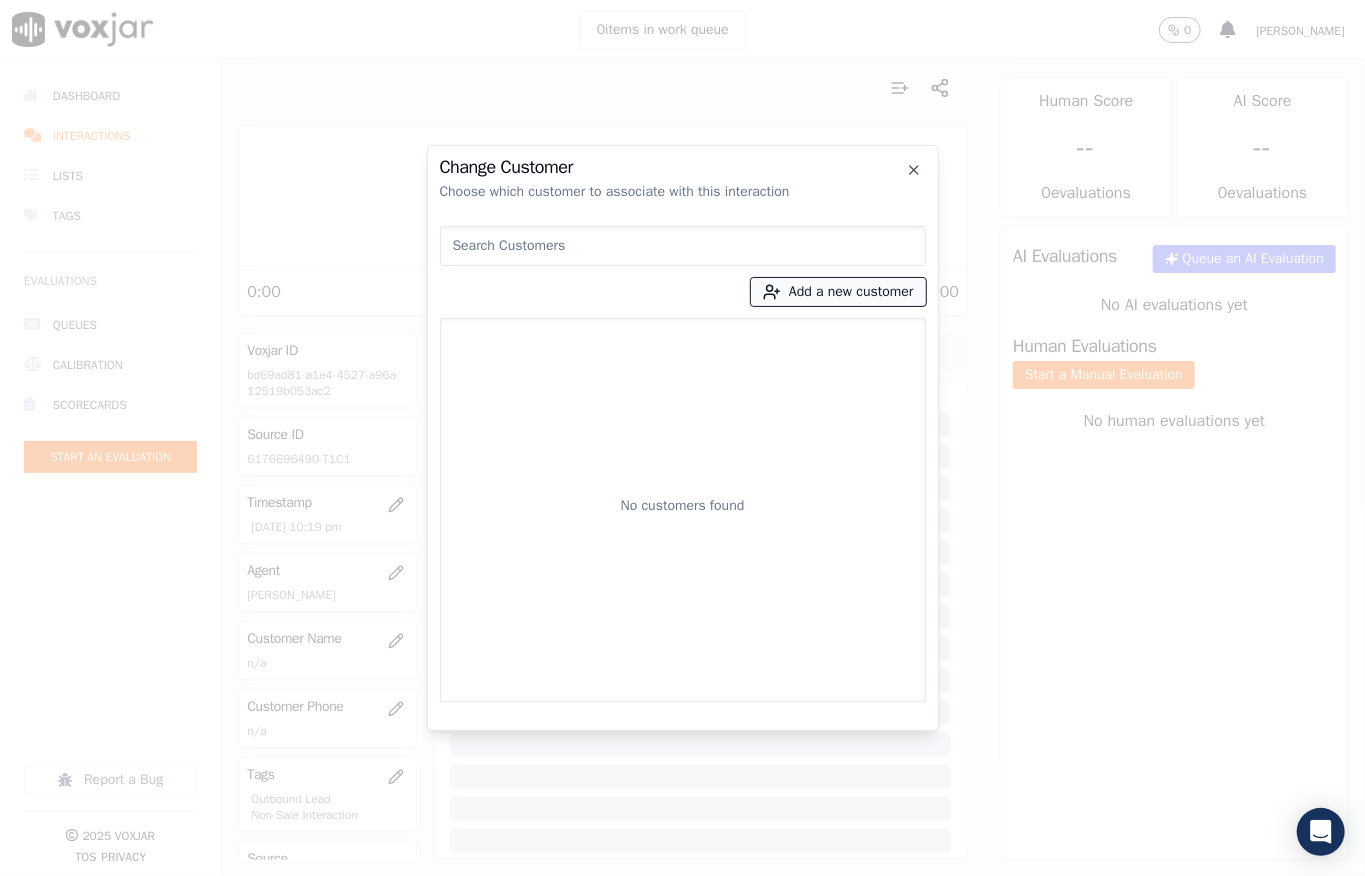 click on "Add a new customer" at bounding box center (838, 292) 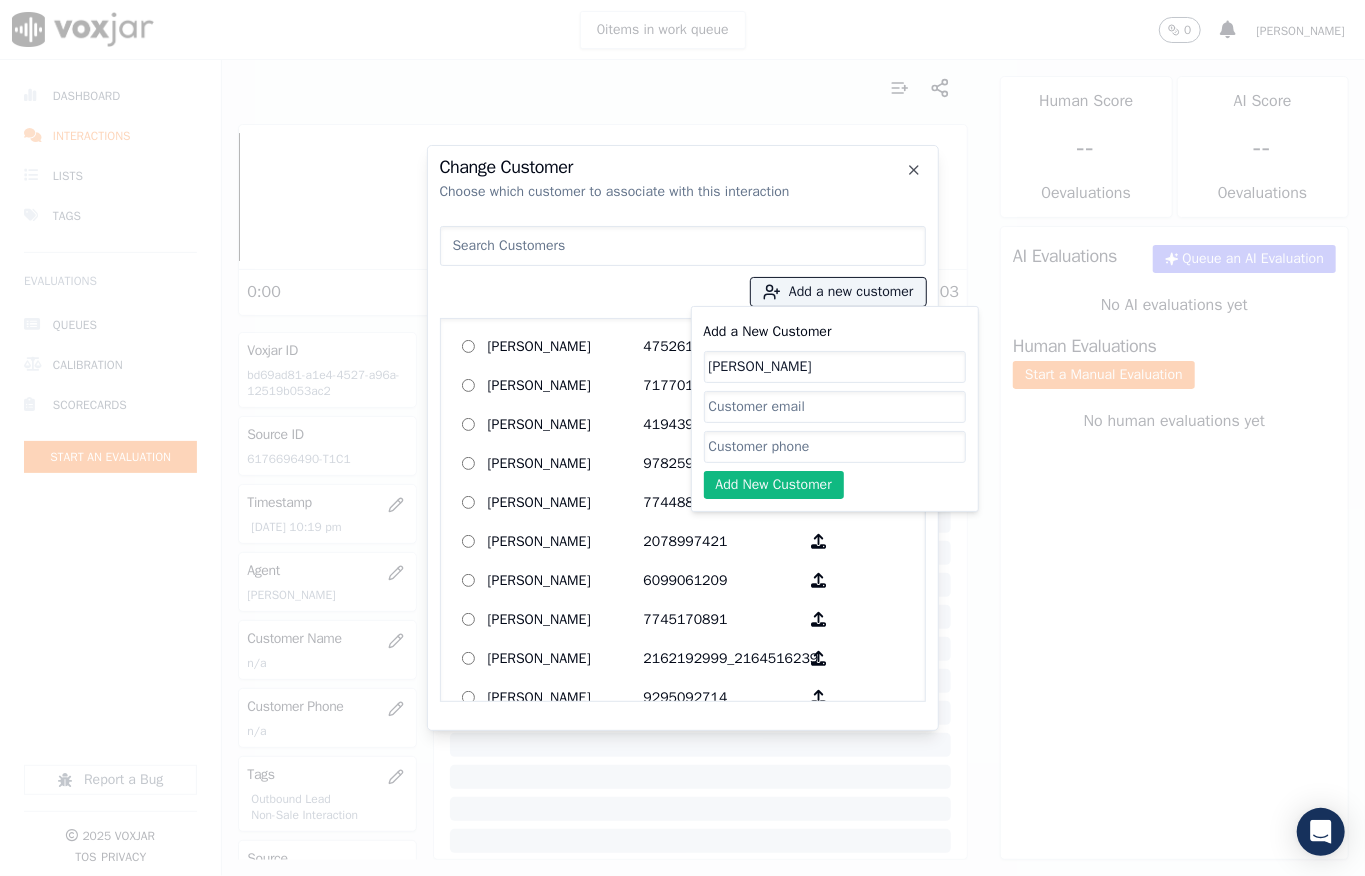 type on "[PERSON_NAME]" 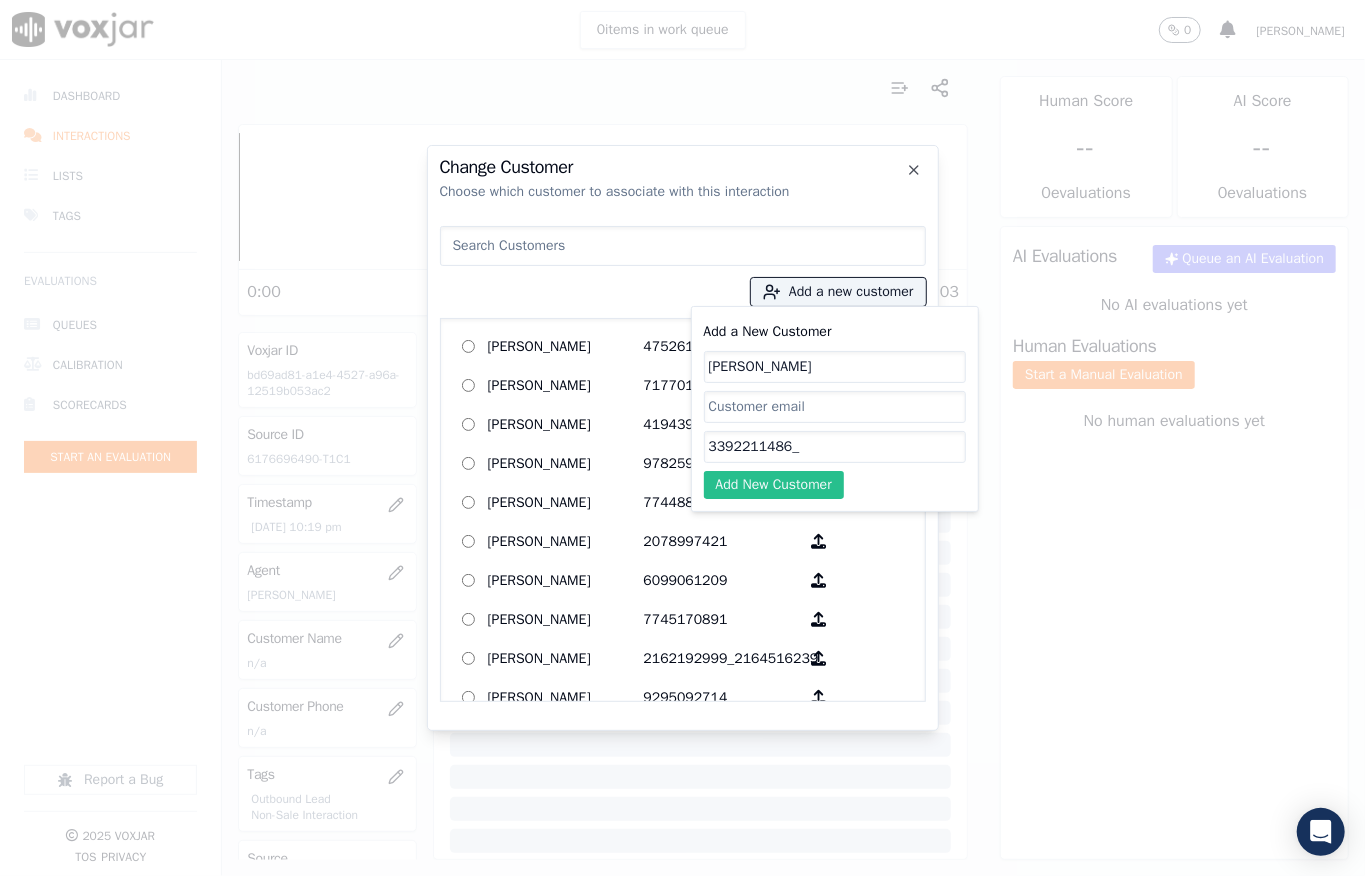paste on "6176696490" 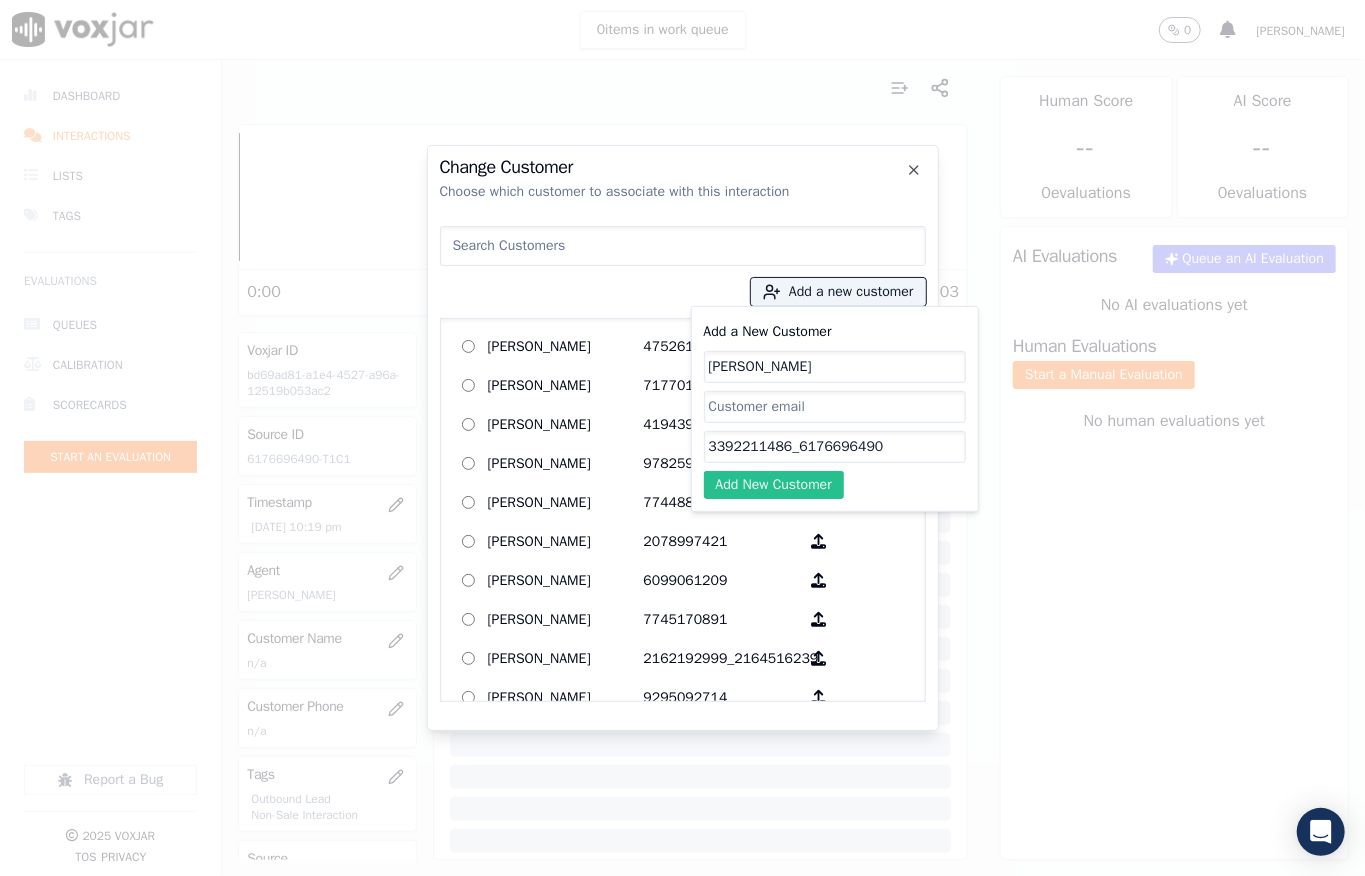 type on "3392211486_6176696490" 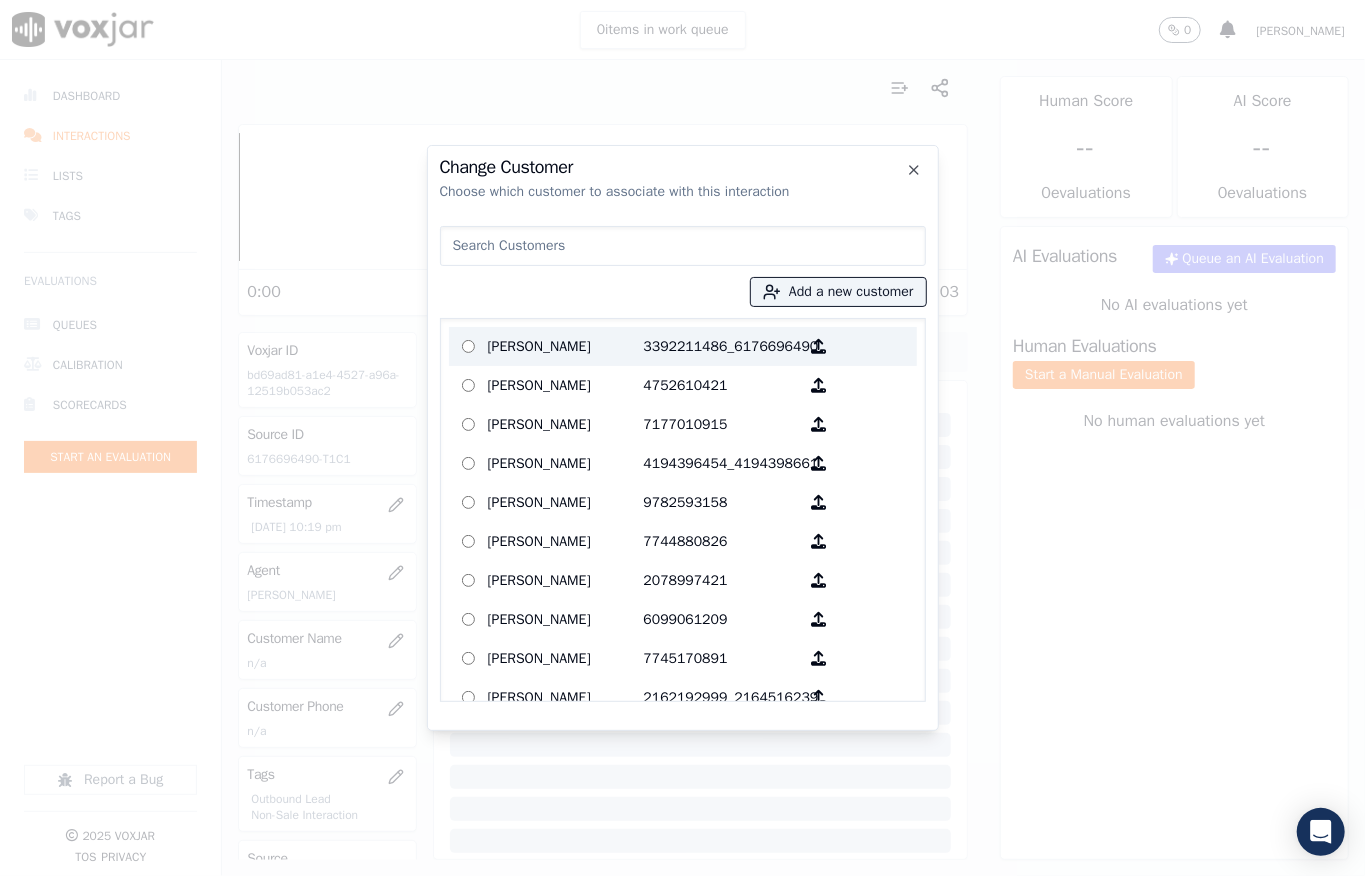 click on "[PERSON_NAME]" at bounding box center [566, 346] 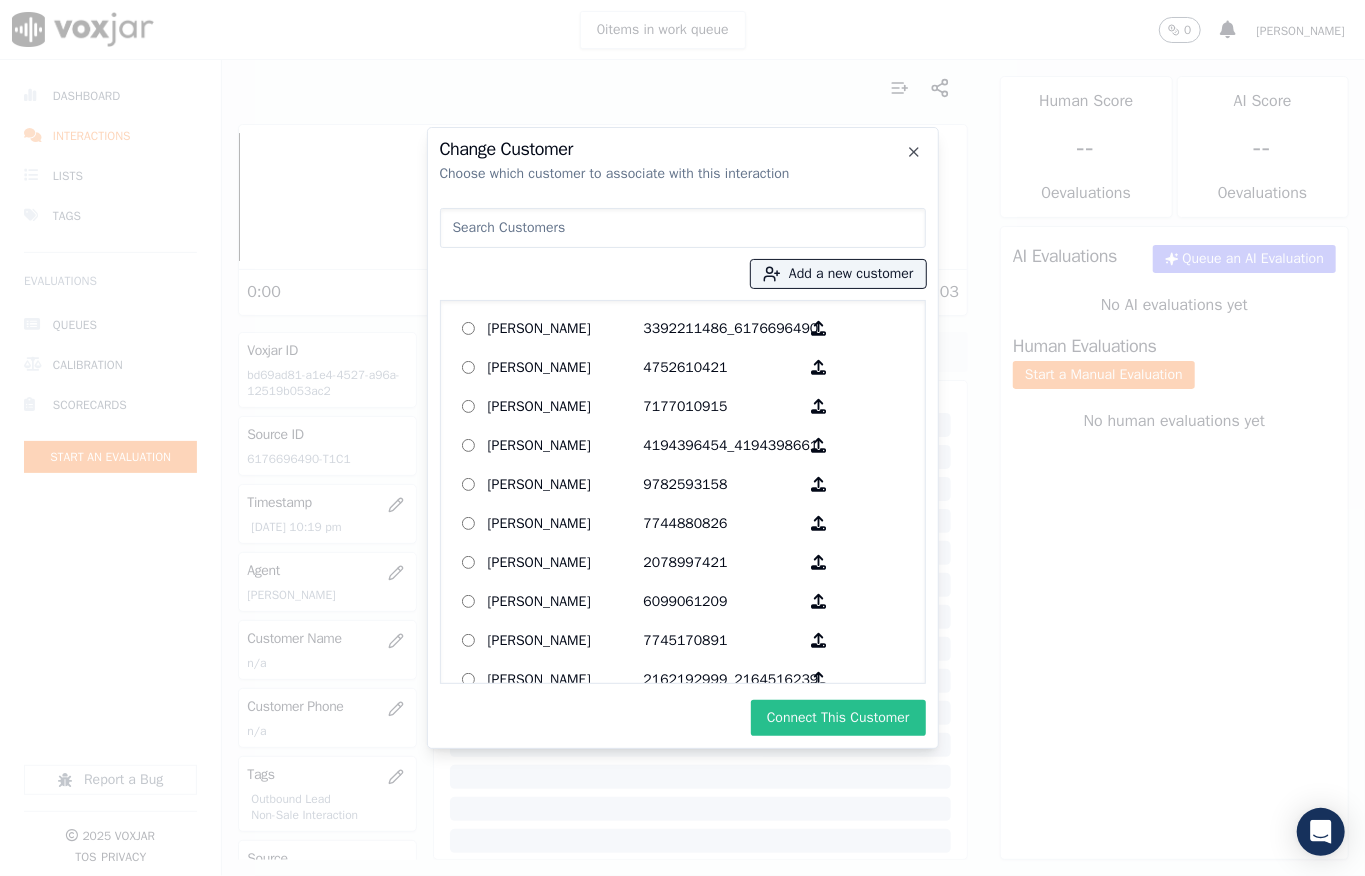 click on "Connect This Customer" at bounding box center (838, 718) 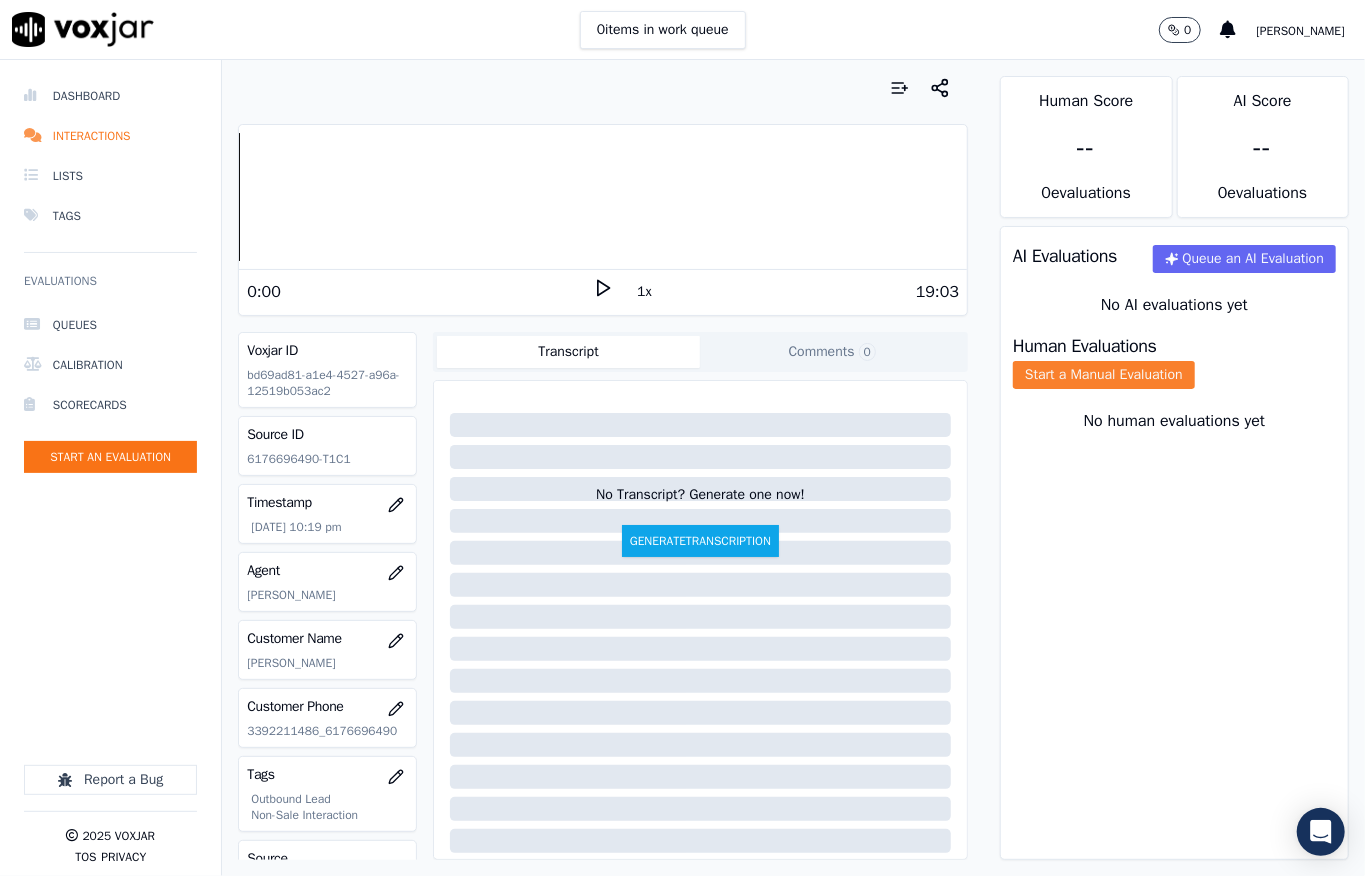 click on "Start a Manual Evaluation" 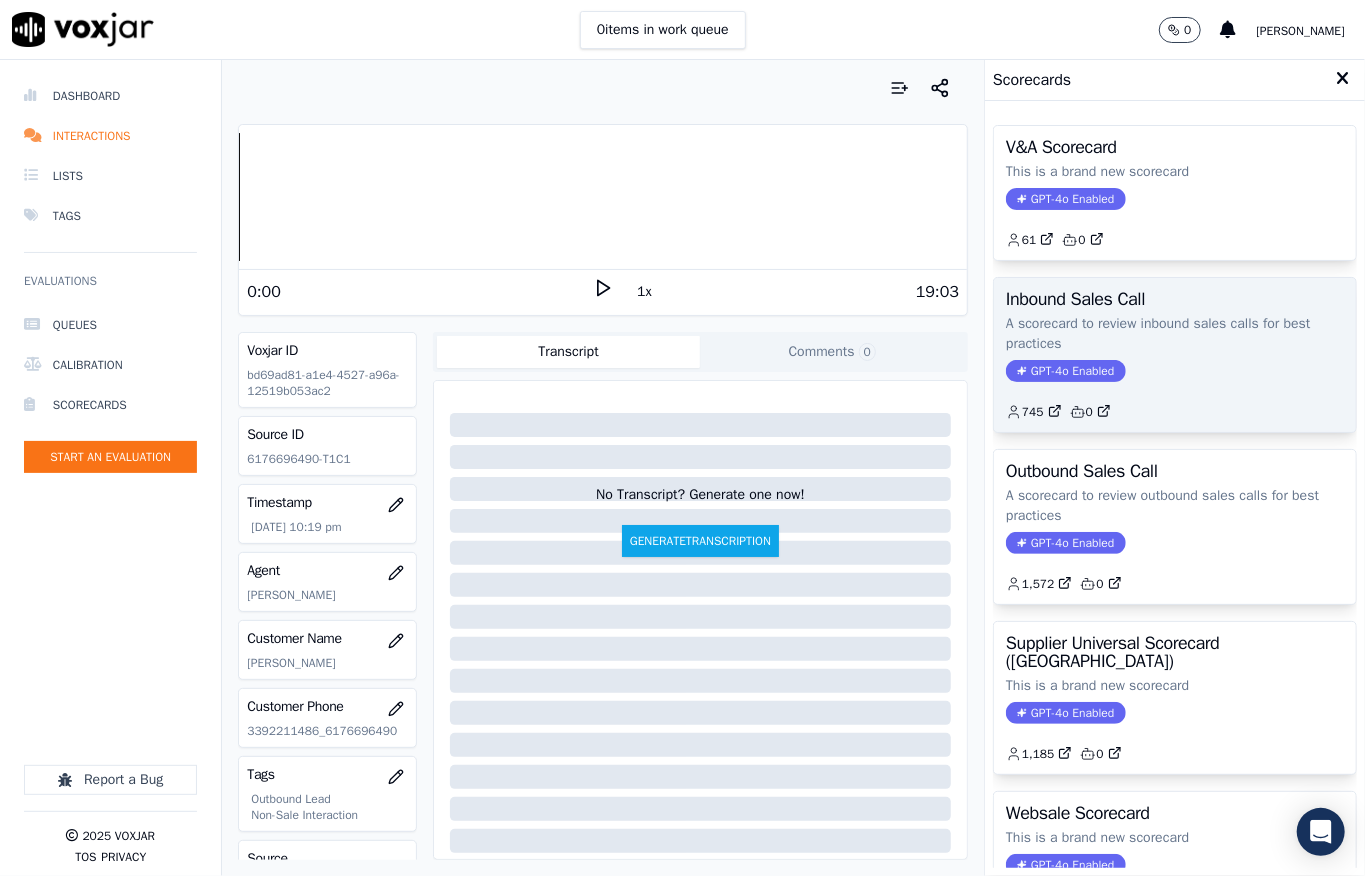 click on "GPT-4o Enabled" at bounding box center (1065, 371) 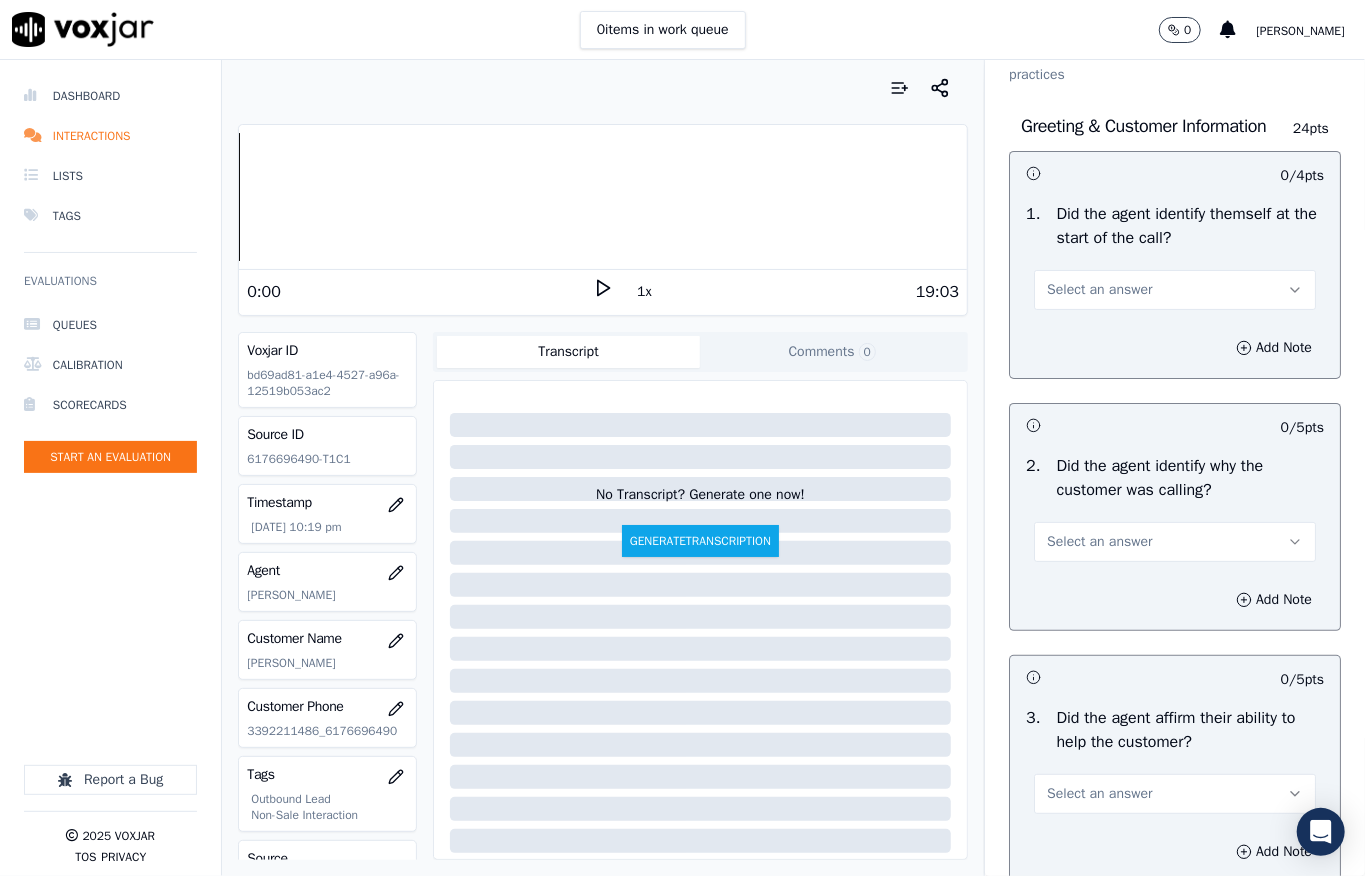 scroll, scrollTop: 133, scrollLeft: 0, axis: vertical 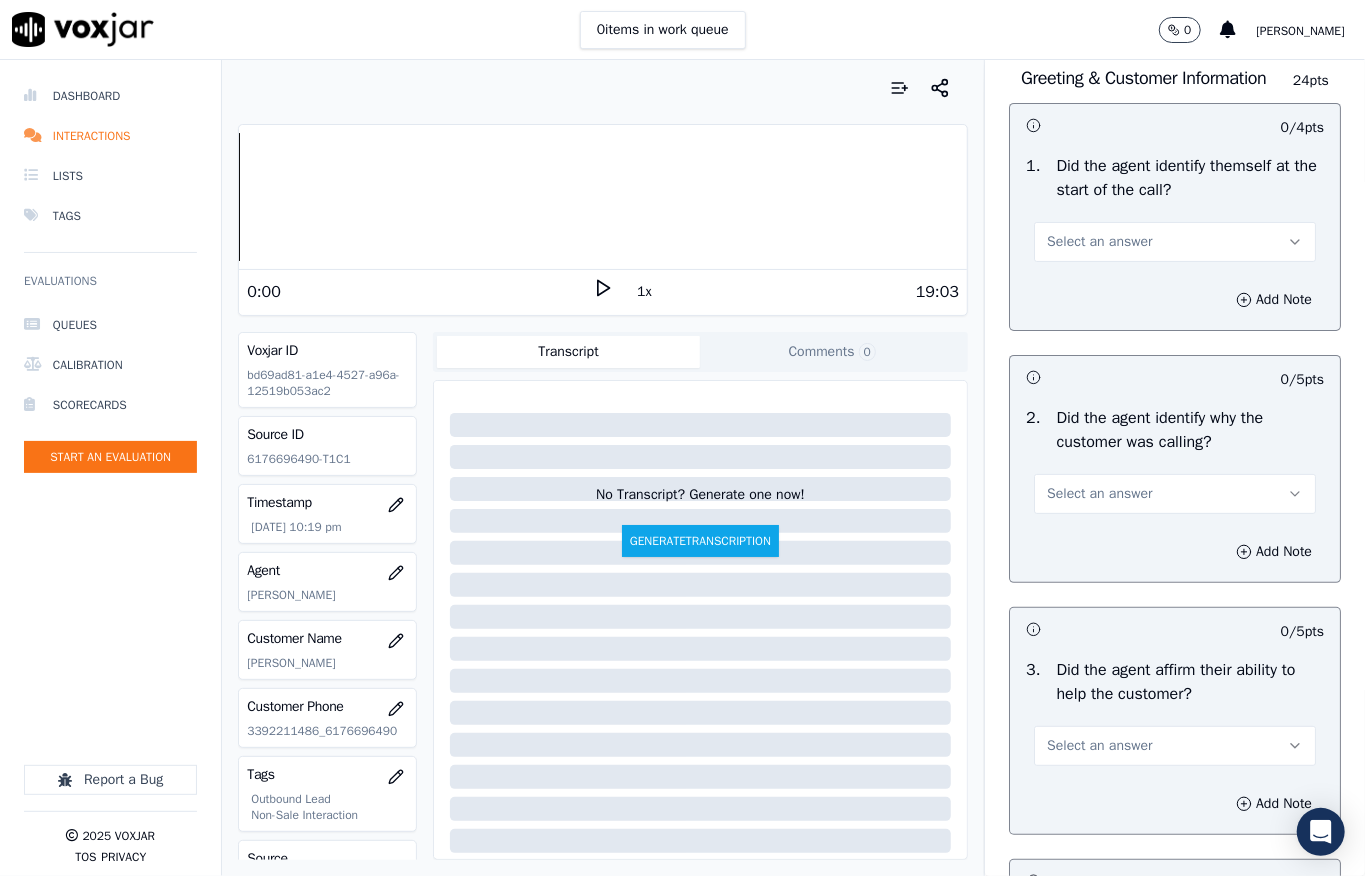 click on "Select an answer" at bounding box center (1099, 242) 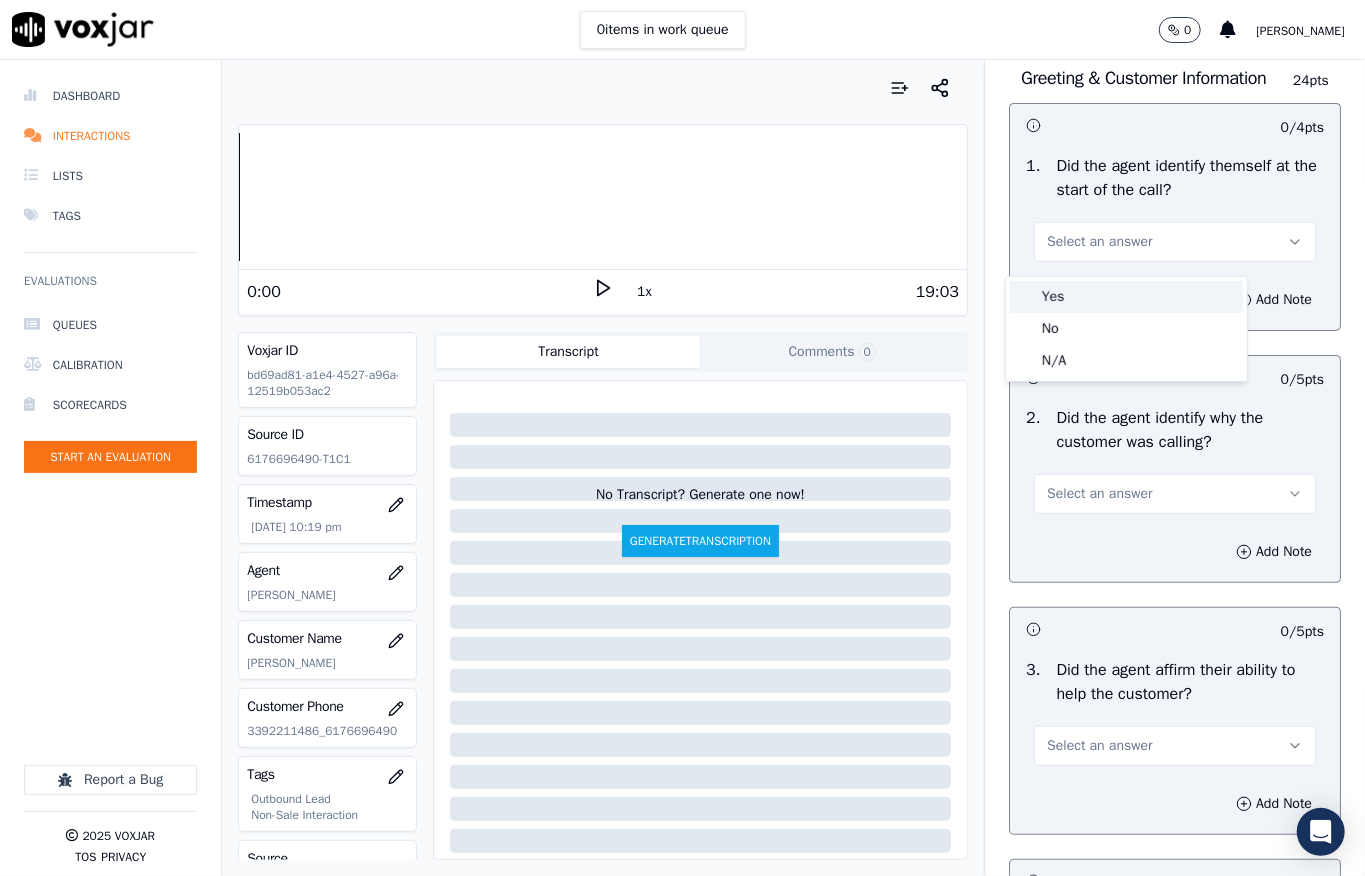 click on "Yes" at bounding box center (1126, 297) 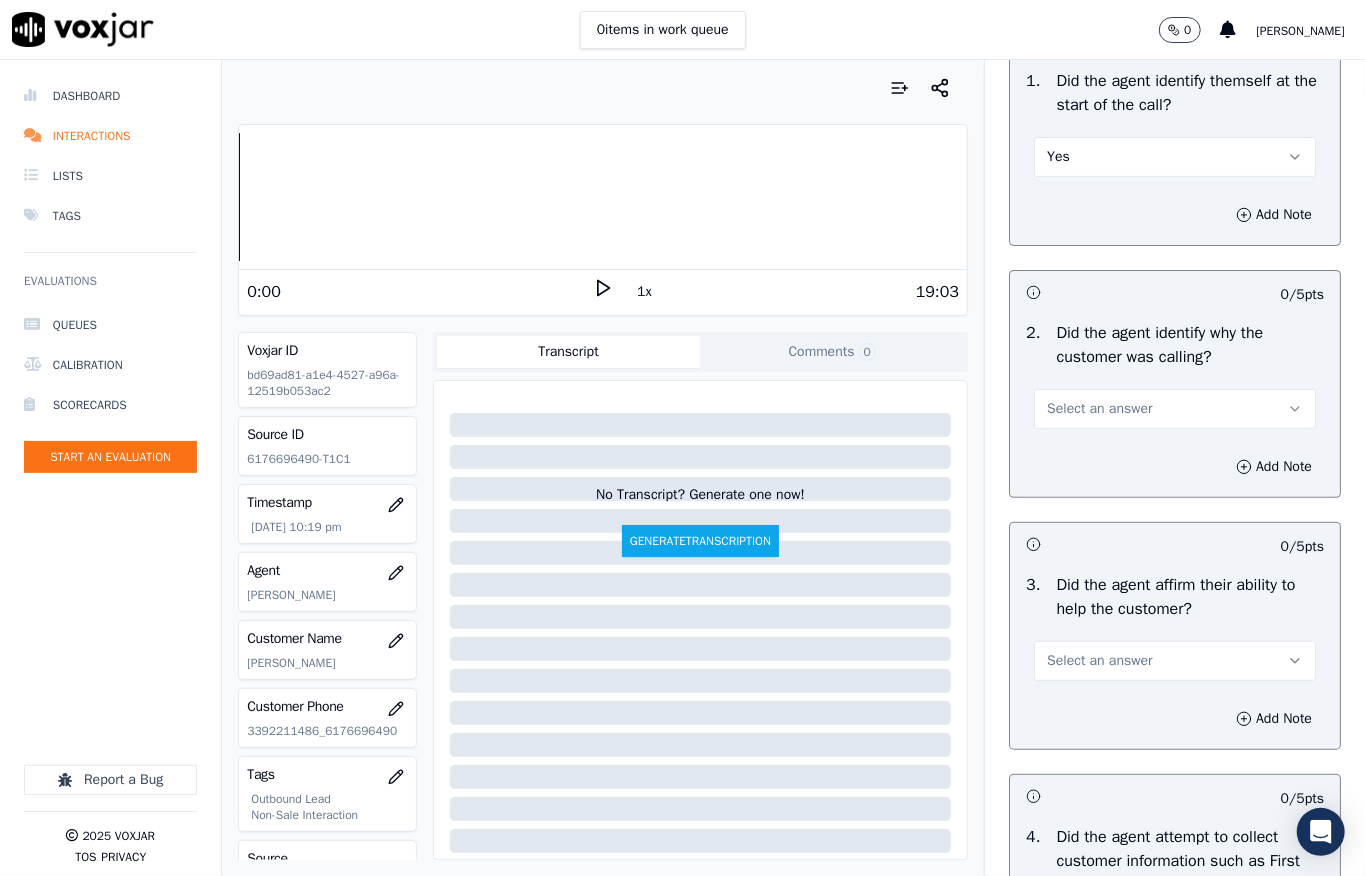 scroll, scrollTop: 266, scrollLeft: 0, axis: vertical 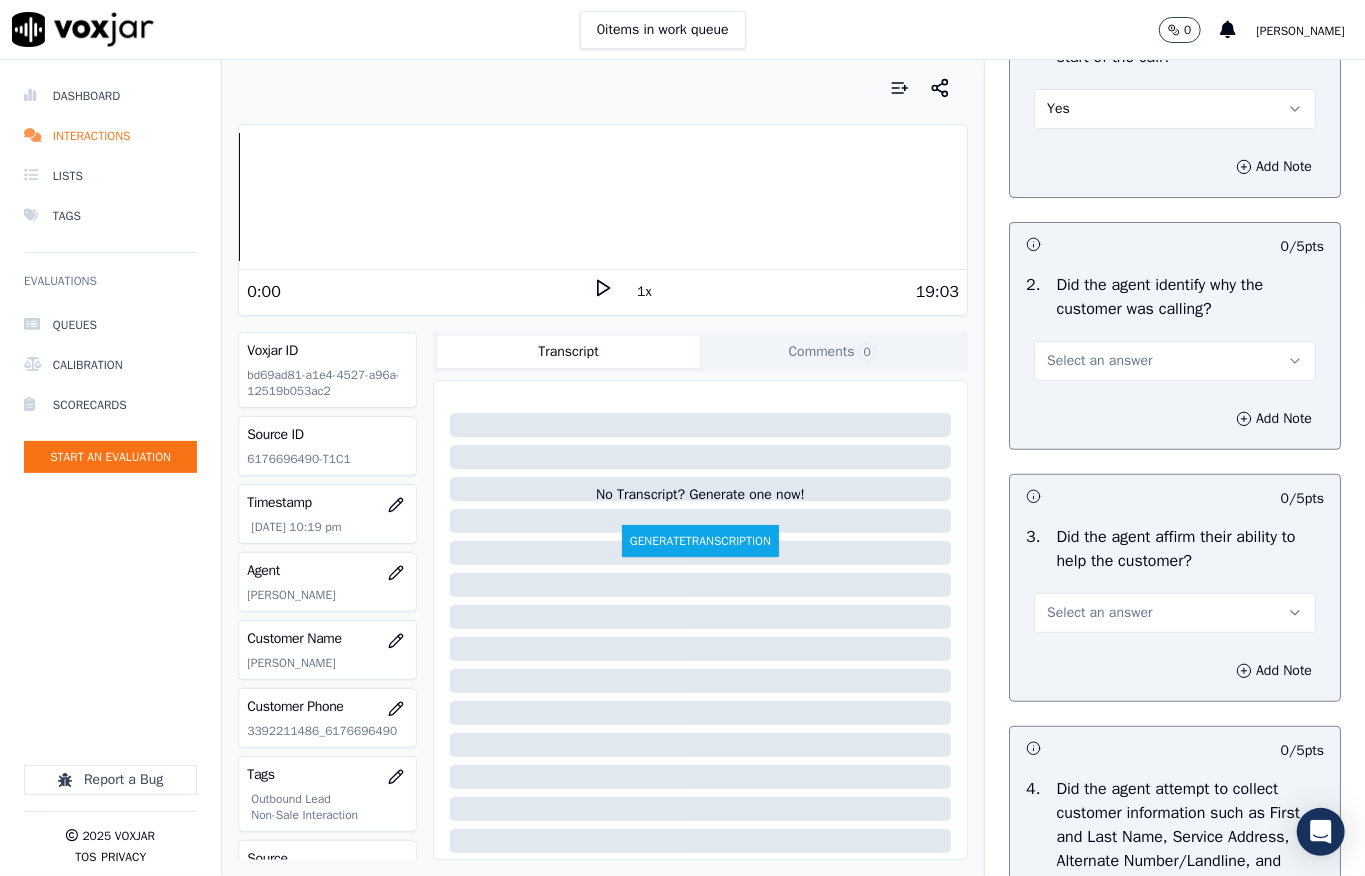 click on "Select an answer" at bounding box center [1099, 361] 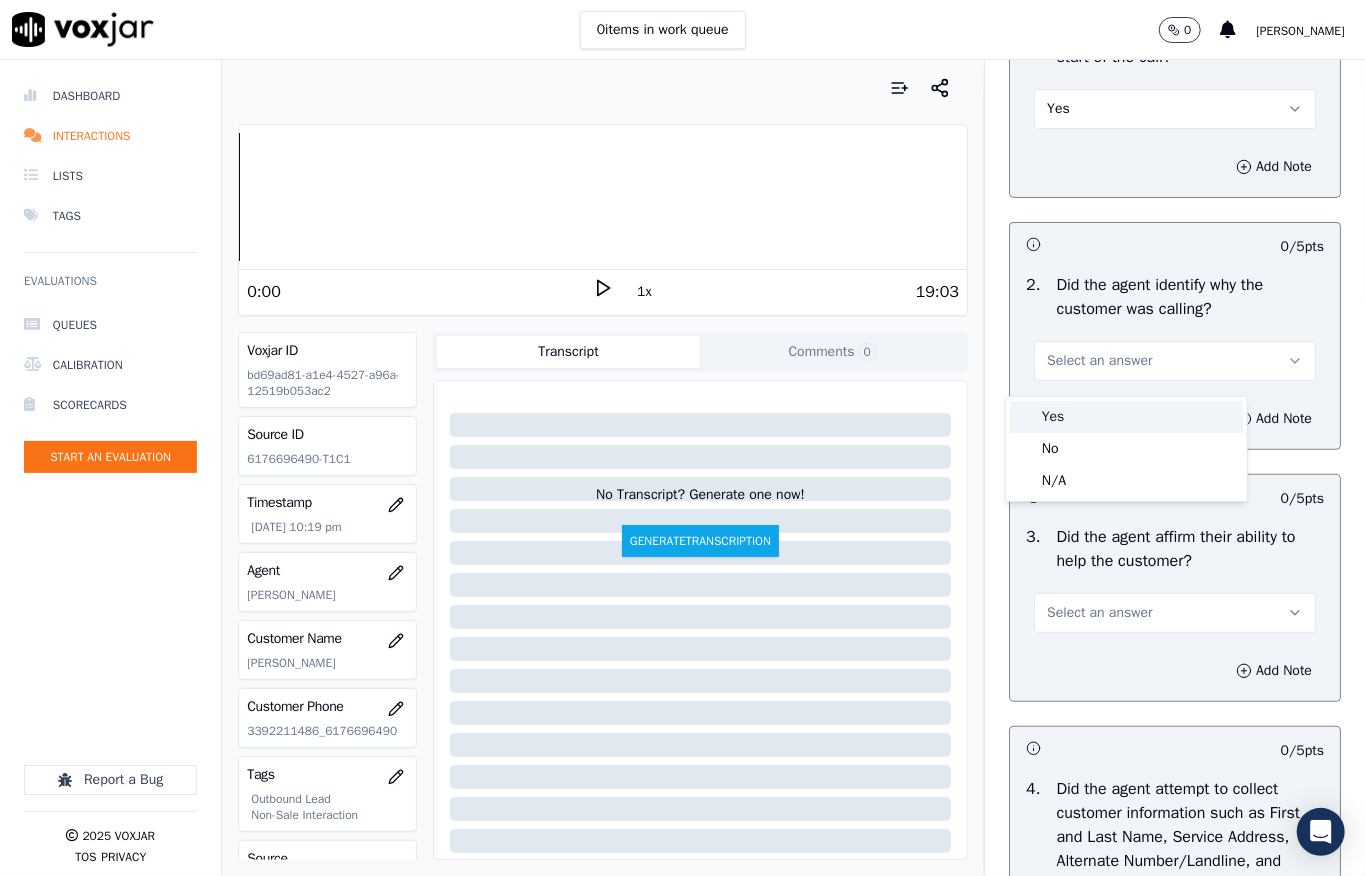 drag, startPoint x: 1048, startPoint y: 393, endPoint x: 1048, endPoint y: 404, distance: 11 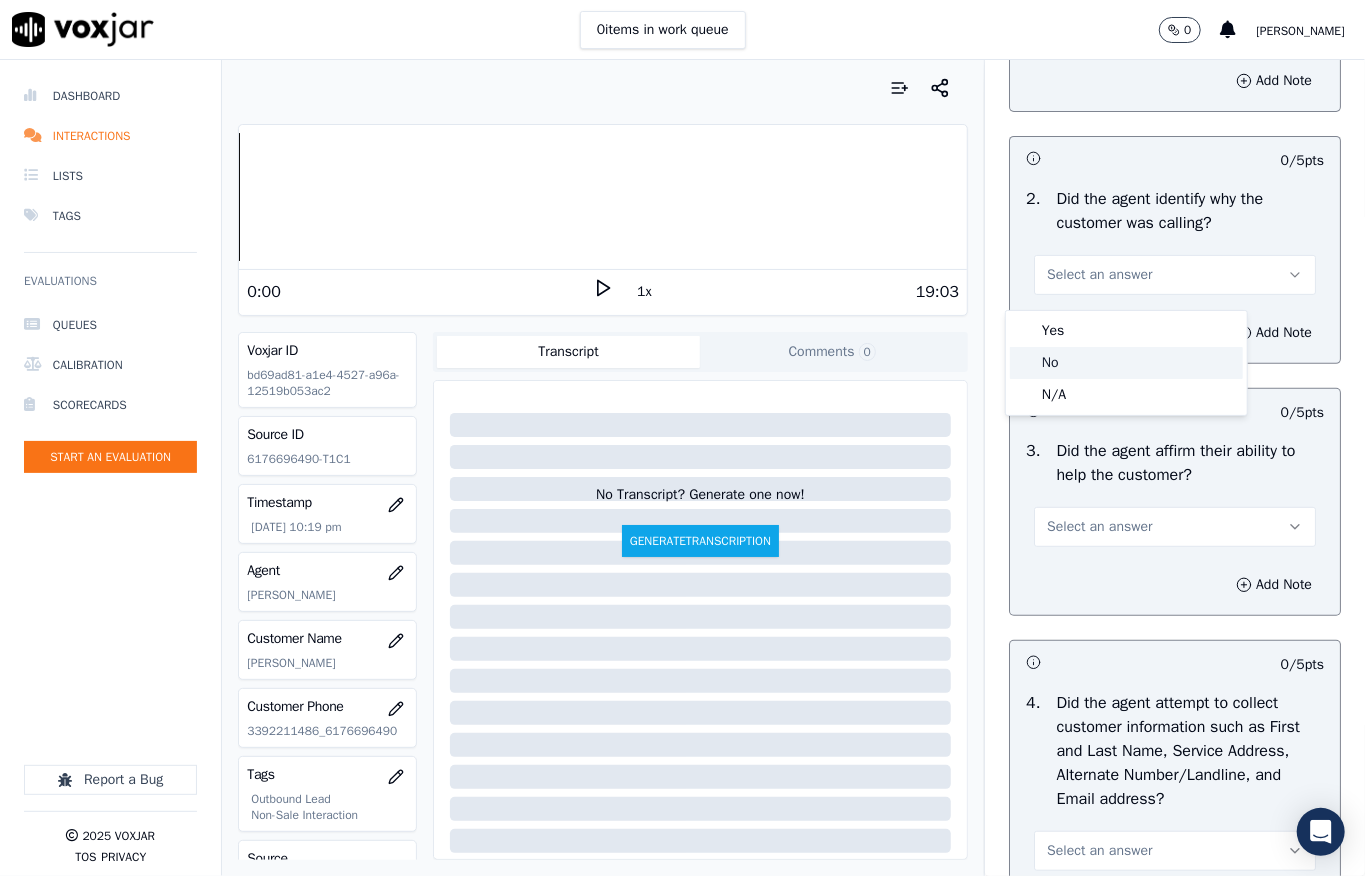 scroll, scrollTop: 400, scrollLeft: 0, axis: vertical 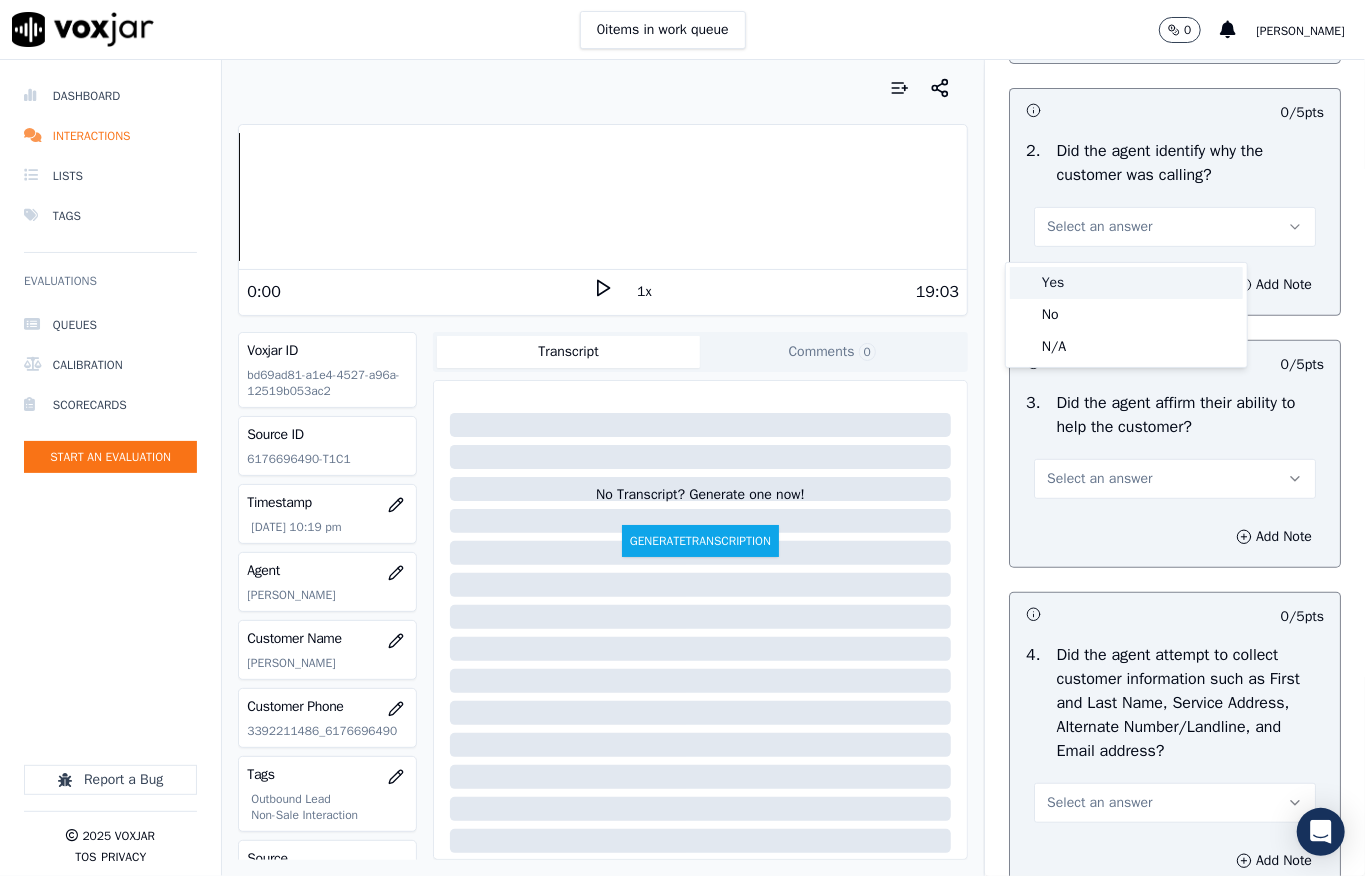 click on "Yes" at bounding box center (1126, 283) 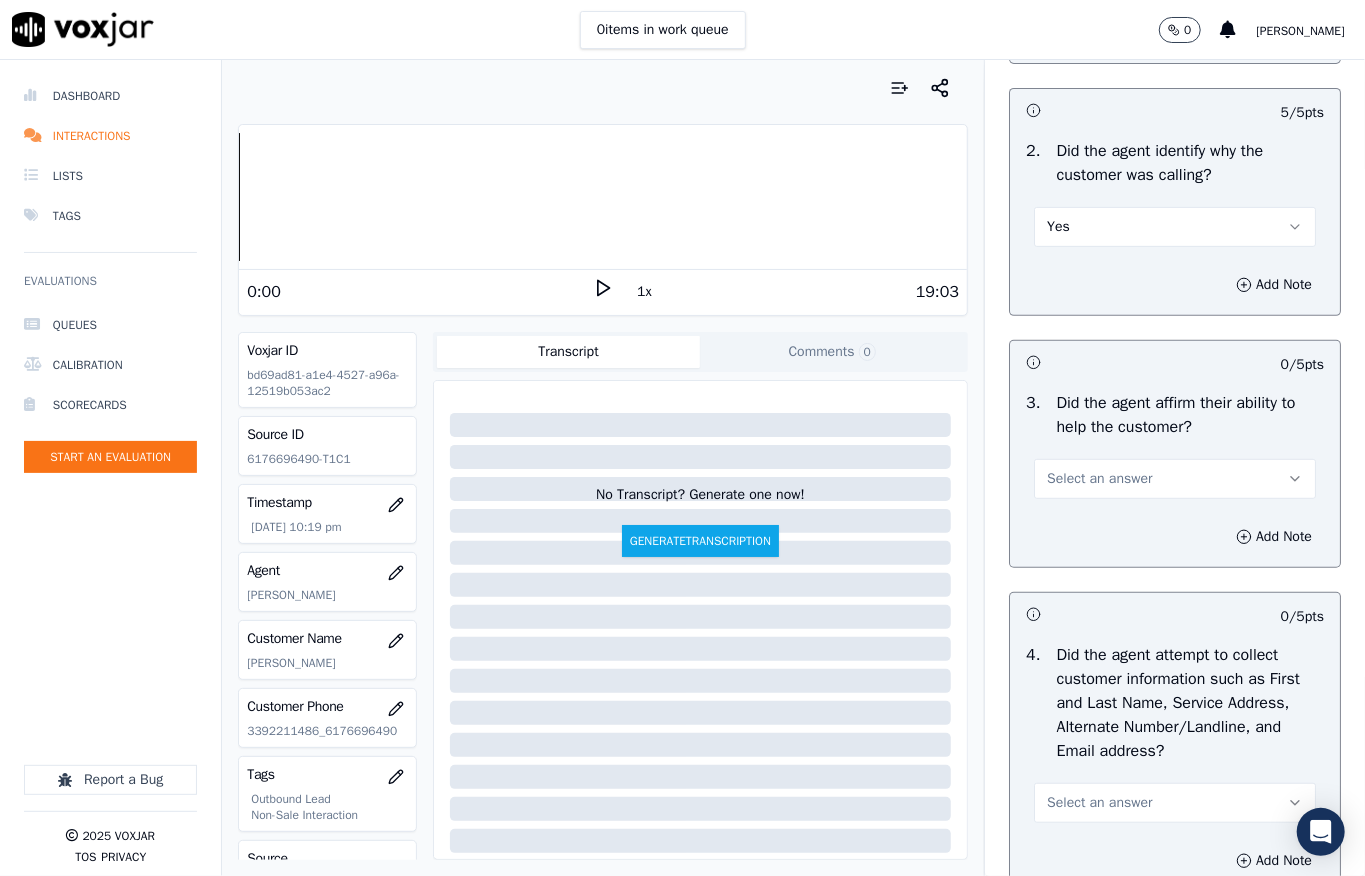 drag, startPoint x: 1053, startPoint y: 489, endPoint x: 1056, endPoint y: 504, distance: 15.297058 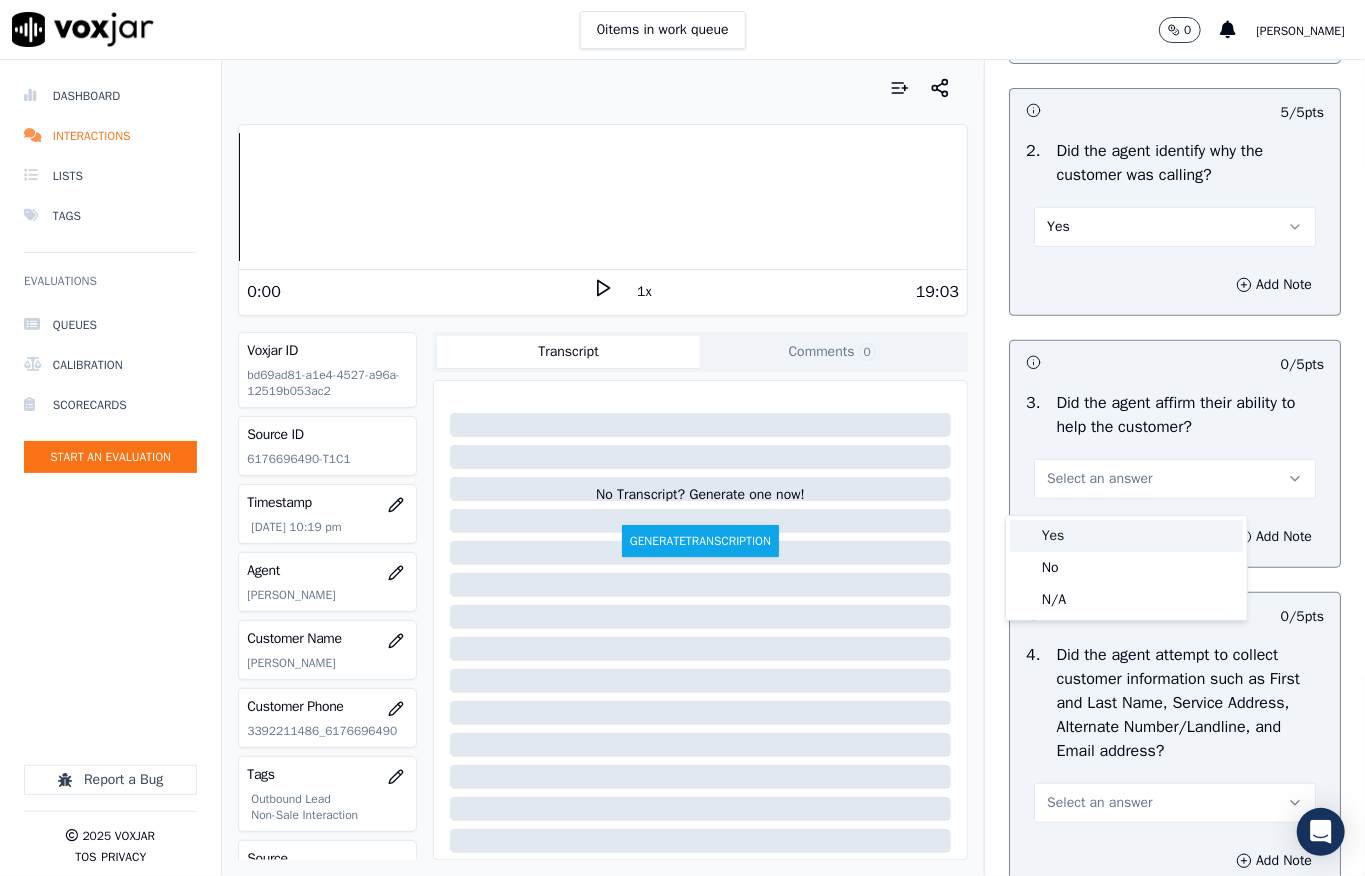 click on "Yes" at bounding box center (1126, 536) 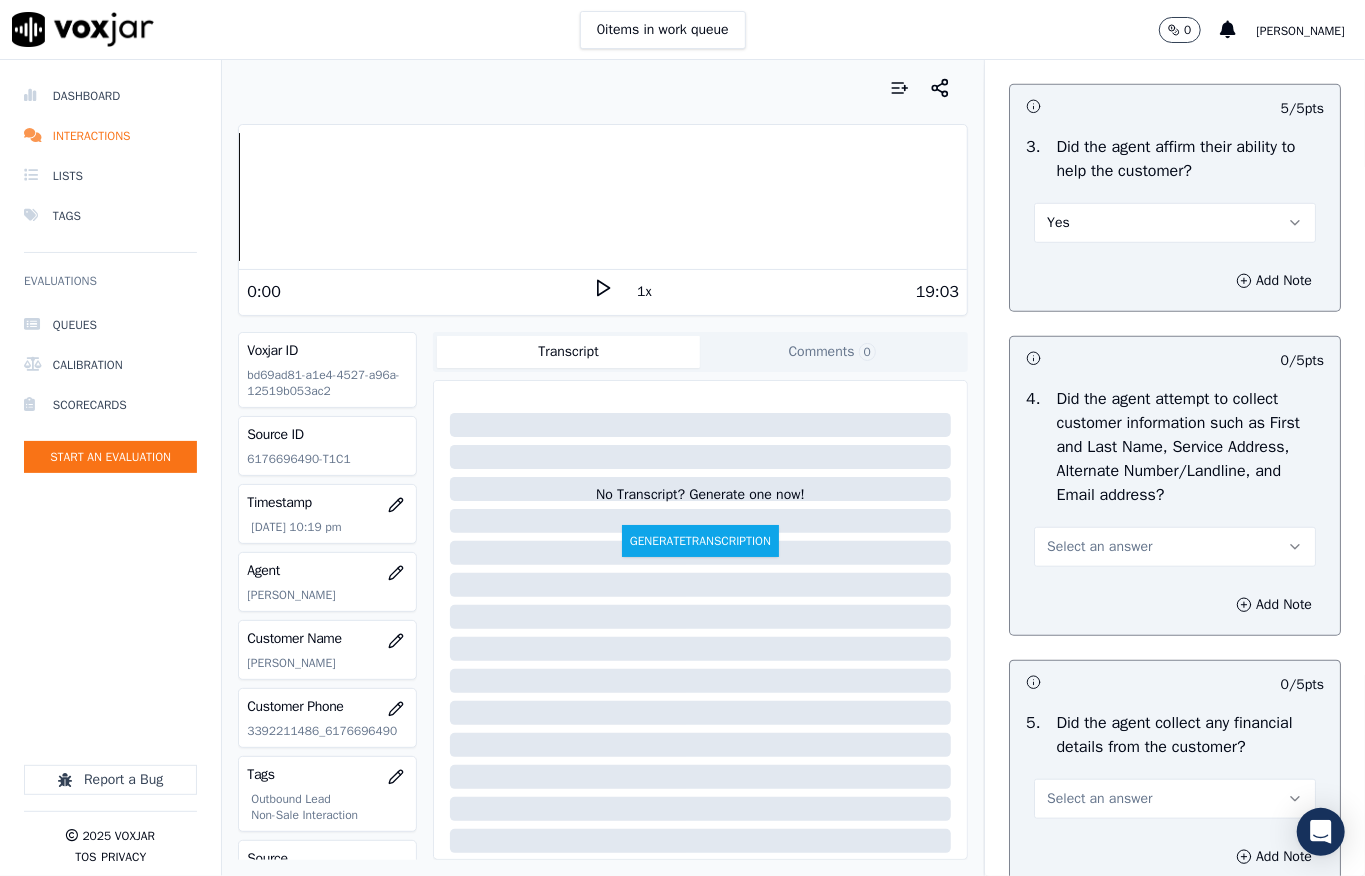 scroll, scrollTop: 666, scrollLeft: 0, axis: vertical 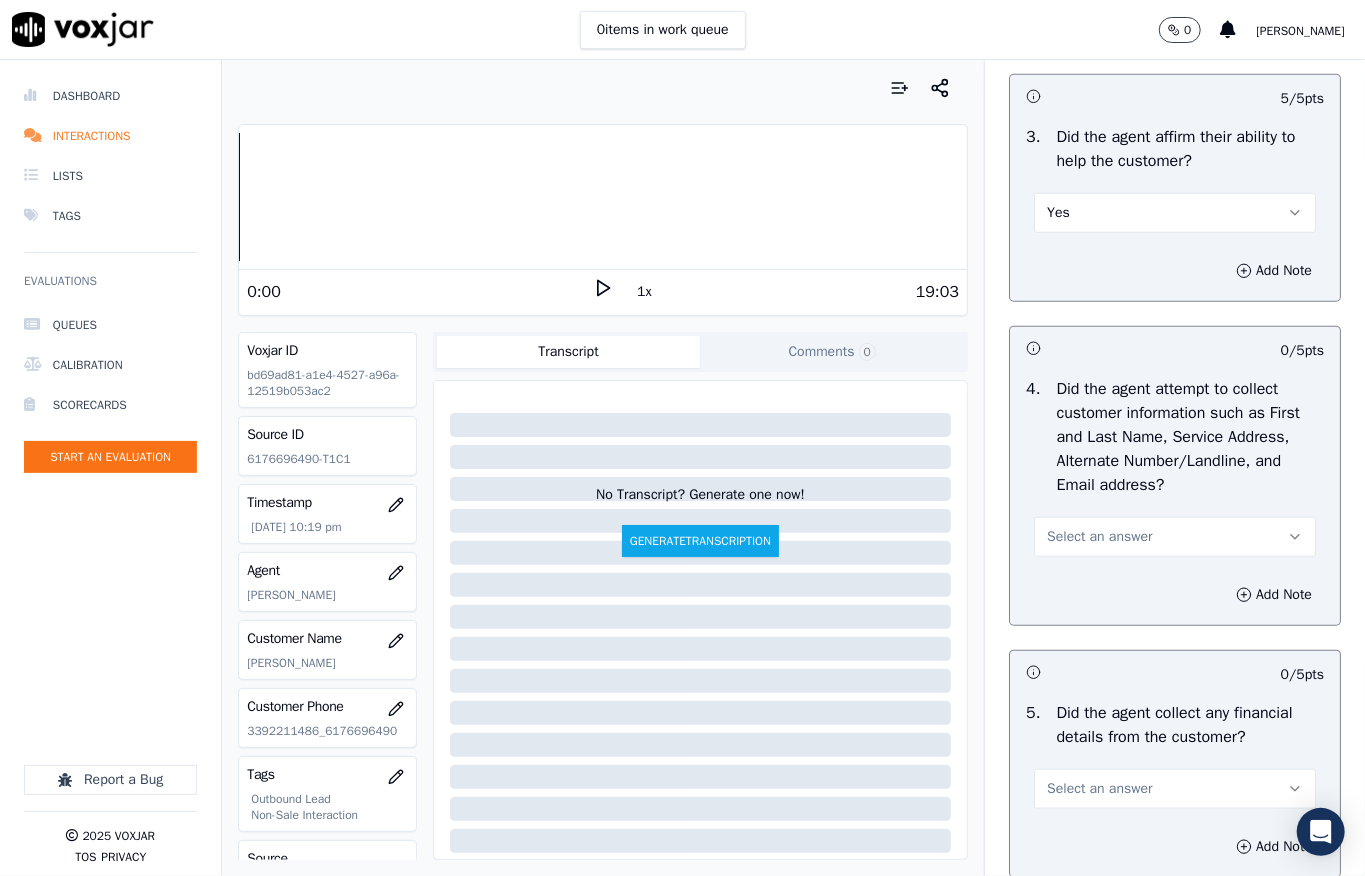 click on "Select an answer" at bounding box center [1099, 537] 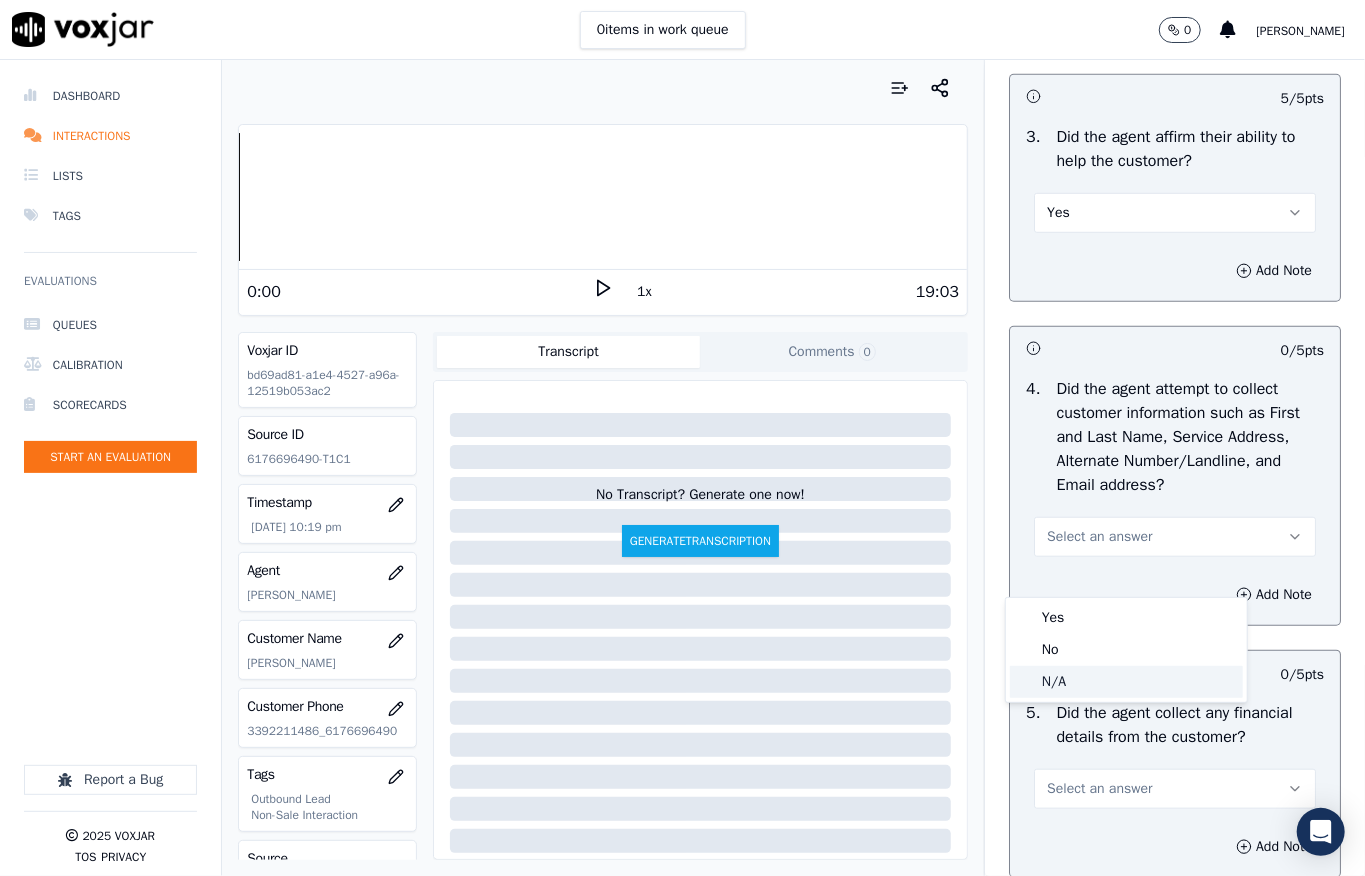 click on "N/A" 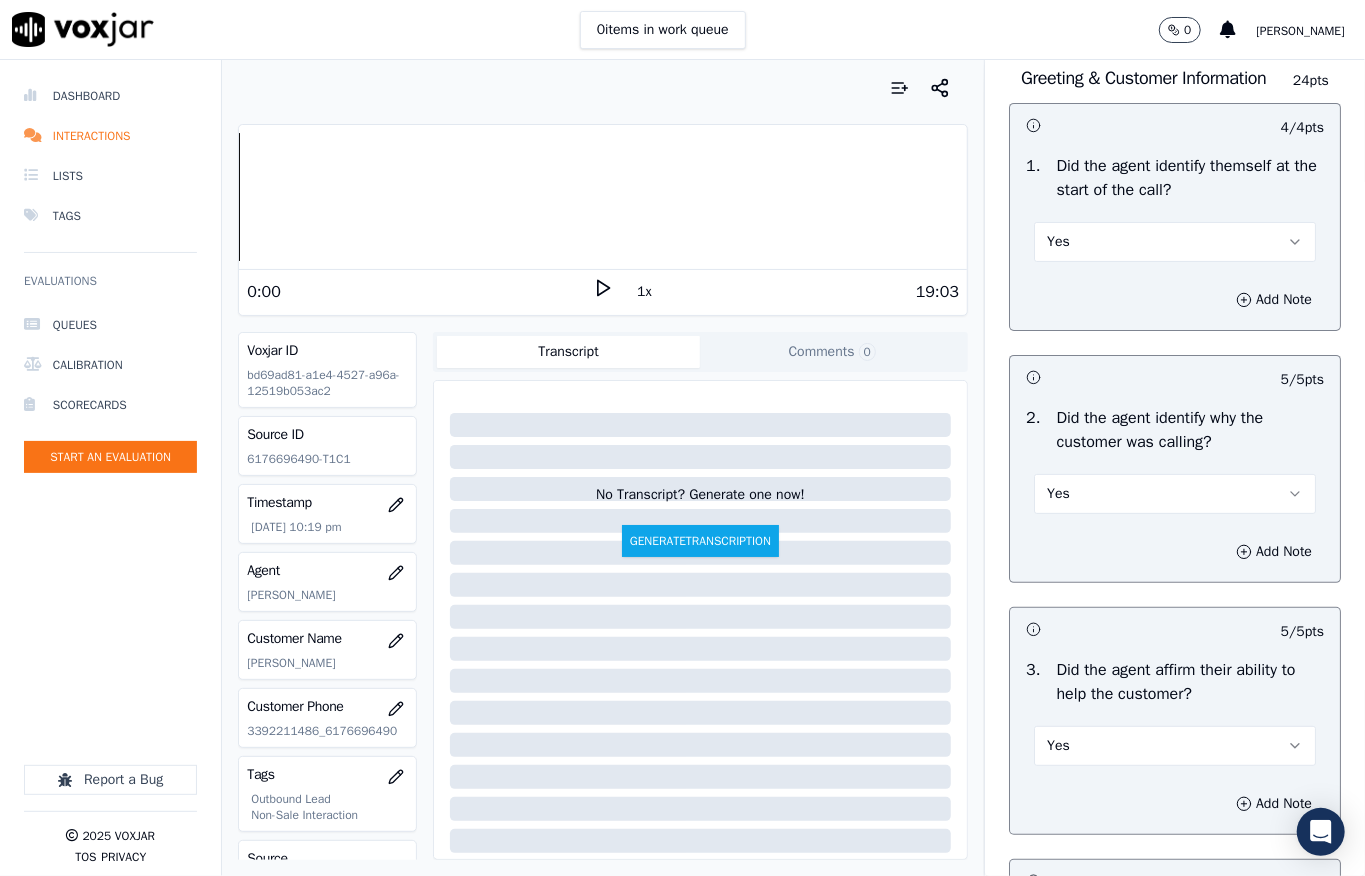 scroll, scrollTop: 0, scrollLeft: 0, axis: both 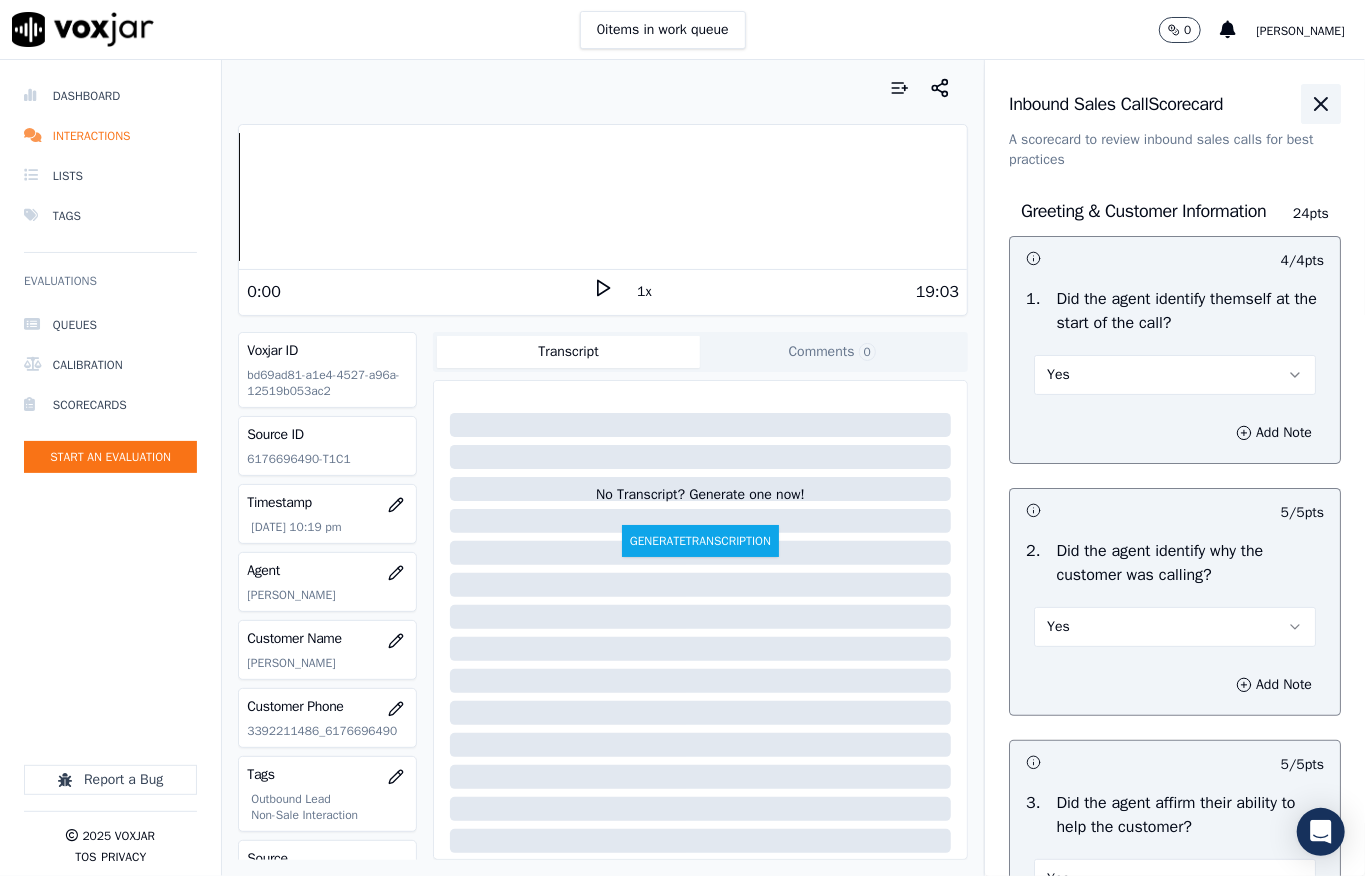 click 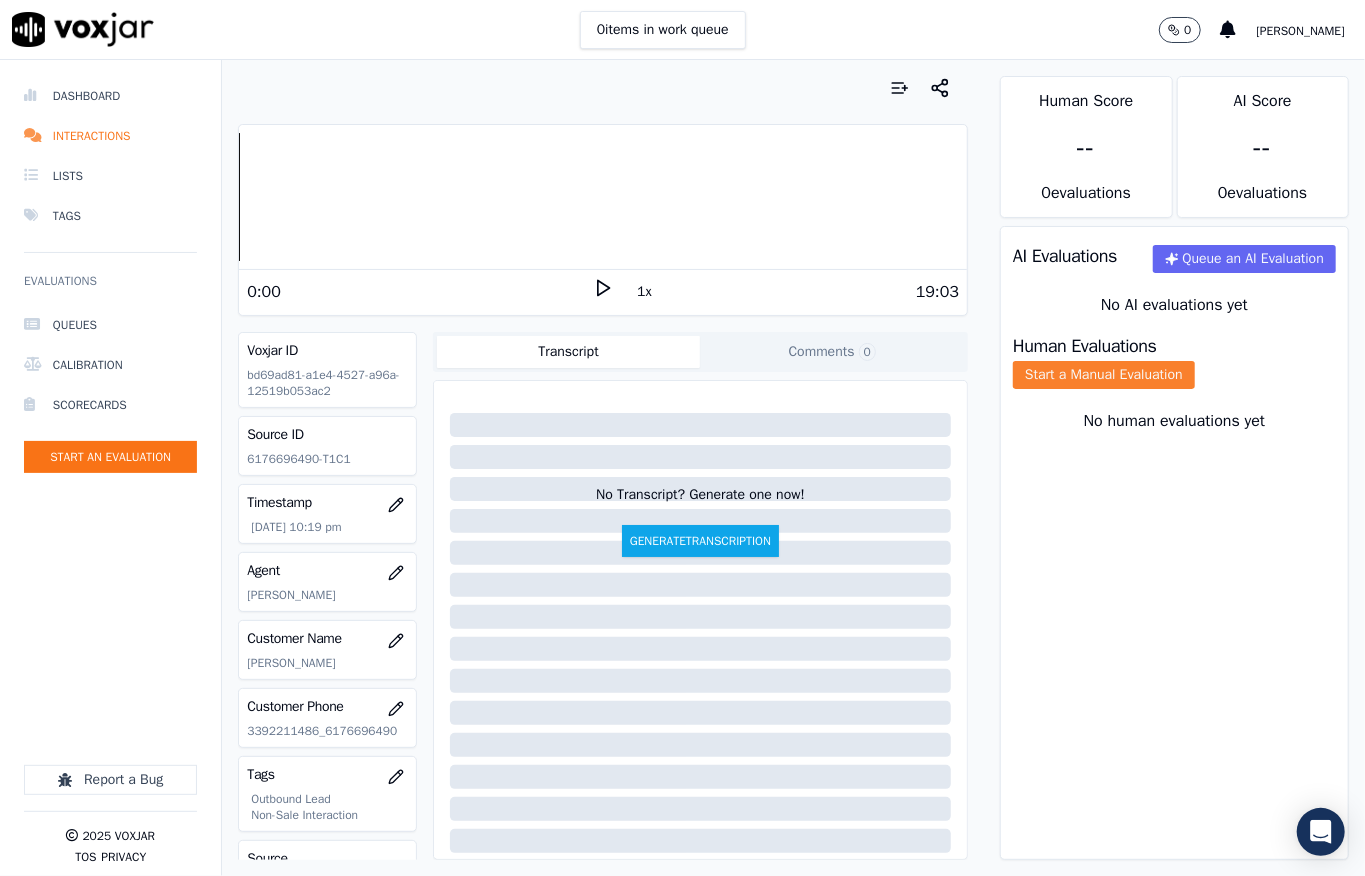 click on "Start a Manual Evaluation" 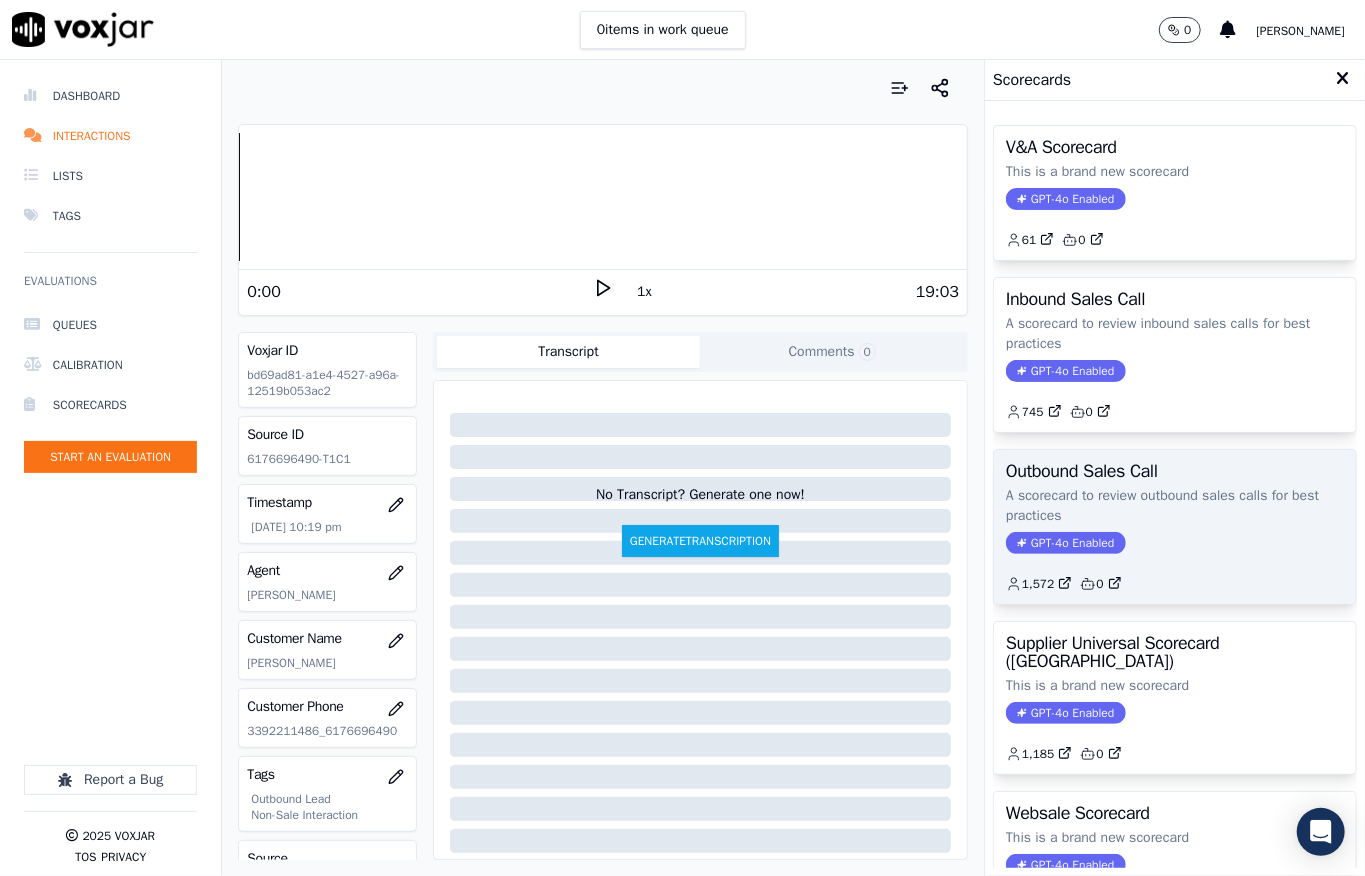 click on "GPT-4o Enabled" at bounding box center [1065, 543] 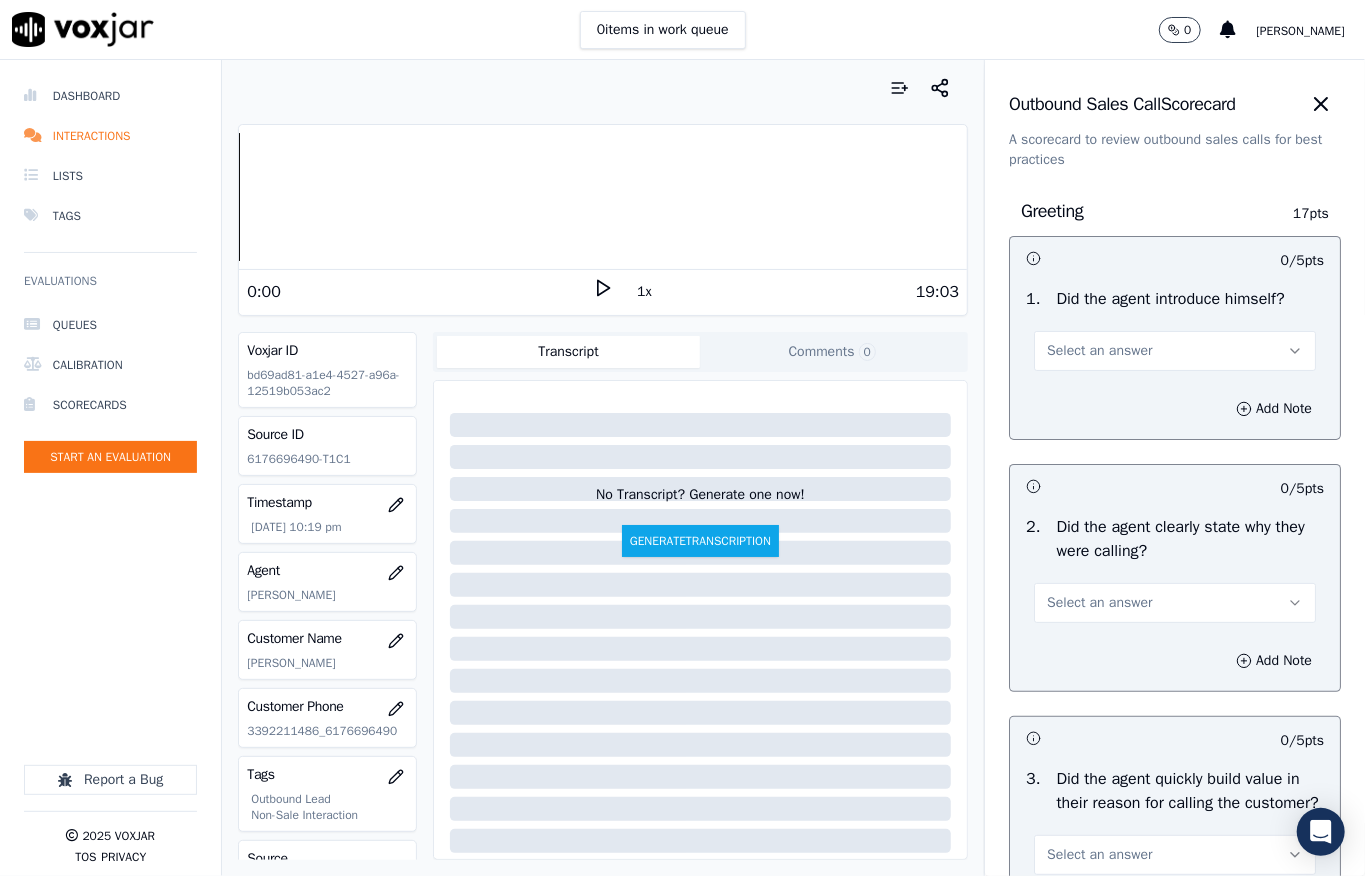 scroll, scrollTop: 133, scrollLeft: 0, axis: vertical 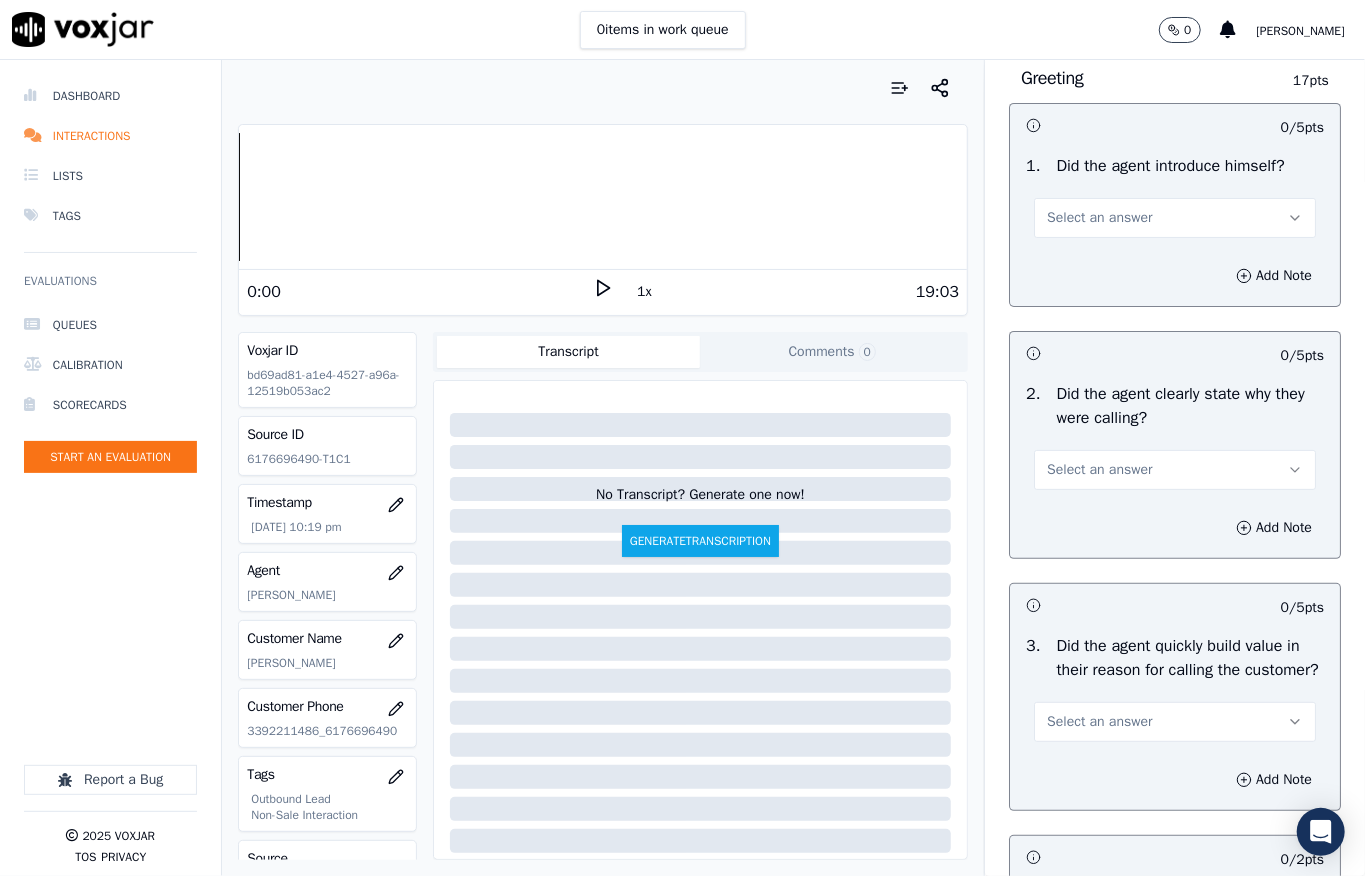 click on "Select an answer" at bounding box center (1099, 218) 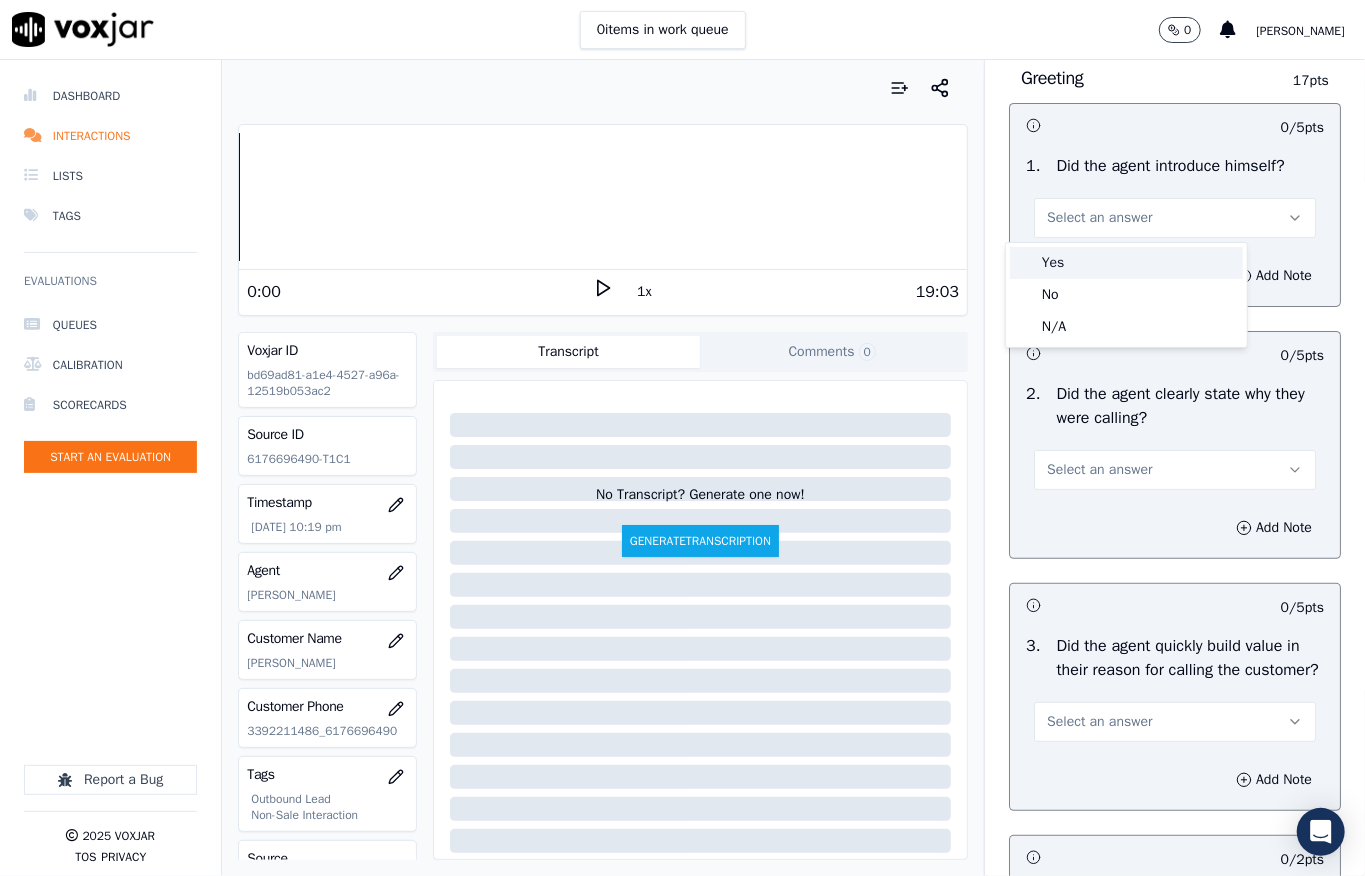 click on "Yes" at bounding box center (1126, 263) 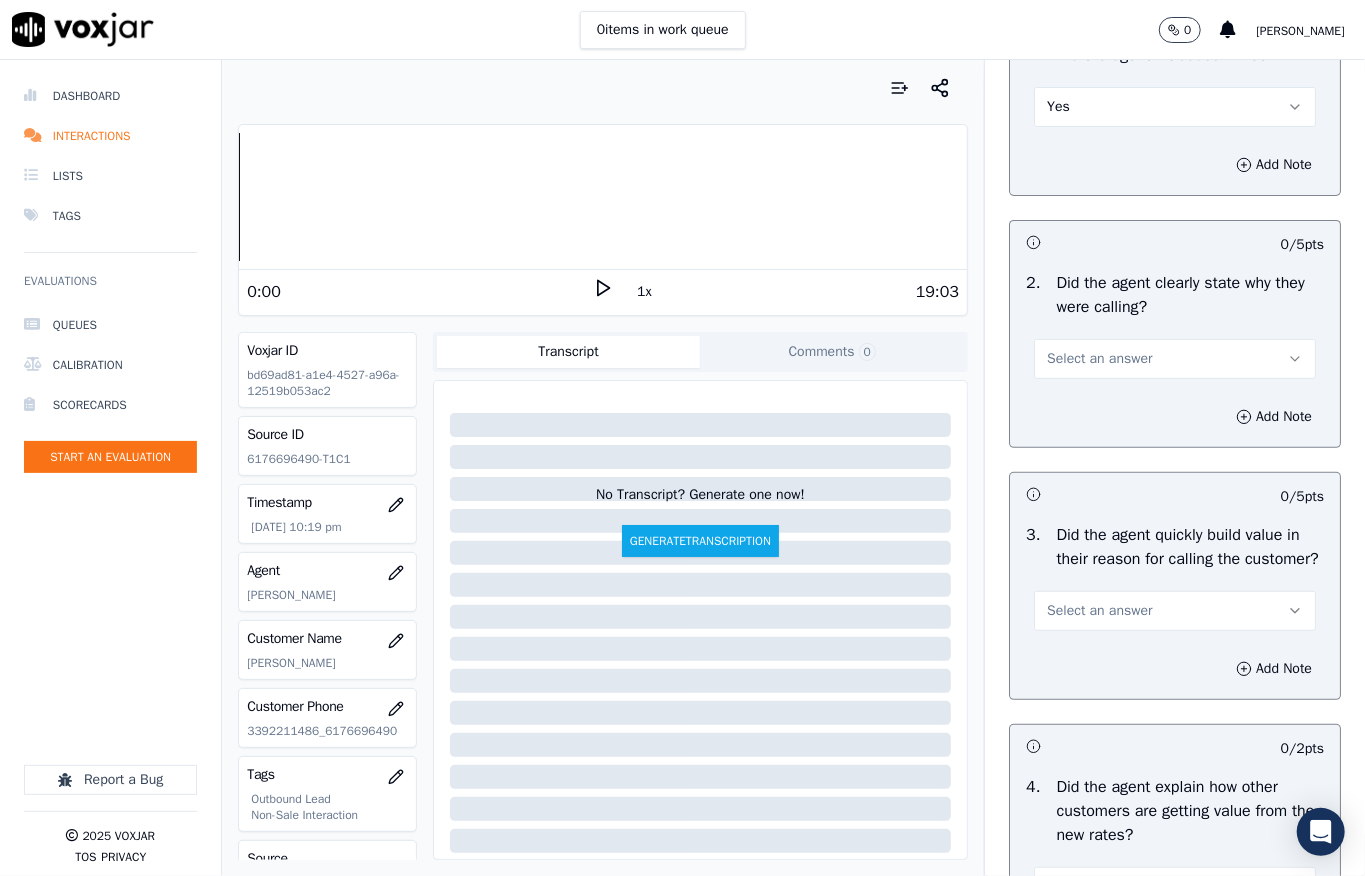 scroll, scrollTop: 400, scrollLeft: 0, axis: vertical 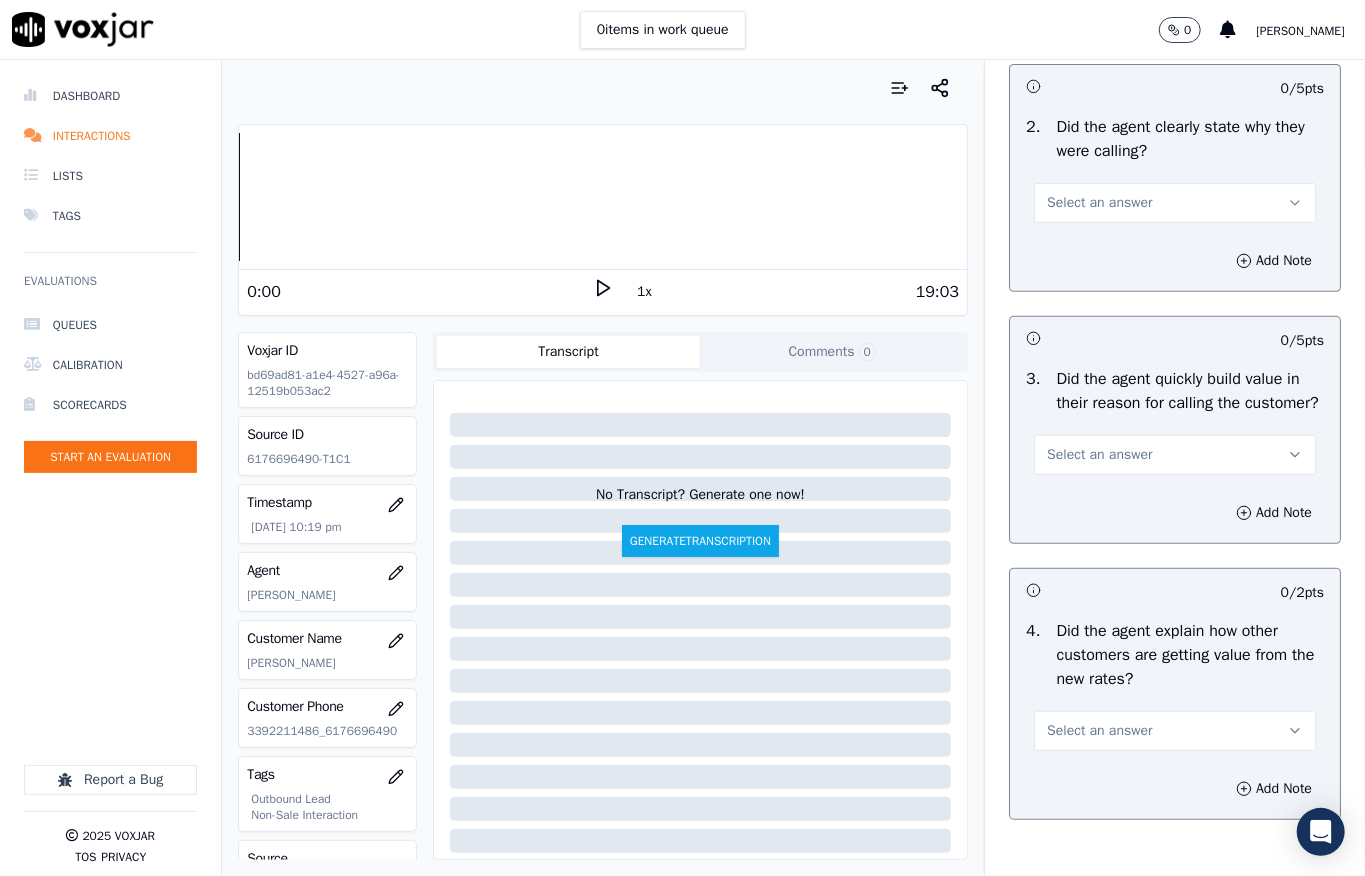 click on "Select an answer" at bounding box center (1099, 203) 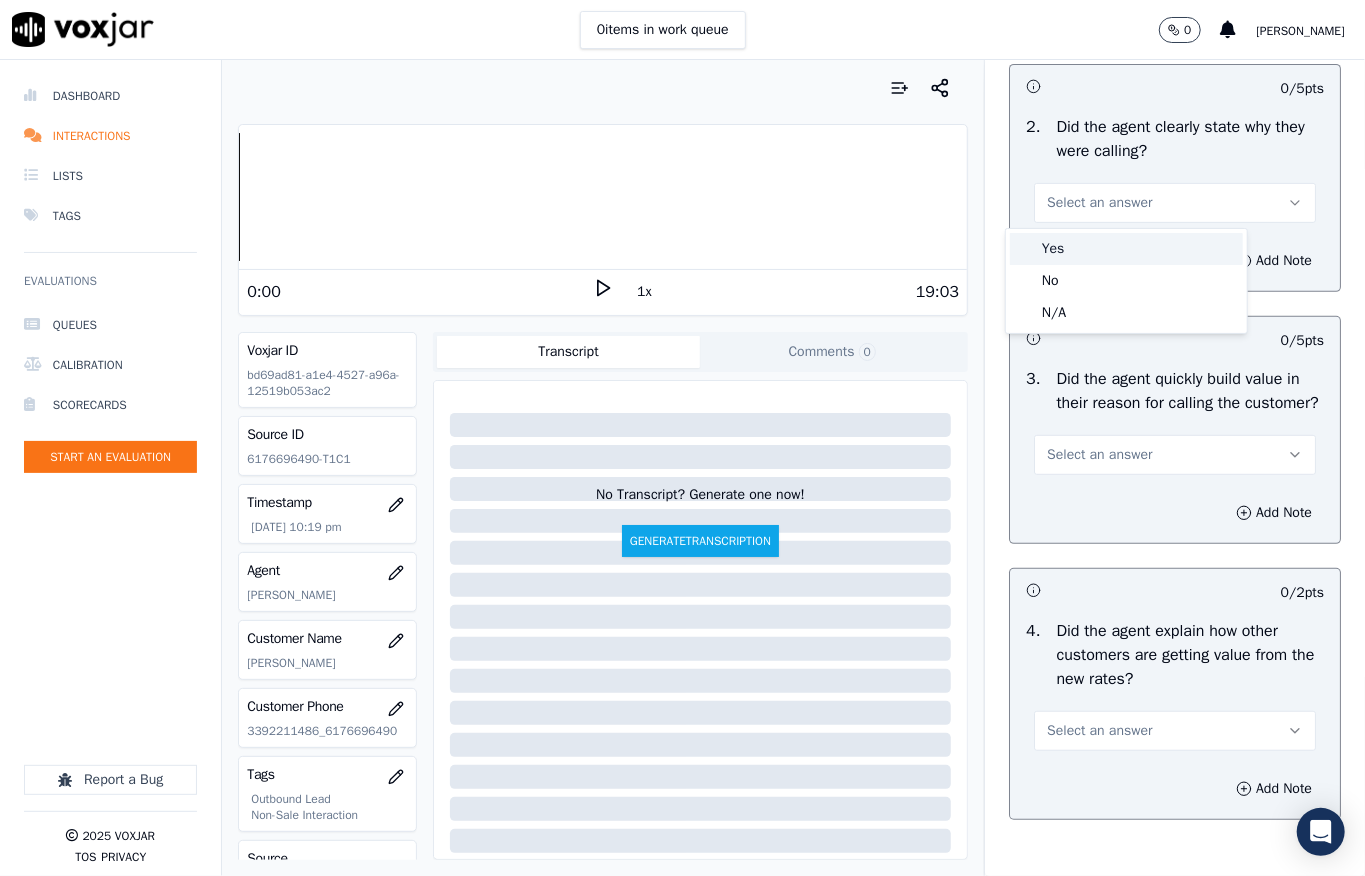 click on "Yes" at bounding box center (1126, 249) 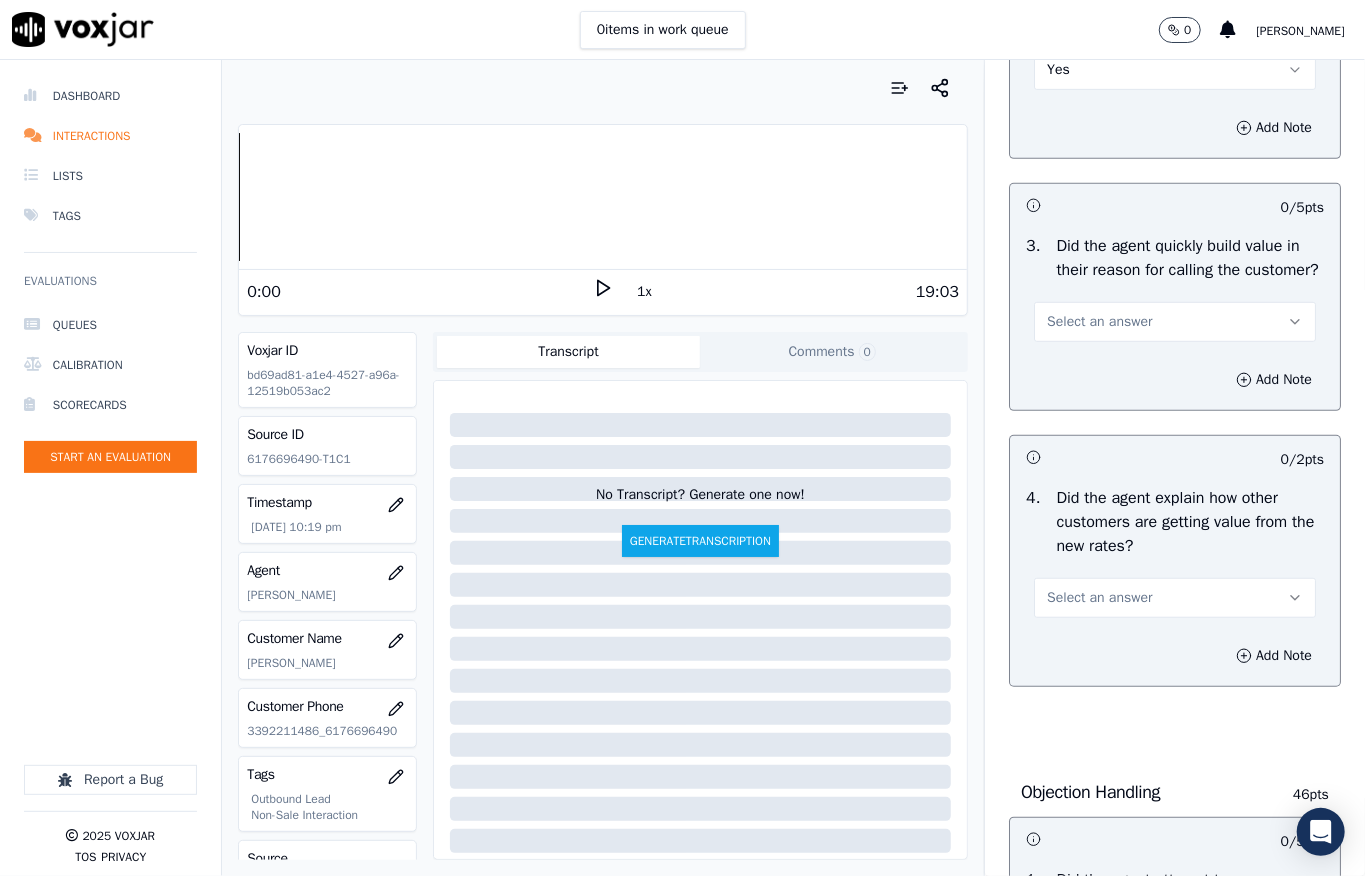 click on "Select an answer" at bounding box center [1099, 322] 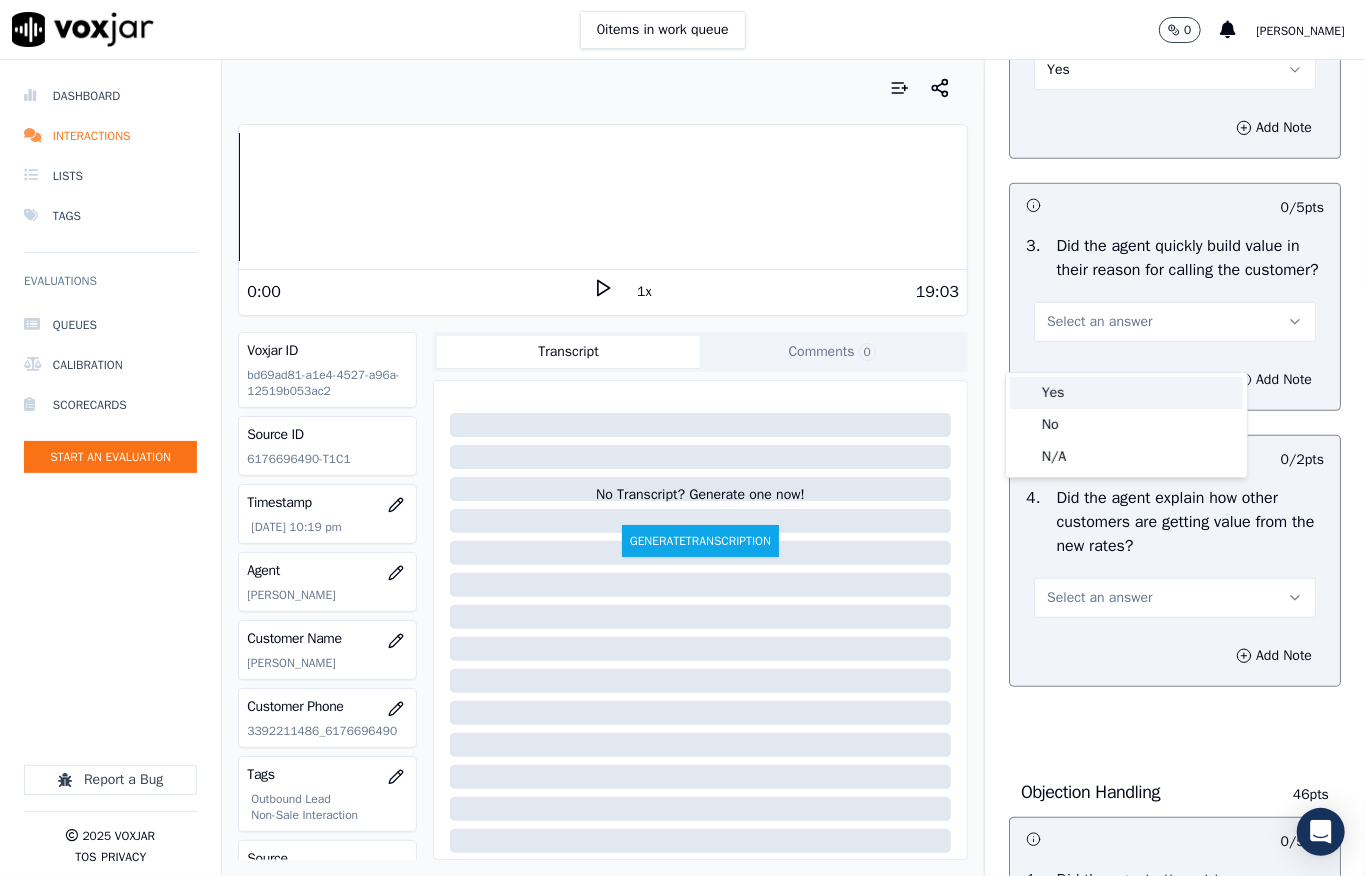 click on "Yes" at bounding box center (1126, 393) 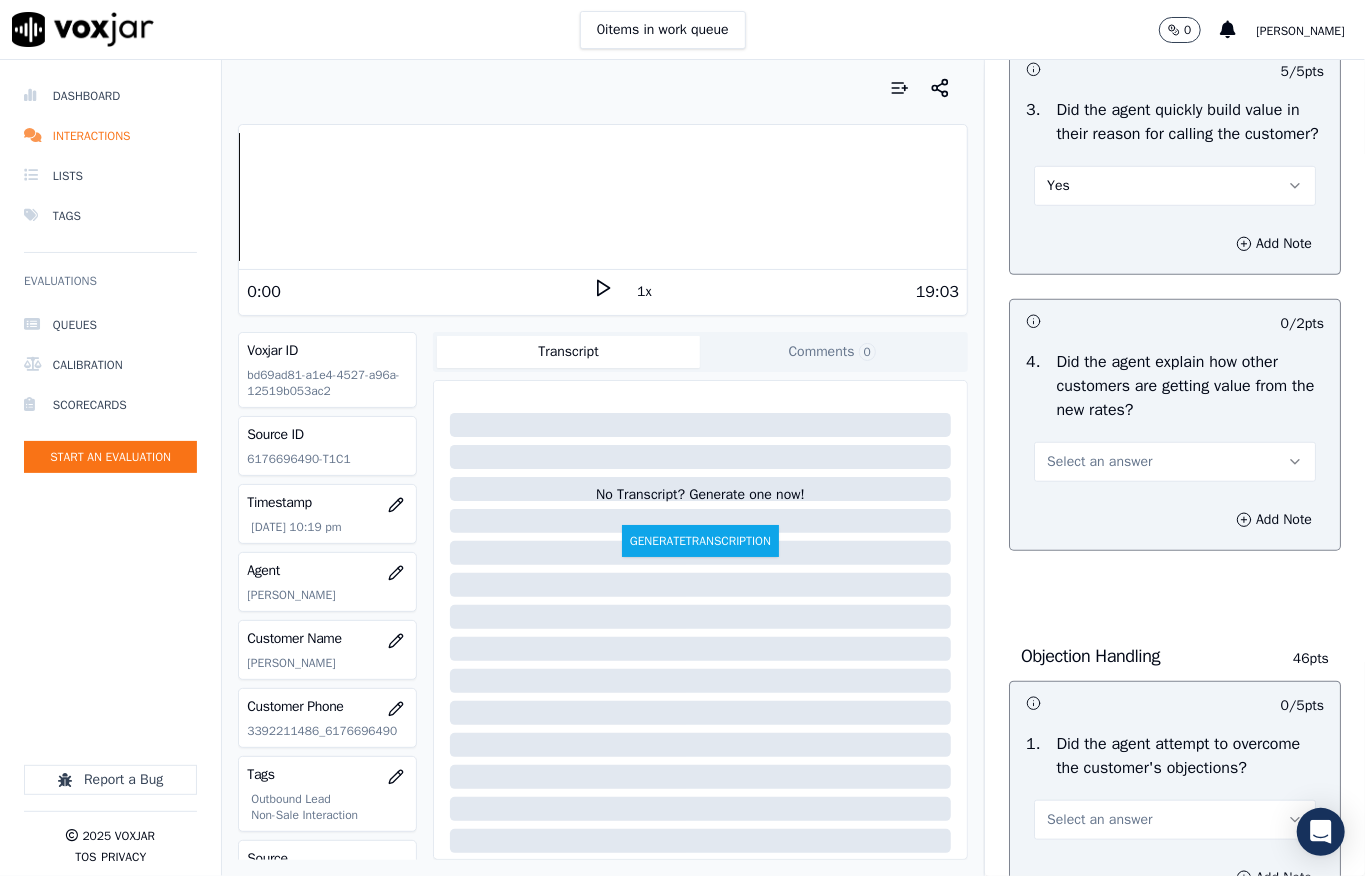 scroll, scrollTop: 800, scrollLeft: 0, axis: vertical 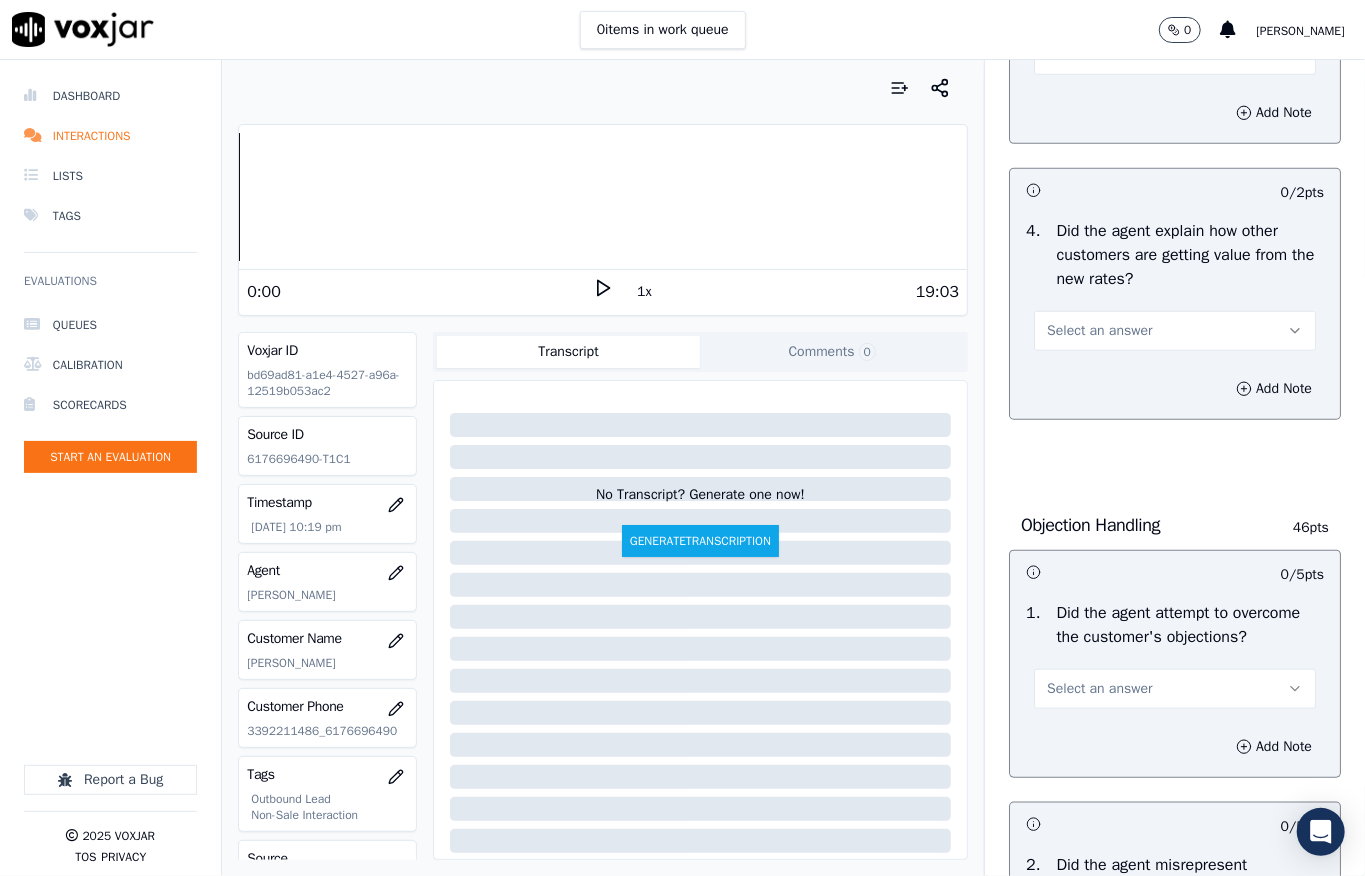click on "Select an answer" at bounding box center (1099, 331) 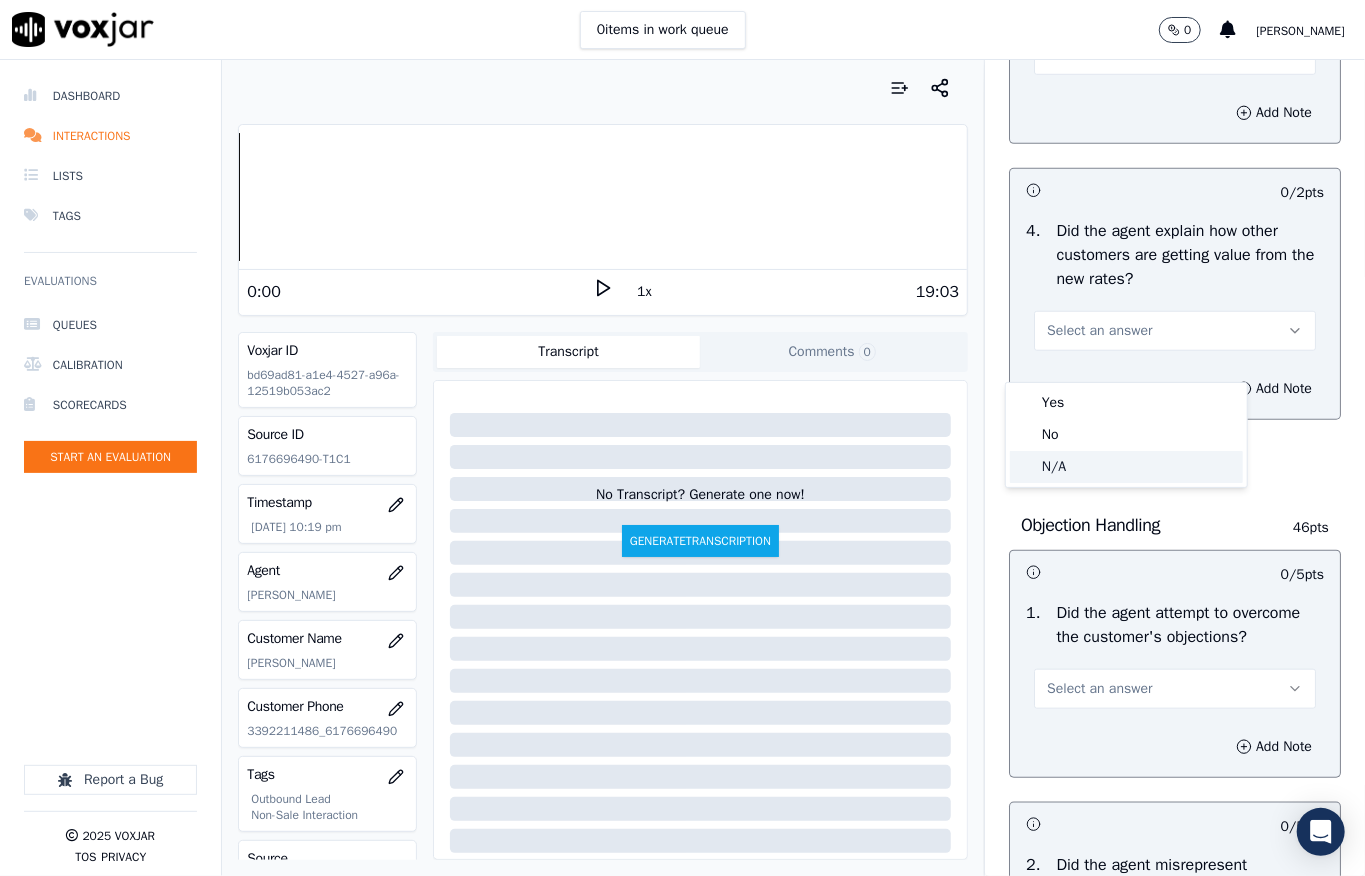 click on "N/A" 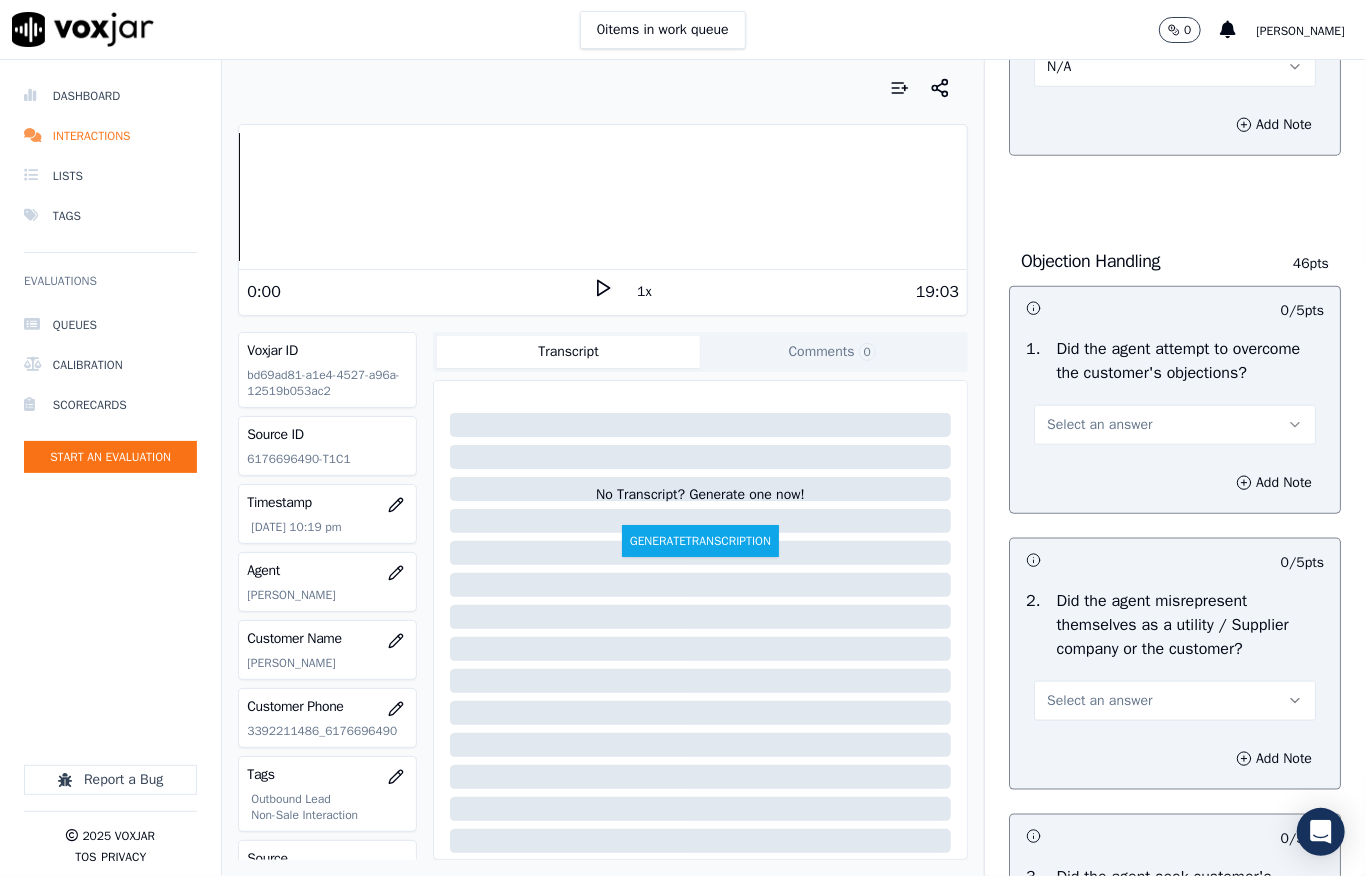 scroll, scrollTop: 1066, scrollLeft: 0, axis: vertical 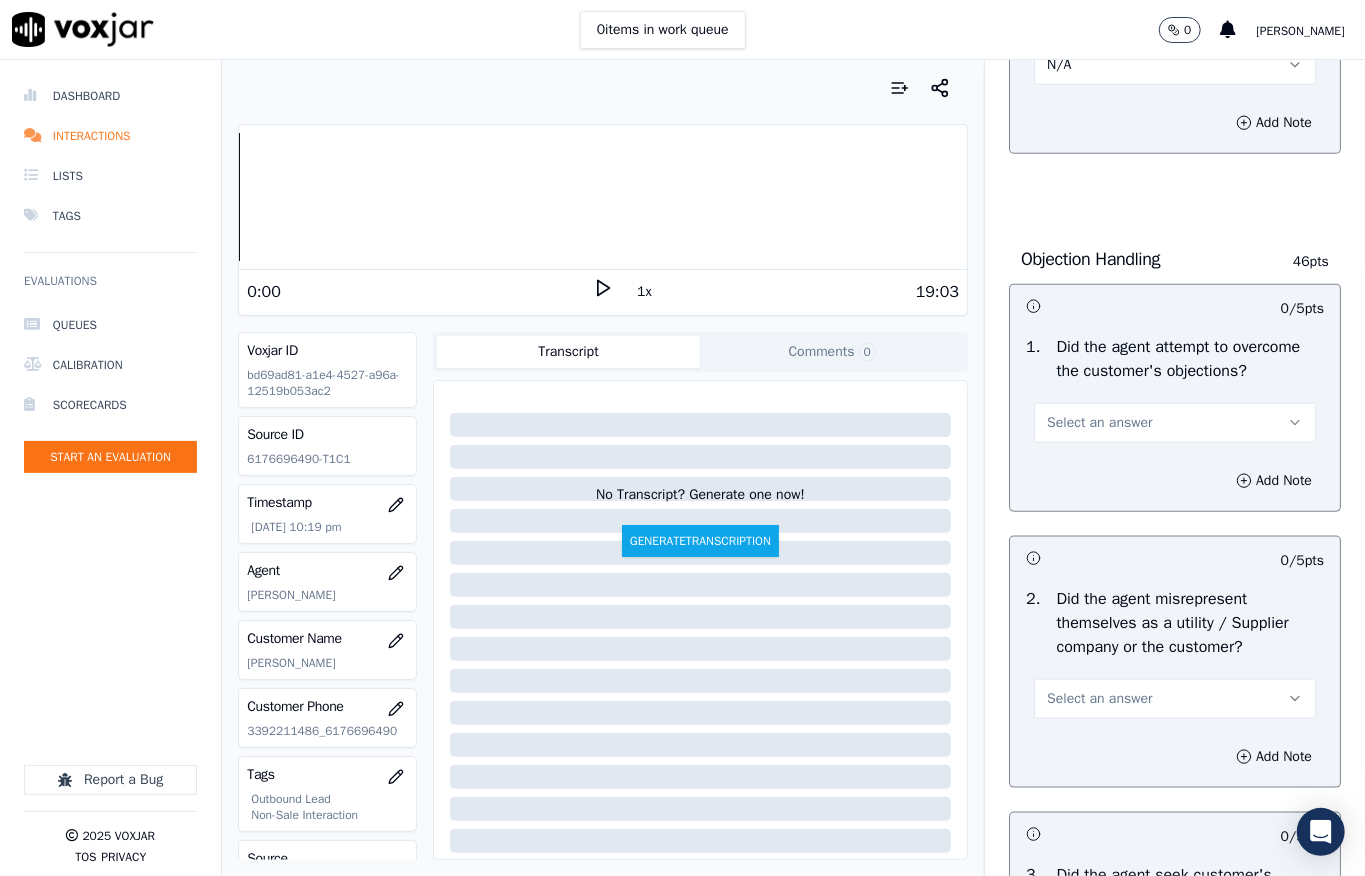 click on "Select an answer" at bounding box center [1099, 423] 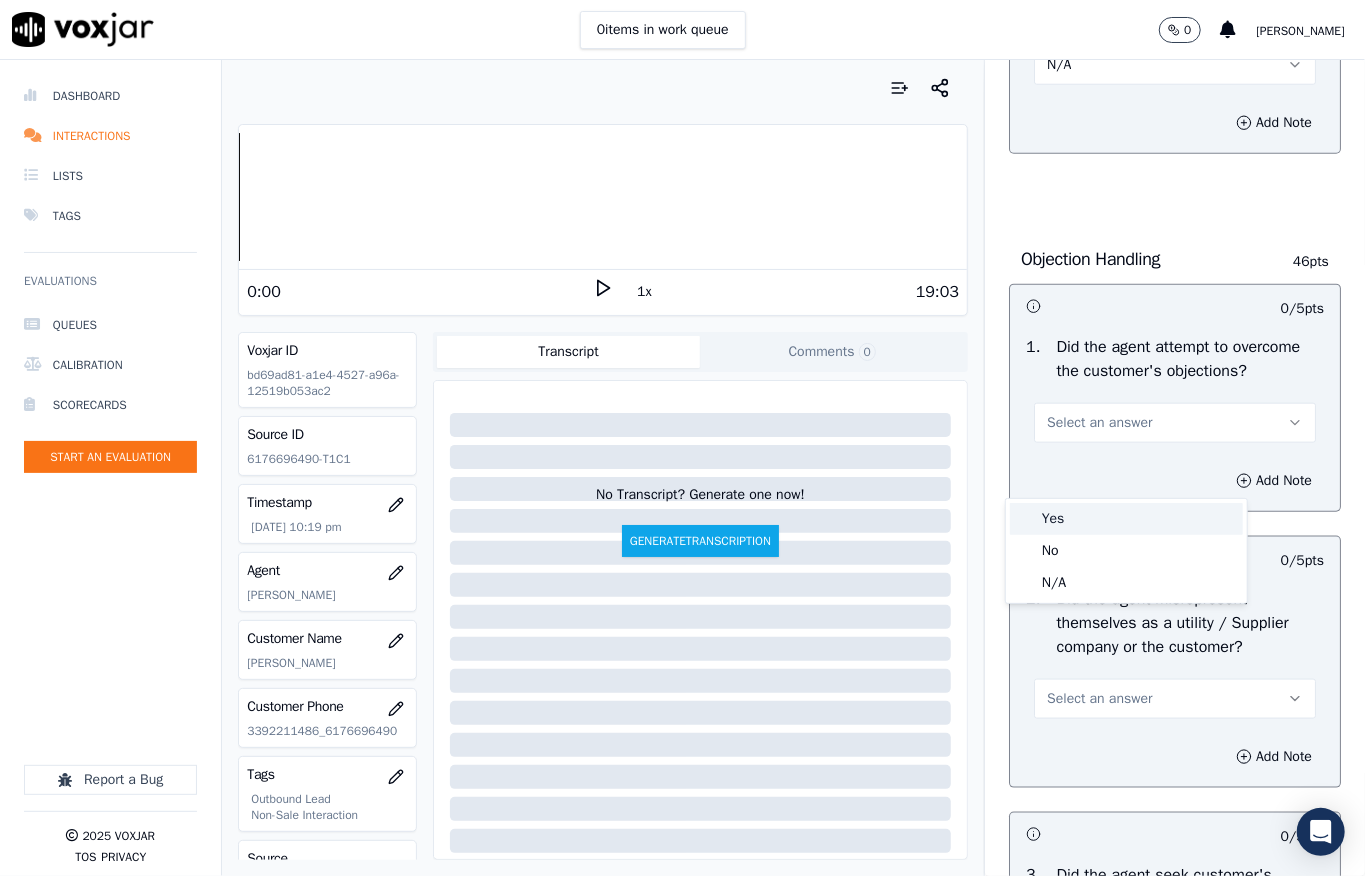 click on "Yes" at bounding box center [1126, 519] 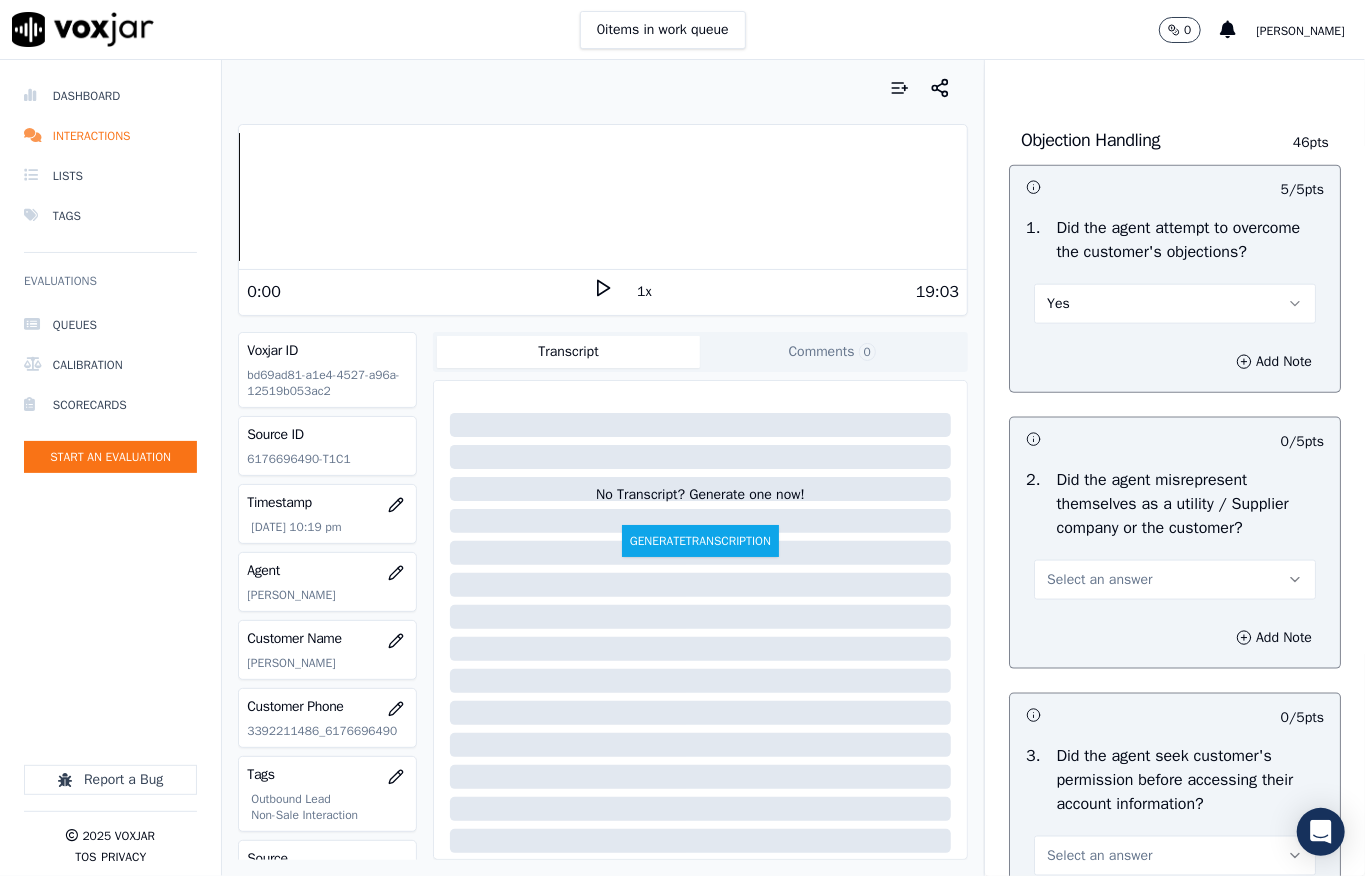 scroll, scrollTop: 1333, scrollLeft: 0, axis: vertical 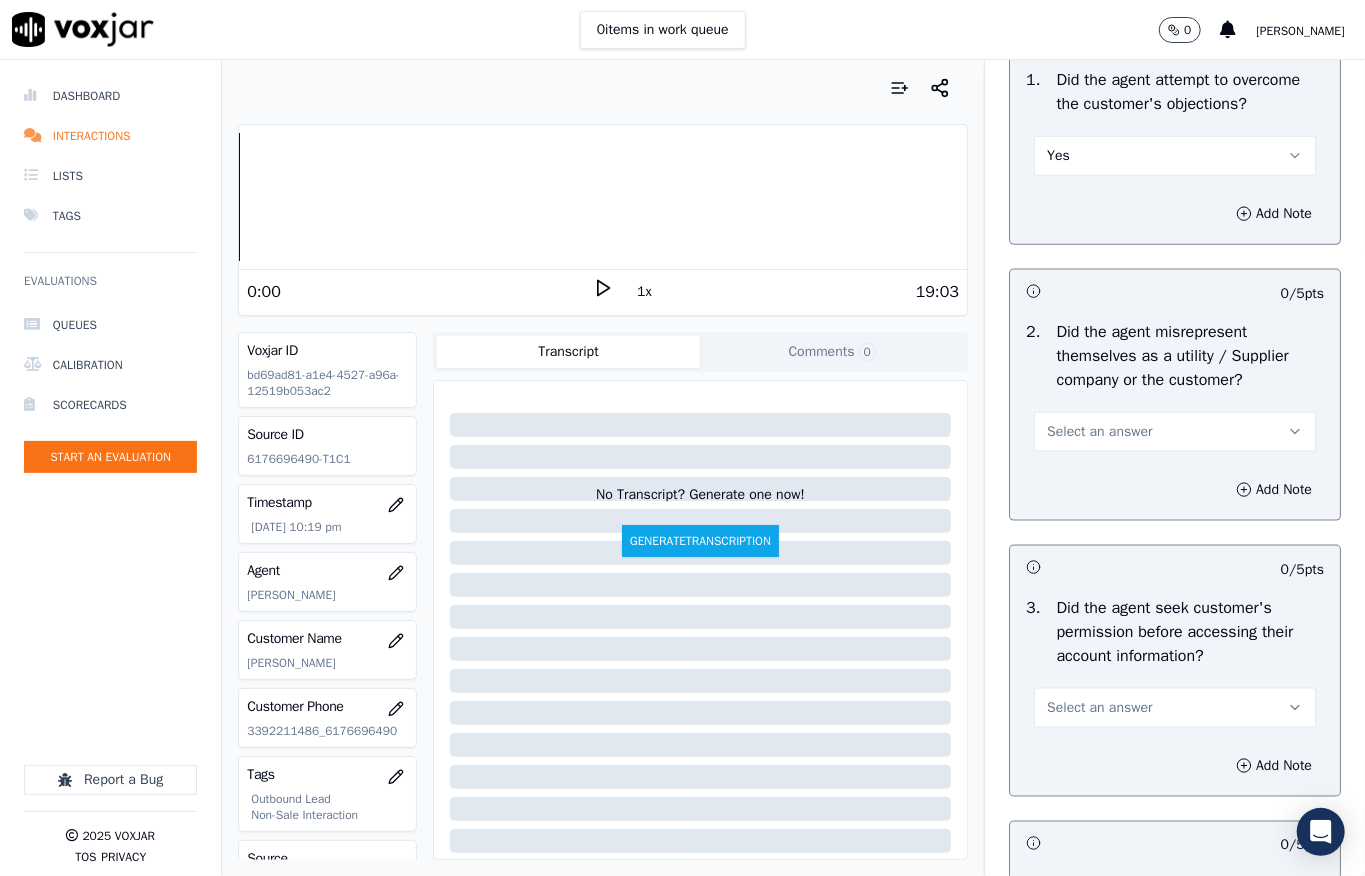 click on "Select an answer" at bounding box center (1099, 432) 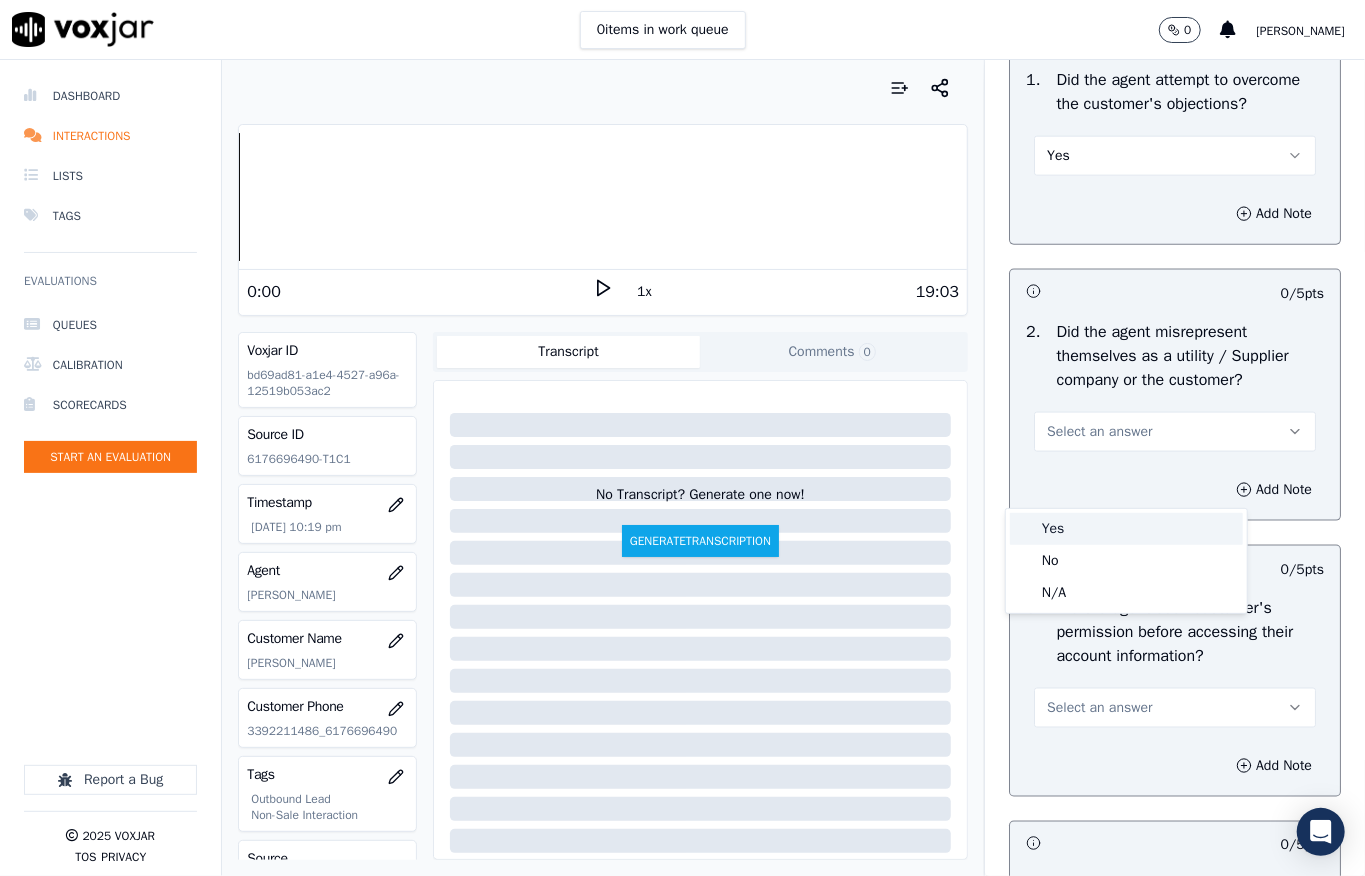 click on "No" 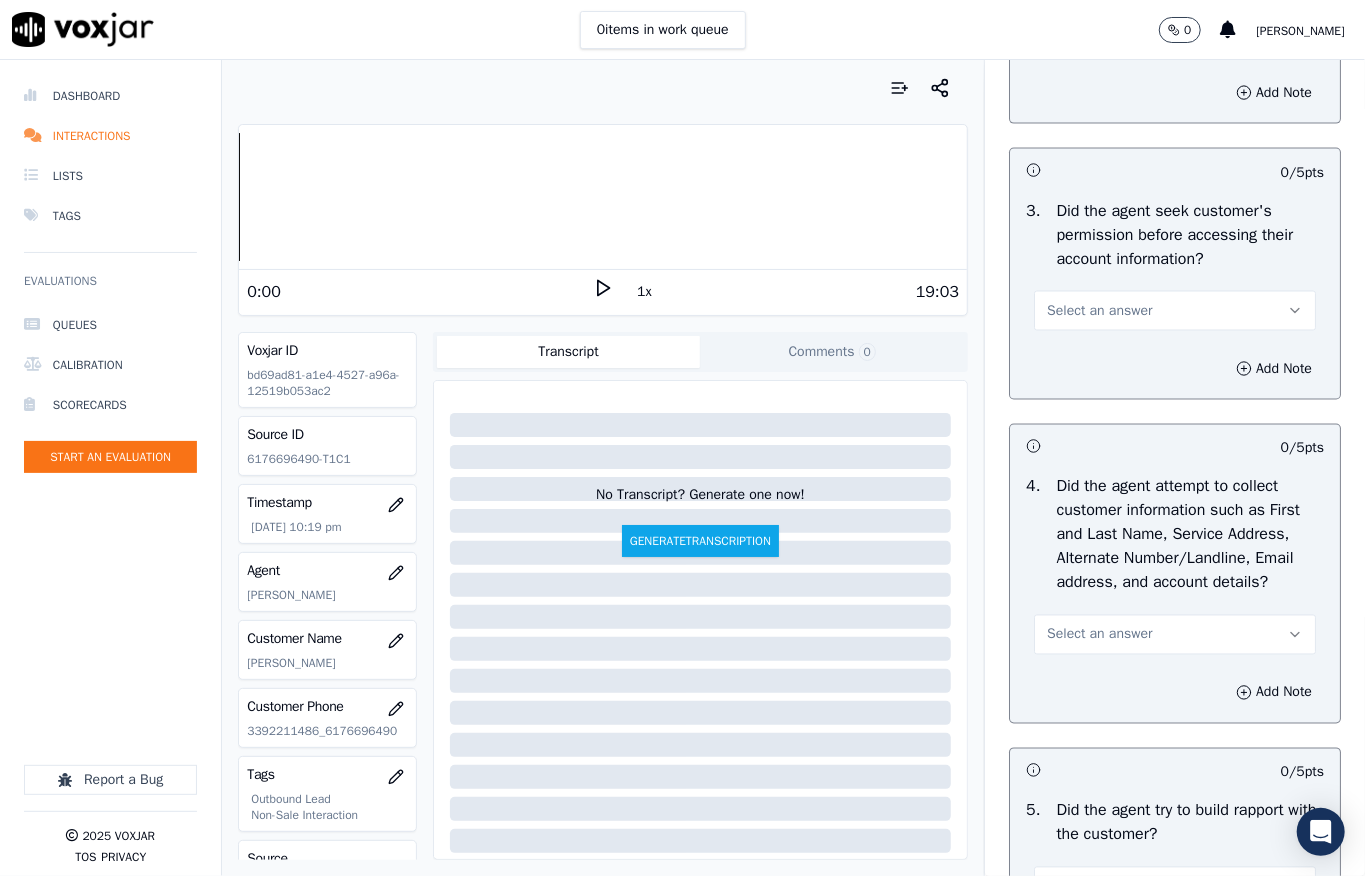 scroll, scrollTop: 1733, scrollLeft: 0, axis: vertical 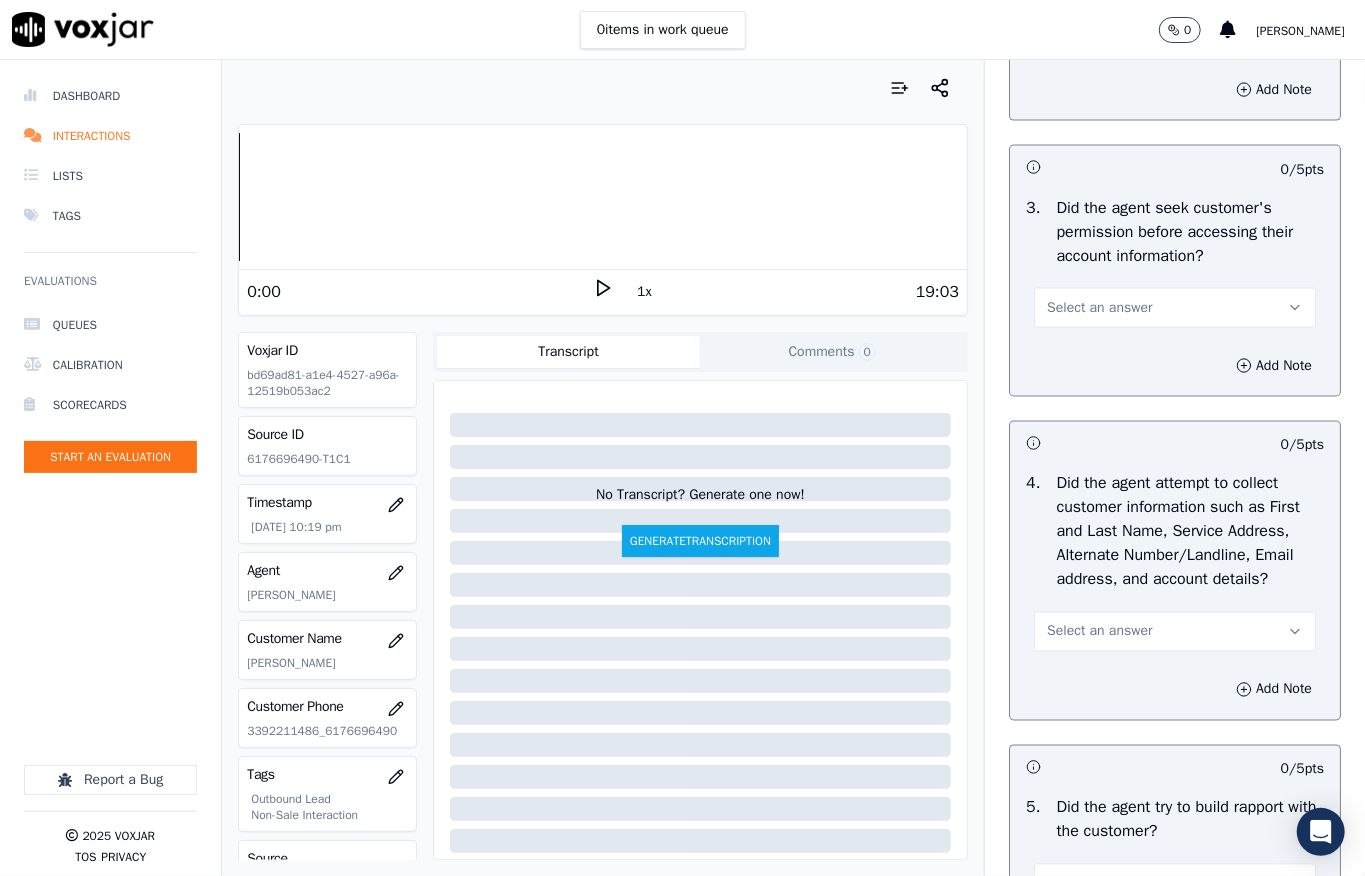 click on "Select an answer" at bounding box center (1099, 308) 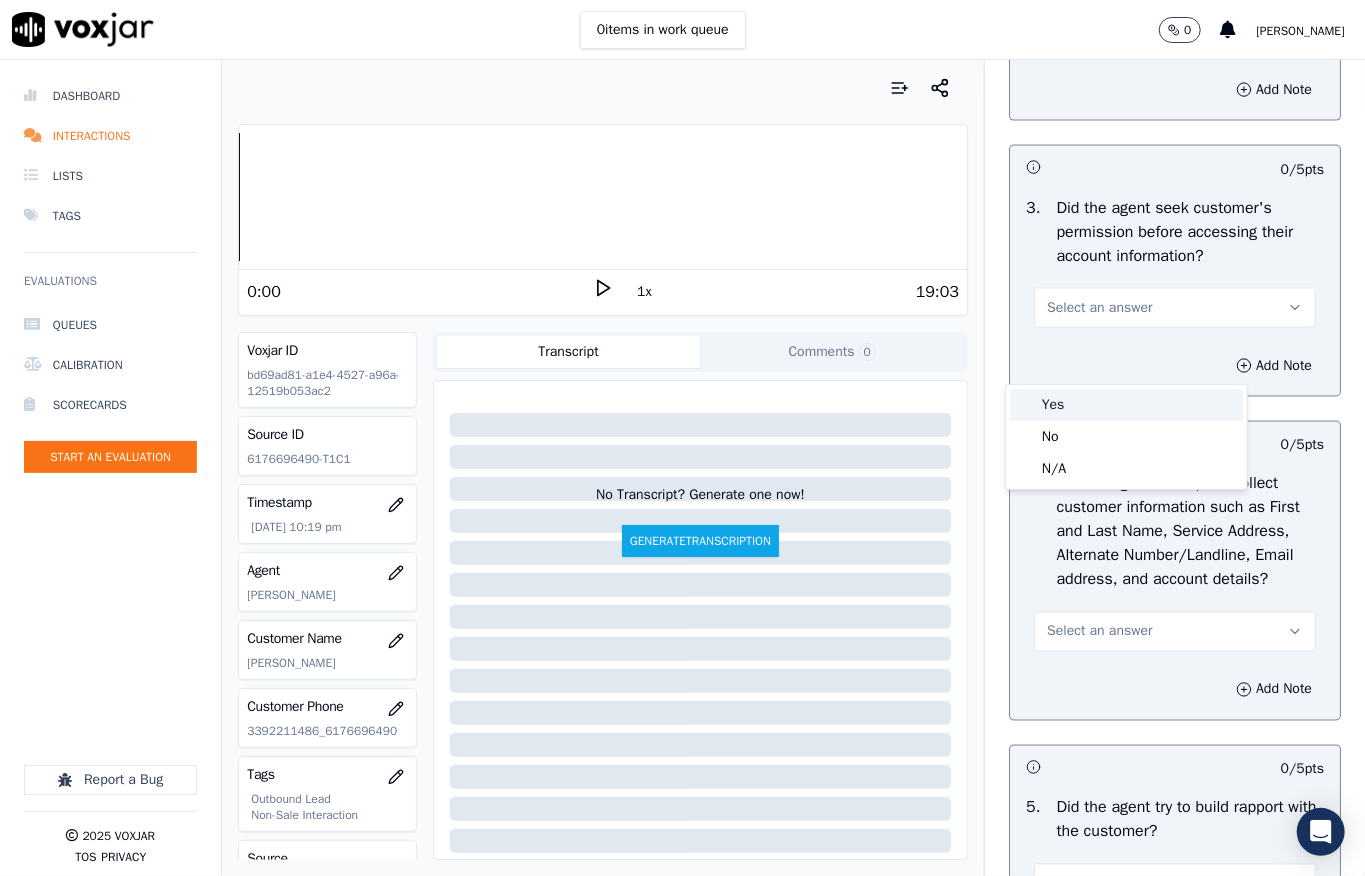 click on "Yes" at bounding box center (1126, 405) 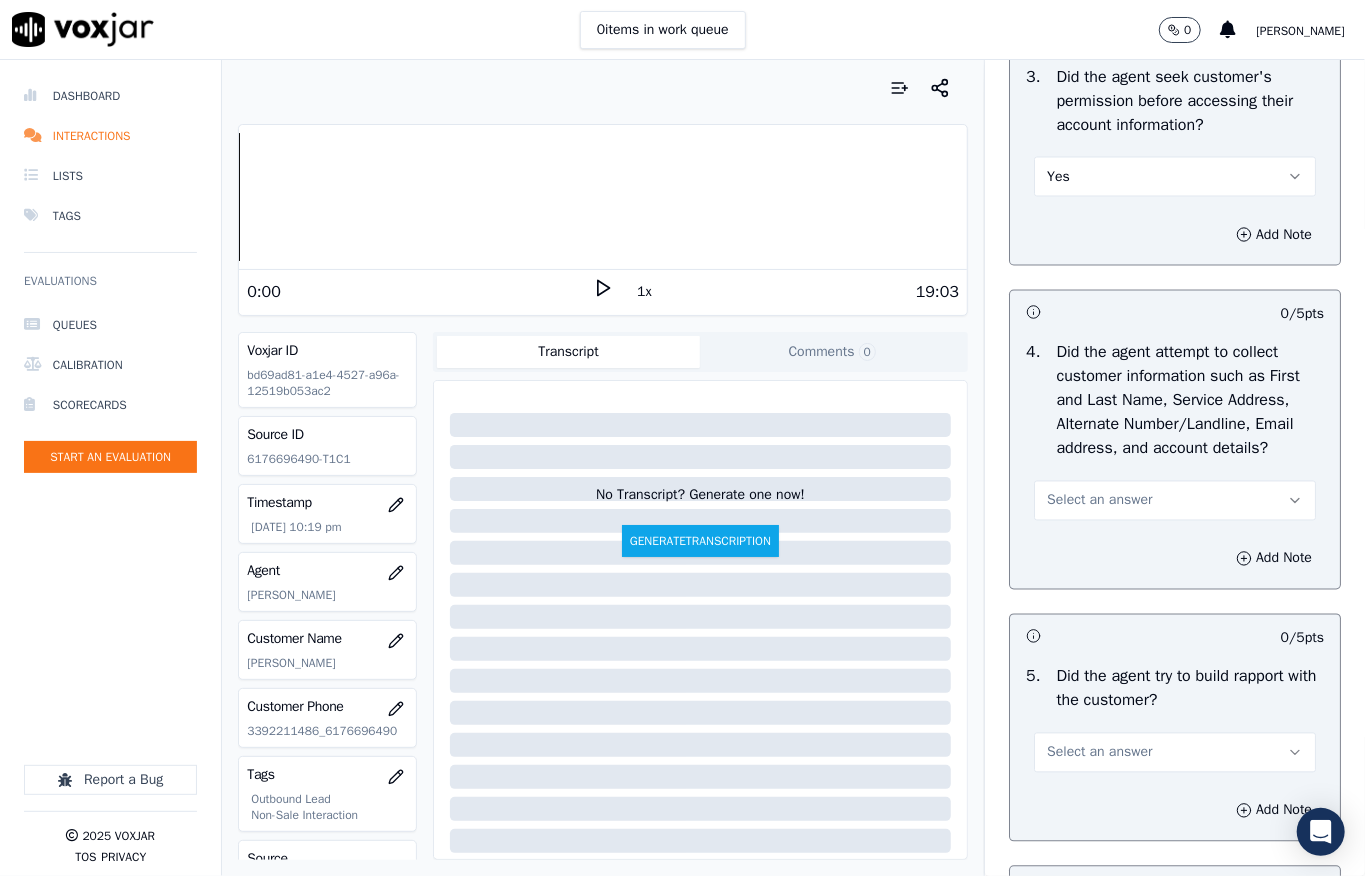 scroll, scrollTop: 2000, scrollLeft: 0, axis: vertical 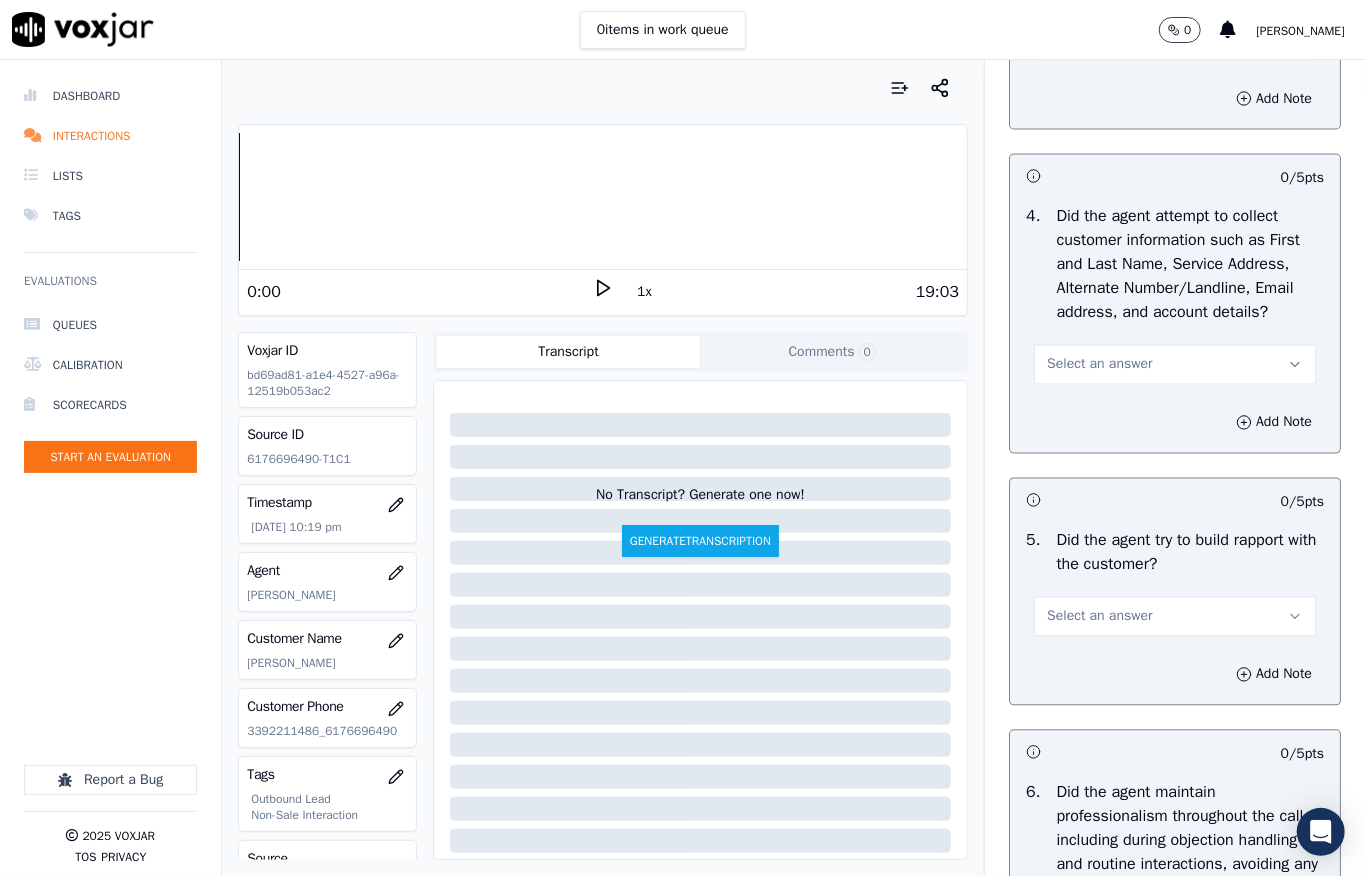 click on "Select an answer" at bounding box center [1099, 365] 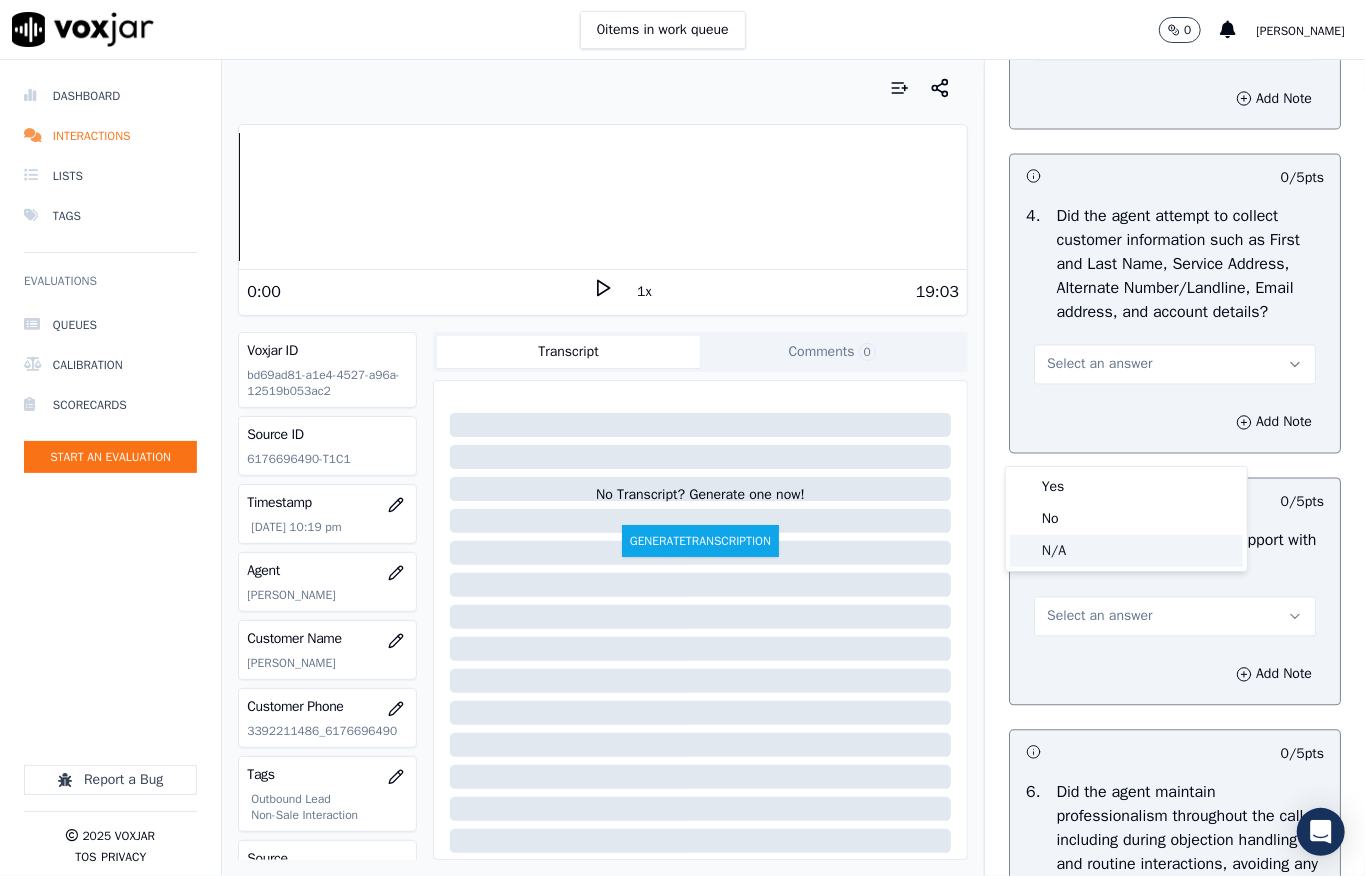 click on "N/A" 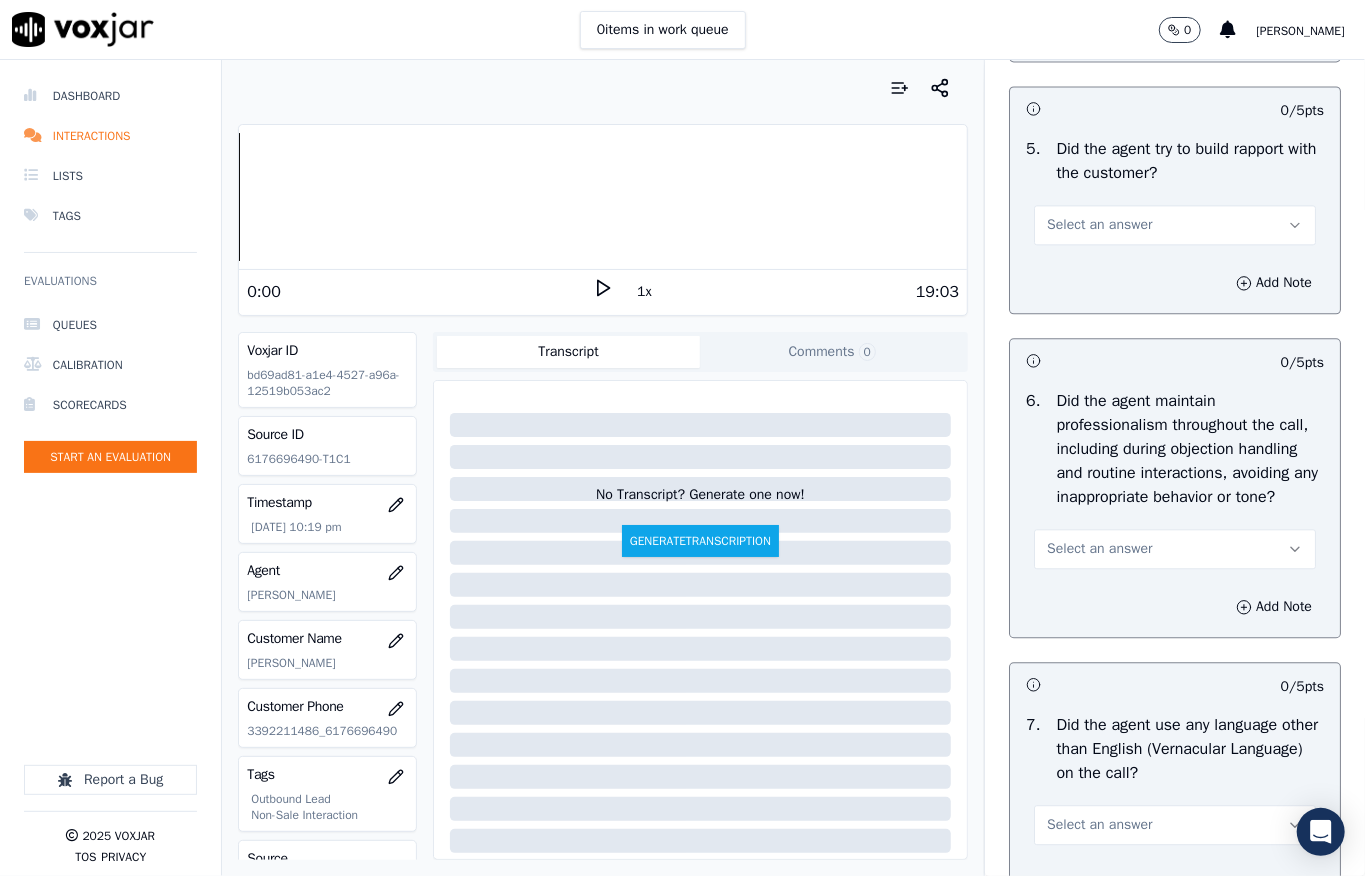 scroll, scrollTop: 2400, scrollLeft: 0, axis: vertical 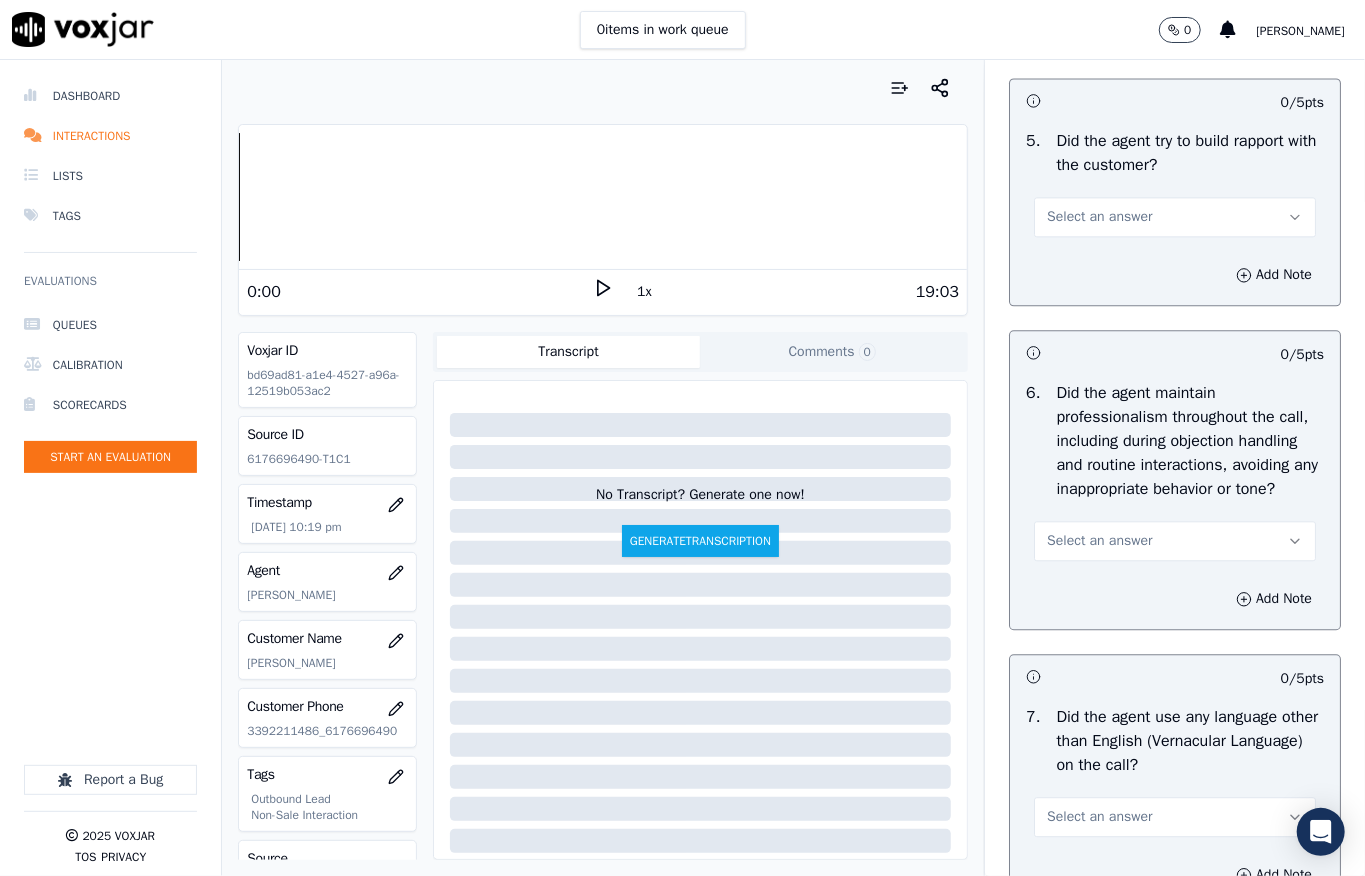 click on "Select an answer" at bounding box center (1099, 217) 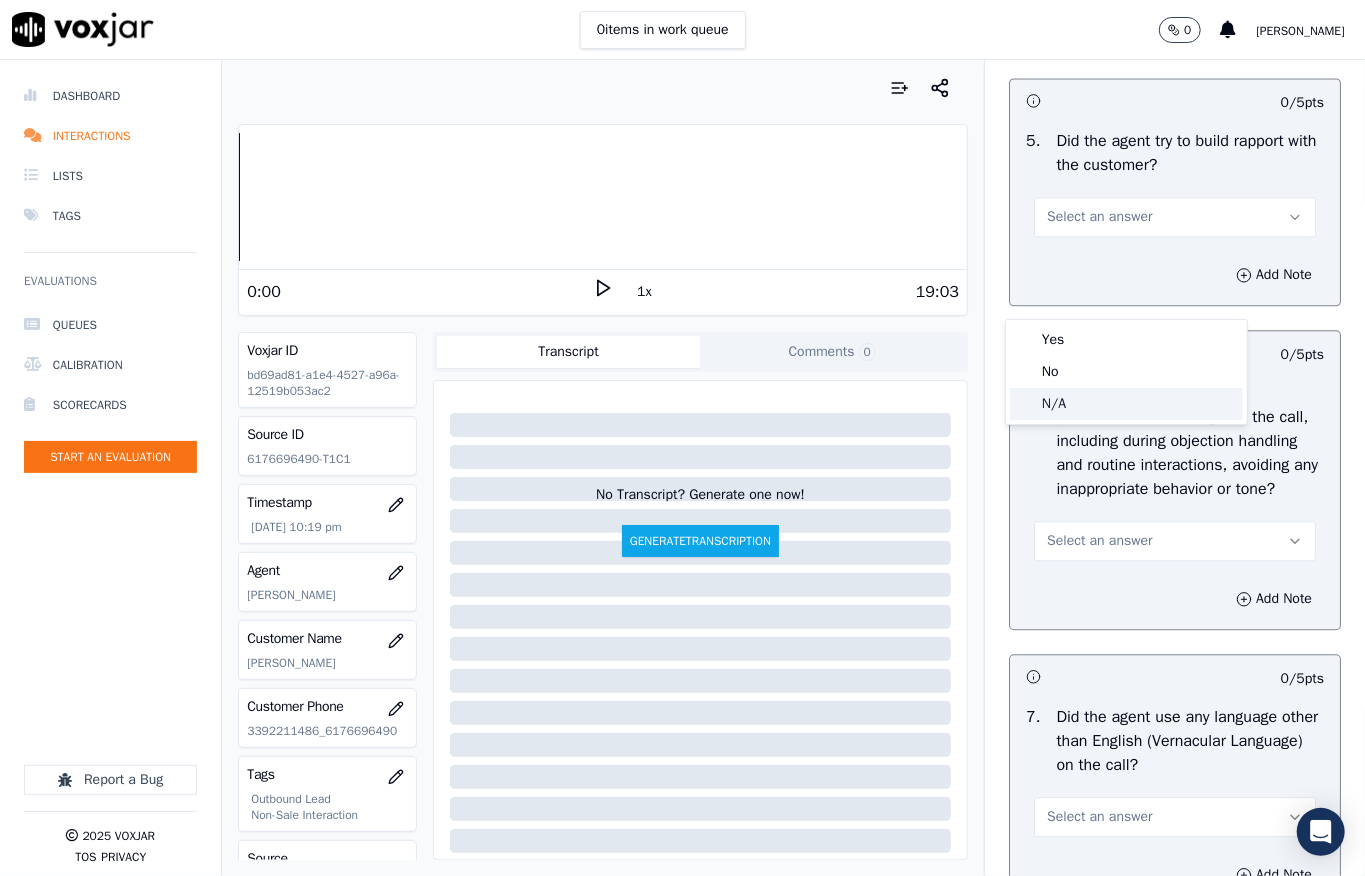 click on "N/A" 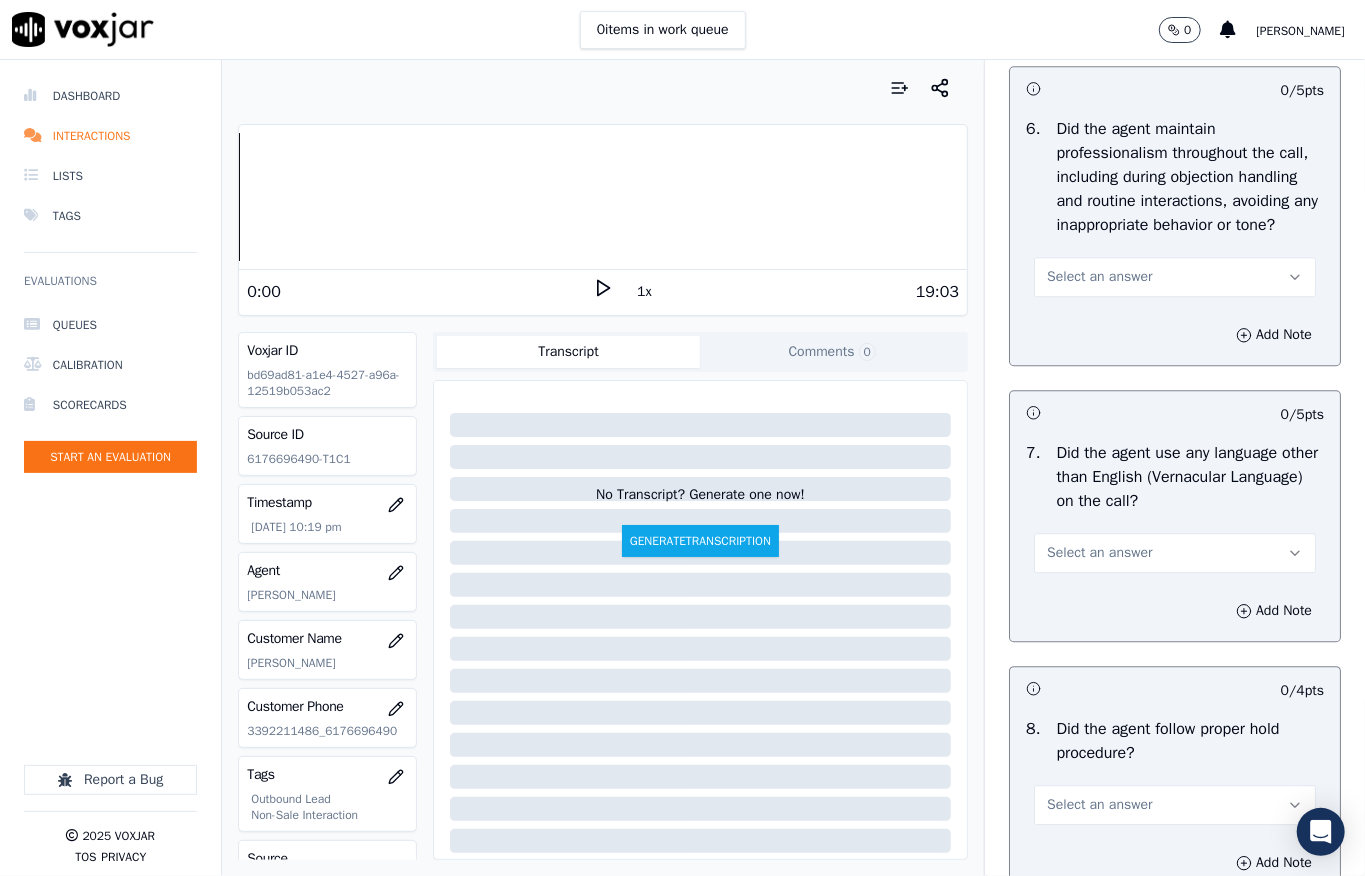 scroll, scrollTop: 2666, scrollLeft: 0, axis: vertical 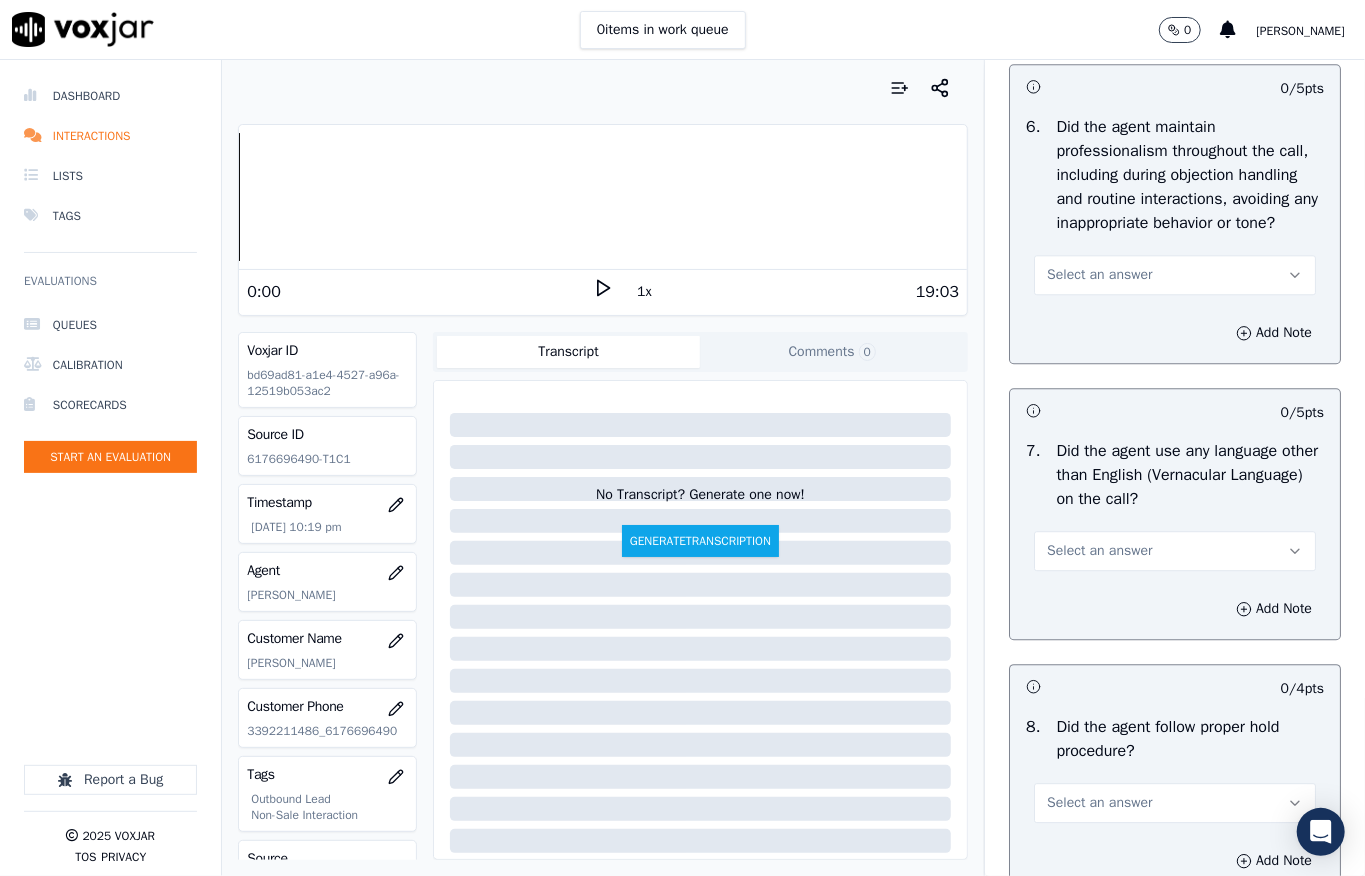 click on "Select an answer" at bounding box center [1099, 275] 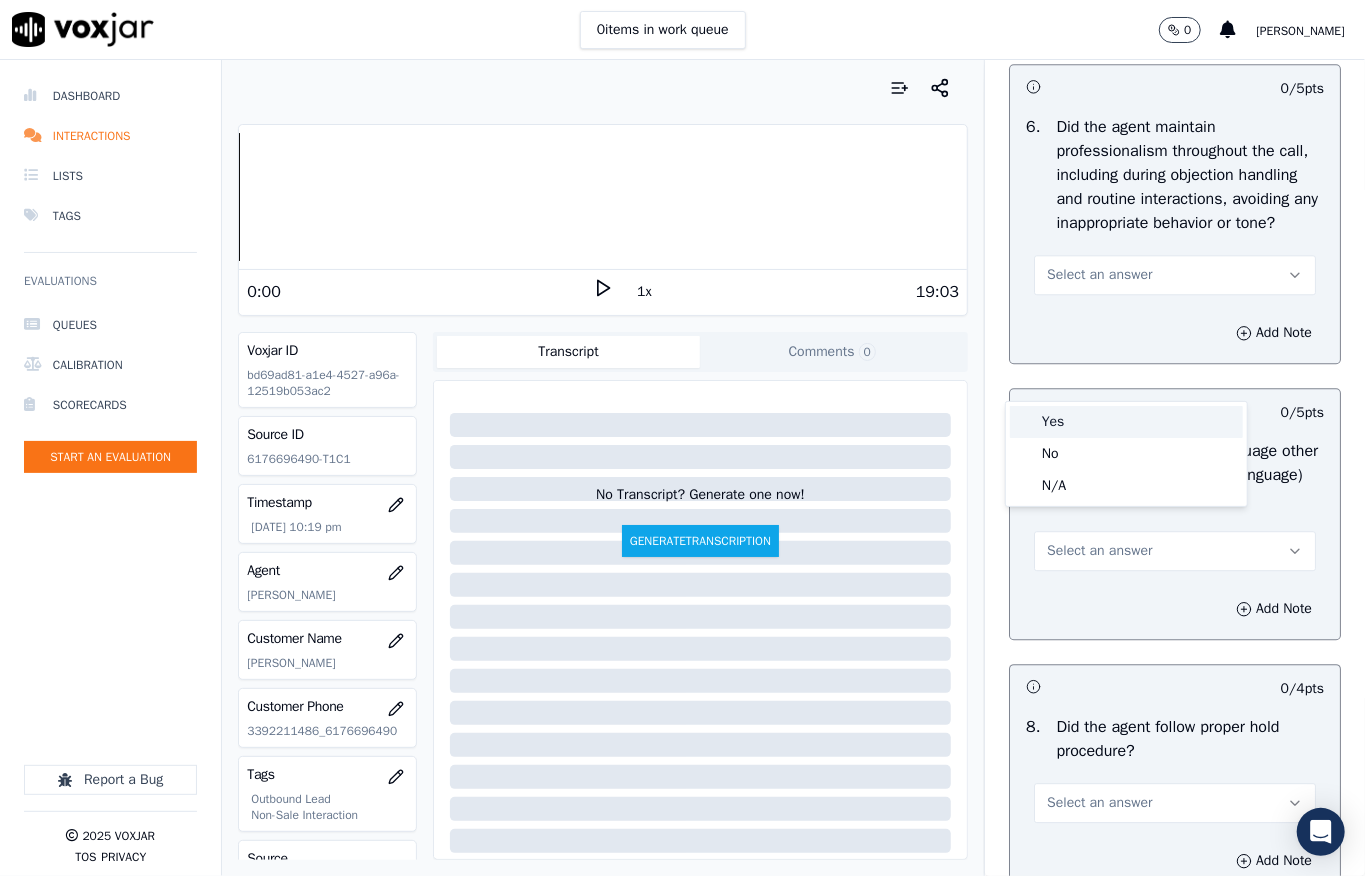 click on "Yes" at bounding box center [1126, 422] 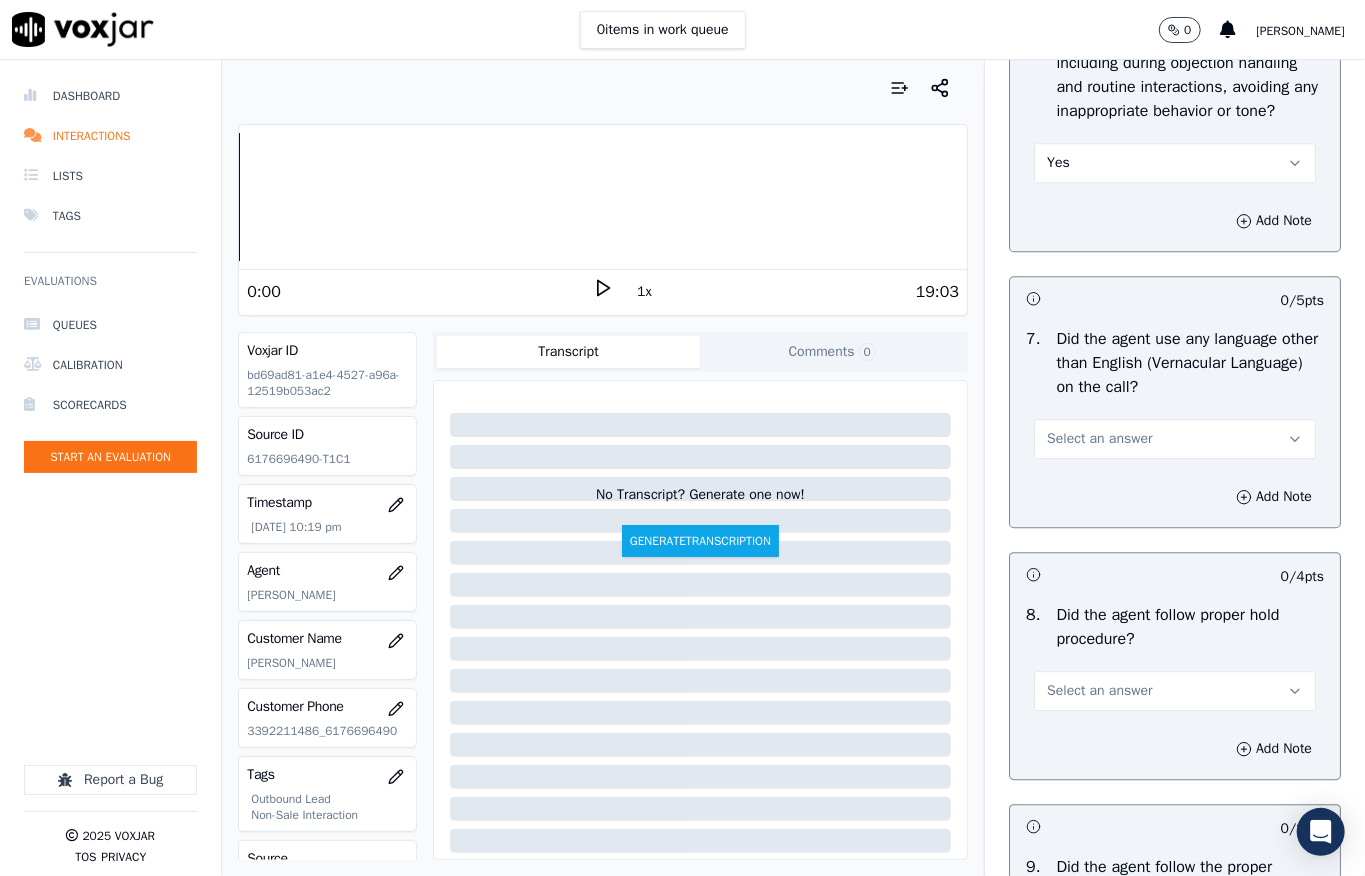 scroll, scrollTop: 2933, scrollLeft: 0, axis: vertical 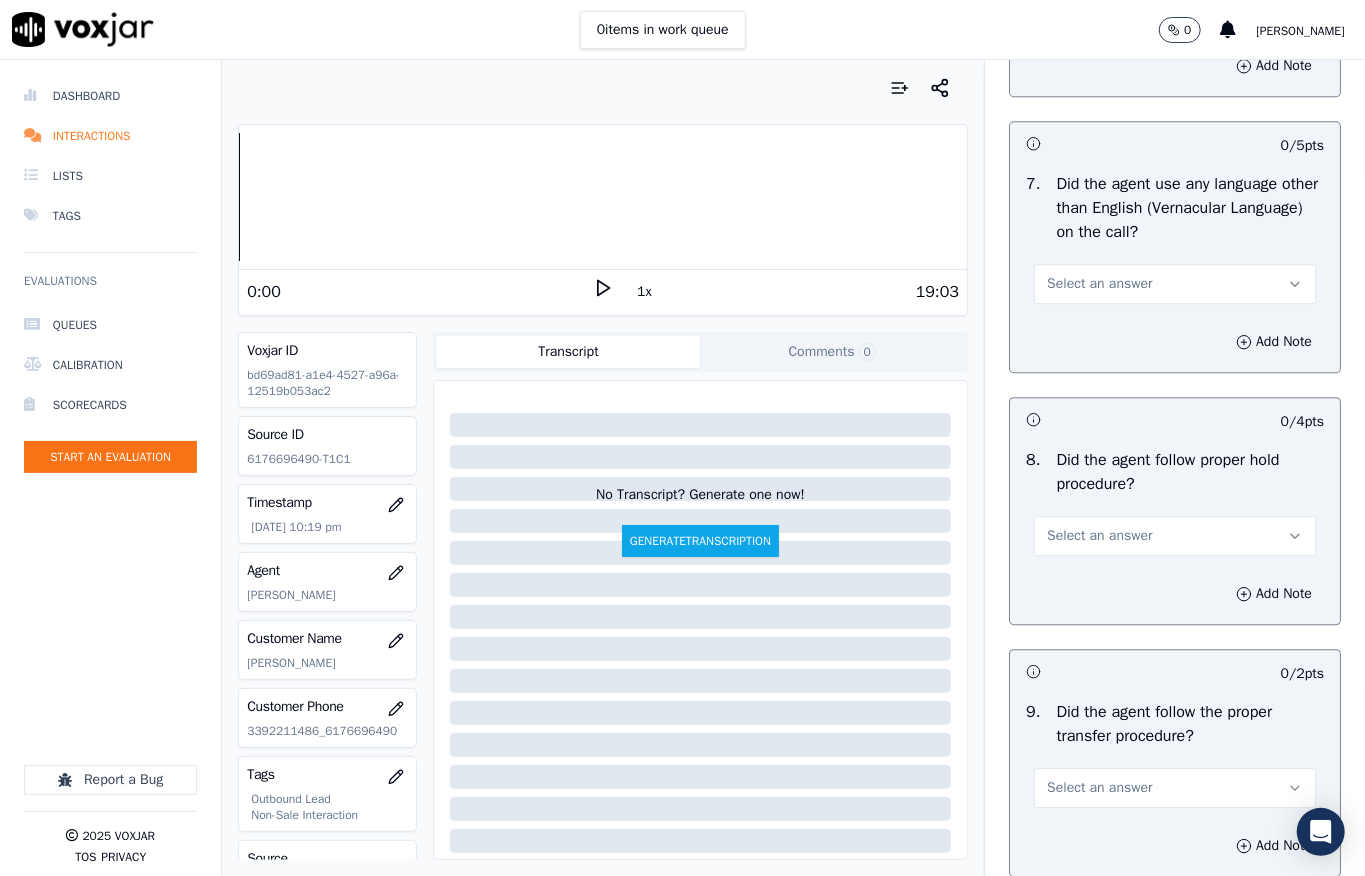 click on "Select an answer" at bounding box center (1099, 284) 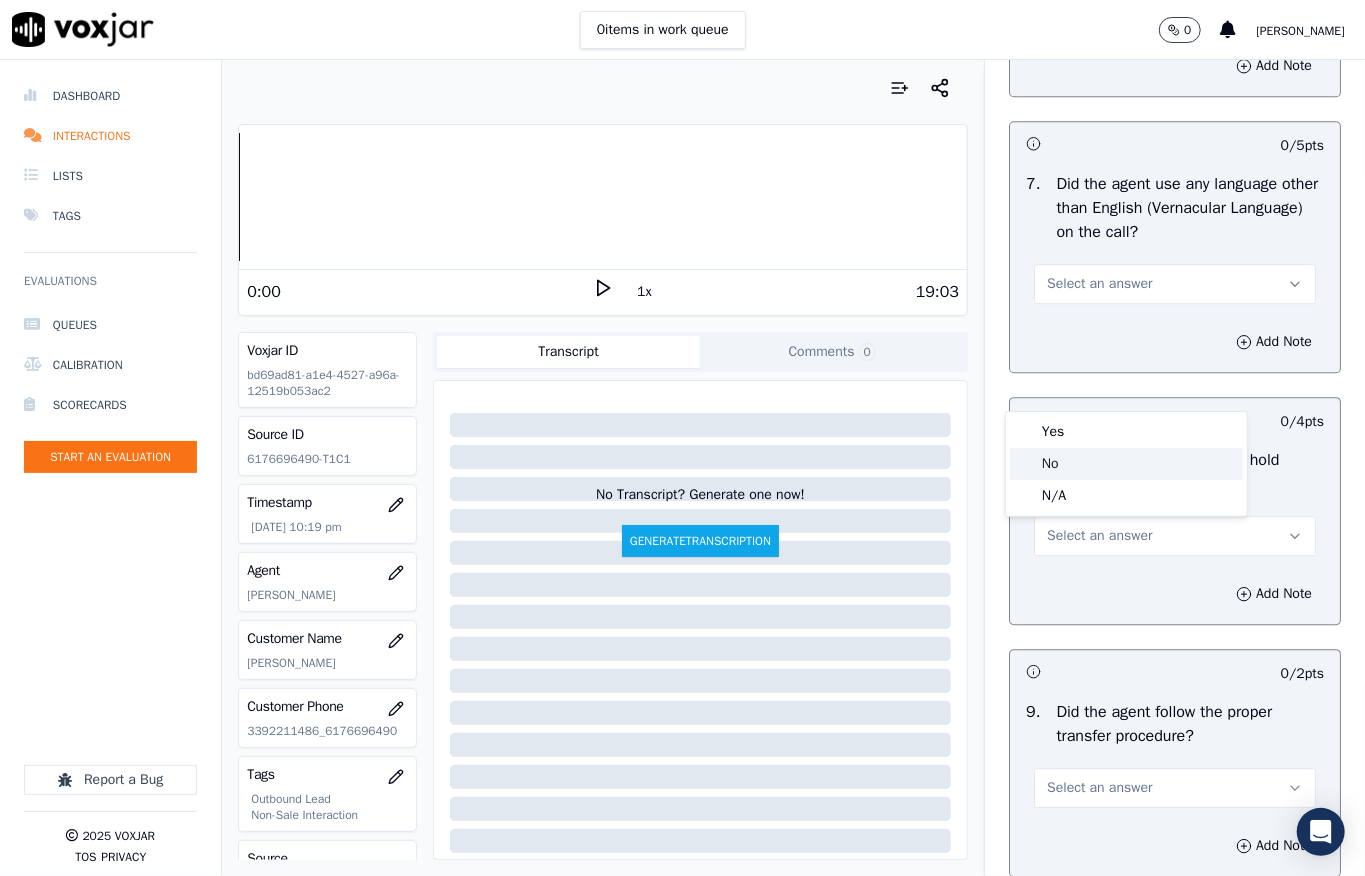click on "No" 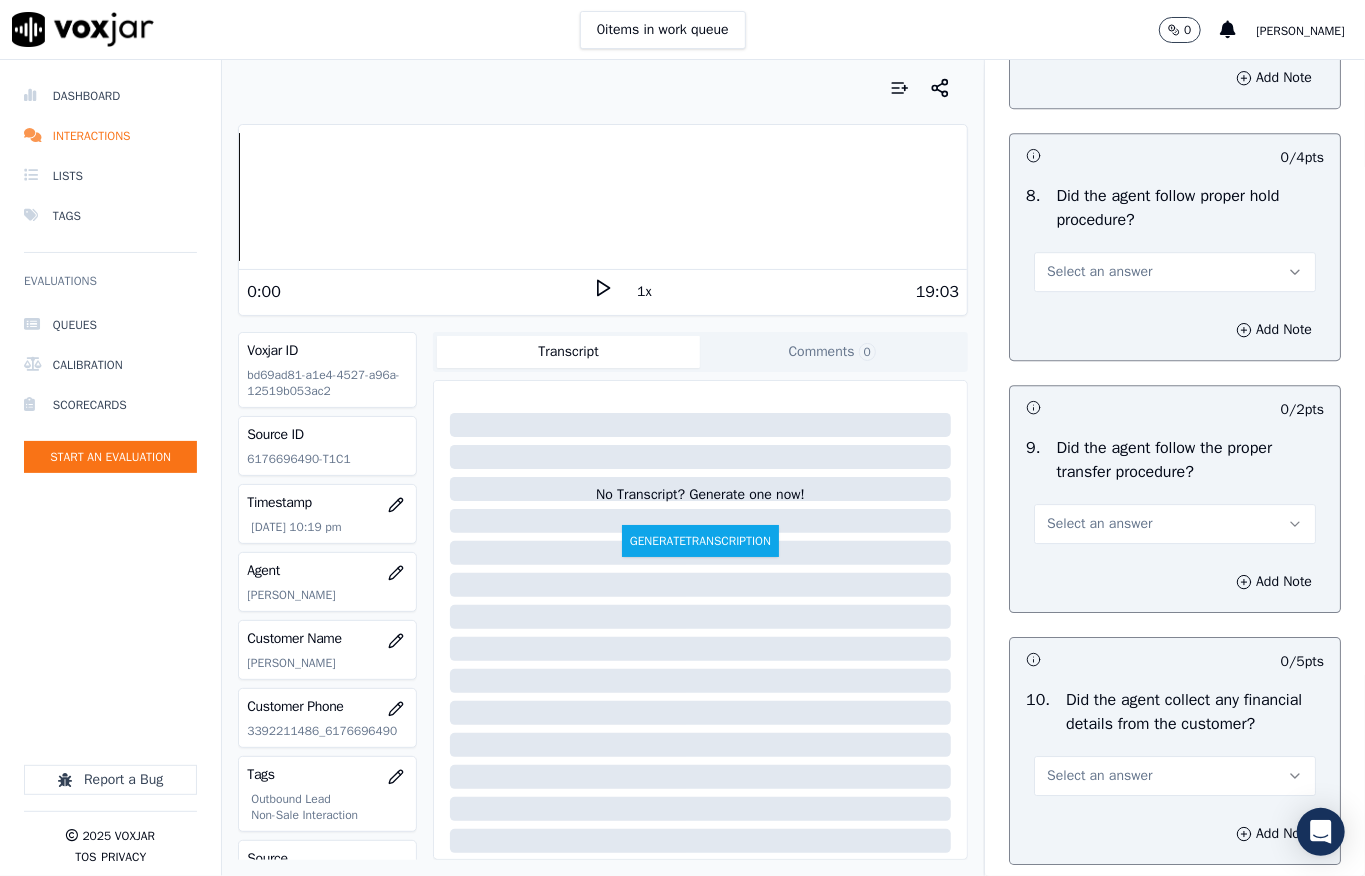 scroll, scrollTop: 3200, scrollLeft: 0, axis: vertical 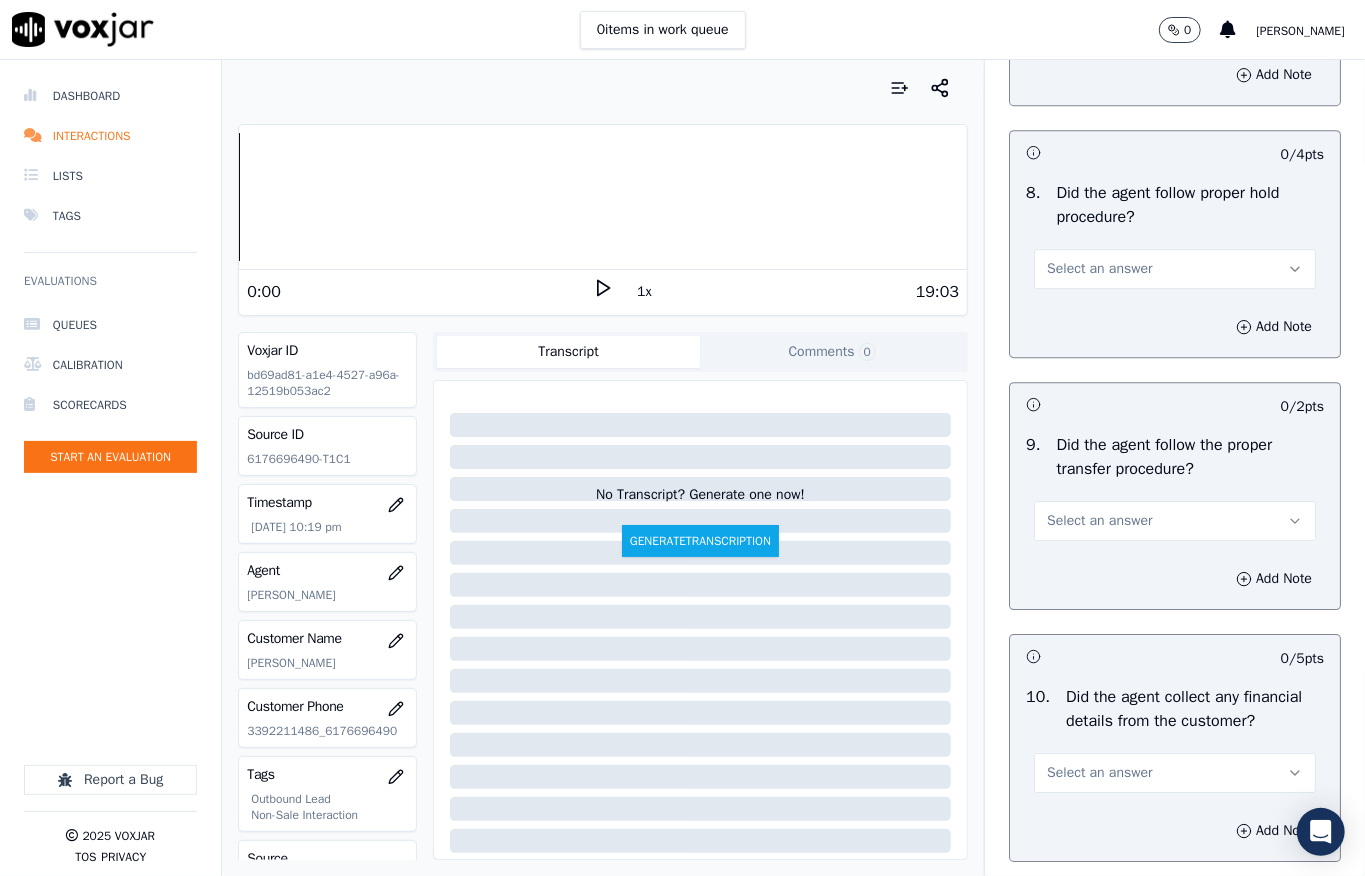 click on "Select an answer" at bounding box center (1099, 269) 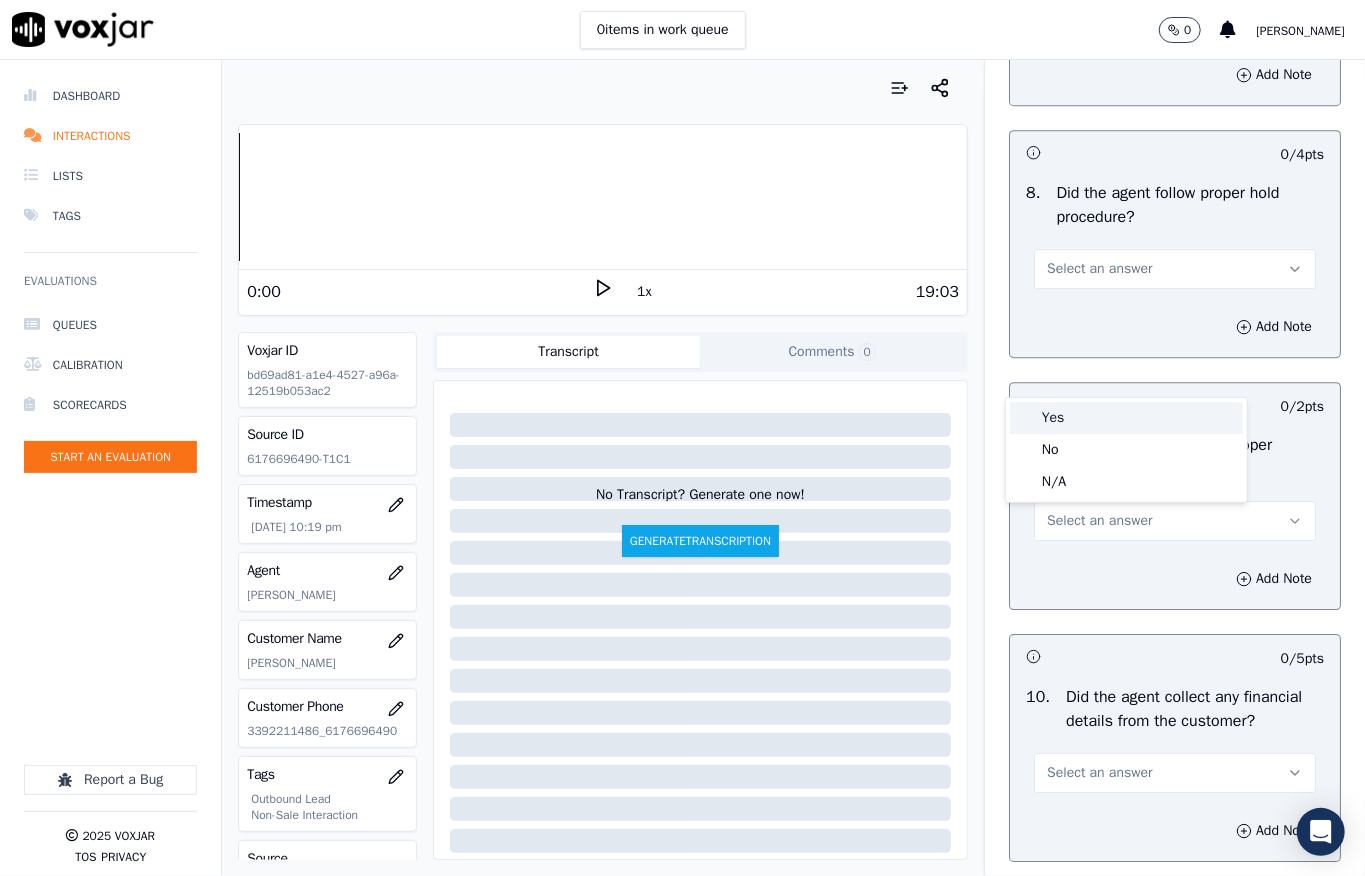 drag, startPoint x: 1053, startPoint y: 412, endPoint x: 1093, endPoint y: 276, distance: 141.76036 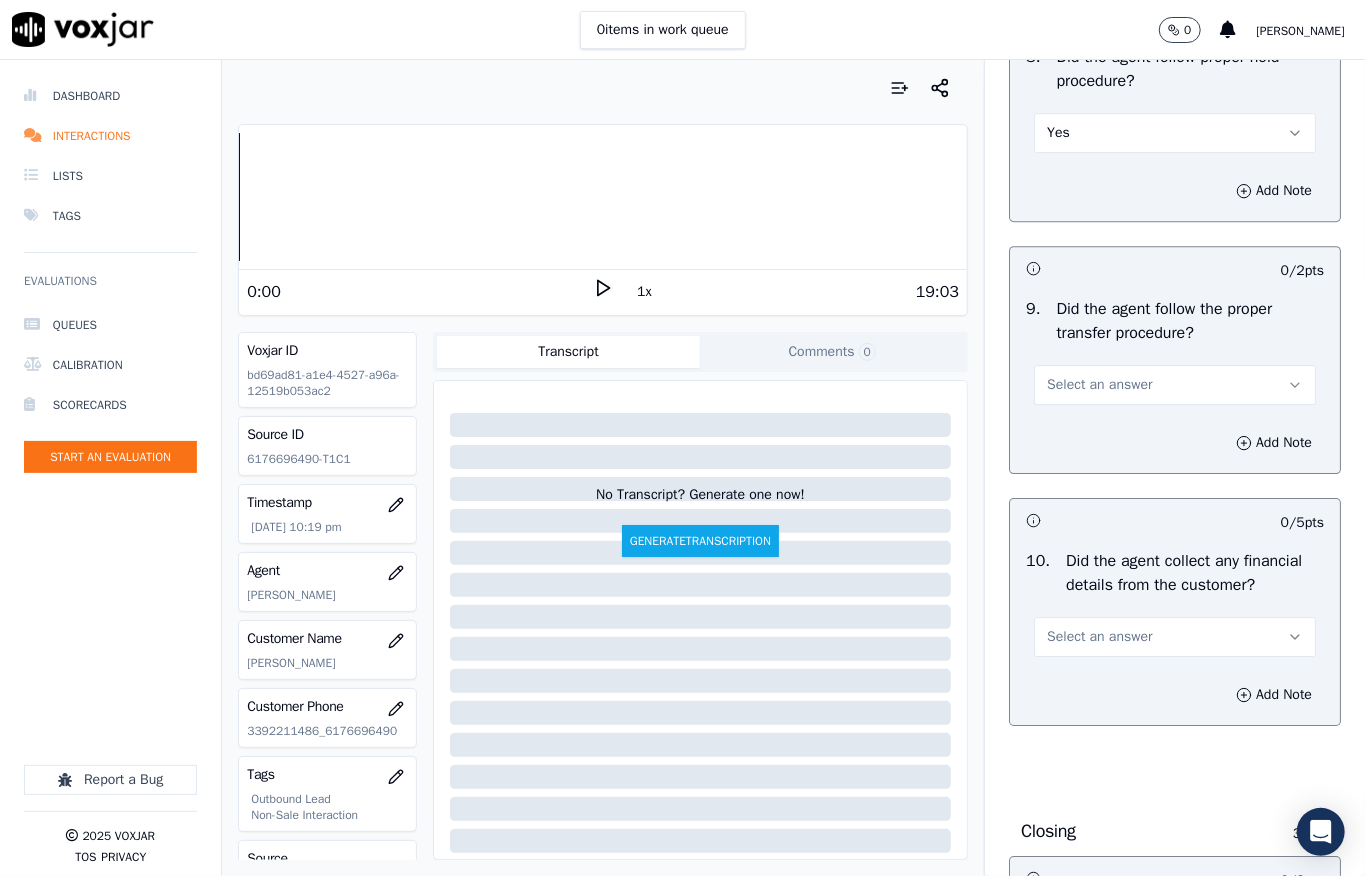 scroll, scrollTop: 3466, scrollLeft: 0, axis: vertical 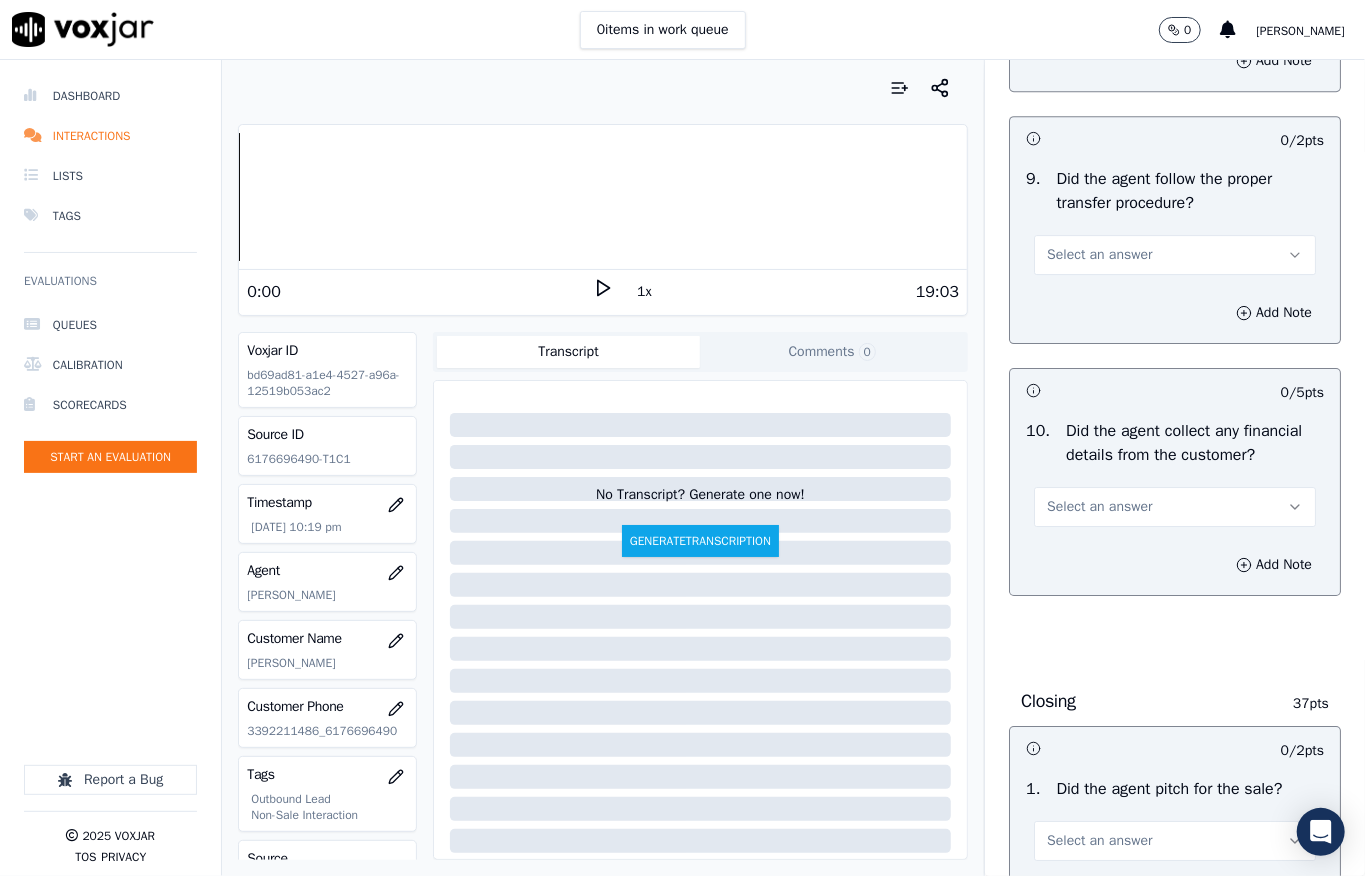 click on "Select an answer" at bounding box center (1175, 255) 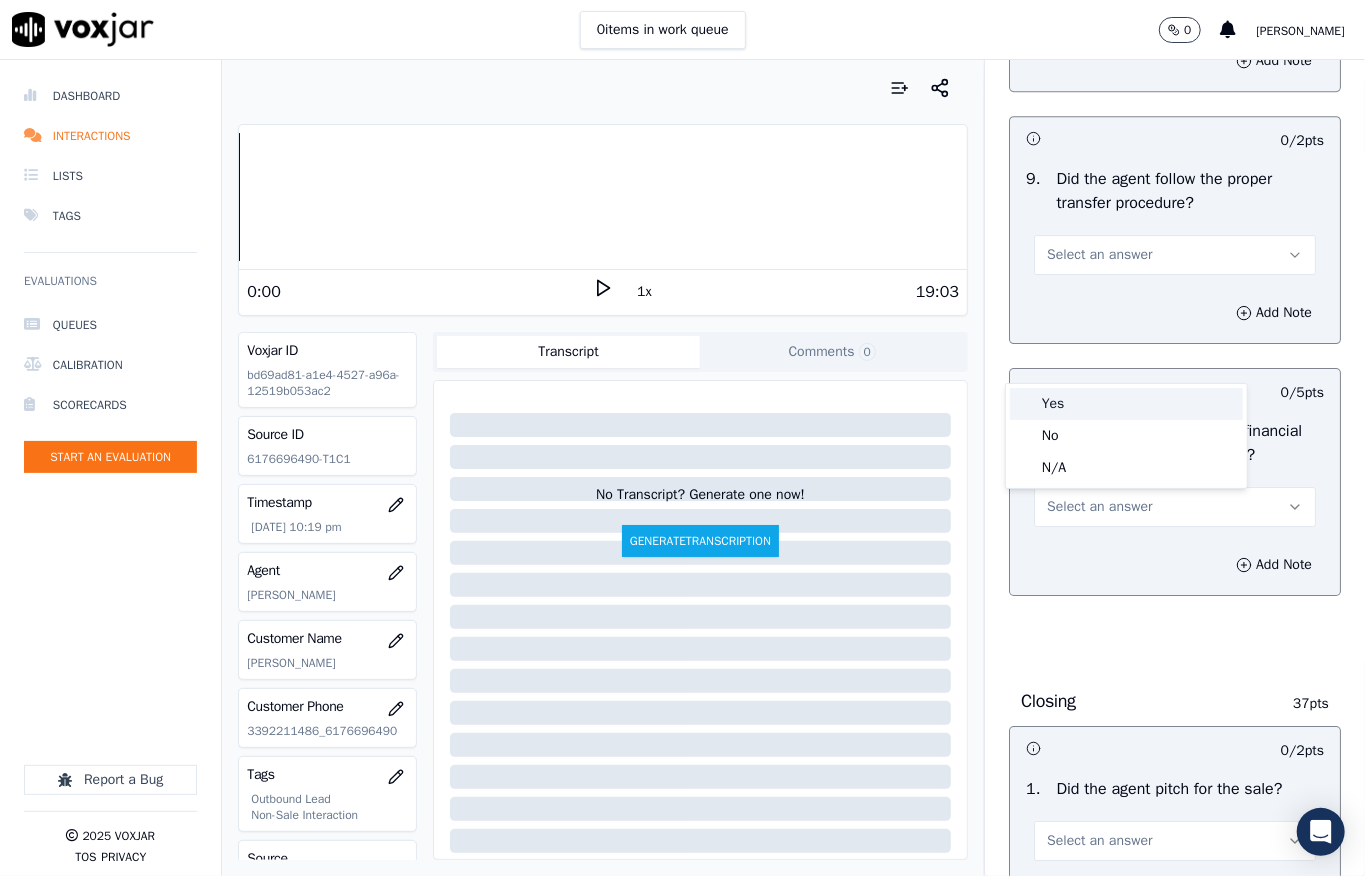 click on "Yes" at bounding box center [1126, 404] 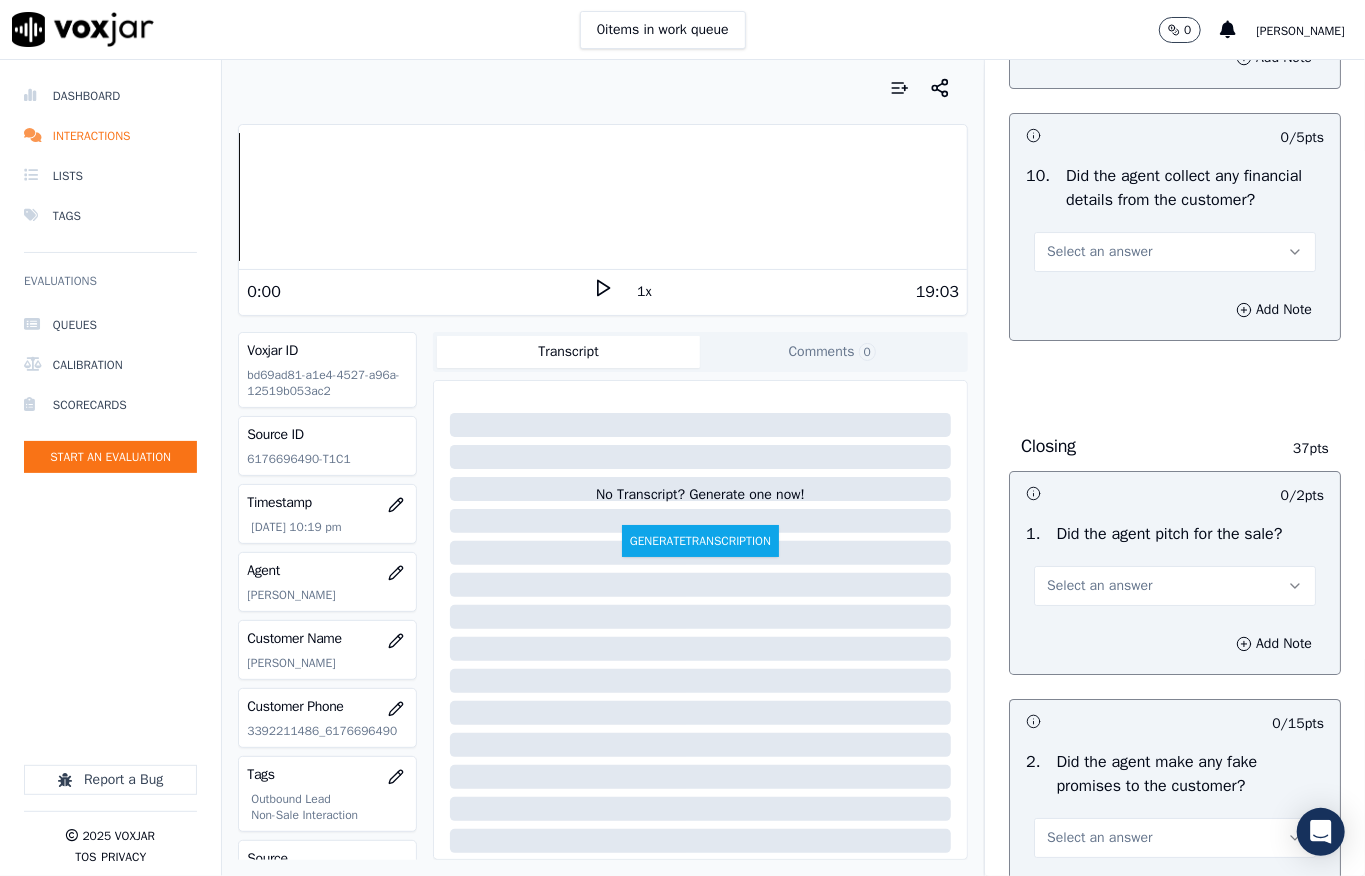 scroll, scrollTop: 3733, scrollLeft: 0, axis: vertical 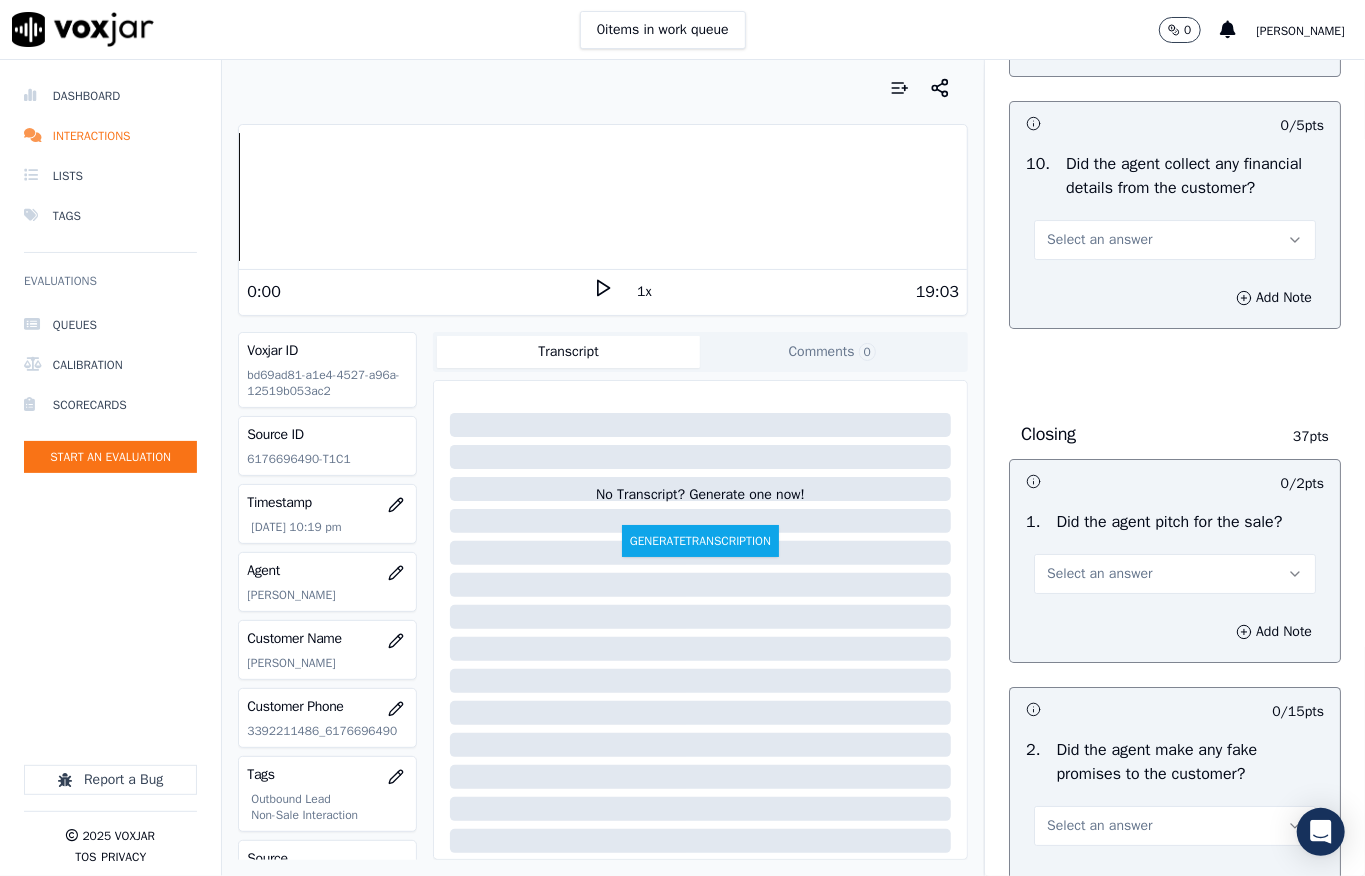 click on "Select an answer" at bounding box center [1099, 240] 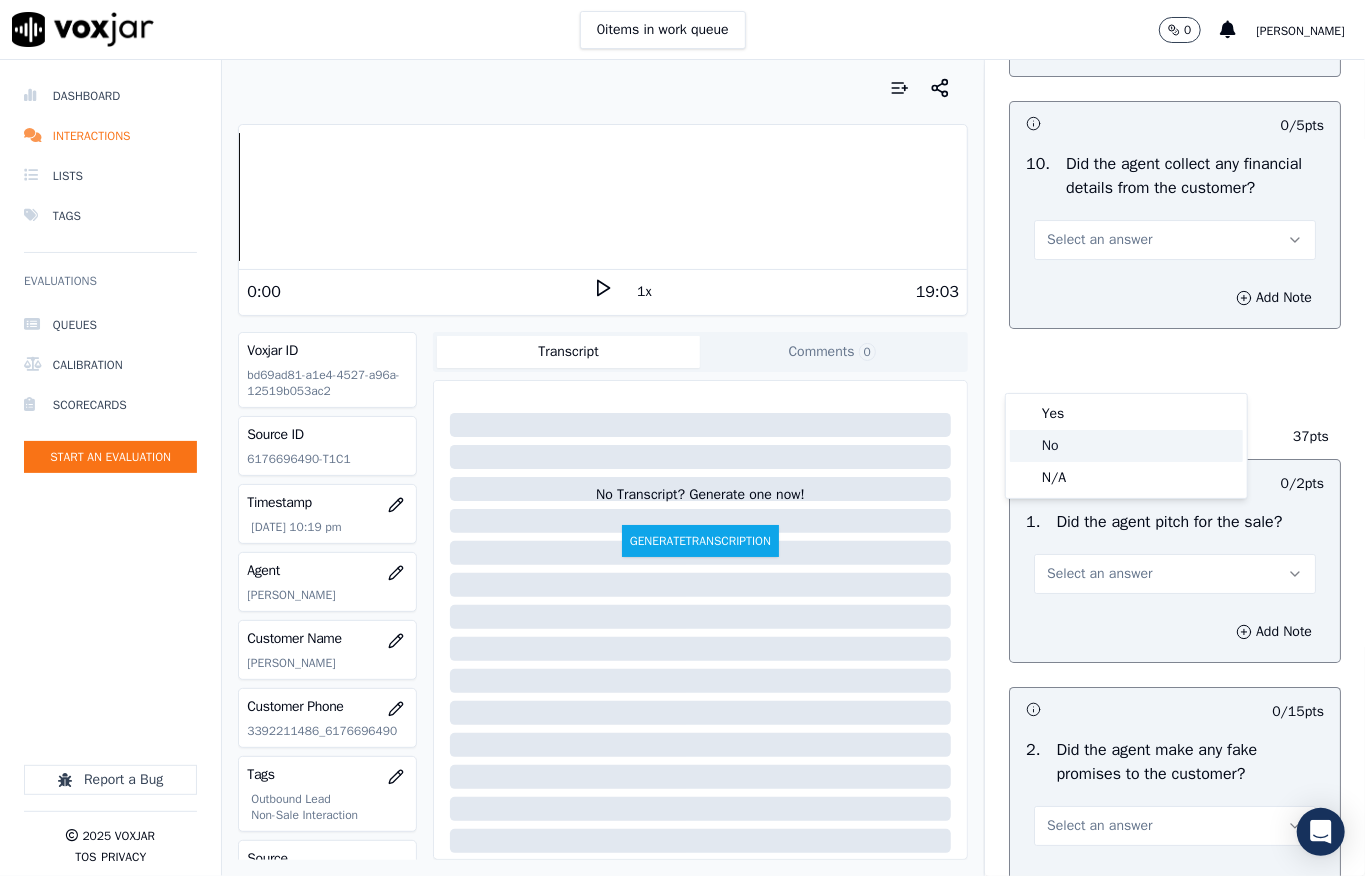 click on "No" 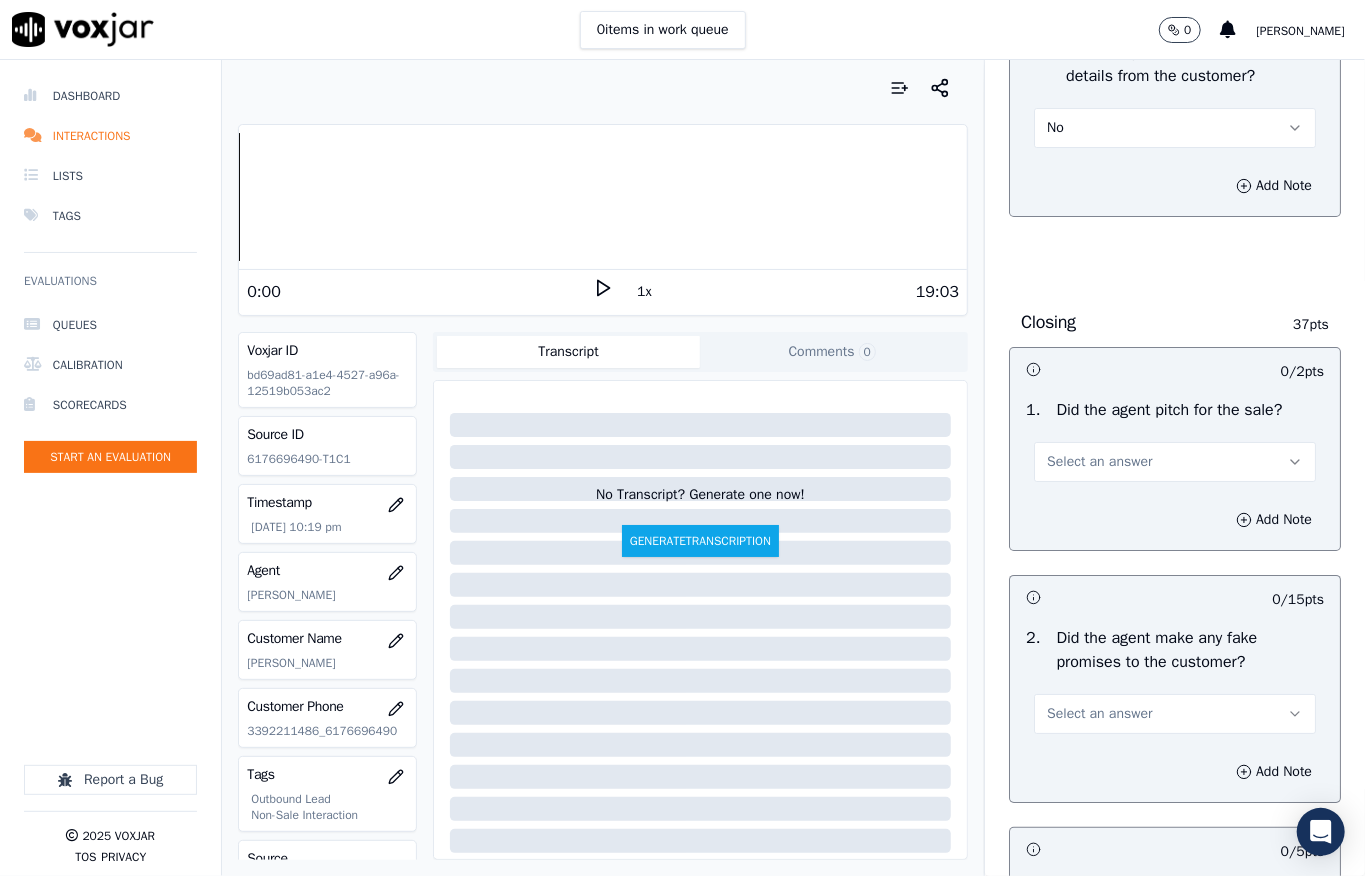 scroll, scrollTop: 4000, scrollLeft: 0, axis: vertical 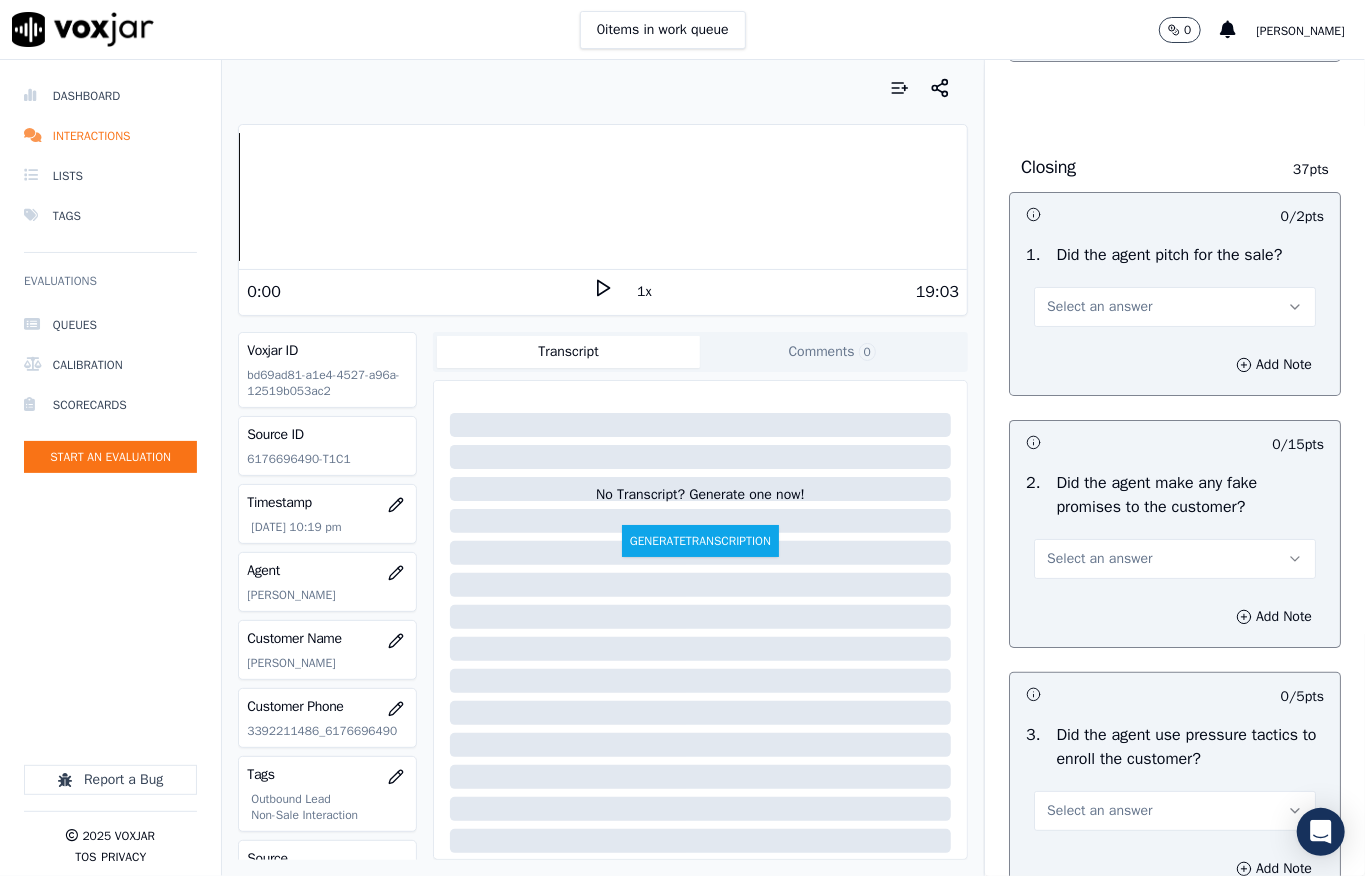 click on "Select an answer" at bounding box center [1099, 307] 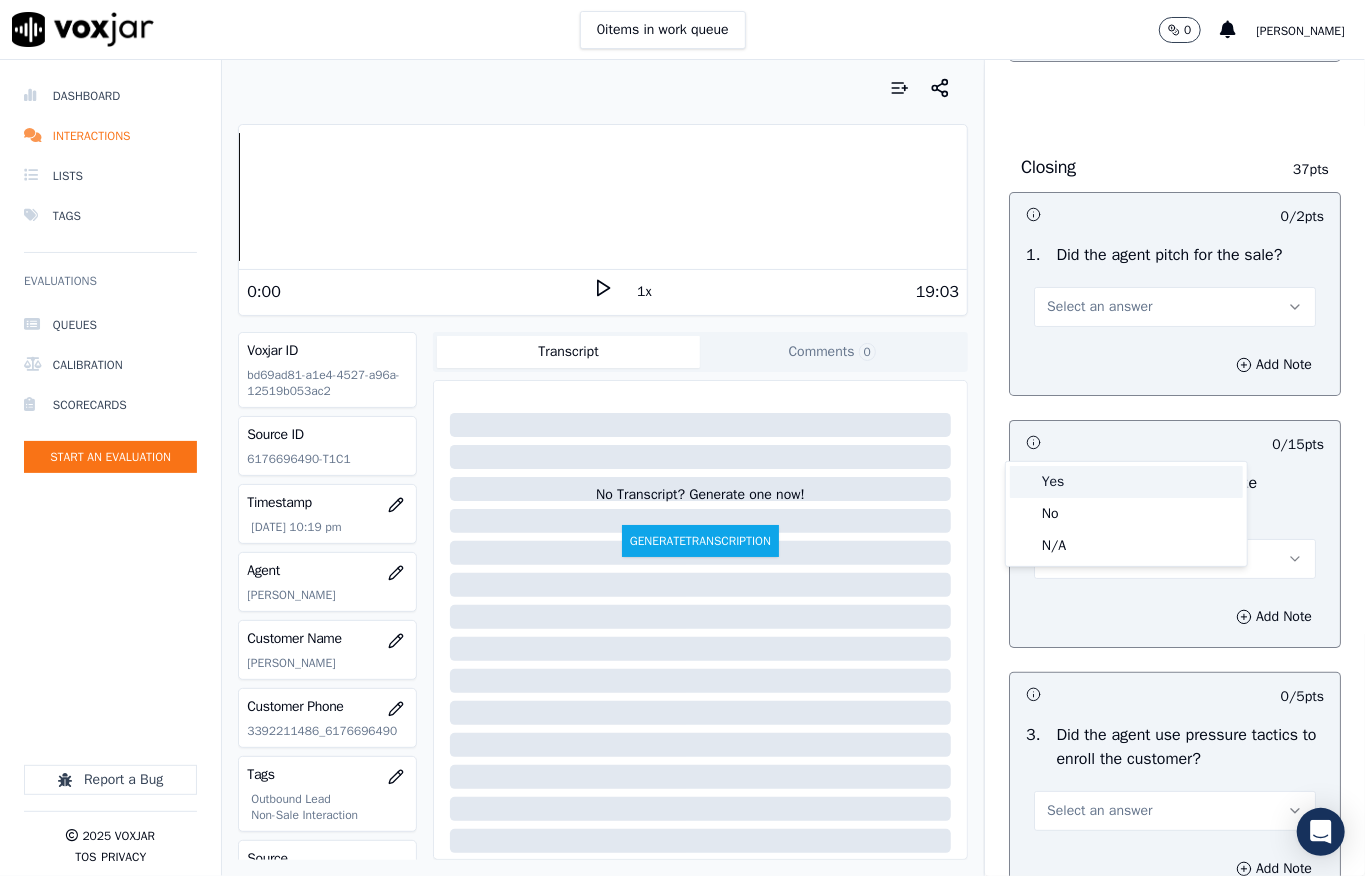 click on "Yes" at bounding box center (1126, 482) 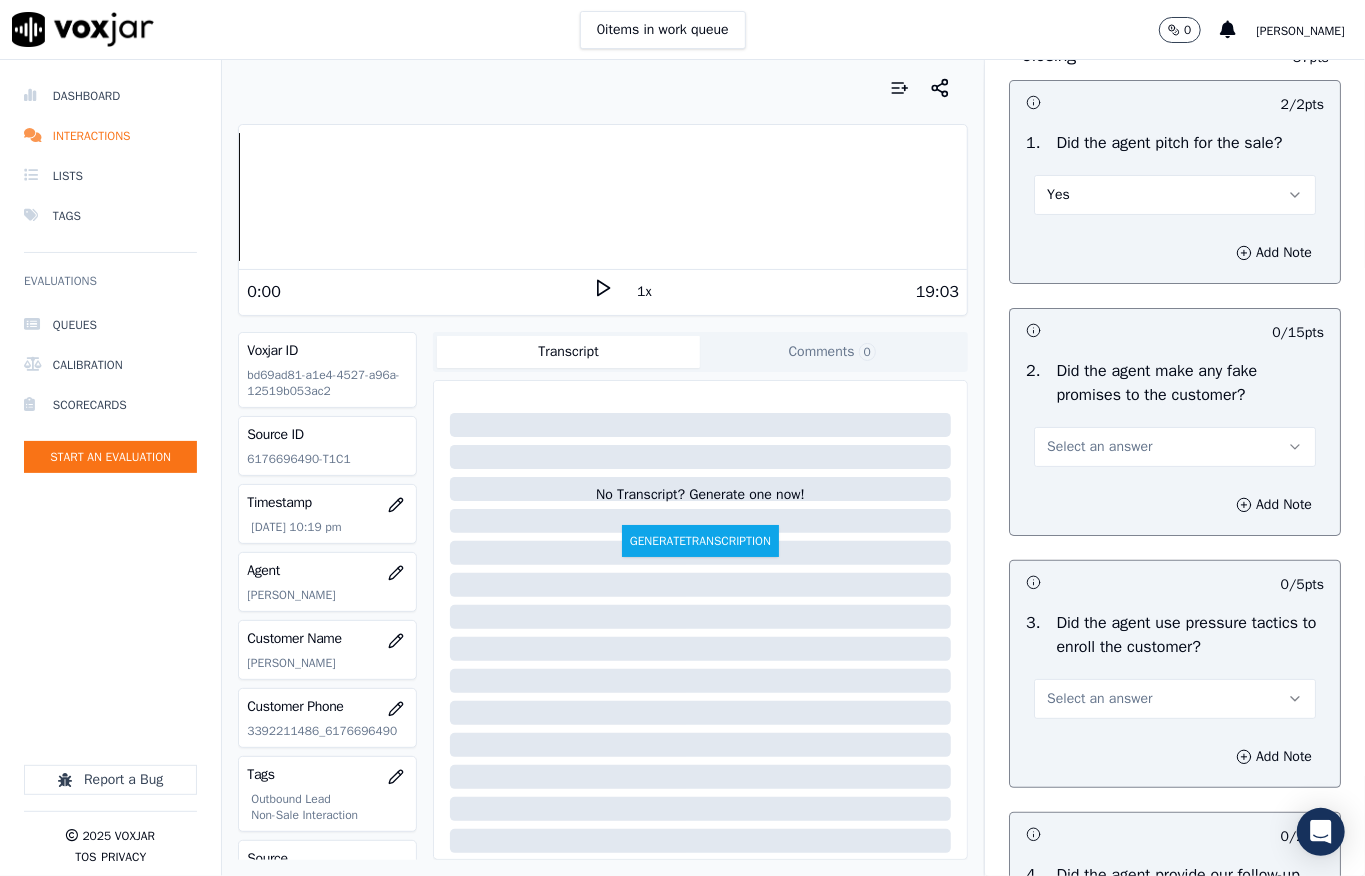 scroll, scrollTop: 4400, scrollLeft: 0, axis: vertical 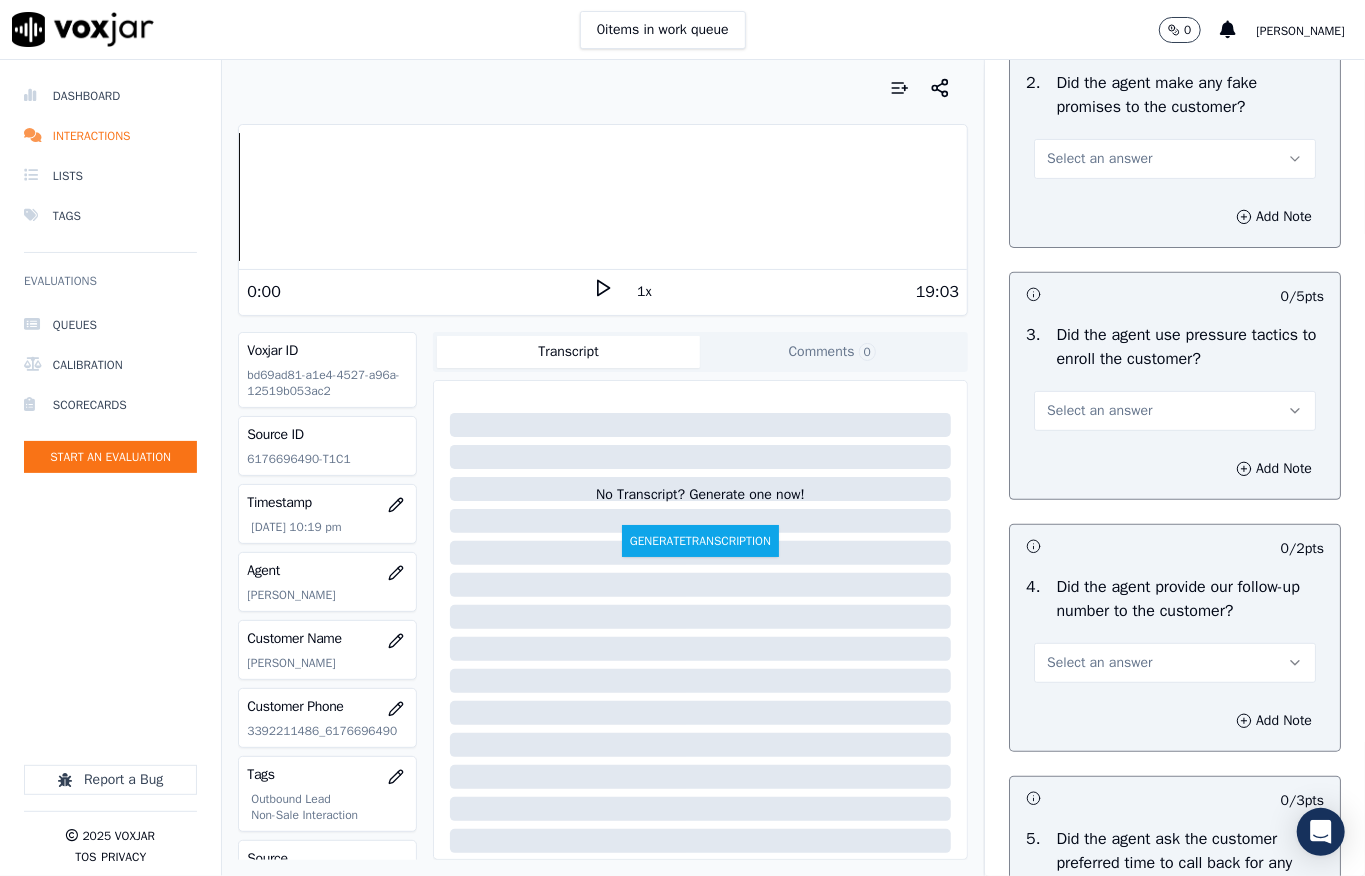 click on "Select an answer" at bounding box center (1099, 159) 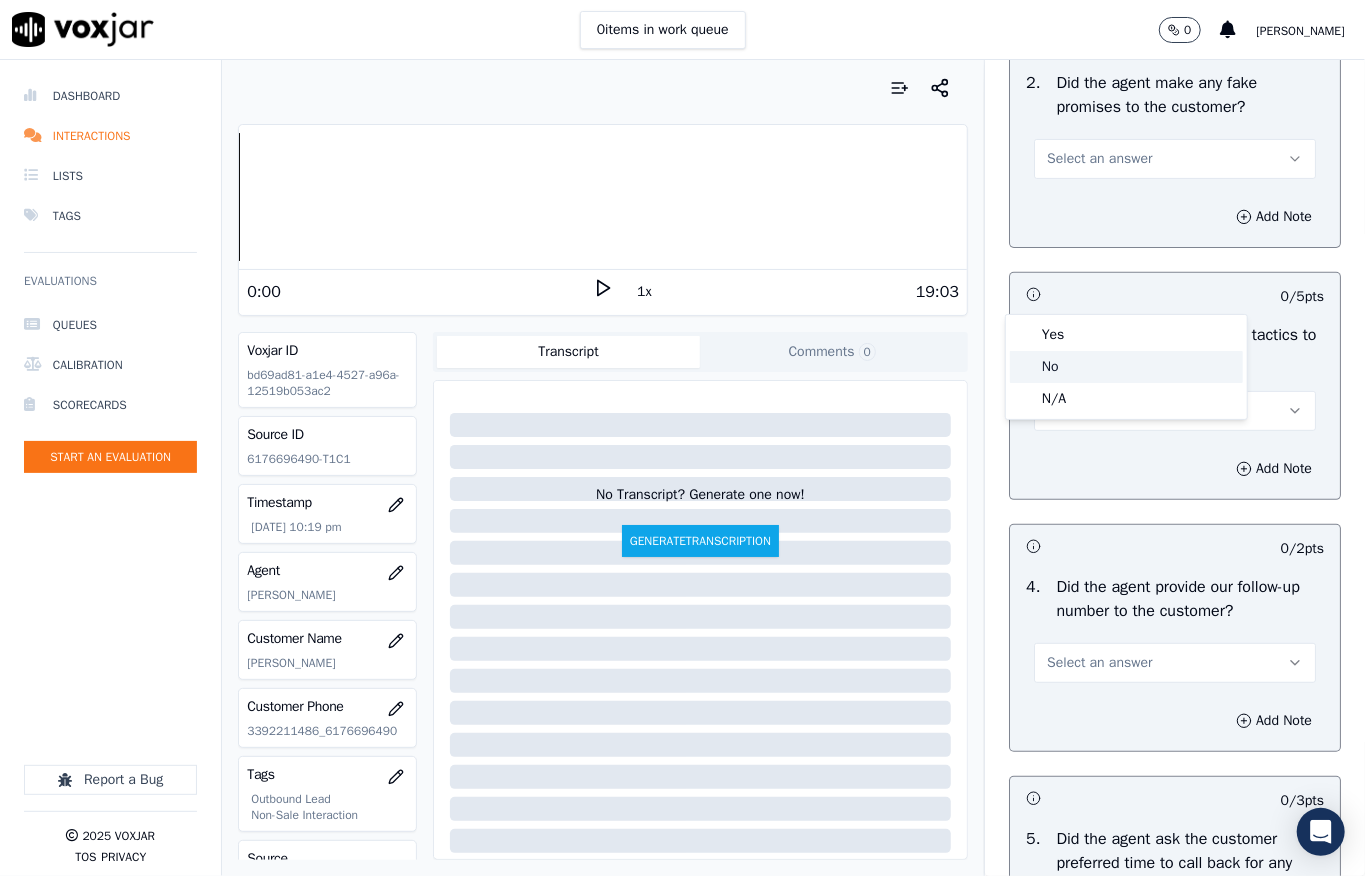 click on "No" 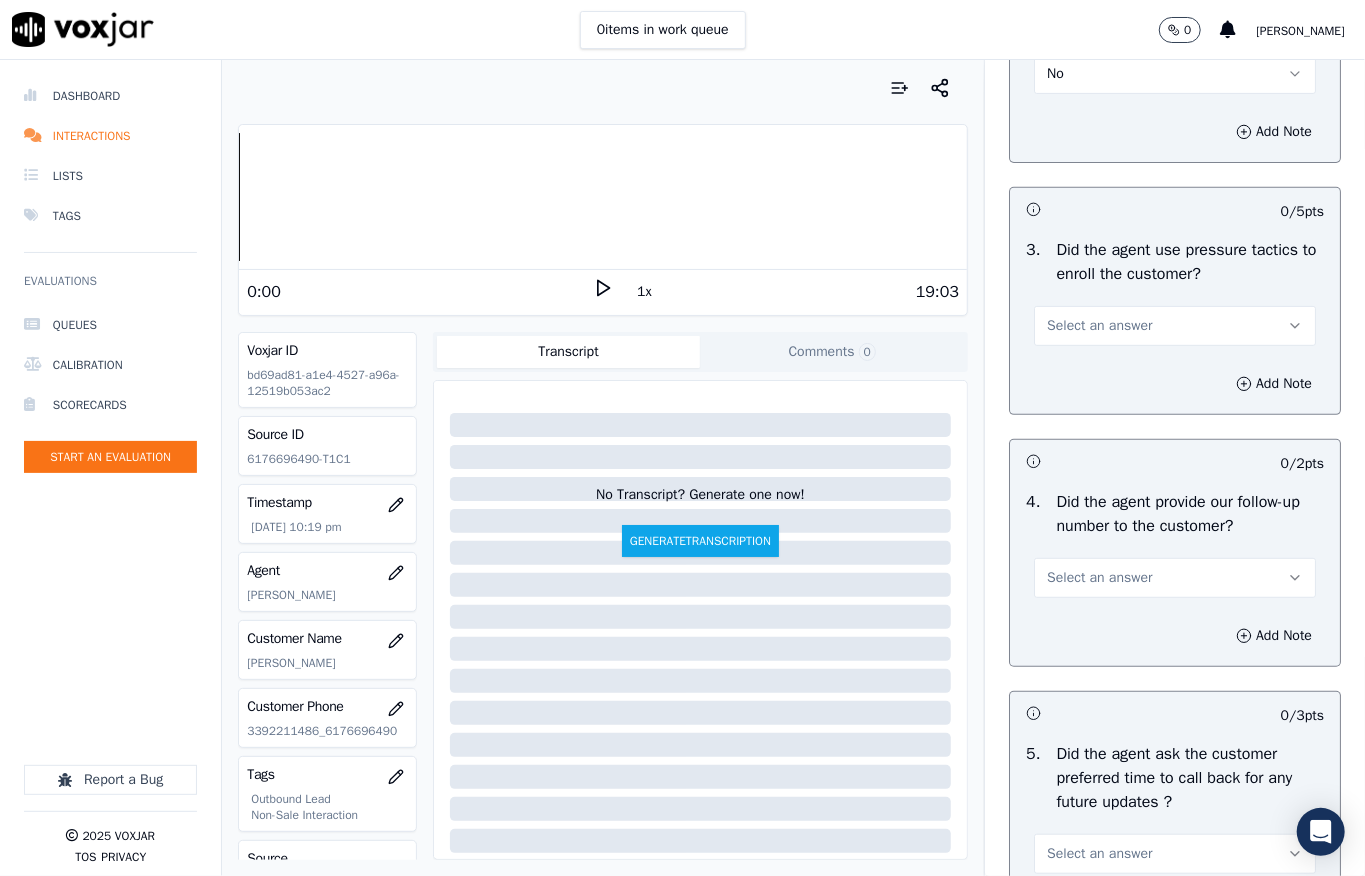 scroll, scrollTop: 4533, scrollLeft: 0, axis: vertical 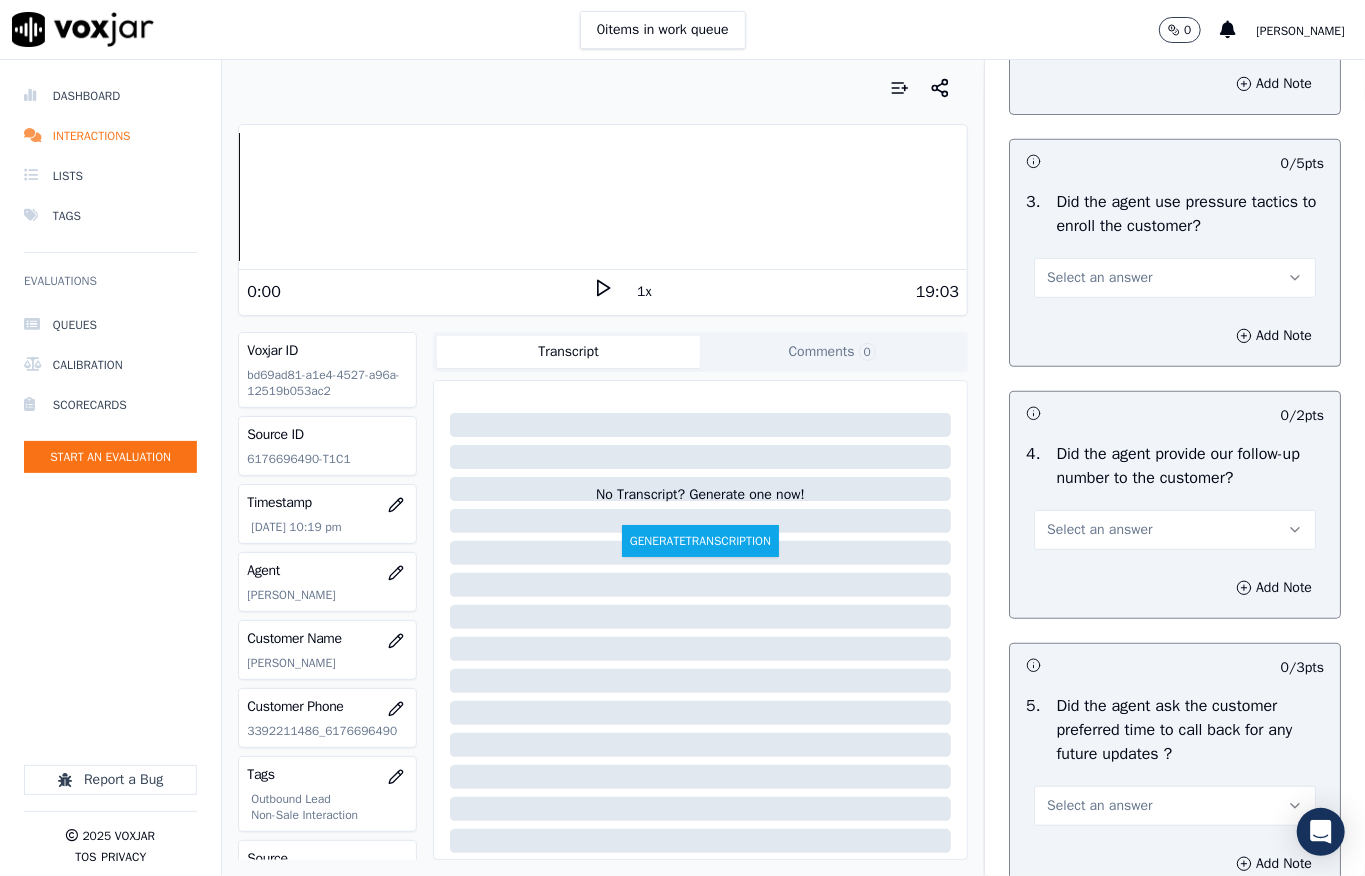 click on "Select an answer" at bounding box center [1099, 278] 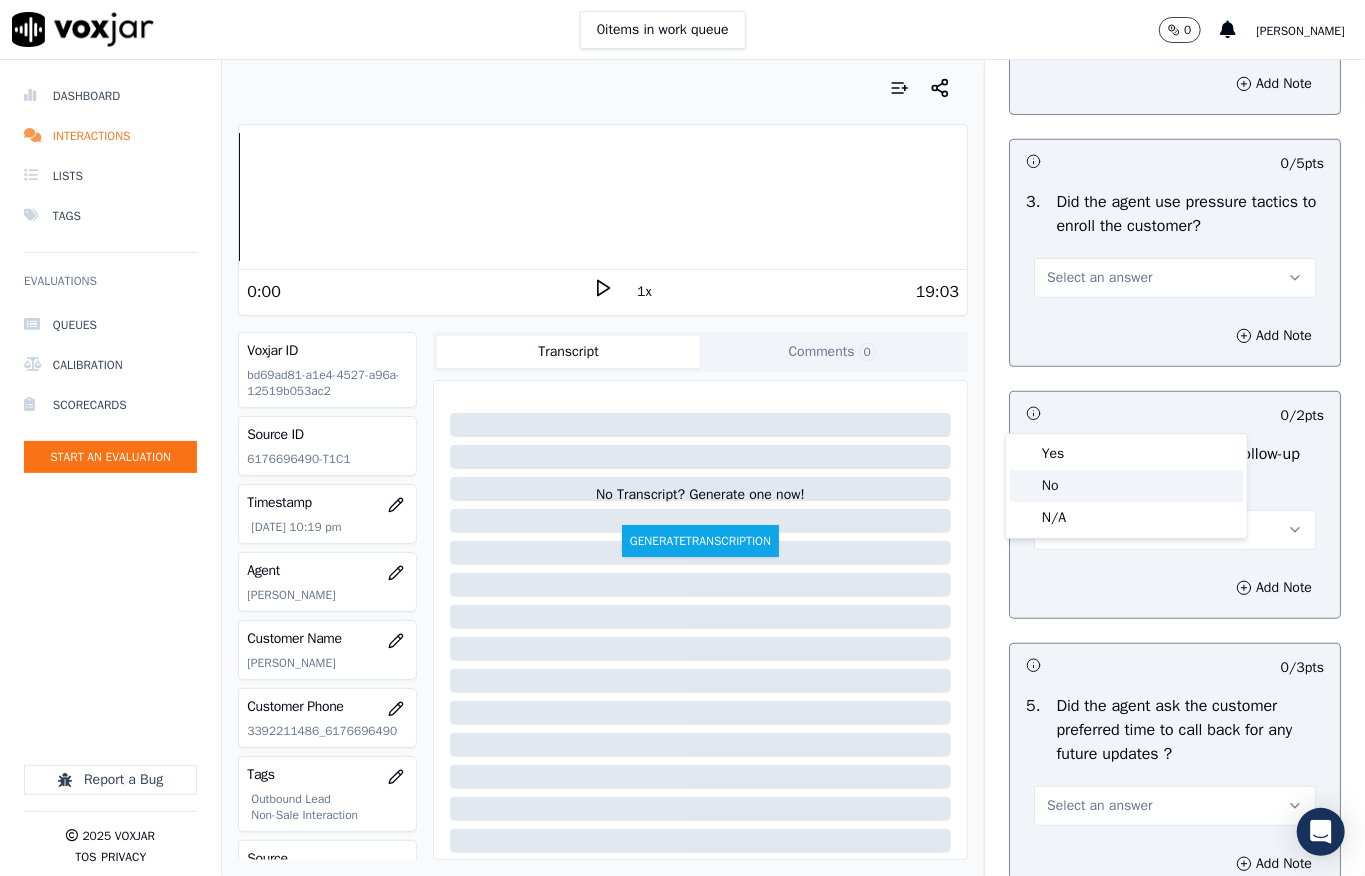 click on "No" 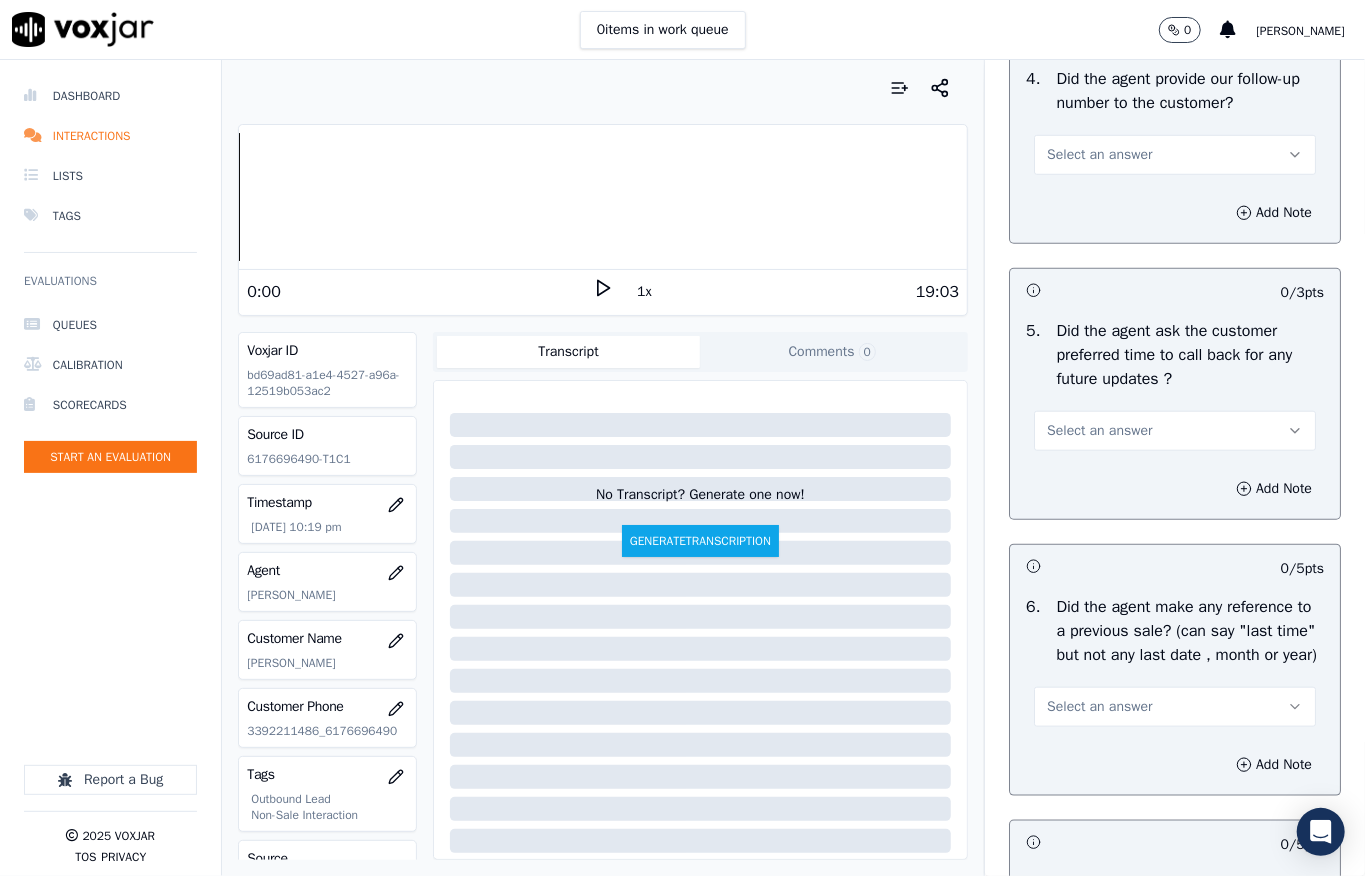 scroll, scrollTop: 4933, scrollLeft: 0, axis: vertical 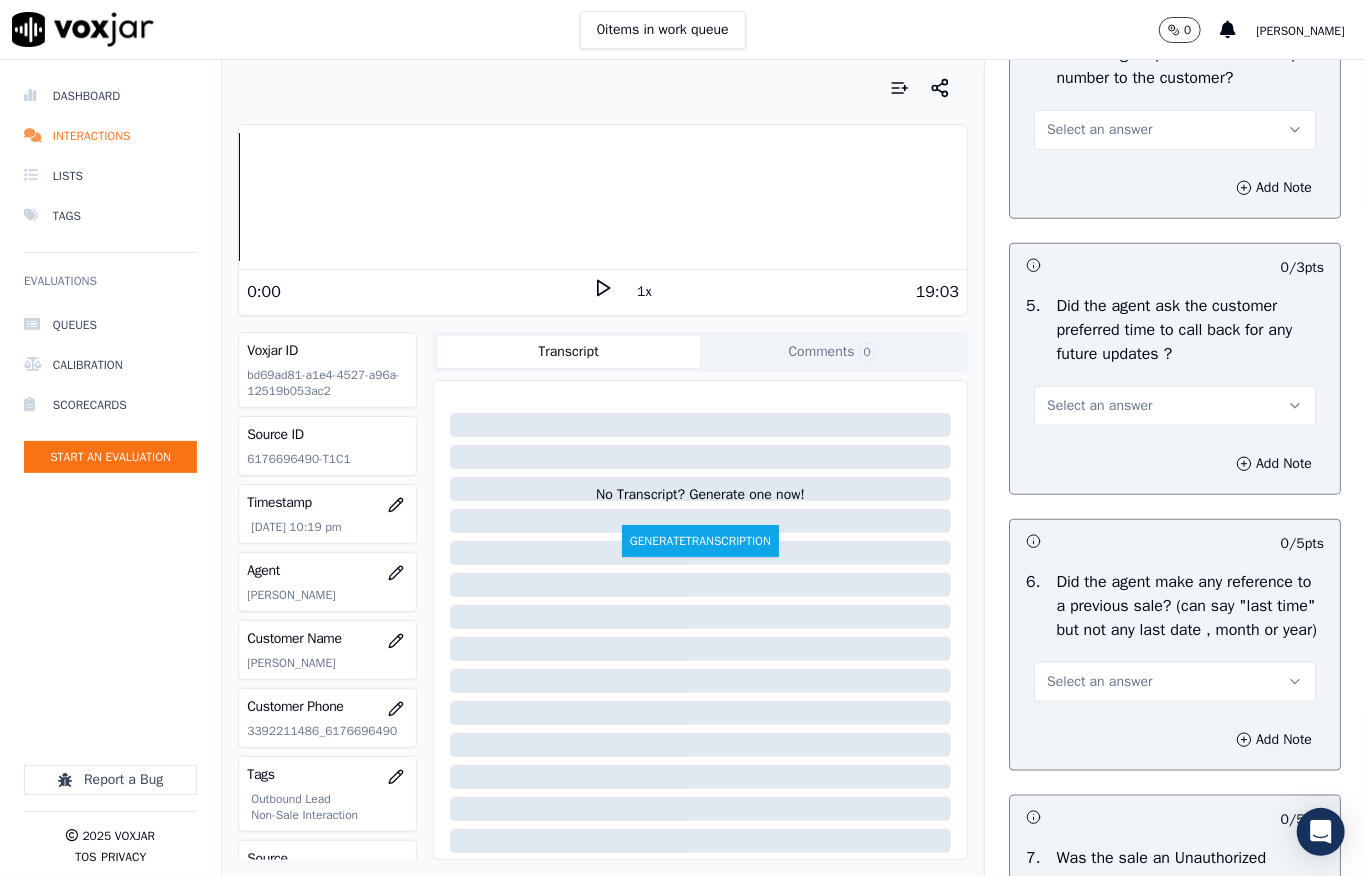 click on "Select an answer" at bounding box center (1099, 130) 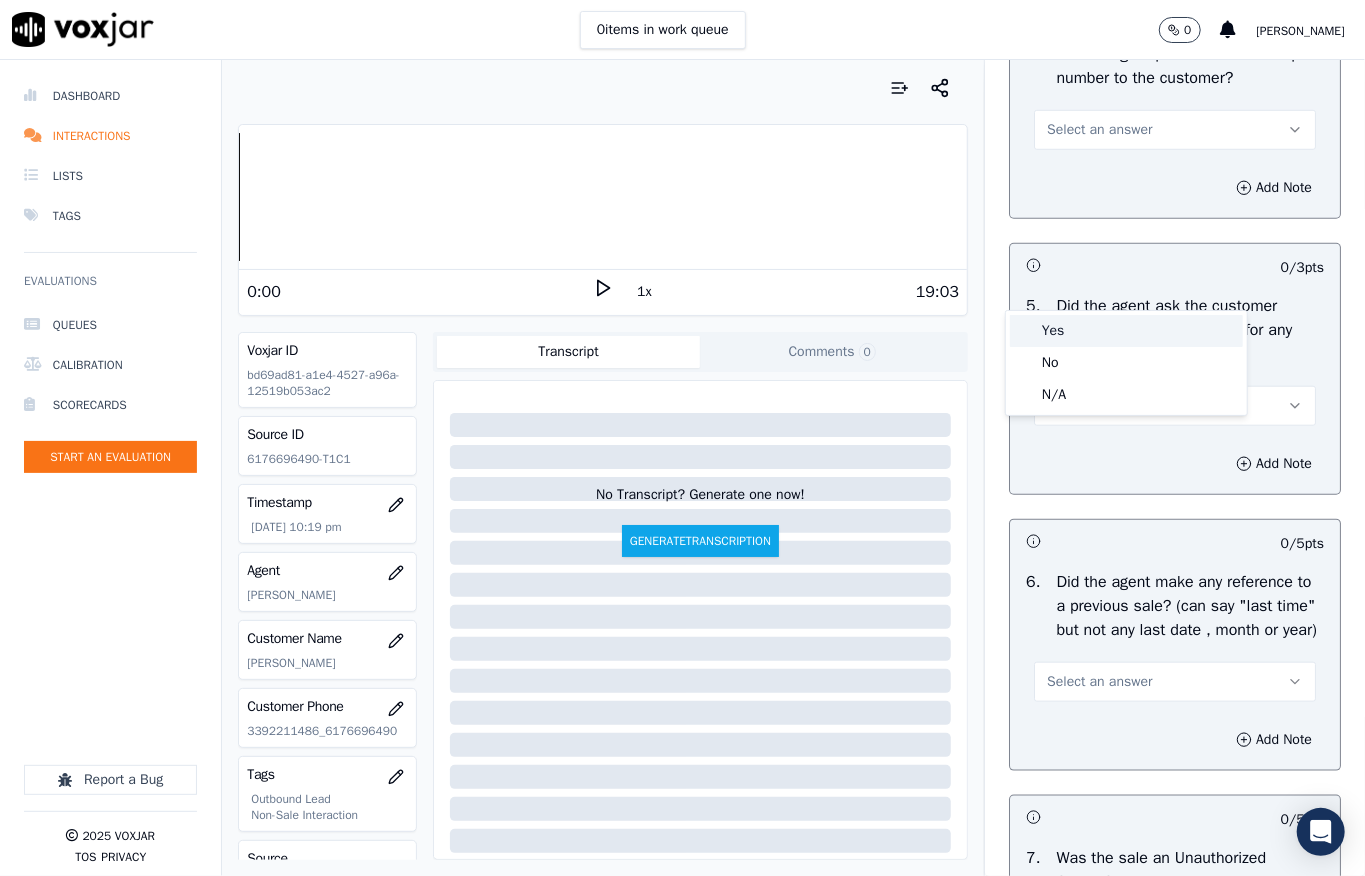 click on "Yes" at bounding box center (1126, 331) 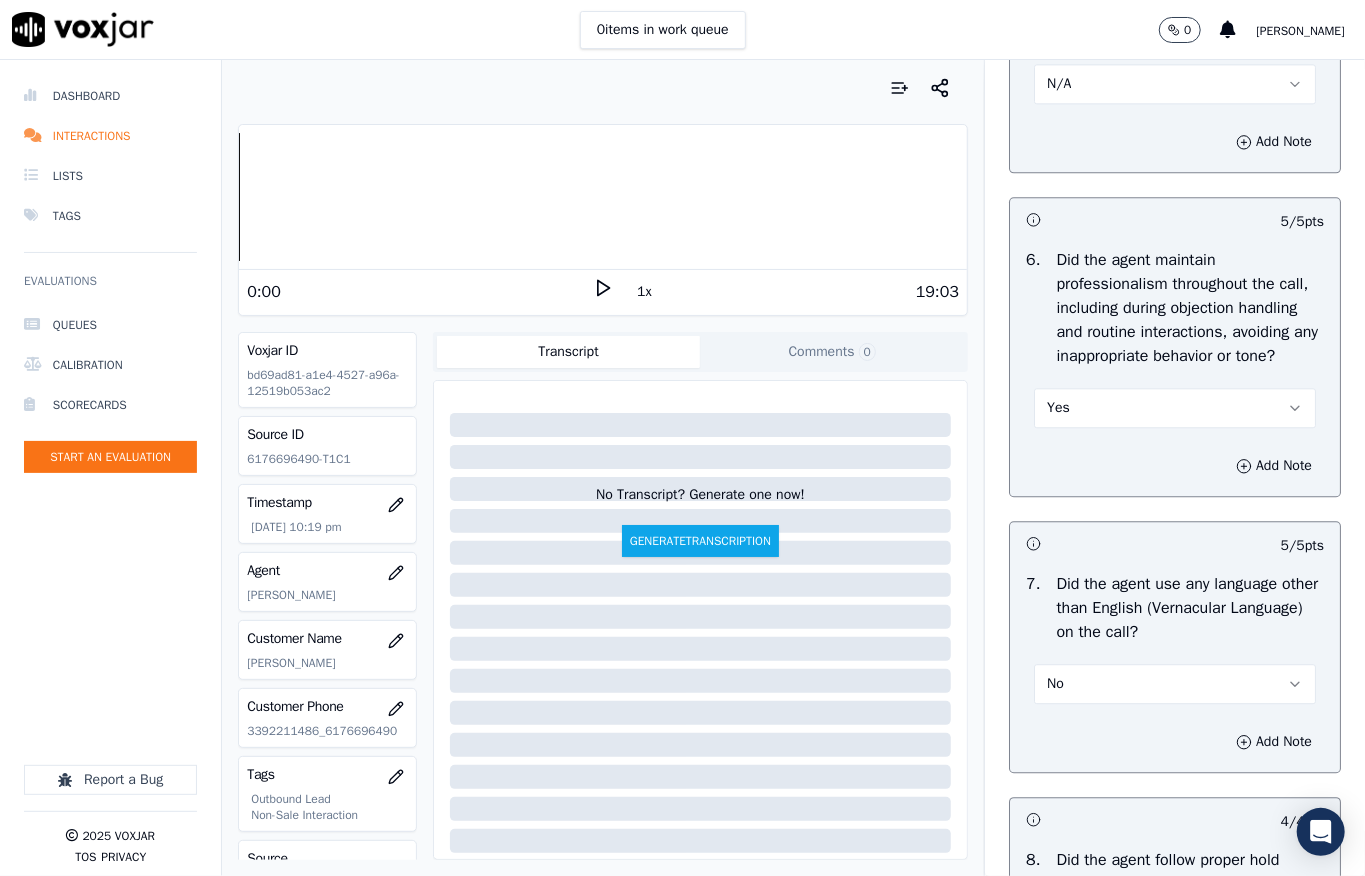 scroll, scrollTop: 2400, scrollLeft: 0, axis: vertical 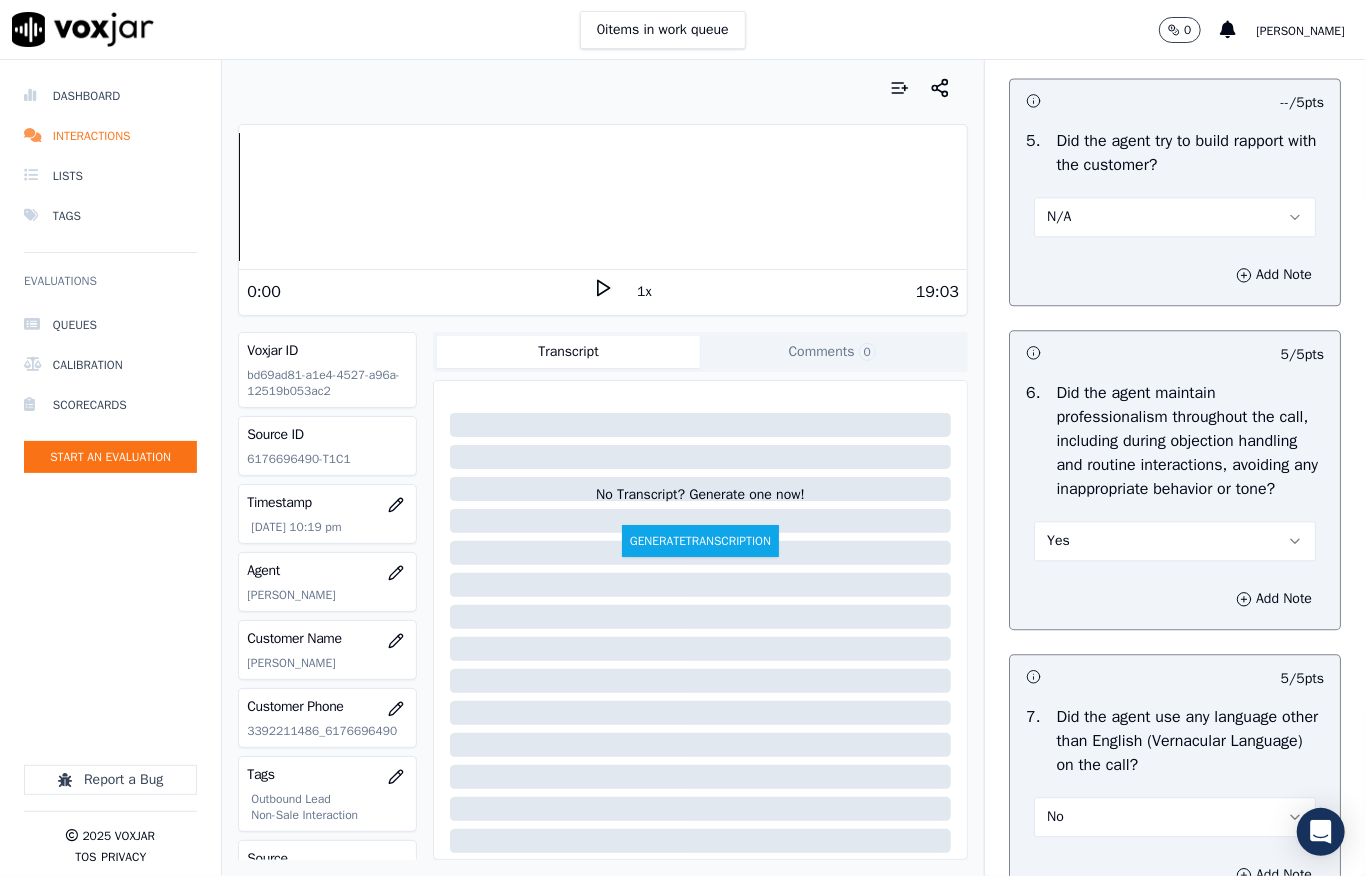 click on "N/A" at bounding box center [1175, 217] 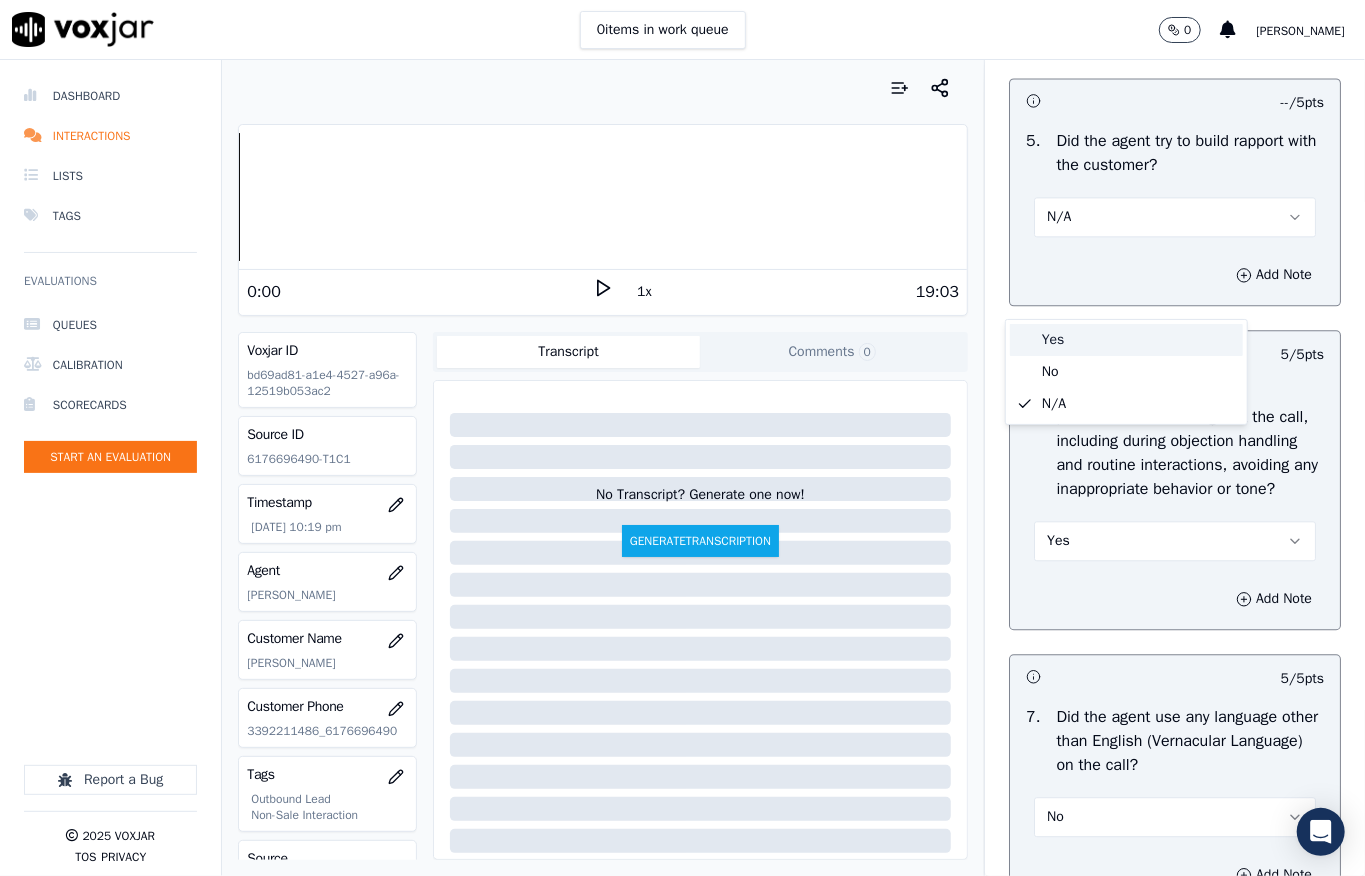 click on "Yes" at bounding box center [1126, 340] 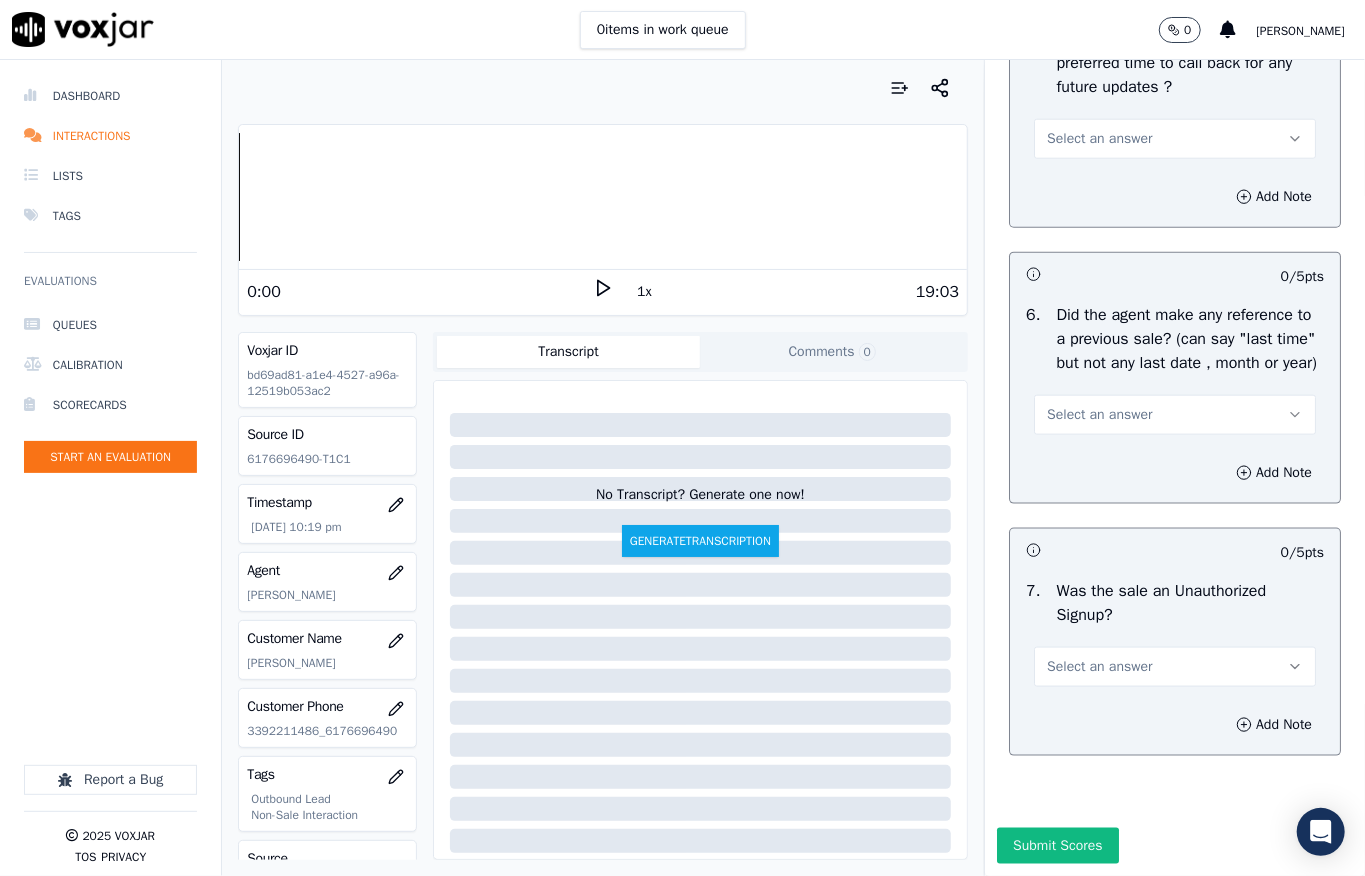 scroll, scrollTop: 5200, scrollLeft: 0, axis: vertical 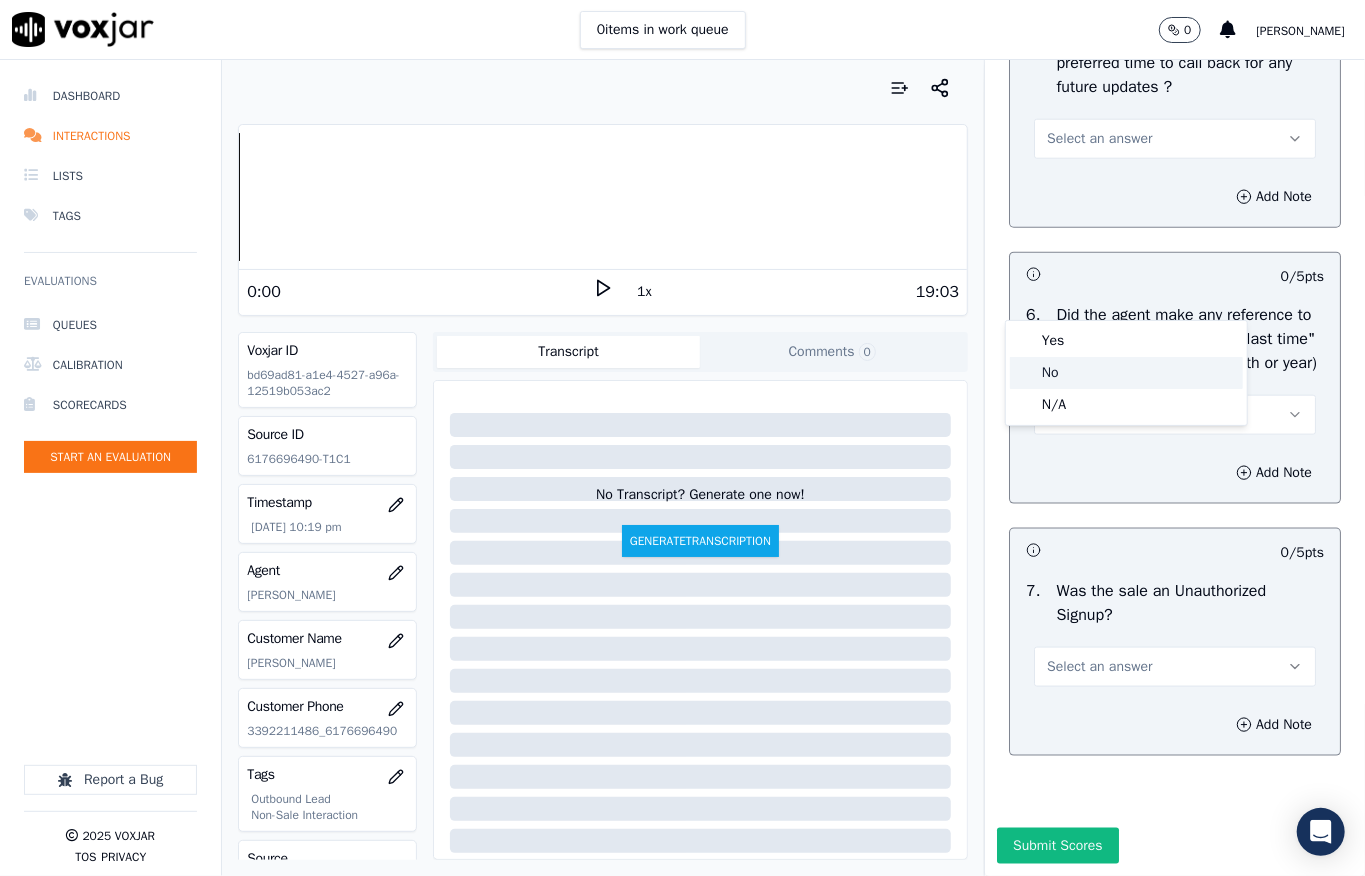 click on "No" 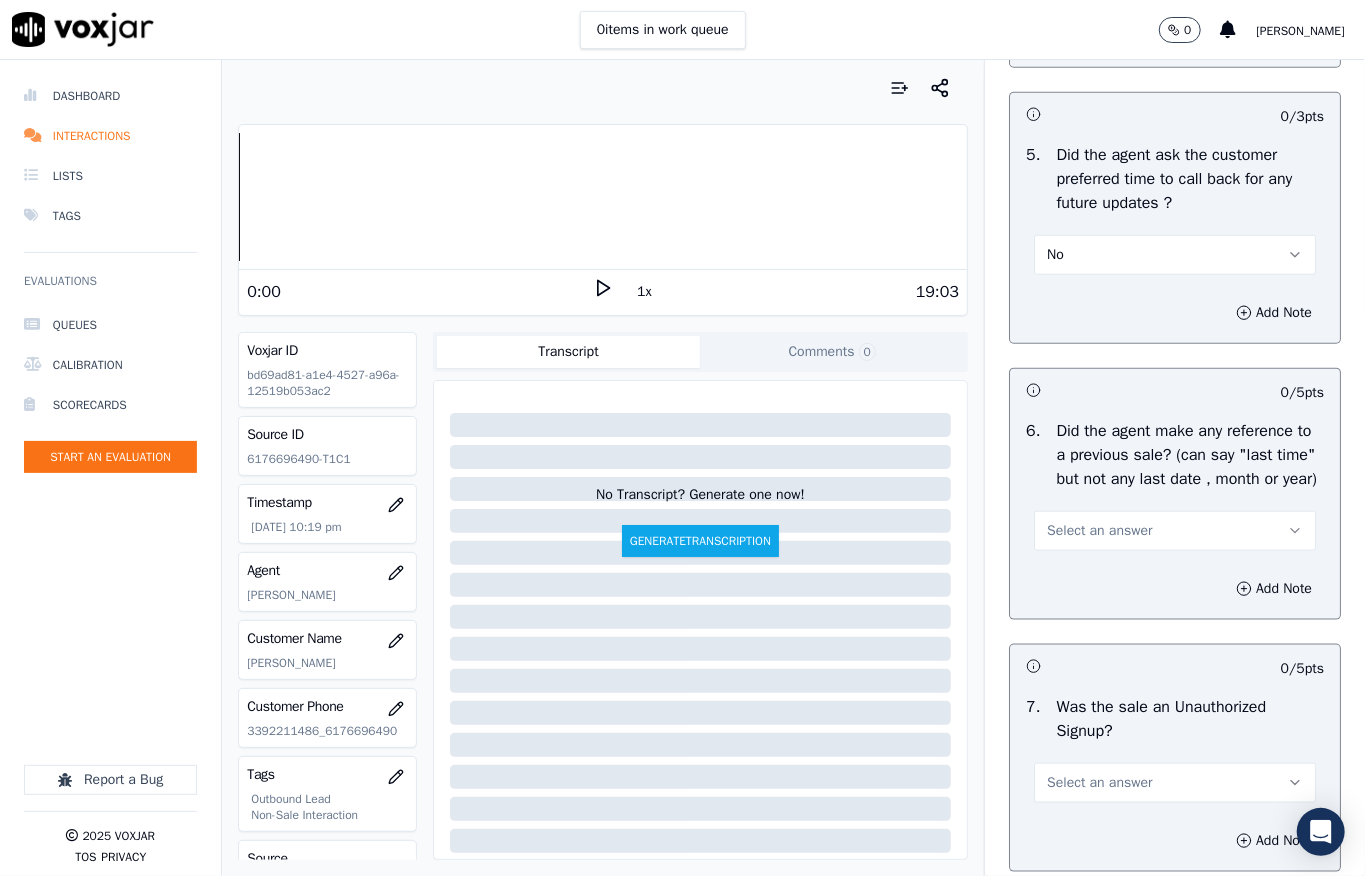 scroll, scrollTop: 5333, scrollLeft: 0, axis: vertical 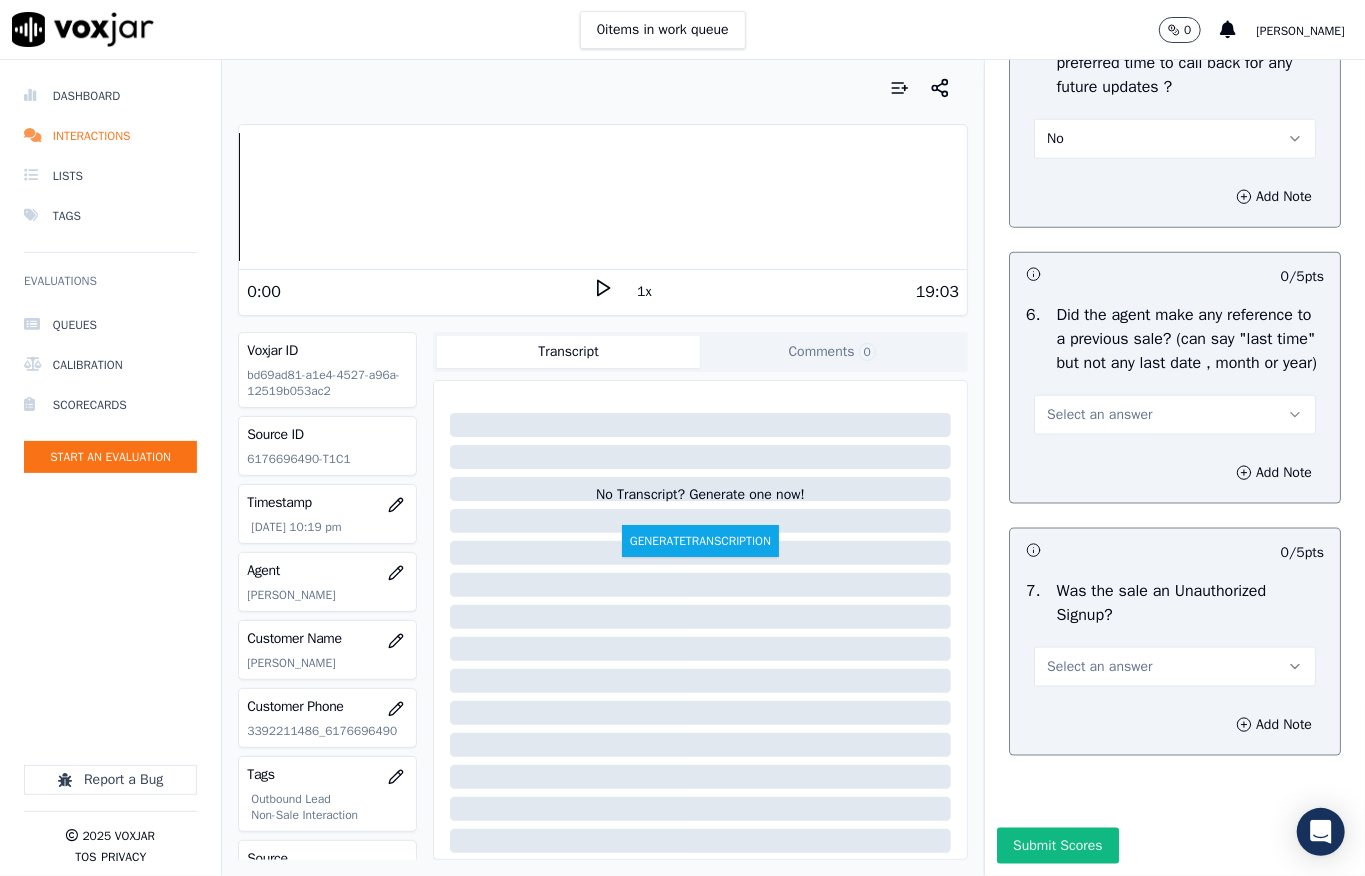 click on "Select an answer" at bounding box center (1099, 415) 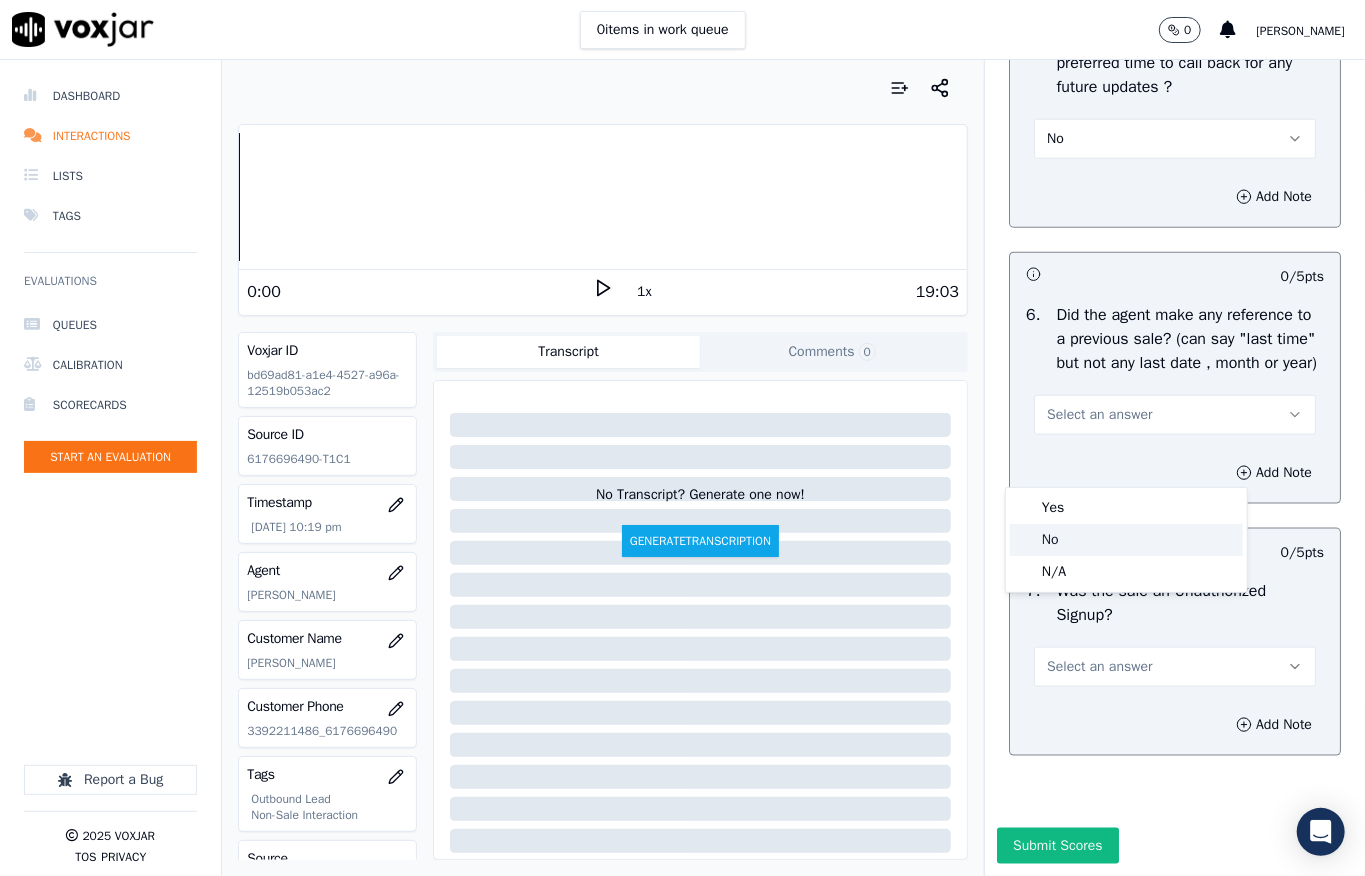 click on "No" 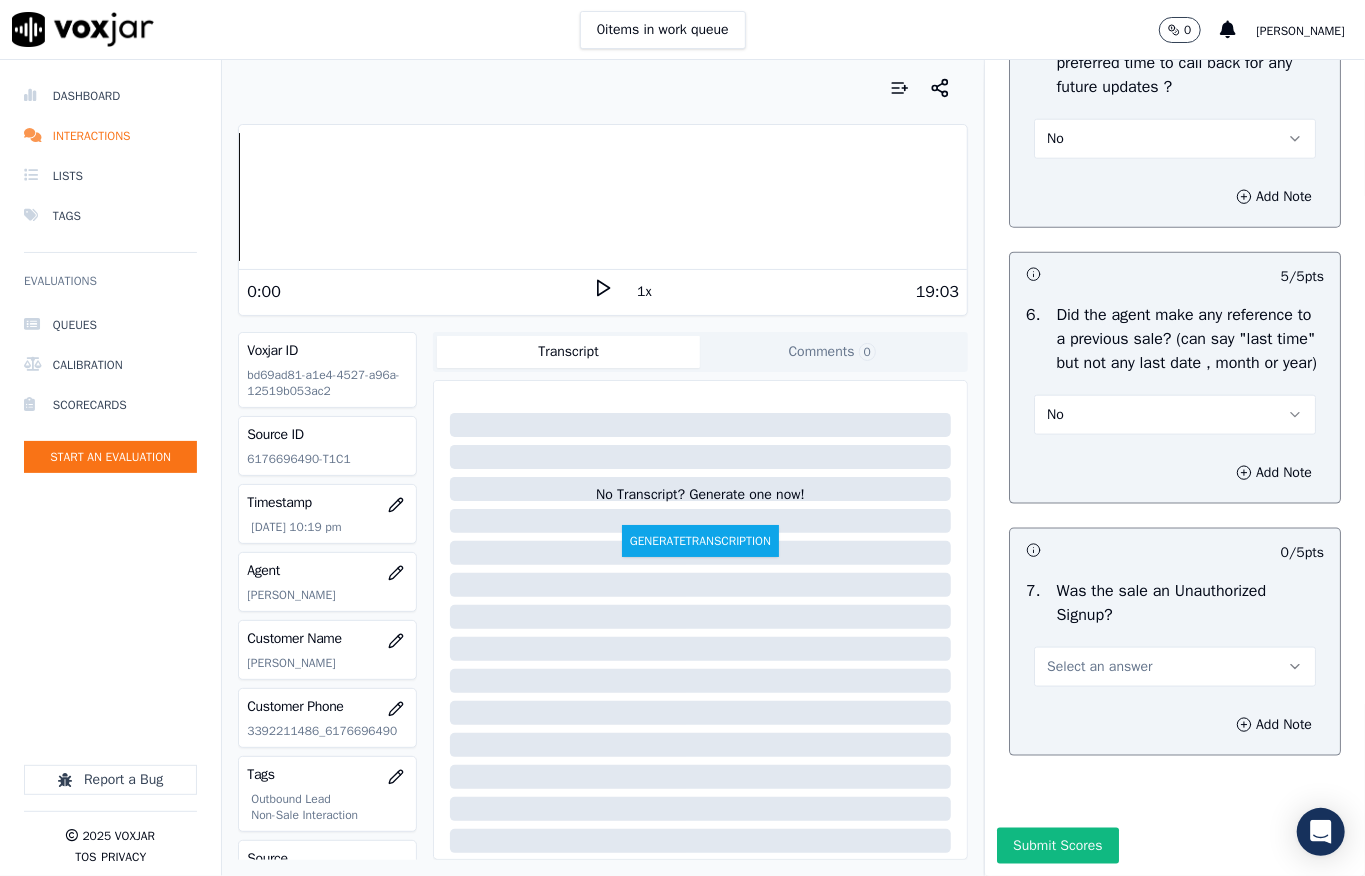 scroll, scrollTop: 5450, scrollLeft: 0, axis: vertical 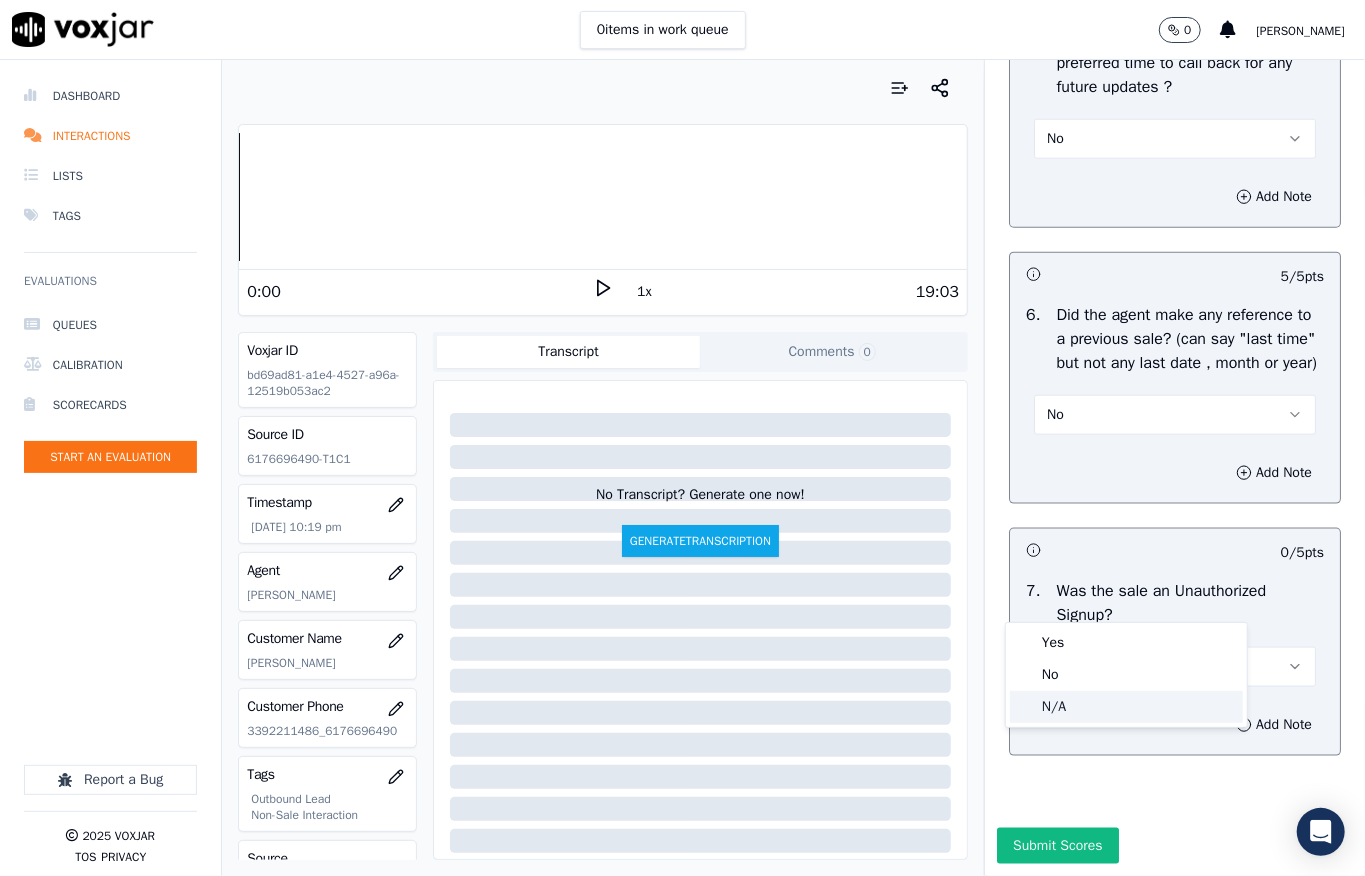 click on "N/A" 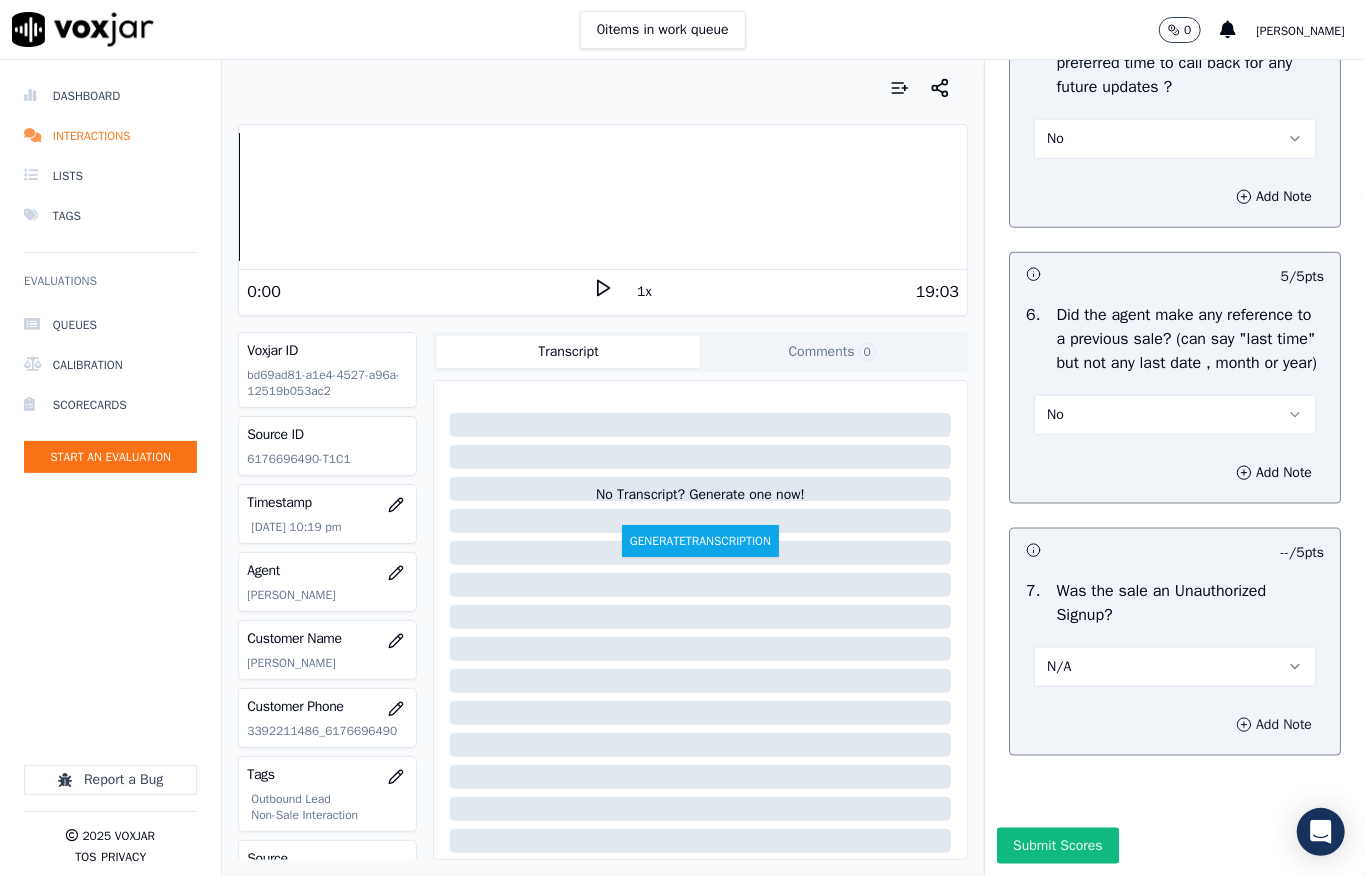 click on "Add Note" at bounding box center [1274, 725] 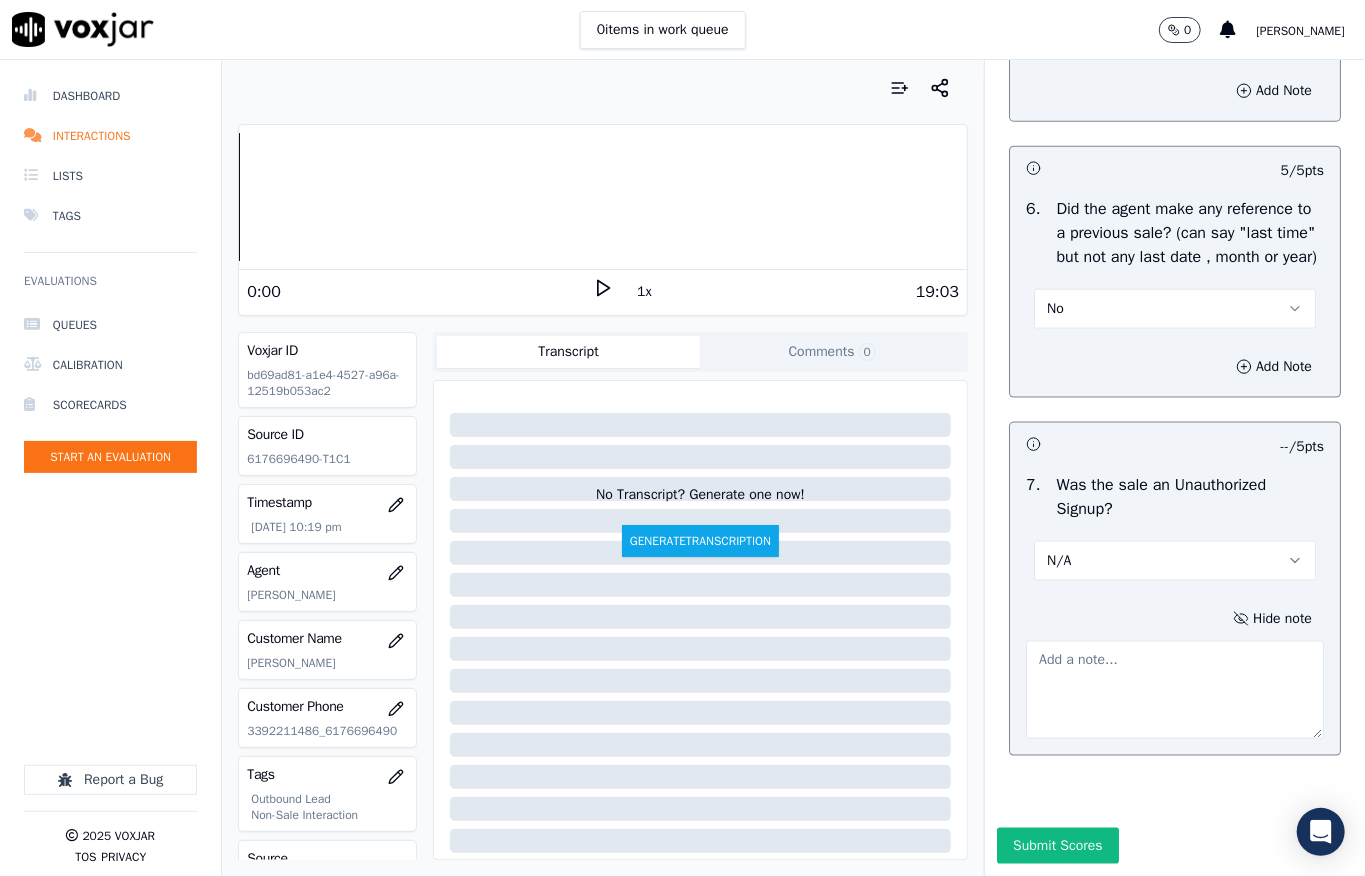 click at bounding box center [1175, 690] 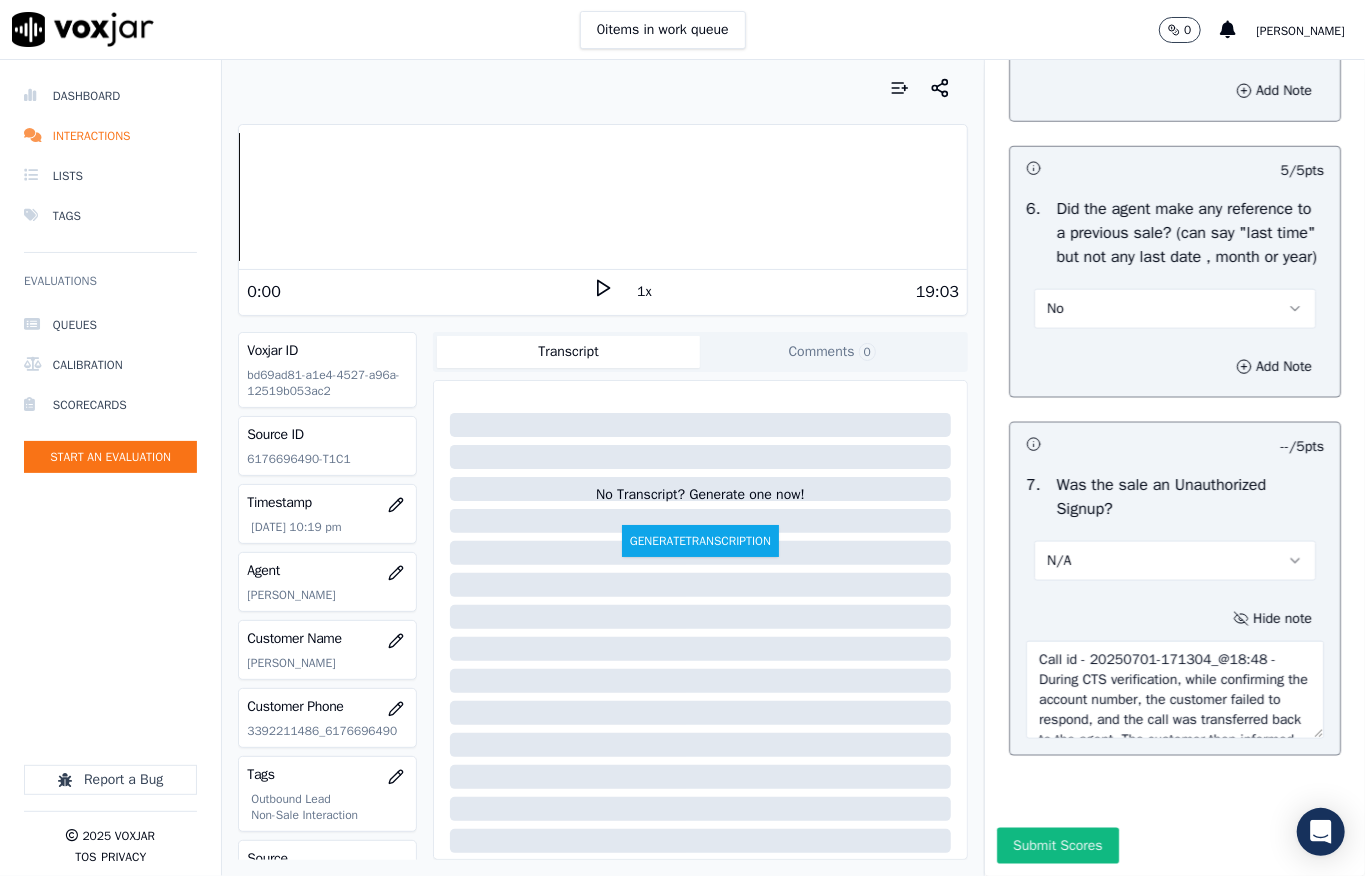 scroll, scrollTop: 110, scrollLeft: 0, axis: vertical 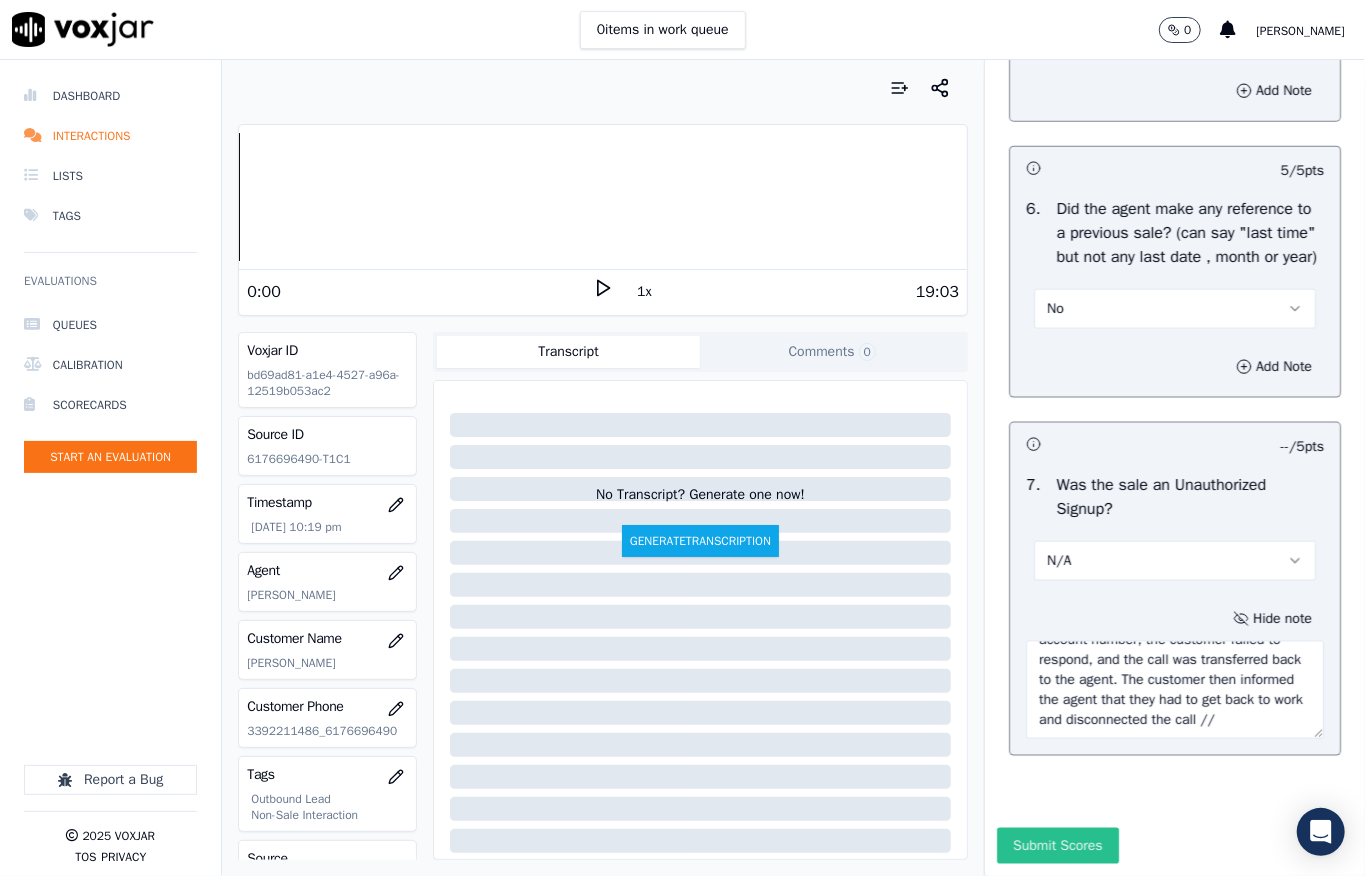 type on "Call id - 20250701-171304_@18:48 - During CTS verification, while confirming the account number, the customer failed to respond, and the call was transferred back to the agent. The customer then informed the agent that they had to get back to work and disconnected the call //" 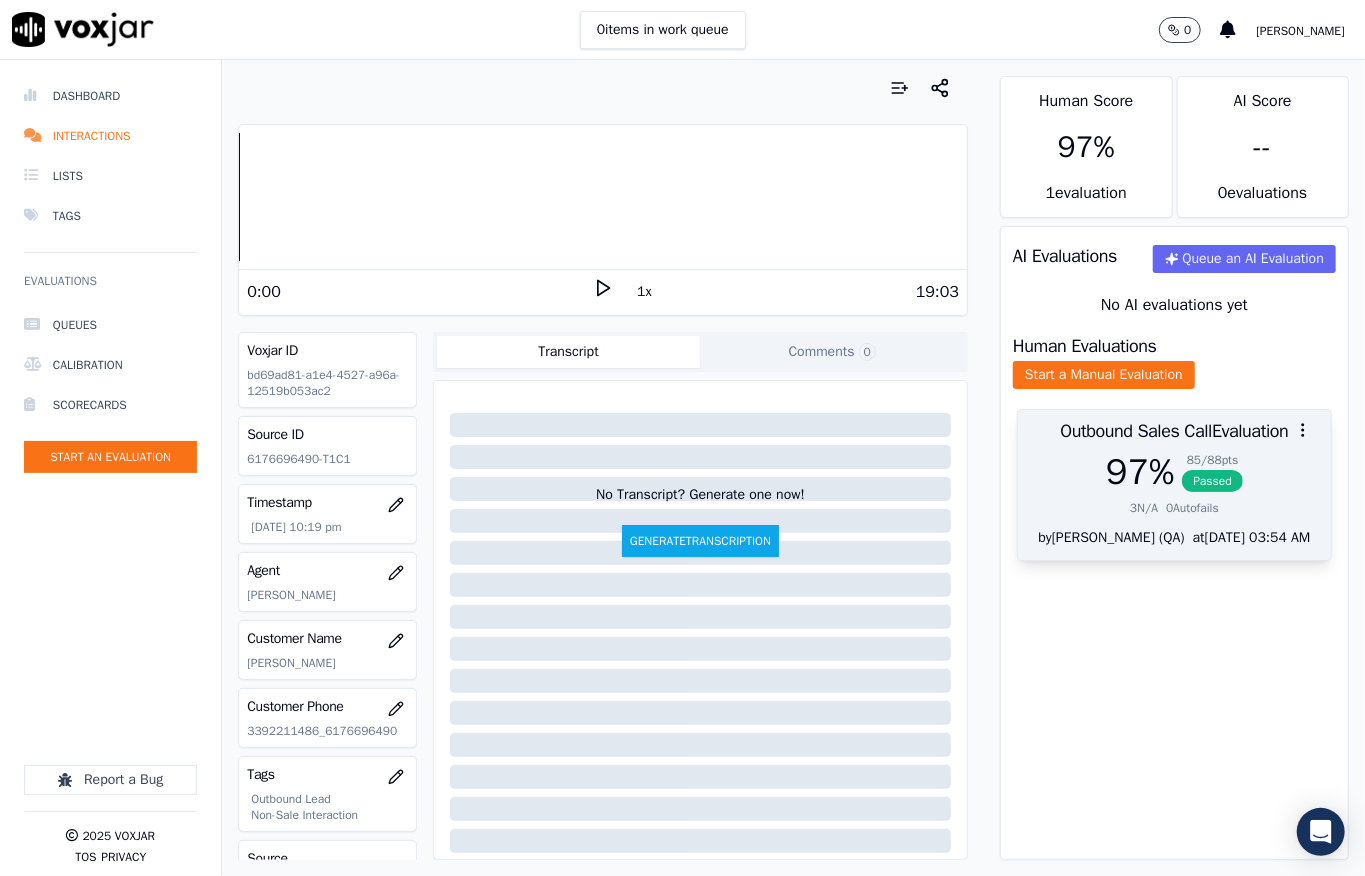 click on "97 %" at bounding box center (1140, 472) 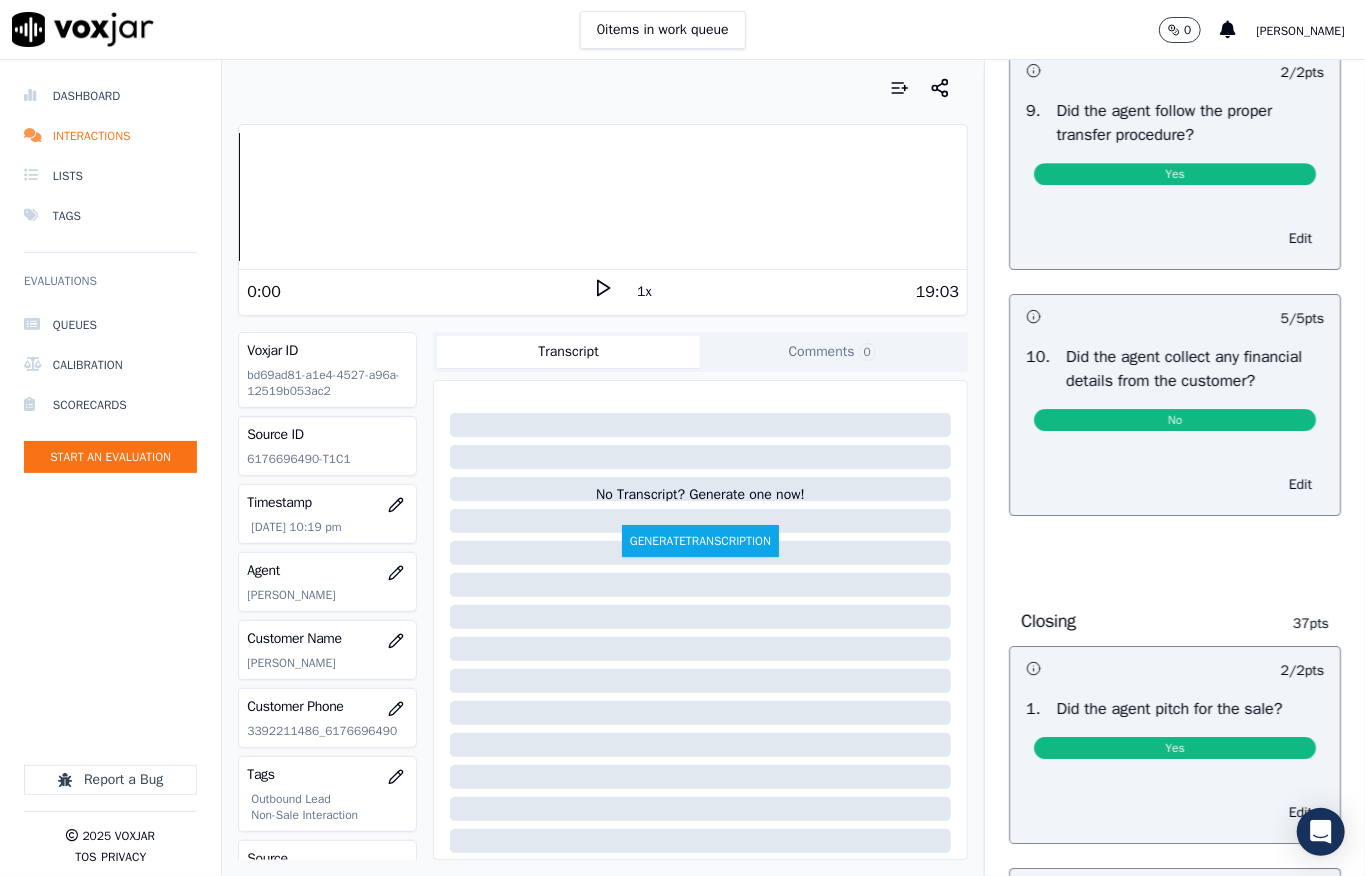 scroll, scrollTop: 0, scrollLeft: 0, axis: both 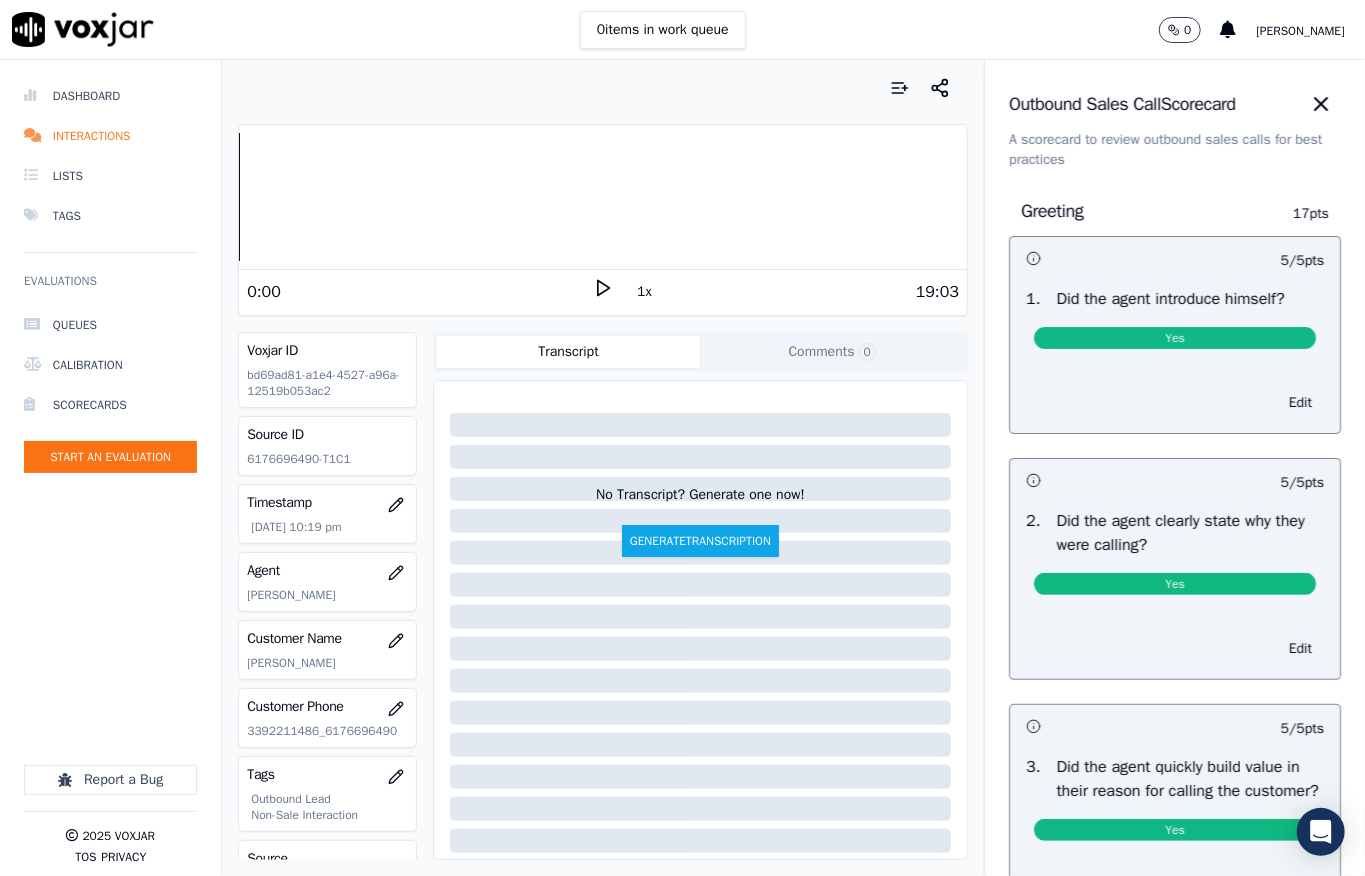 click 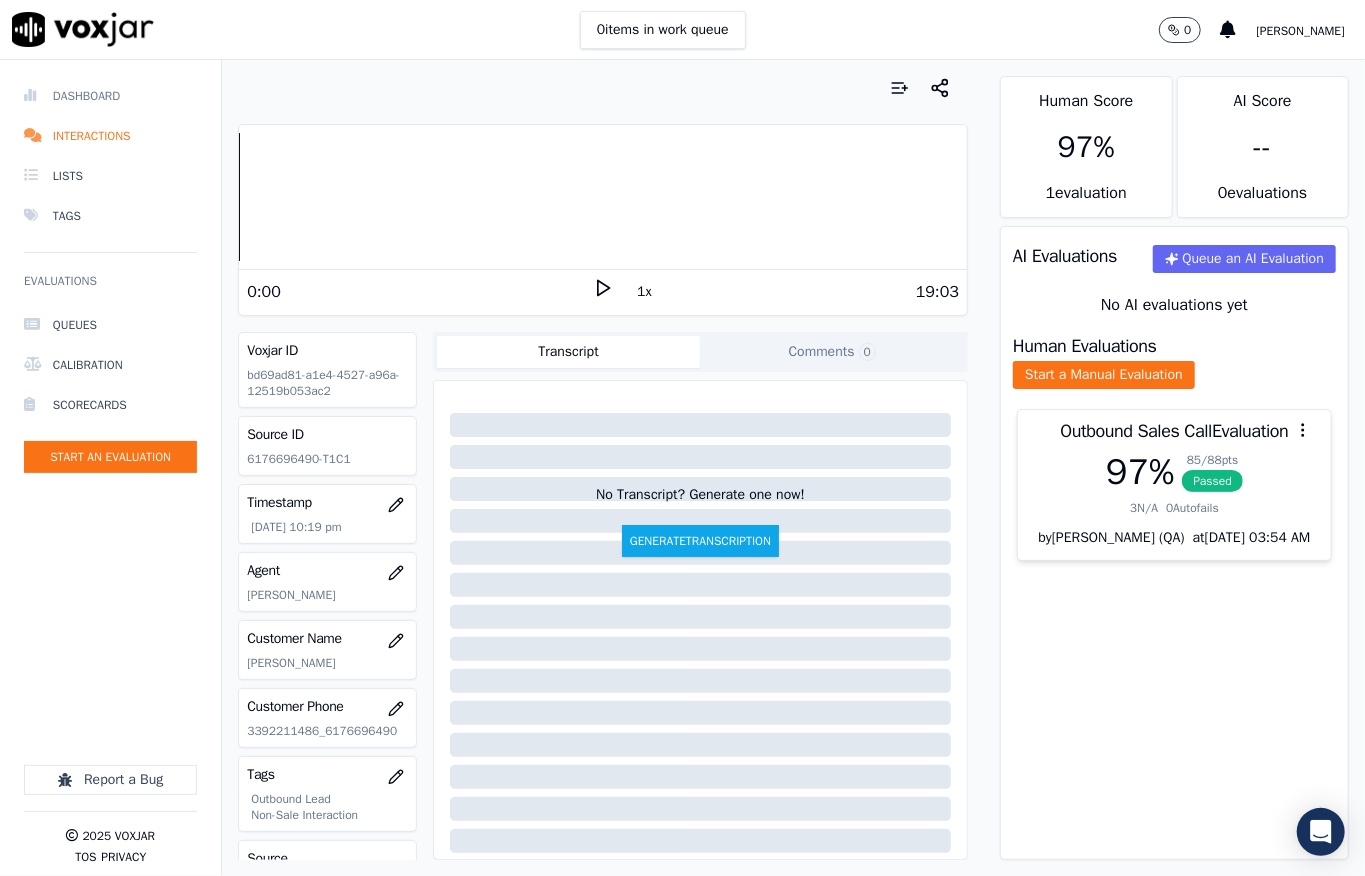 click on "Dashboard" at bounding box center [110, 96] 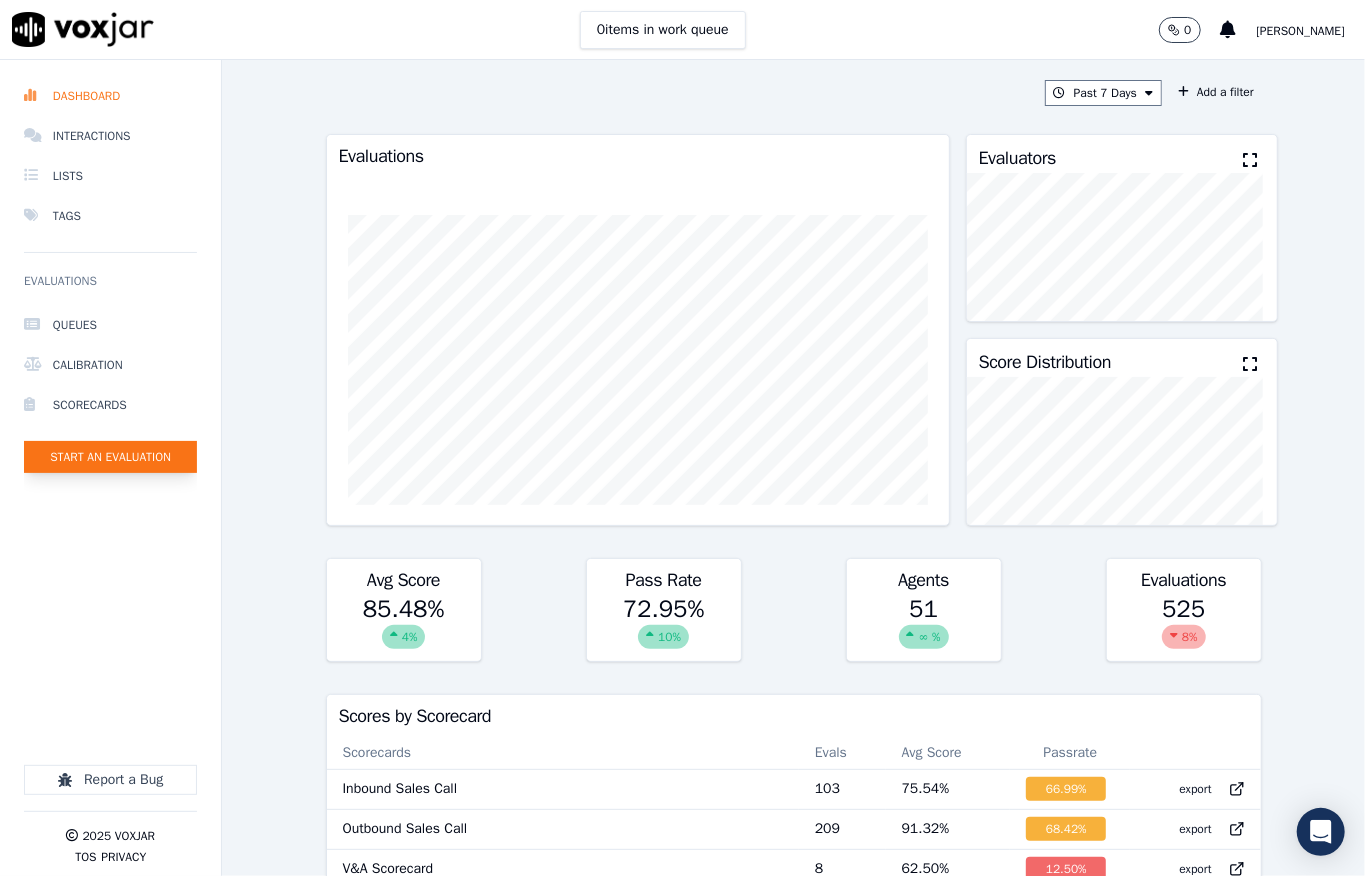 click on "Start an Evaluation" 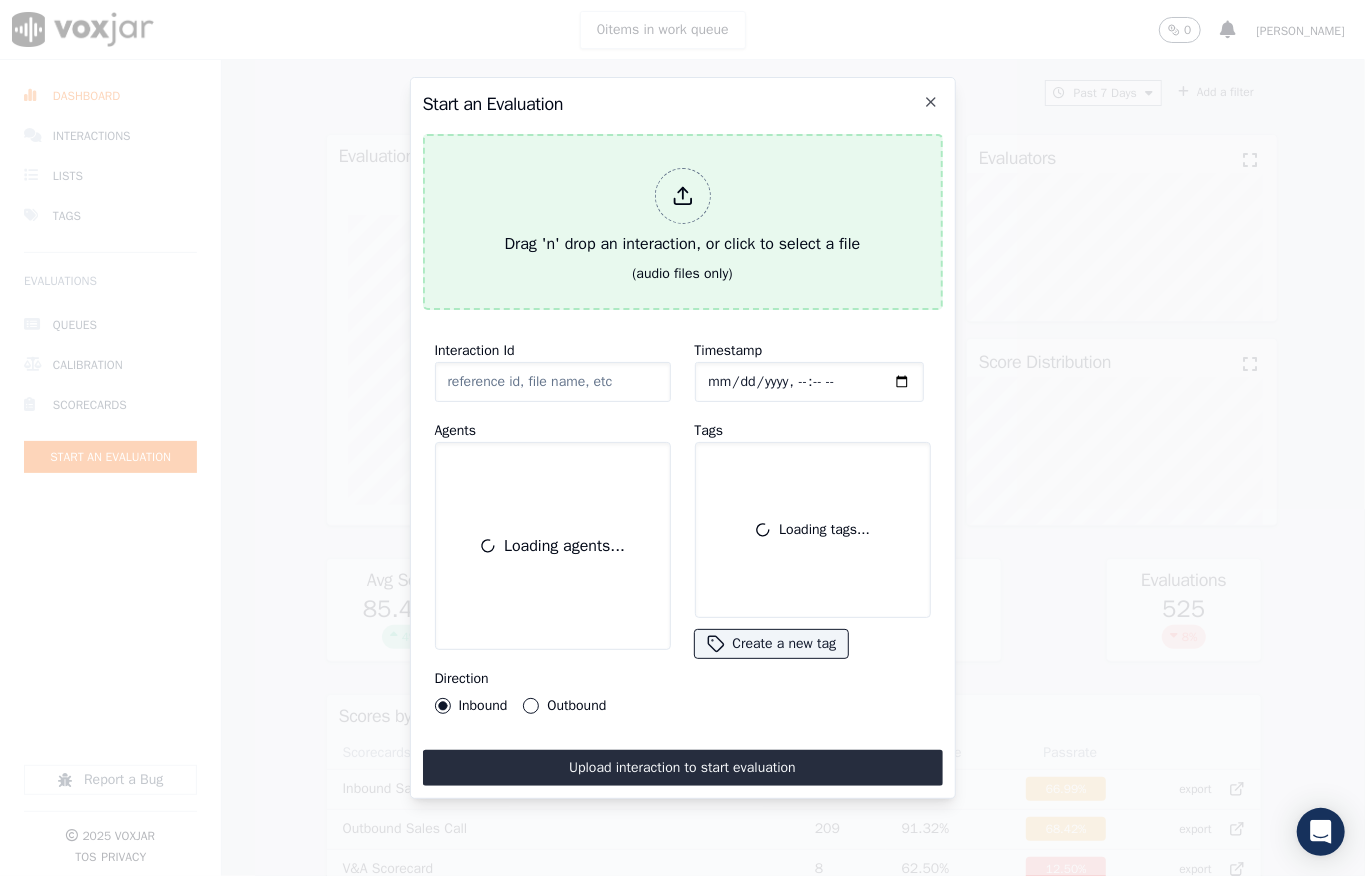 click at bounding box center [683, 196] 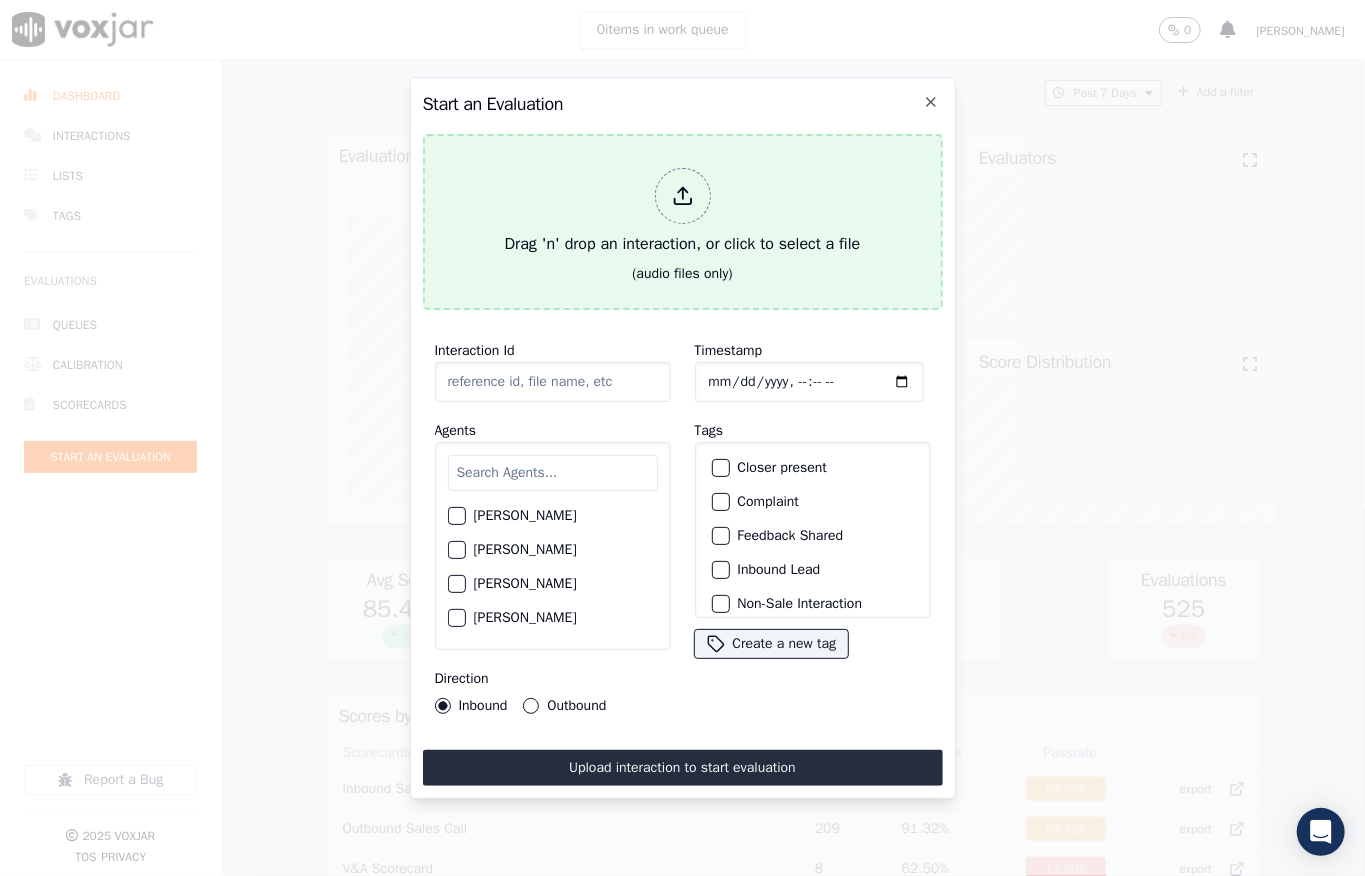 type on "20250701-175331_3303229713-all.mp3" 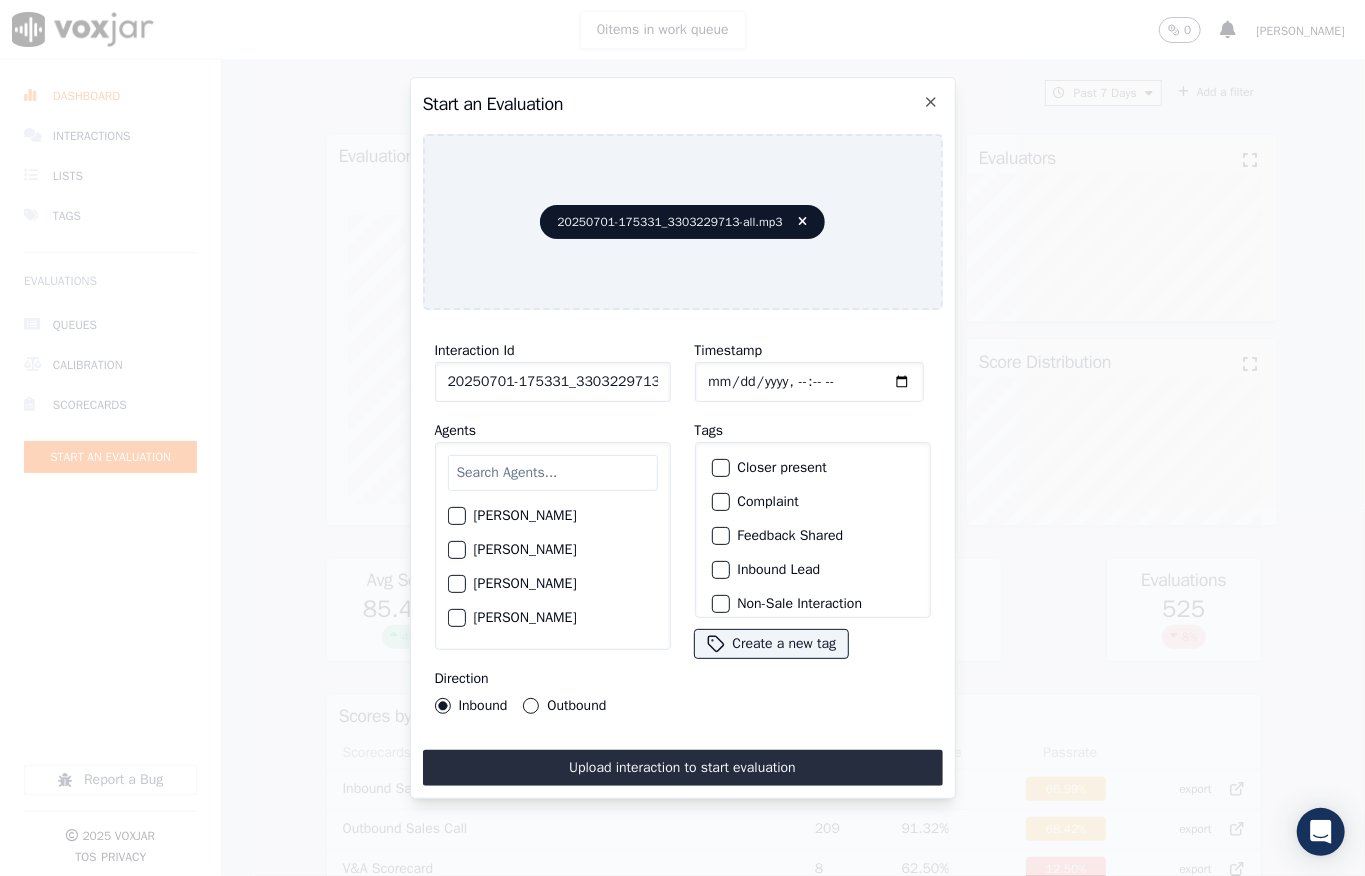 click on "Timestamp" 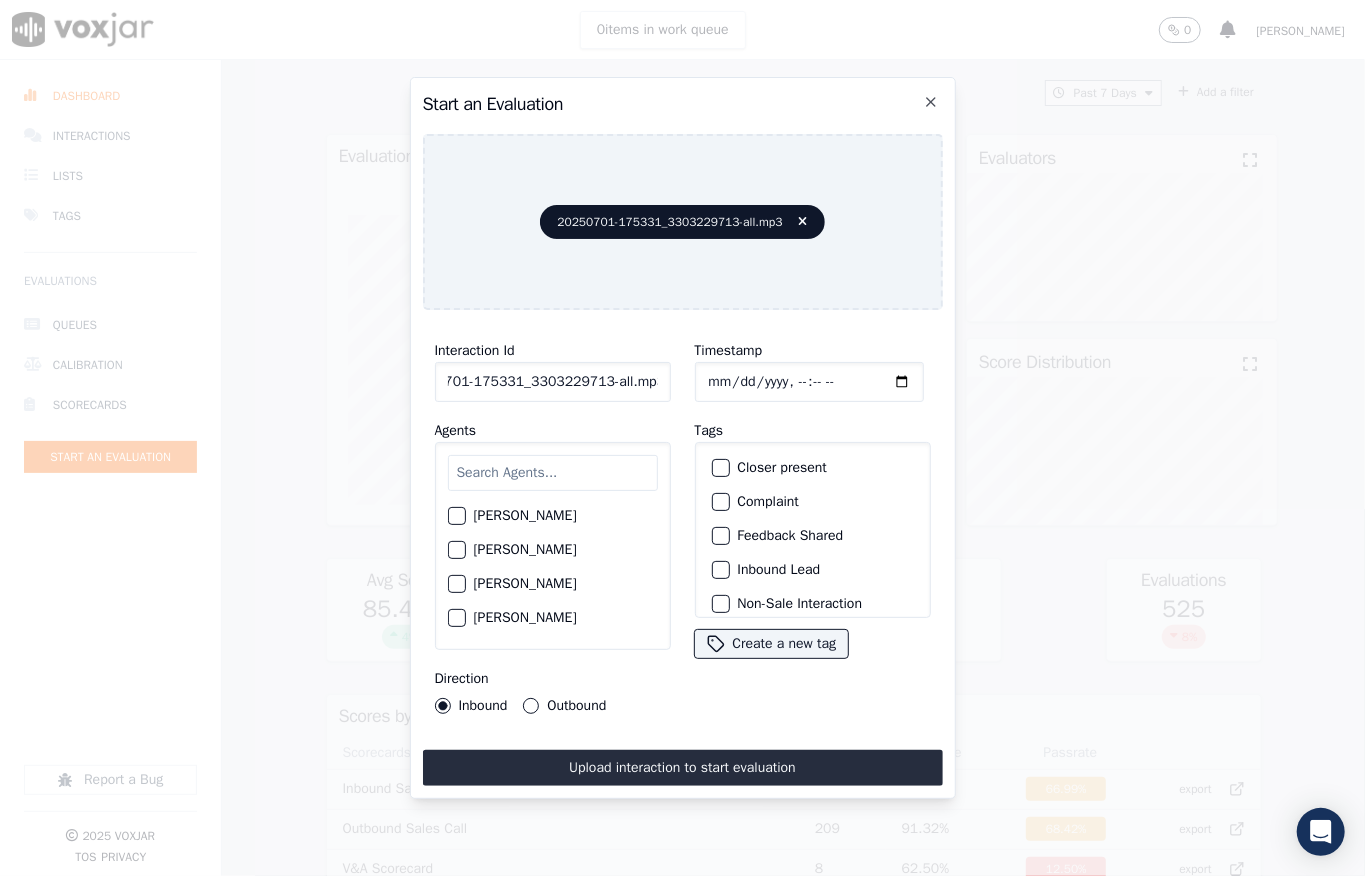 drag, startPoint x: 624, startPoint y: 370, endPoint x: 646, endPoint y: 369, distance: 22.022715 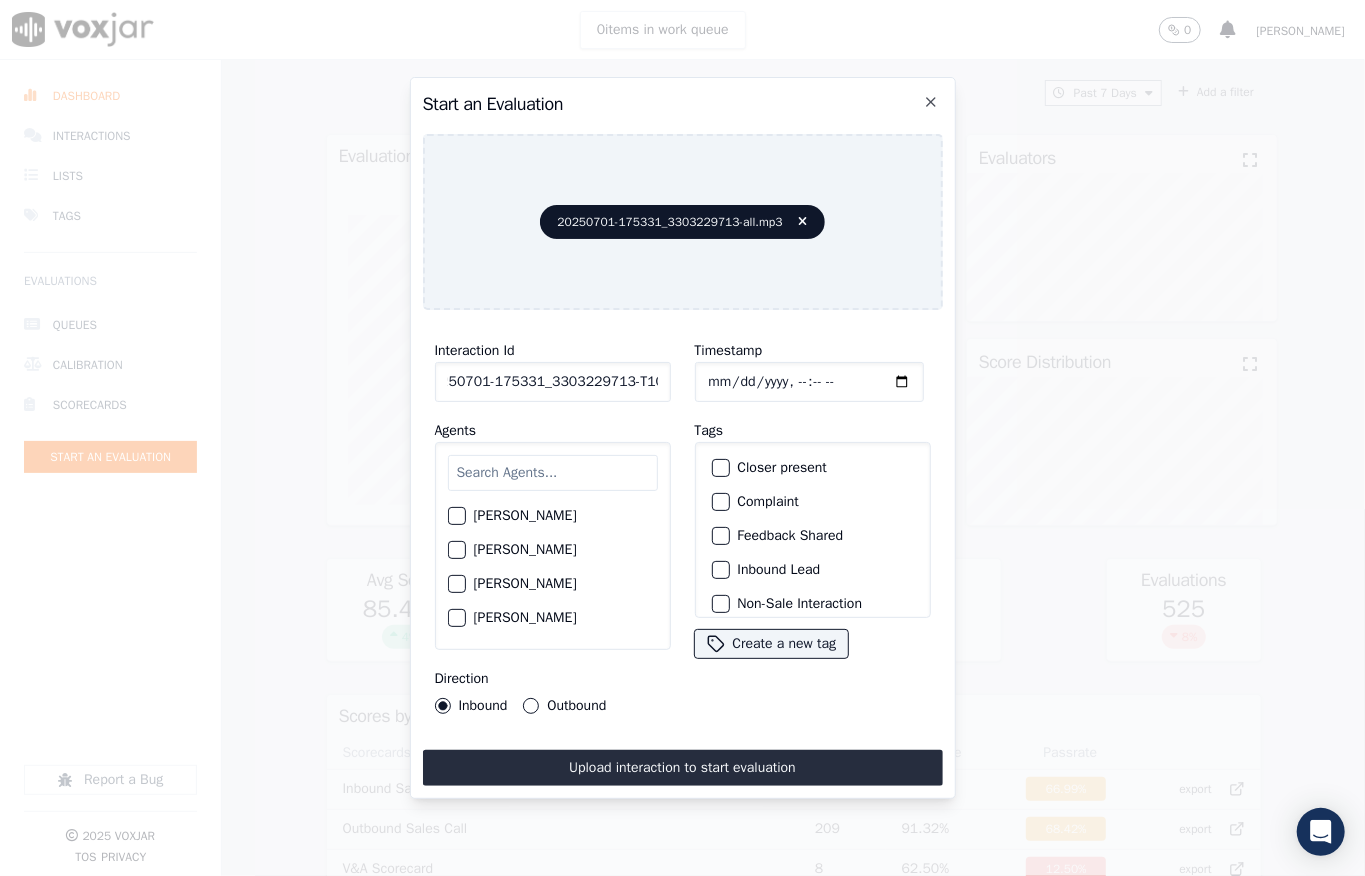 scroll, scrollTop: 0, scrollLeft: 32, axis: horizontal 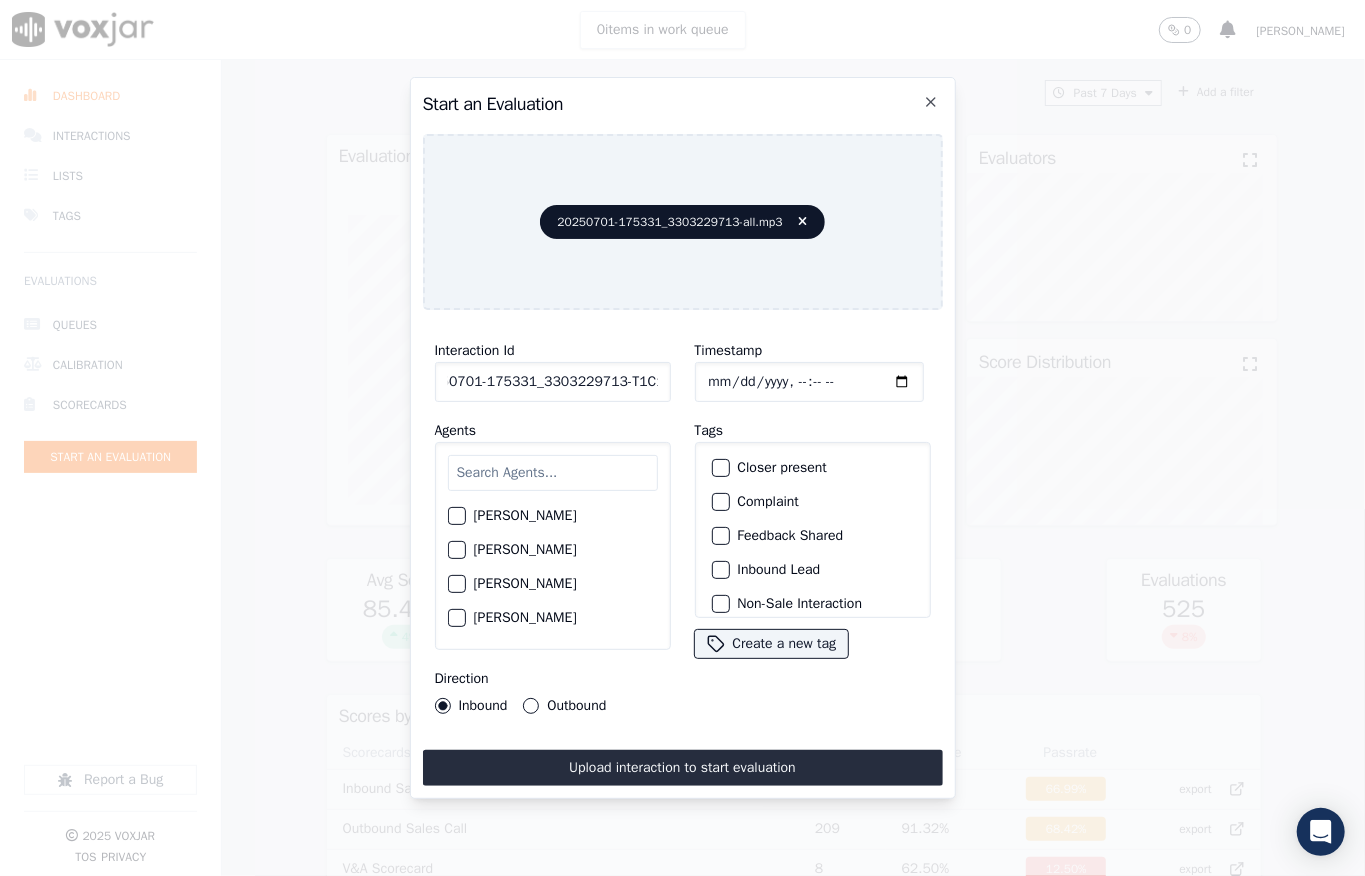 type on "20250701-175331_3303229713-T1C1" 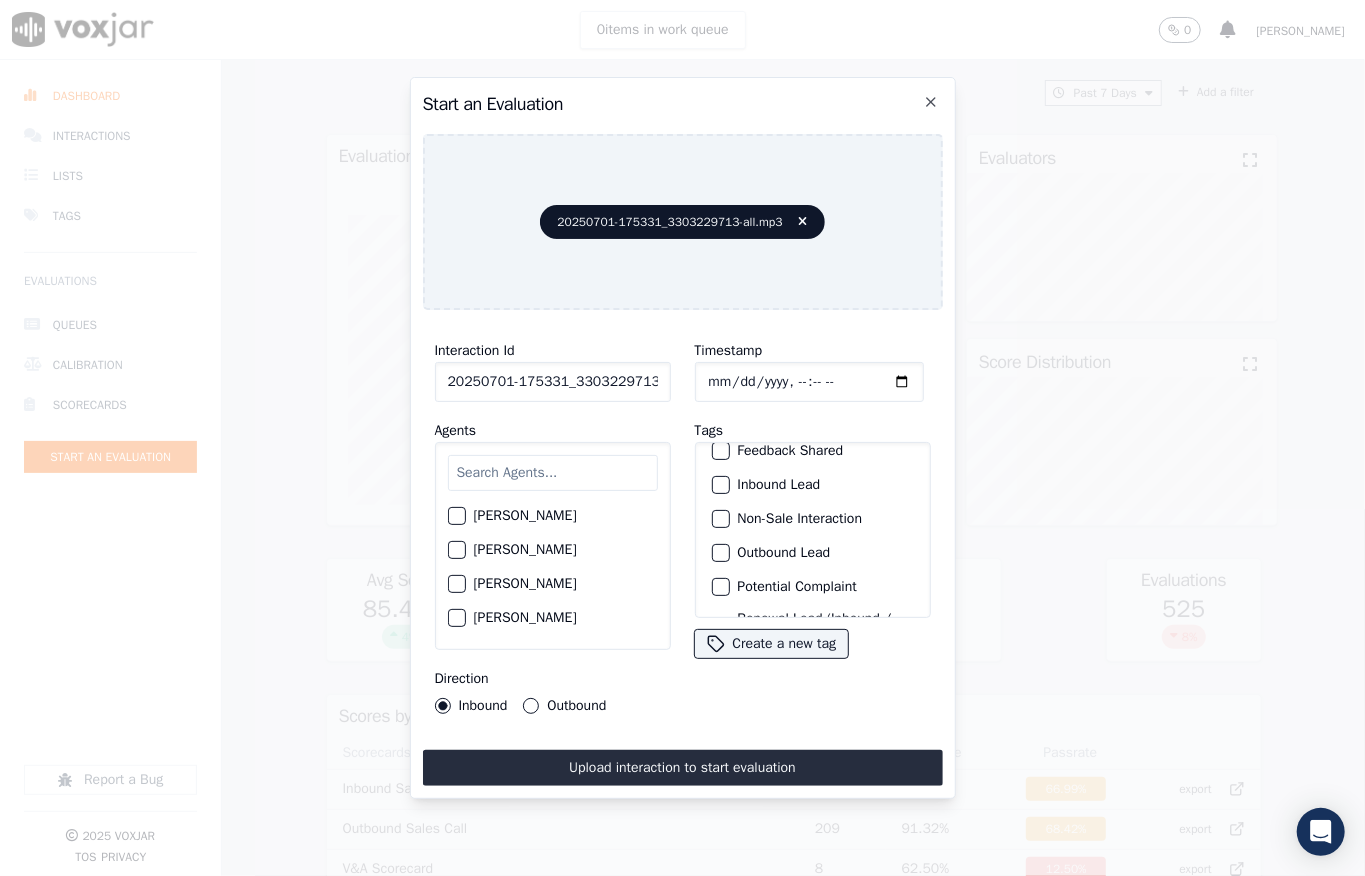 scroll, scrollTop: 133, scrollLeft: 0, axis: vertical 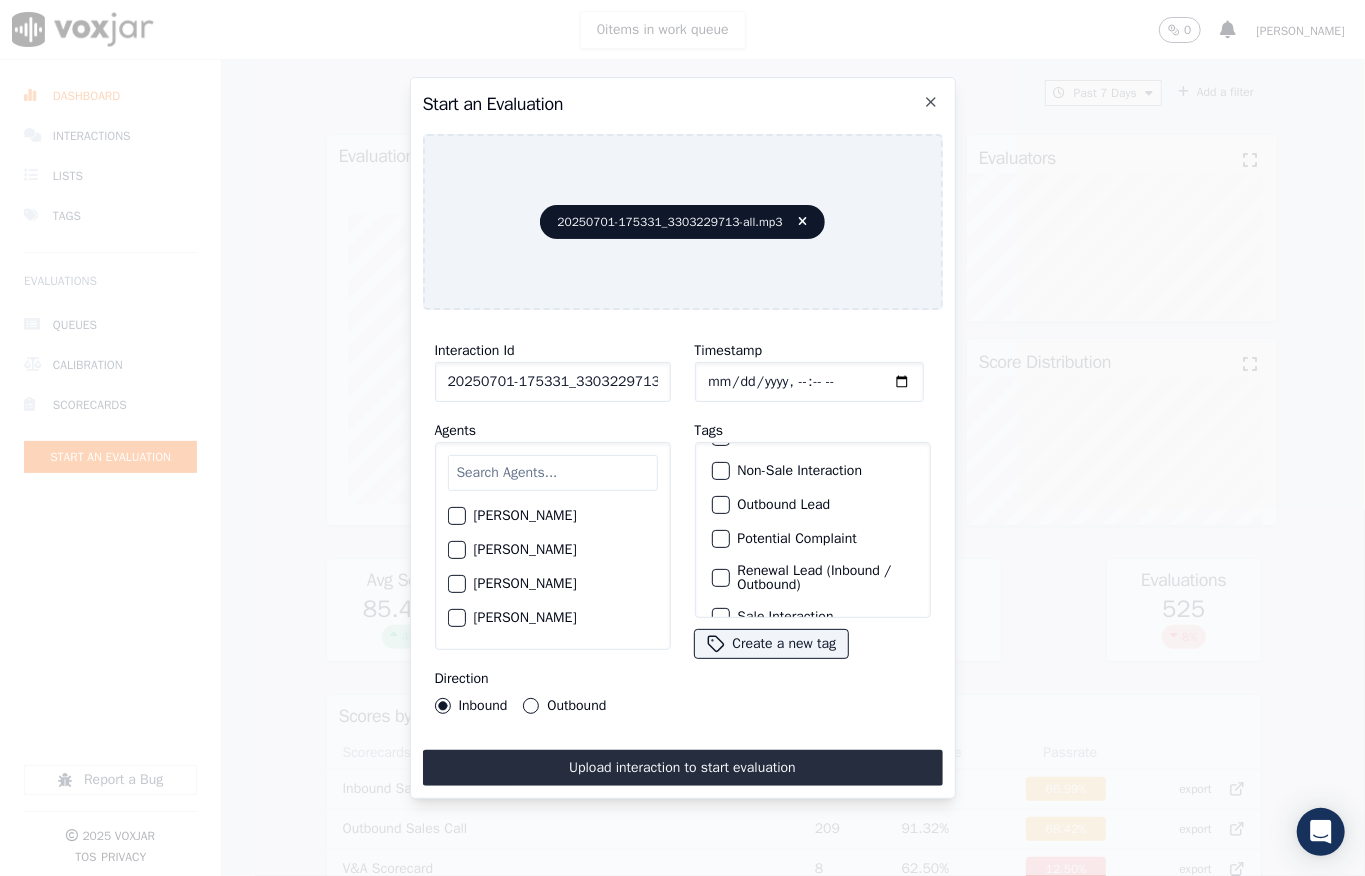 click at bounding box center [720, 505] 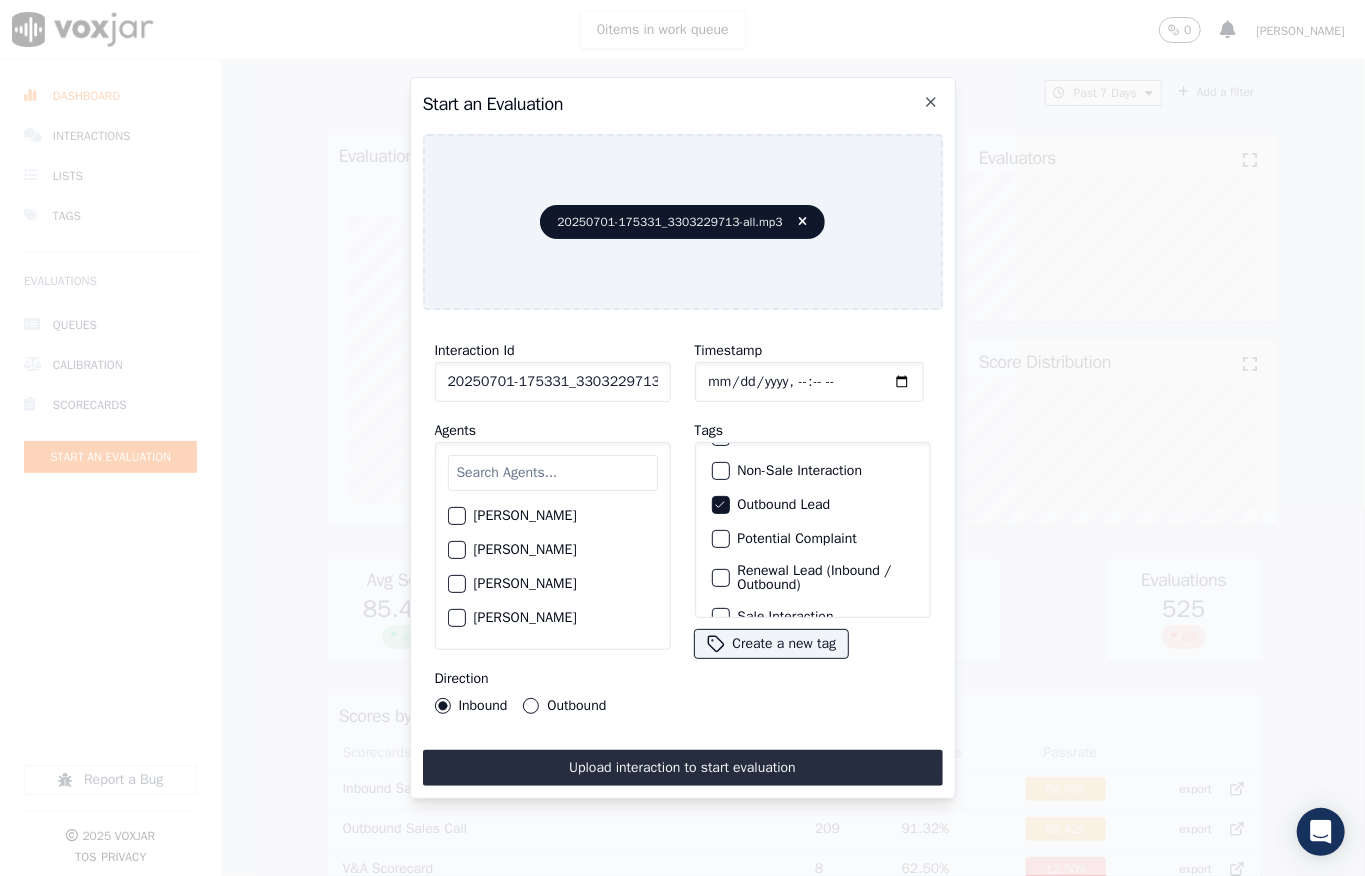 click on "Outbound" at bounding box center (531, 706) 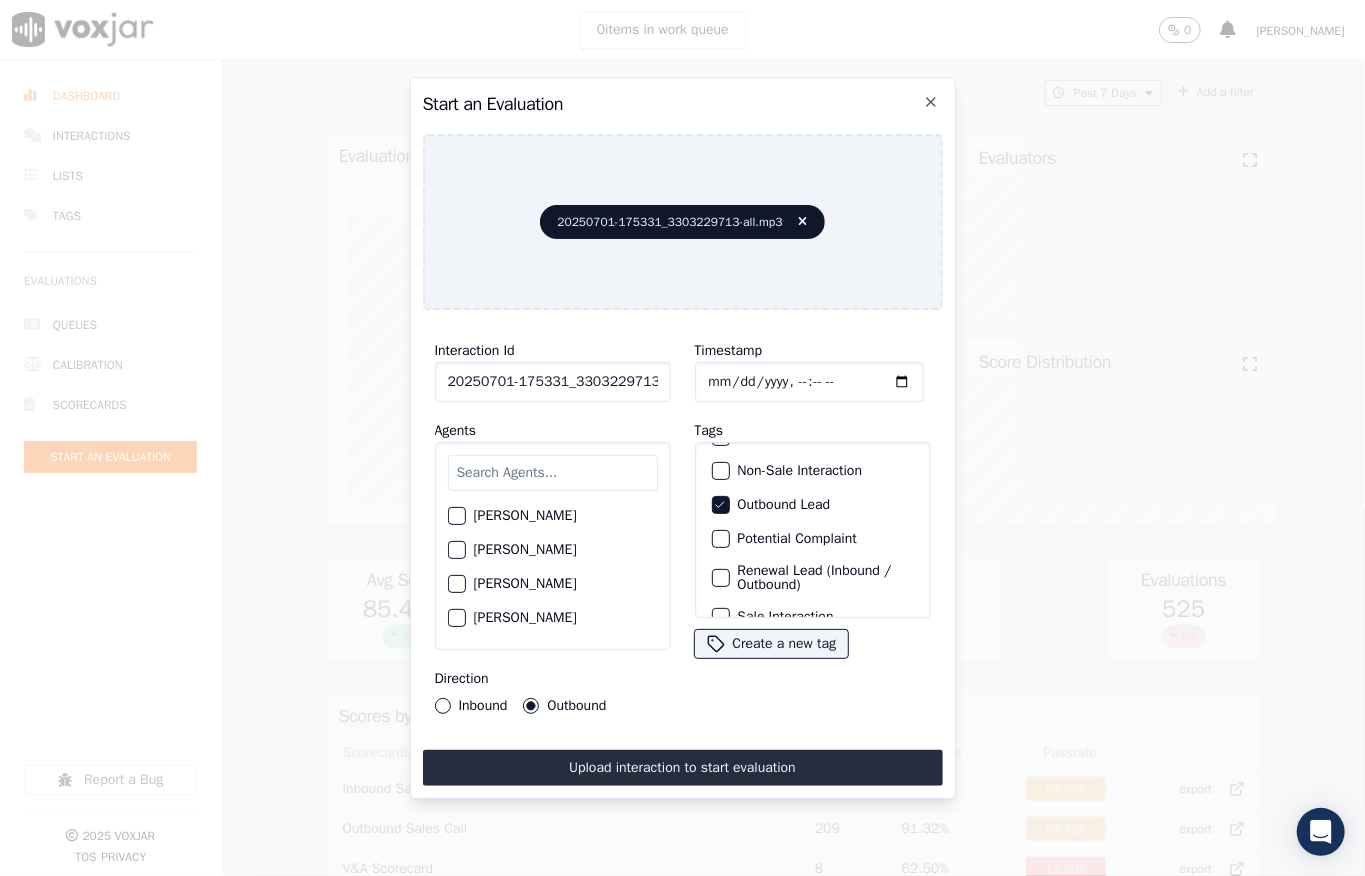 click on "Non-Sale Interaction" at bounding box center [721, 471] 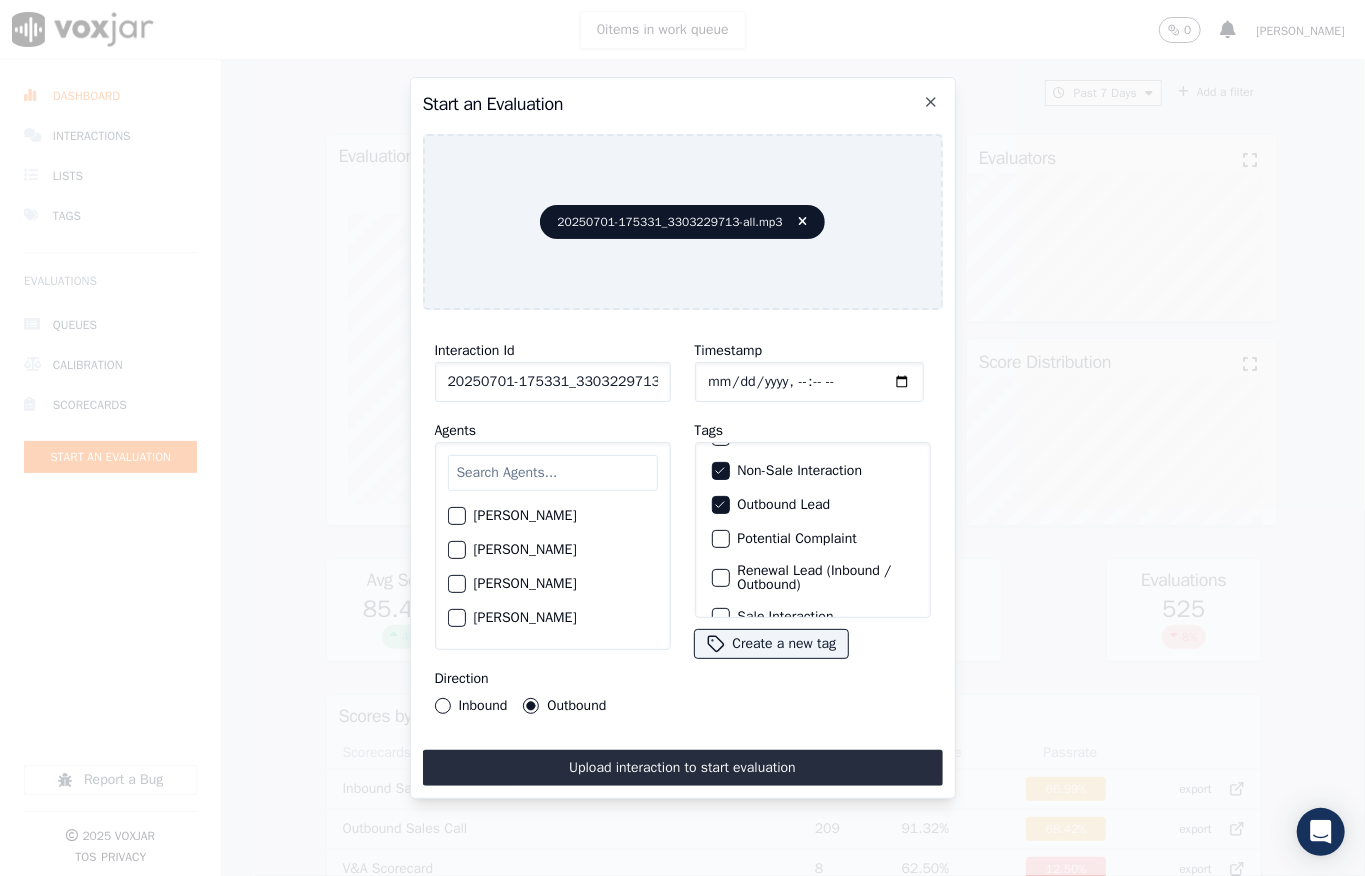 click at bounding box center (553, 473) 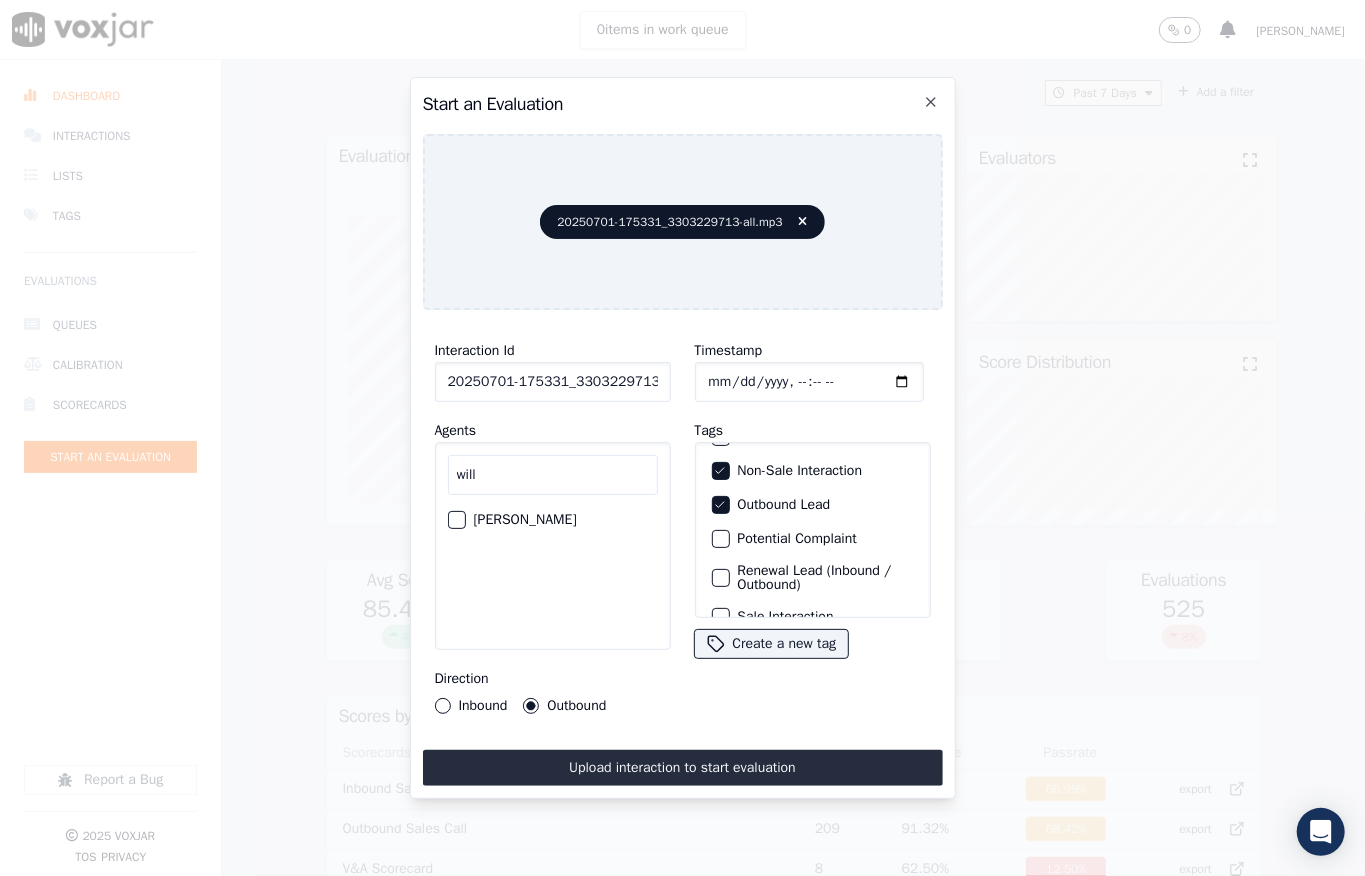type on "will" 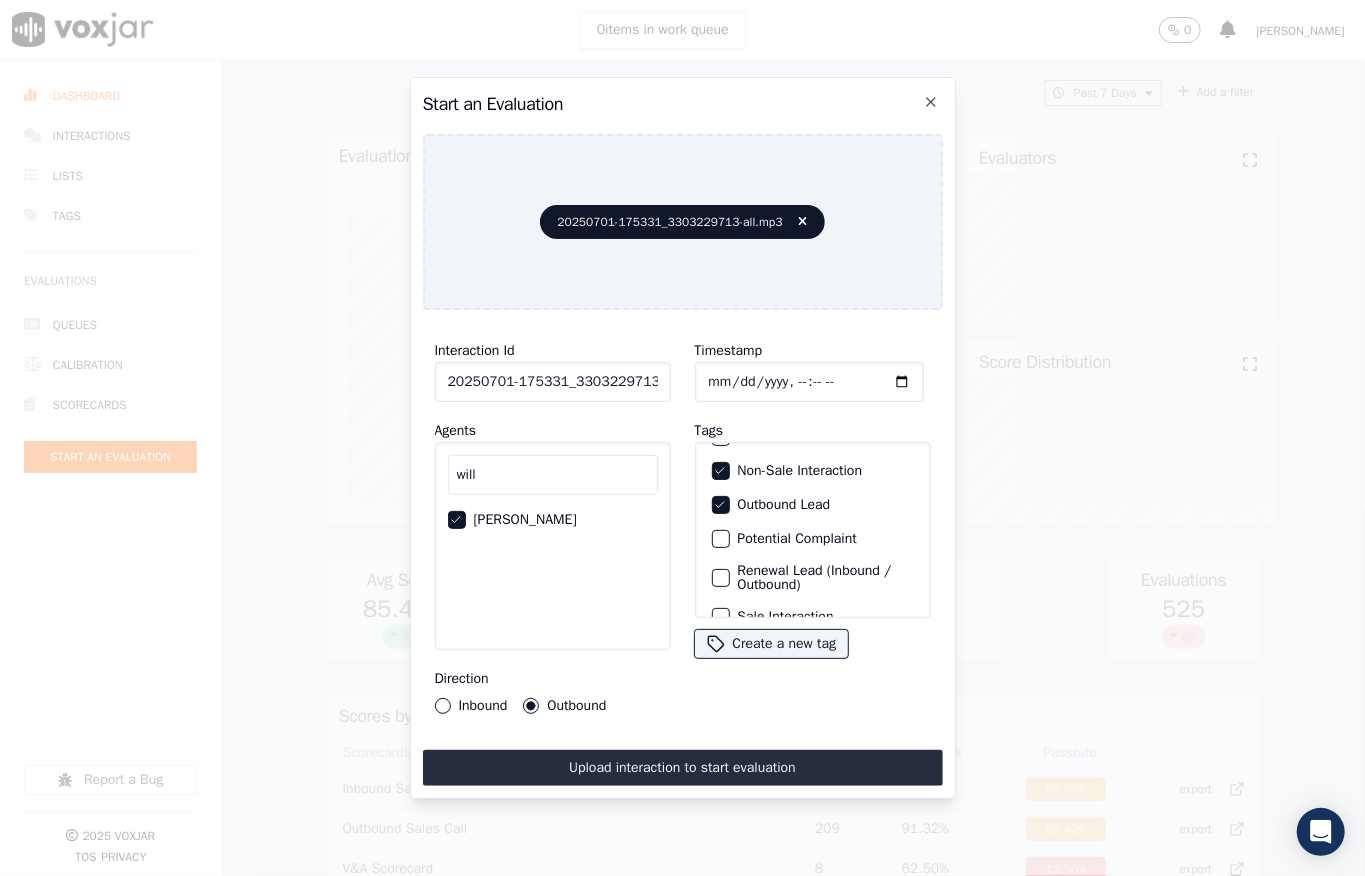scroll, scrollTop: 0, scrollLeft: 32, axis: horizontal 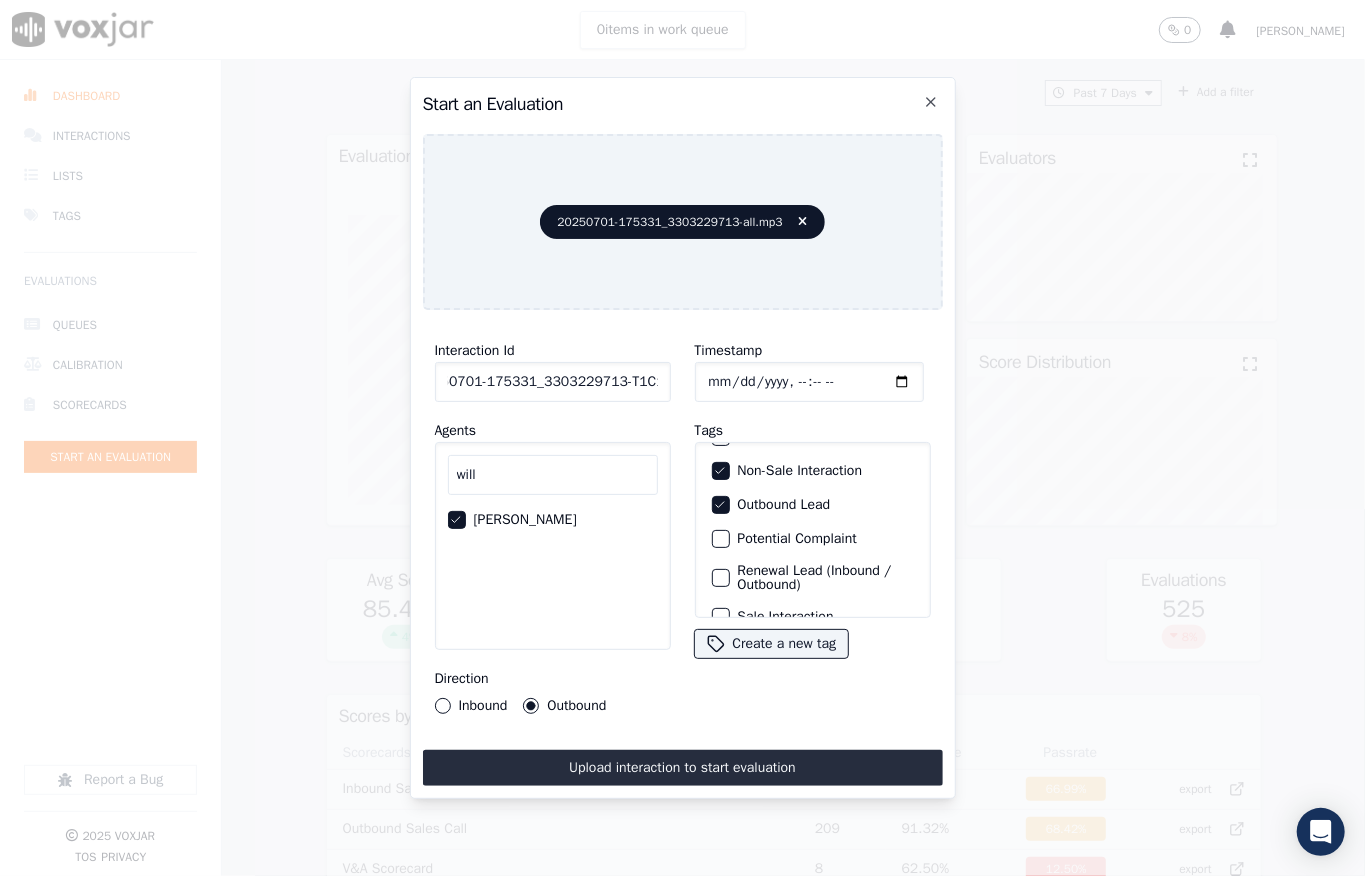 drag, startPoint x: 624, startPoint y: 370, endPoint x: 657, endPoint y: 410, distance: 51.855568 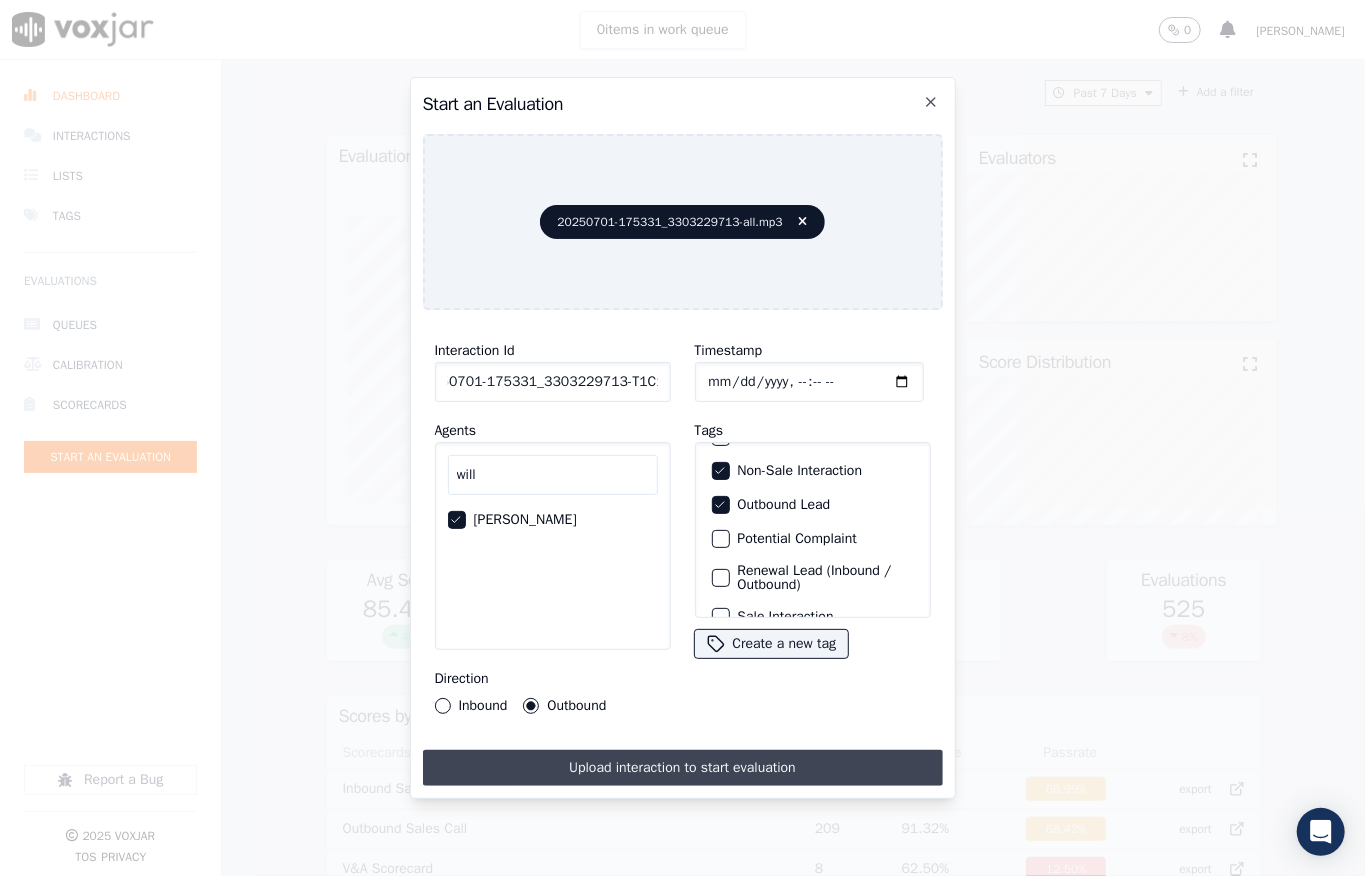 click on "Upload interaction to start evaluation" at bounding box center [683, 768] 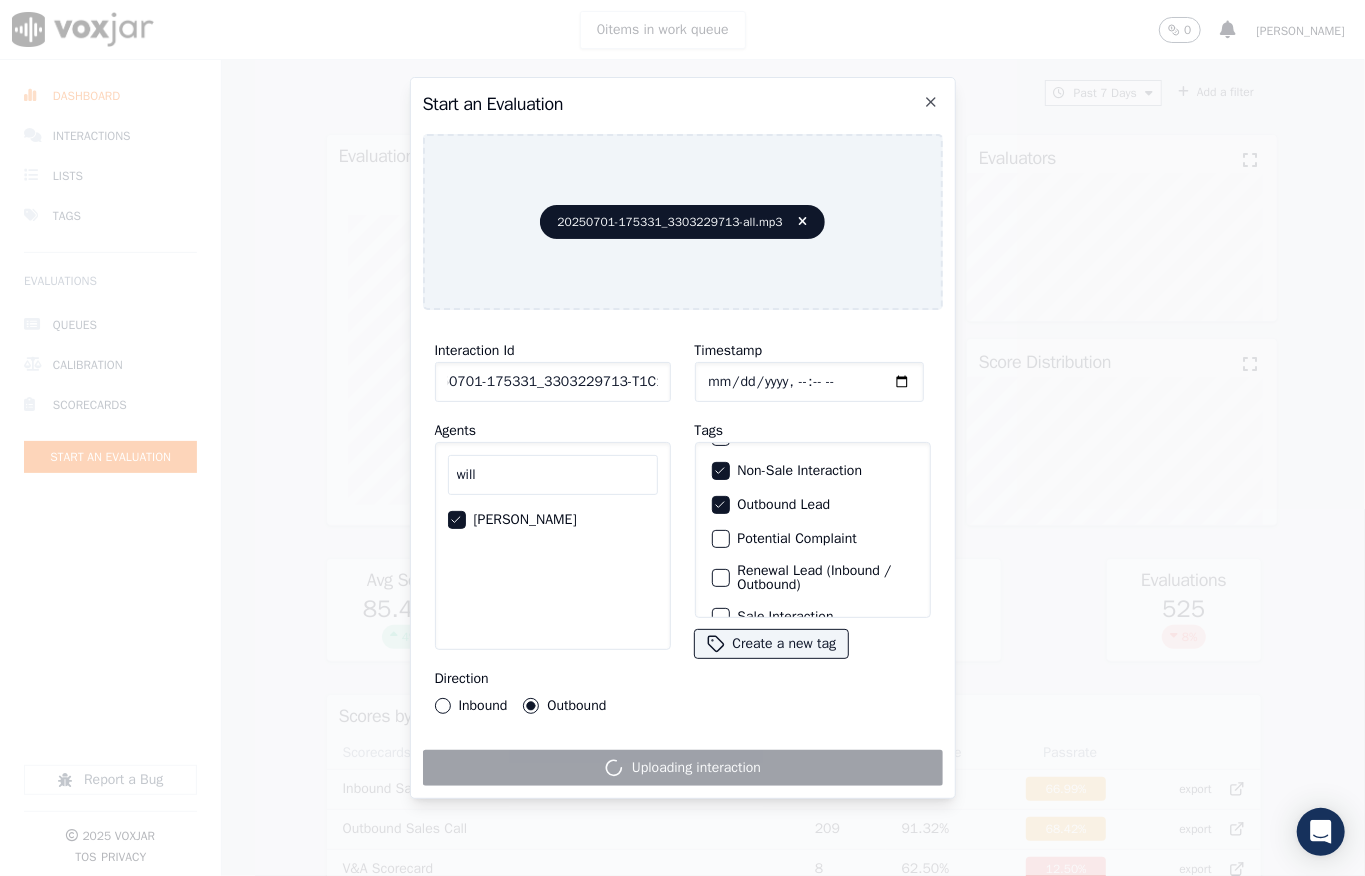 scroll, scrollTop: 0, scrollLeft: 0, axis: both 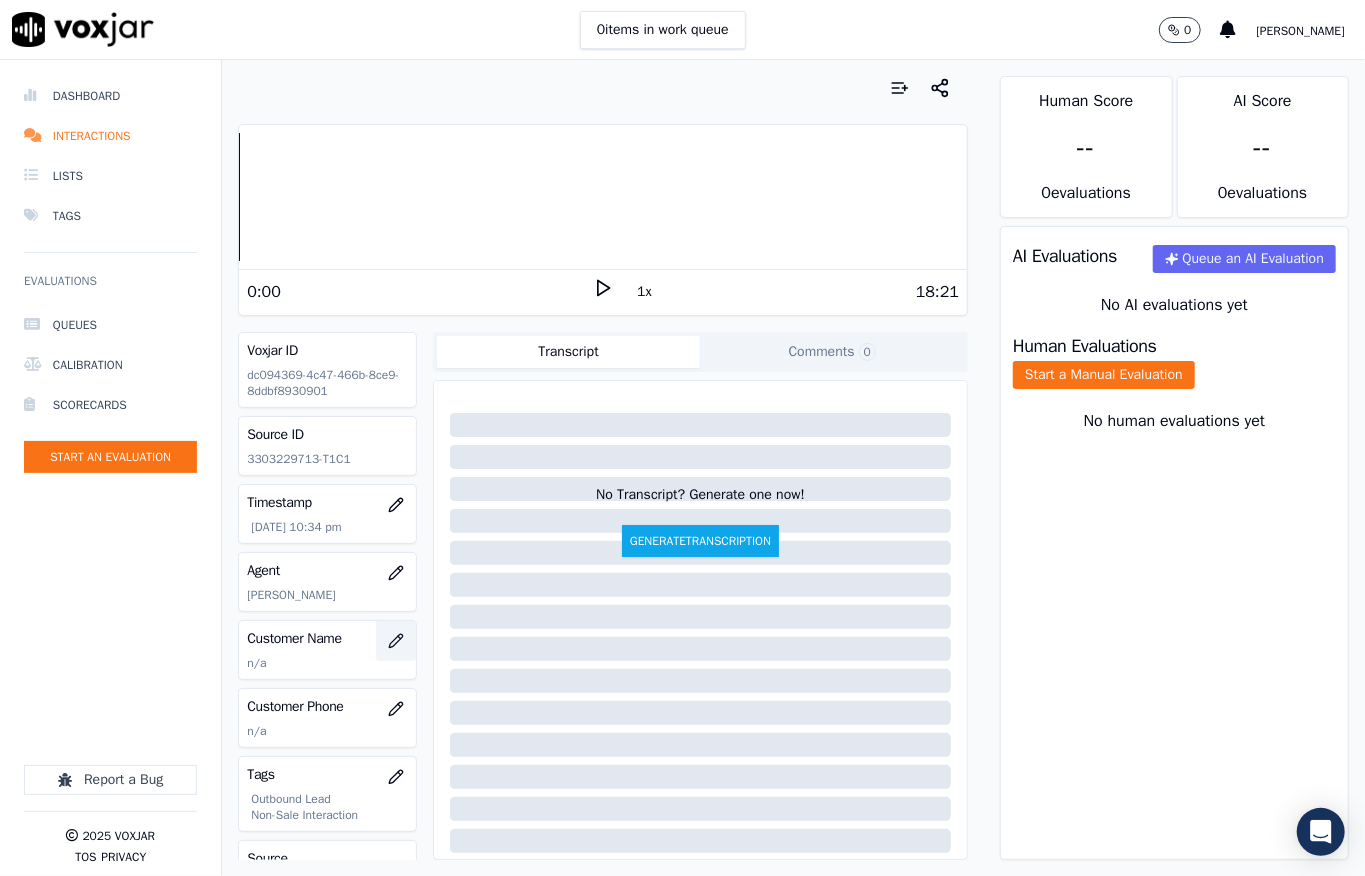 click 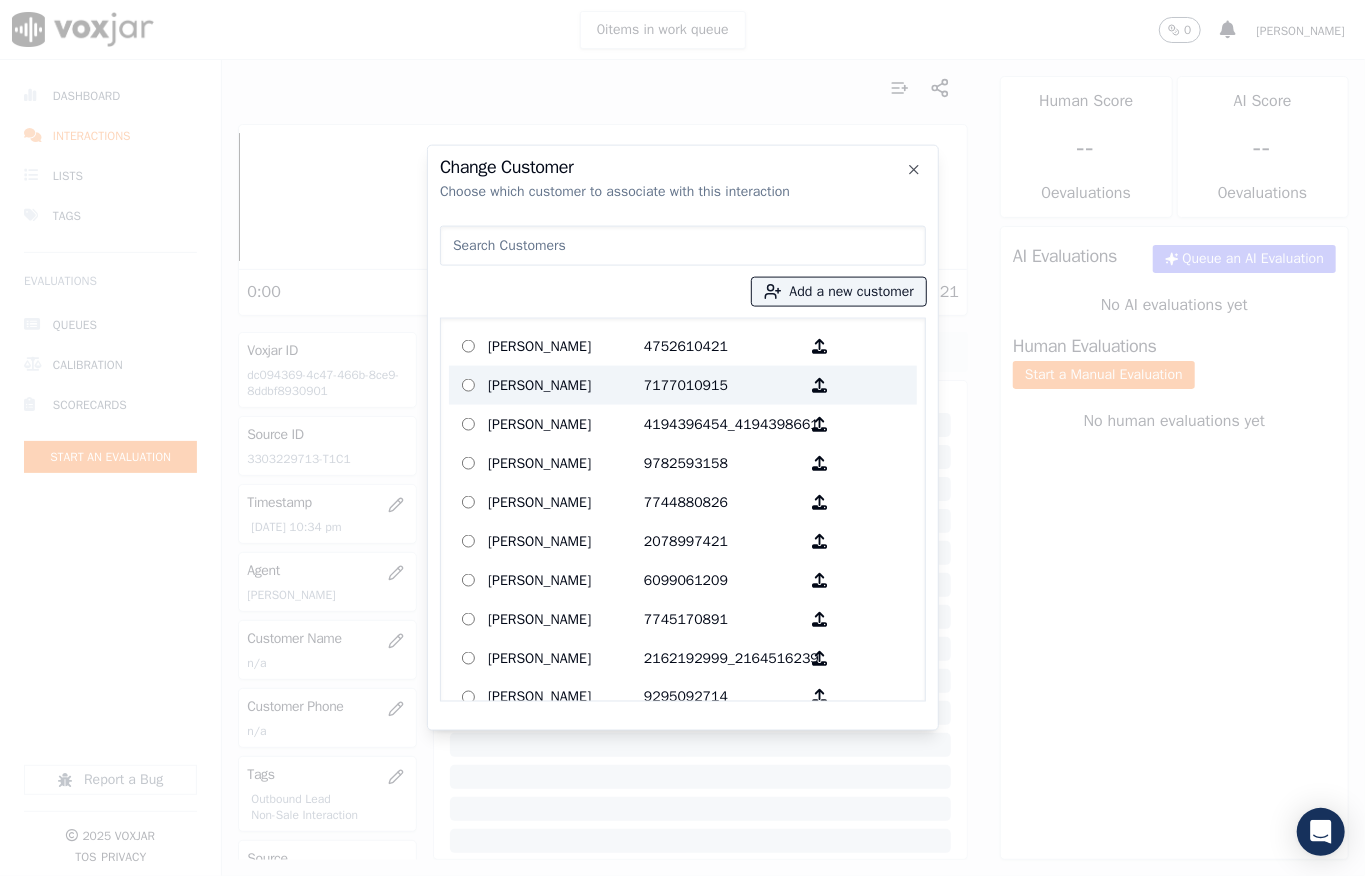 type on "[PERSON_NAME]" 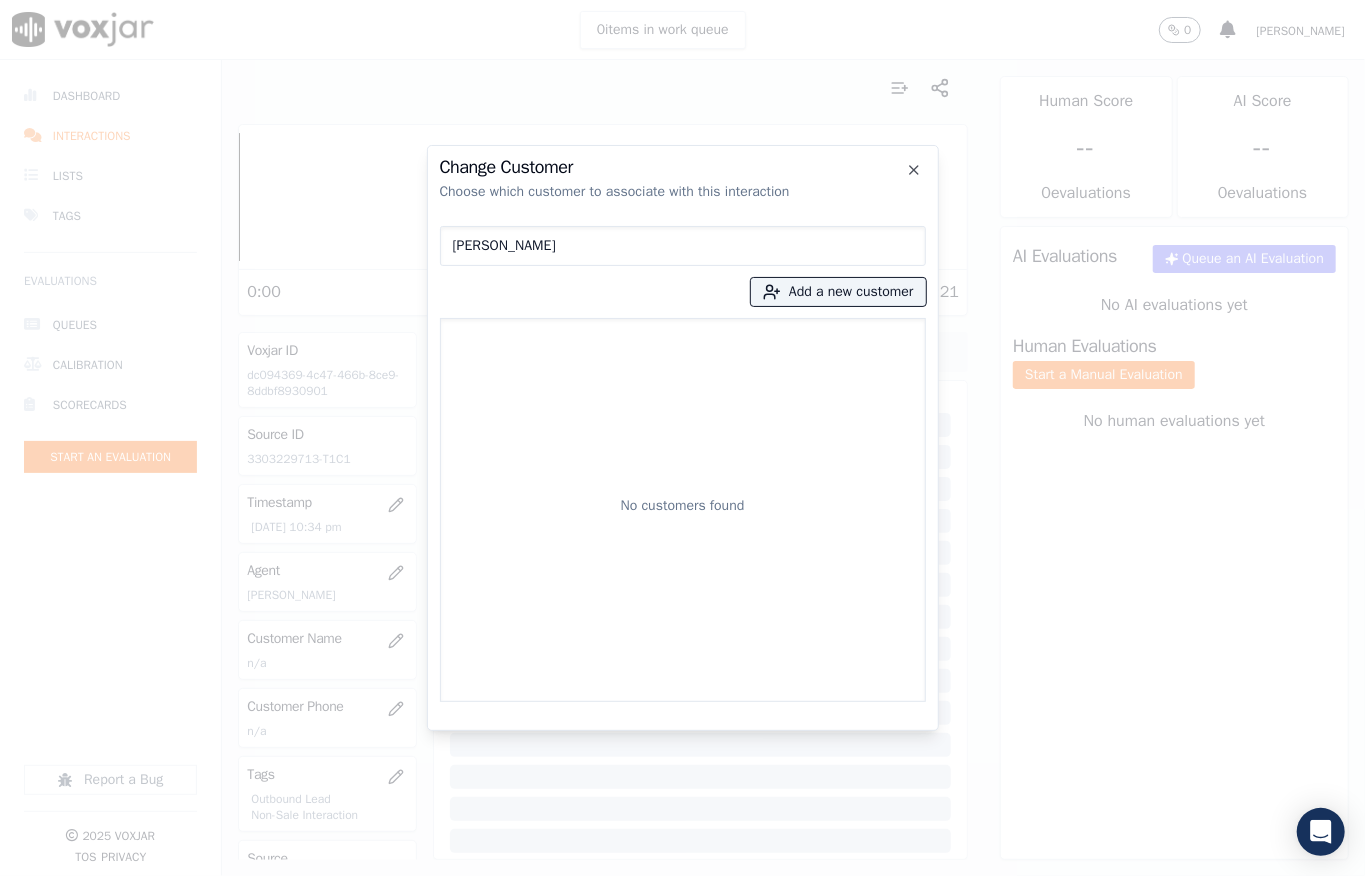drag, startPoint x: 497, startPoint y: 242, endPoint x: 440, endPoint y: 297, distance: 79.20859 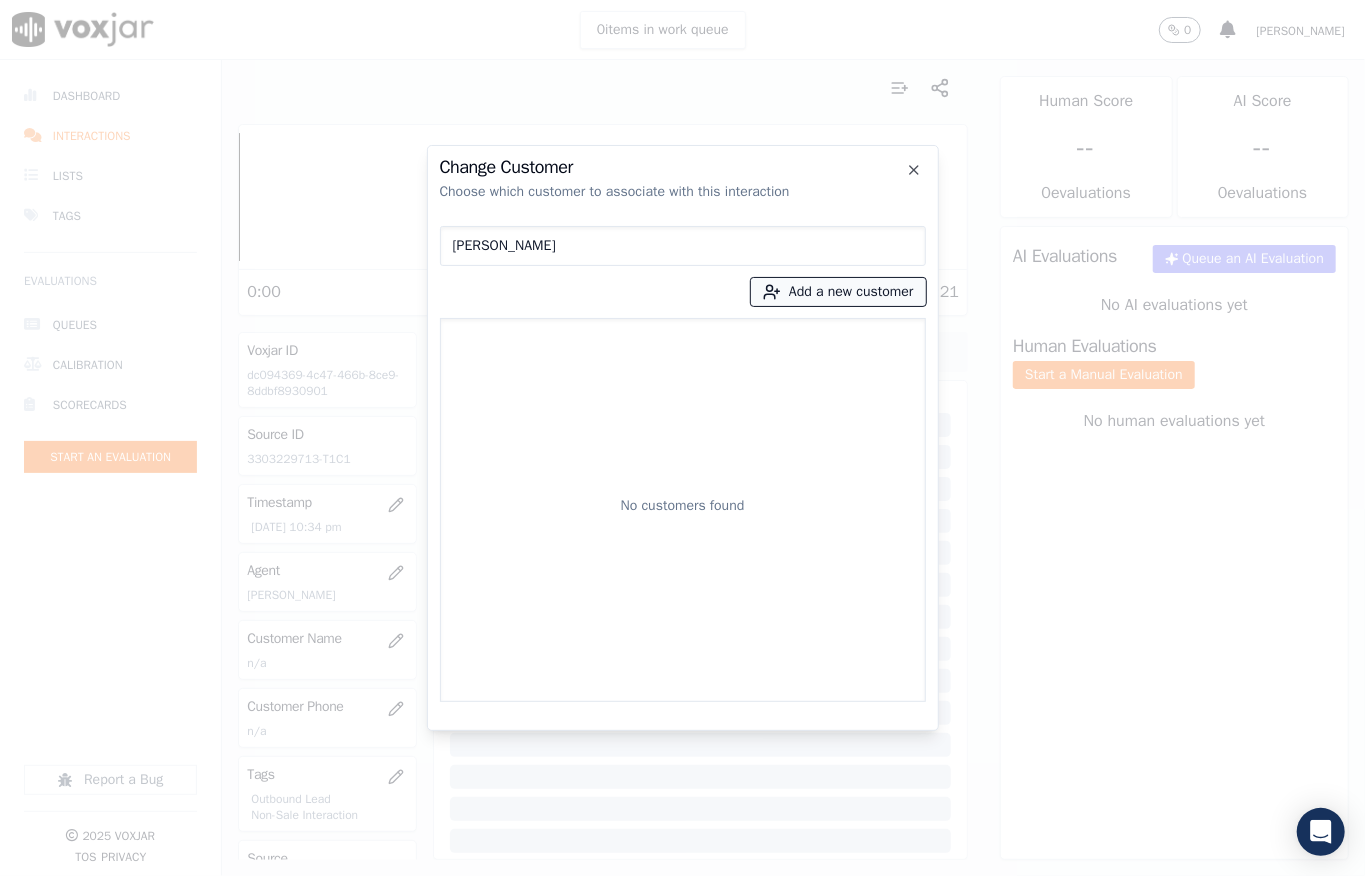 type 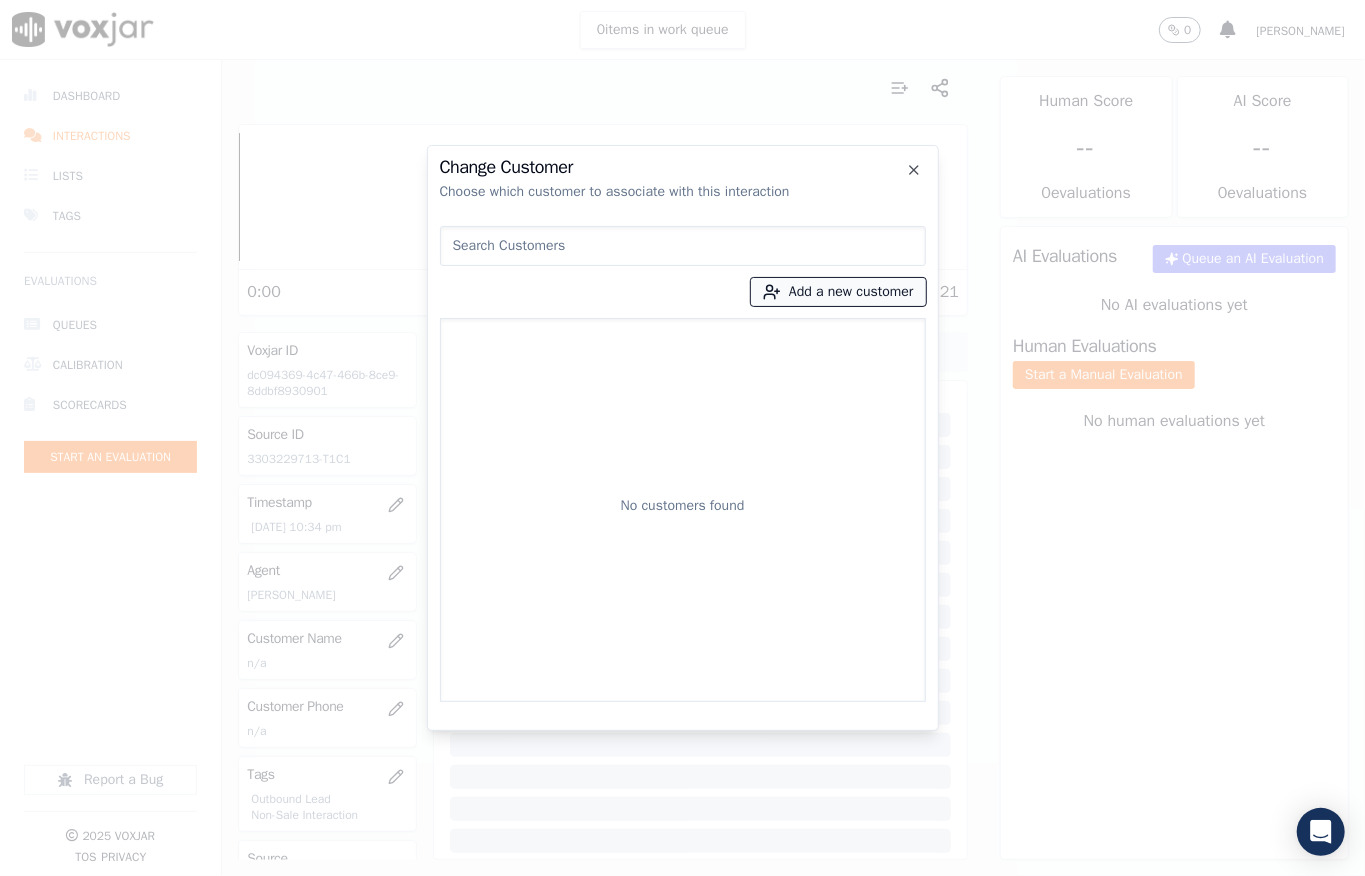 click on "Add a new customer" at bounding box center [838, 292] 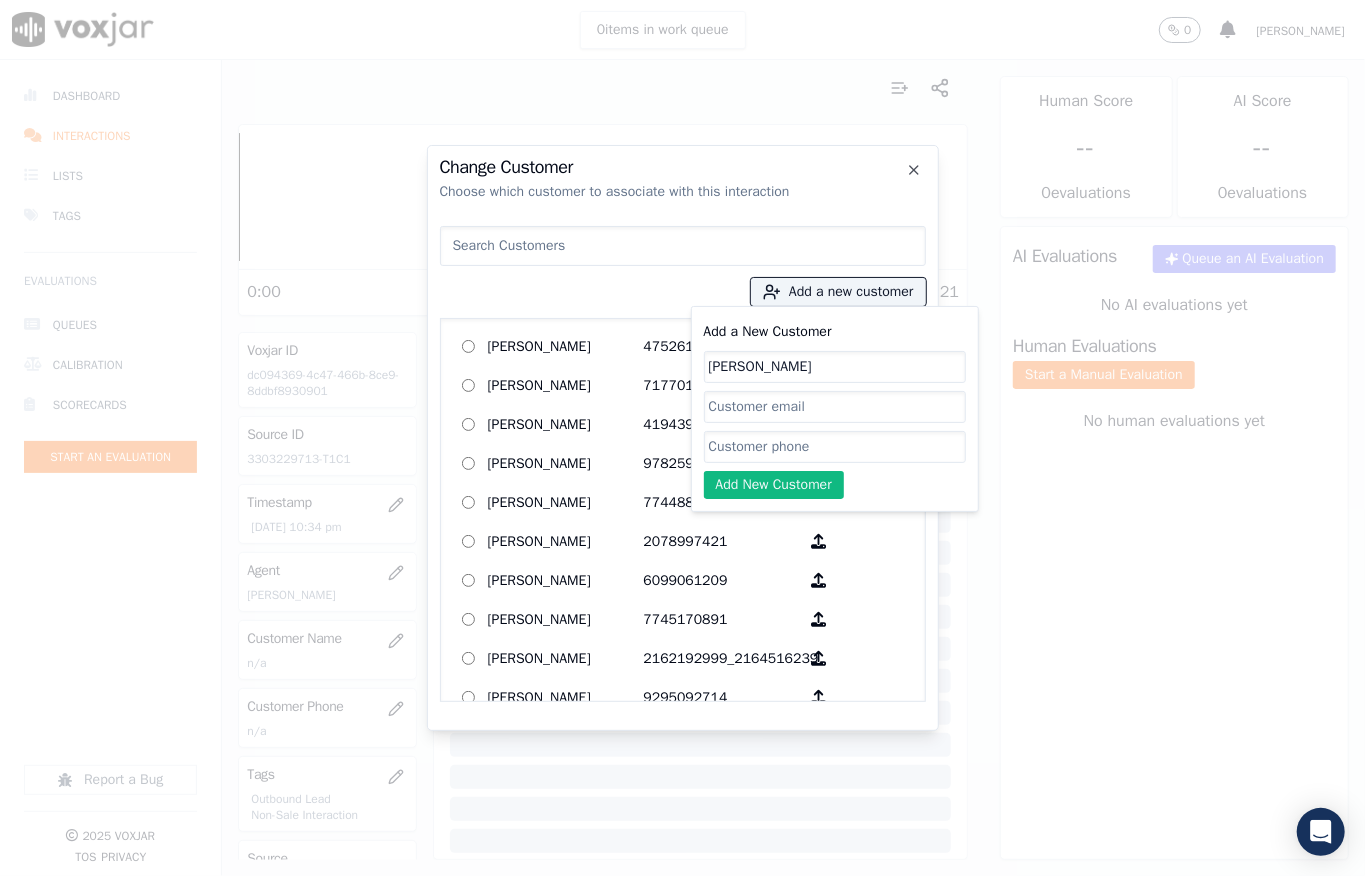 type on "[PERSON_NAME]" 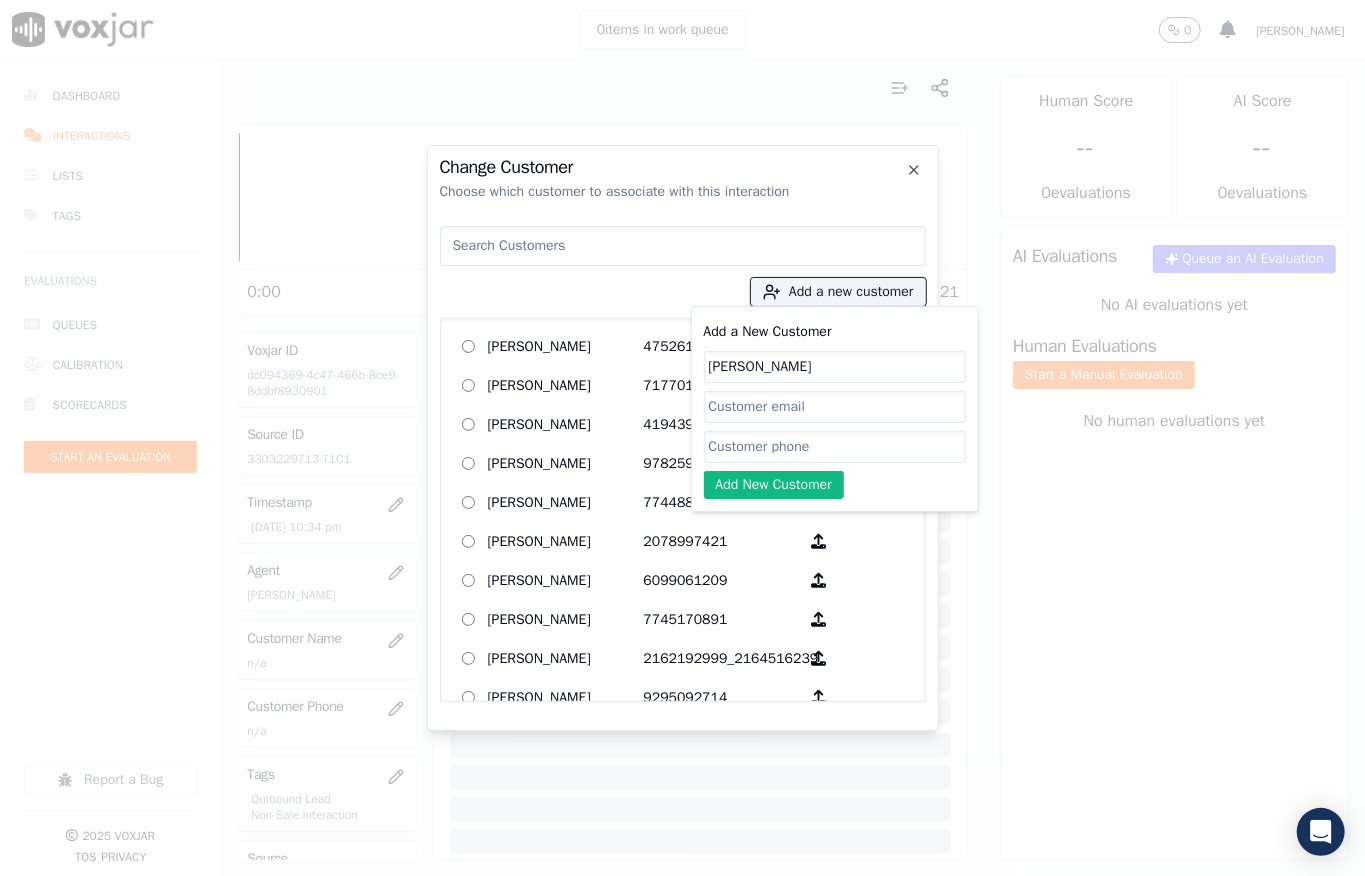 click on "Add a New Customer" 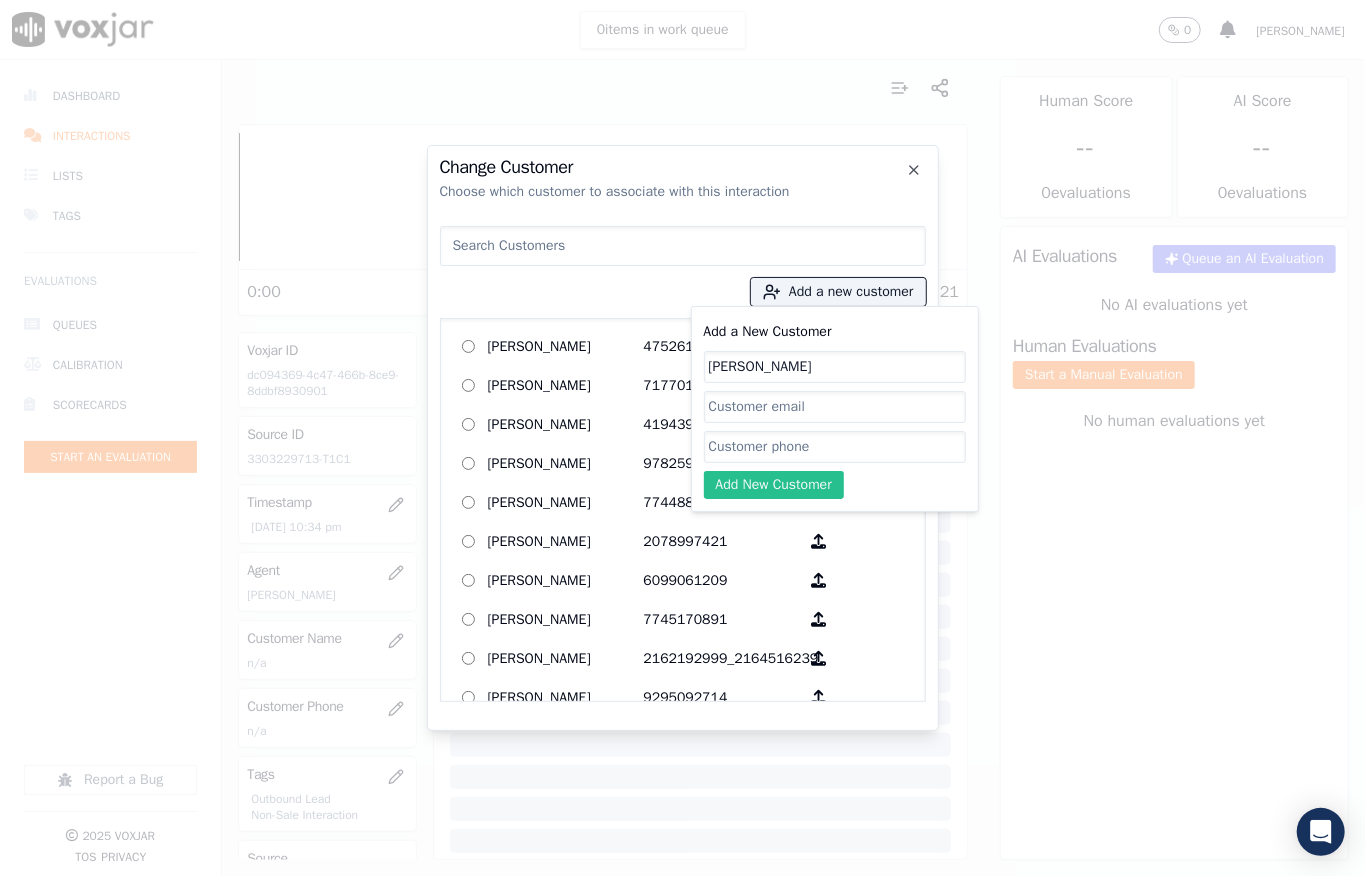 paste on "3303229713" 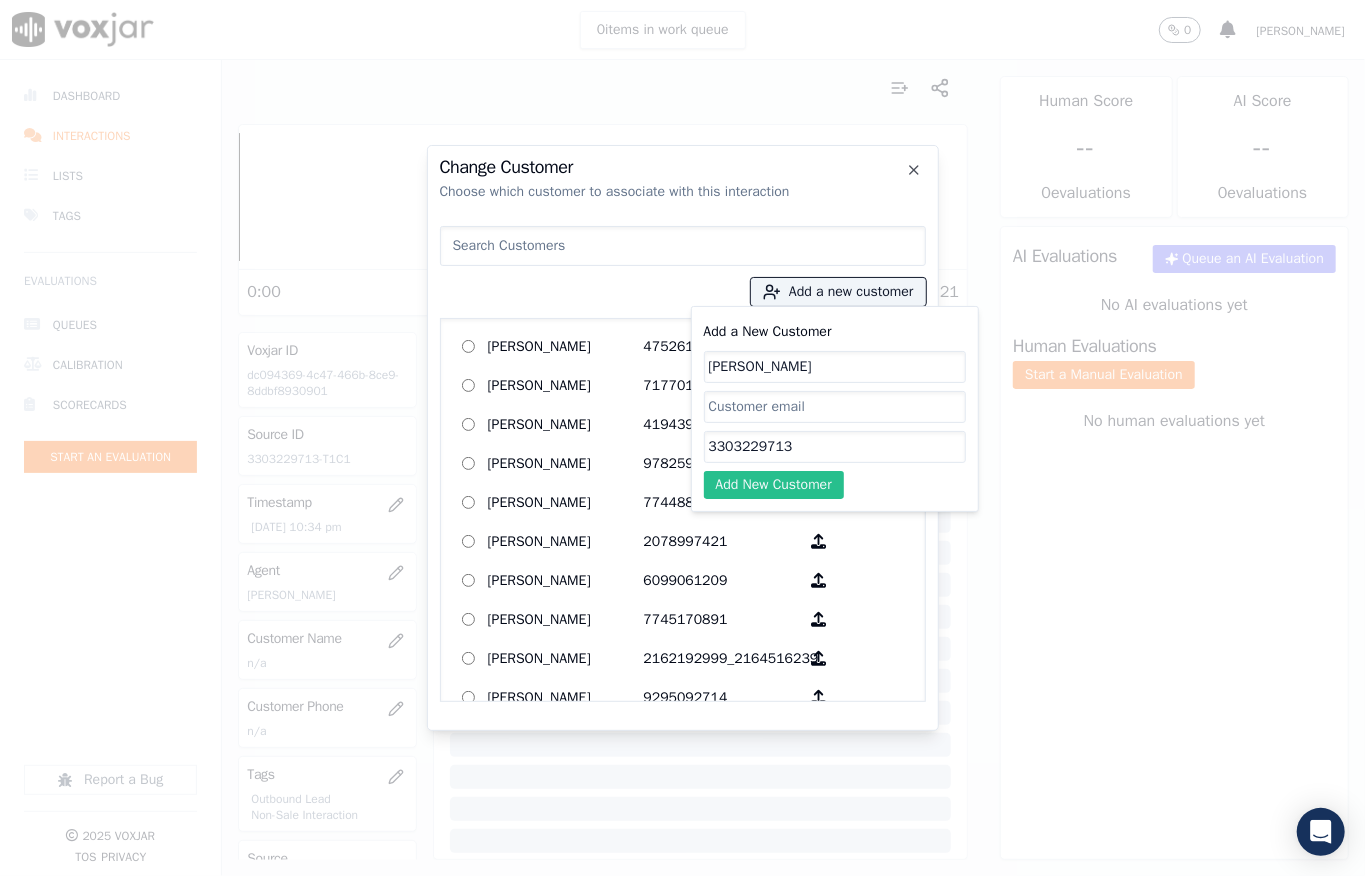 type on "3303229713" 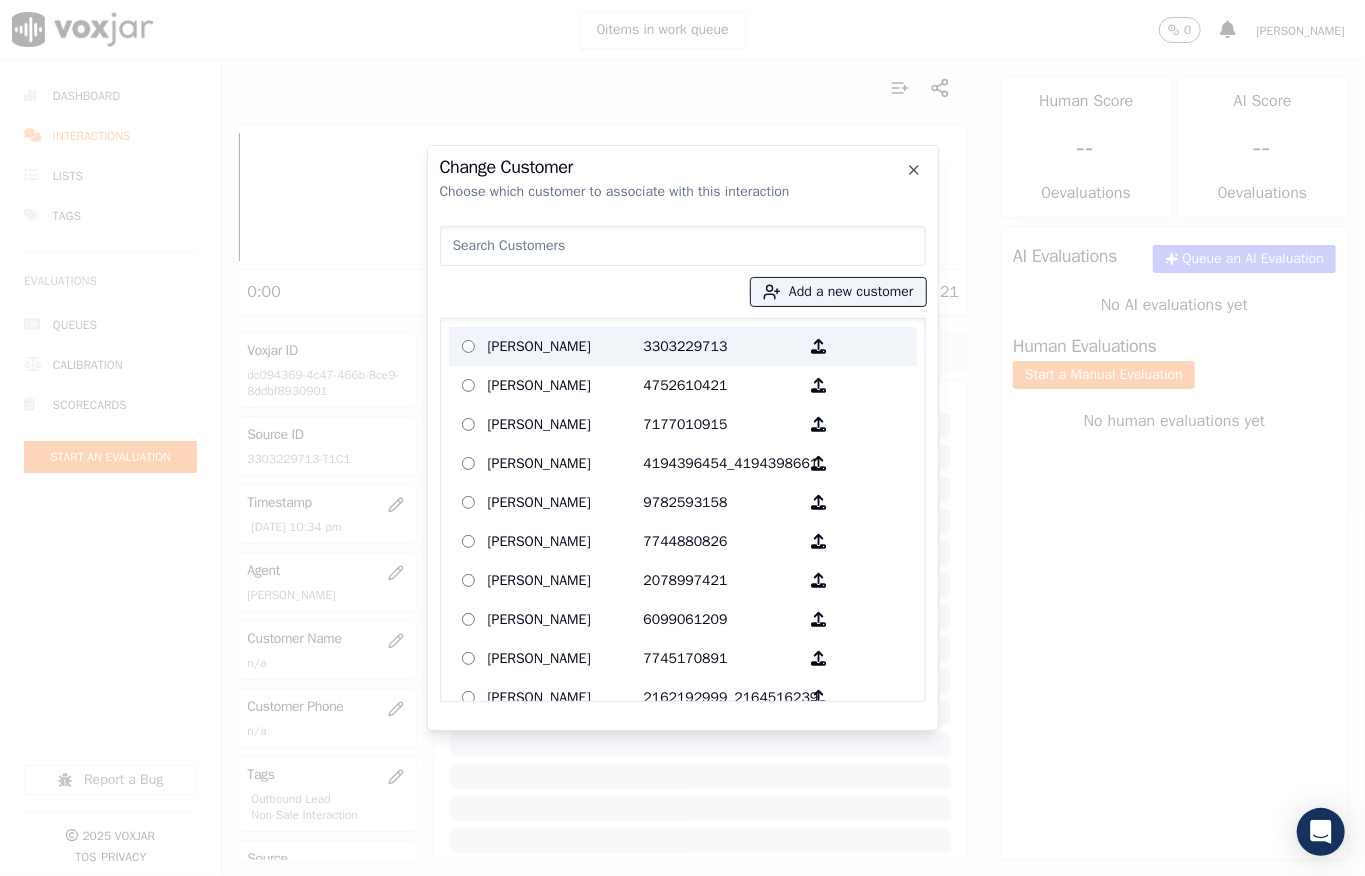 click on "[PERSON_NAME]" at bounding box center [566, 346] 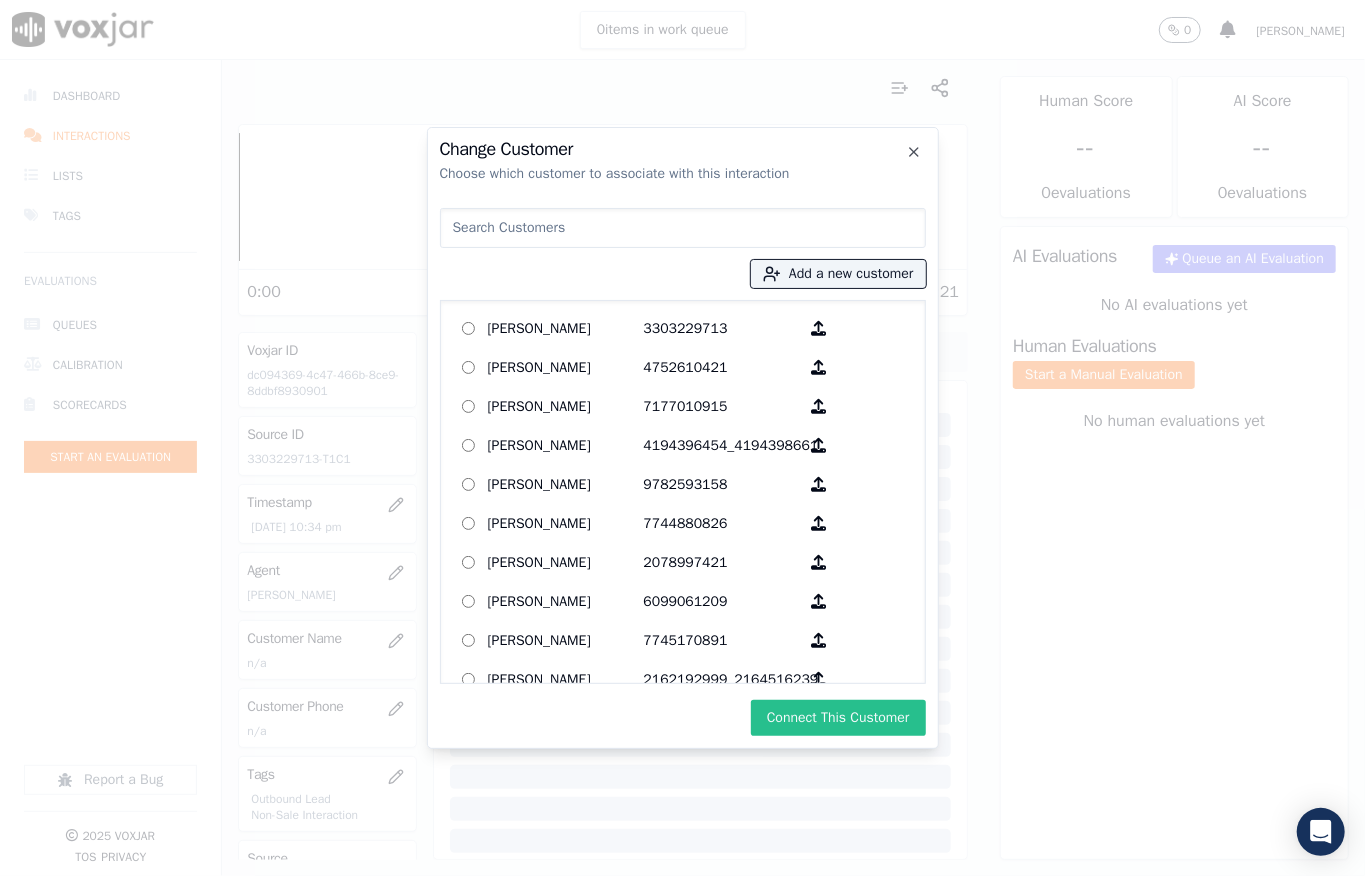 click on "Connect This Customer" at bounding box center (838, 718) 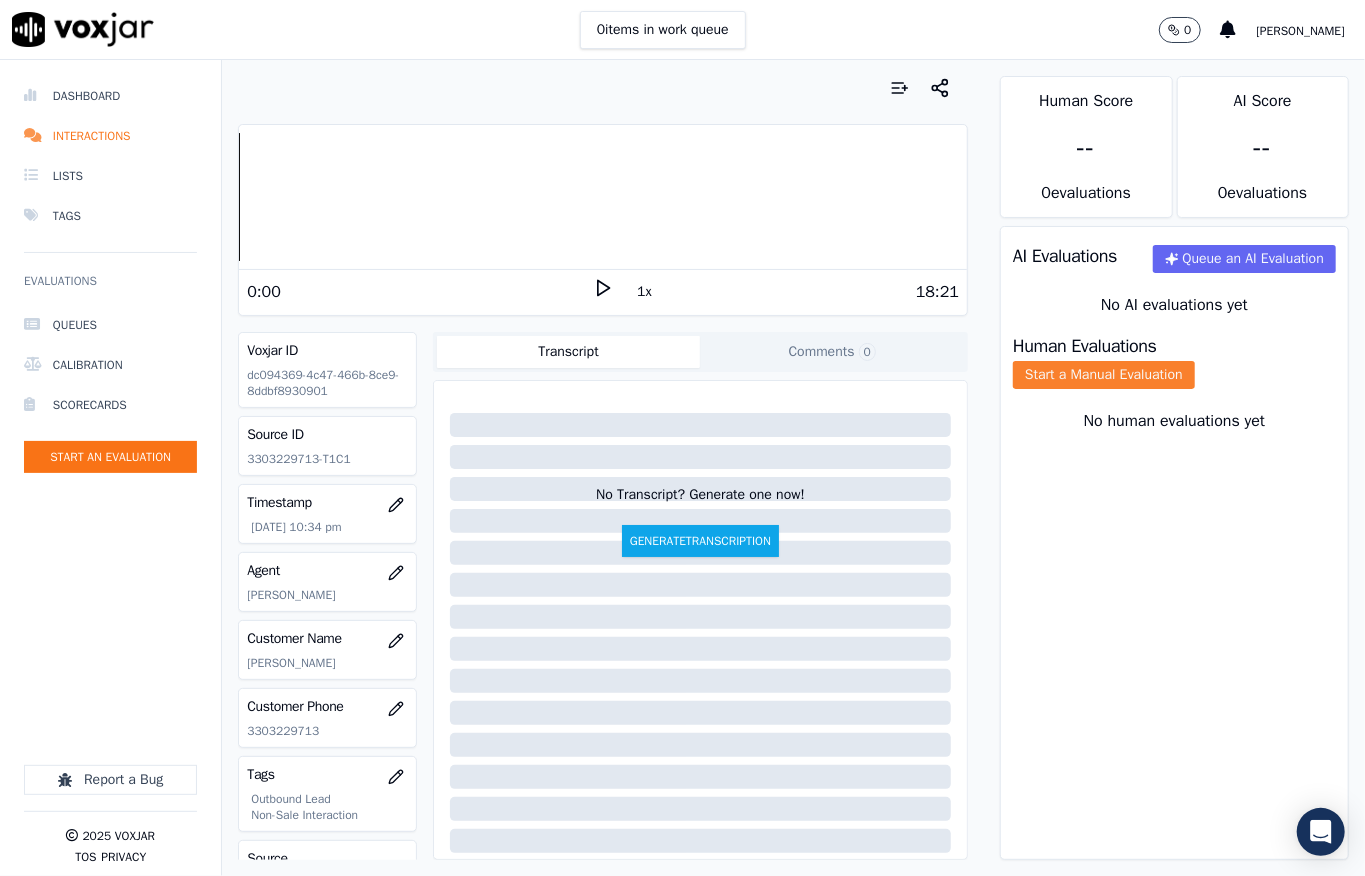 click on "Start a Manual Evaluation" 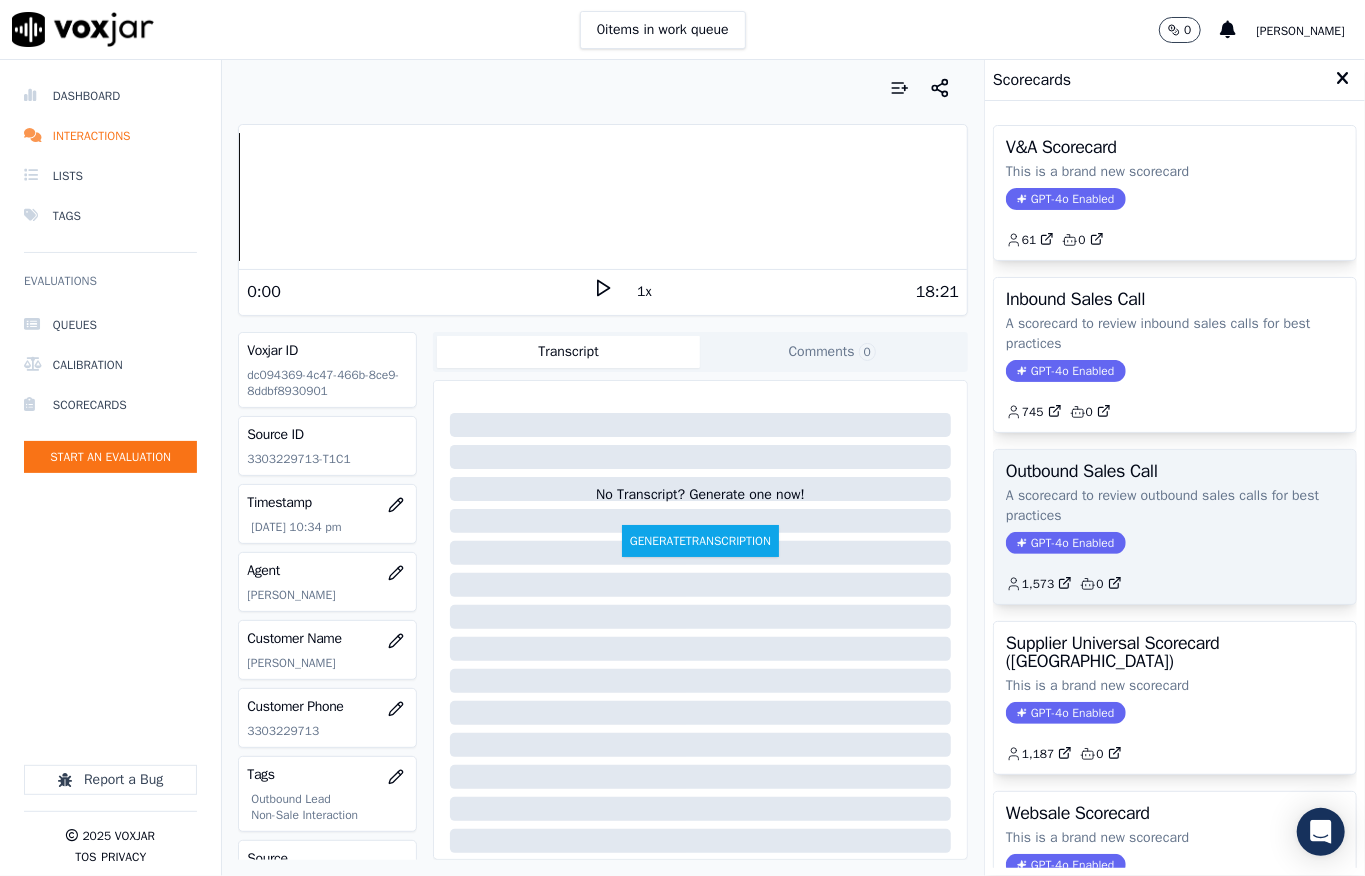 click on "GPT-4o Enabled" at bounding box center [1065, 543] 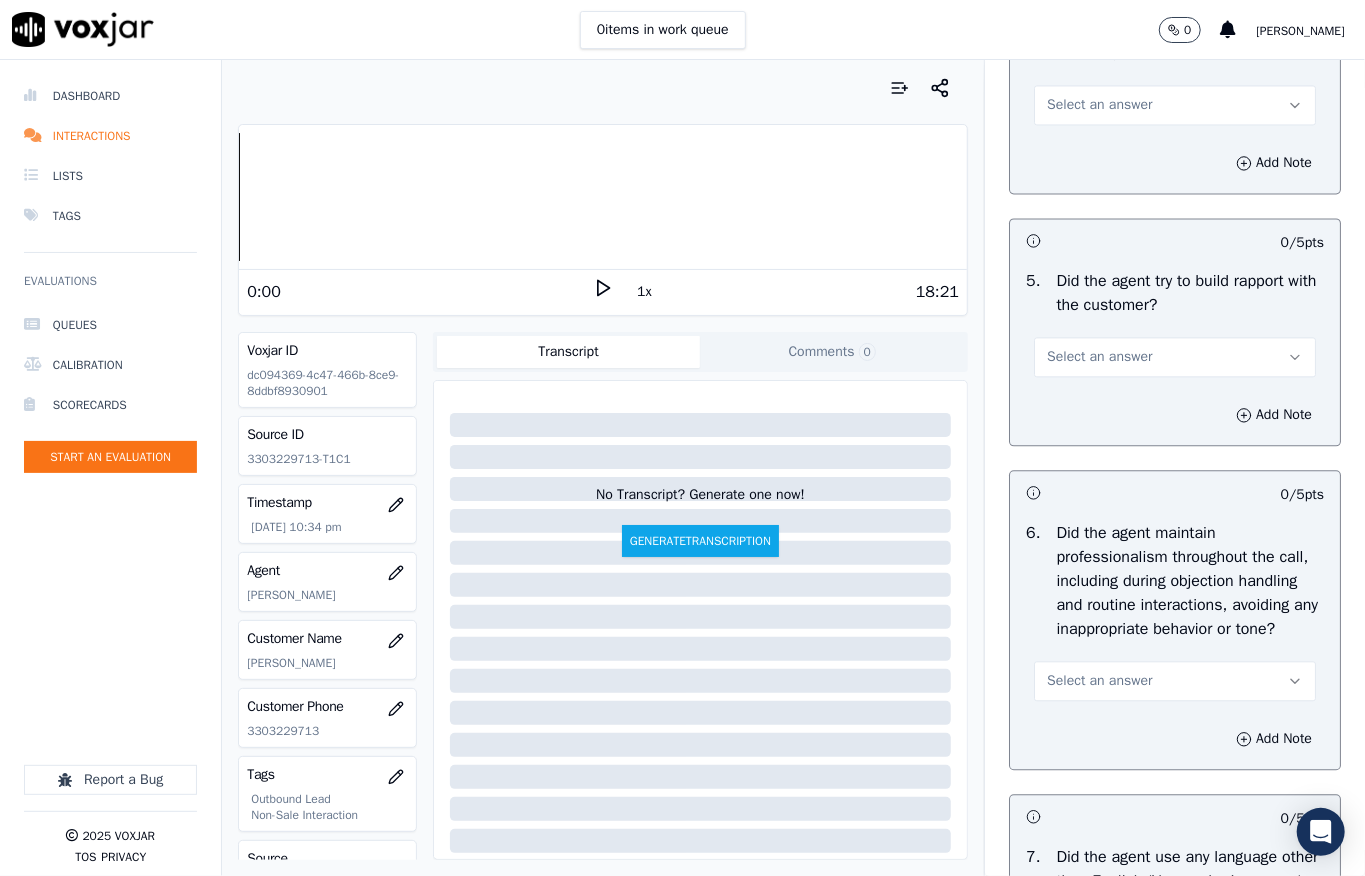 scroll, scrollTop: 2130, scrollLeft: 0, axis: vertical 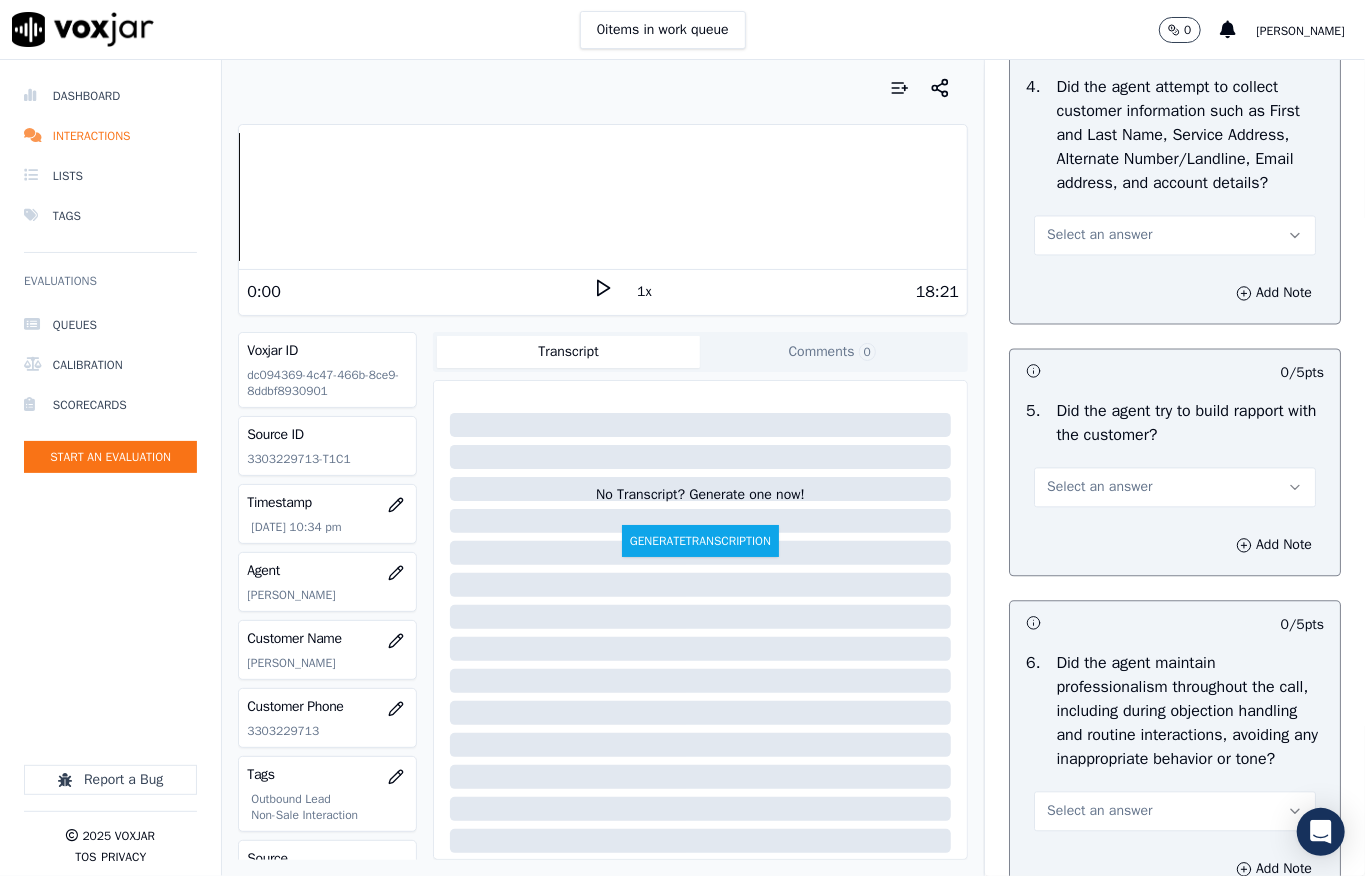 click on "Select an answer" at bounding box center (1175, 487) 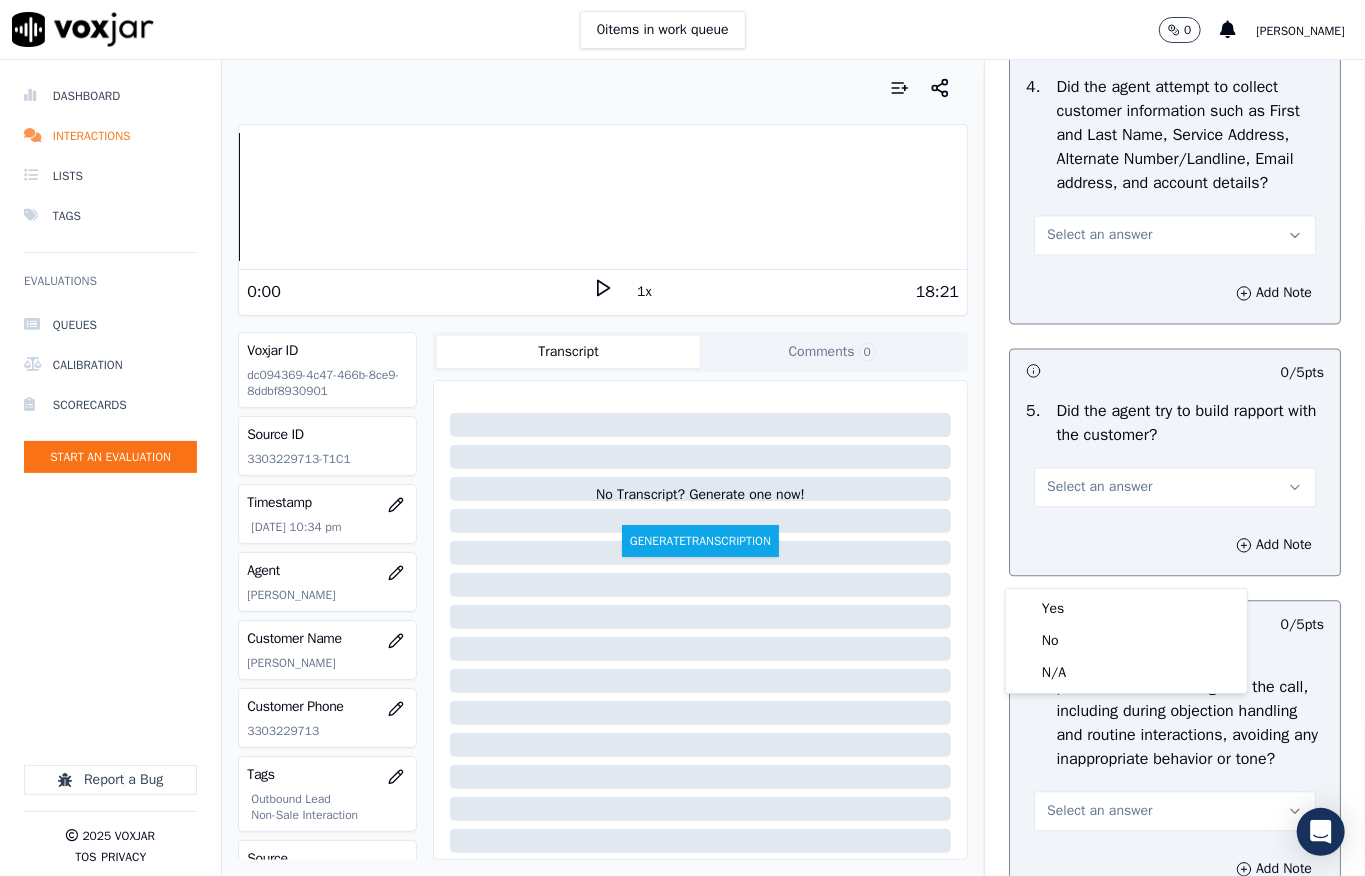 click on "Yes" at bounding box center [1126, 609] 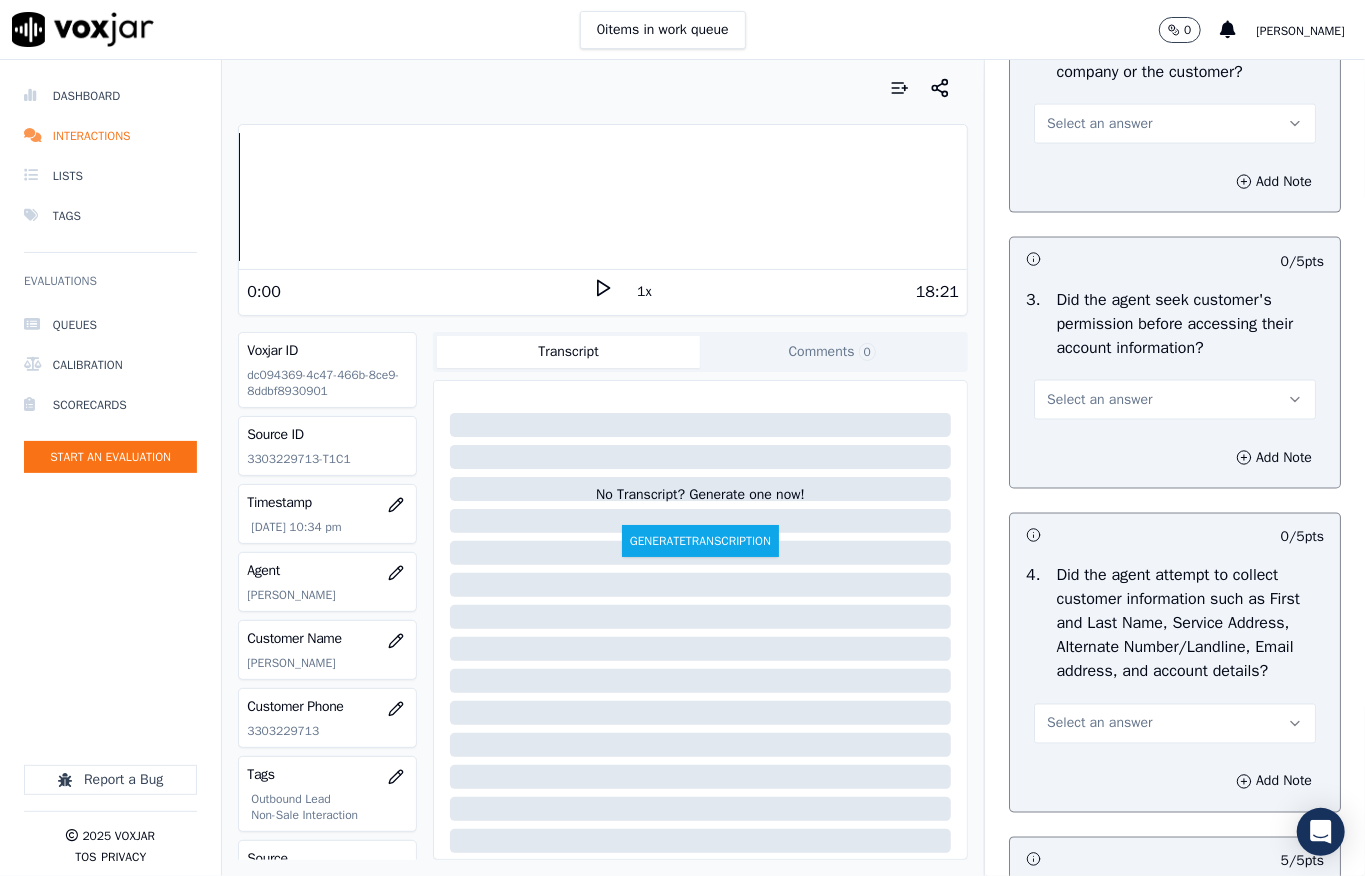 scroll, scrollTop: 1597, scrollLeft: 0, axis: vertical 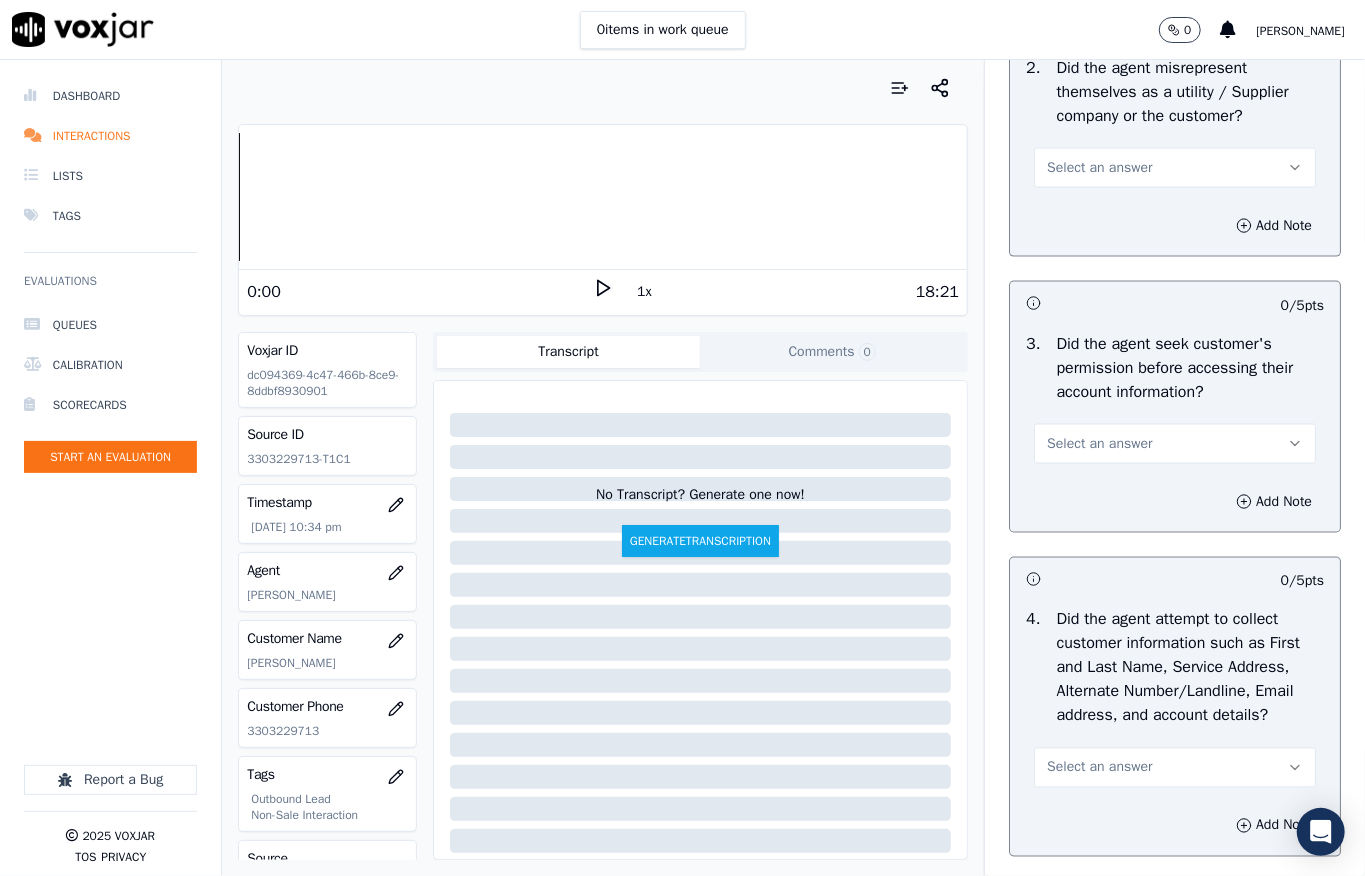 click on "Select an answer" at bounding box center [1175, 444] 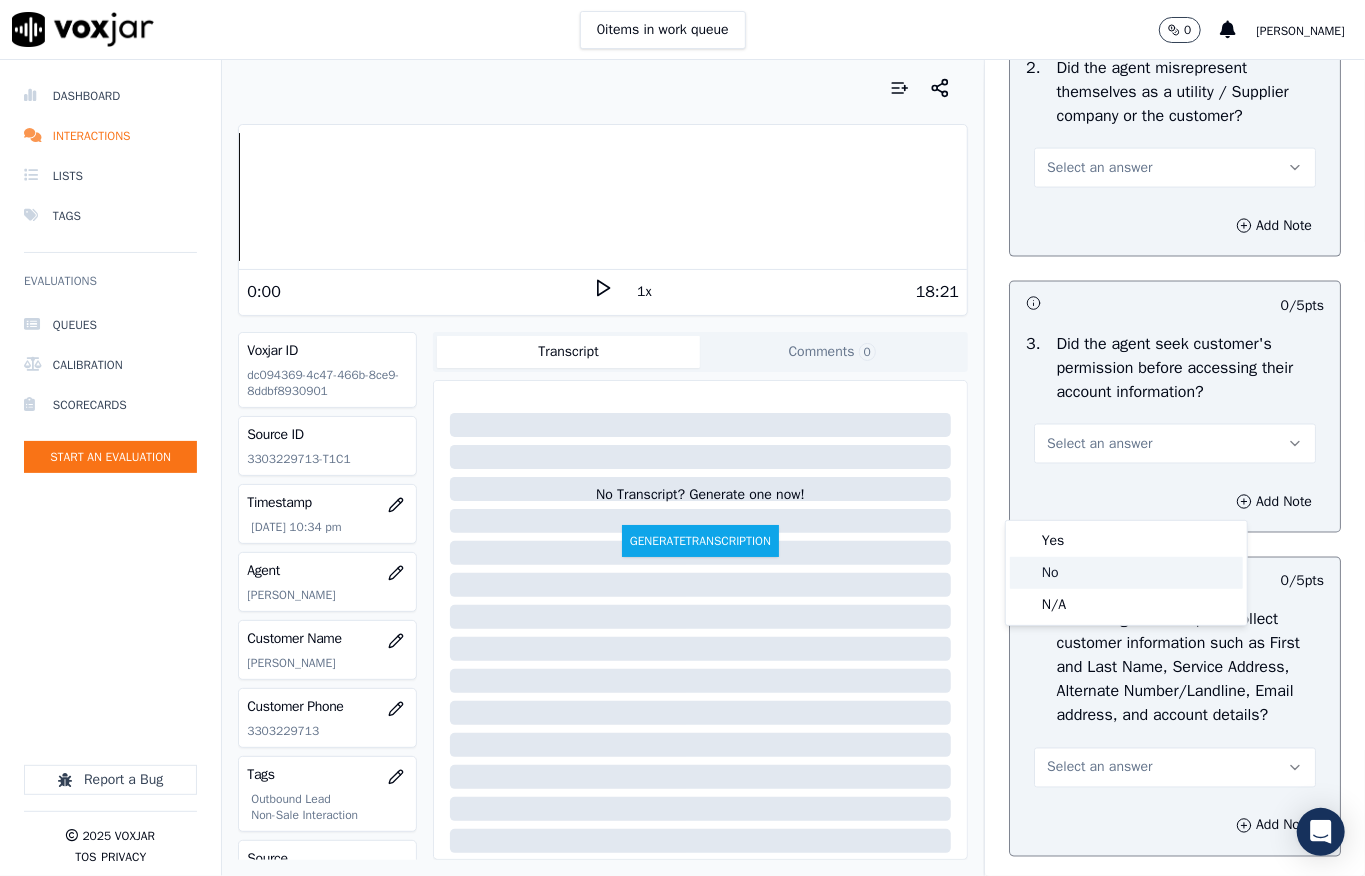 click on "No" 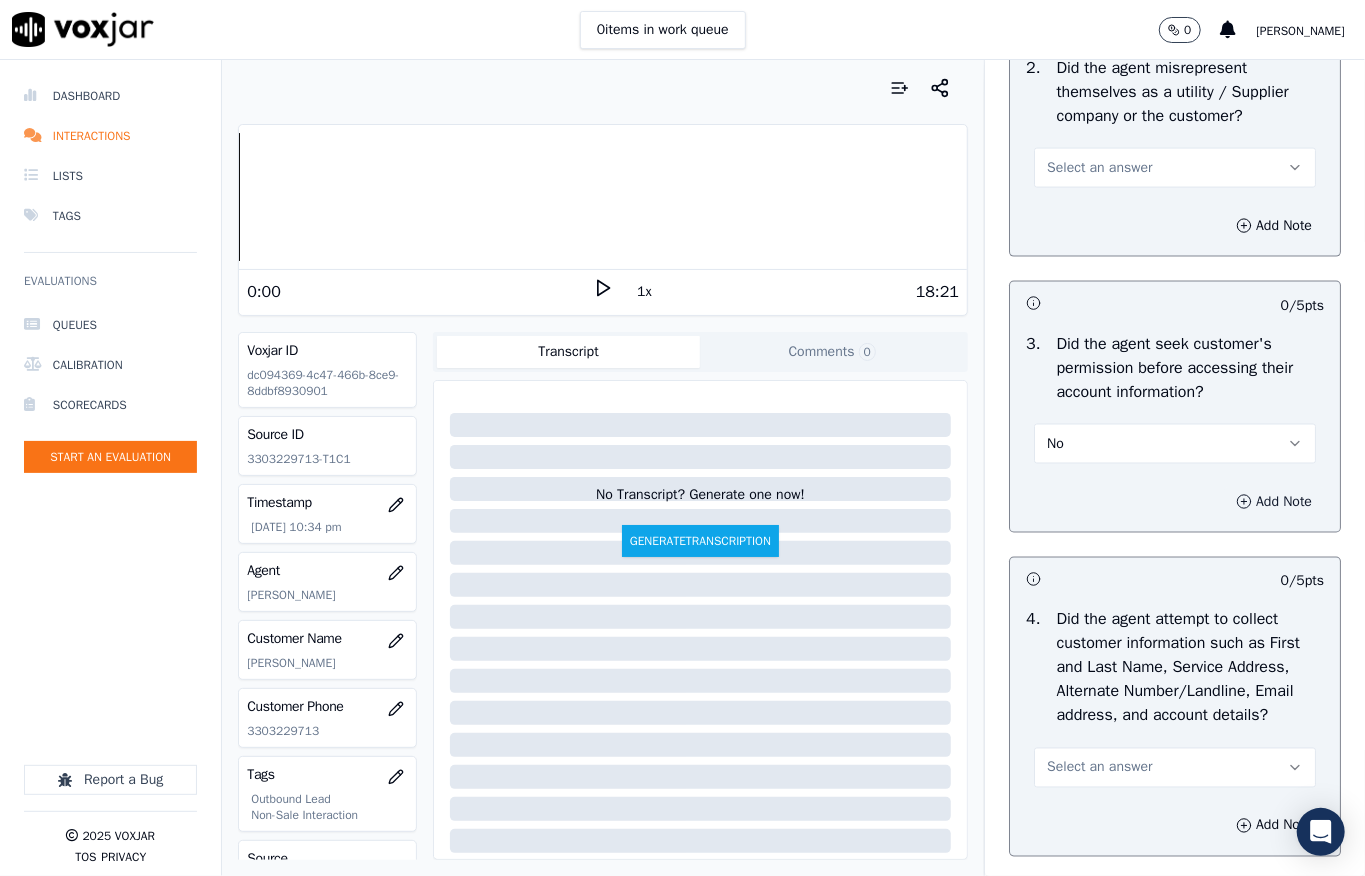 click on "Add Note" at bounding box center (1274, 502) 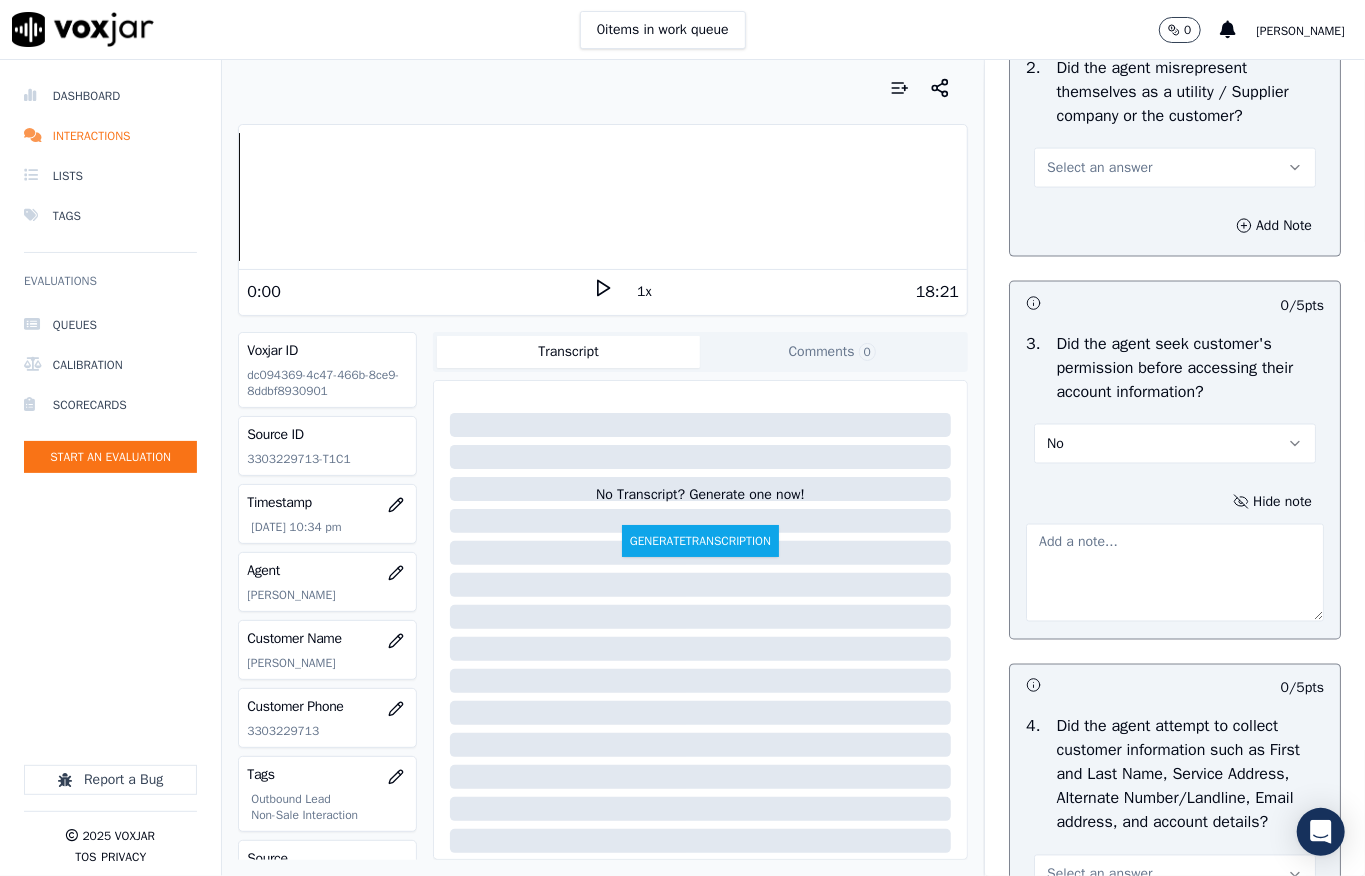 click at bounding box center (1175, 573) 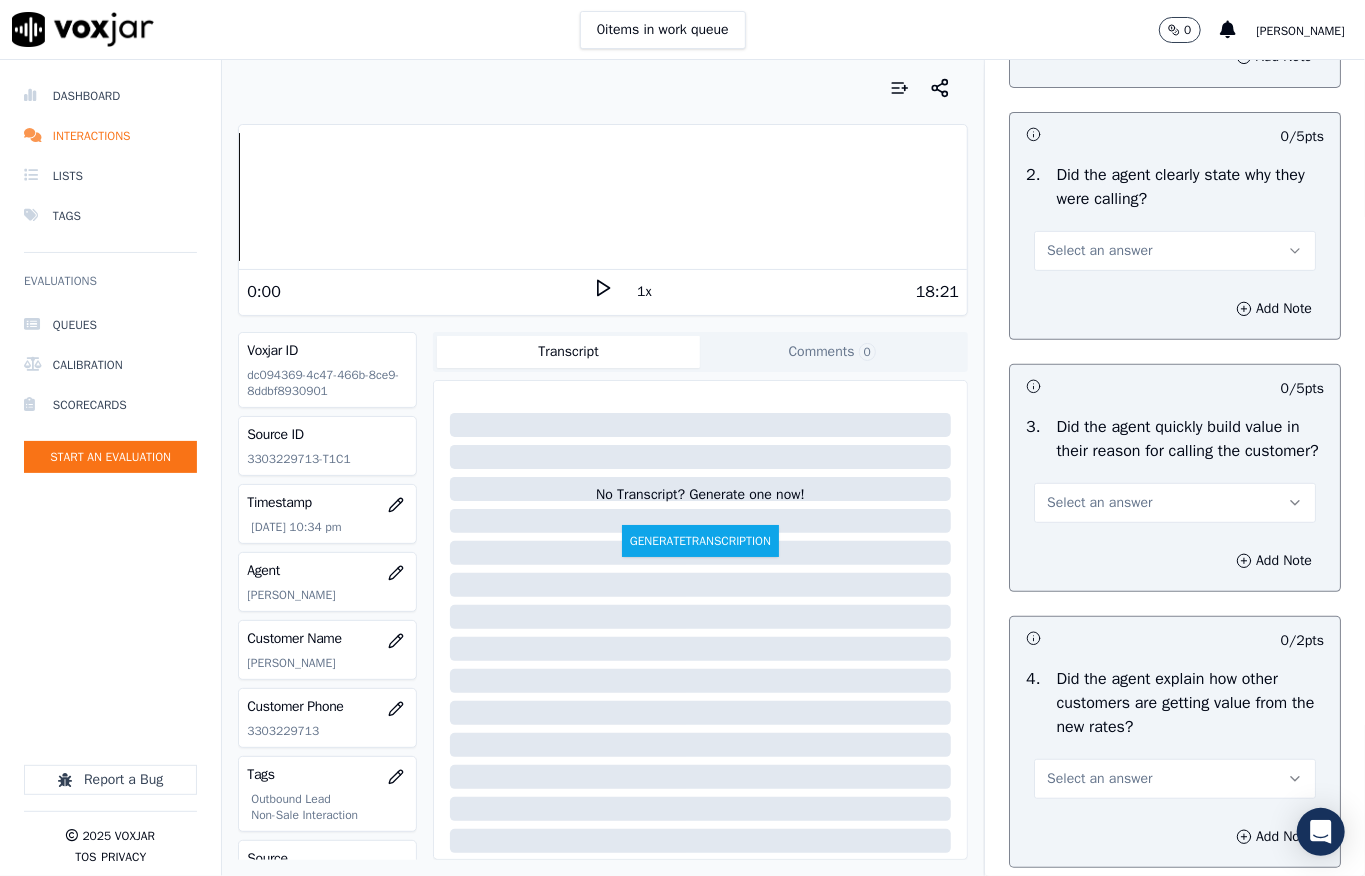 scroll, scrollTop: 0, scrollLeft: 0, axis: both 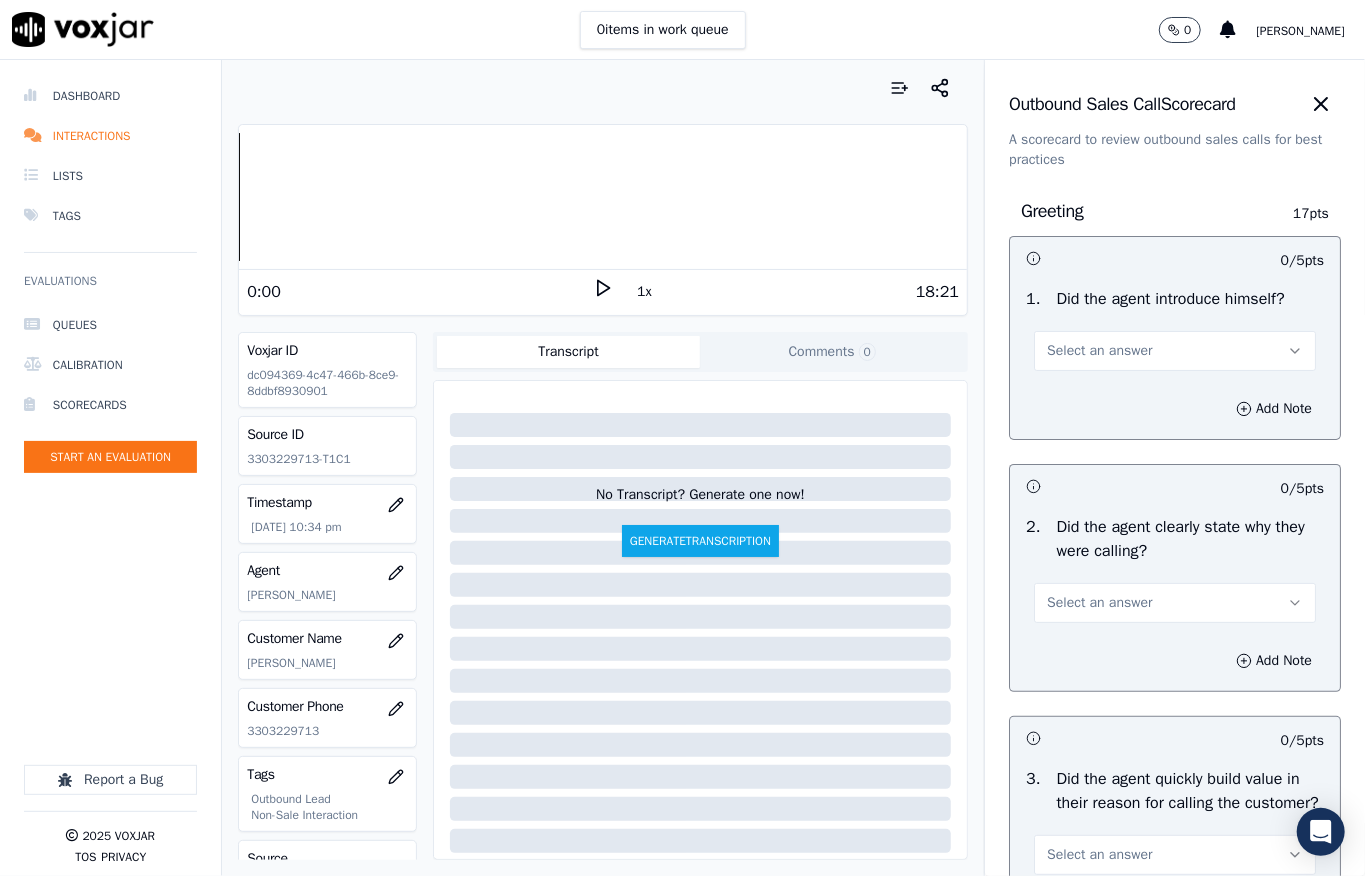 type on "Call id - 20250701-175331_@2:51 - The agent failed to pitch for permission before sharing the account details //" 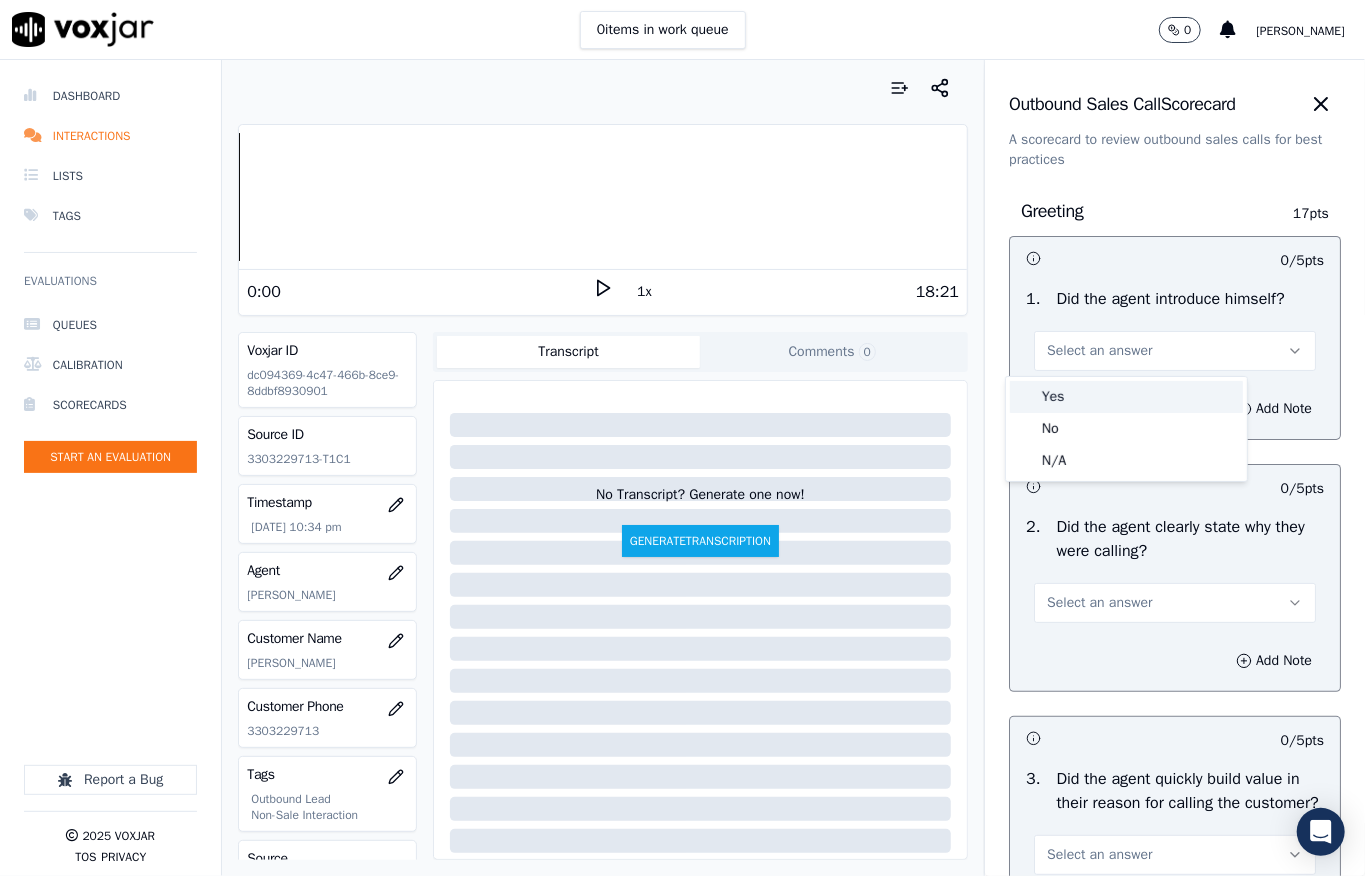 click on "Yes" at bounding box center (1126, 397) 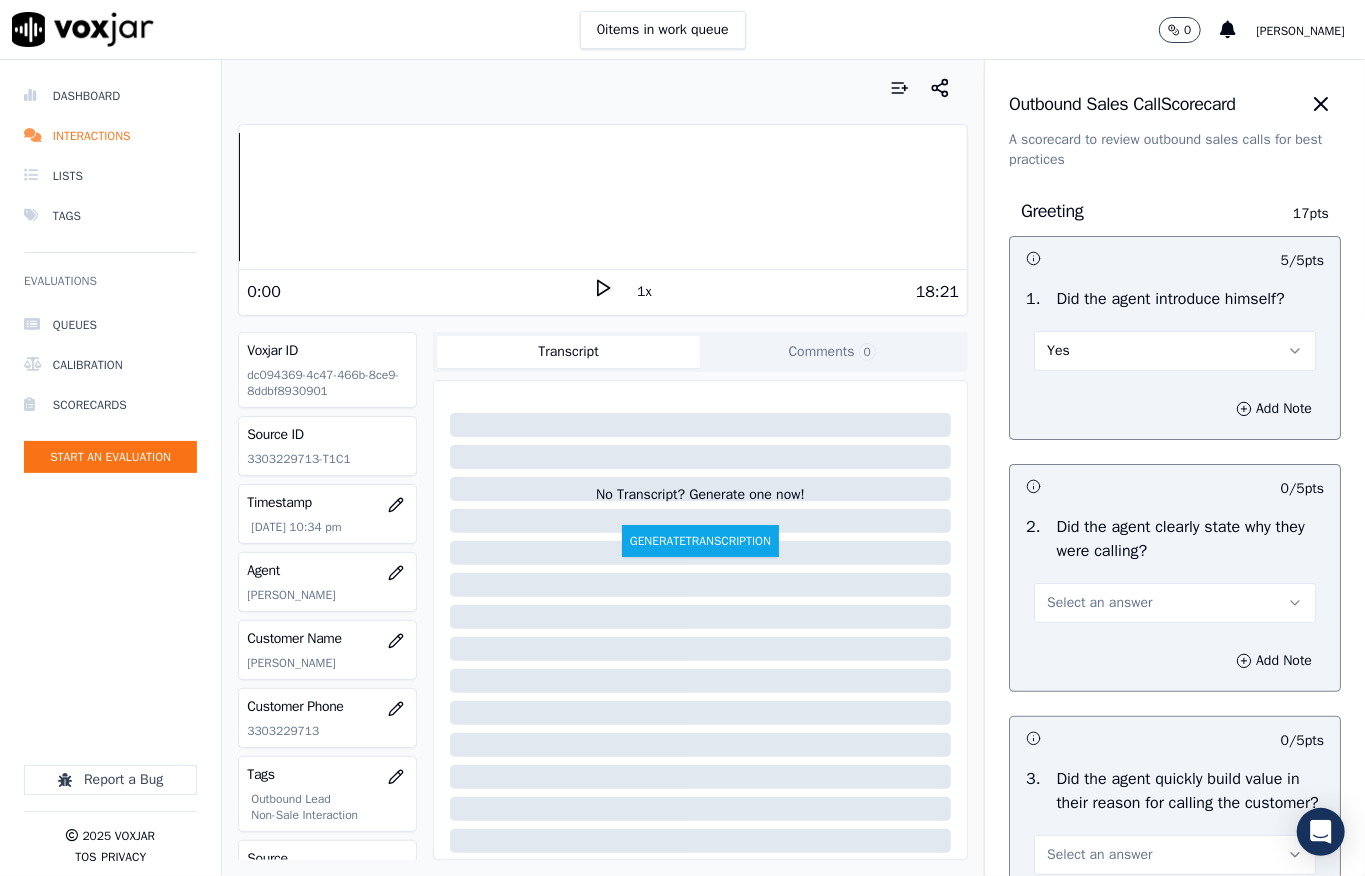 click on "Select an answer" at bounding box center [1099, 603] 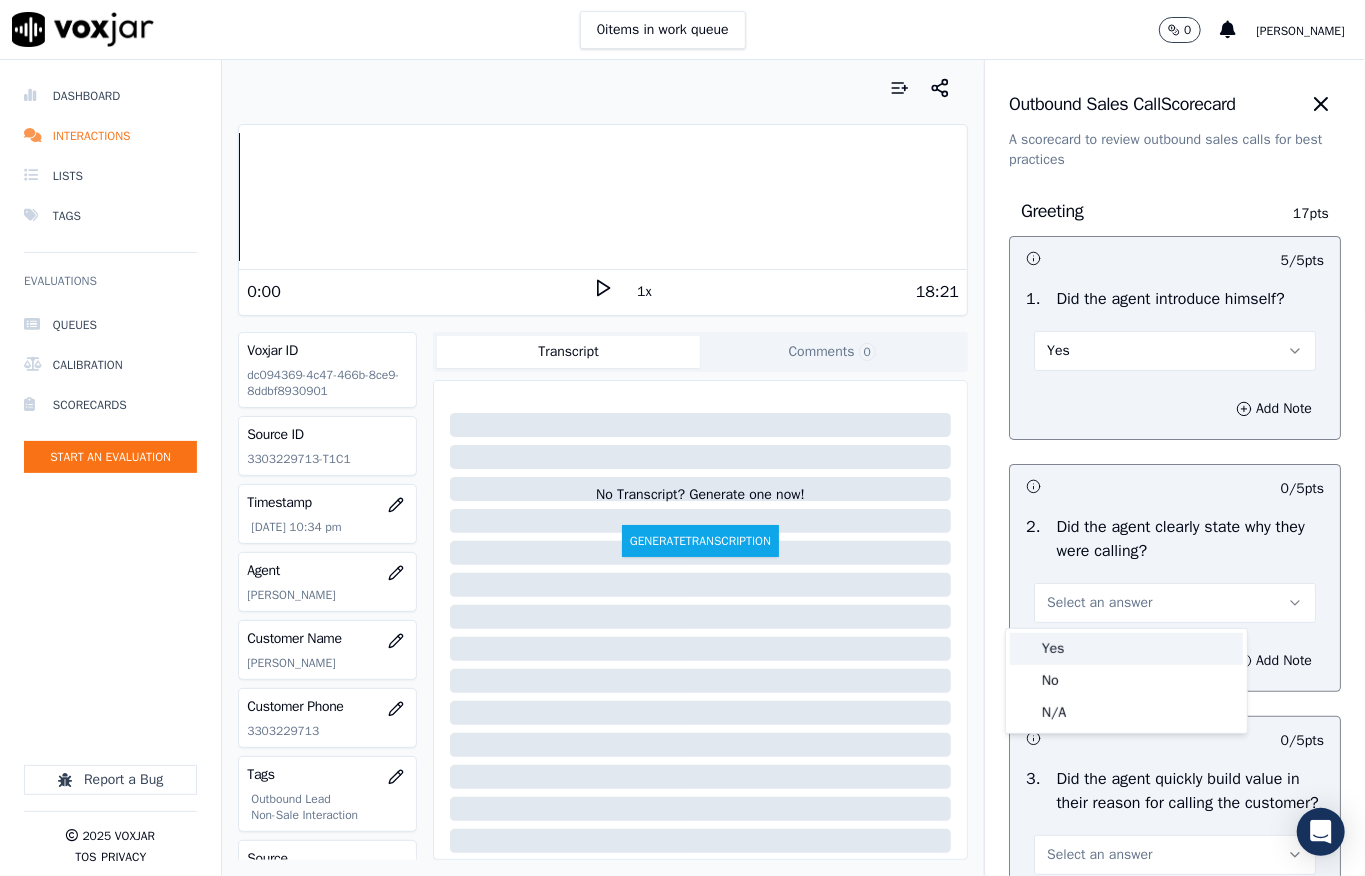 click on "Yes" at bounding box center (1126, 649) 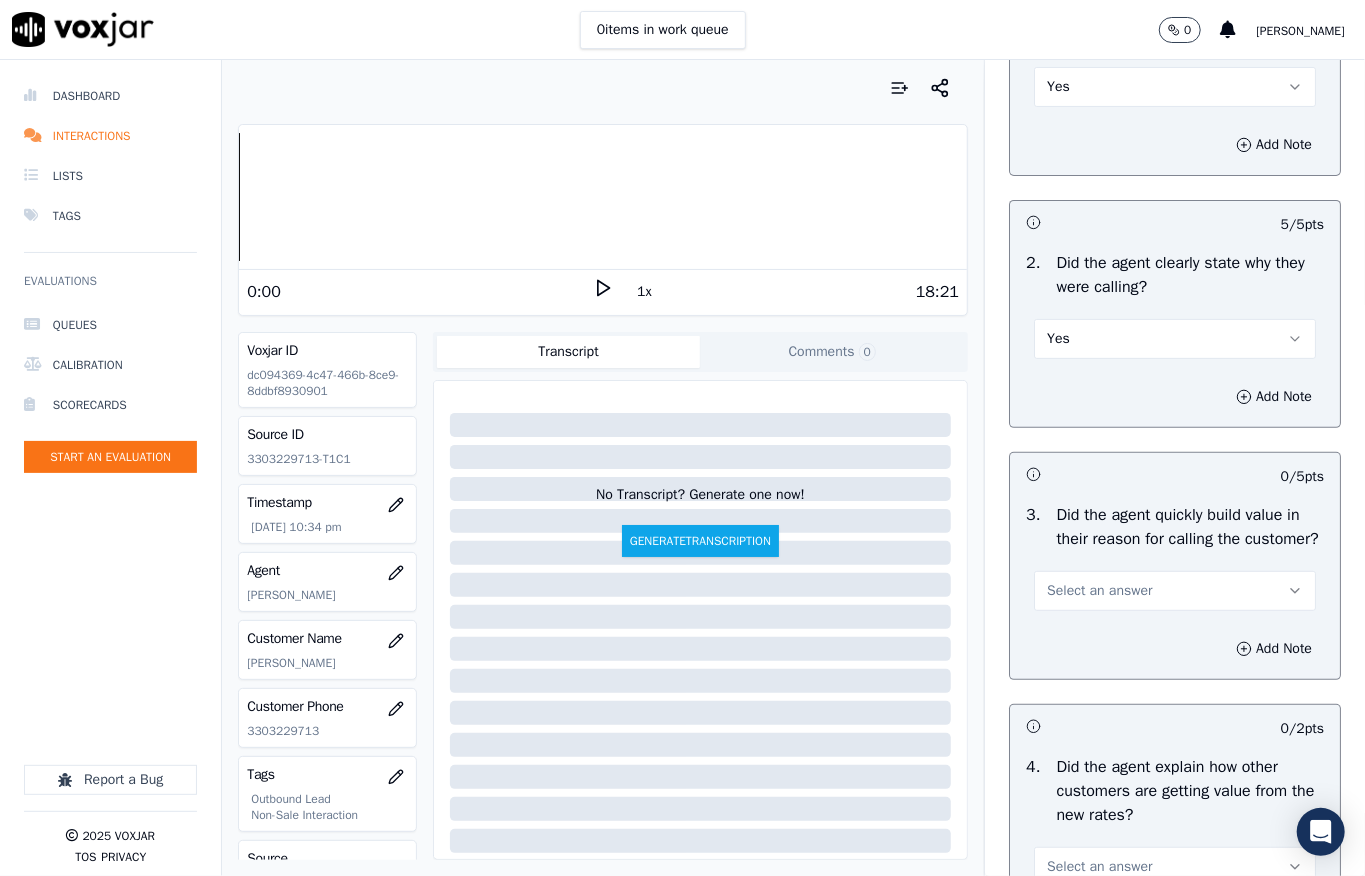 scroll, scrollTop: 266, scrollLeft: 0, axis: vertical 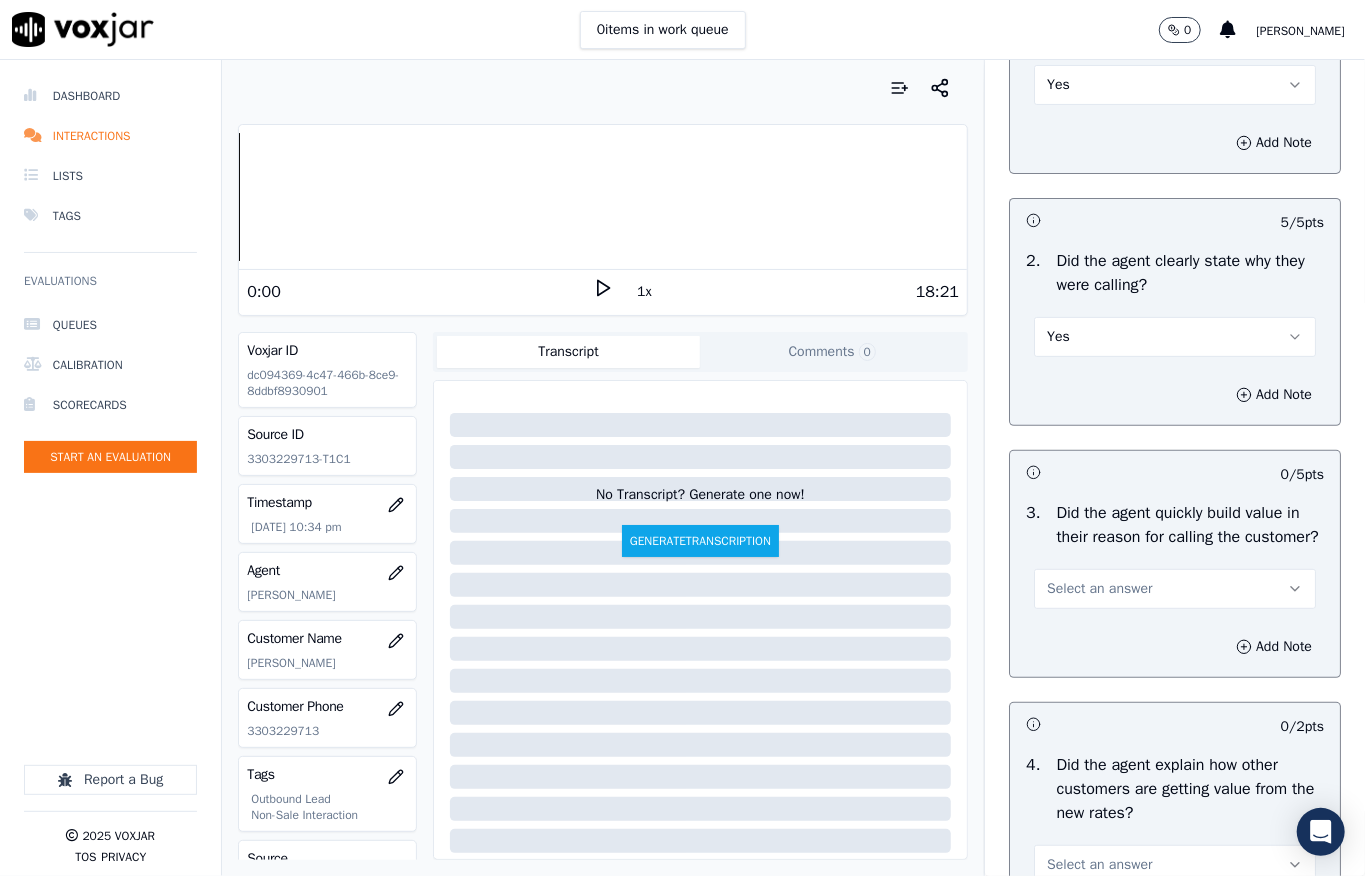 click on "Select an answer" at bounding box center [1175, 589] 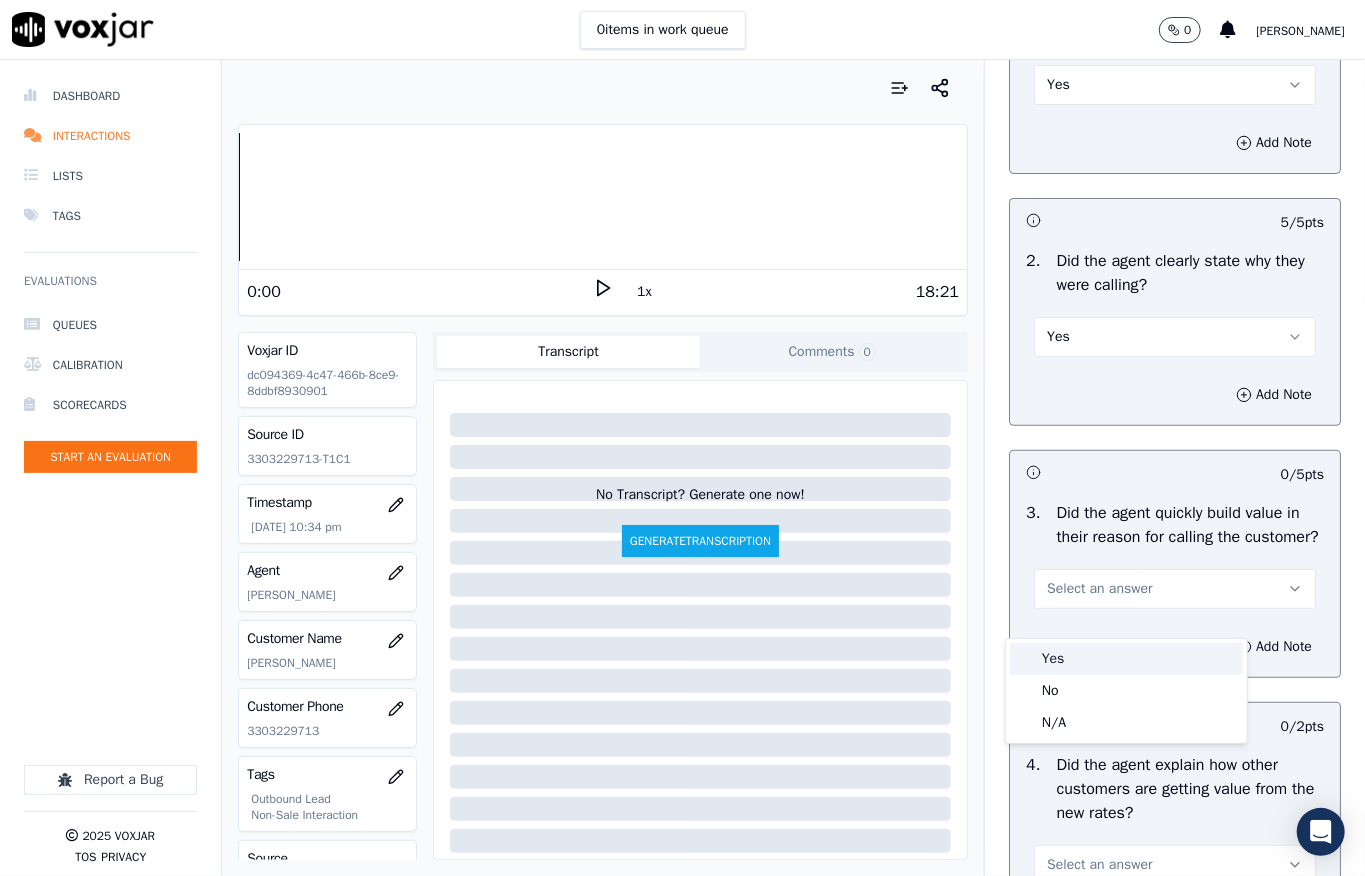click on "Yes" at bounding box center (1126, 659) 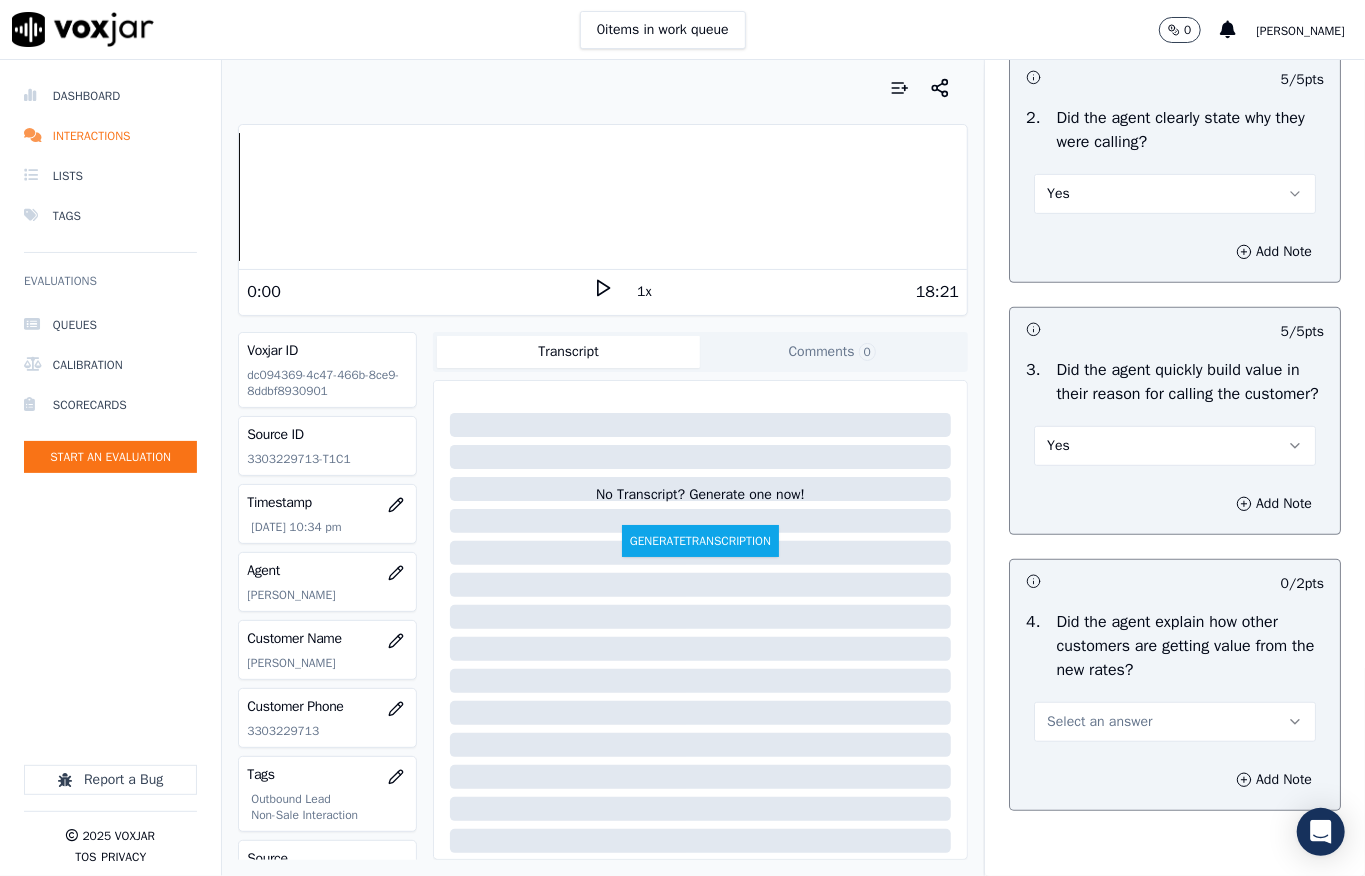 scroll, scrollTop: 800, scrollLeft: 0, axis: vertical 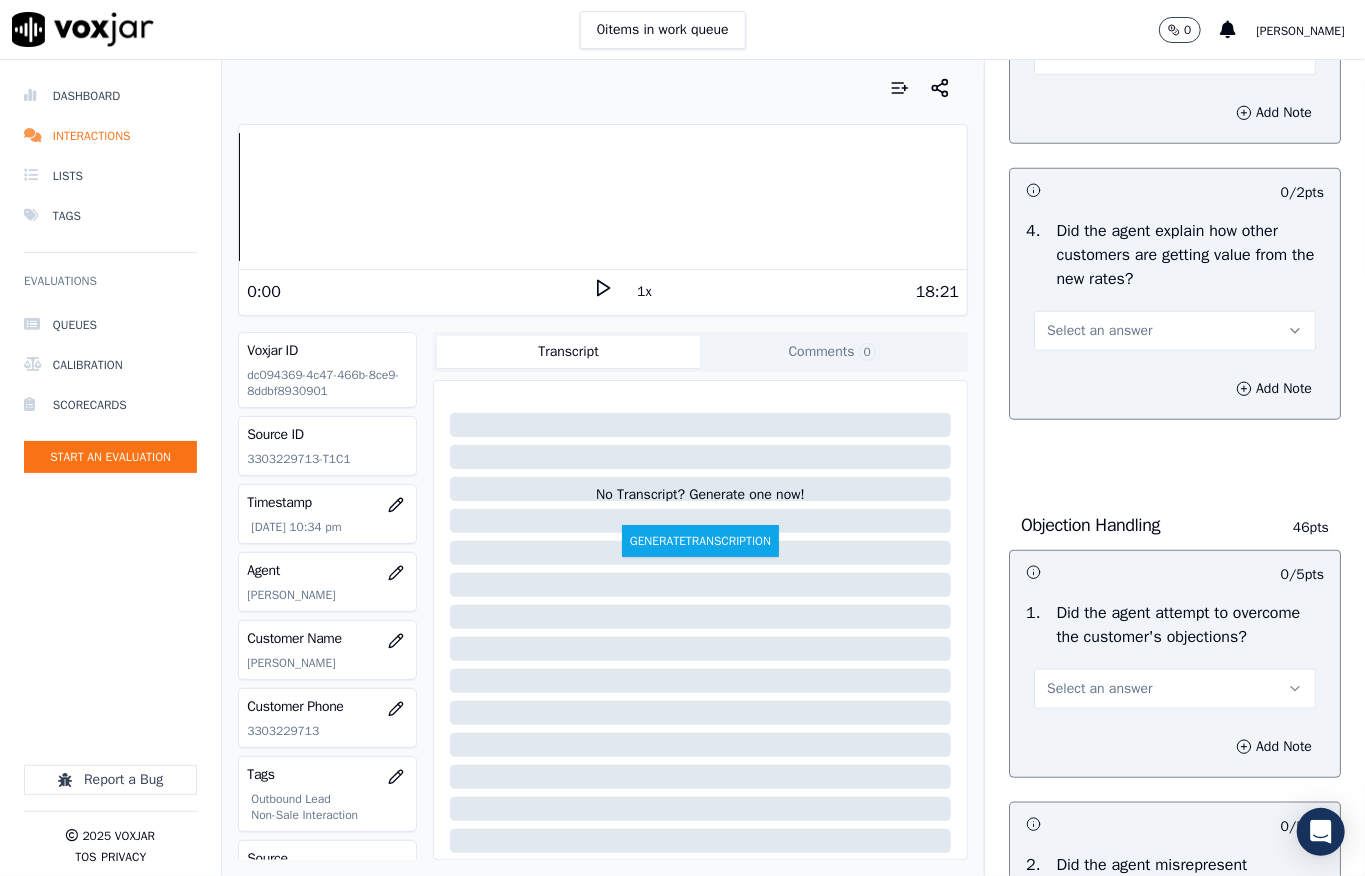 click on "Select an answer" at bounding box center [1099, 331] 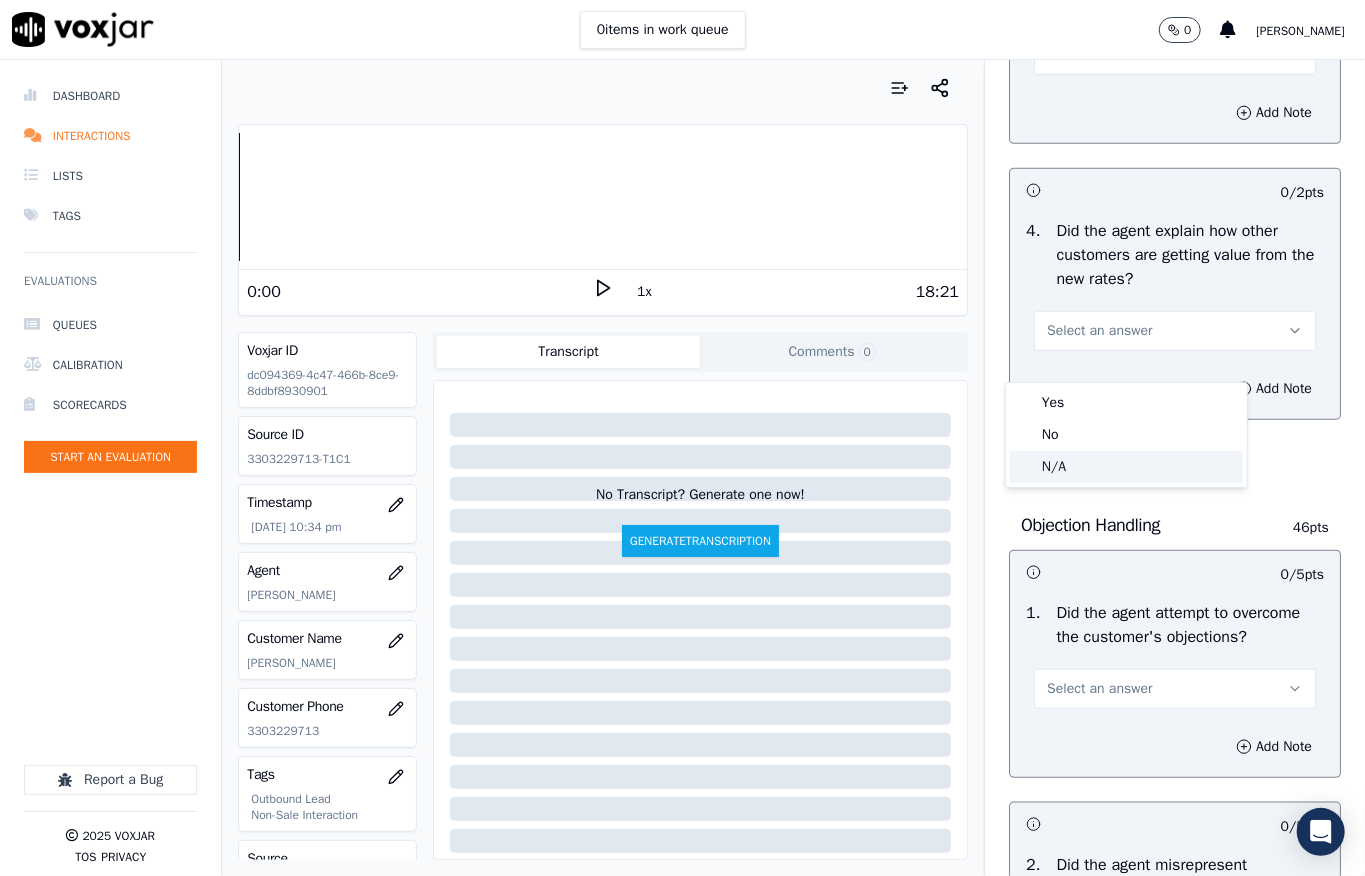 click on "N/A" 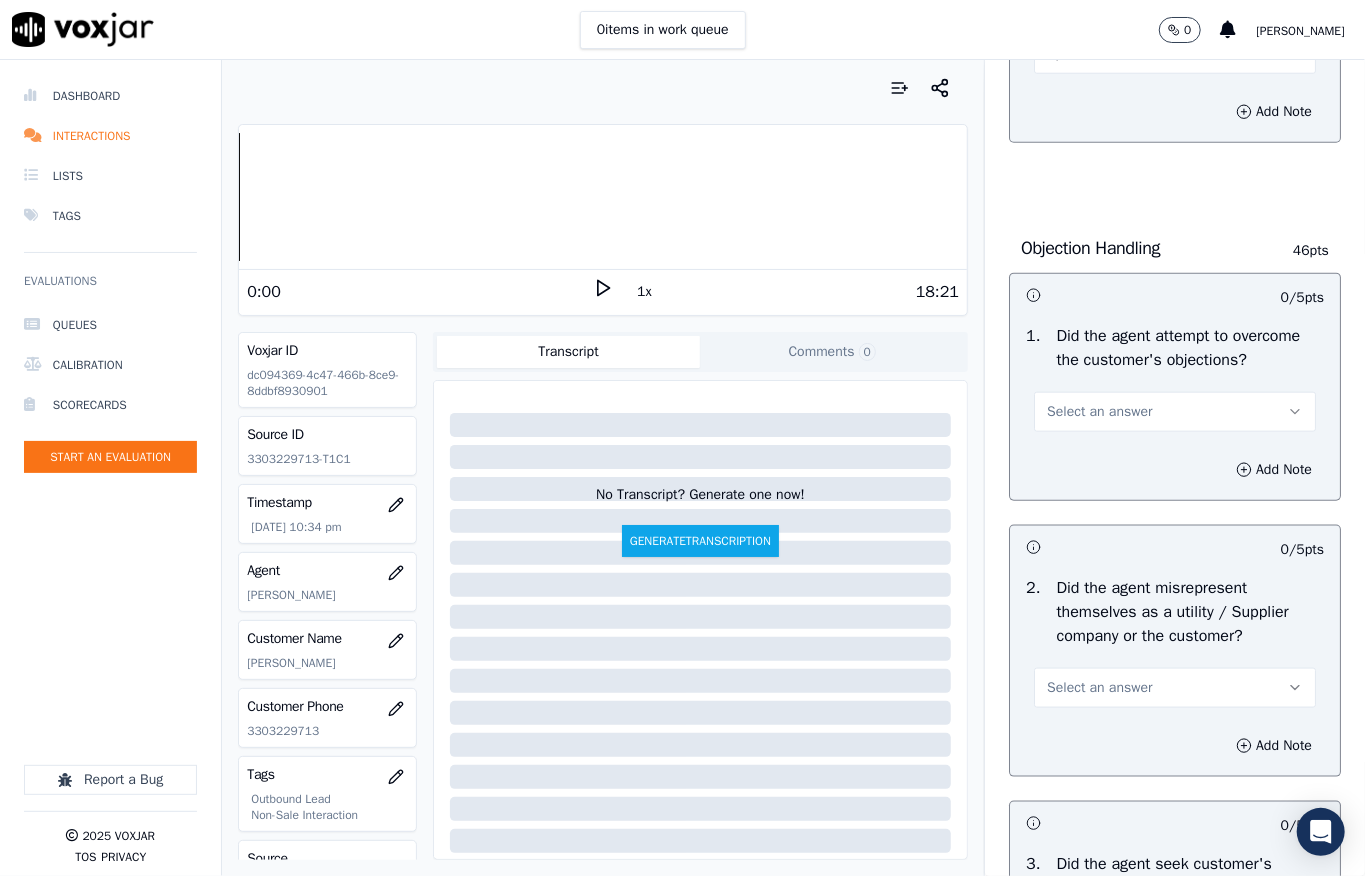 scroll, scrollTop: 1125, scrollLeft: 0, axis: vertical 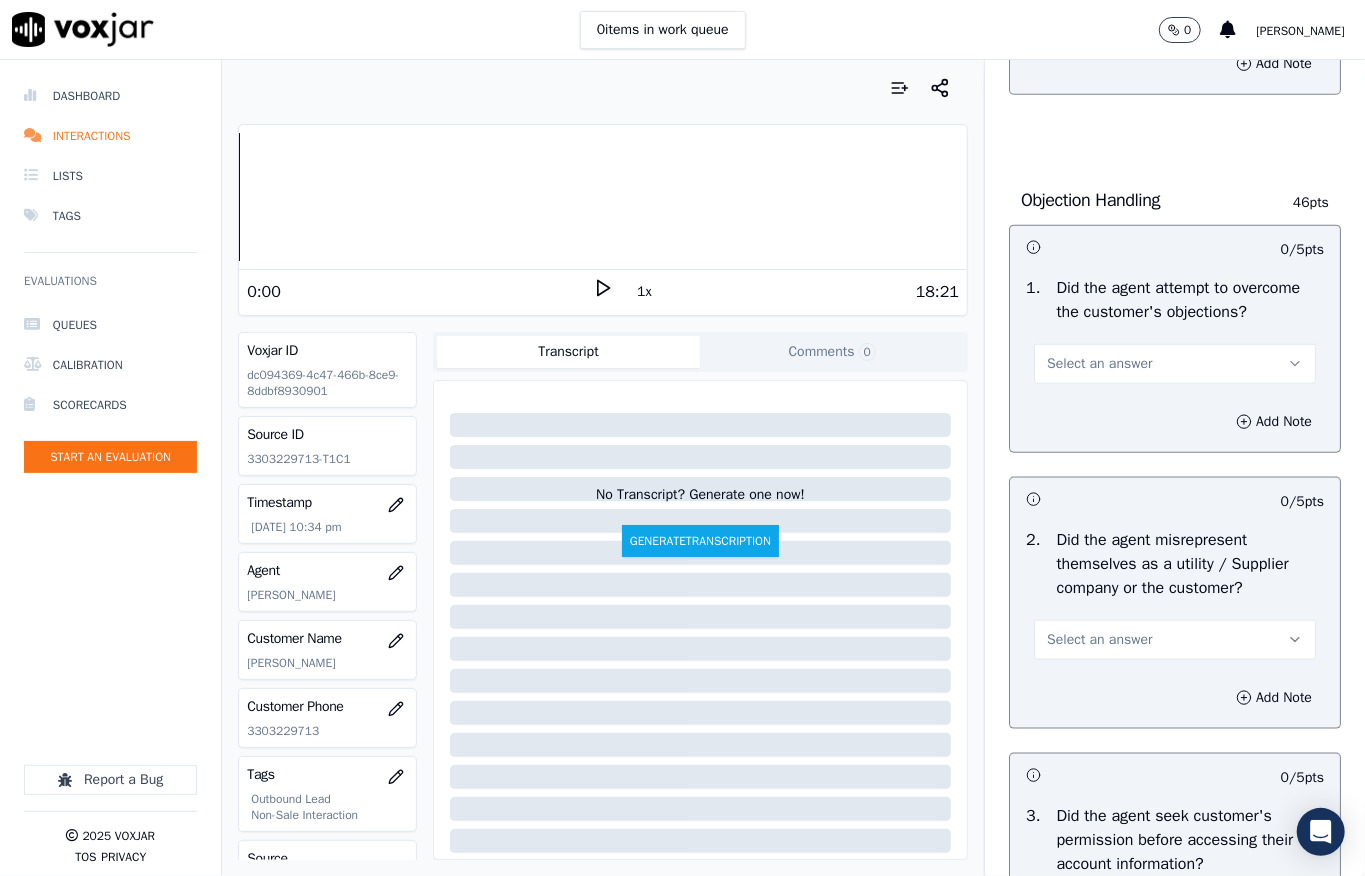 click on "Select an answer" at bounding box center (1099, 364) 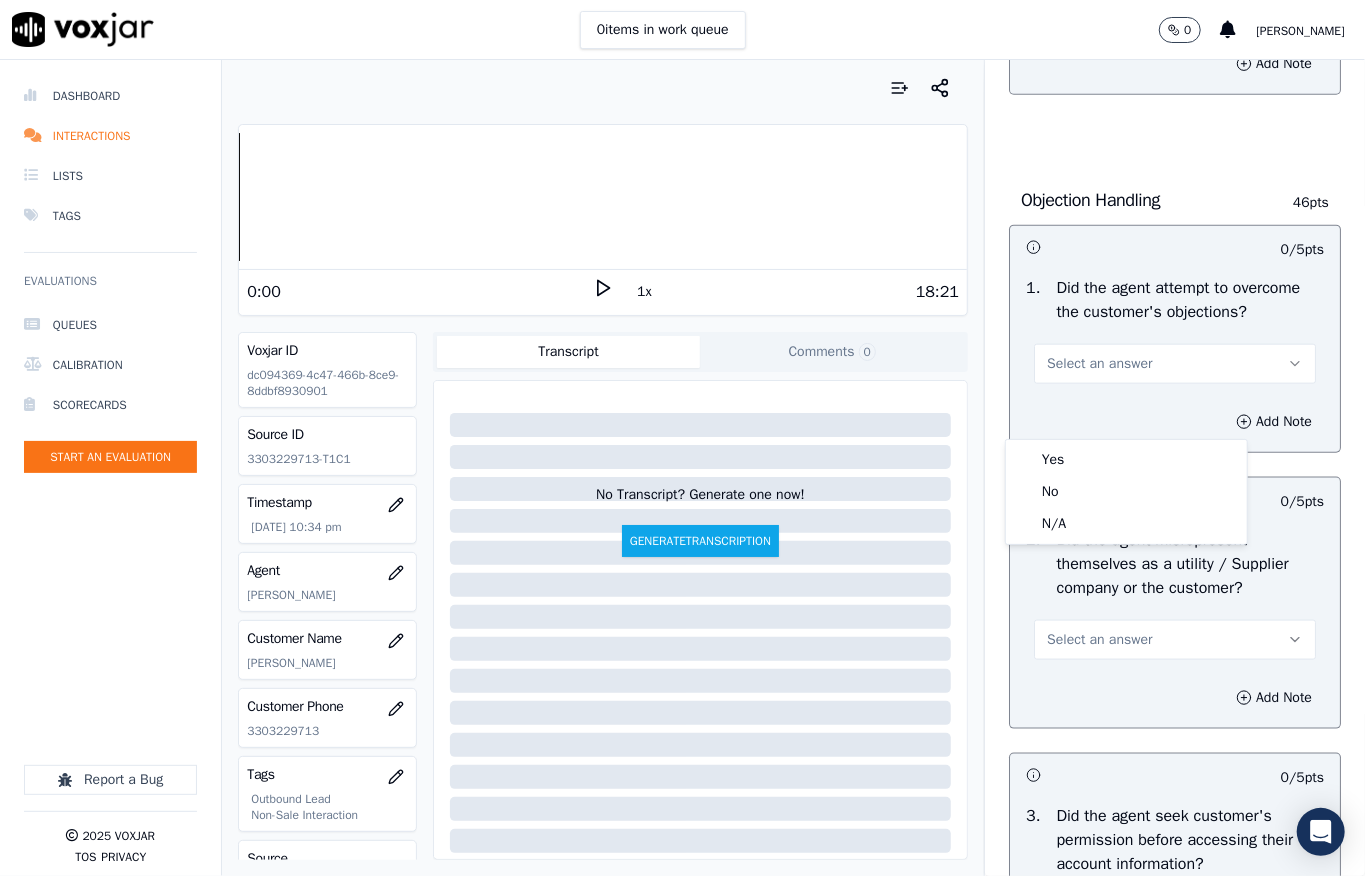 click on "Yes" at bounding box center (1126, 460) 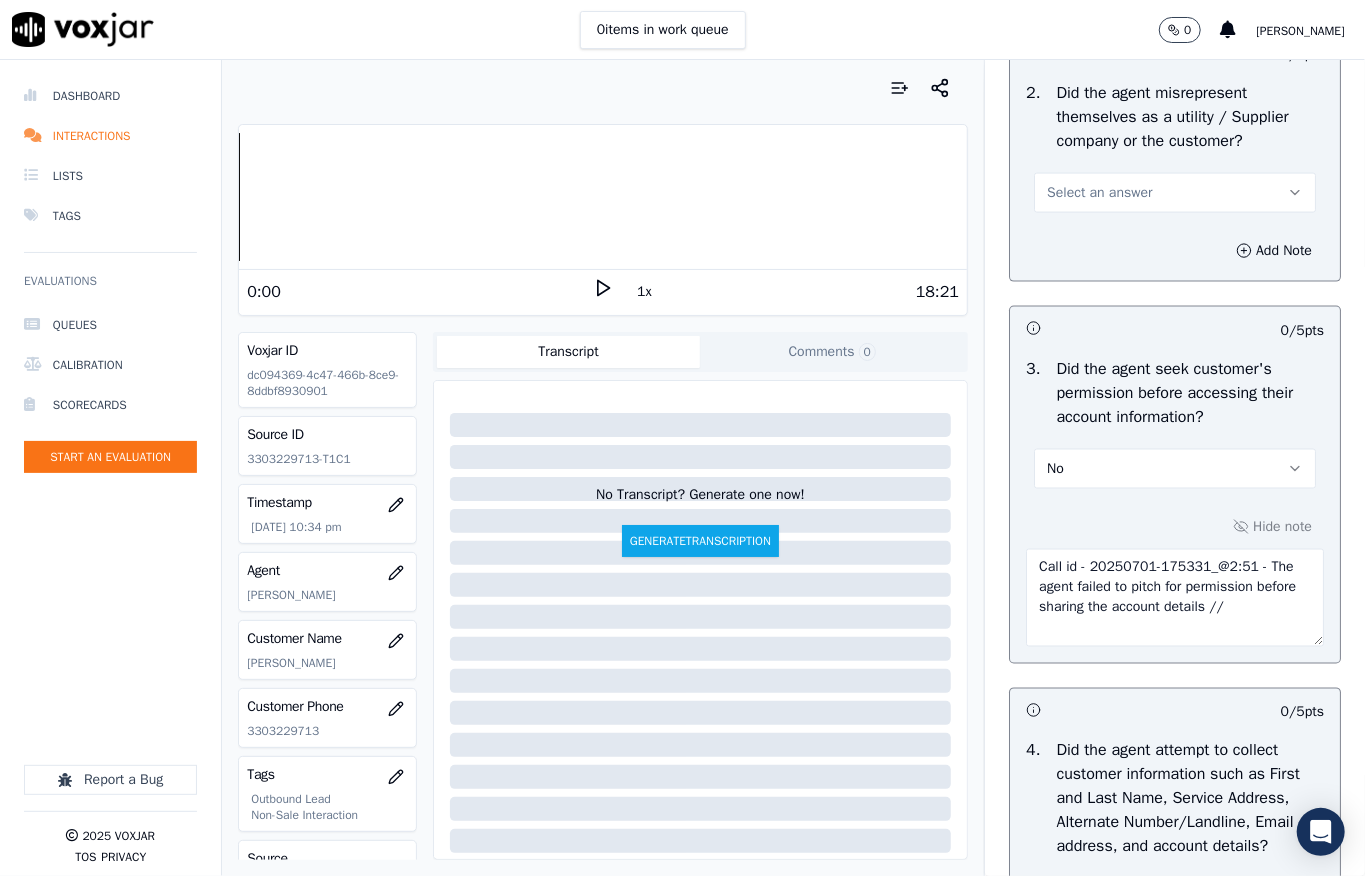 scroll, scrollTop: 1525, scrollLeft: 0, axis: vertical 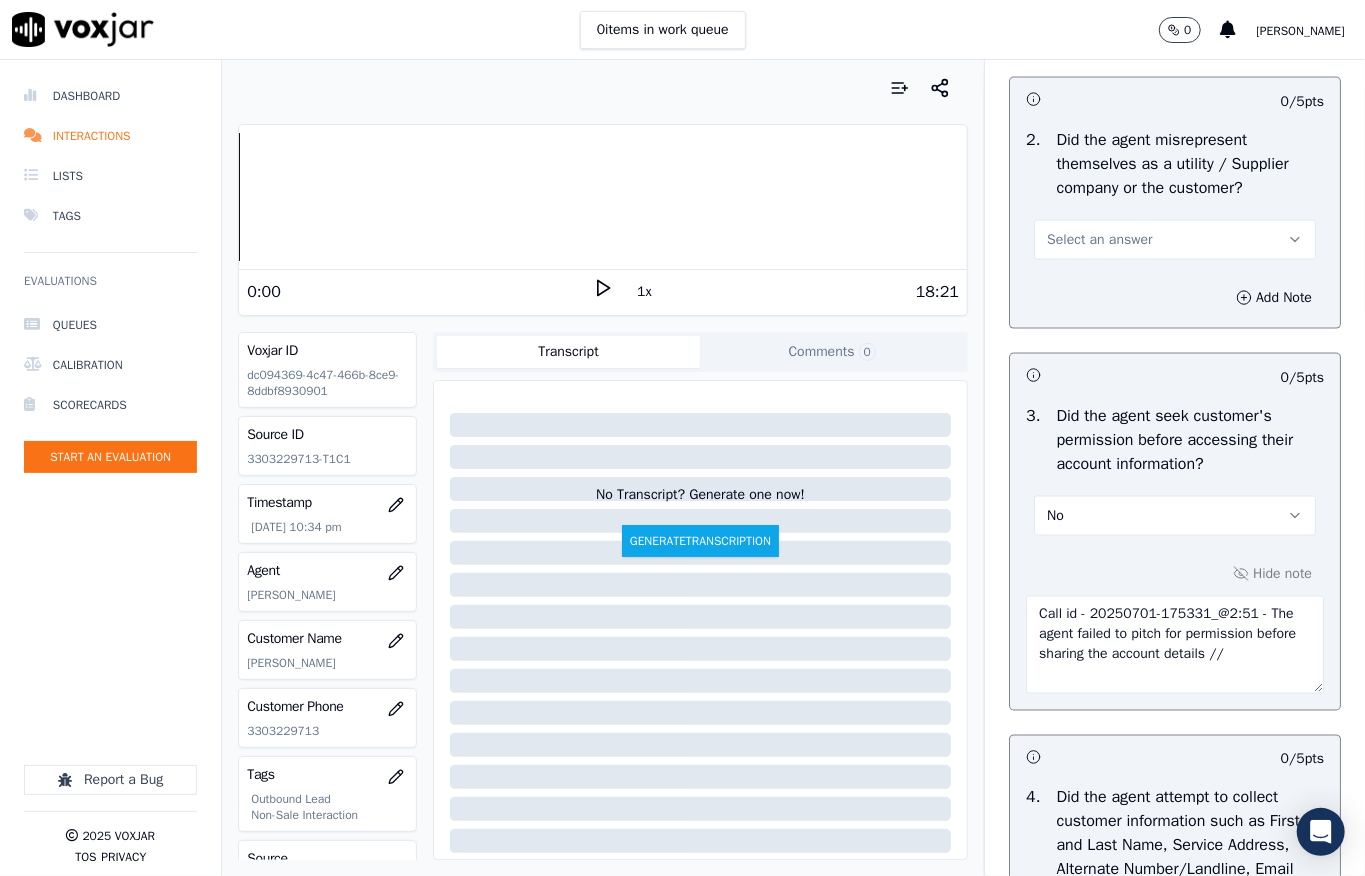 click on "Select an answer" at bounding box center [1099, 240] 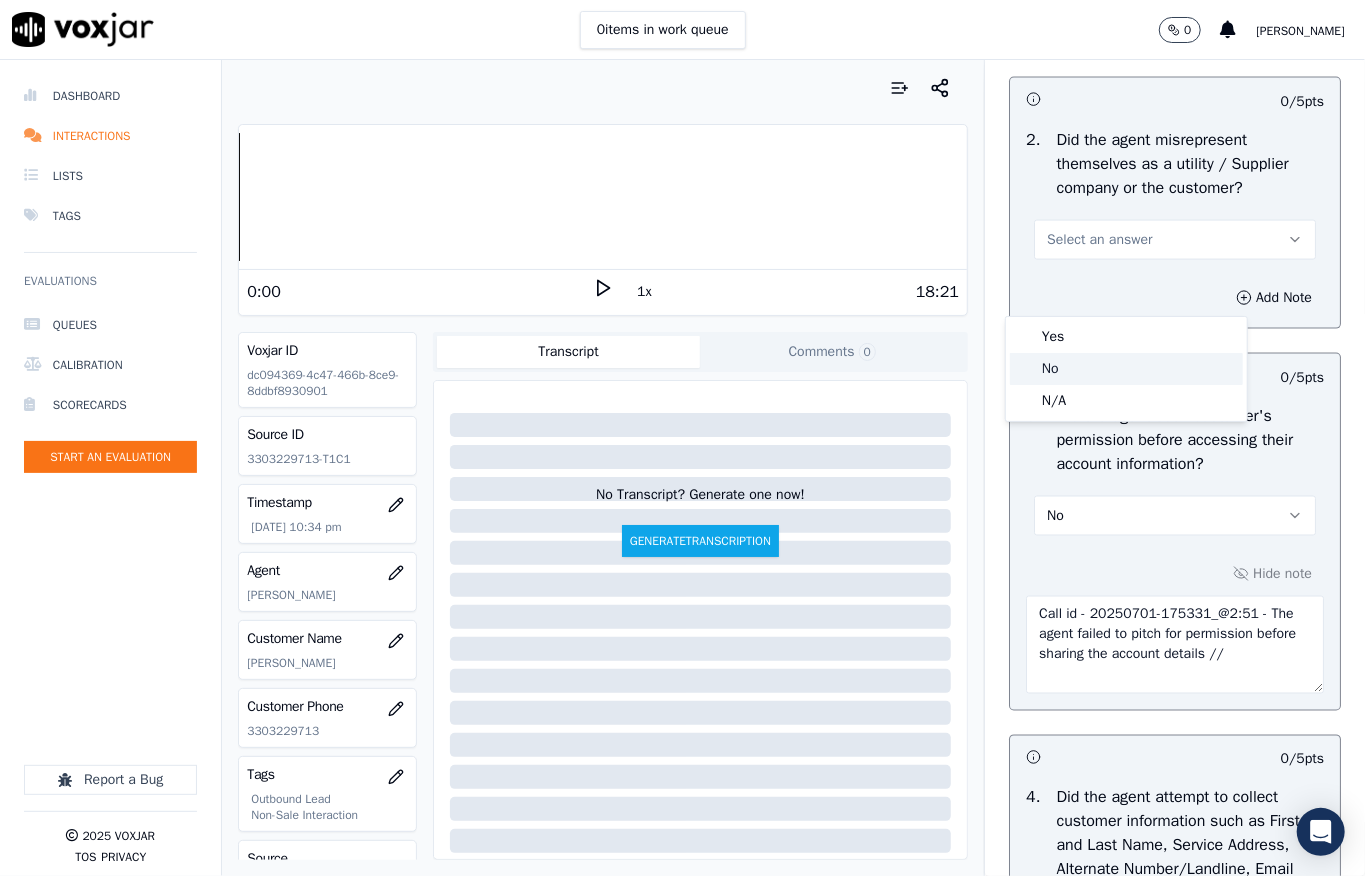 click on "No" 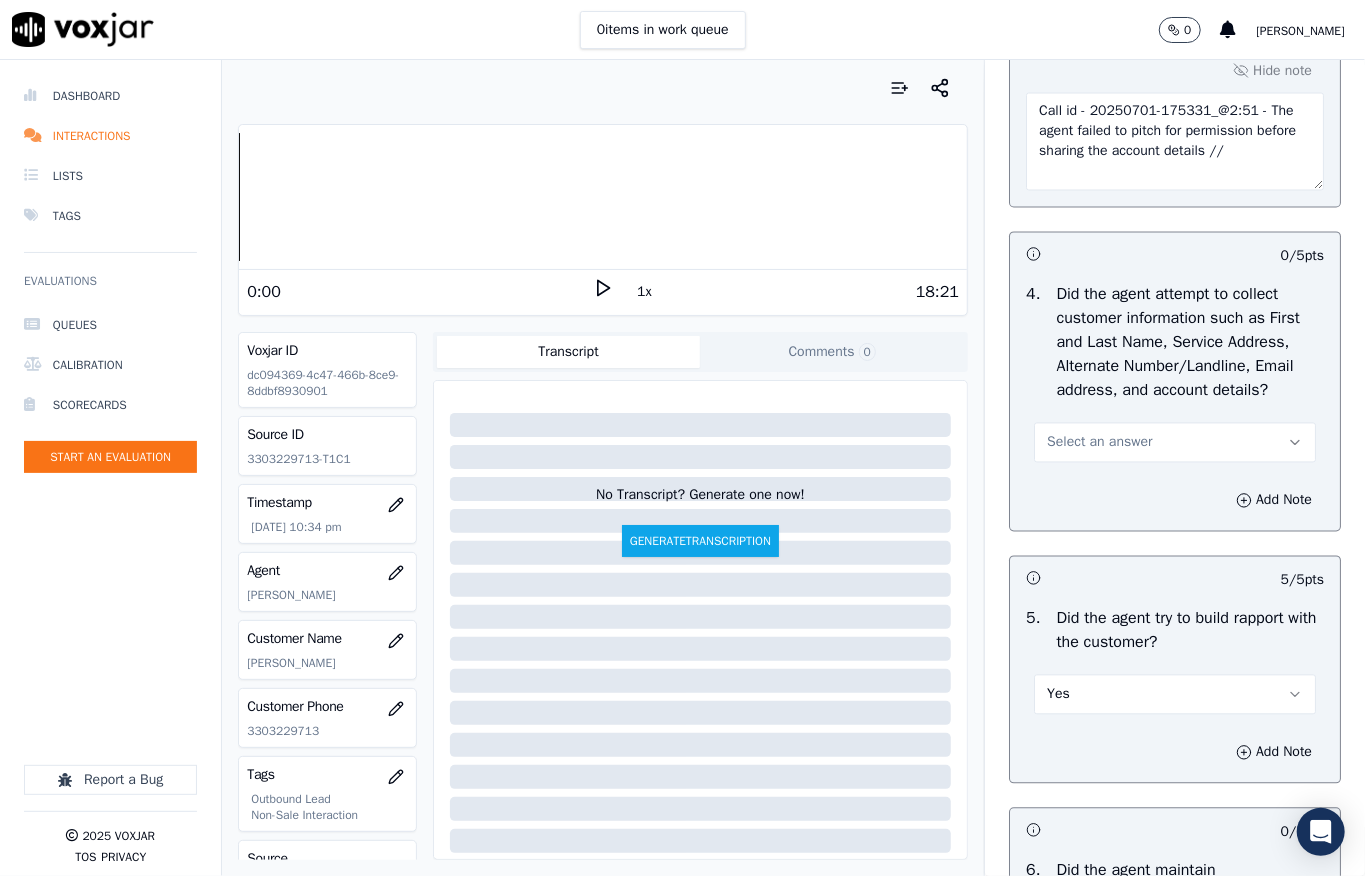 scroll, scrollTop: 2058, scrollLeft: 0, axis: vertical 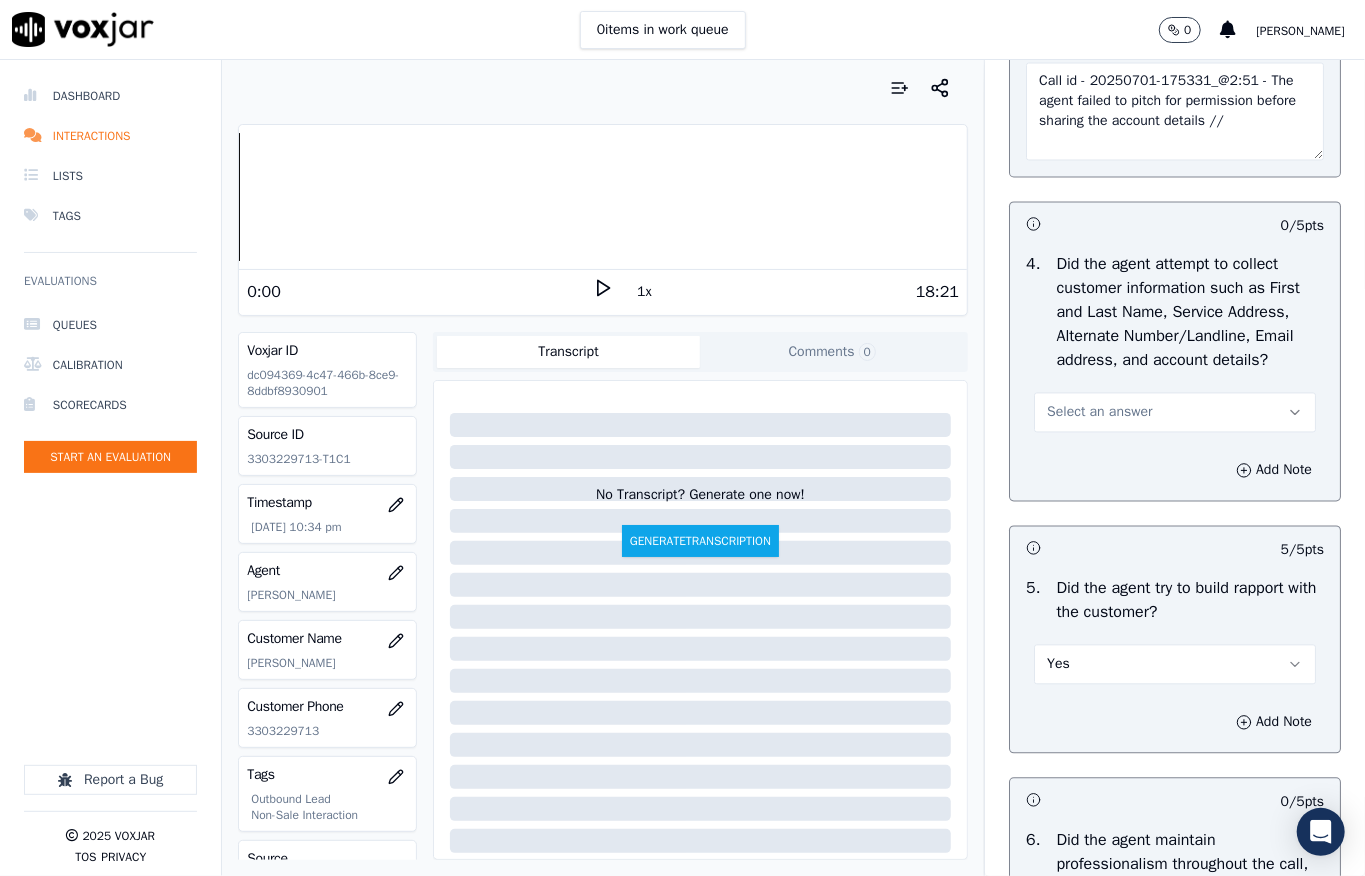 click on "Select an answer" at bounding box center [1099, 413] 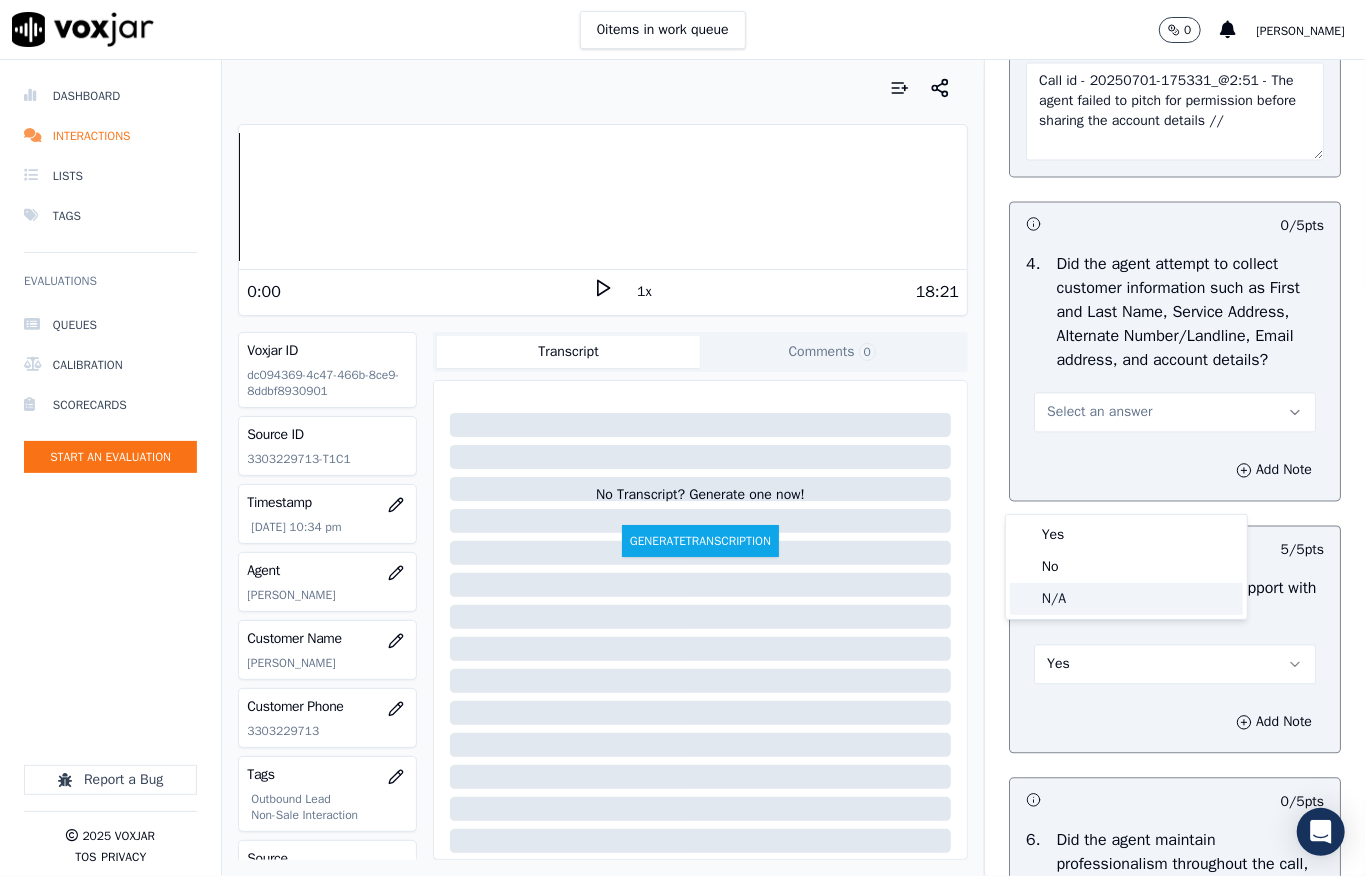 click on "N/A" 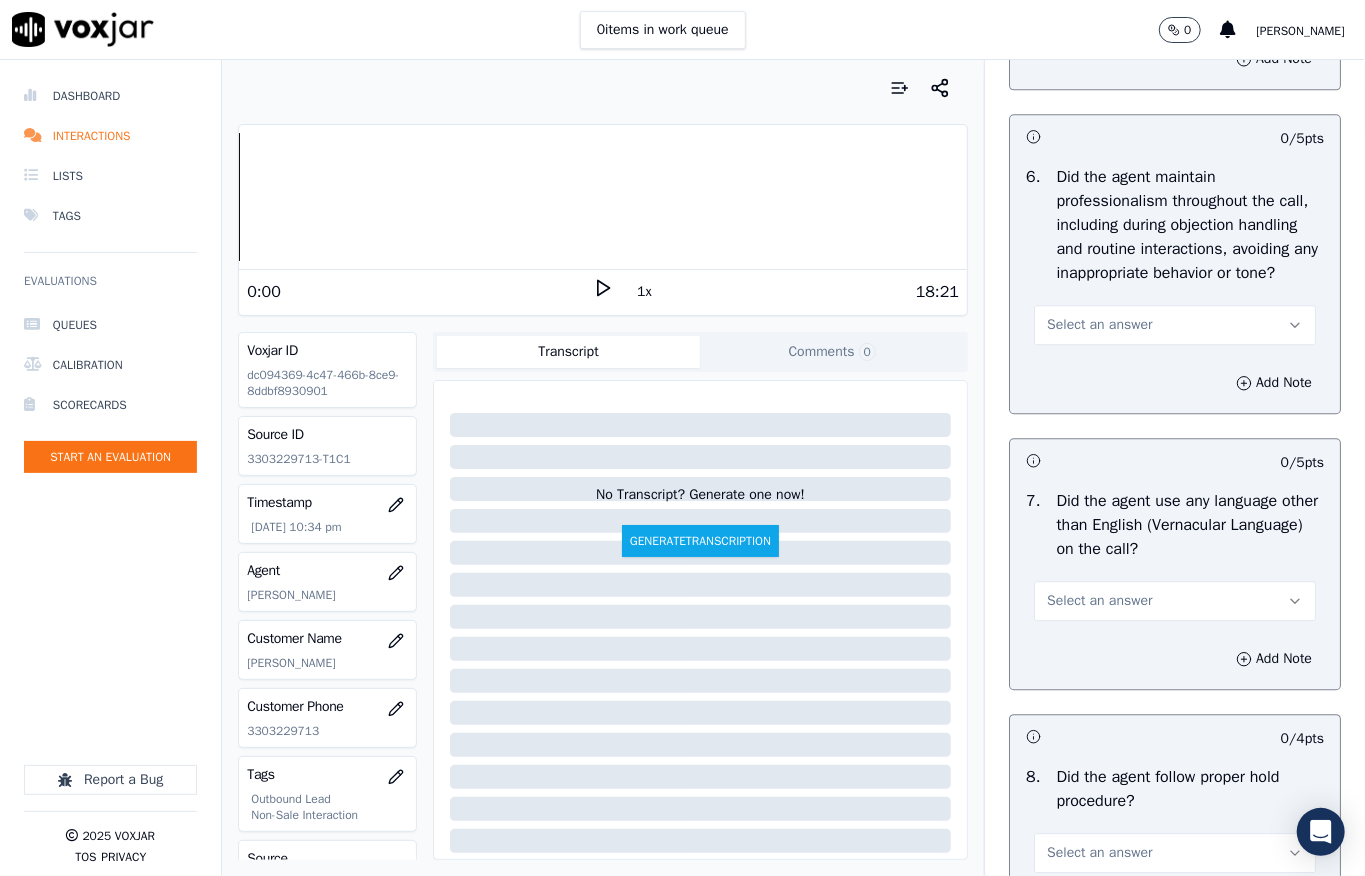 scroll, scrollTop: 2725, scrollLeft: 0, axis: vertical 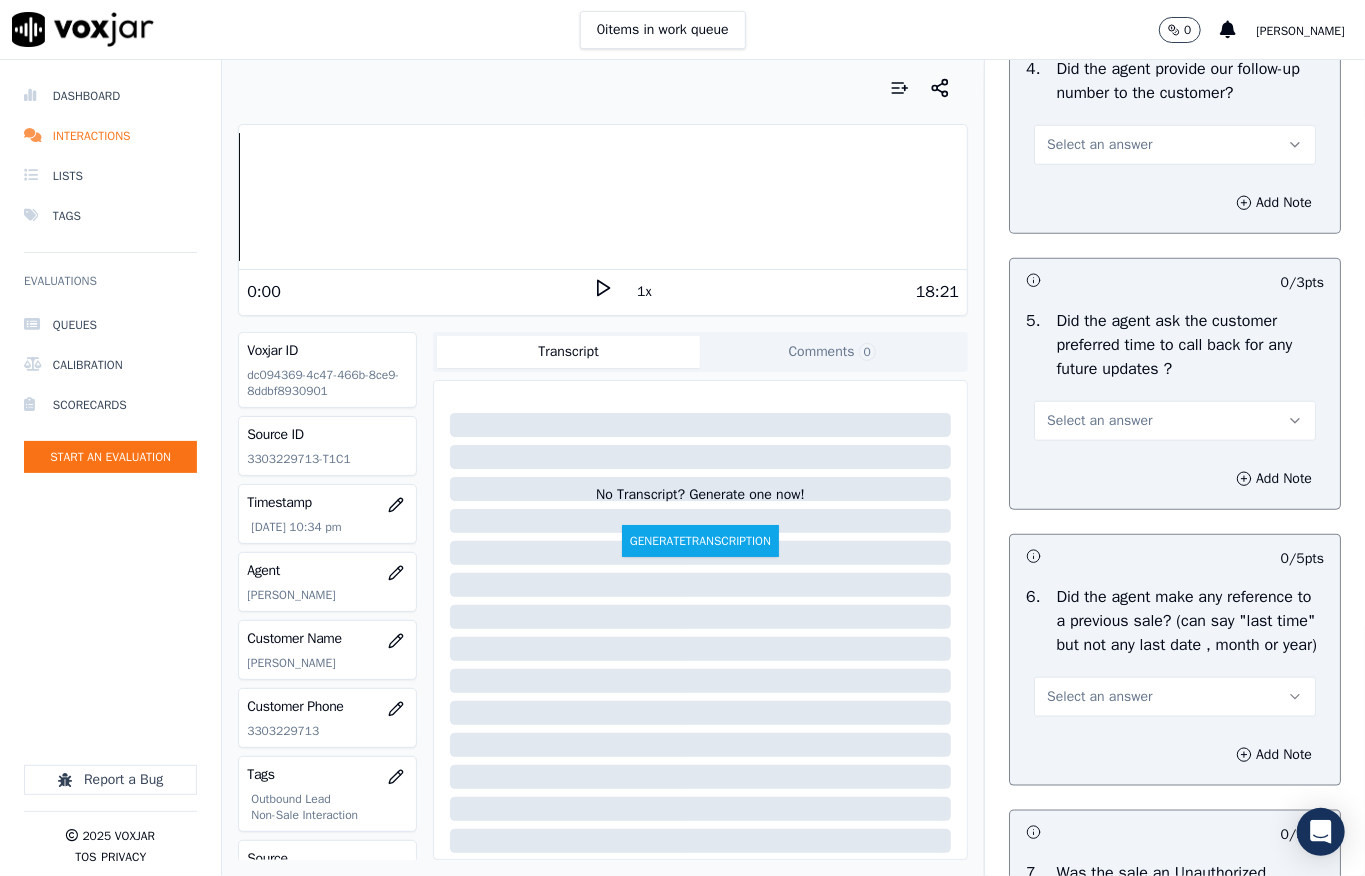 click on "Select an answer" at bounding box center [1099, 421] 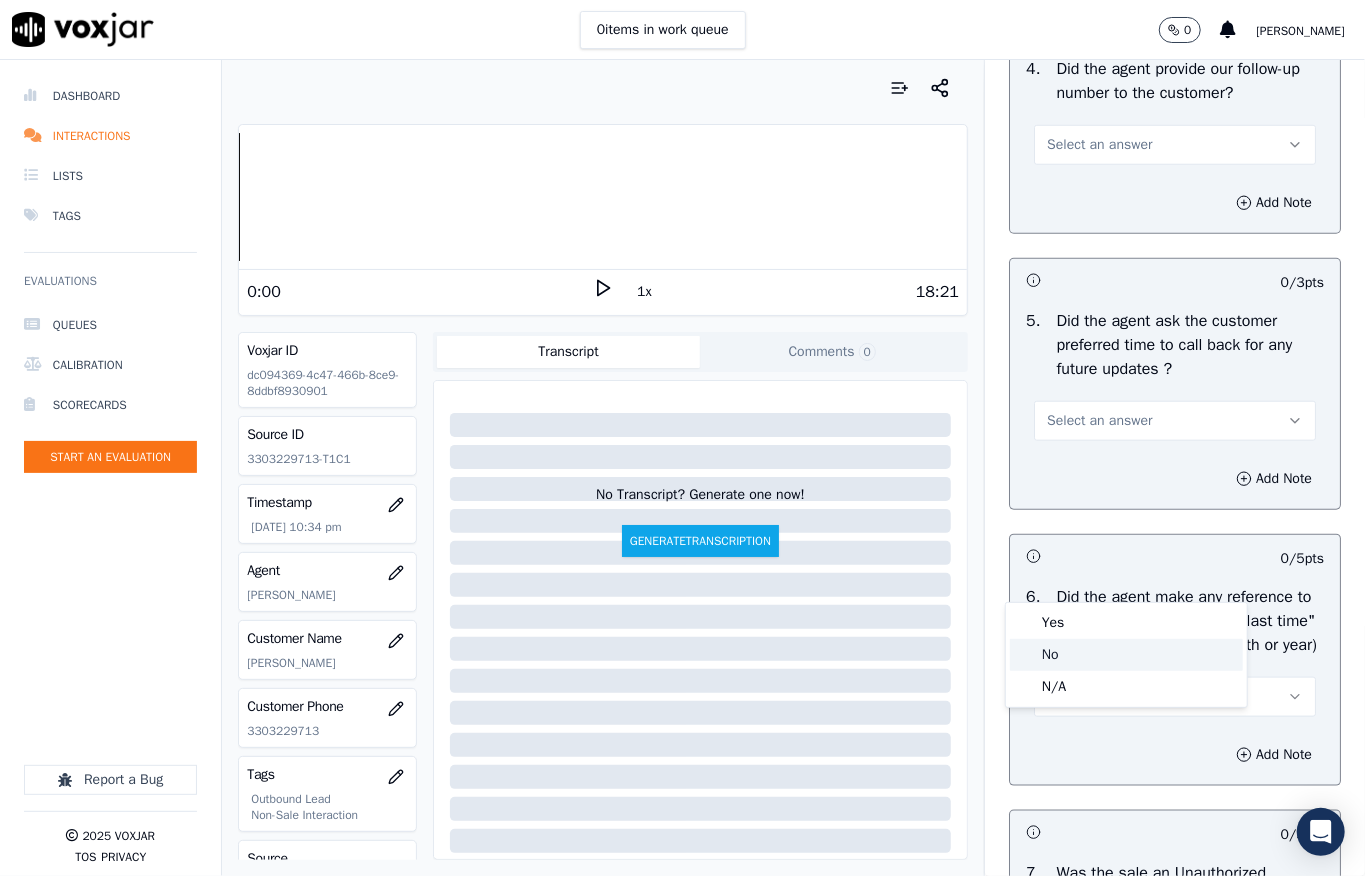 click on "No" 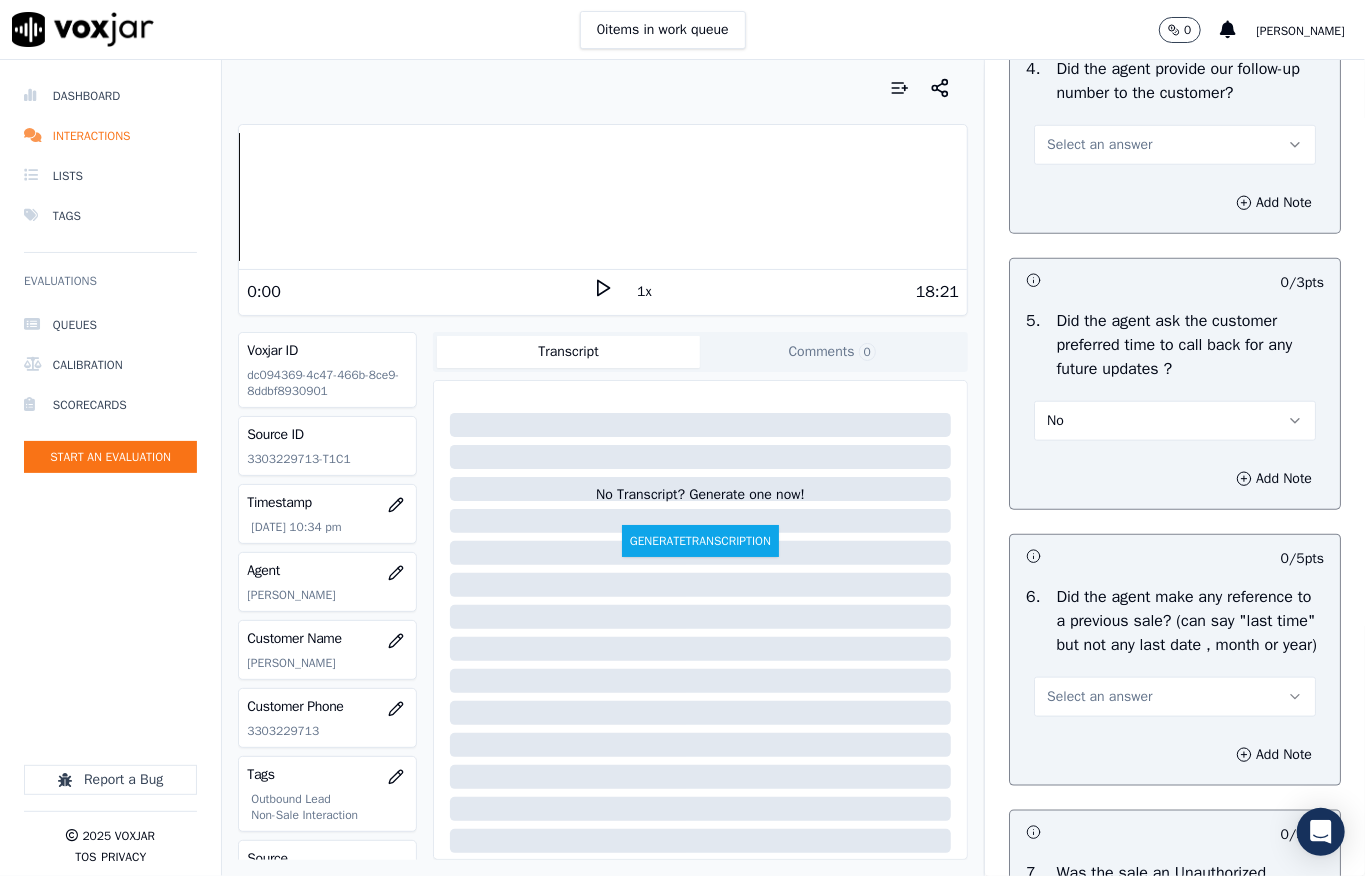 click on "Select an answer" at bounding box center (1099, 145) 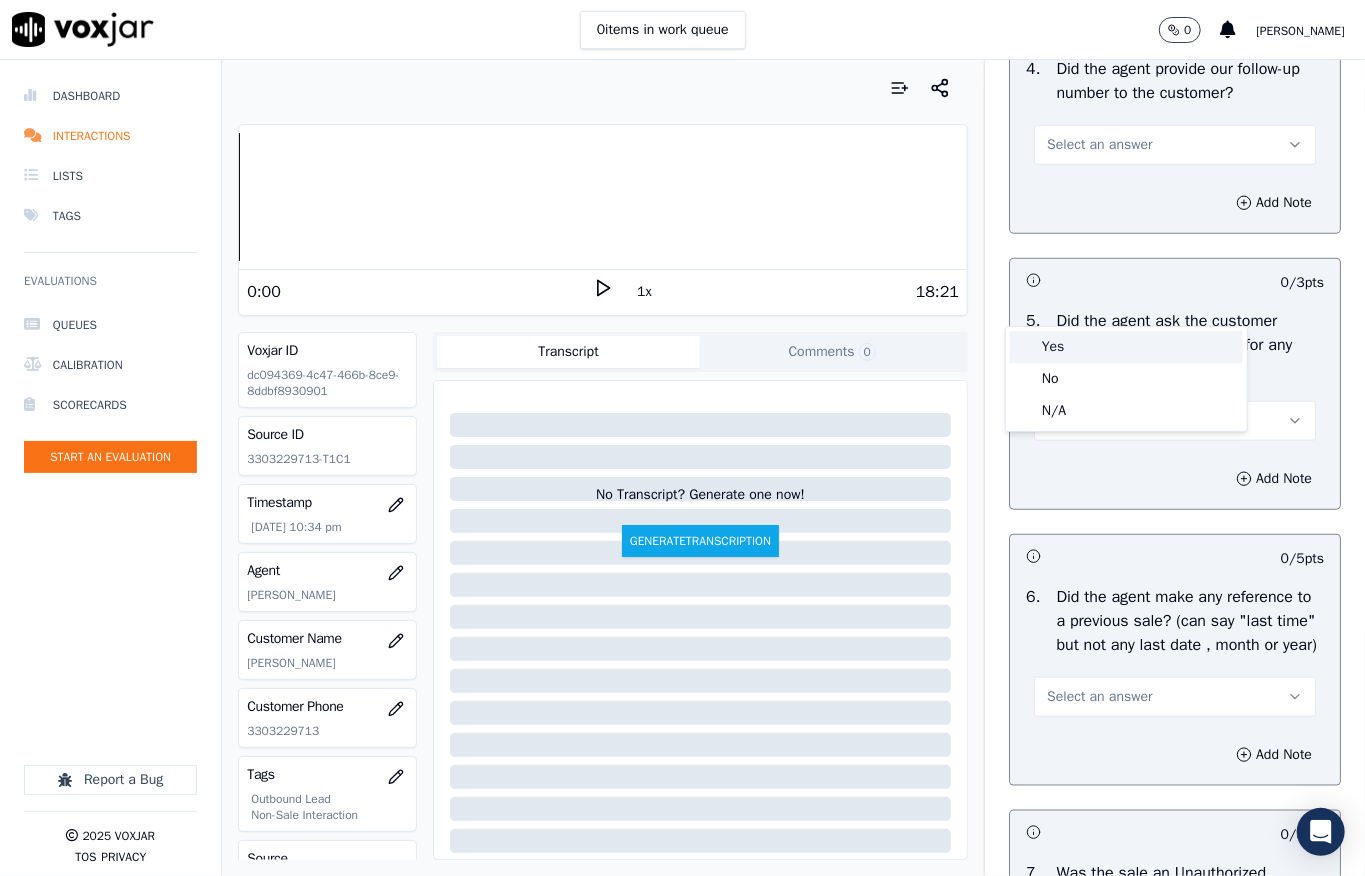 click on "Yes" at bounding box center [1126, 347] 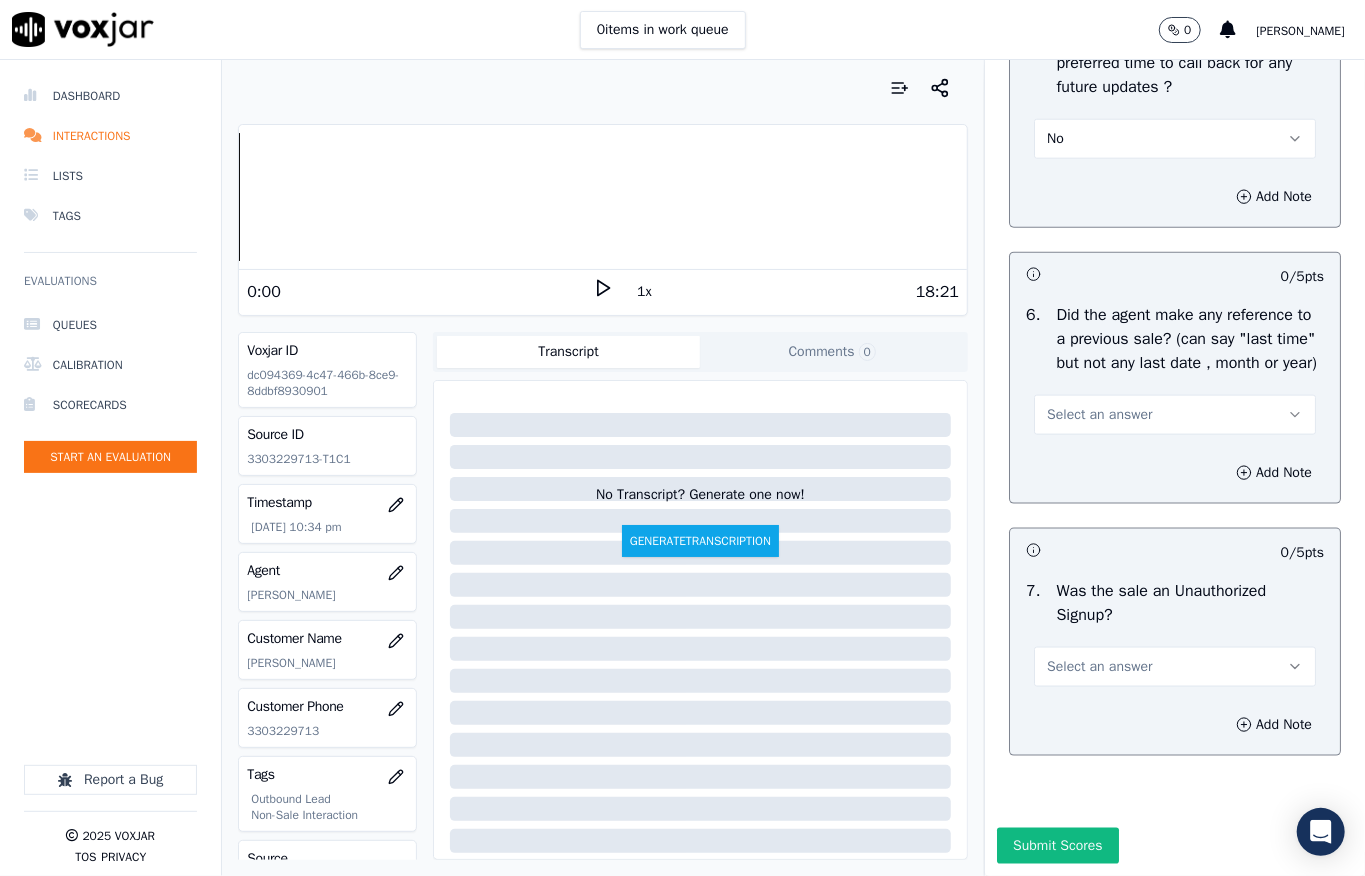scroll, scrollTop: 5424, scrollLeft: 0, axis: vertical 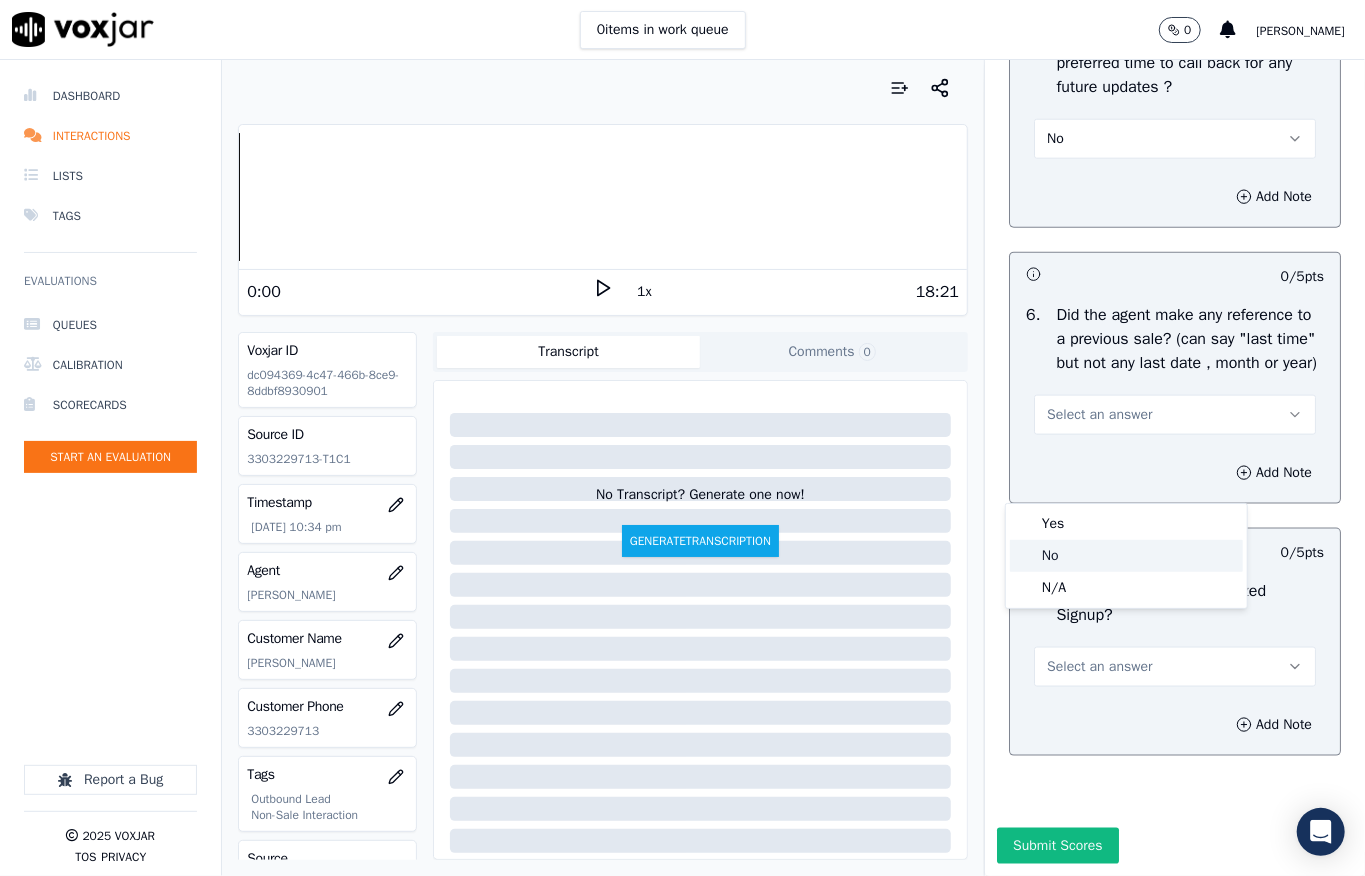 click on "No" 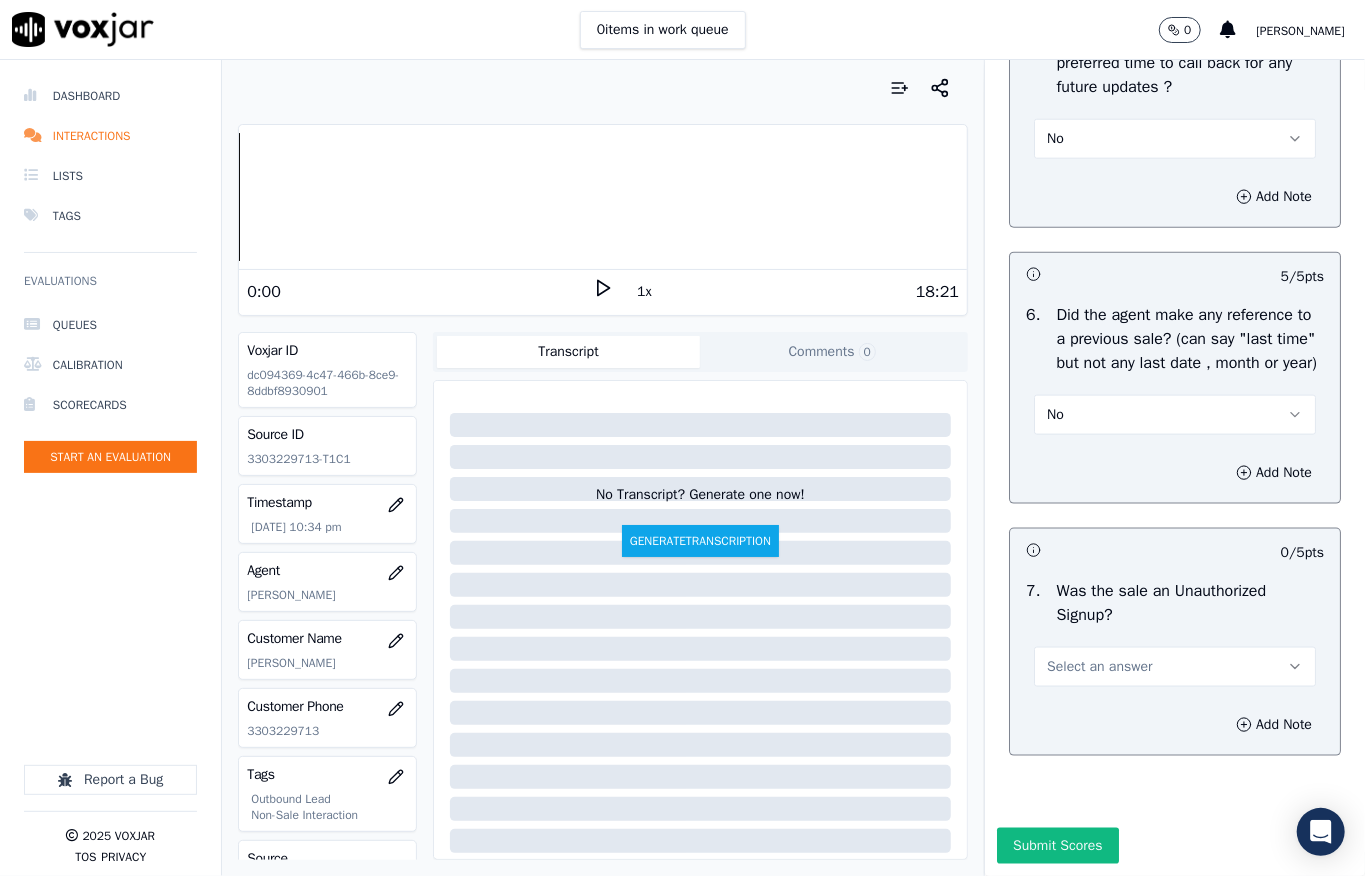 scroll, scrollTop: 5557, scrollLeft: 0, axis: vertical 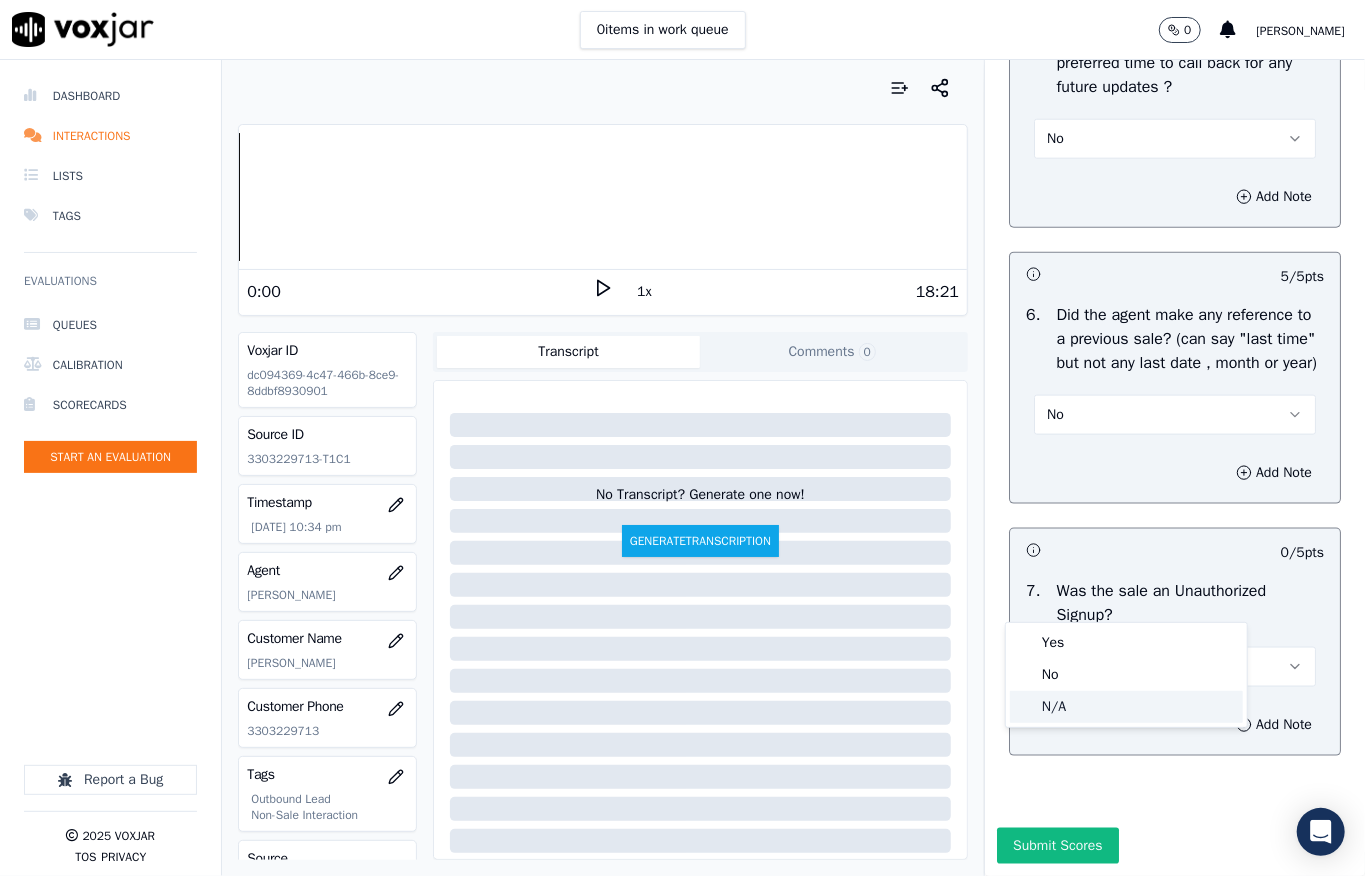 click on "N/A" 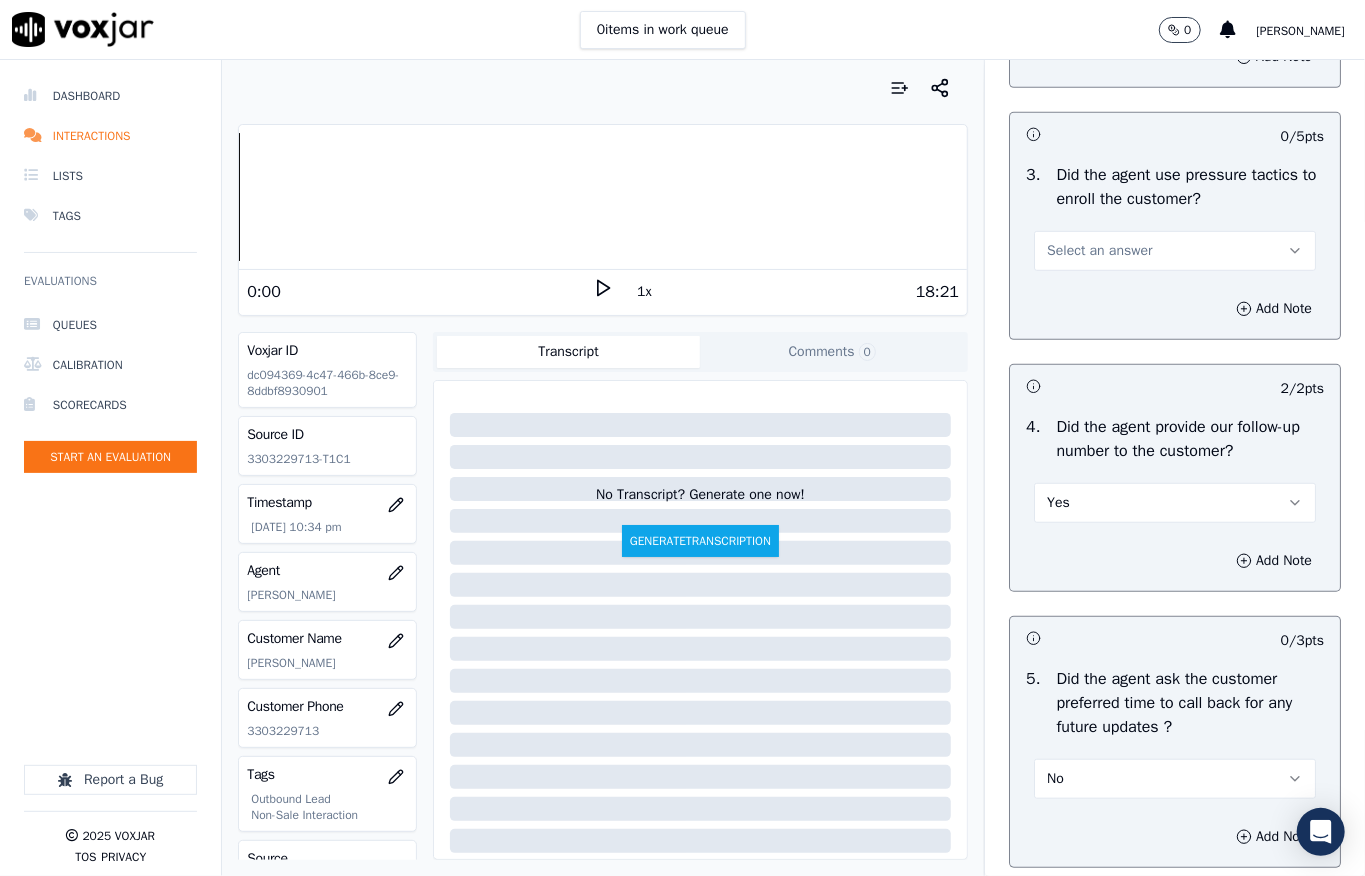 scroll, scrollTop: 4624, scrollLeft: 0, axis: vertical 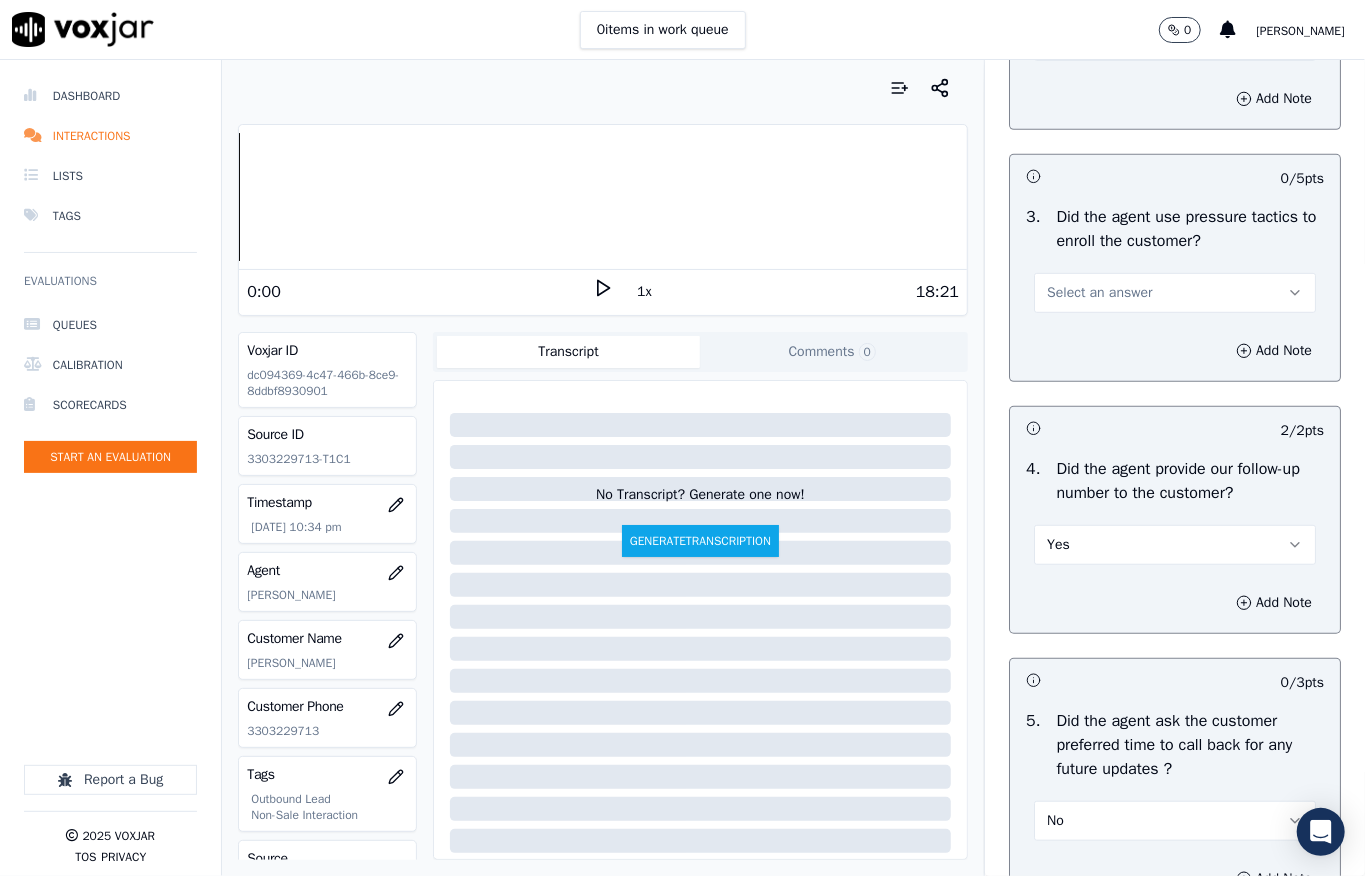 click on "Select an answer" at bounding box center (1099, 293) 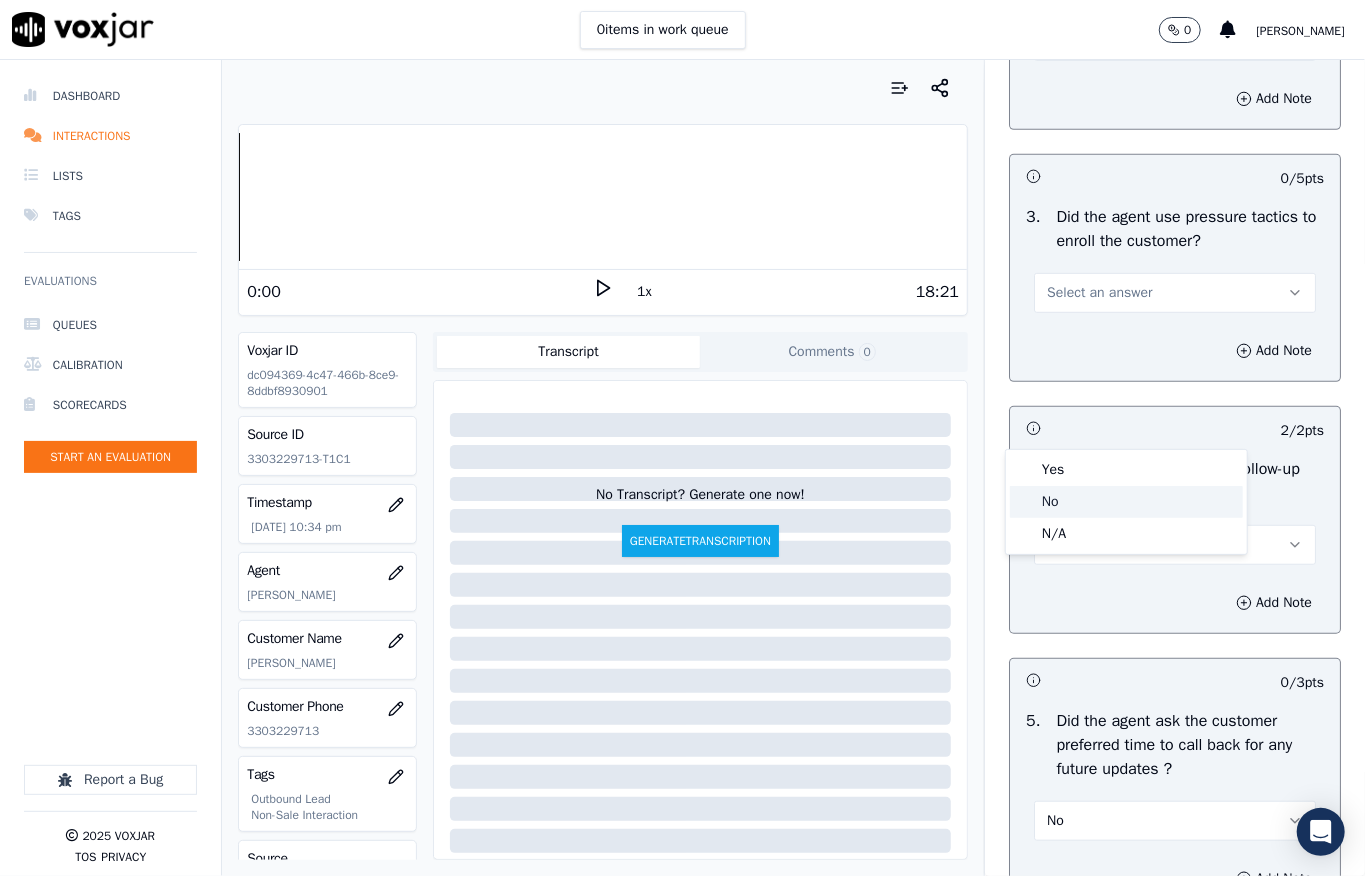 click on "No" 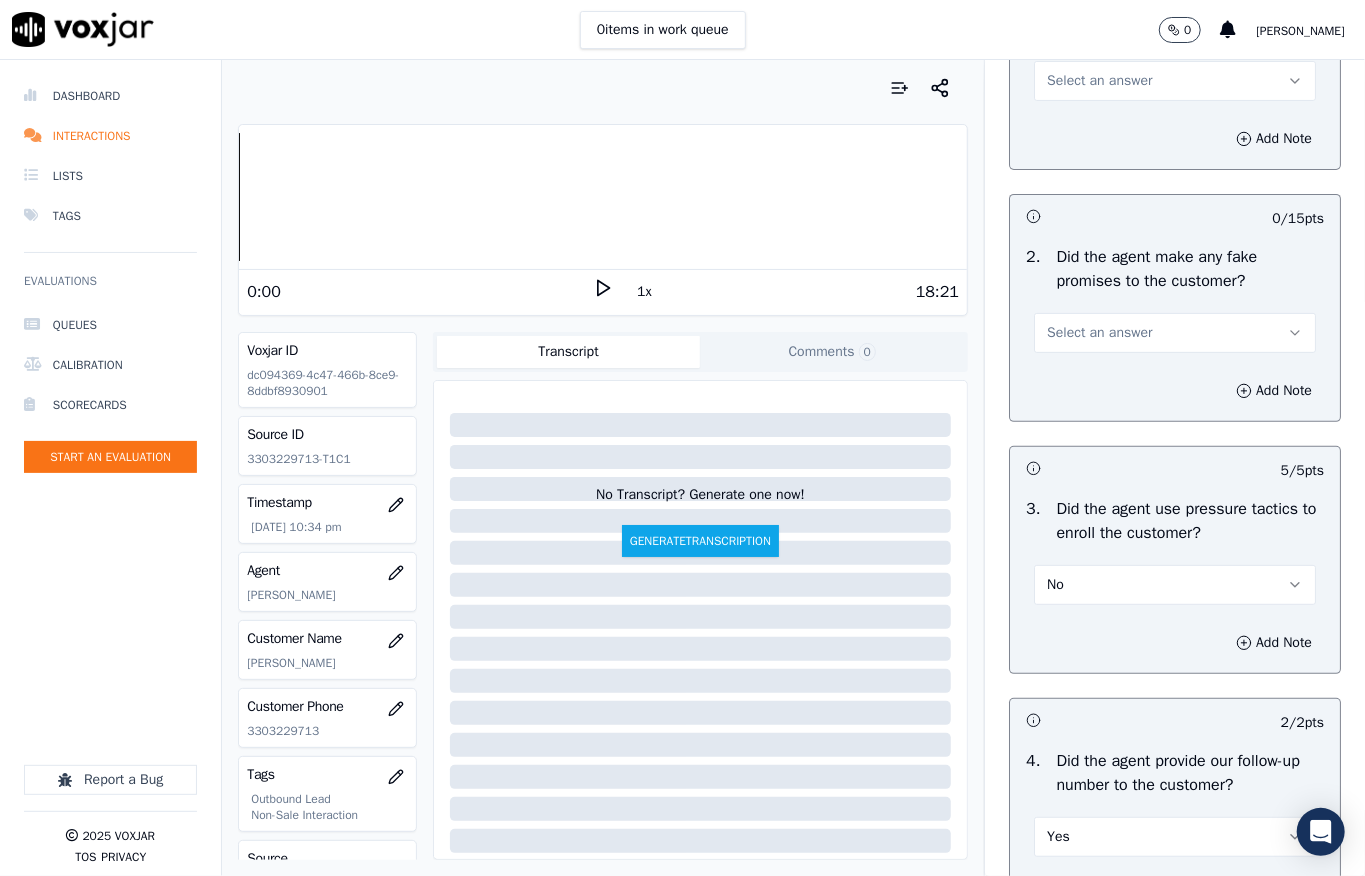 scroll, scrollTop: 4224, scrollLeft: 0, axis: vertical 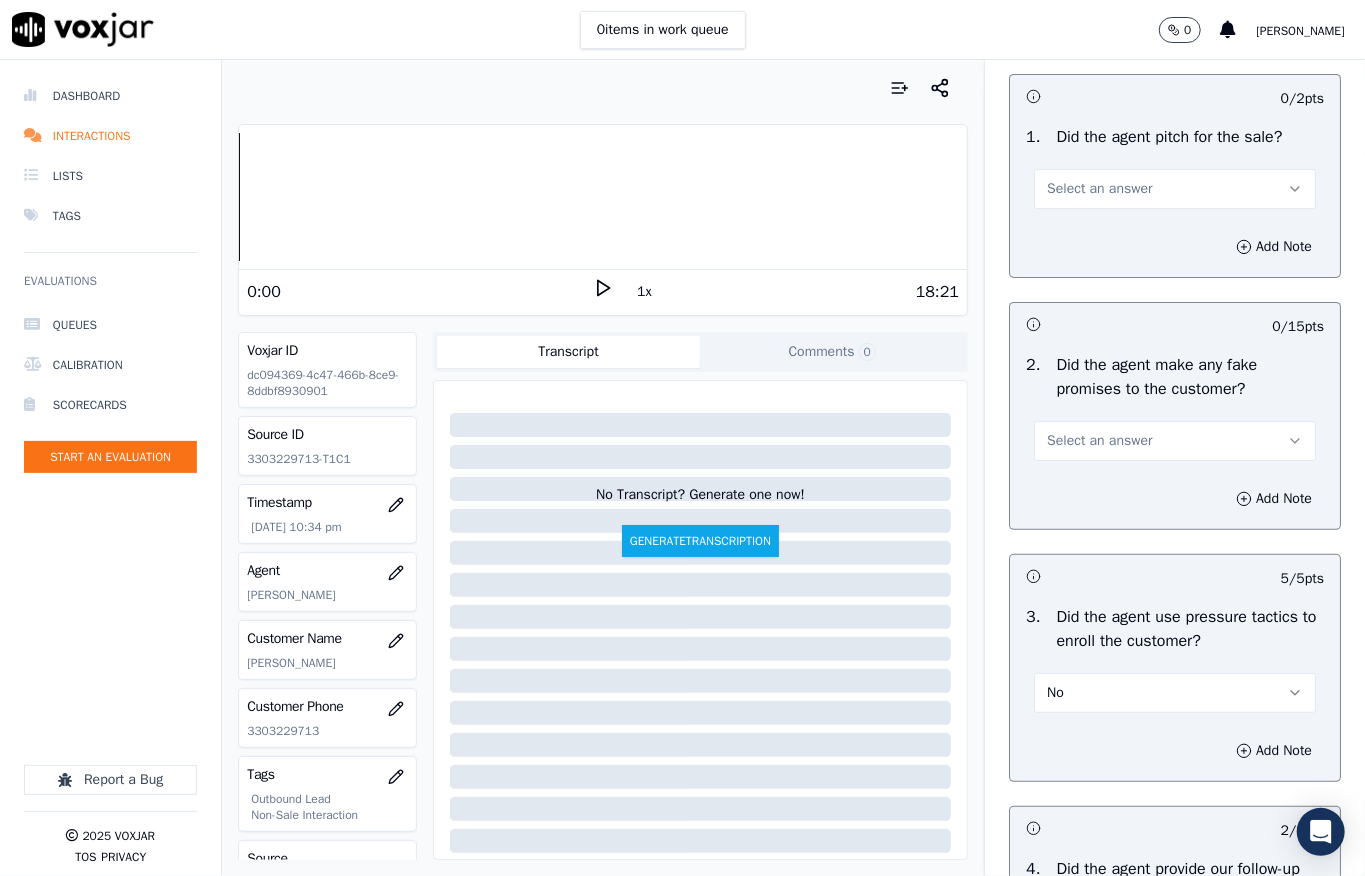 click on "Select an answer" at bounding box center [1099, 441] 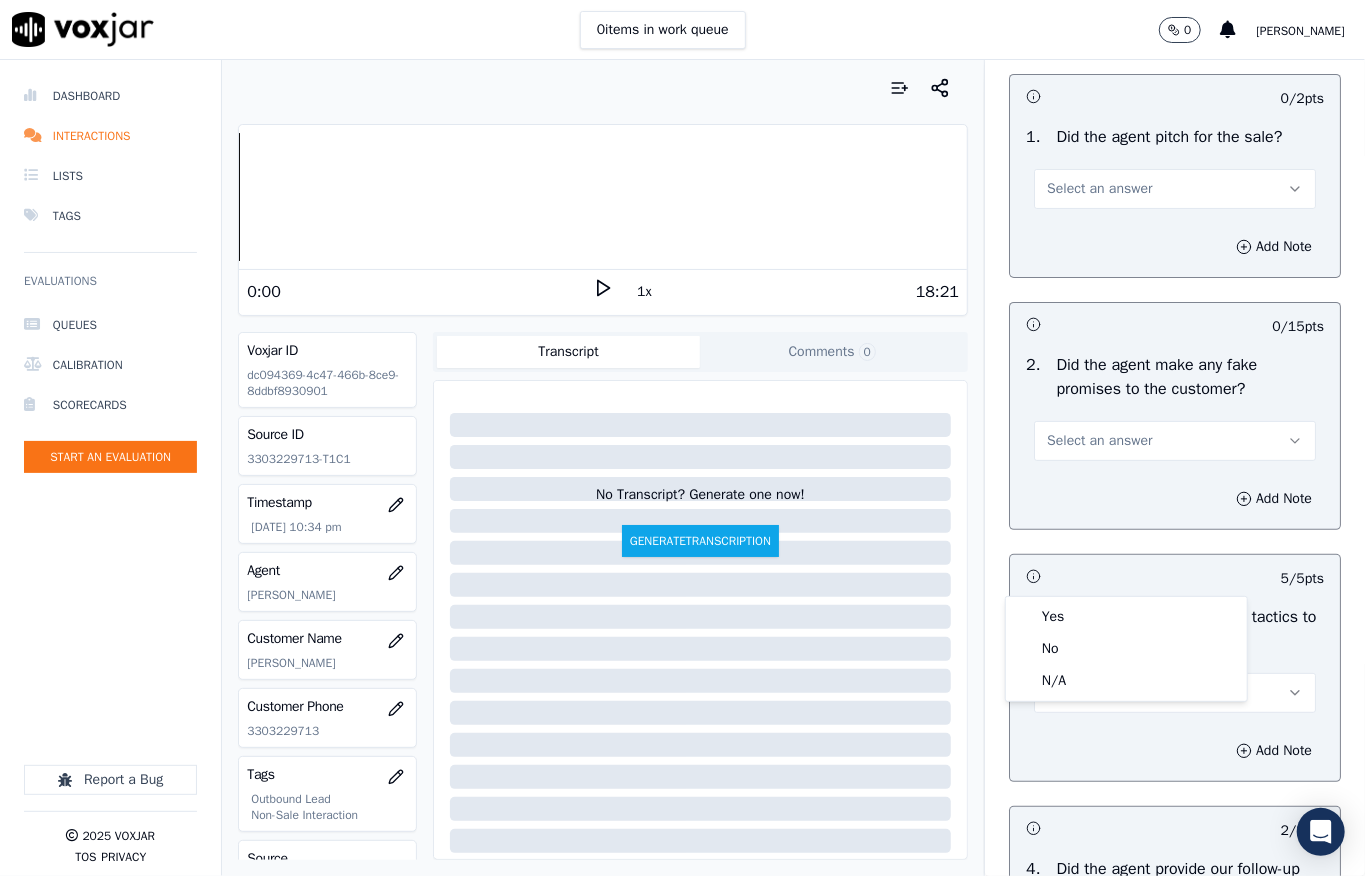 click on "Select an answer" at bounding box center (1099, 441) 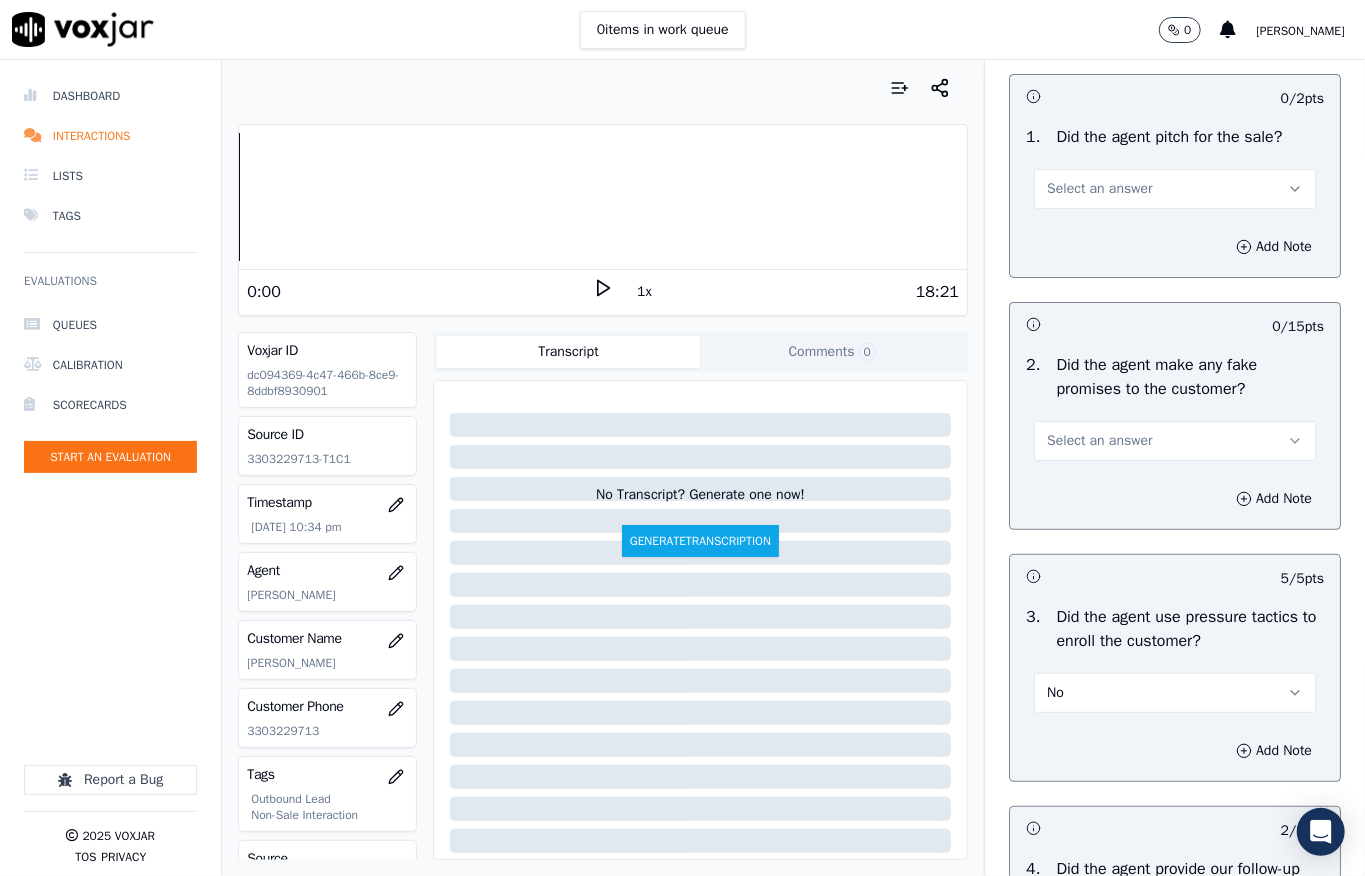 scroll, scrollTop: 4090, scrollLeft: 0, axis: vertical 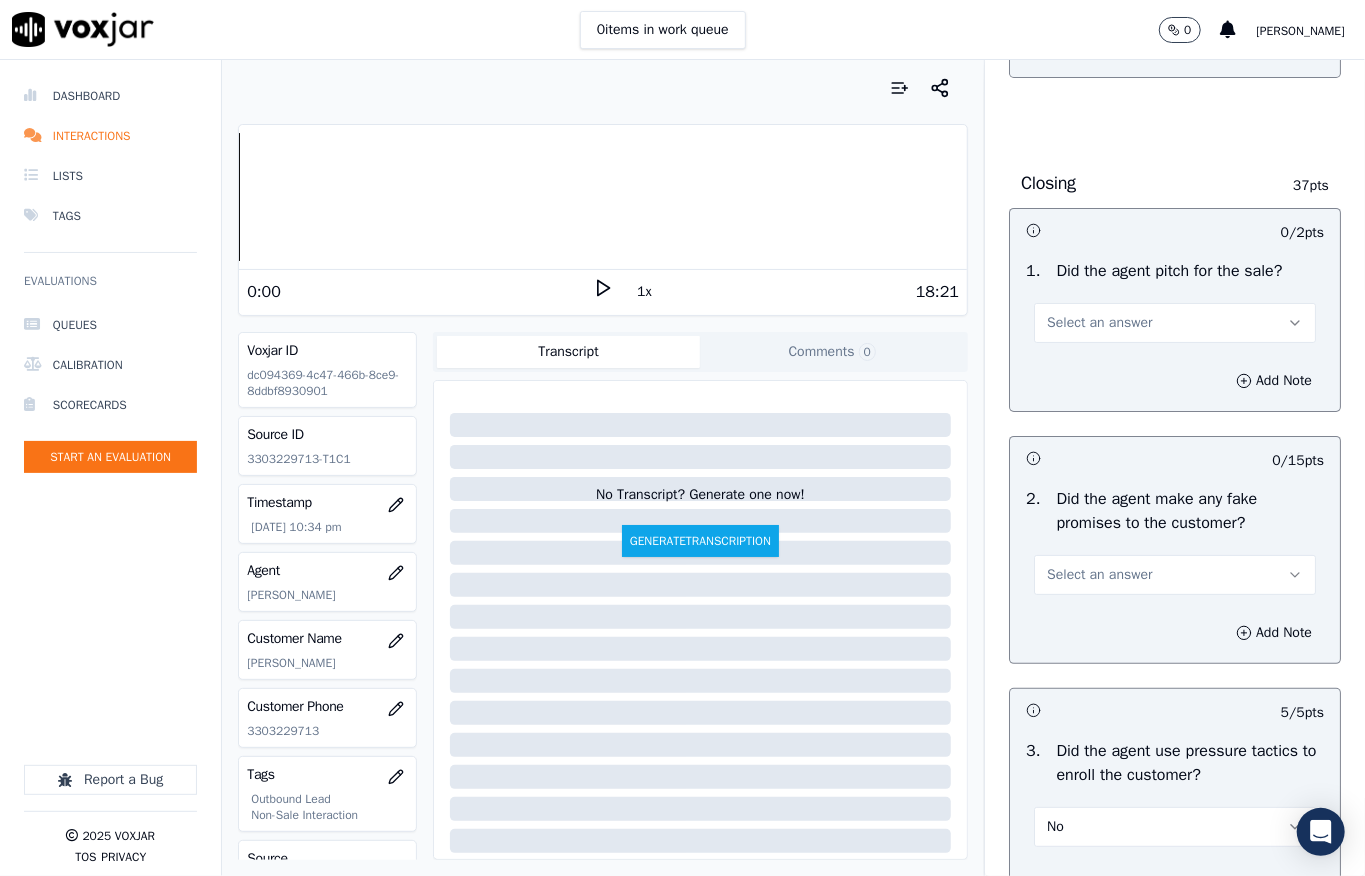 click on "Select an answer" at bounding box center (1175, 323) 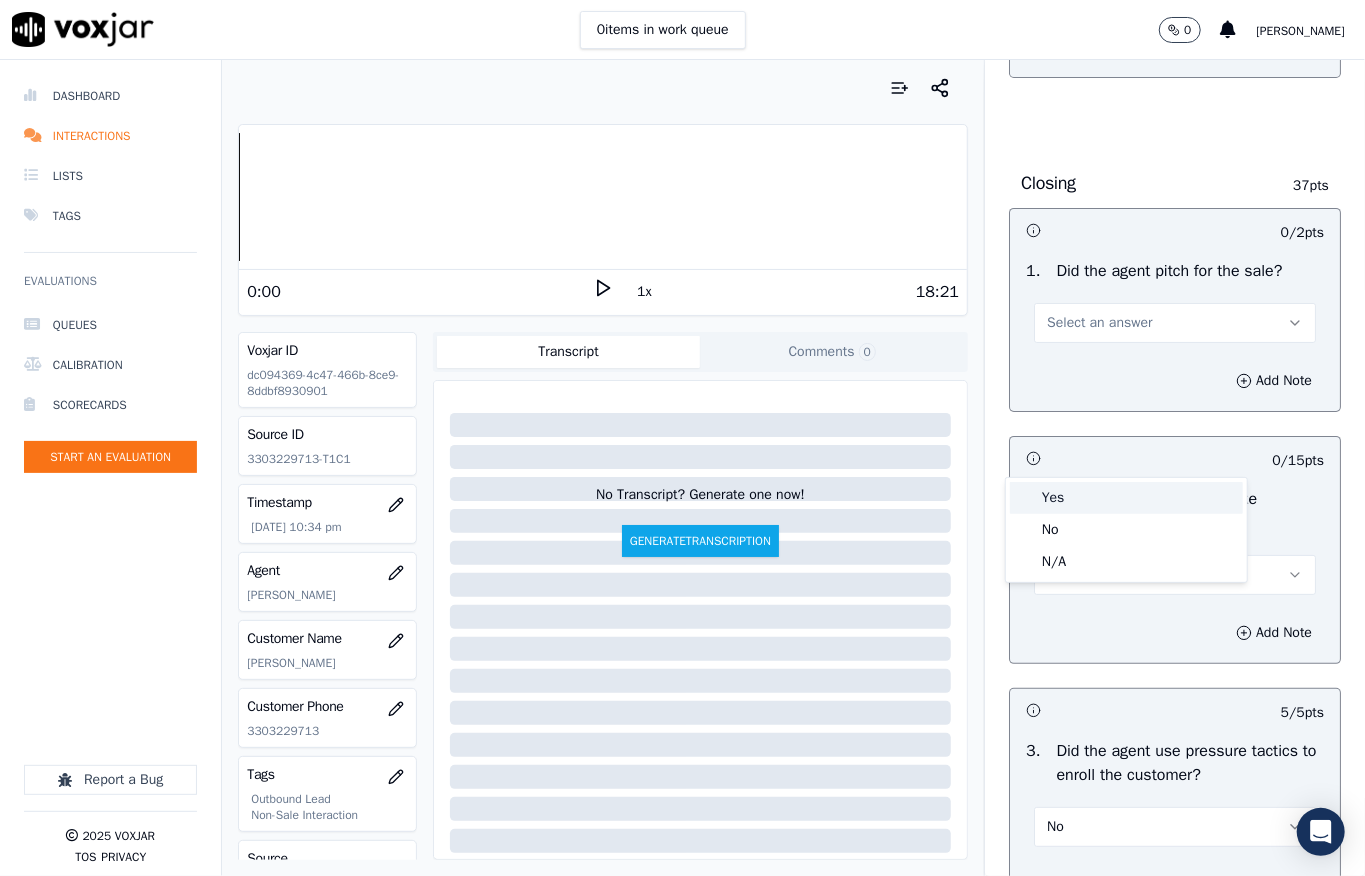 click on "Yes" at bounding box center (1126, 498) 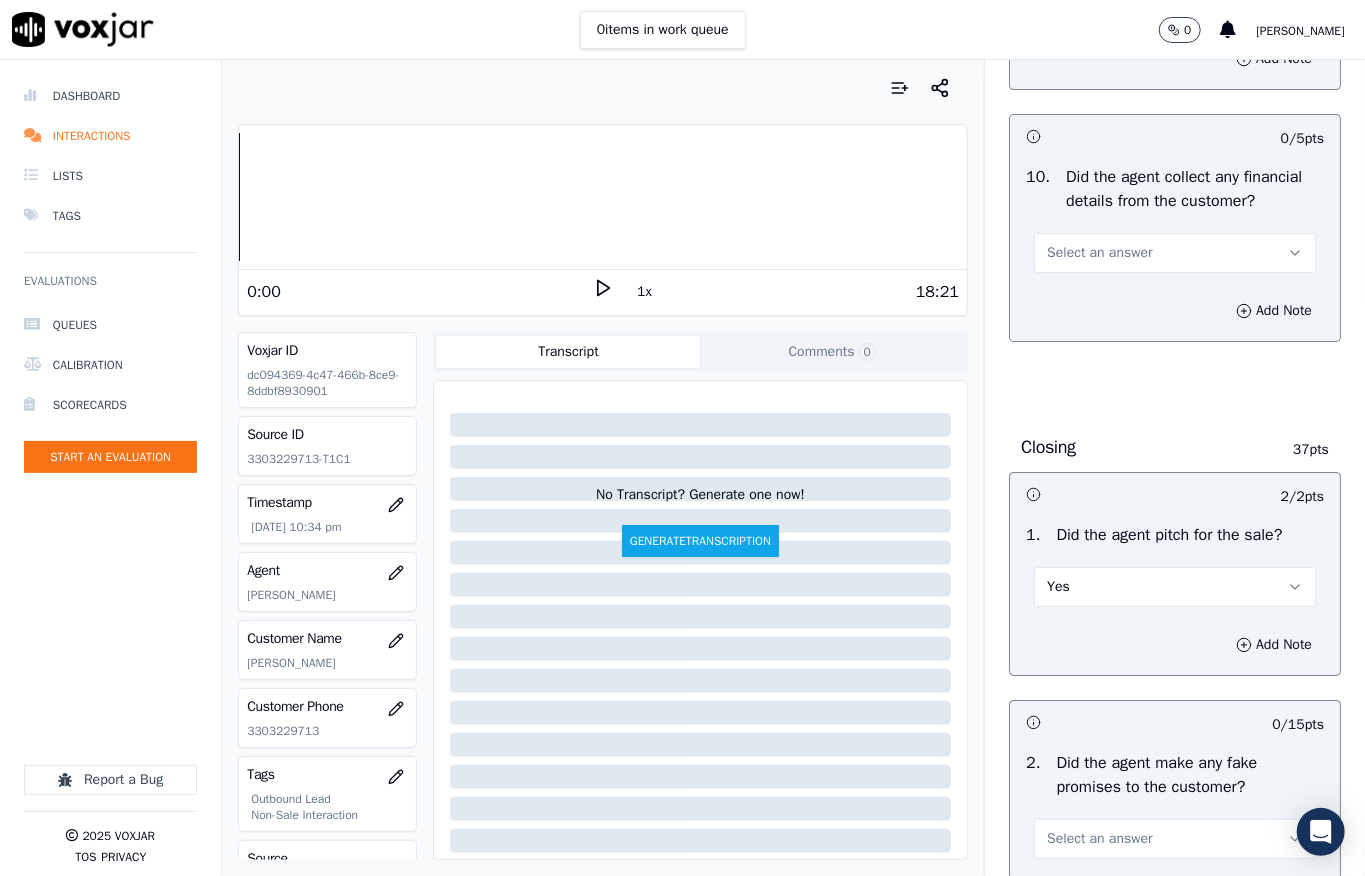 scroll, scrollTop: 3824, scrollLeft: 0, axis: vertical 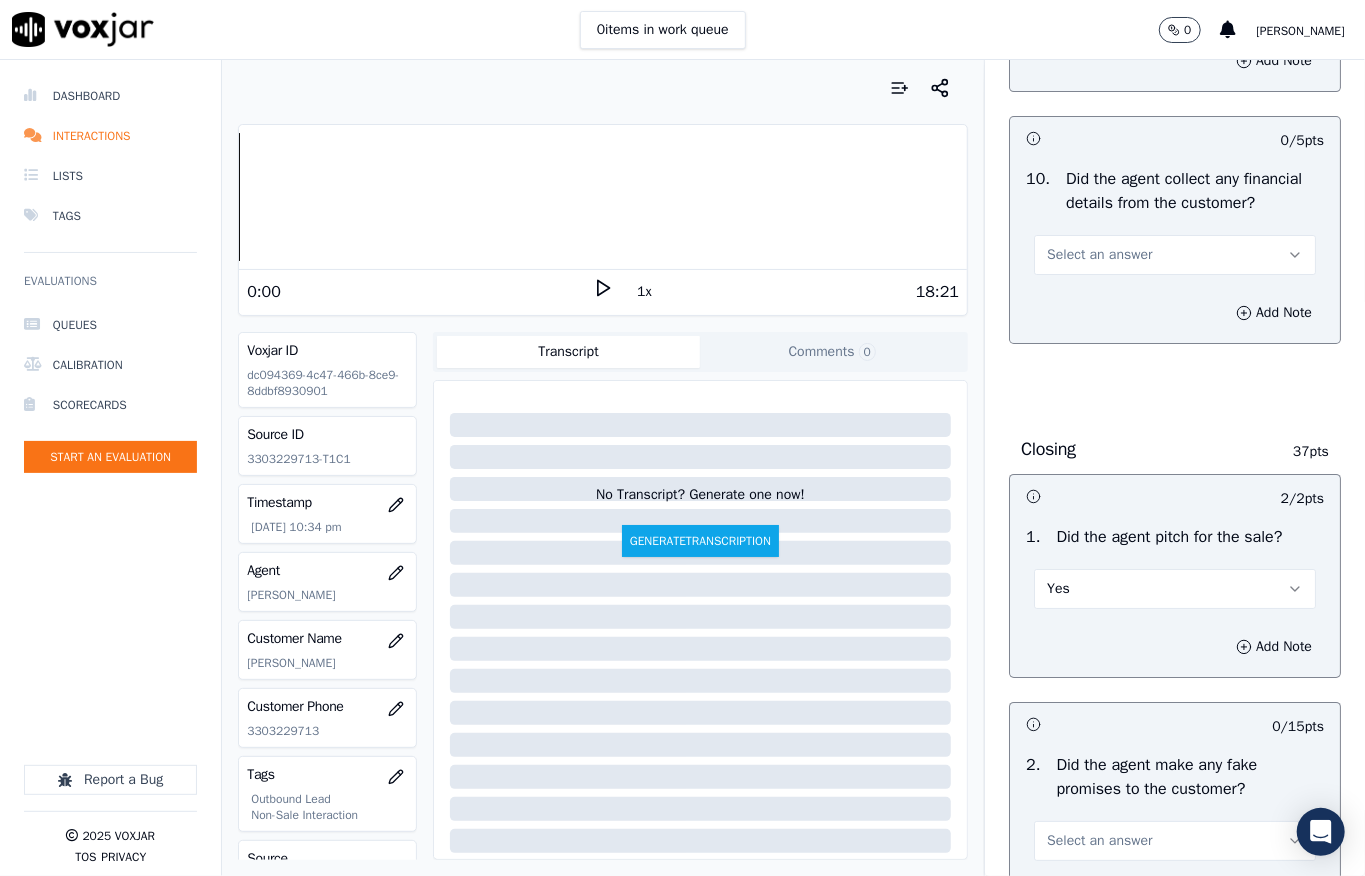 click on "Select an answer" at bounding box center (1099, 255) 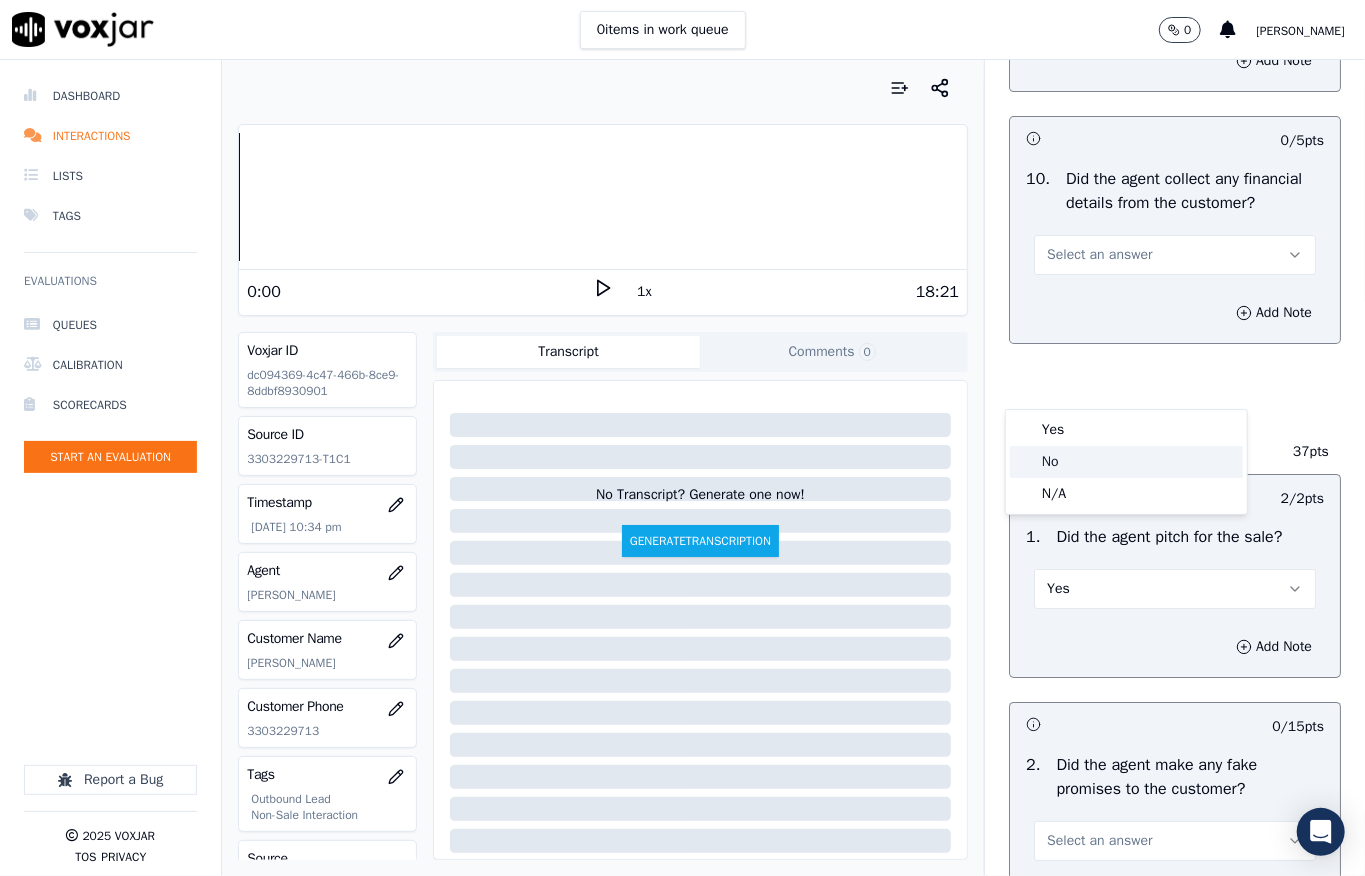 click on "No" 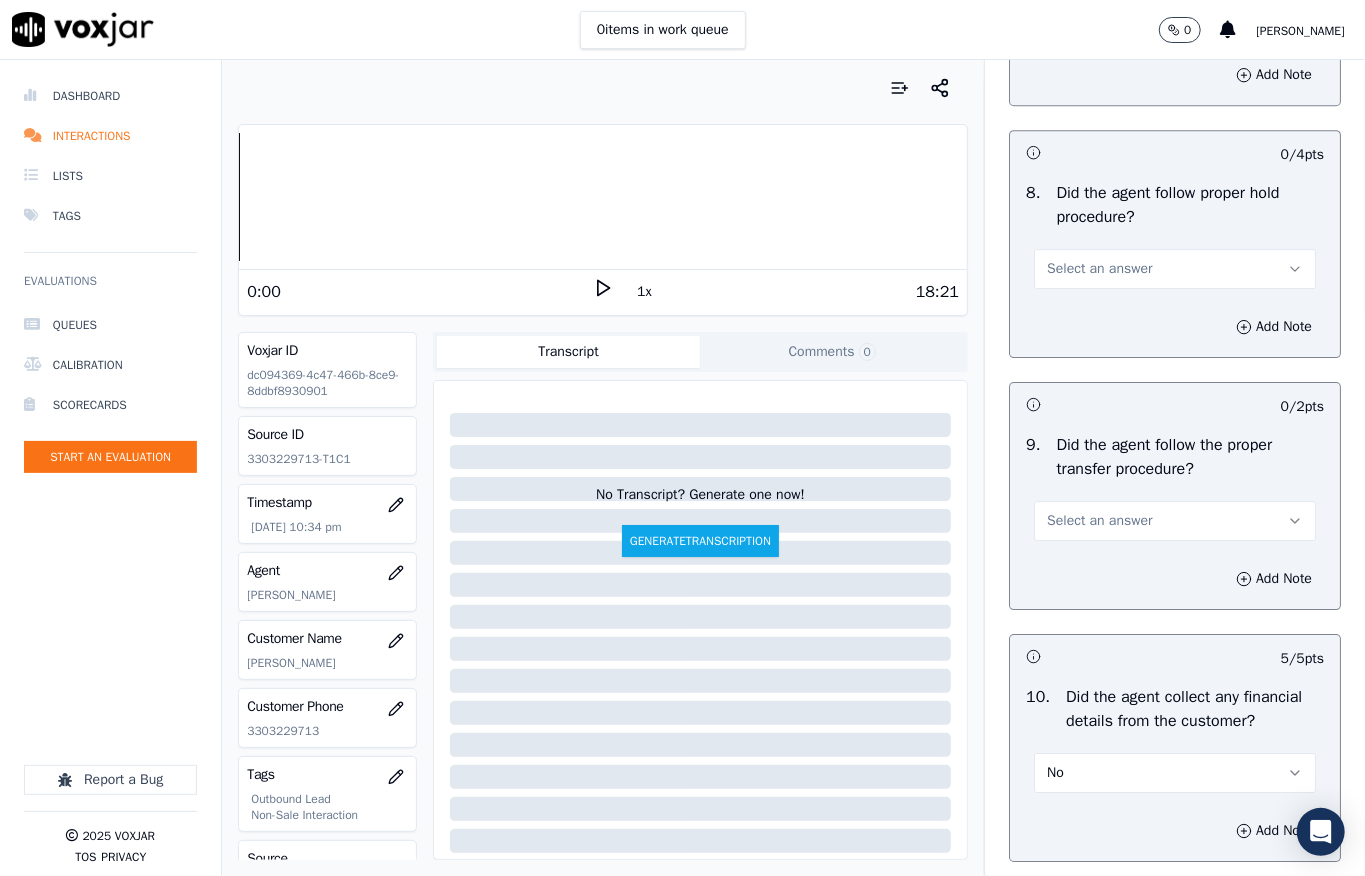 scroll, scrollTop: 3290, scrollLeft: 0, axis: vertical 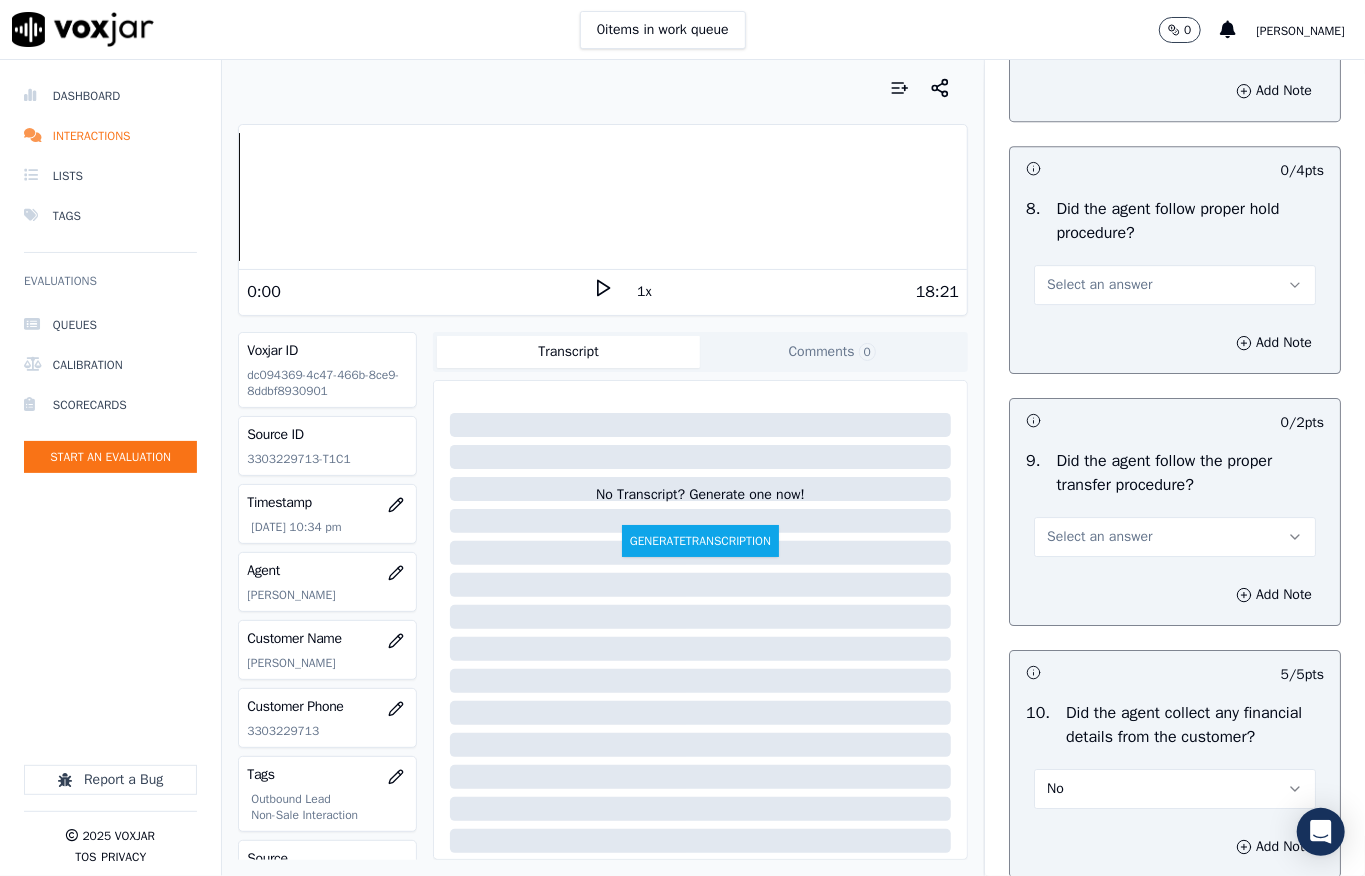 click on "Select an answer" at bounding box center [1175, 285] 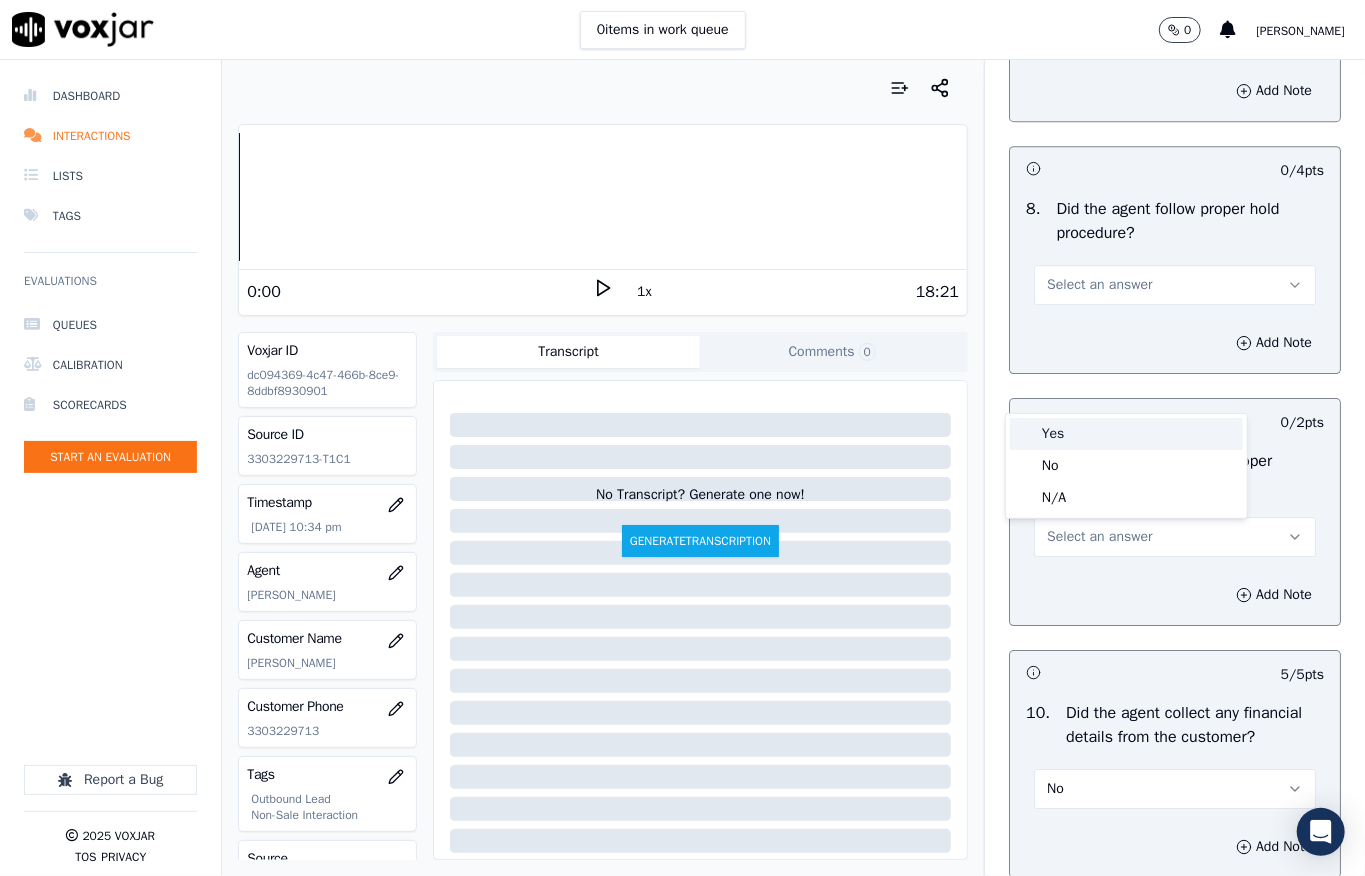 click on "Yes" at bounding box center (1126, 434) 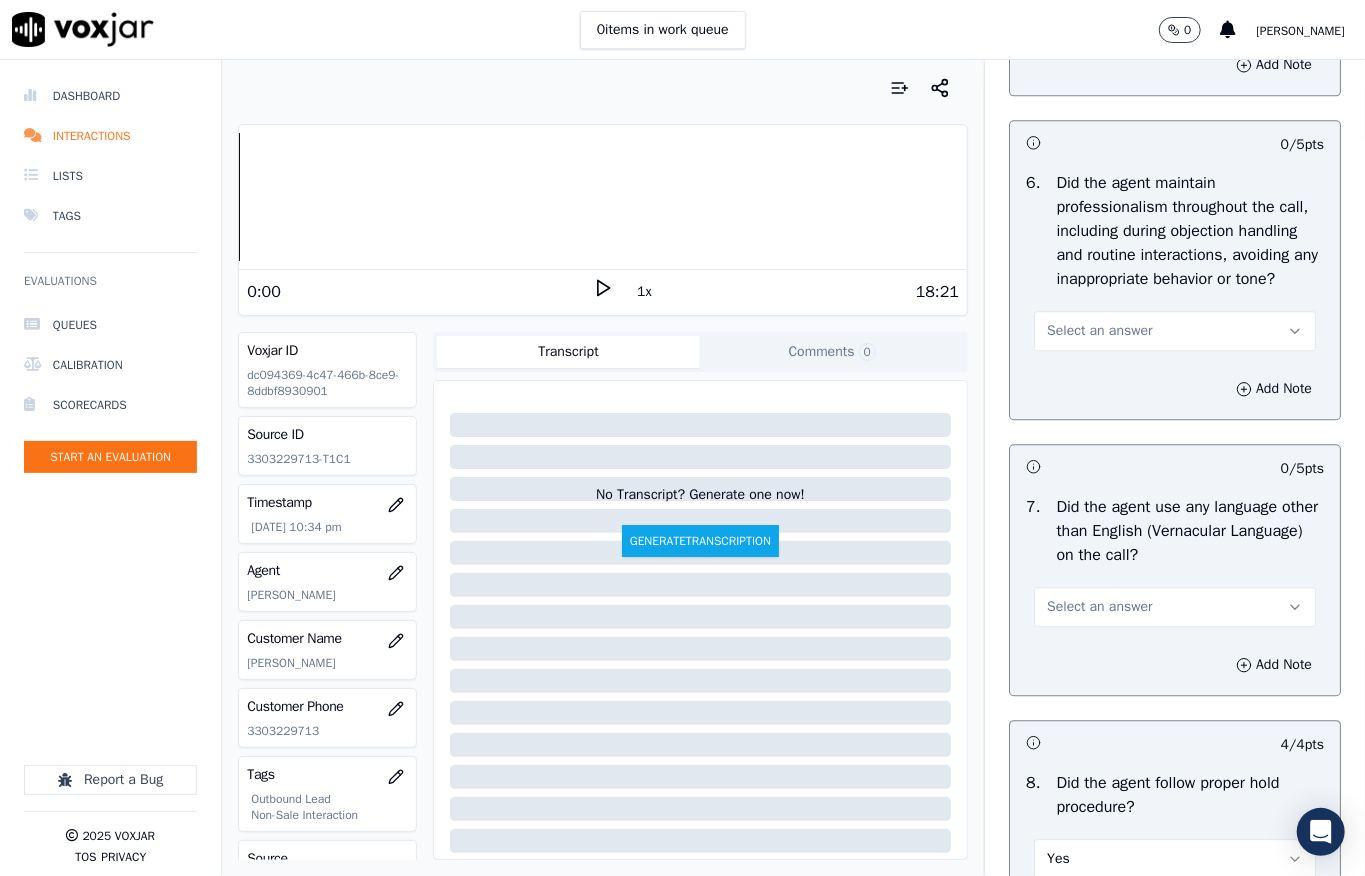 scroll, scrollTop: 2890, scrollLeft: 0, axis: vertical 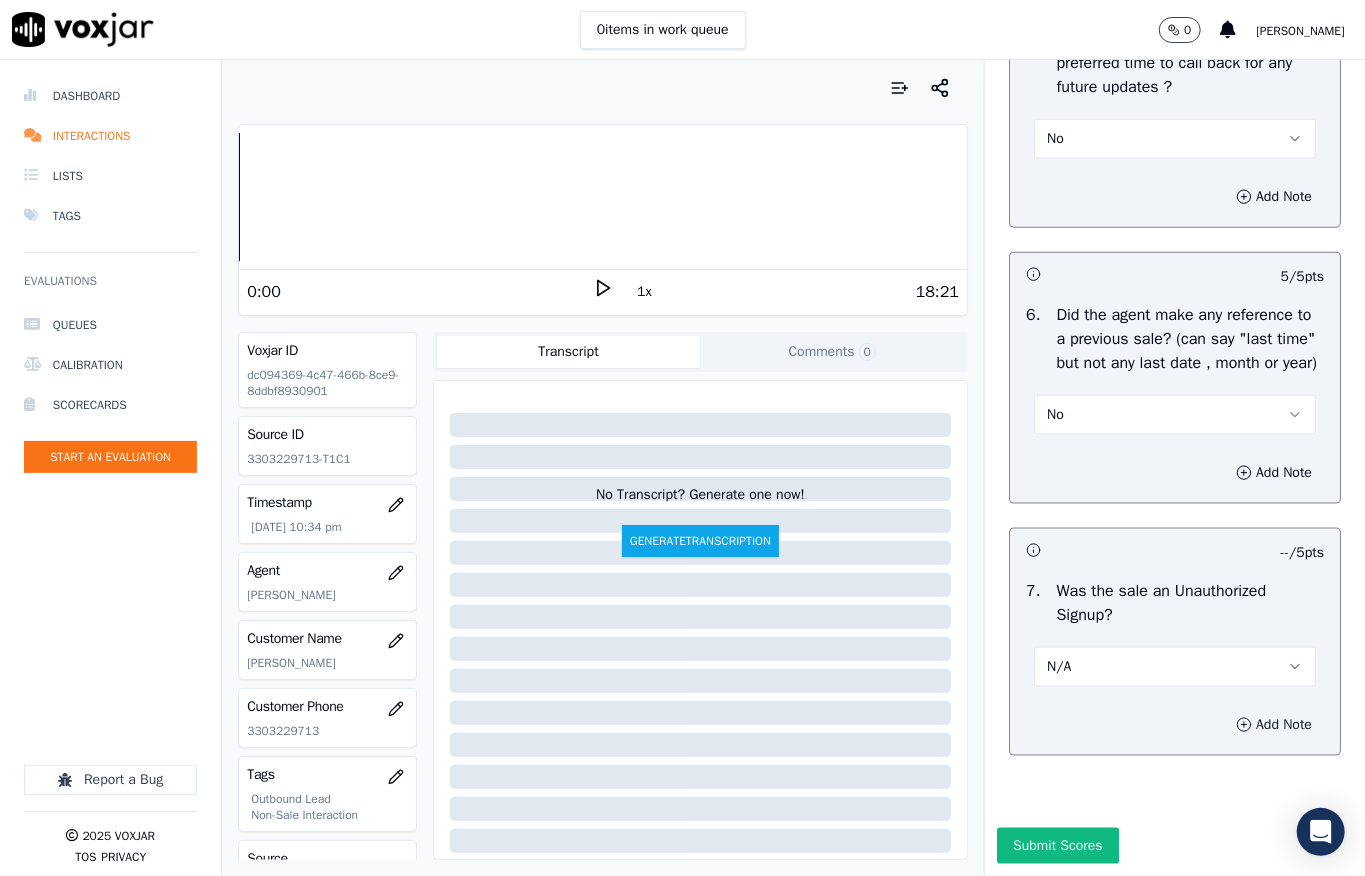 click on "Add Note" at bounding box center (1274, 725) 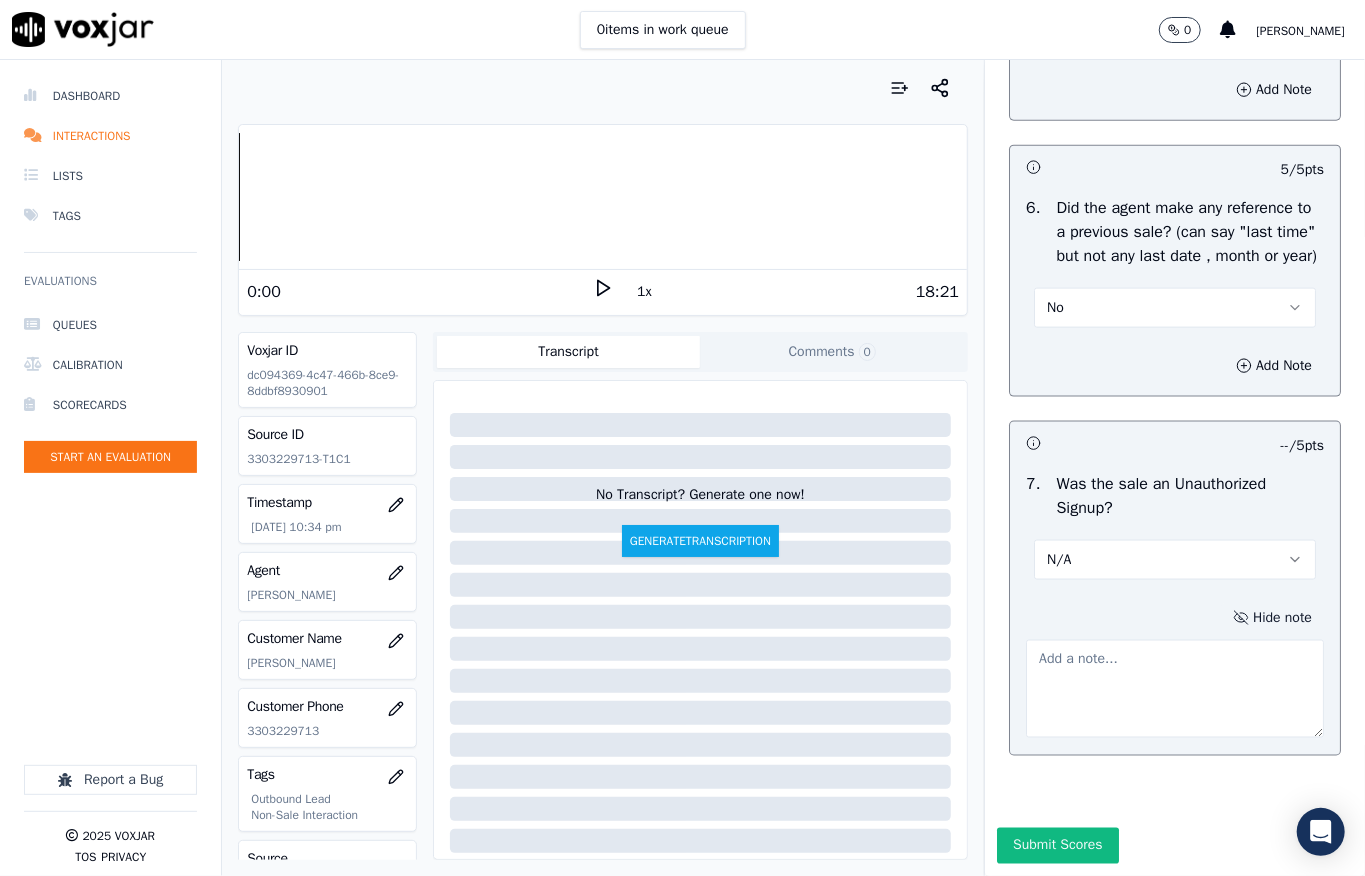 click at bounding box center (1175, 689) 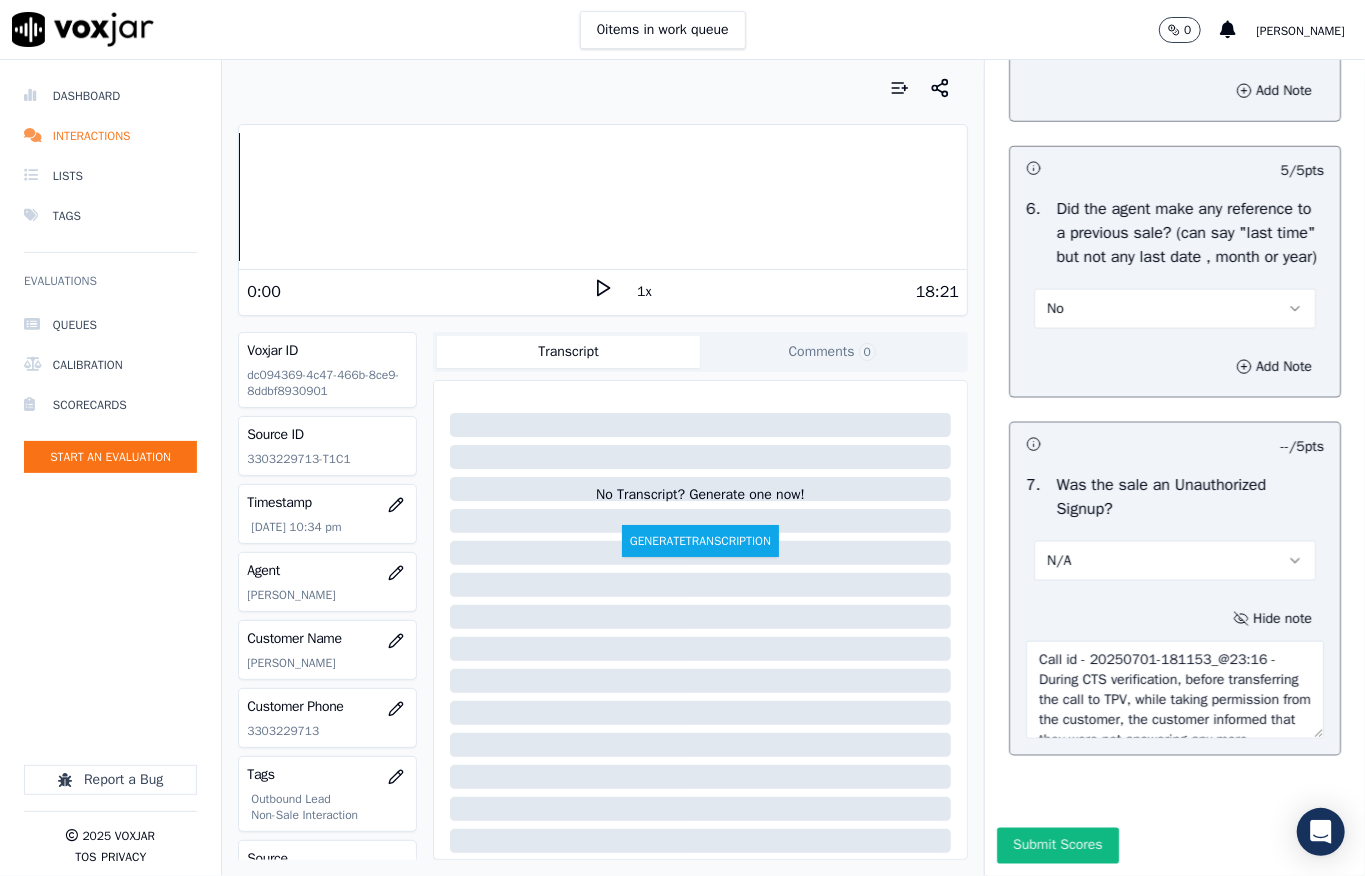 scroll, scrollTop: 530, scrollLeft: 0, axis: vertical 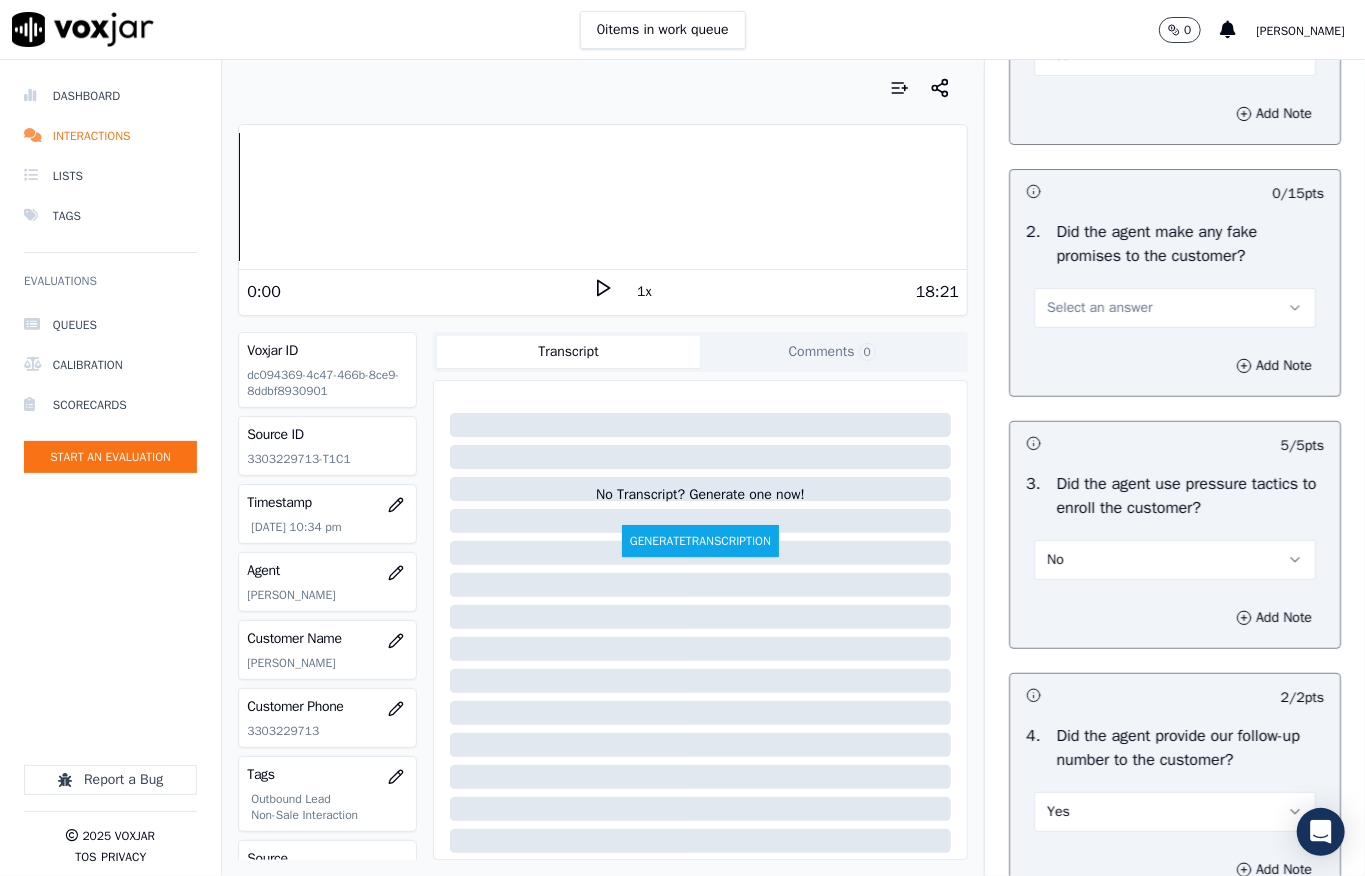 type on "Call id - 20250701-181153_@23:16 - During CTS verification, before transferring the call to TPV, while taking permission from the customer, the customer informed that they were not answering any more questions. The call was transferred back to the agent. Agent [PERSON_NAME] then told the customer, “Please try to understand, it’s not a game.” The customer responded that they were not interested. Agent [PERSON_NAME] informed the customer that this was the last step, but the customer disconnected the call //
Call id - 20250701-185341_Agent [PERSON_NAME] called the customer but introduced himself as [PERSON_NAME] // @00:22 - After the customer disconnected the call, the agent reconnected with the customer. The call was answered by the customer’s son, and at that point, Agent [PERSON_NAME] asked, “Who are you?” in a rude manner. The agent failed to maintain professionalism while interacting with the customer //" 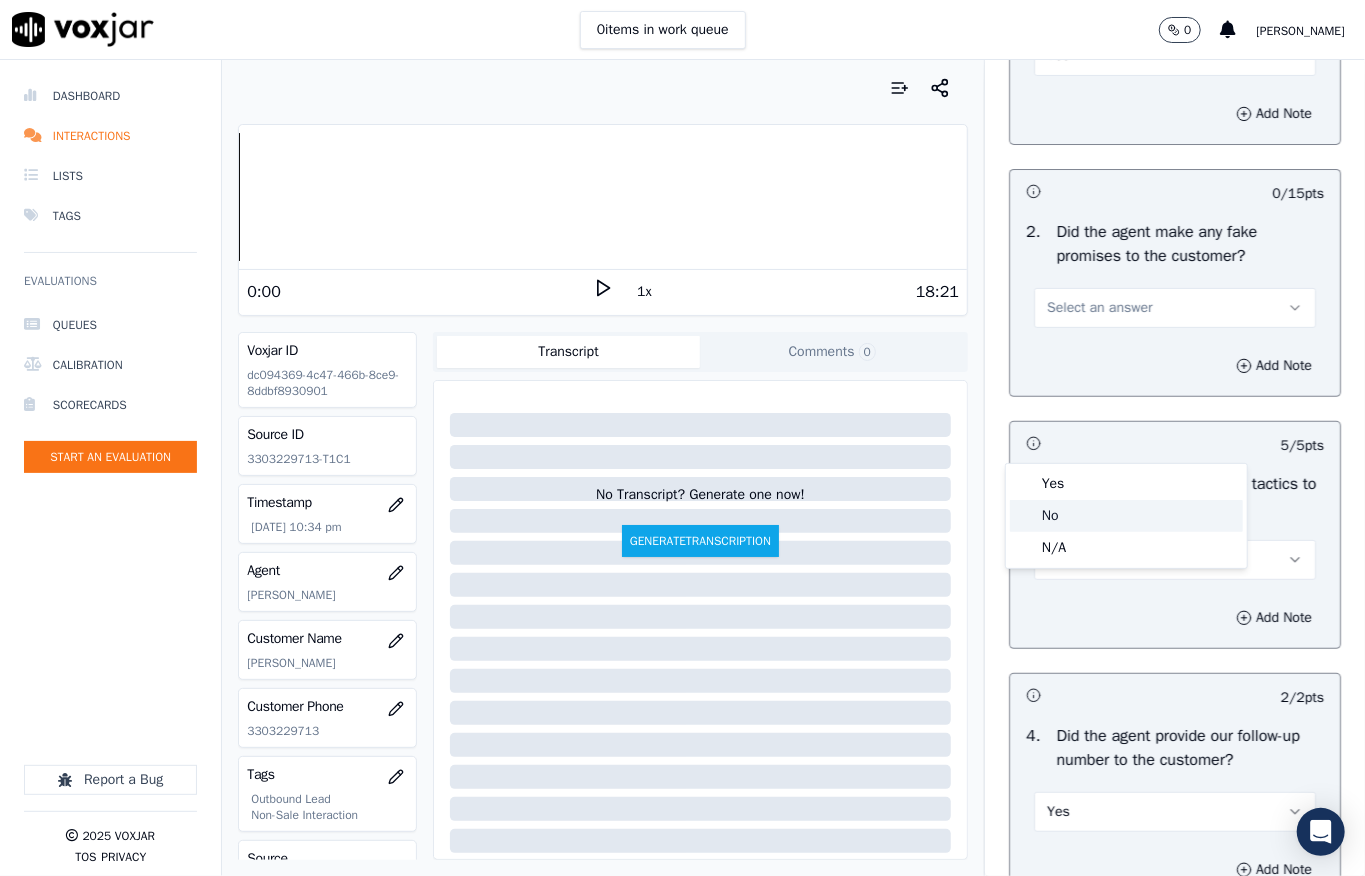 click on "No" 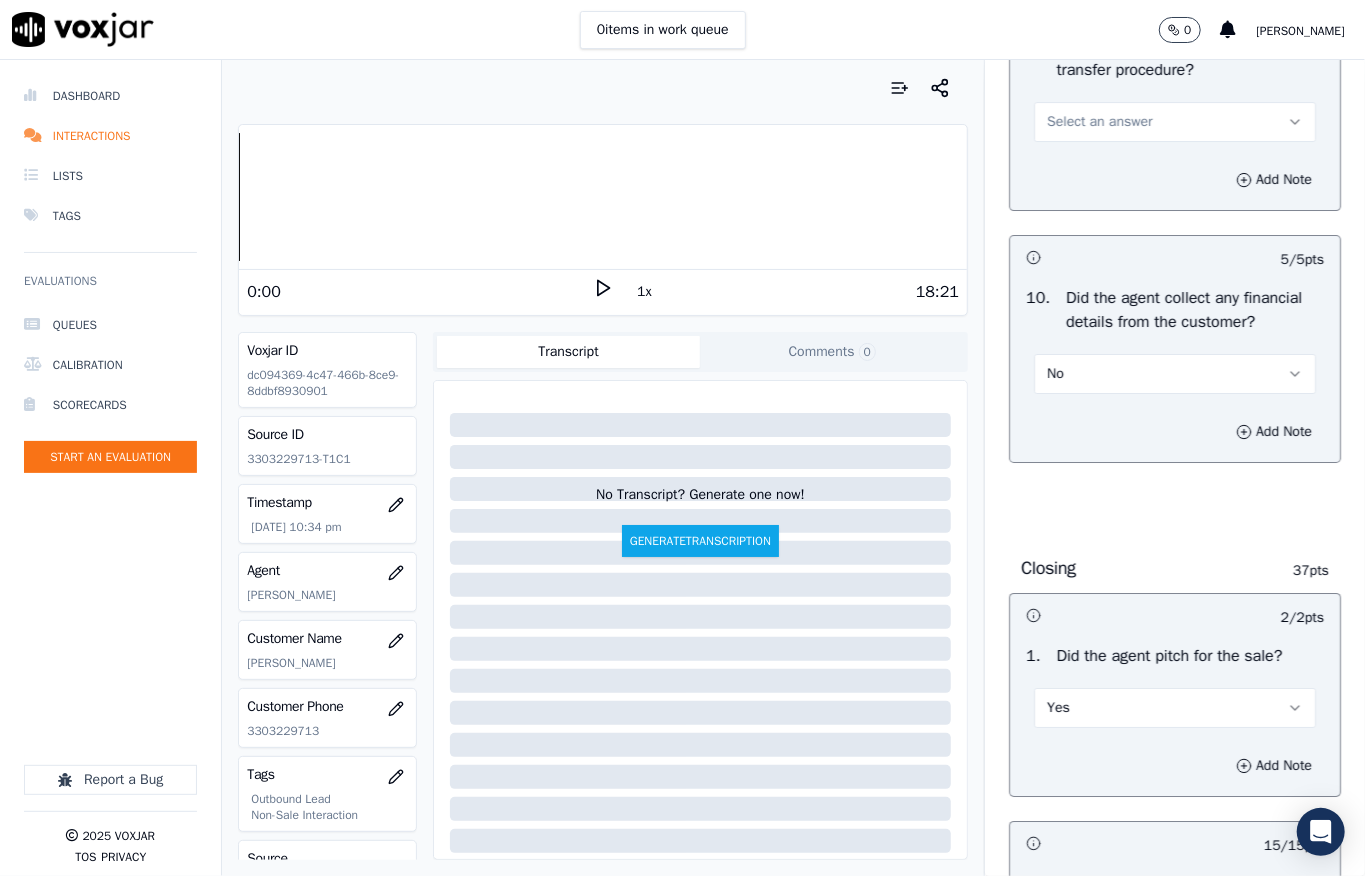 scroll, scrollTop: 3557, scrollLeft: 0, axis: vertical 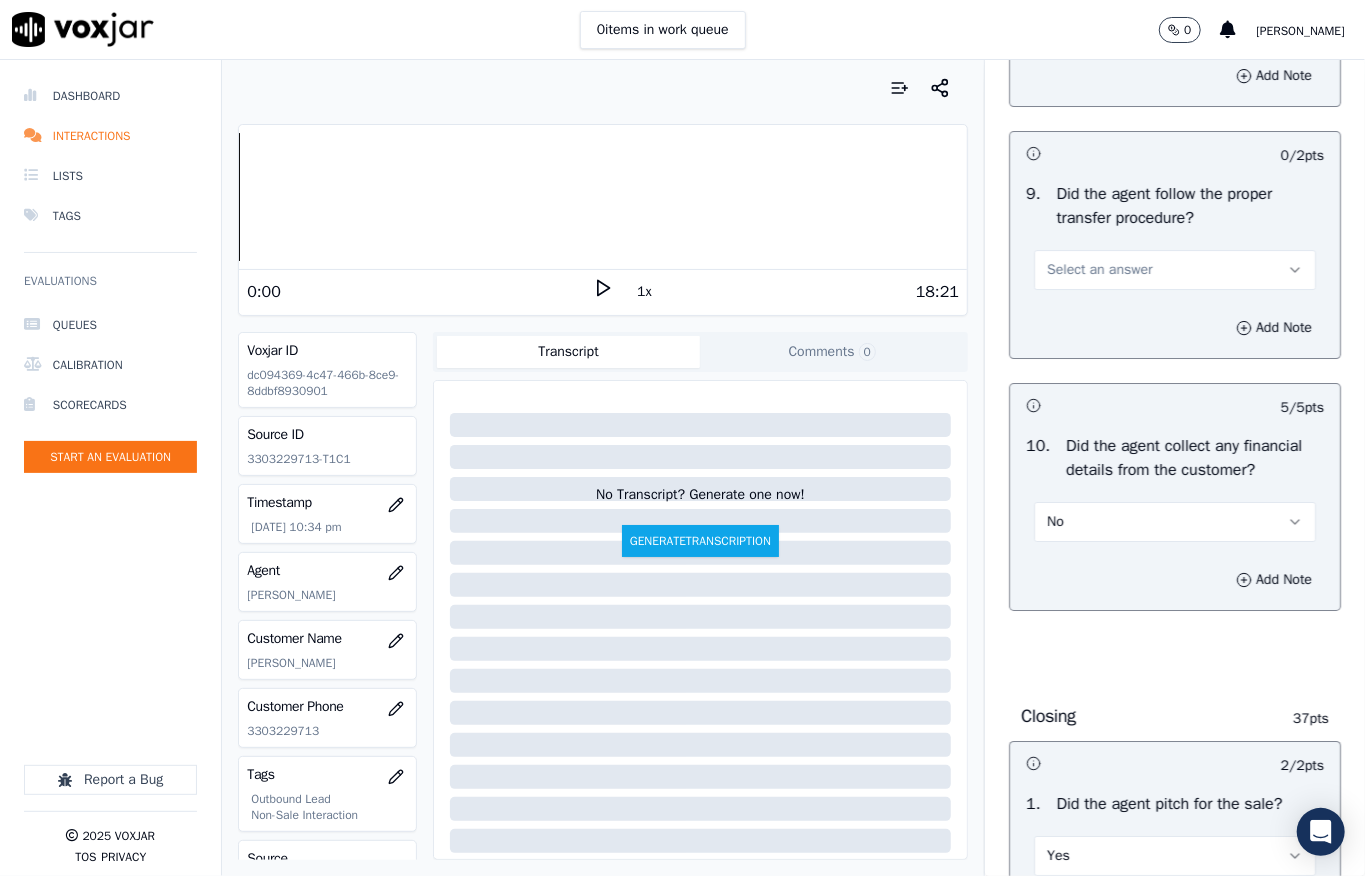 click on "Select an answer" at bounding box center (1099, 270) 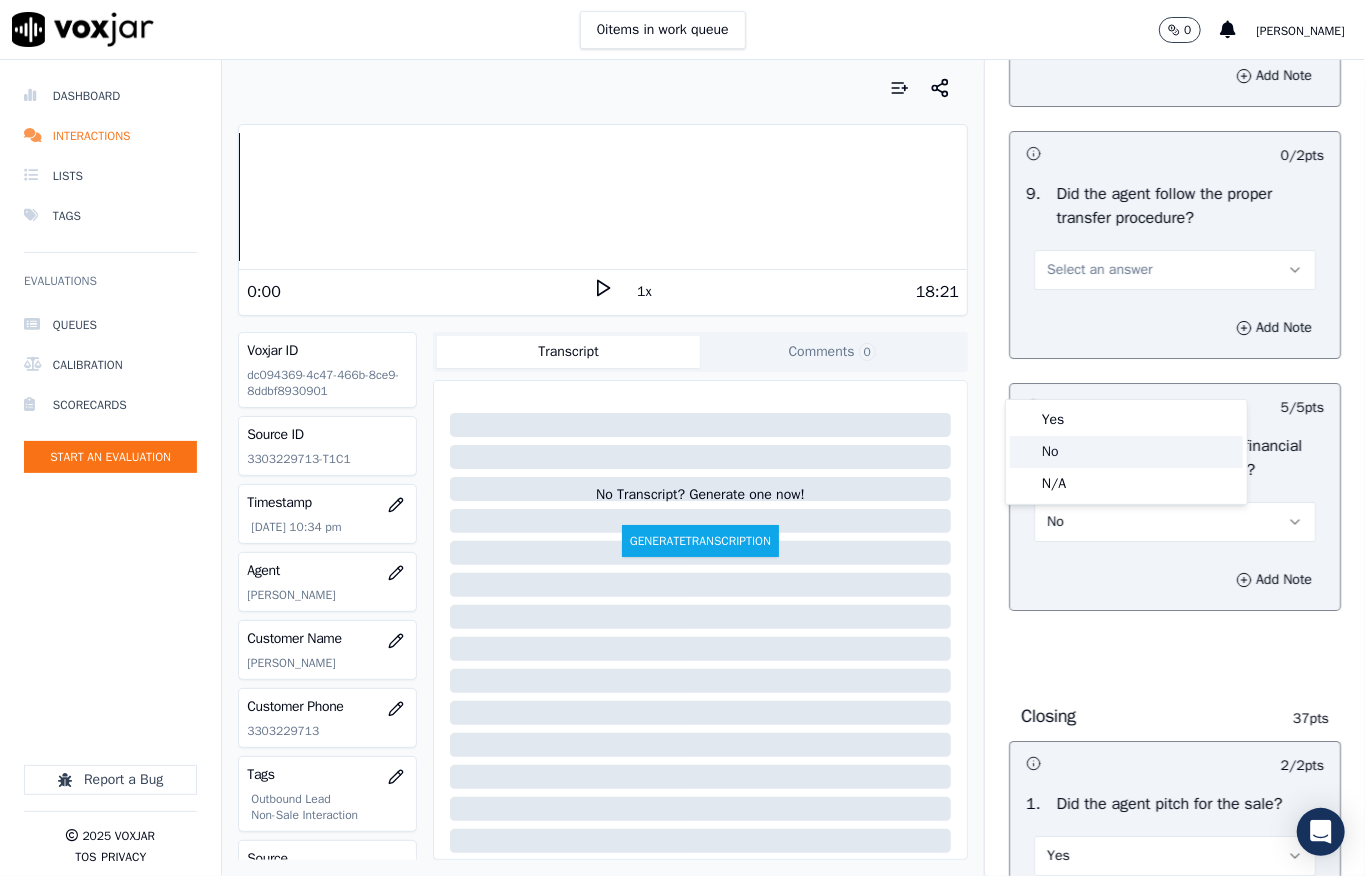 click on "No" 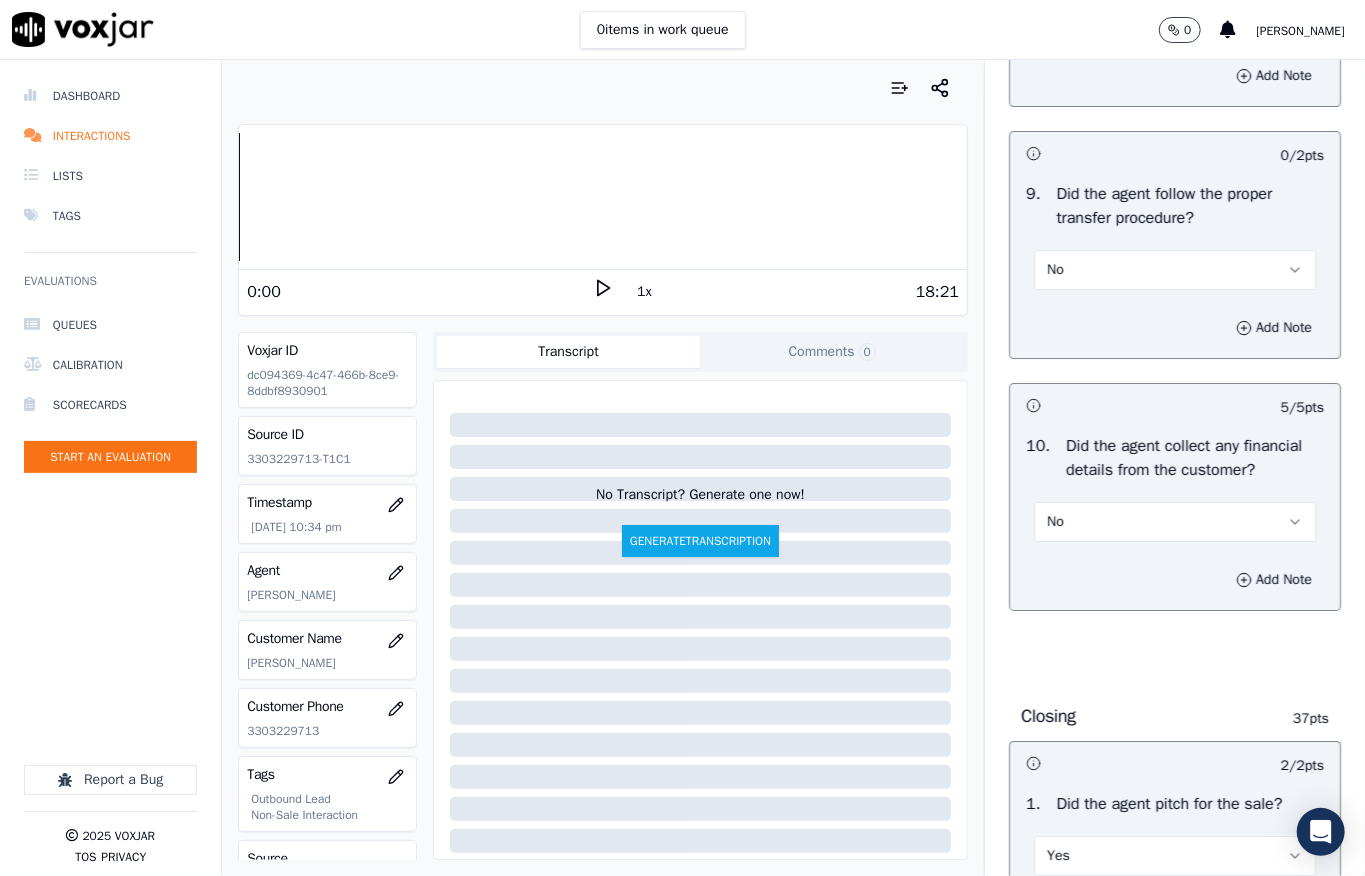 click on "No" at bounding box center [1055, 270] 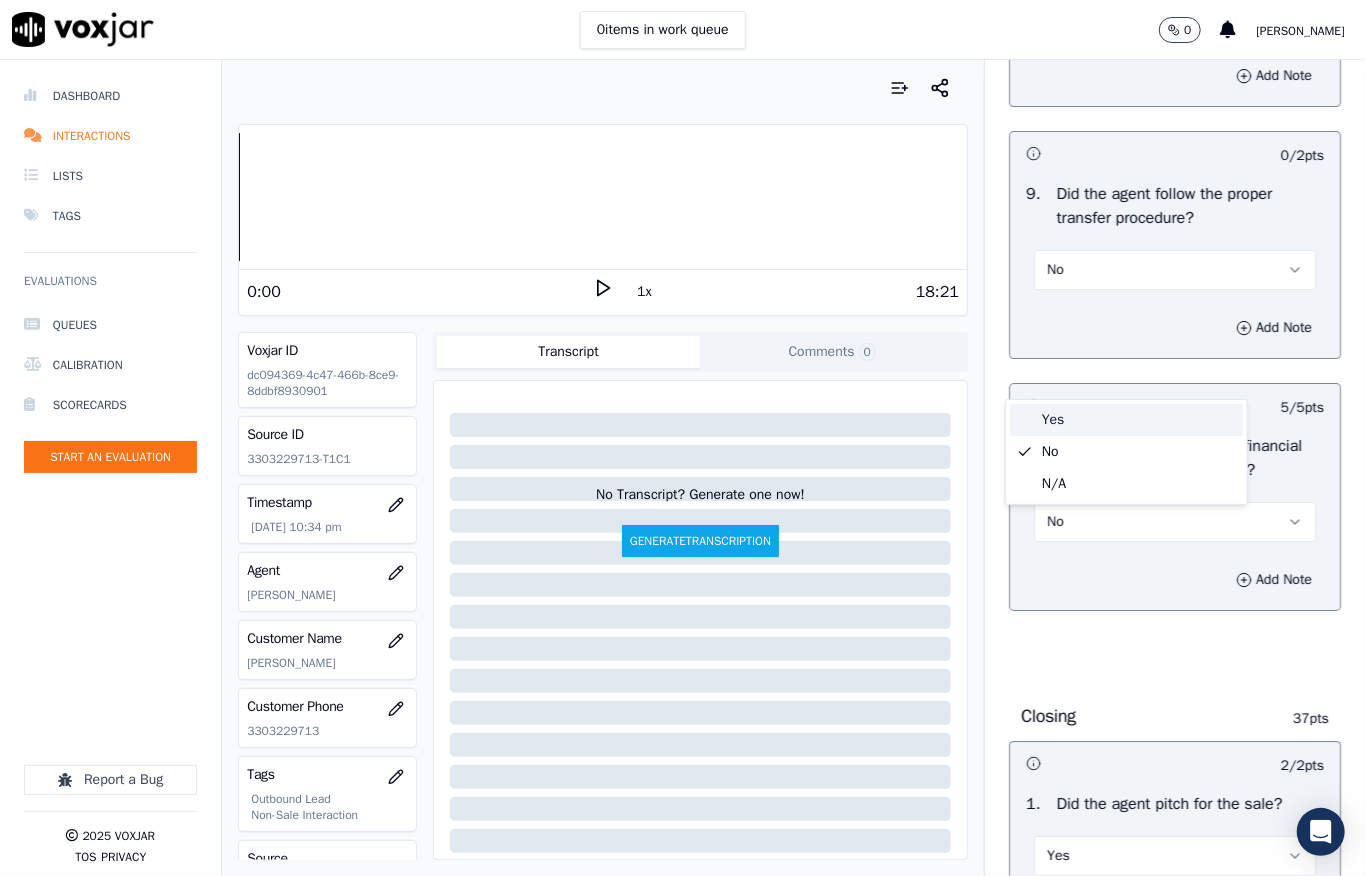 click on "Yes" at bounding box center [1126, 420] 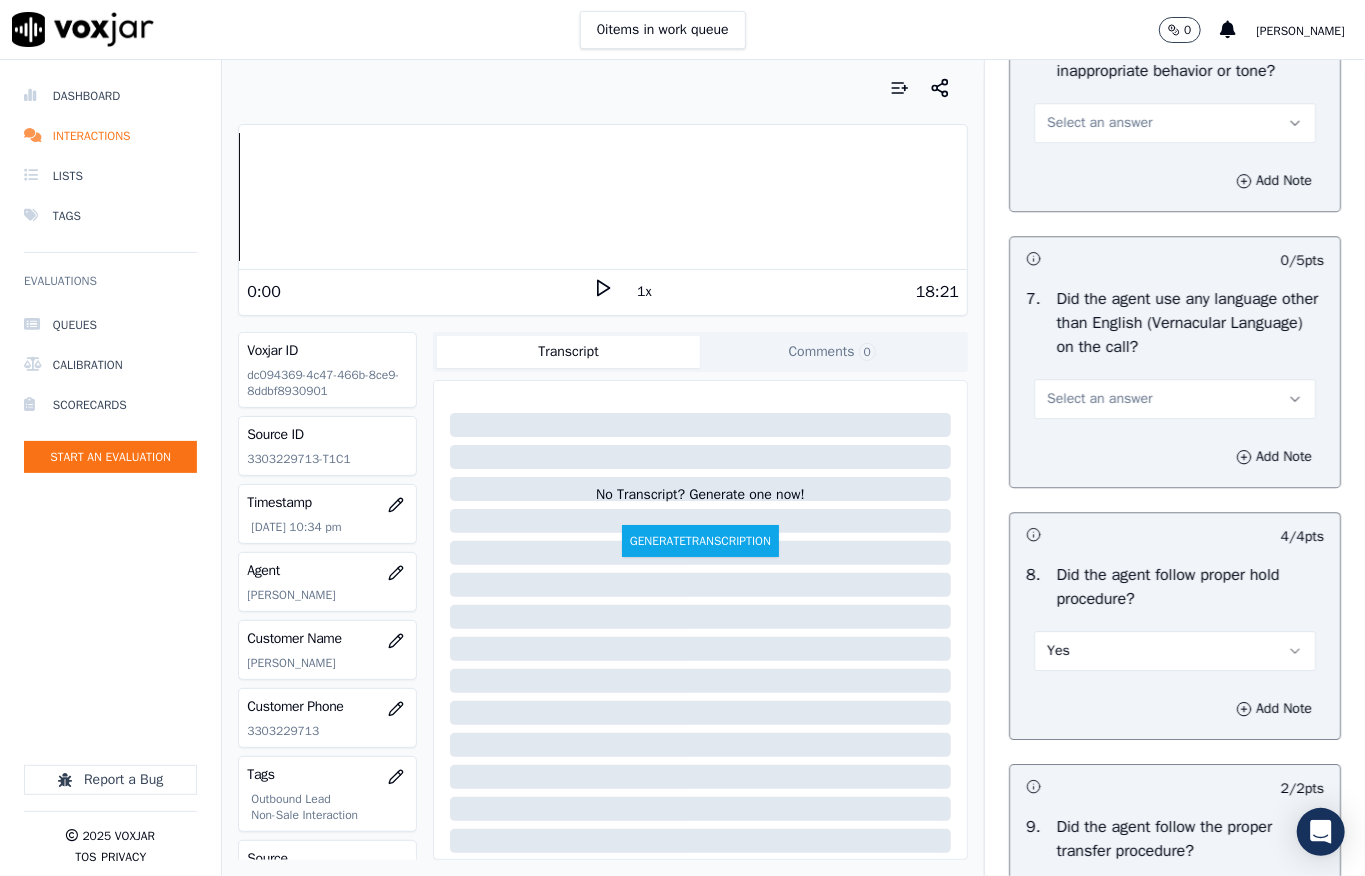 scroll, scrollTop: 2890, scrollLeft: 0, axis: vertical 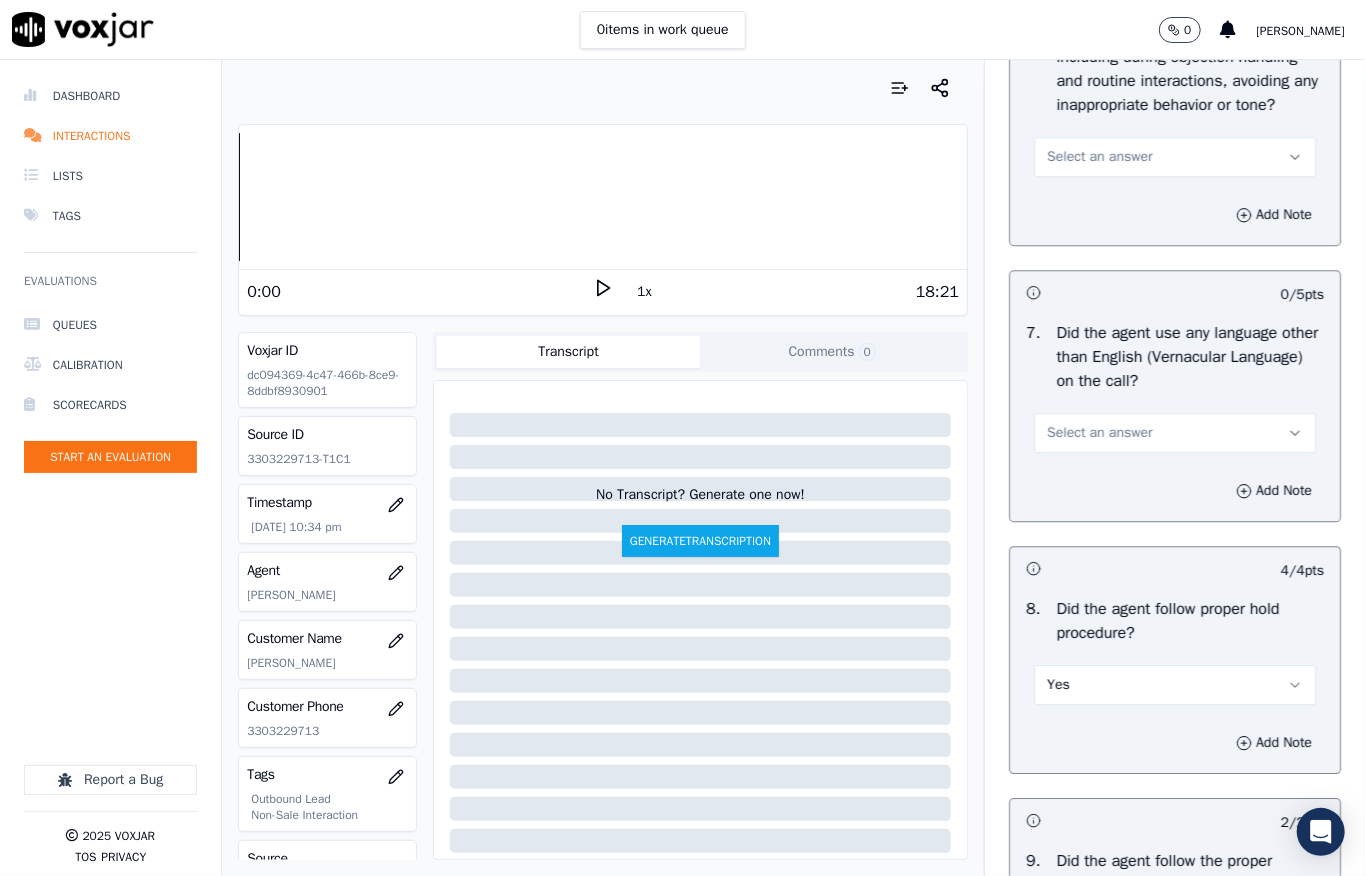 click on "Select an answer" at bounding box center [1099, 433] 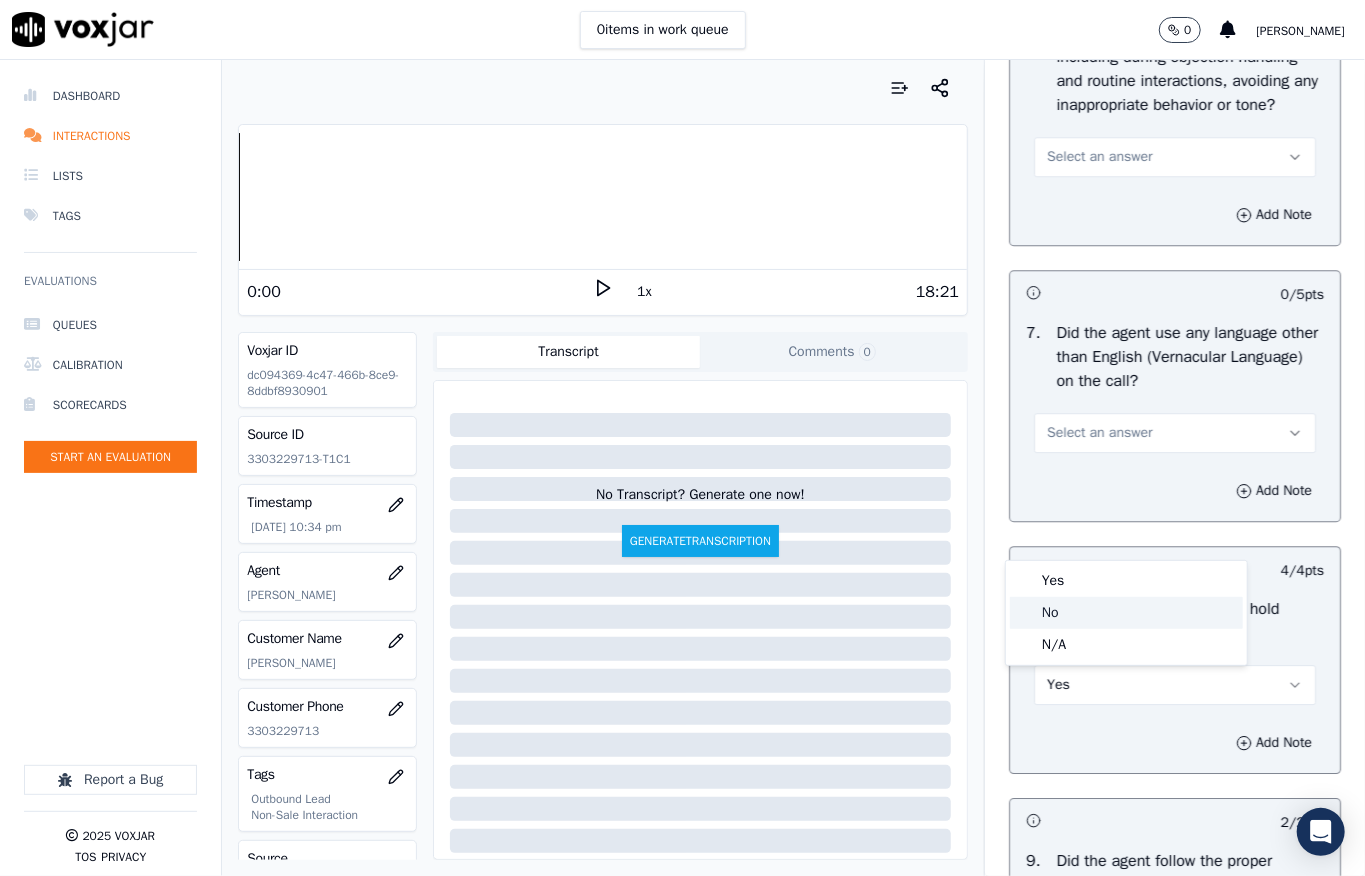 click on "No" 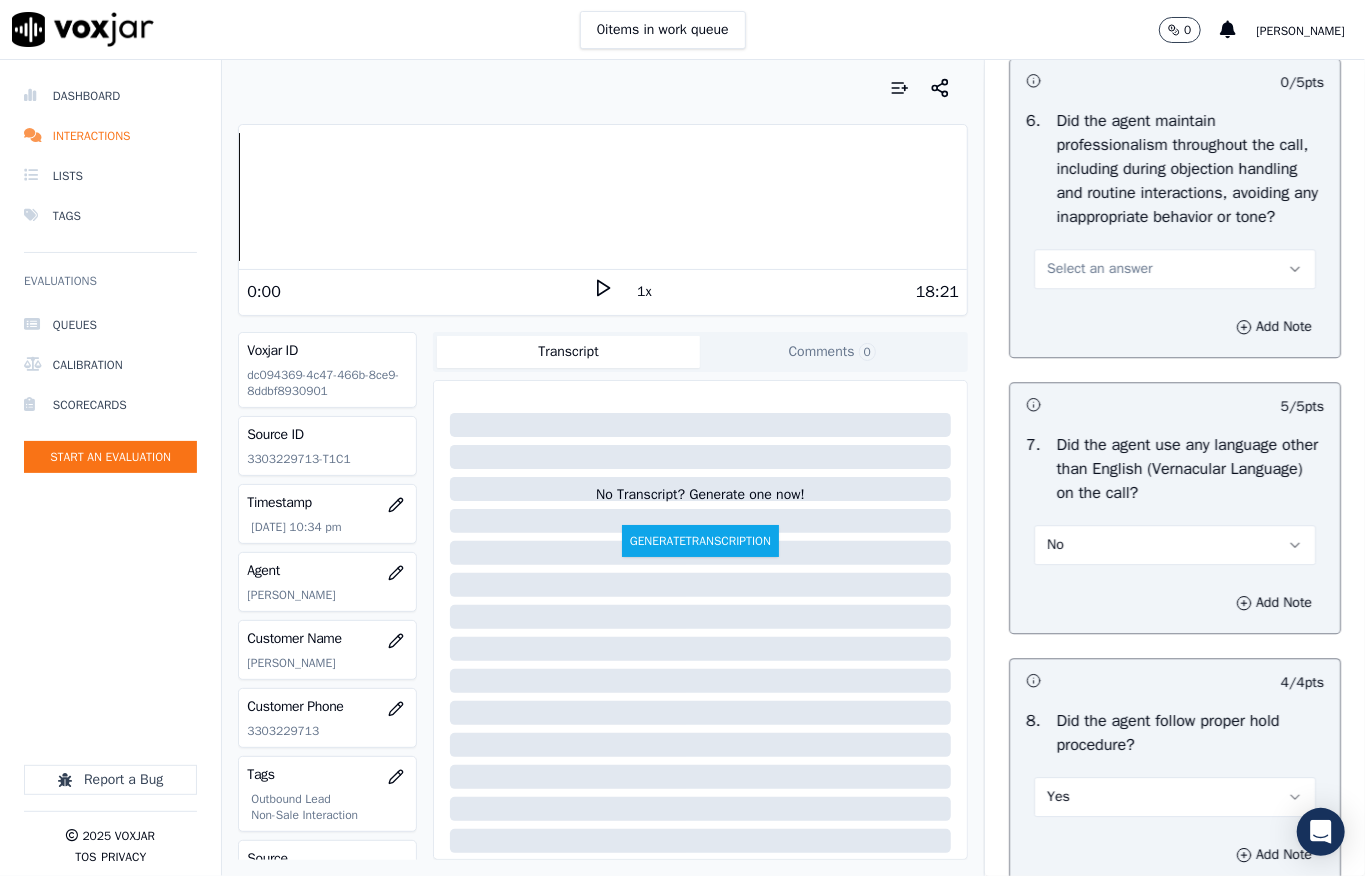 scroll, scrollTop: 2624, scrollLeft: 0, axis: vertical 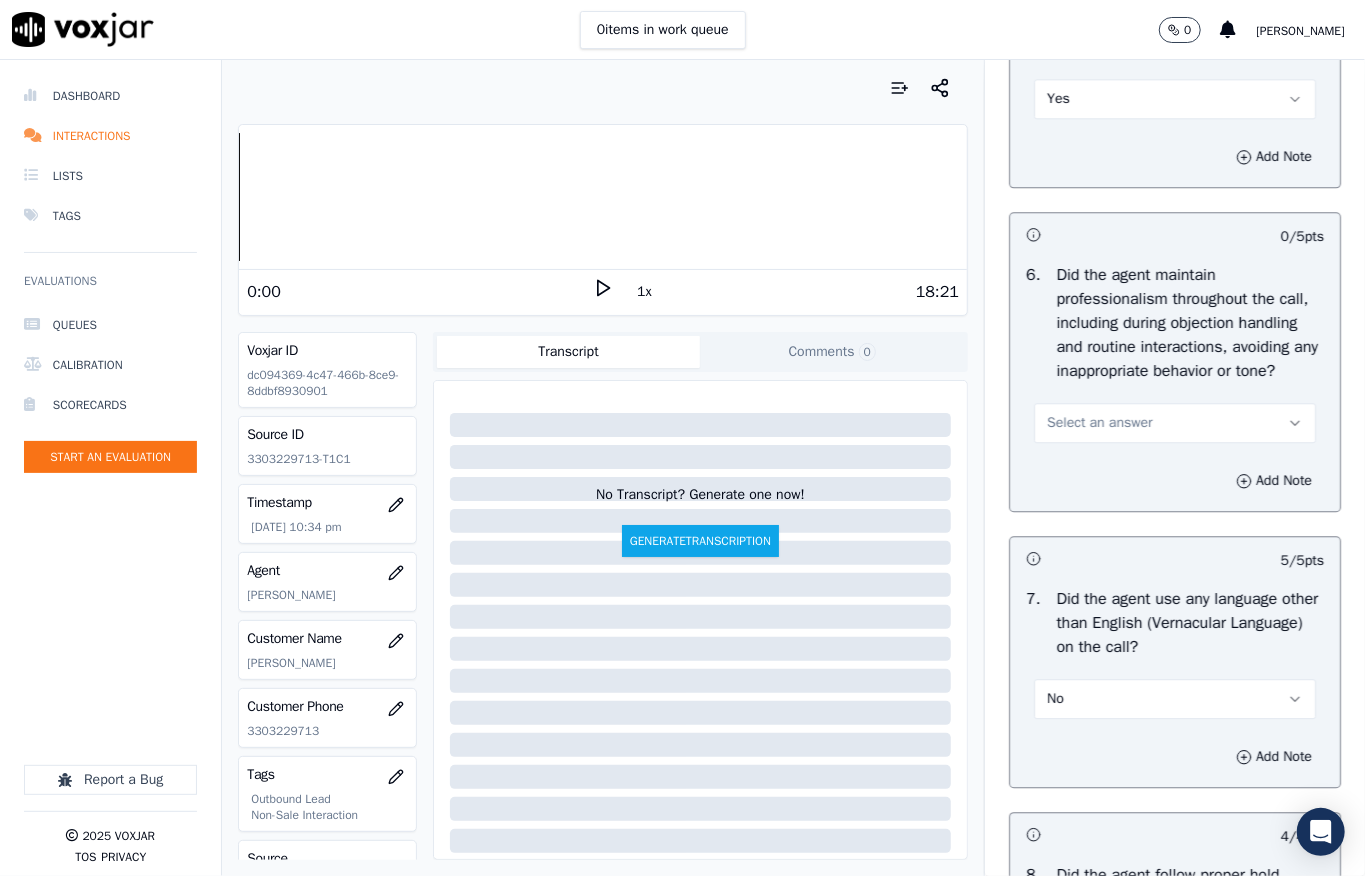 click on "Select an answer" at bounding box center (1099, 423) 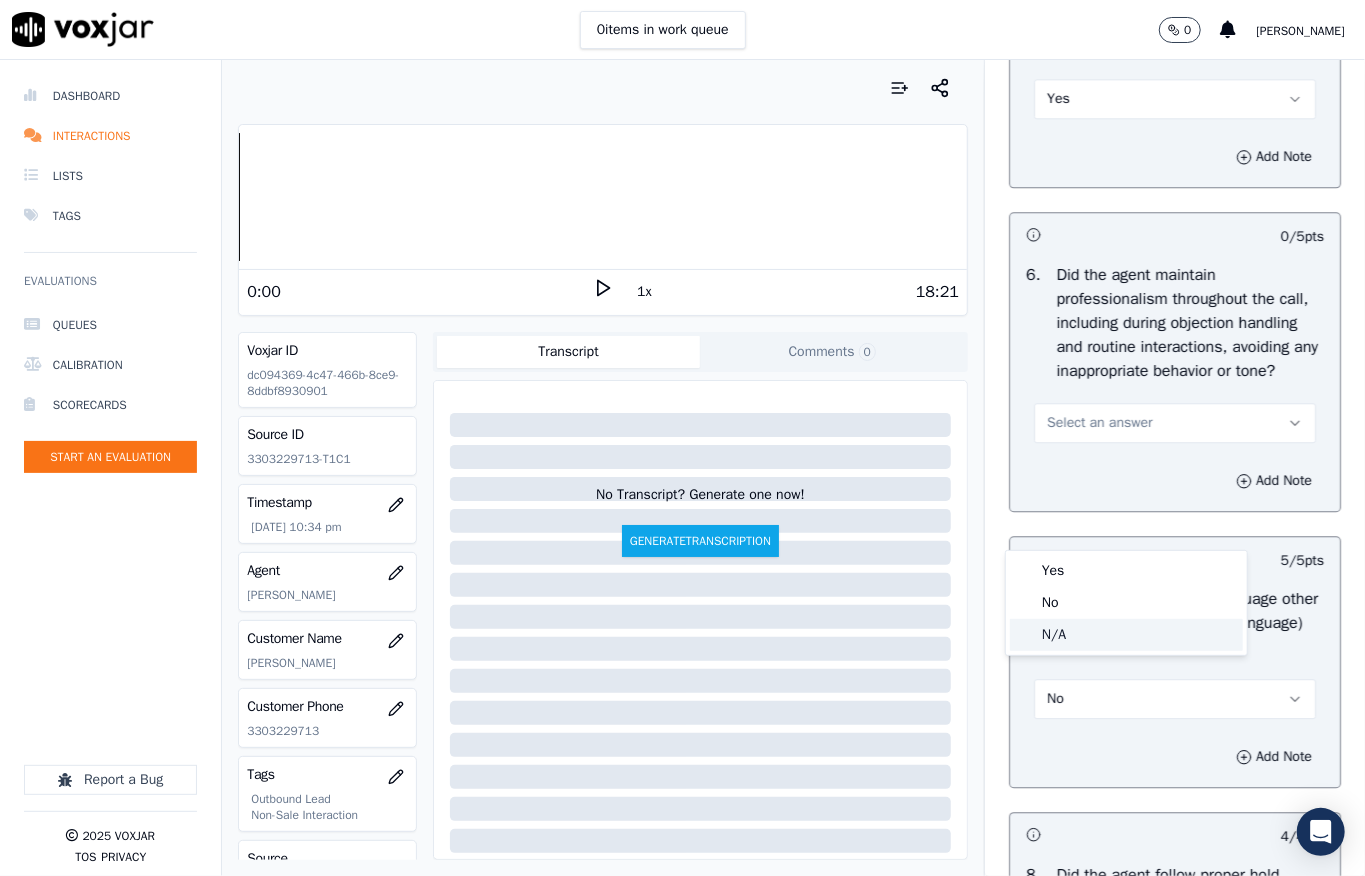 click on "N/A" 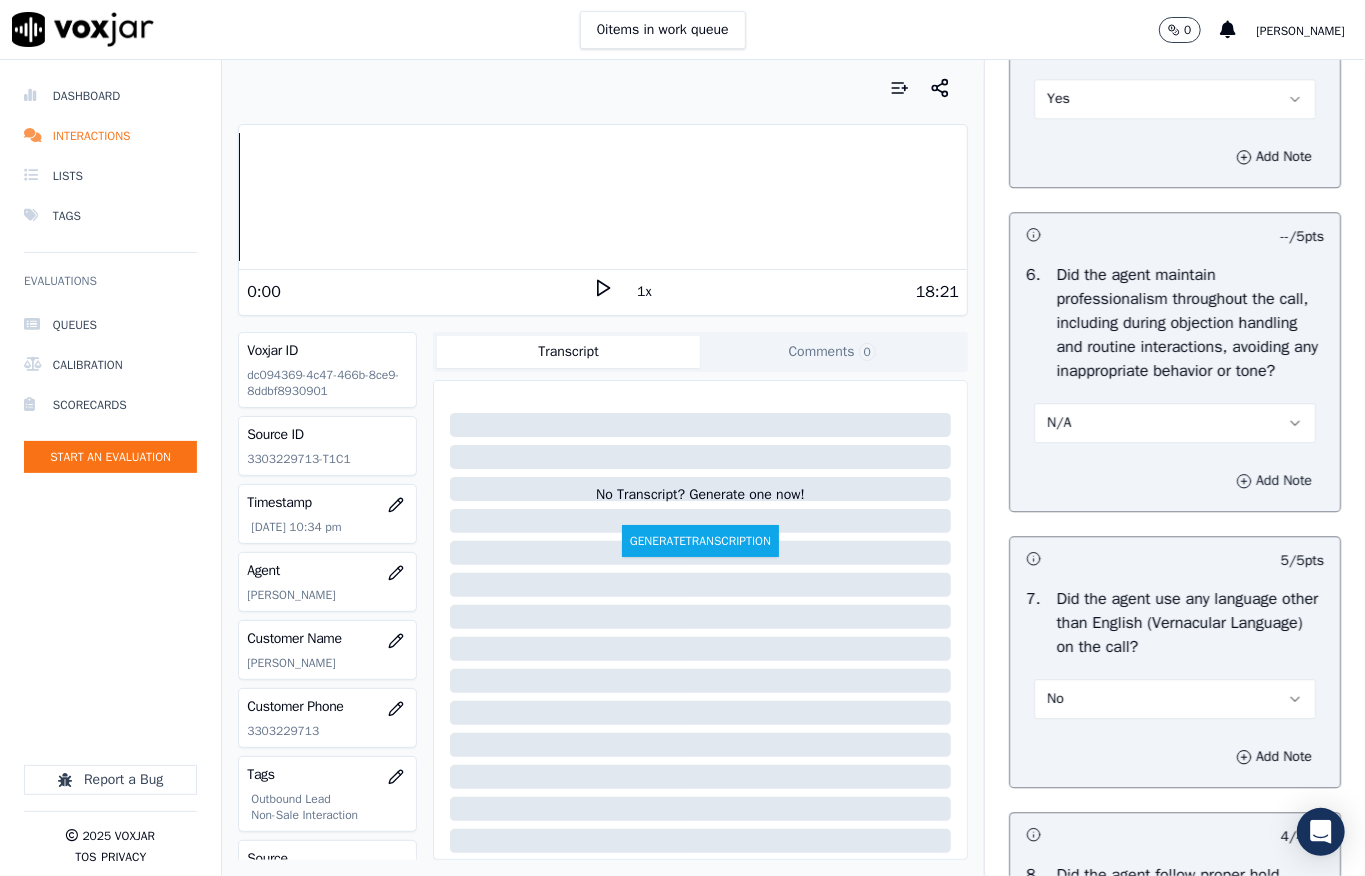 drag, startPoint x: 1196, startPoint y: 576, endPoint x: 1185, endPoint y: 589, distance: 17.029387 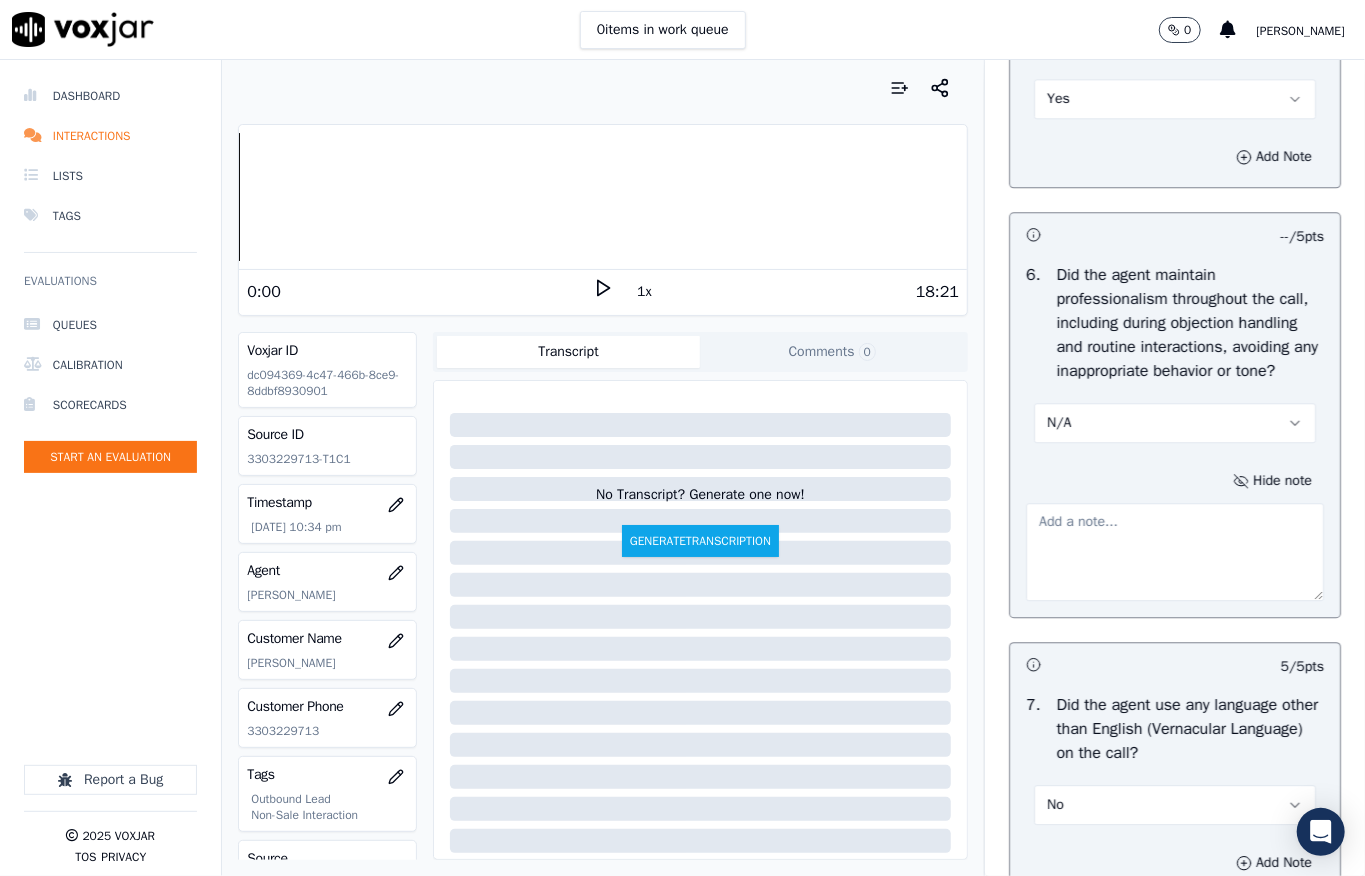 type 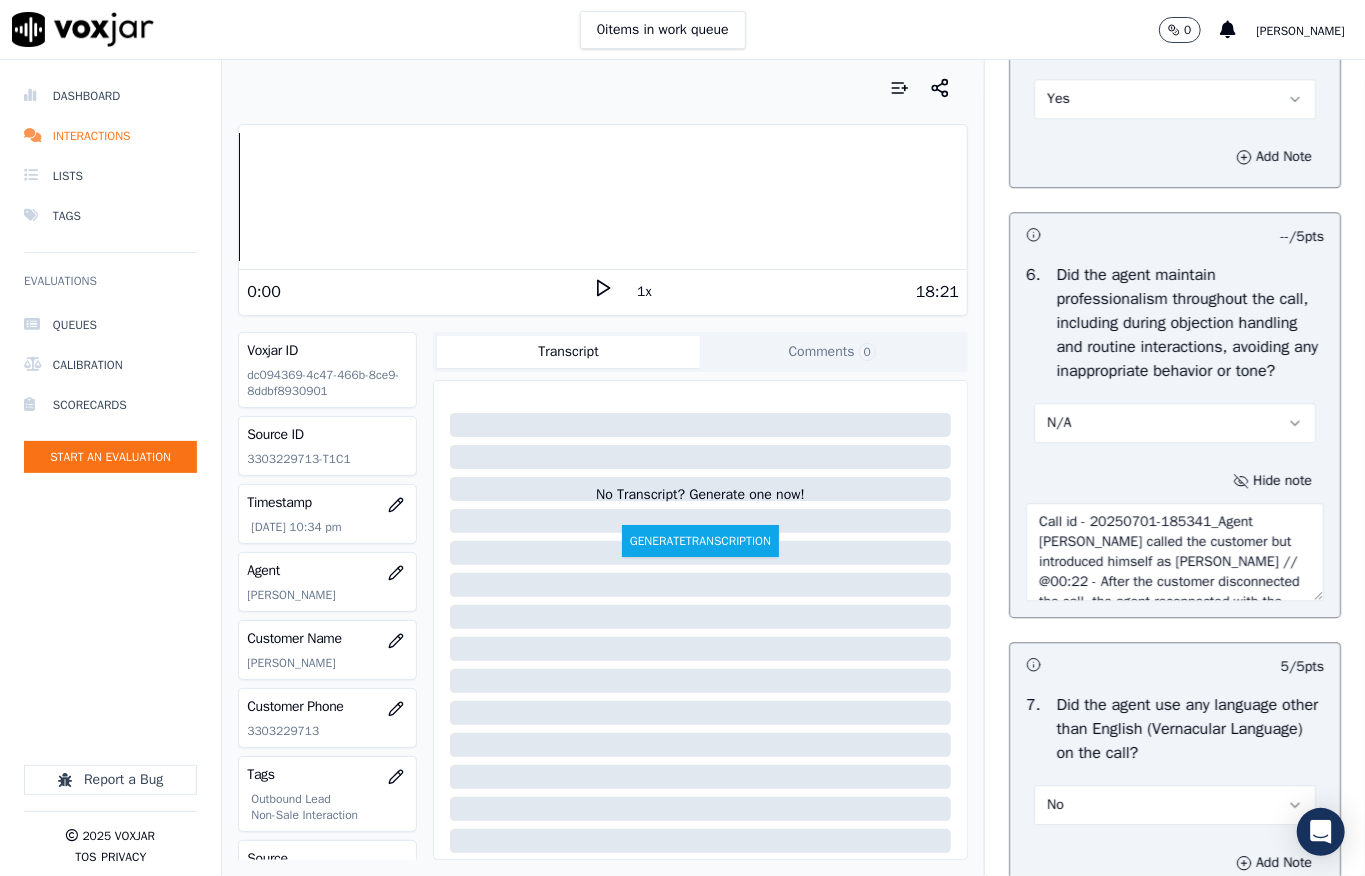 scroll, scrollTop: 170, scrollLeft: 0, axis: vertical 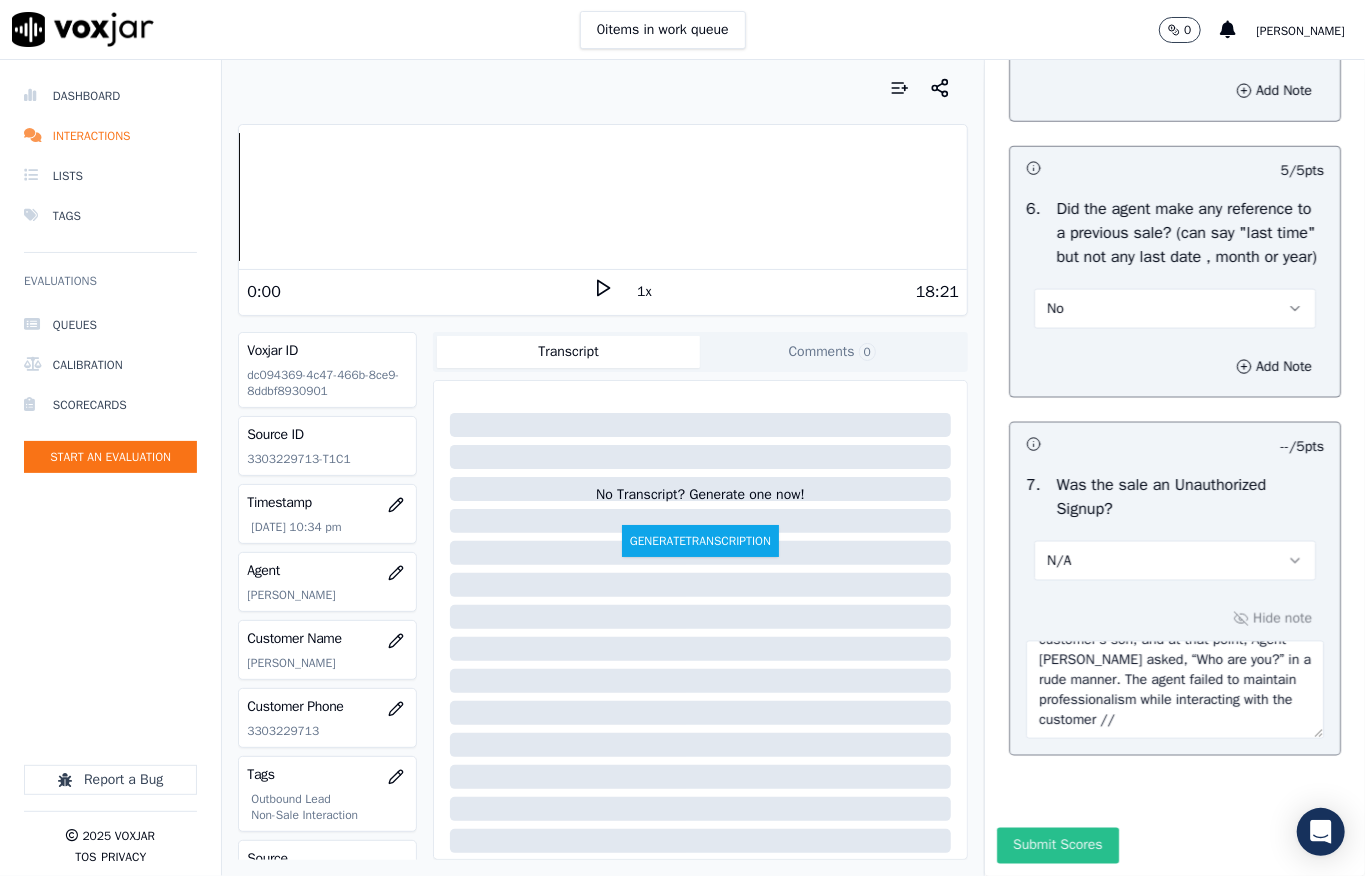 type on "Call id - 20250701-185341_Agent [PERSON_NAME] called the customer but introduced himself as [PERSON_NAME] // @00:22 - After the customer disconnected the call, the agent reconnected with the customer. The call was answered by the customer’s son, and at that point, Agent [PERSON_NAME] asked, “Who are you?” in a rude manner. The agent failed to maintain professionalism while interacting with the customer //" 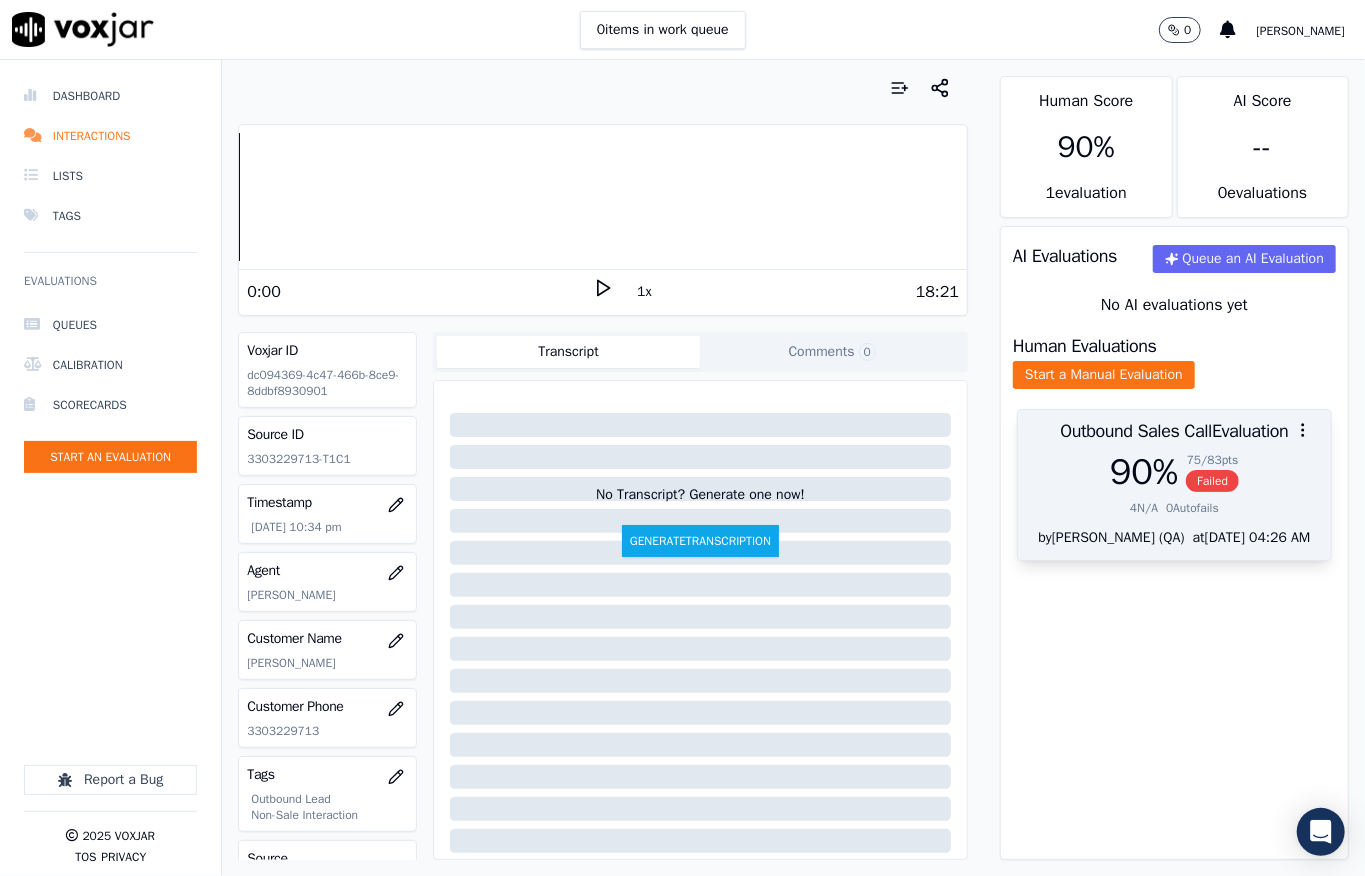 click on "90 %   75 / 83  pts   Failed   4  N/A   0  Autofails" at bounding box center (1174, 490) 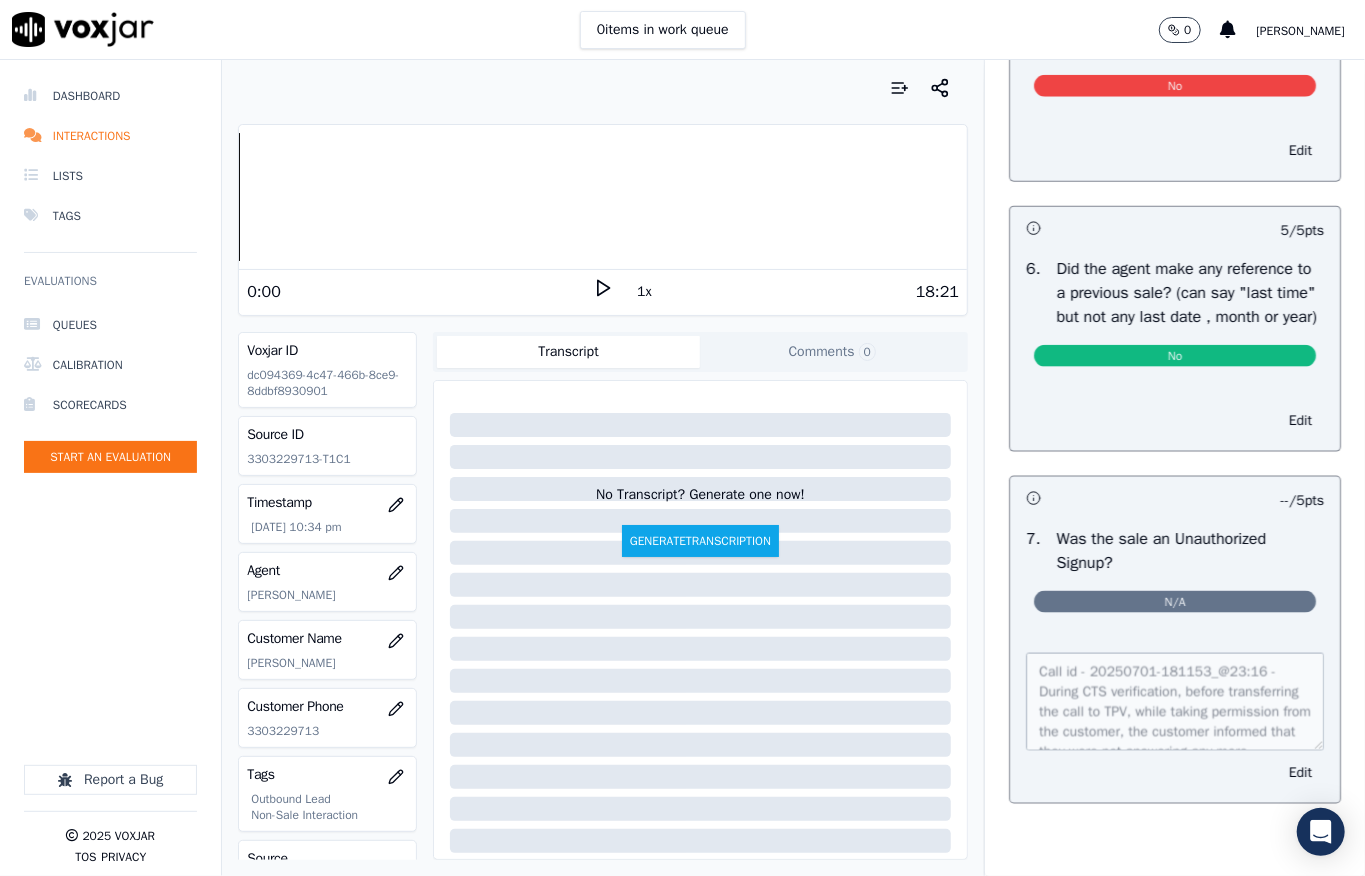 scroll, scrollTop: 0, scrollLeft: 0, axis: both 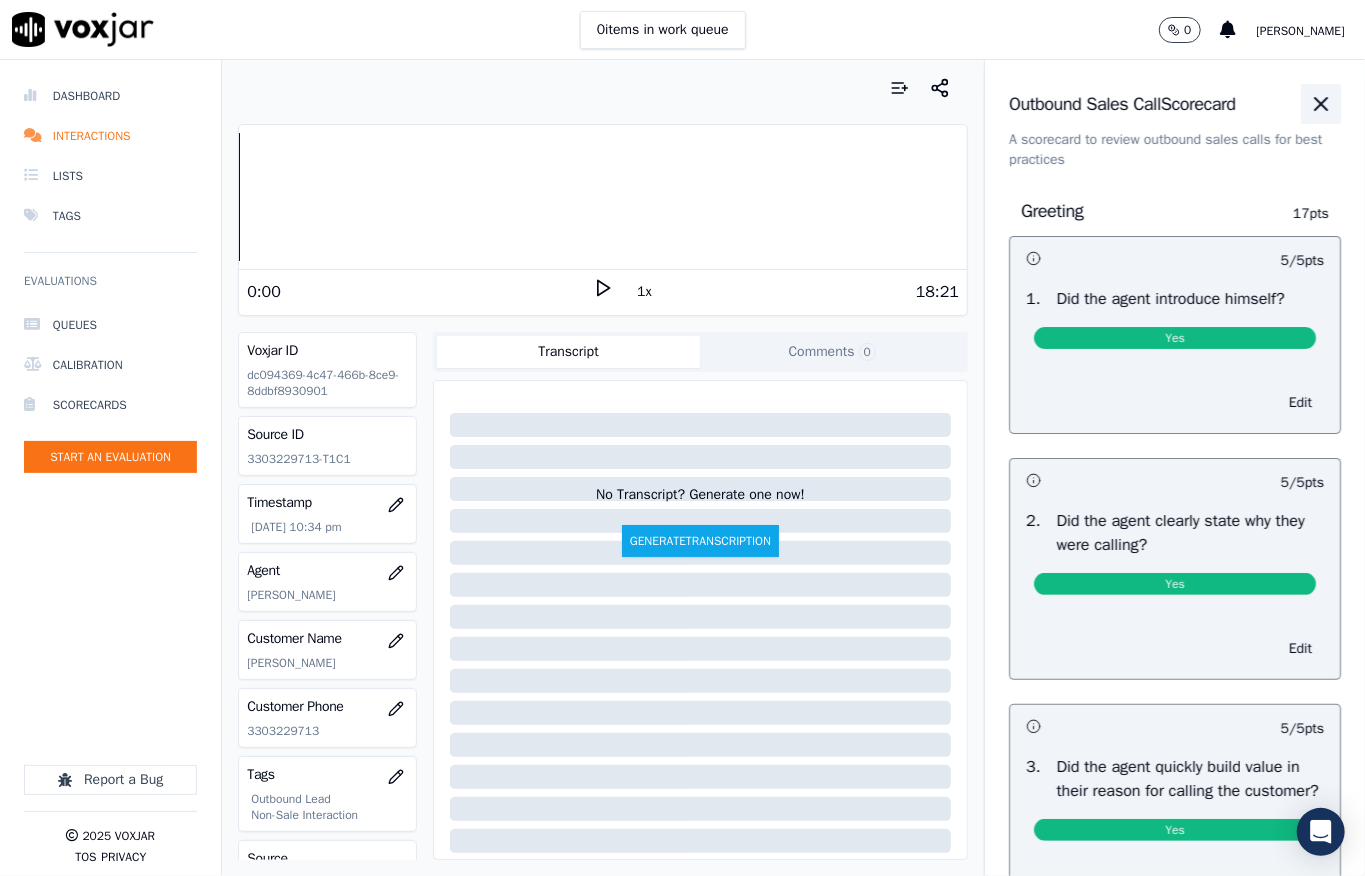 click 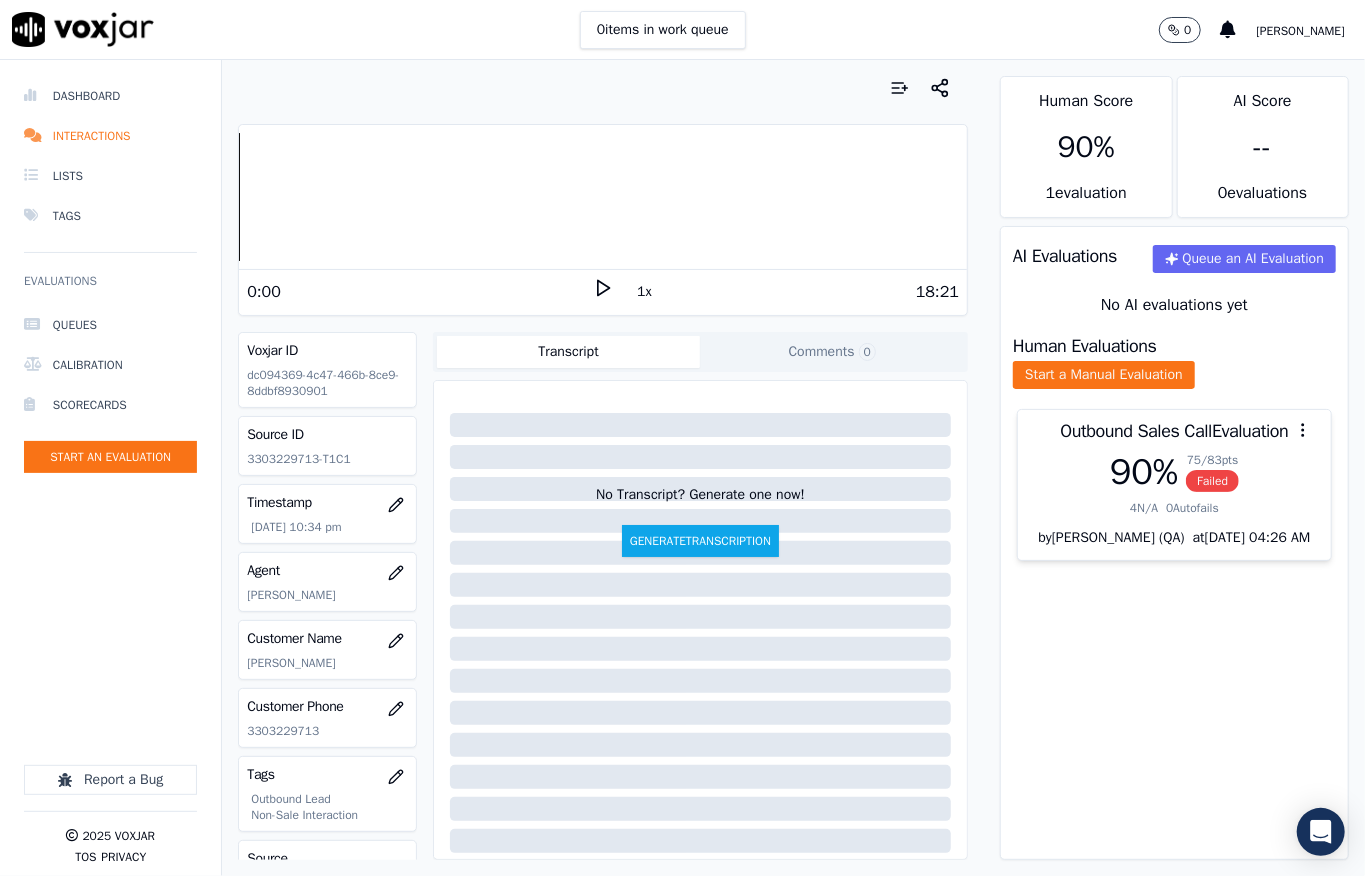 drag, startPoint x: 382, startPoint y: 521, endPoint x: 380, endPoint y: 609, distance: 88.02273 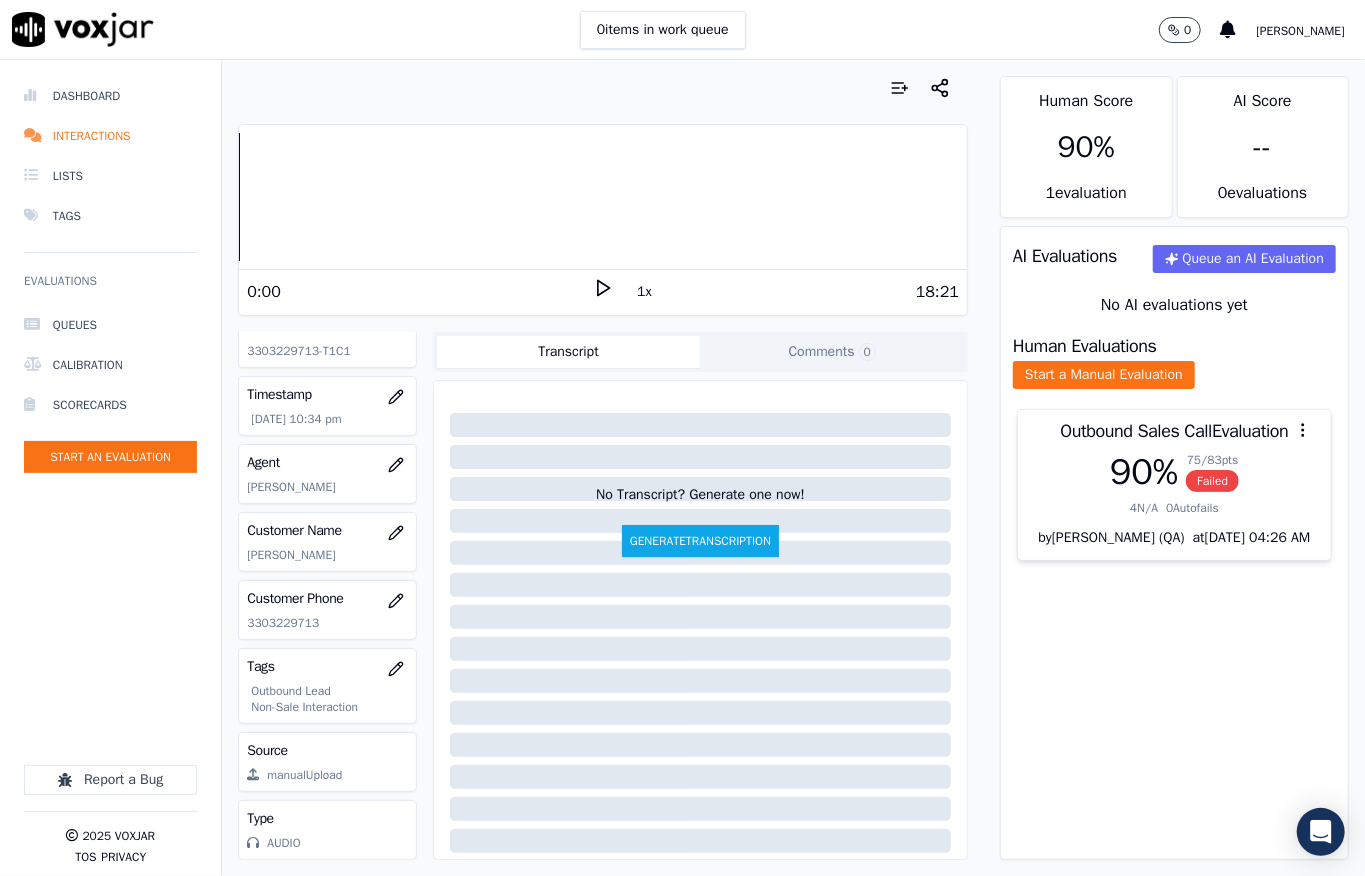 scroll, scrollTop: 182, scrollLeft: 0, axis: vertical 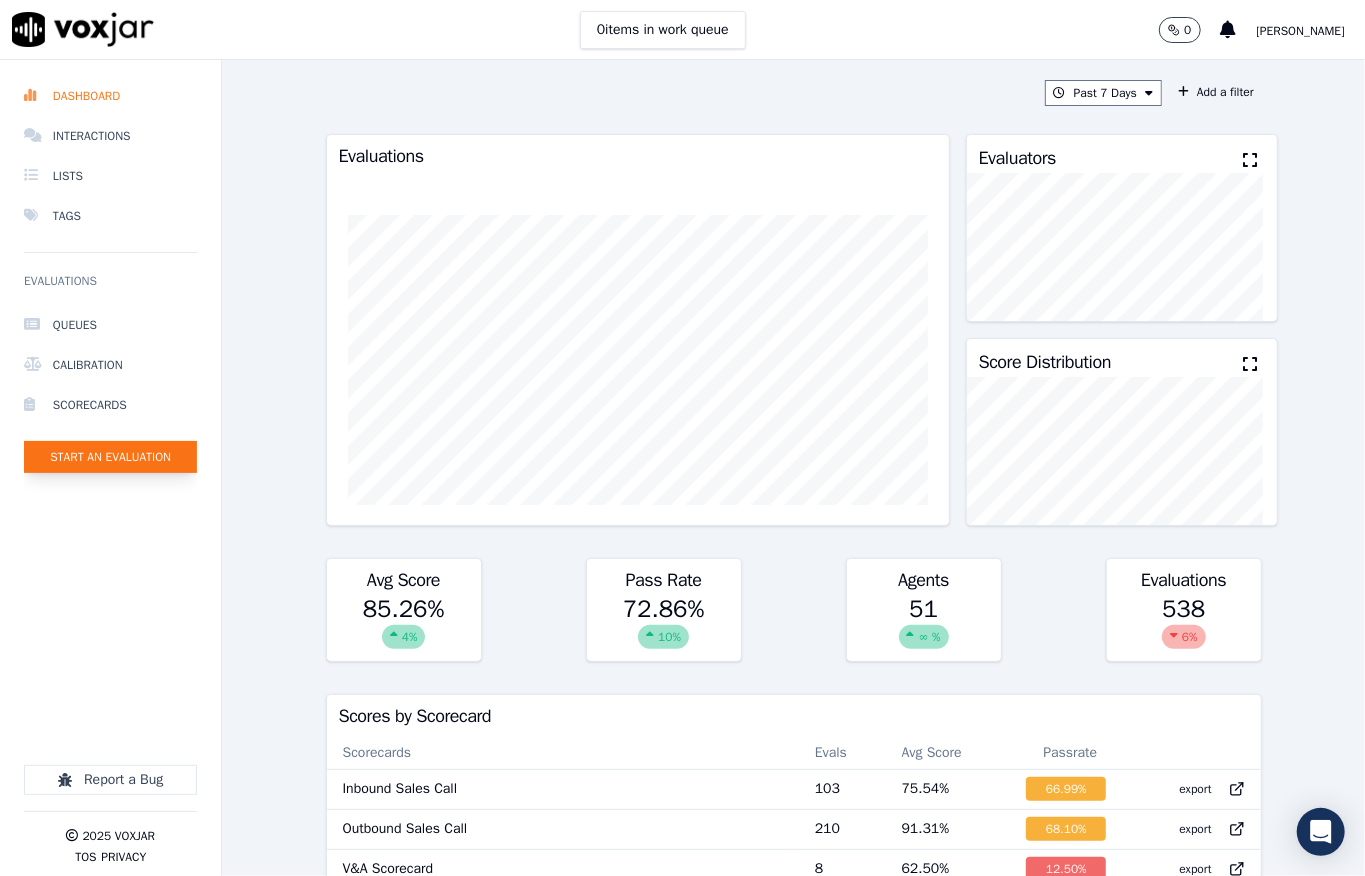 click on "Start an Evaluation" 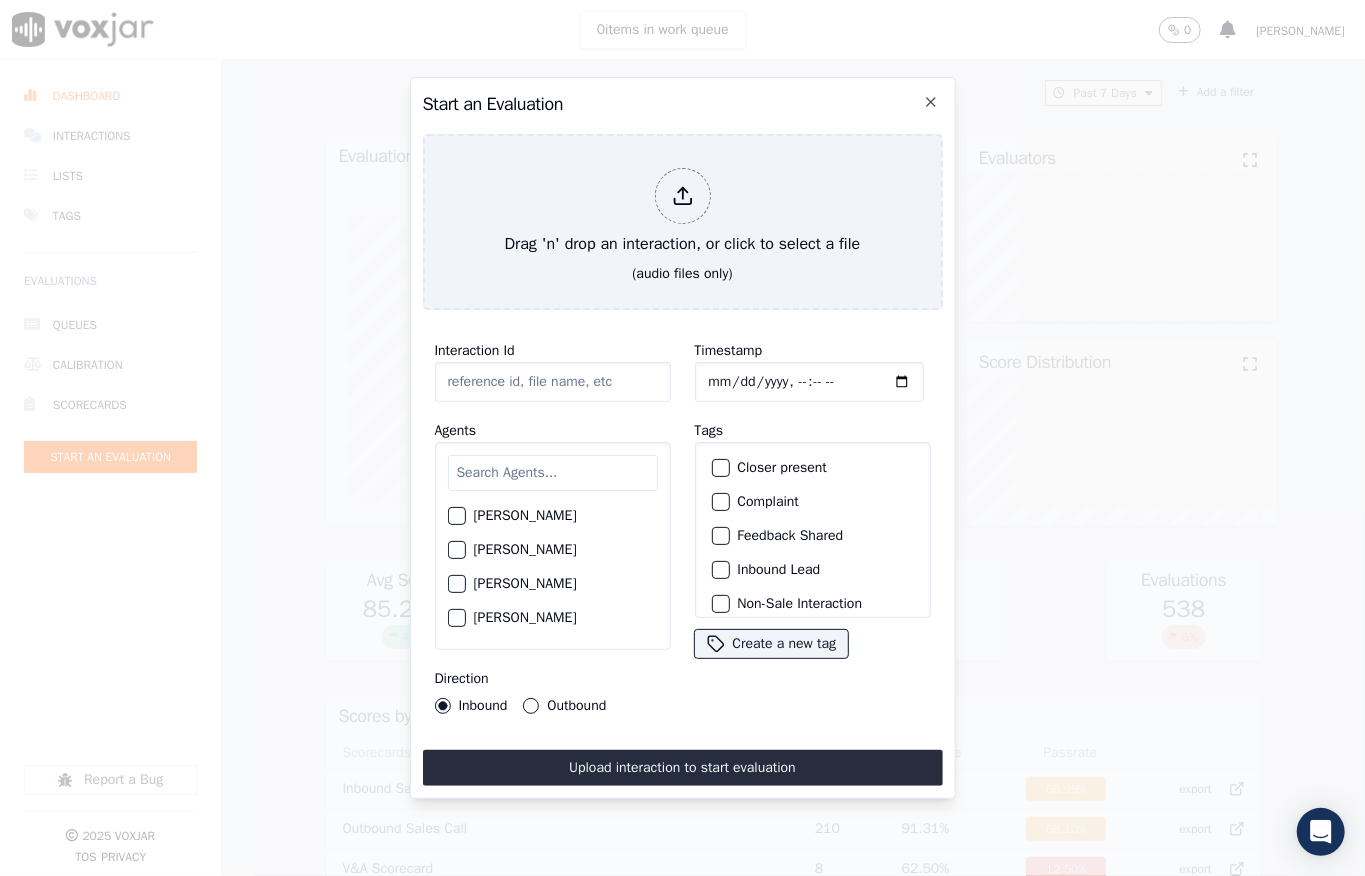 click at bounding box center [683, 196] 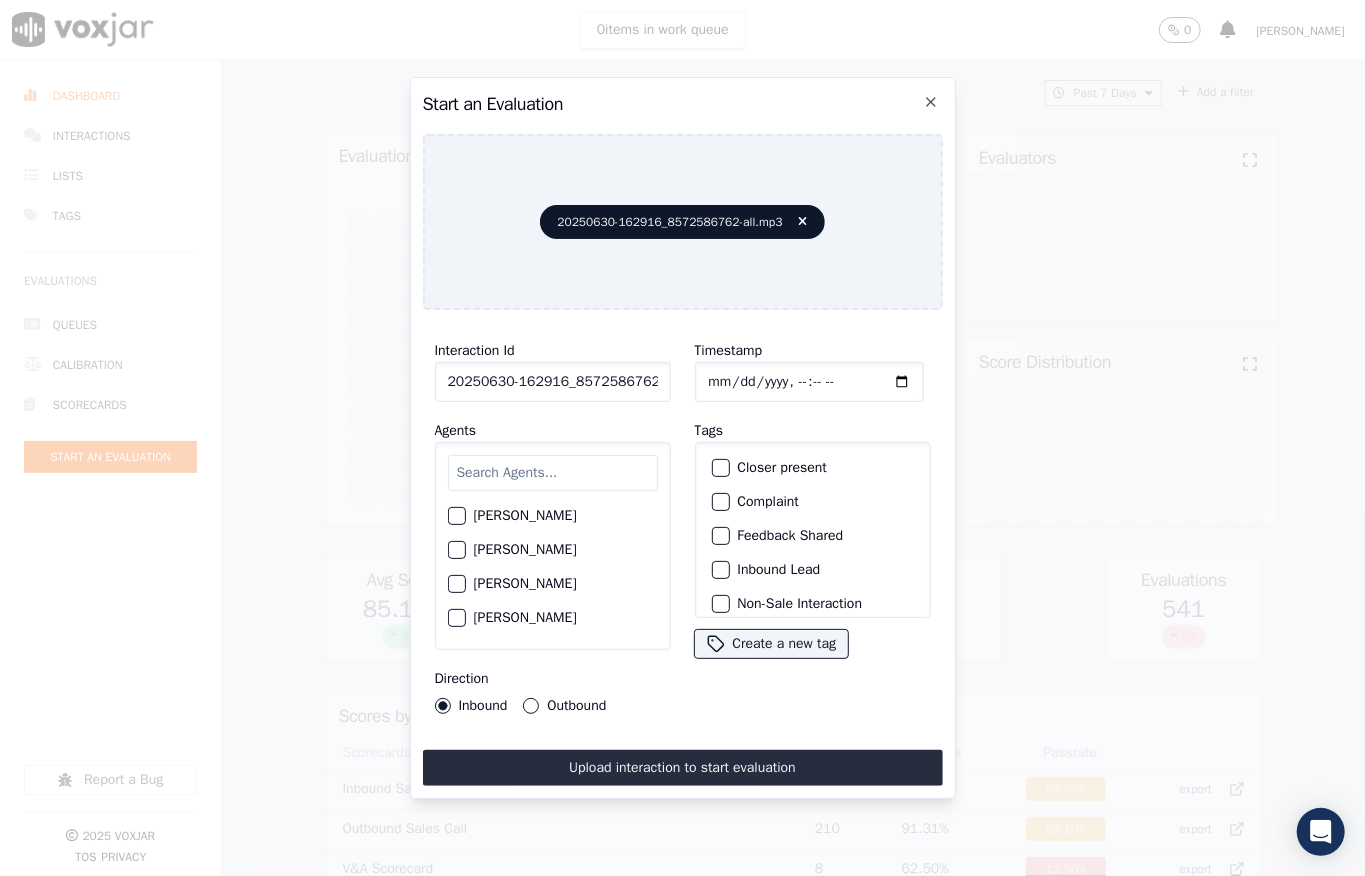 scroll, scrollTop: 0, scrollLeft: 45, axis: horizontal 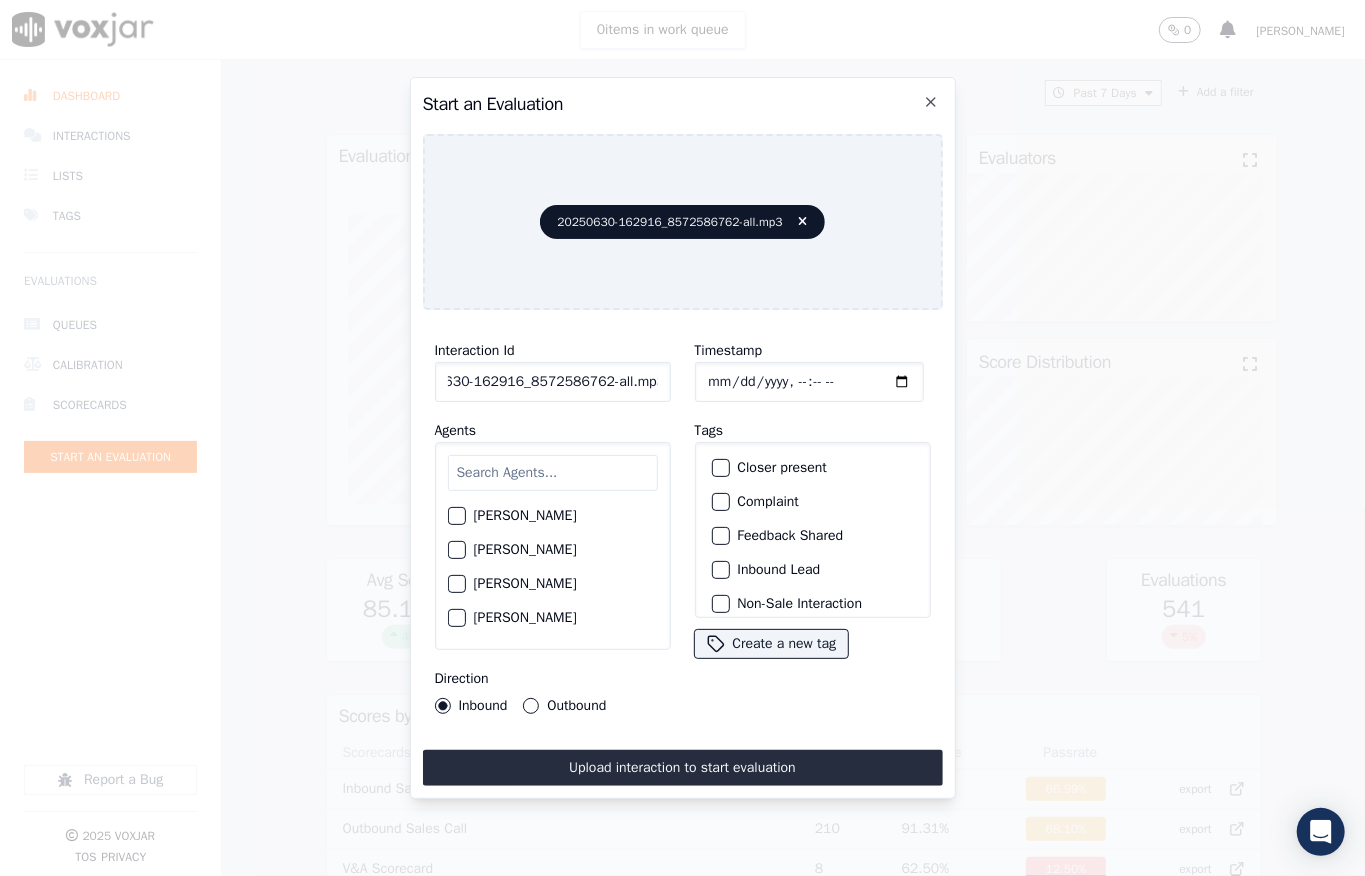 drag, startPoint x: 628, startPoint y: 372, endPoint x: 688, endPoint y: 372, distance: 60 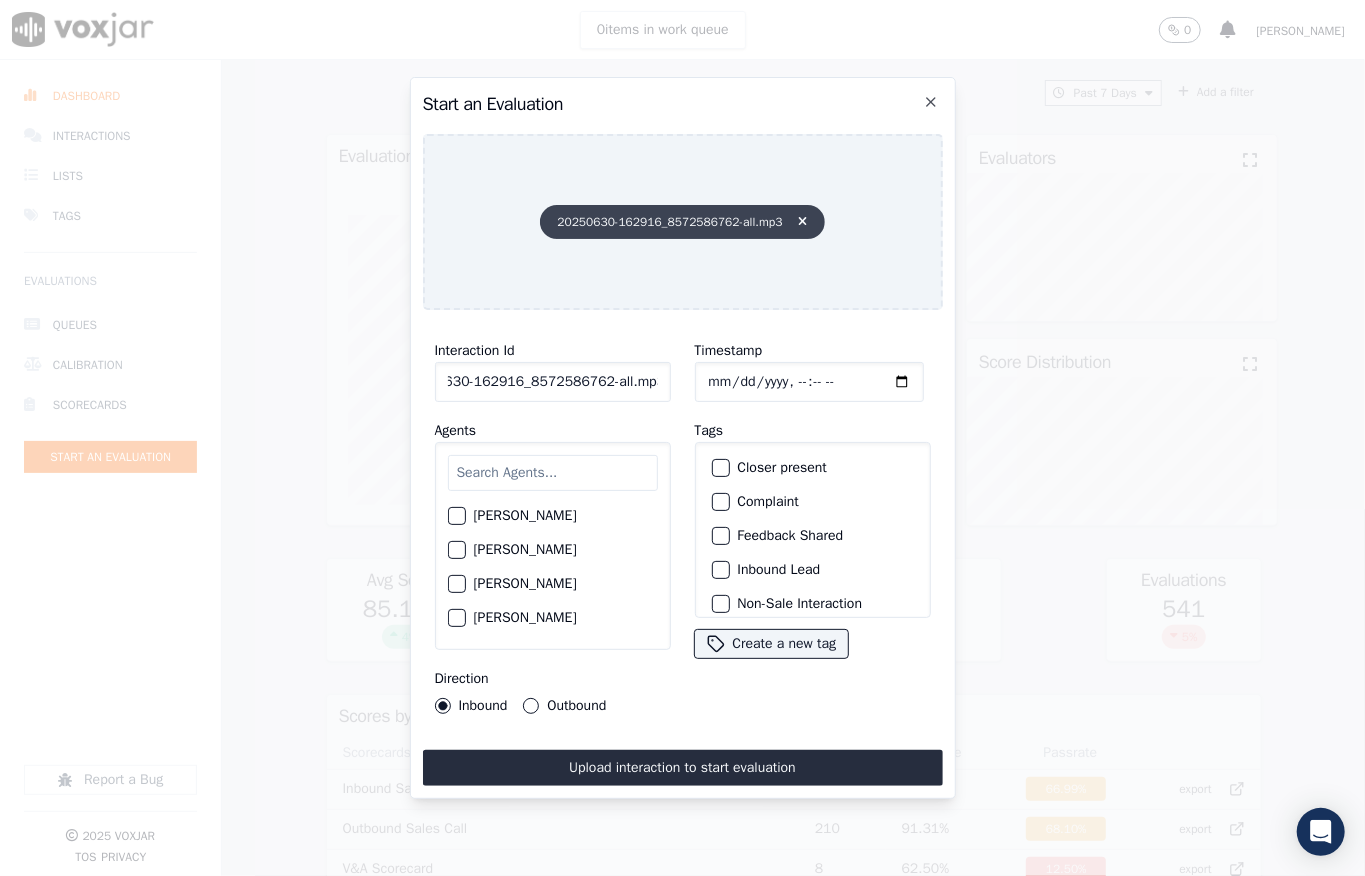 click at bounding box center (803, 222) 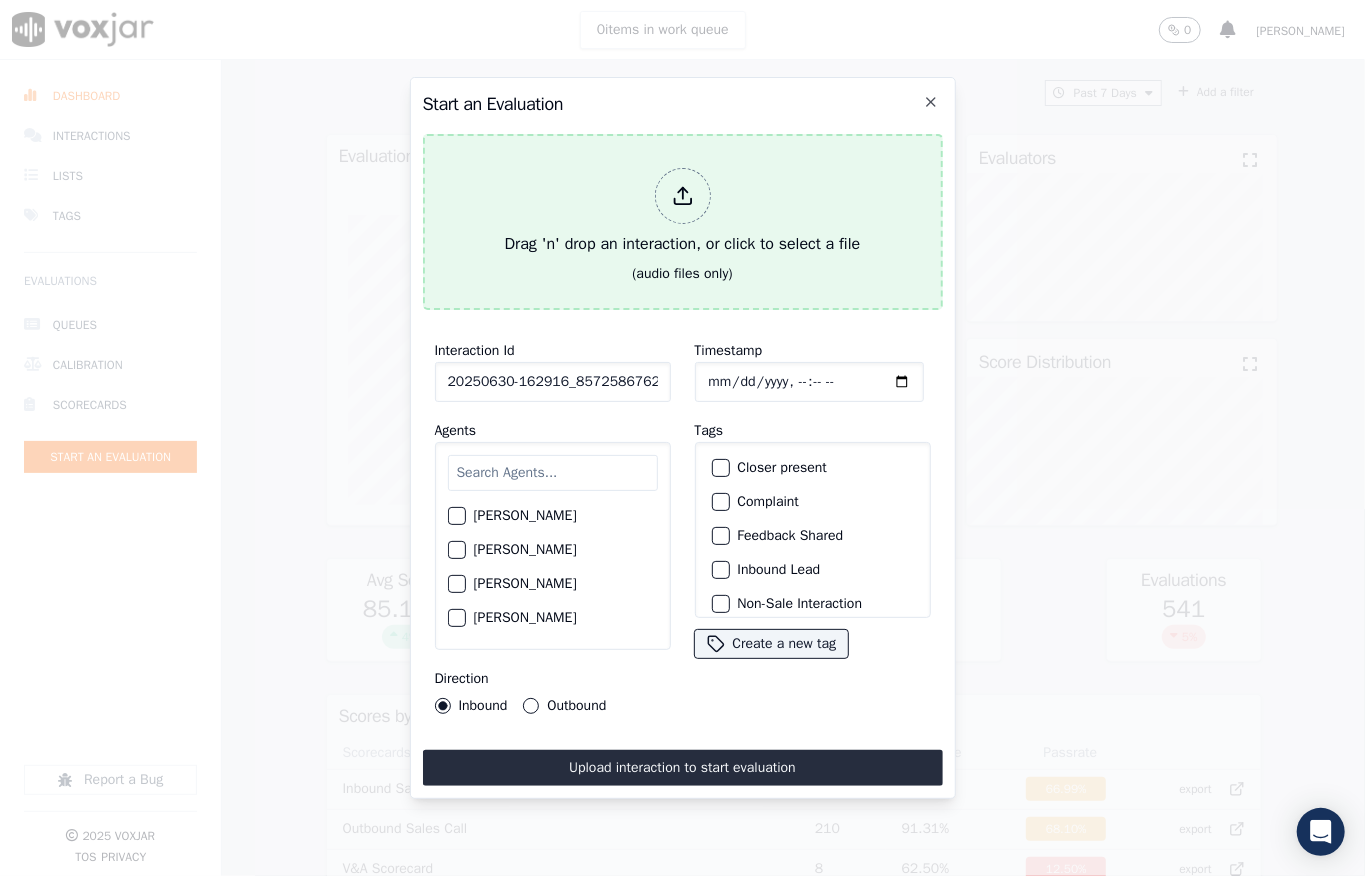click on "Drag 'n' drop an interaction, or click to select a file" at bounding box center [683, 212] 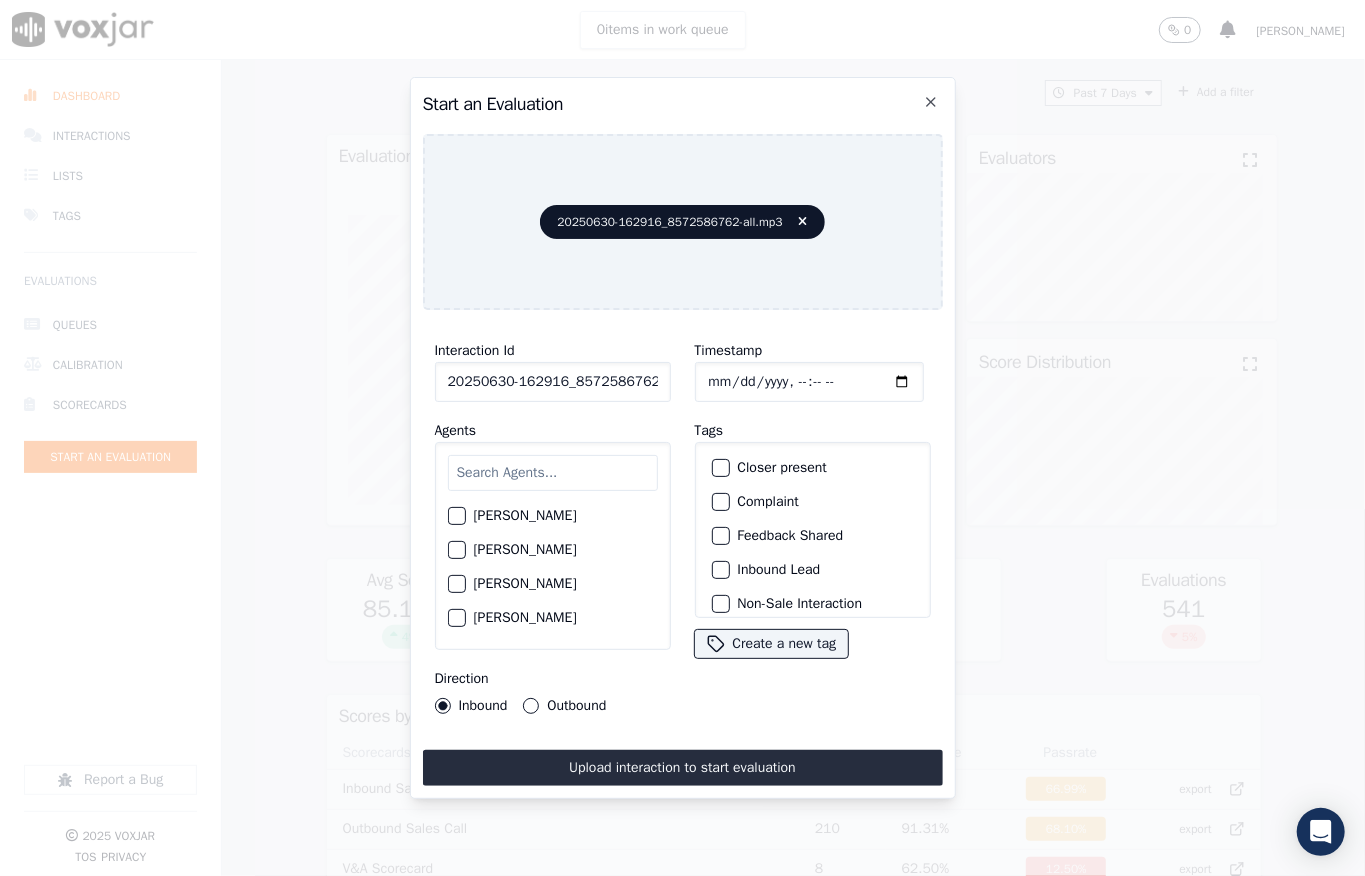 scroll, scrollTop: 0, scrollLeft: 45, axis: horizontal 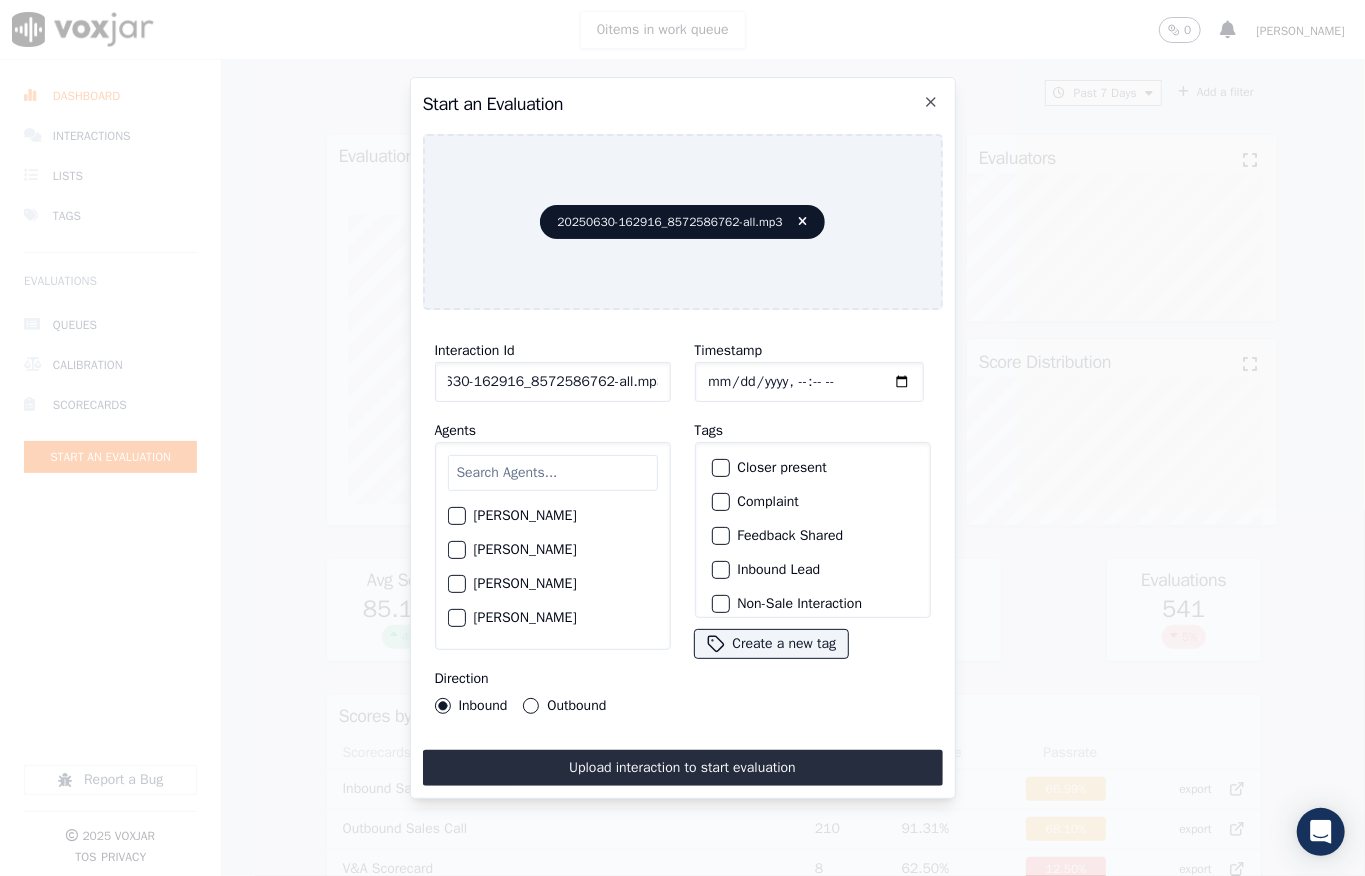 drag, startPoint x: 641, startPoint y: 369, endPoint x: 685, endPoint y: 368, distance: 44.011364 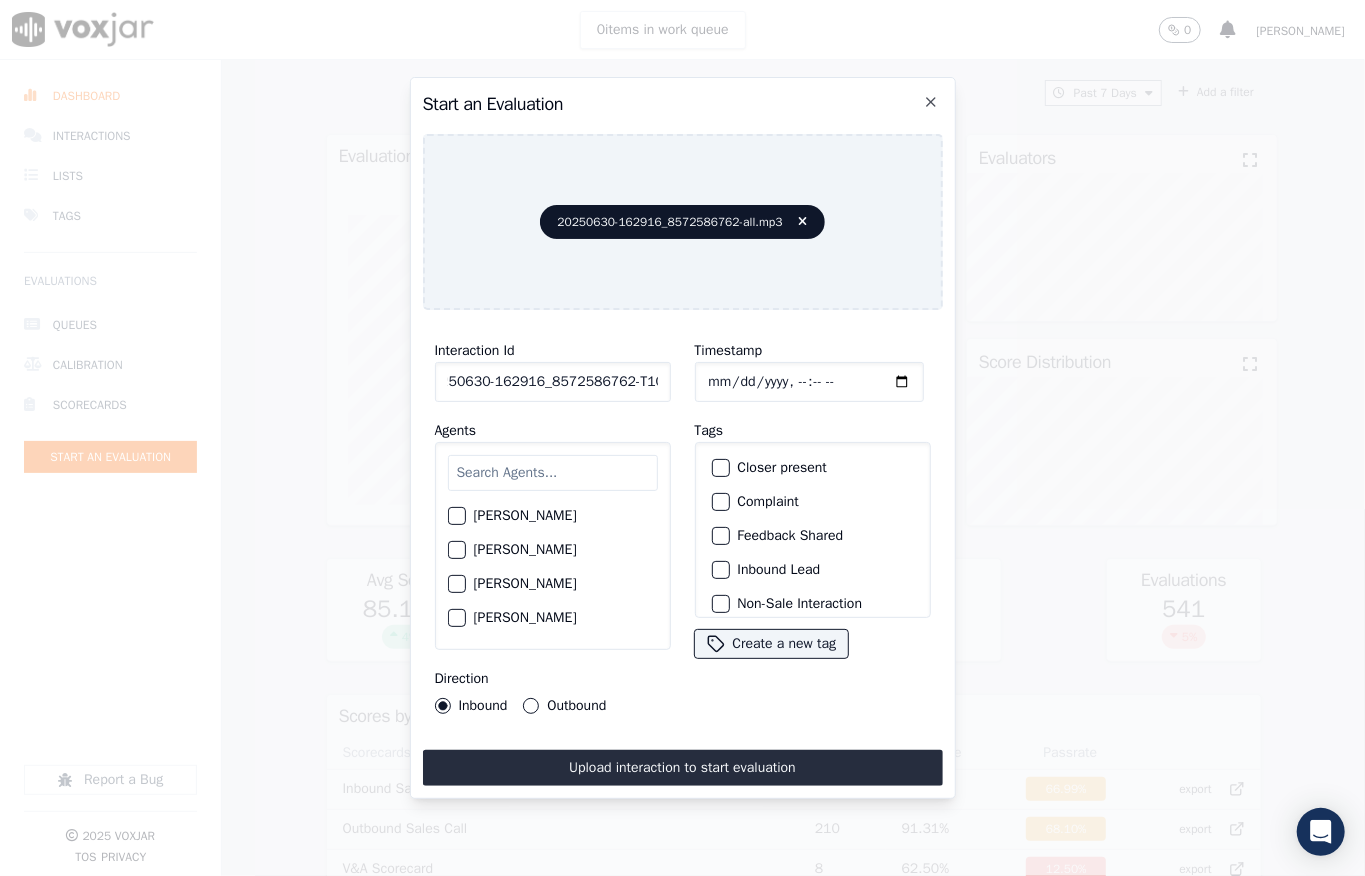 scroll, scrollTop: 0, scrollLeft: 32, axis: horizontal 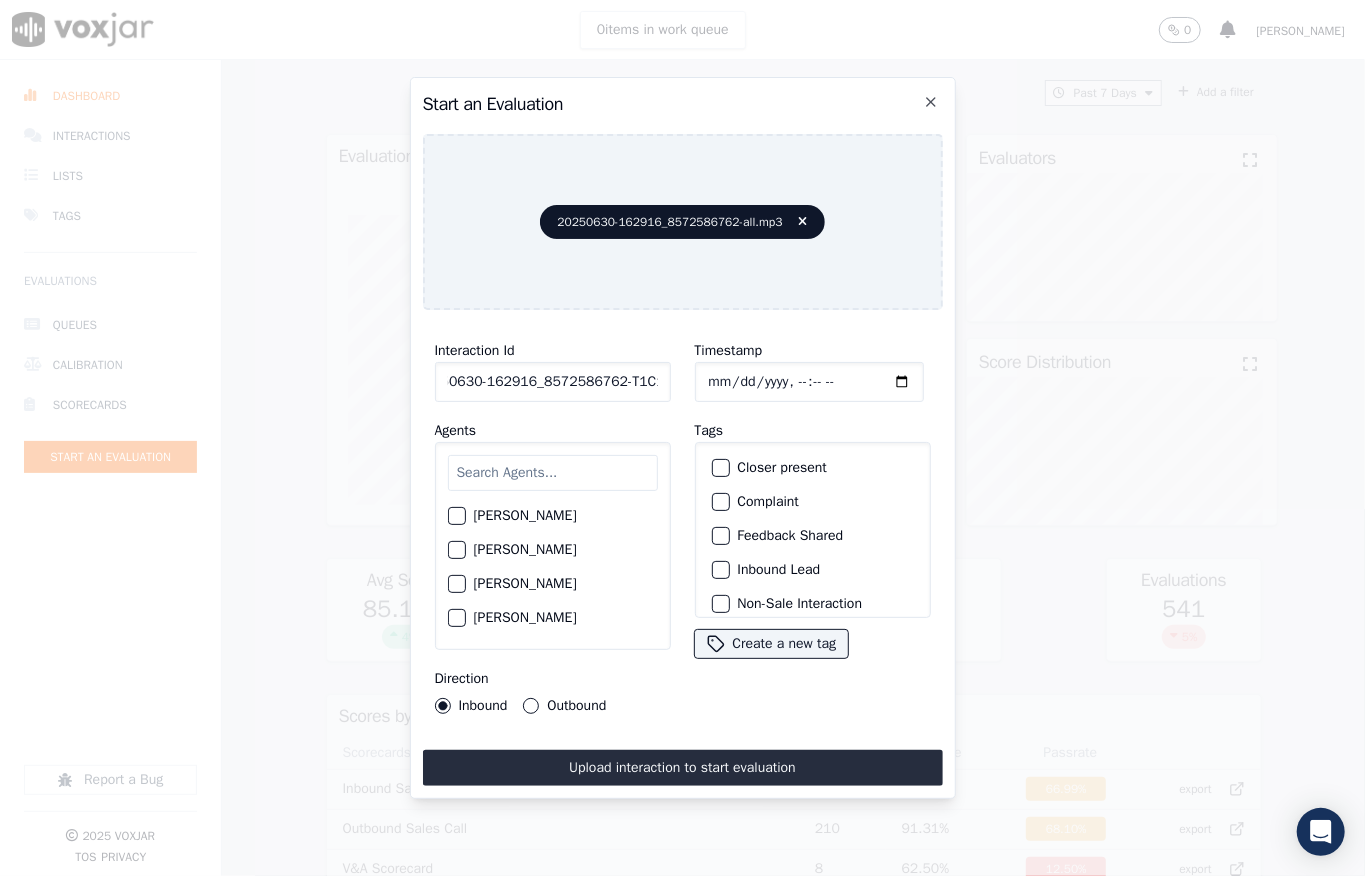 type on "20250630-162916_8572586762-T1C1" 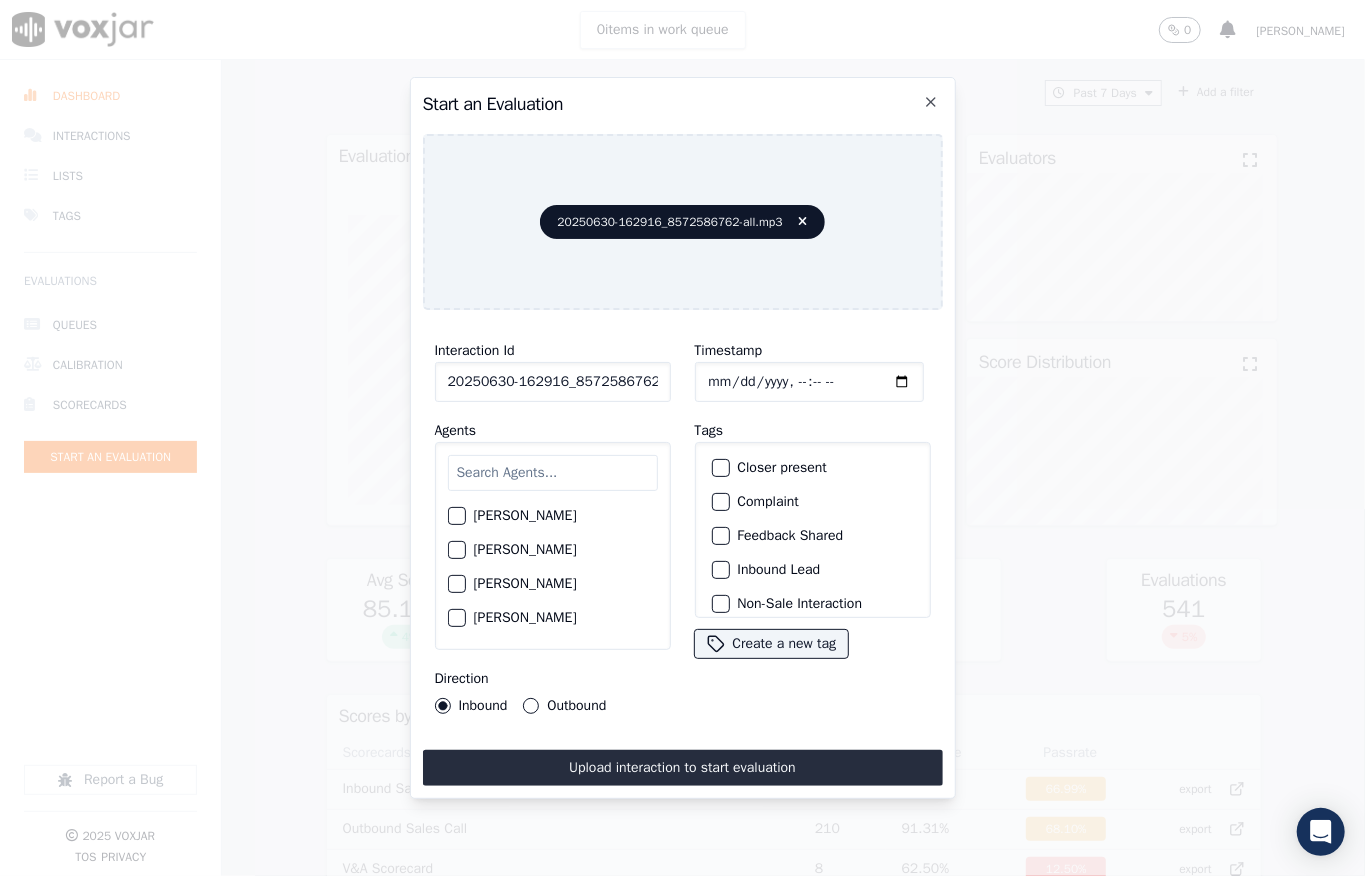 click on "Timestamp" 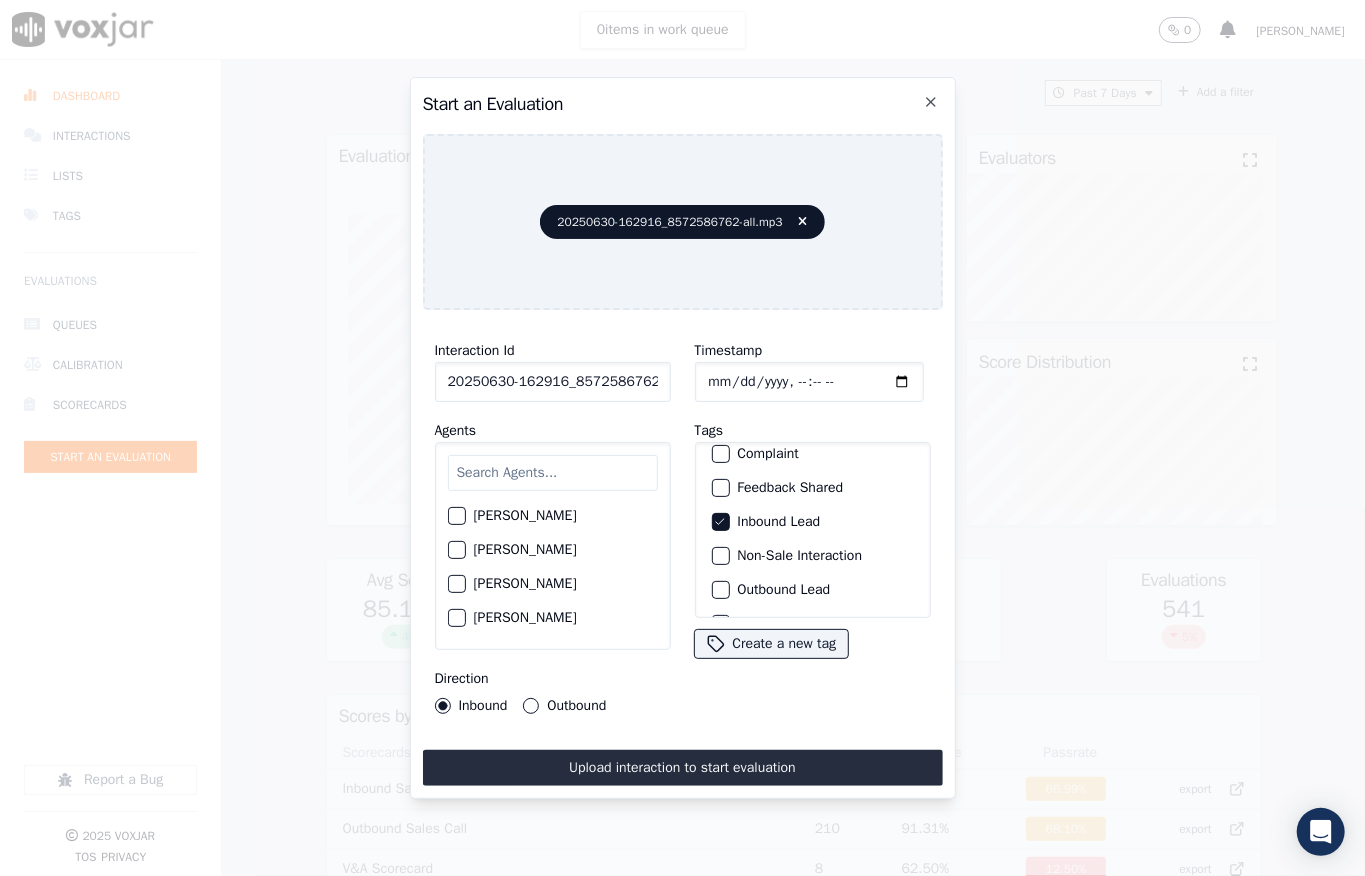 scroll, scrollTop: 133, scrollLeft: 0, axis: vertical 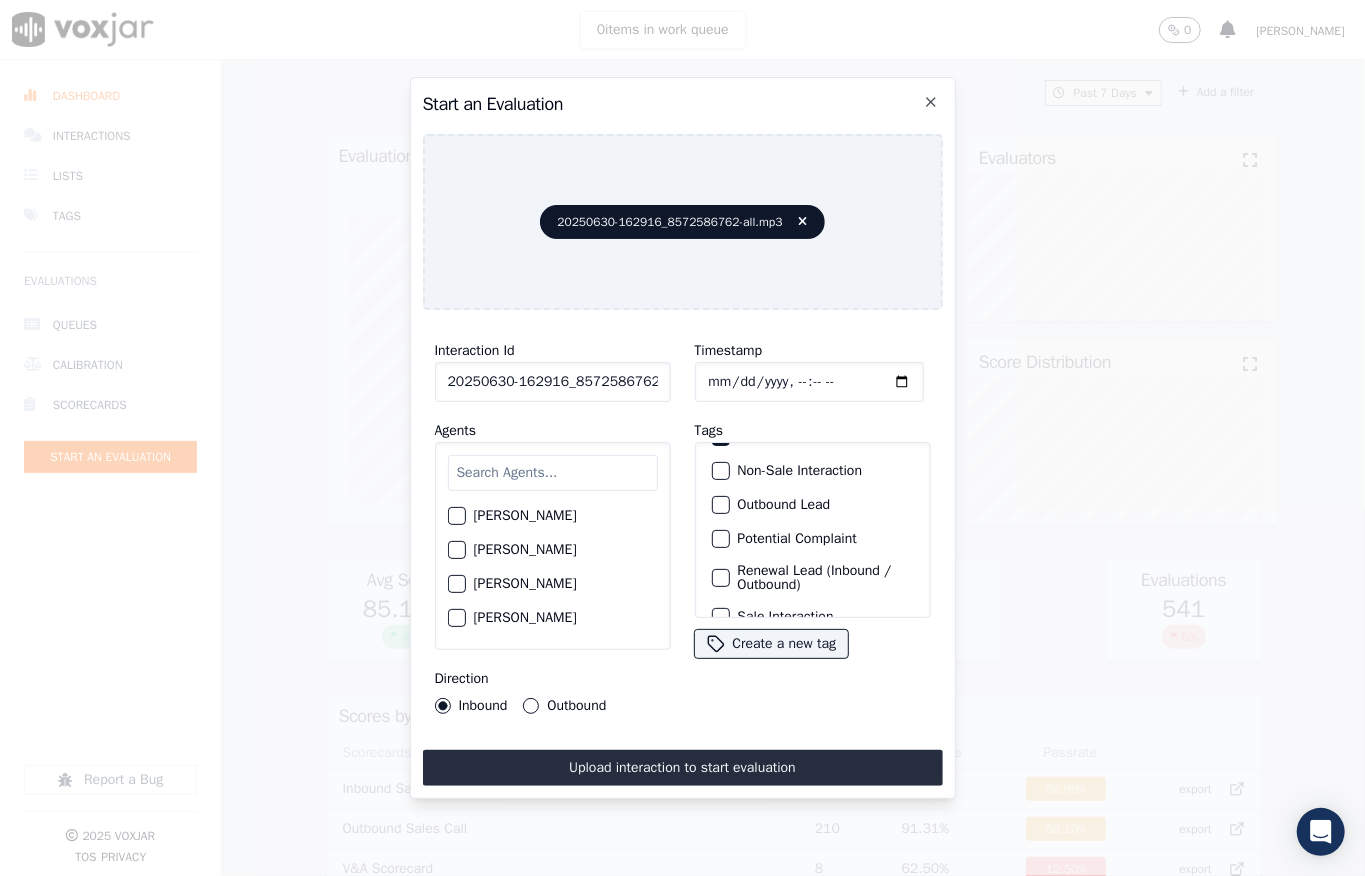 click at bounding box center (720, 471) 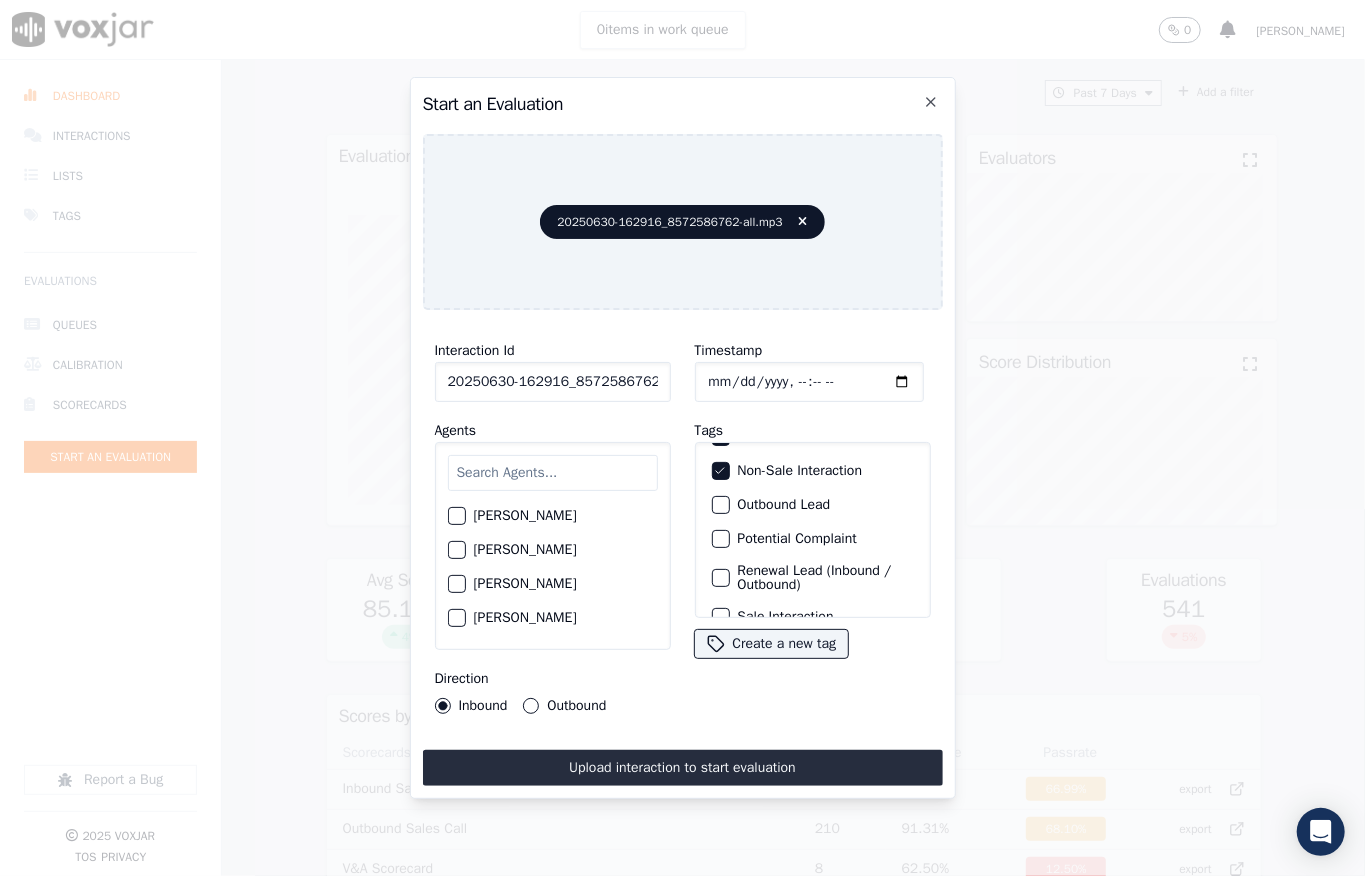 click at bounding box center (553, 473) 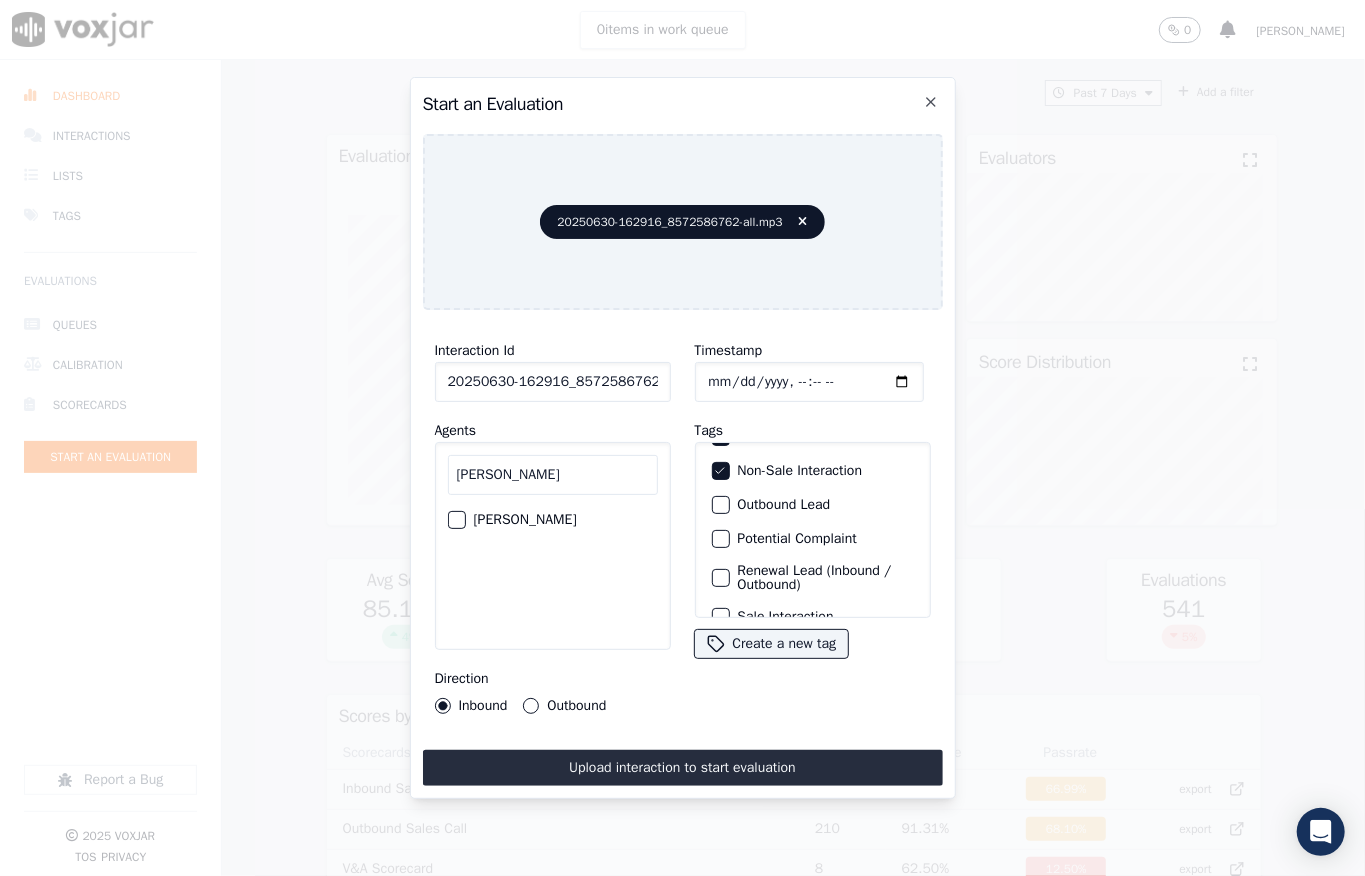 type on "[PERSON_NAME]" 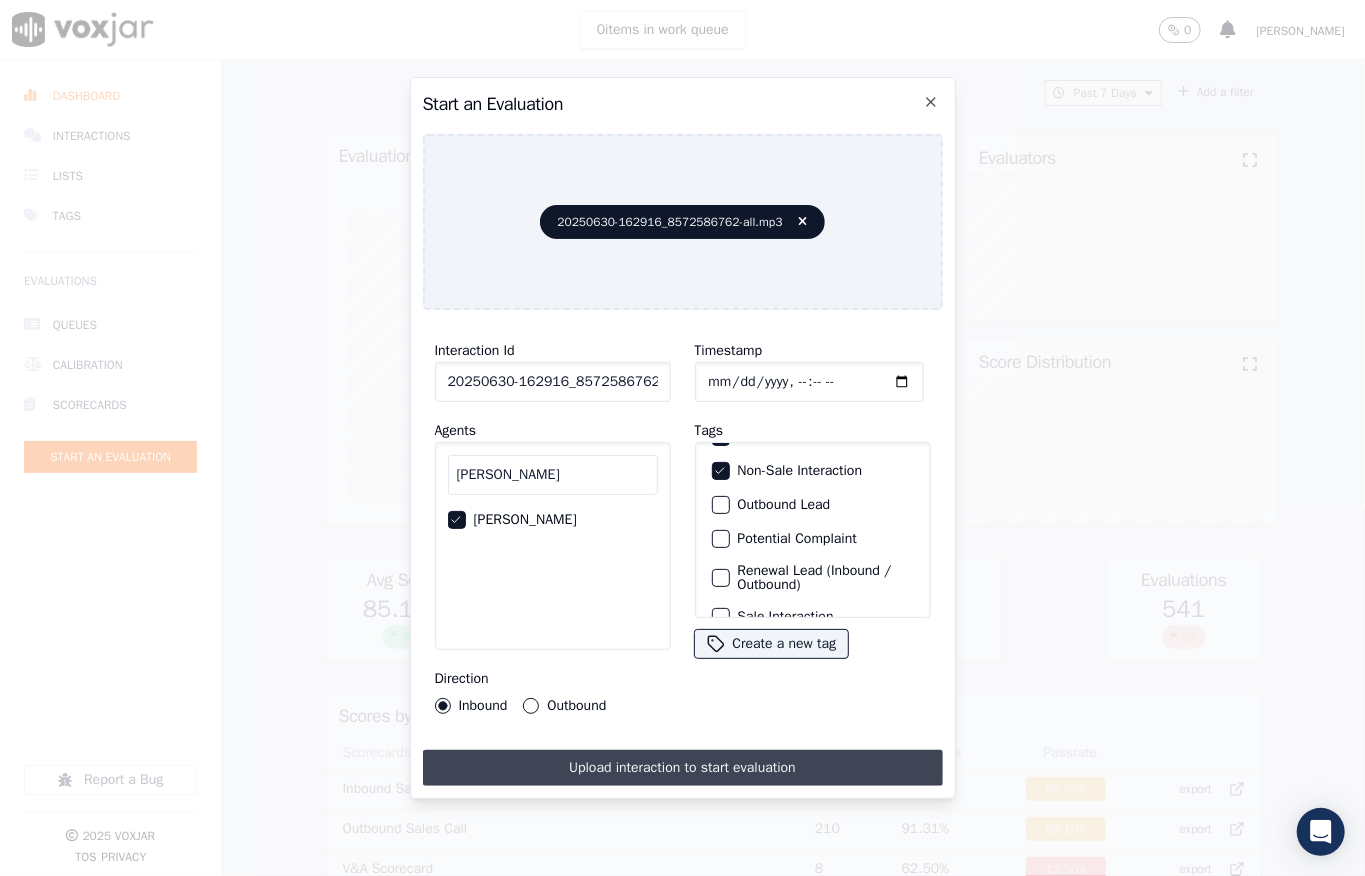 click on "Upload interaction to start evaluation" at bounding box center (683, 768) 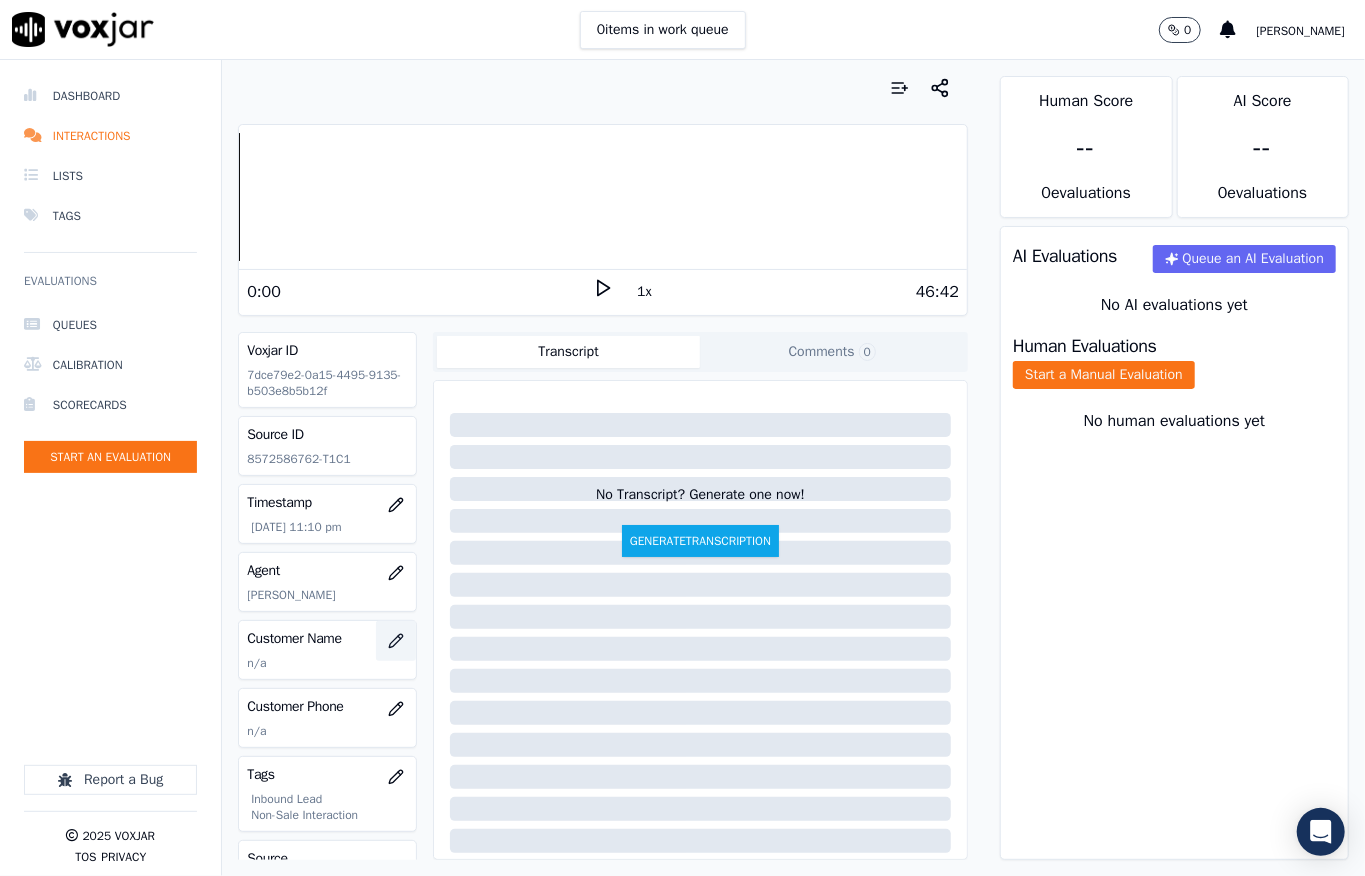 click 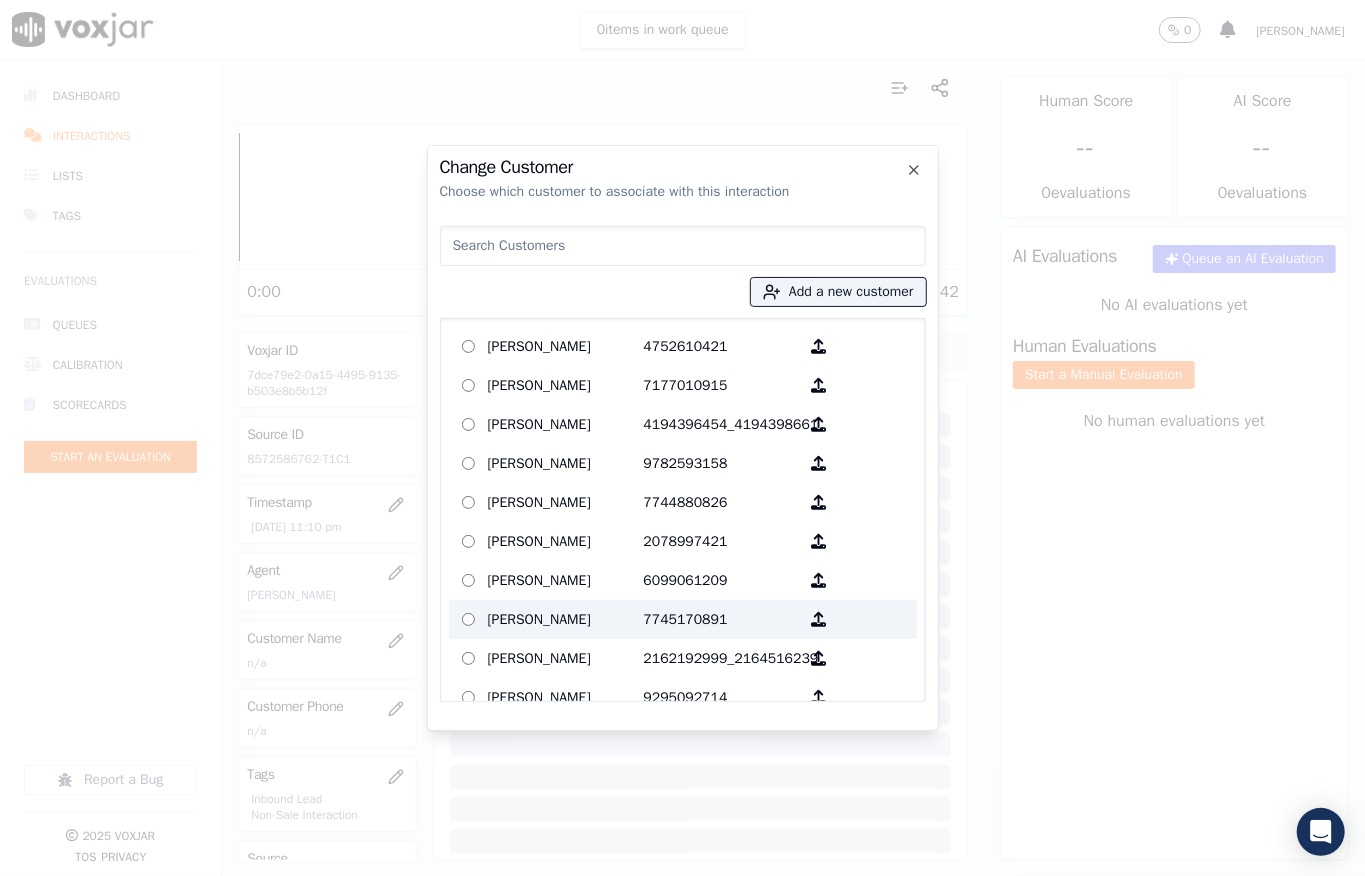 type on "[PERSON_NAME]" 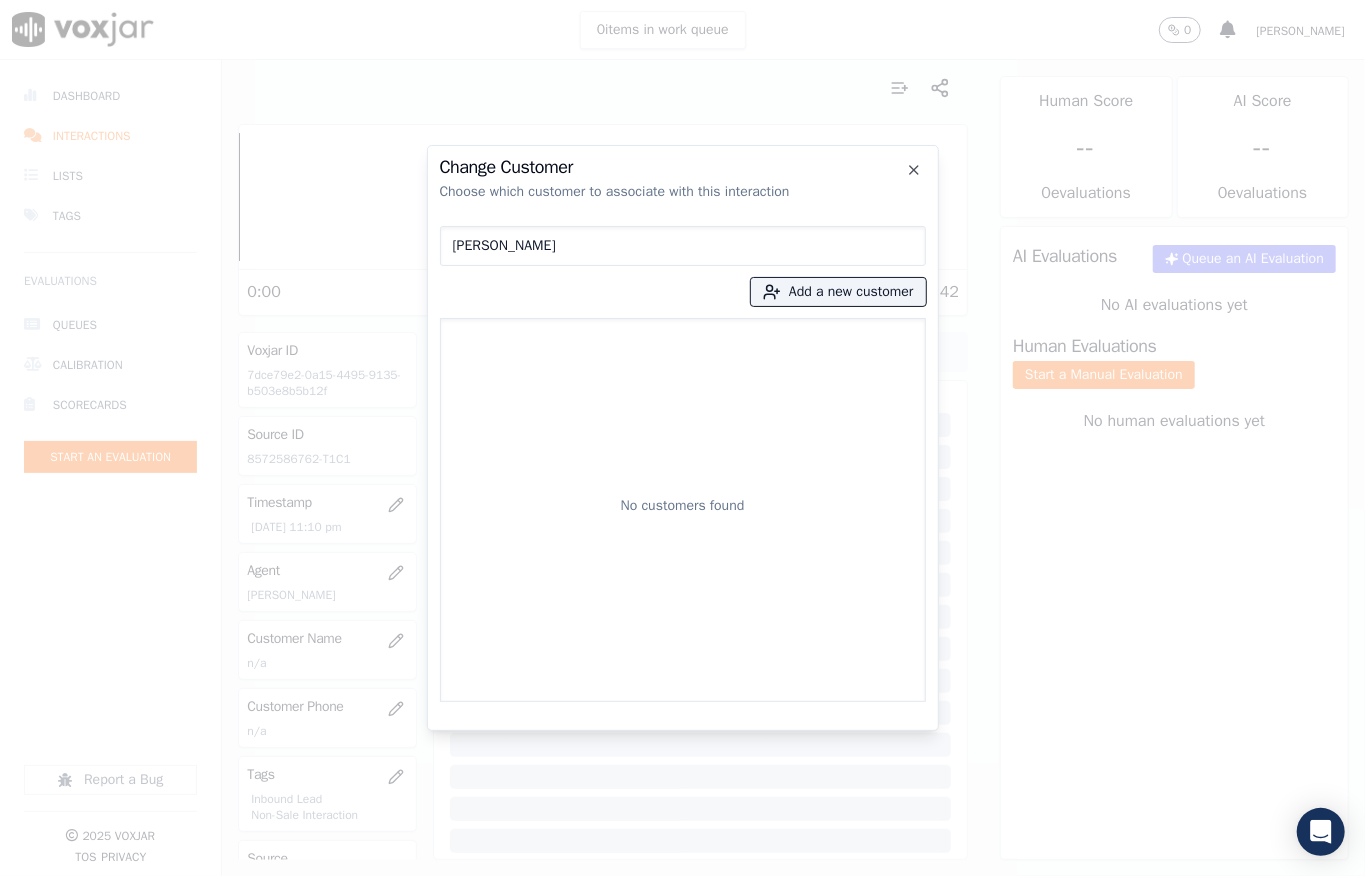 drag, startPoint x: 614, startPoint y: 240, endPoint x: 268, endPoint y: 244, distance: 346.02313 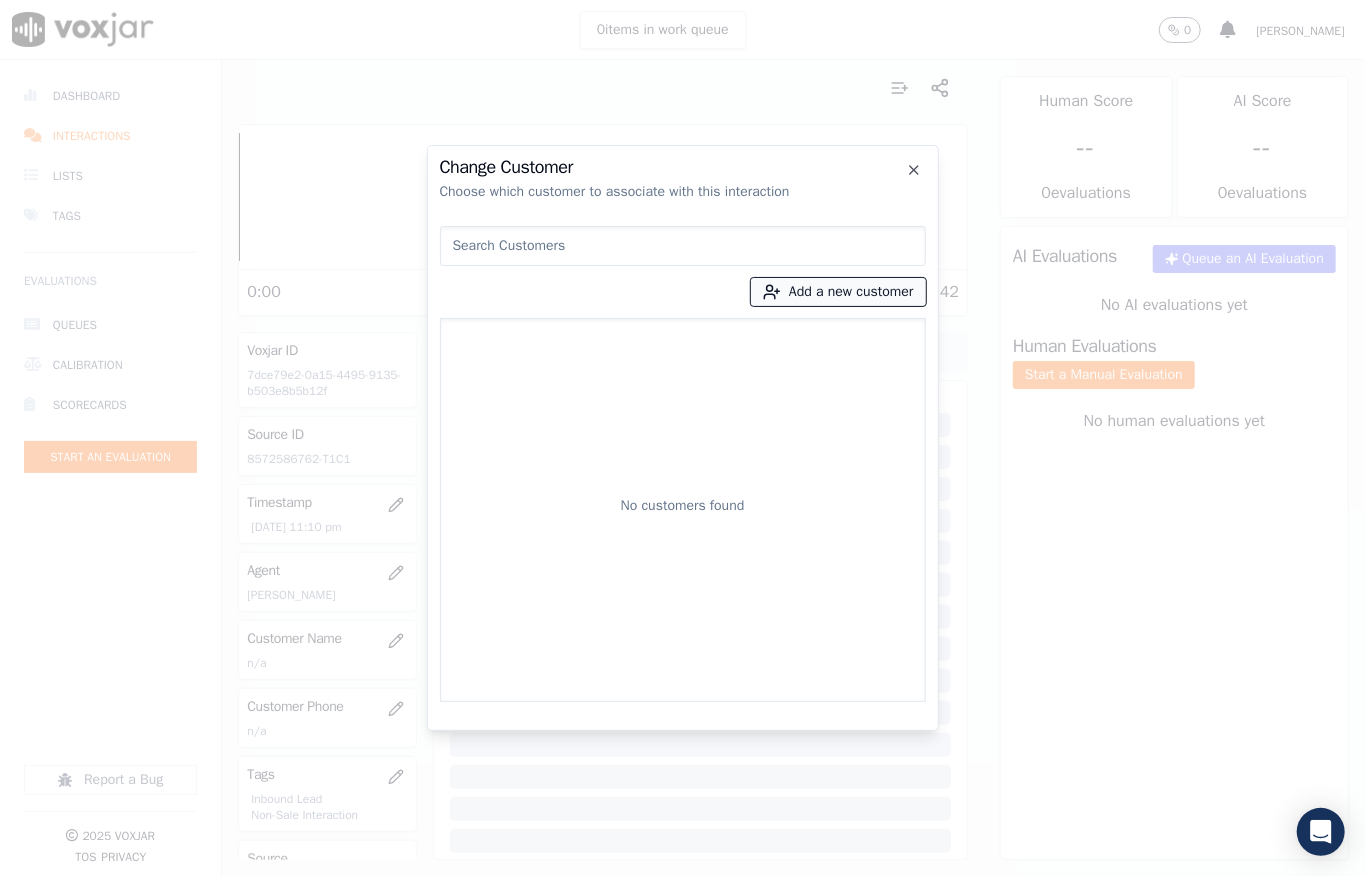 click on "Add a new customer" at bounding box center [838, 292] 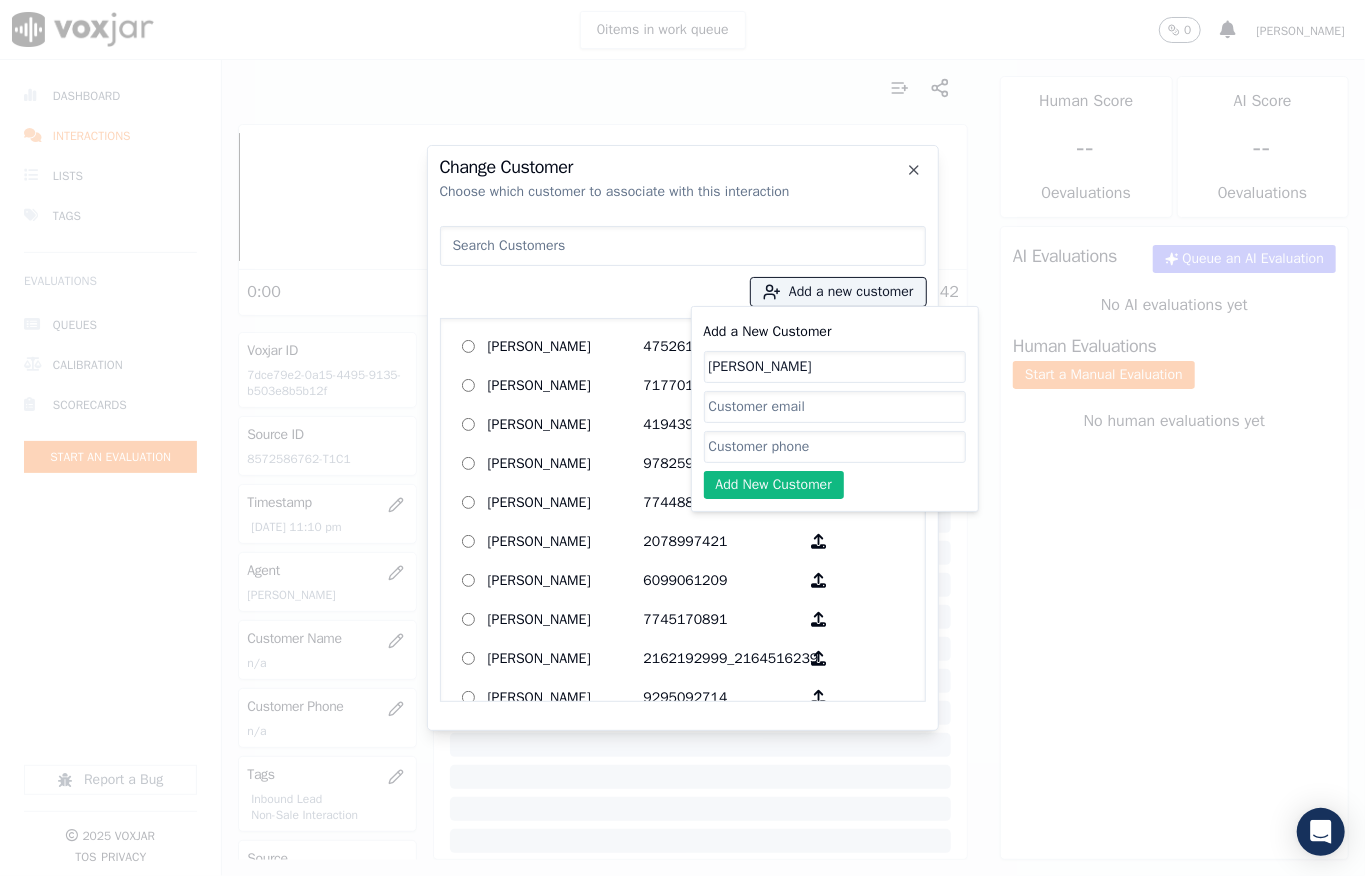 type on "[PERSON_NAME]" 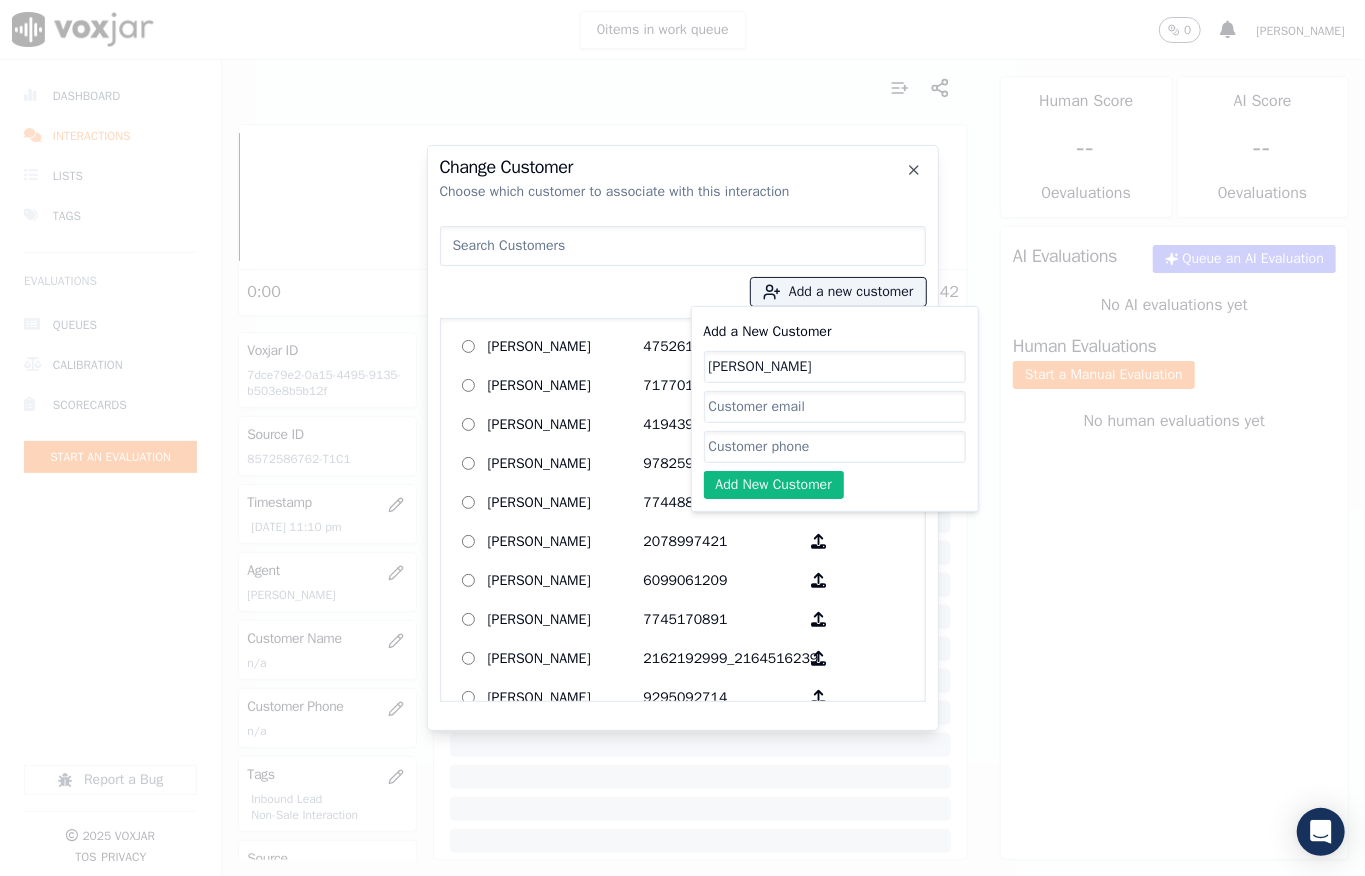 drag, startPoint x: 772, startPoint y: 465, endPoint x: 777, endPoint y: 454, distance: 12.083046 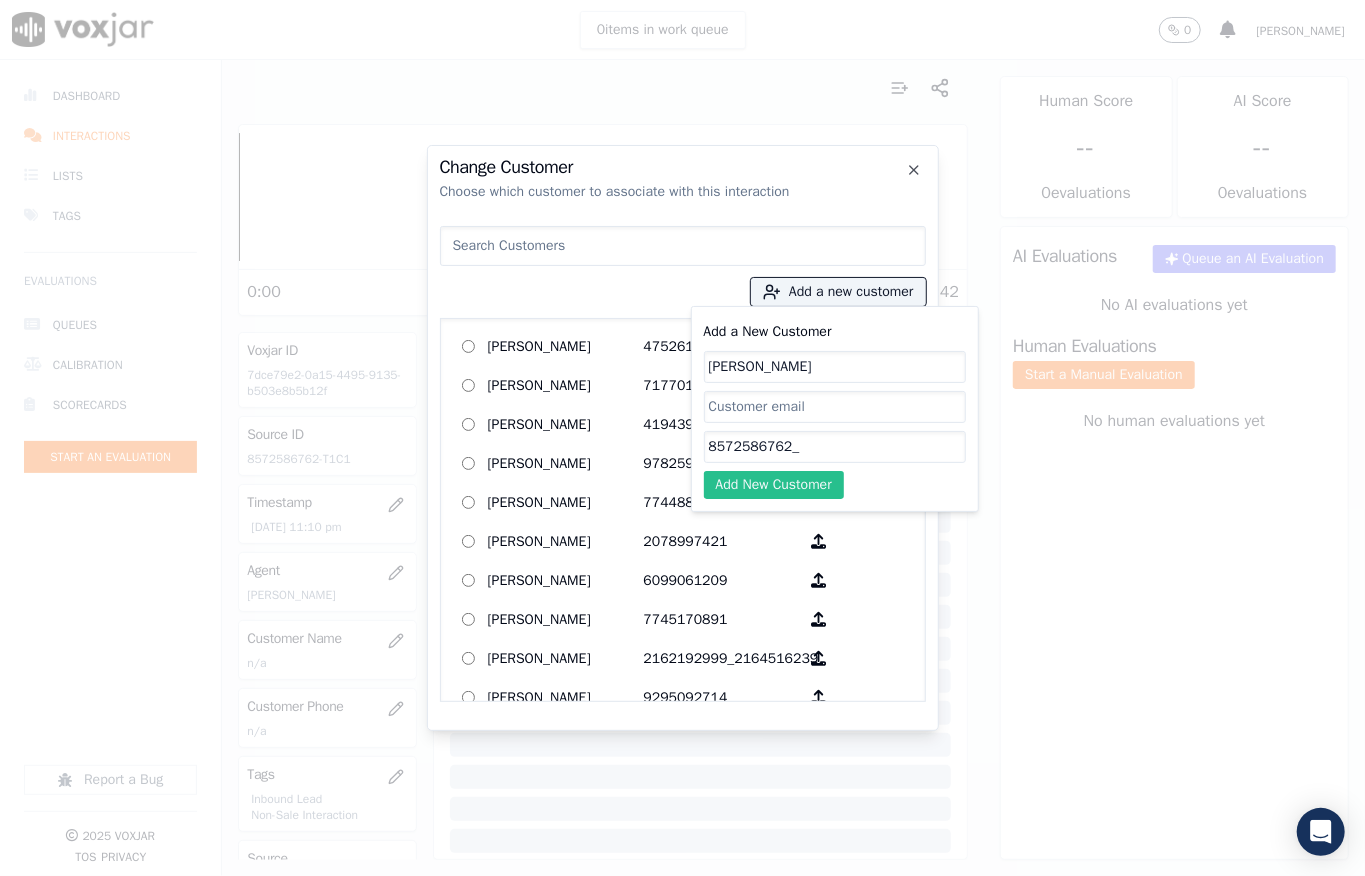 paste on "5089332727" 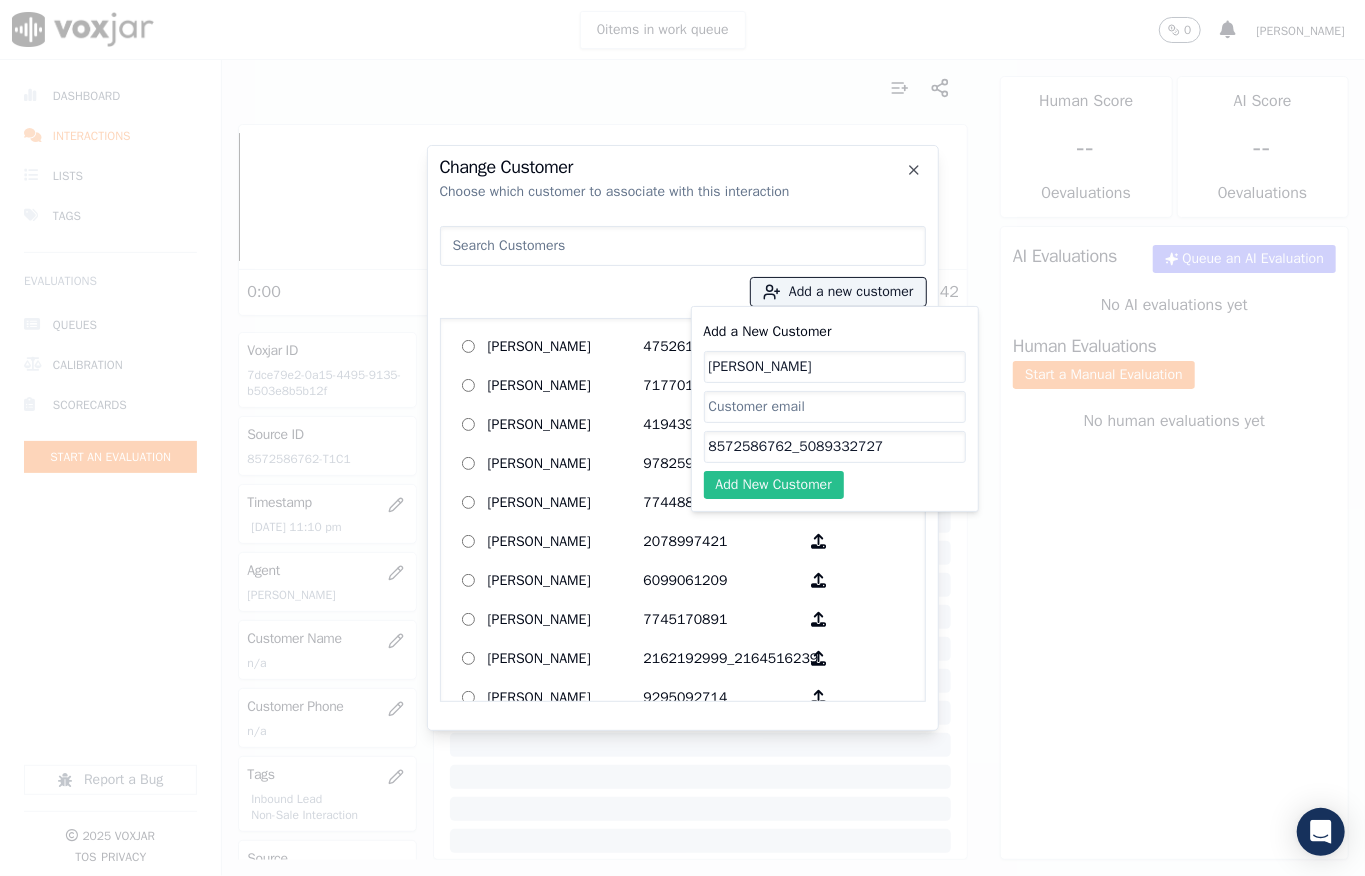type on "8572586762_5089332727" 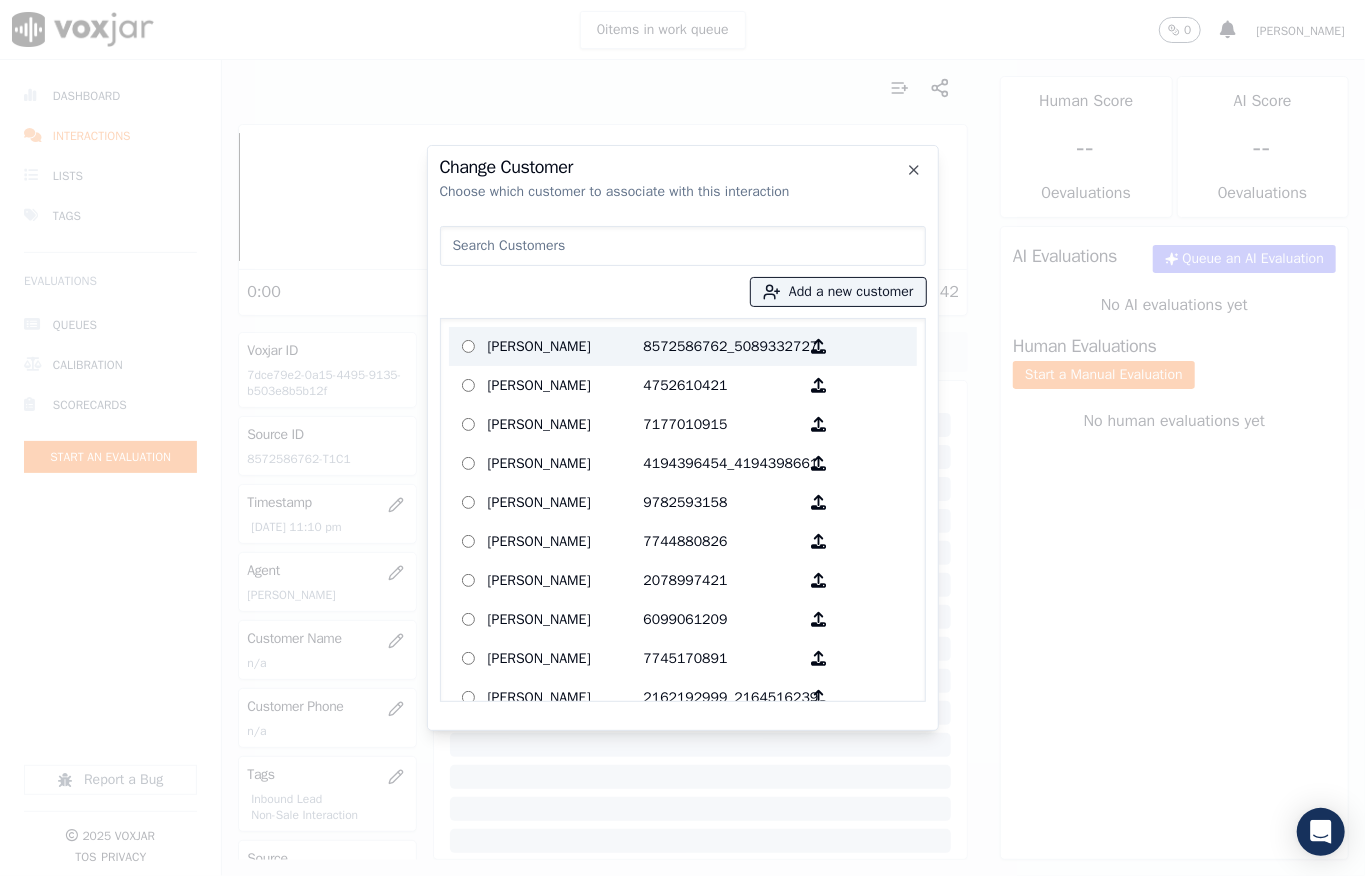 click on "[PERSON_NAME]" at bounding box center [566, 346] 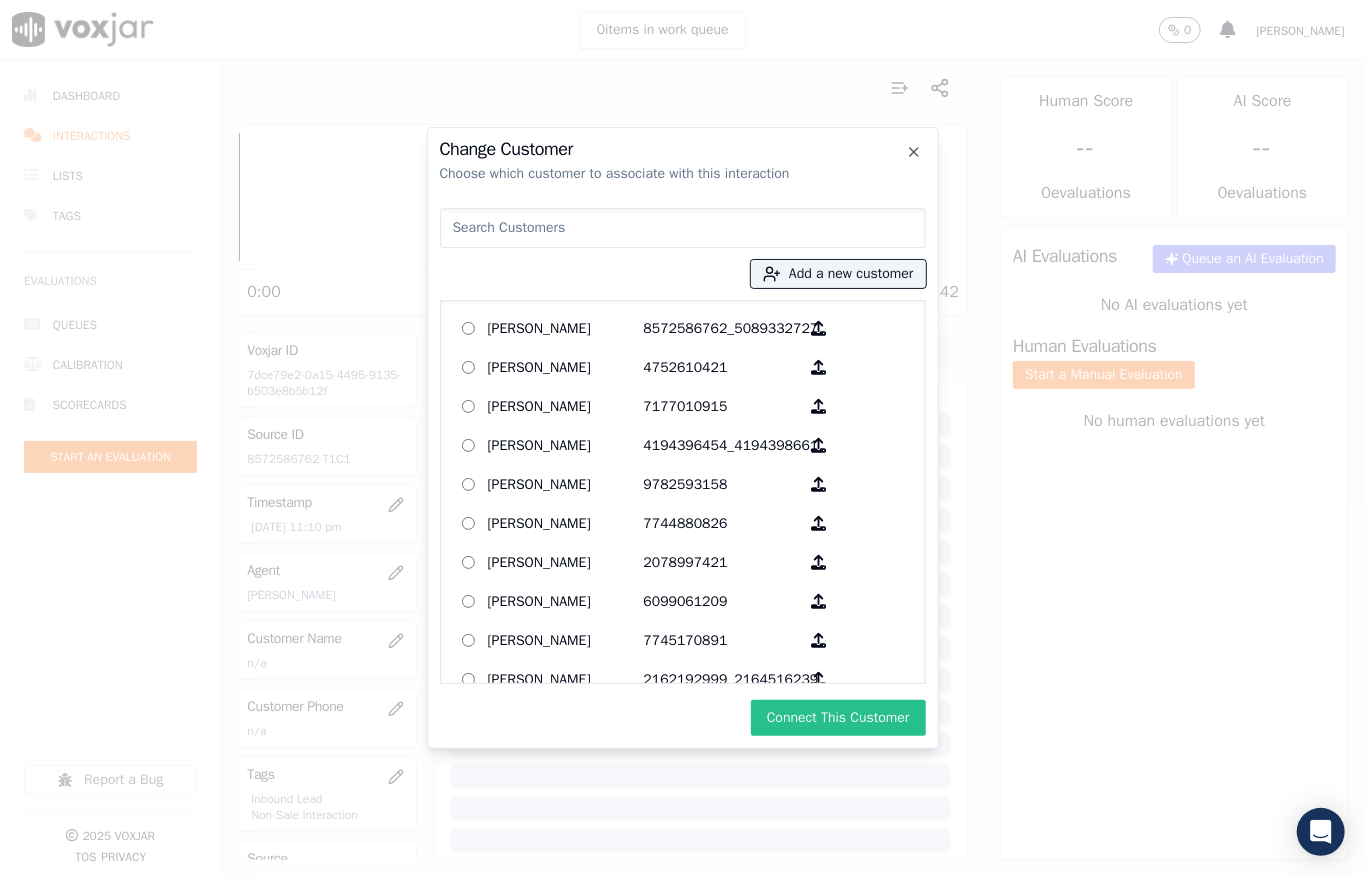 click on "Connect This Customer" at bounding box center (838, 718) 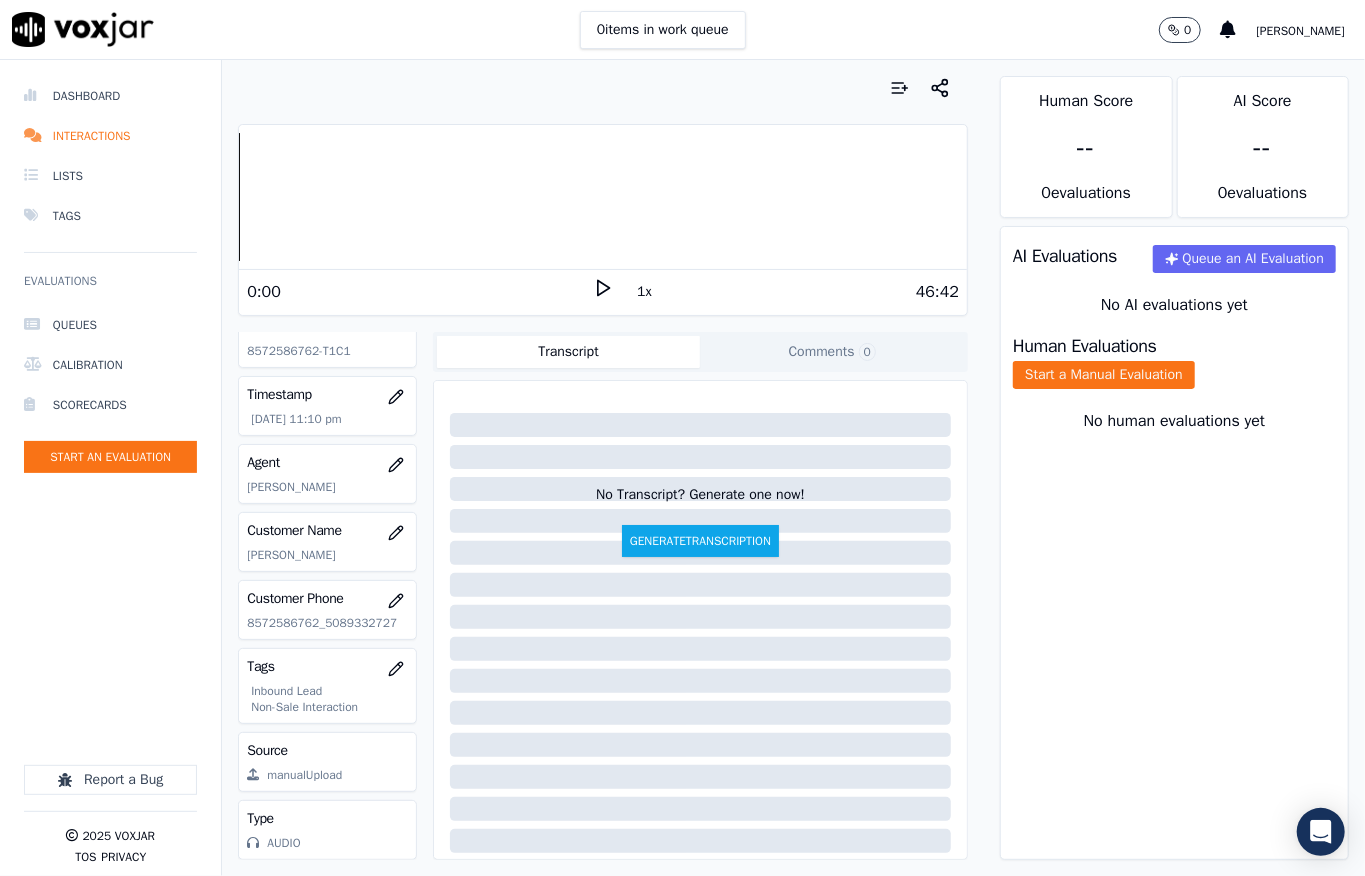 scroll, scrollTop: 0, scrollLeft: 0, axis: both 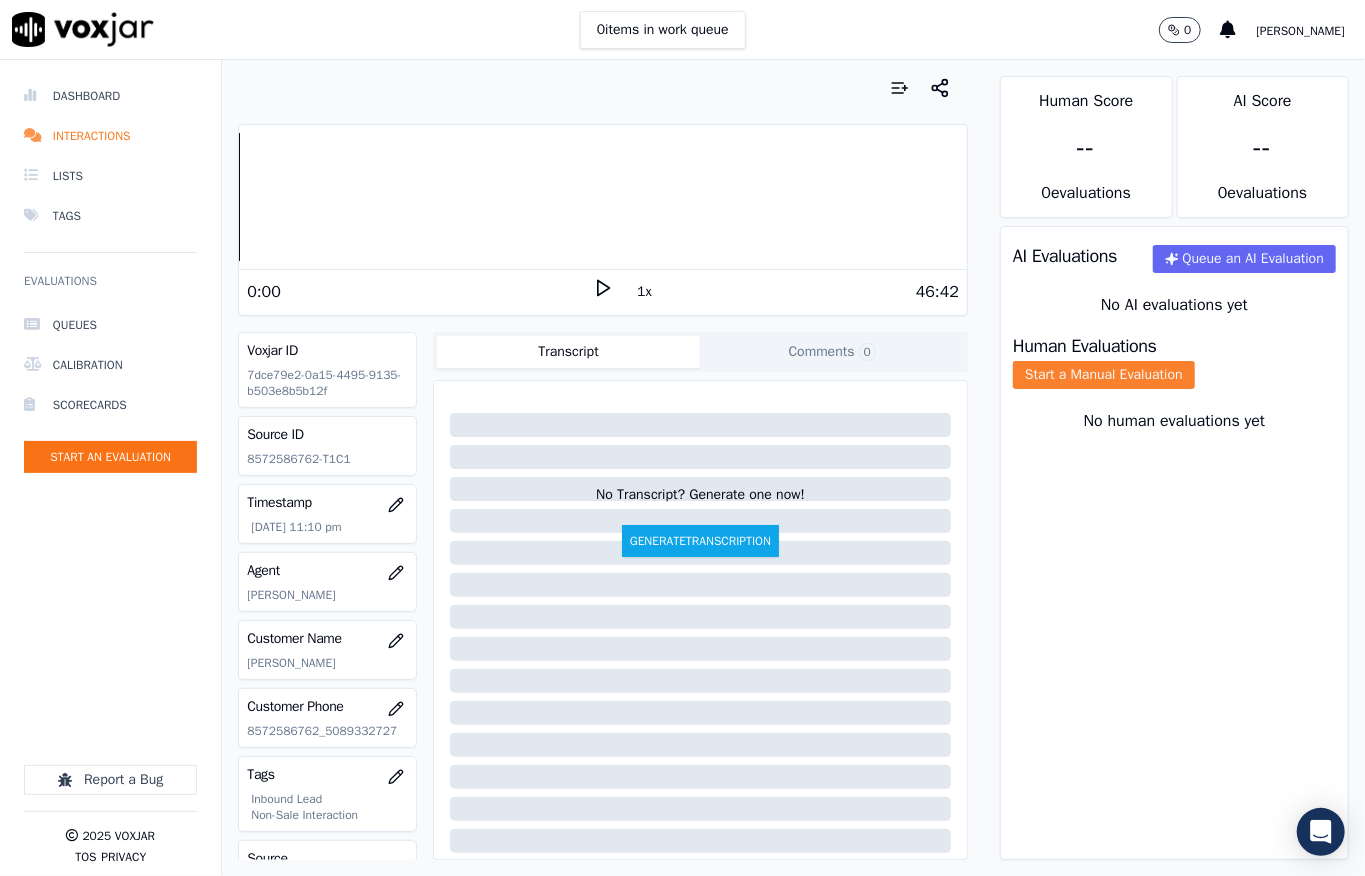 drag, startPoint x: 1029, startPoint y: 373, endPoint x: 1029, endPoint y: 386, distance: 13 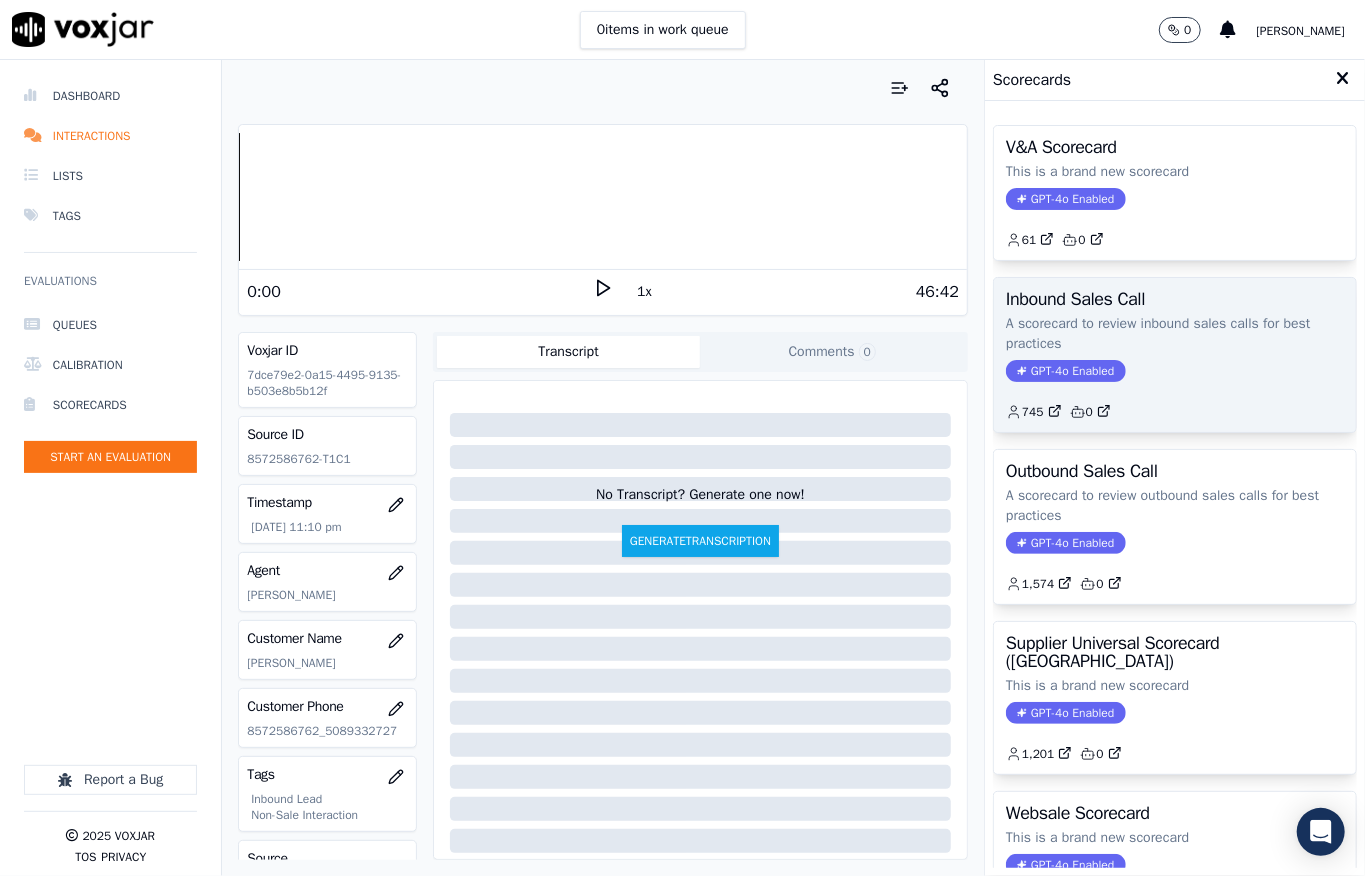 click on "GPT-4o Enabled" at bounding box center [1065, 371] 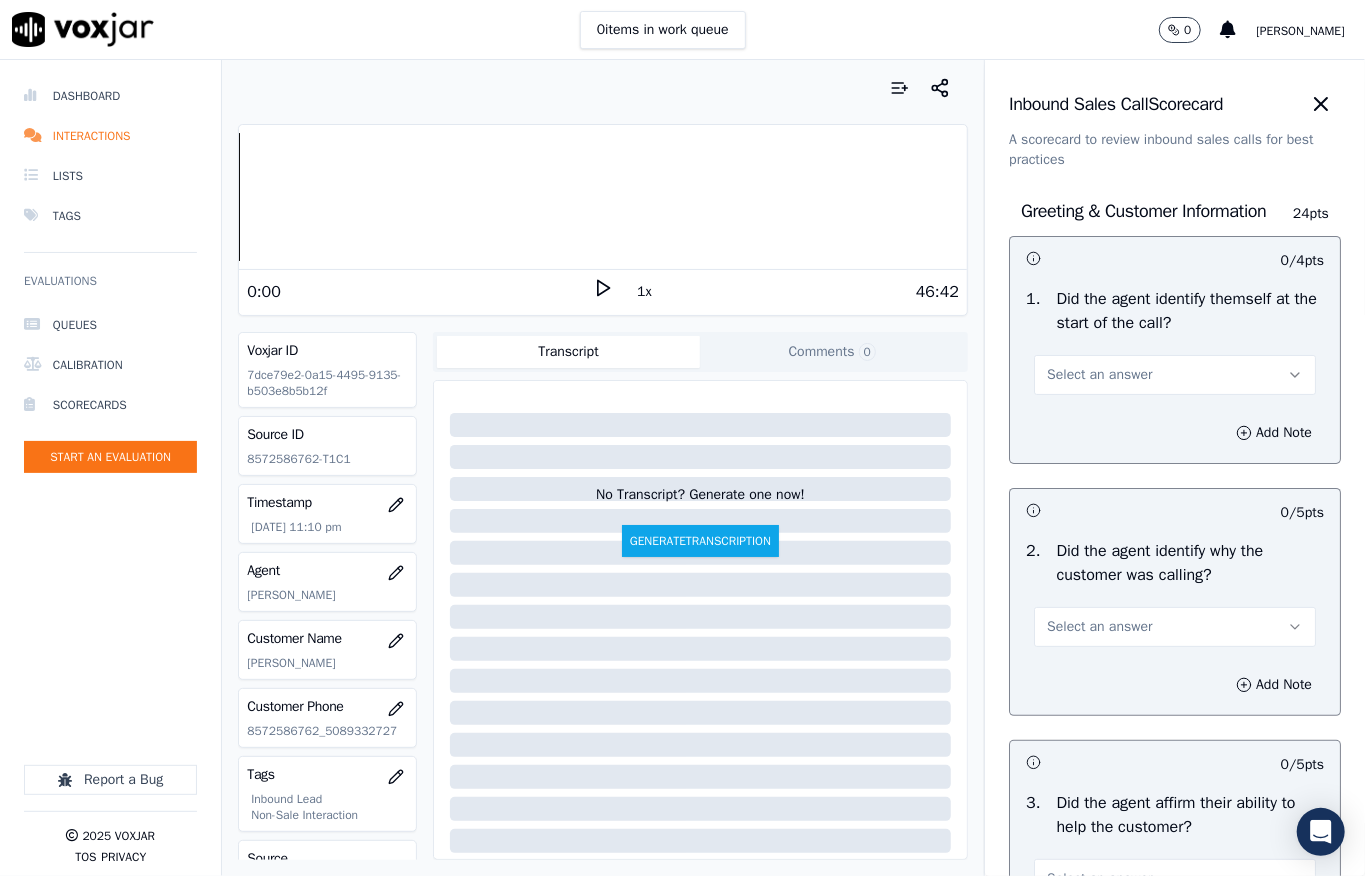 click on "Select an answer" at bounding box center [1099, 375] 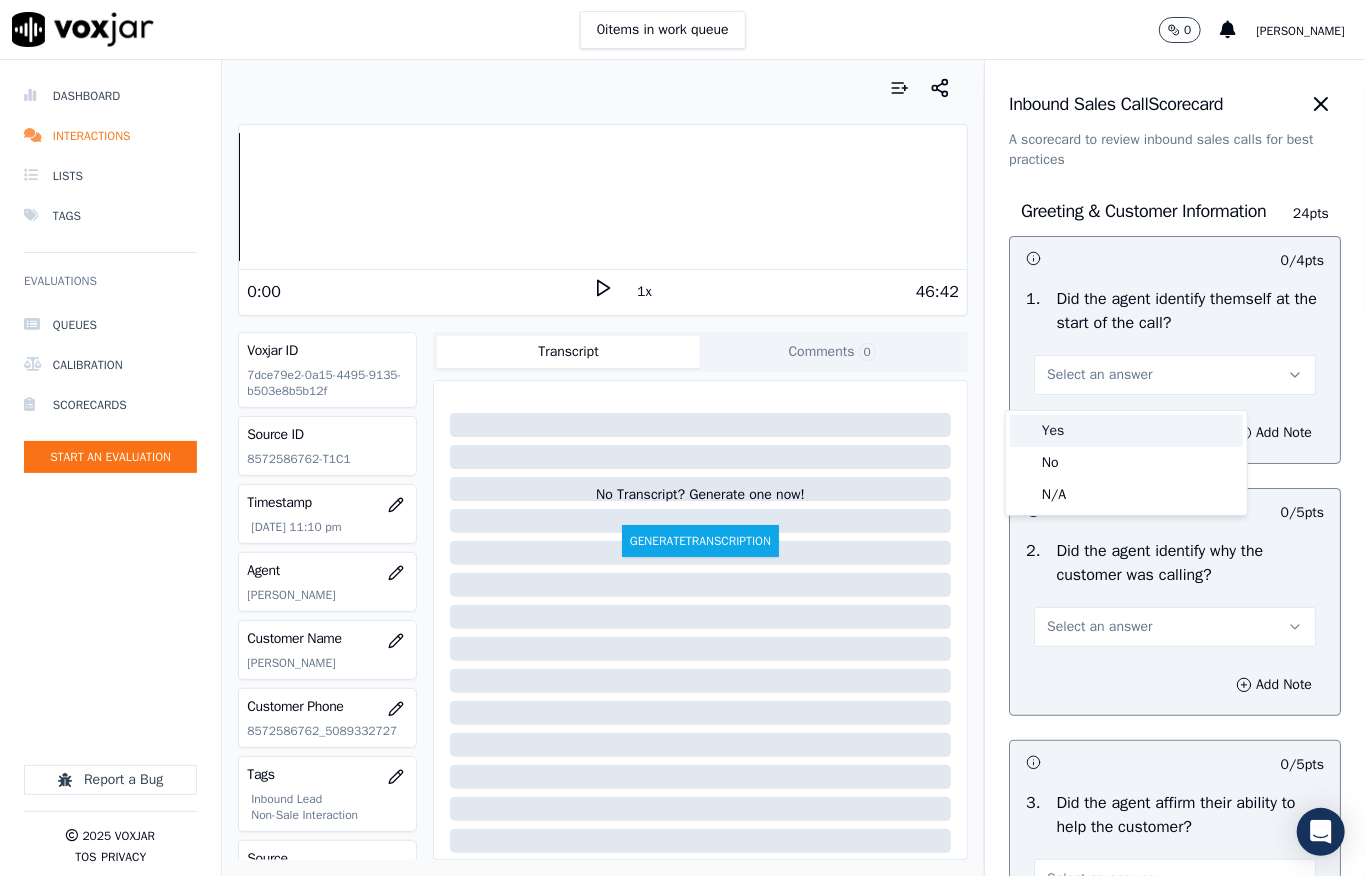 click on "Yes" at bounding box center (1126, 431) 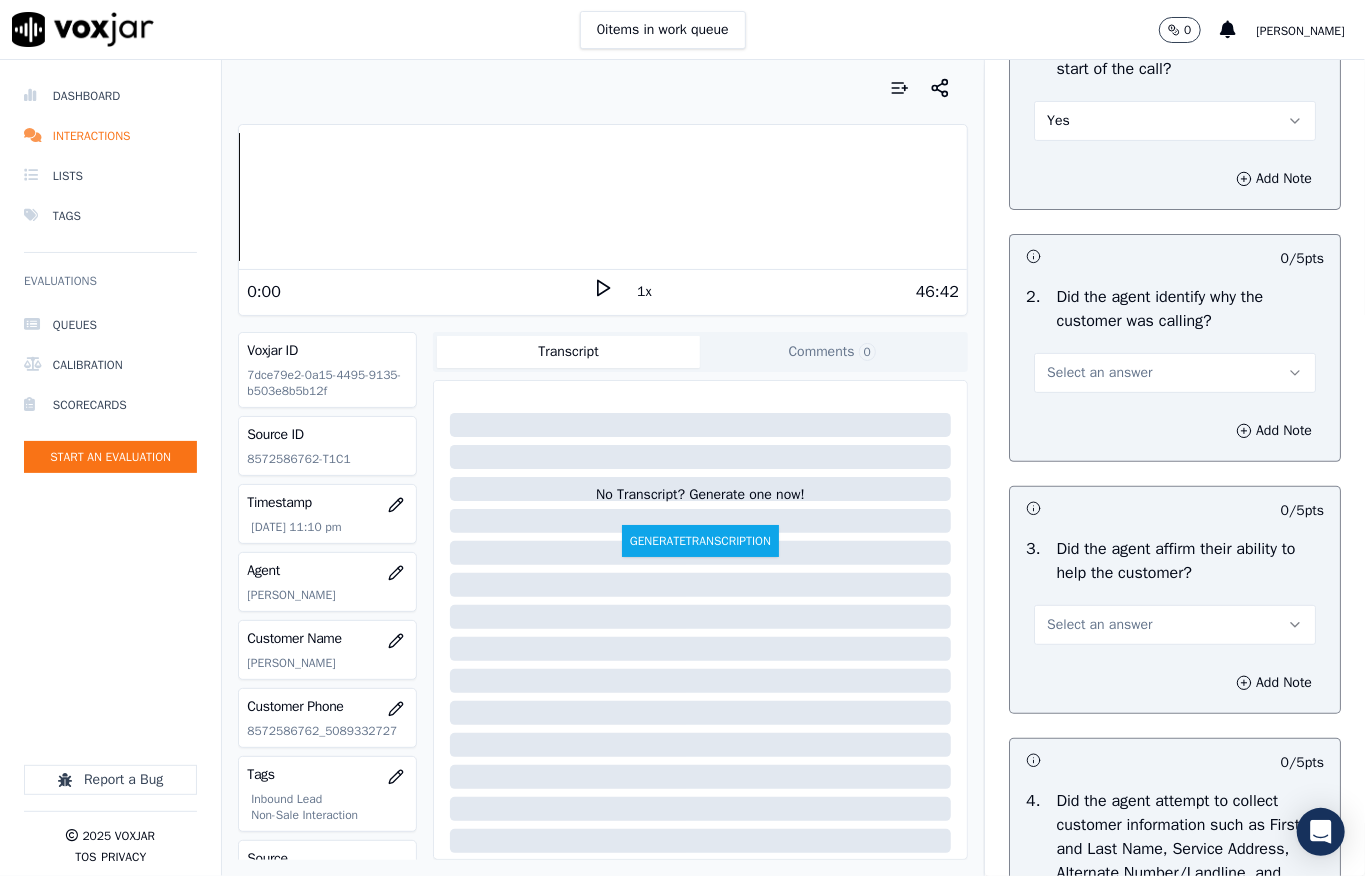 scroll, scrollTop: 266, scrollLeft: 0, axis: vertical 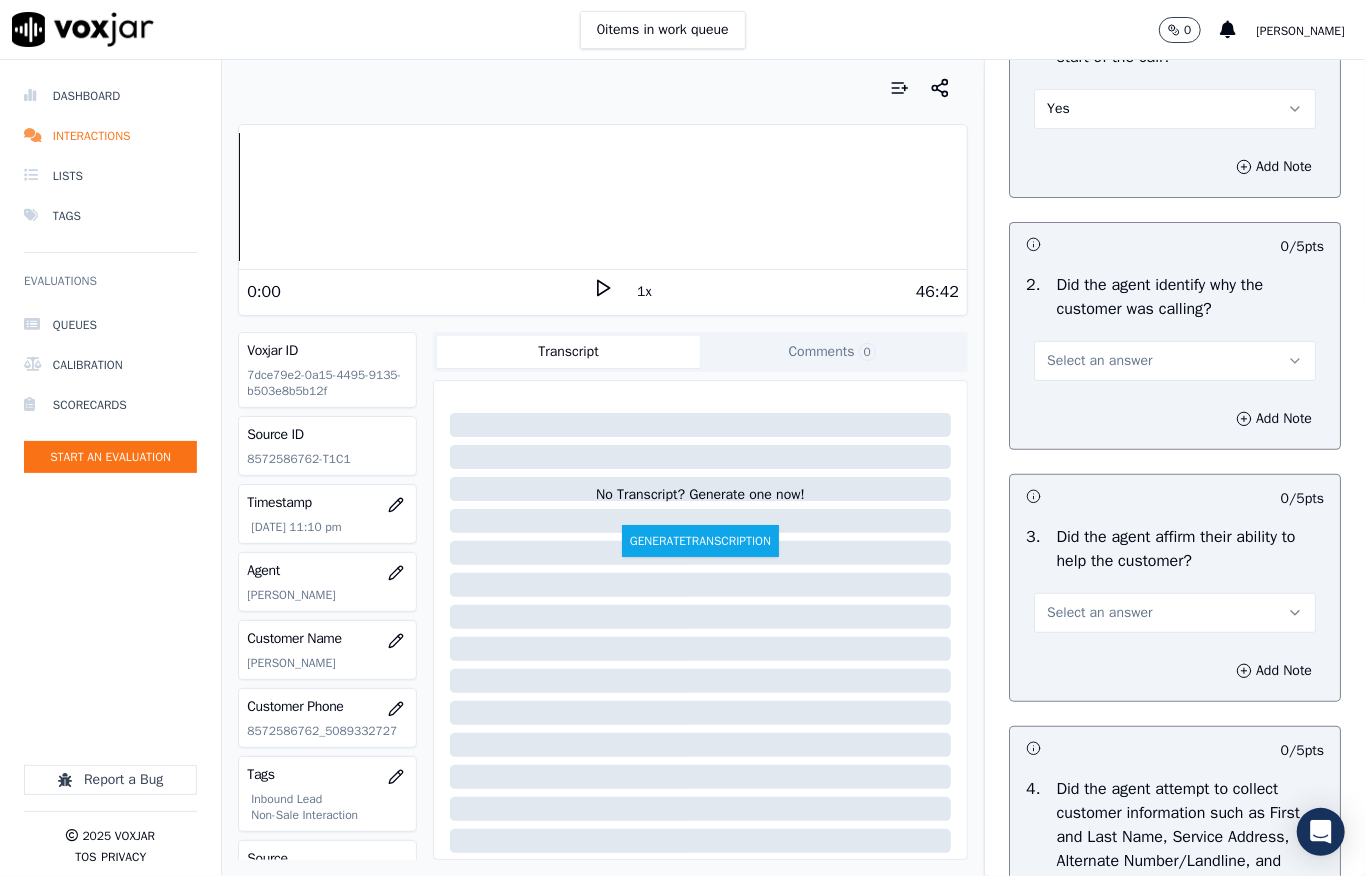 drag, startPoint x: 1056, startPoint y: 388, endPoint x: 1054, endPoint y: 414, distance: 26.076809 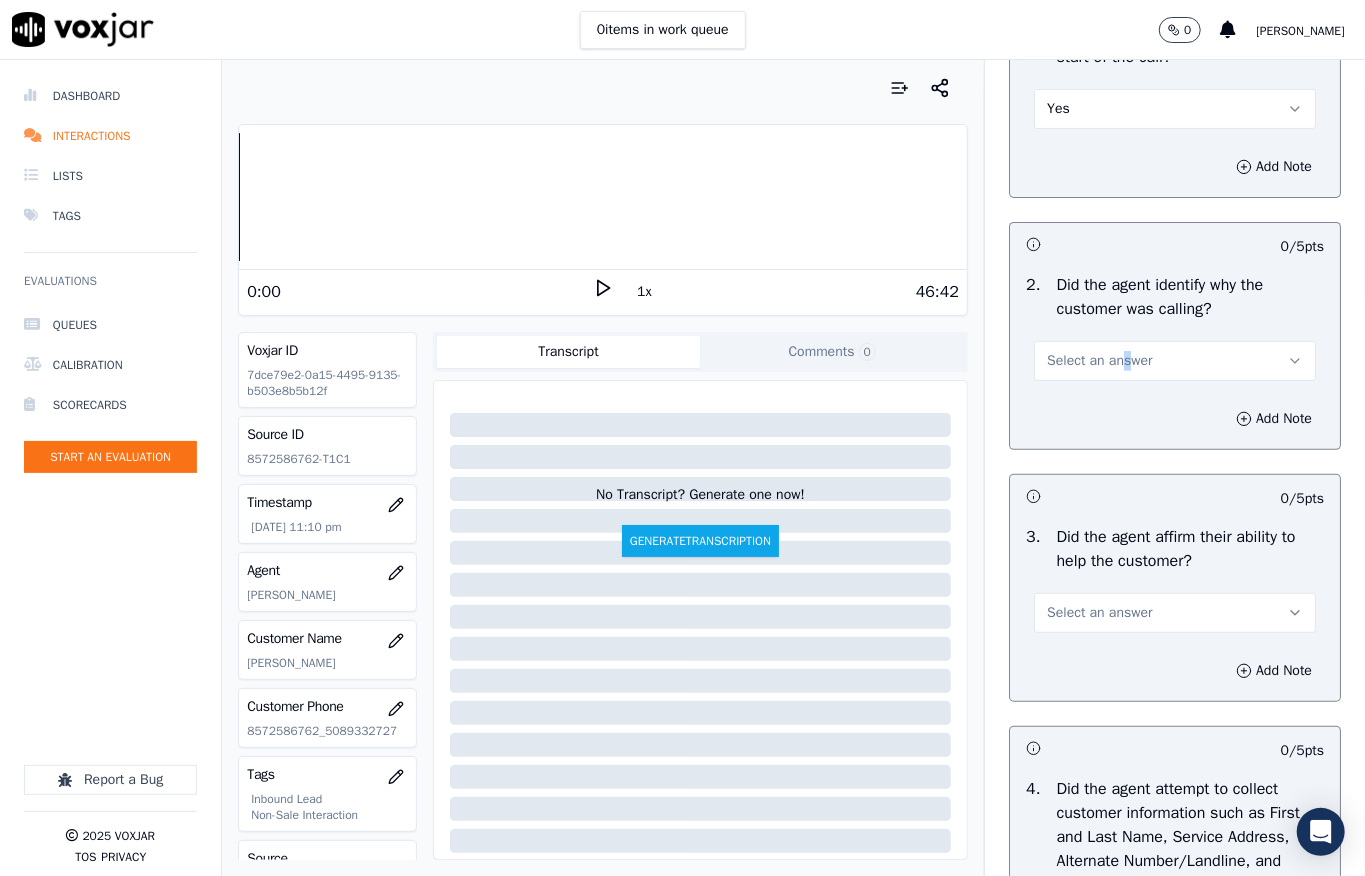 click on "Select an answer" at bounding box center (1175, 361) 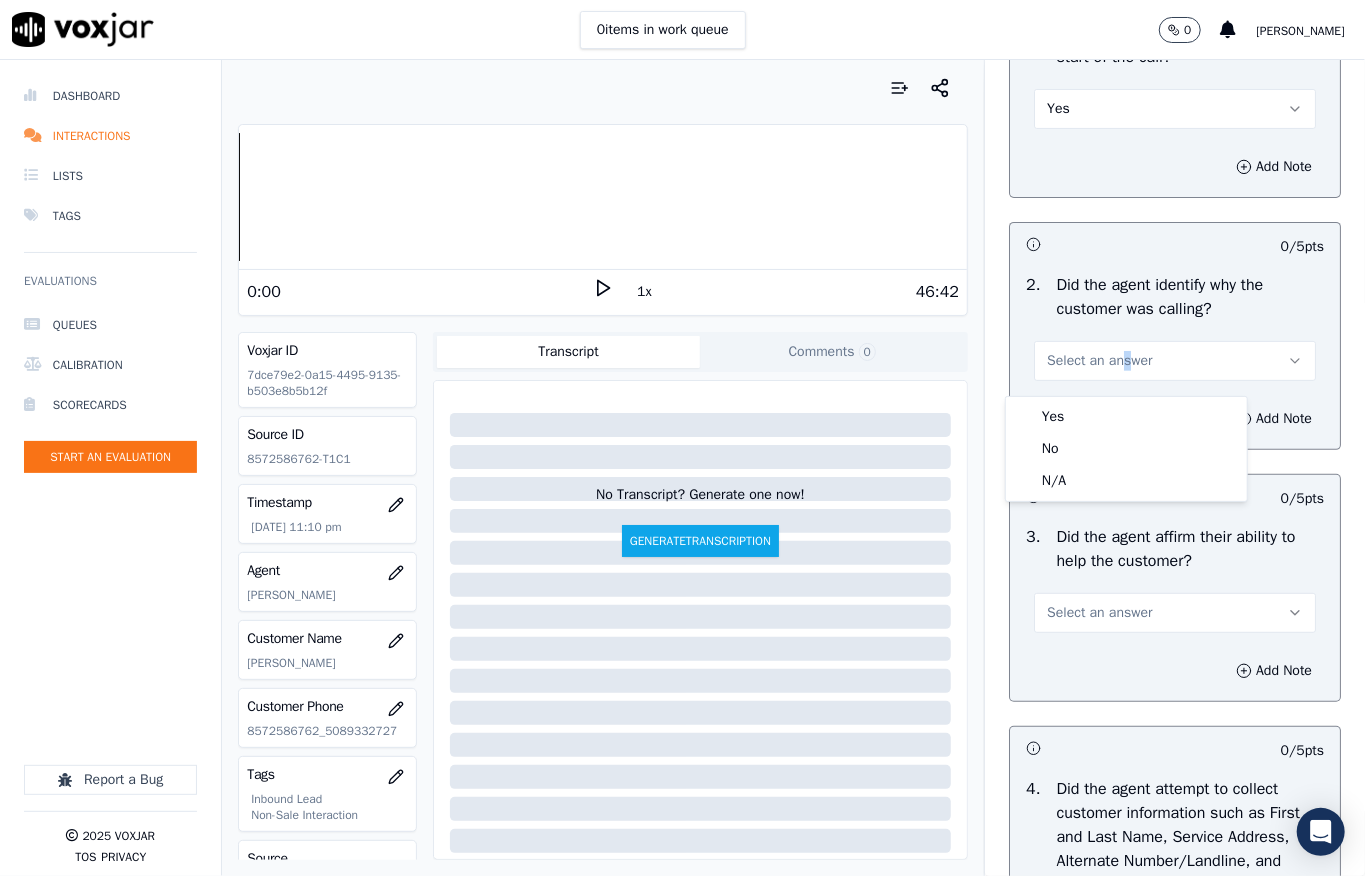 click on "Select an answer" at bounding box center [1099, 361] 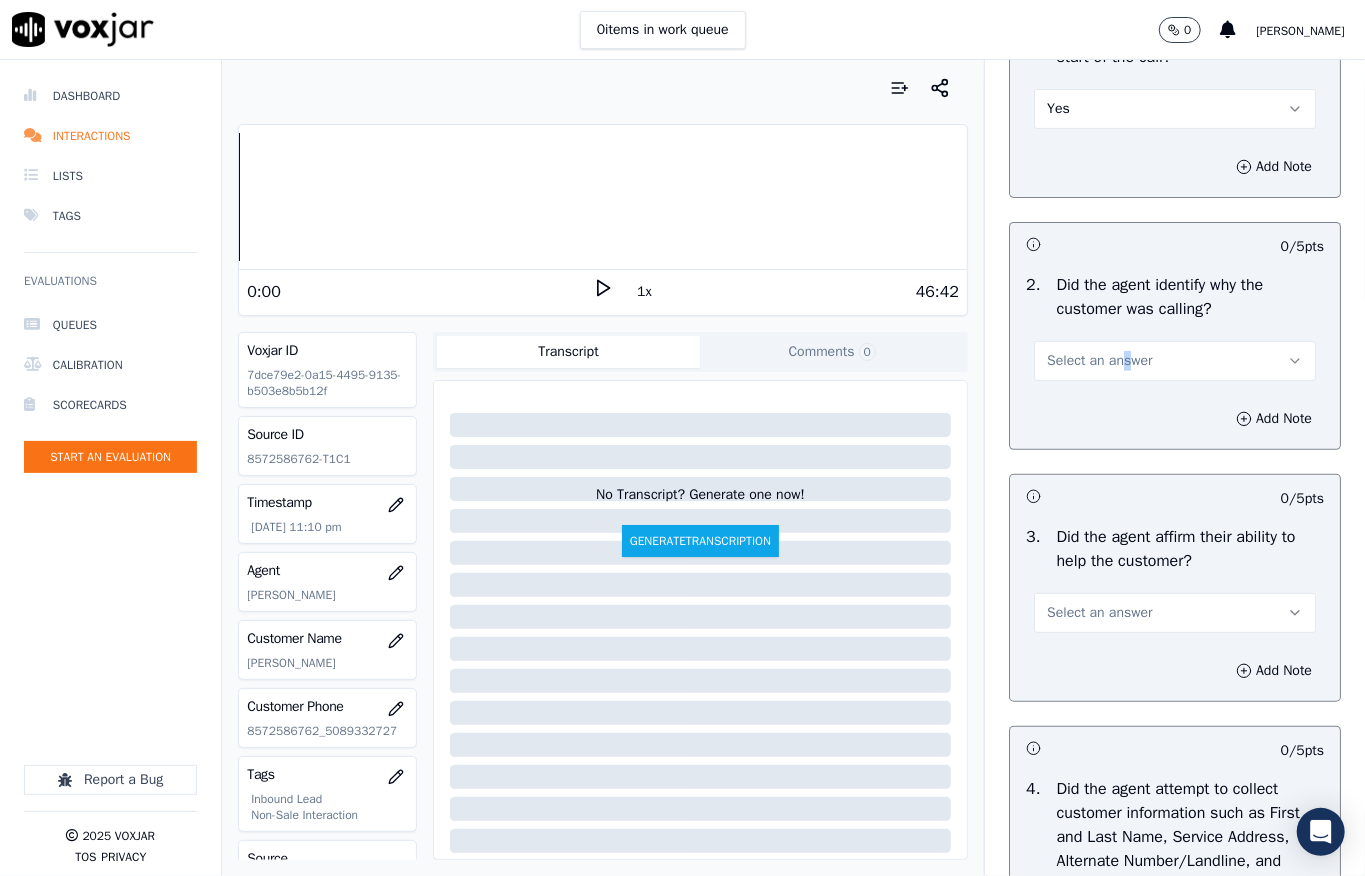 drag, startPoint x: 1072, startPoint y: 368, endPoint x: 1068, endPoint y: 386, distance: 18.439089 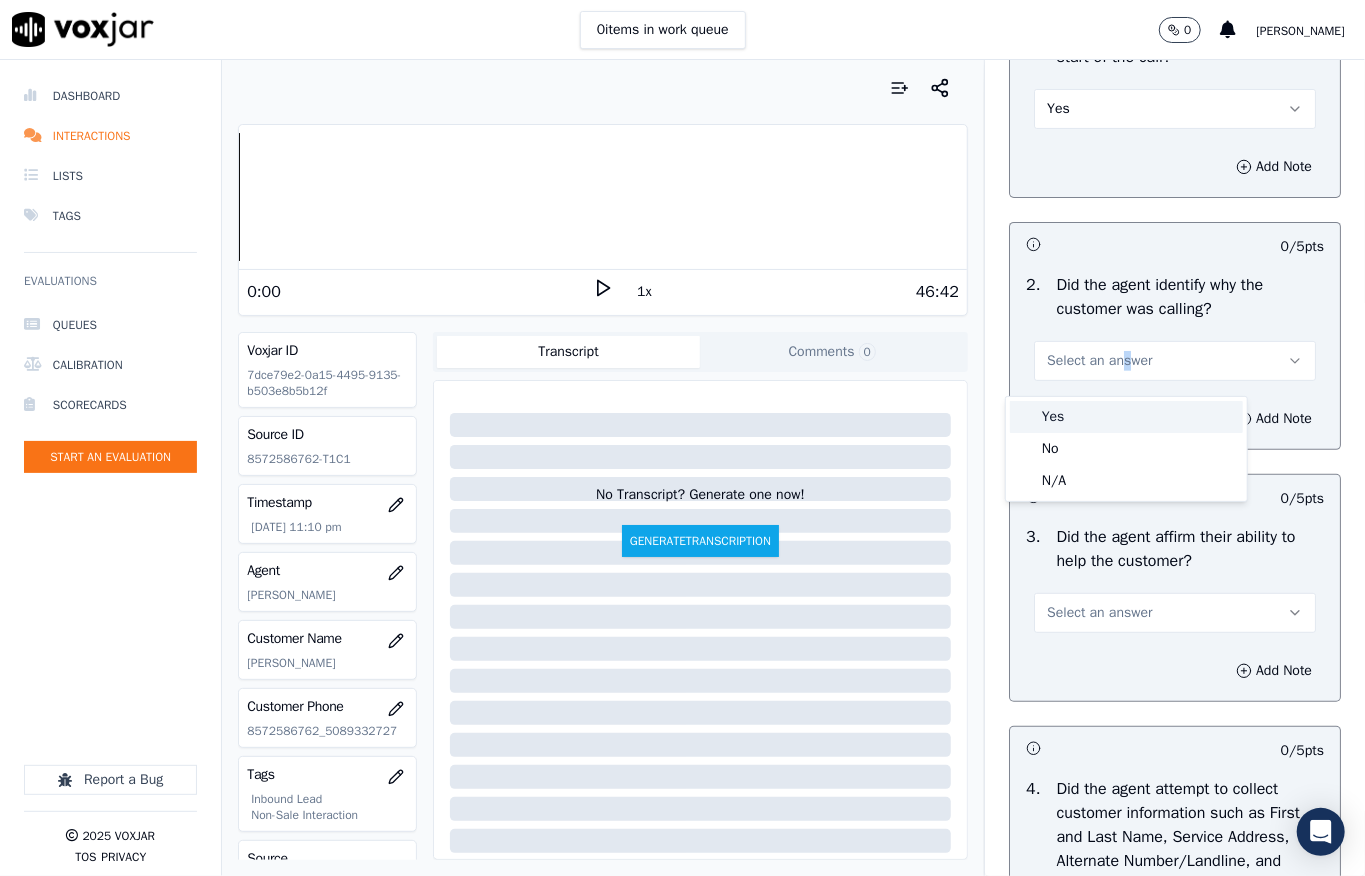 click on "Yes" at bounding box center [1126, 417] 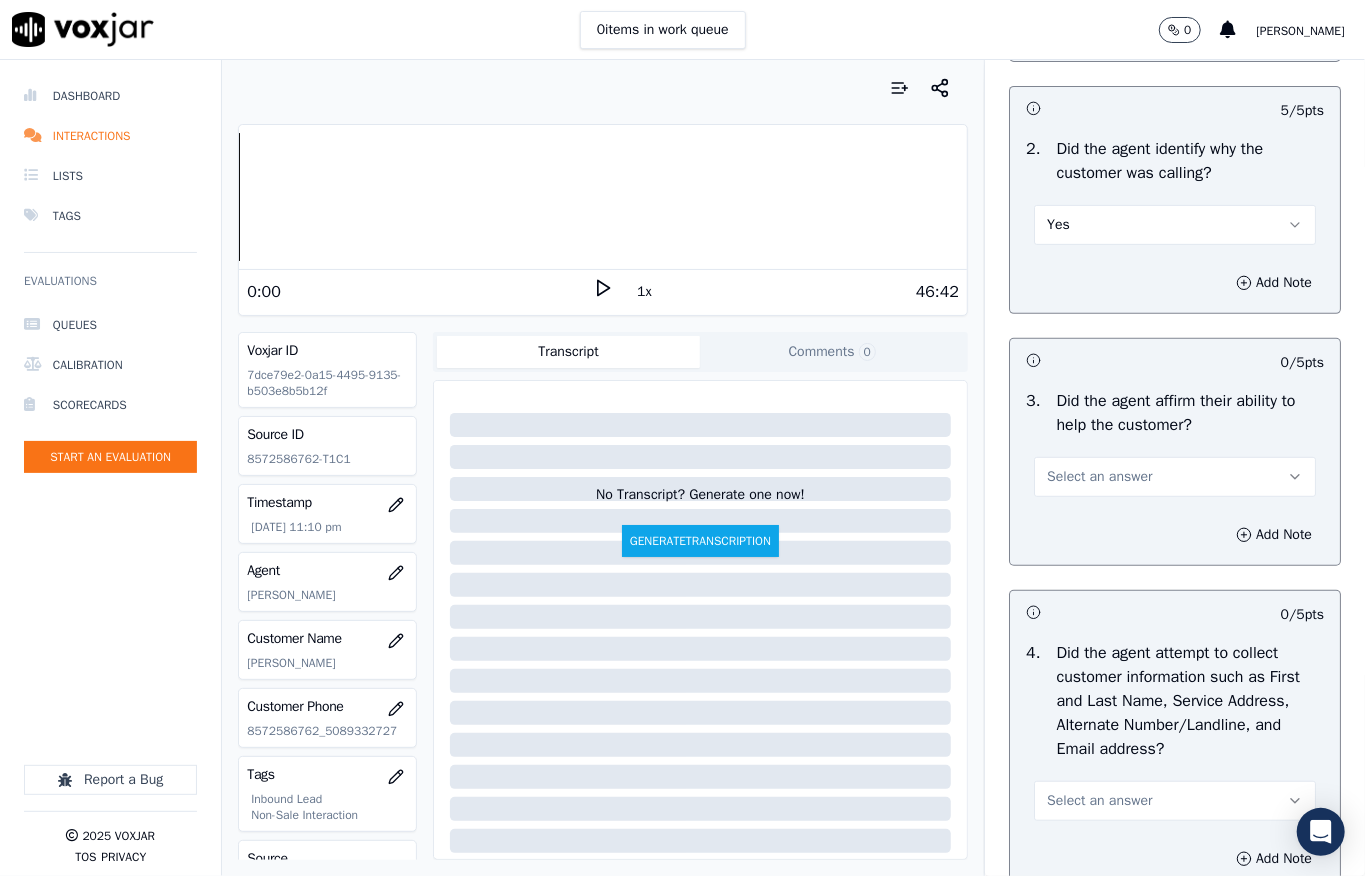 scroll, scrollTop: 533, scrollLeft: 0, axis: vertical 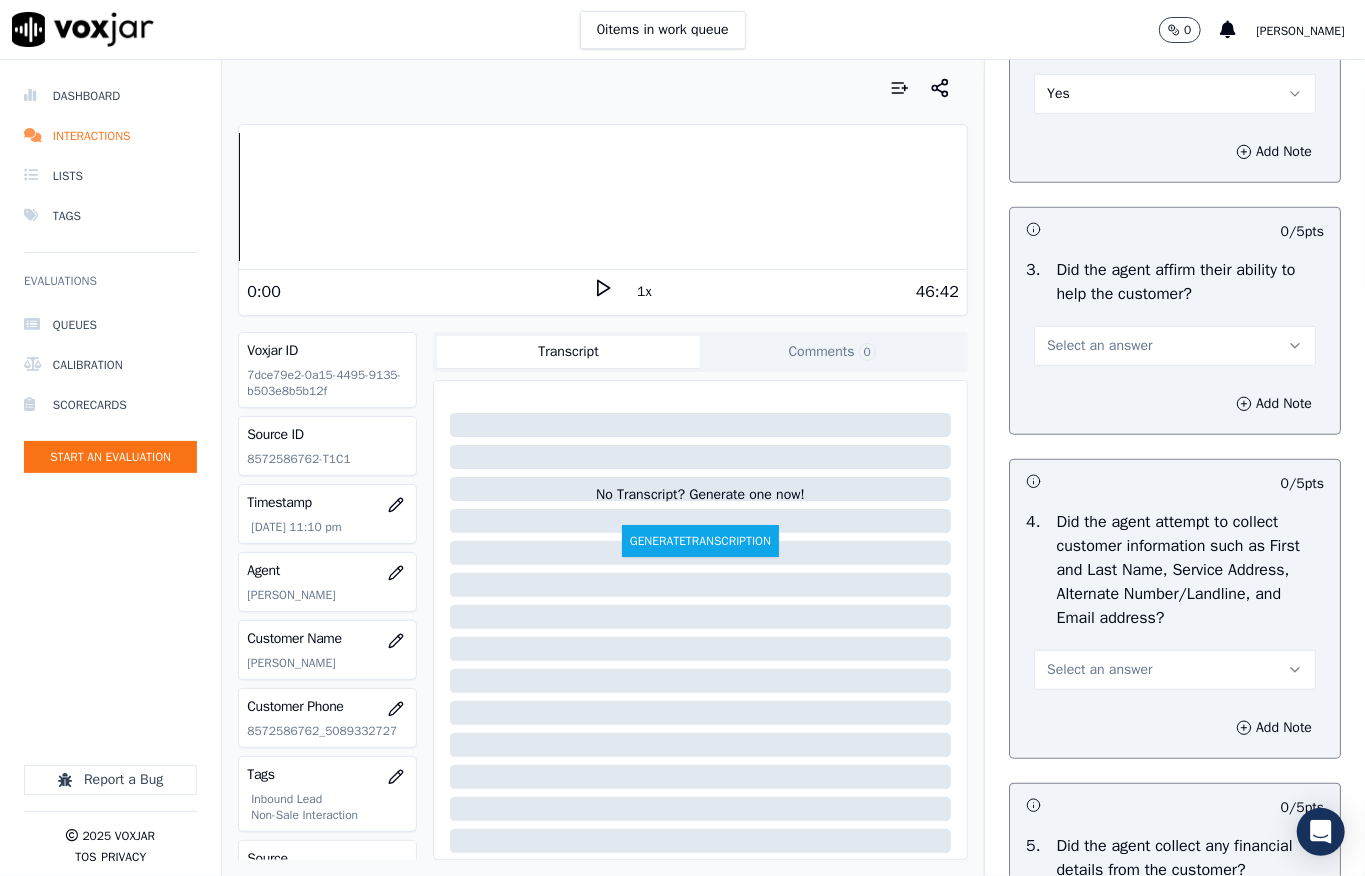 click on "Select an answer" at bounding box center (1099, 346) 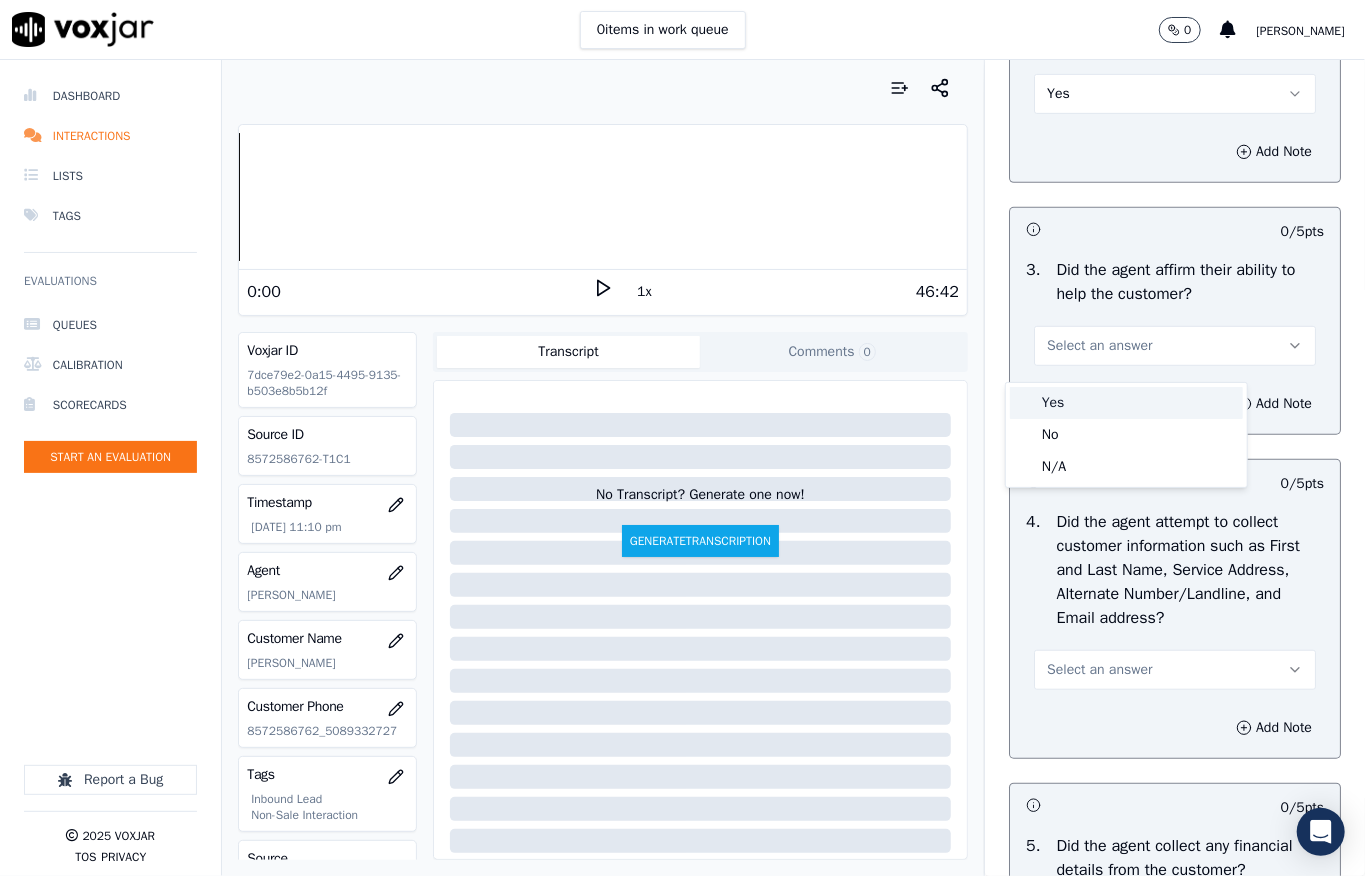 click on "Yes" at bounding box center (1126, 403) 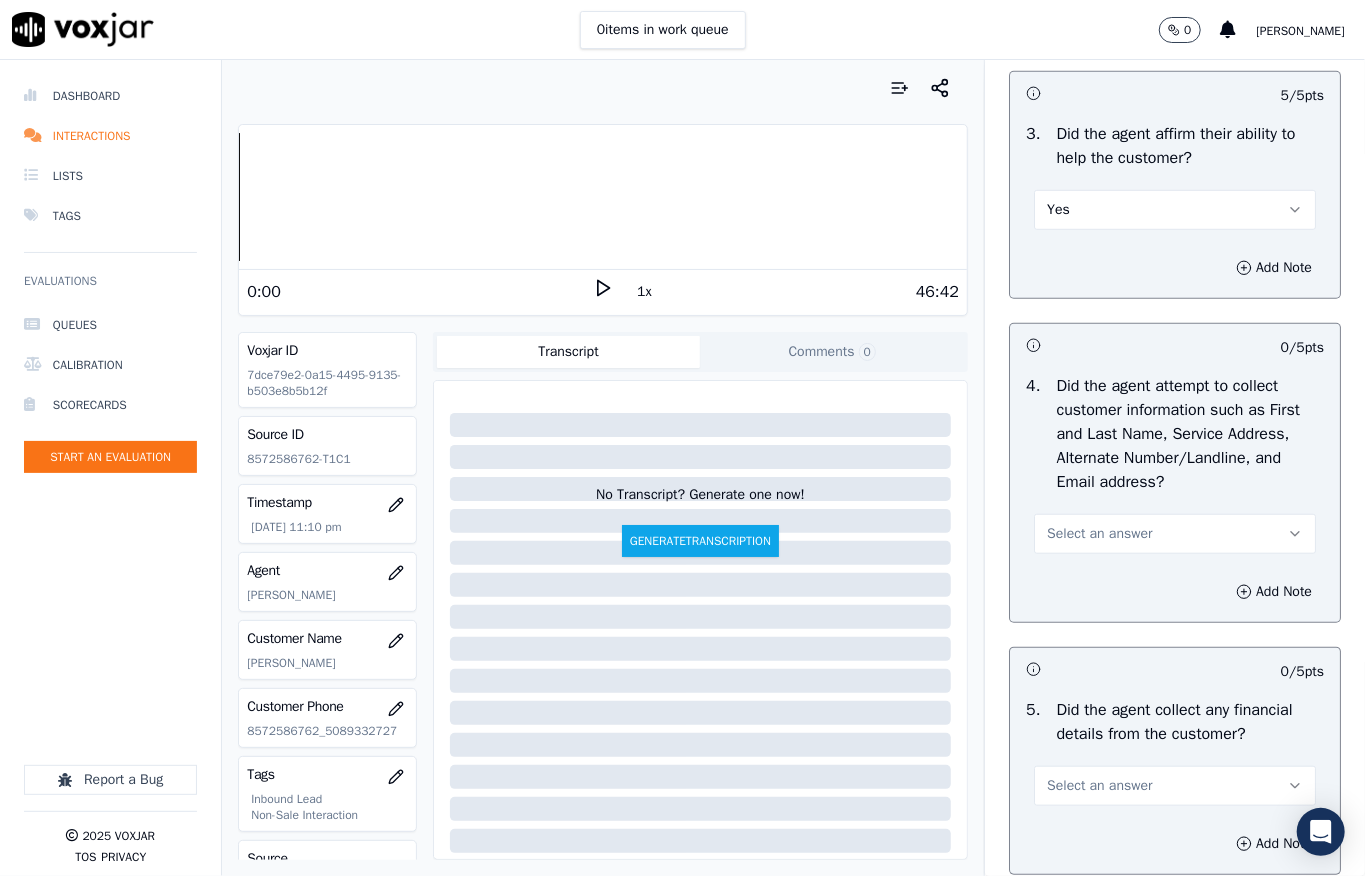 scroll, scrollTop: 800, scrollLeft: 0, axis: vertical 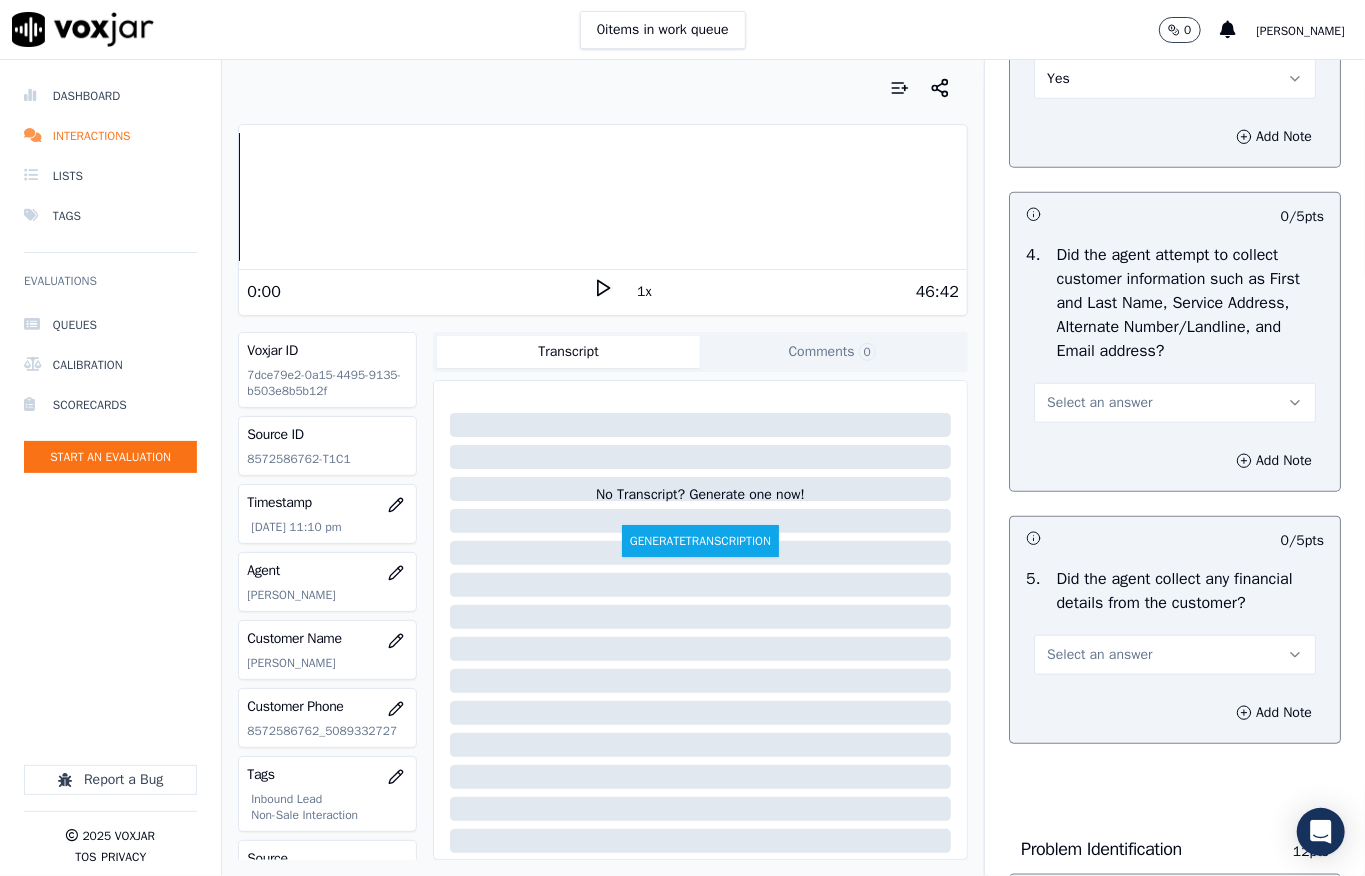 drag, startPoint x: 1056, startPoint y: 438, endPoint x: 1056, endPoint y: 457, distance: 19 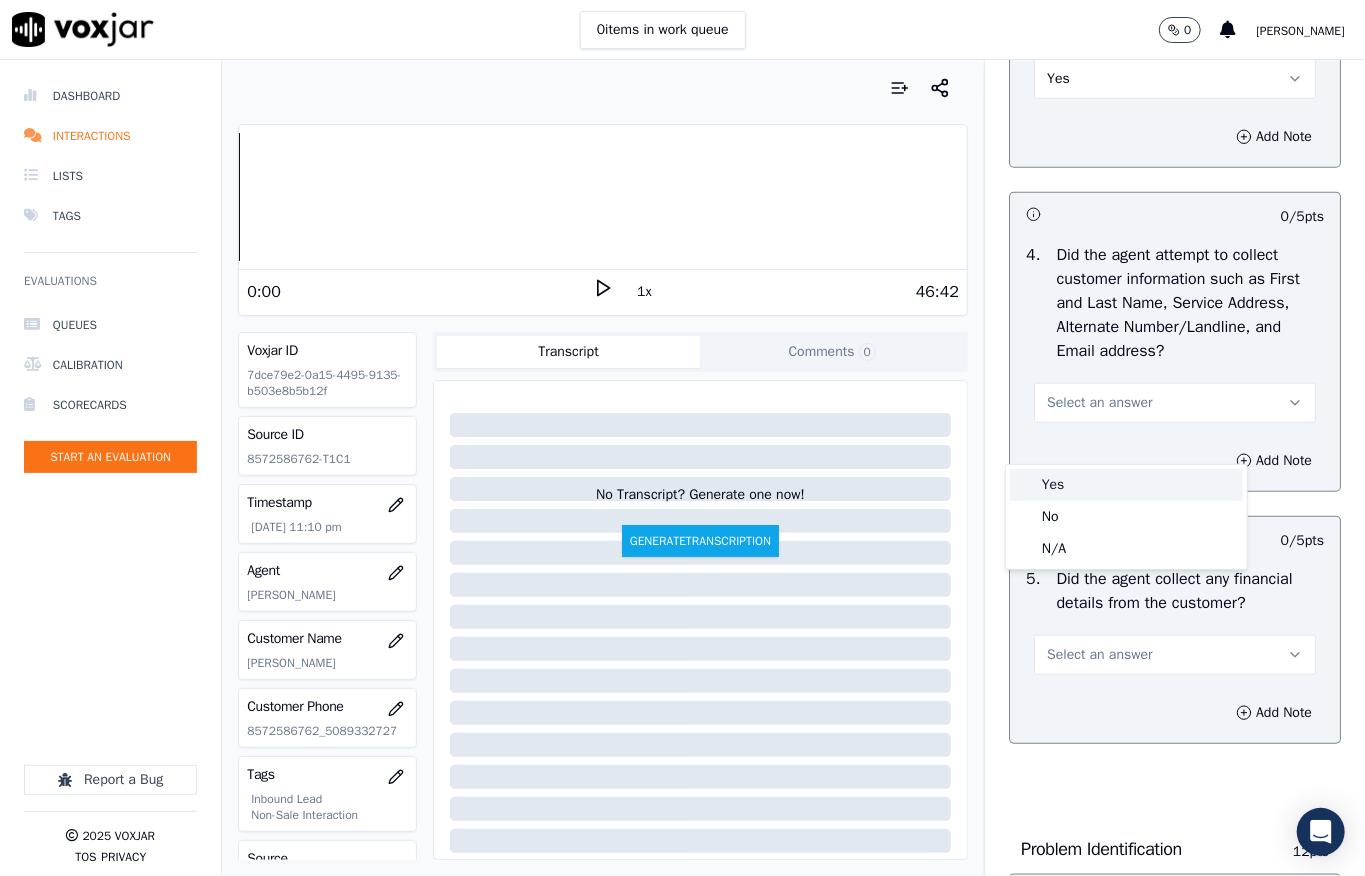 click on "Yes" at bounding box center [1126, 485] 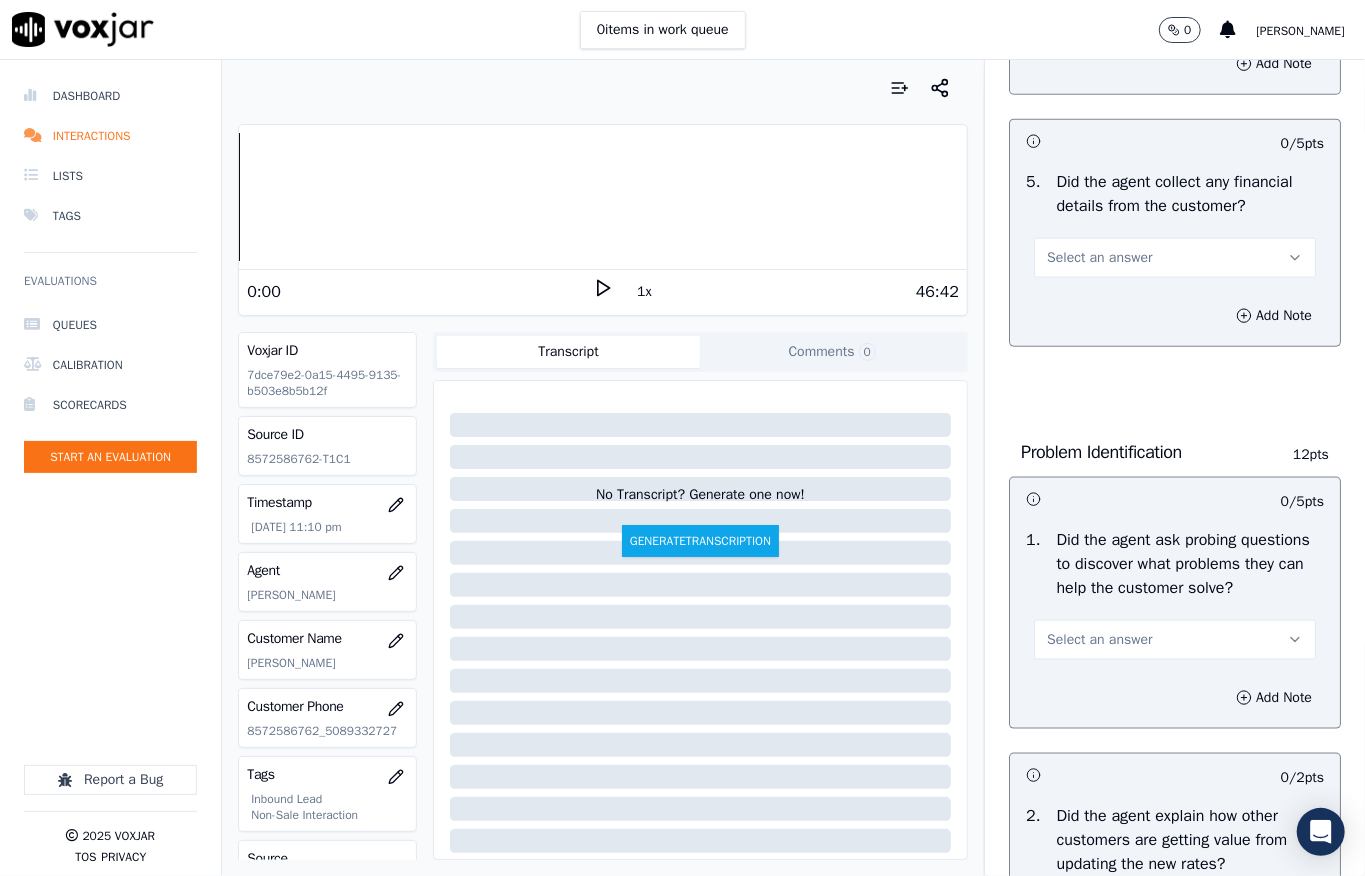 scroll, scrollTop: 1200, scrollLeft: 0, axis: vertical 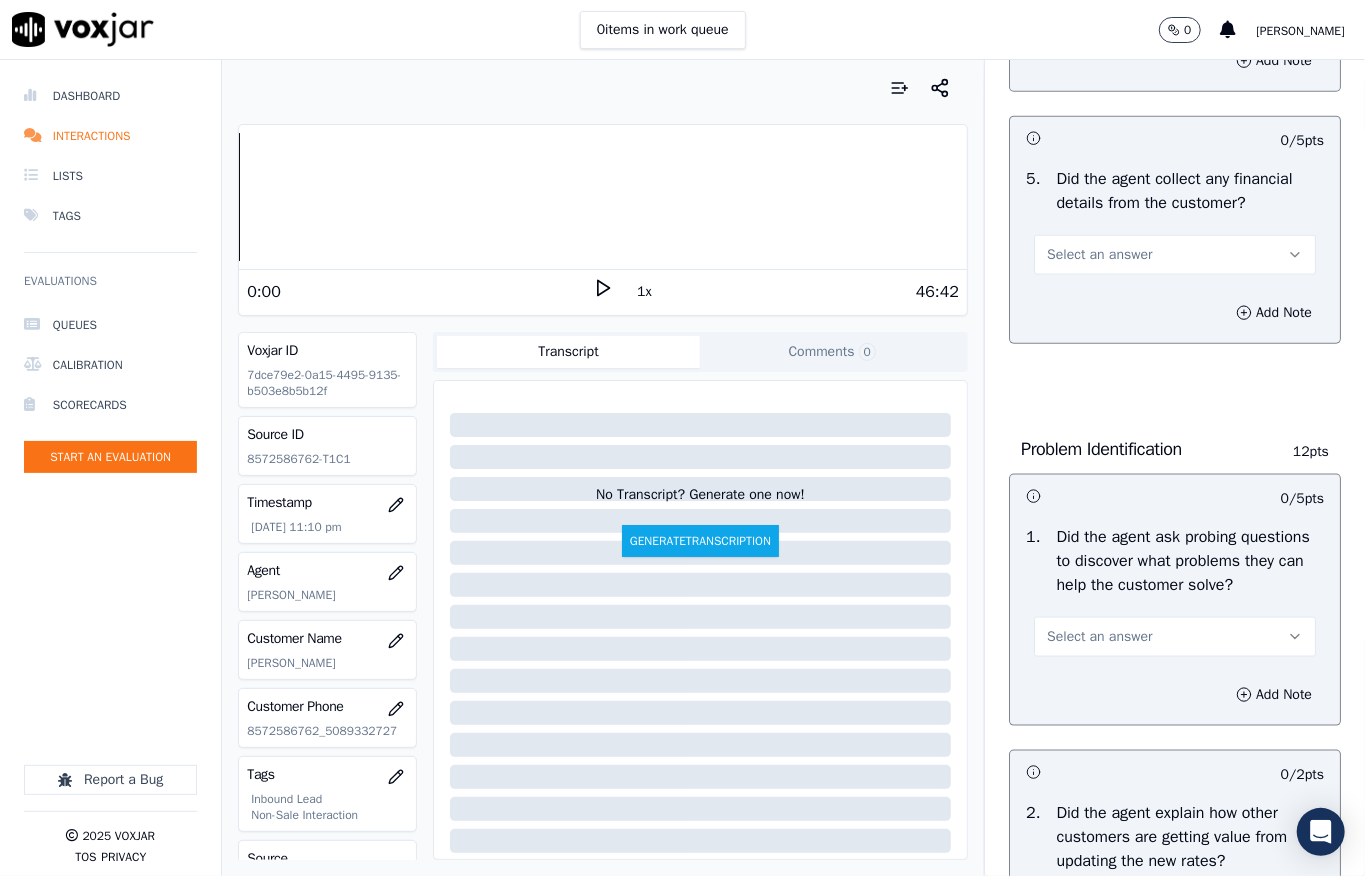 click on "Select an answer" at bounding box center [1099, 255] 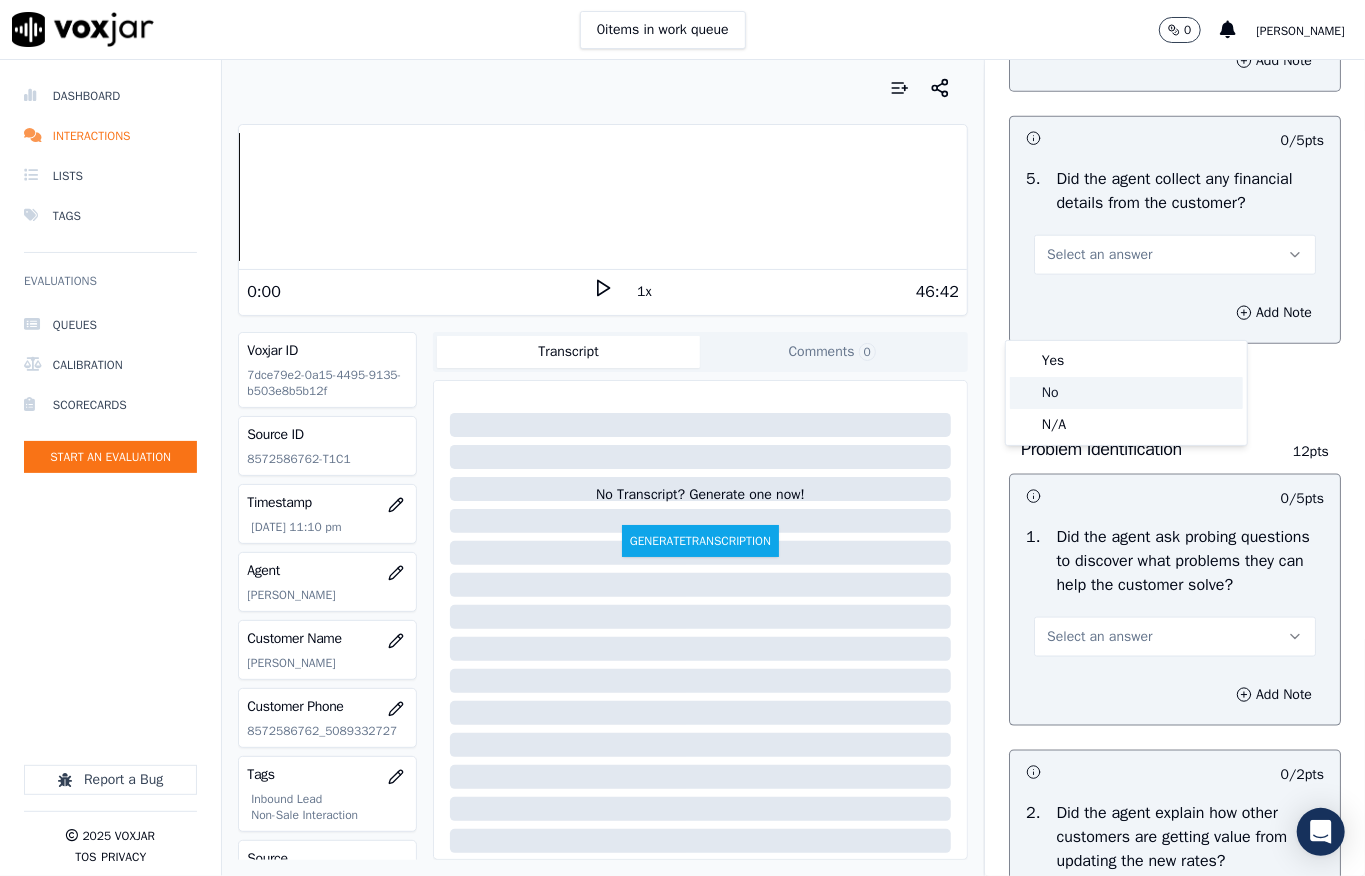 click on "No" 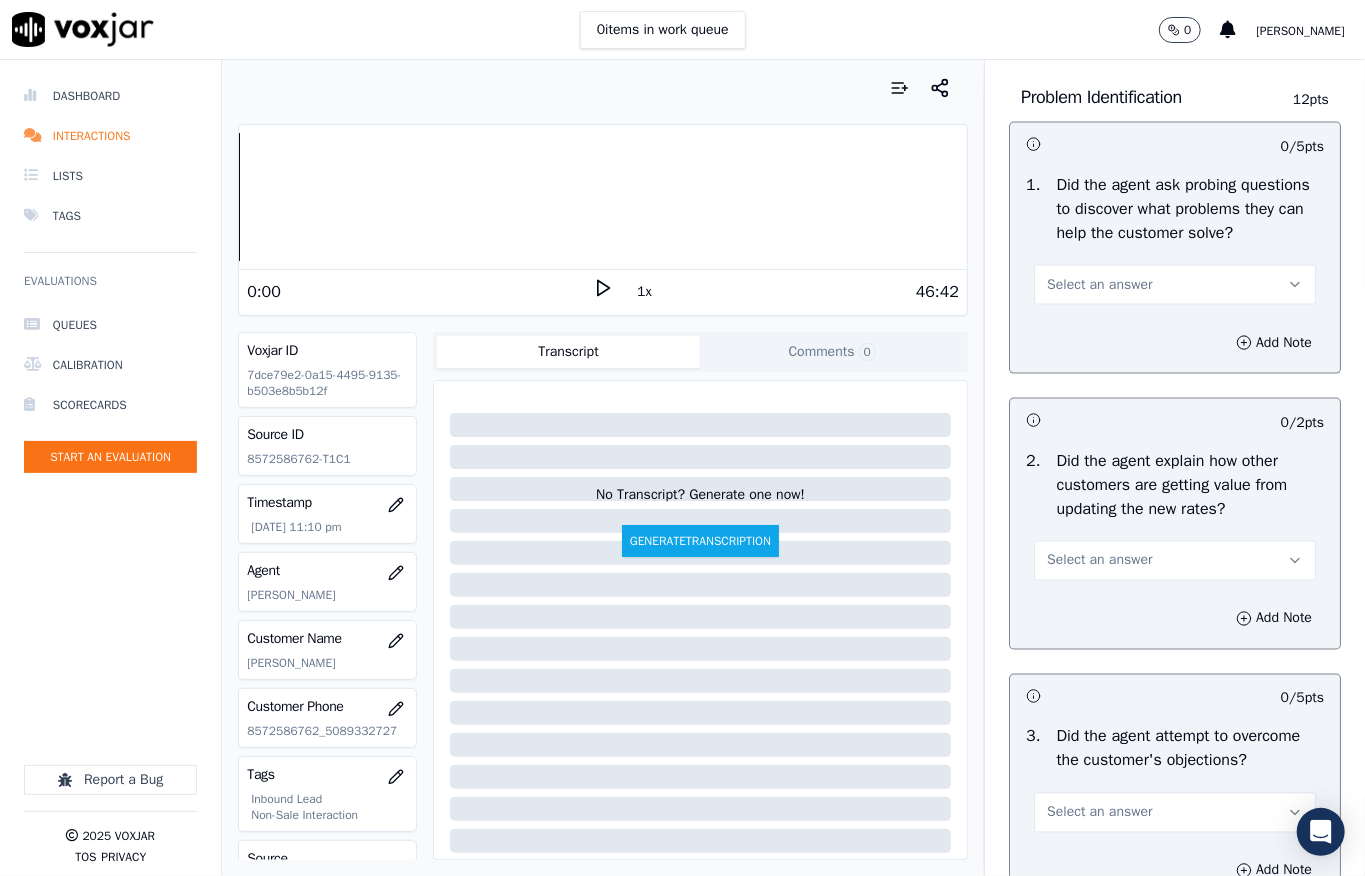 scroll, scrollTop: 1600, scrollLeft: 0, axis: vertical 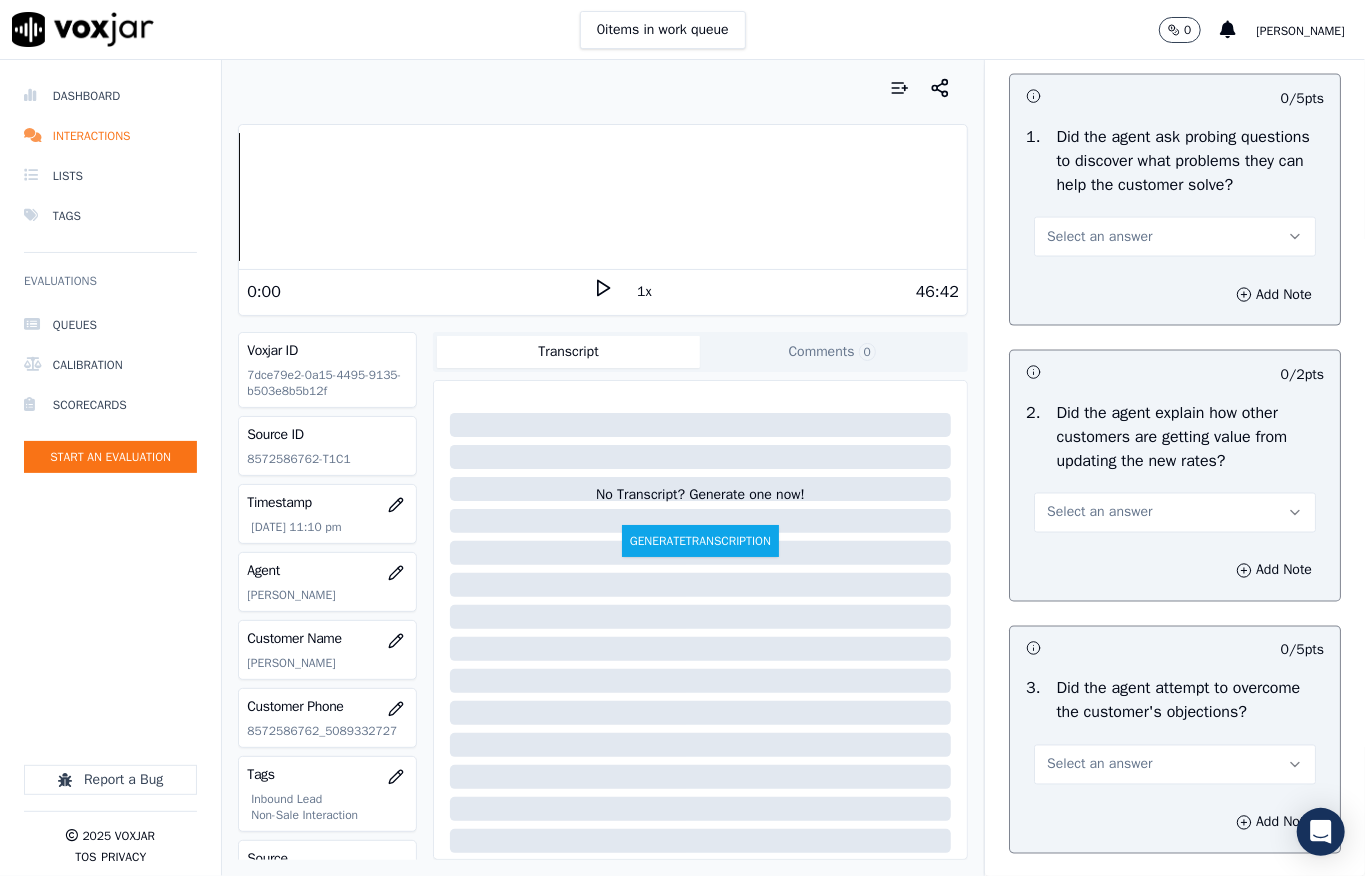 click on "Select an answer" at bounding box center (1099, 237) 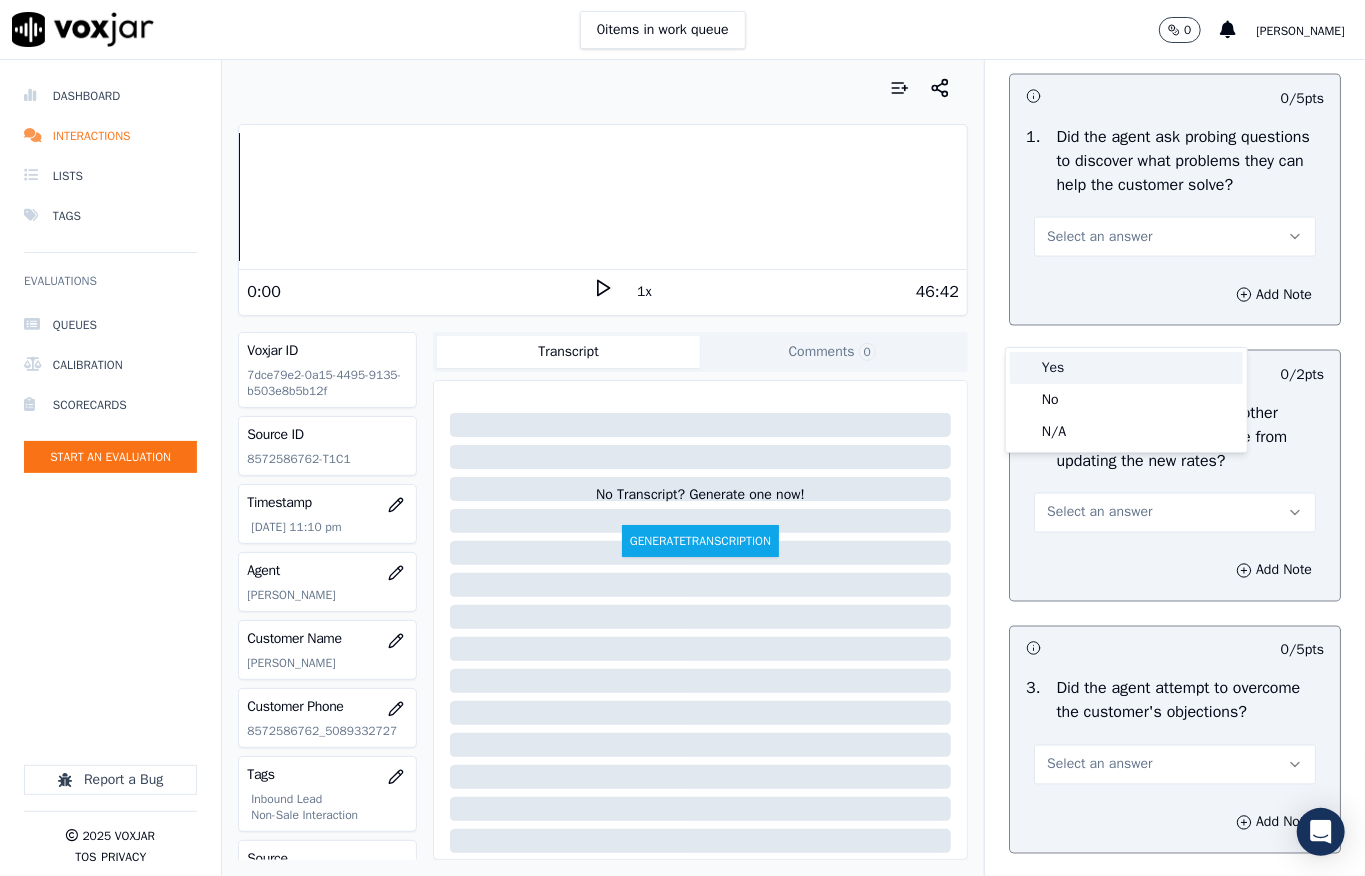click on "Yes" at bounding box center (1126, 368) 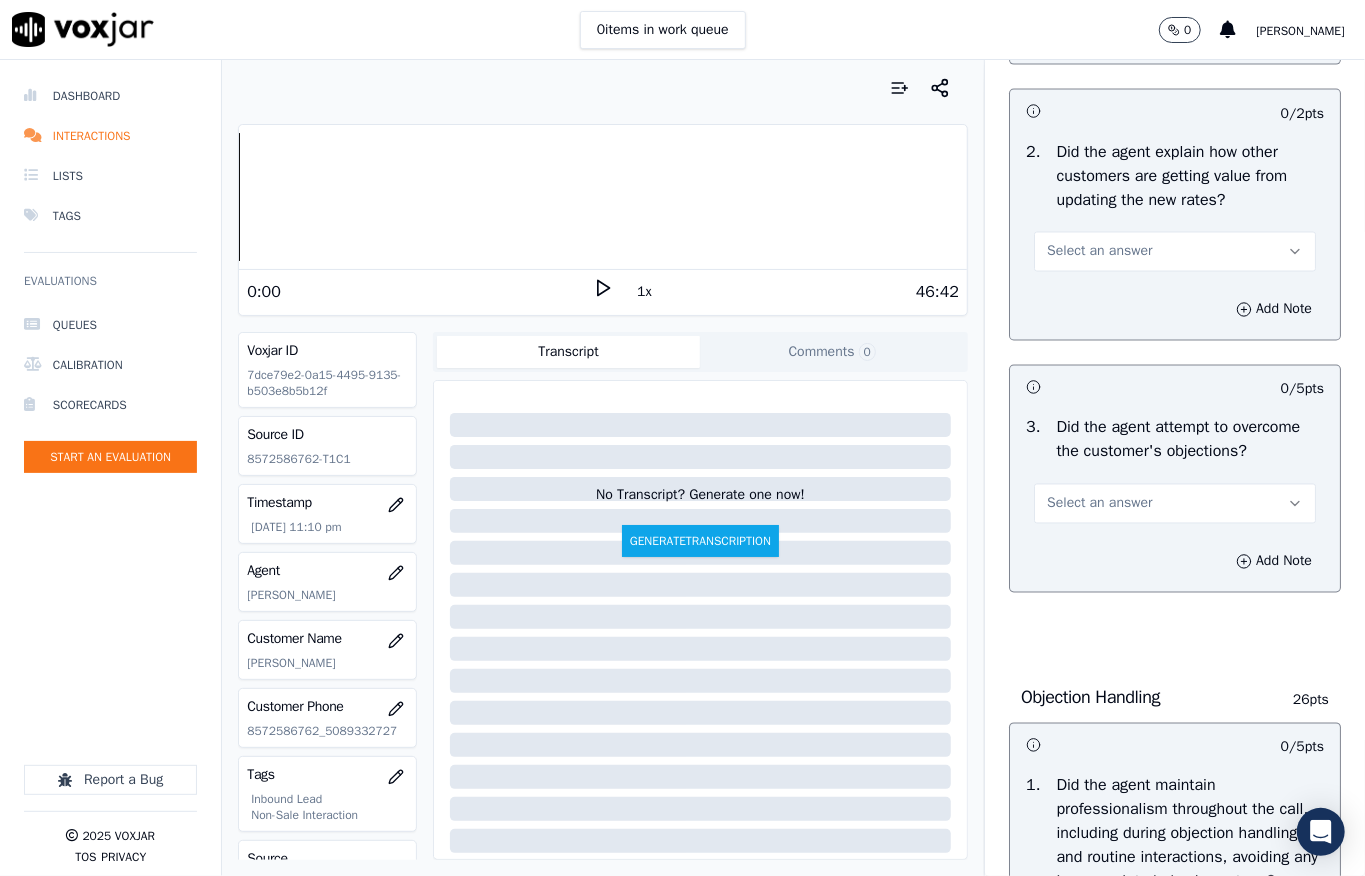 scroll, scrollTop: 1866, scrollLeft: 0, axis: vertical 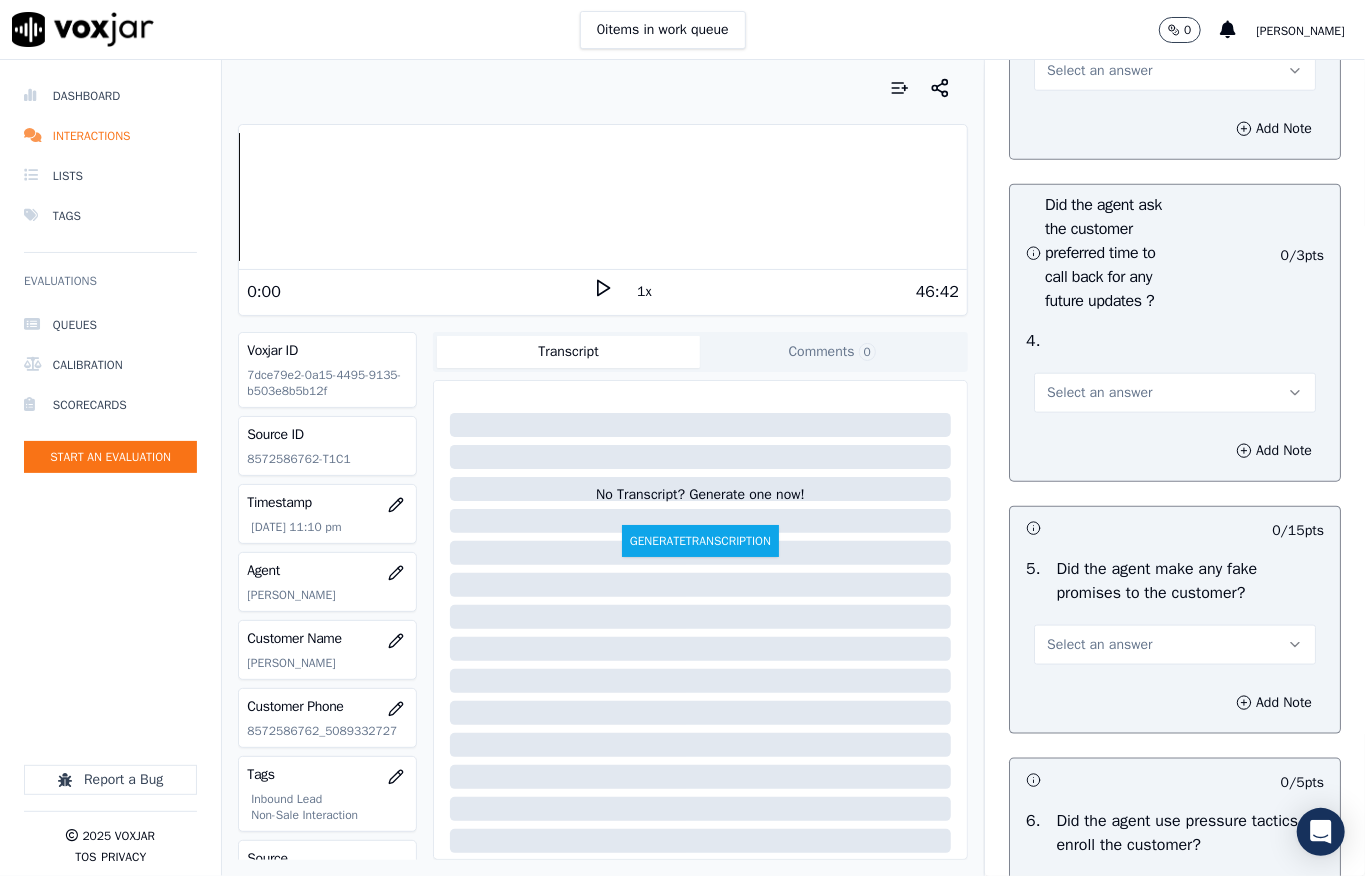 click on "Select an answer" at bounding box center [1099, 71] 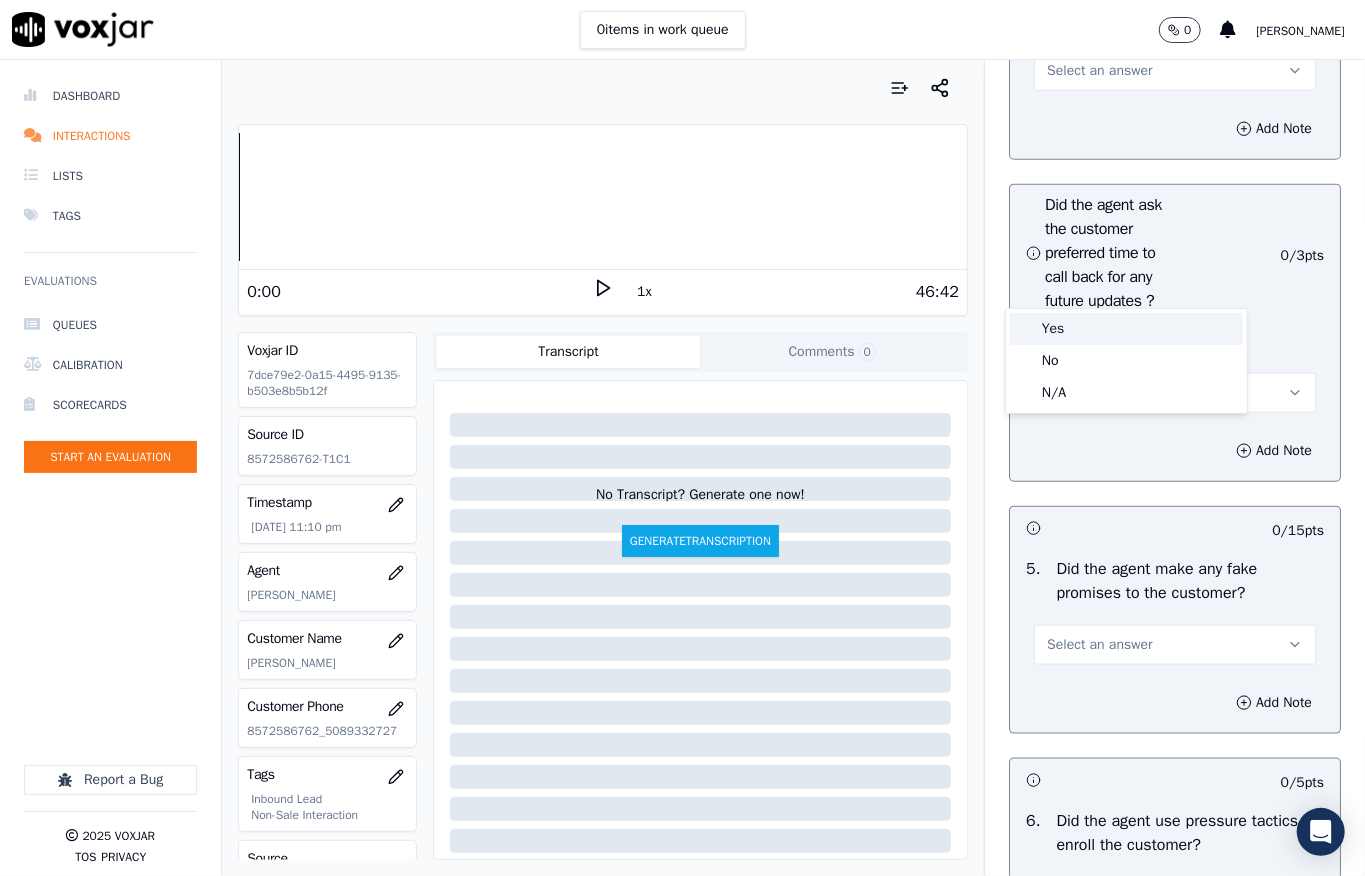 click on "Yes" at bounding box center [1126, 329] 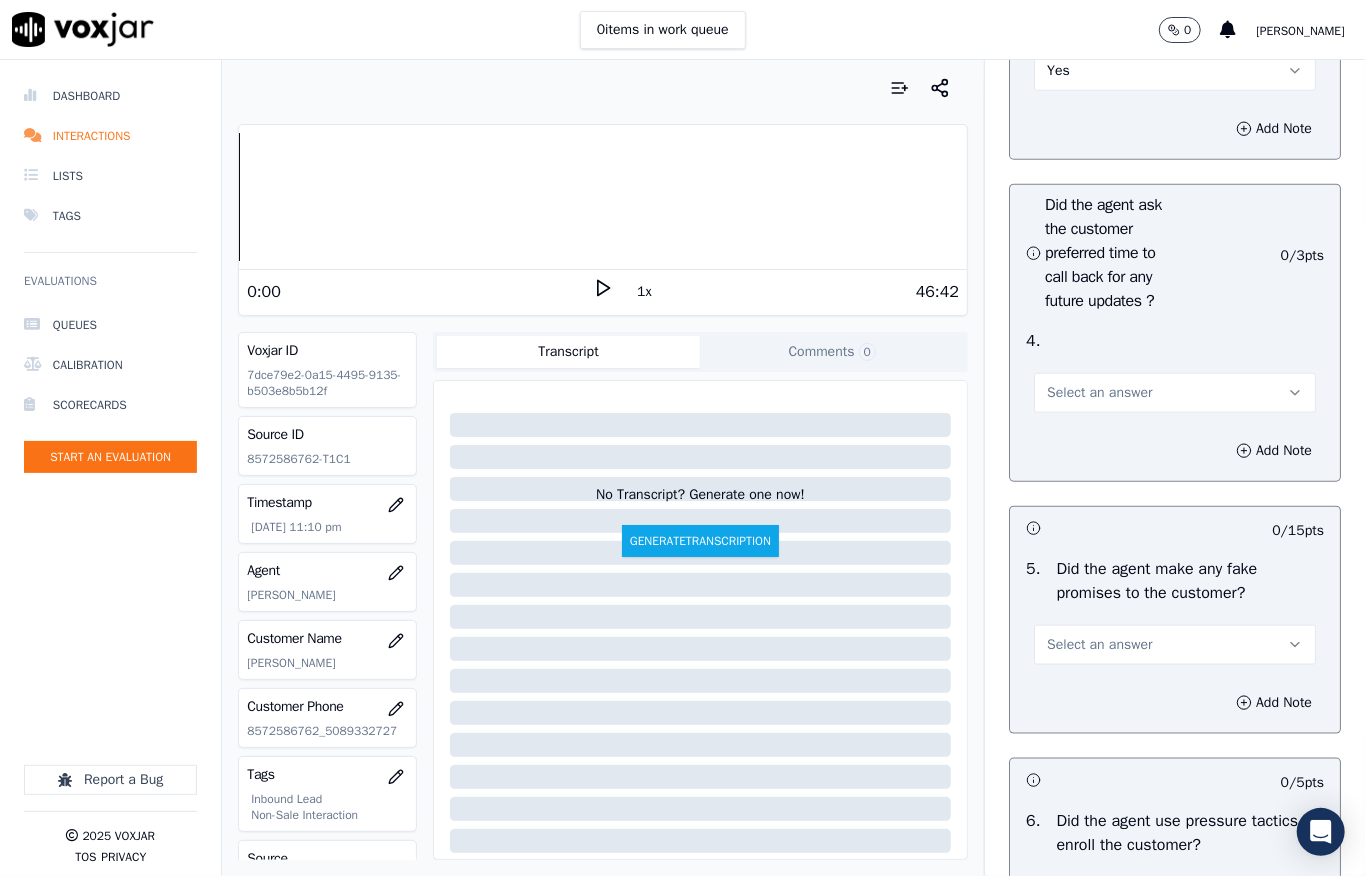 click on "Select an answer" at bounding box center (1099, 393) 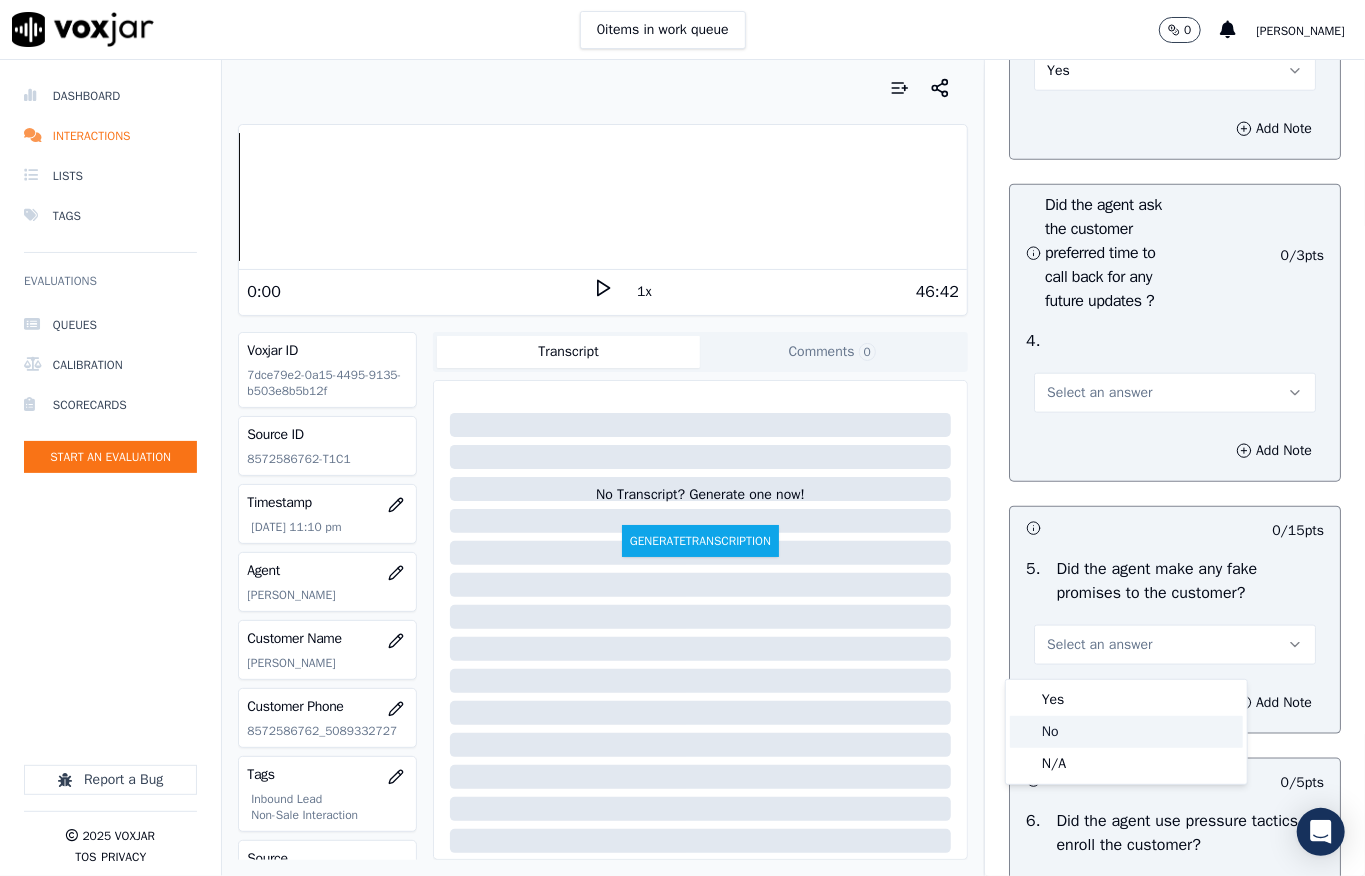 click on "No" 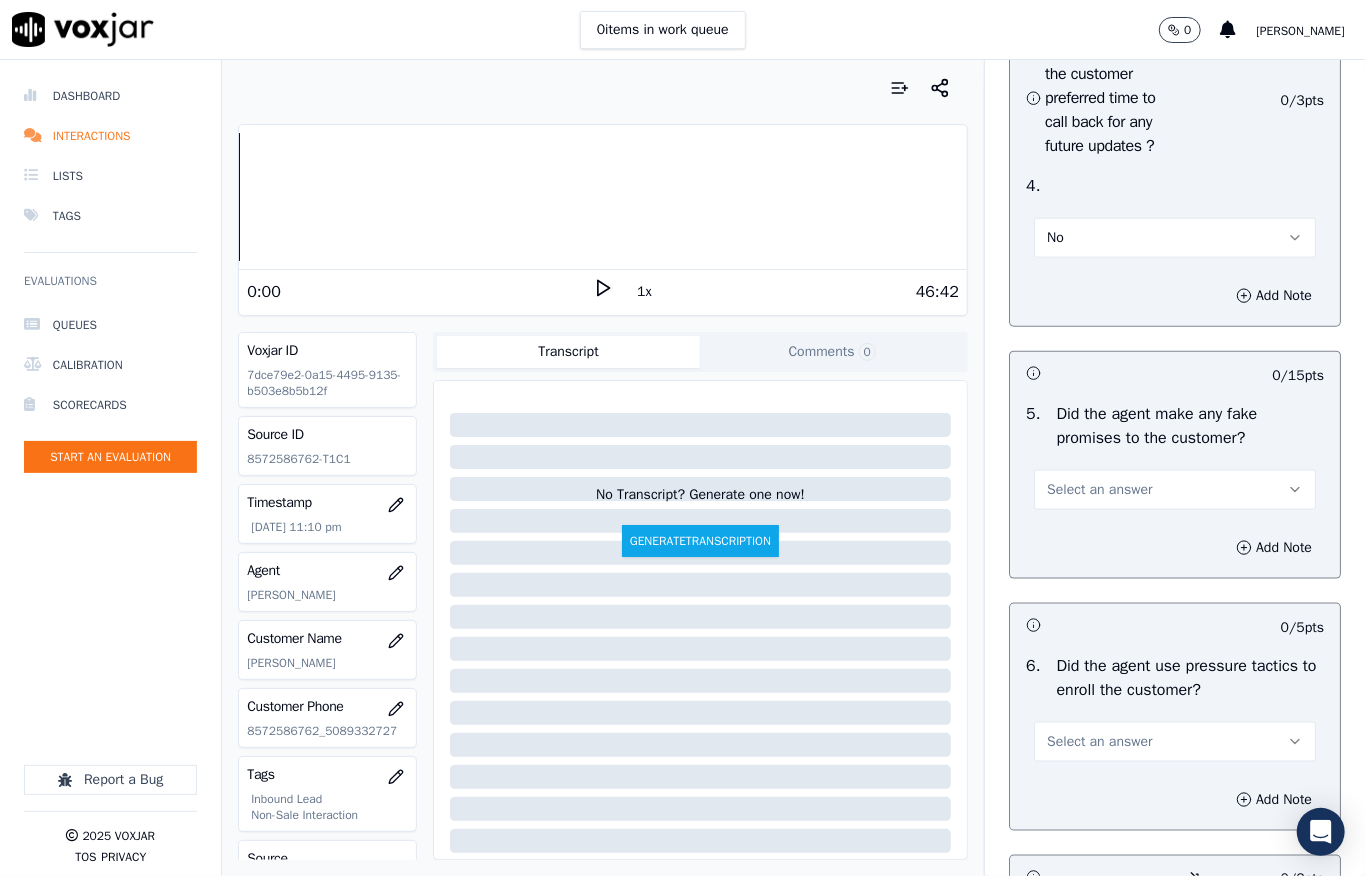 scroll, scrollTop: 5570, scrollLeft: 0, axis: vertical 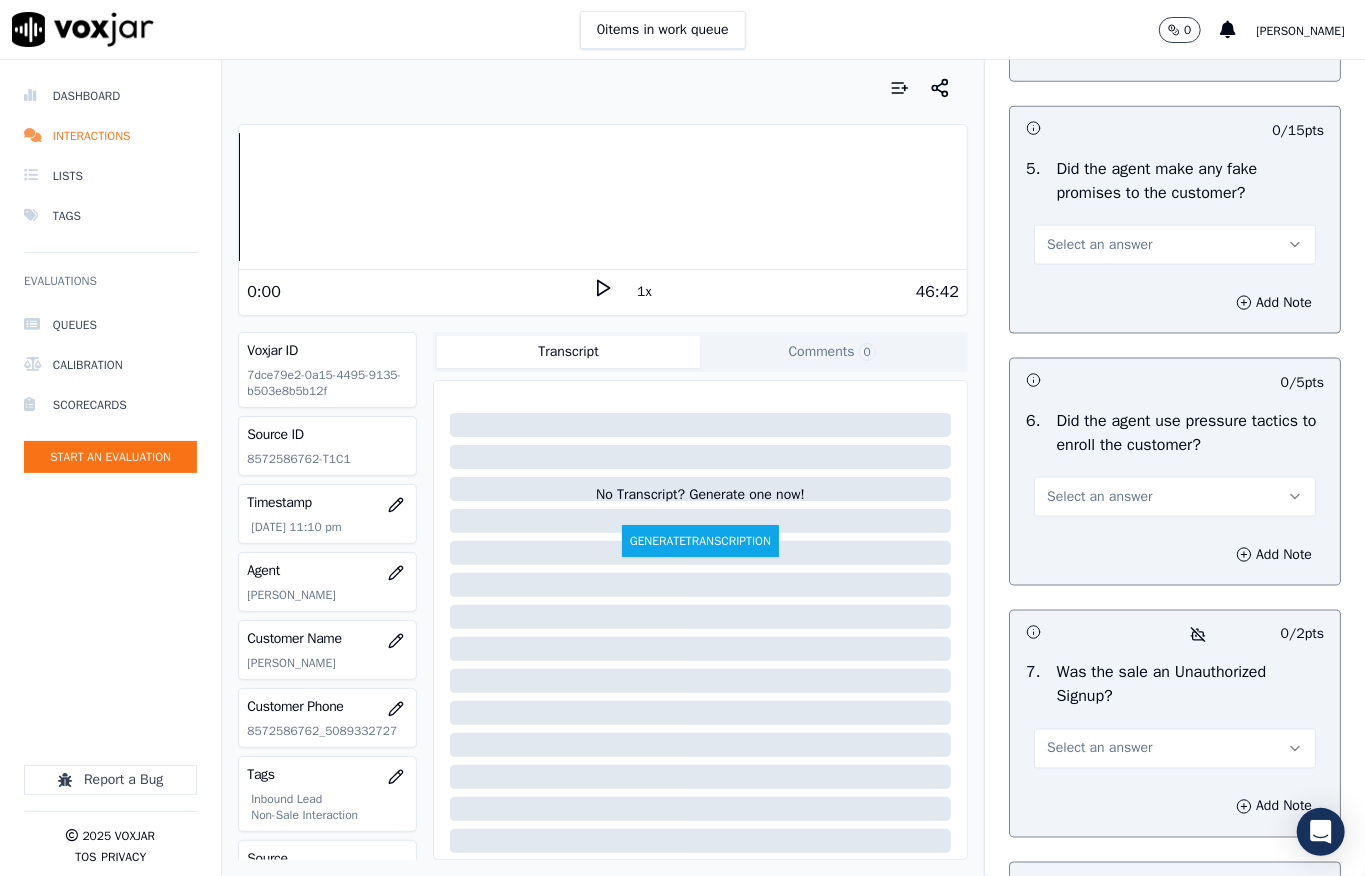 click on "Select an answer" at bounding box center [1099, 245] 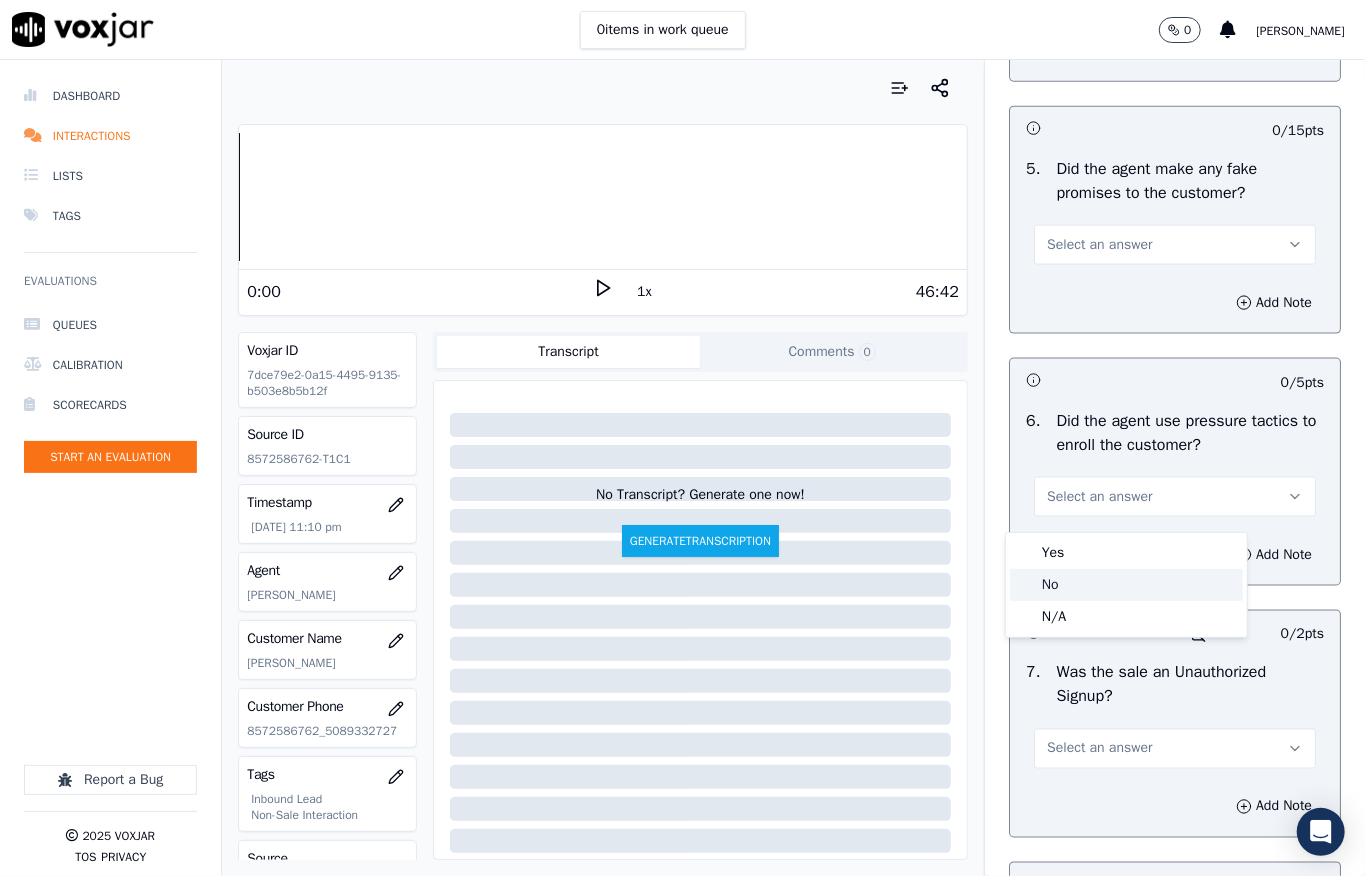 drag, startPoint x: 1060, startPoint y: 574, endPoint x: 1056, endPoint y: 558, distance: 16.492422 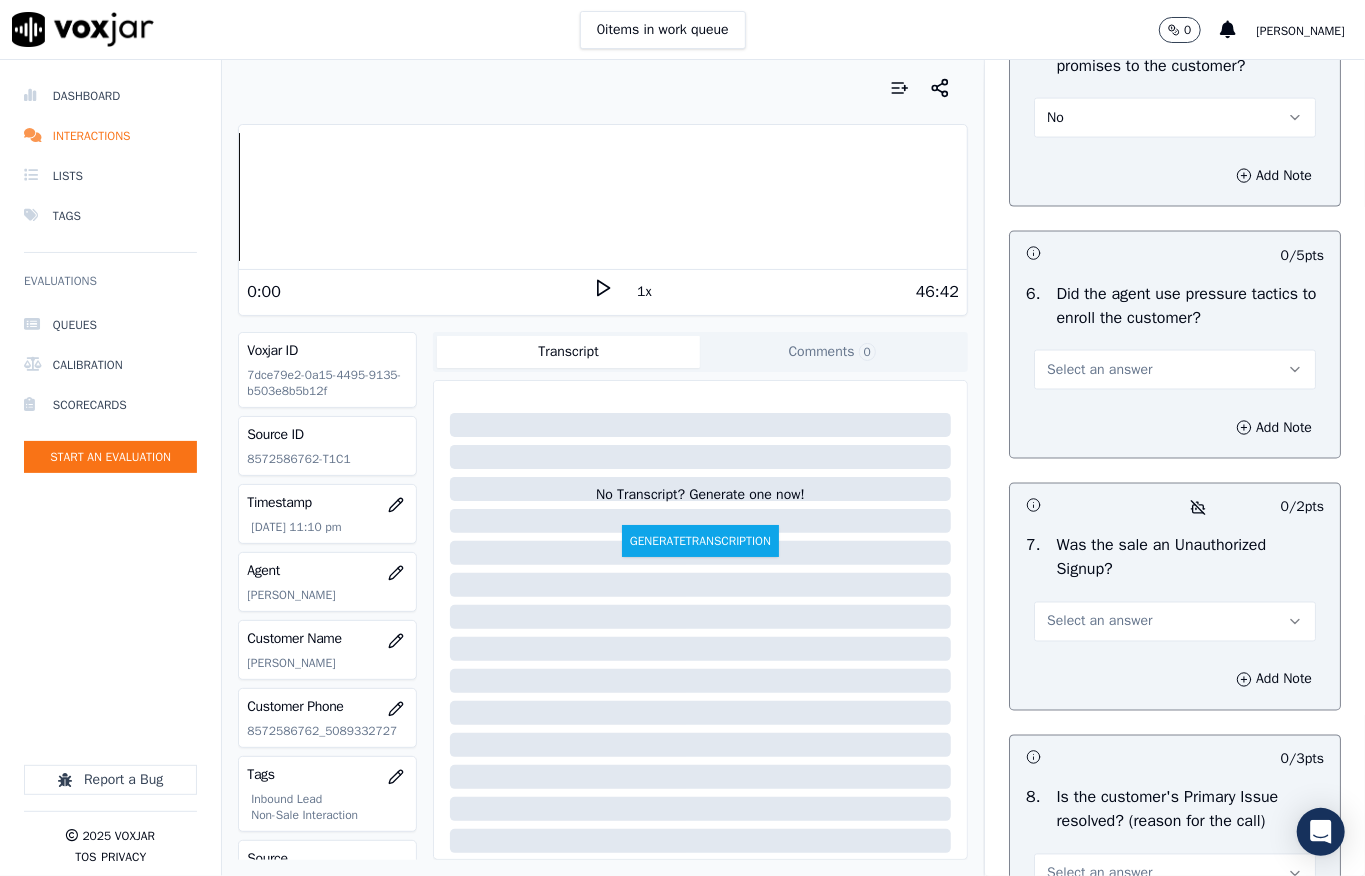 scroll, scrollTop: 5970, scrollLeft: 0, axis: vertical 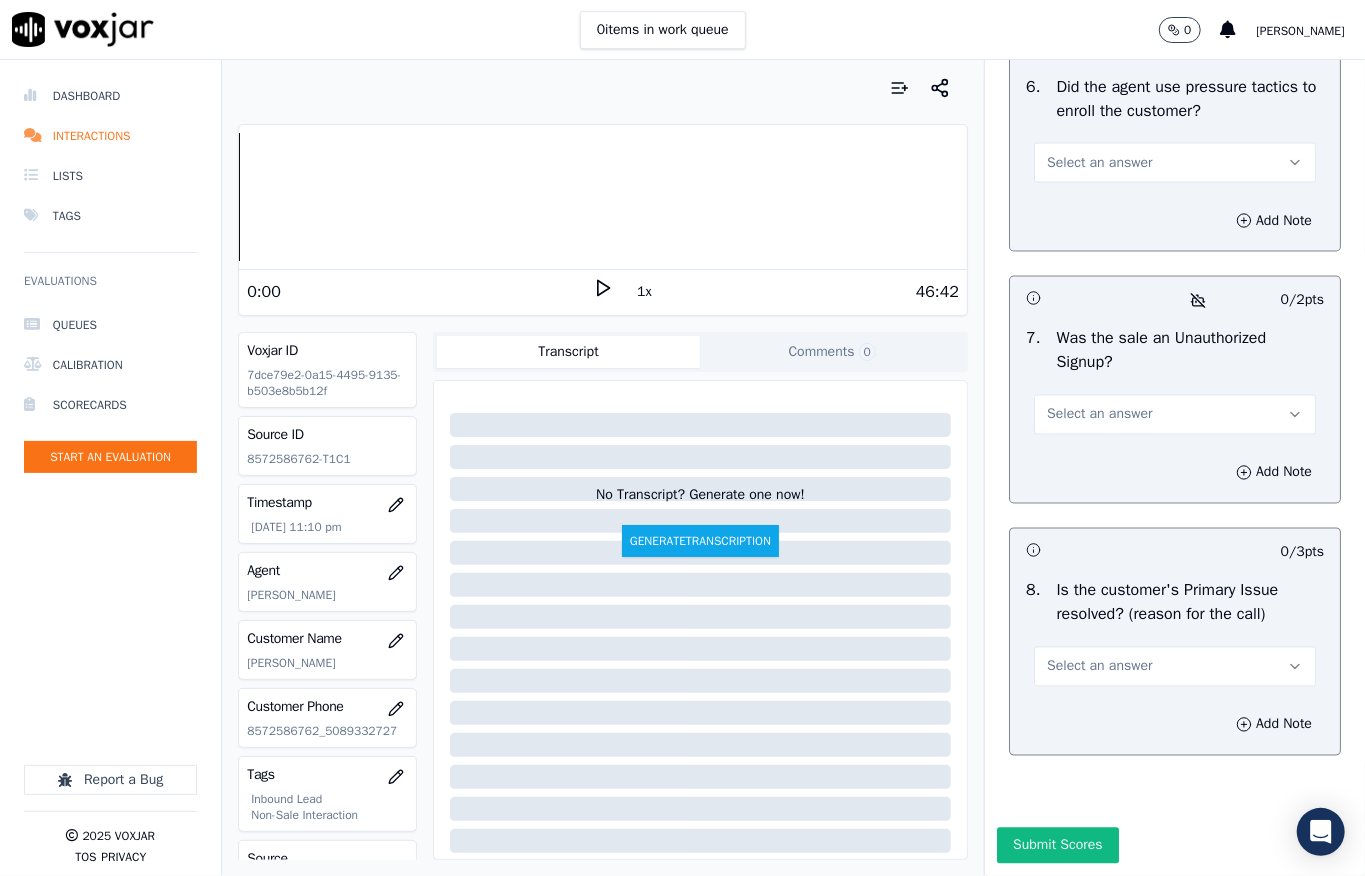 click on "Select an answer" at bounding box center (1099, 163) 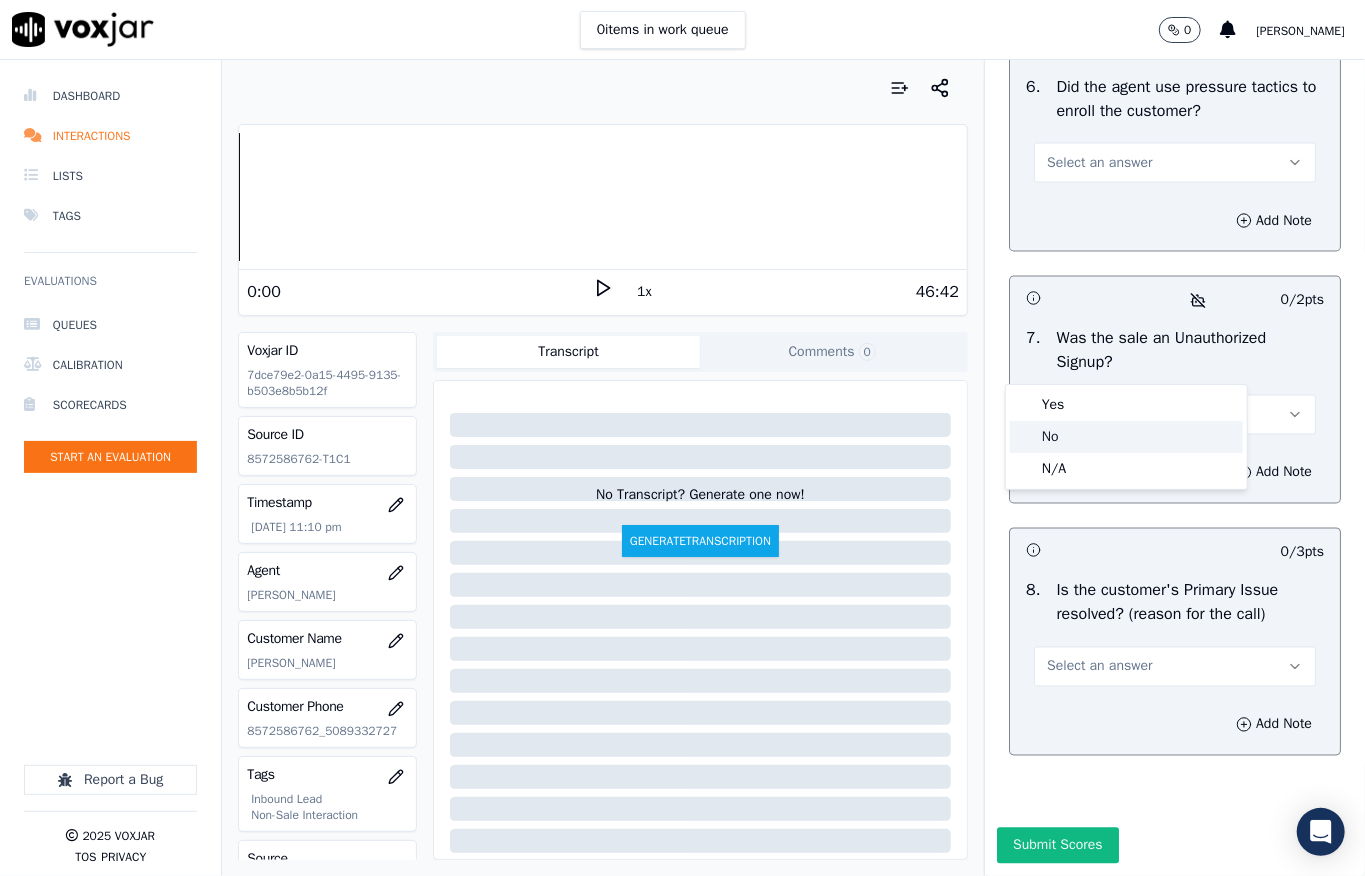 click on "No" 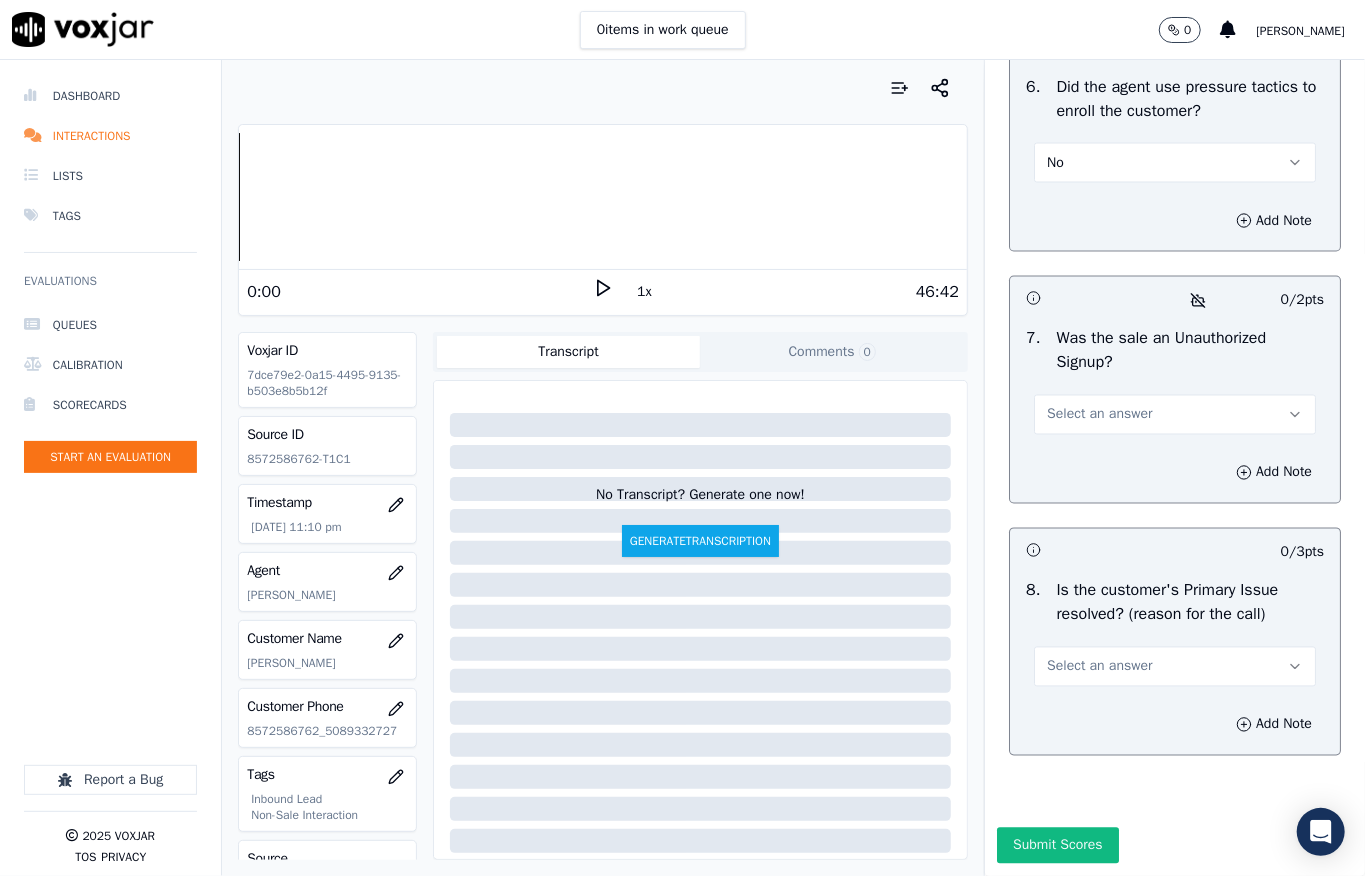 scroll, scrollTop: 6237, scrollLeft: 0, axis: vertical 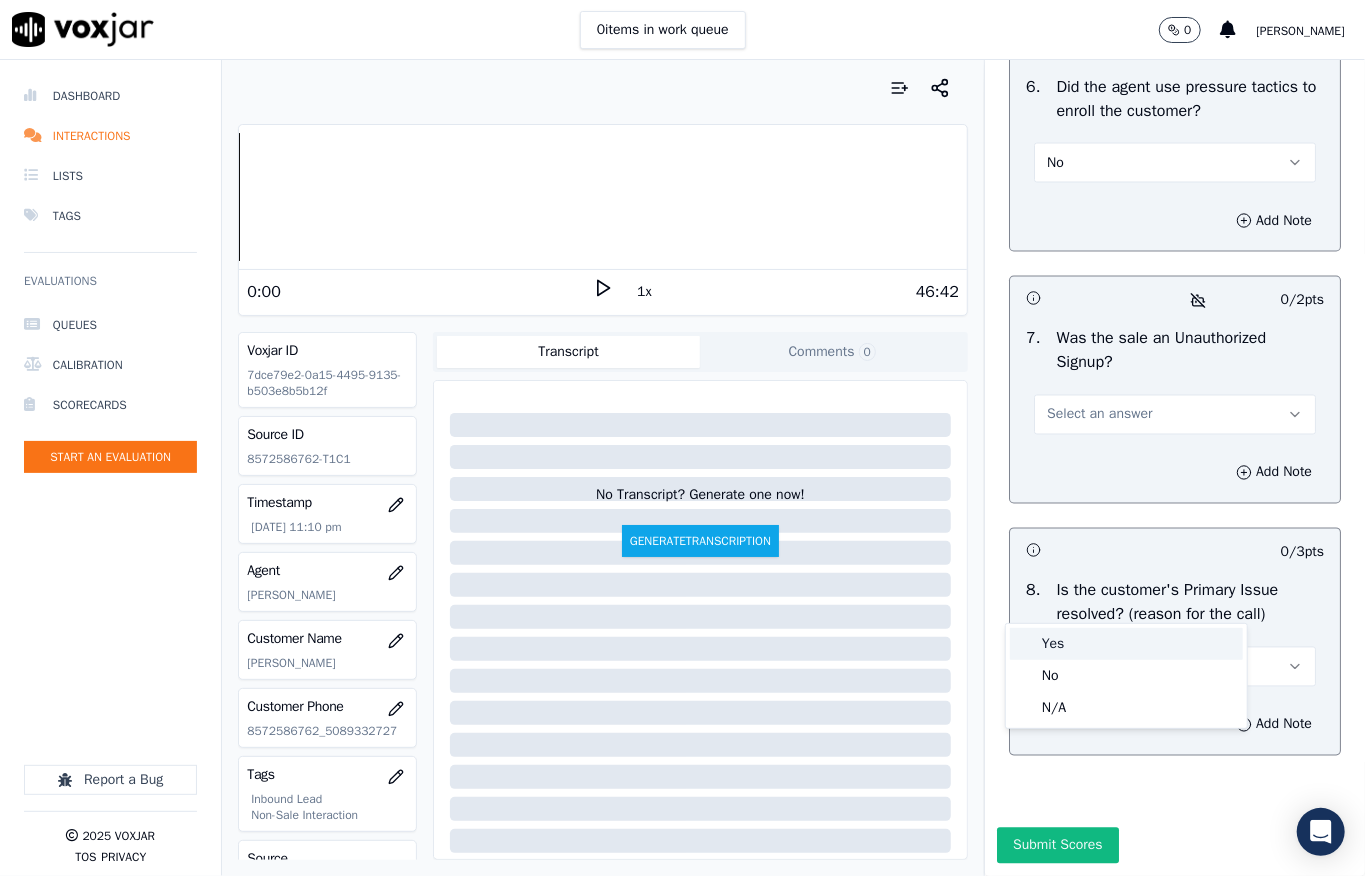click on "Yes" at bounding box center (1126, 644) 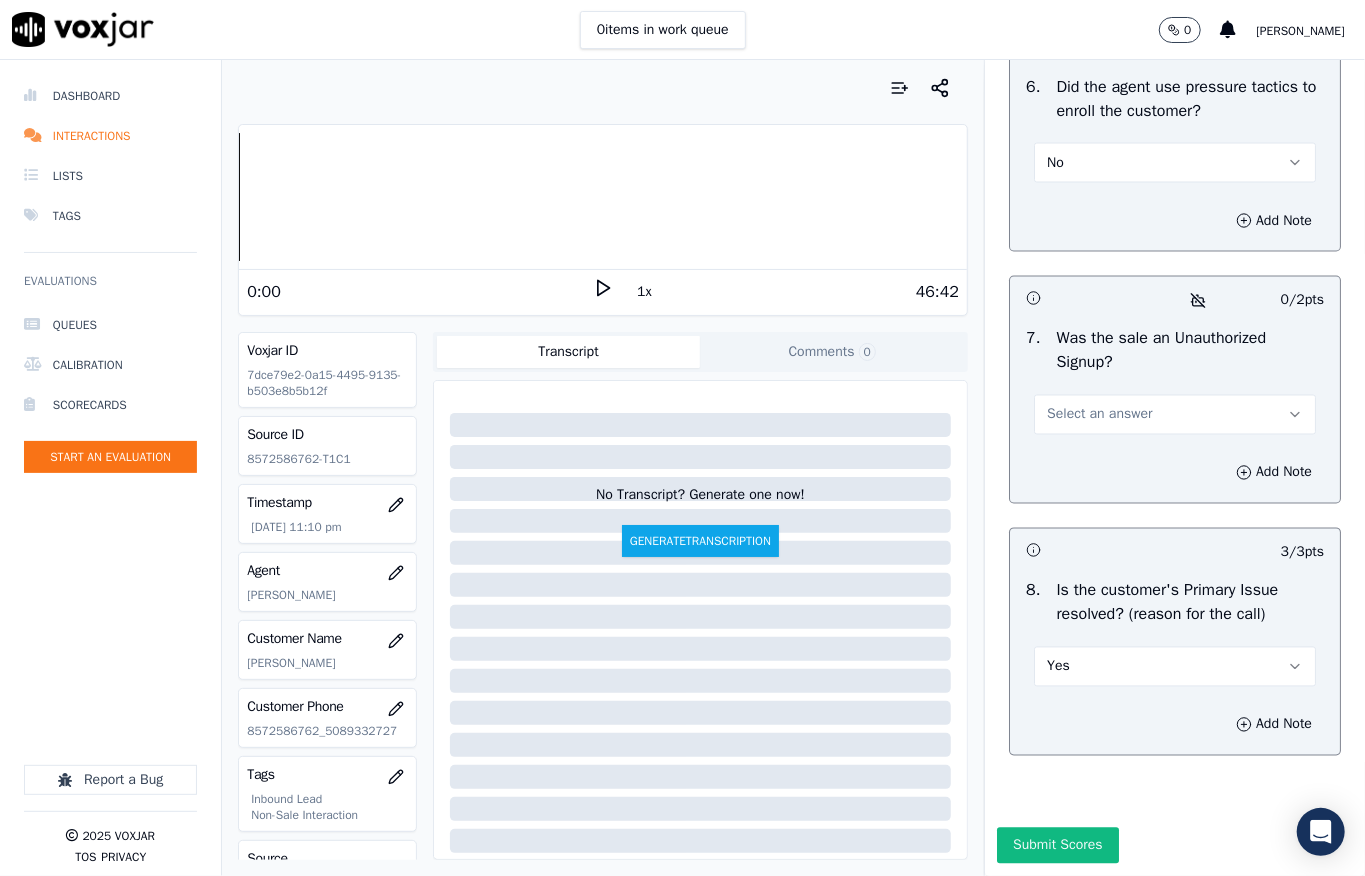 click on "Select an answer" at bounding box center [1099, 415] 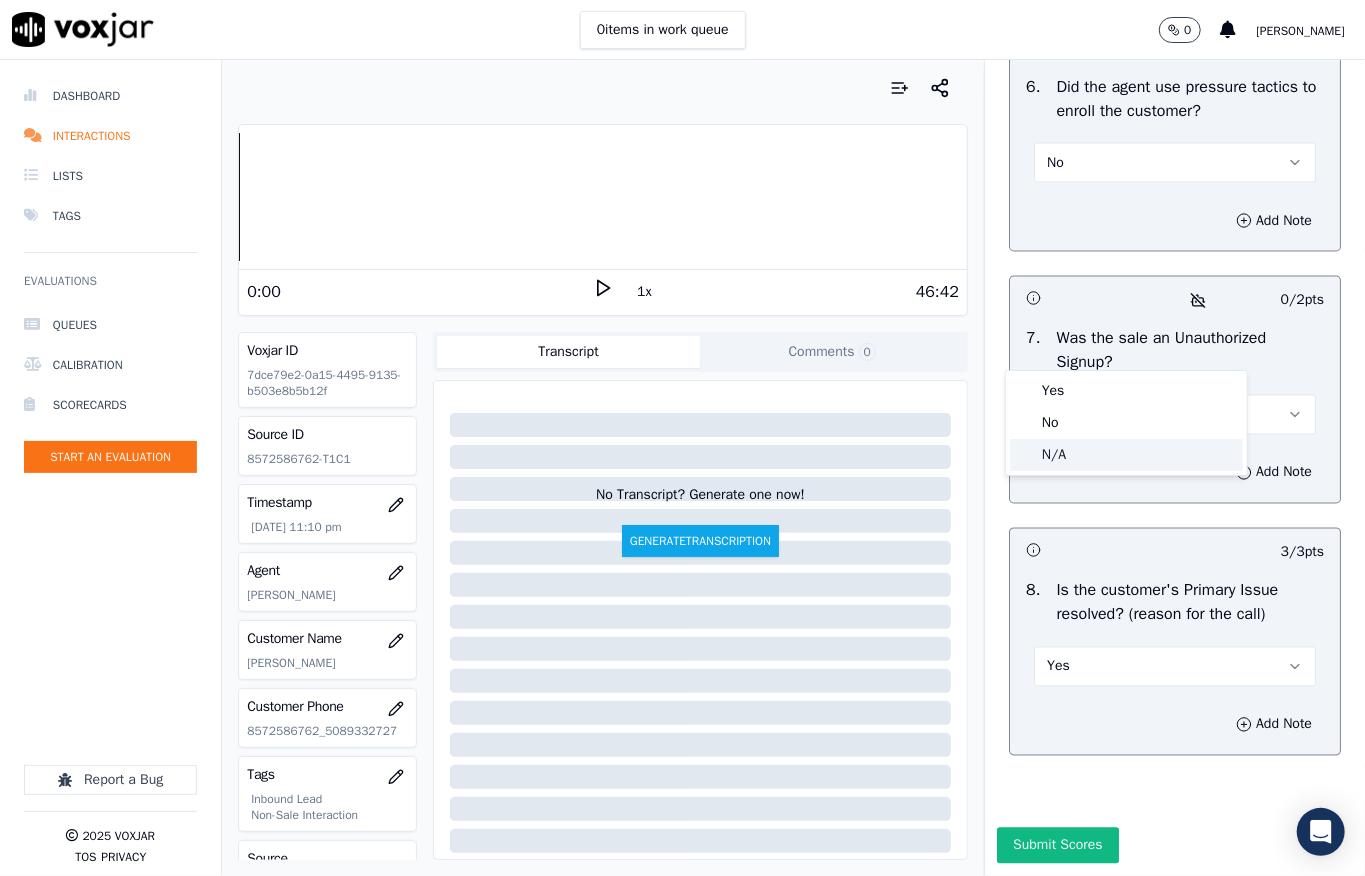 click on "N/A" 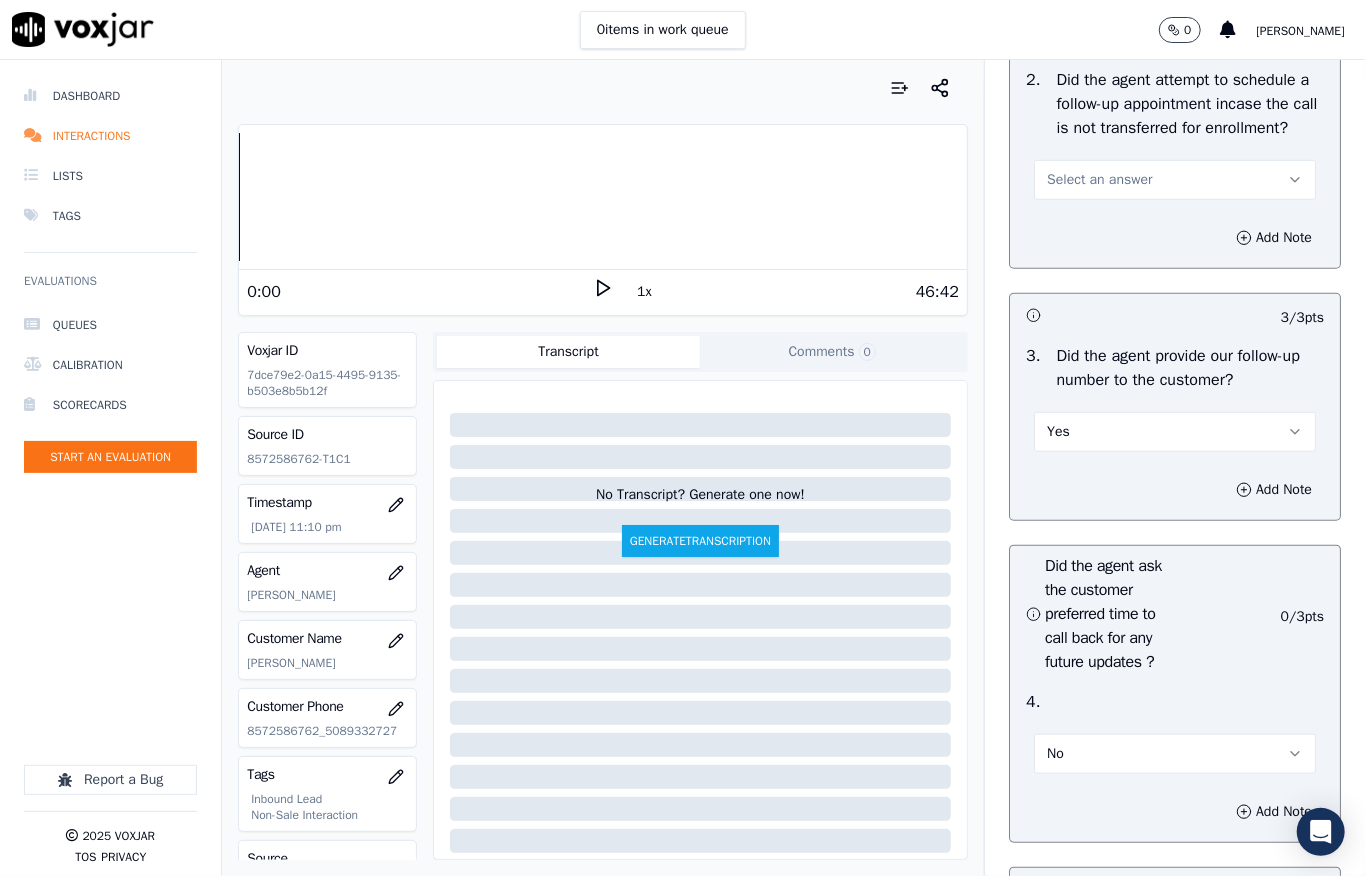 scroll, scrollTop: 4770, scrollLeft: 0, axis: vertical 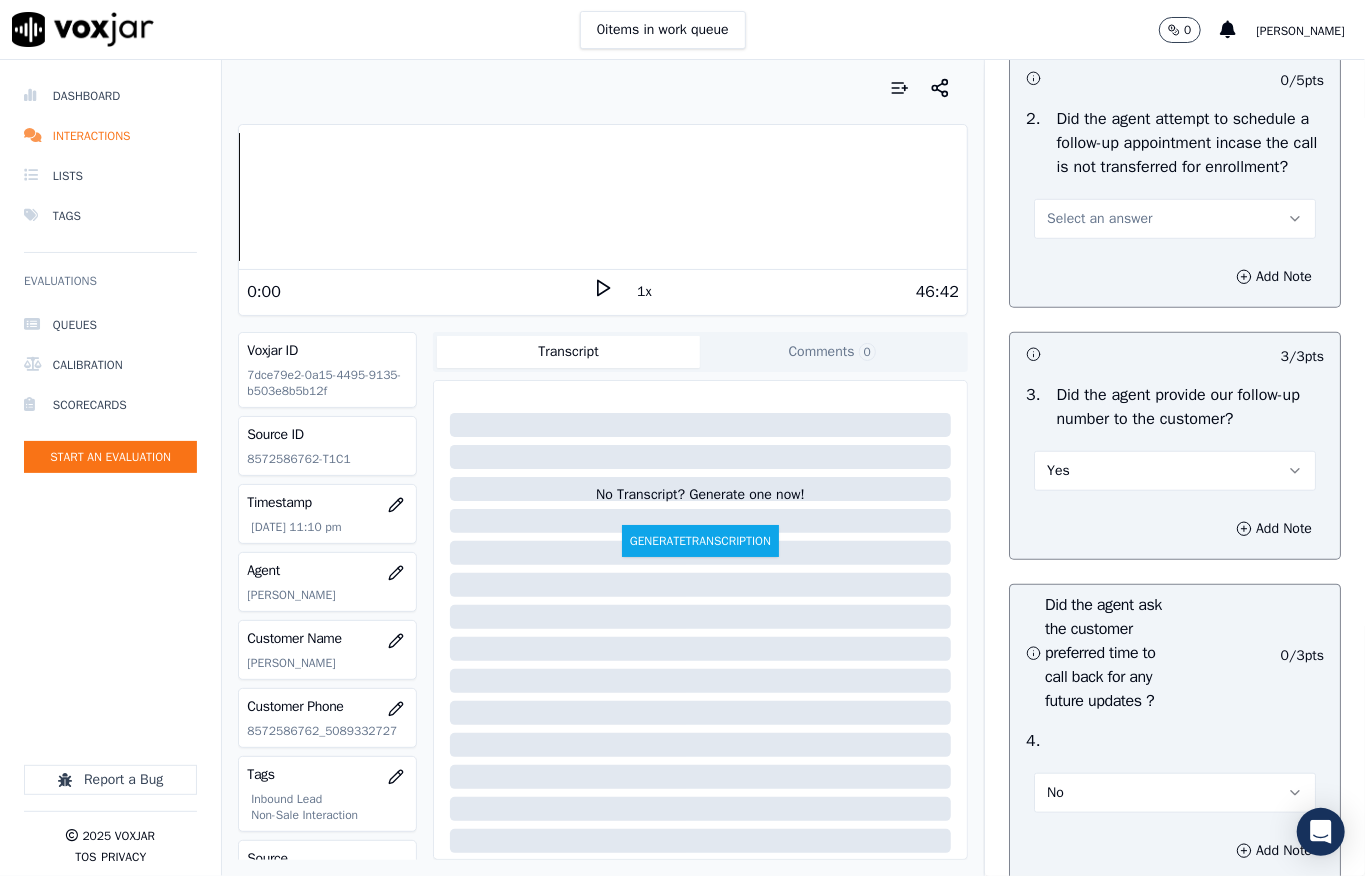 click on "Select an answer" at bounding box center [1099, 219] 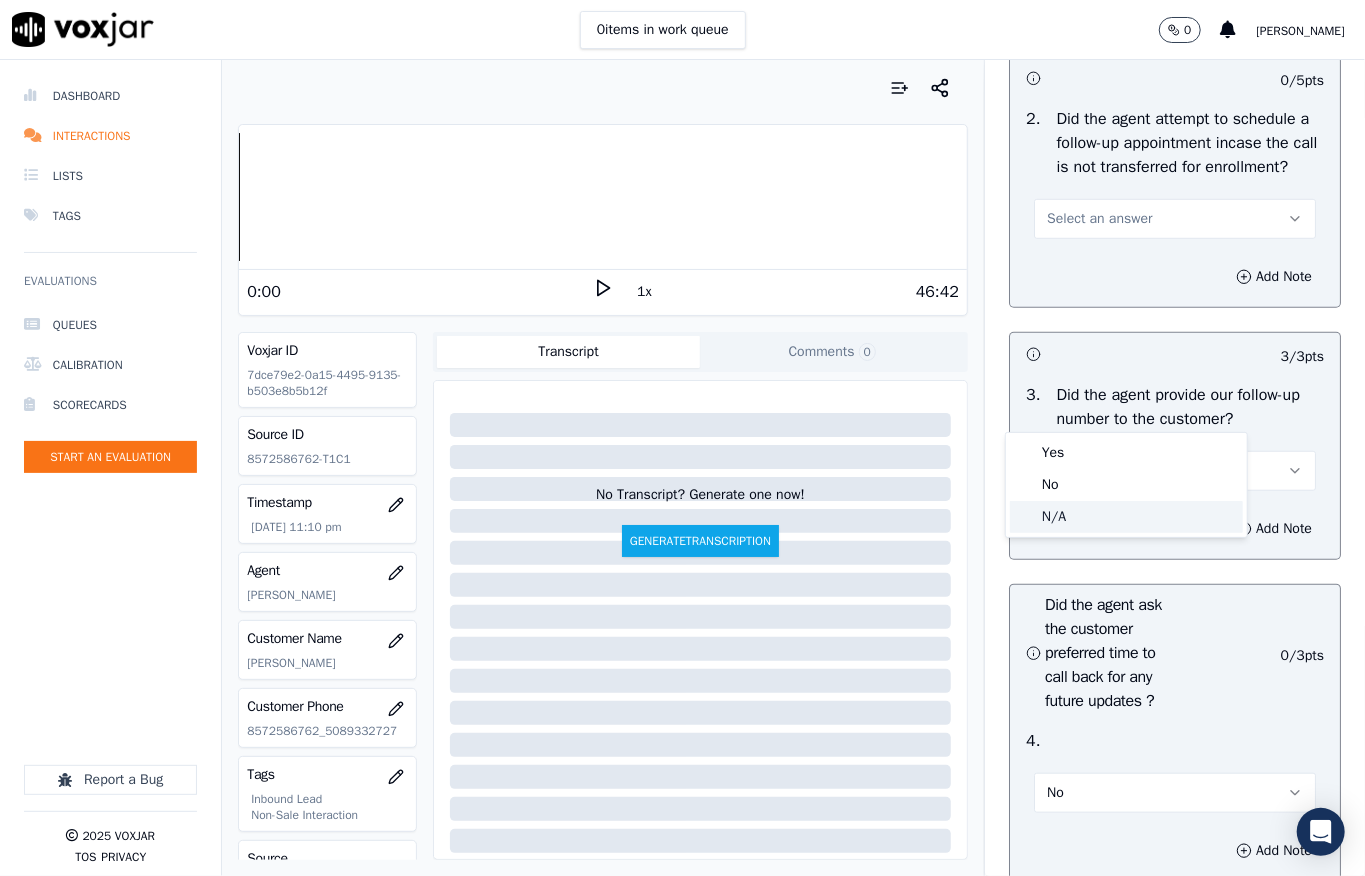 click on "N/A" 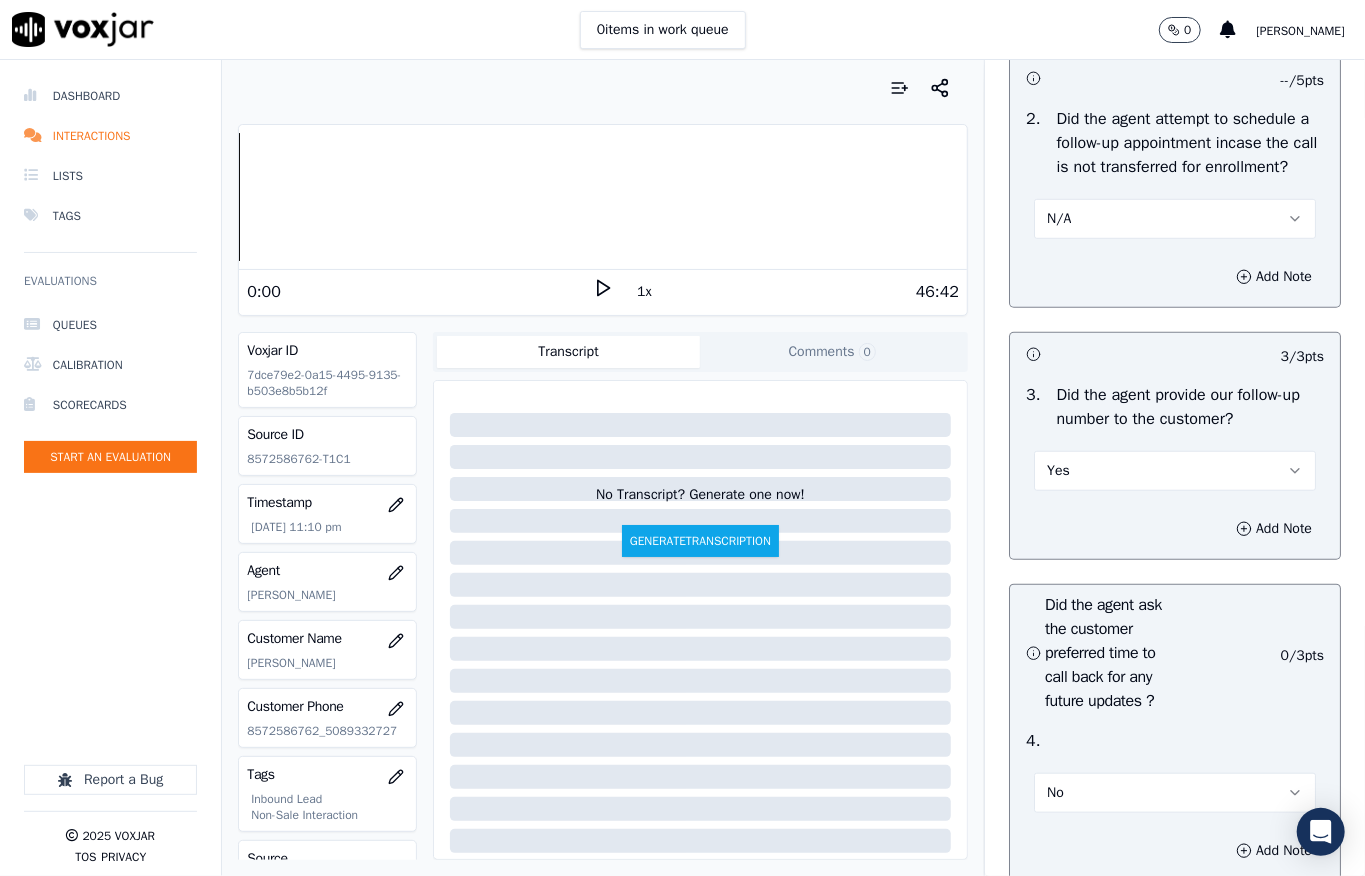 scroll, scrollTop: 4504, scrollLeft: 0, axis: vertical 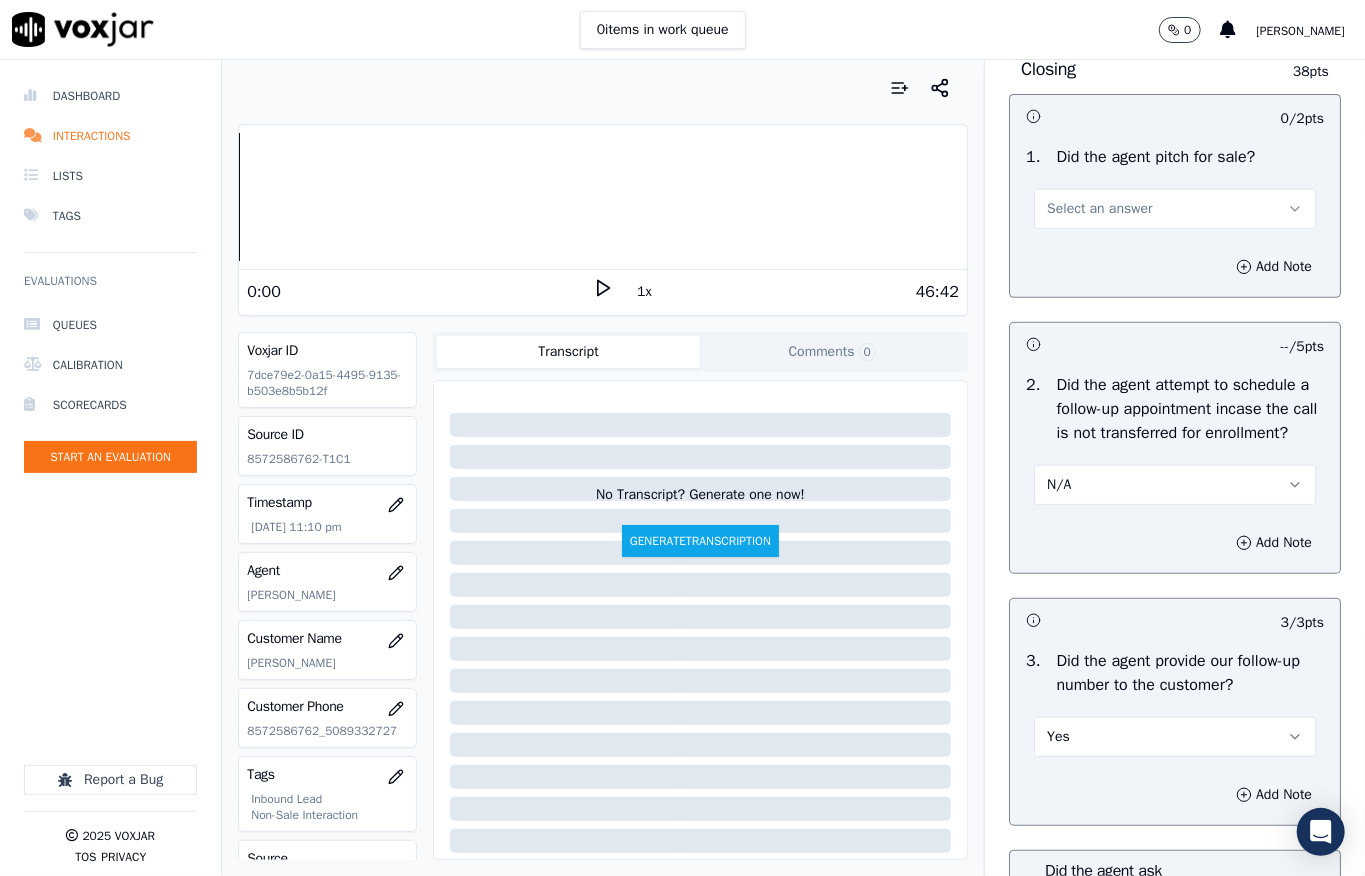 click on "Select an answer" at bounding box center [1099, 209] 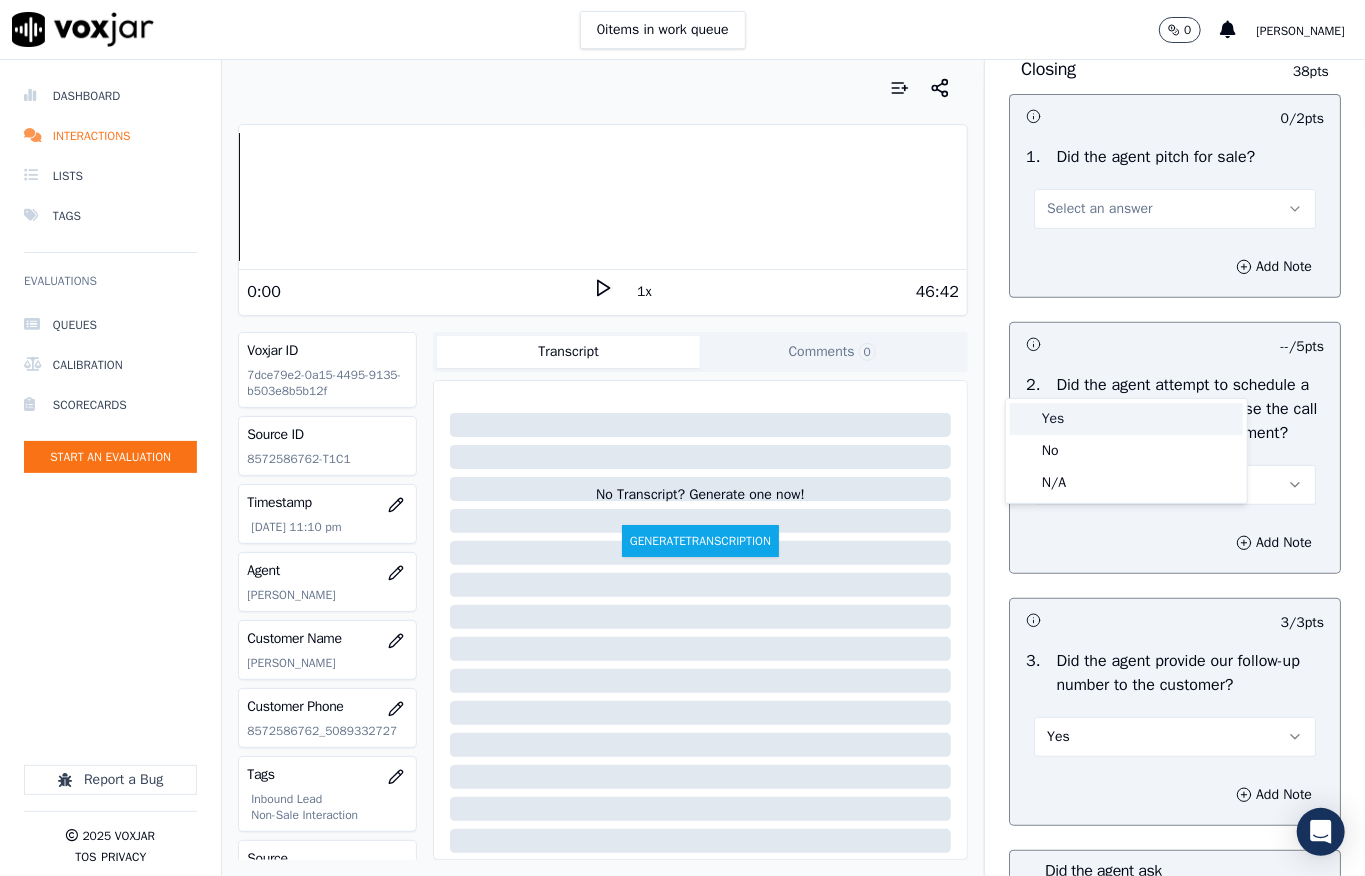 click on "Yes" at bounding box center [1126, 419] 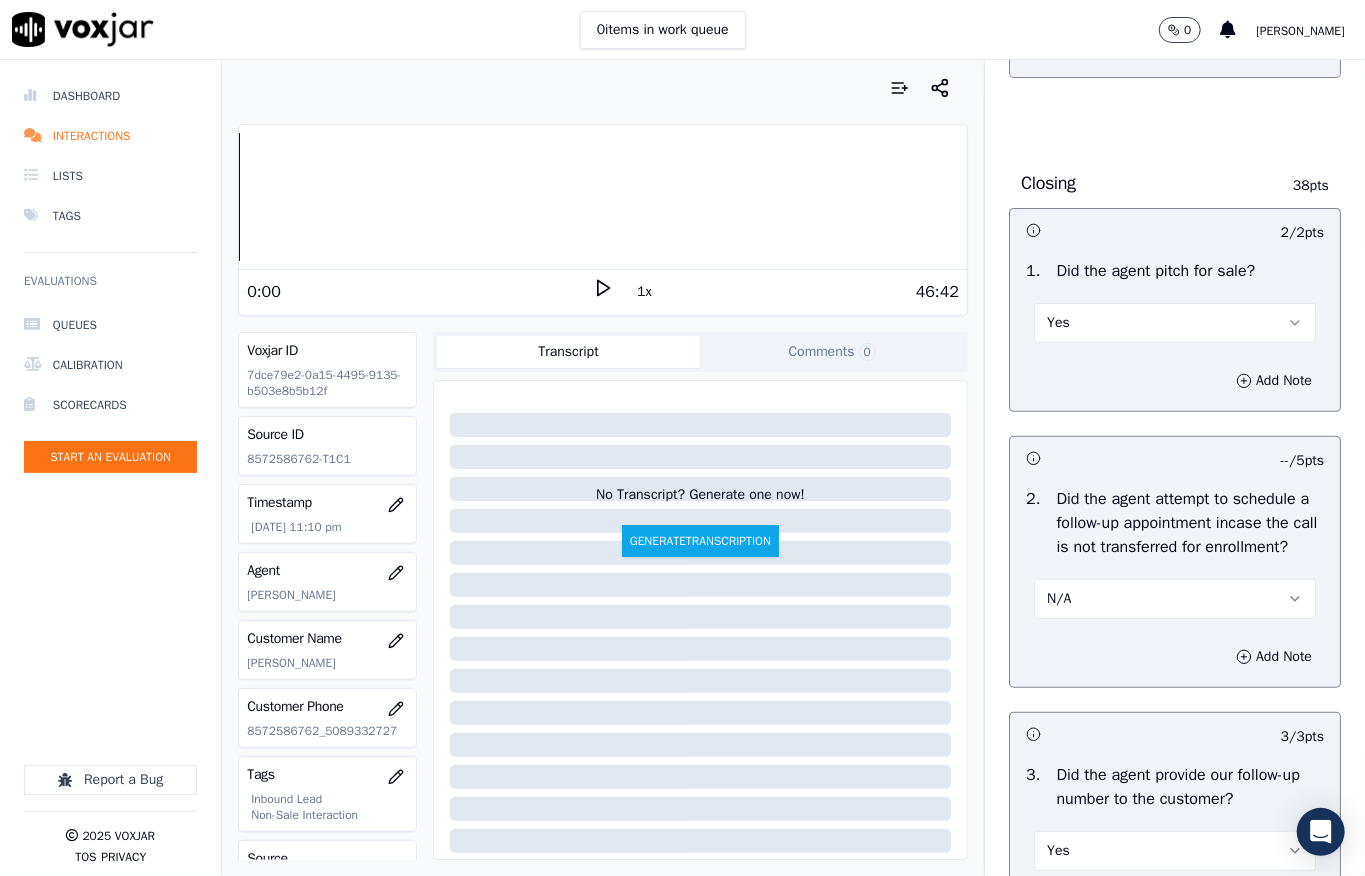 scroll, scrollTop: 4104, scrollLeft: 0, axis: vertical 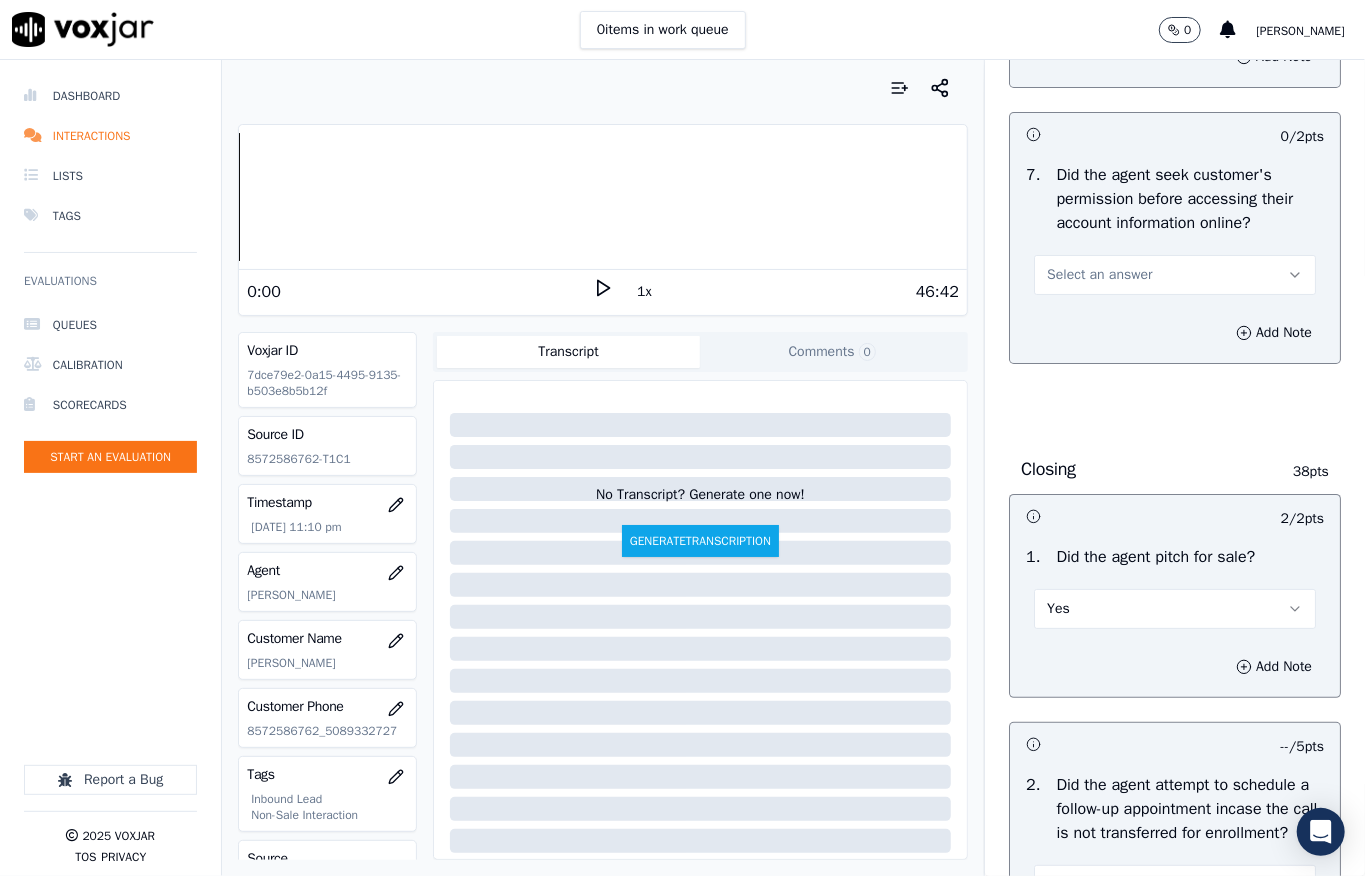 click on "Select an answer" at bounding box center [1099, 275] 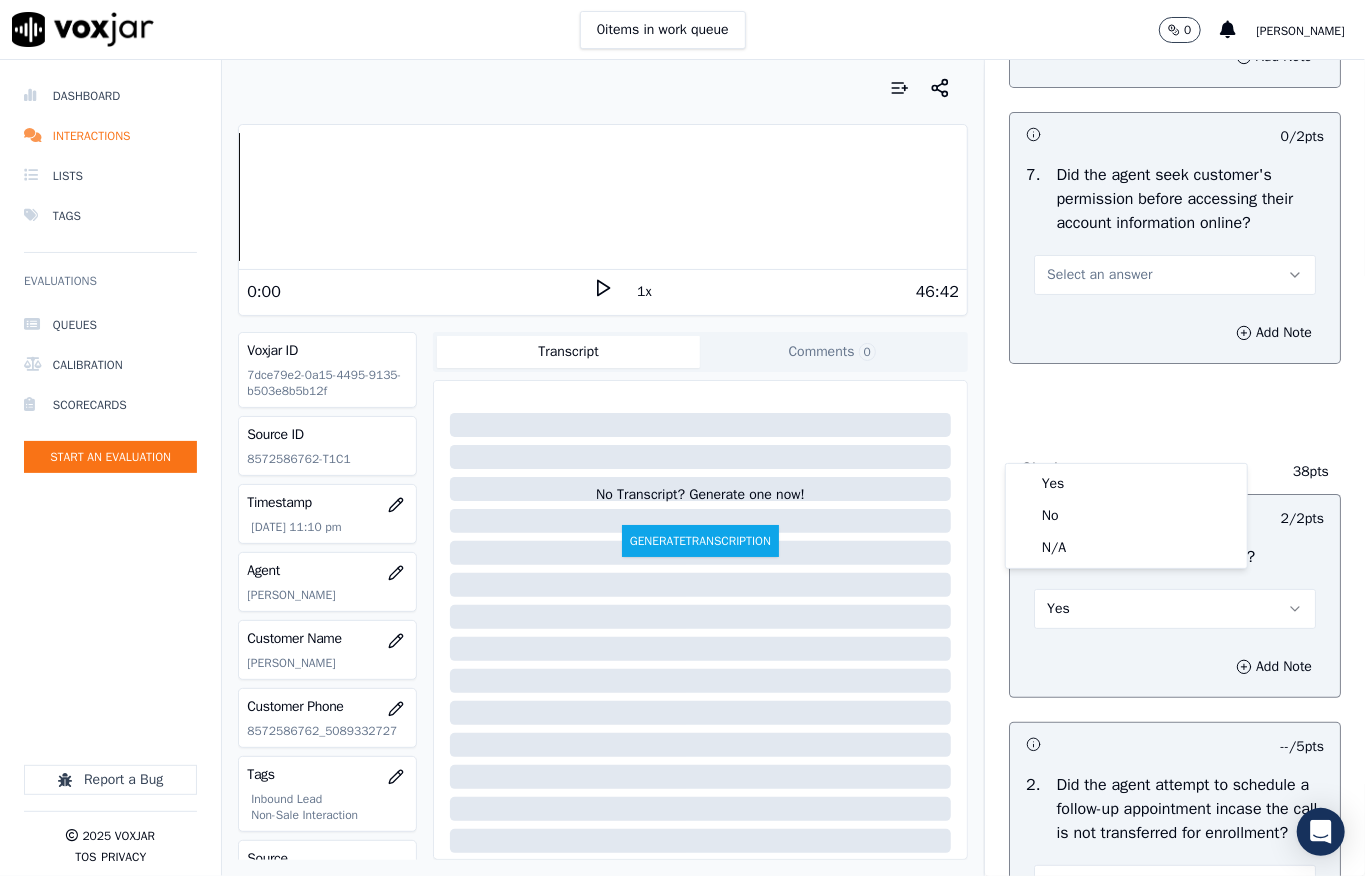 click on "Select an answer" at bounding box center (1099, 275) 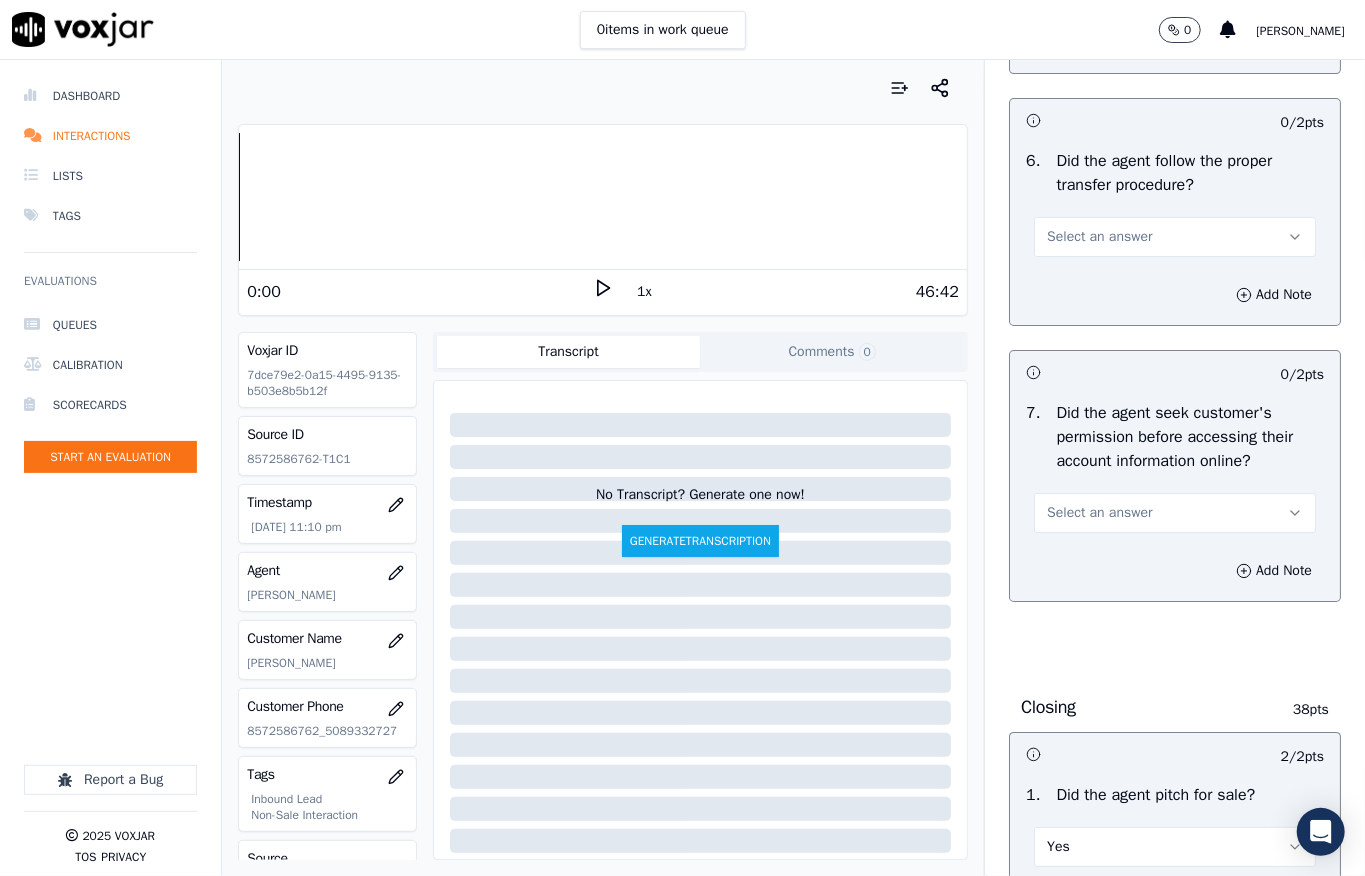 scroll, scrollTop: 3837, scrollLeft: 0, axis: vertical 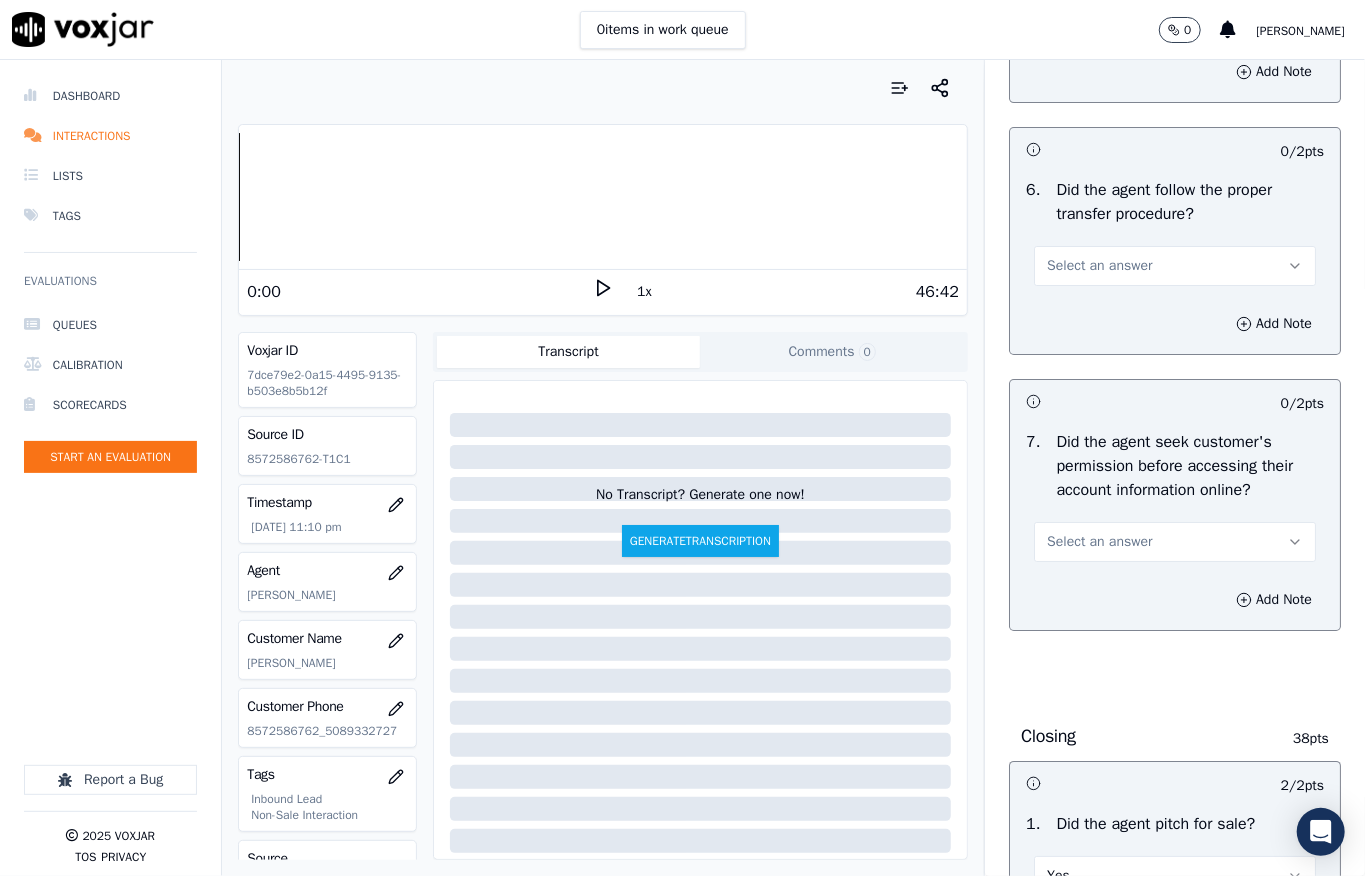 click on "Select an answer" at bounding box center [1099, 266] 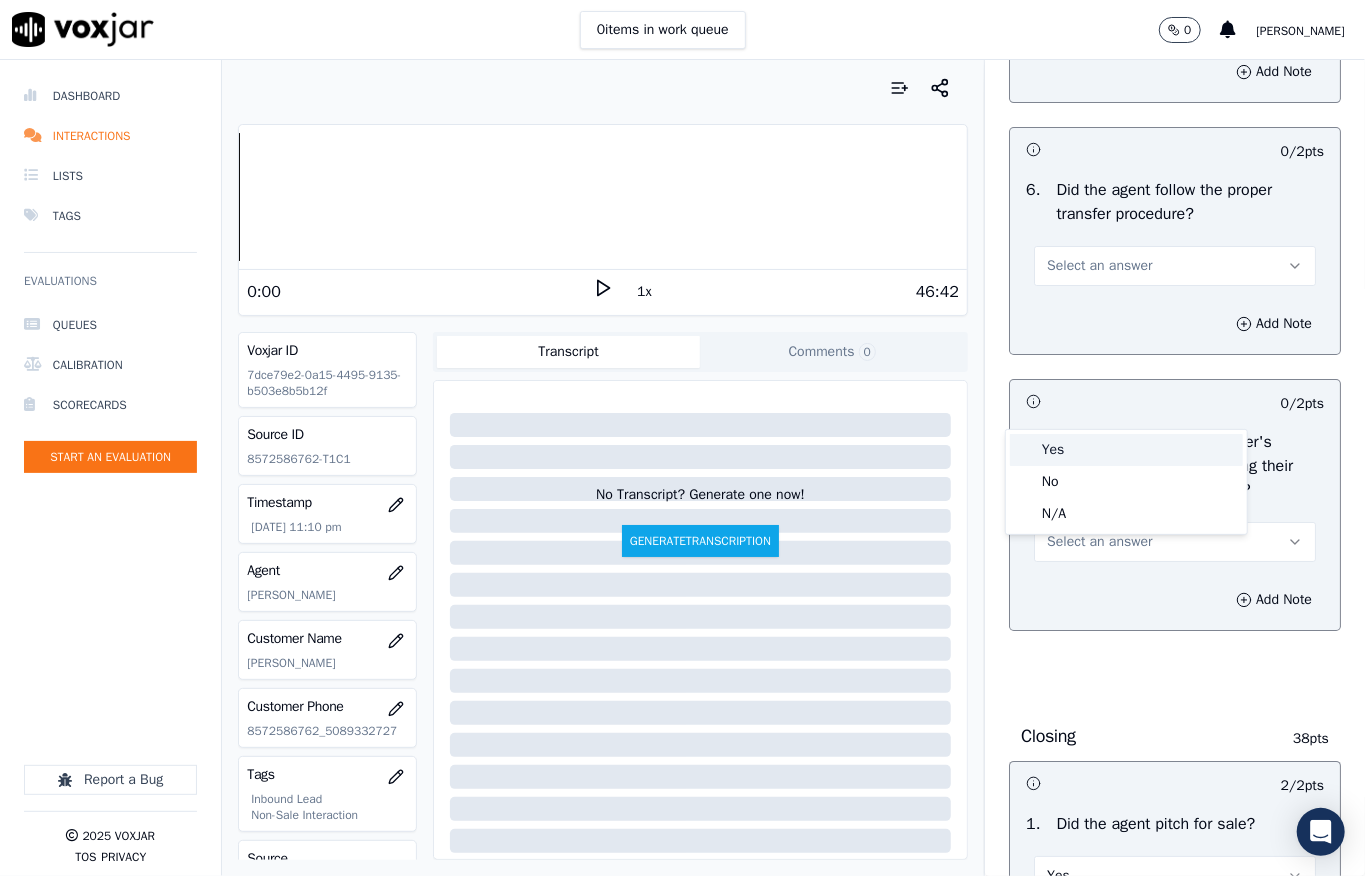click on "Yes" at bounding box center [1126, 450] 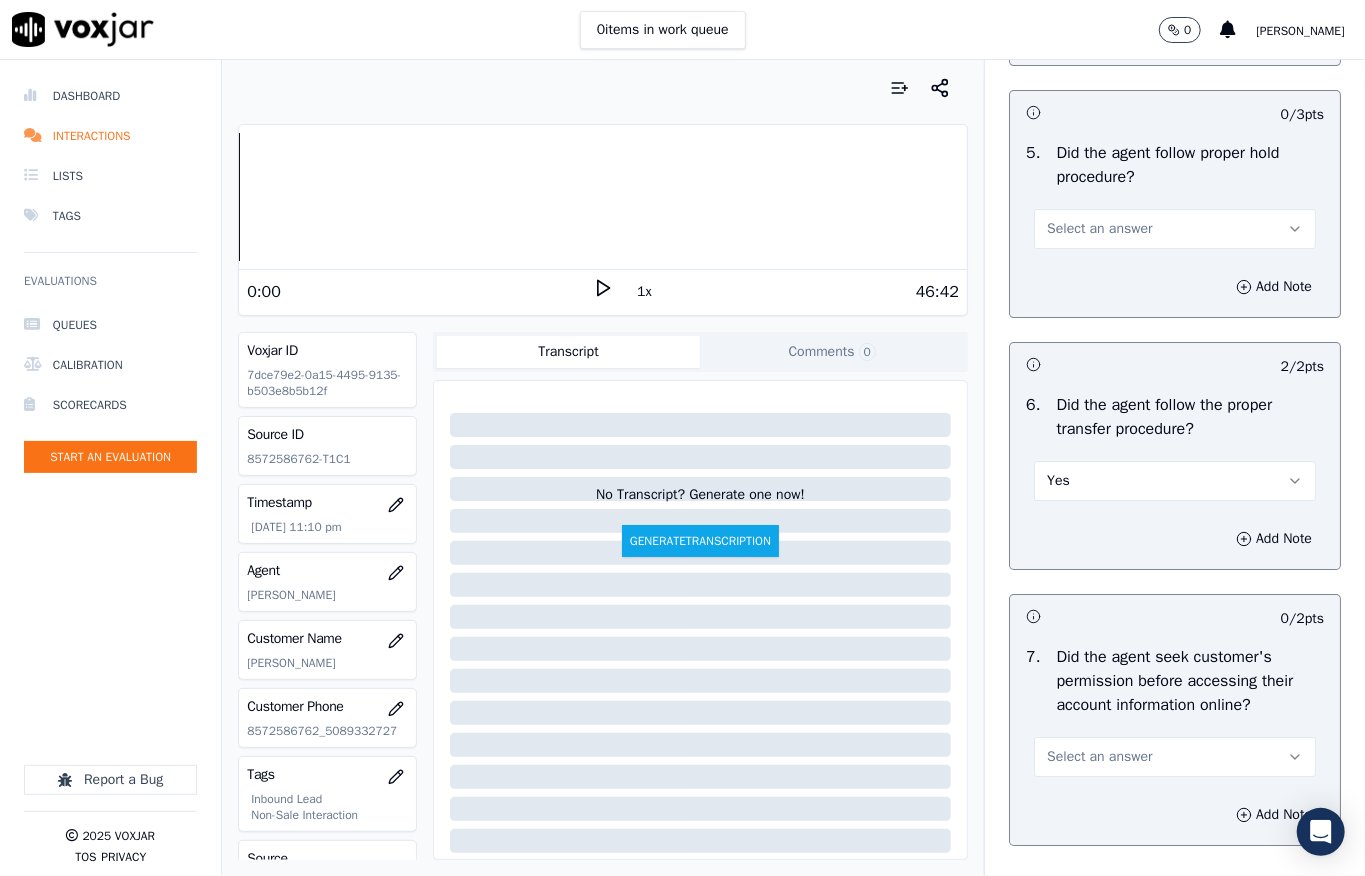 scroll, scrollTop: 3570, scrollLeft: 0, axis: vertical 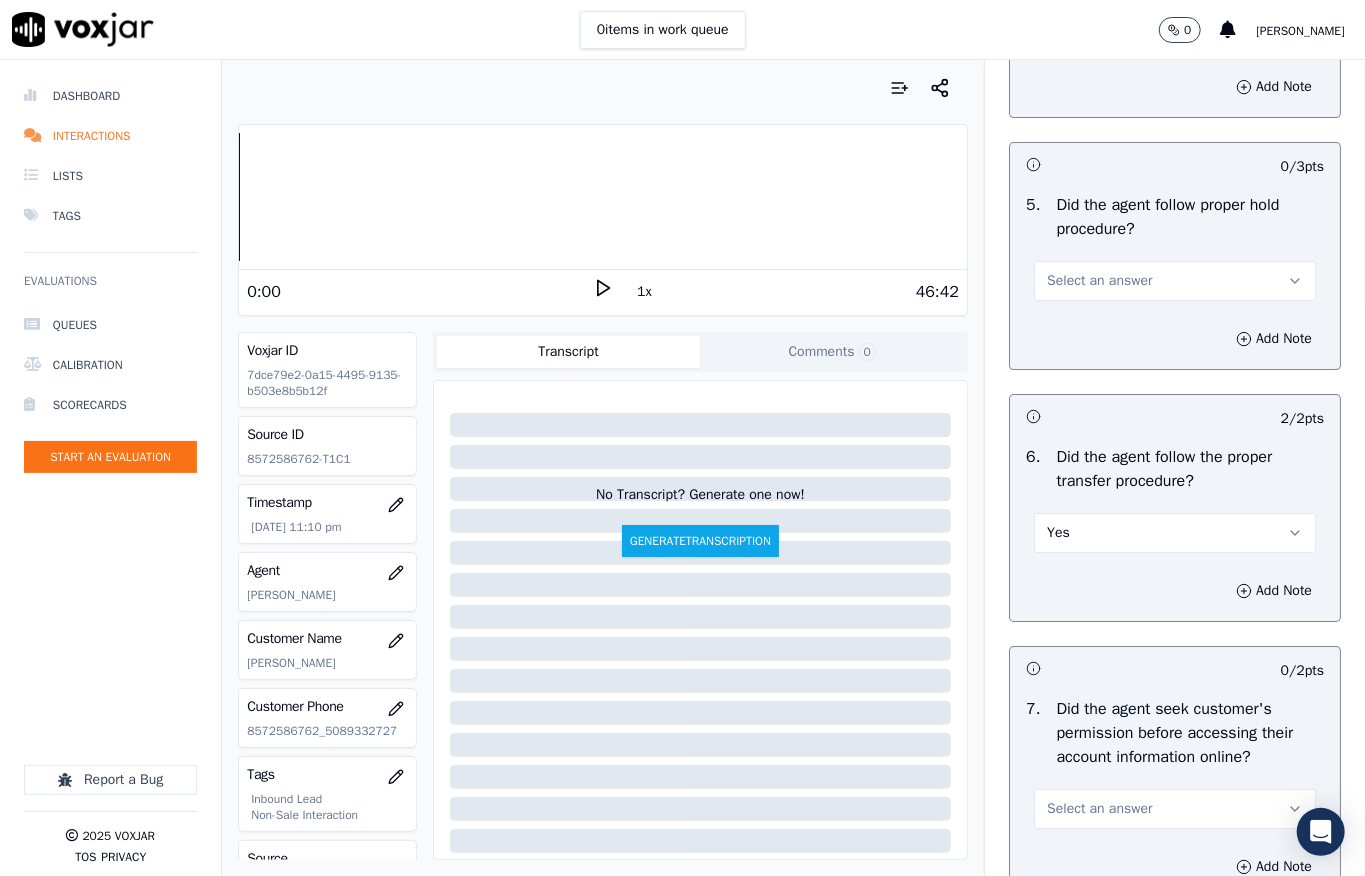 click on "Select an answer" at bounding box center (1175, 281) 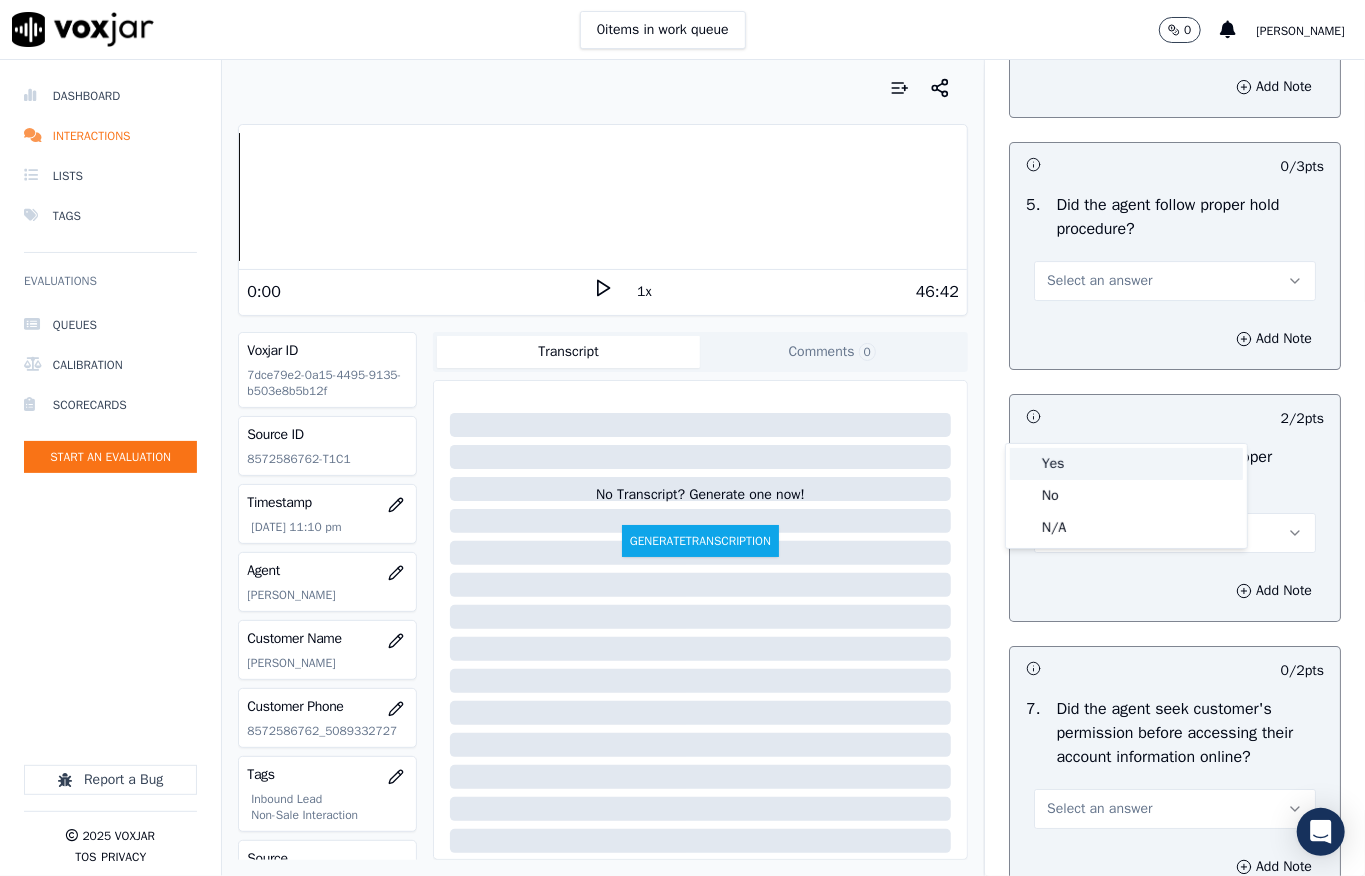 click on "Yes" at bounding box center (1126, 464) 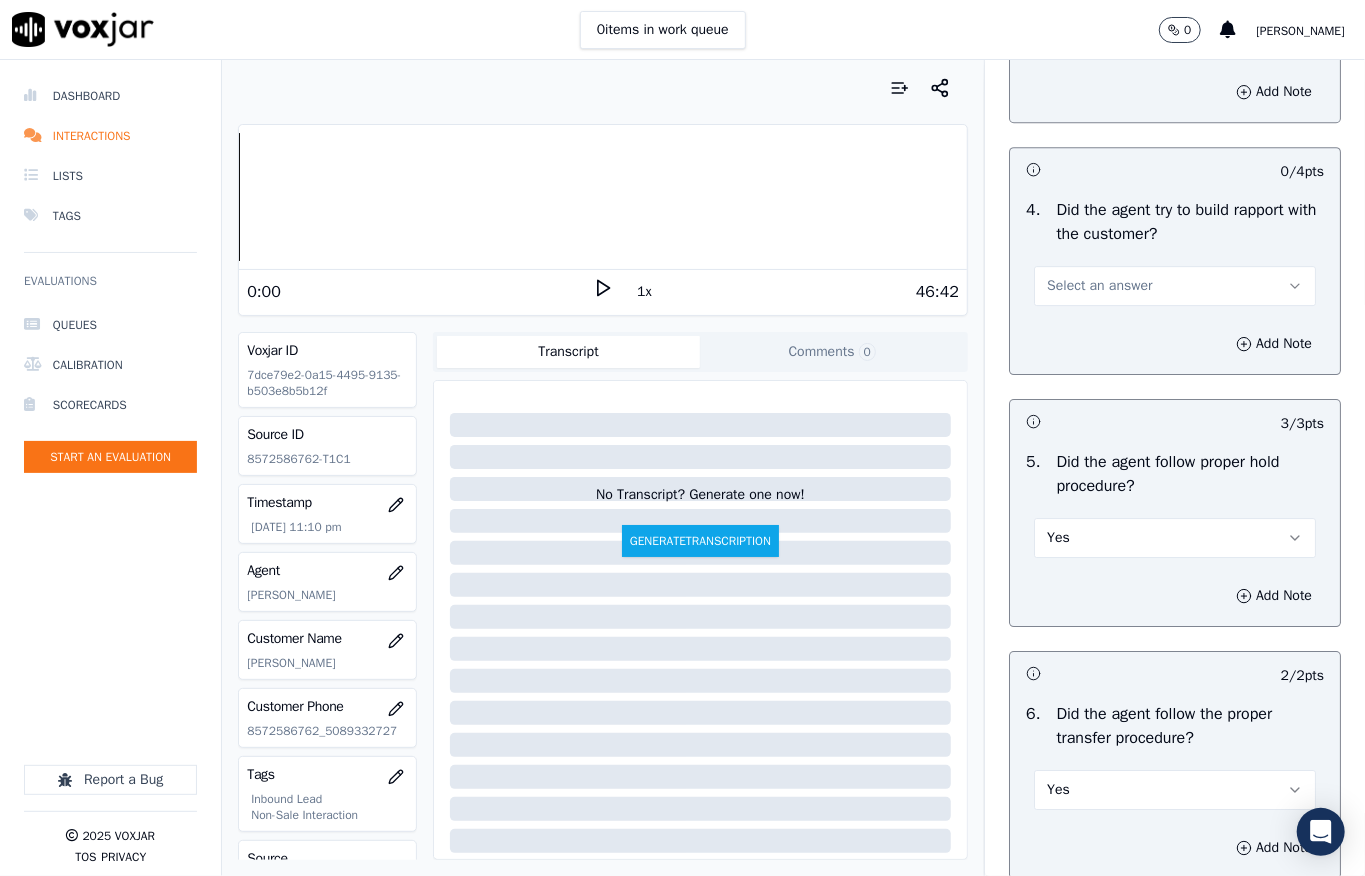 scroll, scrollTop: 3304, scrollLeft: 0, axis: vertical 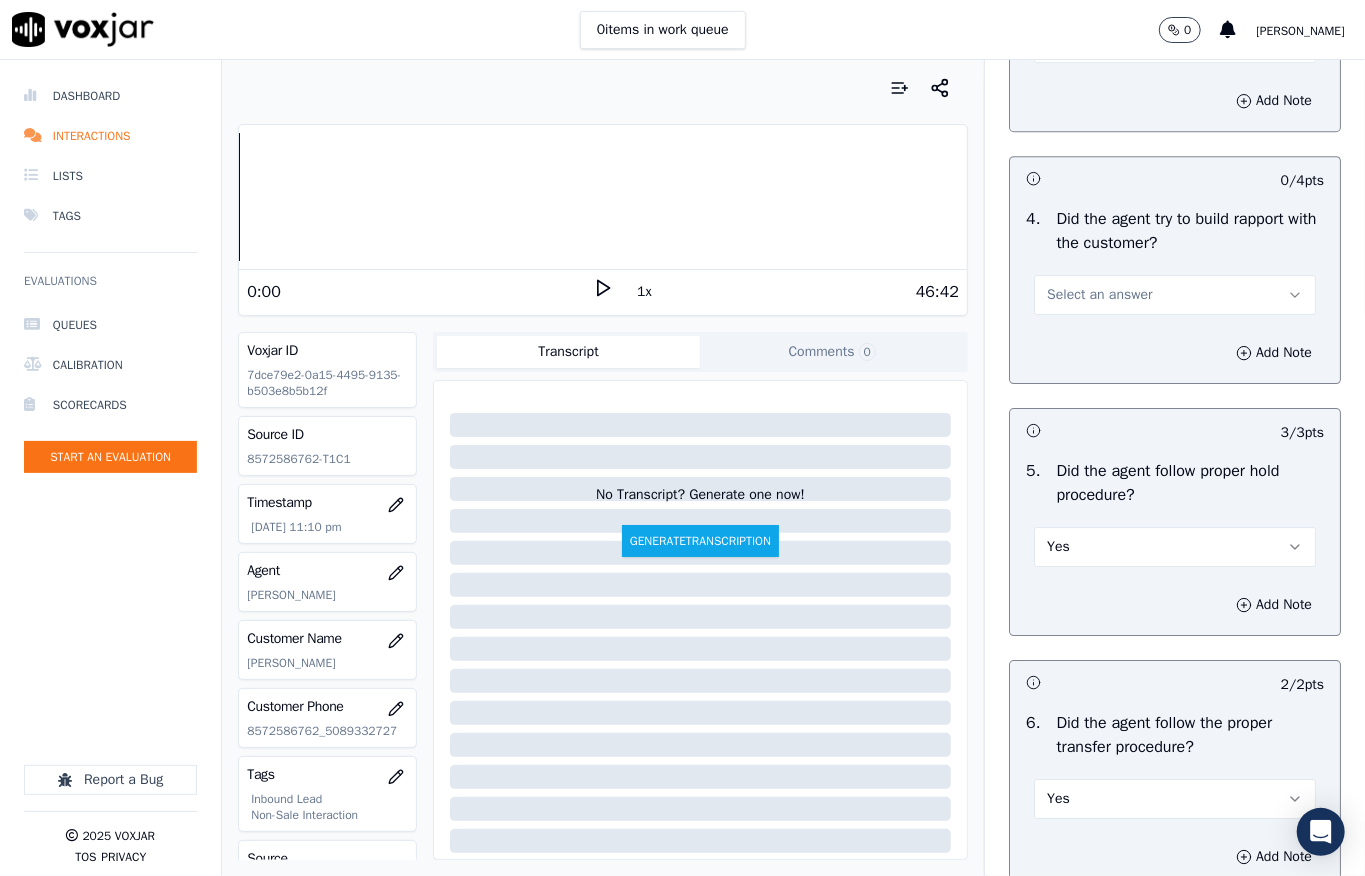 click on "Select an answer" at bounding box center [1099, 295] 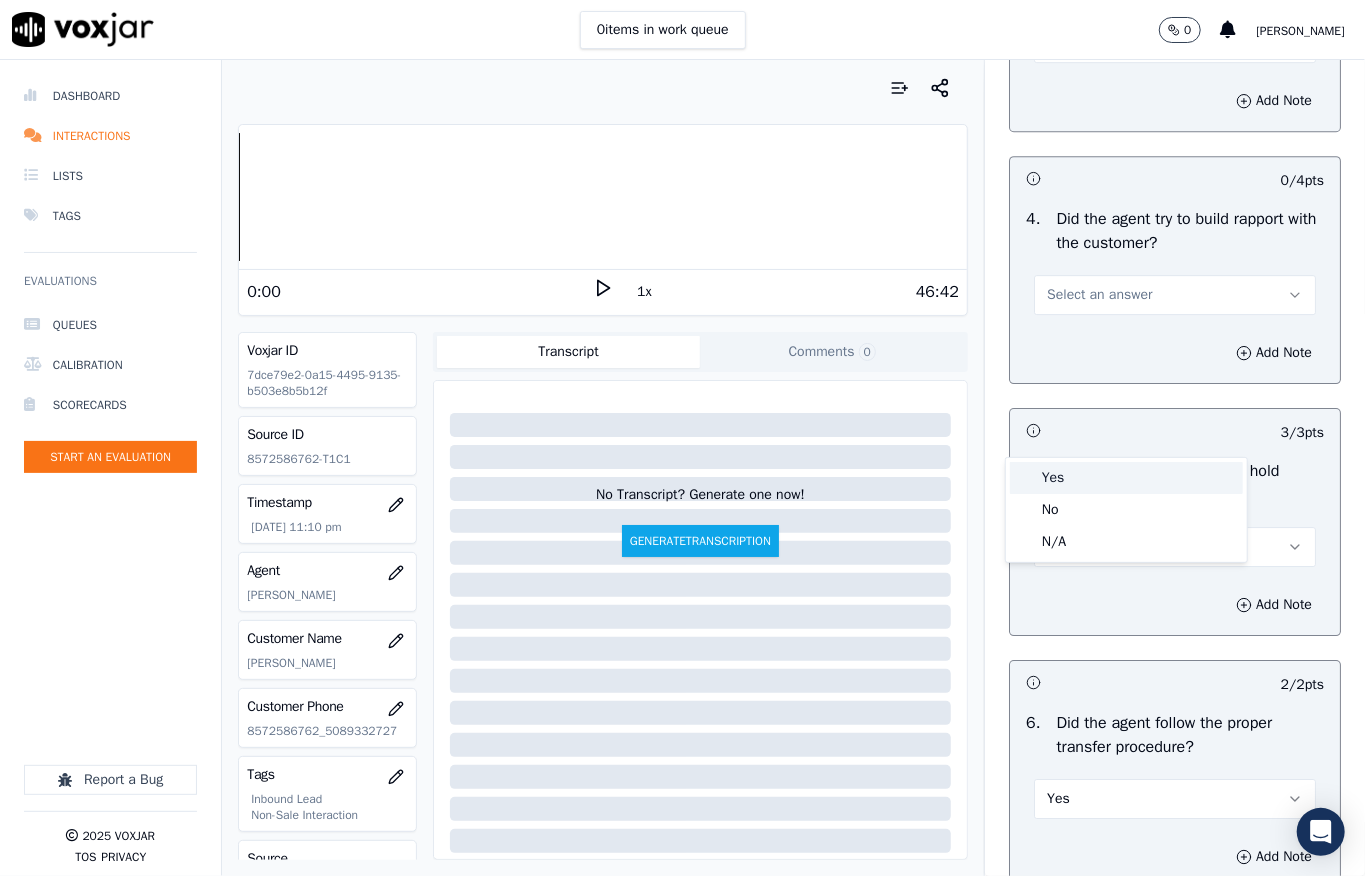 click on "Yes" at bounding box center [1126, 478] 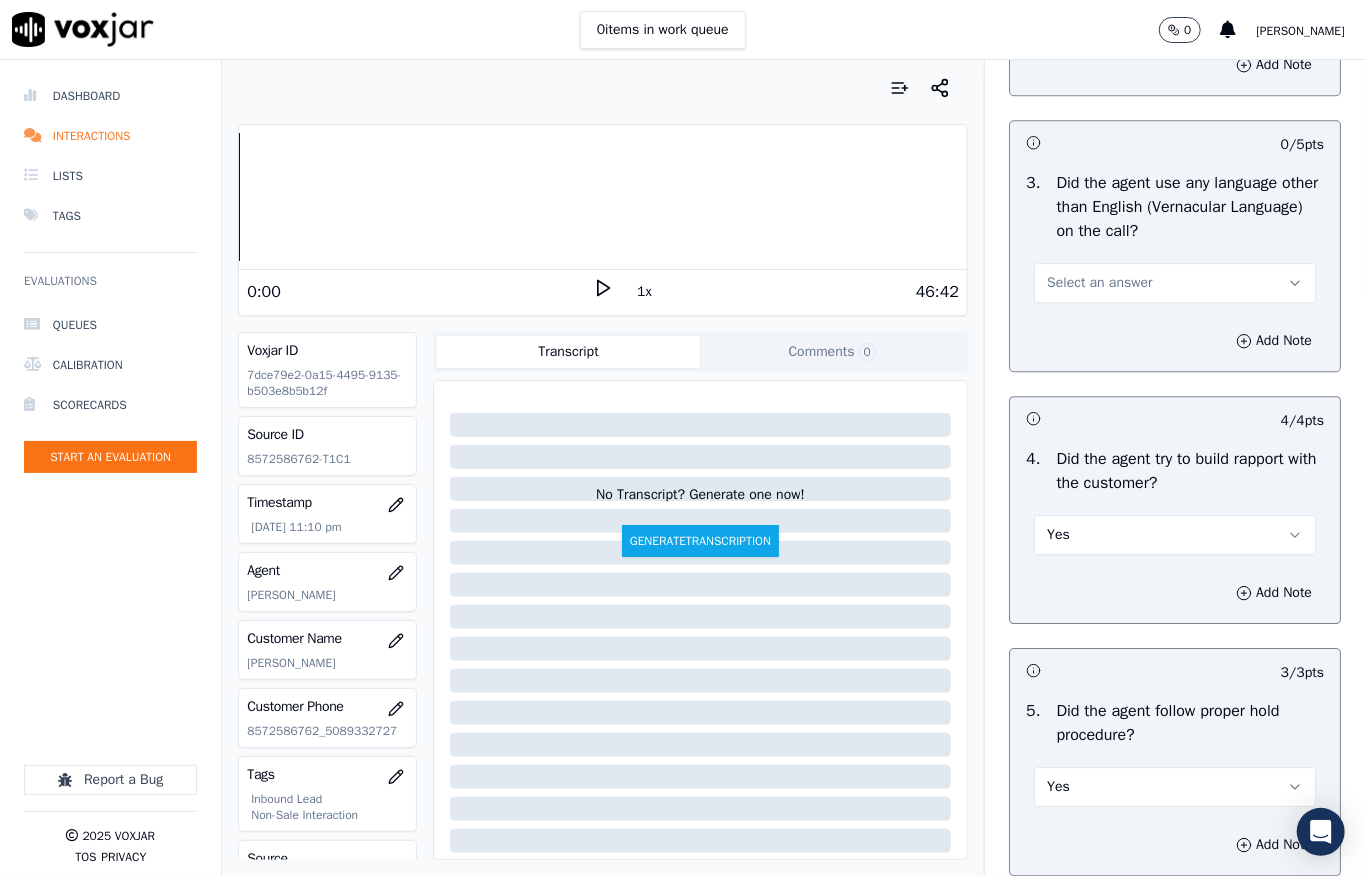 scroll, scrollTop: 3037, scrollLeft: 0, axis: vertical 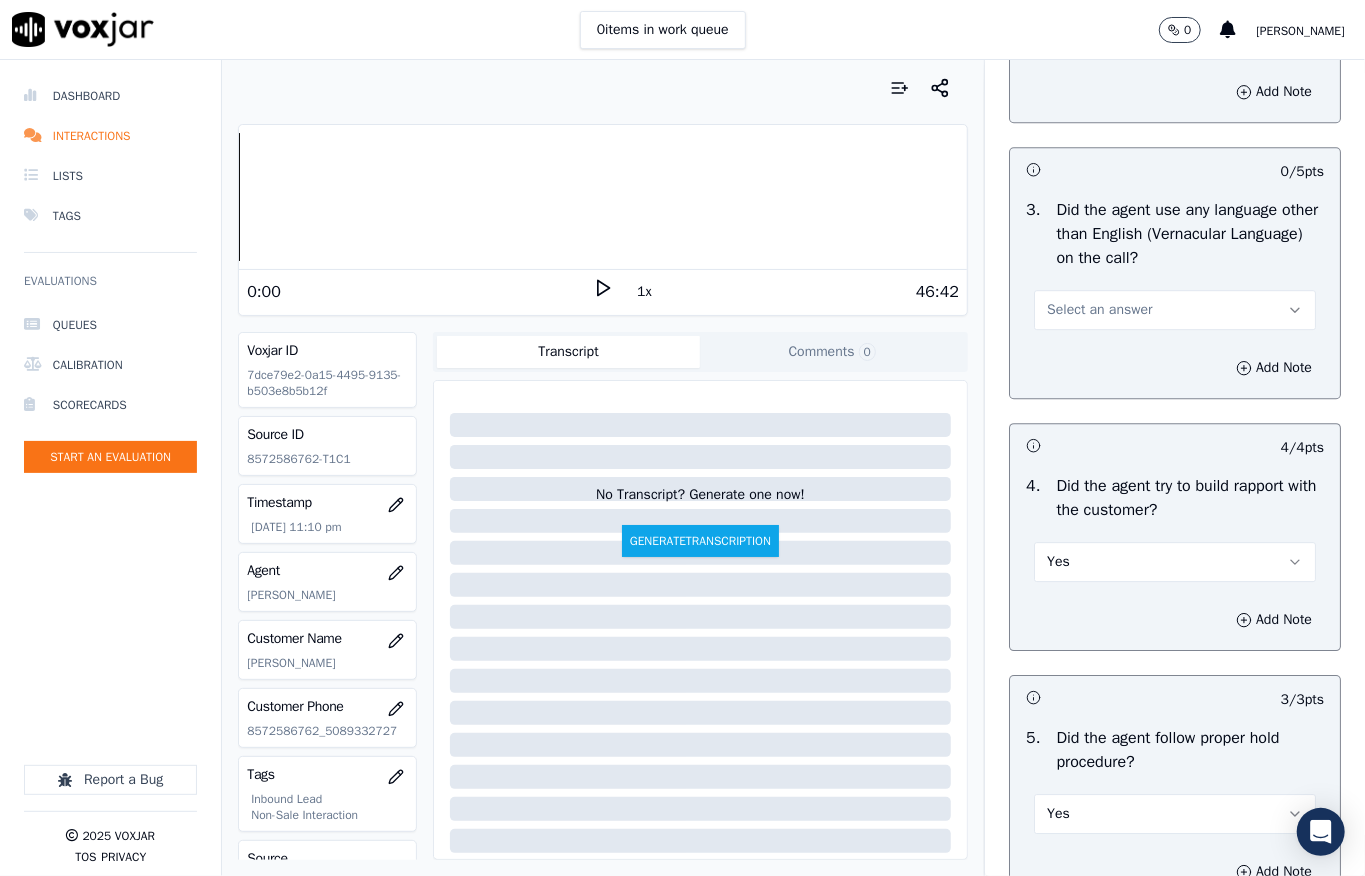 click on "Select an answer" at bounding box center (1099, 310) 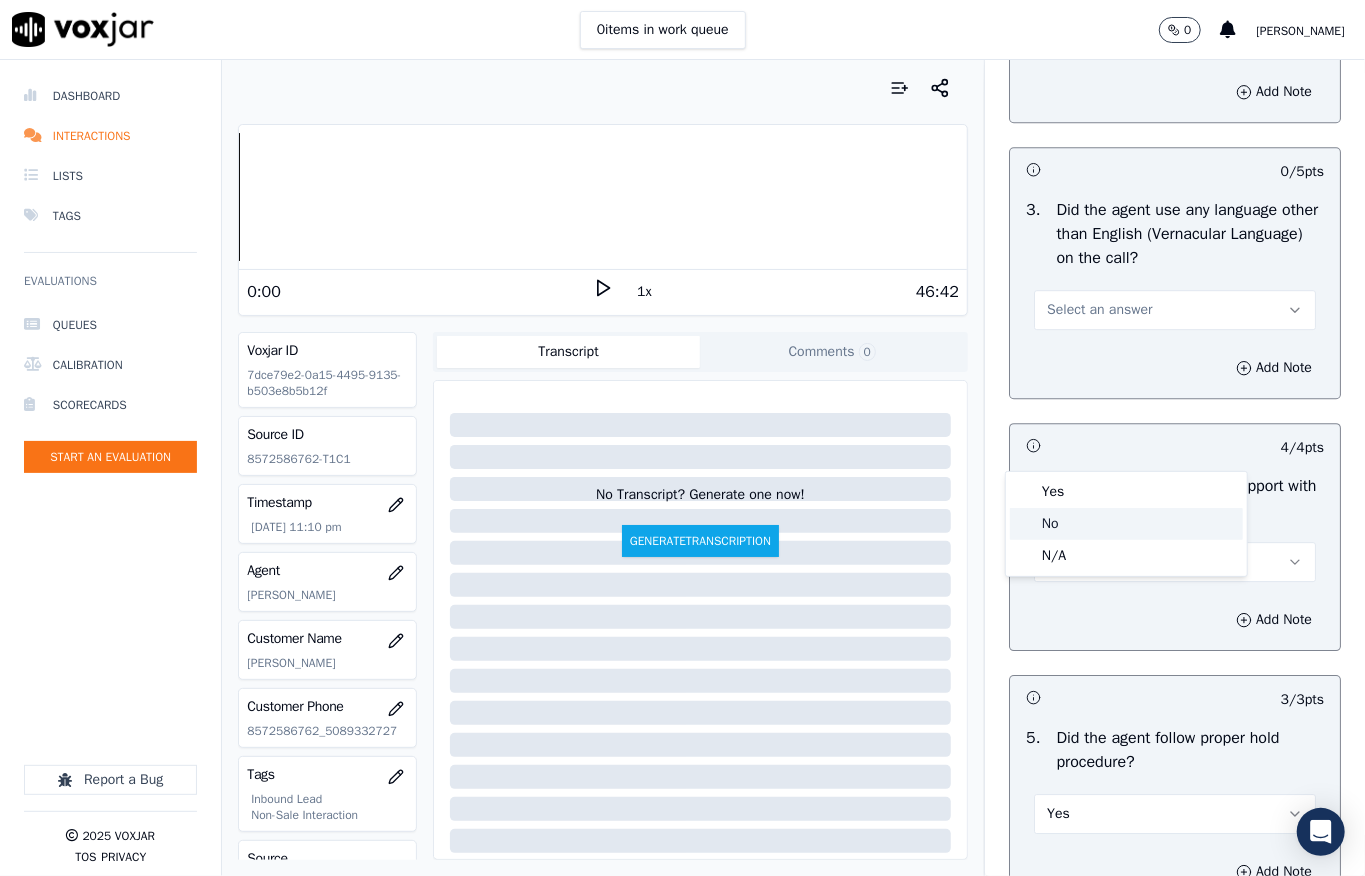 click on "No" 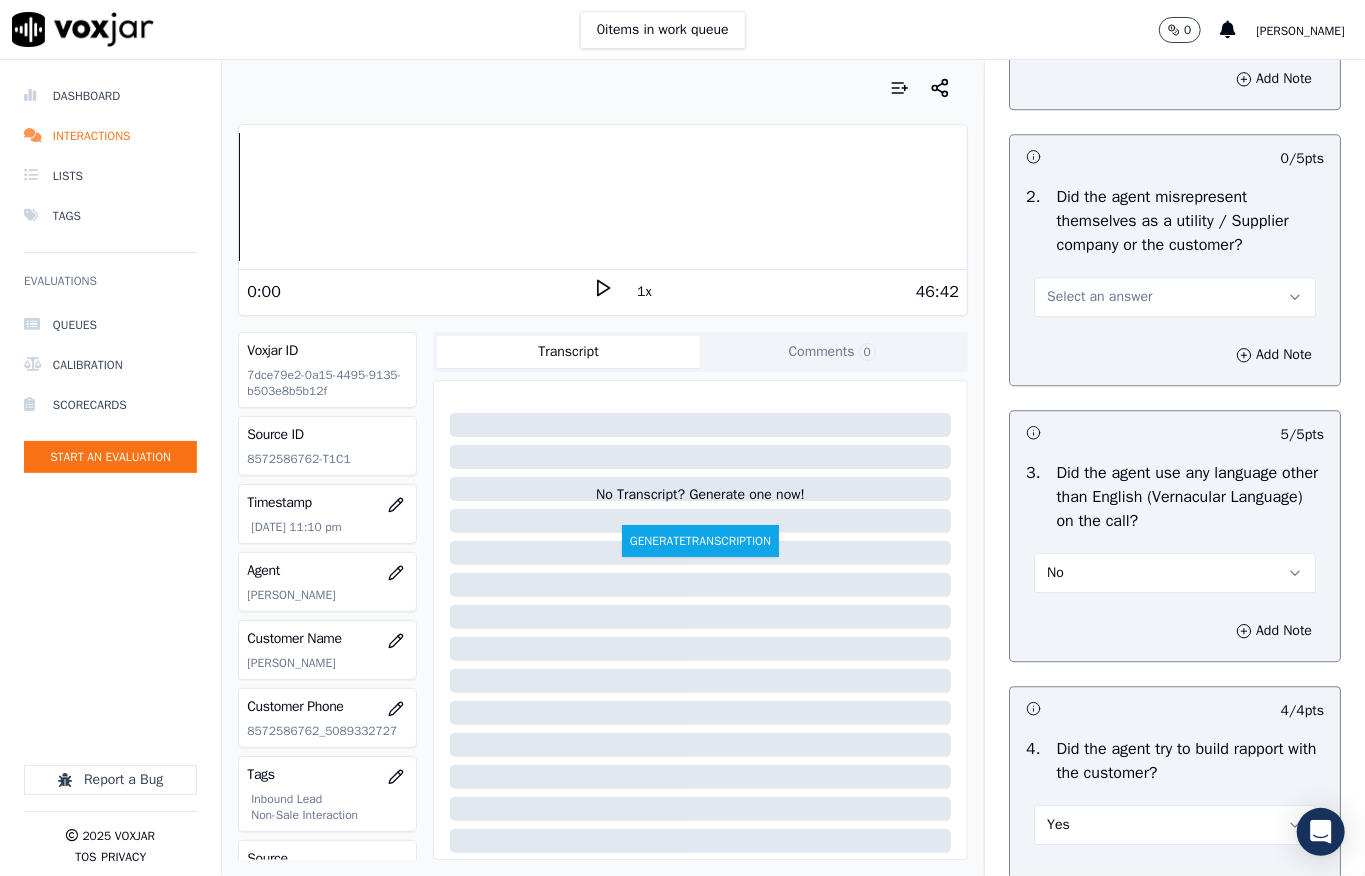 scroll, scrollTop: 2770, scrollLeft: 0, axis: vertical 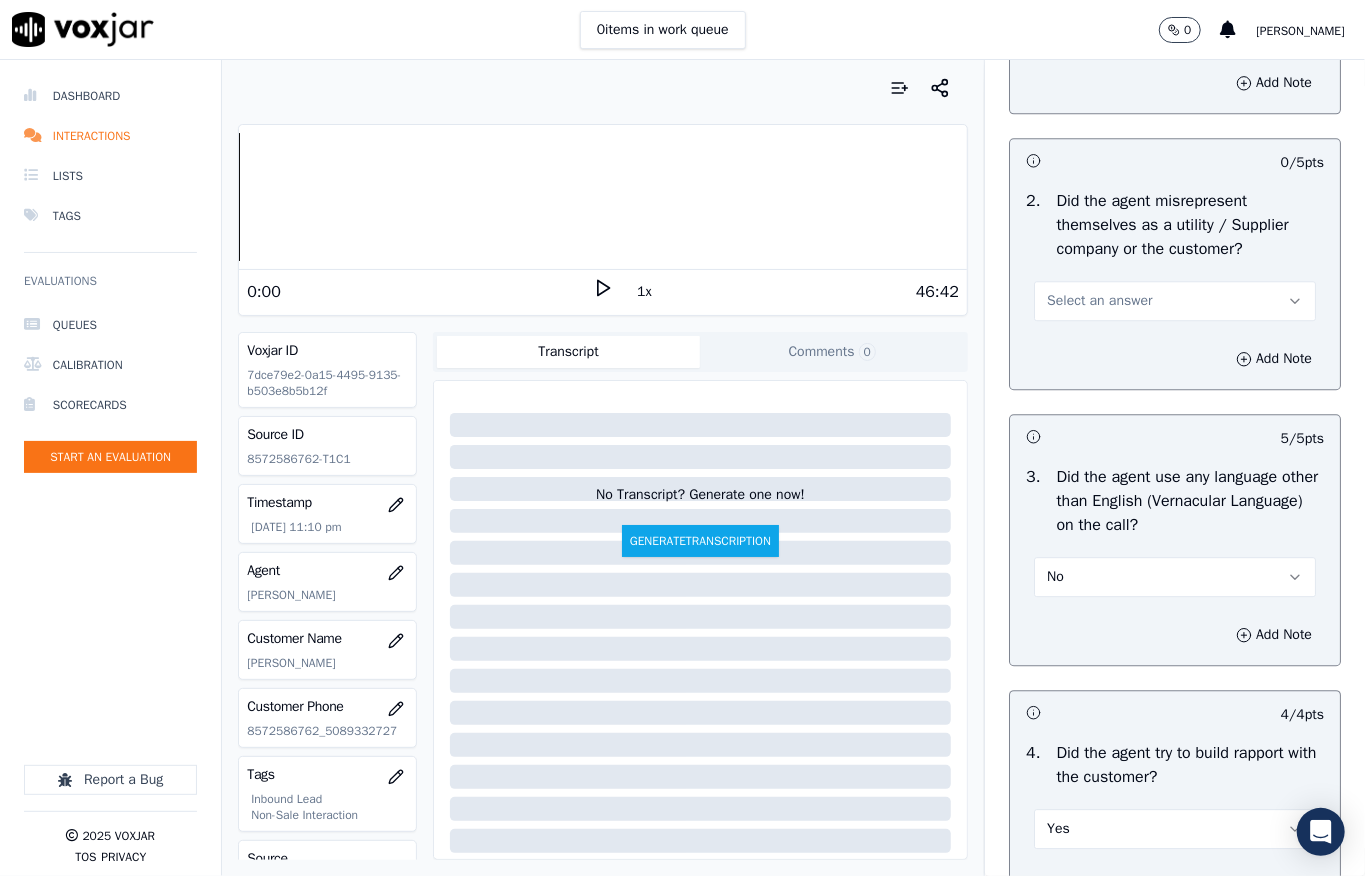 click on "Select an answer" at bounding box center (1099, 301) 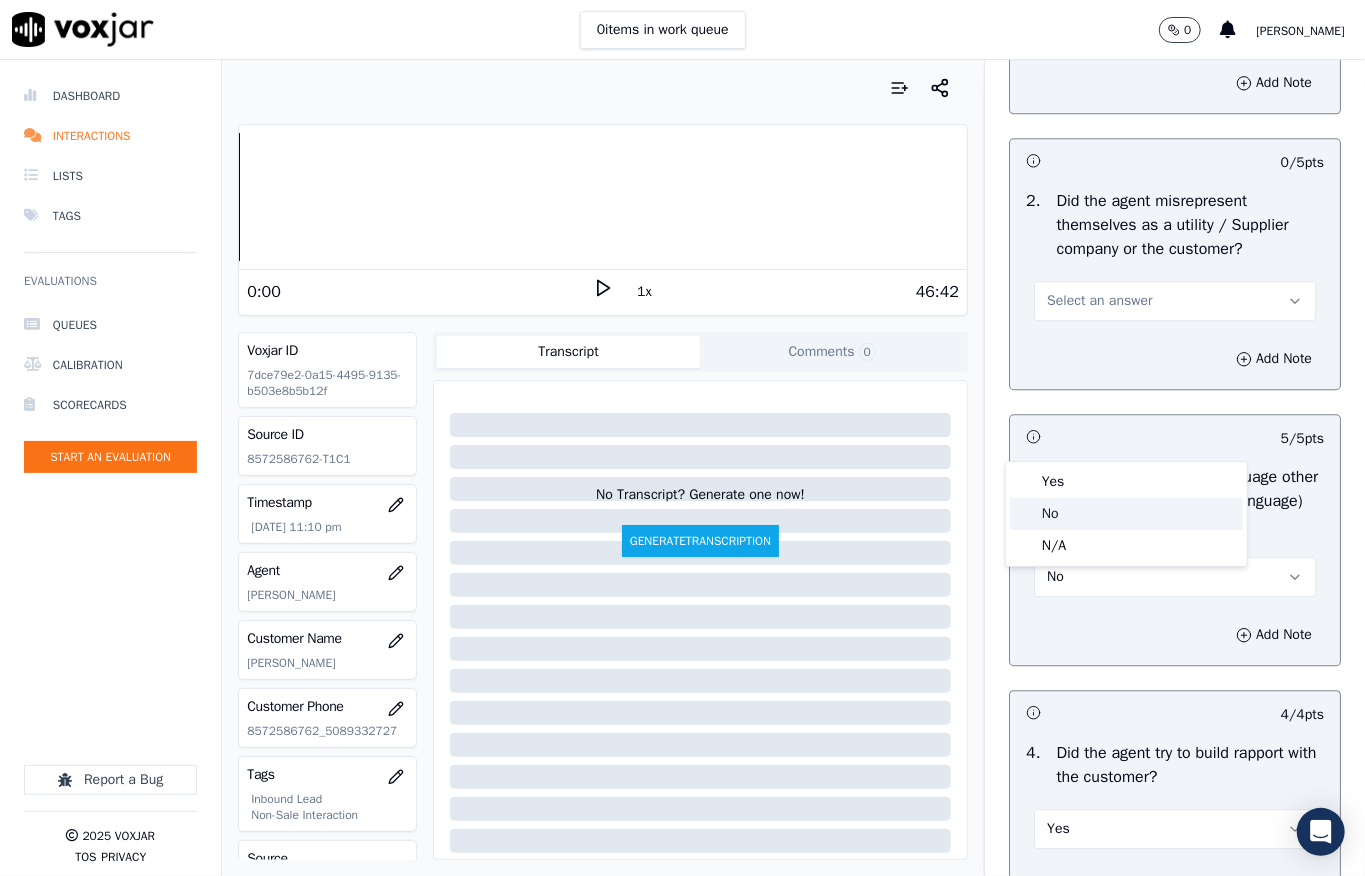 click on "No" 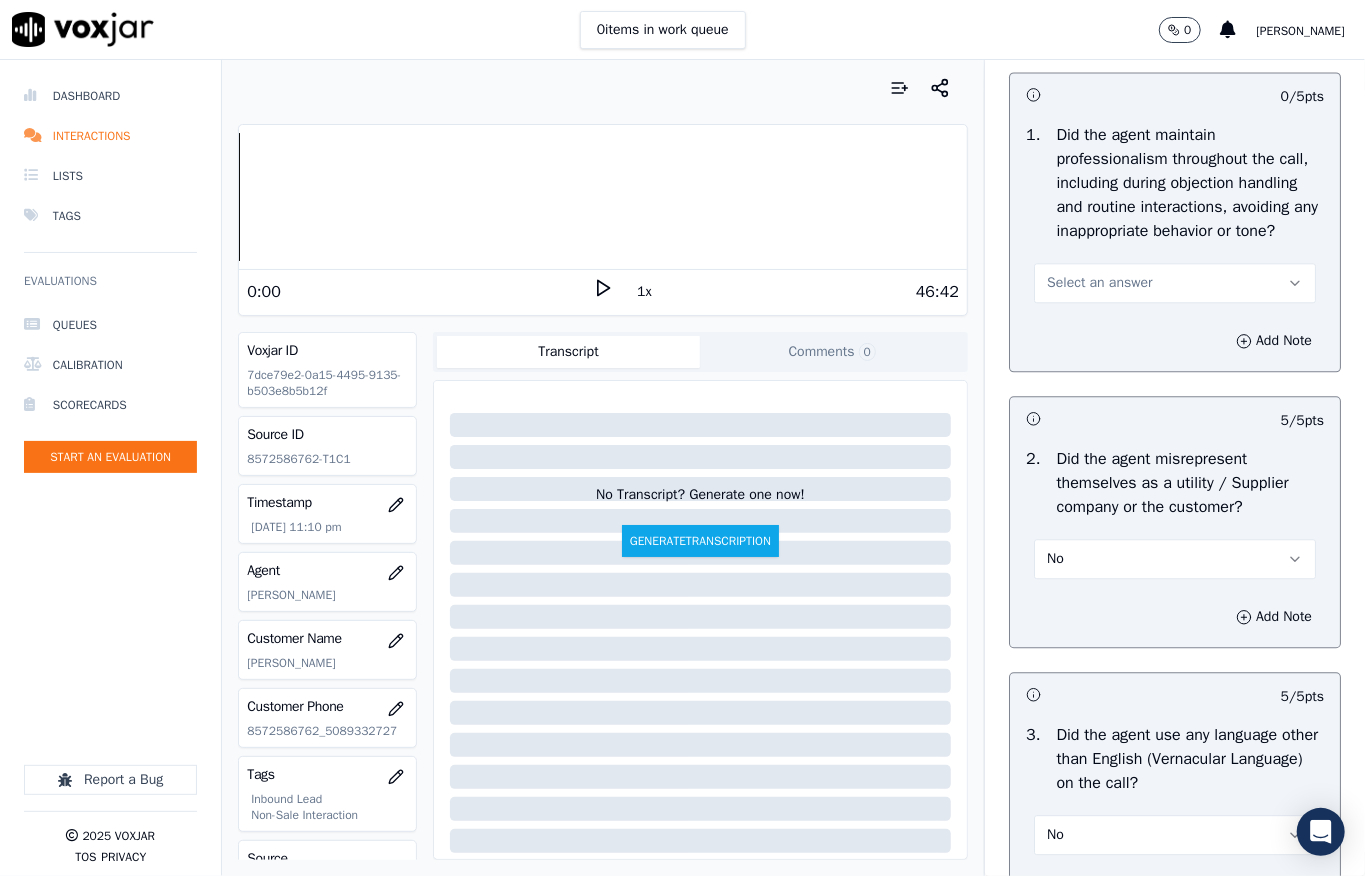 scroll, scrollTop: 2504, scrollLeft: 0, axis: vertical 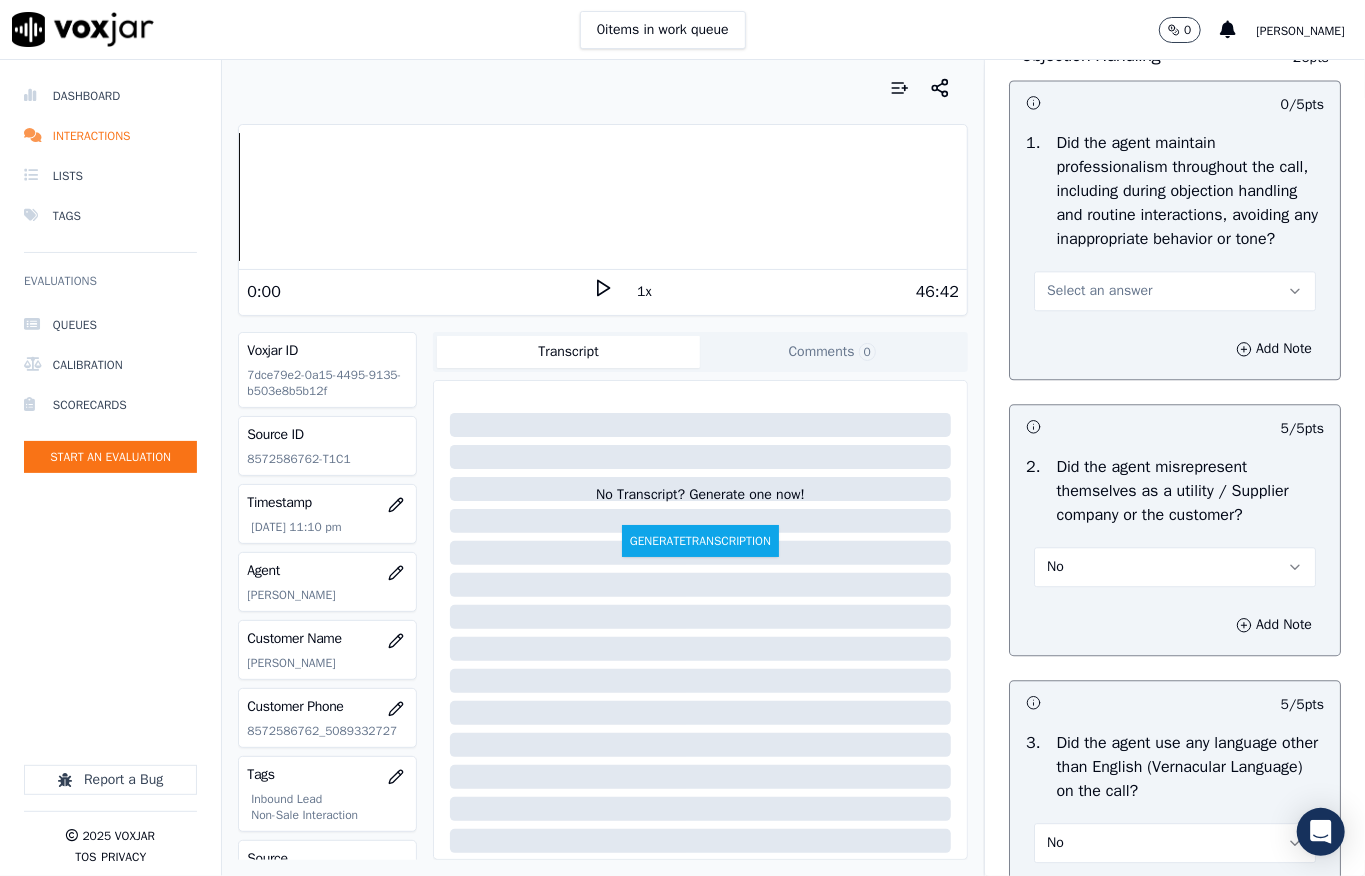 click on "Select an answer" at bounding box center (1099, 291) 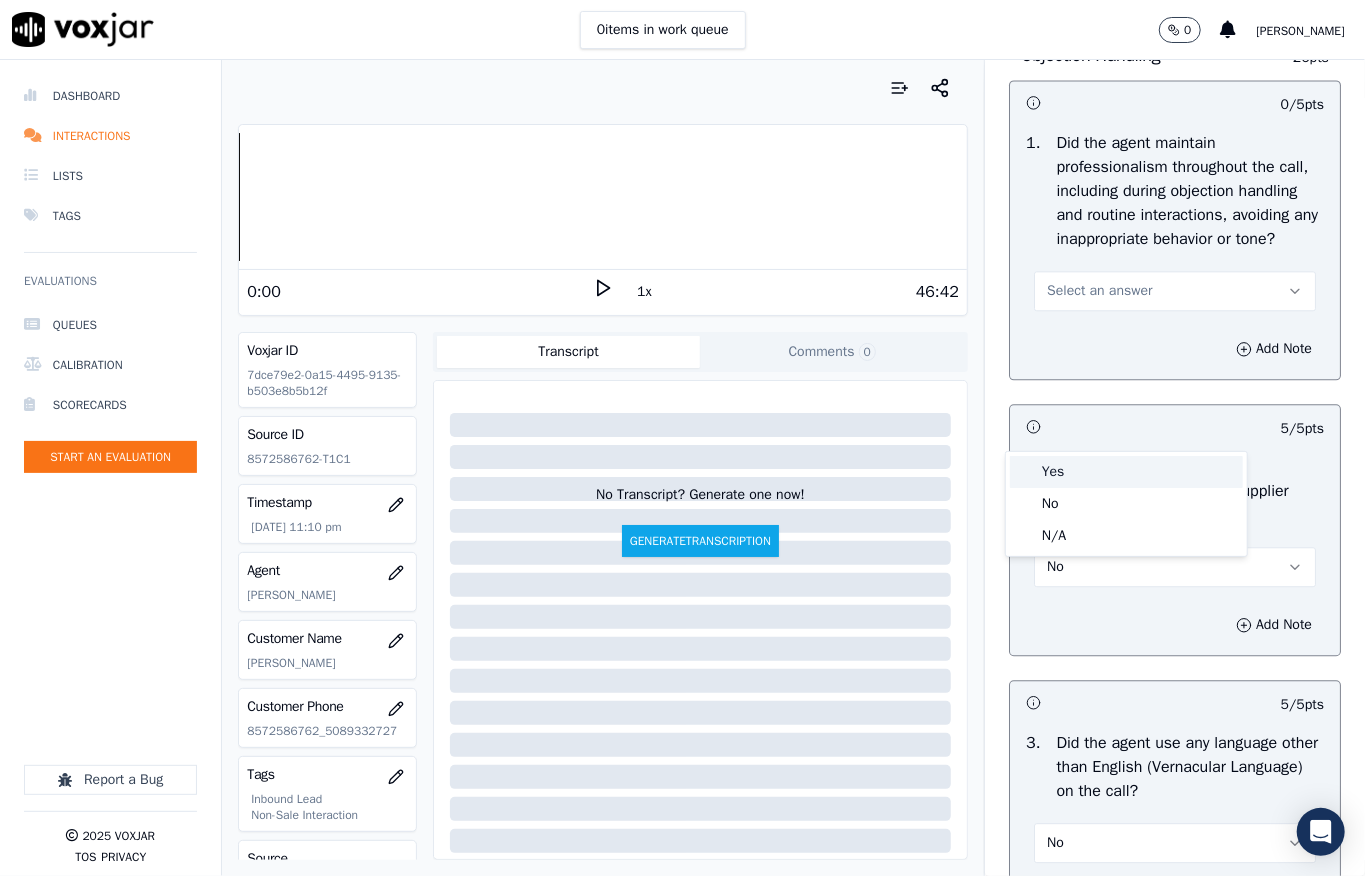 click on "Yes" at bounding box center [1126, 472] 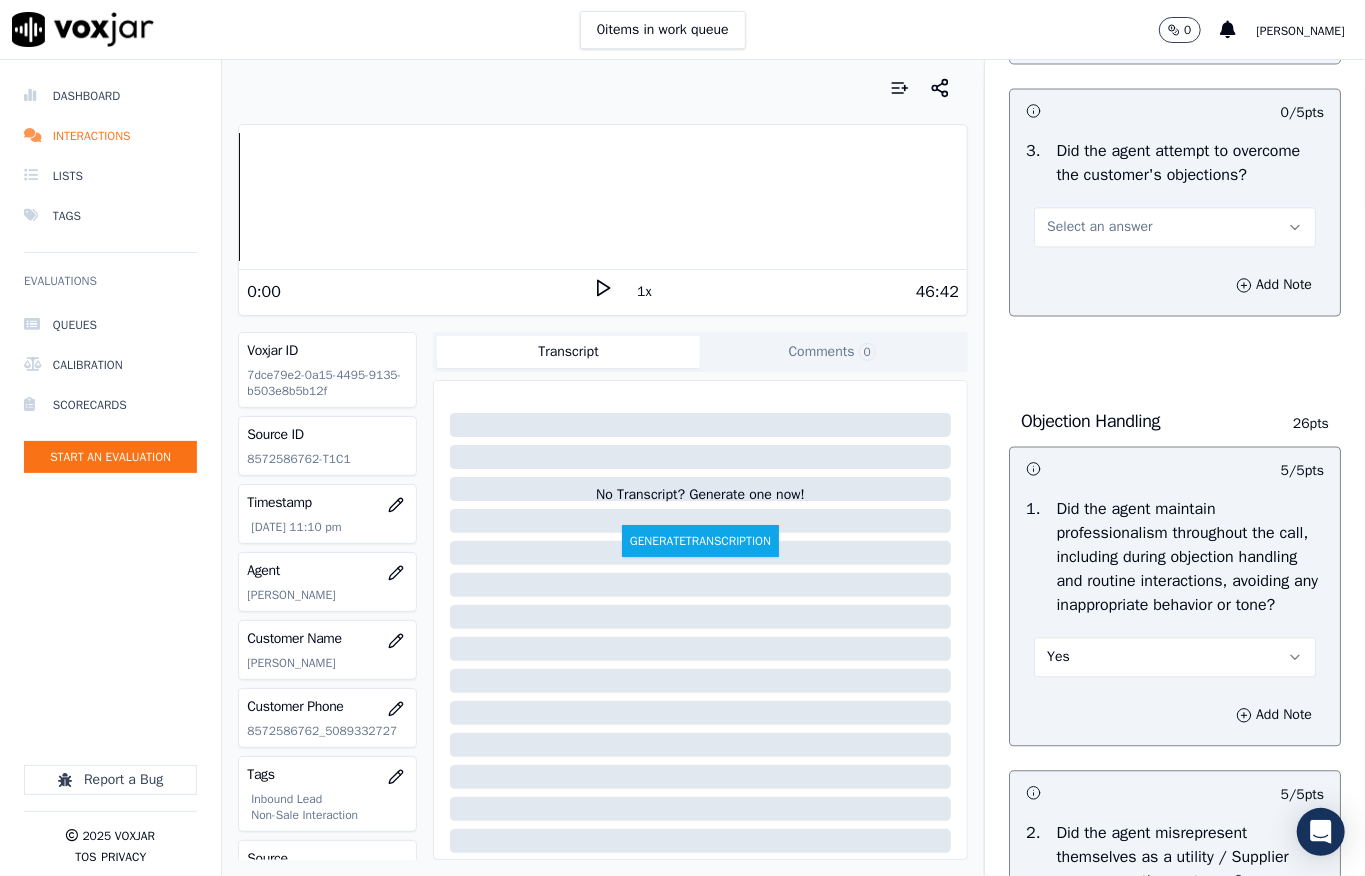 scroll, scrollTop: 2104, scrollLeft: 0, axis: vertical 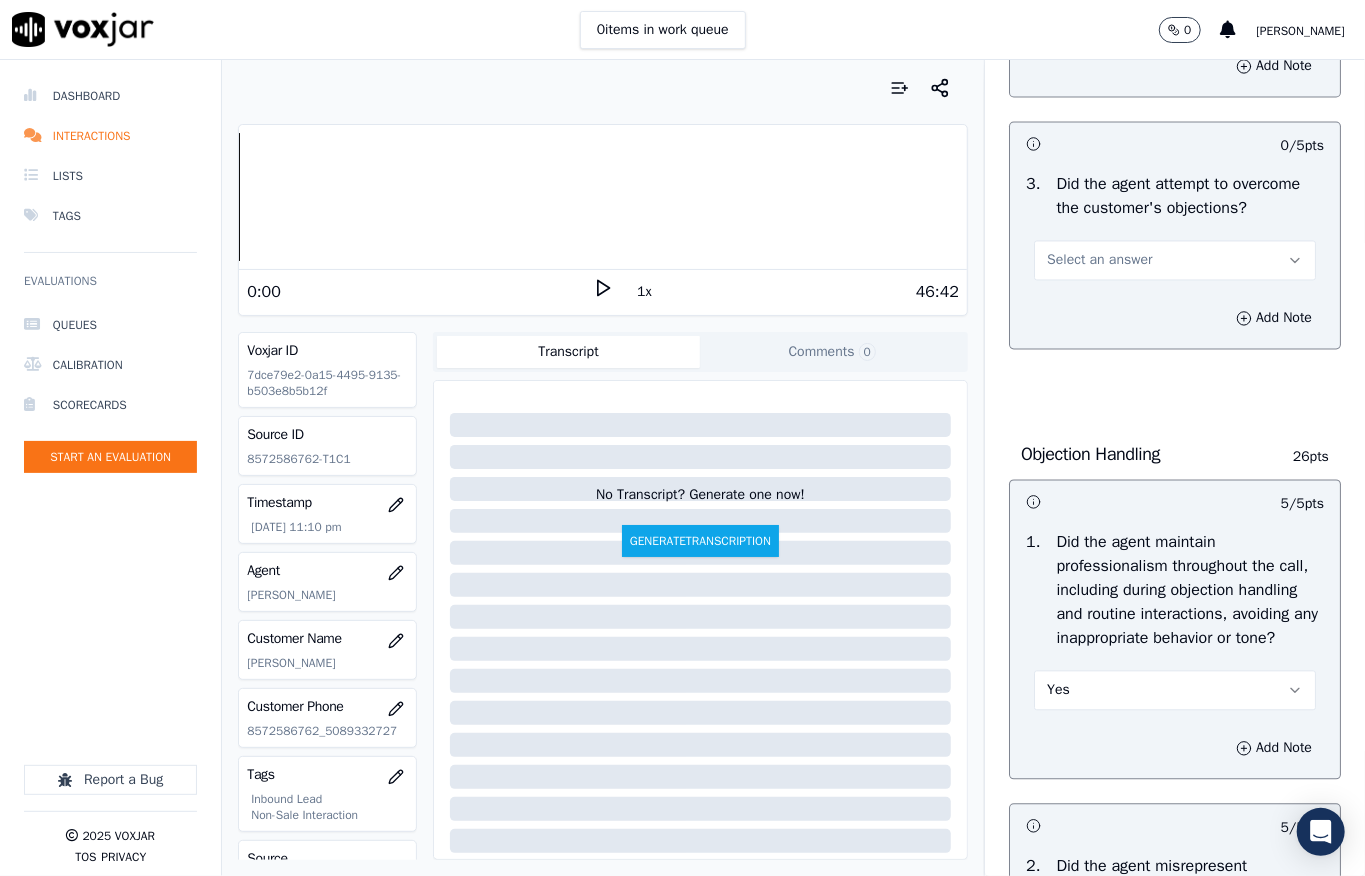 click on "Select an answer" at bounding box center (1099, 261) 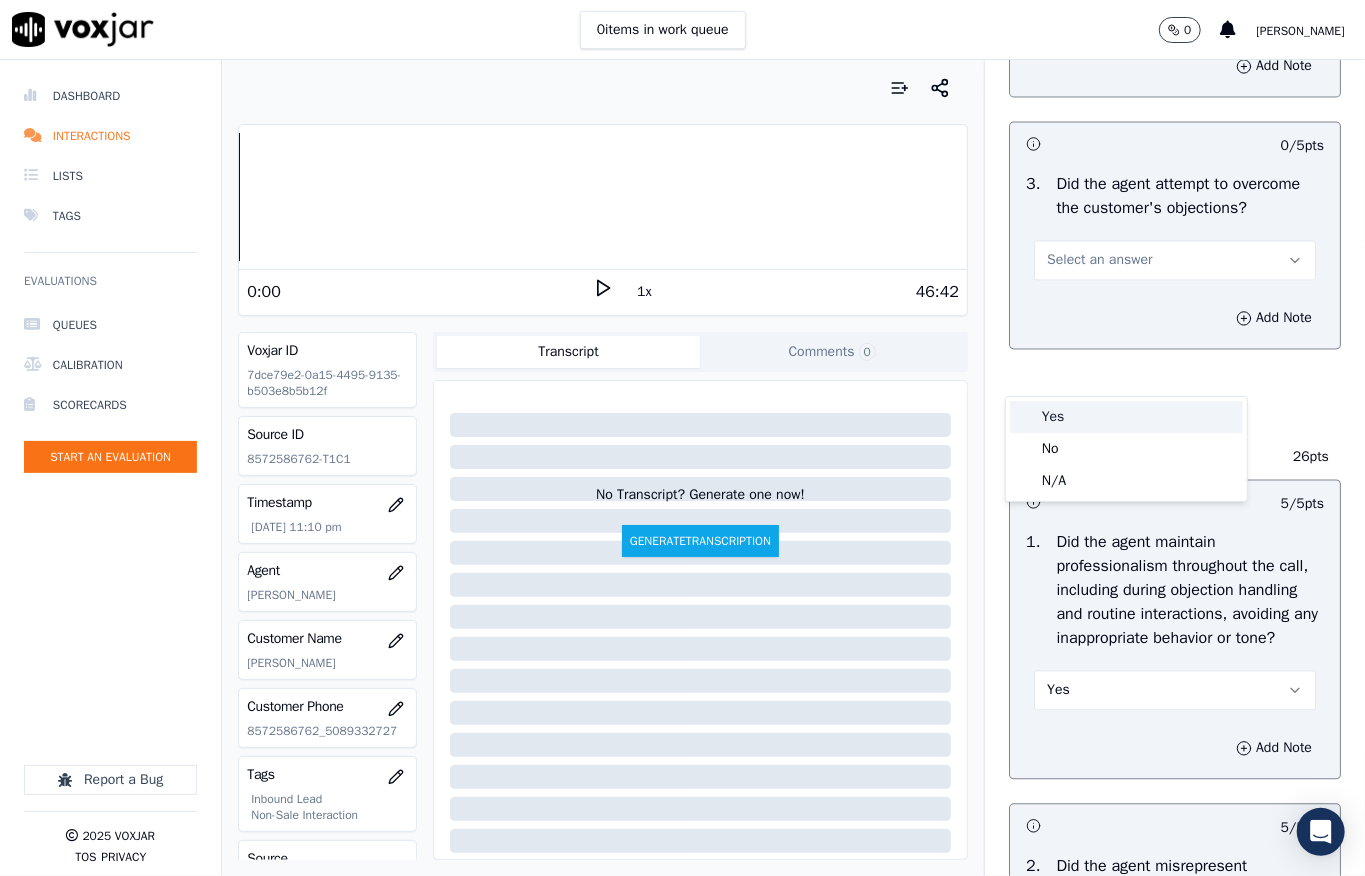 click on "Yes" at bounding box center (1126, 417) 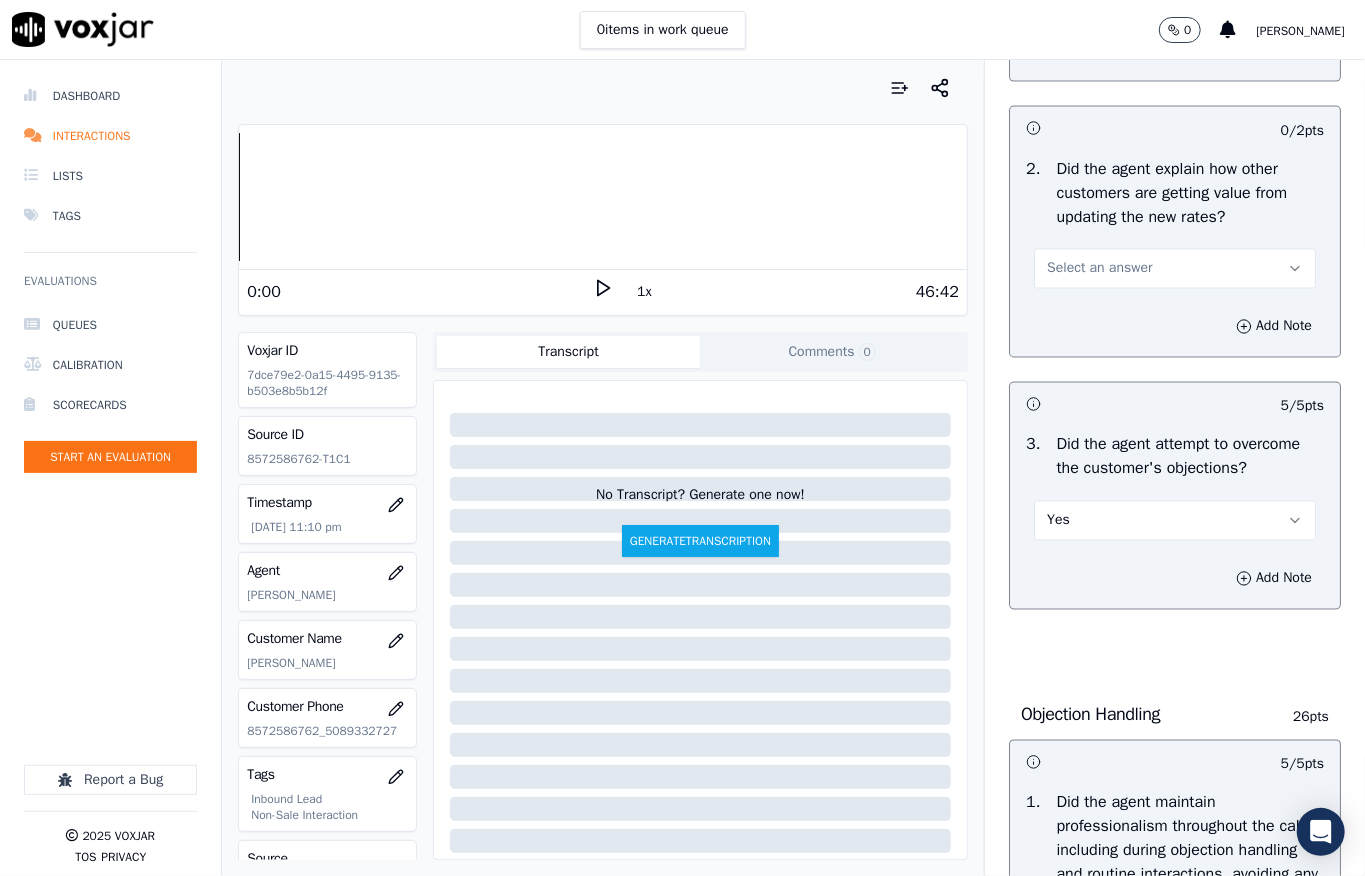 scroll, scrollTop: 1837, scrollLeft: 0, axis: vertical 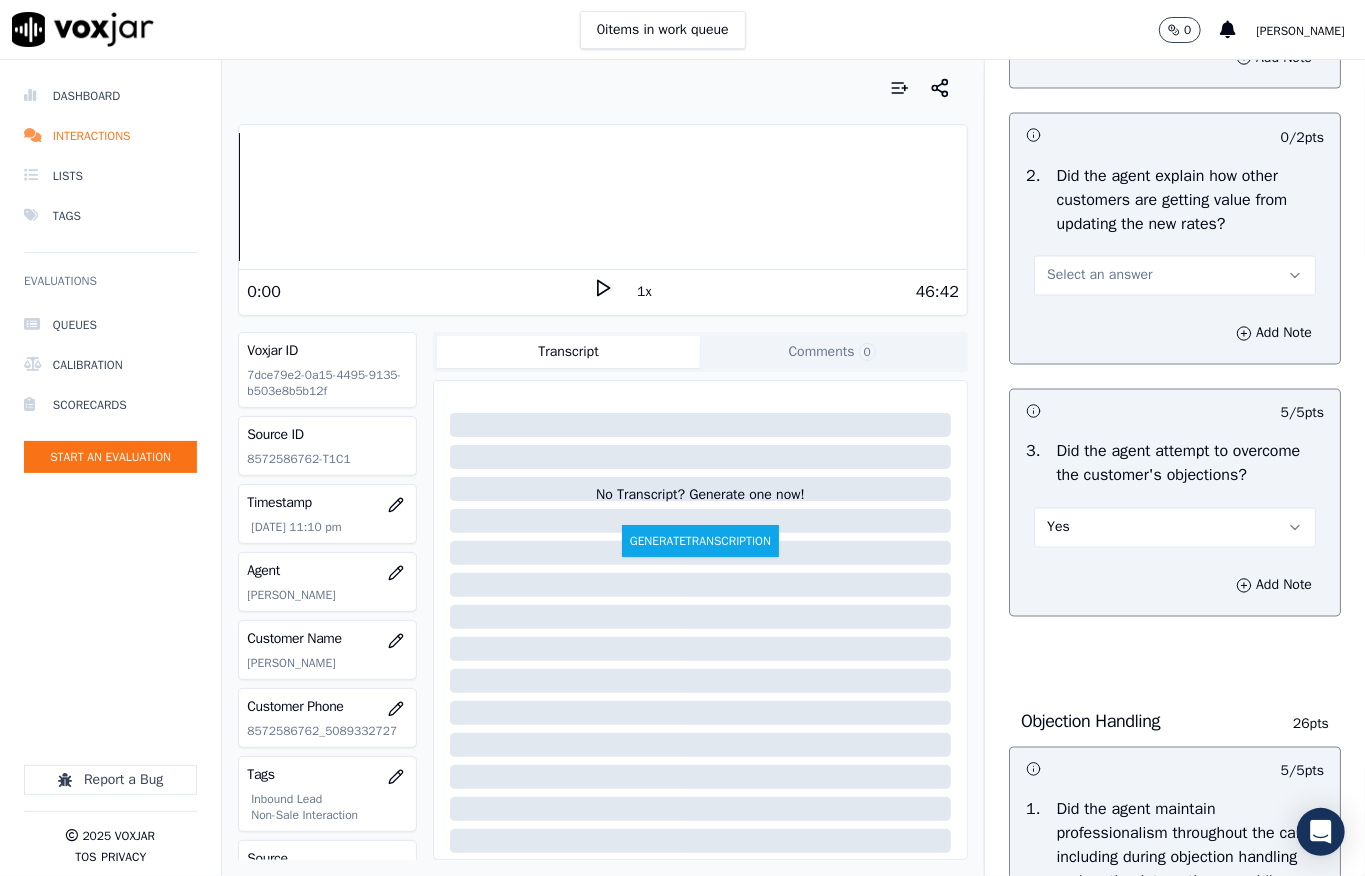 click on "Select an answer" at bounding box center (1099, 276) 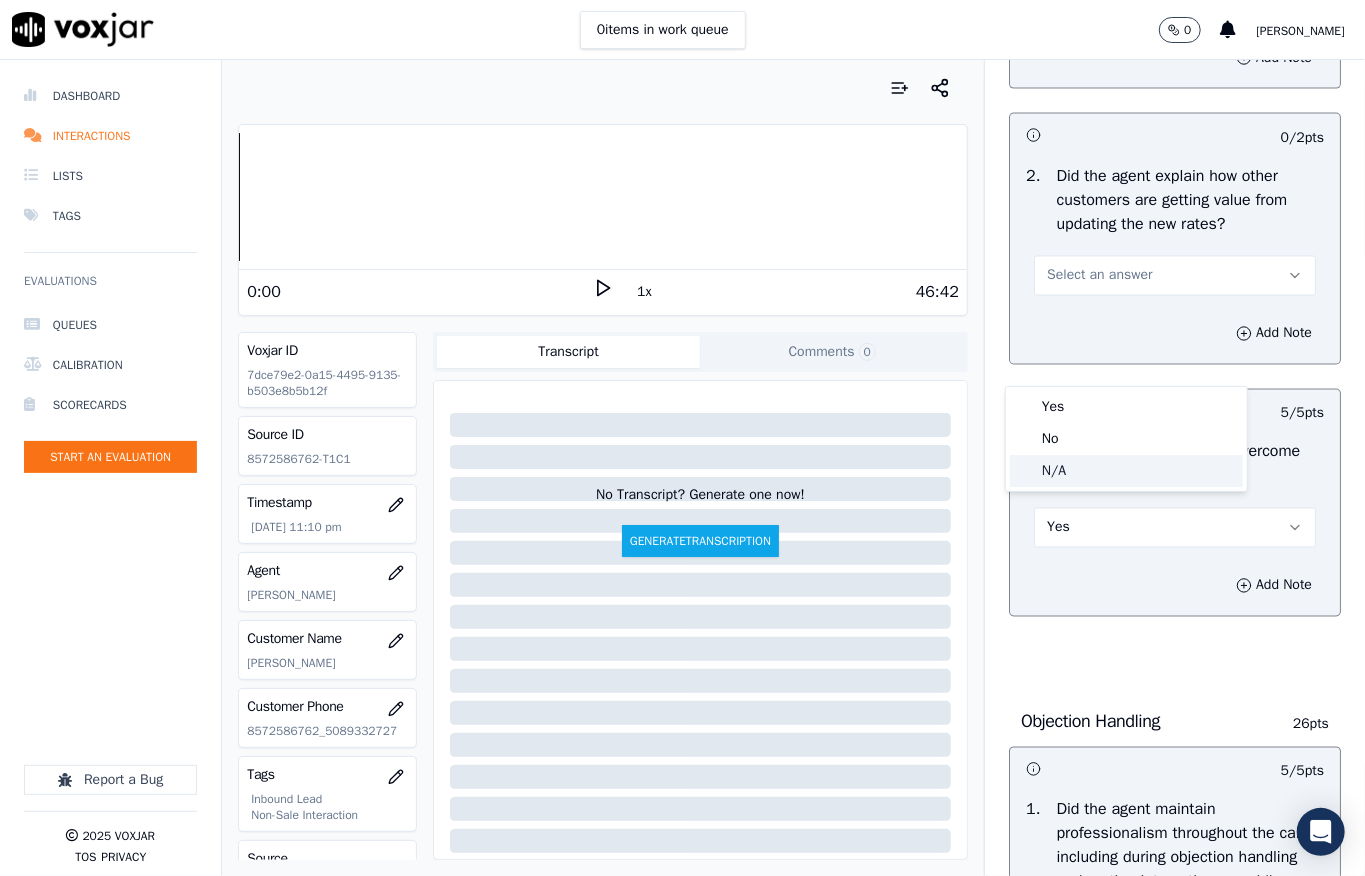 click on "N/A" 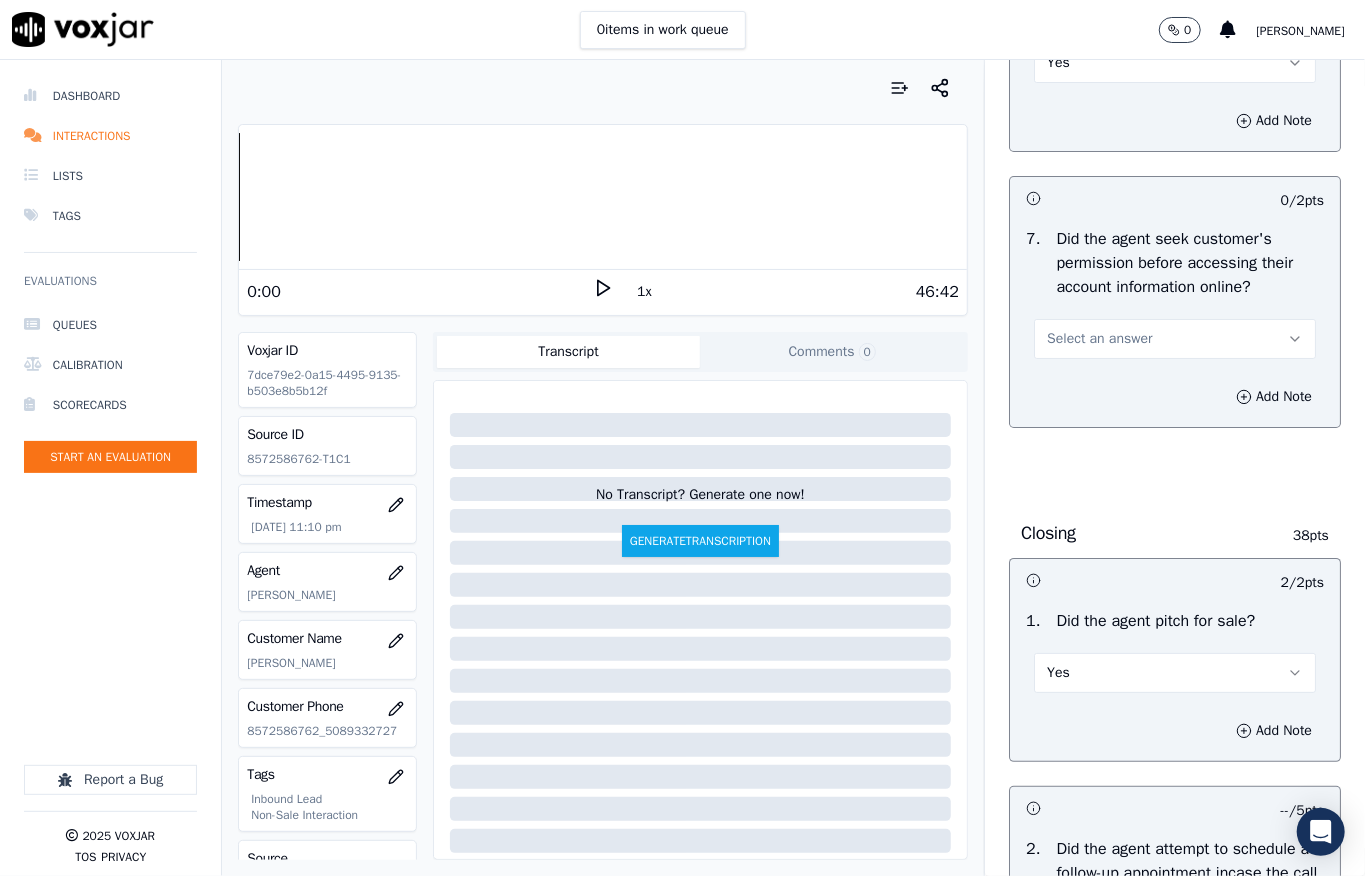 scroll, scrollTop: 3992, scrollLeft: 0, axis: vertical 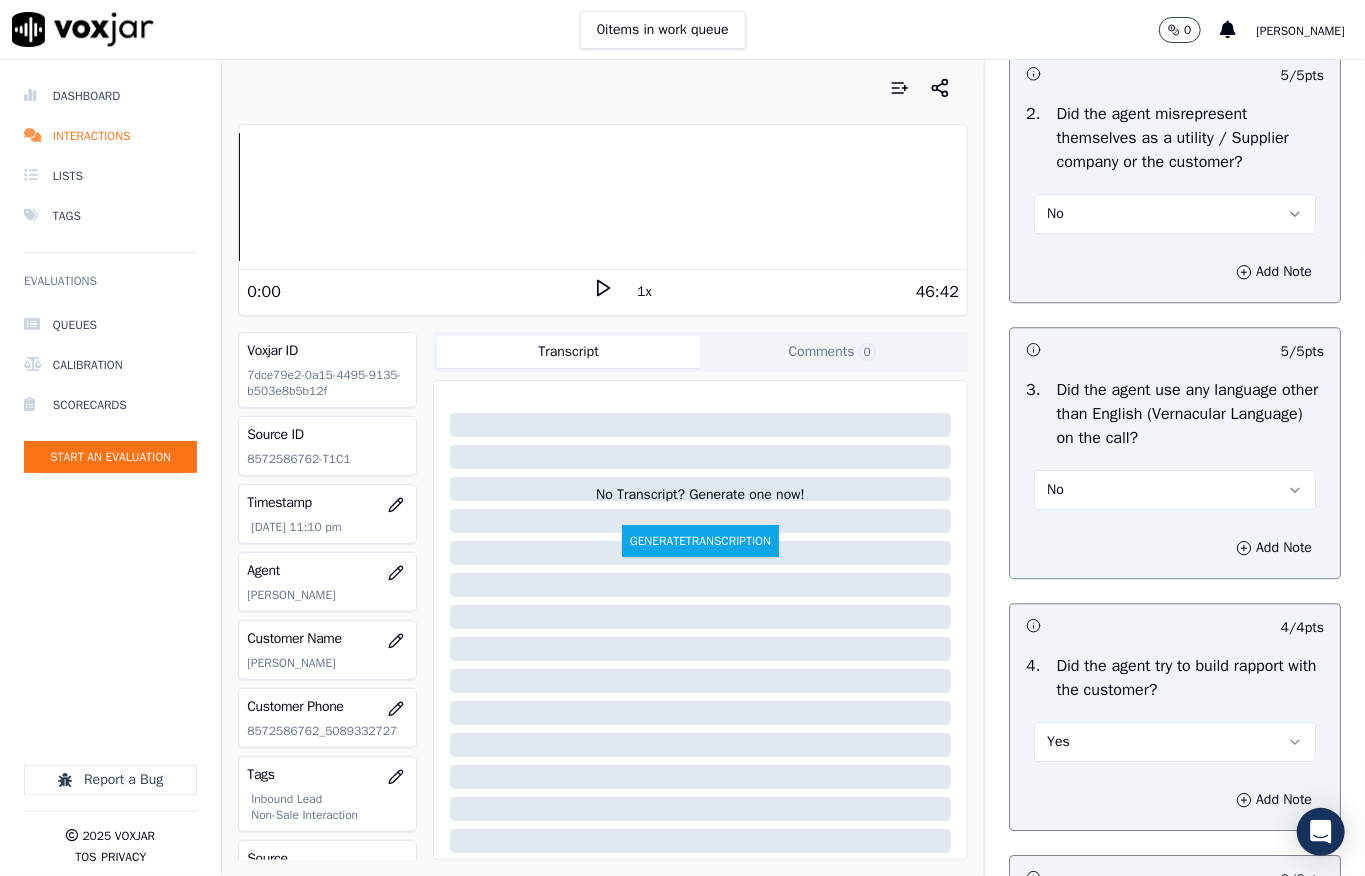 click on "No" at bounding box center (1175, 214) 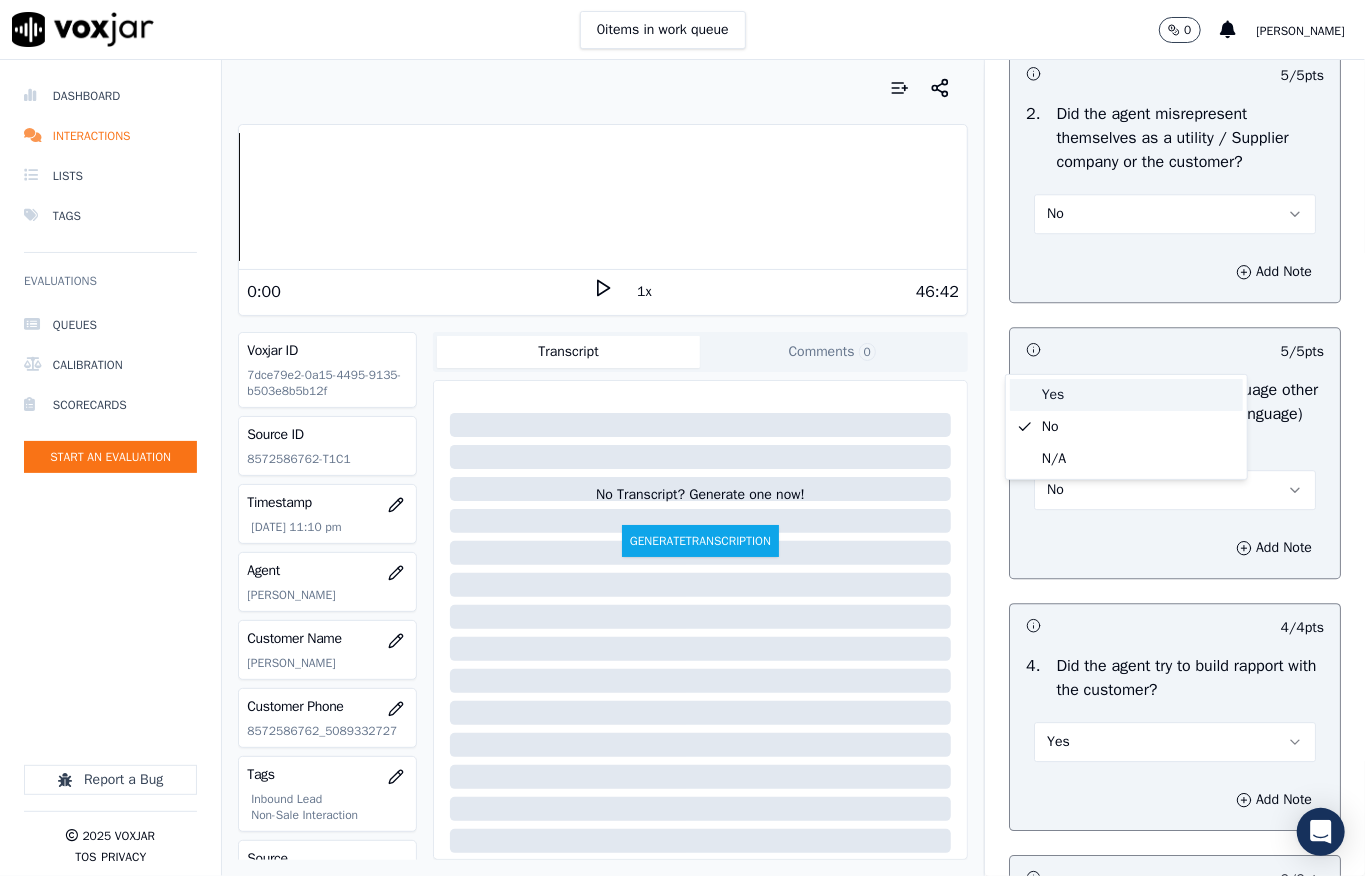 click on "Yes" at bounding box center [1126, 395] 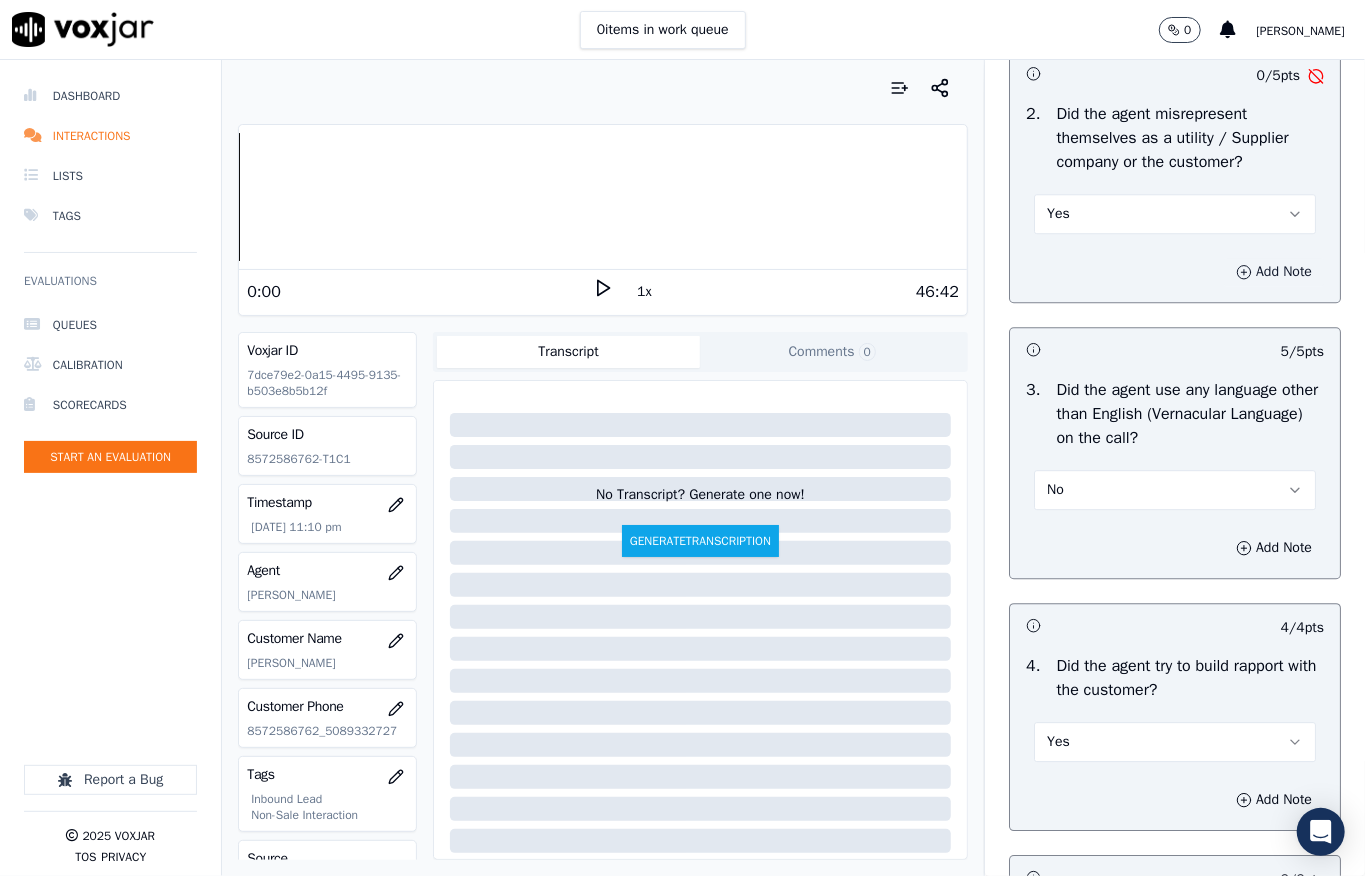 click on "Add Note" at bounding box center (1274, 272) 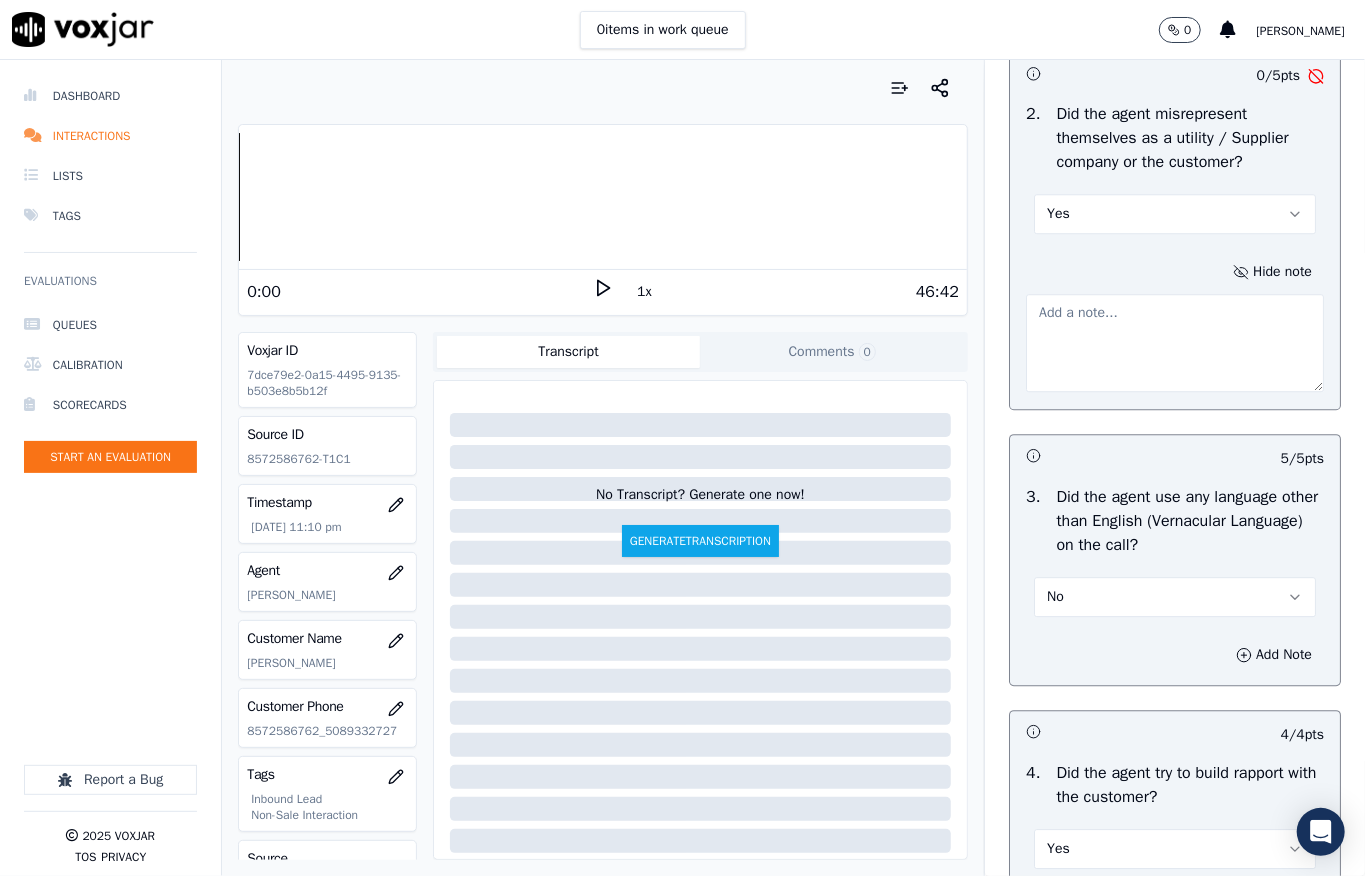 click at bounding box center (1175, 343) 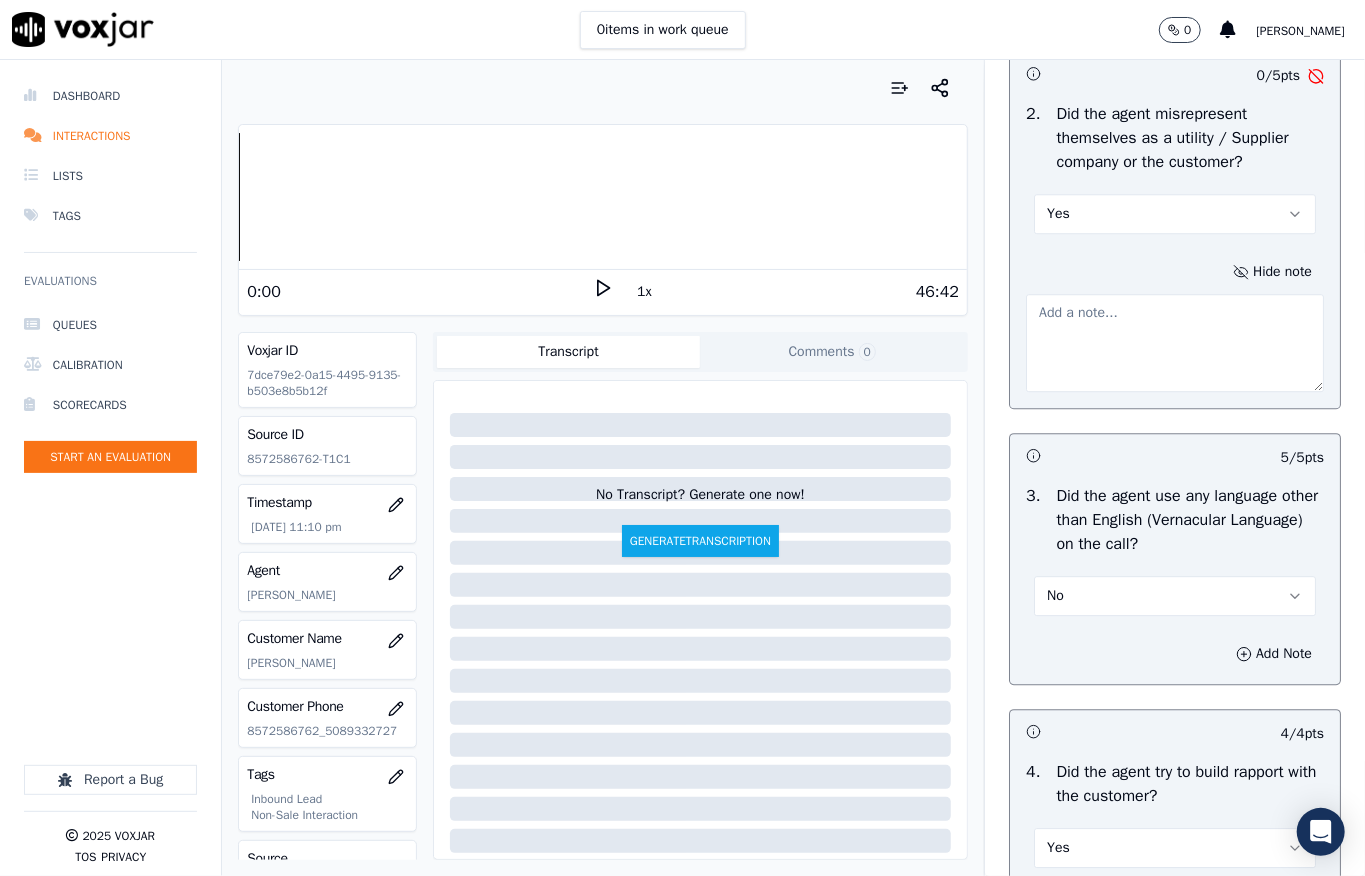 paste on "Call id - 20250701-185036_@4:32 - [PERSON_NAME] informed - So in a big company National Grid, this is the one of a branch //" 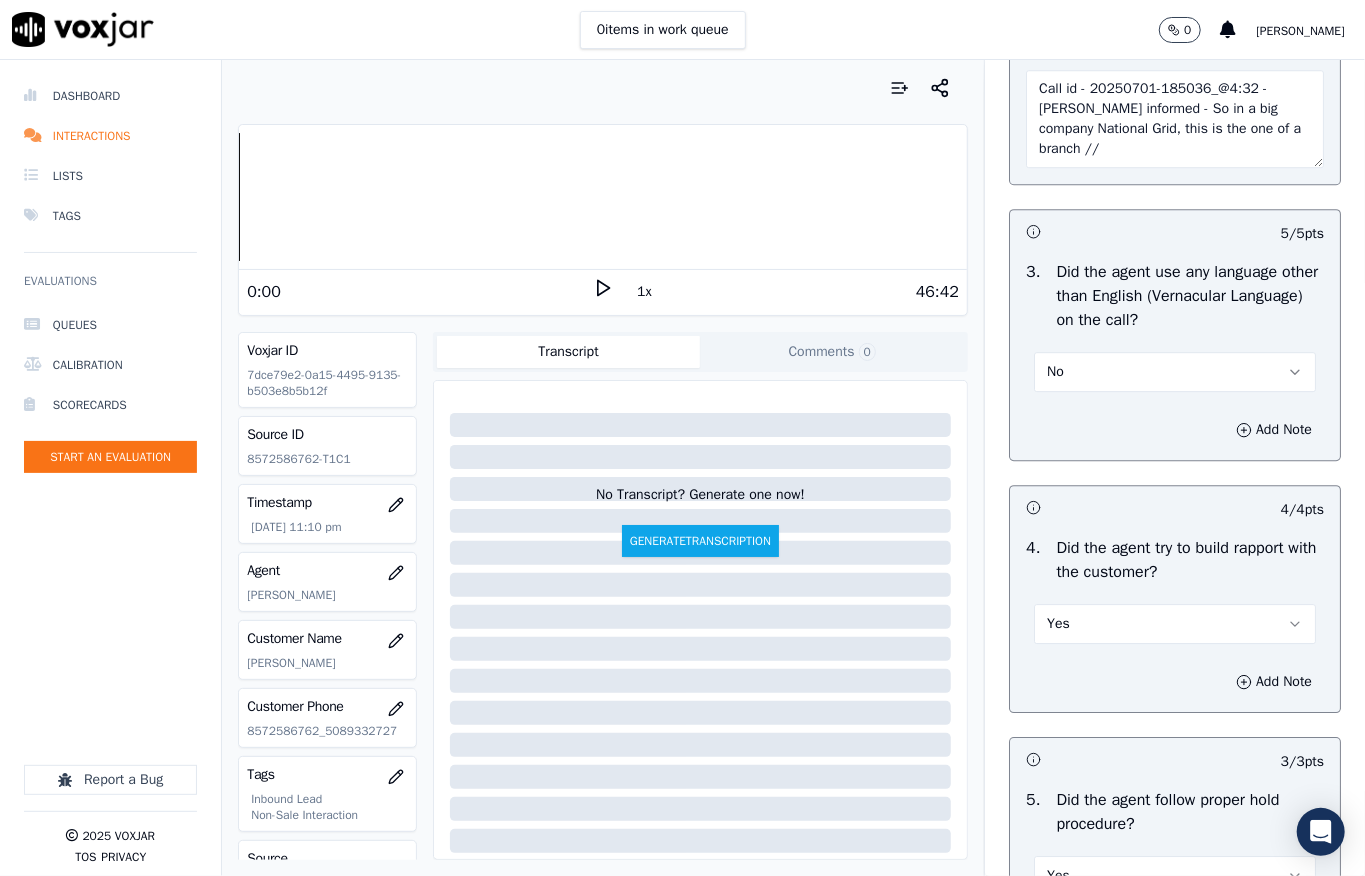 scroll, scrollTop: 3124, scrollLeft: 0, axis: vertical 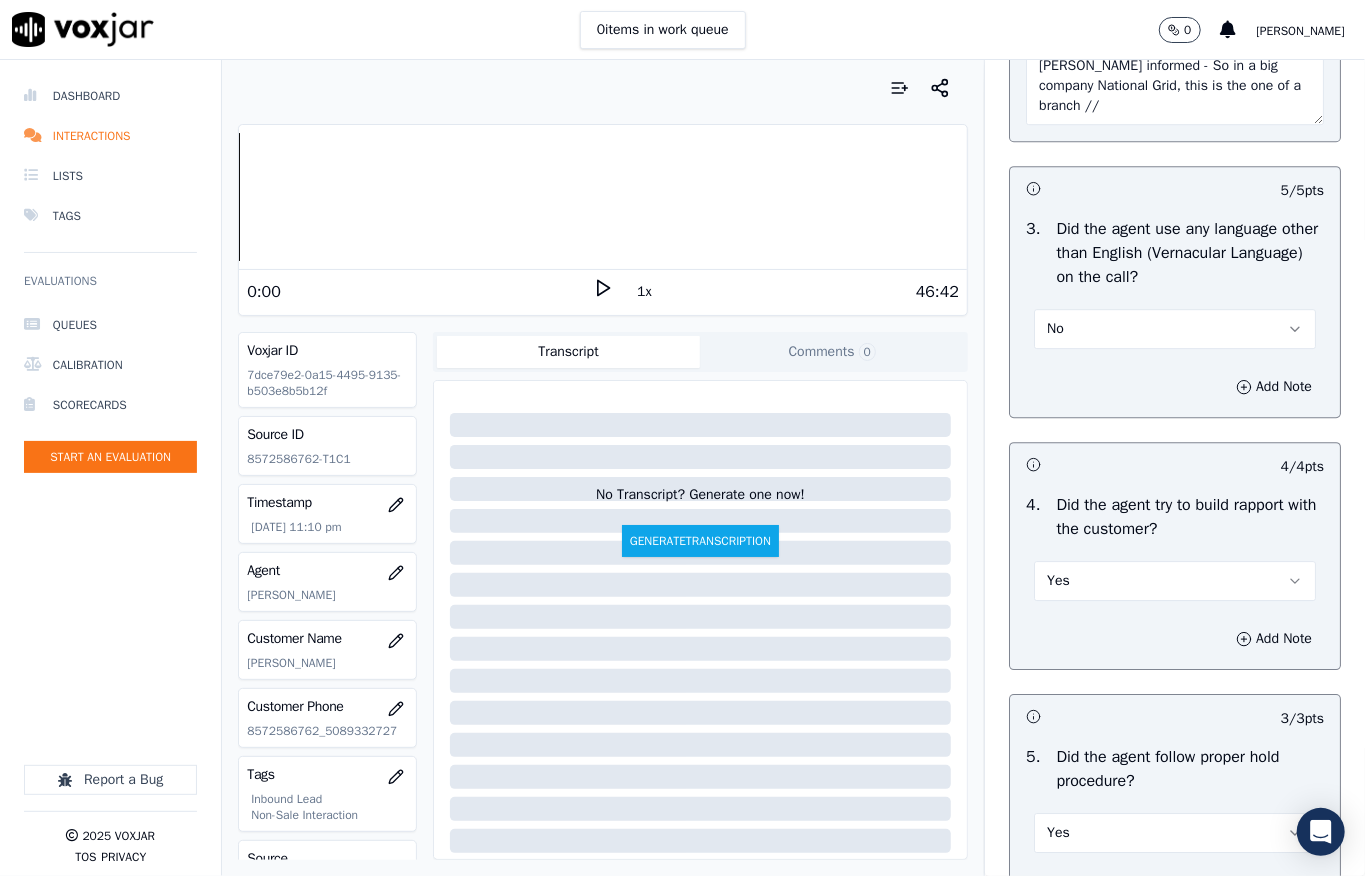 type on "Call id - 20250701-185036_@4:32 - [PERSON_NAME] informed - So in a big company National Grid, this is the one of a branch //" 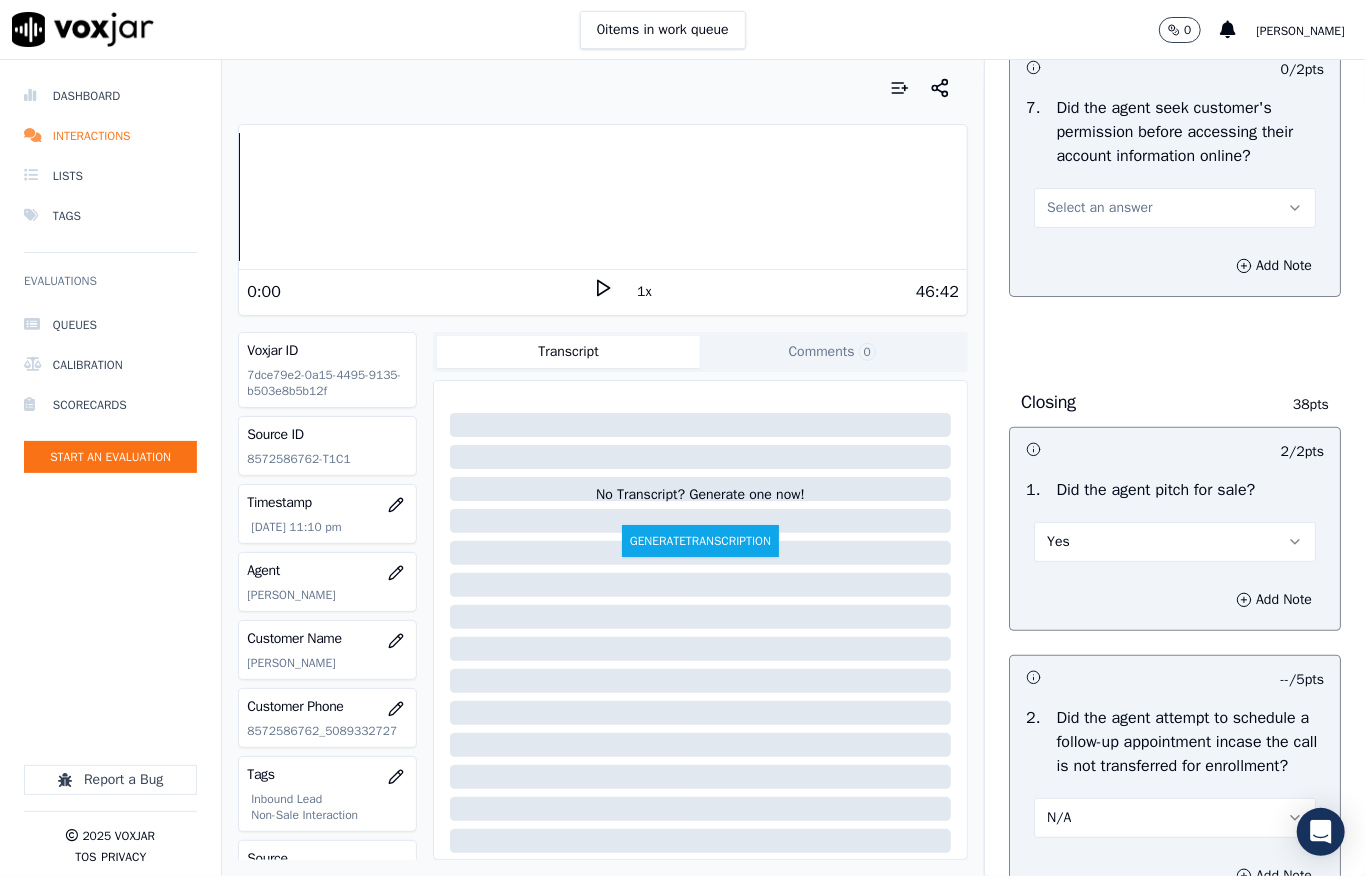 scroll, scrollTop: 4324, scrollLeft: 0, axis: vertical 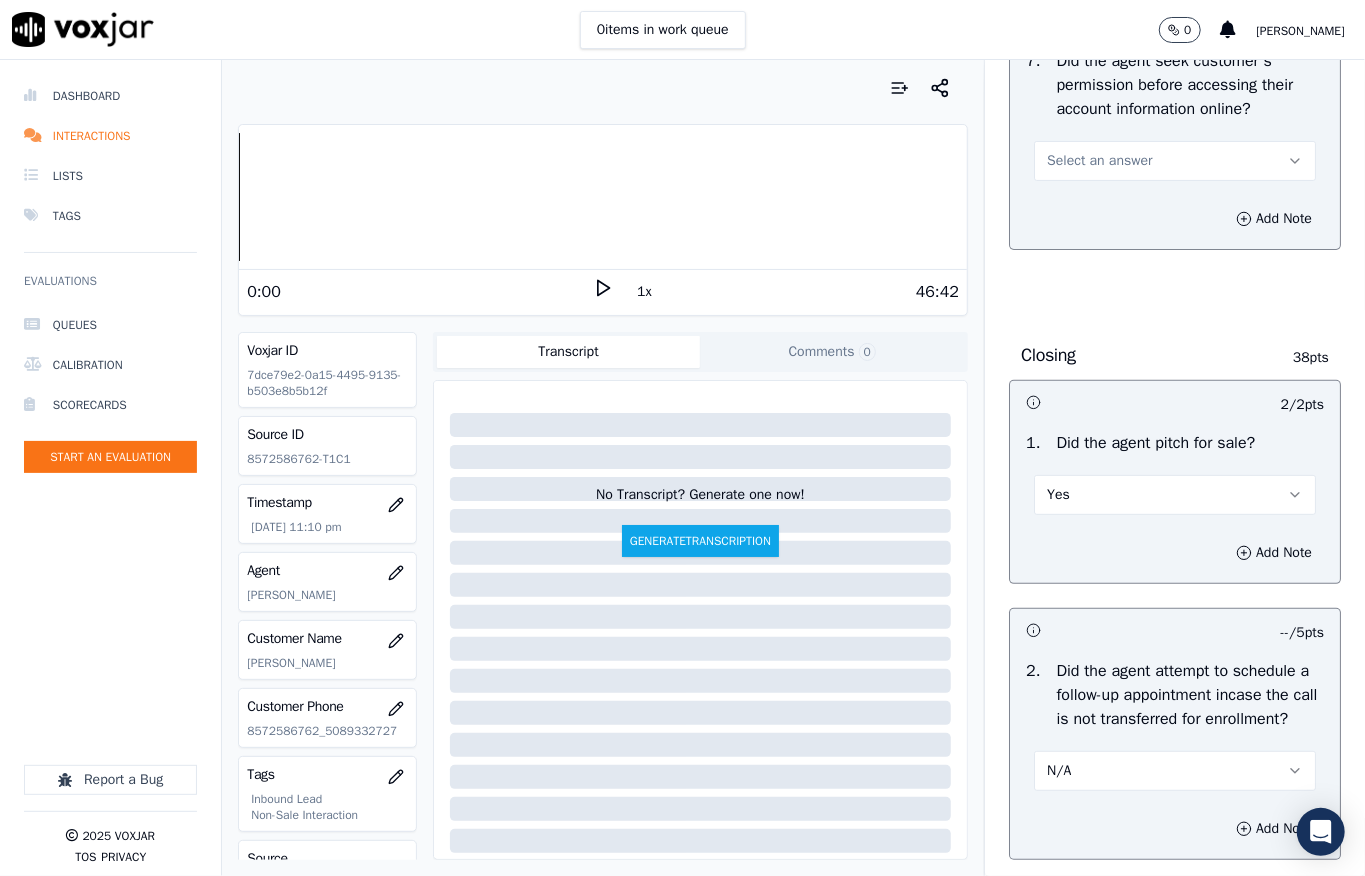 click on "Select an answer" at bounding box center [1099, 161] 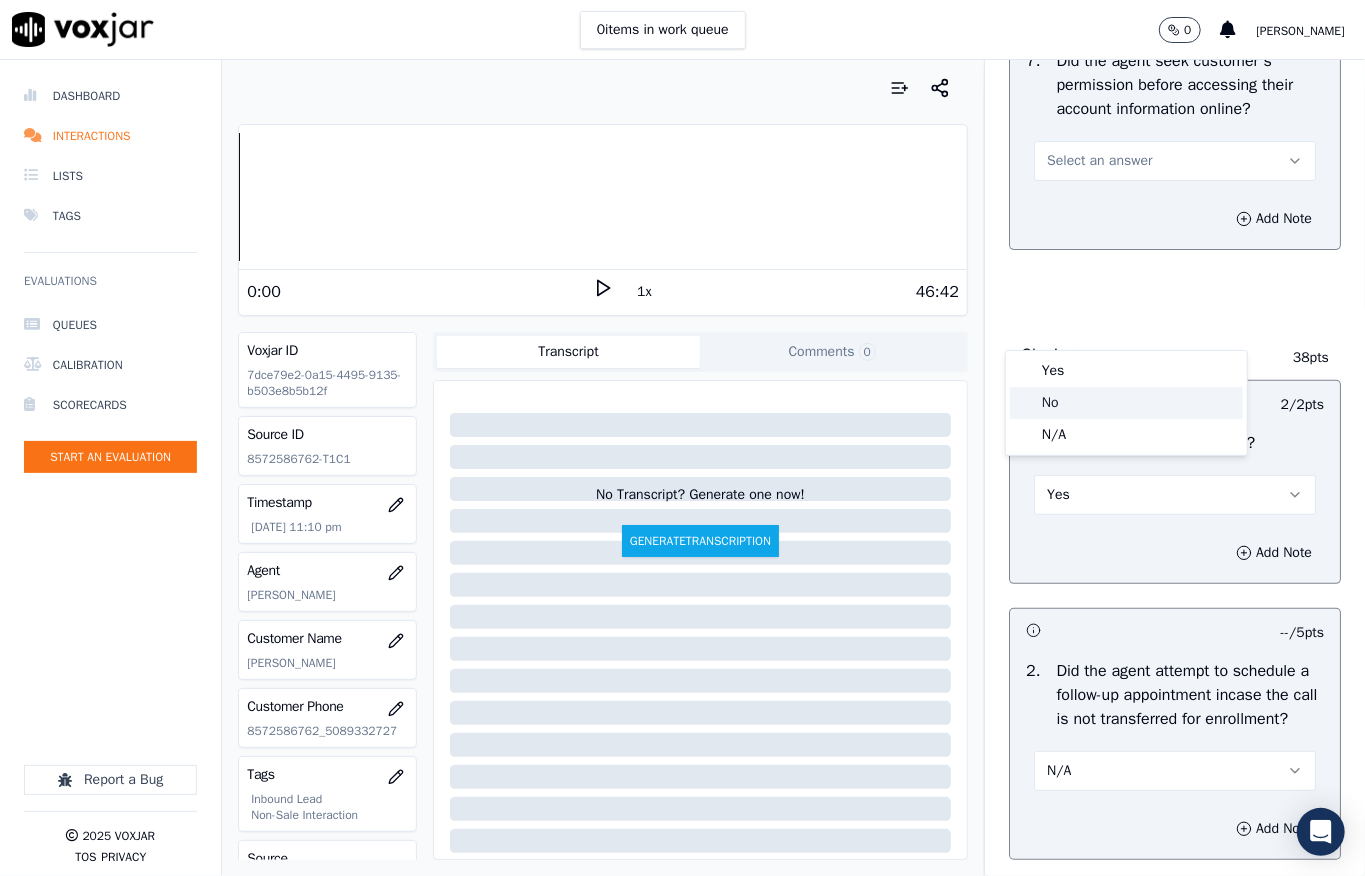 click on "No" 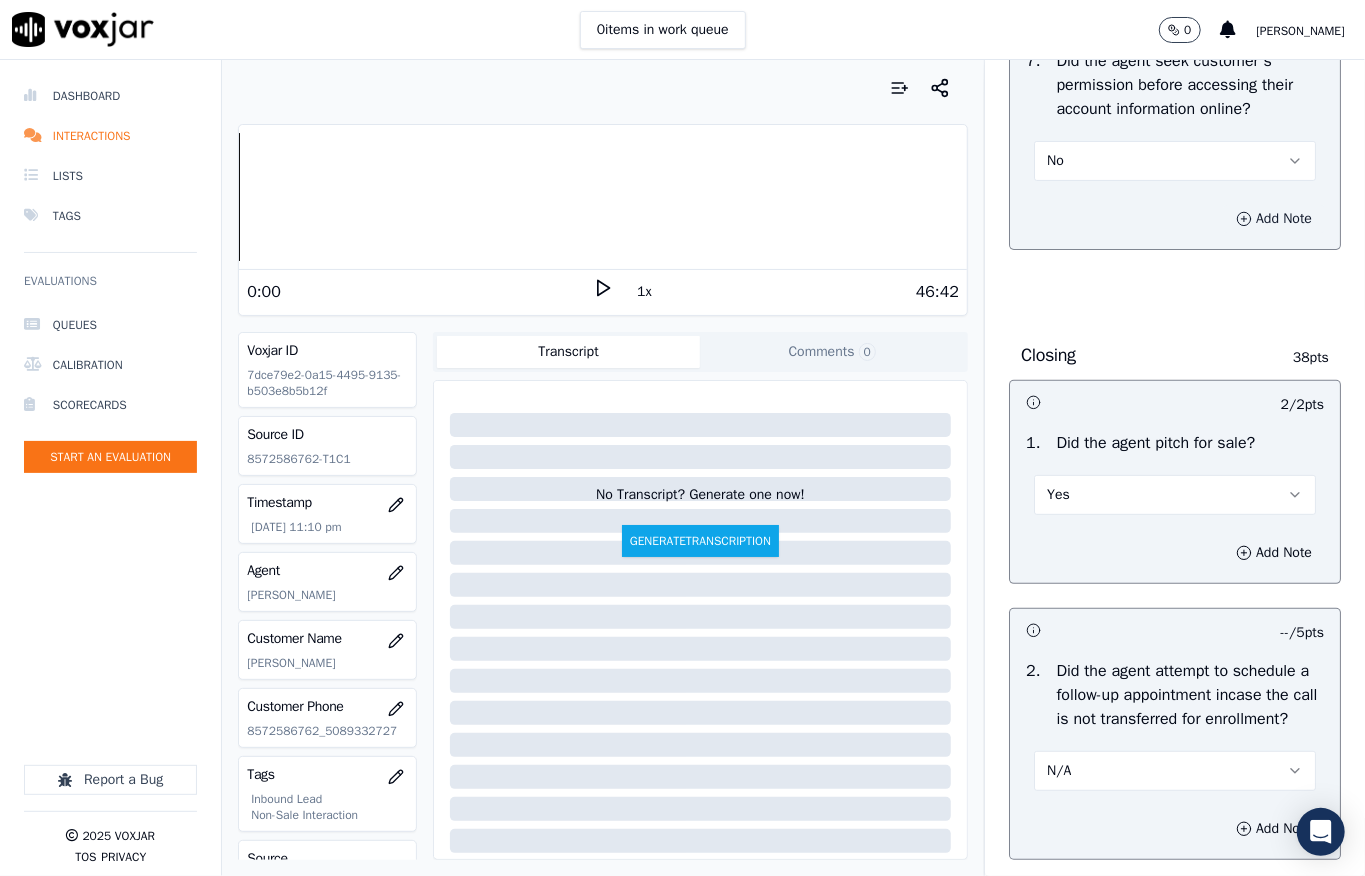 drag, startPoint x: 1224, startPoint y: 384, endPoint x: 1214, endPoint y: 386, distance: 10.198039 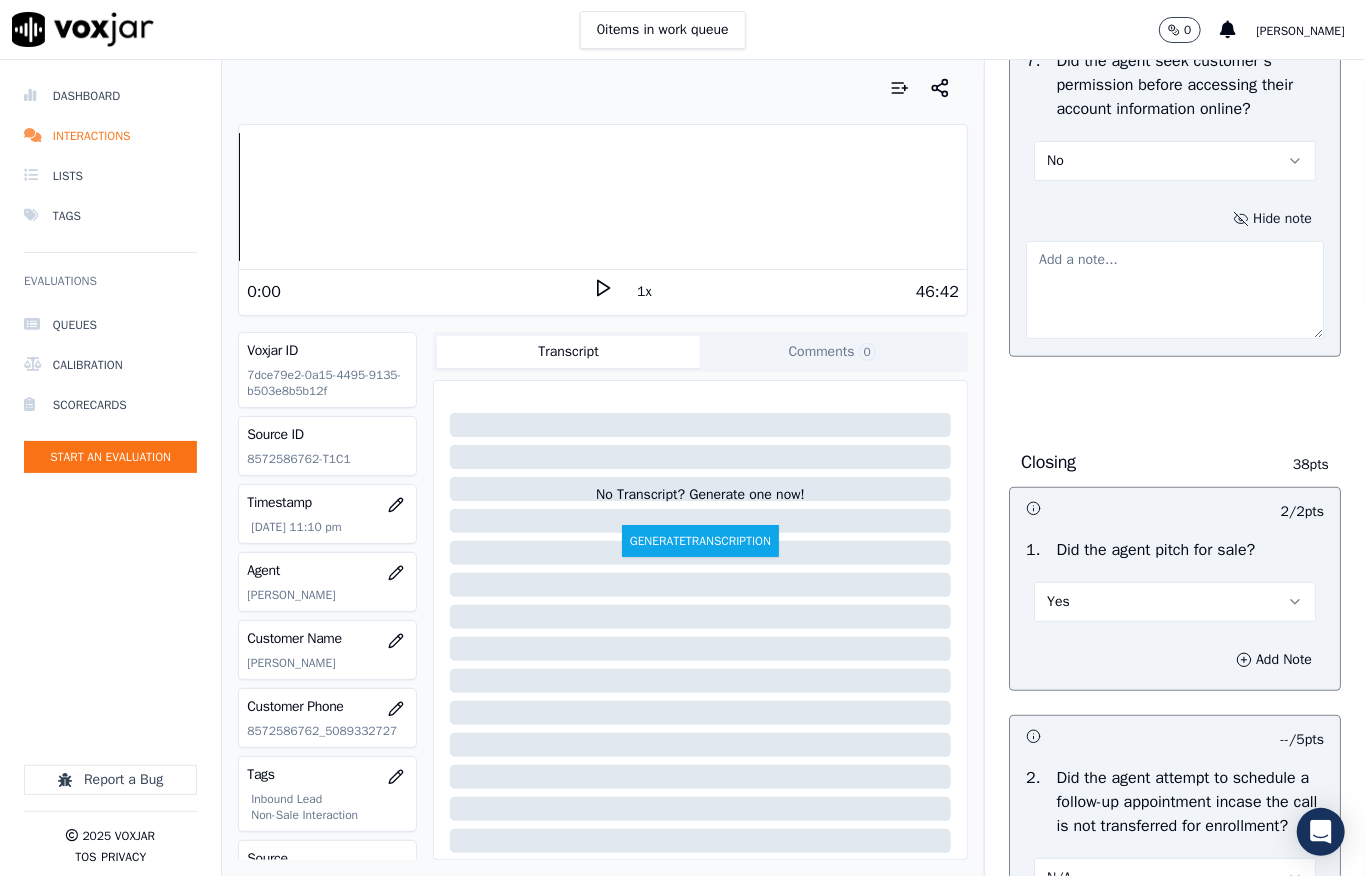 click at bounding box center (1175, 290) 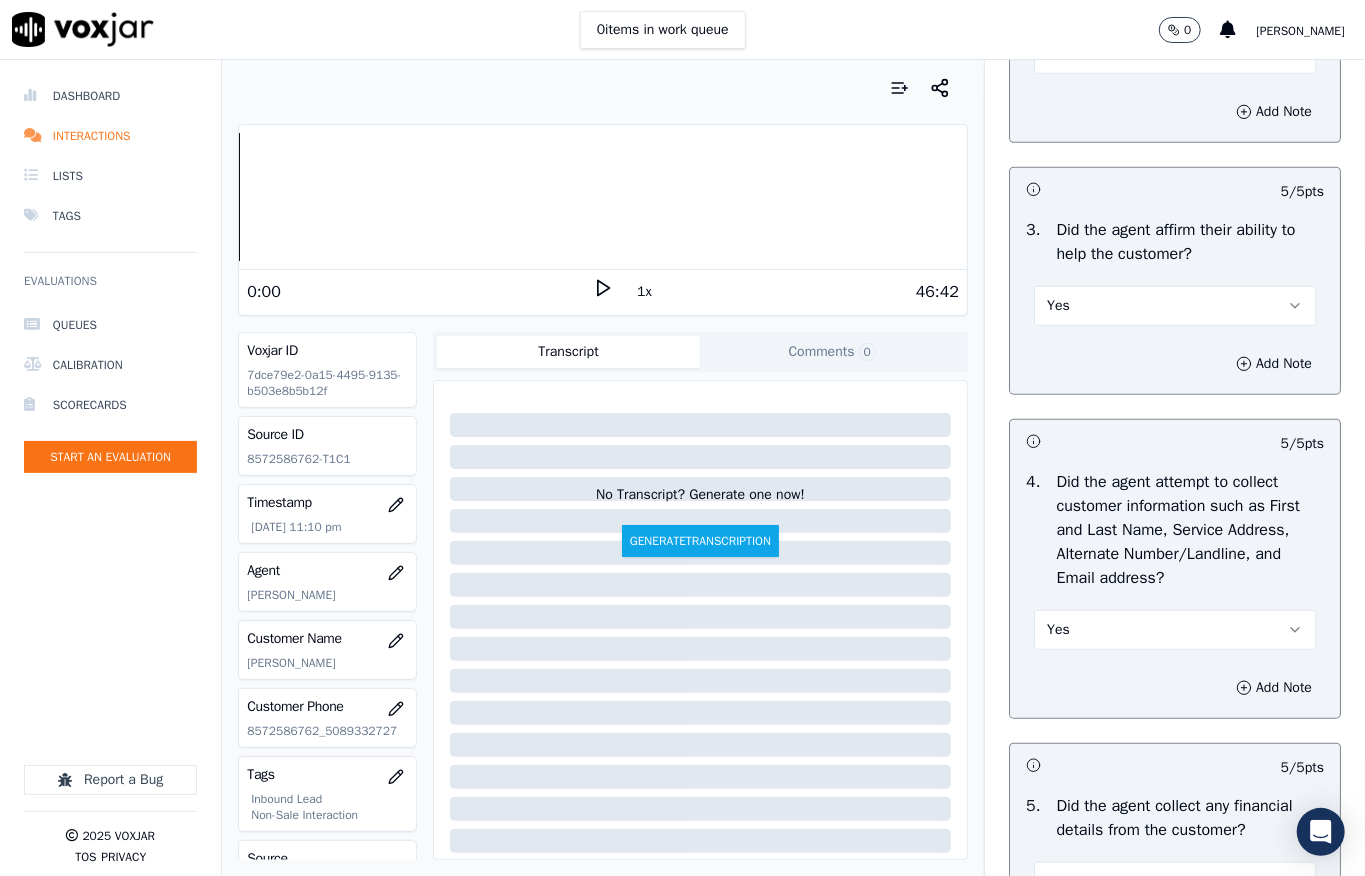 scroll, scrollTop: 317, scrollLeft: 0, axis: vertical 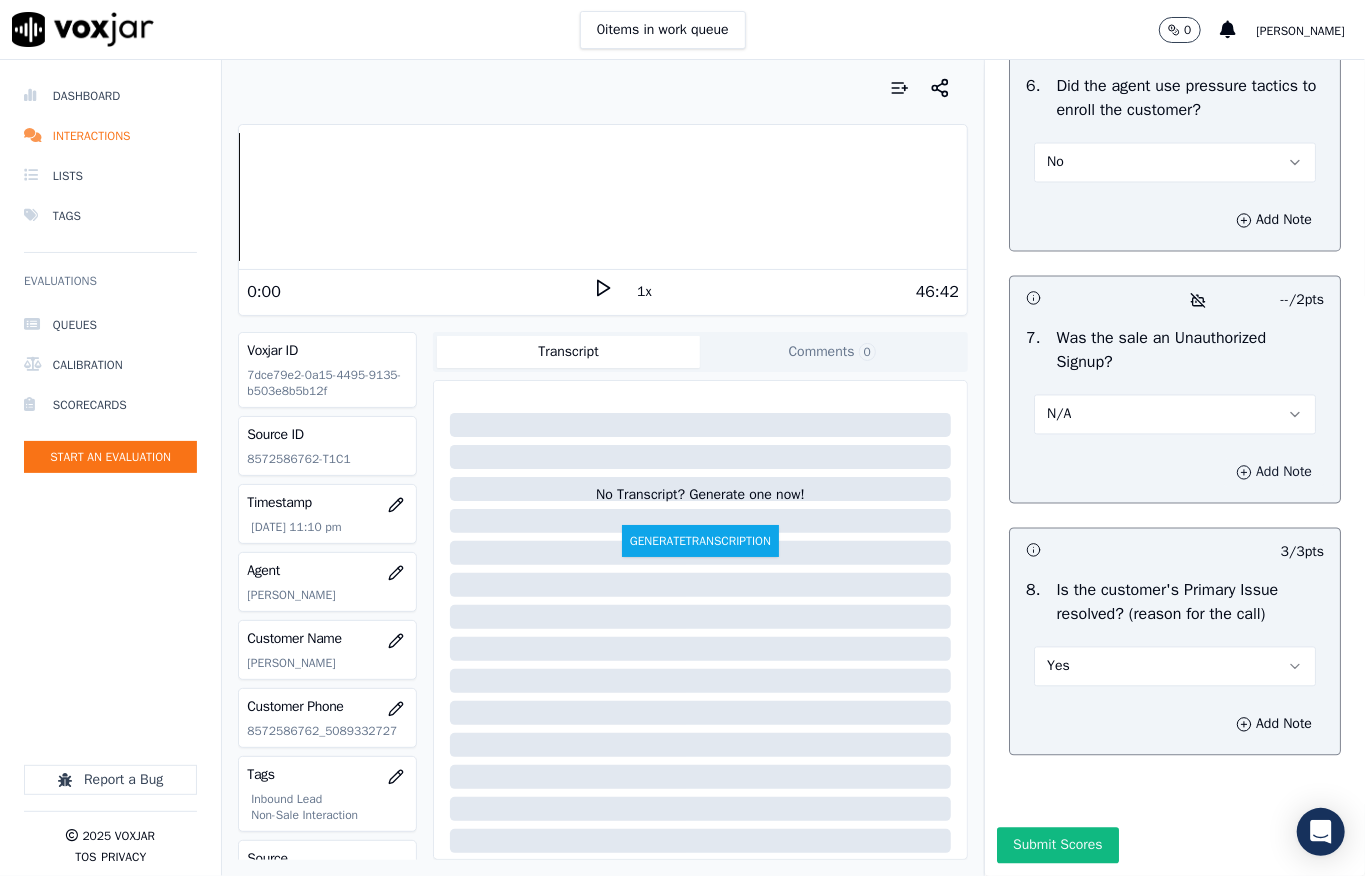 type on "@21:03 - The agent failed to pitch for permission before stating the account number //" 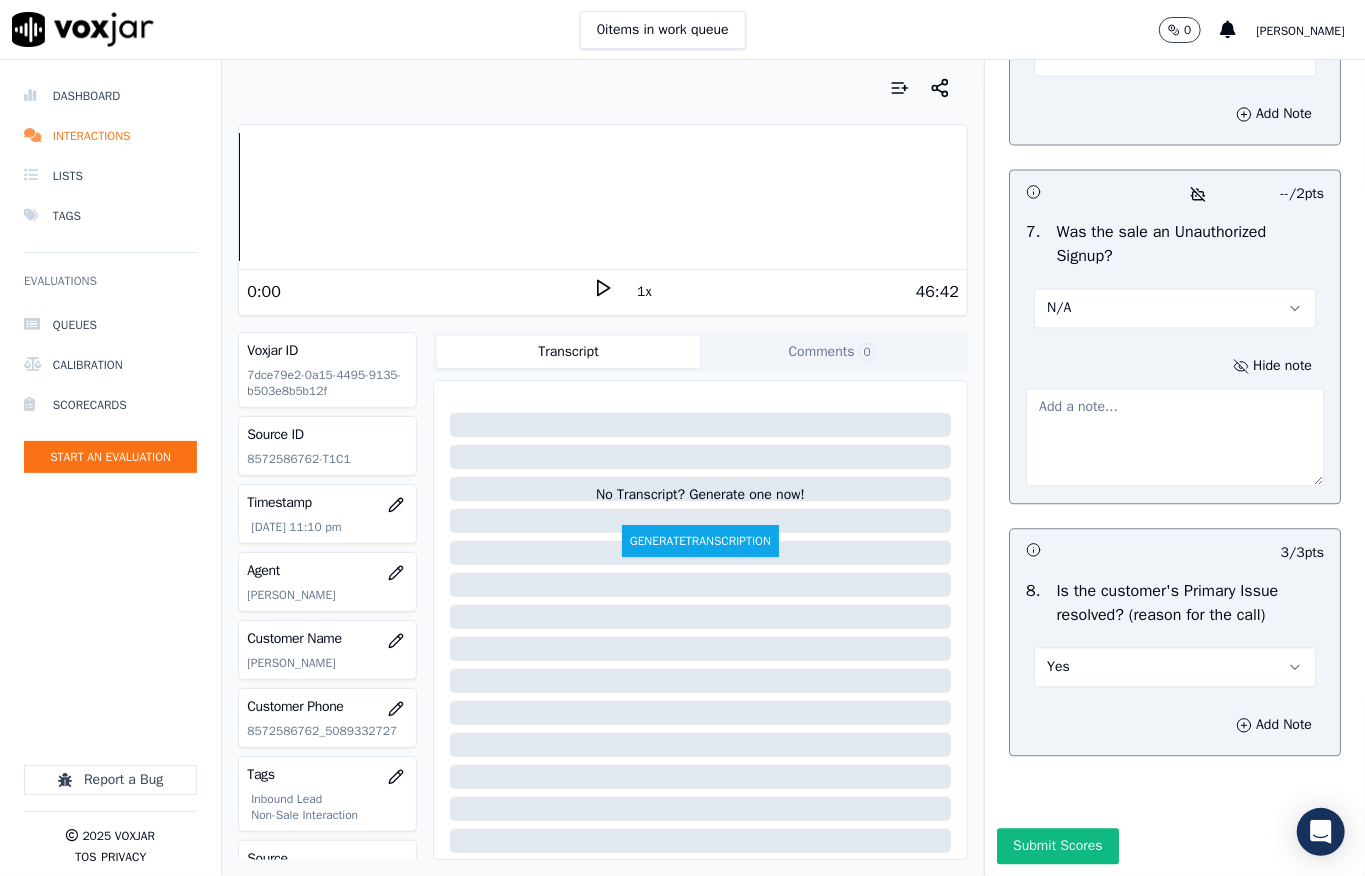 click at bounding box center [1175, 437] 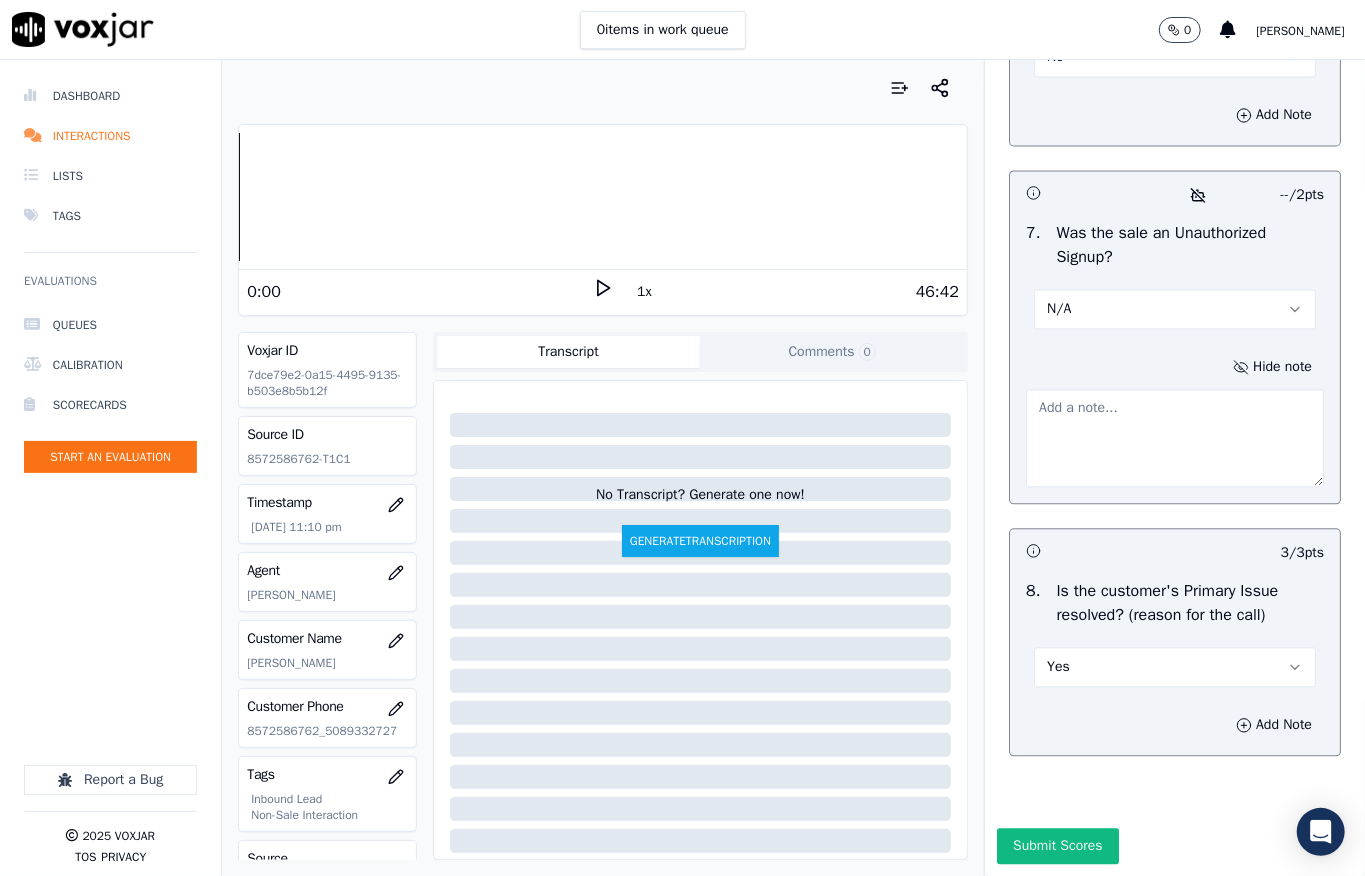 paste on "Call id - 20250701-185036_@44:23 - During TPV verification, while confirming the cancellation charge for the new rate, the customer failed to respond properly, resulting in the verification being declined. The call was transferred back to the agent, where the customer informed that they were not interested at the moment and scheduled a callback for [DATE] //" 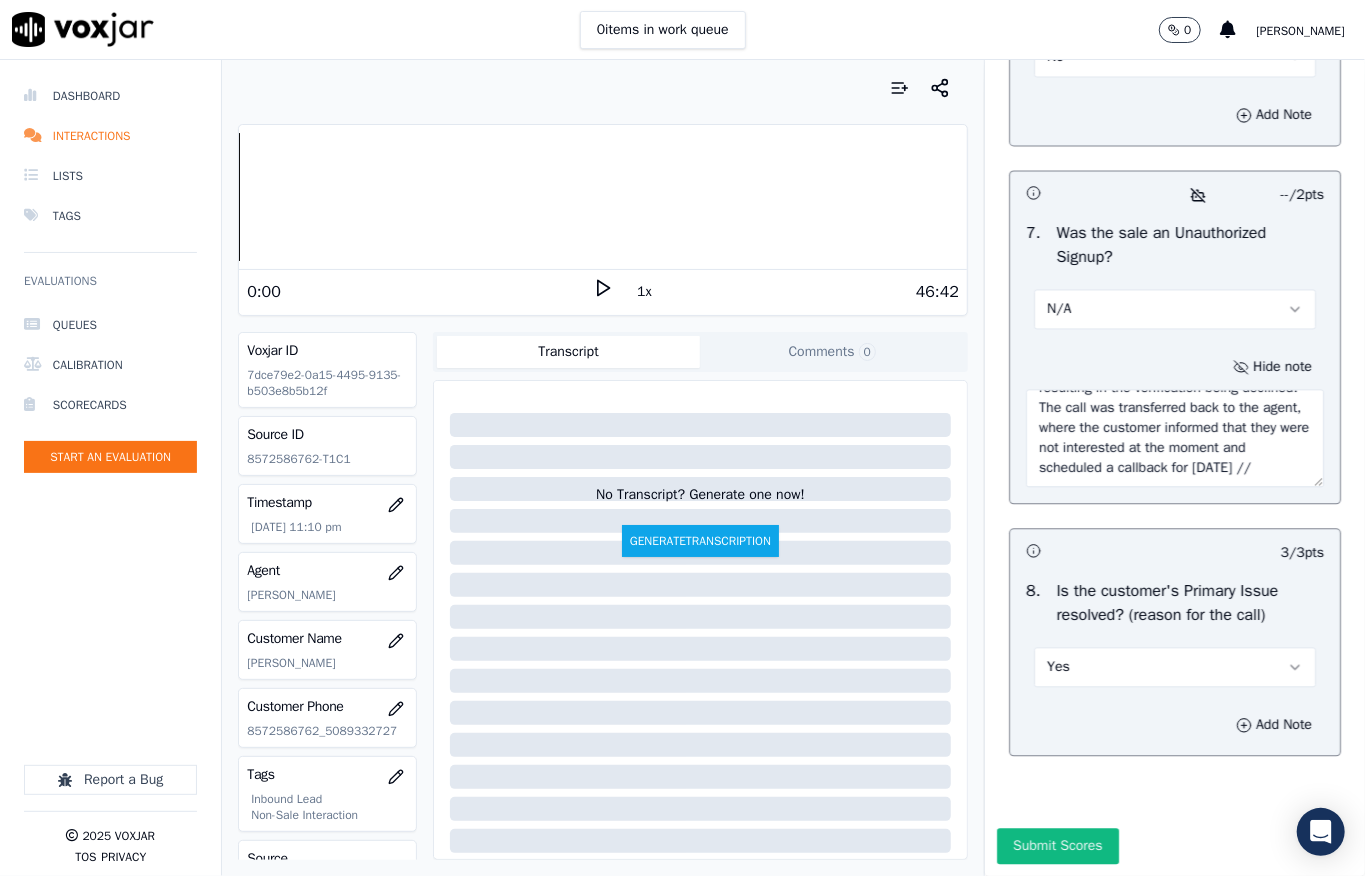 scroll, scrollTop: 180, scrollLeft: 0, axis: vertical 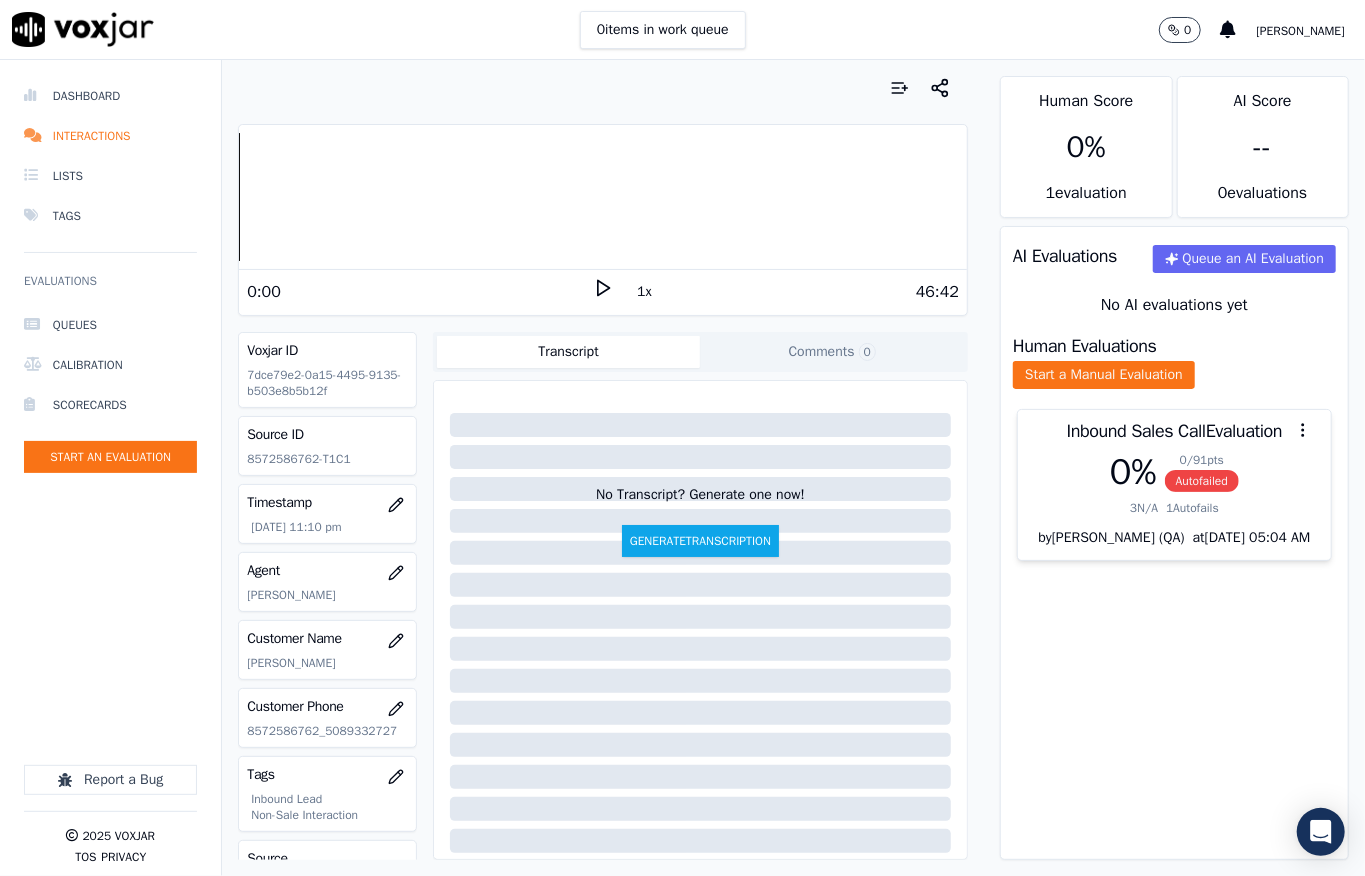 click on "0 / 91  pts" at bounding box center (1202, 460) 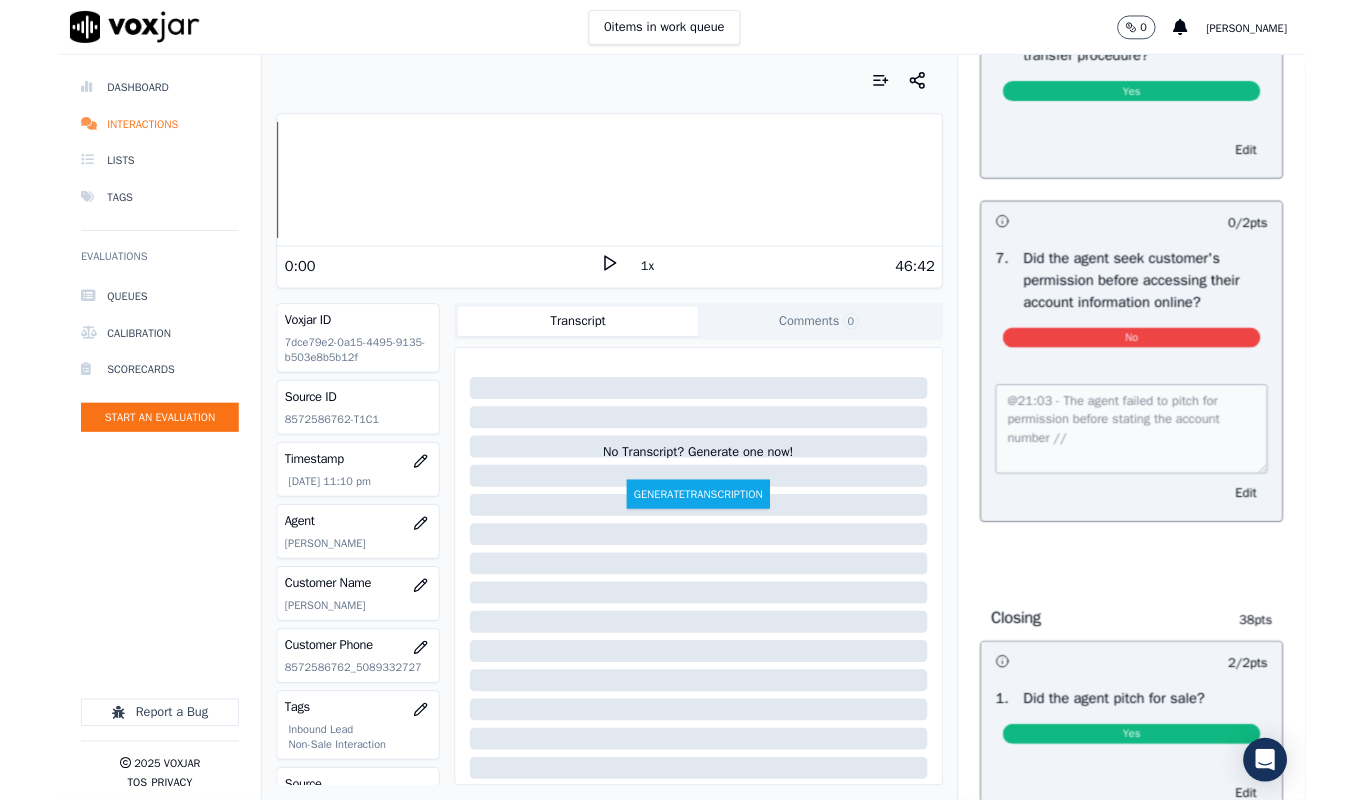 scroll, scrollTop: 0, scrollLeft: 0, axis: both 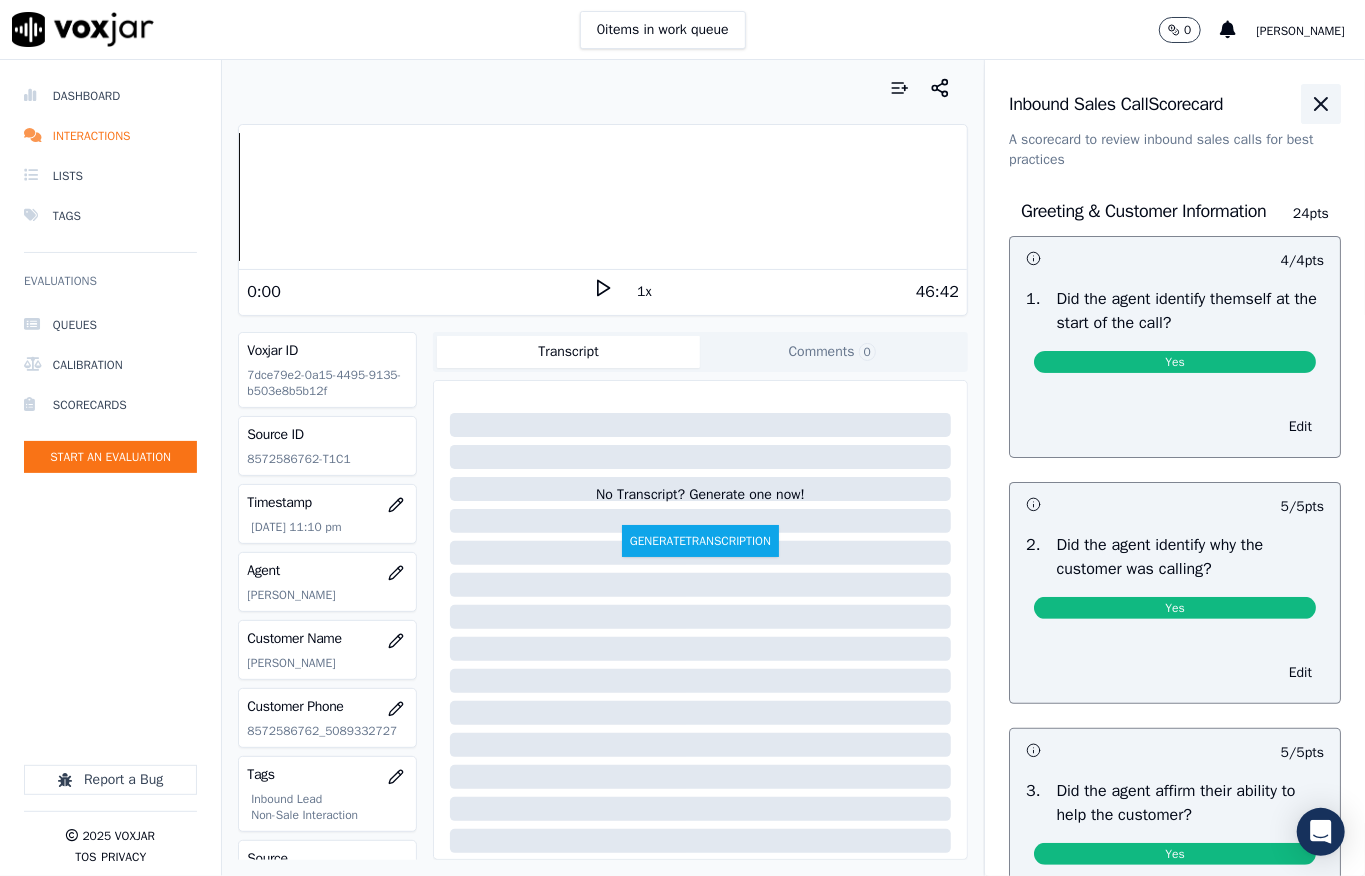click 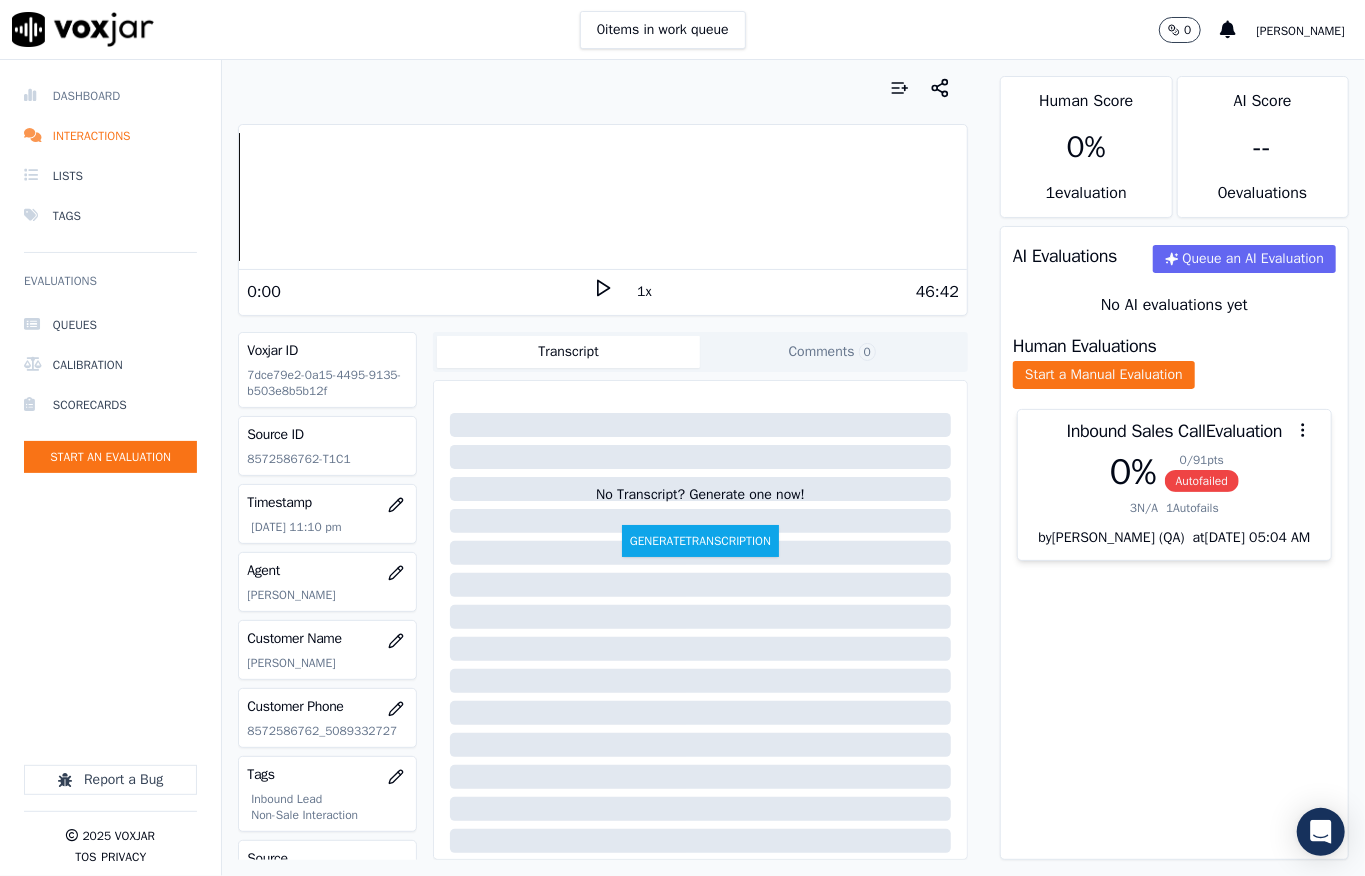 click on "Dashboard" at bounding box center (110, 96) 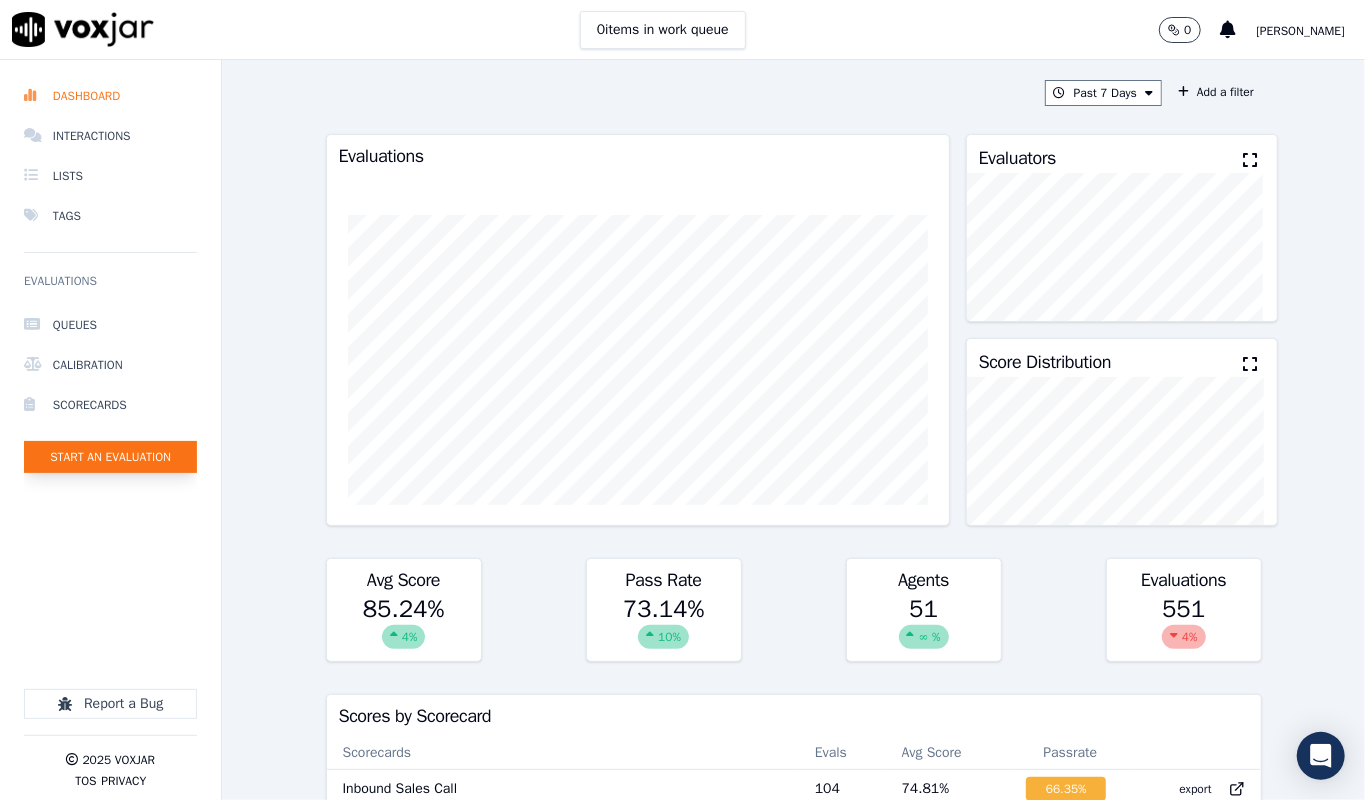 click on "Start an Evaluation" 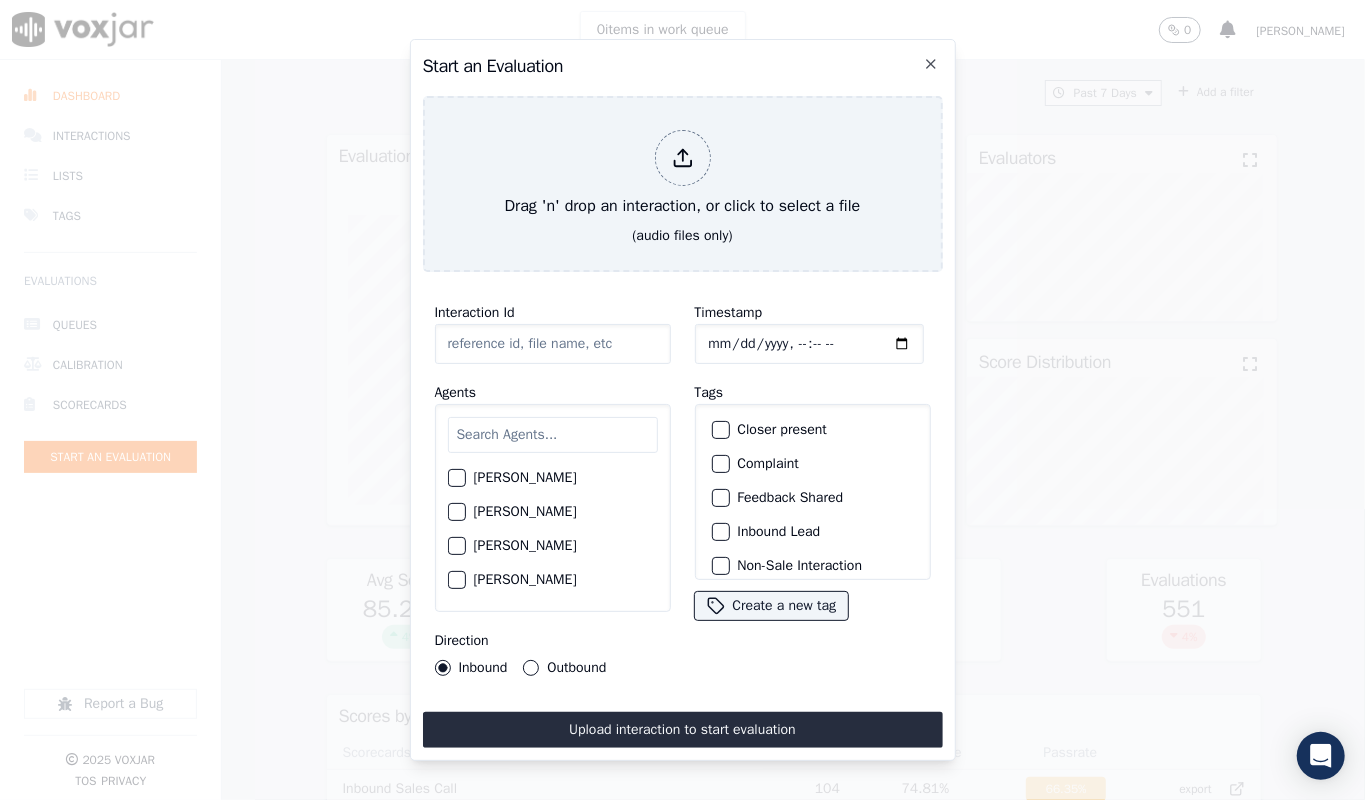 click at bounding box center (683, 158) 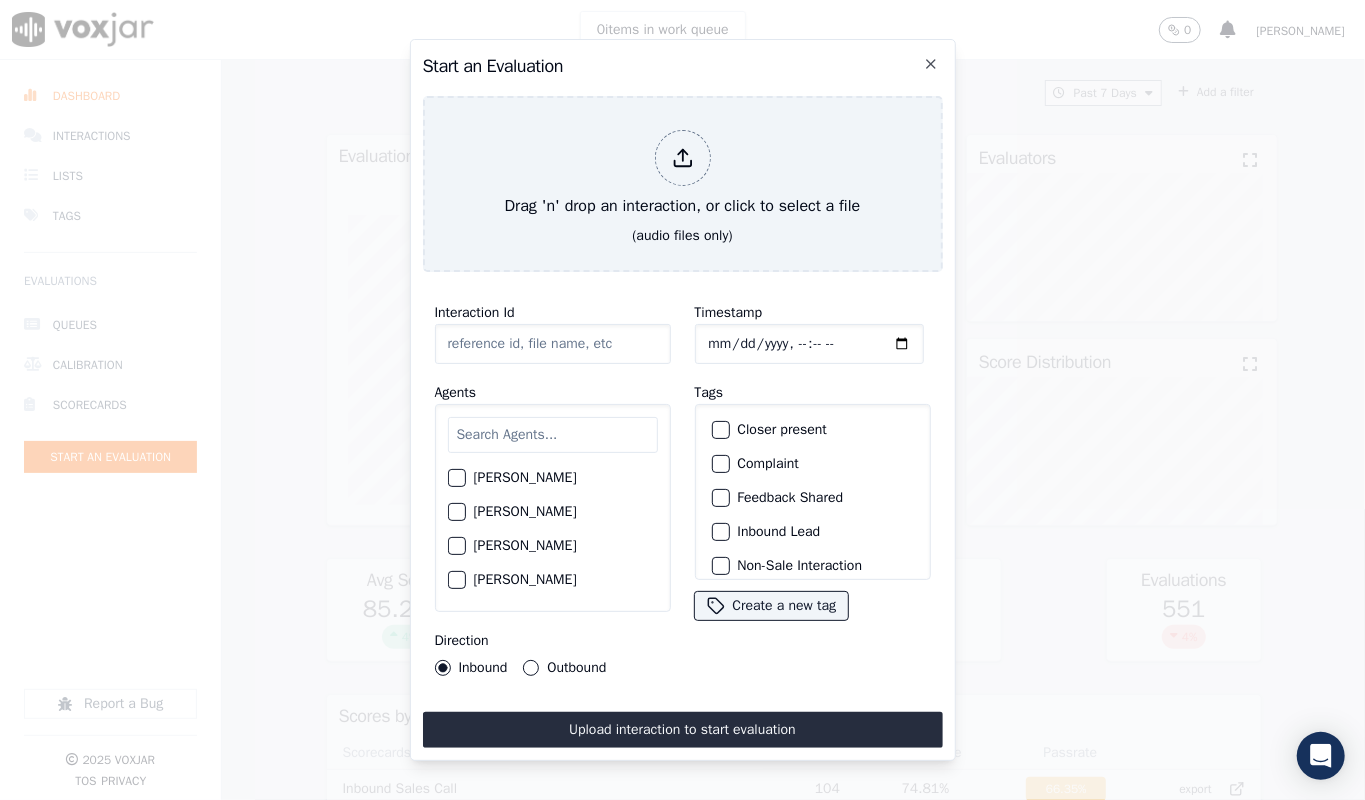 type on "20250701-185341_3303229713-all.mp3" 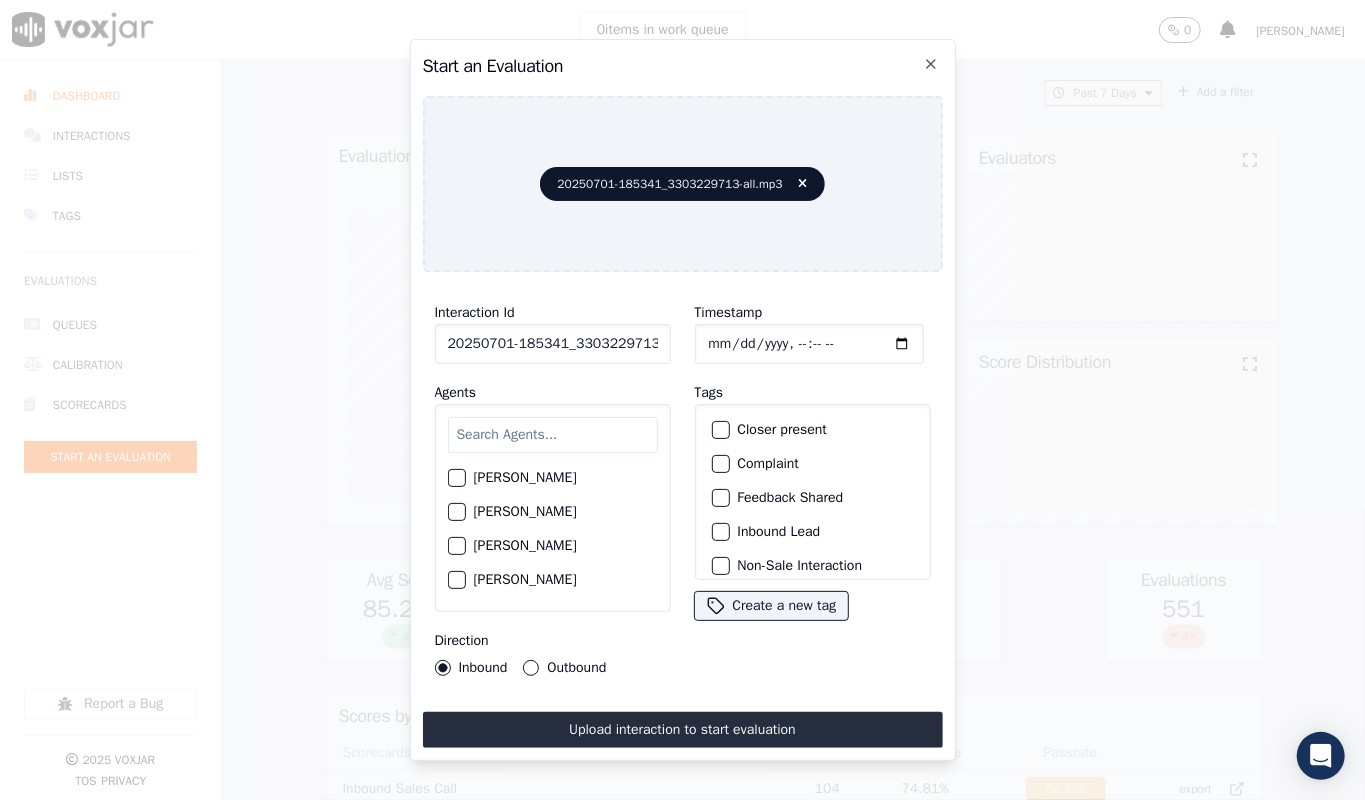 click on "Timestamp" 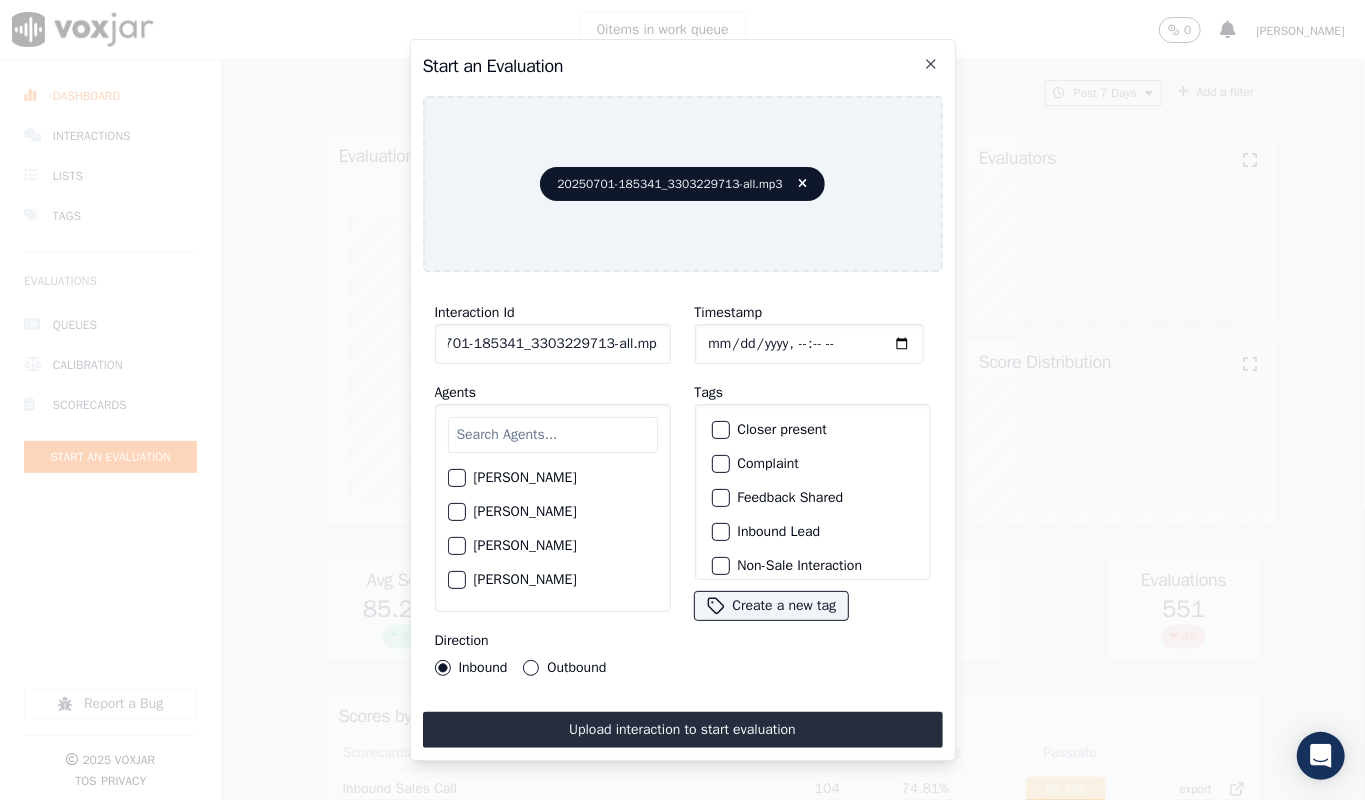 drag, startPoint x: 646, startPoint y: 333, endPoint x: 666, endPoint y: 330, distance: 20.22375 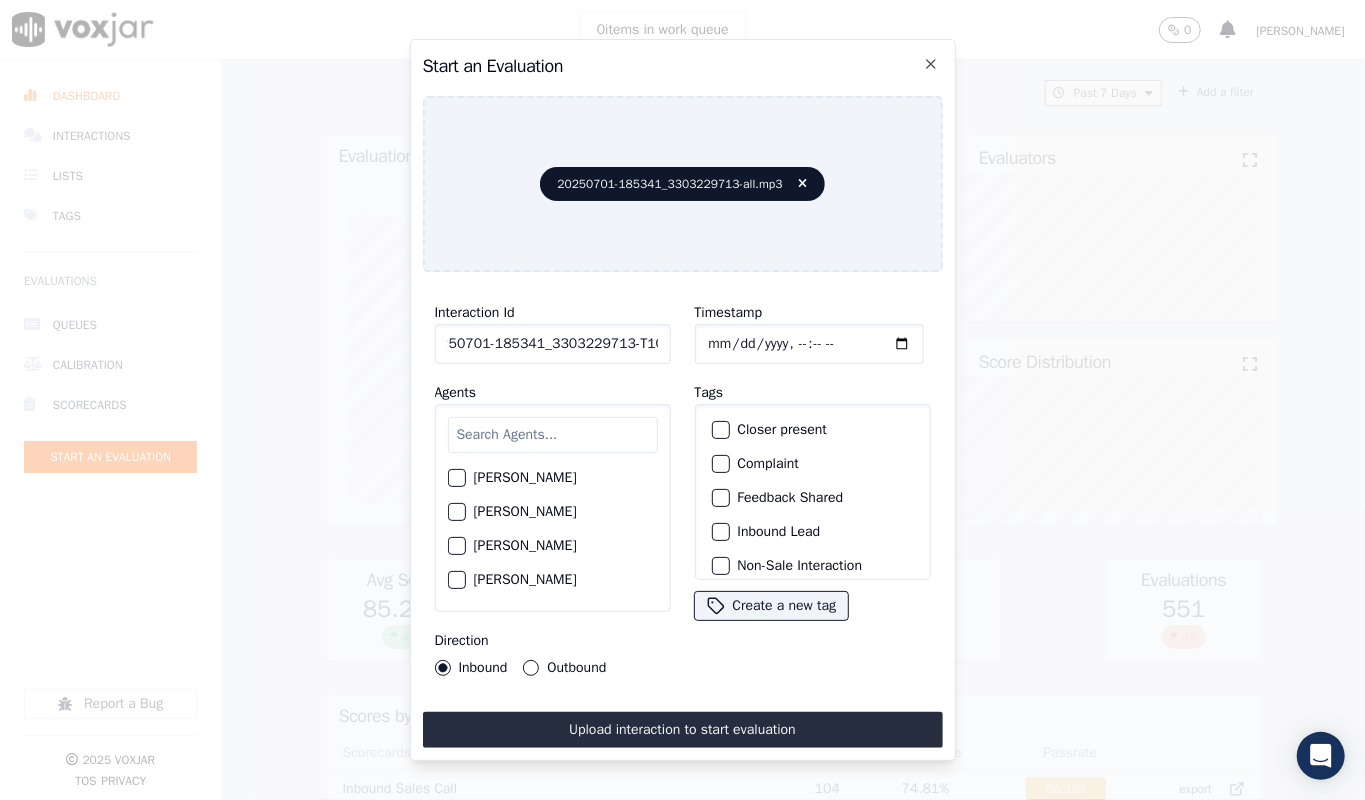 scroll, scrollTop: 0, scrollLeft: 32, axis: horizontal 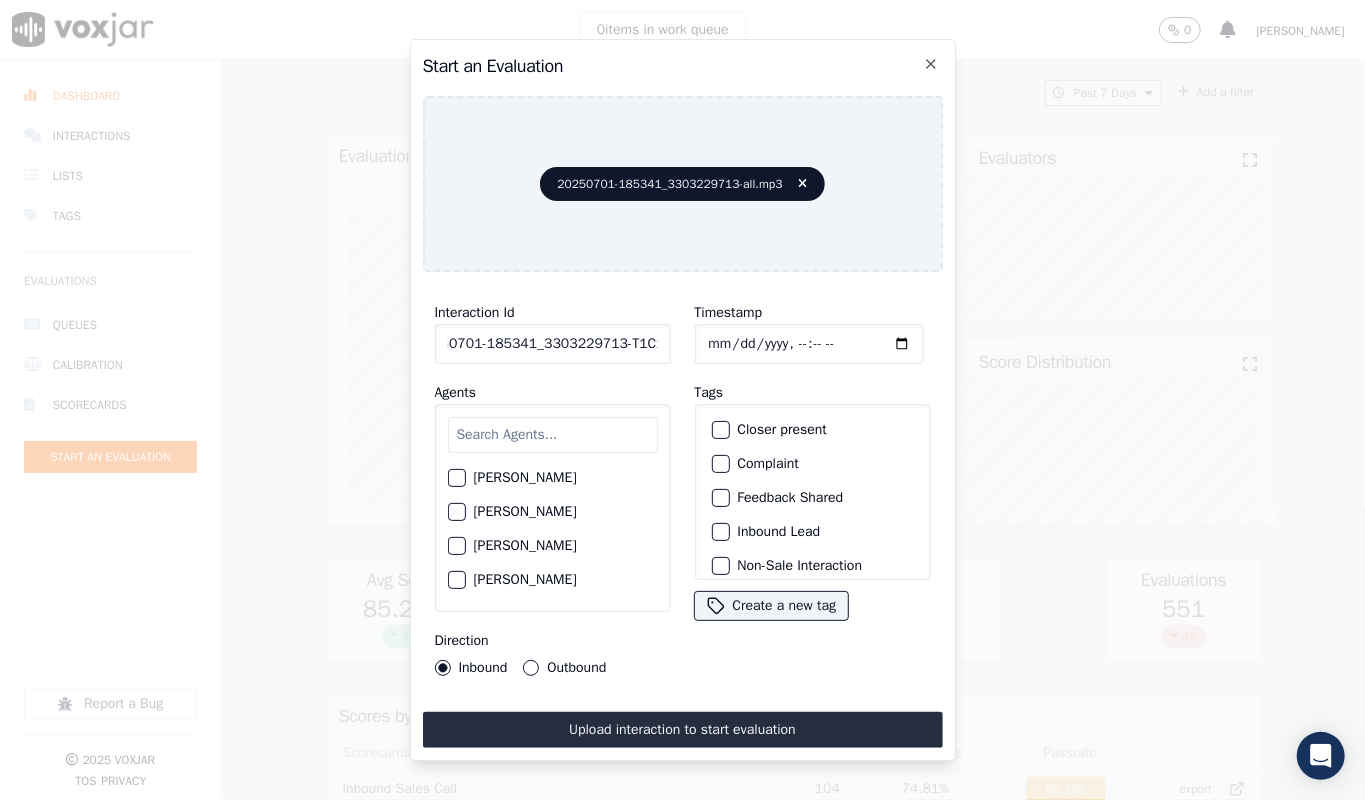 type on "20250701-185341_3303229713-T1C1" 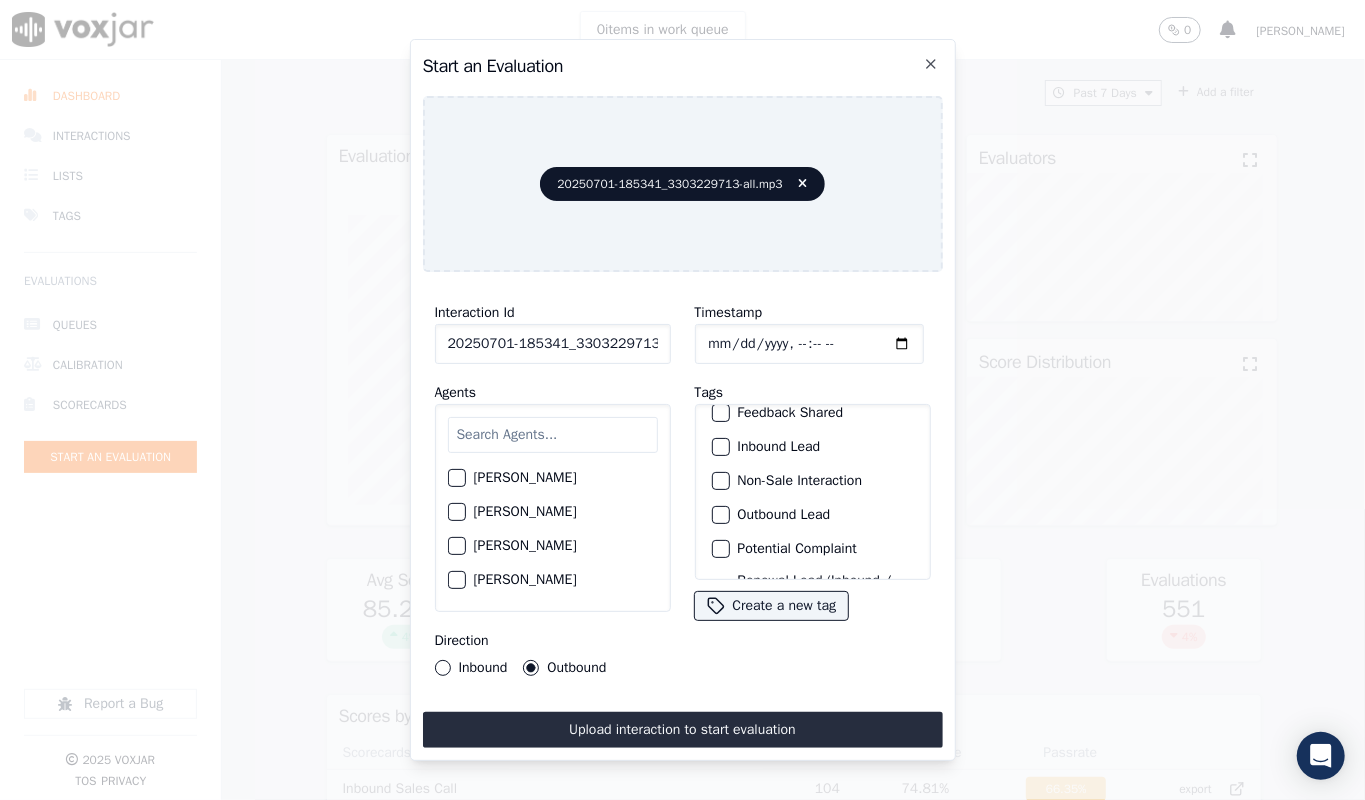 scroll, scrollTop: 201, scrollLeft: 0, axis: vertical 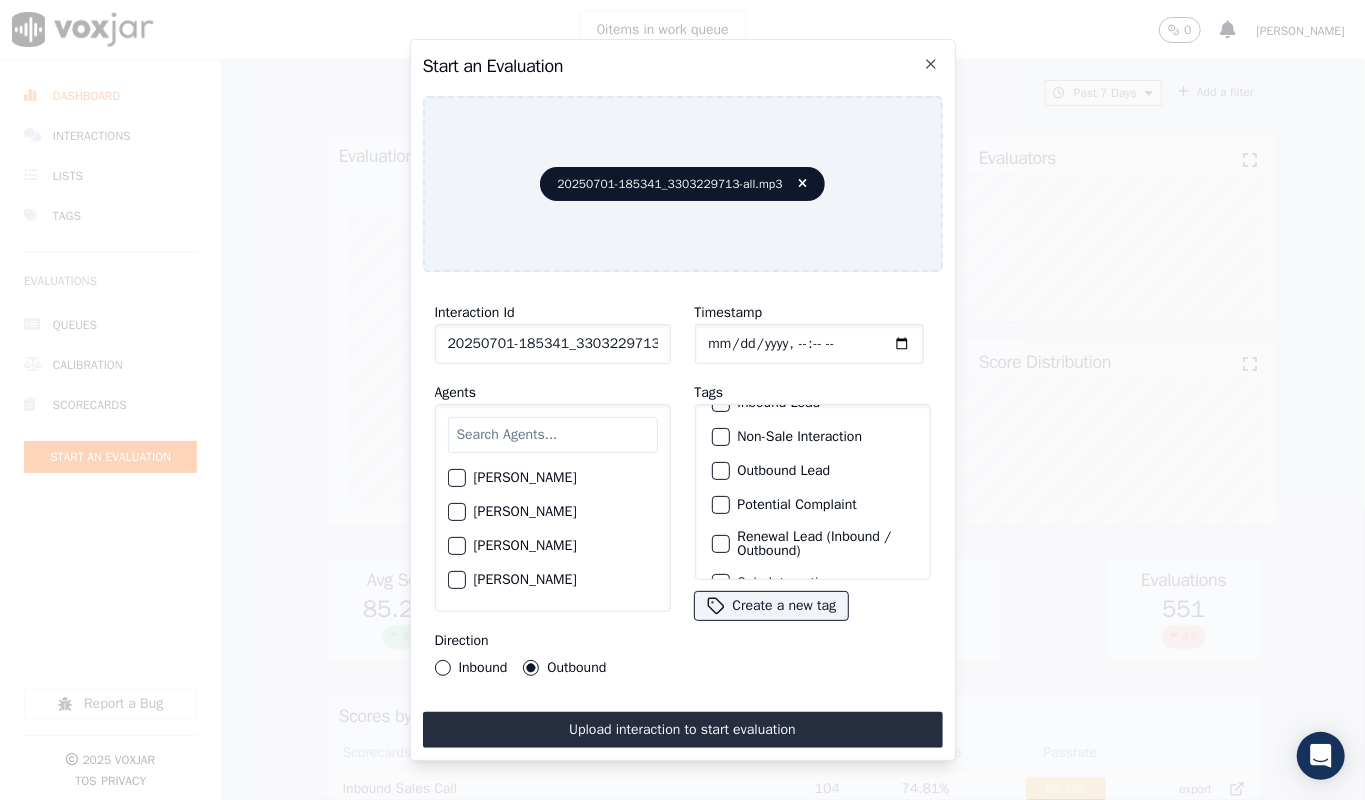 click at bounding box center (720, 437) 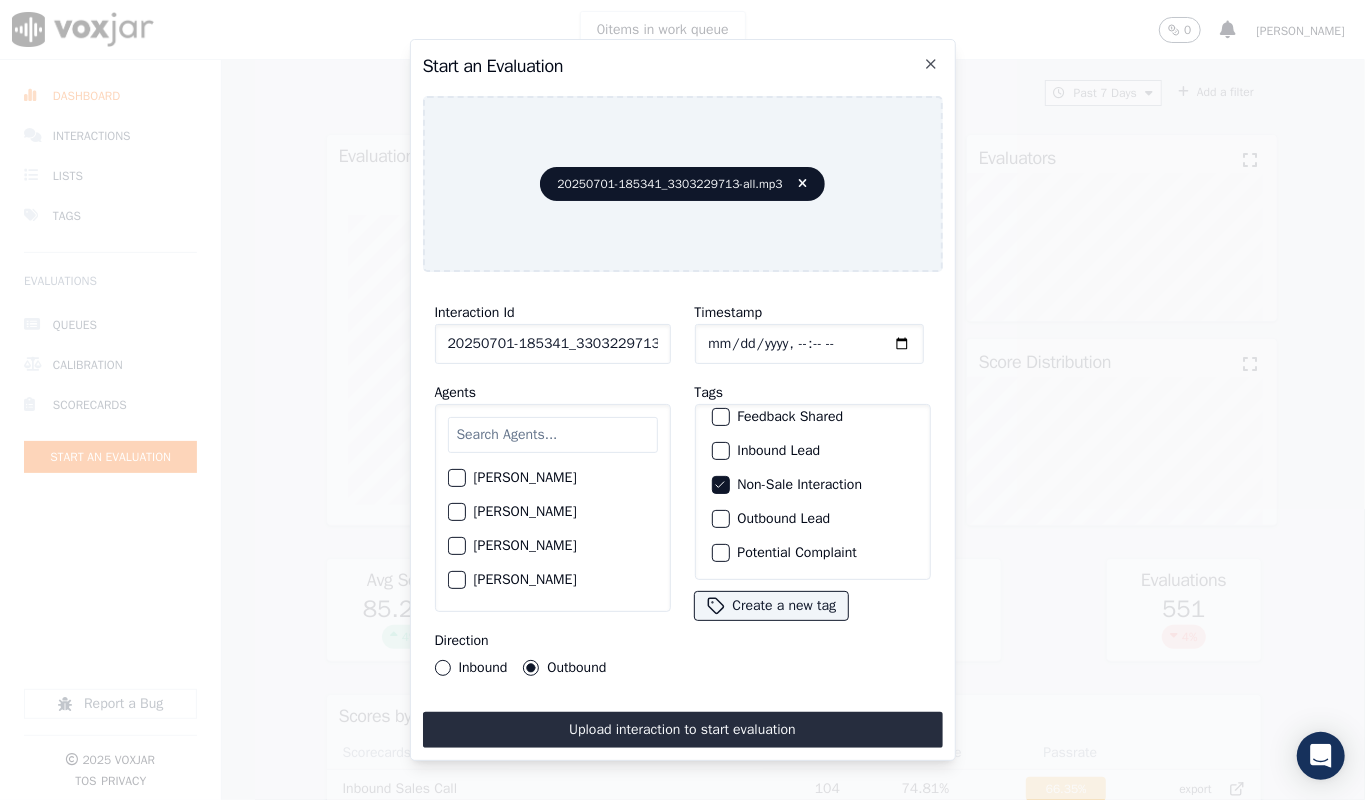 scroll, scrollTop: 76, scrollLeft: 0, axis: vertical 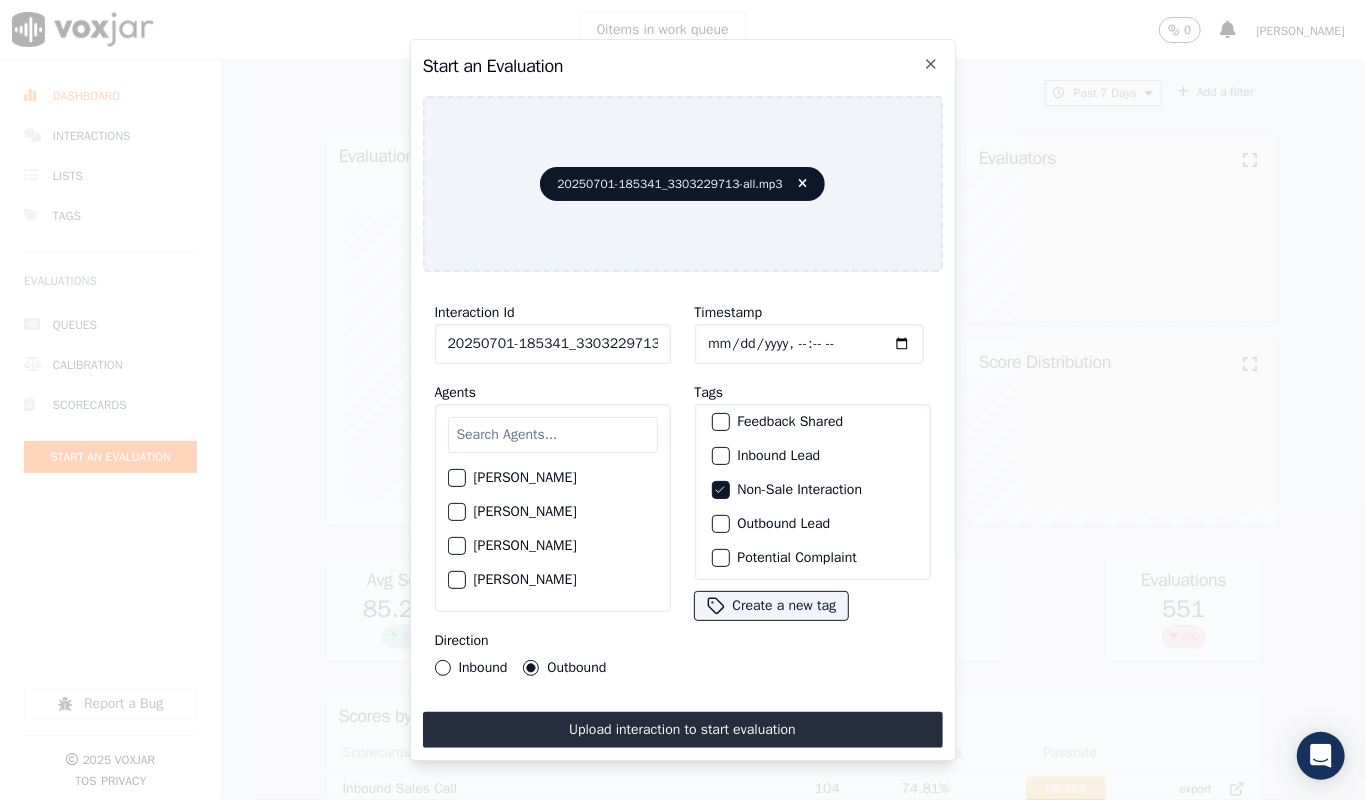 click at bounding box center [720, 456] 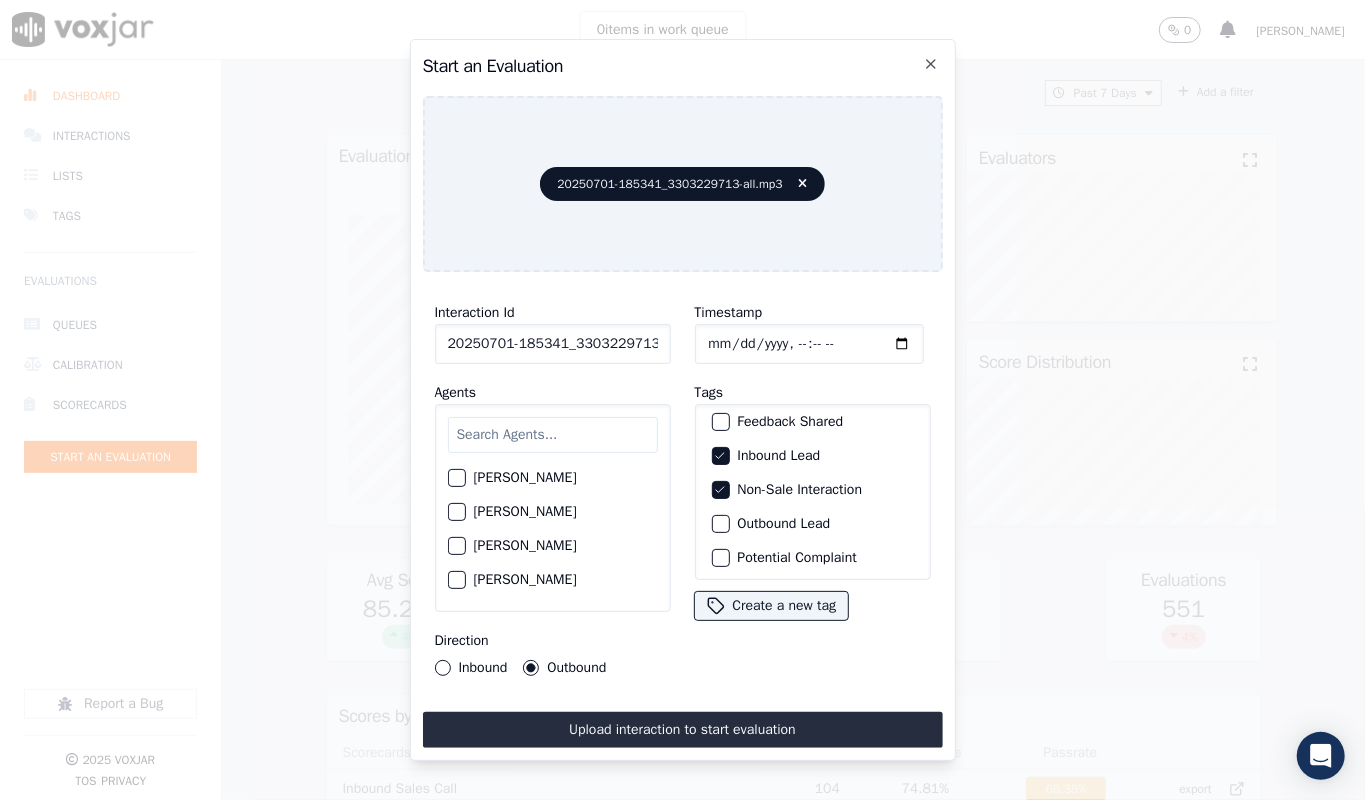 drag, startPoint x: 712, startPoint y: 513, endPoint x: 705, endPoint y: 449, distance: 64.381676 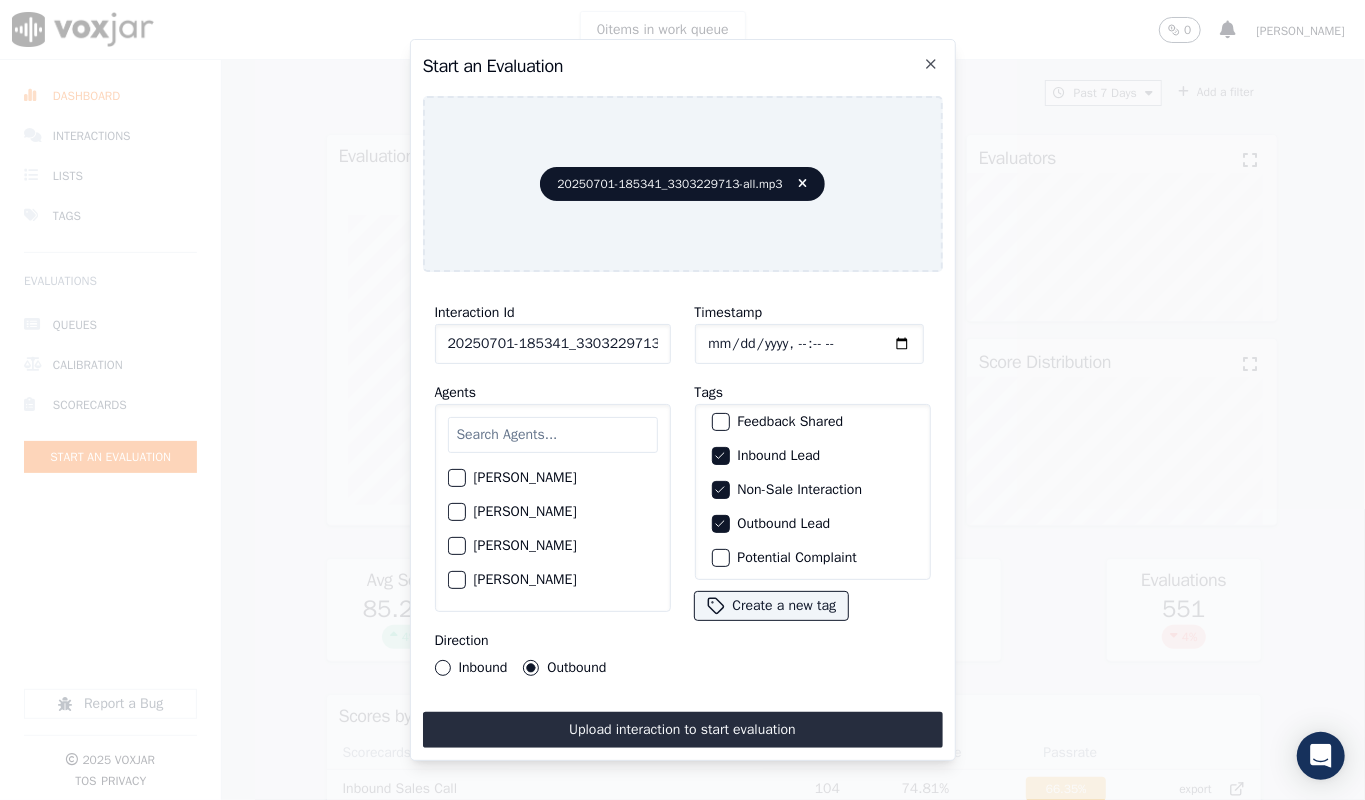 click 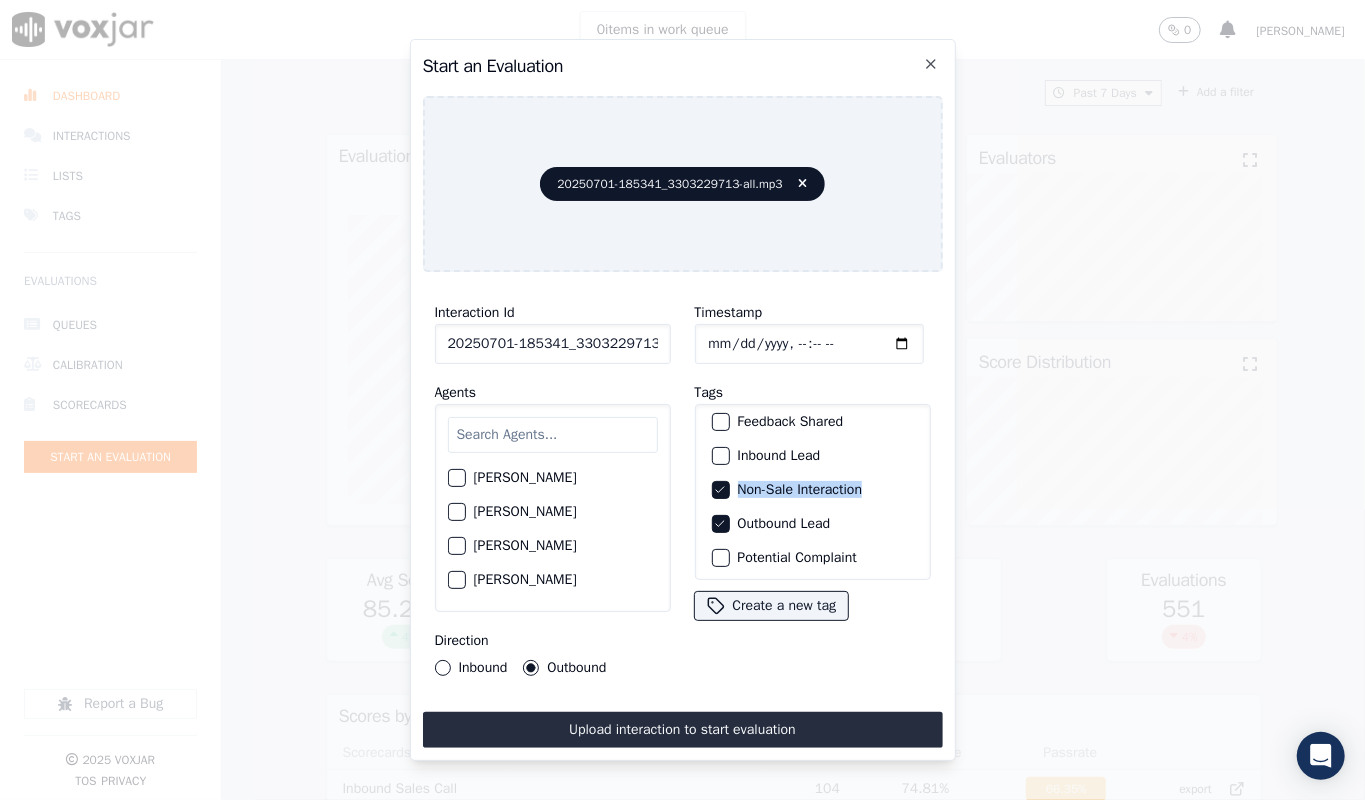 drag, startPoint x: 906, startPoint y: 458, endPoint x: 900, endPoint y: 480, distance: 22.803509 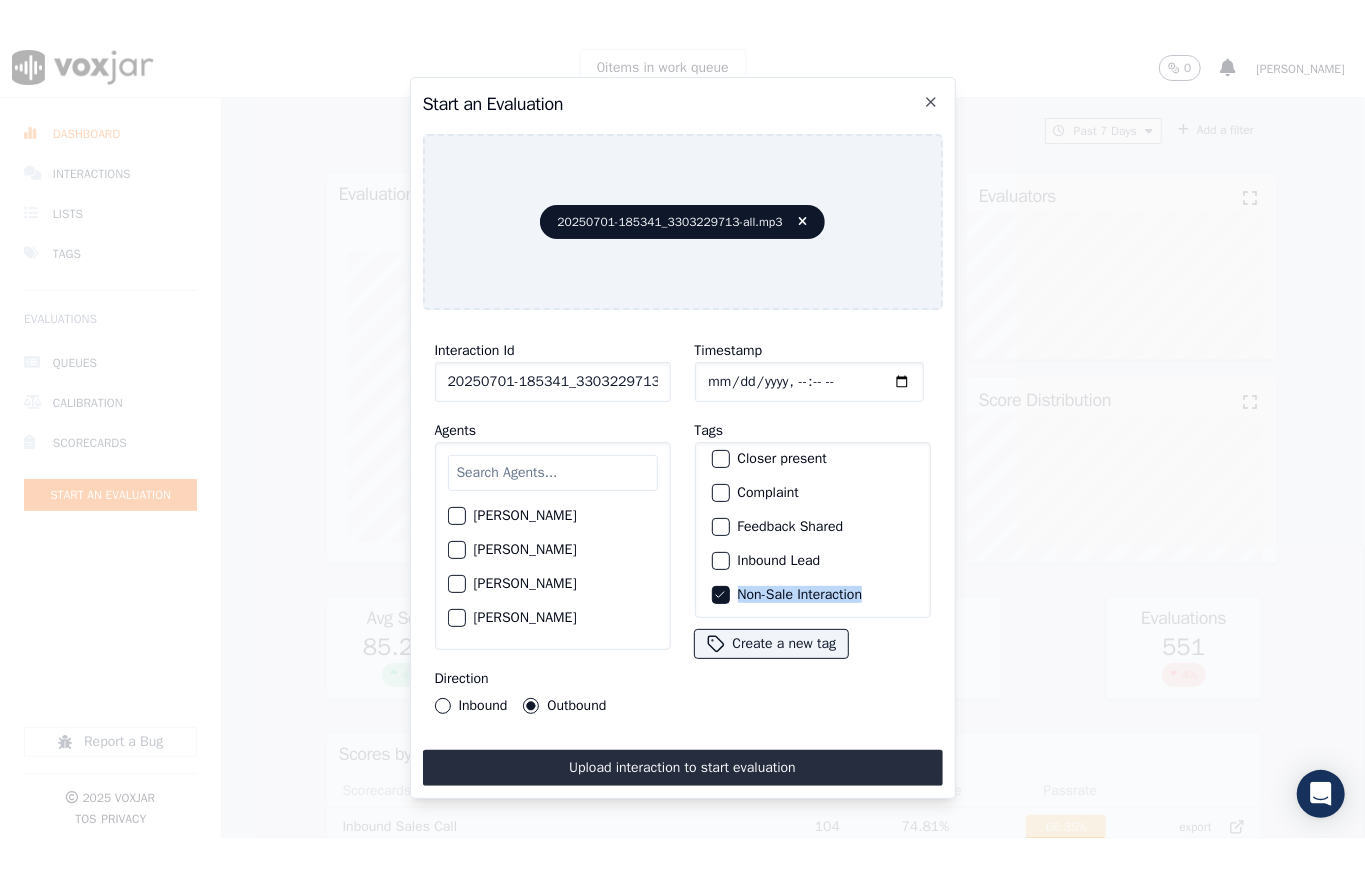 scroll, scrollTop: 0, scrollLeft: 0, axis: both 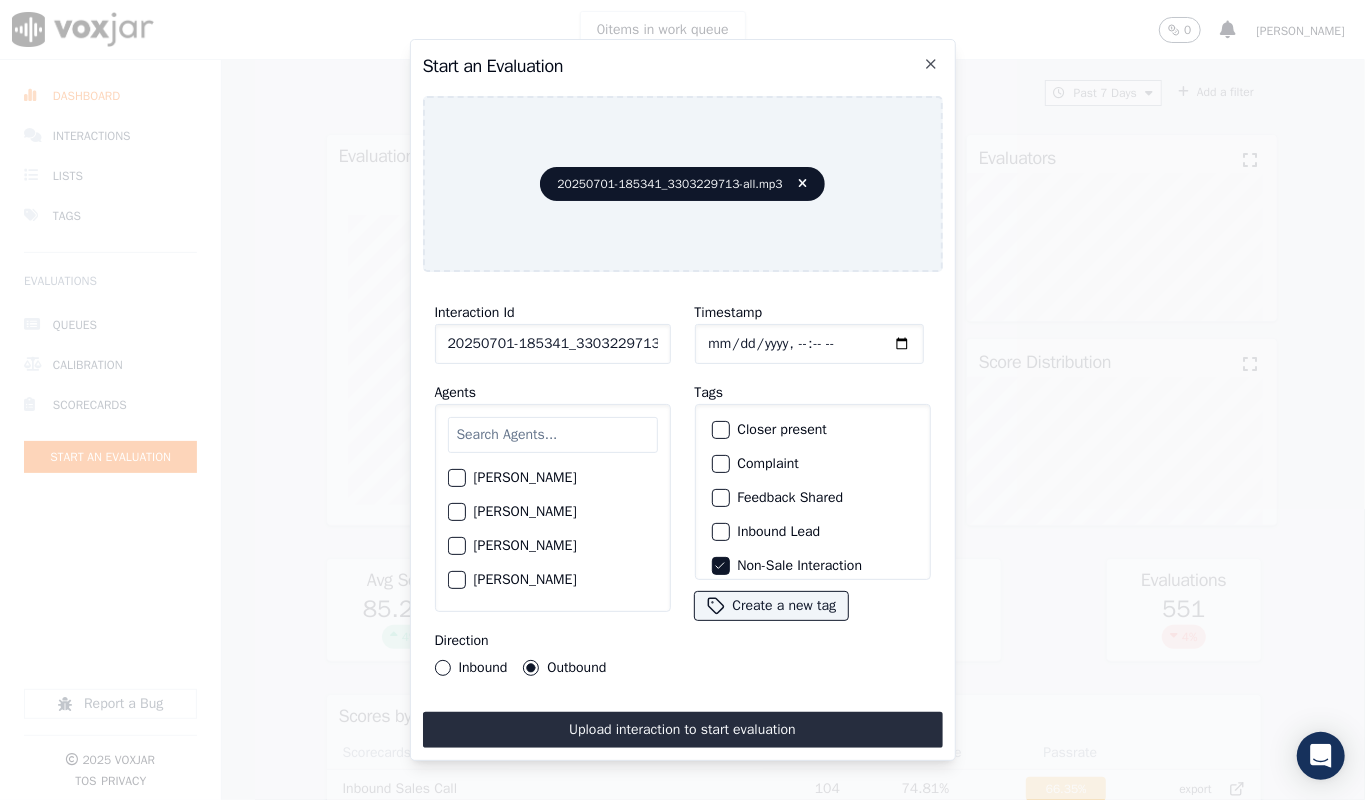 click at bounding box center [553, 435] 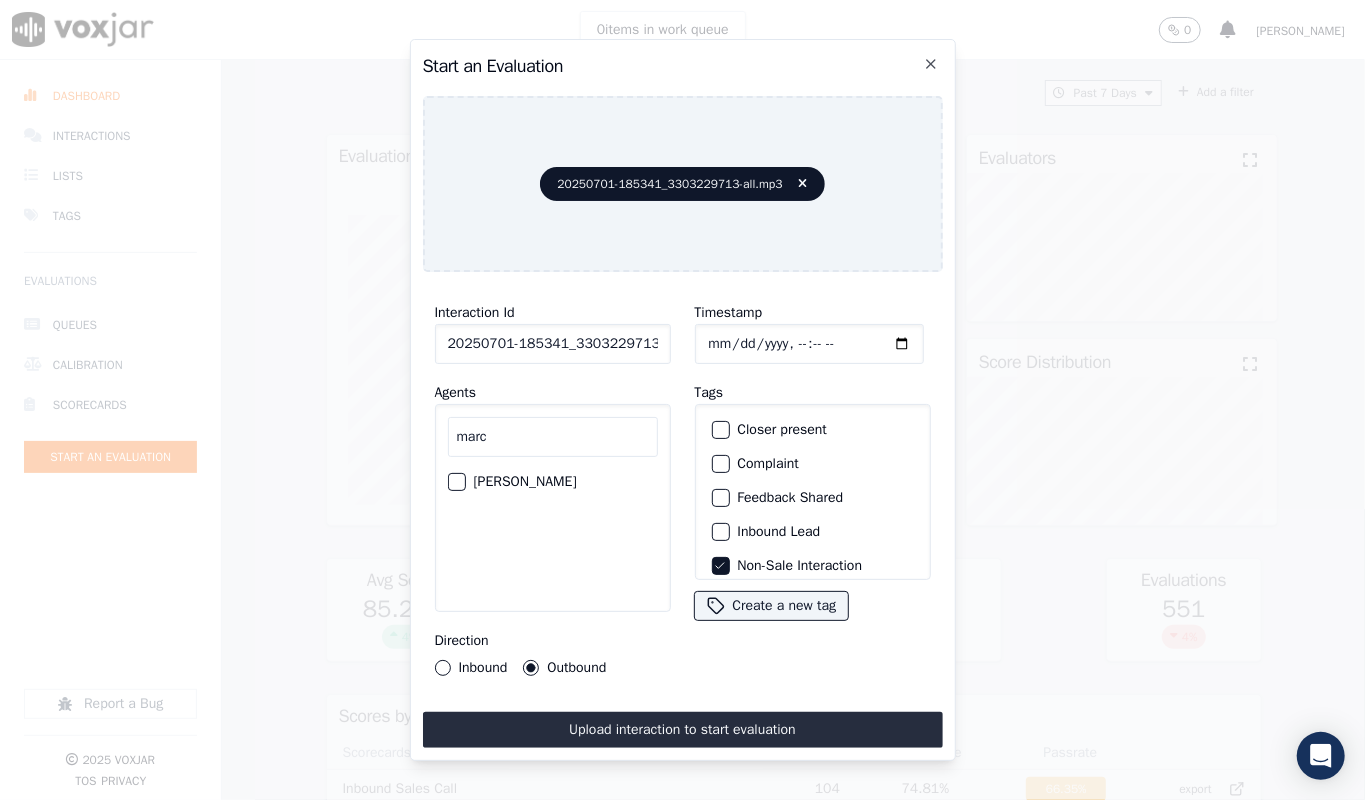 type on "marc" 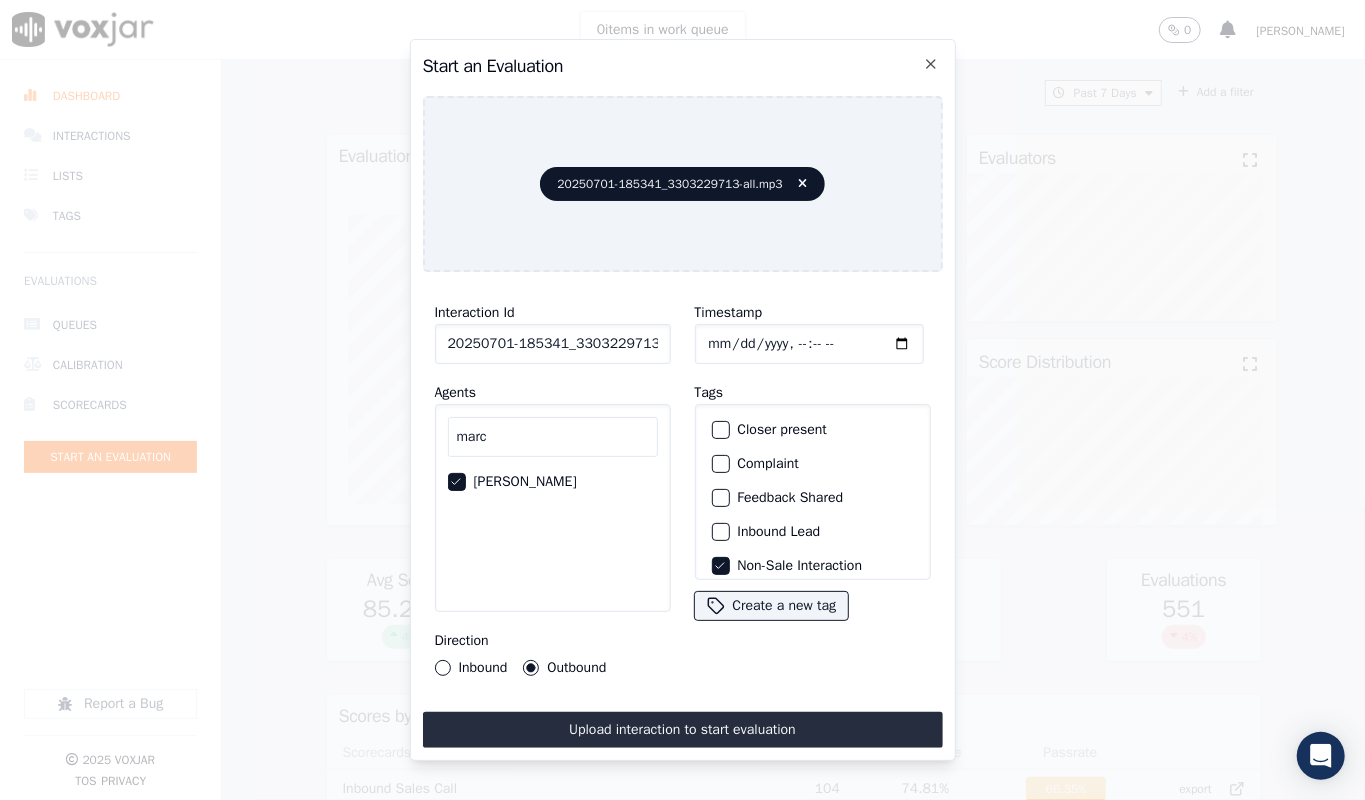 click on "Interaction Id   20250701-185341_3303229713-T1C1     Agents   [PERSON_NAME]     [PERSON_NAME]     Direction     Inbound     Outbound   Timestamp       Tags     Closer present     Complaint     Feedback Shared     Inbound Lead     Non-Sale Interaction     Outbound Lead     Potential Complaint     Renewal Lead (Inbound / Outbound)     Sale Interaction
Create a new tag     Upload interaction to start evaluation" at bounding box center (683, 518) 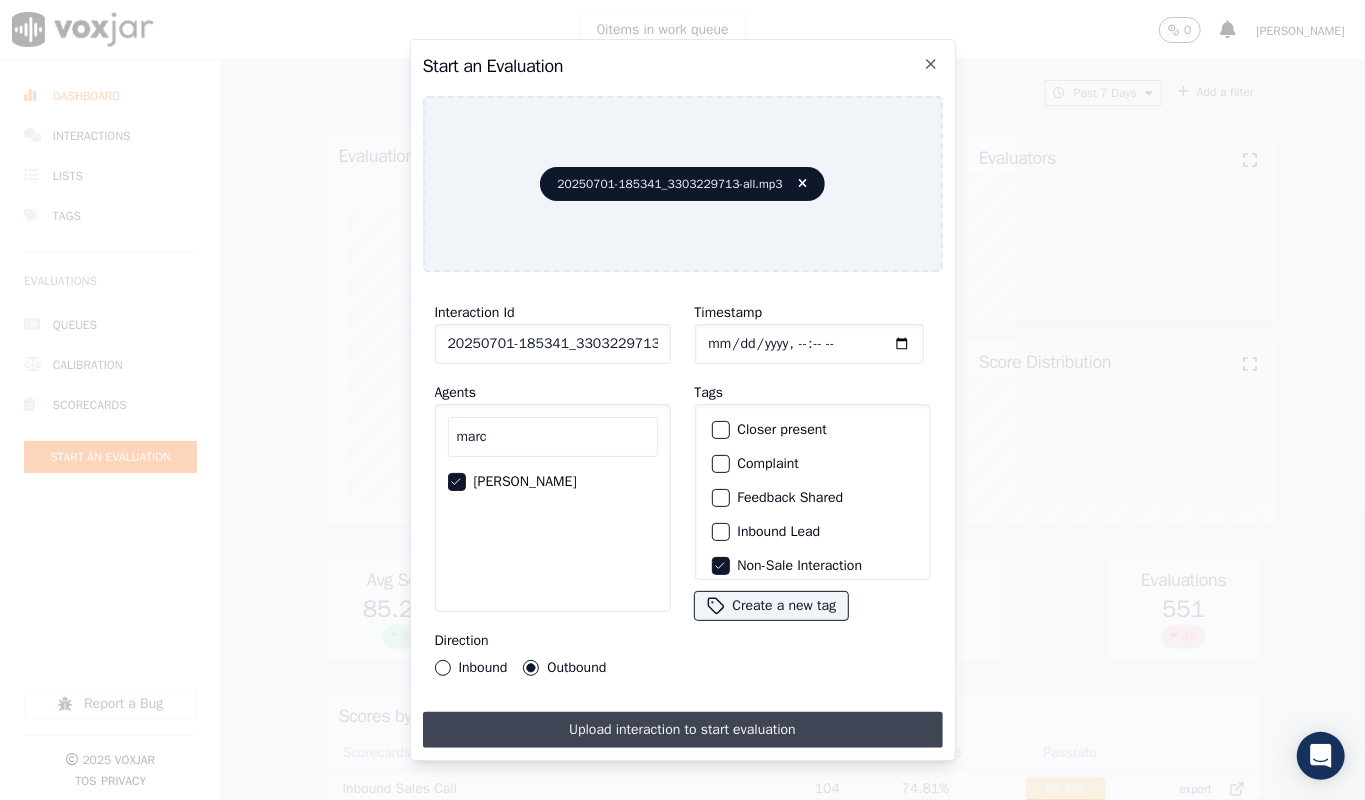 click on "Upload interaction to start evaluation" at bounding box center (683, 730) 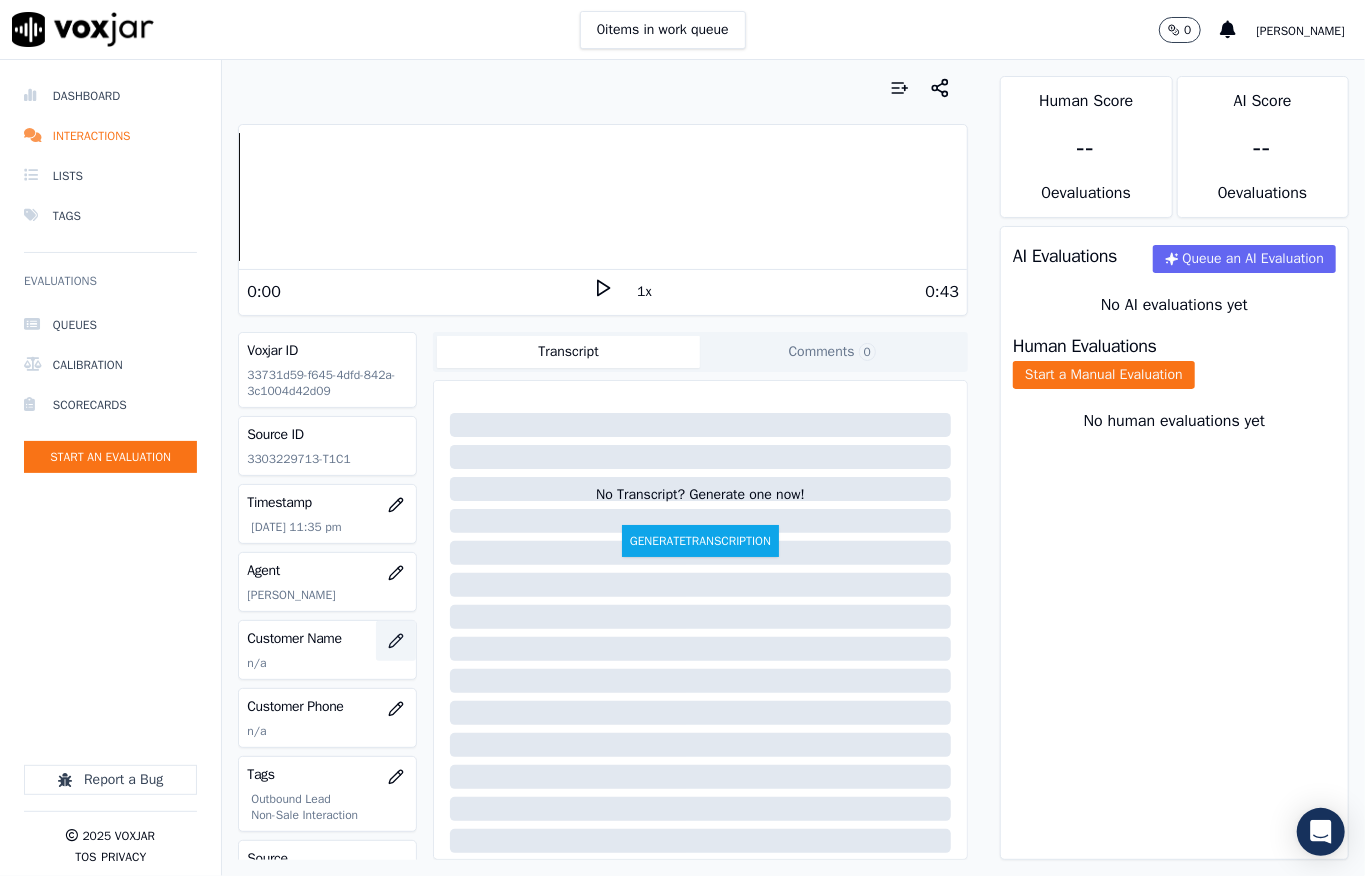 click at bounding box center (396, 641) 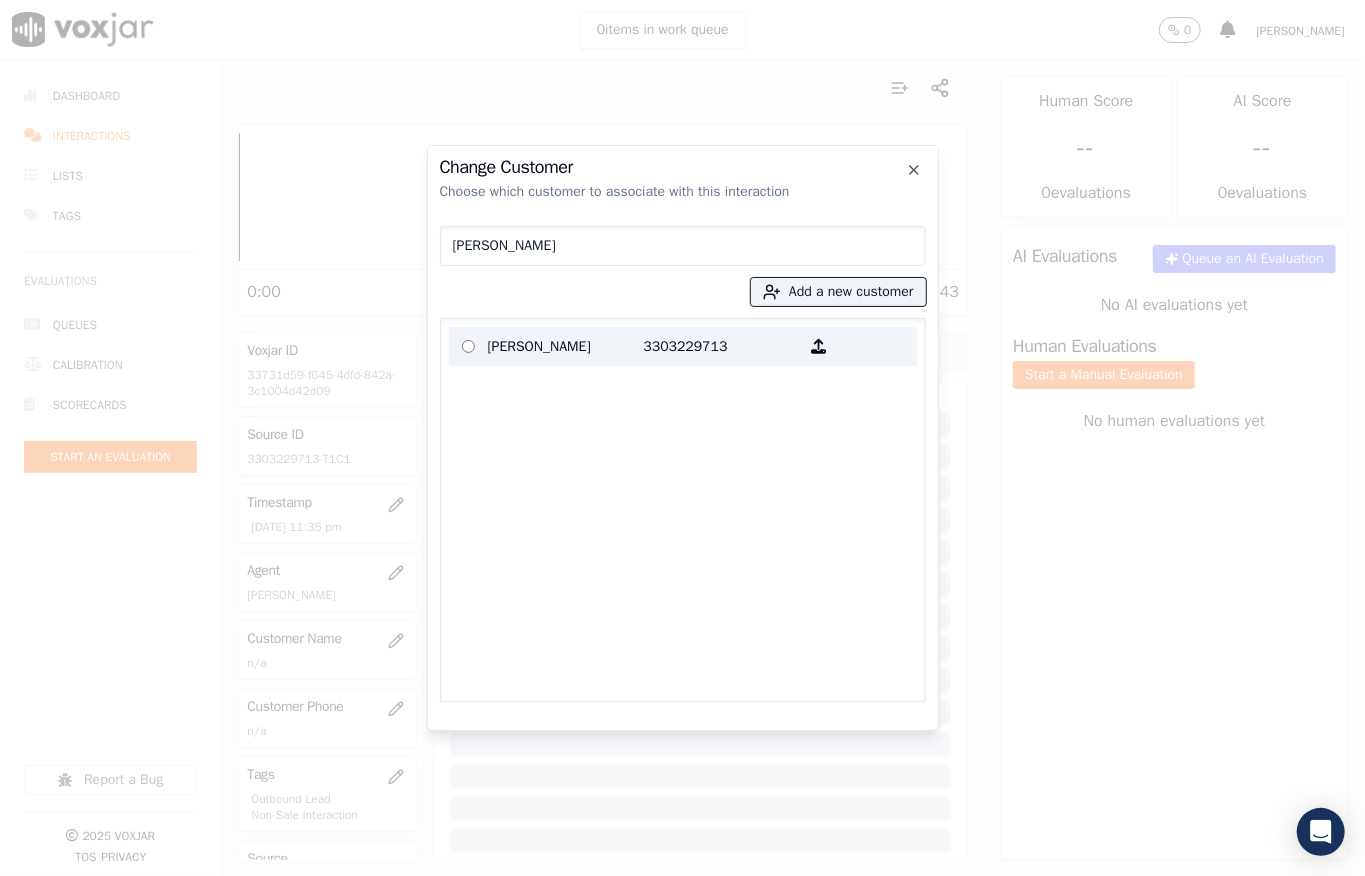 type on "[PERSON_NAME]" 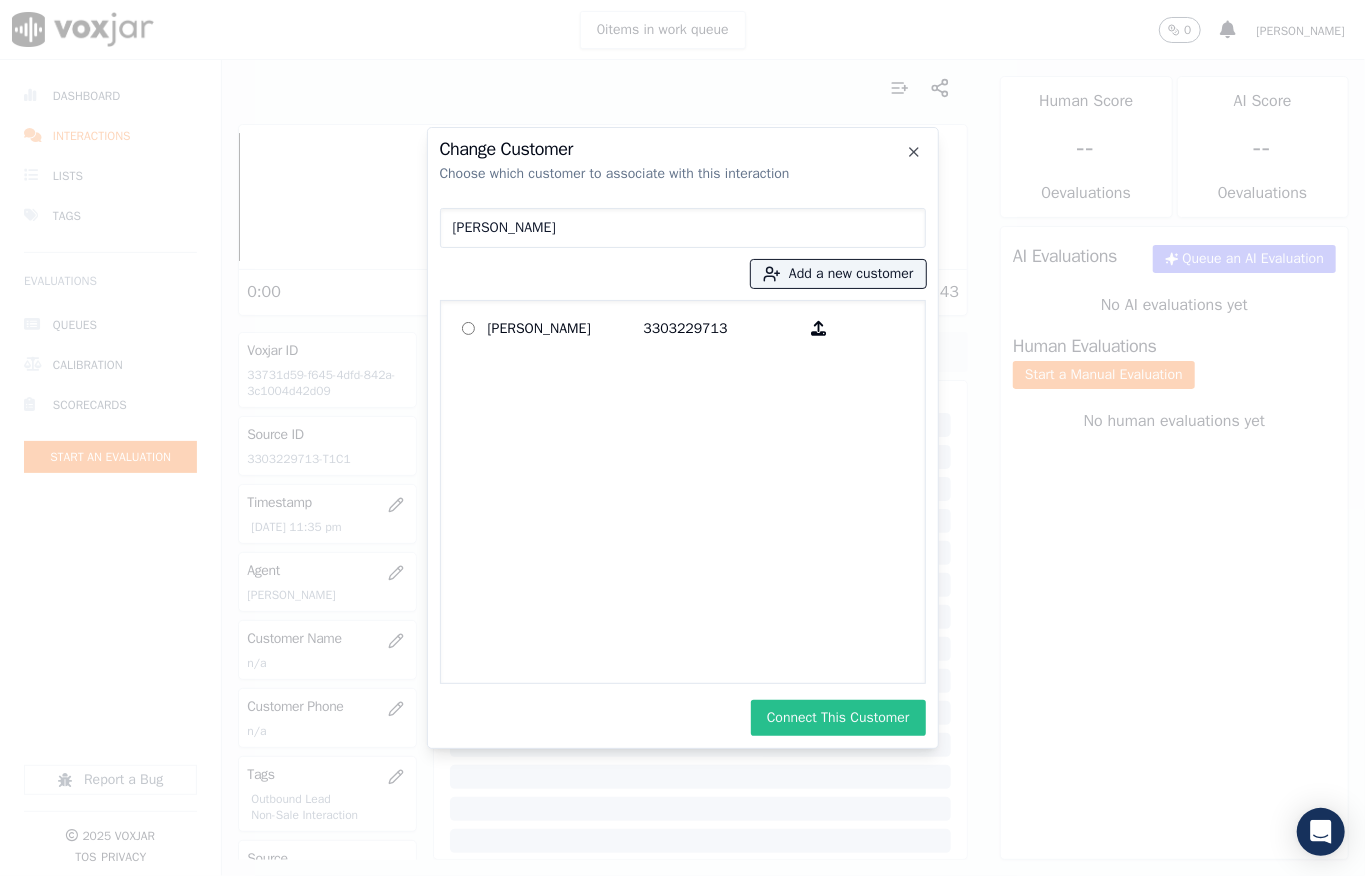 click on "Connect This Customer" at bounding box center (838, 718) 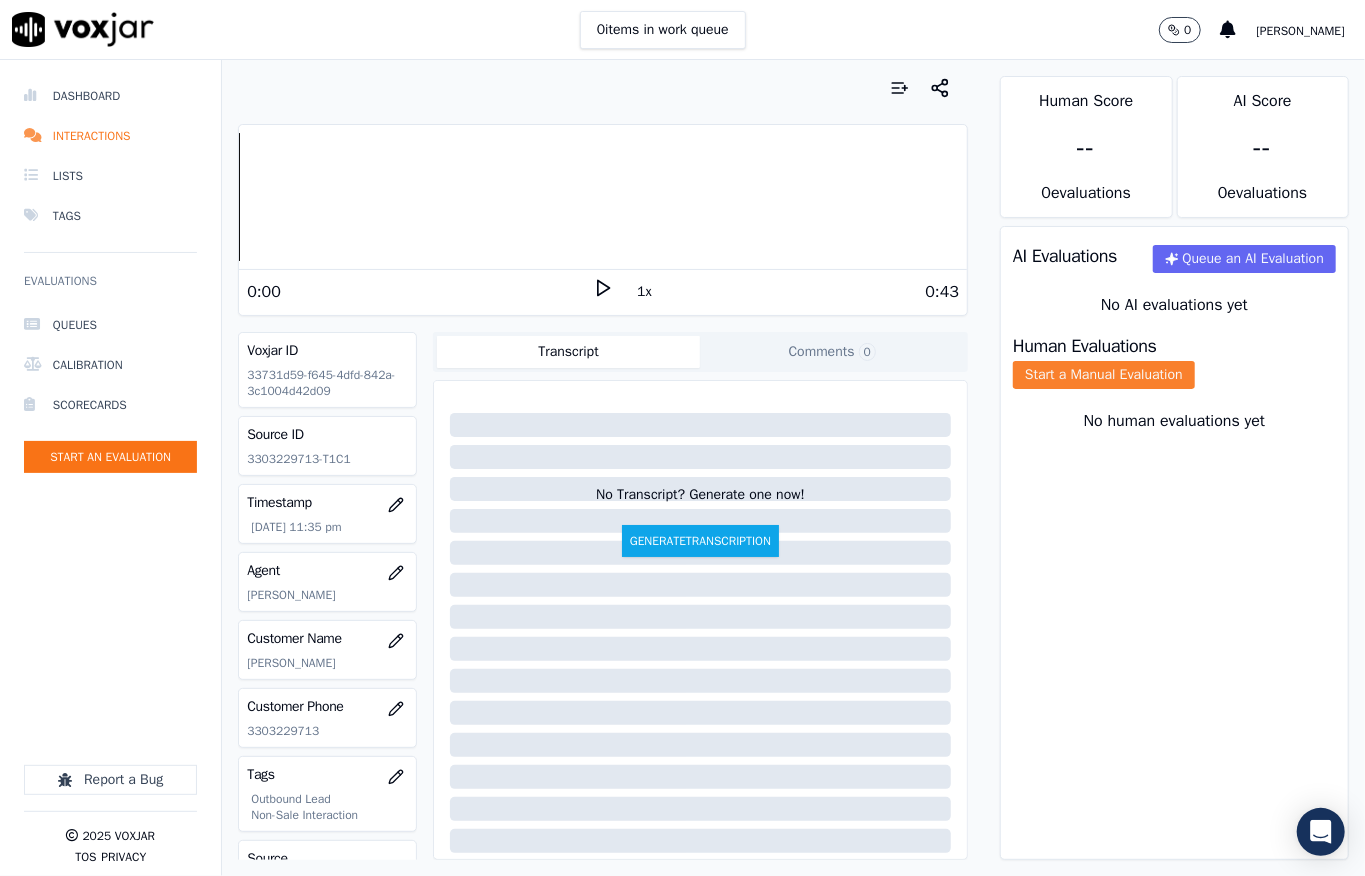click on "Start a Manual Evaluation" 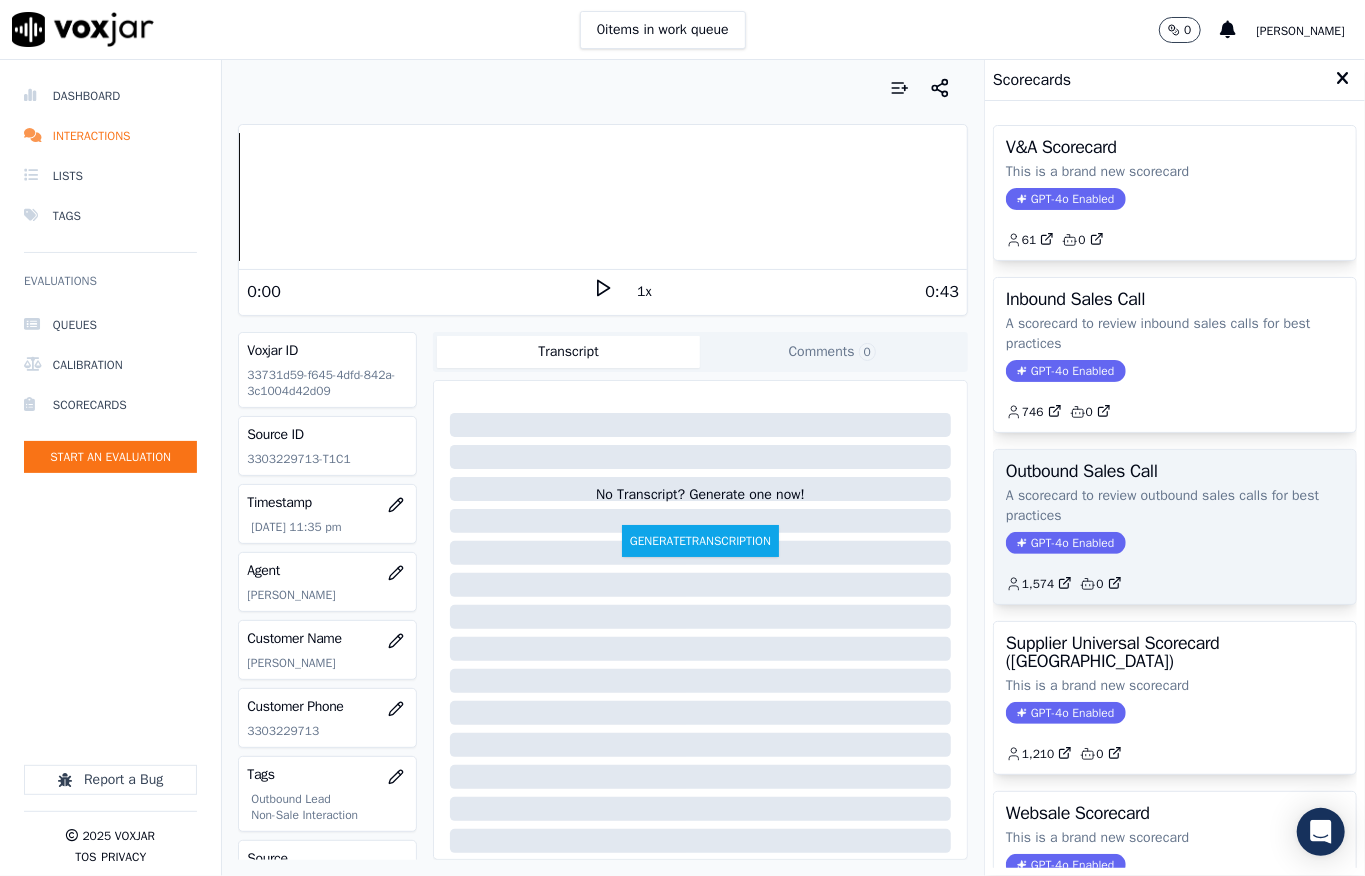 click on "GPT-4o Enabled" at bounding box center (1065, 543) 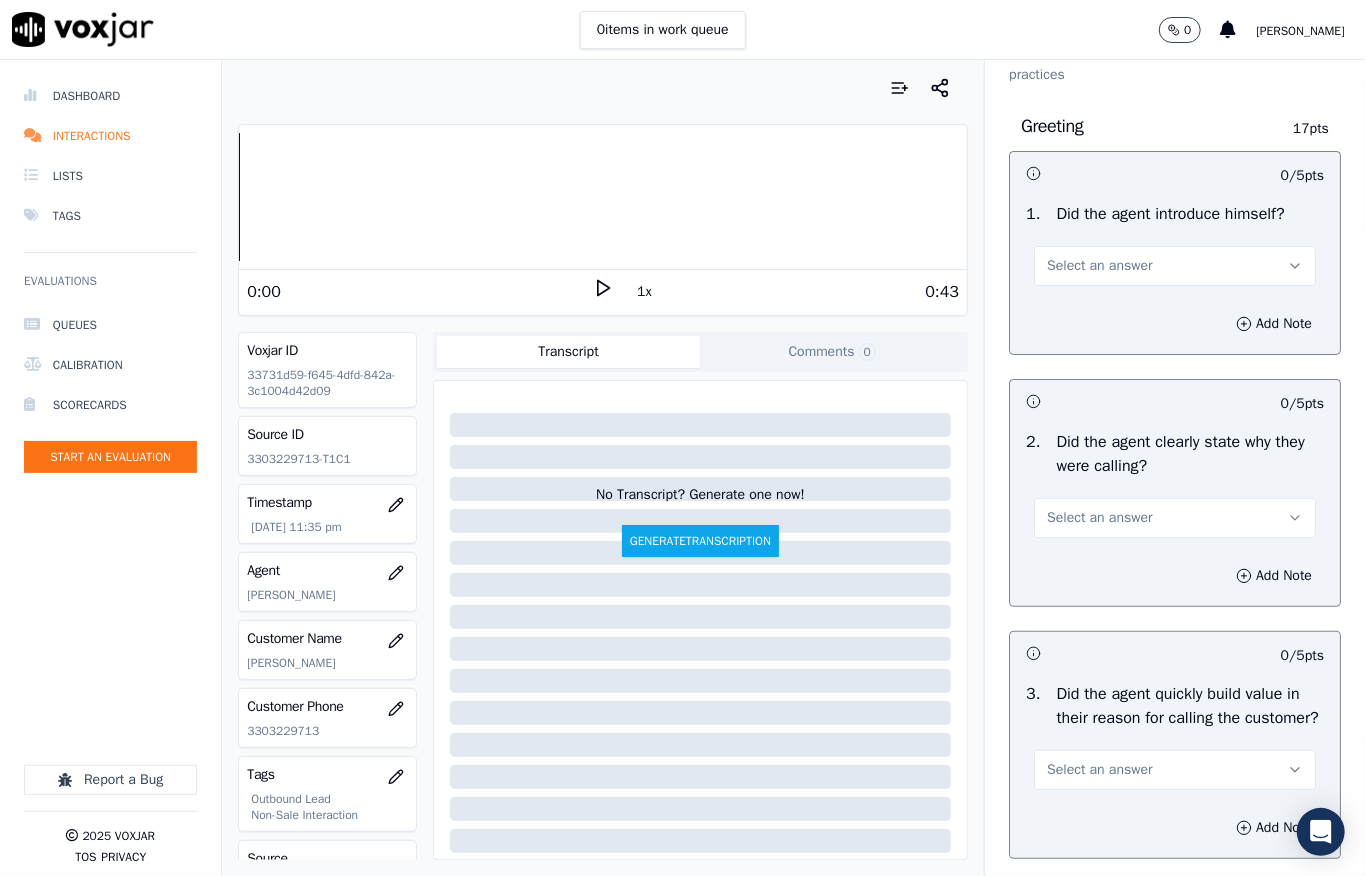 scroll, scrollTop: 133, scrollLeft: 0, axis: vertical 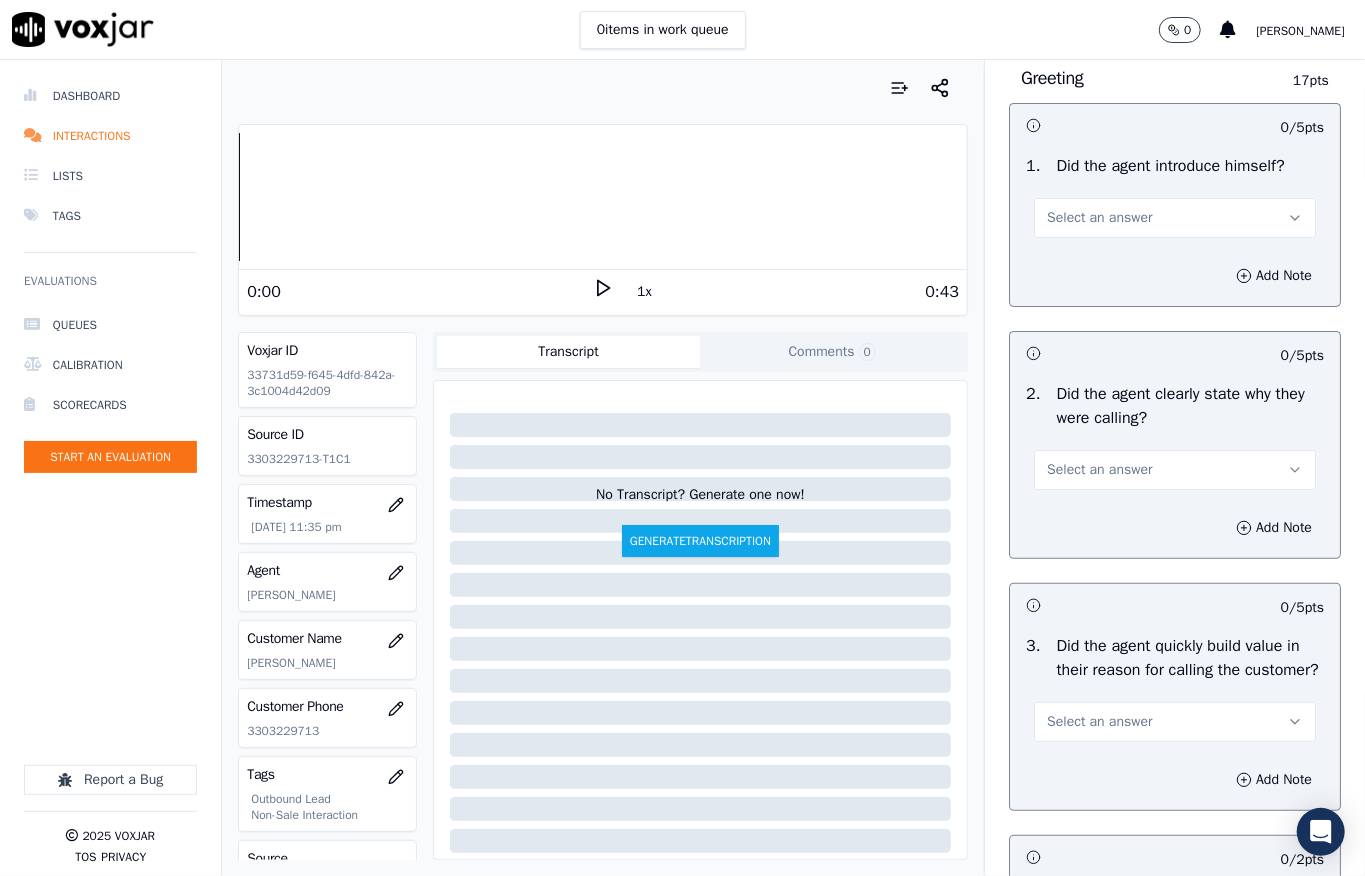 click on "Select an answer" at bounding box center (1099, 218) 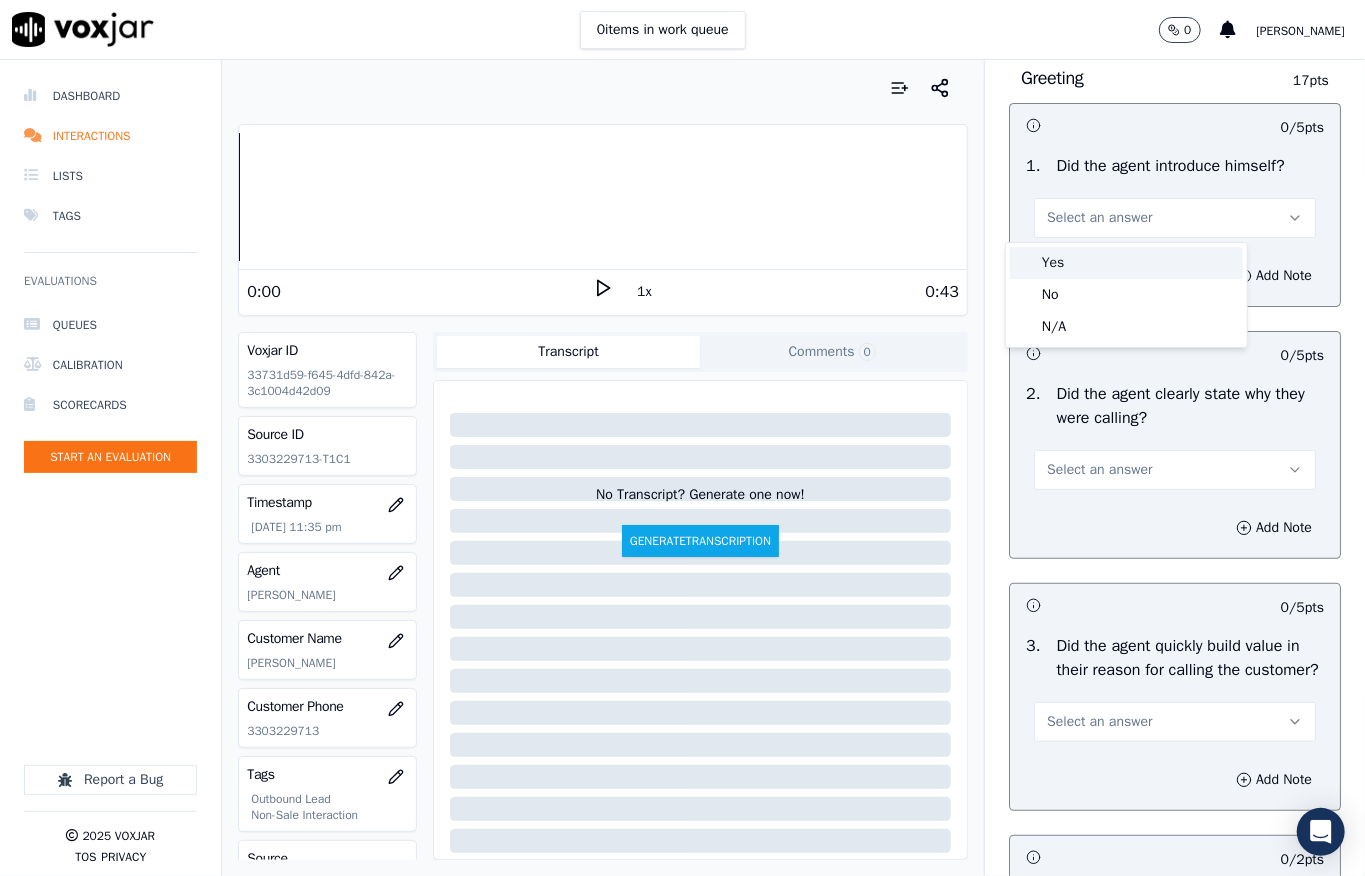 click on "Yes" at bounding box center (1126, 263) 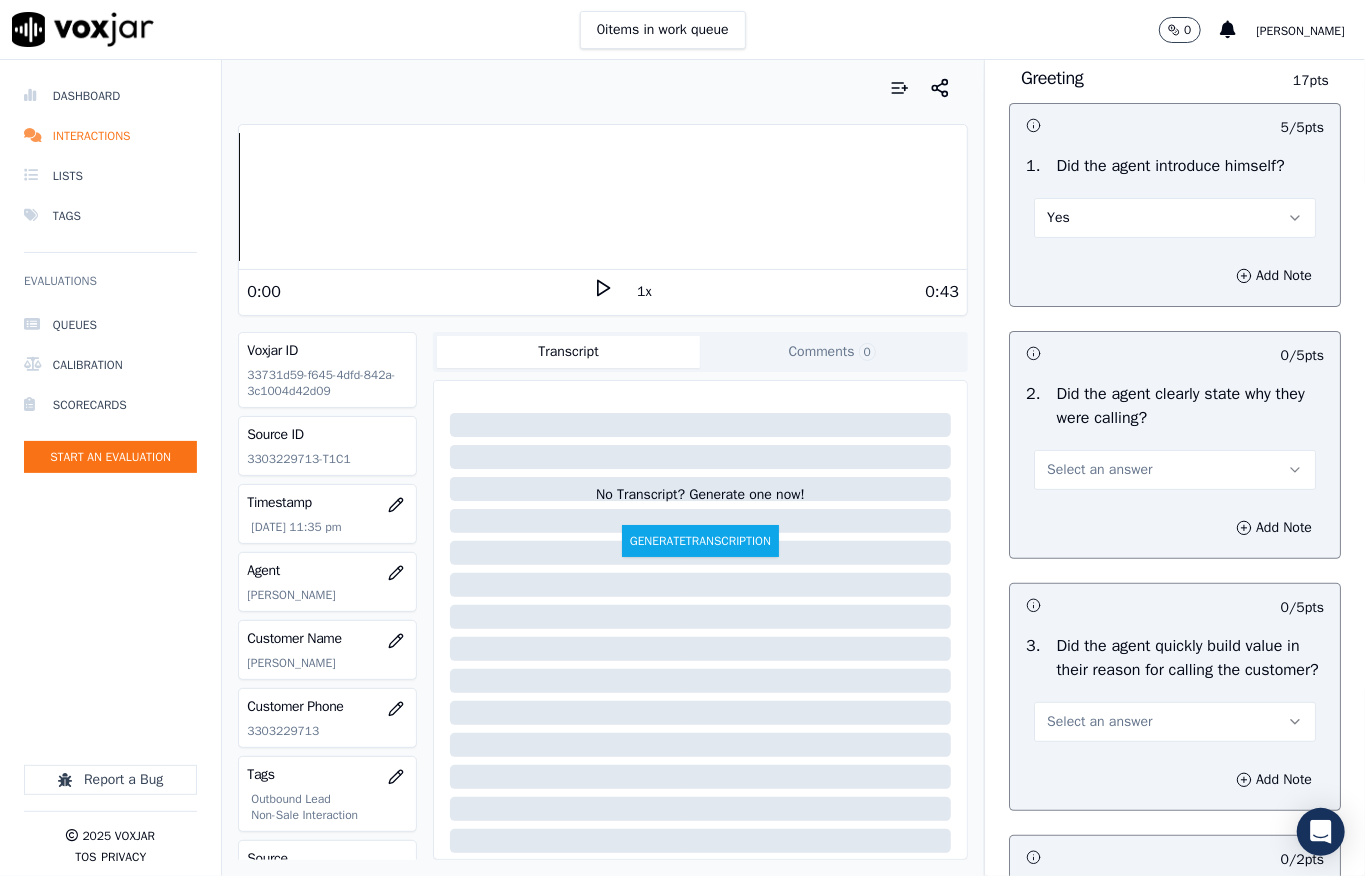 scroll, scrollTop: 266, scrollLeft: 0, axis: vertical 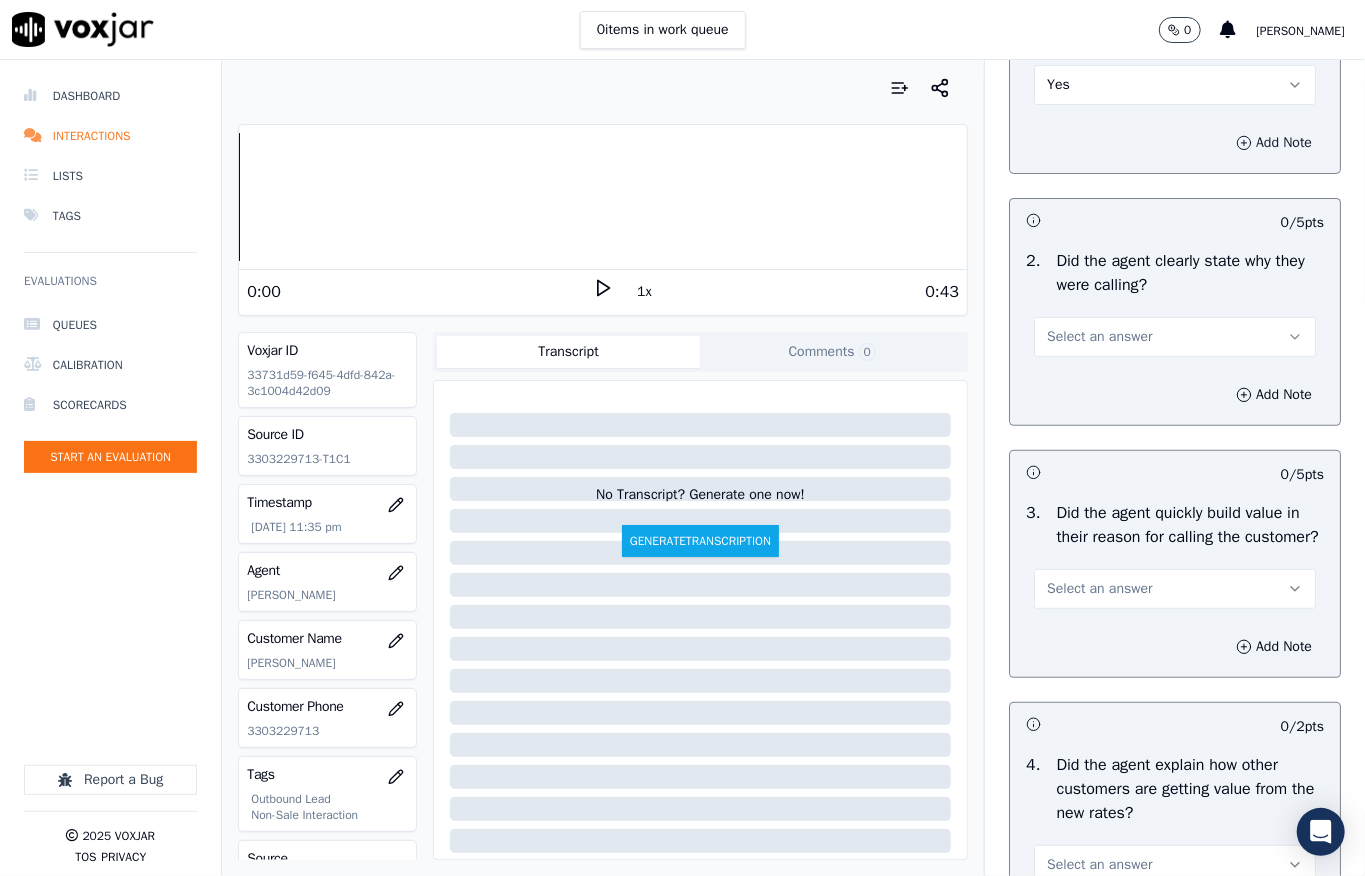 click on "Add Note" at bounding box center (1274, 143) 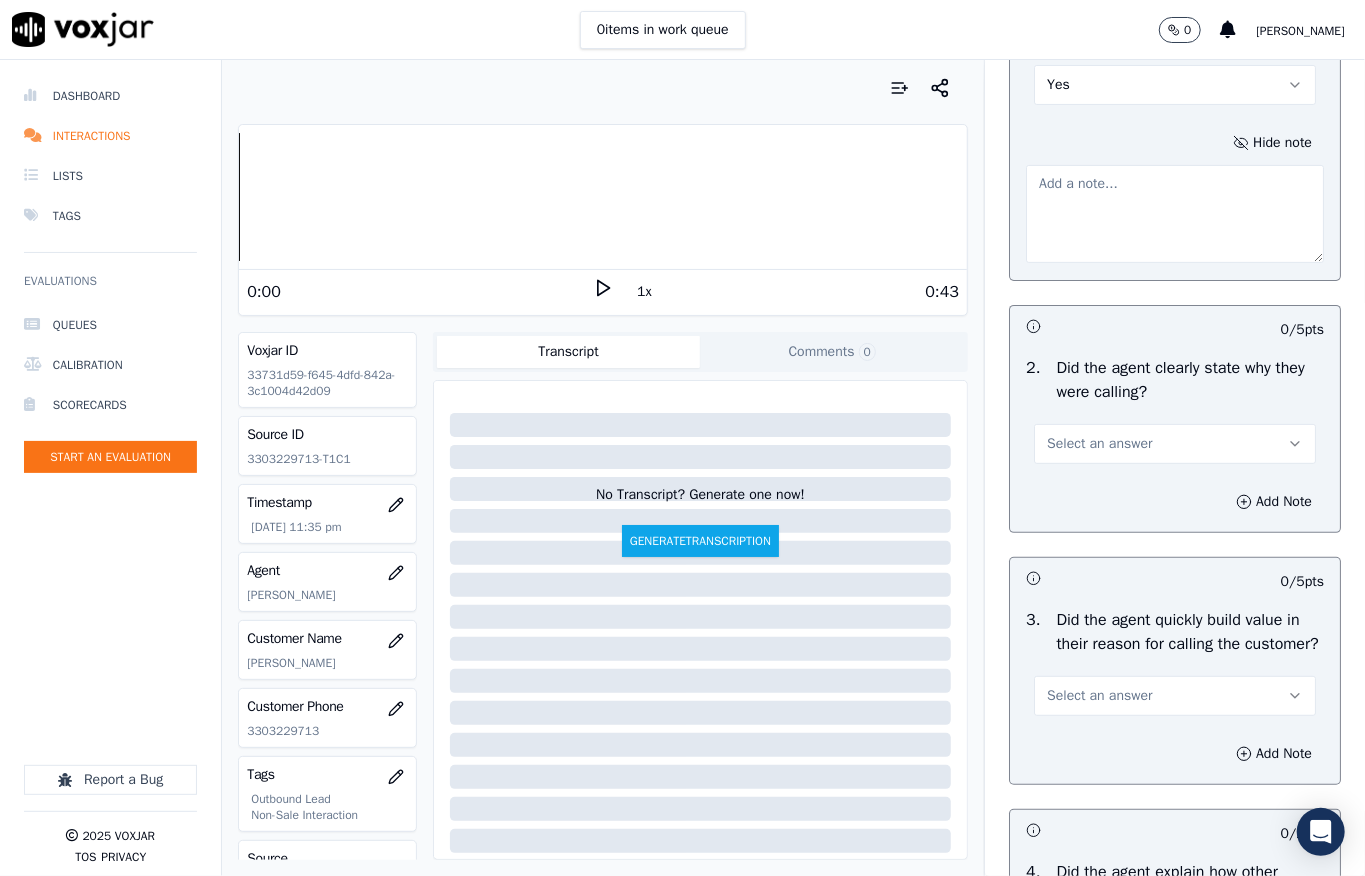 click at bounding box center [1175, 214] 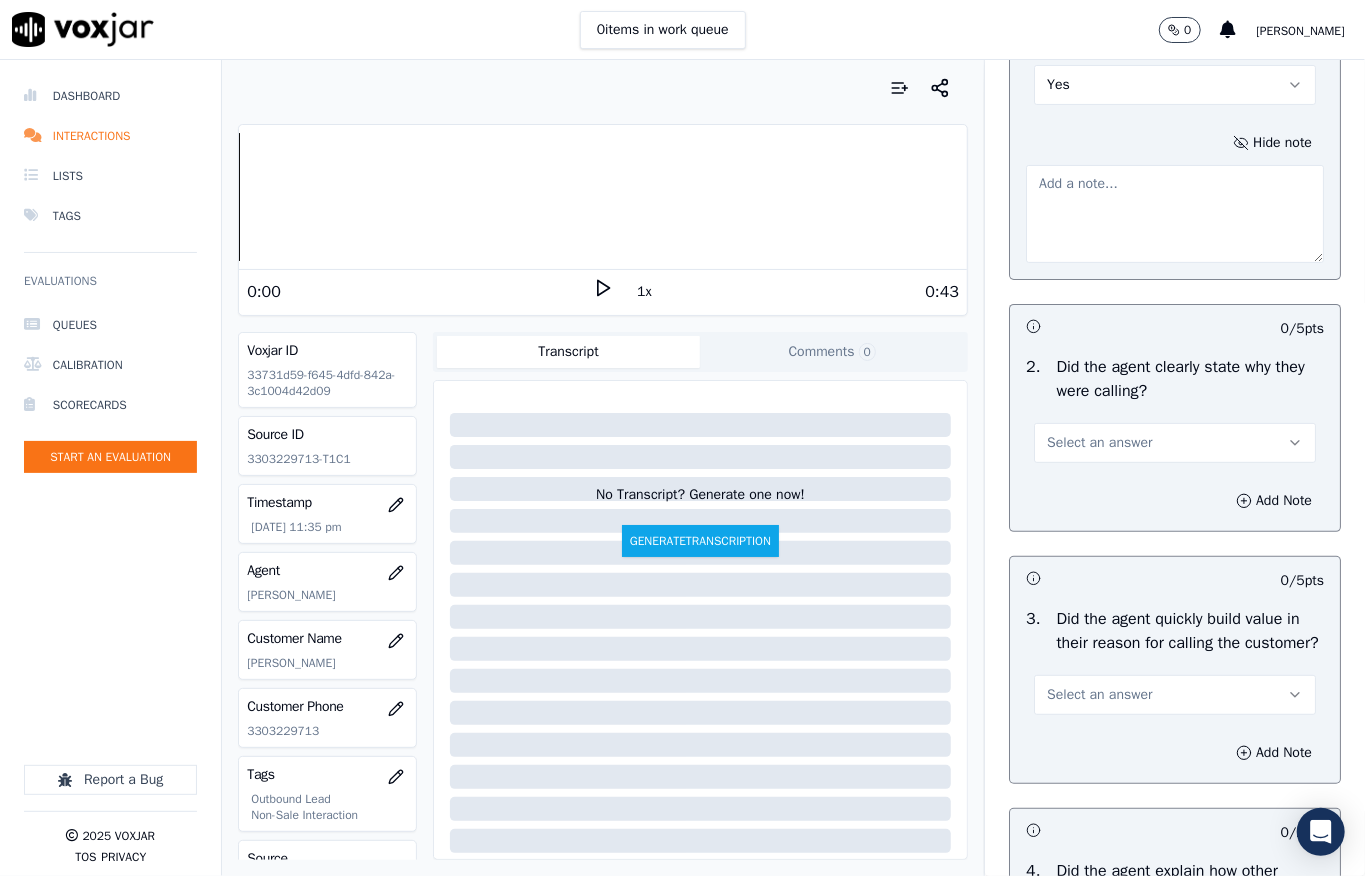 scroll, scrollTop: 0, scrollLeft: 0, axis: both 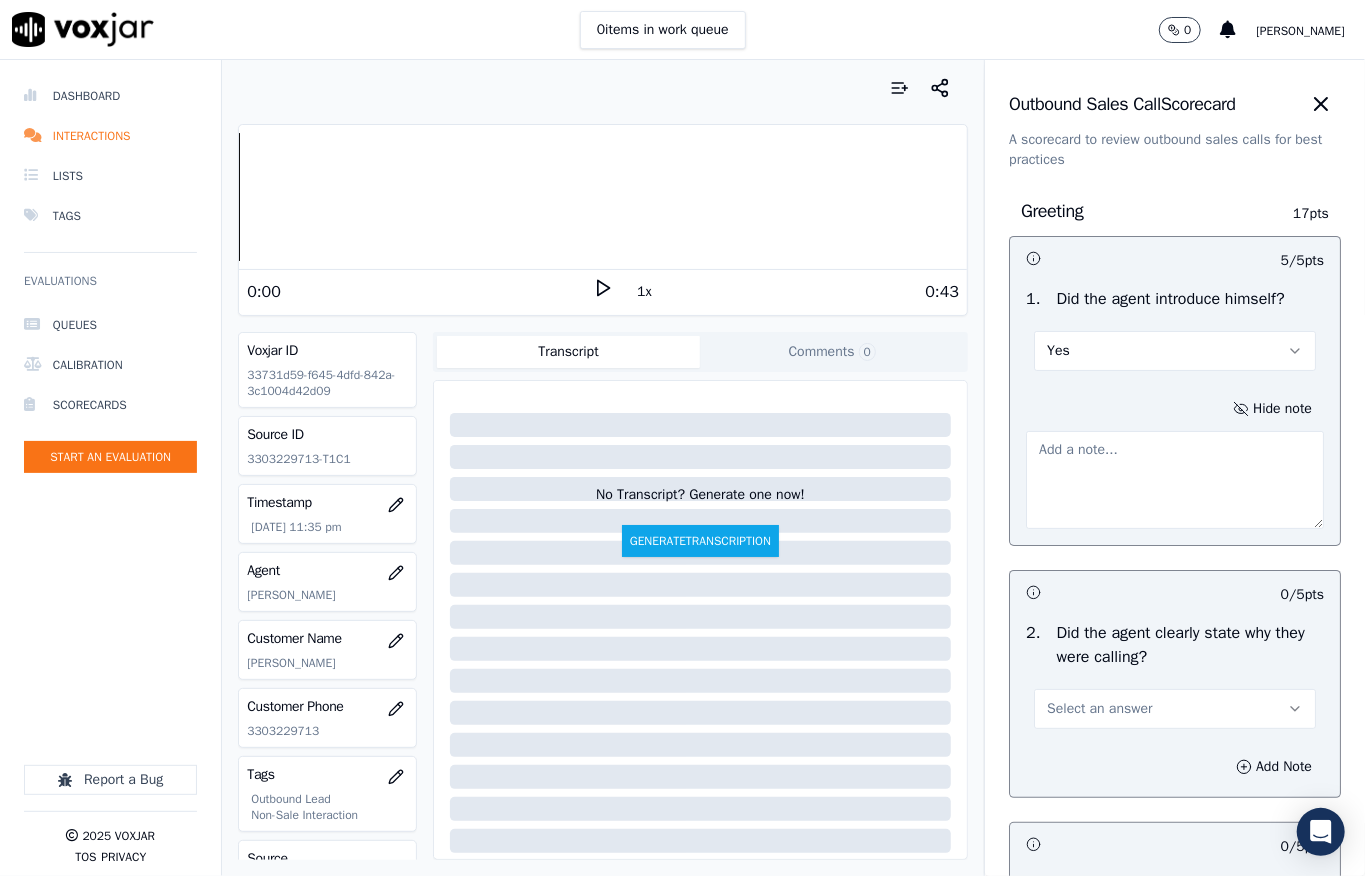 paste on "Agent [PERSON_NAME] called the customer but introduced himself as [PERSON_NAME]" 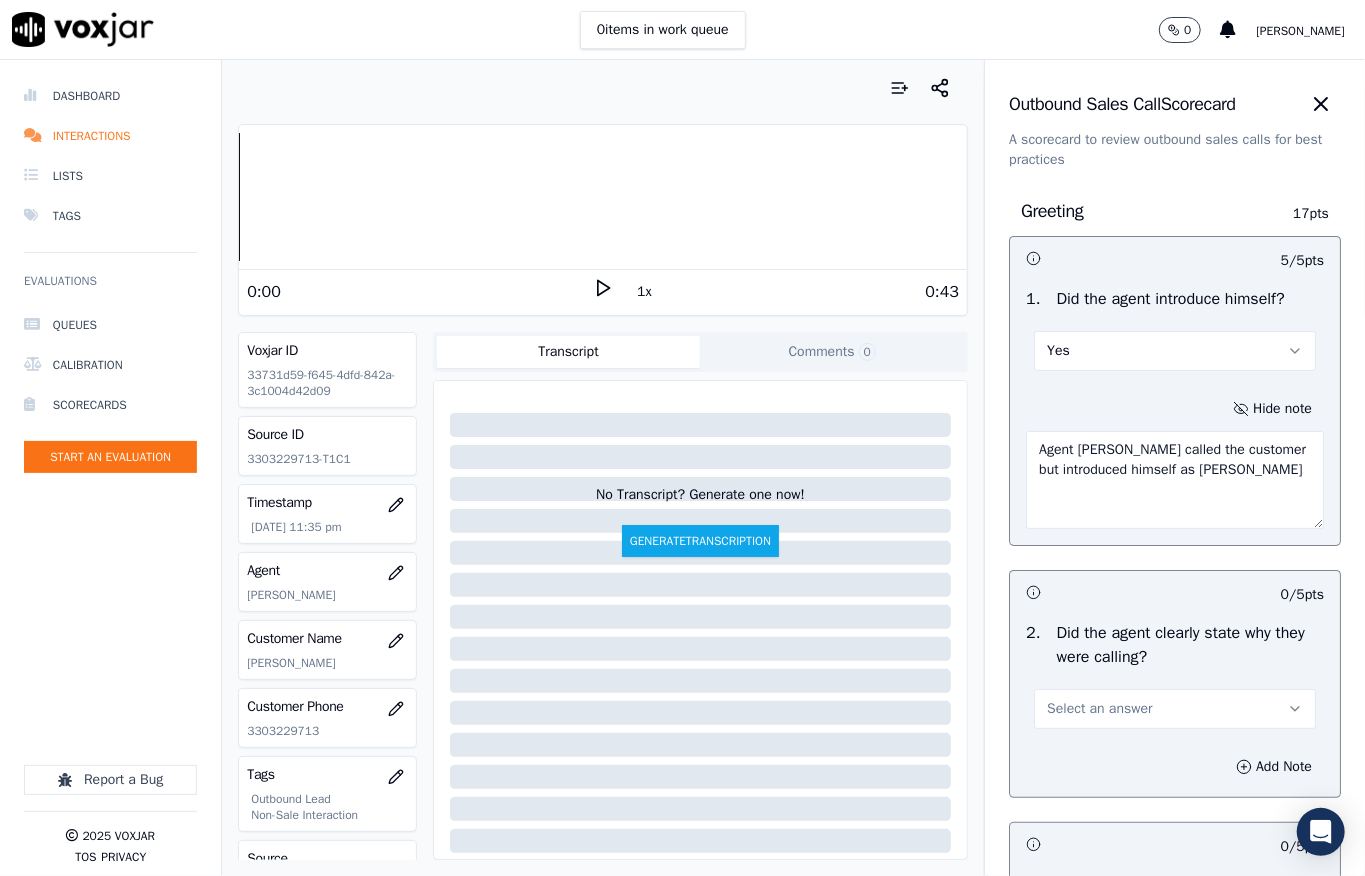 type on "Agent [PERSON_NAME] called the customer but introduced himself as [PERSON_NAME]" 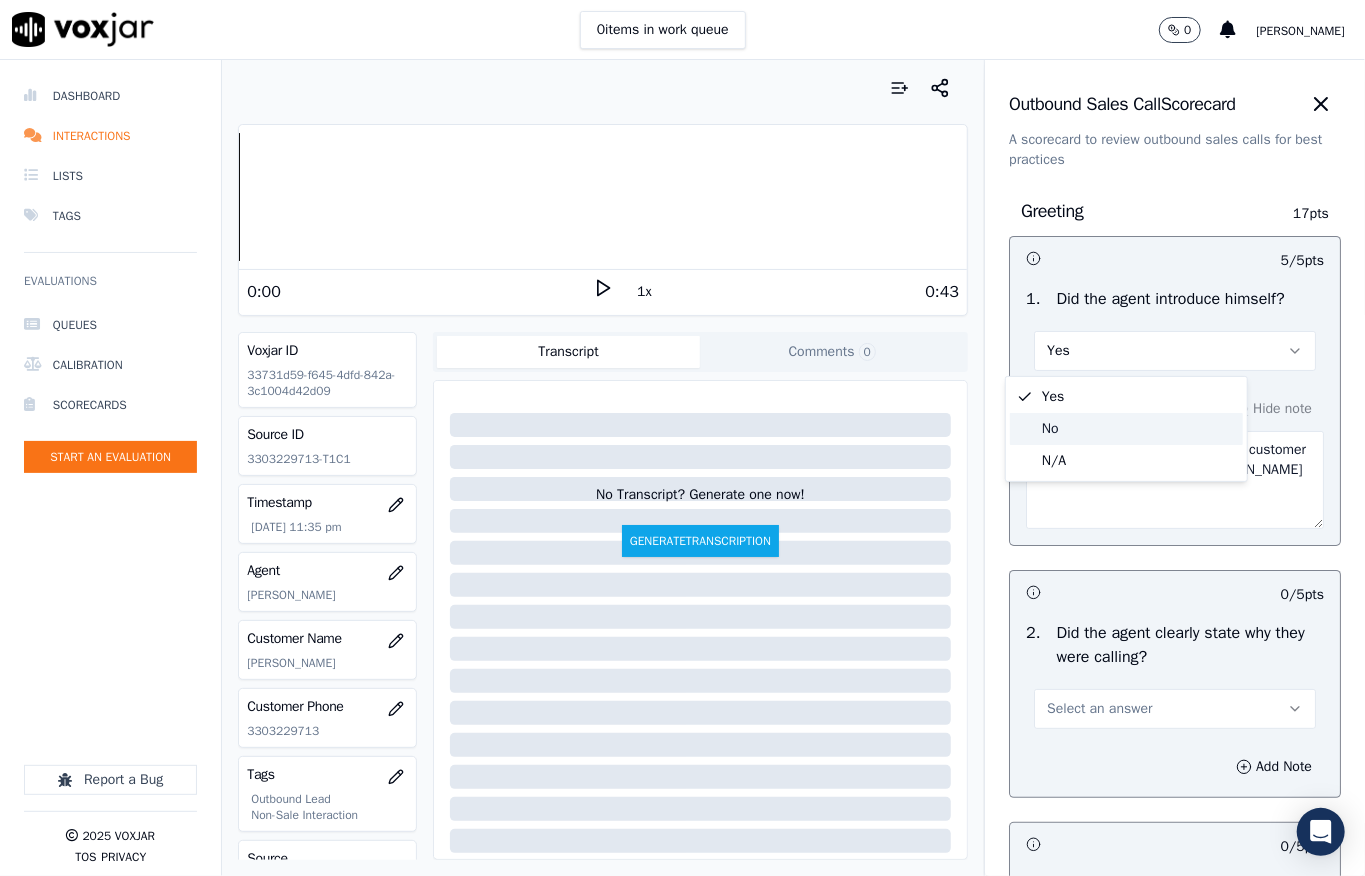 click on "No" 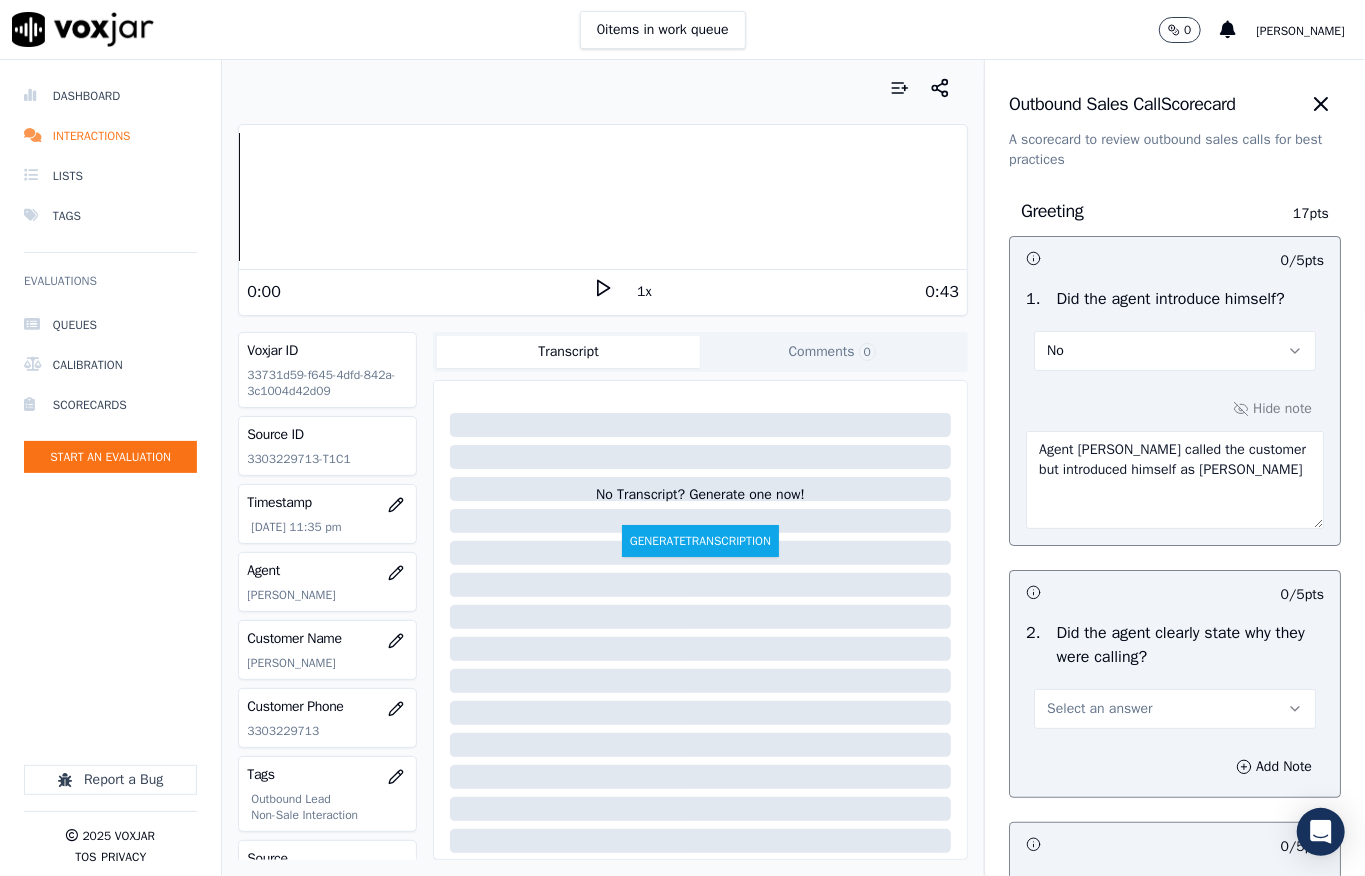 scroll, scrollTop: 133, scrollLeft: 0, axis: vertical 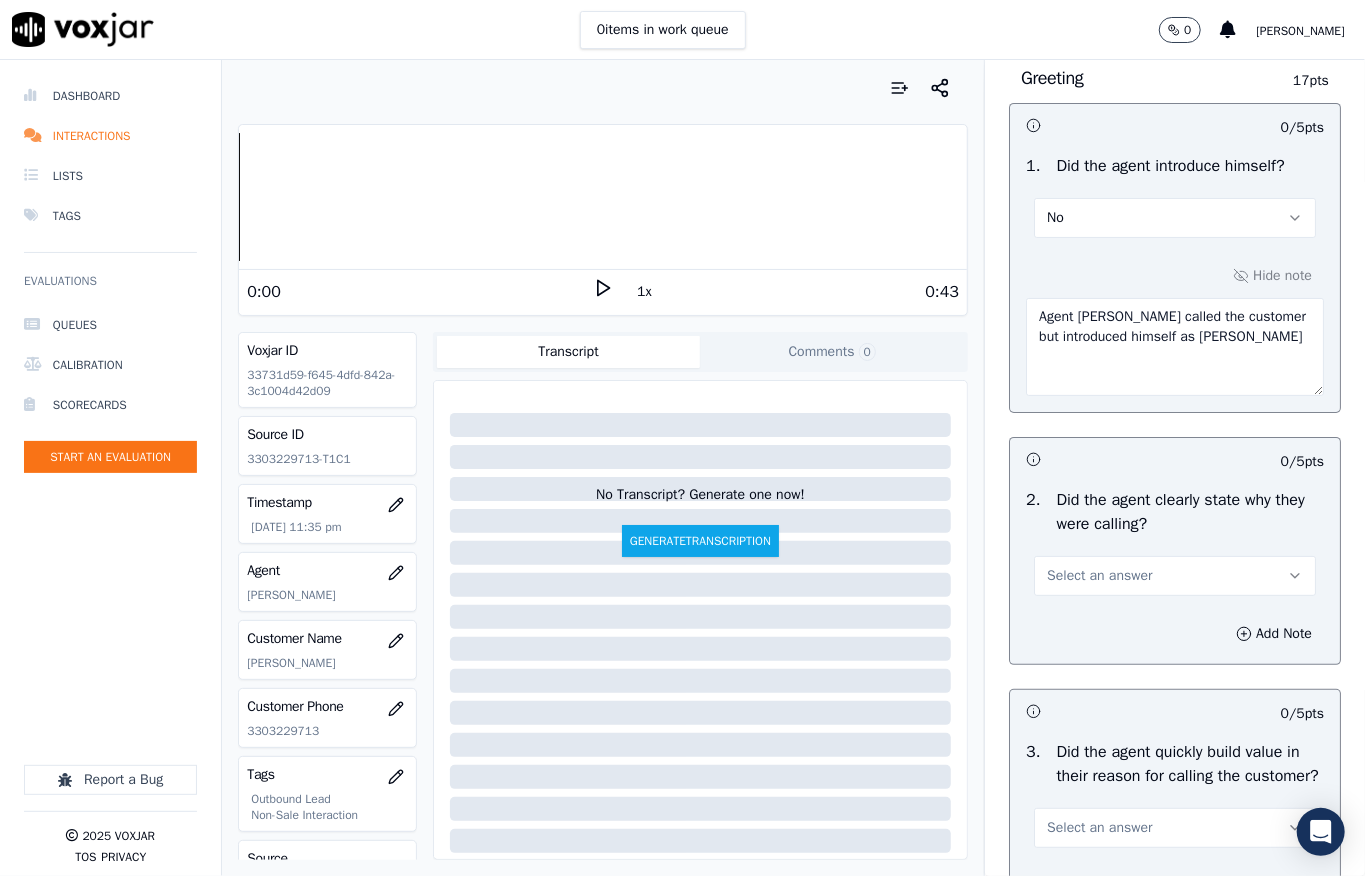 click on "No" at bounding box center (1175, 218) 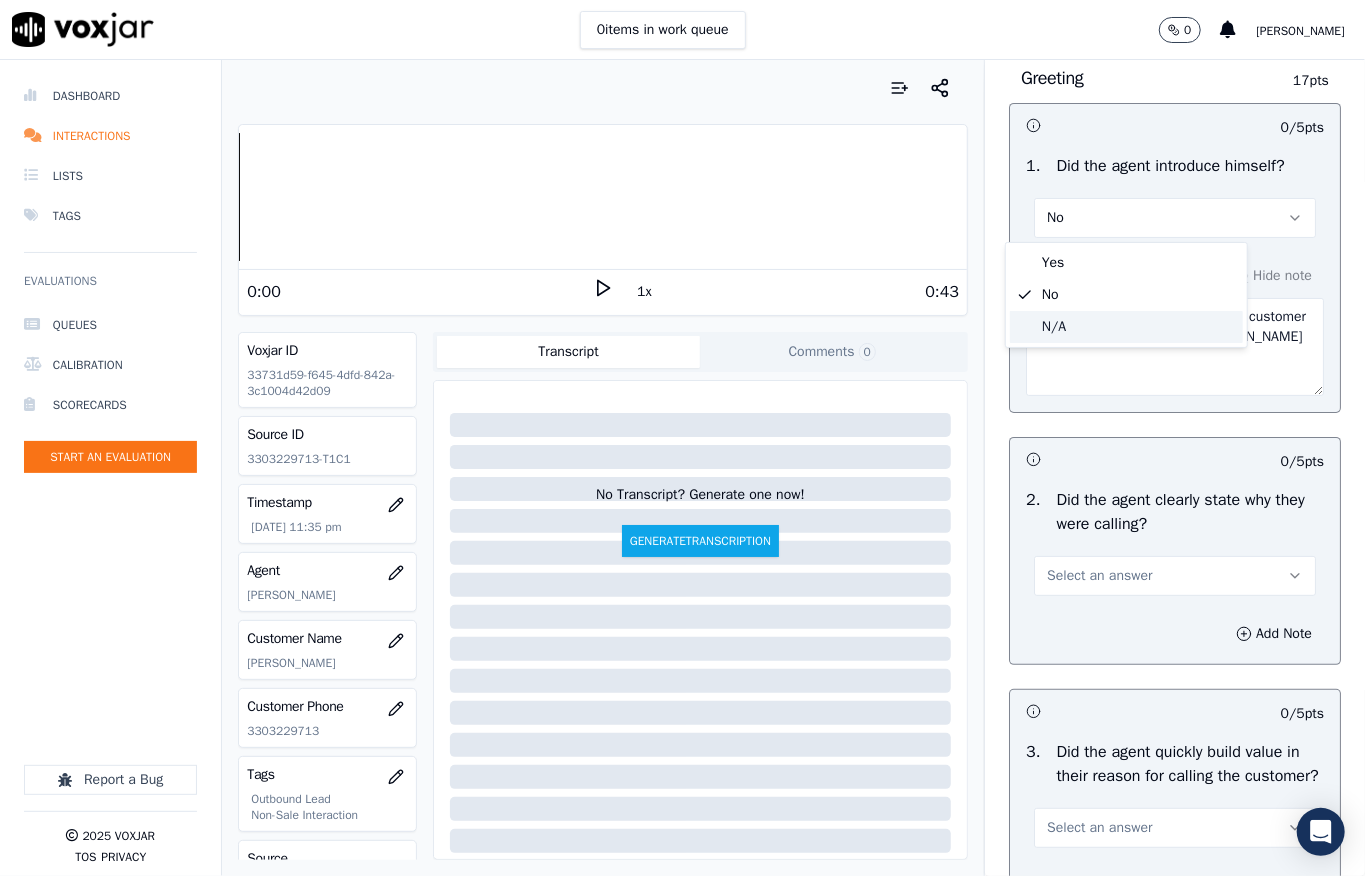 click on "N/A" 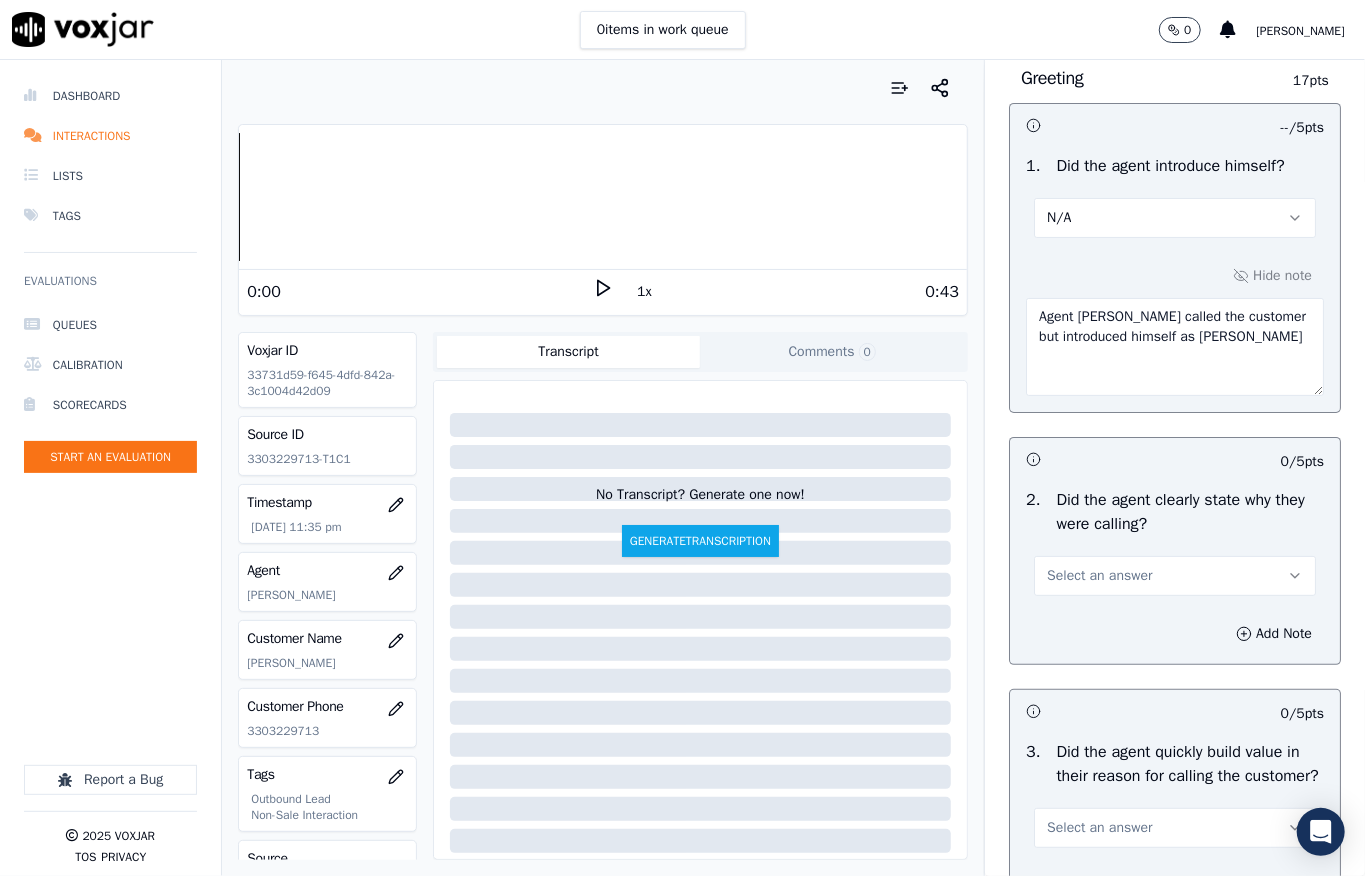 scroll, scrollTop: 266, scrollLeft: 0, axis: vertical 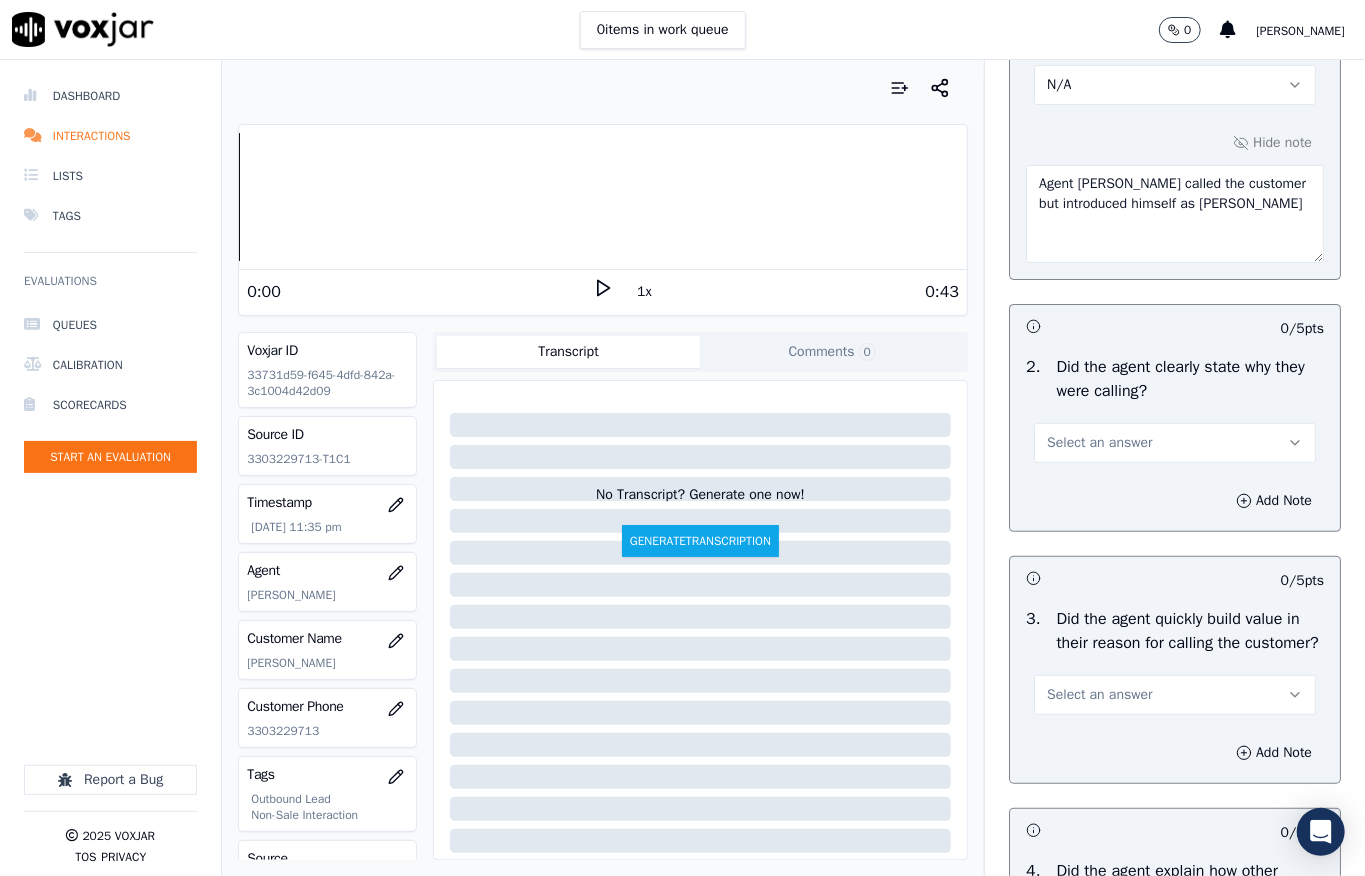 click on "Select an answer" at bounding box center (1175, 443) 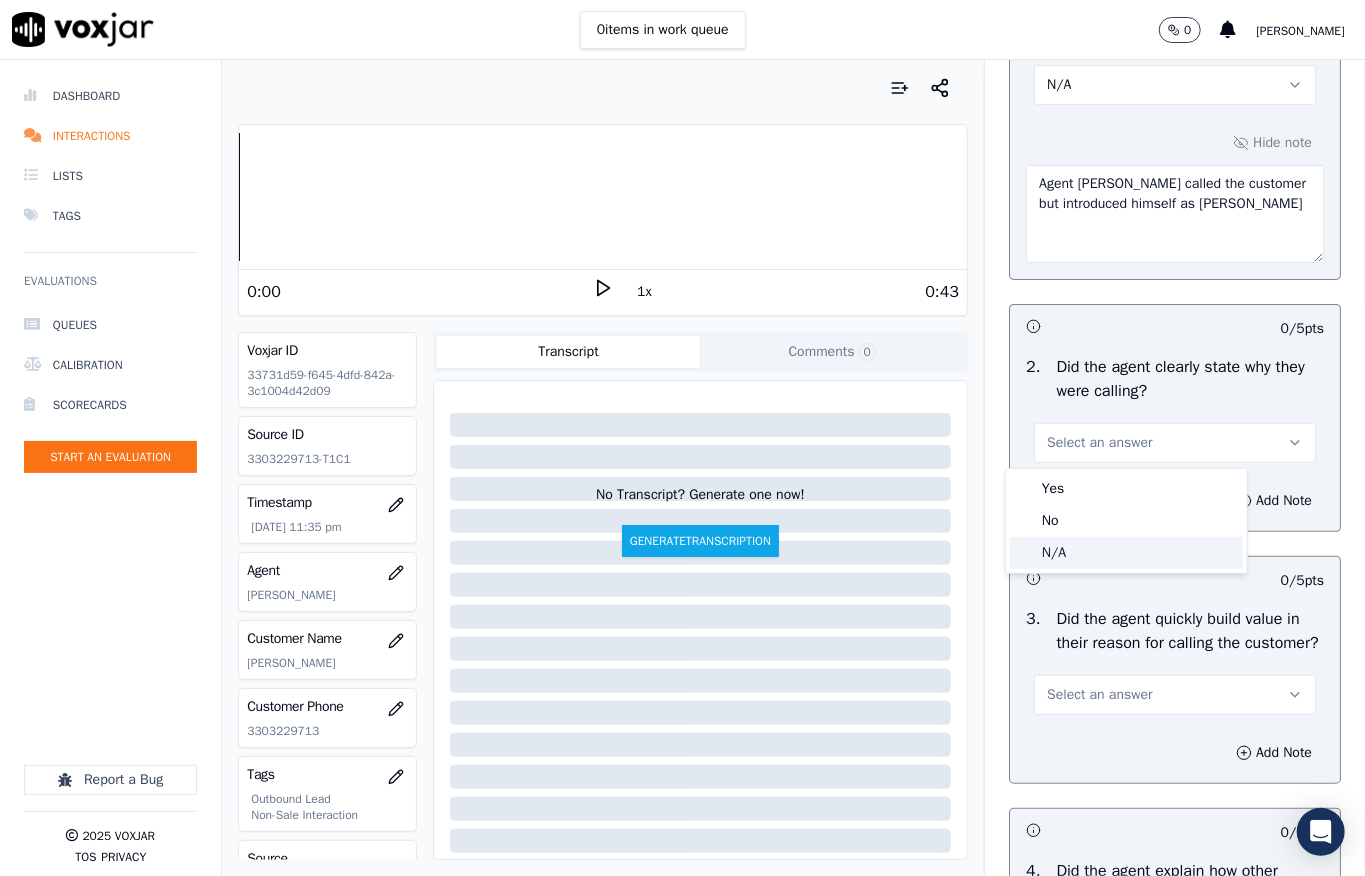 click on "N/A" 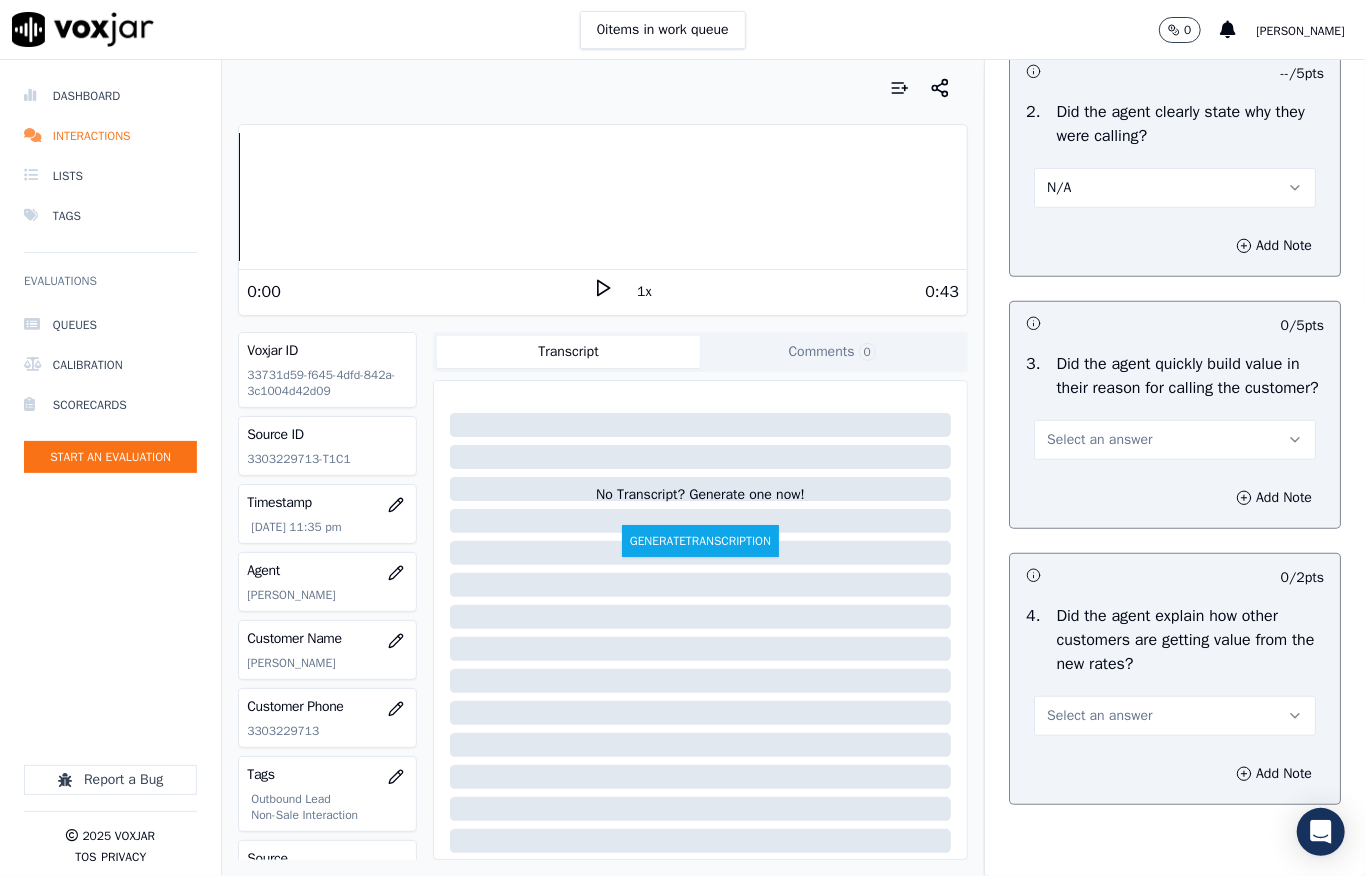 scroll, scrollTop: 533, scrollLeft: 0, axis: vertical 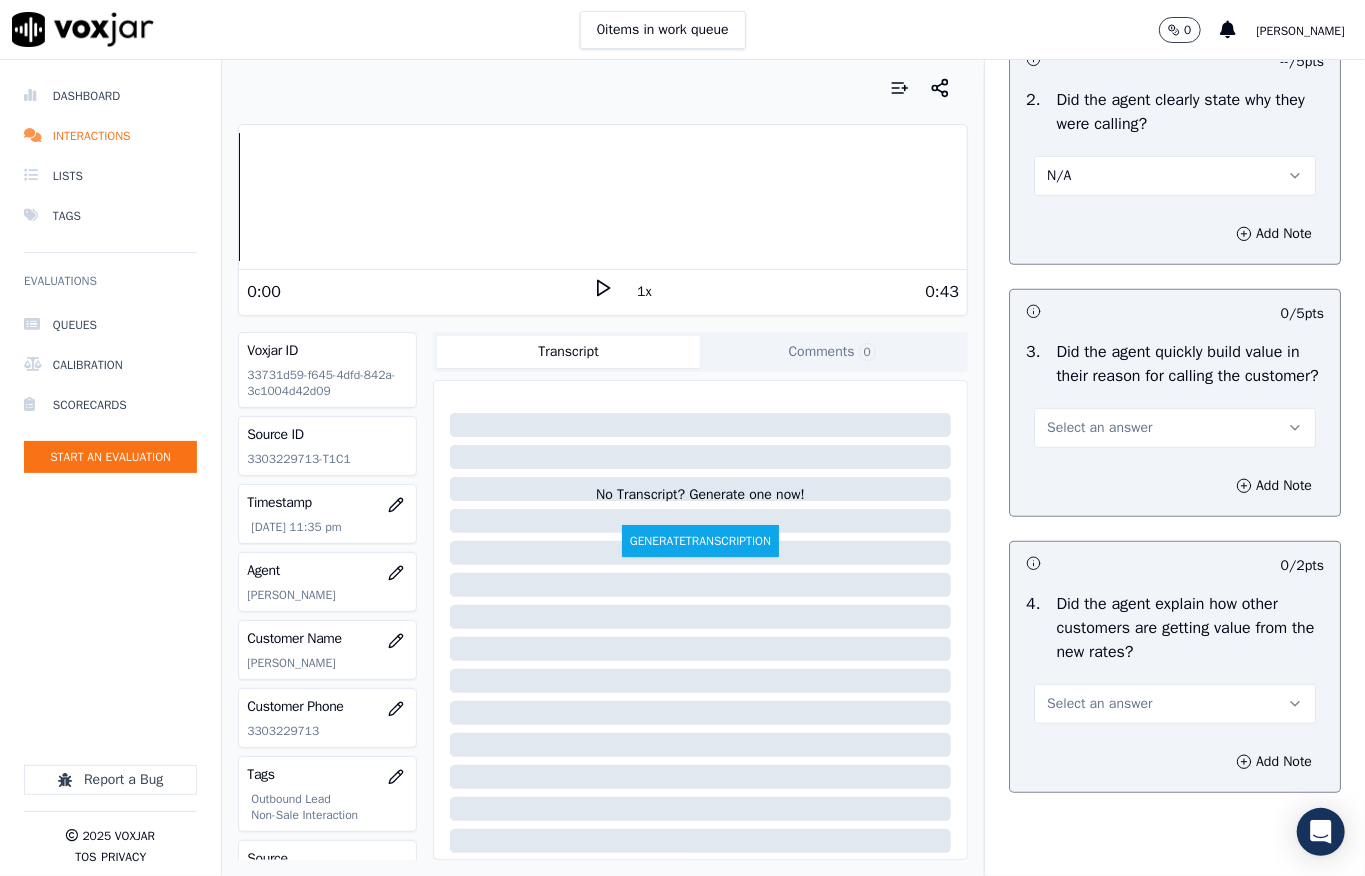 click on "Select an answer" at bounding box center (1099, 428) 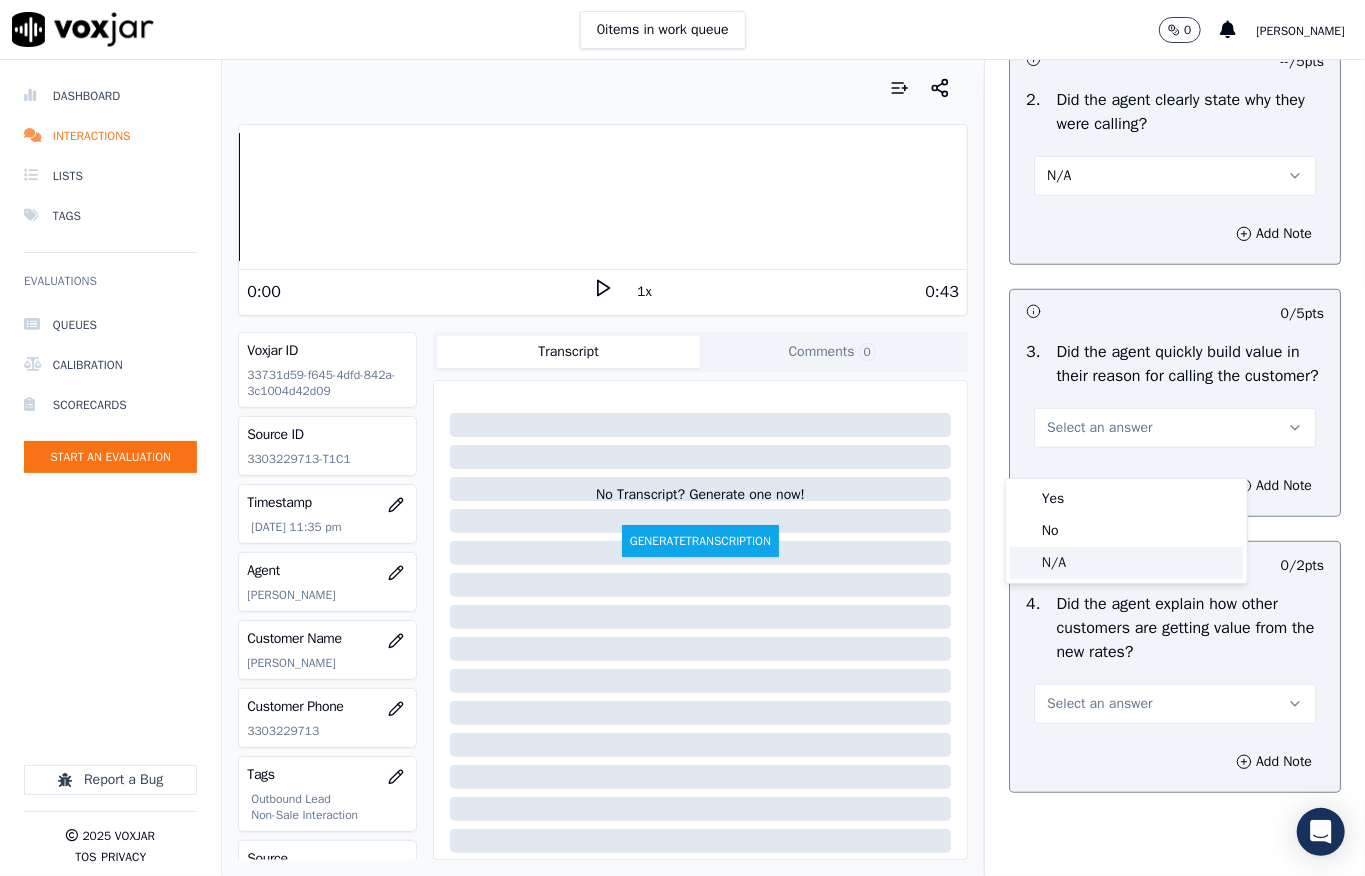 click on "N/A" 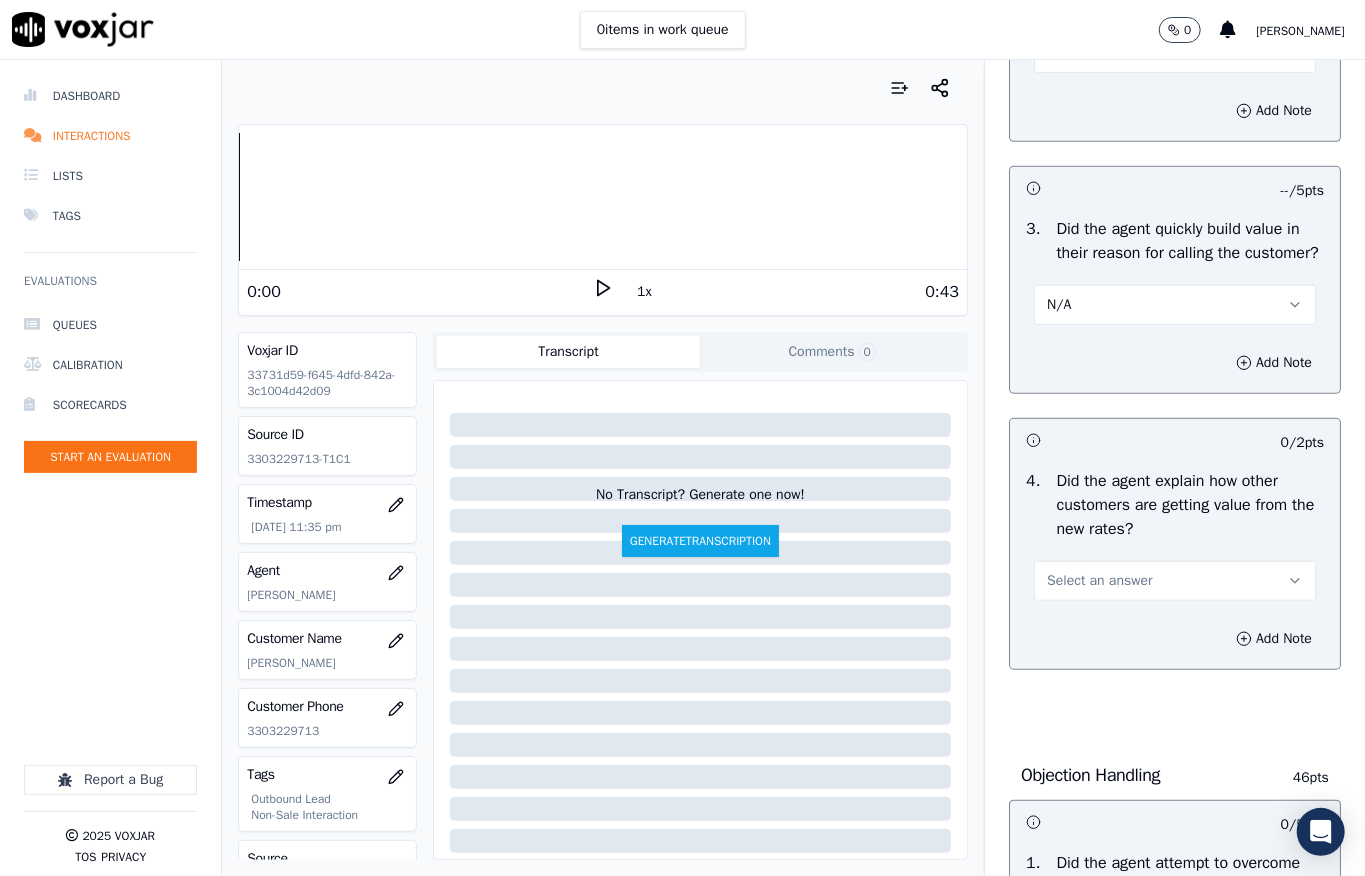 scroll, scrollTop: 800, scrollLeft: 0, axis: vertical 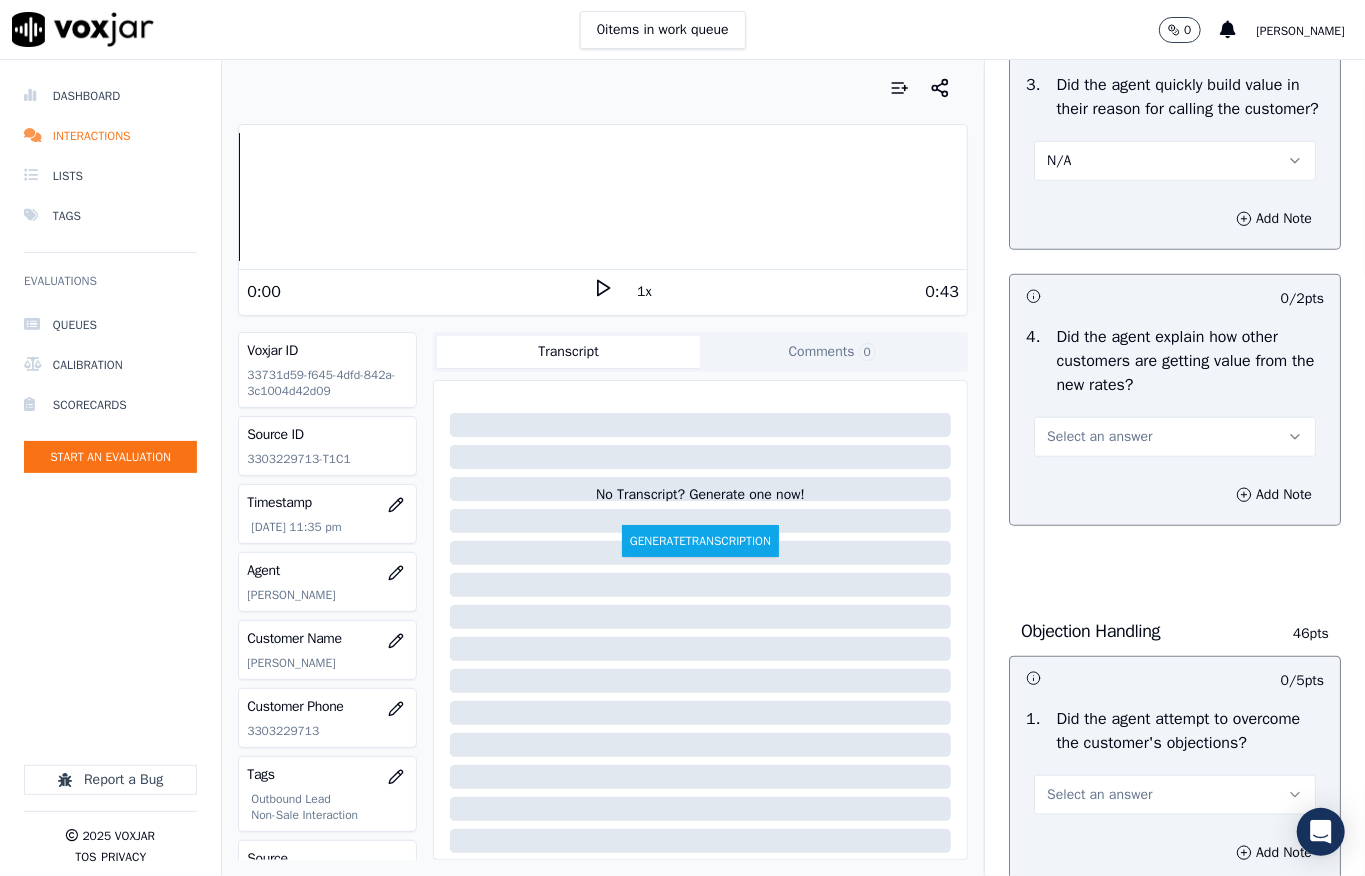 click on "Select an answer" at bounding box center (1175, 437) 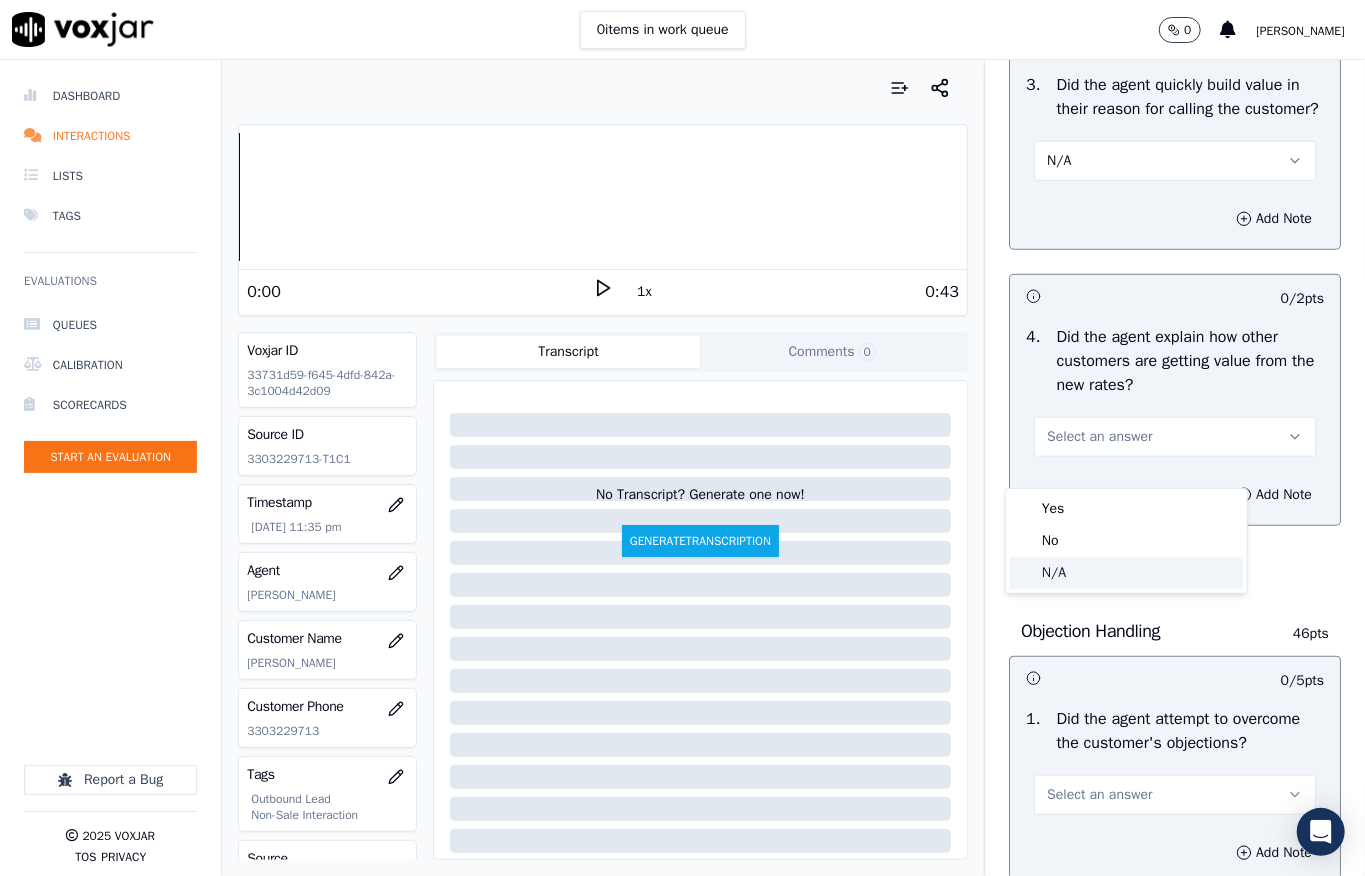 click on "N/A" 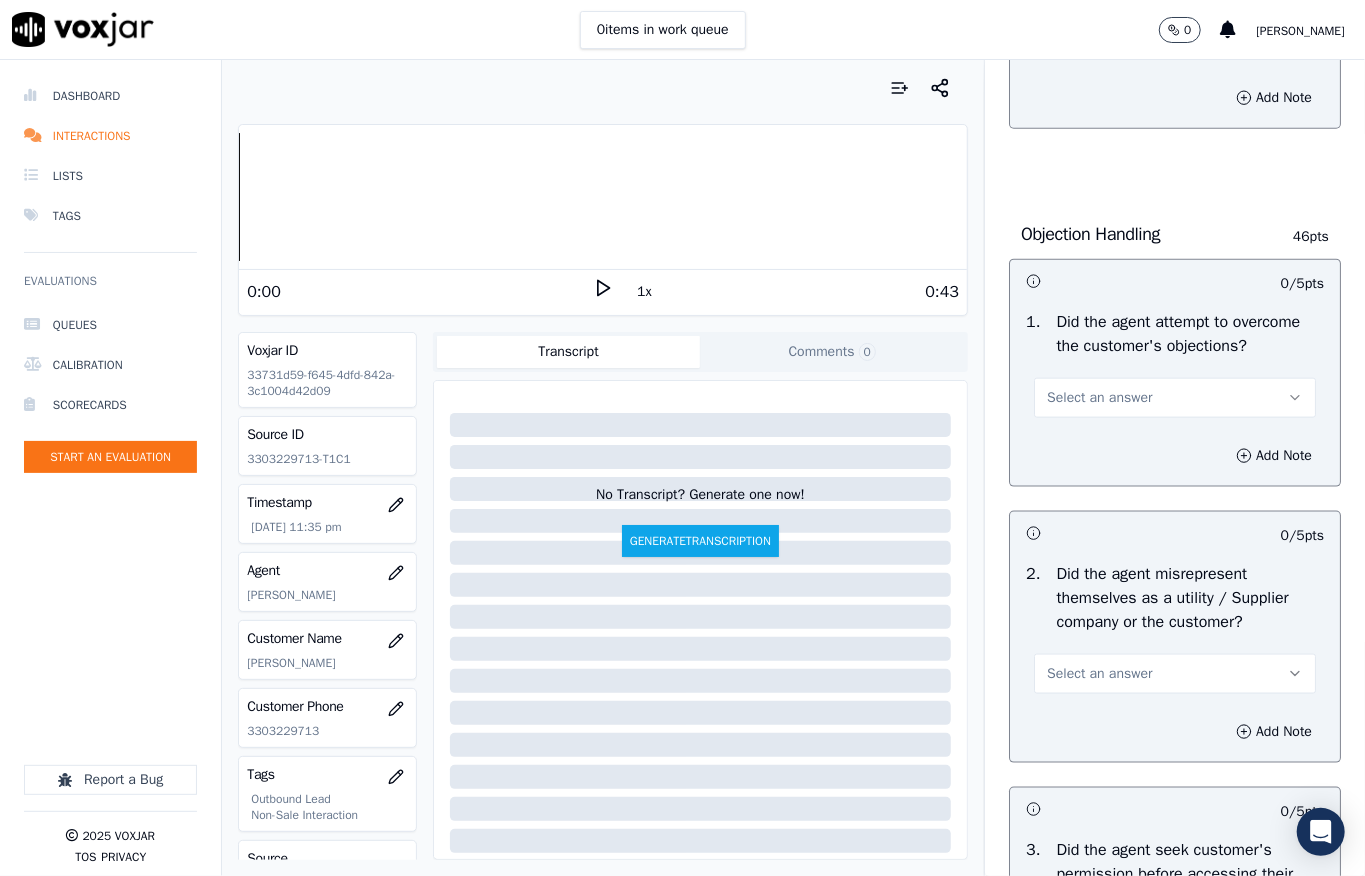 scroll, scrollTop: 1200, scrollLeft: 0, axis: vertical 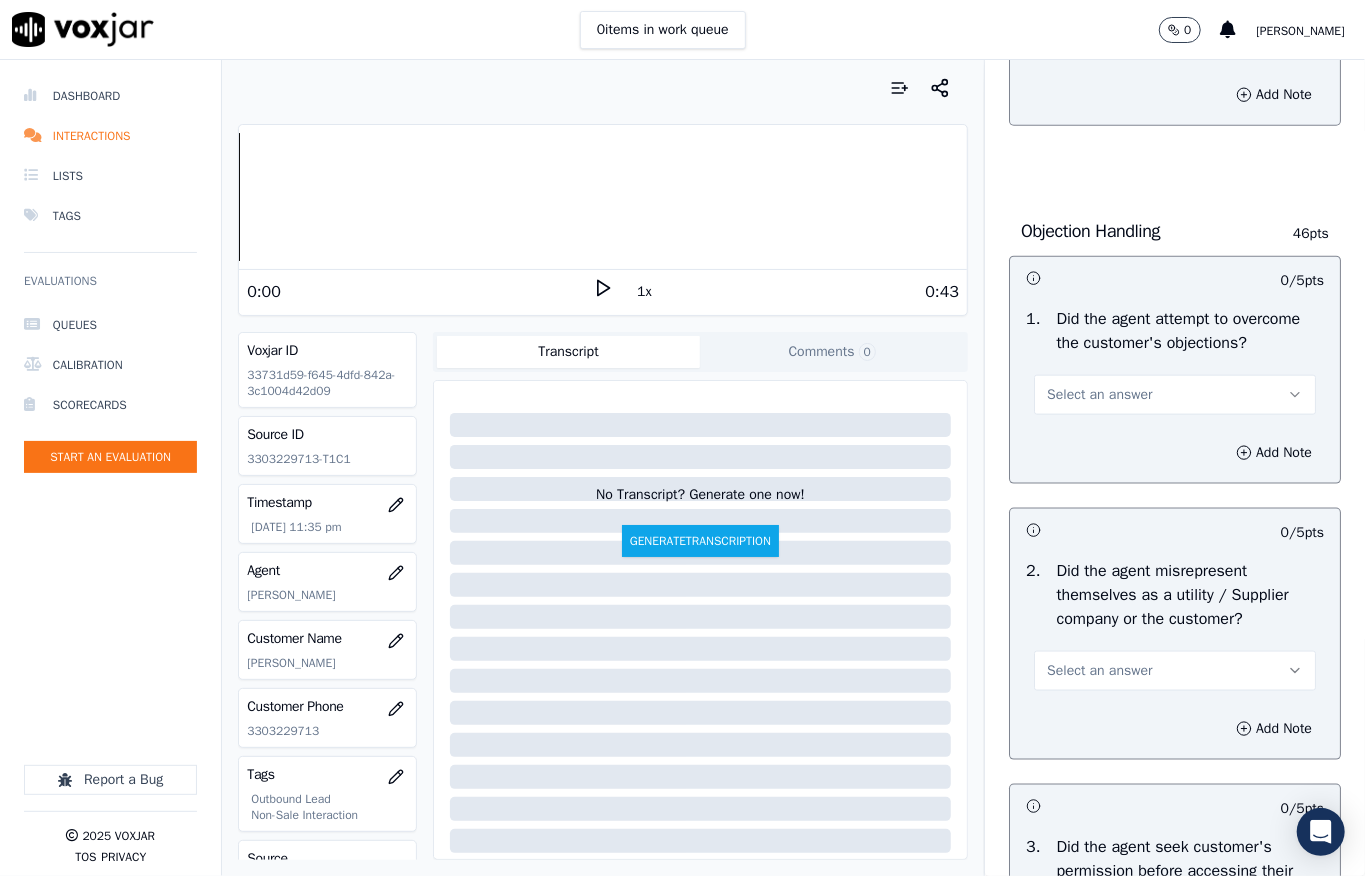 click on "Select an answer" at bounding box center [1099, 395] 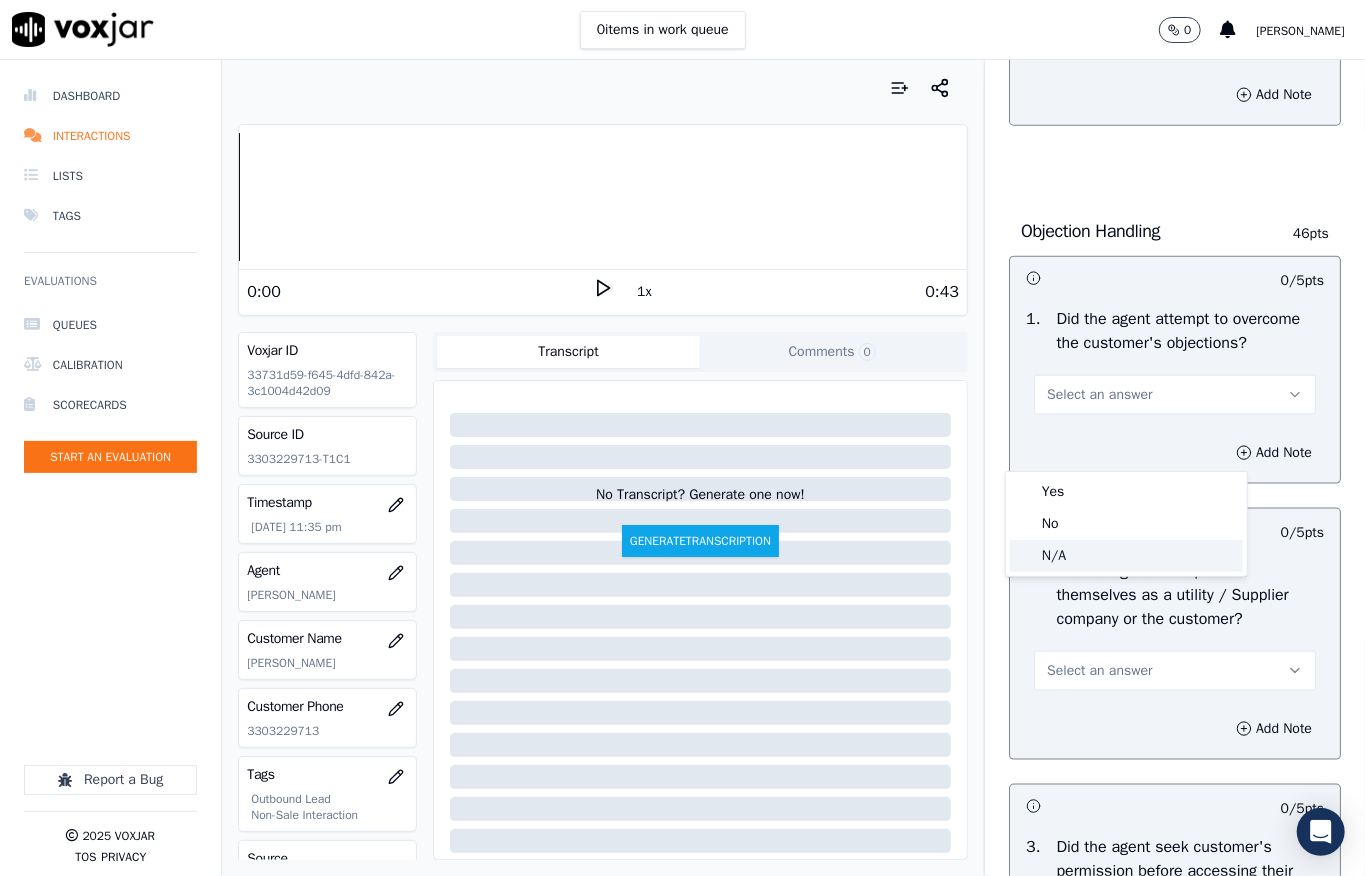 click on "N/A" 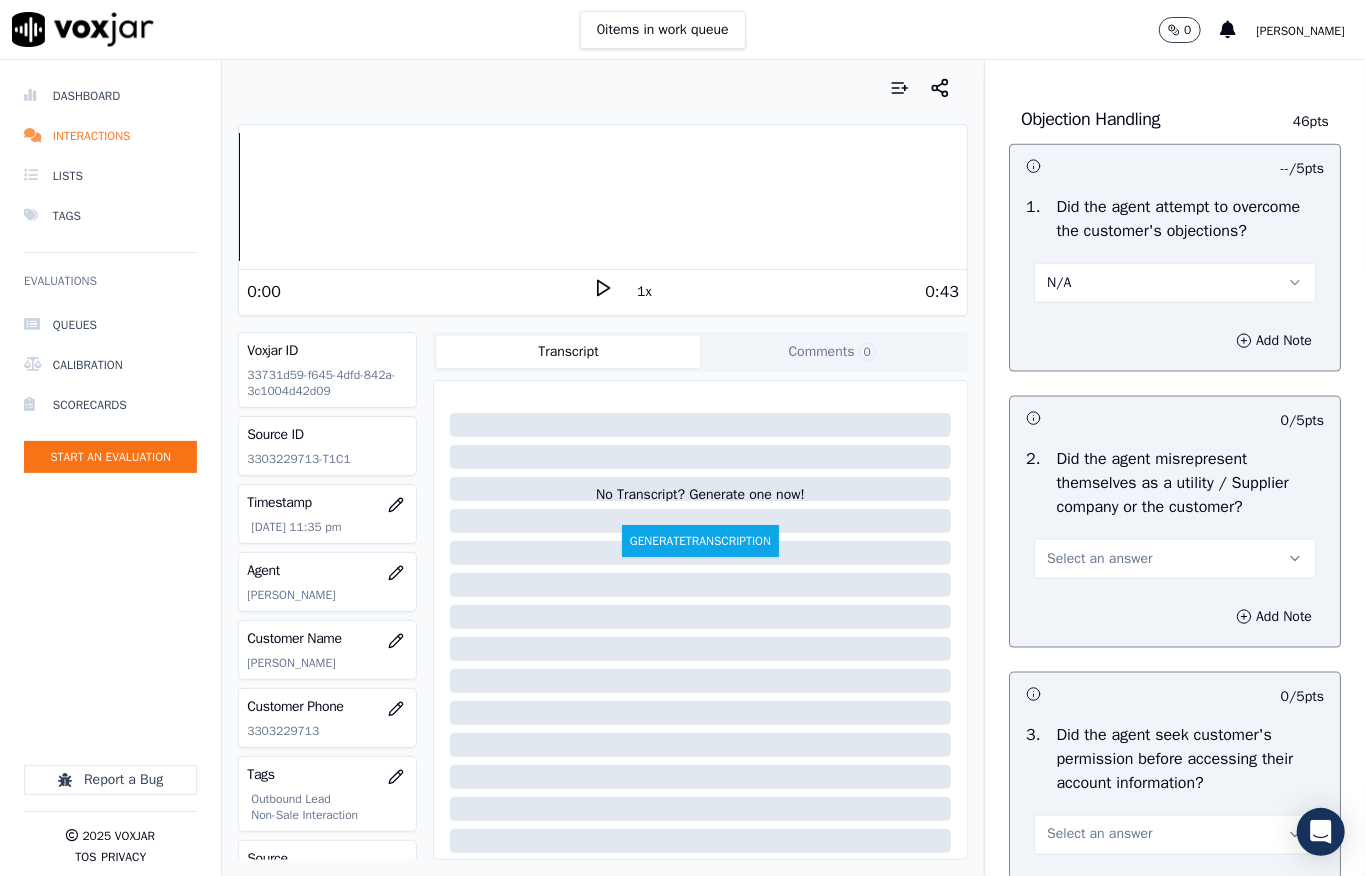 scroll, scrollTop: 1466, scrollLeft: 0, axis: vertical 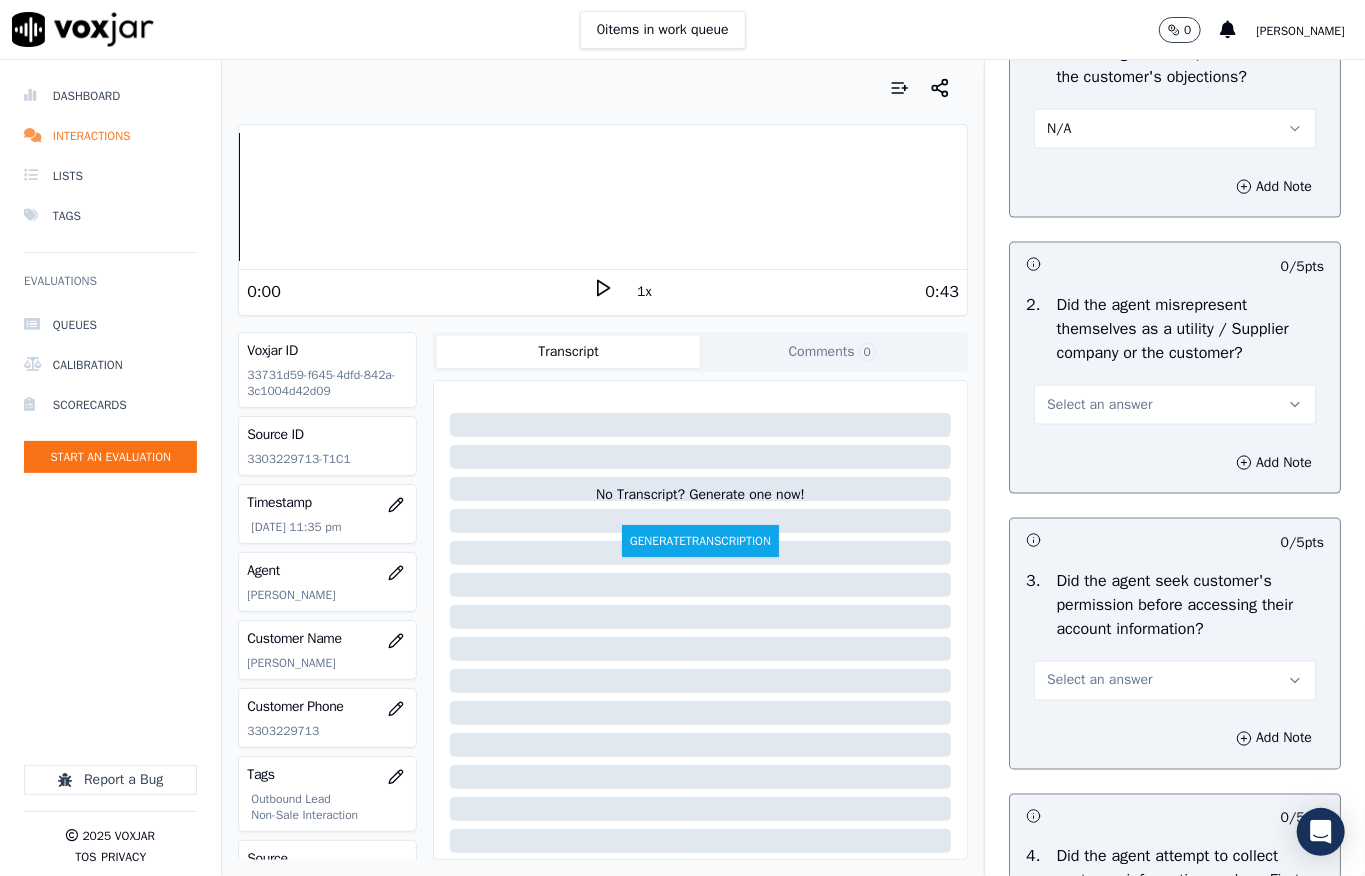 click on "Select an answer" at bounding box center (1099, 405) 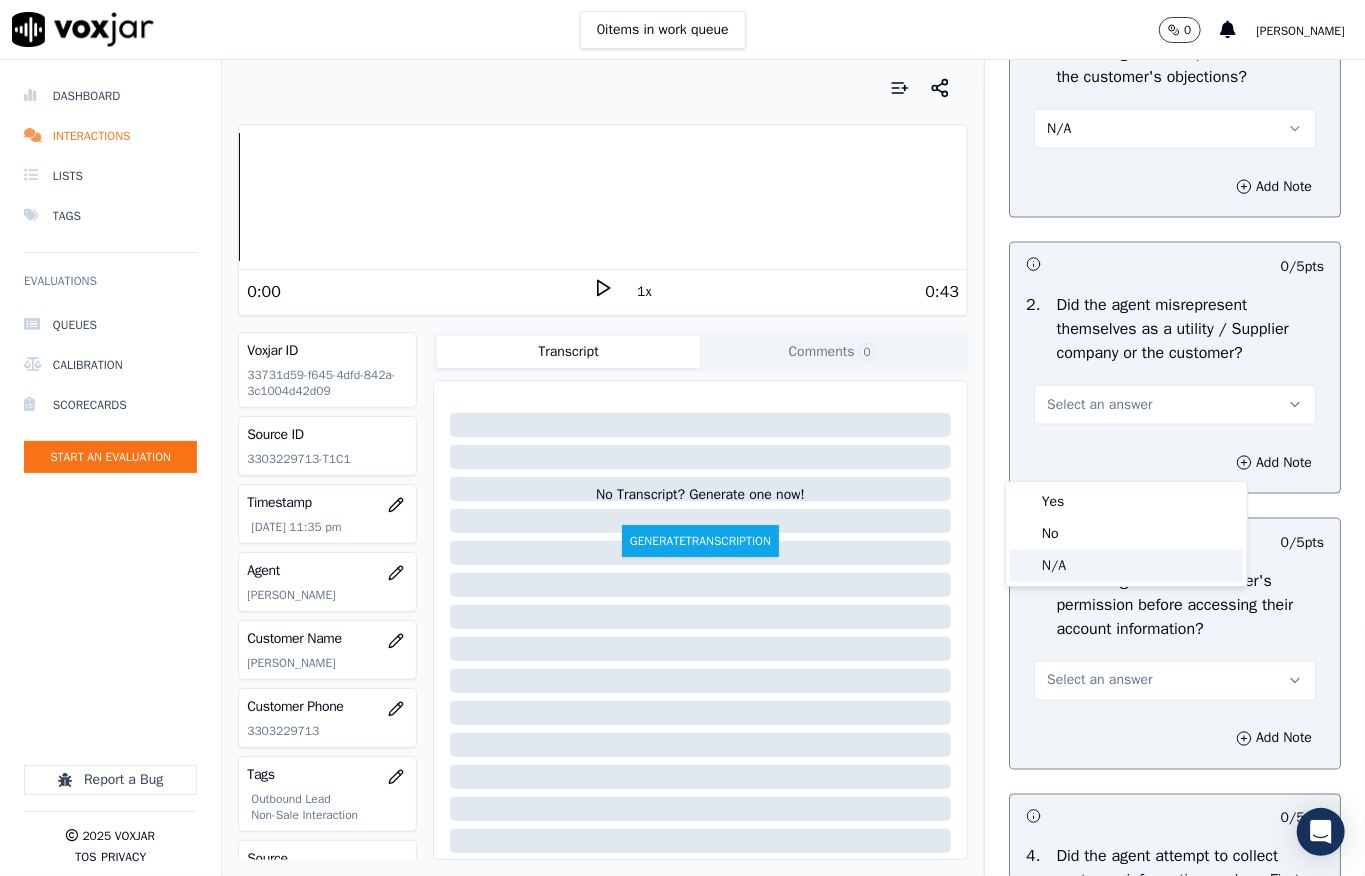 click on "N/A" 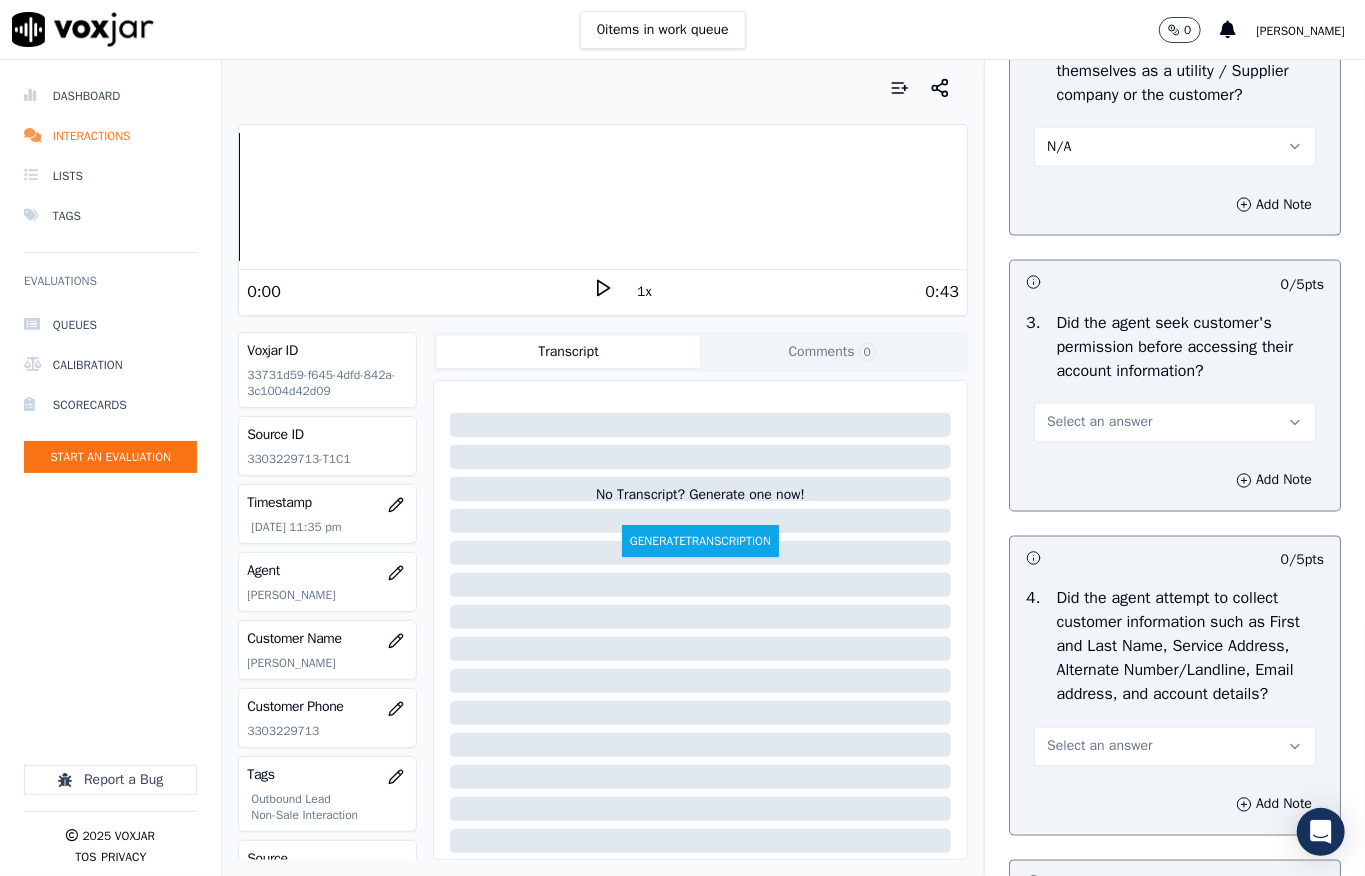scroll, scrollTop: 1733, scrollLeft: 0, axis: vertical 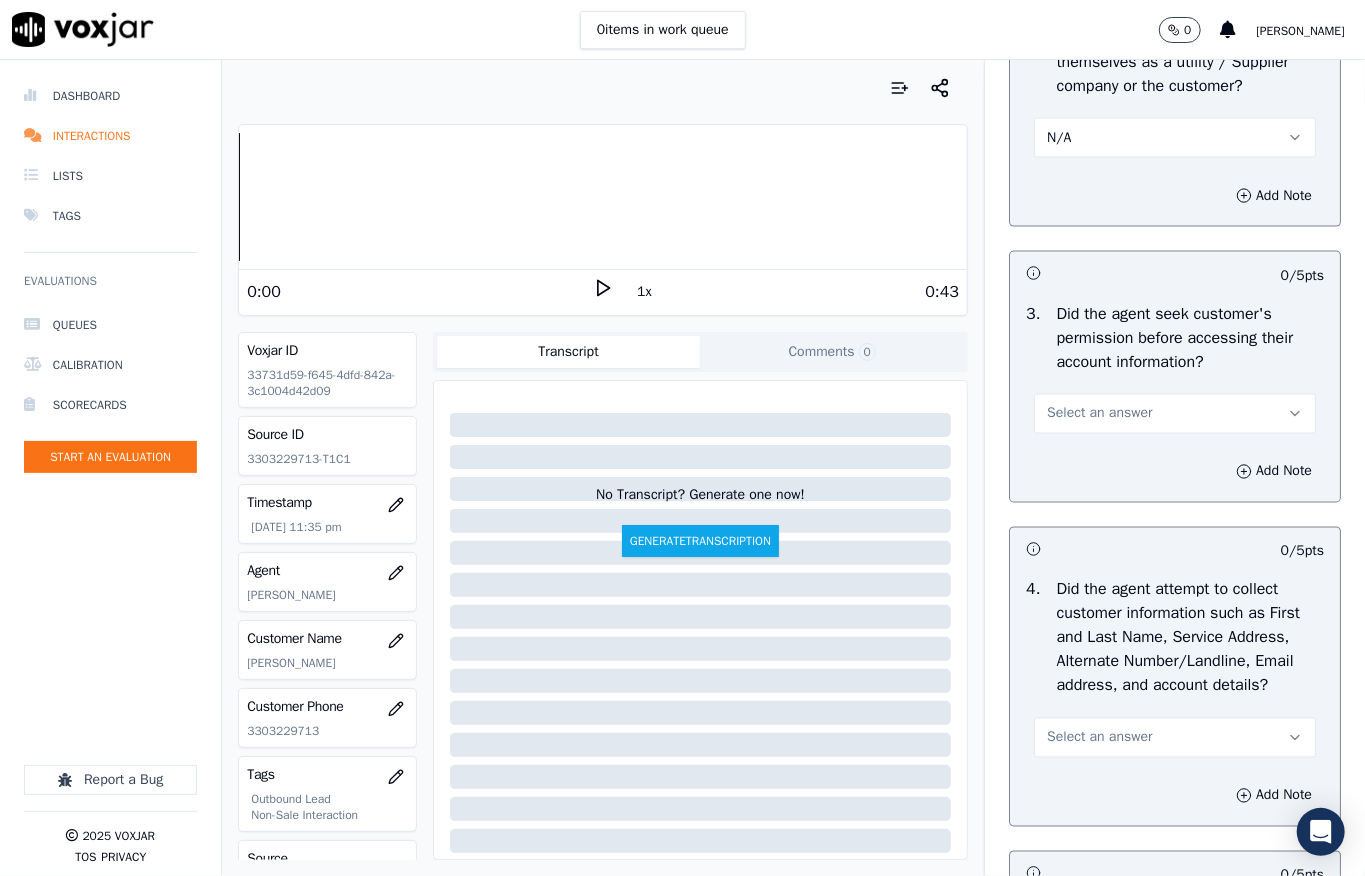 click on "Select an answer" at bounding box center (1175, 414) 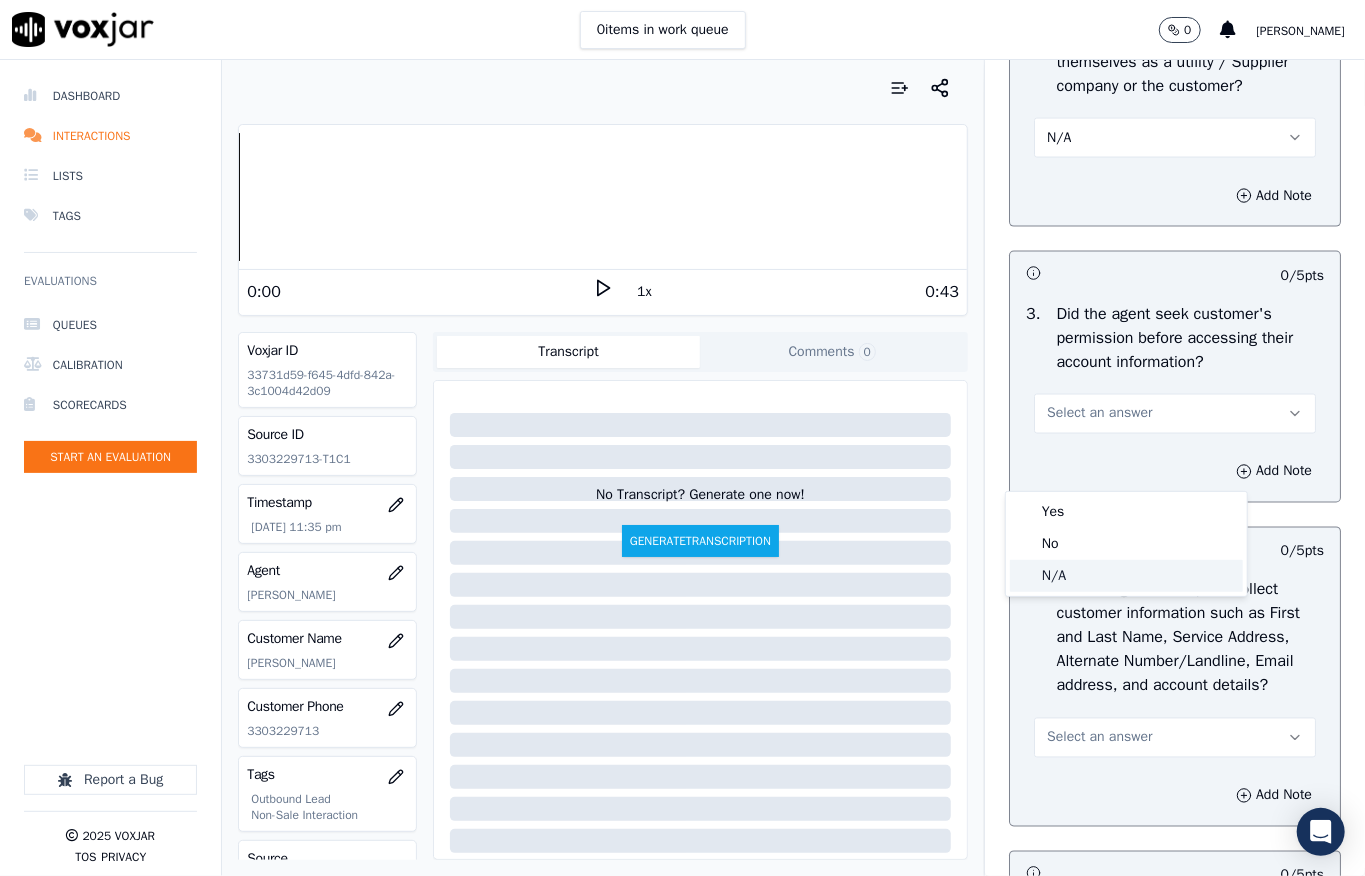 click on "N/A" 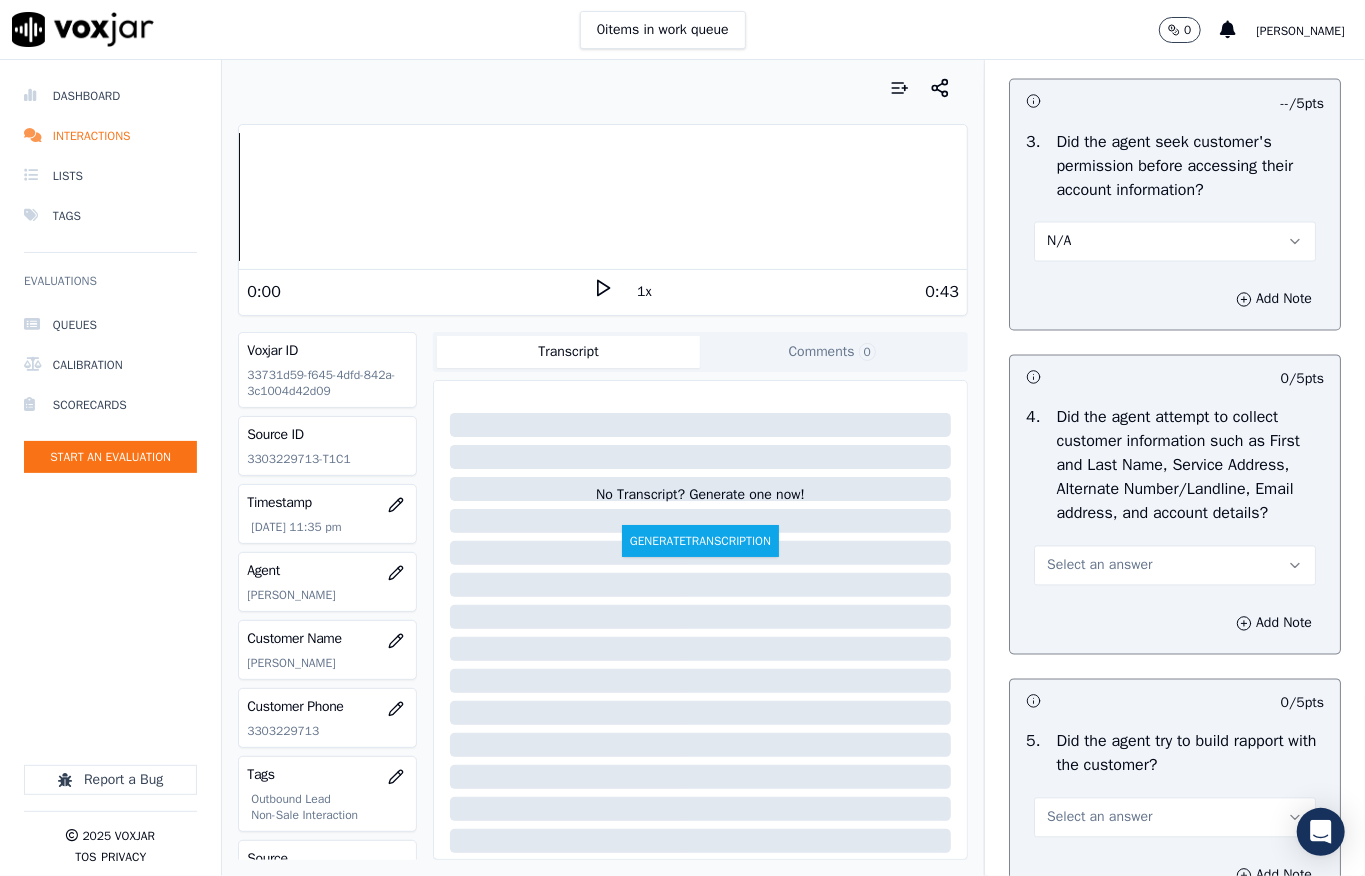 scroll, scrollTop: 2133, scrollLeft: 0, axis: vertical 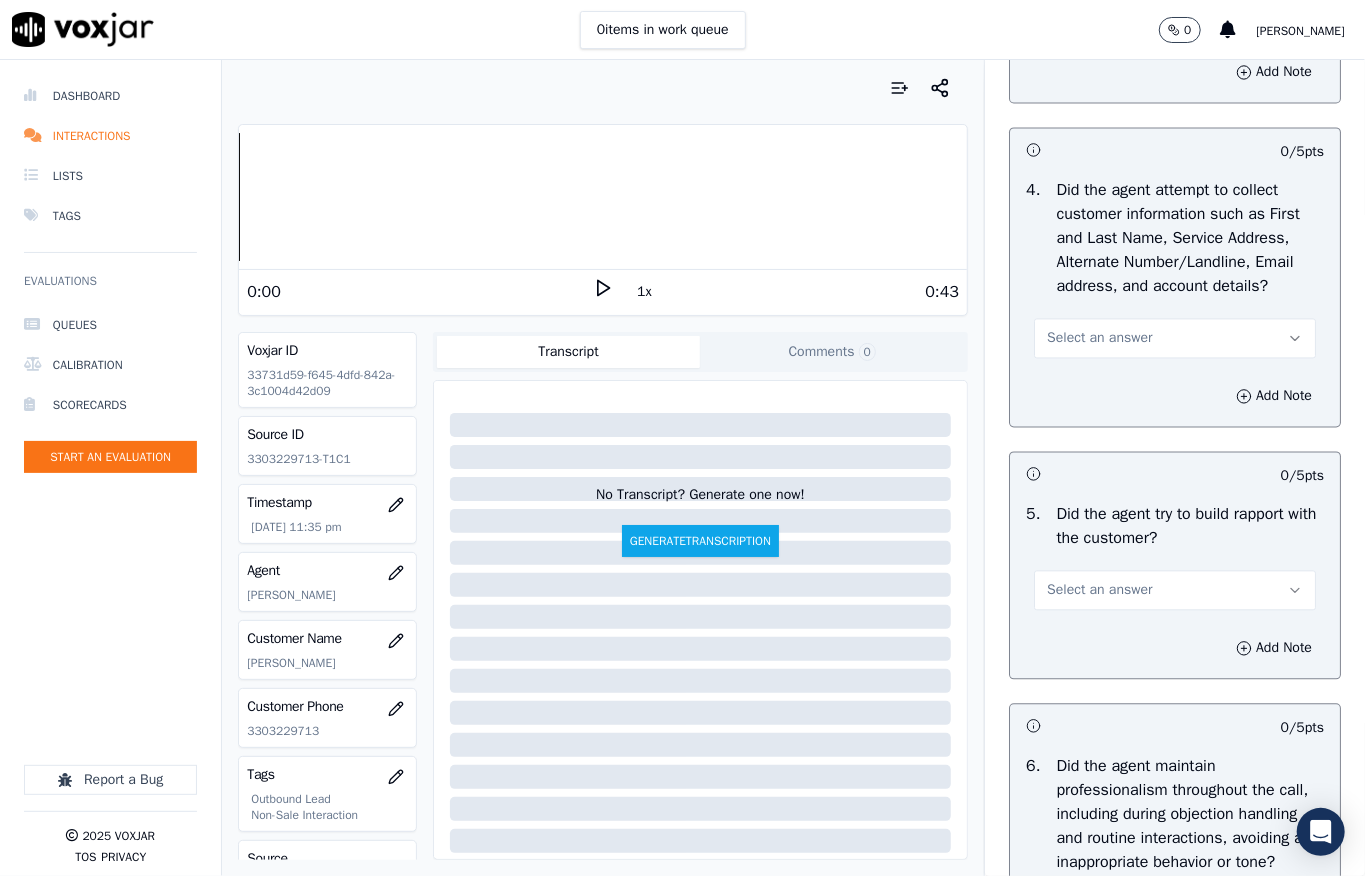 click on "Select an answer" at bounding box center (1099, 338) 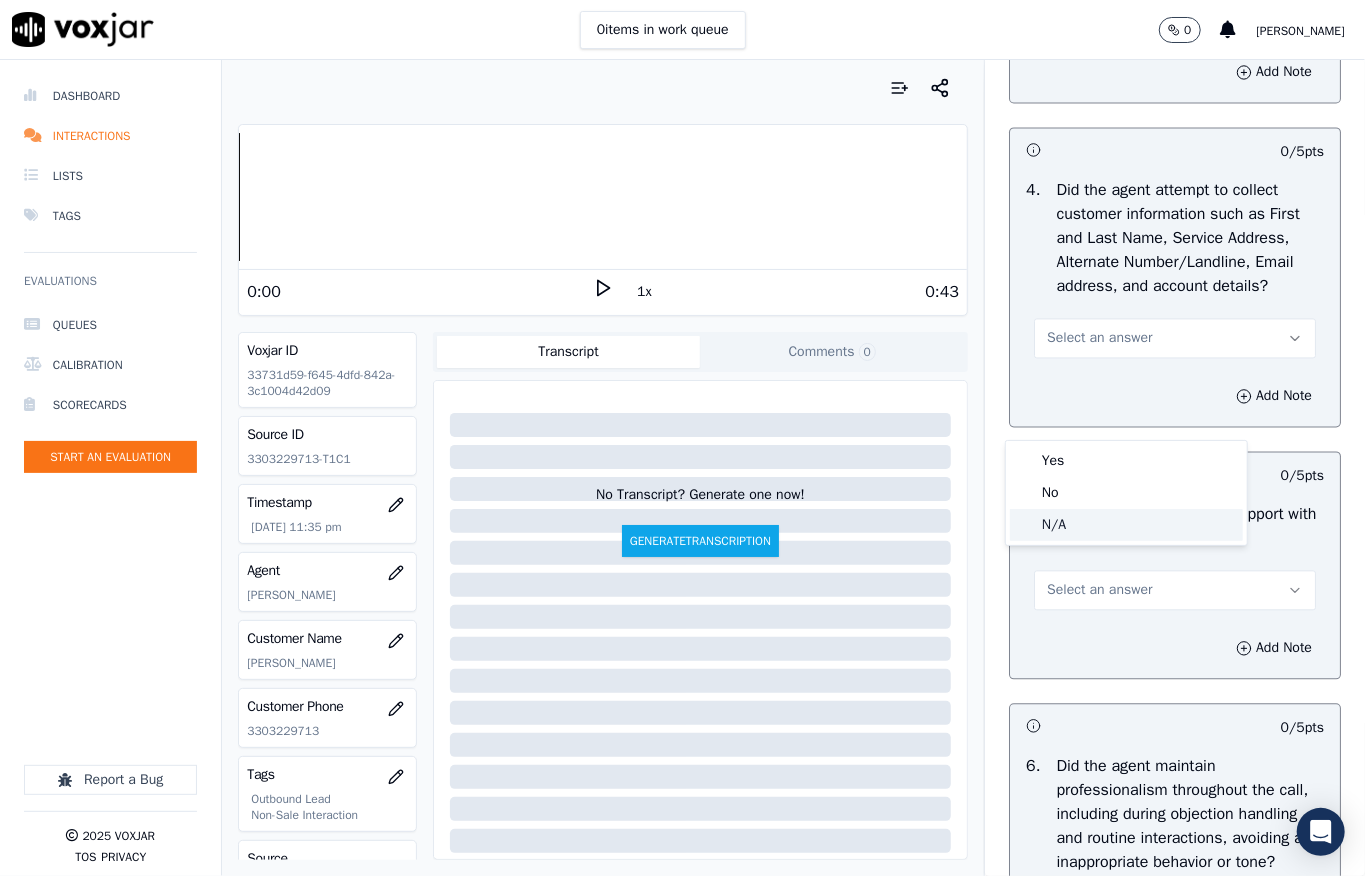 click on "N/A" 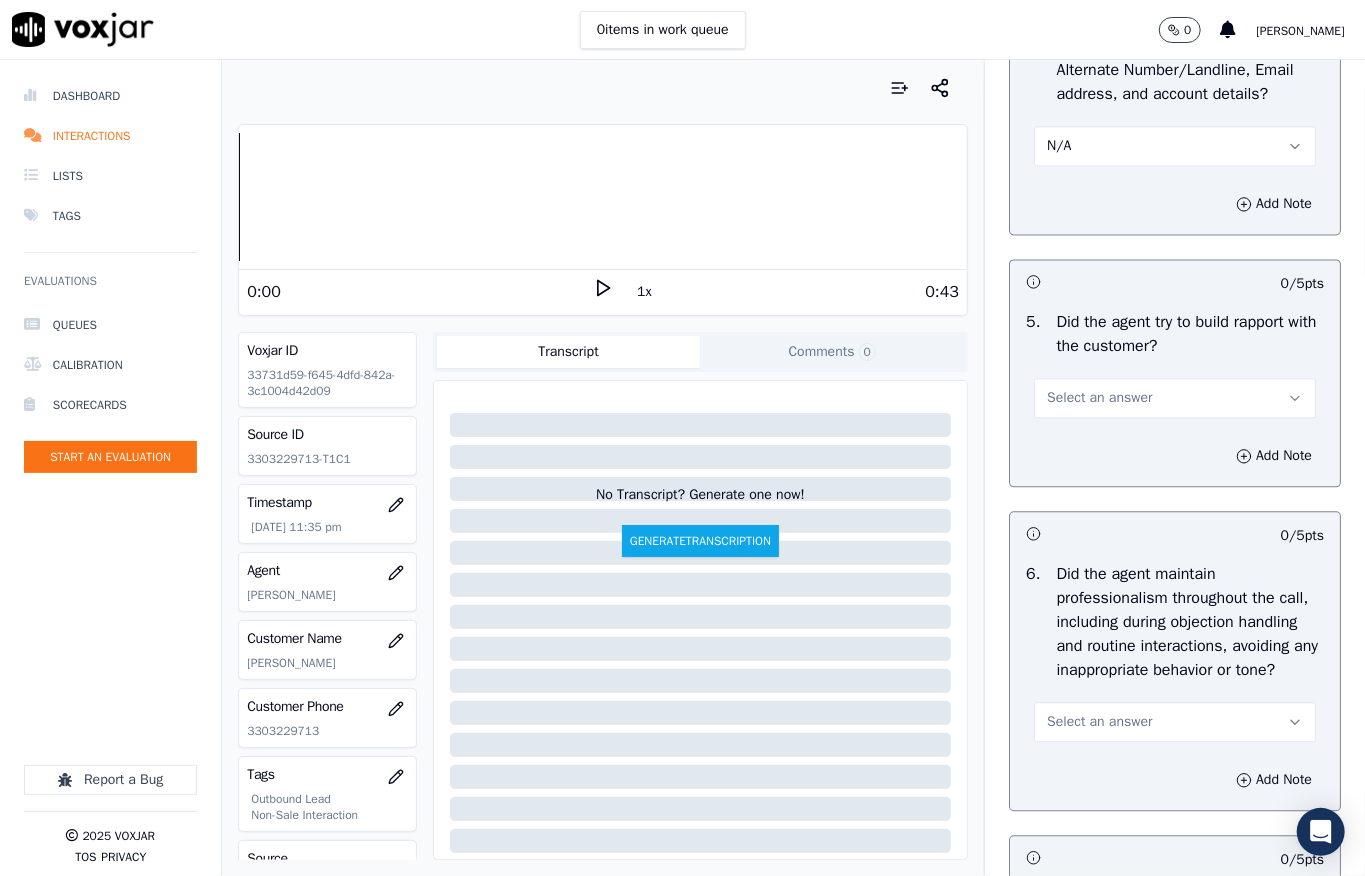 scroll, scrollTop: 2533, scrollLeft: 0, axis: vertical 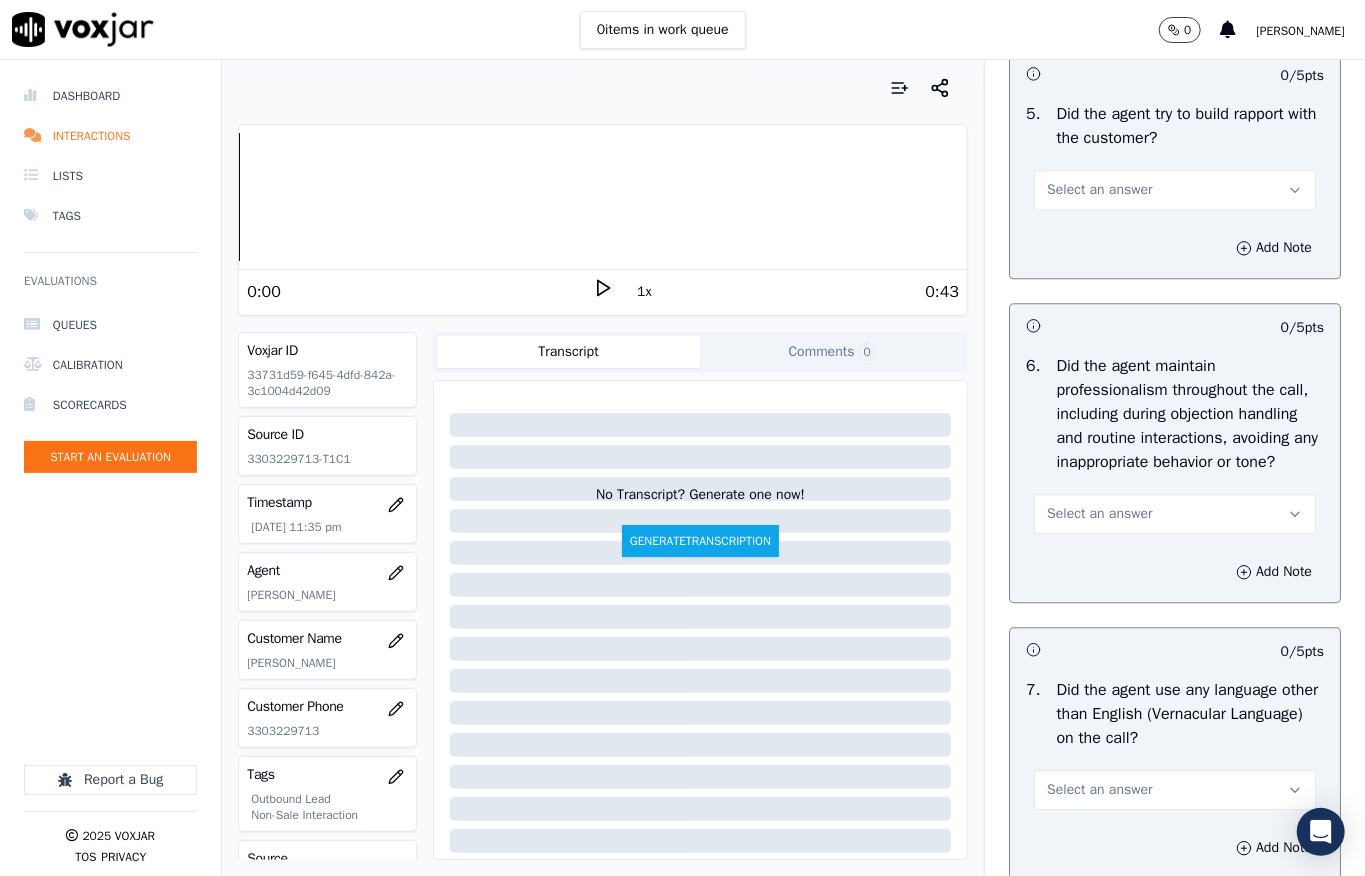 click on "Select an answer" at bounding box center (1175, 190) 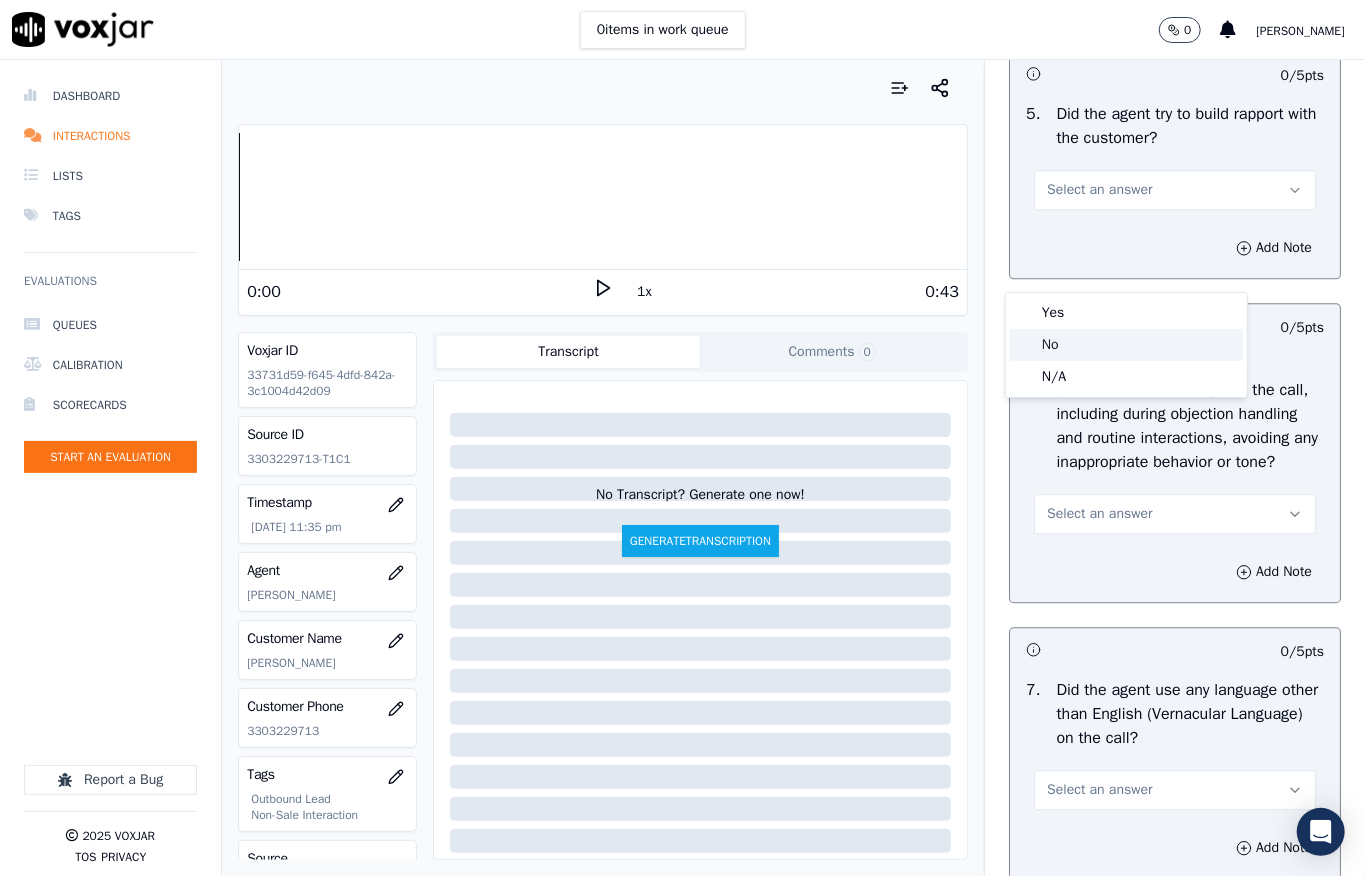 click on "N/A" 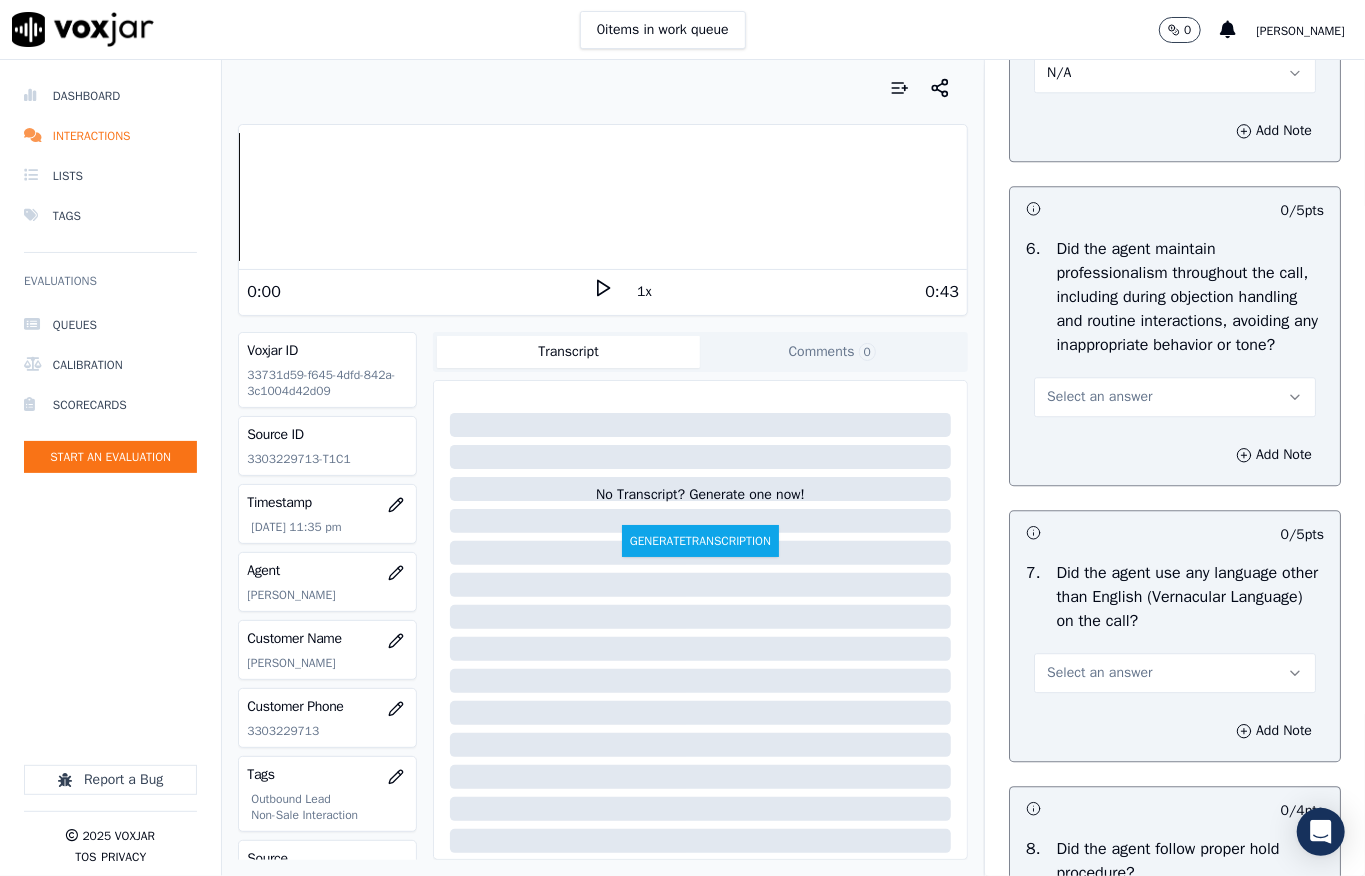 scroll, scrollTop: 2800, scrollLeft: 0, axis: vertical 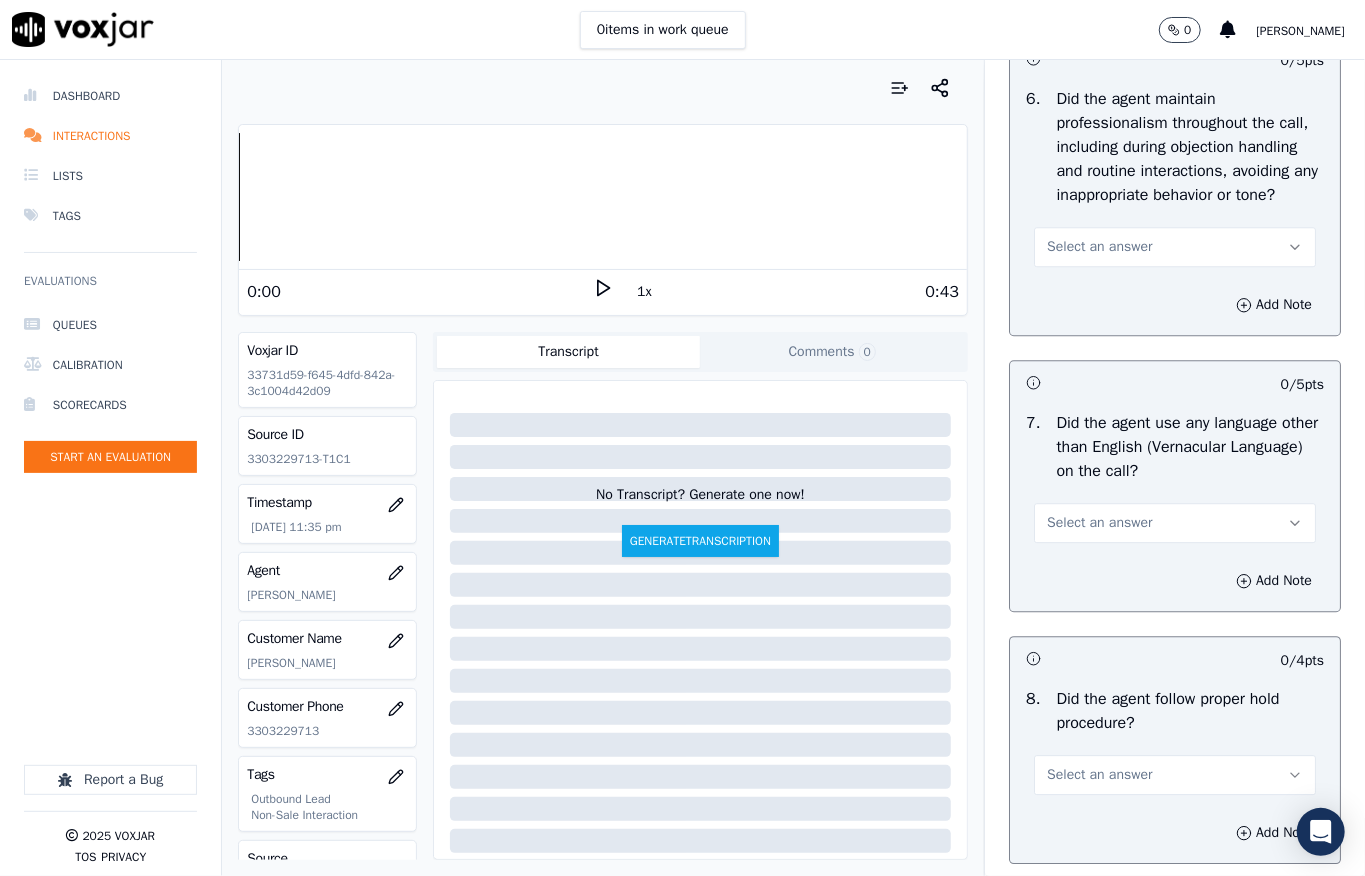 click on "Select an answer" at bounding box center (1099, 247) 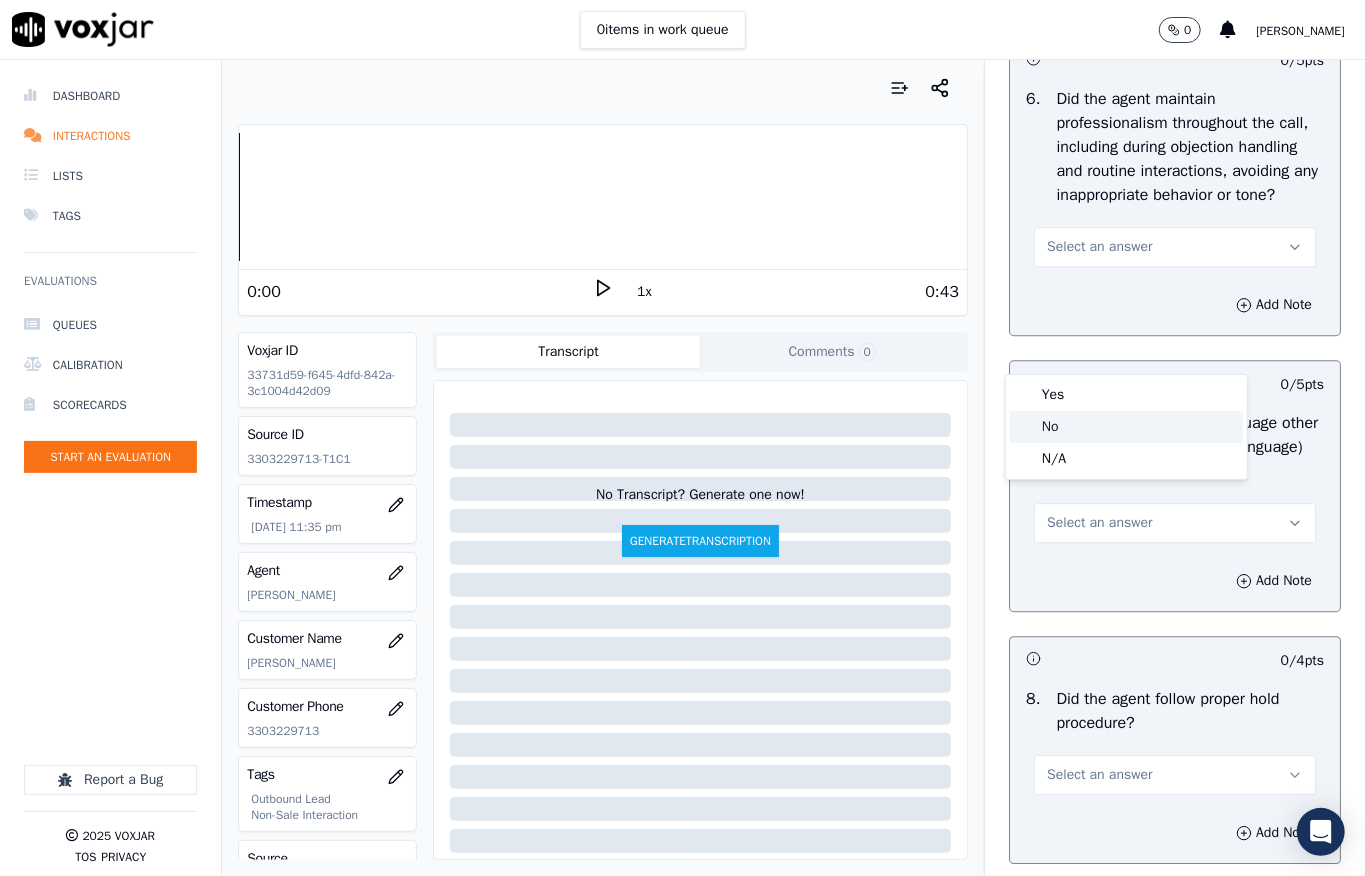 click on "N/A" 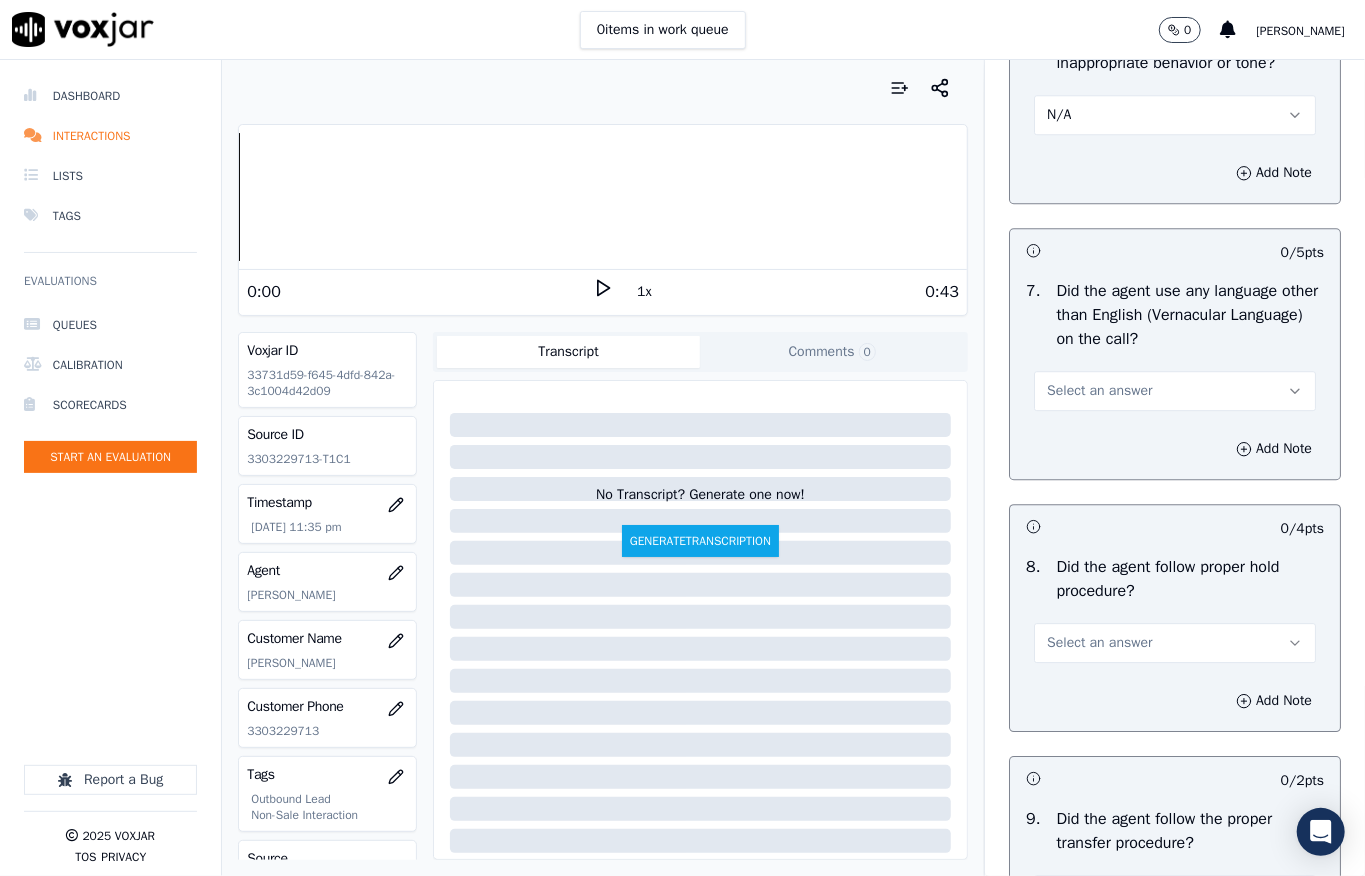 scroll, scrollTop: 3066, scrollLeft: 0, axis: vertical 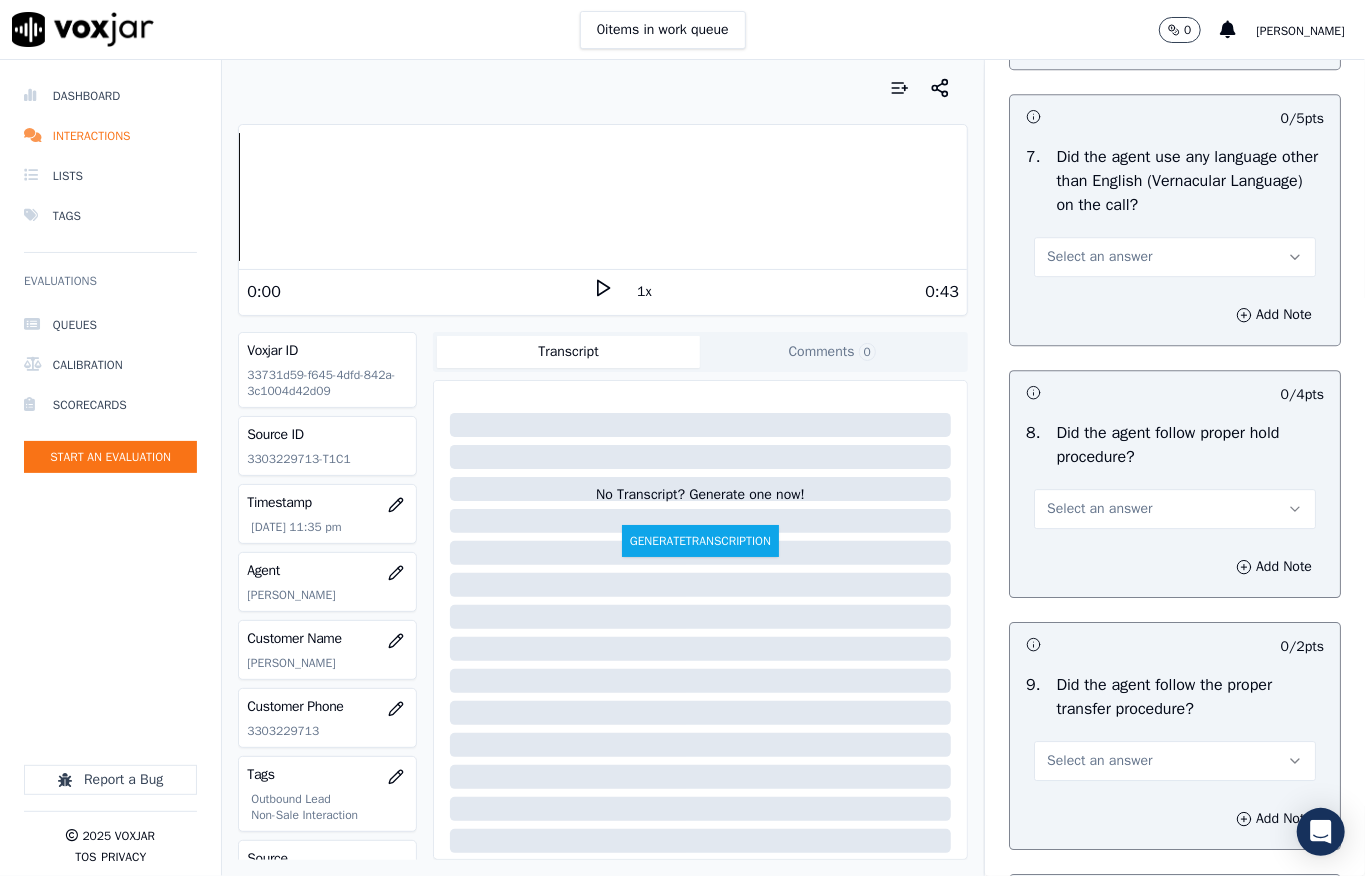 click on "Select an answer" at bounding box center [1099, 257] 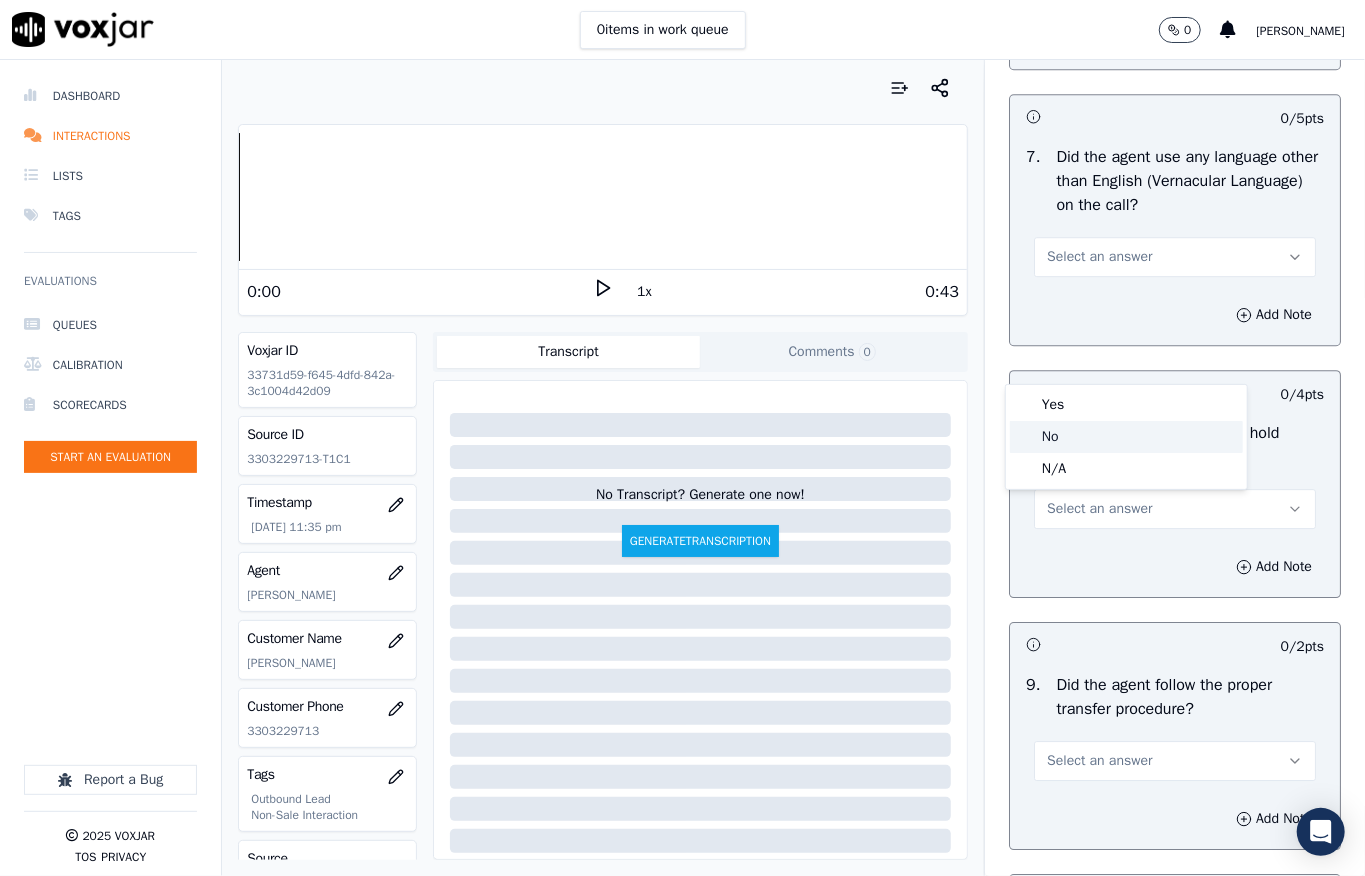 click on "No" 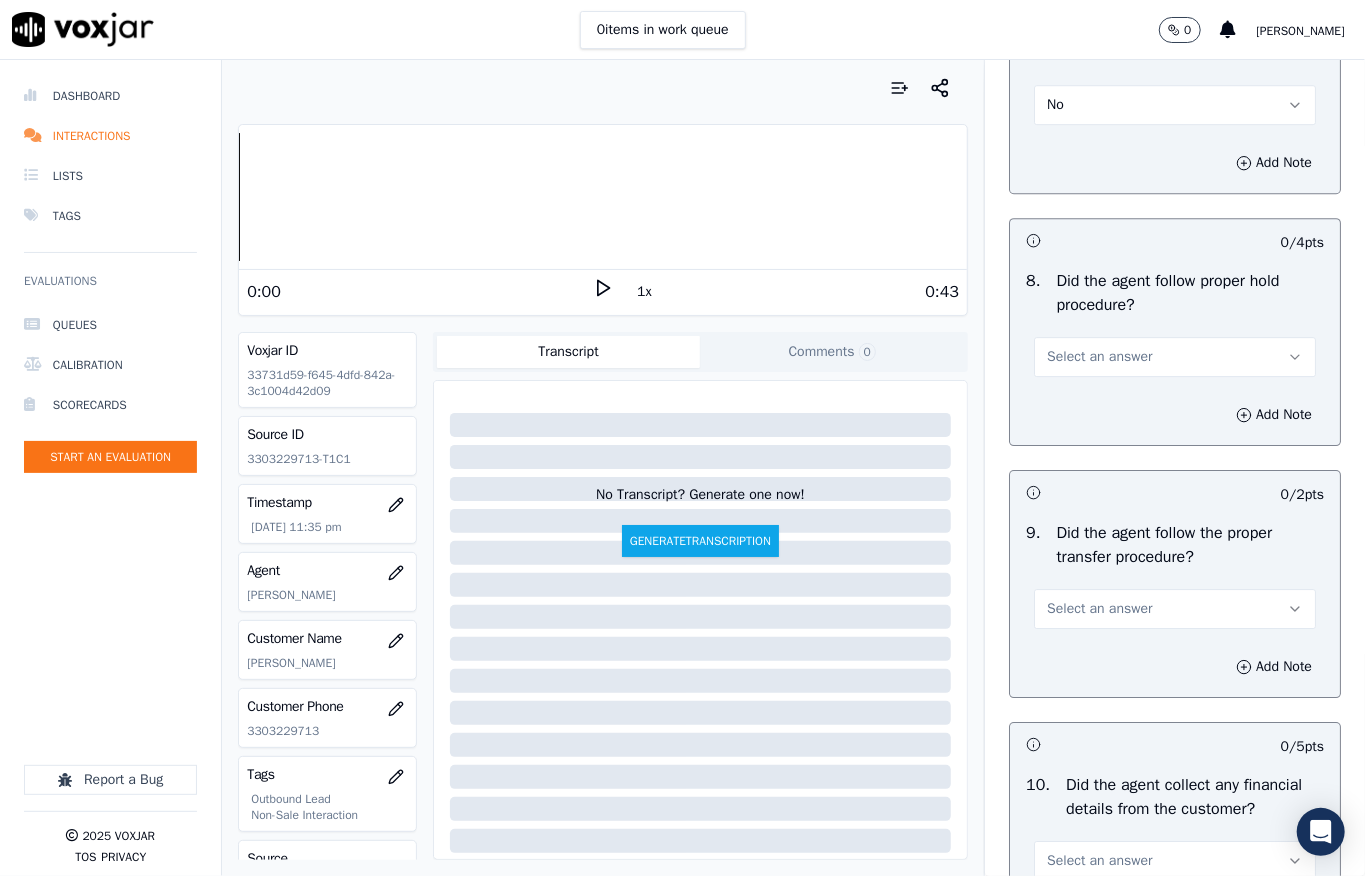 scroll, scrollTop: 3466, scrollLeft: 0, axis: vertical 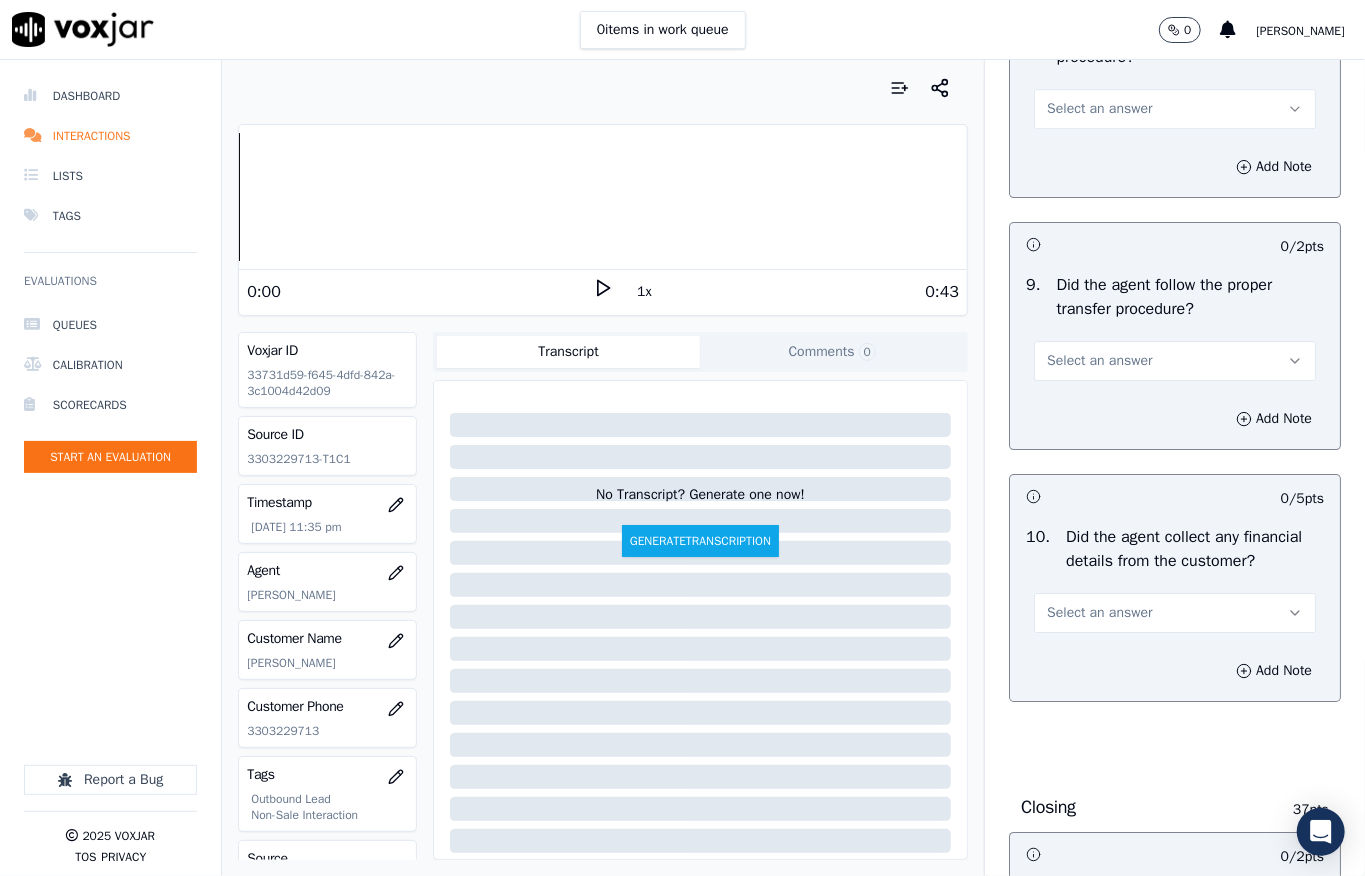 click on "Select an answer" at bounding box center [1099, 109] 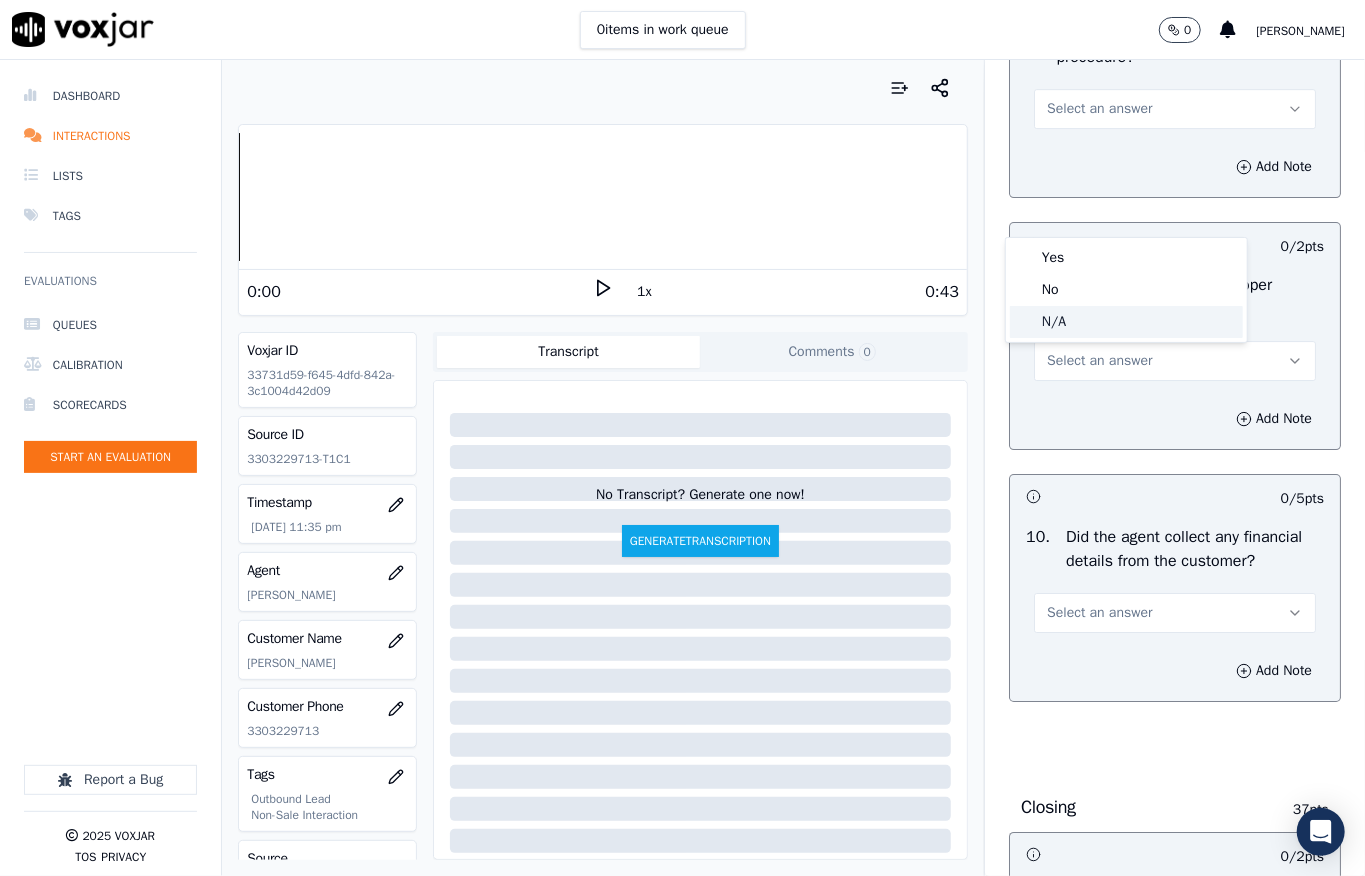 drag, startPoint x: 1050, startPoint y: 314, endPoint x: 1084, endPoint y: 386, distance: 79.624115 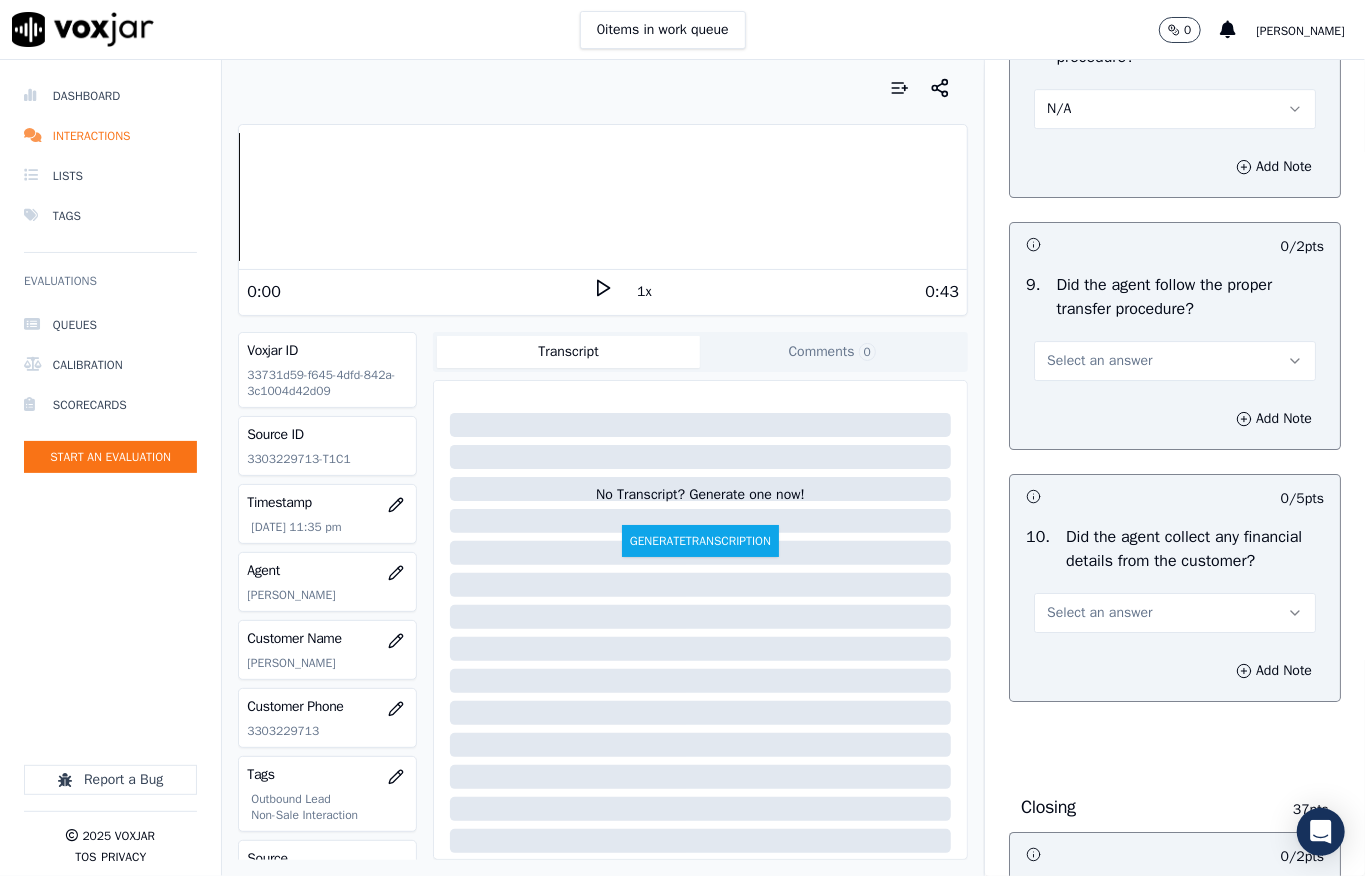 drag, startPoint x: 1081, startPoint y: 458, endPoint x: 1092, endPoint y: 477, distance: 21.954498 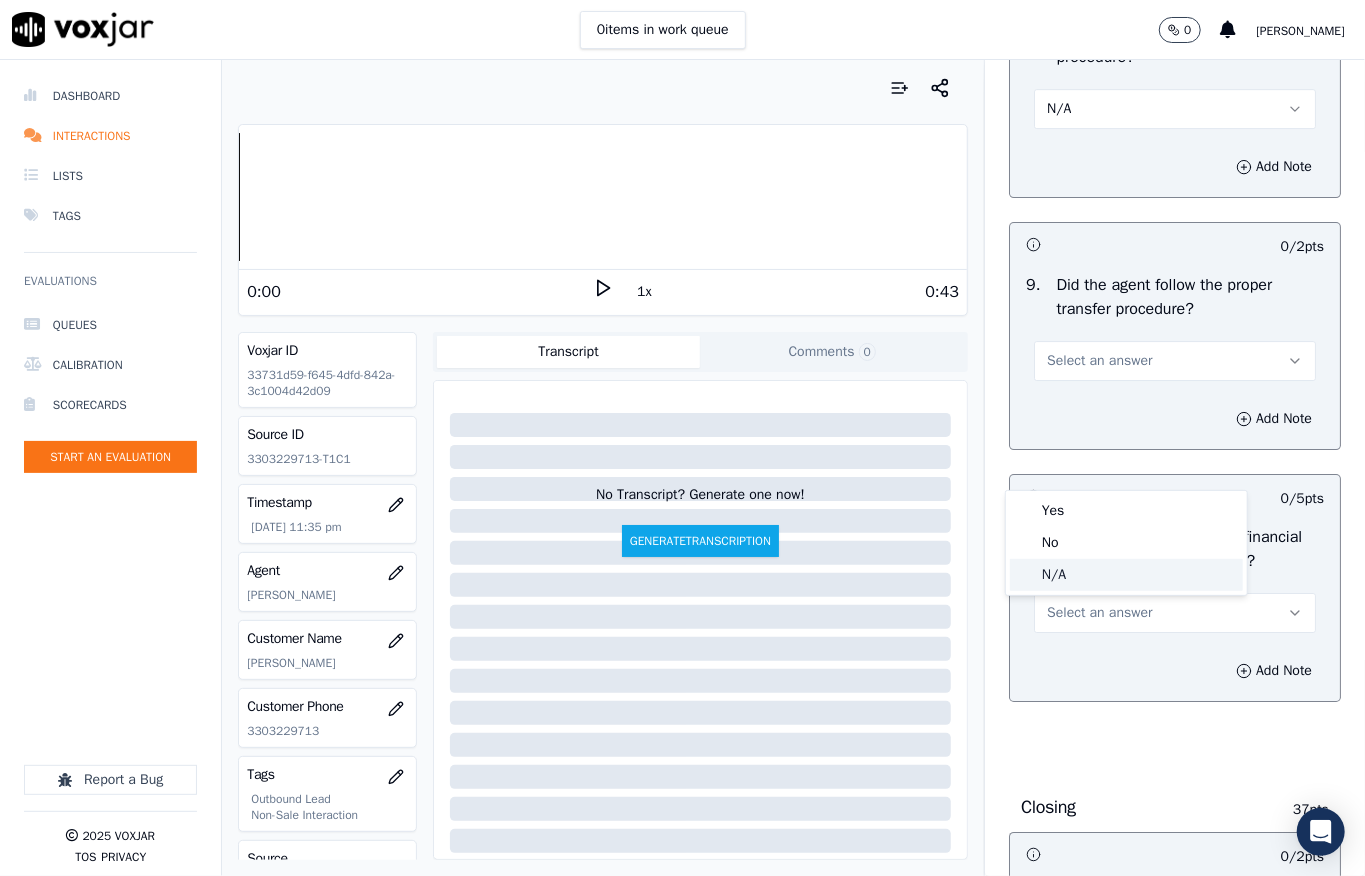 click on "N/A" 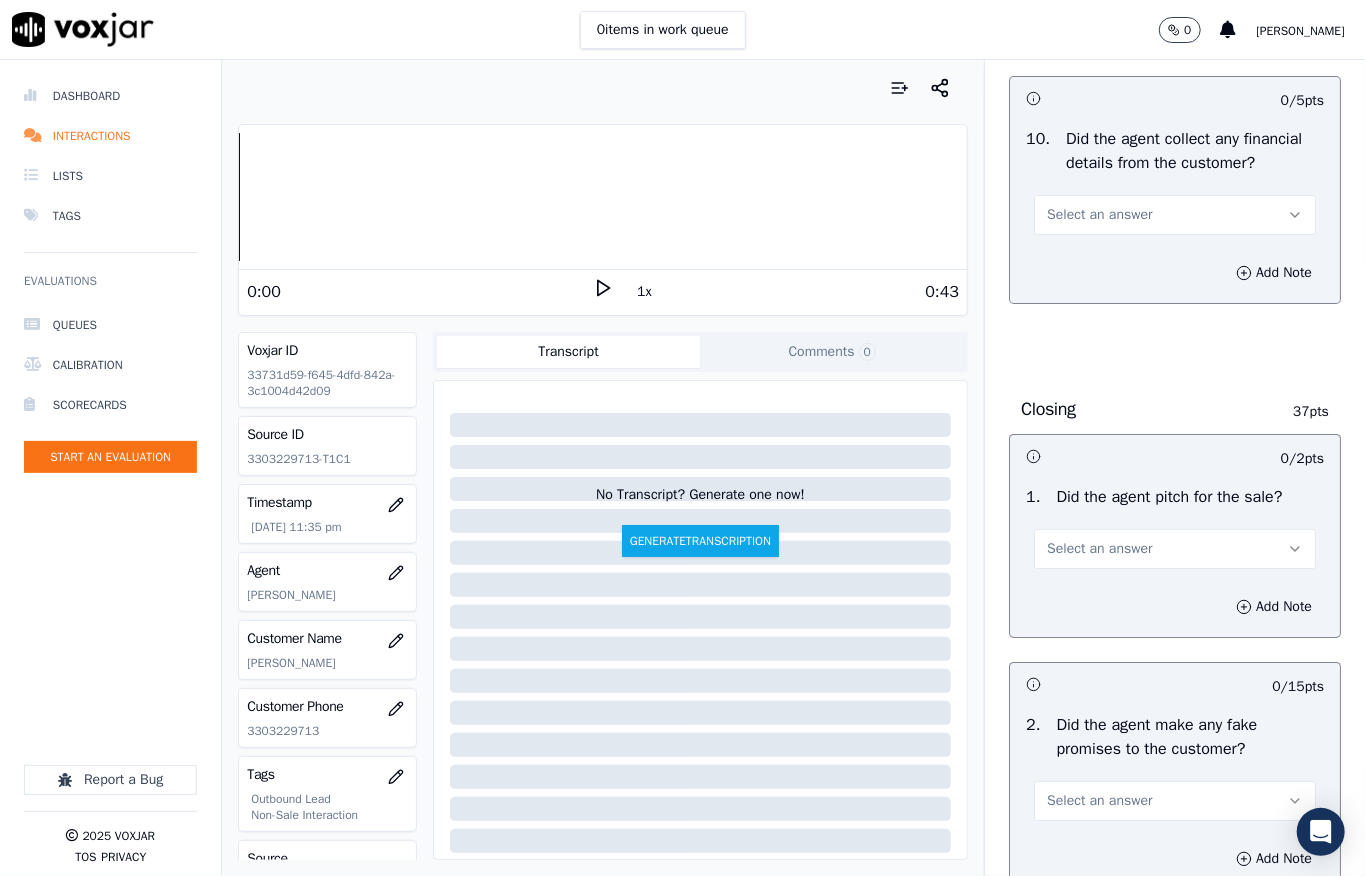 scroll, scrollTop: 3866, scrollLeft: 0, axis: vertical 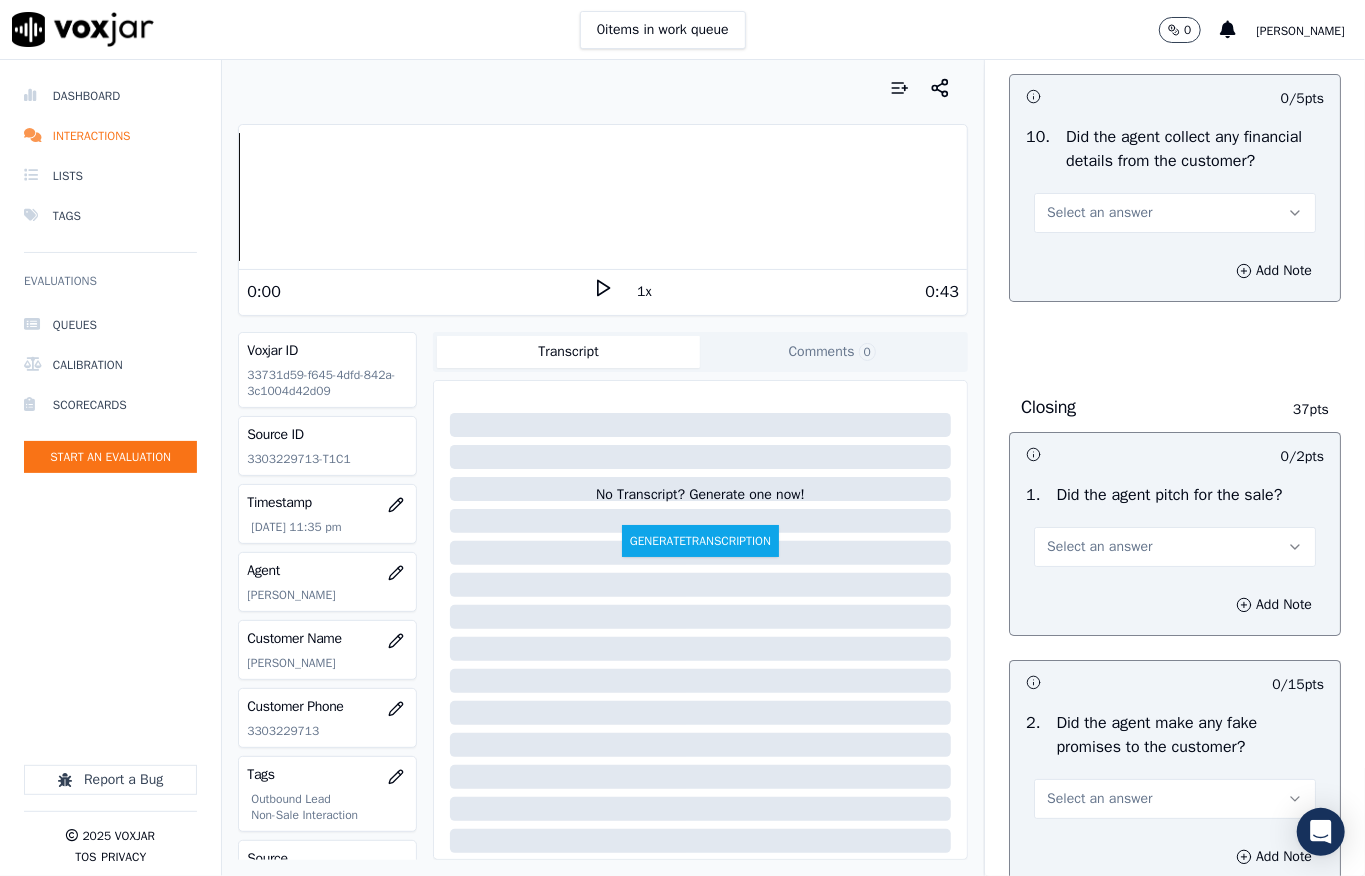 click on "Select an answer" at bounding box center (1099, 213) 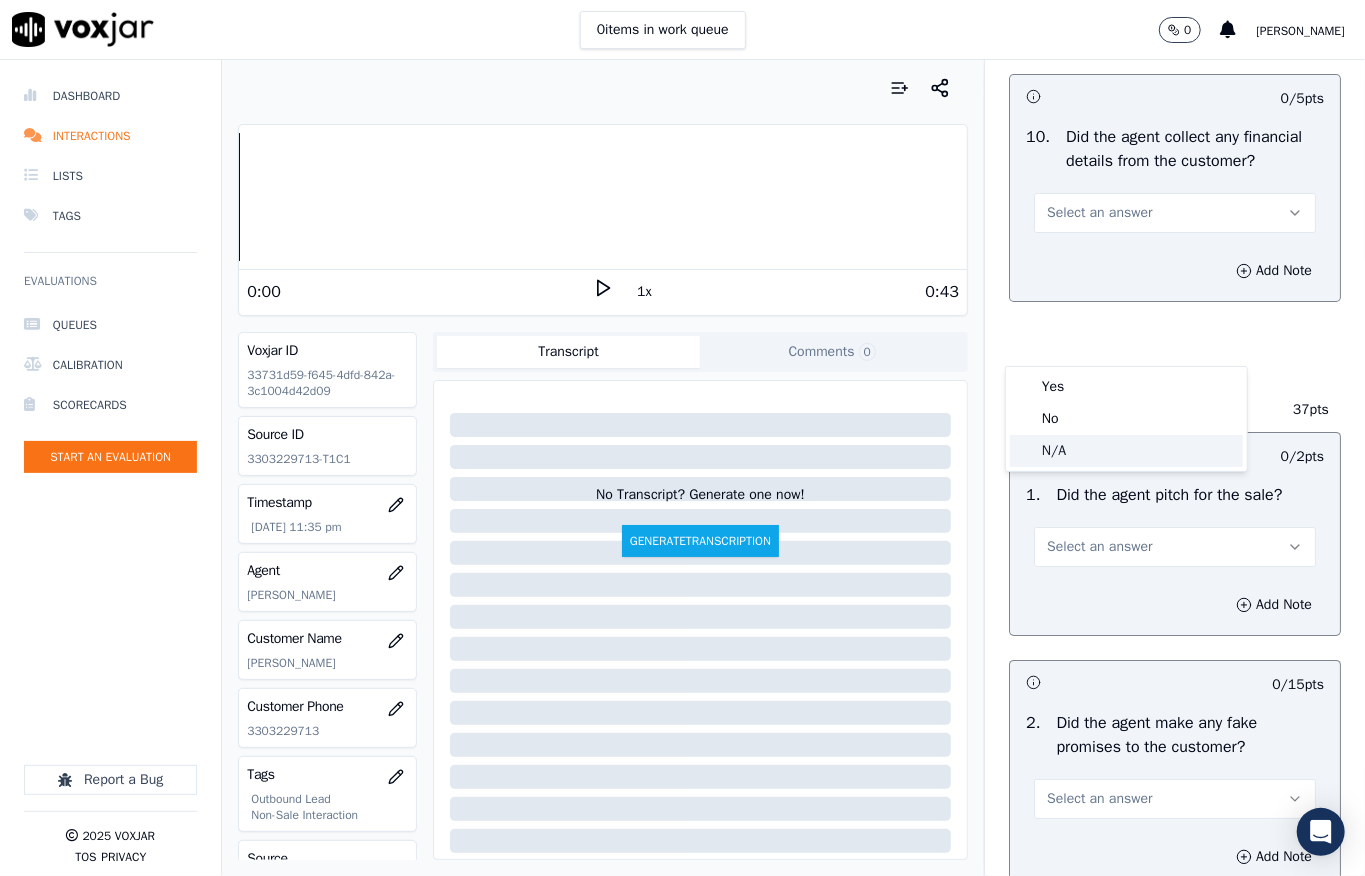 click on "N/A" 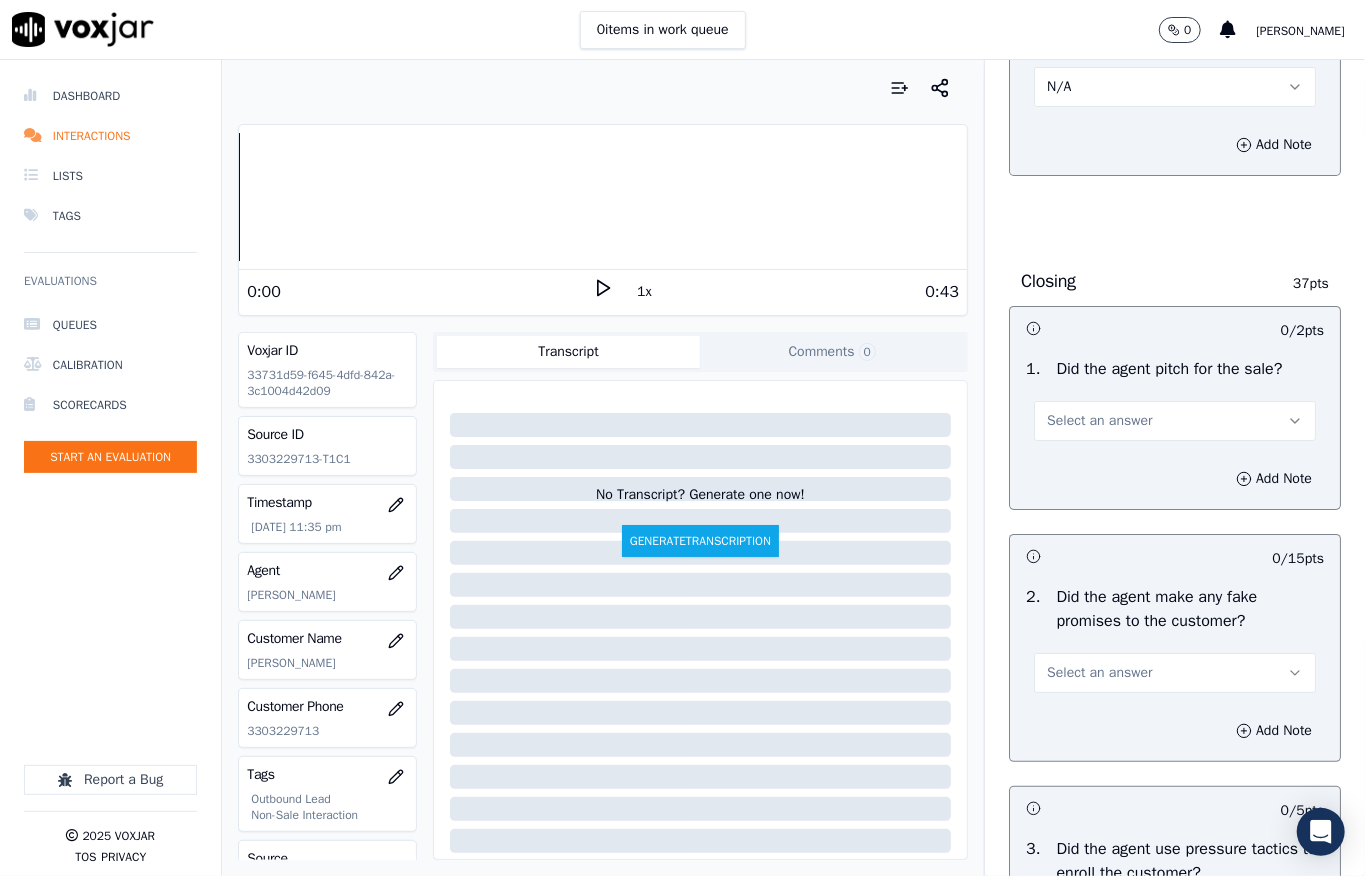 scroll, scrollTop: 4133, scrollLeft: 0, axis: vertical 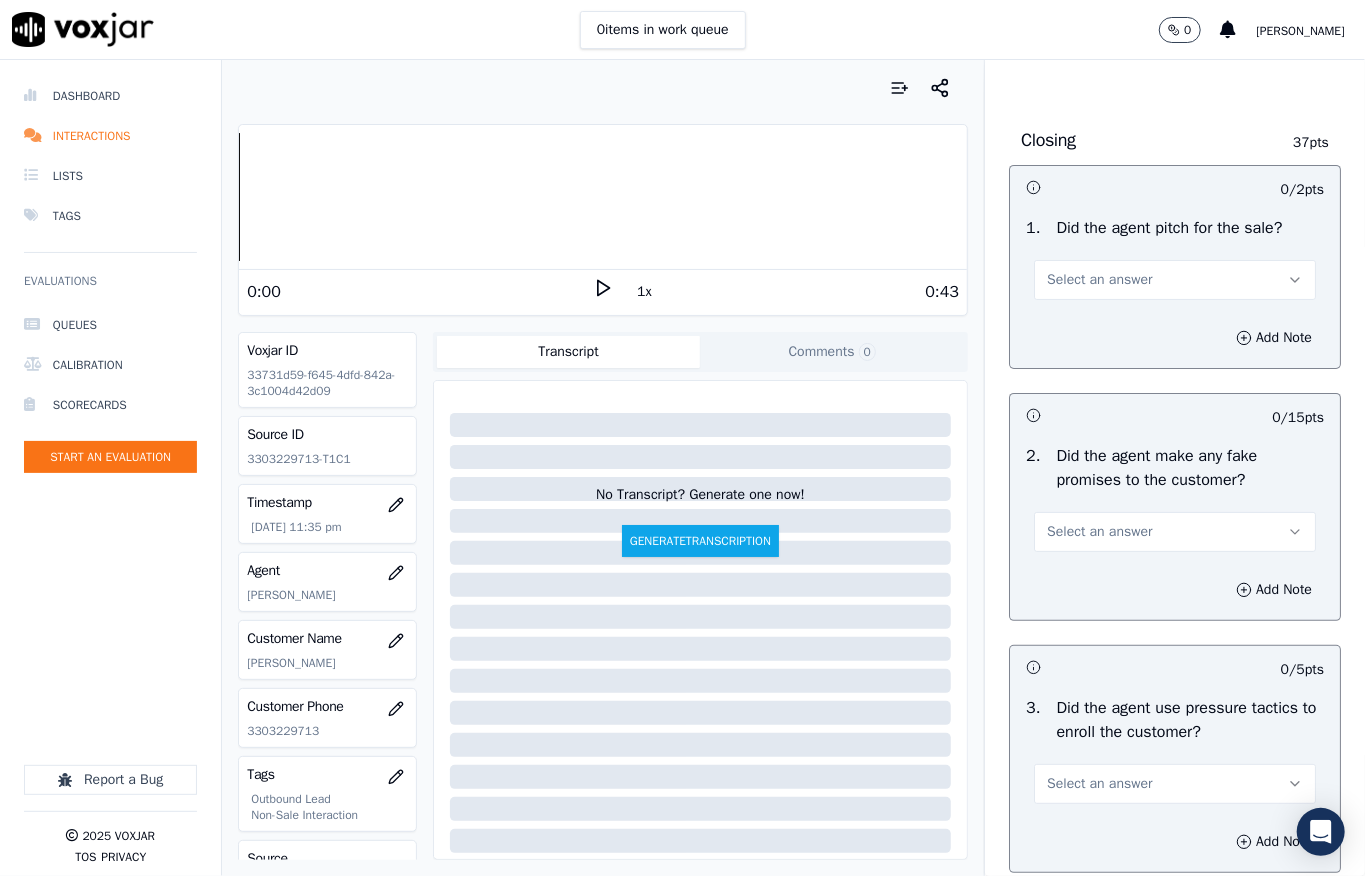drag, startPoint x: 1066, startPoint y: 409, endPoint x: 1070, endPoint y: 426, distance: 17.464249 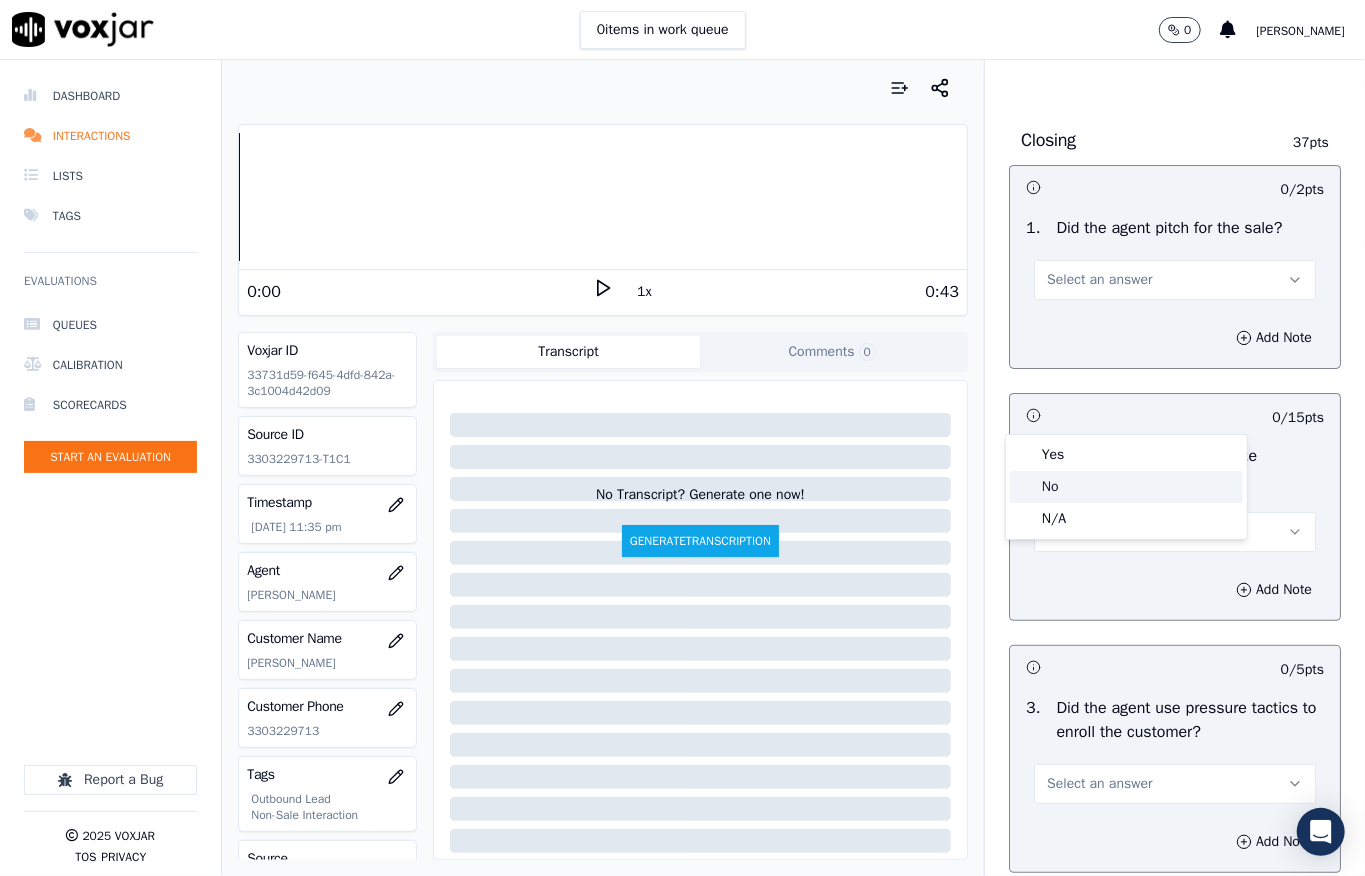 click on "No" 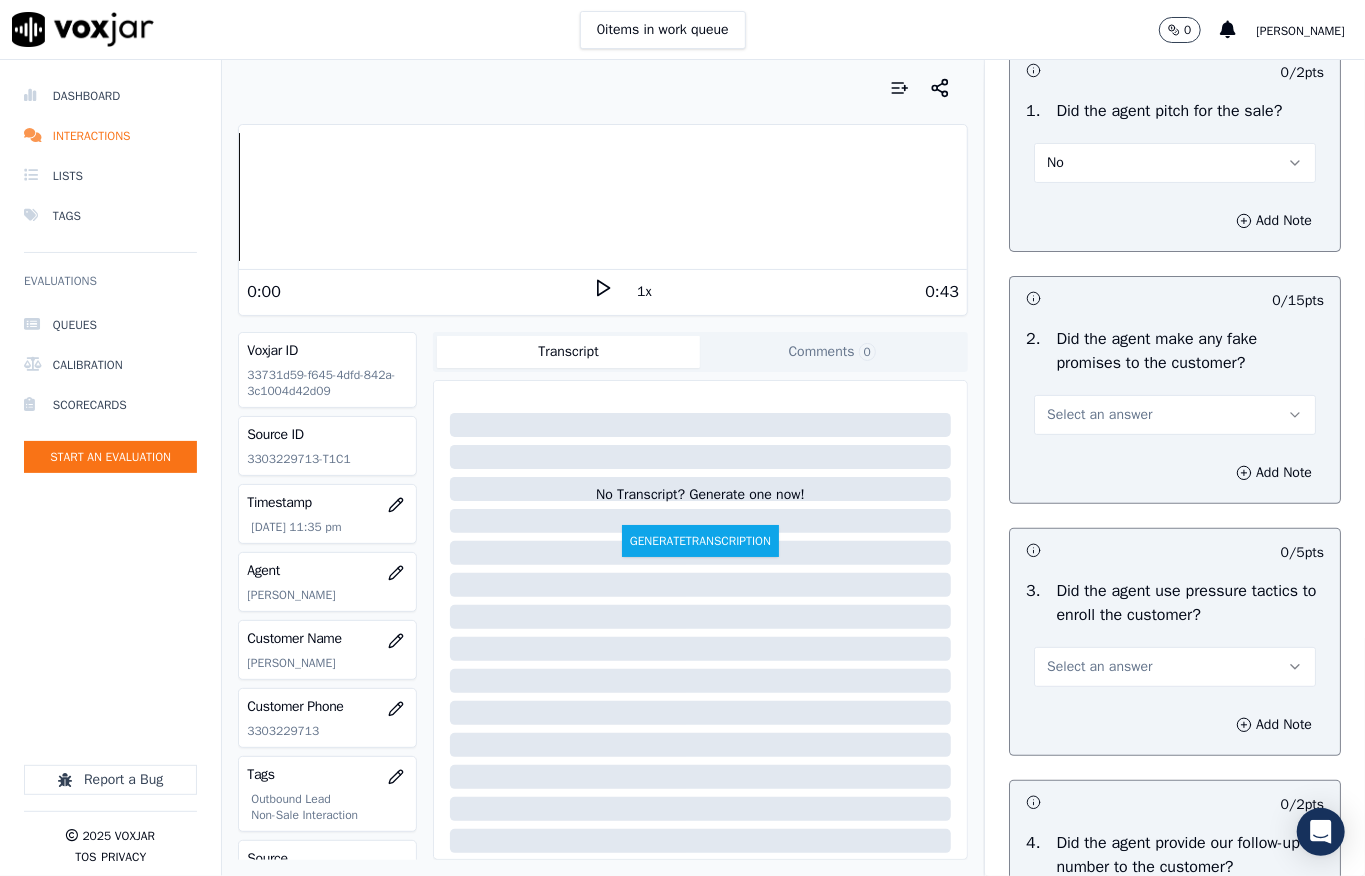 scroll, scrollTop: 4400, scrollLeft: 0, axis: vertical 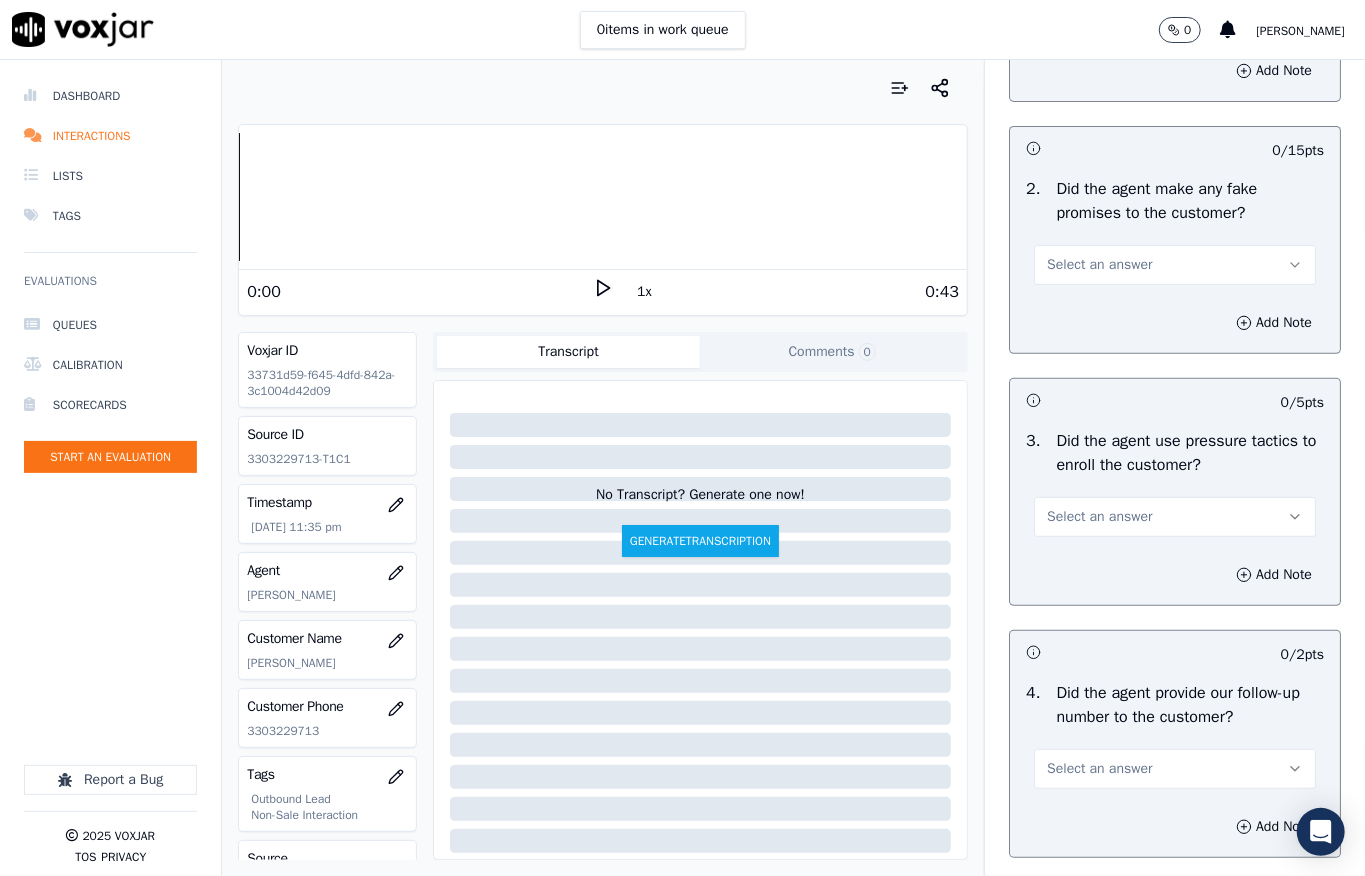 click on "Select an answer" at bounding box center [1099, 265] 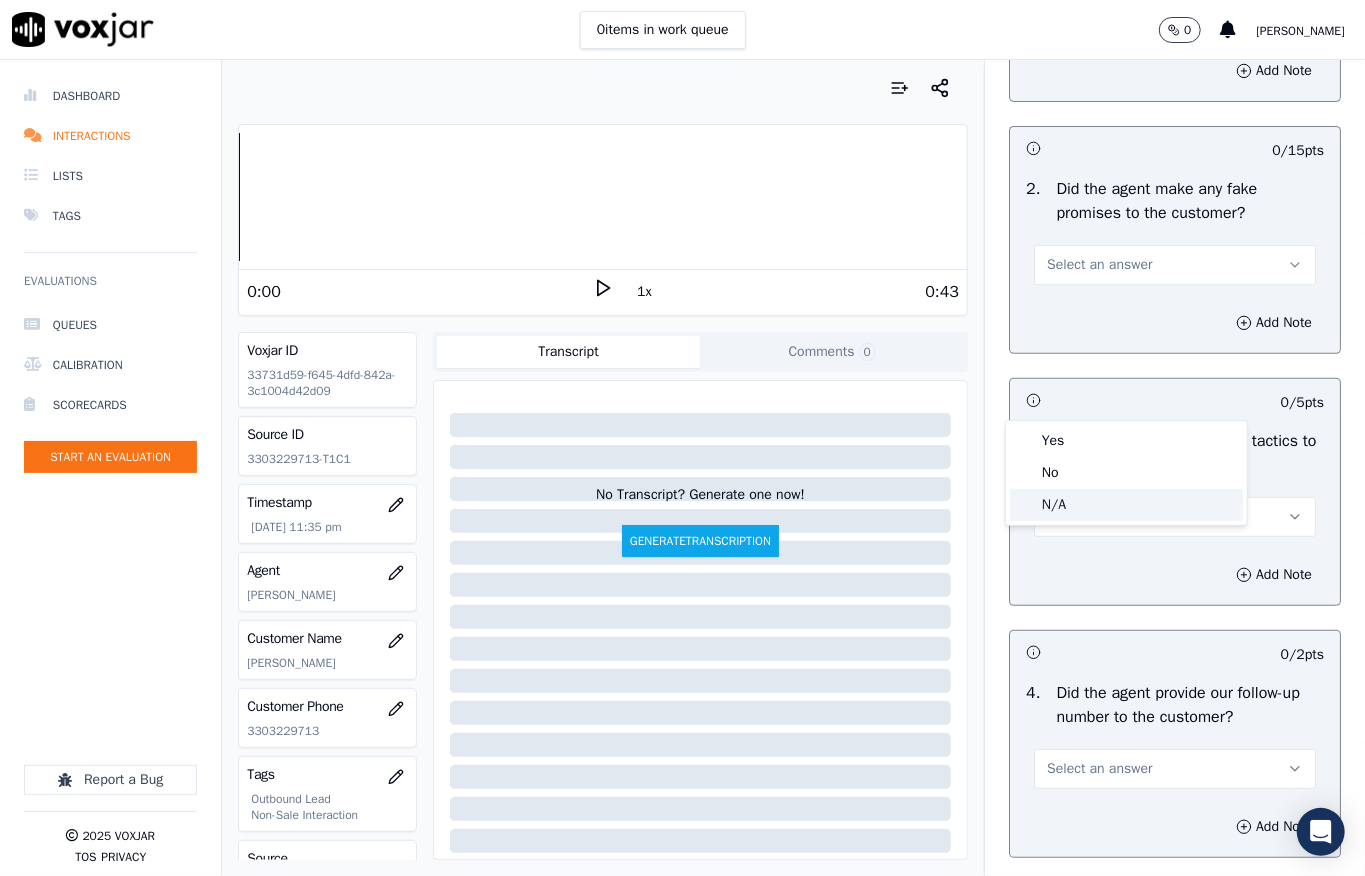 click on "N/A" 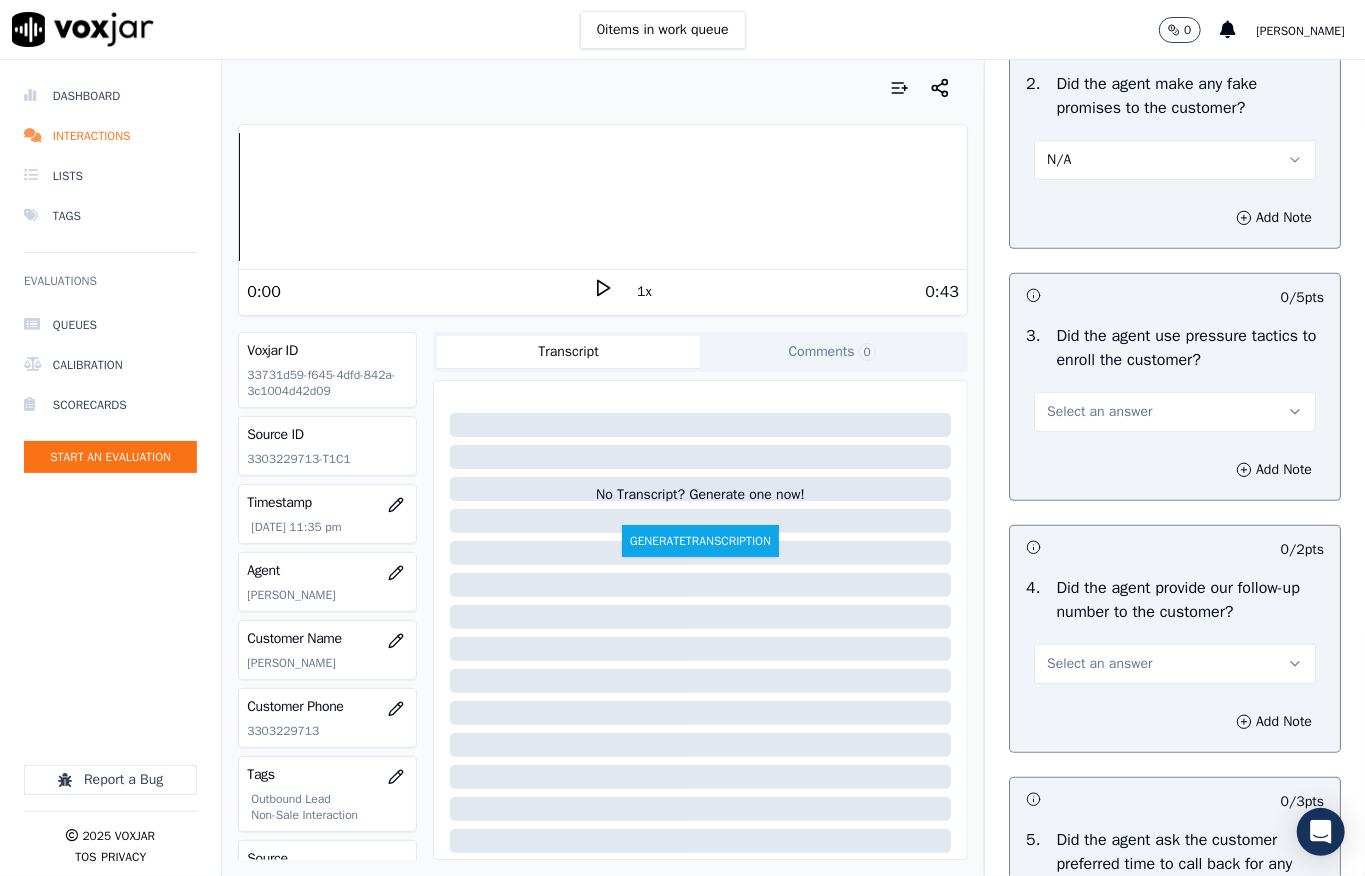 scroll, scrollTop: 4666, scrollLeft: 0, axis: vertical 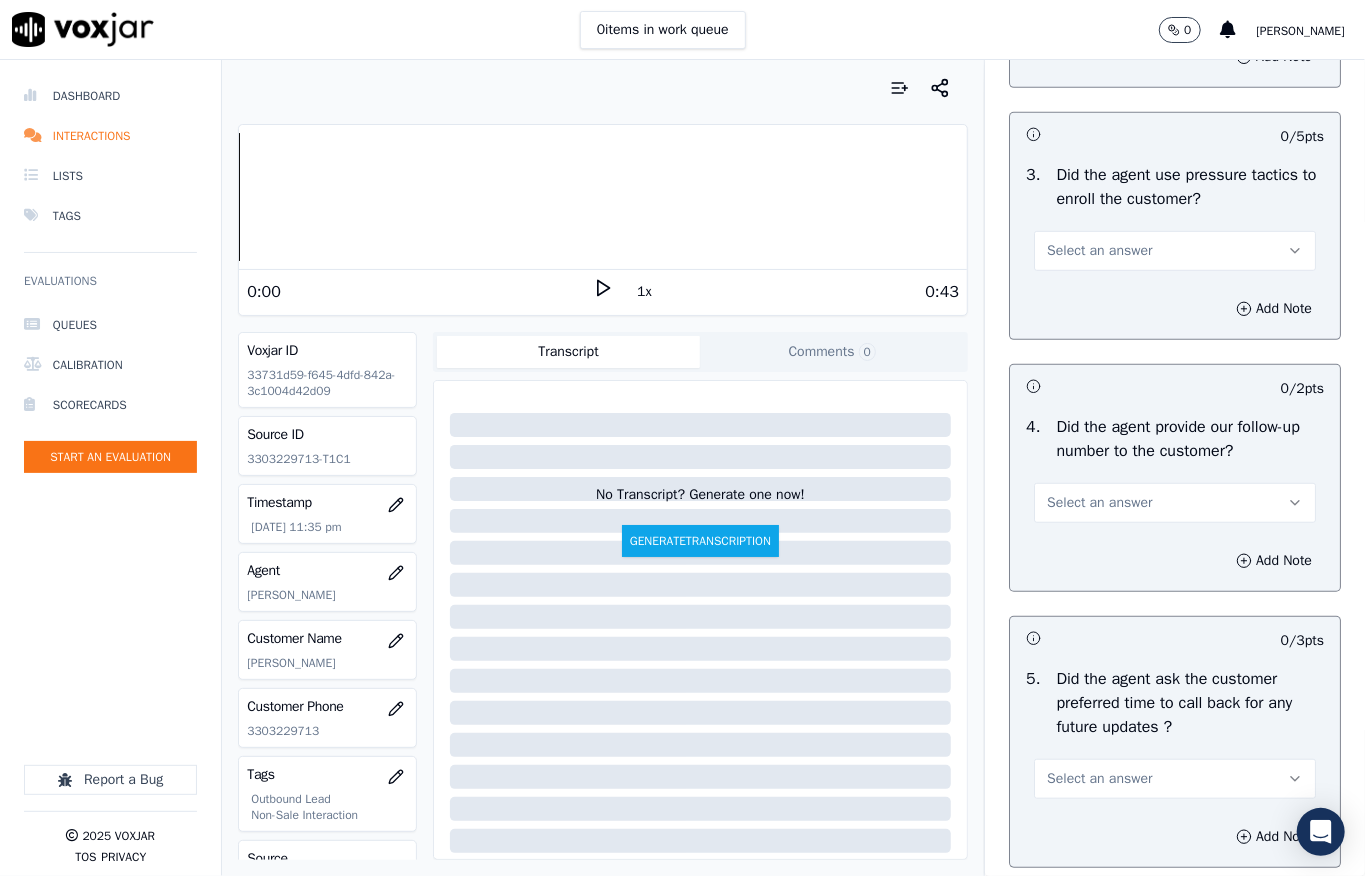 click on "Select an answer" at bounding box center (1099, 251) 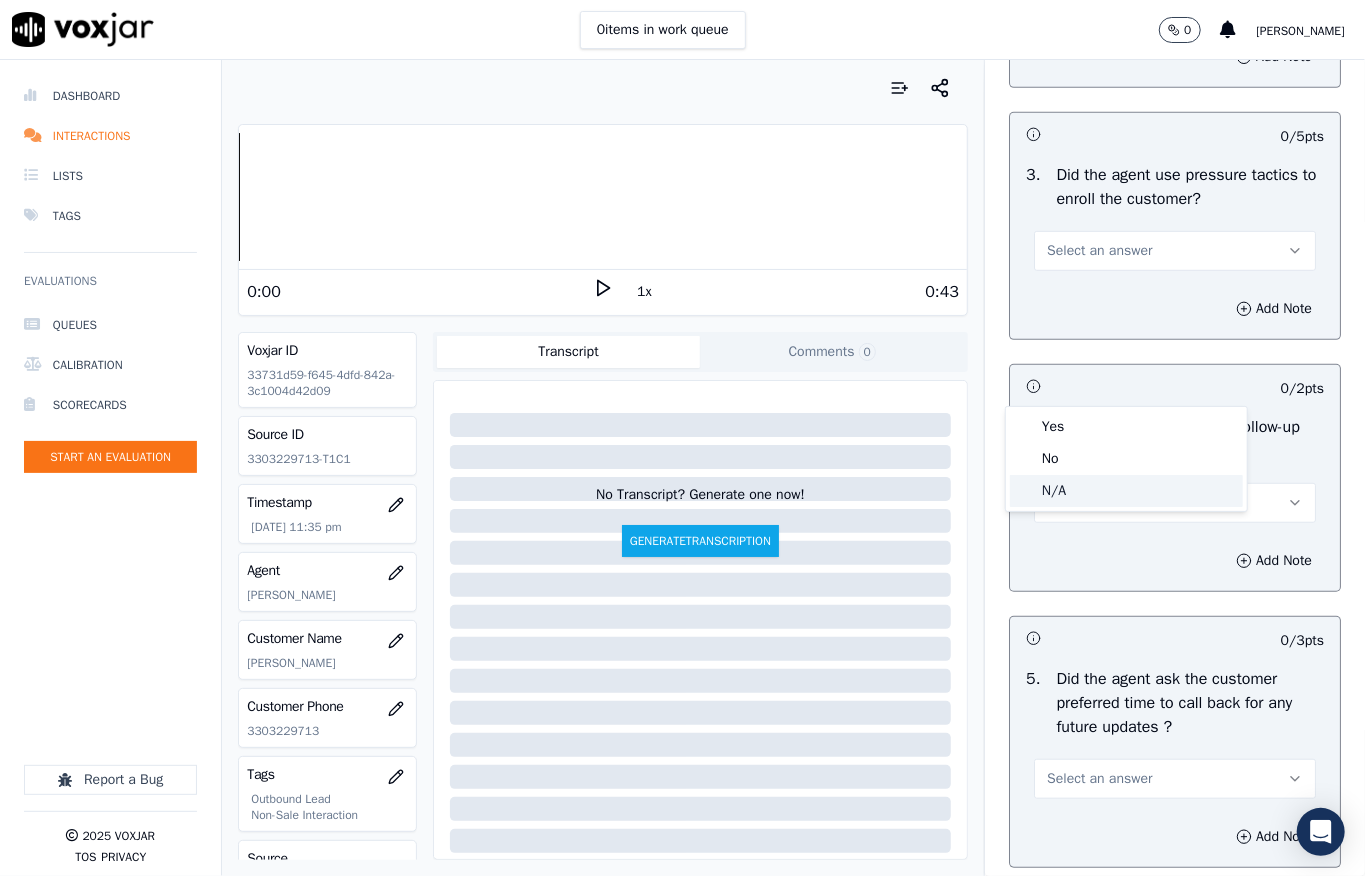 click on "N/A" 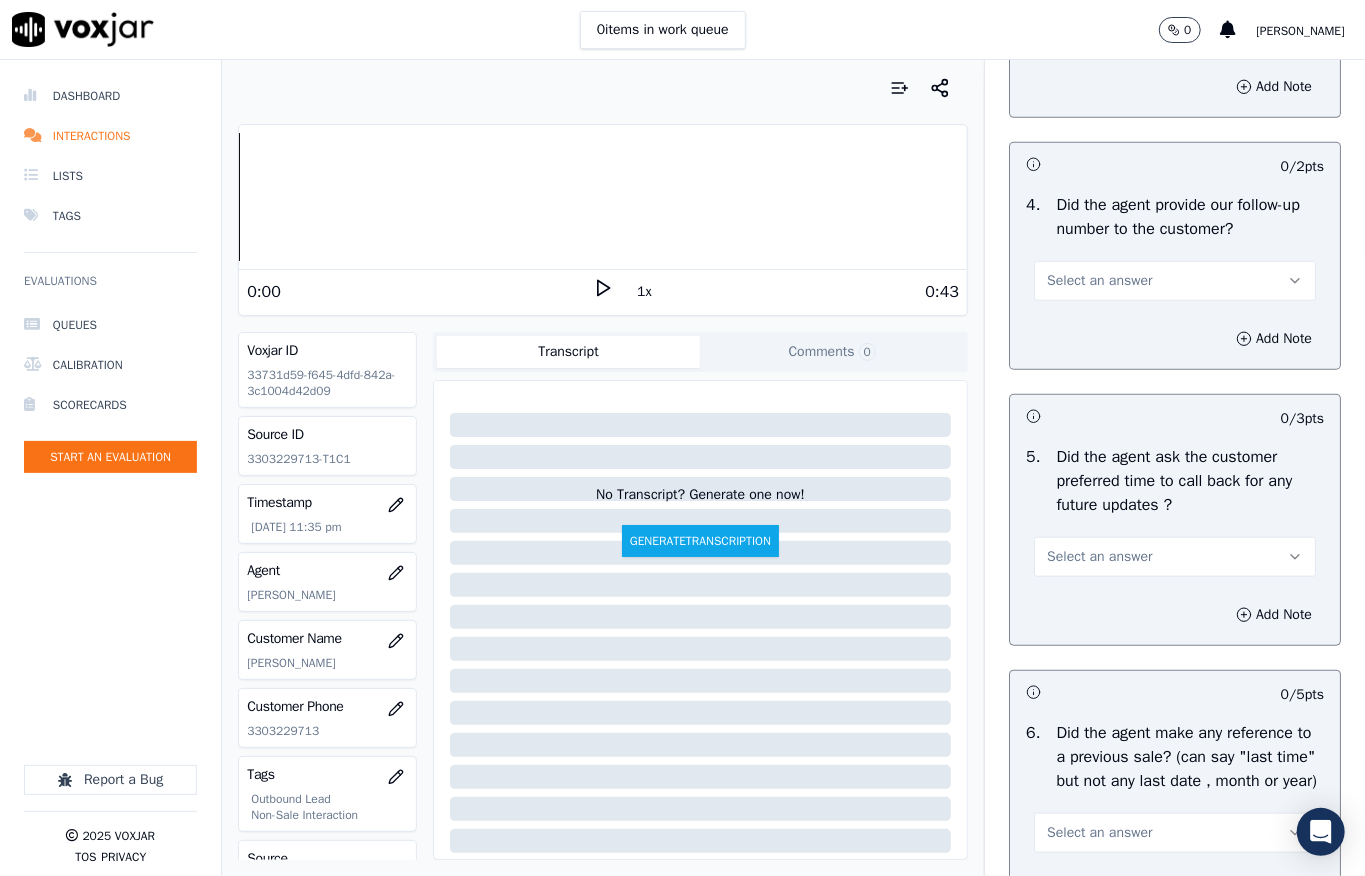 scroll, scrollTop: 4933, scrollLeft: 0, axis: vertical 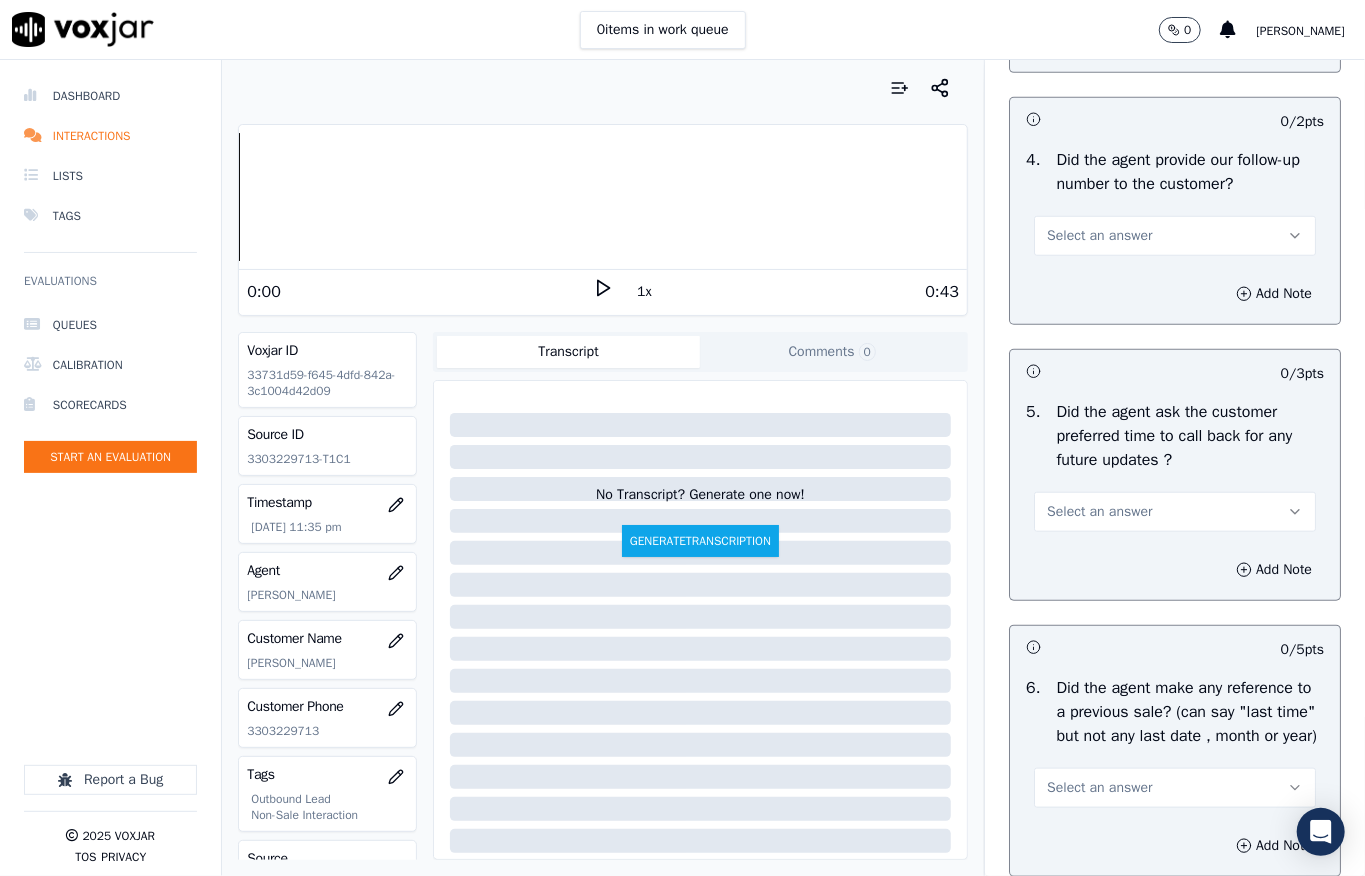 click on "Select an answer" at bounding box center (1099, 236) 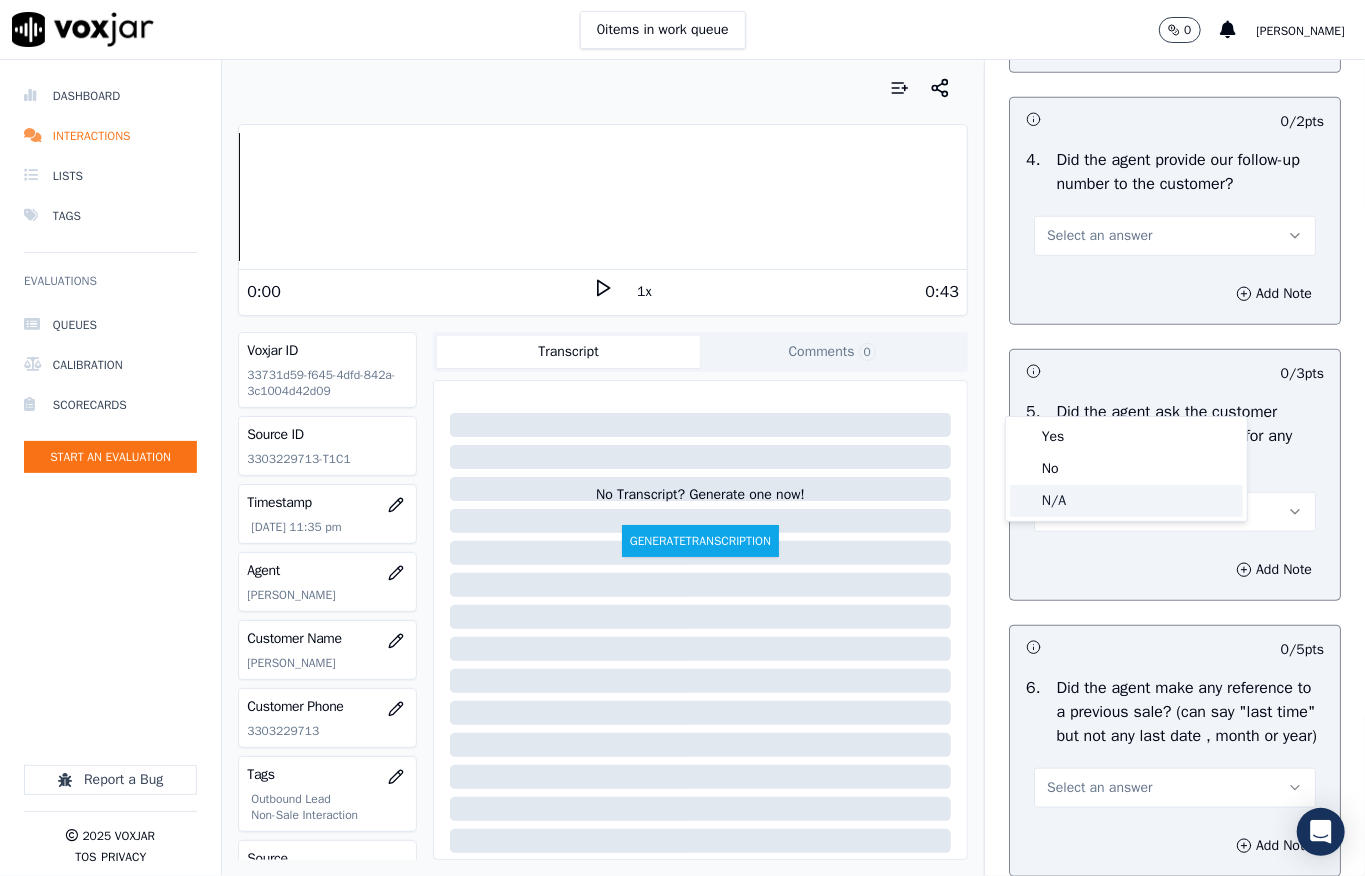 click on "N/A" 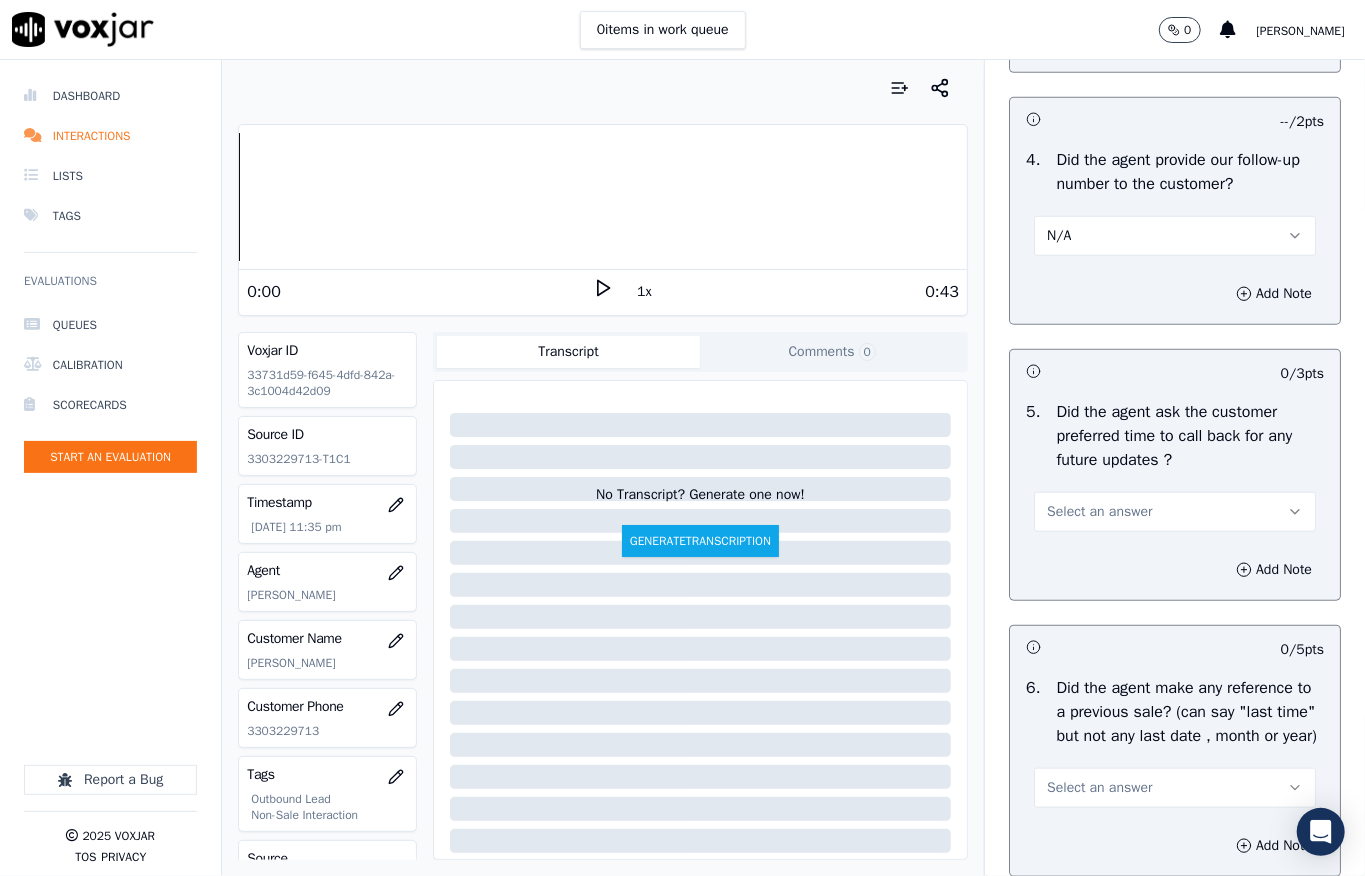 click on "Select an answer" at bounding box center (1099, 512) 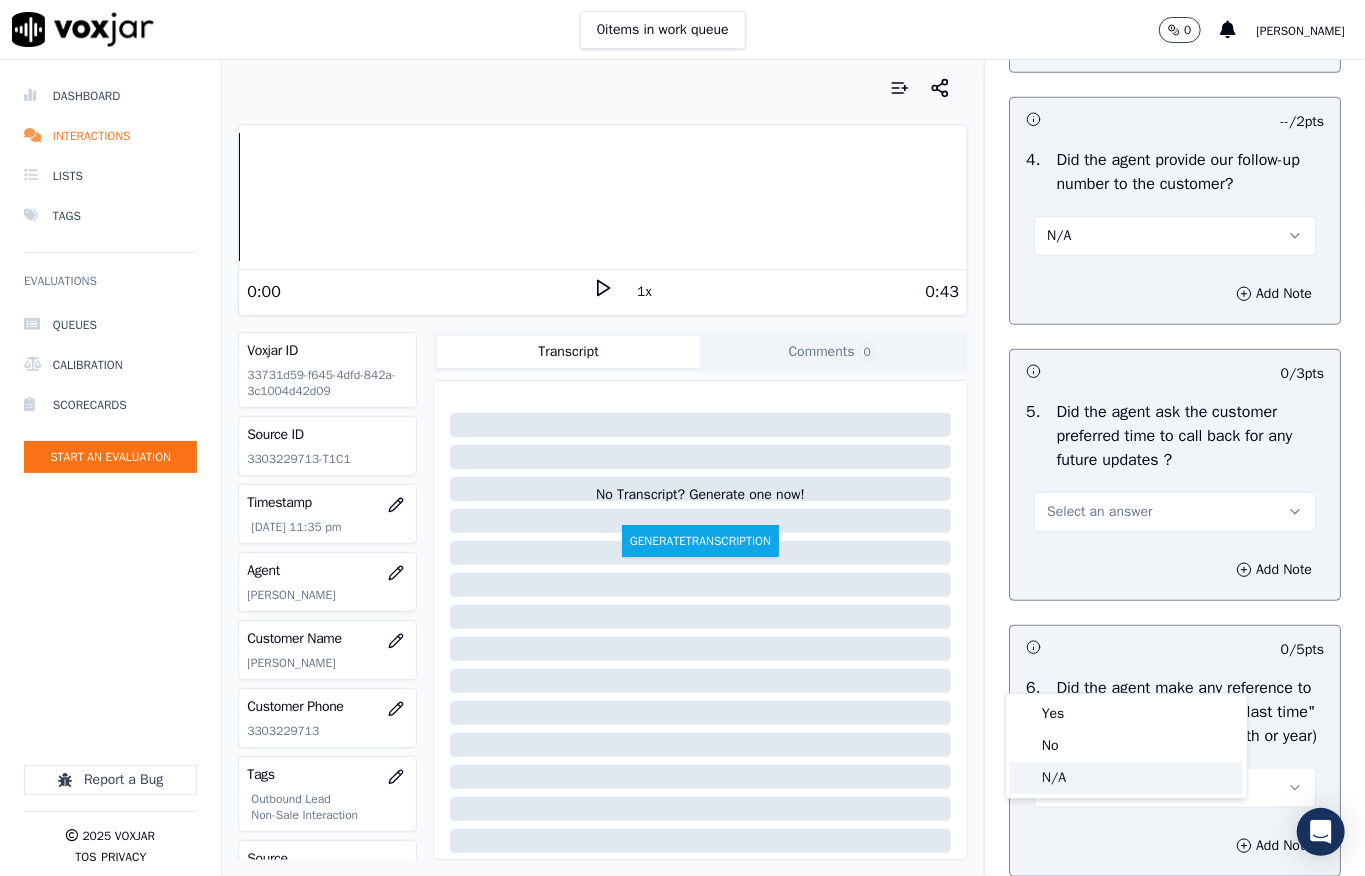 click on "N/A" 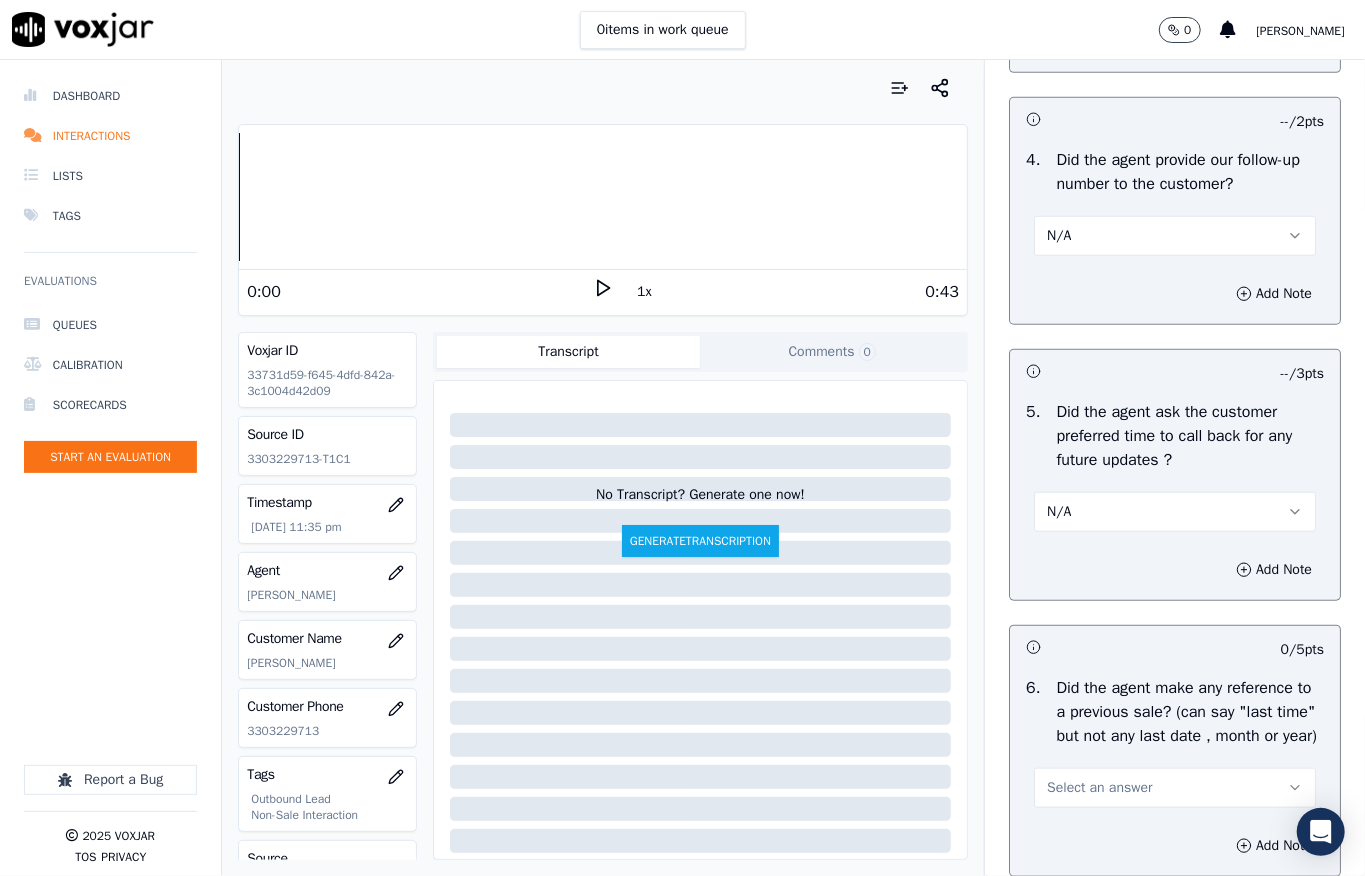 scroll, scrollTop: 5333, scrollLeft: 0, axis: vertical 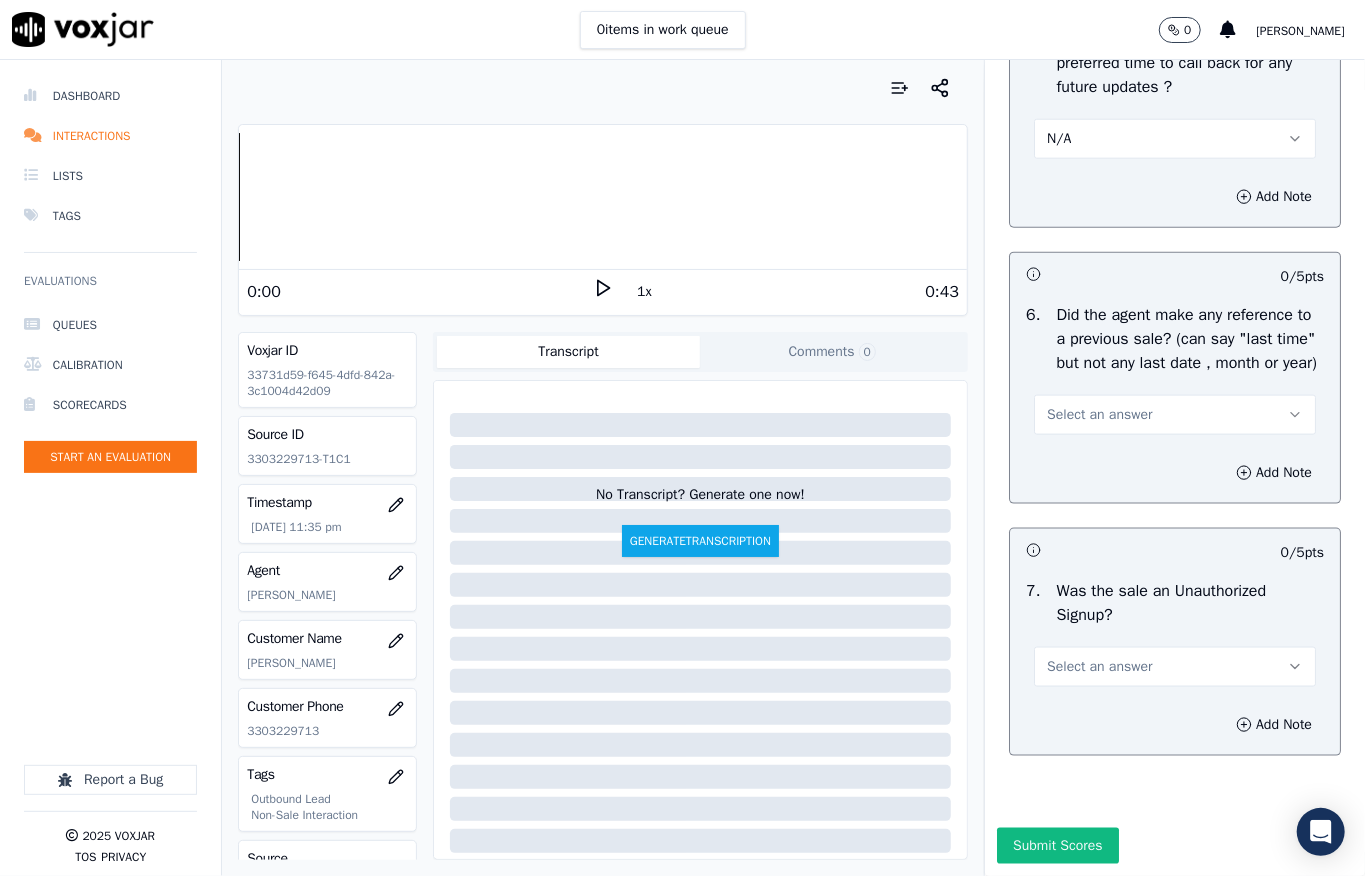 click on "Select an answer" at bounding box center [1099, 415] 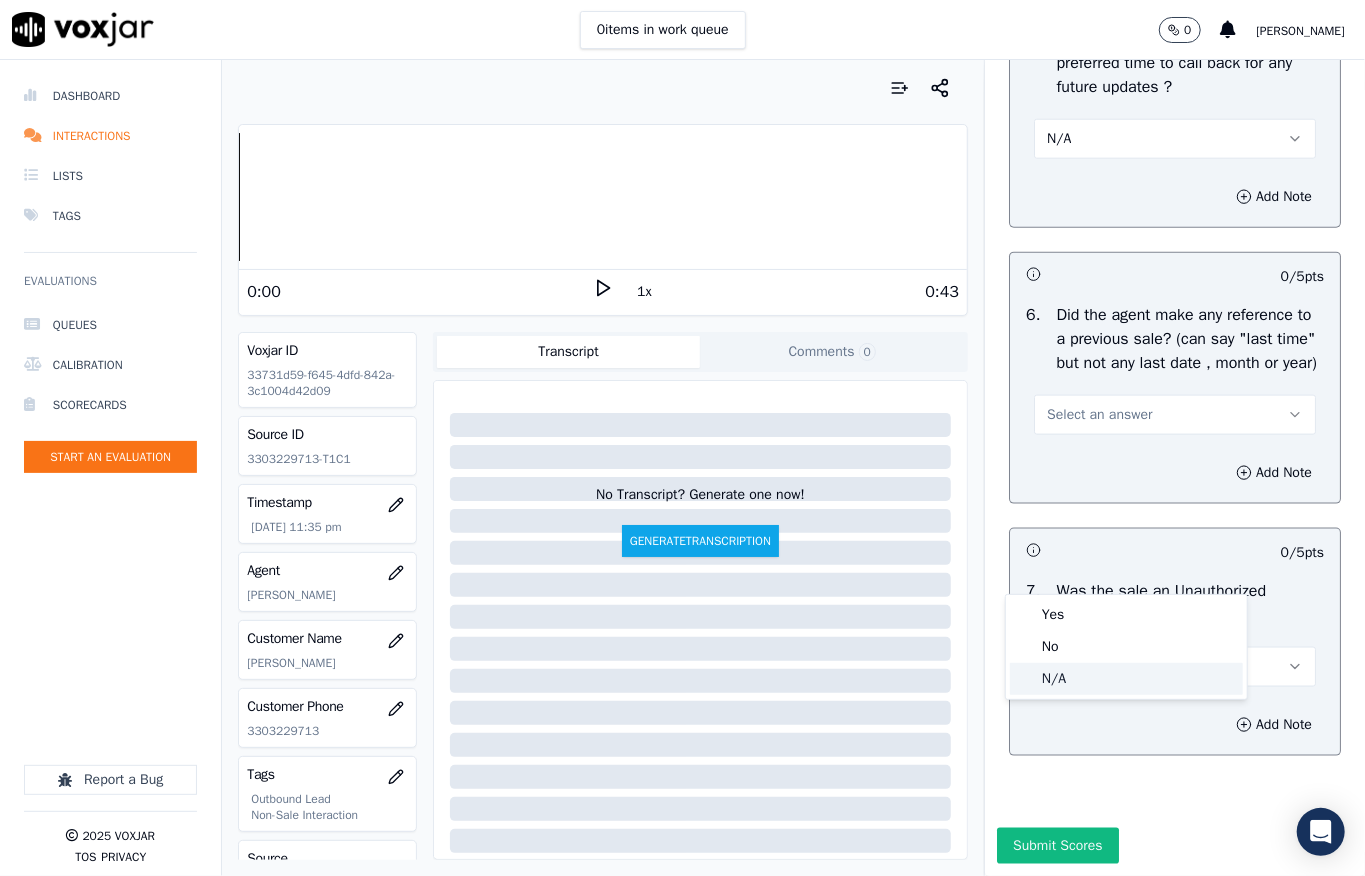 click on "N/A" 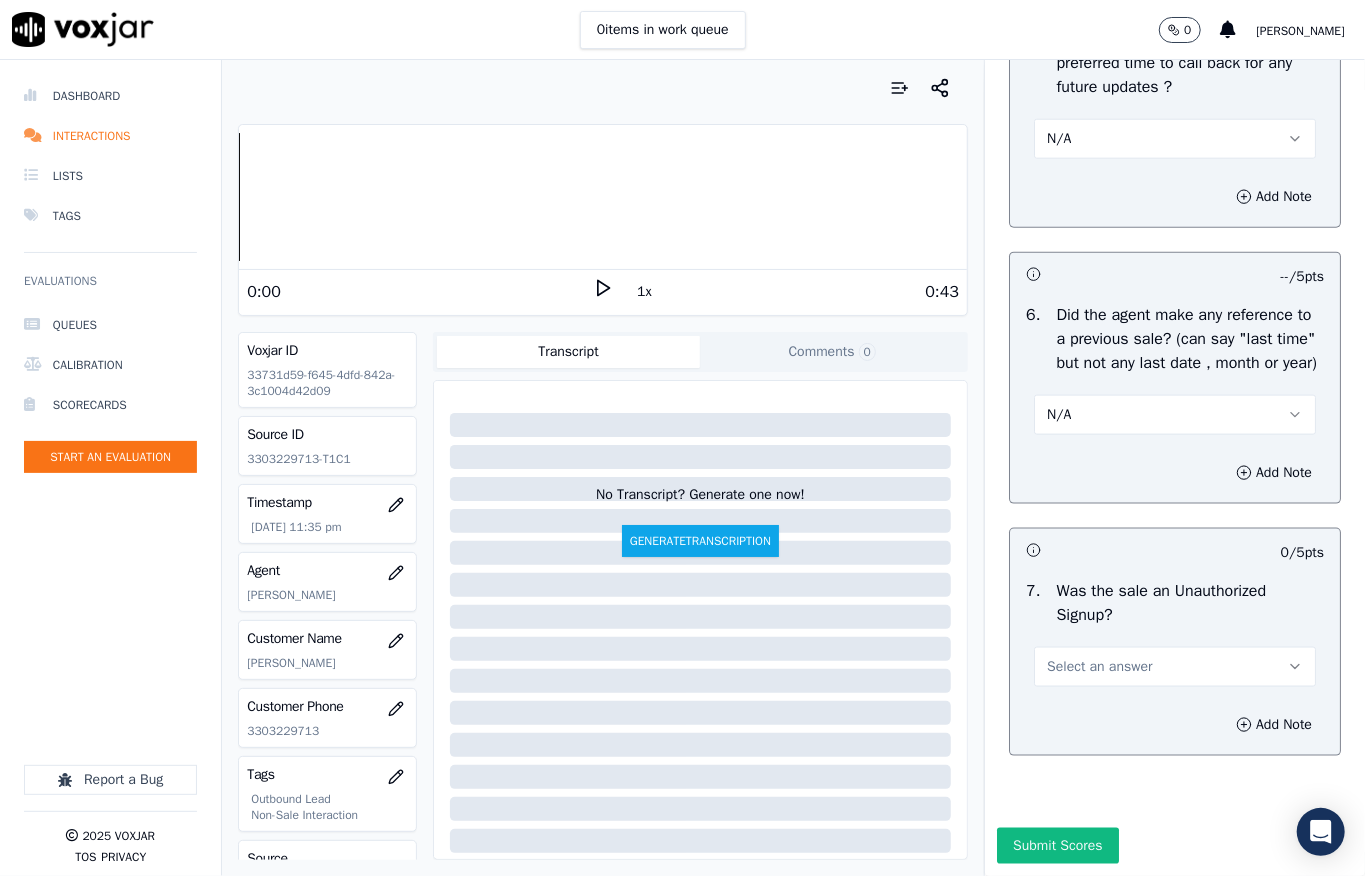 scroll, scrollTop: 5557, scrollLeft: 0, axis: vertical 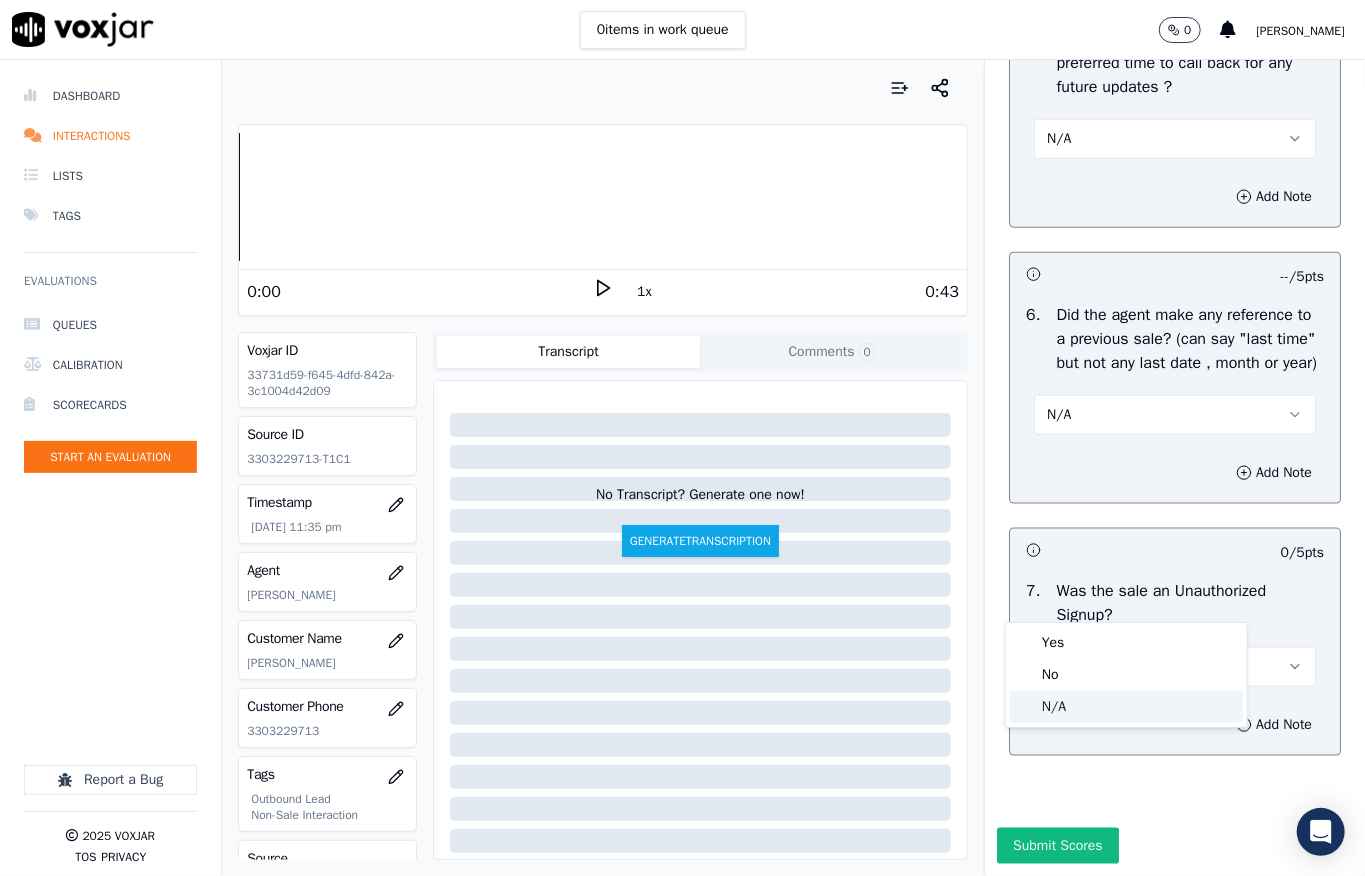 click on "N/A" 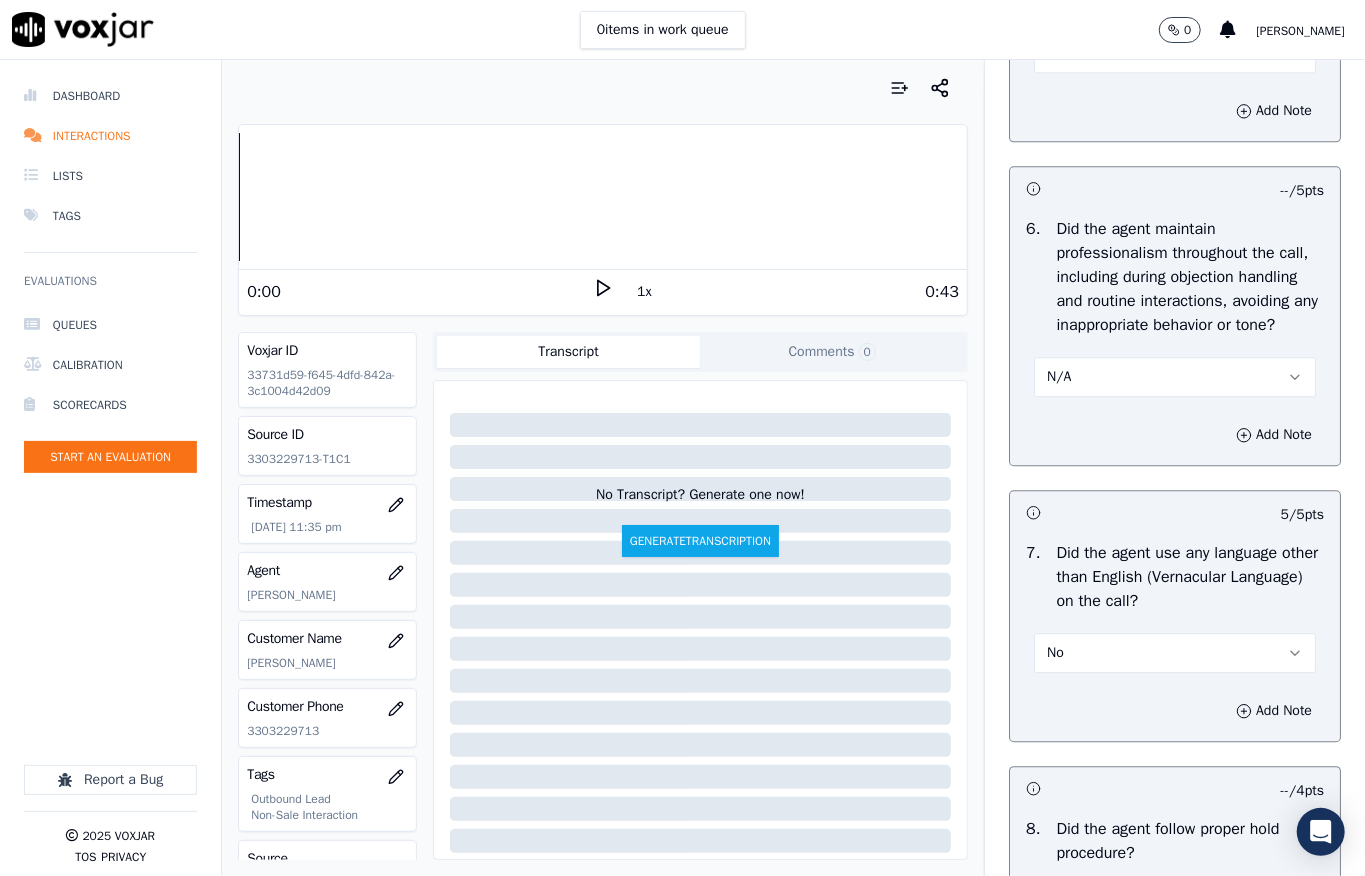 scroll, scrollTop: 2624, scrollLeft: 0, axis: vertical 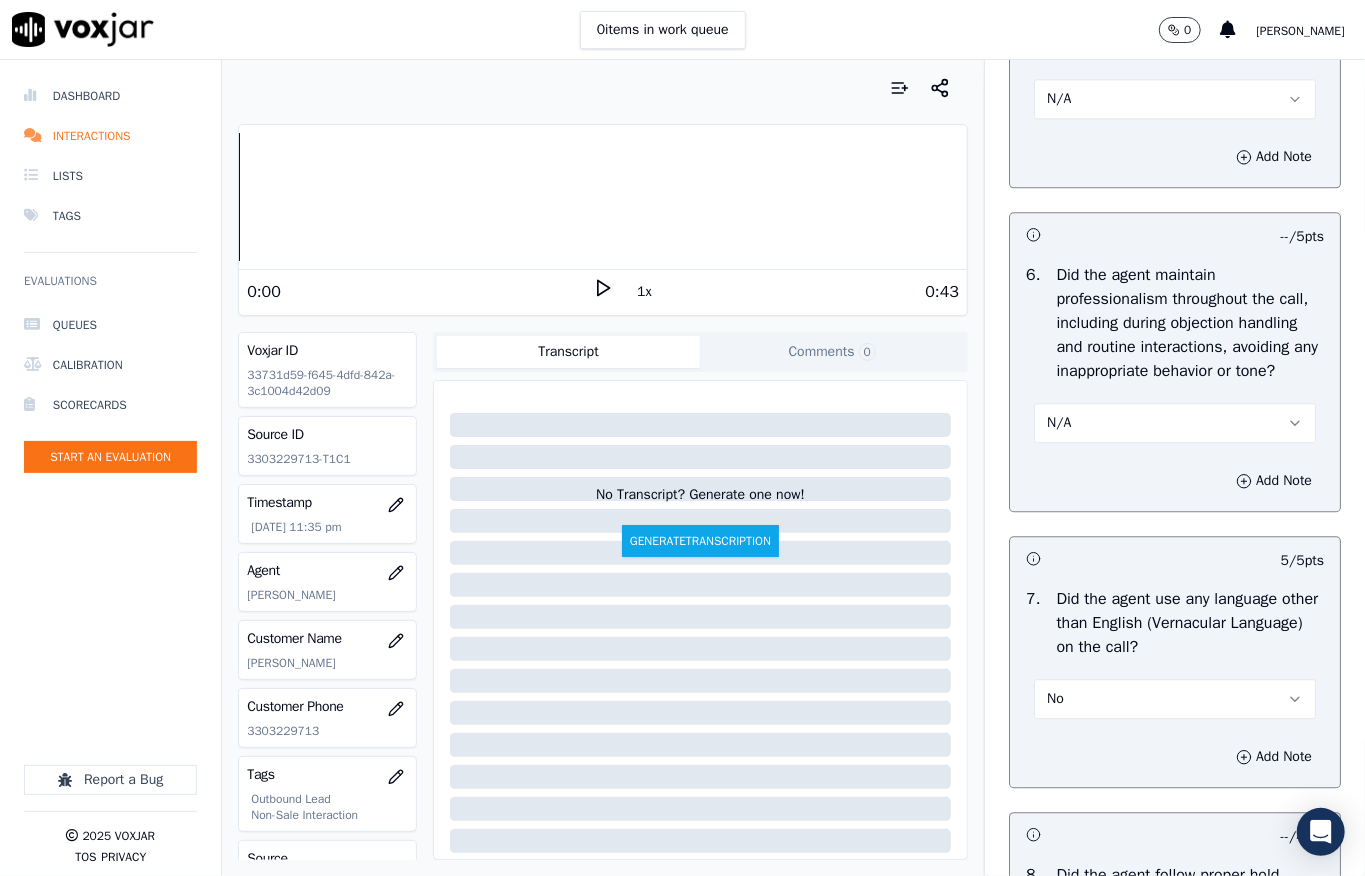 drag, startPoint x: 1097, startPoint y: 497, endPoint x: 1078, endPoint y: 530, distance: 38.078865 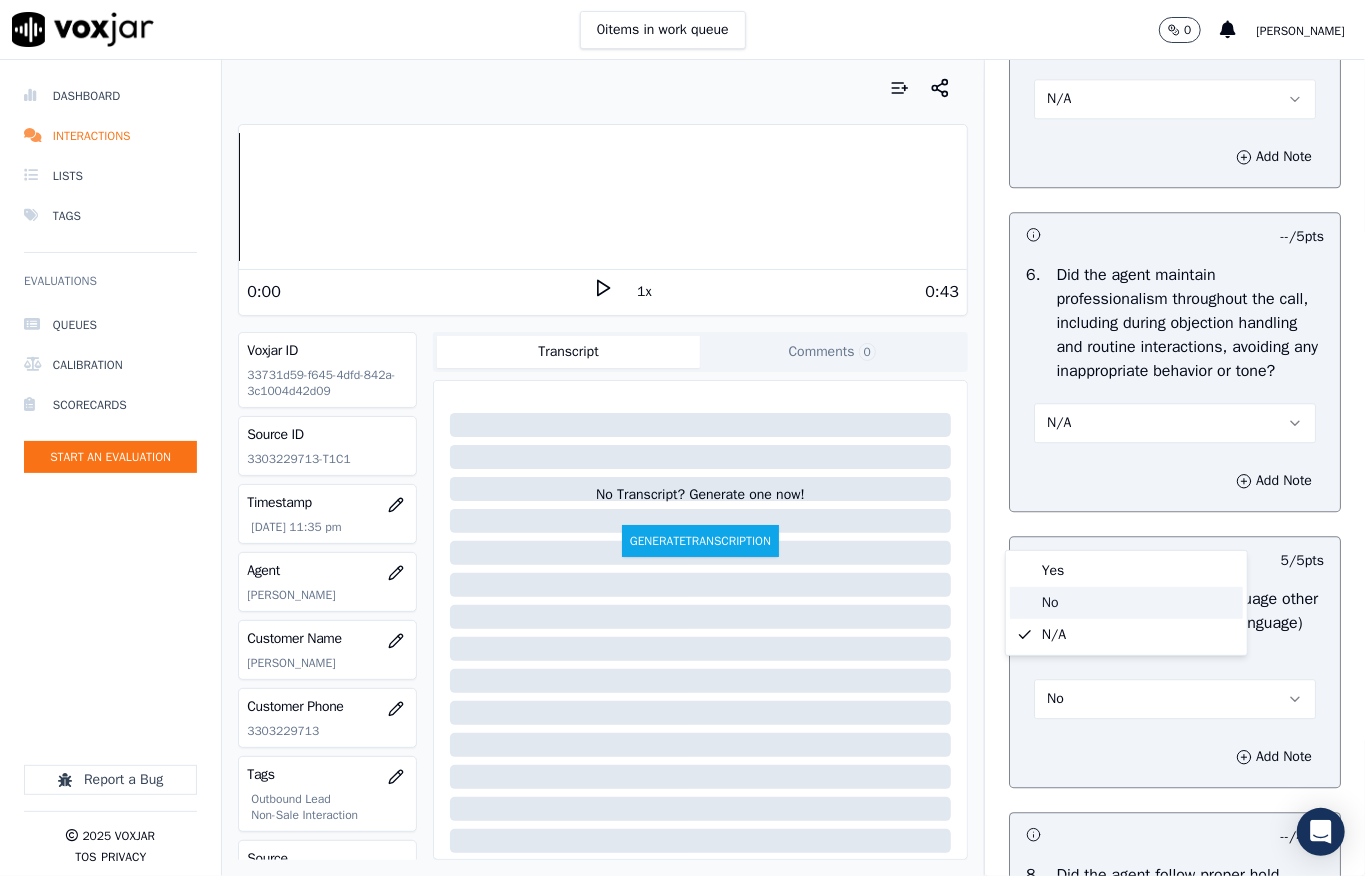 click on "No" 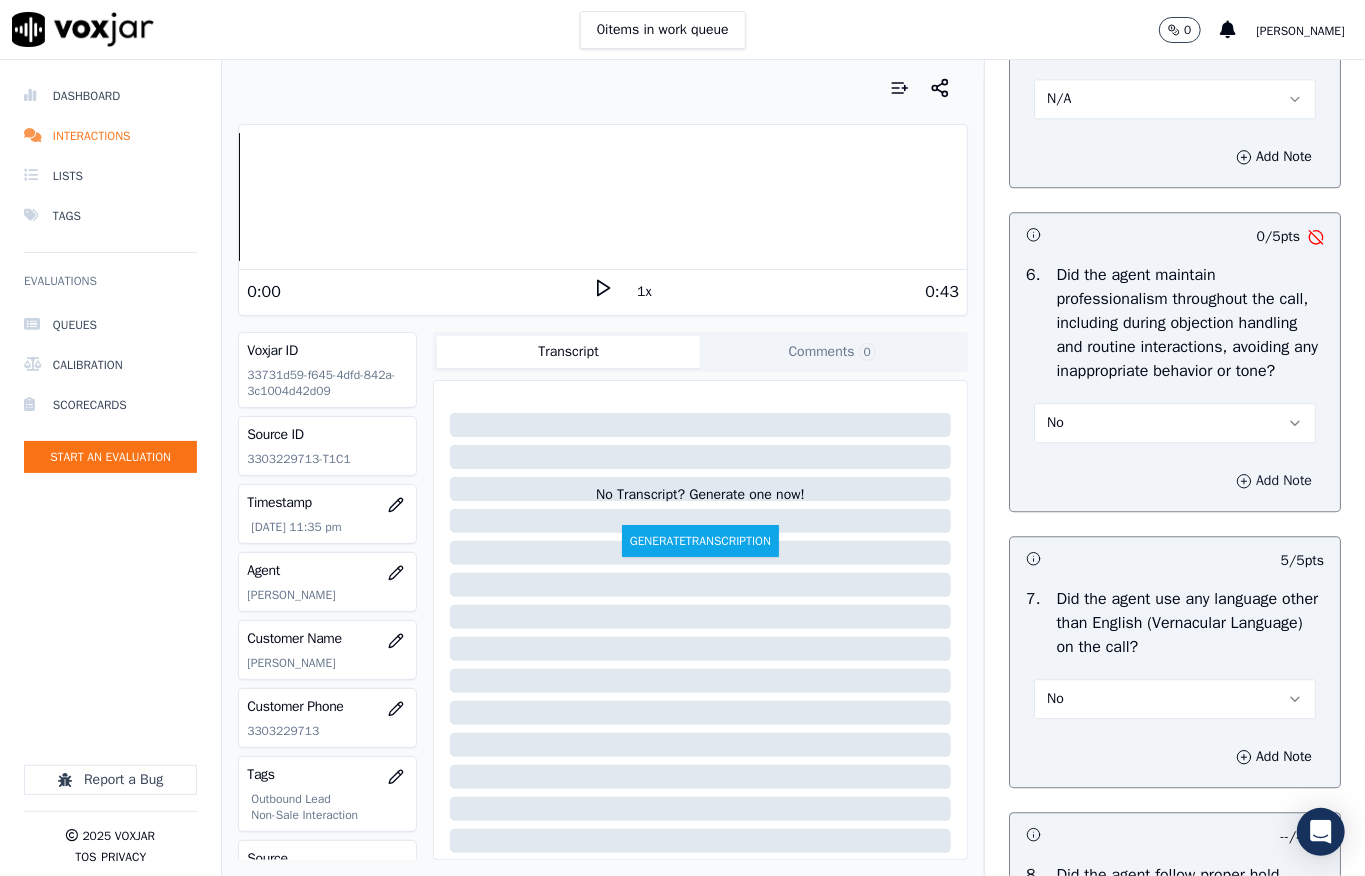 click on "Add Note" at bounding box center (1274, 481) 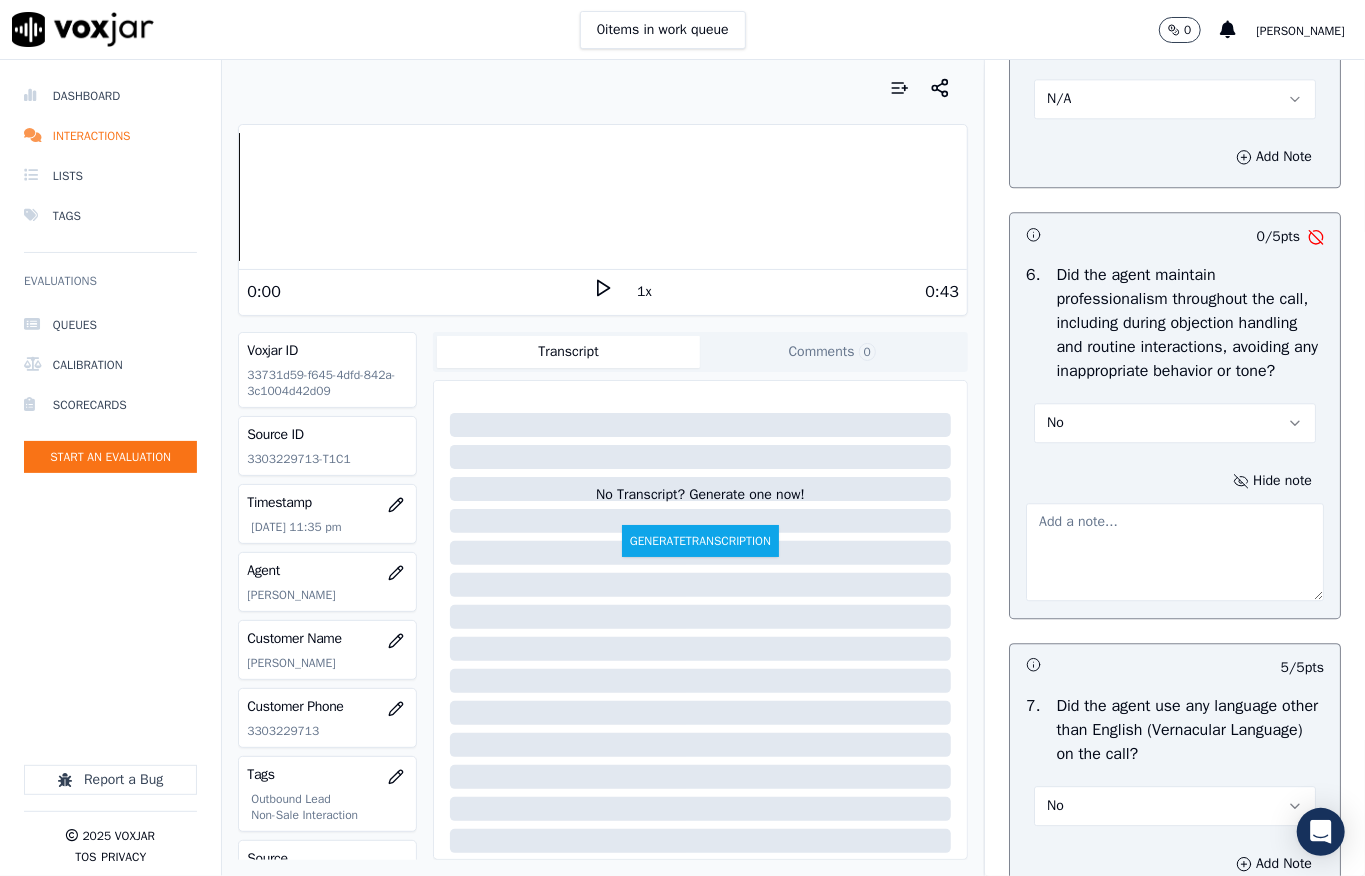 click at bounding box center (1175, 552) 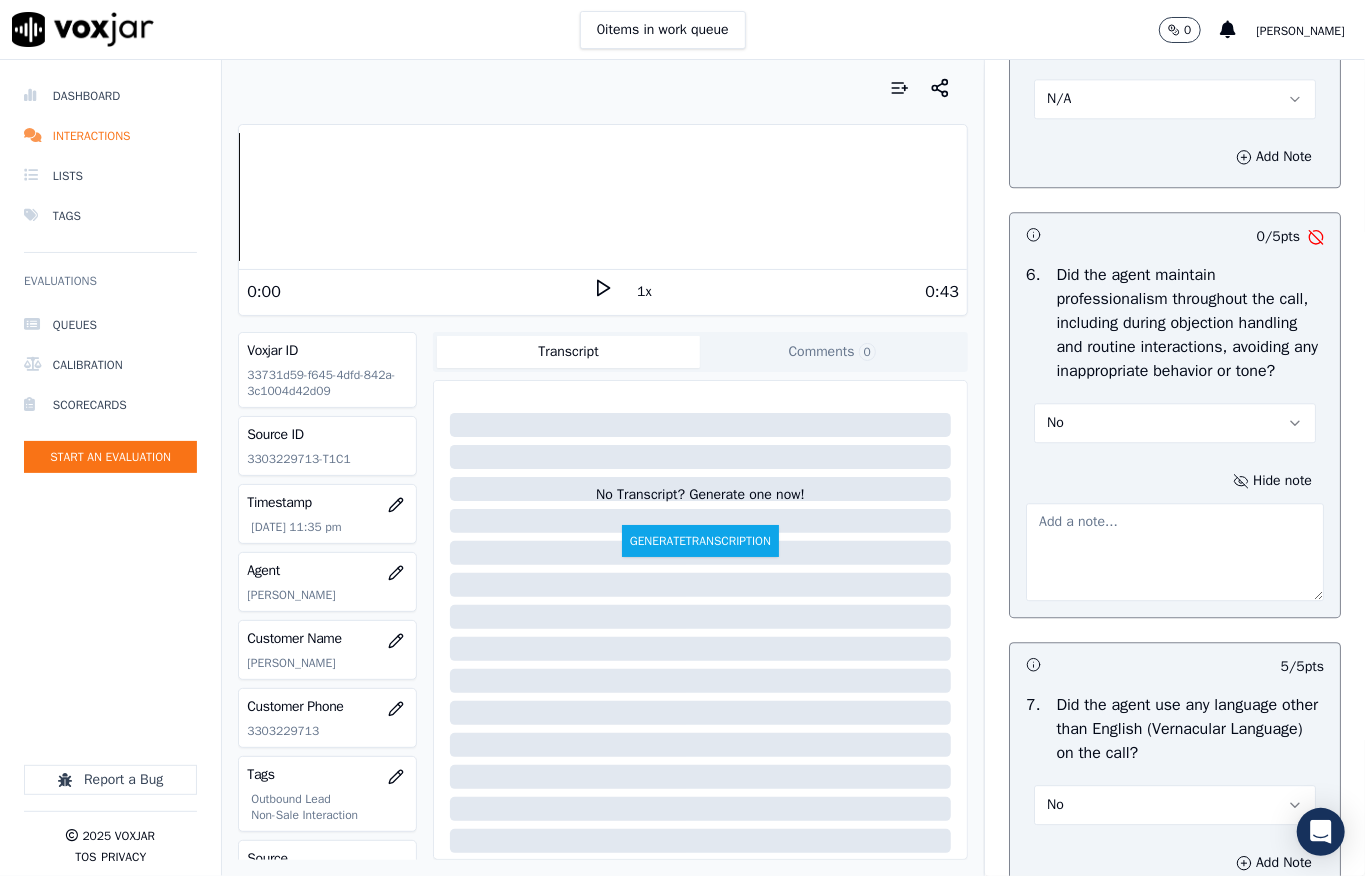 paste on "@00:22 - After the customer disconnected the call, the agent reconnected with the customer. The call was answered by the customer’s son, and at that point, Agent [PERSON_NAME] asked, “Who are you?” in a rude manner. The agent failed to maintain professionalism while interacting with the customer //" 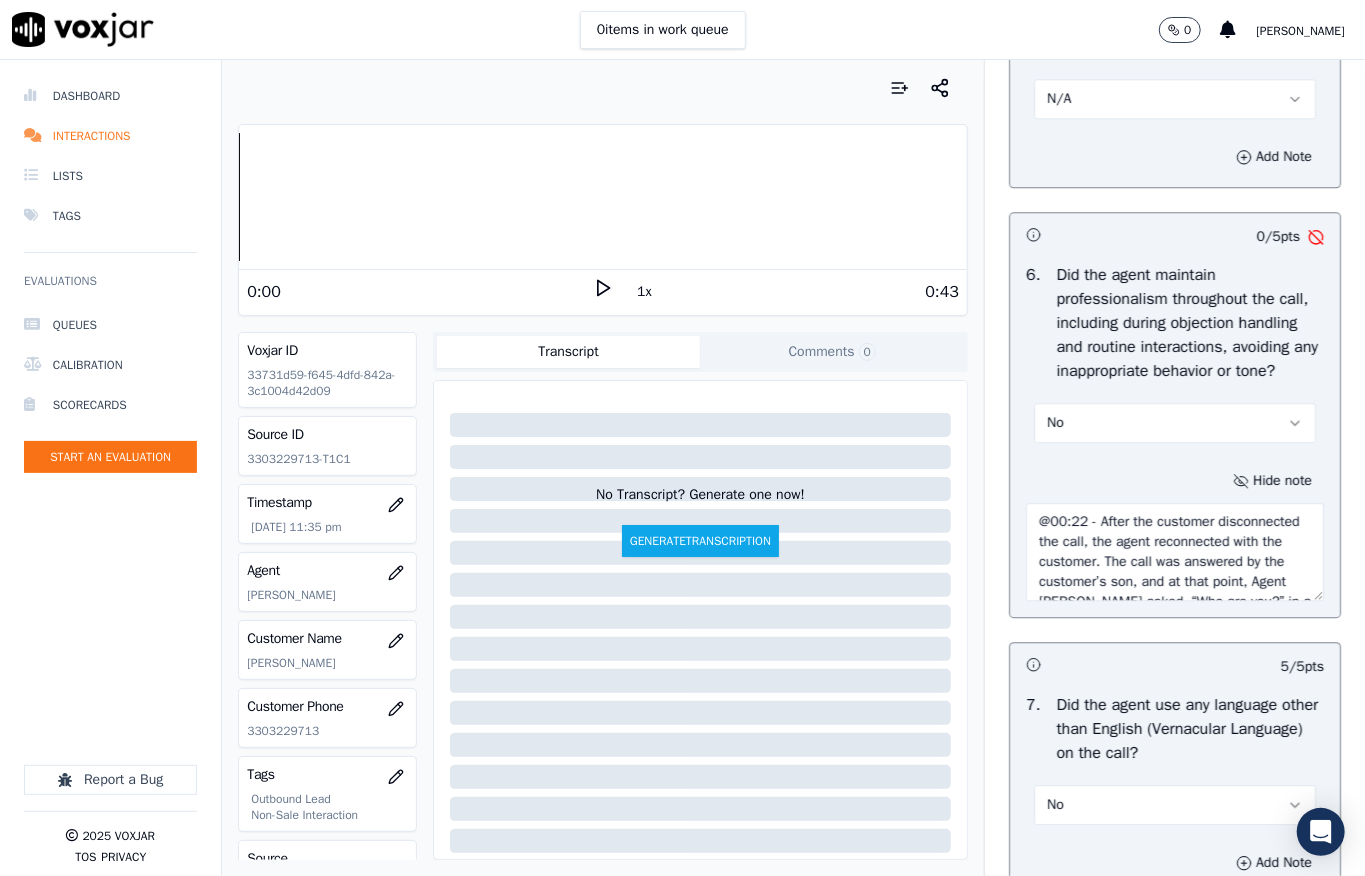 scroll, scrollTop: 110, scrollLeft: 0, axis: vertical 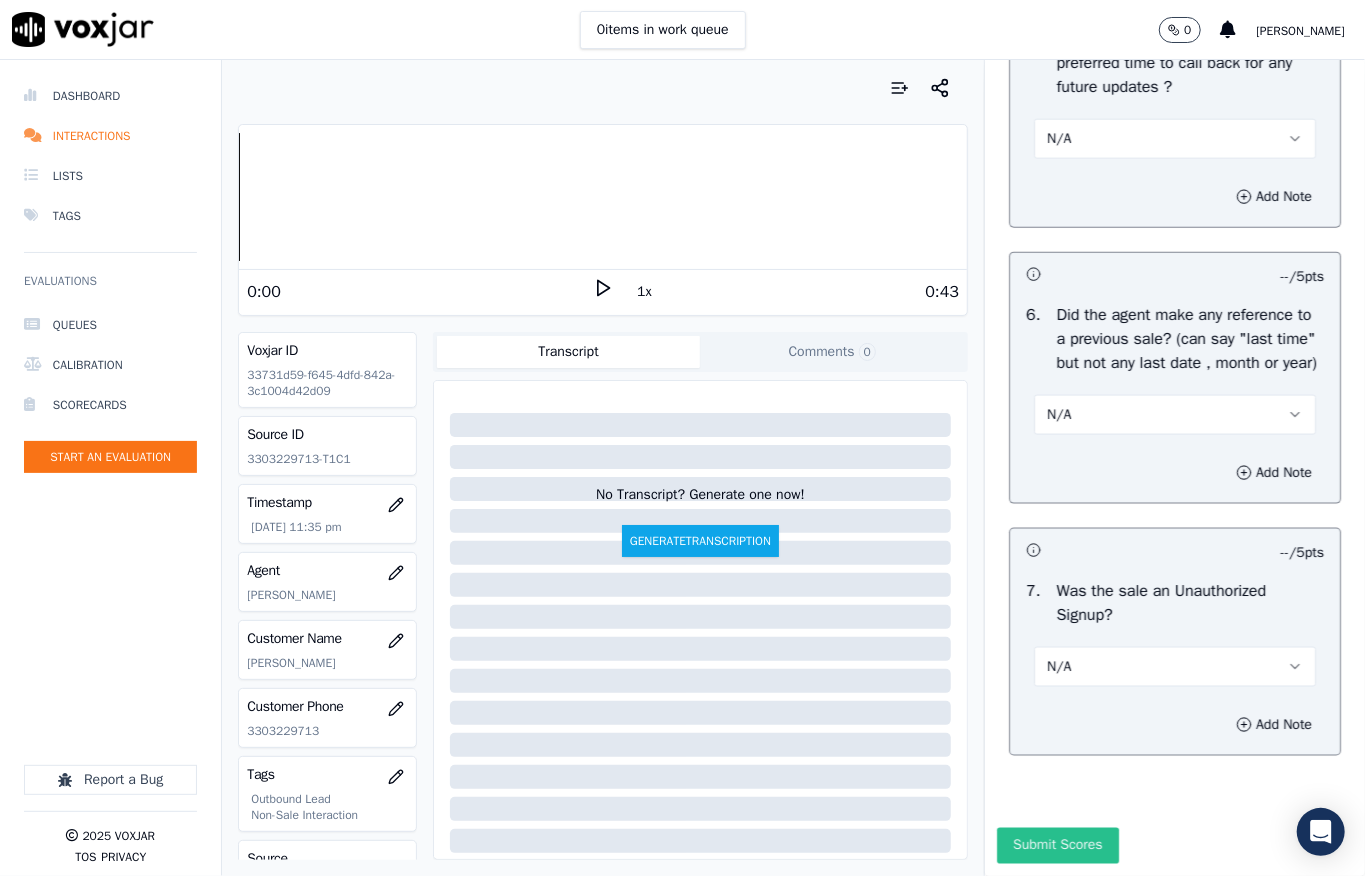 type on "@00:22 - After the customer disconnected the call, the agent reconnected with the customer. The call was answered by the customer’s son, and at that point, Agent [PERSON_NAME] asked, “Who are you?” in a rude manner. The agent failed to maintain professionalism while interacting with the customer //" 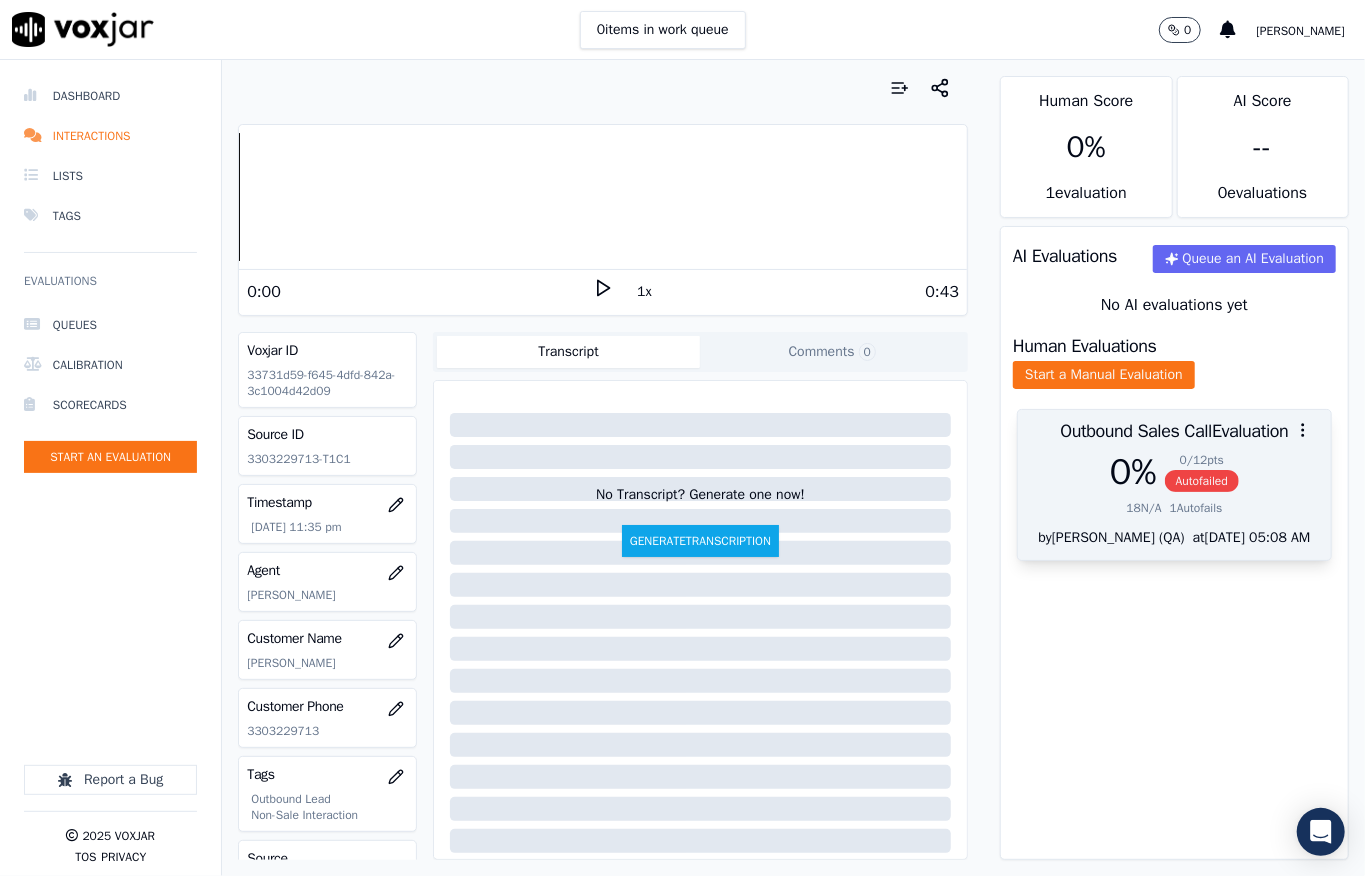 click on "Autofailed" at bounding box center (1202, 481) 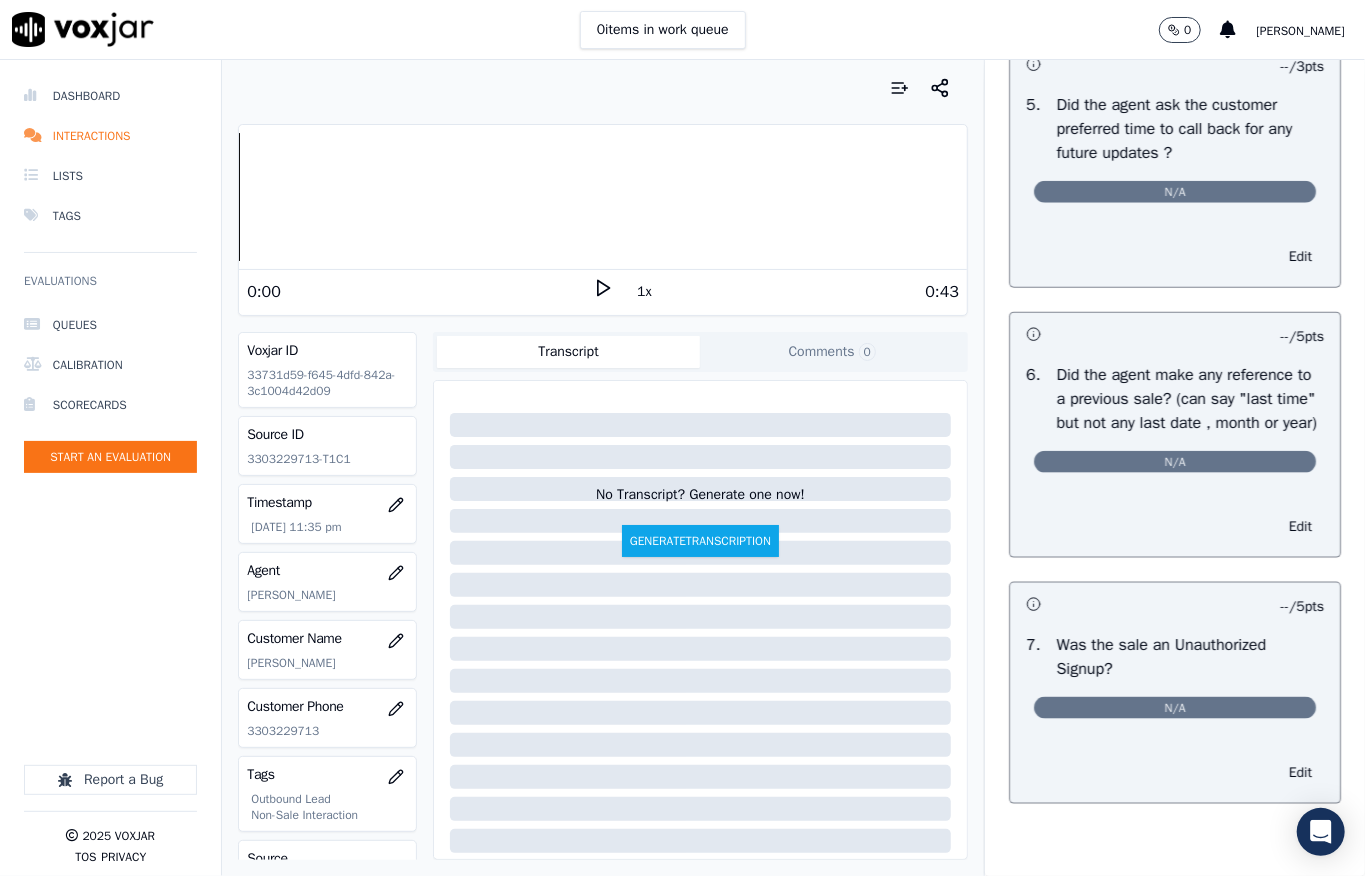 scroll, scrollTop: 0, scrollLeft: 0, axis: both 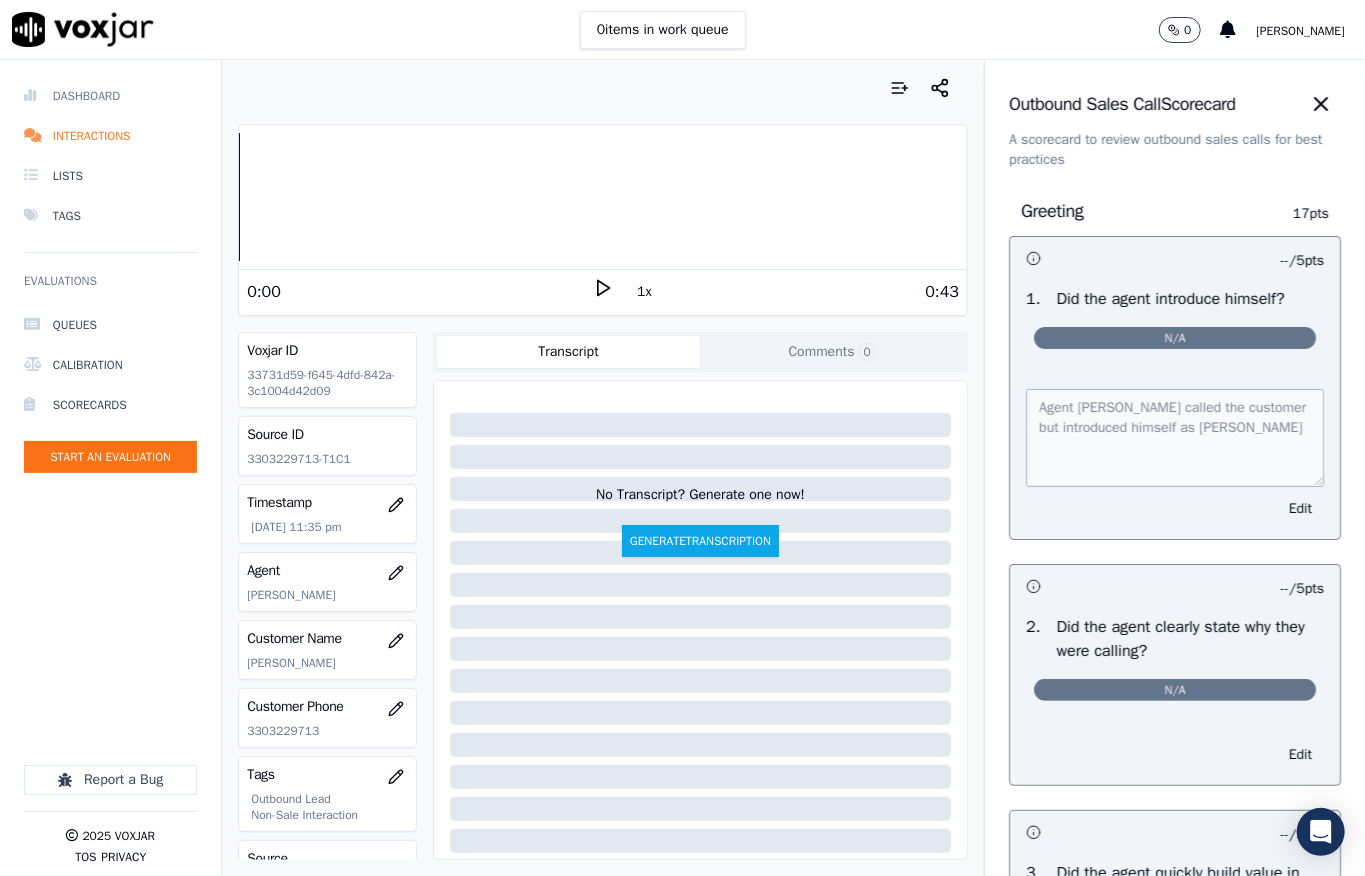click on "Dashboard" at bounding box center (110, 96) 